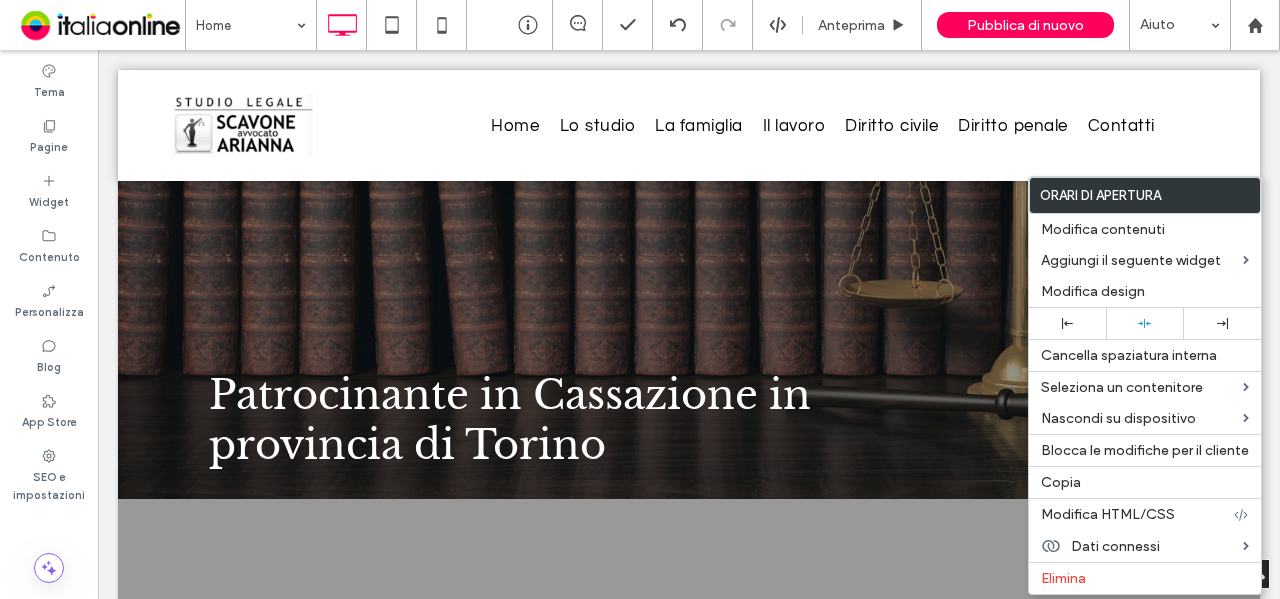 scroll, scrollTop: 4514, scrollLeft: 0, axis: vertical 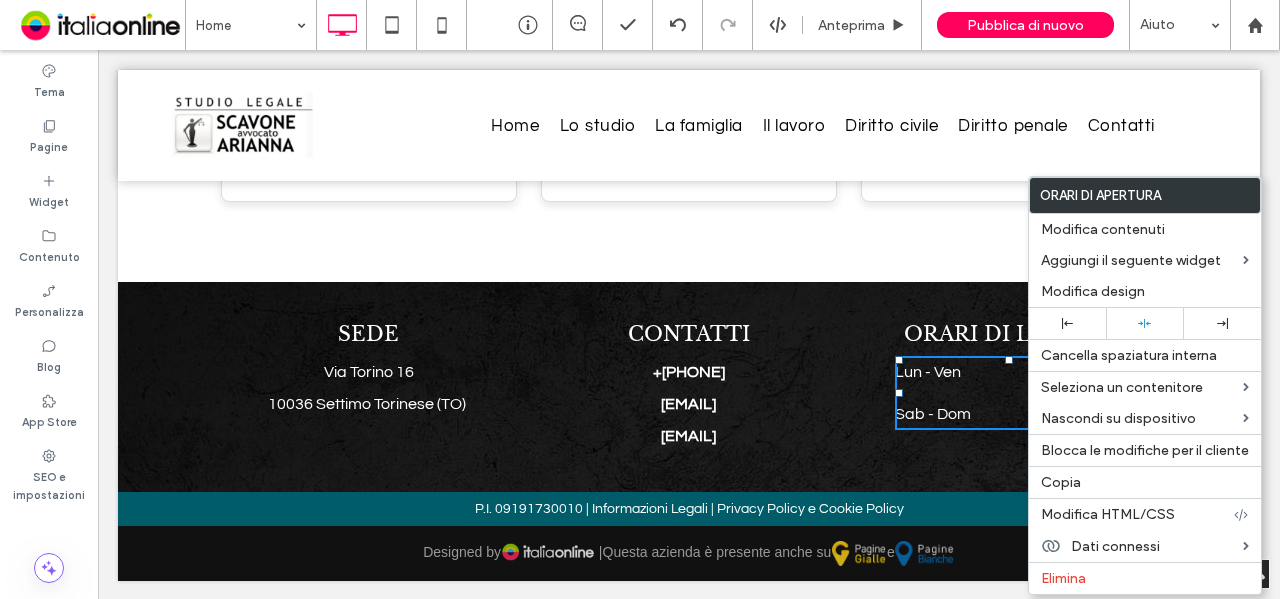 click on "Dicono di noi
"Mi sono recata per problematiche diverse nello studio dell Avvocato Arianna Scavone.
Massima competenza, professionalità, rapidità esecutiva, grande carica umana.
Spazia nella giurisprudenza e segue il cliente con empatia e delicatezza.
Consigliatissimo."
Susanna Clerico
Google
Daniele Furnari" at bounding box center [689, 25] 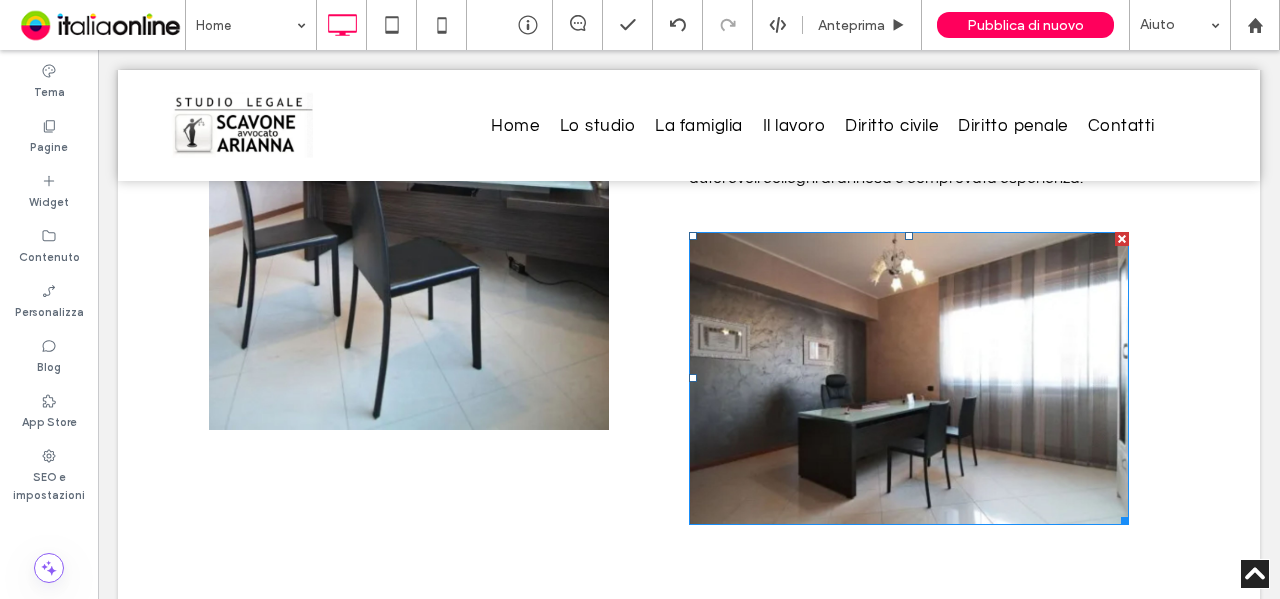 scroll, scrollTop: 1714, scrollLeft: 0, axis: vertical 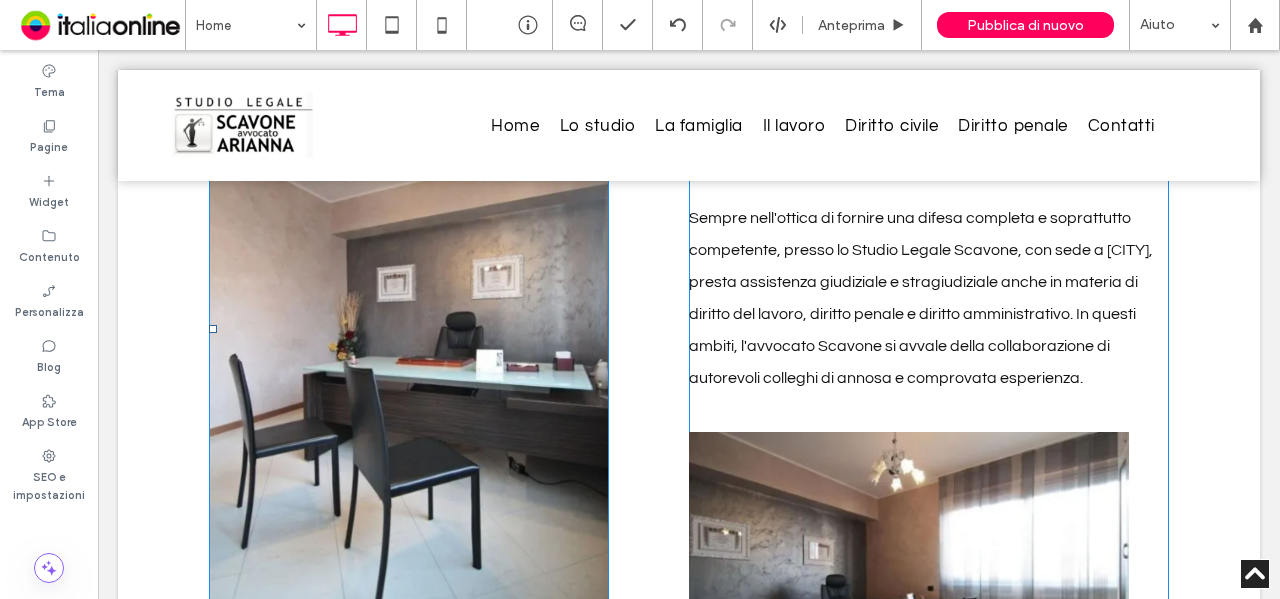 click at bounding box center [409, 329] 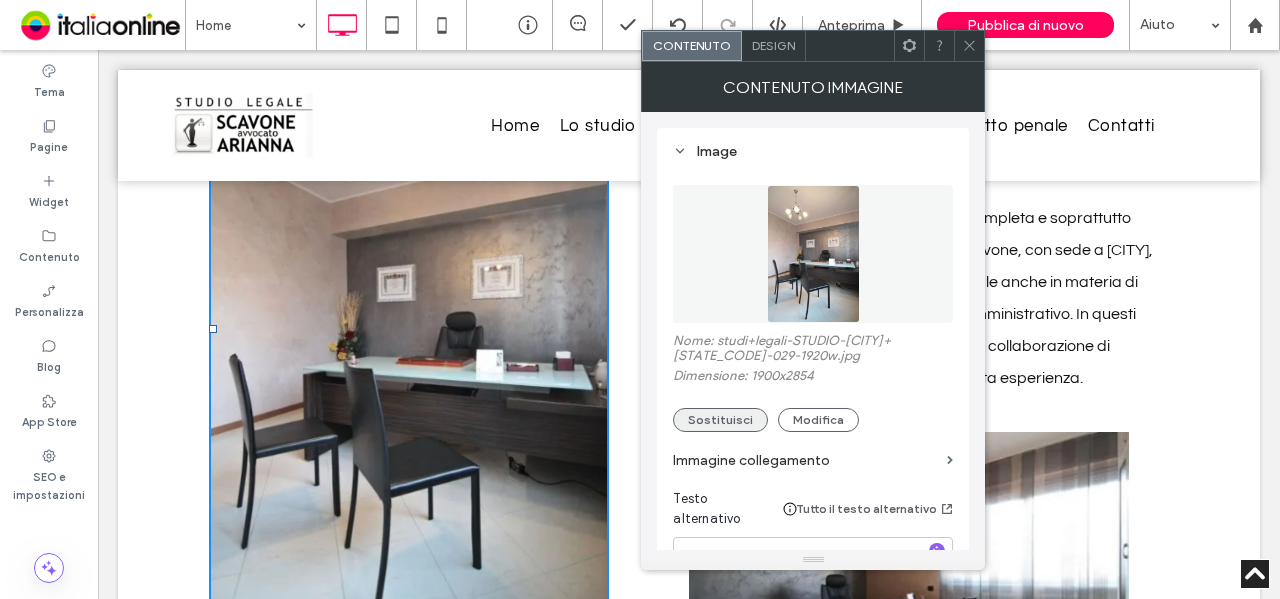 click on "Sostituisci" at bounding box center [720, 420] 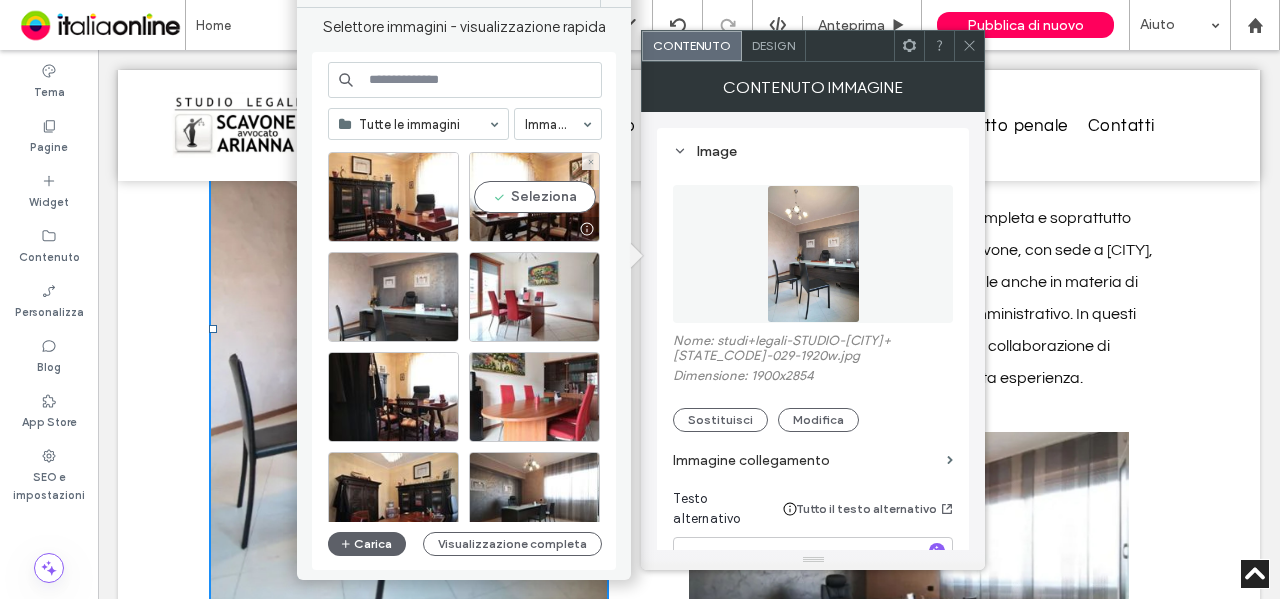scroll, scrollTop: 1457, scrollLeft: 0, axis: vertical 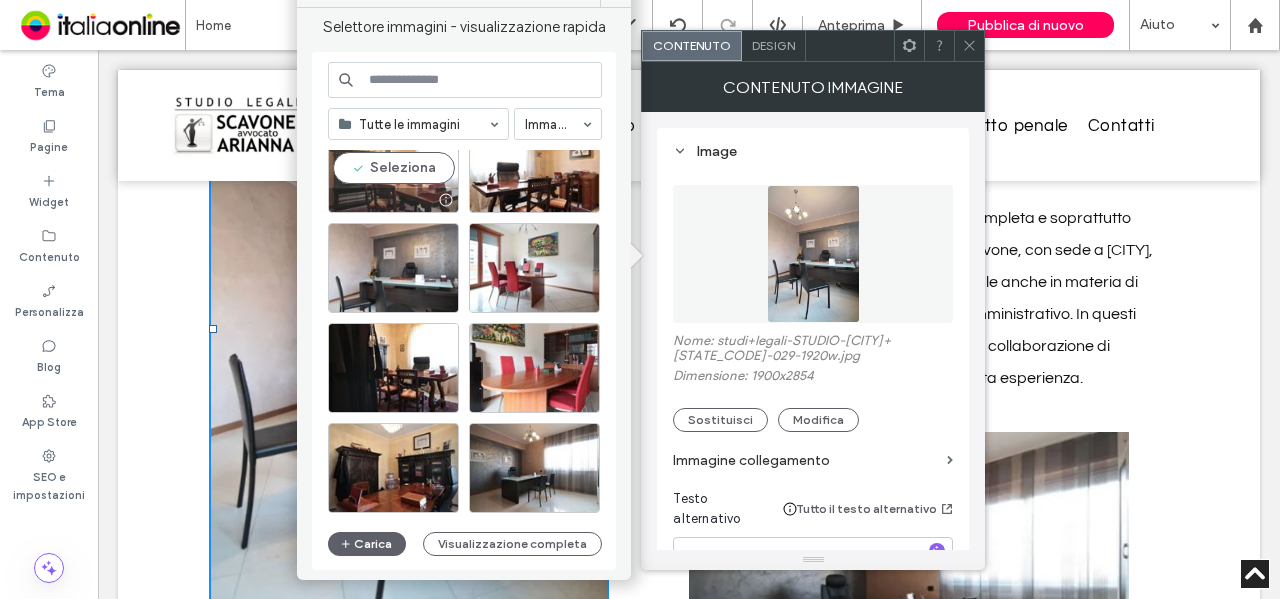 click on "Seleziona" at bounding box center (393, 168) 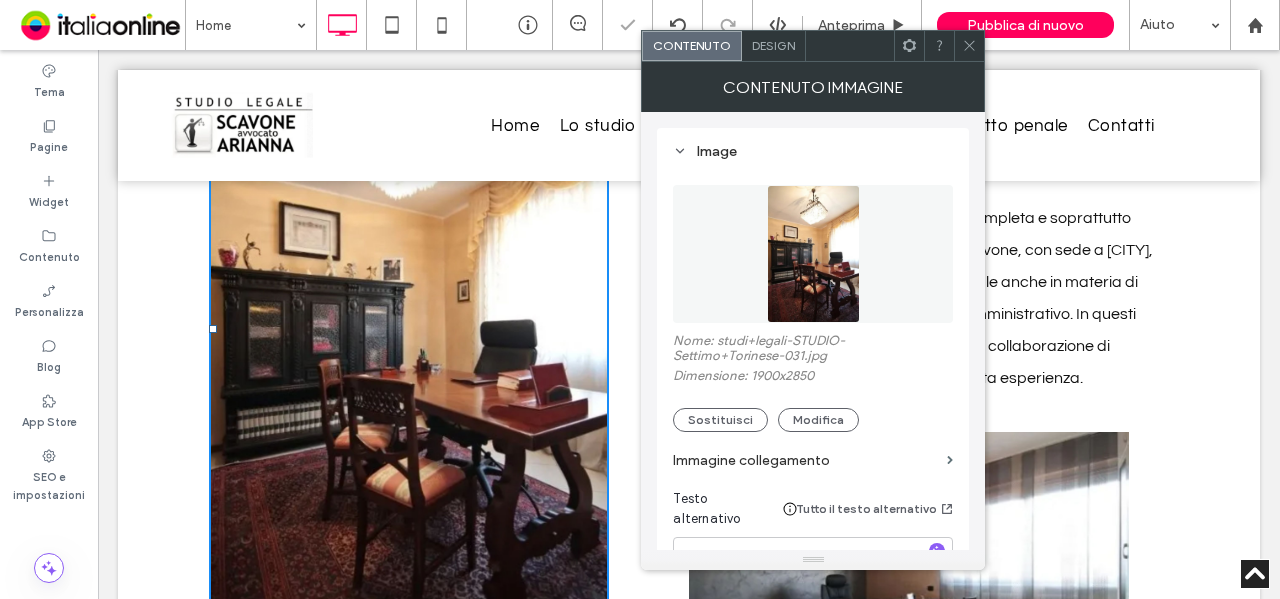 click at bounding box center (969, 46) 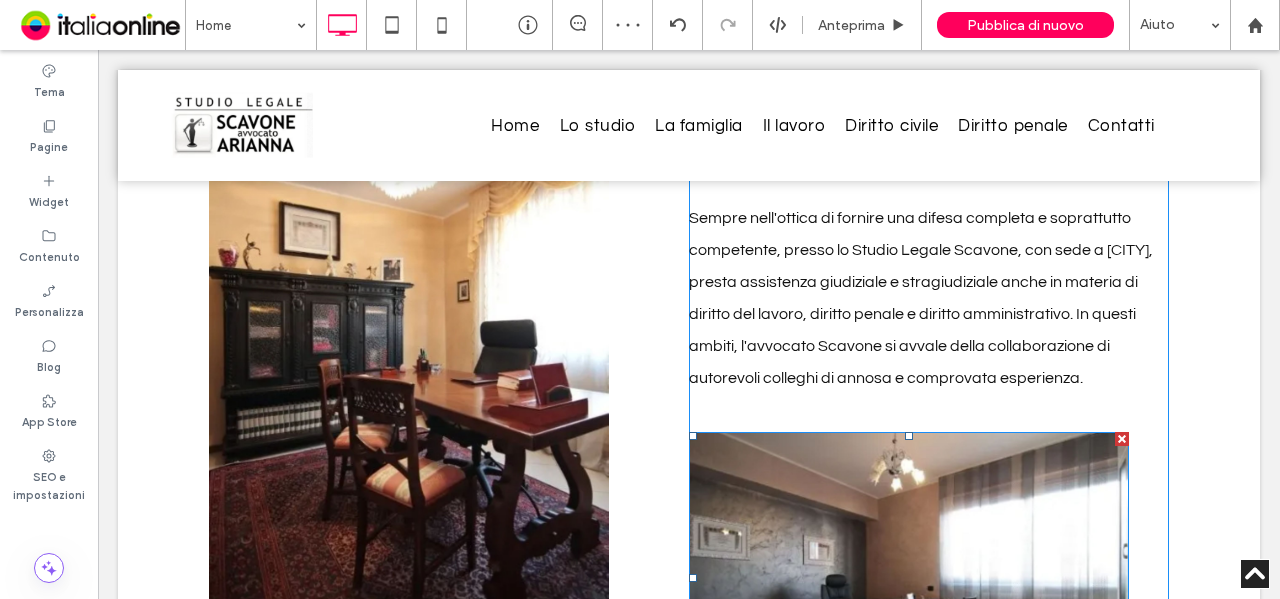 click at bounding box center (909, 578) 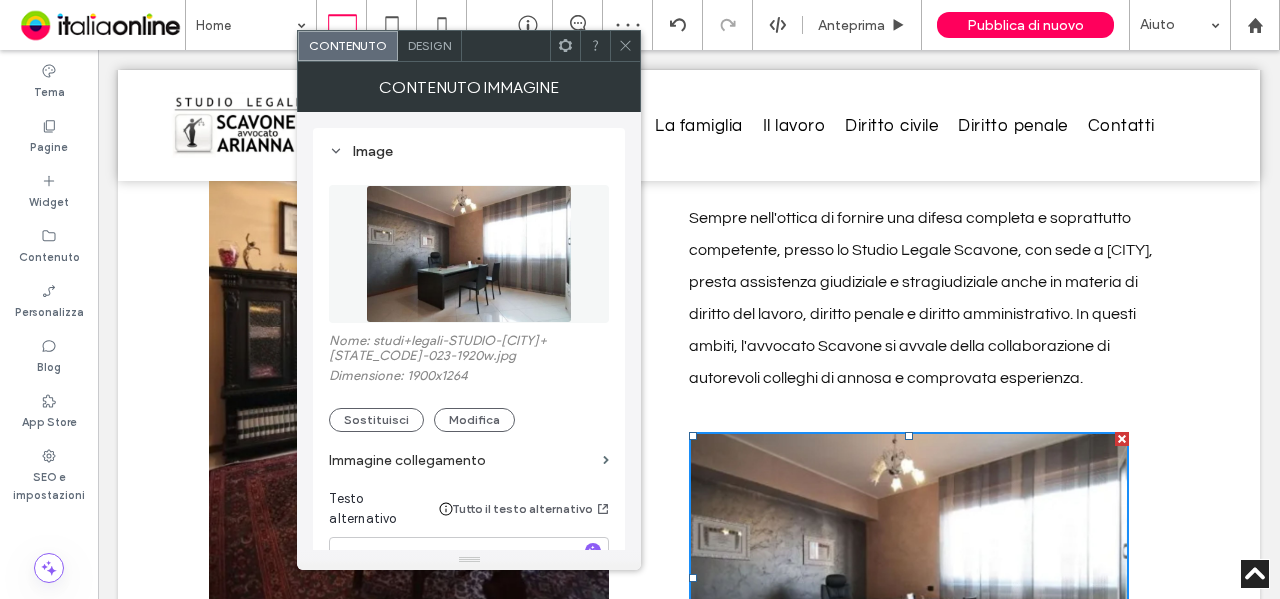 click on "Sostituisci" at bounding box center (376, 420) 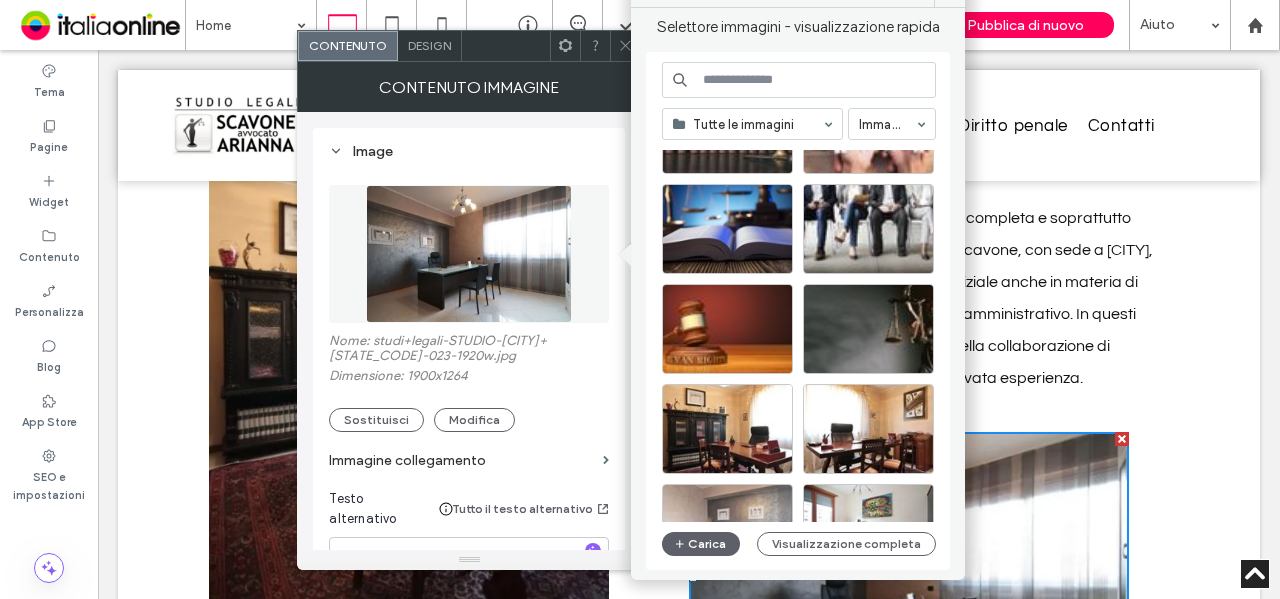 scroll, scrollTop: 1276, scrollLeft: 0, axis: vertical 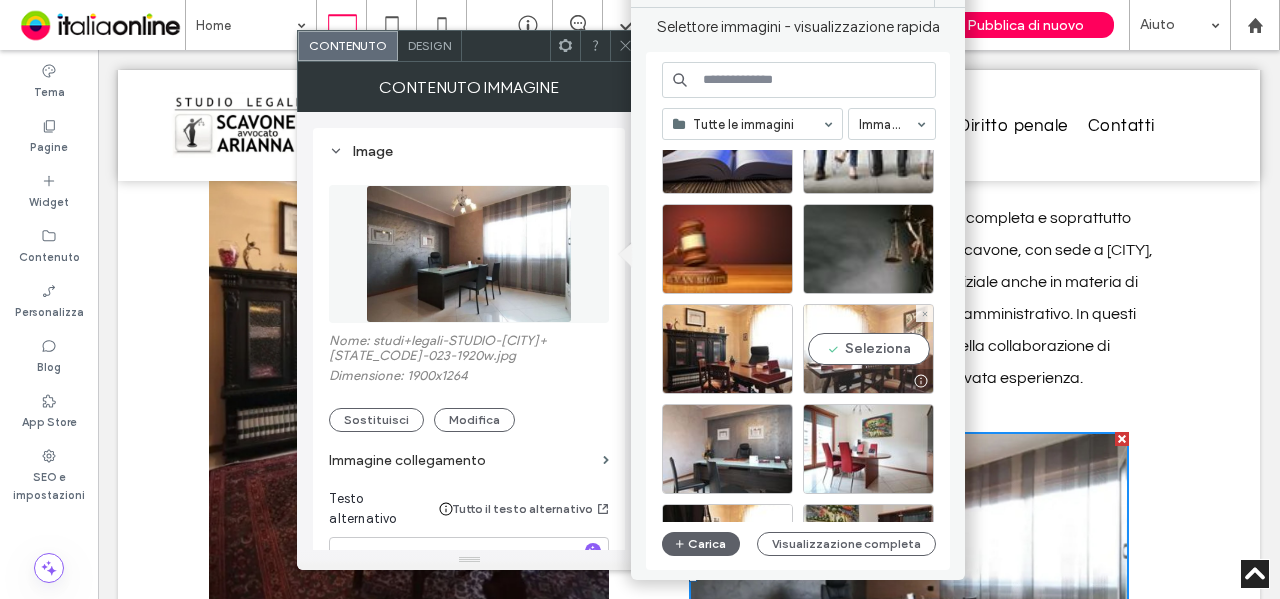click on "Seleziona" at bounding box center [868, 349] 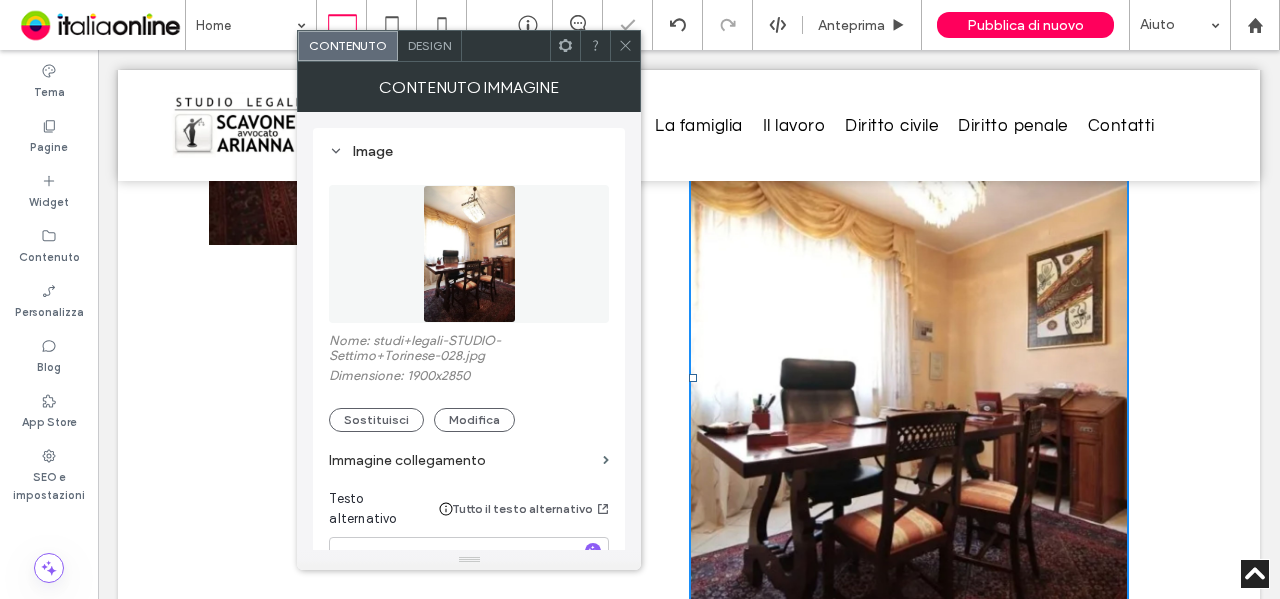 scroll, scrollTop: 2114, scrollLeft: 0, axis: vertical 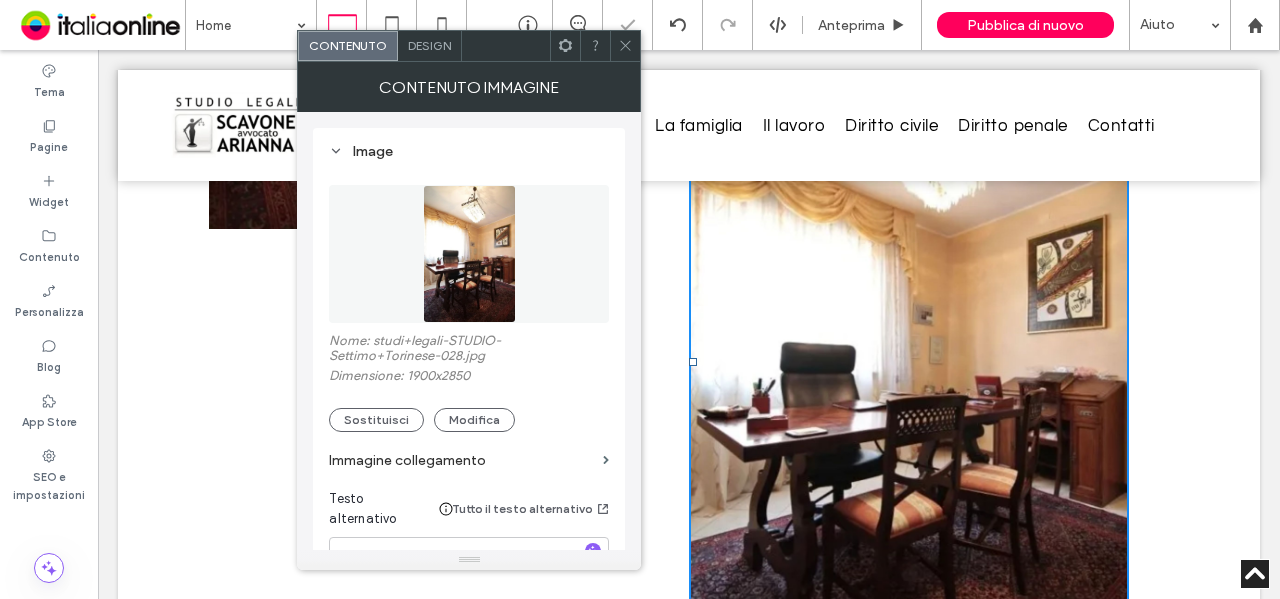 click on "Sostituisci Modifica" at bounding box center (469, 420) 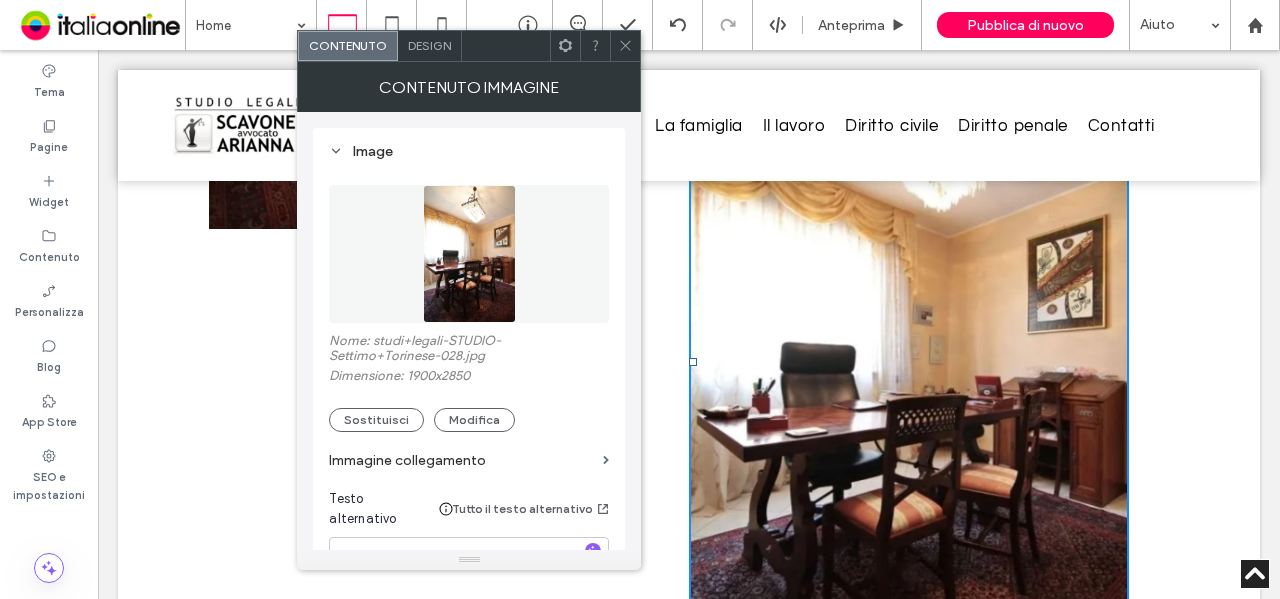 click 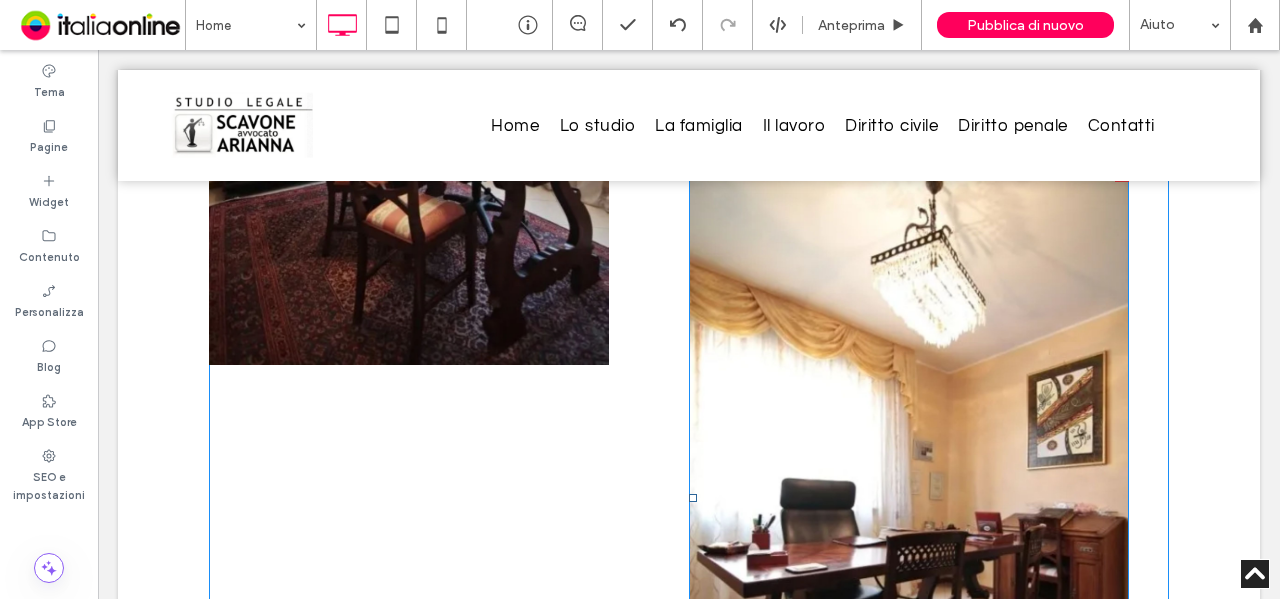 scroll, scrollTop: 2014, scrollLeft: 0, axis: vertical 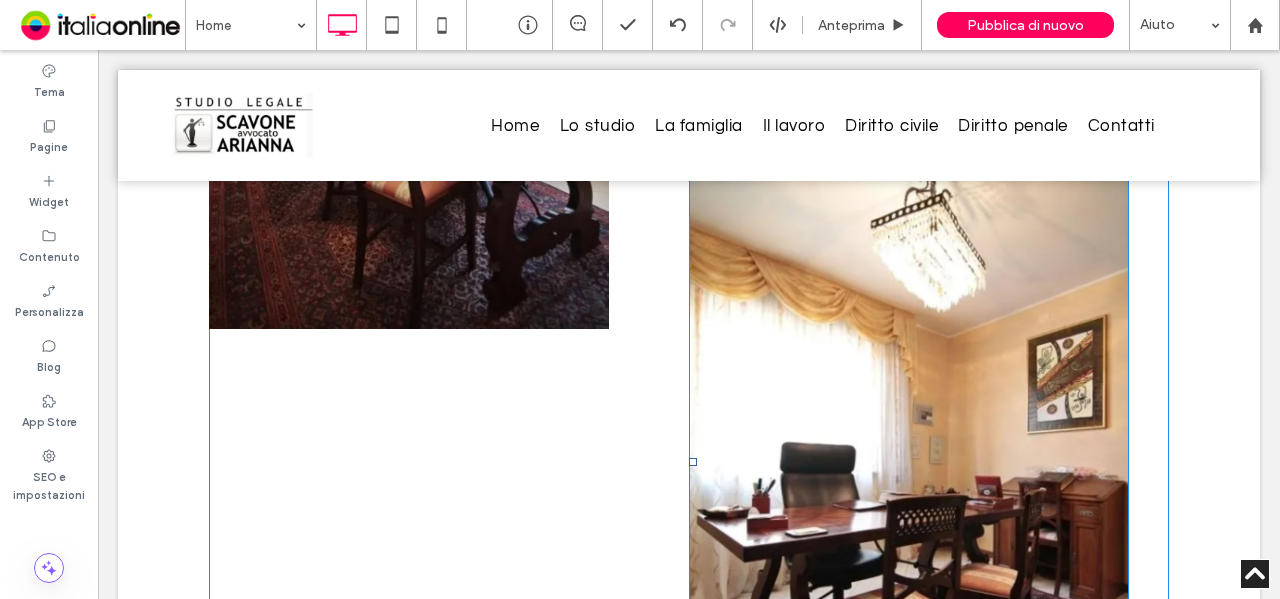 click at bounding box center (909, 462) 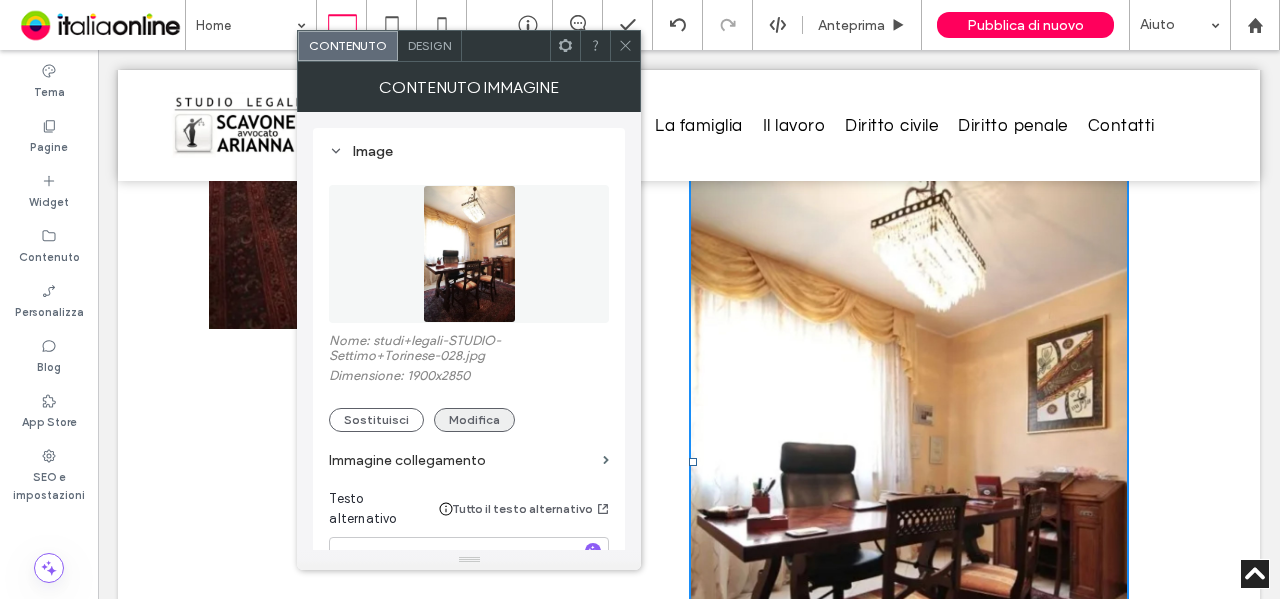 click on "Modifica" at bounding box center [474, 420] 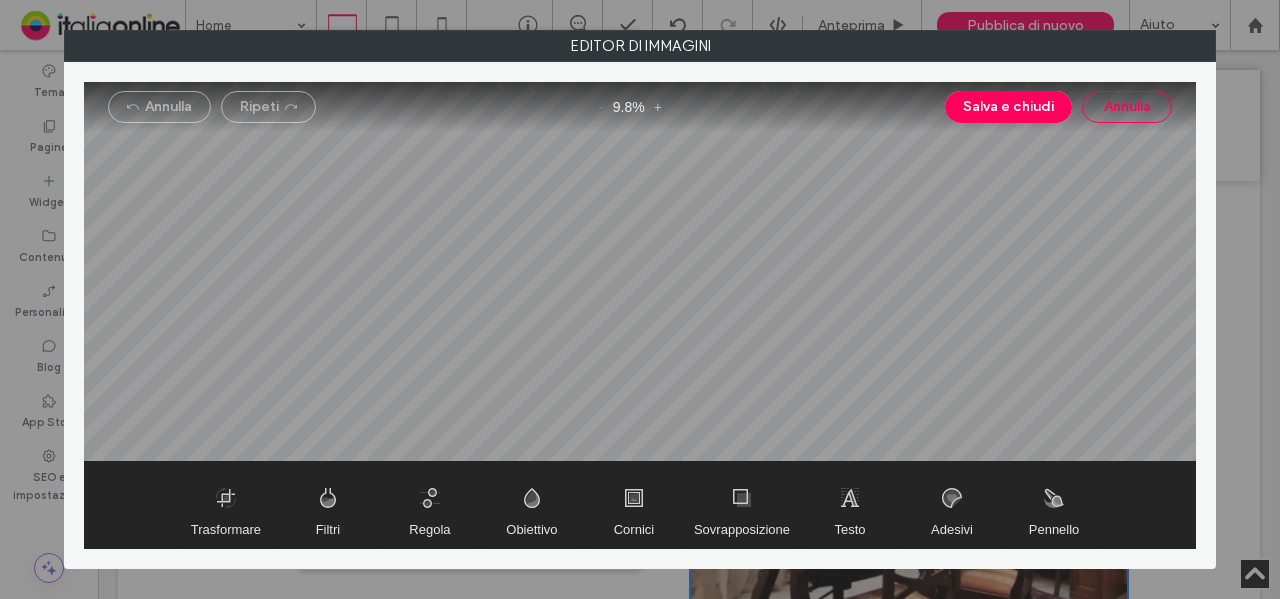 click on "Annulla" at bounding box center (1127, 107) 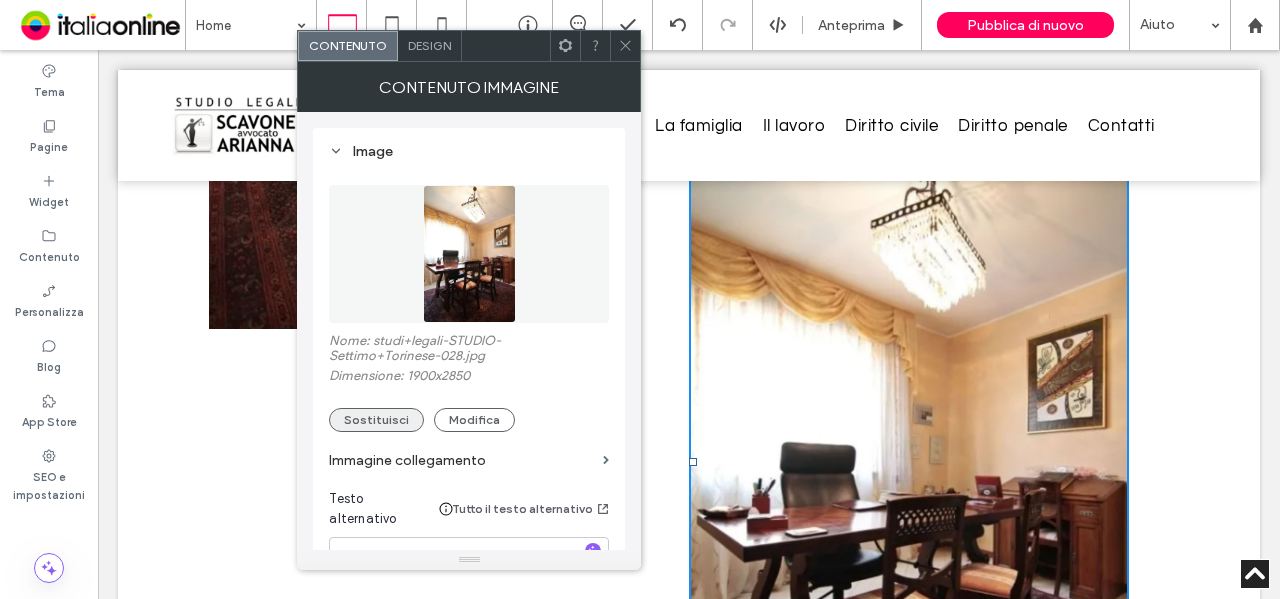 drag, startPoint x: 362, startPoint y: 423, endPoint x: 413, endPoint y: 415, distance: 51.62364 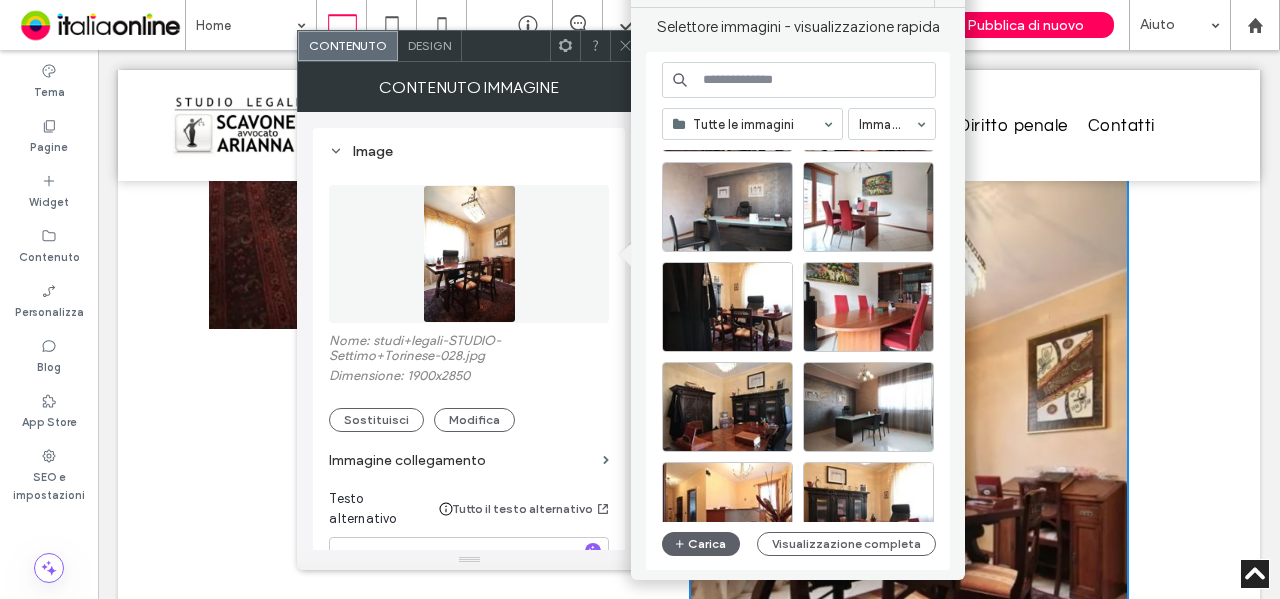 scroll, scrollTop: 1576, scrollLeft: 0, axis: vertical 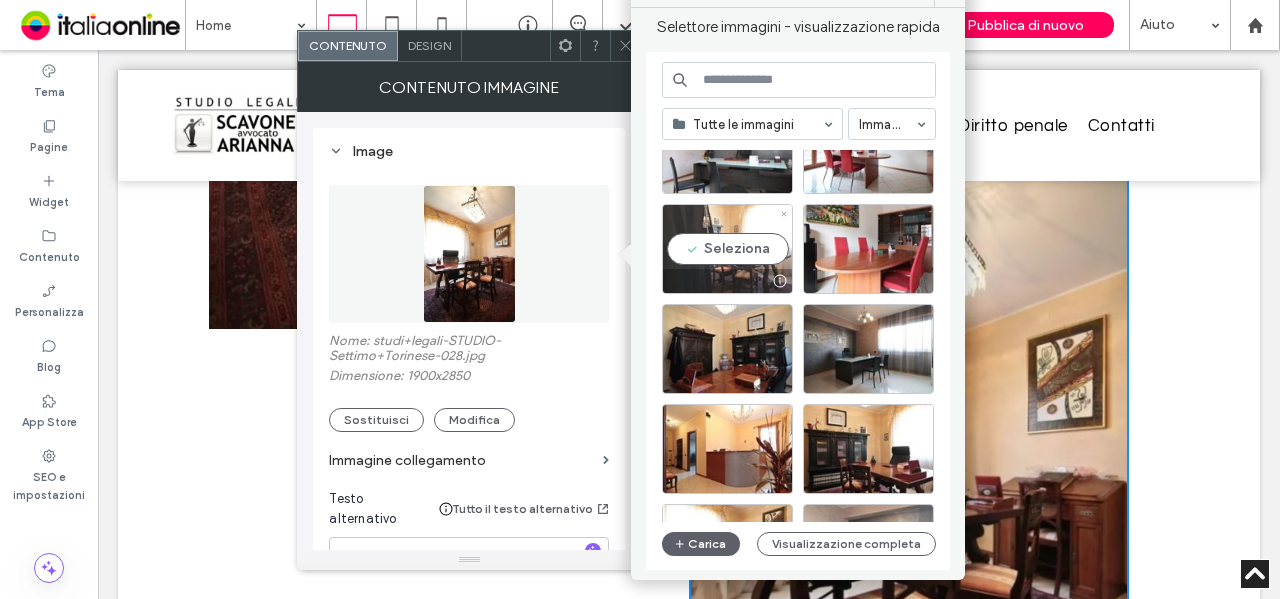 click on "Seleziona" at bounding box center [727, 249] 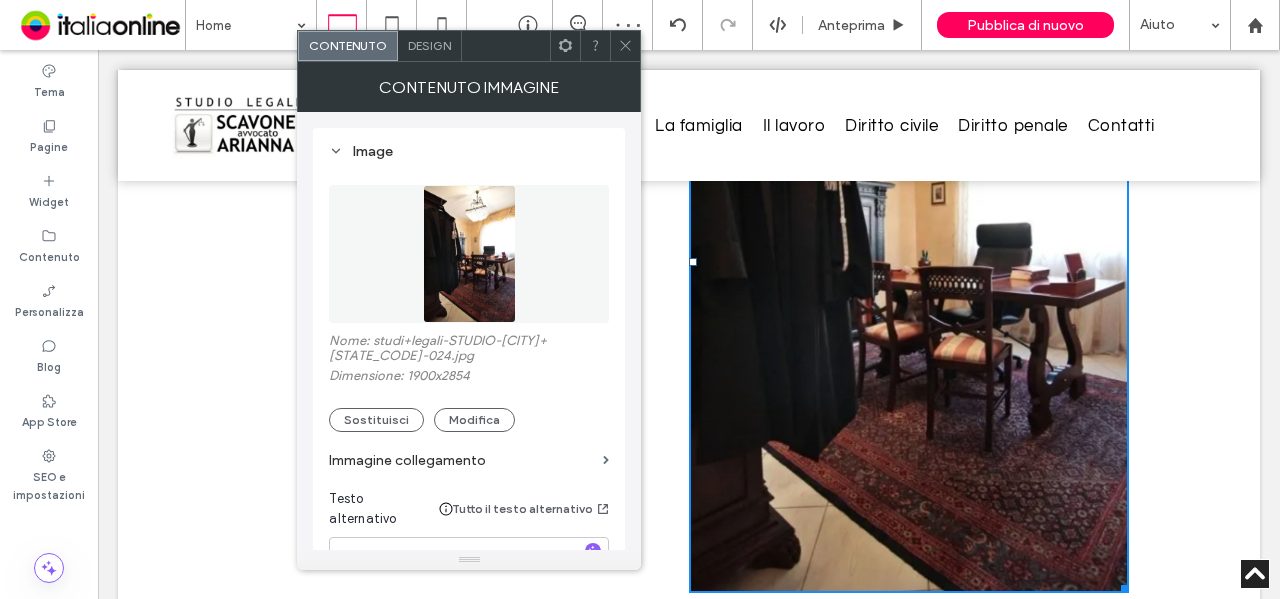 scroll, scrollTop: 2114, scrollLeft: 0, axis: vertical 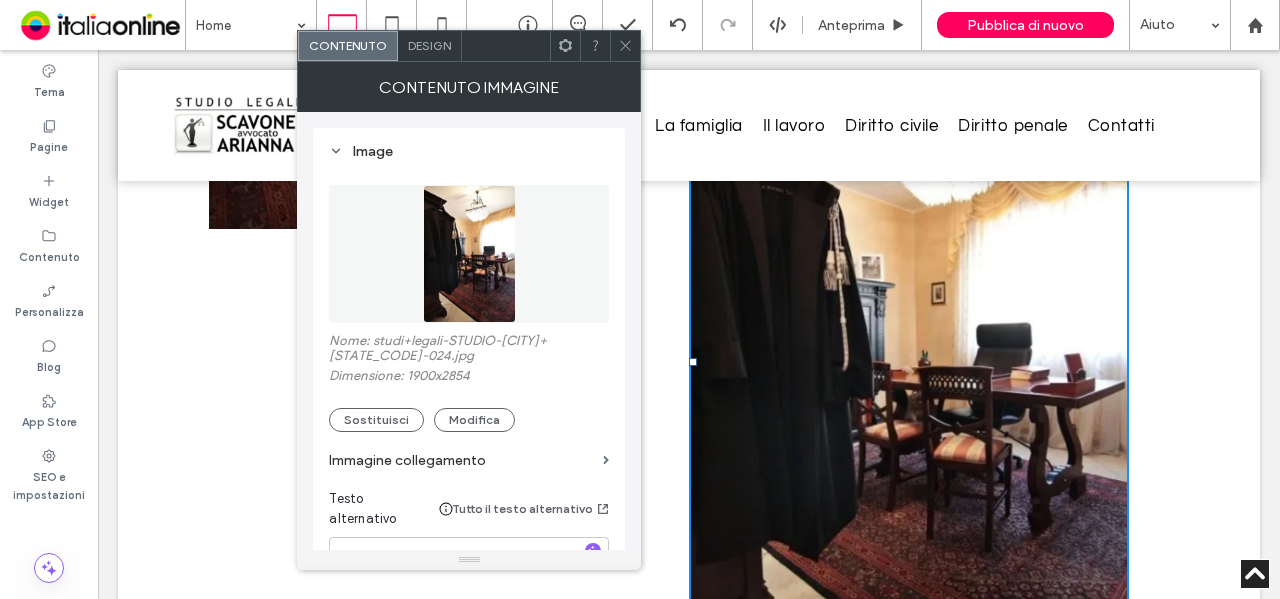 click 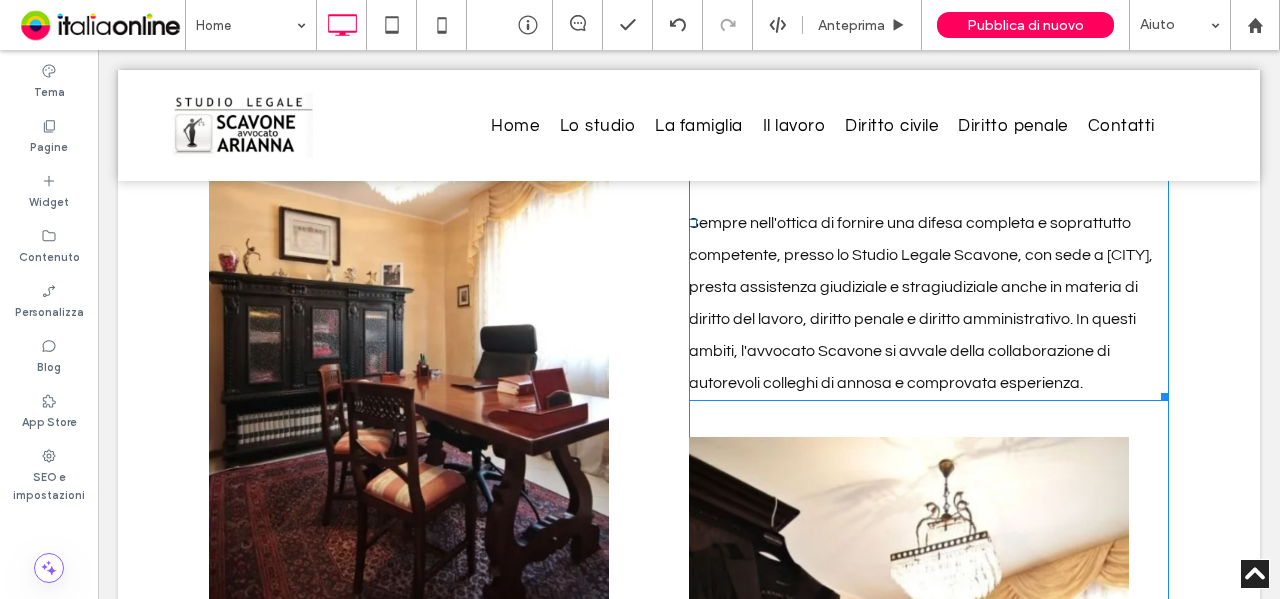 scroll, scrollTop: 1514, scrollLeft: 0, axis: vertical 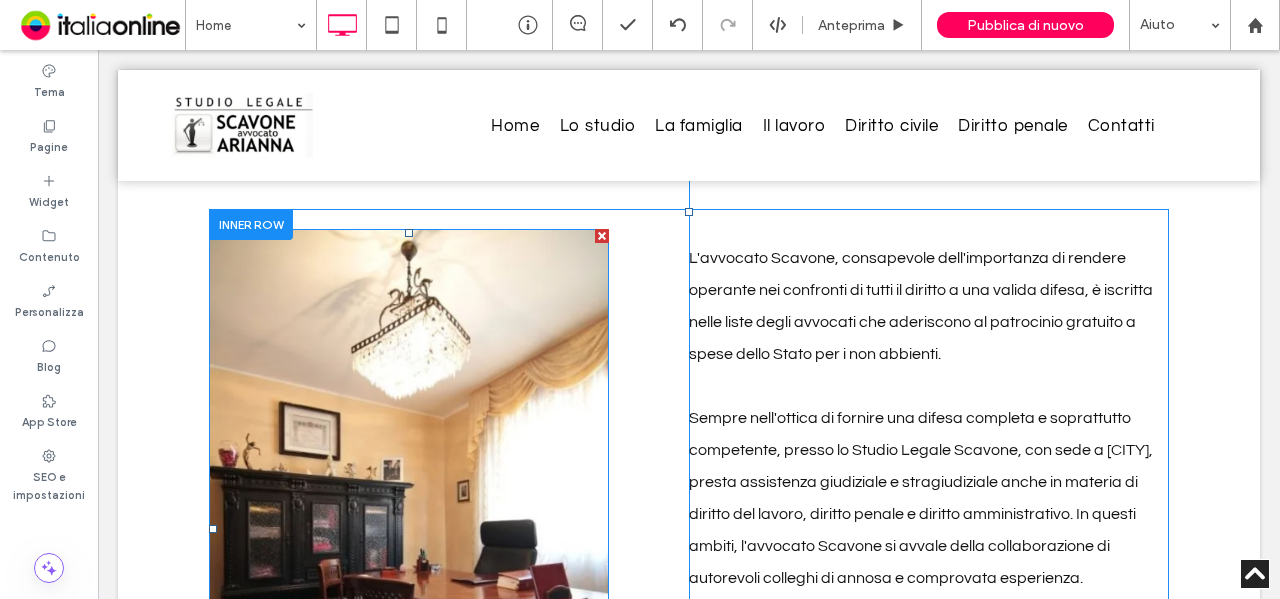 click at bounding box center [409, 529] 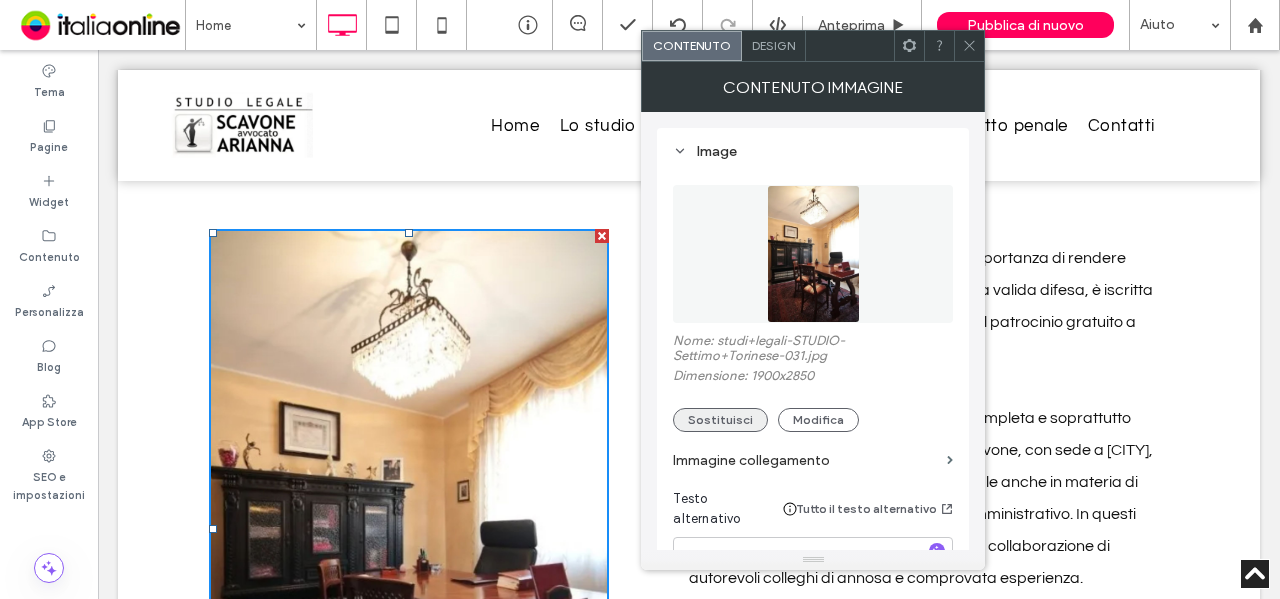 click on "Sostituisci" at bounding box center (720, 420) 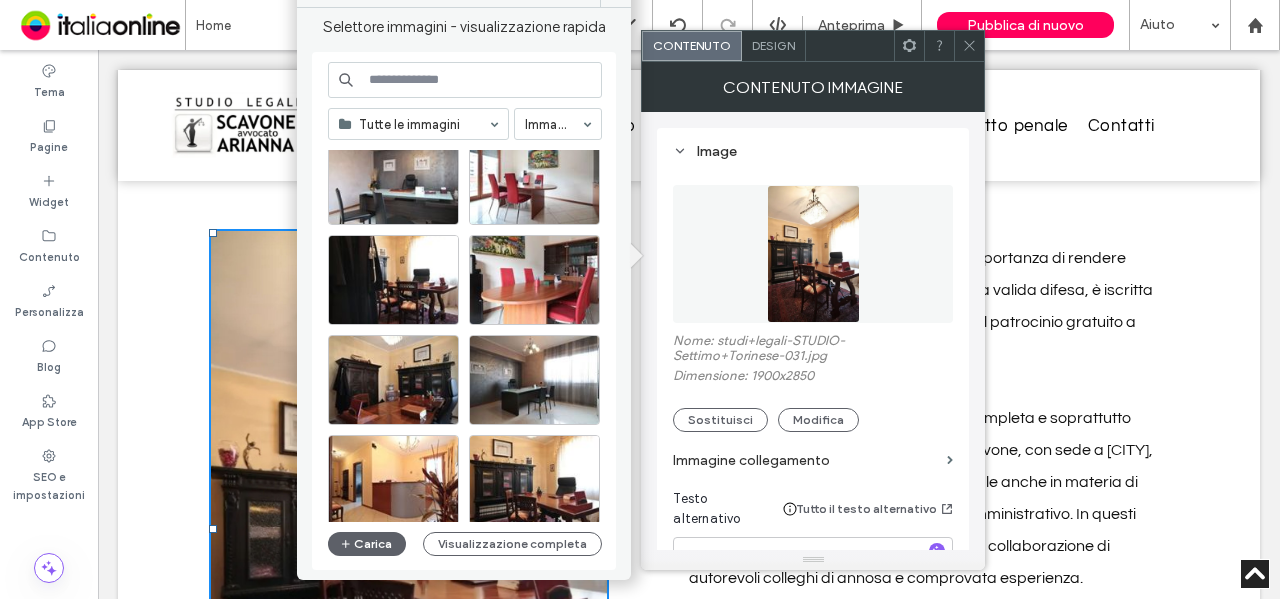 scroll, scrollTop: 1576, scrollLeft: 0, axis: vertical 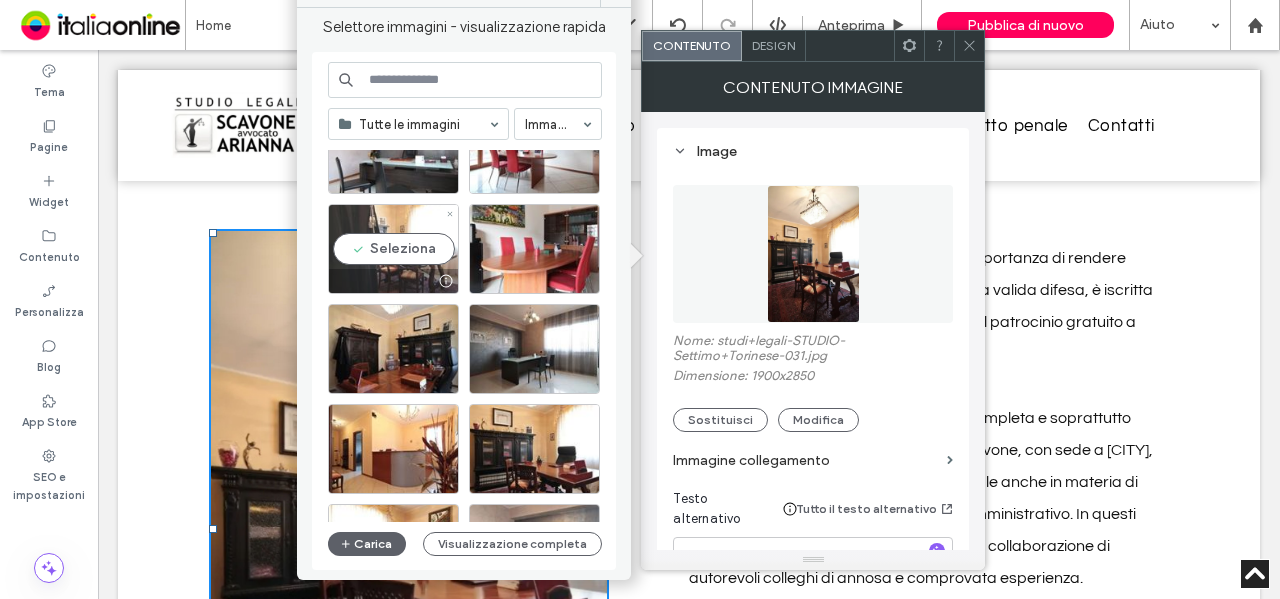 click on "Seleziona" at bounding box center [393, 249] 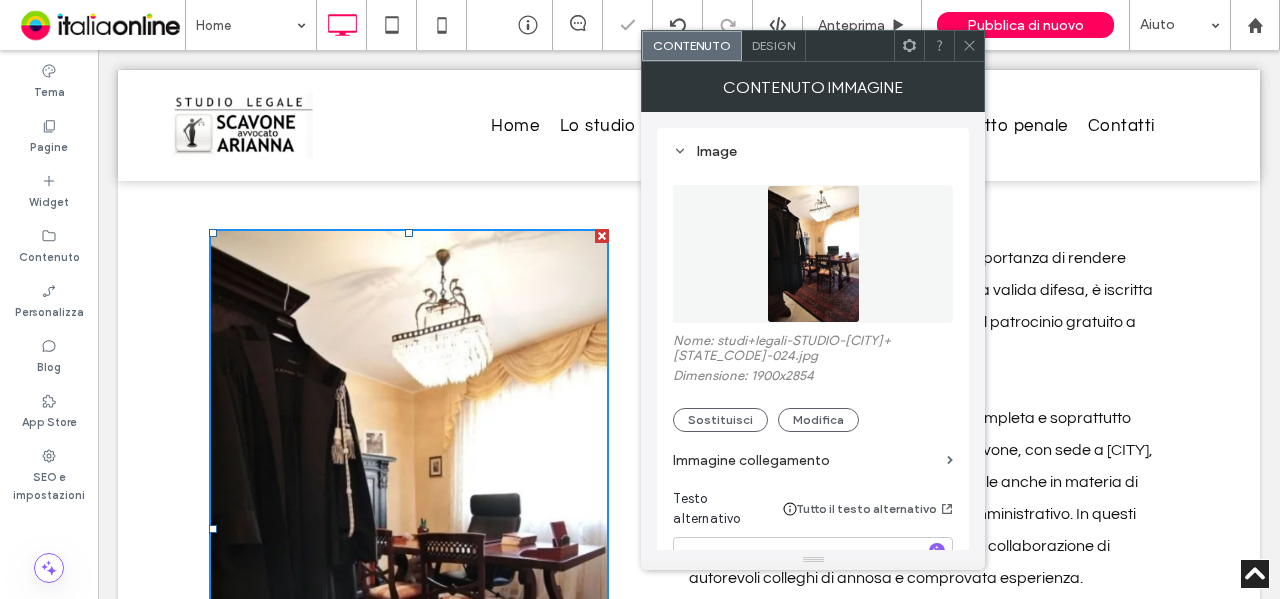 drag, startPoint x: 966, startPoint y: 53, endPoint x: 953, endPoint y: 203, distance: 150.56229 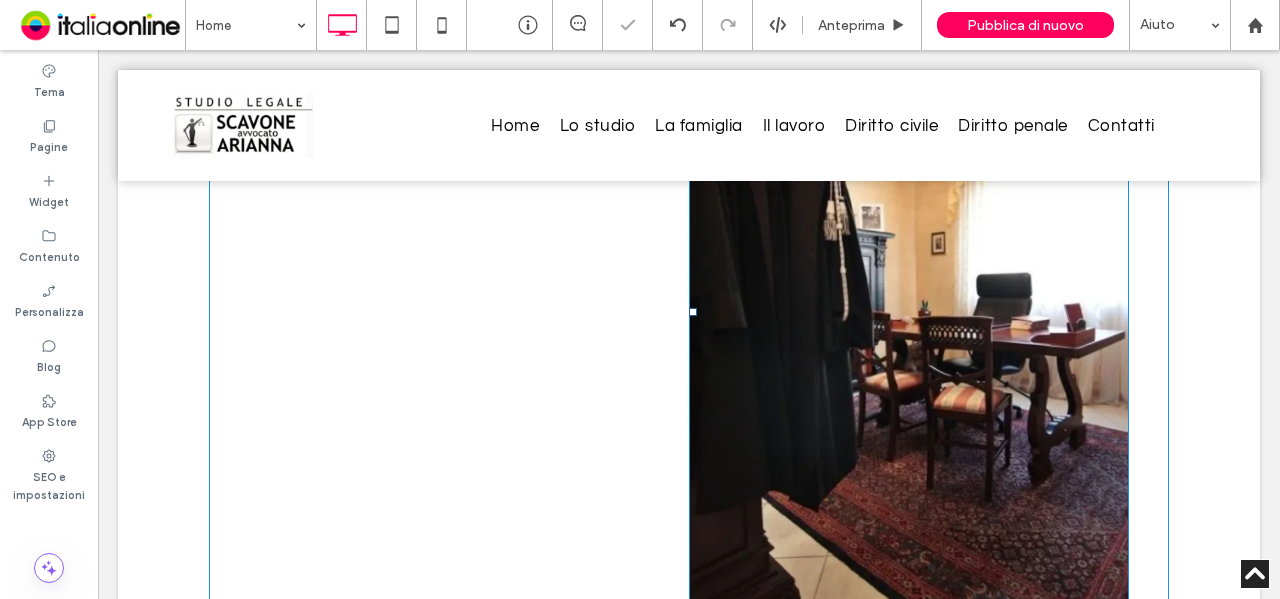 scroll, scrollTop: 2214, scrollLeft: 0, axis: vertical 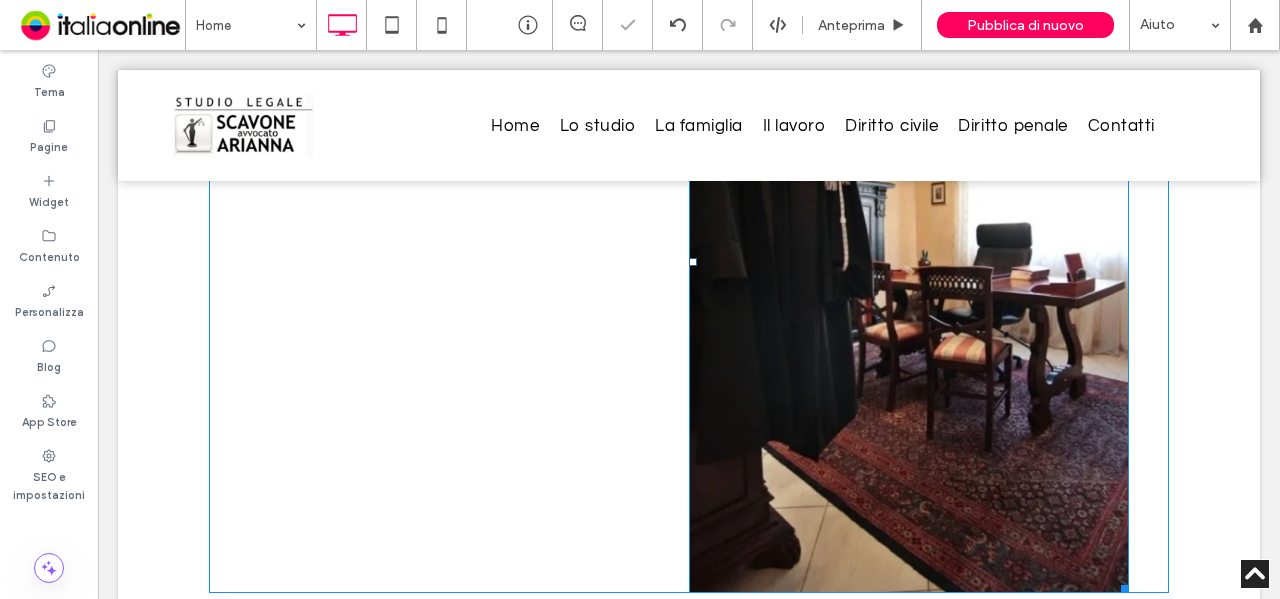 click at bounding box center [909, 262] 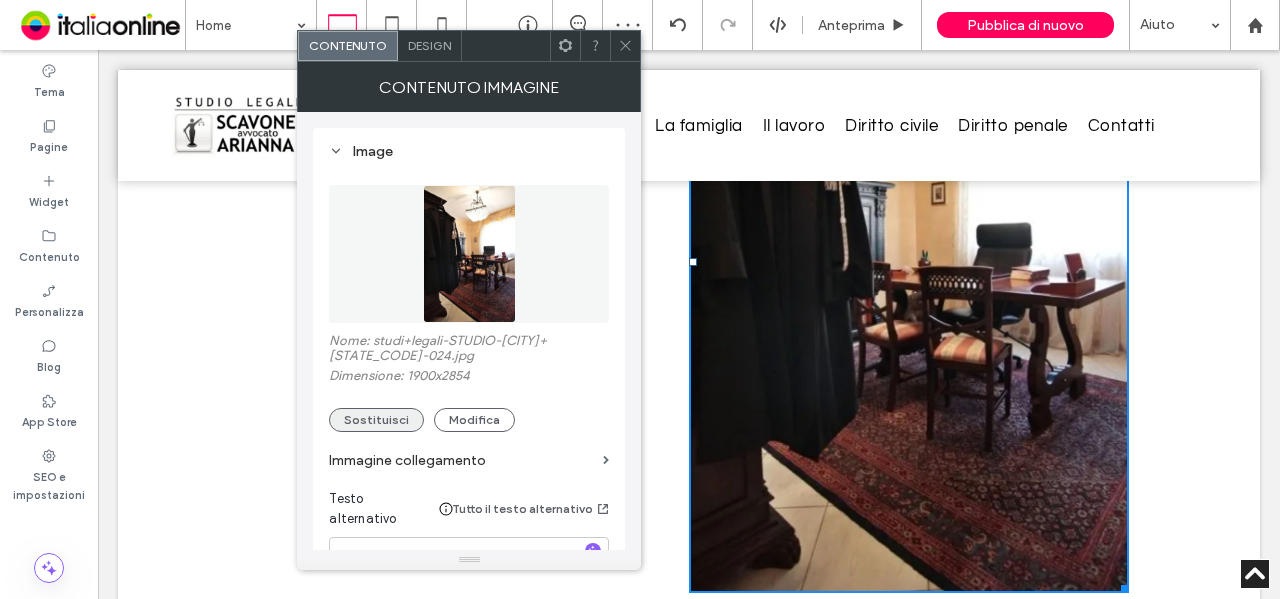 click on "Sostituisci" at bounding box center (376, 420) 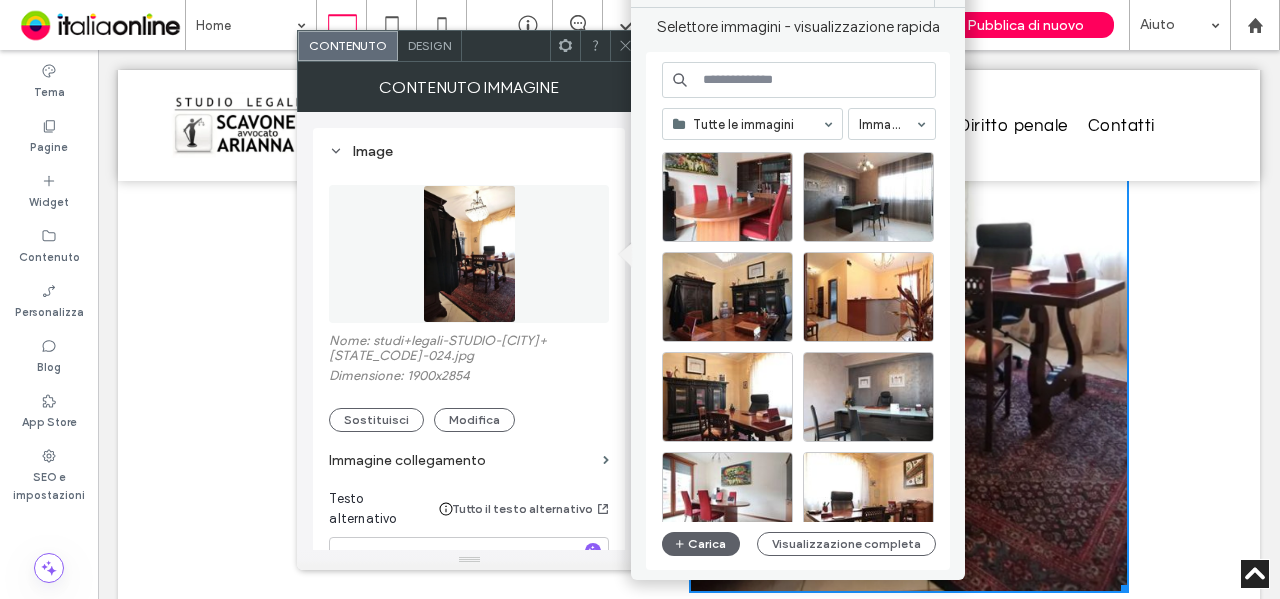 scroll, scrollTop: 2157, scrollLeft: 0, axis: vertical 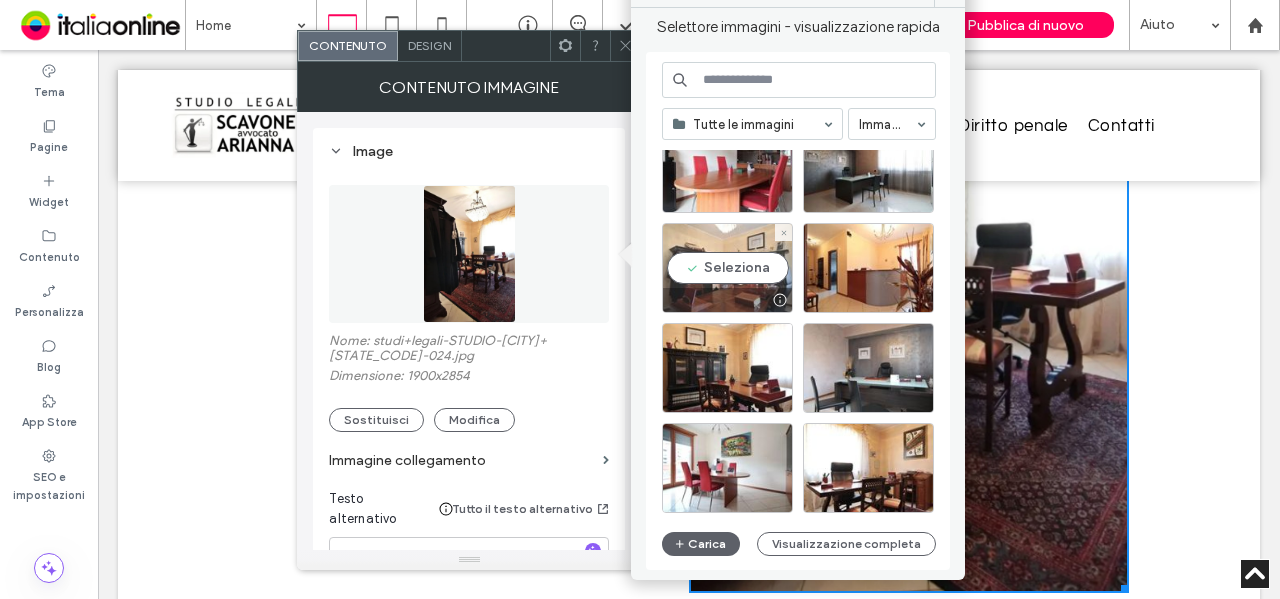 click on "Seleziona" at bounding box center (727, 268) 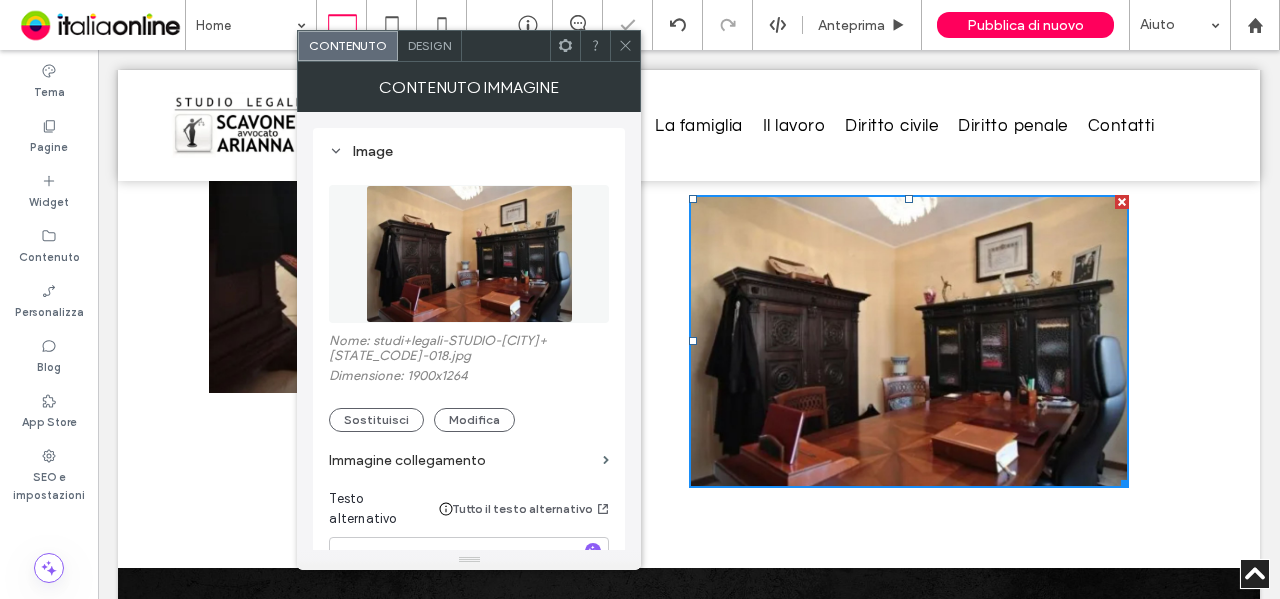 scroll, scrollTop: 1914, scrollLeft: 0, axis: vertical 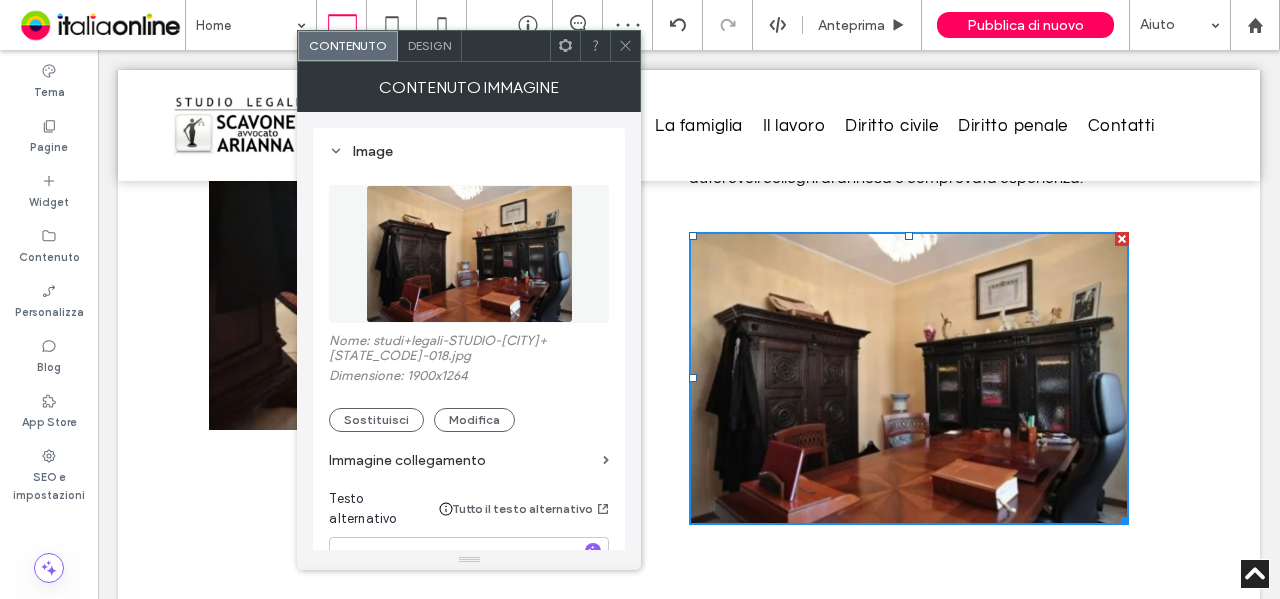 click 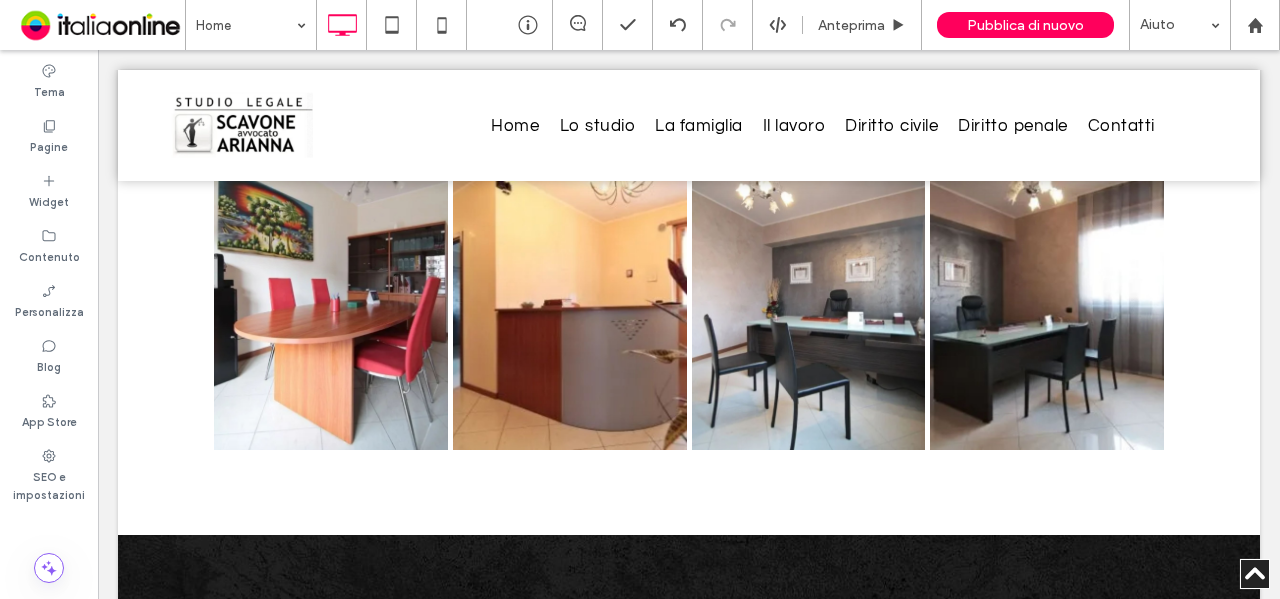 scroll, scrollTop: 3414, scrollLeft: 0, axis: vertical 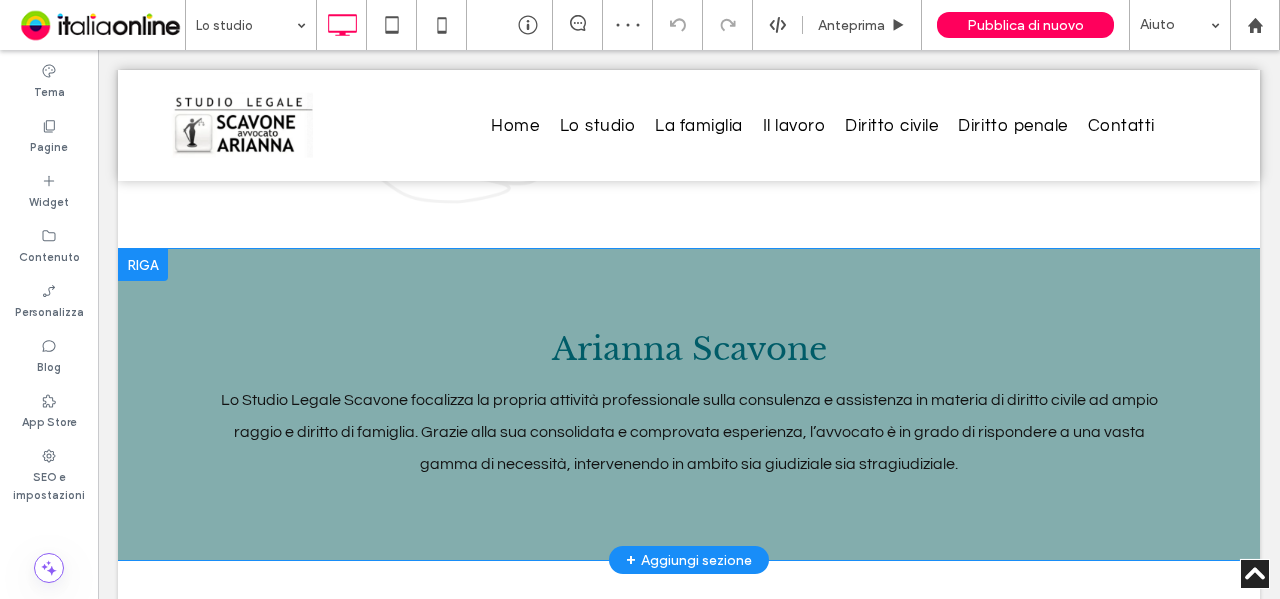 click on "Arianna Scavone
Lo Studio Legale Scavone focalizza la propria attività professionale sulla consulenza e assistenza in materia di diritto civile ad ampio raggio e diritto di famiglia. Grazie alla sua consolidata e comprovata esperienza, l’avvocato è in grado di rispondere a una vasta gamma di necessità, intervenendo in ambito sia giudiziale sia stragiudiziale.
Click To Paste
Riga + Aggiungi sezione" at bounding box center (689, 404) 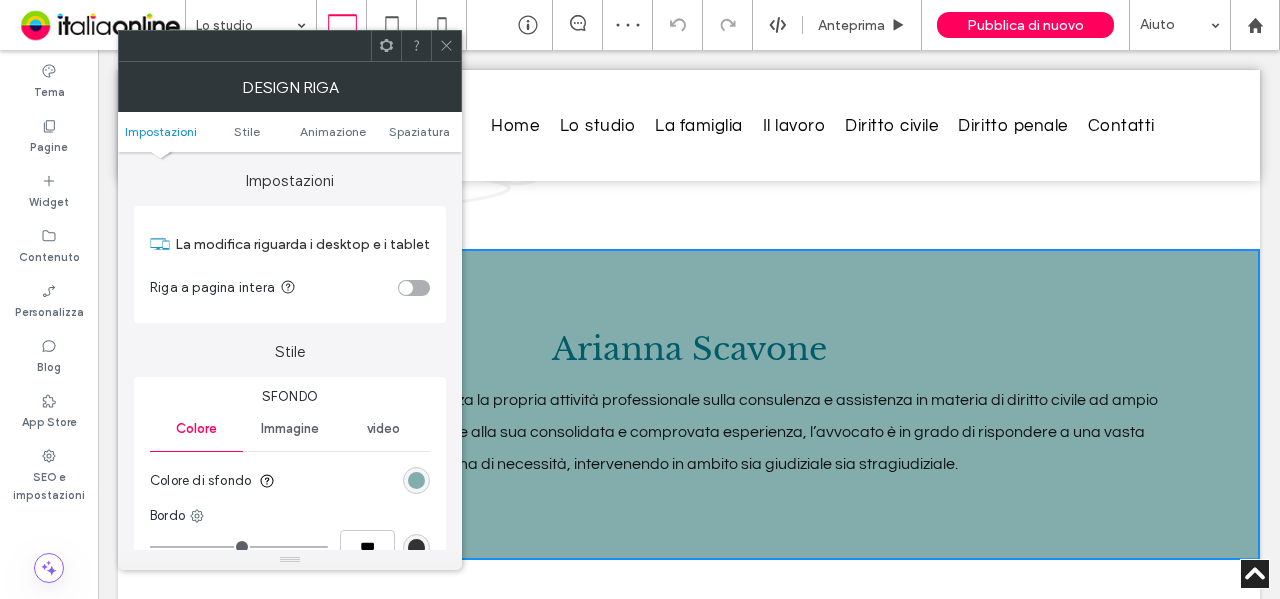 drag, startPoint x: 413, startPoint y: 479, endPoint x: 434, endPoint y: 467, distance: 24.186773 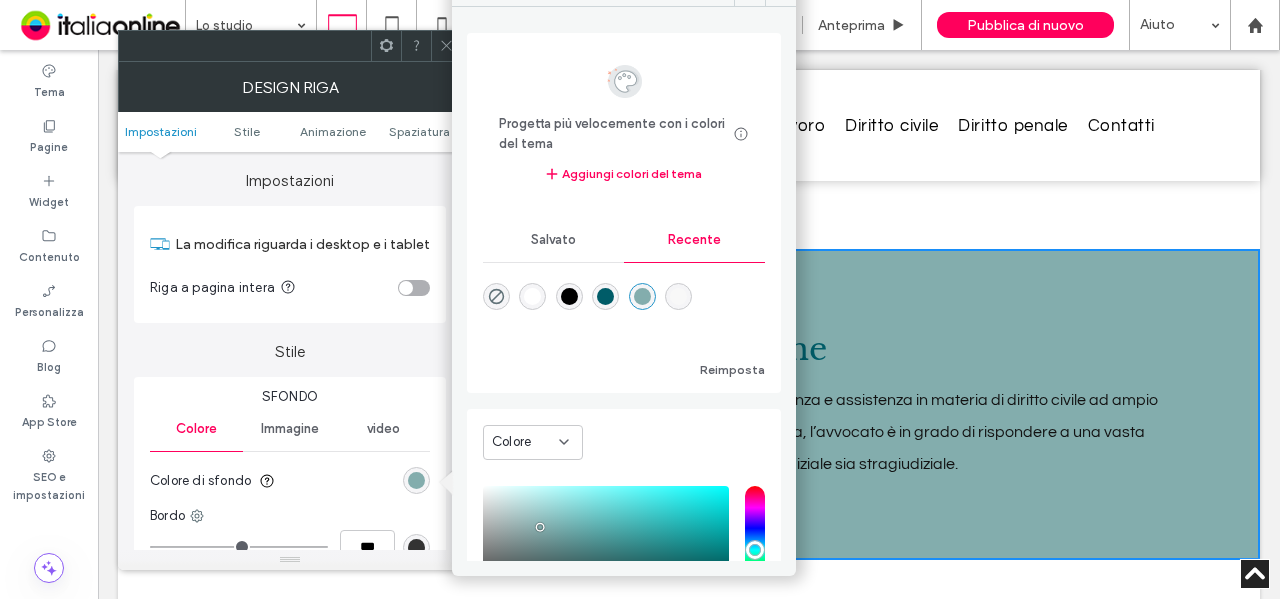 drag, startPoint x: 704, startPoint y: 297, endPoint x: 630, endPoint y: 207, distance: 116.51609 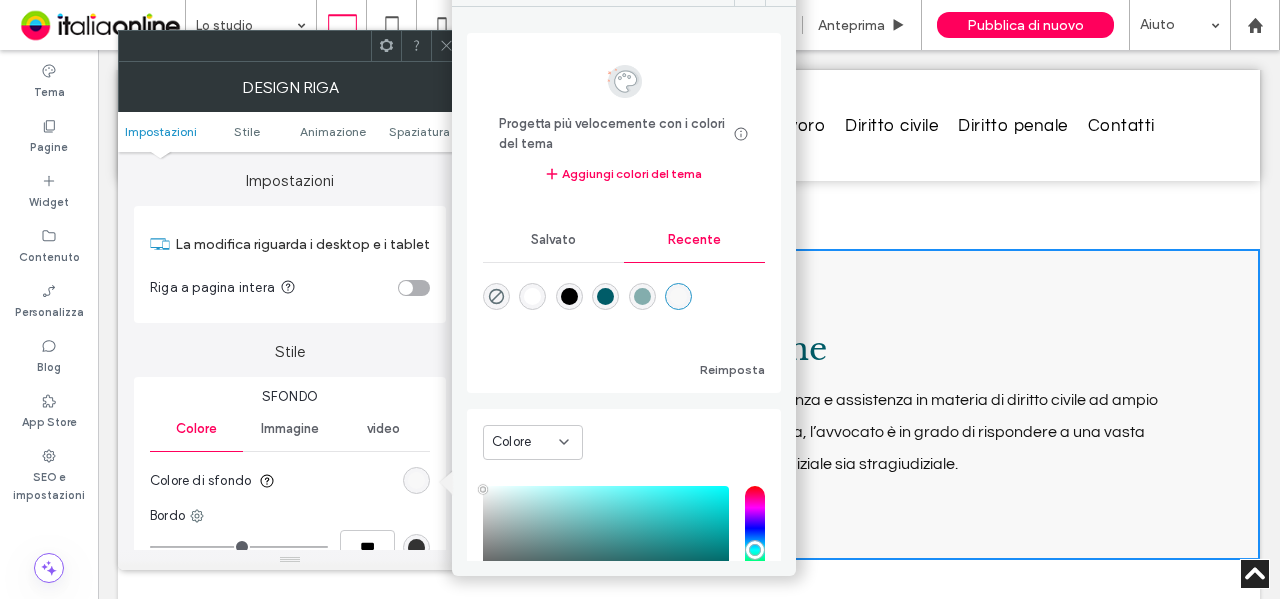 drag, startPoint x: 446, startPoint y: 44, endPoint x: 475, endPoint y: 72, distance: 40.311287 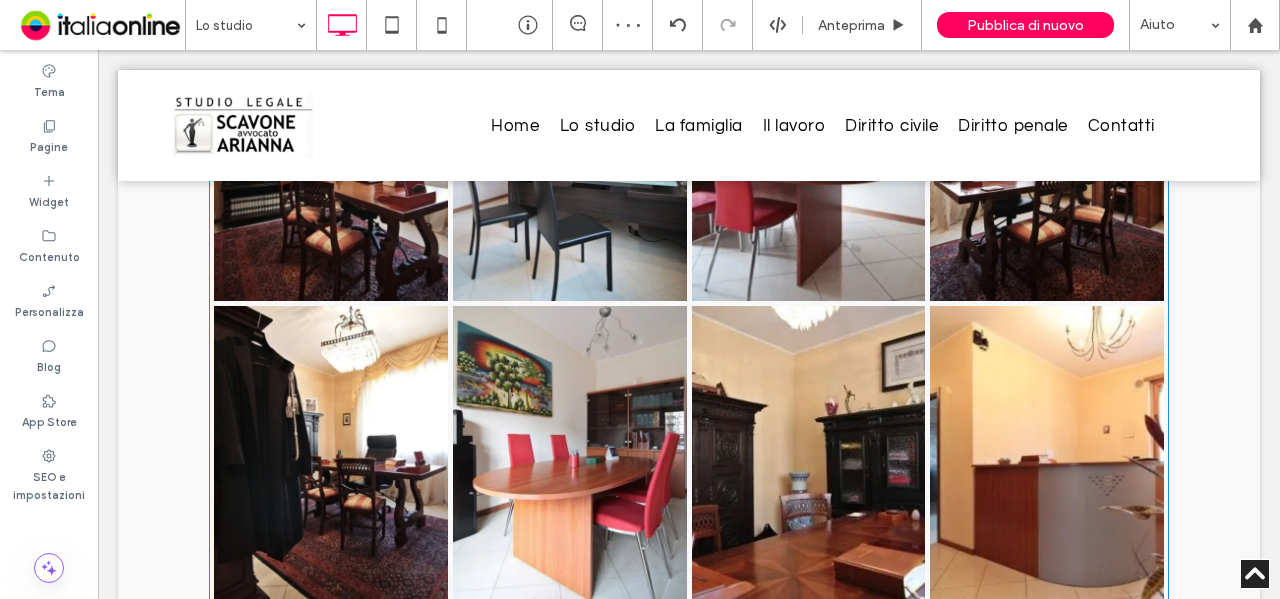scroll, scrollTop: 2300, scrollLeft: 0, axis: vertical 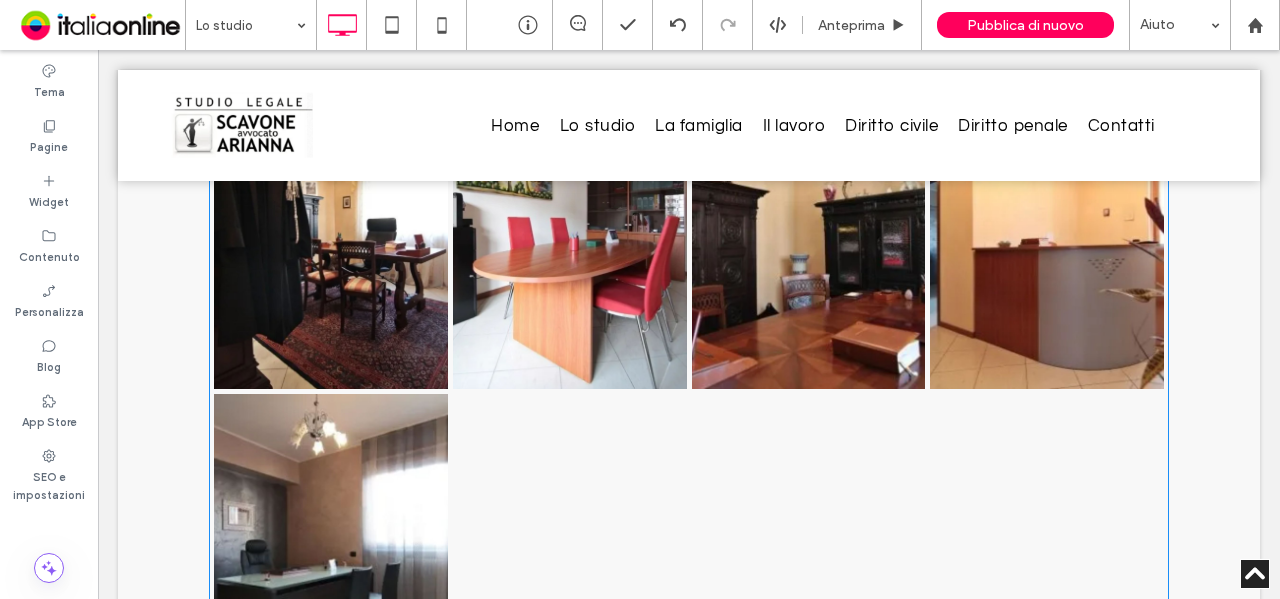click at bounding box center [569, 544] 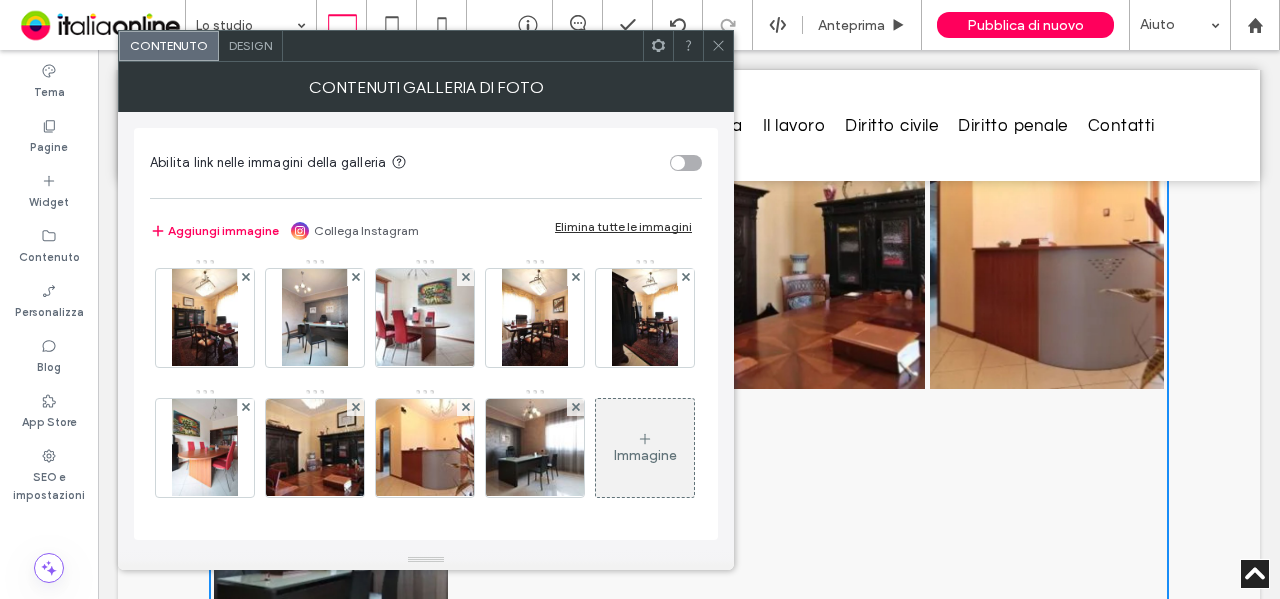 scroll, scrollTop: 0, scrollLeft: 0, axis: both 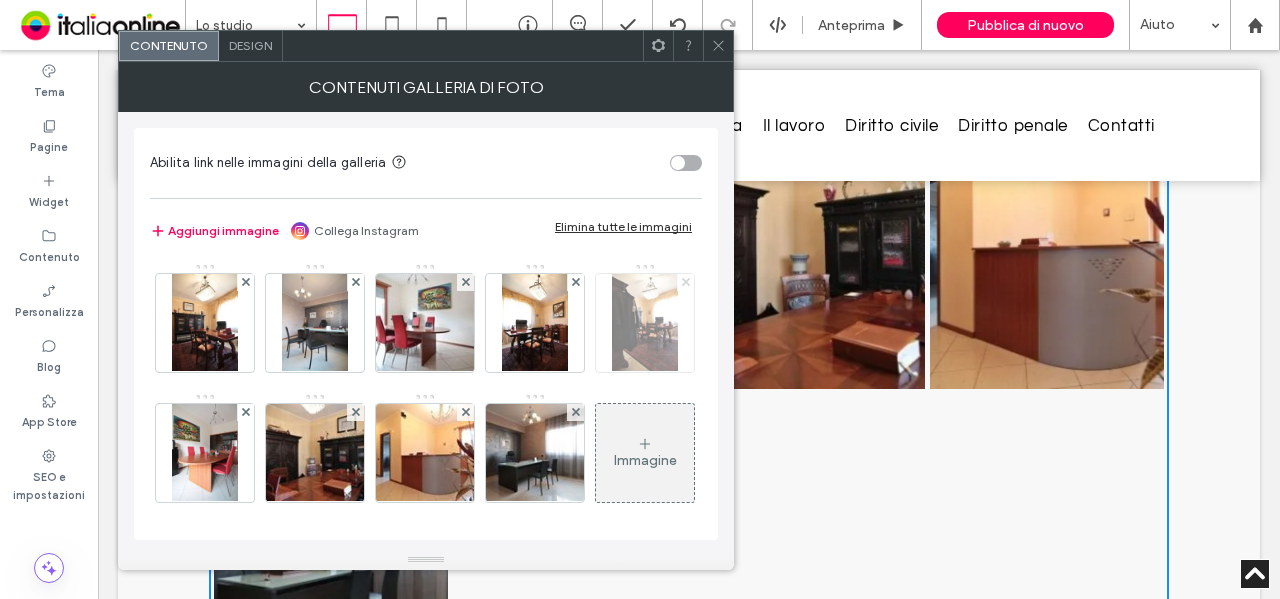 click 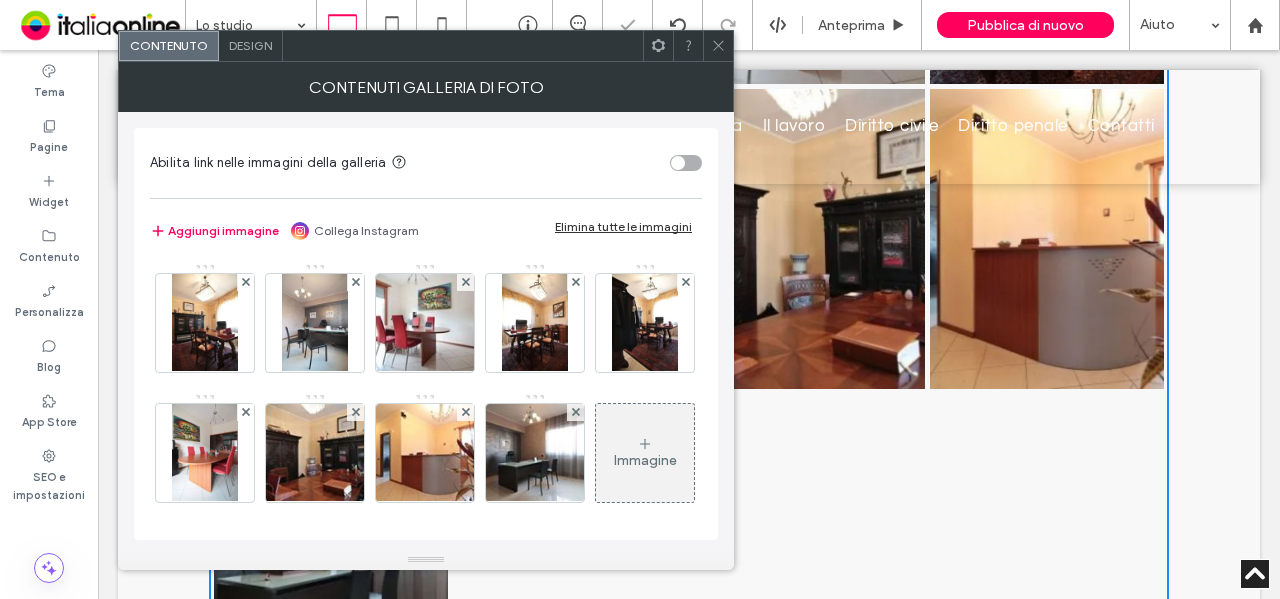 scroll, scrollTop: 2147, scrollLeft: 0, axis: vertical 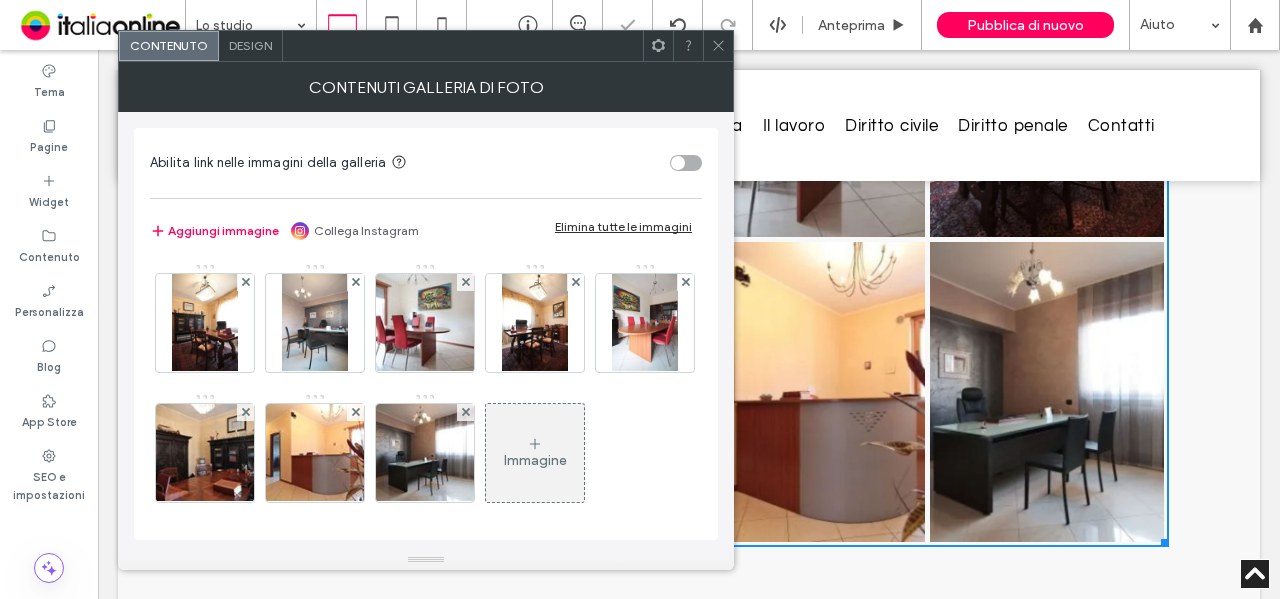 drag, startPoint x: 716, startPoint y: 47, endPoint x: 432, endPoint y: 34, distance: 284.2974 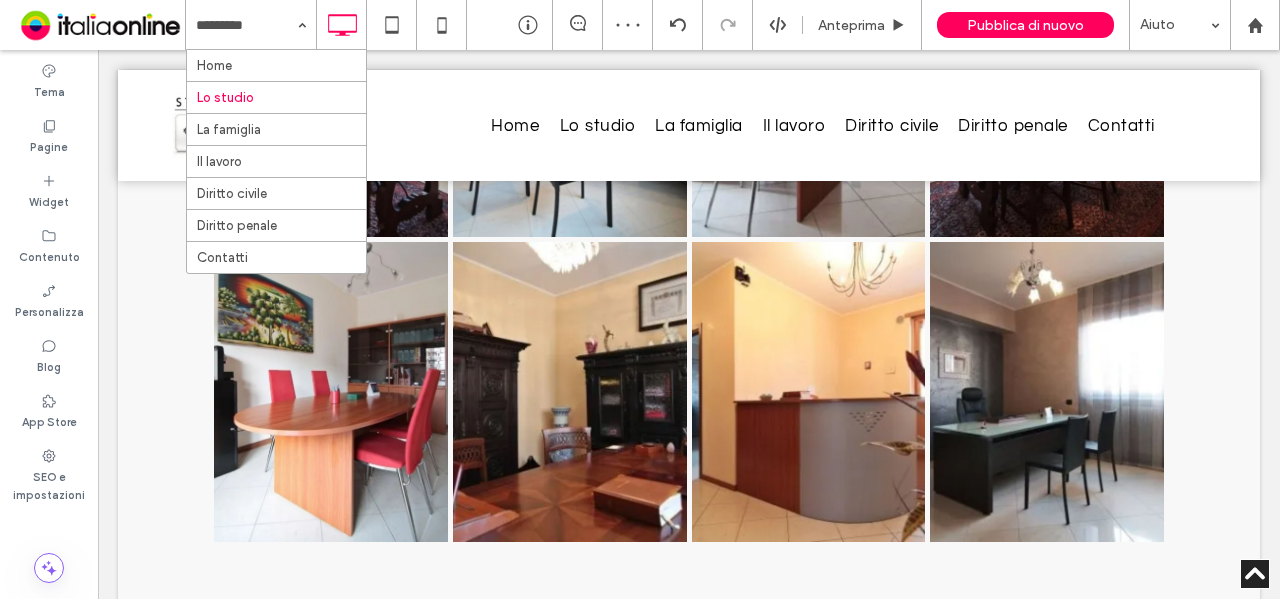 drag, startPoint x: 249, startPoint y: 73, endPoint x: 261, endPoint y: 77, distance: 12.649111 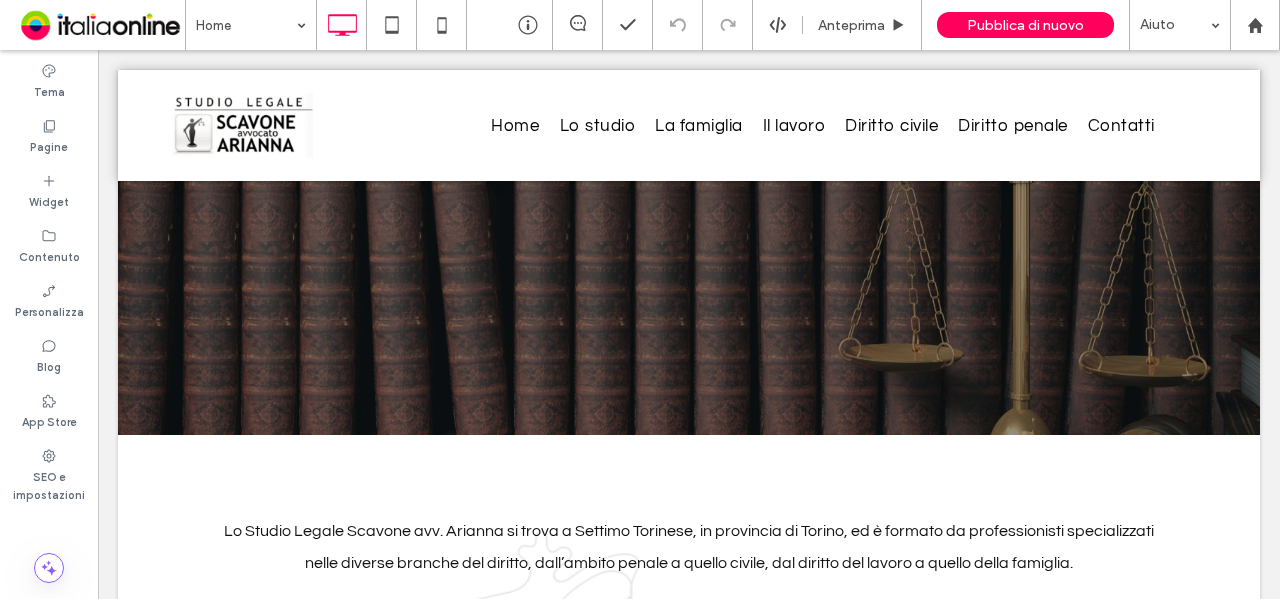 scroll, scrollTop: 0, scrollLeft: 0, axis: both 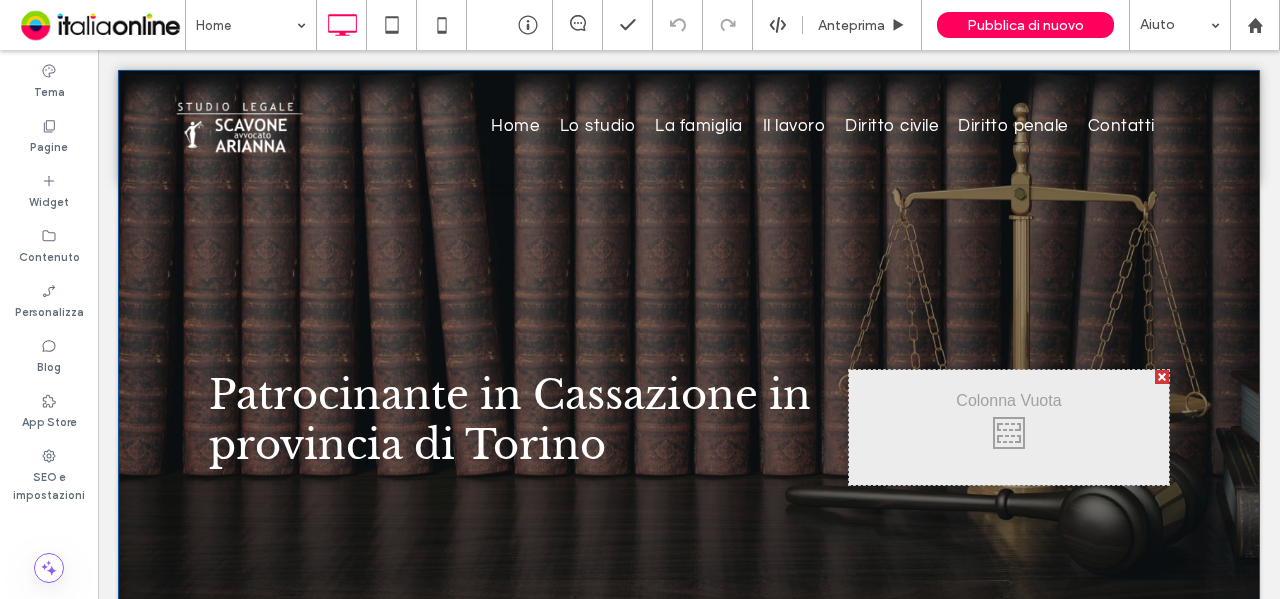 click on "Patrocinante in Cassazione in provincia di Torino
Click To Paste
Click To Paste
Riga + Aggiungi sezione" at bounding box center [689, 402] 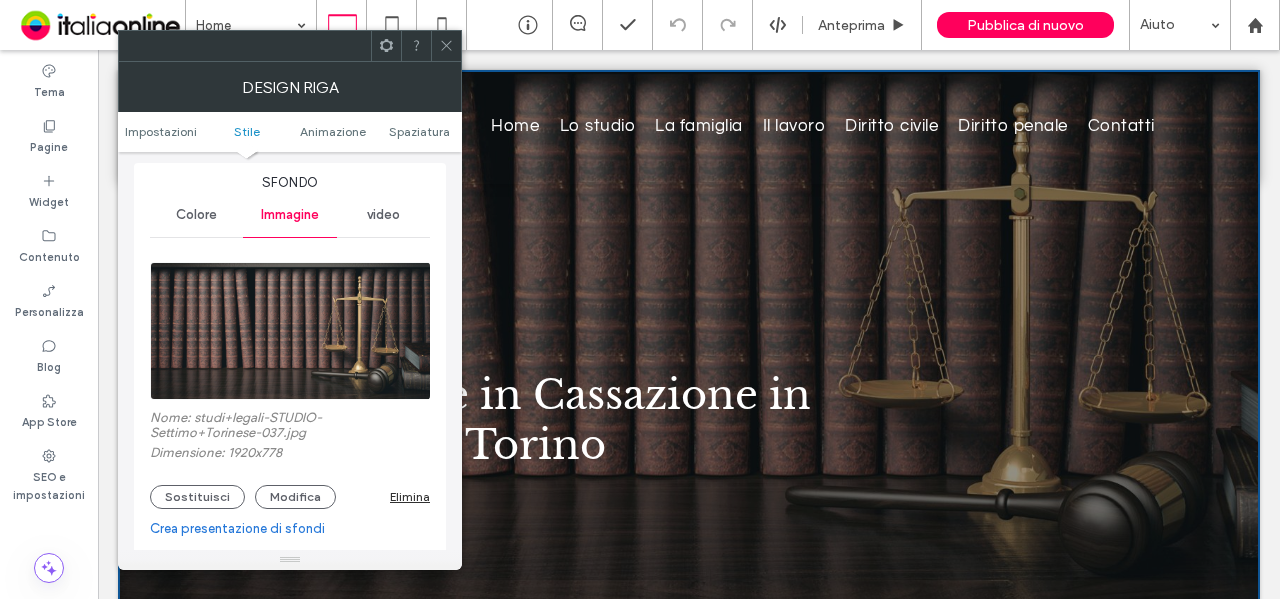 scroll, scrollTop: 300, scrollLeft: 0, axis: vertical 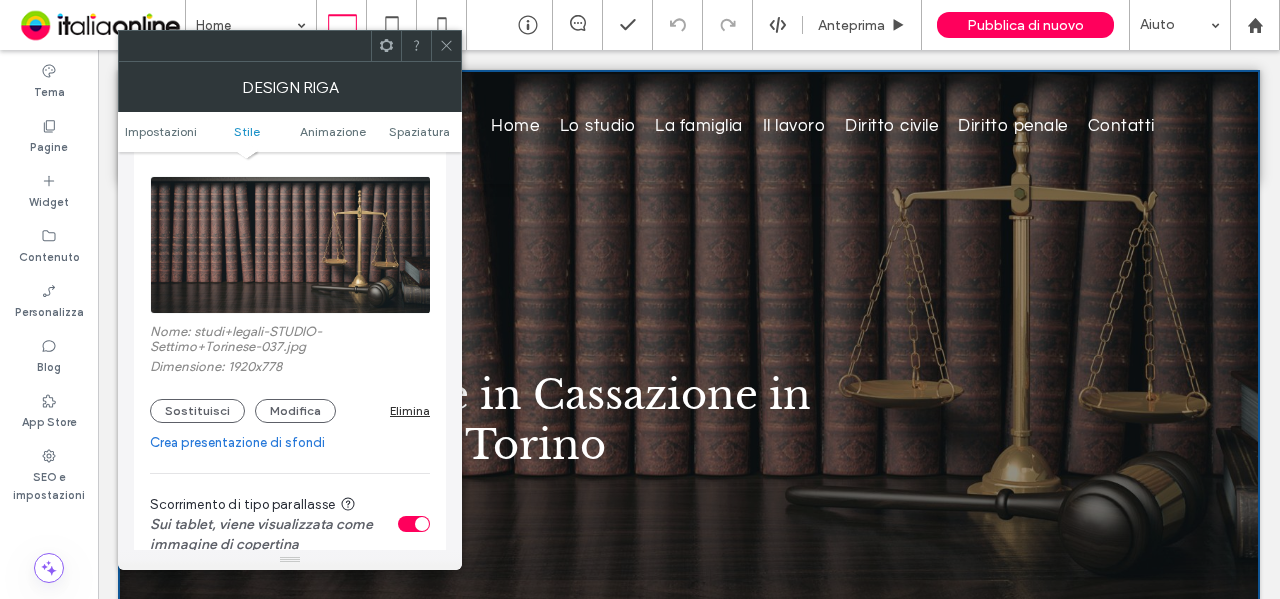 drag, startPoint x: 200, startPoint y: 412, endPoint x: 406, endPoint y: 437, distance: 207.51144 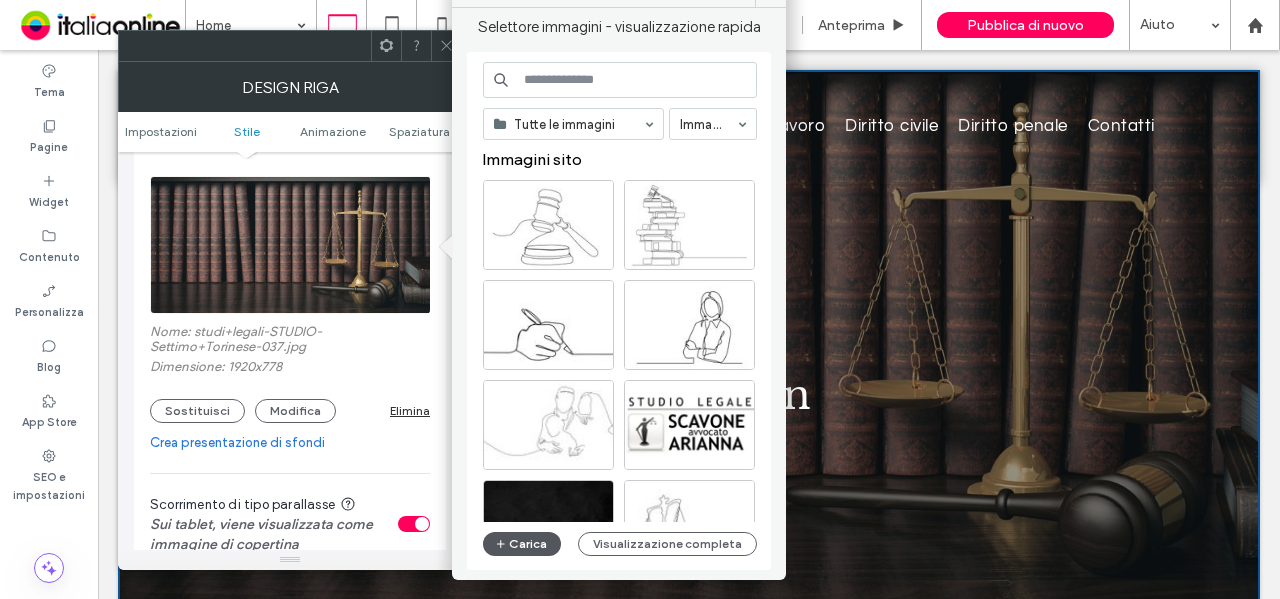 click on "Carica" at bounding box center [522, 544] 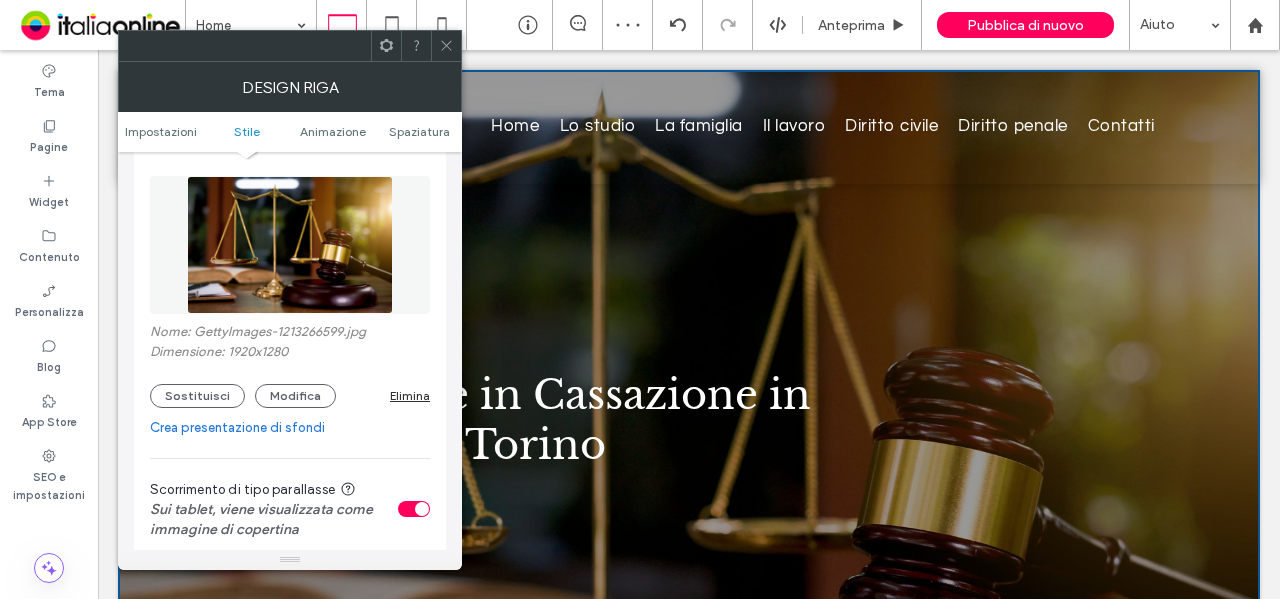 click 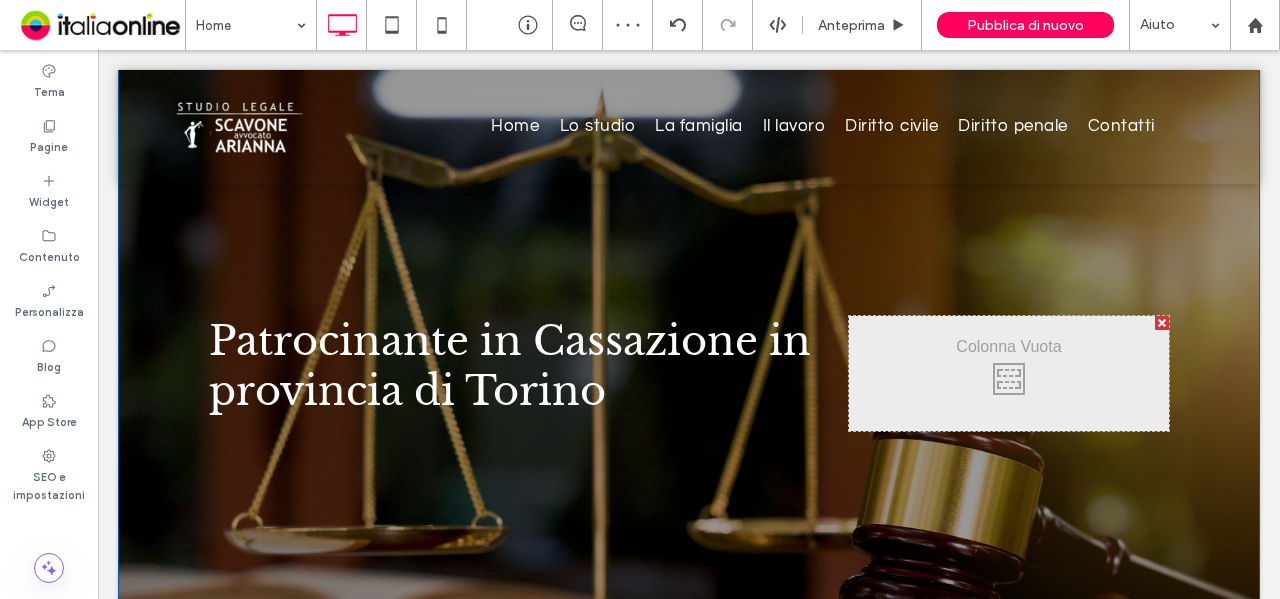 scroll, scrollTop: 0, scrollLeft: 0, axis: both 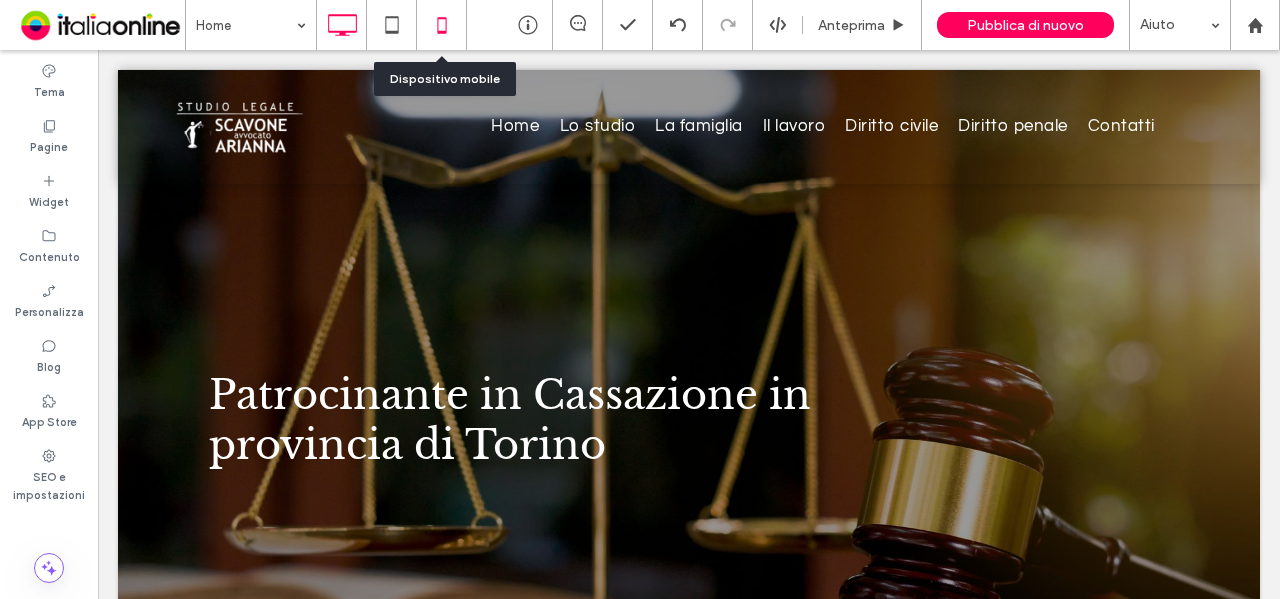 click 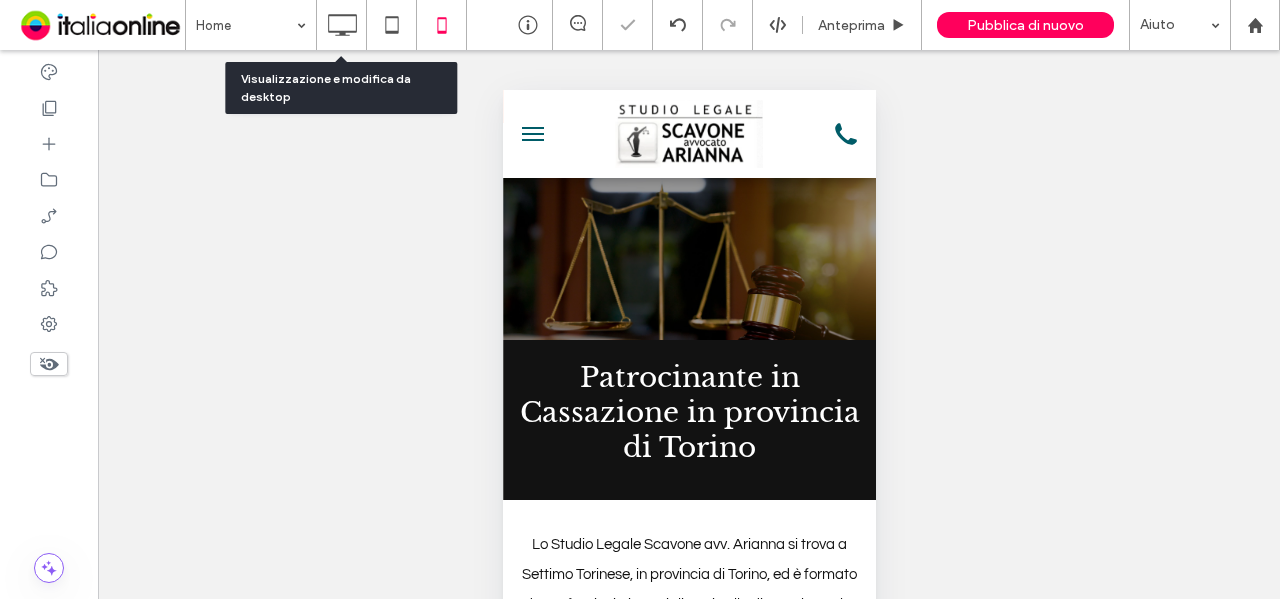 scroll, scrollTop: 0, scrollLeft: 0, axis: both 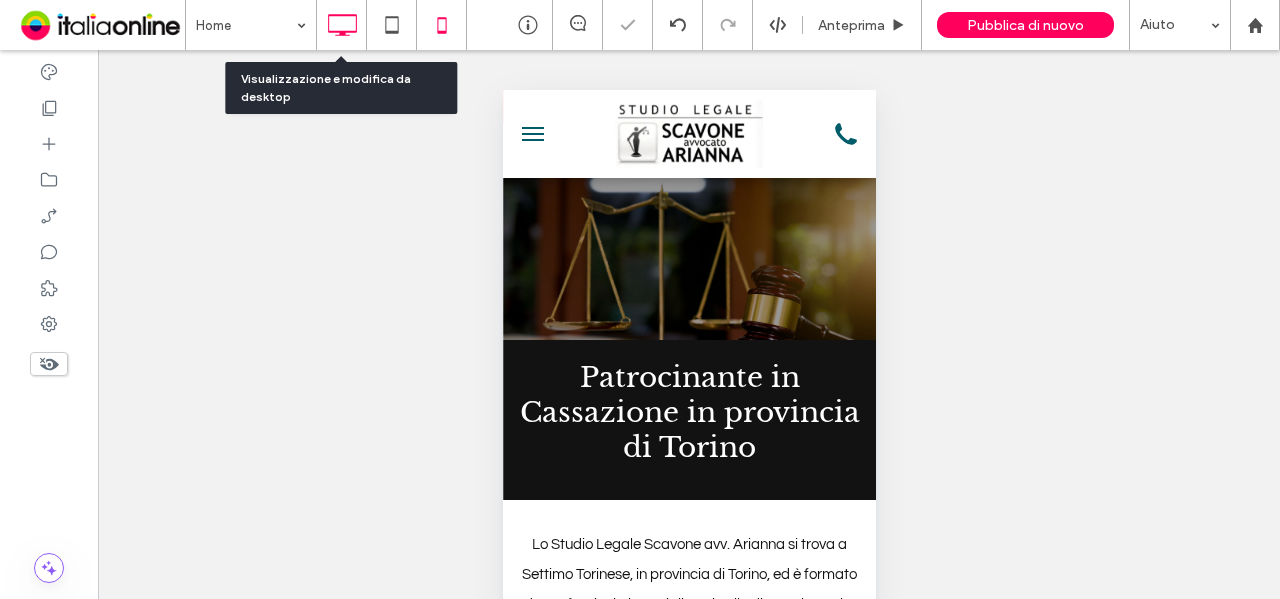 click 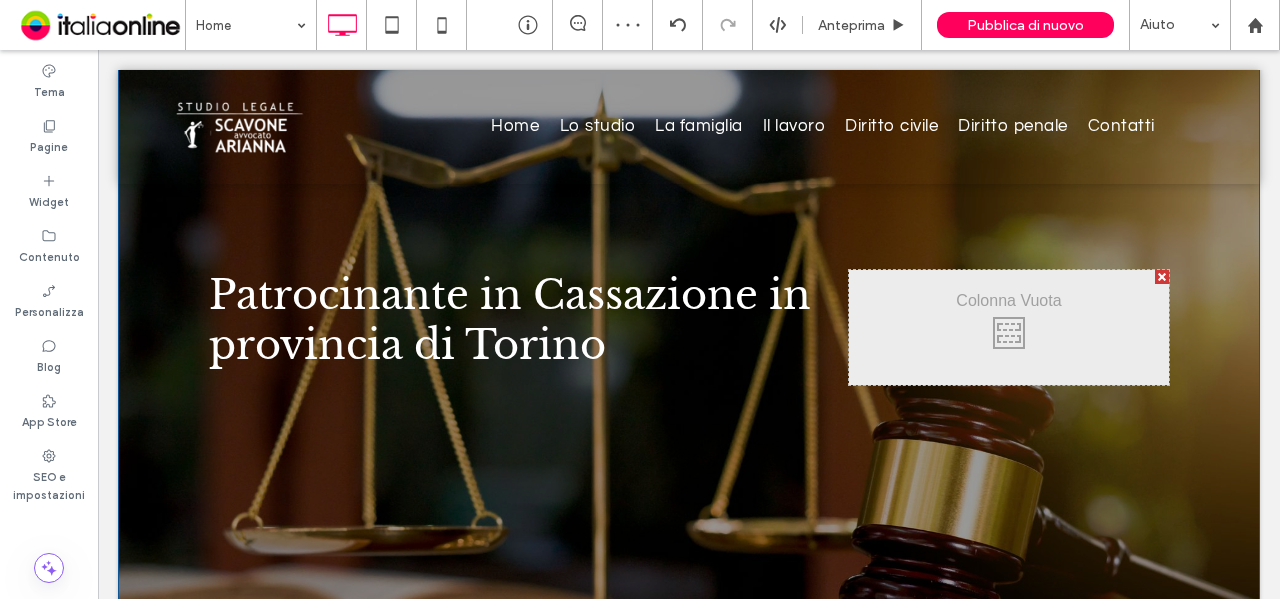 scroll, scrollTop: 0, scrollLeft: 0, axis: both 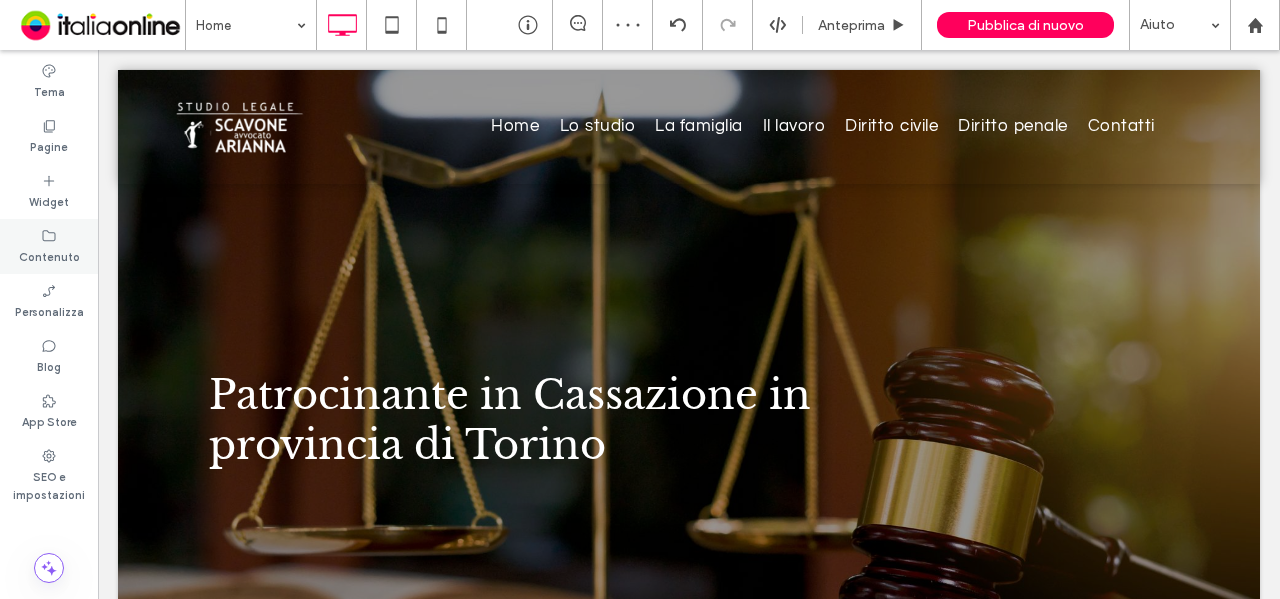 click on "Contenuto" at bounding box center (49, 255) 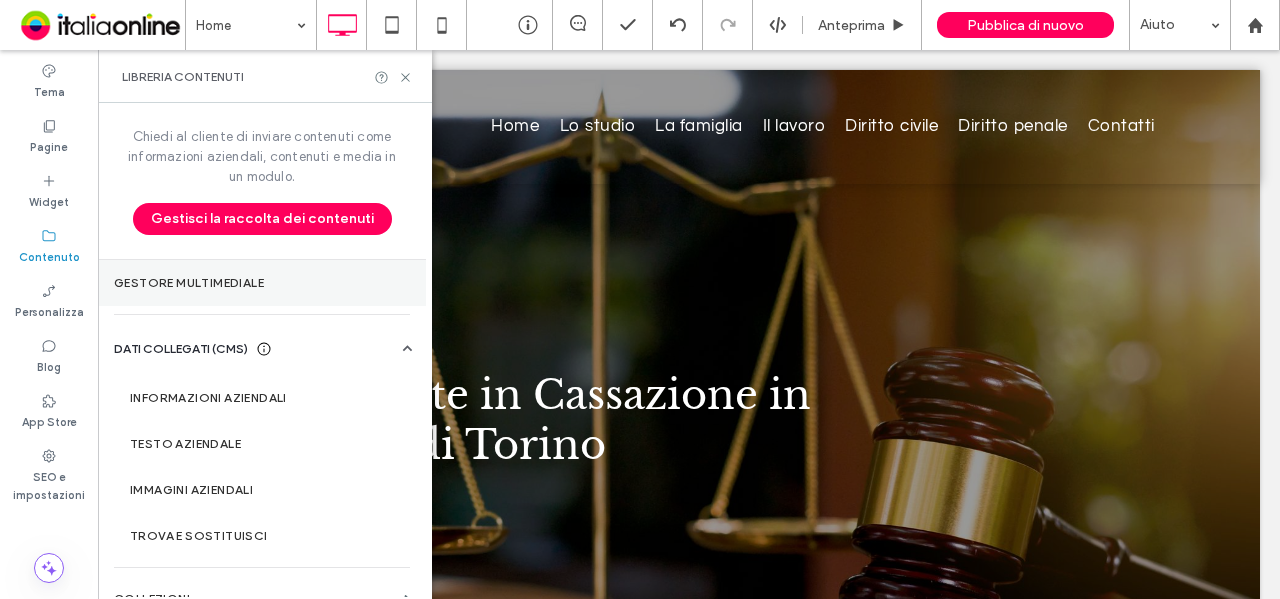 click on "Gestore multimediale" at bounding box center (262, 283) 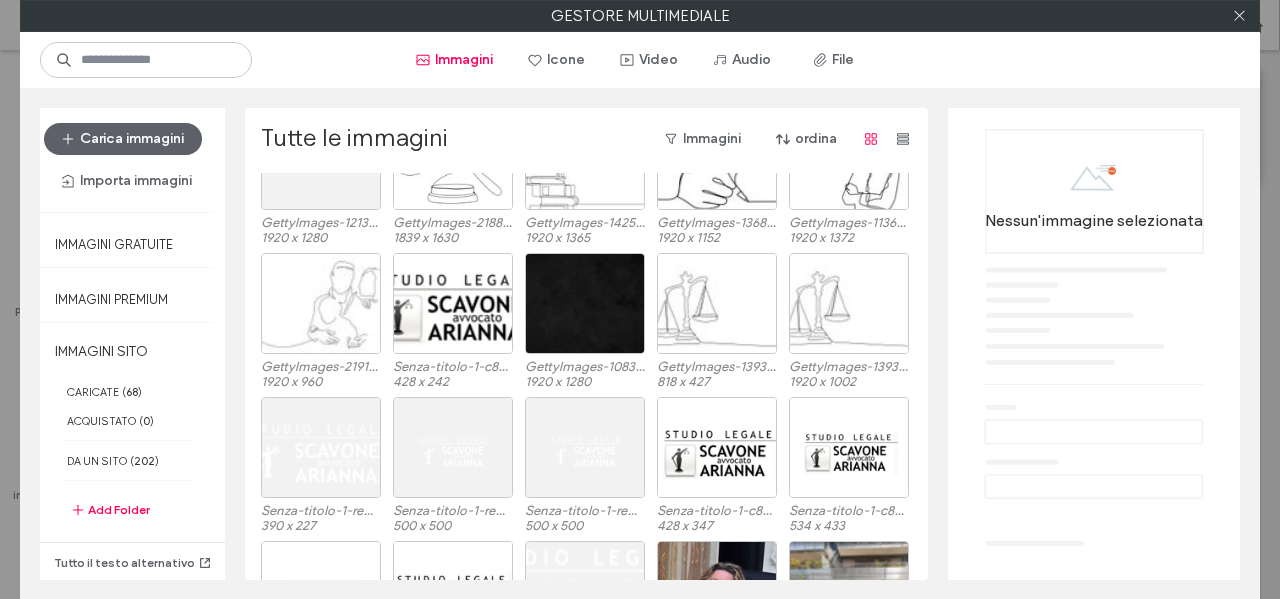 scroll, scrollTop: 0, scrollLeft: 0, axis: both 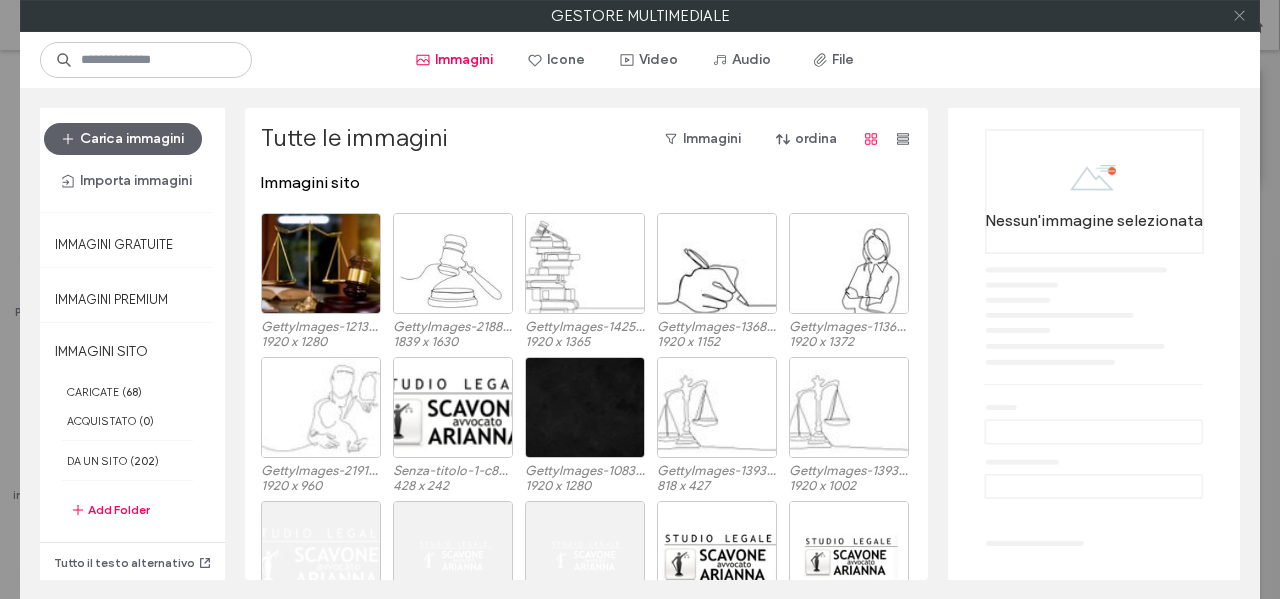 click 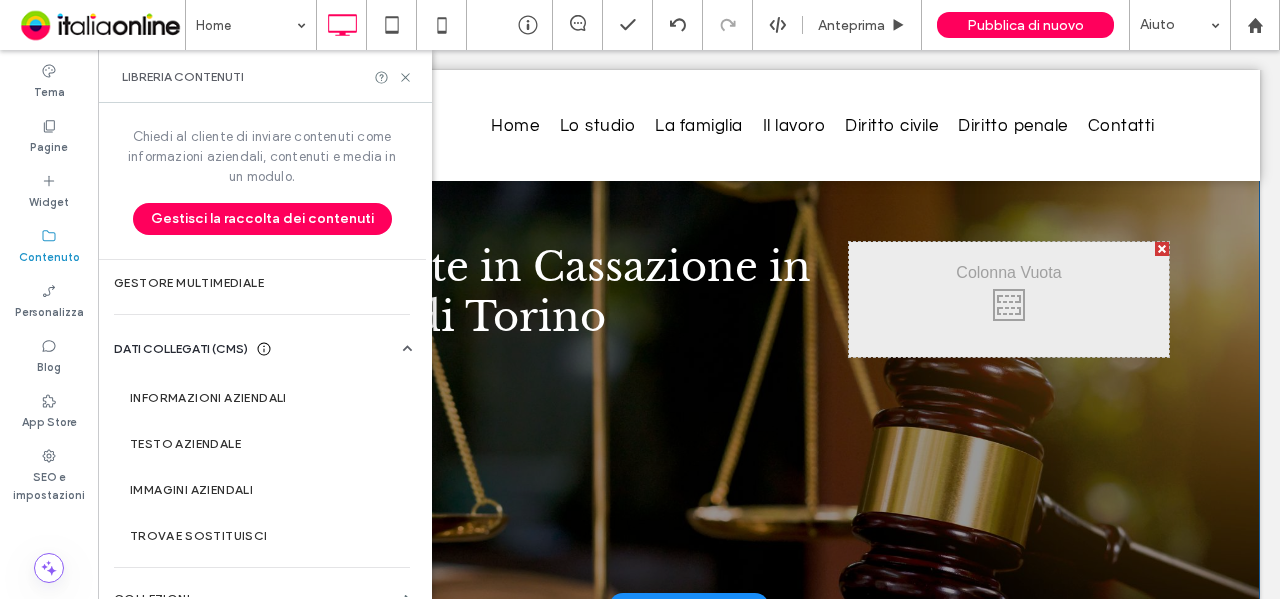 scroll, scrollTop: 200, scrollLeft: 0, axis: vertical 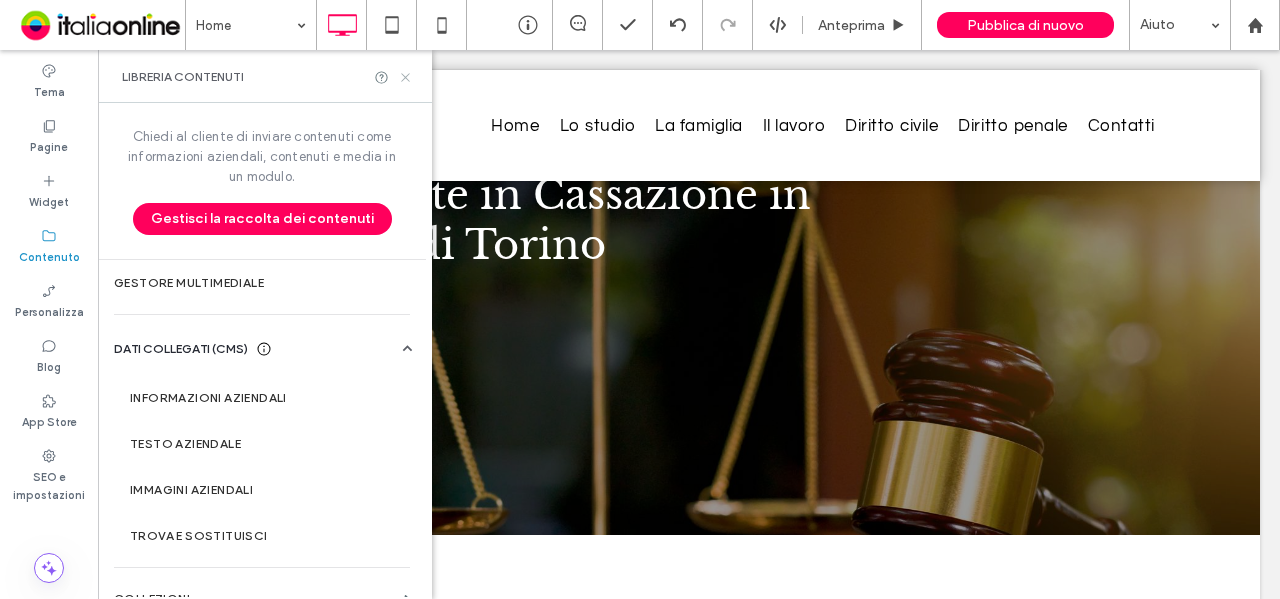 click 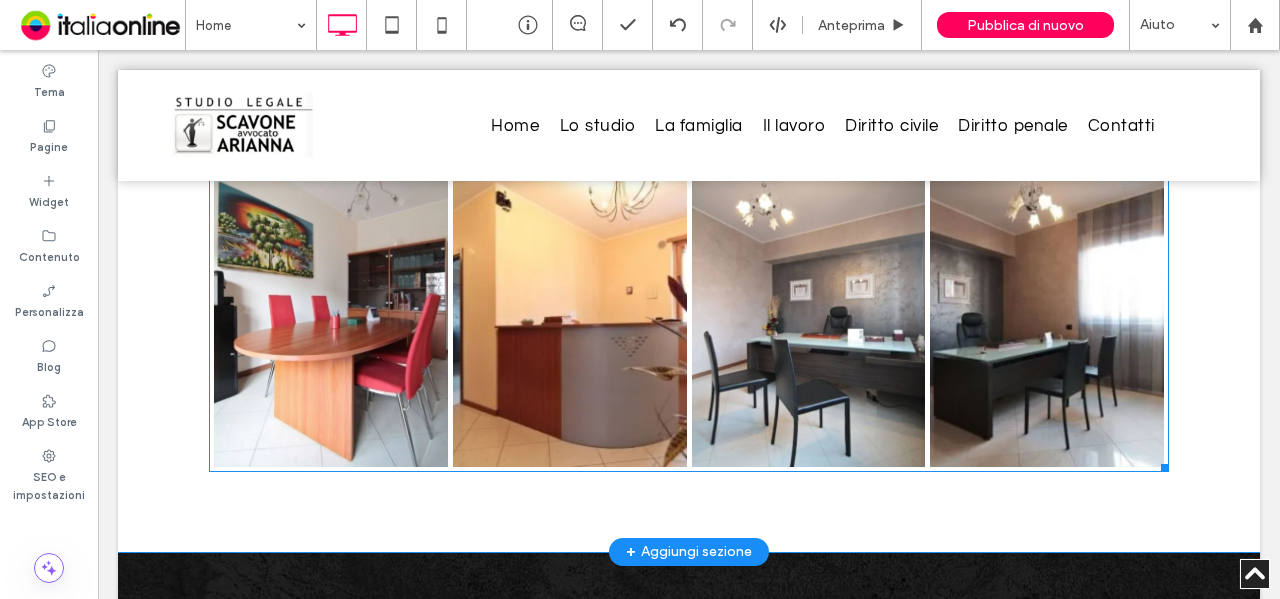 scroll, scrollTop: 3400, scrollLeft: 0, axis: vertical 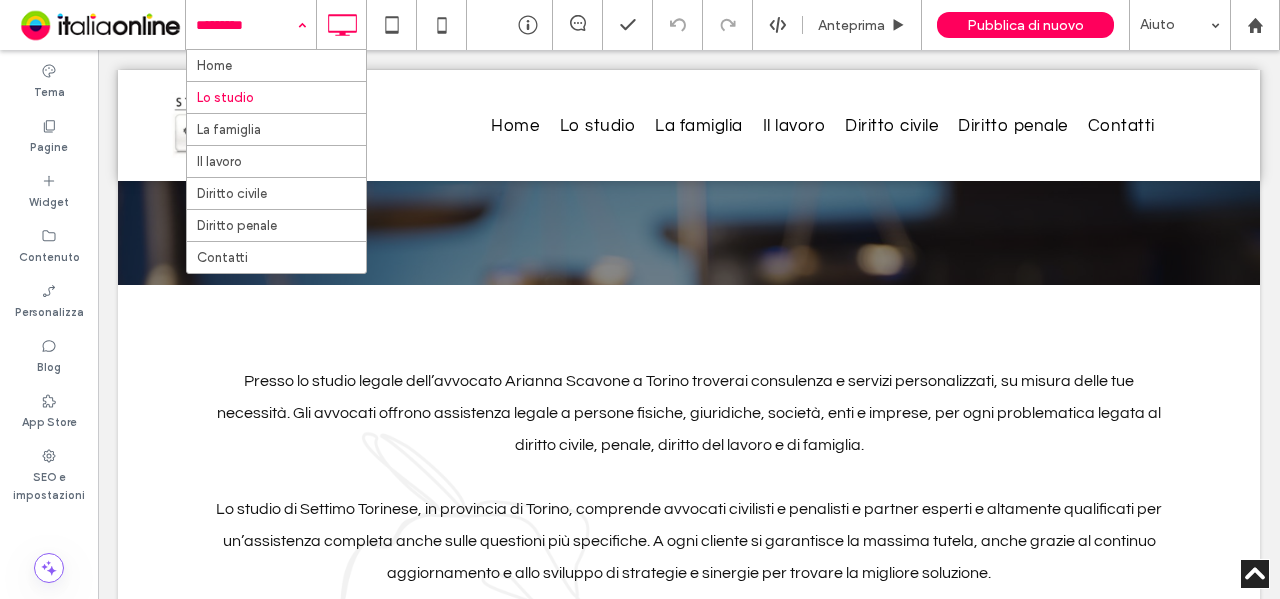 click at bounding box center [246, 25] 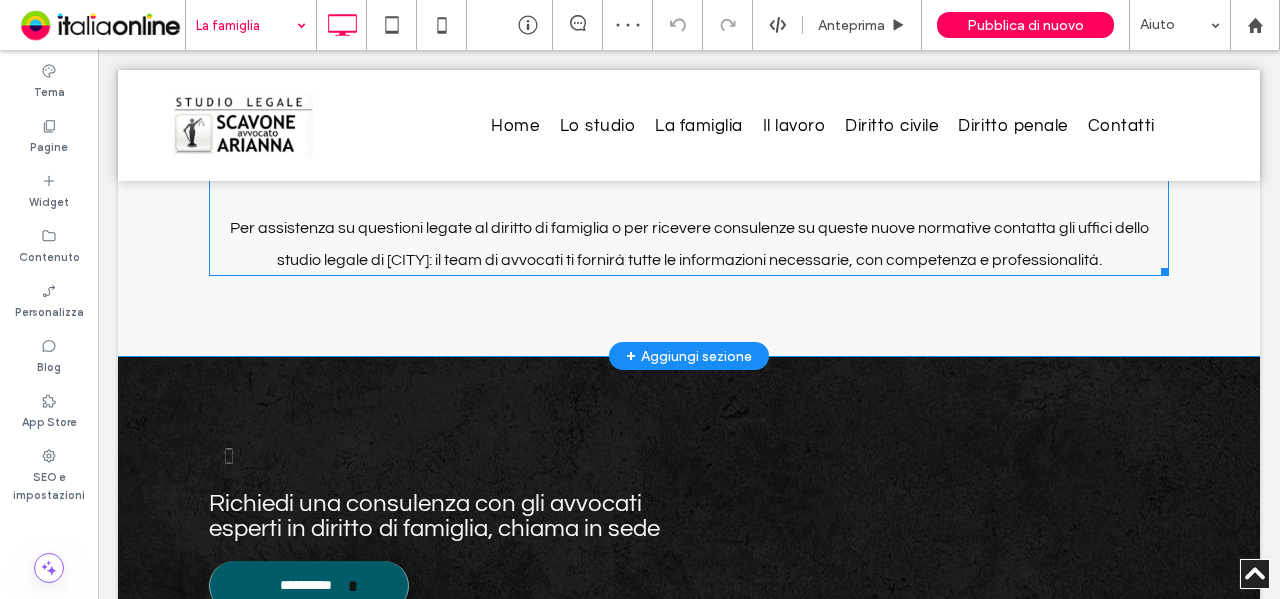 scroll, scrollTop: 1500, scrollLeft: 0, axis: vertical 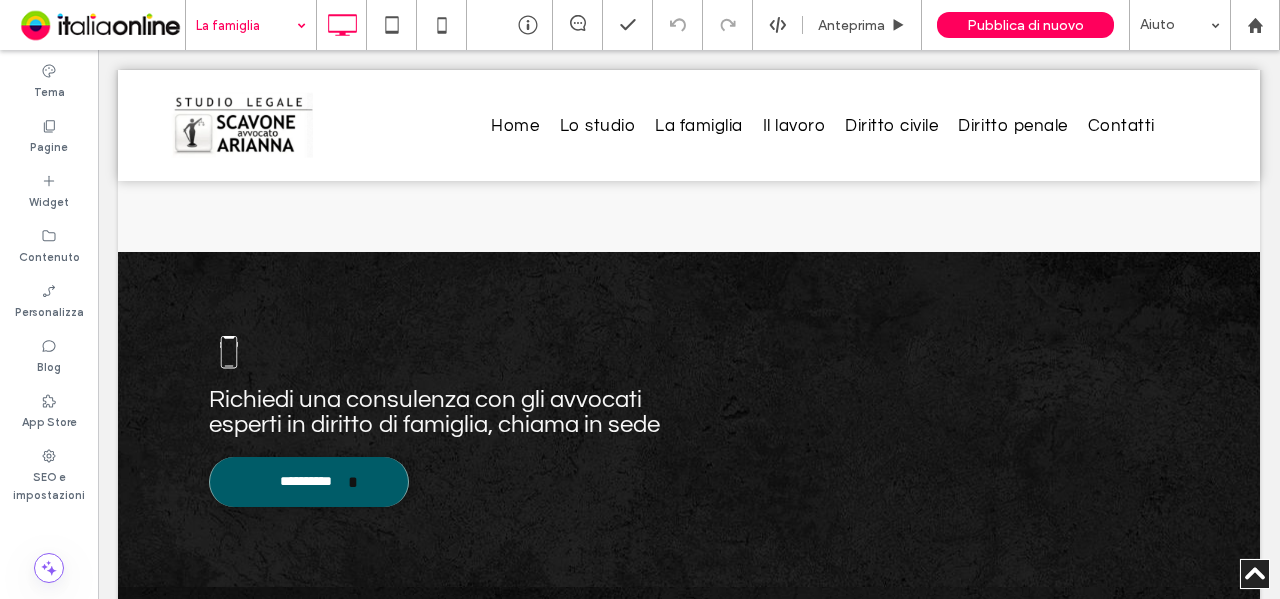 click on "La famiglia" at bounding box center [251, 25] 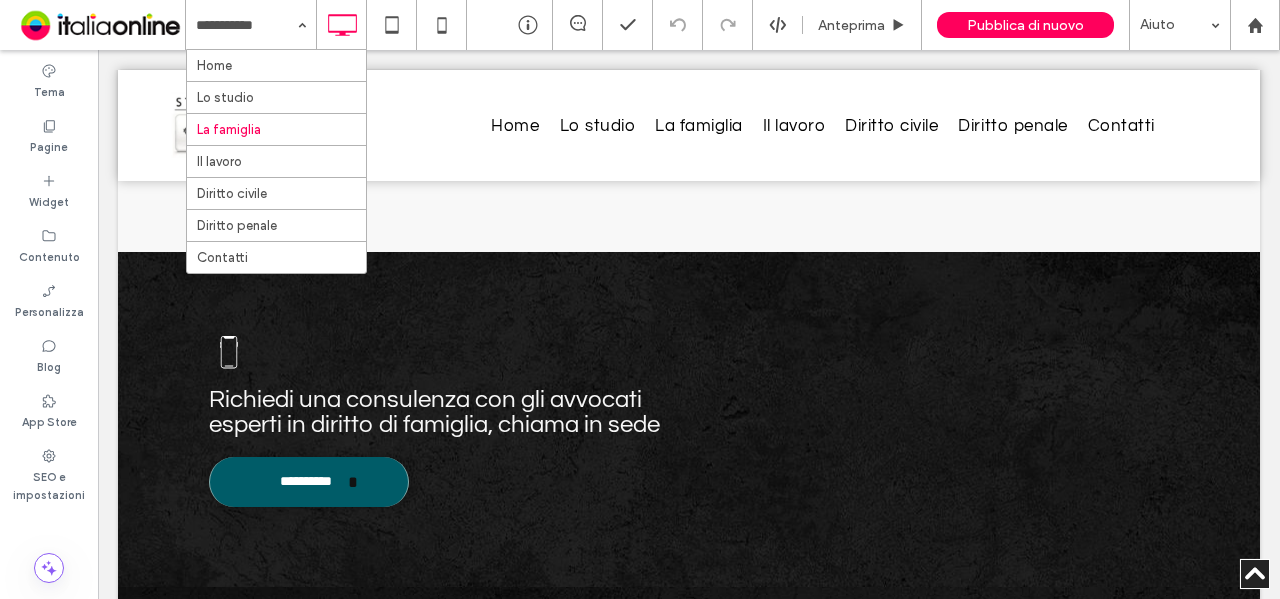 drag, startPoint x: 270, startPoint y: 156, endPoint x: 291, endPoint y: 156, distance: 21 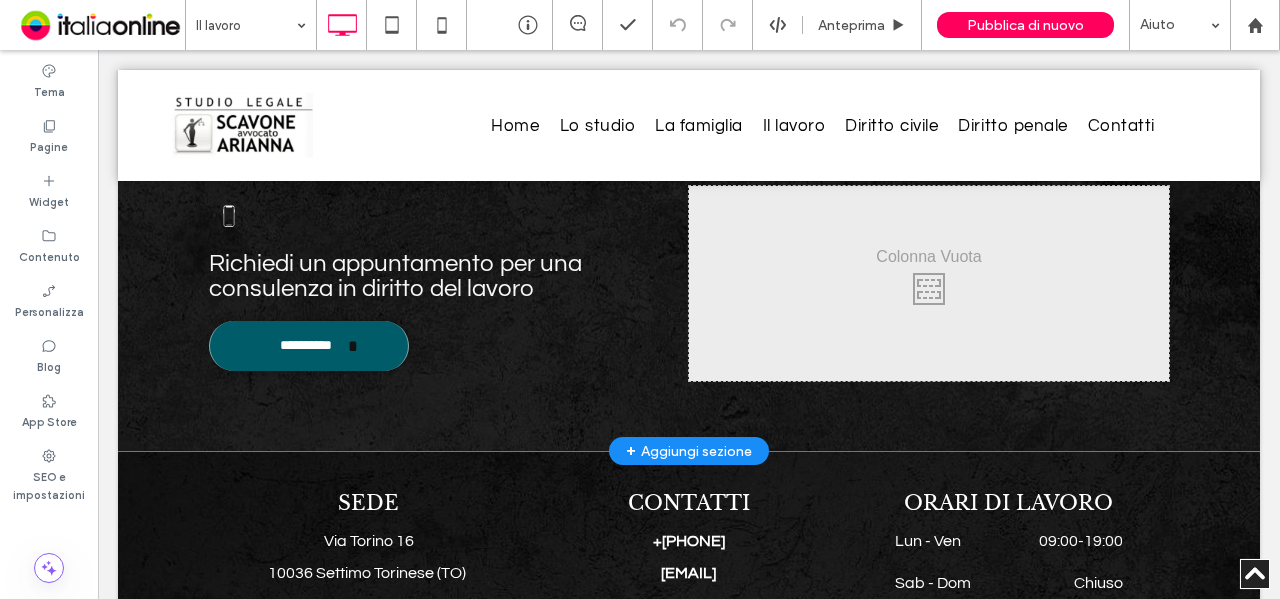 scroll, scrollTop: 1700, scrollLeft: 0, axis: vertical 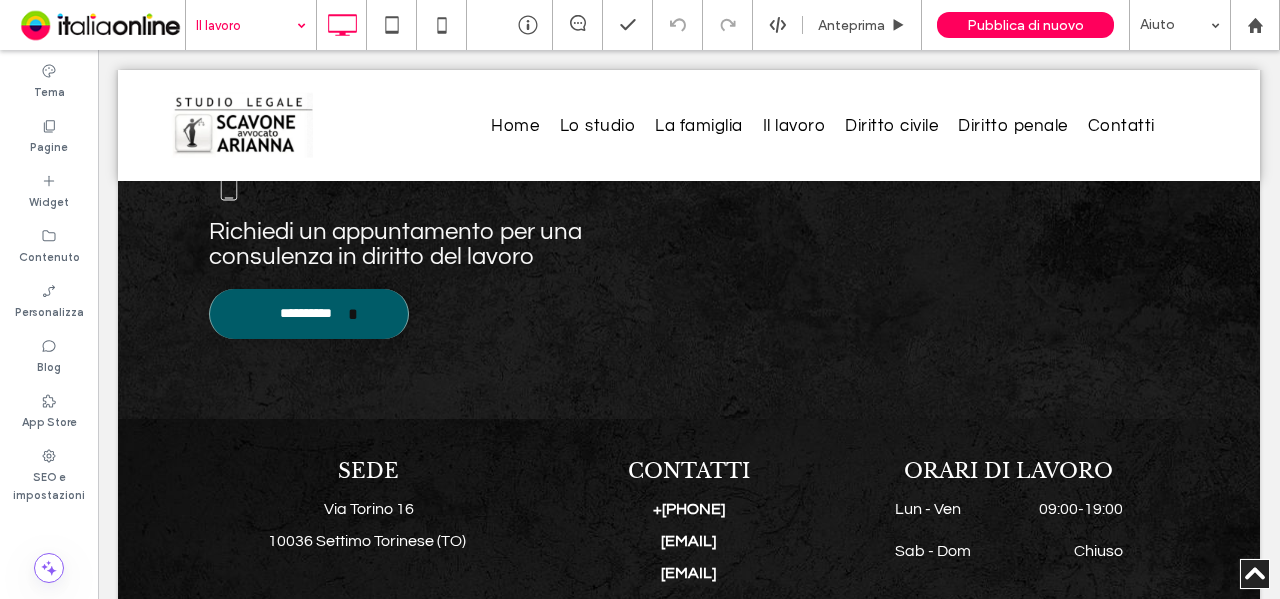 drag, startPoint x: 195, startPoint y: 1, endPoint x: 258, endPoint y: 30, distance: 69.354164 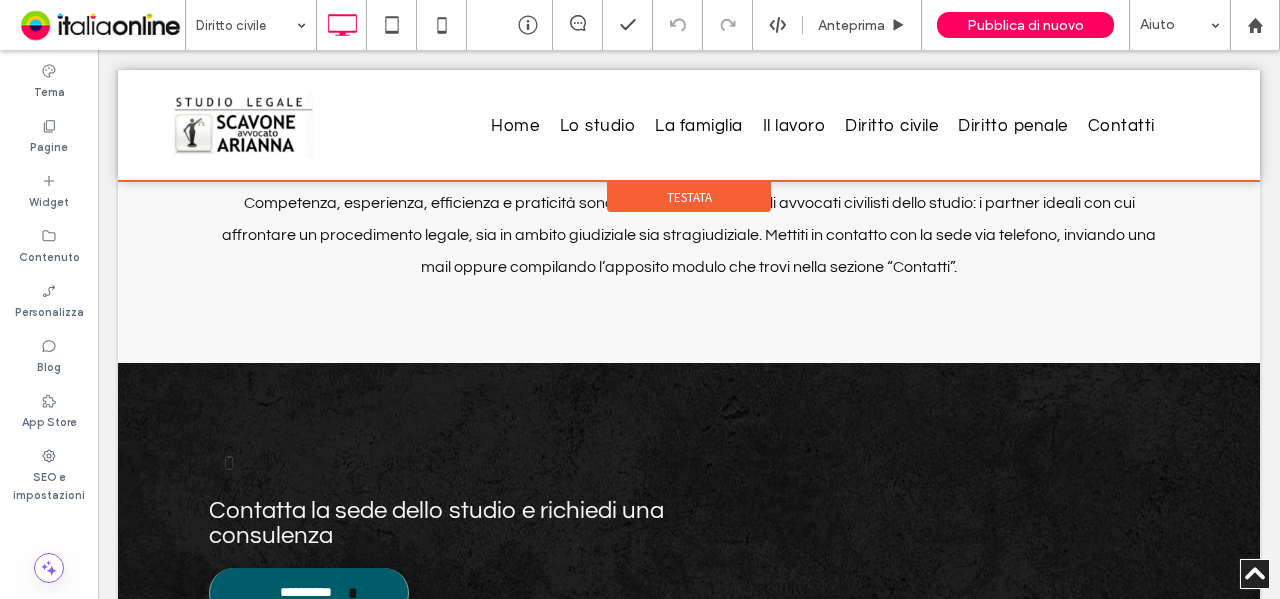 scroll, scrollTop: 1600, scrollLeft: 0, axis: vertical 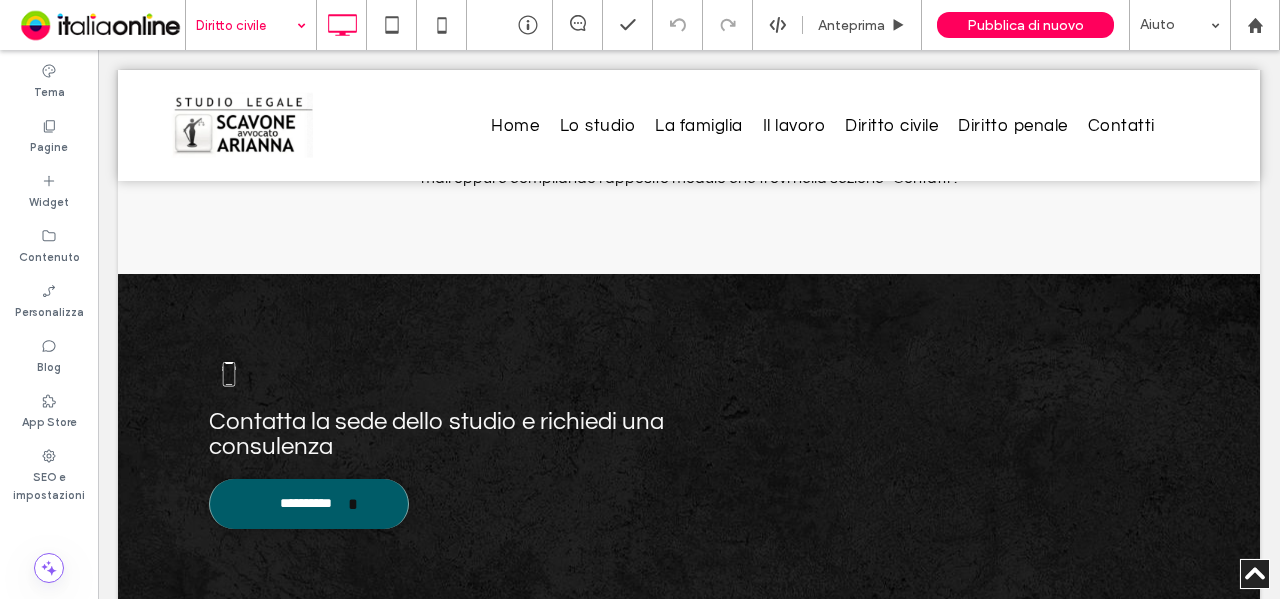 click at bounding box center (246, 25) 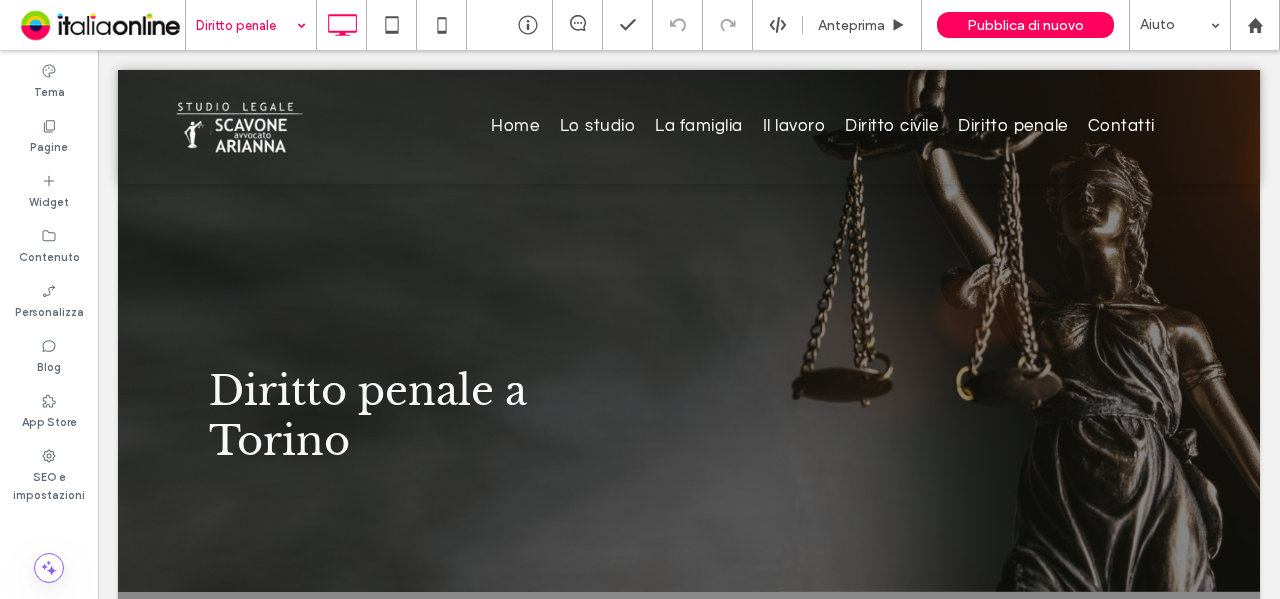 scroll, scrollTop: 0, scrollLeft: 0, axis: both 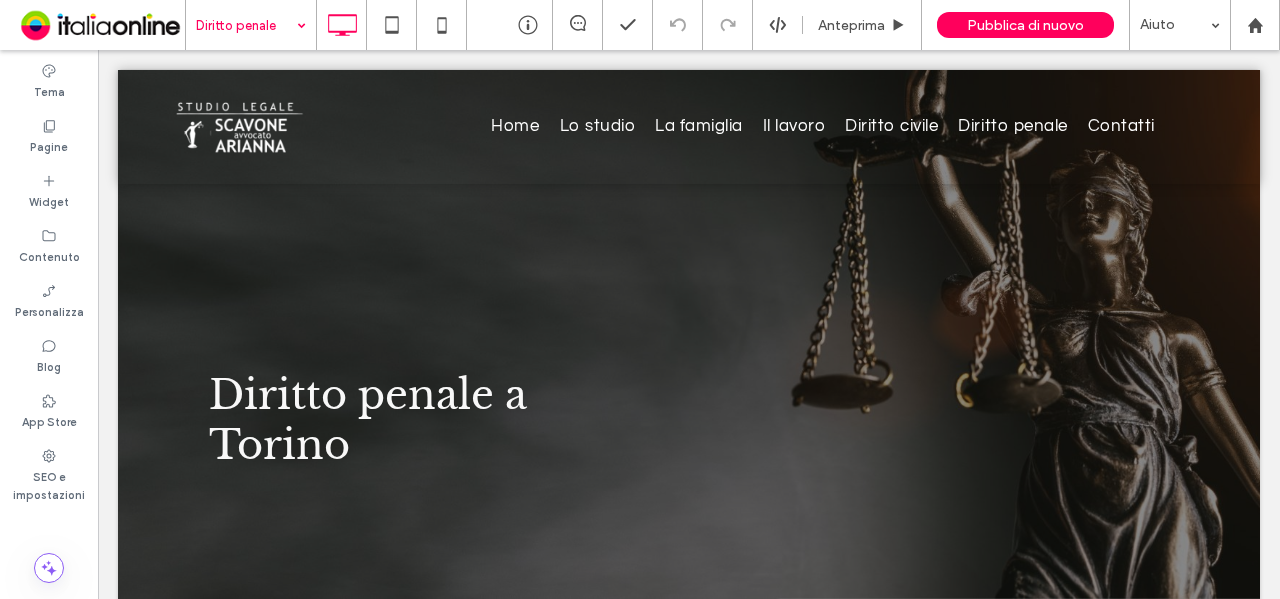 click at bounding box center [246, 25] 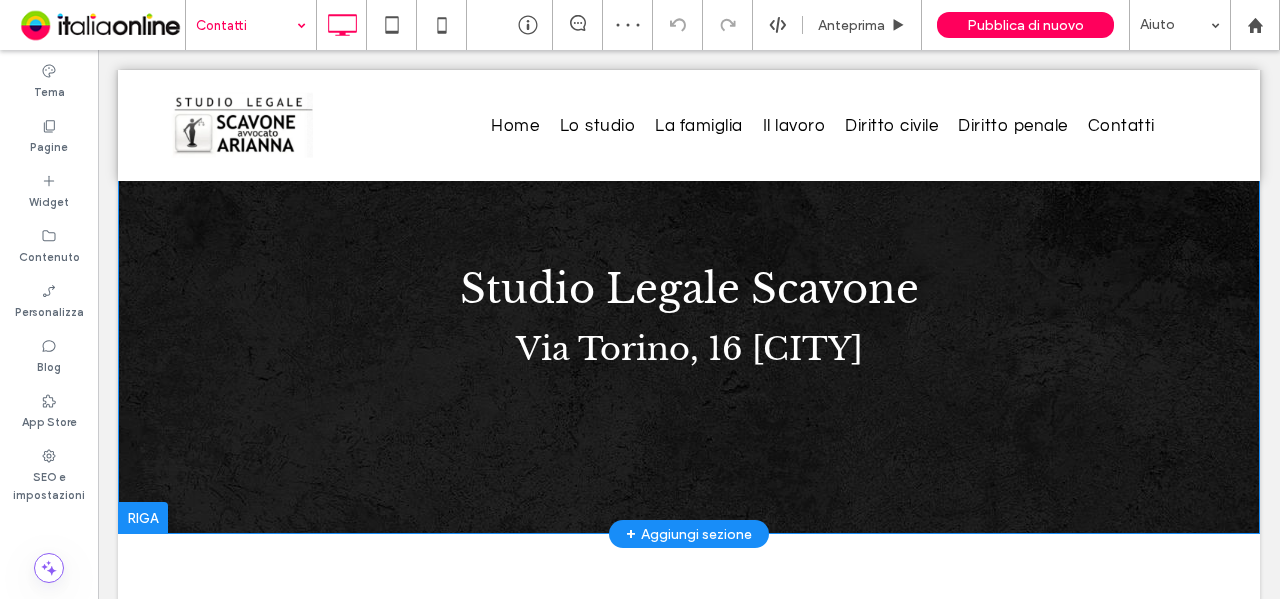 scroll, scrollTop: 0, scrollLeft: 0, axis: both 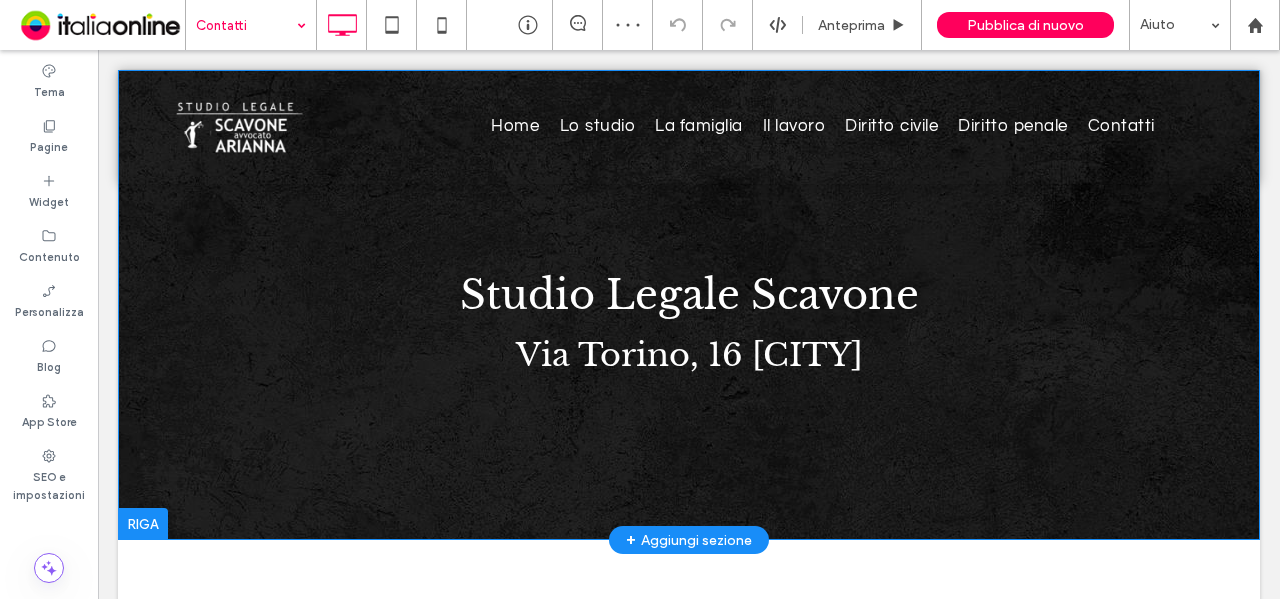 drag, startPoint x: 1208, startPoint y: 408, endPoint x: 1160, endPoint y: 407, distance: 48.010414 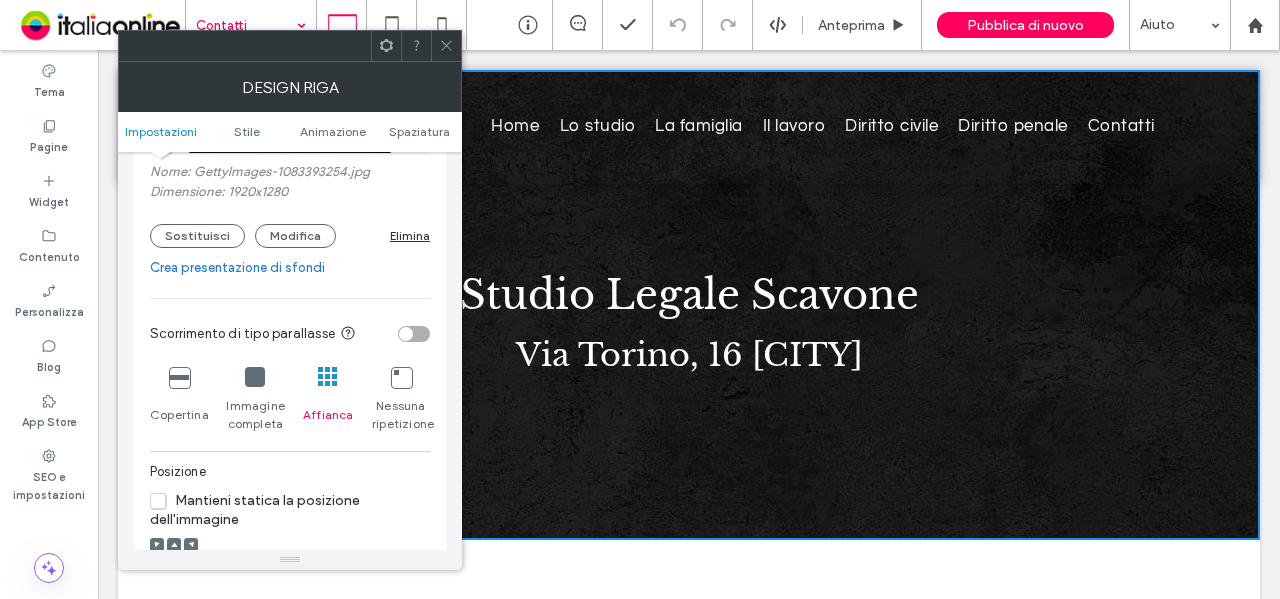 scroll, scrollTop: 500, scrollLeft: 0, axis: vertical 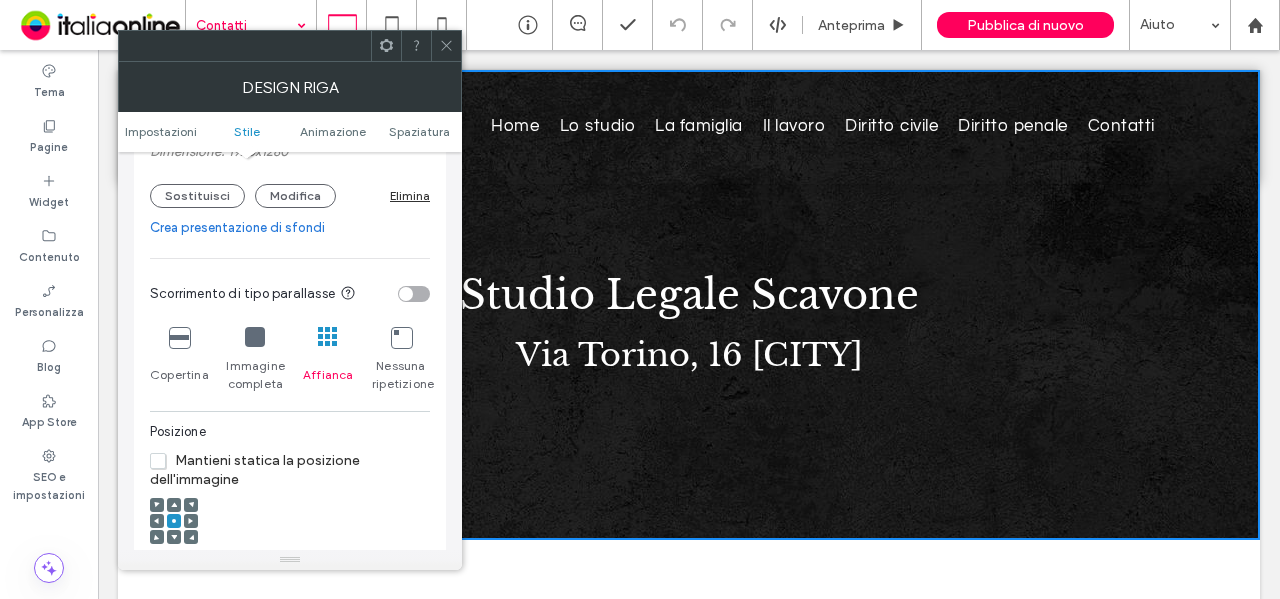 click at bounding box center [414, 294] 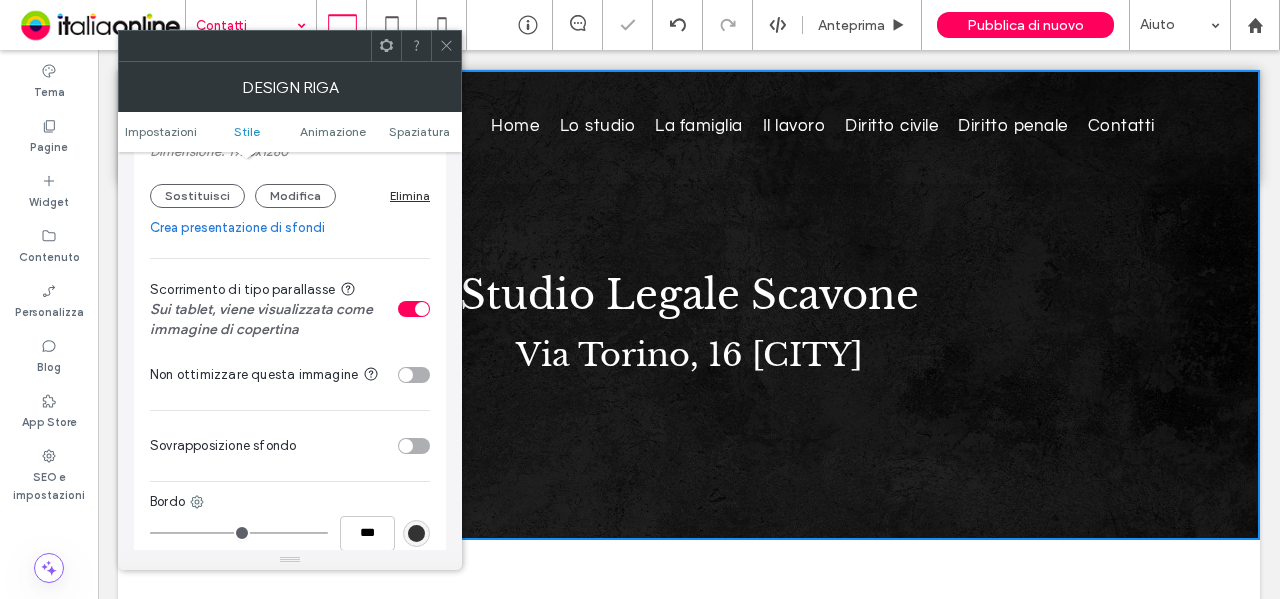 click at bounding box center [446, 46] 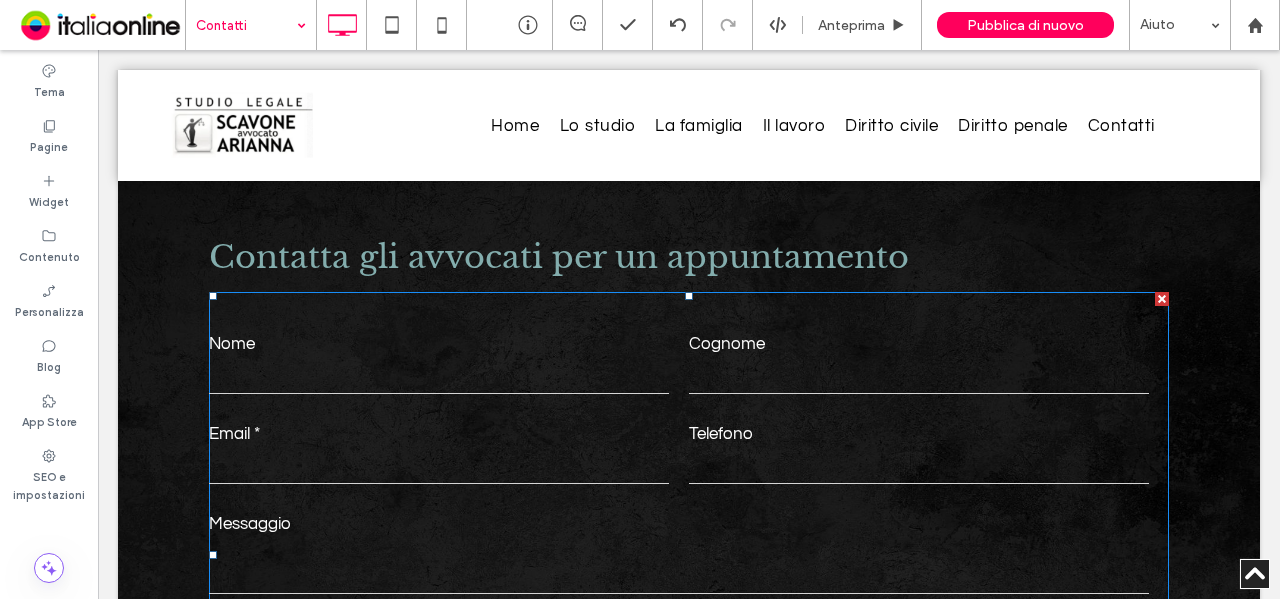 scroll, scrollTop: 1000, scrollLeft: 0, axis: vertical 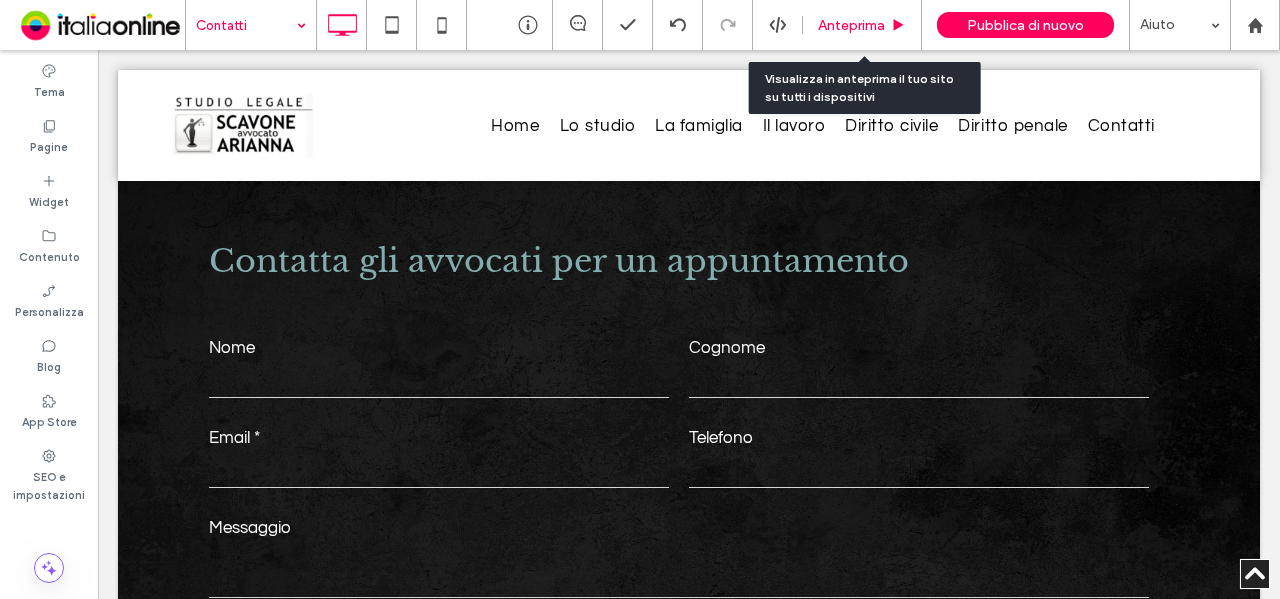 click on "Anteprima" at bounding box center [862, 25] 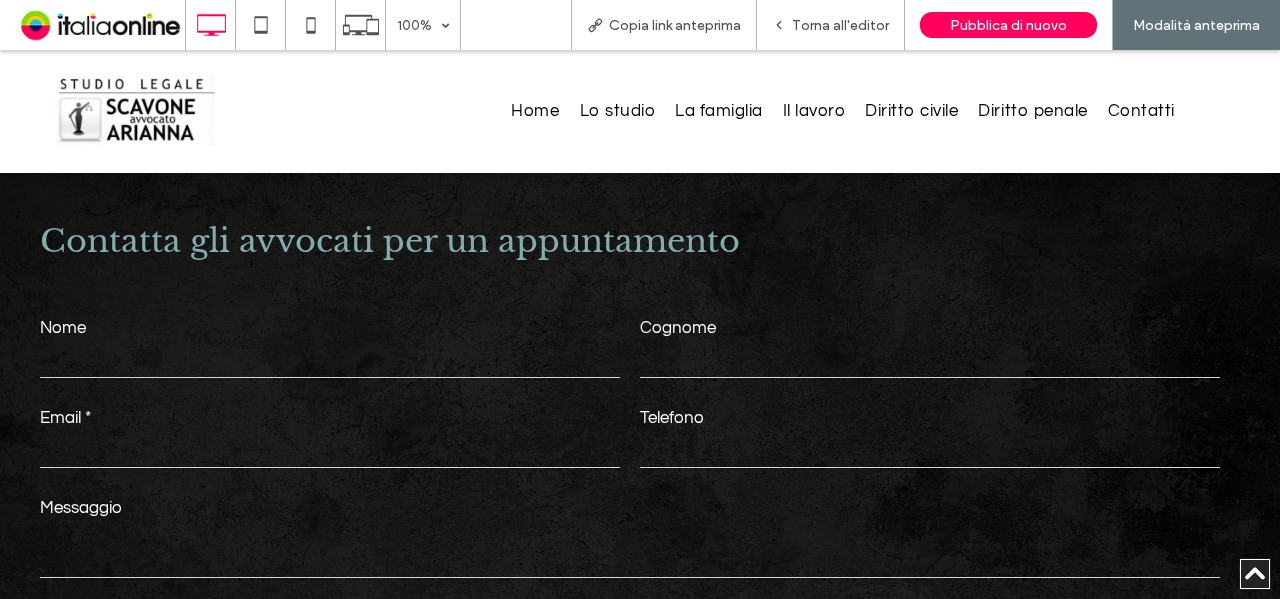 click at bounding box center [330, 363] 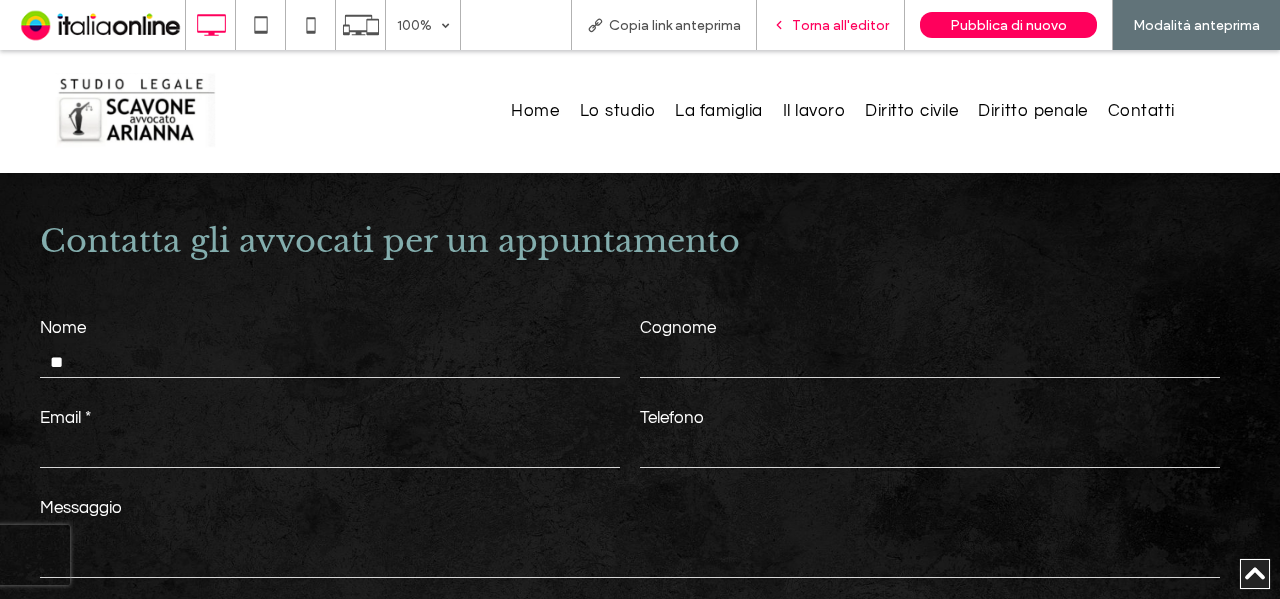 type on "**" 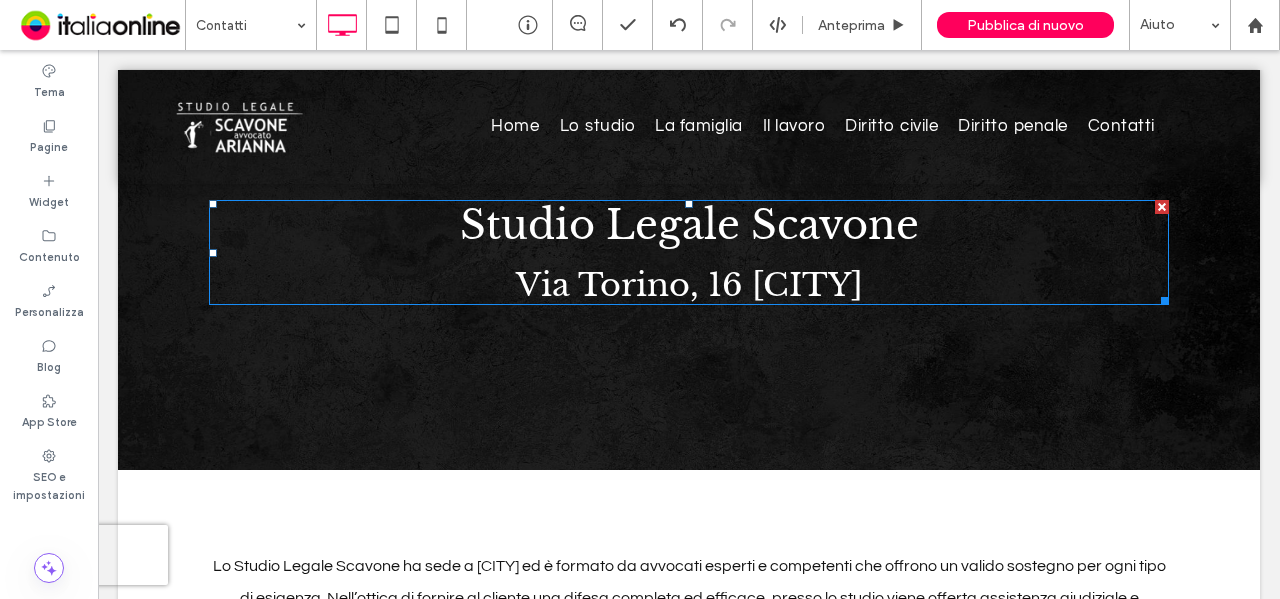 scroll, scrollTop: 0, scrollLeft: 0, axis: both 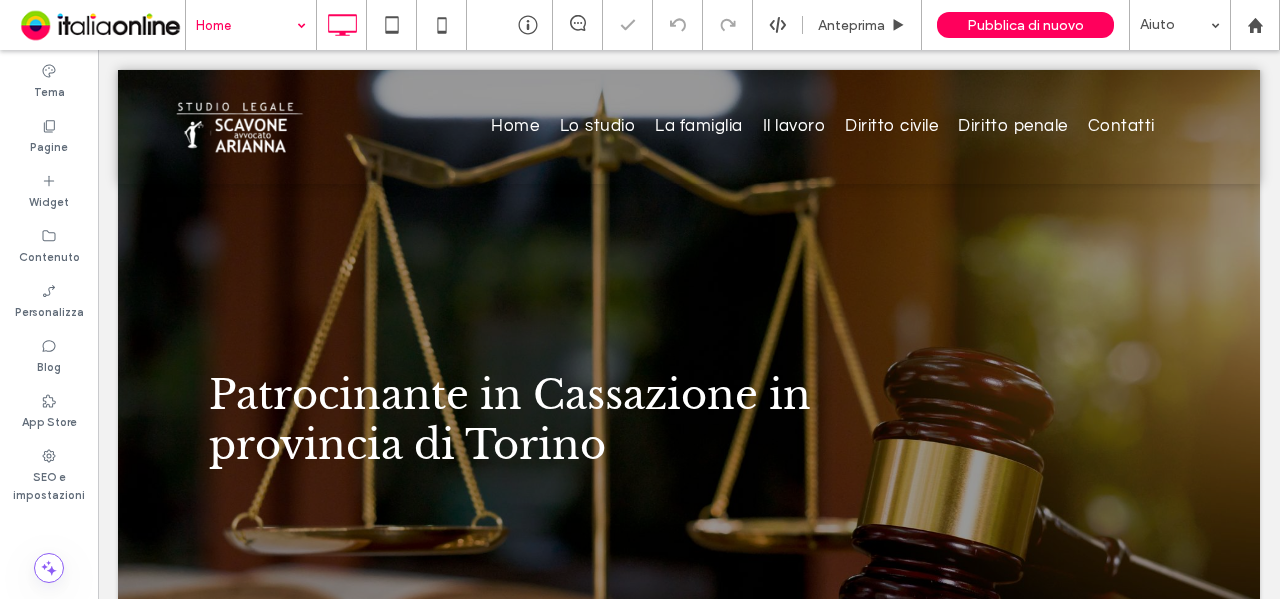 click at bounding box center [246, 25] 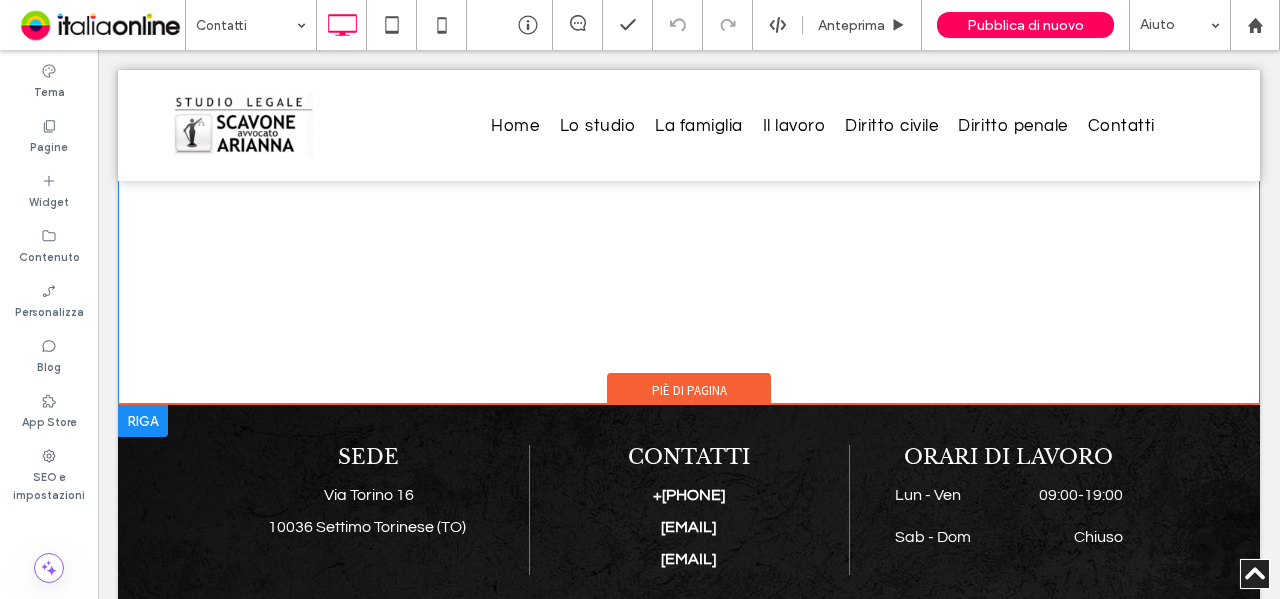 scroll, scrollTop: 2070, scrollLeft: 0, axis: vertical 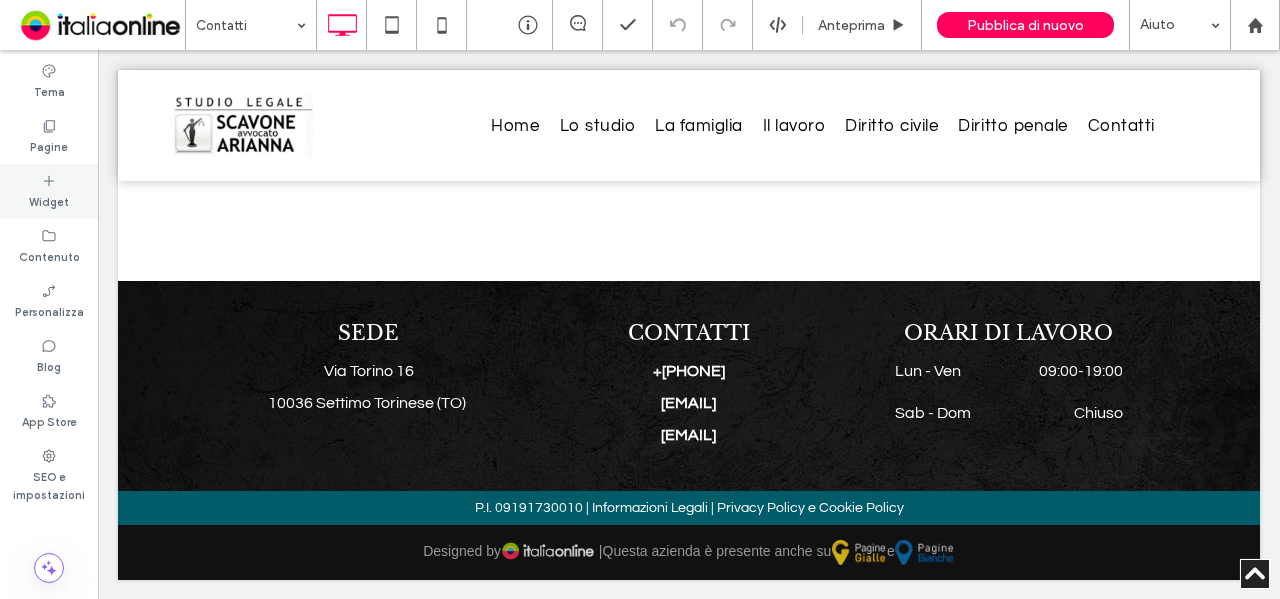 click on "Widget" at bounding box center (49, 200) 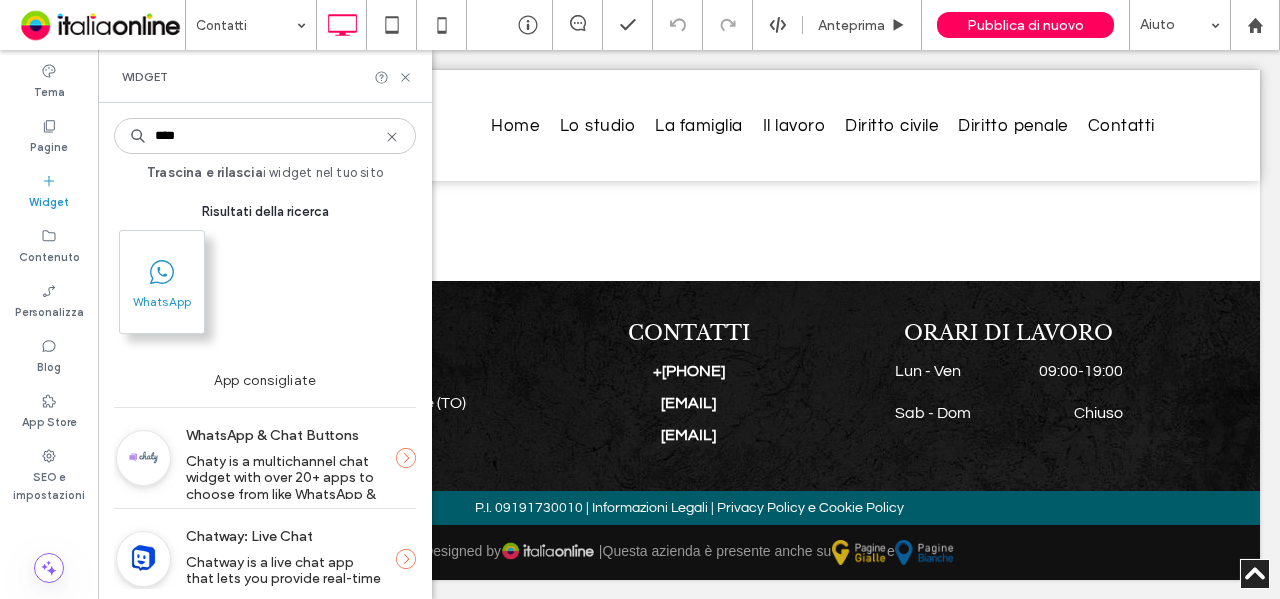 type on "****" 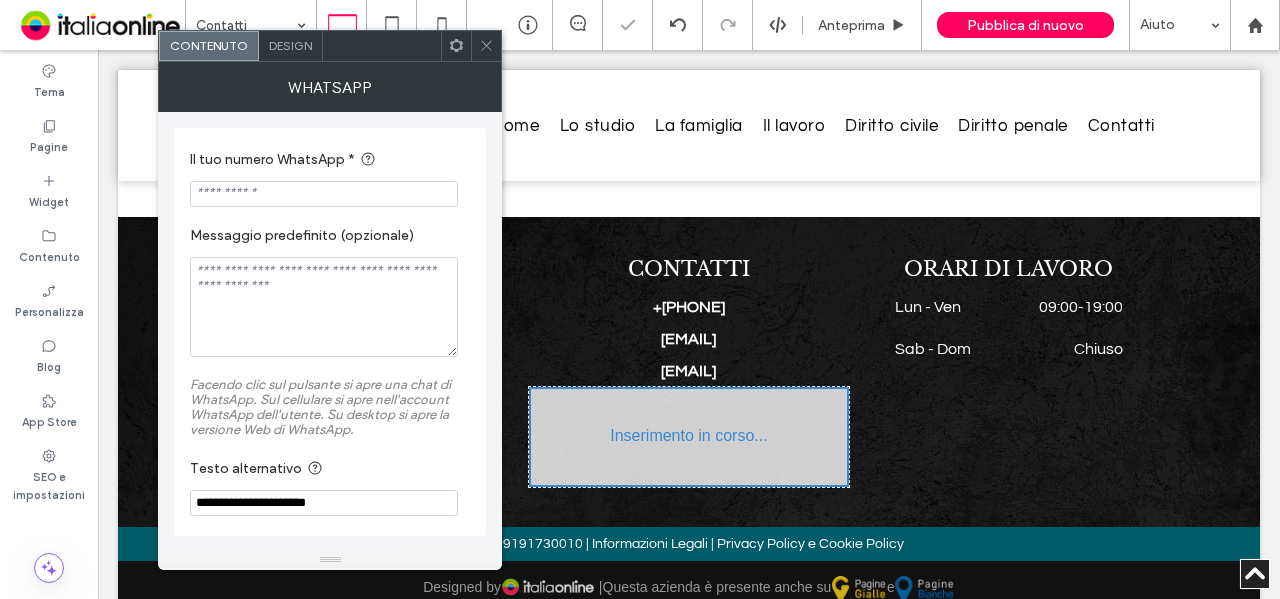 scroll, scrollTop: 2070, scrollLeft: 0, axis: vertical 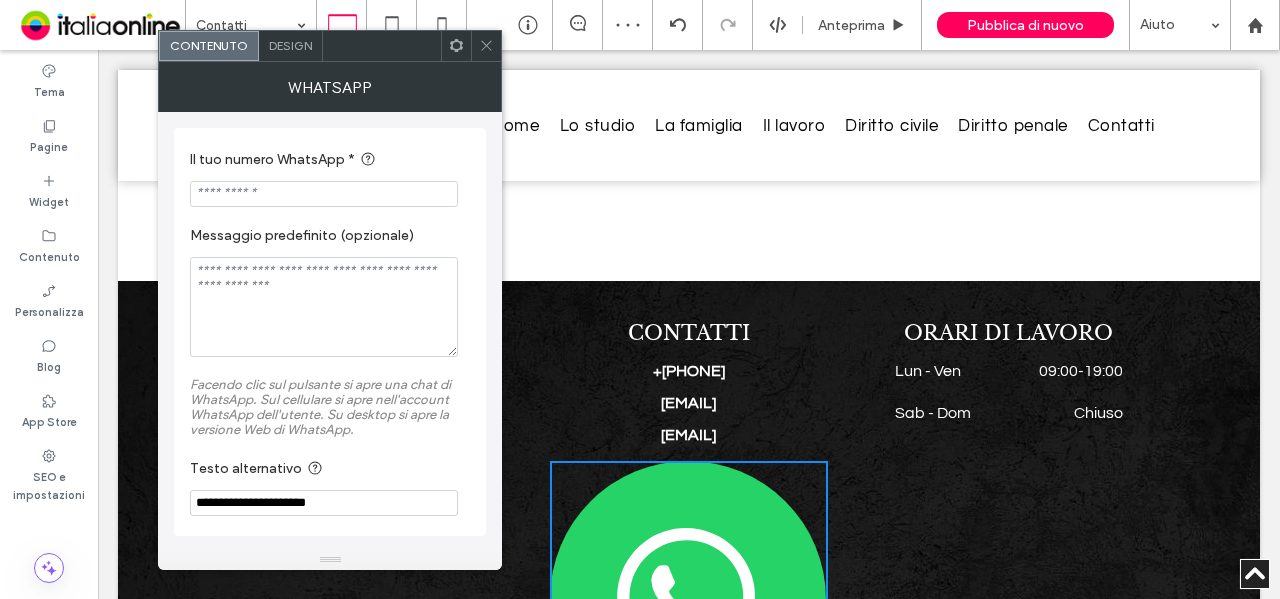 click on "+[PHONE]" at bounding box center (689, 371) 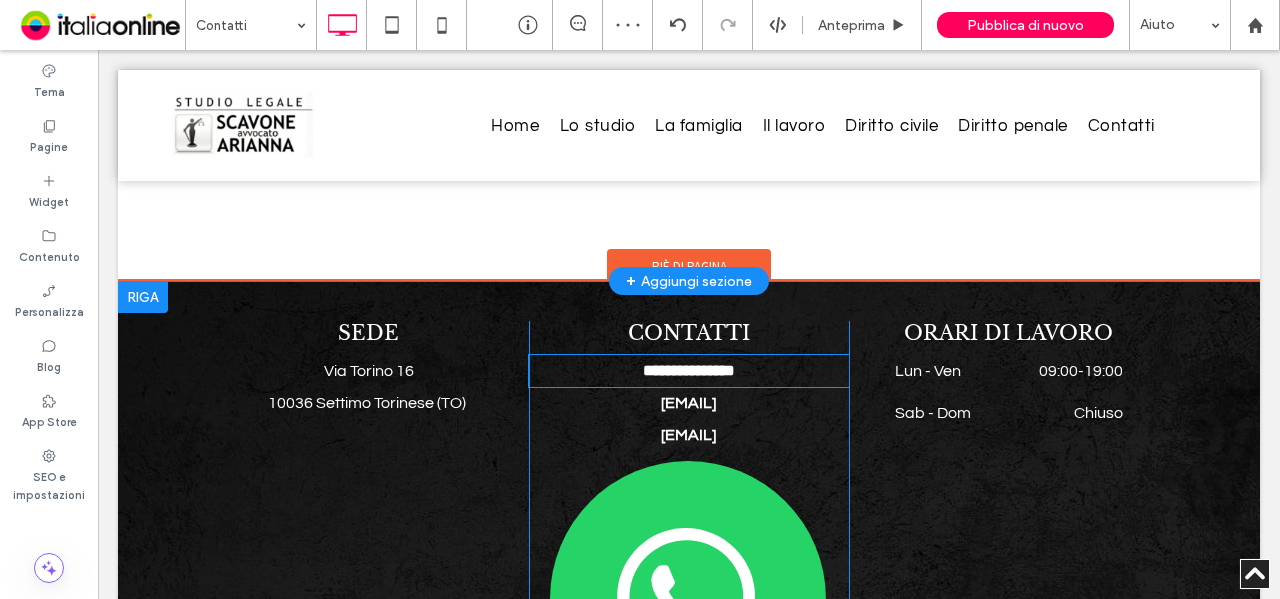 type on "*********" 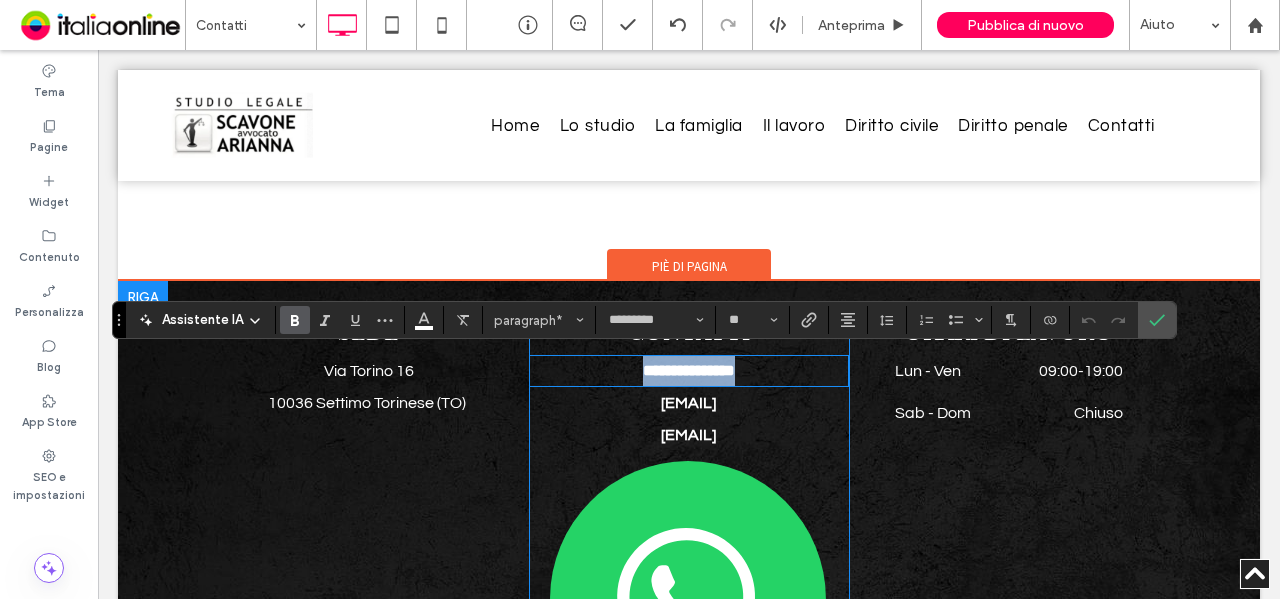 copy on "**********" 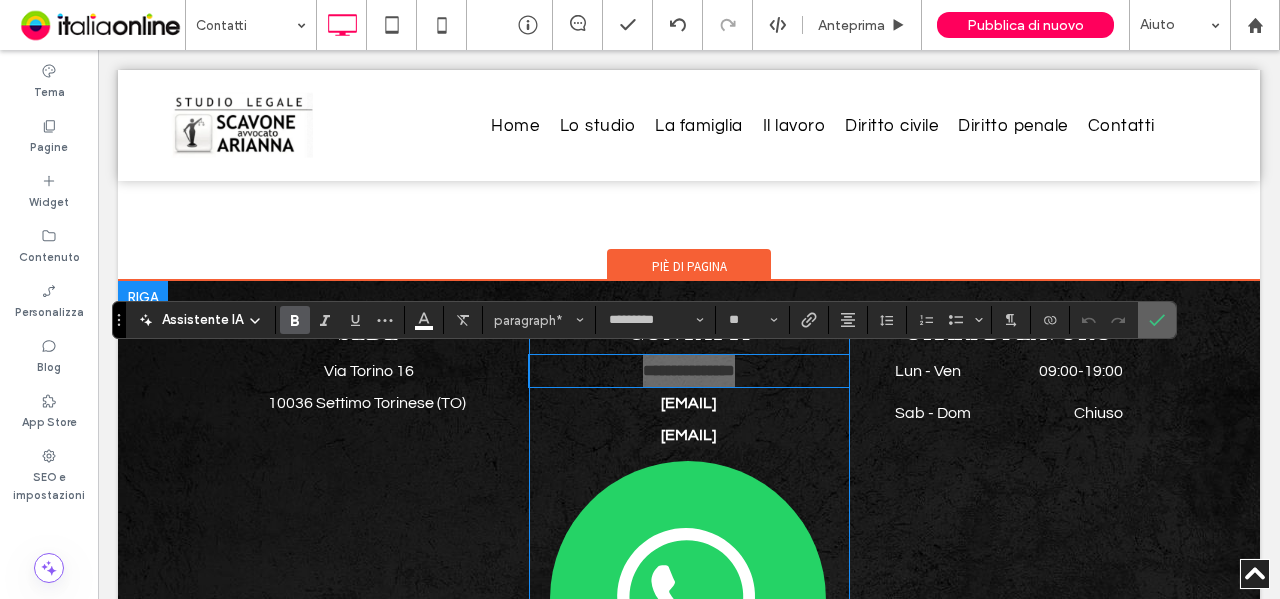 click 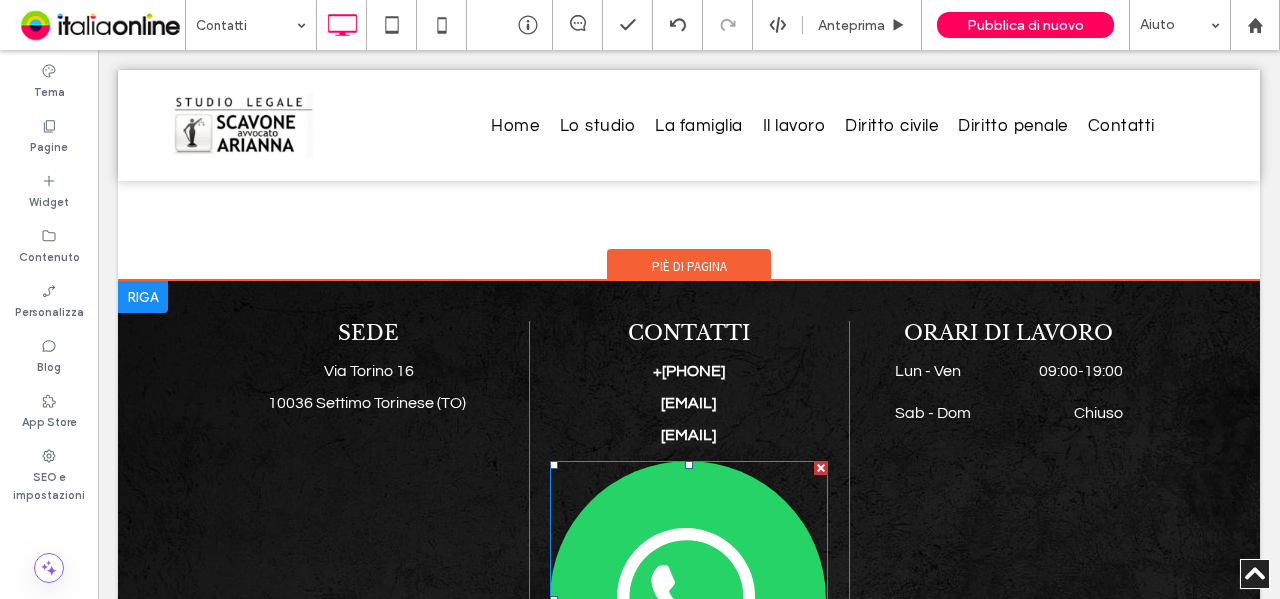 click at bounding box center [689, 600] 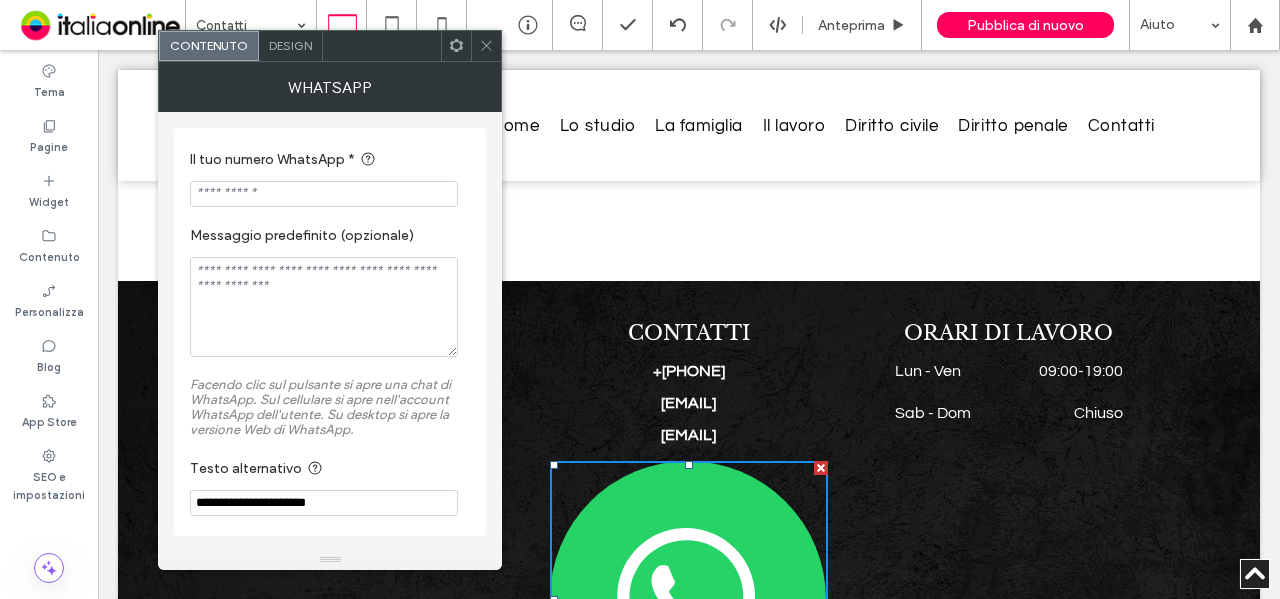 click at bounding box center [324, 194] 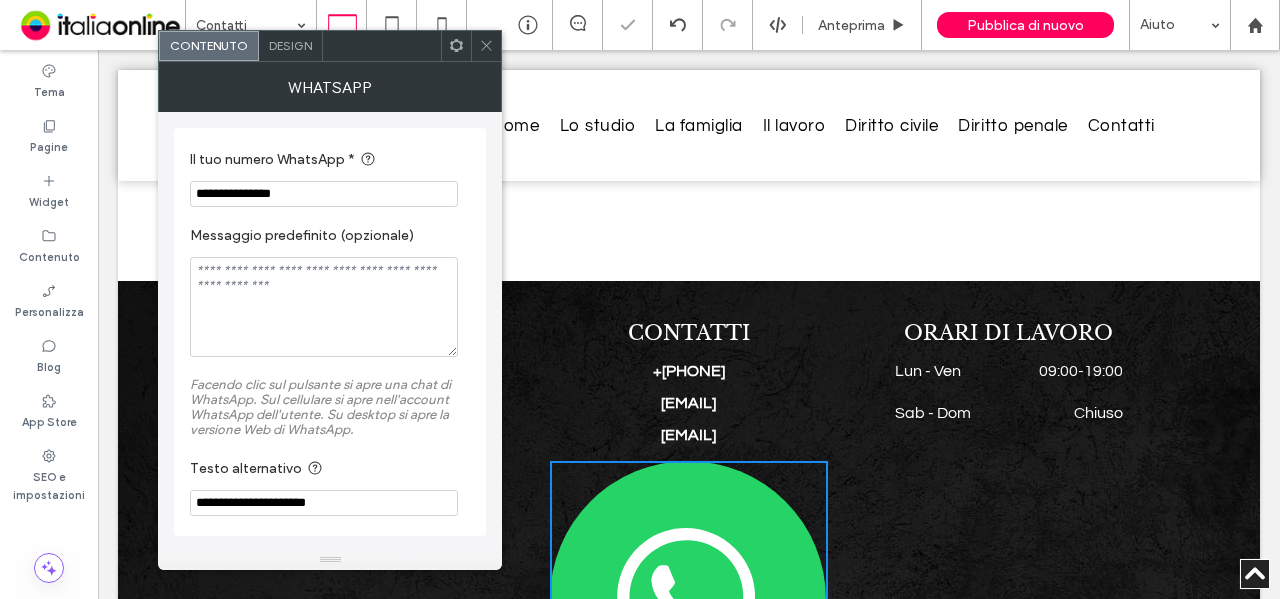 type on "**********" 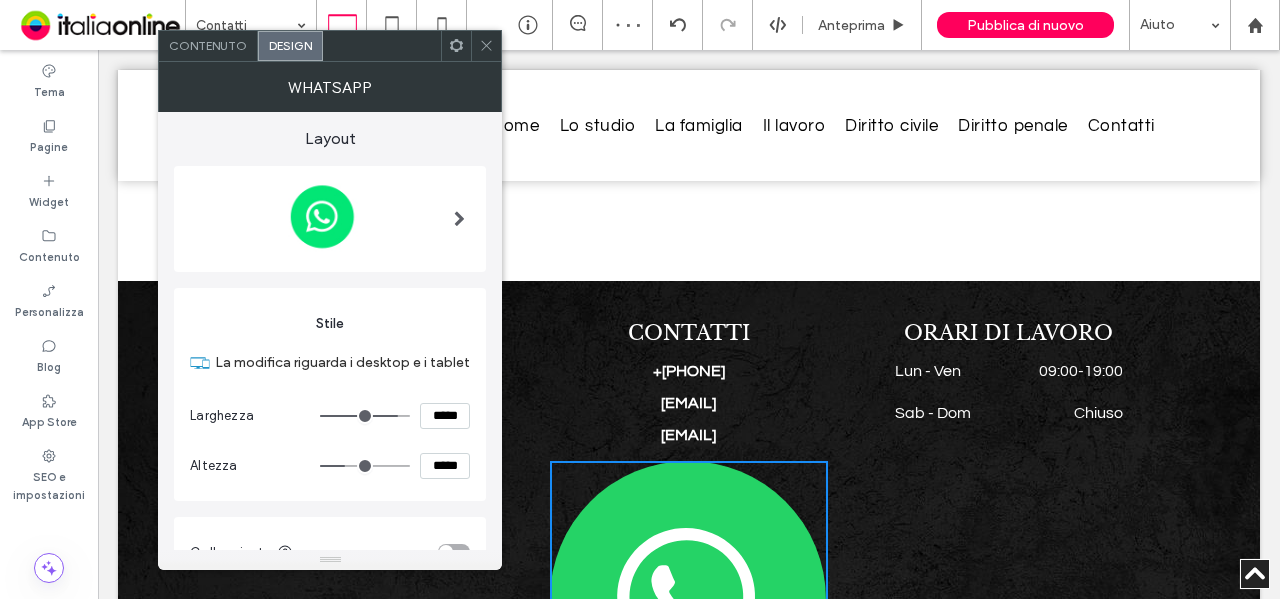scroll, scrollTop: 100, scrollLeft: 0, axis: vertical 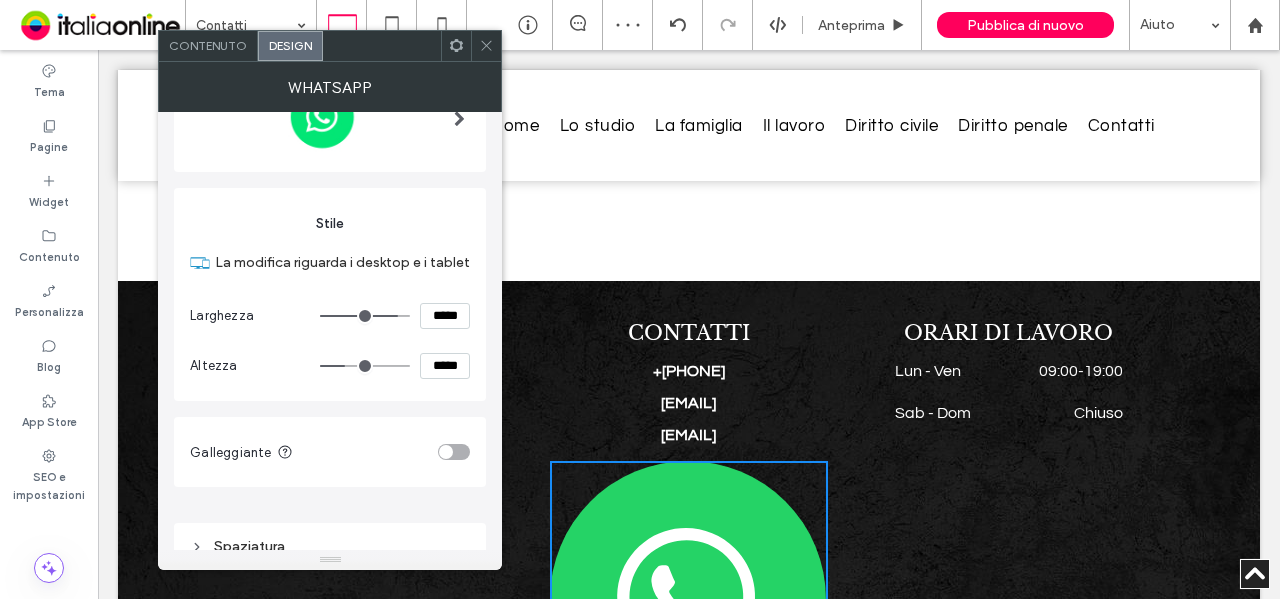 drag, startPoint x: 449, startPoint y: 321, endPoint x: 404, endPoint y: 319, distance: 45.044422 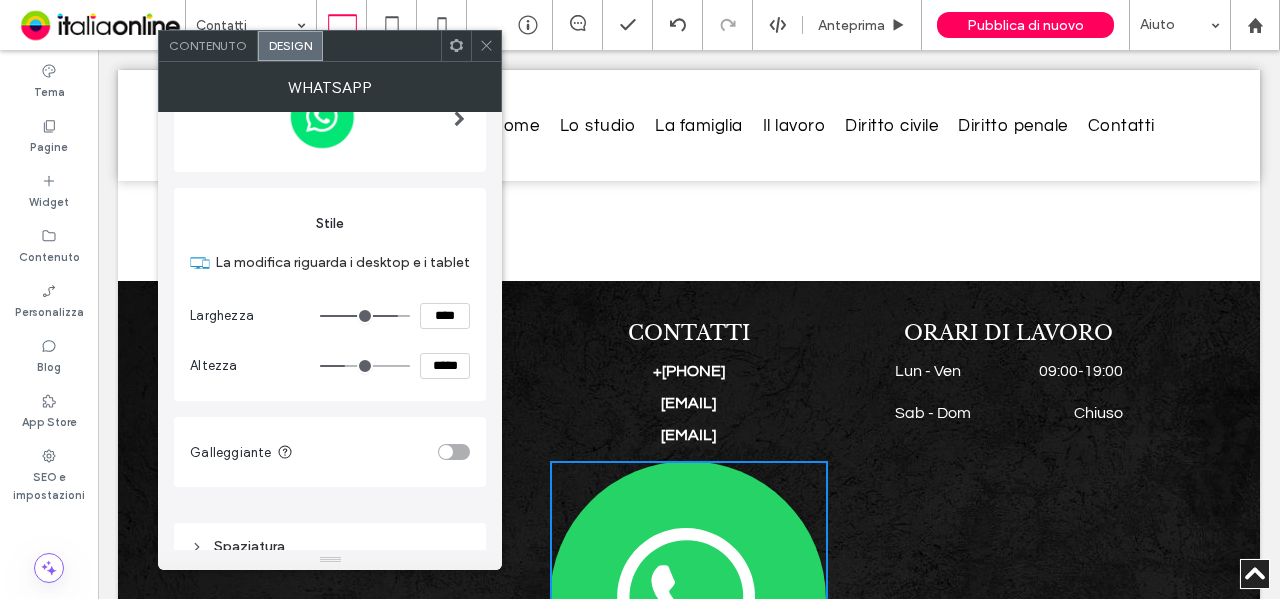 type on "****" 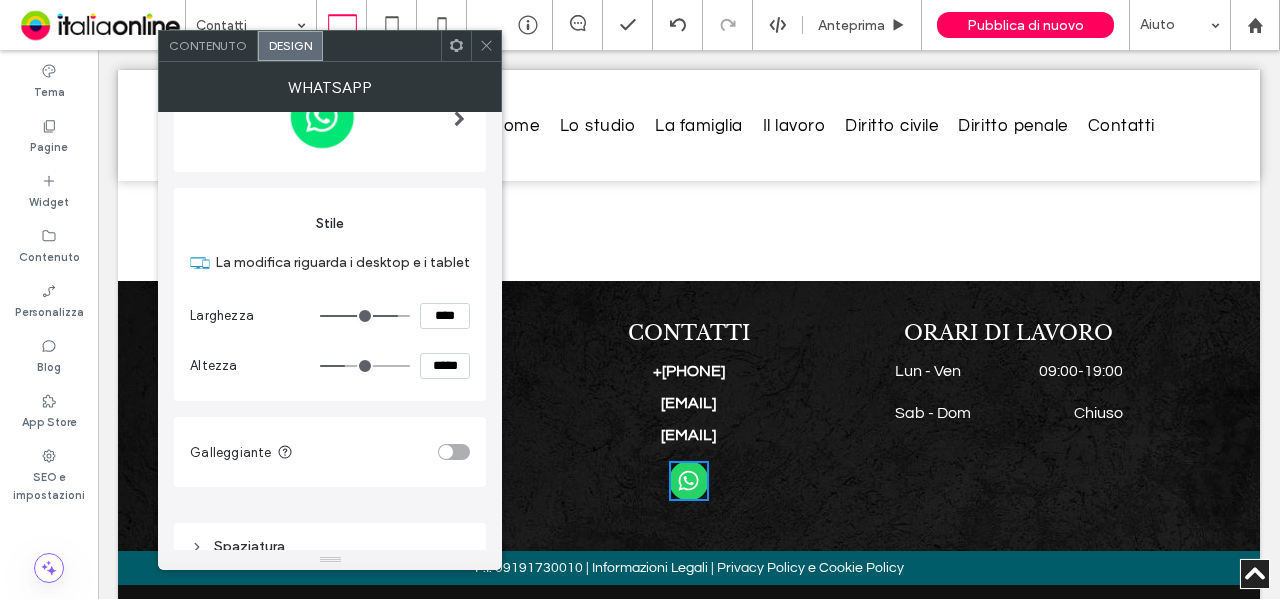 click on "La modifica riguarda i desktop e i tablet" at bounding box center [330, 262] 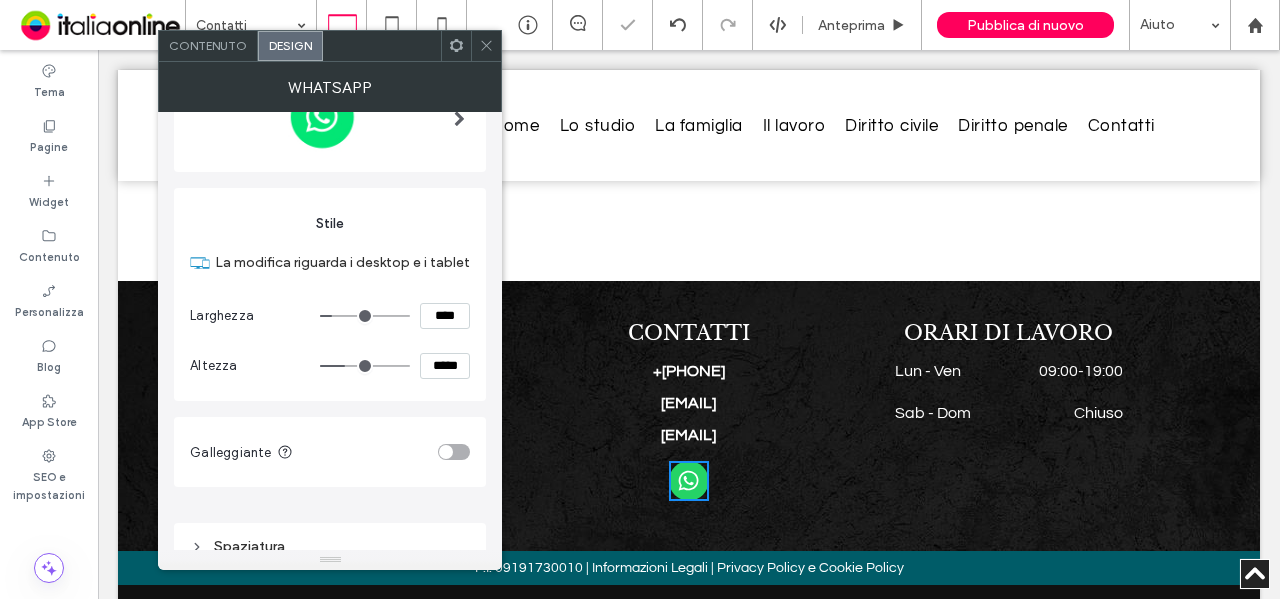 click on "Galleggiante" at bounding box center [330, 452] 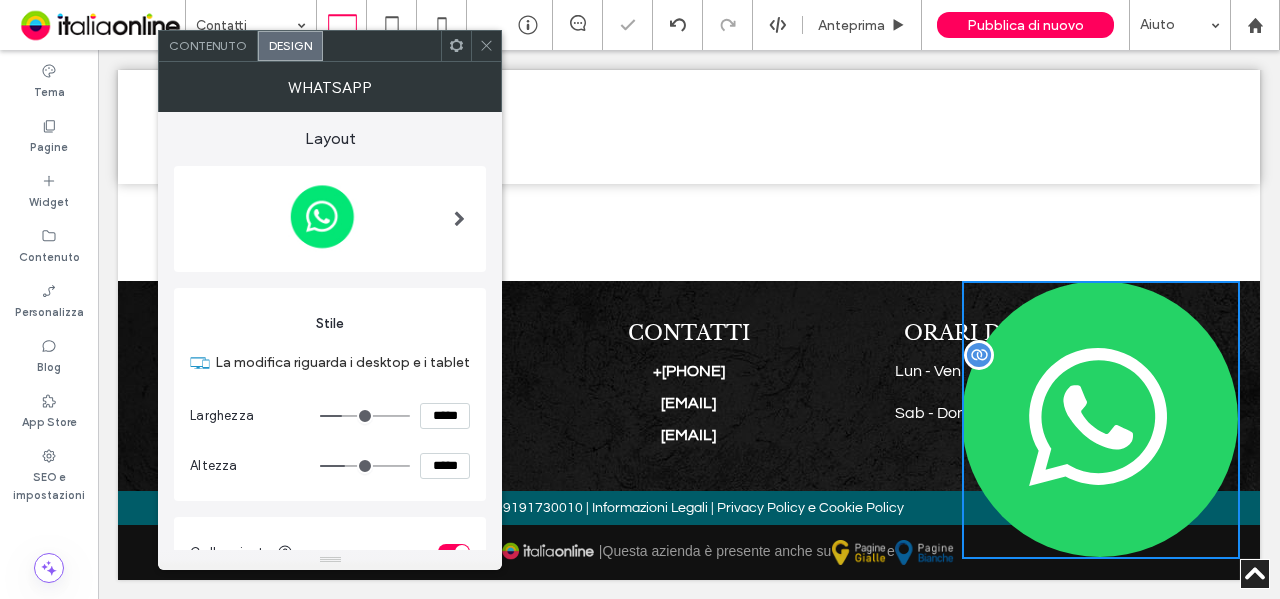 scroll, scrollTop: 284, scrollLeft: 0, axis: vertical 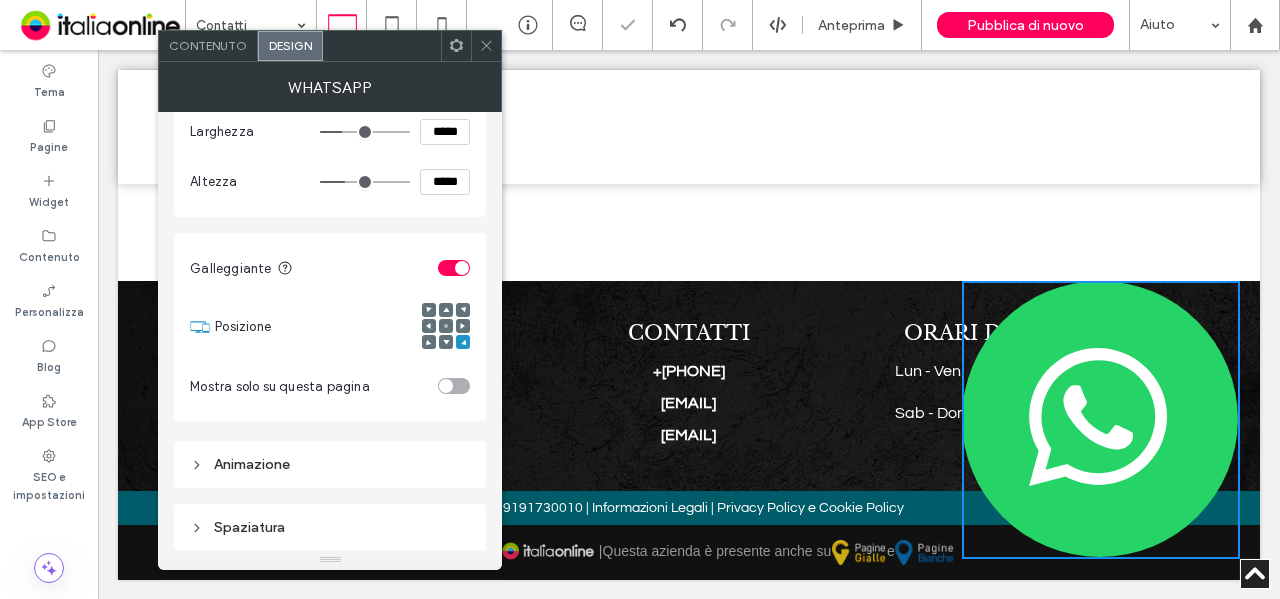 drag, startPoint x: 444, startPoint y: 131, endPoint x: 375, endPoint y: 143, distance: 70.035706 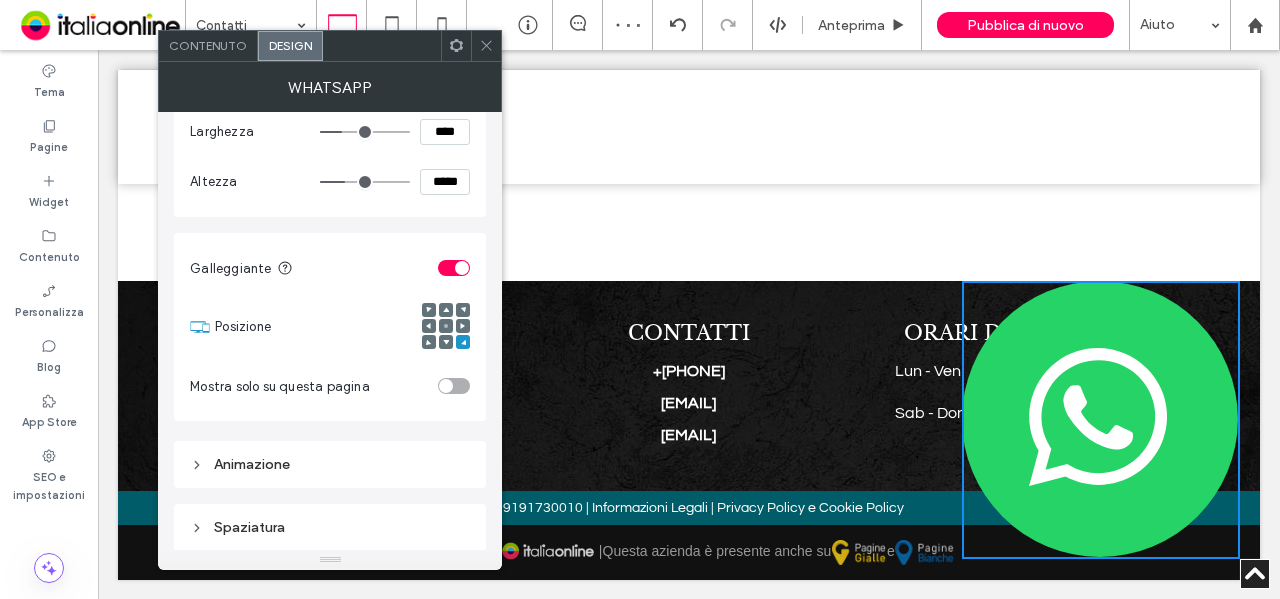 type on "****" 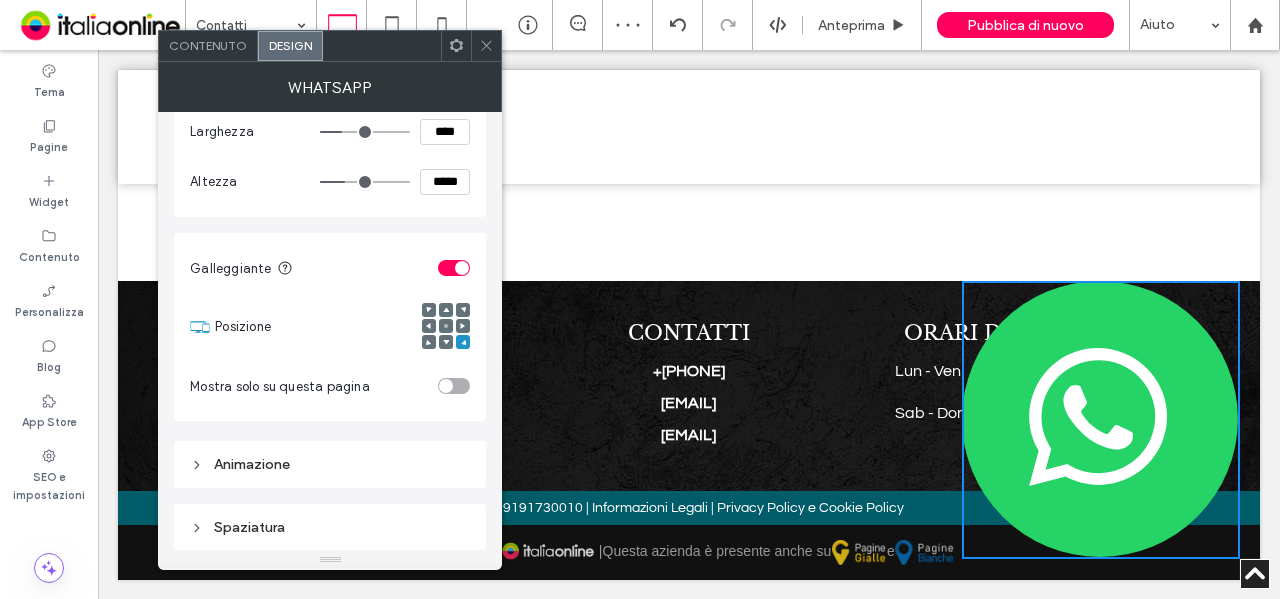 type on "**" 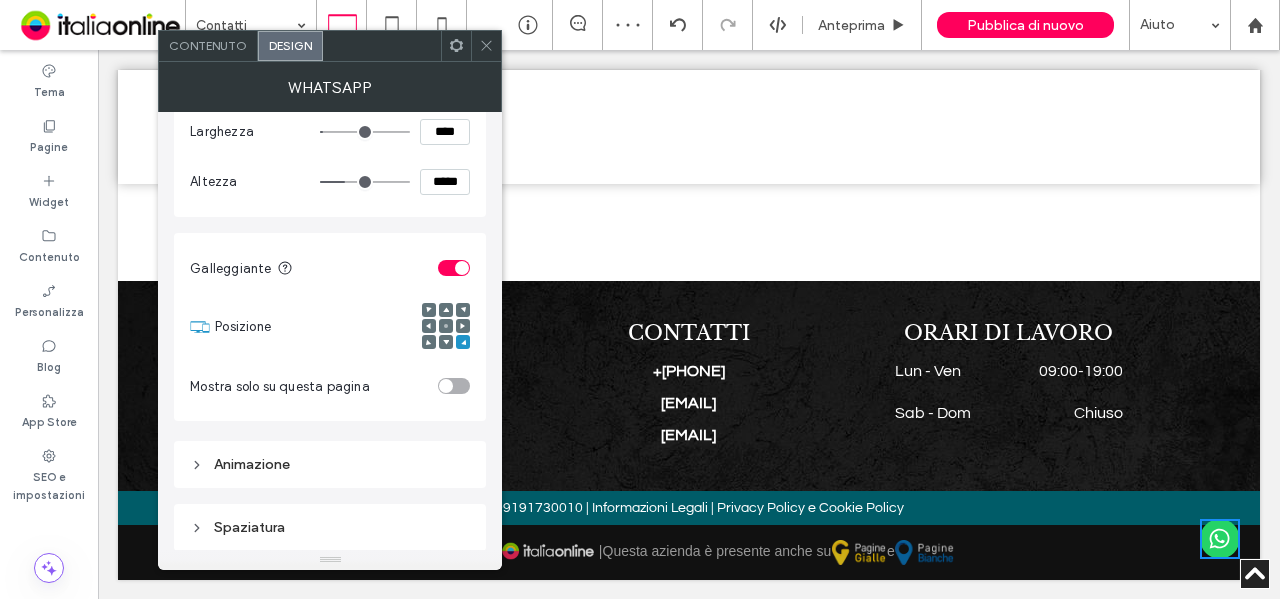 click at bounding box center [486, 46] 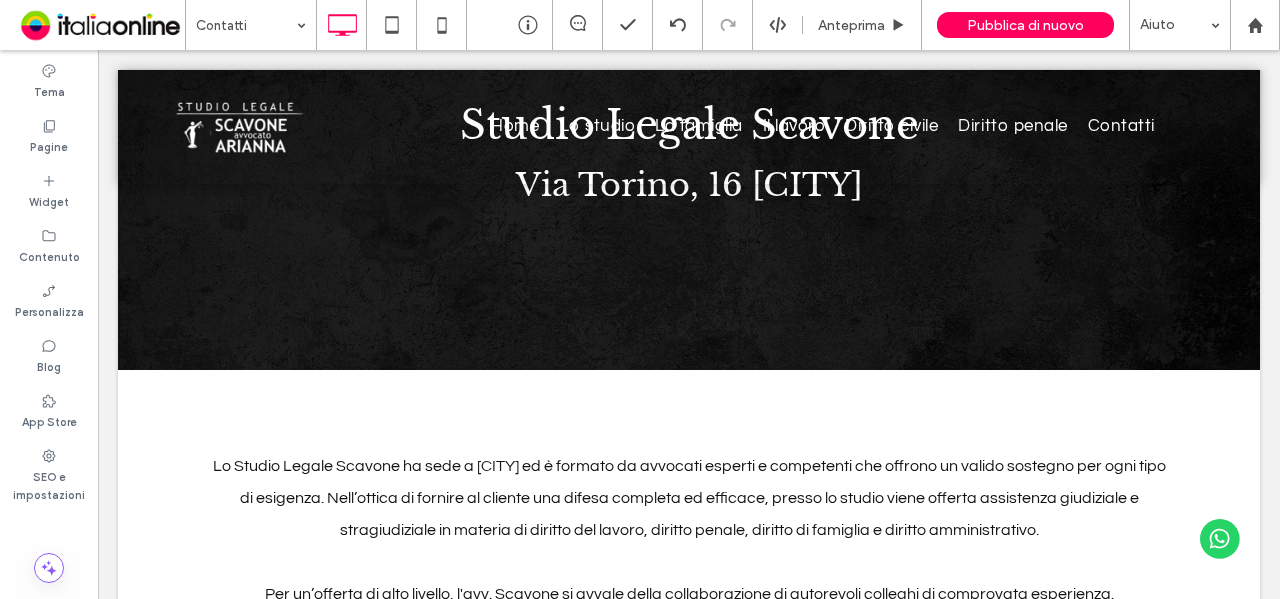 scroll, scrollTop: 0, scrollLeft: 0, axis: both 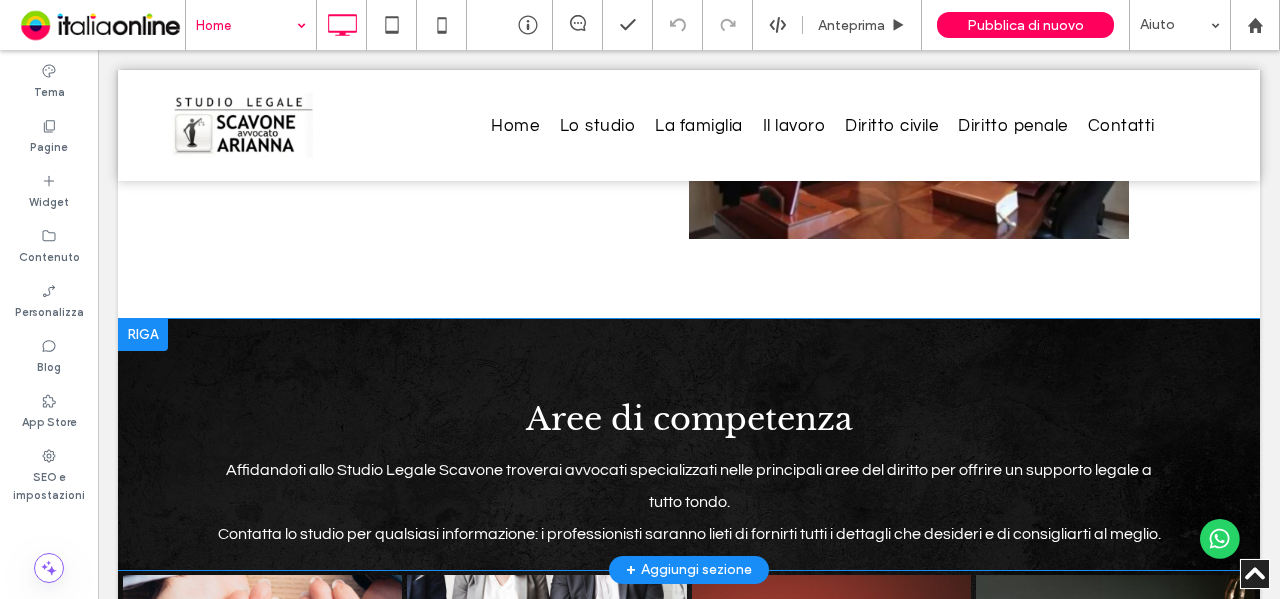 click on "Aree di competenza
Affidandoti allo Studio Legale Scavone troverai avvocati specializzati nelle principali aree del diritto per offrire un supporto legale a tutto tondo. Contatta lo studio per qualsiasi informazione: i professionisti saranno lieti di fornirti tutti i dettagli che desideri e di consigliarti al meglio.
Click To Paste
Riga + Aggiungi sezione" at bounding box center [689, 444] 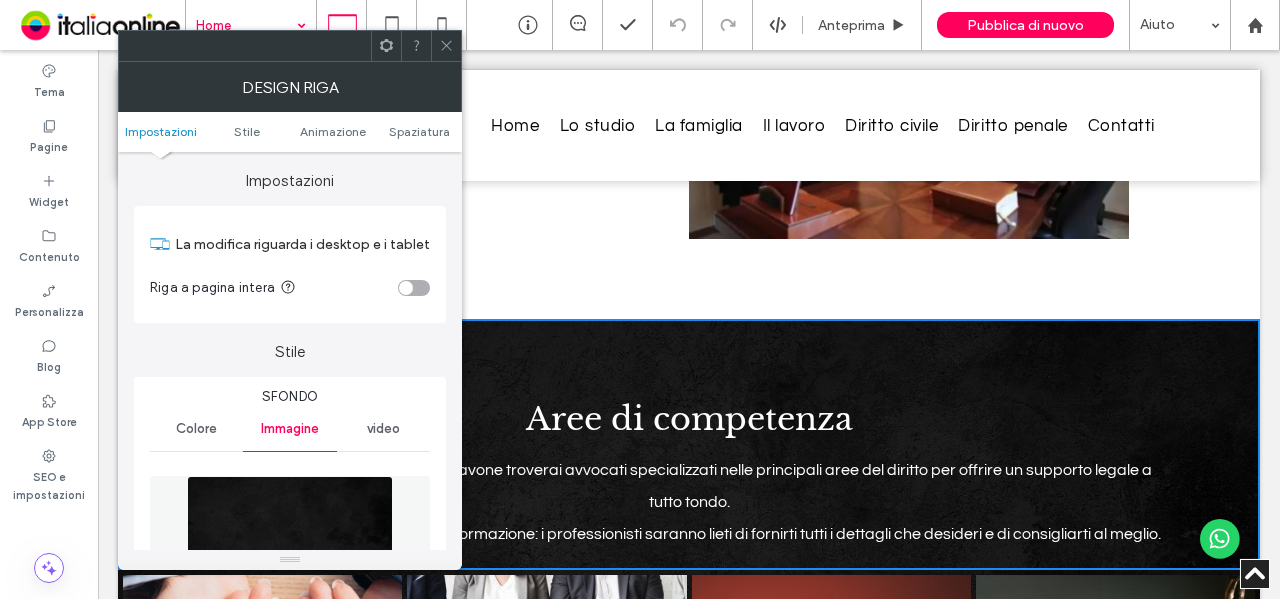 scroll, scrollTop: 200, scrollLeft: 0, axis: vertical 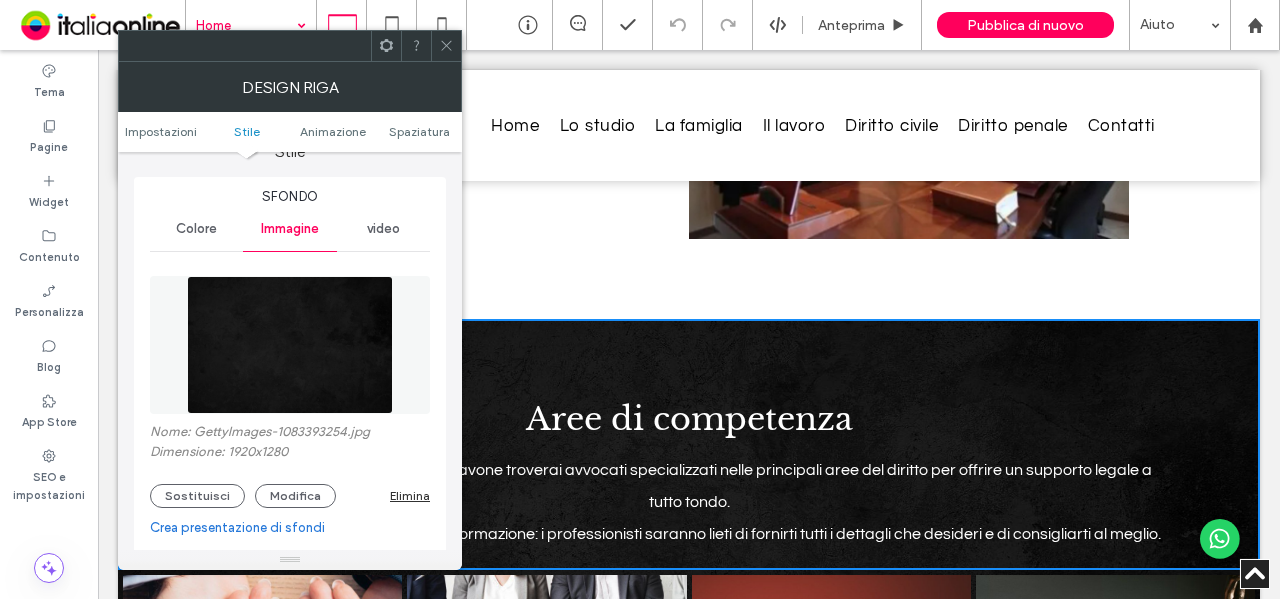 click 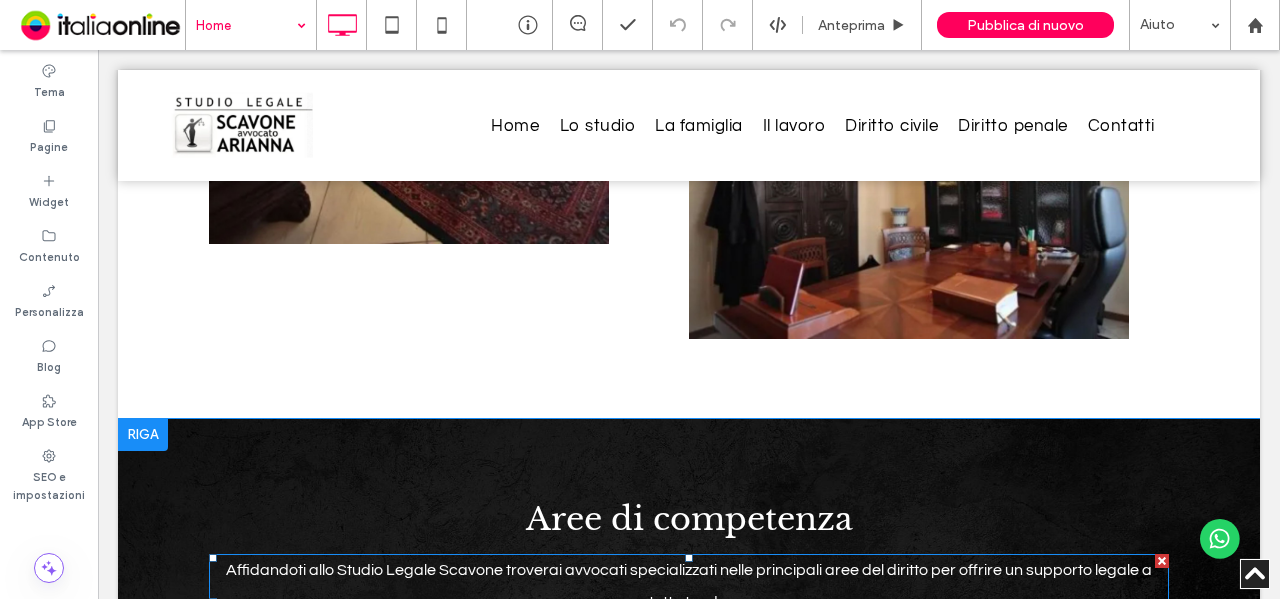 scroll, scrollTop: 2100, scrollLeft: 0, axis: vertical 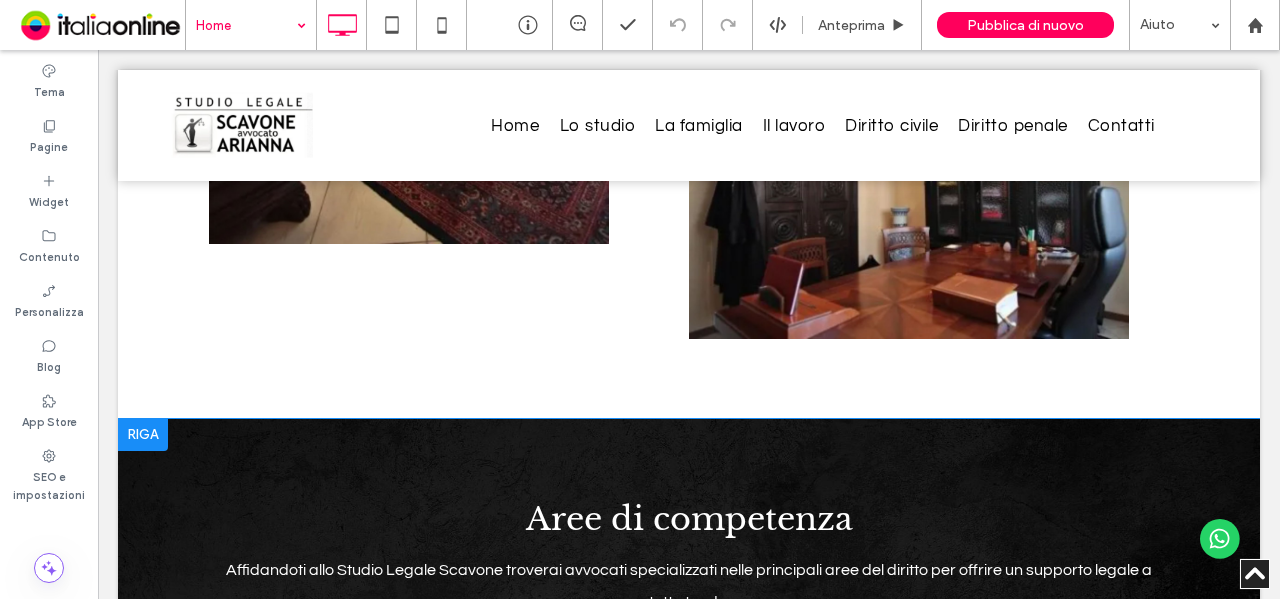 click on "Aree di competenza
Affidandoti allo Studio Legale Scavone troverai avvocati specializzati nelle principali aree del diritto per offrire un supporto legale a tutto tondo. Contatta lo studio per qualsiasi informazione: i professionisti saranno lieti di fornirti tutti i dettagli che desideri e di consigliarti al meglio.
Click To Paste
Riga + Aggiungi sezione" at bounding box center (689, 544) 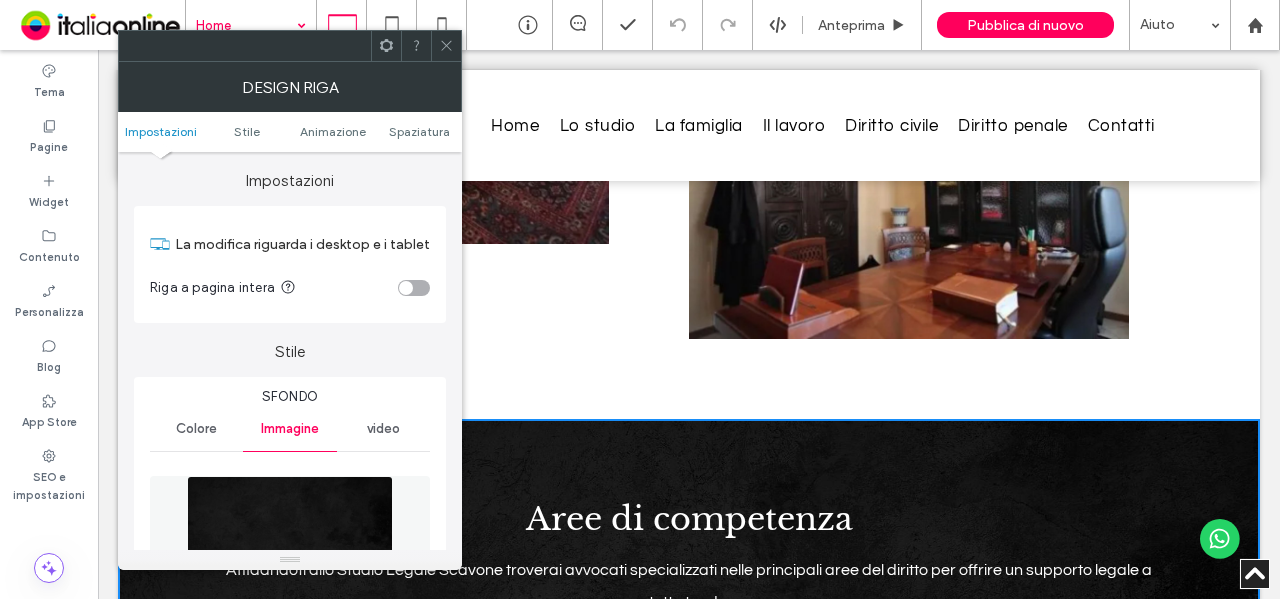 click on "Colore" at bounding box center [196, 429] 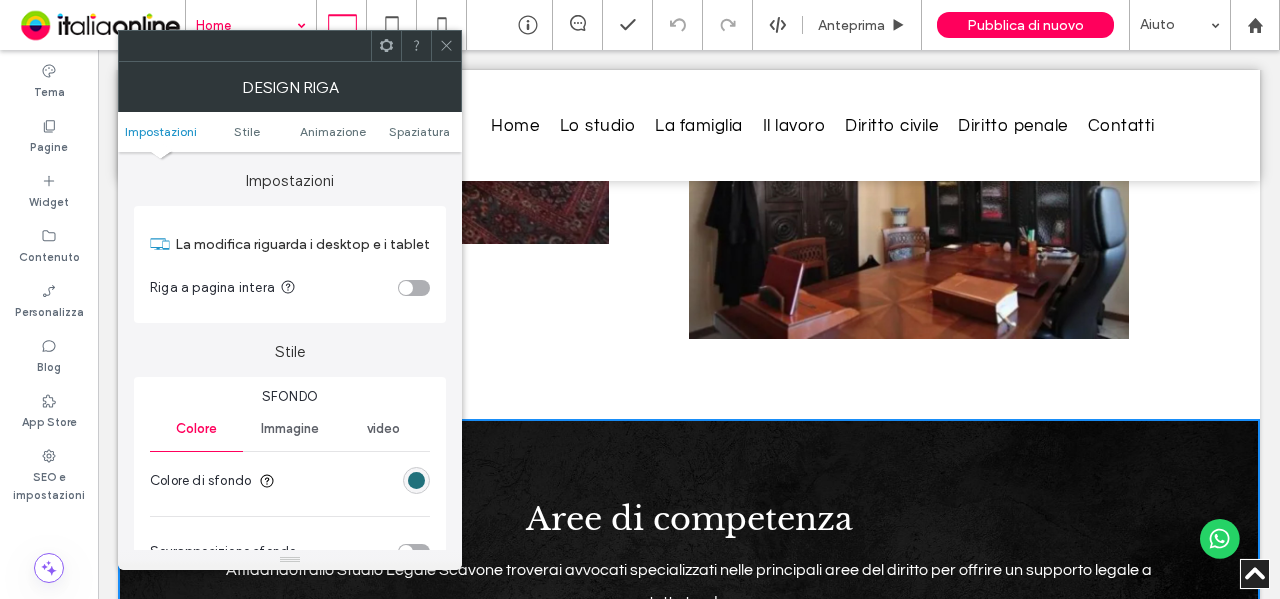 click at bounding box center (416, 480) 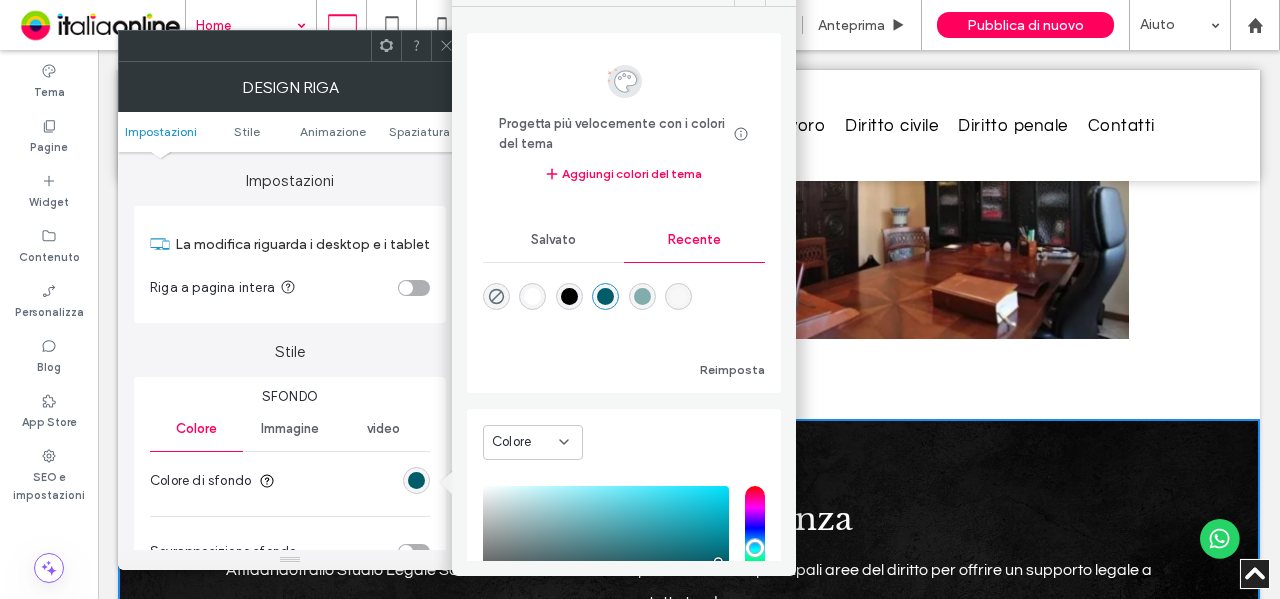 click on "Immagine" at bounding box center (290, 429) 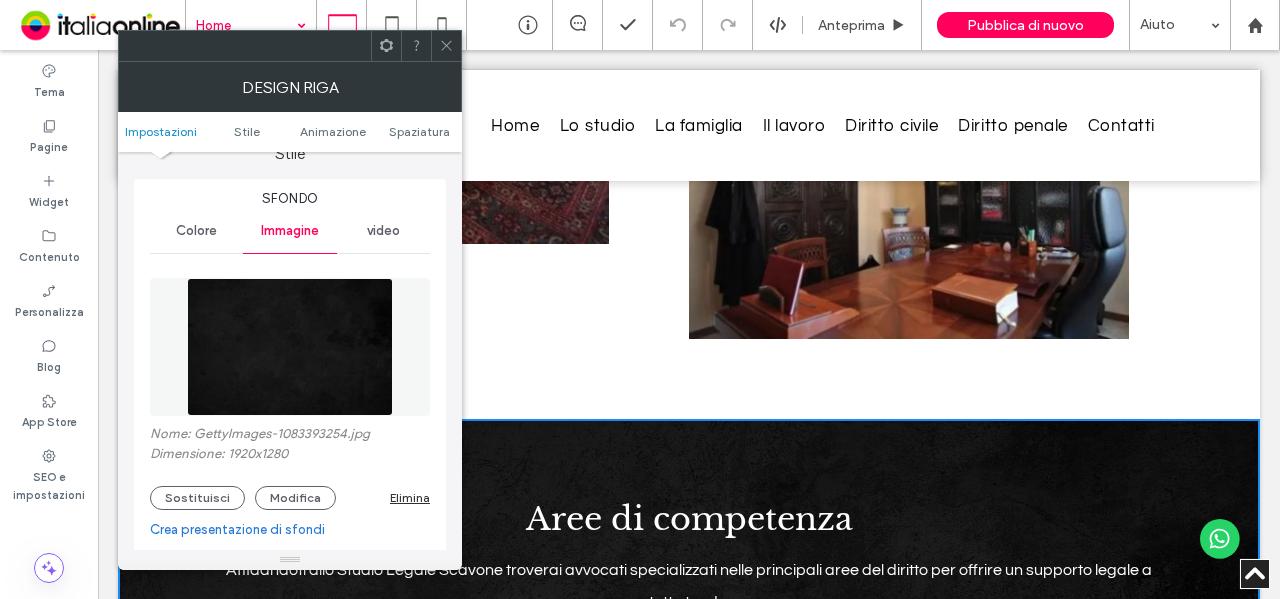 scroll, scrollTop: 200, scrollLeft: 0, axis: vertical 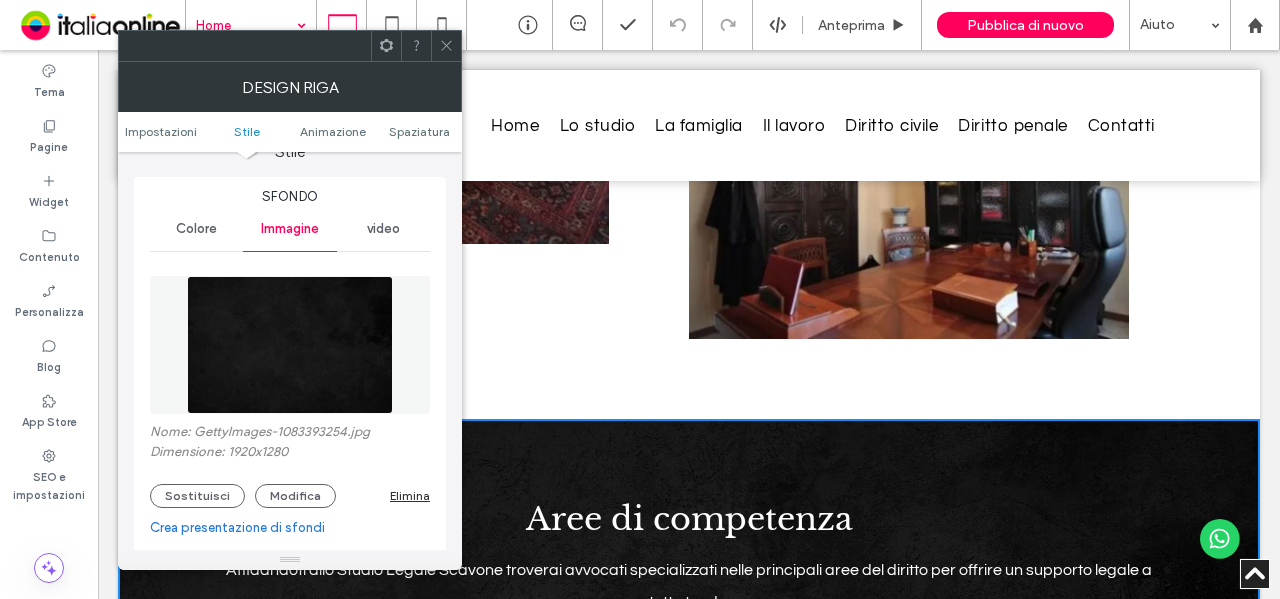 click on "Elimina" at bounding box center (410, 495) 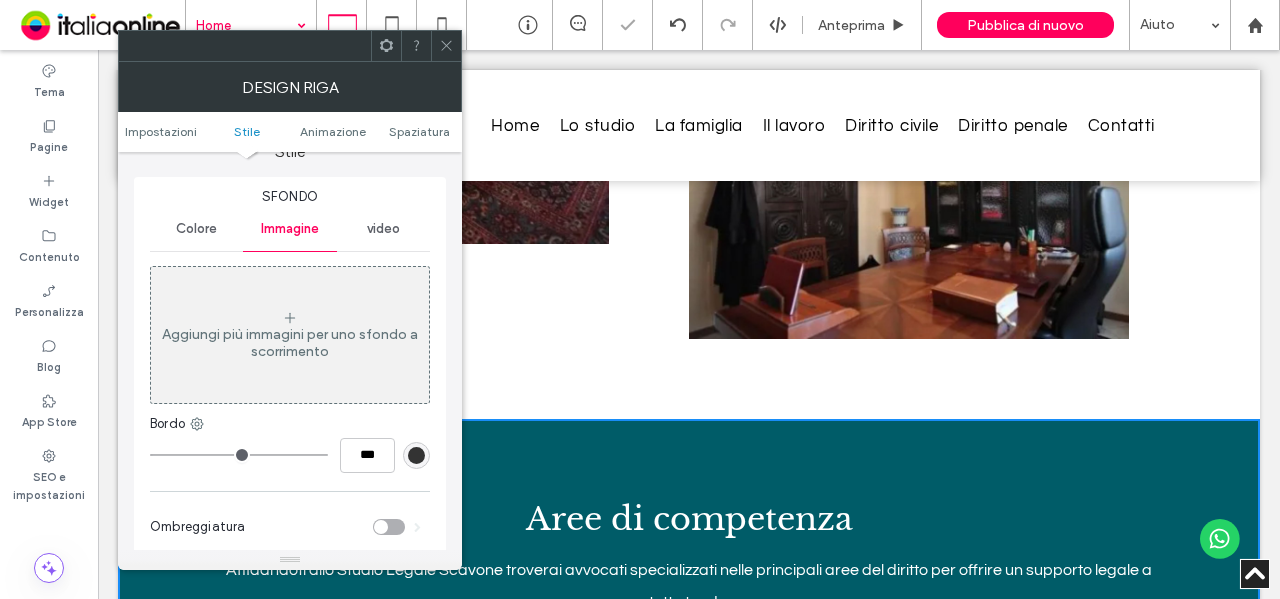 click 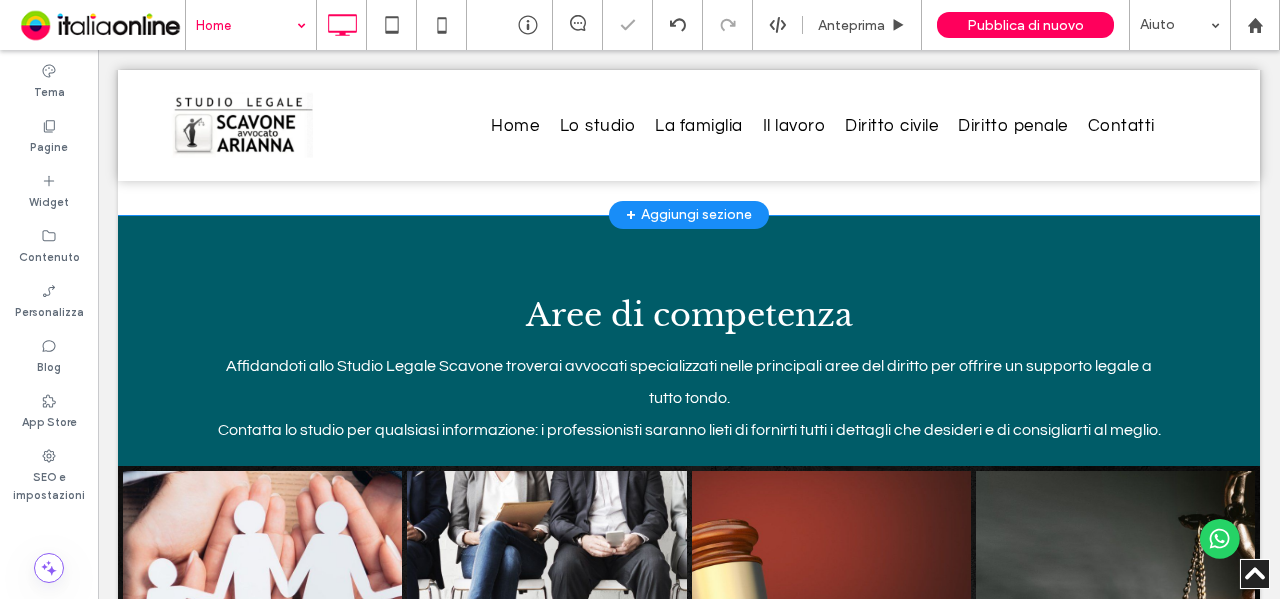scroll, scrollTop: 2600, scrollLeft: 0, axis: vertical 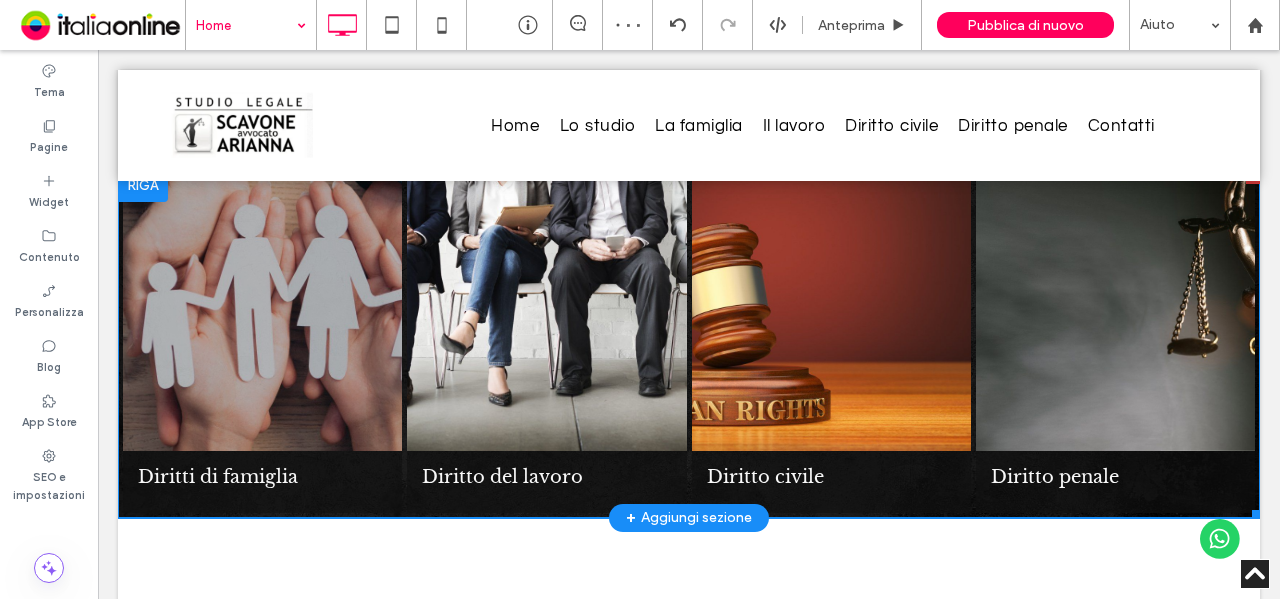 click at bounding box center (262, 313) 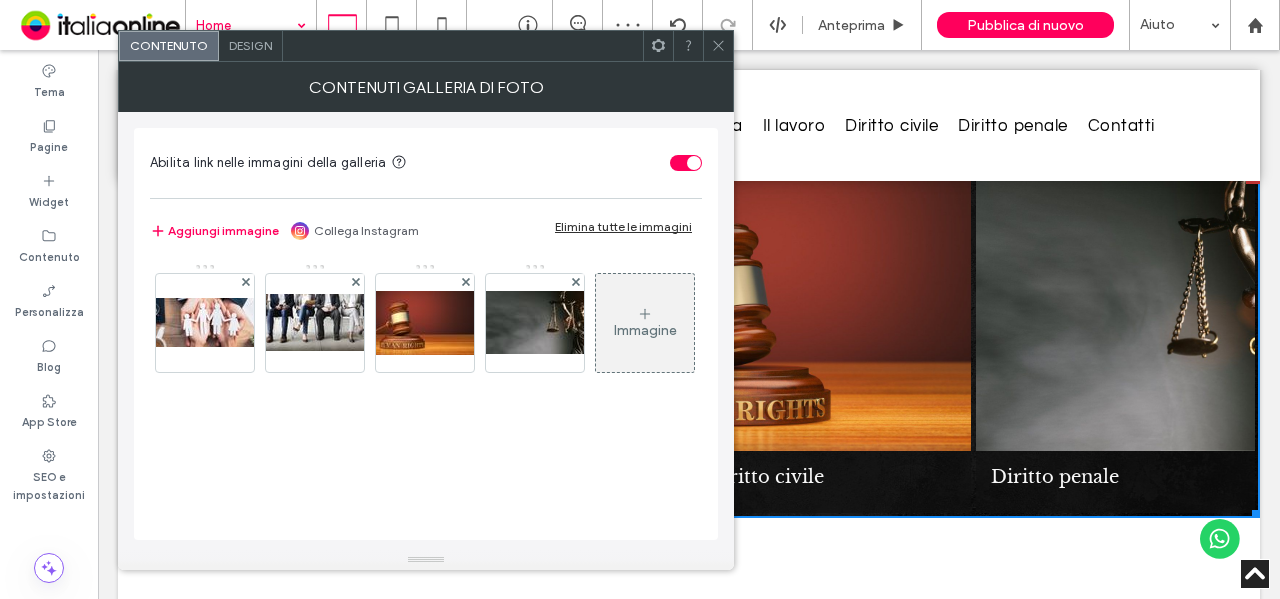 drag, startPoint x: 712, startPoint y: 46, endPoint x: 544, endPoint y: 97, distance: 175.5705 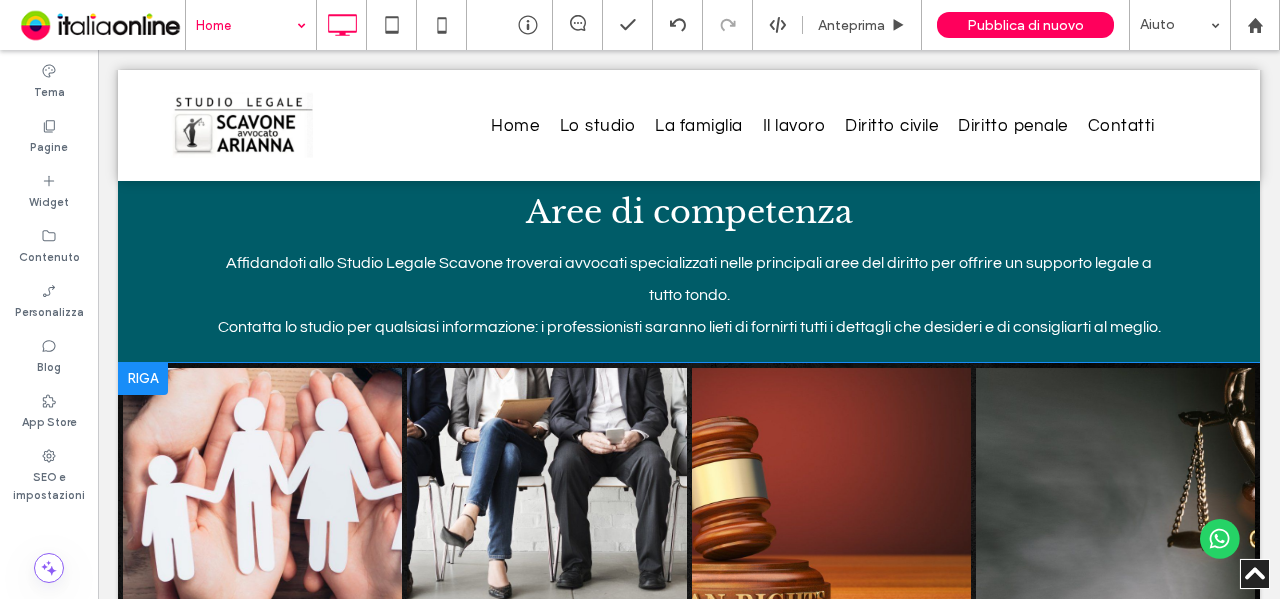 scroll, scrollTop: 2400, scrollLeft: 0, axis: vertical 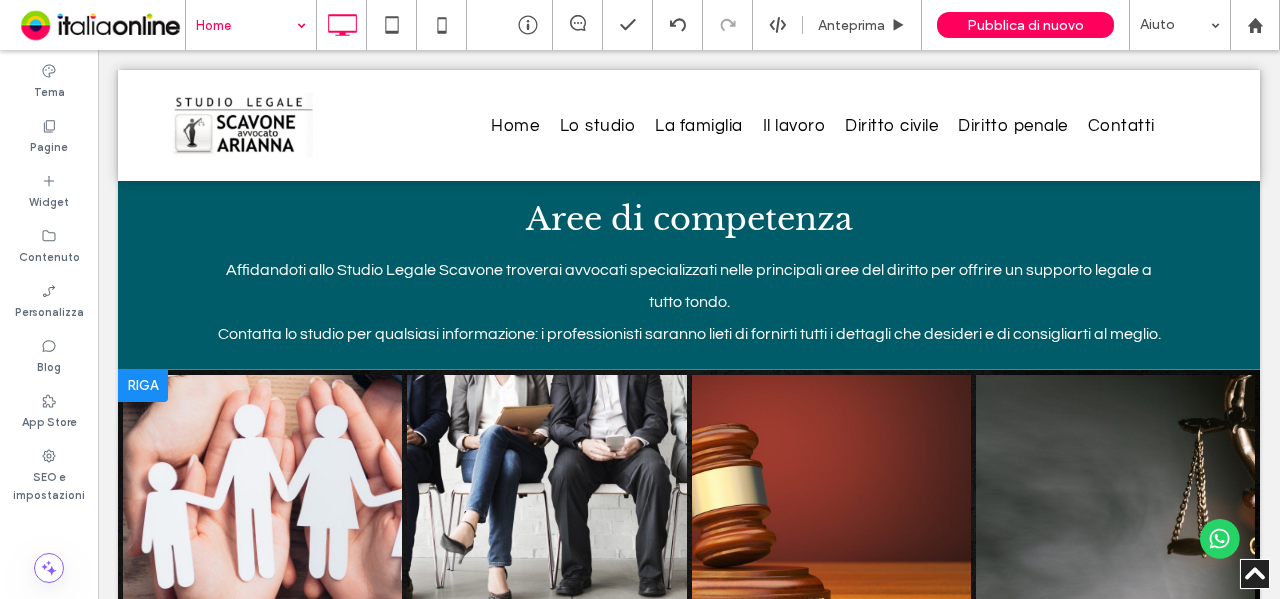click at bounding box center (143, 386) 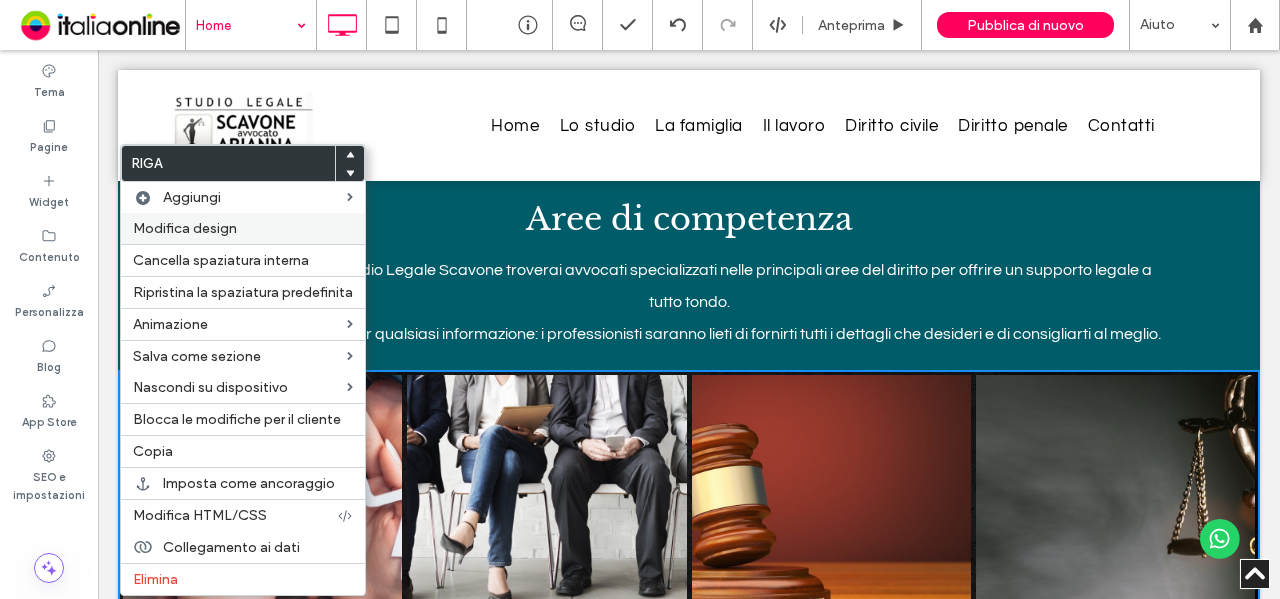 click on "Modifica design" at bounding box center [243, 228] 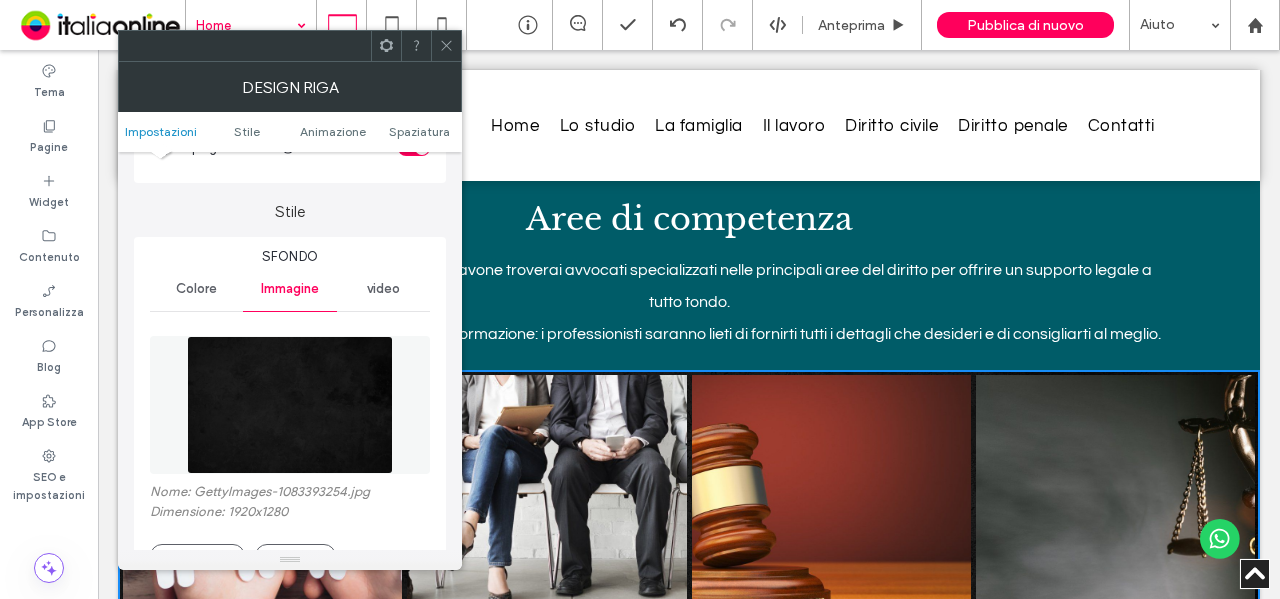 scroll, scrollTop: 300, scrollLeft: 0, axis: vertical 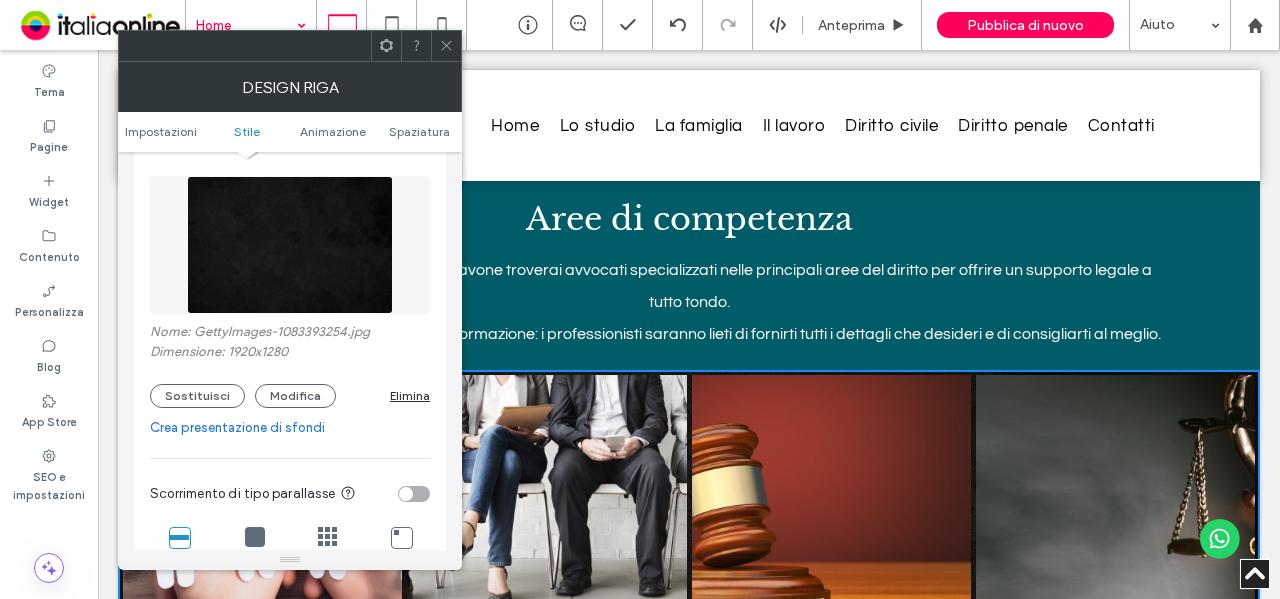 click on "Elimina" at bounding box center [410, 395] 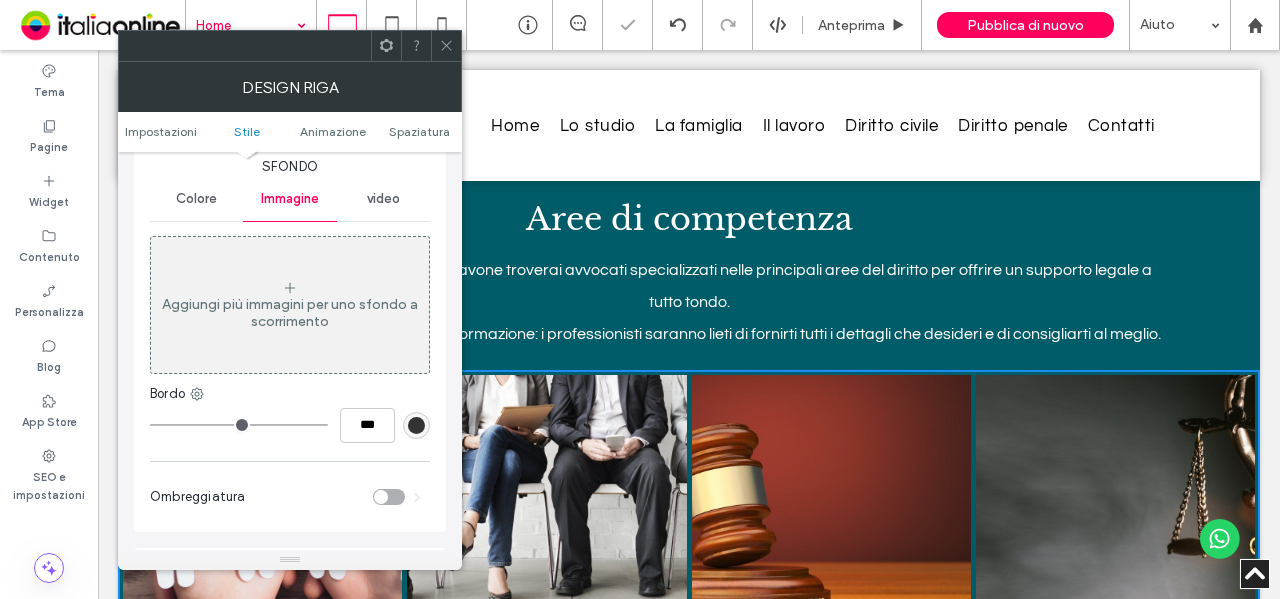 scroll, scrollTop: 200, scrollLeft: 0, axis: vertical 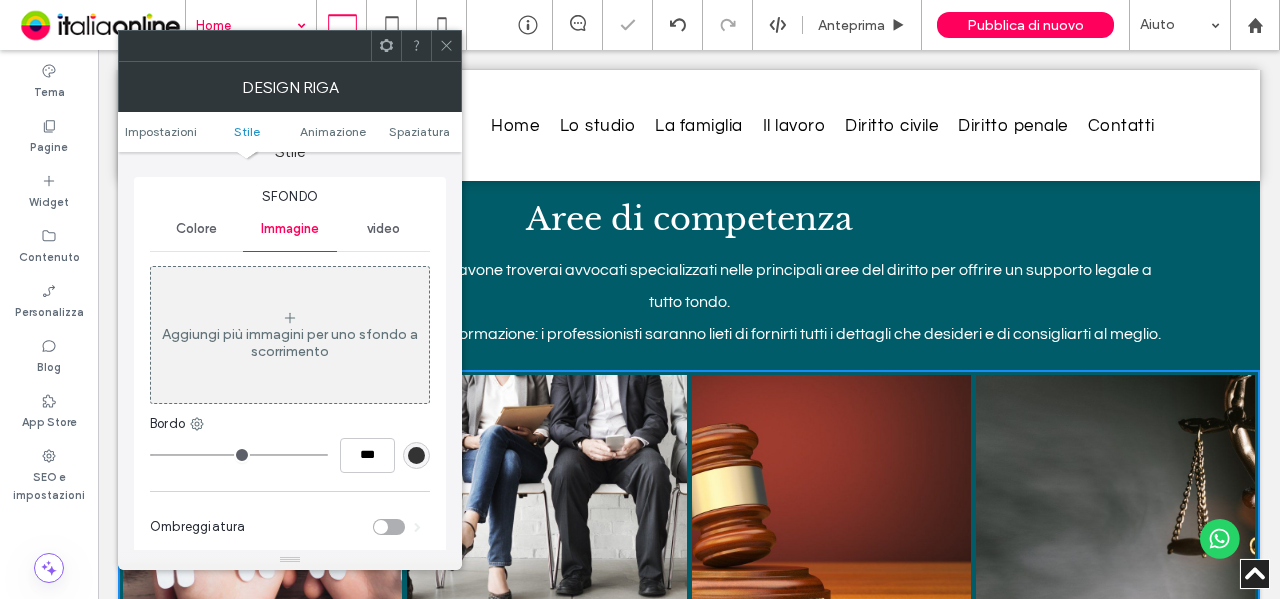 click 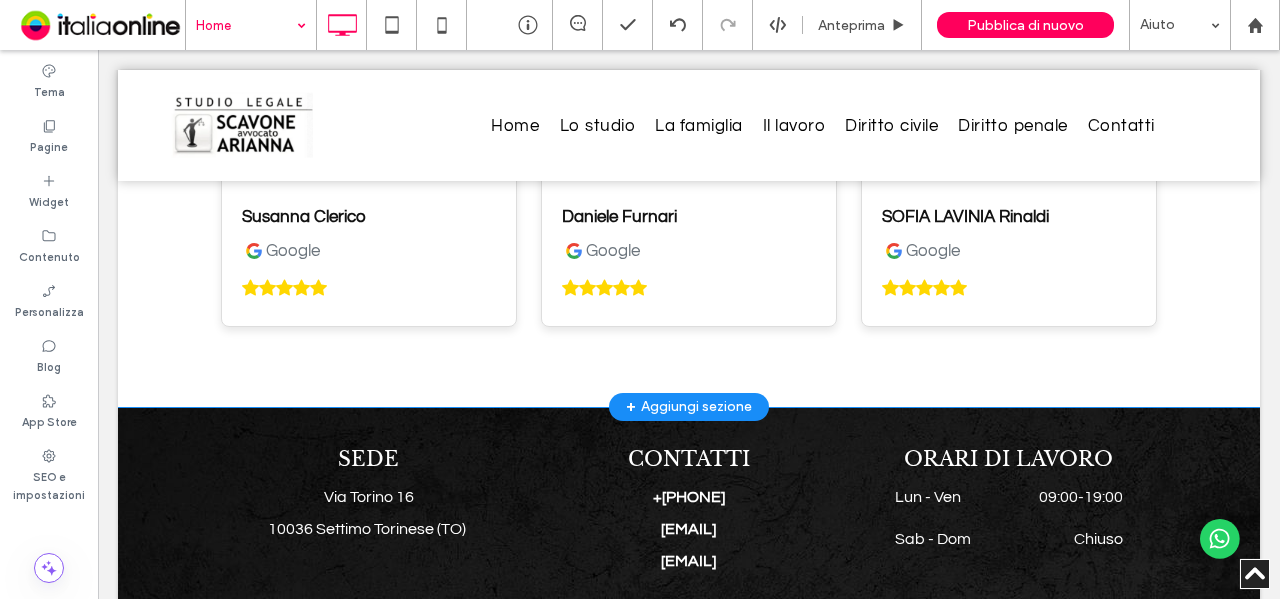 scroll, scrollTop: 4514, scrollLeft: 0, axis: vertical 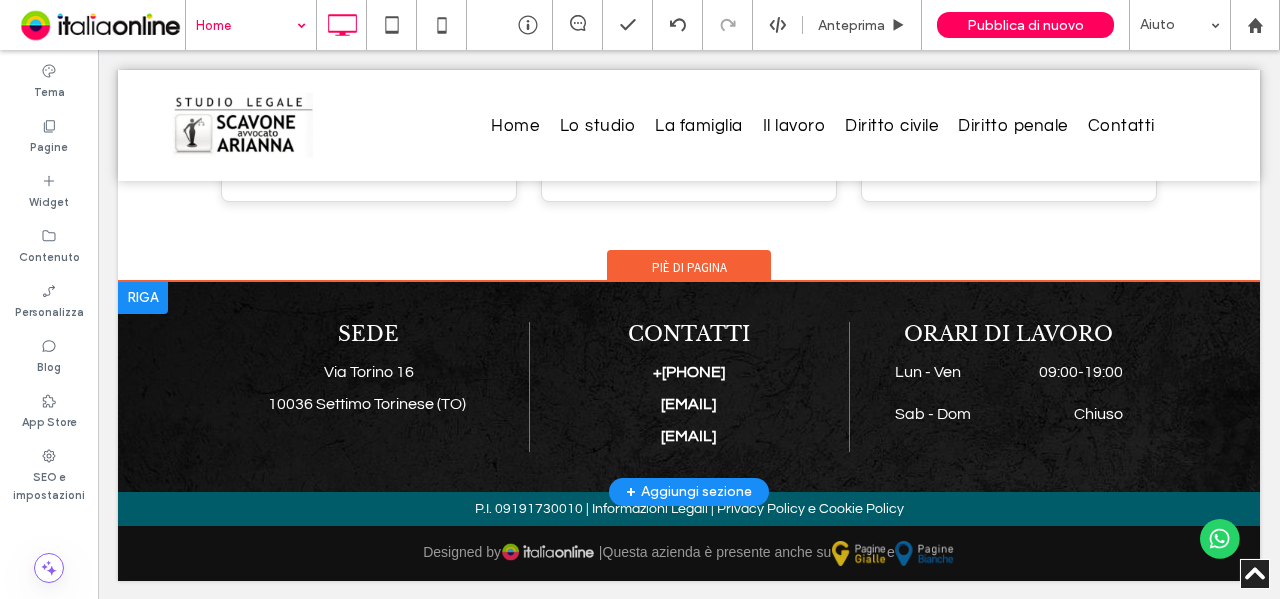 click on "SEDE
Via Torino 16 10036 [CITY] ([STATE_CODE])   Click To Paste
CONTATTI
+[PHONE]
[EMAIL]
[EMAIL]
Click To Paste
ORARI DI LAVORO
Lun - Ven
09:00
-  19:00
Sab - Dom
Chiuso
Click To Paste
+ Aggiungi sezione" at bounding box center (689, 387) 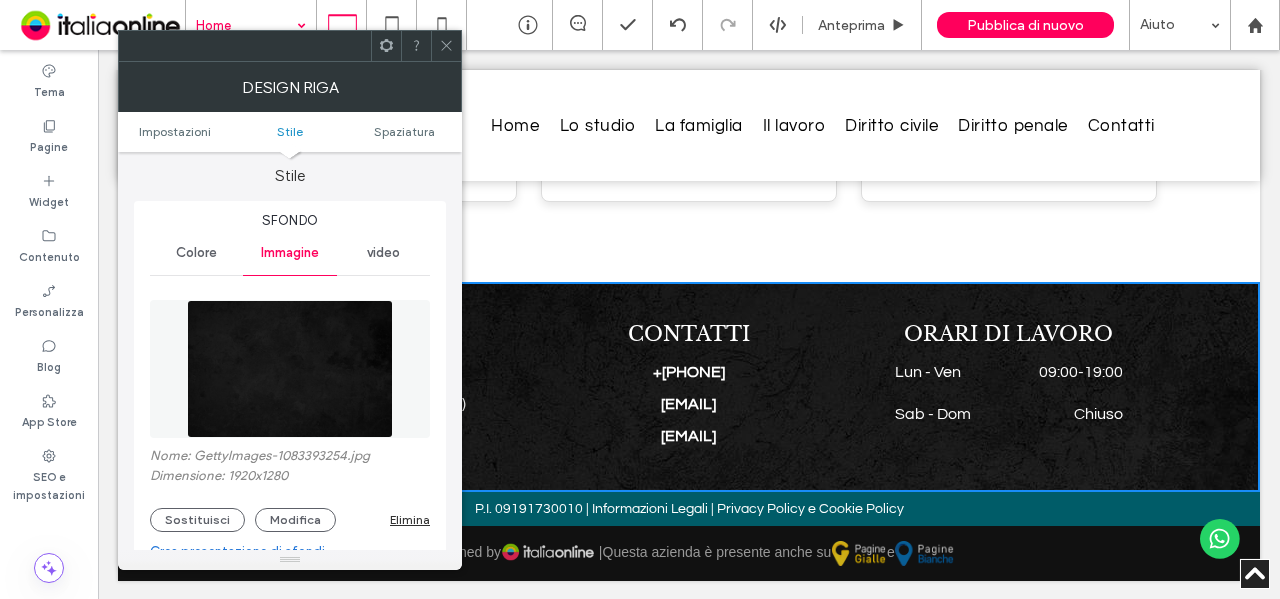 scroll, scrollTop: 300, scrollLeft: 0, axis: vertical 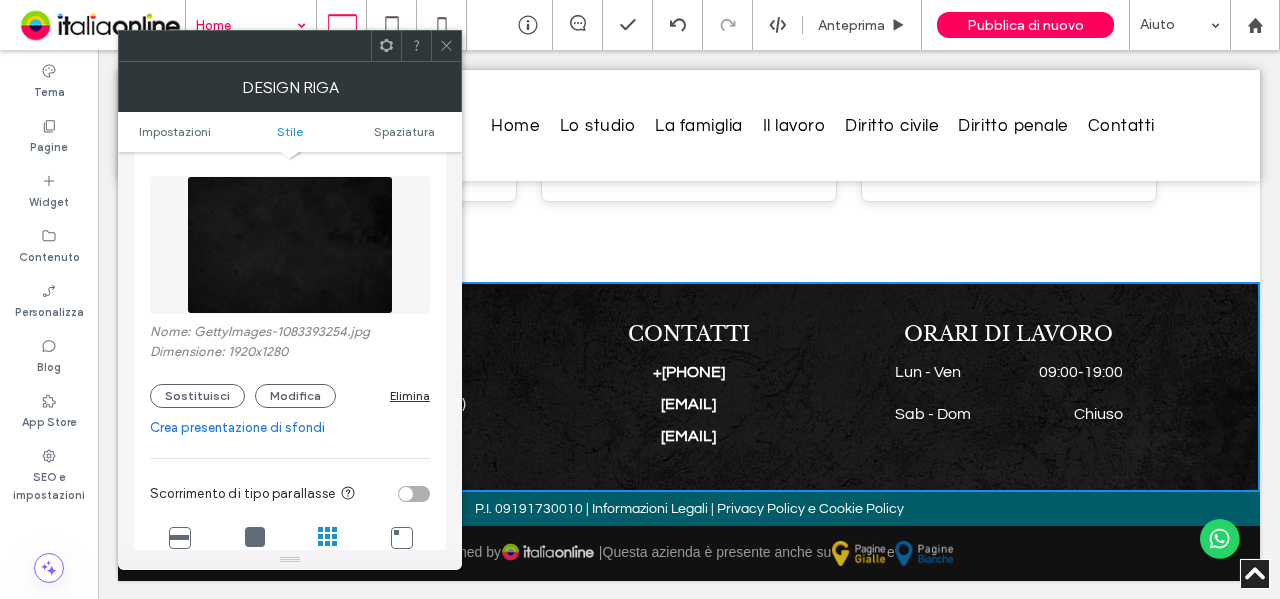 drag, startPoint x: 400, startPoint y: 391, endPoint x: 70, endPoint y: 264, distance: 353.5944 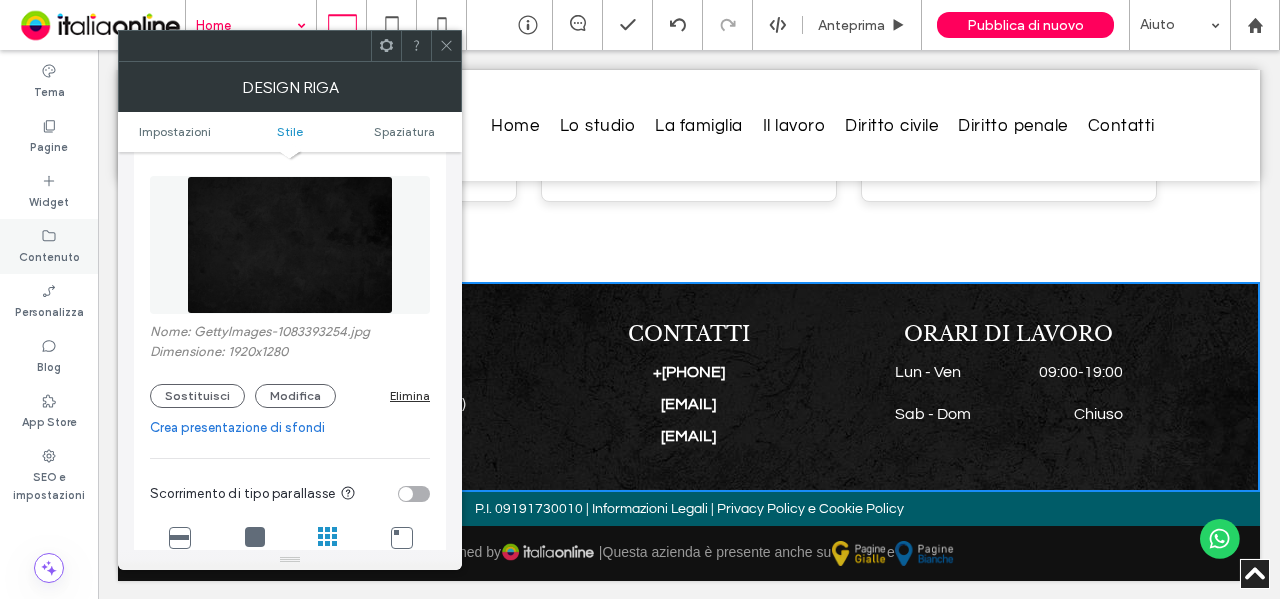 click on "Elimina" at bounding box center (410, 395) 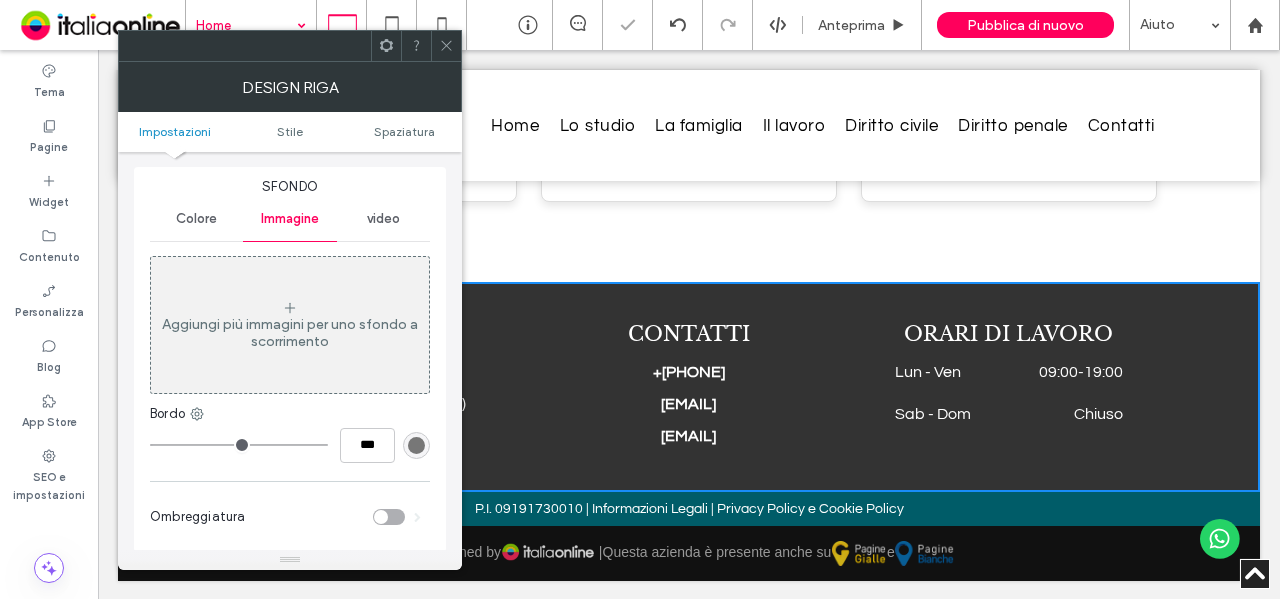 scroll, scrollTop: 100, scrollLeft: 0, axis: vertical 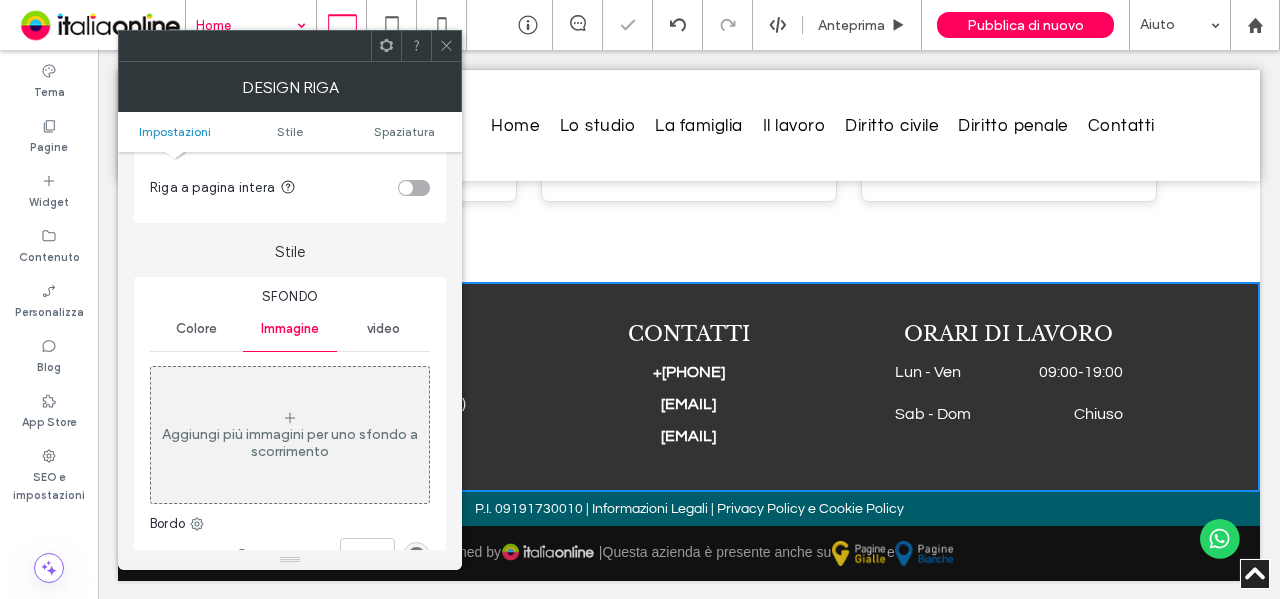 drag, startPoint x: 186, startPoint y: 335, endPoint x: 306, endPoint y: 347, distance: 120.59851 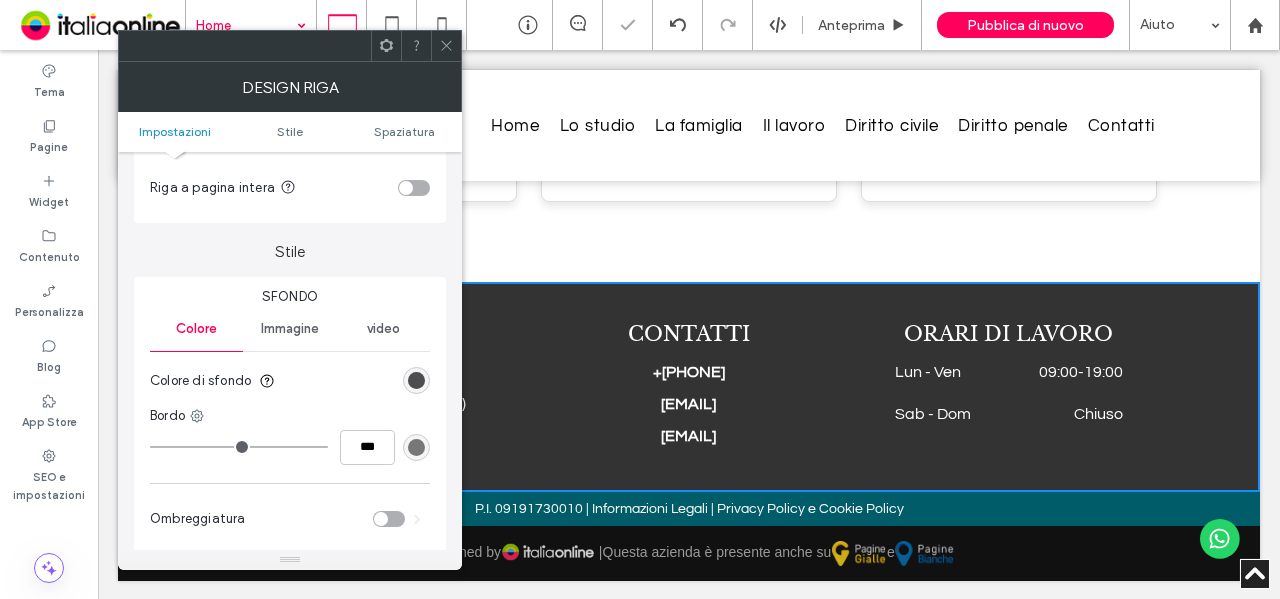 click at bounding box center [416, 380] 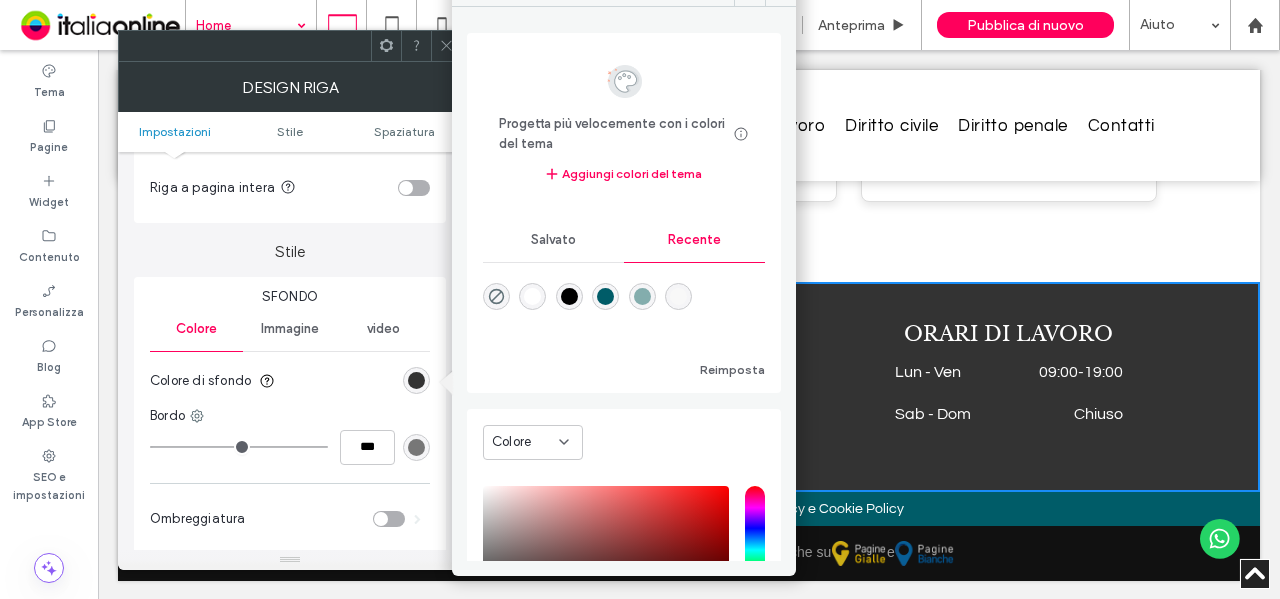 click at bounding box center [605, 296] 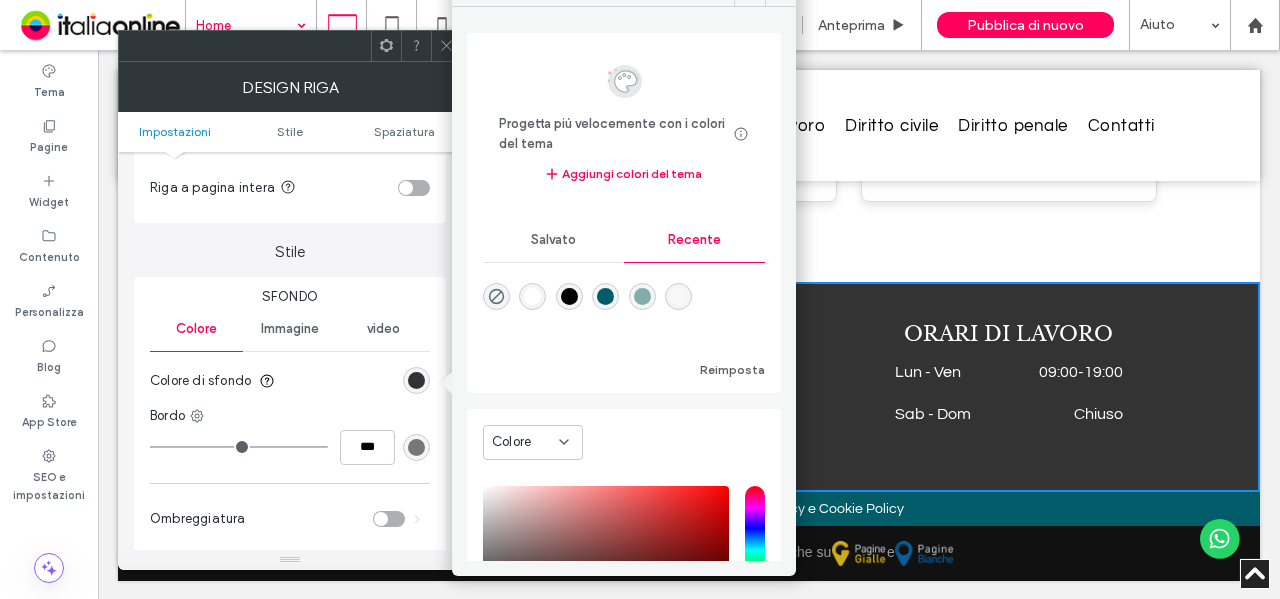 type on "*******" 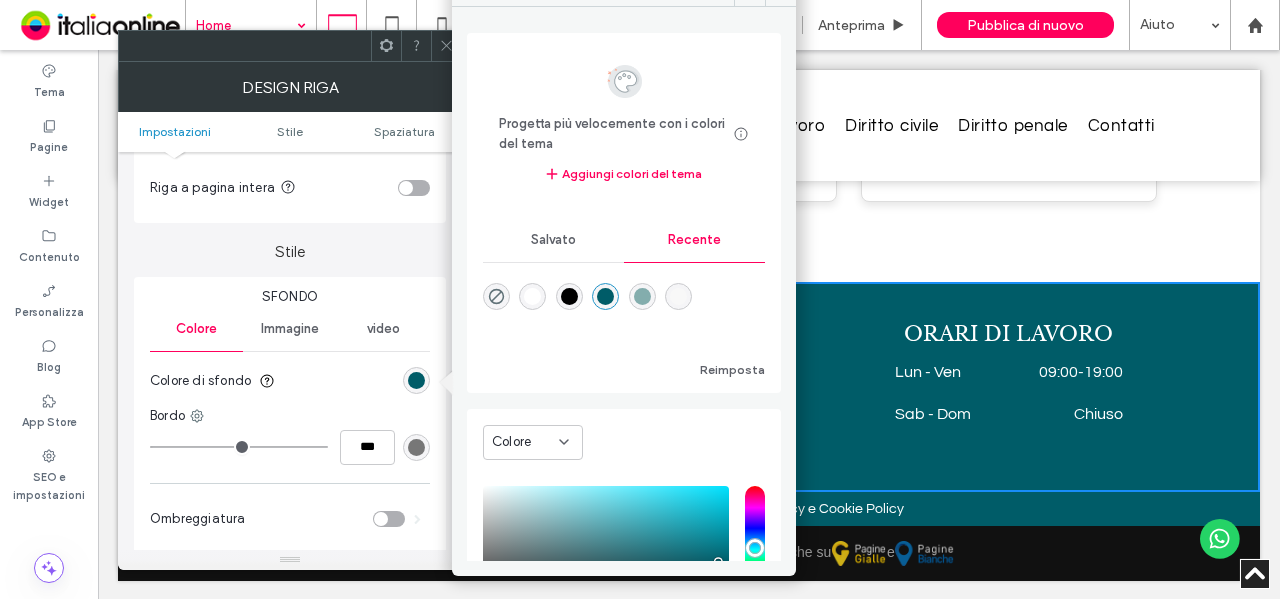 click 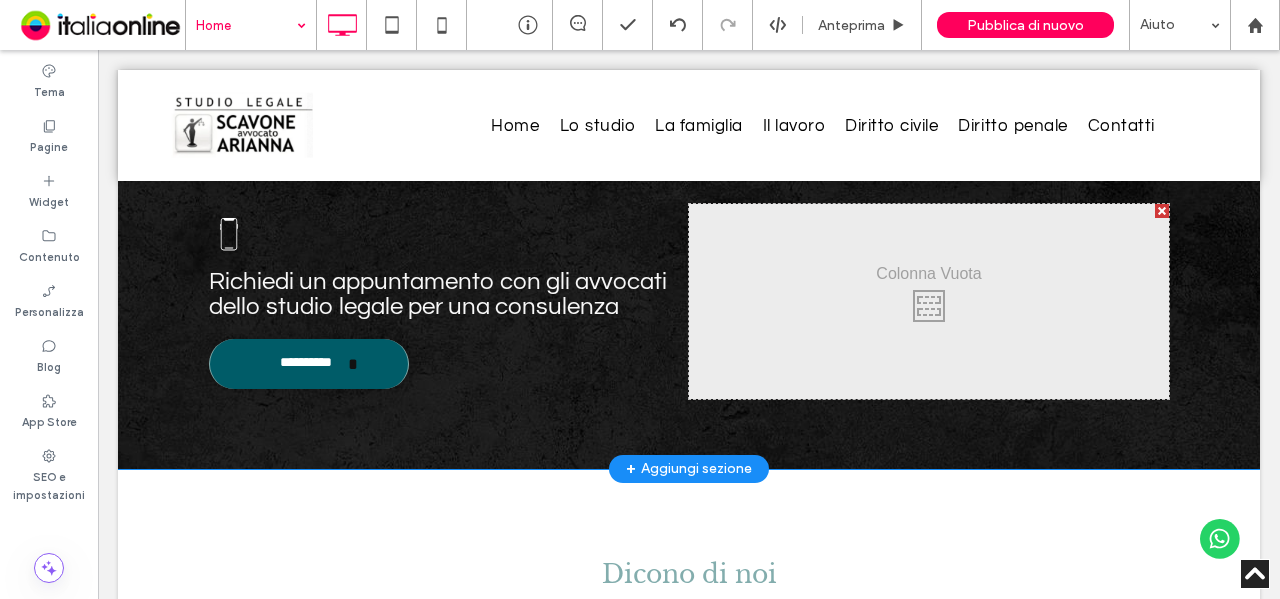 scroll, scrollTop: 3714, scrollLeft: 0, axis: vertical 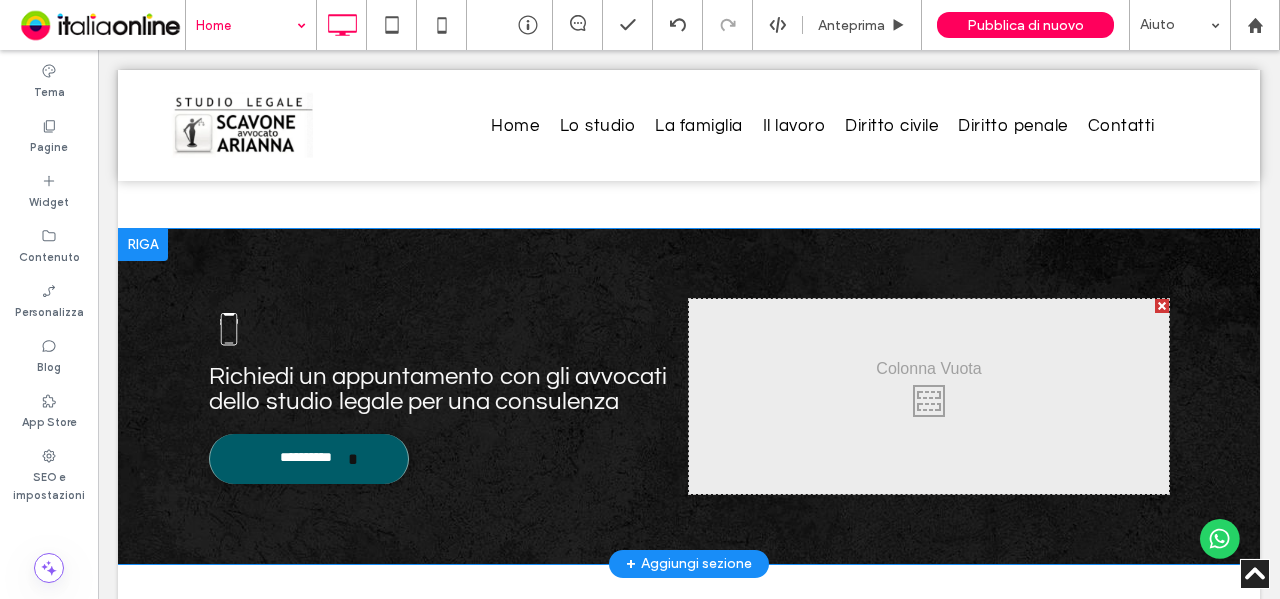 click on "**********" at bounding box center [689, 396] 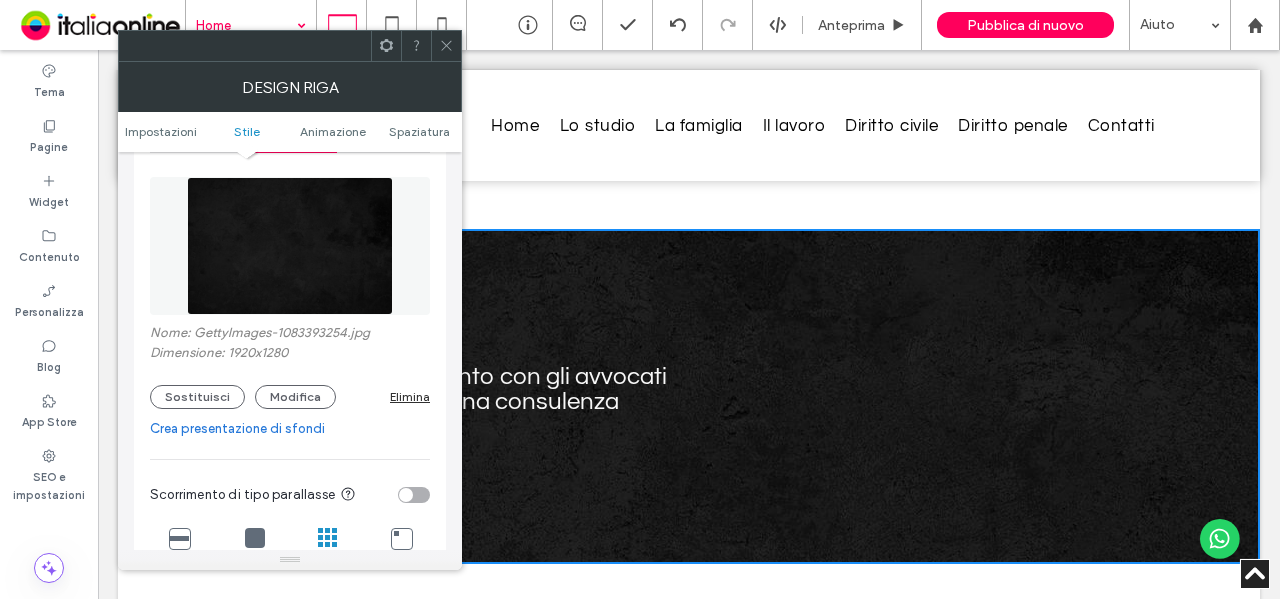 scroll, scrollTop: 300, scrollLeft: 0, axis: vertical 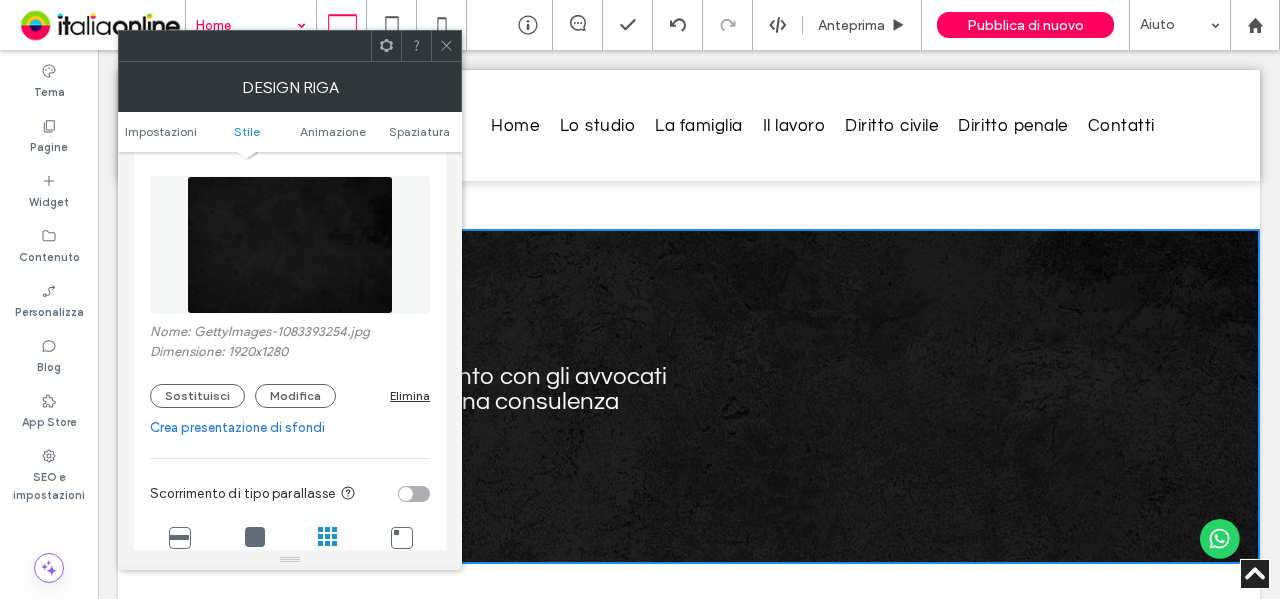 click on "Elimina" at bounding box center [410, 395] 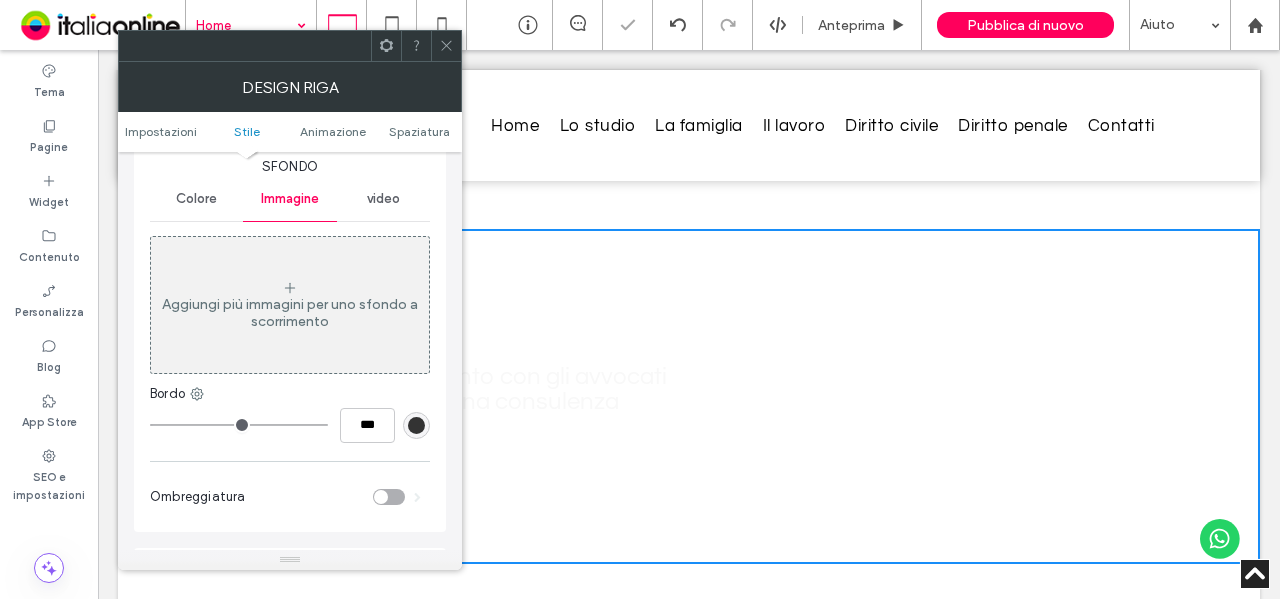 scroll, scrollTop: 200, scrollLeft: 0, axis: vertical 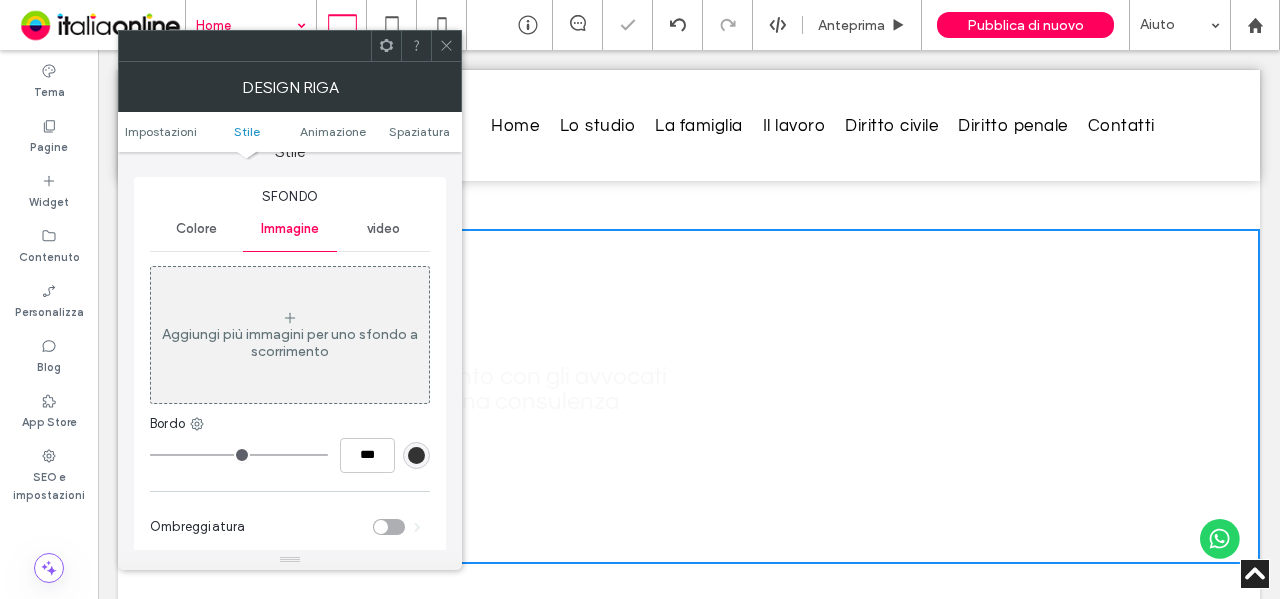 click on "Colore" at bounding box center (196, 229) 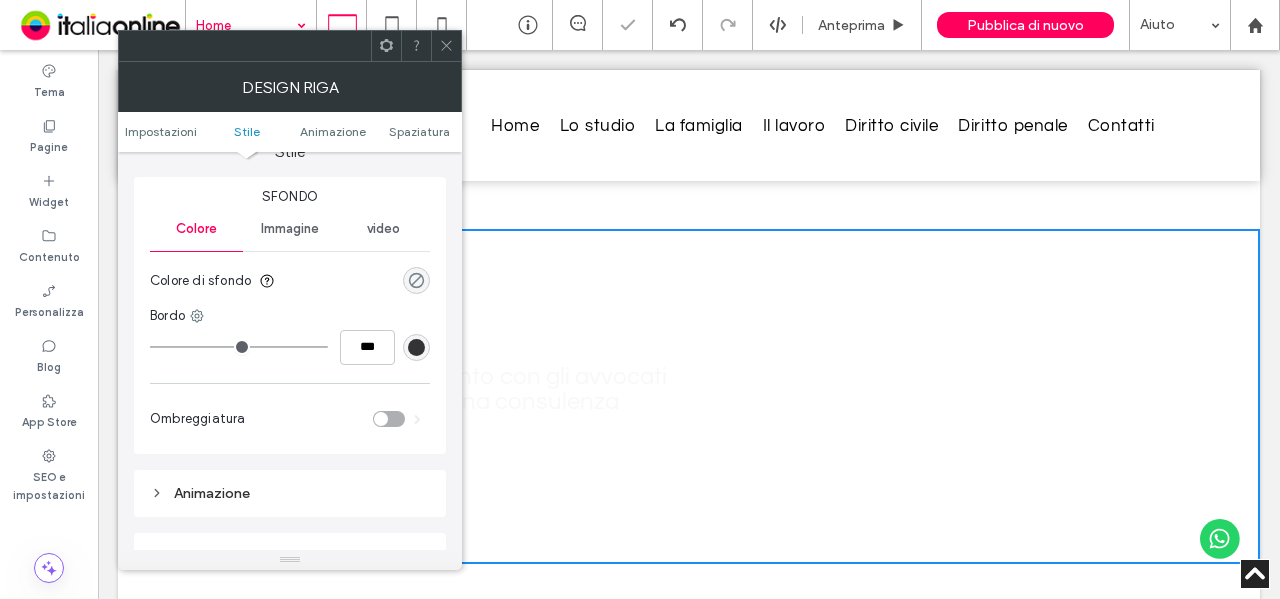 click at bounding box center (416, 280) 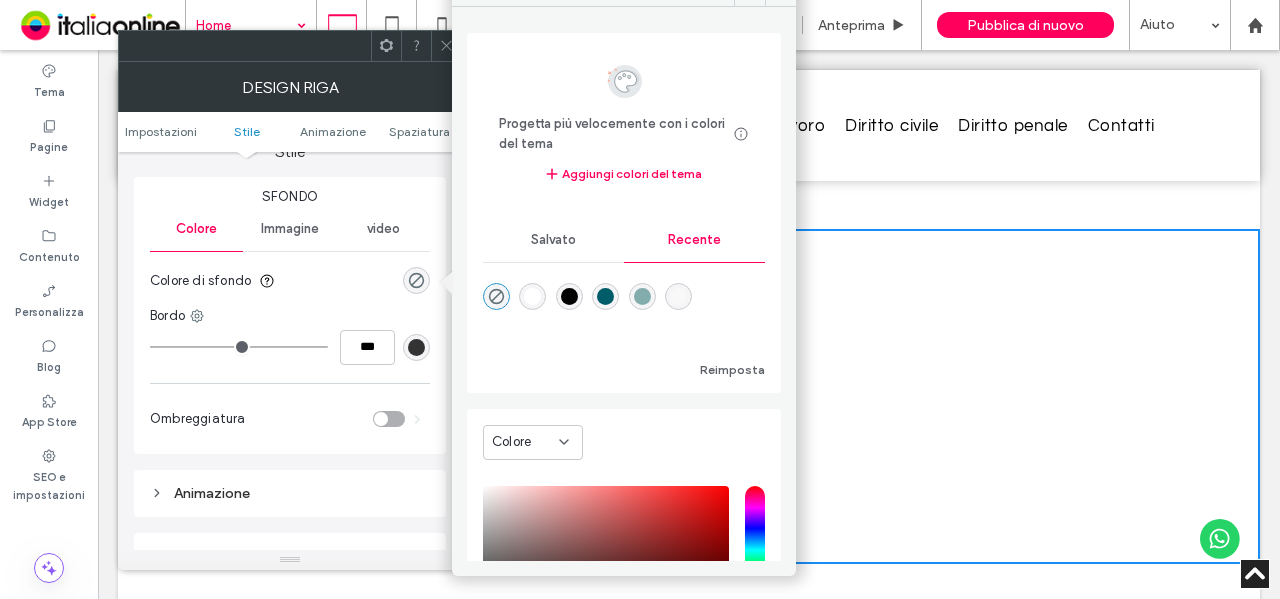click at bounding box center [605, 296] 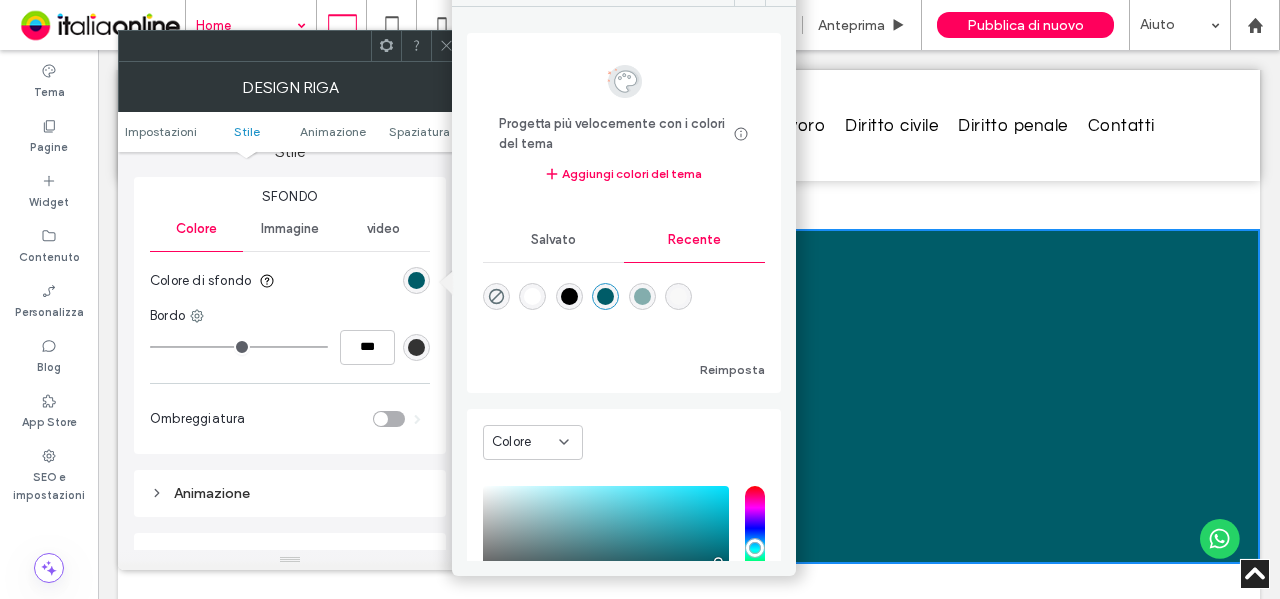 click at bounding box center (446, 46) 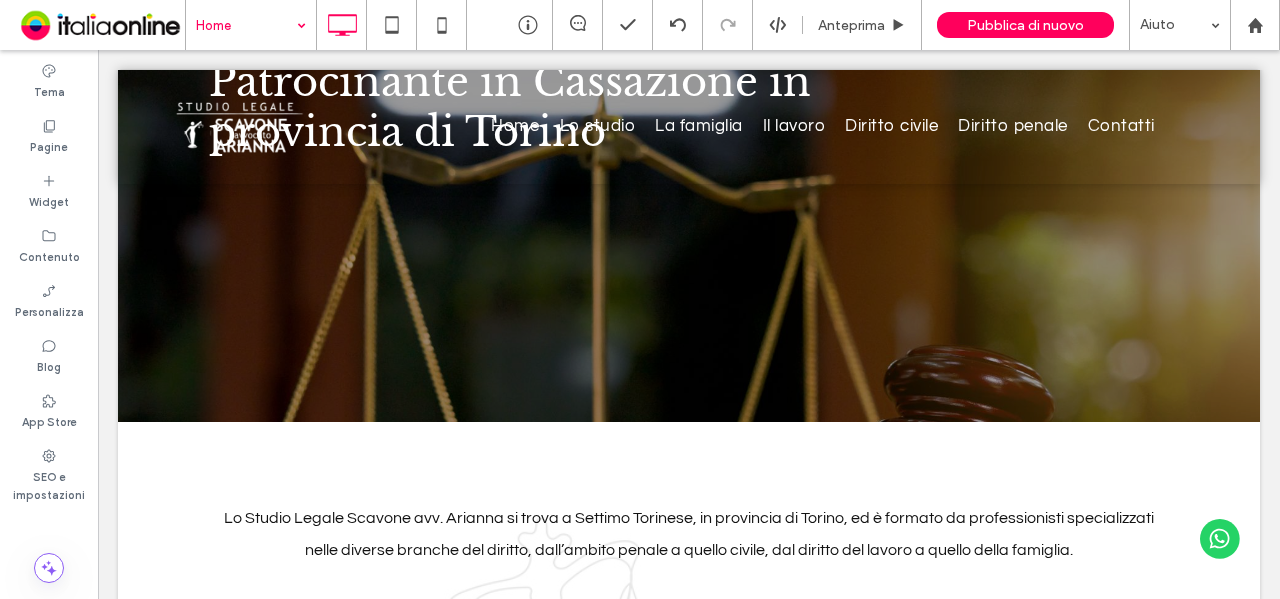 scroll, scrollTop: 0, scrollLeft: 0, axis: both 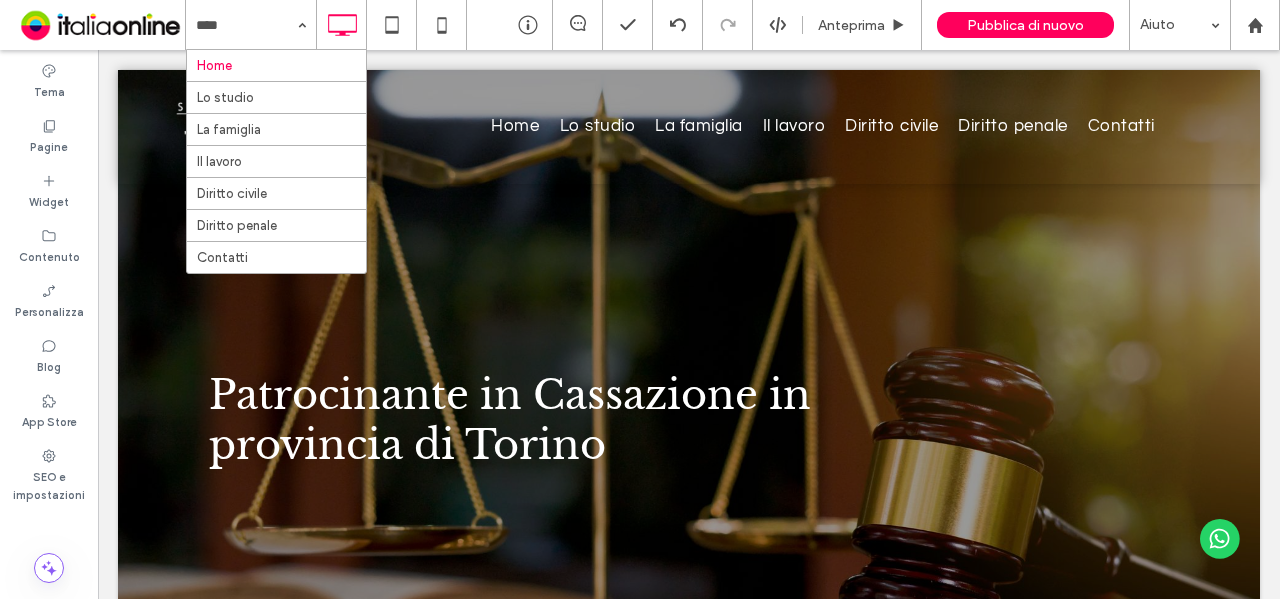 drag, startPoint x: 256, startPoint y: 94, endPoint x: 388, endPoint y: 167, distance: 150.84097 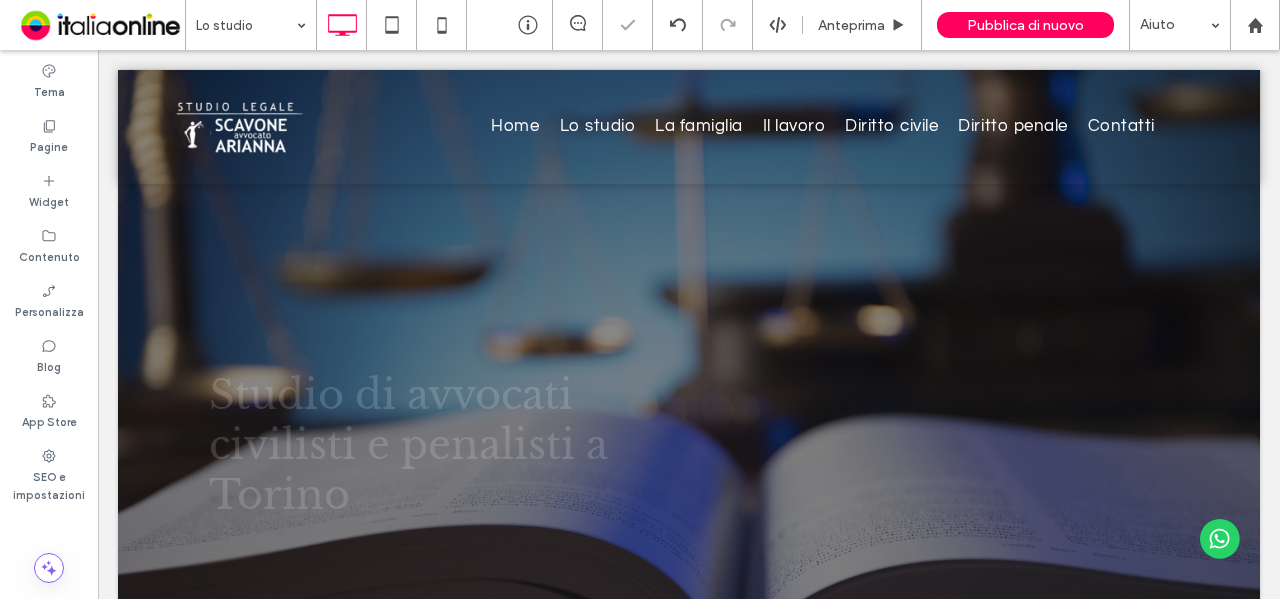 scroll, scrollTop: 0, scrollLeft: 0, axis: both 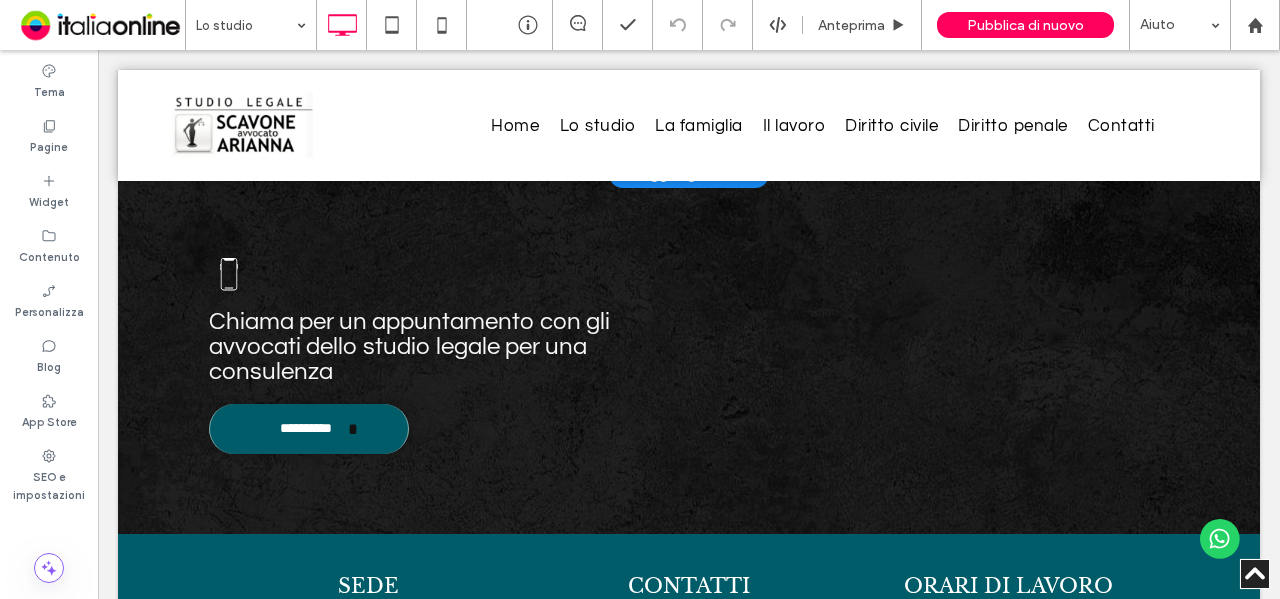 drag, startPoint x: 970, startPoint y: 209, endPoint x: 930, endPoint y: 217, distance: 40.792156 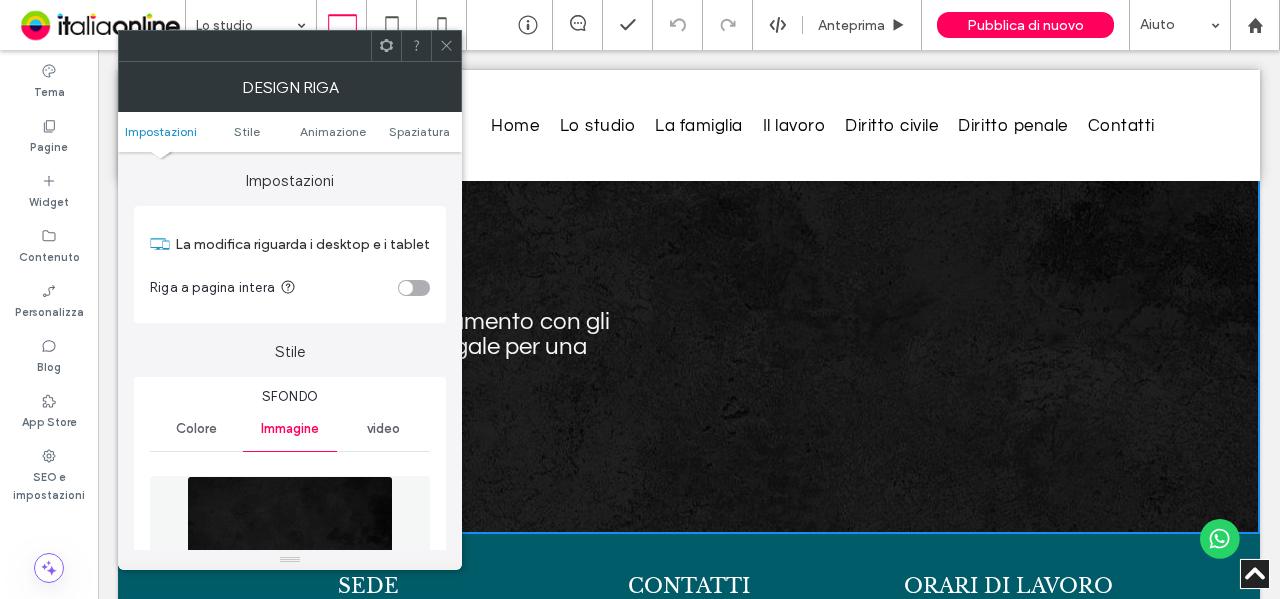 scroll, scrollTop: 2492, scrollLeft: 0, axis: vertical 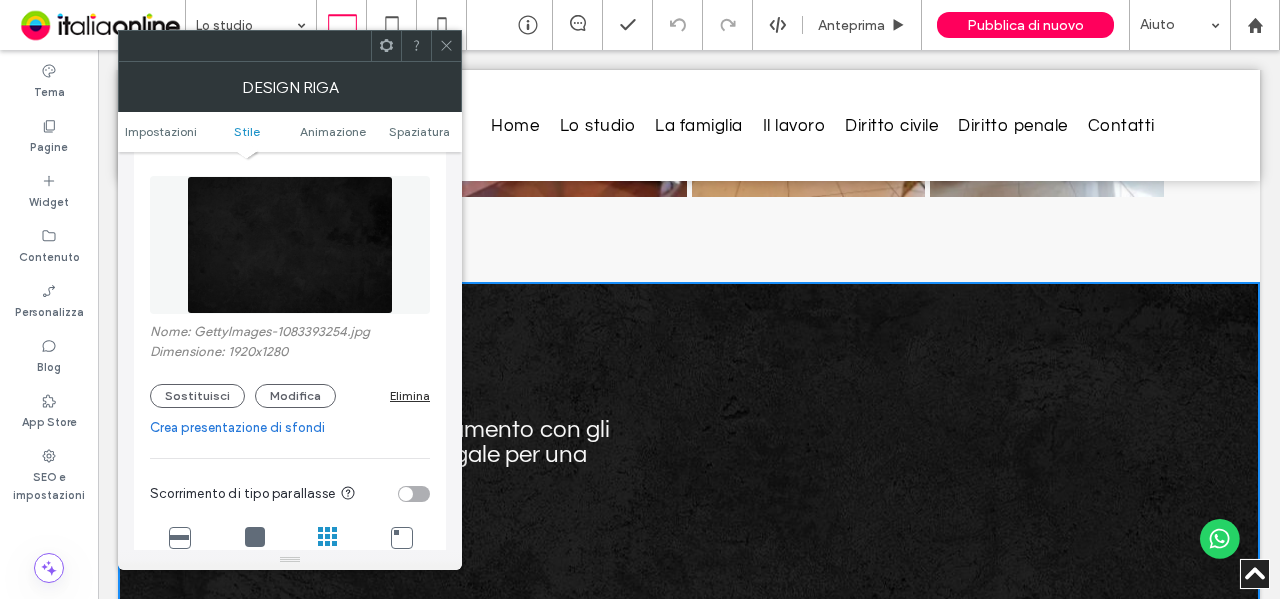 drag, startPoint x: 419, startPoint y: 397, endPoint x: 362, endPoint y: 373, distance: 61.846584 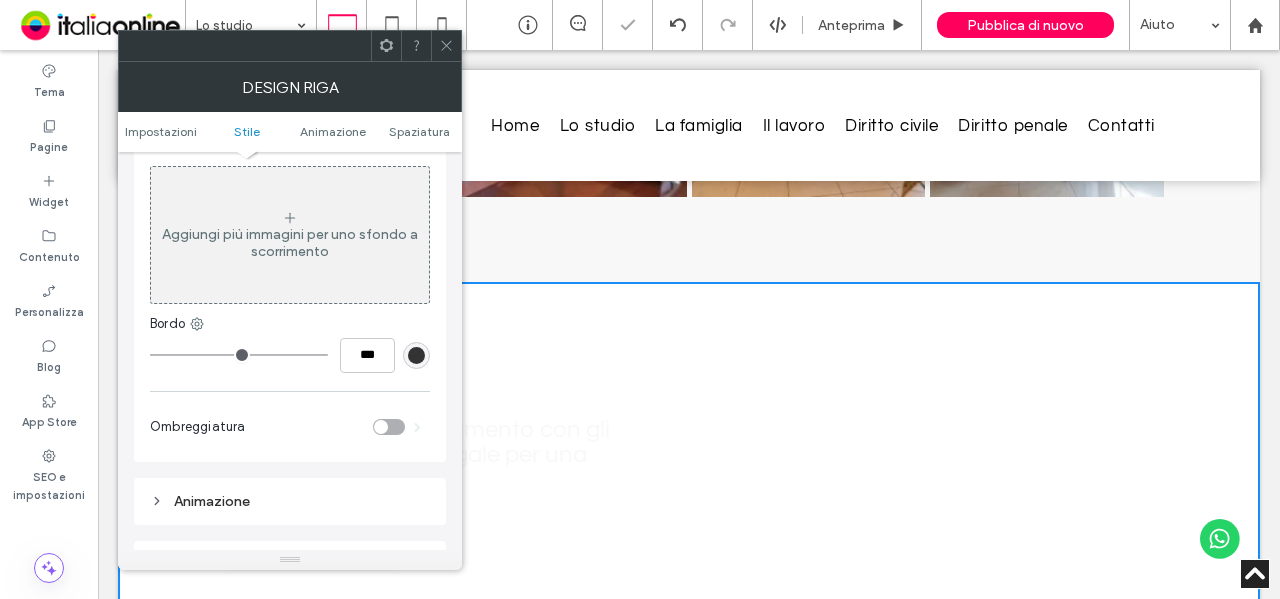 scroll, scrollTop: 100, scrollLeft: 0, axis: vertical 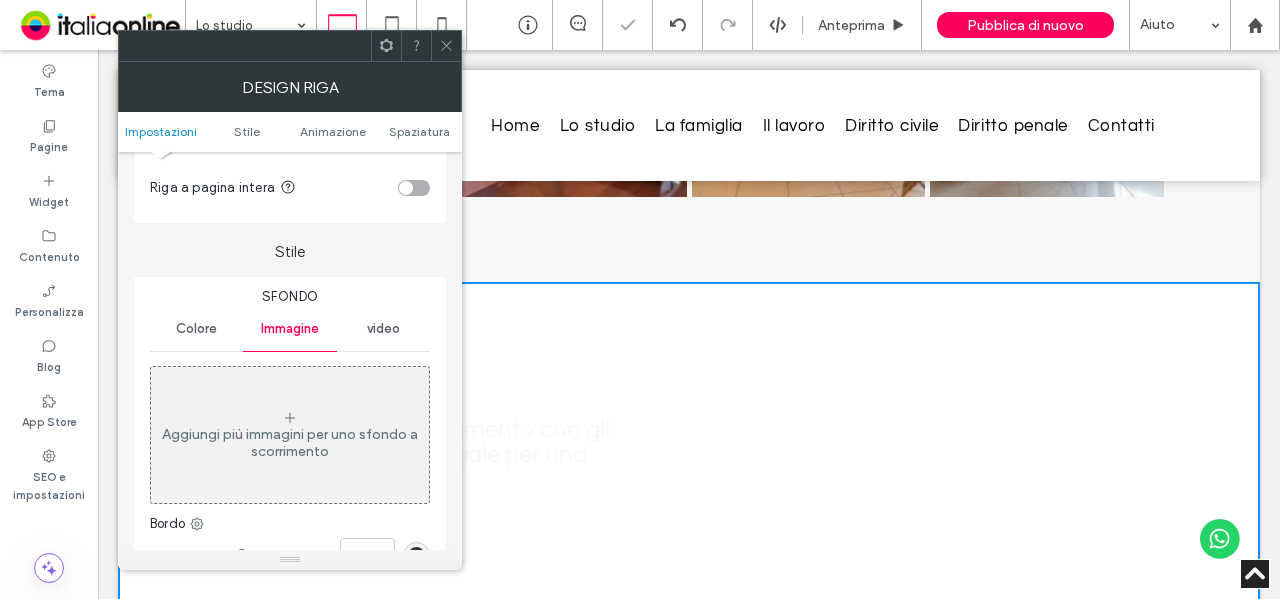 drag, startPoint x: 198, startPoint y: 320, endPoint x: 391, endPoint y: 343, distance: 194.36563 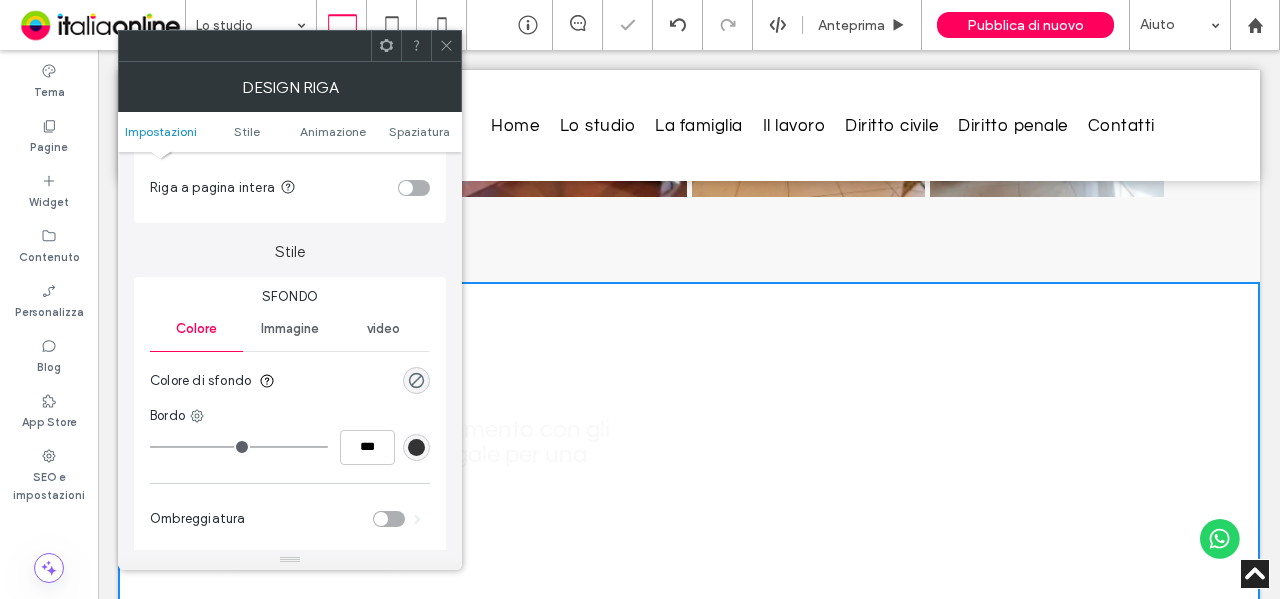 drag, startPoint x: 422, startPoint y: 376, endPoint x: 449, endPoint y: 369, distance: 27.89265 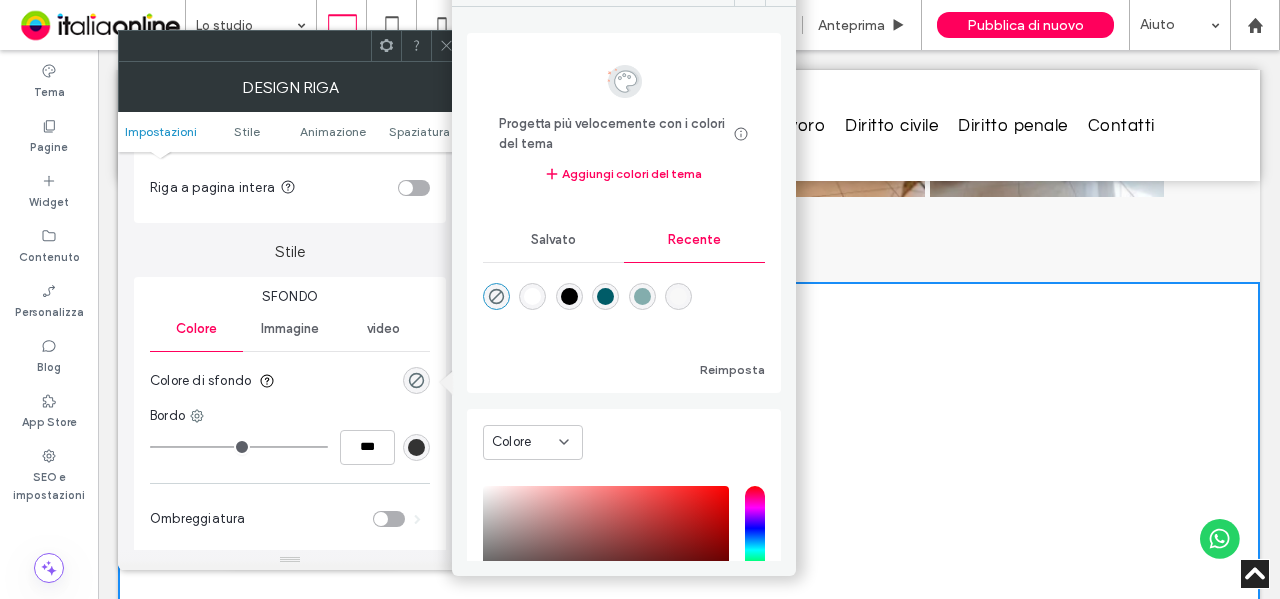 drag, startPoint x: 617, startPoint y: 296, endPoint x: 614, endPoint y: 283, distance: 13.341664 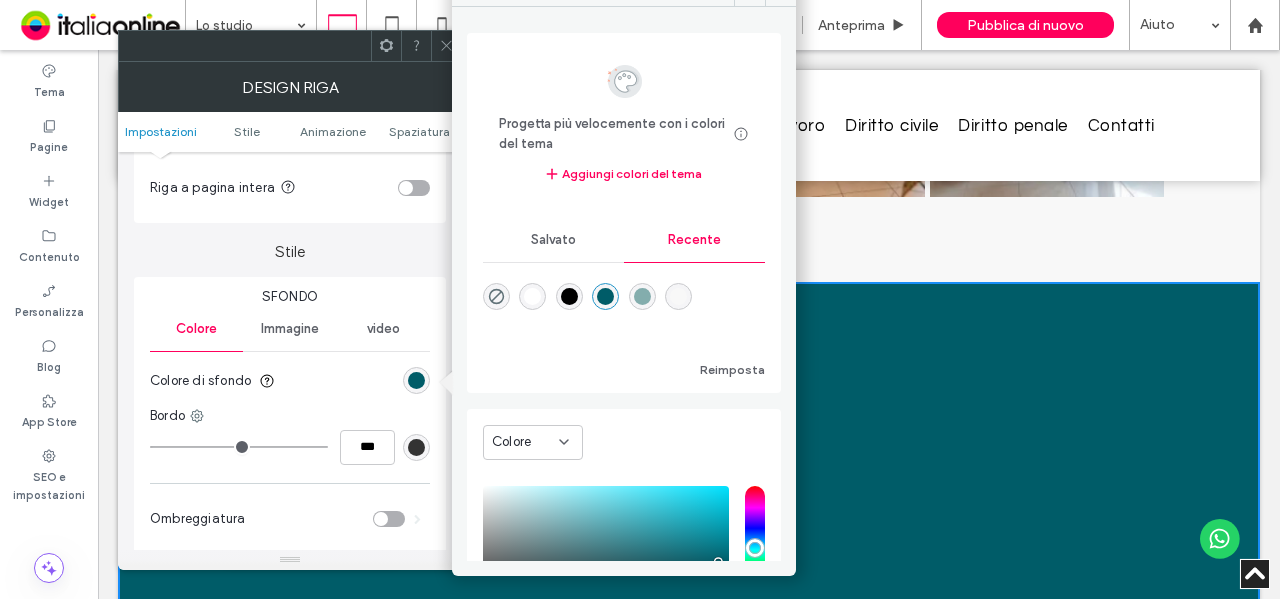 drag, startPoint x: 439, startPoint y: 42, endPoint x: 439, endPoint y: 139, distance: 97 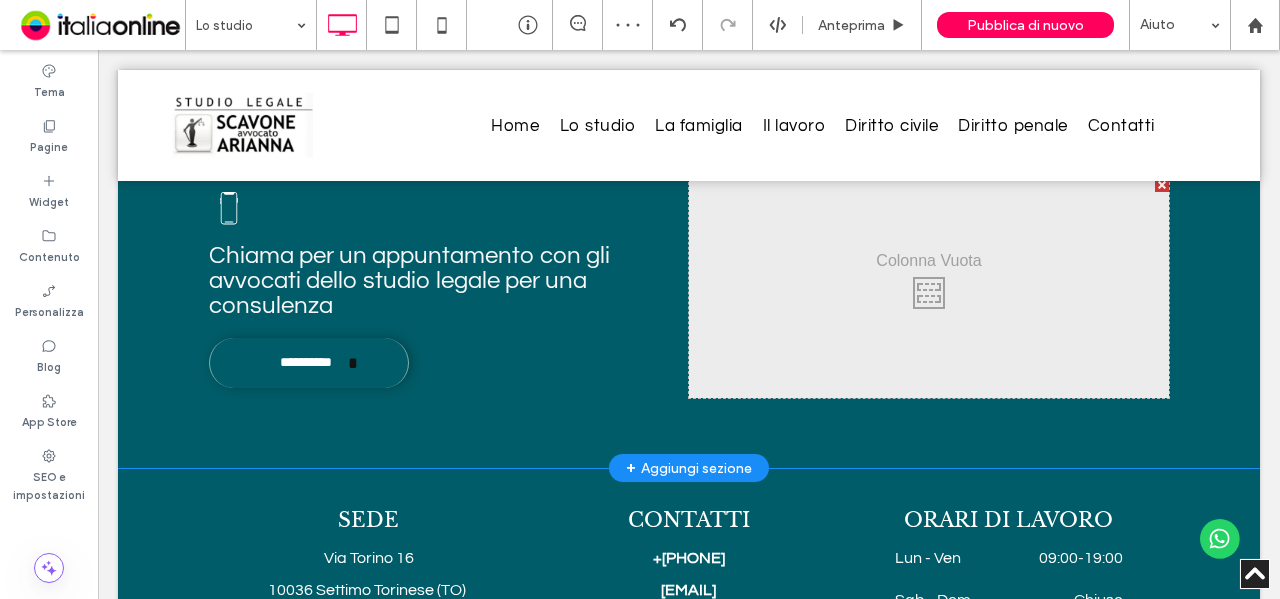 scroll, scrollTop: 2792, scrollLeft: 0, axis: vertical 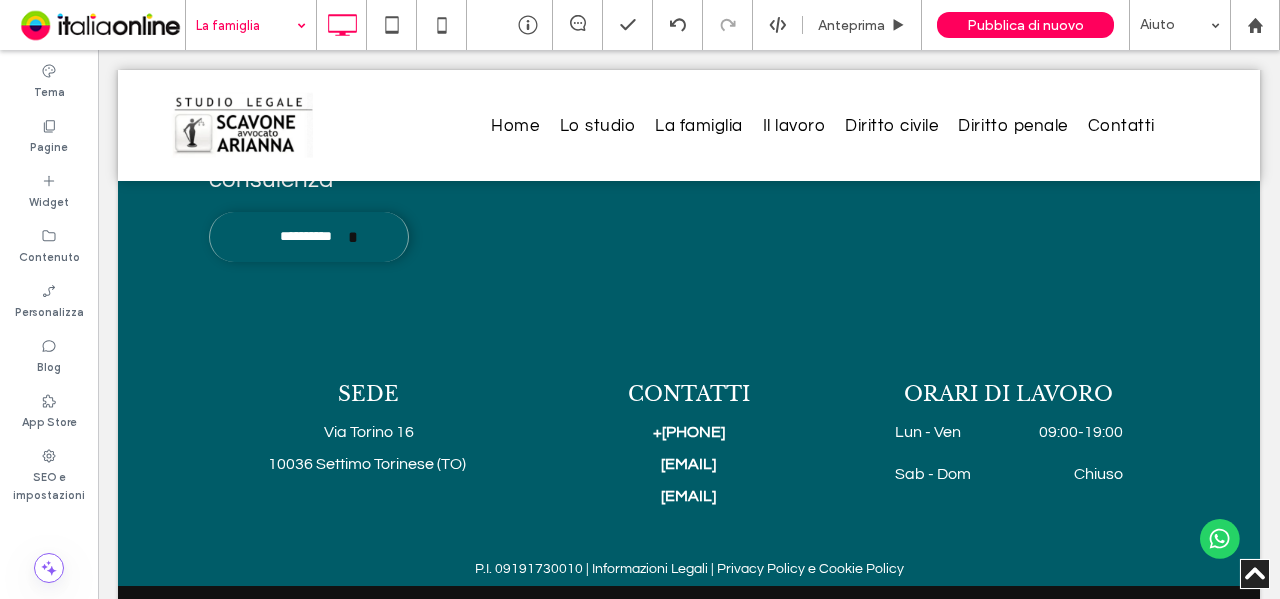 drag, startPoint x: 266, startPoint y: 127, endPoint x: 466, endPoint y: 185, distance: 208.24025 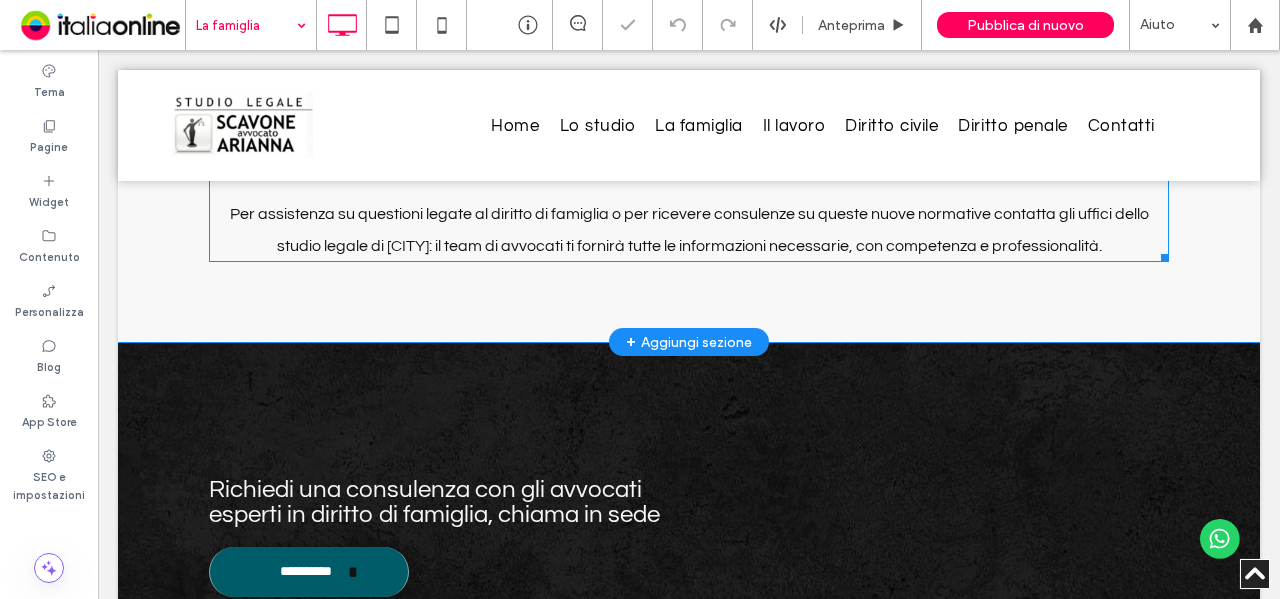 scroll, scrollTop: 1500, scrollLeft: 0, axis: vertical 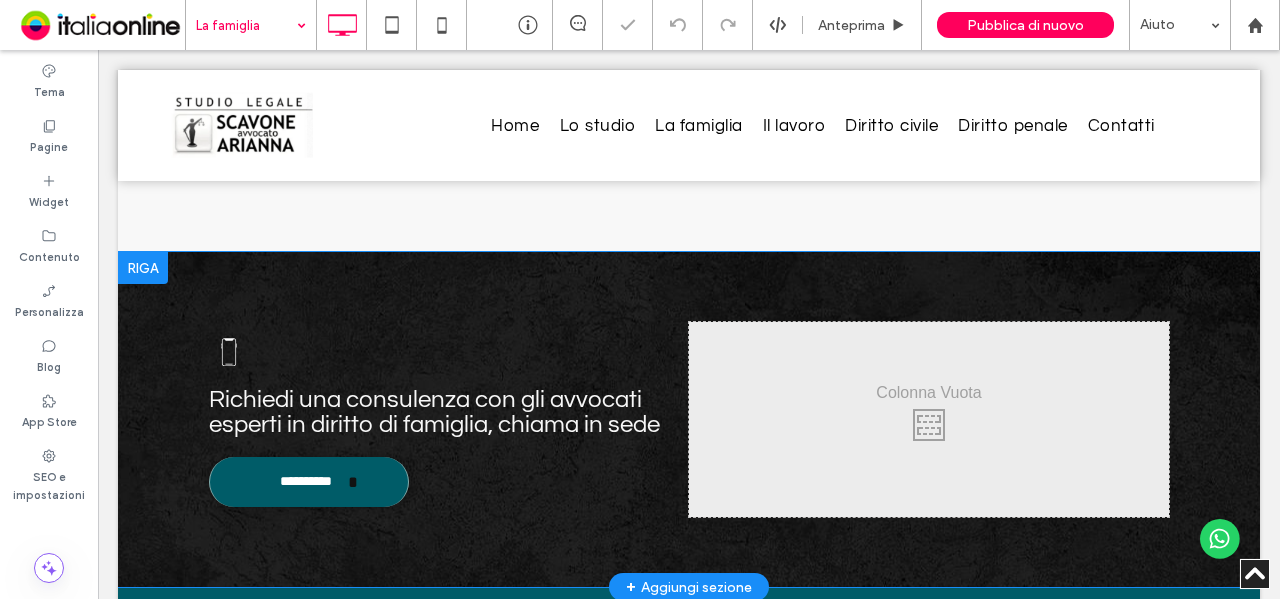 click on "**********" at bounding box center [689, 419] 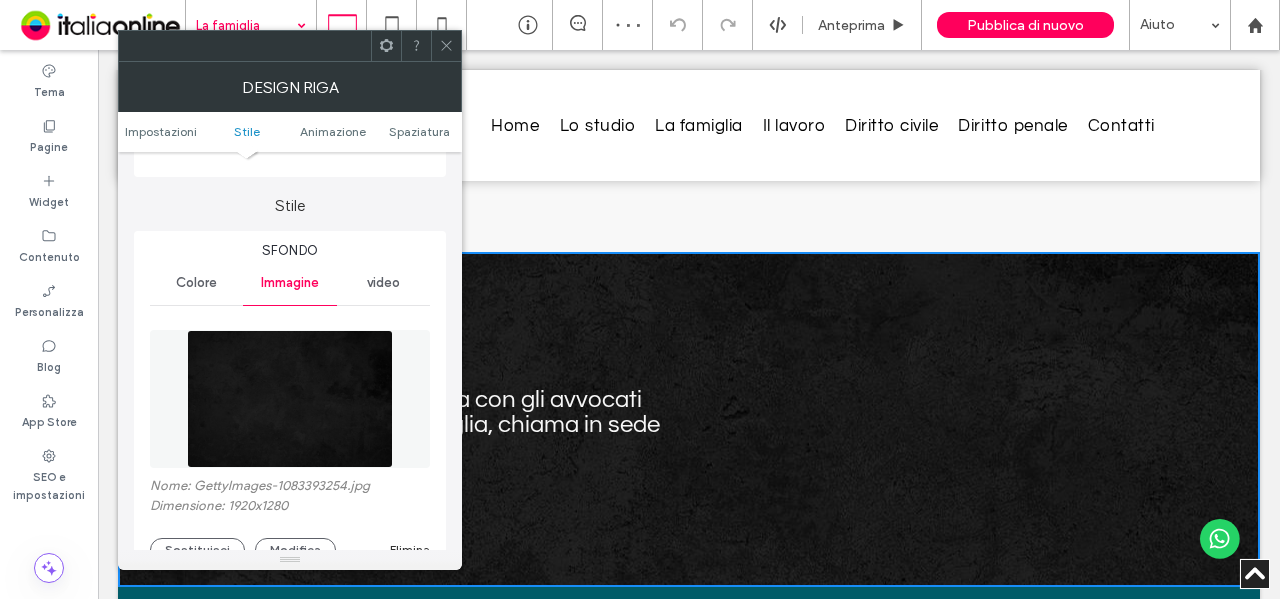 scroll, scrollTop: 300, scrollLeft: 0, axis: vertical 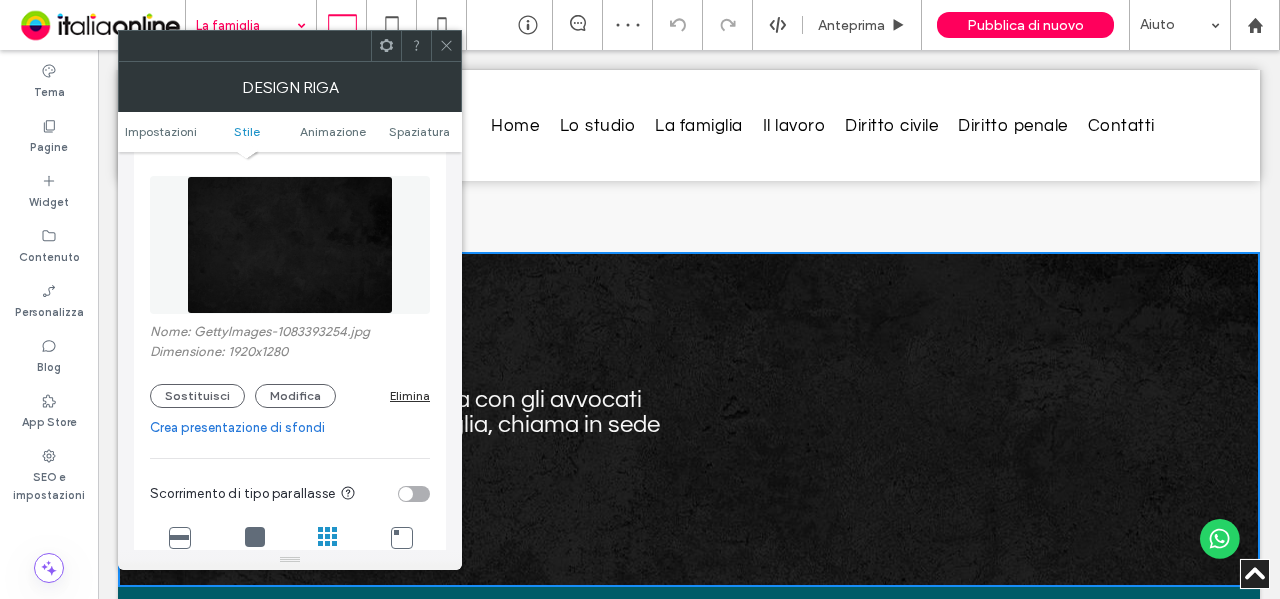 click on "Elimina" at bounding box center (410, 395) 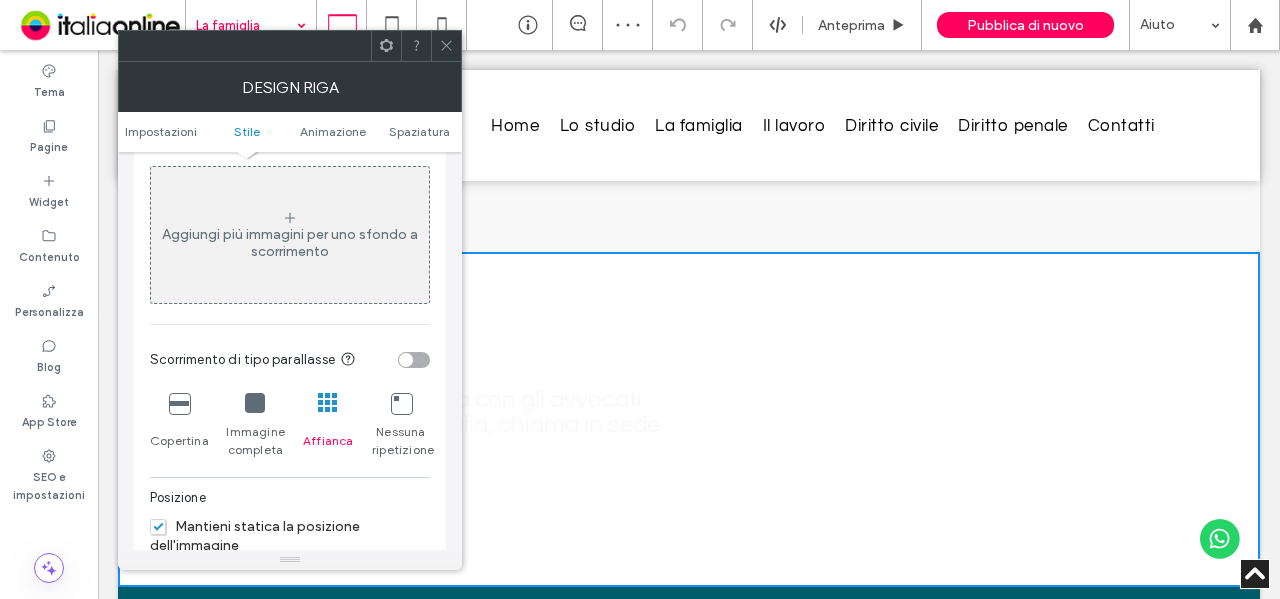 scroll, scrollTop: 200, scrollLeft: 0, axis: vertical 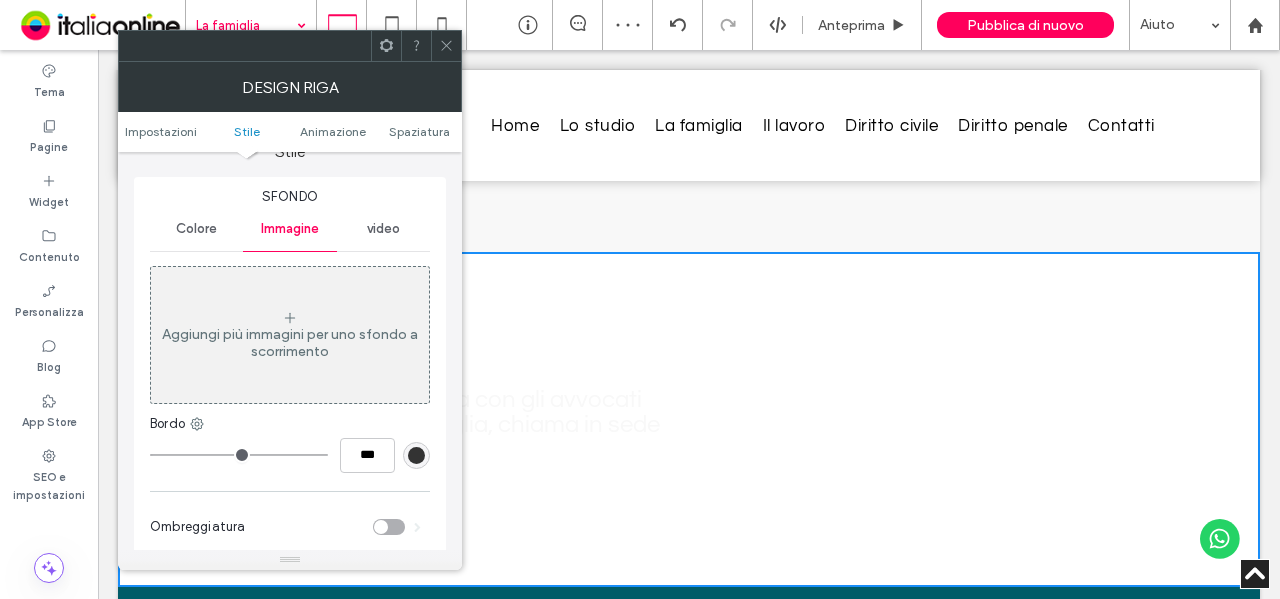 click on "Colore" at bounding box center (196, 229) 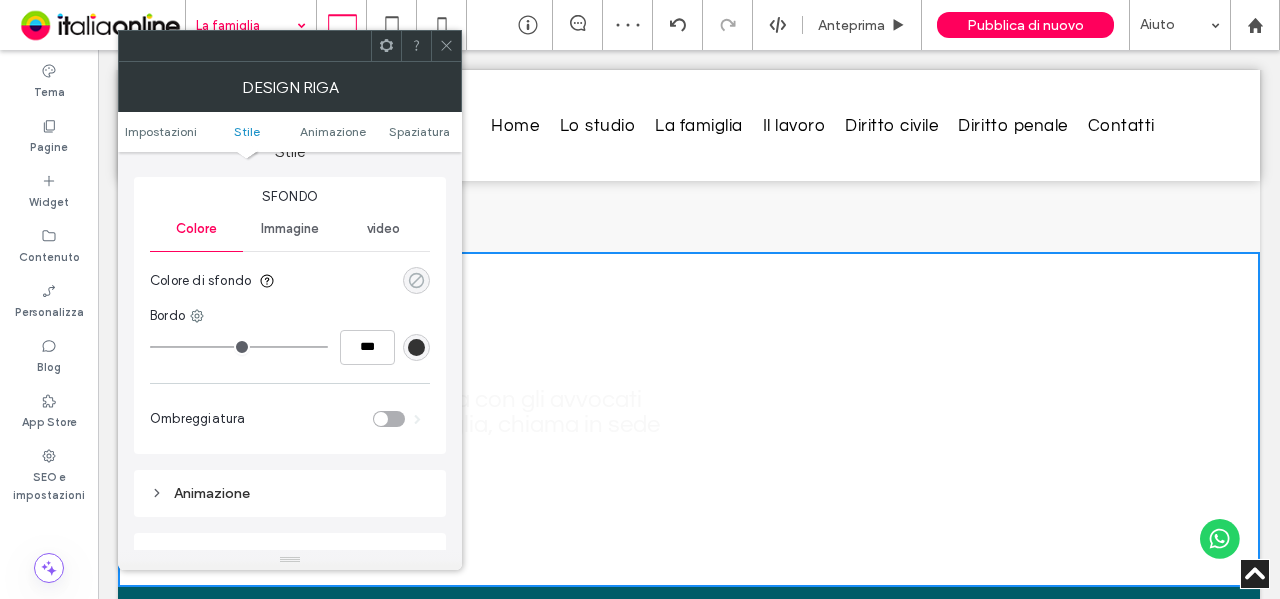click 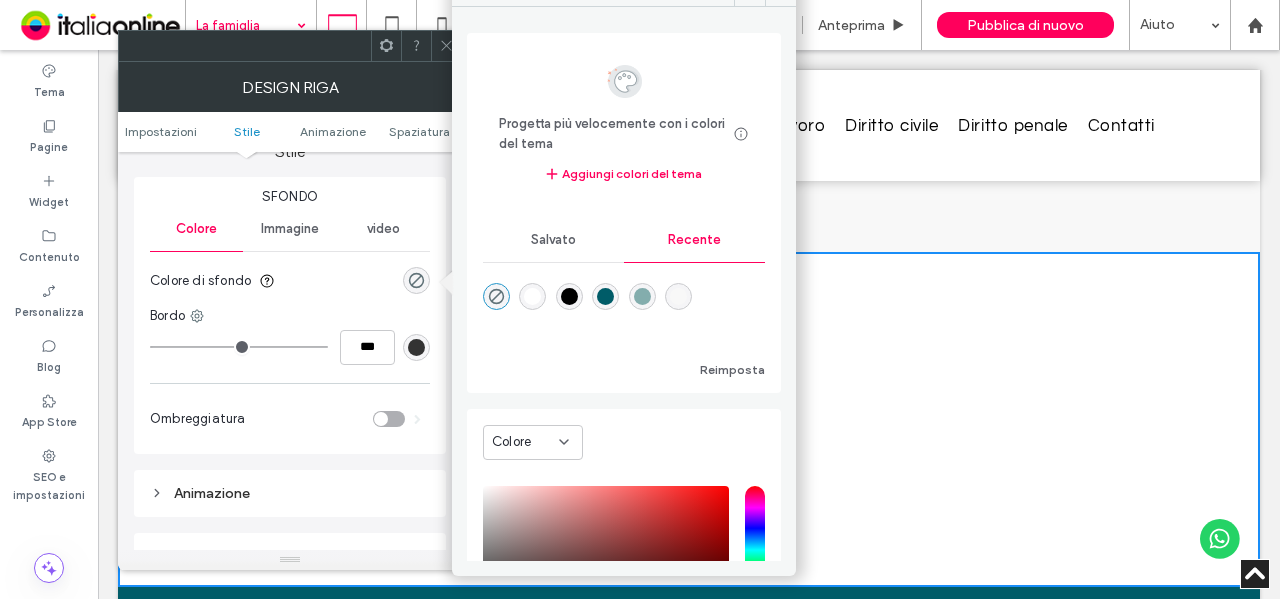 click at bounding box center (605, 296) 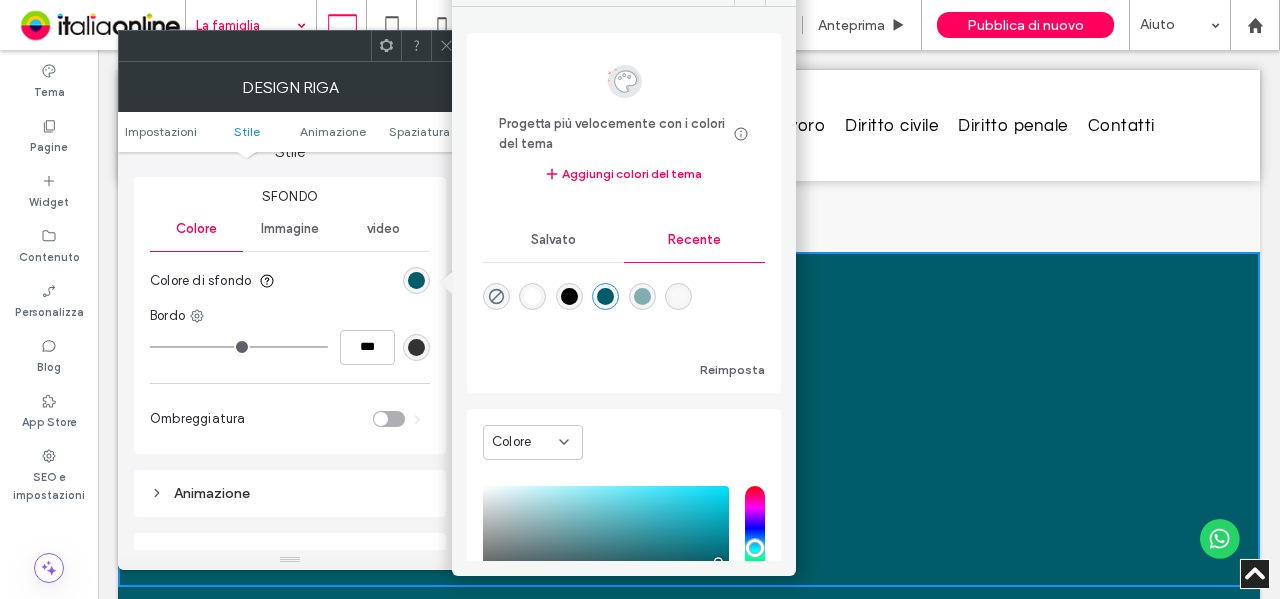 drag, startPoint x: 443, startPoint y: 47, endPoint x: 318, endPoint y: 28, distance: 126.43575 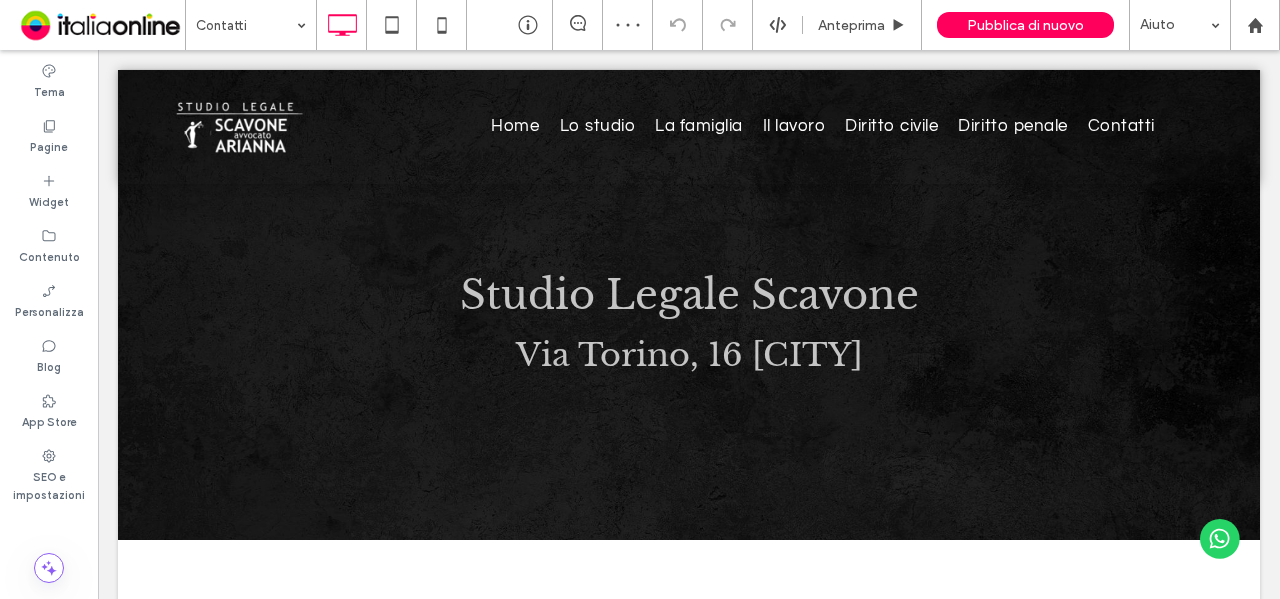 click on "Studio Legale Scavone
Via Torino, 16 [CITY]
Click To Paste
Riga + Aggiungi sezione" at bounding box center [689, 305] 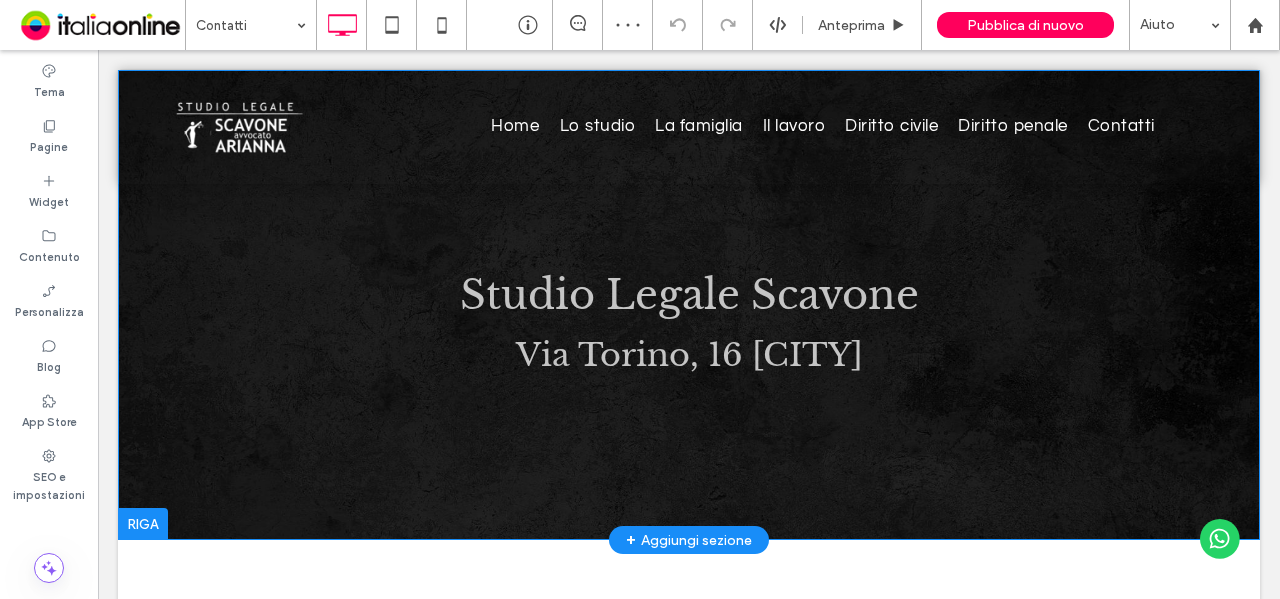 scroll, scrollTop: 0, scrollLeft: 0, axis: both 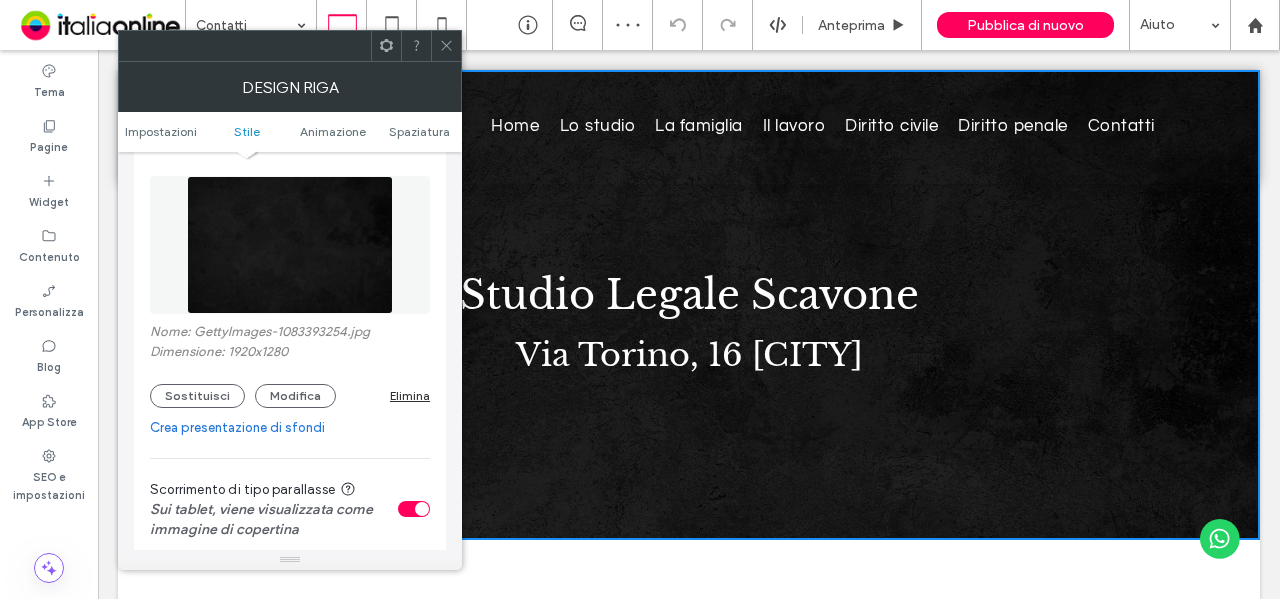 click on "Elimina" at bounding box center (410, 395) 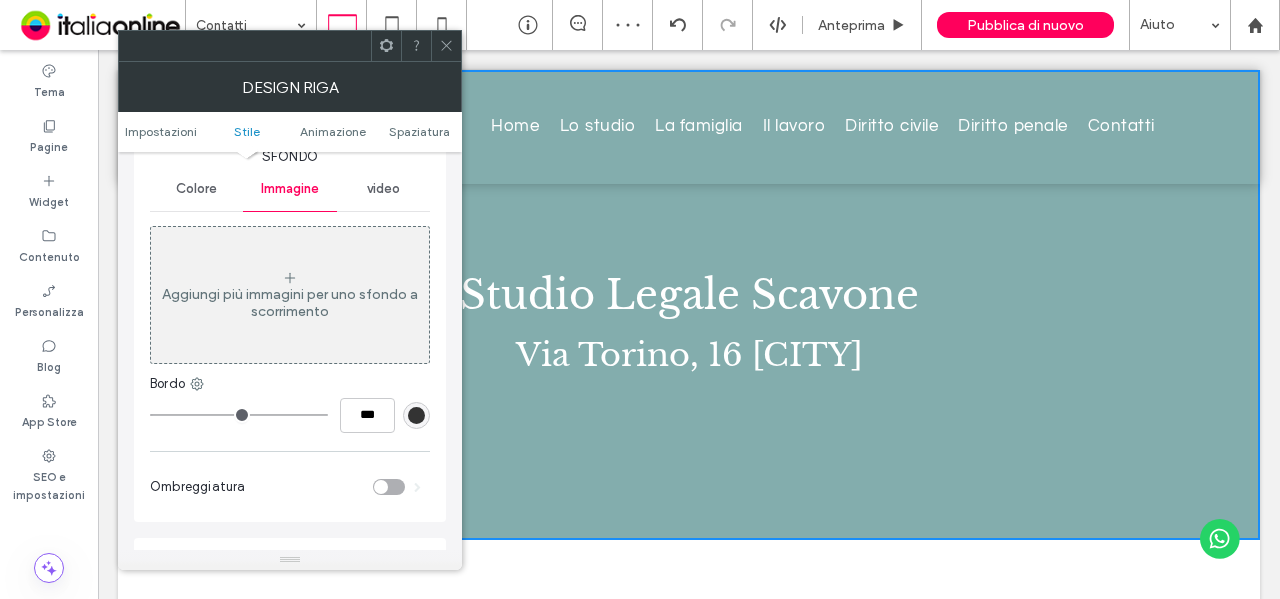 scroll, scrollTop: 200, scrollLeft: 0, axis: vertical 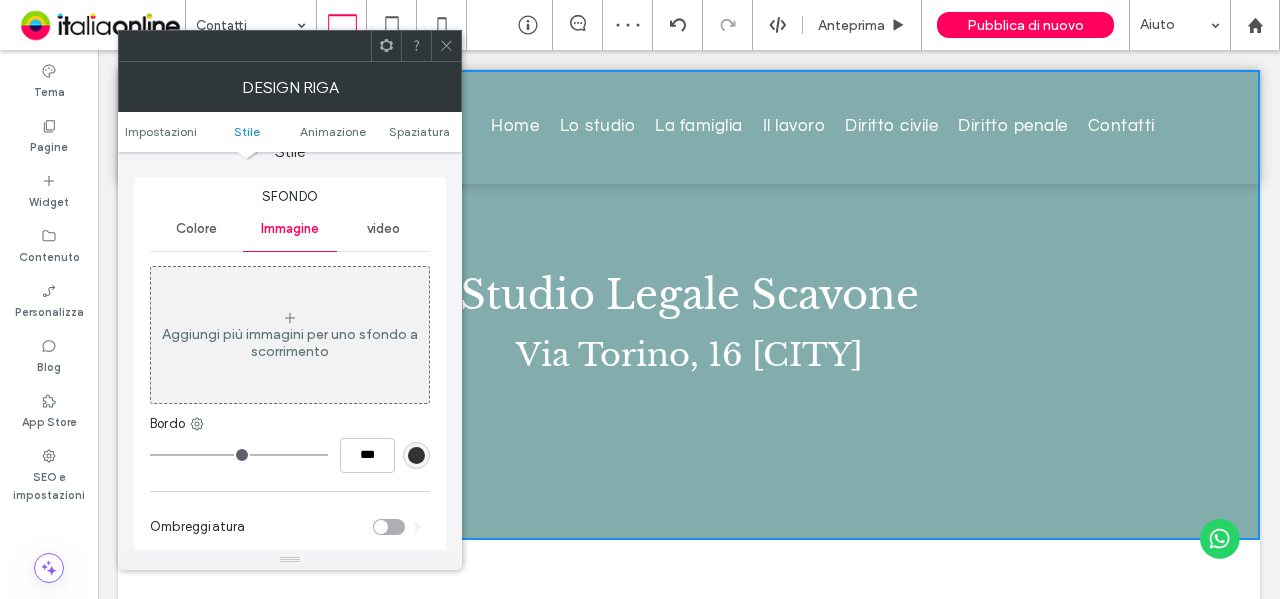 click on "Colore" at bounding box center [196, 229] 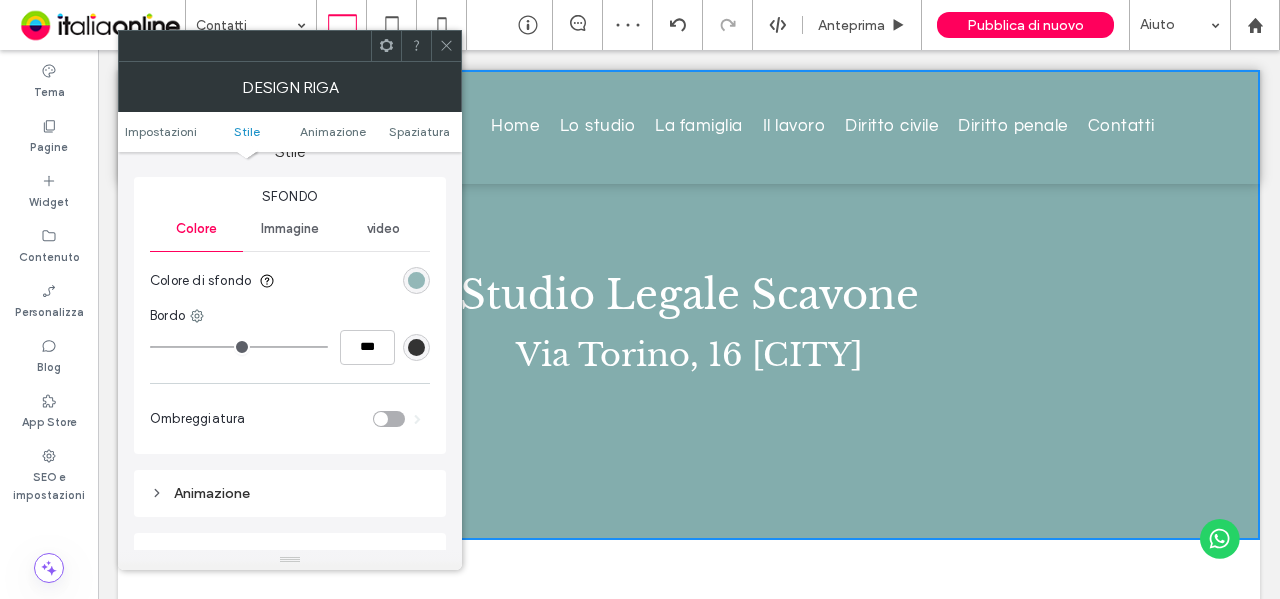 click at bounding box center [416, 280] 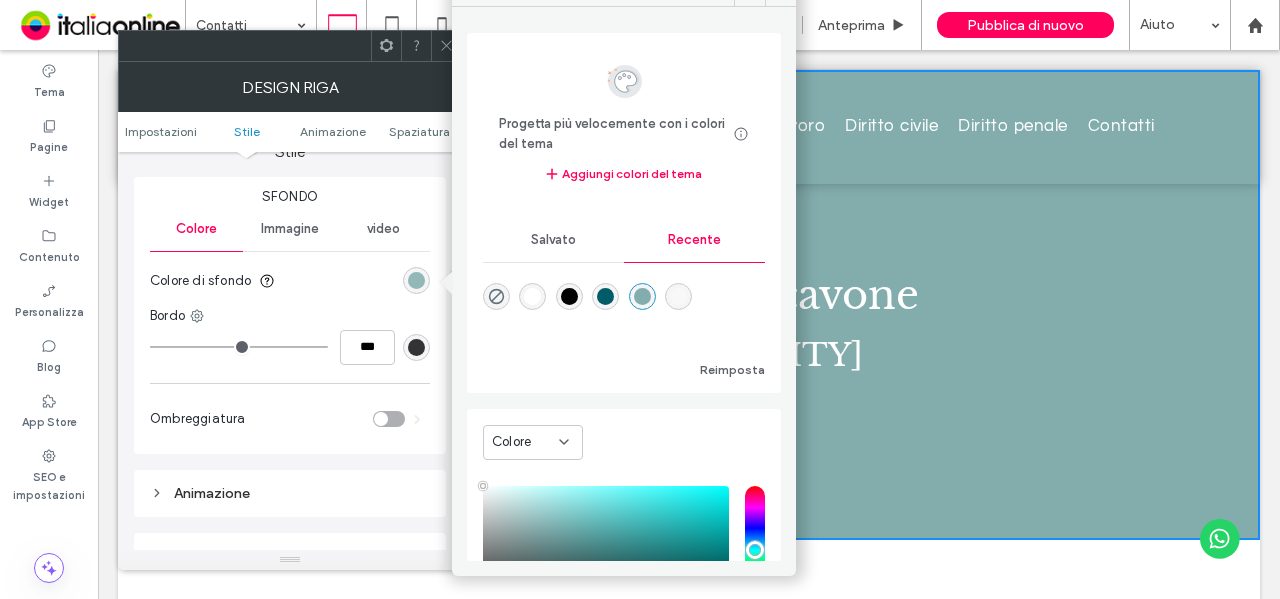 type on "****" 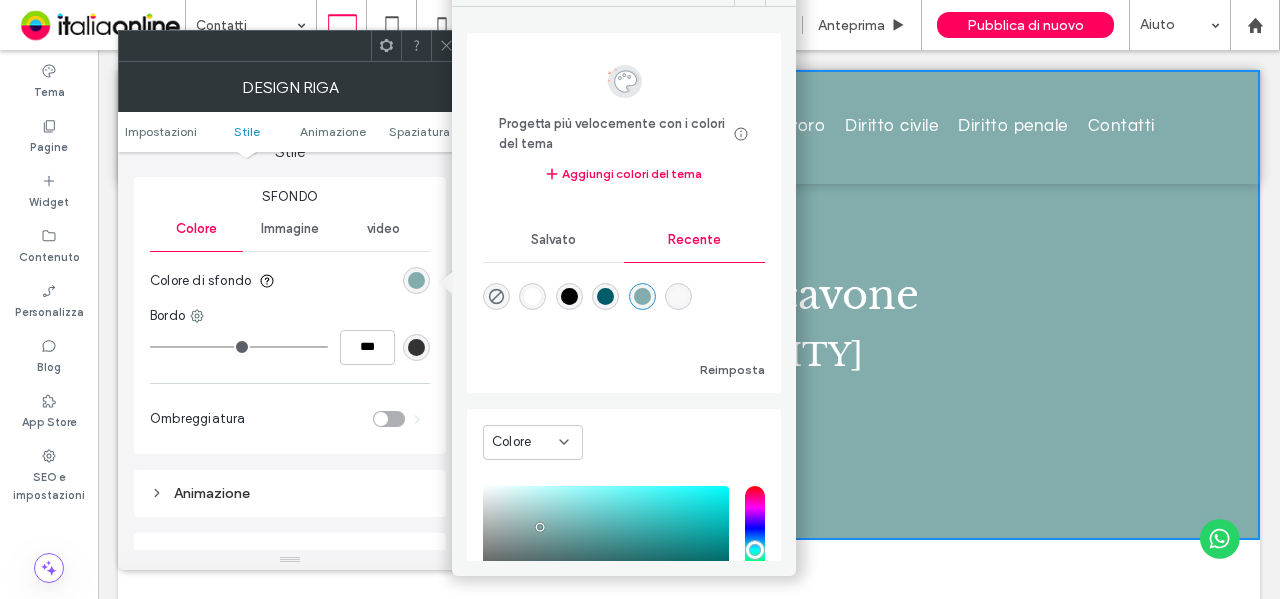 click at bounding box center (605, 296) 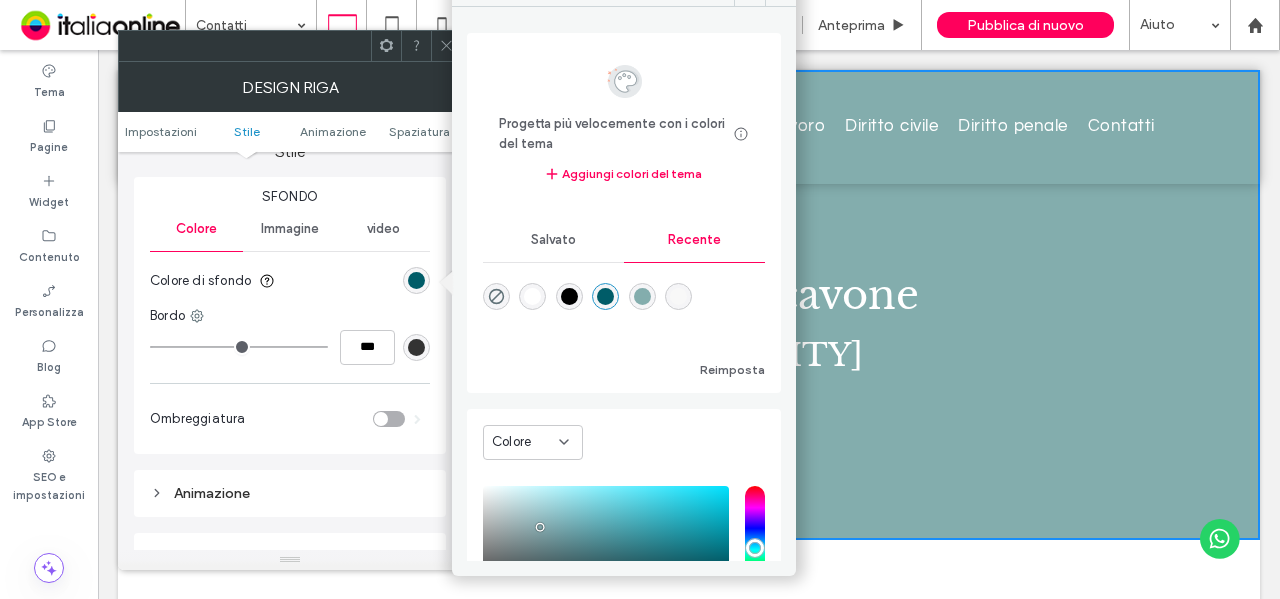type on "*******" 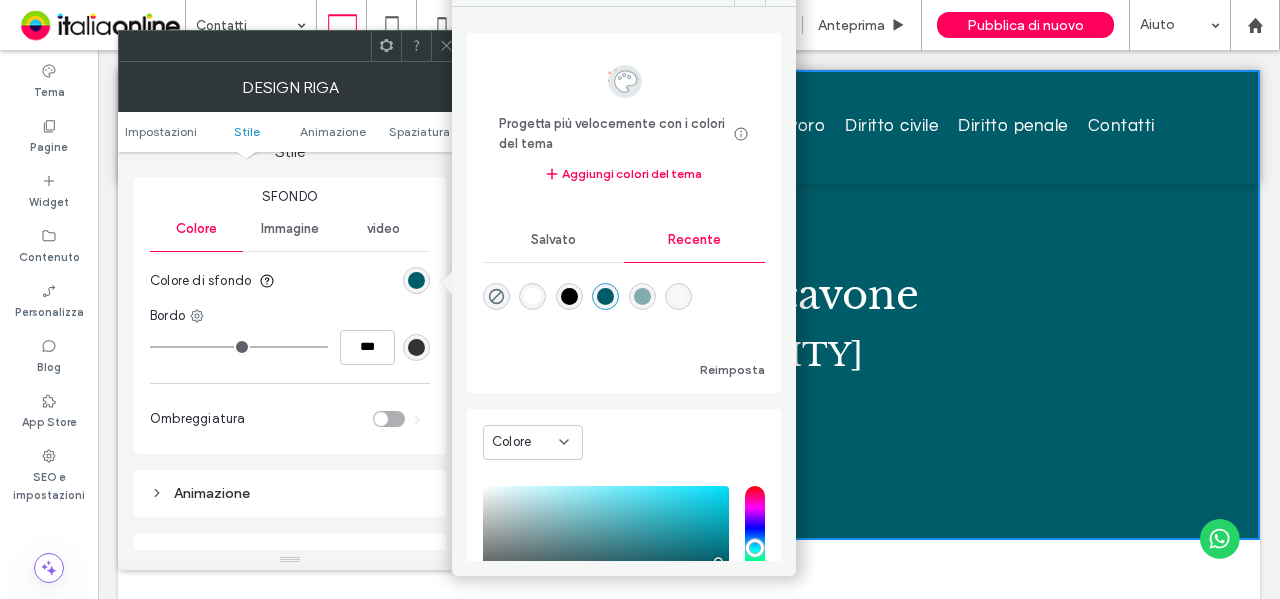 click 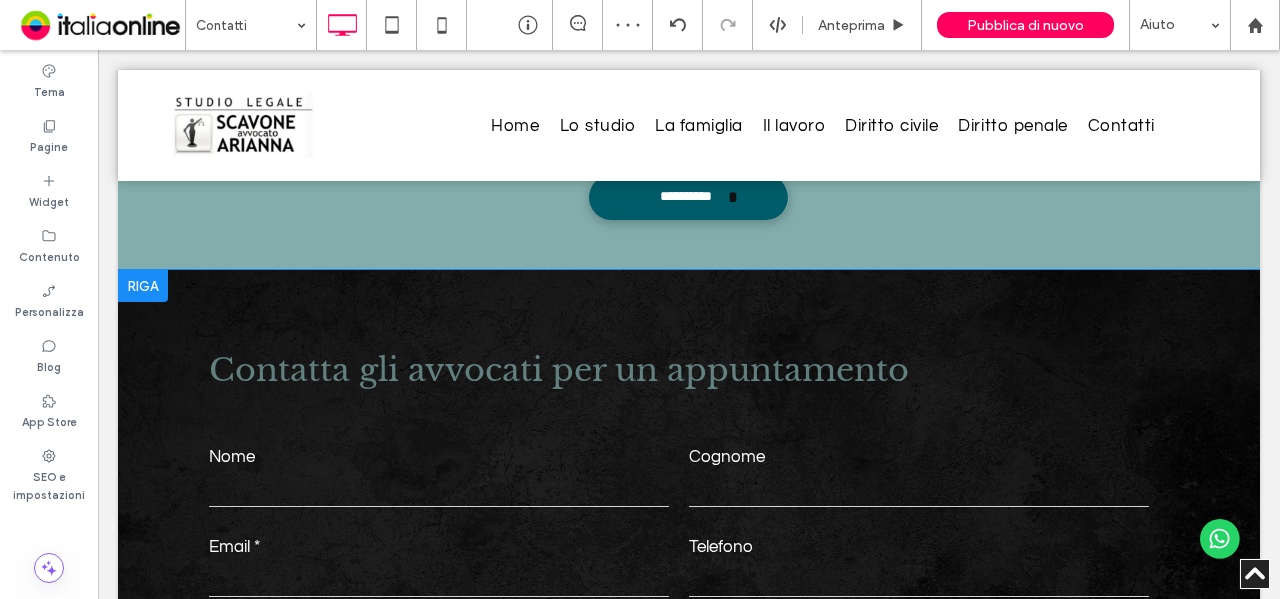 scroll, scrollTop: 900, scrollLeft: 0, axis: vertical 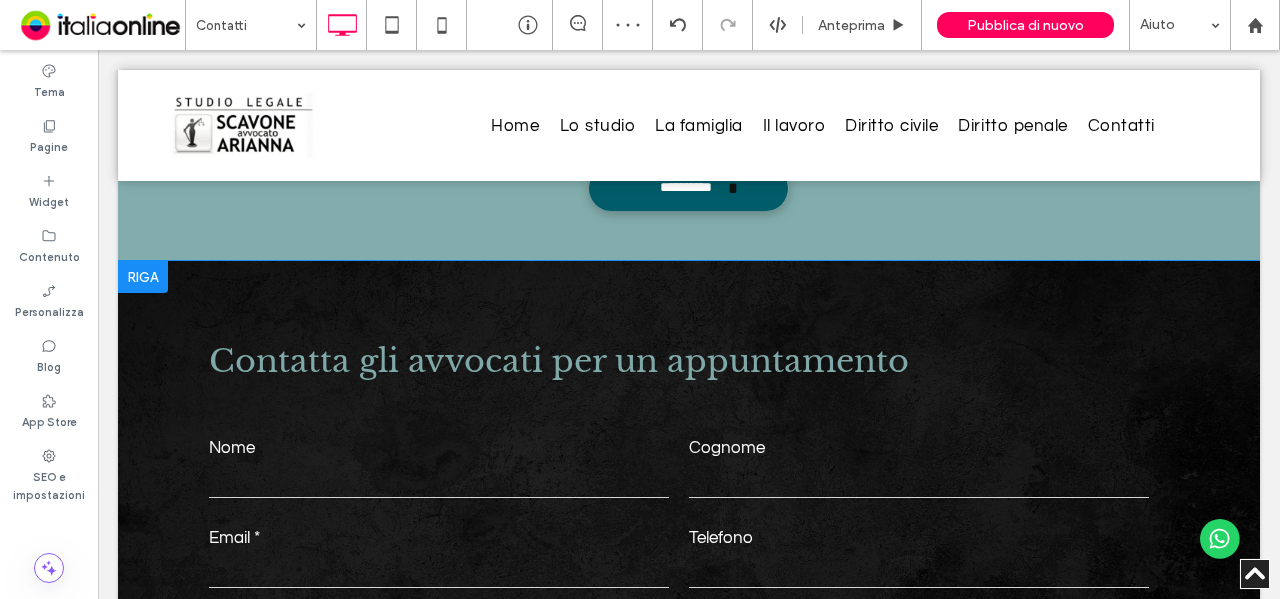 drag, startPoint x: 555, startPoint y: 285, endPoint x: 494, endPoint y: 298, distance: 62.369865 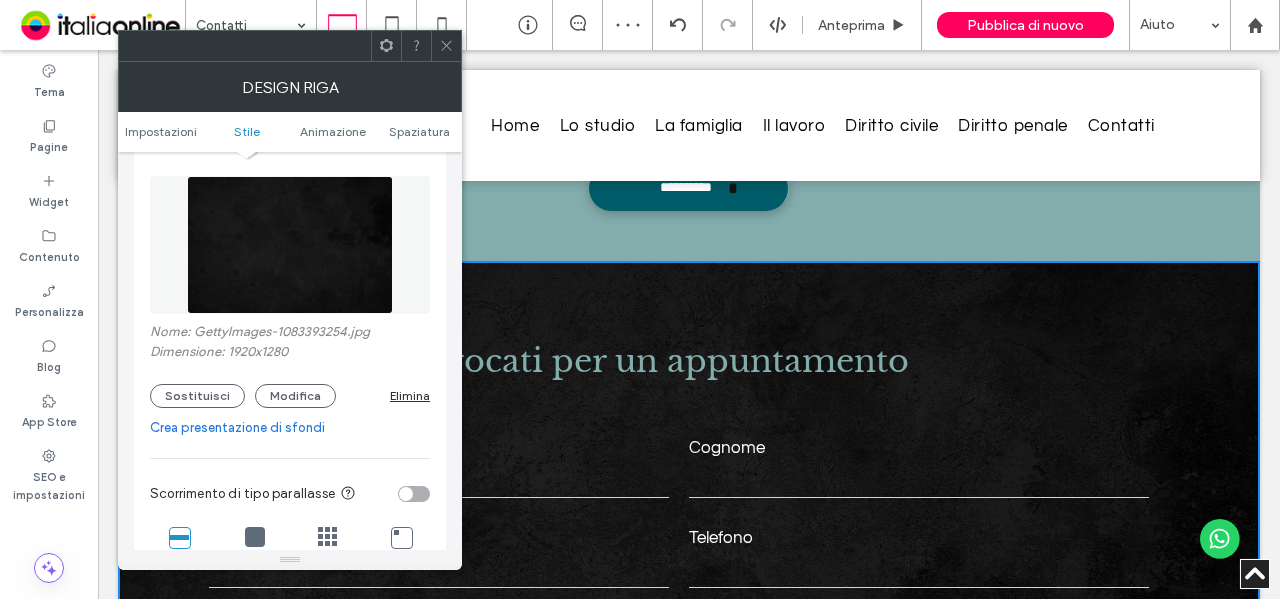click on "Elimina" at bounding box center (410, 395) 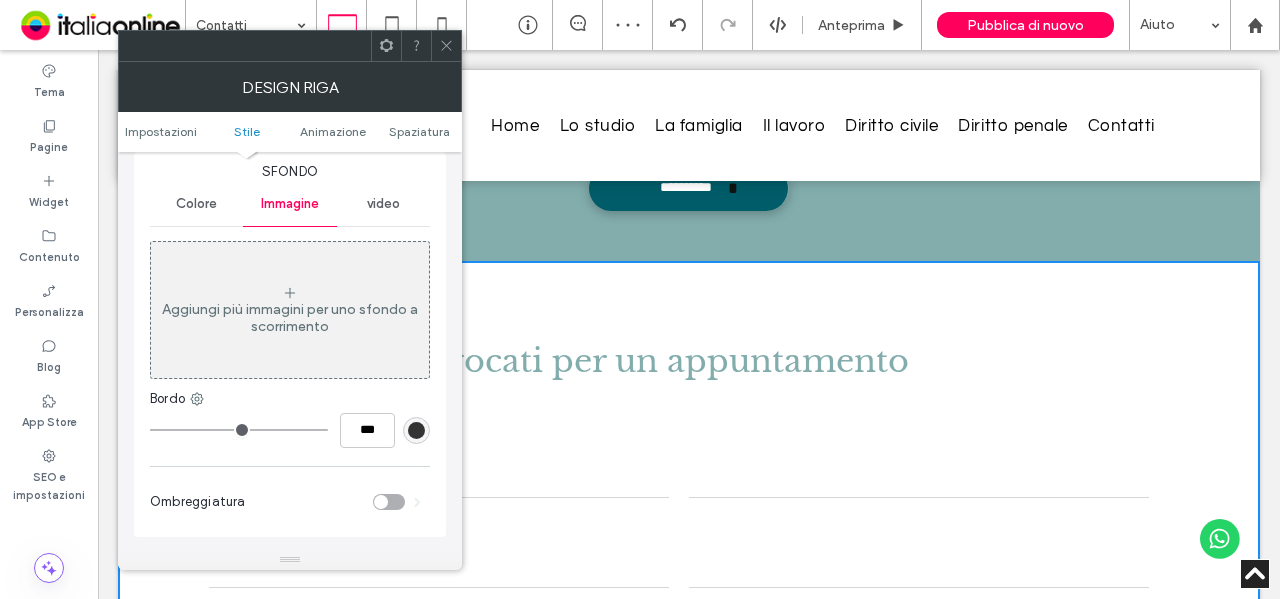 scroll, scrollTop: 200, scrollLeft: 0, axis: vertical 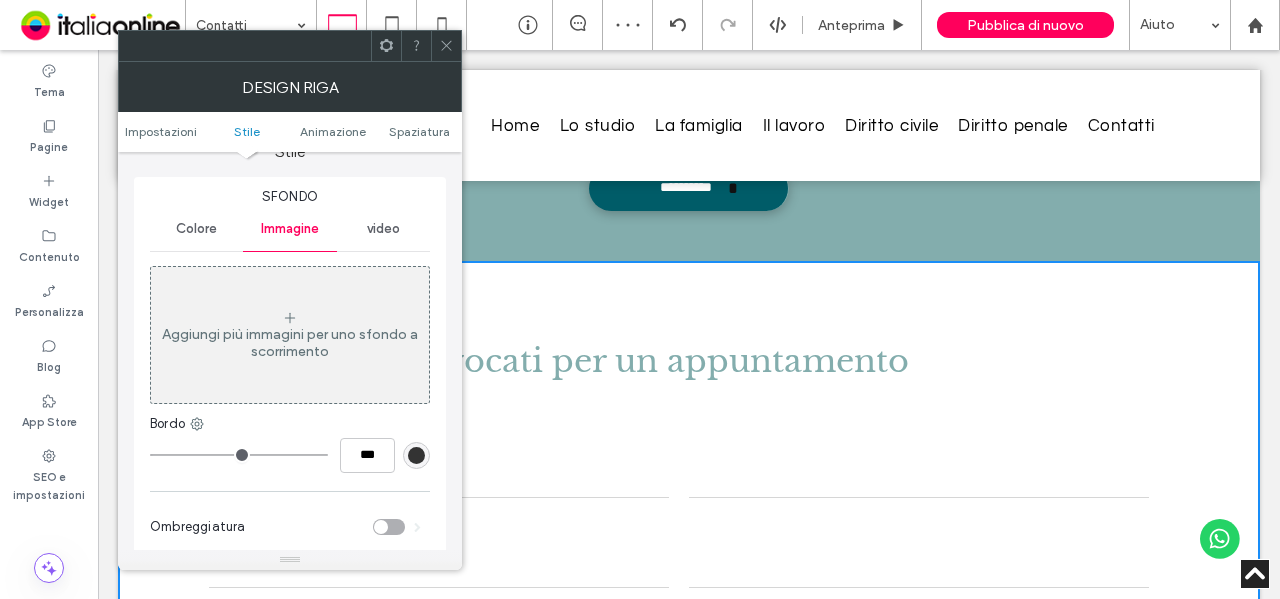 click on "Colore" at bounding box center (196, 229) 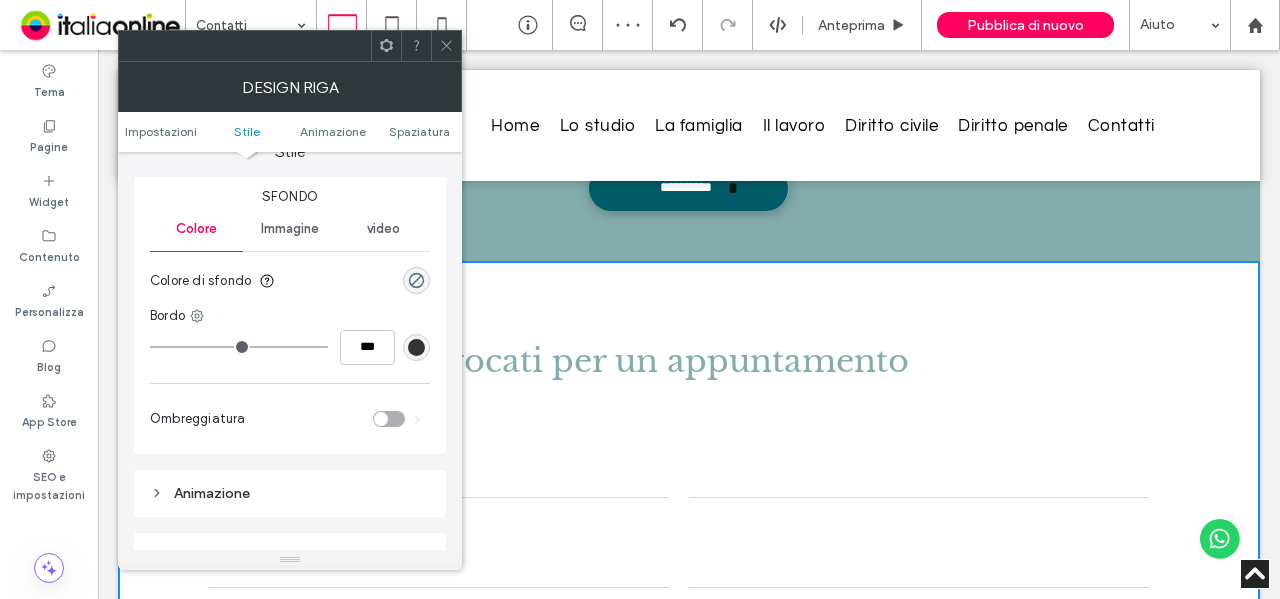 click at bounding box center (416, 280) 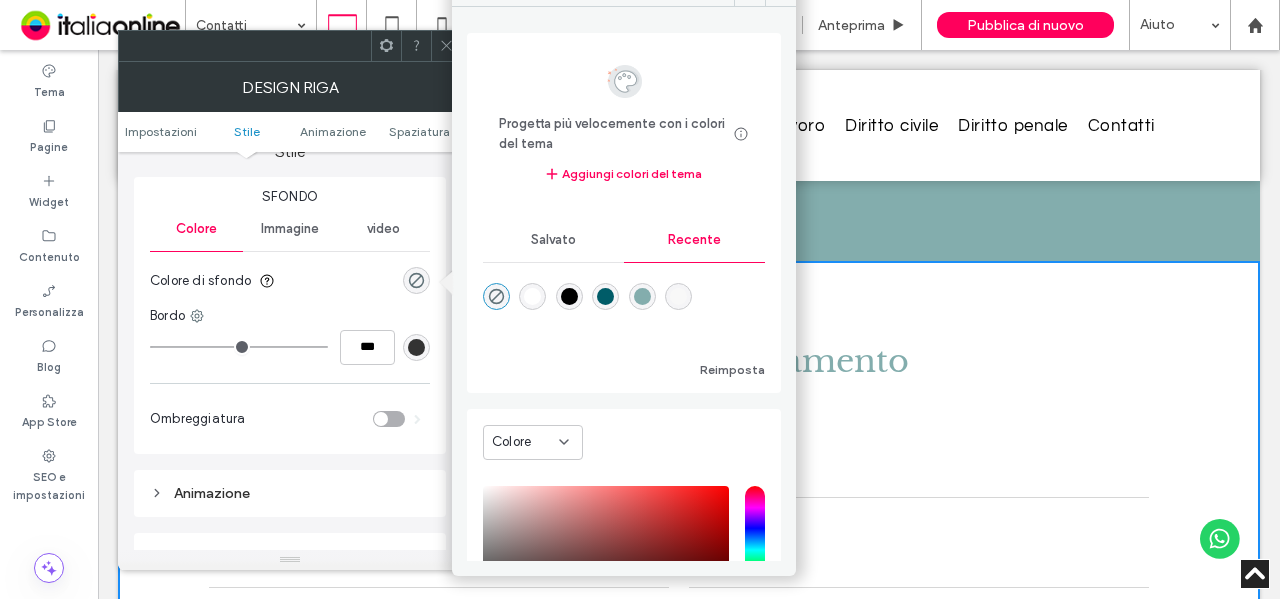 click at bounding box center [605, 296] 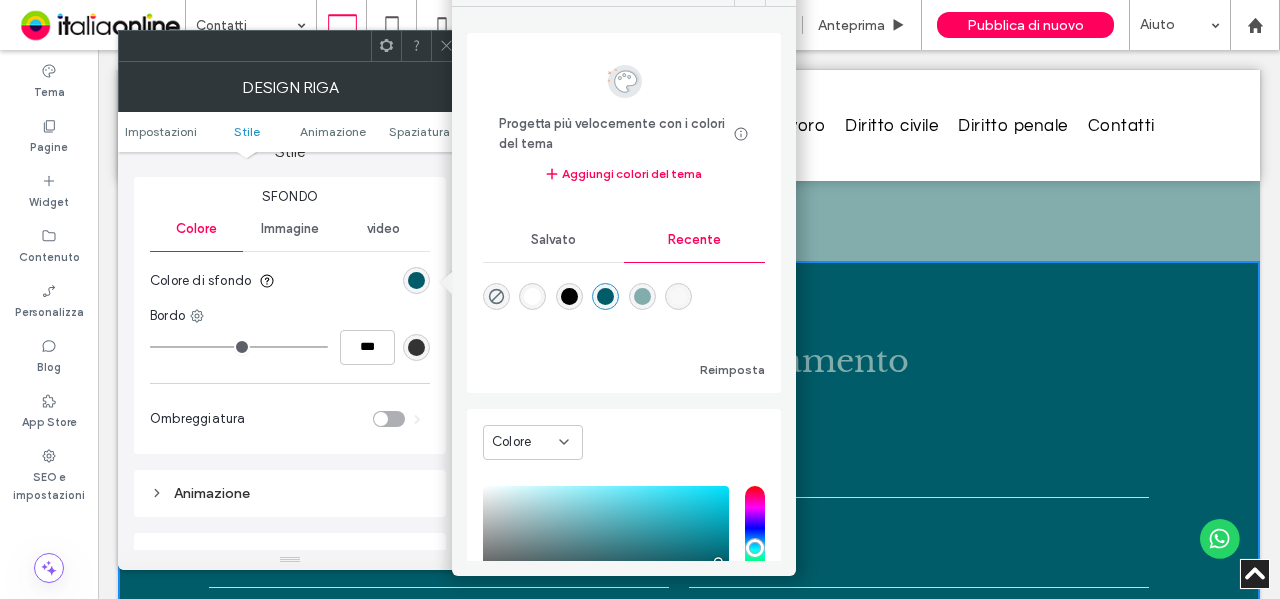 click 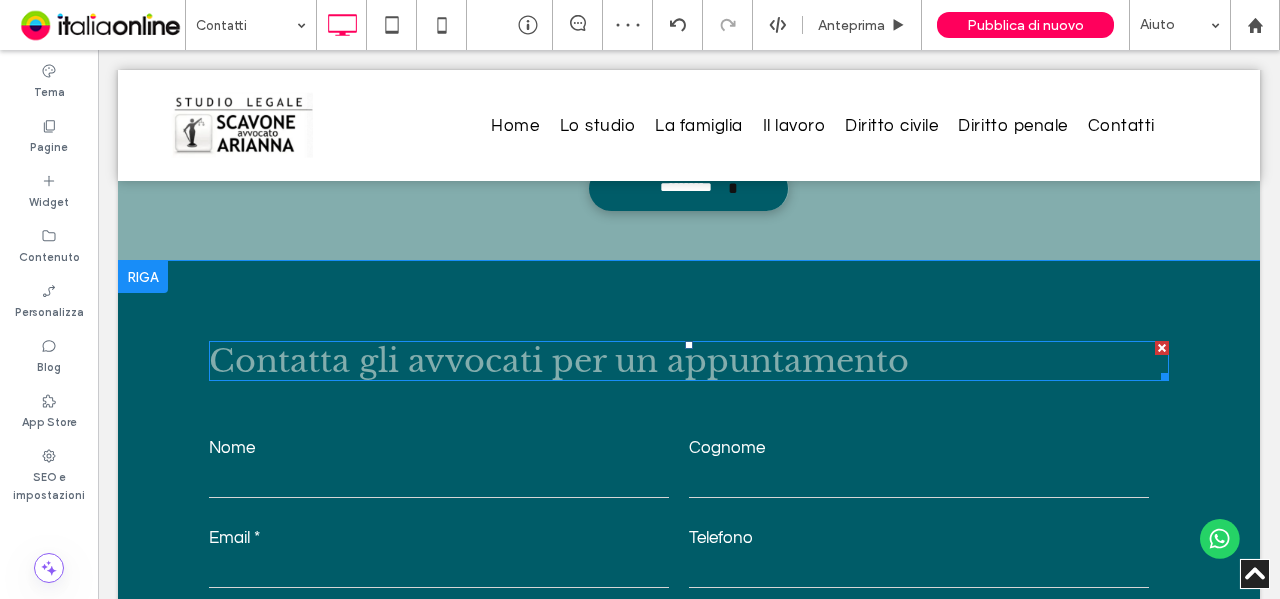 click on "Contatta gli avvocati per un appuntamento" at bounding box center [559, 361] 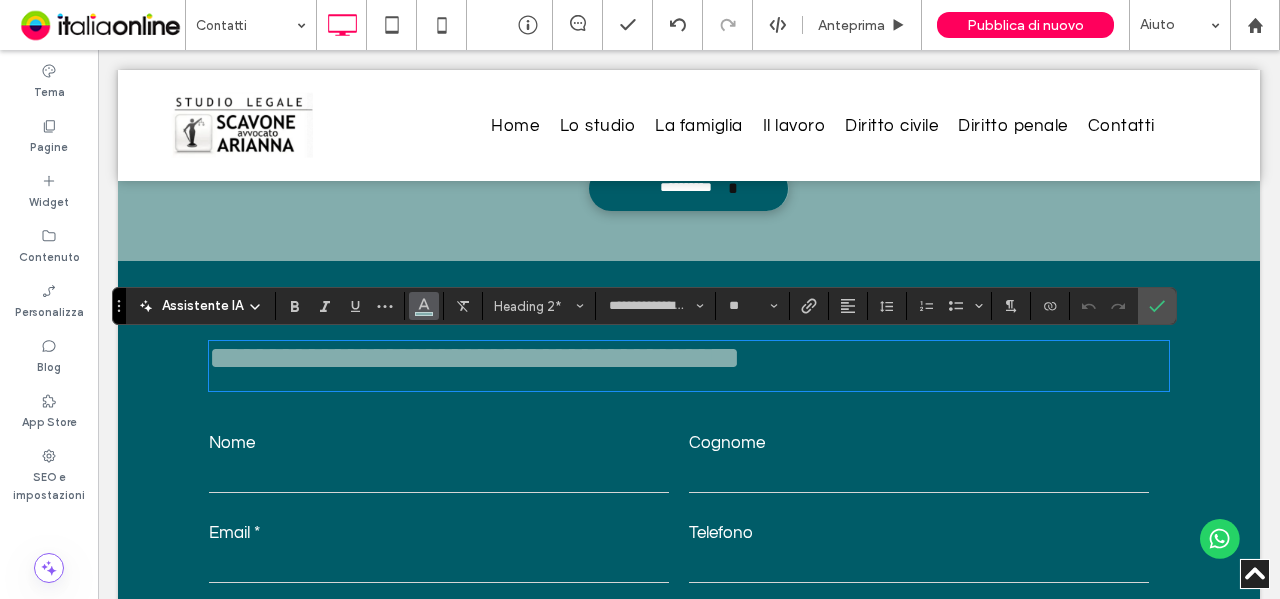 click at bounding box center [424, 306] 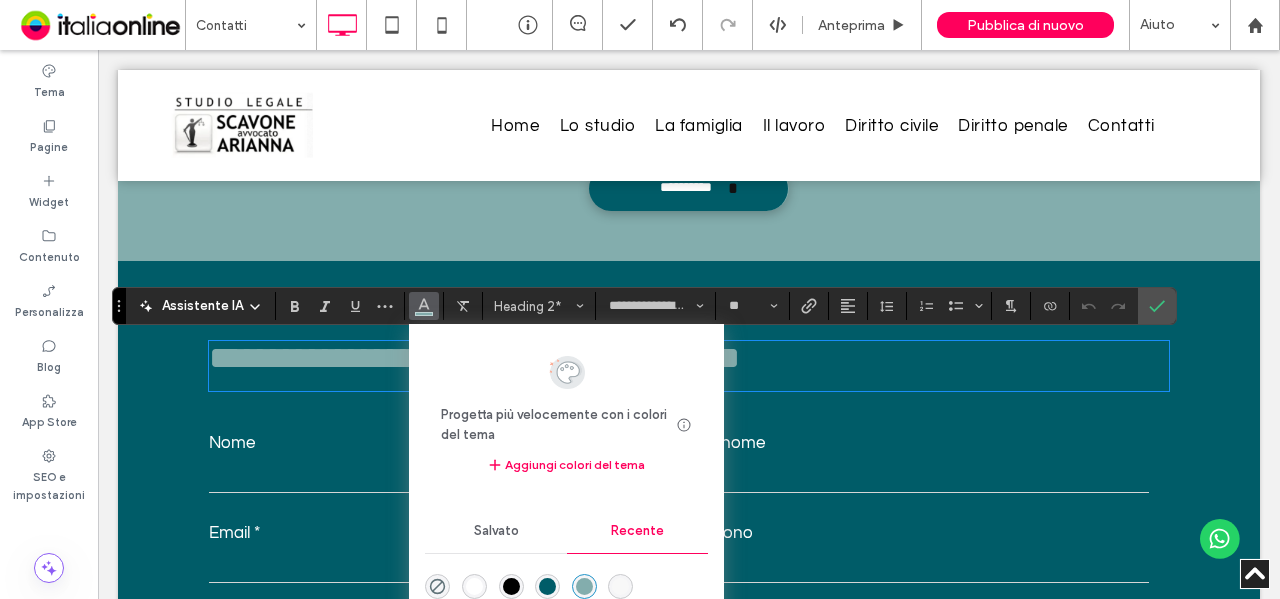 drag, startPoint x: 466, startPoint y: 587, endPoint x: 404, endPoint y: 518, distance: 92.76314 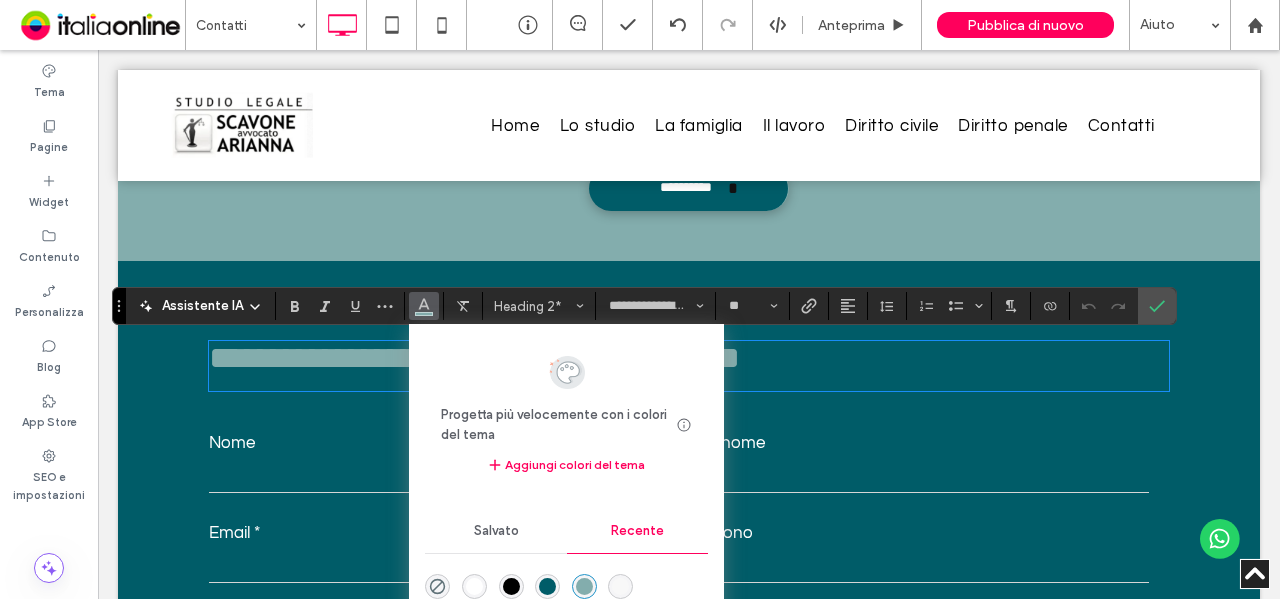 click at bounding box center (474, 586) 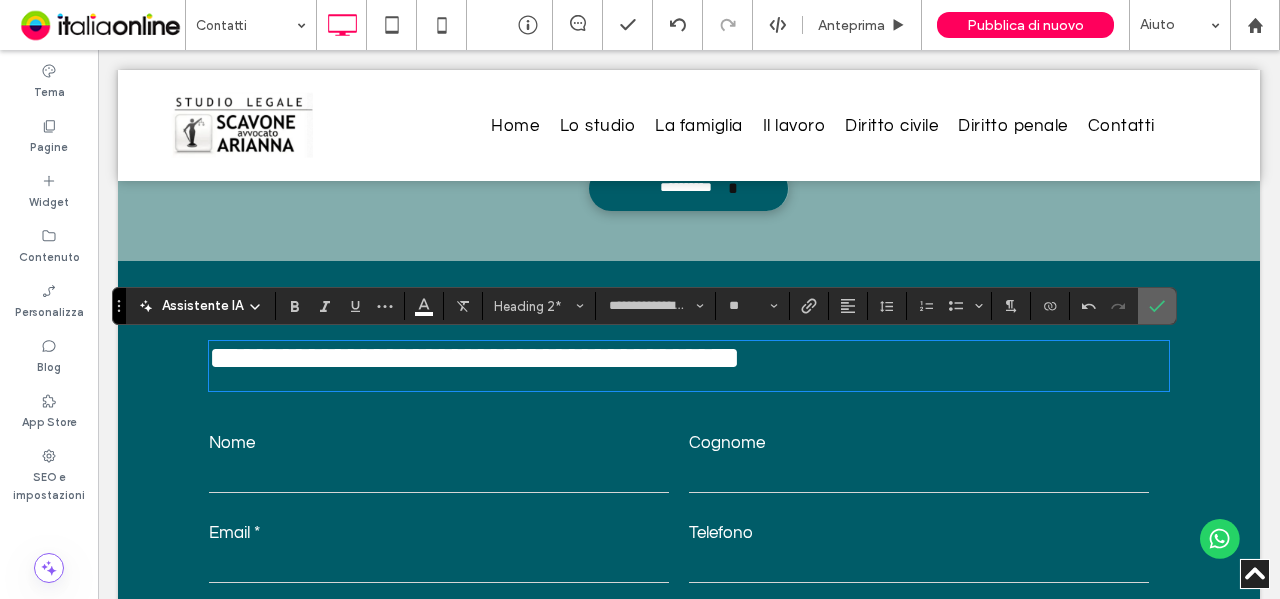 click at bounding box center [1157, 306] 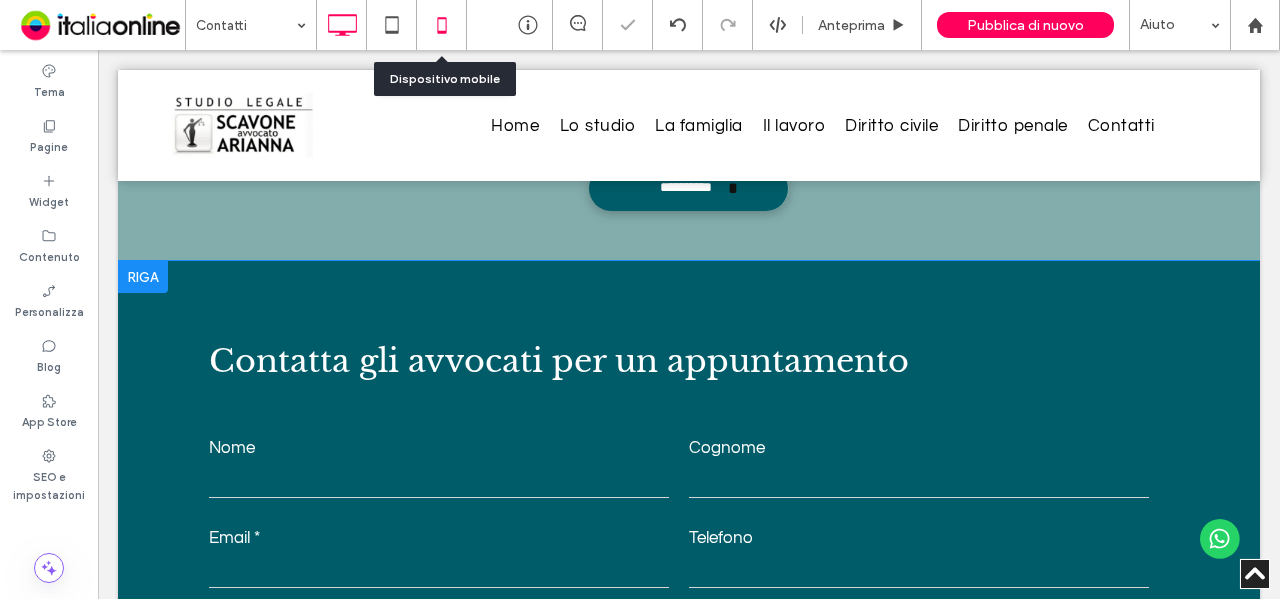 click 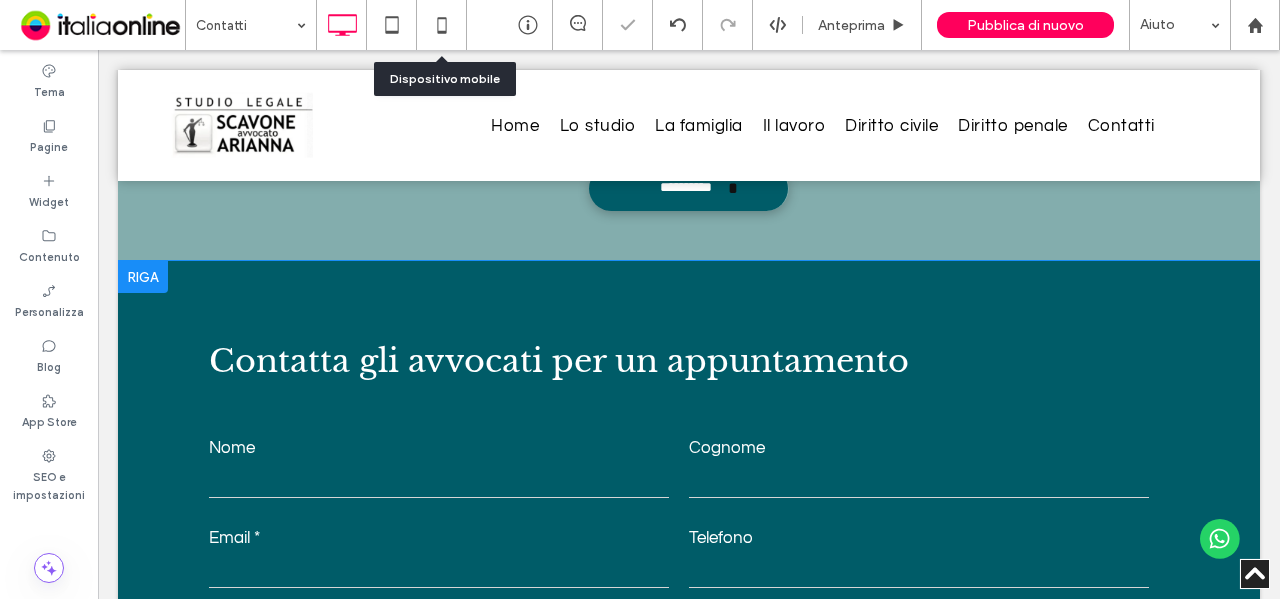scroll, scrollTop: 0, scrollLeft: 0, axis: both 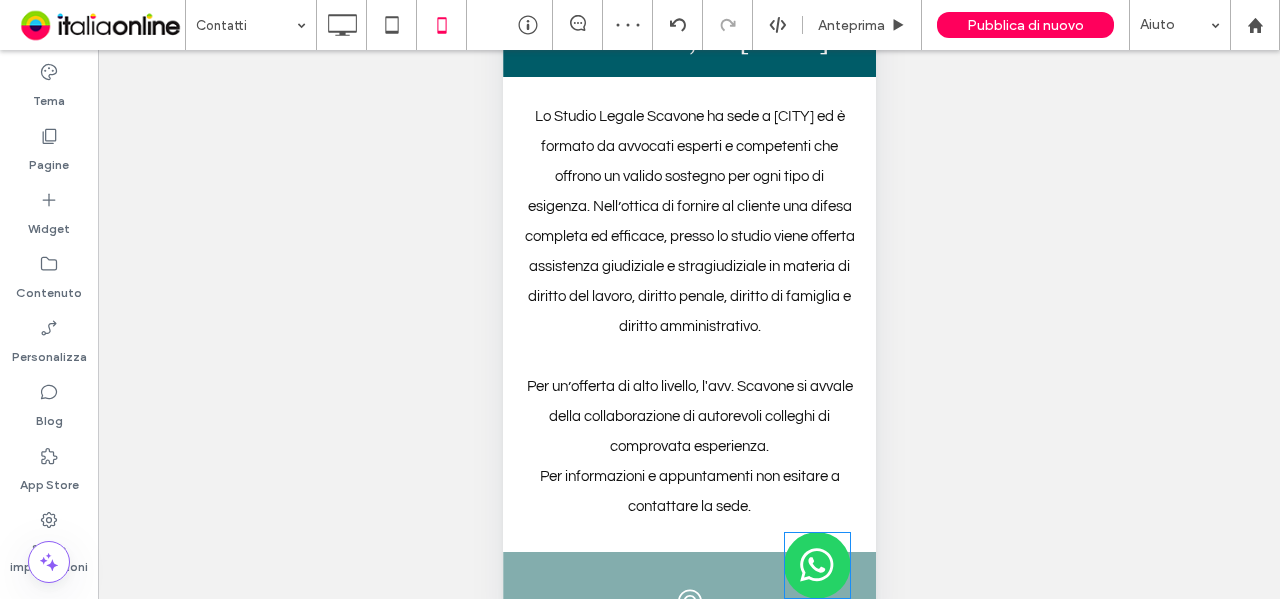 click at bounding box center (816, 565) 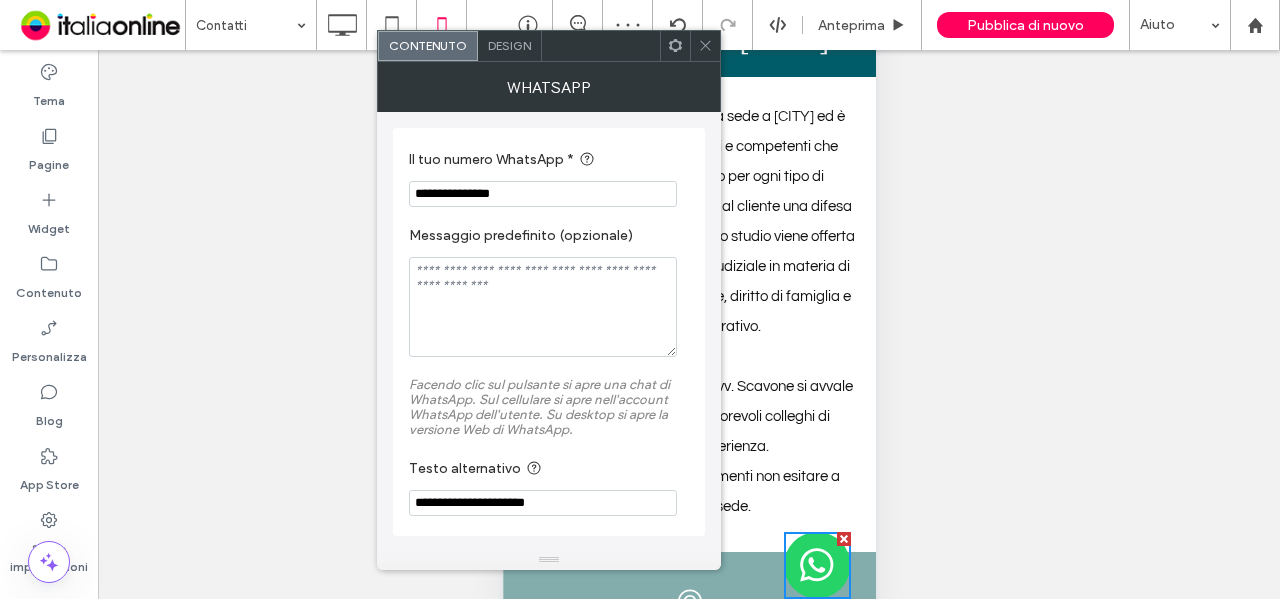 click on "Design" at bounding box center (509, 45) 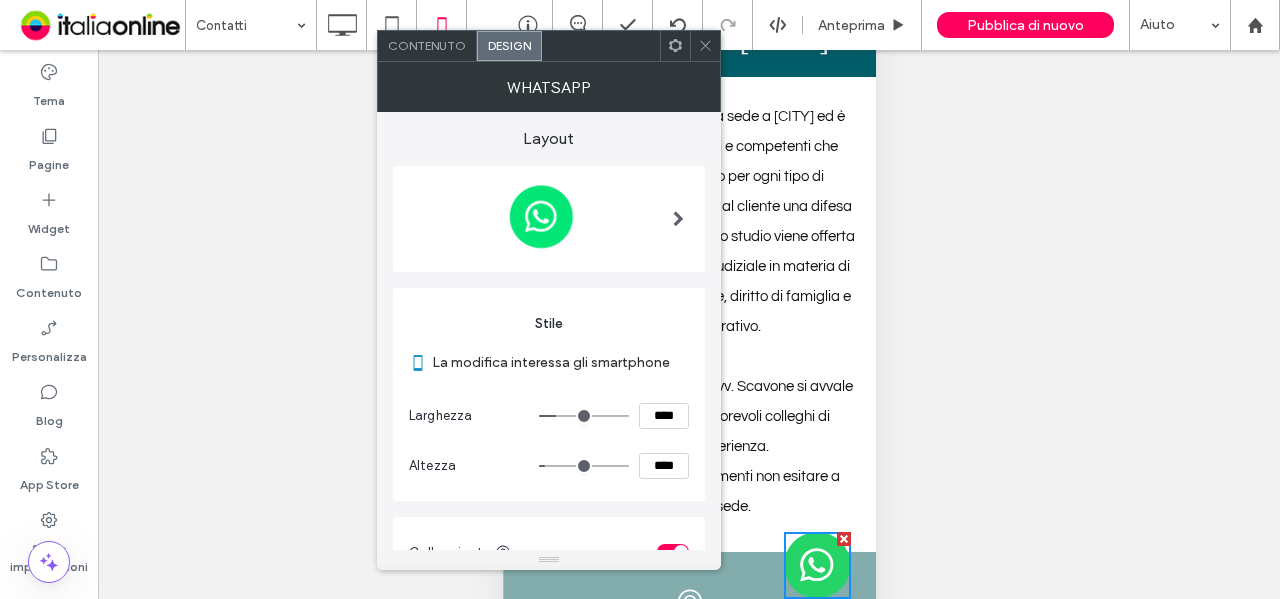 drag, startPoint x: 664, startPoint y: 414, endPoint x: 609, endPoint y: 408, distance: 55.326305 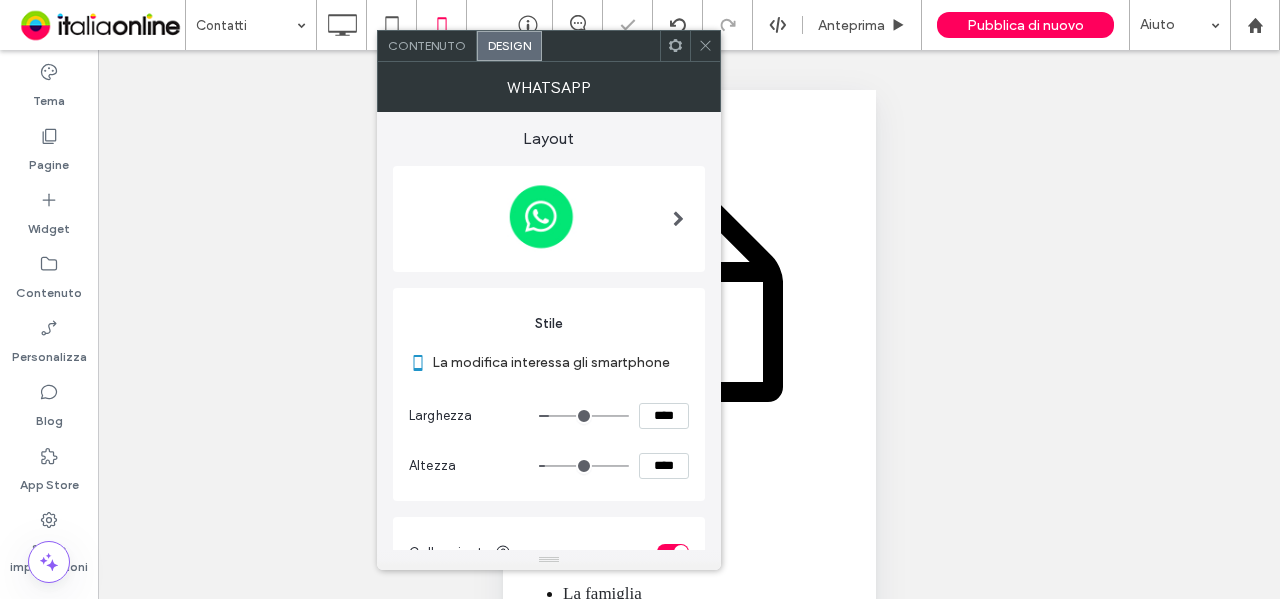scroll, scrollTop: 0, scrollLeft: 0, axis: both 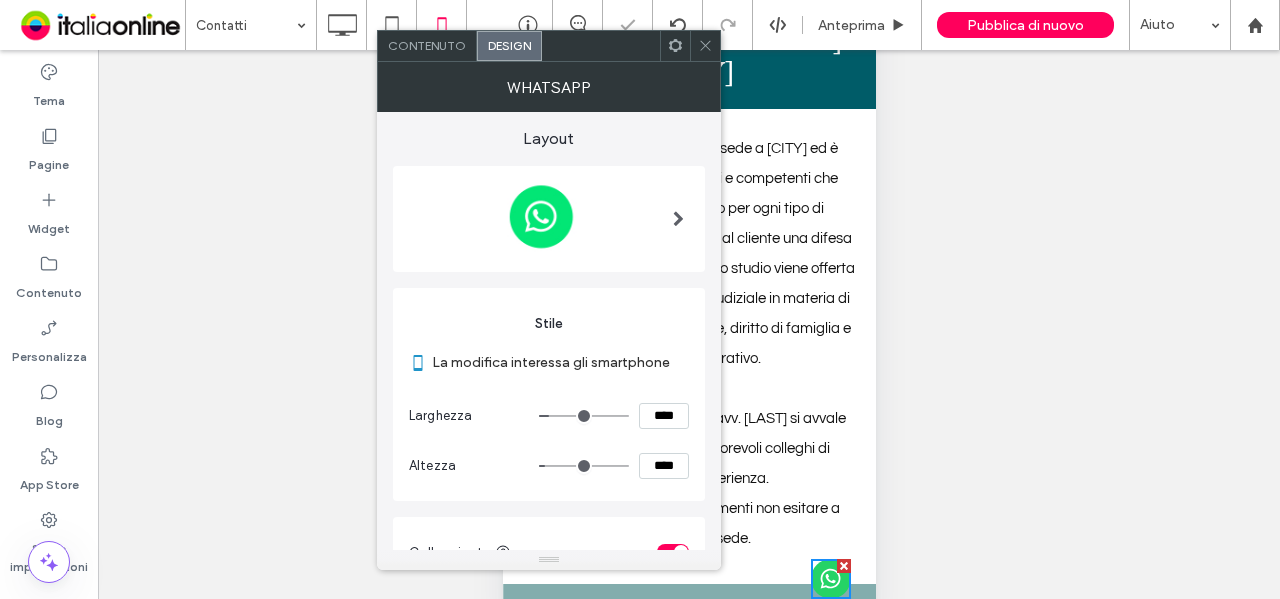 click 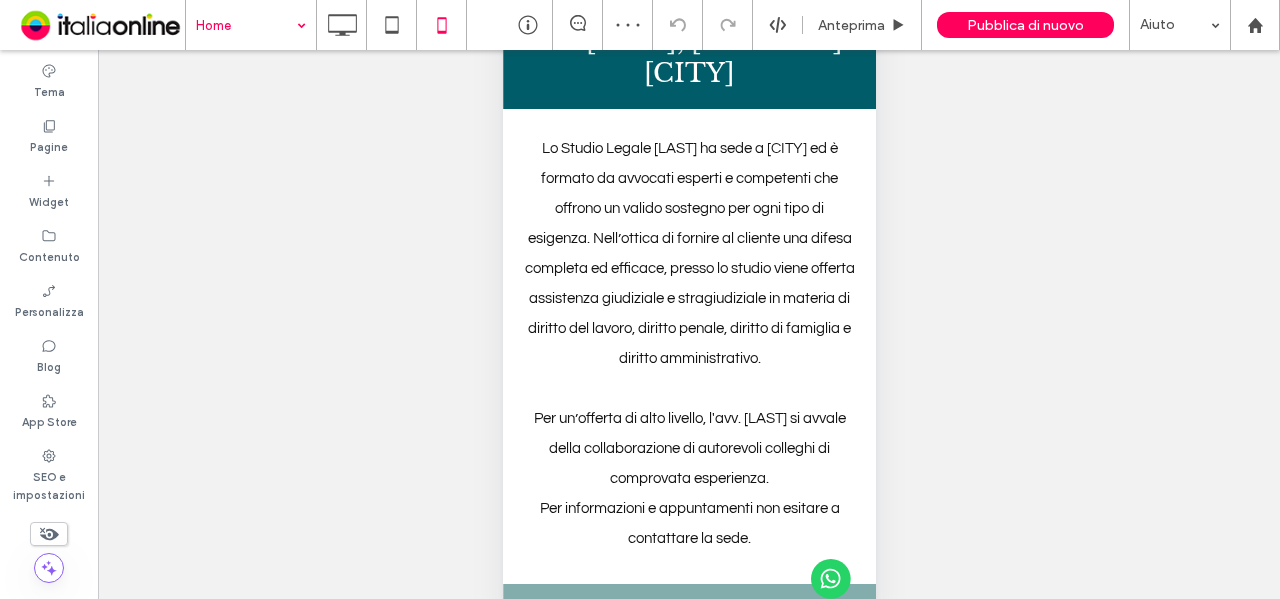 click at bounding box center [246, 25] 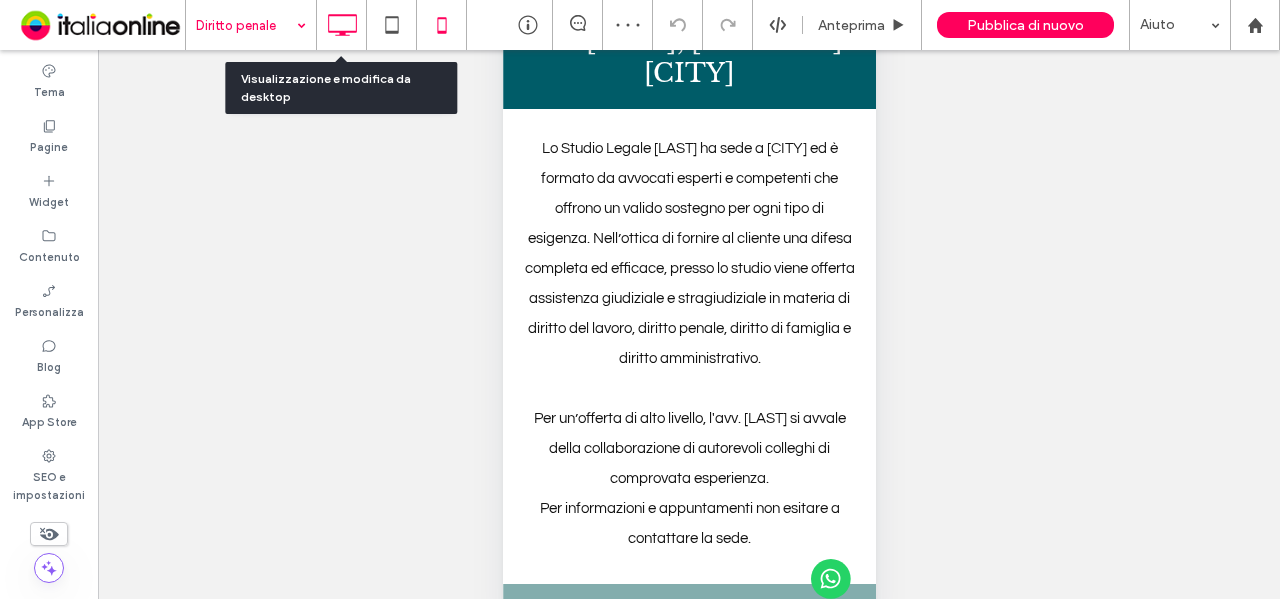 click 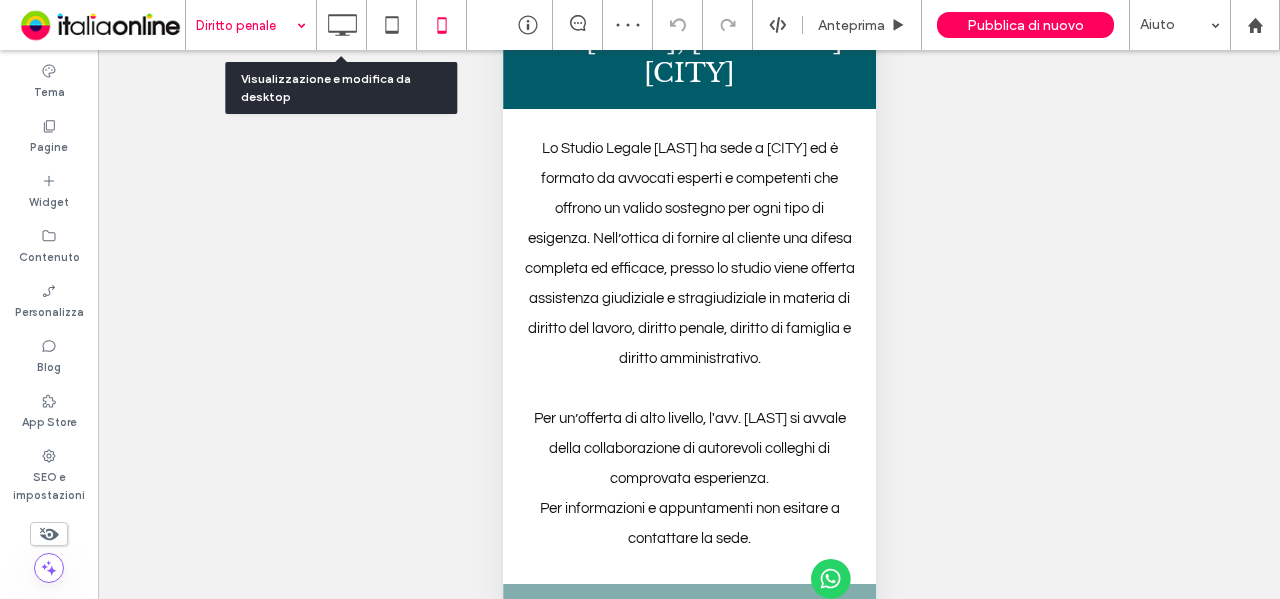 scroll, scrollTop: 0, scrollLeft: 0, axis: both 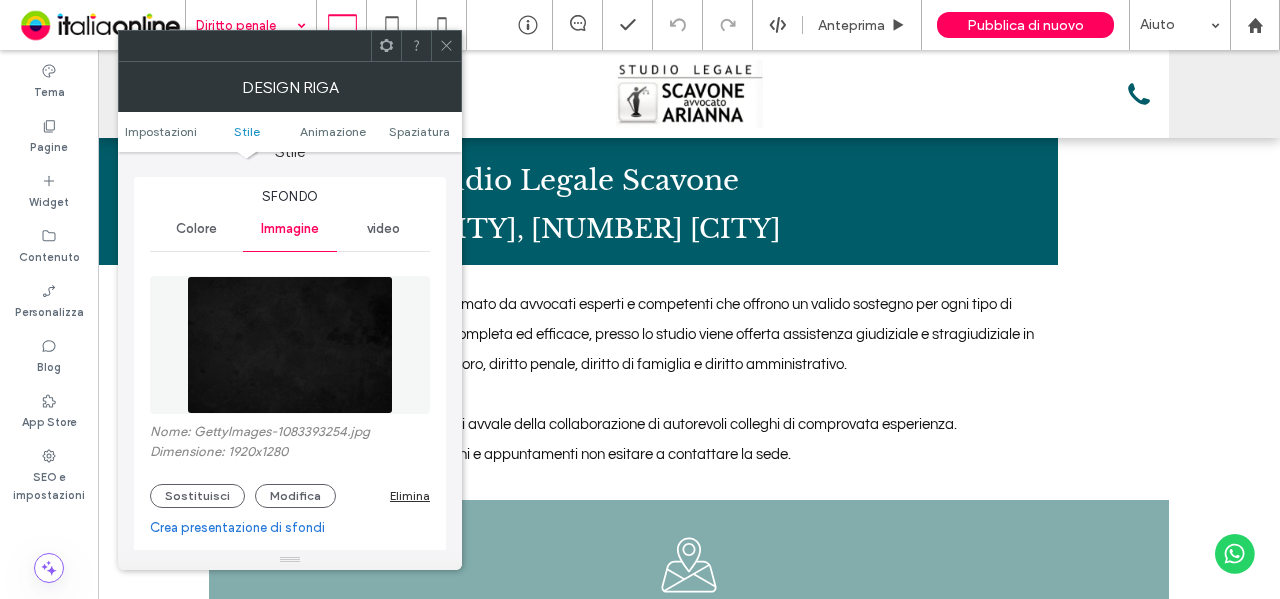 click on "Sostituisci Modifica Elimina" at bounding box center (290, 496) 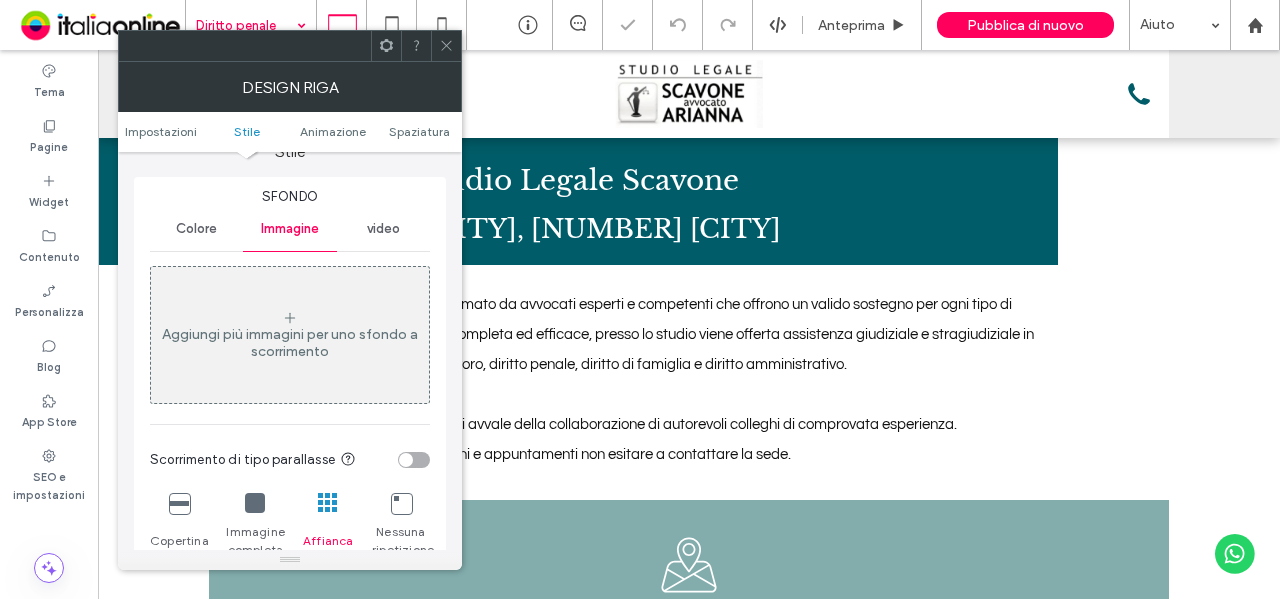 click on "Colore" at bounding box center [196, 229] 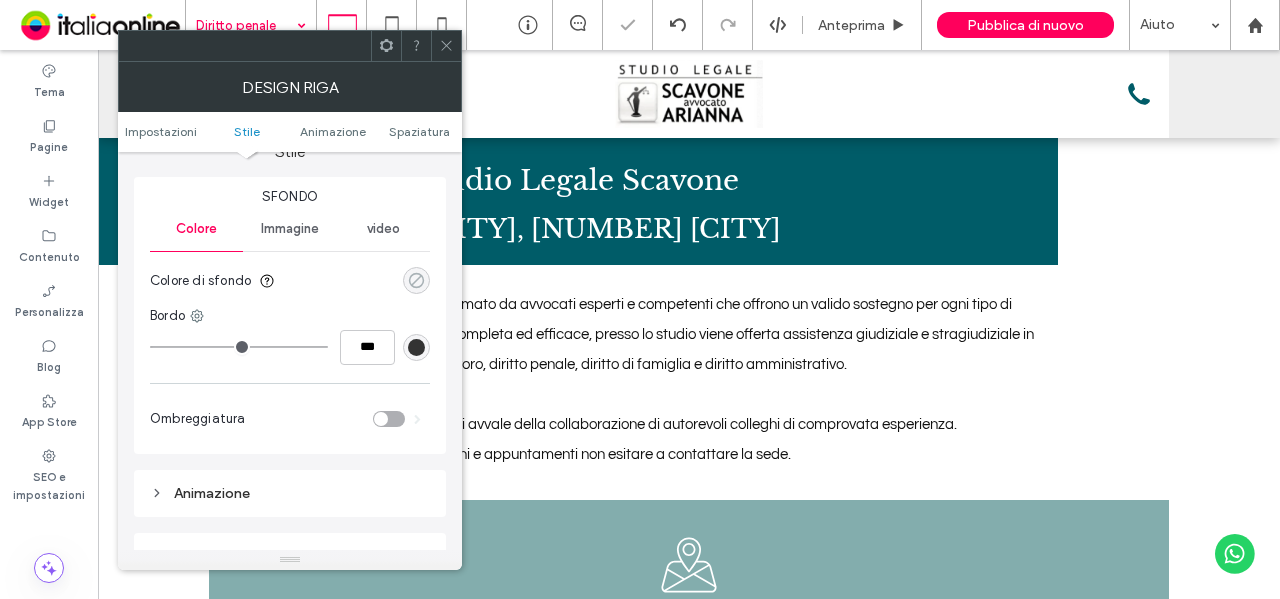 click 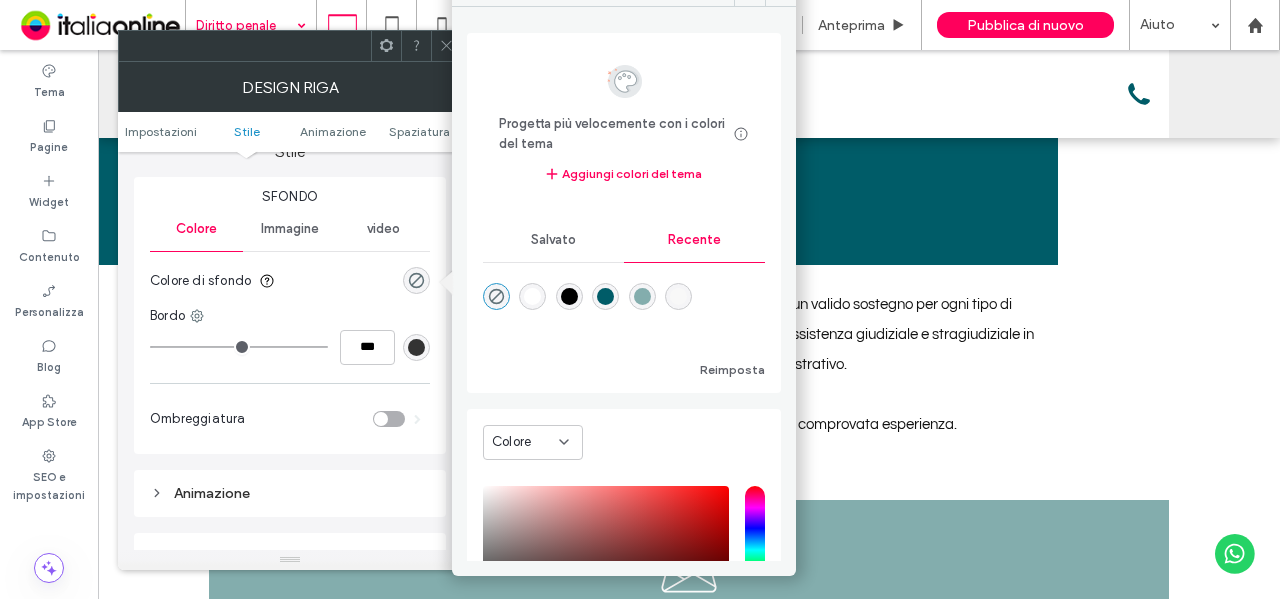 click at bounding box center (642, 296) 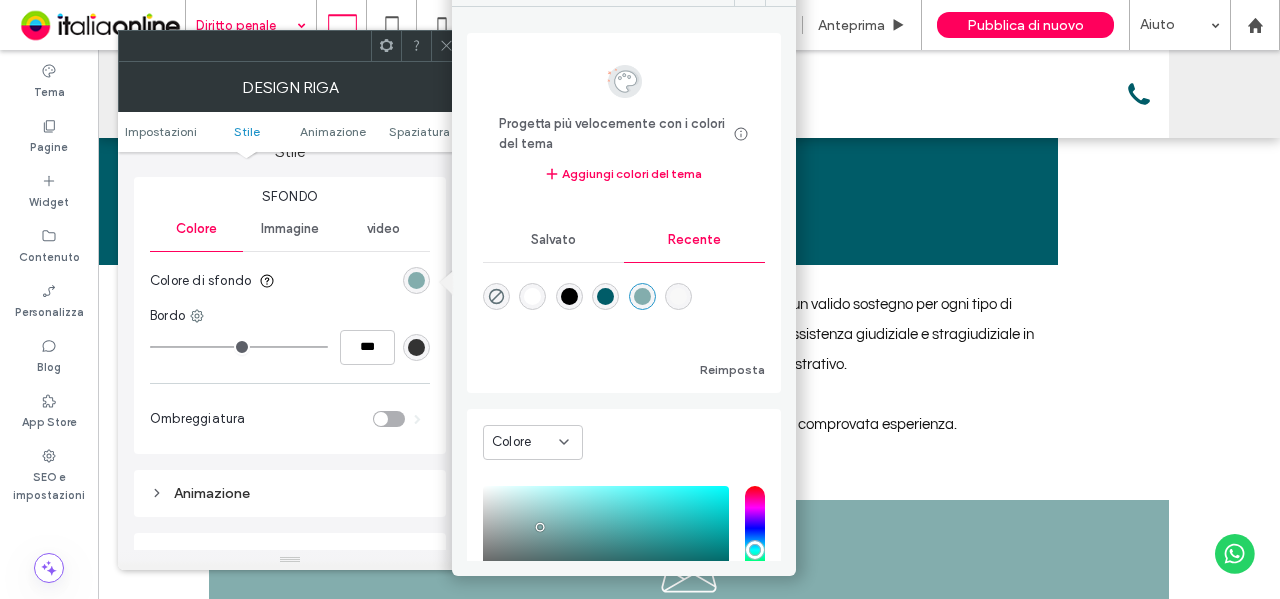 click at bounding box center (446, 46) 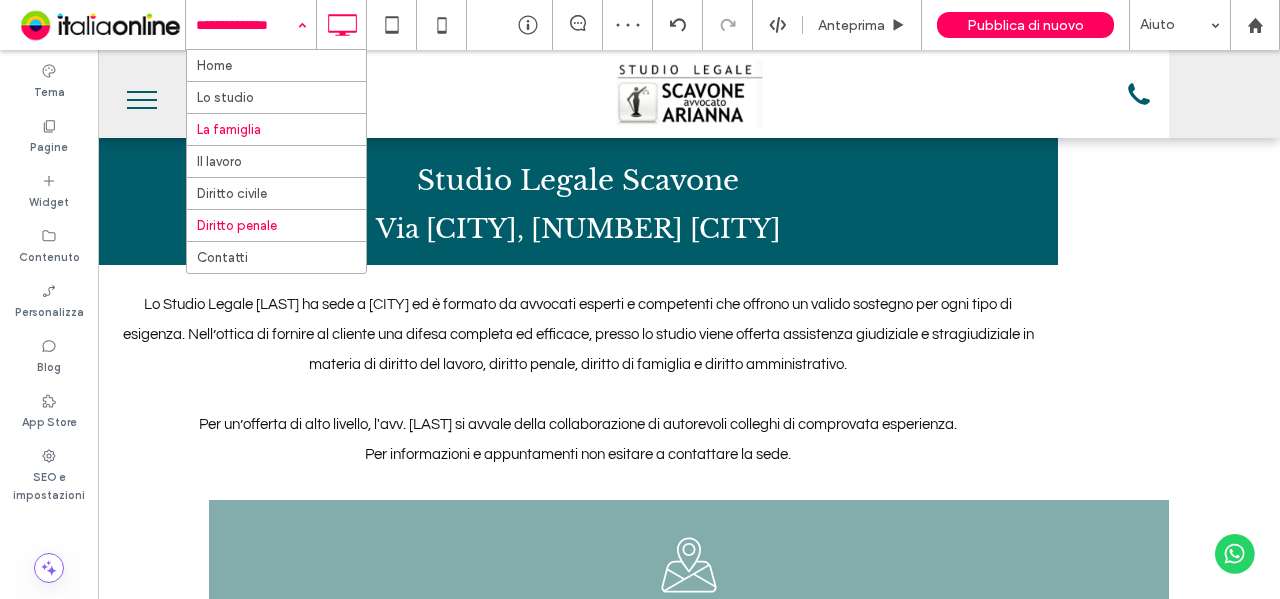 drag, startPoint x: 244, startPoint y: 21, endPoint x: 287, endPoint y: 122, distance: 109.77249 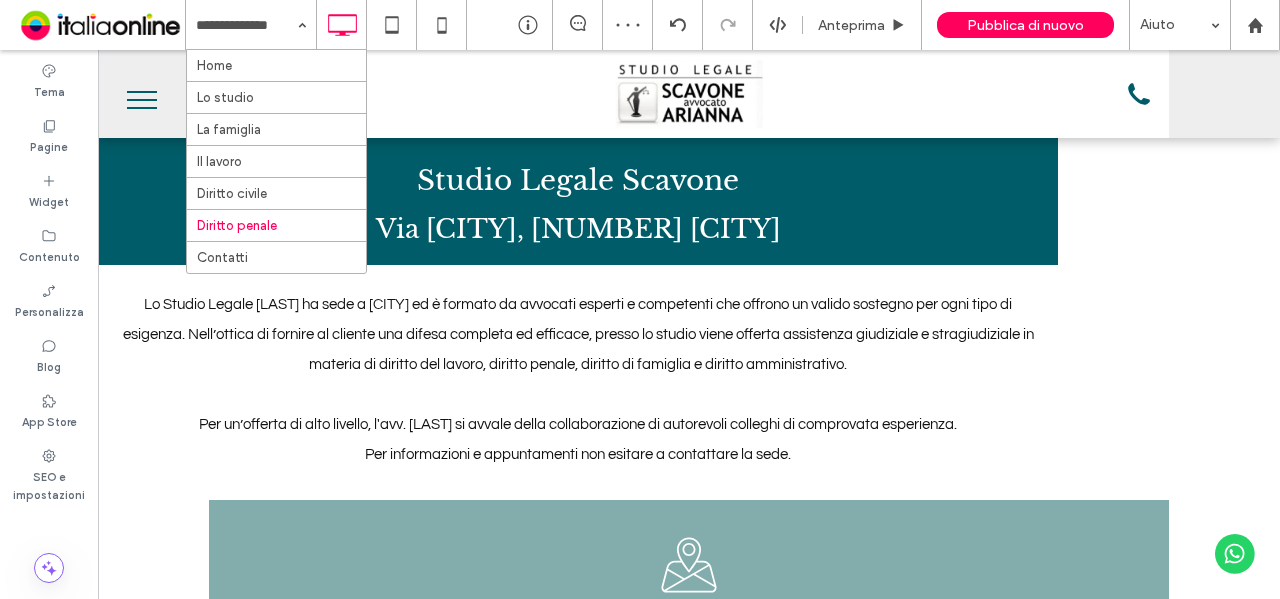 drag, startPoint x: 284, startPoint y: 197, endPoint x: 312, endPoint y: 205, distance: 29.12044 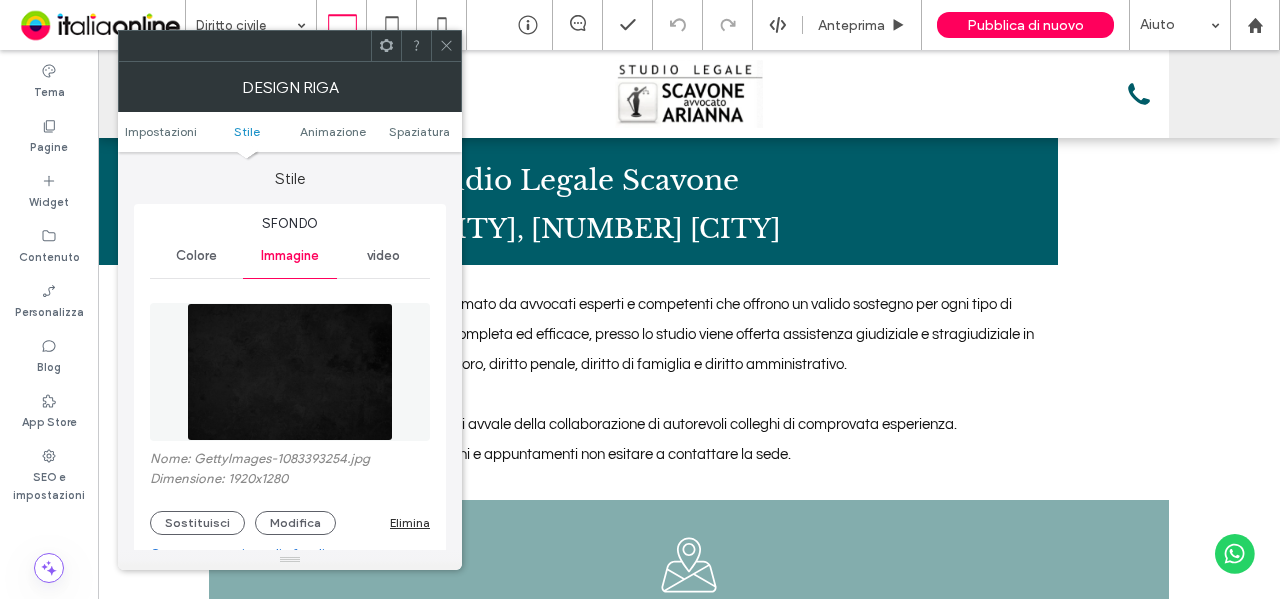 scroll, scrollTop: 200, scrollLeft: 0, axis: vertical 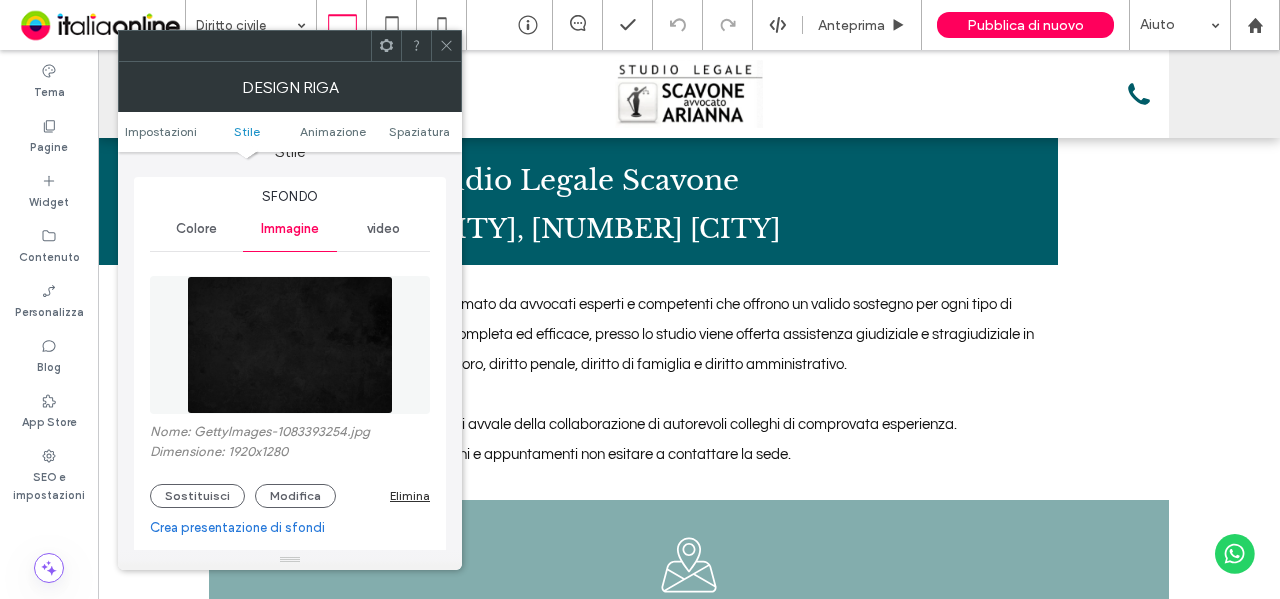drag, startPoint x: 418, startPoint y: 490, endPoint x: 316, endPoint y: 416, distance: 126.01587 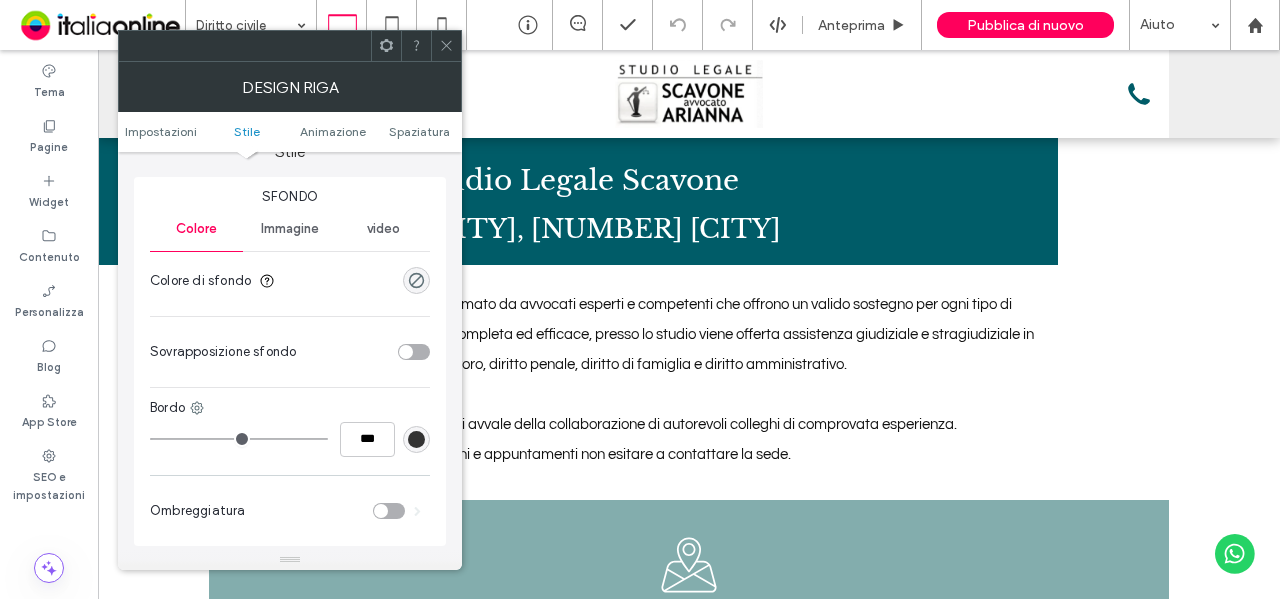 click at bounding box center (416, 280) 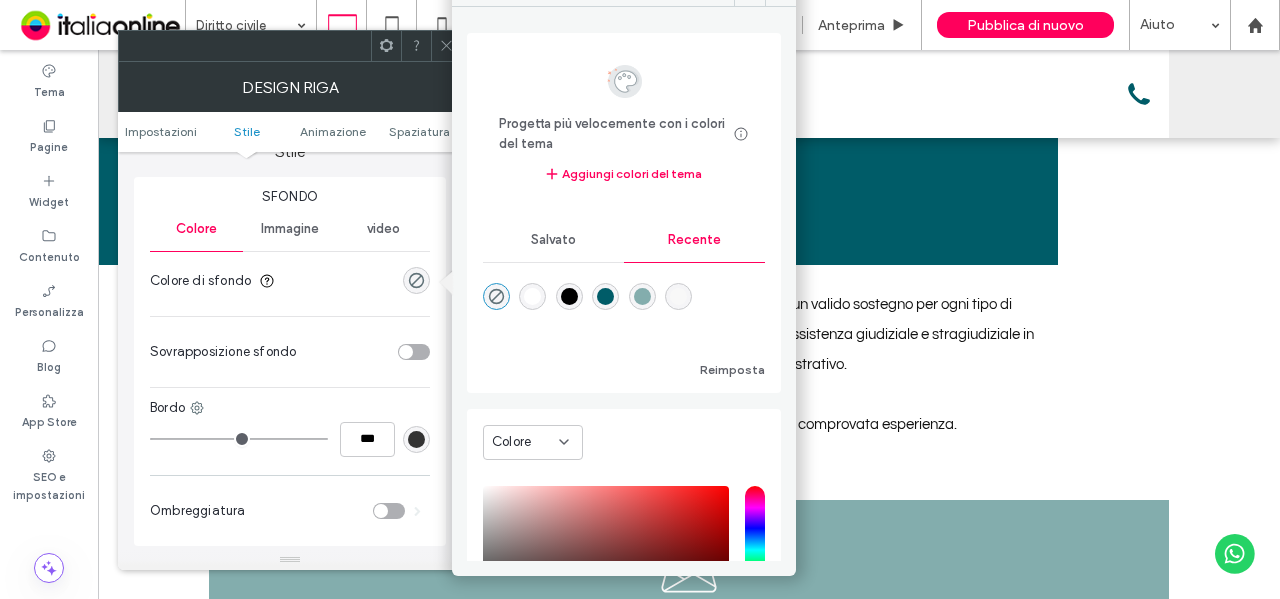 click at bounding box center (642, 296) 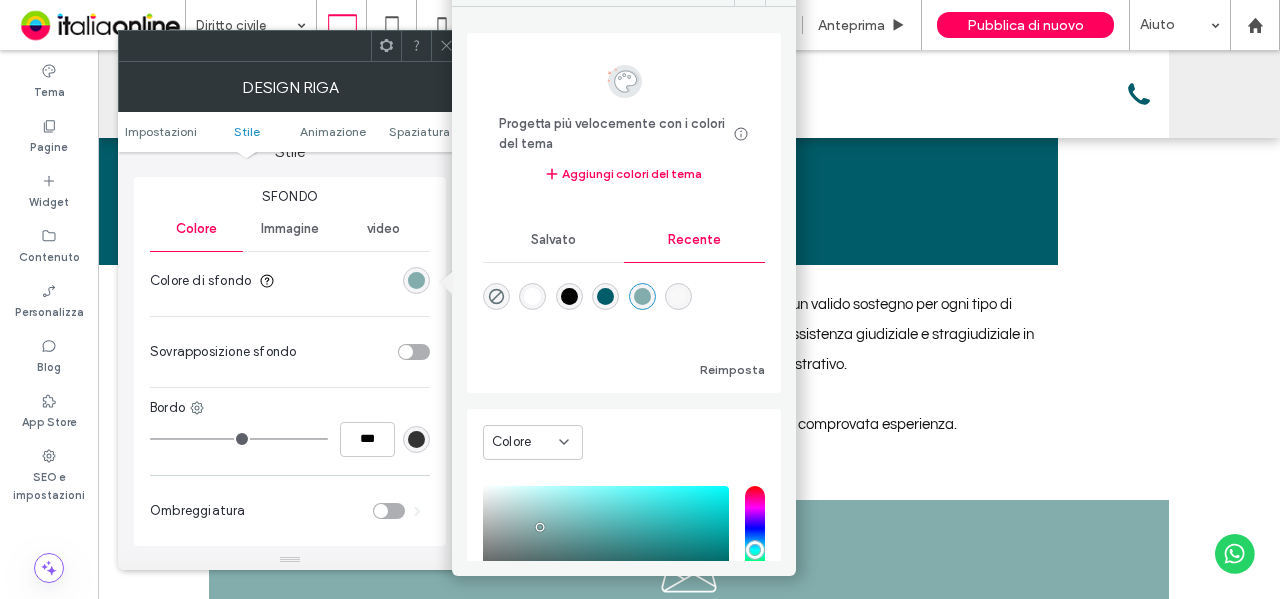 click on "Immagine" at bounding box center (290, 229) 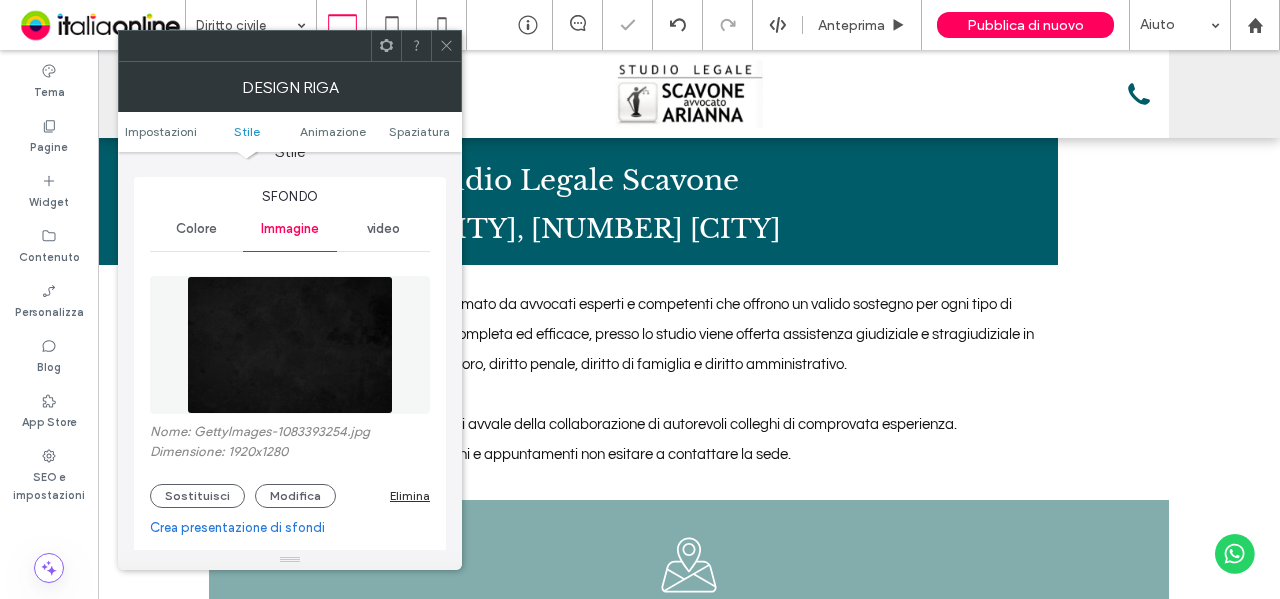 click on "Elimina" at bounding box center (410, 495) 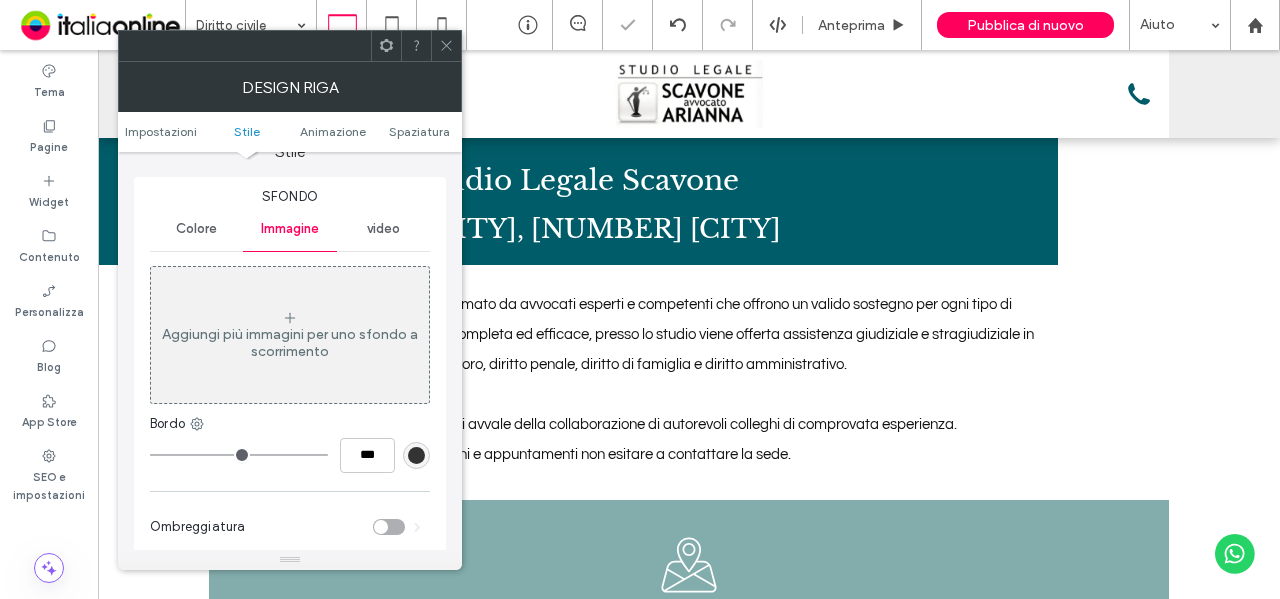 drag, startPoint x: 443, startPoint y: 53, endPoint x: 326, endPoint y: 35, distance: 118.37652 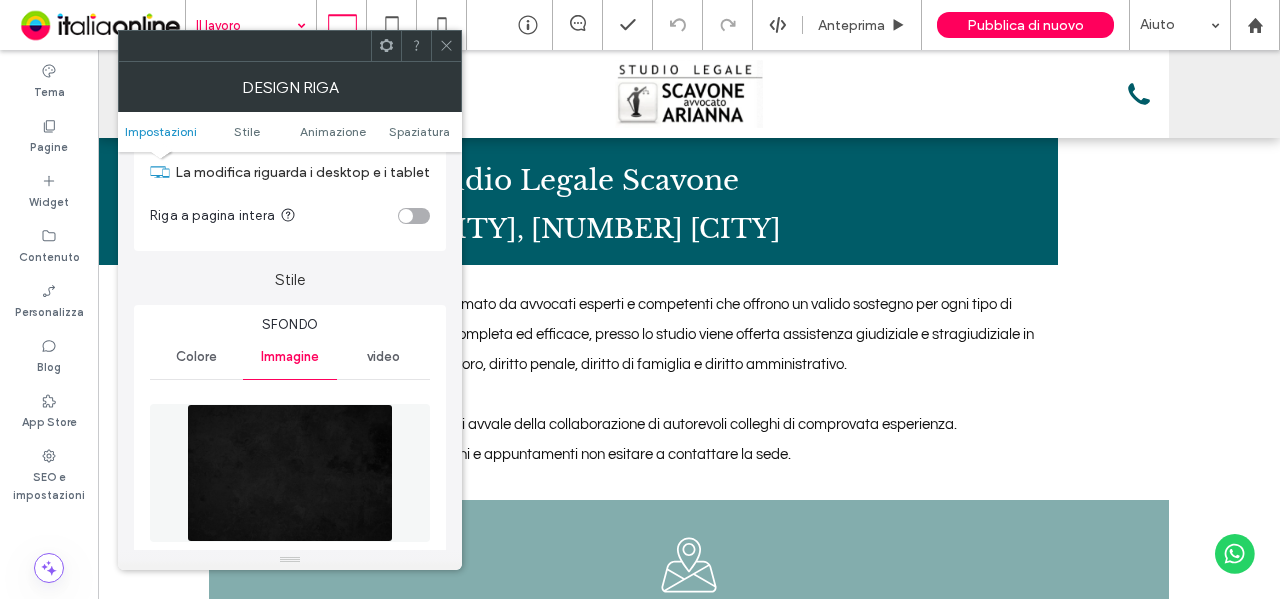 scroll, scrollTop: 200, scrollLeft: 0, axis: vertical 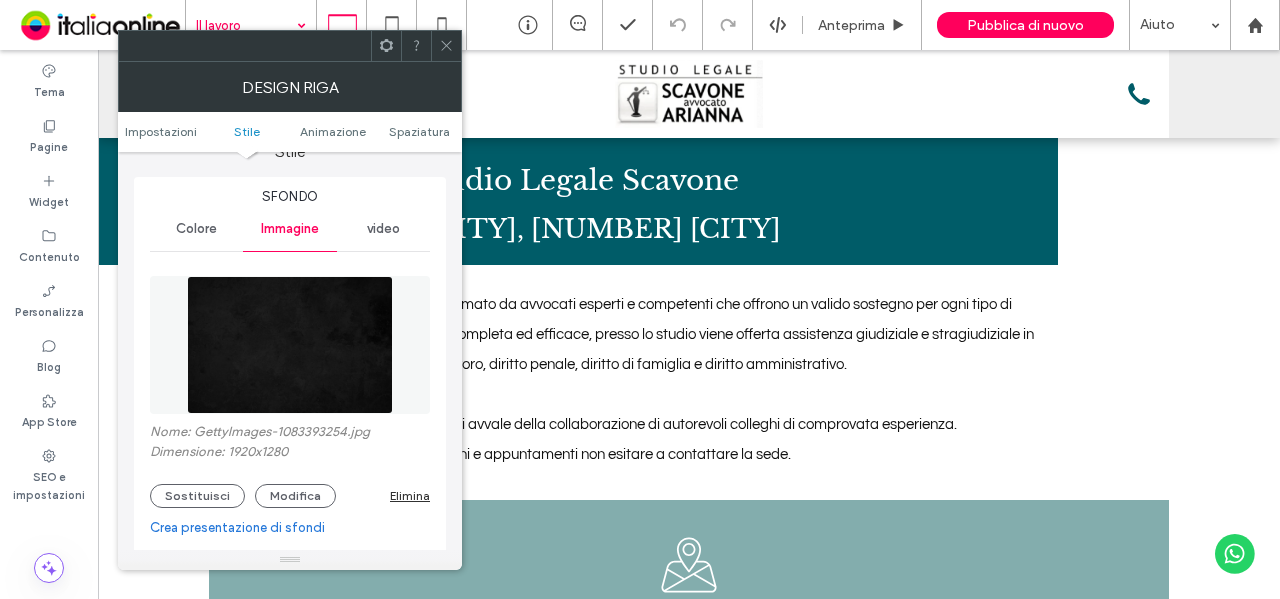 click on "Elimina" at bounding box center [410, 495] 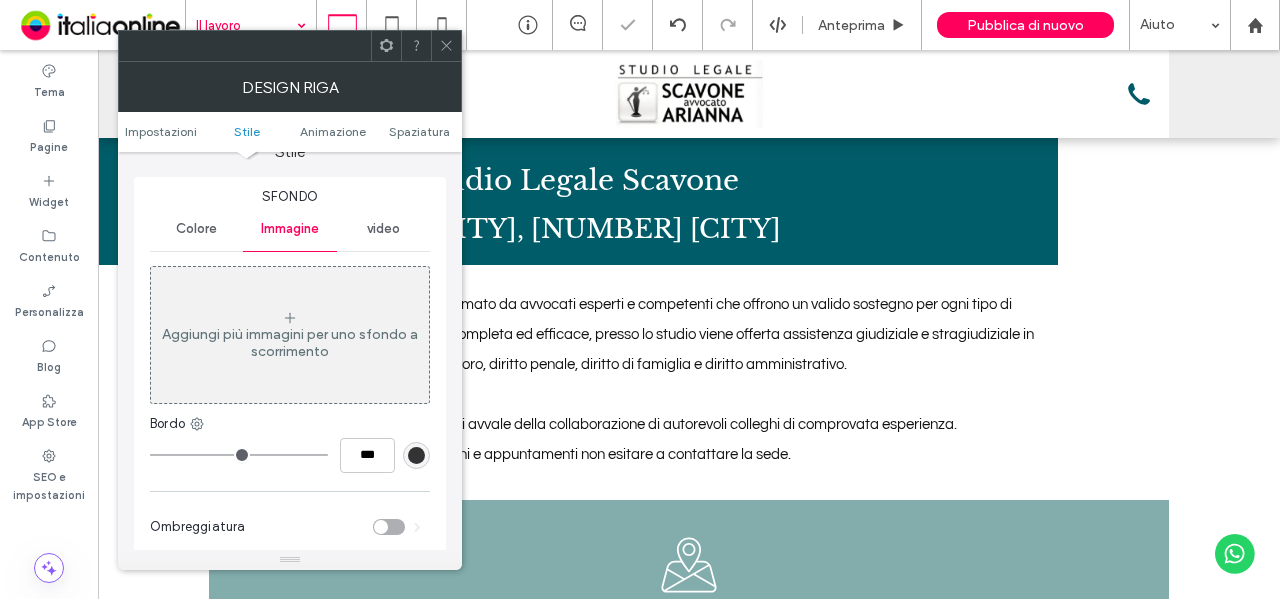 drag, startPoint x: 196, startPoint y: 237, endPoint x: 226, endPoint y: 249, distance: 32.31099 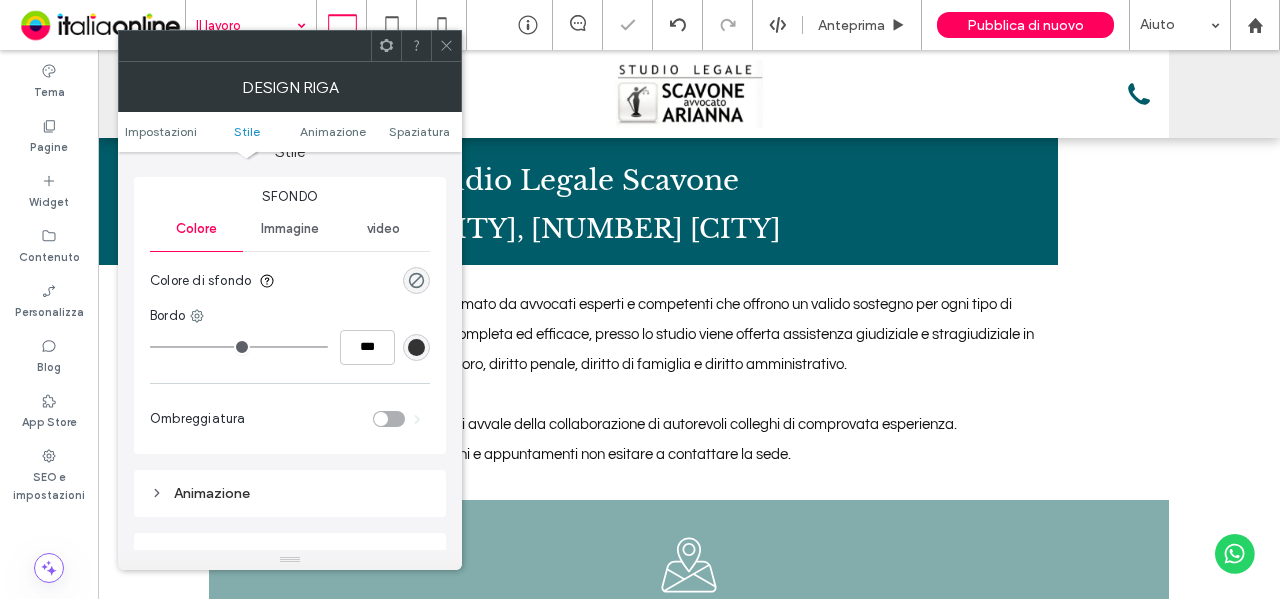 drag, startPoint x: 411, startPoint y: 282, endPoint x: 434, endPoint y: 282, distance: 23 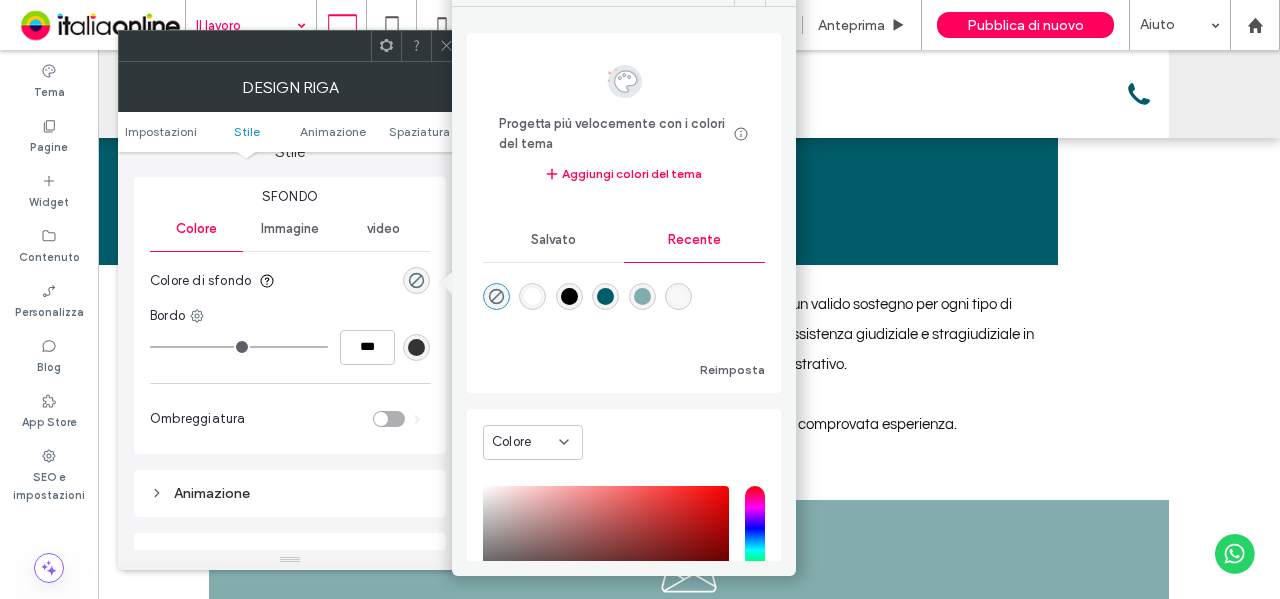 drag, startPoint x: 661, startPoint y: 297, endPoint x: 487, endPoint y: 151, distance: 227.13872 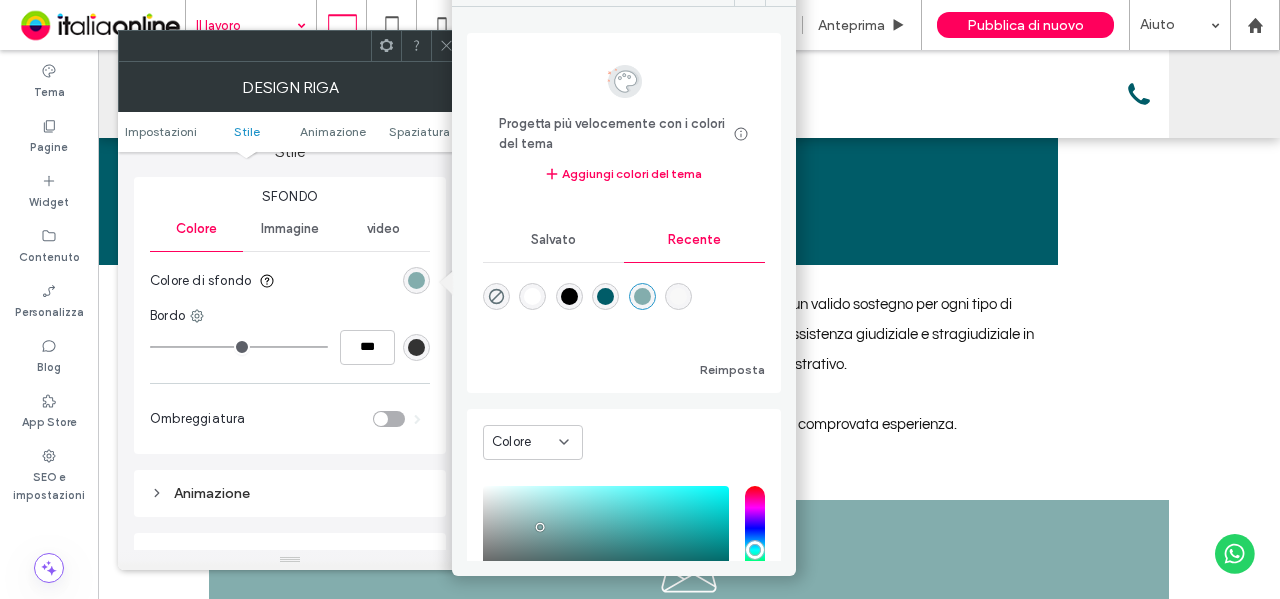drag, startPoint x: 440, startPoint y: 52, endPoint x: 282, endPoint y: 1, distance: 166.0271 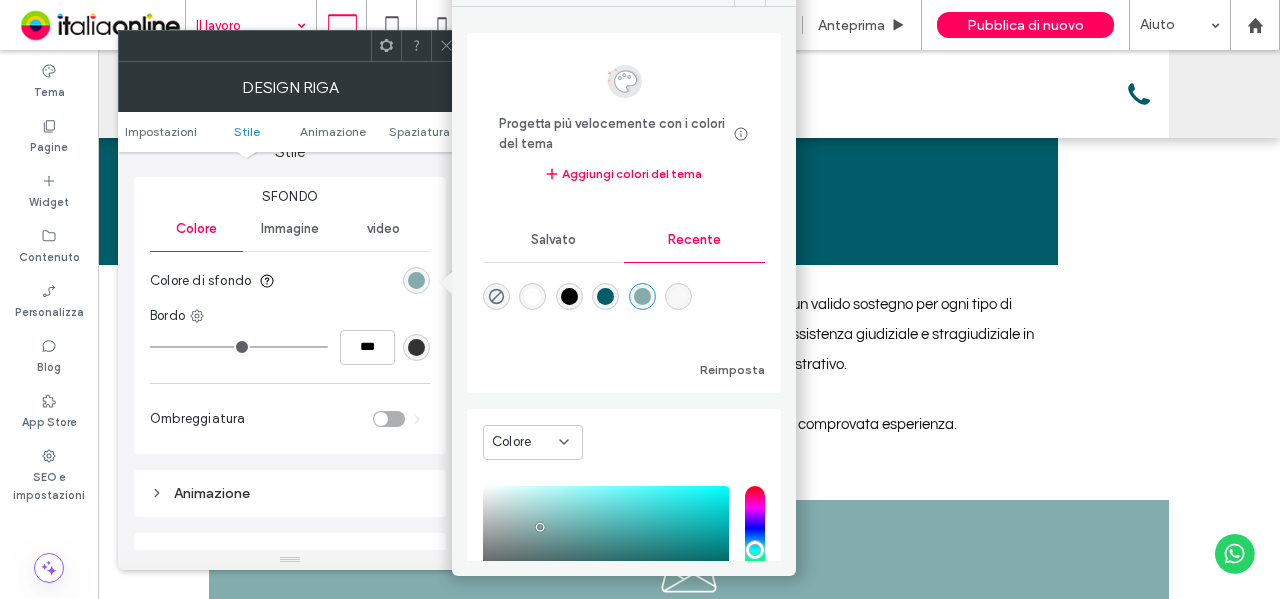 click 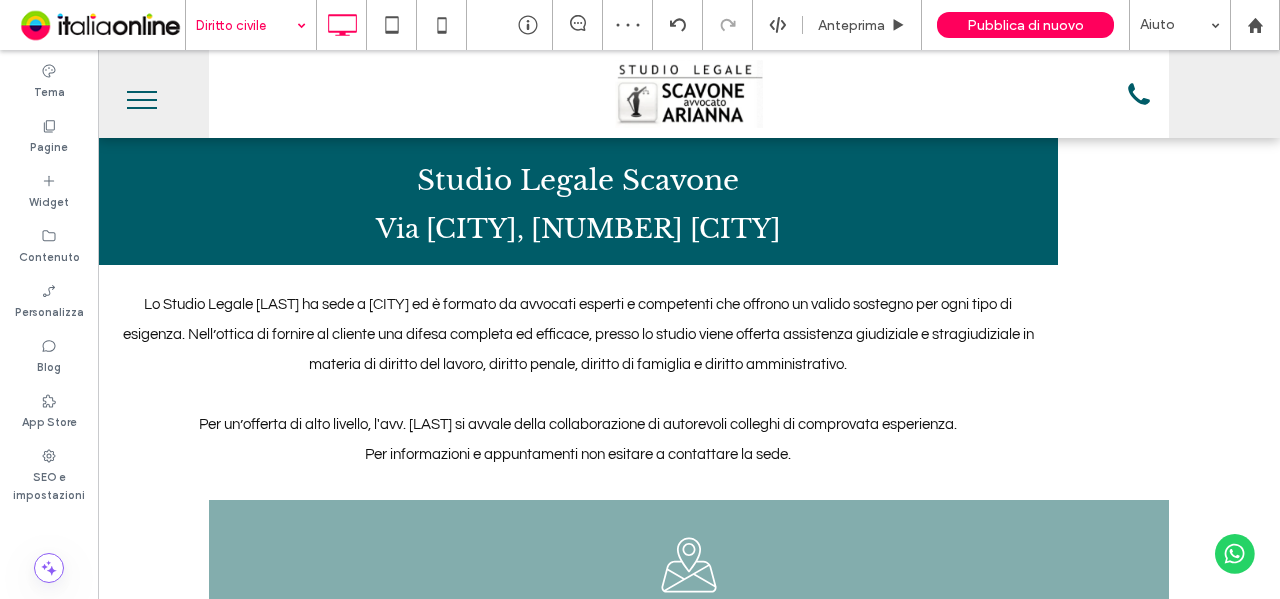 click at bounding box center [246, 25] 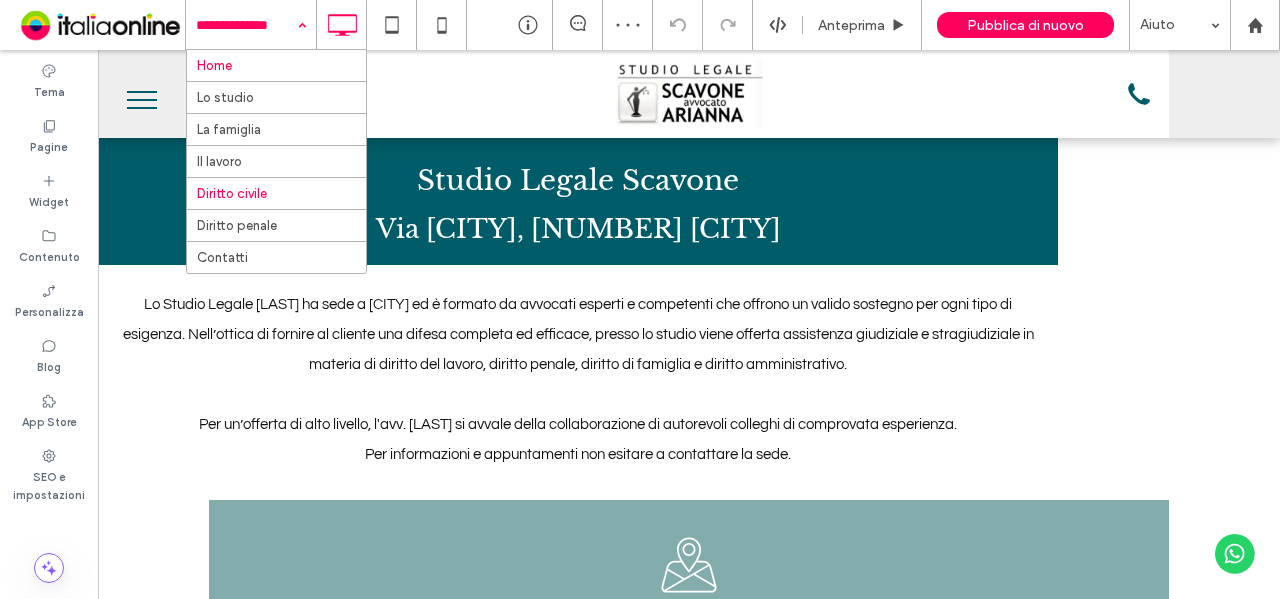 drag, startPoint x: 261, startPoint y: 71, endPoint x: 624, endPoint y: 155, distance: 372.5923 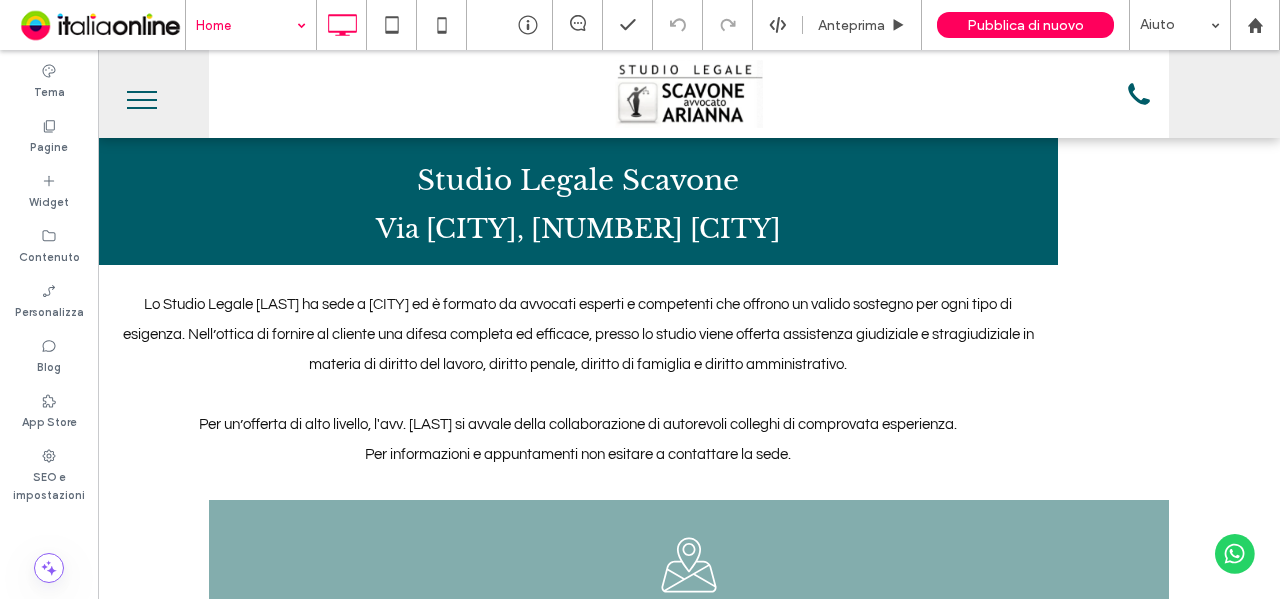 click at bounding box center (246, 25) 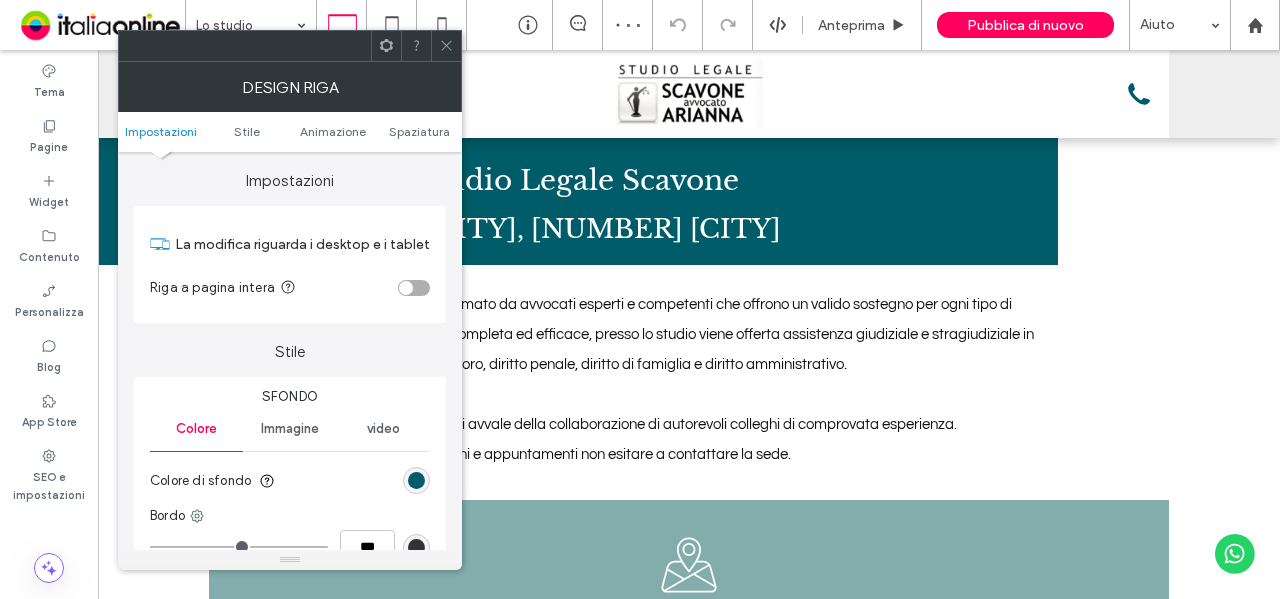click on "Colore di sfondo" at bounding box center [290, 481] 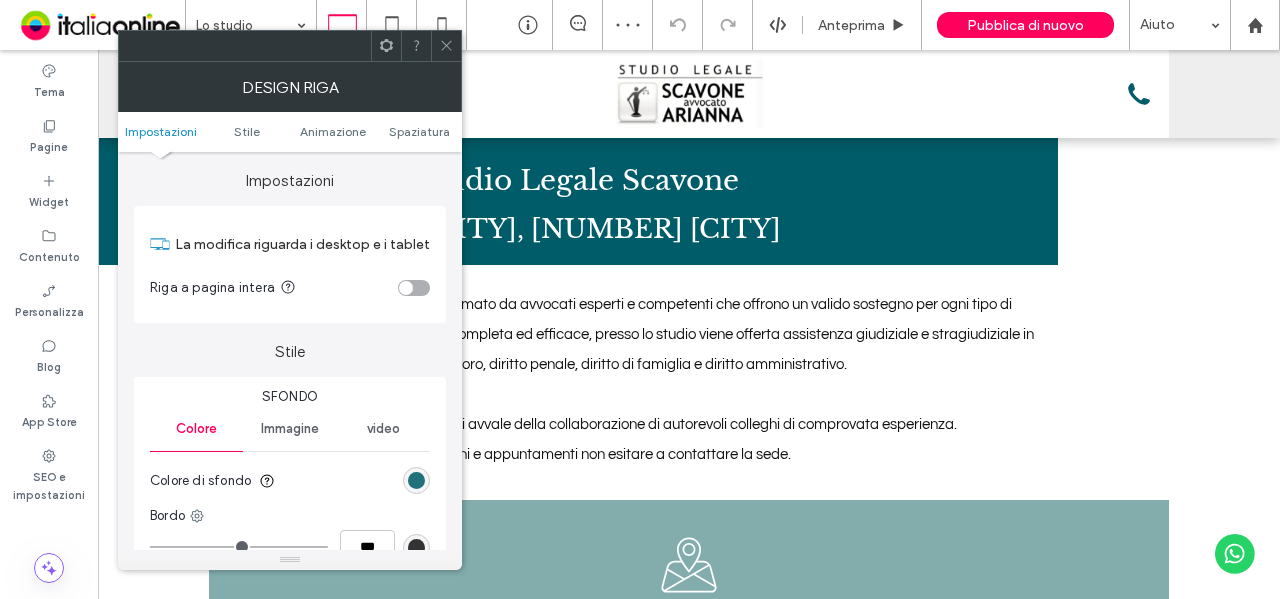 click at bounding box center (416, 480) 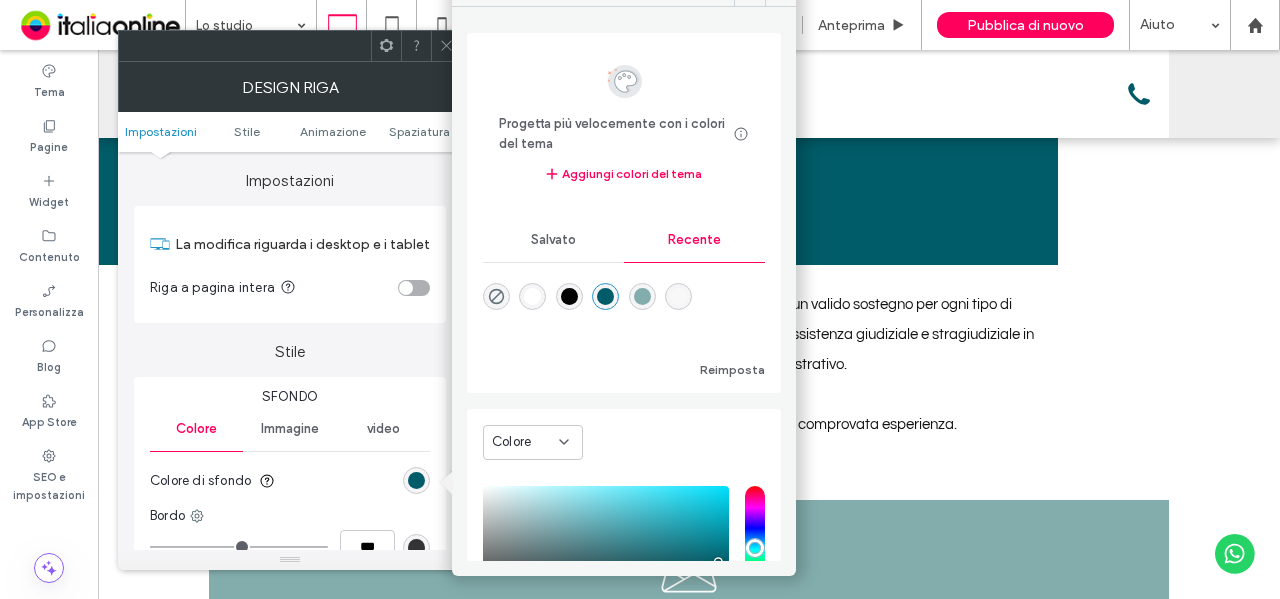 click at bounding box center (642, 296) 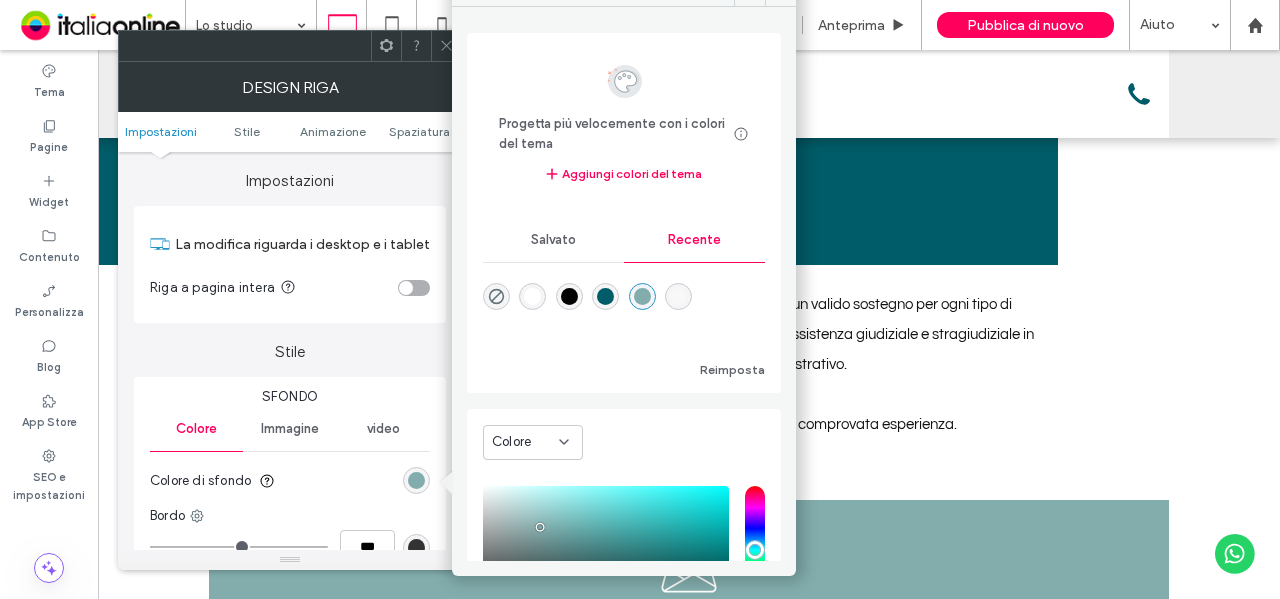 drag, startPoint x: 447, startPoint y: 52, endPoint x: 304, endPoint y: 43, distance: 143.28294 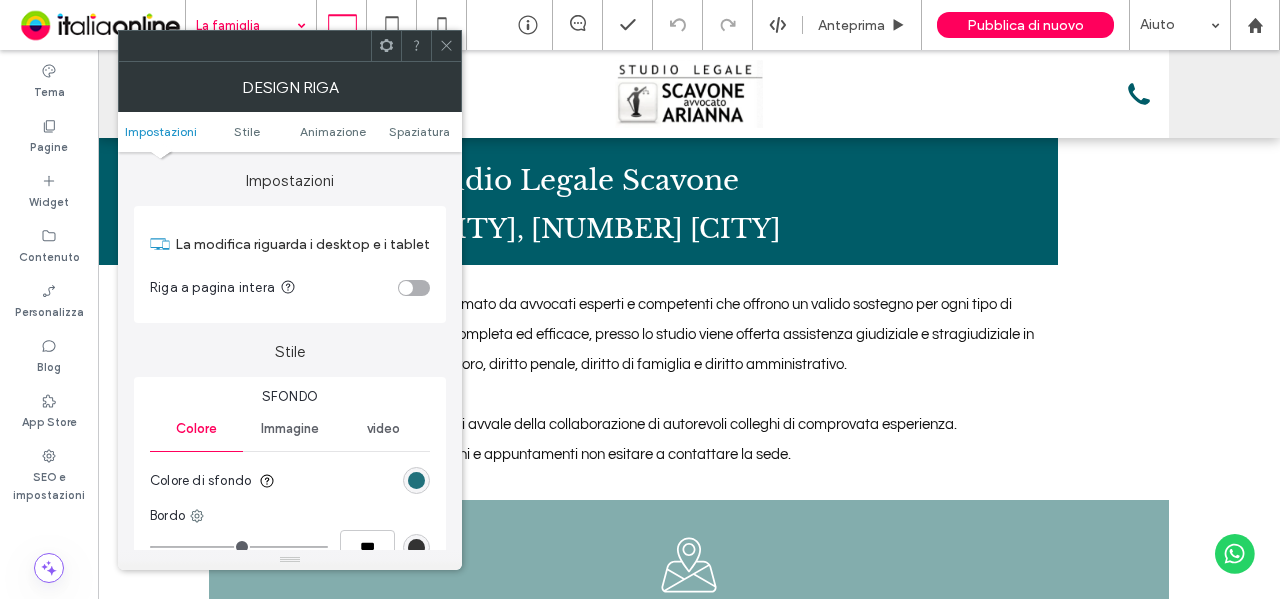 click at bounding box center [416, 480] 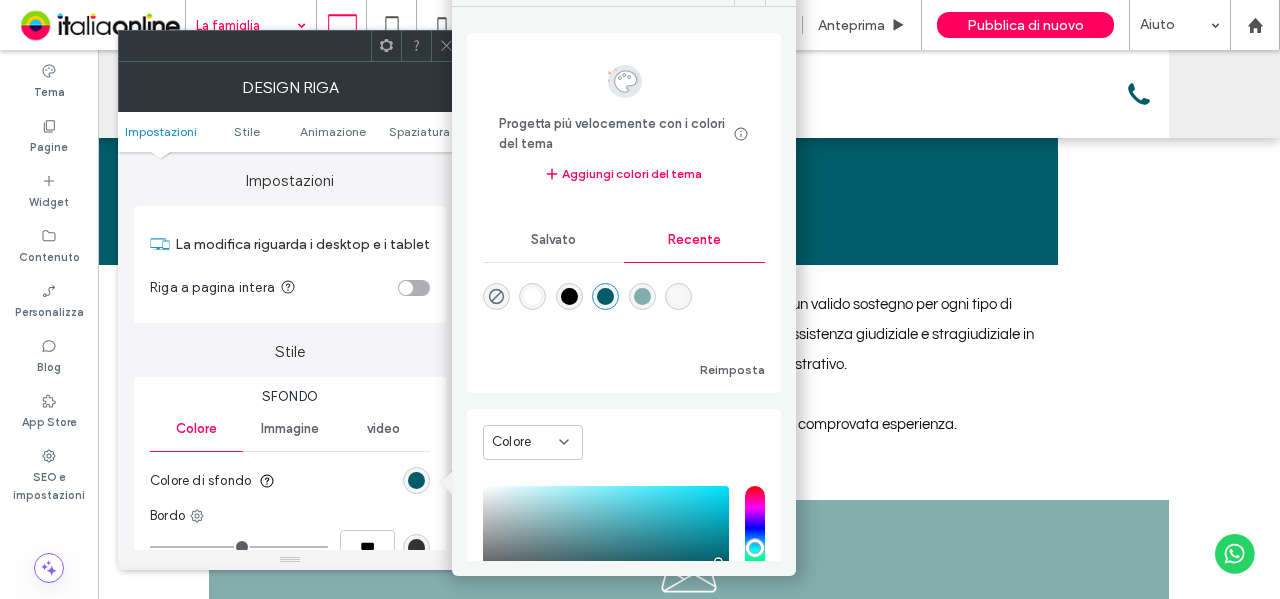 click at bounding box center [642, 296] 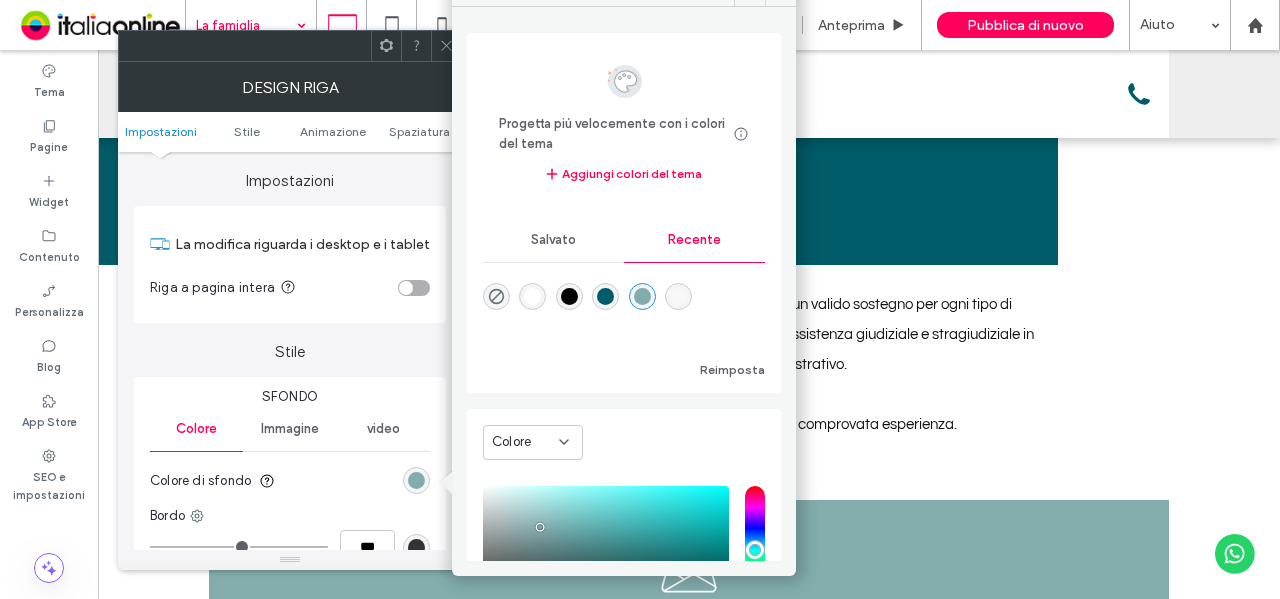 drag, startPoint x: 445, startPoint y: 50, endPoint x: 273, endPoint y: 13, distance: 175.93465 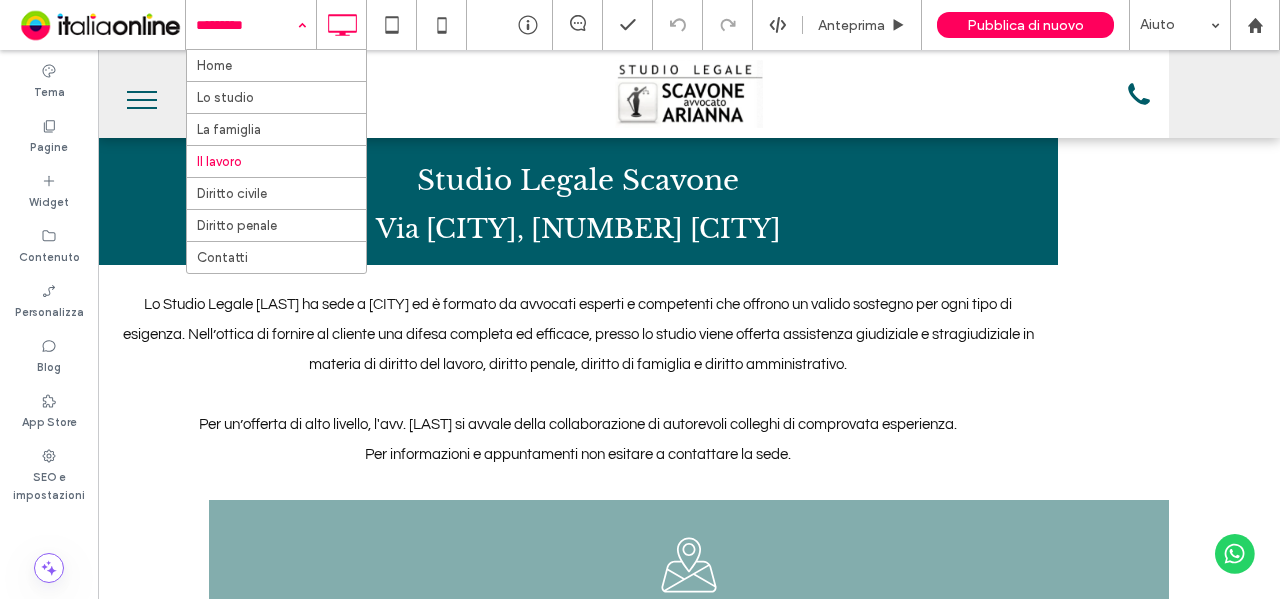 click at bounding box center [246, 25] 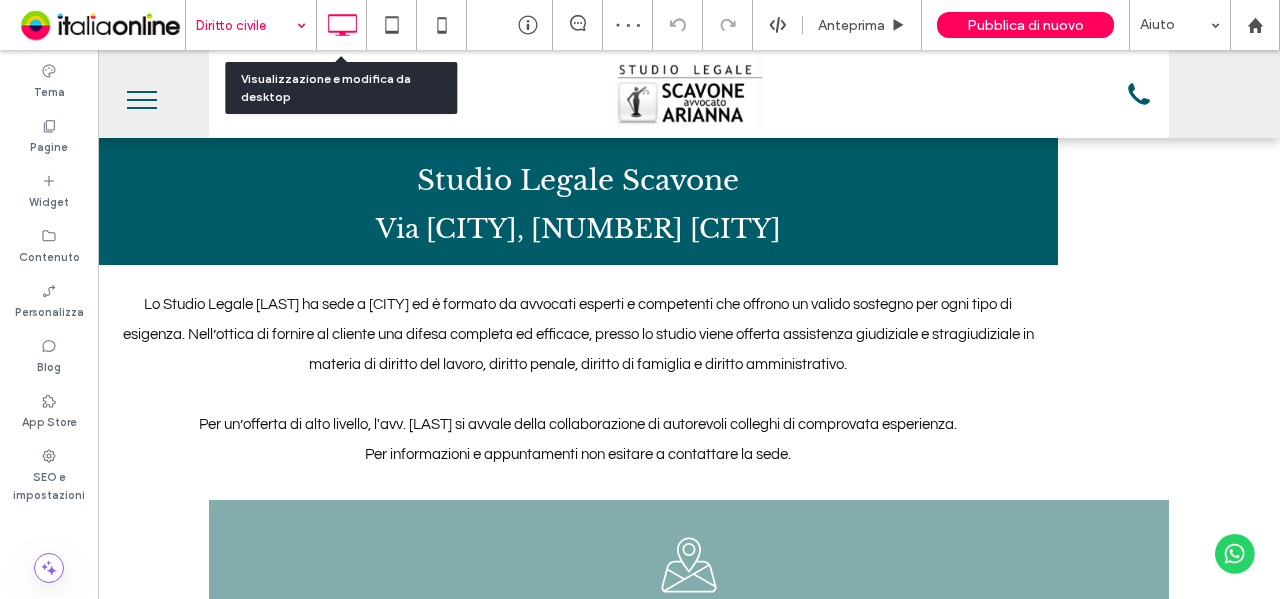 click at bounding box center (246, 25) 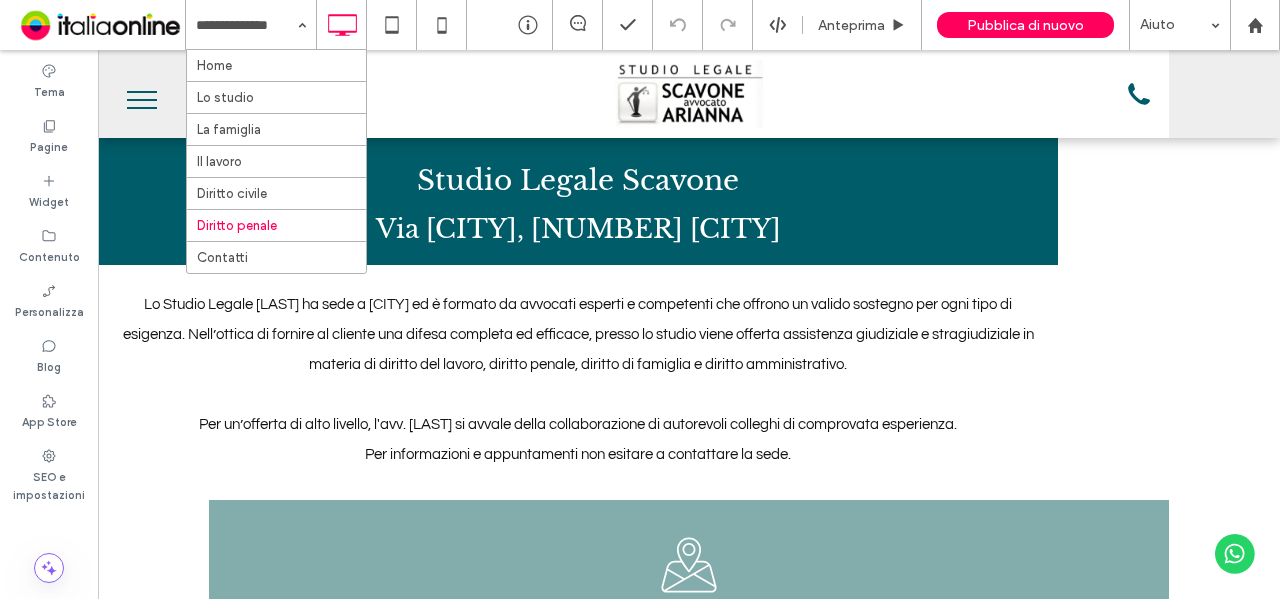 click on "Home Lo studio La famiglia Il lavoro Diritto civile Diritto penale Contatti Anteprima Pubblica di nuovo Aiuto" at bounding box center [732, 25] 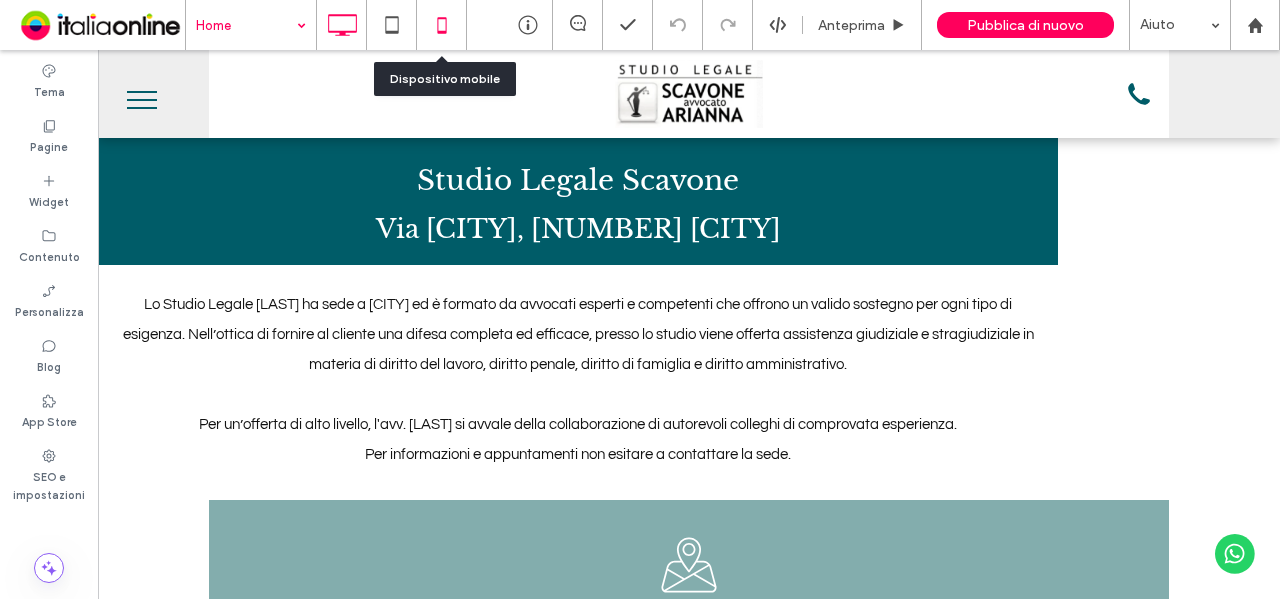 click 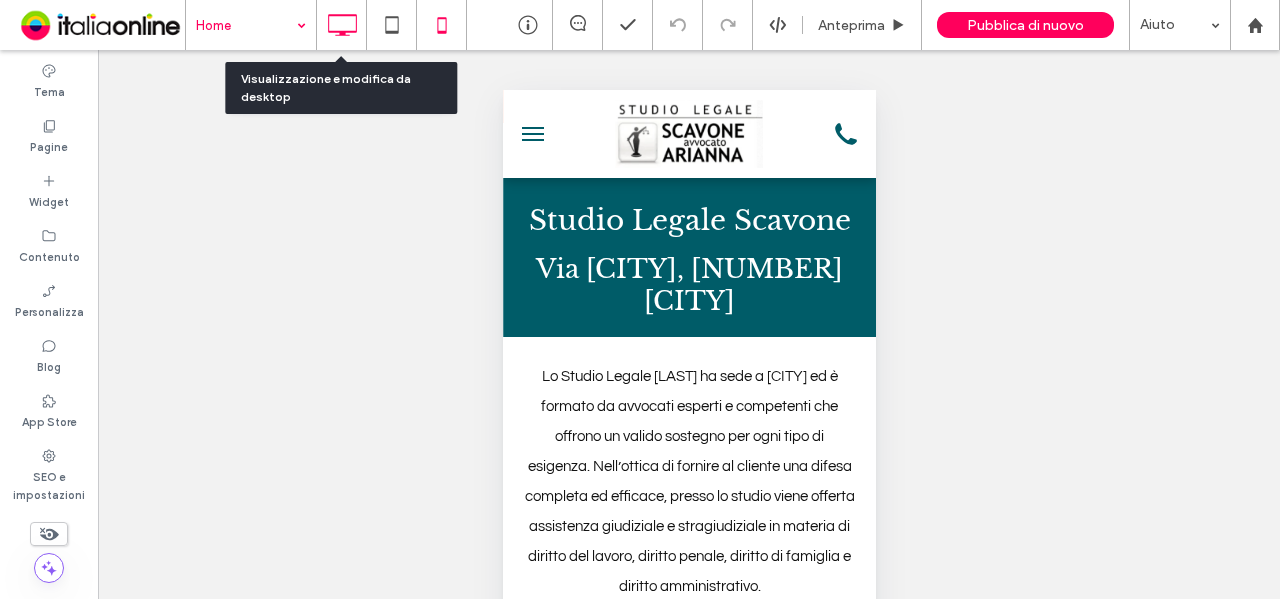 click 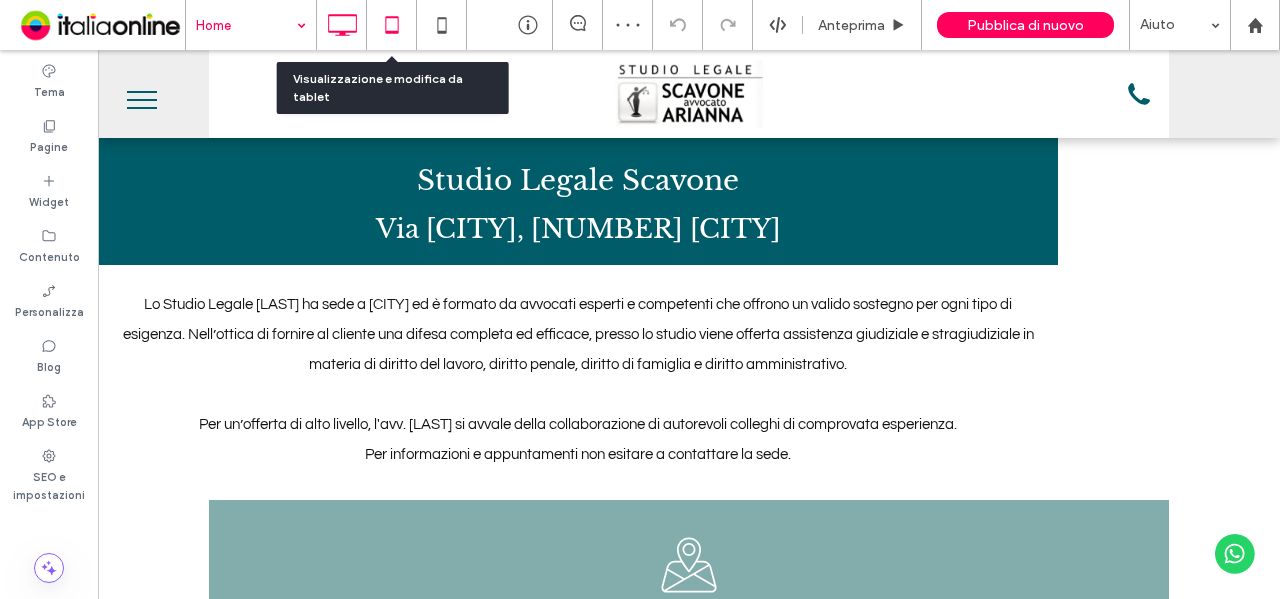click 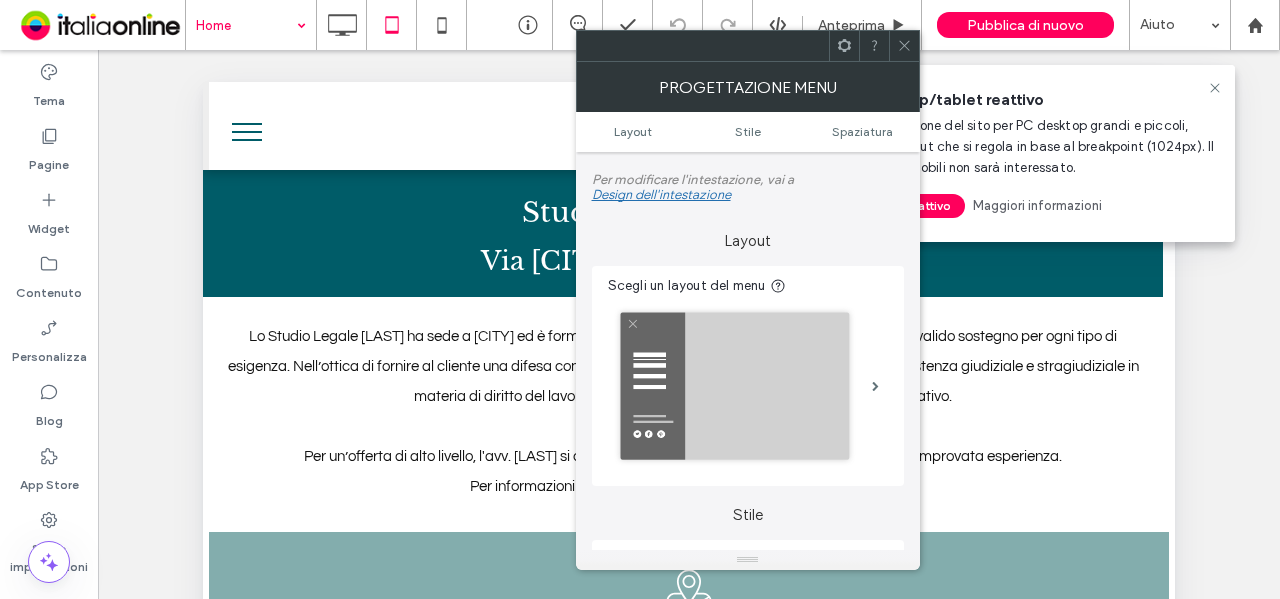 click 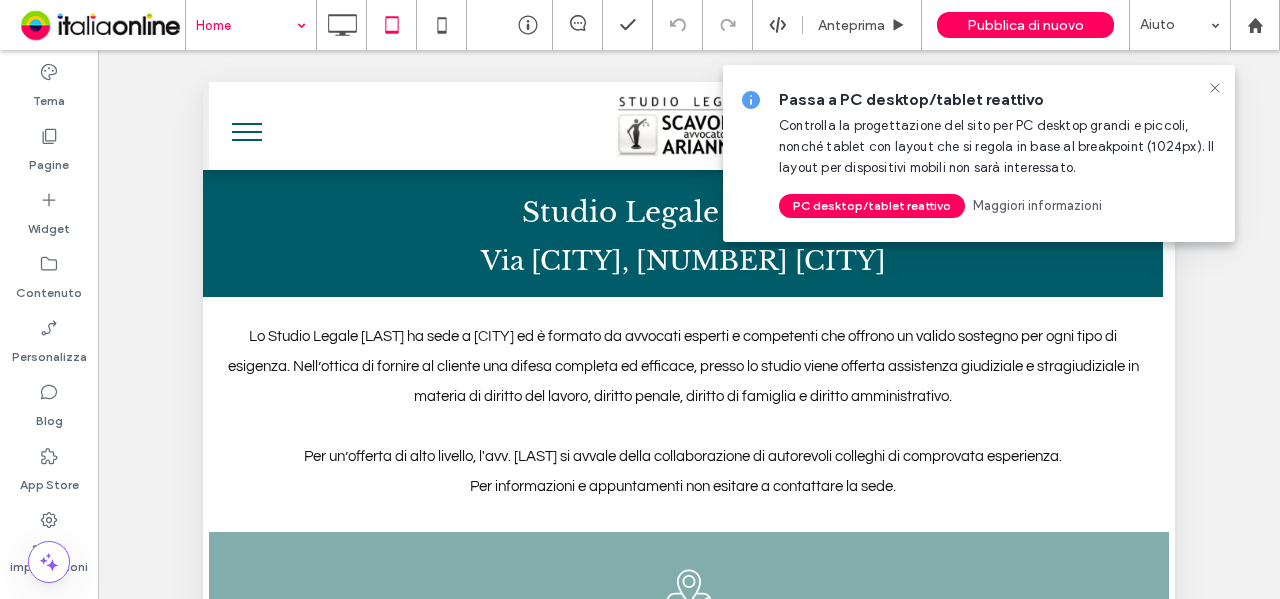 drag, startPoint x: 1219, startPoint y: 84, endPoint x: 1186, endPoint y: 85, distance: 33.01515 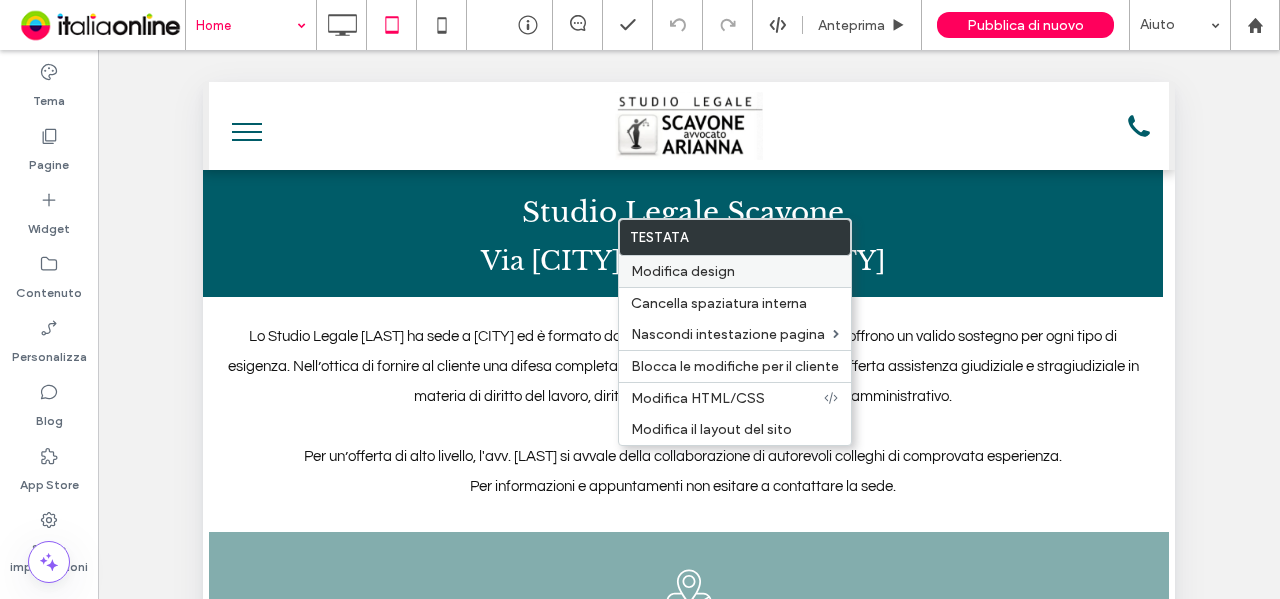 click on "Modifica design" at bounding box center (683, 271) 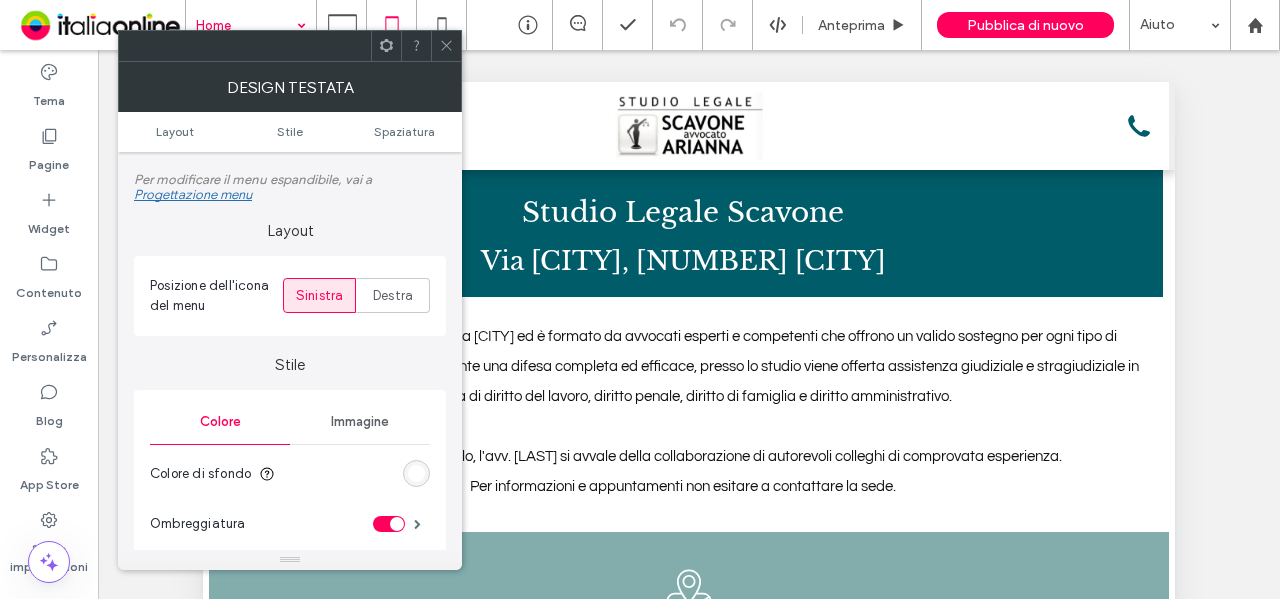 click at bounding box center (446, 46) 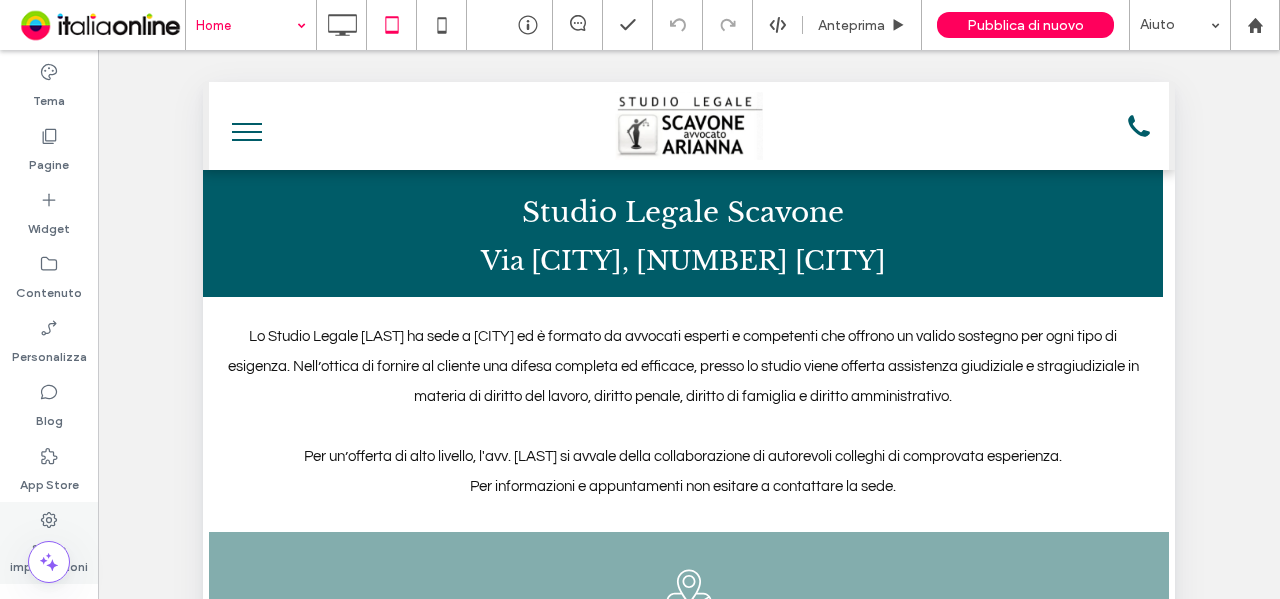click at bounding box center [49, 562] 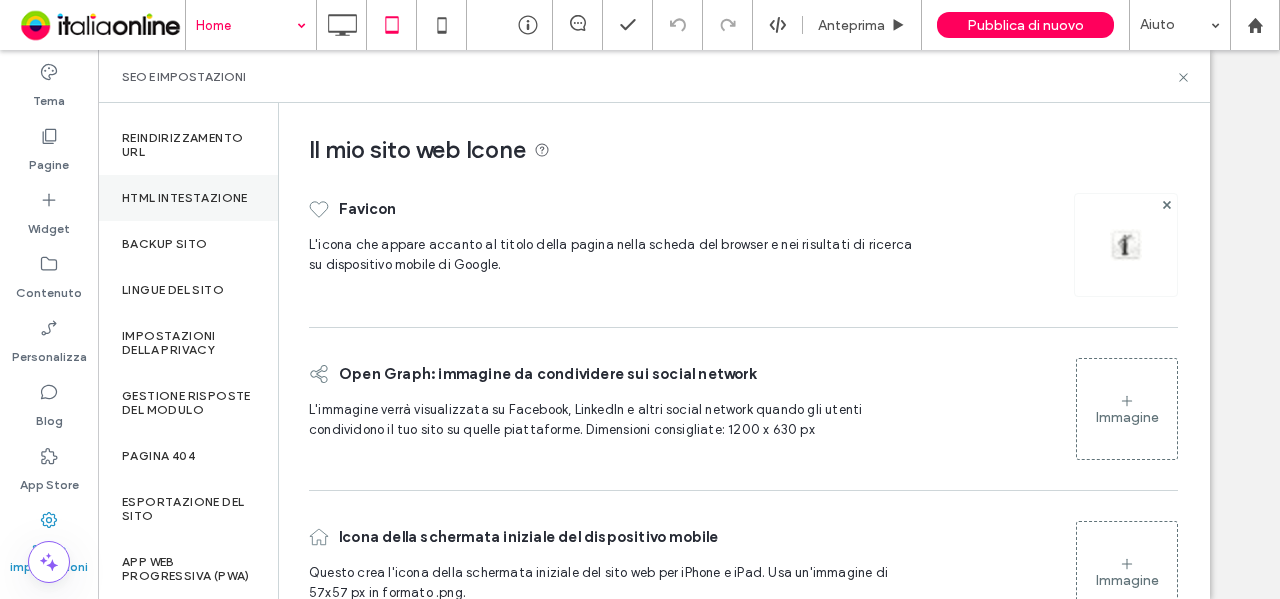 scroll, scrollTop: 290, scrollLeft: 0, axis: vertical 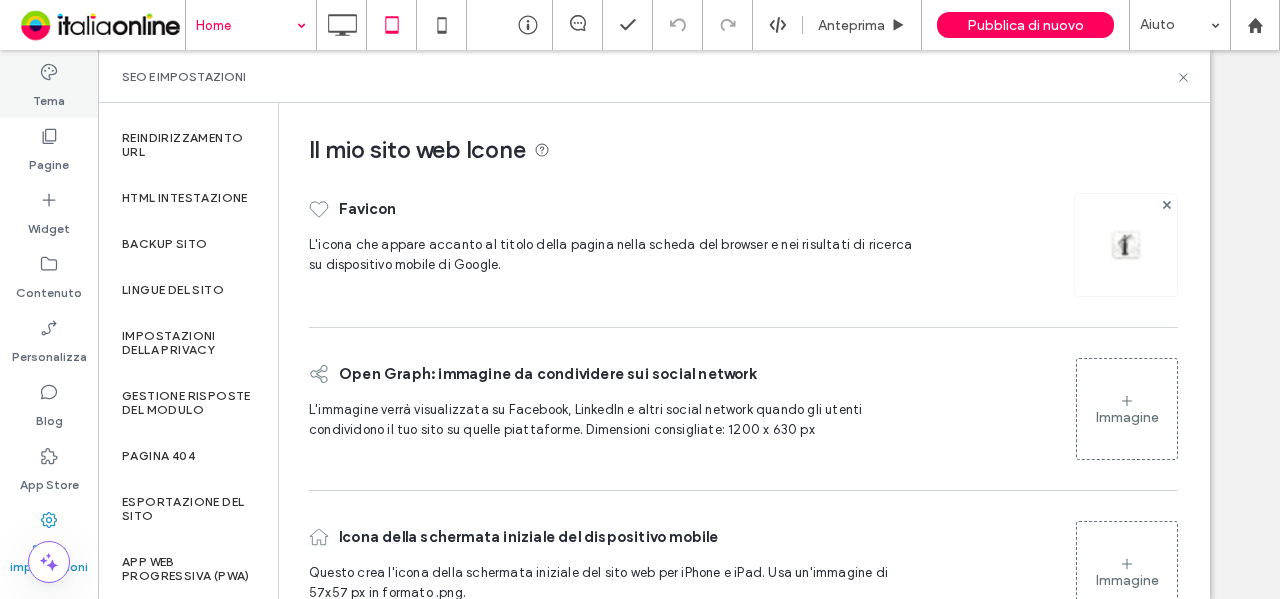 click on "Tema" at bounding box center [49, 96] 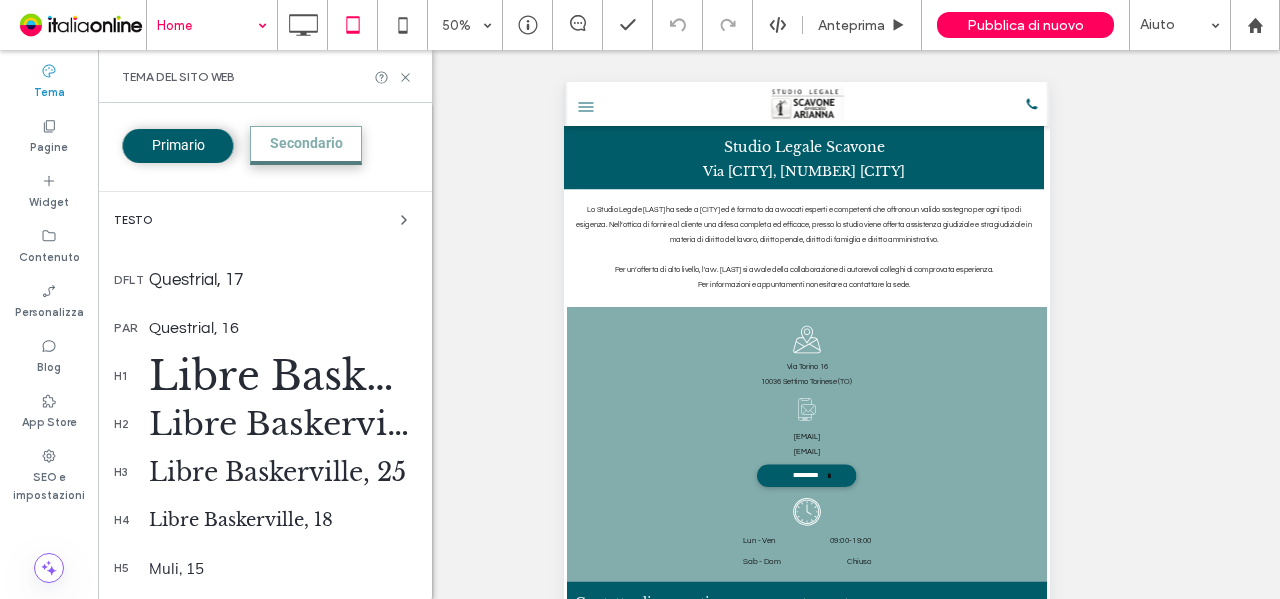 scroll, scrollTop: 451, scrollLeft: 0, axis: vertical 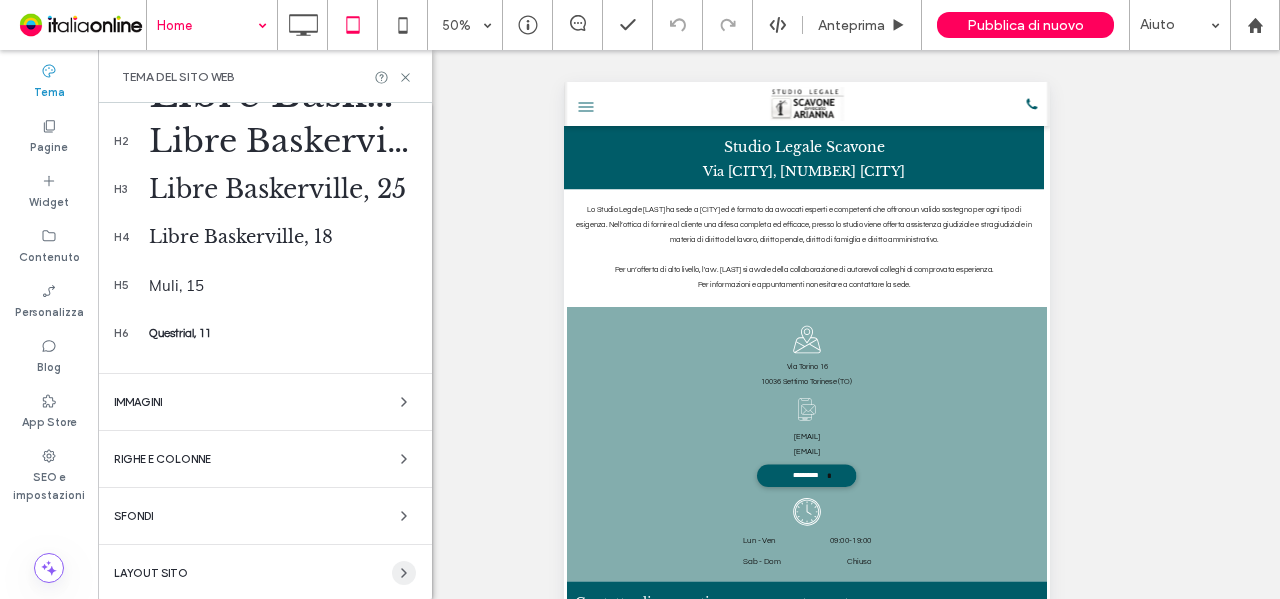 click 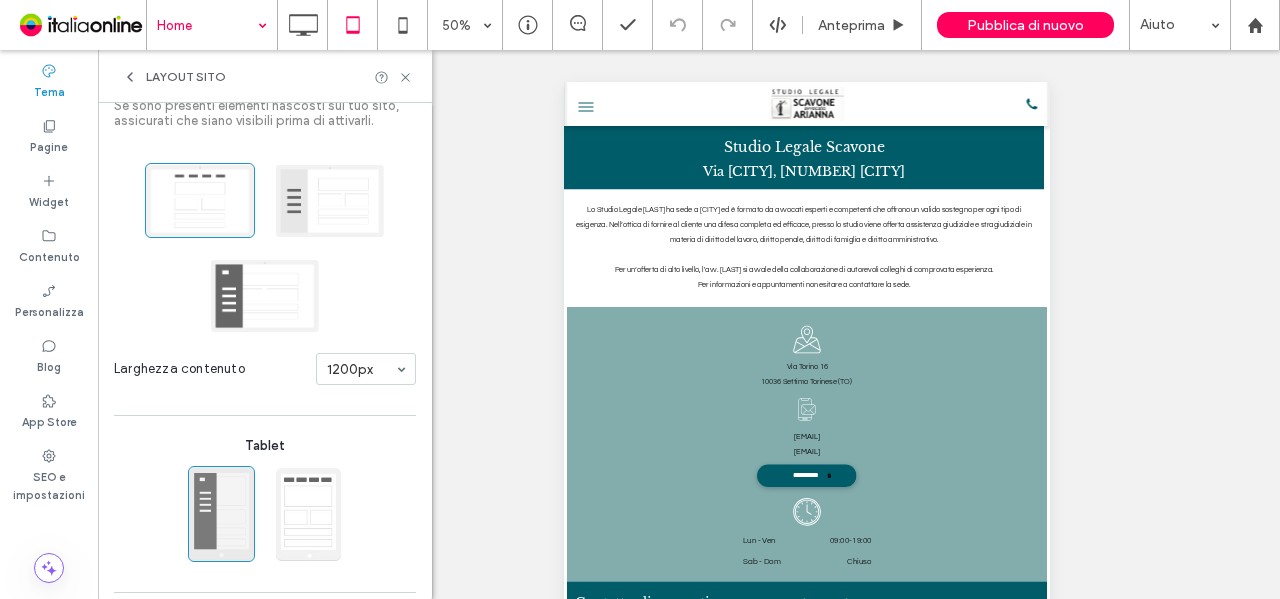 scroll, scrollTop: 280, scrollLeft: 0, axis: vertical 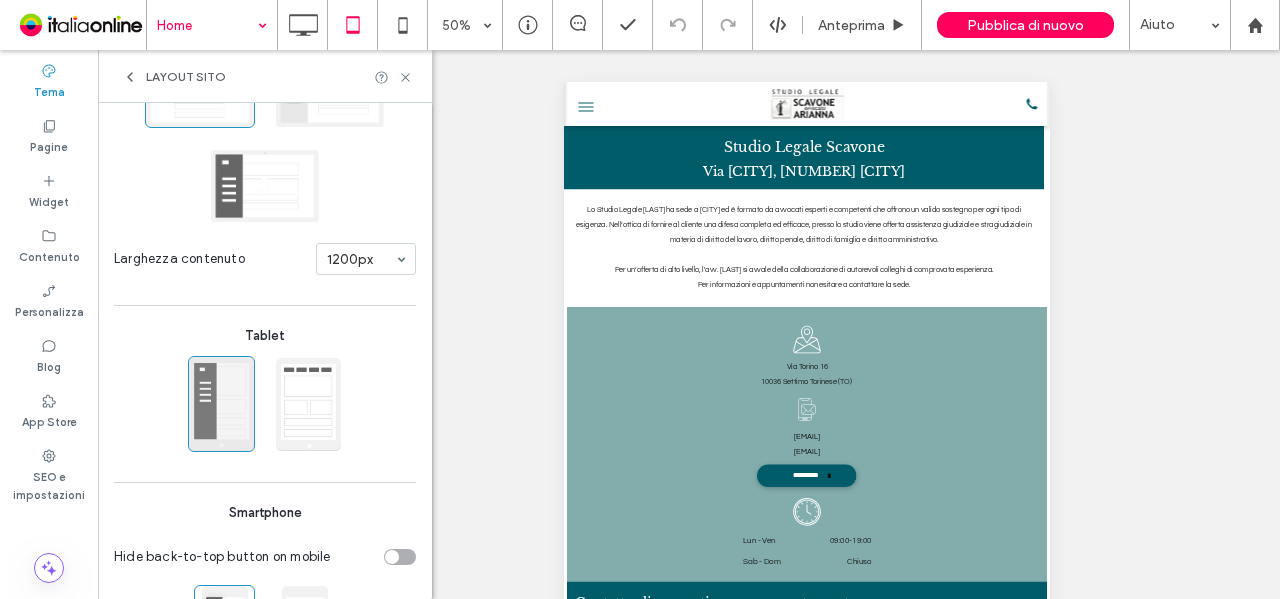 click at bounding box center (221, 404) 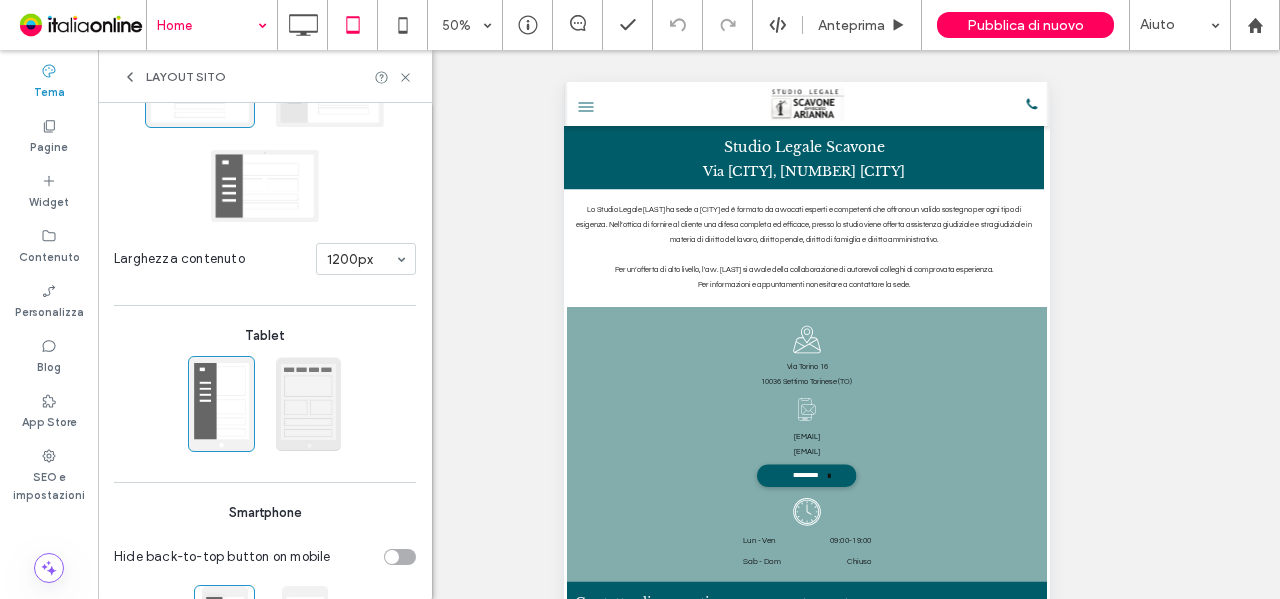 click at bounding box center (308, 404) 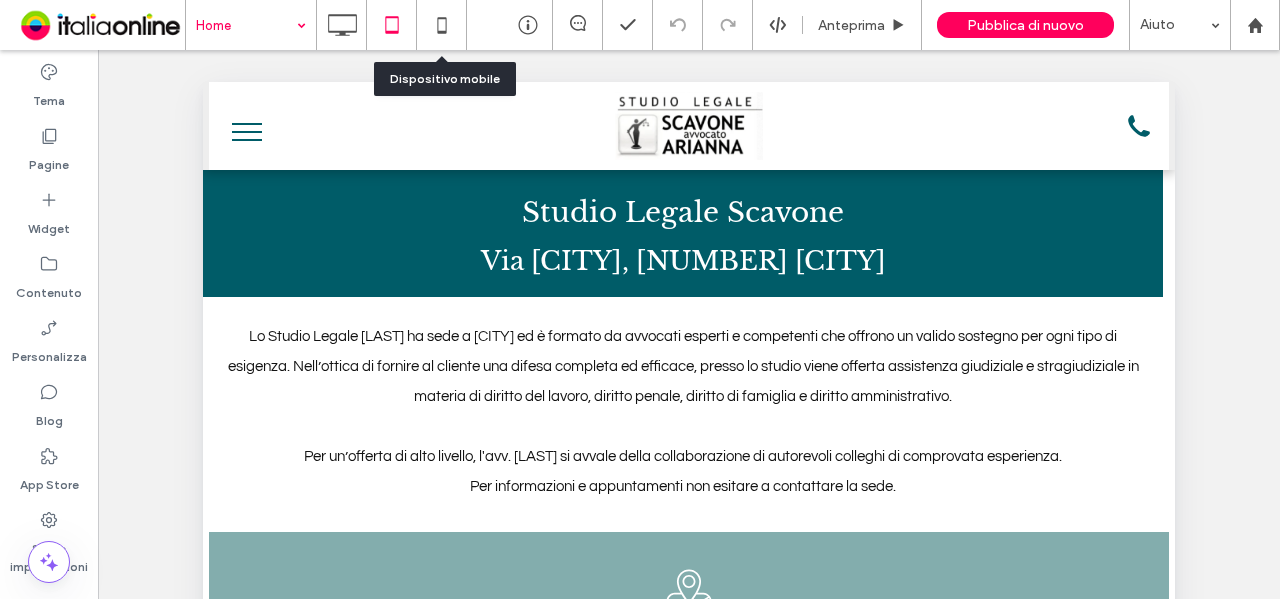 drag, startPoint x: 444, startPoint y: 35, endPoint x: 412, endPoint y: 29, distance: 32.55764 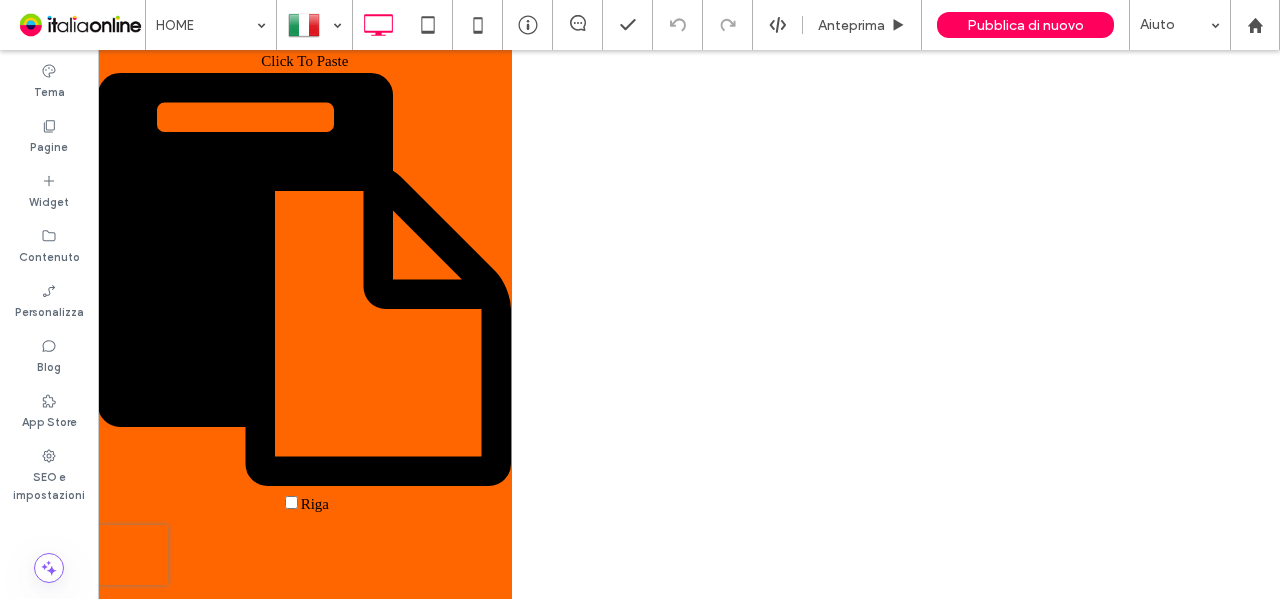 scroll, scrollTop: 0, scrollLeft: 0, axis: both 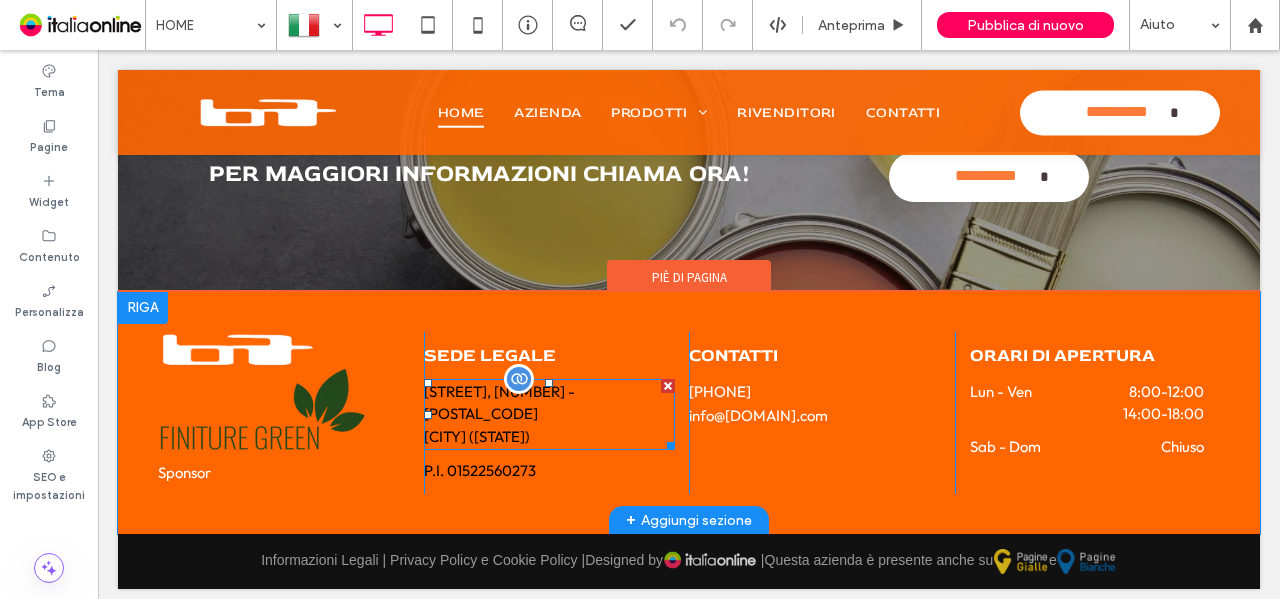 click on "Viale Kennedy, 20 - 30025" at bounding box center (550, 403) 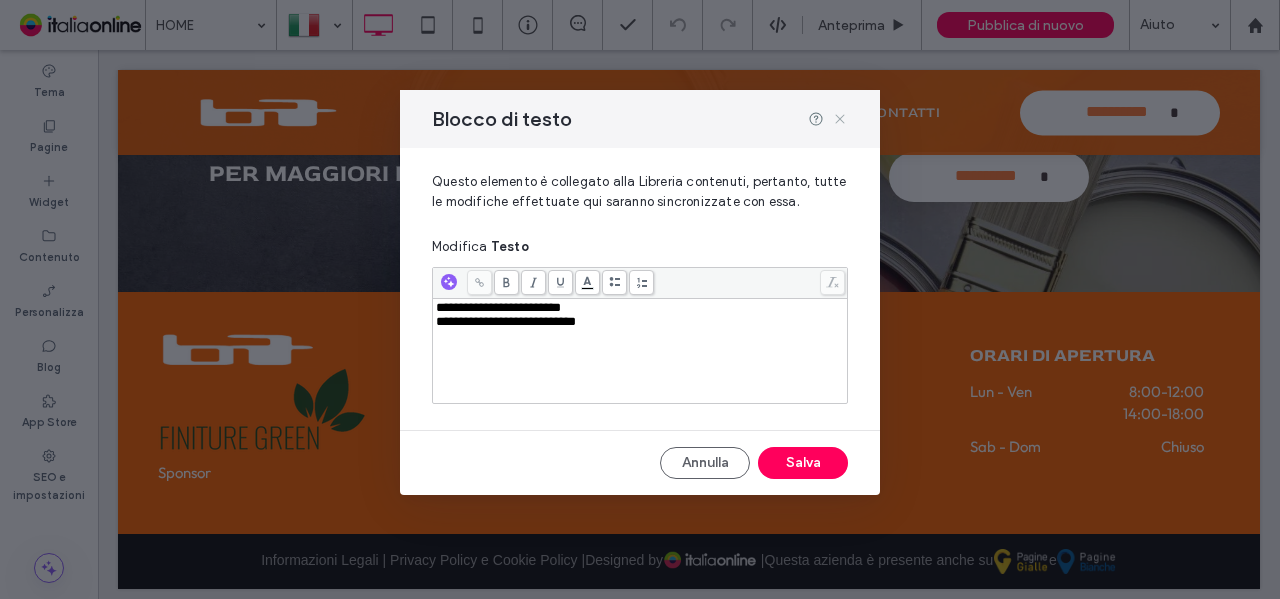 click 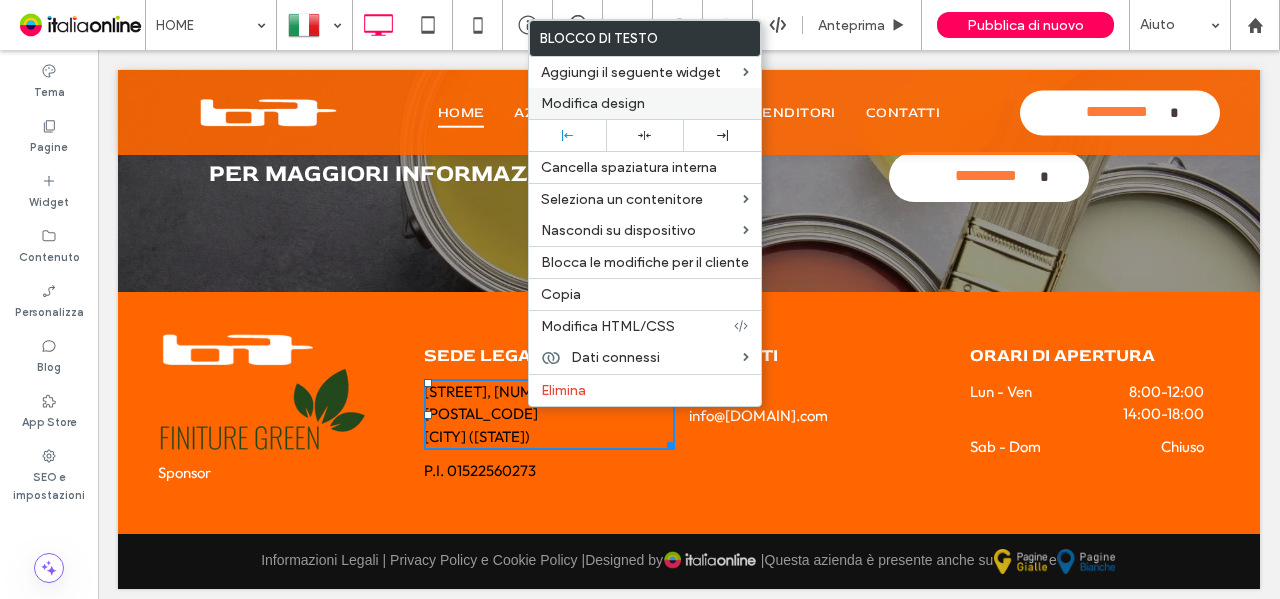 click on "Modifica design" at bounding box center [593, 103] 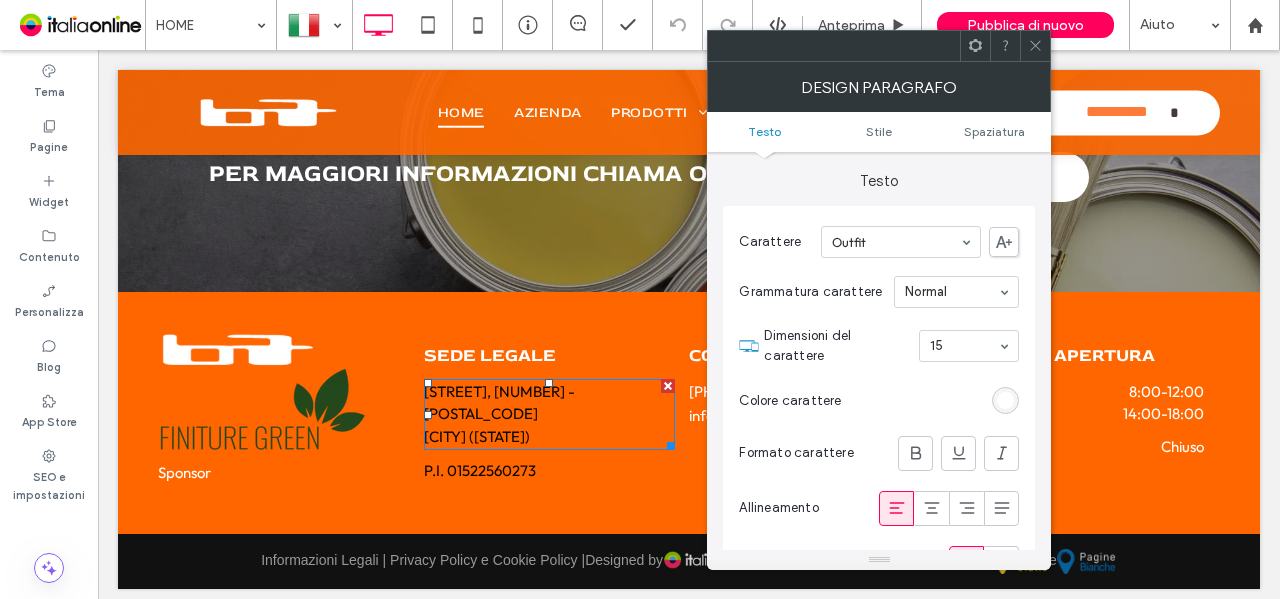 click at bounding box center [1005, 400] 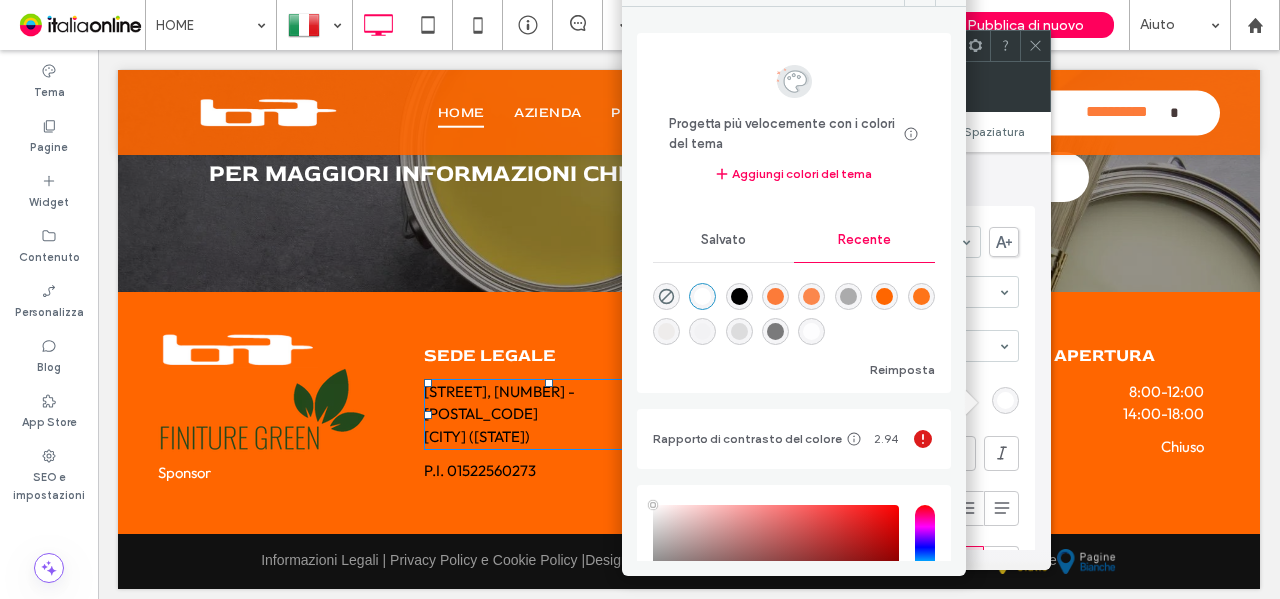 click at bounding box center (702, 296) 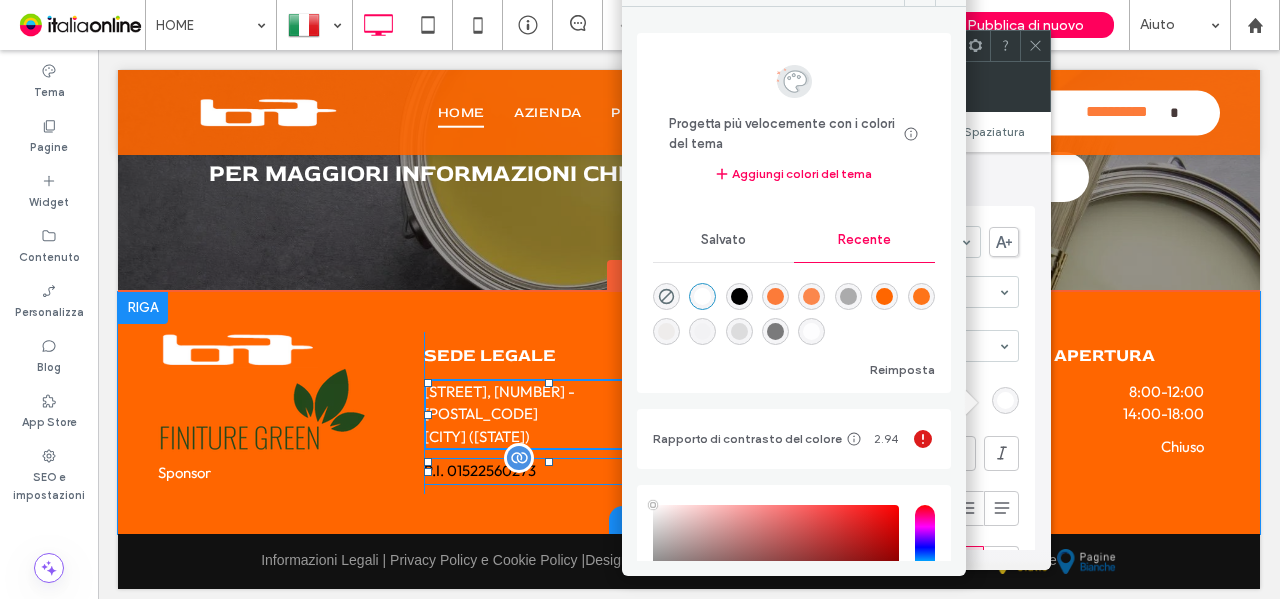 click at bounding box center (519, 458) 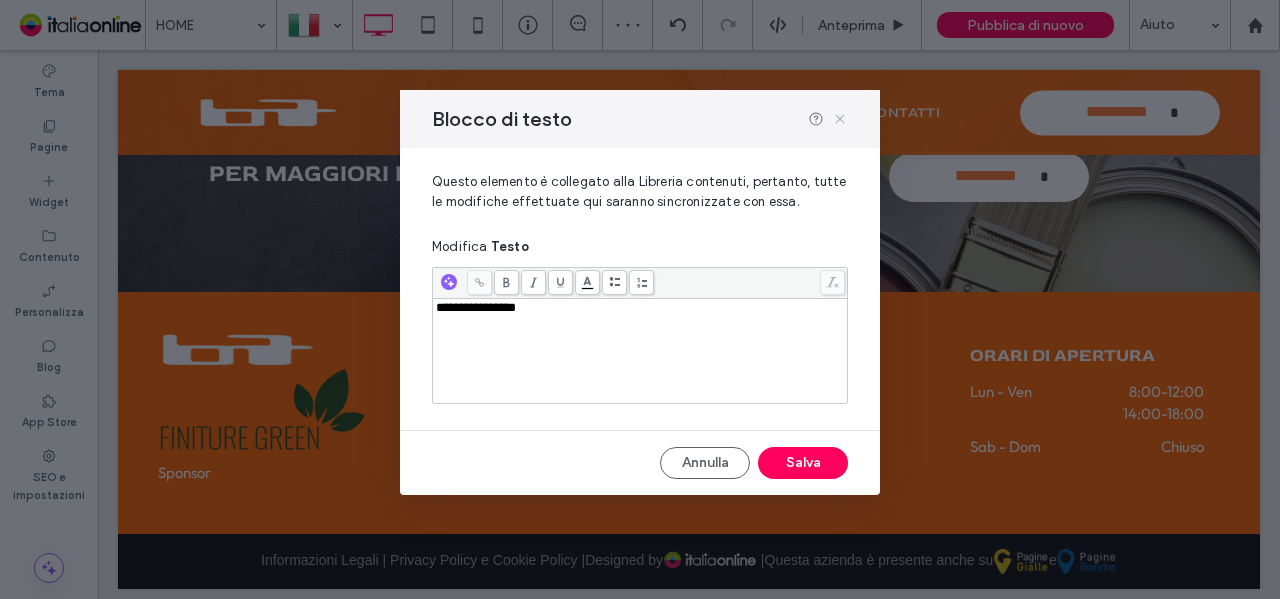 drag, startPoint x: 744, startPoint y: 65, endPoint x: 844, endPoint y: 113, distance: 110.92339 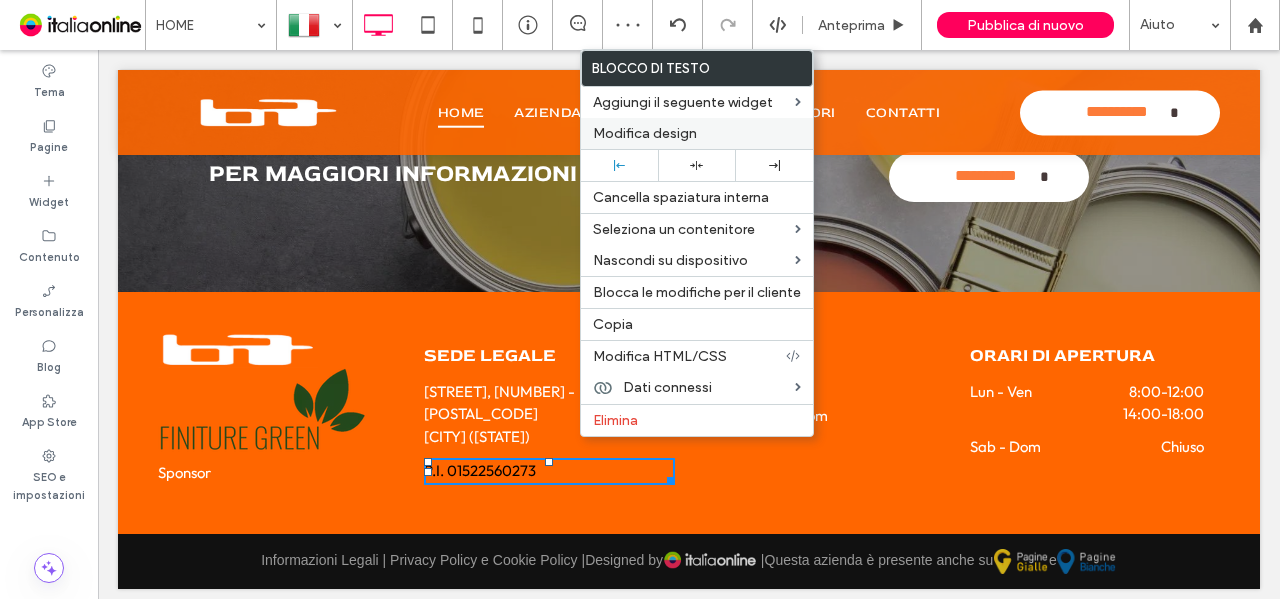 click on "Modifica design" at bounding box center [645, 133] 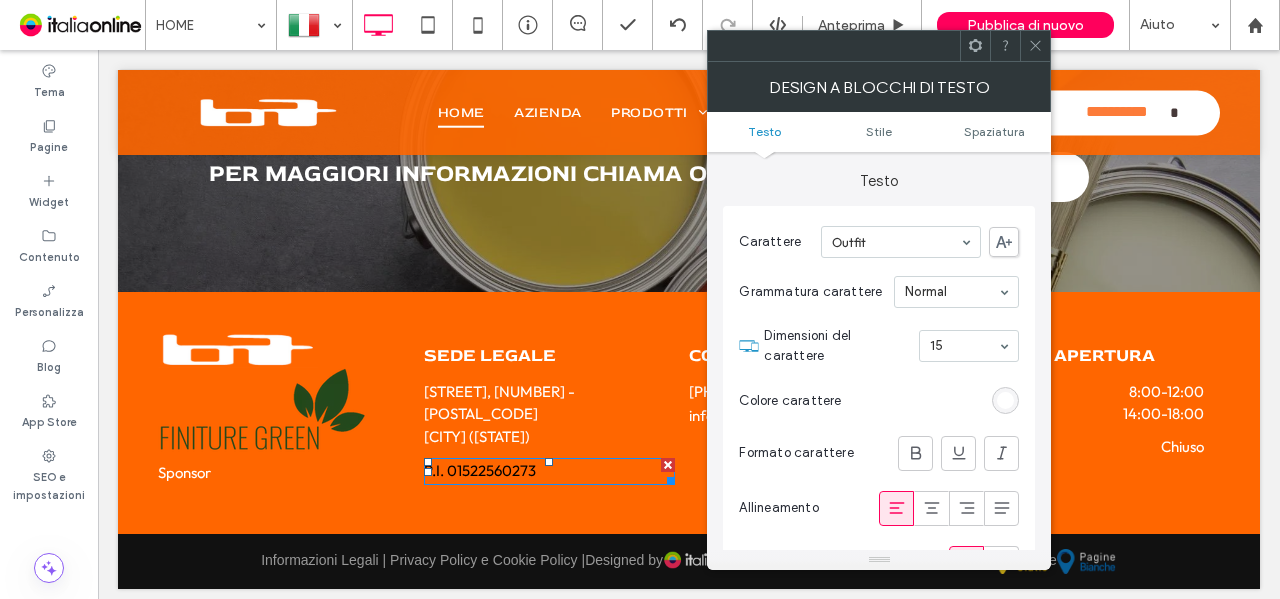 click at bounding box center (1005, 400) 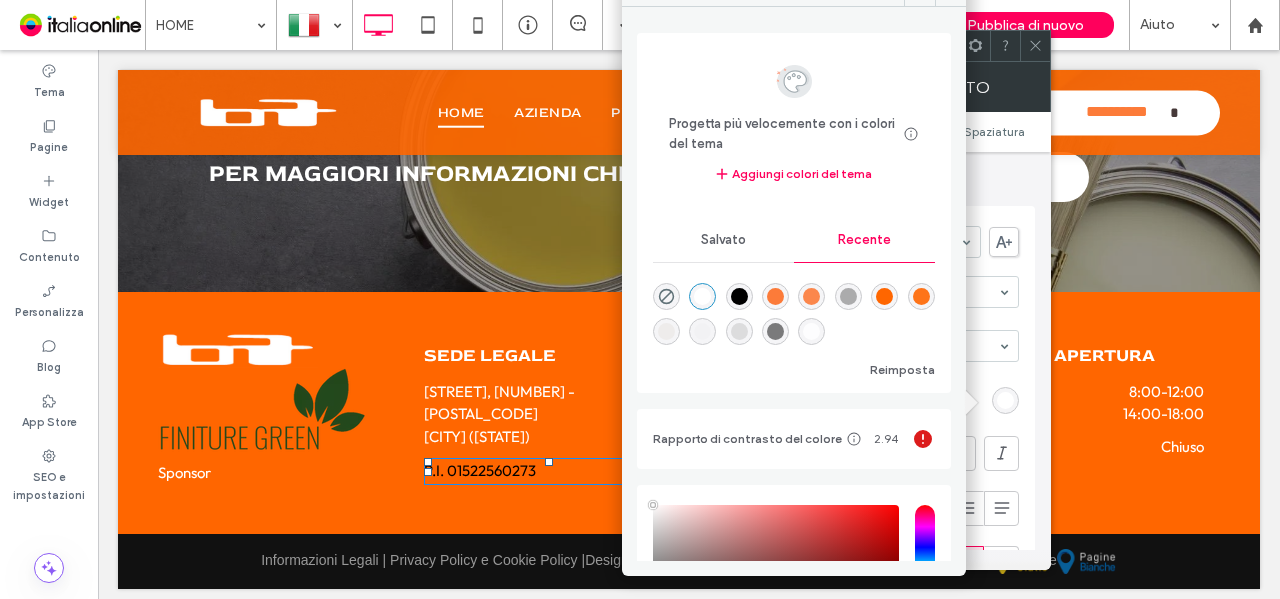 click at bounding box center (702, 296) 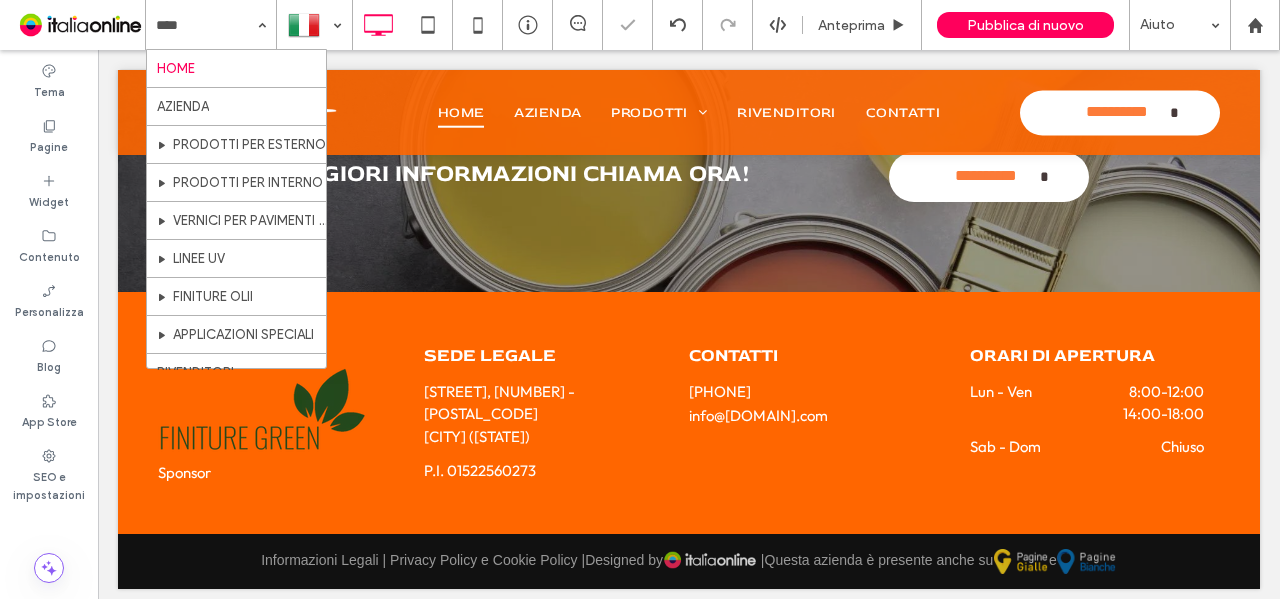 drag, startPoint x: 204, startPoint y: 62, endPoint x: 243, endPoint y: 71, distance: 40.024994 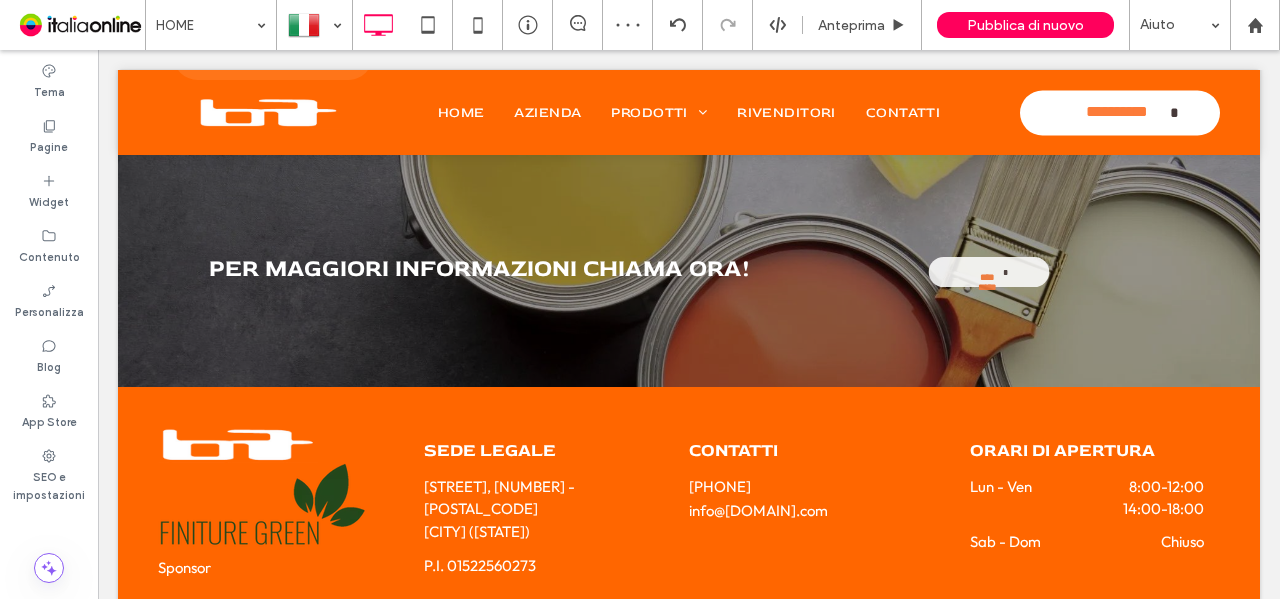 scroll, scrollTop: 3001, scrollLeft: 0, axis: vertical 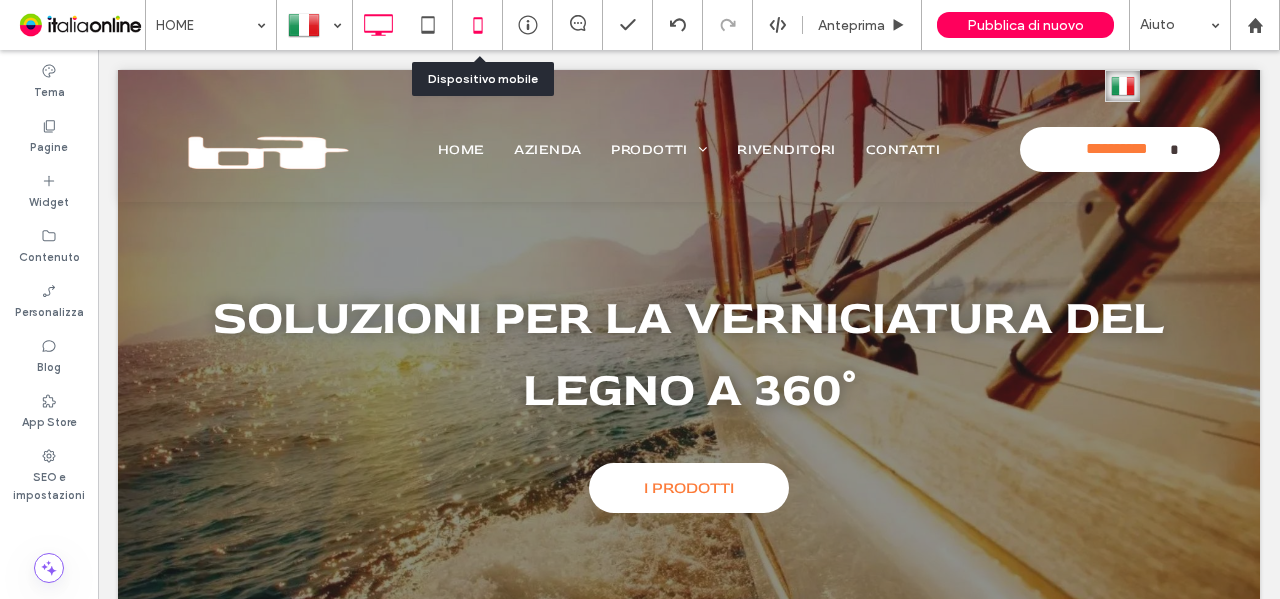 click 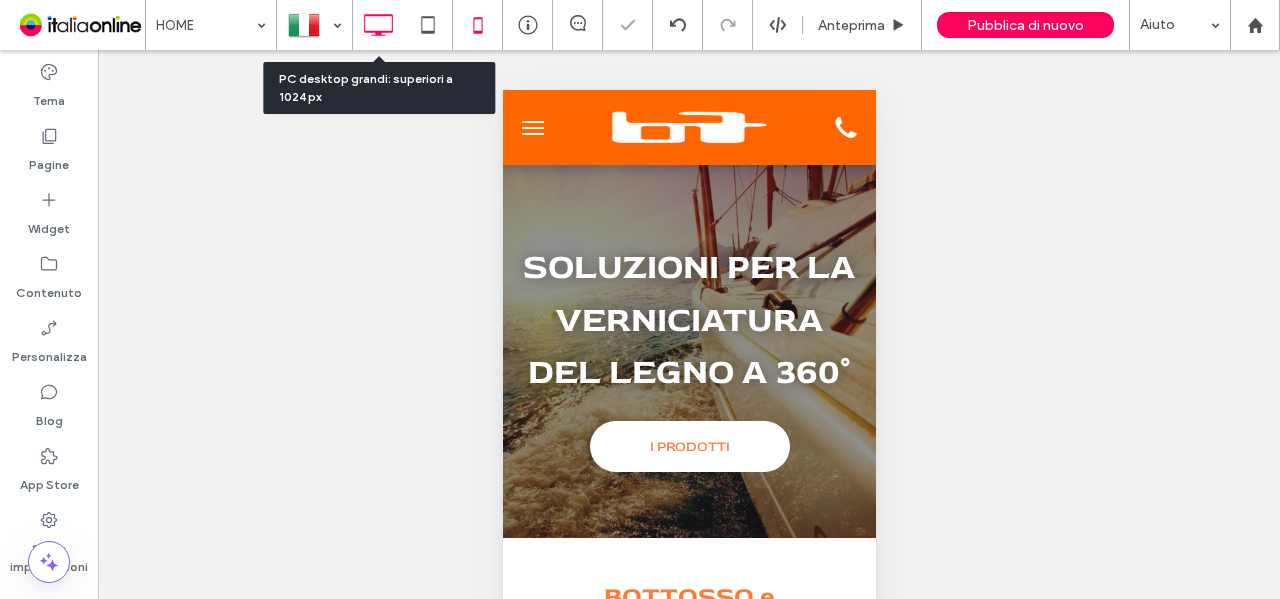 scroll, scrollTop: 0, scrollLeft: 0, axis: both 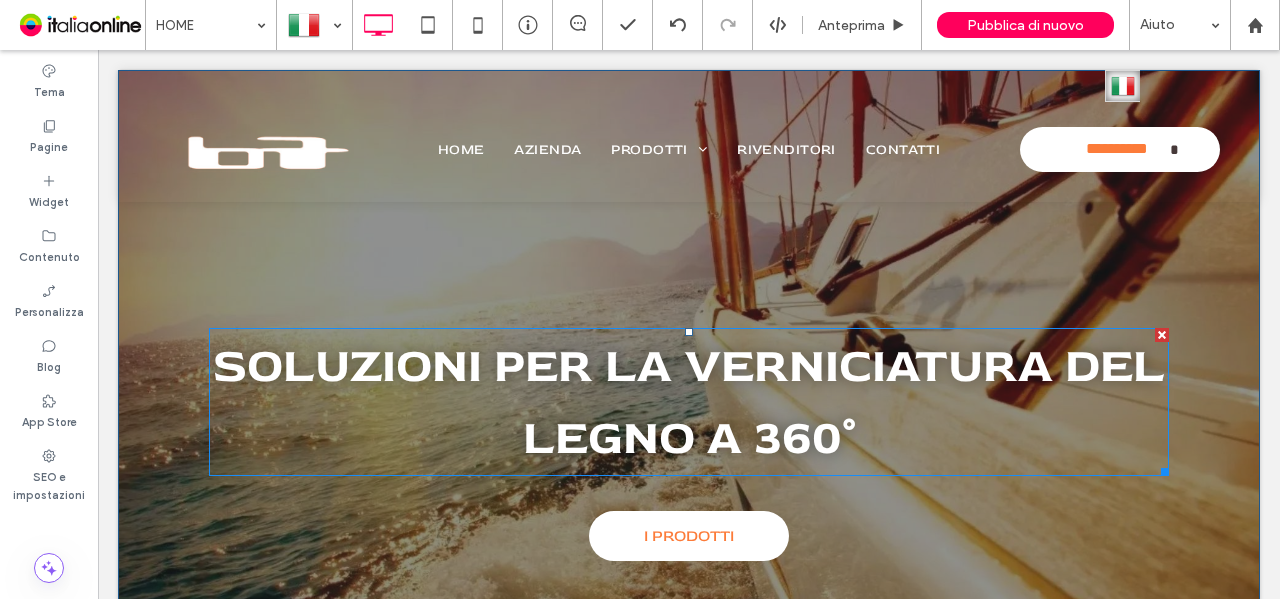 click on "Soluzioni per la verniciatura del legno a 360°" at bounding box center [689, 402] 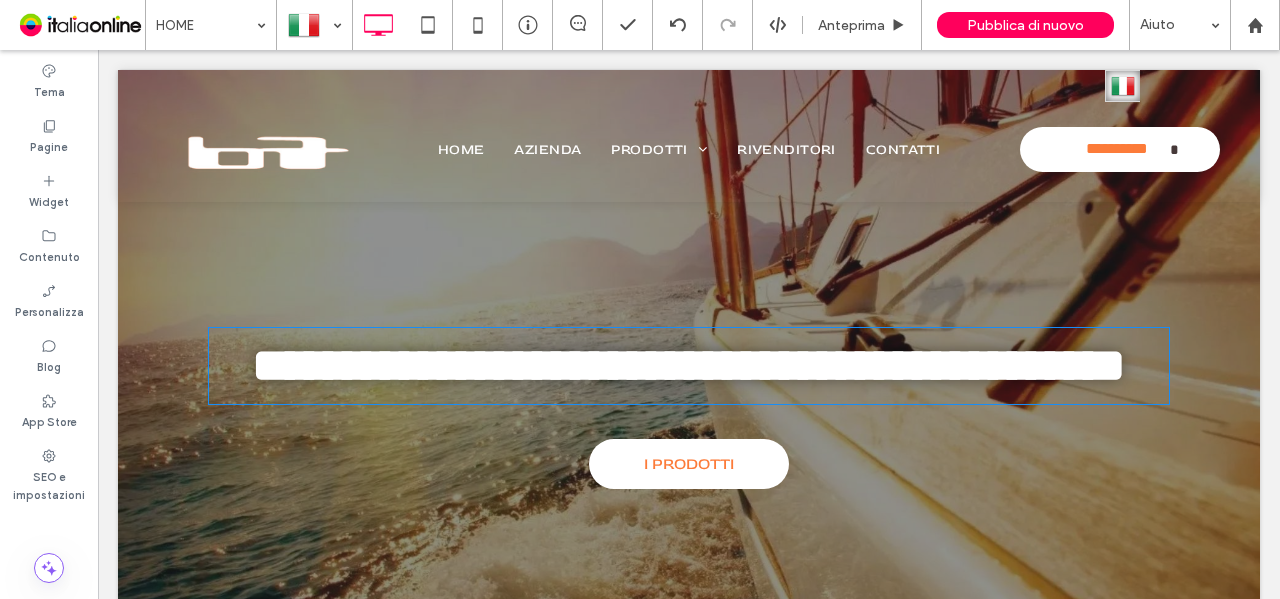 type on "********" 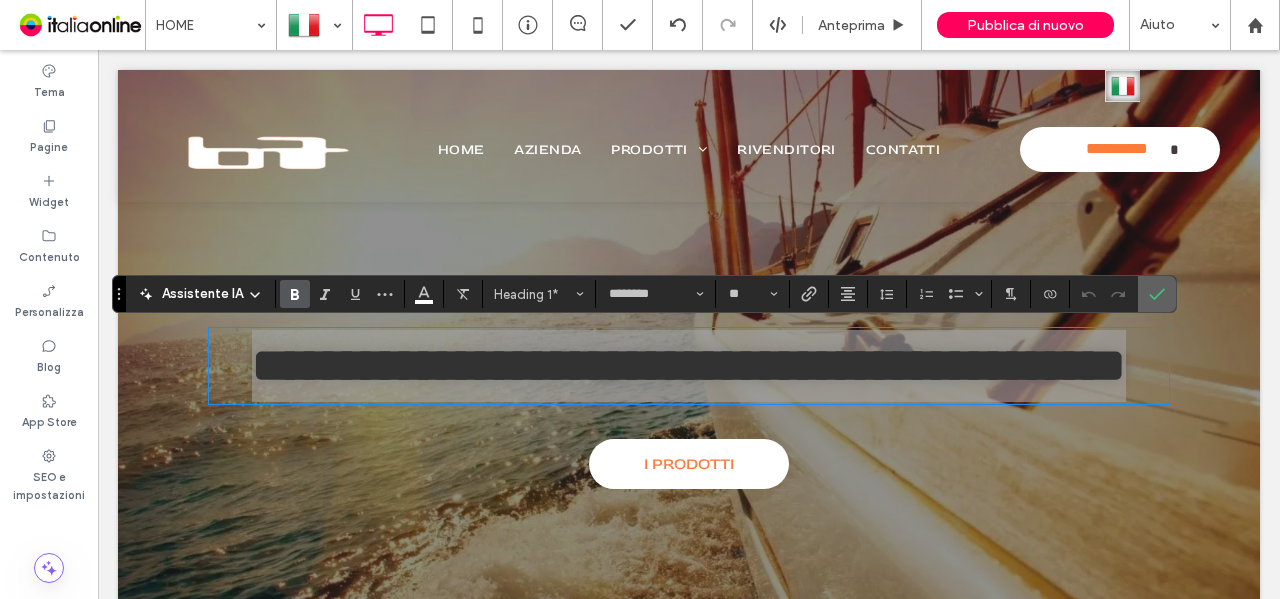 click at bounding box center [1157, 294] 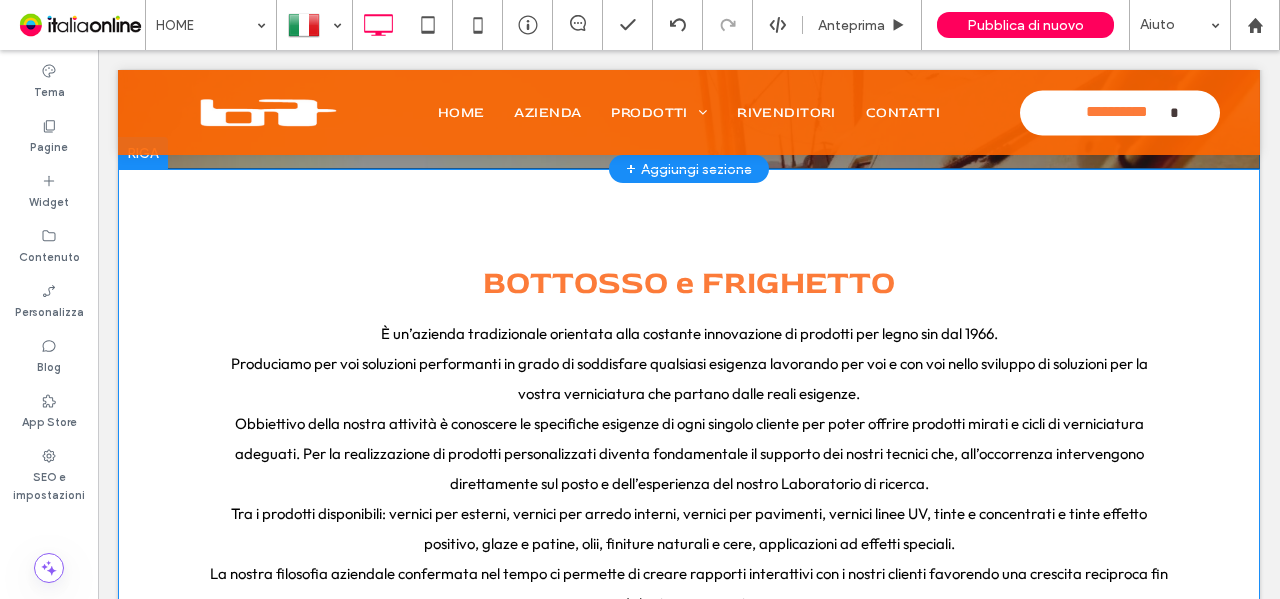 scroll, scrollTop: 600, scrollLeft: 0, axis: vertical 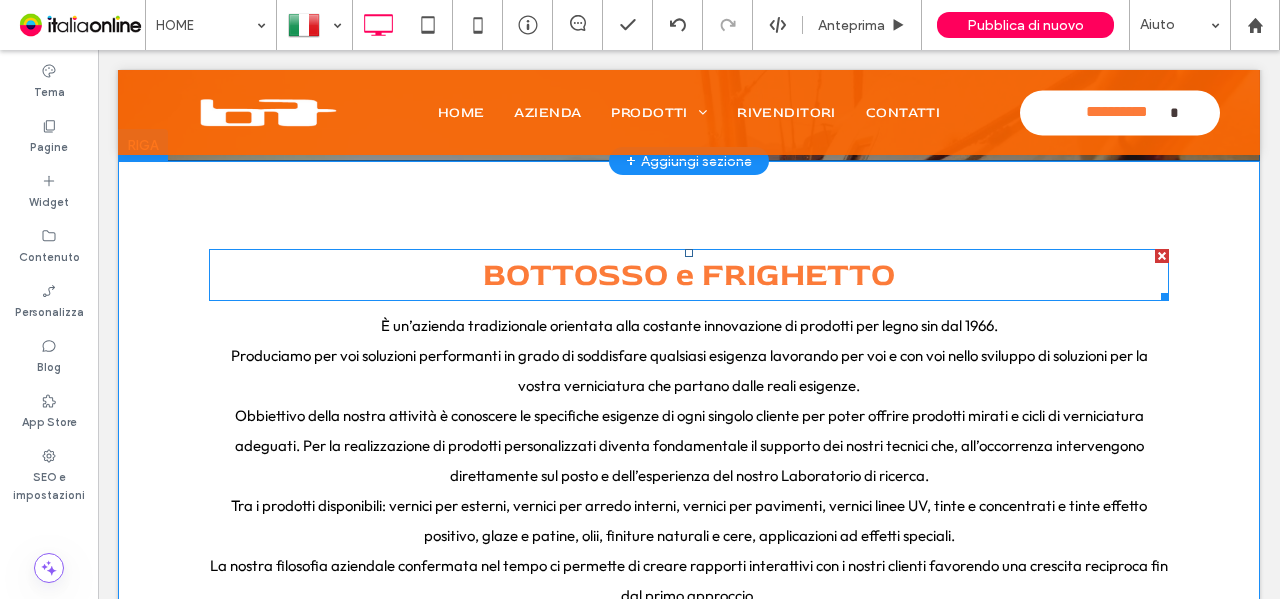 click on "BOTTOSSO e FRIGHETTO" at bounding box center (689, 275) 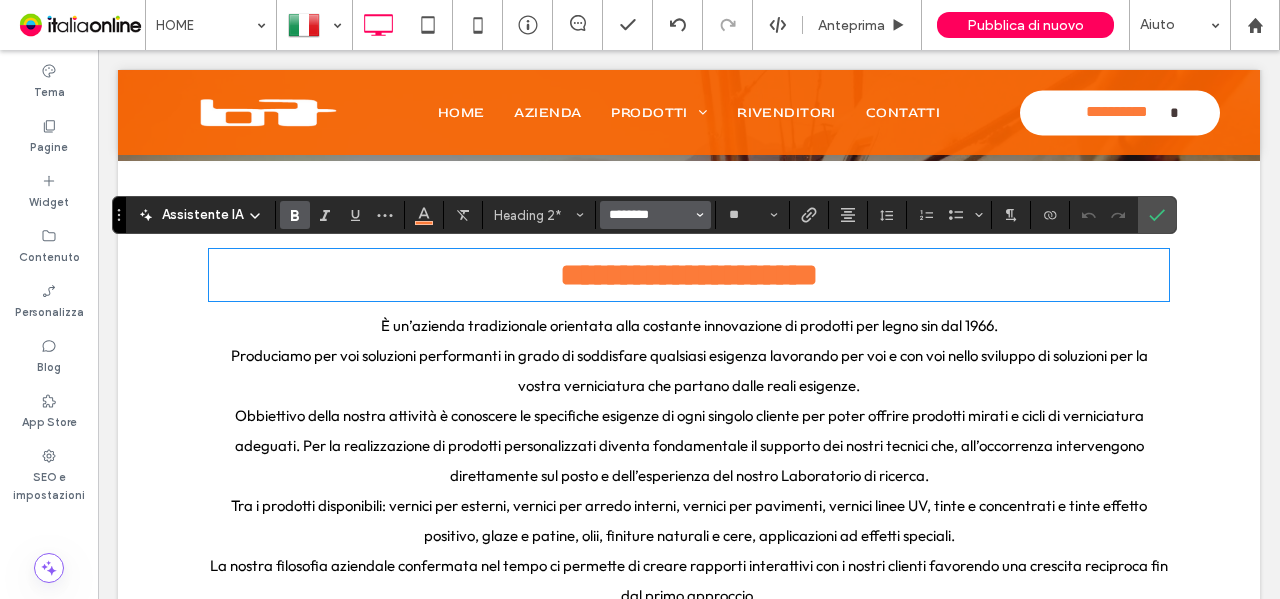 click on "********" at bounding box center [649, 215] 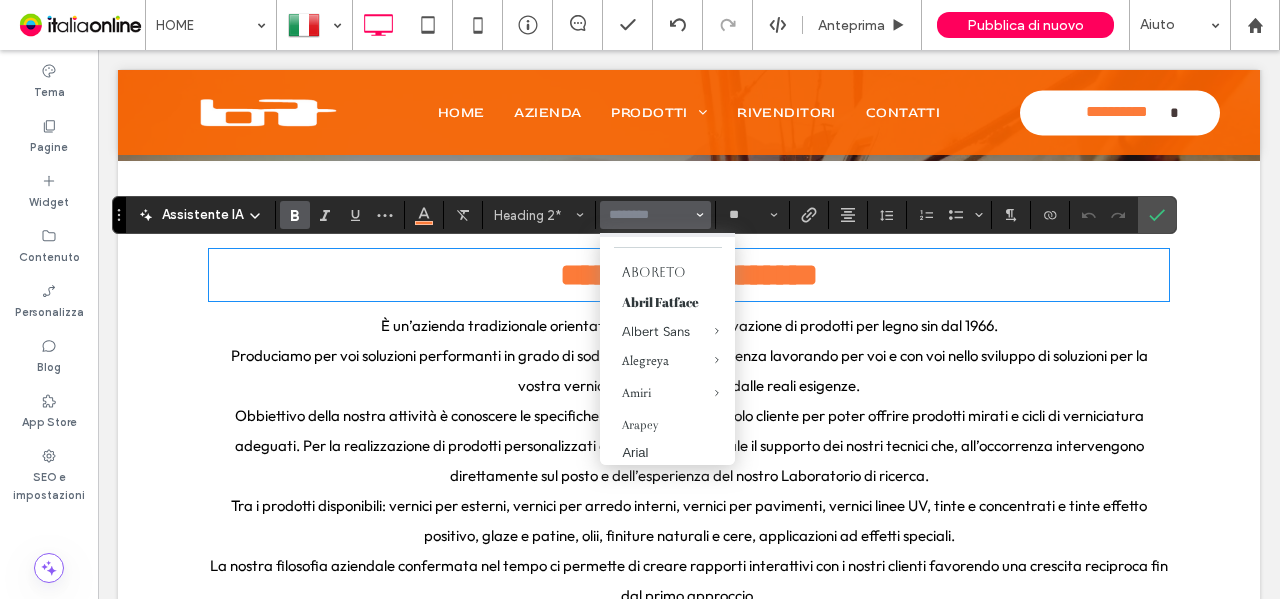 scroll, scrollTop: 100, scrollLeft: 0, axis: vertical 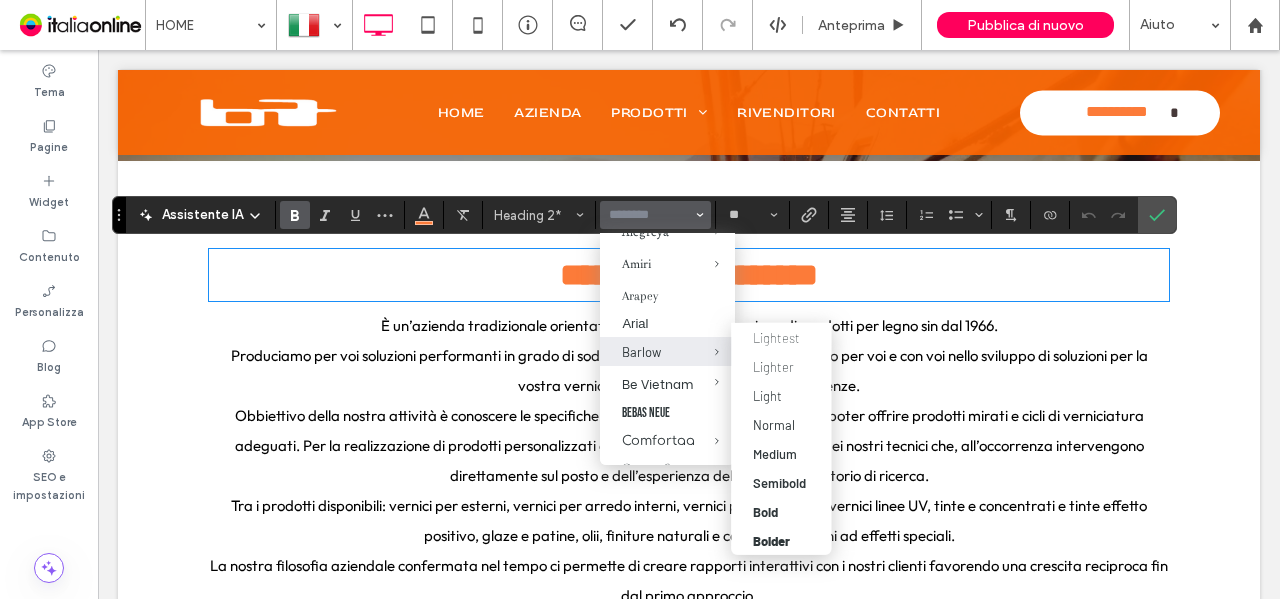 click at bounding box center (702, 351) 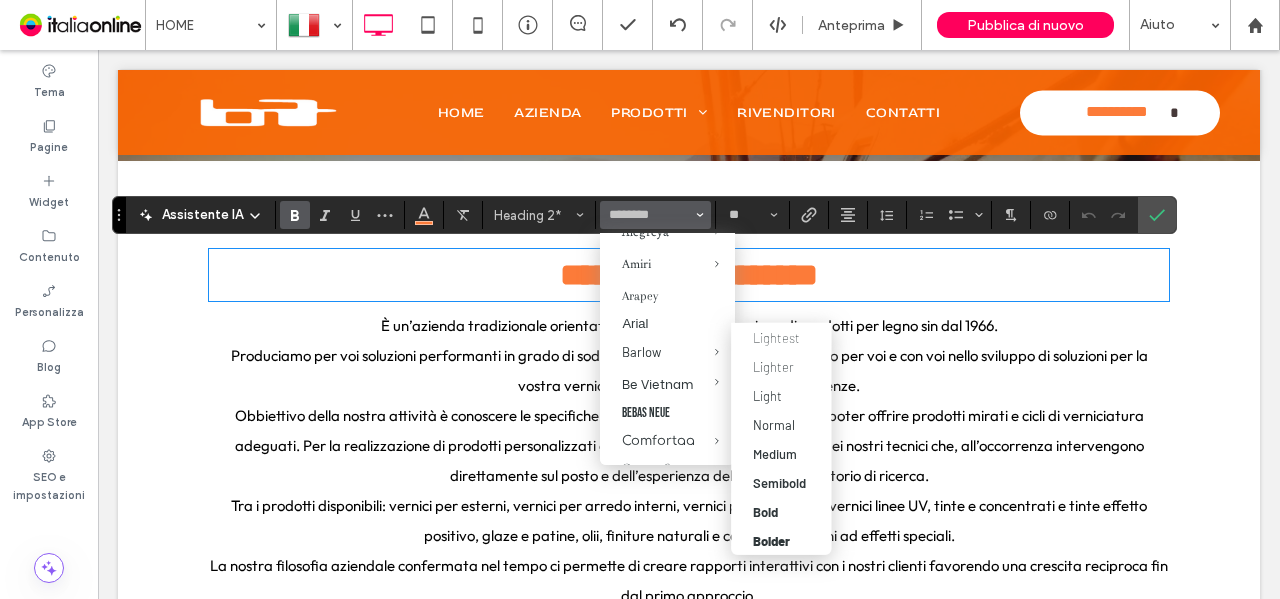 type on "******" 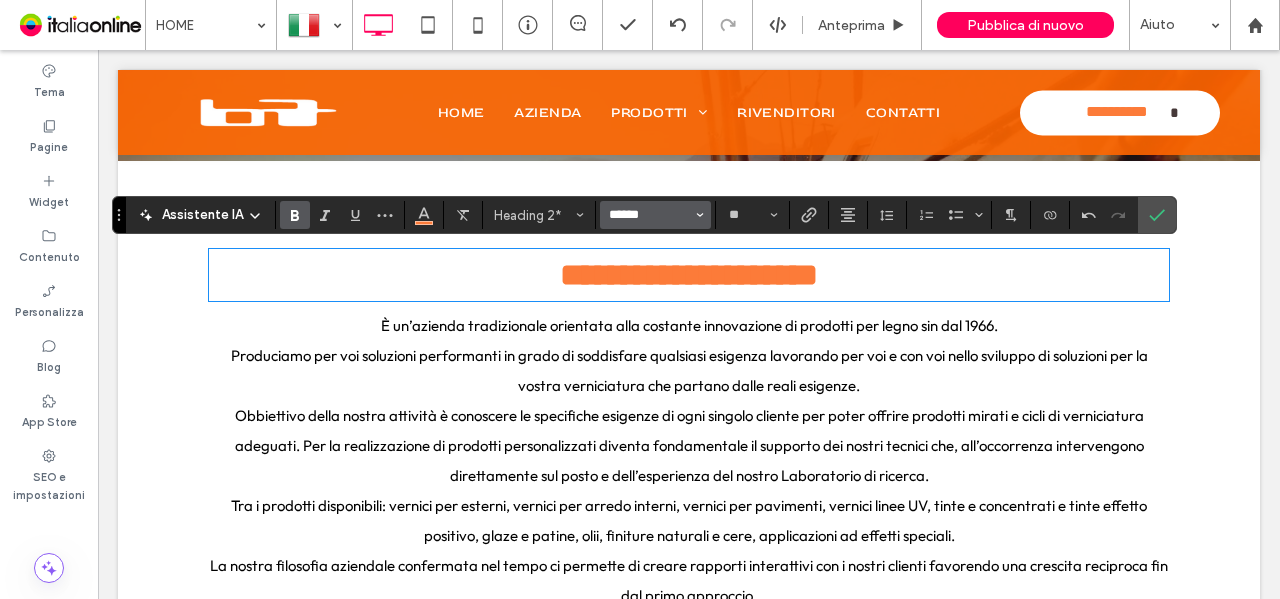 click on "******" at bounding box center [649, 215] 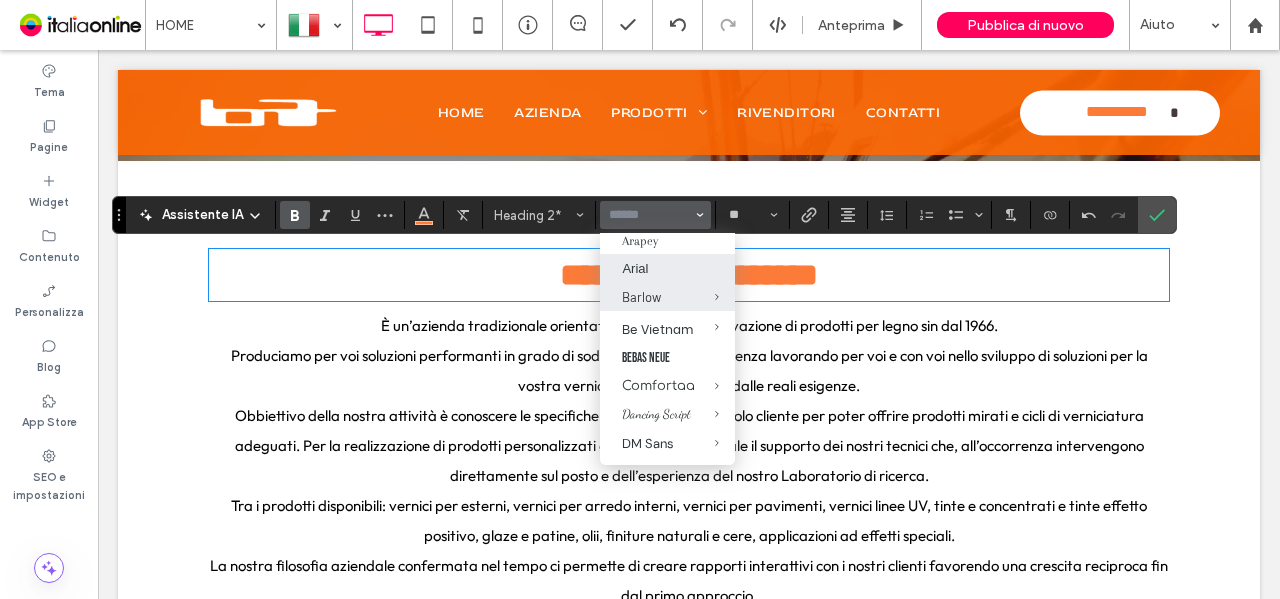 scroll, scrollTop: 300, scrollLeft: 0, axis: vertical 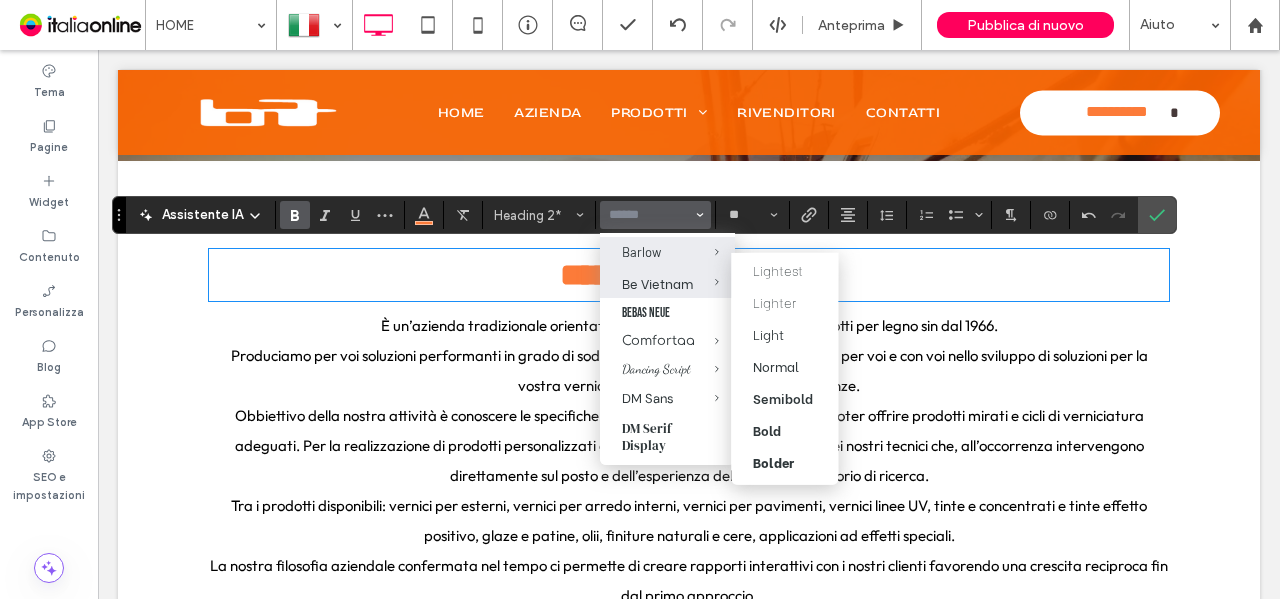 drag, startPoint x: 668, startPoint y: 283, endPoint x: 652, endPoint y: 229, distance: 56.32051 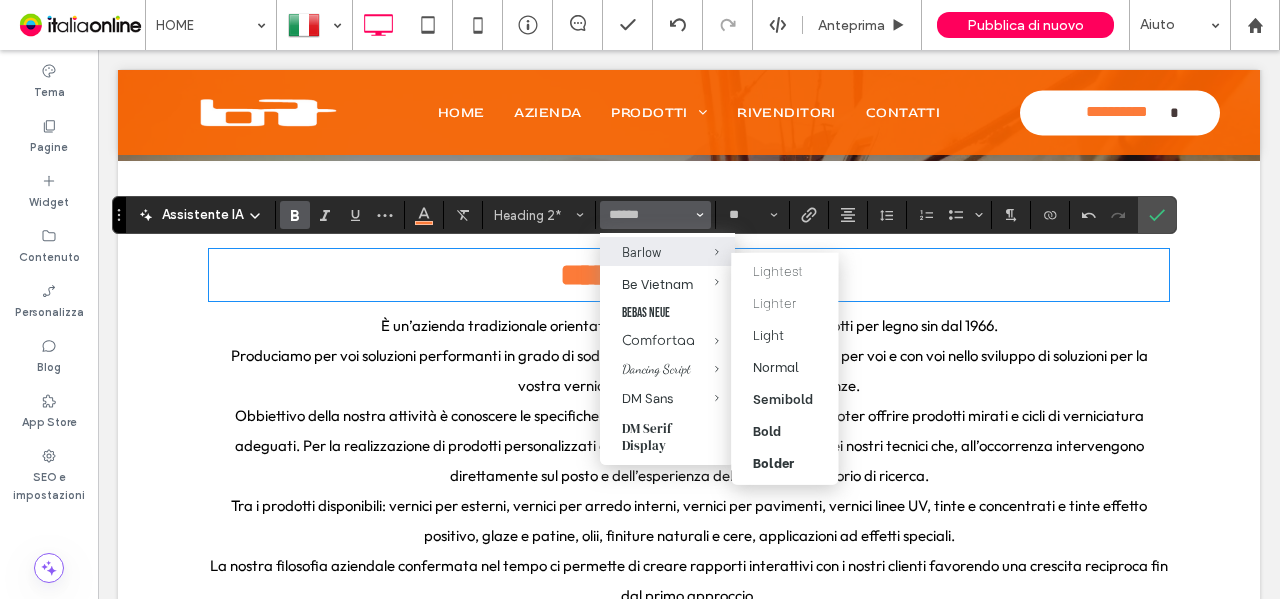 type on "**********" 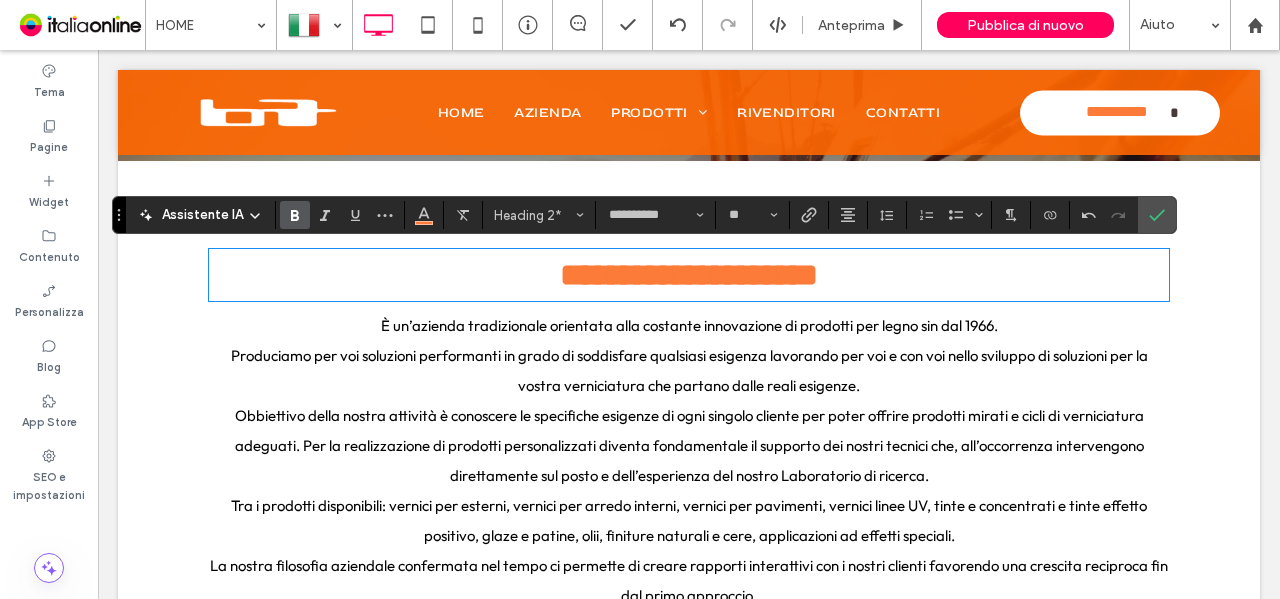 click on "**********" at bounding box center (689, 275) 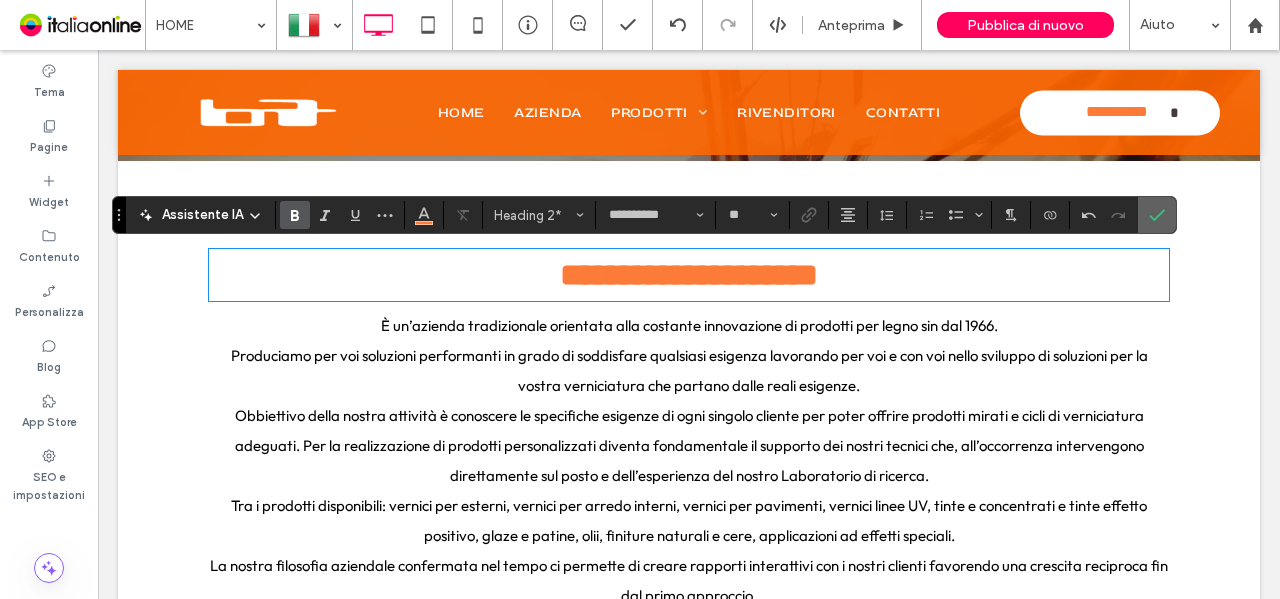 drag, startPoint x: 1056, startPoint y: 161, endPoint x: 1156, endPoint y: 211, distance: 111.8034 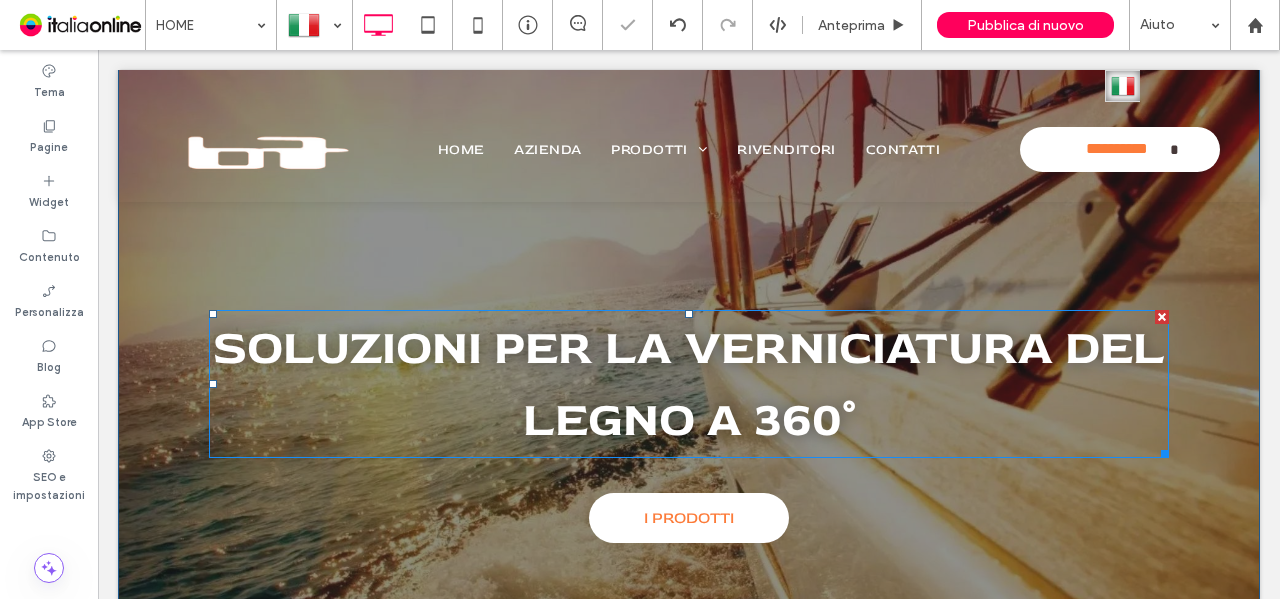 scroll, scrollTop: 0, scrollLeft: 0, axis: both 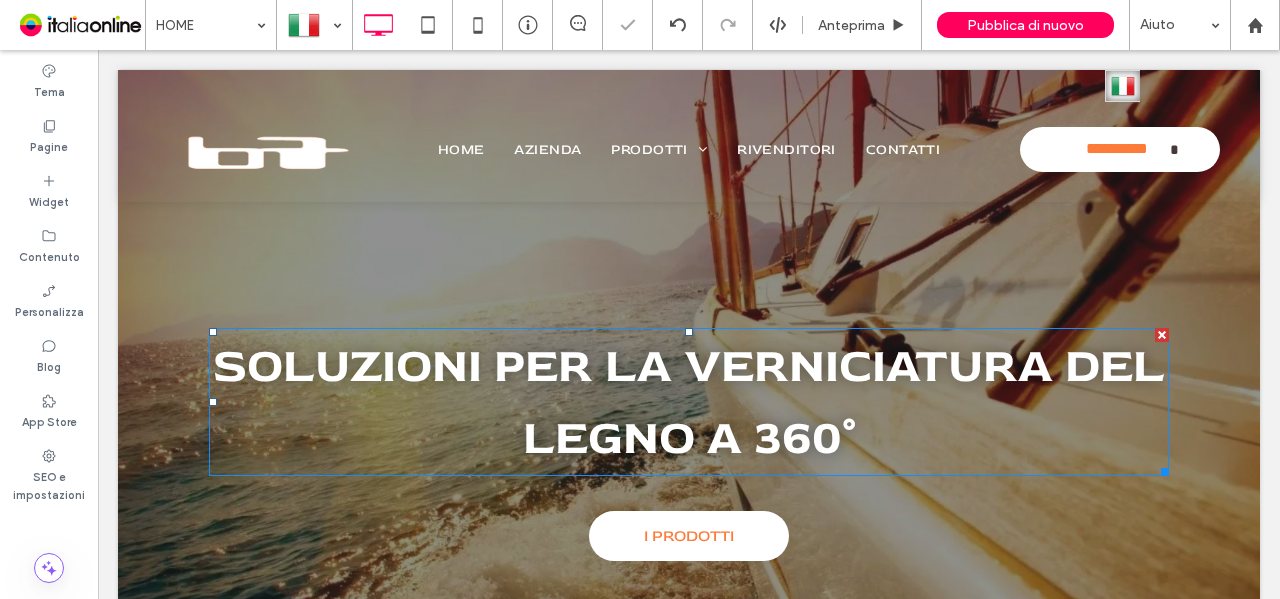 click on "Soluzioni per la verniciatura del legno a 360°" at bounding box center [689, 402] 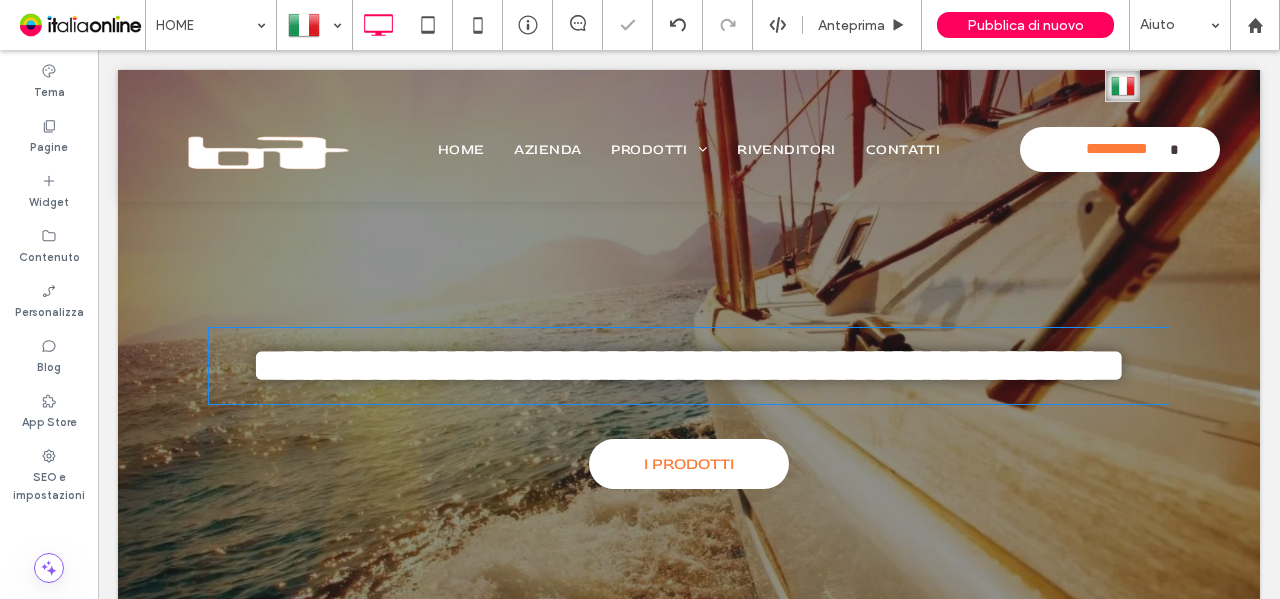 type on "********" 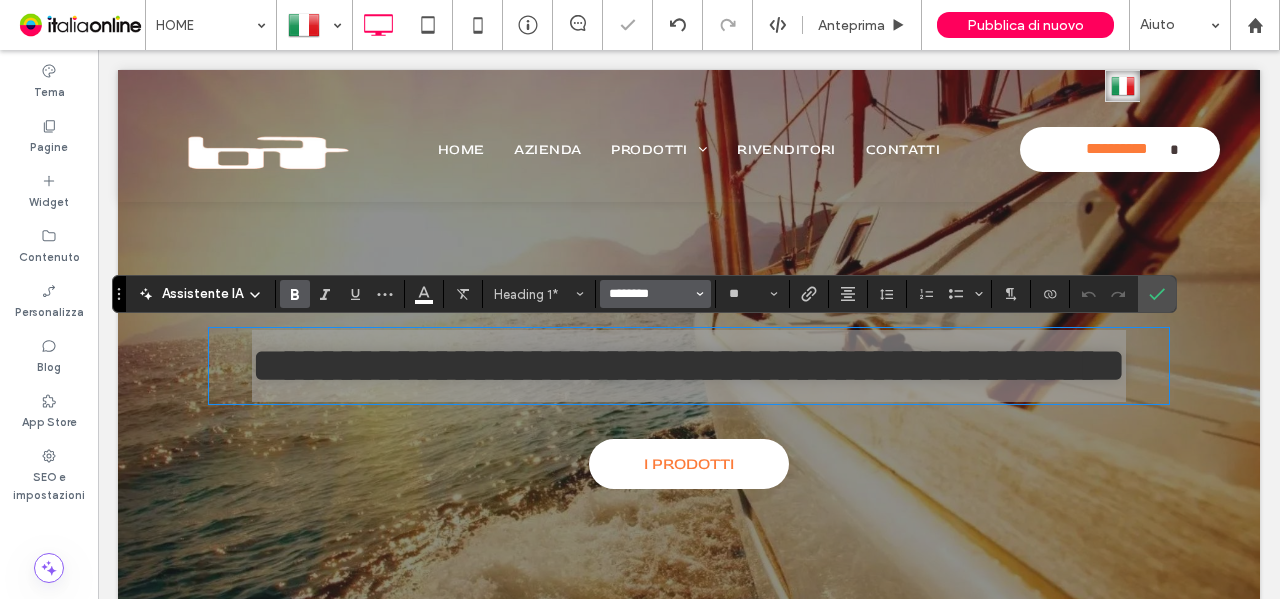 click on "********" at bounding box center [649, 294] 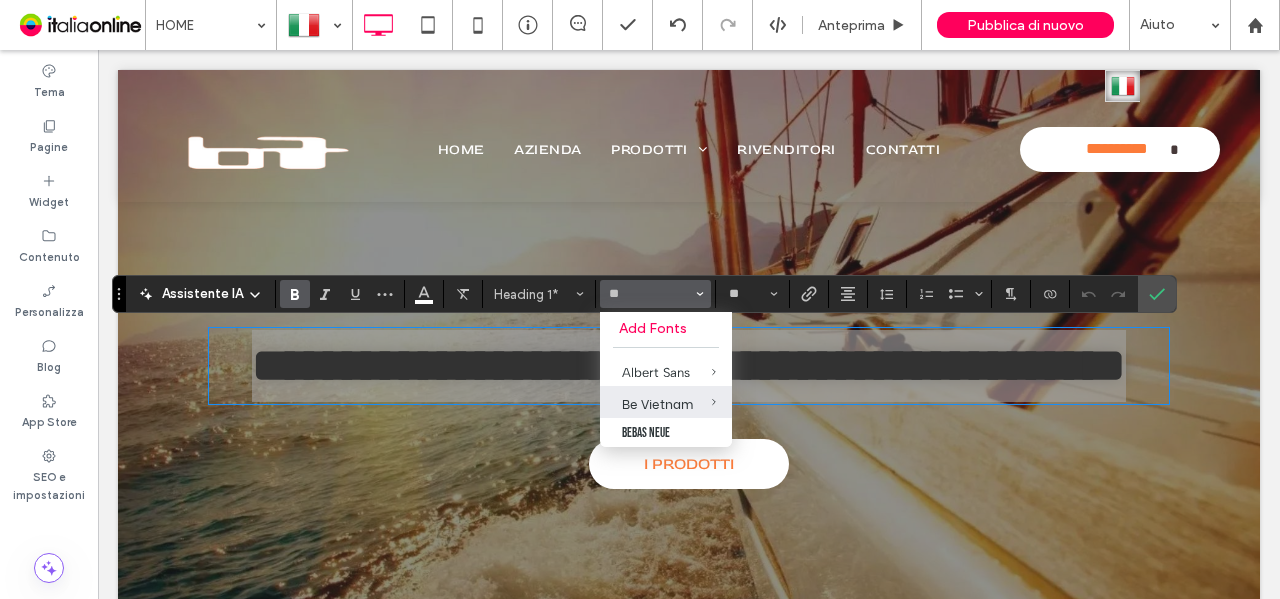 click on "Be Vietnam" at bounding box center (666, 402) 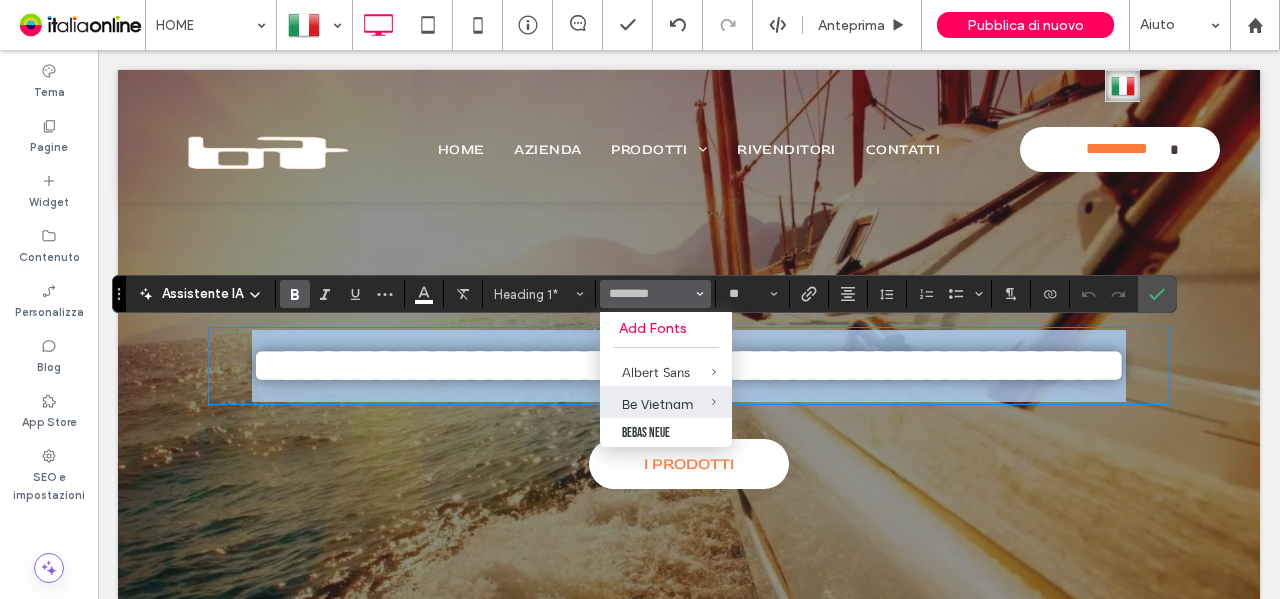 type on "**********" 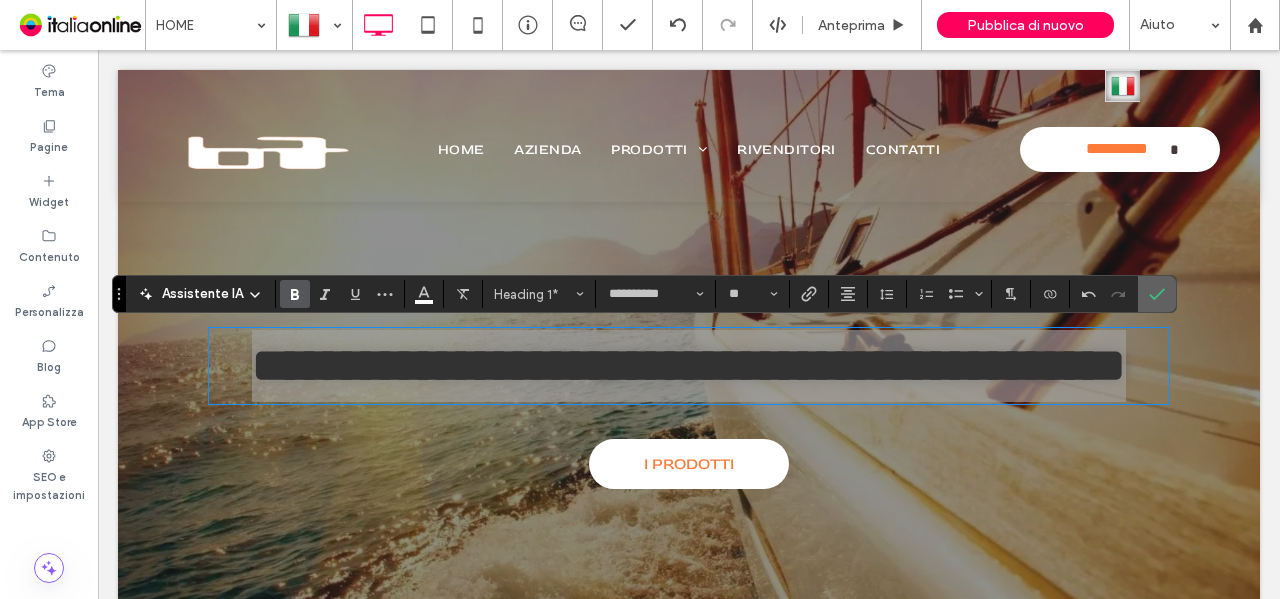 click 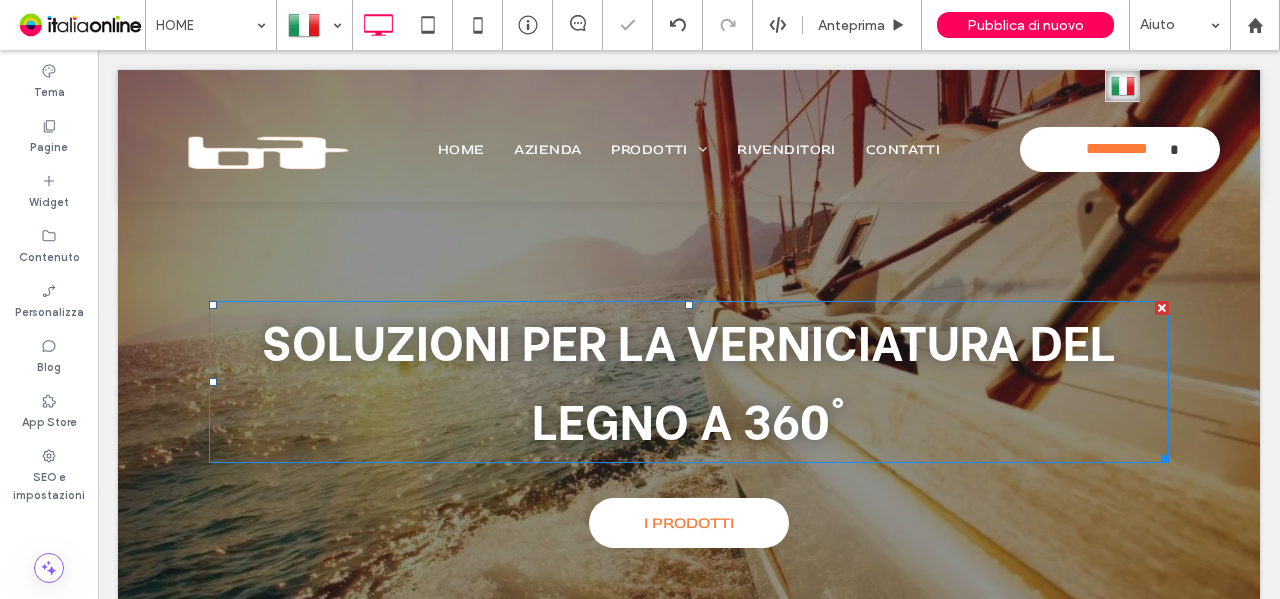 scroll, scrollTop: 0, scrollLeft: 0, axis: both 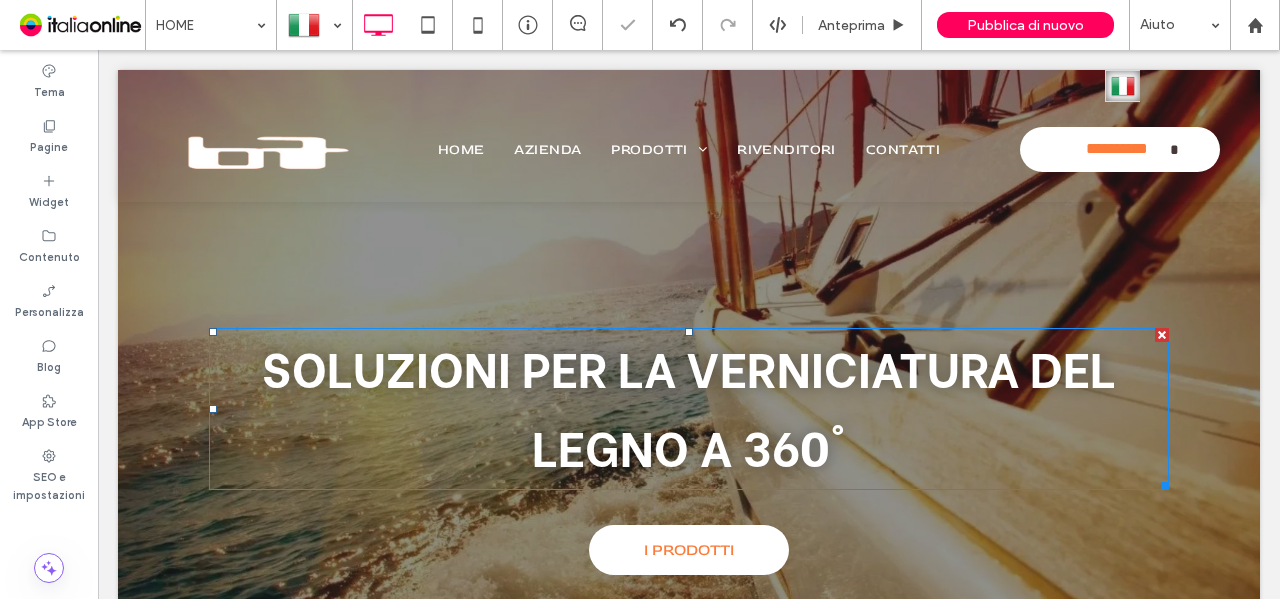 click on "Soluzioni per la verniciatura del legno a 360°" at bounding box center [689, 405] 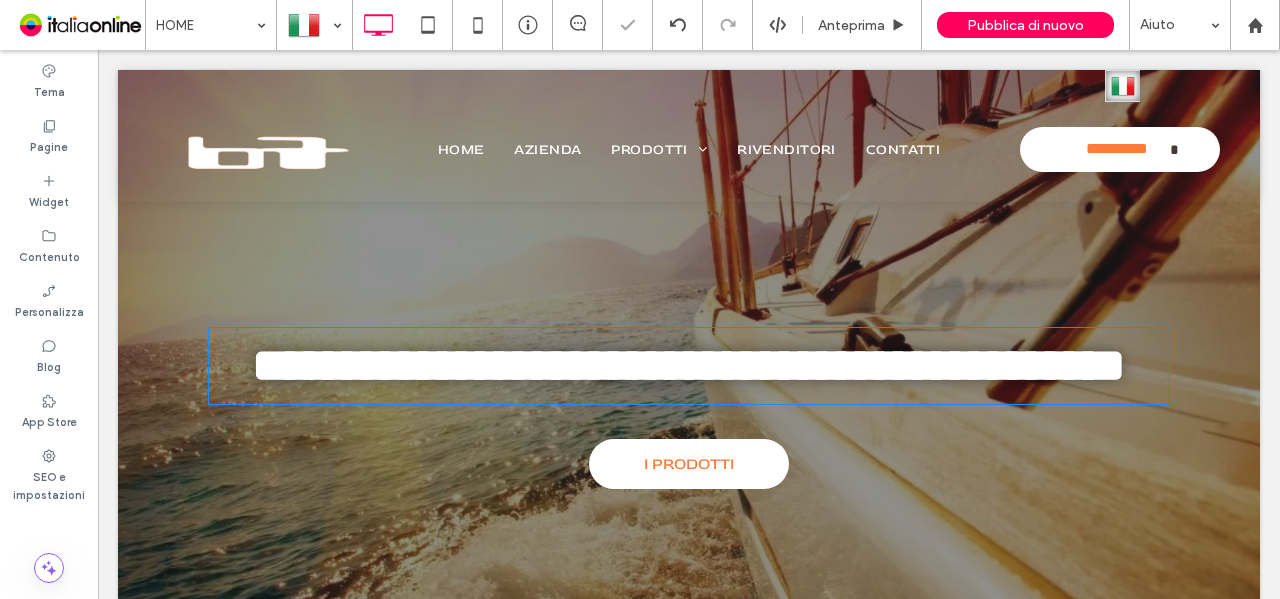 type on "**********" 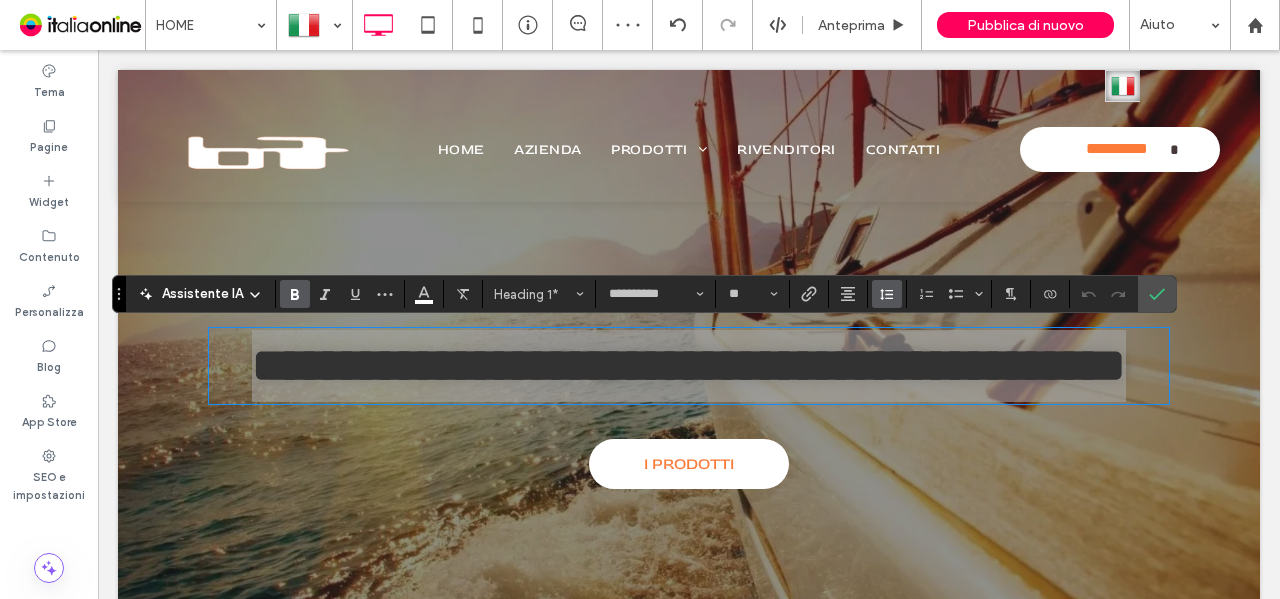click 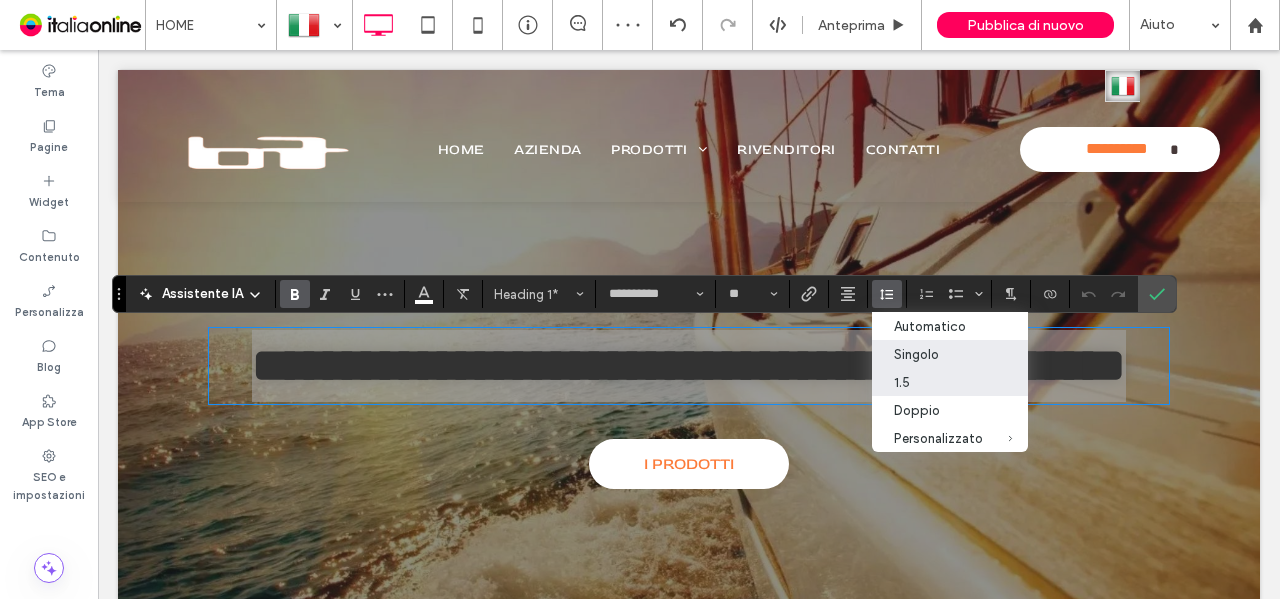 click on "Singolo" at bounding box center [938, 354] 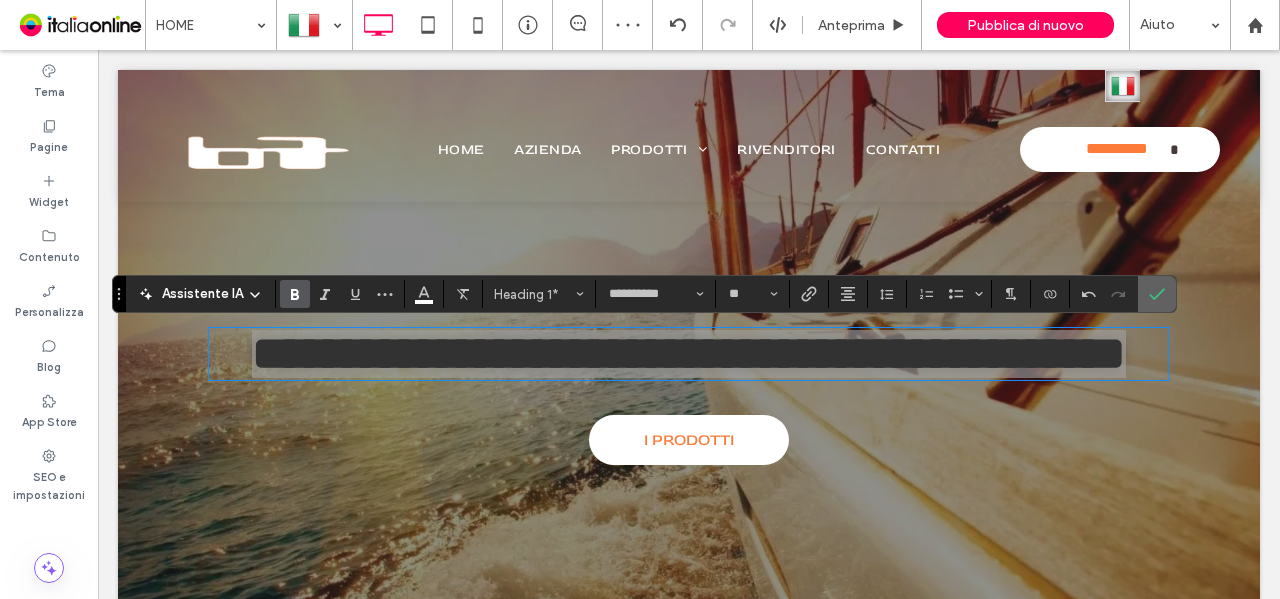 click 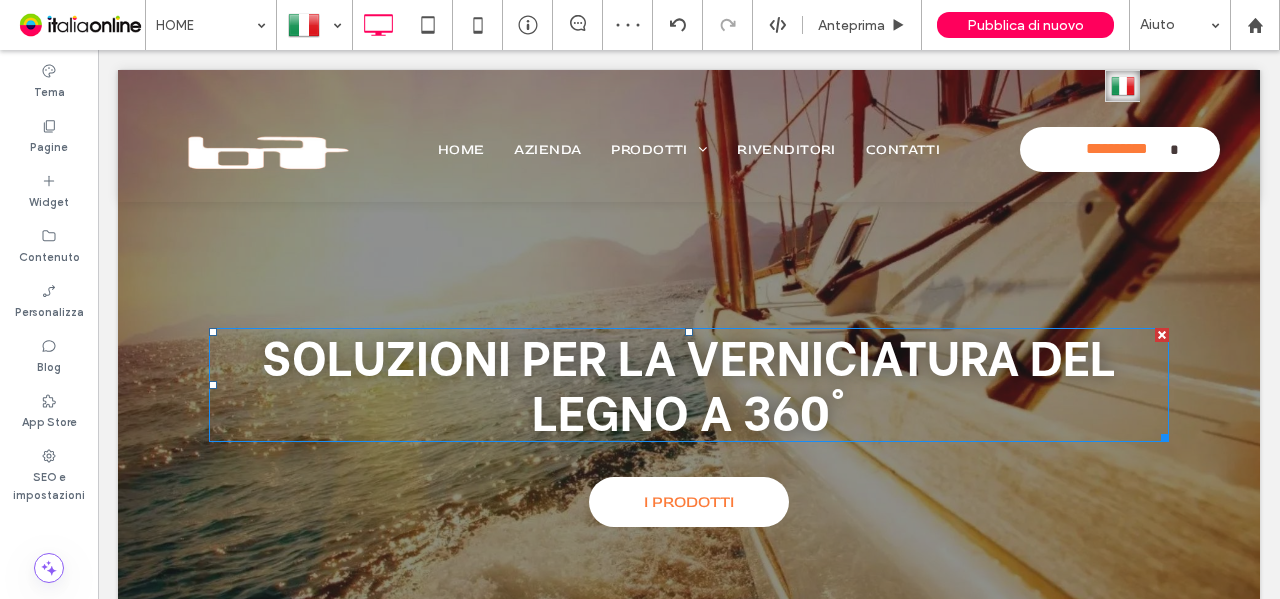 click on "Soluzioni per la verniciatura del legno a 360°" at bounding box center [689, 381] 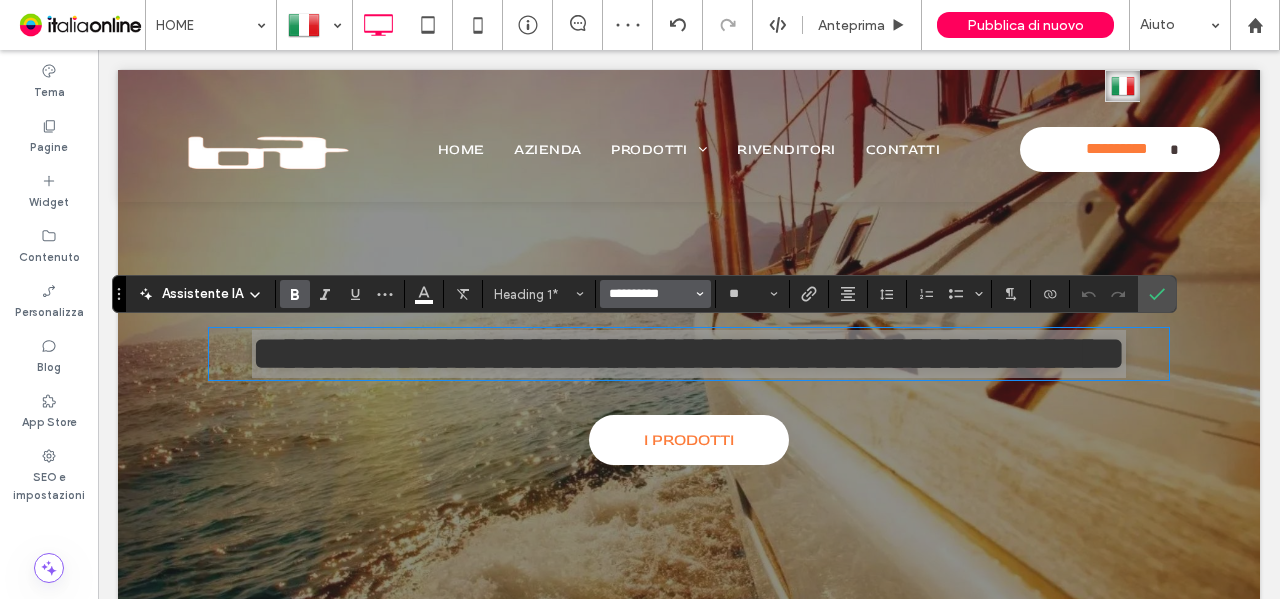 click on "**********" at bounding box center [649, 294] 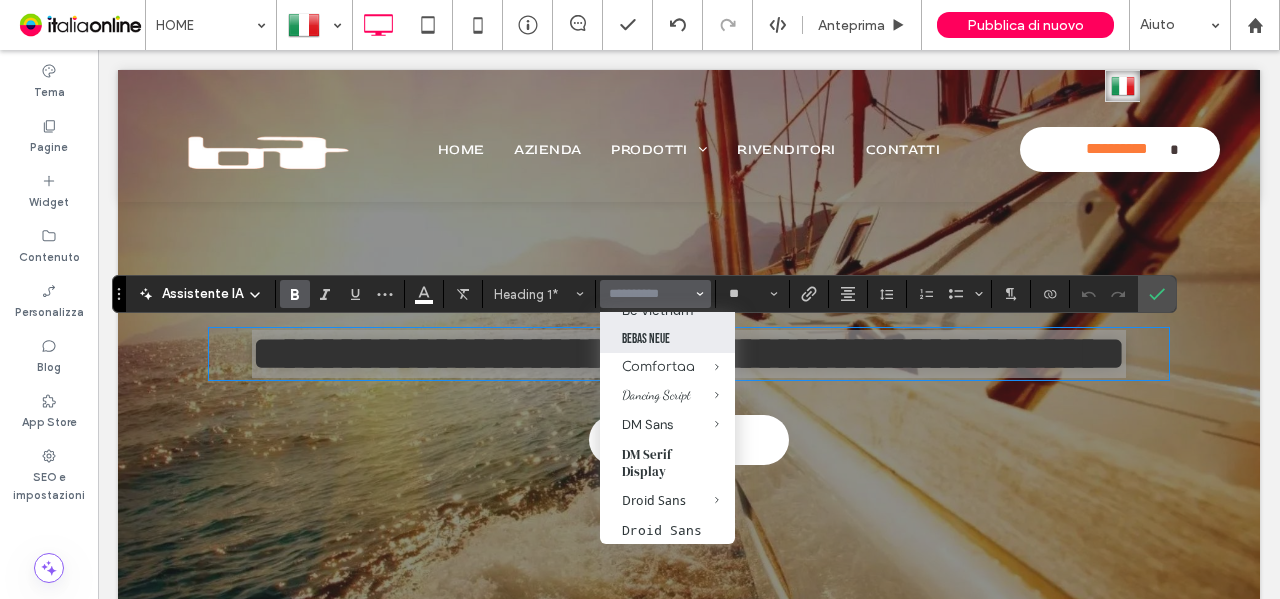 scroll, scrollTop: 400, scrollLeft: 0, axis: vertical 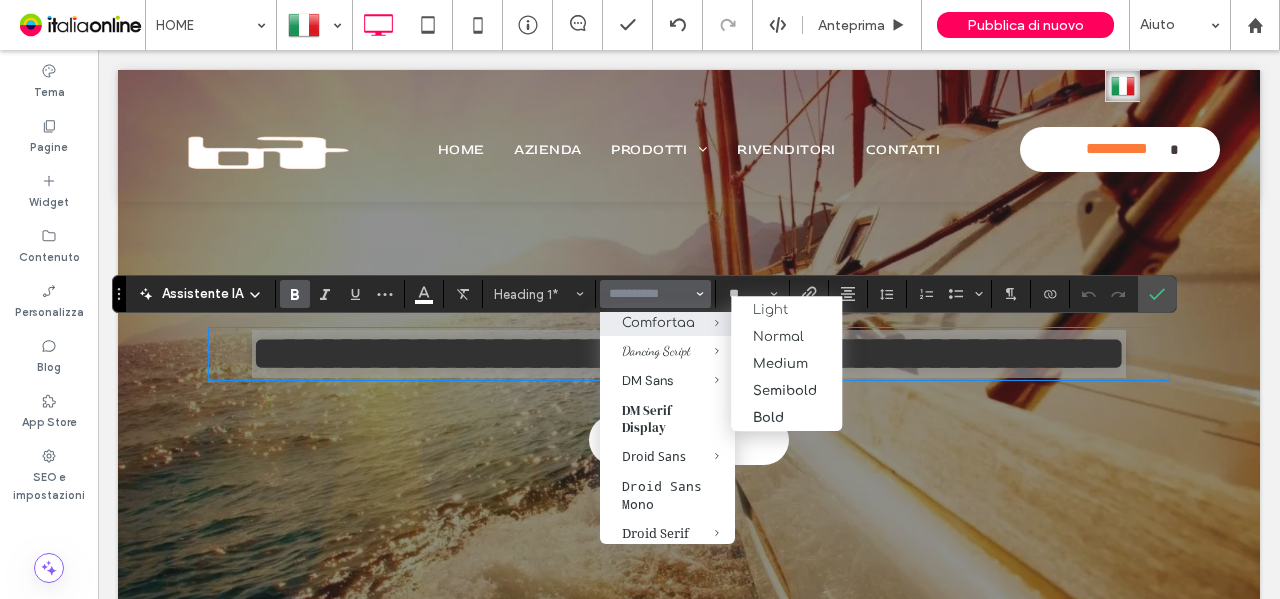 click at bounding box center (702, 322) 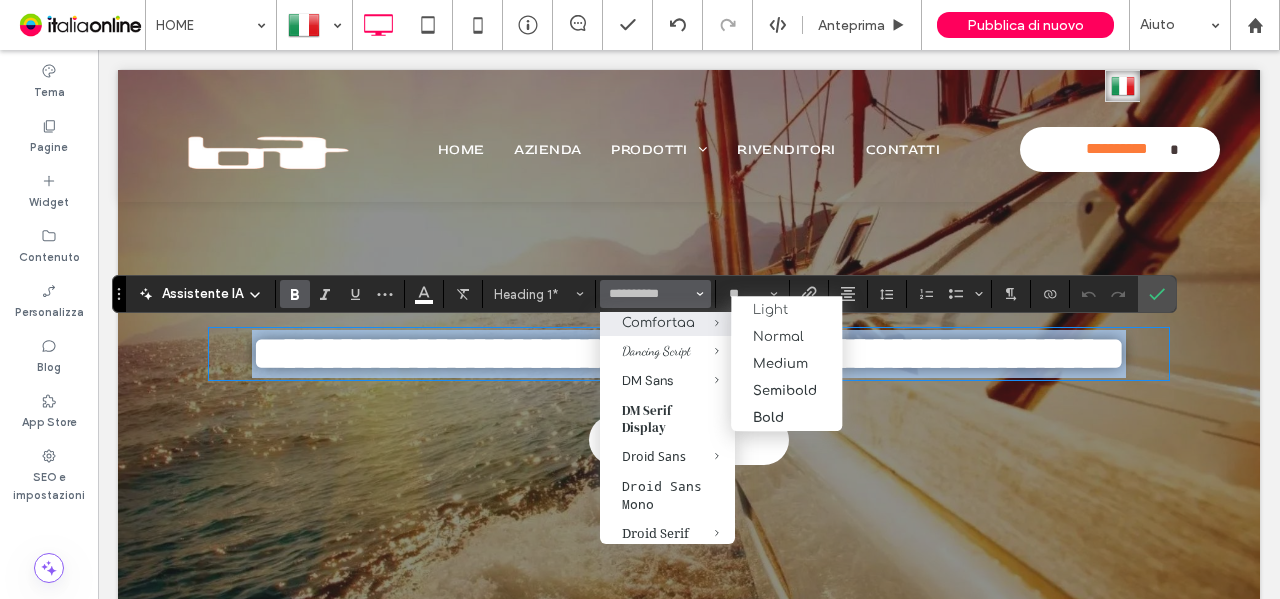 type on "*********" 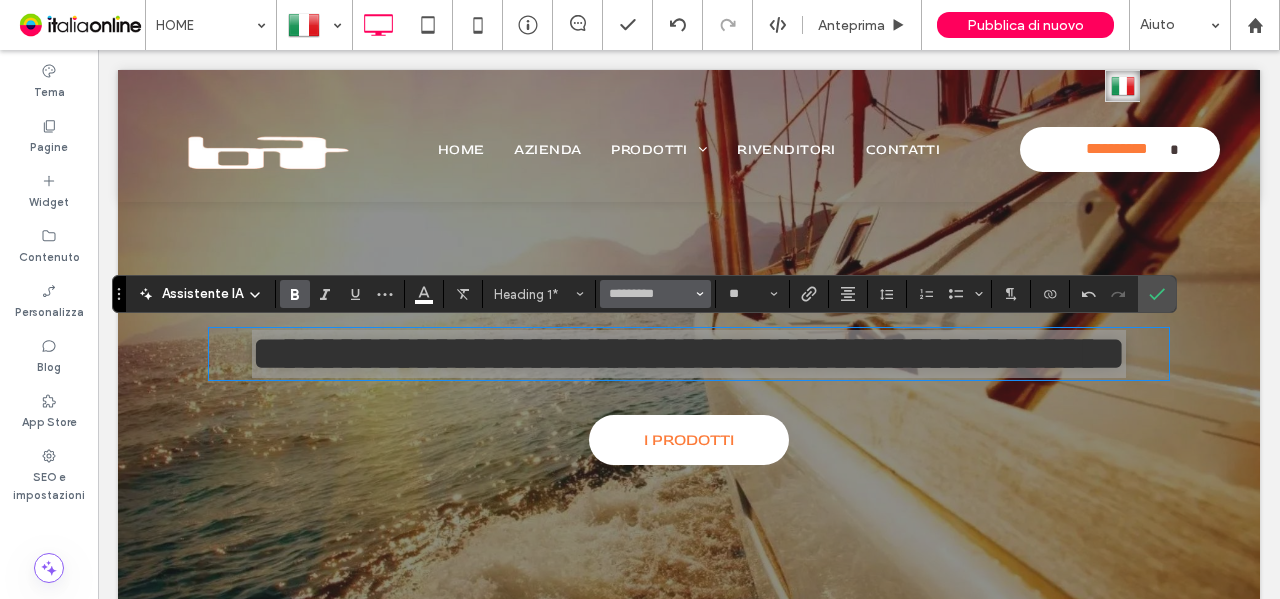 click on "*********" at bounding box center (649, 294) 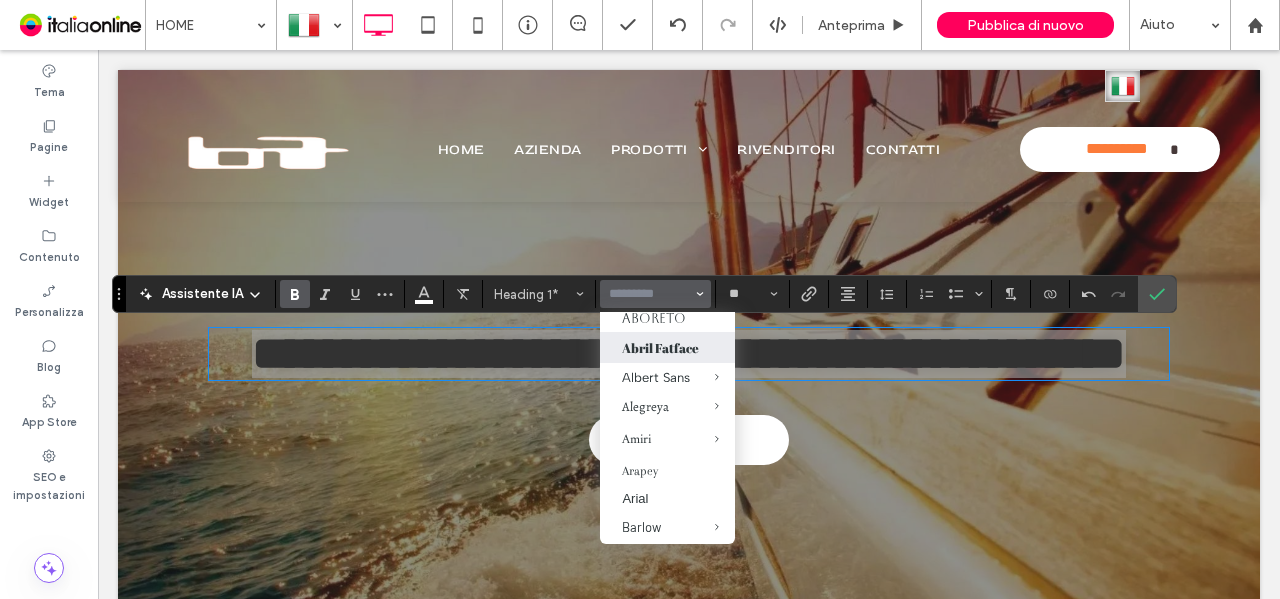 scroll, scrollTop: 200, scrollLeft: 0, axis: vertical 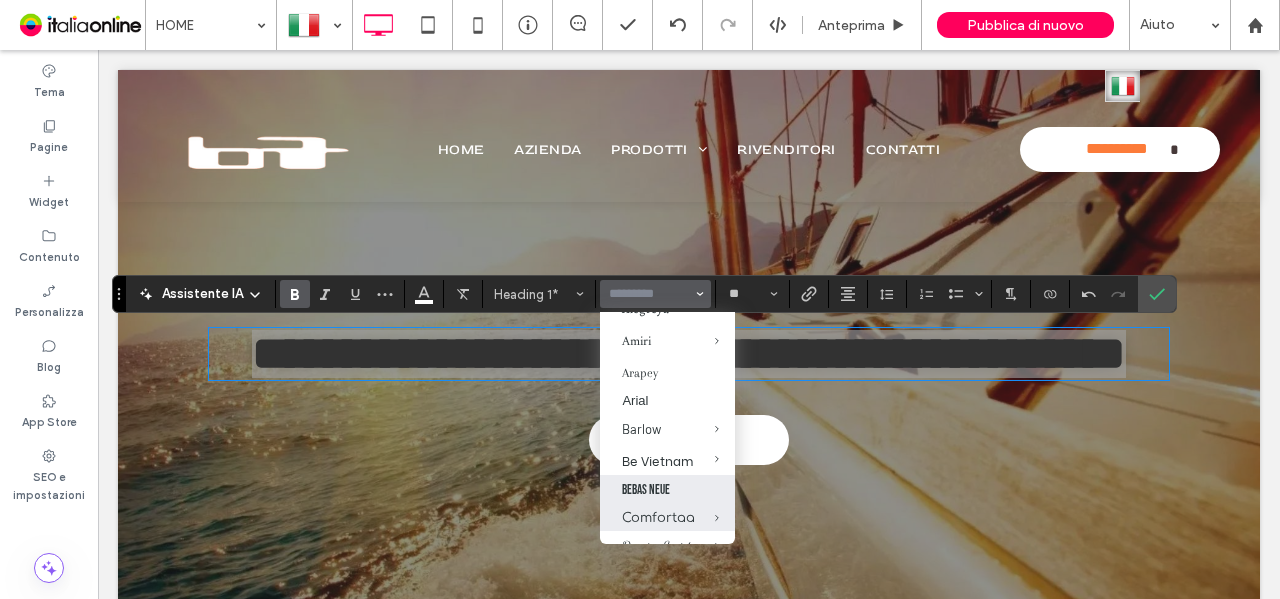 click on "Bebas Neue" at bounding box center (667, 489) 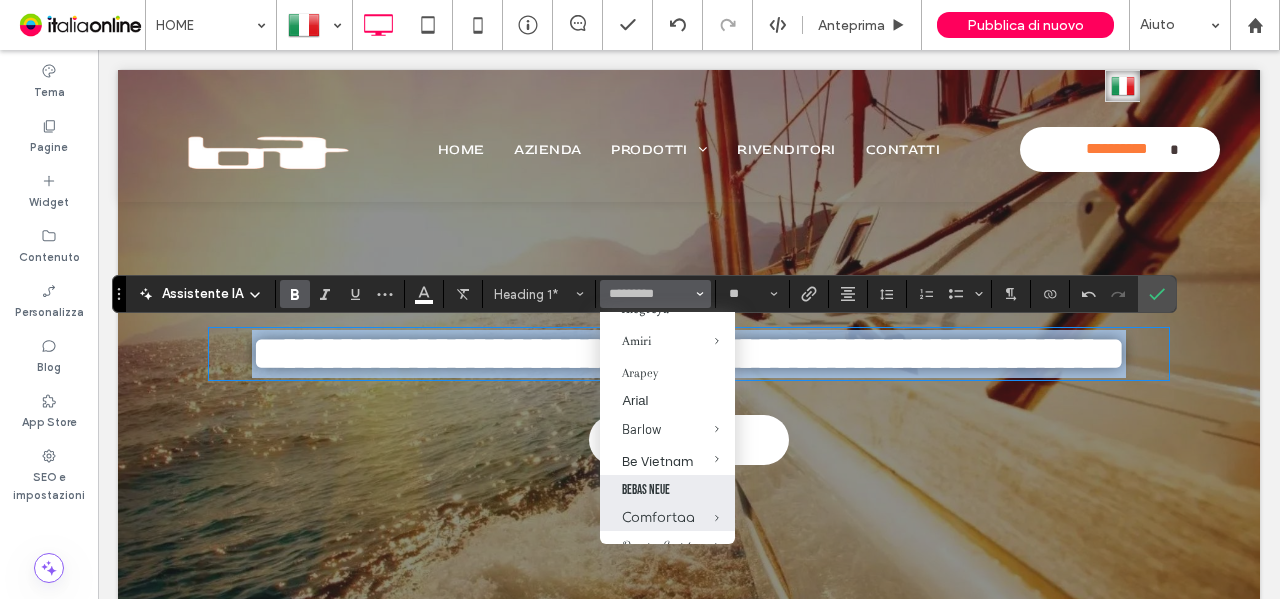 type on "**********" 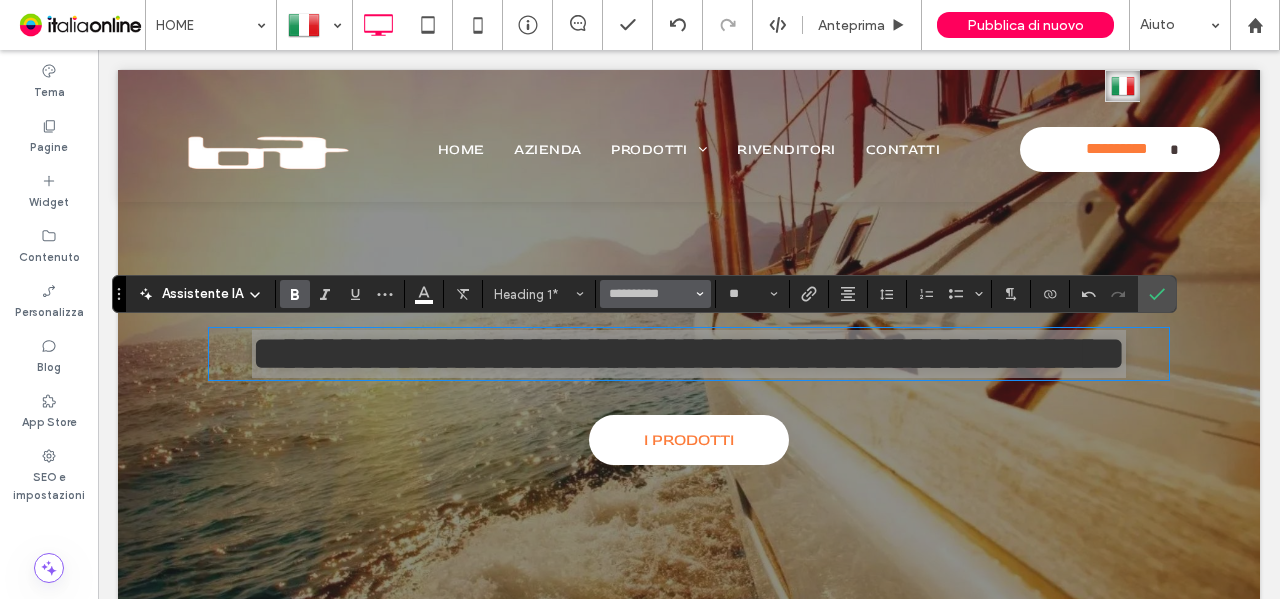 click on "**********" at bounding box center (649, 294) 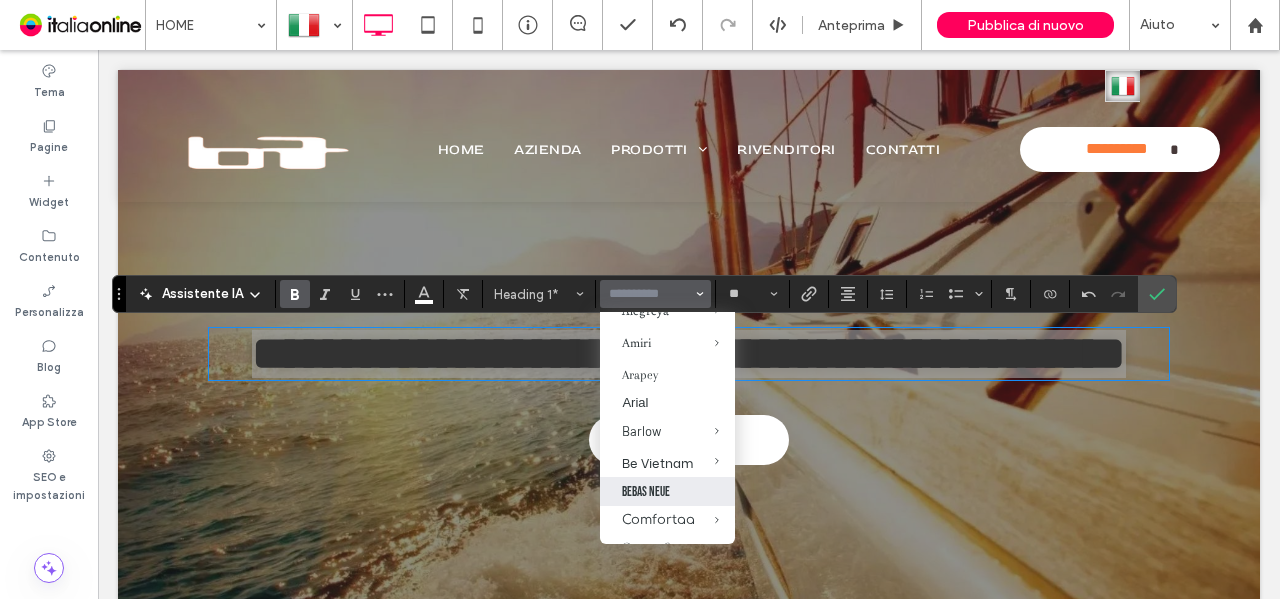 scroll, scrollTop: 300, scrollLeft: 0, axis: vertical 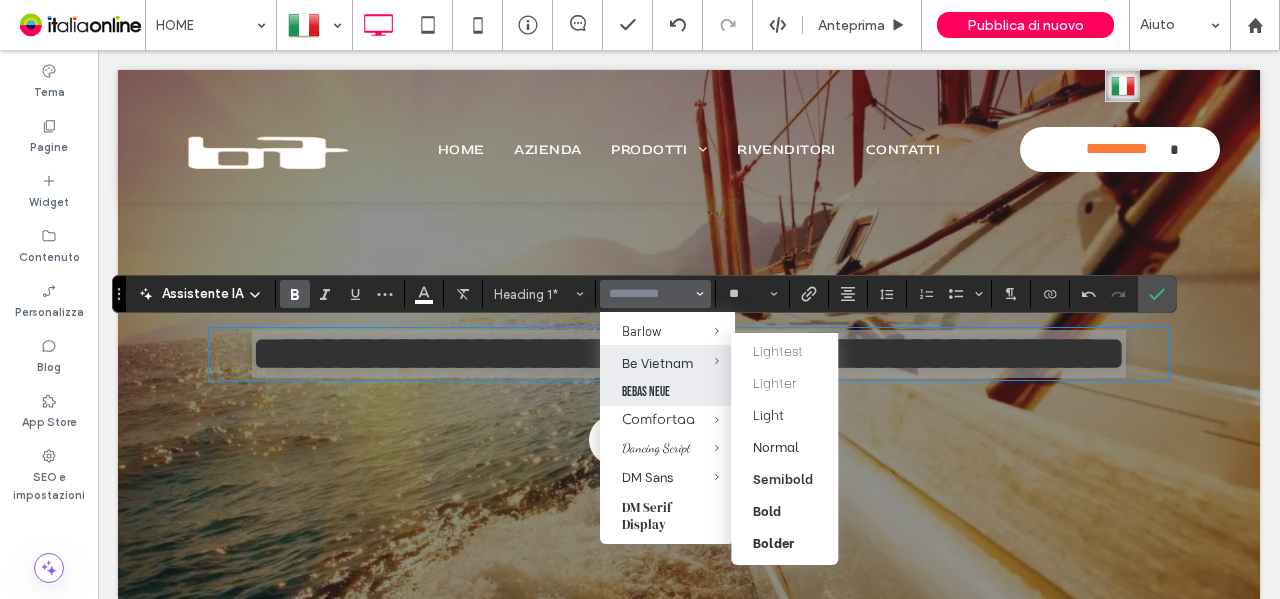 drag, startPoint x: 565, startPoint y: 299, endPoint x: 663, endPoint y: 350, distance: 110.47624 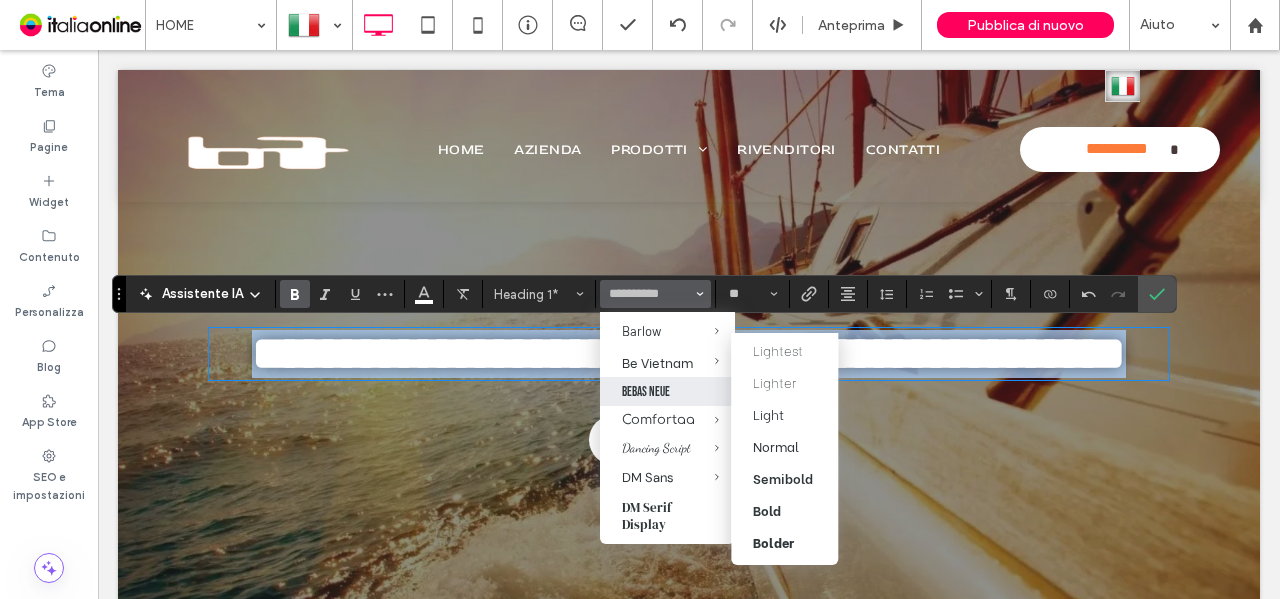 type on "**********" 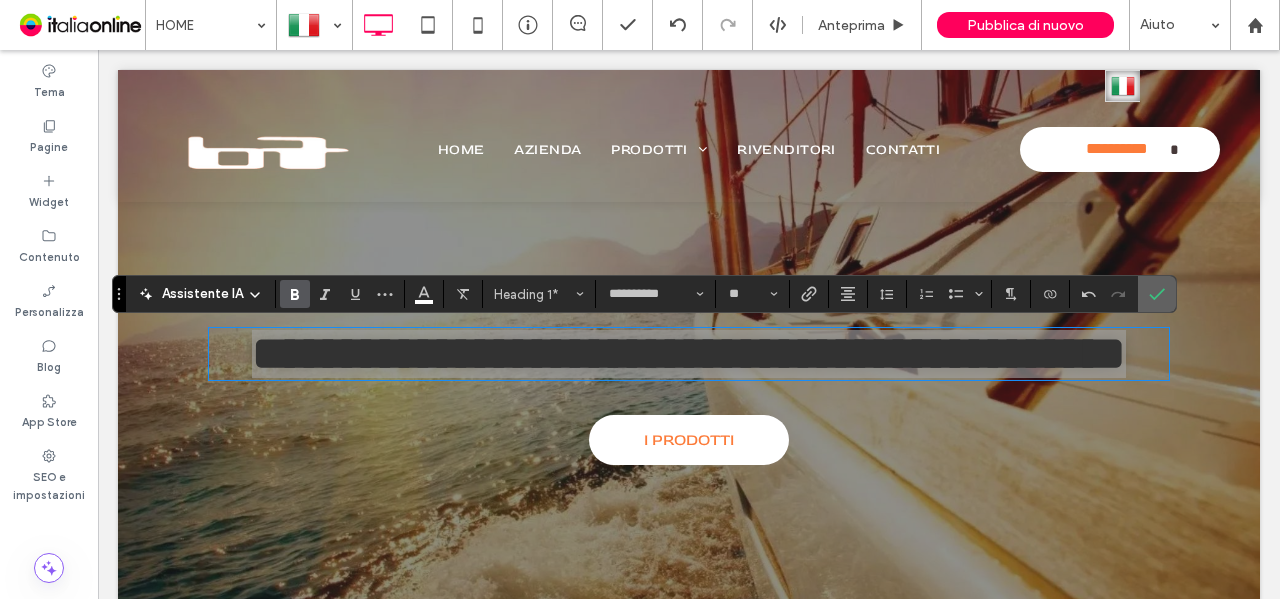 drag, startPoint x: 1066, startPoint y: 236, endPoint x: 1162, endPoint y: 287, distance: 108.706024 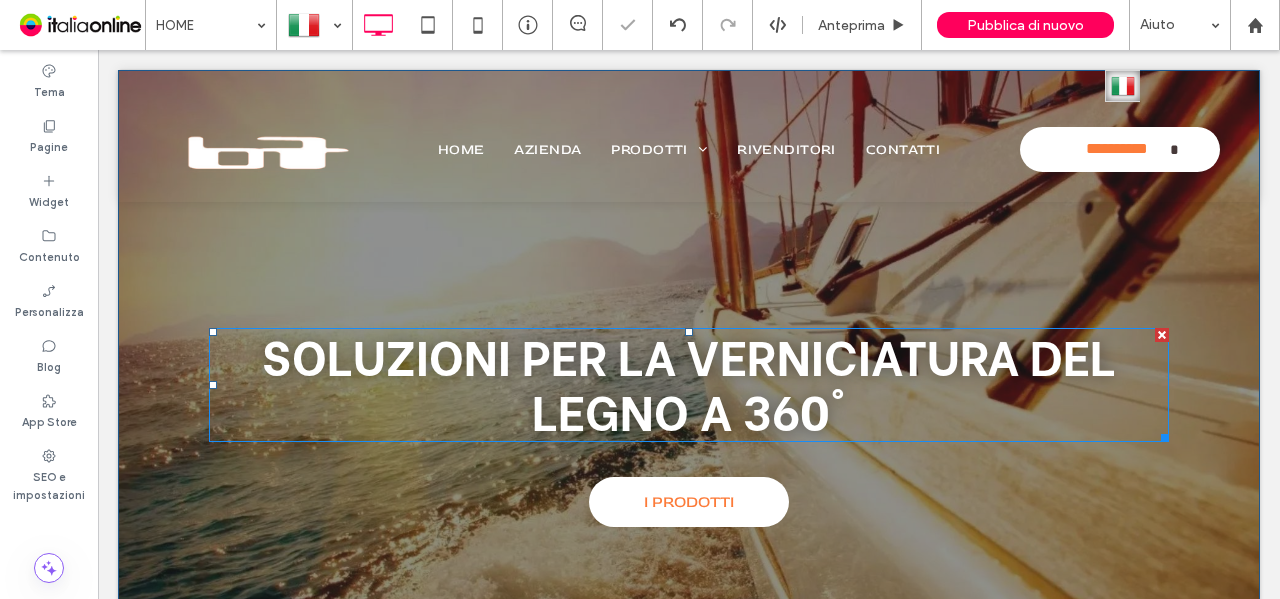 click on "Soluzioni per la verniciatura del legno a 360°" at bounding box center (689, 381) 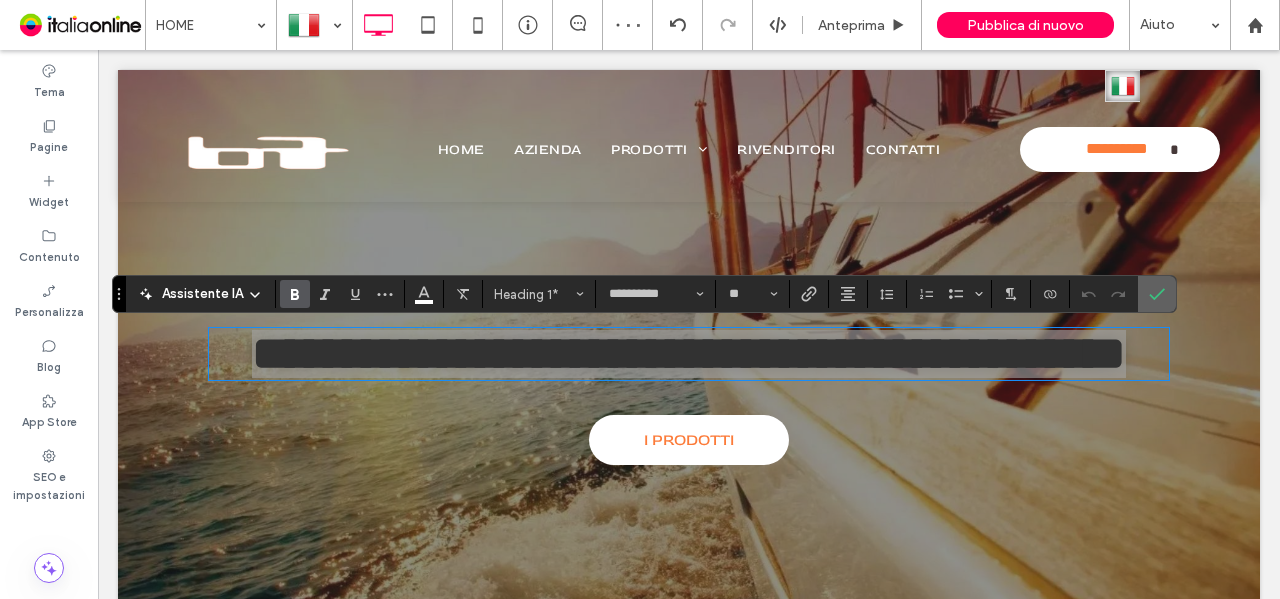 drag, startPoint x: 1166, startPoint y: 293, endPoint x: 1139, endPoint y: 308, distance: 30.88689 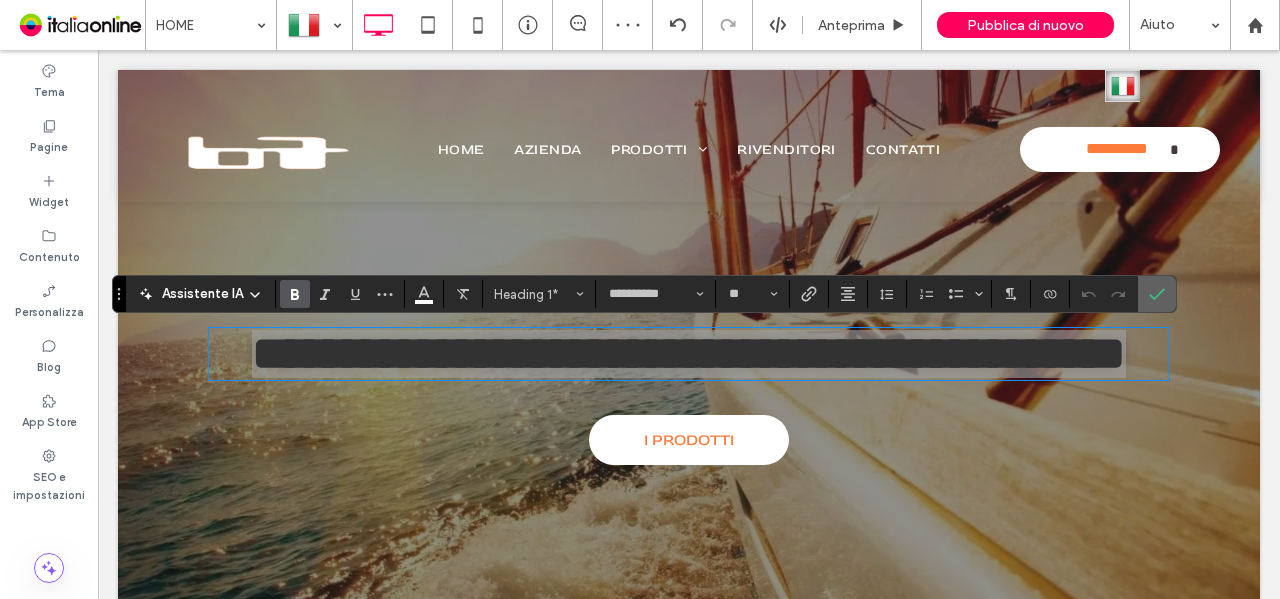 click at bounding box center [1157, 294] 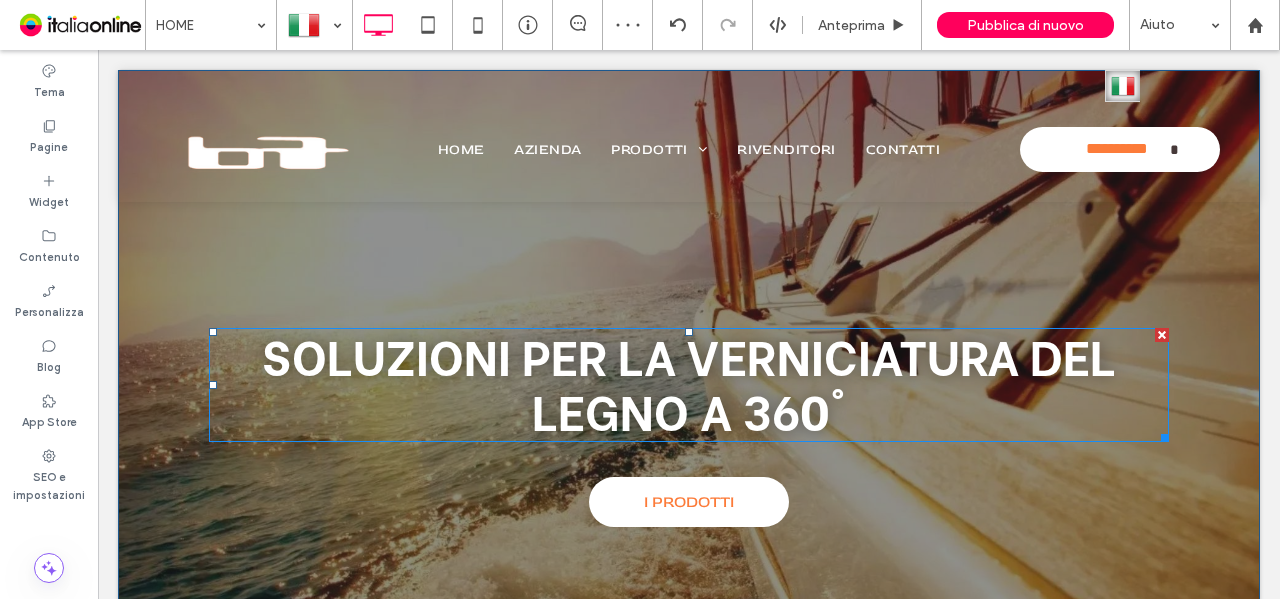 click on "Soluzioni per la verniciatura del legno a 360°" at bounding box center (689, 381) 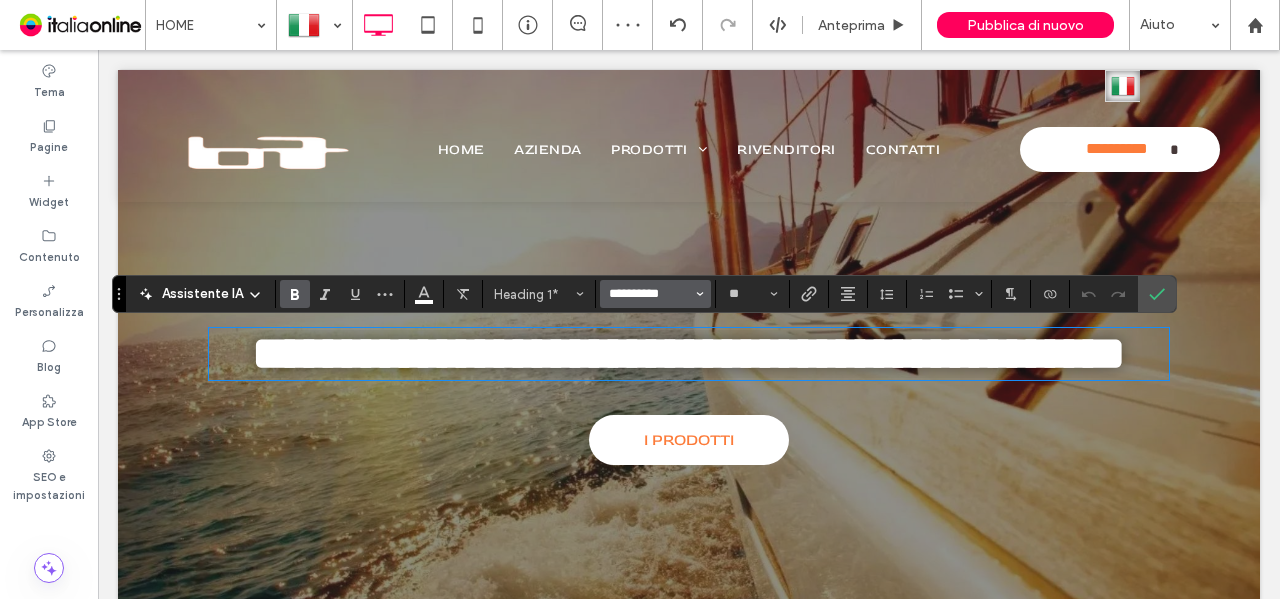 click on "**********" at bounding box center (649, 294) 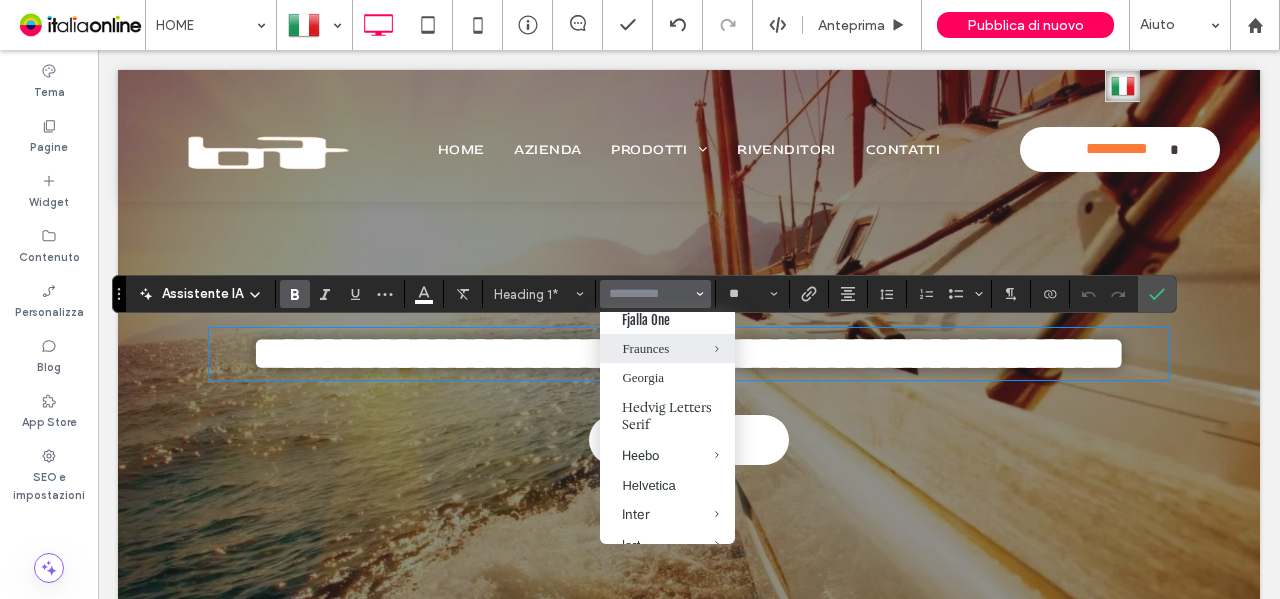 scroll, scrollTop: 700, scrollLeft: 0, axis: vertical 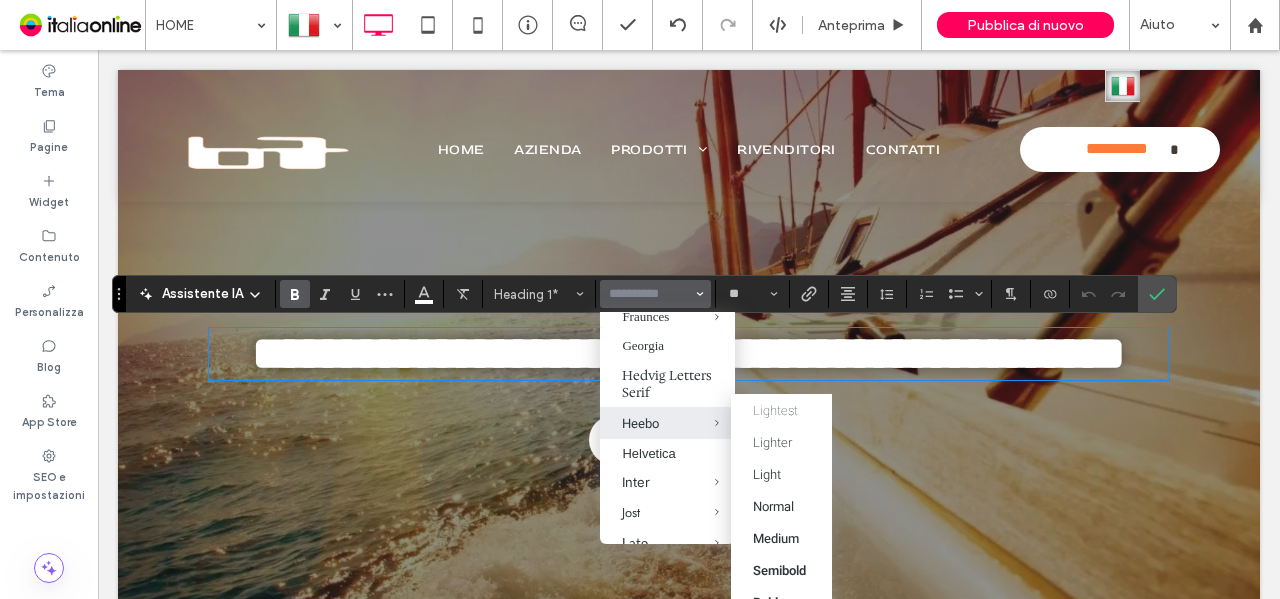 click at bounding box center (702, 423) 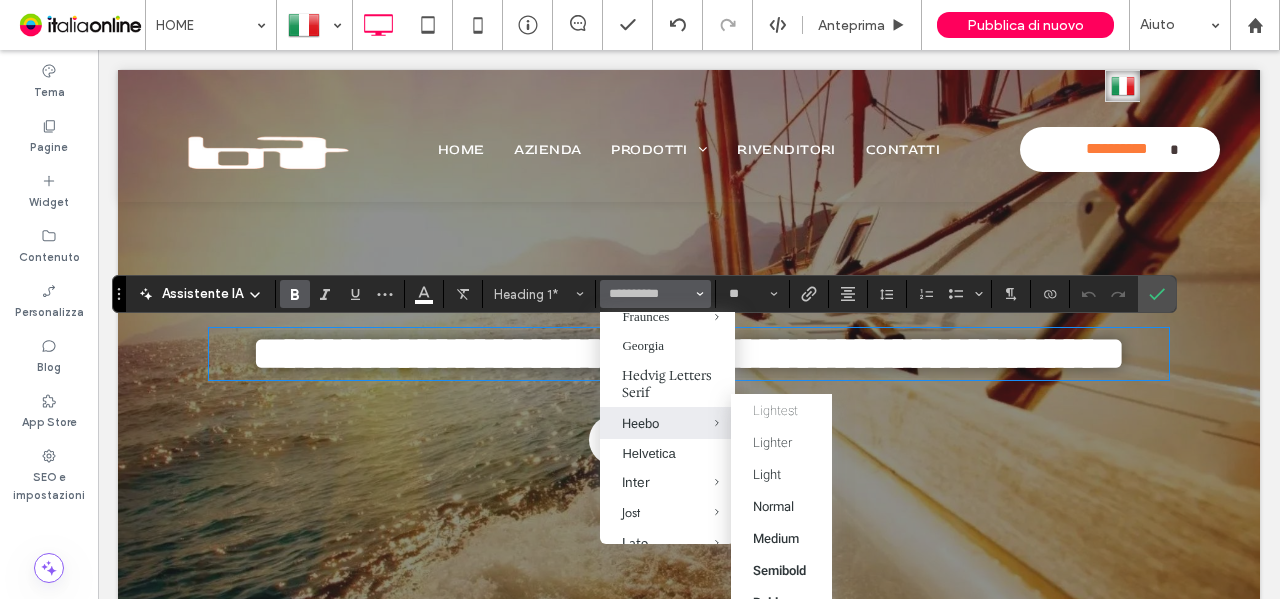 type on "*****" 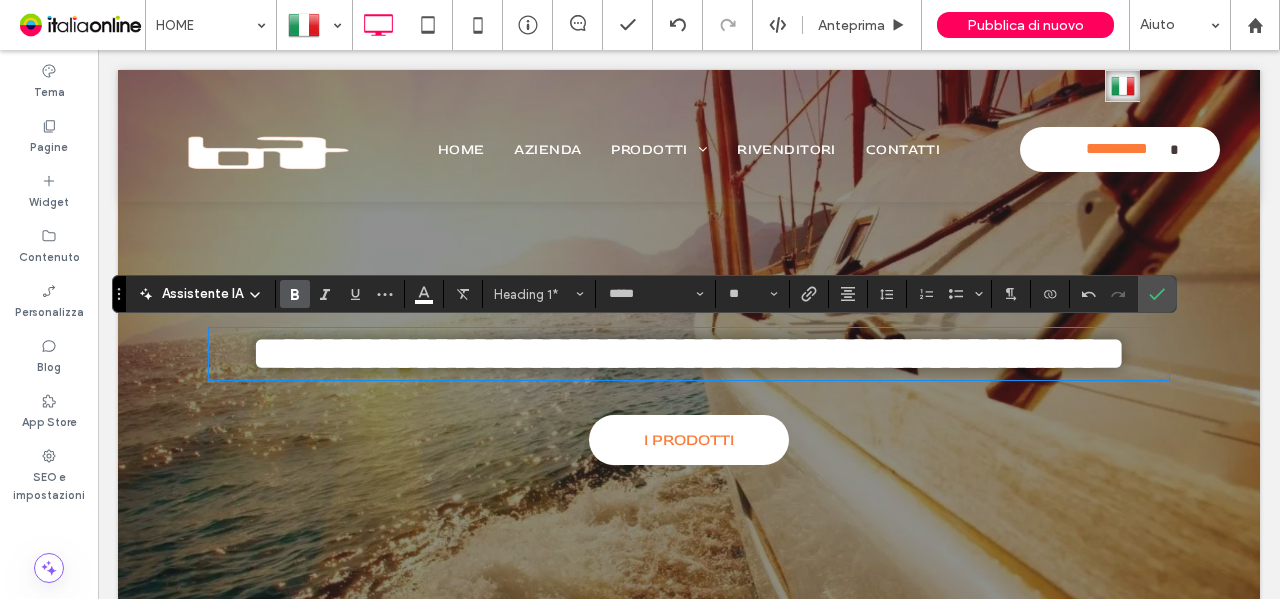 click on "**********" at bounding box center (689, 353) 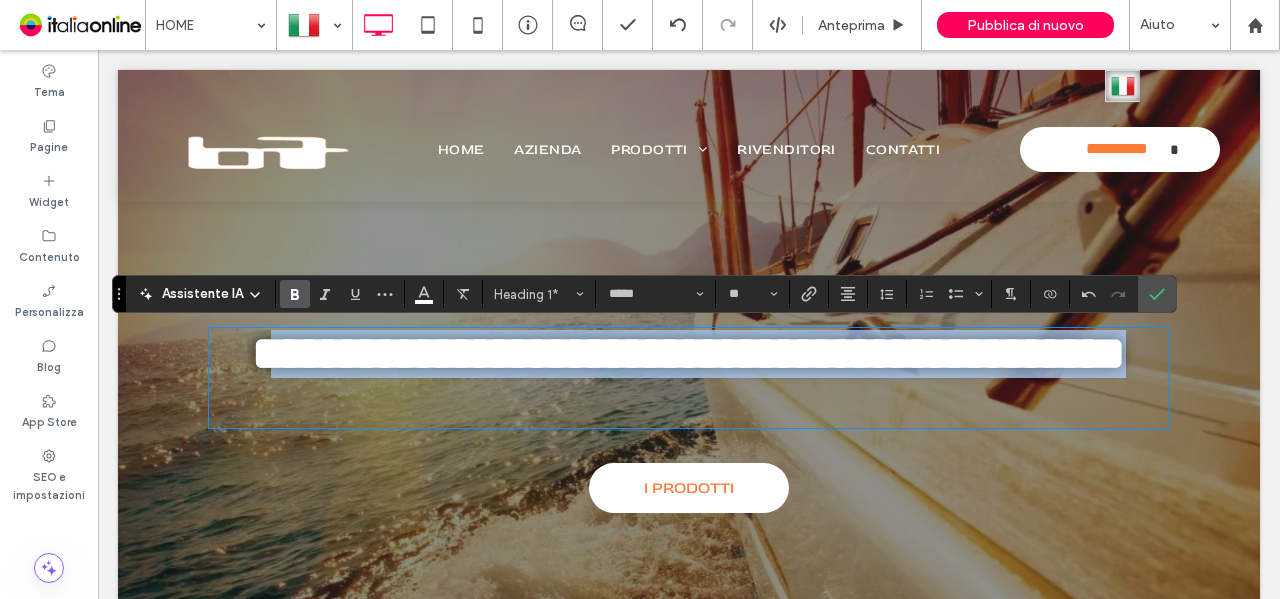 scroll, scrollTop: 0, scrollLeft: 0, axis: both 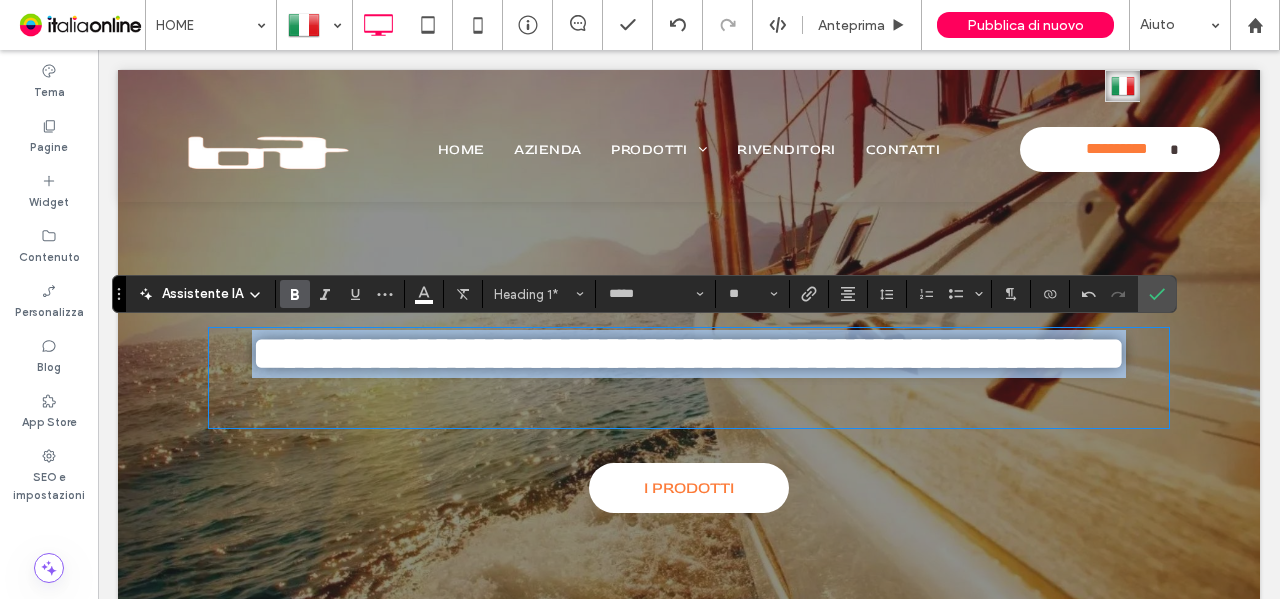 drag, startPoint x: 866, startPoint y: 412, endPoint x: 151, endPoint y: 322, distance: 720.6421 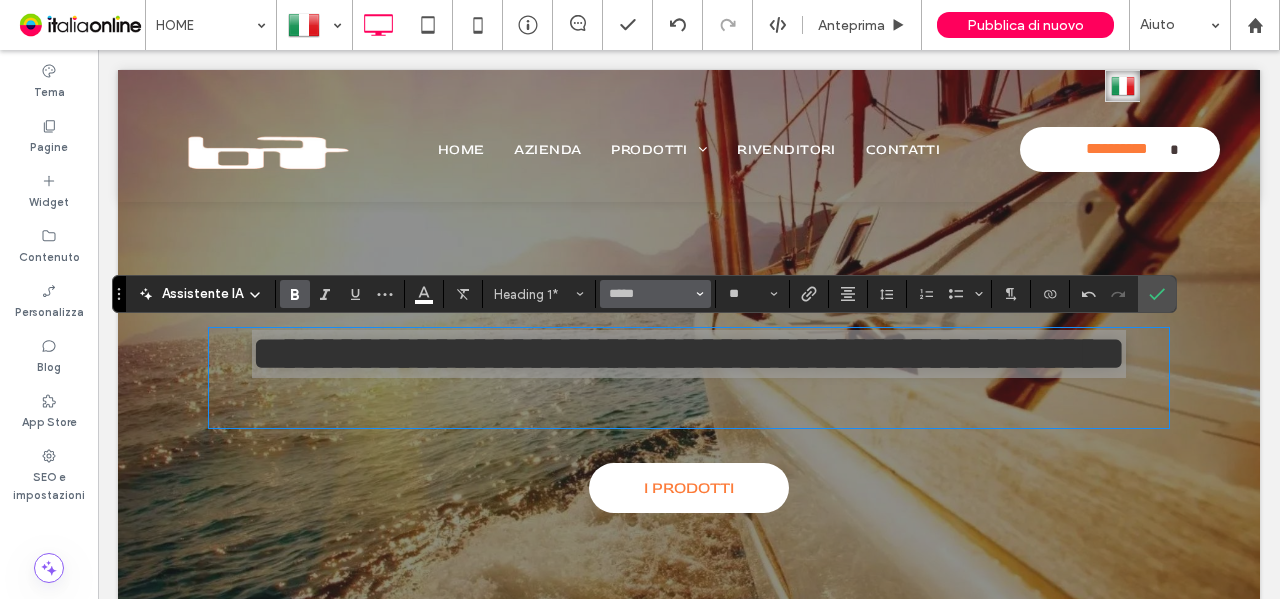 click on "*****" at bounding box center (649, 294) 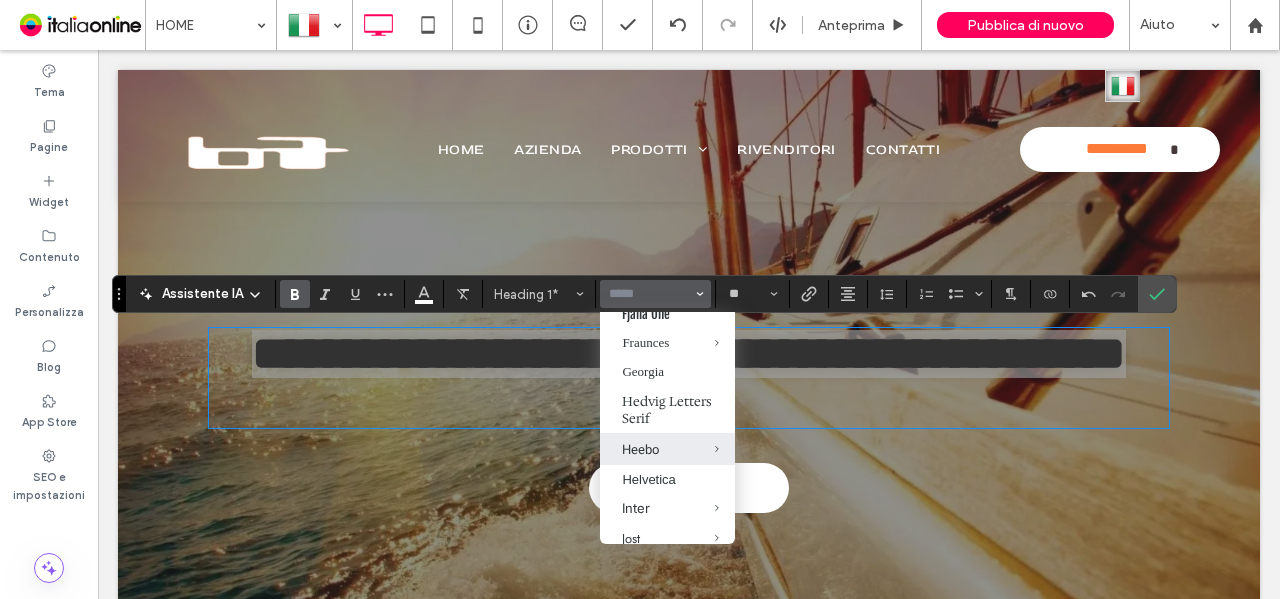 scroll, scrollTop: 700, scrollLeft: 0, axis: vertical 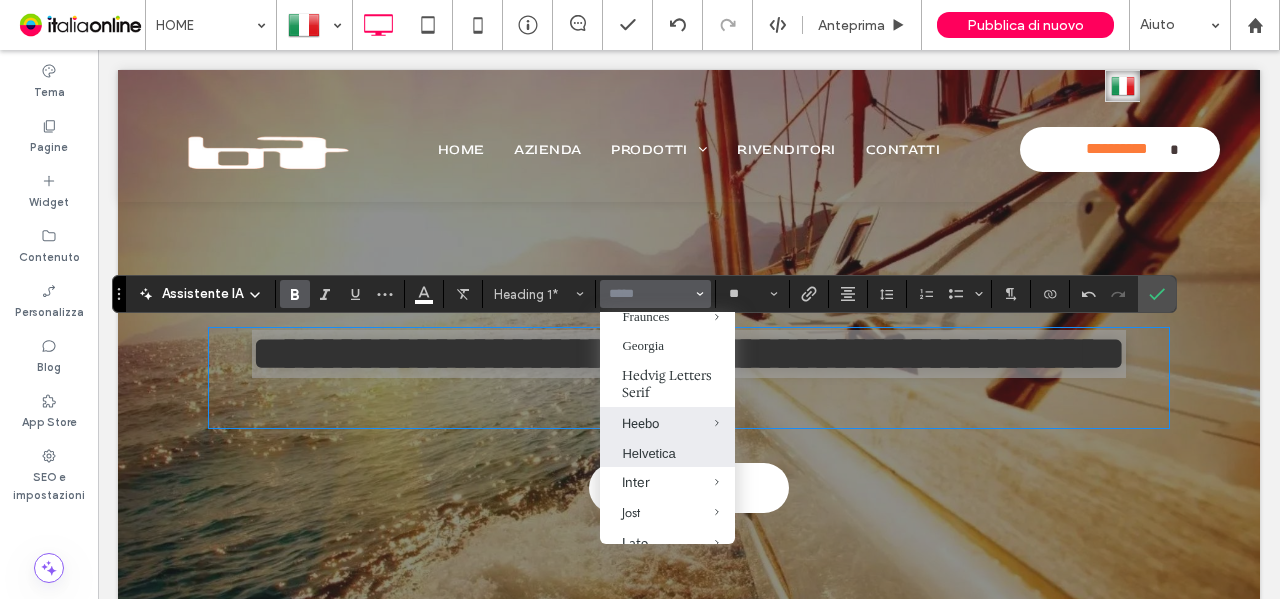 click on "Helvetica" at bounding box center [667, 453] 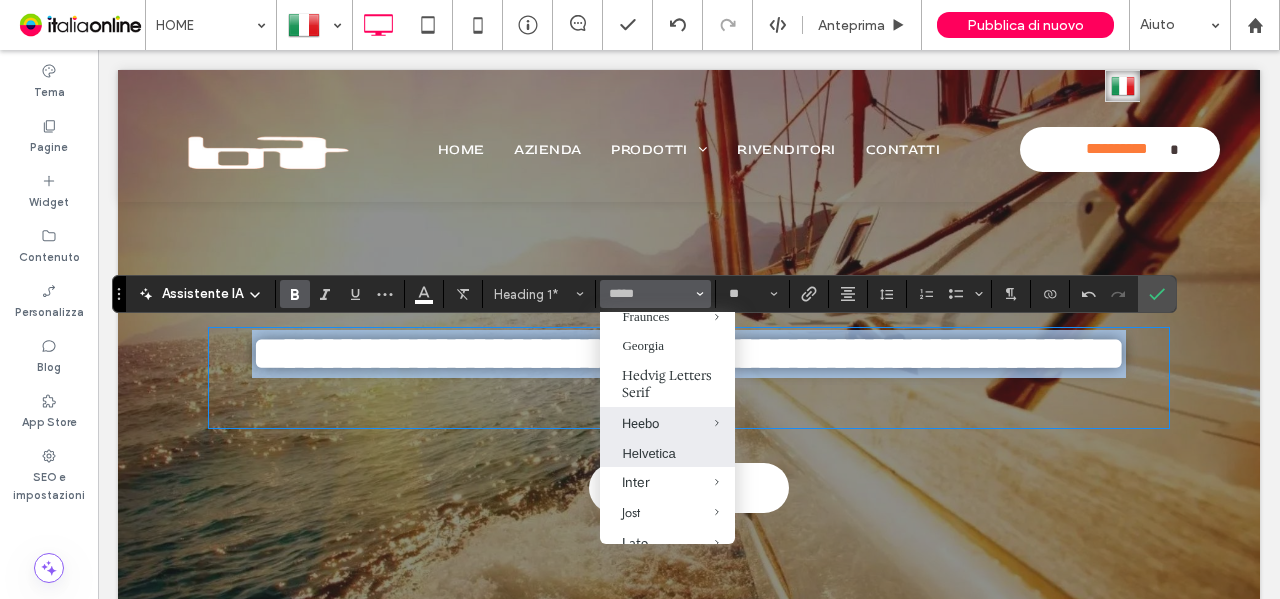 type on "*********" 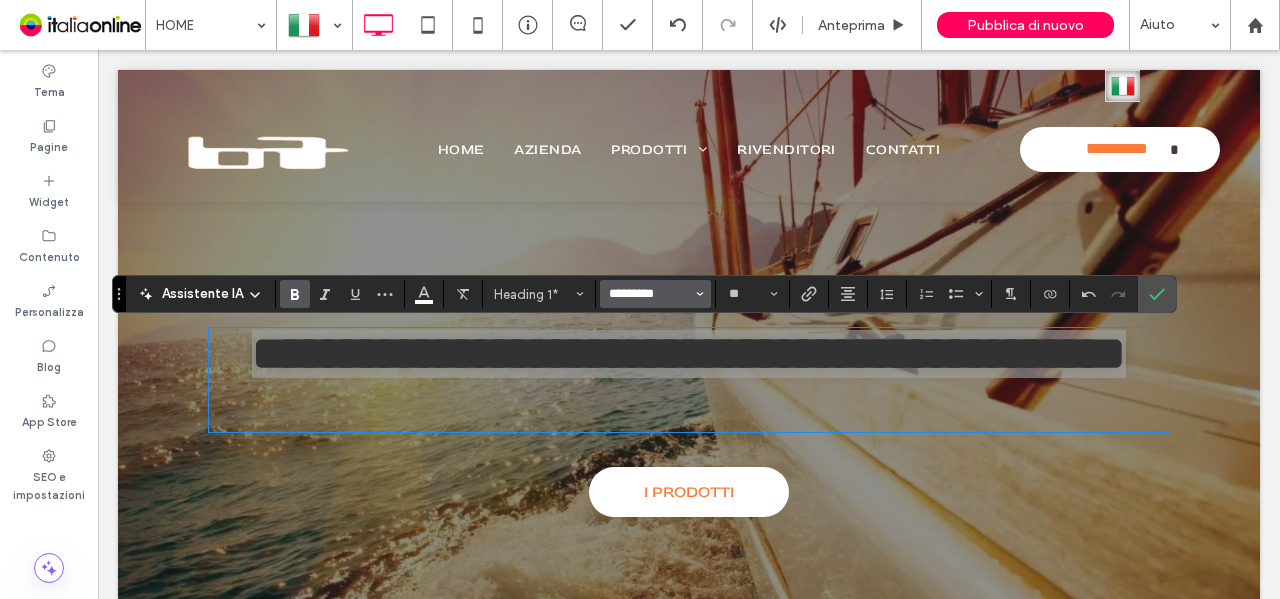 click on "*********" at bounding box center (649, 294) 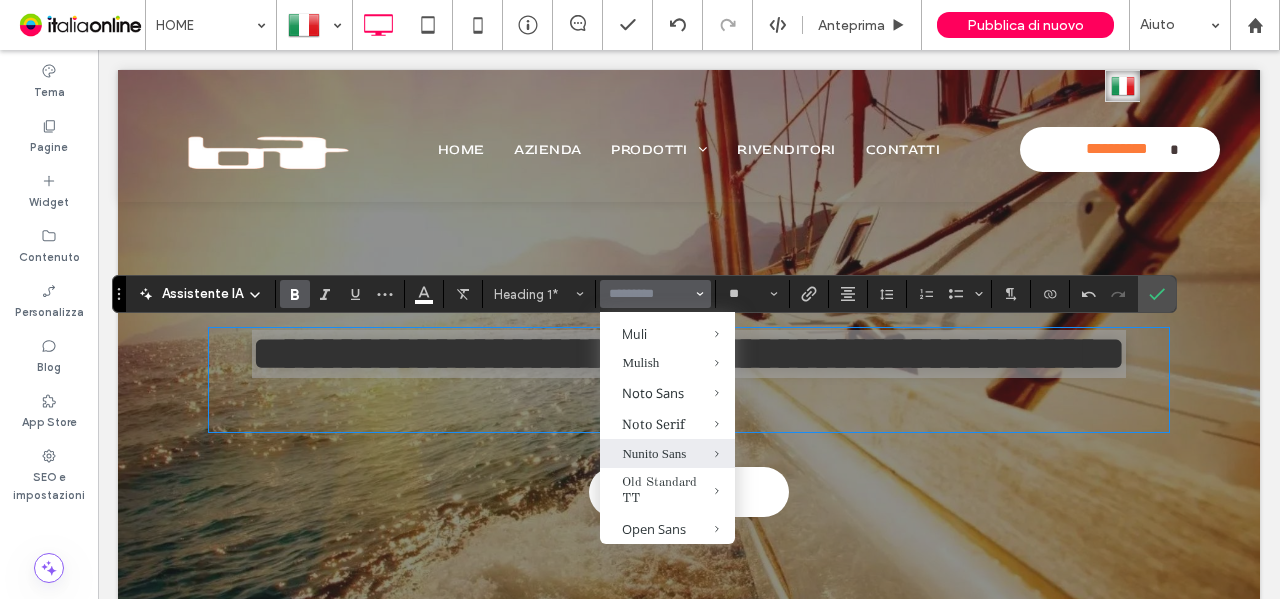 scroll, scrollTop: 1000, scrollLeft: 0, axis: vertical 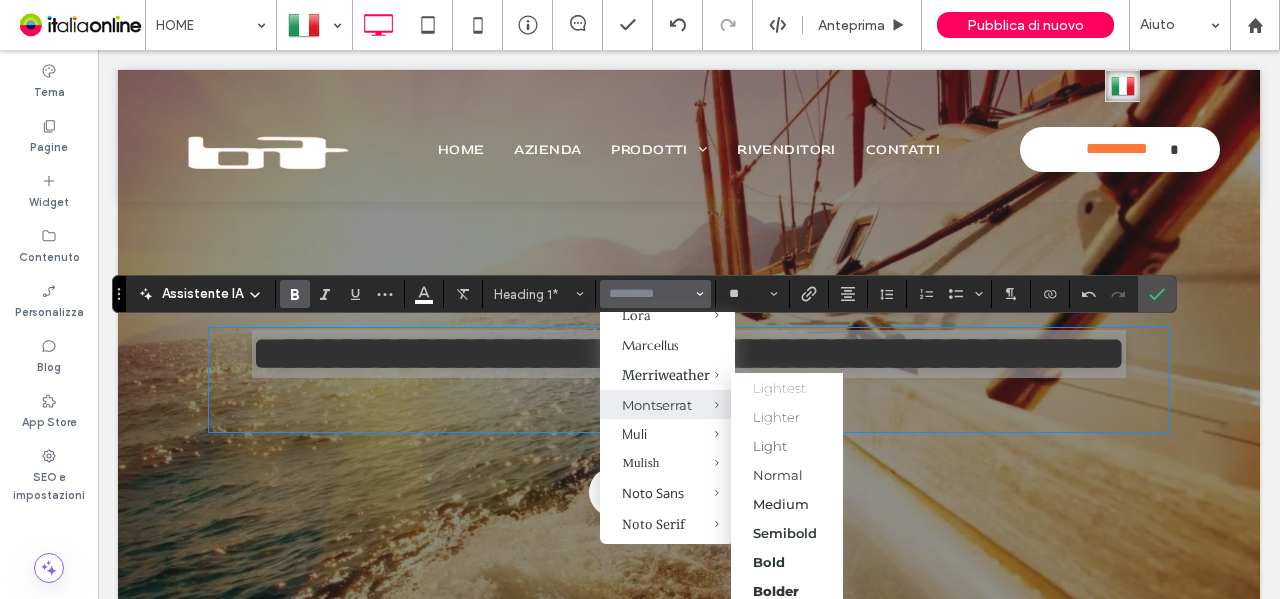 click at bounding box center (702, 404) 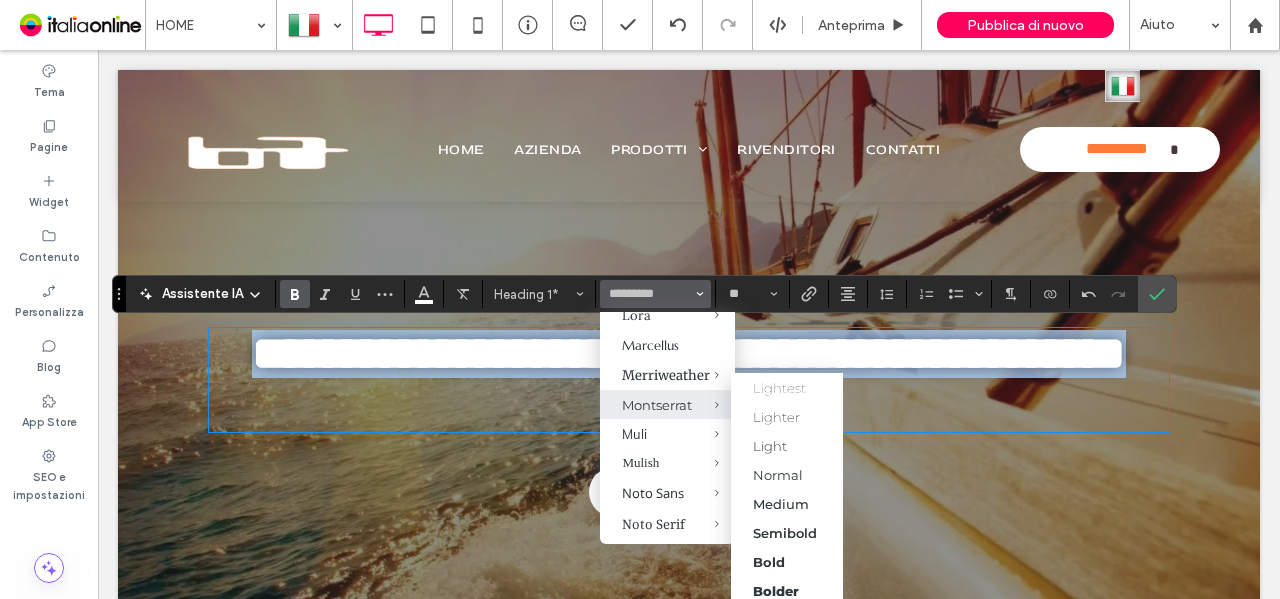 type on "**********" 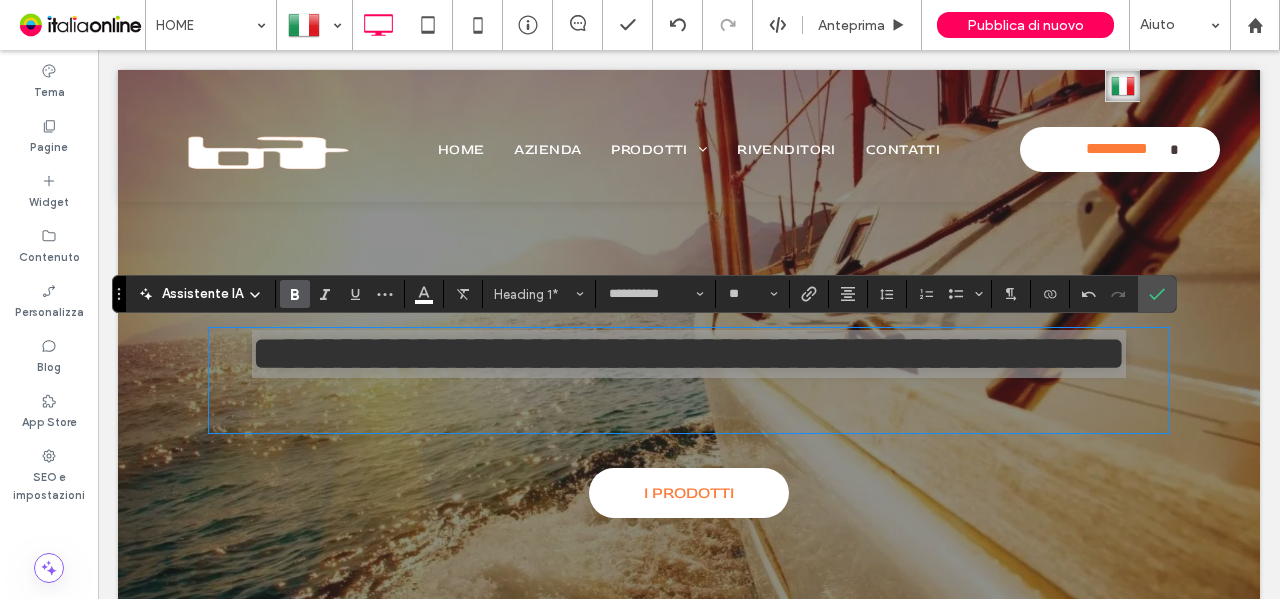 click 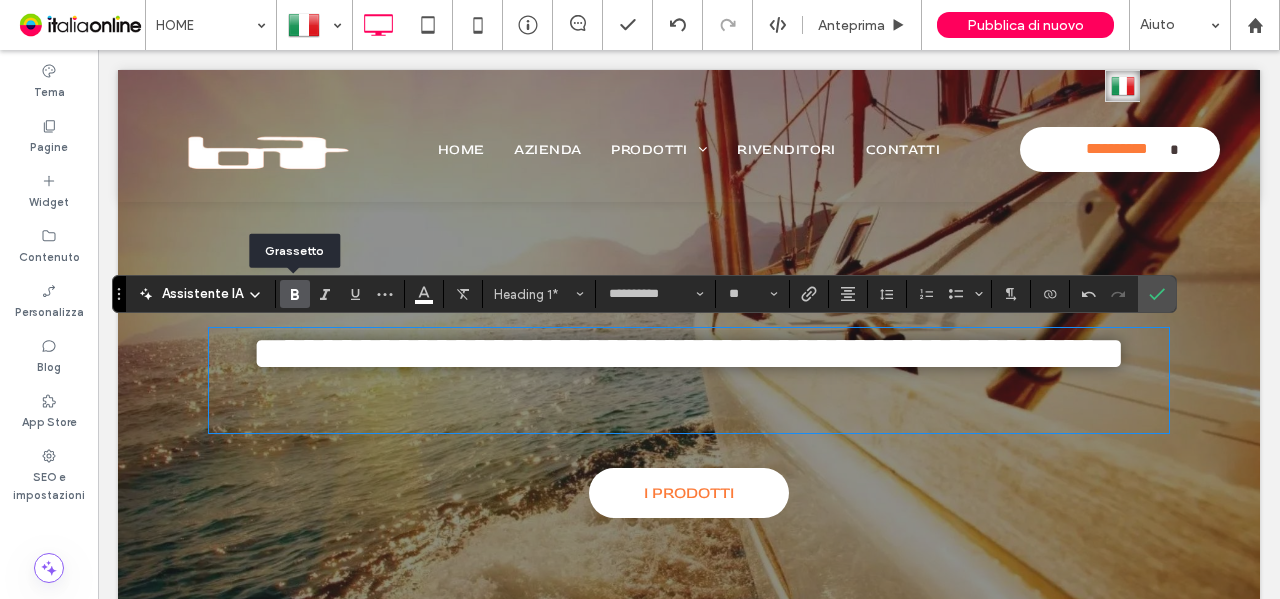 click 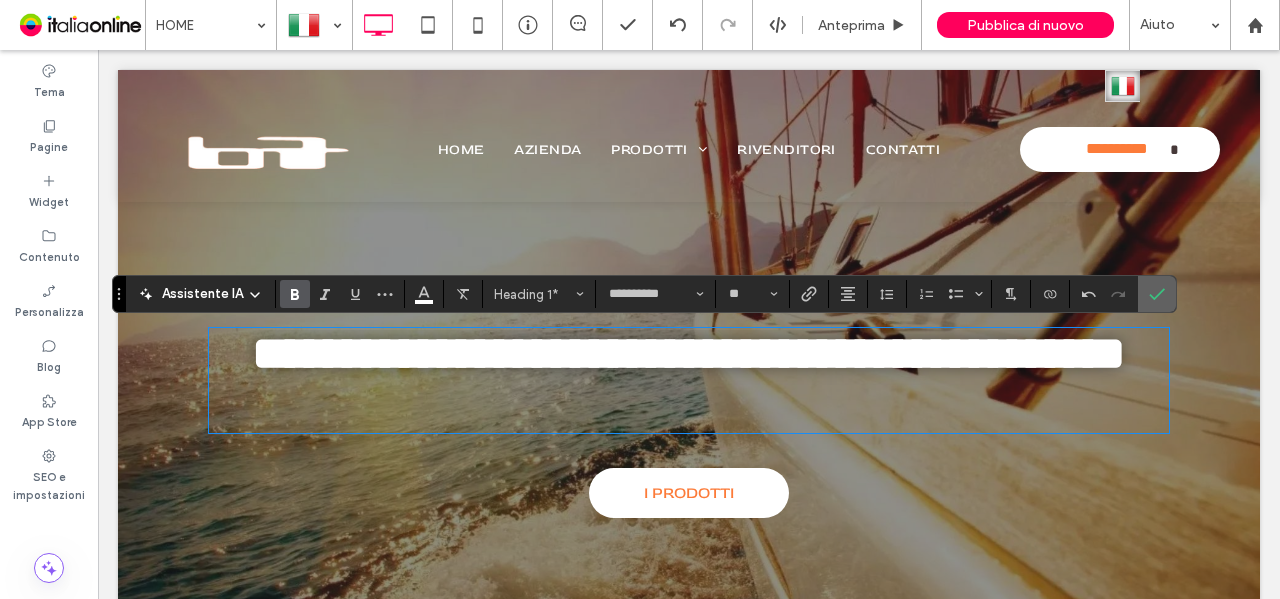 drag, startPoint x: 1143, startPoint y: 297, endPoint x: 1158, endPoint y: 411, distance: 114.982605 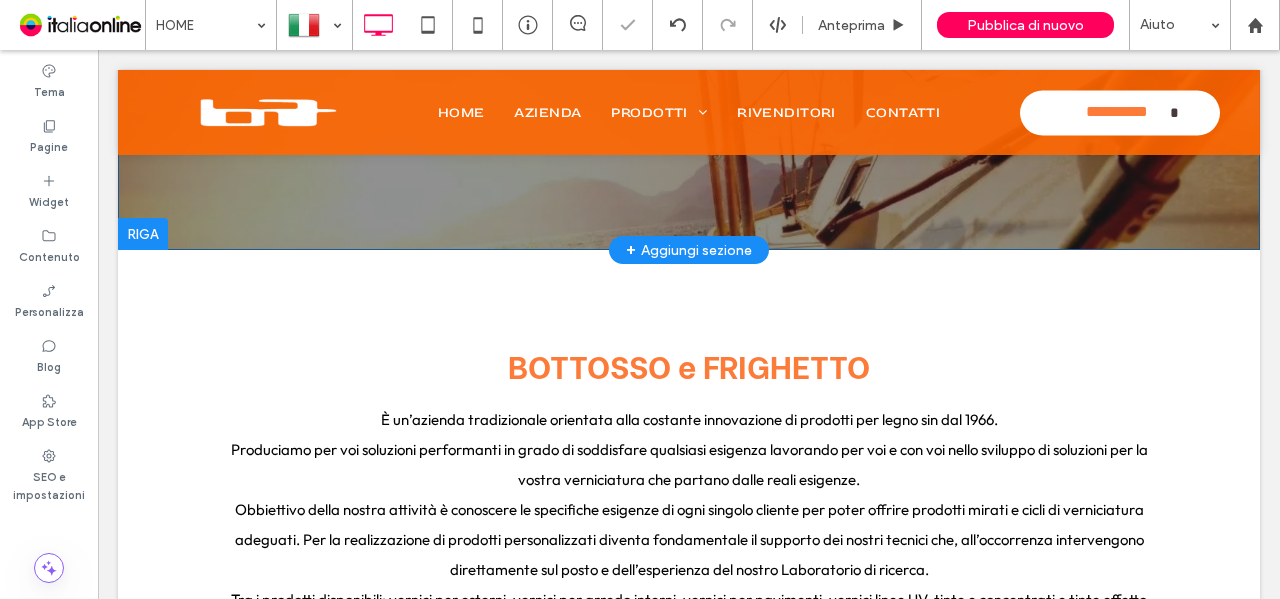 scroll, scrollTop: 500, scrollLeft: 0, axis: vertical 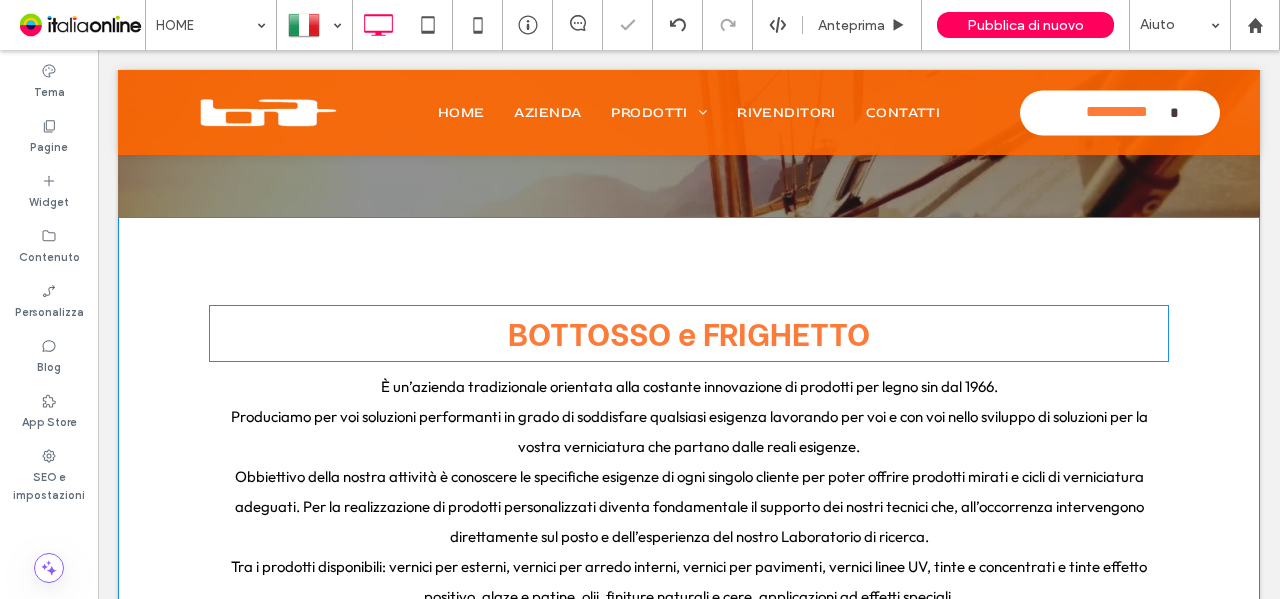 click on "BOTTOSSO e FRIGHETTO" at bounding box center [689, 331] 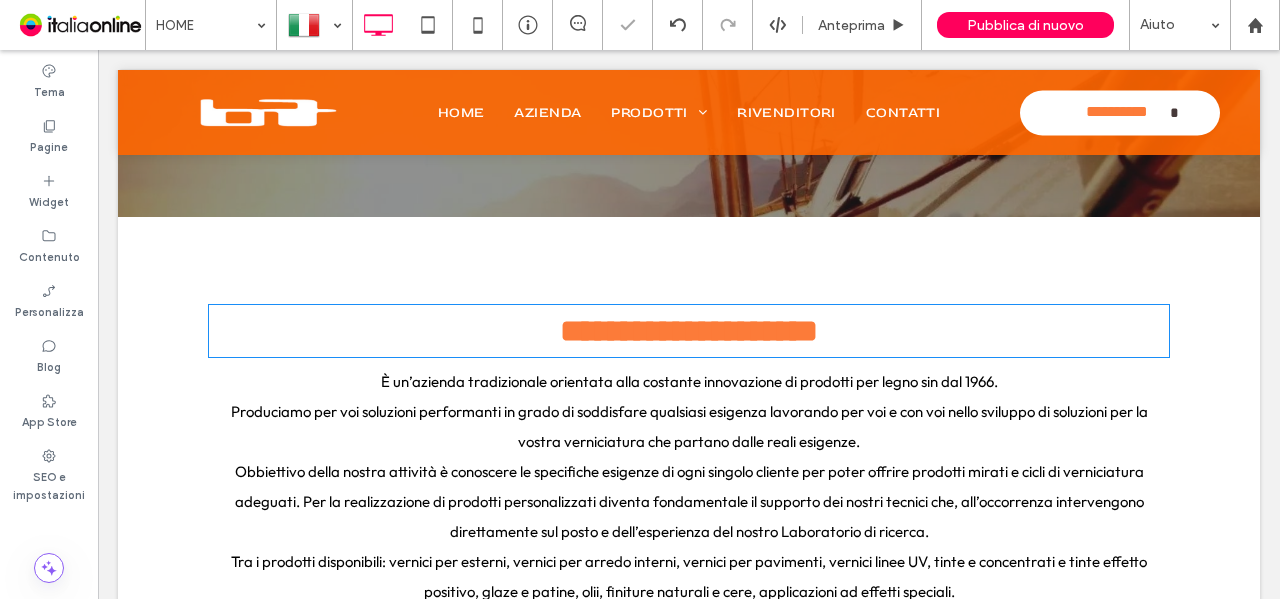 type on "**********" 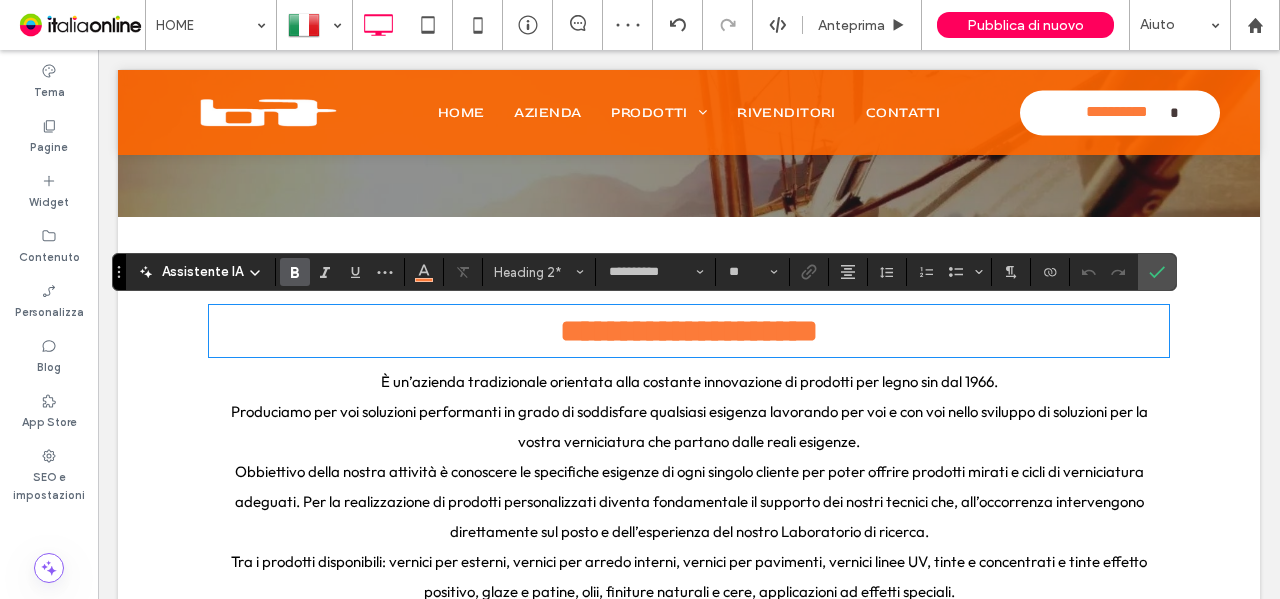click on "**********" at bounding box center (689, 331) 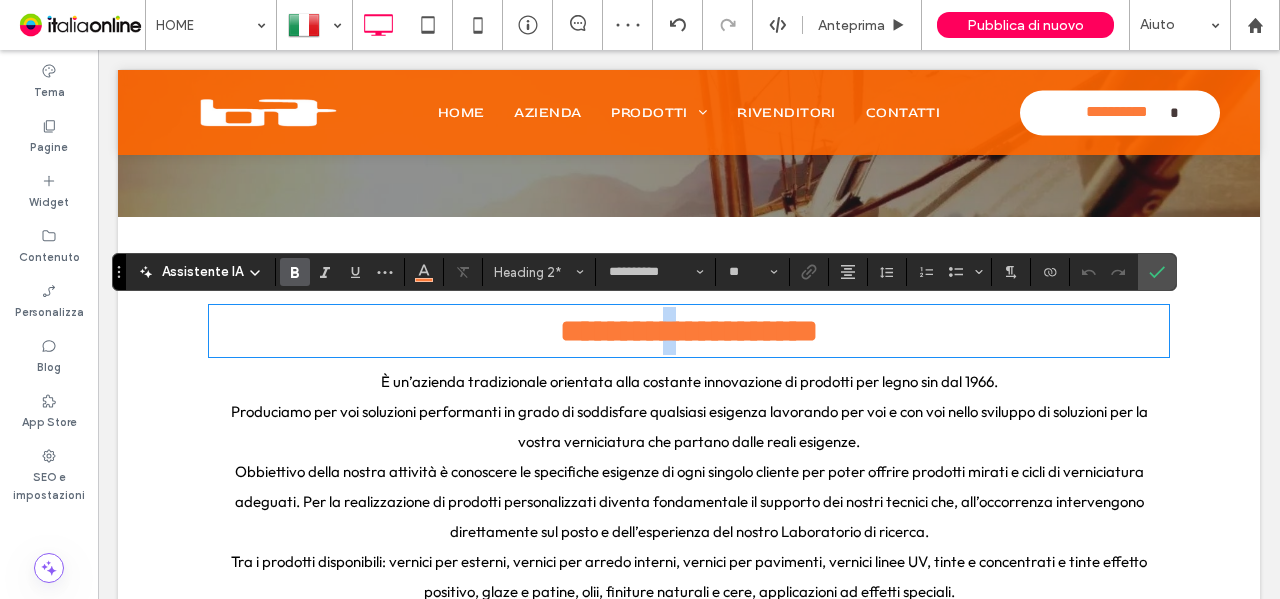 click on "**********" at bounding box center [689, 331] 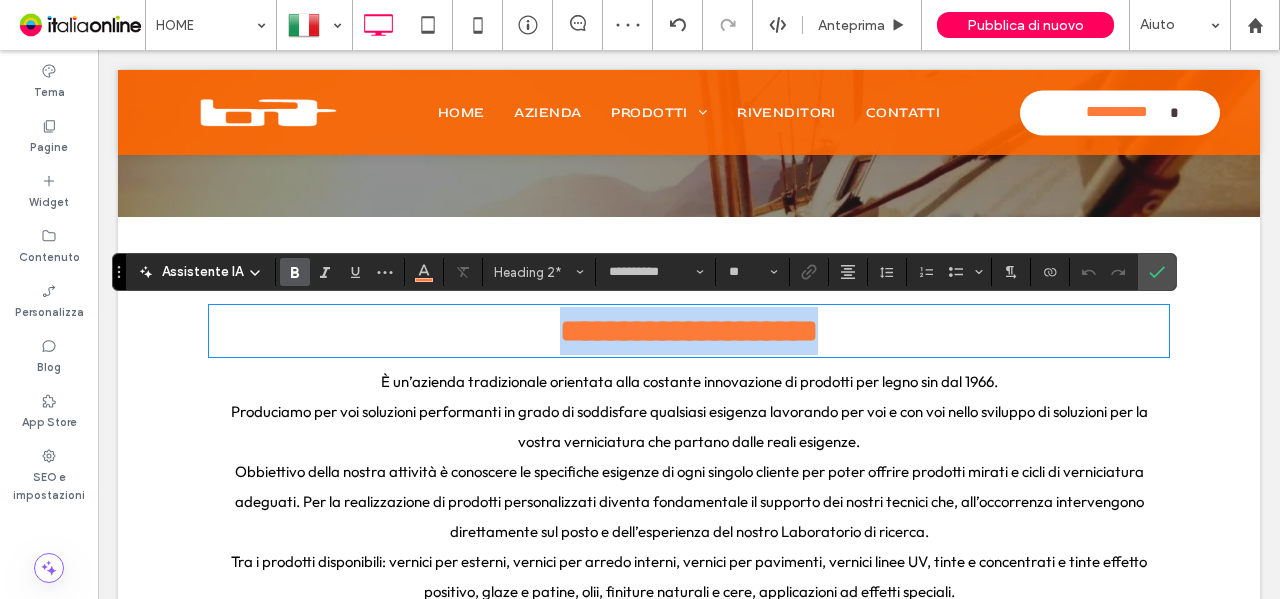 click on "**********" at bounding box center (689, 331) 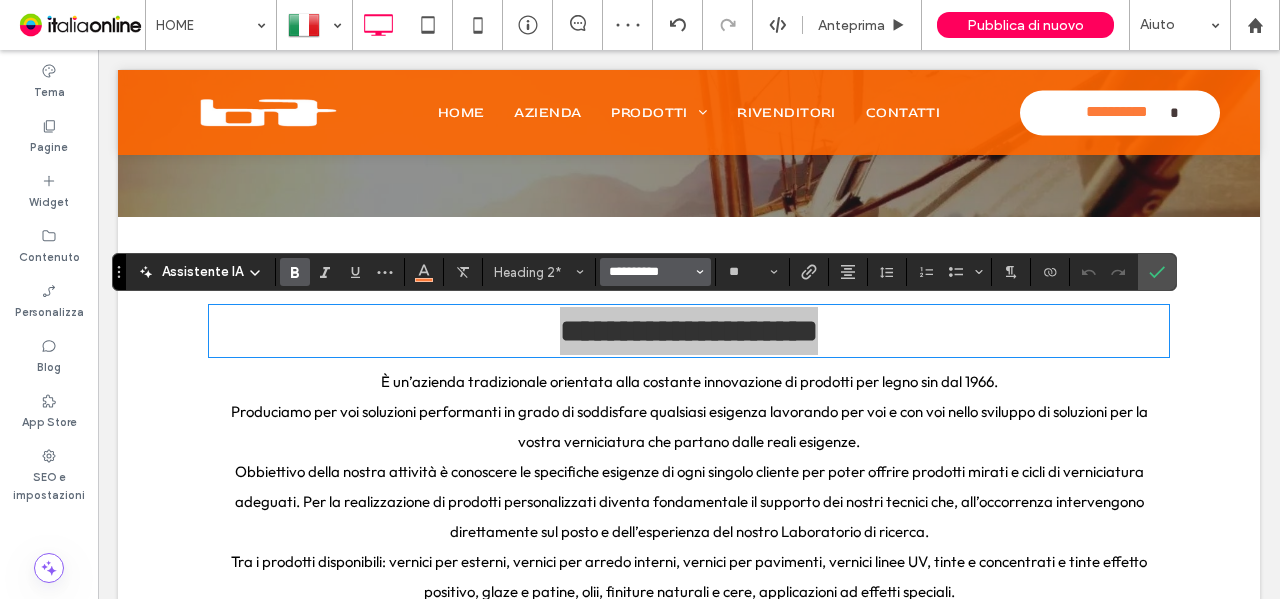 click on "**********" at bounding box center [649, 272] 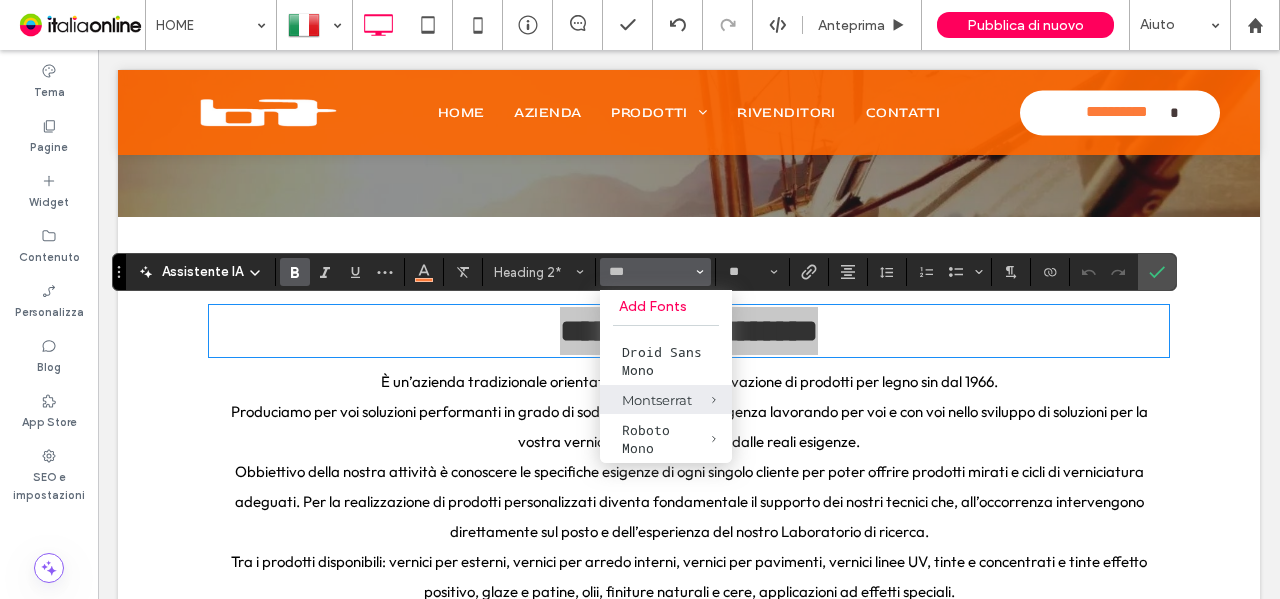 click on "Montserrat" at bounding box center (666, 400) 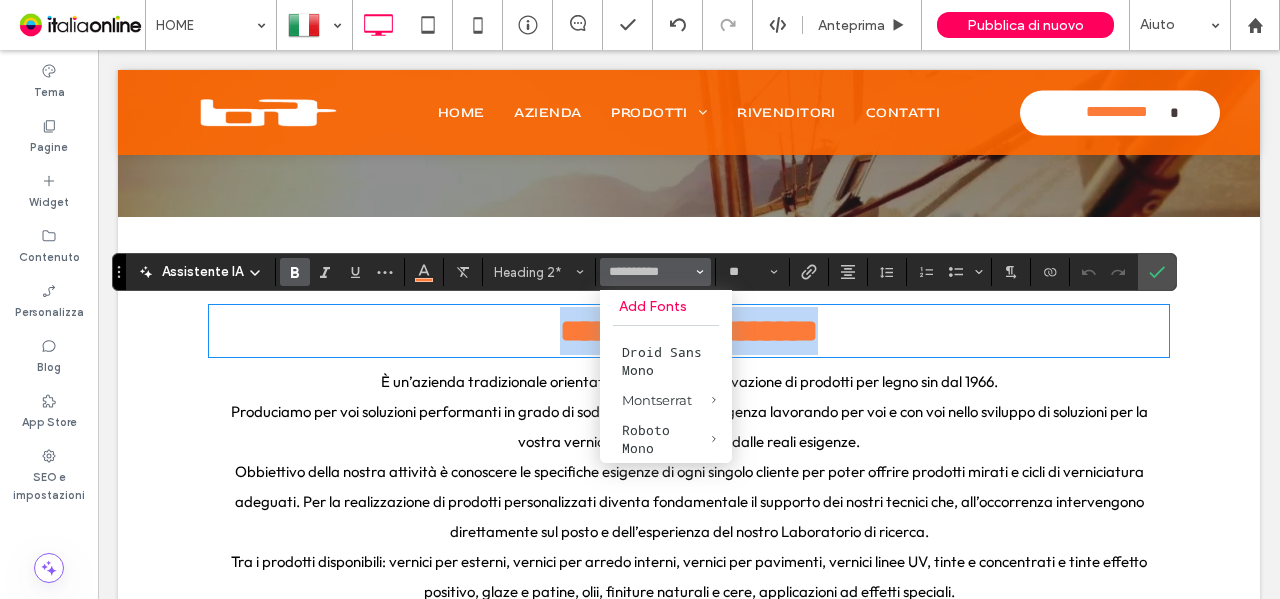 type on "**********" 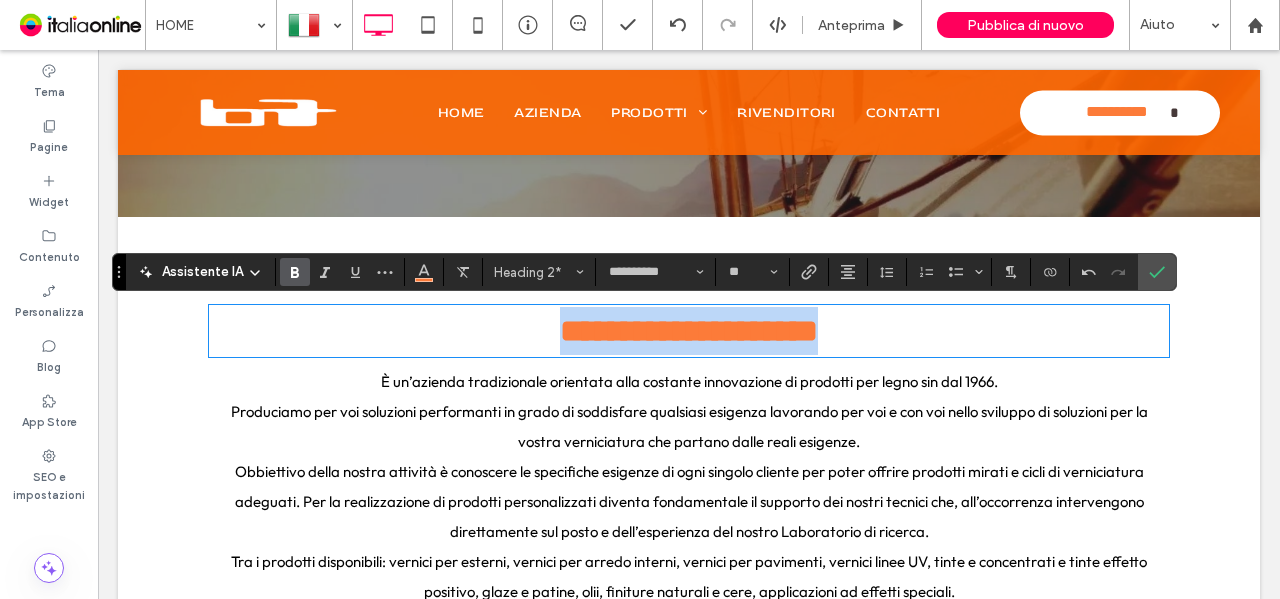 click on "**********" at bounding box center [689, 331] 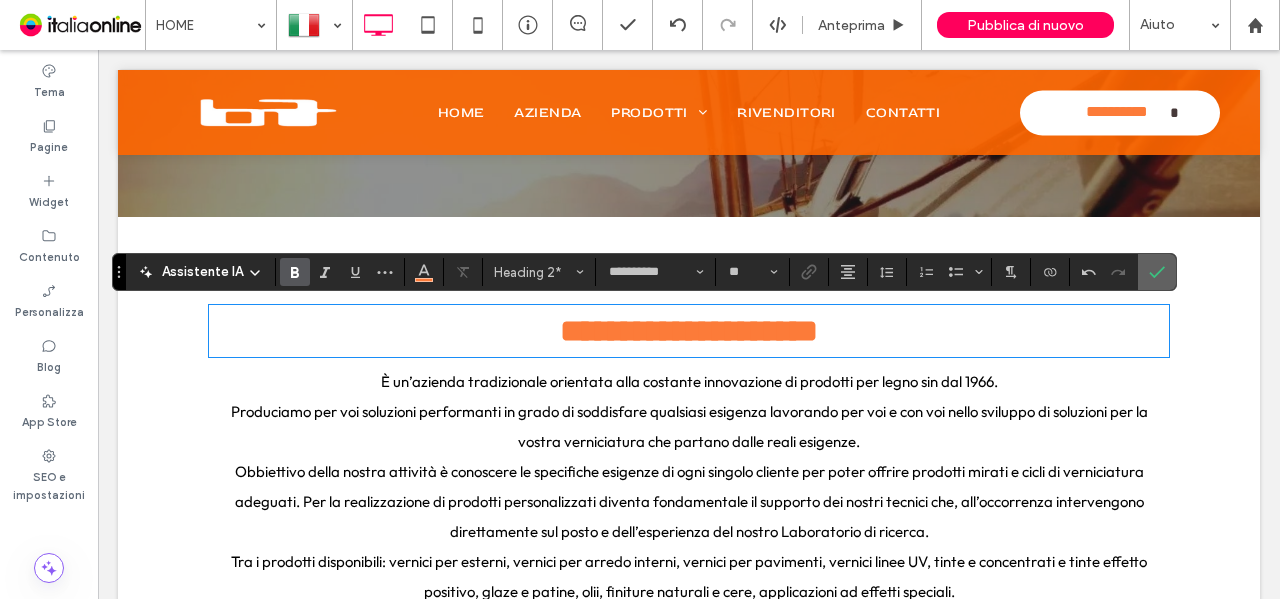 drag, startPoint x: 1156, startPoint y: 271, endPoint x: 1039, endPoint y: 253, distance: 118.37652 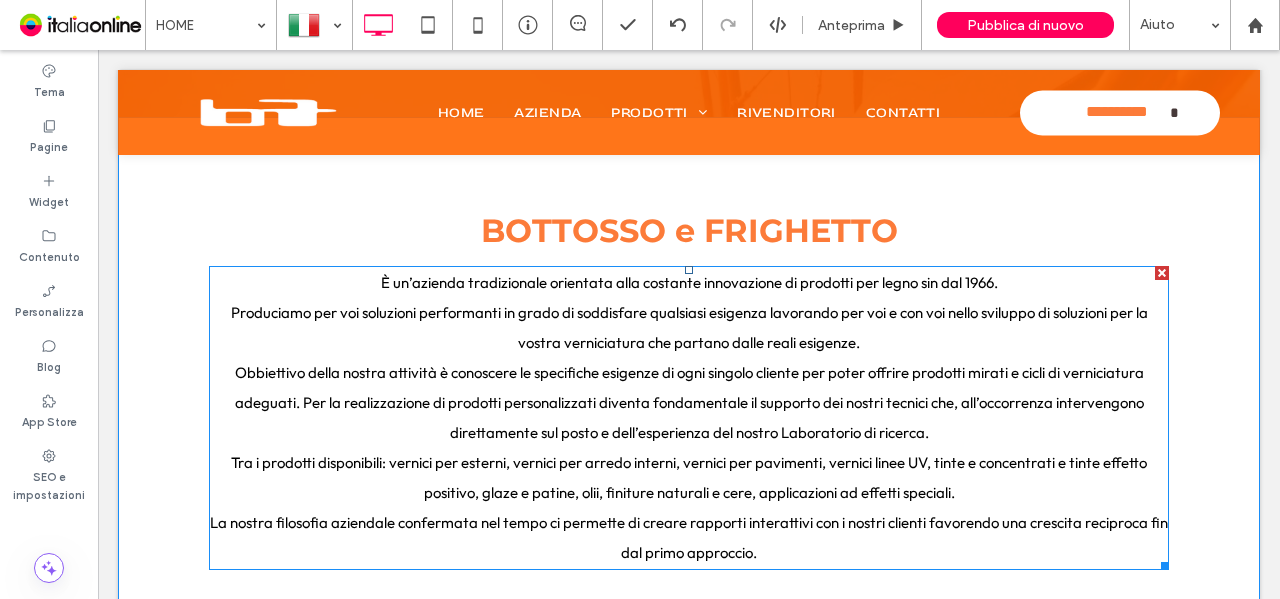 scroll, scrollTop: 0, scrollLeft: 0, axis: both 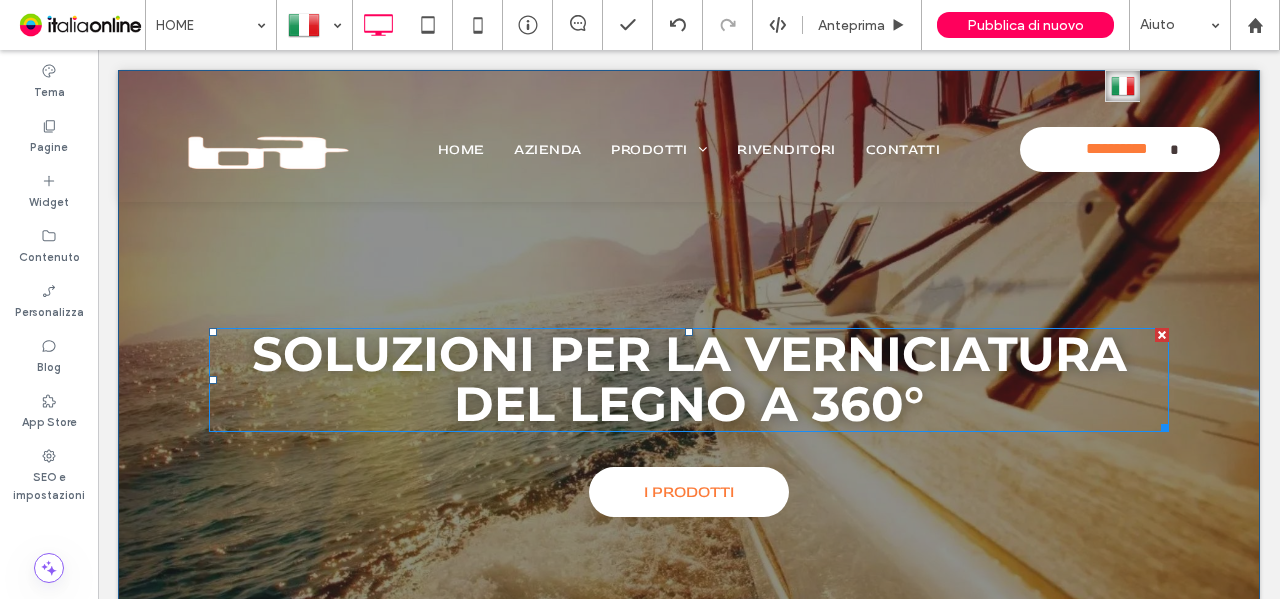 click on "Soluzioni per la verniciatura del legno a 360°" at bounding box center (689, 380) 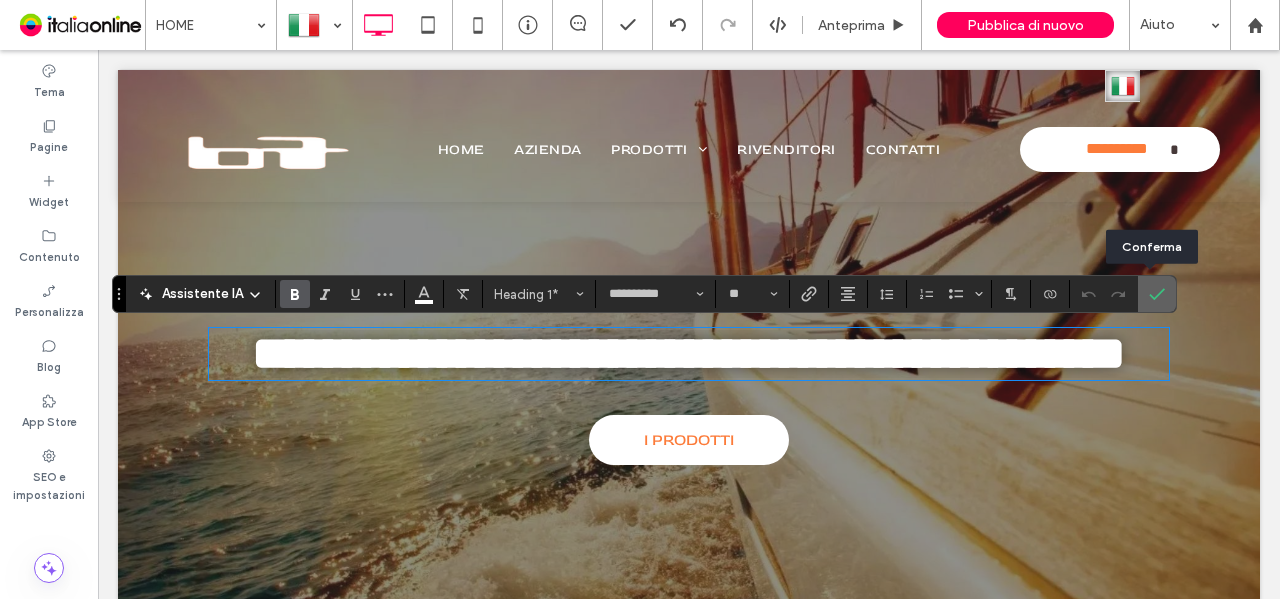 click at bounding box center (1157, 294) 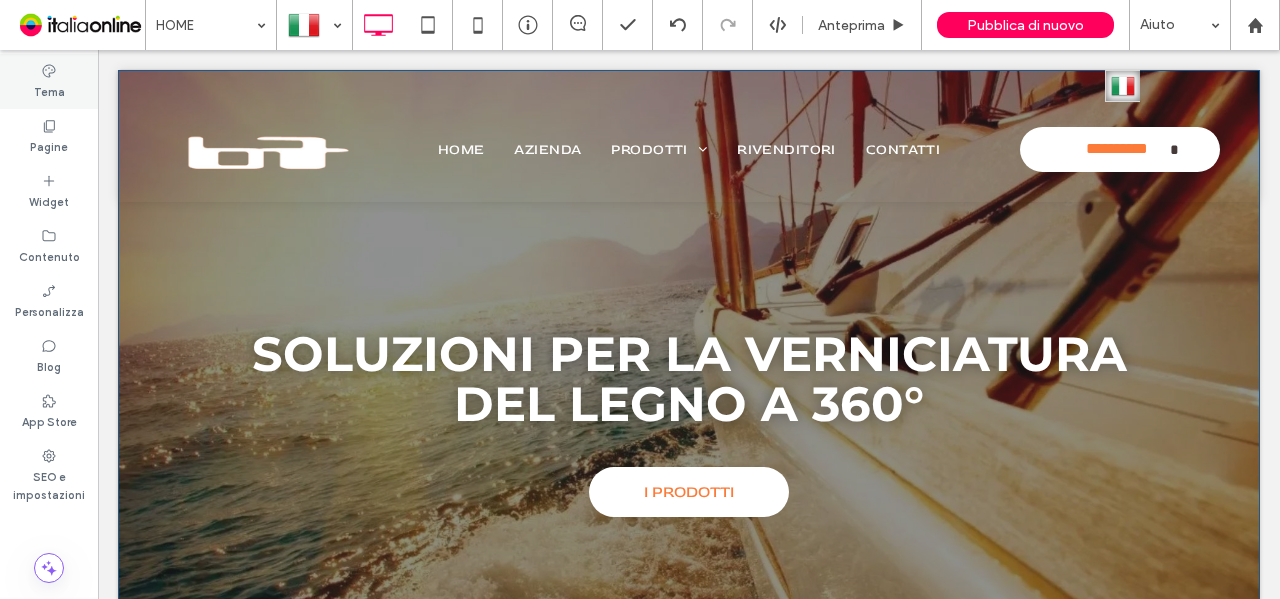 drag, startPoint x: 62, startPoint y: 89, endPoint x: 326, endPoint y: 297, distance: 336.0952 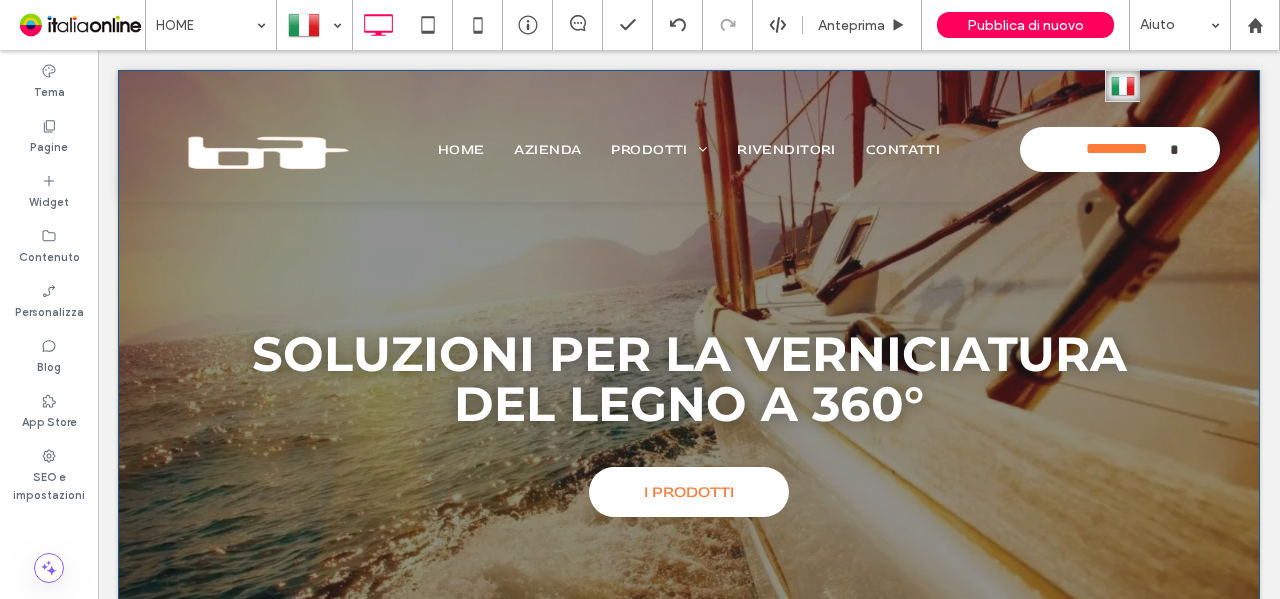 click on "Tema" at bounding box center (49, 90) 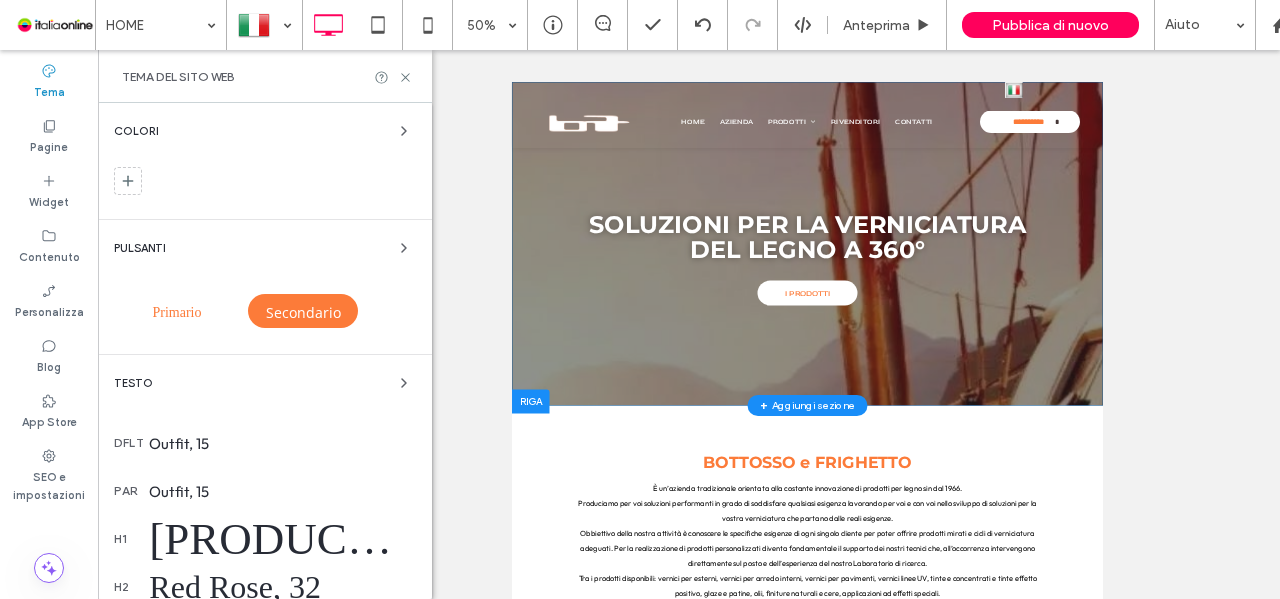 scroll, scrollTop: 200, scrollLeft: 0, axis: vertical 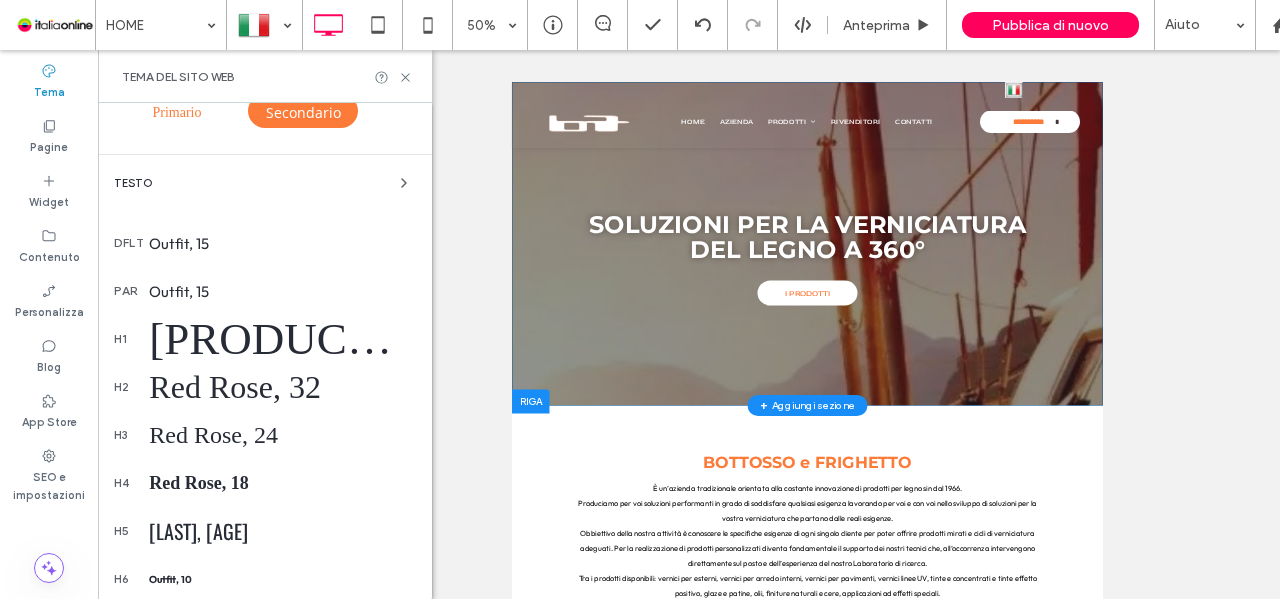 click on "Red Rose, 48" at bounding box center [282, 339] 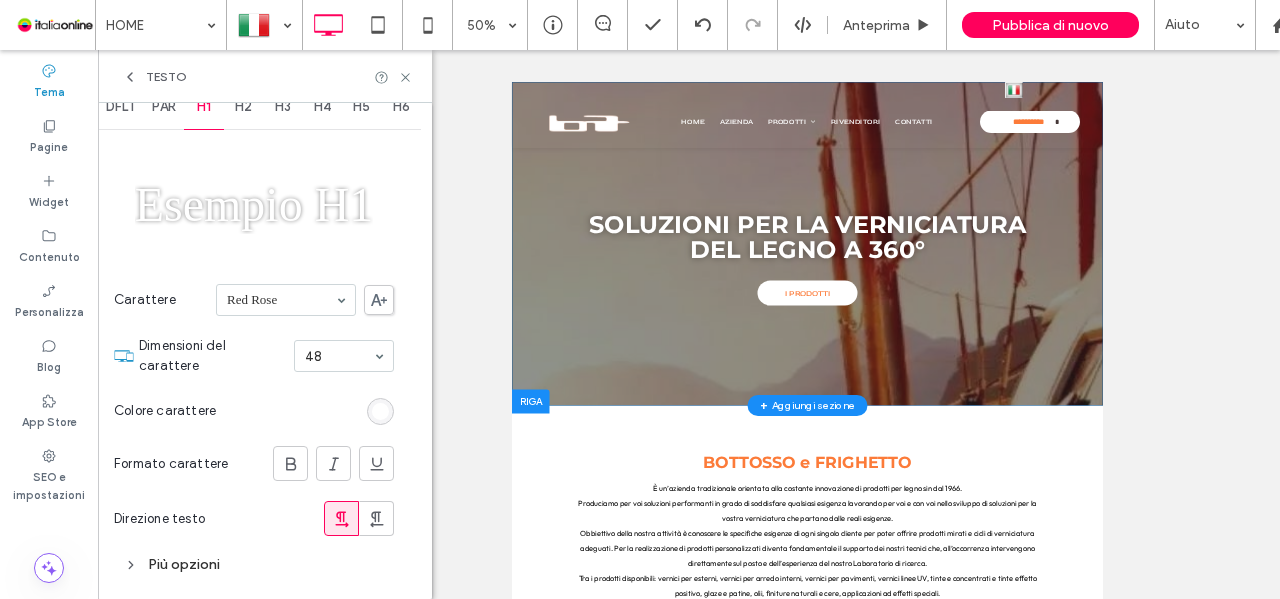 scroll, scrollTop: 32, scrollLeft: 0, axis: vertical 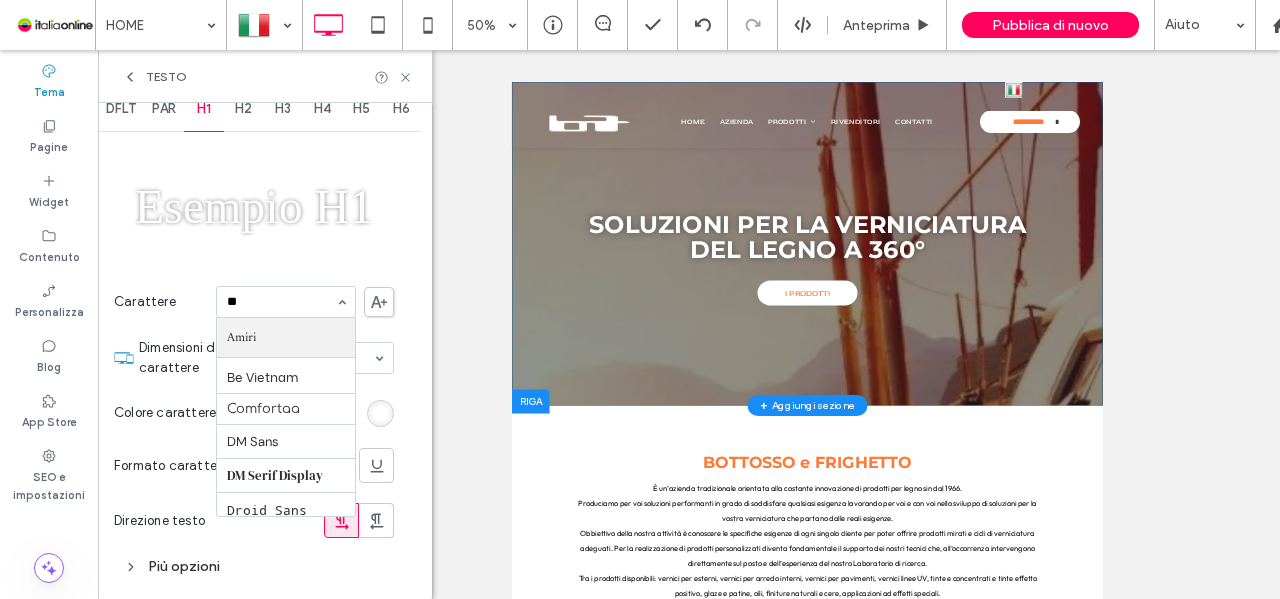 type on "***" 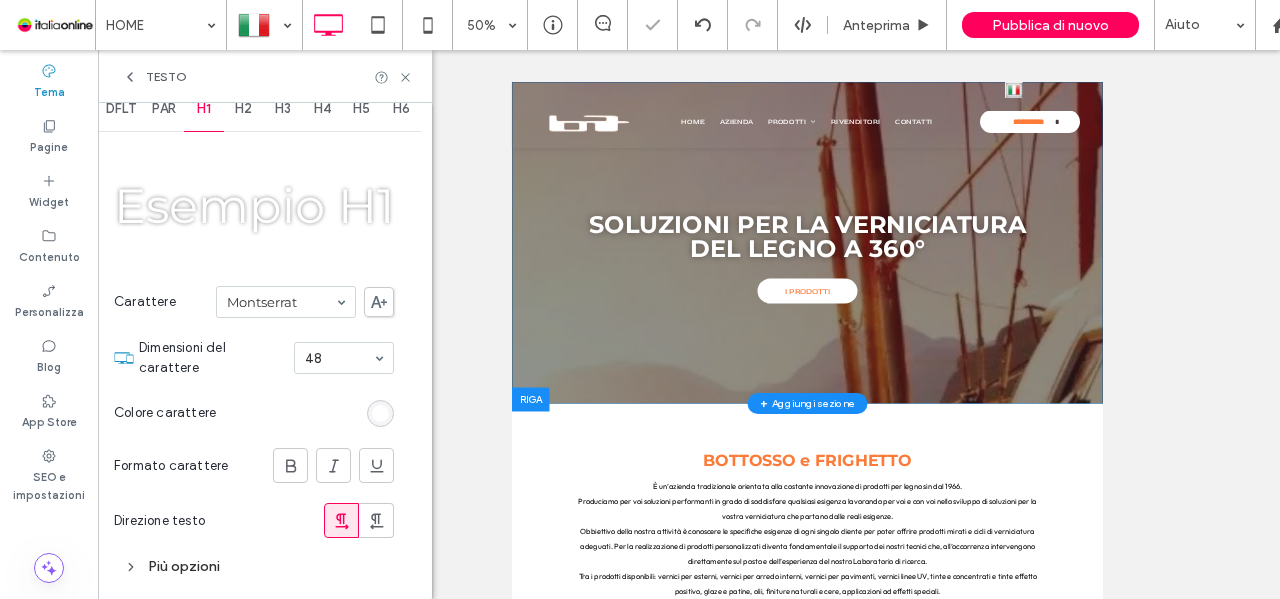 click on "H2" at bounding box center (244, 109) 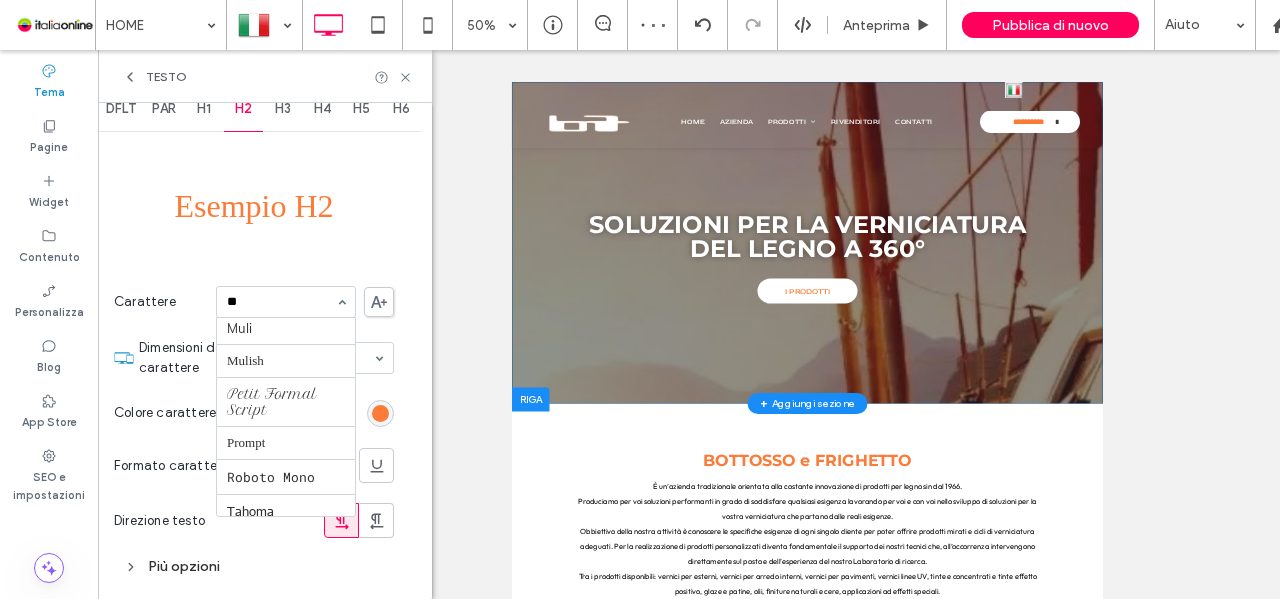 scroll, scrollTop: 0, scrollLeft: 0, axis: both 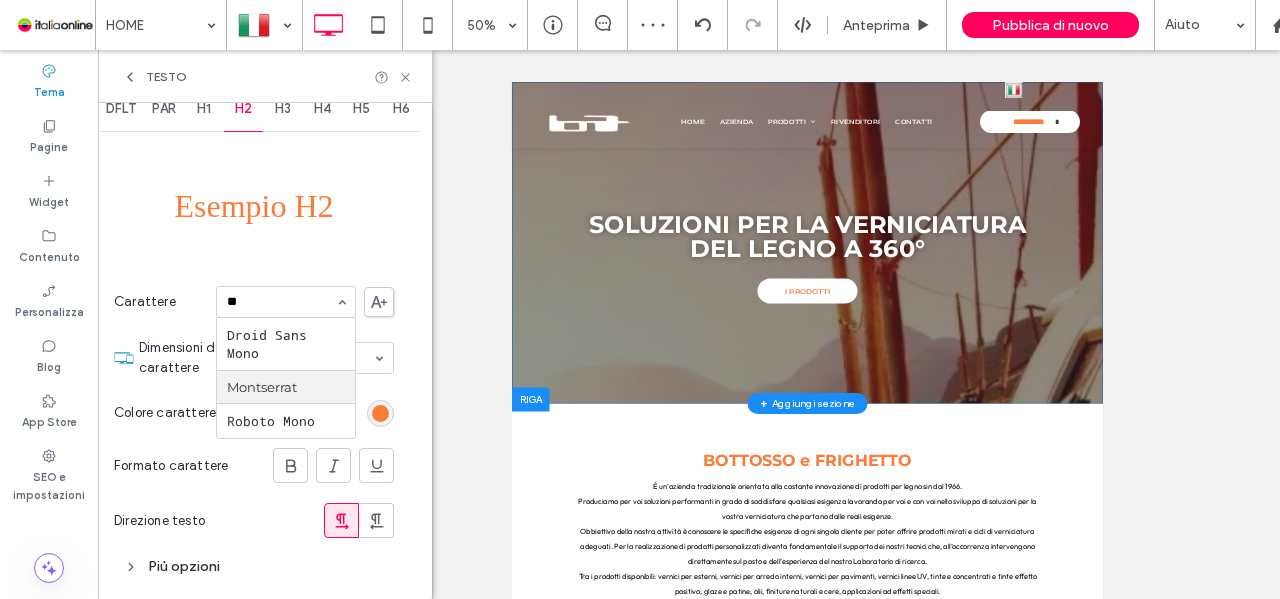 type on "***" 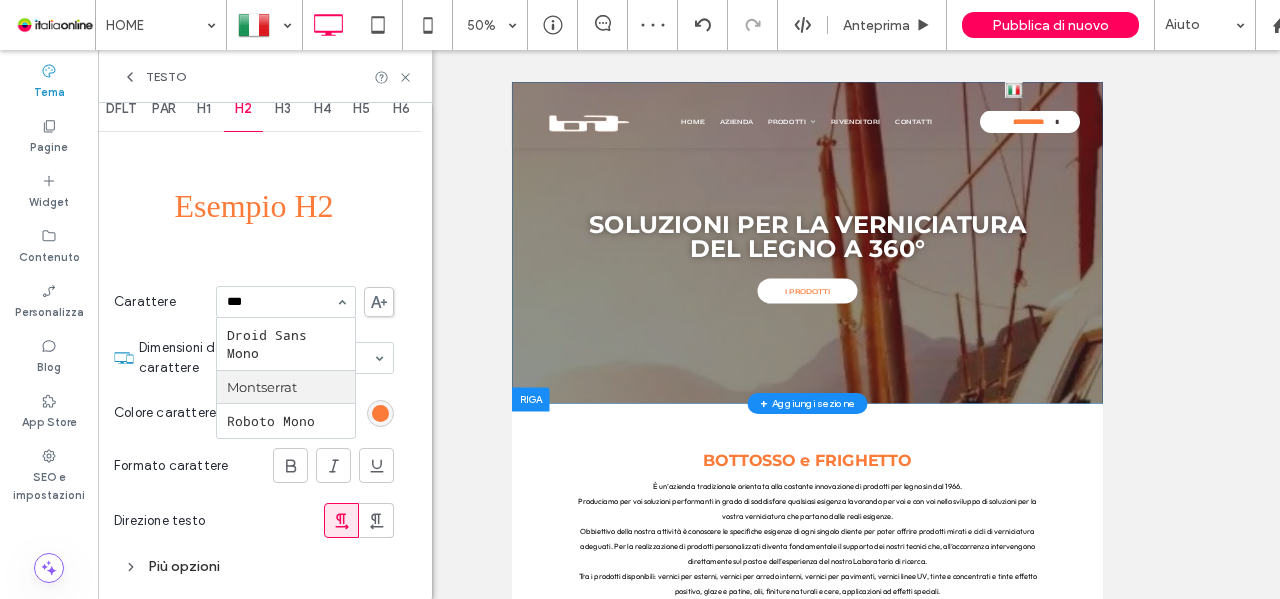 type 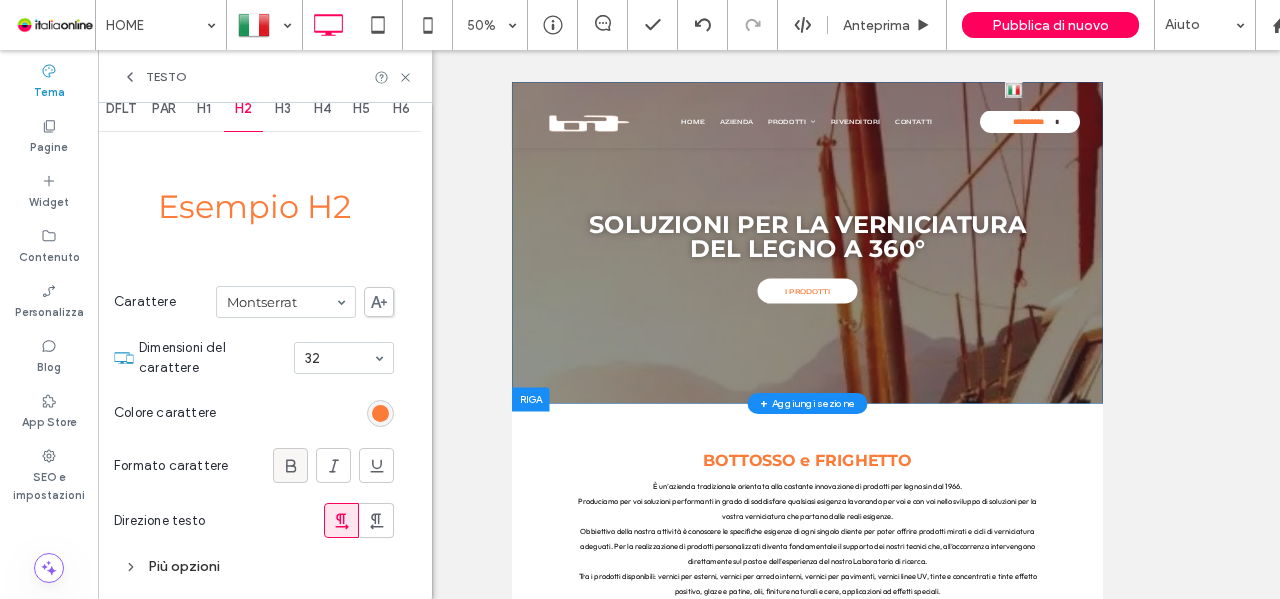 click 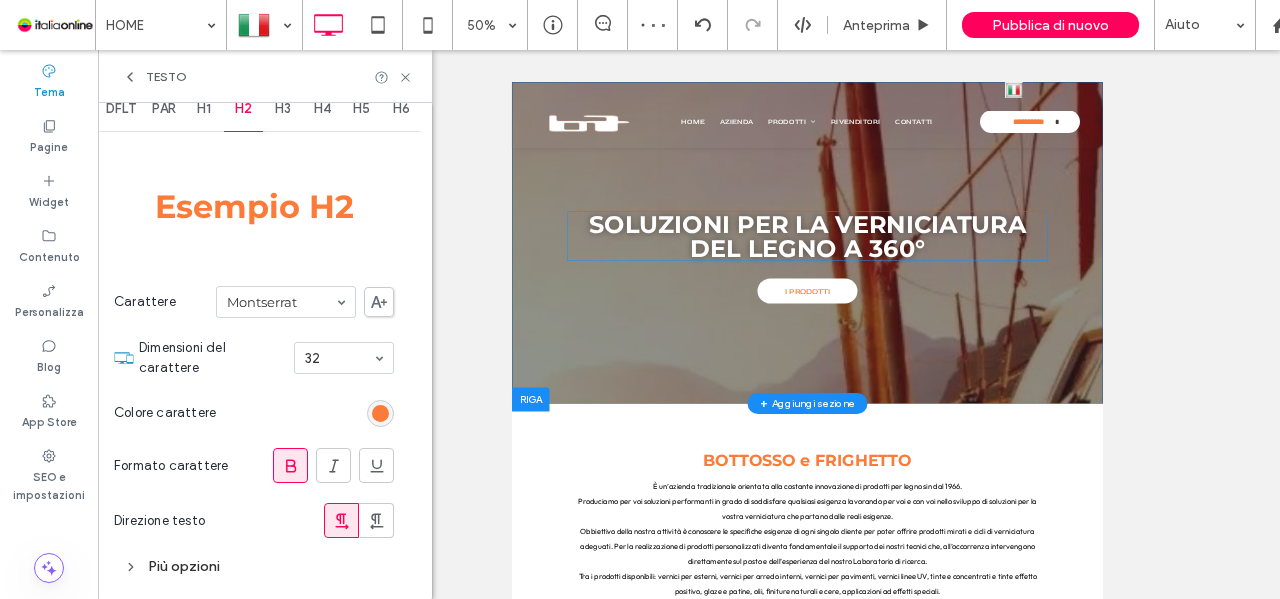 click on "Soluzioni per la verniciatura del legno a 360°" at bounding box center [1102, 390] 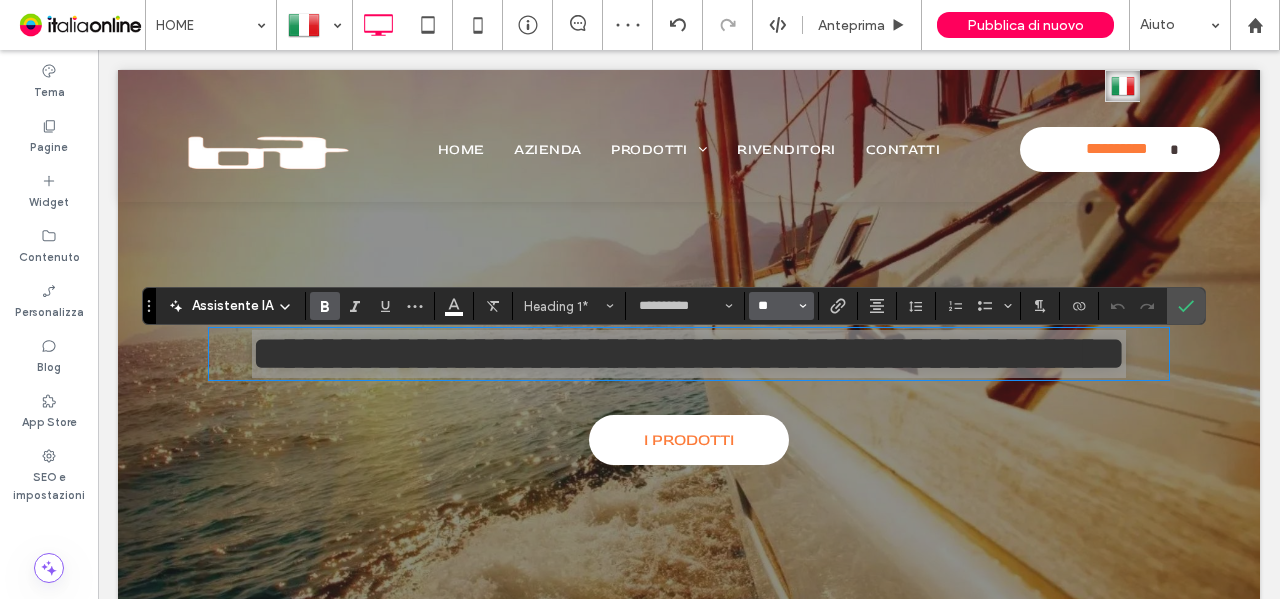 click on "**" at bounding box center (775, 306) 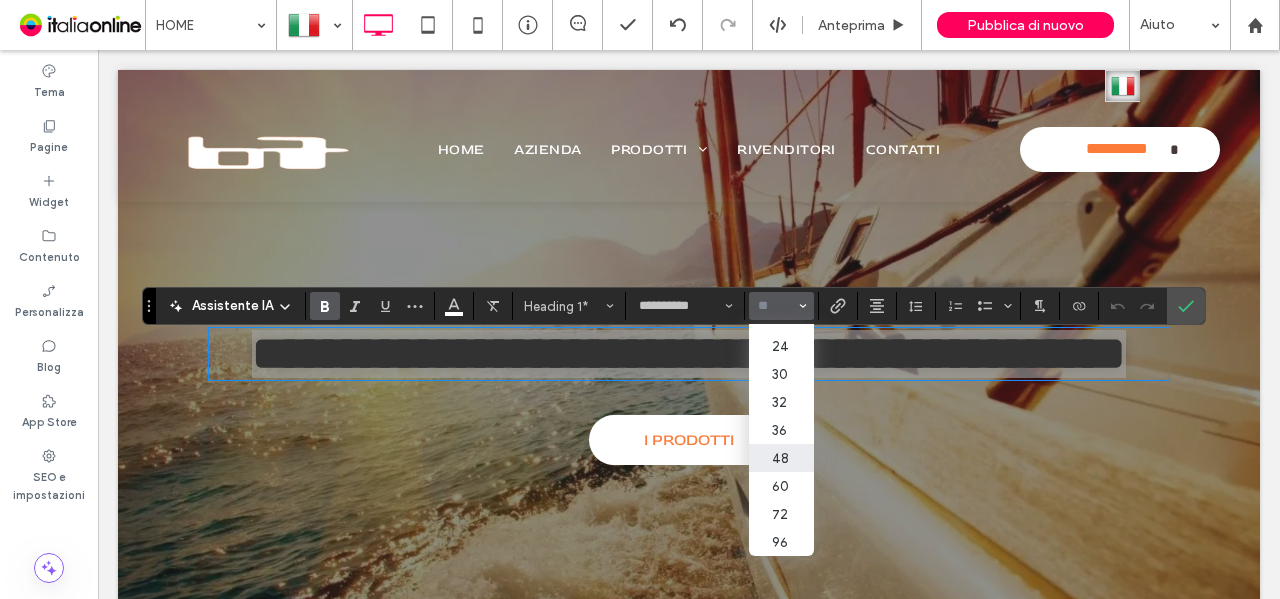 scroll, scrollTop: 276, scrollLeft: 0, axis: vertical 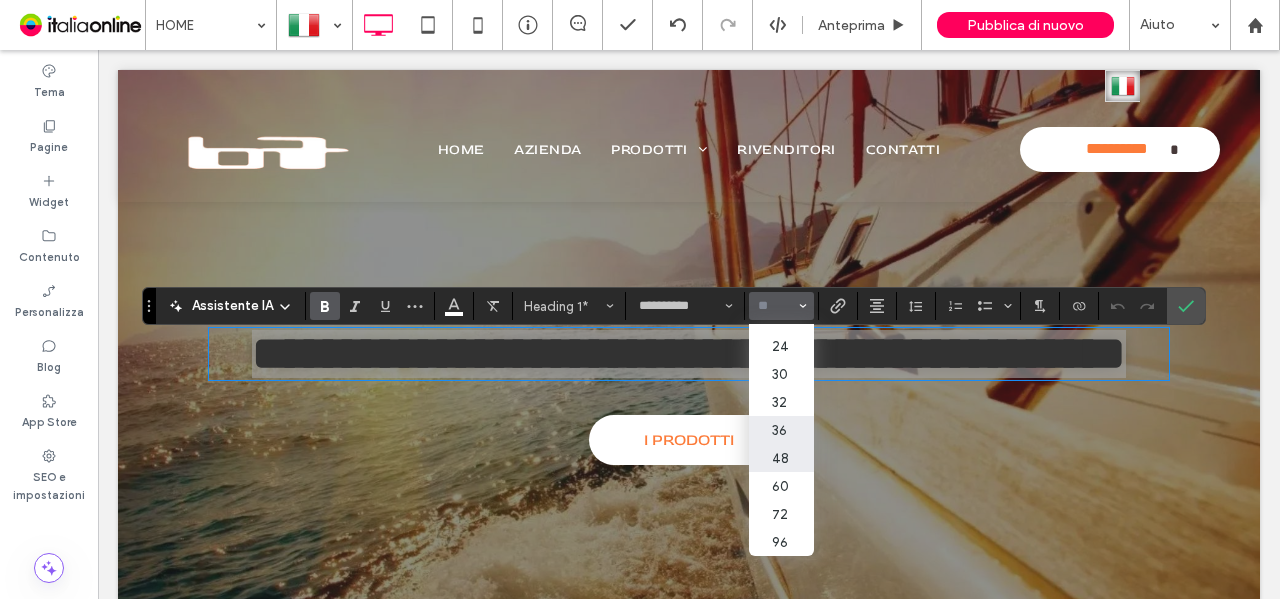 click on "36" at bounding box center (781, 430) 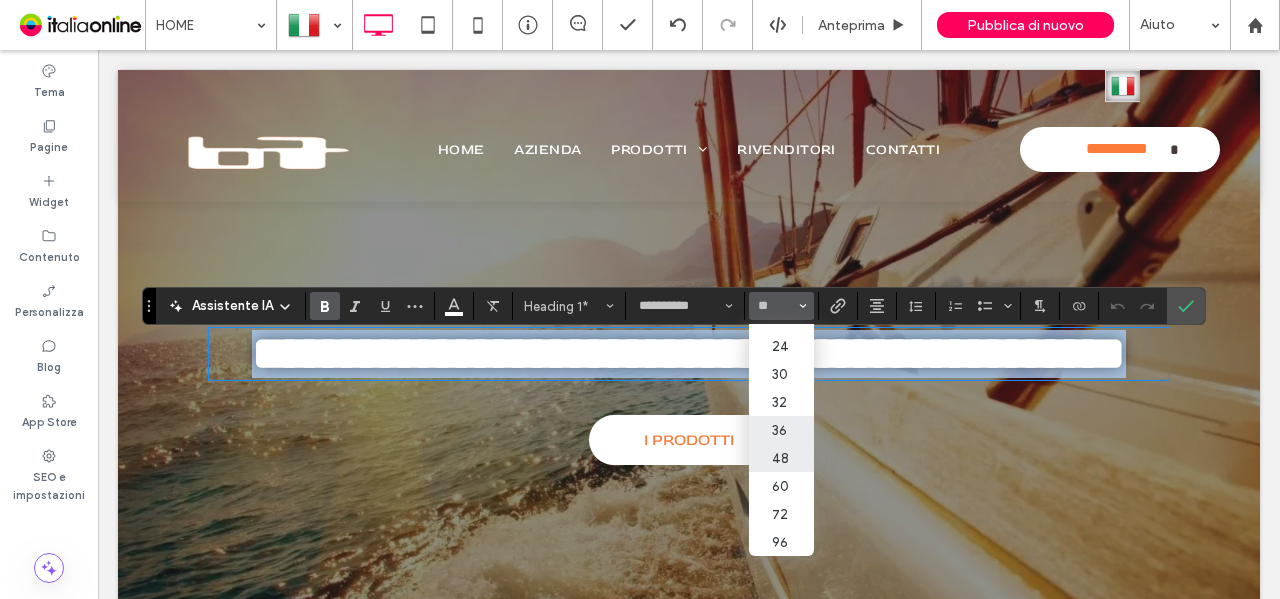 type on "**" 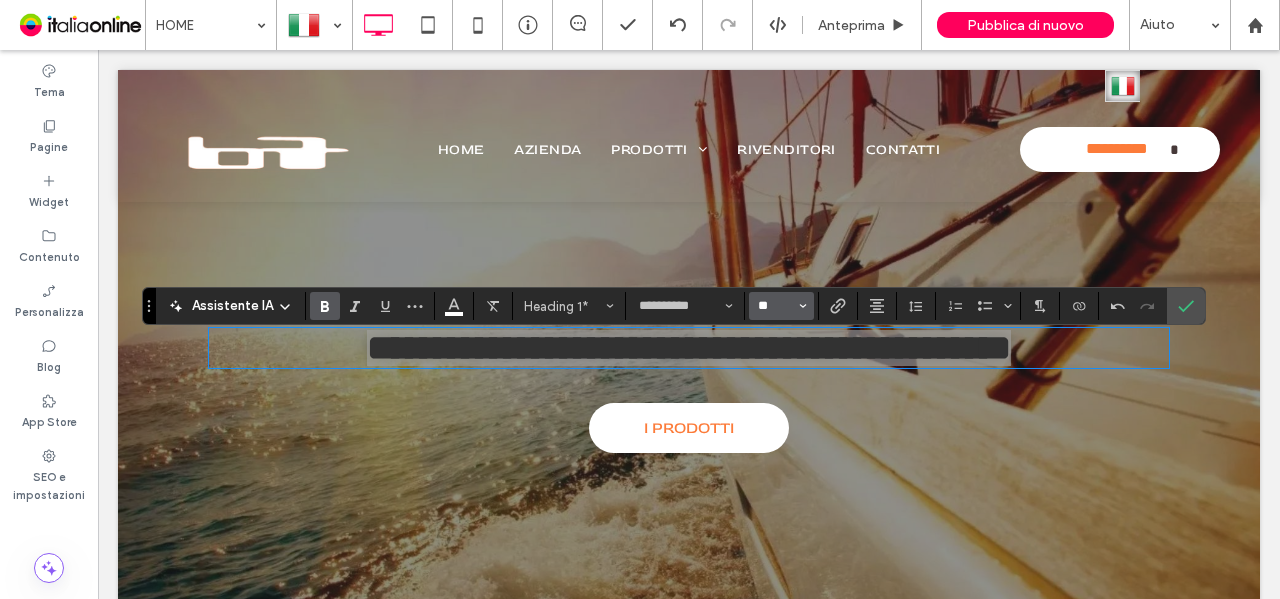 click on "**" at bounding box center (775, 306) 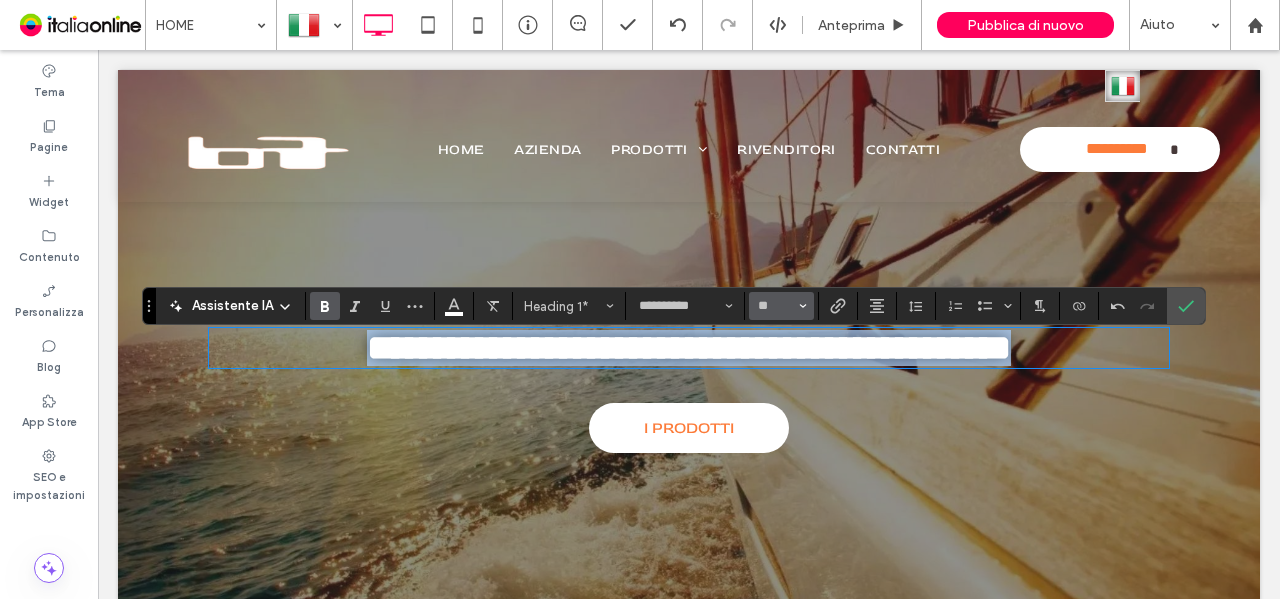 type on "**" 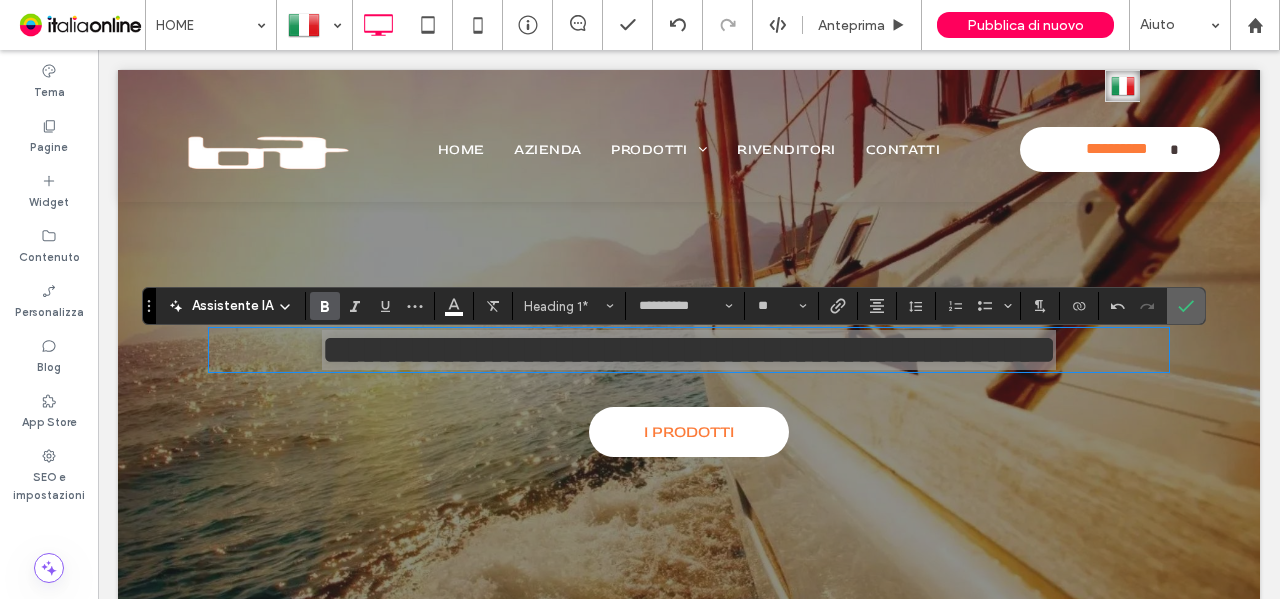 click at bounding box center [1182, 306] 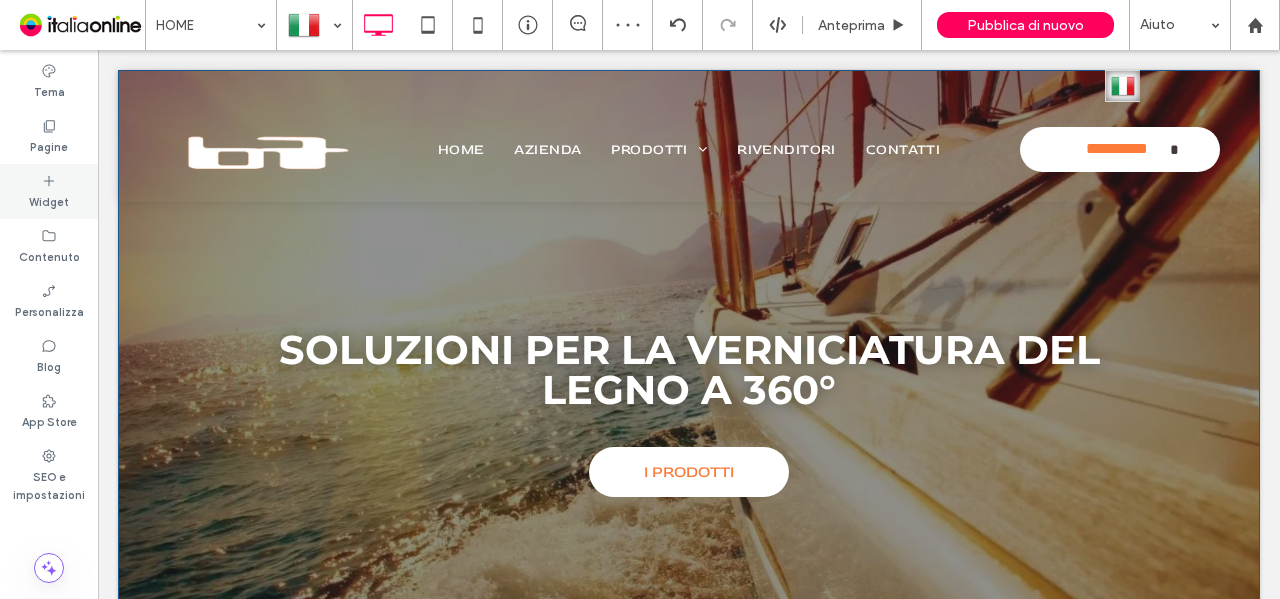 click on "Widget" at bounding box center (49, 191) 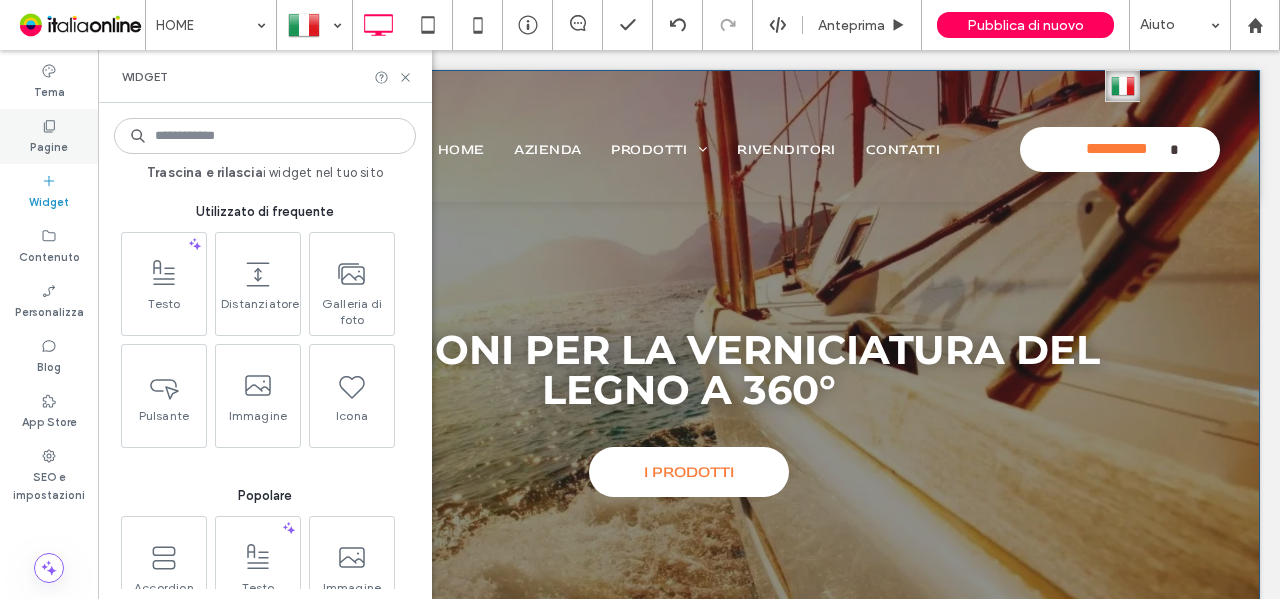 click on "Pagine" at bounding box center [49, 145] 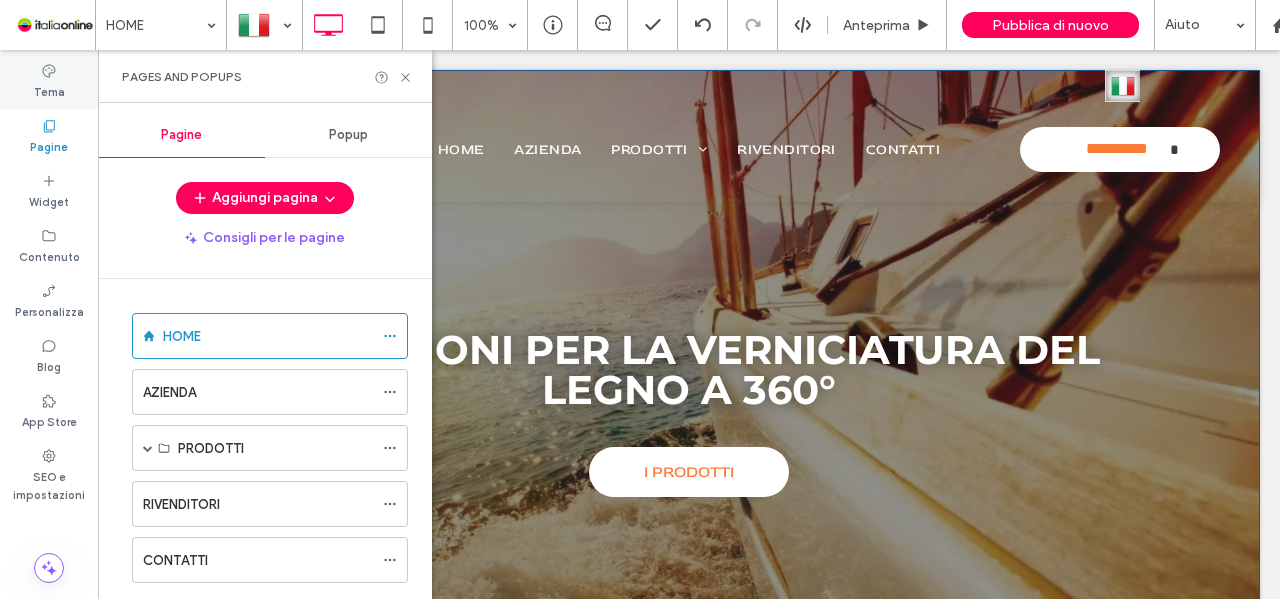 click on "Tema" at bounding box center (49, 90) 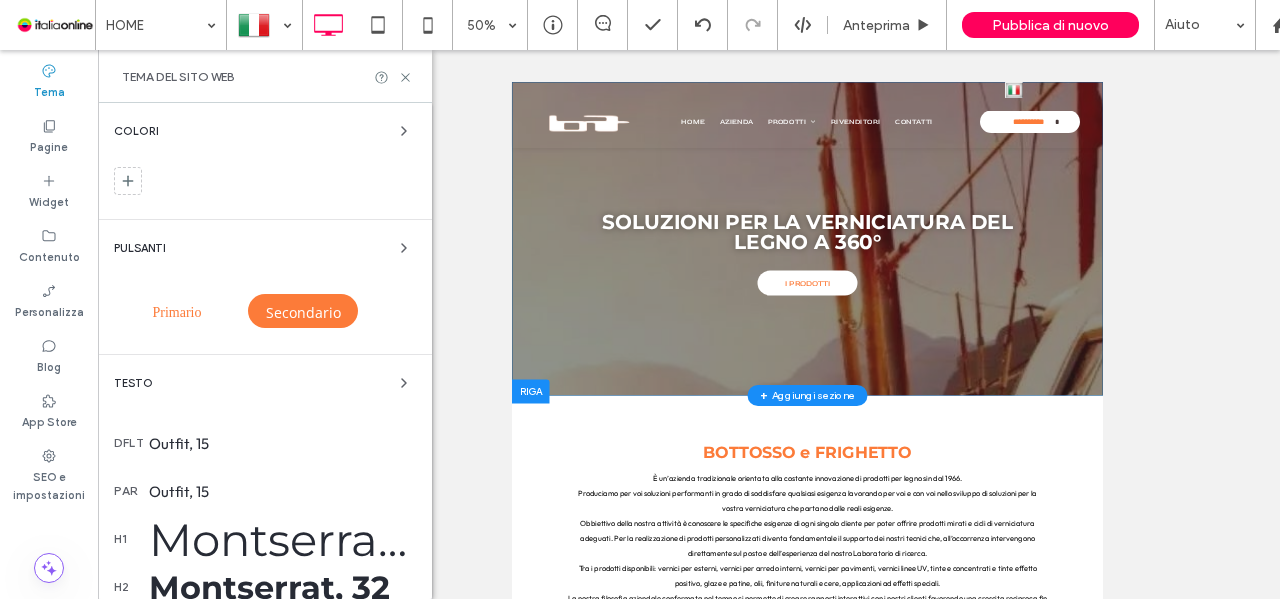 click on "Montserrat, 48" at bounding box center (282, 539) 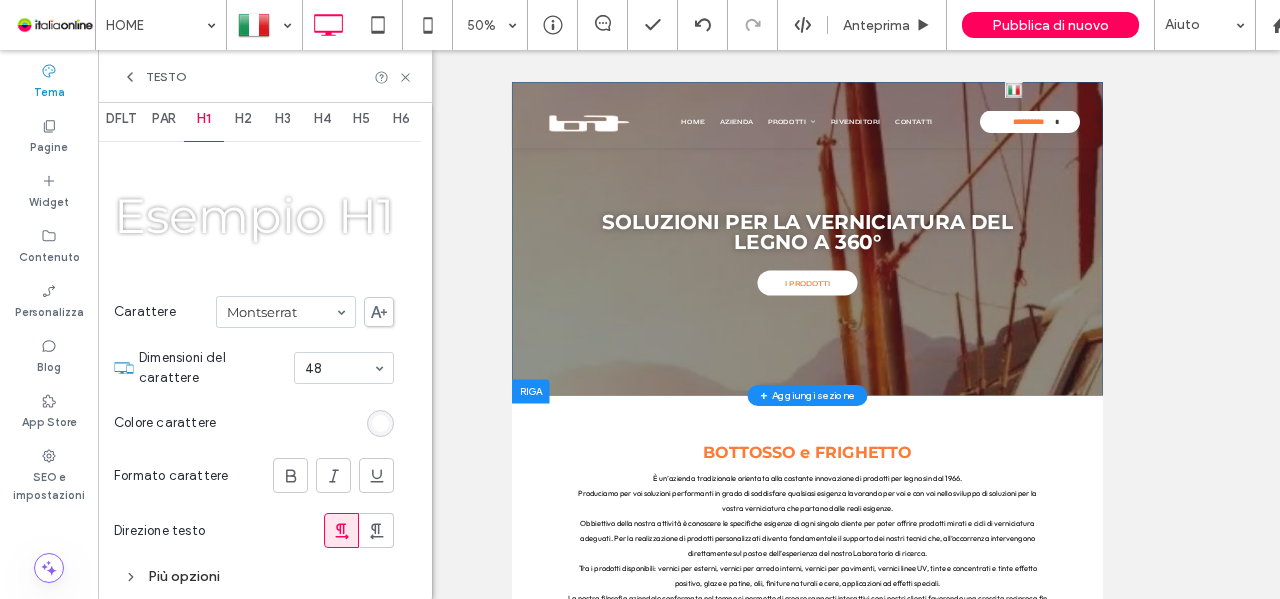 scroll, scrollTop: 32, scrollLeft: 0, axis: vertical 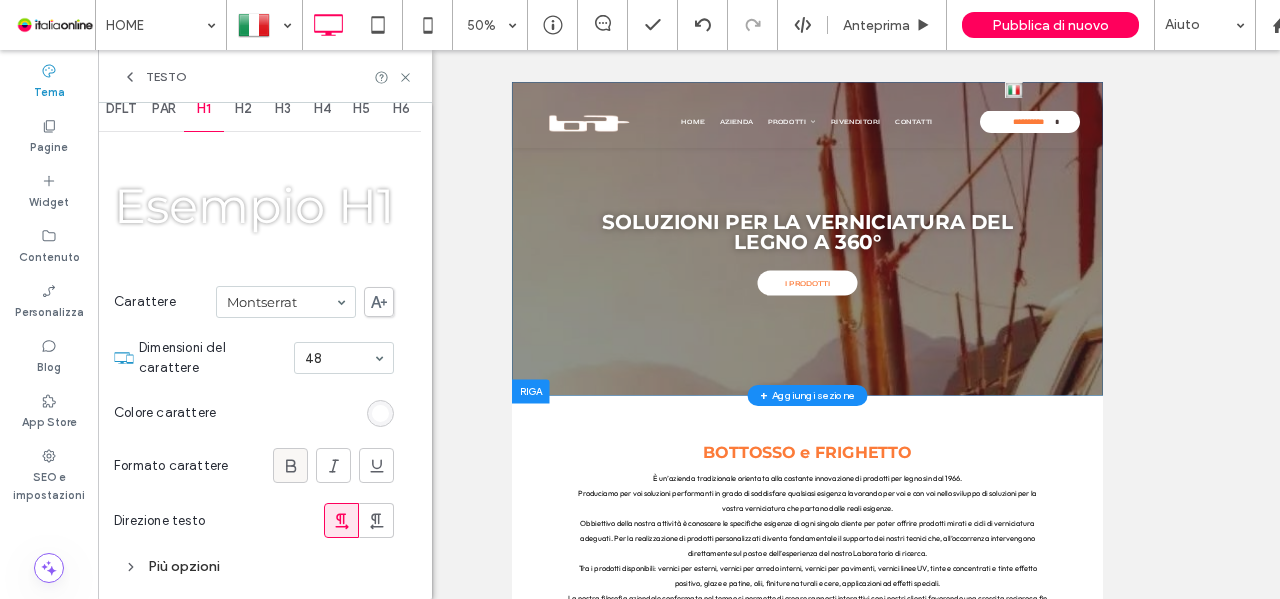 click 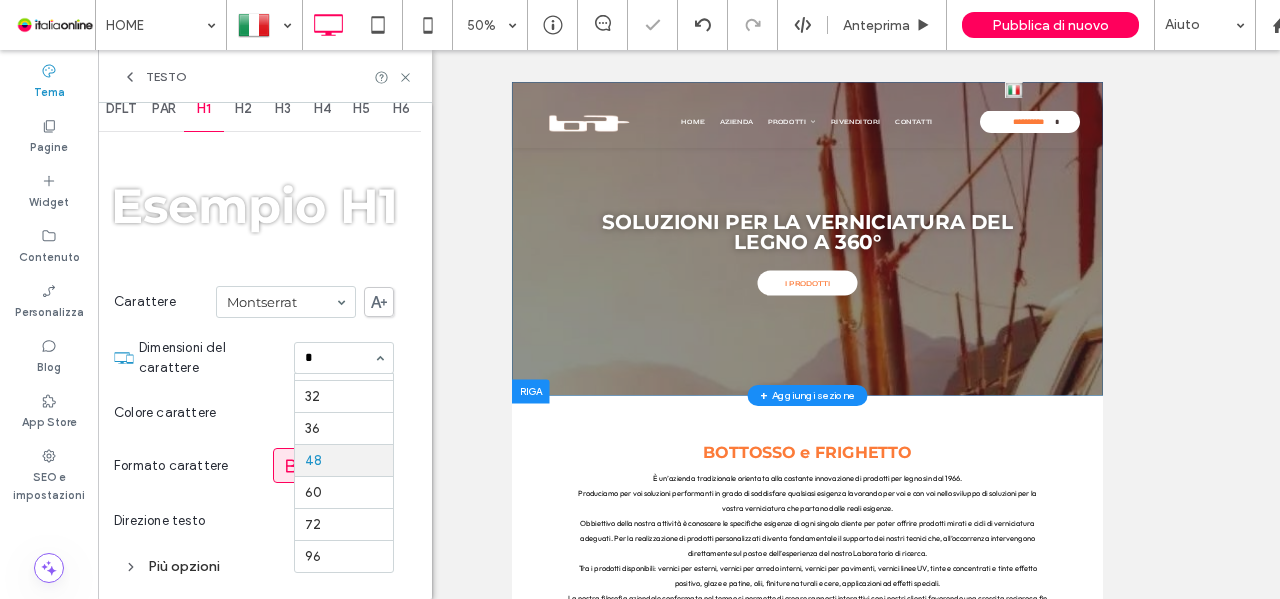 scroll, scrollTop: 0, scrollLeft: 0, axis: both 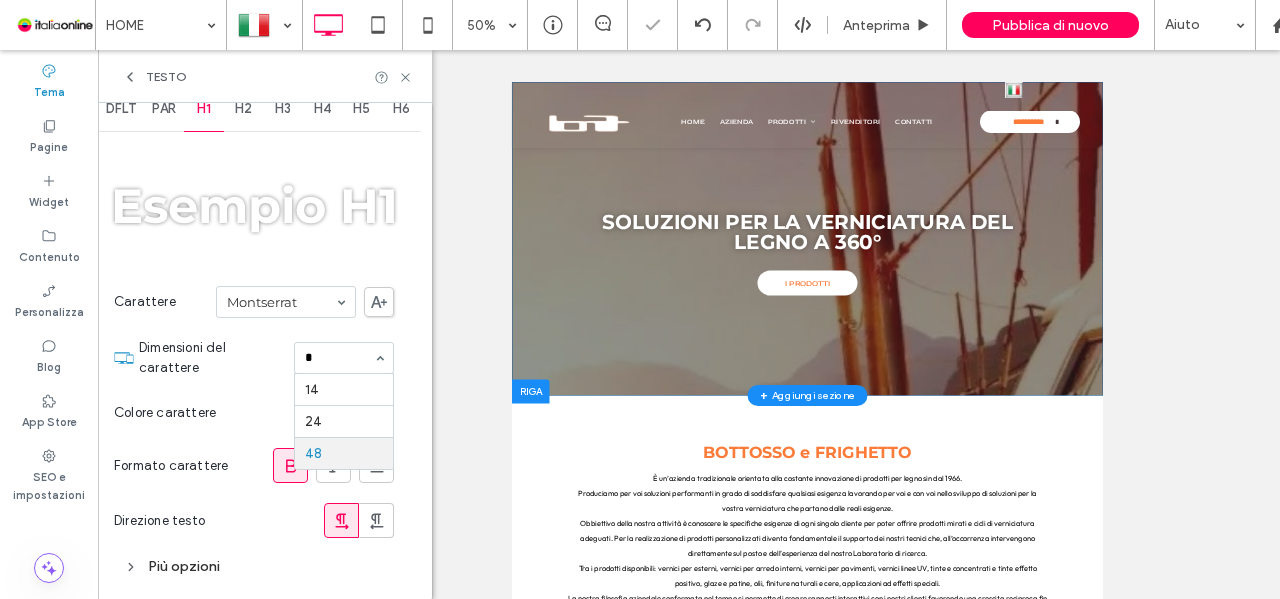 type on "**" 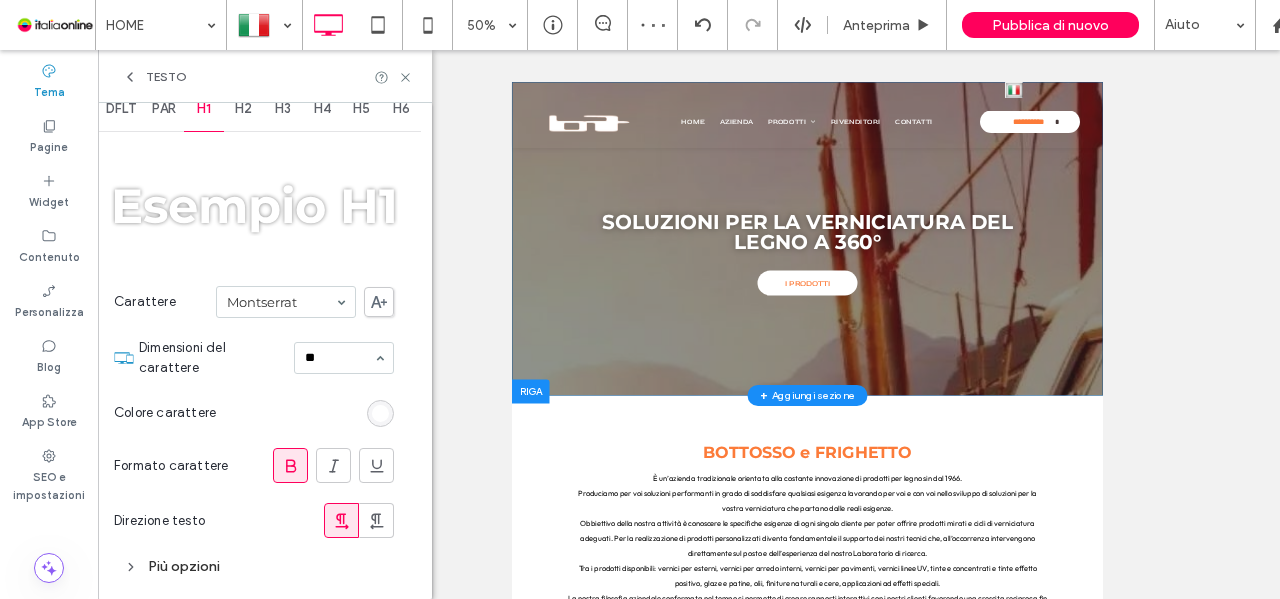 type 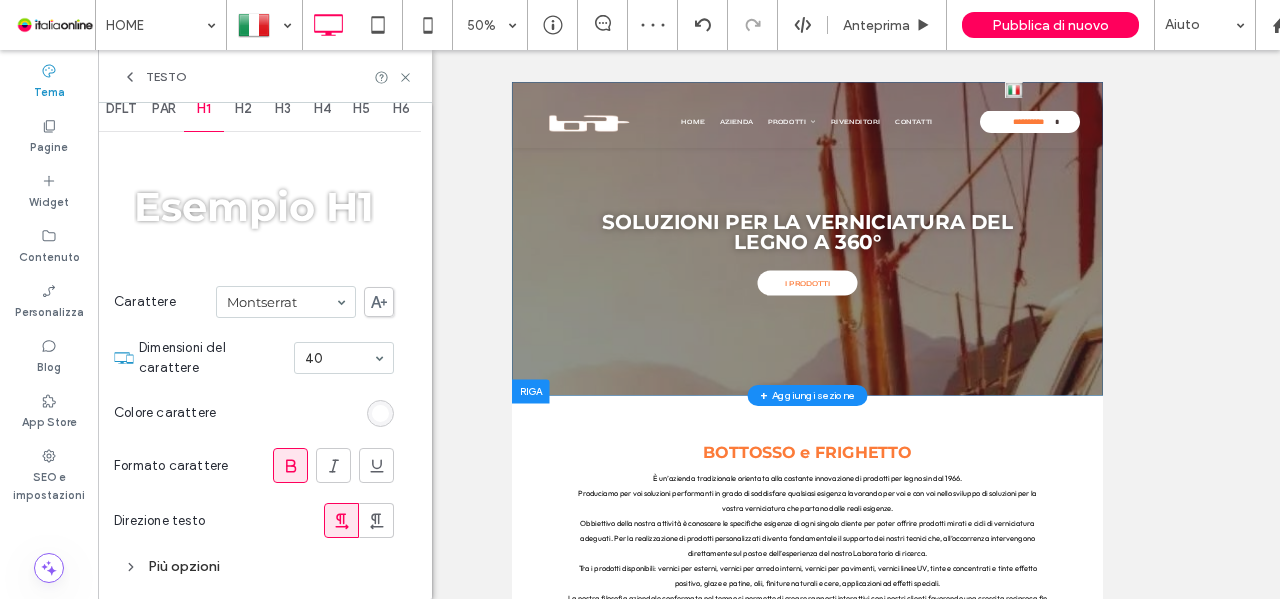 click on "H2" at bounding box center [243, 109] 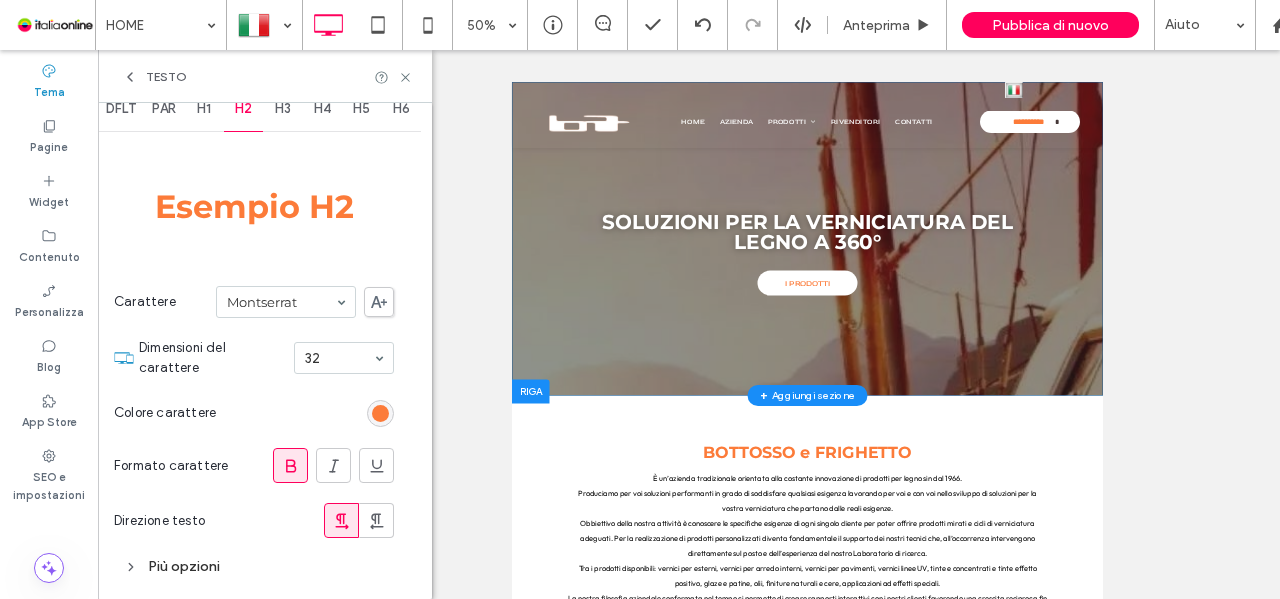 click on "H3" at bounding box center (283, 109) 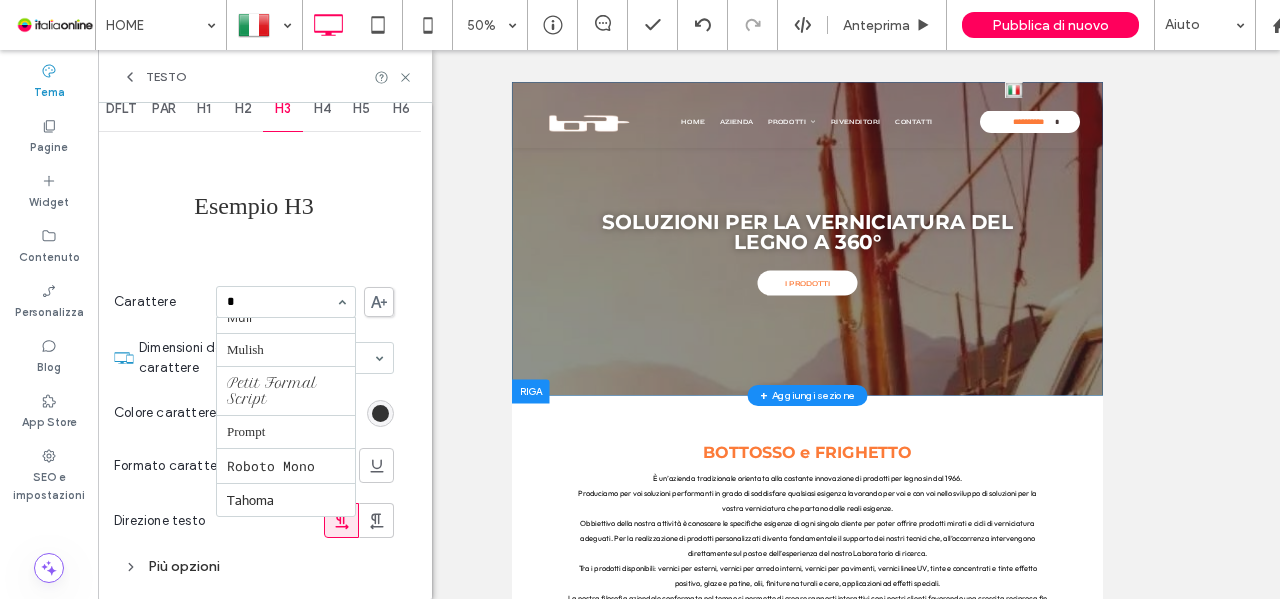 scroll, scrollTop: 0, scrollLeft: 0, axis: both 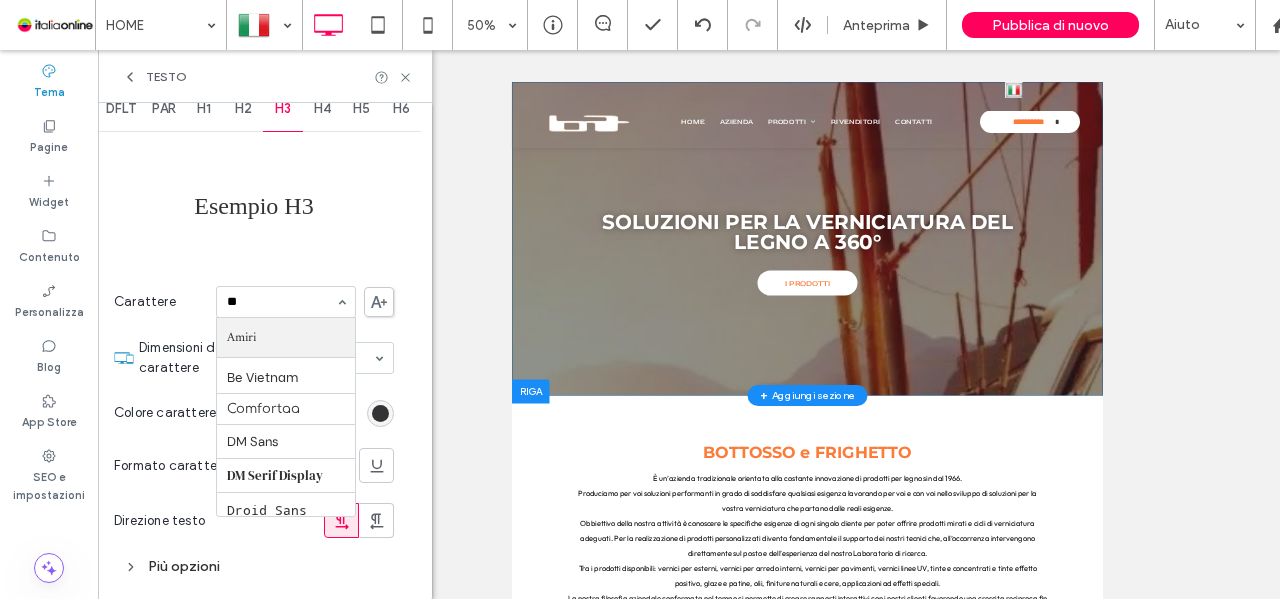 type on "***" 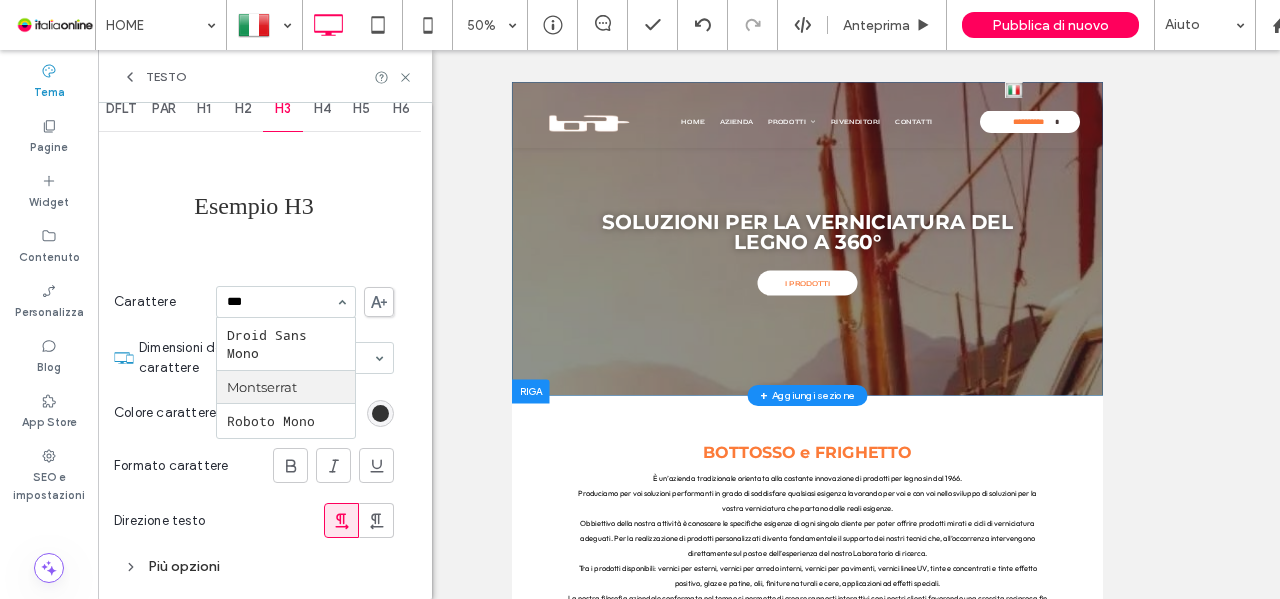 type 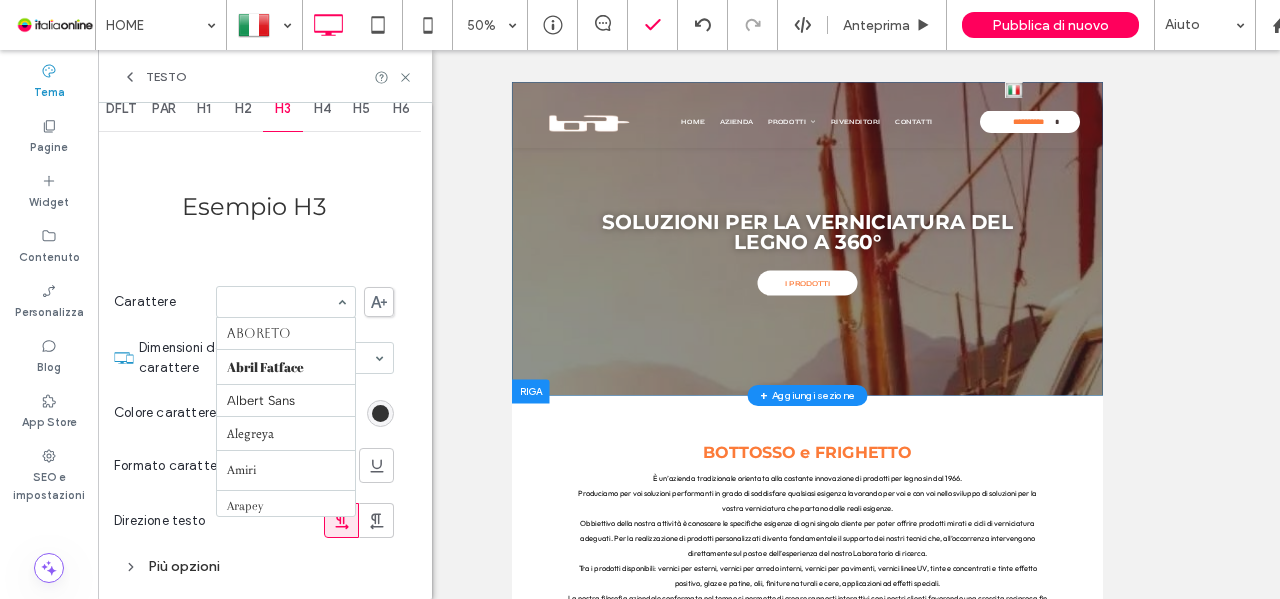 scroll, scrollTop: 1076, scrollLeft: 0, axis: vertical 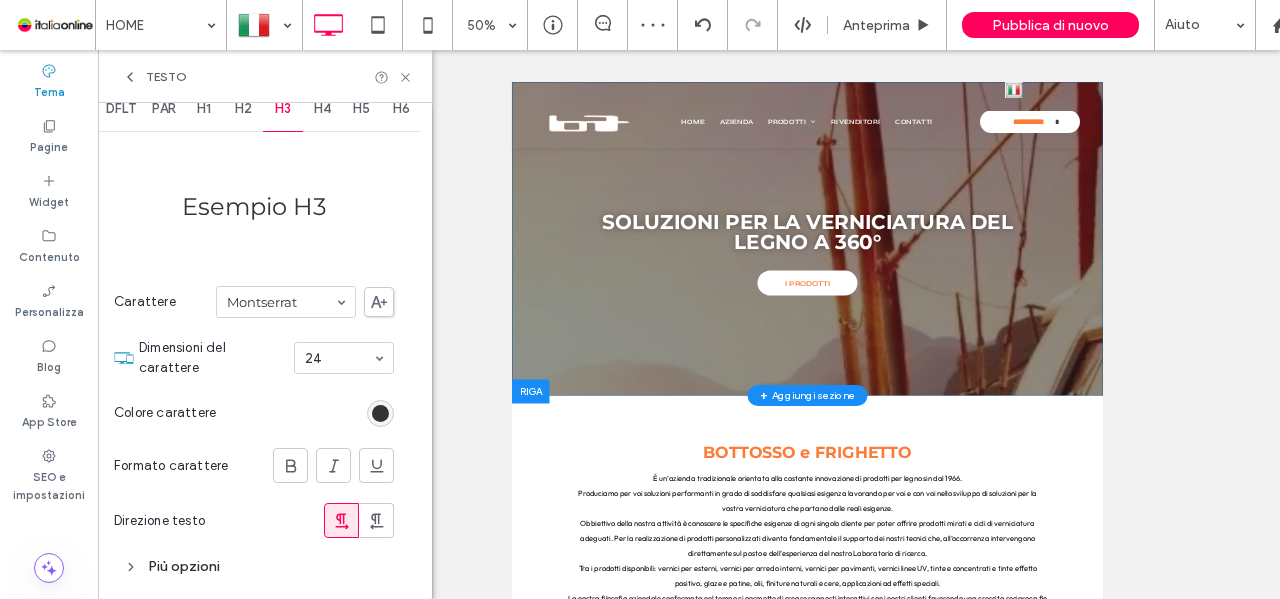 drag, startPoint x: 396, startPoint y: 77, endPoint x: 404, endPoint y: 90, distance: 15.264338 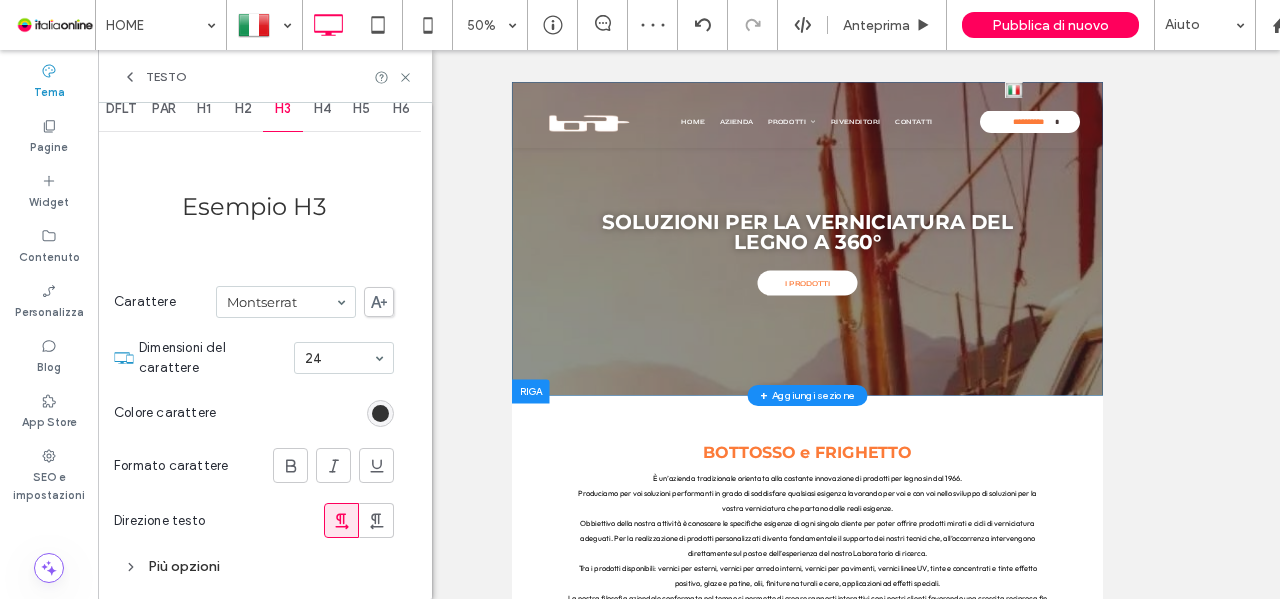 click on "Testo" at bounding box center [265, 77] 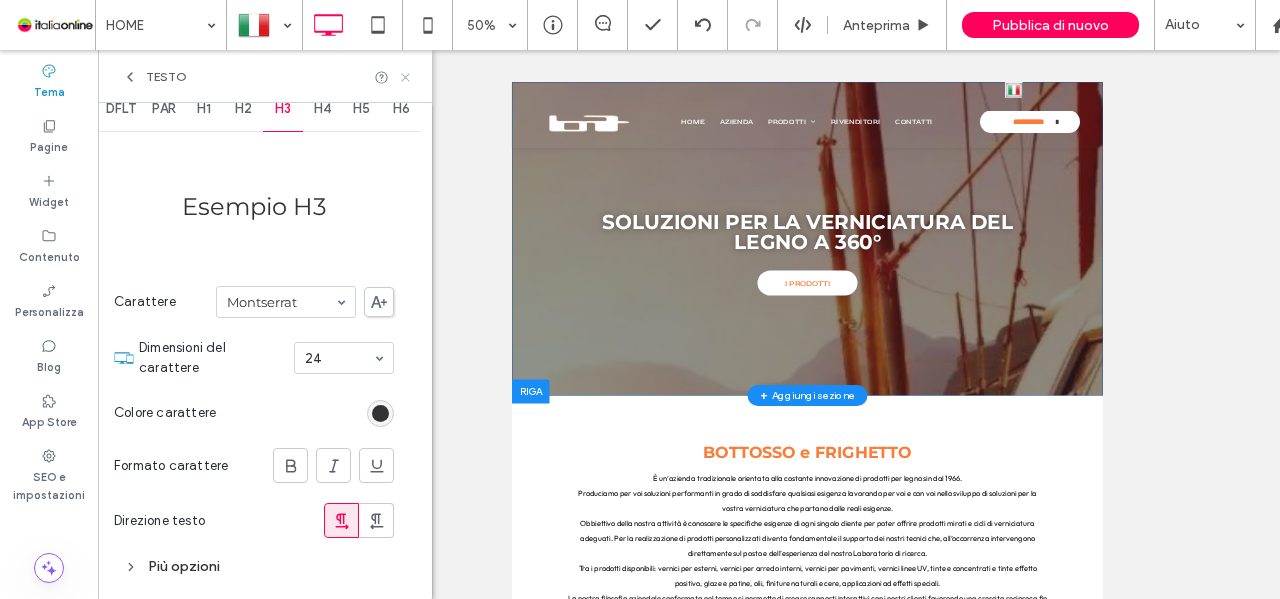 drag, startPoint x: 409, startPoint y: 76, endPoint x: 328, endPoint y: 32, distance: 92.17918 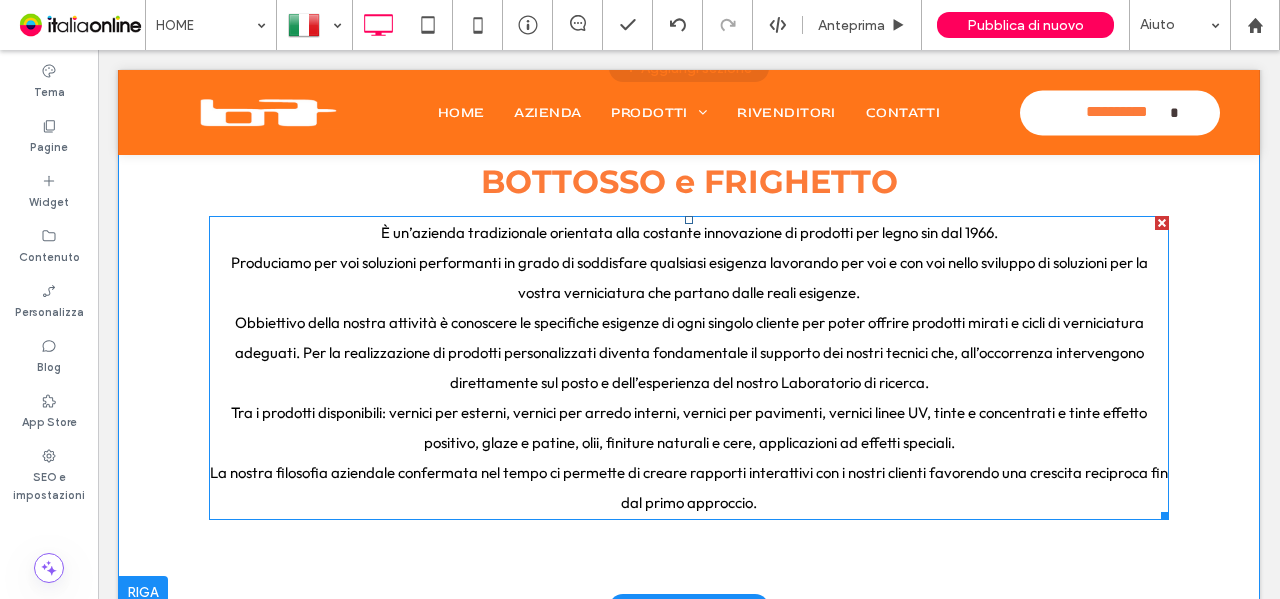 scroll, scrollTop: 600, scrollLeft: 0, axis: vertical 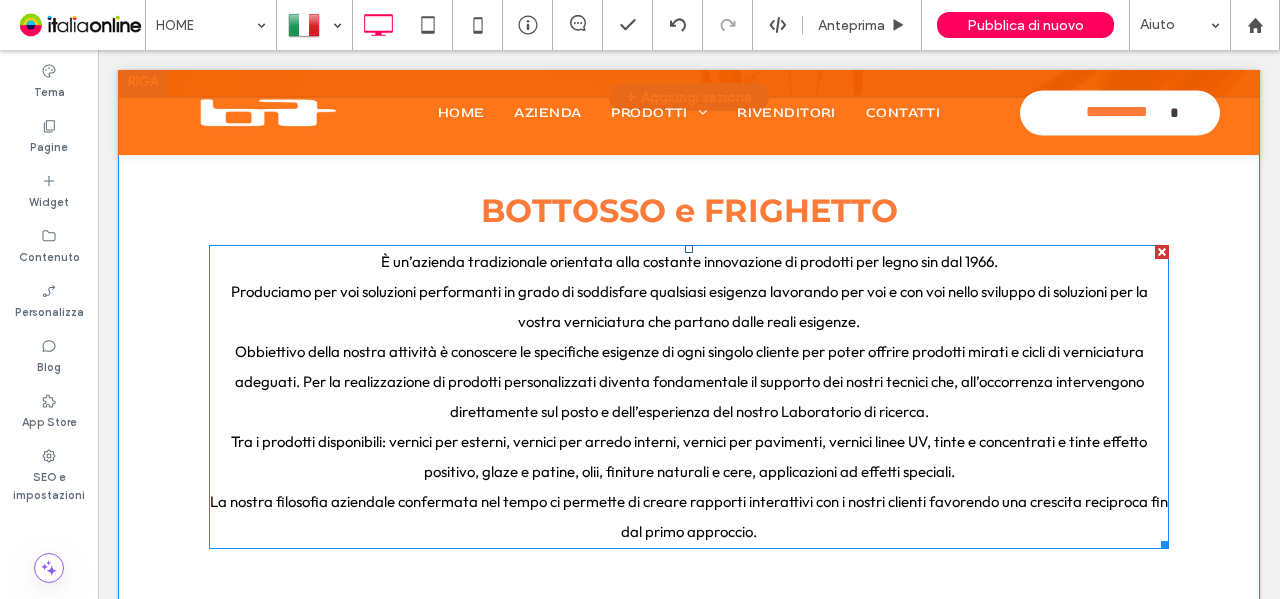 click on "﻿ Obbiettivo della nostra attività è conoscere le specifiche esigenze di ogni singolo cliente per poter offrire prodotti mirati e cicli di verniciatura adeguati. Per la realizzazione di prodotti personalizzati diventa fondamentale il supporto dei nostri tecnici che, all’occorrenza intervengono direttamente sul posto e dell’esperienza del nostro Laboratorio di ricerca." at bounding box center [689, 381] 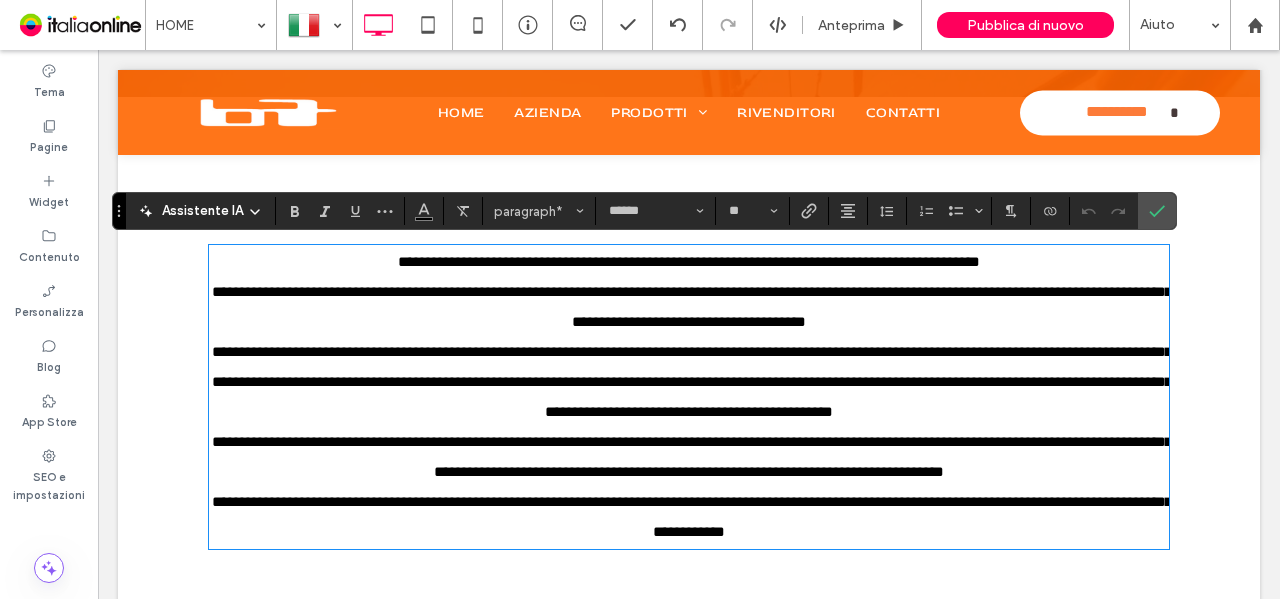 drag, startPoint x: 21, startPoint y: 78, endPoint x: 206, endPoint y: 240, distance: 245.90445 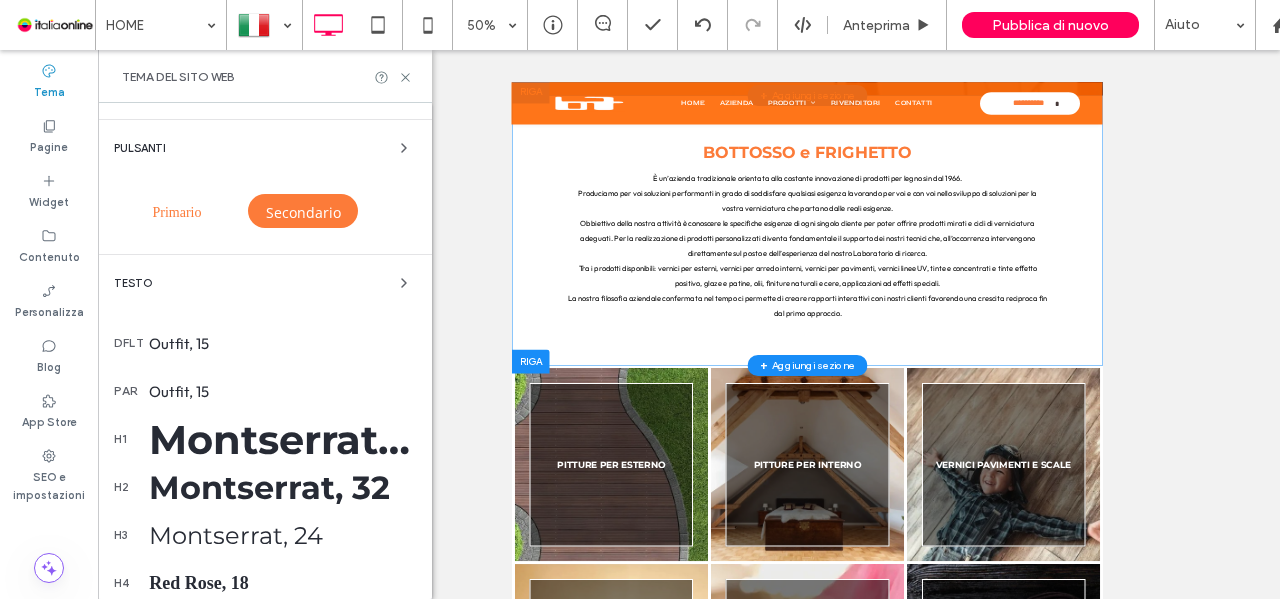 click on "par Outfit, 15" at bounding box center (265, 391) 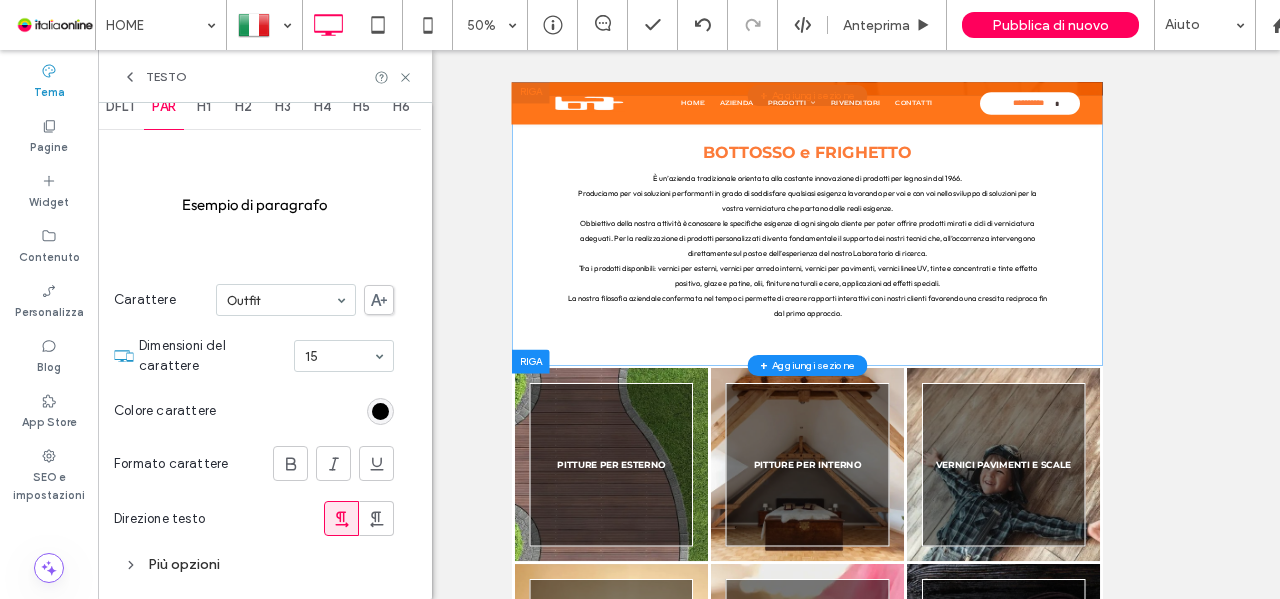 scroll, scrollTop: 32, scrollLeft: 0, axis: vertical 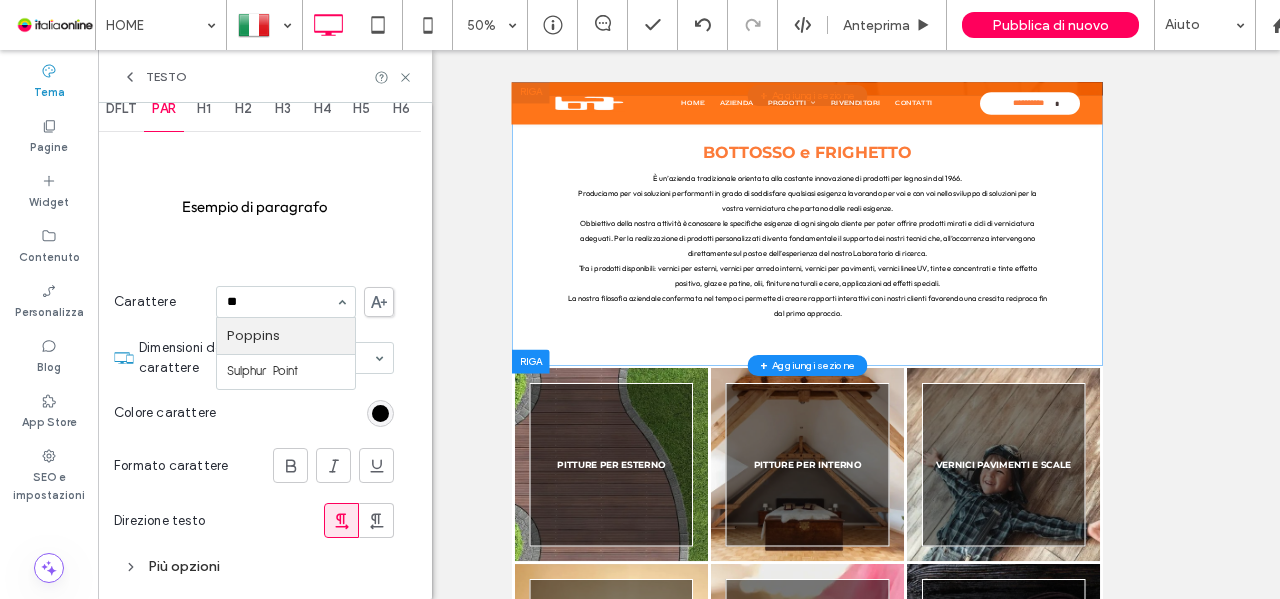 type on "***" 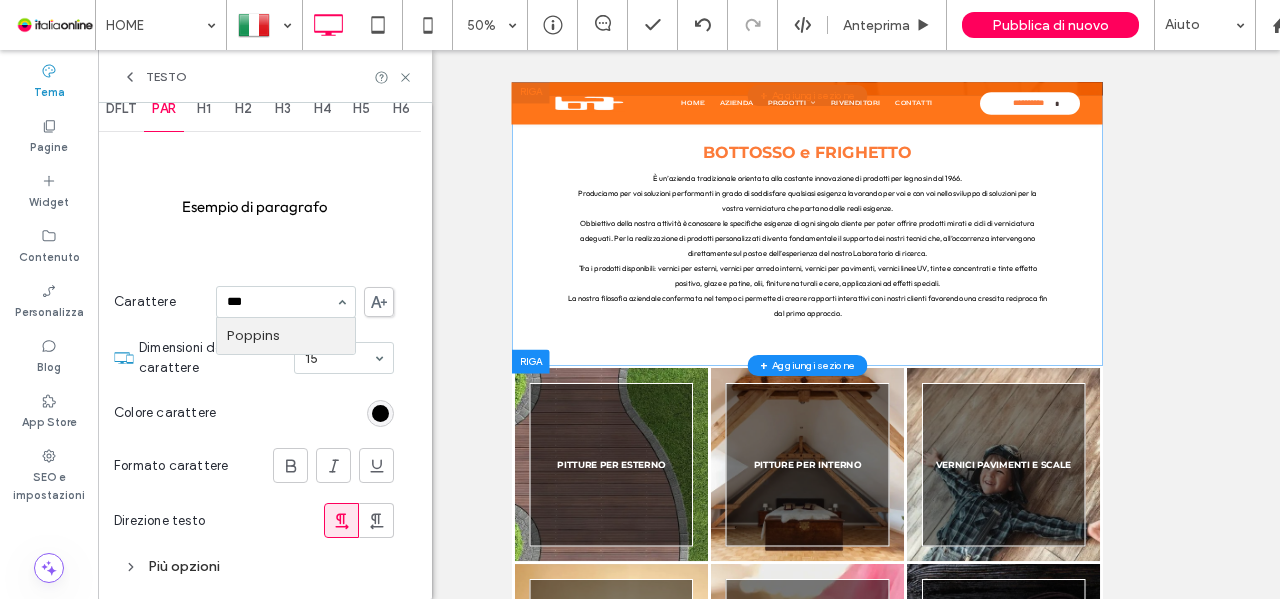 type 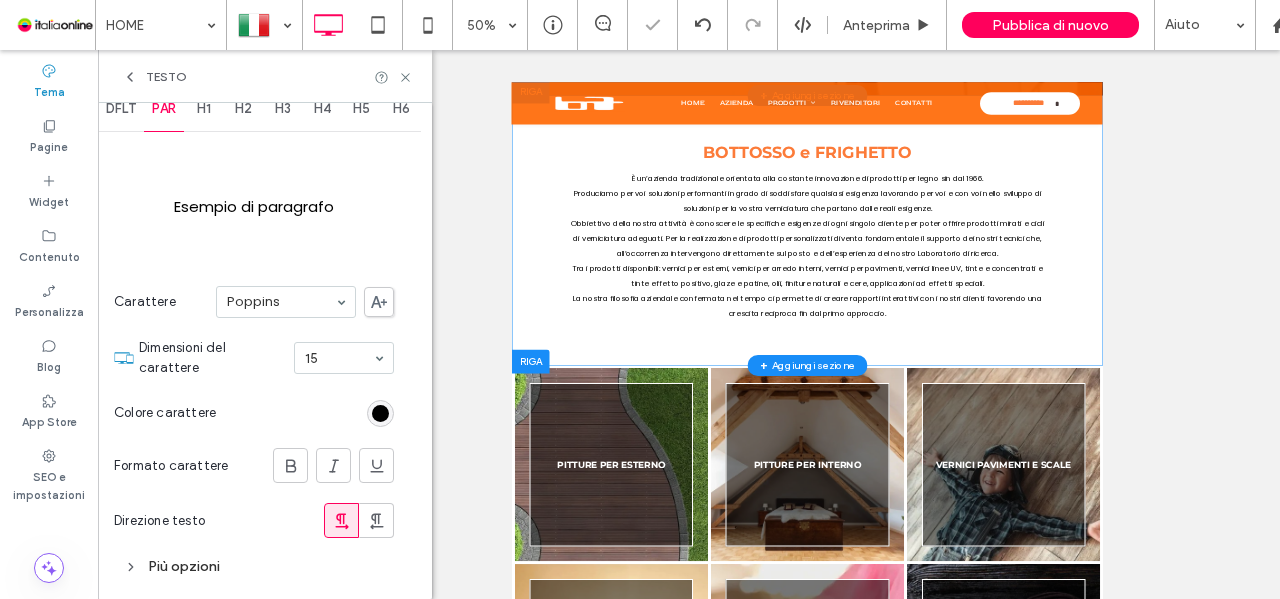 scroll, scrollTop: 0, scrollLeft: 0, axis: both 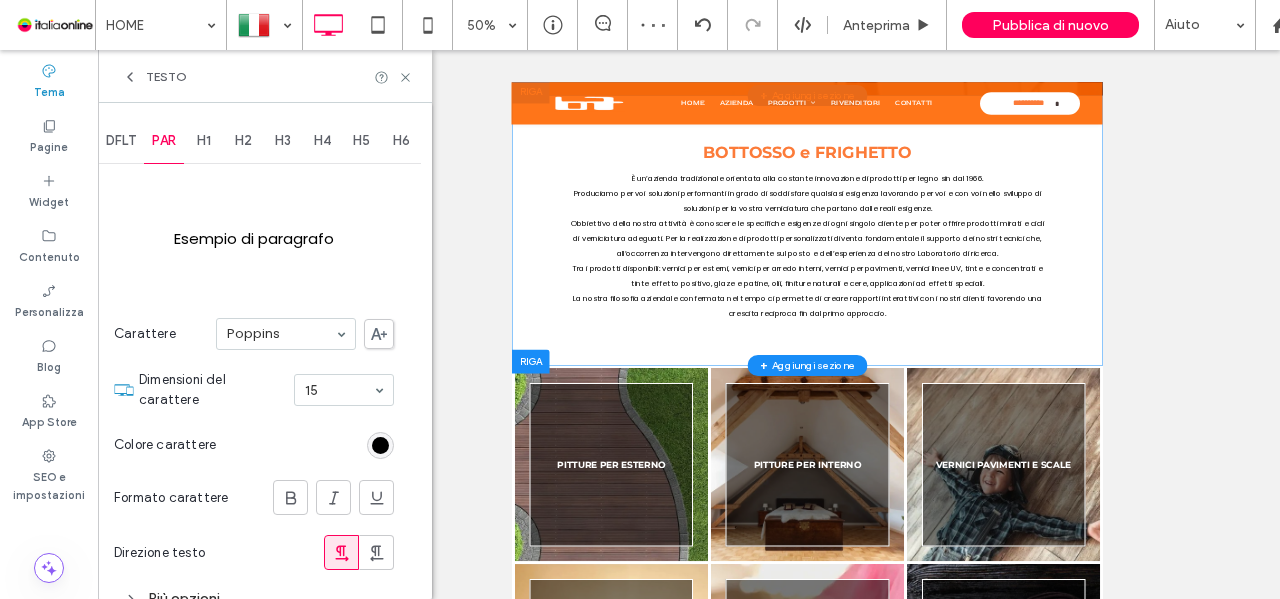 click on "DFLT" at bounding box center (121, 141) 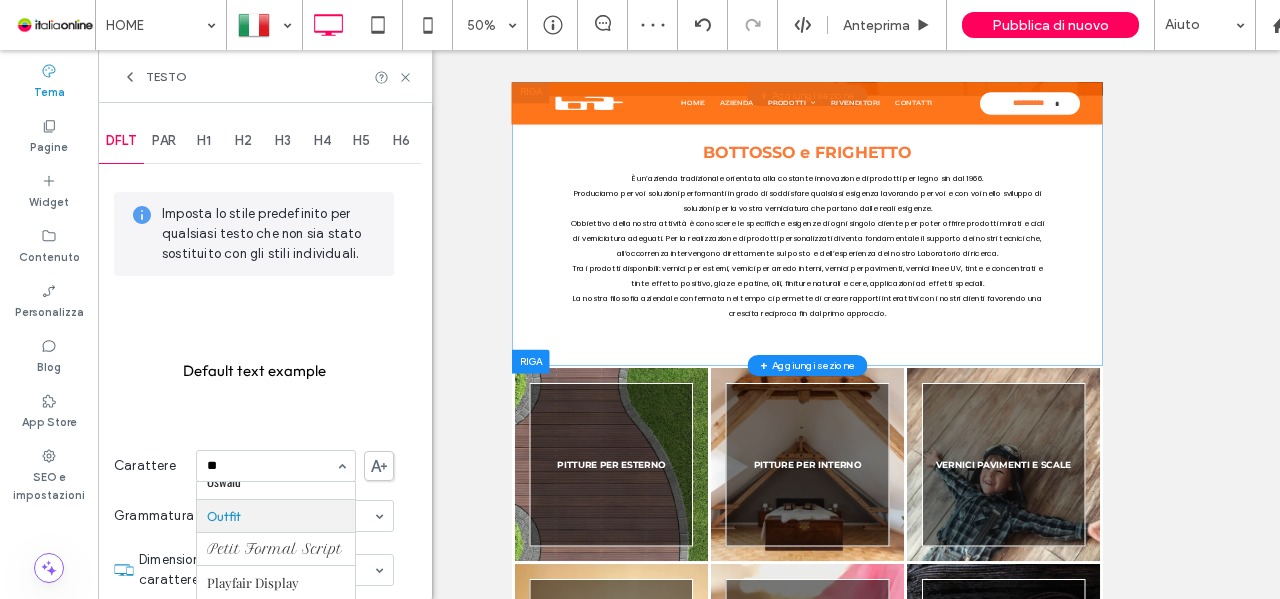 scroll, scrollTop: 0, scrollLeft: 0, axis: both 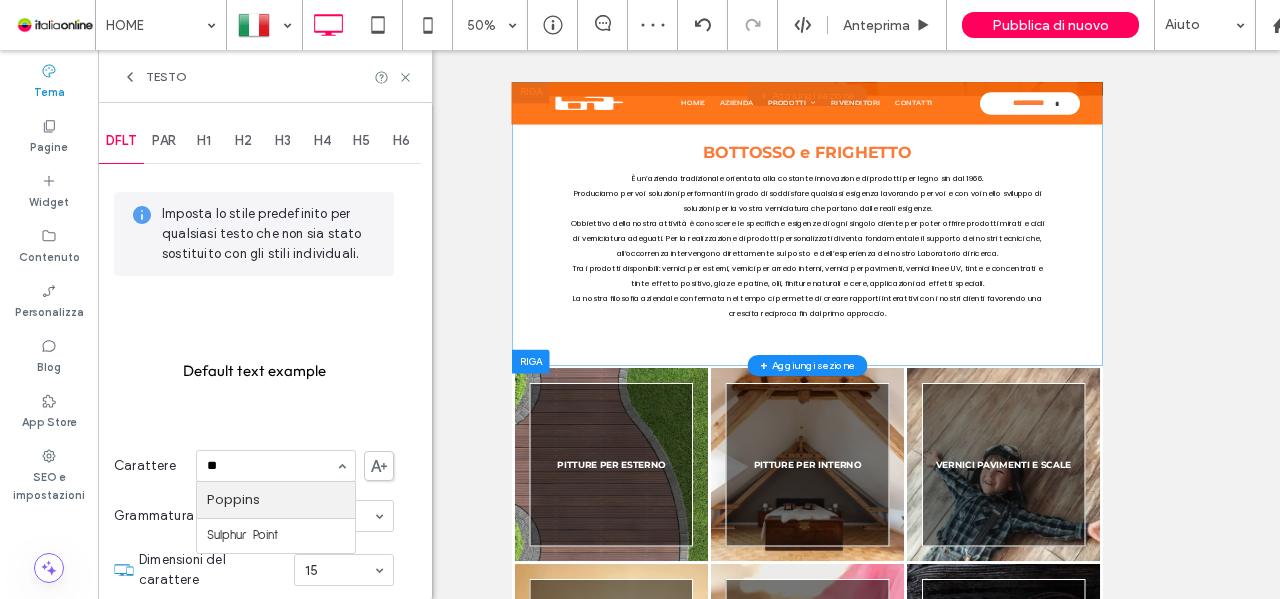 type on "***" 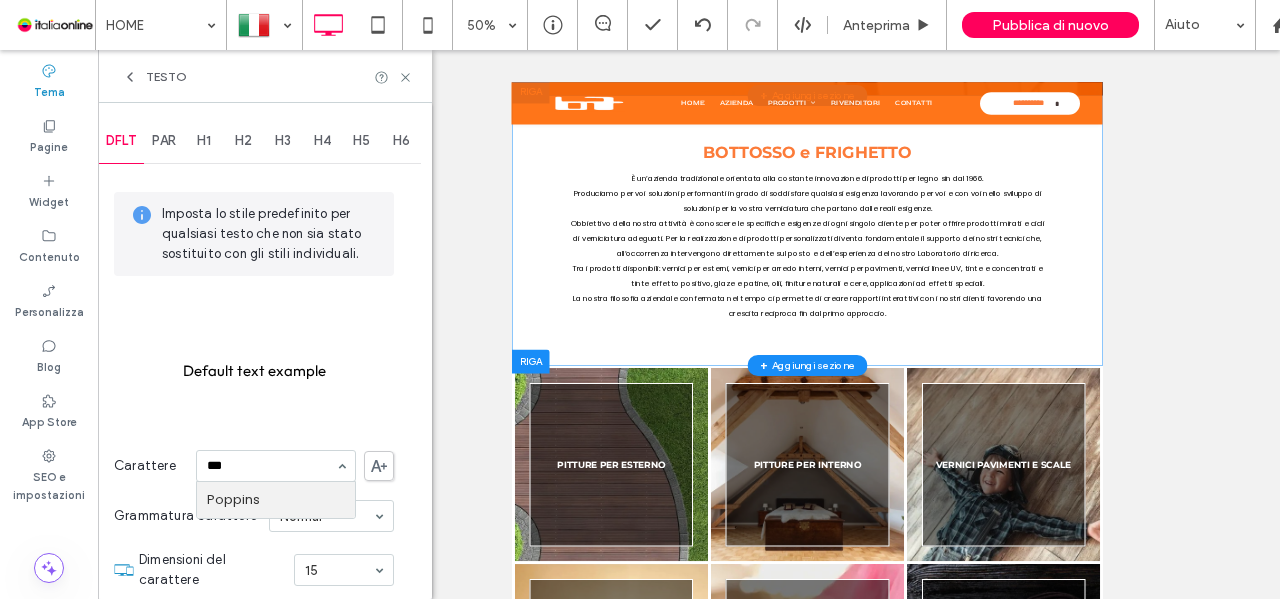 type 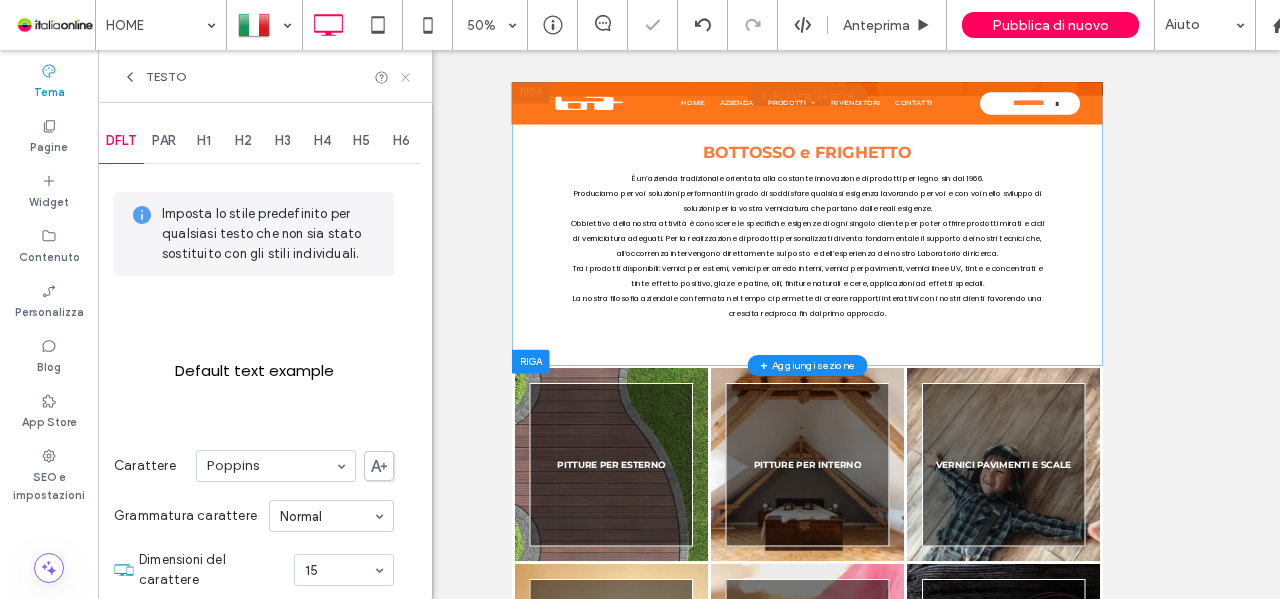 click 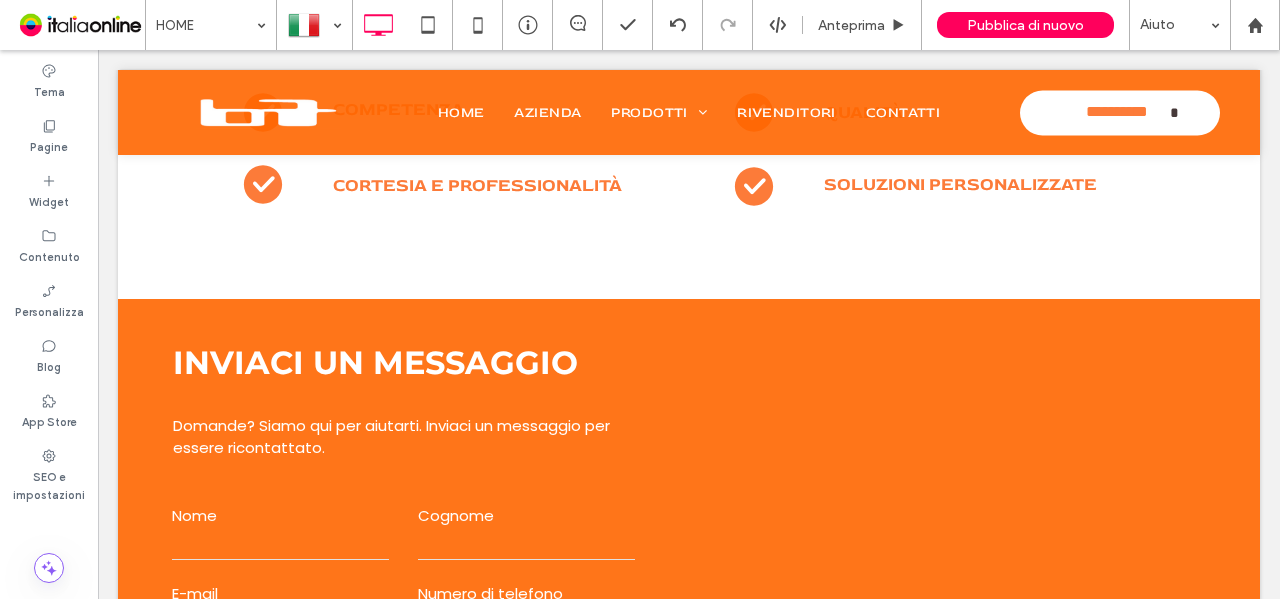 scroll, scrollTop: 1600, scrollLeft: 0, axis: vertical 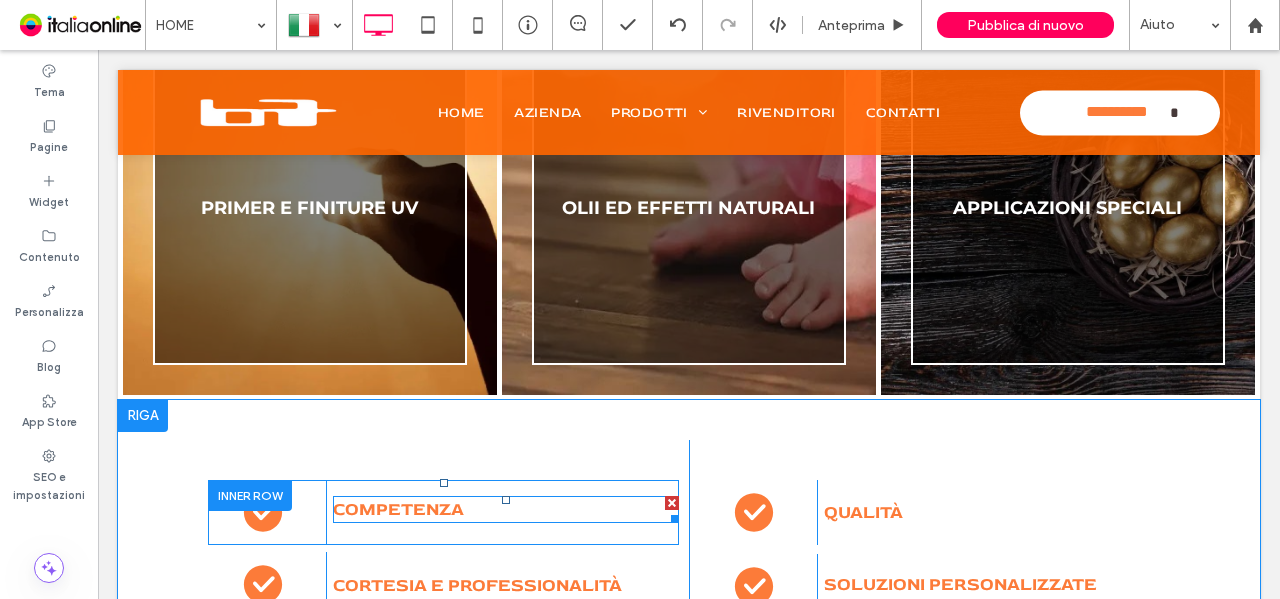 click on "COMPETENZA" at bounding box center (398, 509) 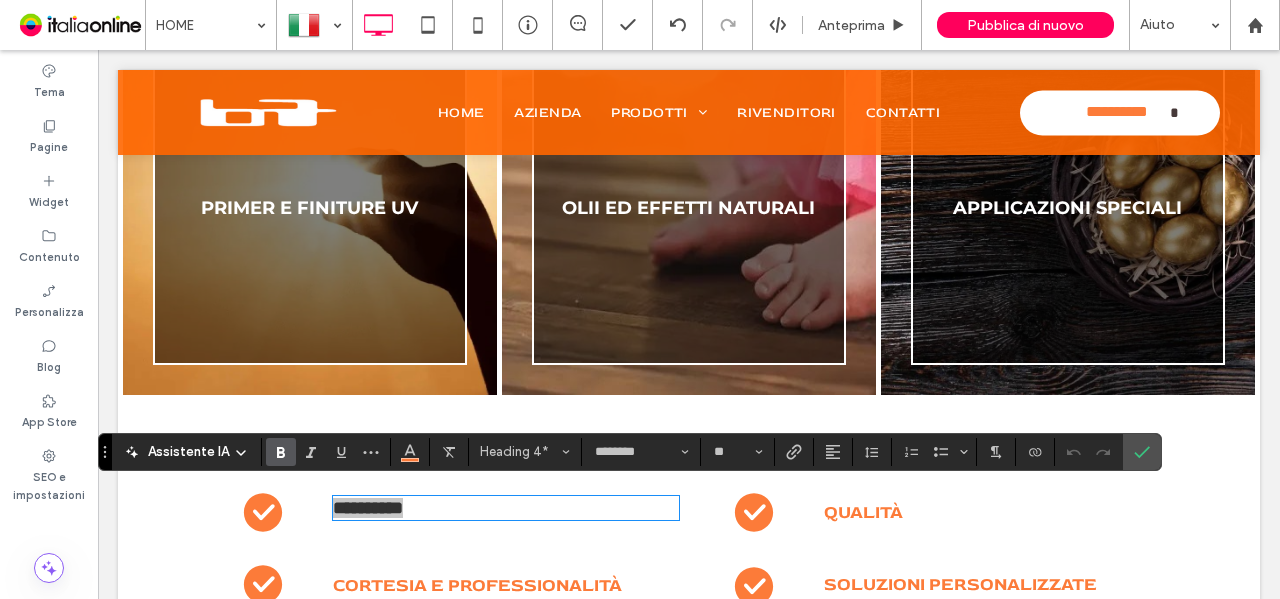 click on "Tema" at bounding box center [49, 81] 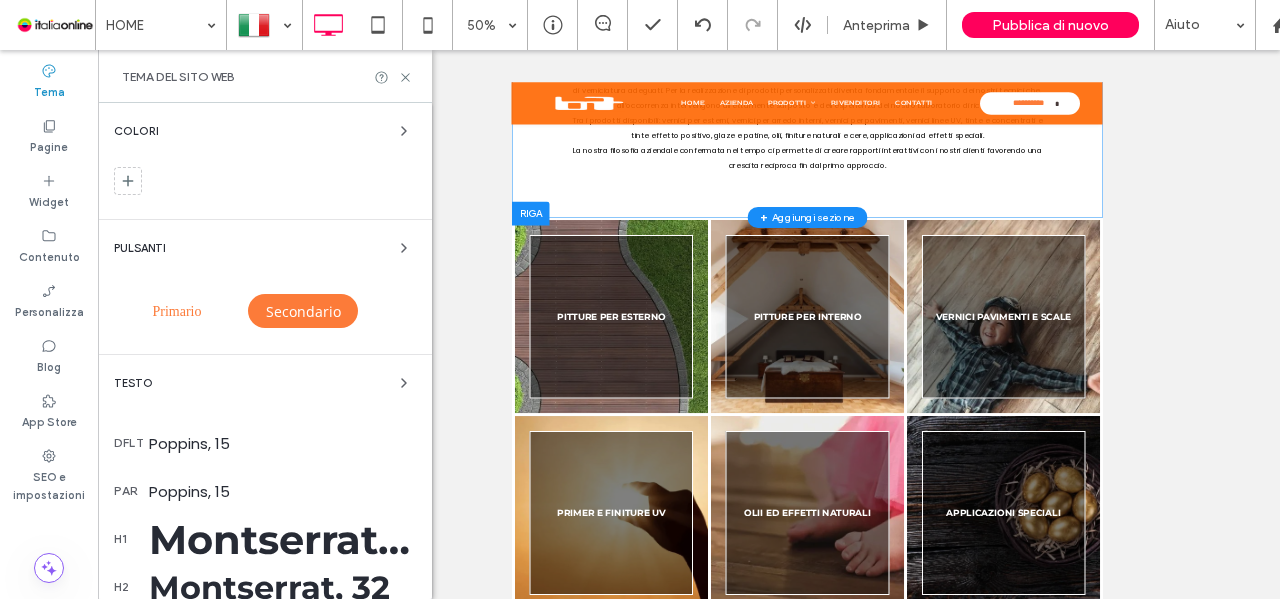 scroll, scrollTop: 873, scrollLeft: 0, axis: vertical 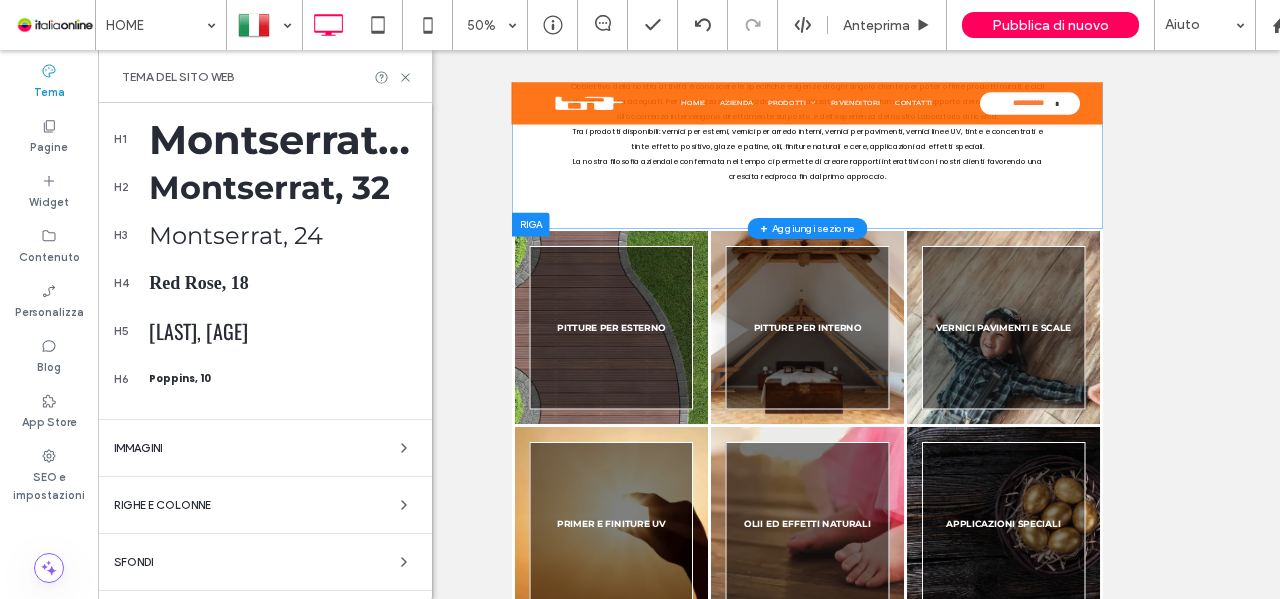 click on "Red Rose, 18" at bounding box center (282, 283) 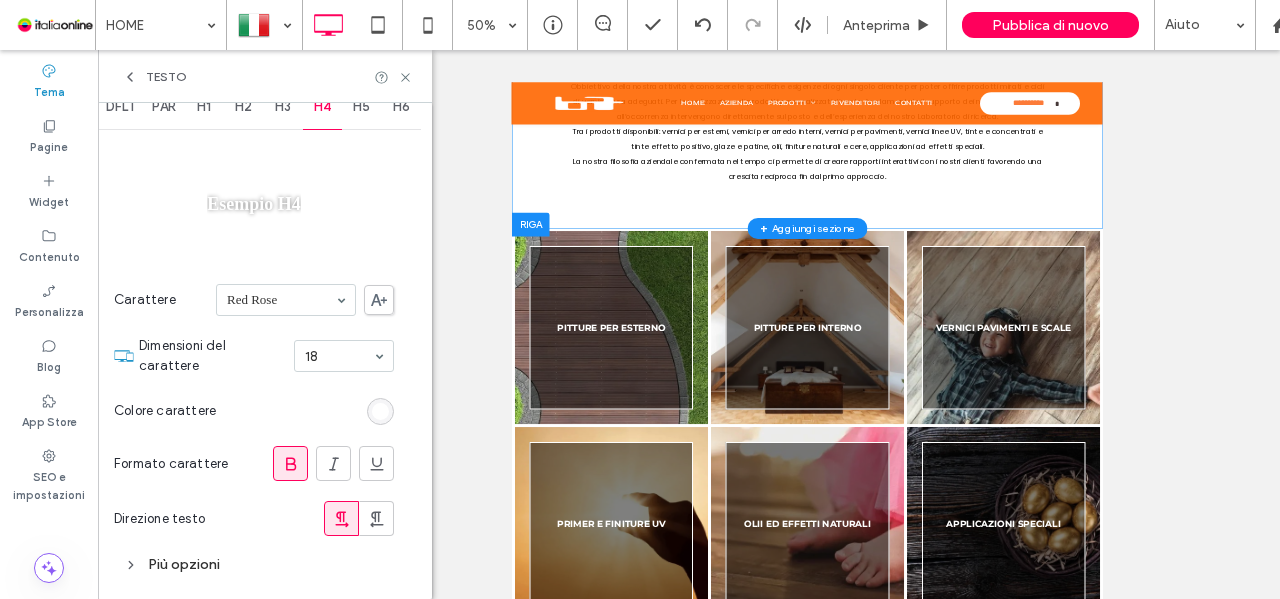 scroll, scrollTop: 32, scrollLeft: 0, axis: vertical 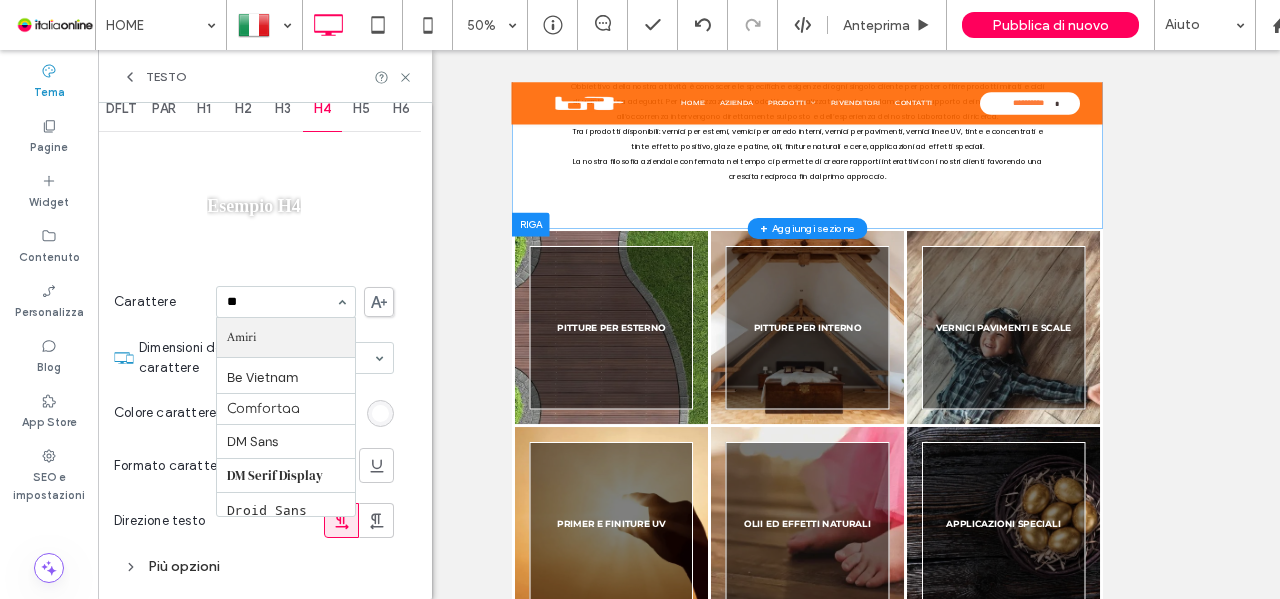 type on "***" 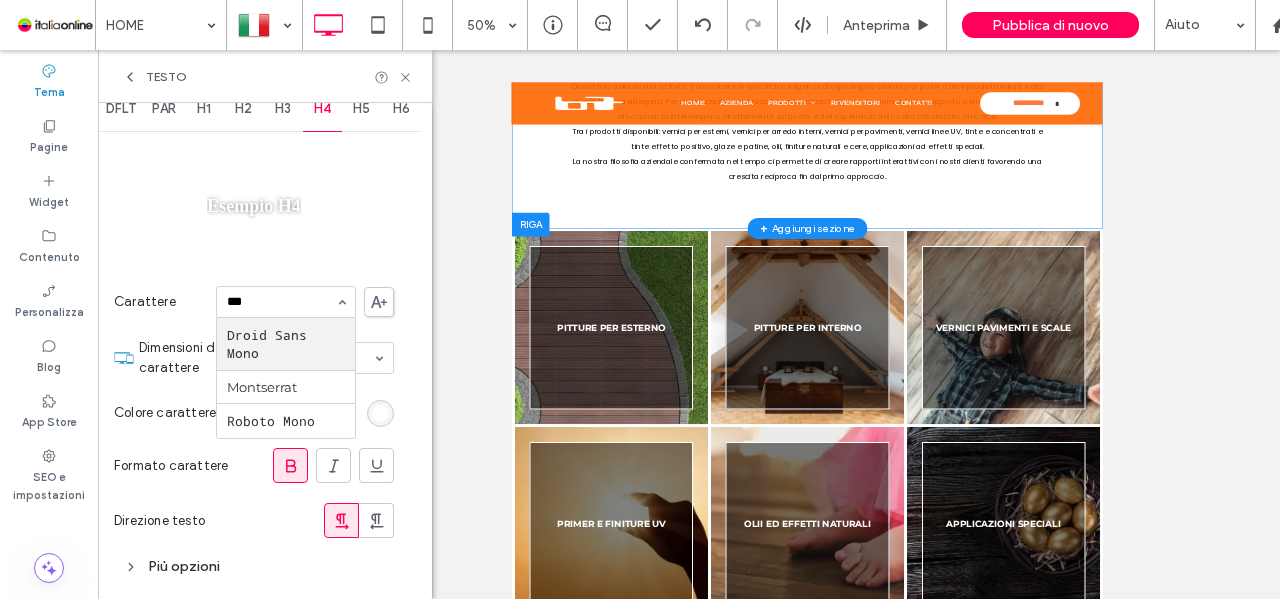type 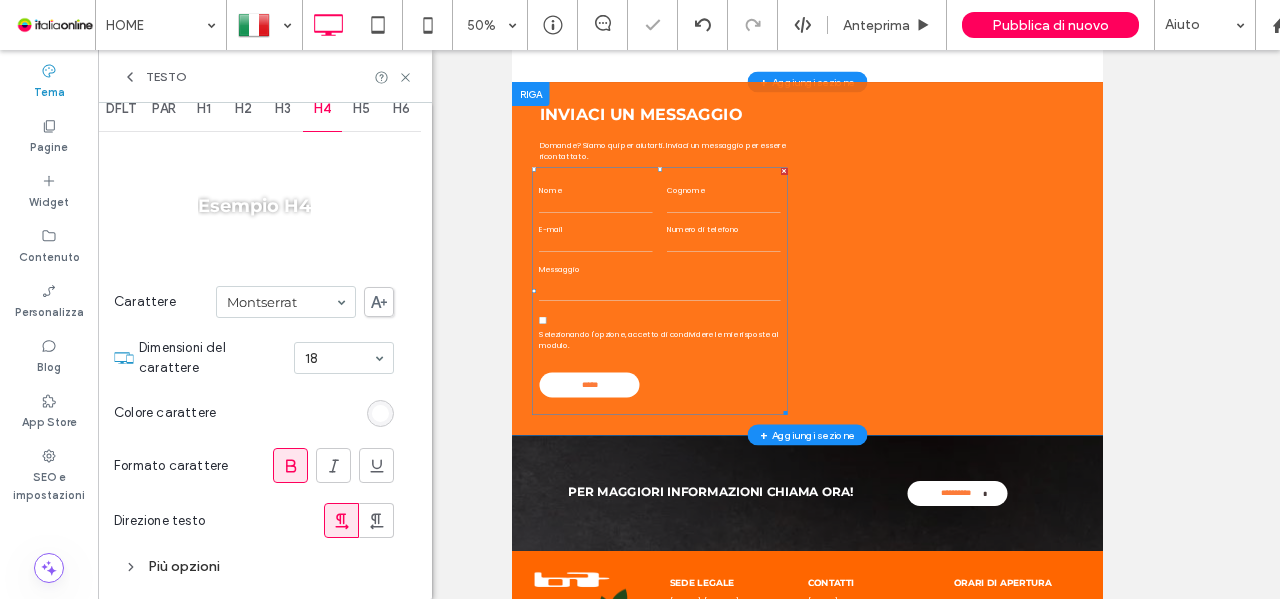 scroll, scrollTop: 812, scrollLeft: 0, axis: vertical 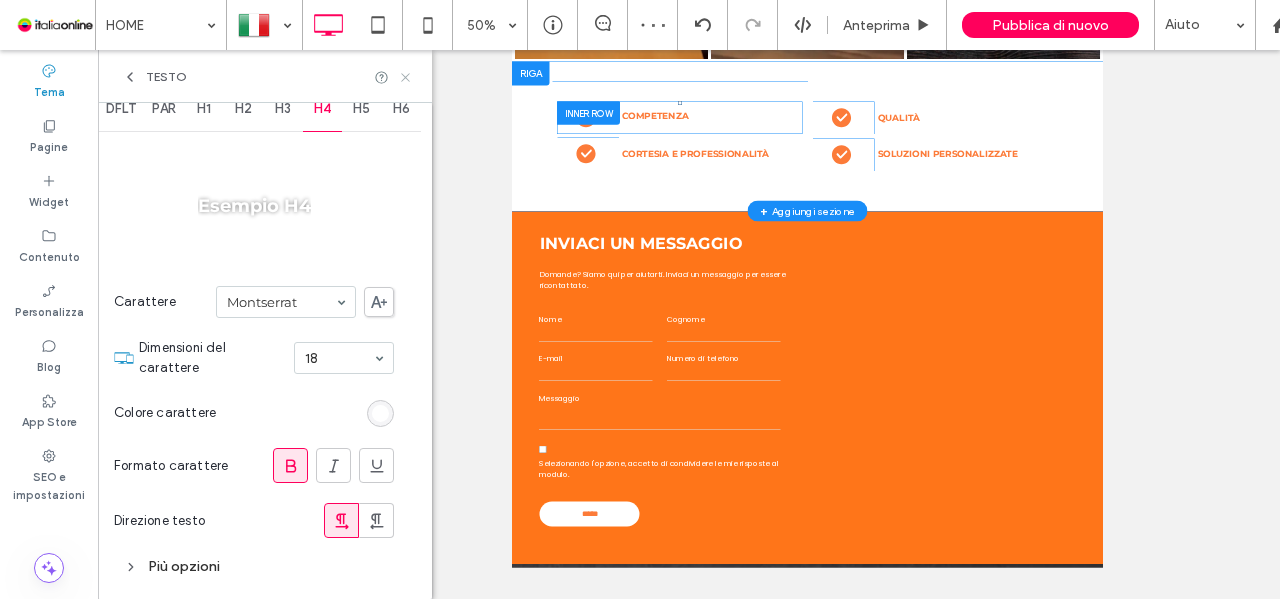click 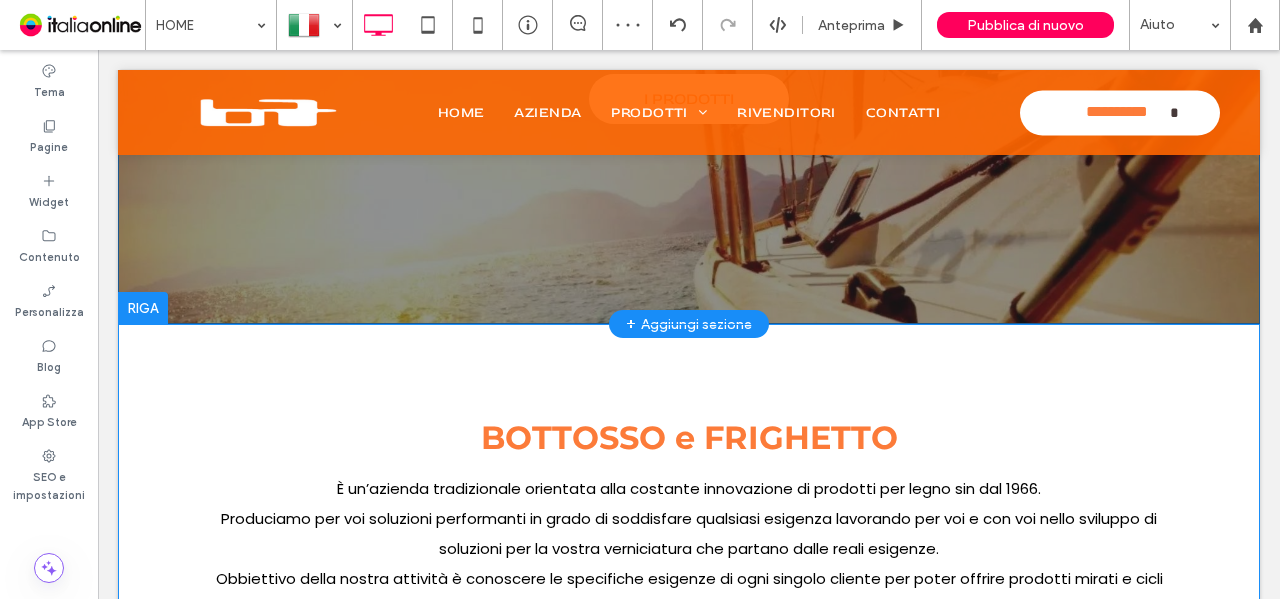 scroll, scrollTop: 0, scrollLeft: 0, axis: both 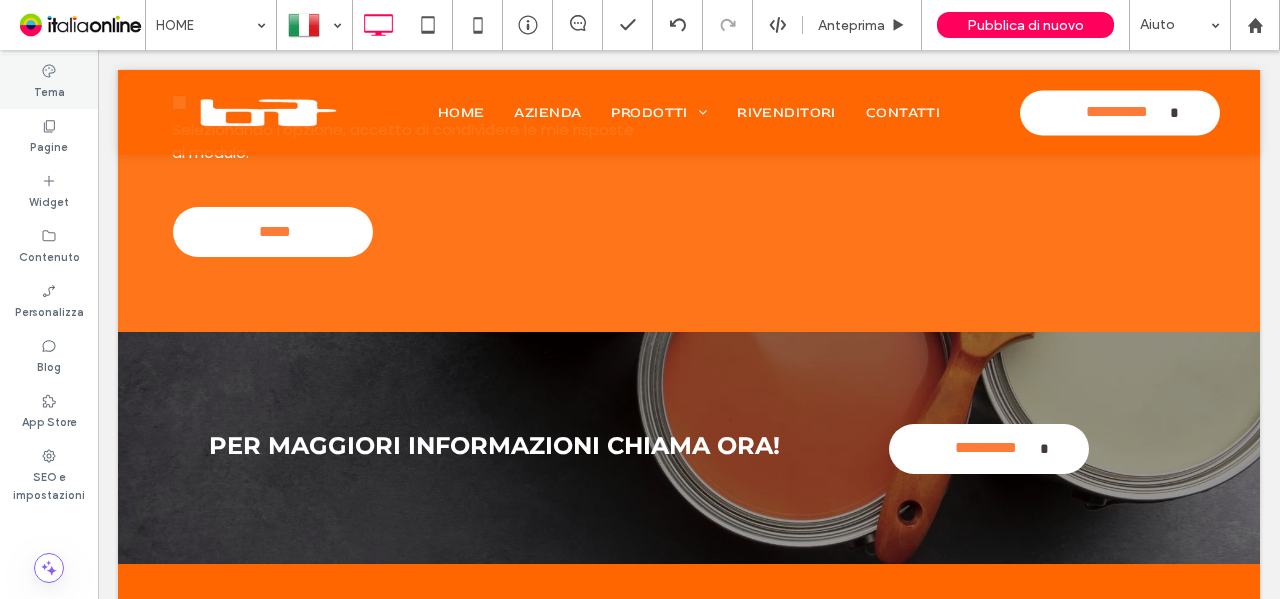 click 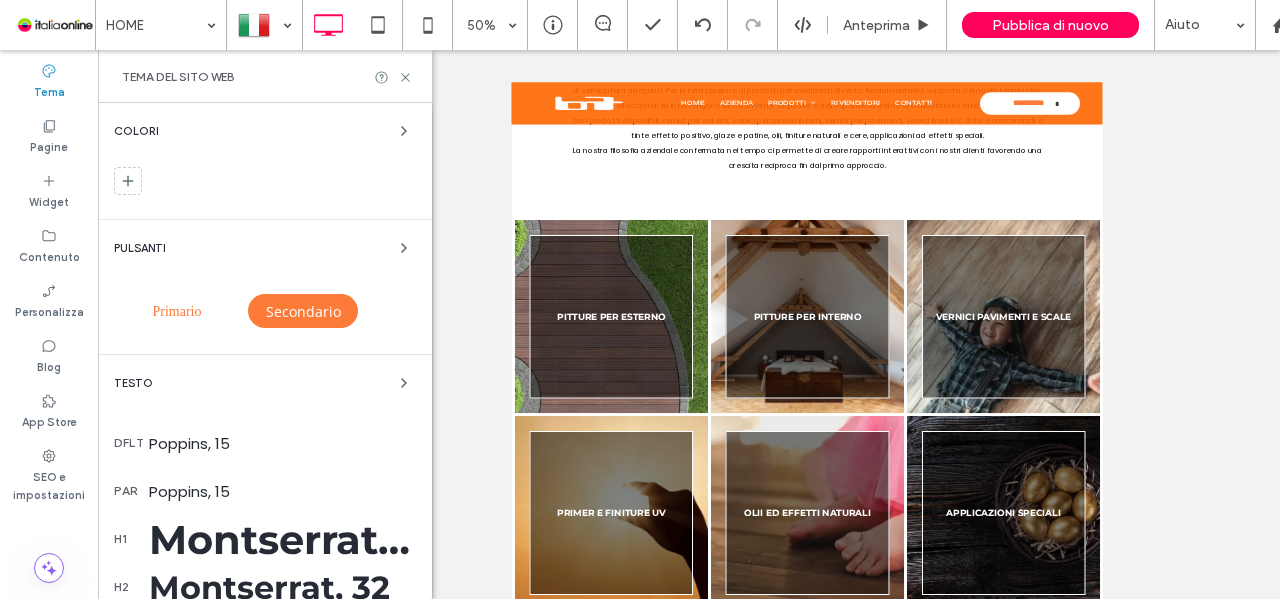 scroll, scrollTop: 873, scrollLeft: 0, axis: vertical 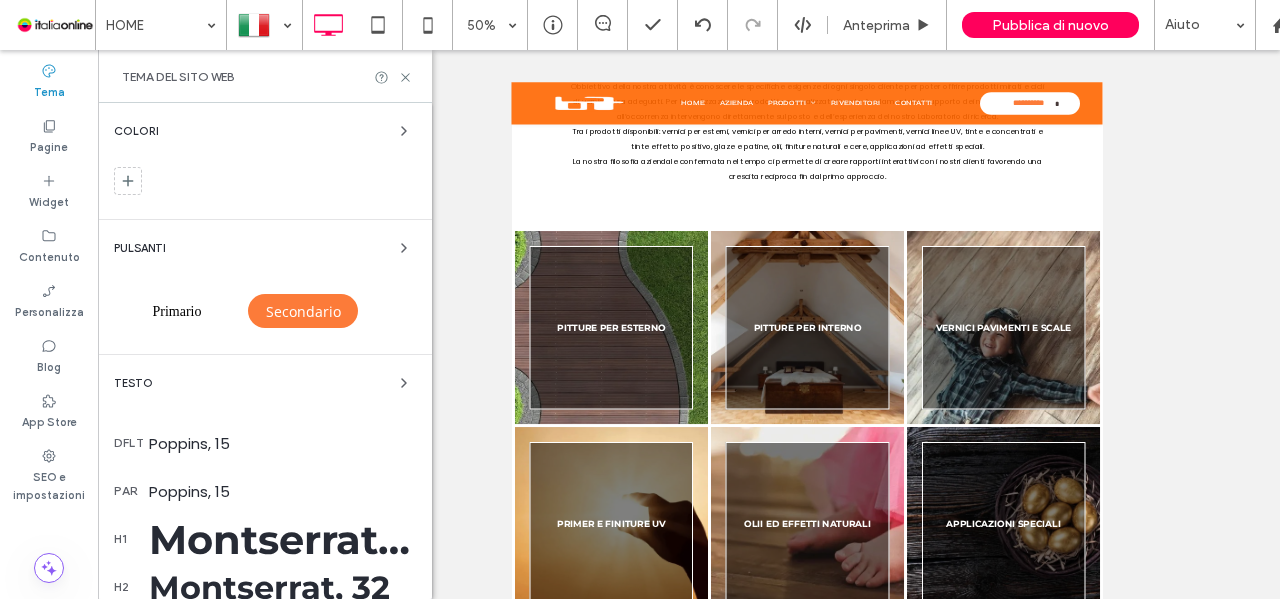 drag, startPoint x: 173, startPoint y: 310, endPoint x: 225, endPoint y: 331, distance: 56.0803 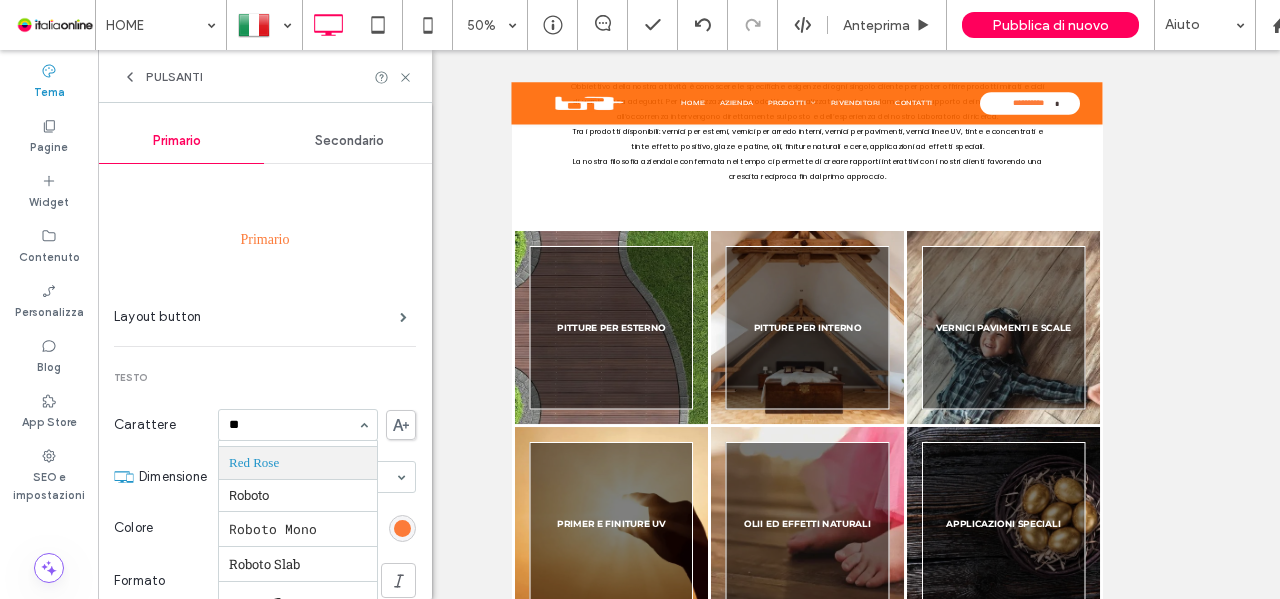 scroll, scrollTop: 0, scrollLeft: 0, axis: both 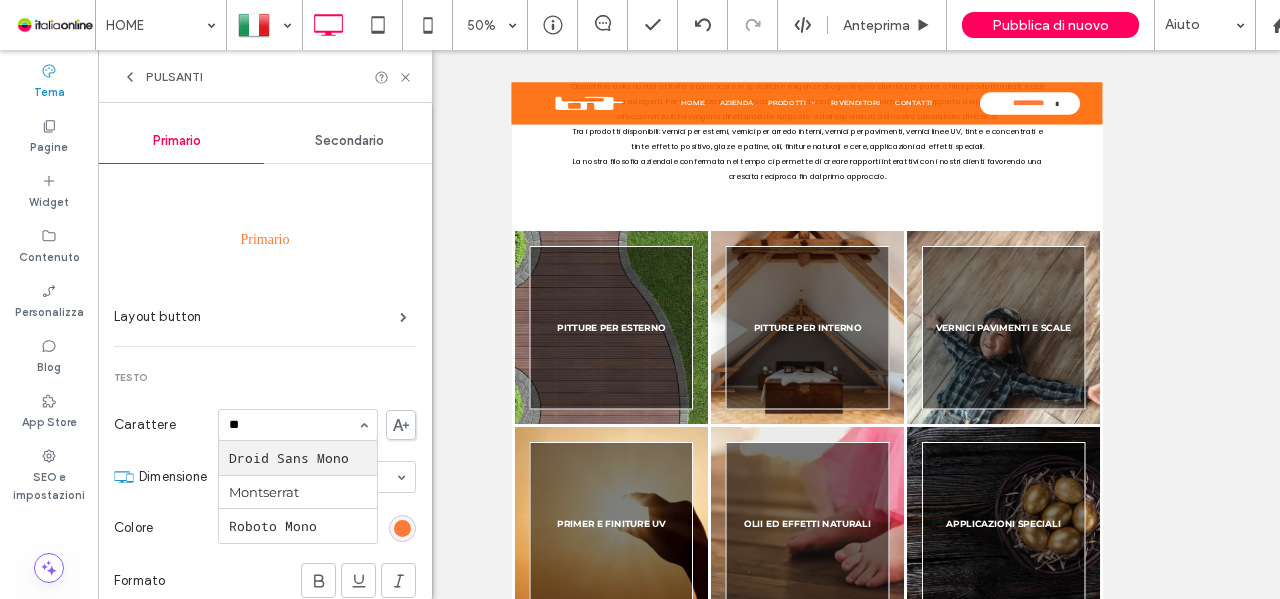 type on "***" 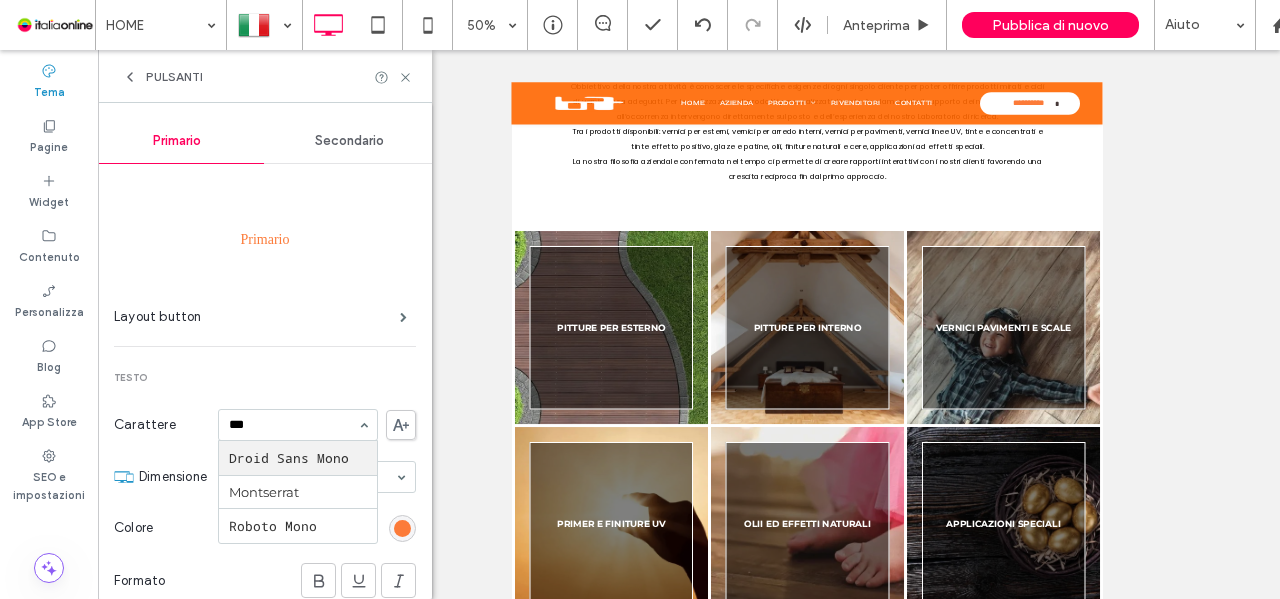 type 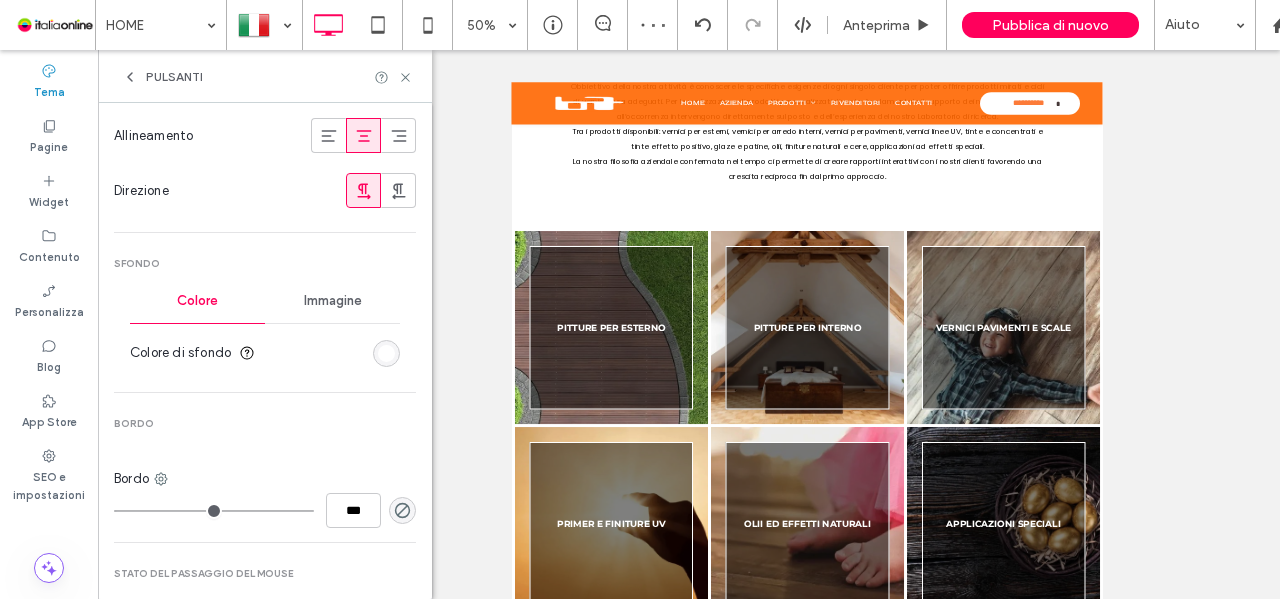 scroll, scrollTop: 0, scrollLeft: 0, axis: both 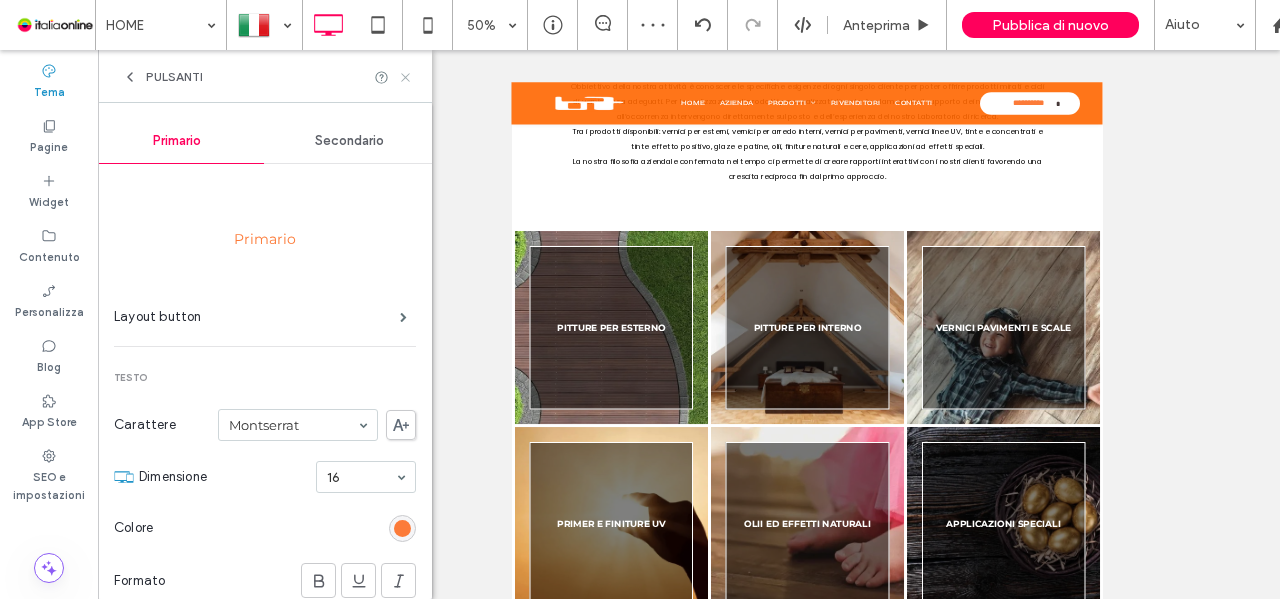 drag, startPoint x: 402, startPoint y: 77, endPoint x: 324, endPoint y: 31, distance: 90.55385 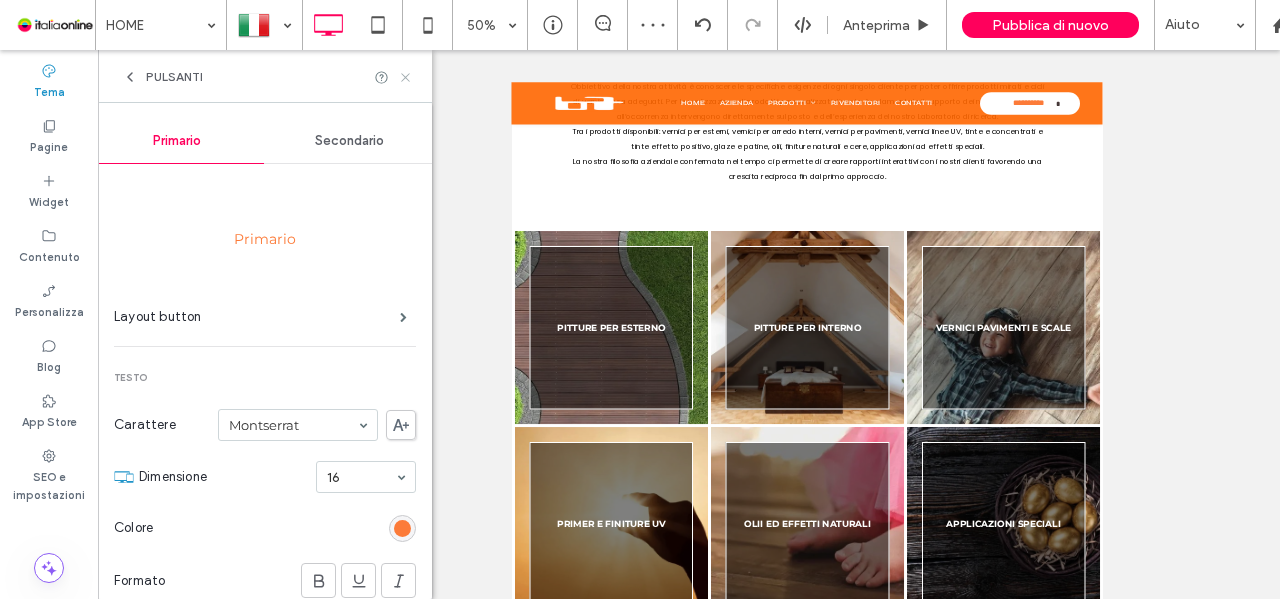 click 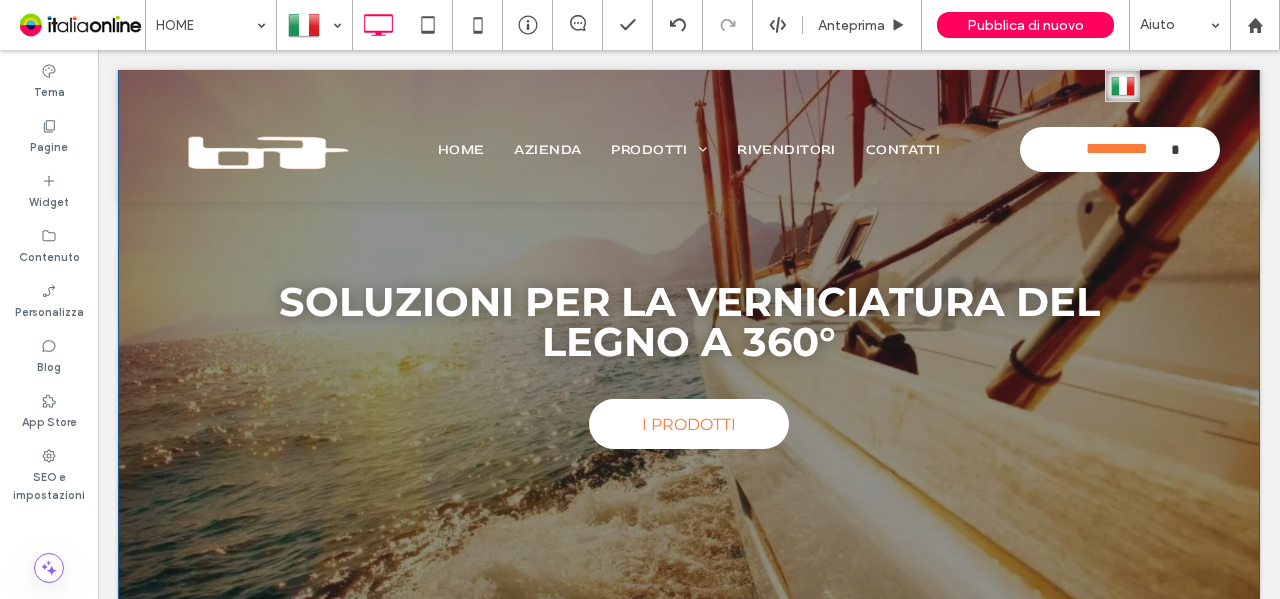 scroll, scrollTop: 0, scrollLeft: 0, axis: both 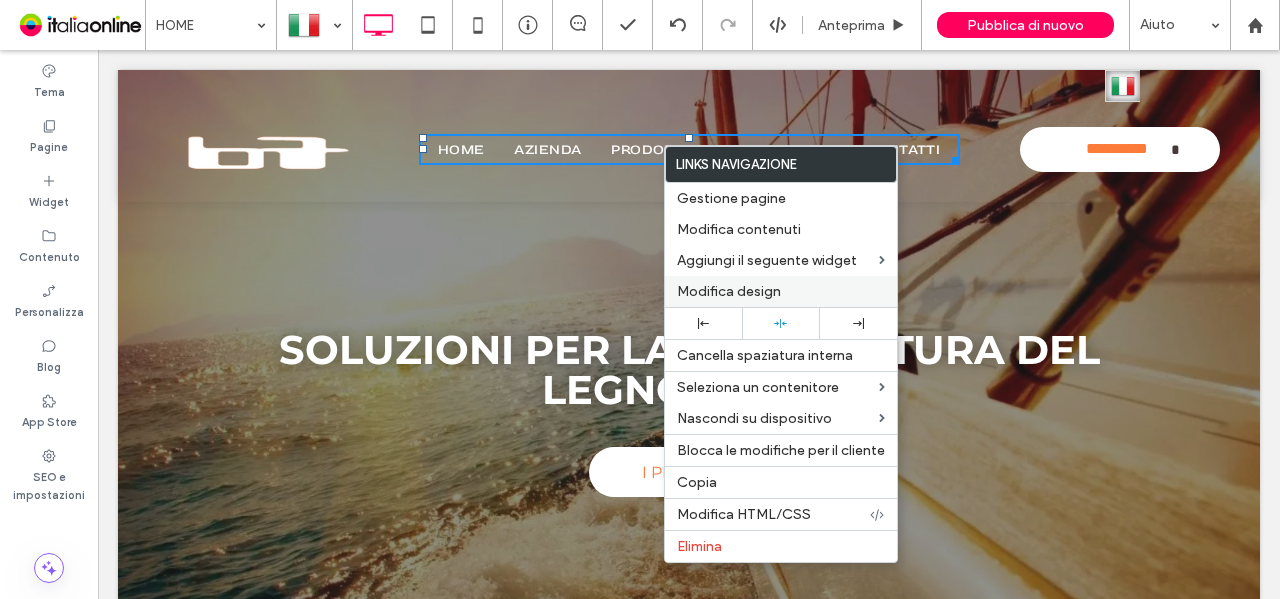 click on "Modifica design" at bounding box center [729, 291] 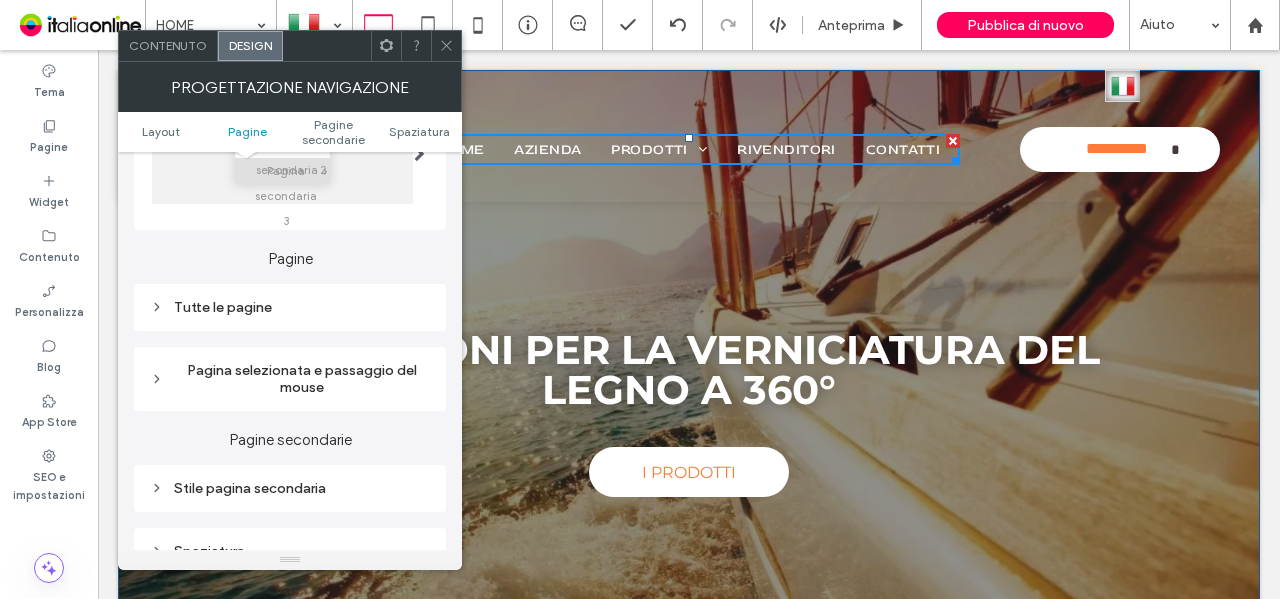 scroll, scrollTop: 500, scrollLeft: 0, axis: vertical 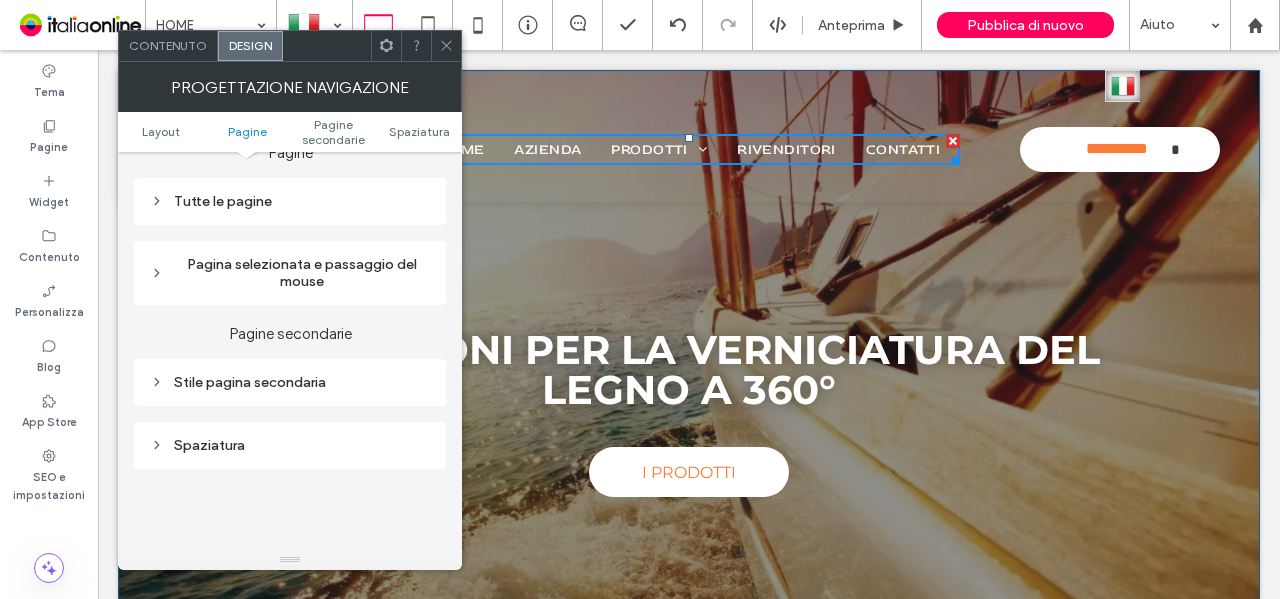 click on "Tutte le pagine" at bounding box center (290, 201) 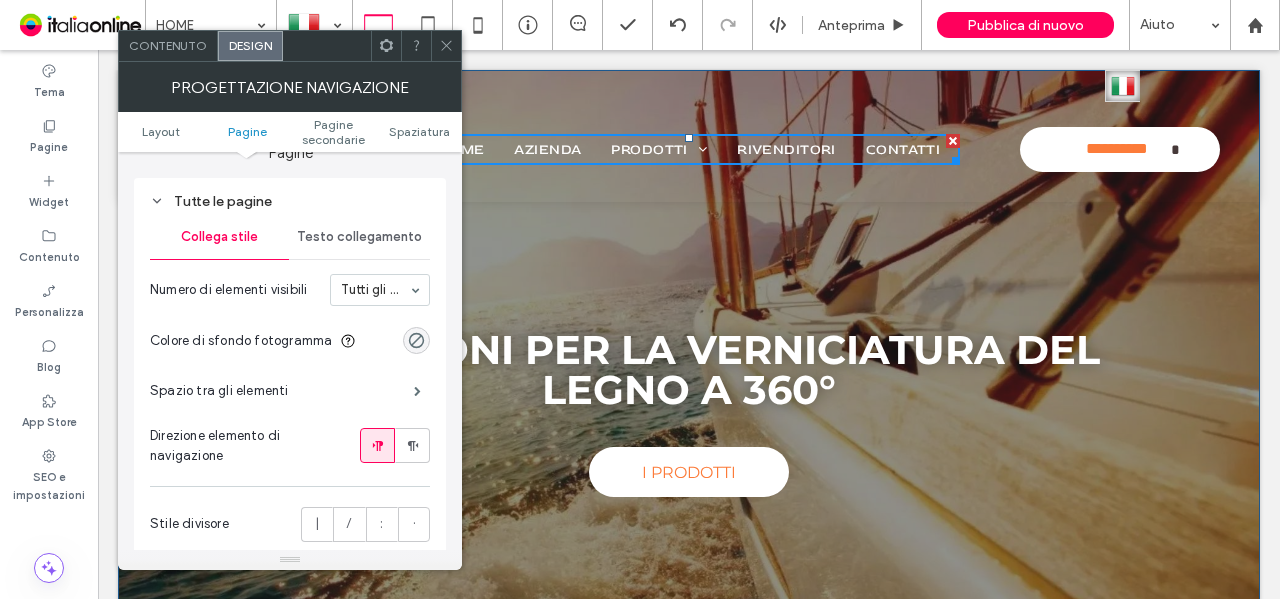 click on "Testo collegamento" at bounding box center [359, 237] 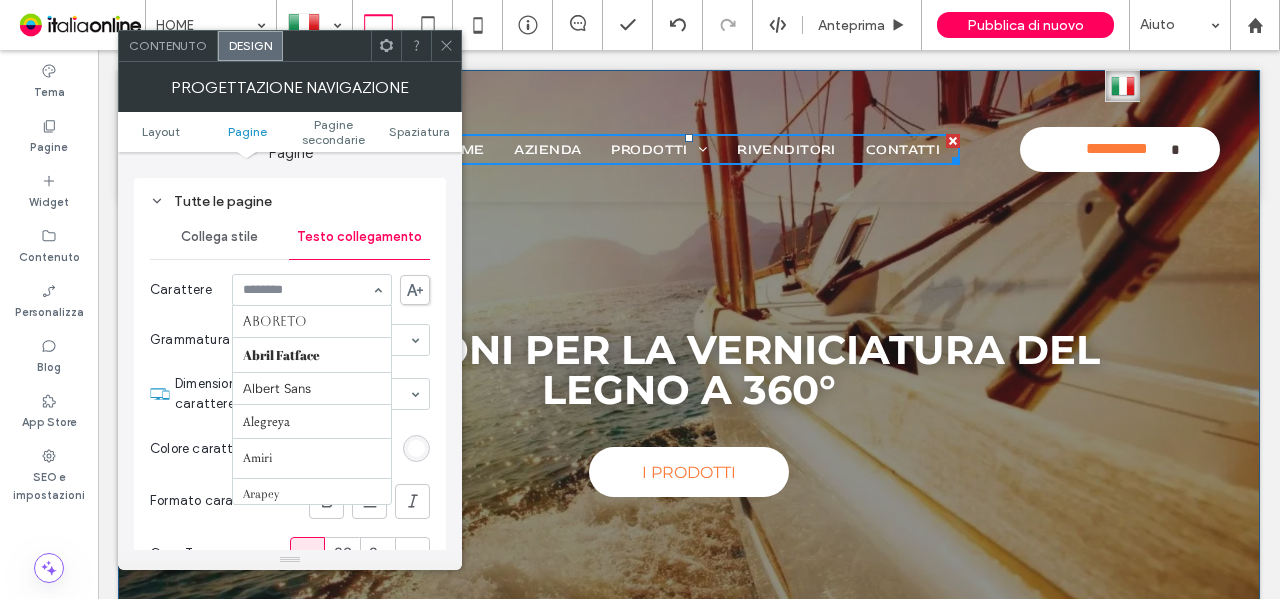 scroll, scrollTop: 1773, scrollLeft: 0, axis: vertical 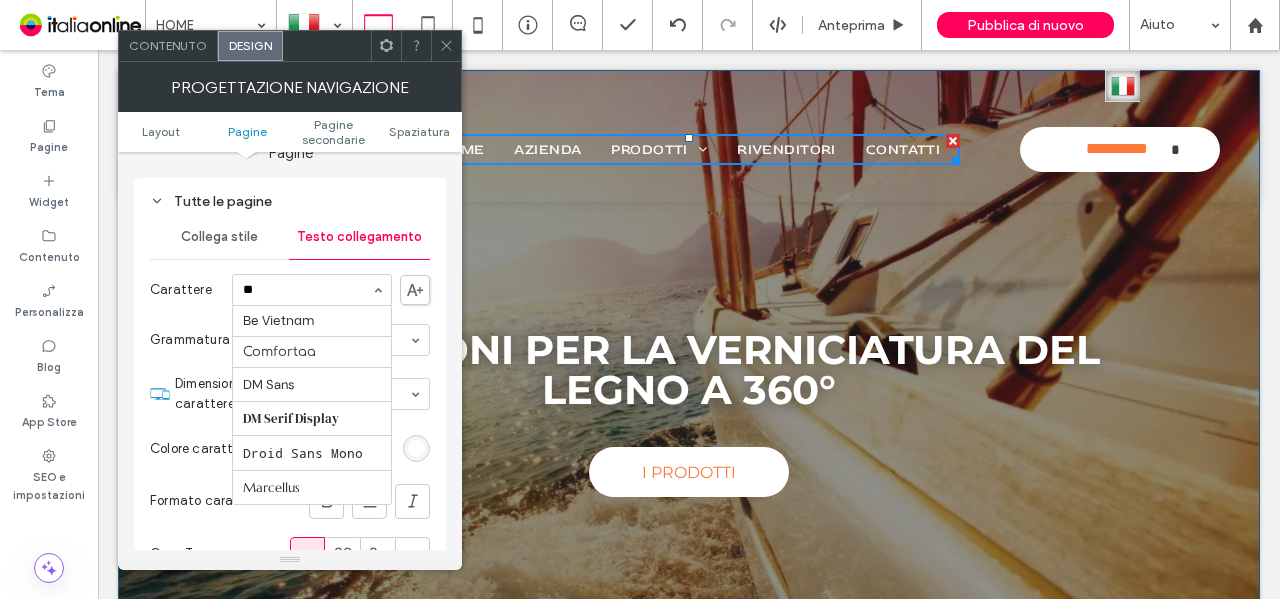 type on "***" 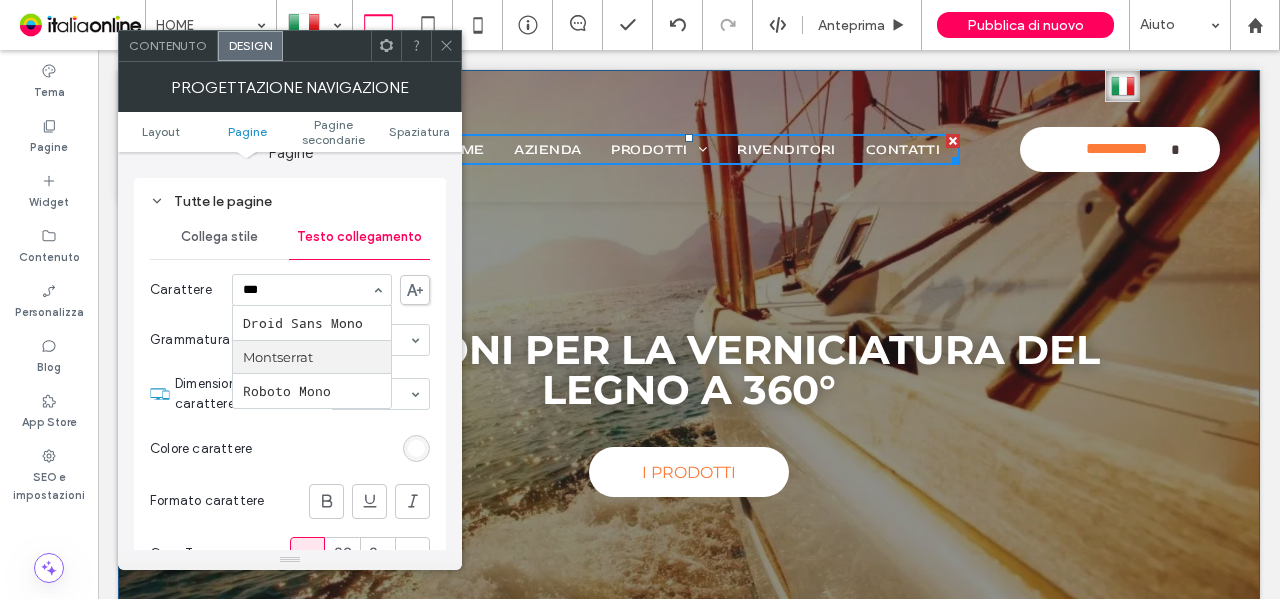 type 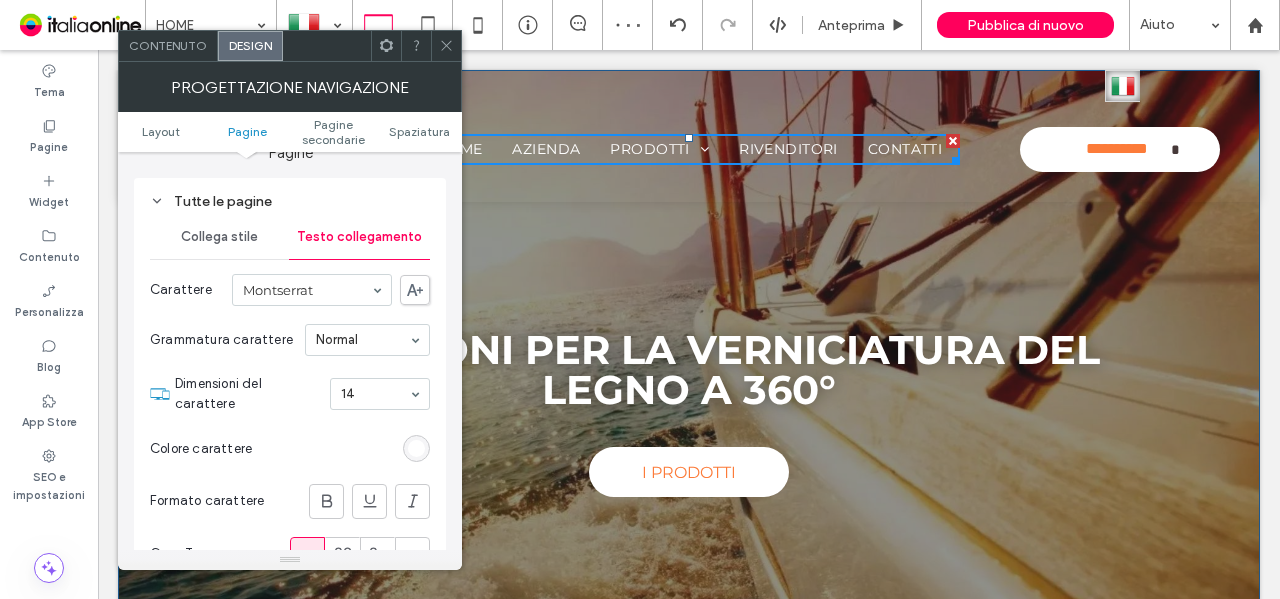 click on "Collega stile" at bounding box center (219, 237) 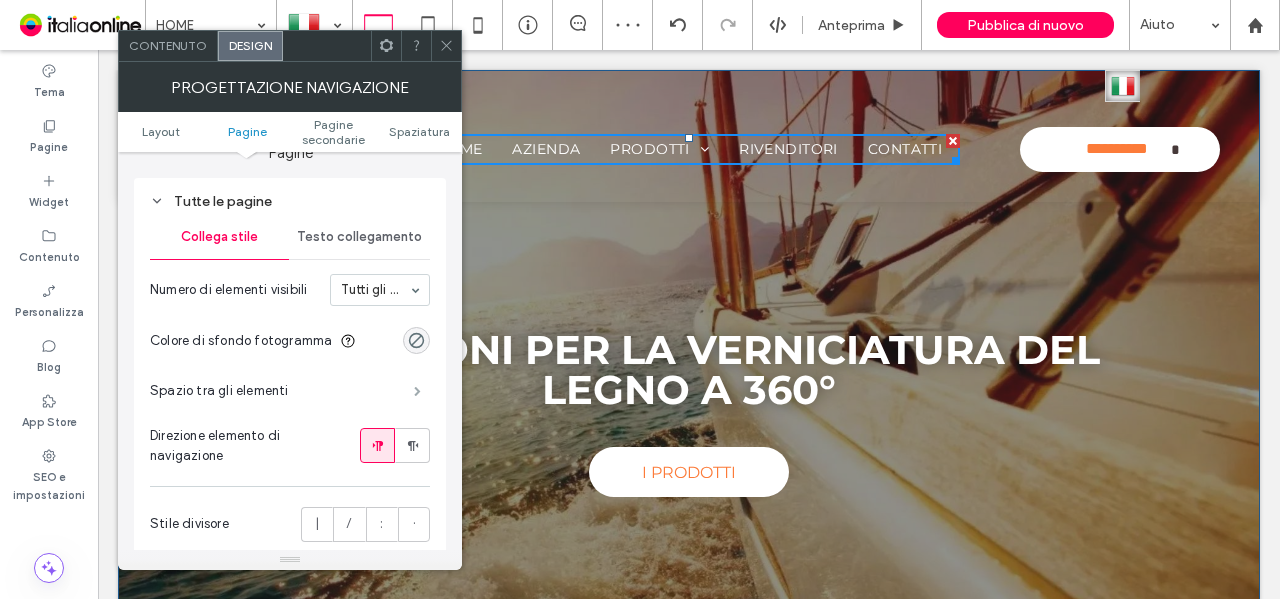 click at bounding box center [417, 391] 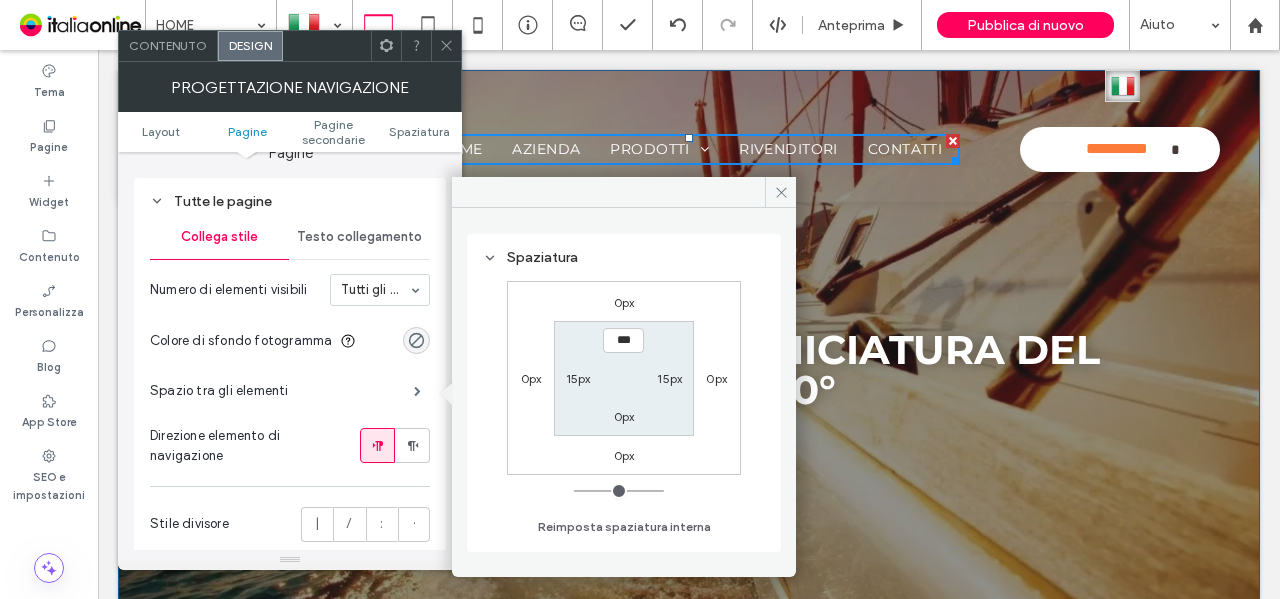 click on "15px" at bounding box center (670, 378) 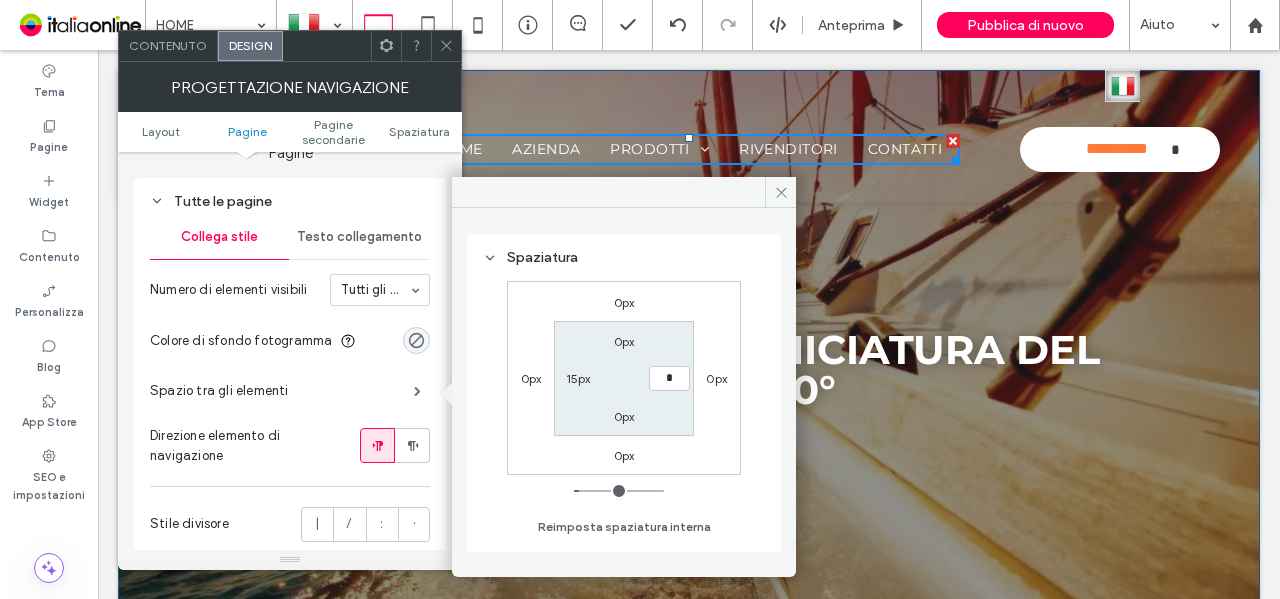 type on "**" 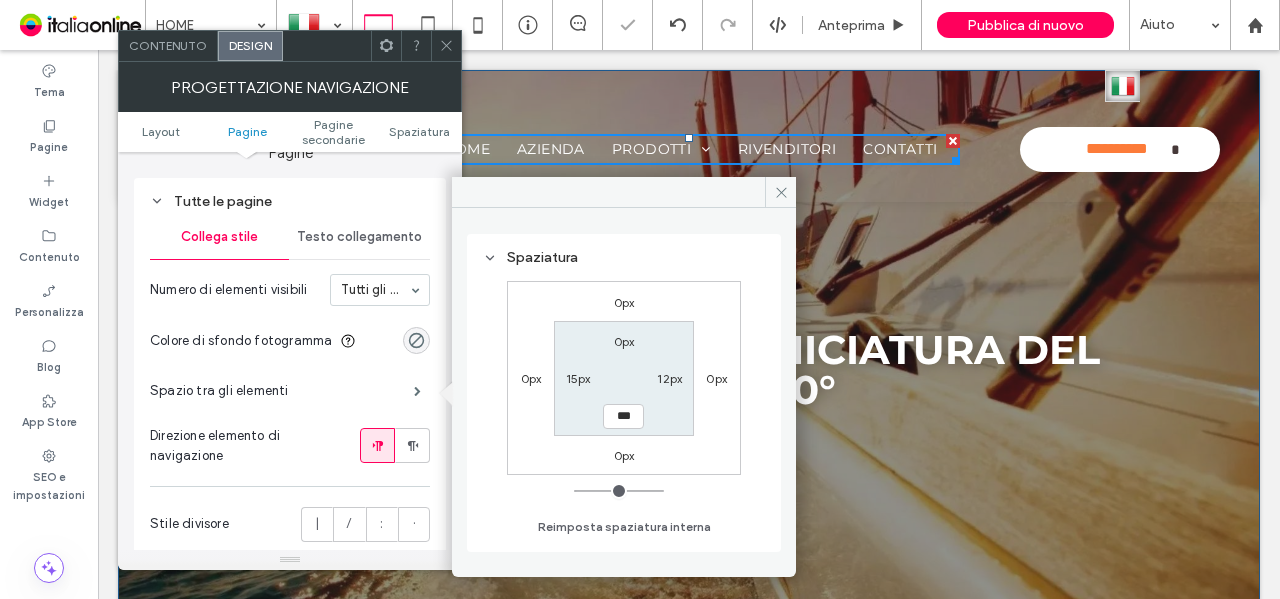 type on "**" 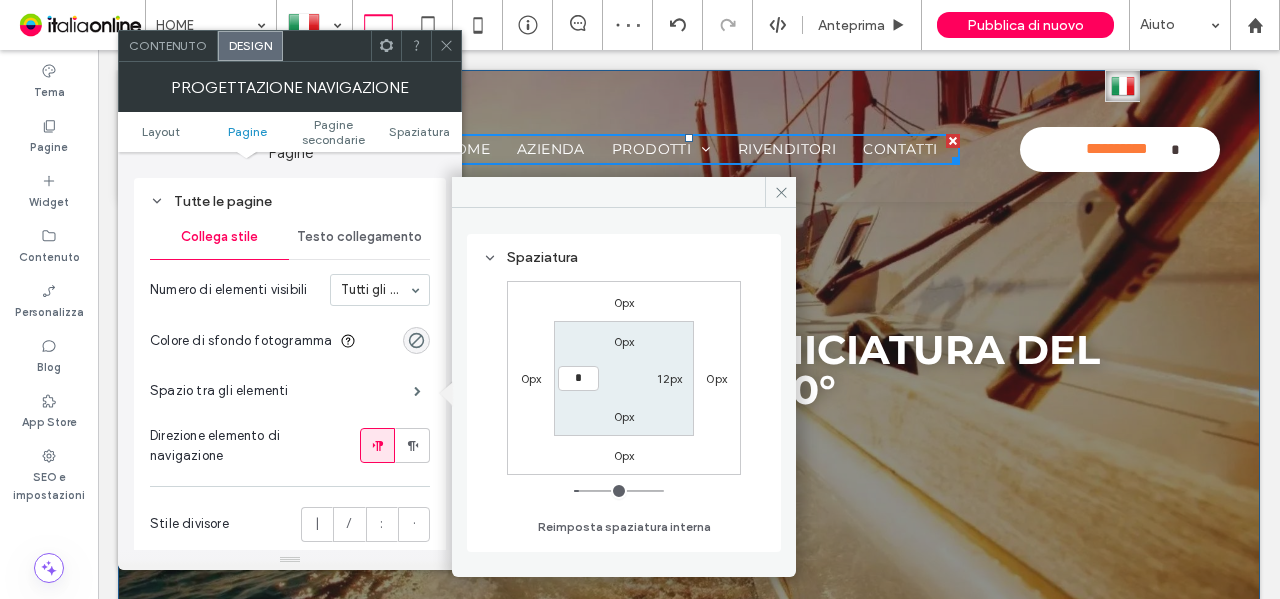 type on "**" 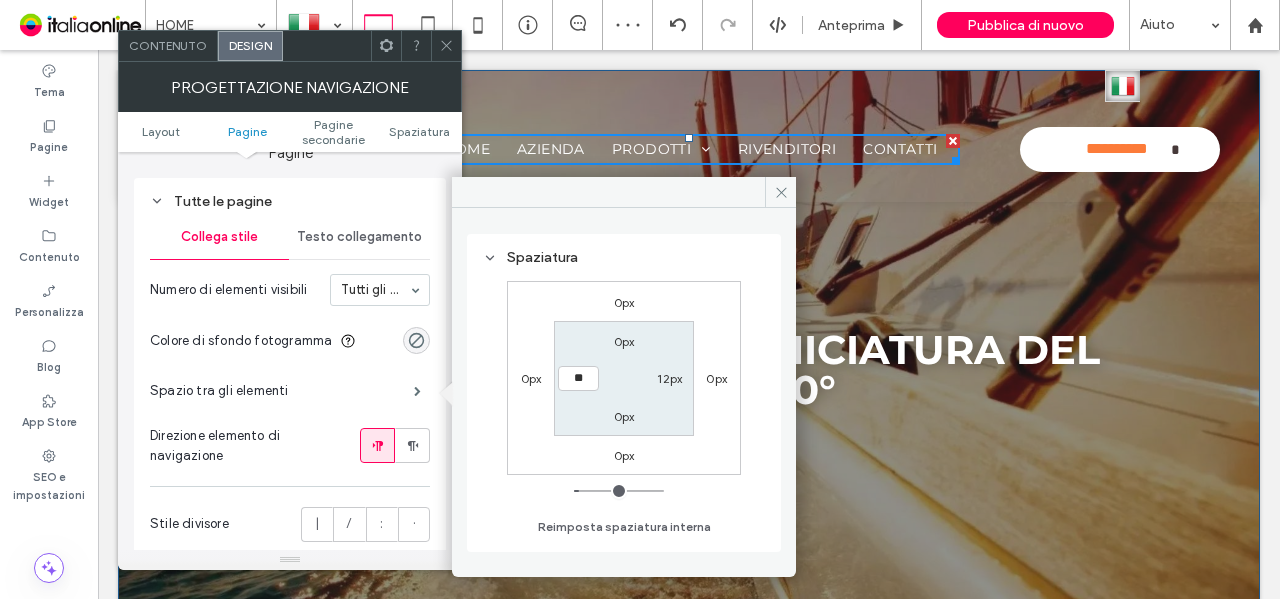 type on "*" 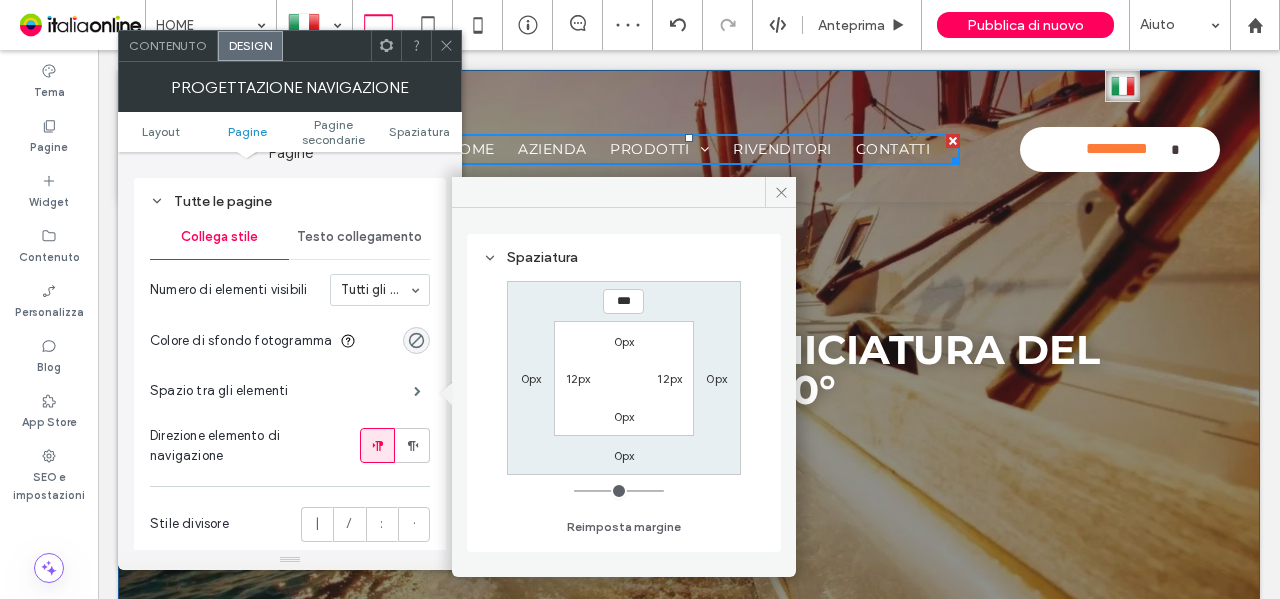click at bounding box center (446, 46) 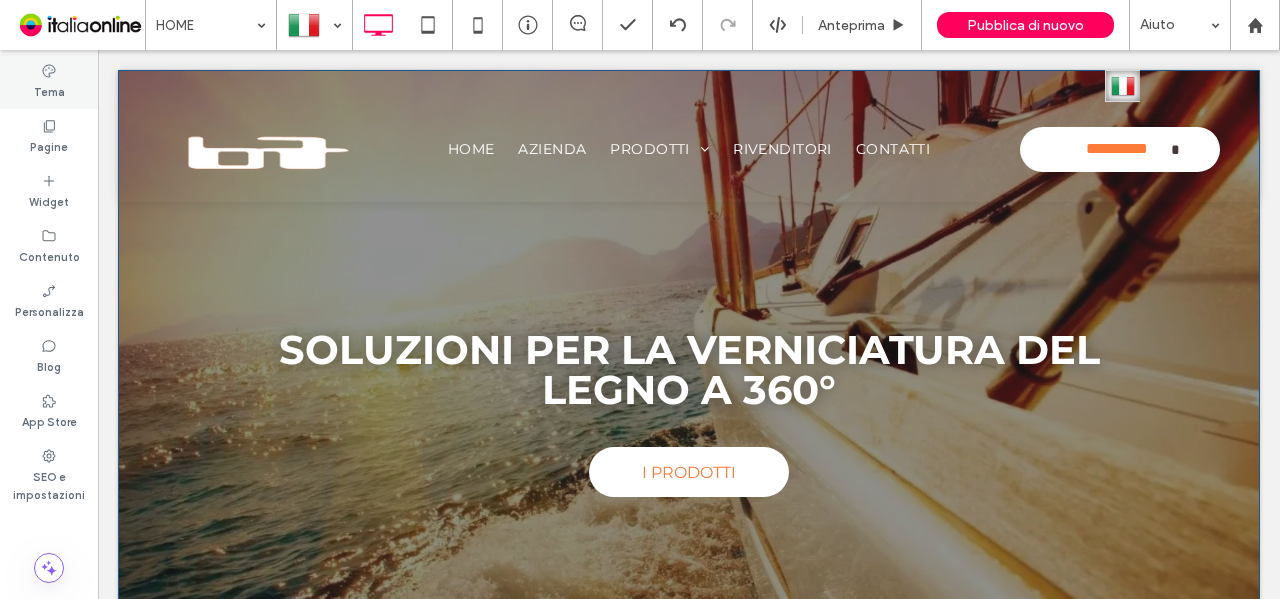 click on "Tema" at bounding box center (49, 90) 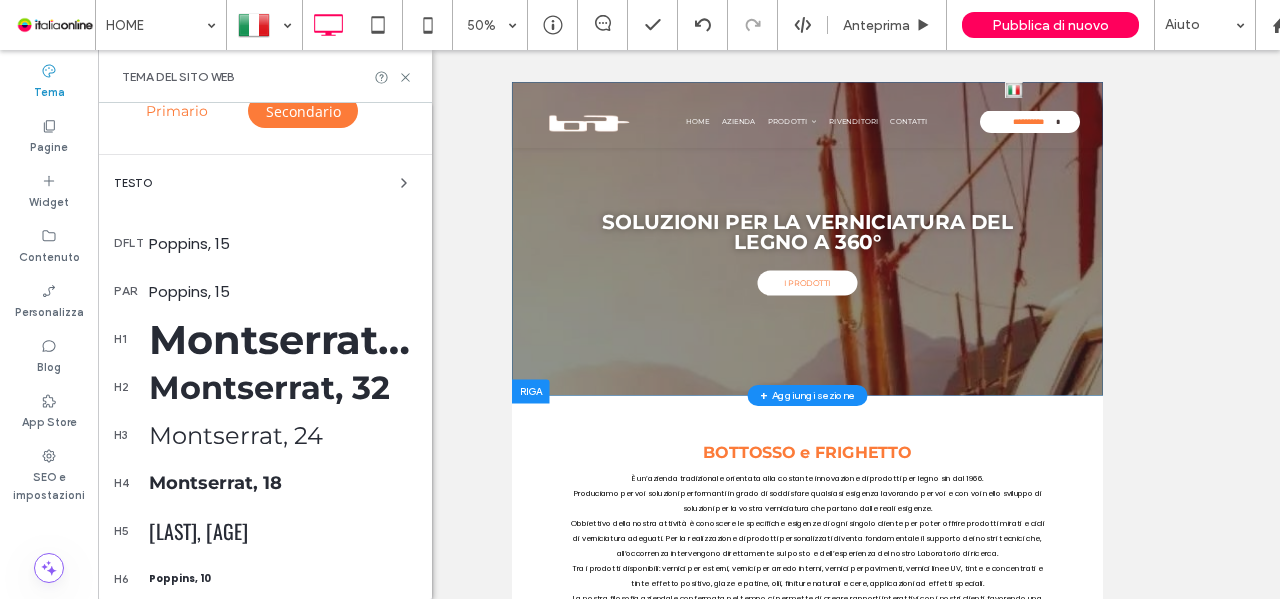 scroll, scrollTop: 100, scrollLeft: 0, axis: vertical 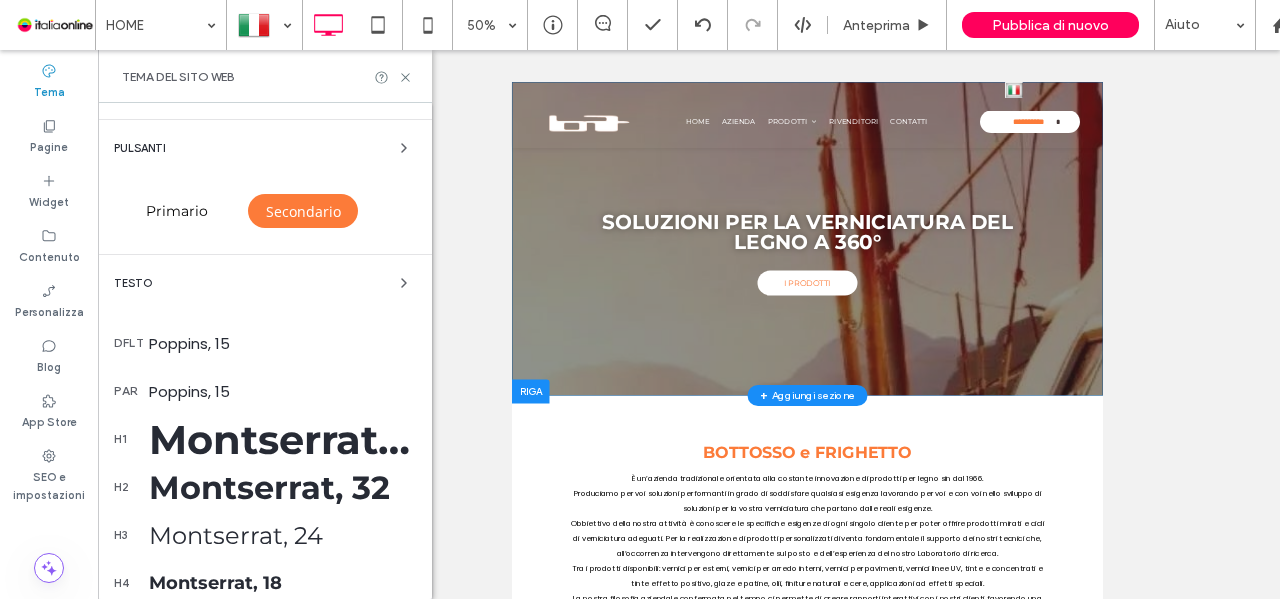 click on "Primario" at bounding box center [177, 211] 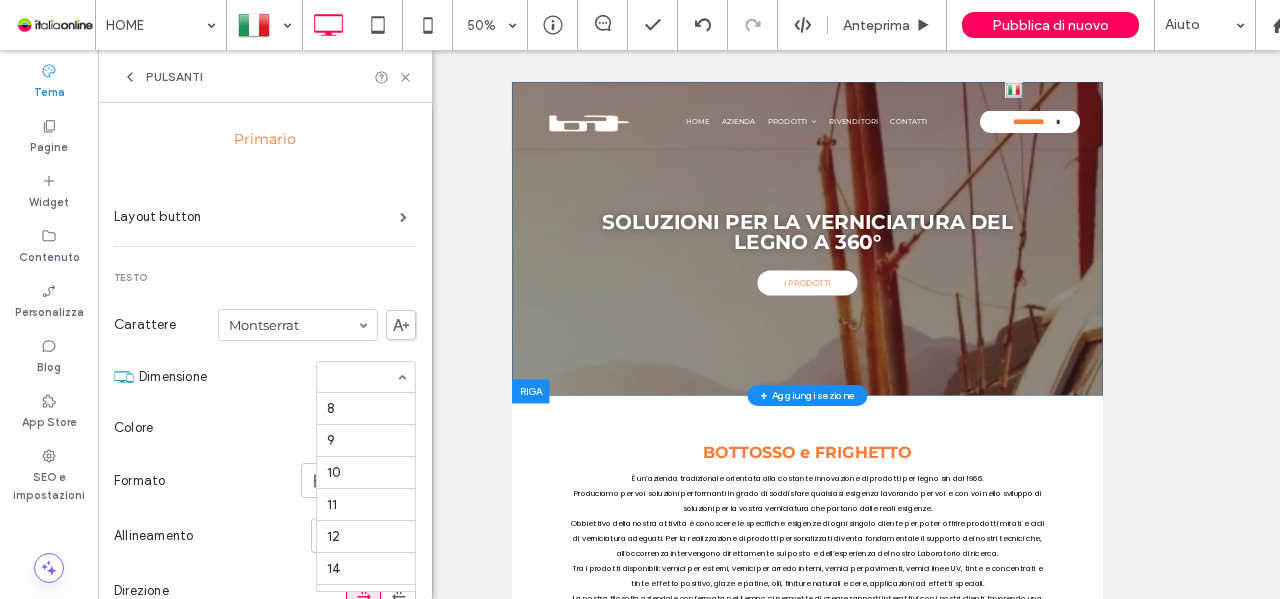 scroll, scrollTop: 229, scrollLeft: 0, axis: vertical 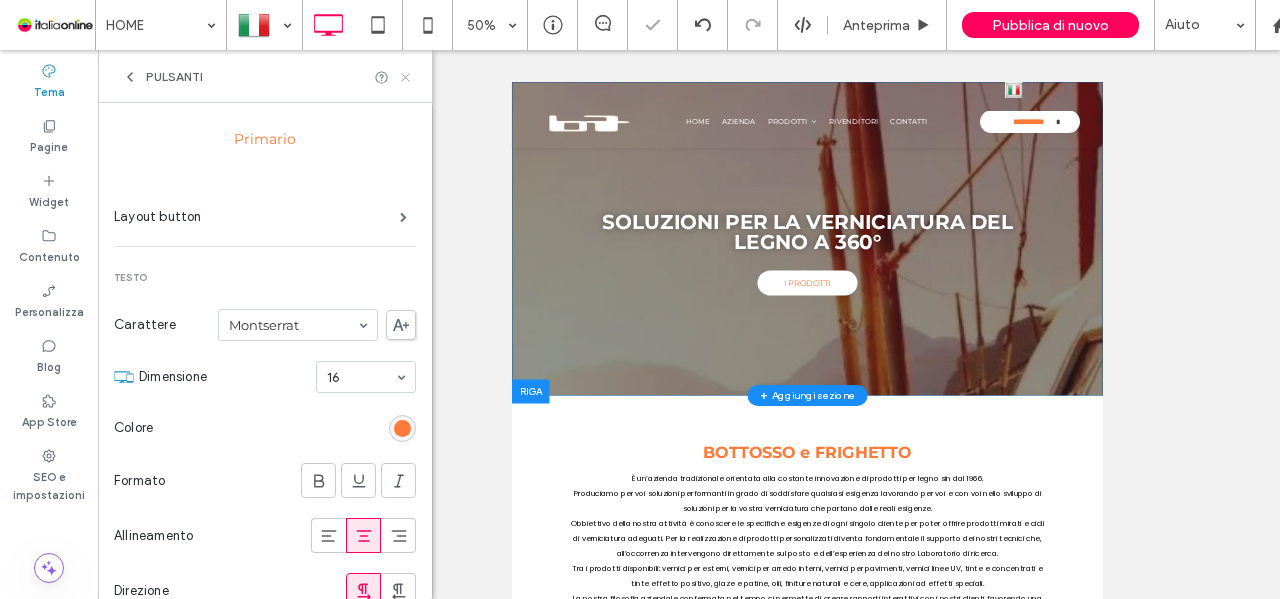 click 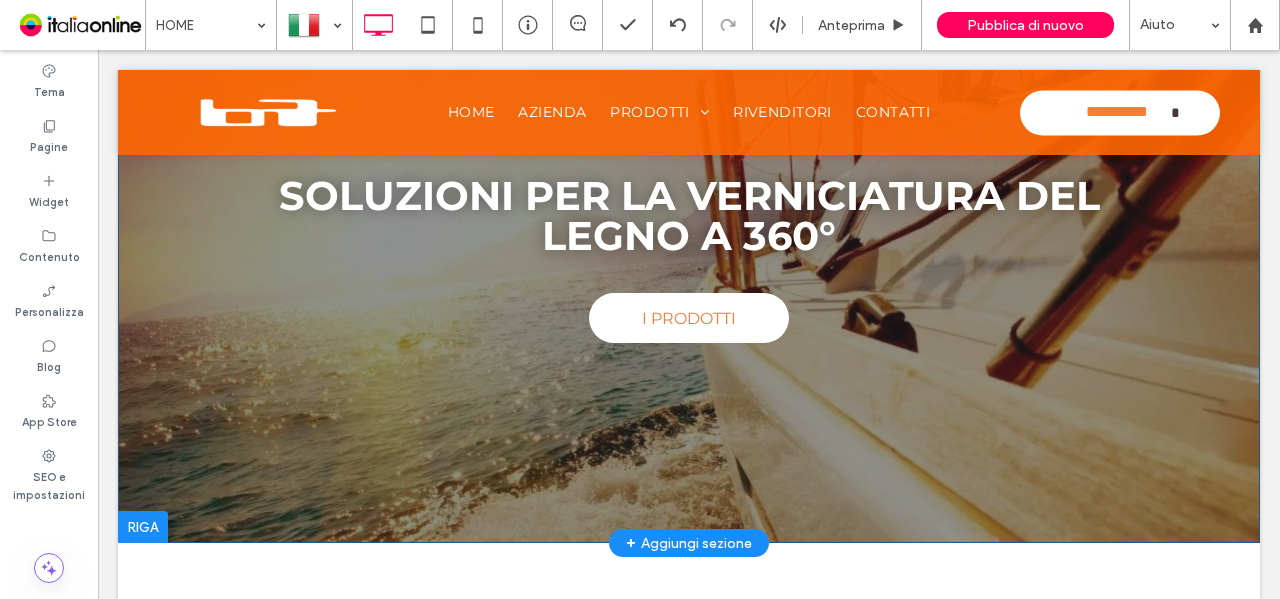 scroll, scrollTop: 0, scrollLeft: 0, axis: both 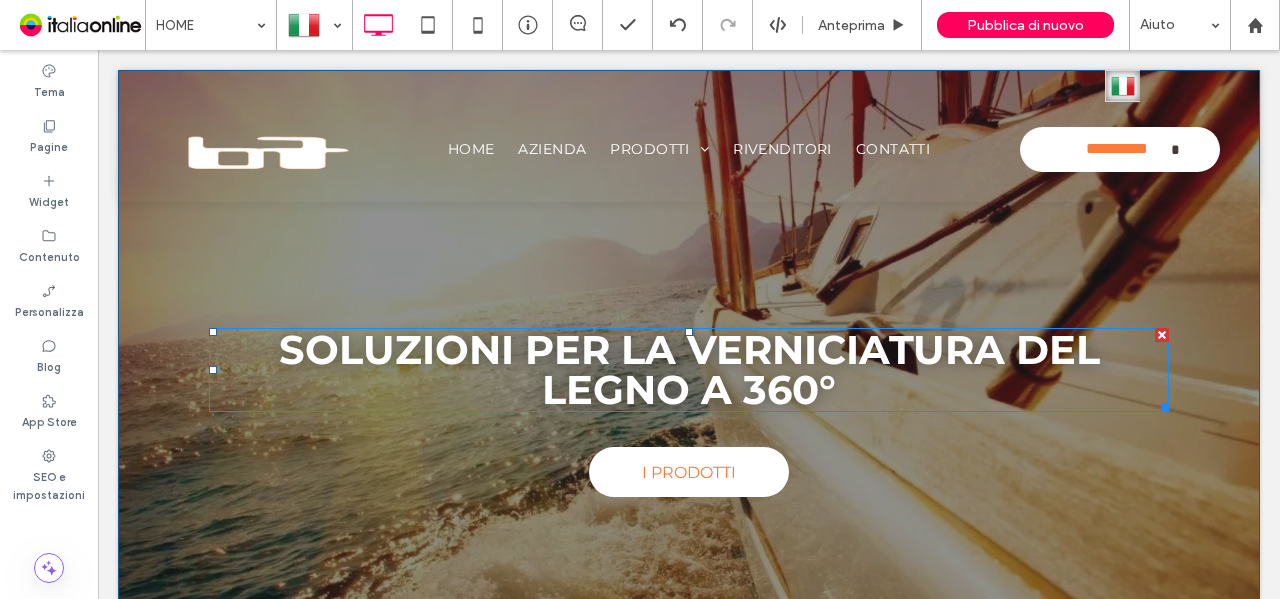 click on "Soluzioni per la verniciatura del legno a 360°" at bounding box center (689, 369) 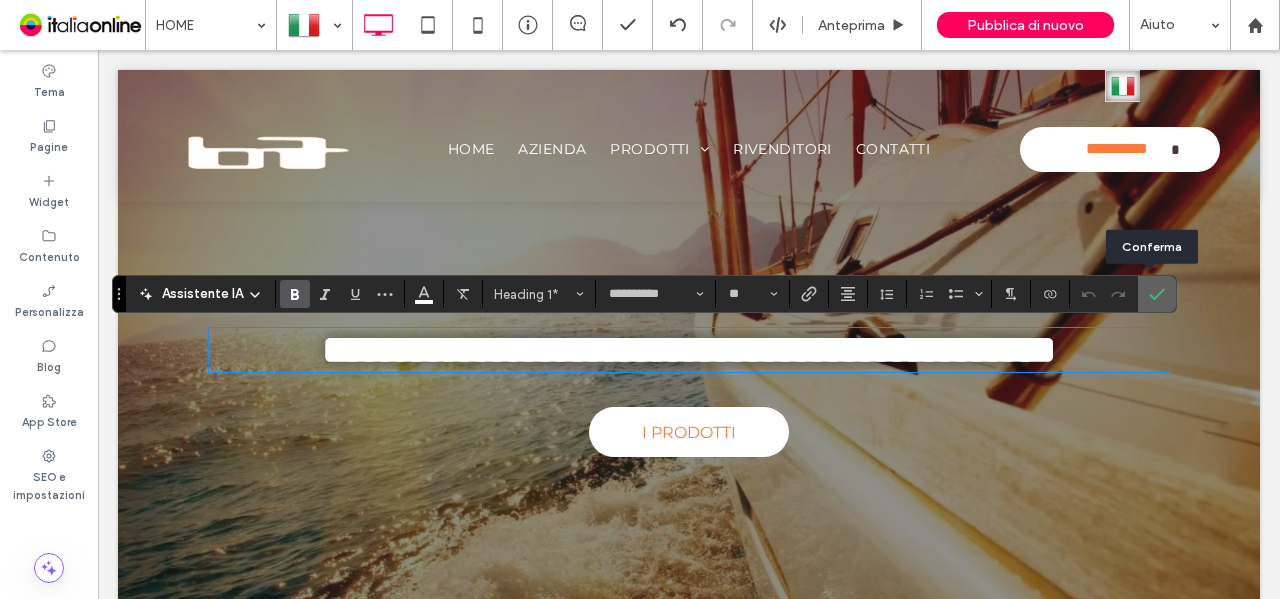click 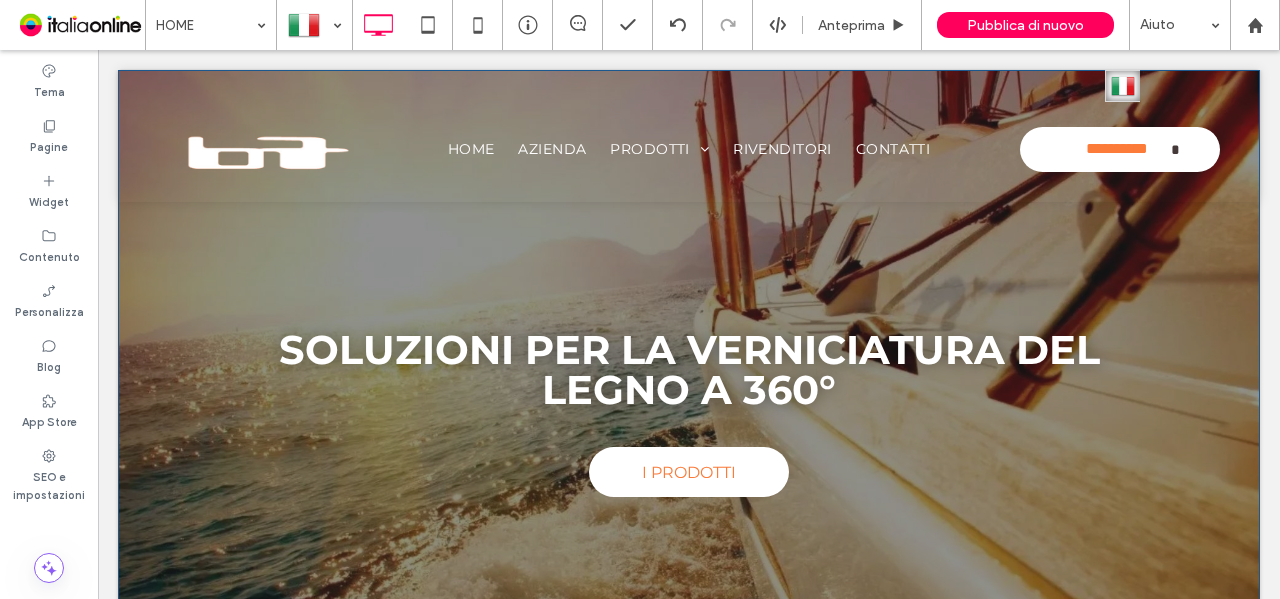 click on "Soluzioni per la verniciatura del legno a 360°
I PRODOTTI
Click To Paste
Riga + Aggiungi sezione" at bounding box center [689, 383] 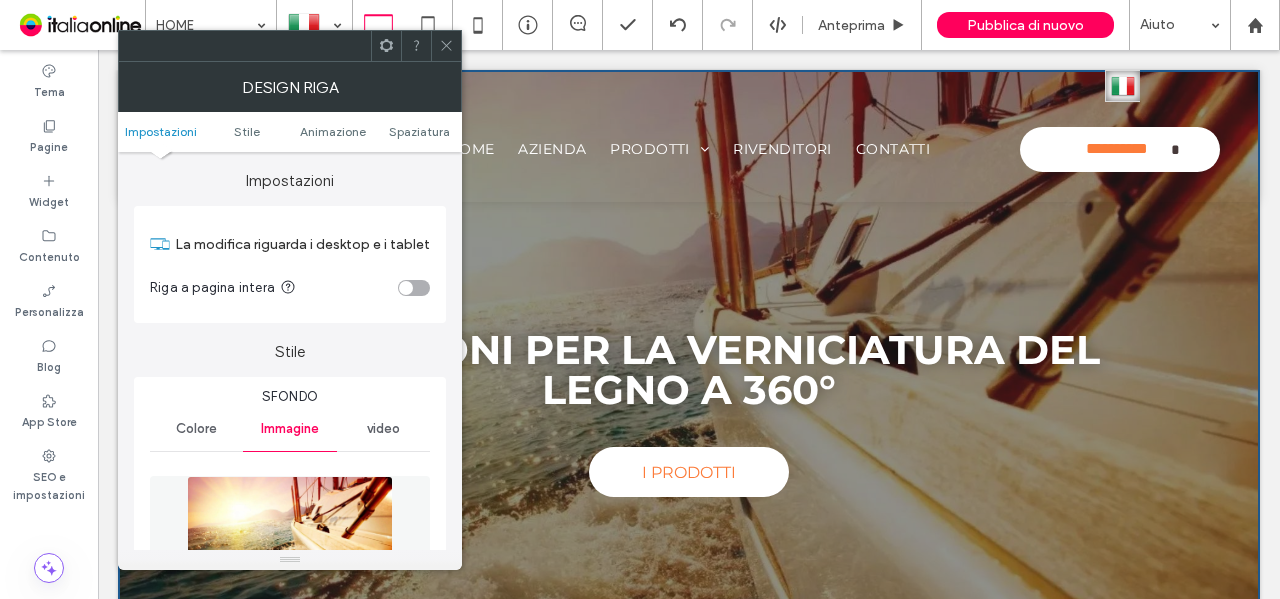 click at bounding box center (414, 288) 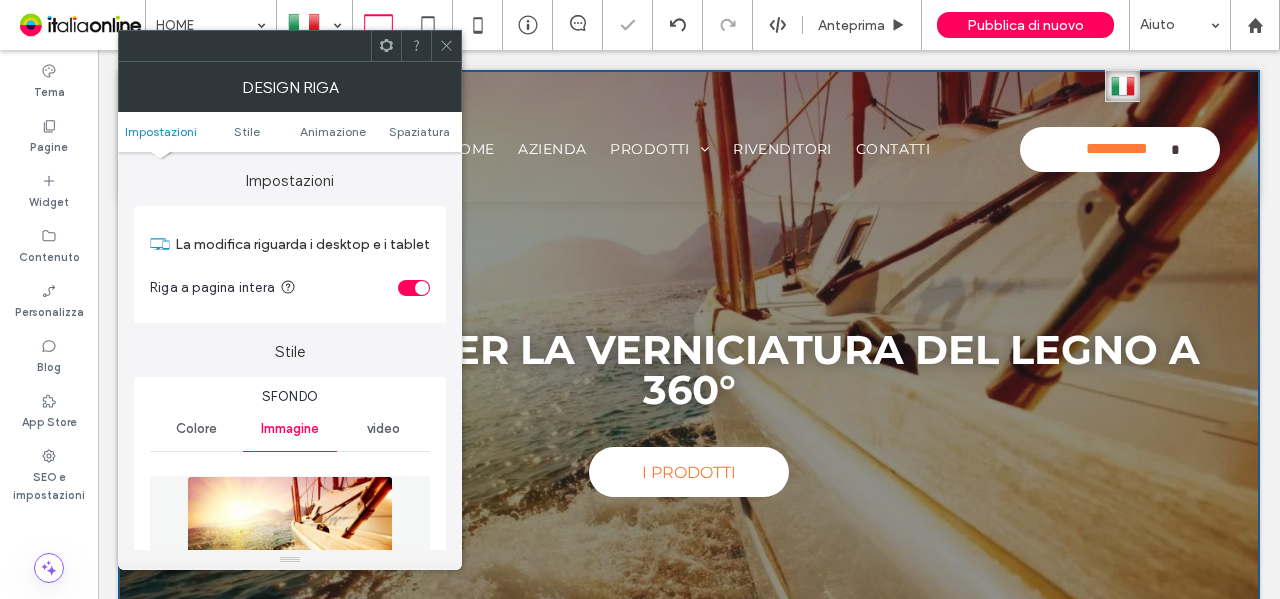 click 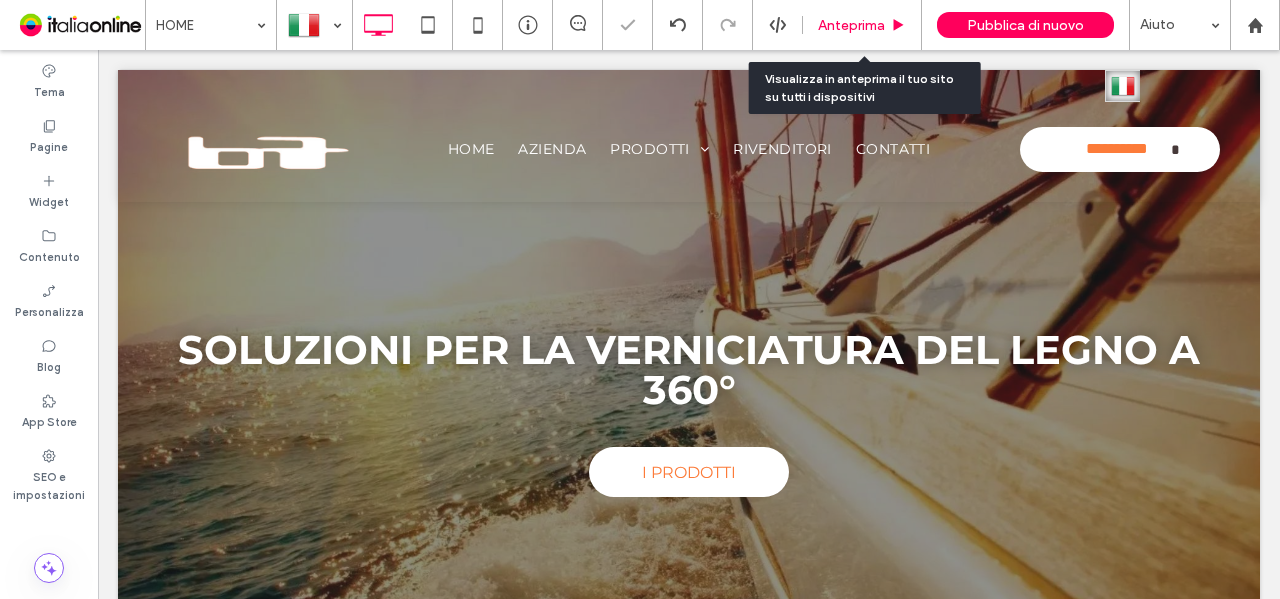 click on "Anteprima" at bounding box center [862, 25] 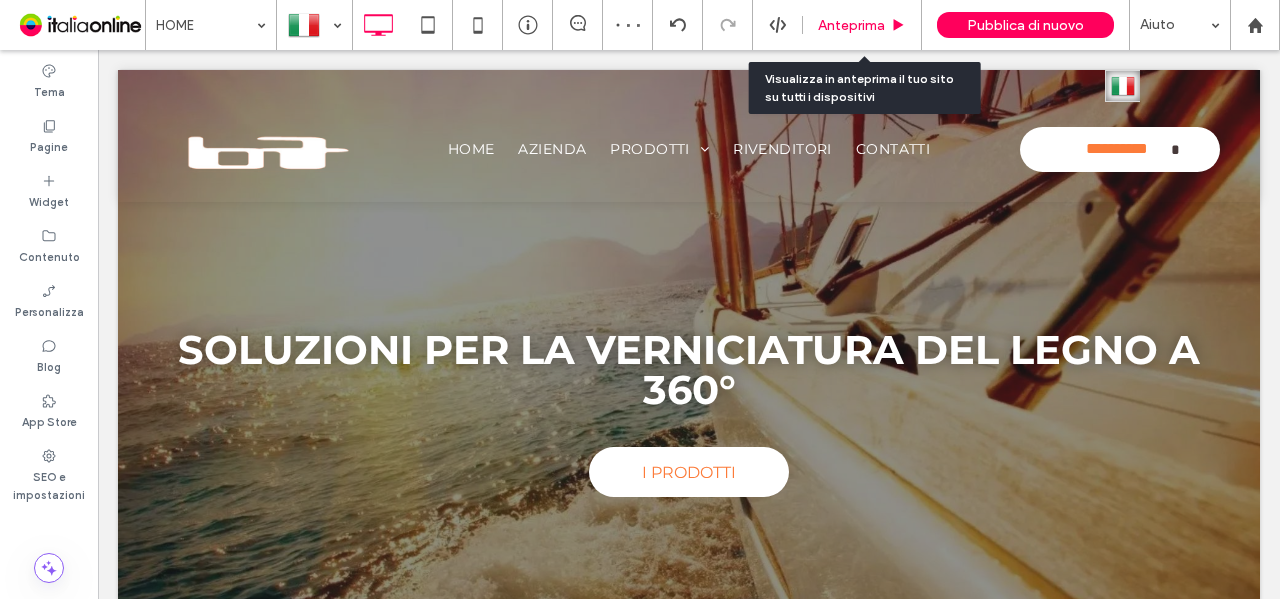 click on "Anteprima" at bounding box center [851, 25] 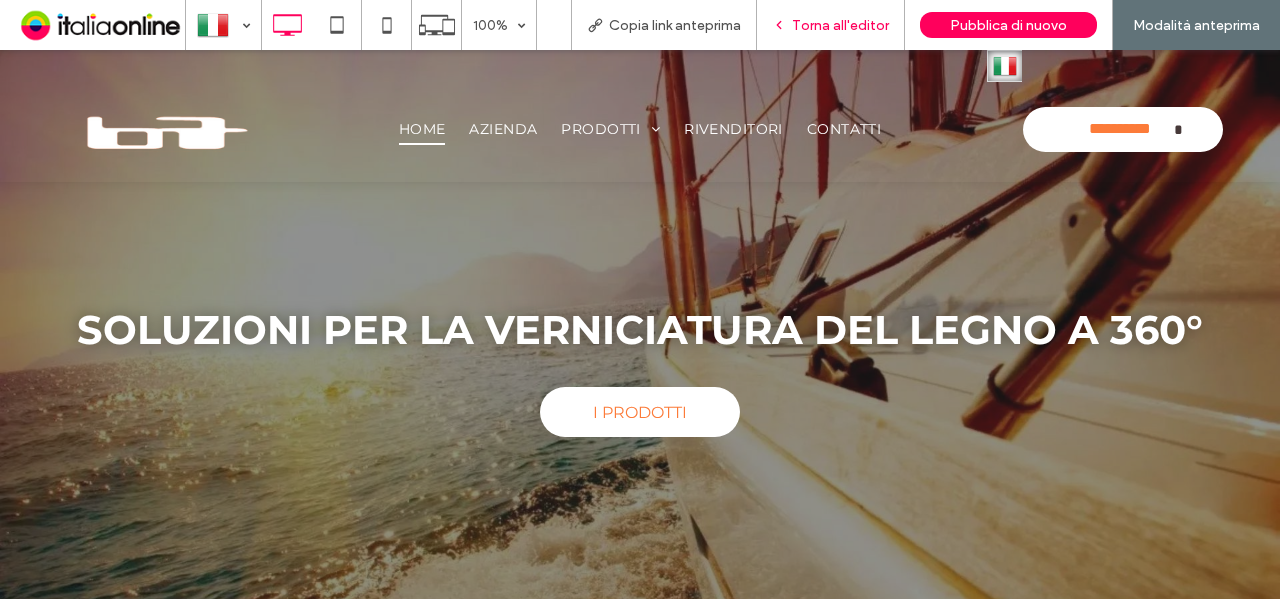 click on "Torna all'editor" at bounding box center [840, 25] 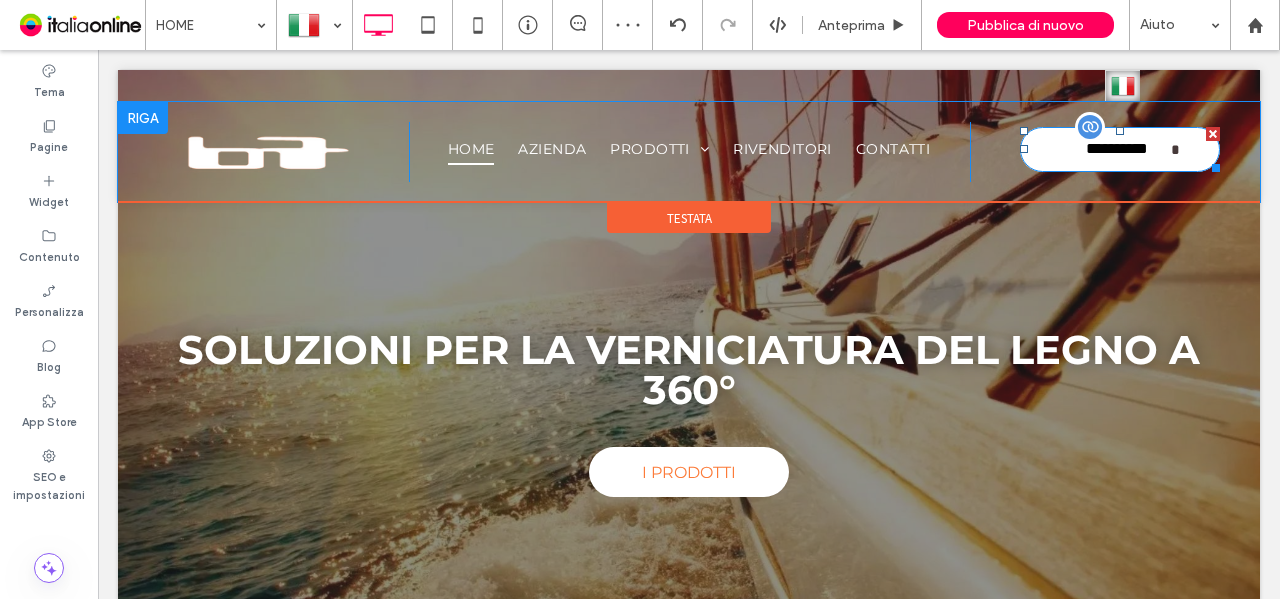 click on "**********" at bounding box center [1117, 149] 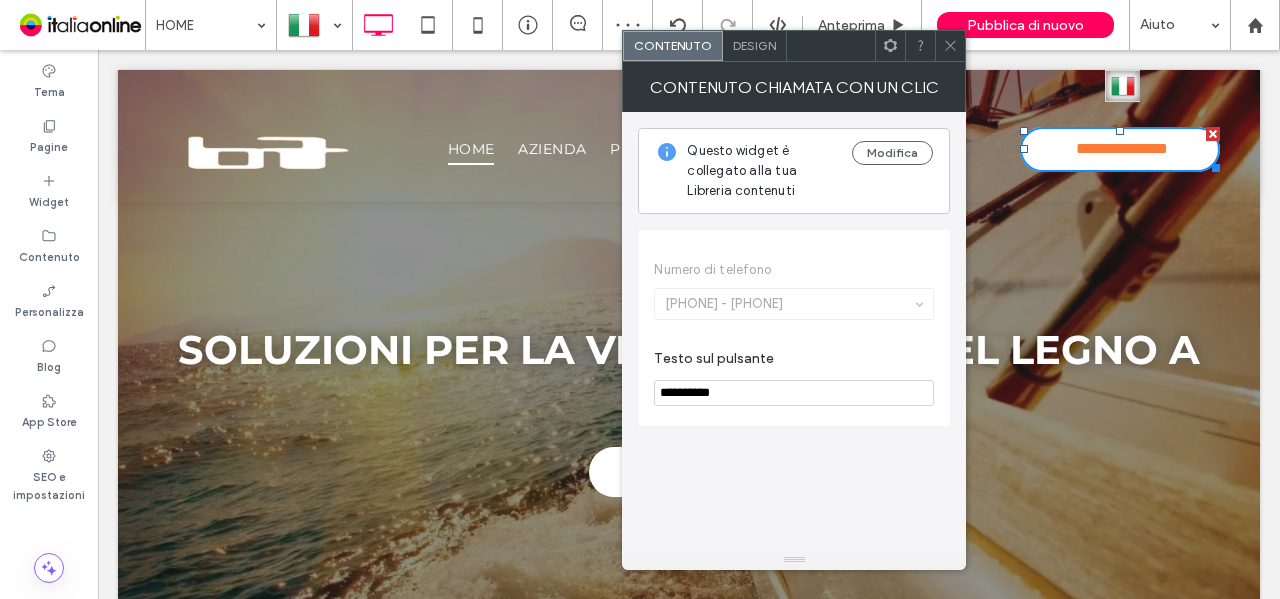 click on "Design" at bounding box center [754, 45] 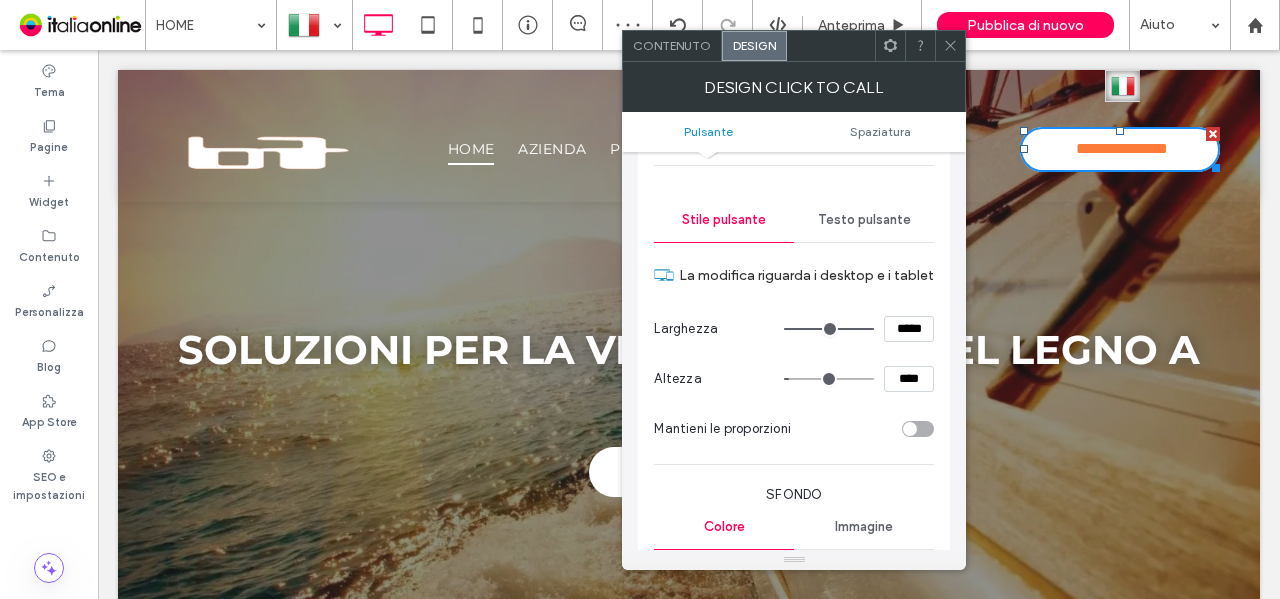 scroll, scrollTop: 200, scrollLeft: 0, axis: vertical 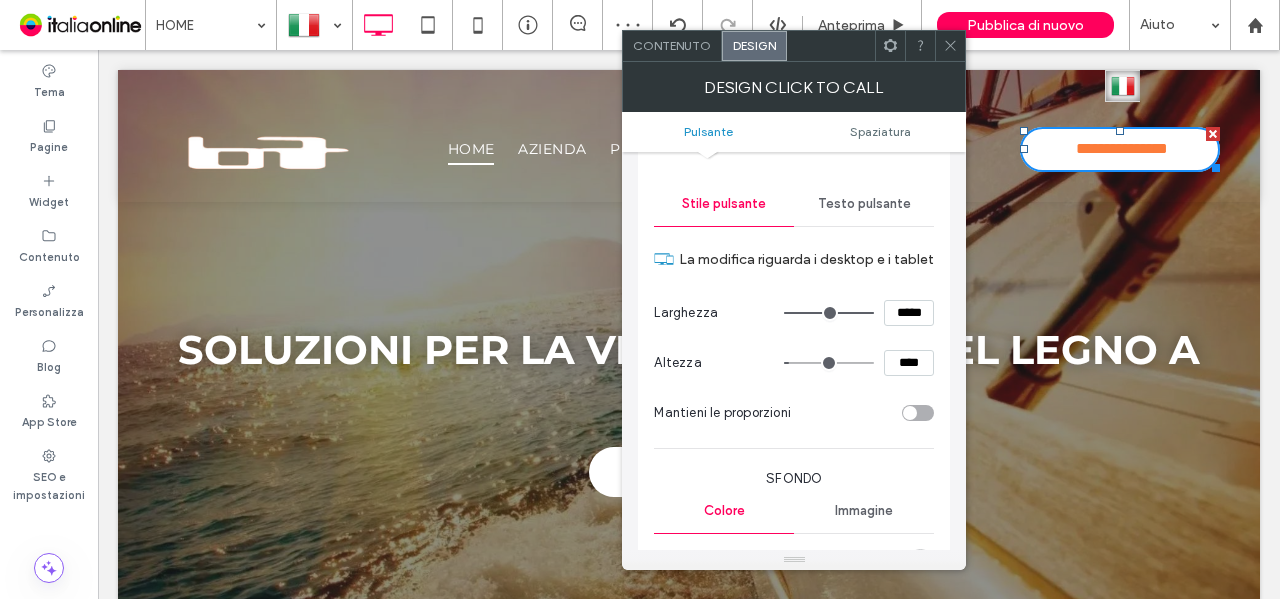 click on "Testo pulsante" at bounding box center [864, 204] 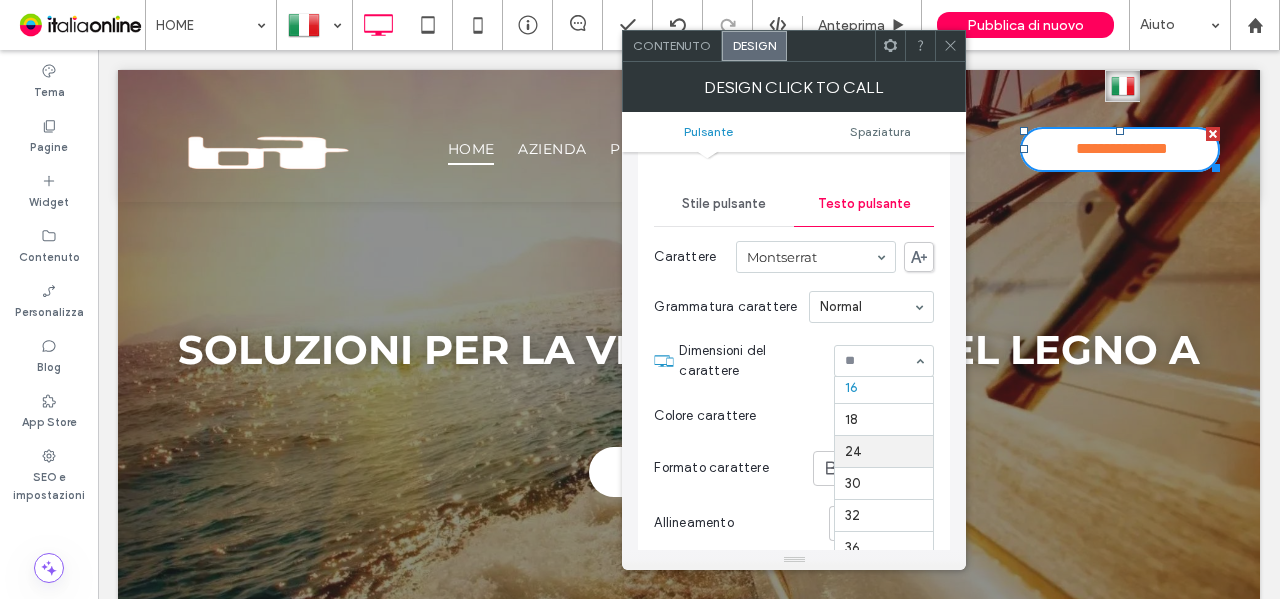 scroll, scrollTop: 129, scrollLeft: 0, axis: vertical 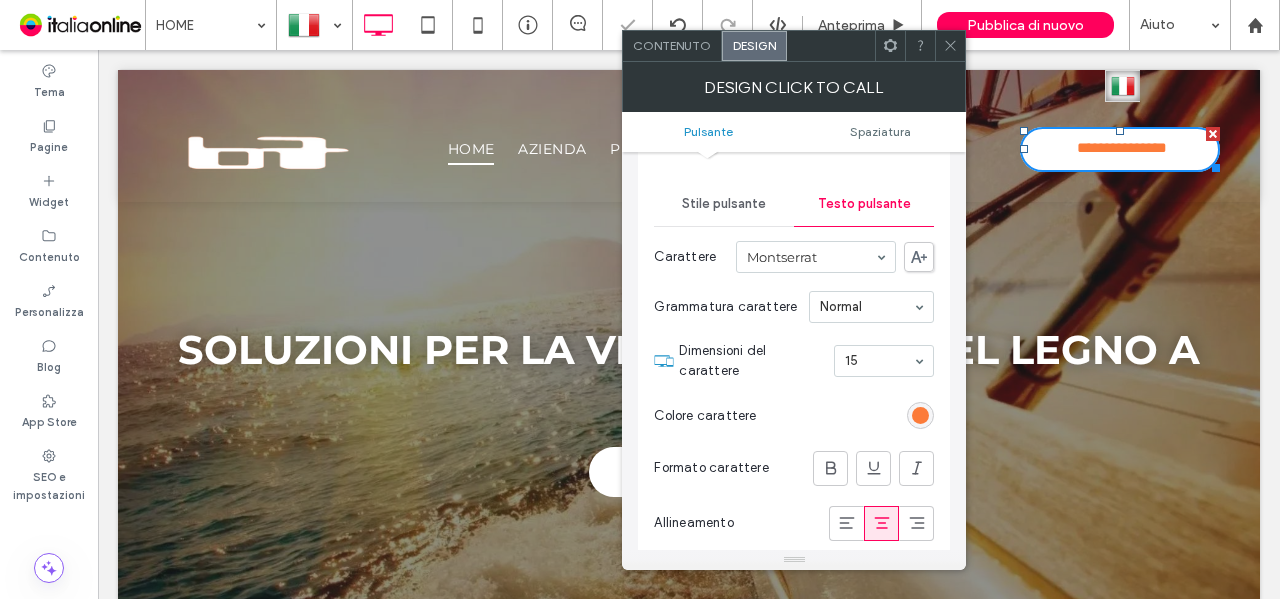 drag, startPoint x: 946, startPoint y: 49, endPoint x: 2, endPoint y: 35, distance: 944.1038 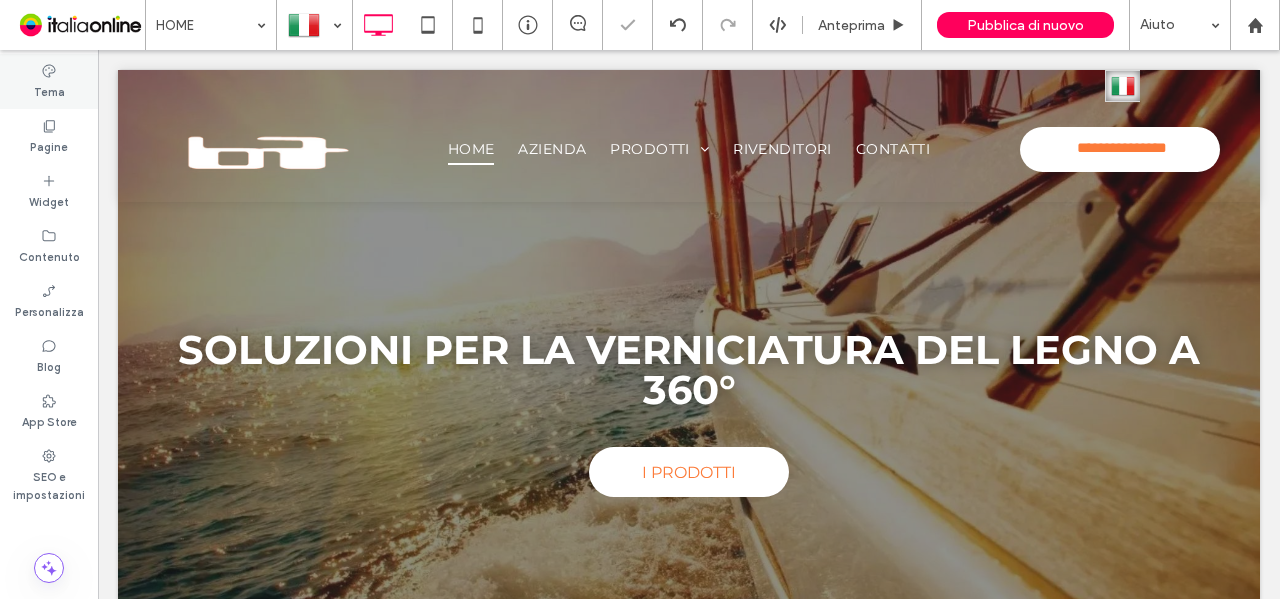 click on "Tema" at bounding box center (49, 81) 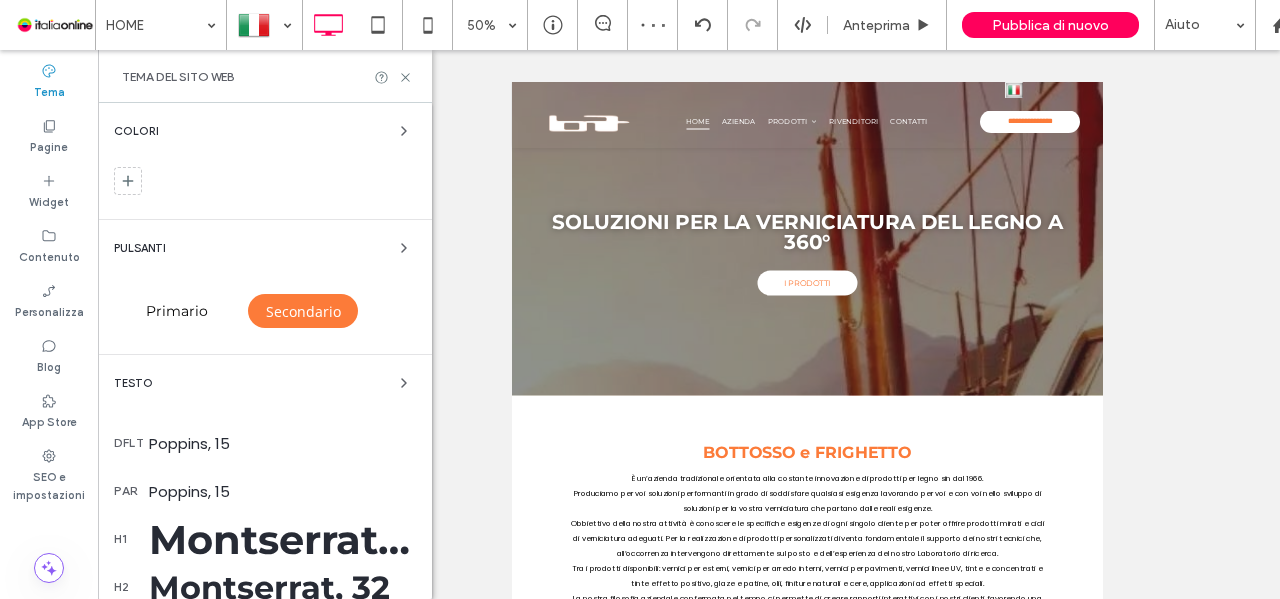 click on "Primario" at bounding box center [177, 311] 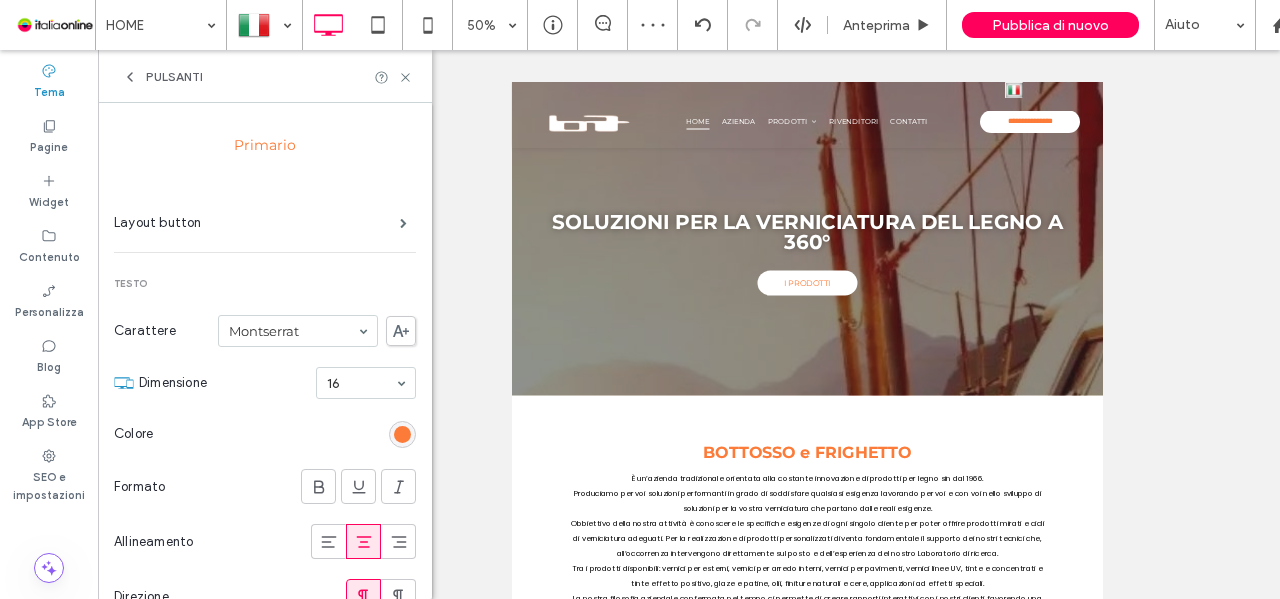 scroll, scrollTop: 200, scrollLeft: 0, axis: vertical 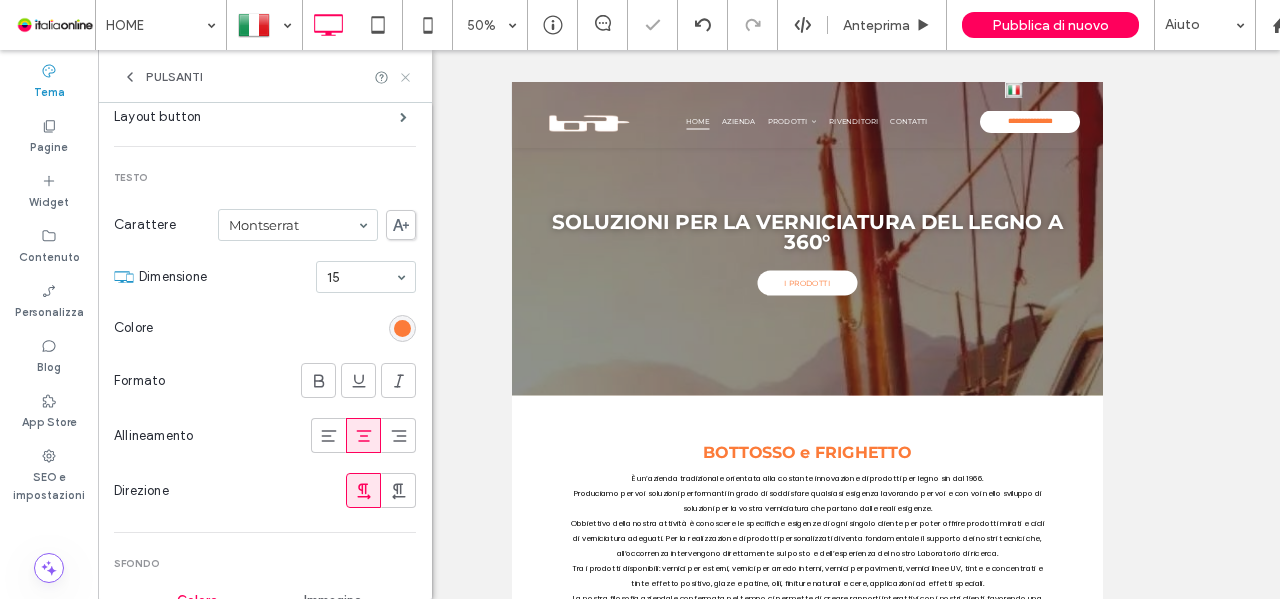 click 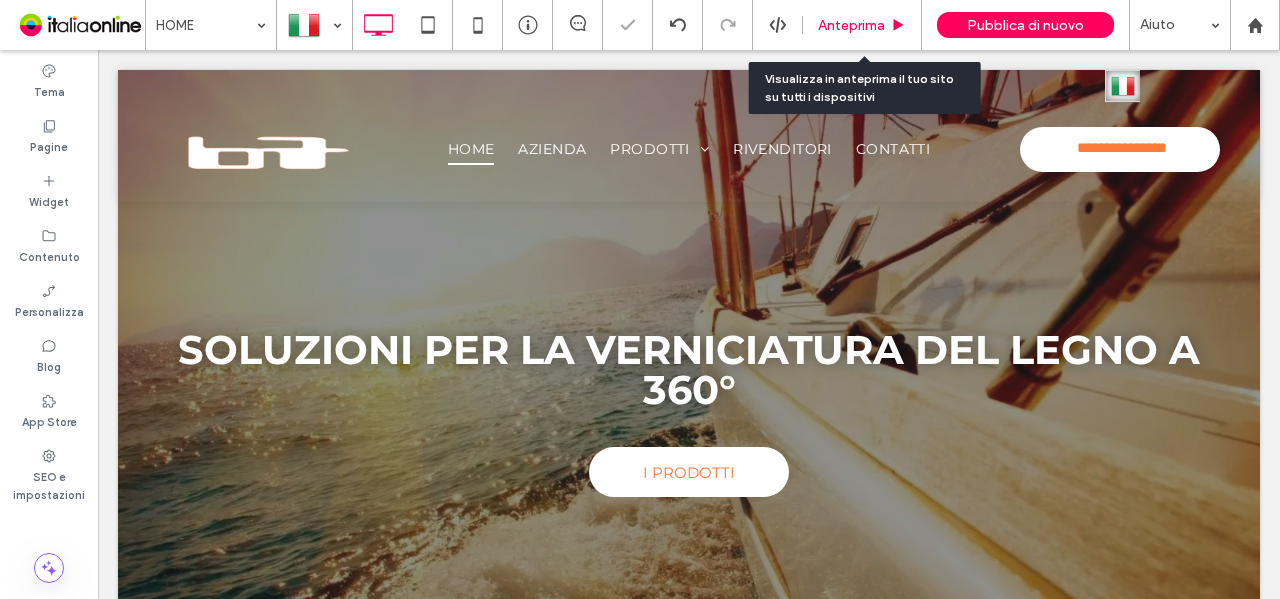 click on "Anteprima" at bounding box center (862, 25) 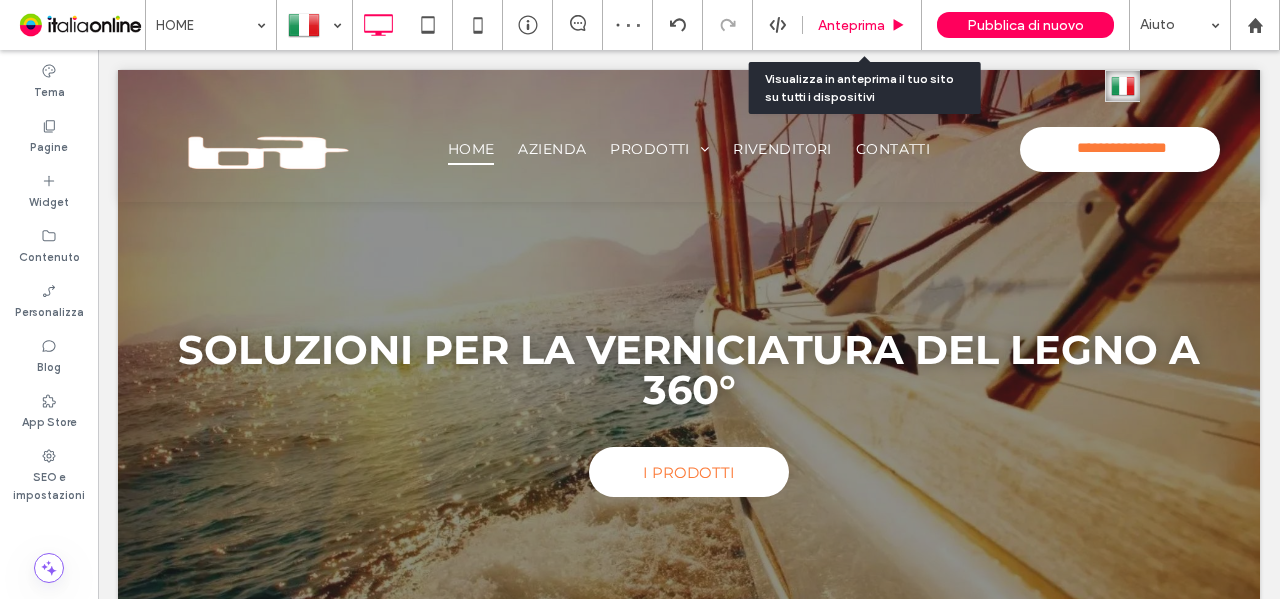 click on "Anteprima" at bounding box center (851, 25) 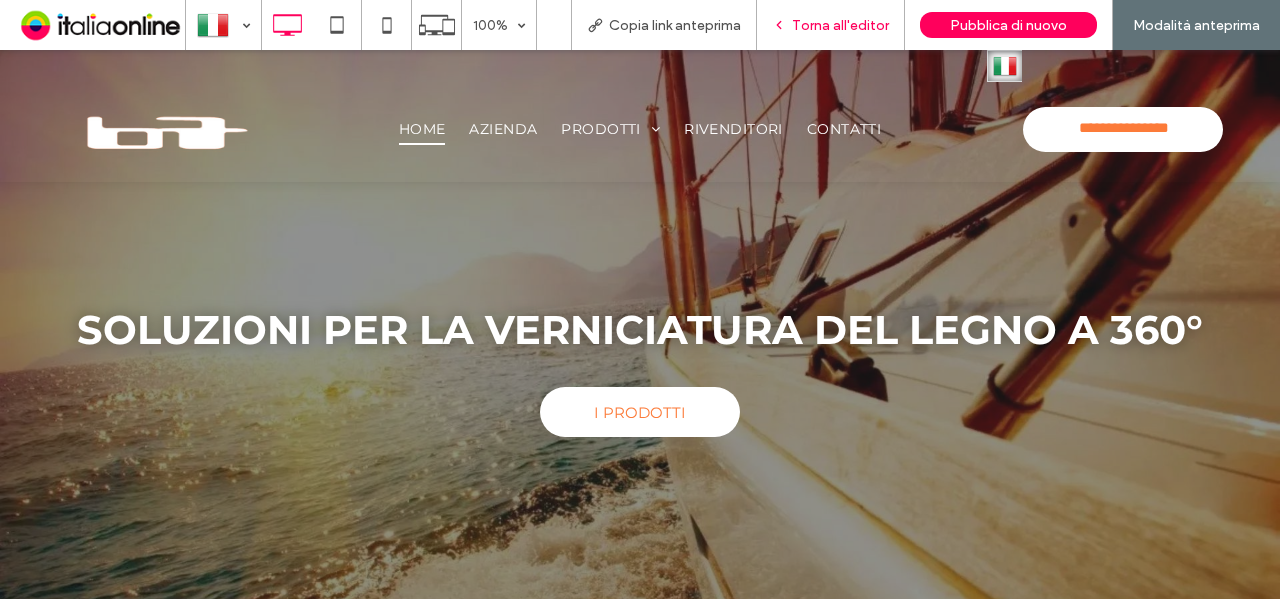 click on "Torna all'editor" at bounding box center (840, 25) 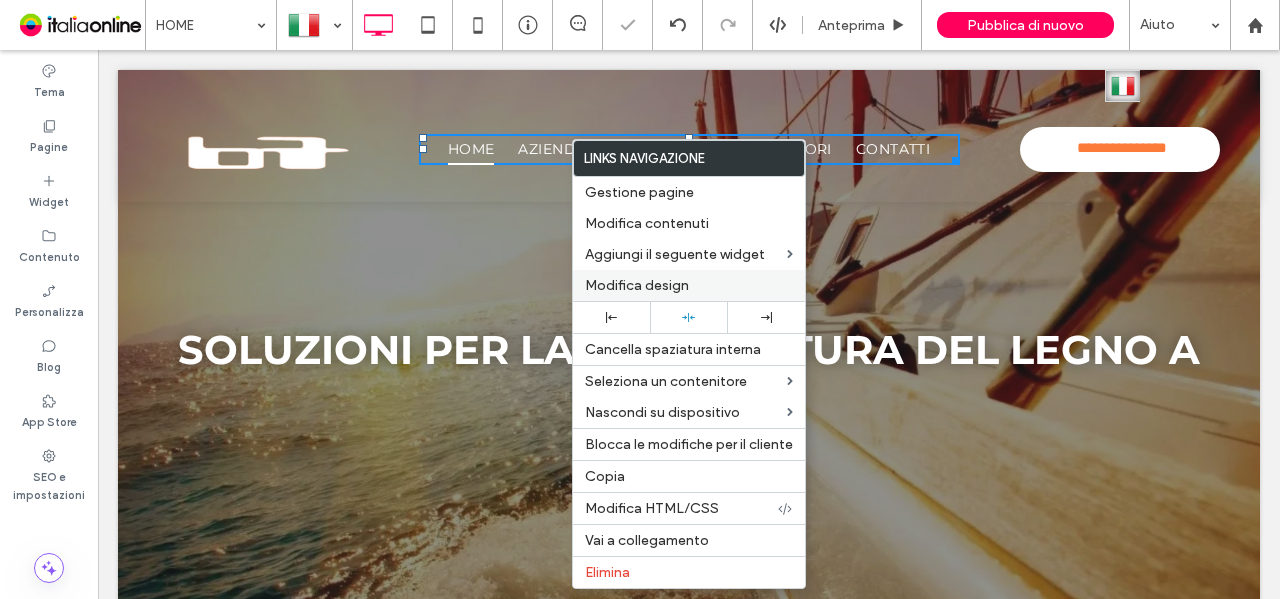 click on "Modifica design" at bounding box center [689, 285] 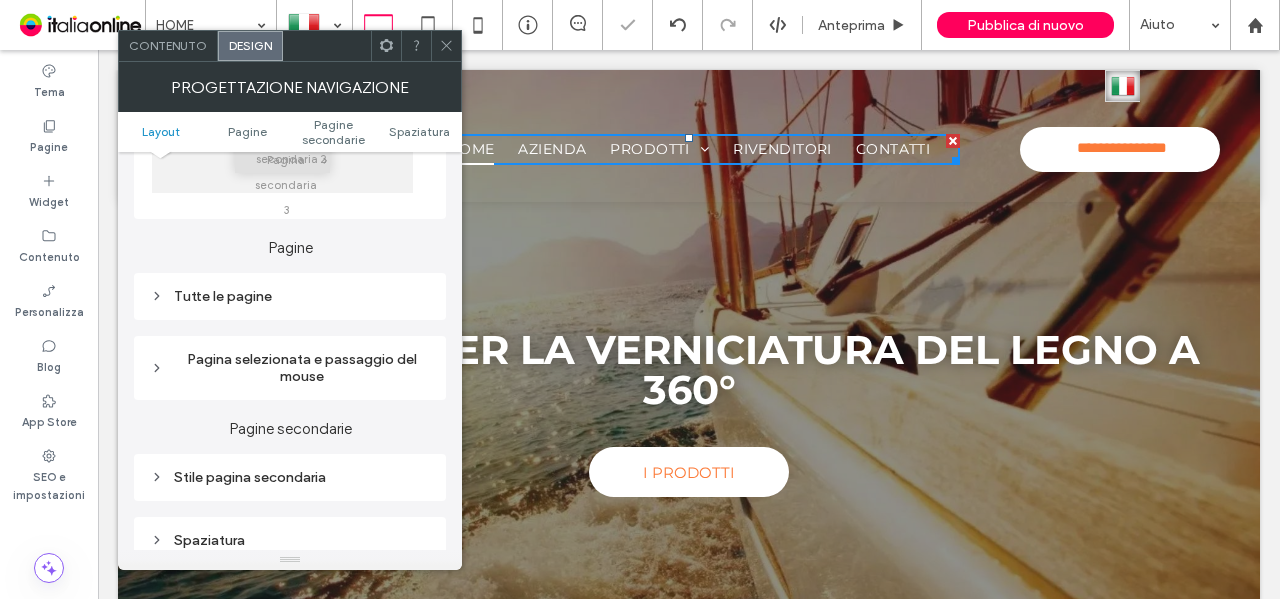 scroll, scrollTop: 500, scrollLeft: 0, axis: vertical 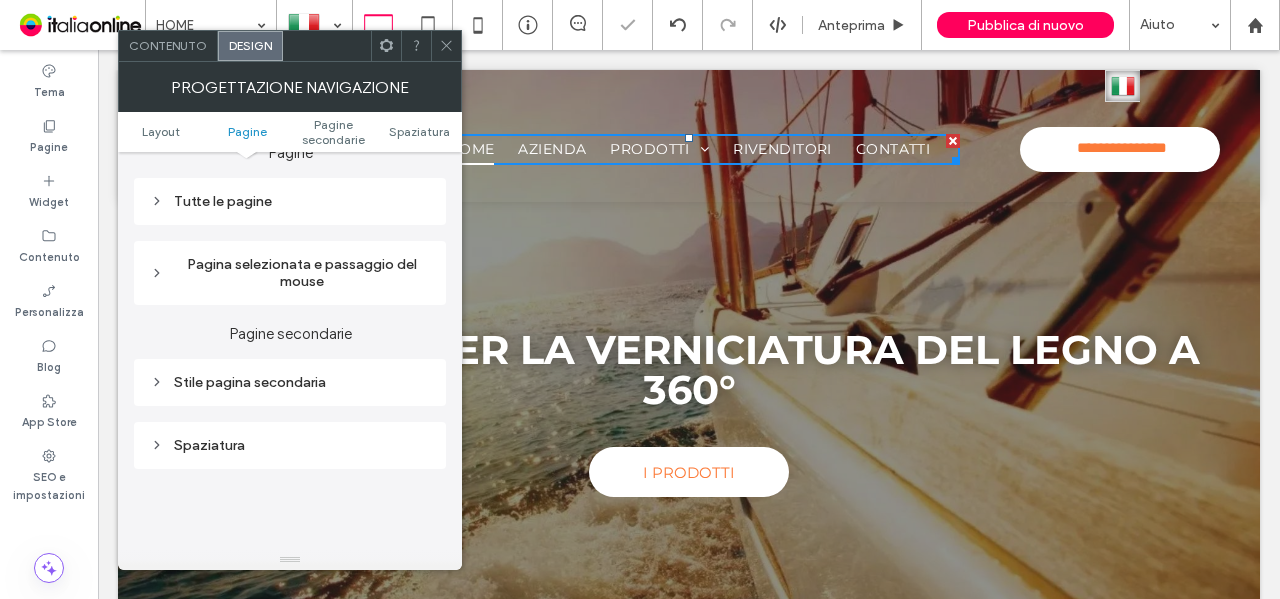 click on "Pagina selezionata e passaggio del mouse" at bounding box center (290, 273) 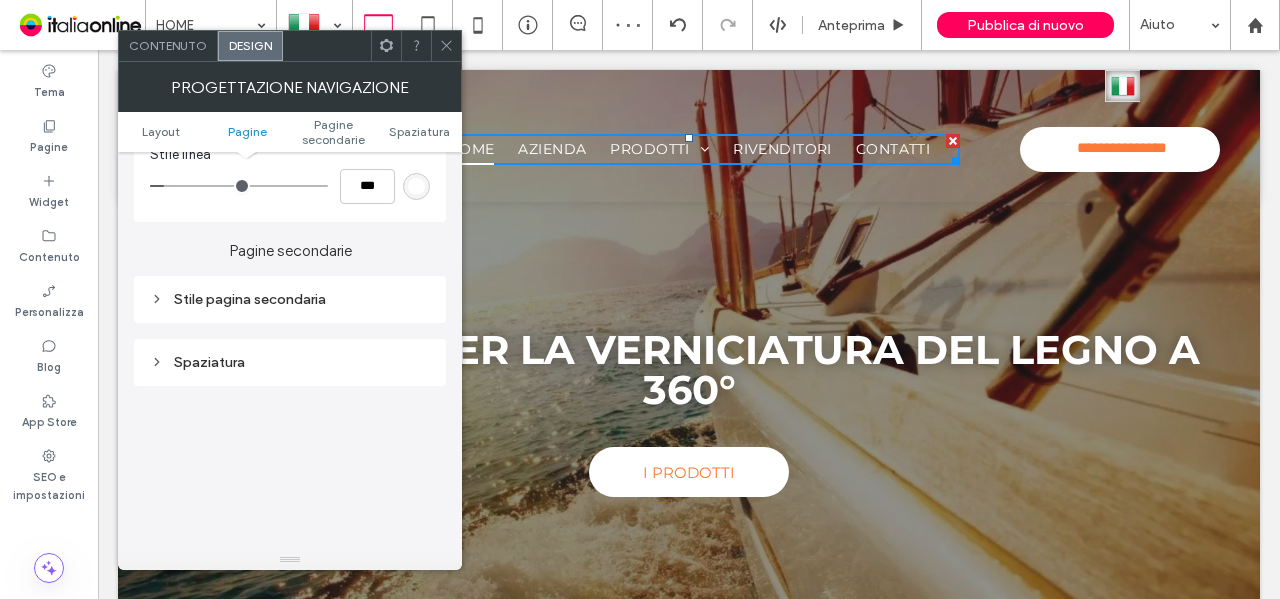 click on "Stile pagina secondaria" at bounding box center (290, 299) 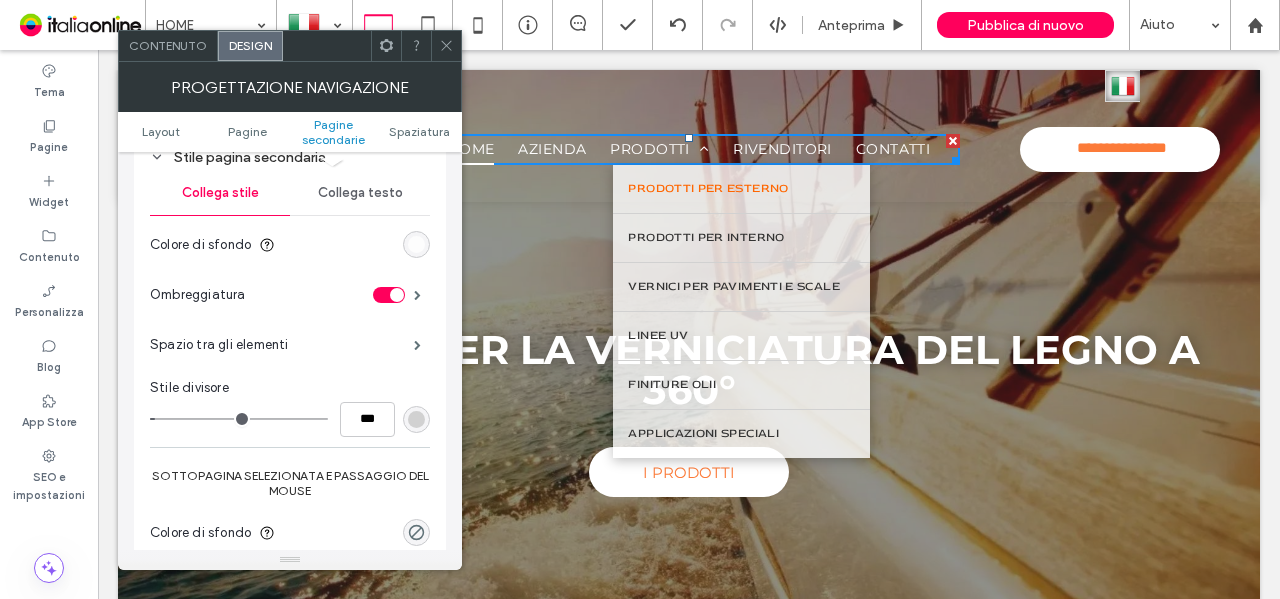 scroll, scrollTop: 1000, scrollLeft: 0, axis: vertical 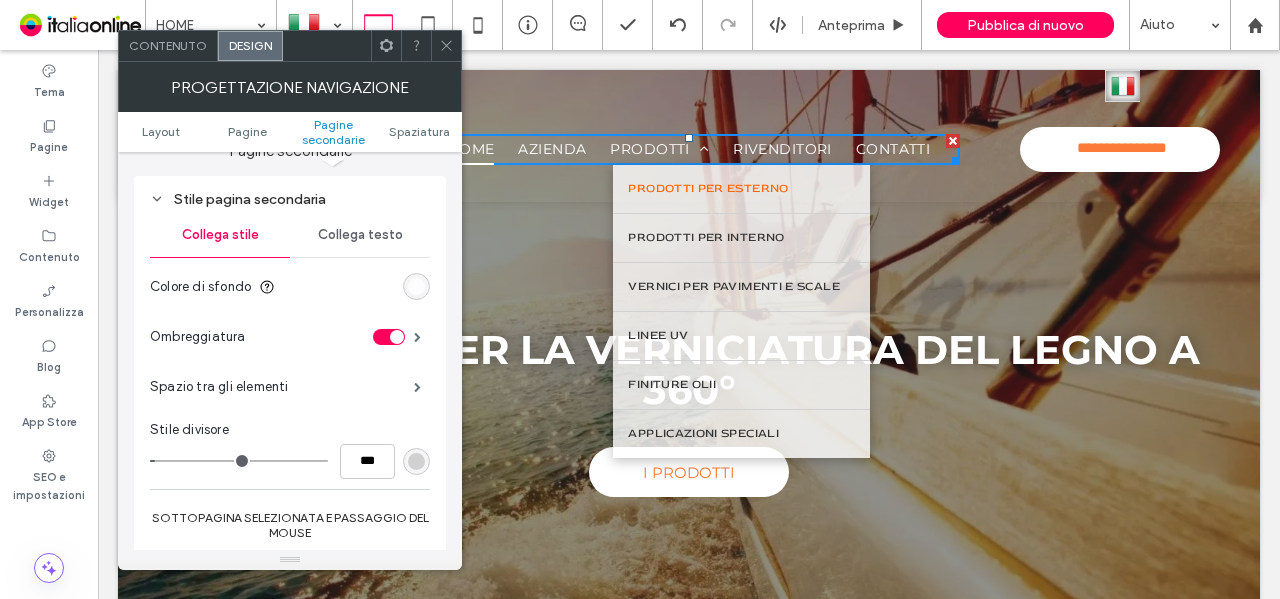 drag, startPoint x: 375, startPoint y: 227, endPoint x: 375, endPoint y: 254, distance: 27 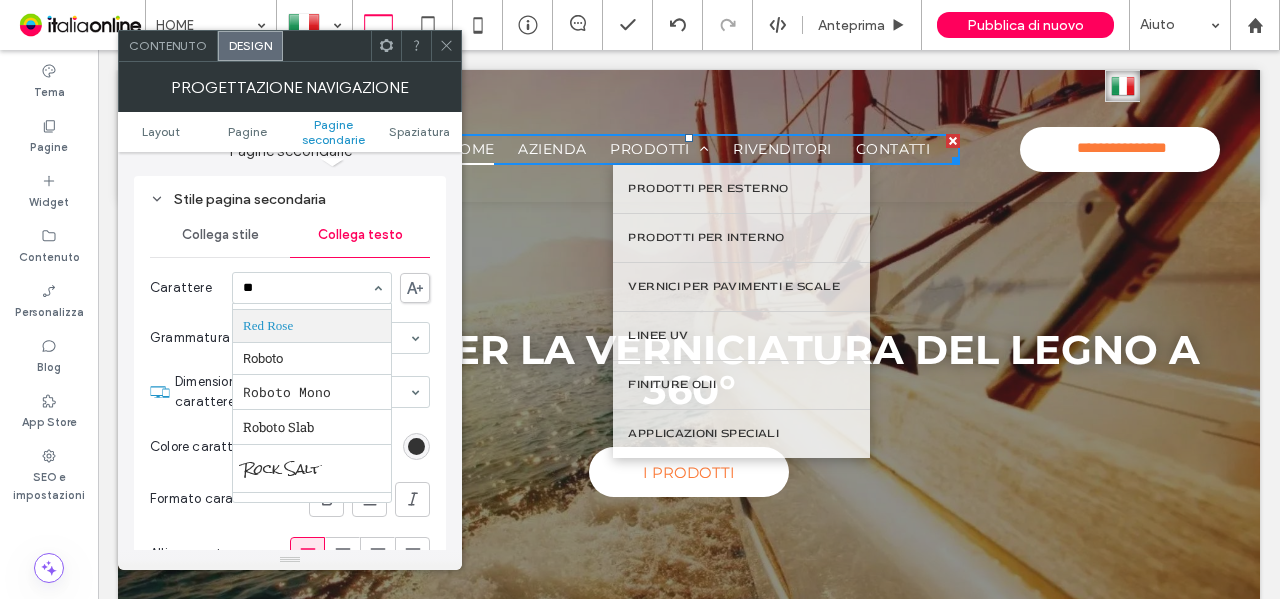 scroll, scrollTop: 0, scrollLeft: 0, axis: both 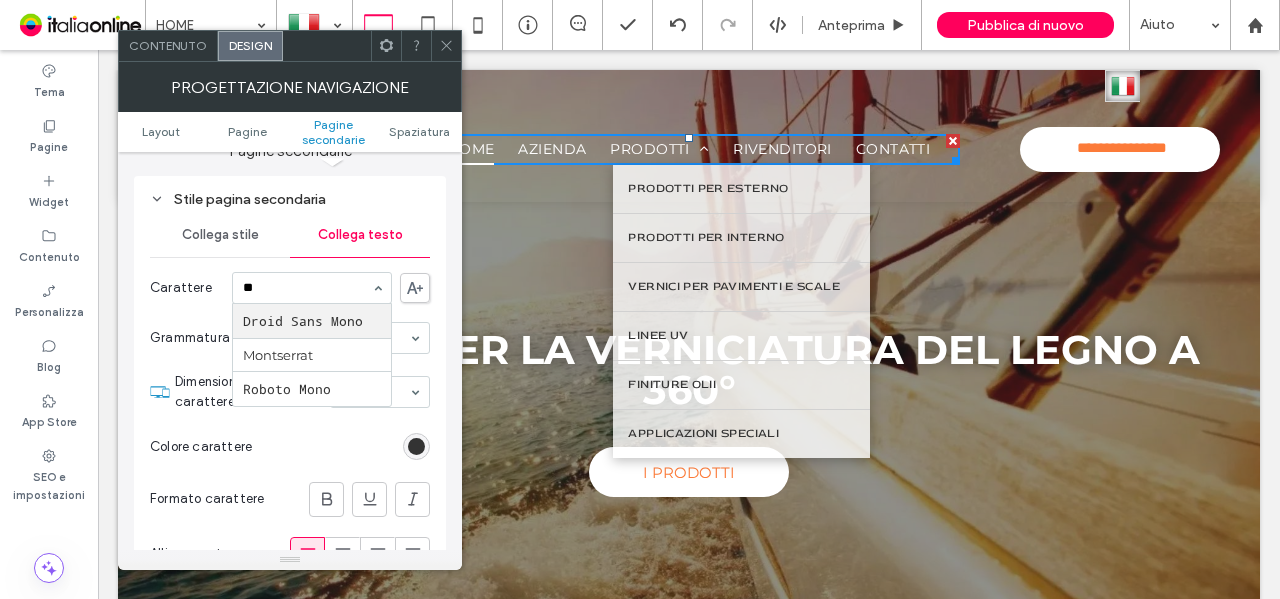 type on "***" 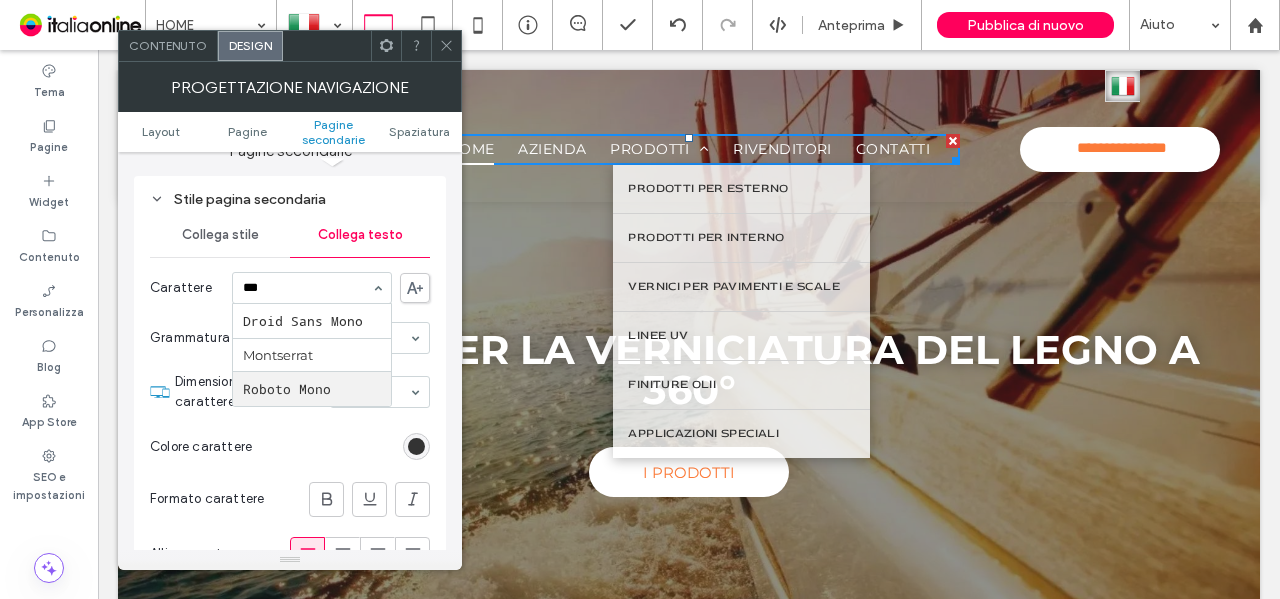 type 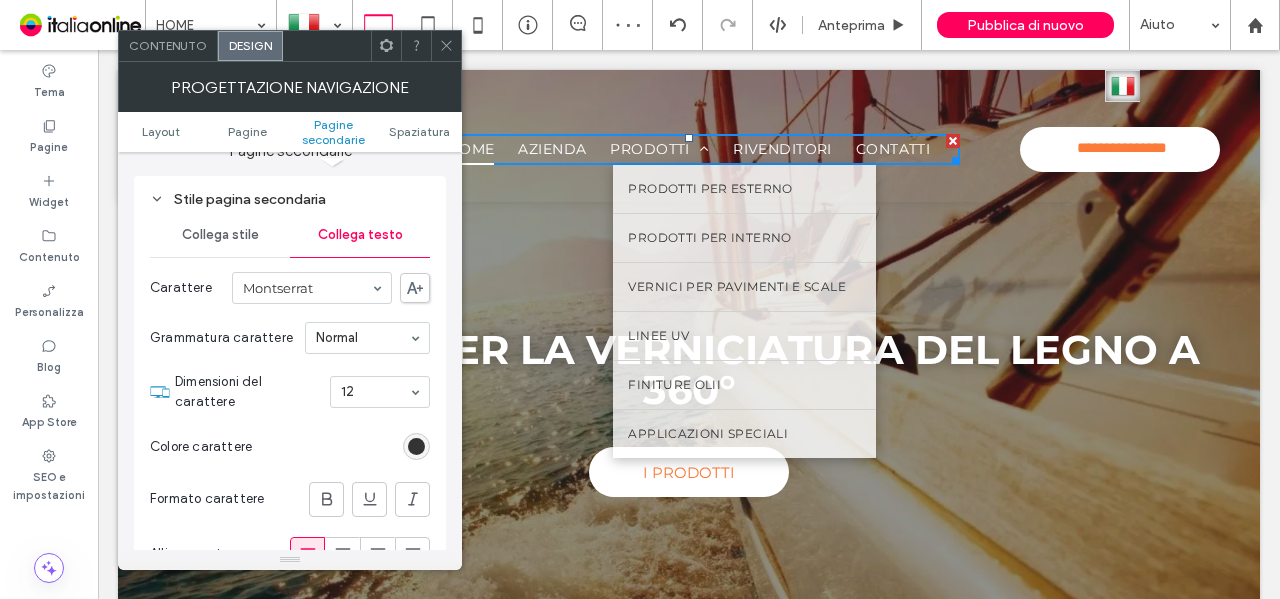 click 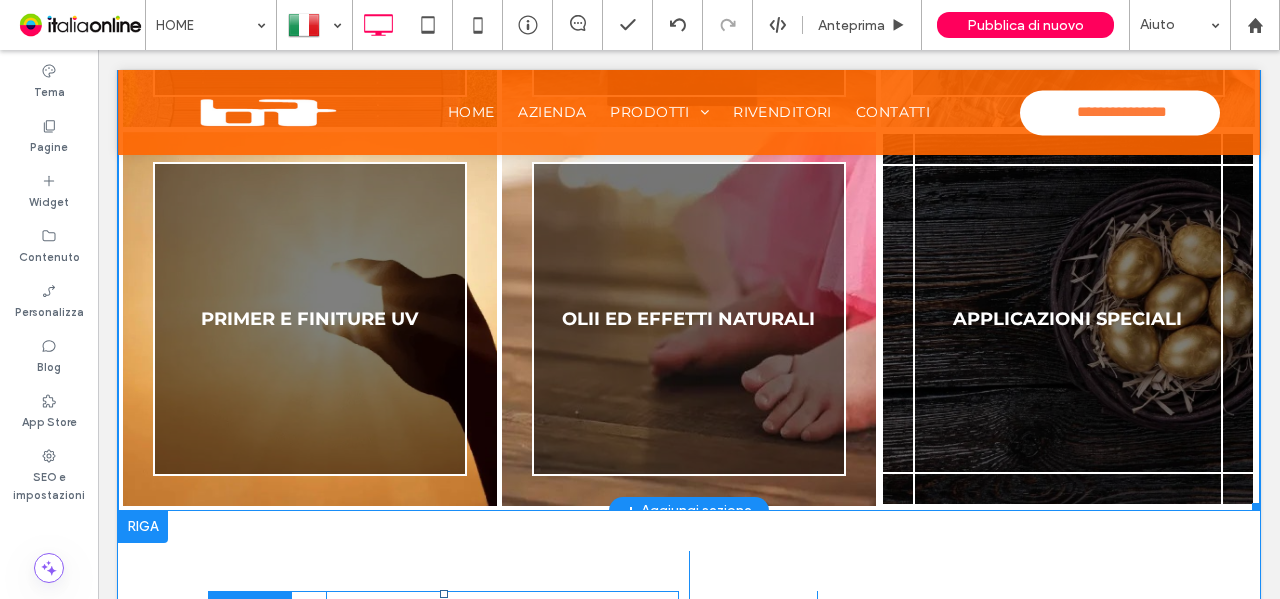 scroll, scrollTop: 1500, scrollLeft: 0, axis: vertical 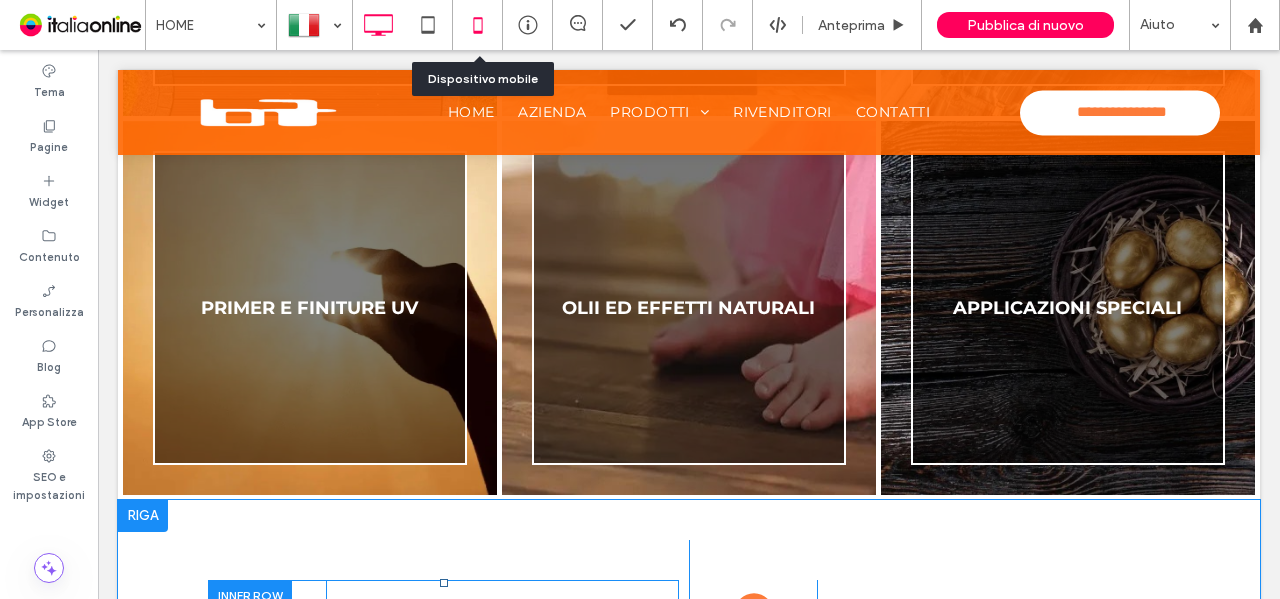 click 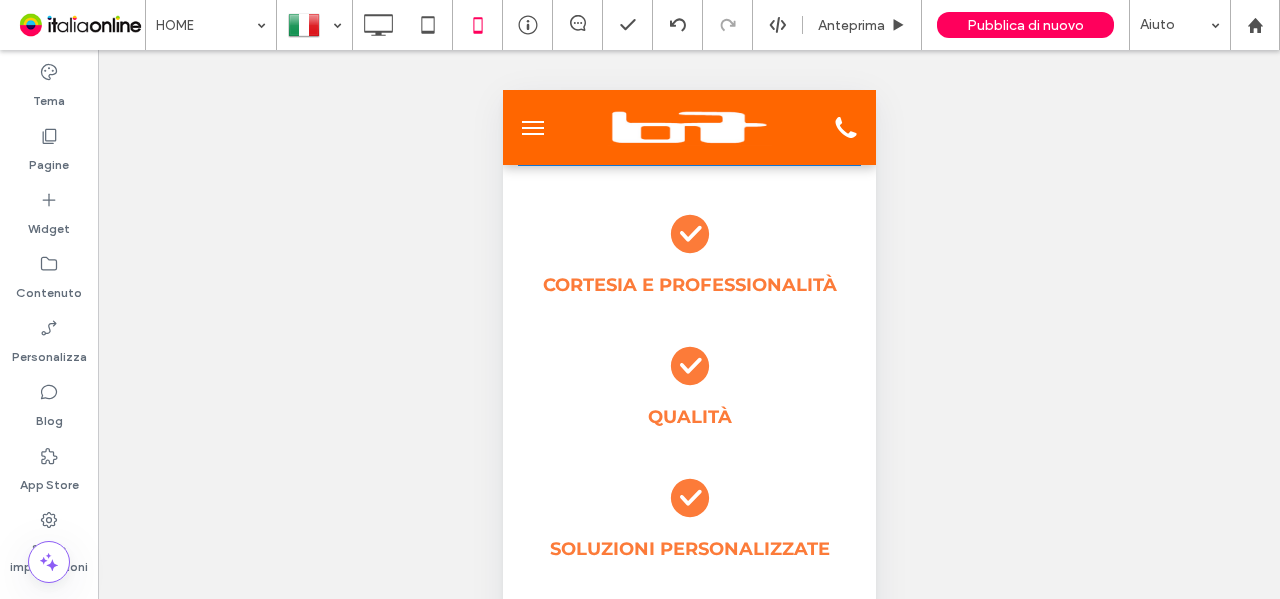 scroll, scrollTop: 3400, scrollLeft: 0, axis: vertical 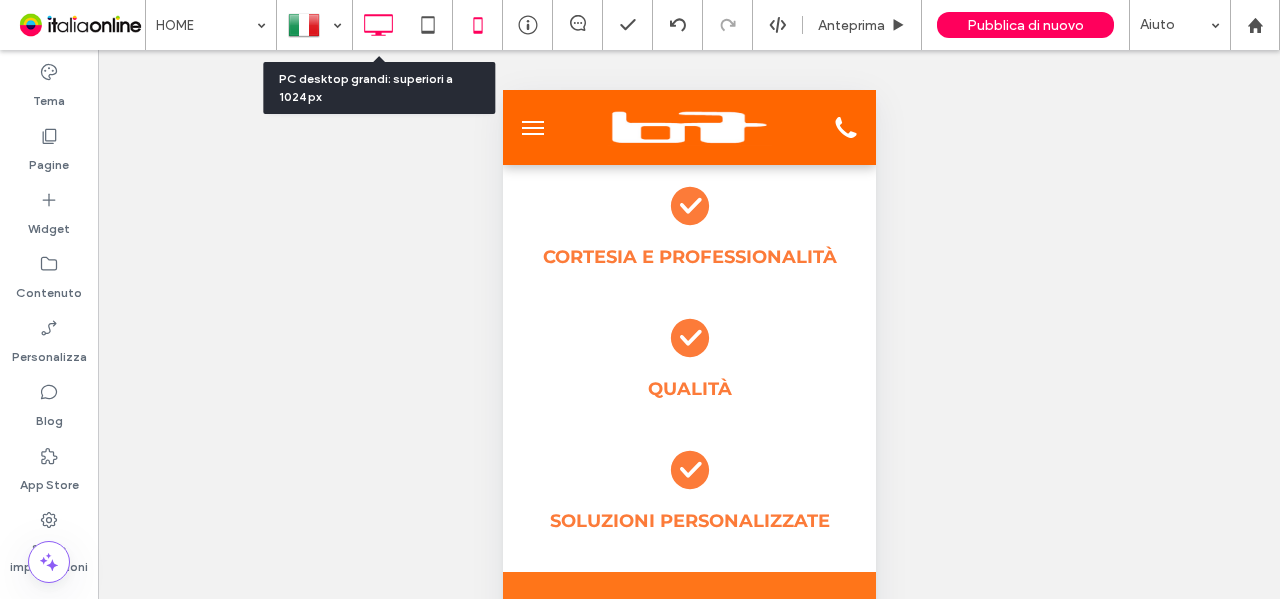 click 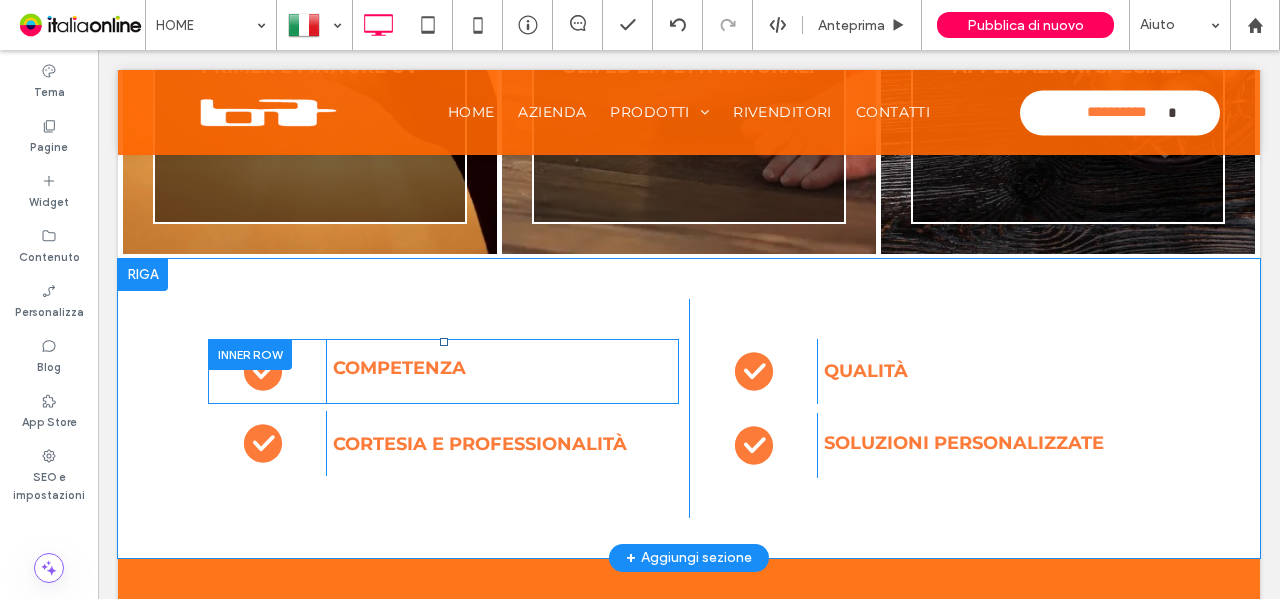 scroll, scrollTop: 1700, scrollLeft: 0, axis: vertical 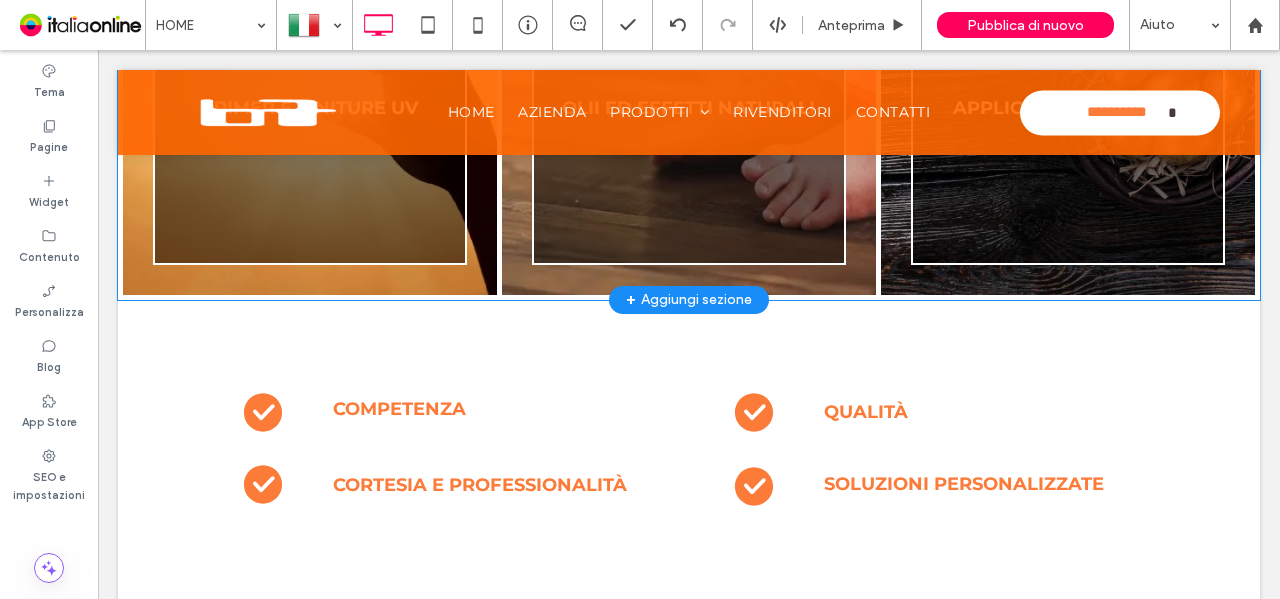 click on "+ Aggiungi sezione" at bounding box center (689, 300) 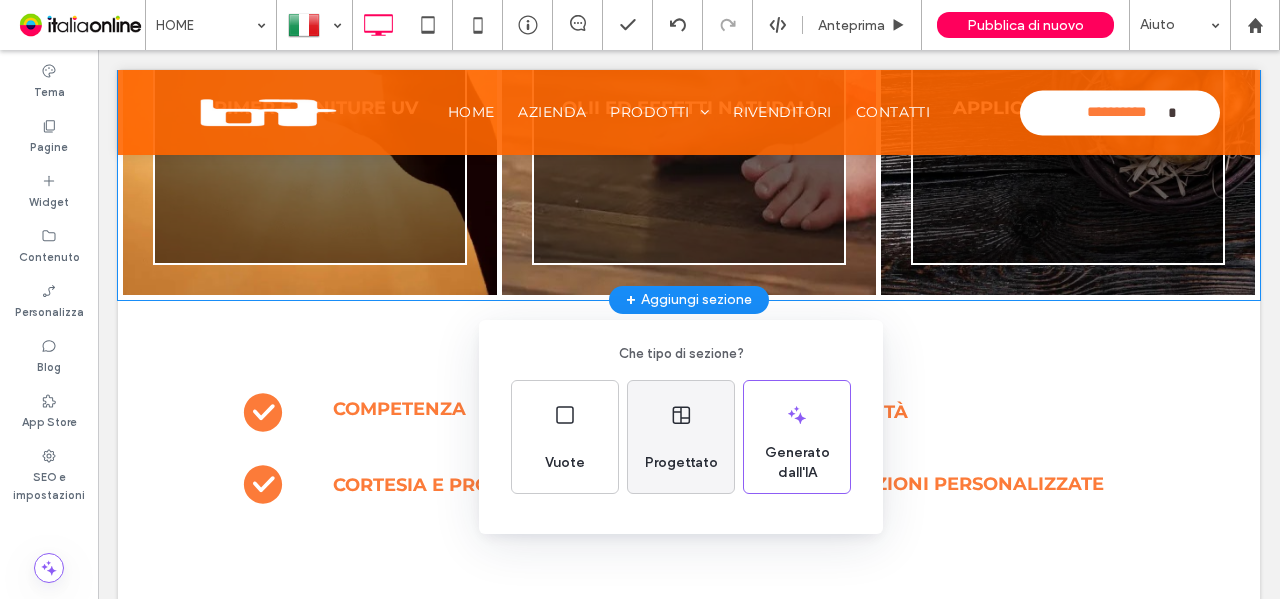 click on "Progettato" at bounding box center (681, 463) 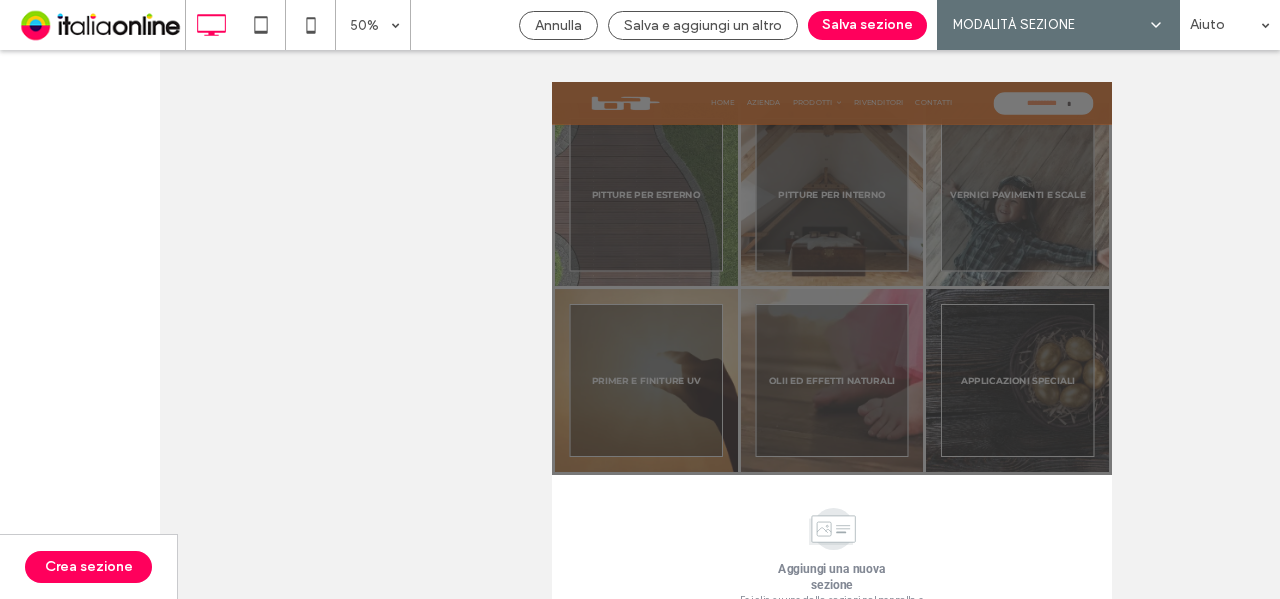 scroll, scrollTop: 1174, scrollLeft: 0, axis: vertical 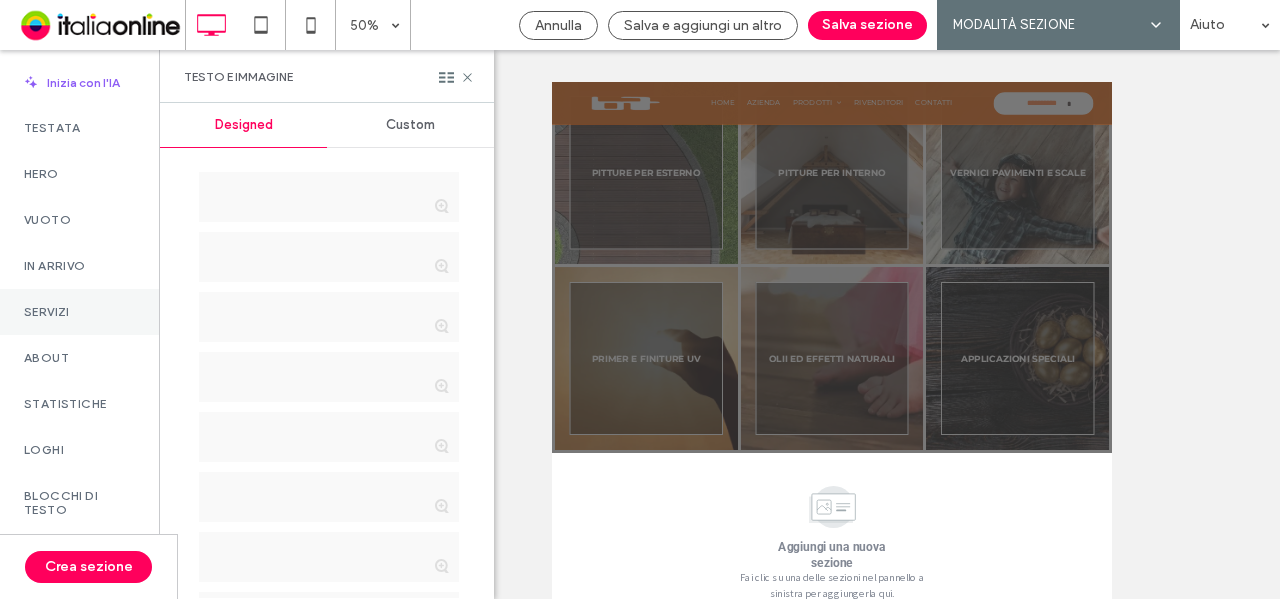 click on "Servizi" at bounding box center (79, 312) 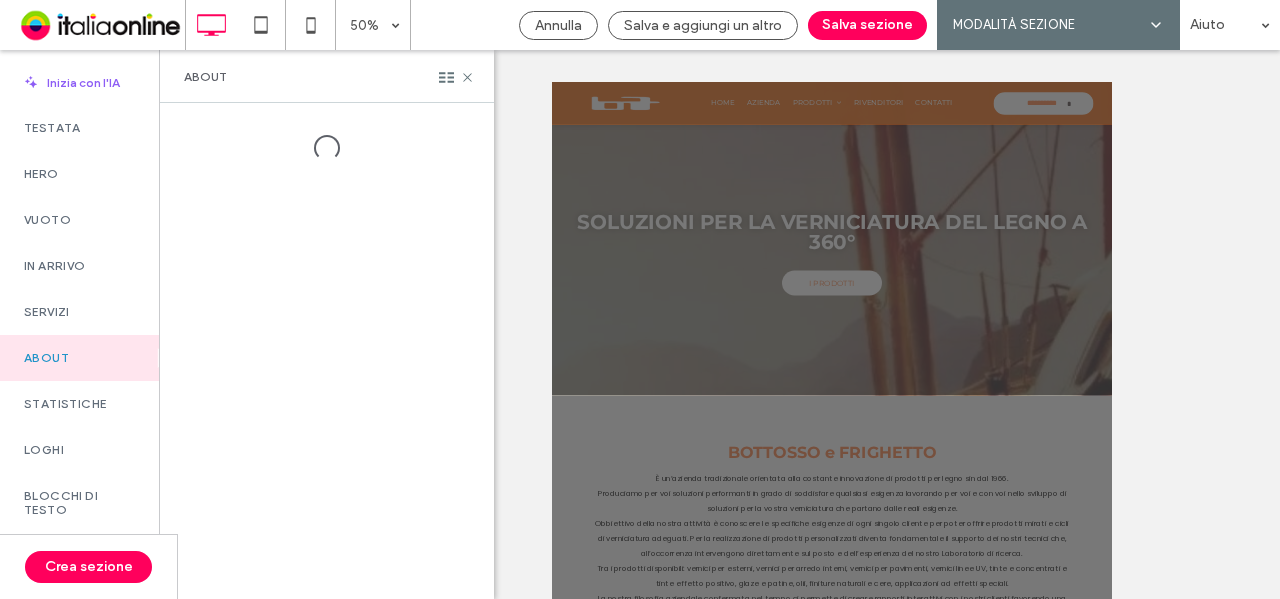 scroll, scrollTop: 1174, scrollLeft: 0, axis: vertical 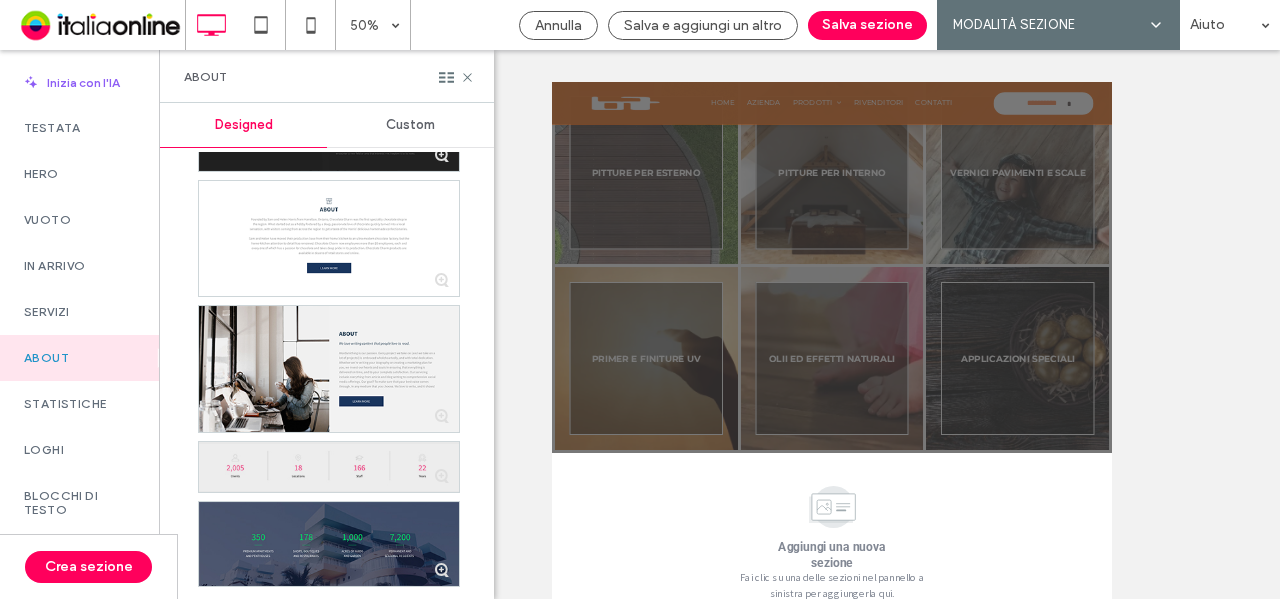 click at bounding box center (329, 467) 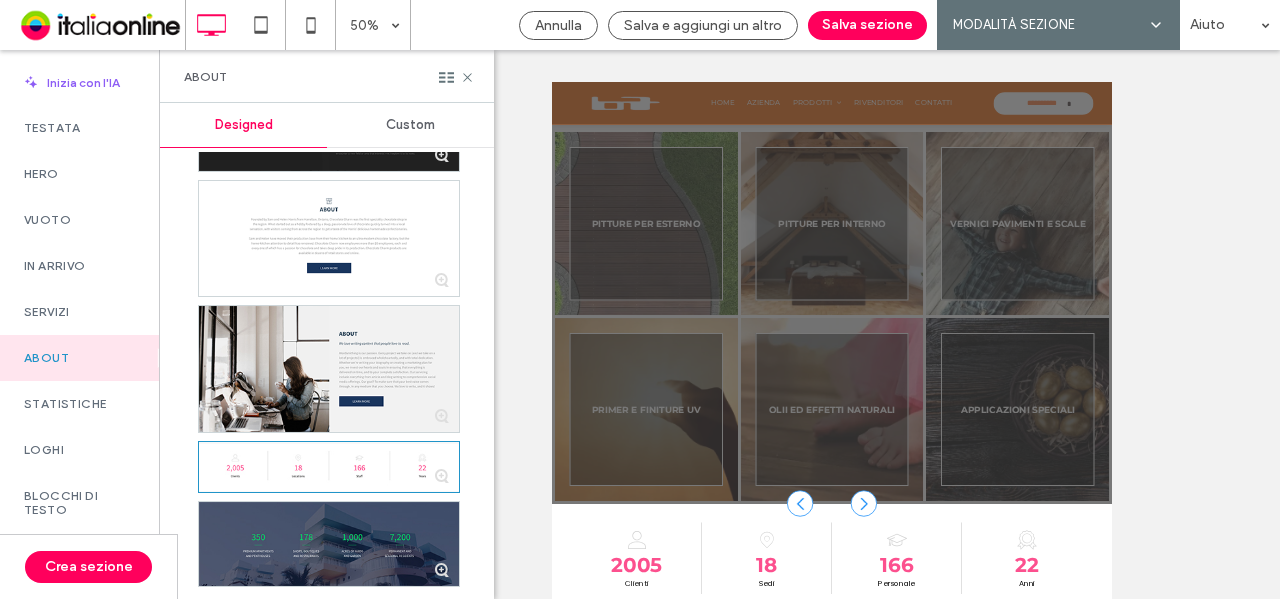 scroll, scrollTop: 1050, scrollLeft: 0, axis: vertical 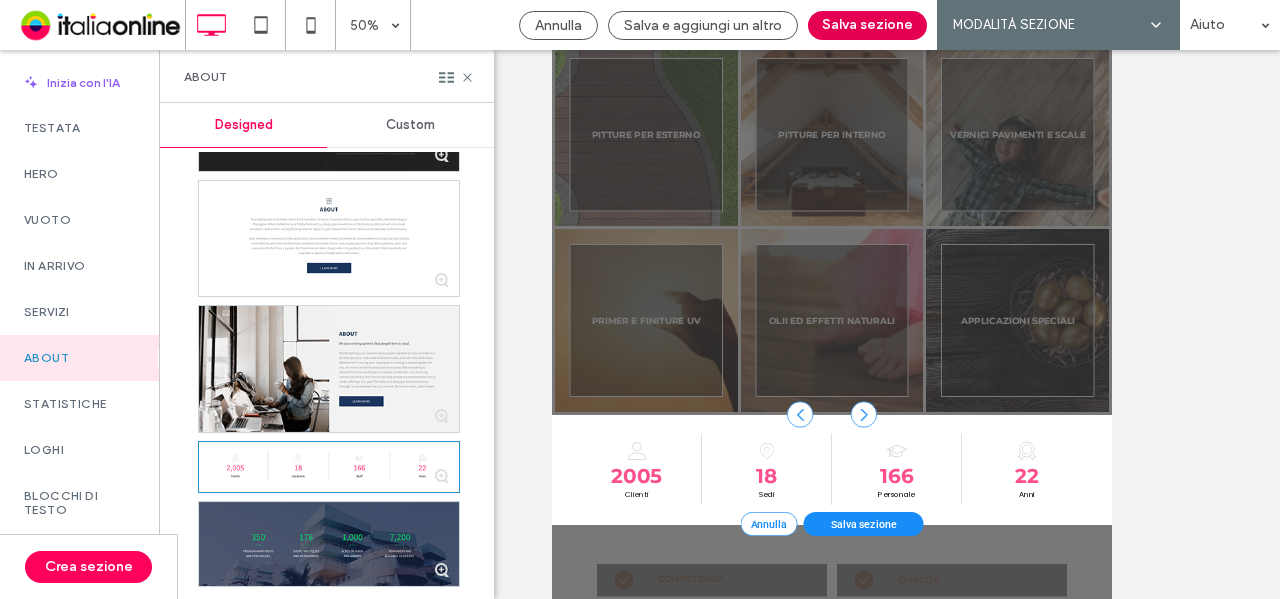 click on "Salva sezione" at bounding box center [867, 25] 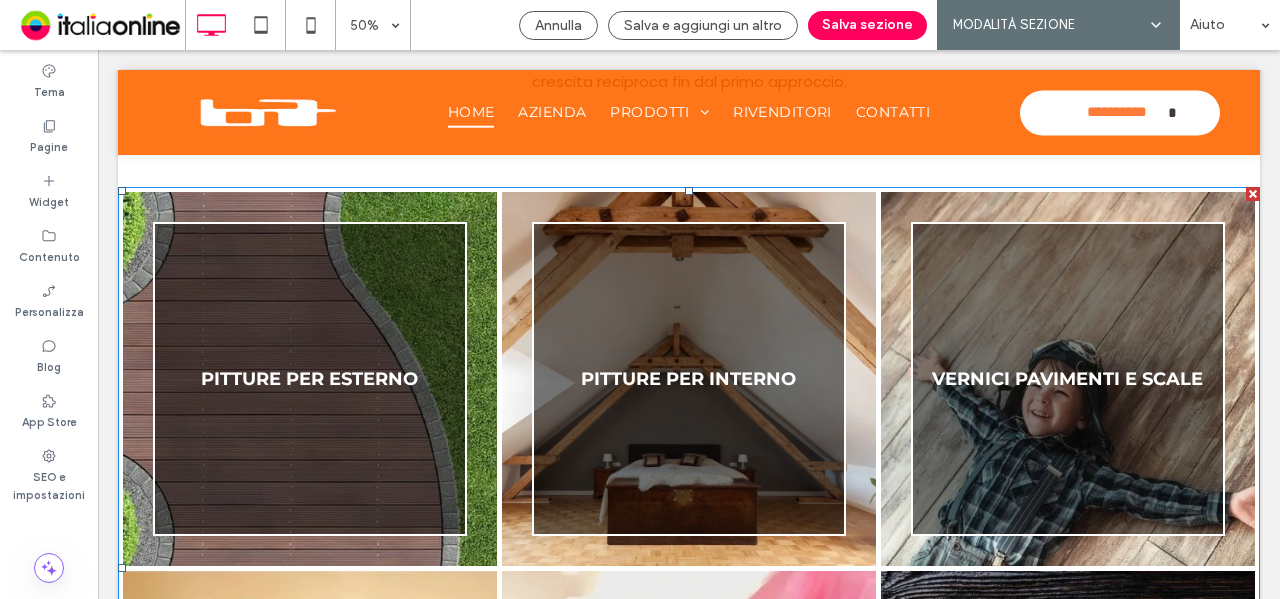 scroll, scrollTop: 0, scrollLeft: 0, axis: both 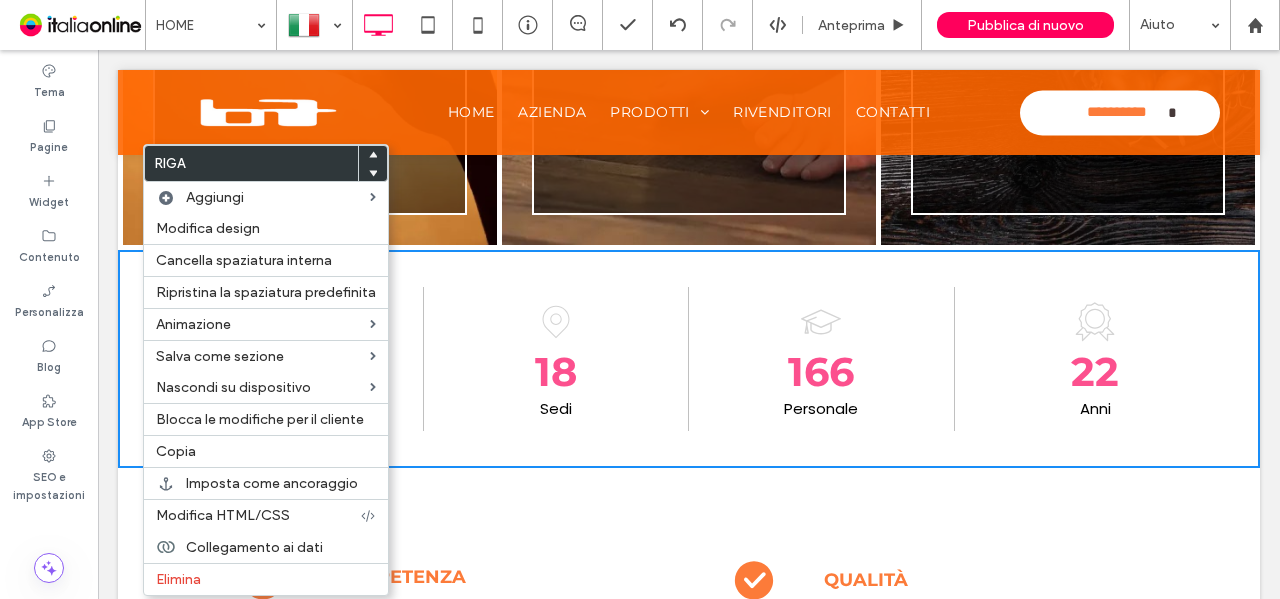 click on "18" at bounding box center (555, 371) 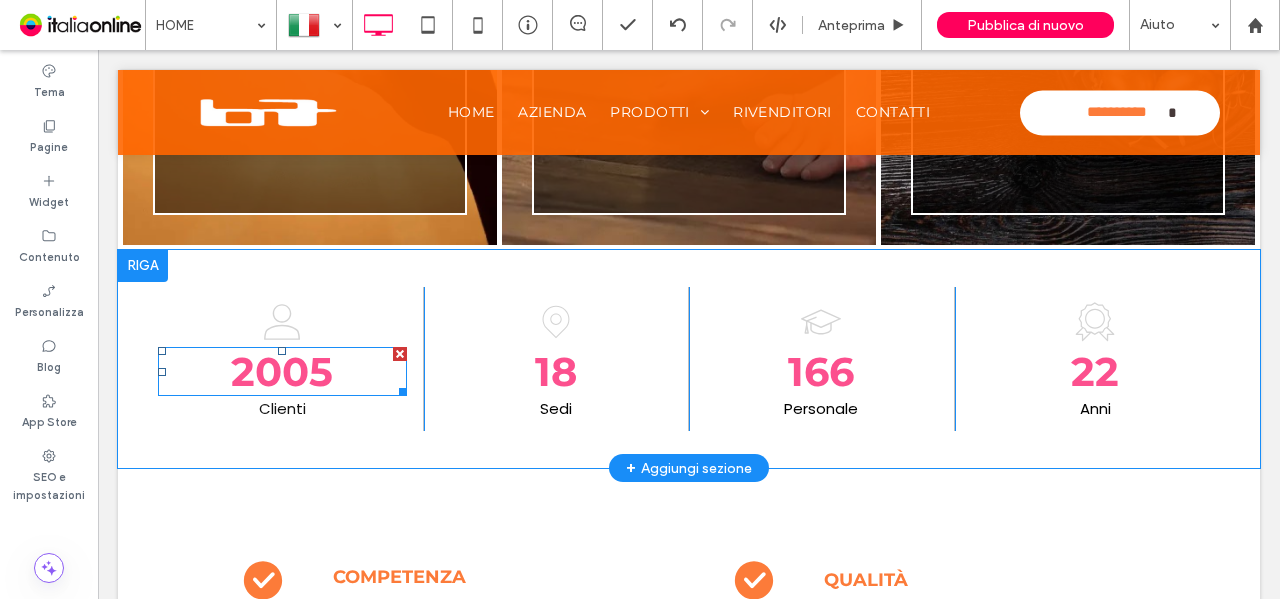 click on "2005" at bounding box center [282, 371] 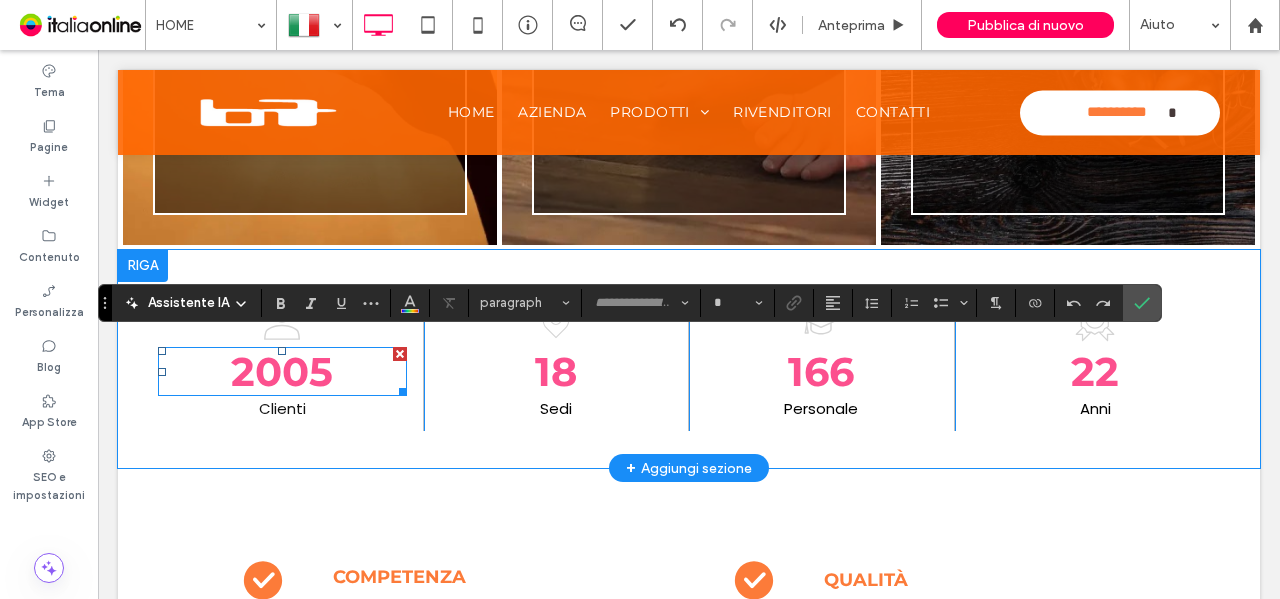 type on "**********" 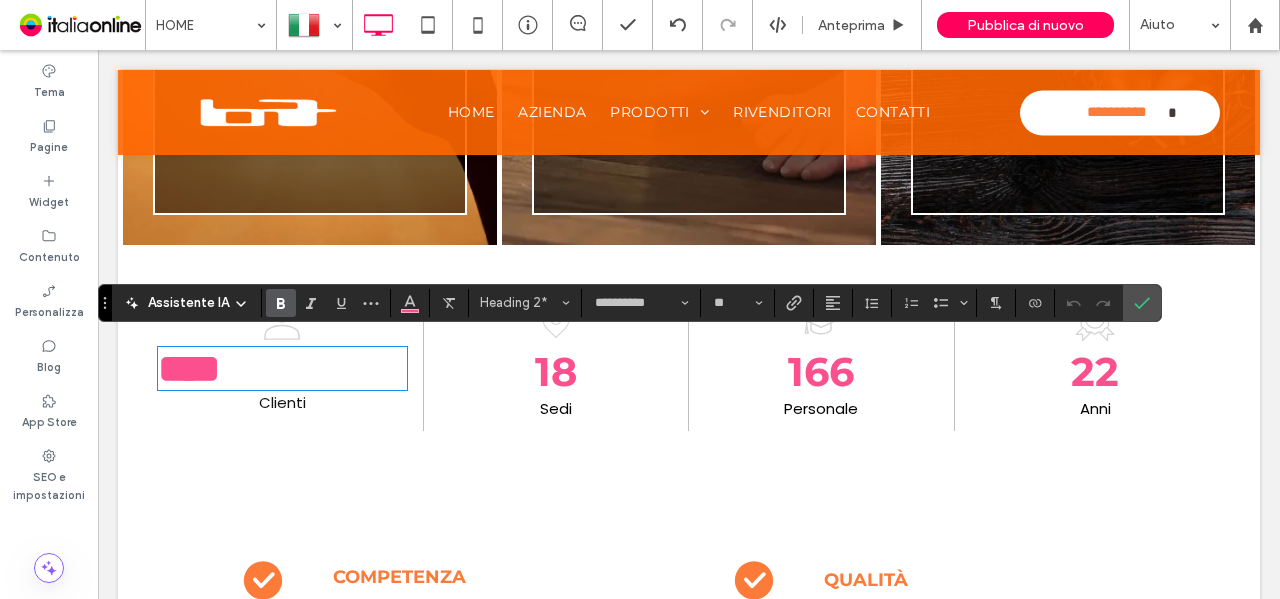 type 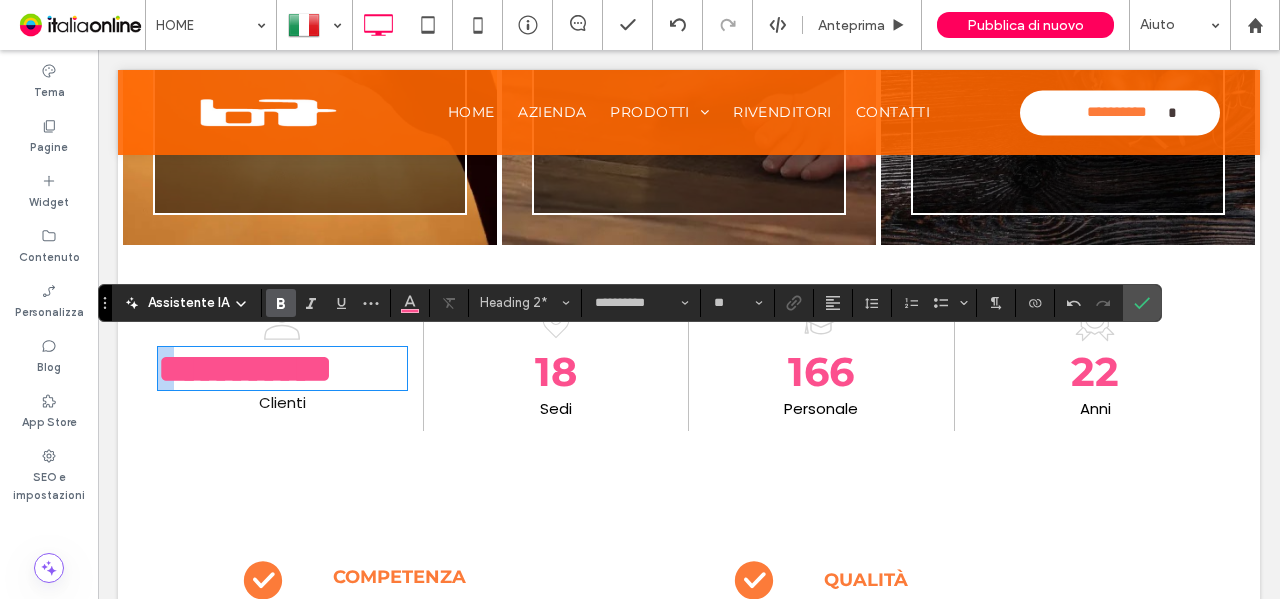 drag, startPoint x: 184, startPoint y: 359, endPoint x: 156, endPoint y: 360, distance: 28.01785 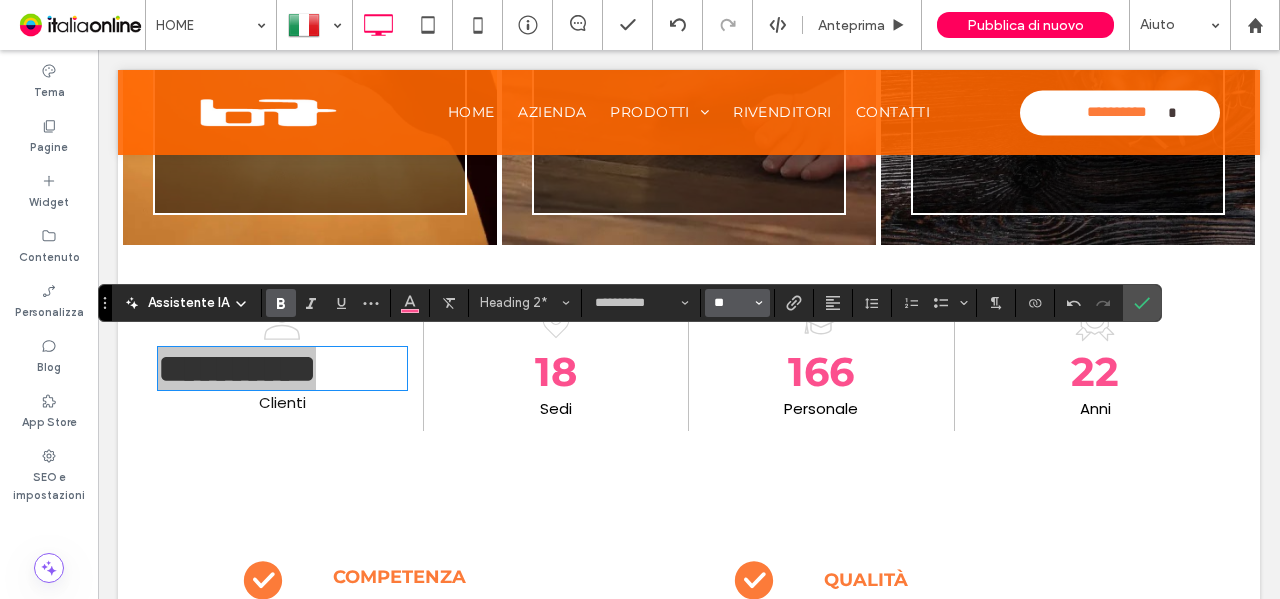click on "**" at bounding box center [731, 303] 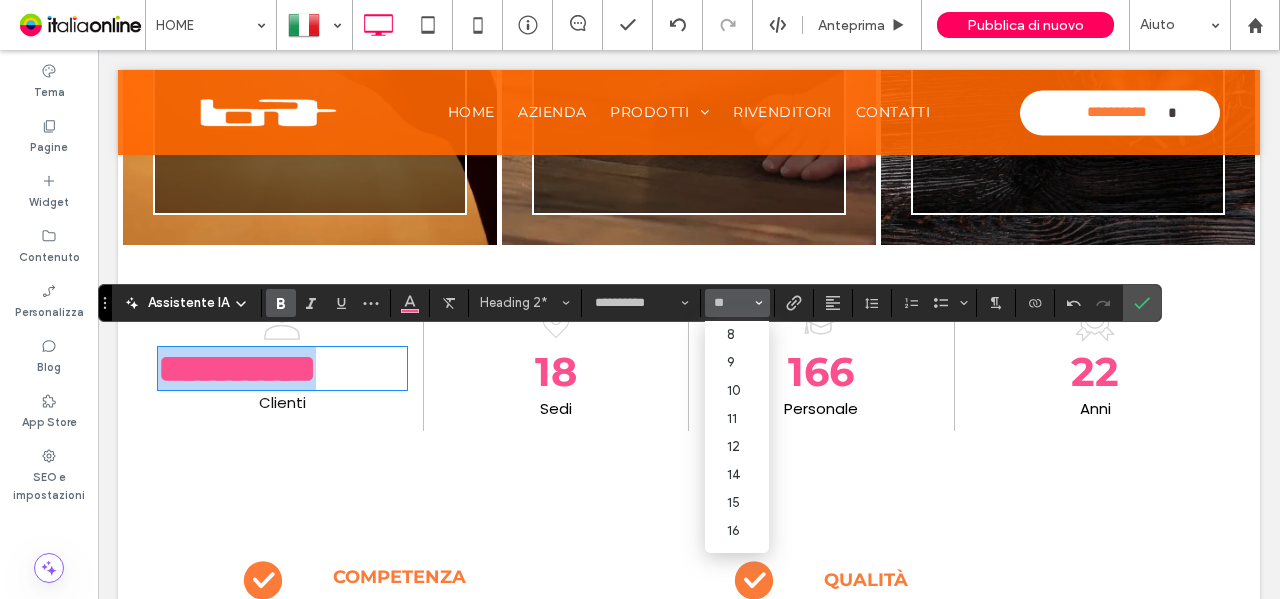 type on "**" 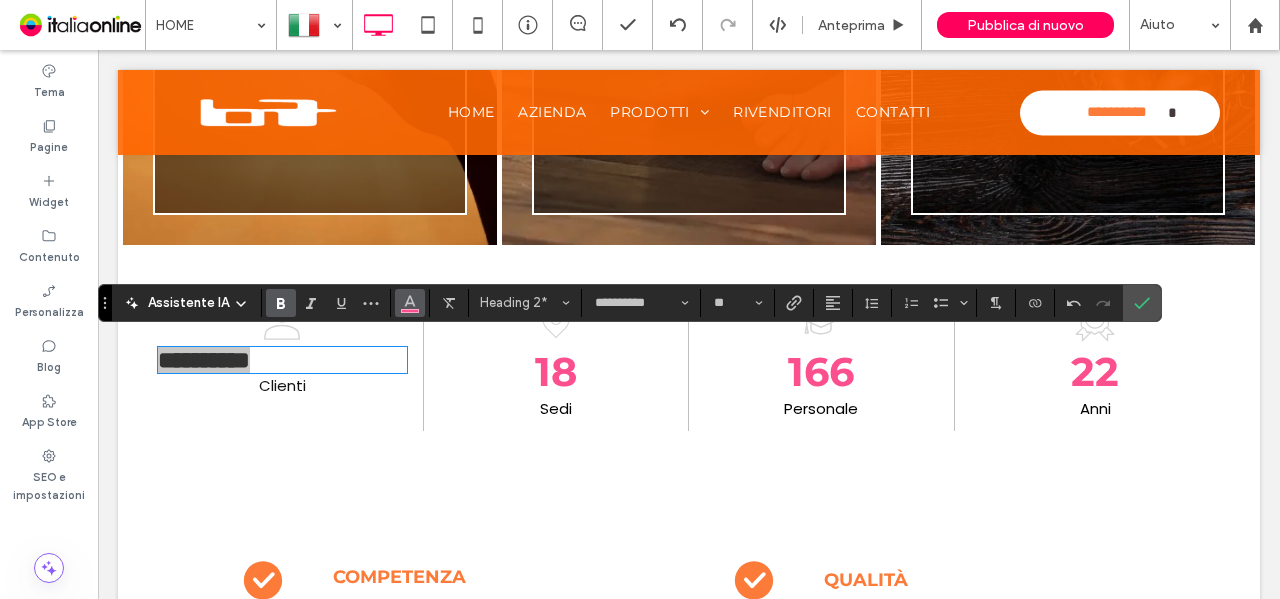 drag, startPoint x: 408, startPoint y: 287, endPoint x: 414, endPoint y: 304, distance: 18.027756 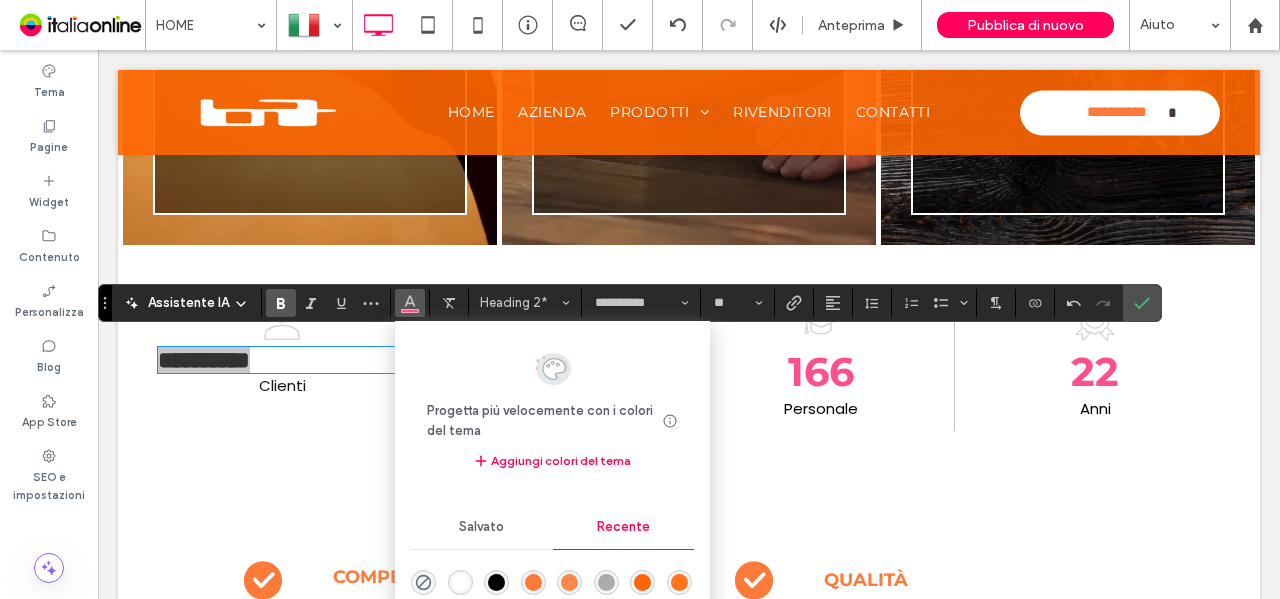 click at bounding box center [533, 582] 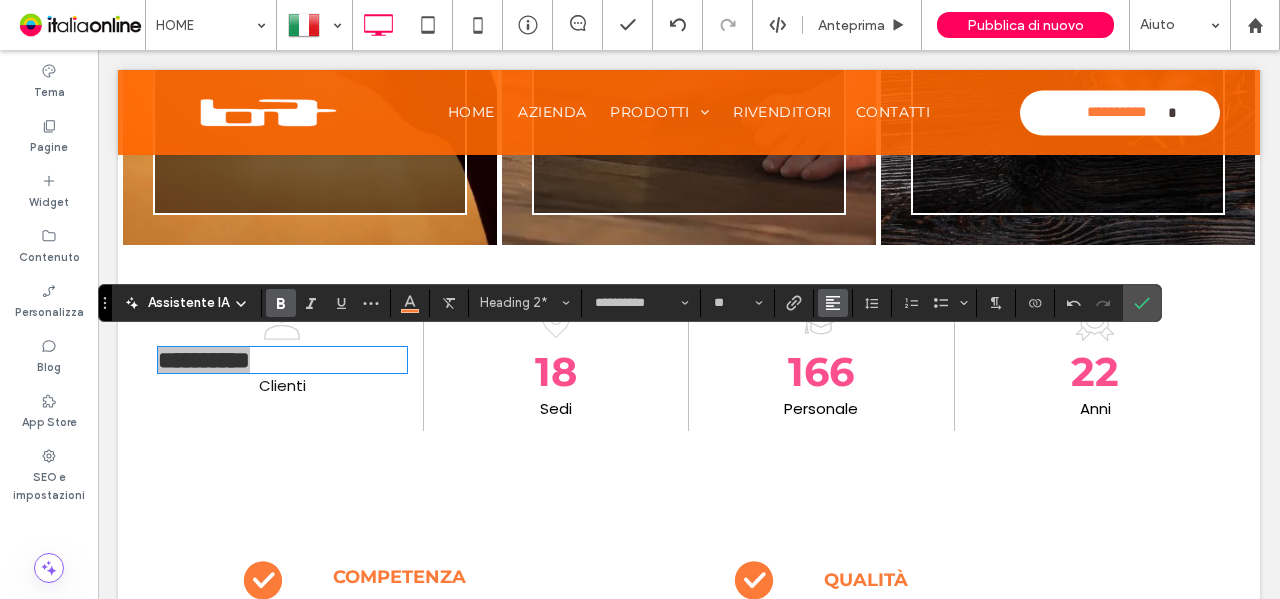 click 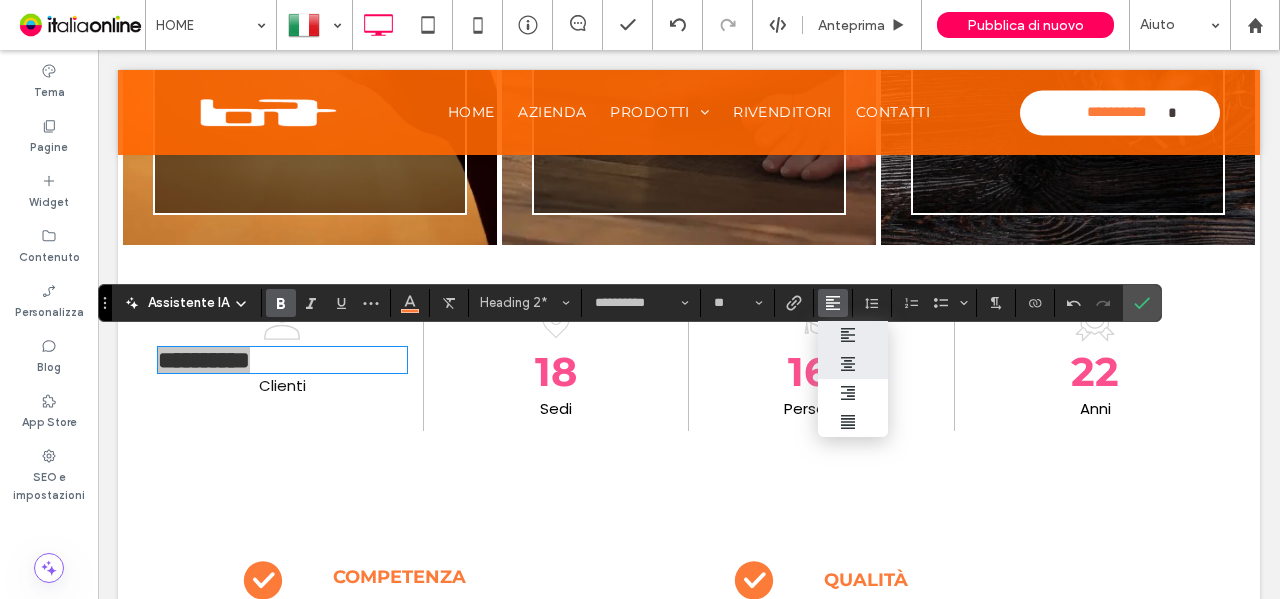 click at bounding box center [853, 364] 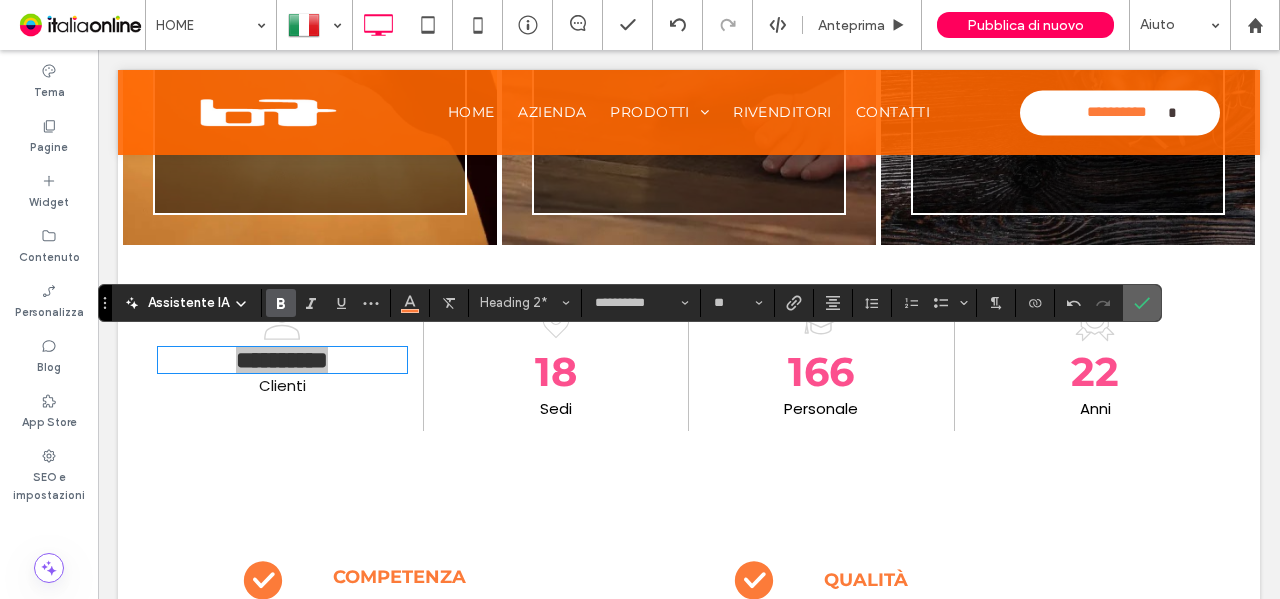drag, startPoint x: 1140, startPoint y: 301, endPoint x: 306, endPoint y: 369, distance: 836.7676 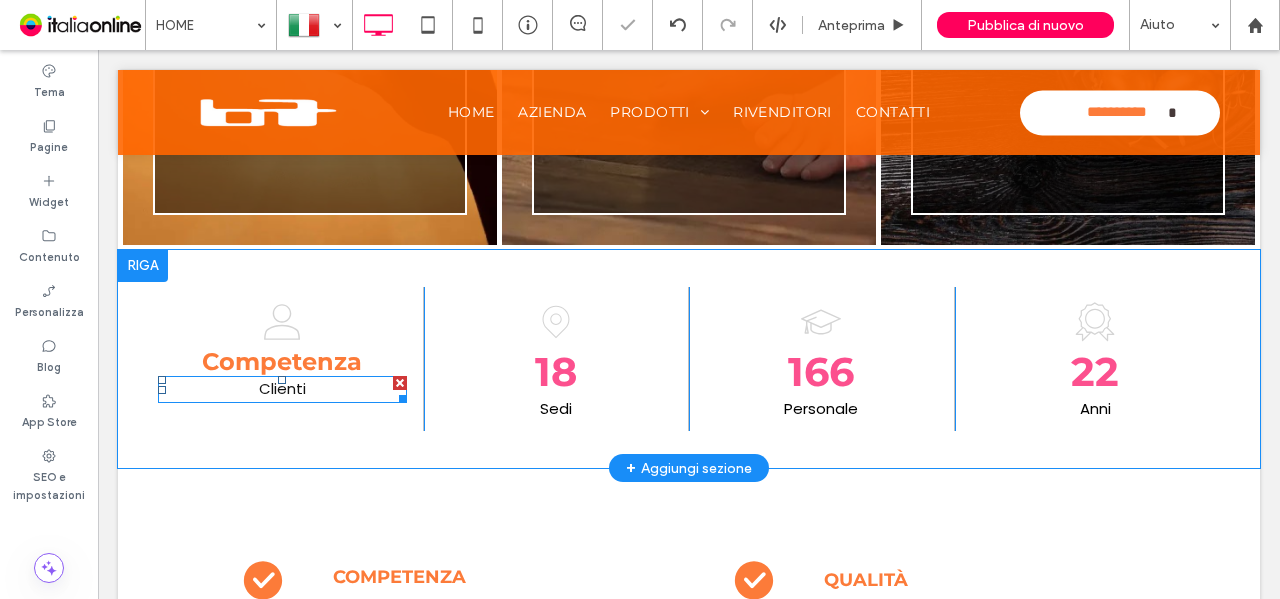 click at bounding box center (400, 383) 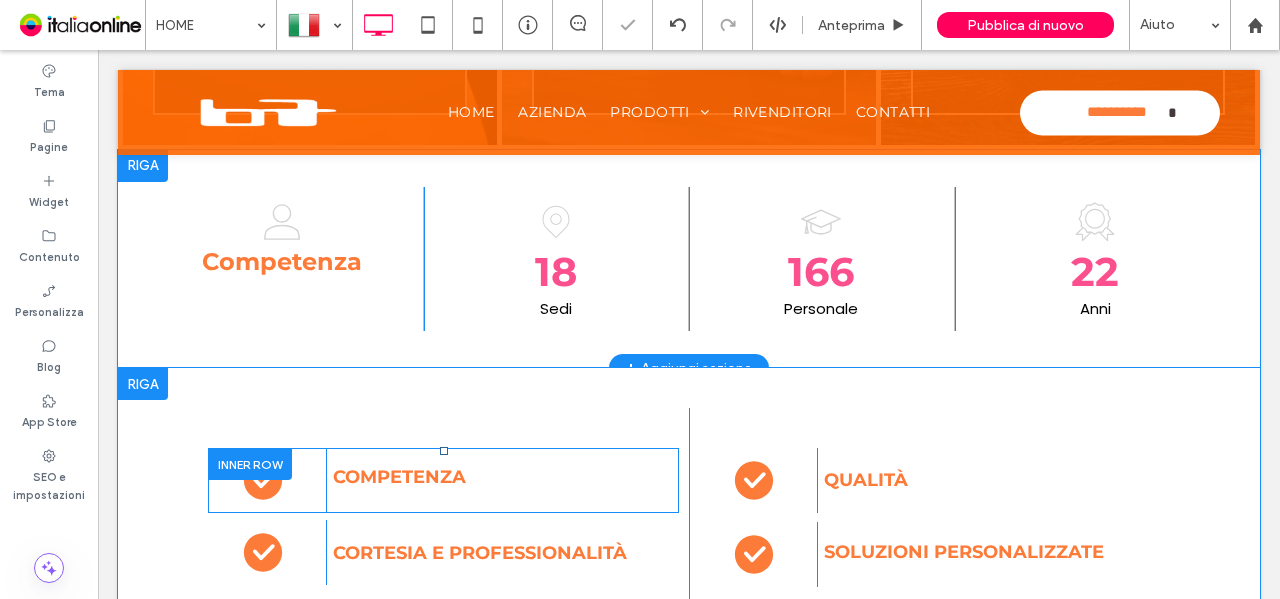 scroll, scrollTop: 1750, scrollLeft: 0, axis: vertical 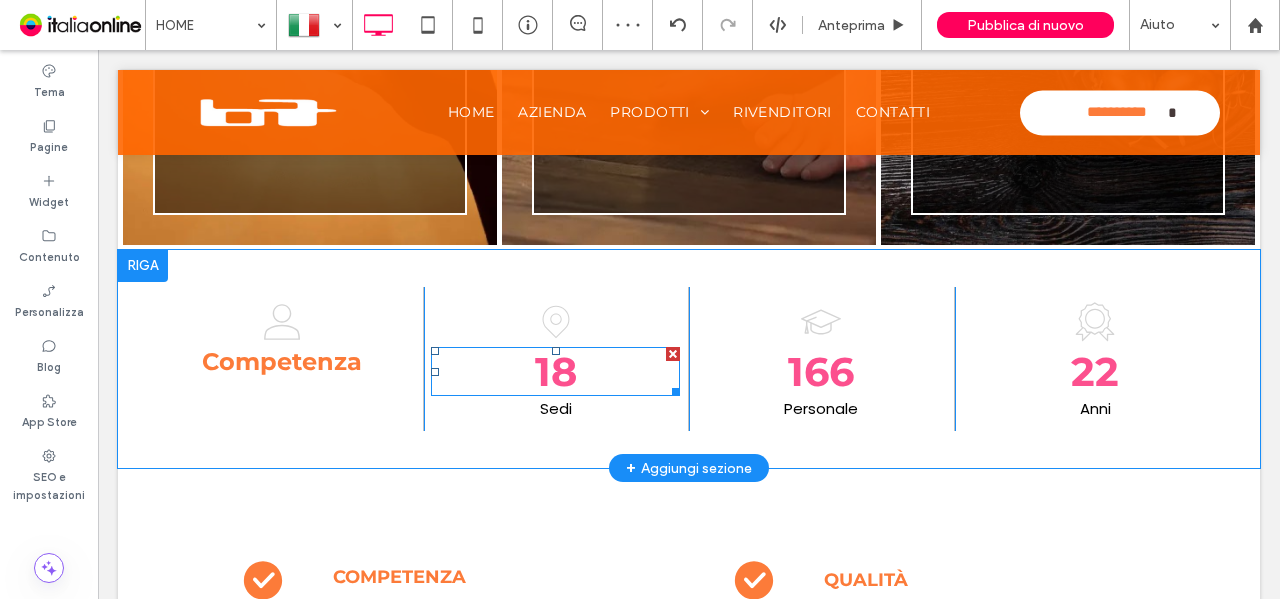 click on "18" at bounding box center [556, 371] 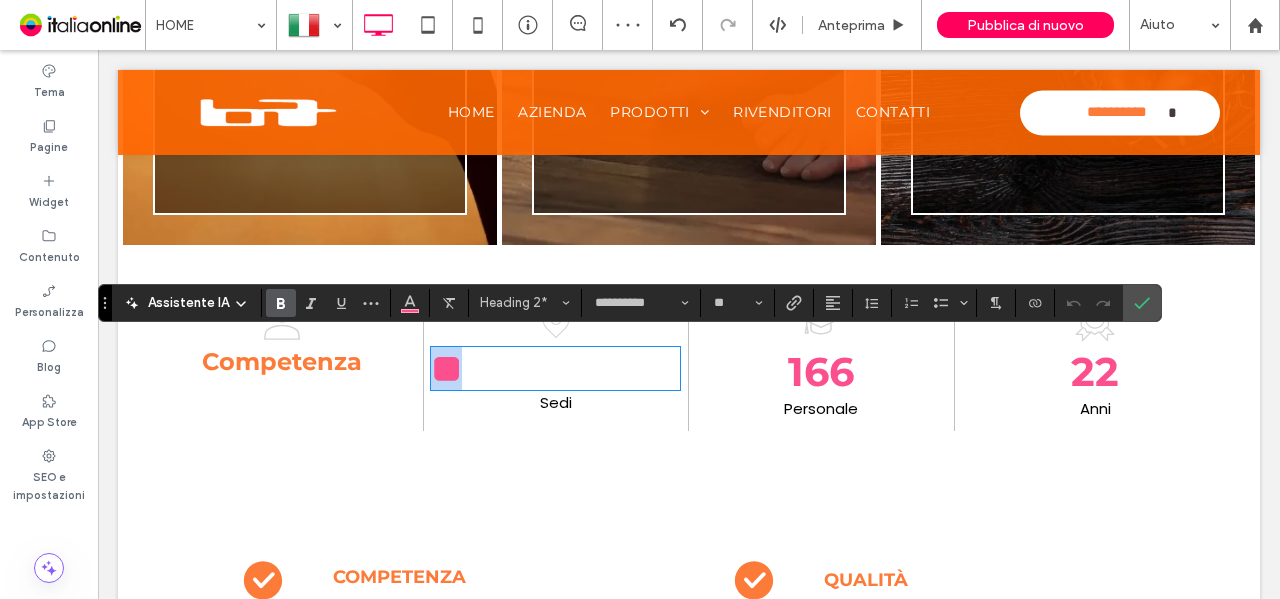 type 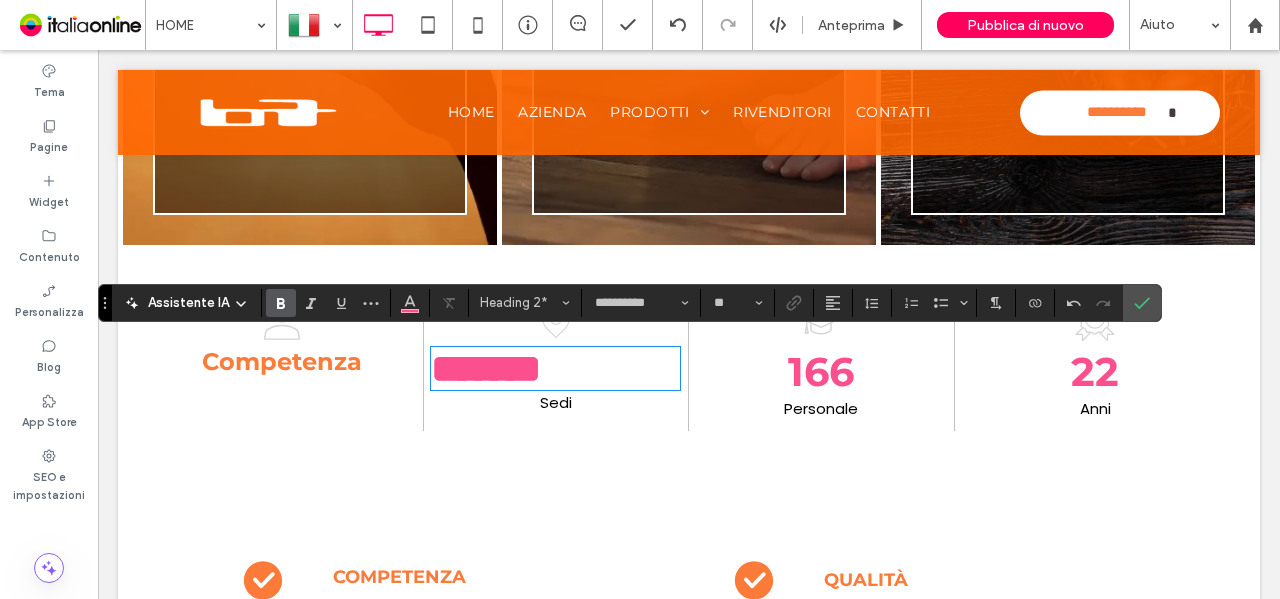 click on "*******" at bounding box center (486, 368) 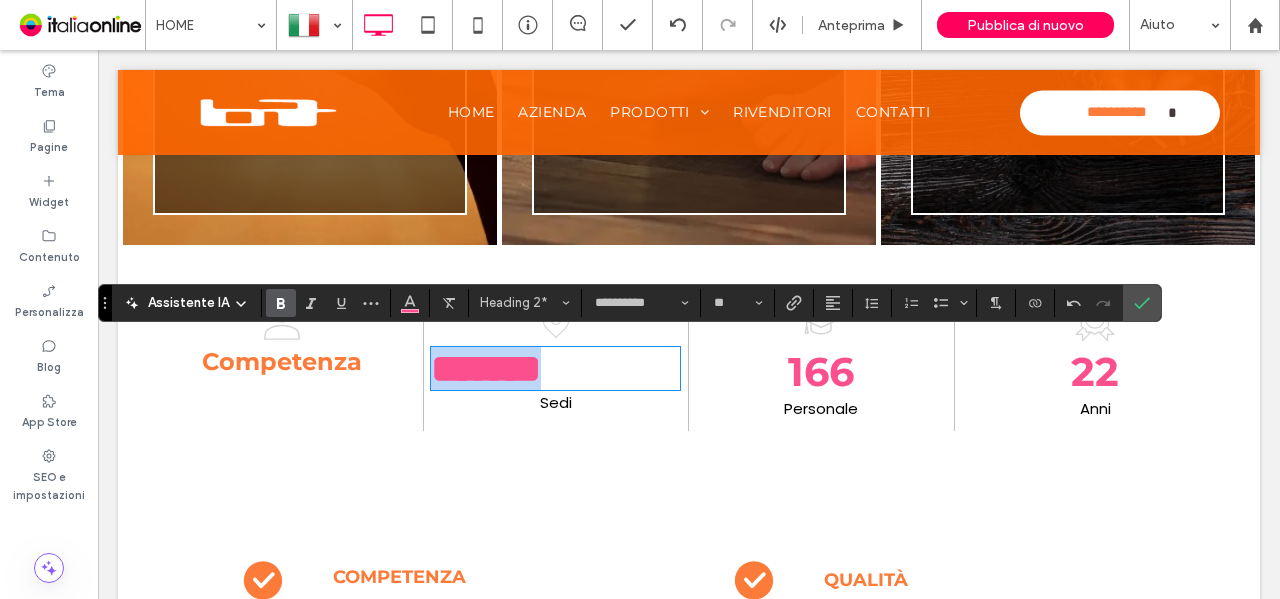 click on "*******" at bounding box center (486, 368) 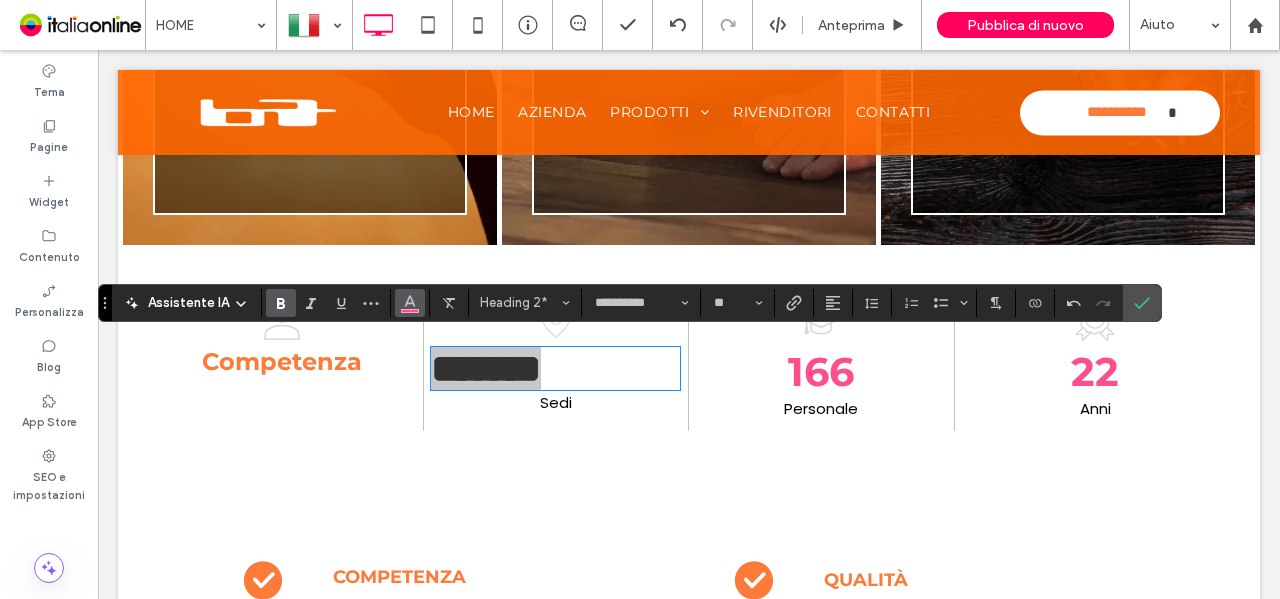 click 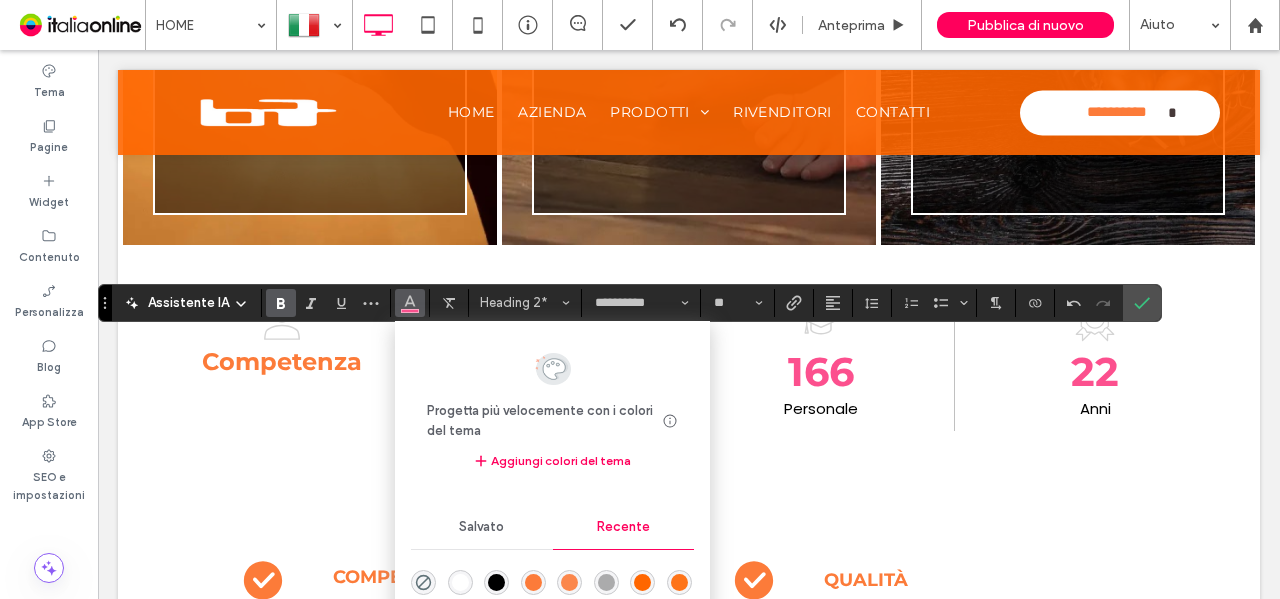 drag, startPoint x: 532, startPoint y: 581, endPoint x: 451, endPoint y: 373, distance: 223.21515 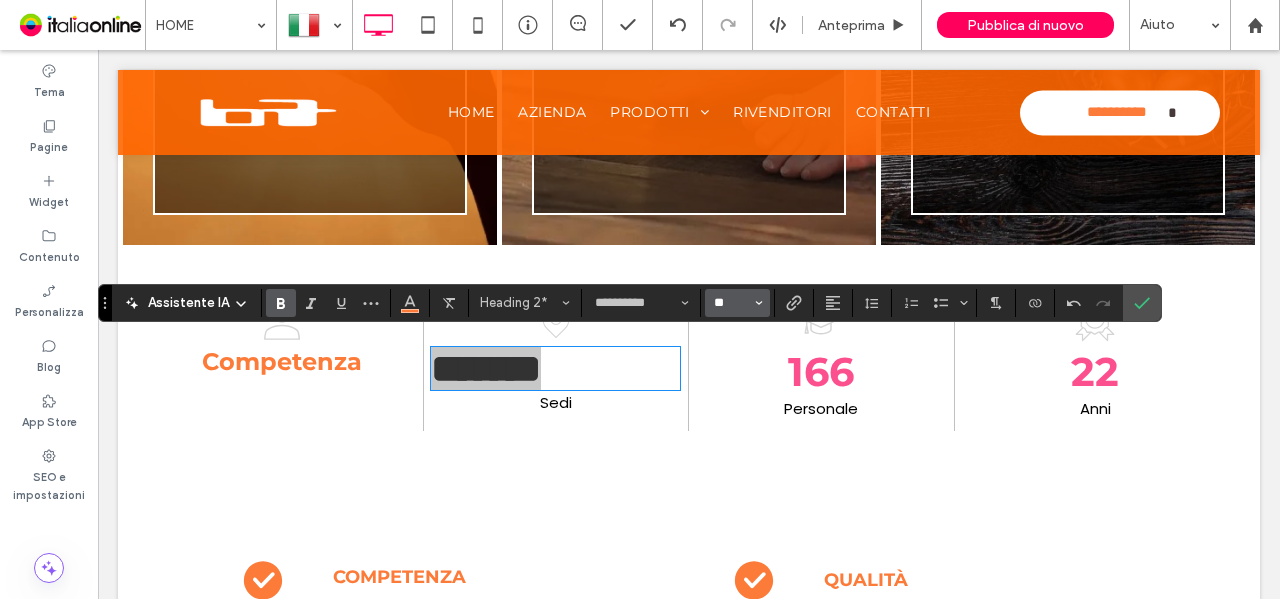 click on "**" at bounding box center (731, 303) 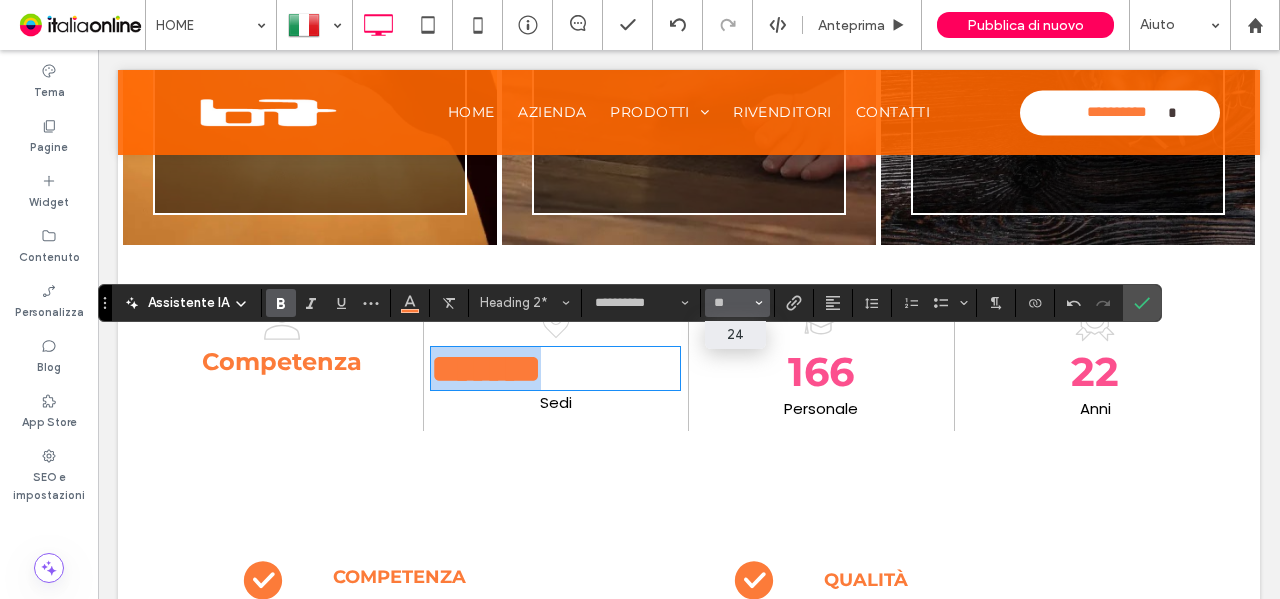 type on "**" 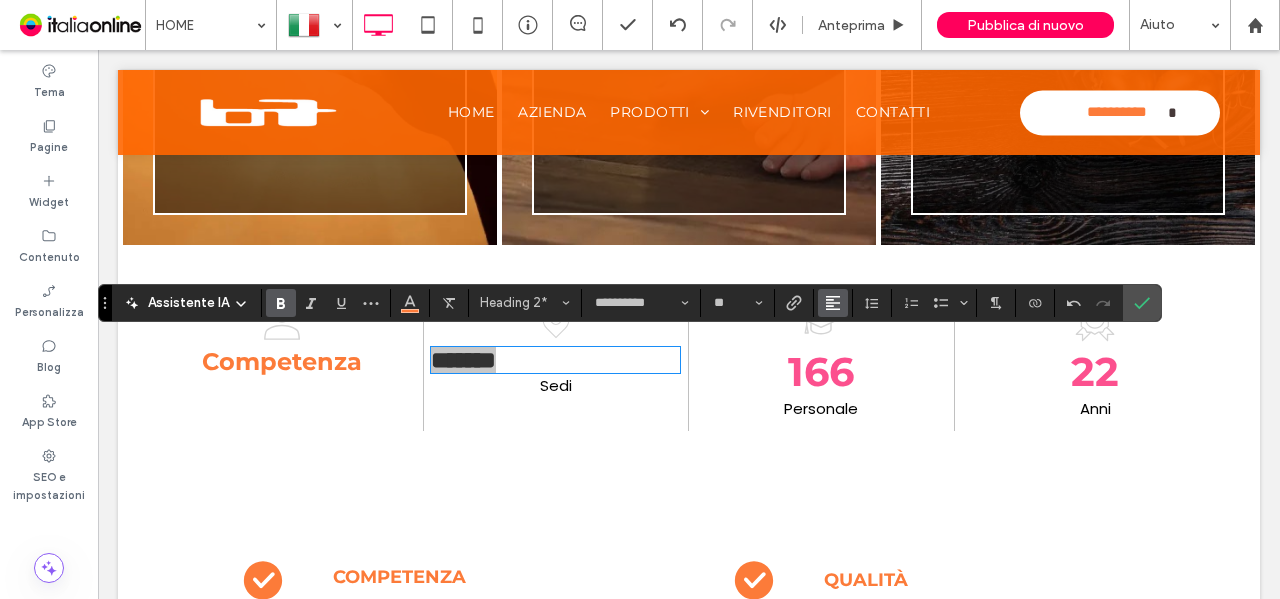 click 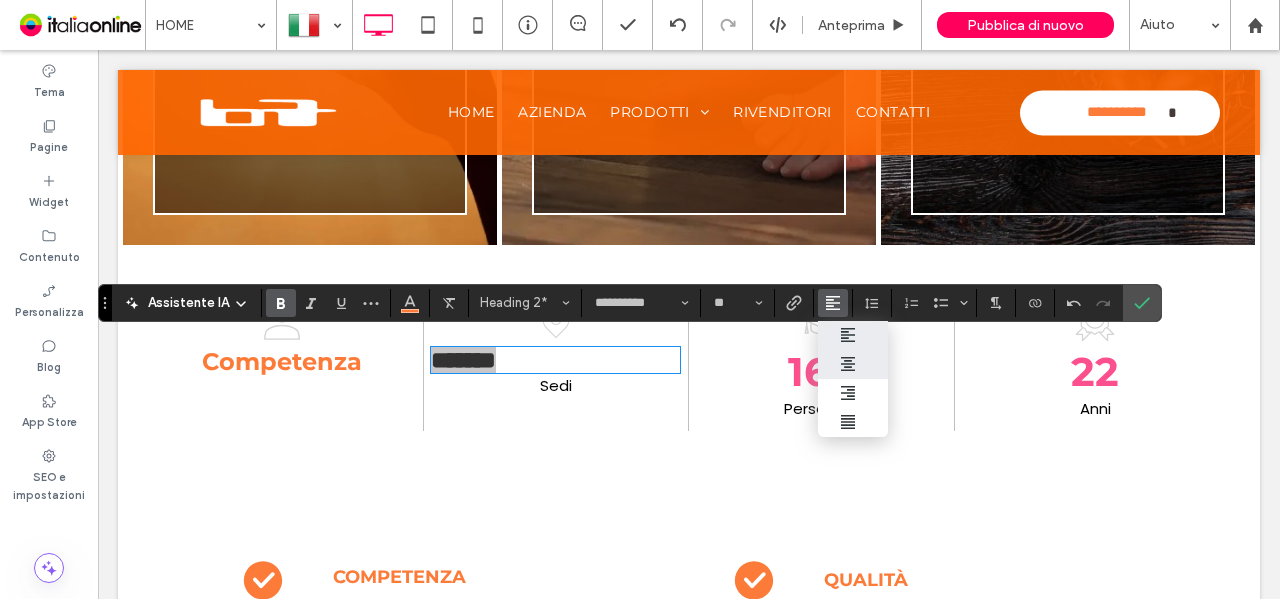 click at bounding box center (853, 364) 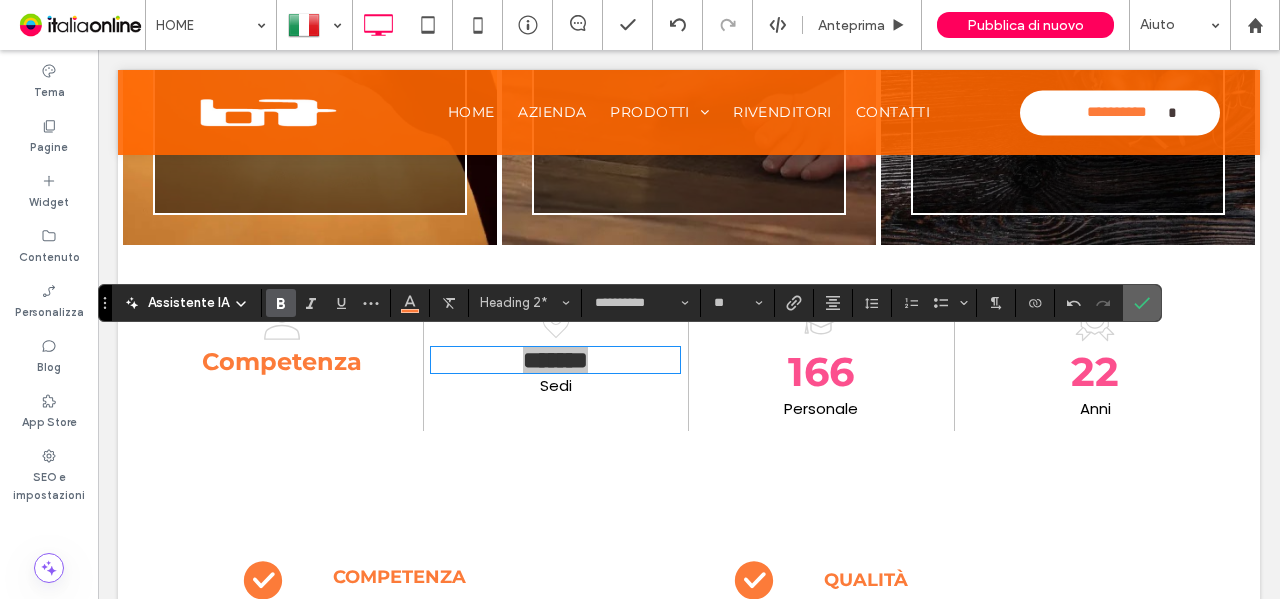 click 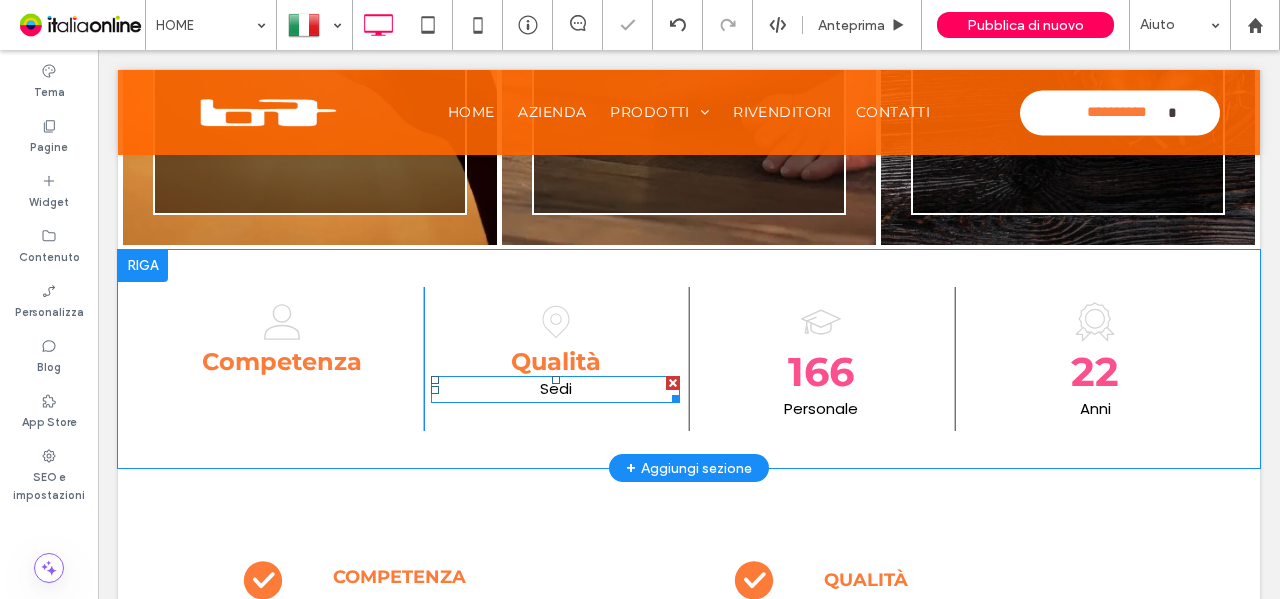click at bounding box center [673, 383] 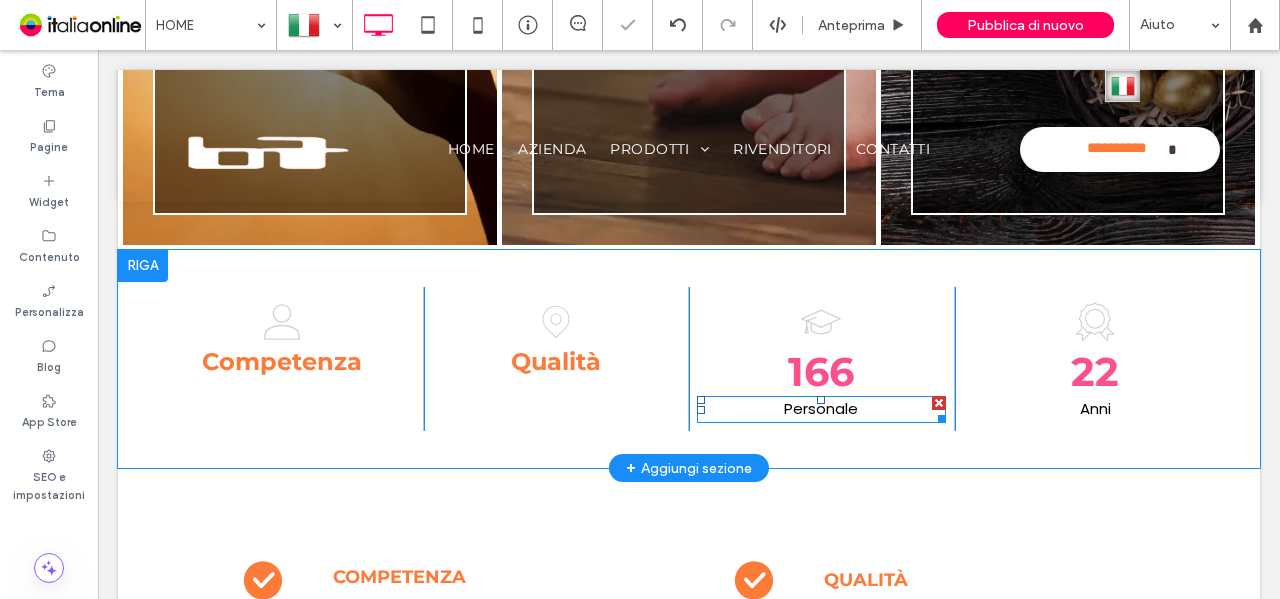 drag, startPoint x: 923, startPoint y: 392, endPoint x: 1180, endPoint y: 445, distance: 262.40808 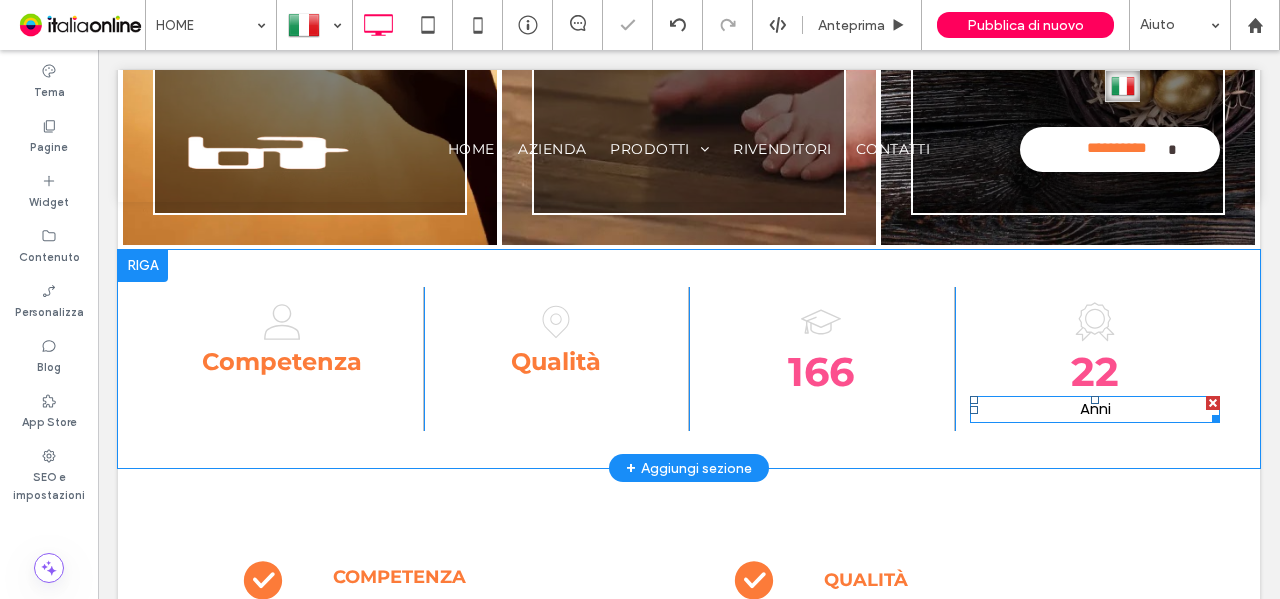 click at bounding box center [1213, 403] 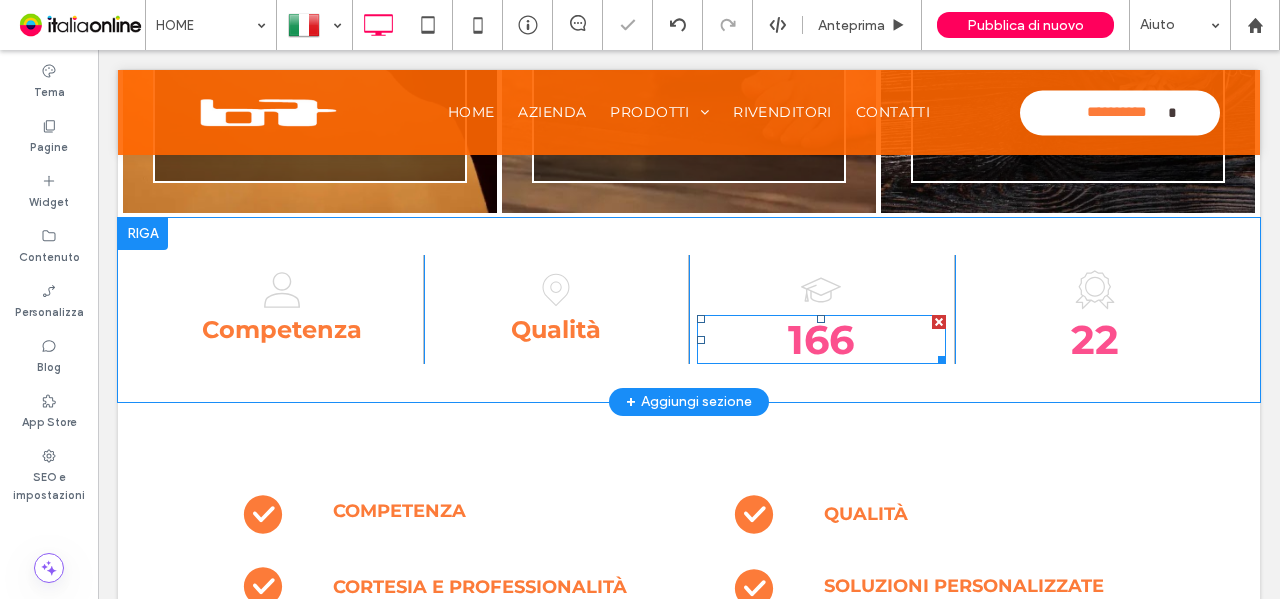 scroll, scrollTop: 1750, scrollLeft: 0, axis: vertical 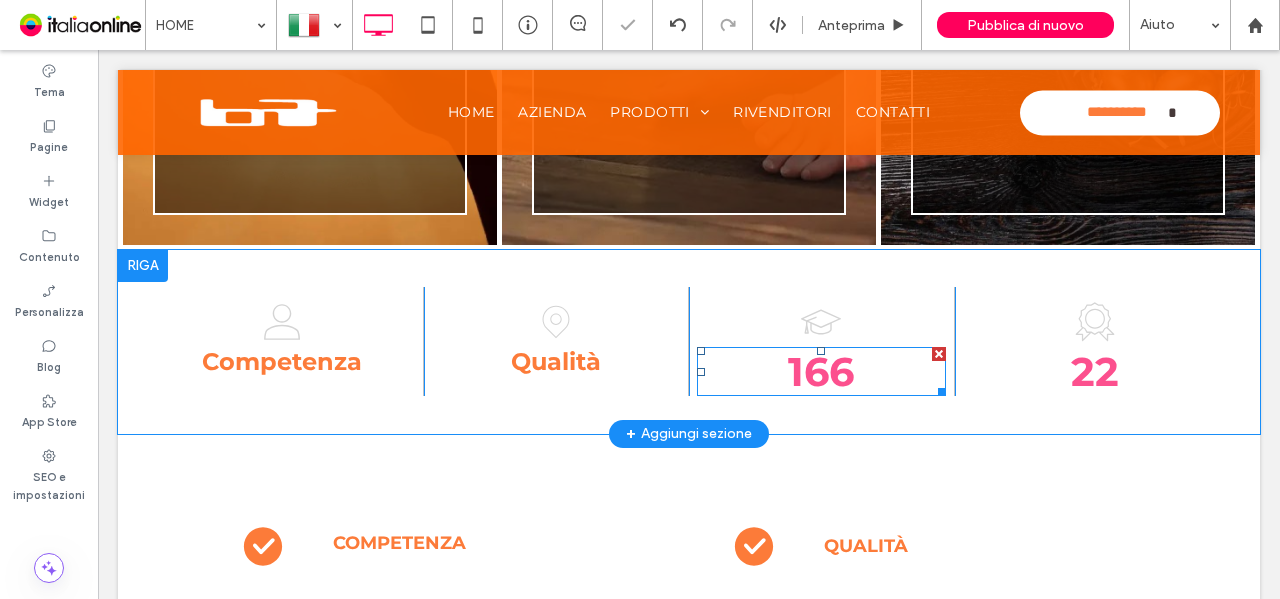 click on "166" at bounding box center (821, 371) 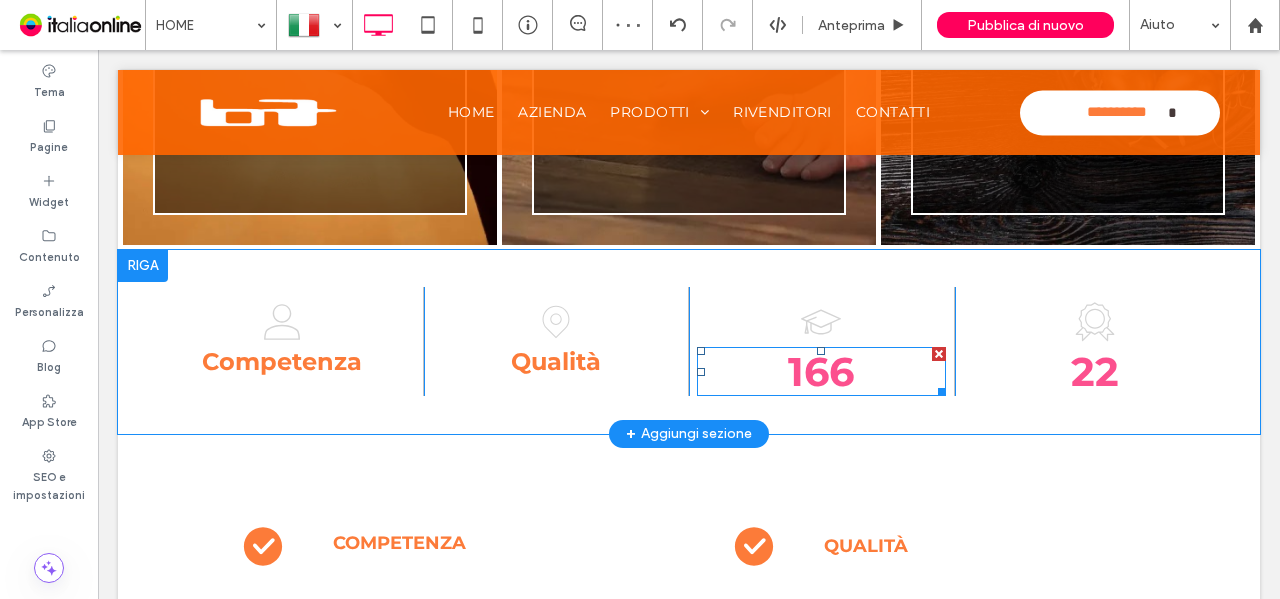 type on "**********" 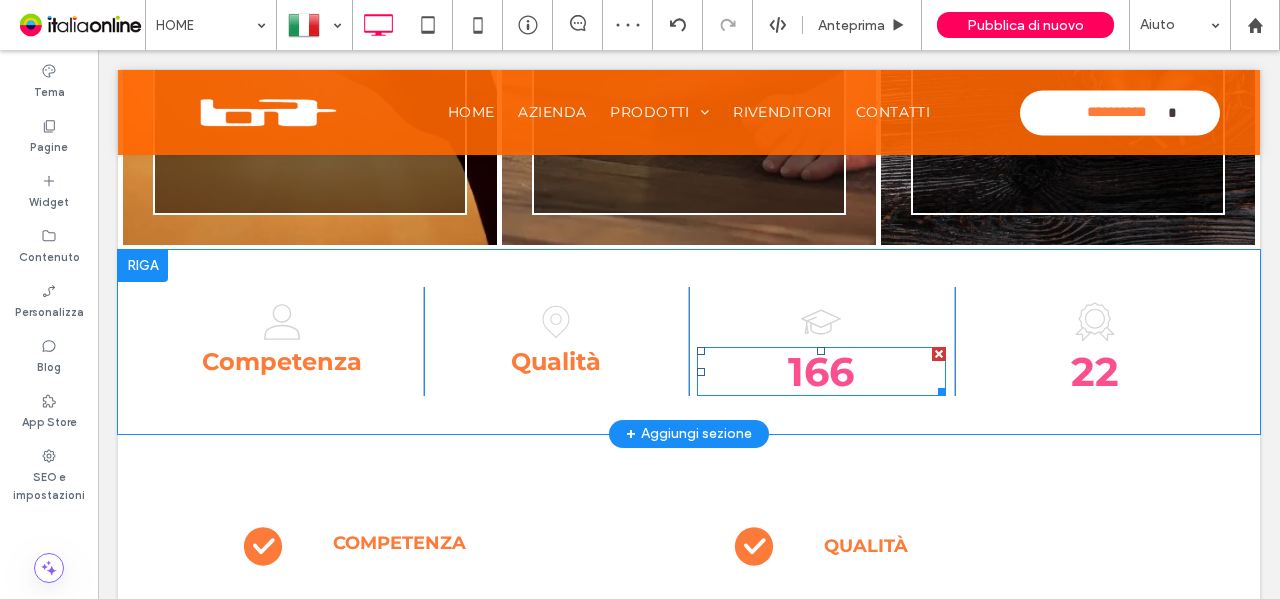 type on "**" 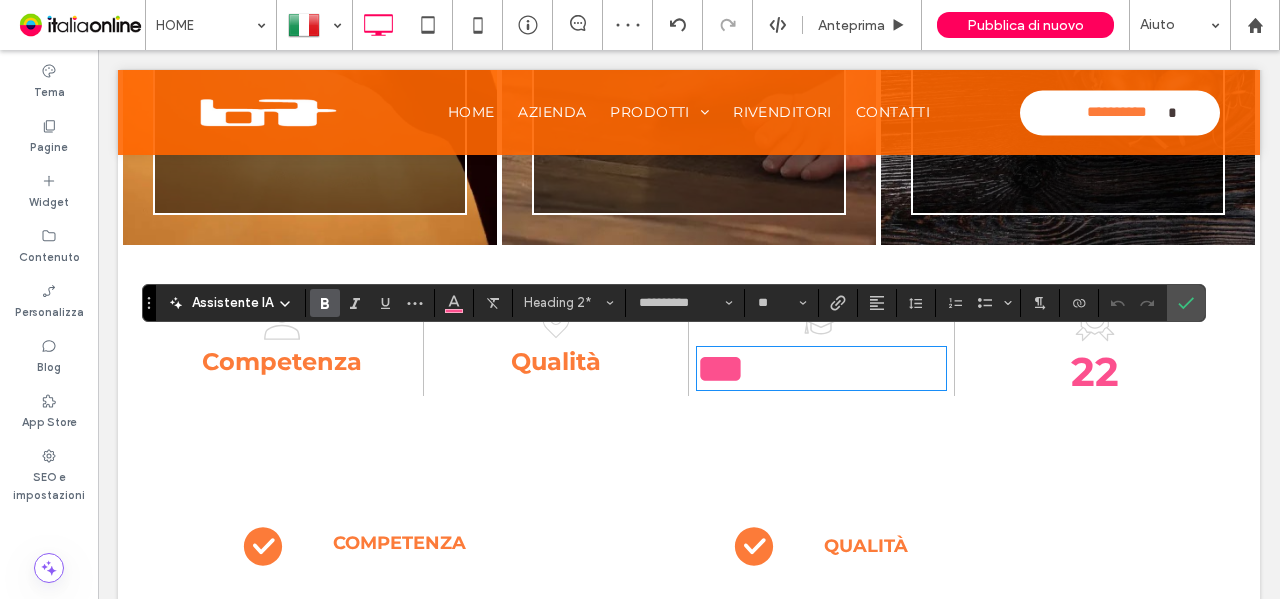 type 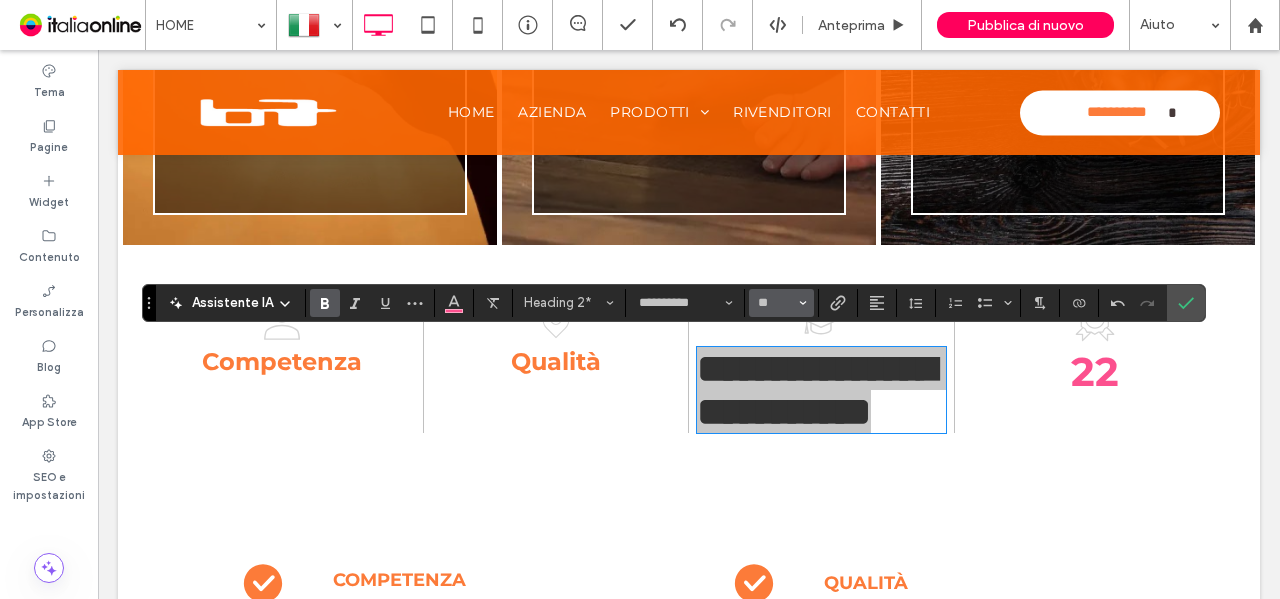 click on "**" at bounding box center (775, 303) 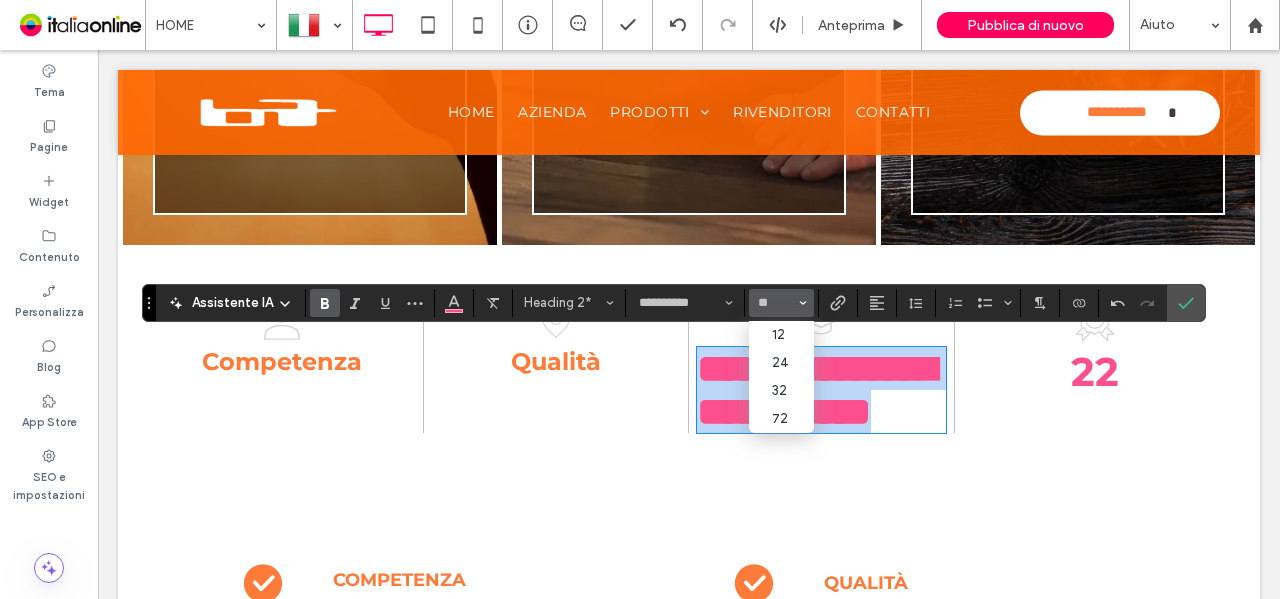 type on "**" 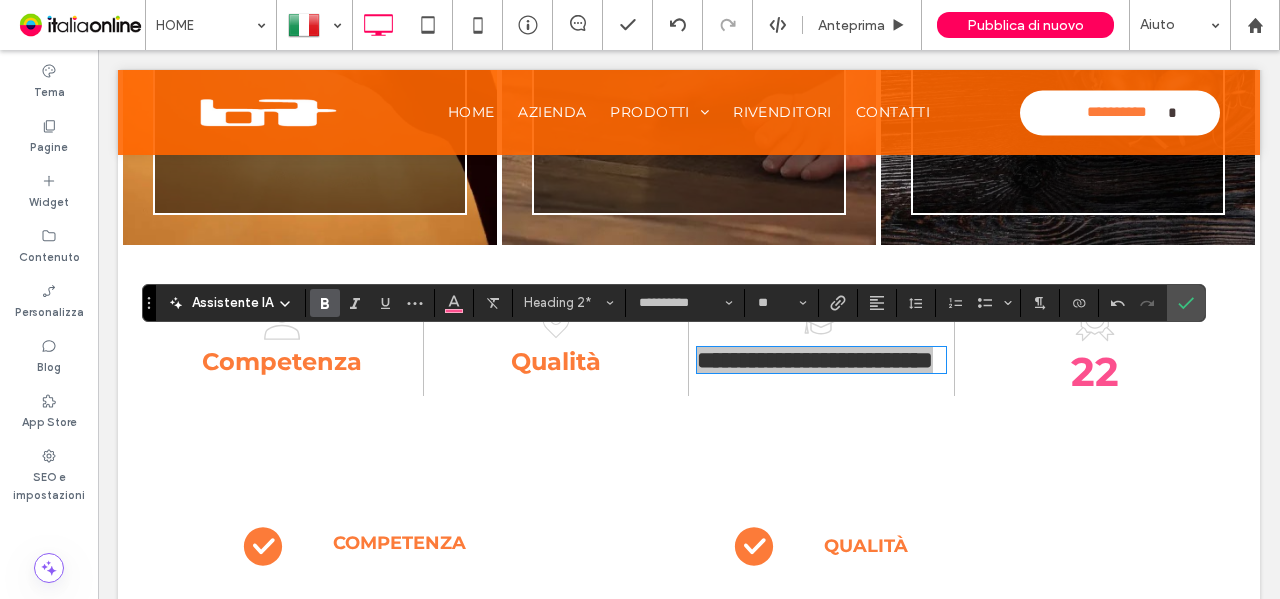 click at bounding box center [877, 303] 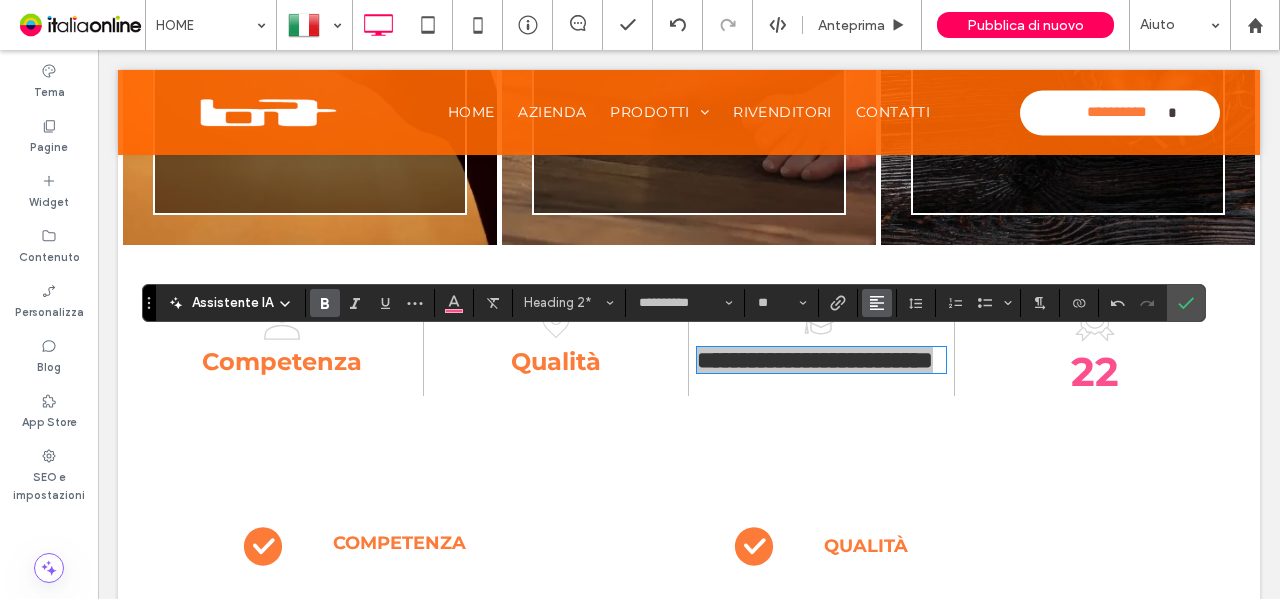 click at bounding box center [877, 303] 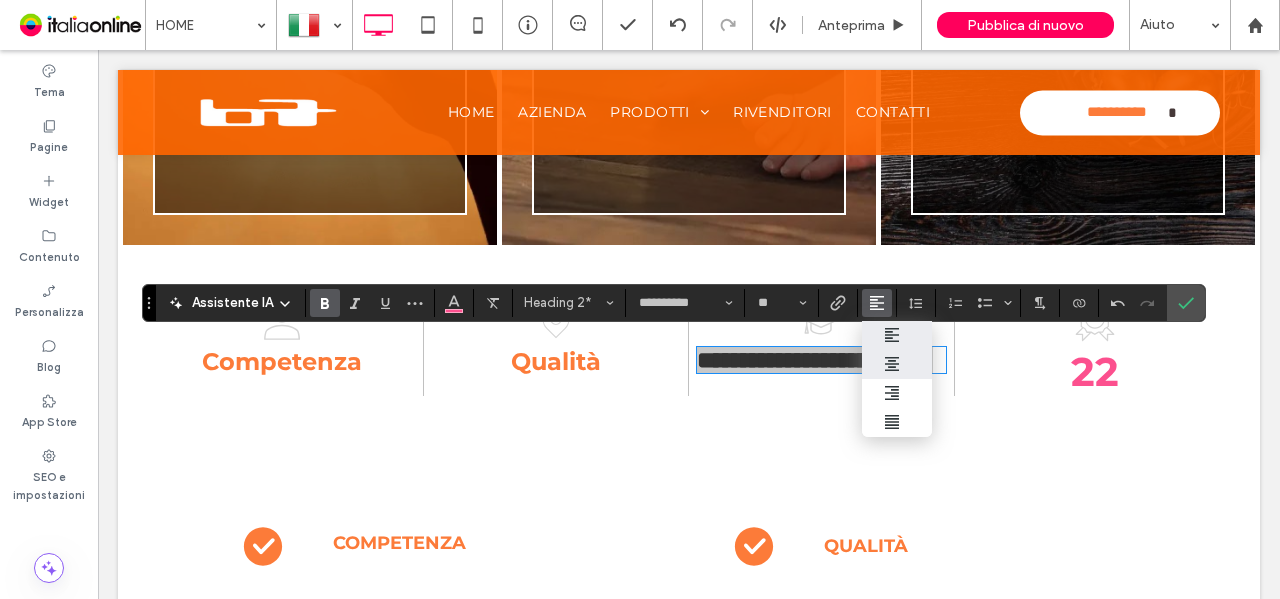 click at bounding box center (897, 364) 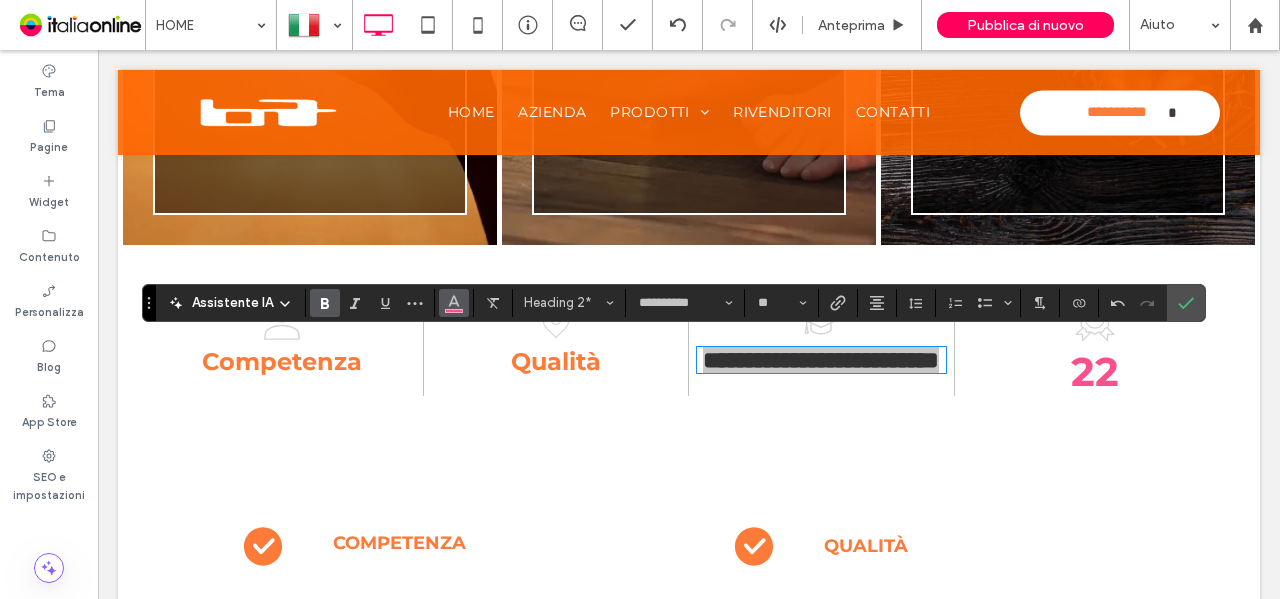 click 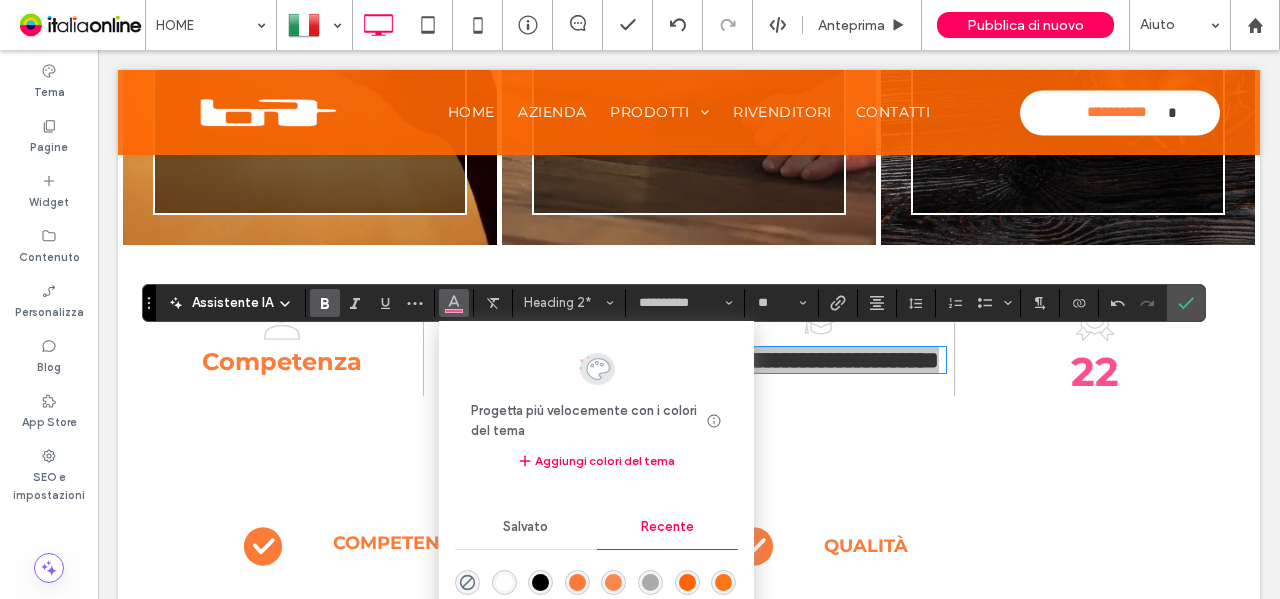 click at bounding box center [577, 582] 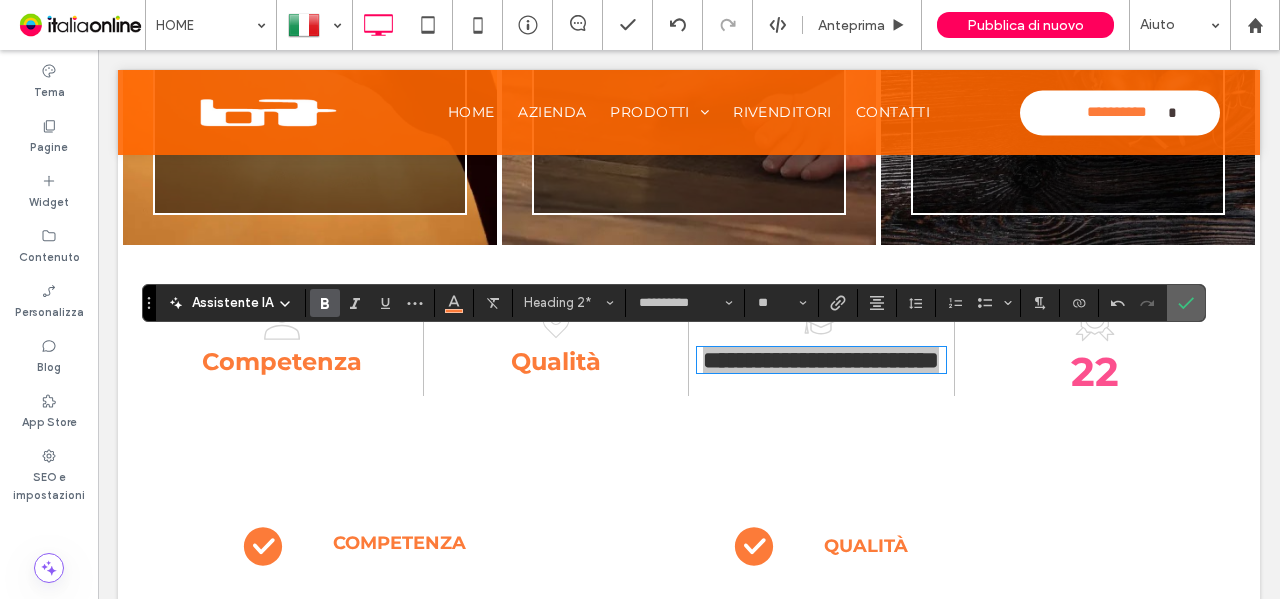 click 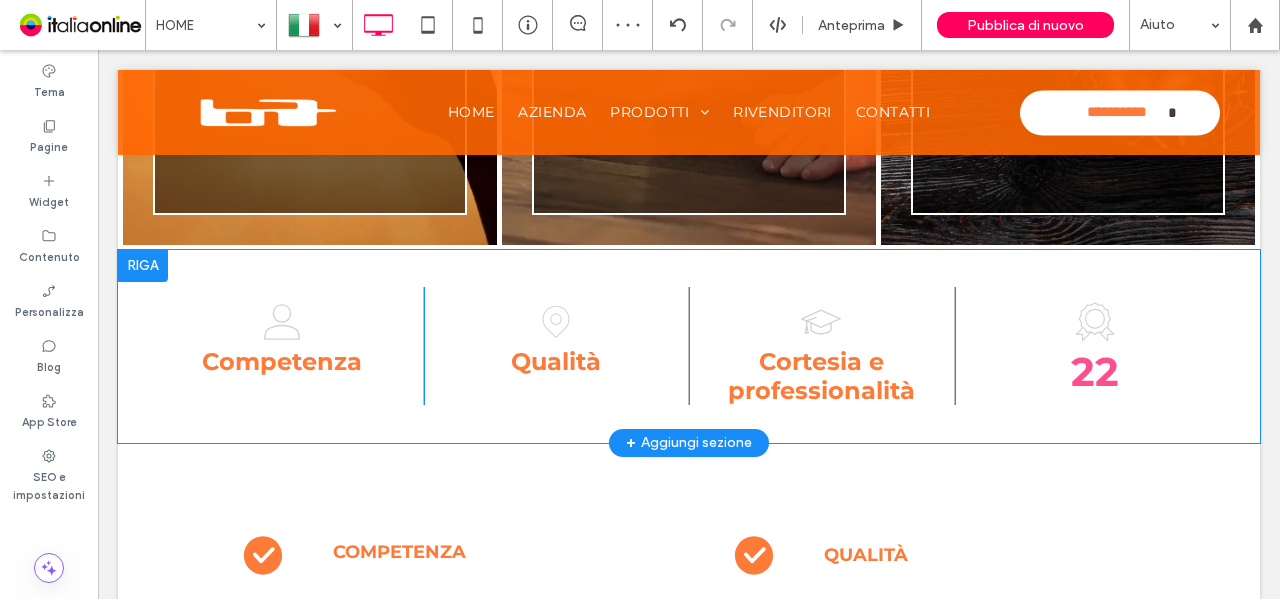 scroll, scrollTop: 1850, scrollLeft: 0, axis: vertical 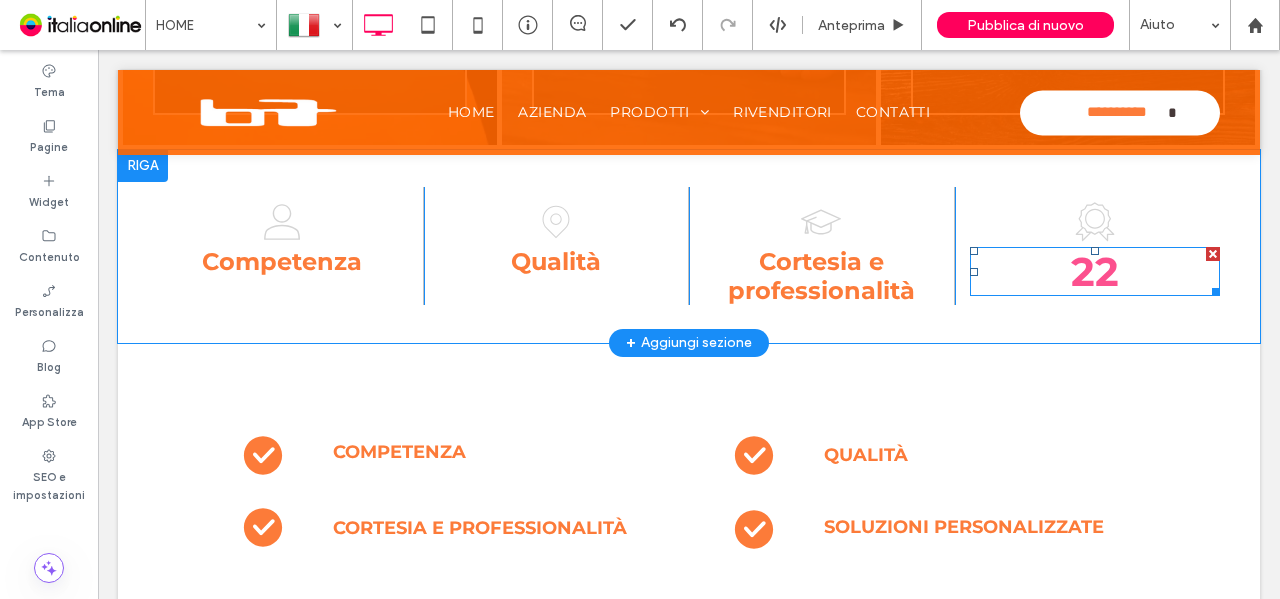 click on "22" at bounding box center (1095, 271) 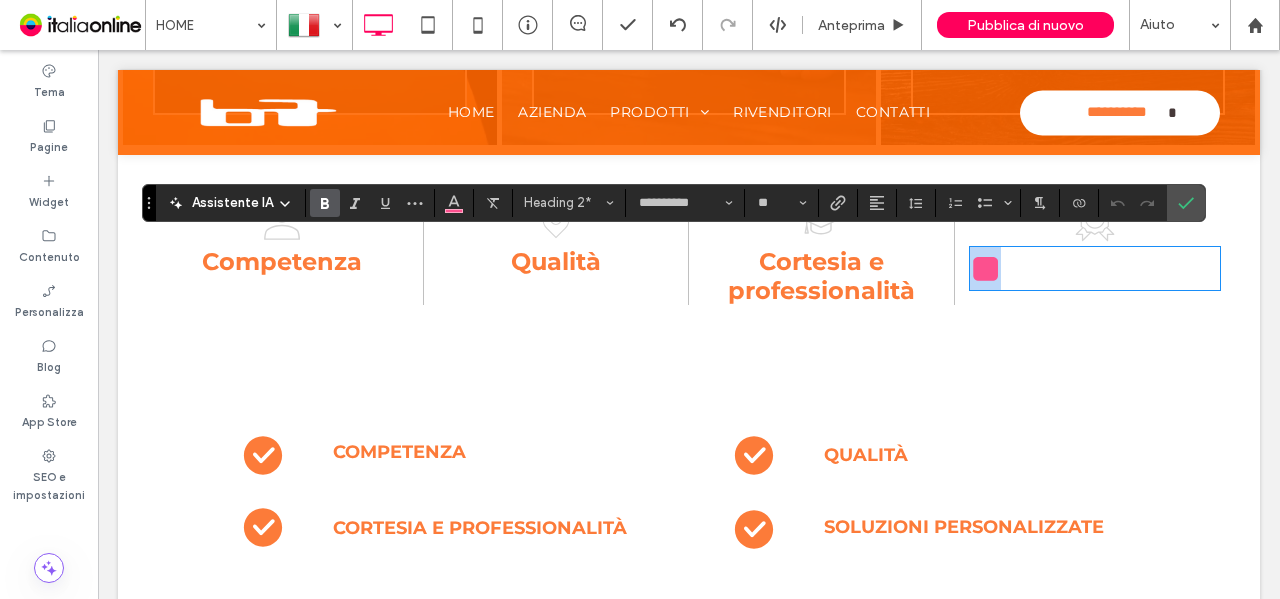 type 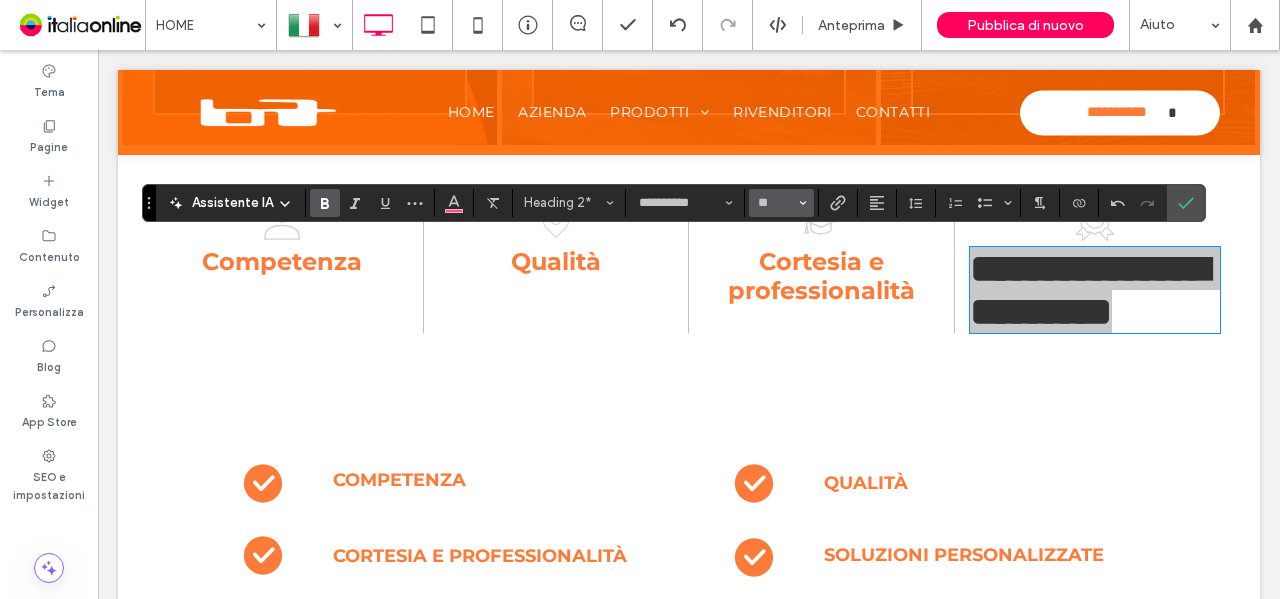 click on "**" at bounding box center [775, 203] 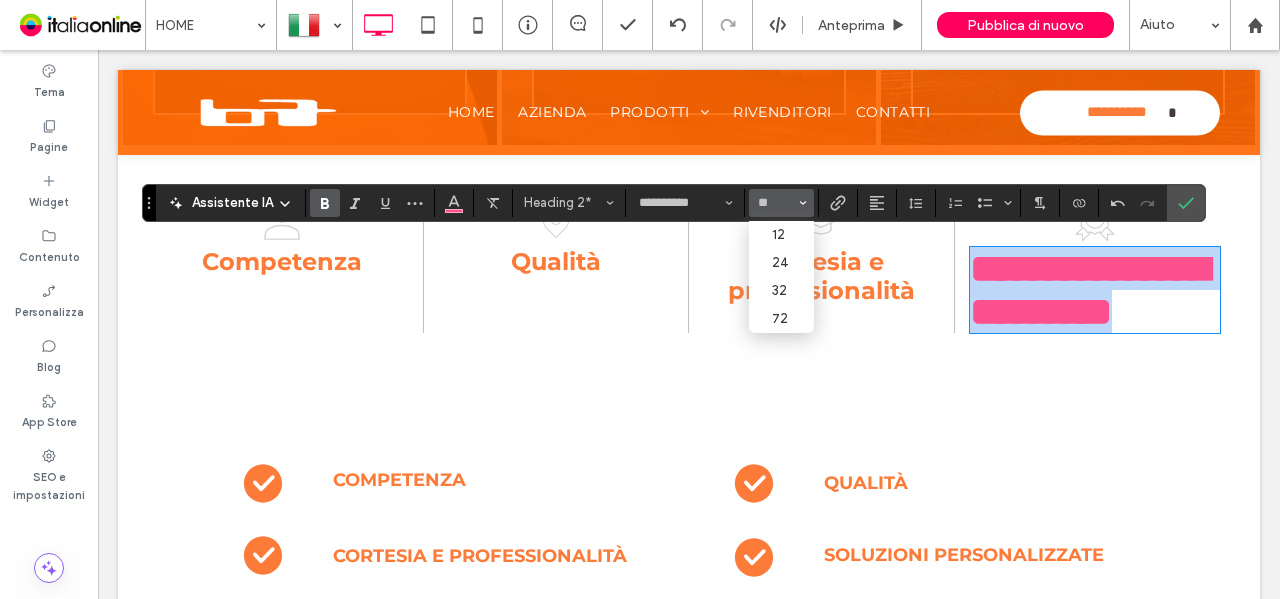 type on "**" 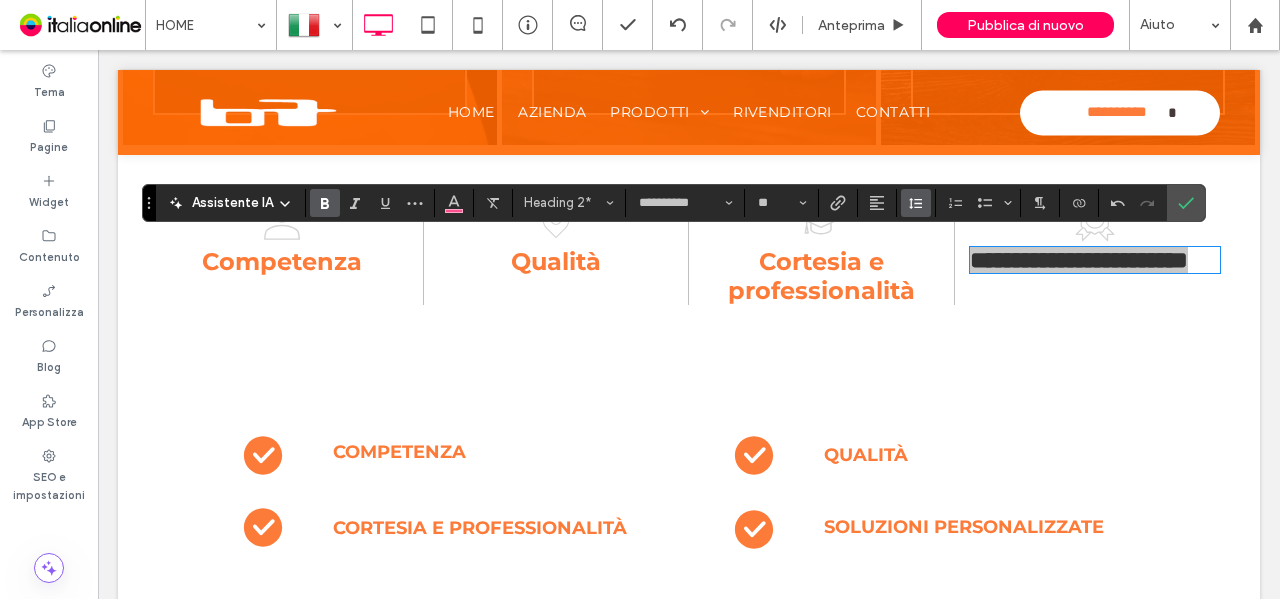 click 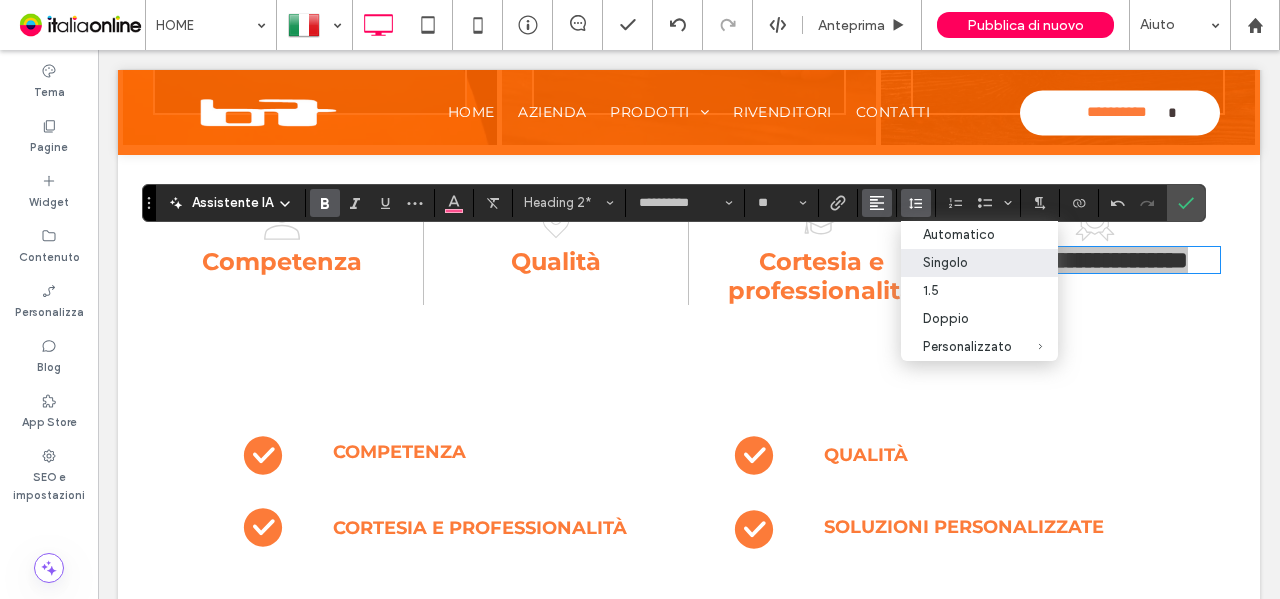 click 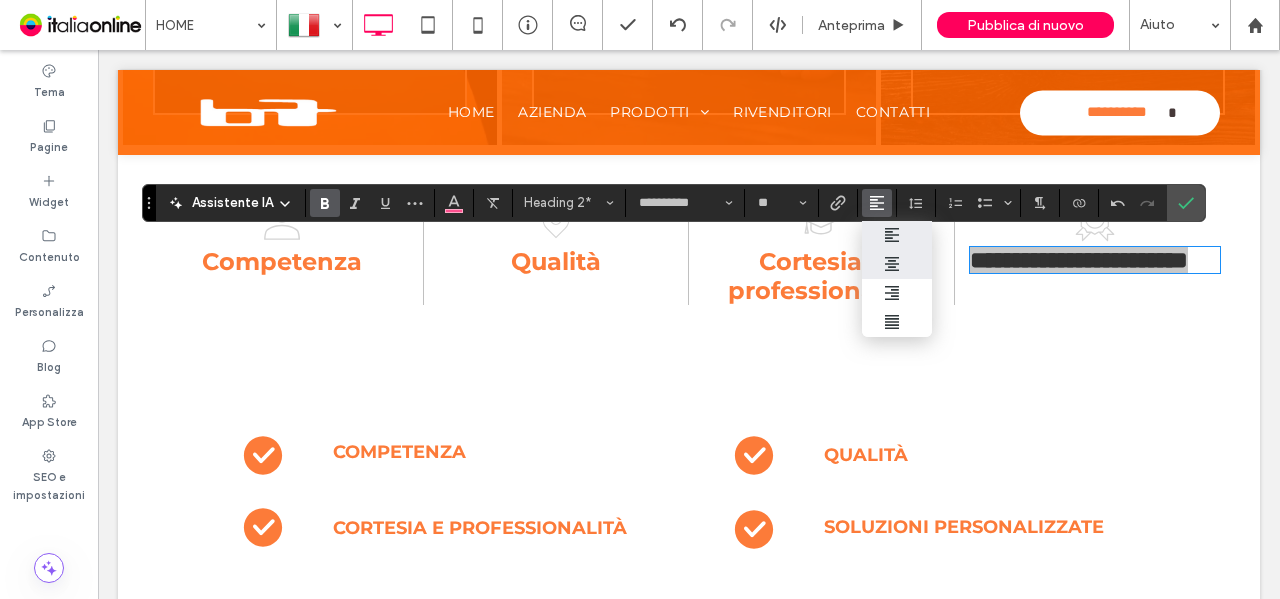 click at bounding box center (897, 264) 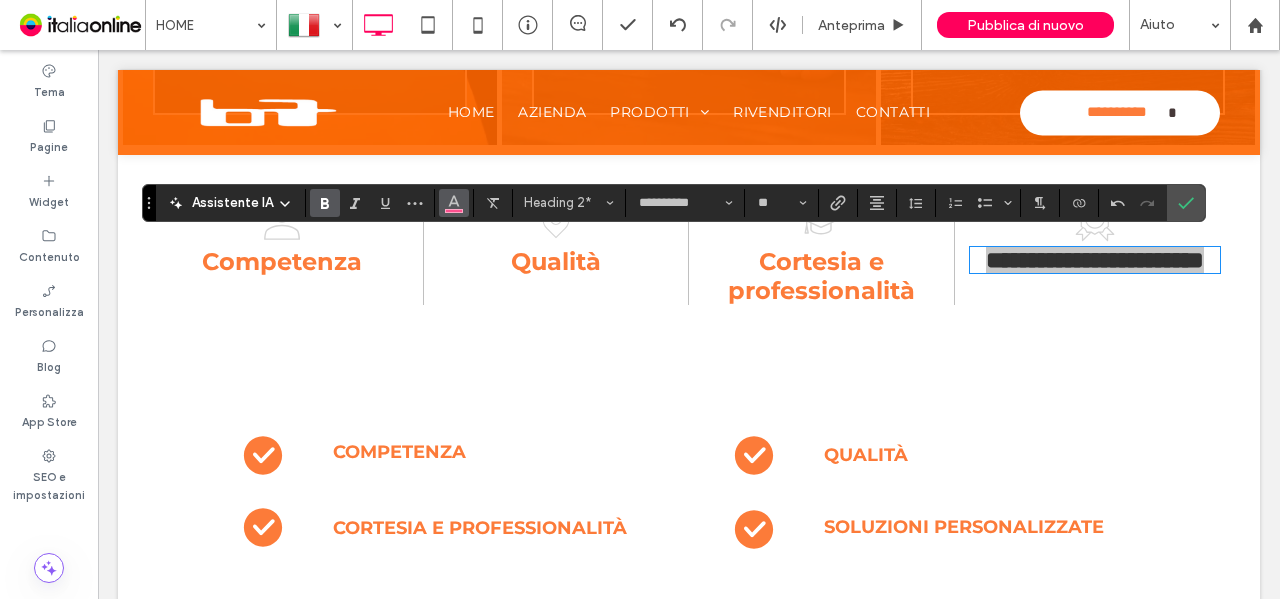 click 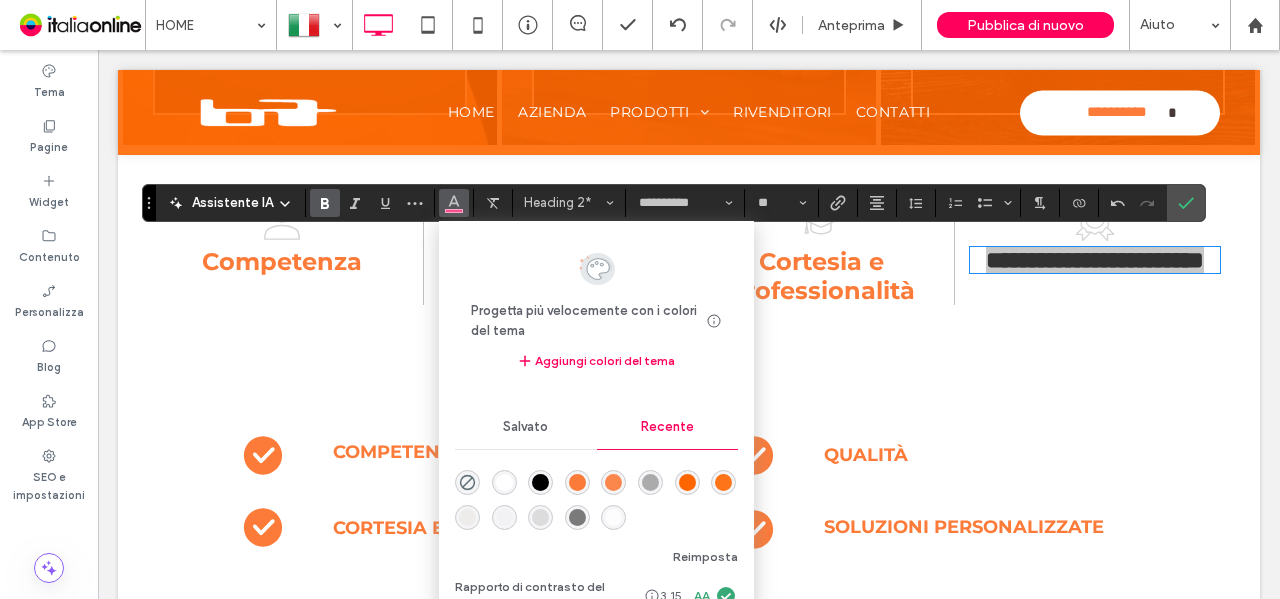 click at bounding box center (577, 482) 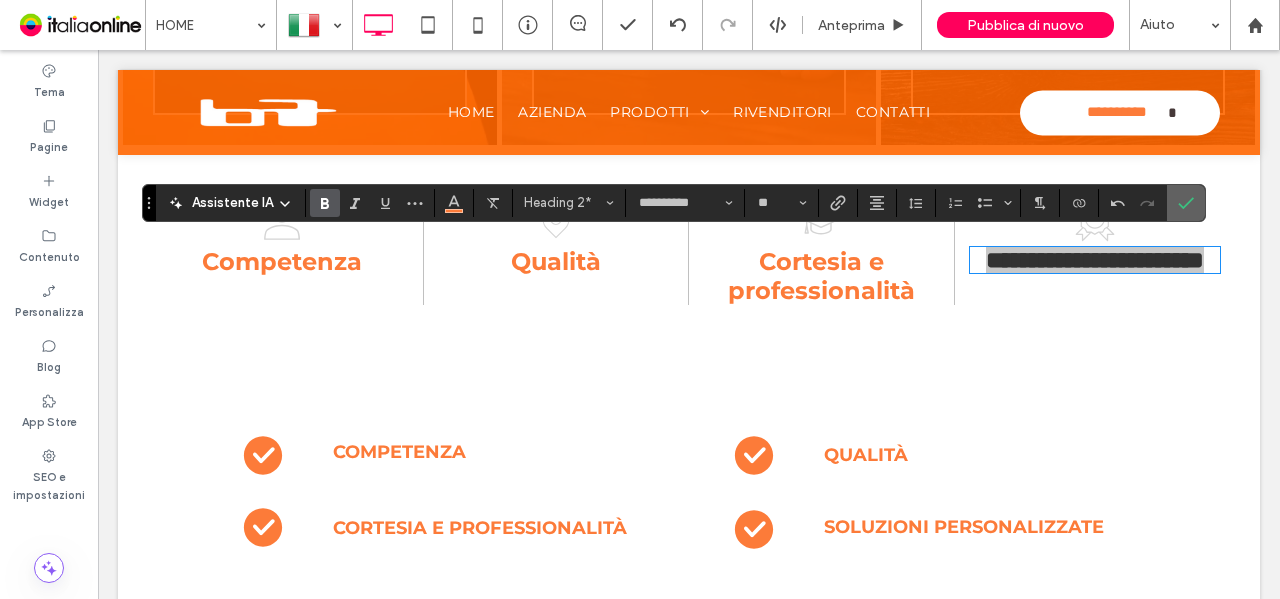 click at bounding box center (1182, 203) 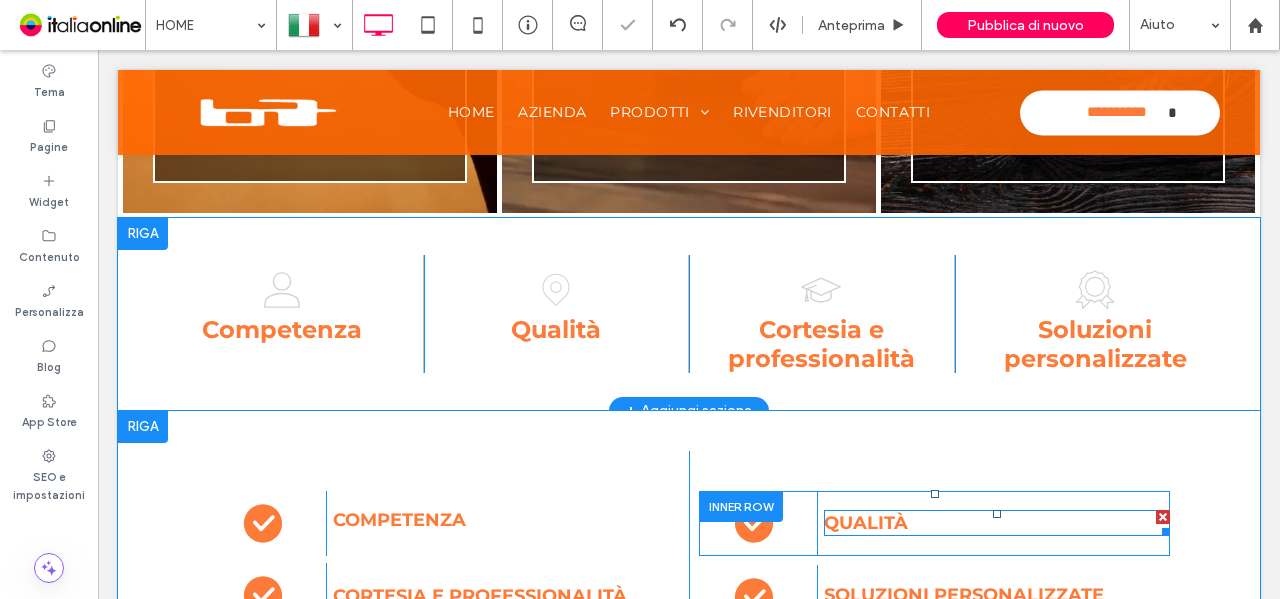 scroll, scrollTop: 1750, scrollLeft: 0, axis: vertical 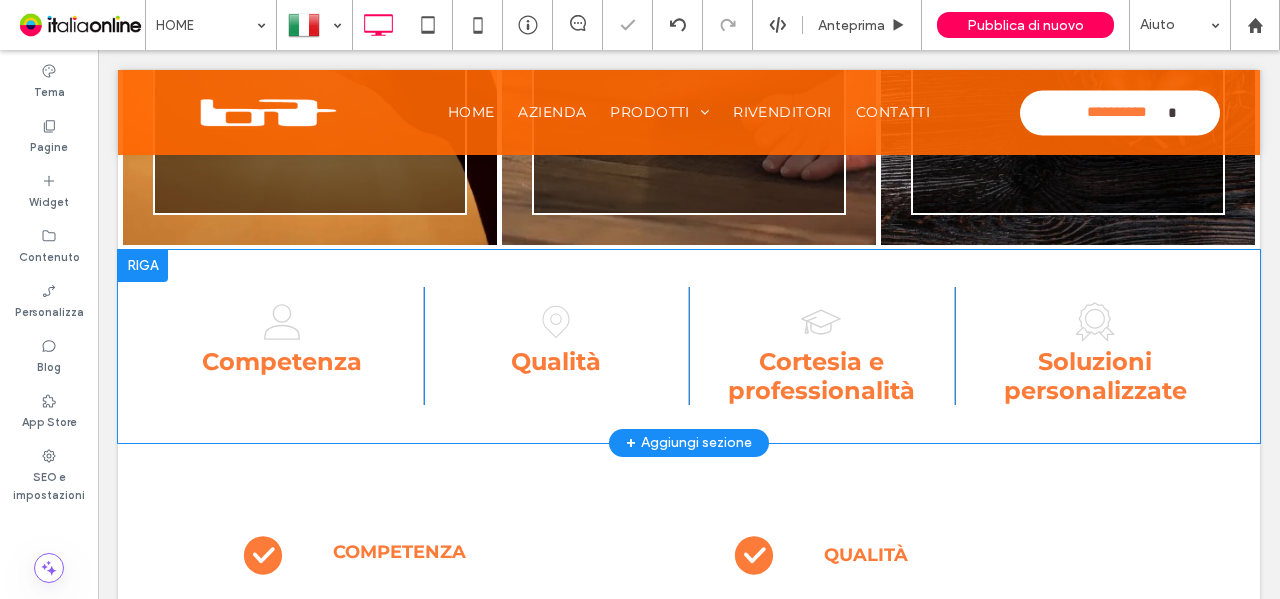 click on "Competenza   Click To Paste" at bounding box center (291, 346) 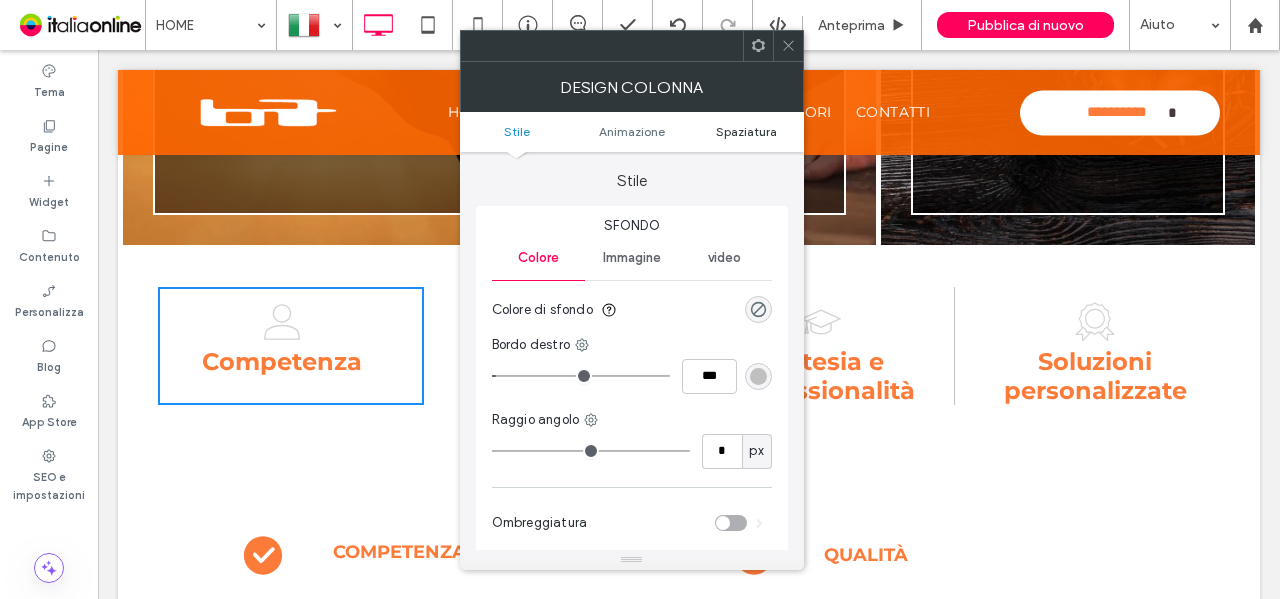 click on "Spaziatura" at bounding box center (746, 131) 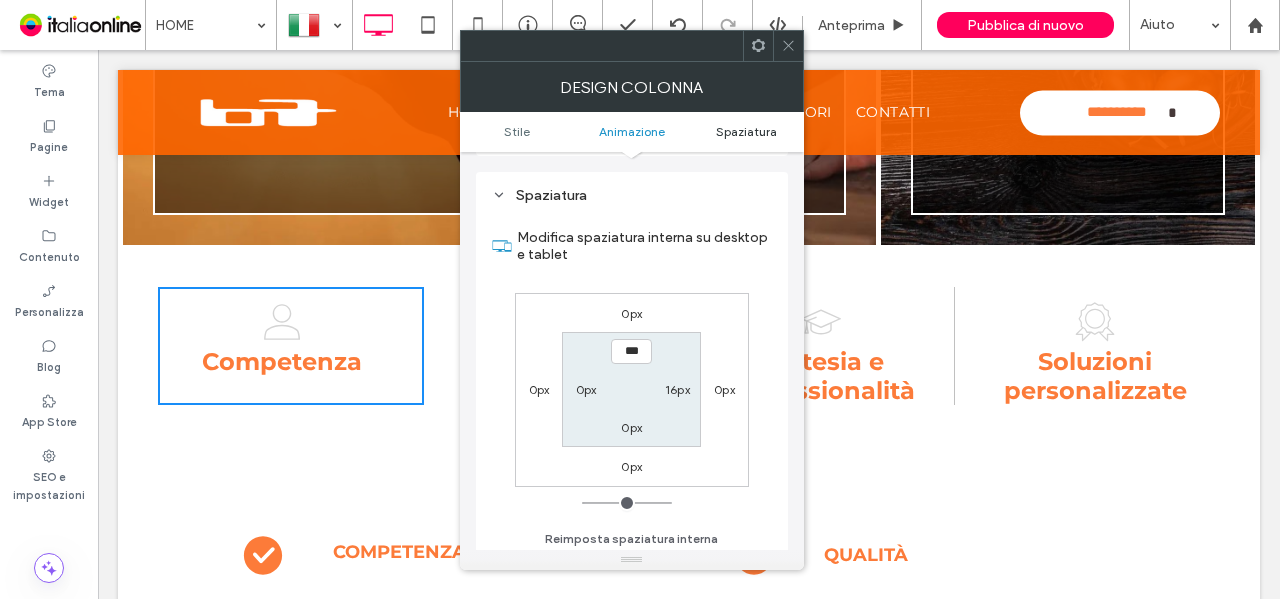 scroll, scrollTop: 469, scrollLeft: 0, axis: vertical 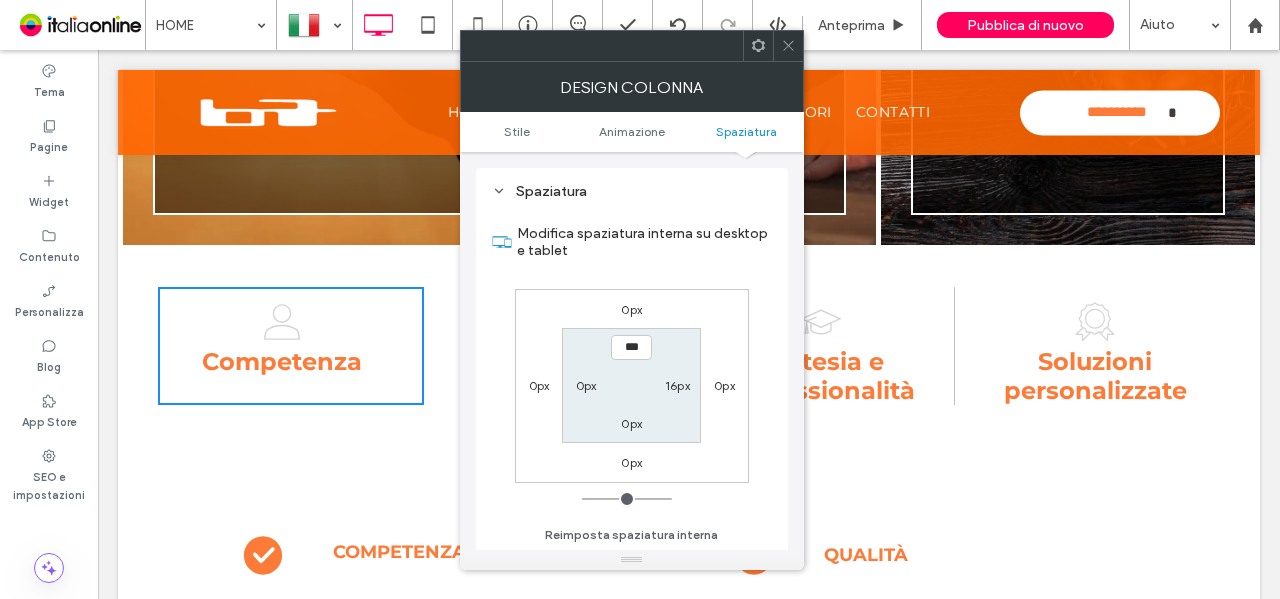 click on "16px" at bounding box center (677, 385) 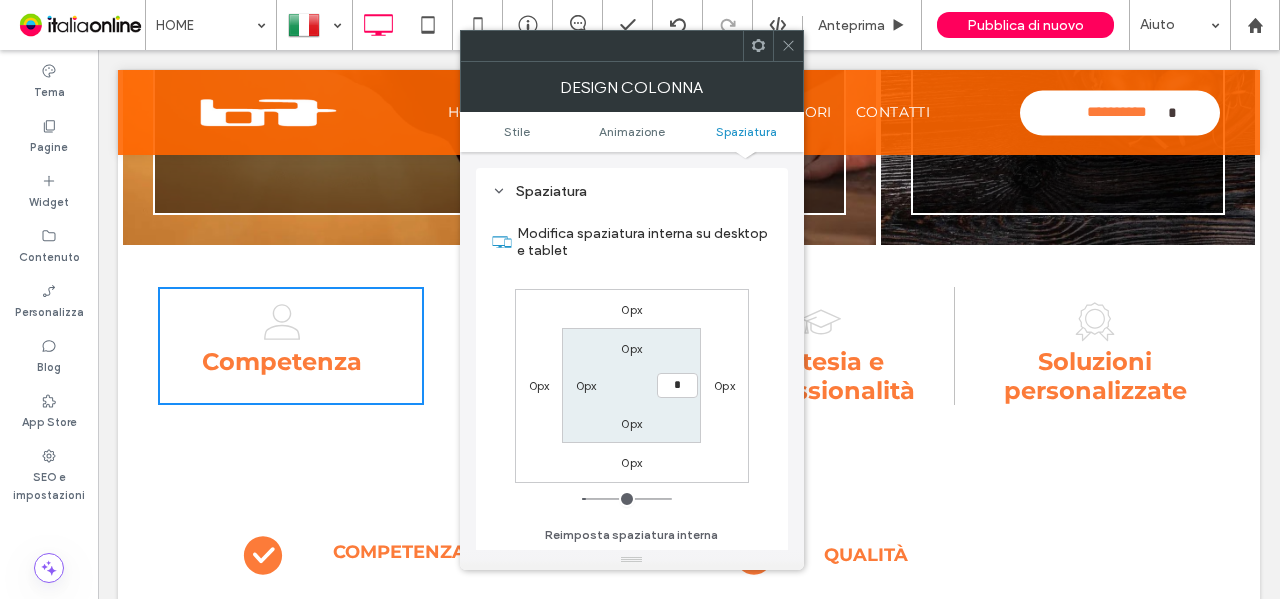 type on "*" 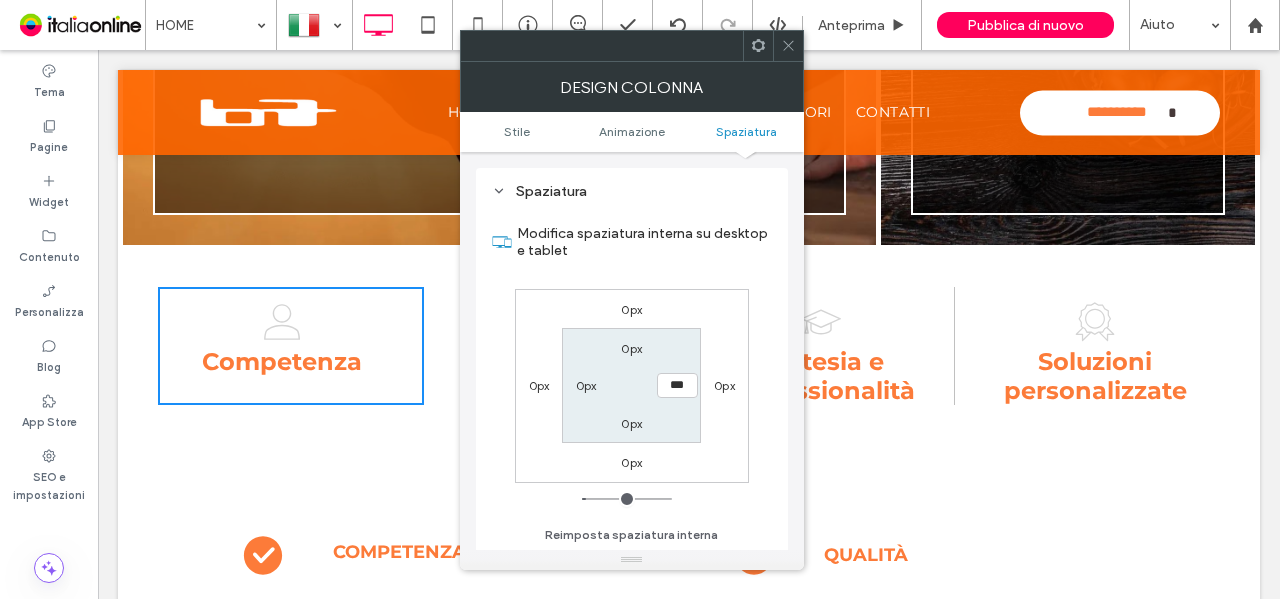 click on "0px *** 0px 0px" at bounding box center (631, 385) 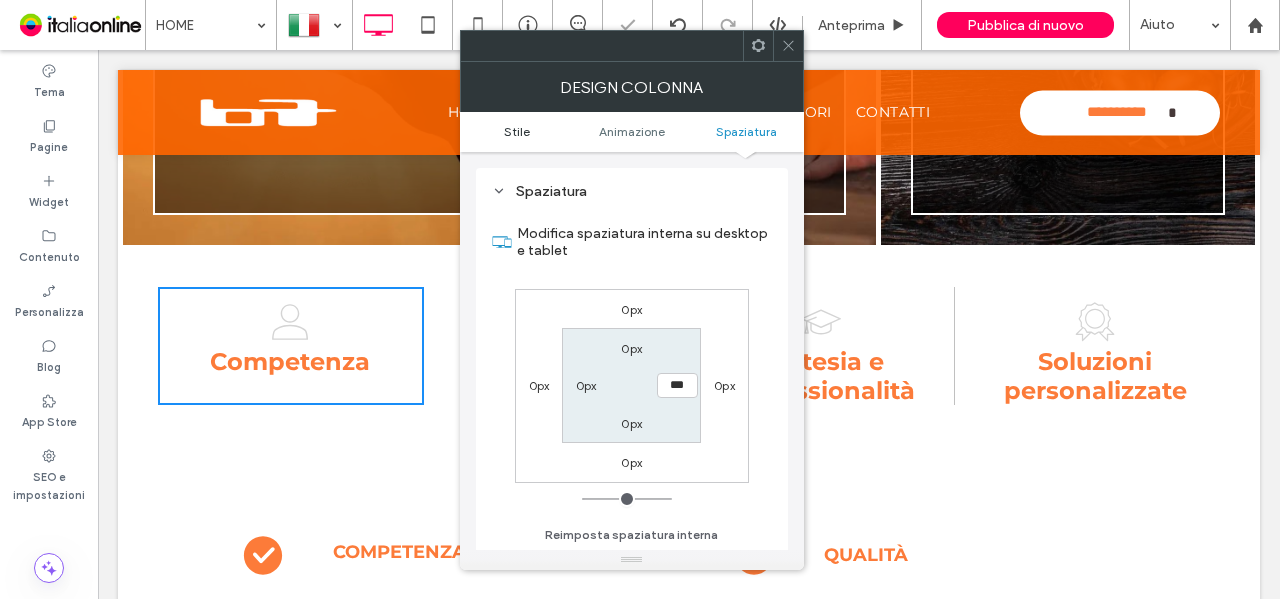 click on "Stile" at bounding box center [517, 131] 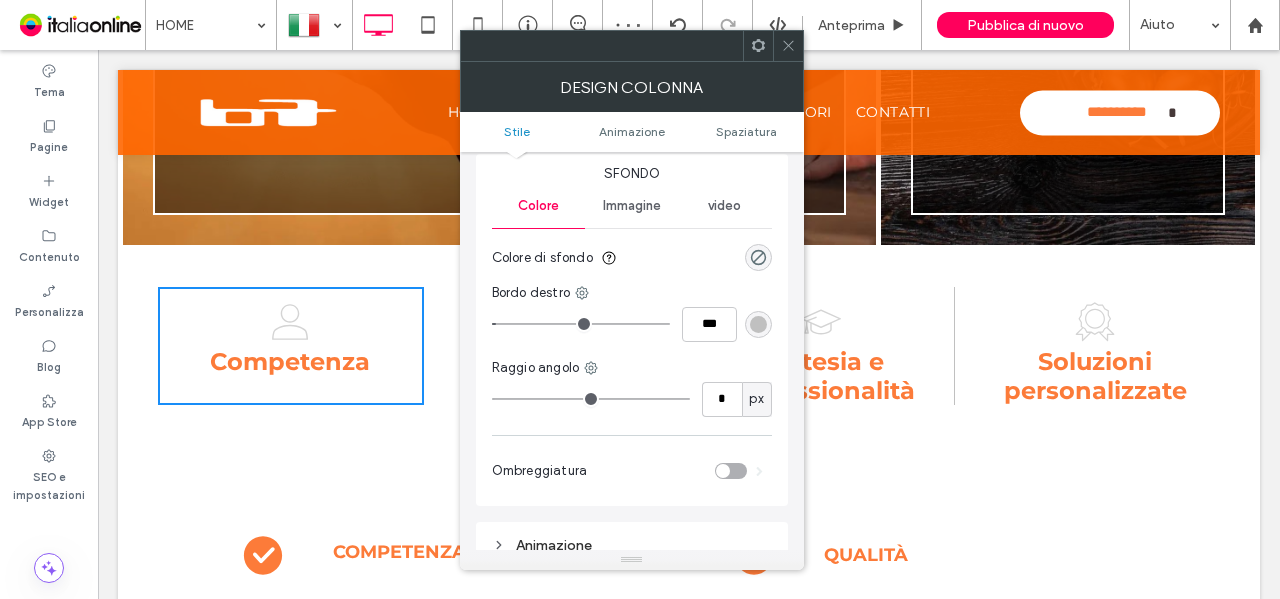 scroll, scrollTop: 0, scrollLeft: 0, axis: both 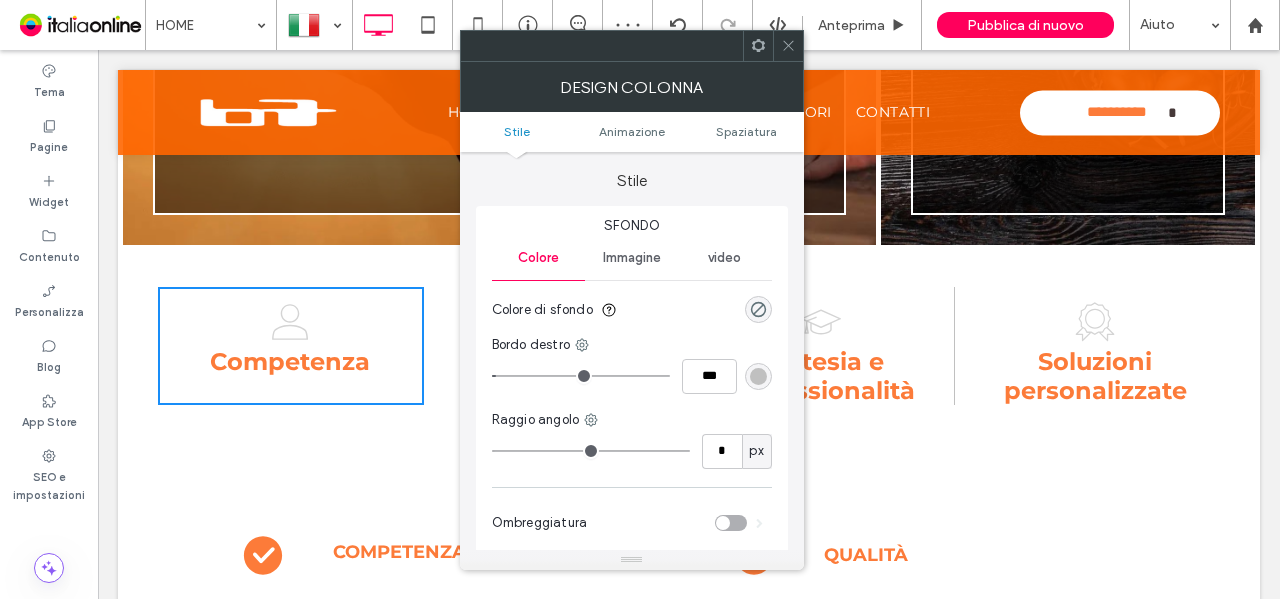 click at bounding box center (758, 376) 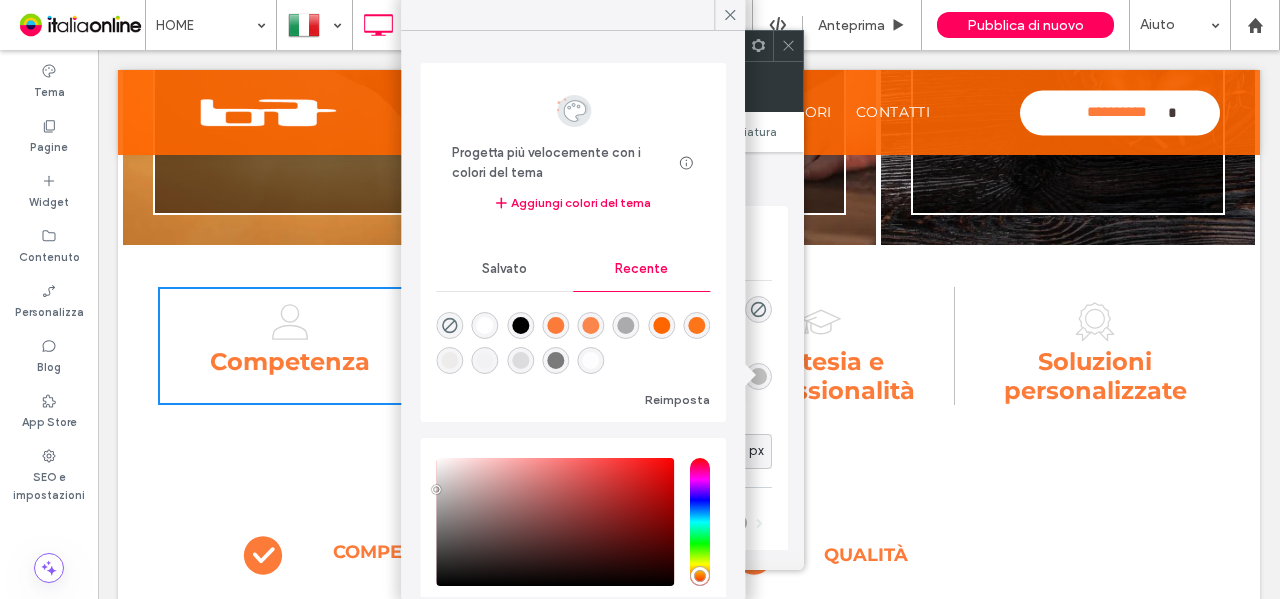 click at bounding box center [555, 325] 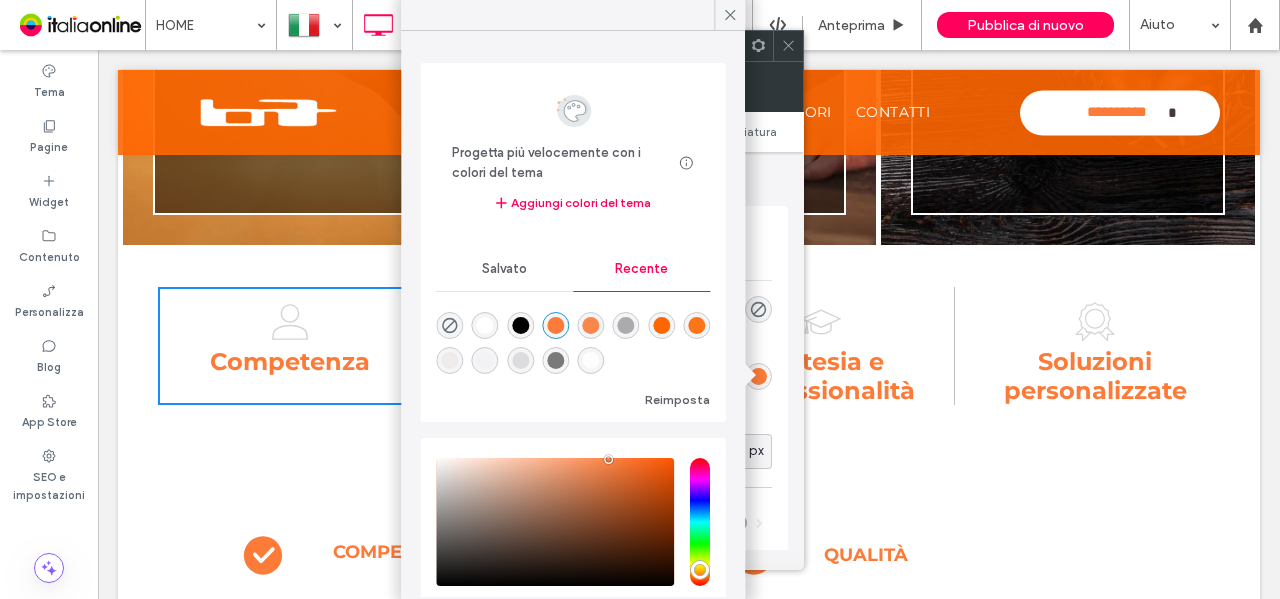 click at bounding box center (788, 46) 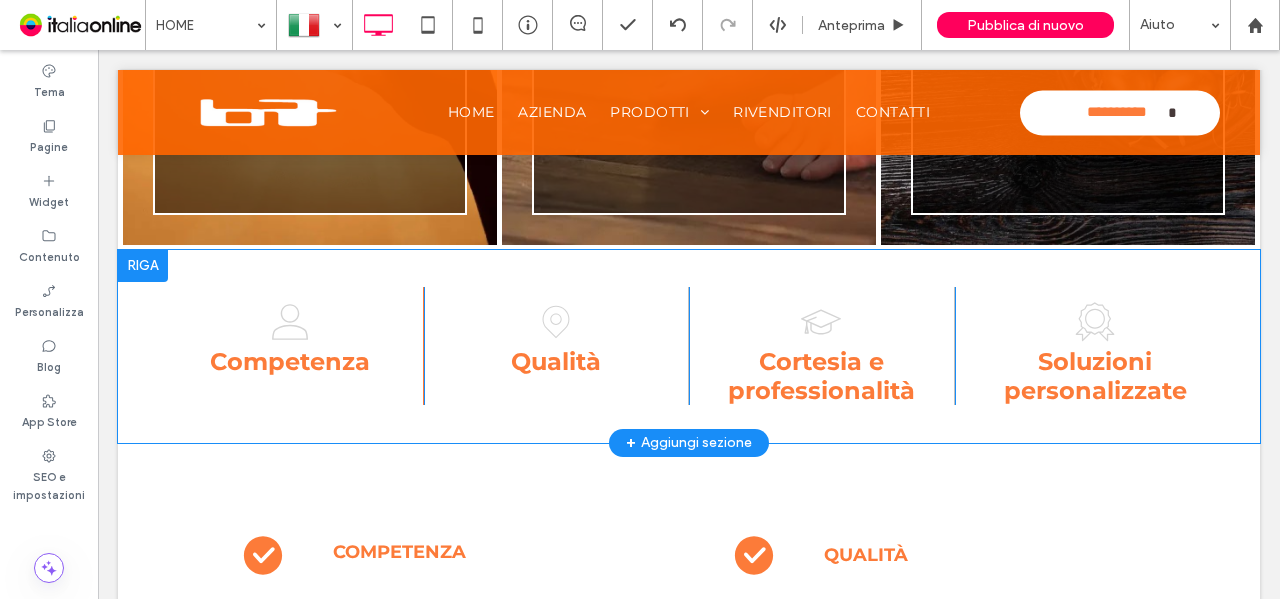click on "Competenza   Click To Paste" at bounding box center [291, 346] 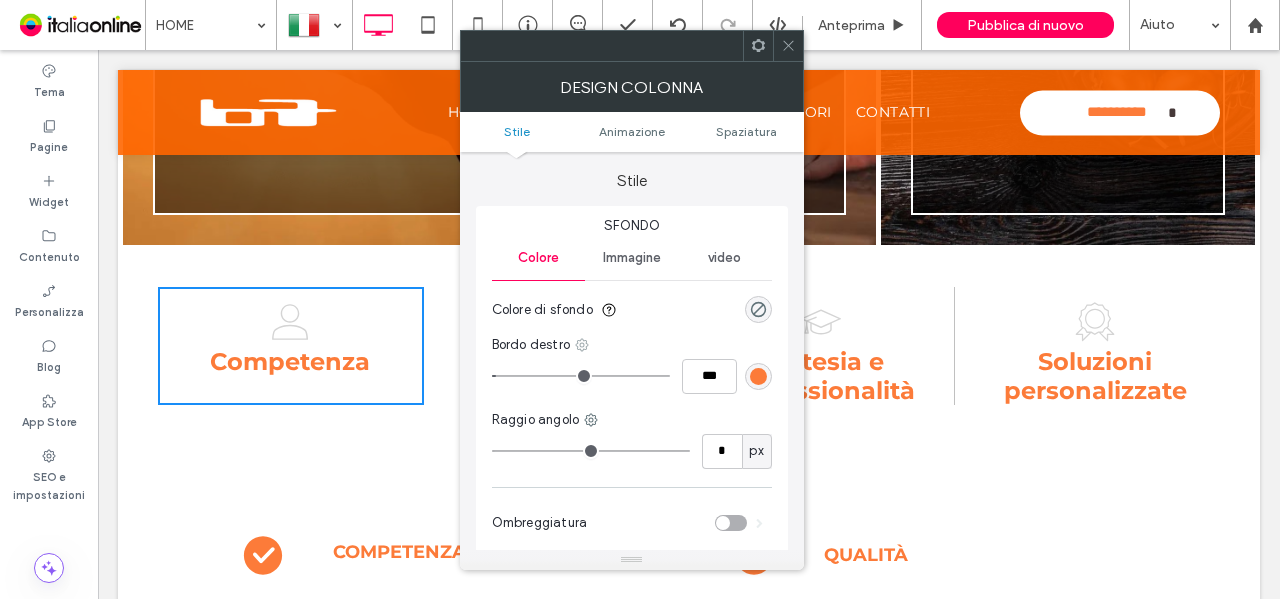 click 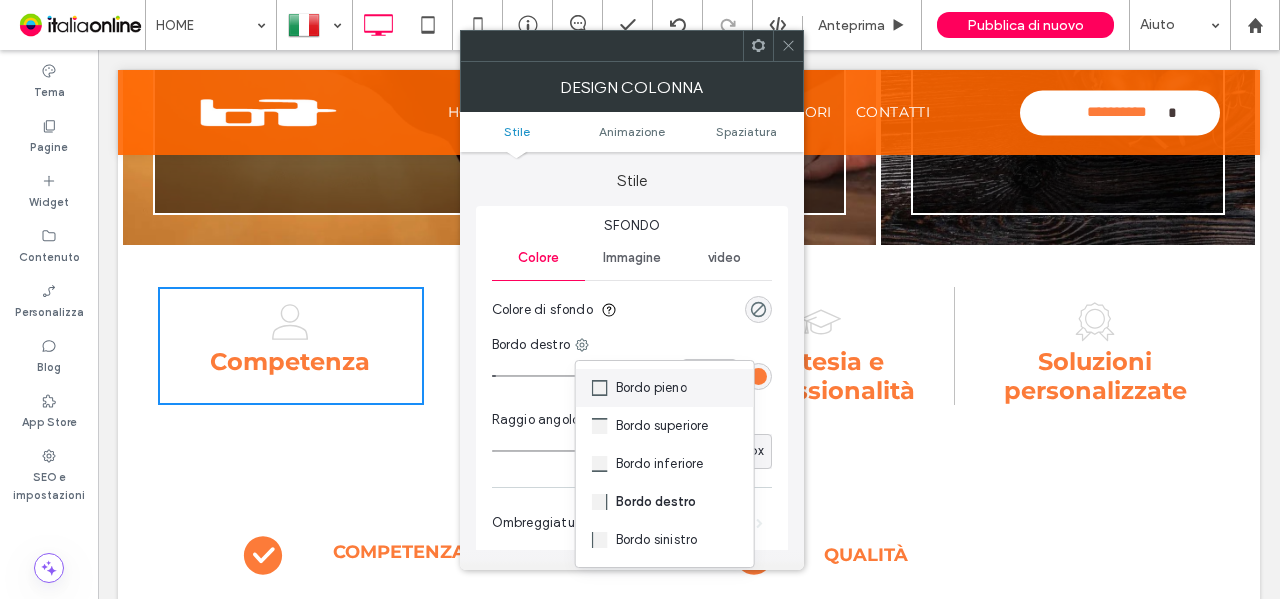 click on "Bordo pieno" at bounding box center (651, 388) 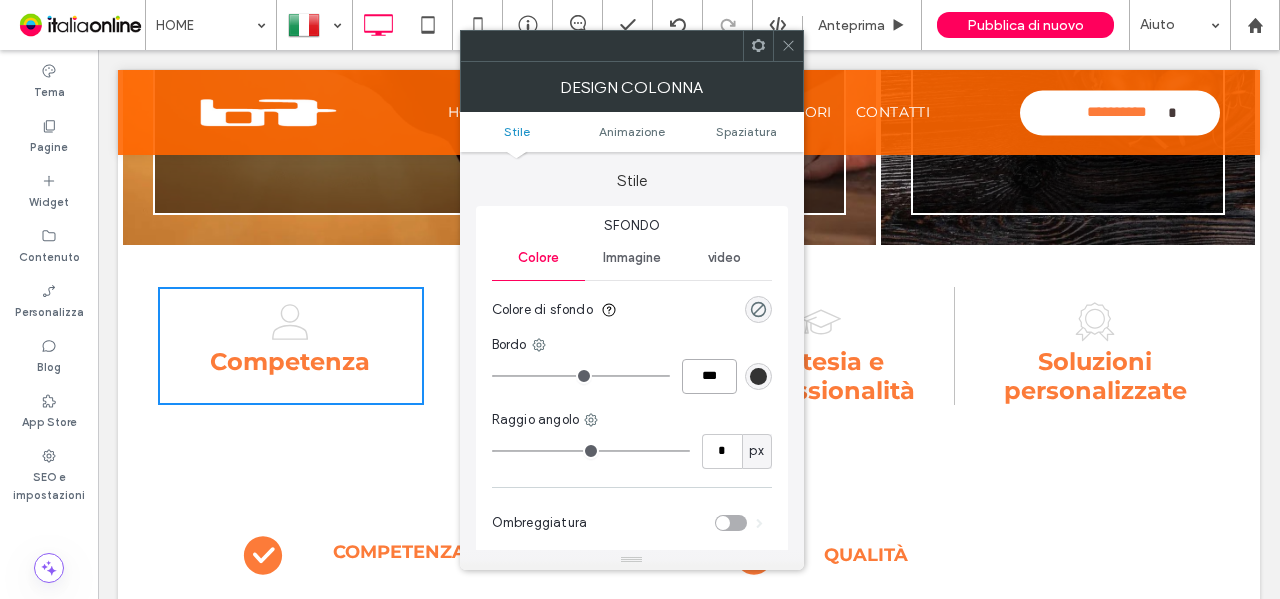 drag, startPoint x: 712, startPoint y: 374, endPoint x: 756, endPoint y: 374, distance: 44 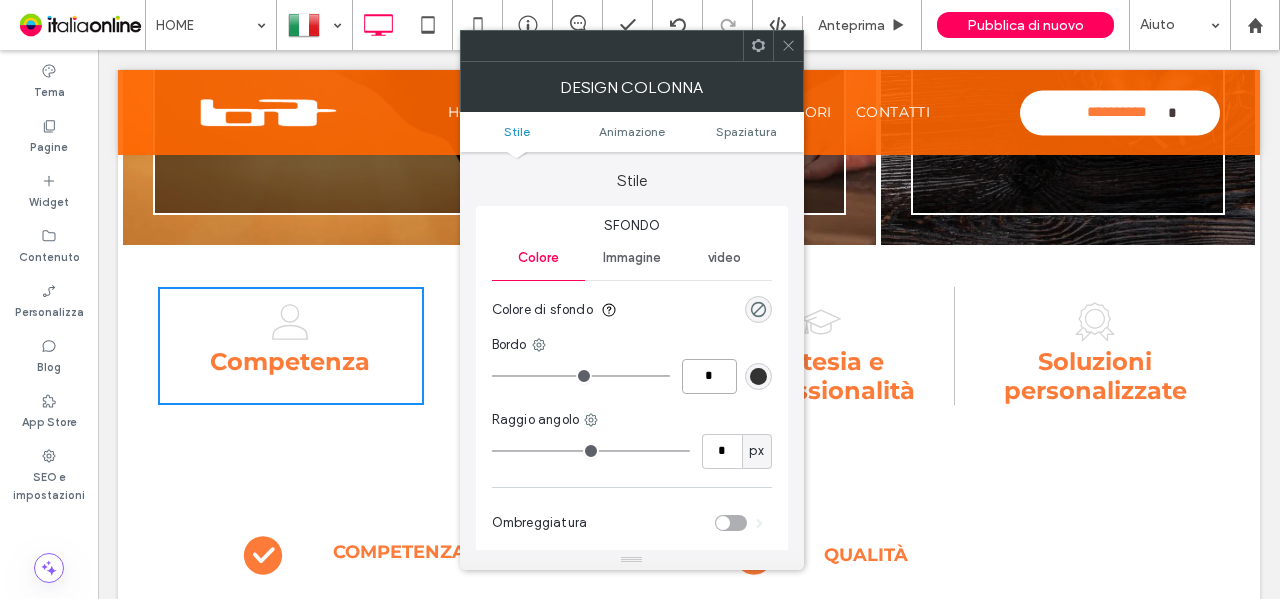 type on "*" 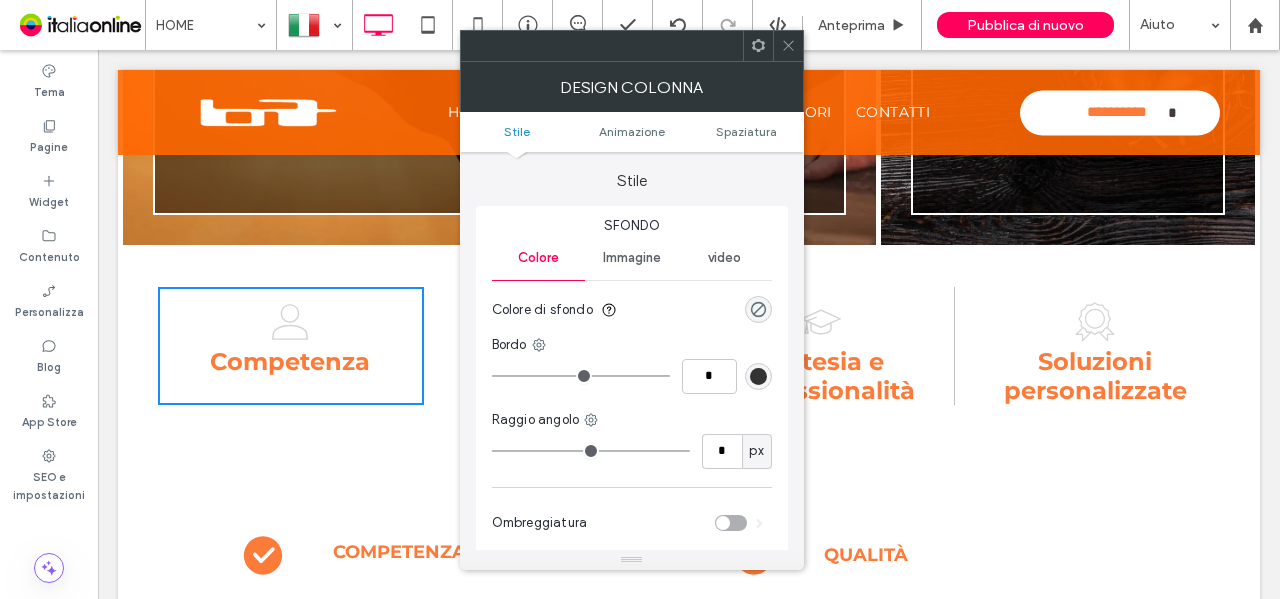 type on "*" 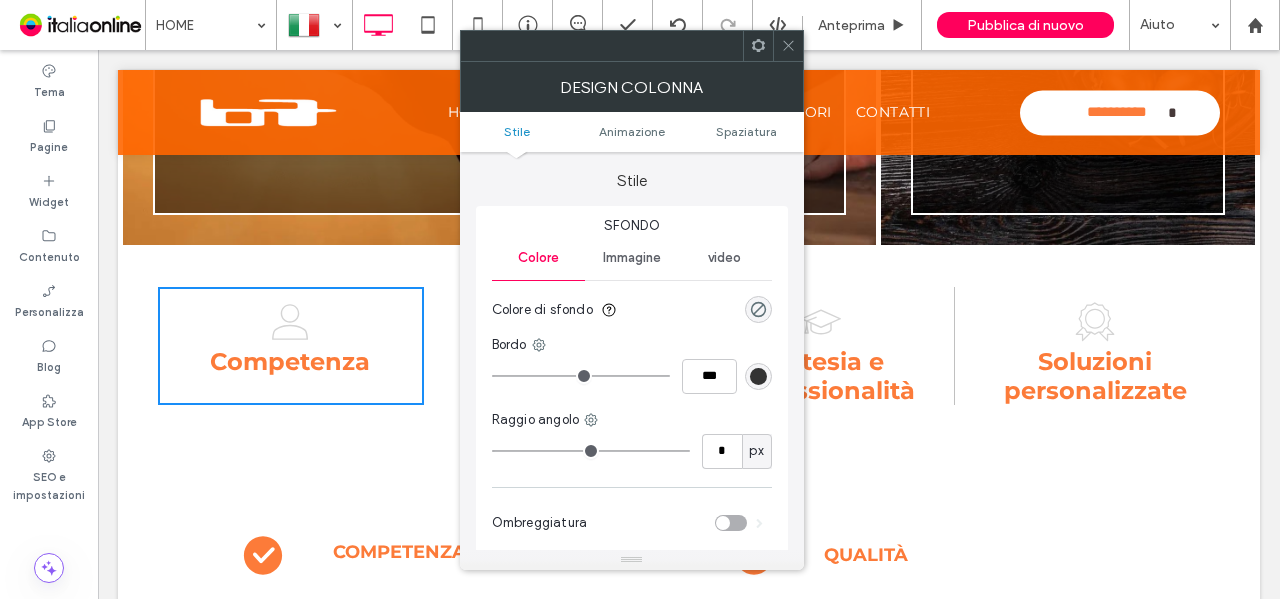 click at bounding box center [758, 376] 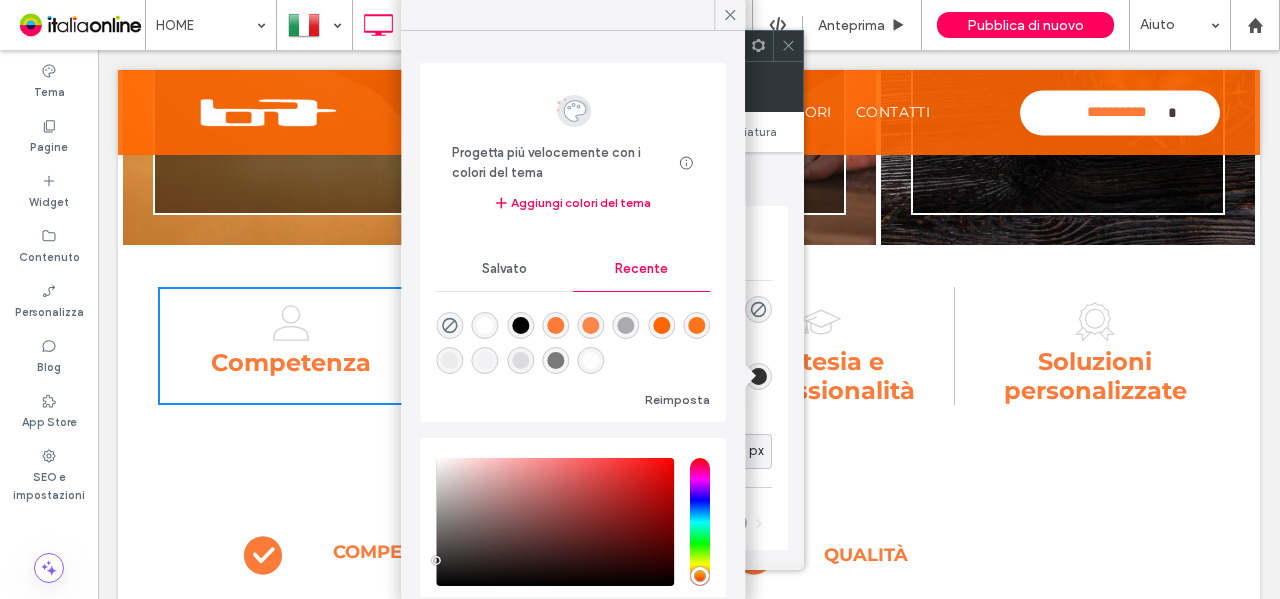click at bounding box center (555, 325) 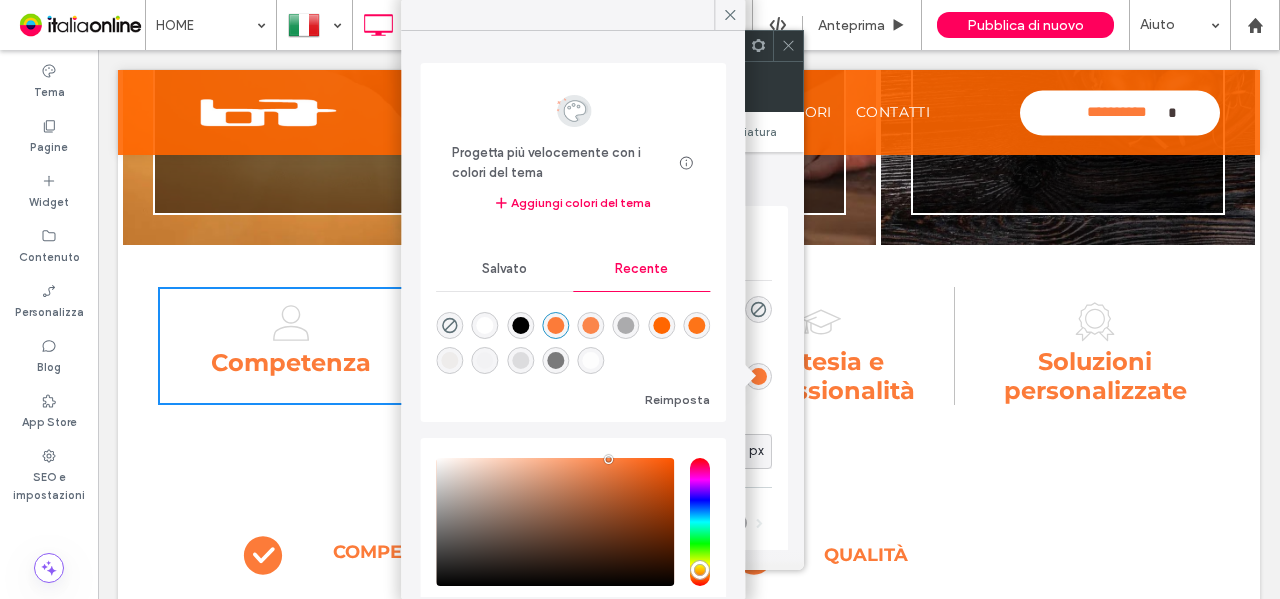 click 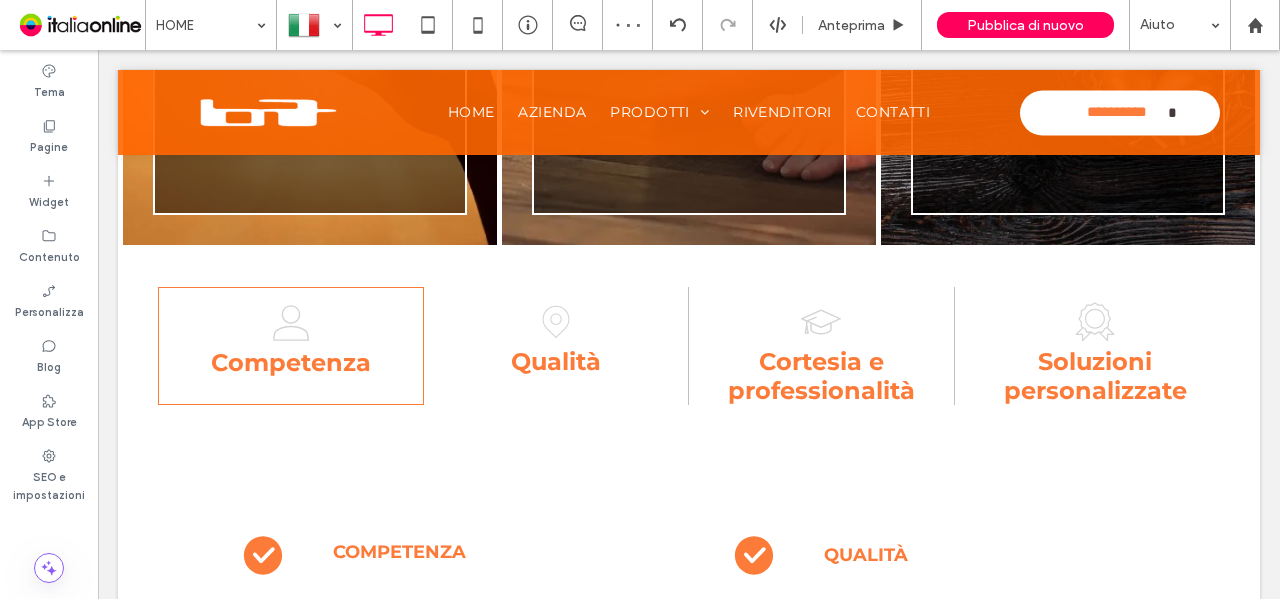 click on "Cortesia e professionalità   Click To Paste" at bounding box center (822, 346) 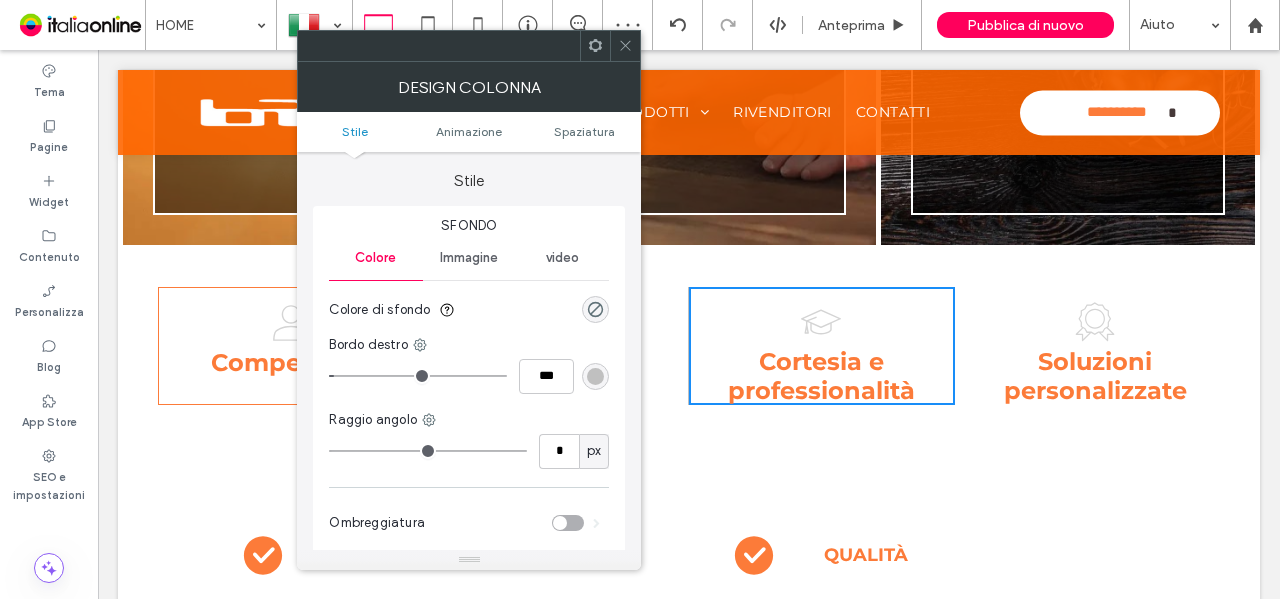 click at bounding box center [595, 376] 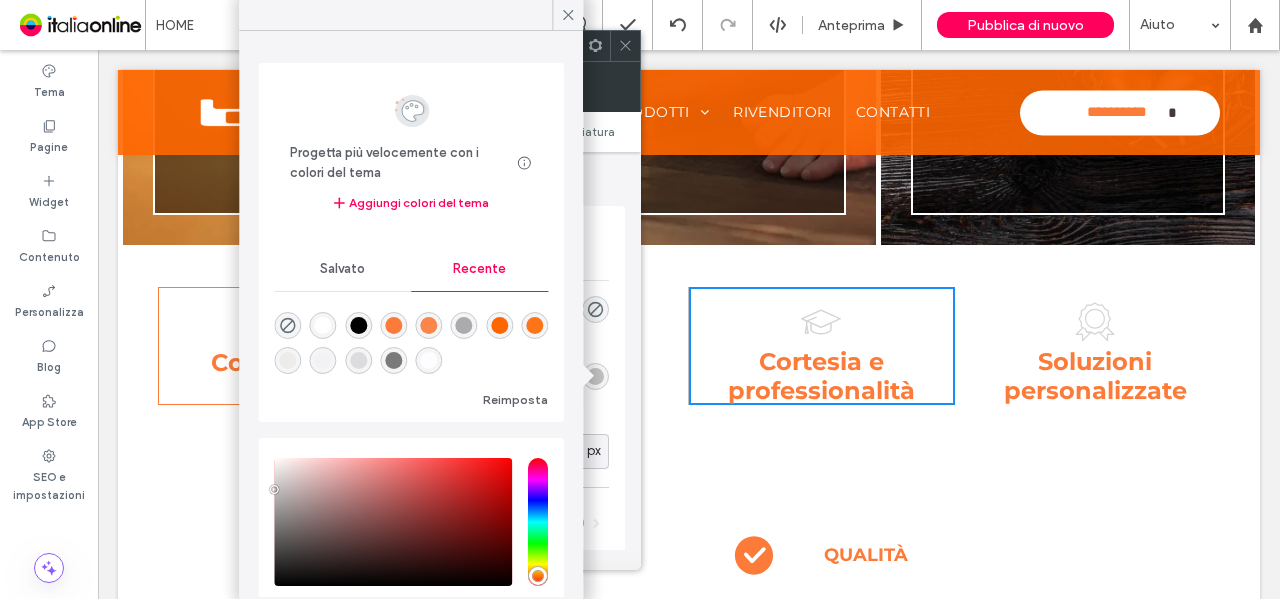 drag, startPoint x: 396, startPoint y: 327, endPoint x: 534, endPoint y: 341, distance: 138.70833 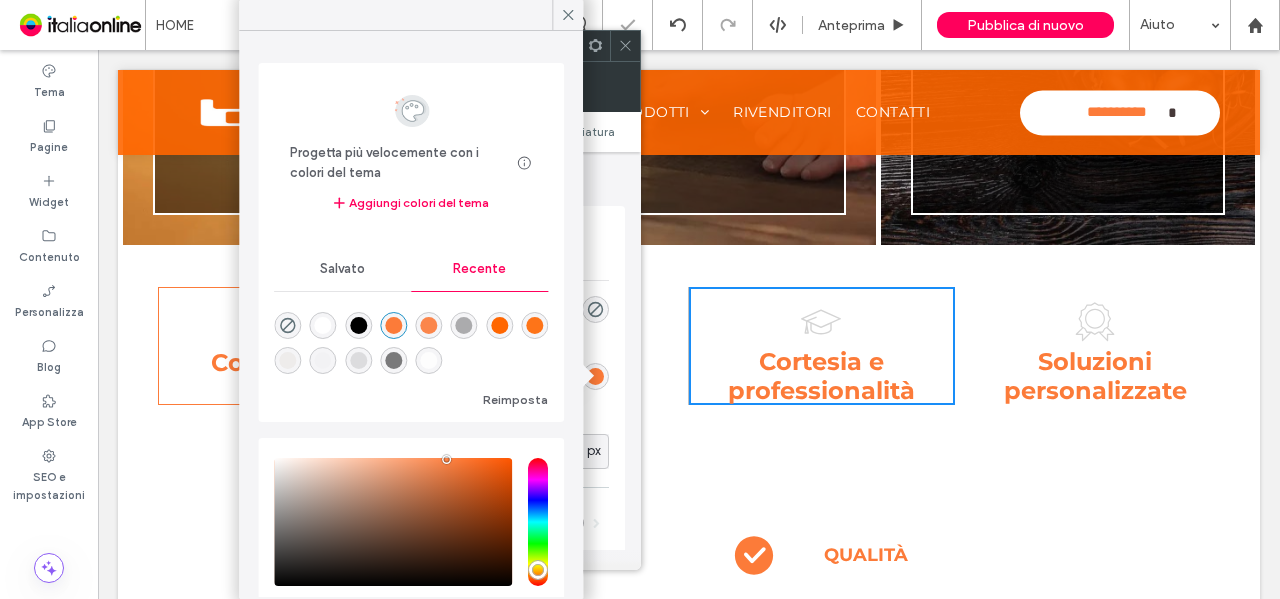 drag, startPoint x: 586, startPoint y: 347, endPoint x: 399, endPoint y: 354, distance: 187.13097 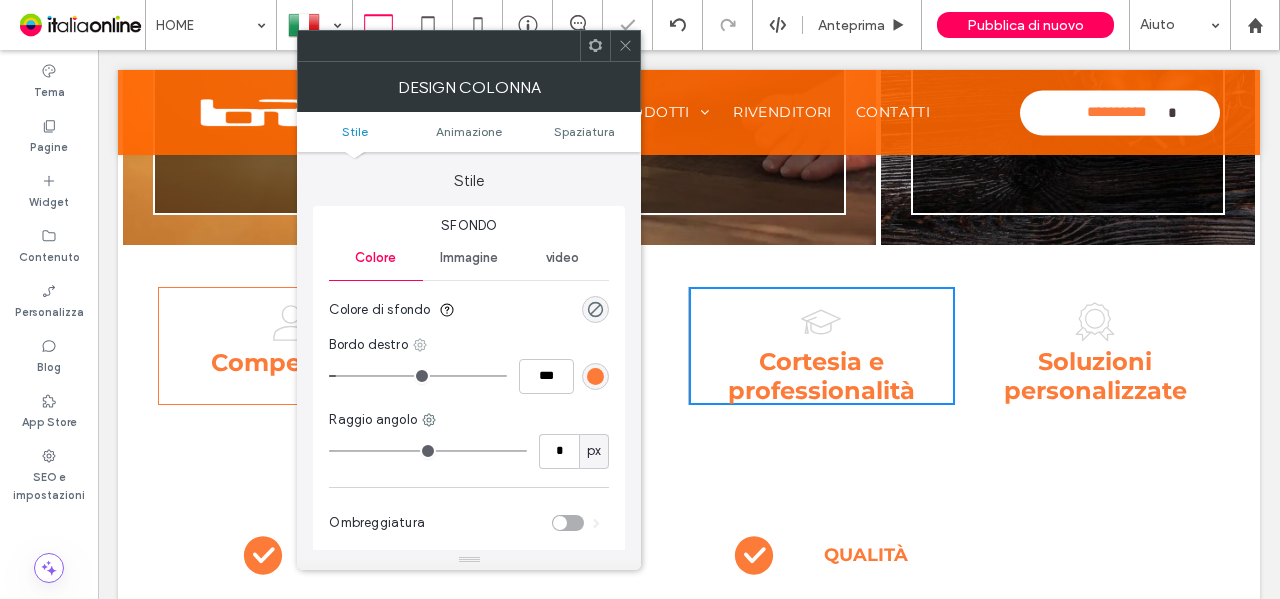 click 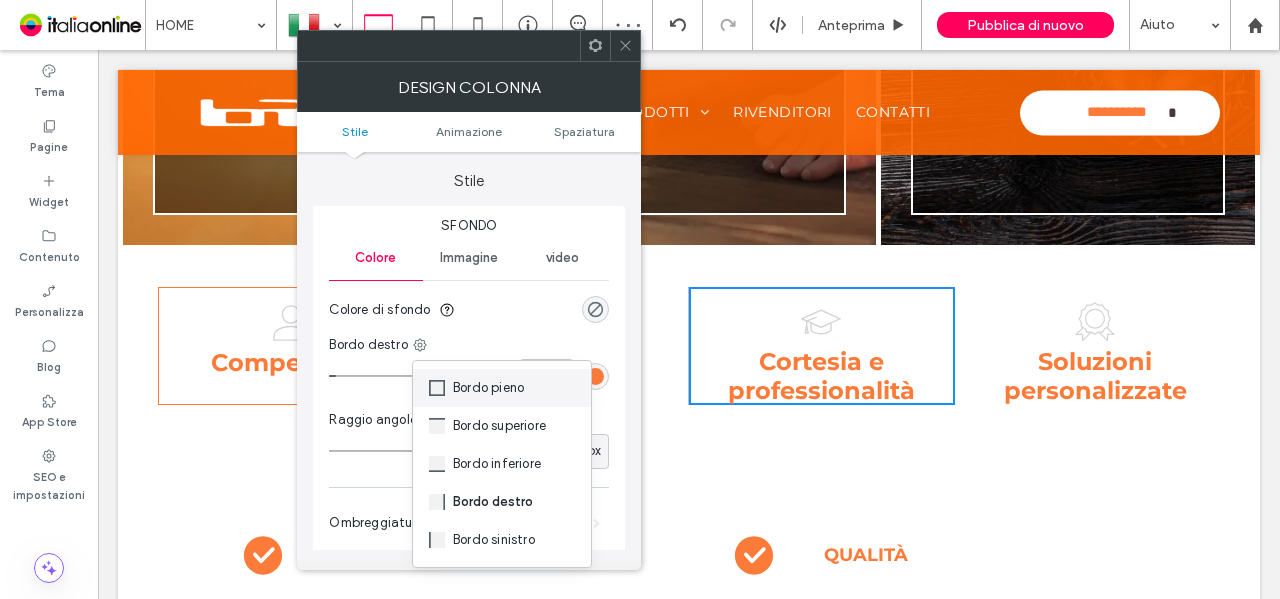 click on "Bordo pieno" at bounding box center [488, 388] 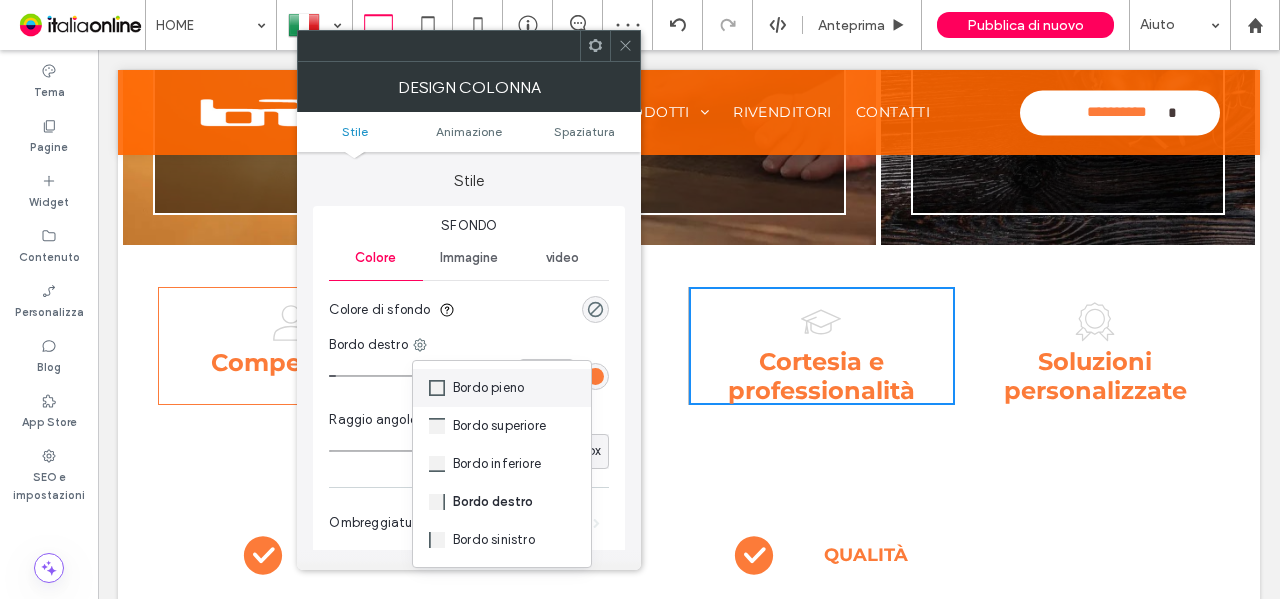 type on "*" 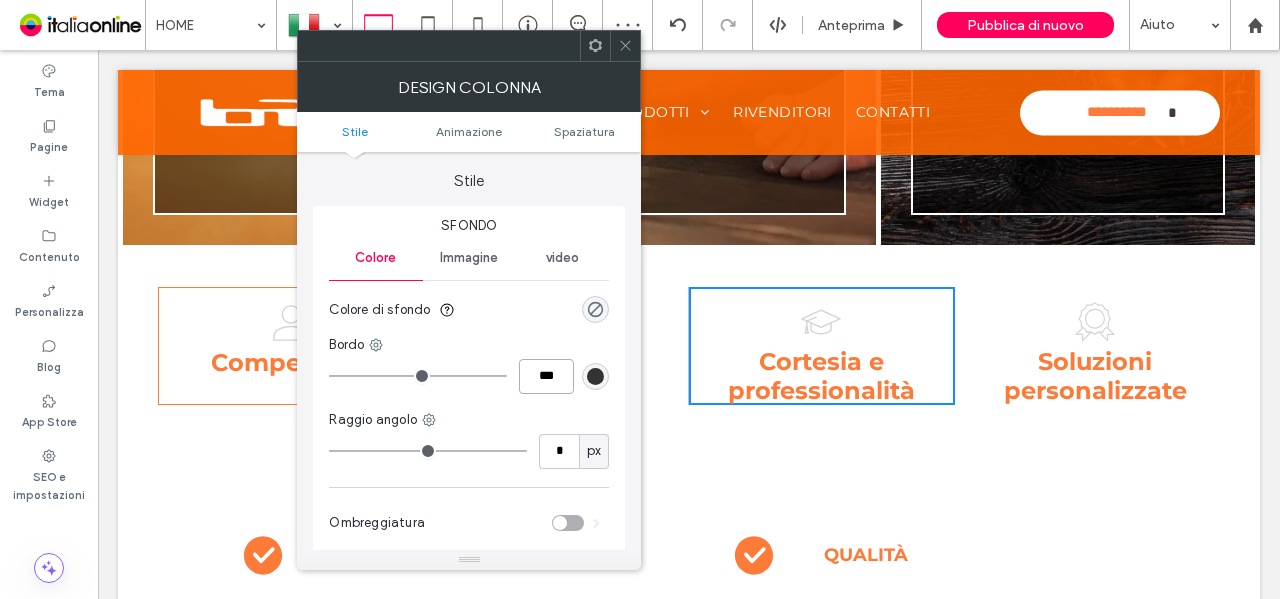 click on "***" at bounding box center [546, 376] 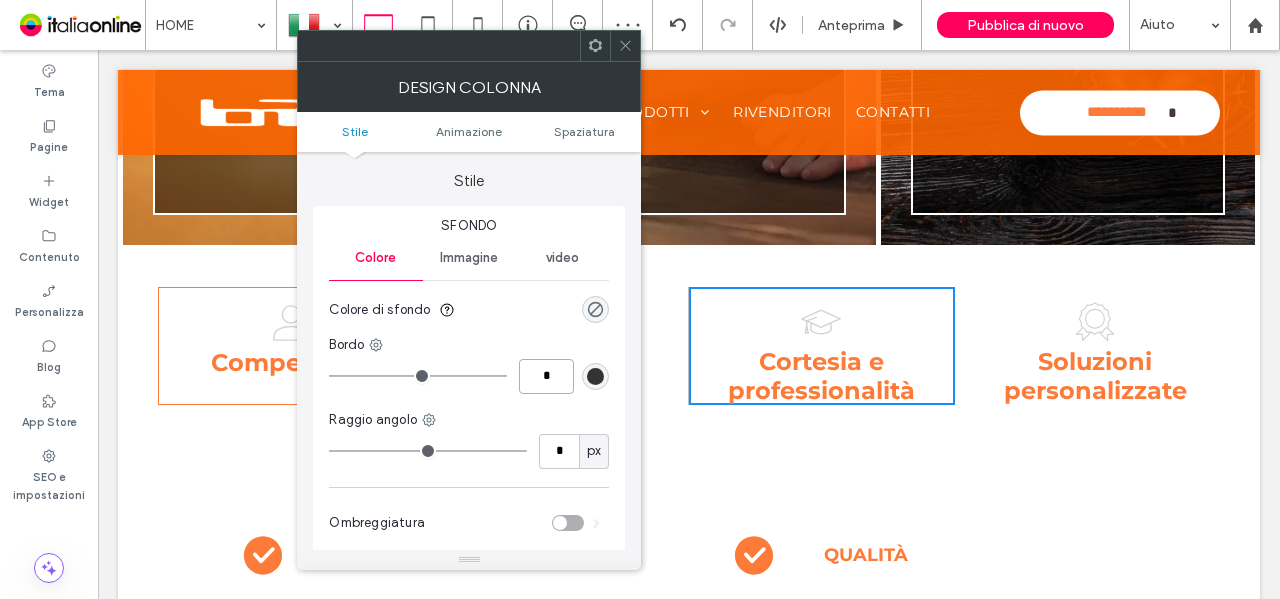 type on "*" 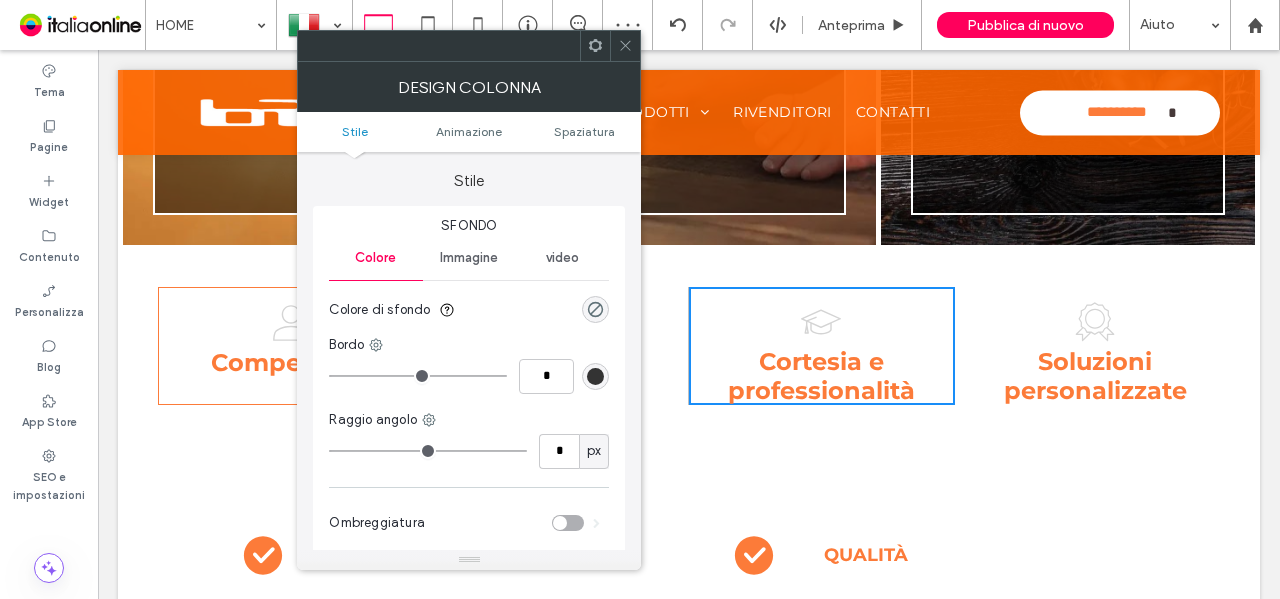type on "*" 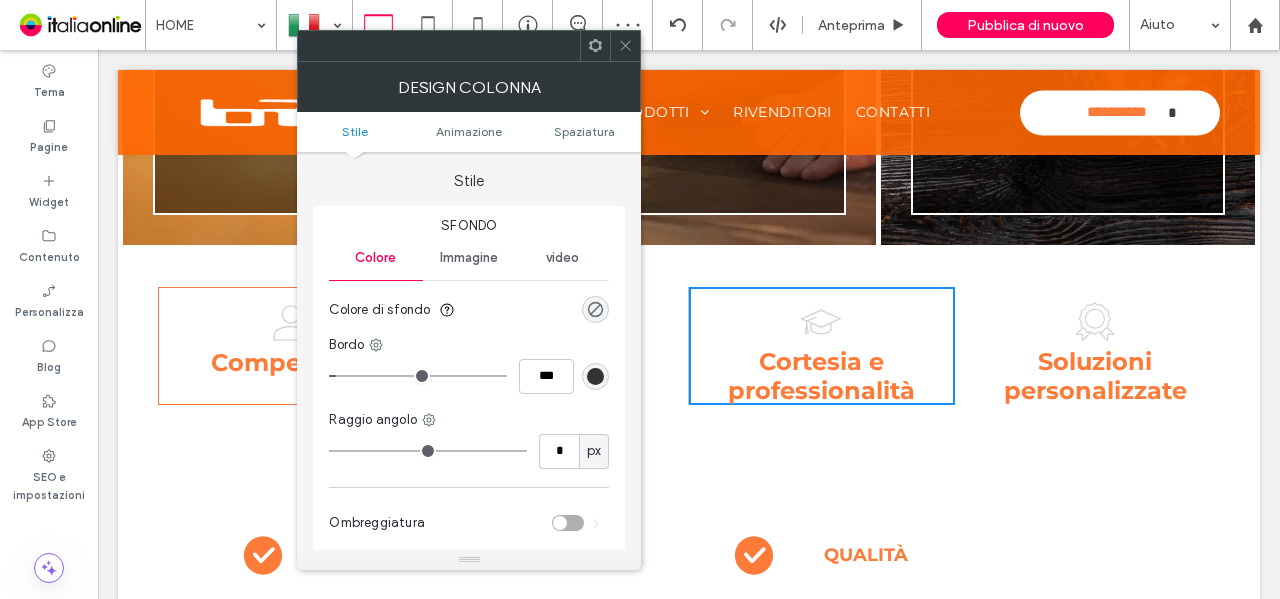 click at bounding box center [595, 376] 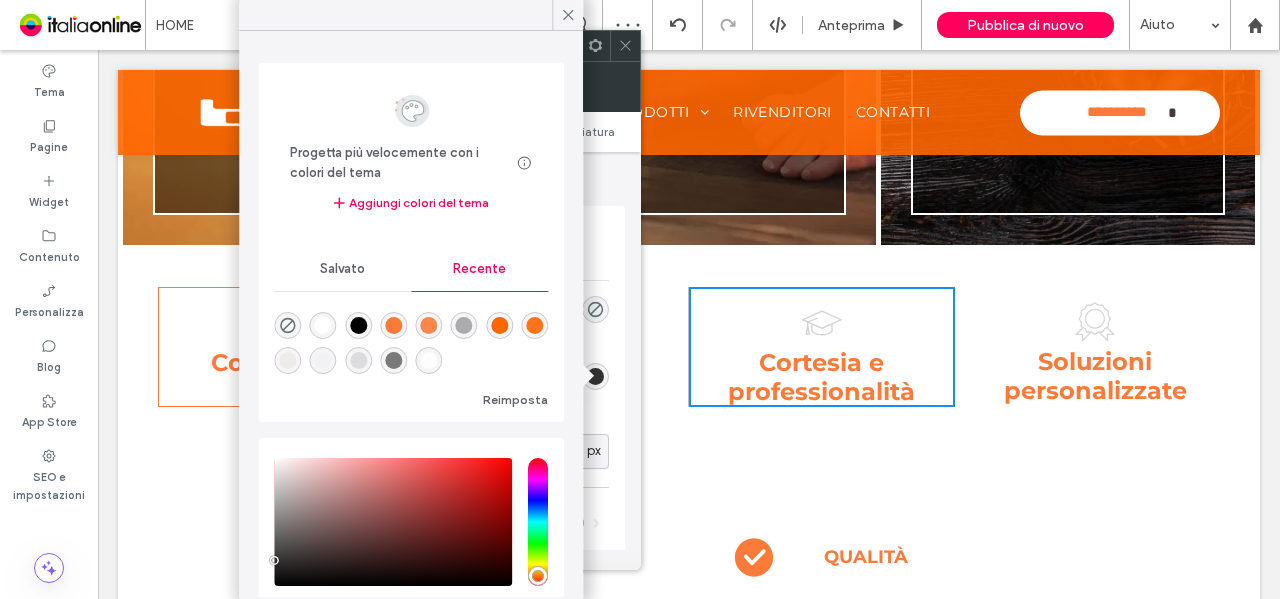 click at bounding box center [393, 325] 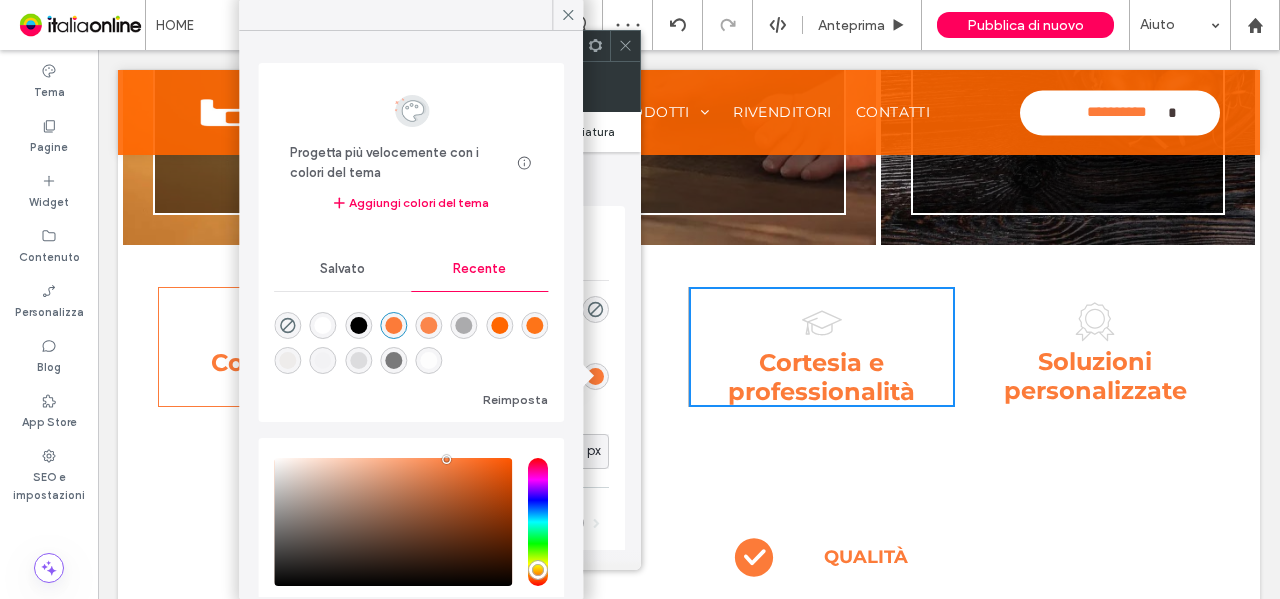 click on "Spaziatura" at bounding box center [584, 131] 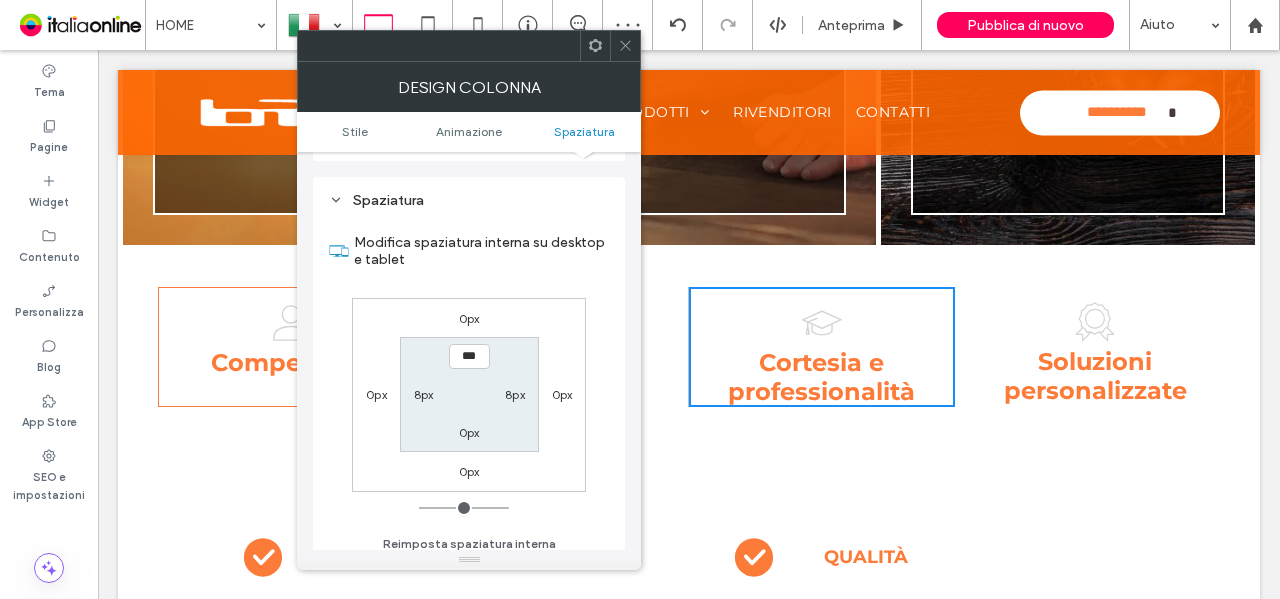 scroll, scrollTop: 469, scrollLeft: 0, axis: vertical 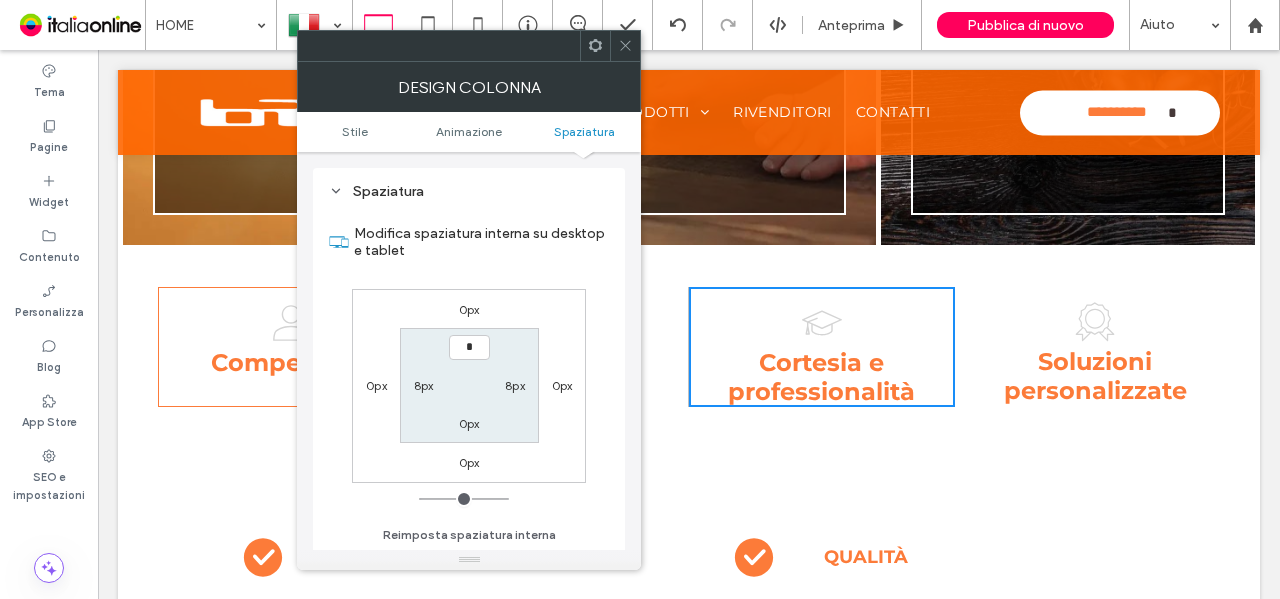 type on "**" 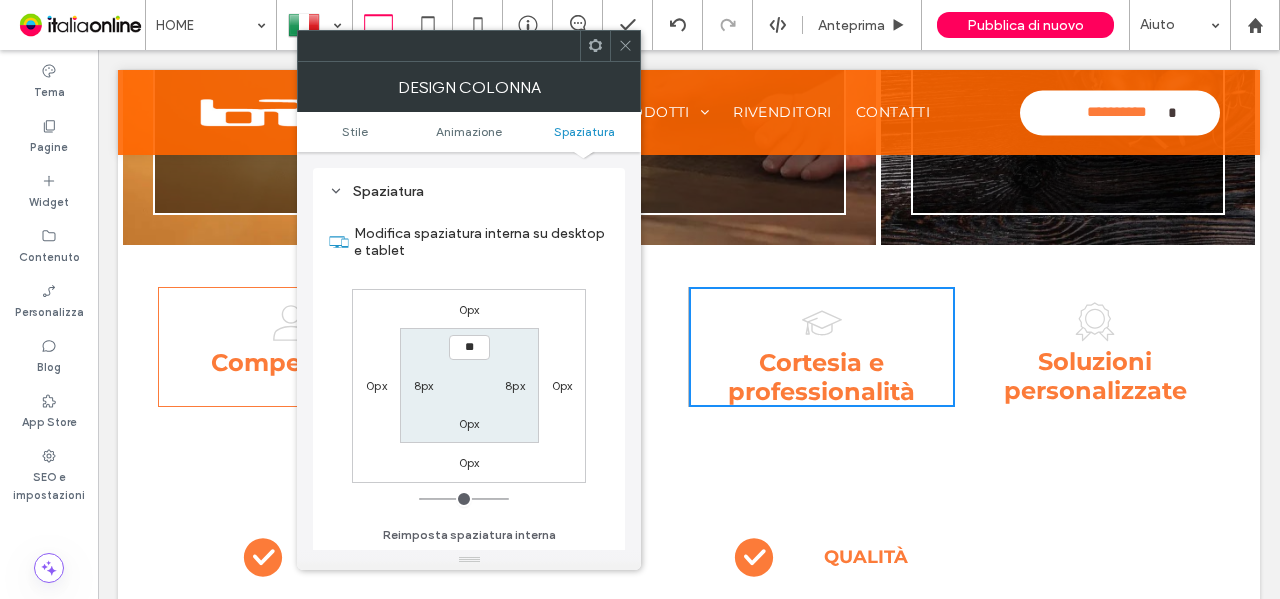 type on "*" 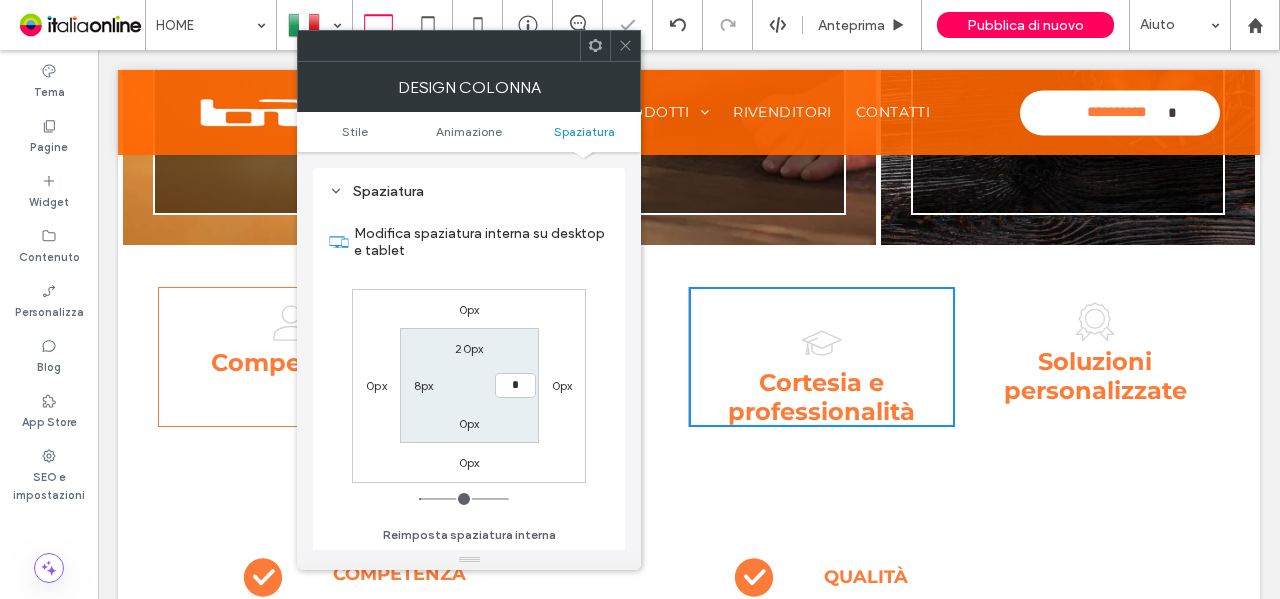 type on "**" 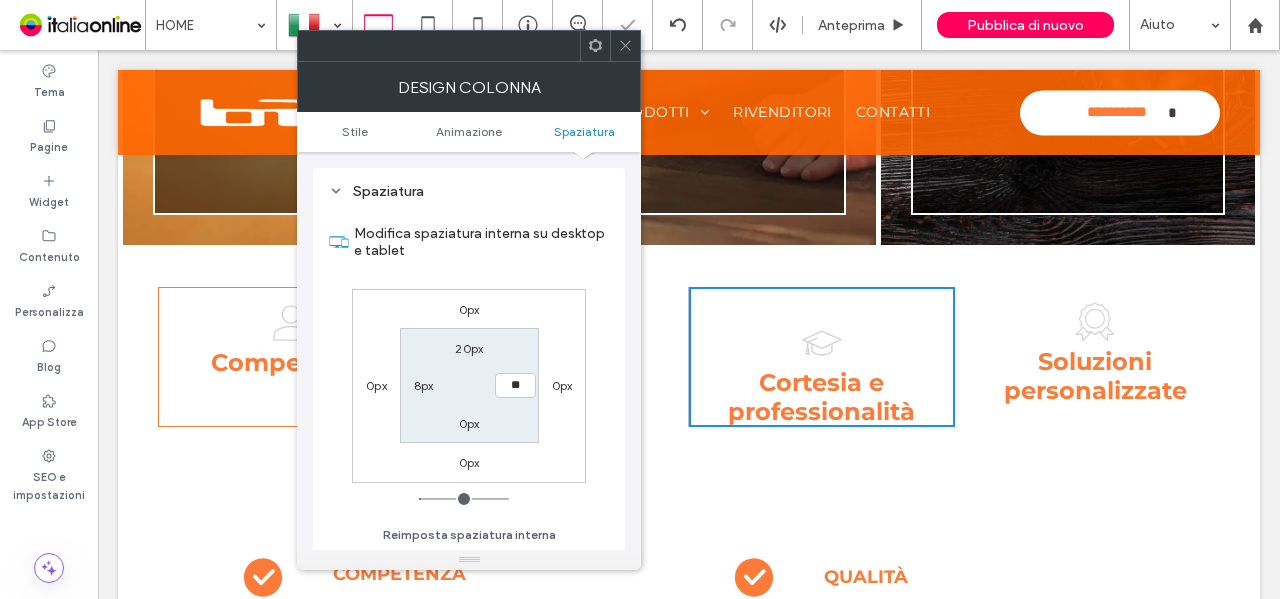 type on "*" 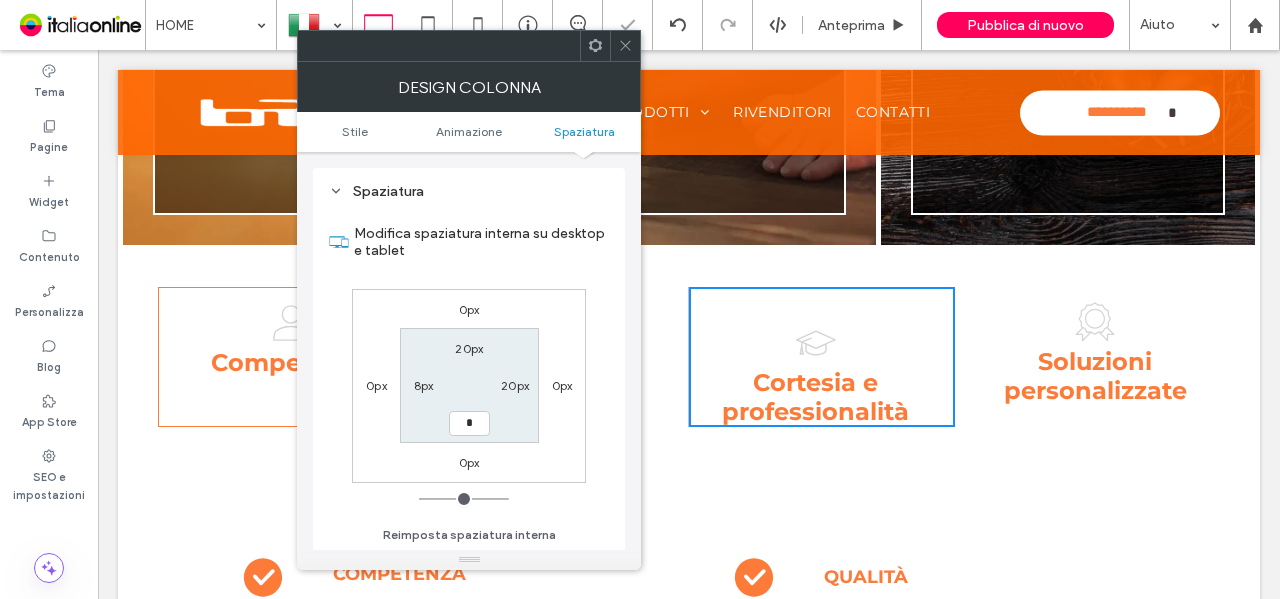 type on "**" 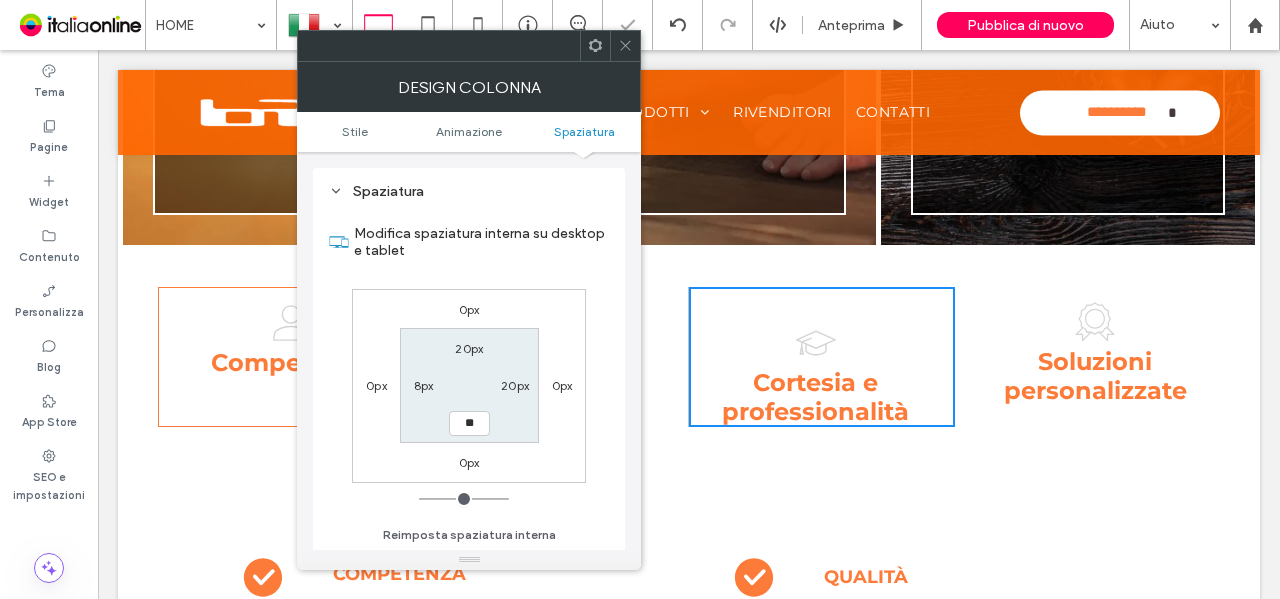 type on "*" 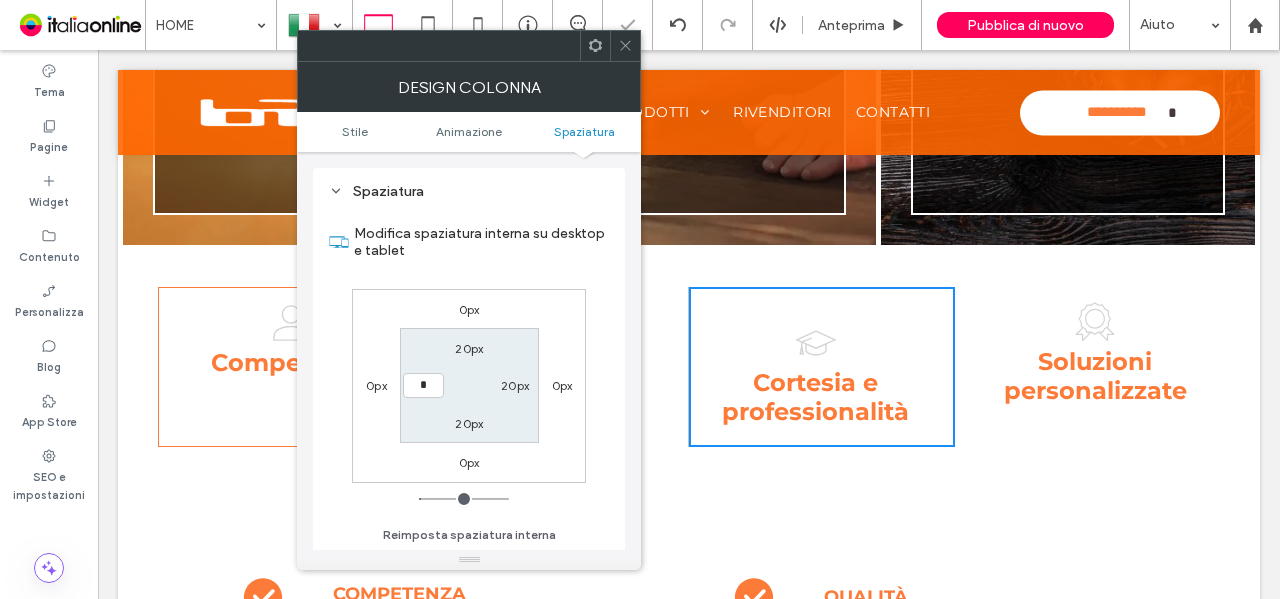 type on "**" 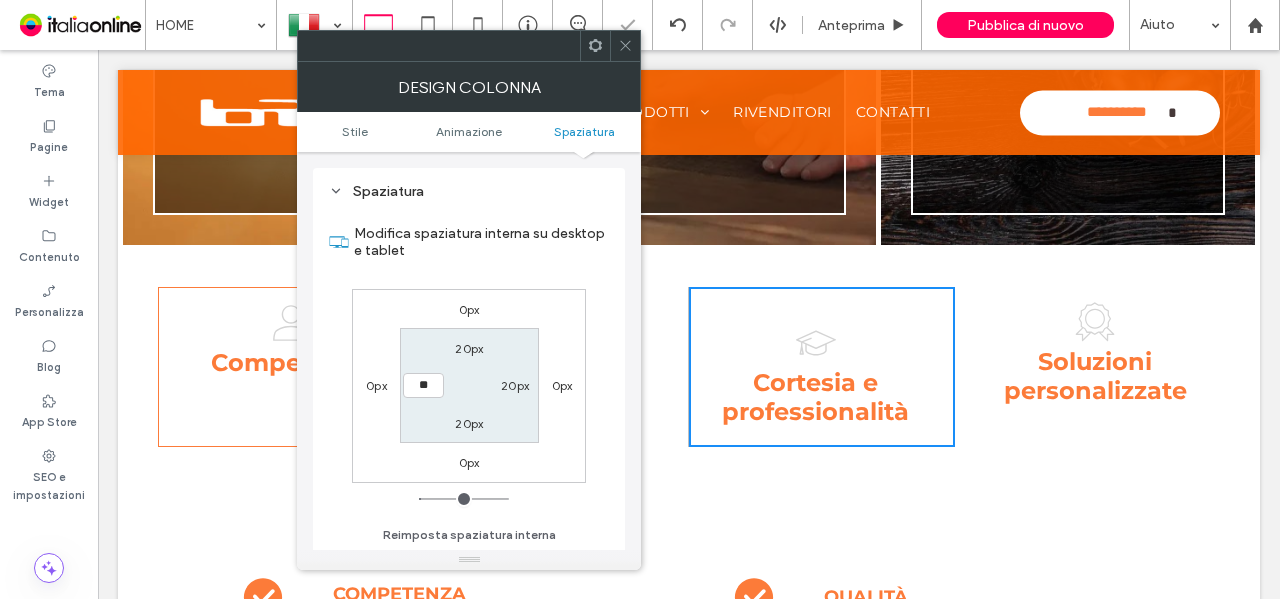 type on "*" 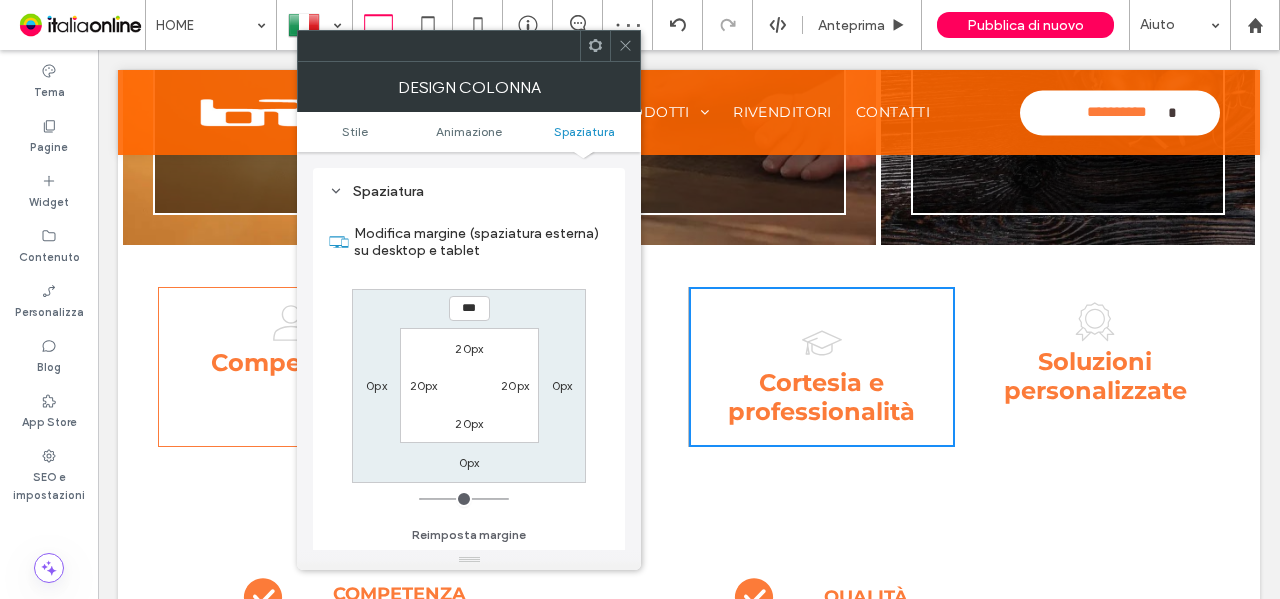 drag, startPoint x: 621, startPoint y: 43, endPoint x: 607, endPoint y: 74, distance: 34.0147 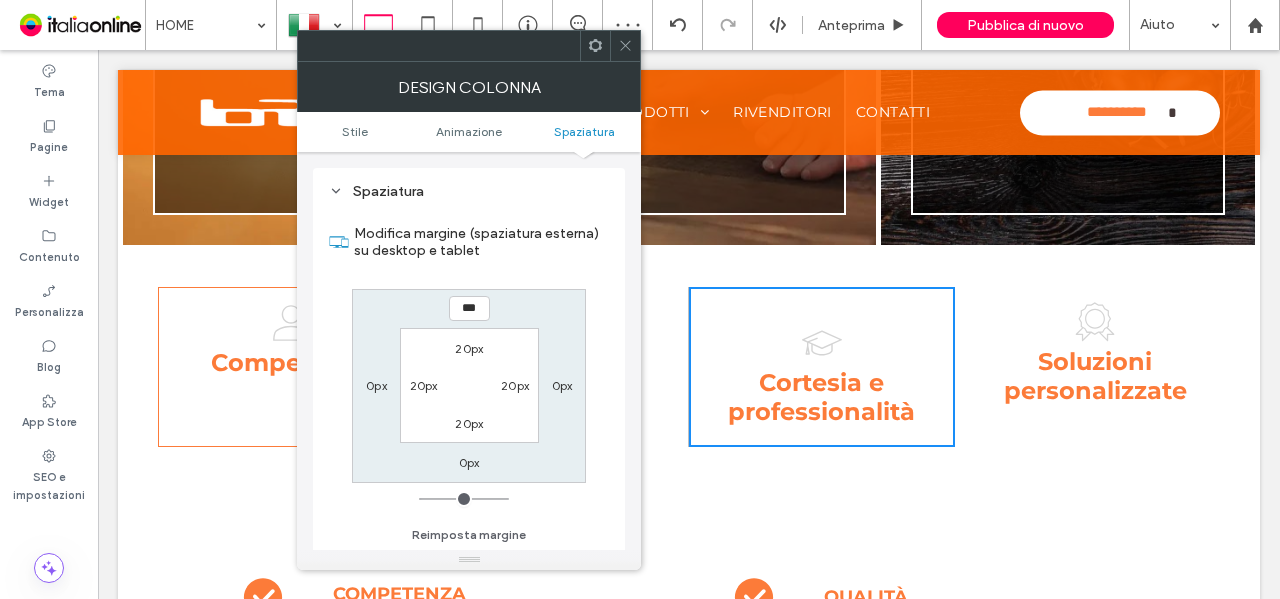 click 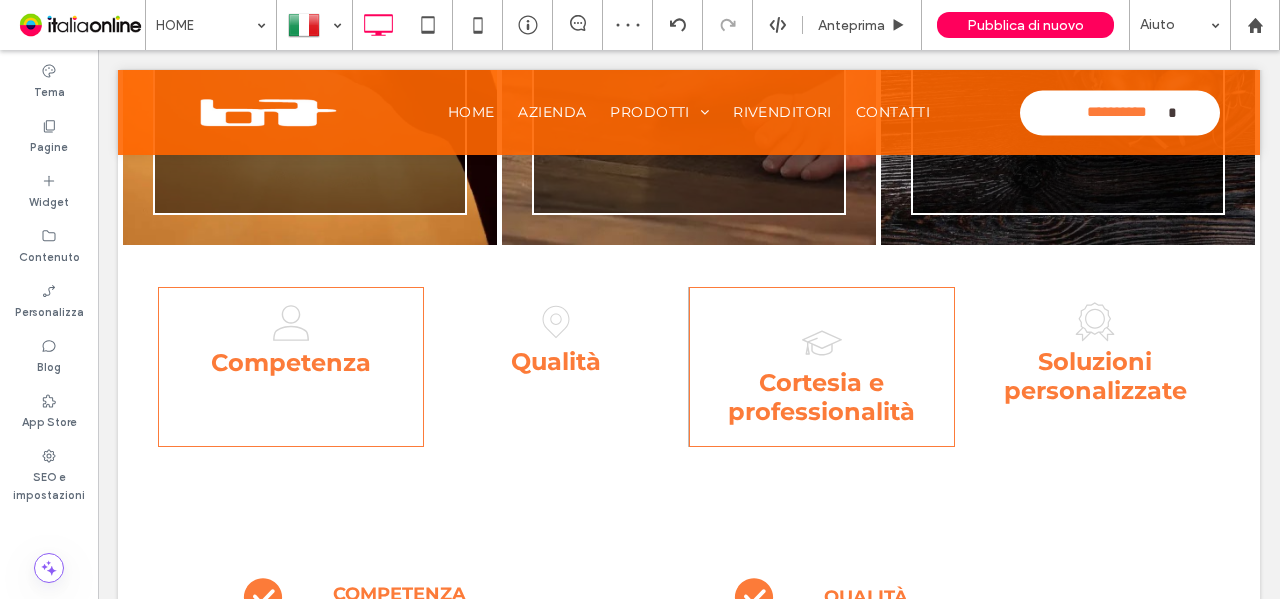 drag, startPoint x: 391, startPoint y: 397, endPoint x: 443, endPoint y: 379, distance: 55.027267 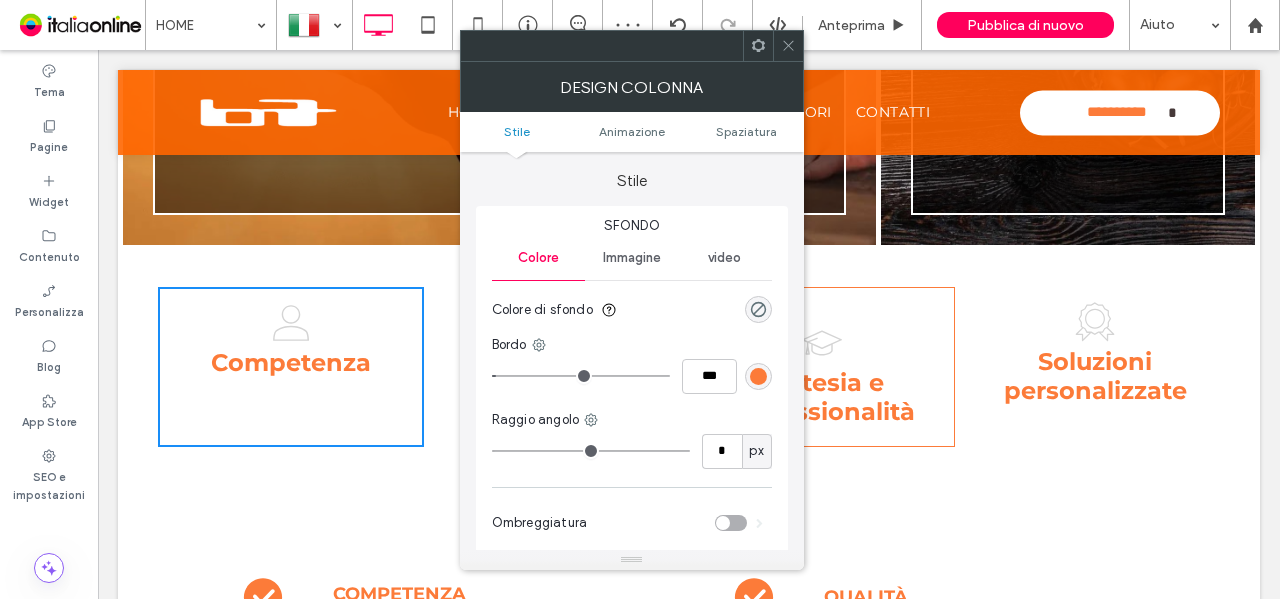 click on "Stile Animazione Spaziatura" at bounding box center (632, 132) 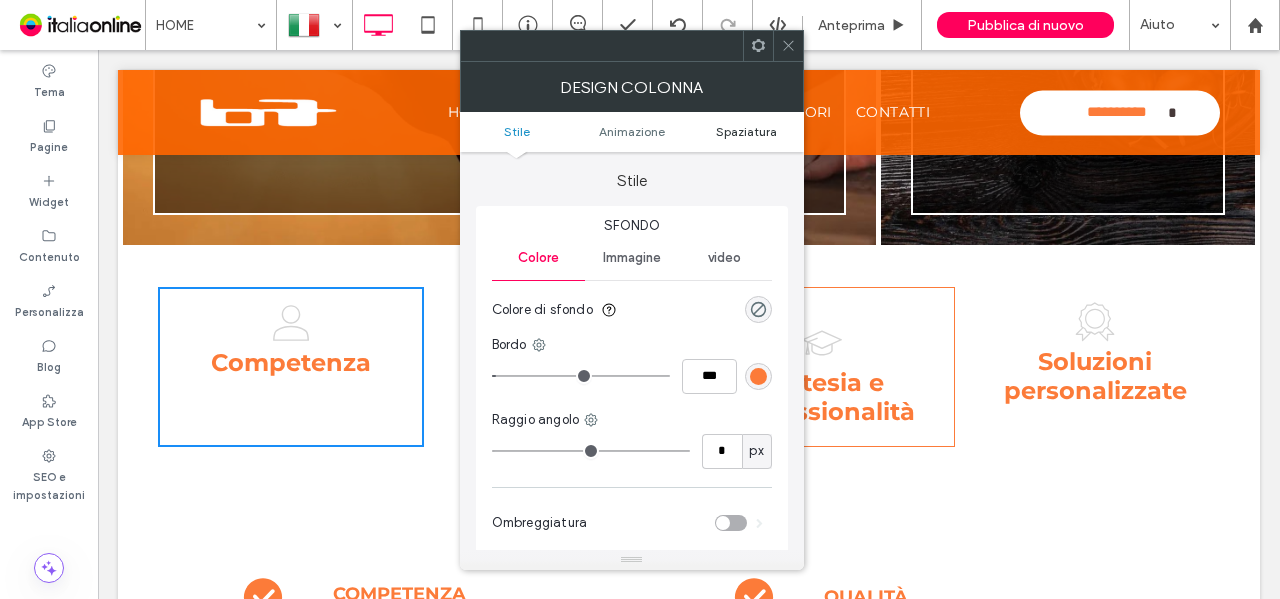 click on "Spaziatura" at bounding box center (746, 131) 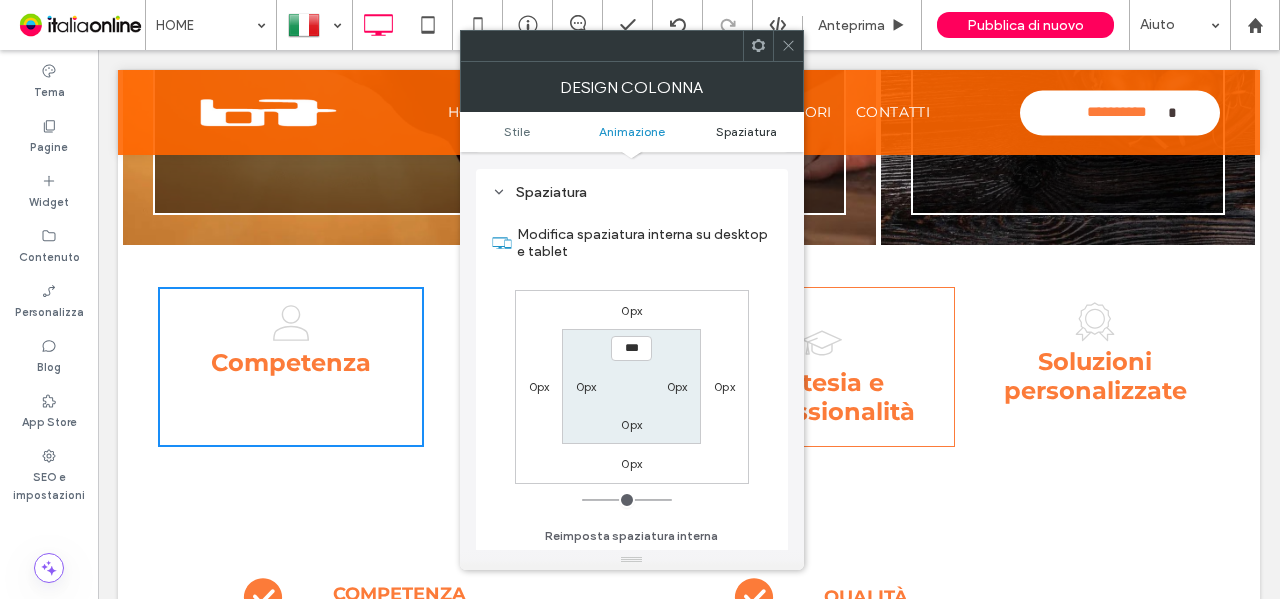 scroll, scrollTop: 469, scrollLeft: 0, axis: vertical 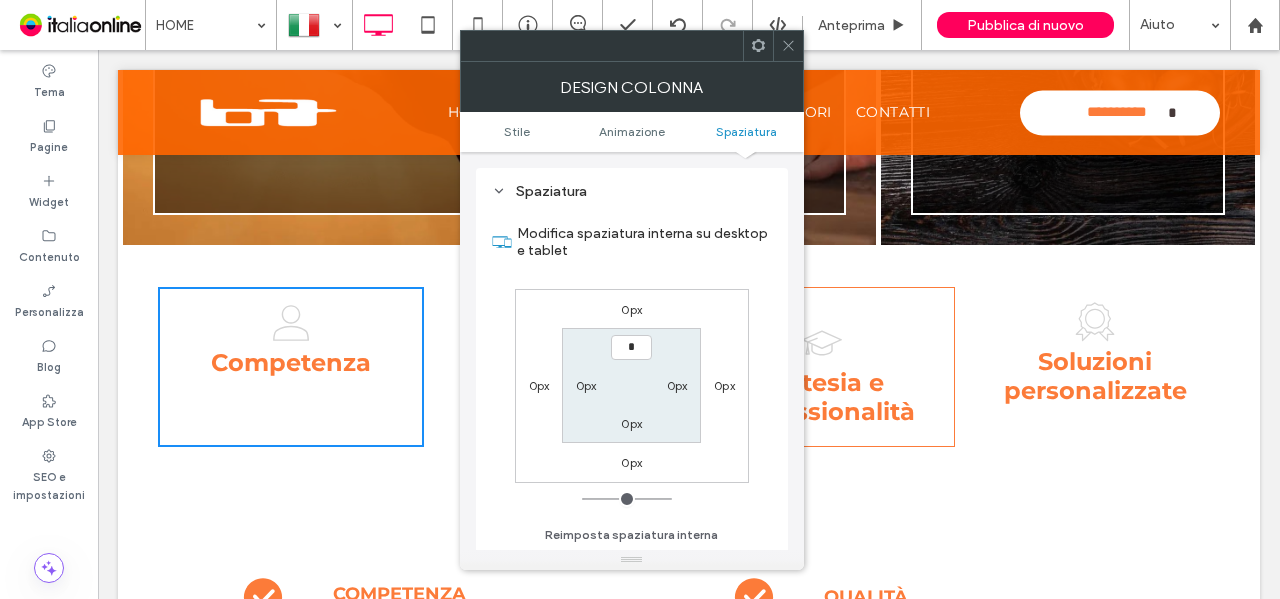 type on "**" 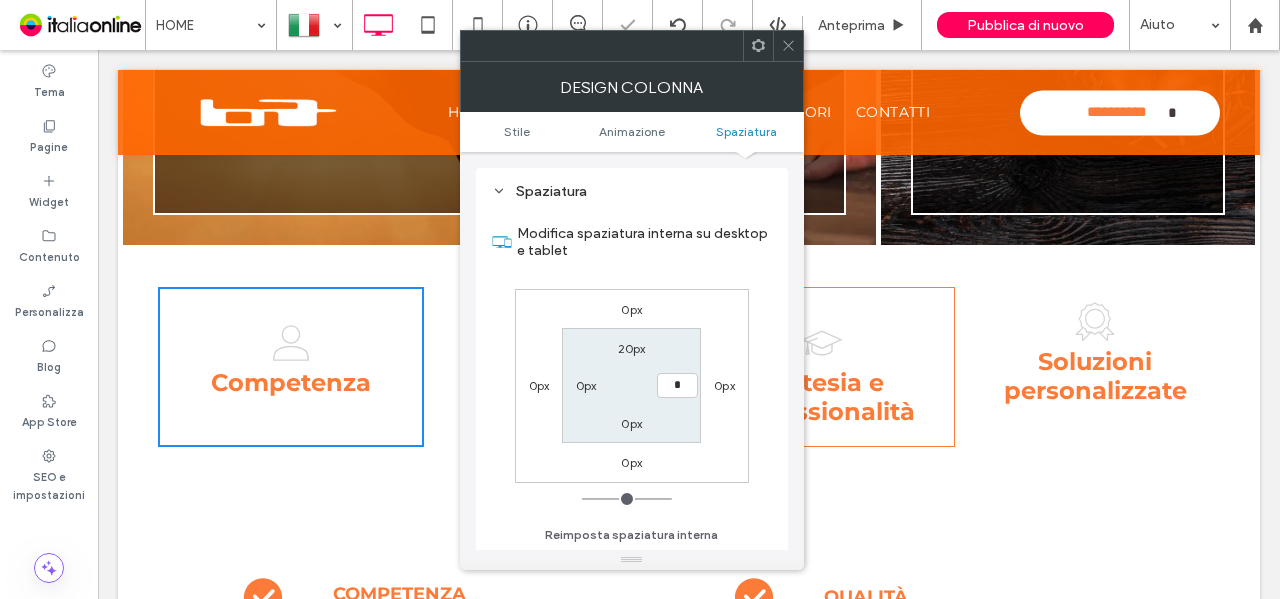 type on "**" 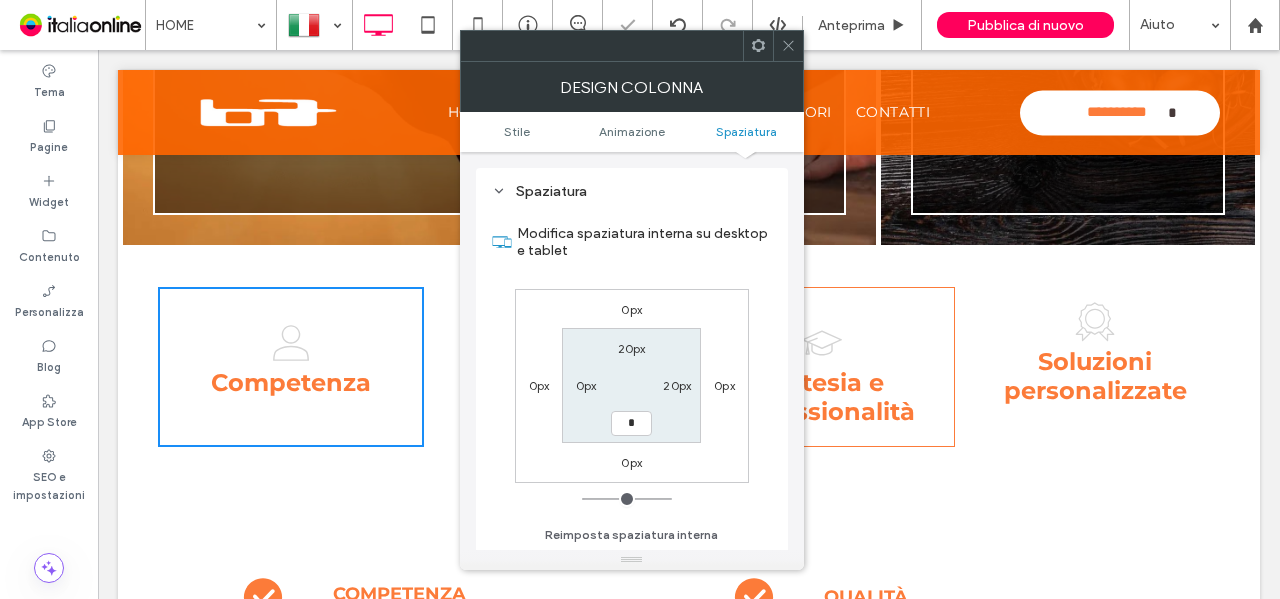 type on "**" 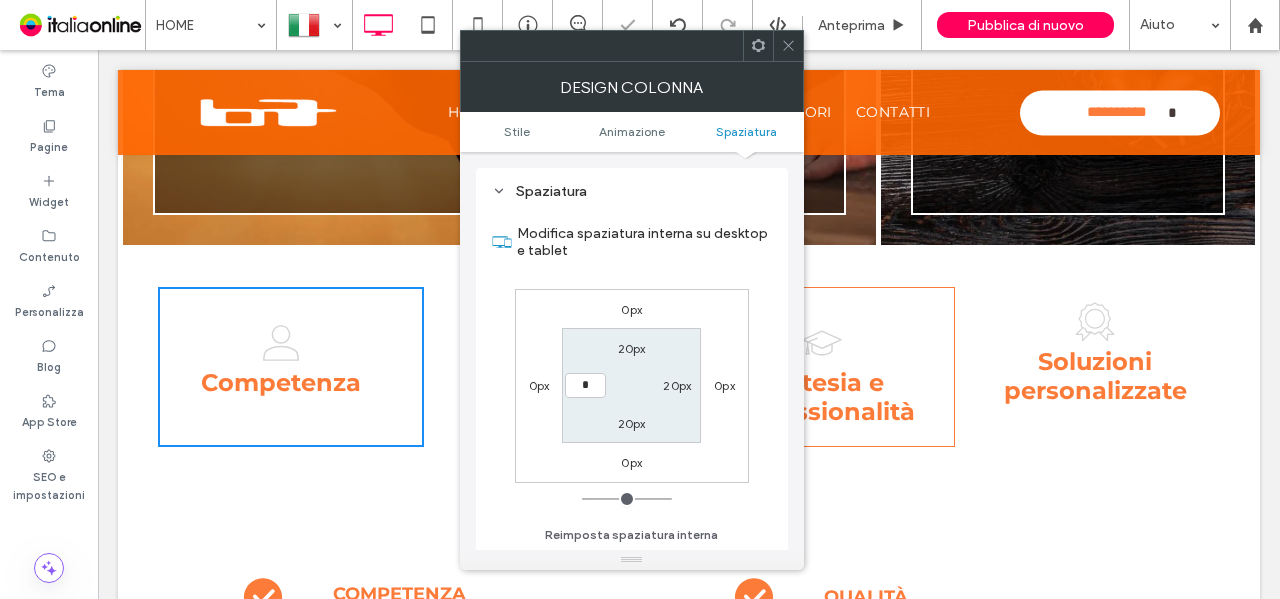 type on "**" 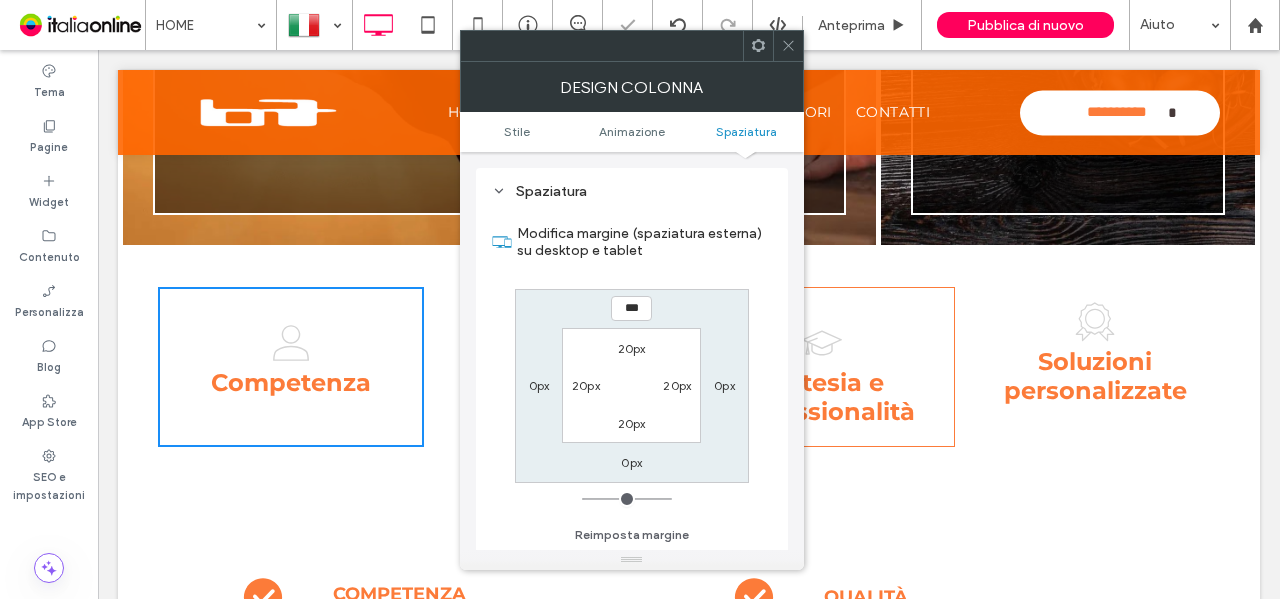 click 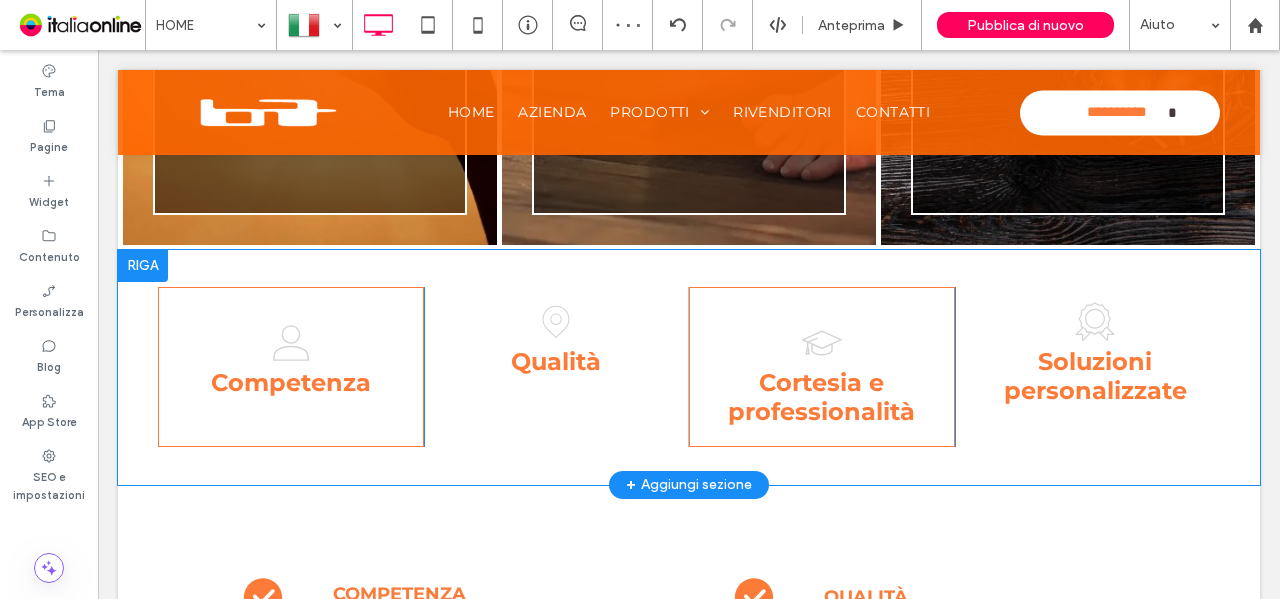 click on "Qualità   Click To Paste" at bounding box center (557, 367) 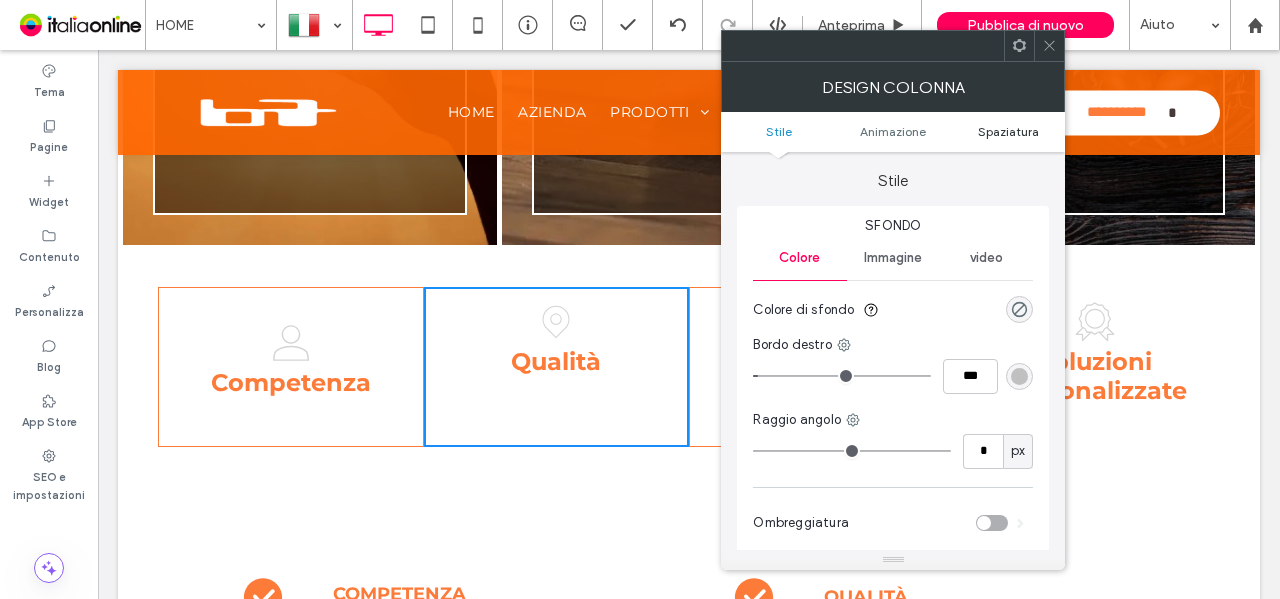 click on "Spaziatura" at bounding box center [1008, 131] 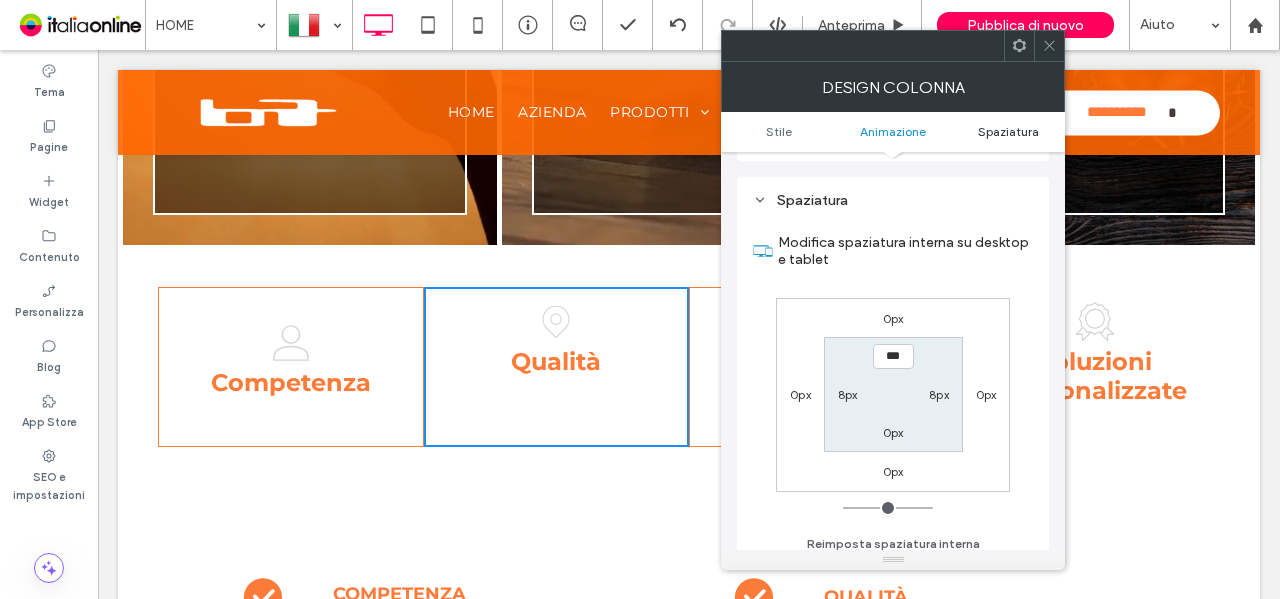 scroll, scrollTop: 469, scrollLeft: 0, axis: vertical 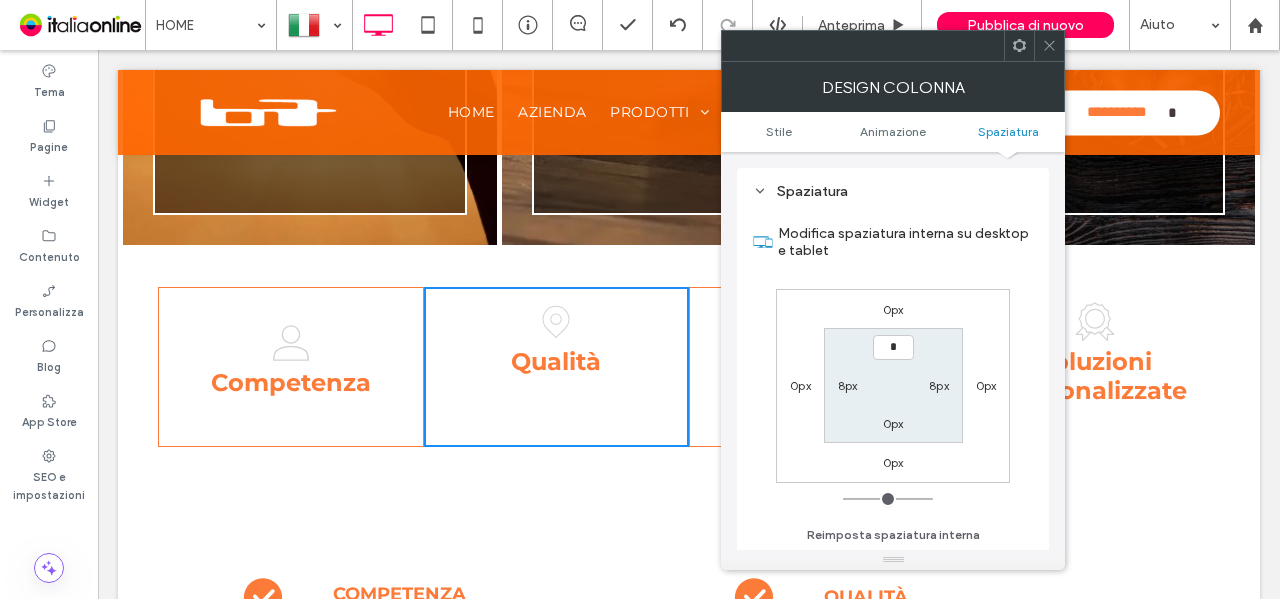 type on "**" 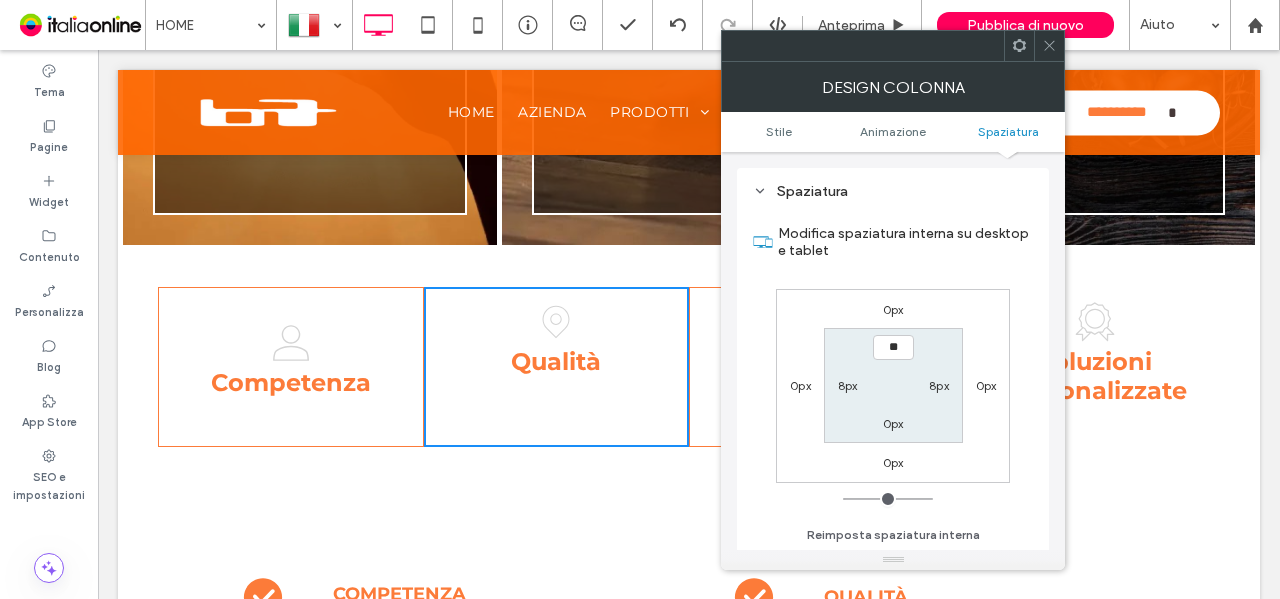 type on "*" 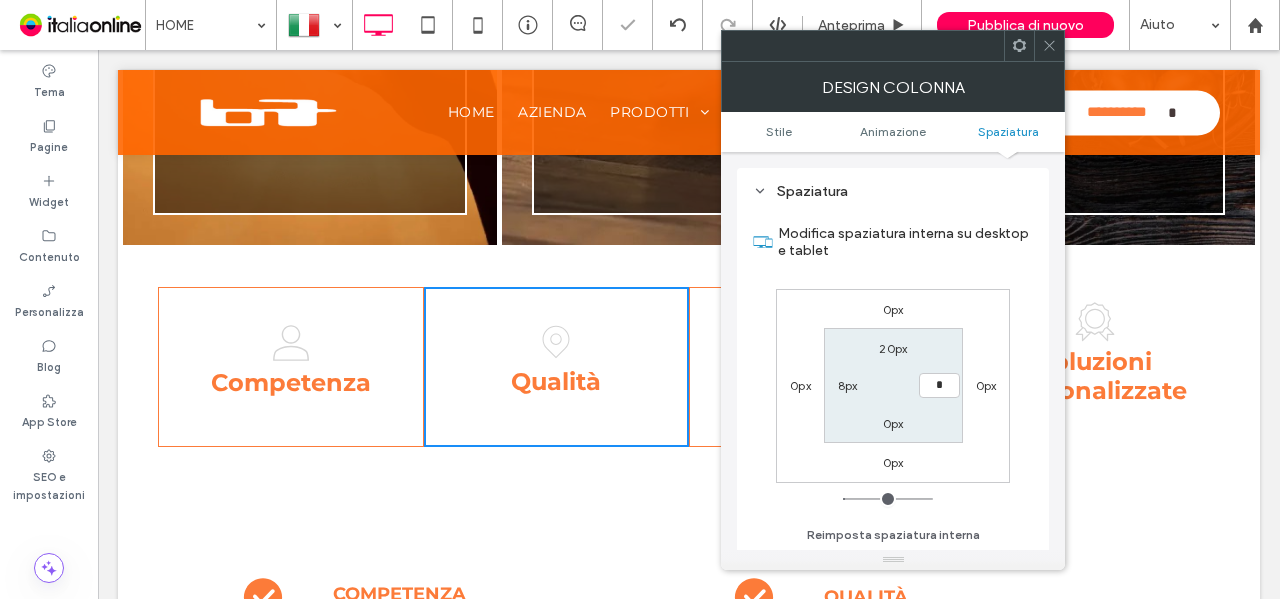 type on "**" 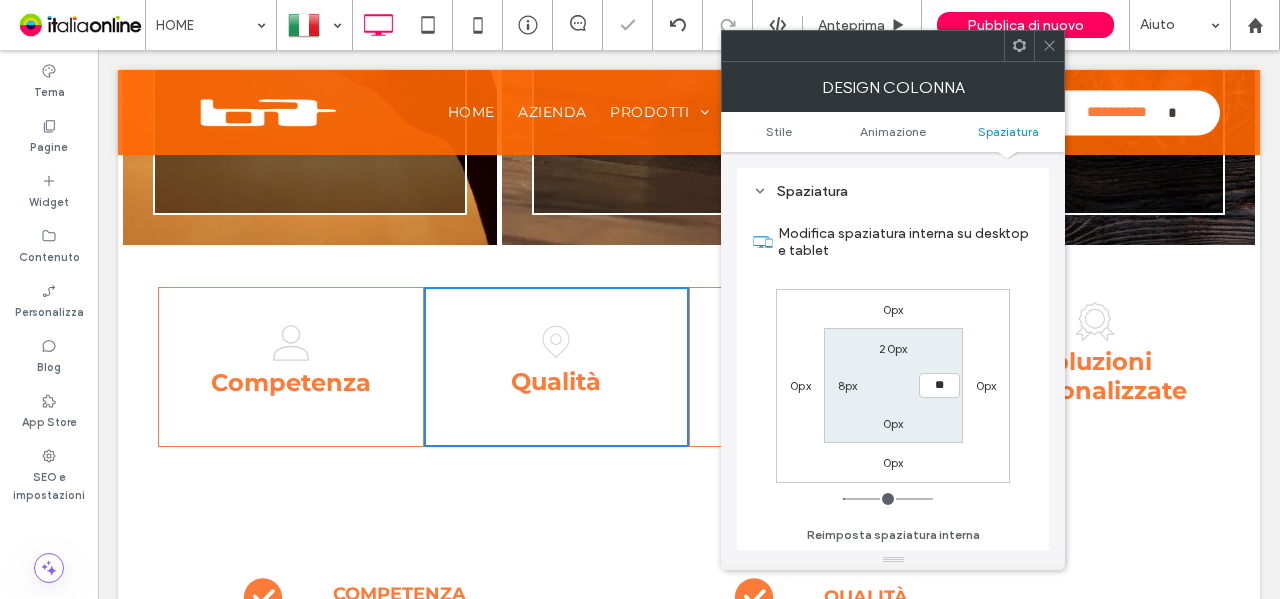 type on "*" 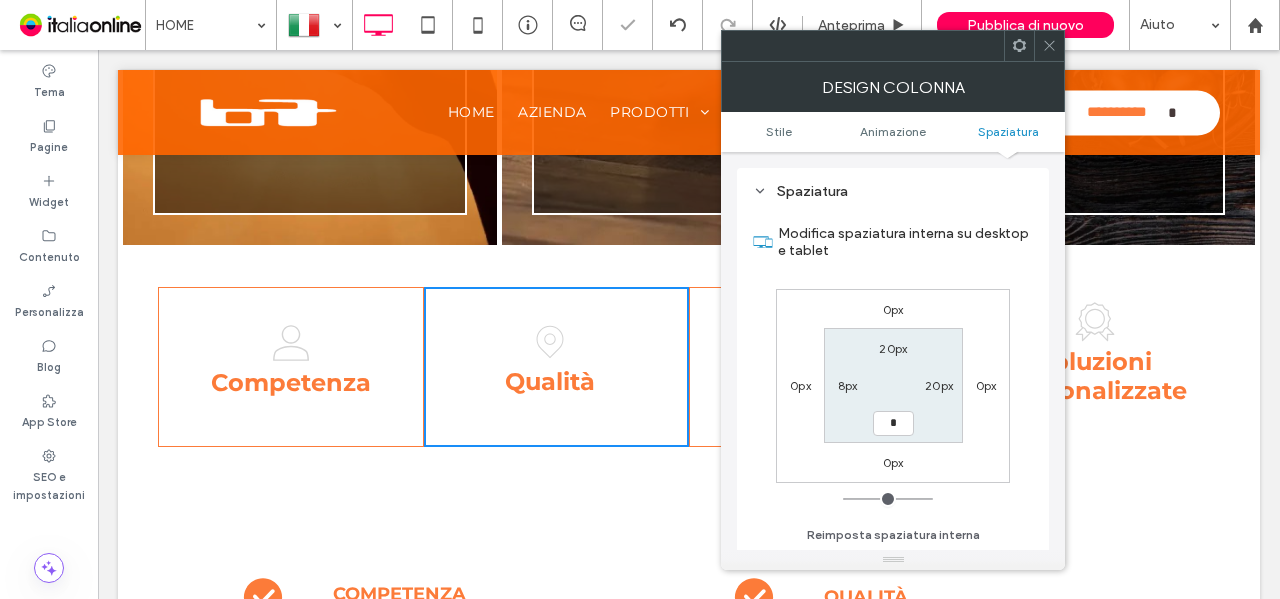 type on "**" 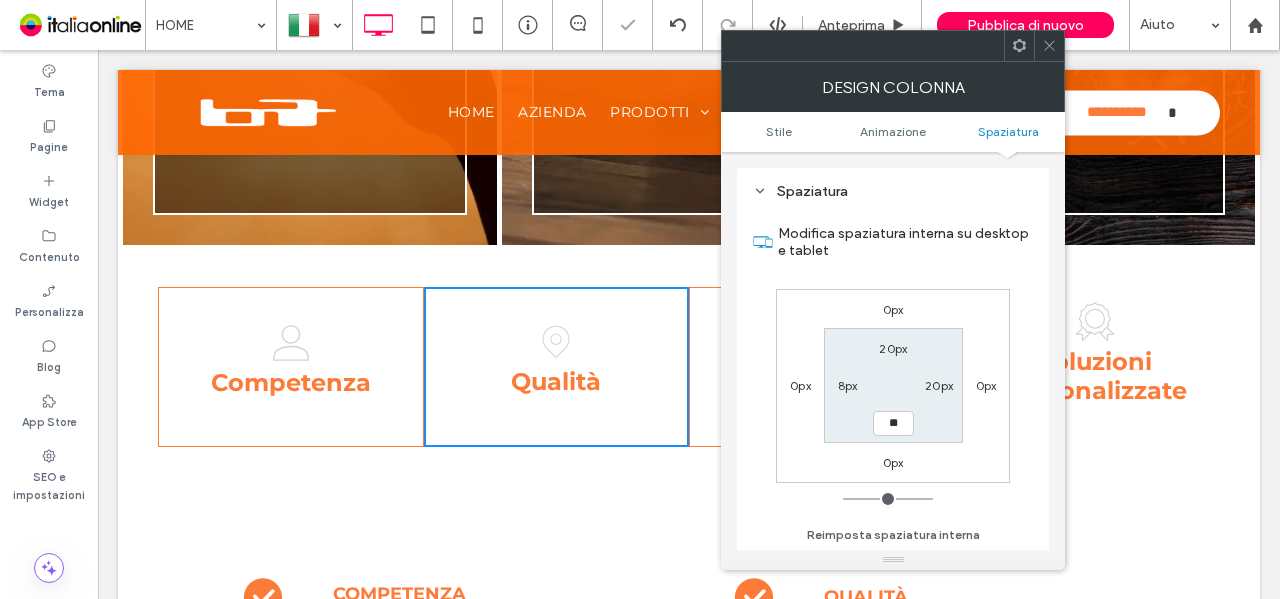 type on "*" 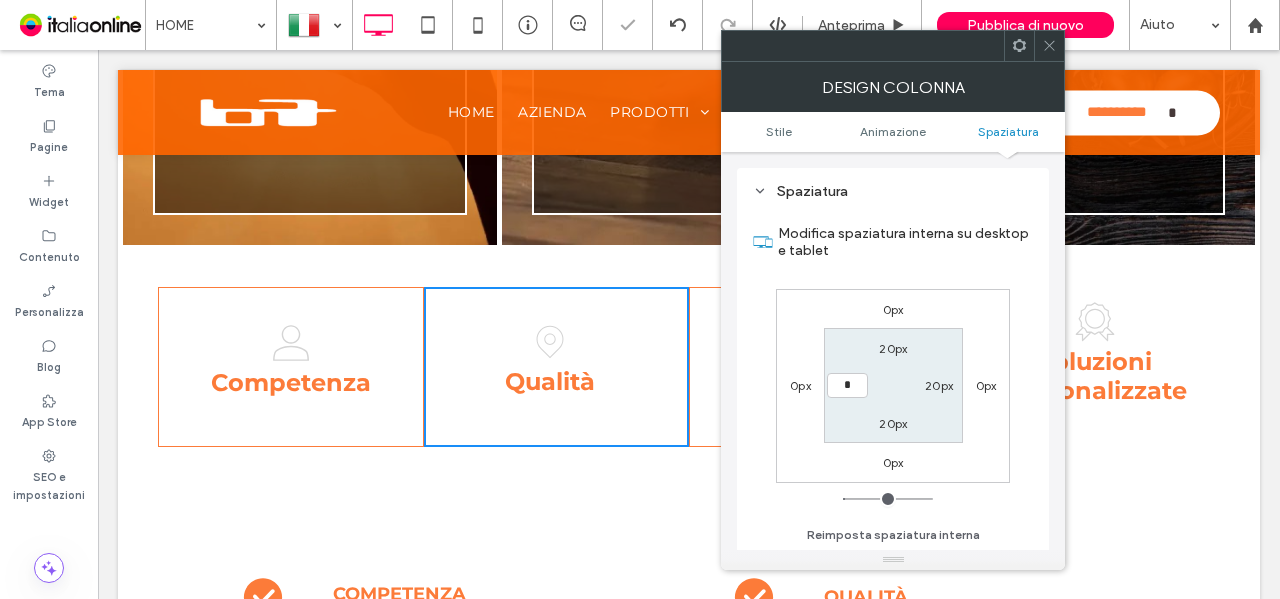 type on "**" 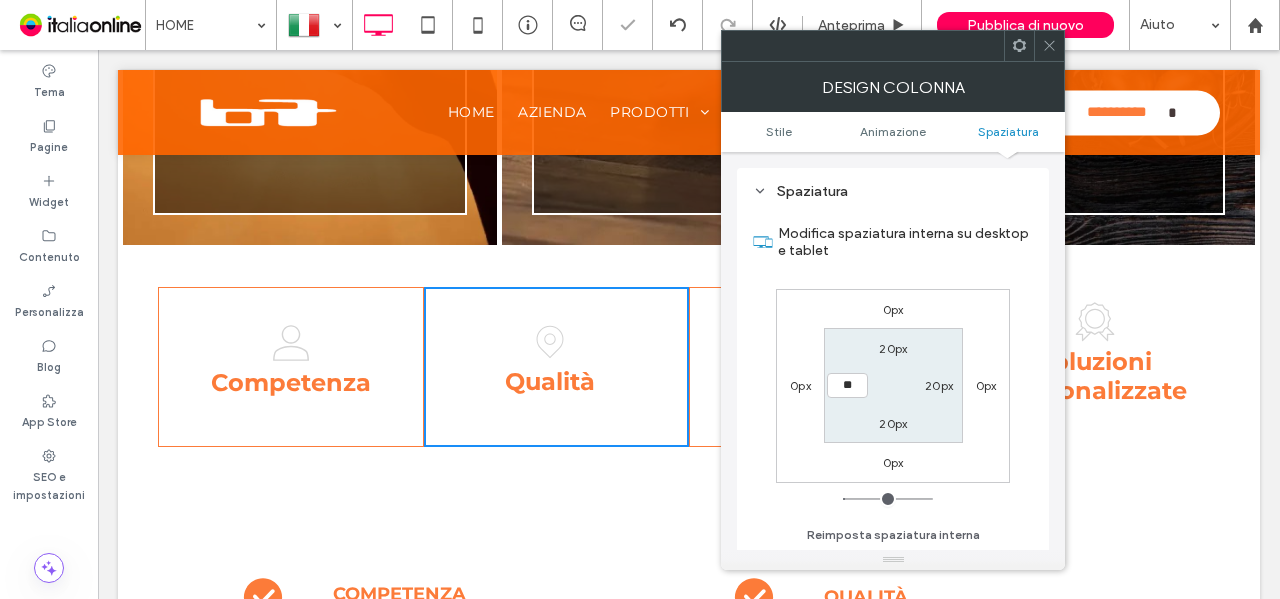 type on "*" 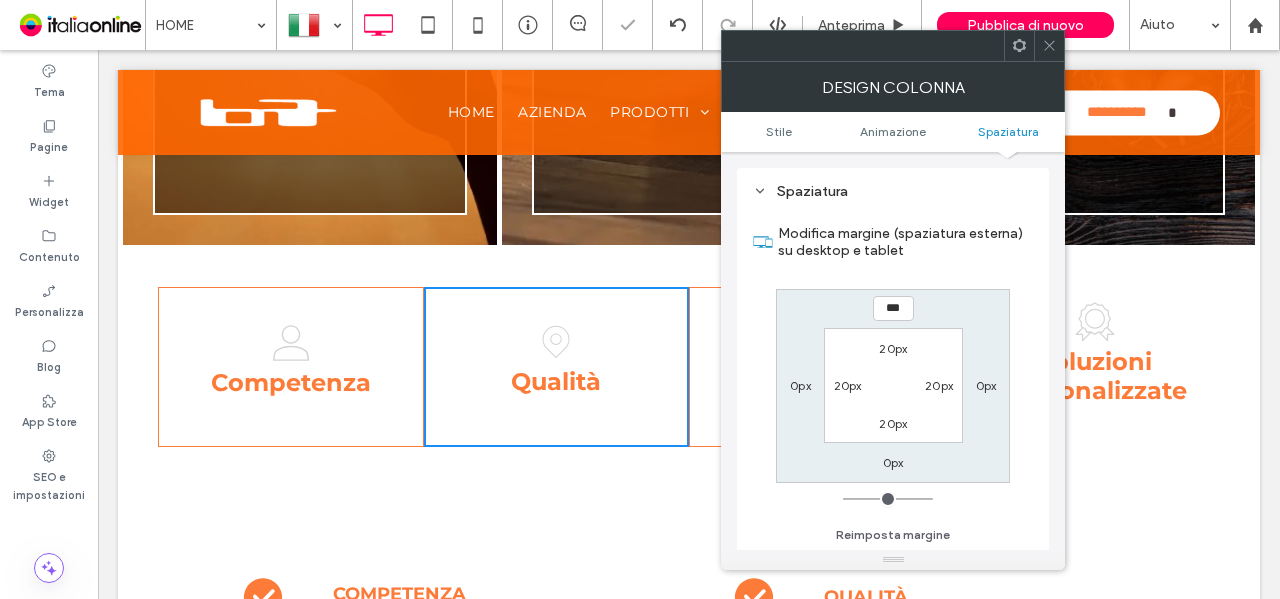 drag, startPoint x: 1051, startPoint y: 47, endPoint x: 1030, endPoint y: 76, distance: 35.805027 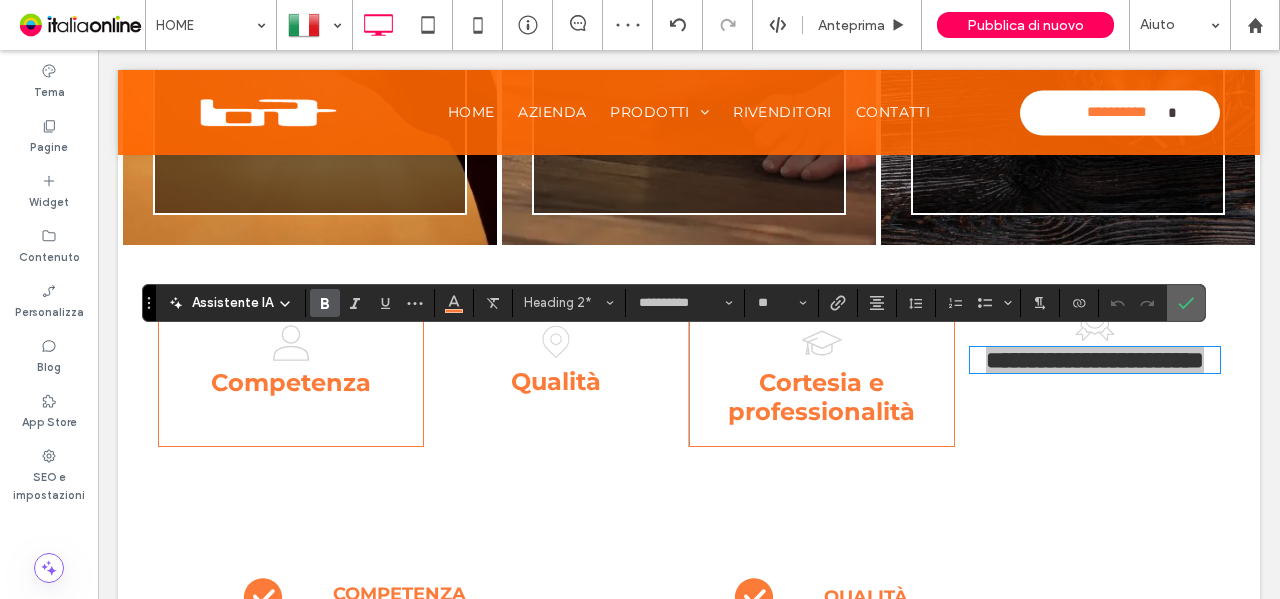 drag, startPoint x: 1018, startPoint y: 271, endPoint x: 1184, endPoint y: 309, distance: 170.29387 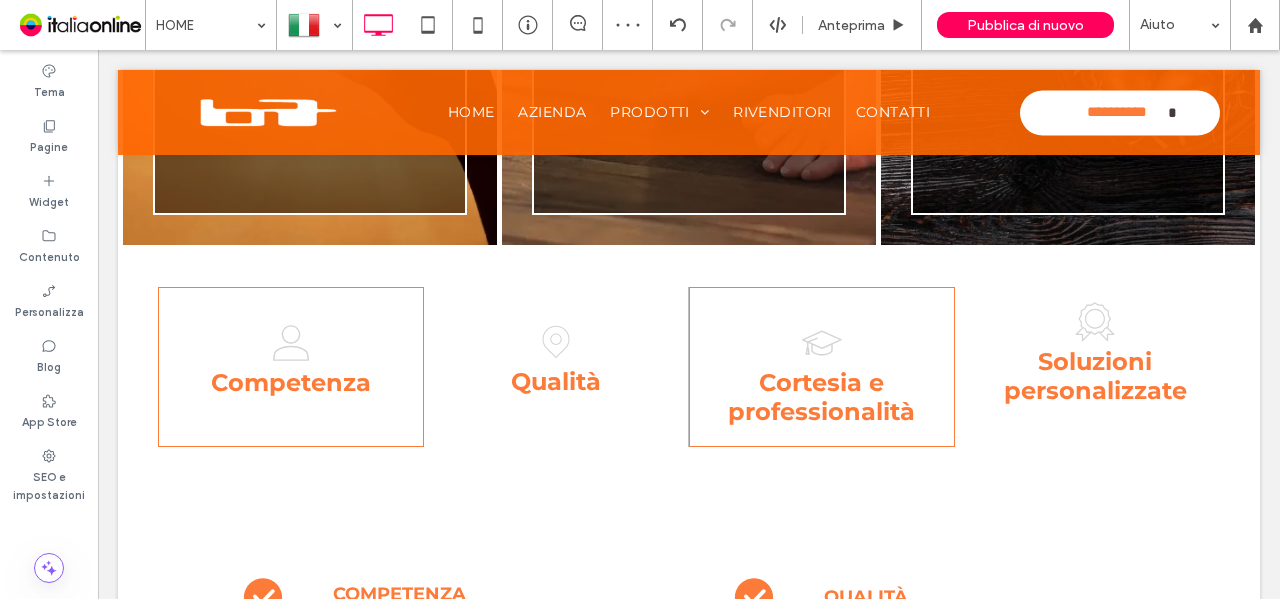 click on "Soluzioni personalizzate   Click To Paste" at bounding box center [1088, 367] 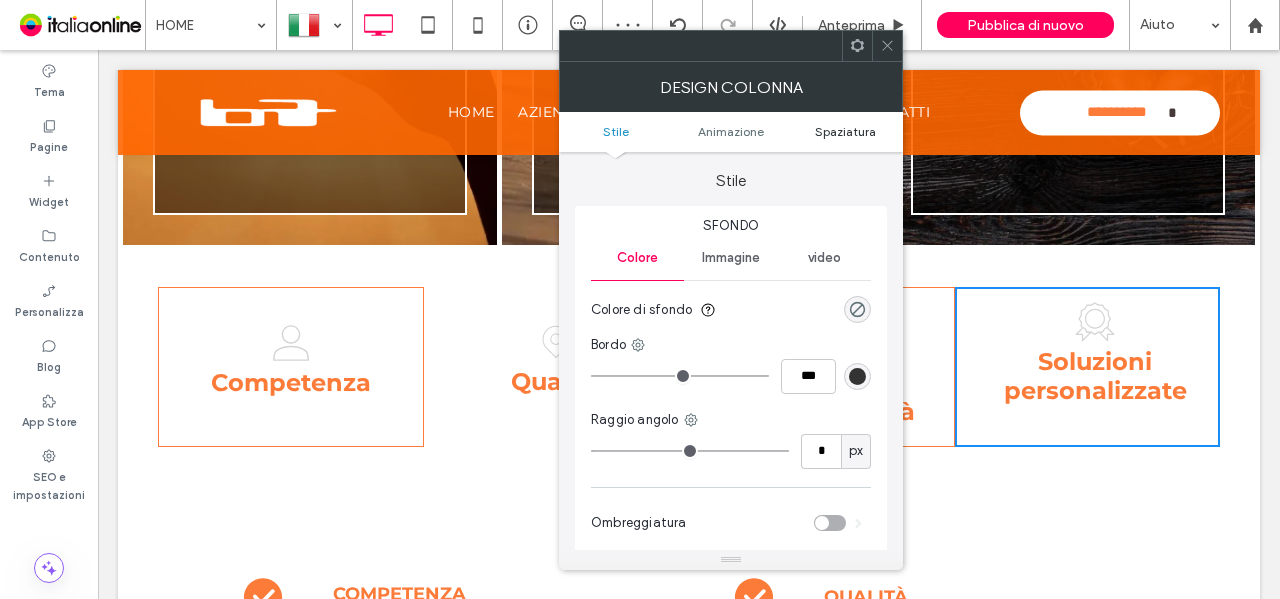 click on "Spaziatura" at bounding box center (845, 131) 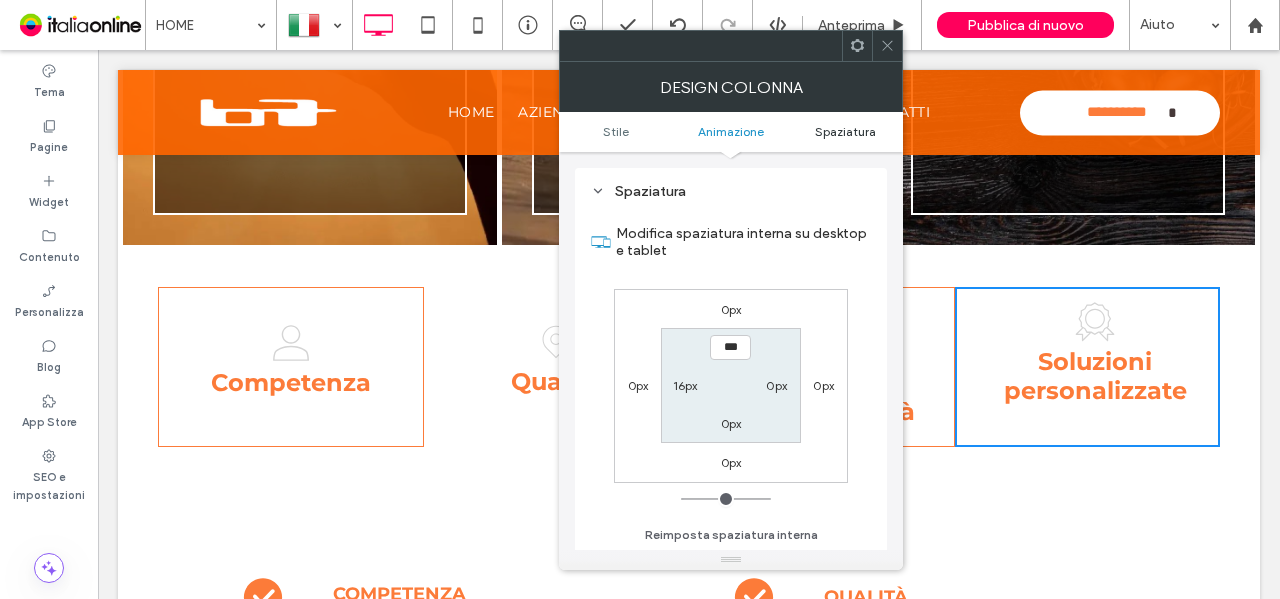 scroll, scrollTop: 469, scrollLeft: 0, axis: vertical 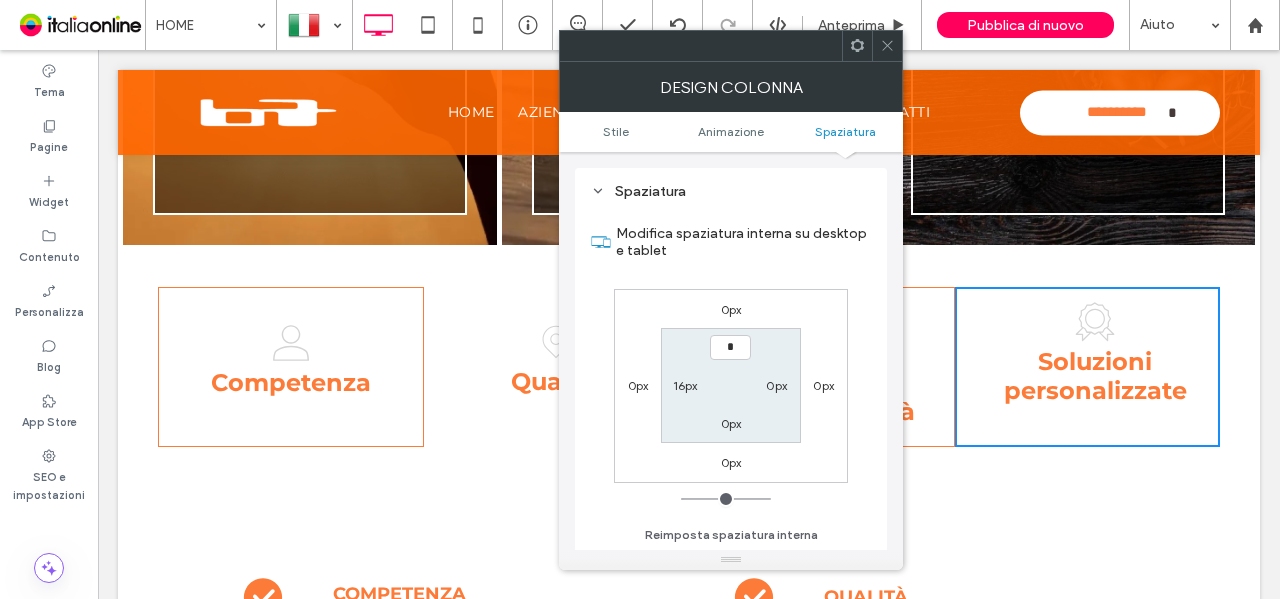 type on "**" 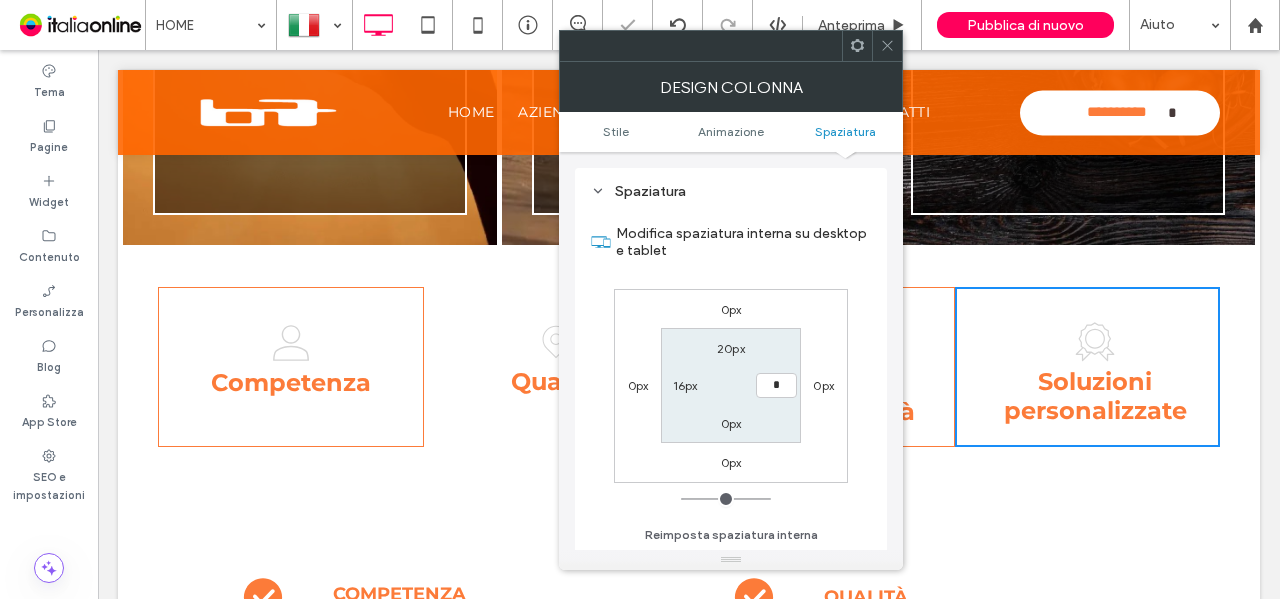 type on "**" 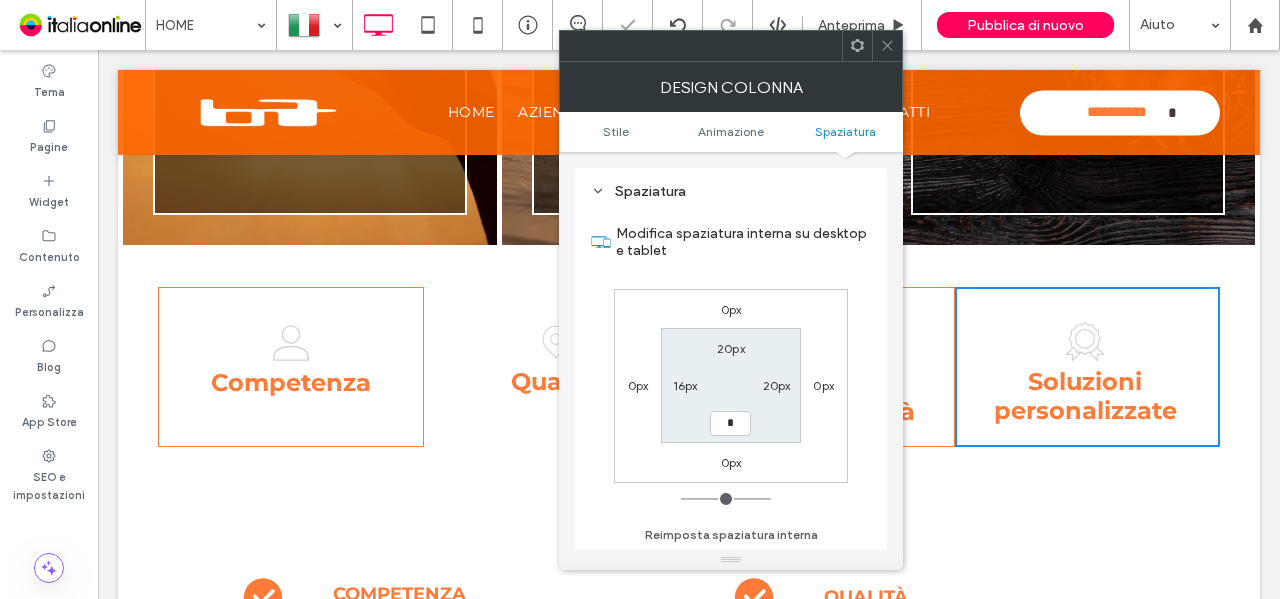 type on "**" 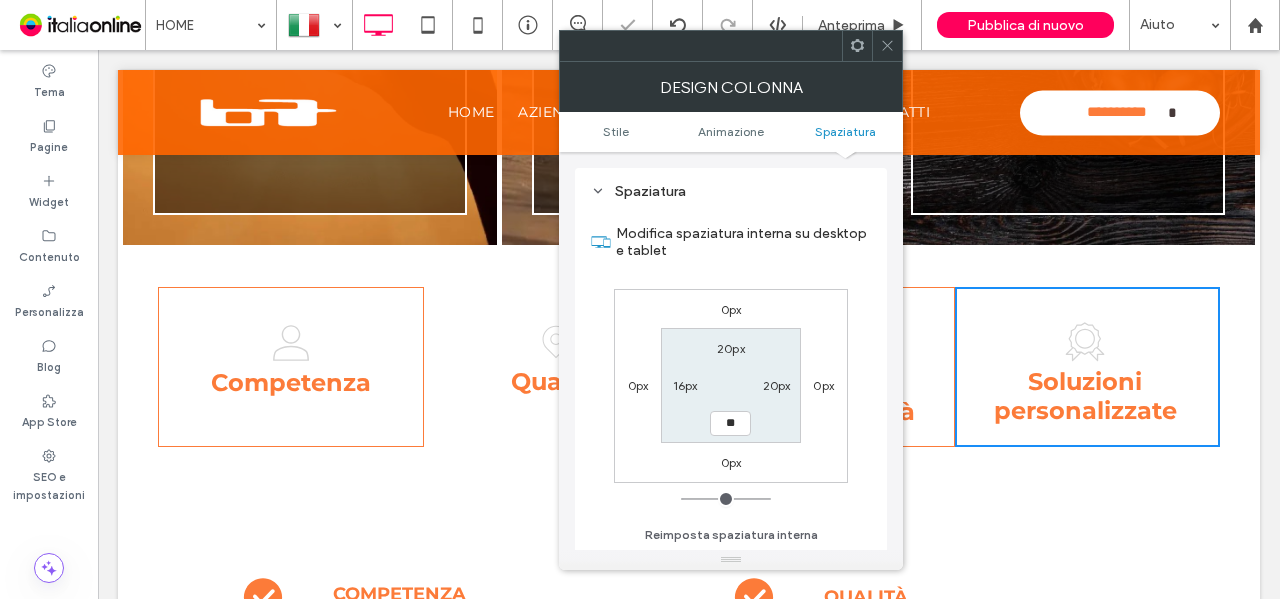 type on "**" 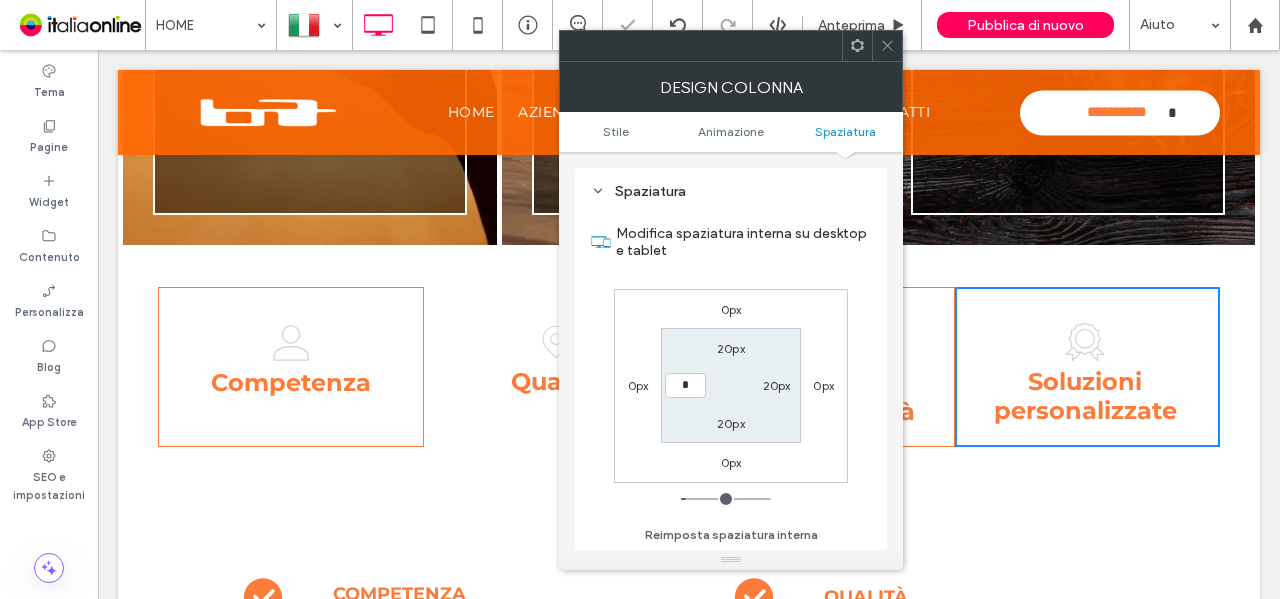 type on "**" 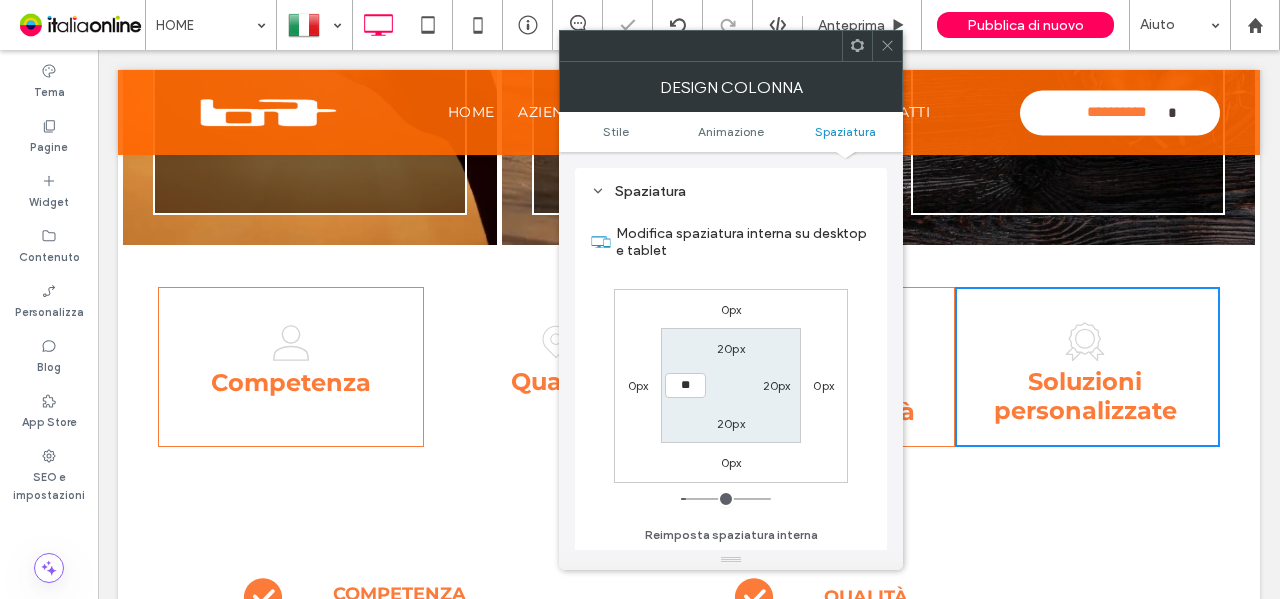 type on "*" 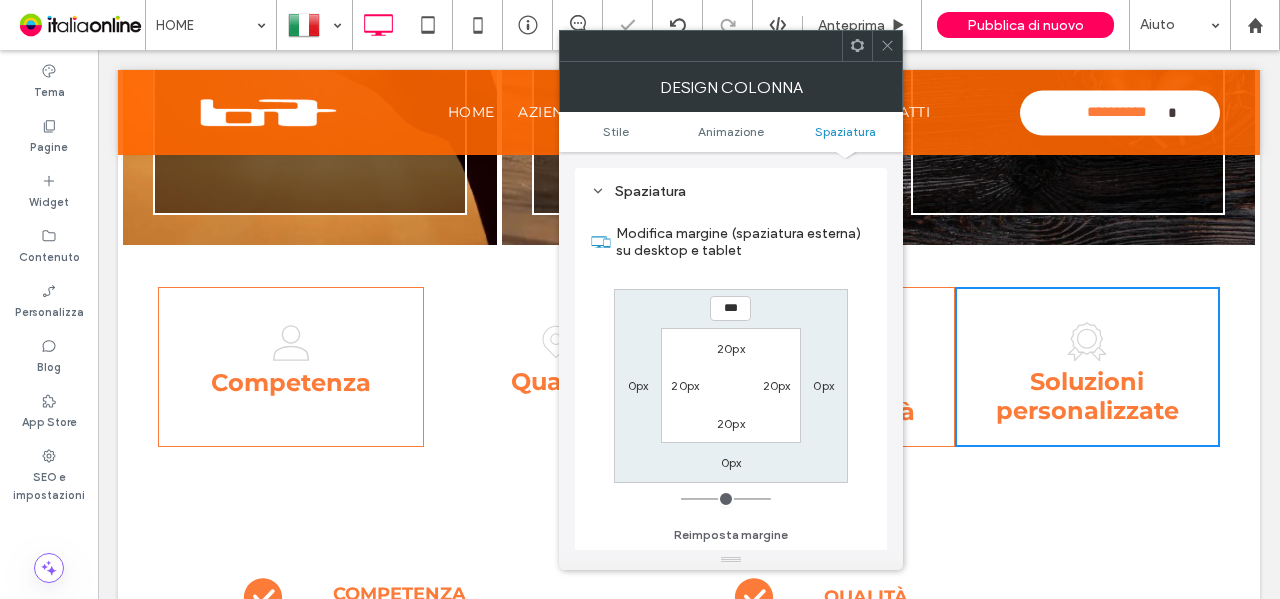 click 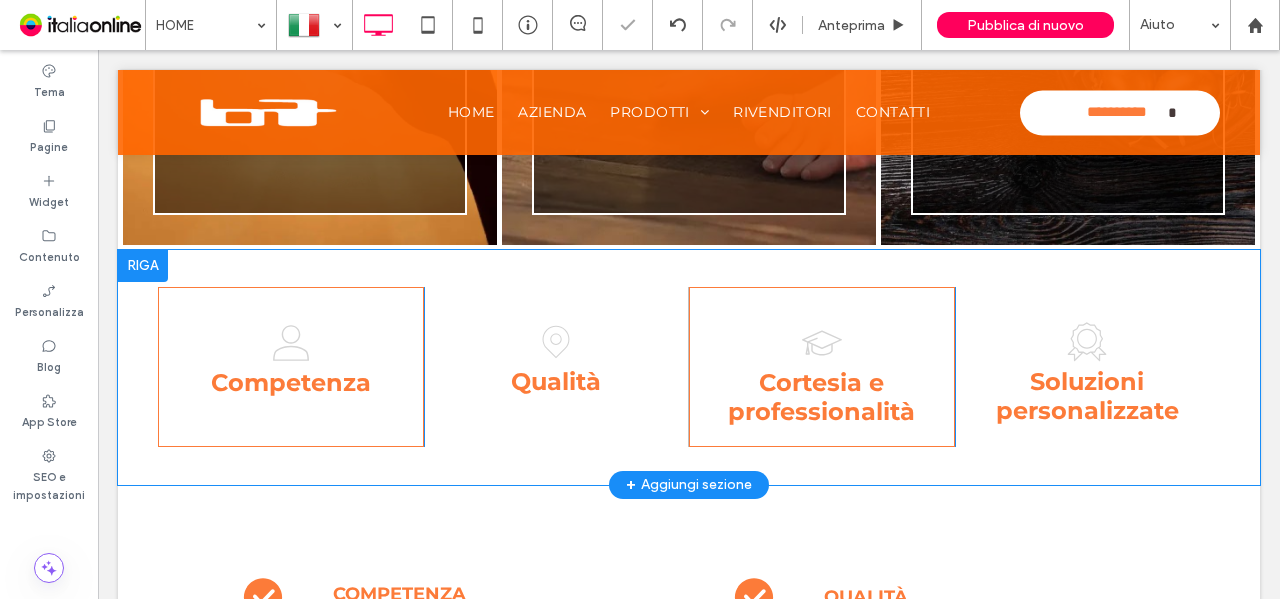 click on "Qualità   Click To Paste" at bounding box center [557, 367] 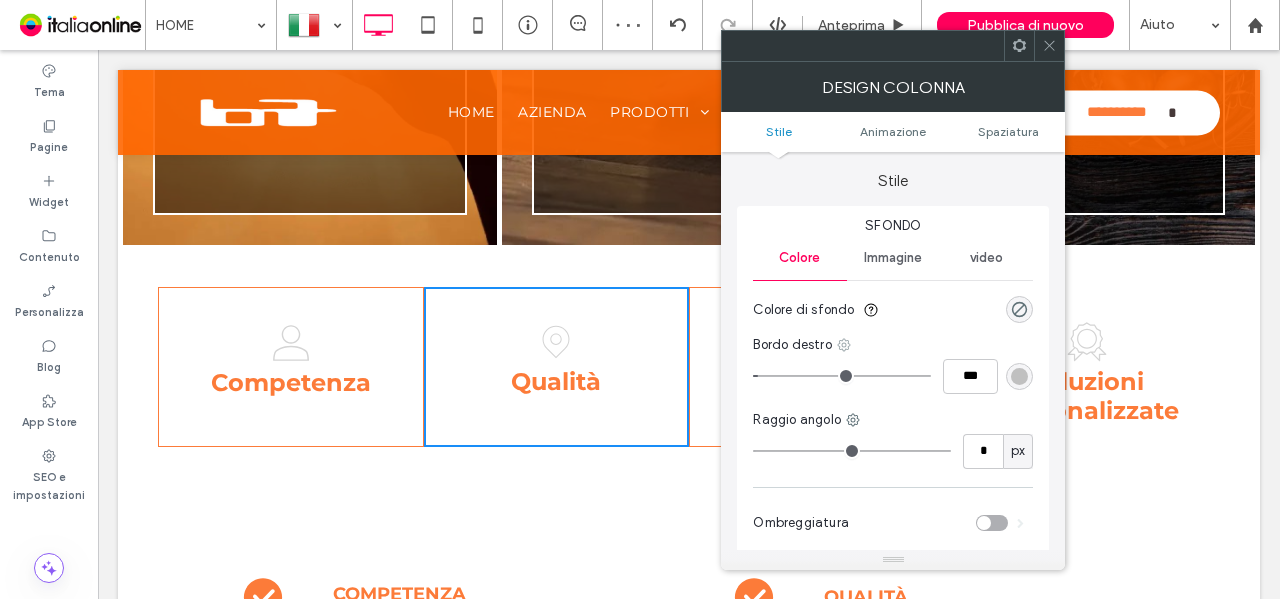 click 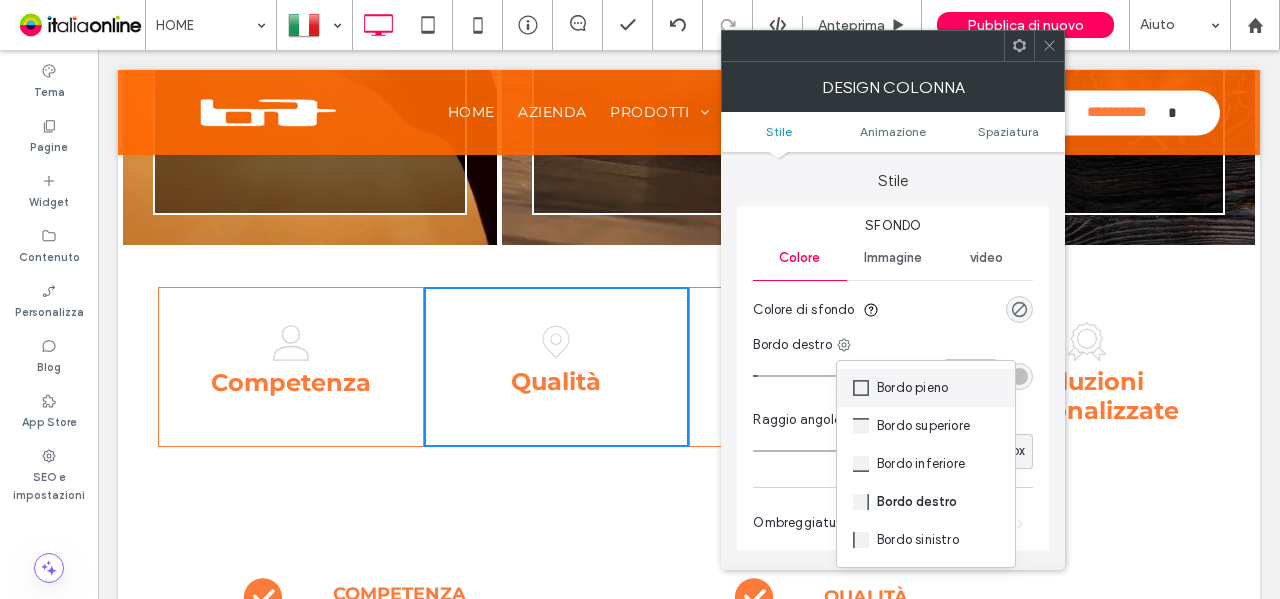 click on "Bordo pieno" at bounding box center [912, 388] 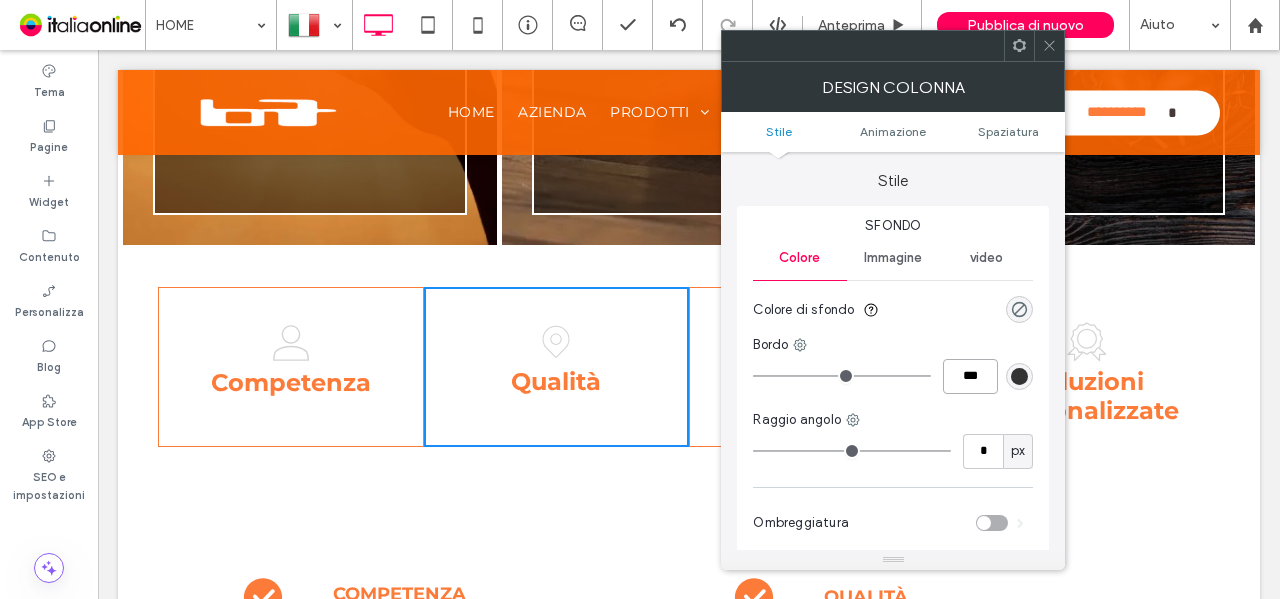 click on "***" at bounding box center [970, 376] 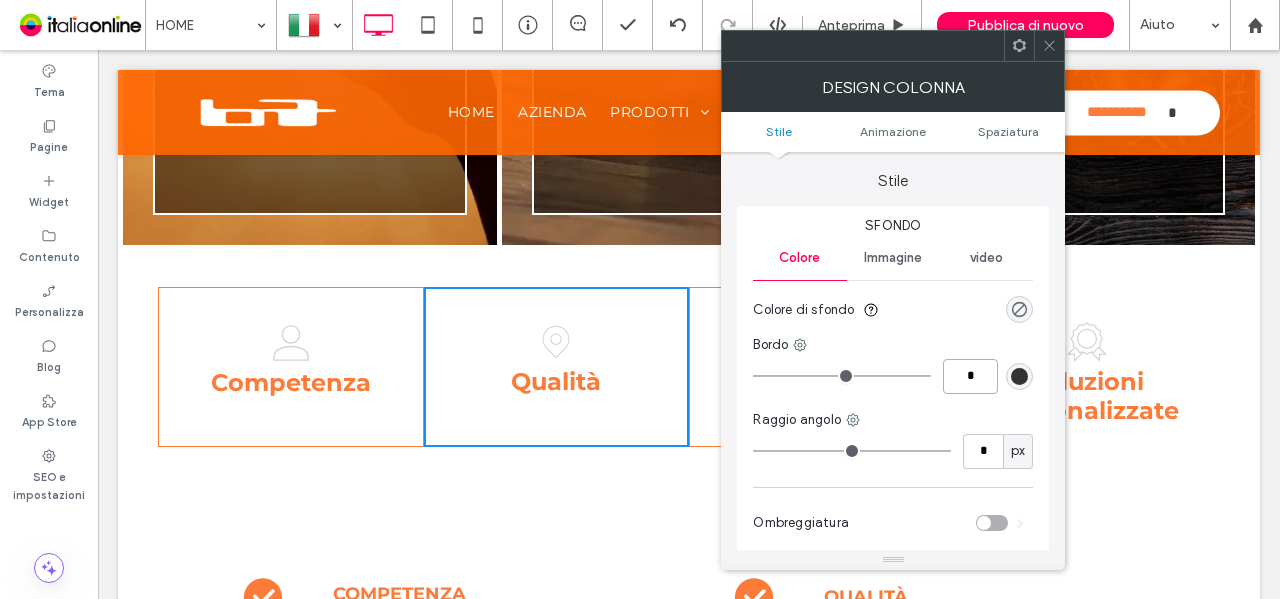 type on "*" 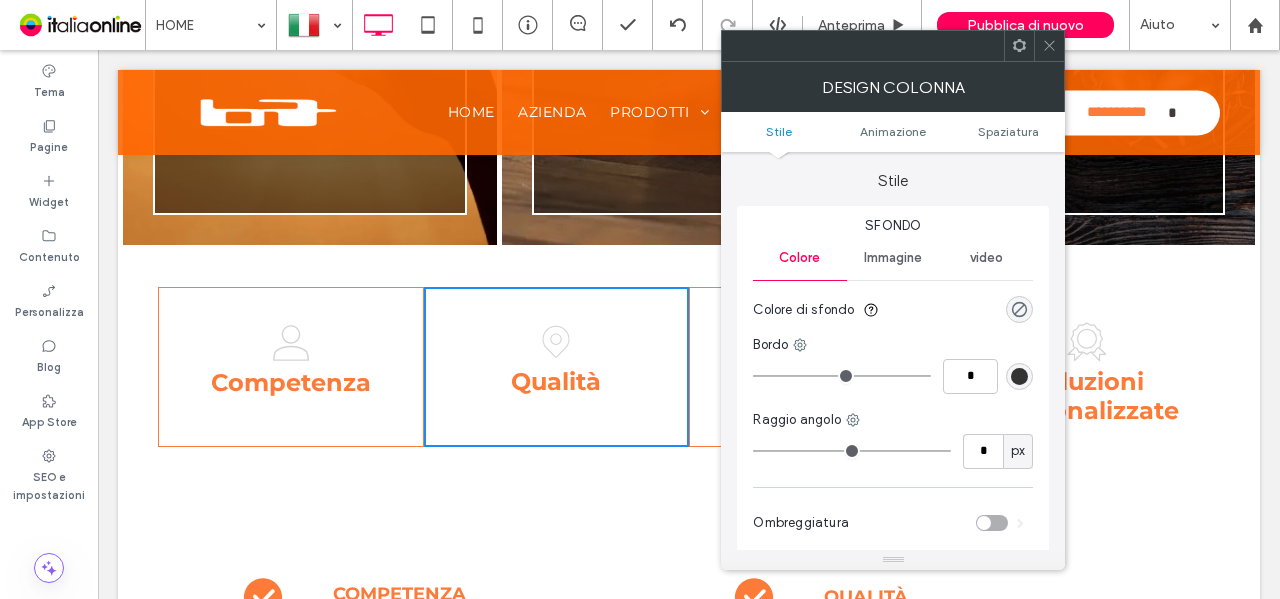 type on "*" 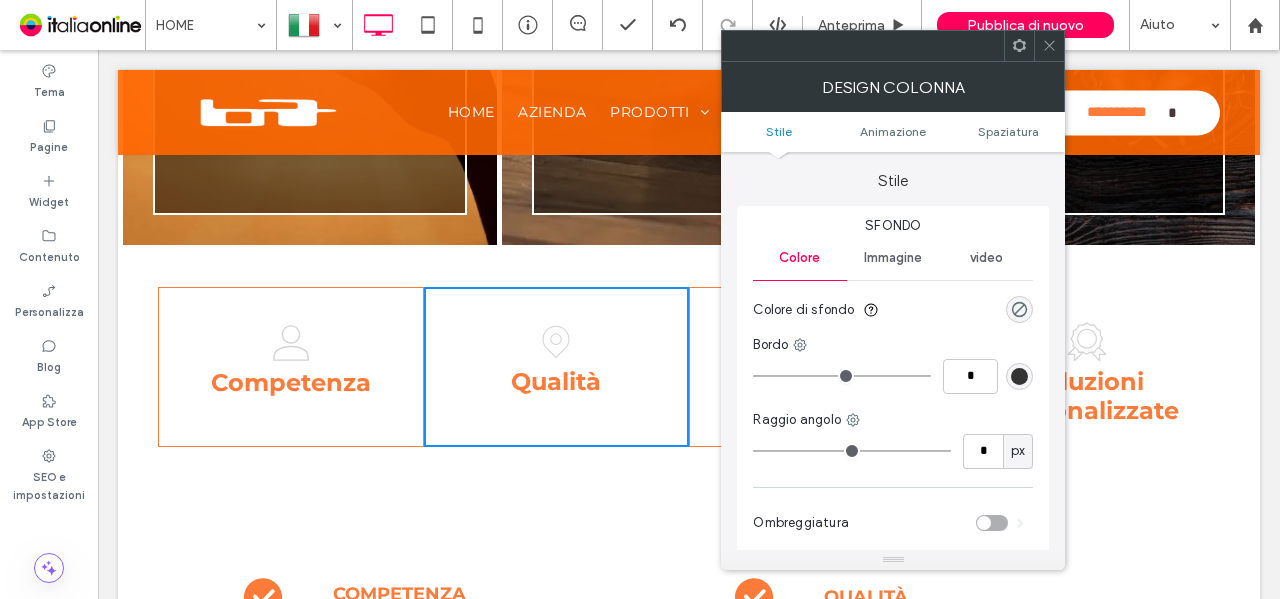 type on "***" 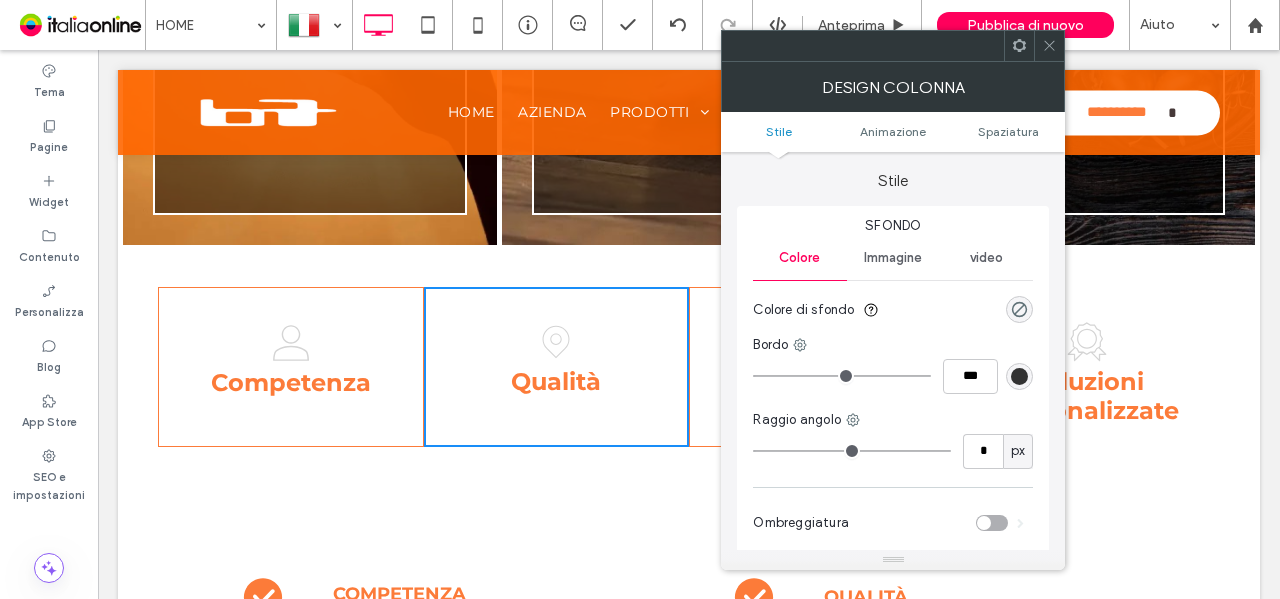 click at bounding box center (1019, 376) 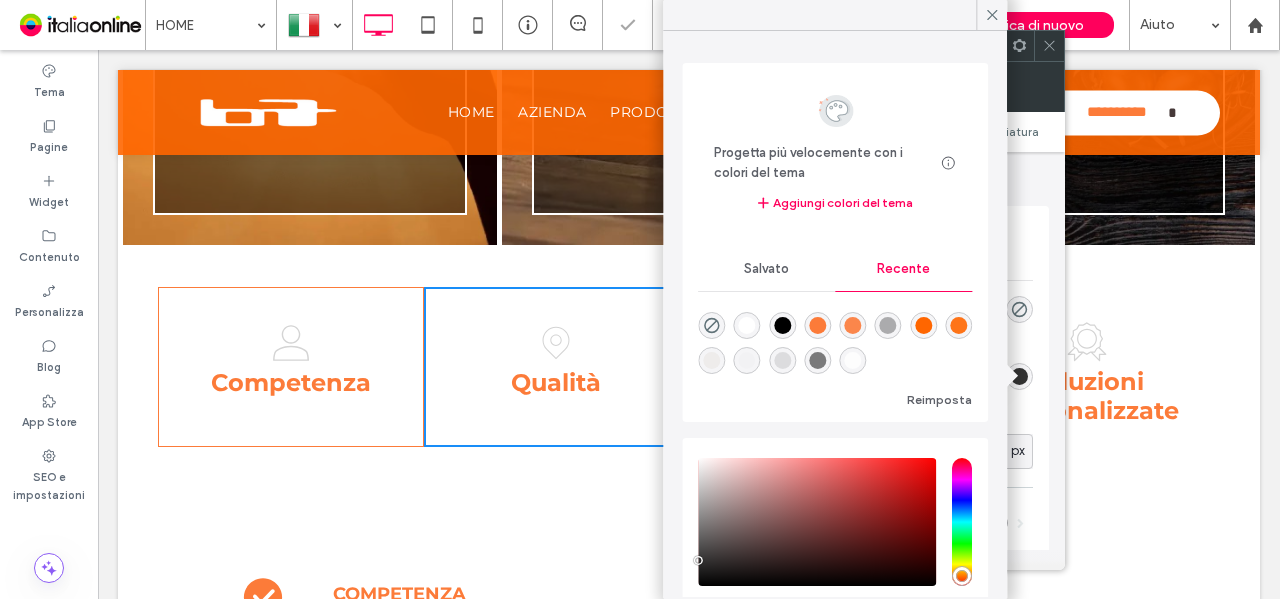 click at bounding box center [817, 360] 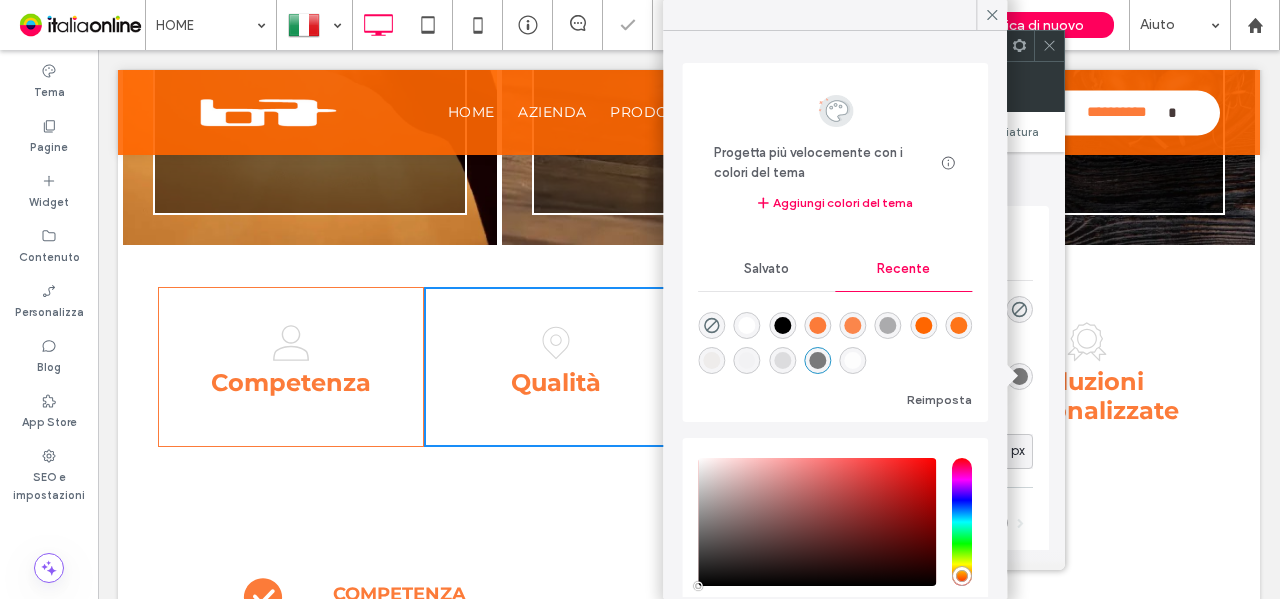 type on "*******" 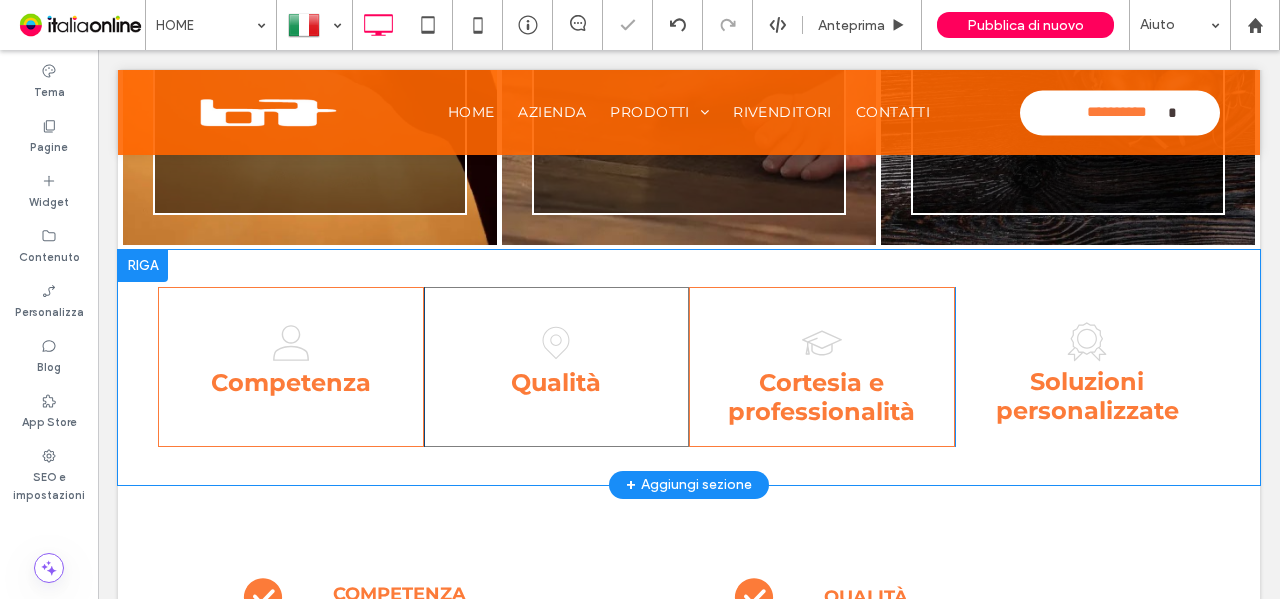 click on "Qualità   Click To Paste" at bounding box center (557, 367) 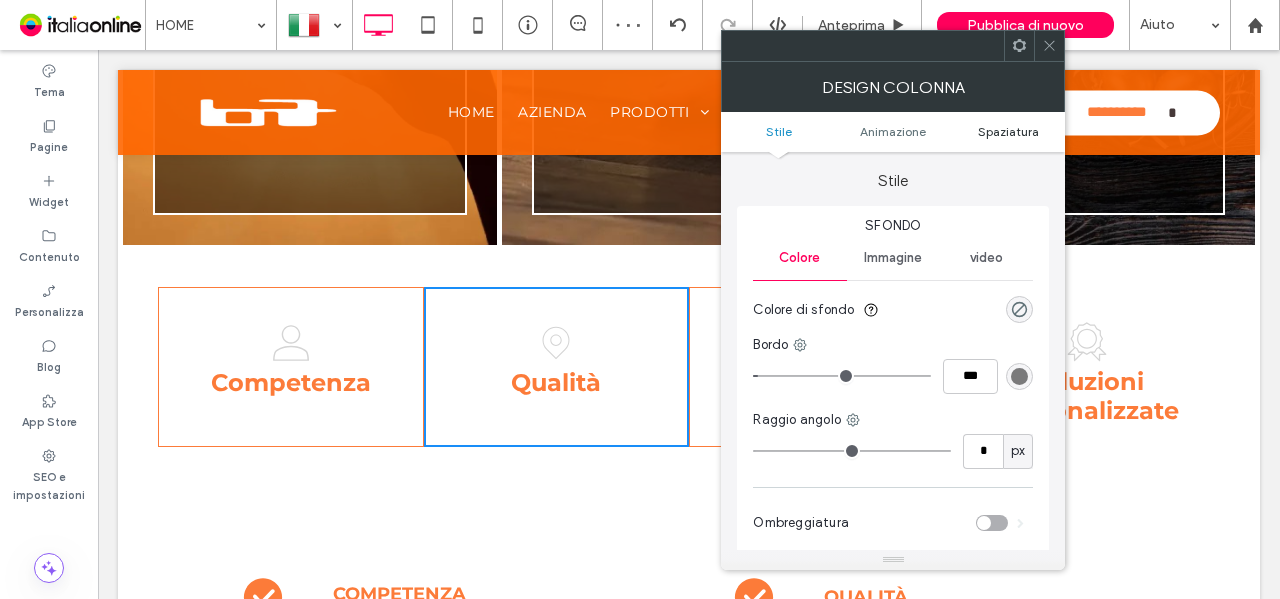 click on "Spaziatura" at bounding box center (1008, 131) 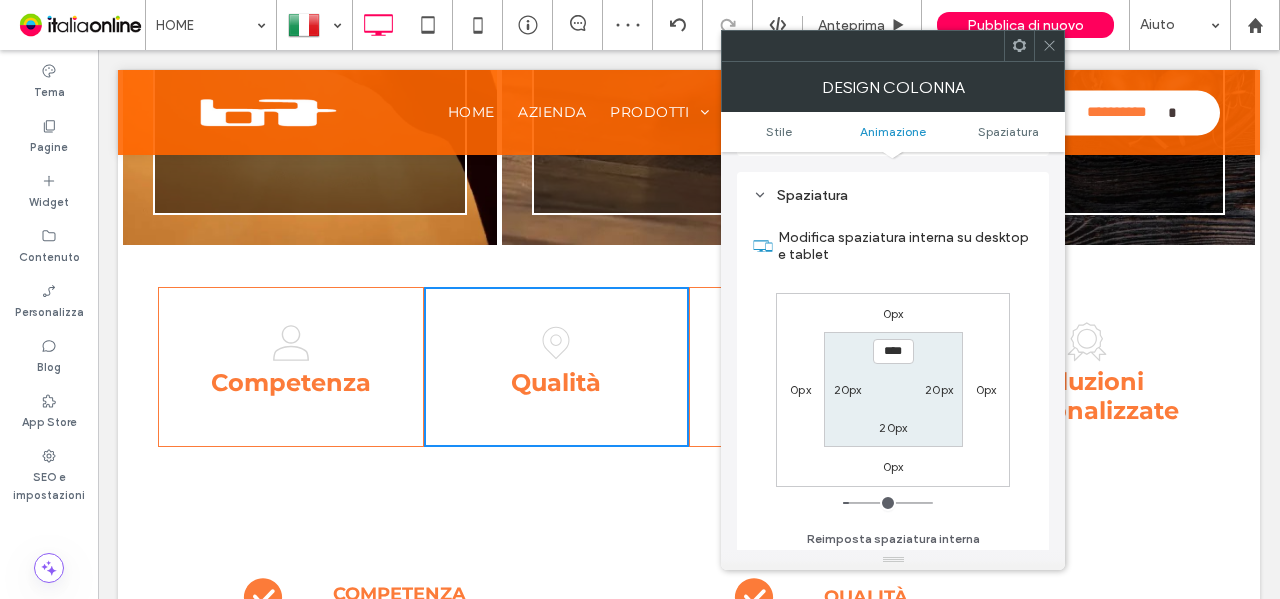 scroll, scrollTop: 469, scrollLeft: 0, axis: vertical 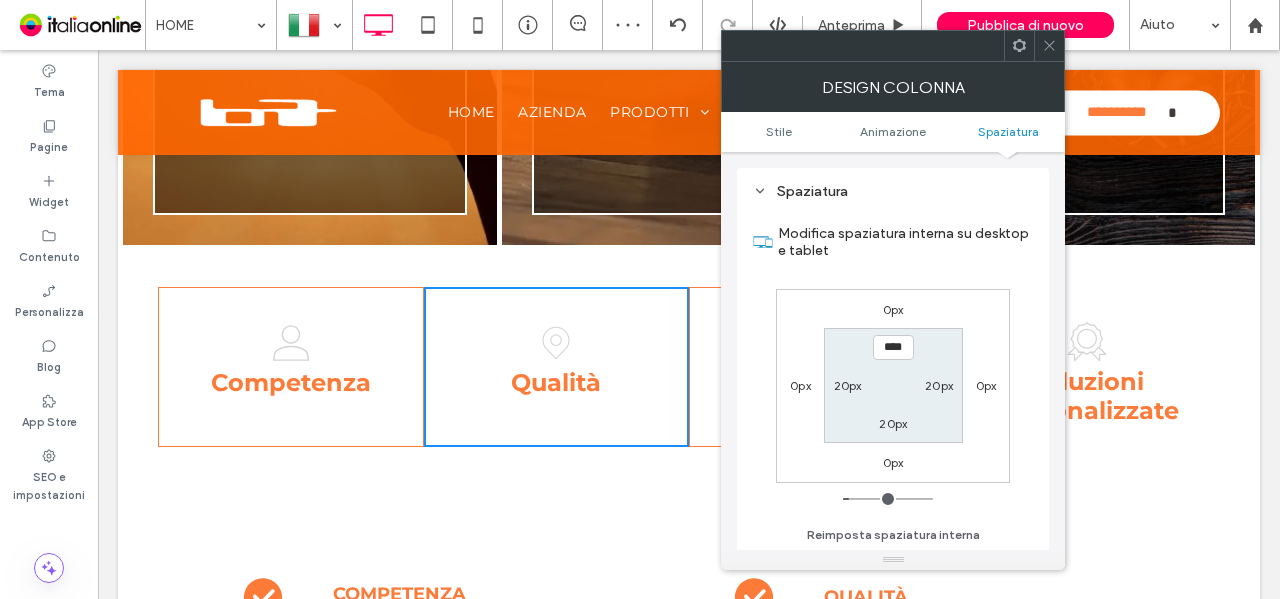 click on "0px" at bounding box center (986, 385) 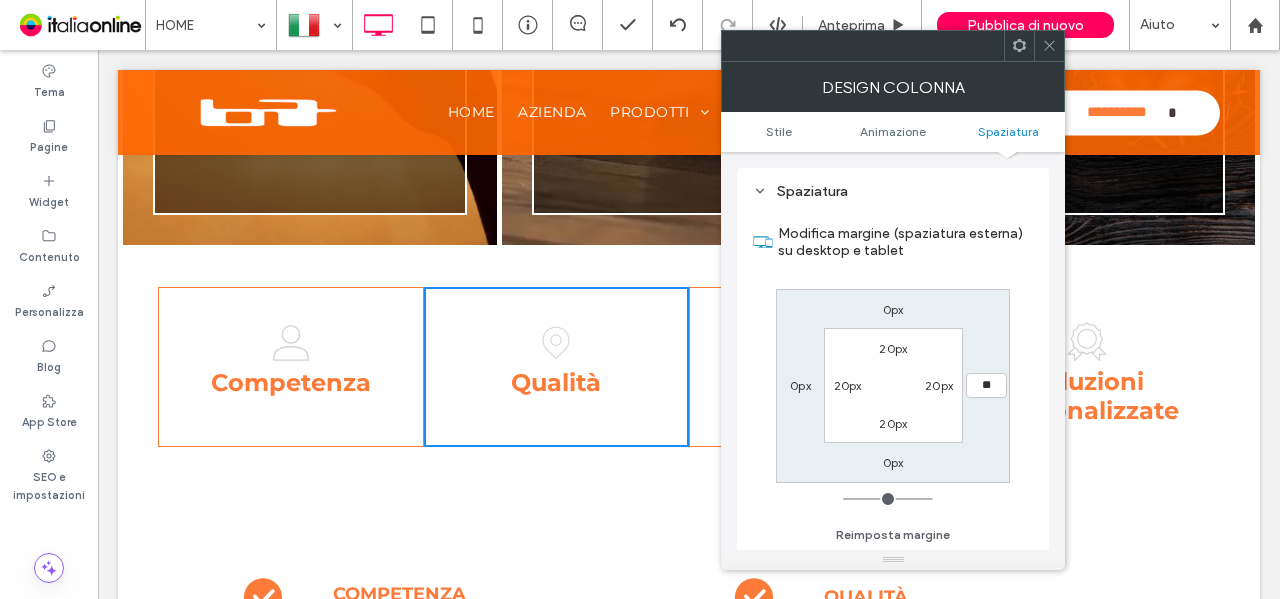 type on "**" 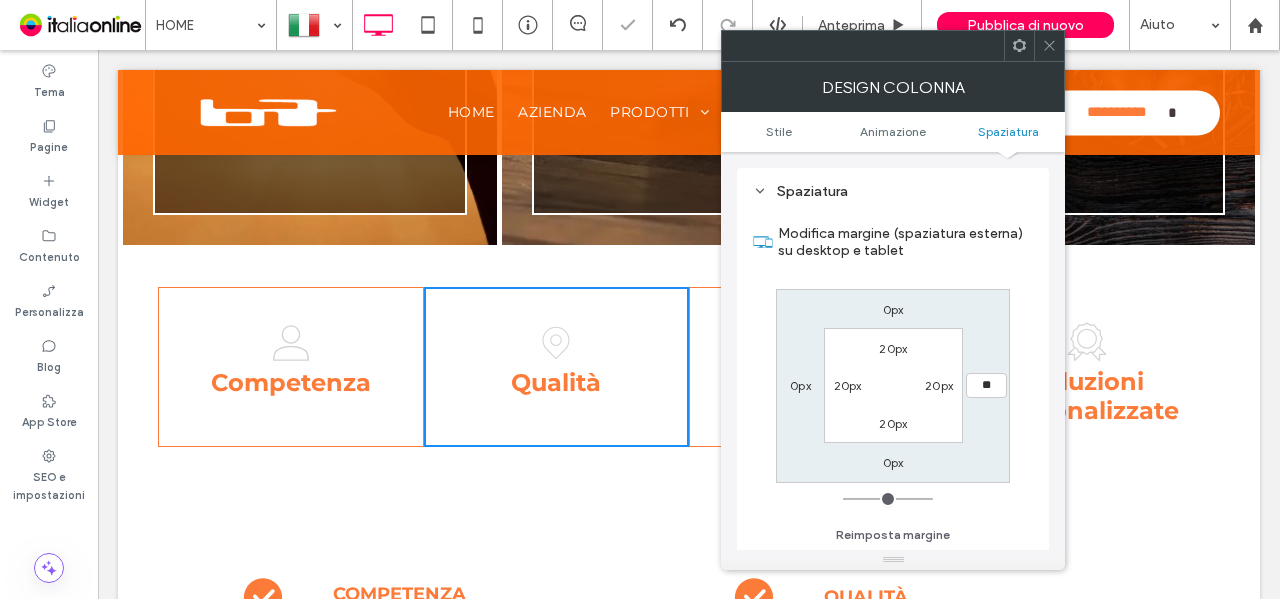 type on "*" 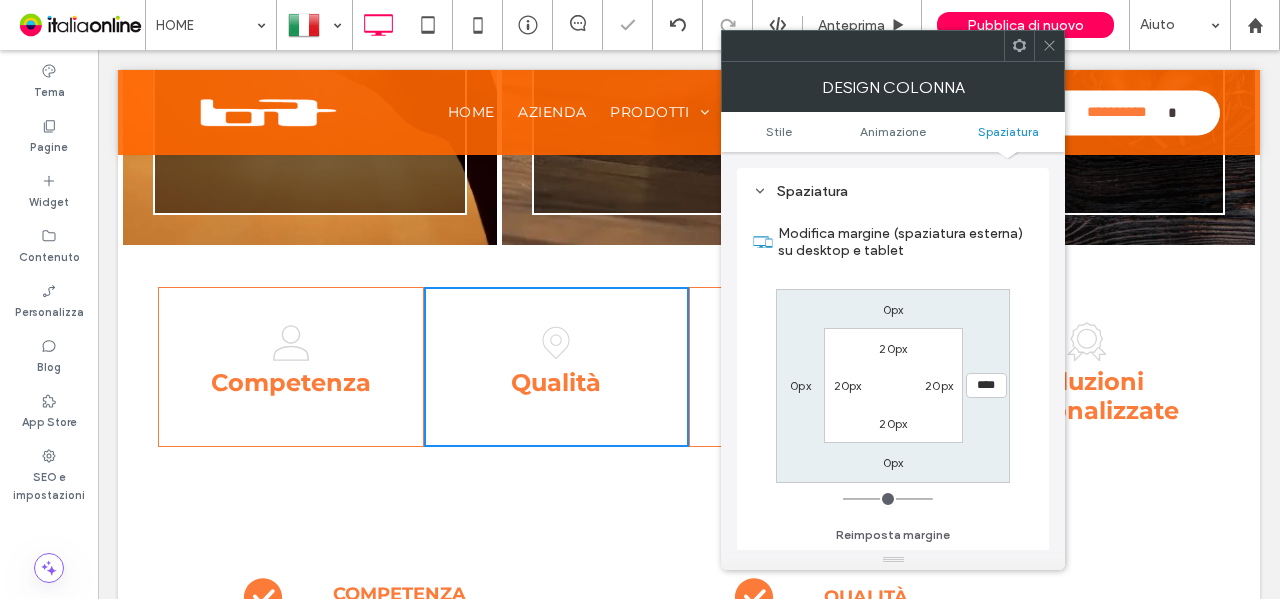 click on "0px" at bounding box center [800, 385] 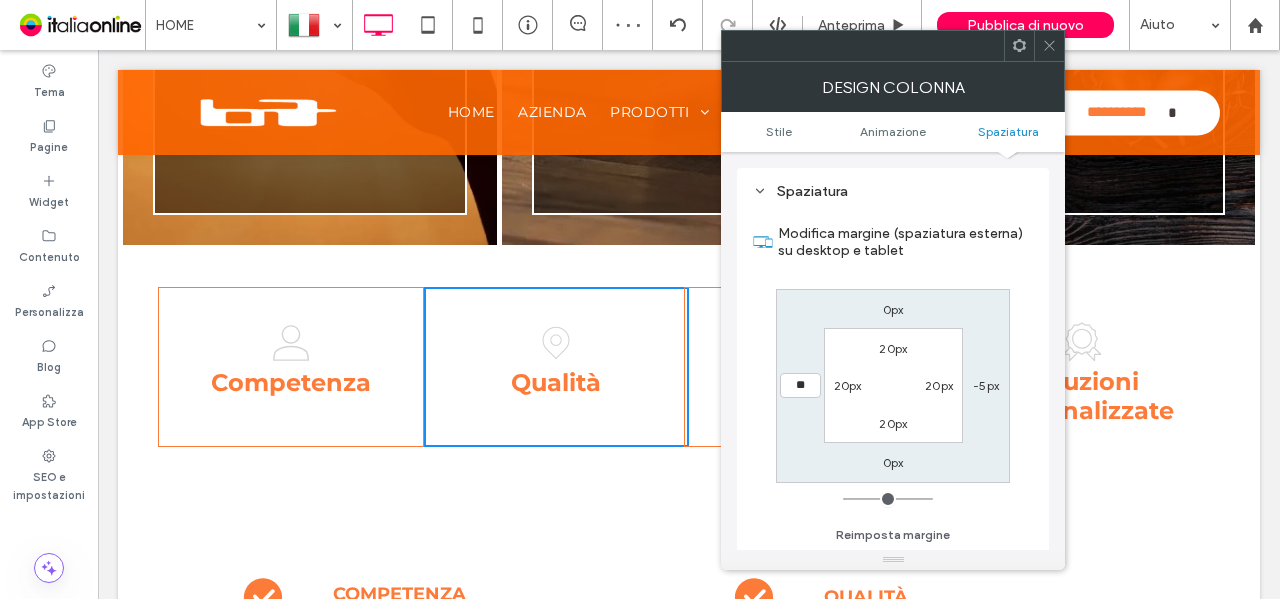 type on "**" 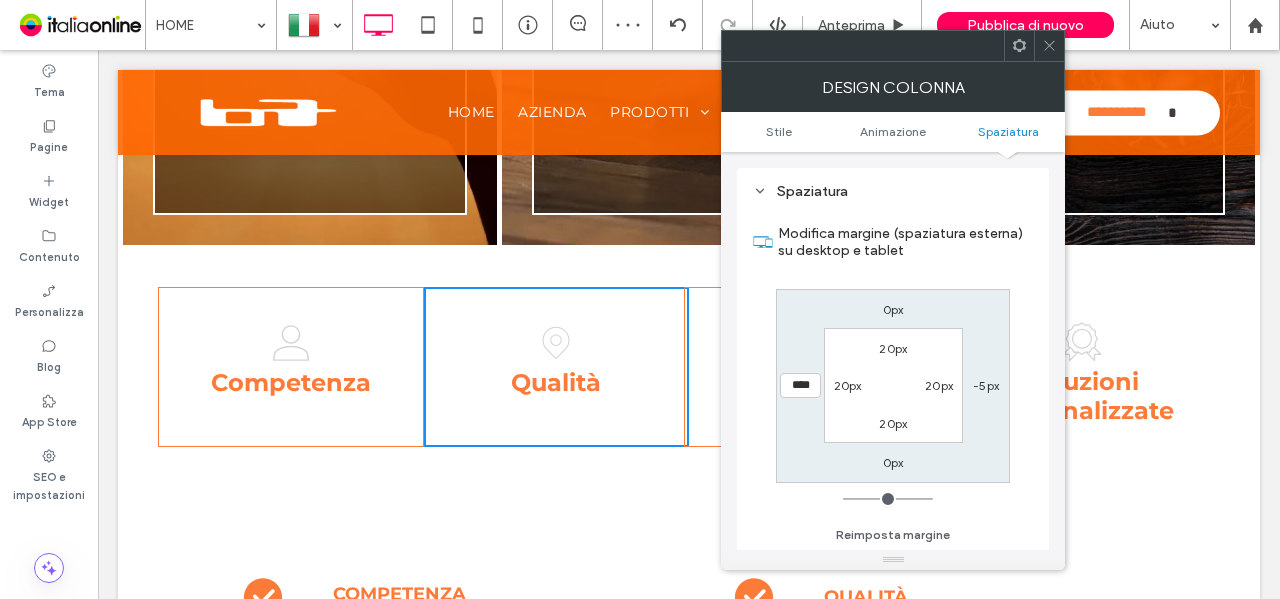 click on "0px" at bounding box center (893, 309) 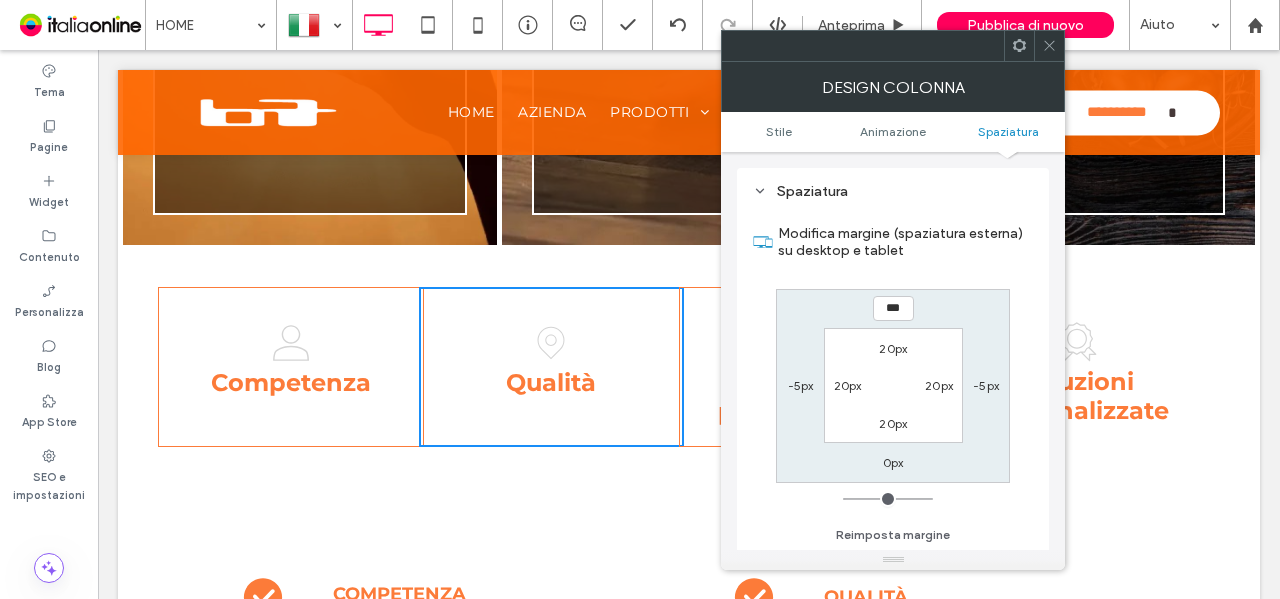 type on "***" 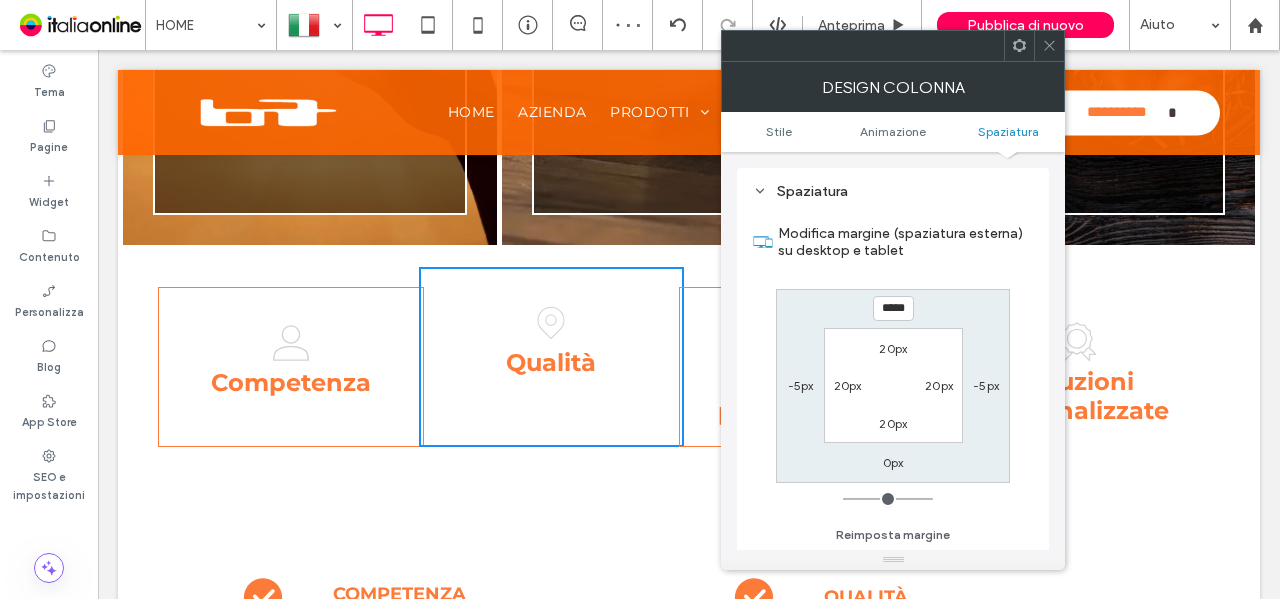 click 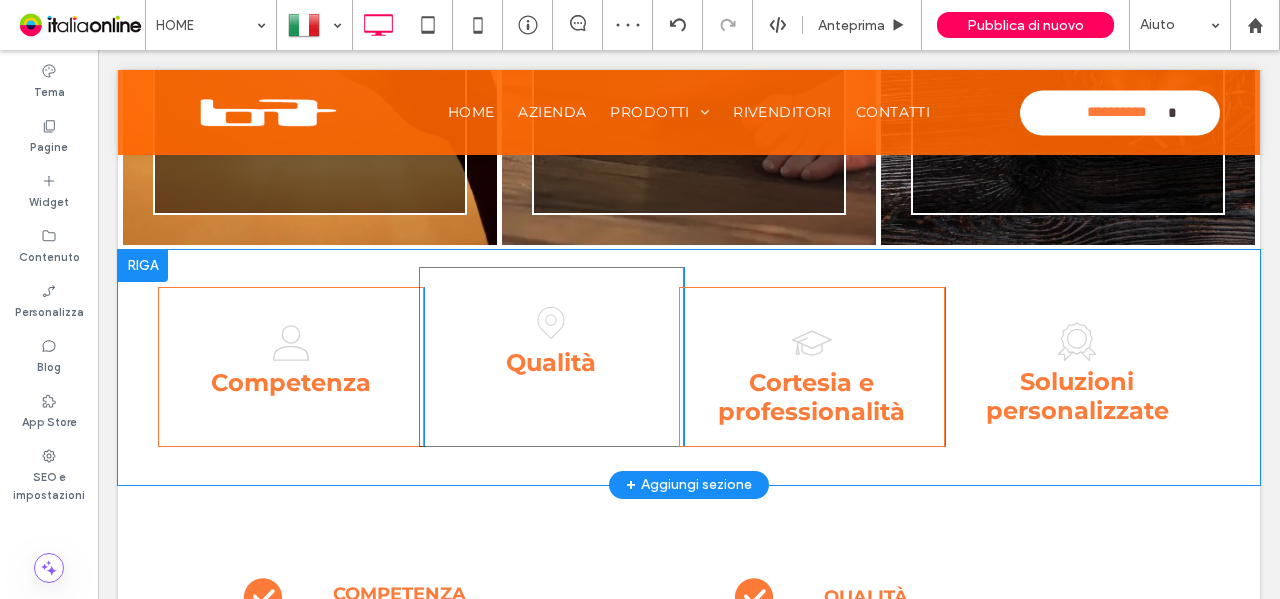 click on "Qualità   Click To Paste" at bounding box center [552, 357] 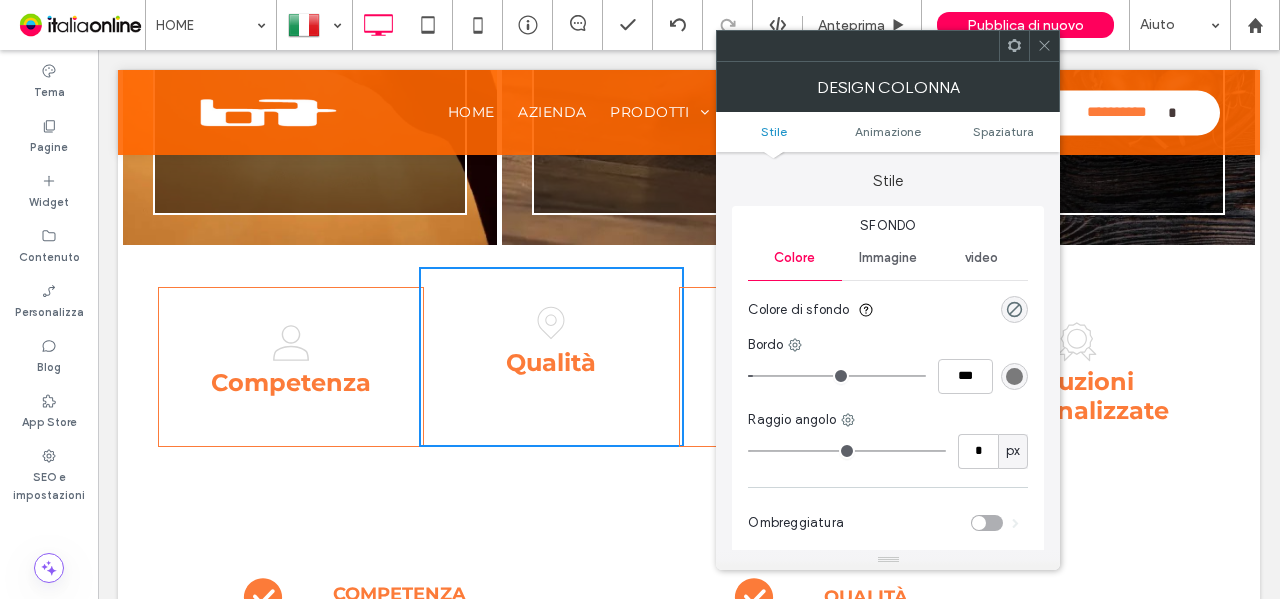 click on "Spaziatura" at bounding box center (1003, 131) 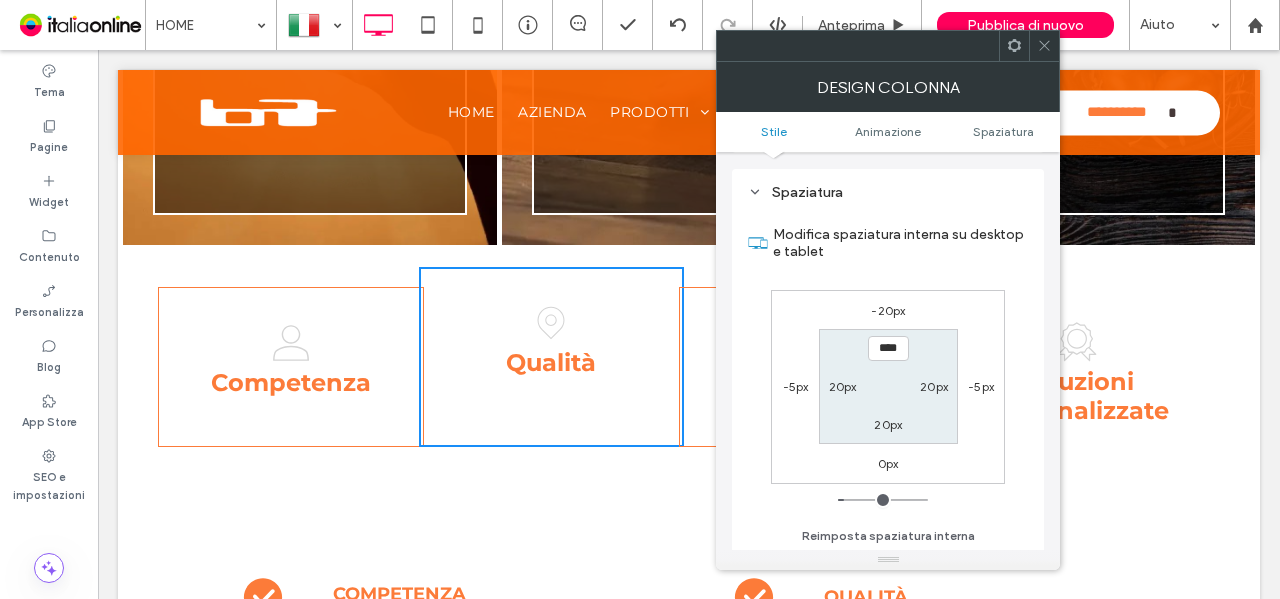 scroll, scrollTop: 469, scrollLeft: 0, axis: vertical 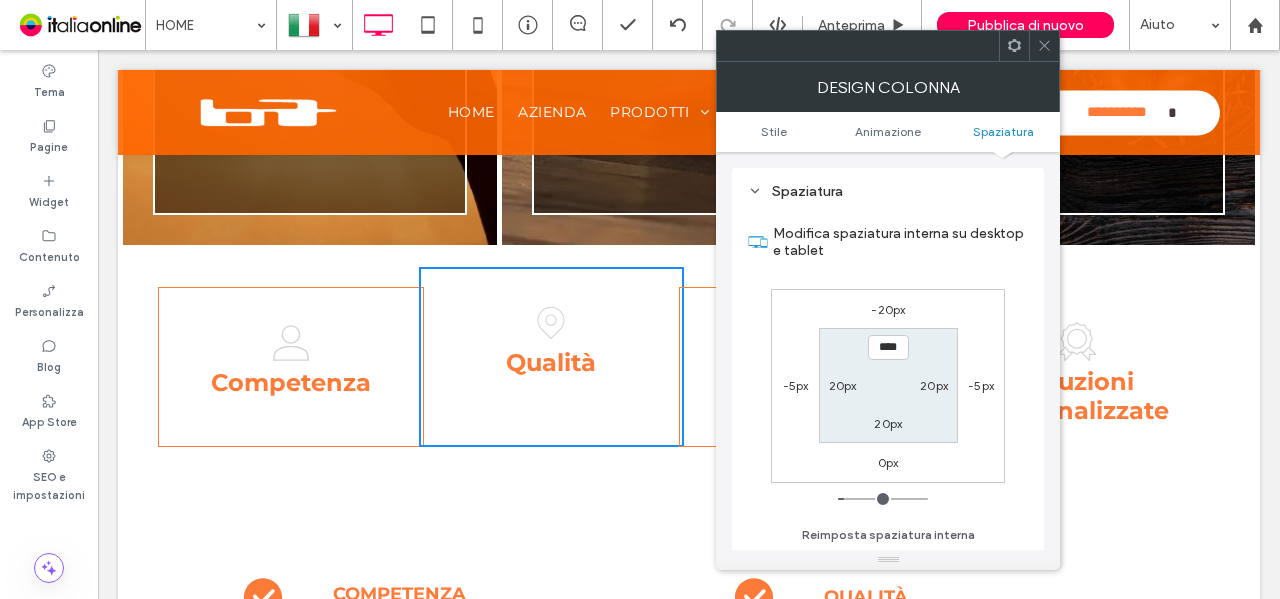 click on "0px" at bounding box center (888, 462) 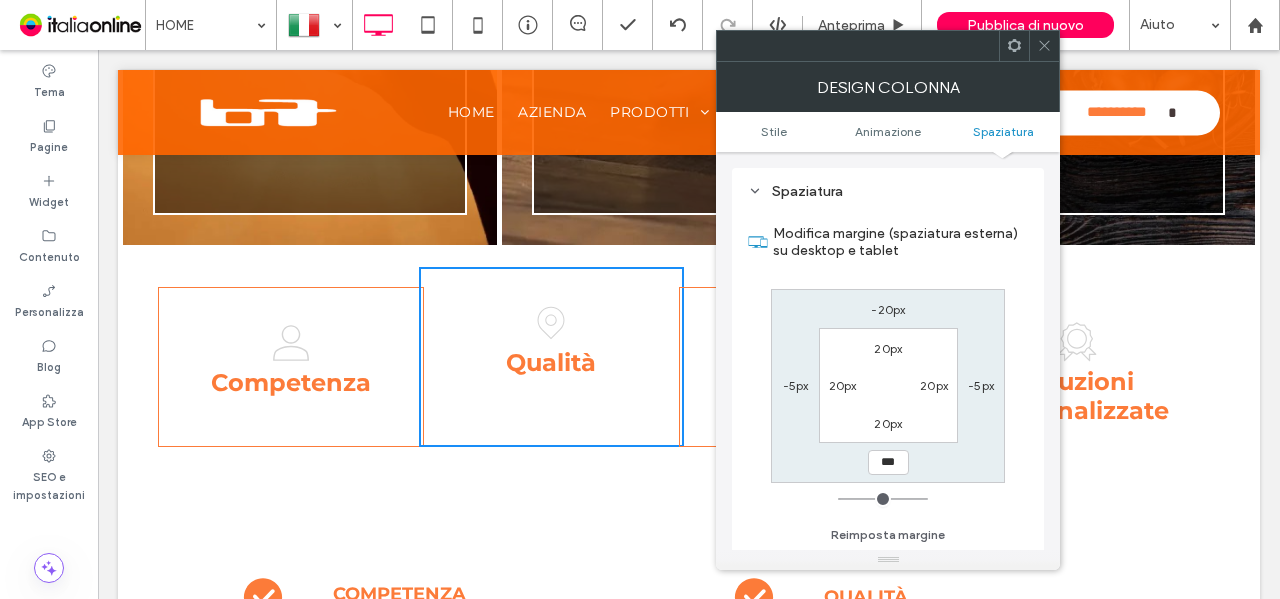 type on "***" 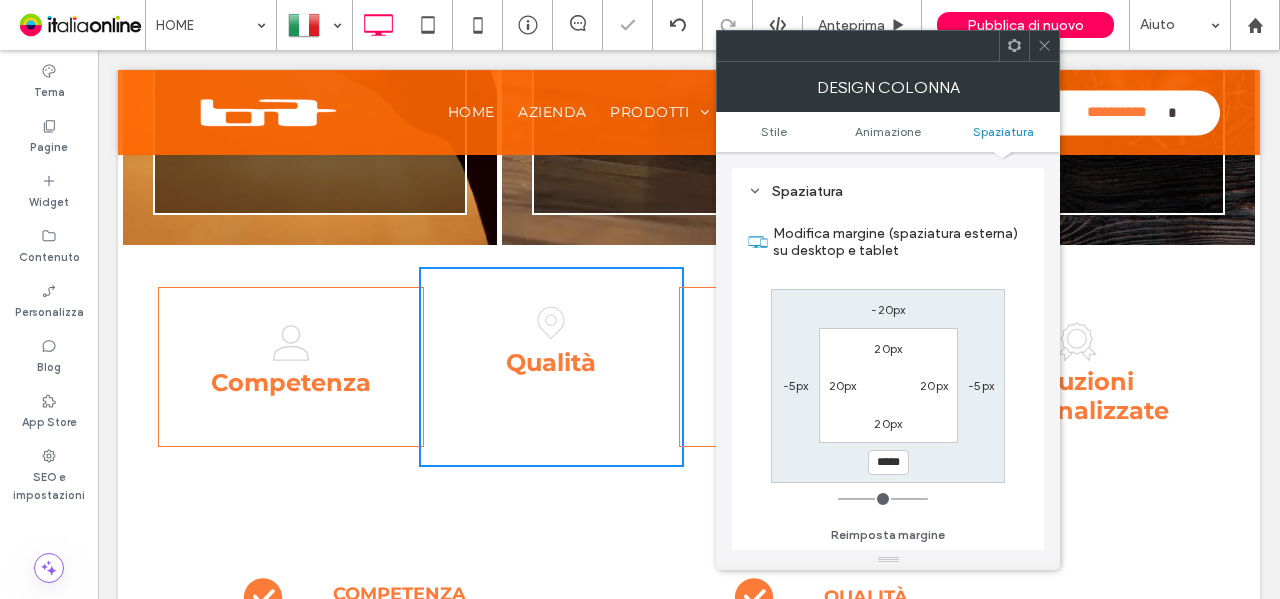 click 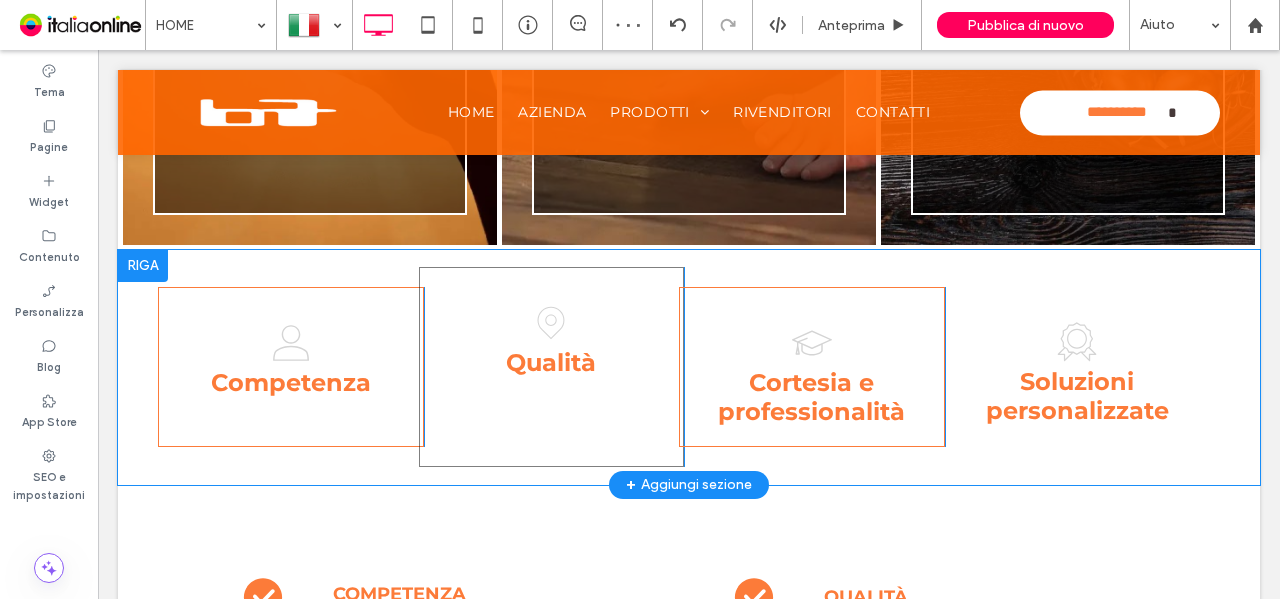 click on "Soluzioni personalizzate   Click To Paste" at bounding box center [1078, 367] 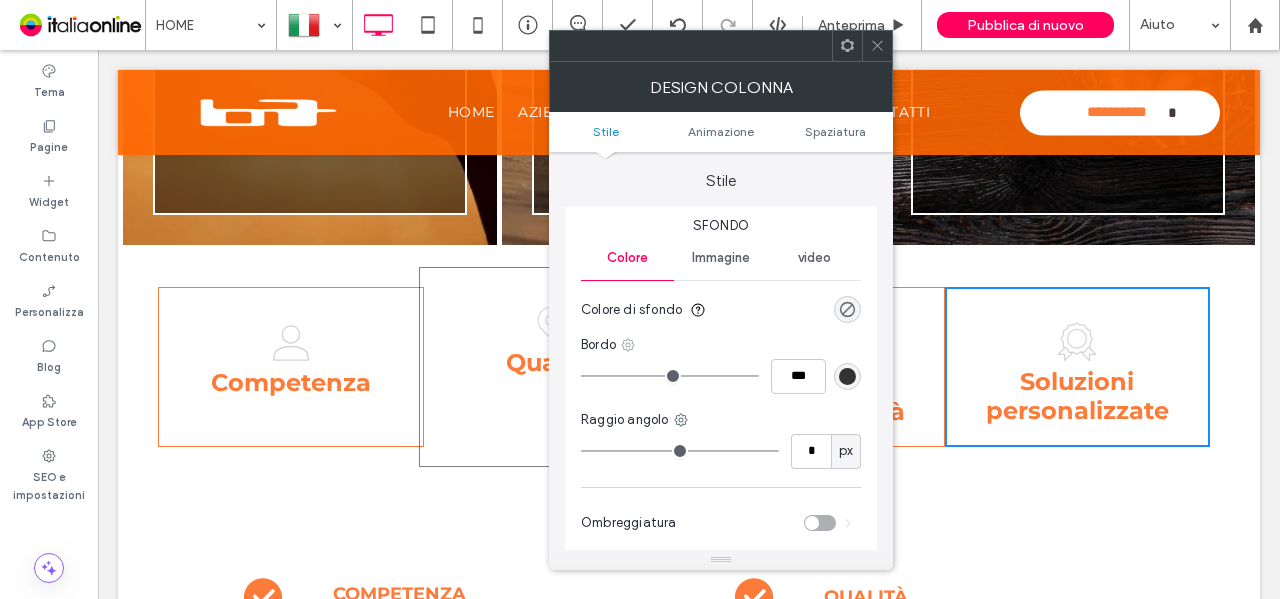 click 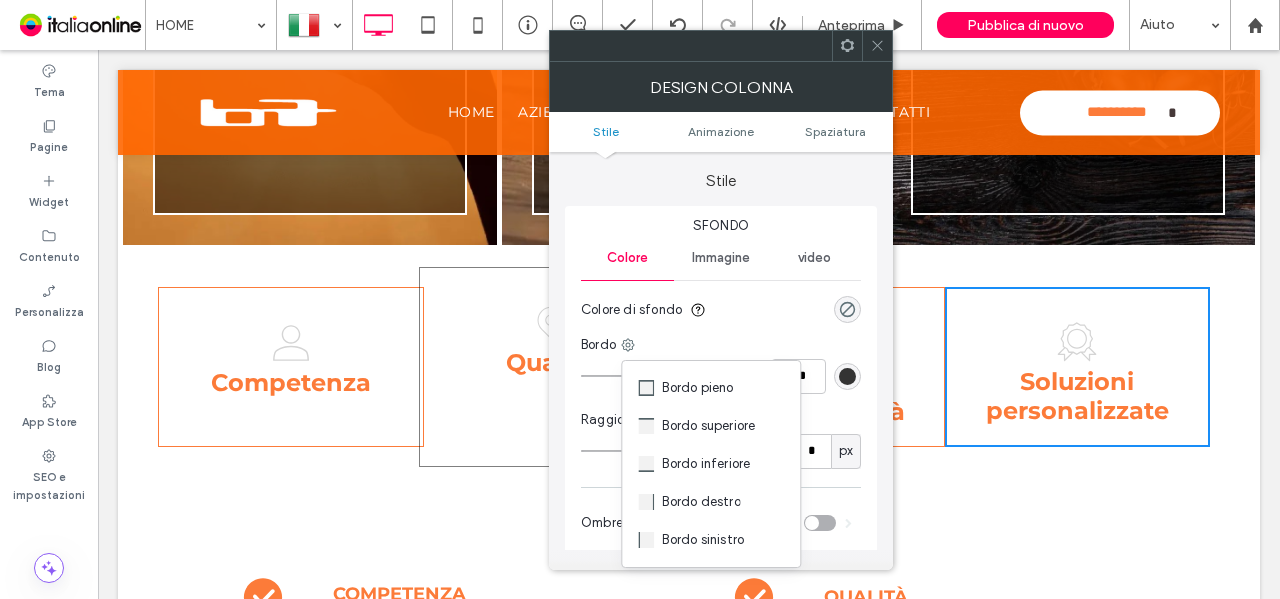 drag, startPoint x: 742, startPoint y: 330, endPoint x: 756, endPoint y: 343, distance: 19.104973 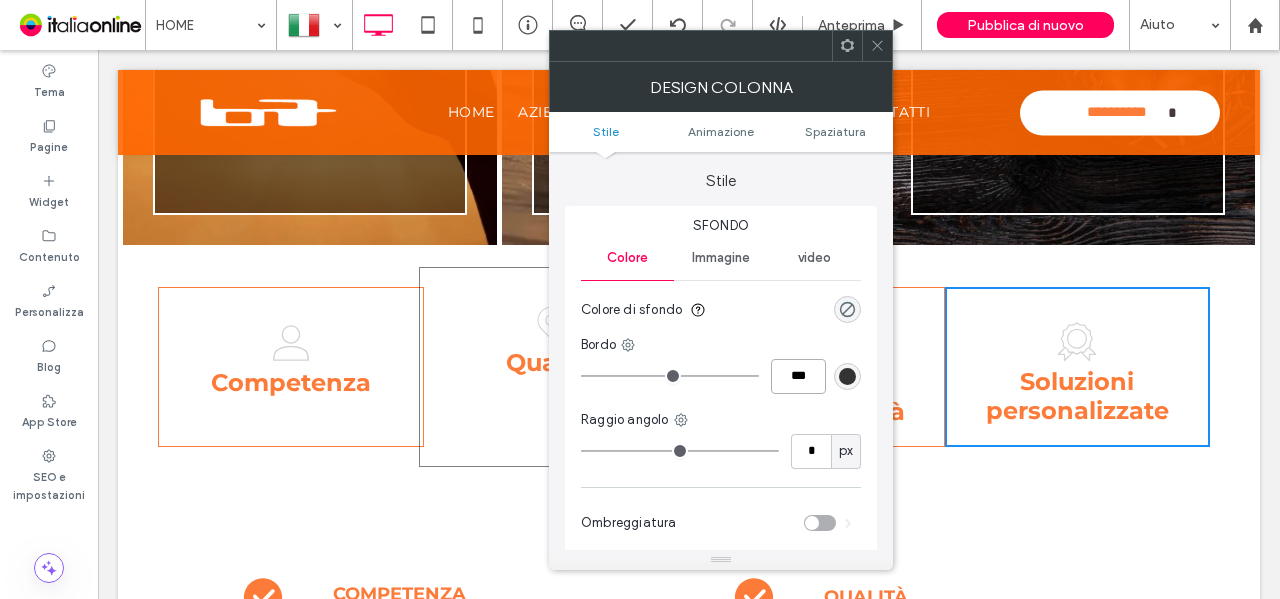 click on "***" at bounding box center [798, 376] 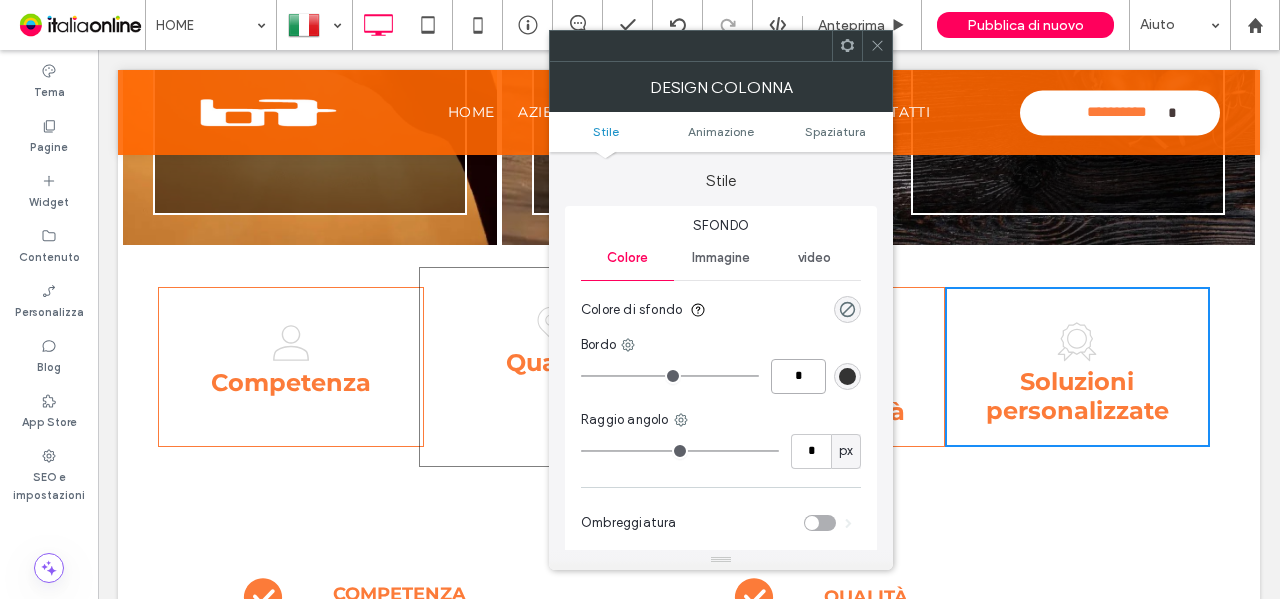type on "*" 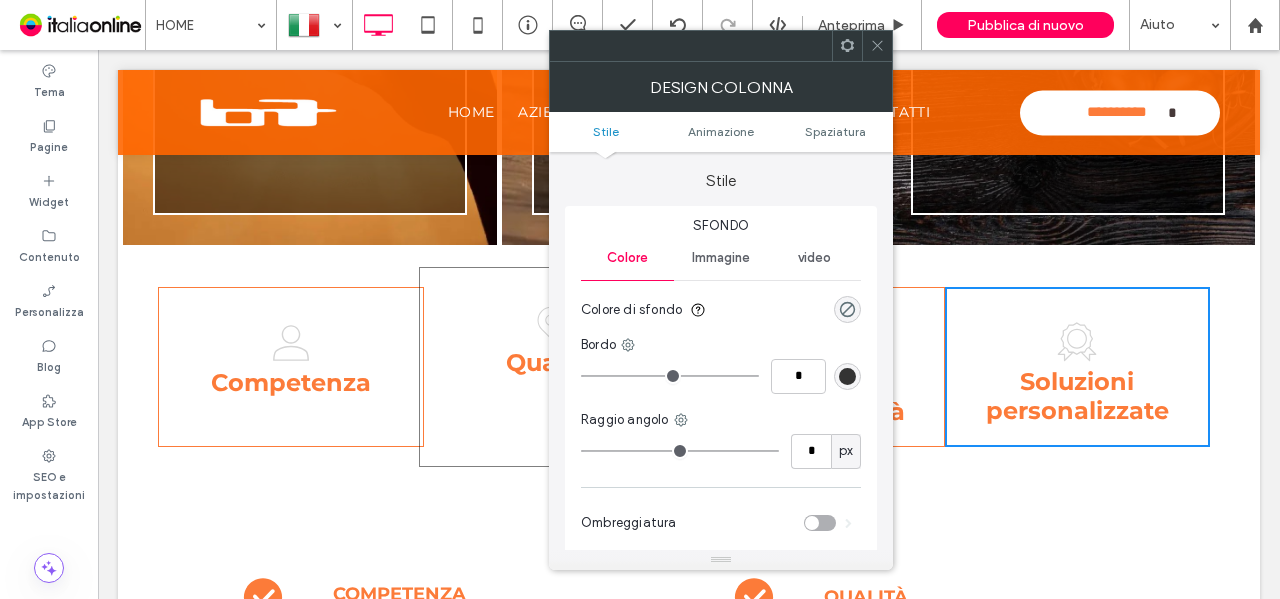 type on "*" 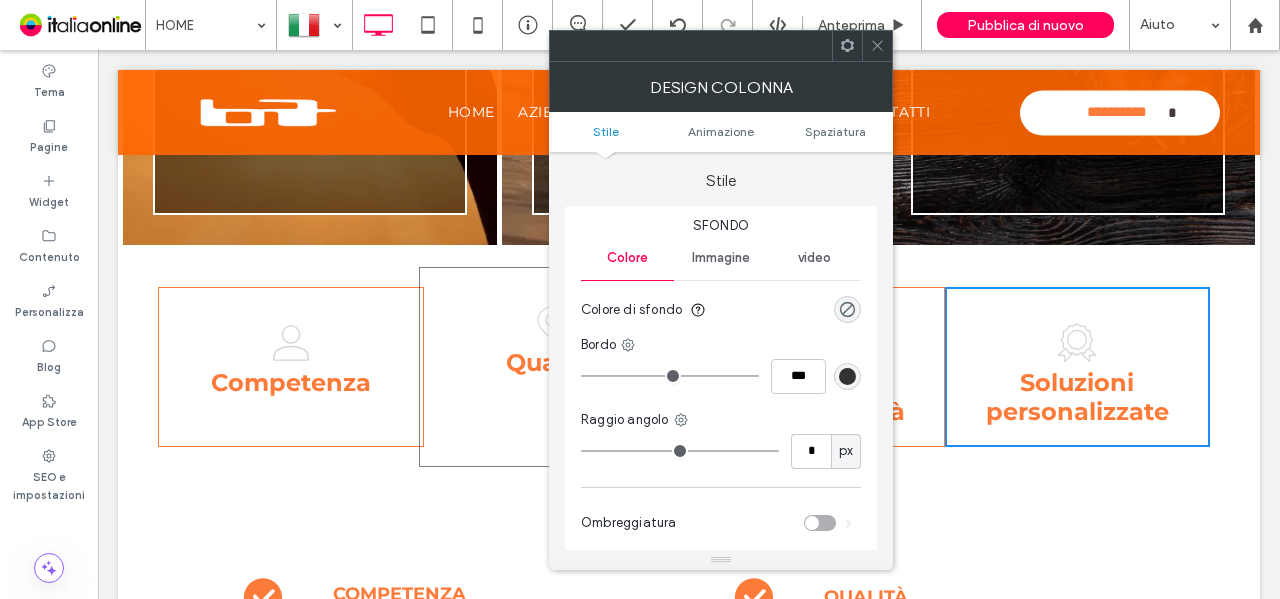 click at bounding box center [847, 376] 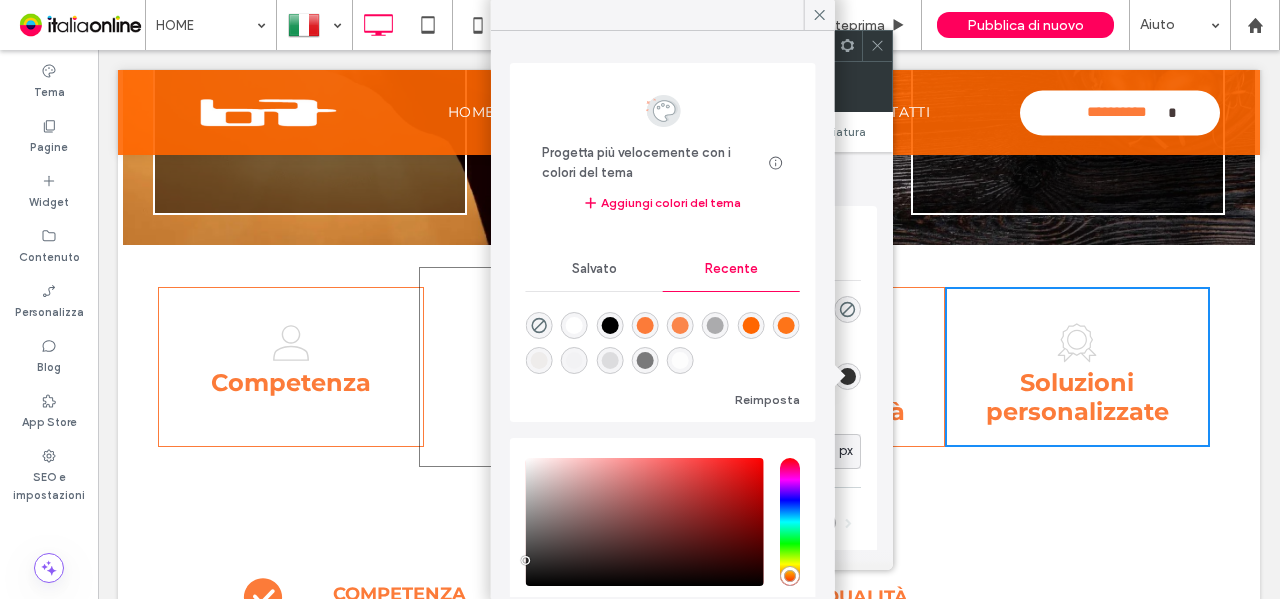 click at bounding box center (645, 360) 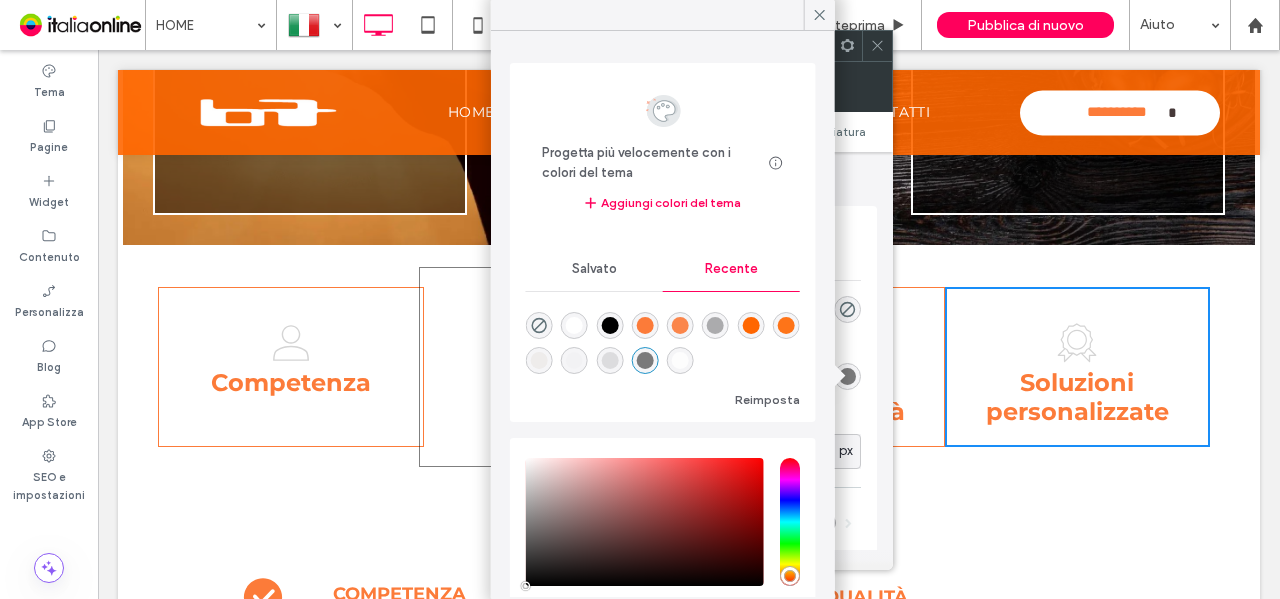 type on "*******" 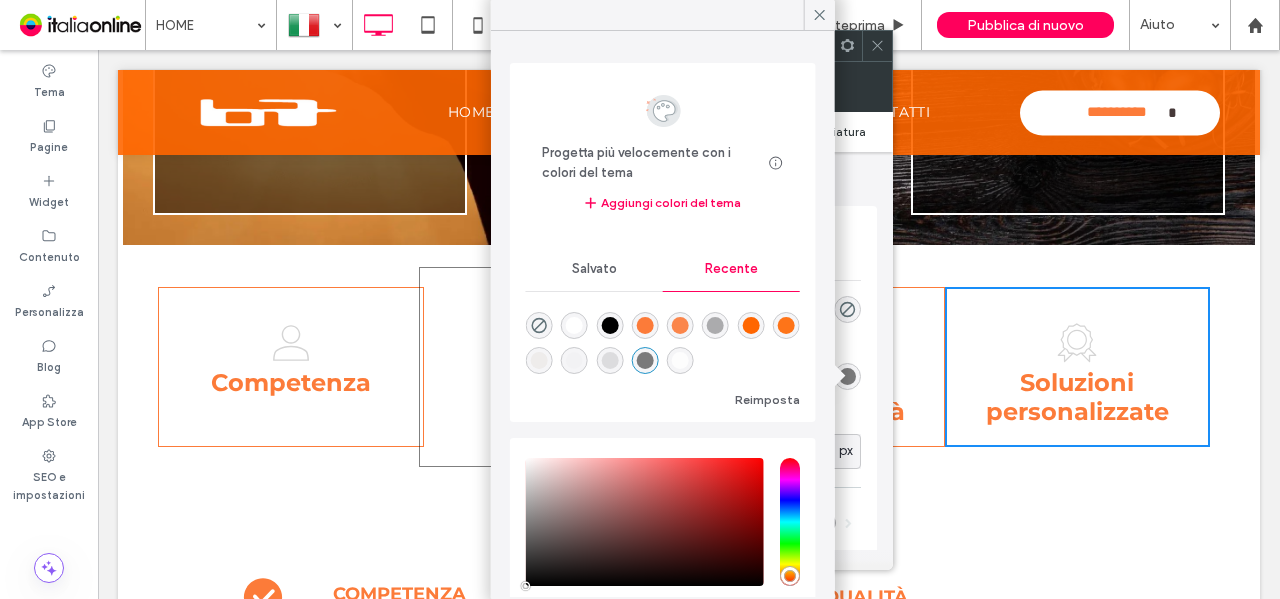 click on "Spaziatura" at bounding box center (835, 131) 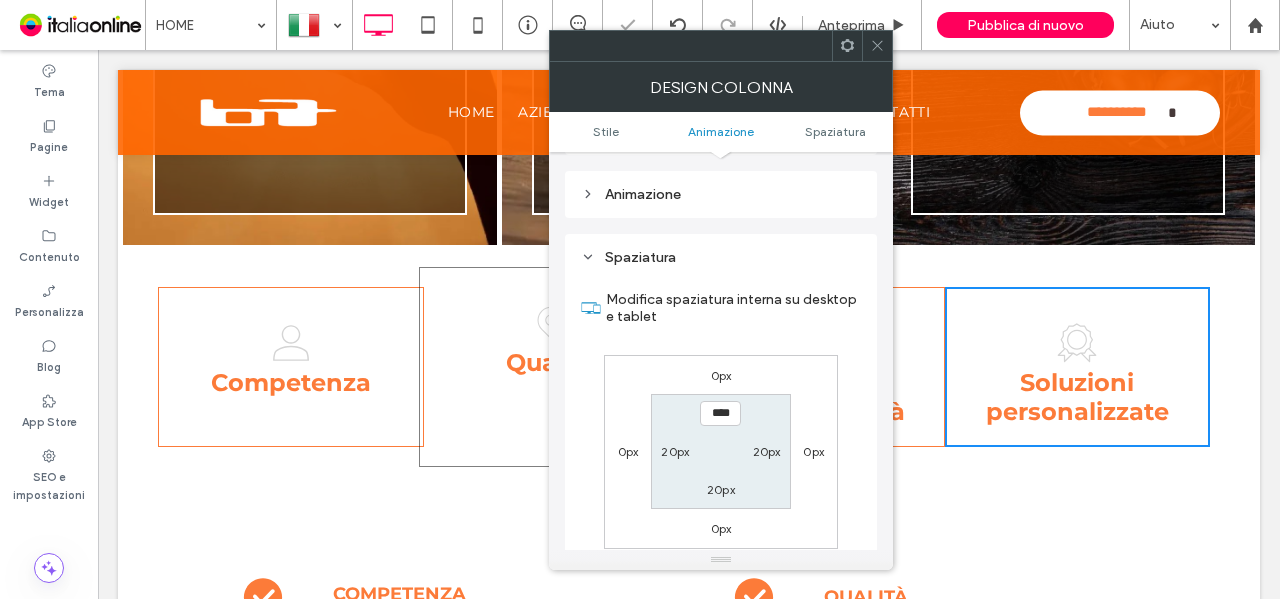 scroll, scrollTop: 469, scrollLeft: 0, axis: vertical 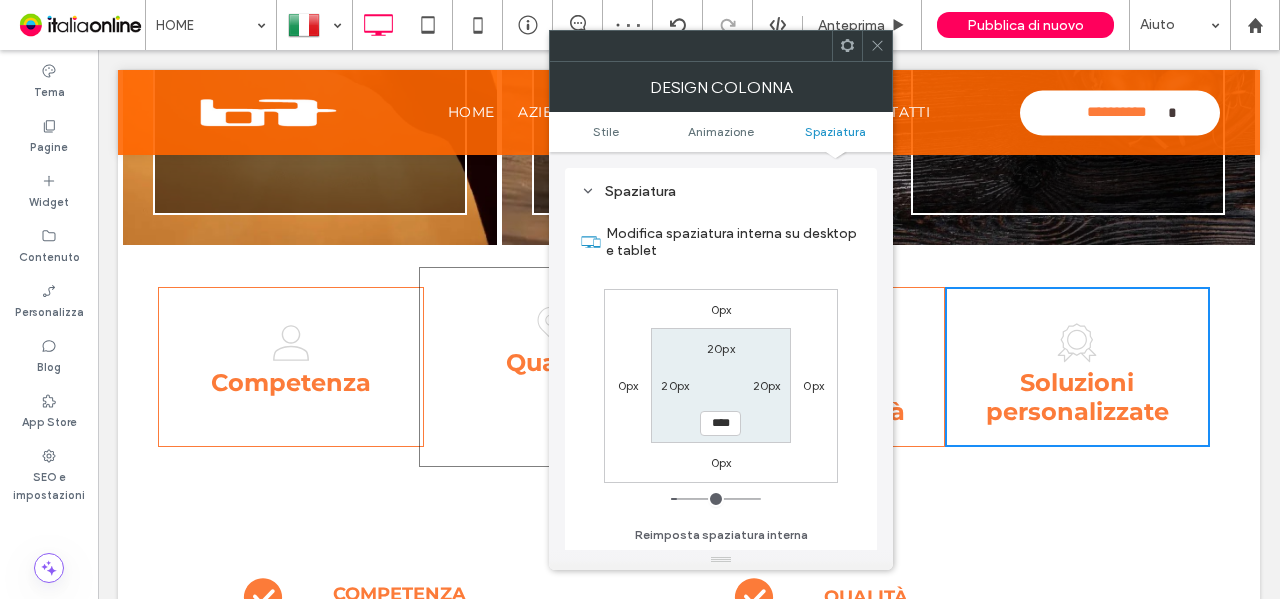 type on "*" 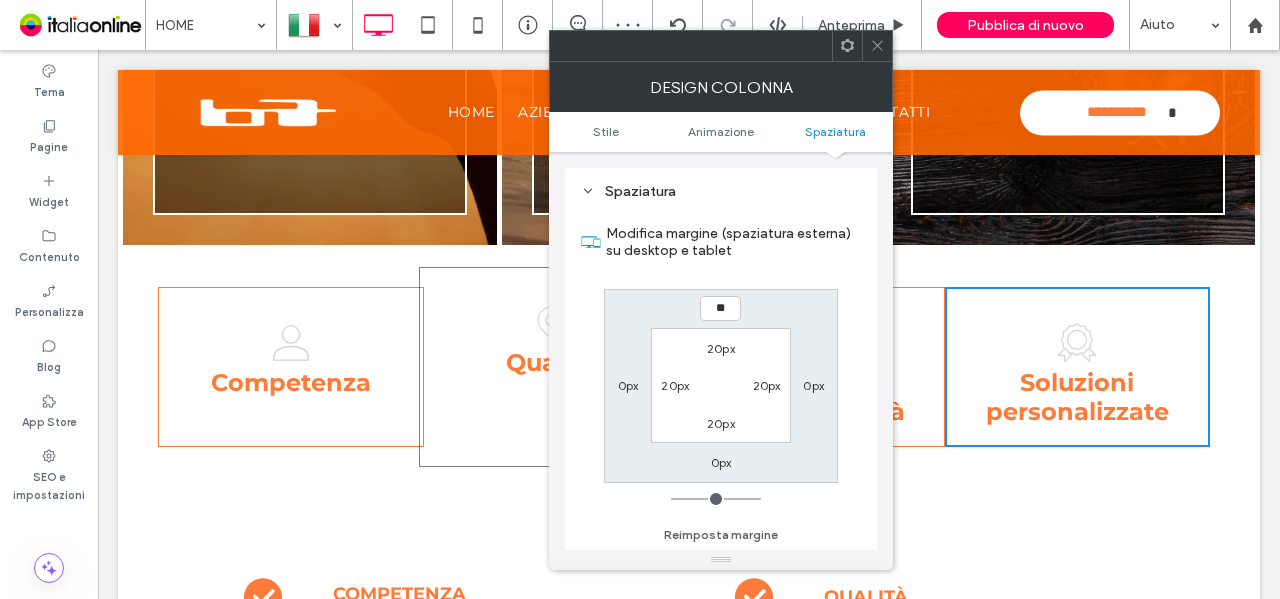 type on "***" 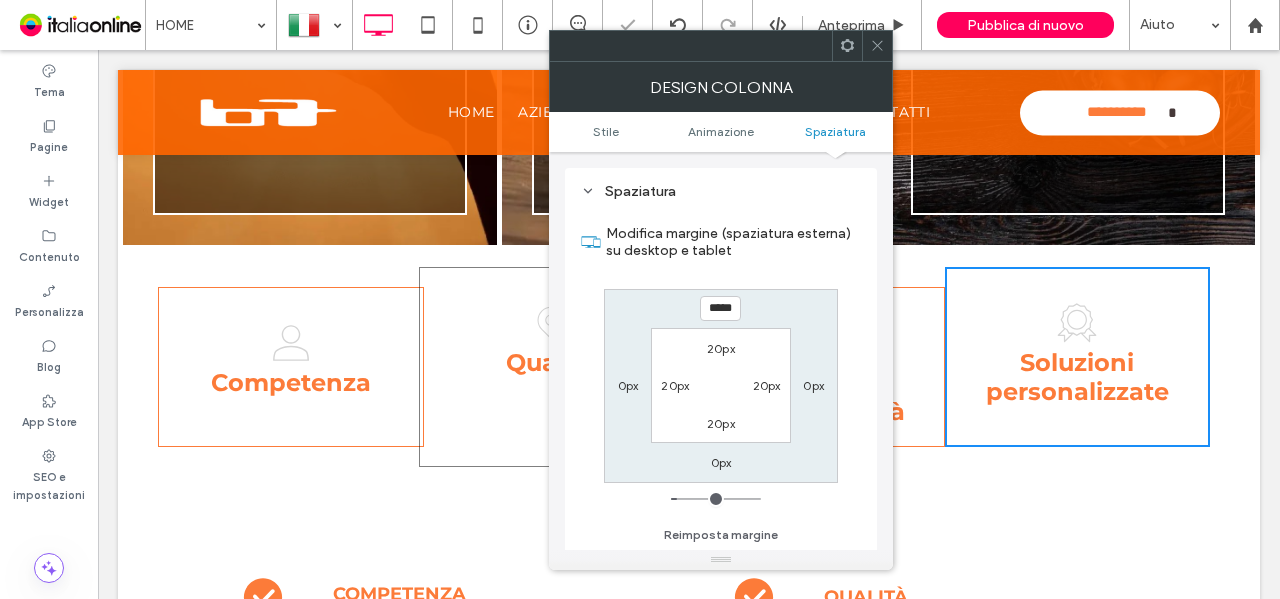 type on "*" 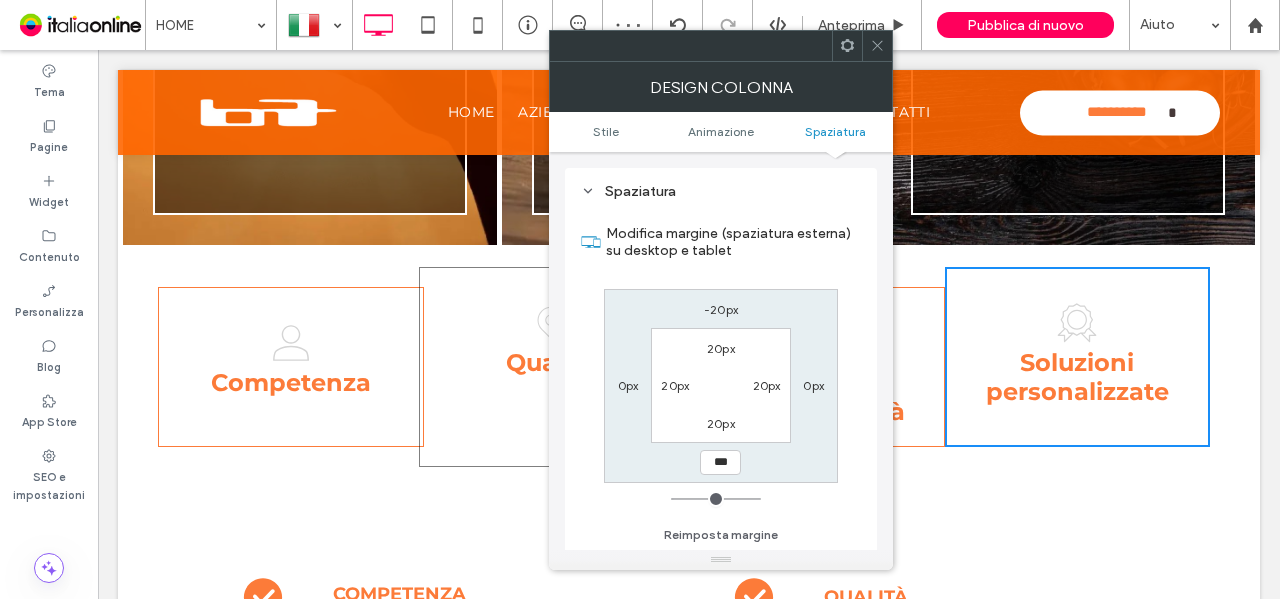 type on "***" 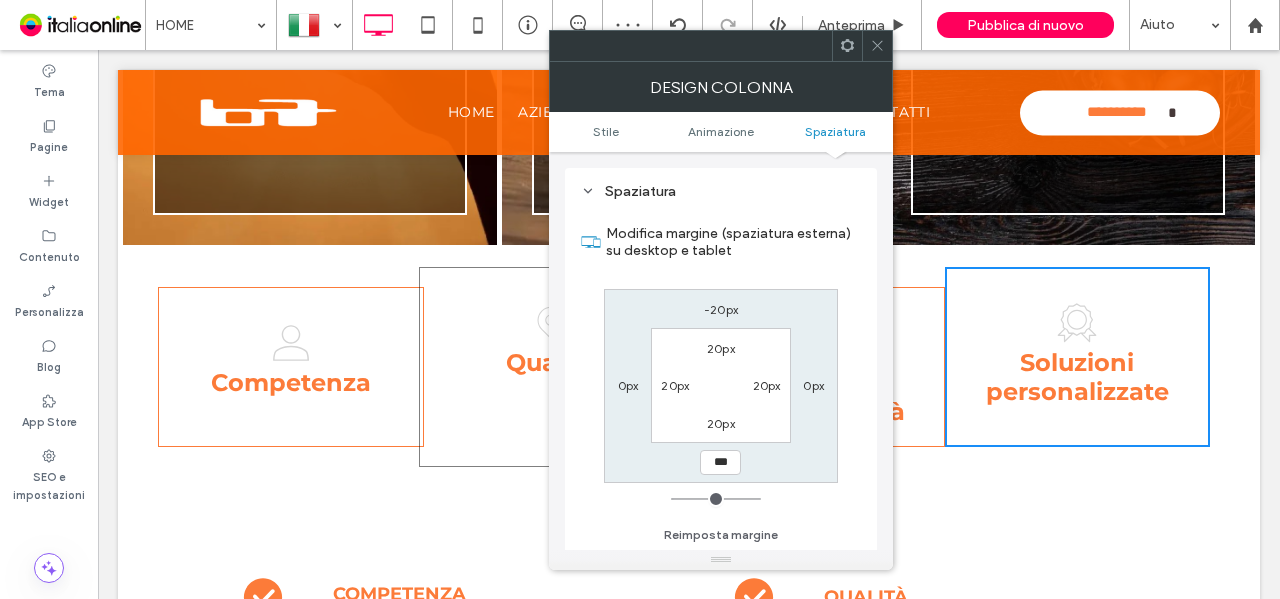 type on "*" 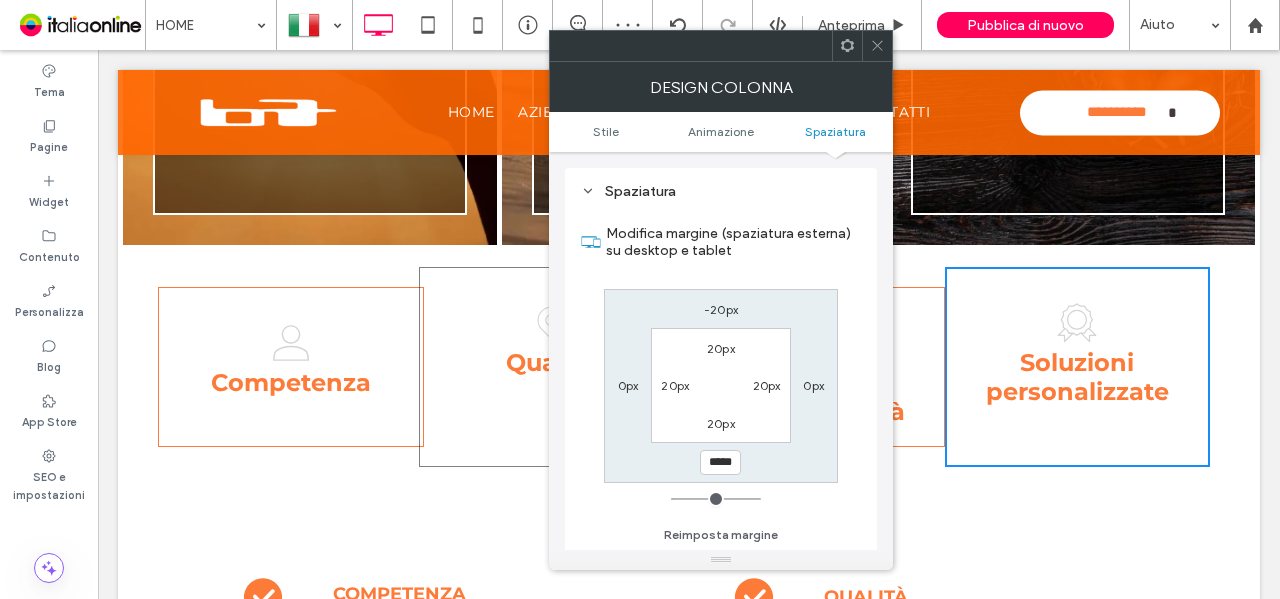 click 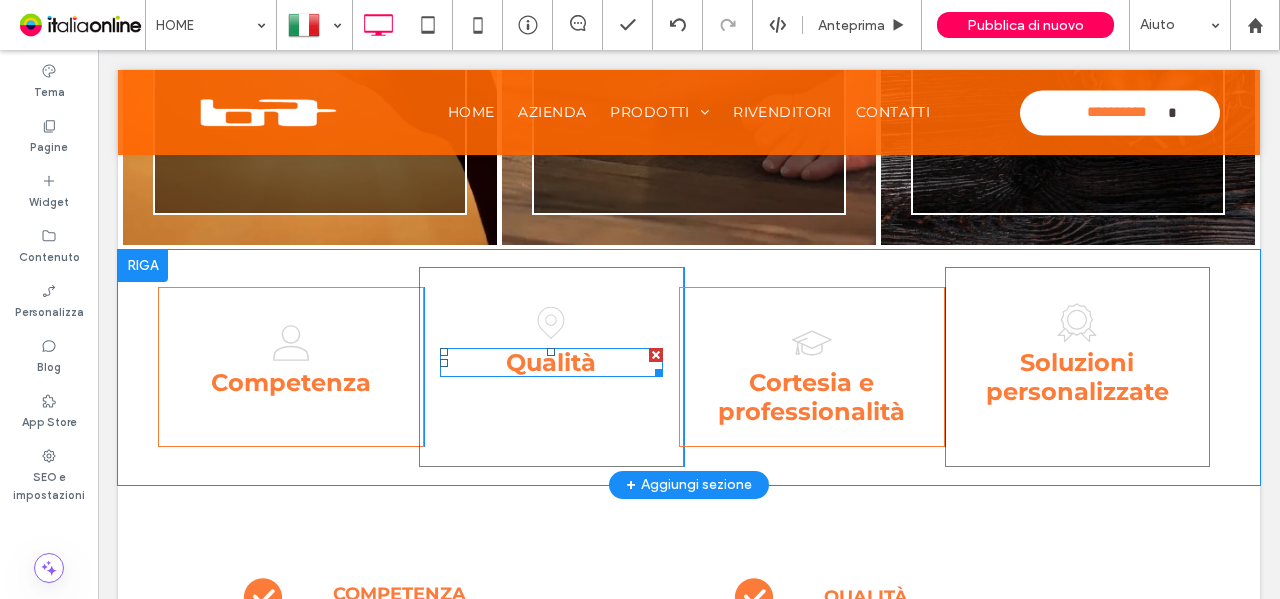 click on "Qualità" at bounding box center [551, 362] 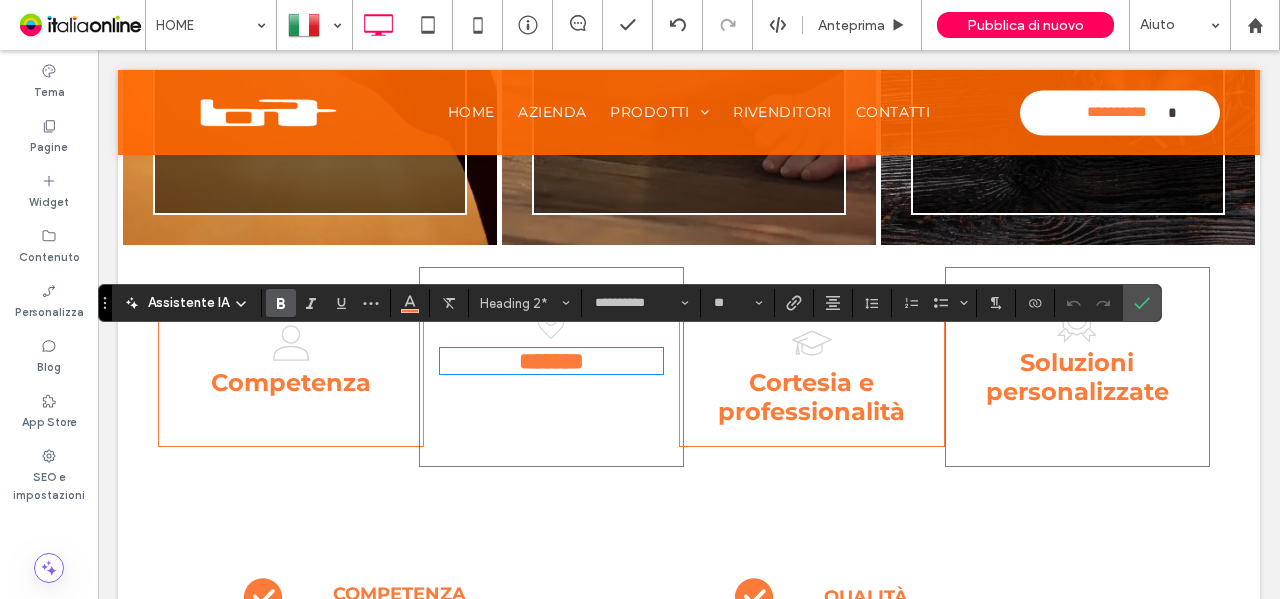 type 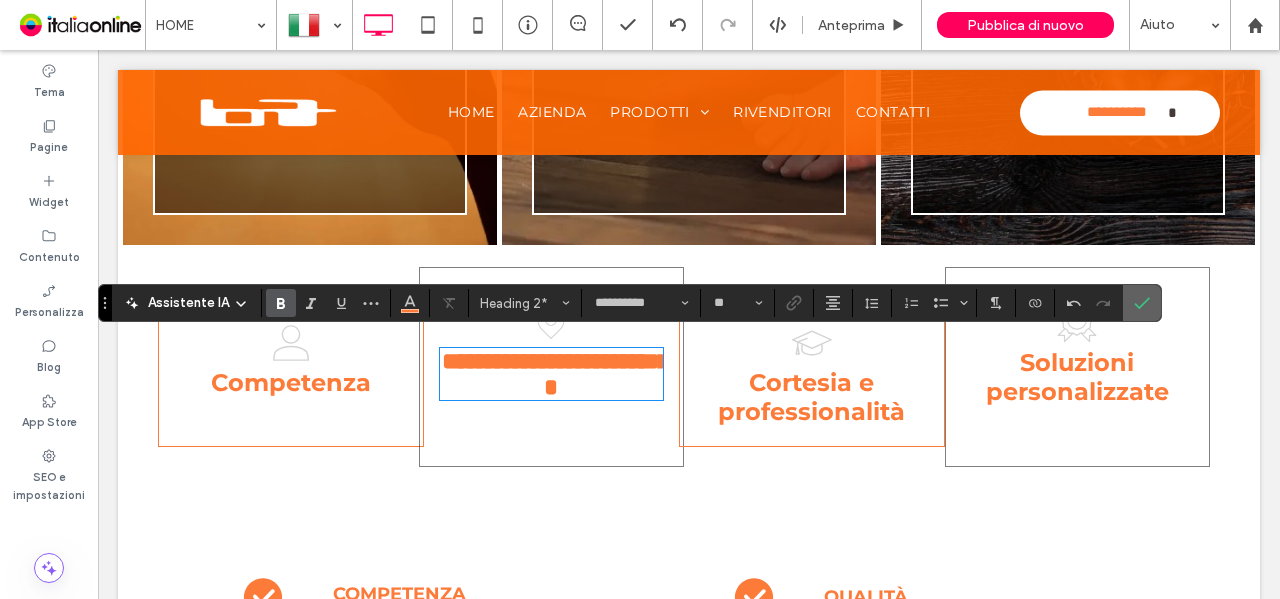click at bounding box center [1142, 303] 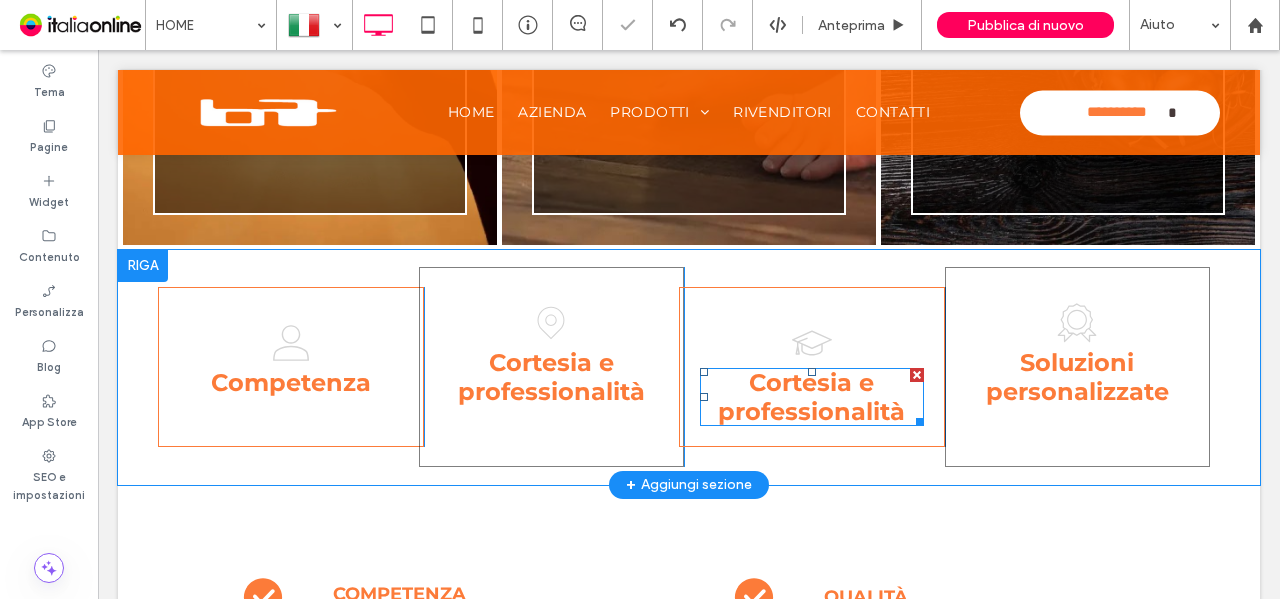 click on "Cortesia e professionalità" at bounding box center [811, 397] 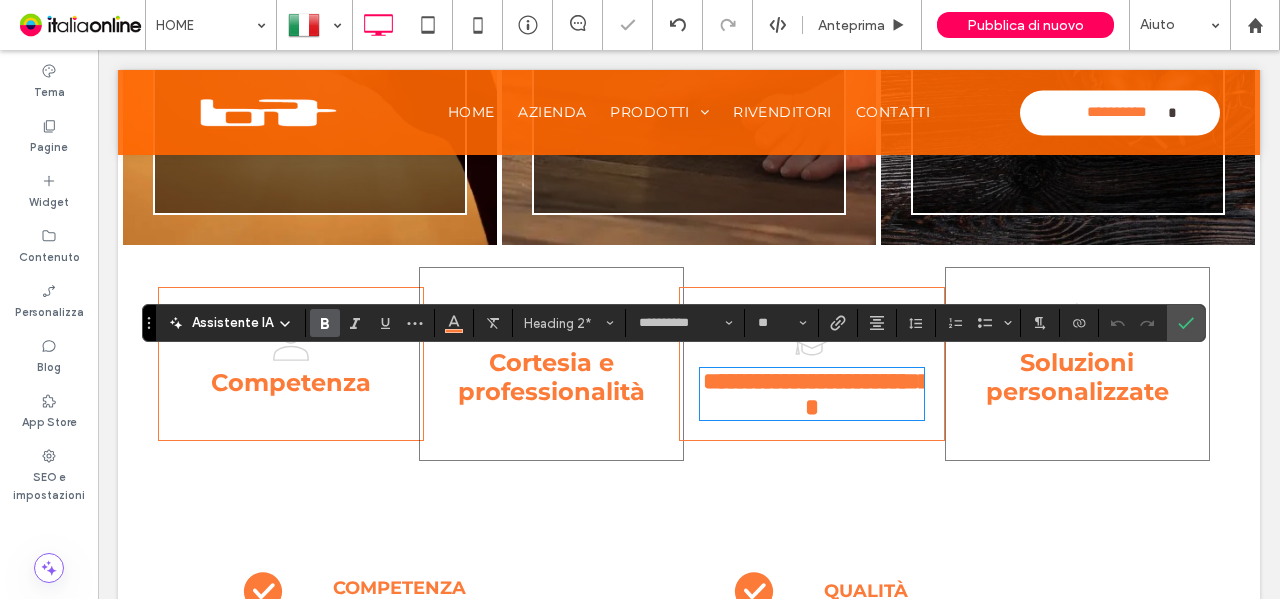 type 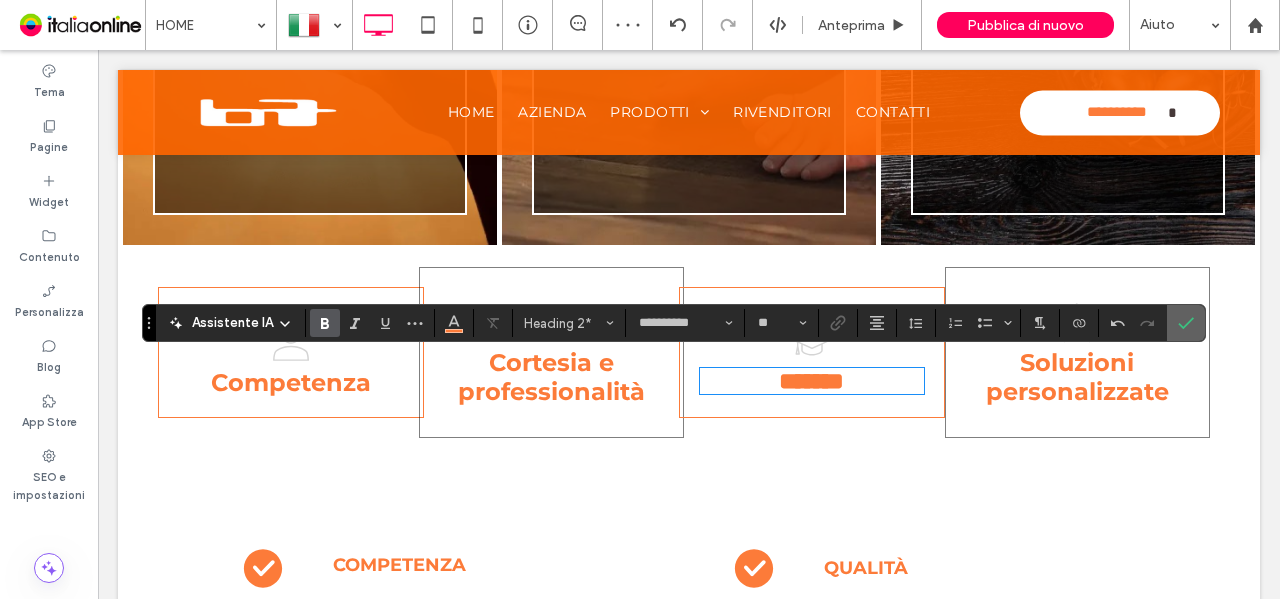 click at bounding box center [1186, 323] 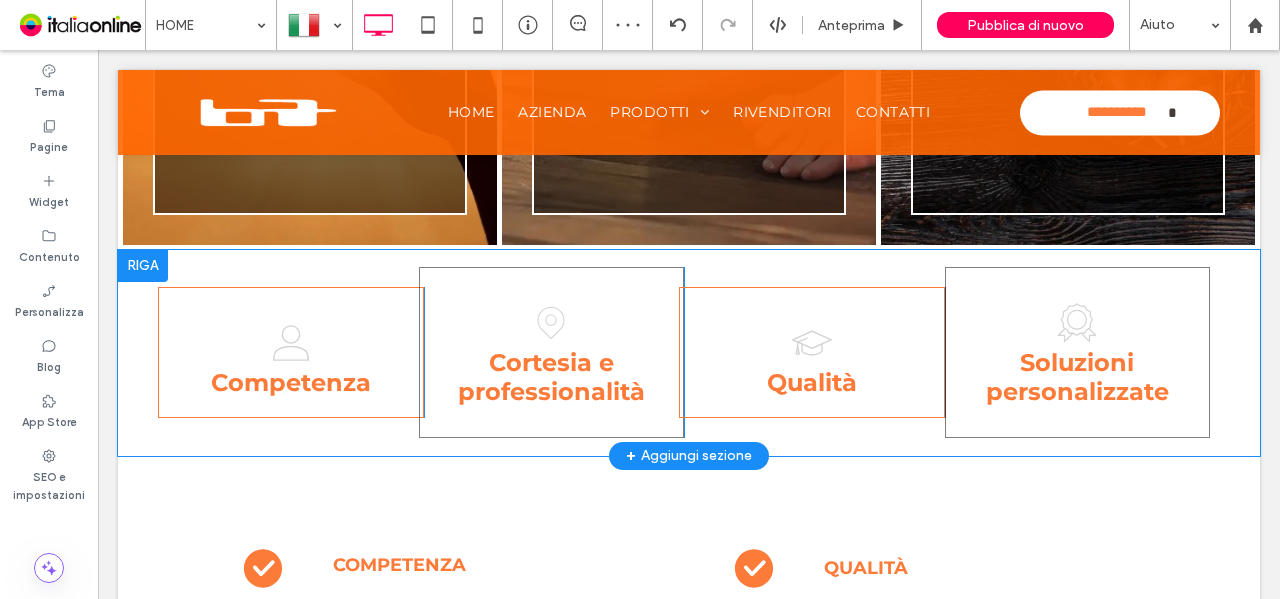 click at bounding box center (143, 266) 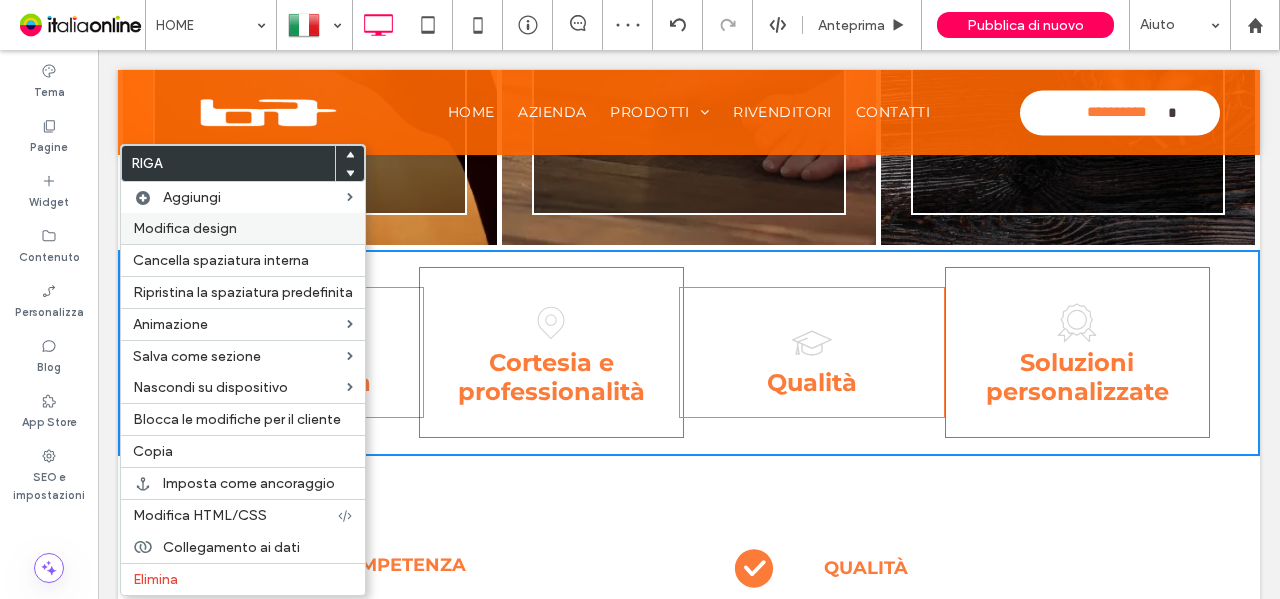 click on "Modifica design" at bounding box center (185, 228) 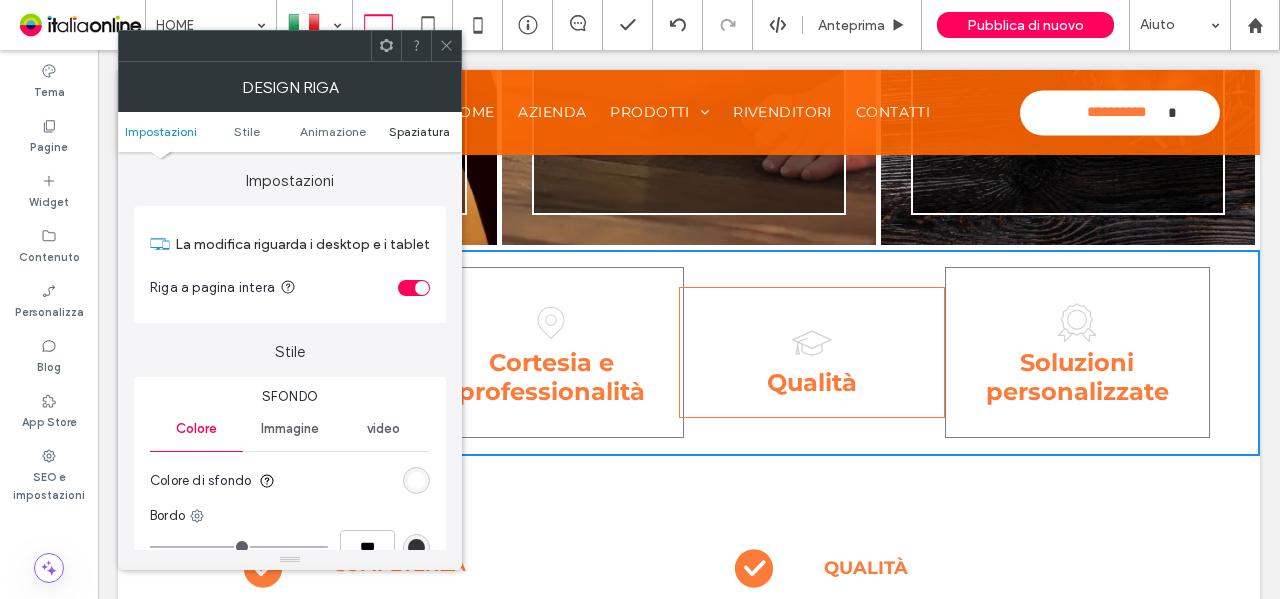 click on "Spaziatura" at bounding box center [419, 131] 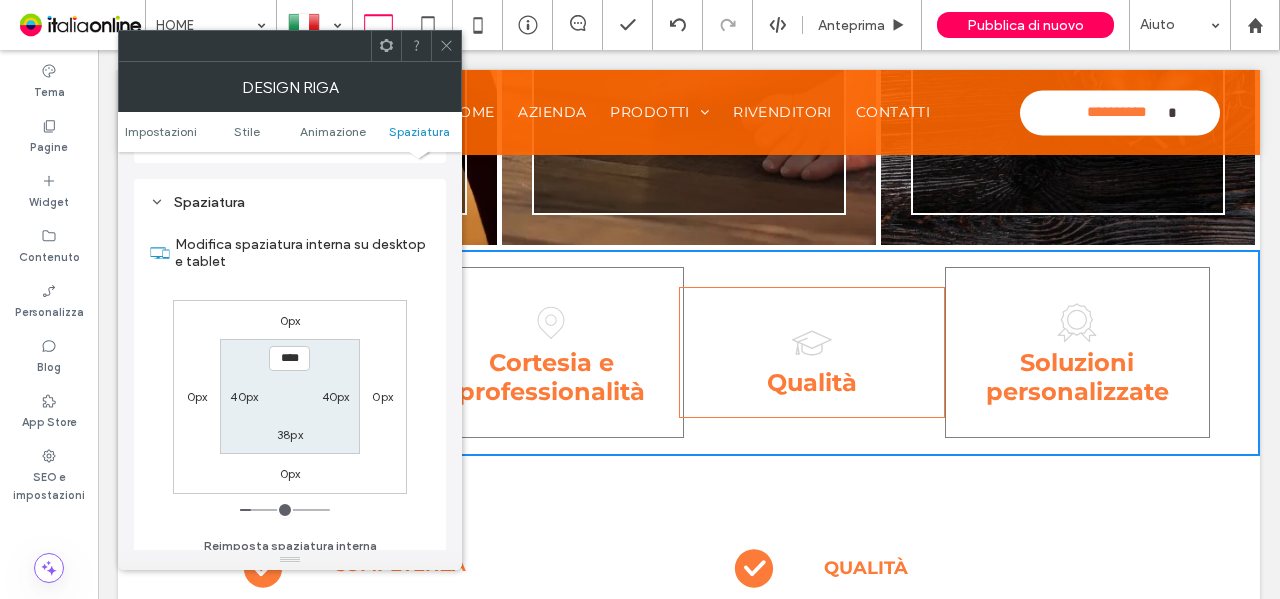scroll, scrollTop: 565, scrollLeft: 0, axis: vertical 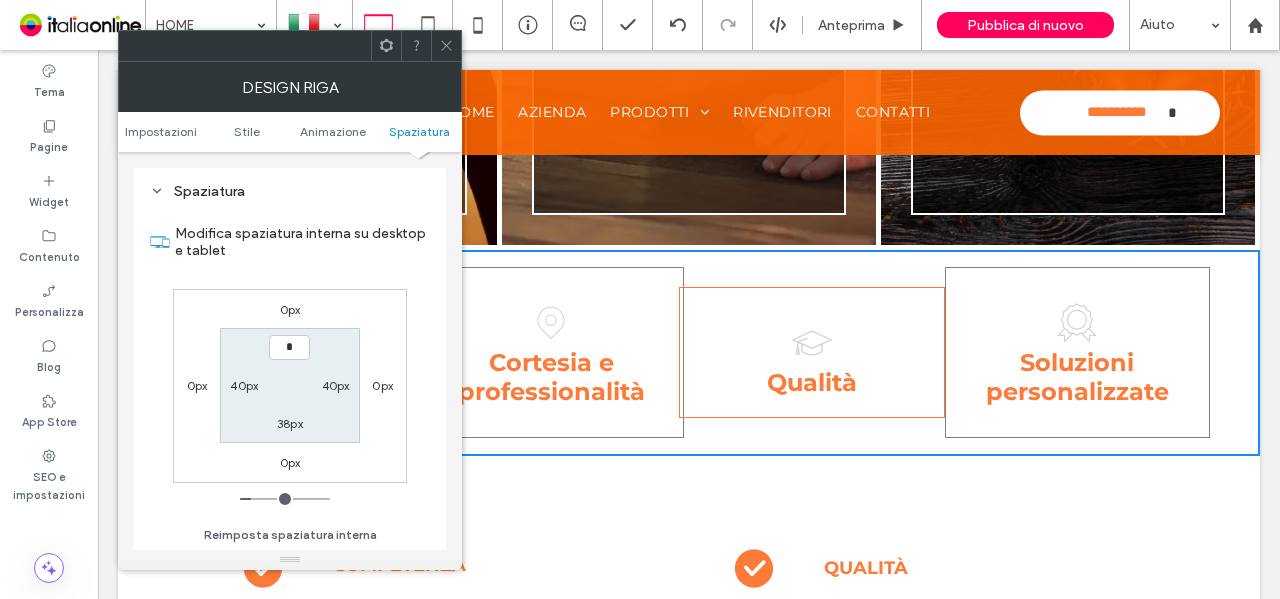 type on "**" 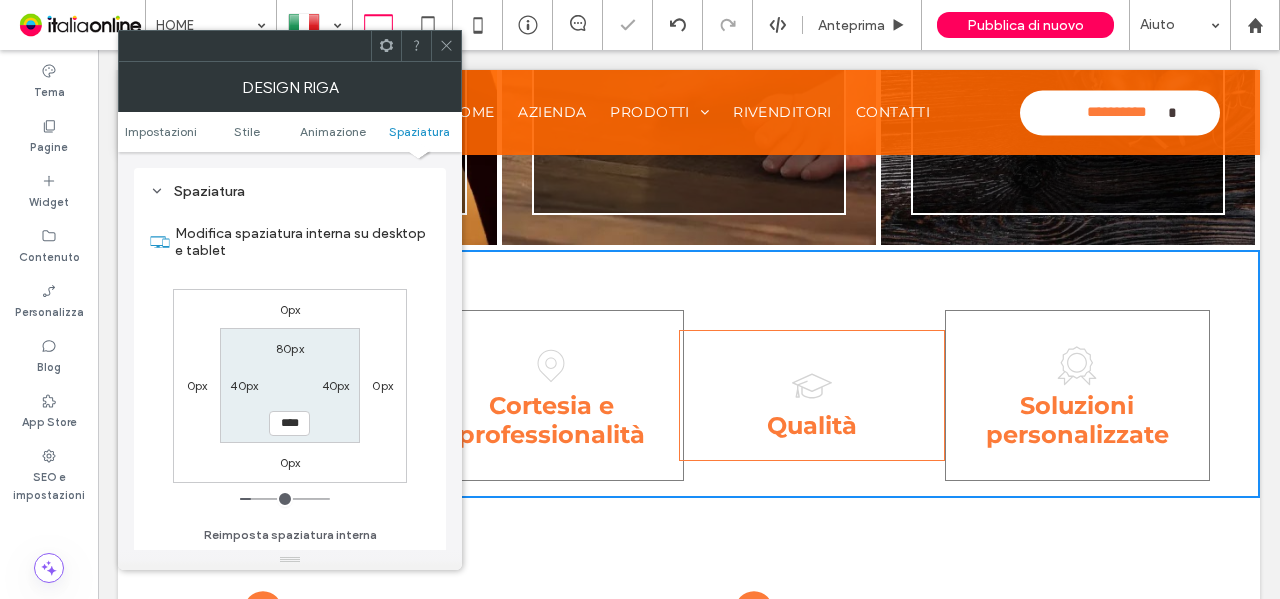 type on "**" 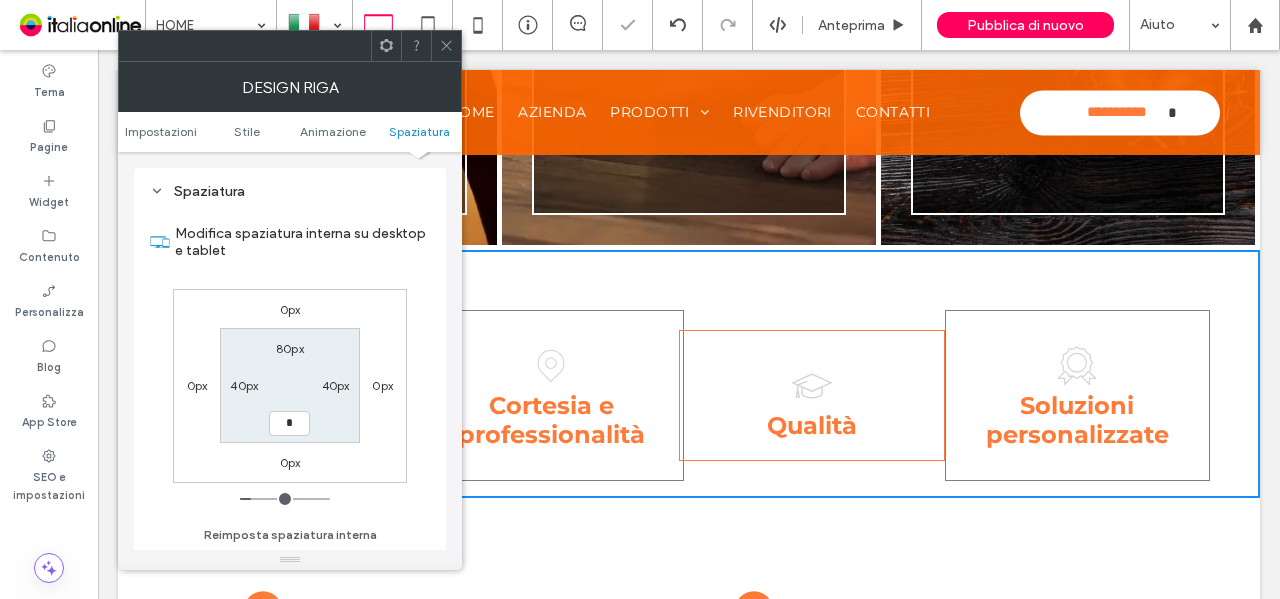 type on "**" 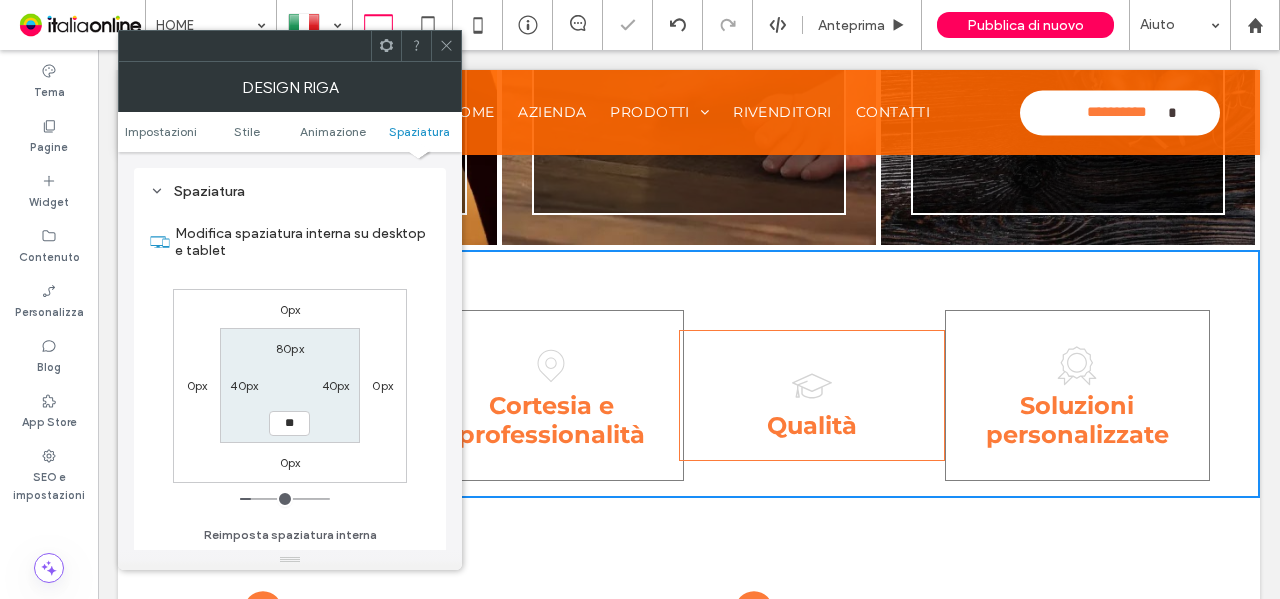 type on "**" 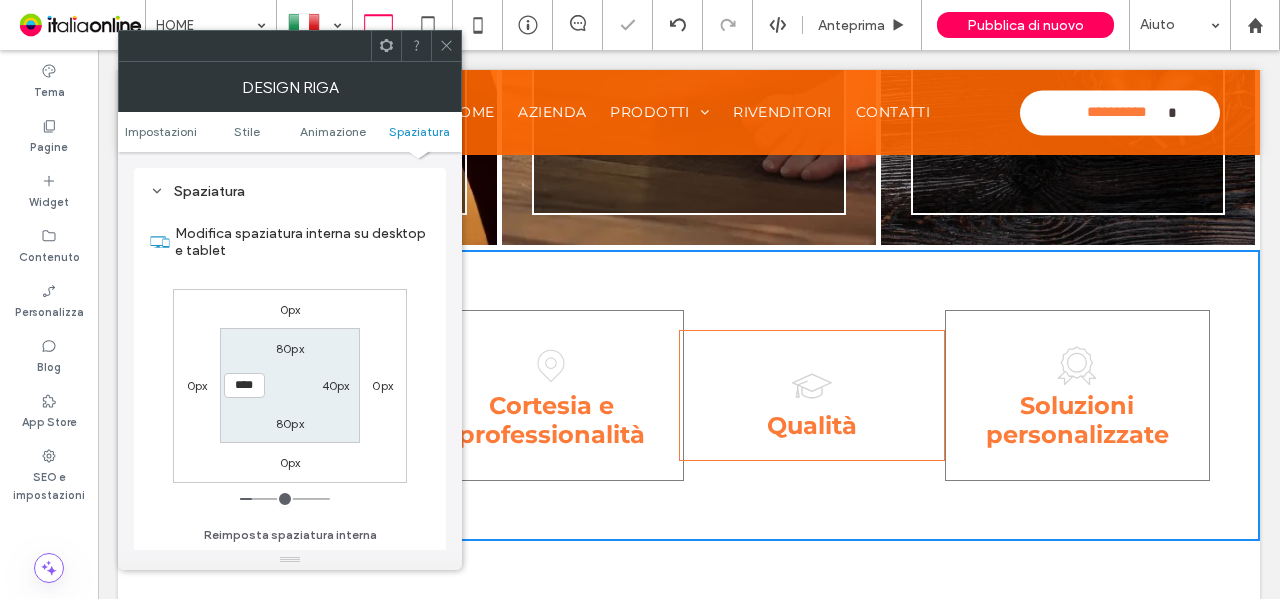 click 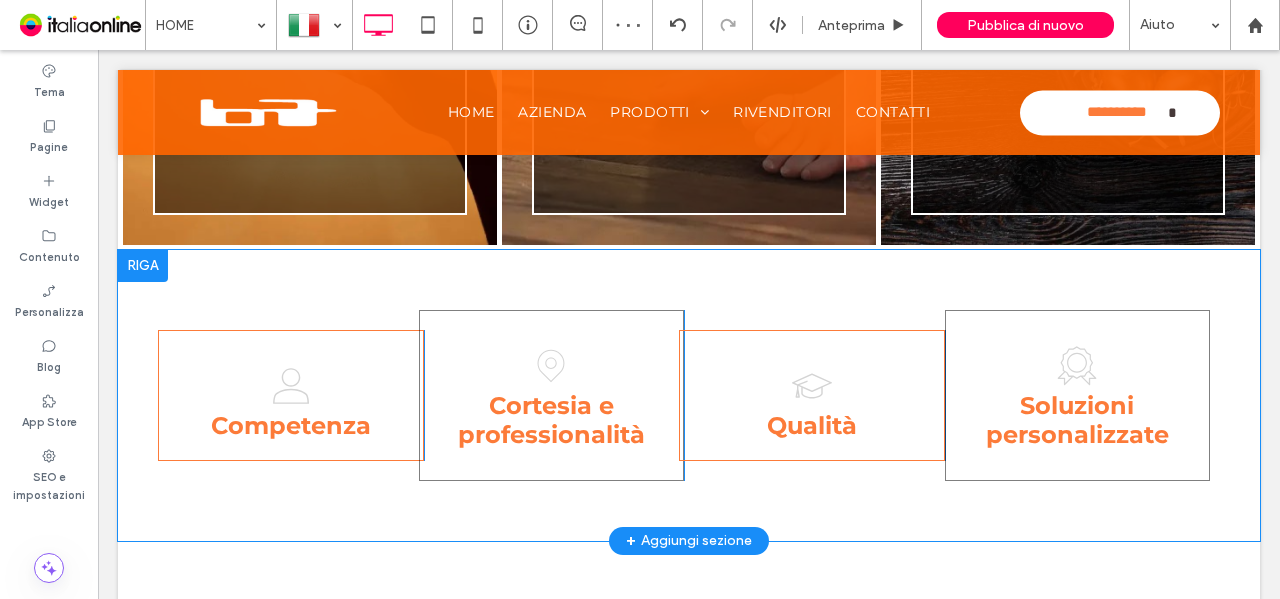 scroll, scrollTop: 1950, scrollLeft: 0, axis: vertical 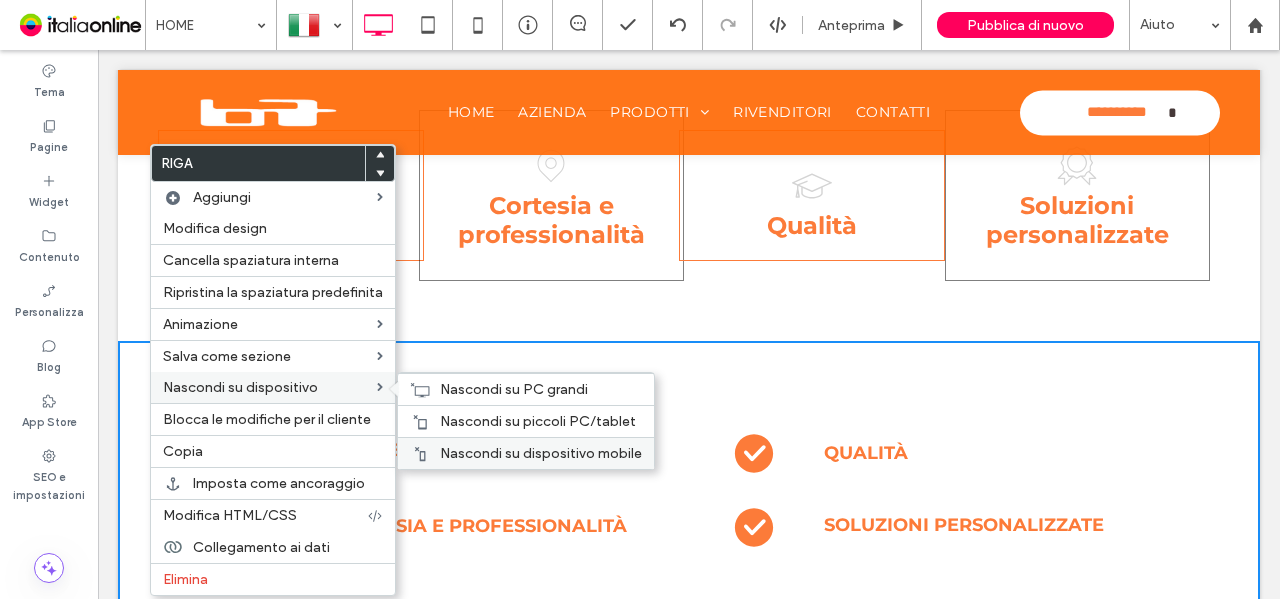 click on "Nascondi su dispositivo mobile" at bounding box center (541, 453) 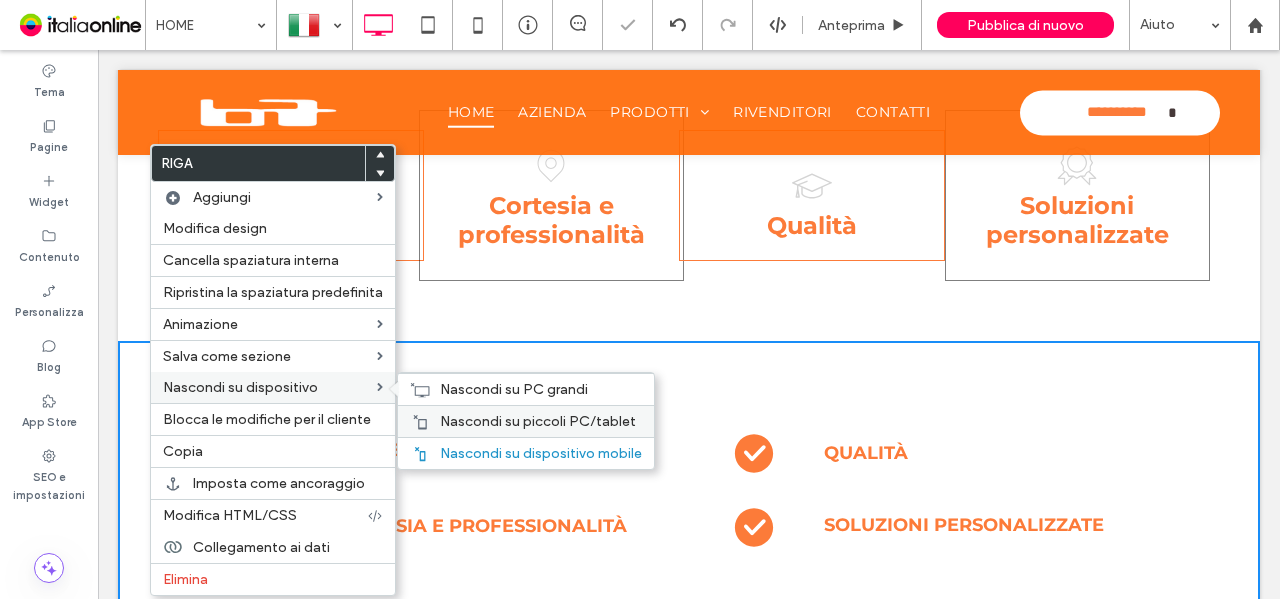 click on "Nascondi su piccoli PC/tablet" at bounding box center [538, 421] 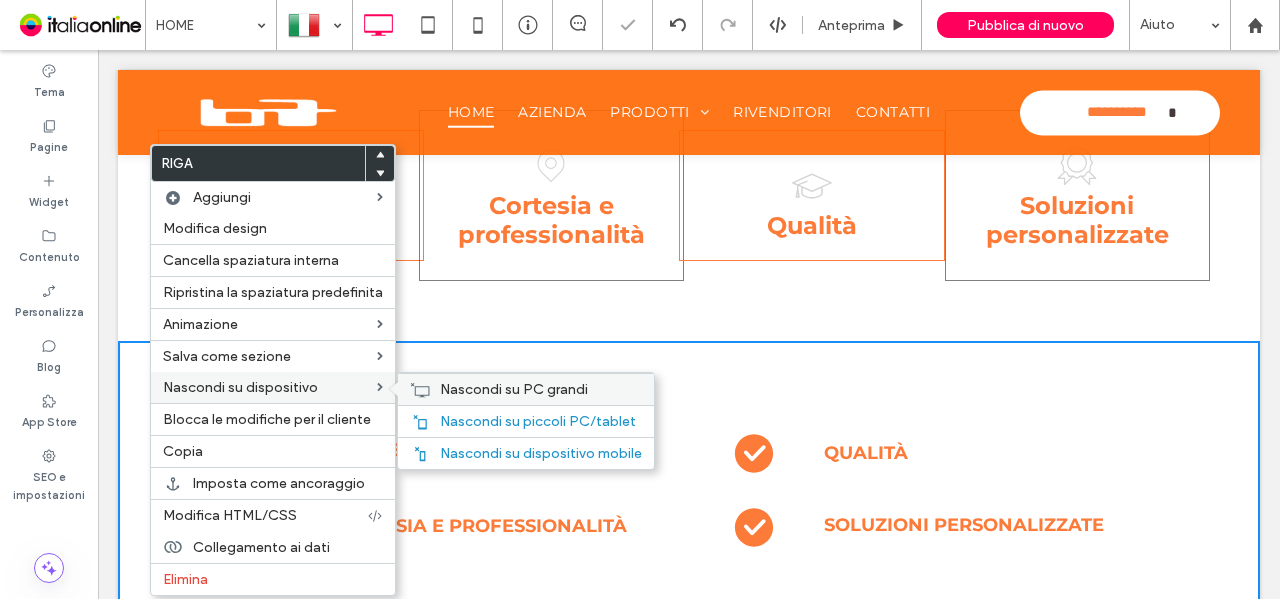 click on "Nascondi su PC grandi" at bounding box center [526, 389] 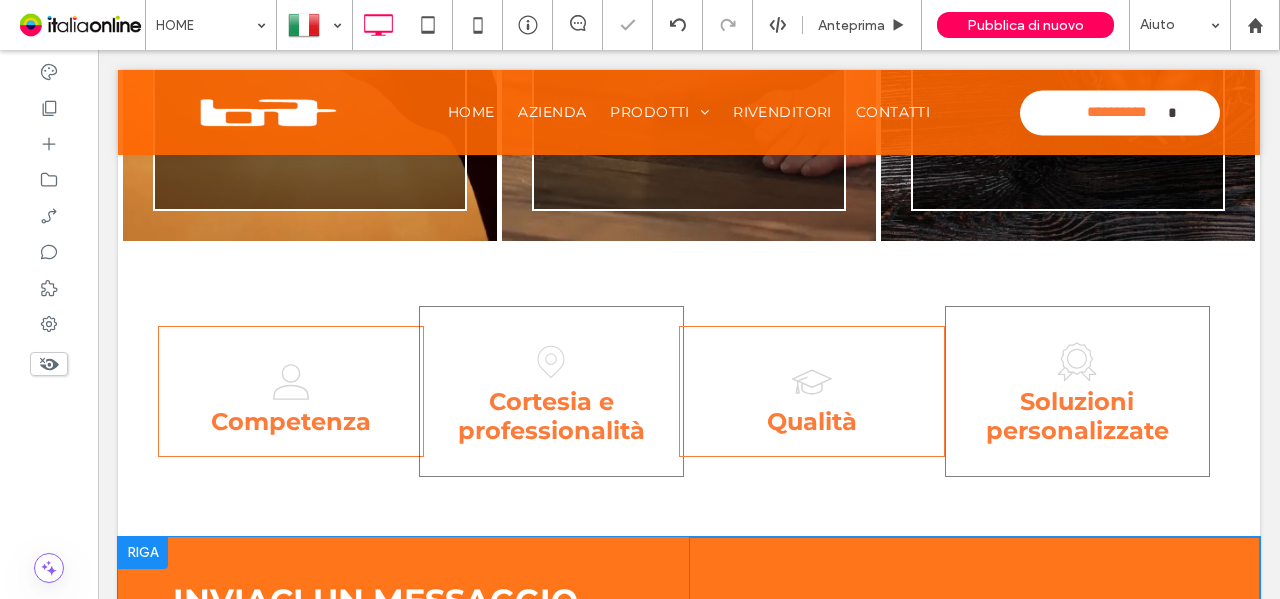 scroll, scrollTop: 1750, scrollLeft: 0, axis: vertical 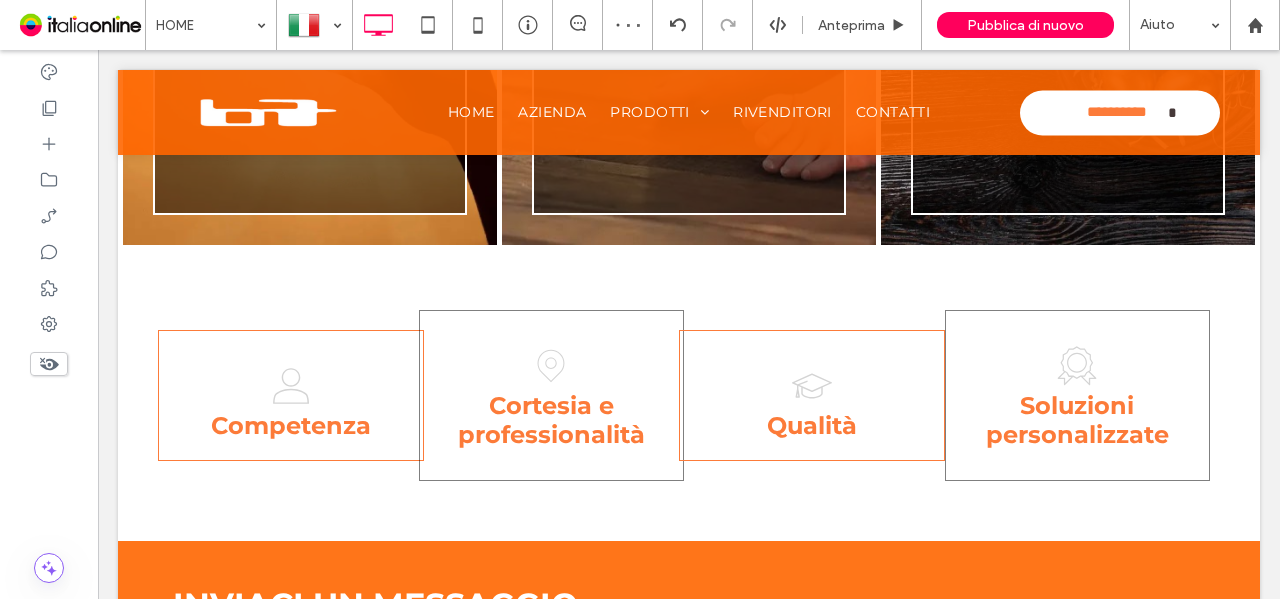click on "Soluzioni personalizzate   Click To Paste" at bounding box center (1078, 395) 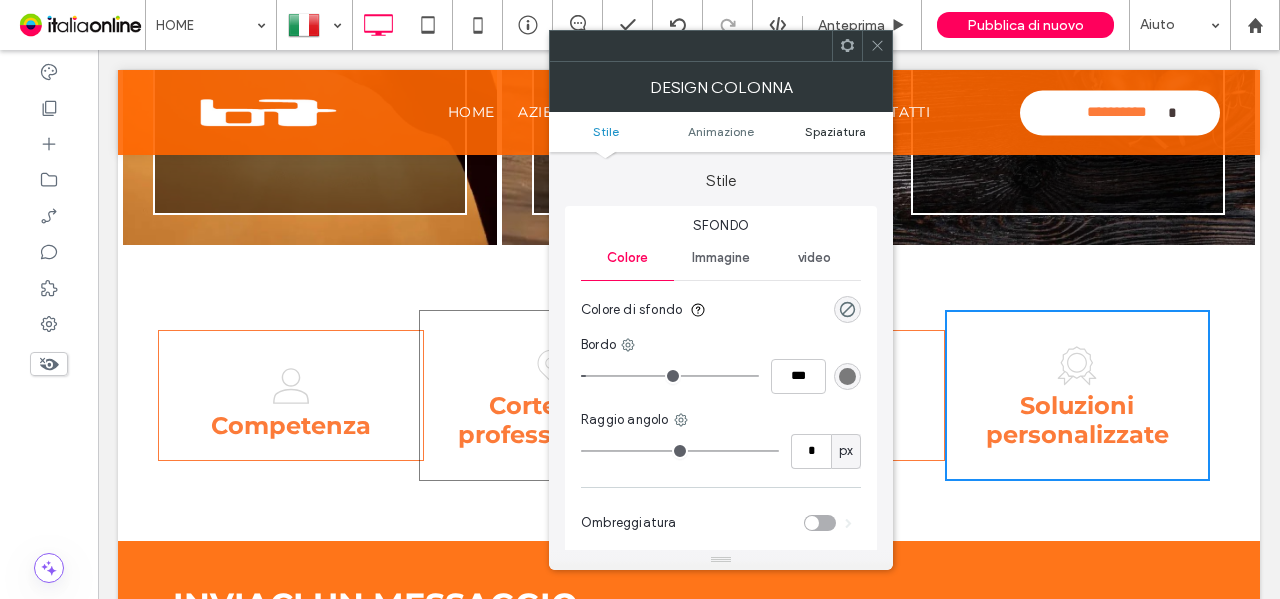 click on "Spaziatura" at bounding box center [835, 131] 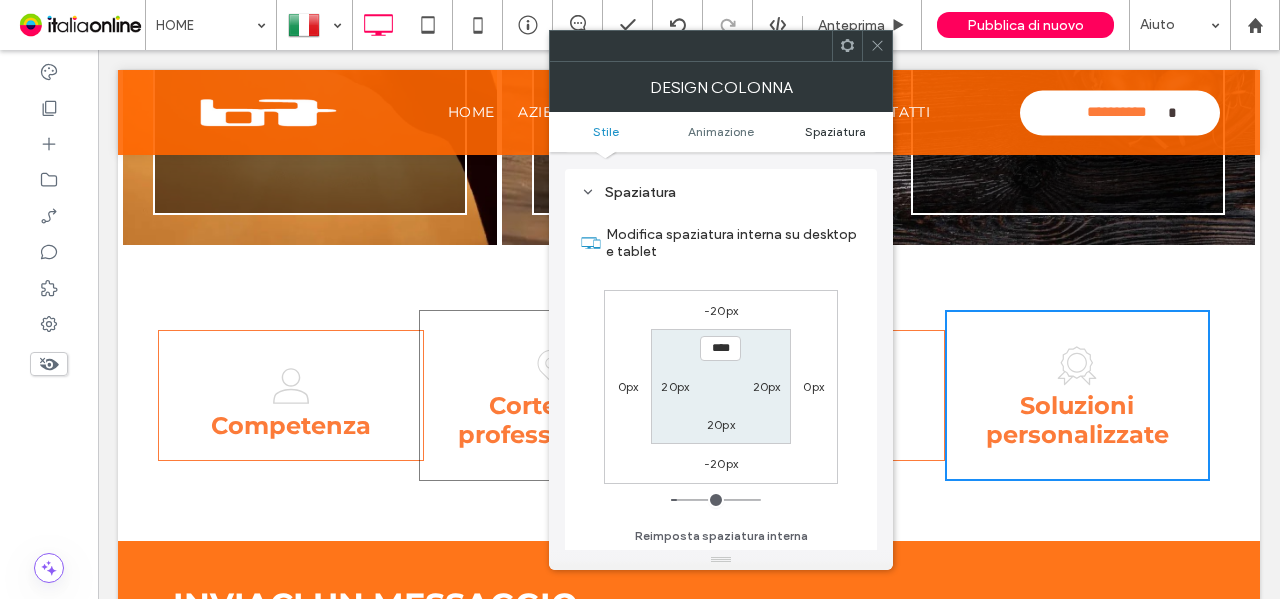 scroll, scrollTop: 469, scrollLeft: 0, axis: vertical 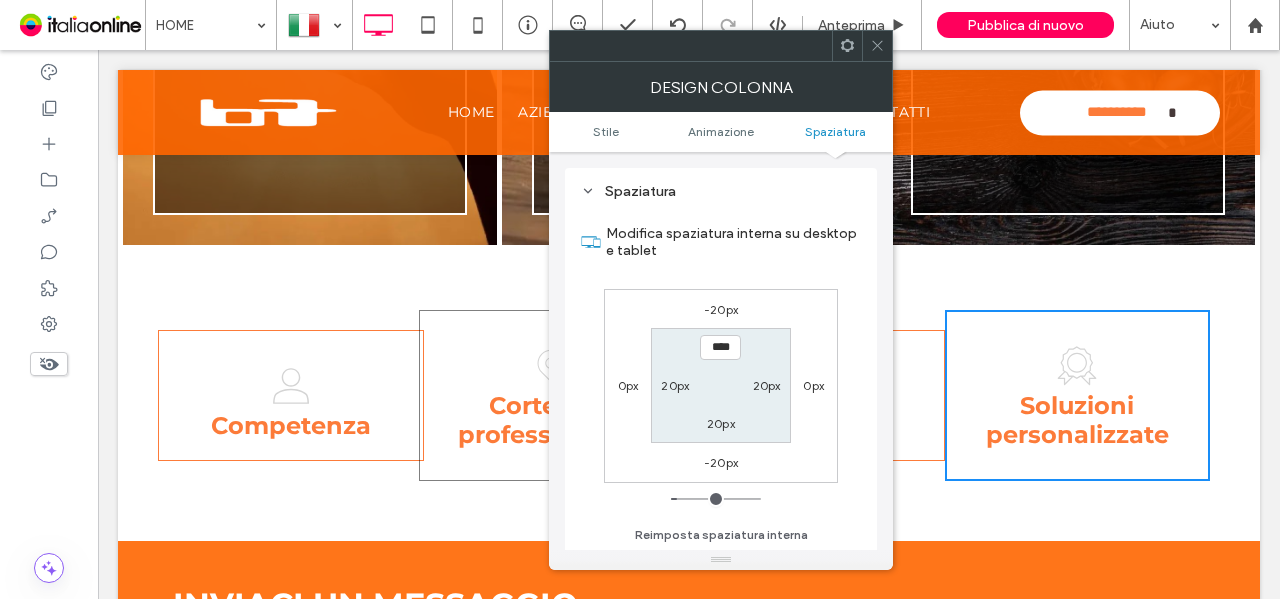 click on "0px" at bounding box center (628, 385) 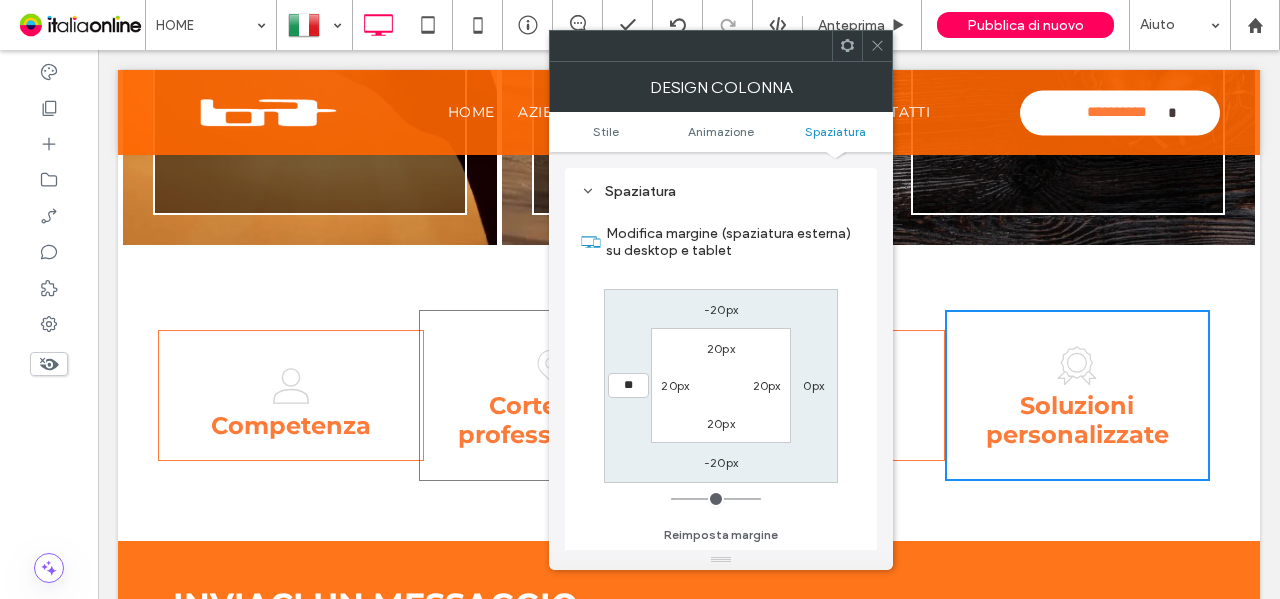 type on "**" 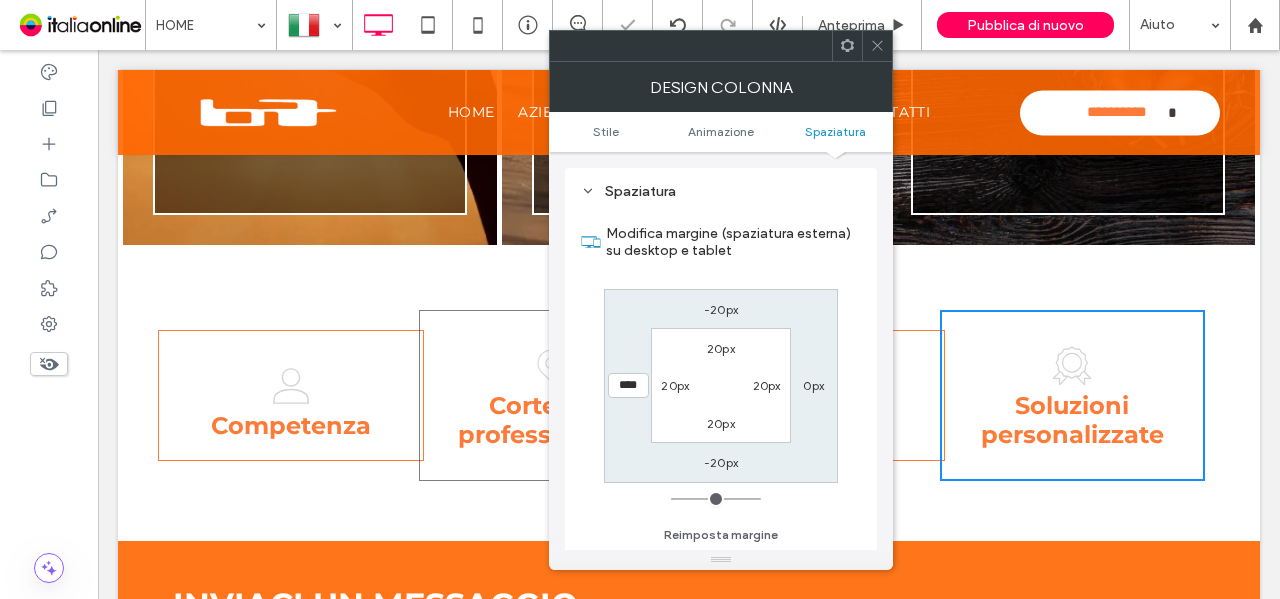 click 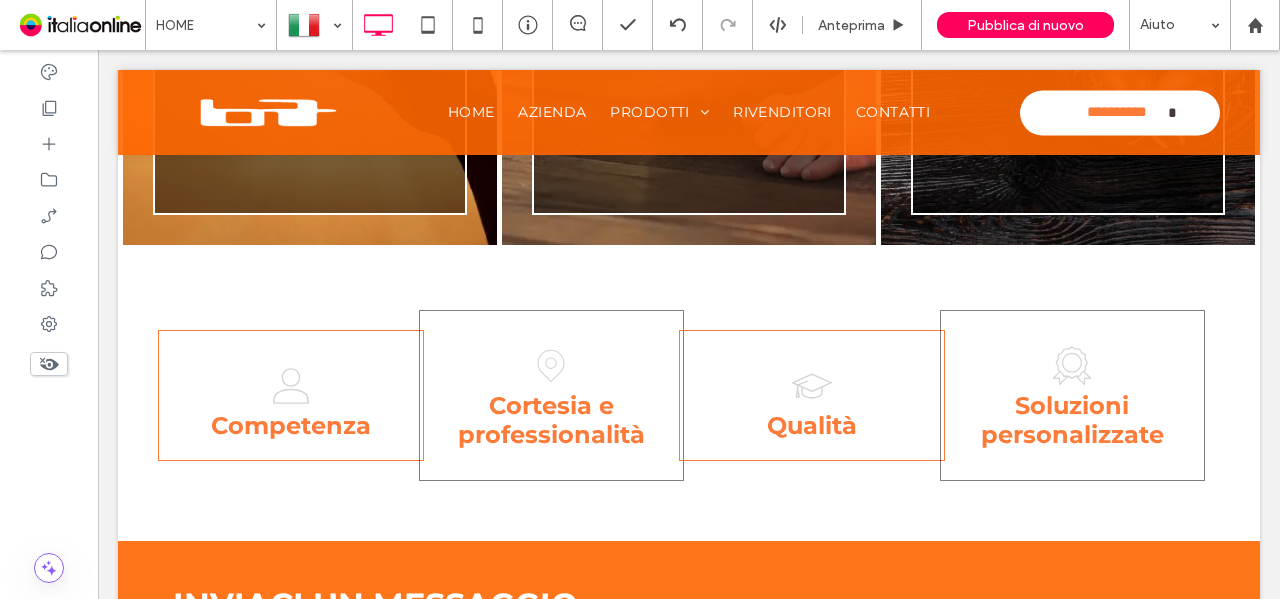click on "Cortesia e professionalità   Click To Paste" at bounding box center [552, 395] 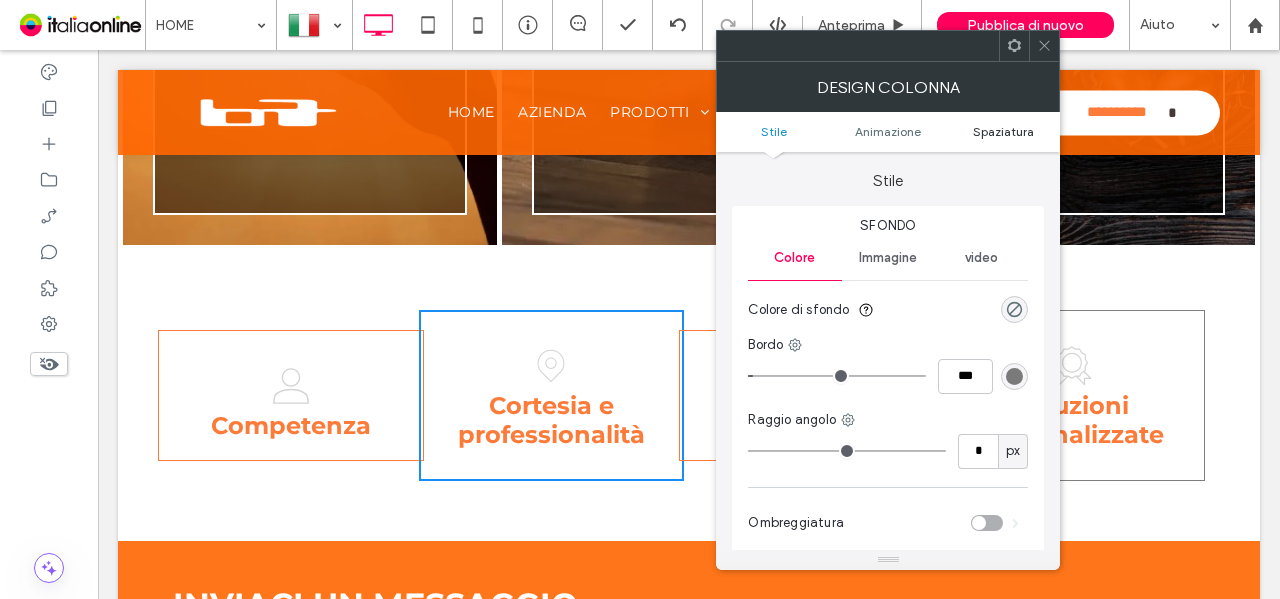 click on "Spaziatura" at bounding box center [1003, 131] 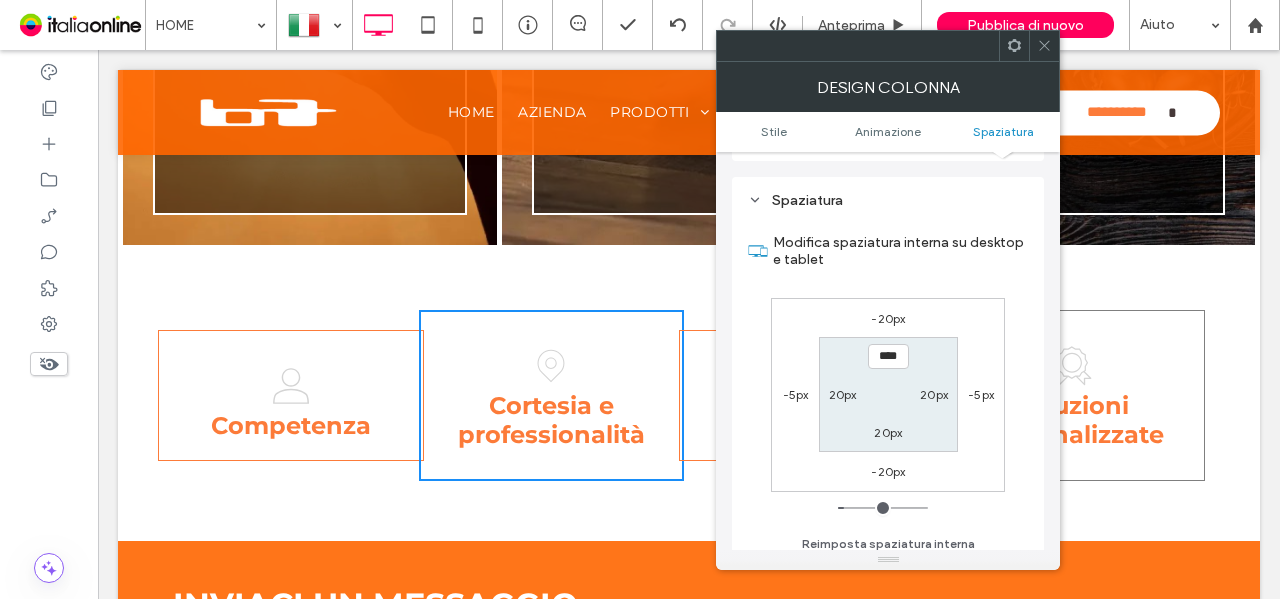 scroll, scrollTop: 469, scrollLeft: 0, axis: vertical 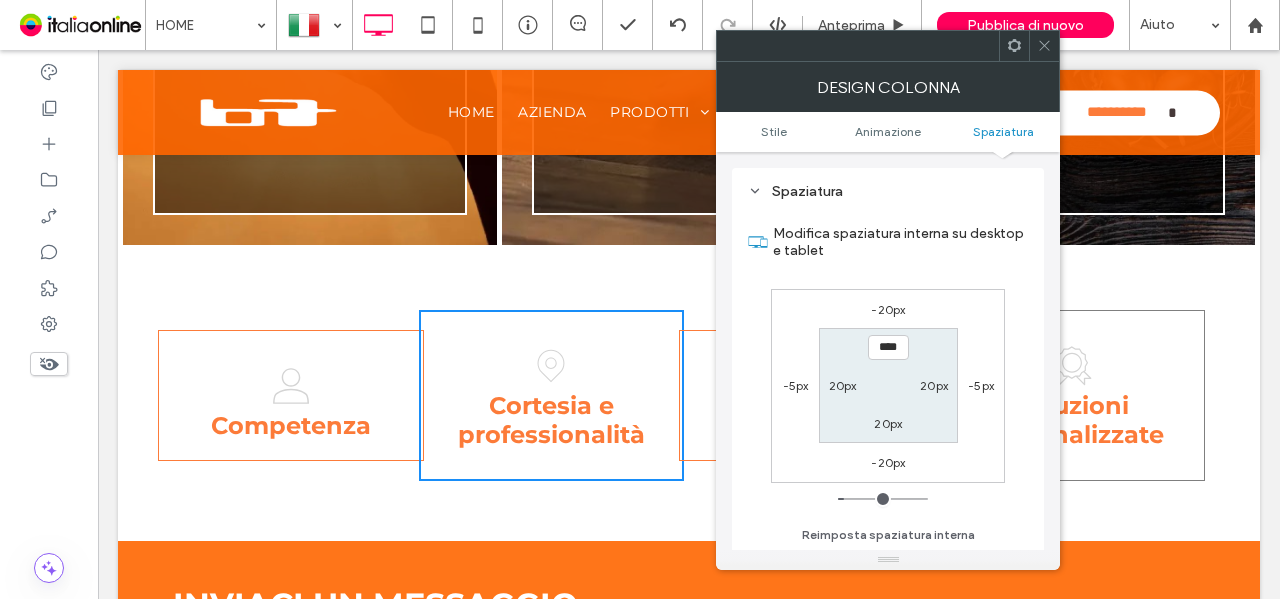 click on "-5px" at bounding box center (981, 385) 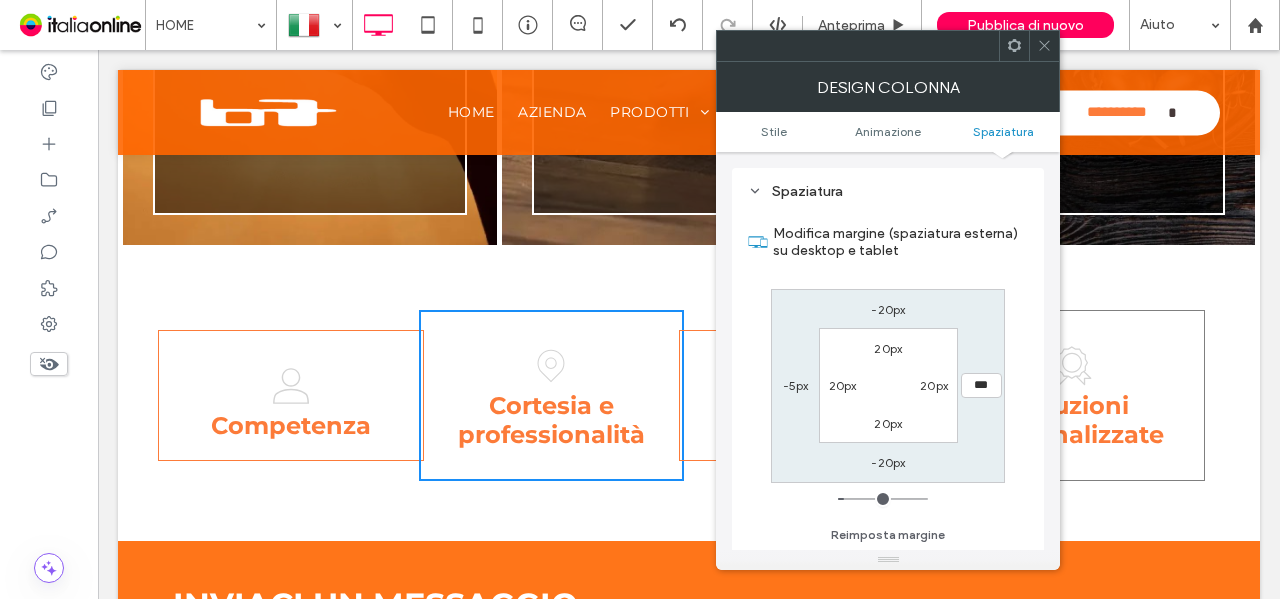 type on "***" 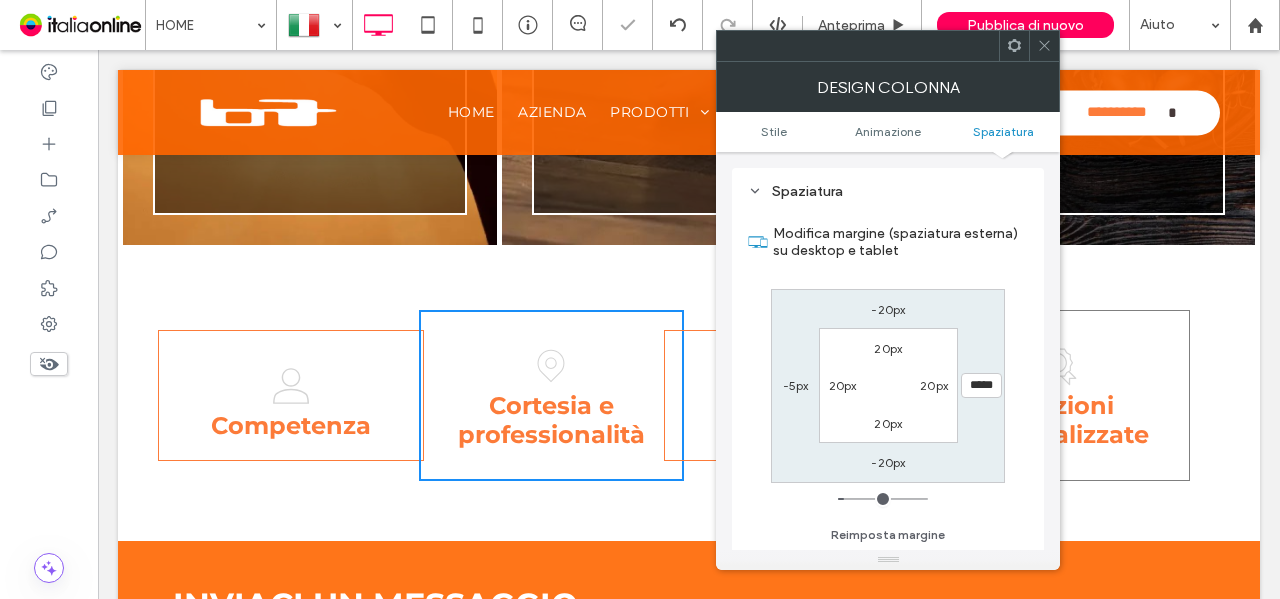 click on "-5px" at bounding box center (796, 385) 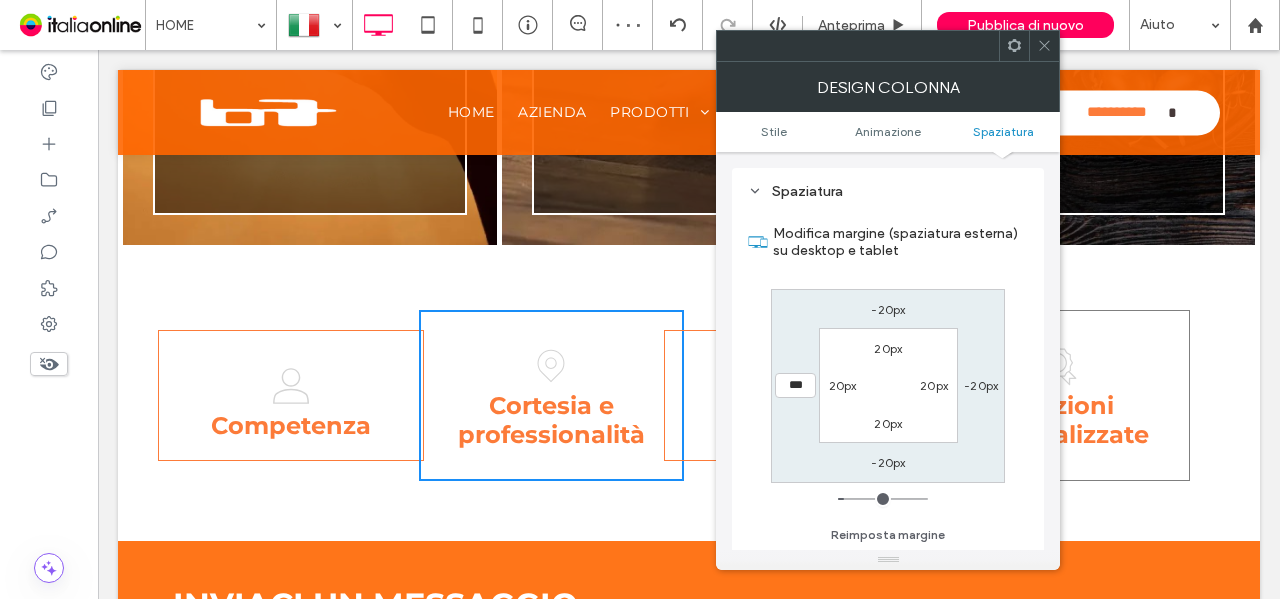 type on "***" 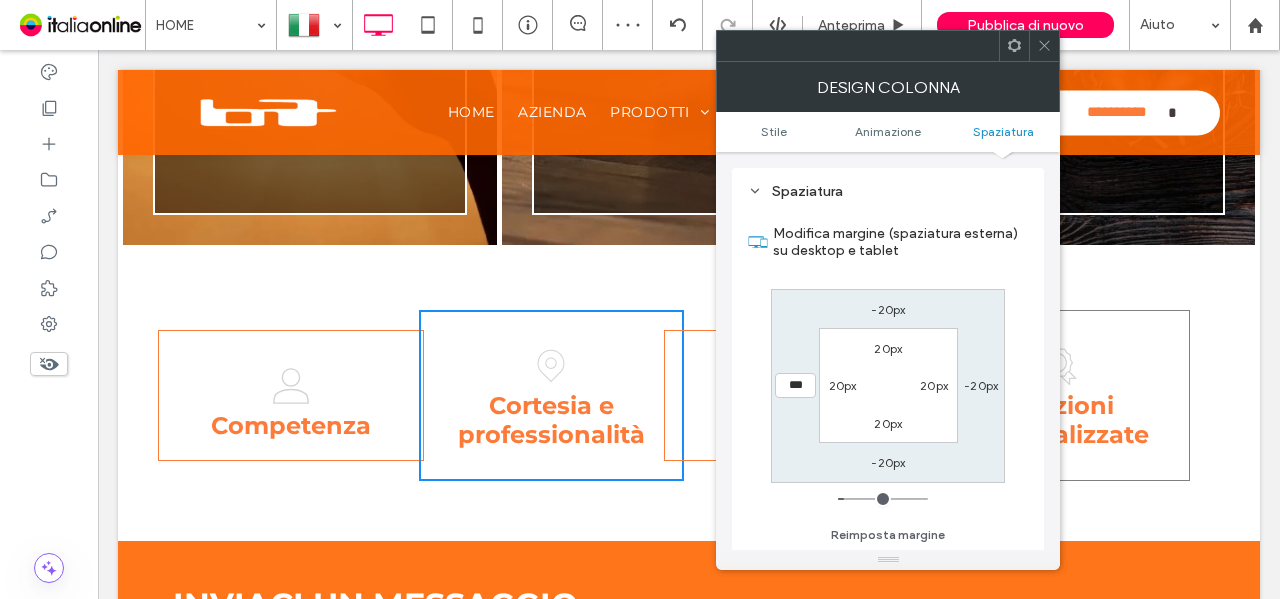 type on "*" 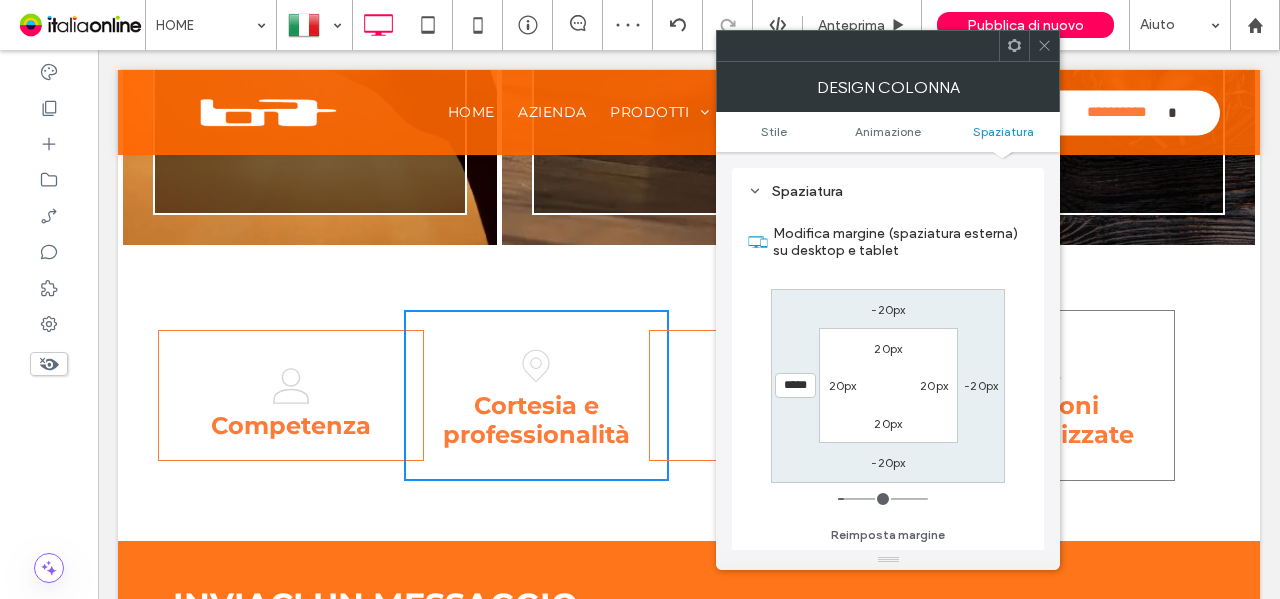 click at bounding box center (1044, 46) 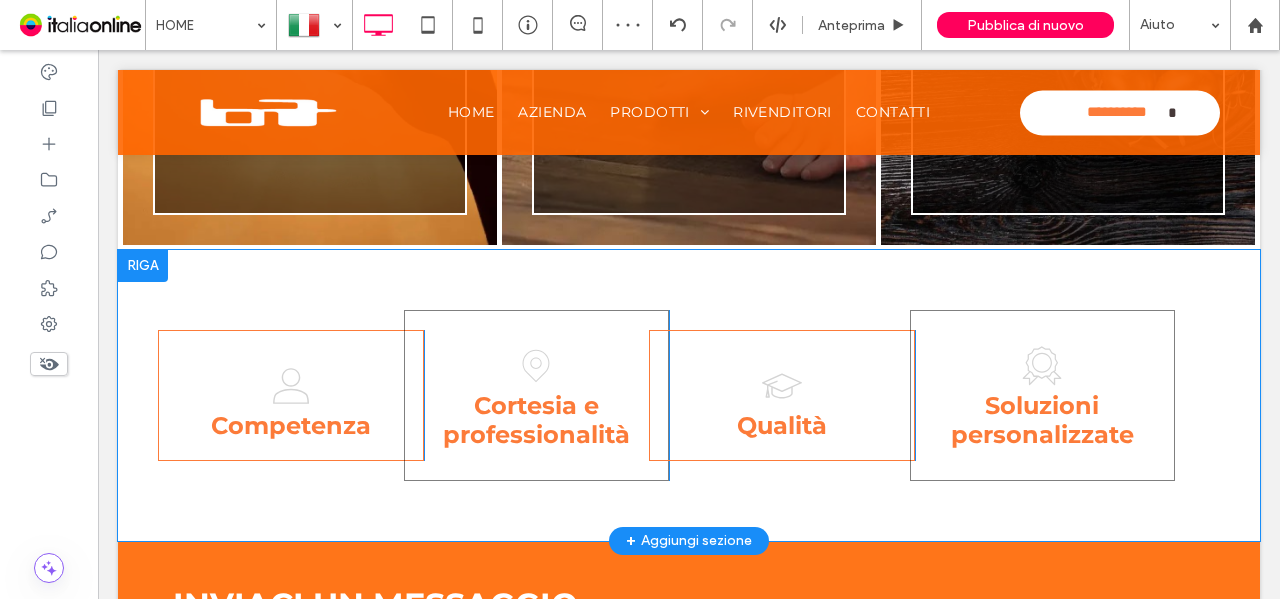 click on "Soluzioni personalizzate   Click To Paste" at bounding box center (1043, 395) 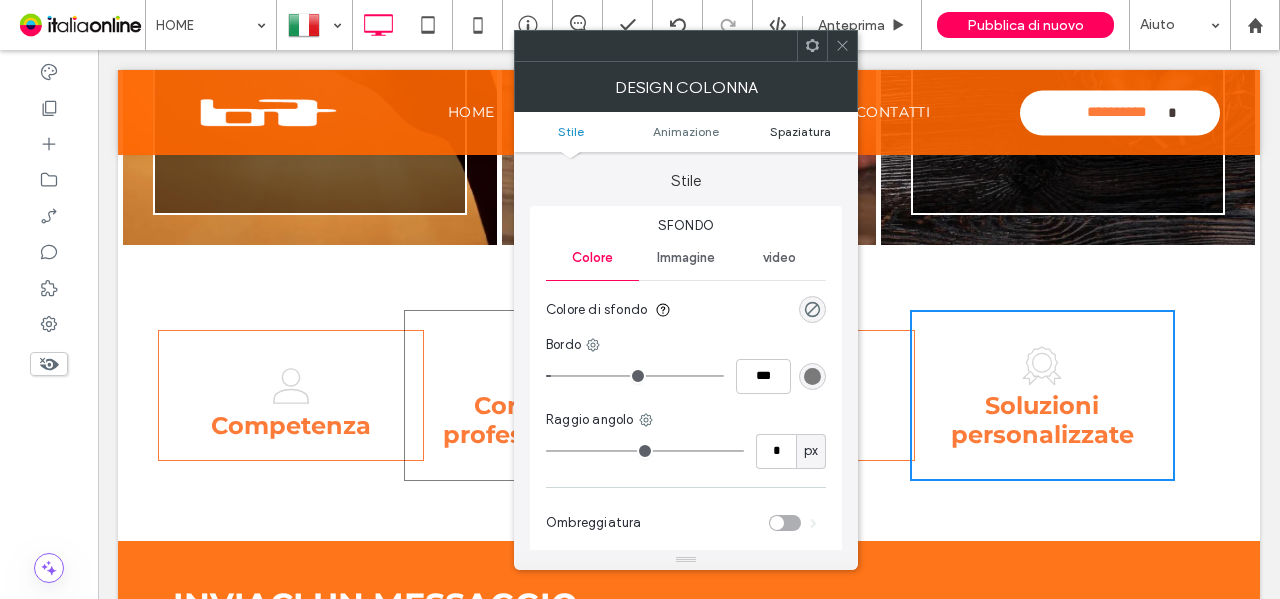 click on "Spaziatura" at bounding box center [800, 131] 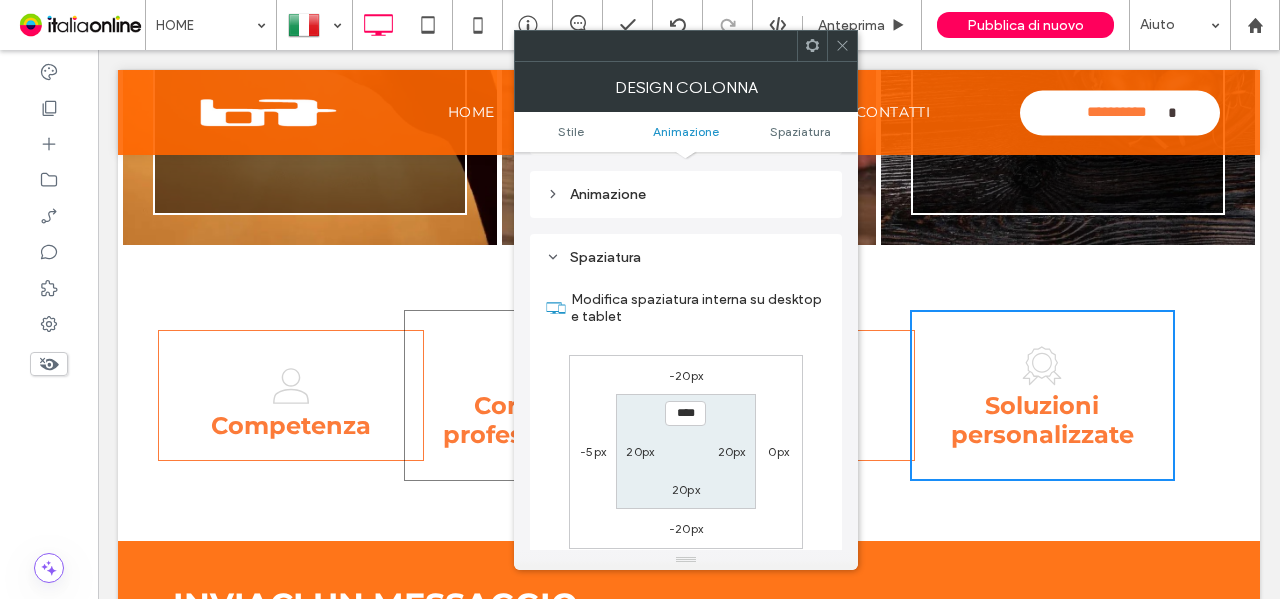 scroll, scrollTop: 469, scrollLeft: 0, axis: vertical 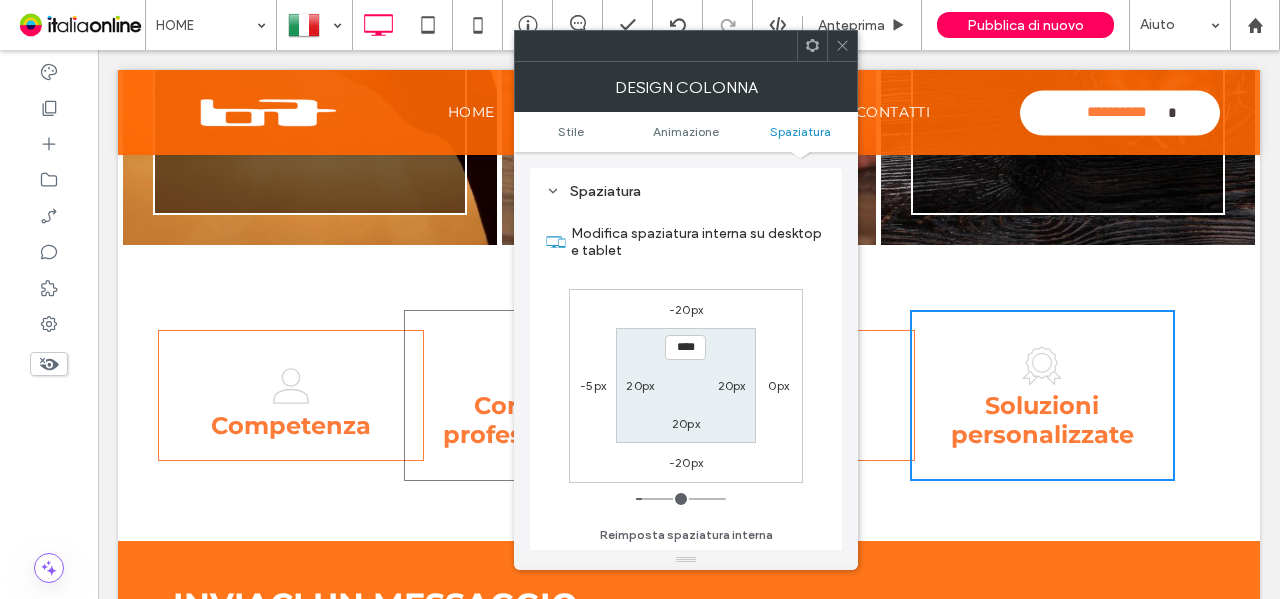 click on "-5px" at bounding box center (593, 385) 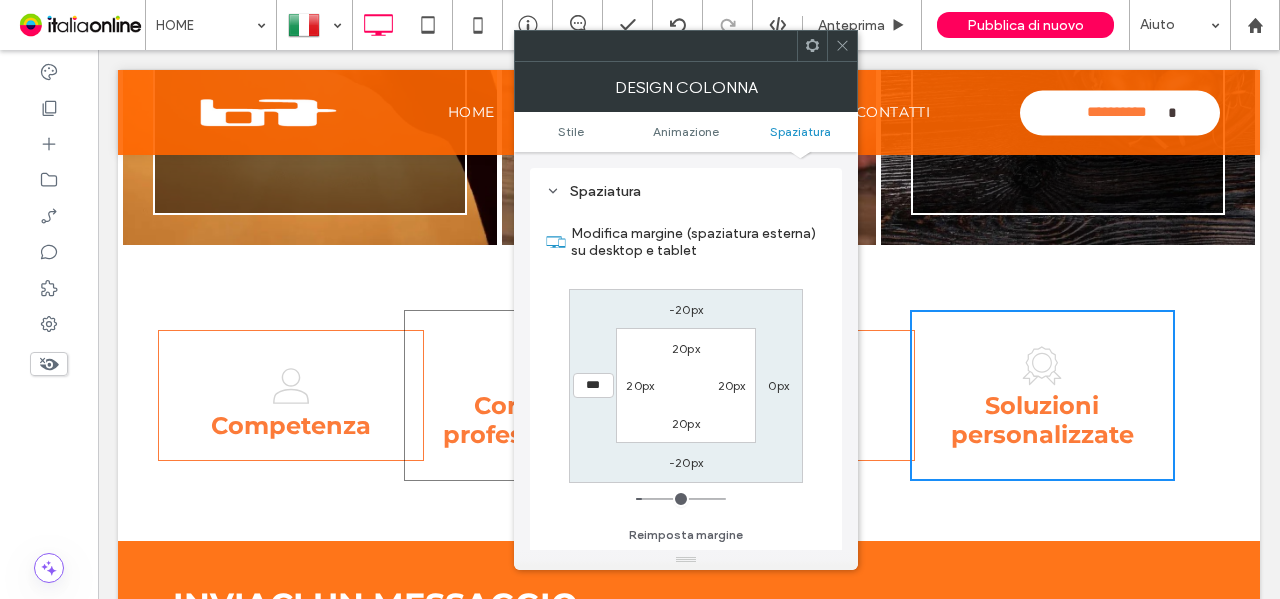 type on "***" 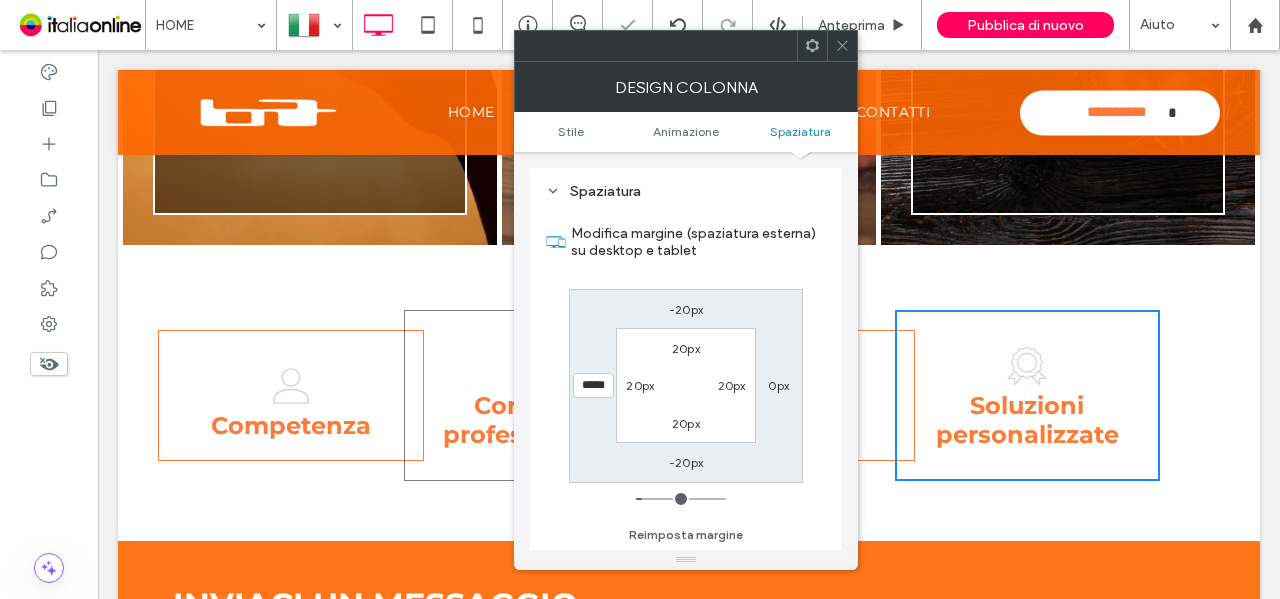 click 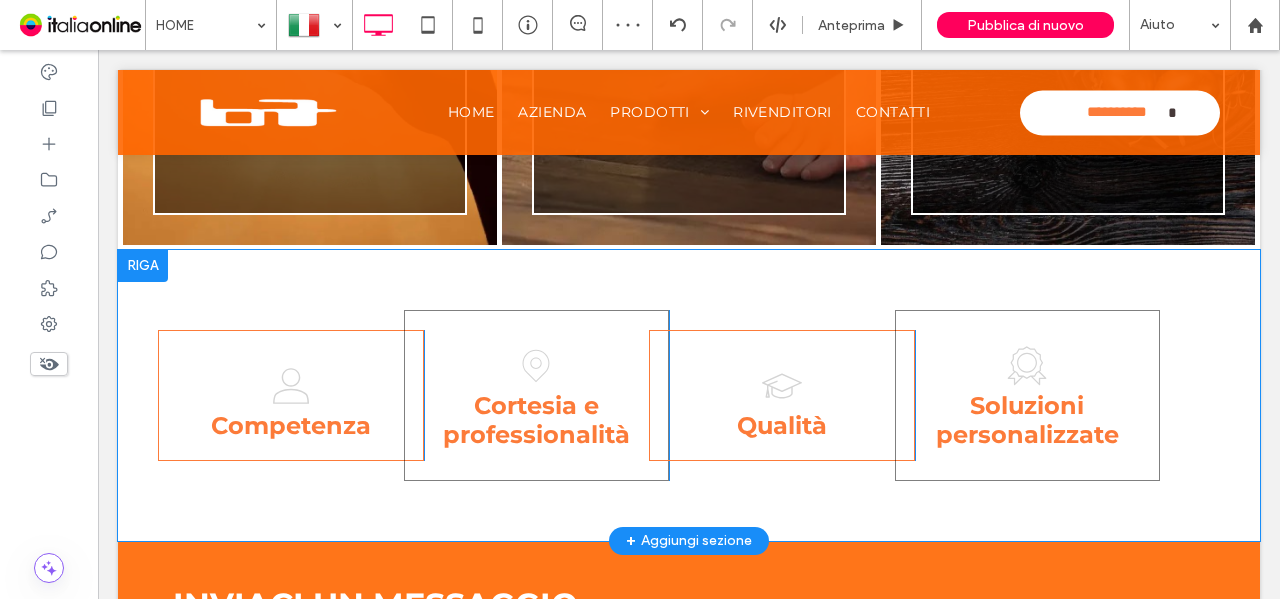 click on "Competenza   Click To Paste" at bounding box center (291, 395) 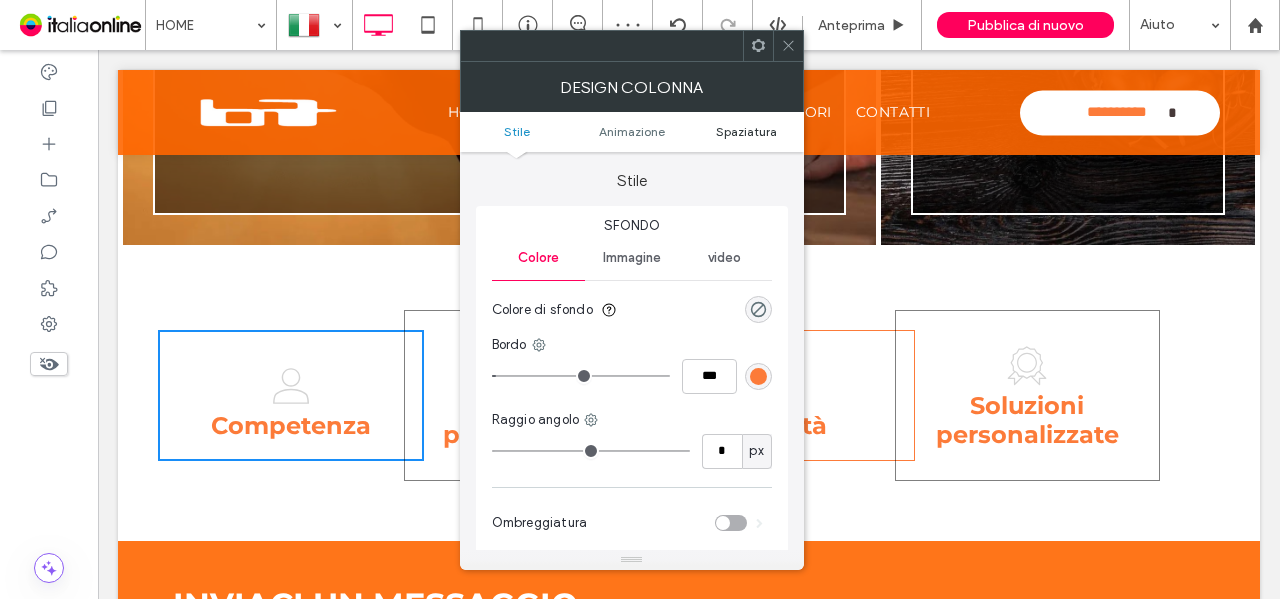 click on "Spaziatura" at bounding box center (746, 131) 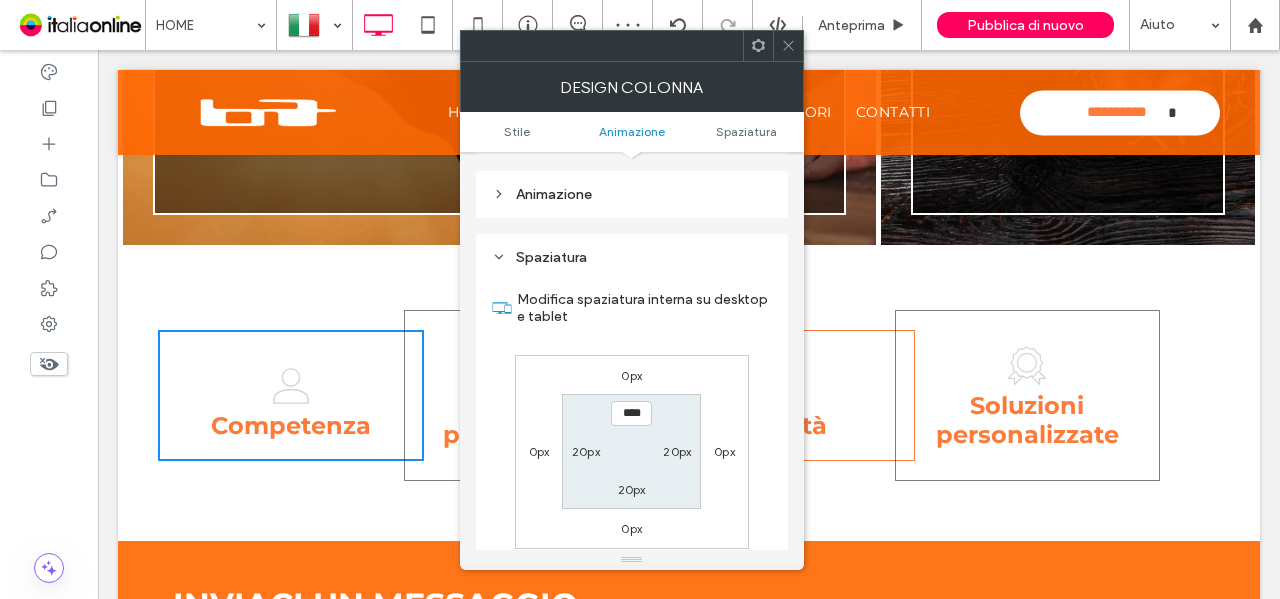 scroll, scrollTop: 469, scrollLeft: 0, axis: vertical 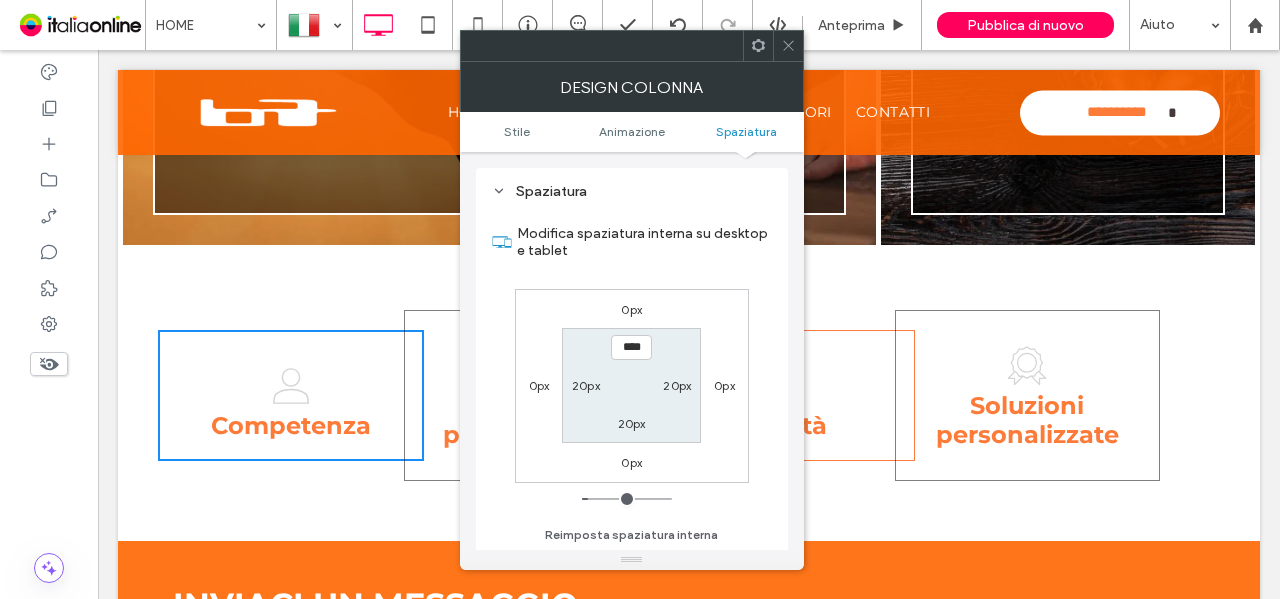 click on "0px" at bounding box center (539, 385) 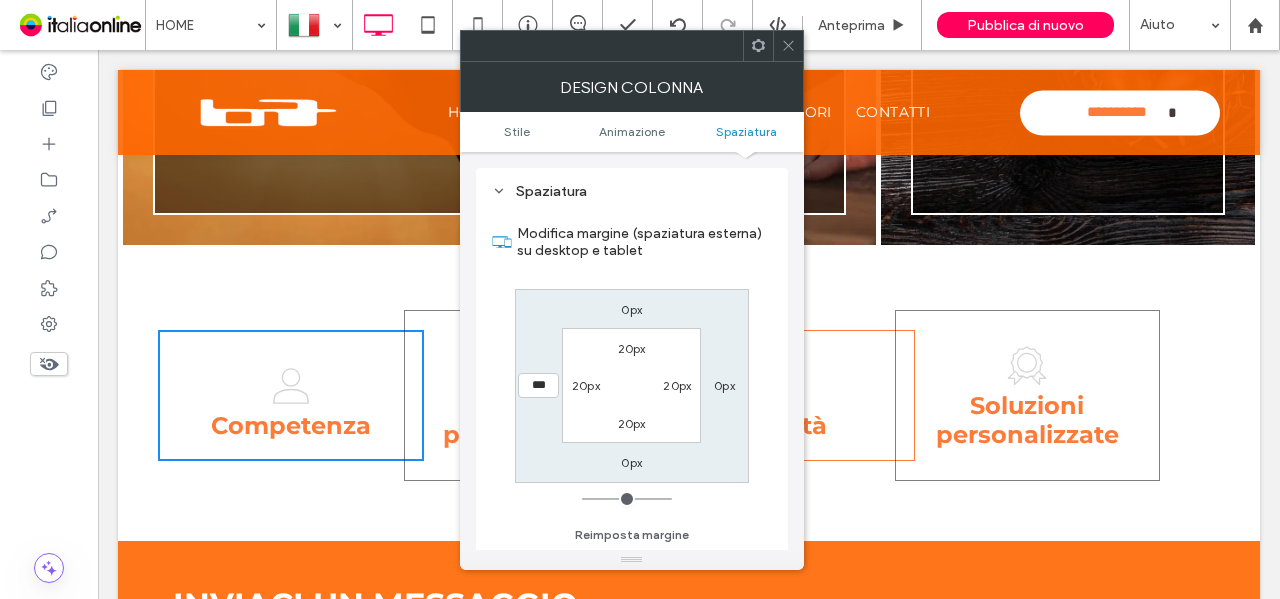 type on "***" 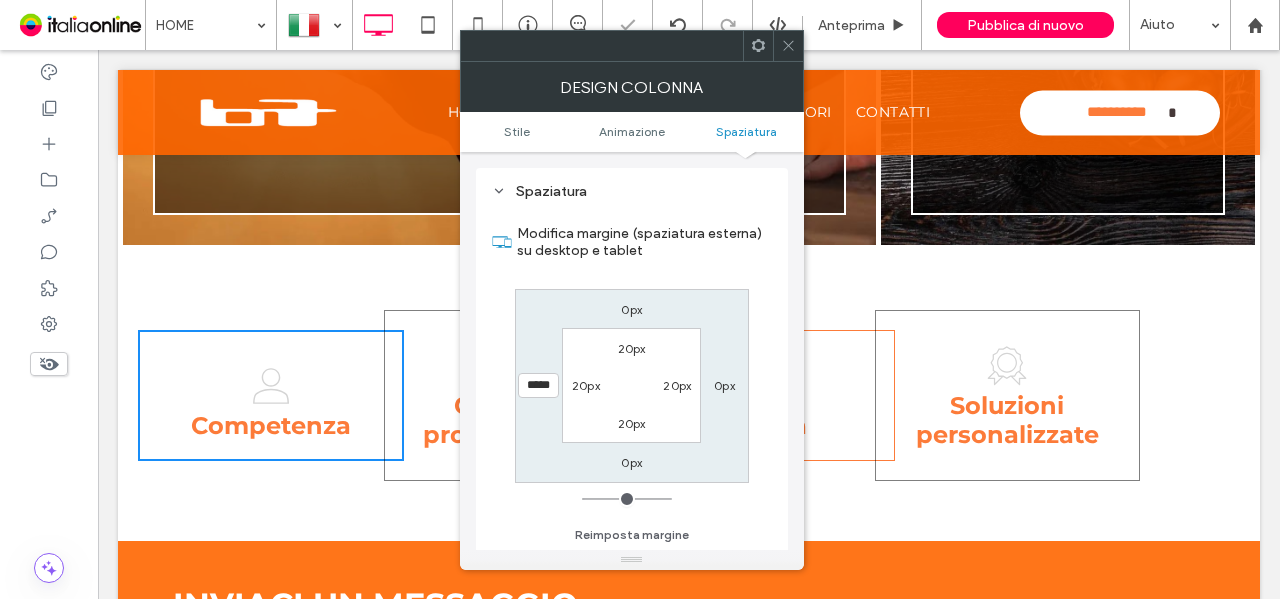 drag, startPoint x: 528, startPoint y: 378, endPoint x: 517, endPoint y: 379, distance: 11.045361 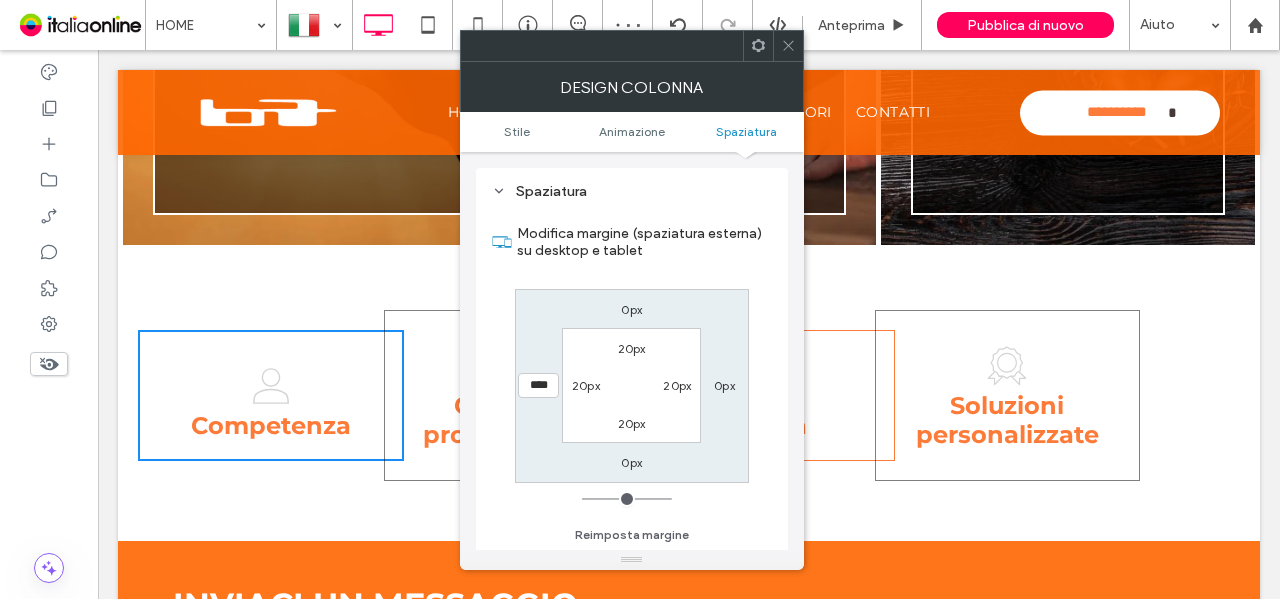 type on "****" 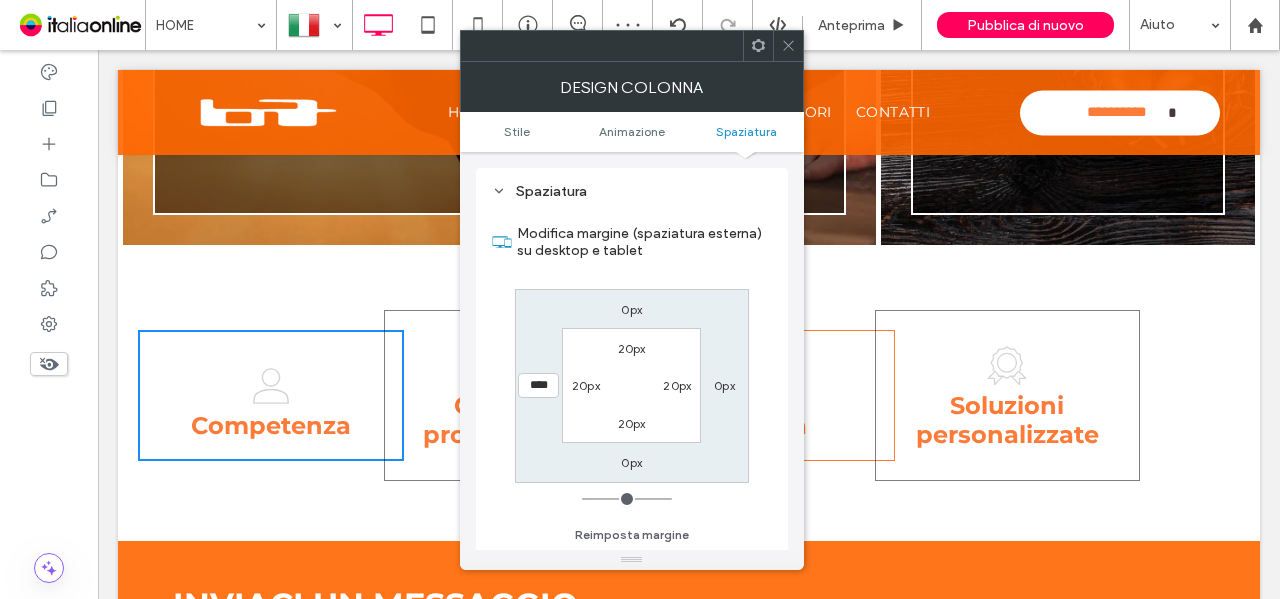 type on "**" 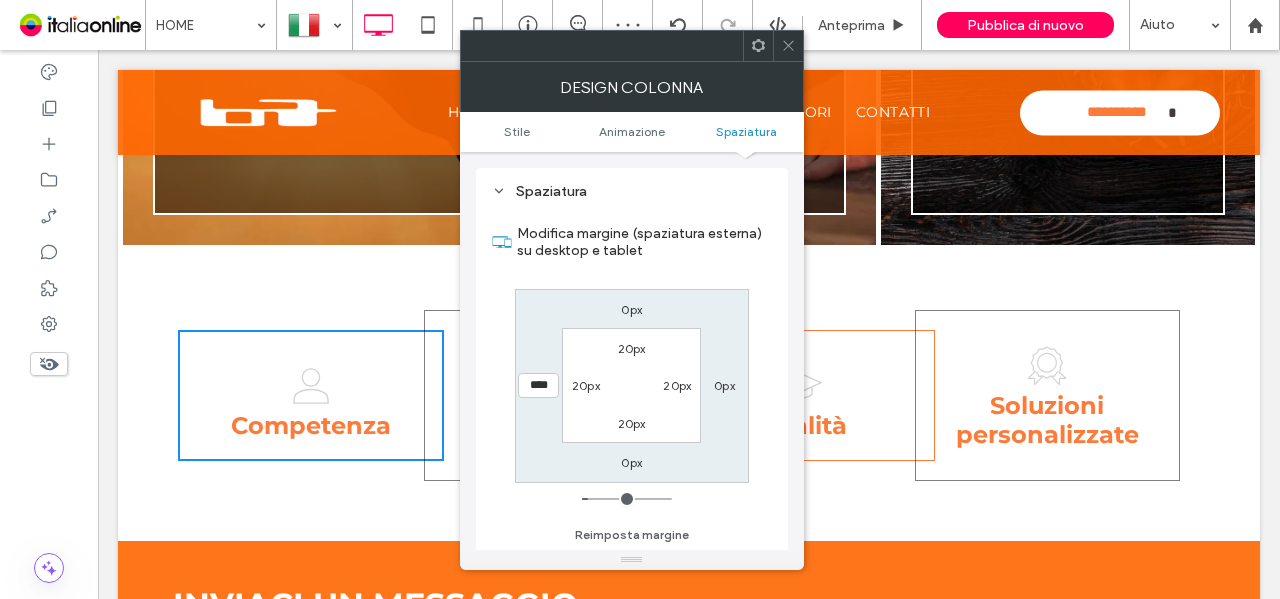 click 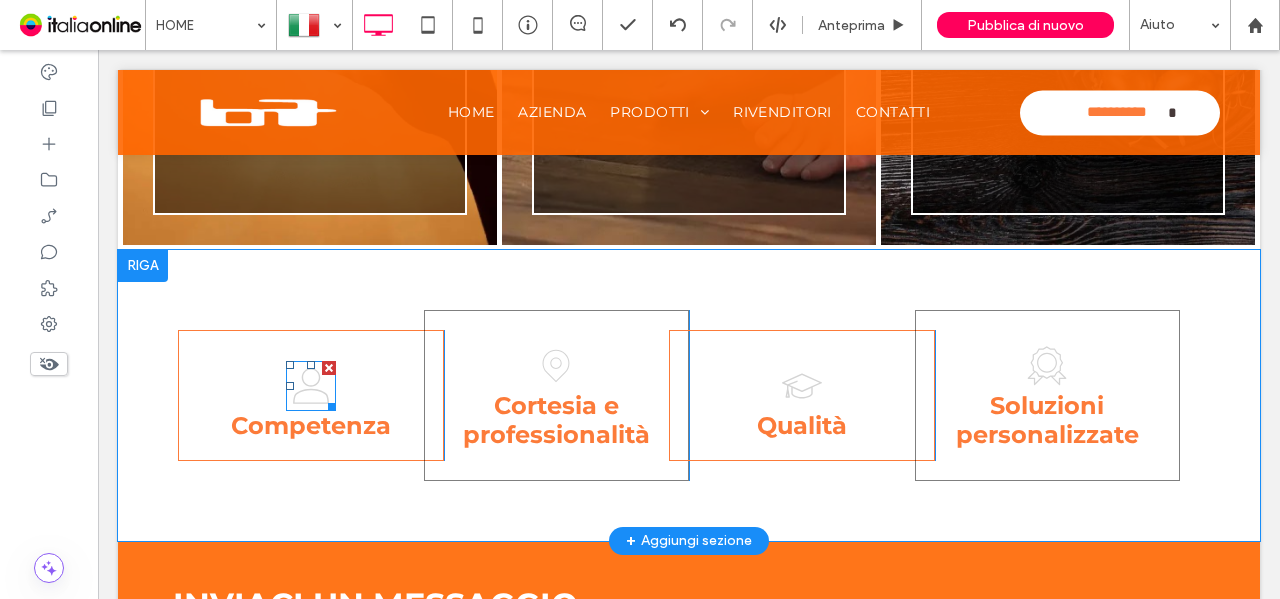 click 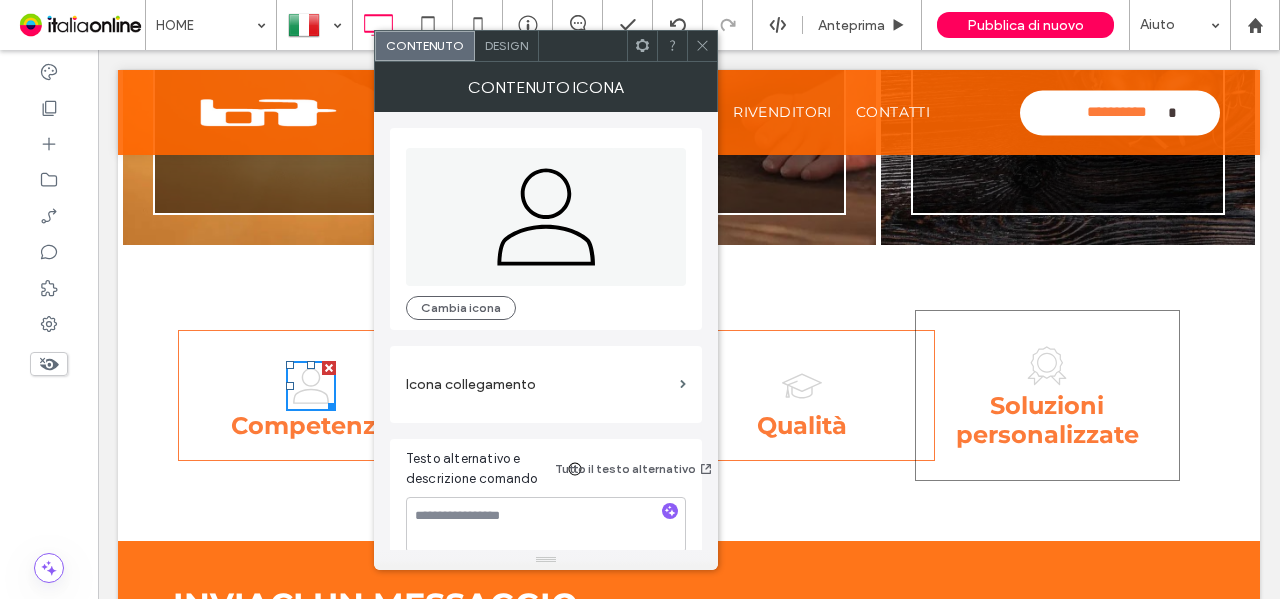 click 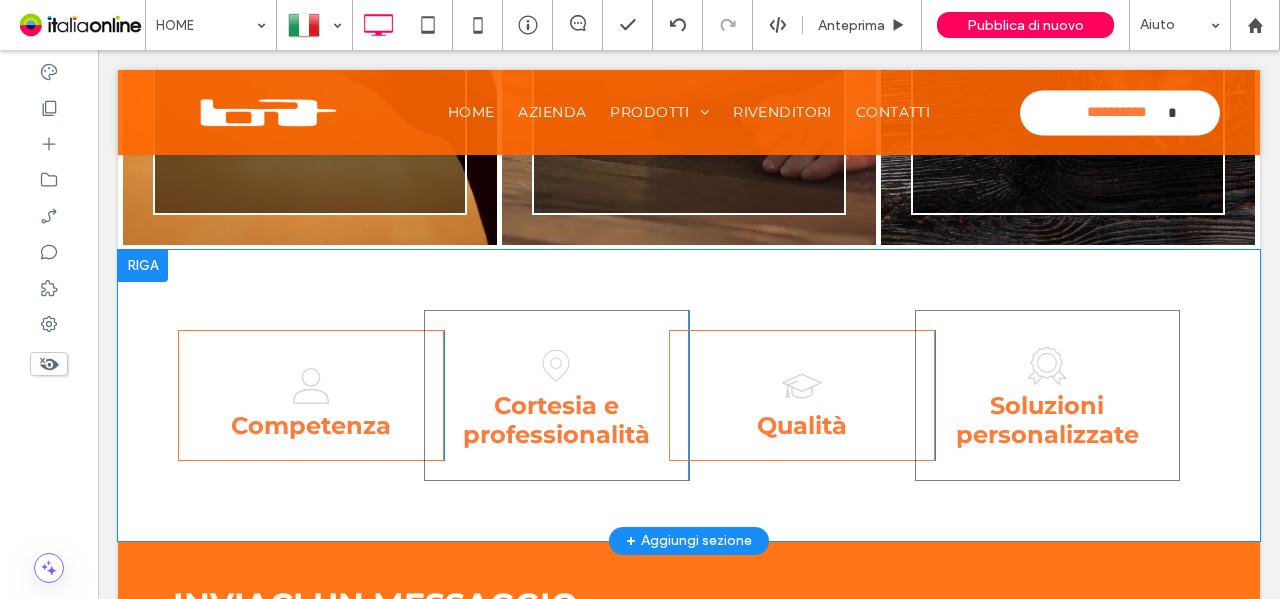 click on "Cortesia e professionalità   Click To Paste" at bounding box center [557, 395] 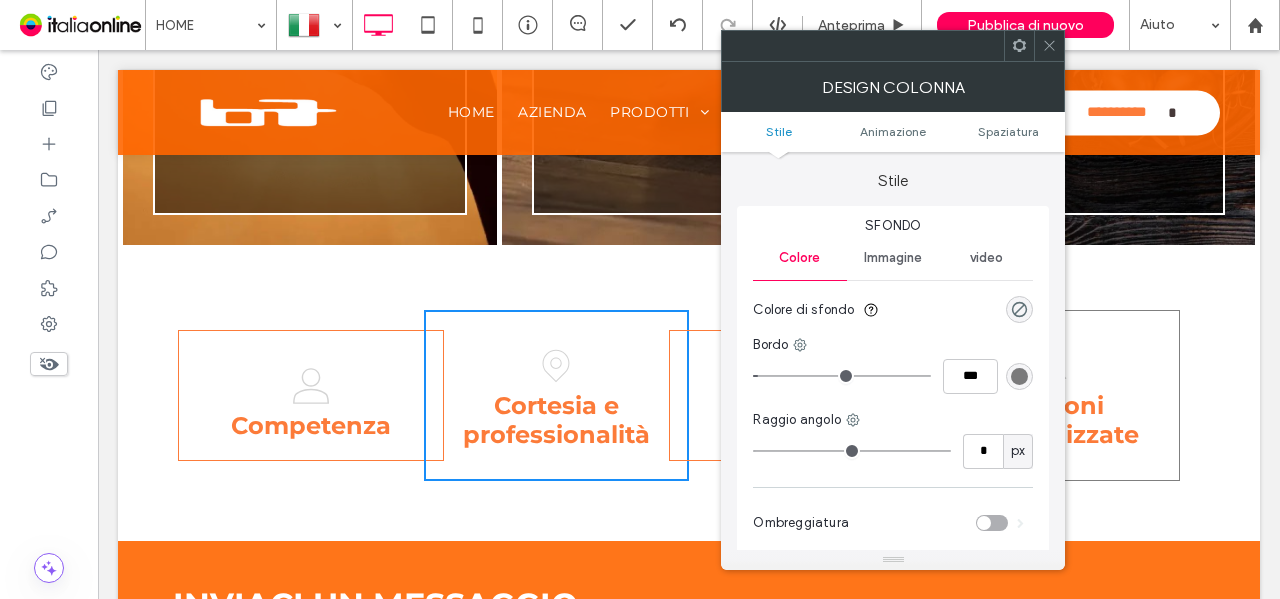 click at bounding box center (1019, 376) 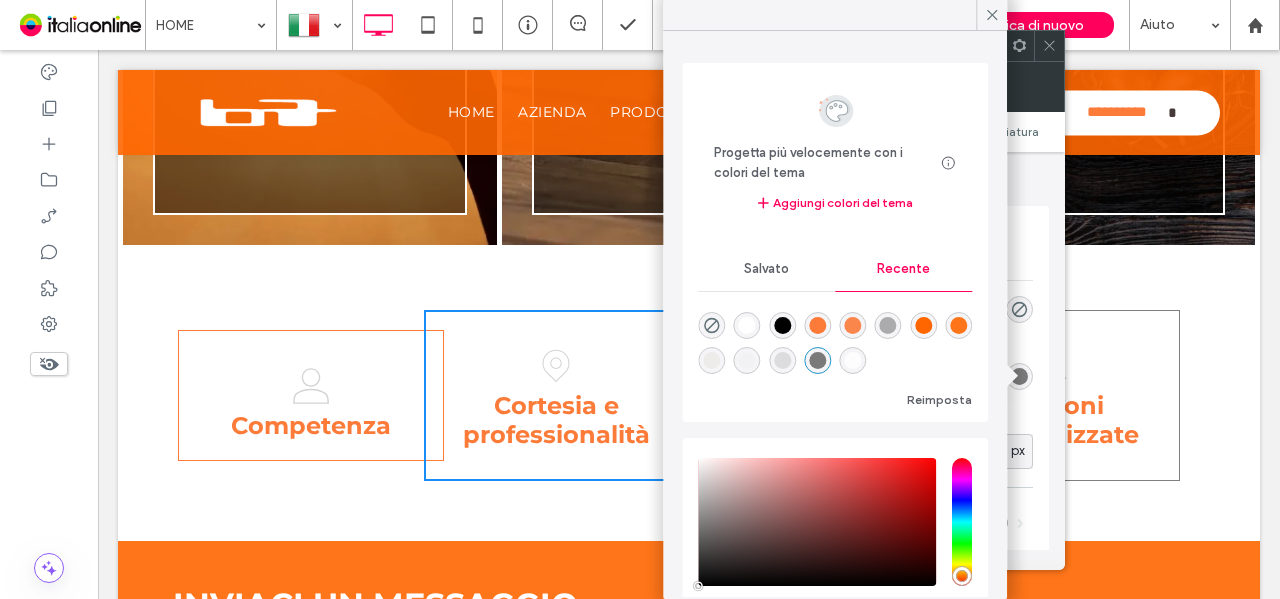 click at bounding box center (817, 325) 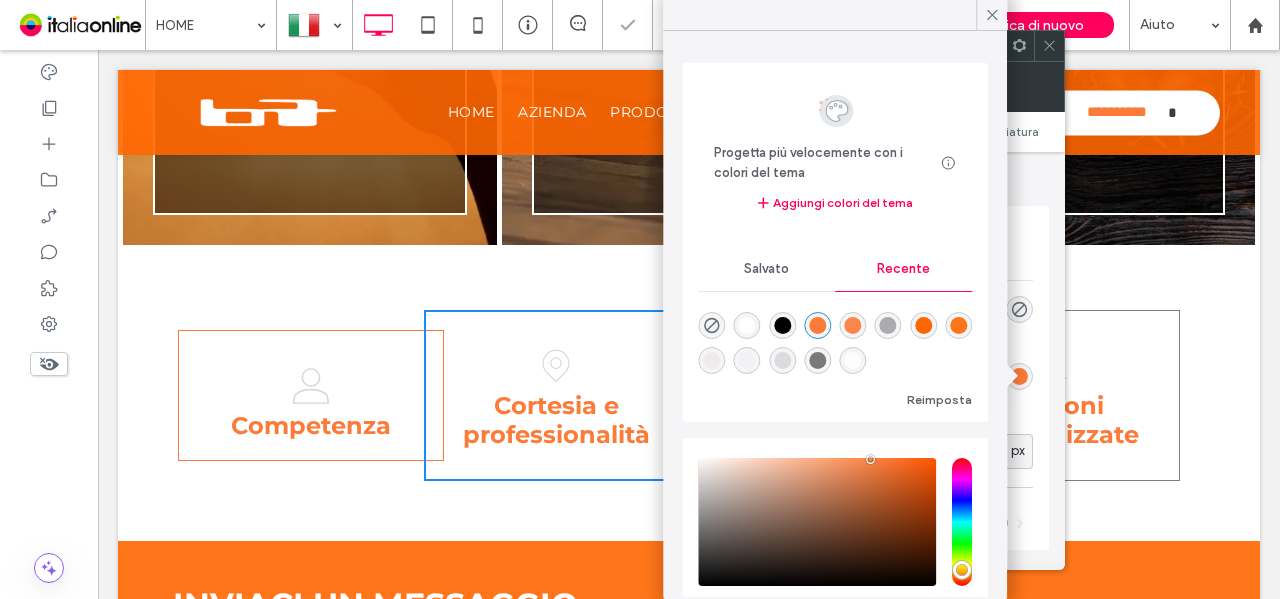 click 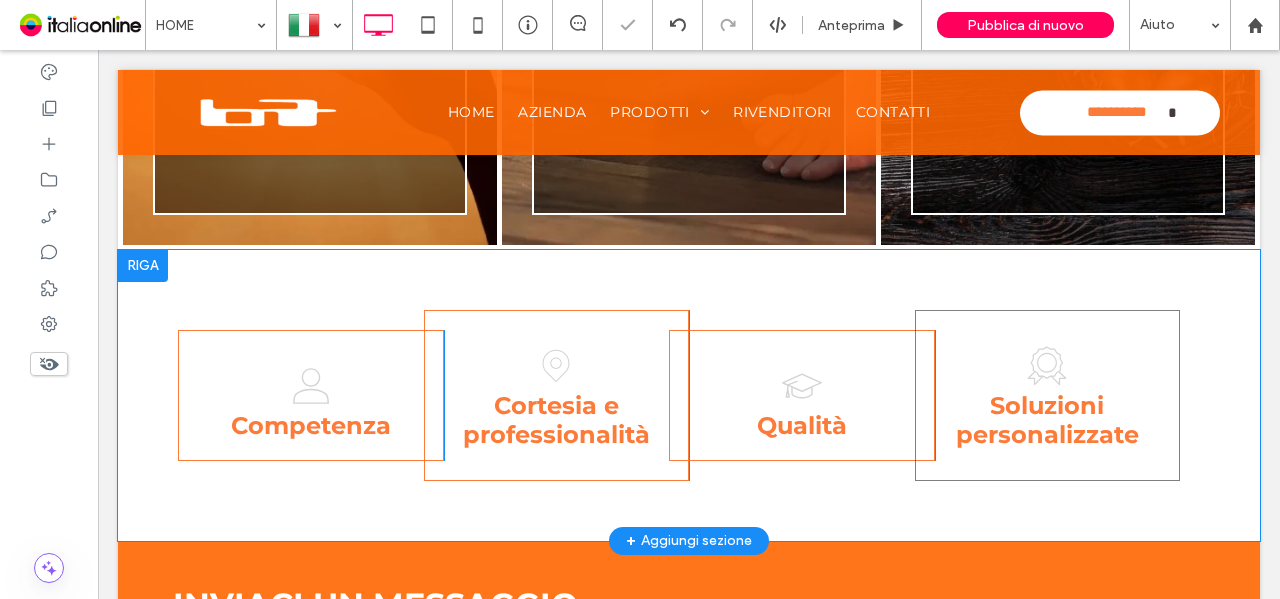 click on "Soluzioni personalizzate   Click To Paste" at bounding box center [1048, 395] 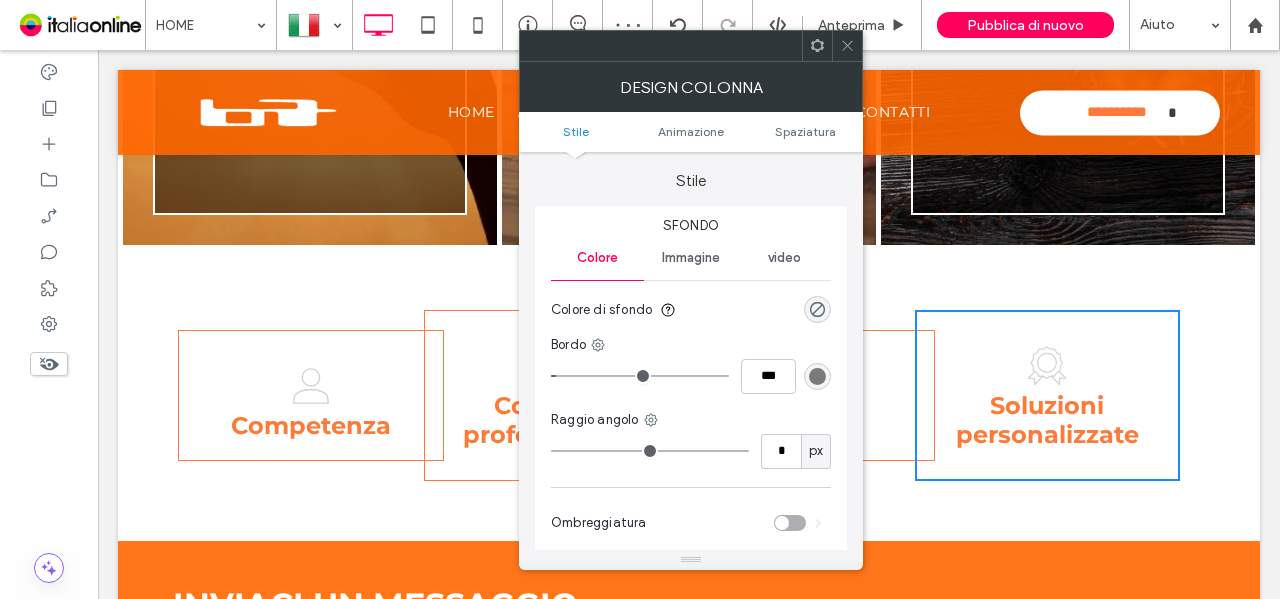 click at bounding box center [817, 376] 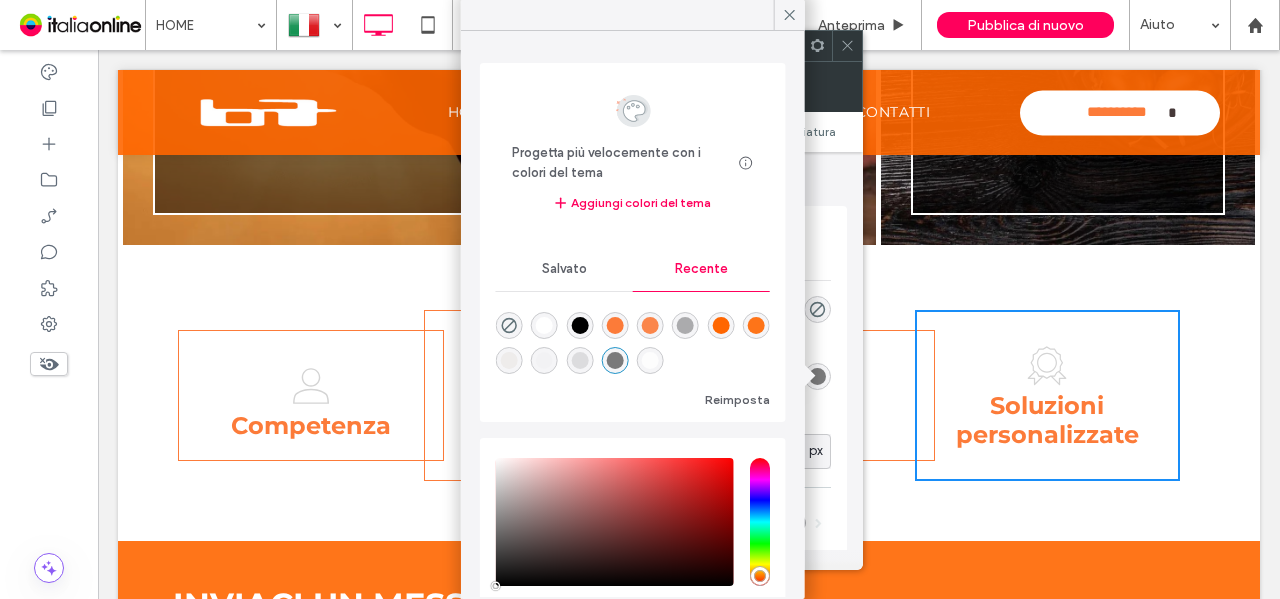 click at bounding box center [615, 325] 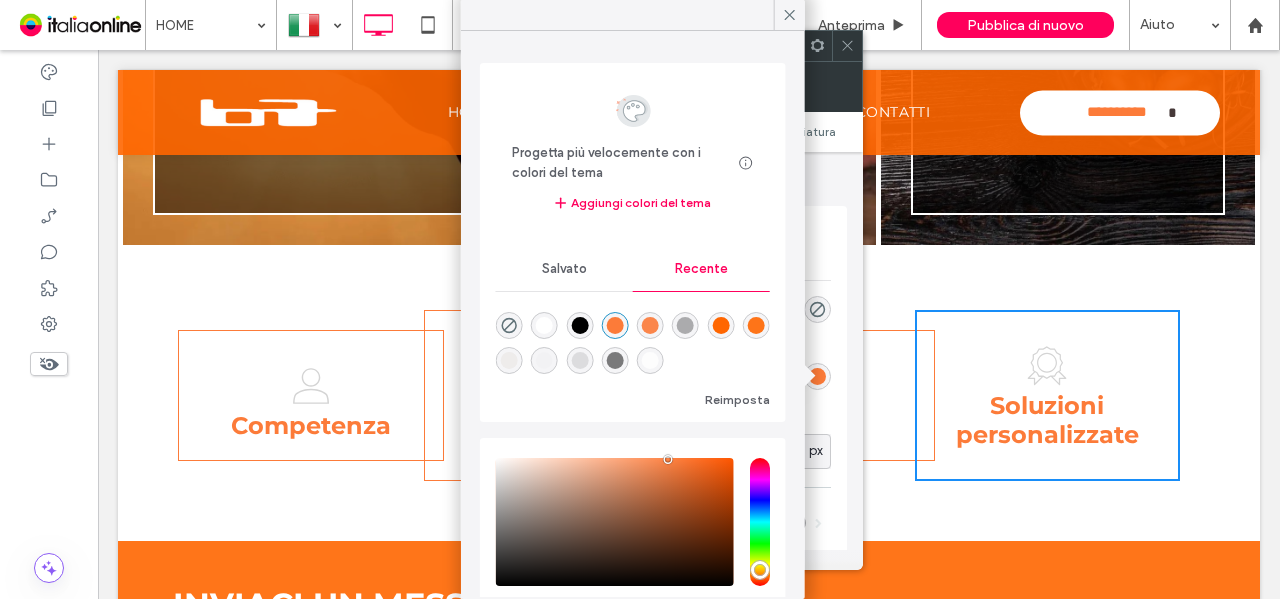 click on "Sfondo" at bounding box center (691, 226) 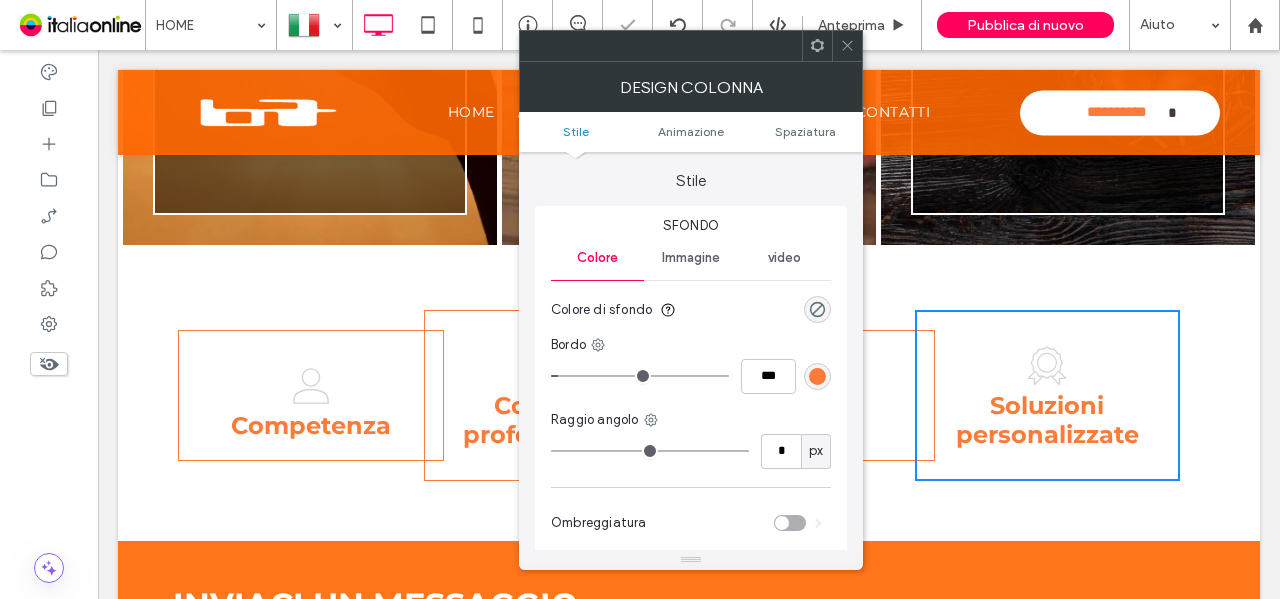 click 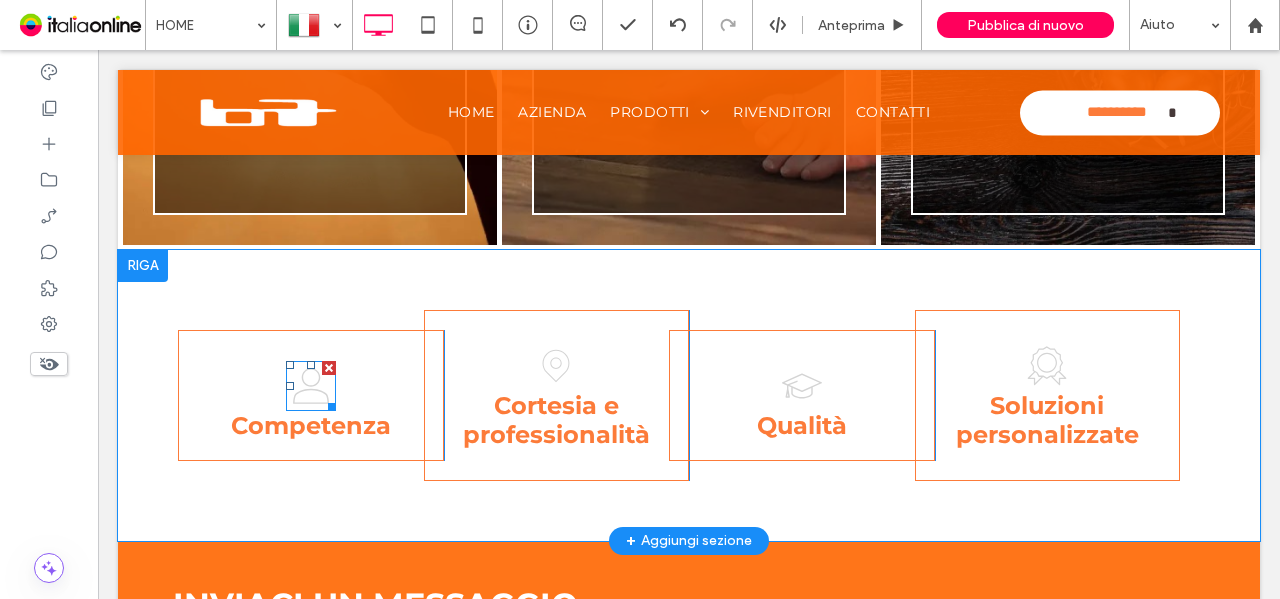 click 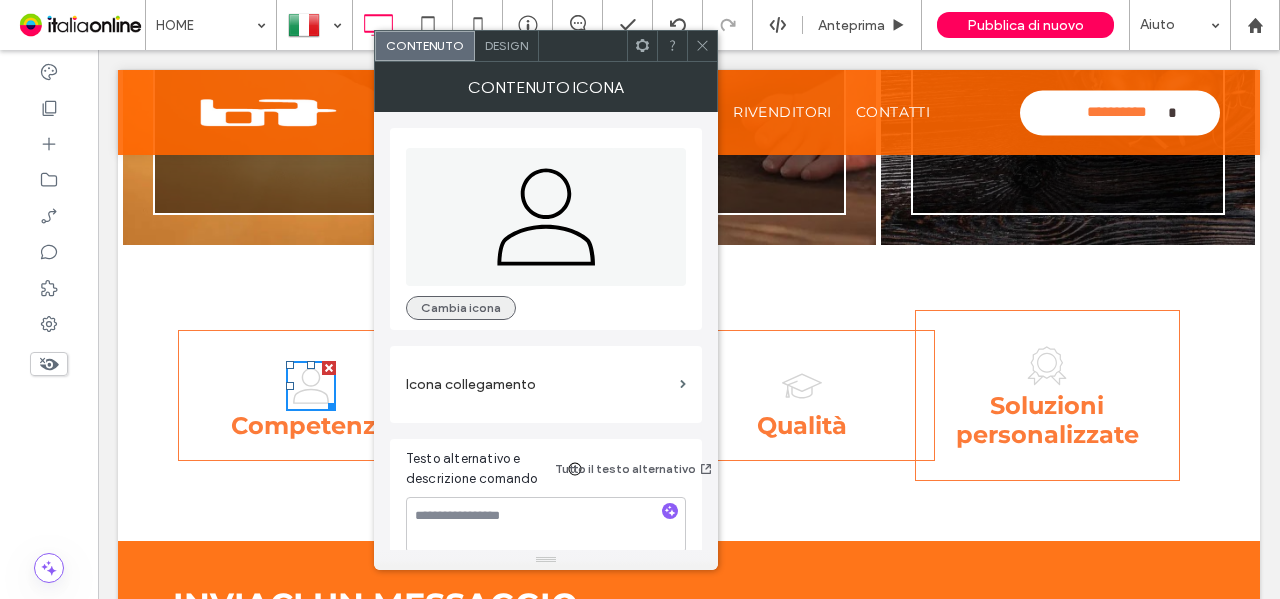 click on "Cambia icona" at bounding box center (461, 308) 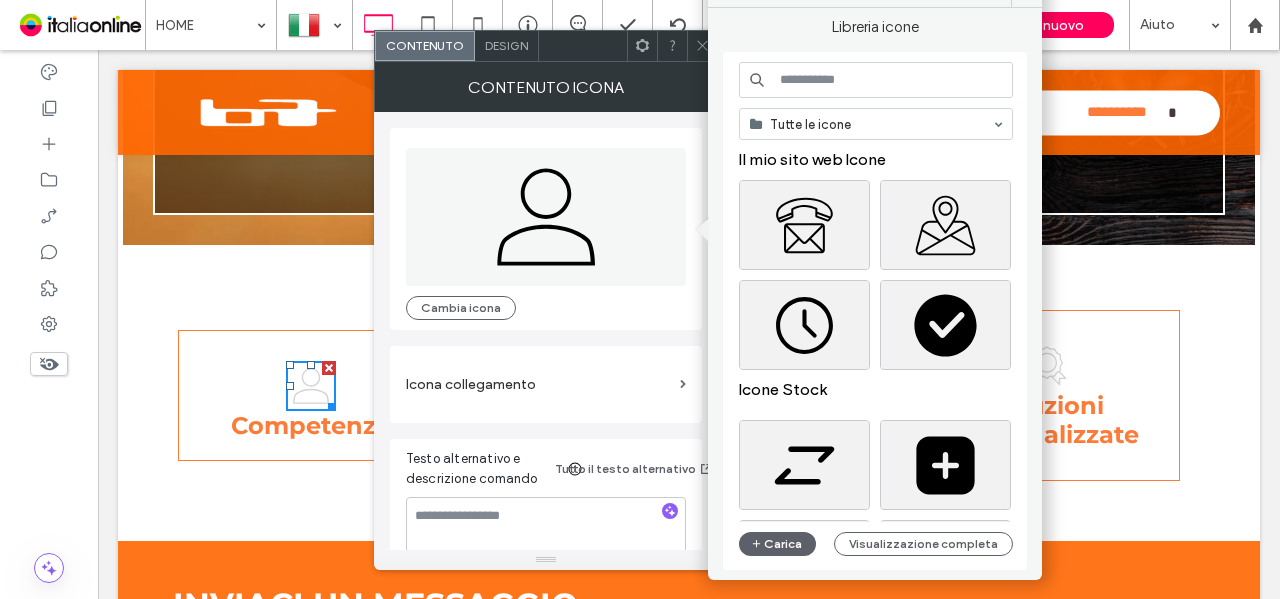 click at bounding box center [876, 80] 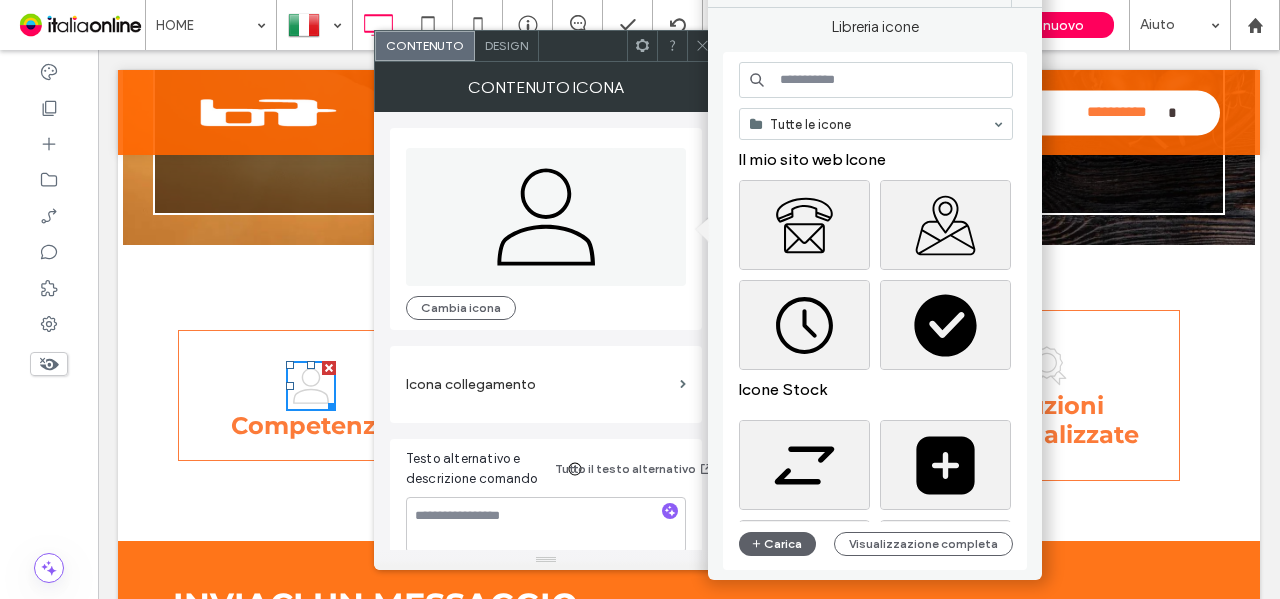 click 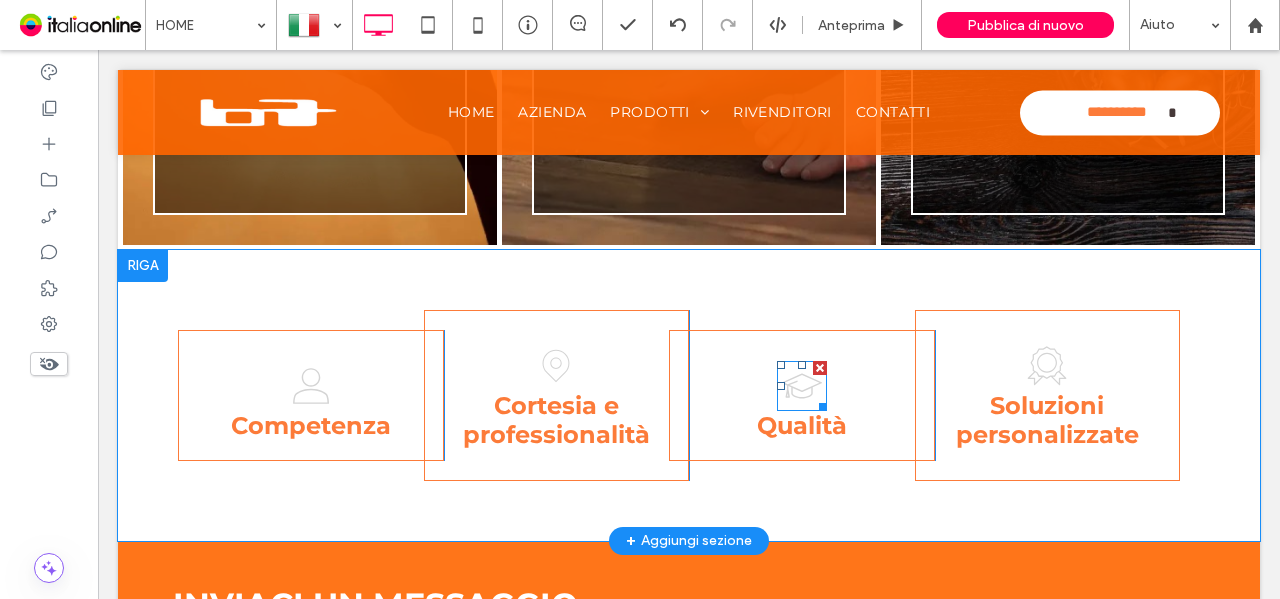 click 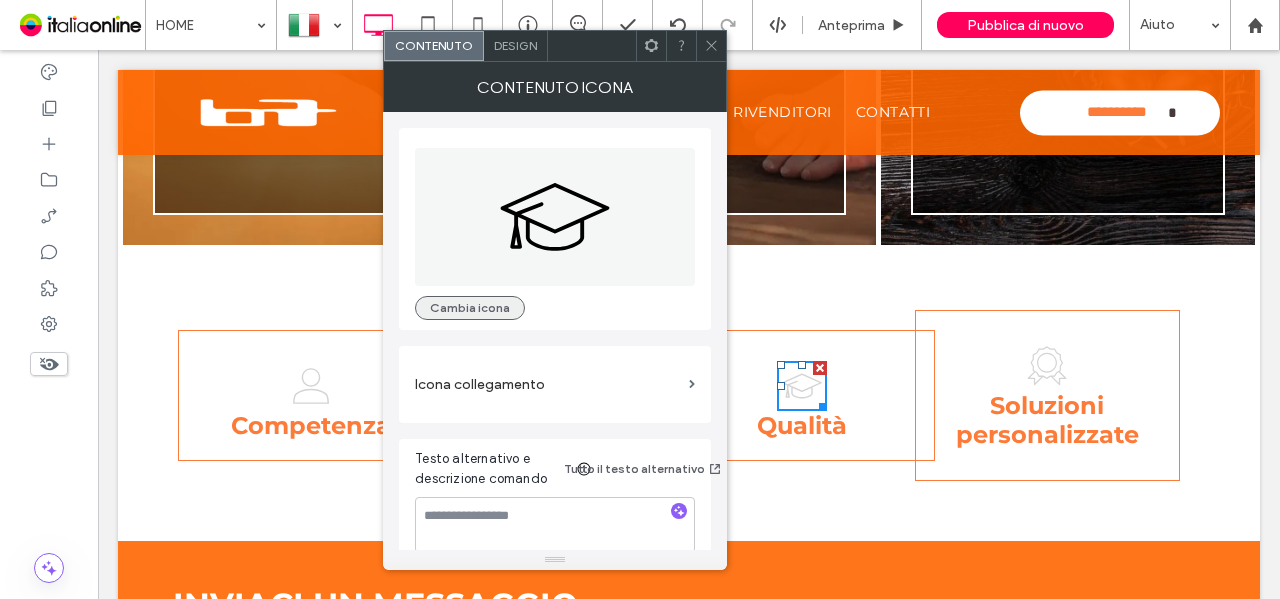 click on "Cambia icona" at bounding box center [470, 308] 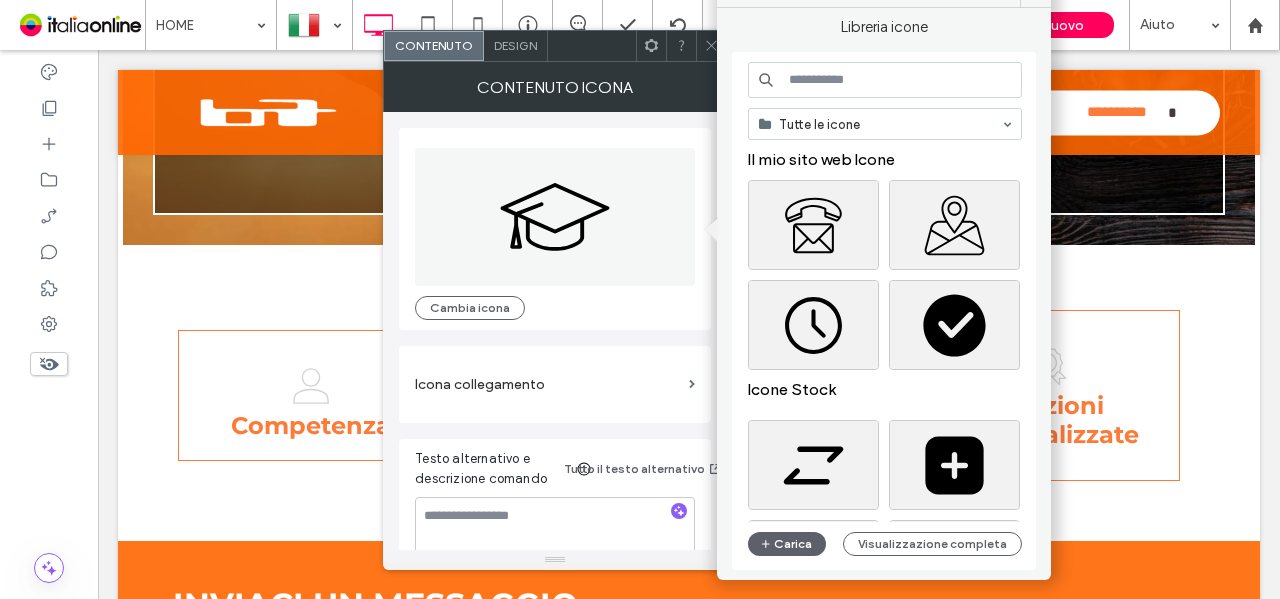 click at bounding box center [885, 80] 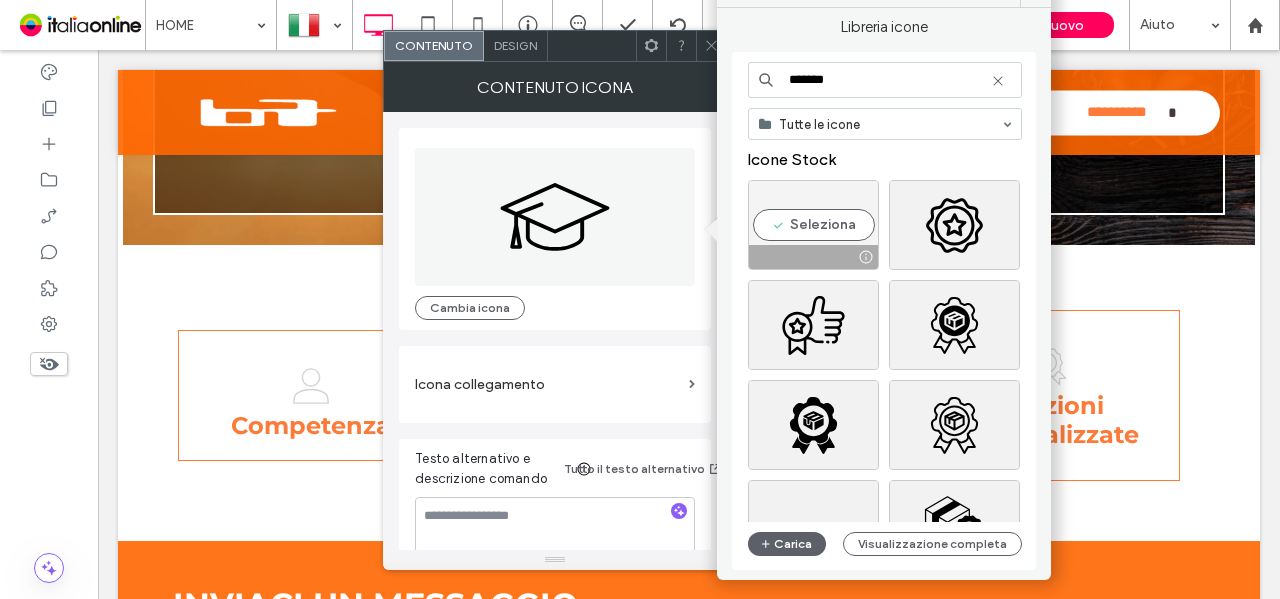 type on "*******" 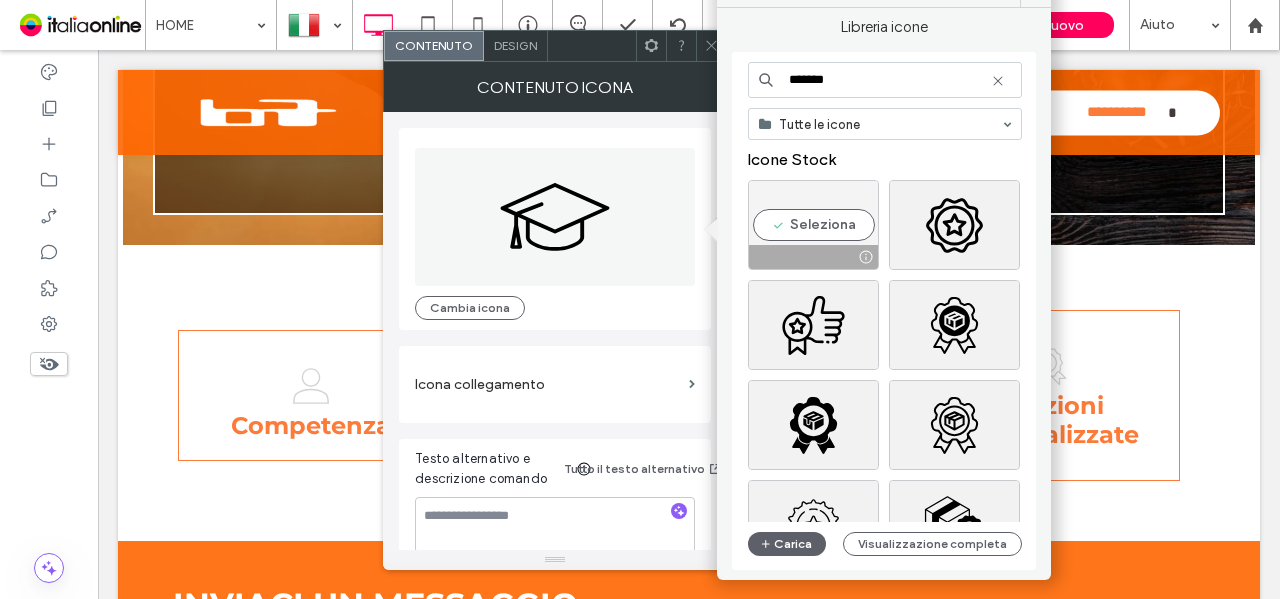 click on "Seleziona" at bounding box center (813, 225) 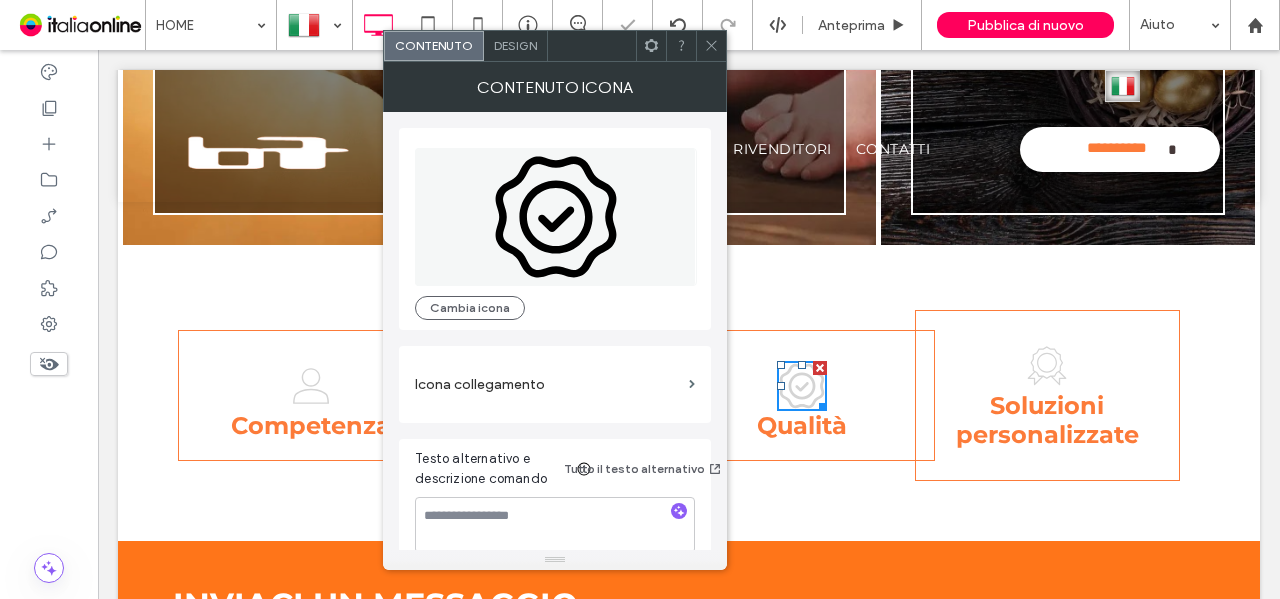 click 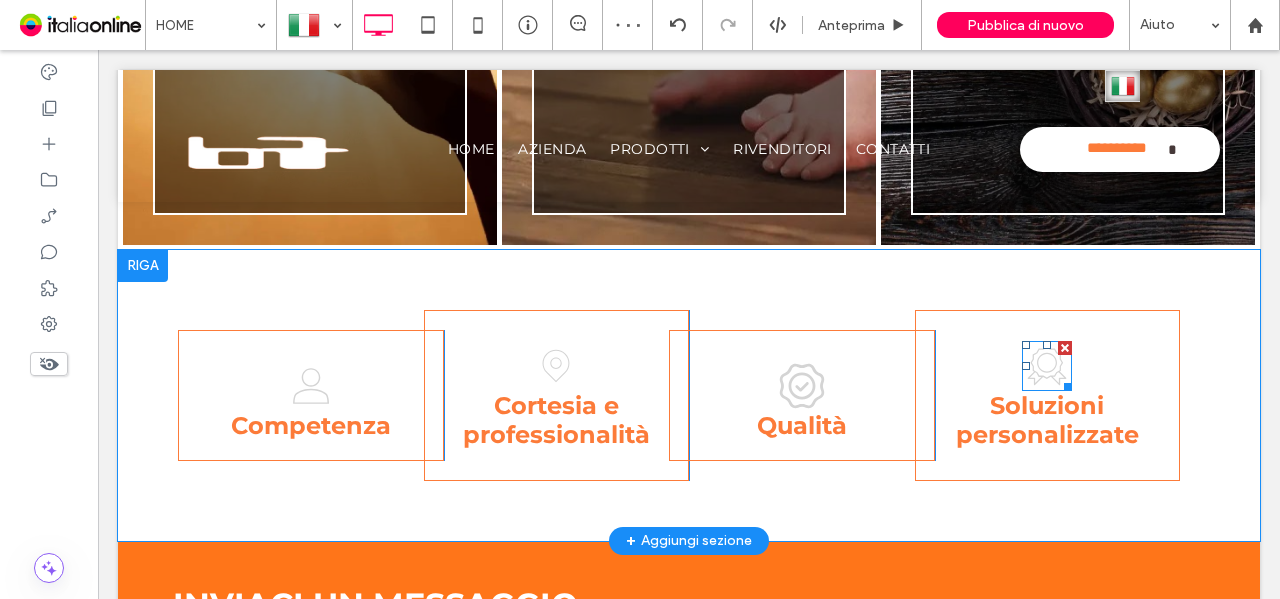 click 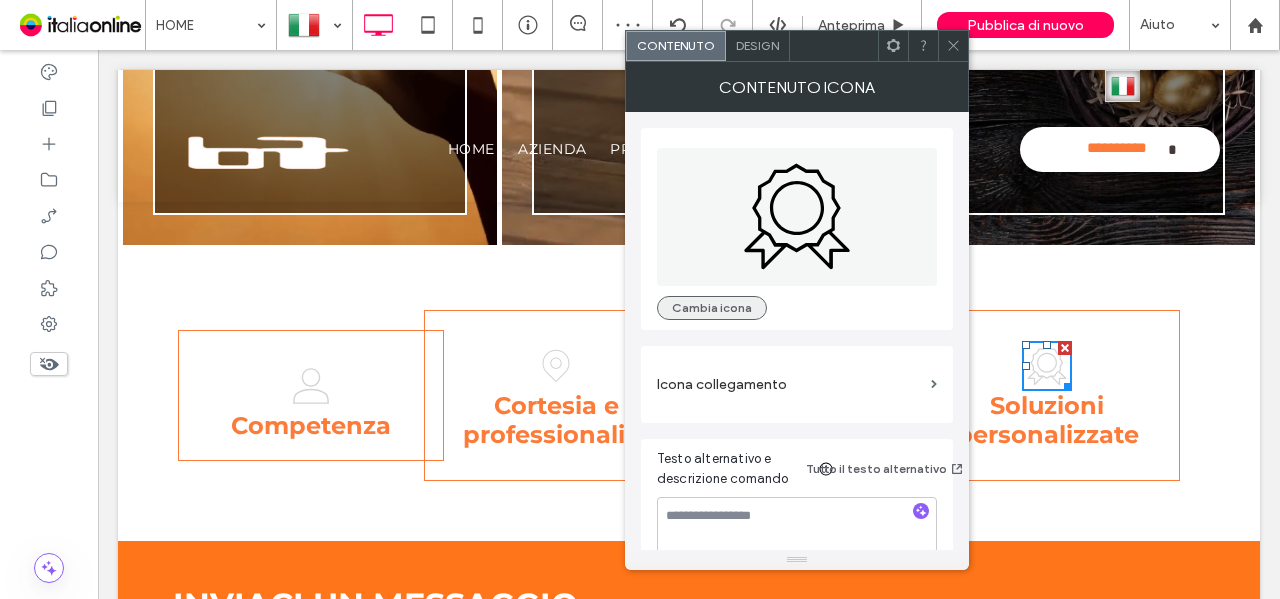 click on "Cambia icona" at bounding box center (712, 308) 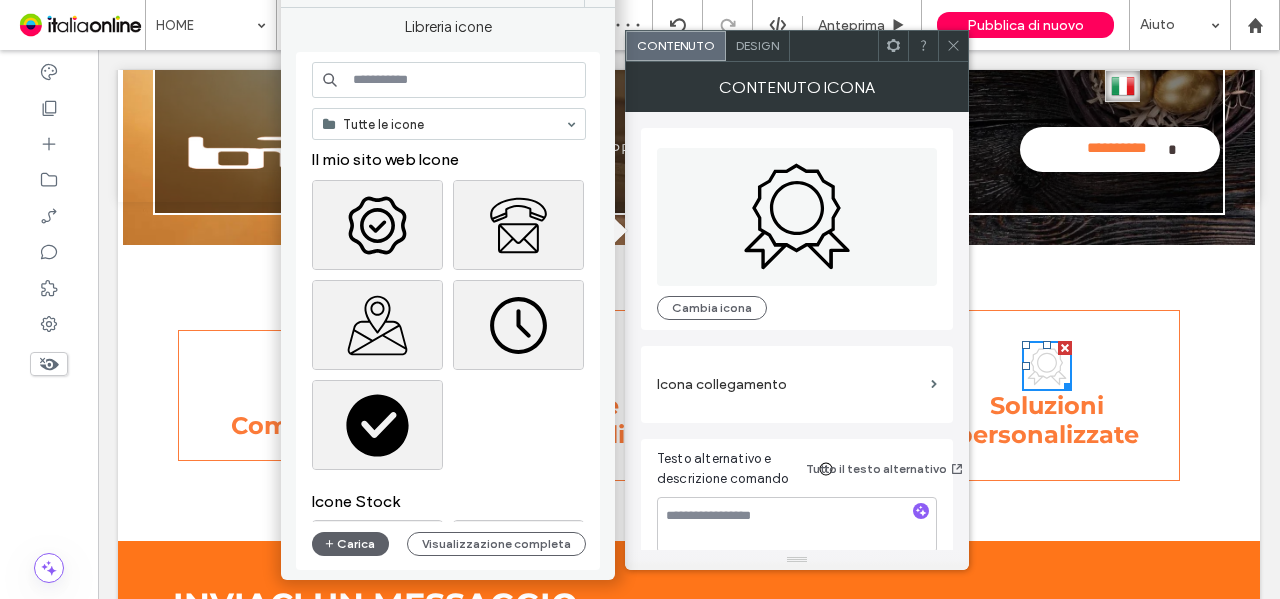 click at bounding box center (449, 80) 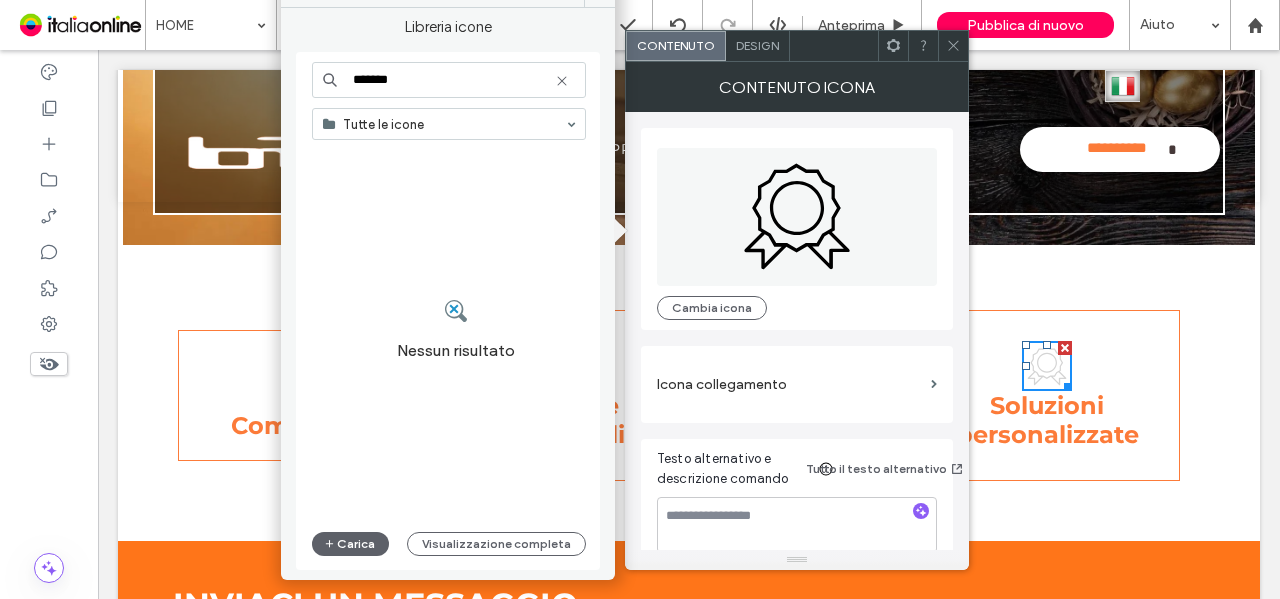 click on "*******" at bounding box center [449, 80] 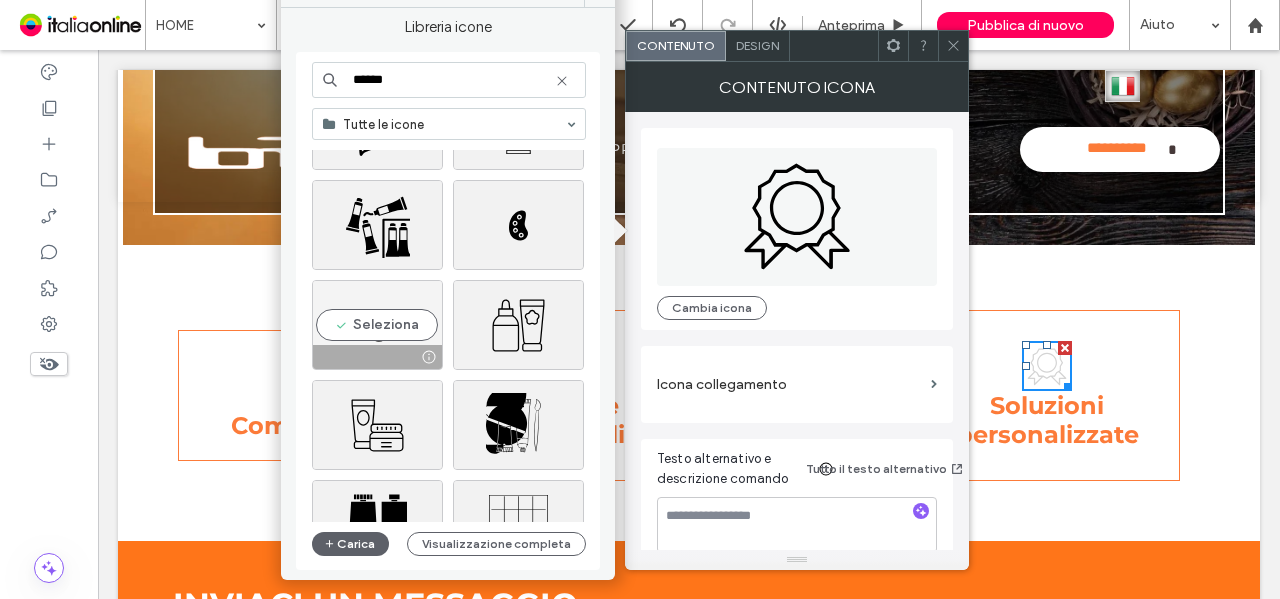 scroll, scrollTop: 400, scrollLeft: 0, axis: vertical 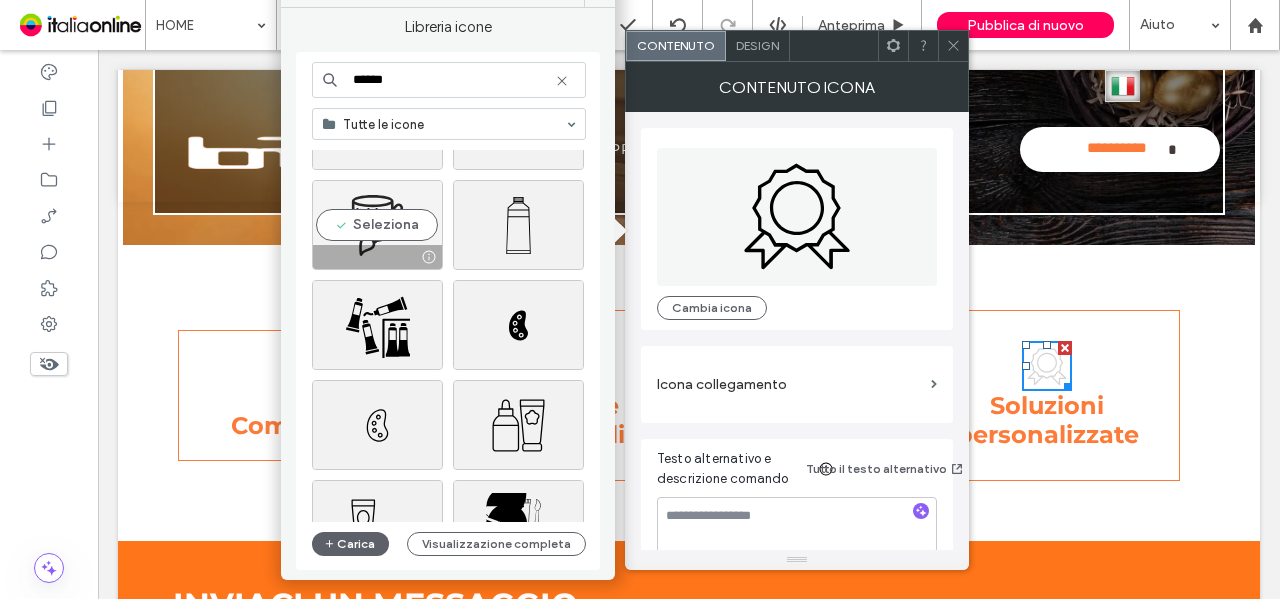 type on "******" 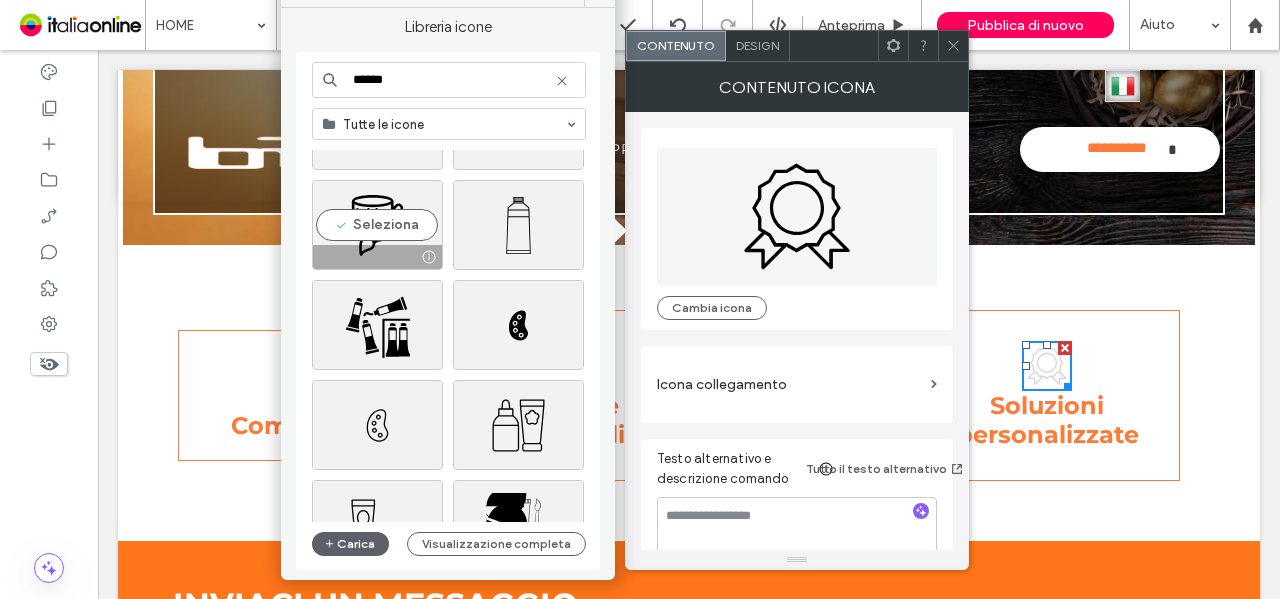 drag, startPoint x: 364, startPoint y: 237, endPoint x: 923, endPoint y: 134, distance: 568.41003 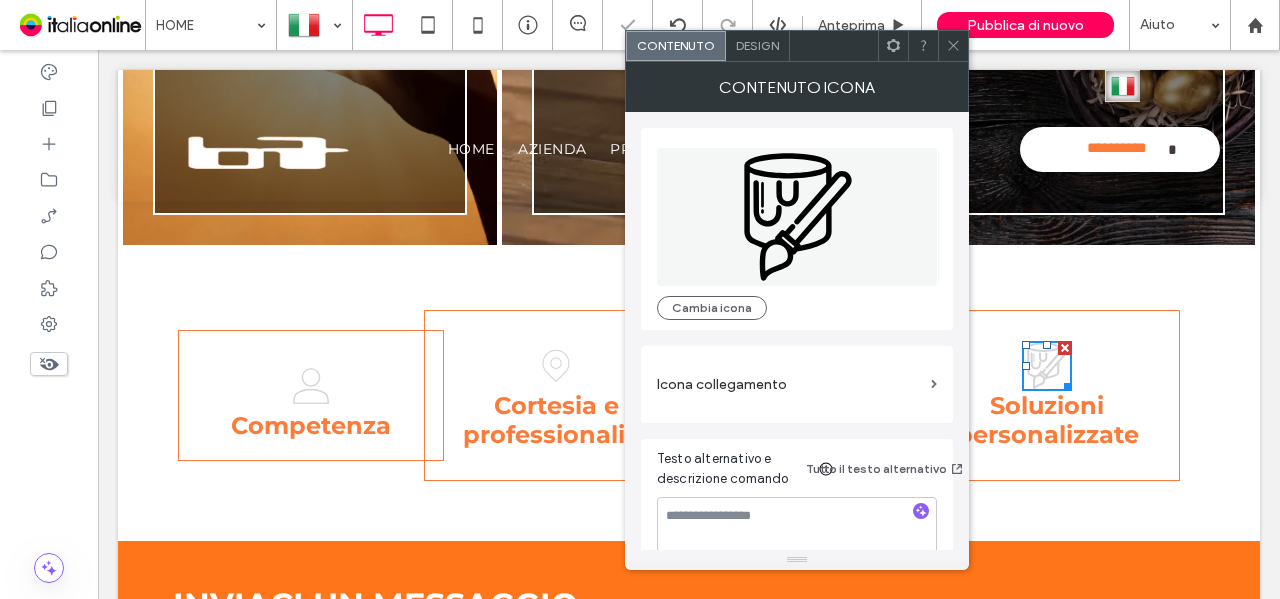 drag, startPoint x: 954, startPoint y: 55, endPoint x: 963, endPoint y: 157, distance: 102.396286 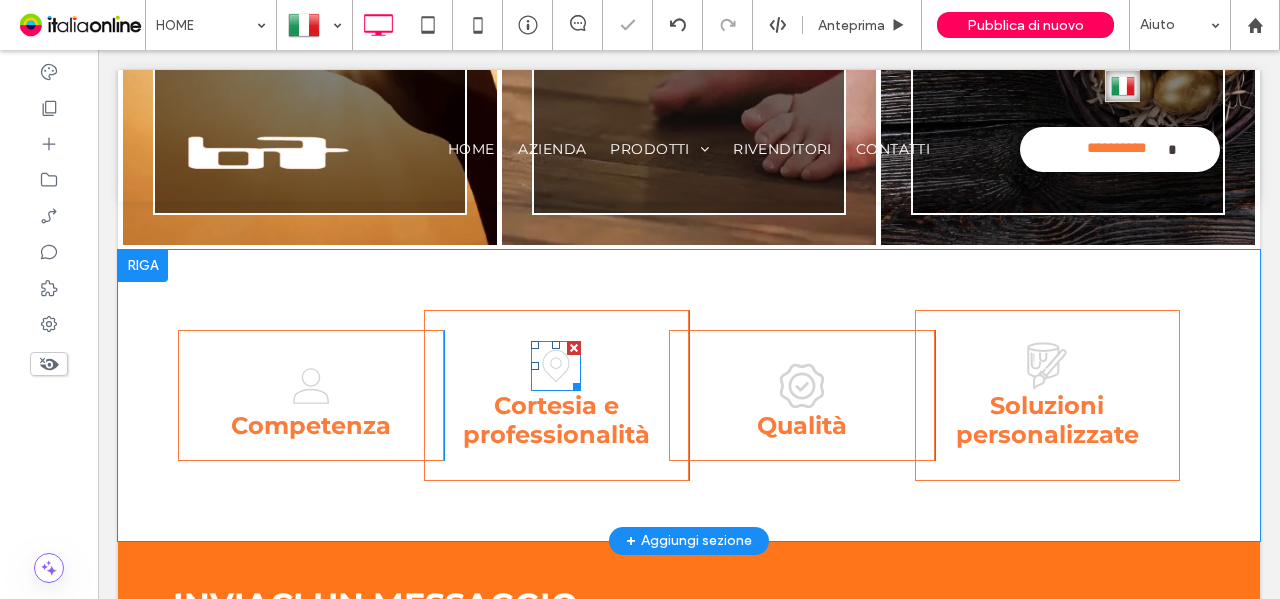 drag, startPoint x: 542, startPoint y: 345, endPoint x: 504, endPoint y: 339, distance: 38.470768 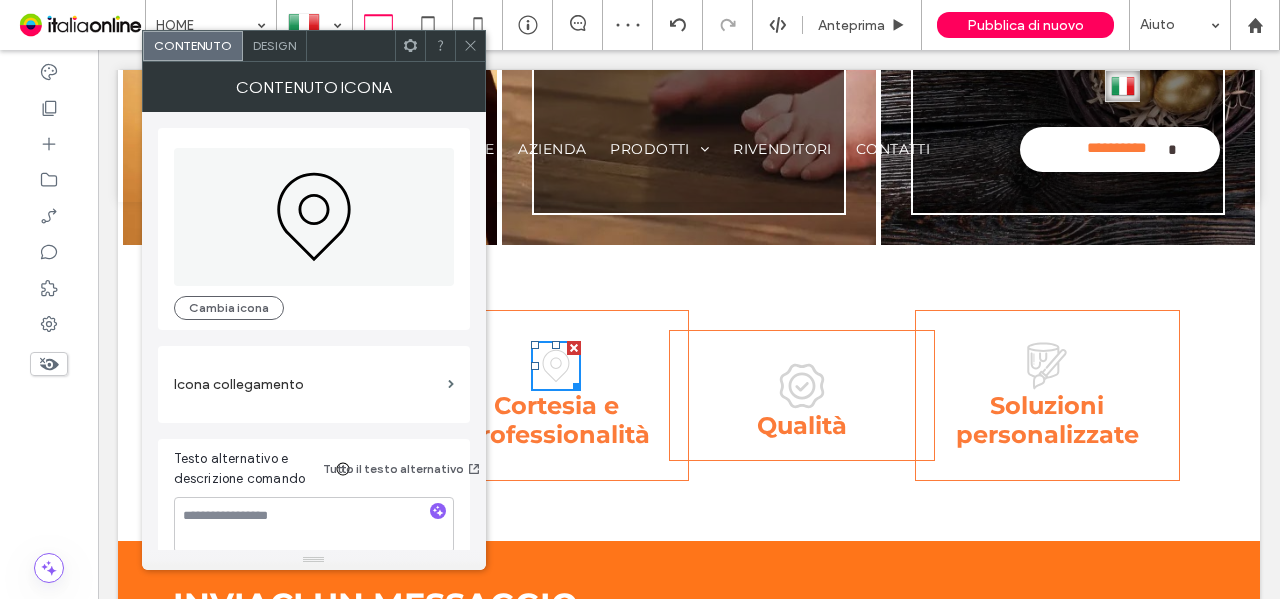 click on "Cambia icona" at bounding box center [229, 308] 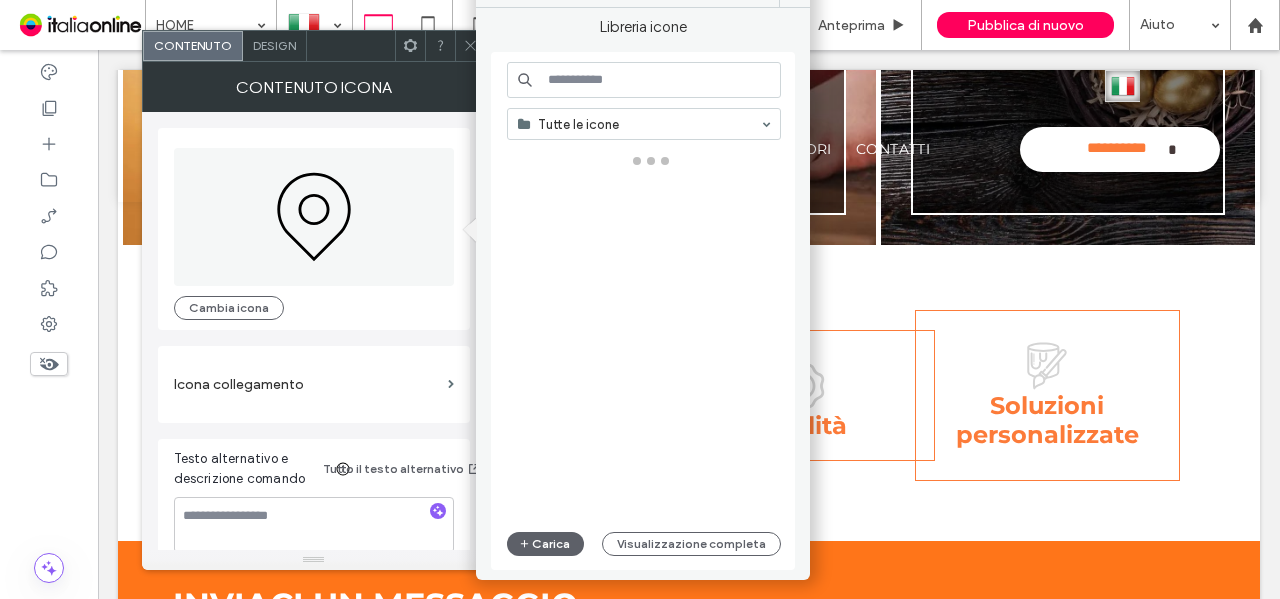 click at bounding box center (644, 80) 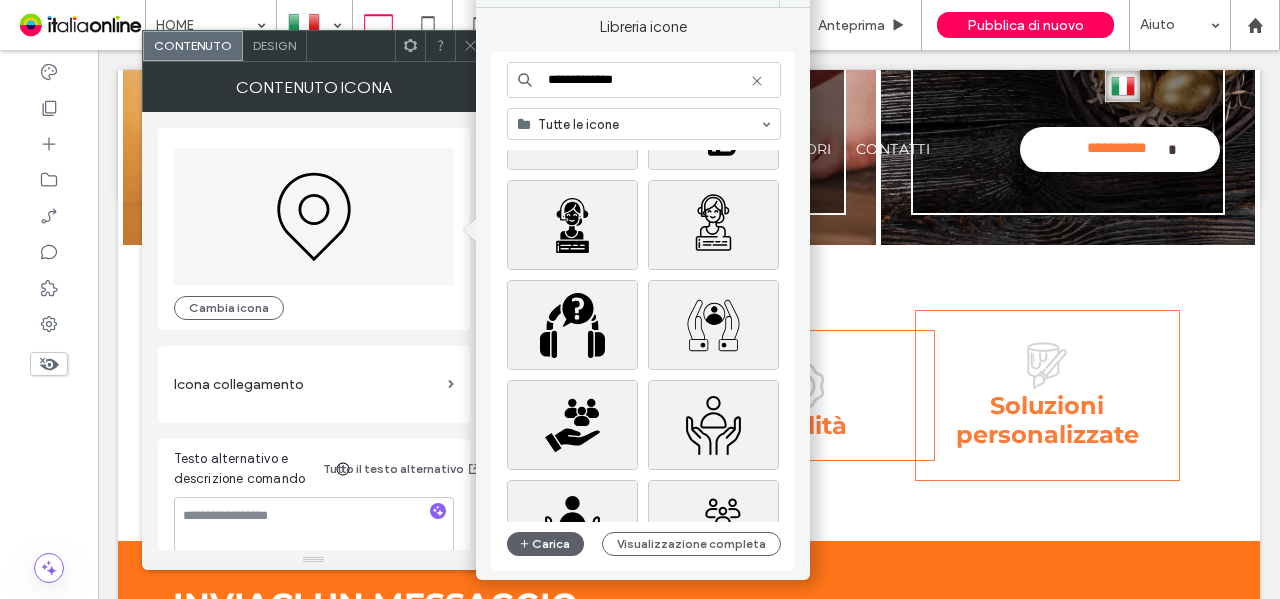 scroll, scrollTop: 300, scrollLeft: 0, axis: vertical 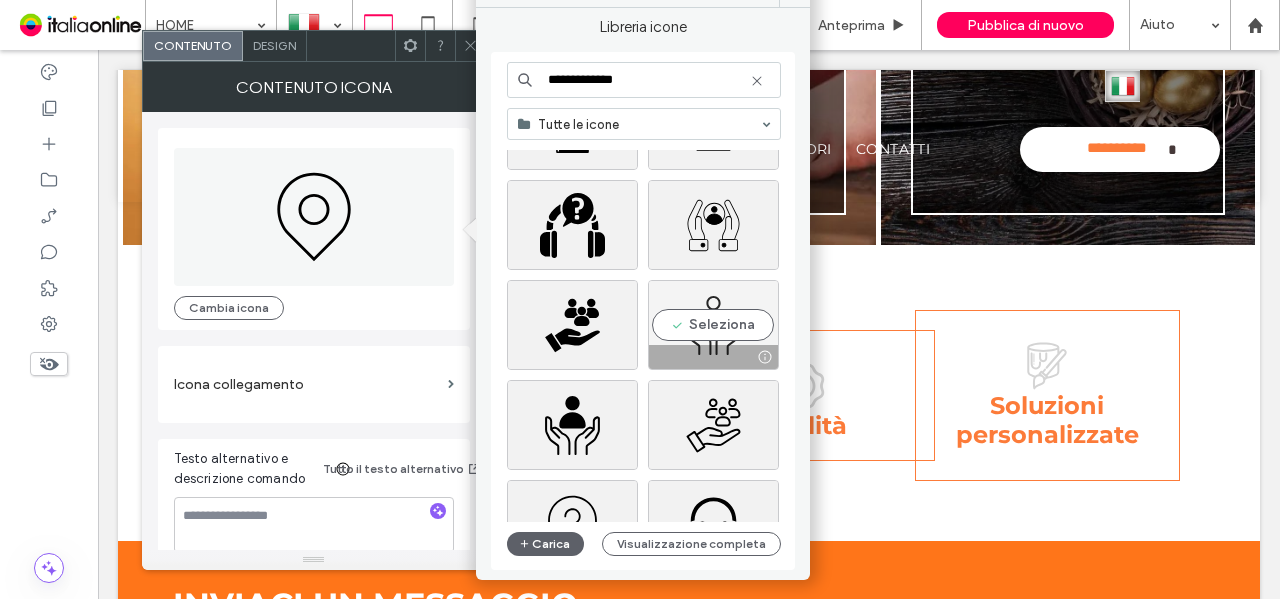 type on "**********" 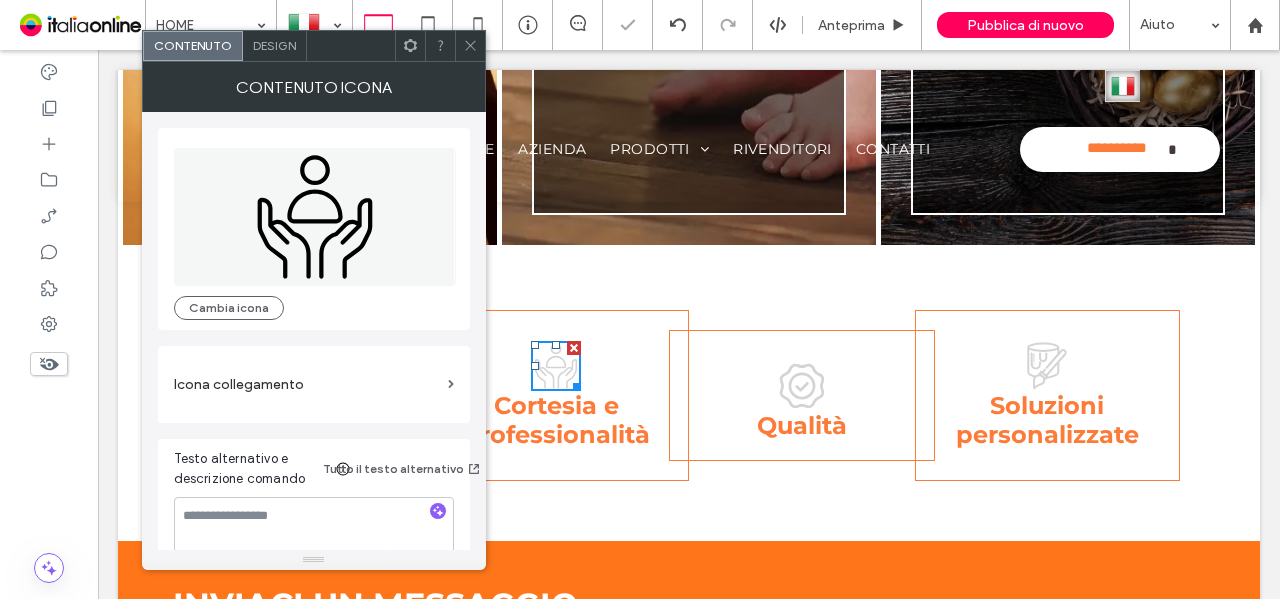 drag, startPoint x: 464, startPoint y: 45, endPoint x: 392, endPoint y: 17, distance: 77.25283 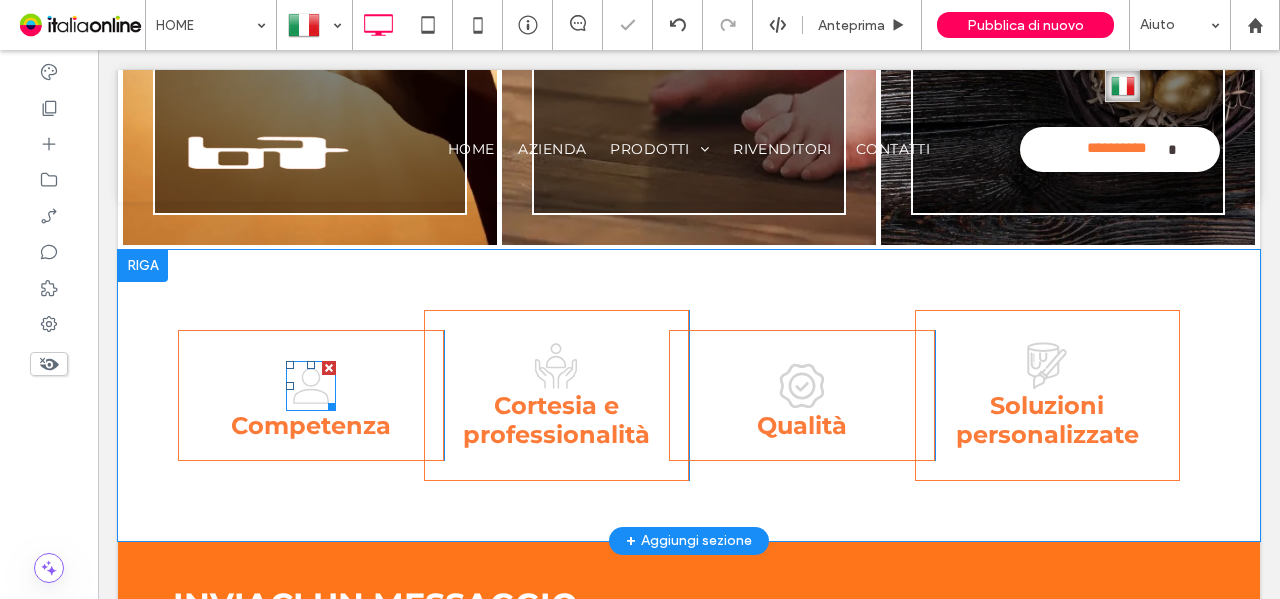 click 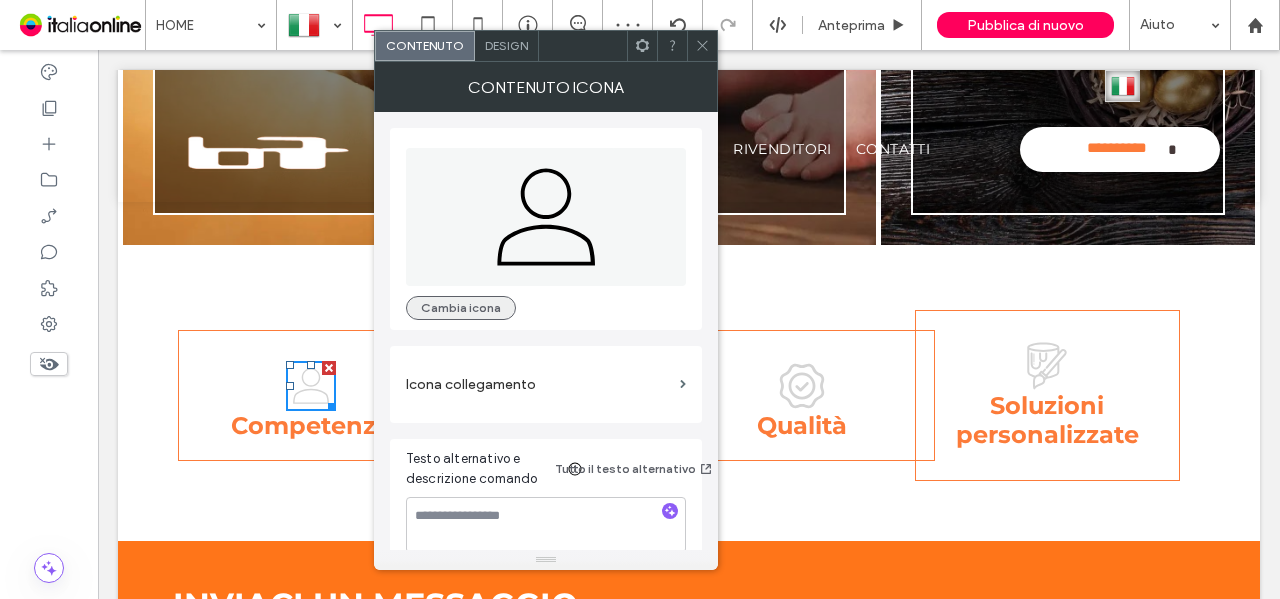 click on "Cambia icona" at bounding box center (461, 308) 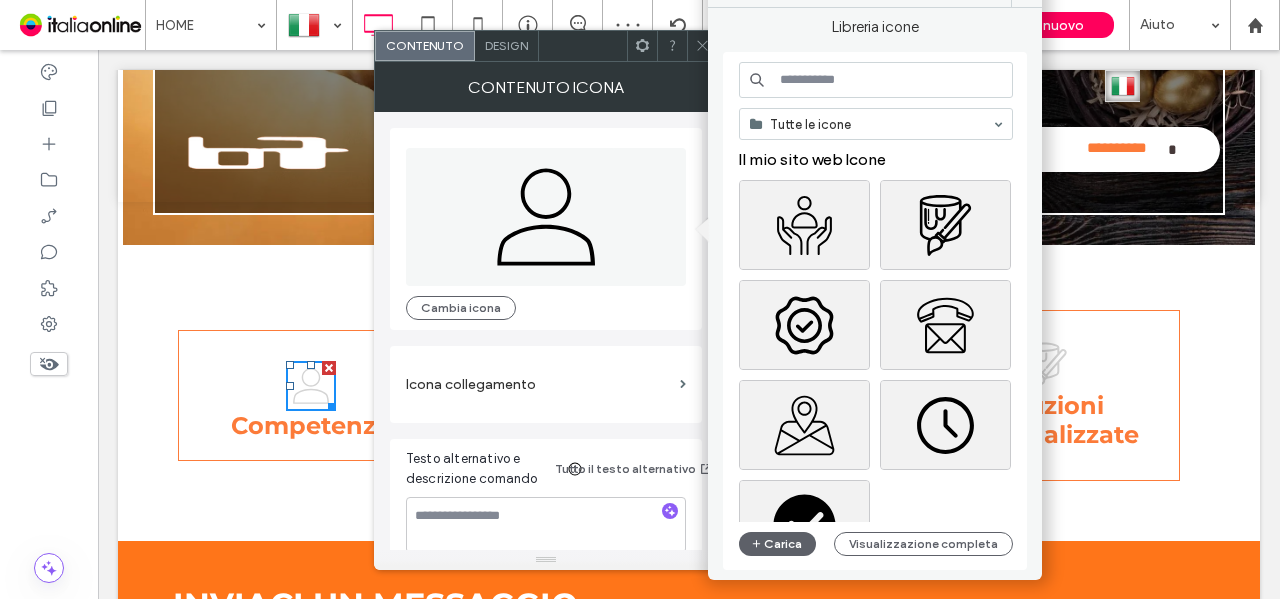click at bounding box center [876, 80] 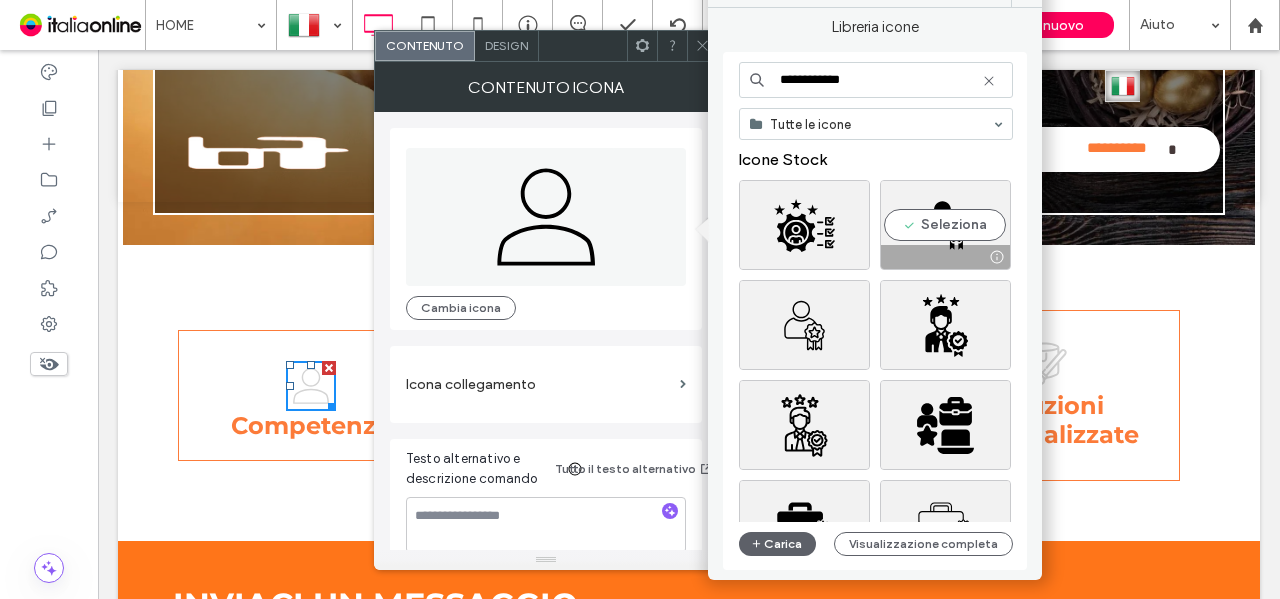 scroll, scrollTop: 100, scrollLeft: 0, axis: vertical 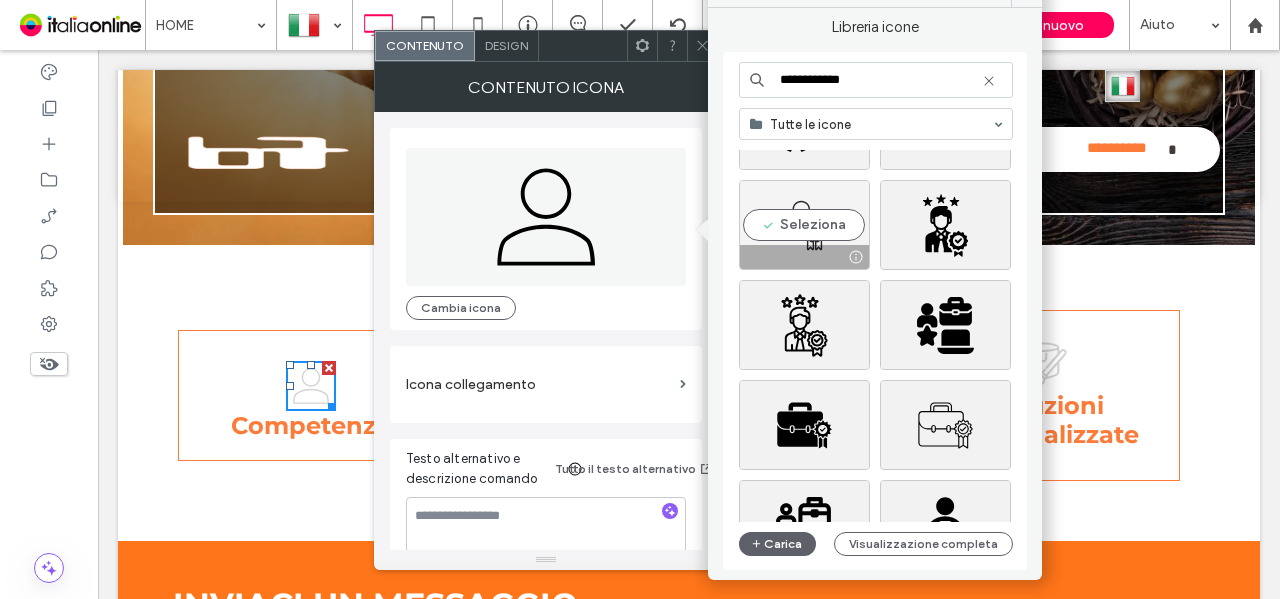 type on "**********" 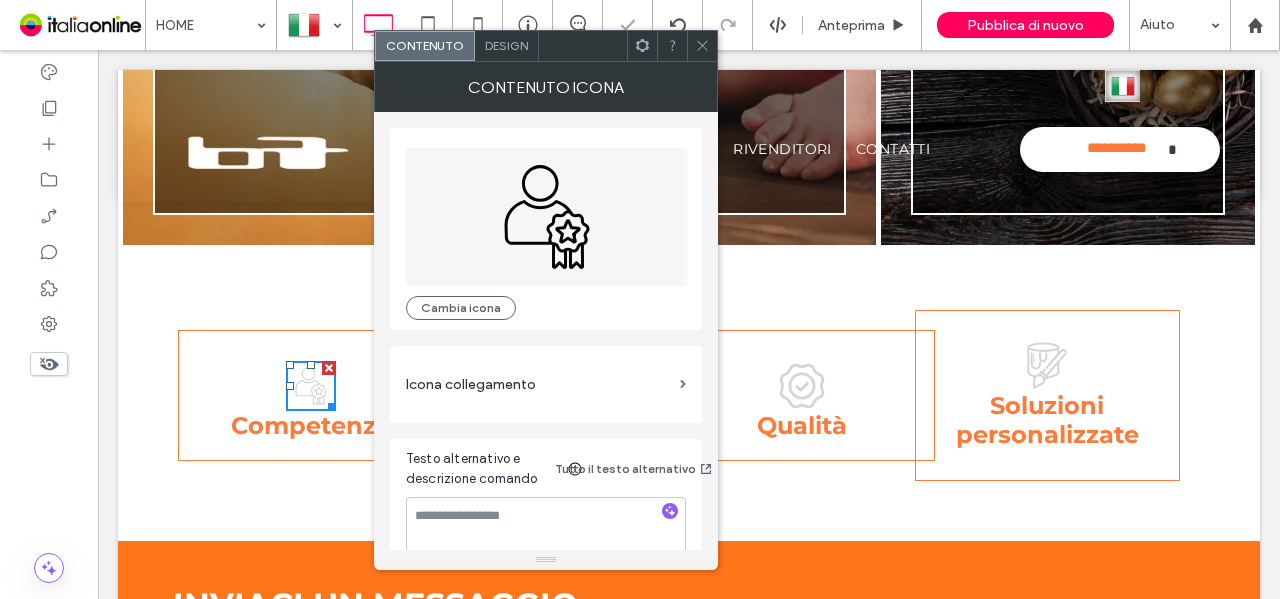 click 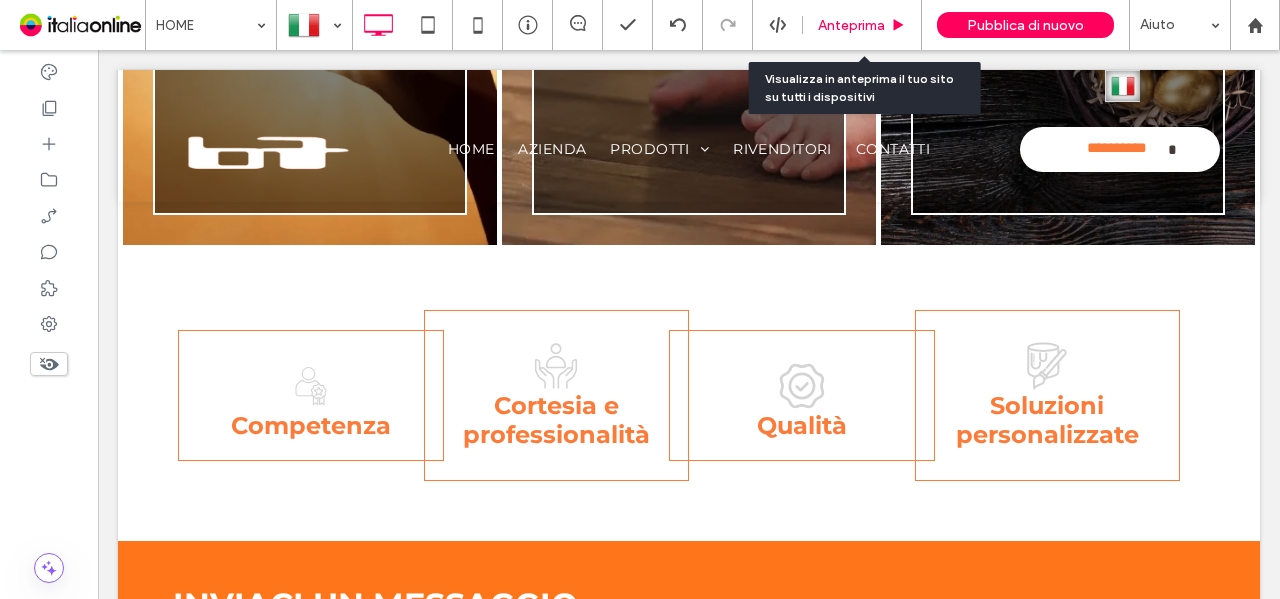 click on "Anteprima" at bounding box center (862, 25) 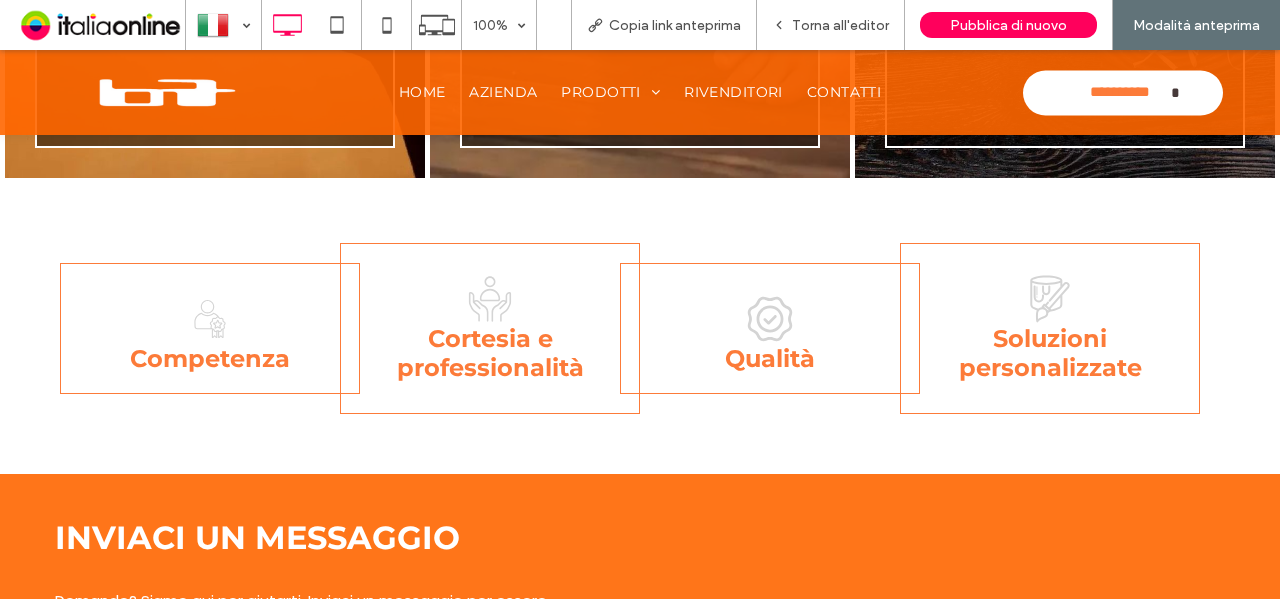 scroll, scrollTop: 1876, scrollLeft: 0, axis: vertical 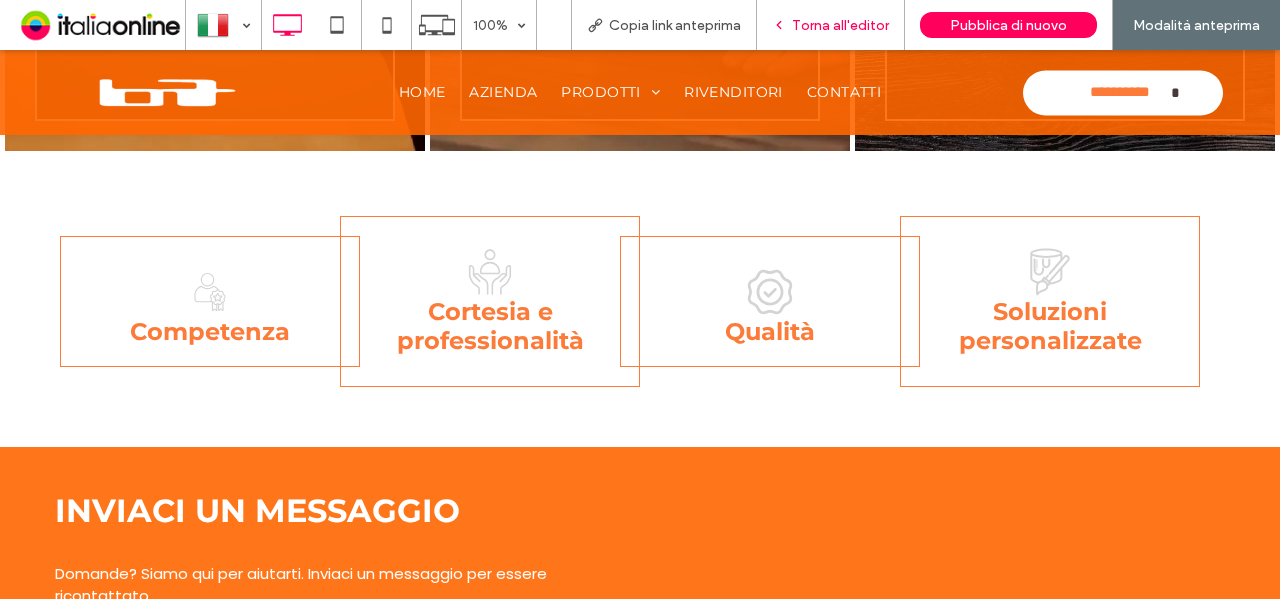 click on "Torna all'editor" at bounding box center [840, 25] 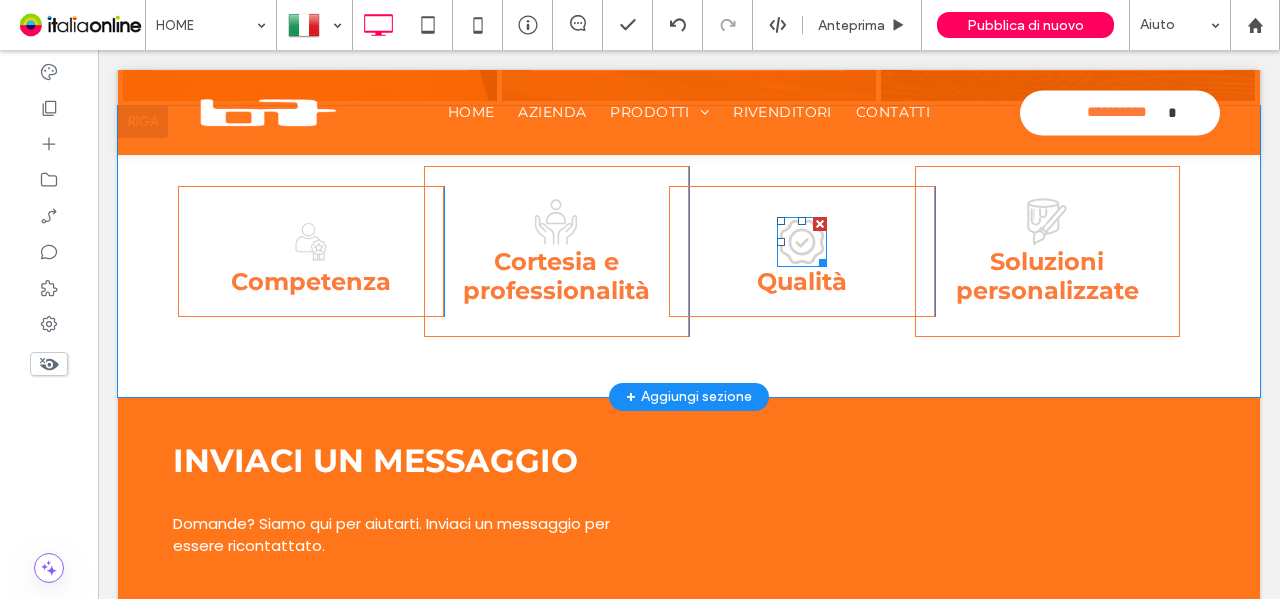 scroll, scrollTop: 1883, scrollLeft: 0, axis: vertical 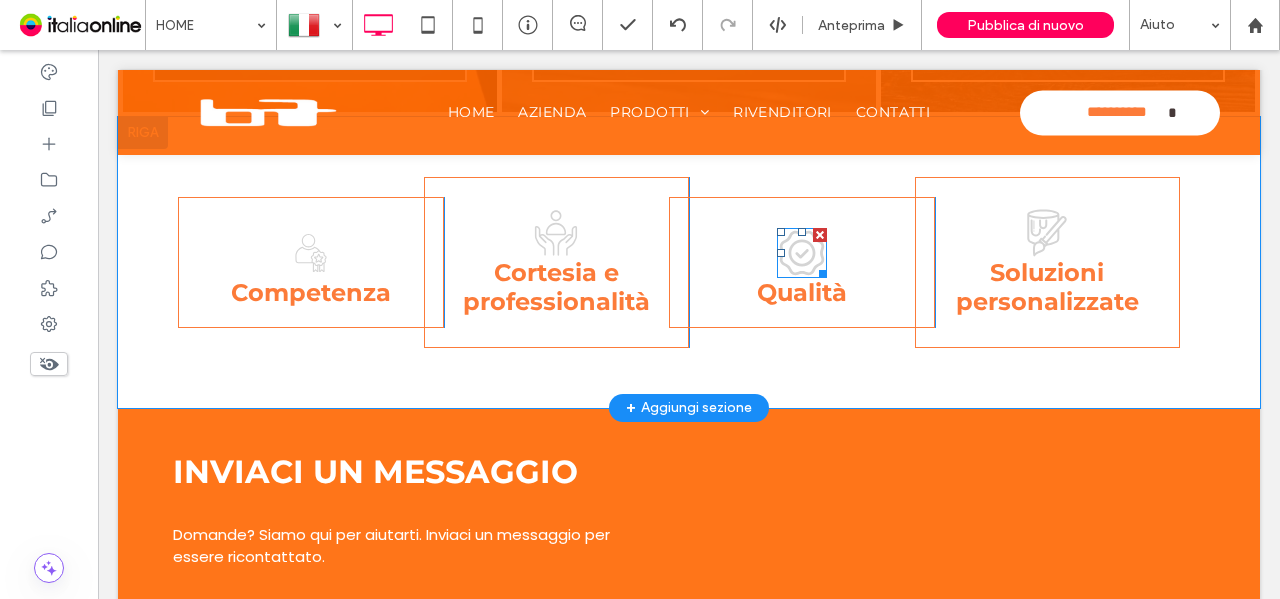 click 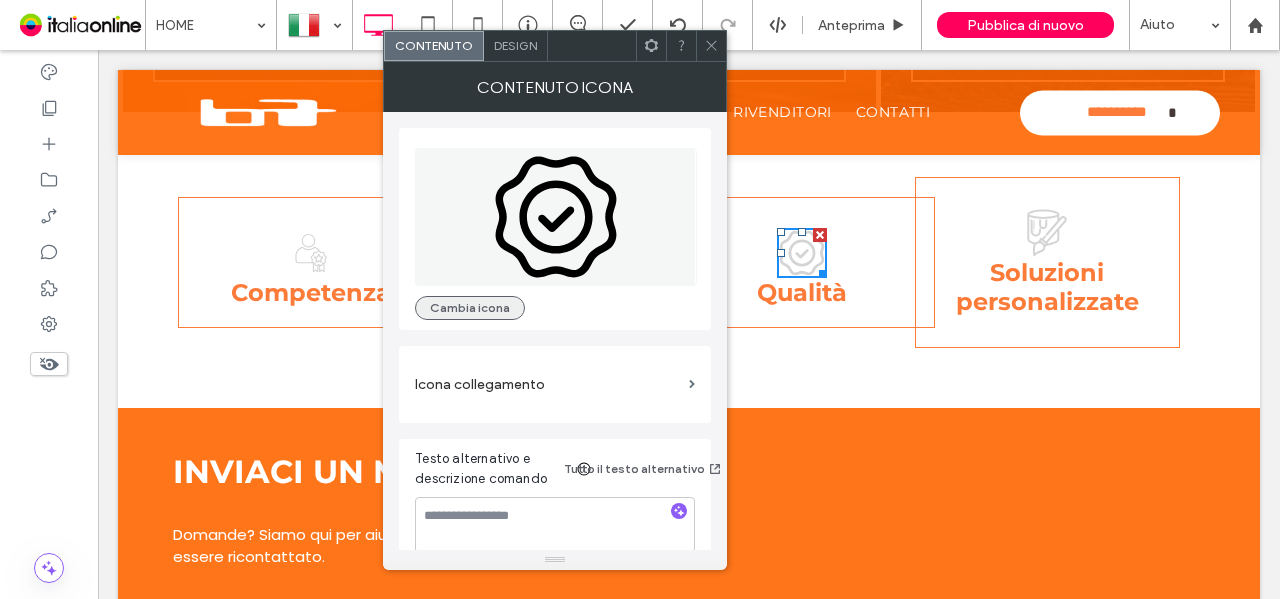 click on "Cambia icona" at bounding box center (470, 308) 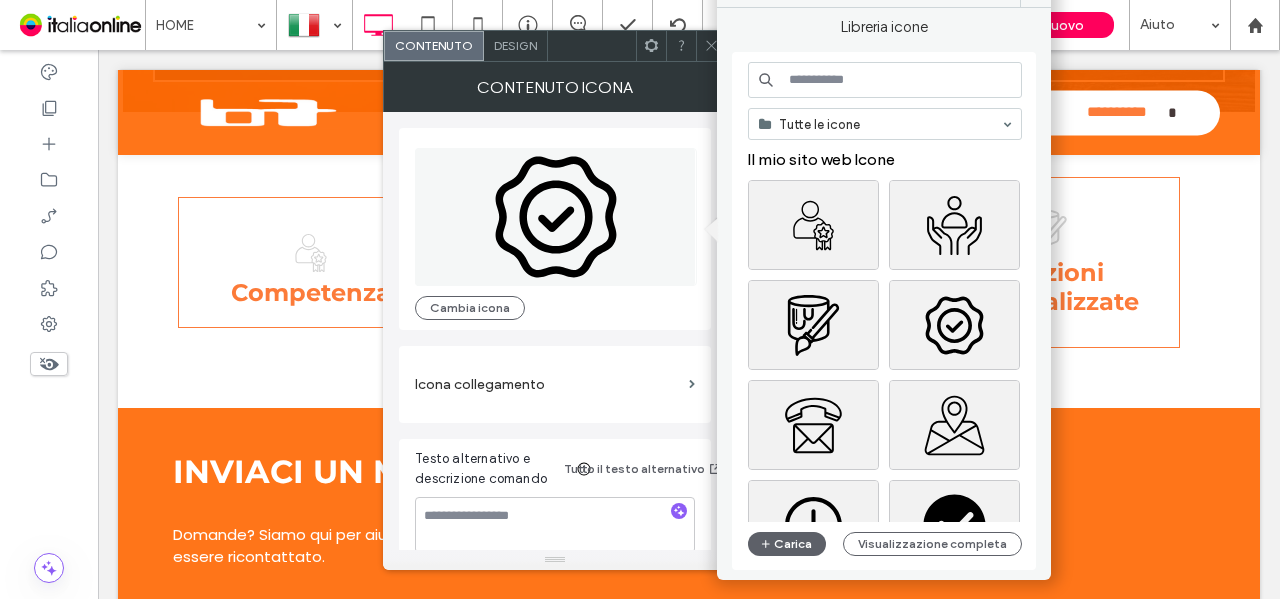 click at bounding box center [885, 80] 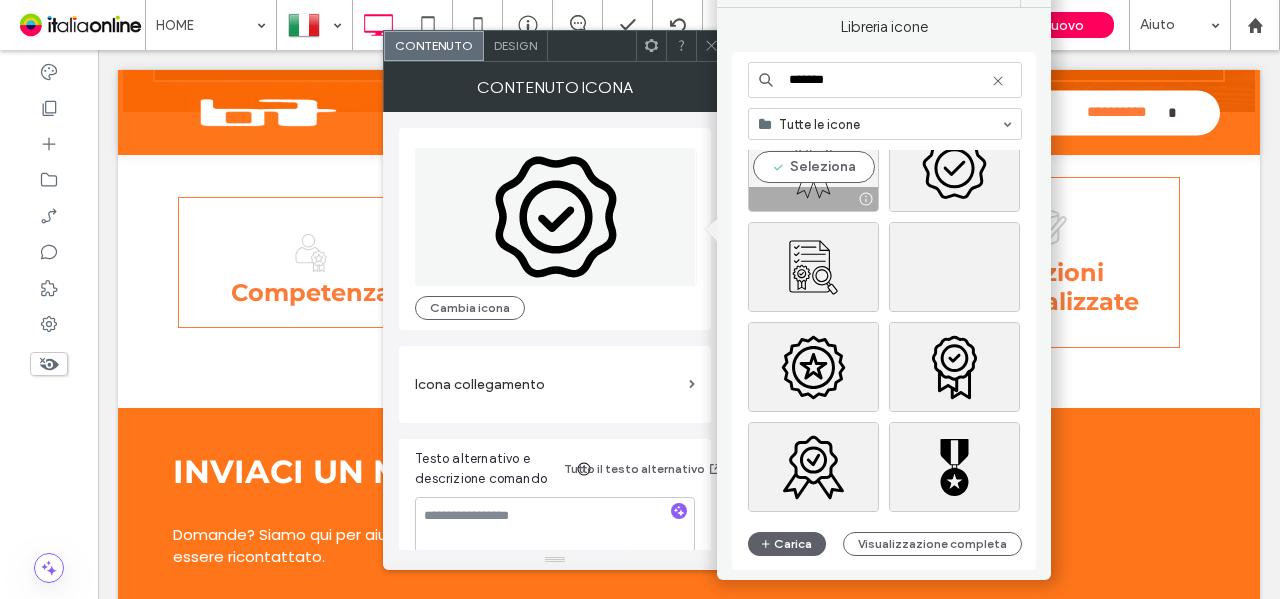 scroll, scrollTop: 800, scrollLeft: 0, axis: vertical 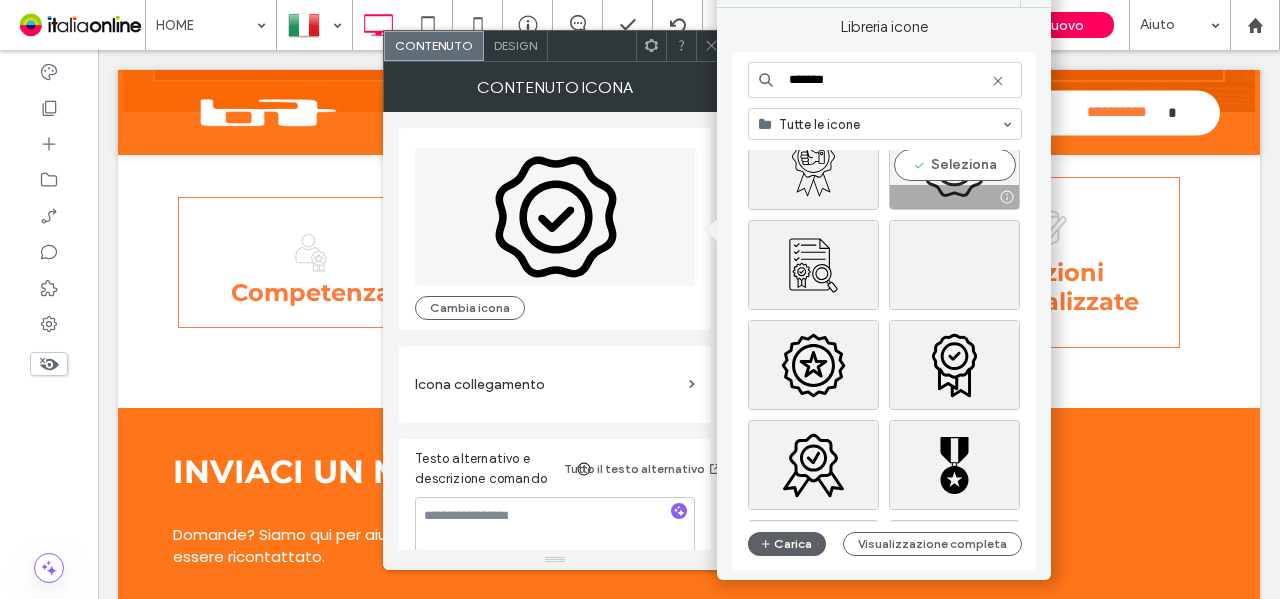 type on "*******" 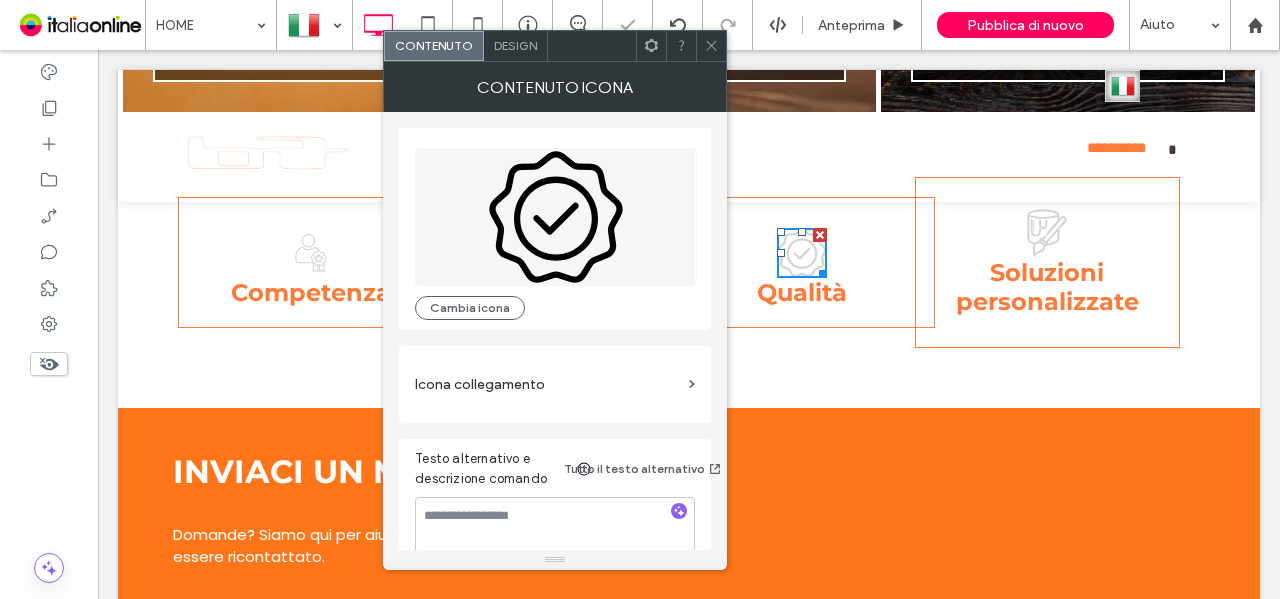 click at bounding box center (711, 46) 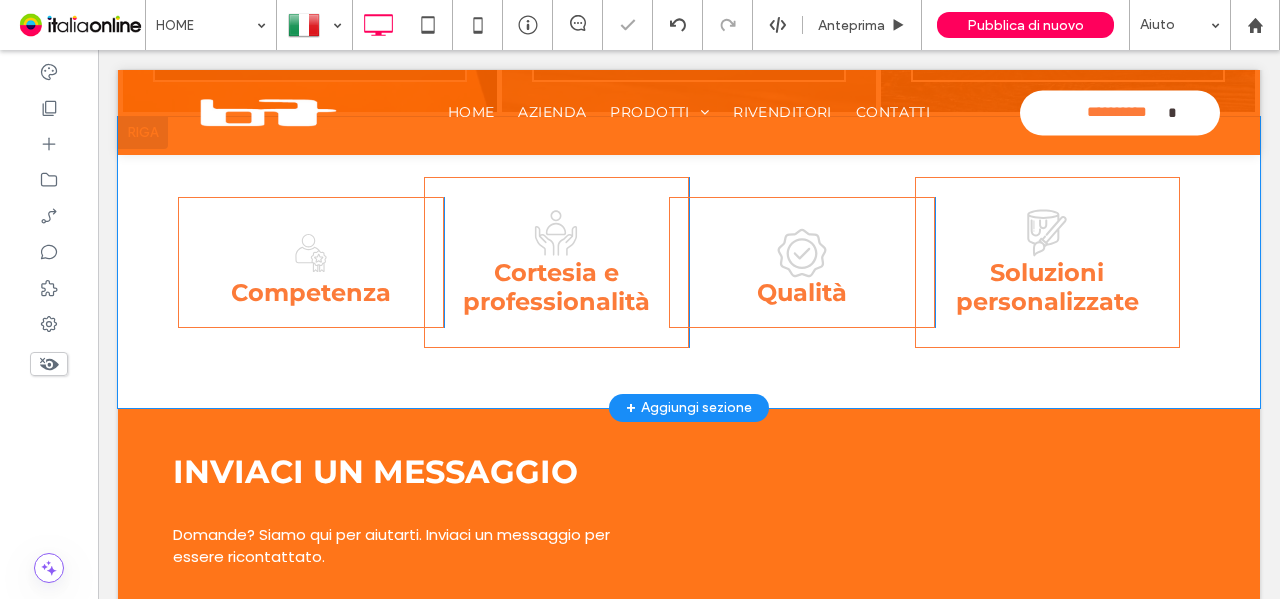 scroll, scrollTop: 1783, scrollLeft: 0, axis: vertical 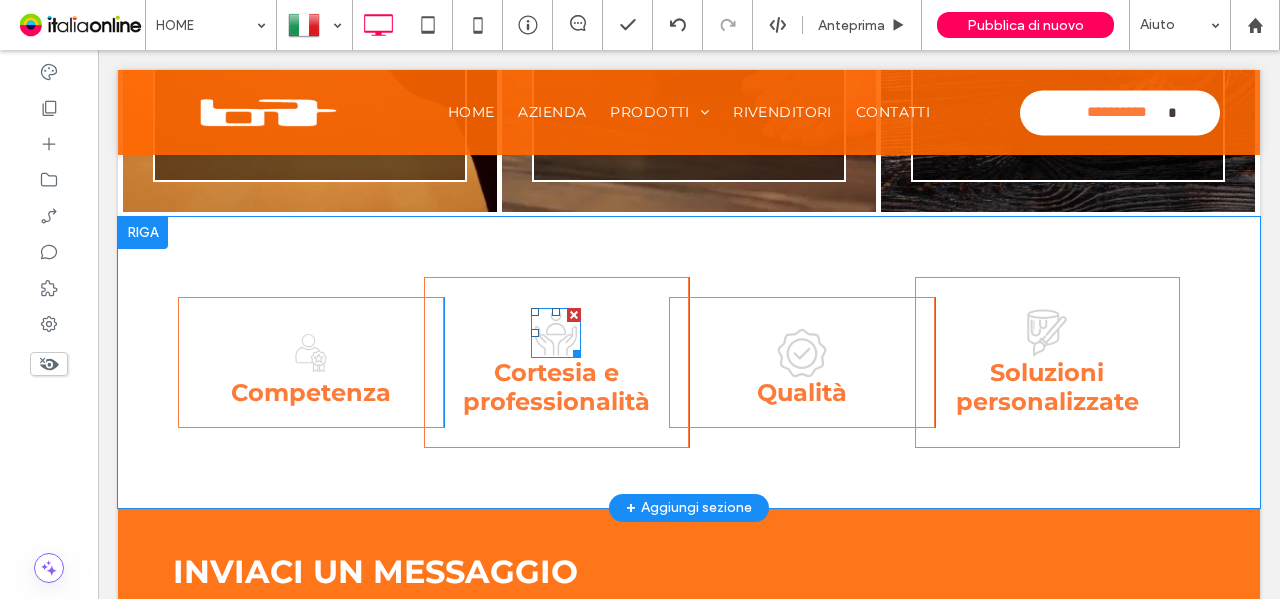 click 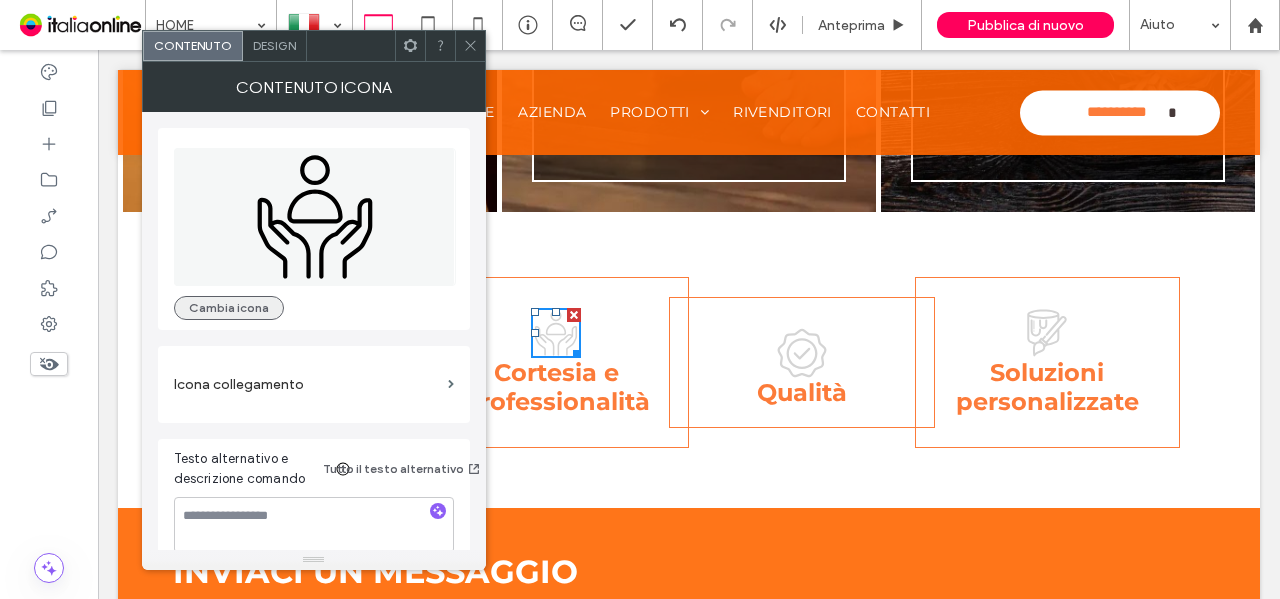 click on "Cambia icona" at bounding box center [229, 308] 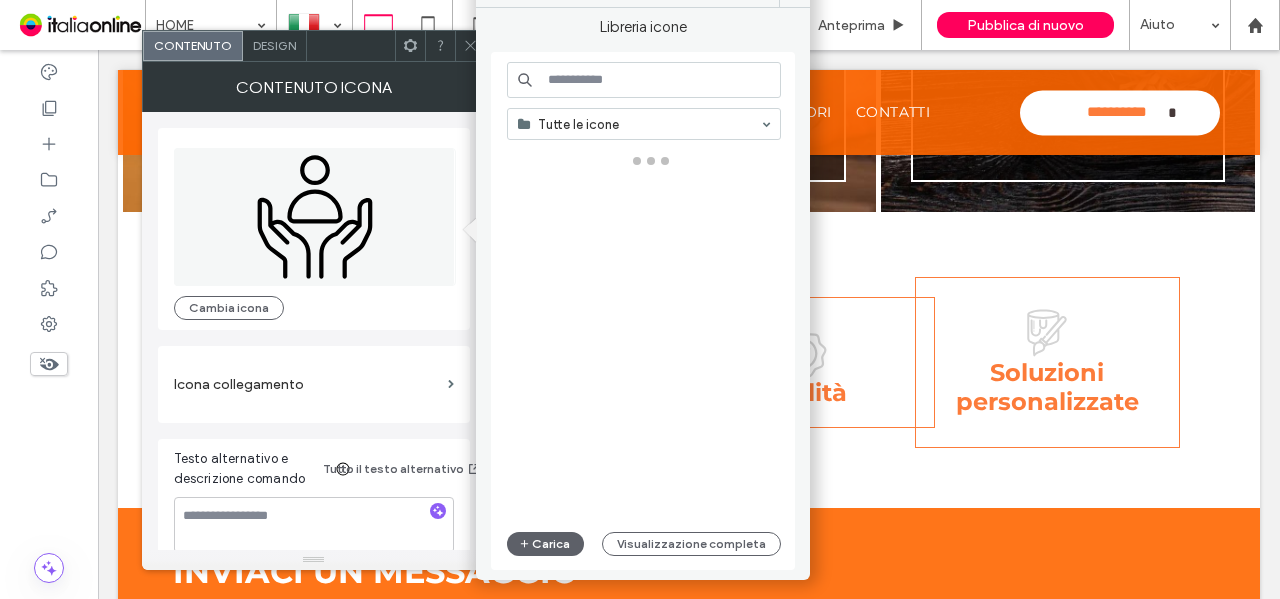 click at bounding box center [644, 80] 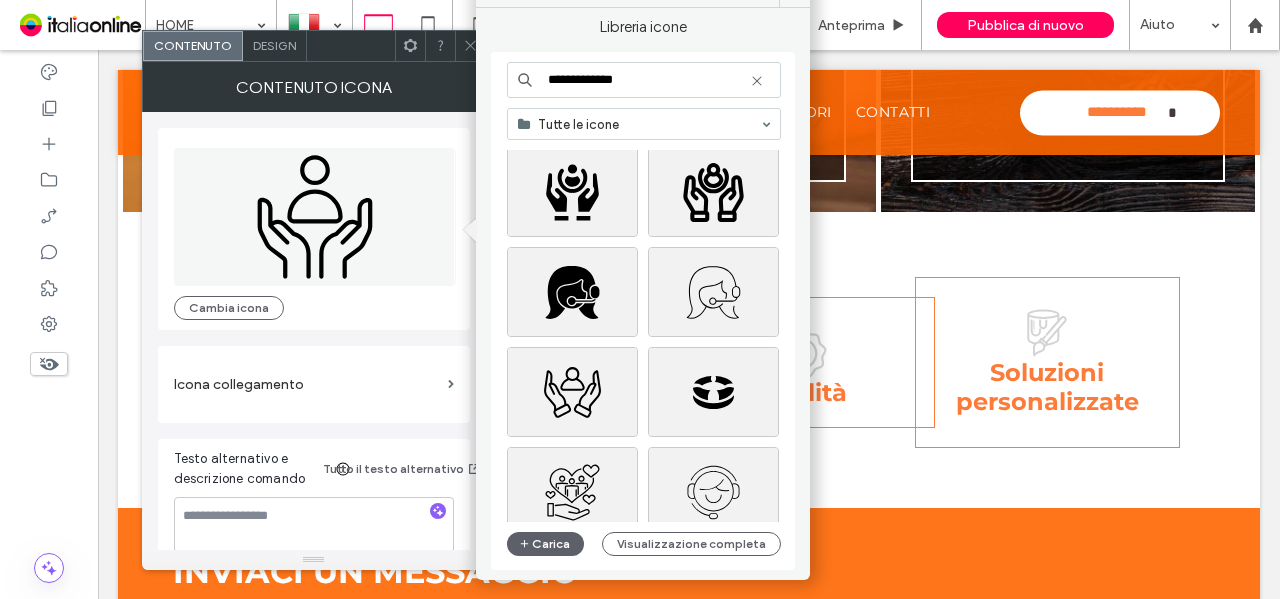 scroll, scrollTop: 1100, scrollLeft: 0, axis: vertical 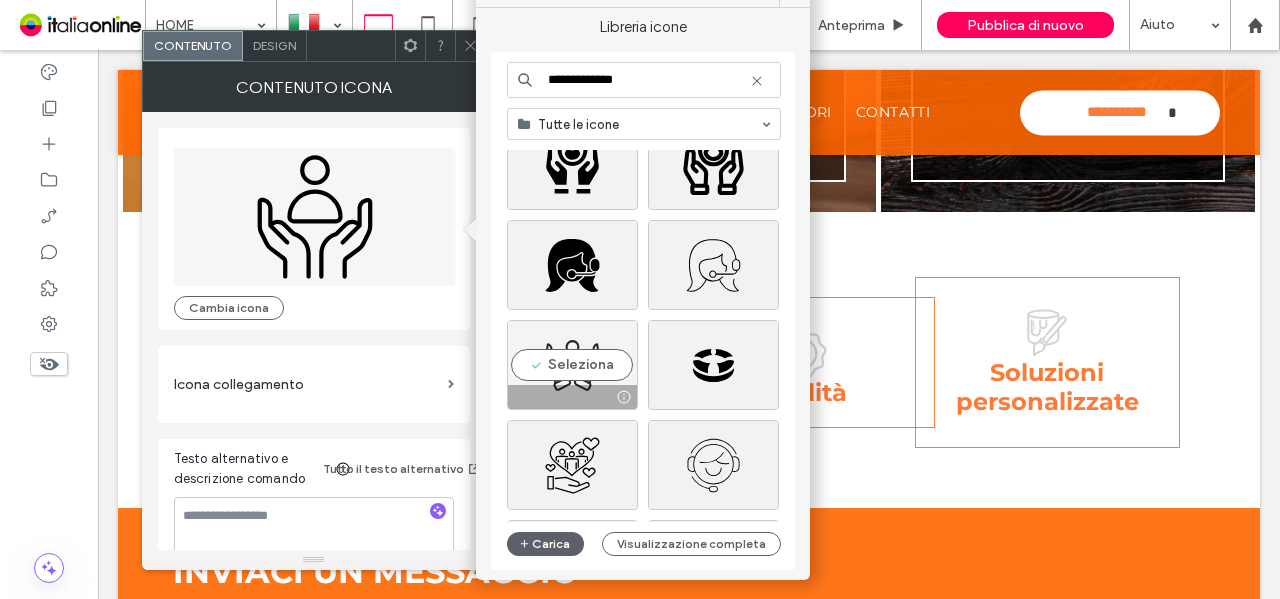 type on "**********" 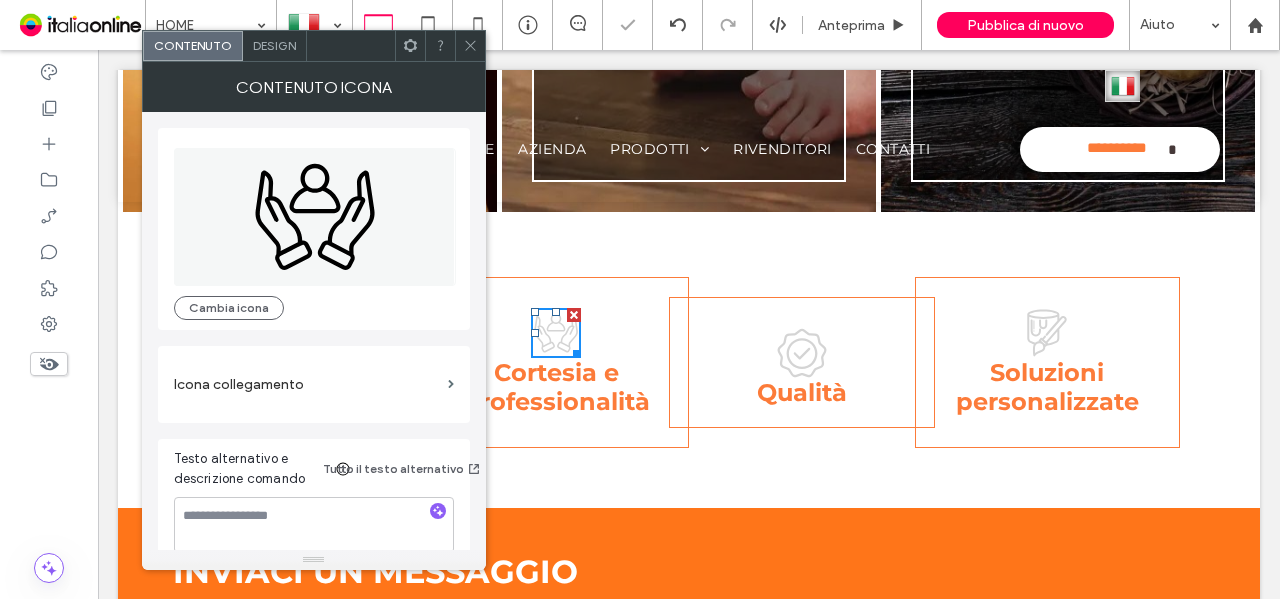 click 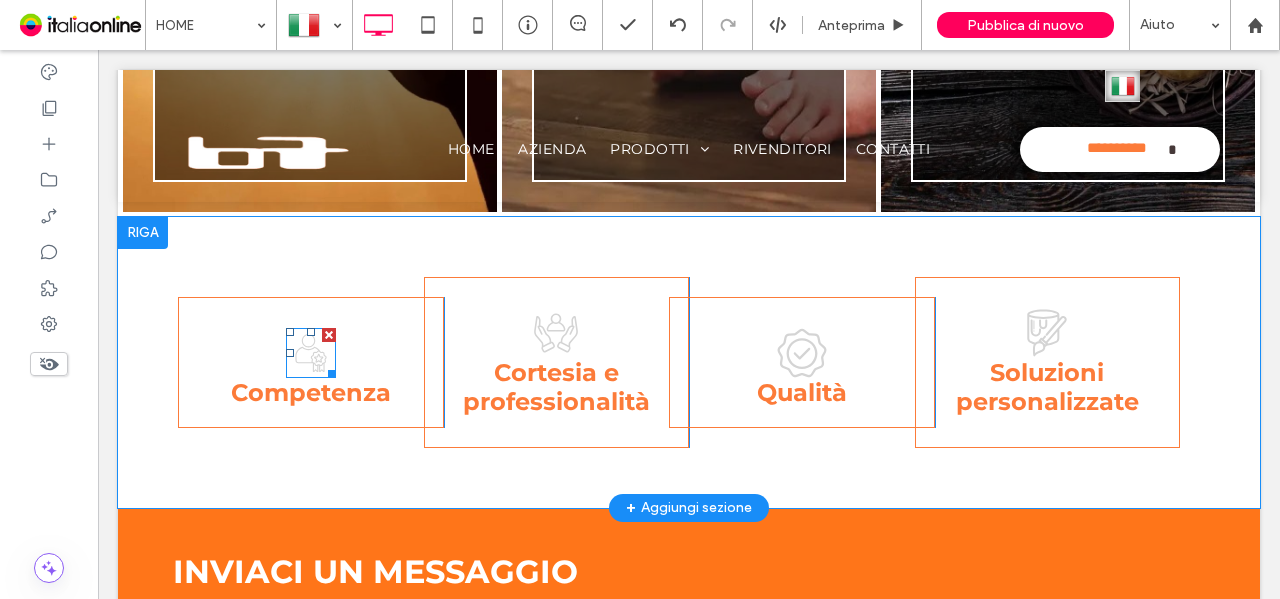 click 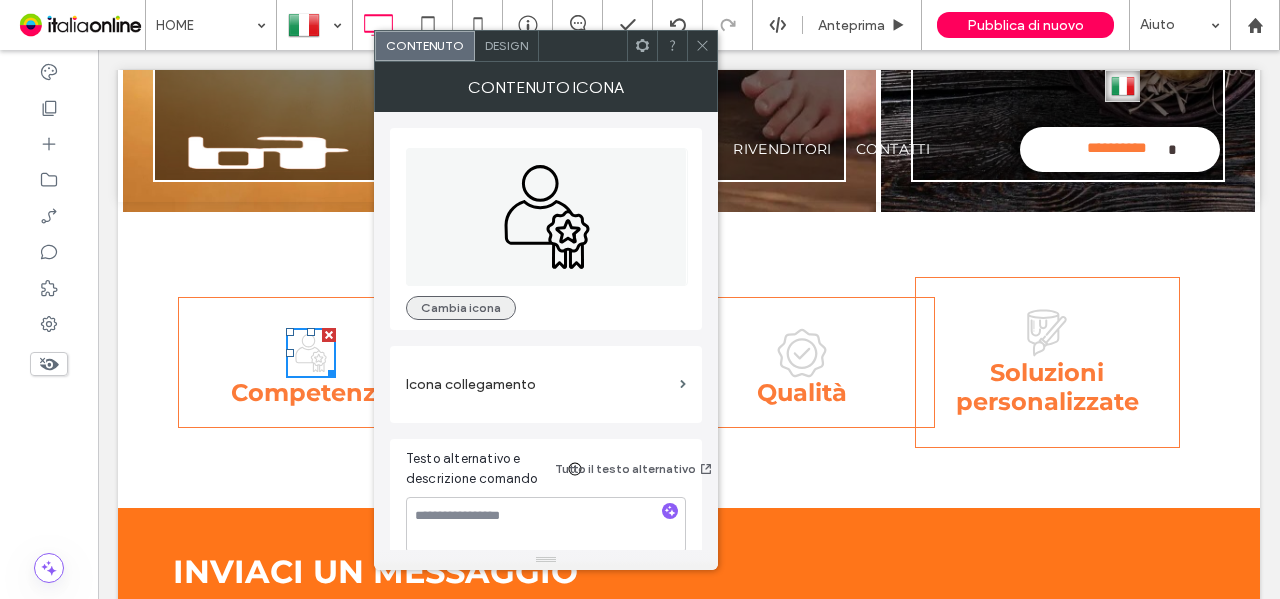 click on "Cambia icona" at bounding box center (461, 308) 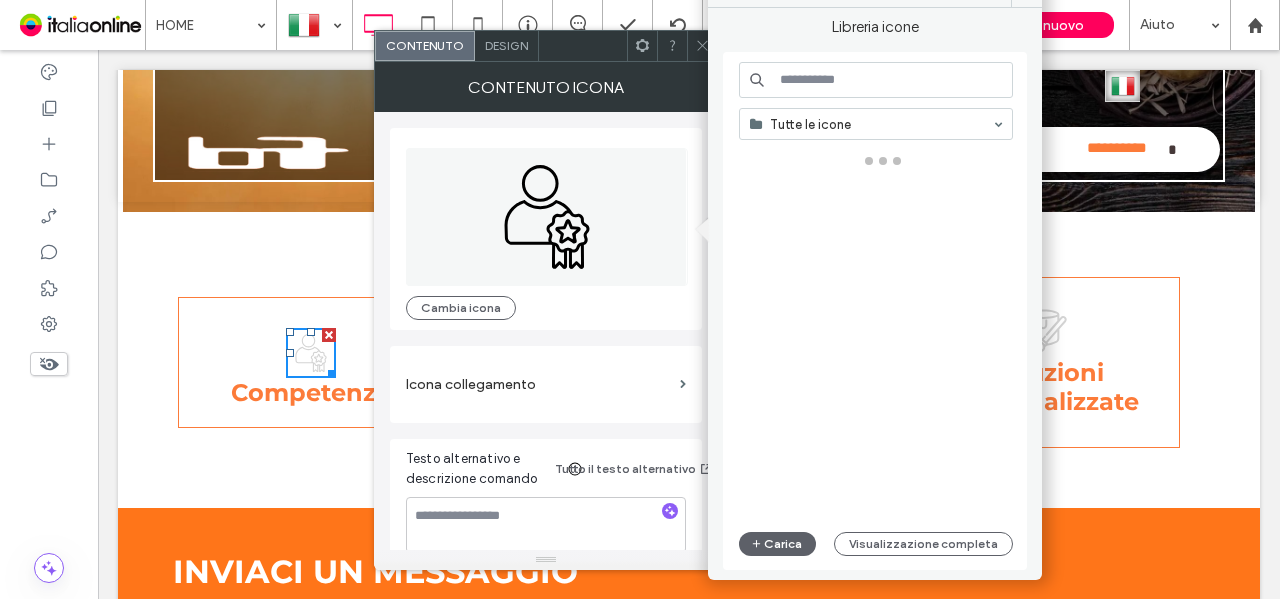 click at bounding box center [876, 80] 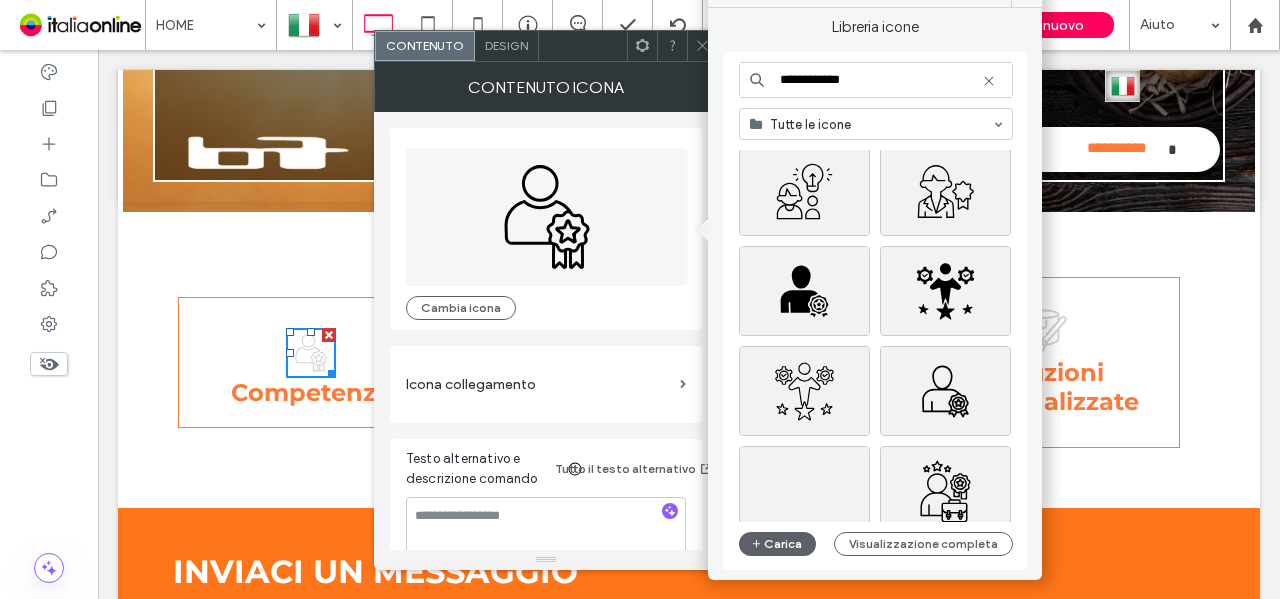 scroll, scrollTop: 1200, scrollLeft: 0, axis: vertical 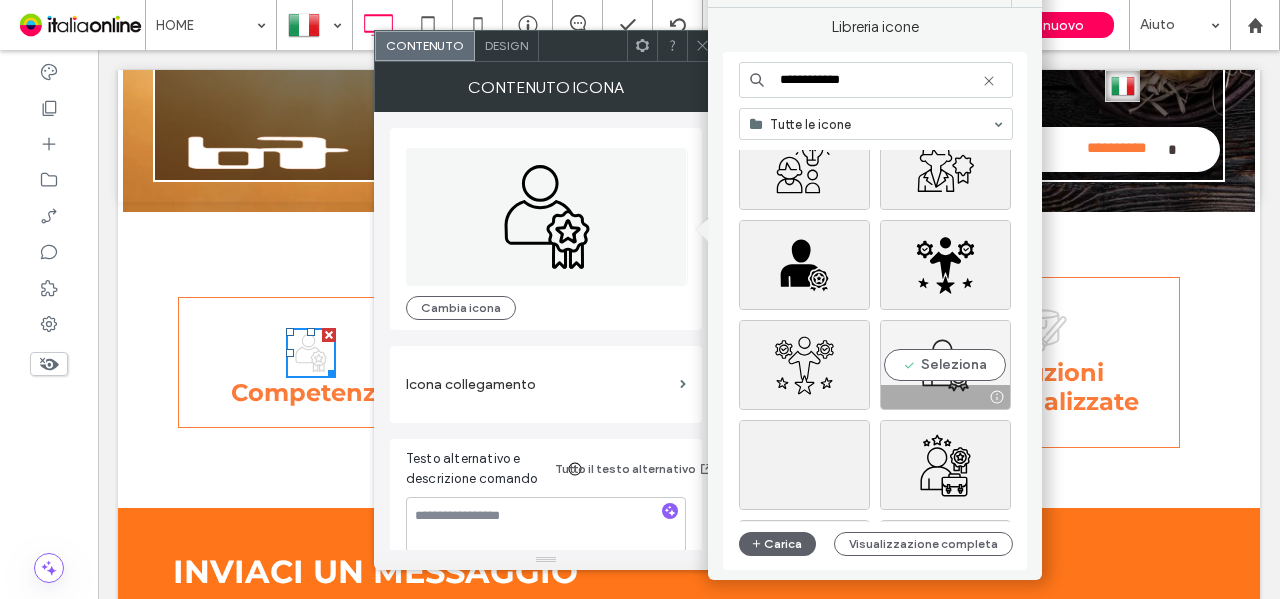 type on "**********" 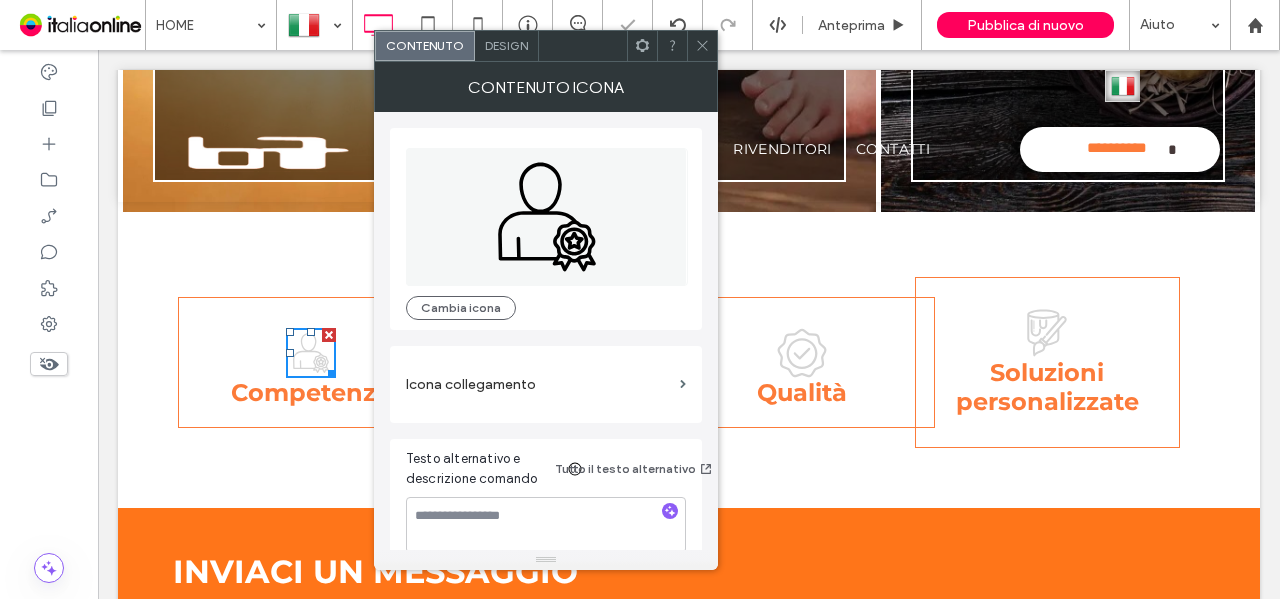 click 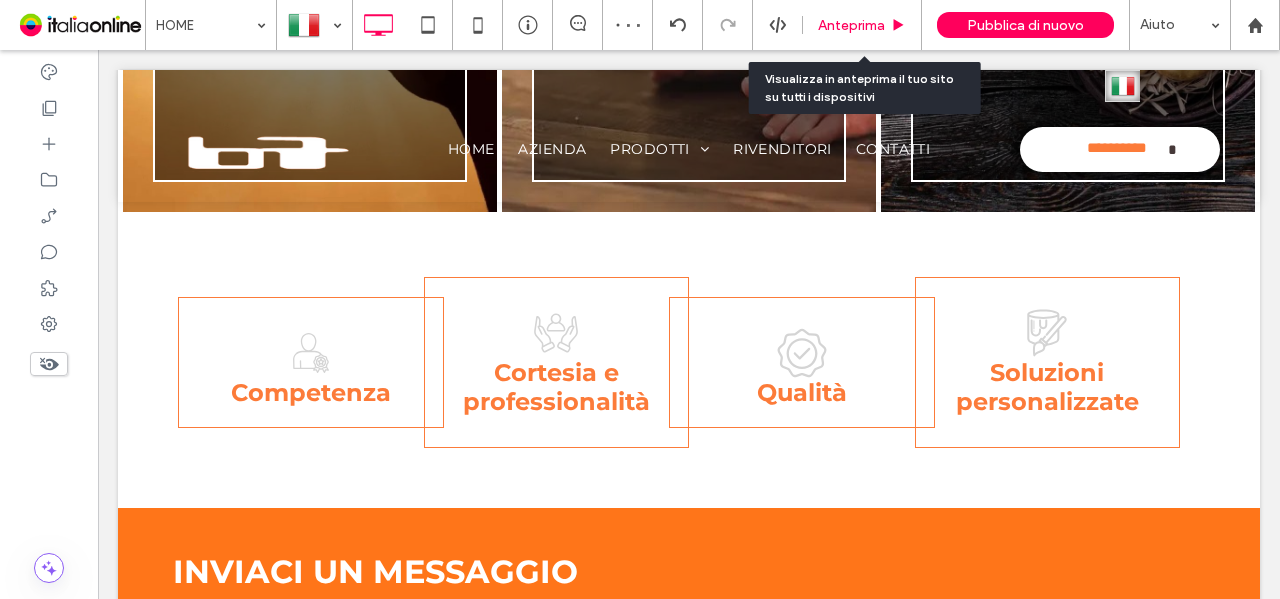 click on "Anteprima" at bounding box center (862, 25) 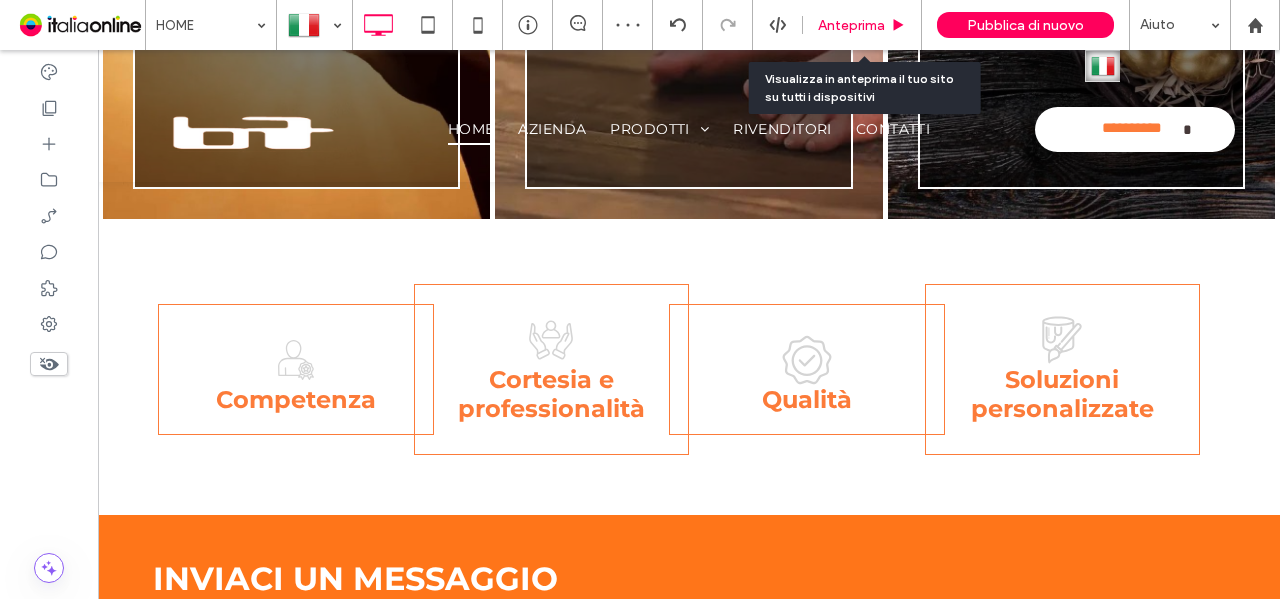 scroll, scrollTop: 1808, scrollLeft: 0, axis: vertical 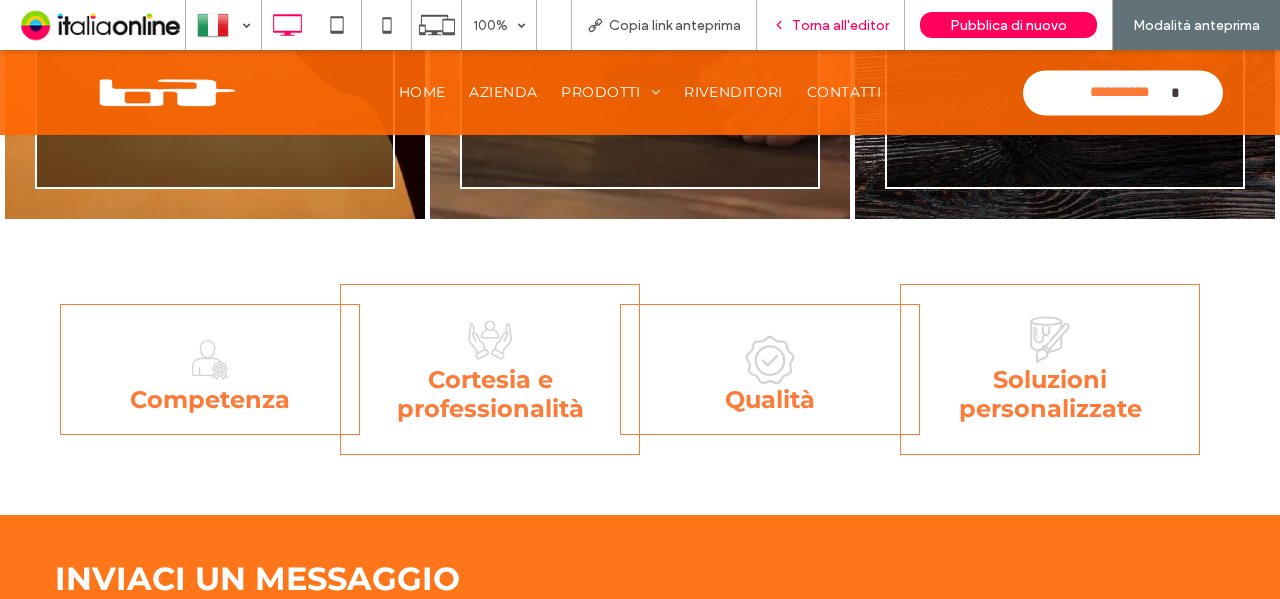 click on "Torna all'editor" at bounding box center [840, 25] 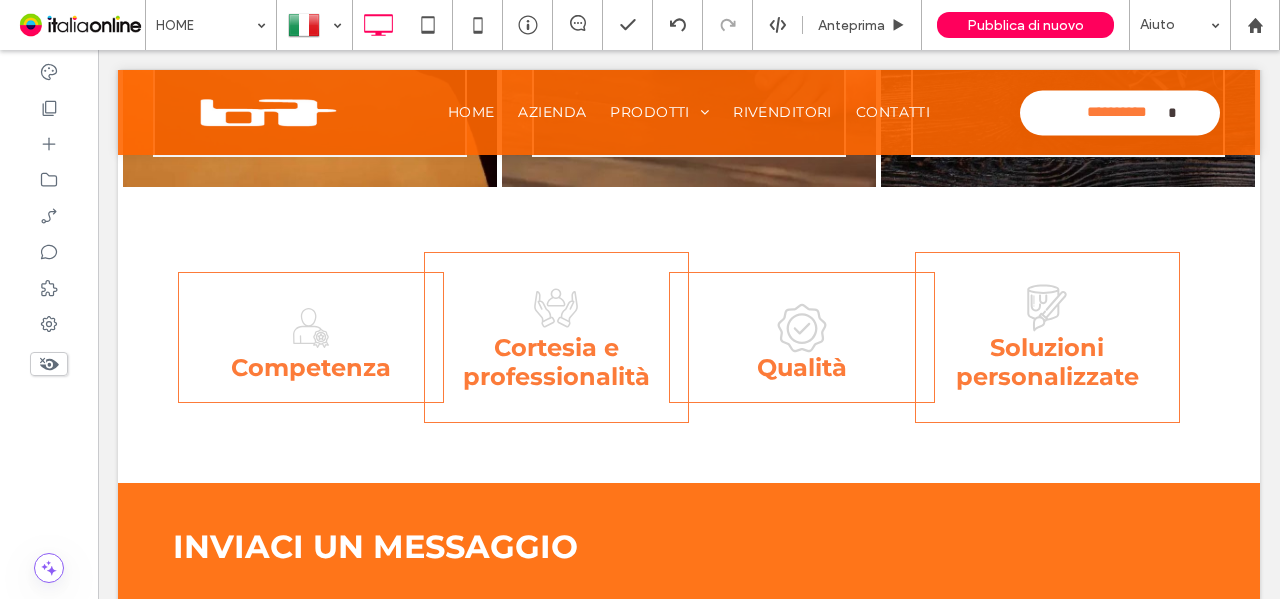 scroll, scrollTop: 1816, scrollLeft: 0, axis: vertical 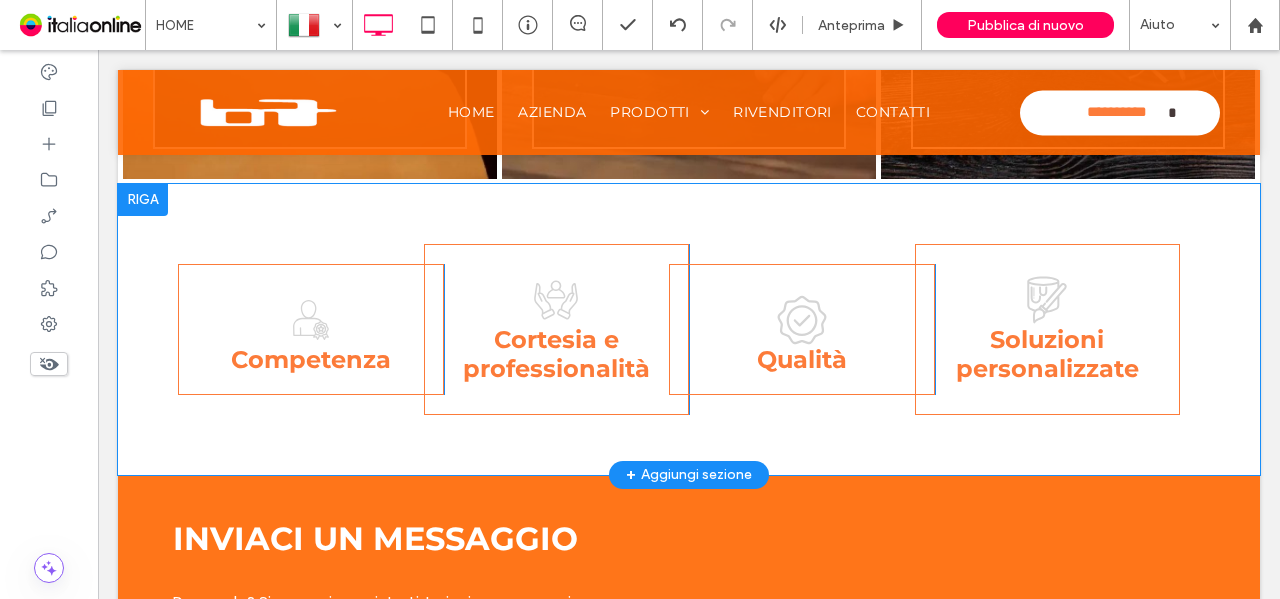 click on "Competenza   Click To Paste" at bounding box center (311, 329) 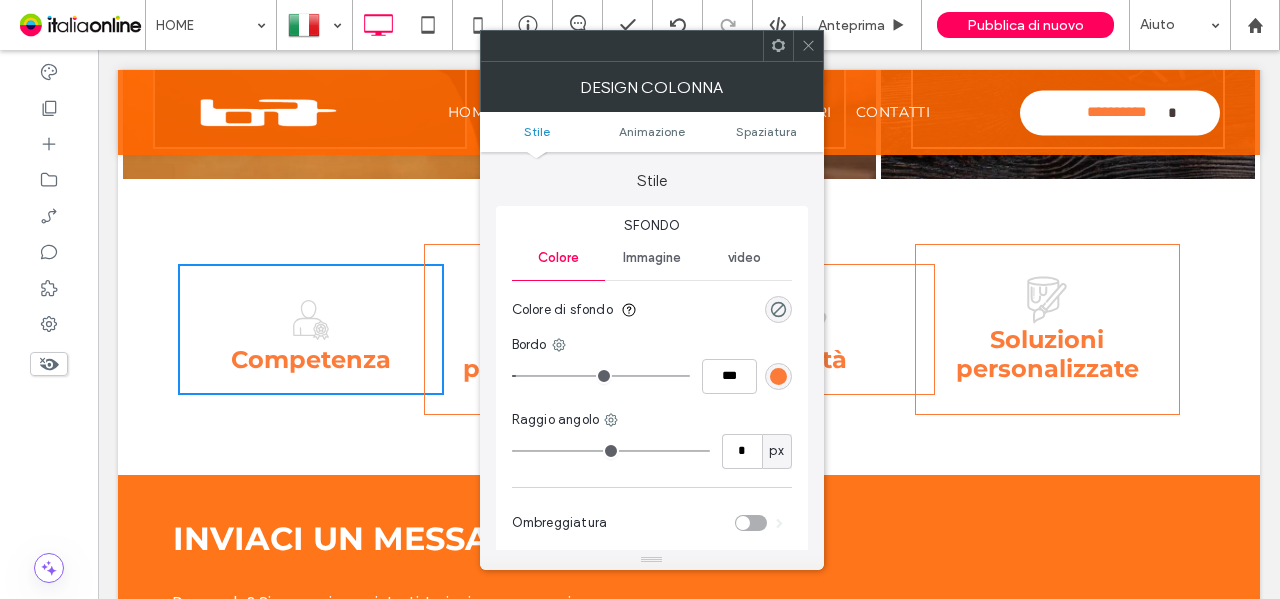type on "*" 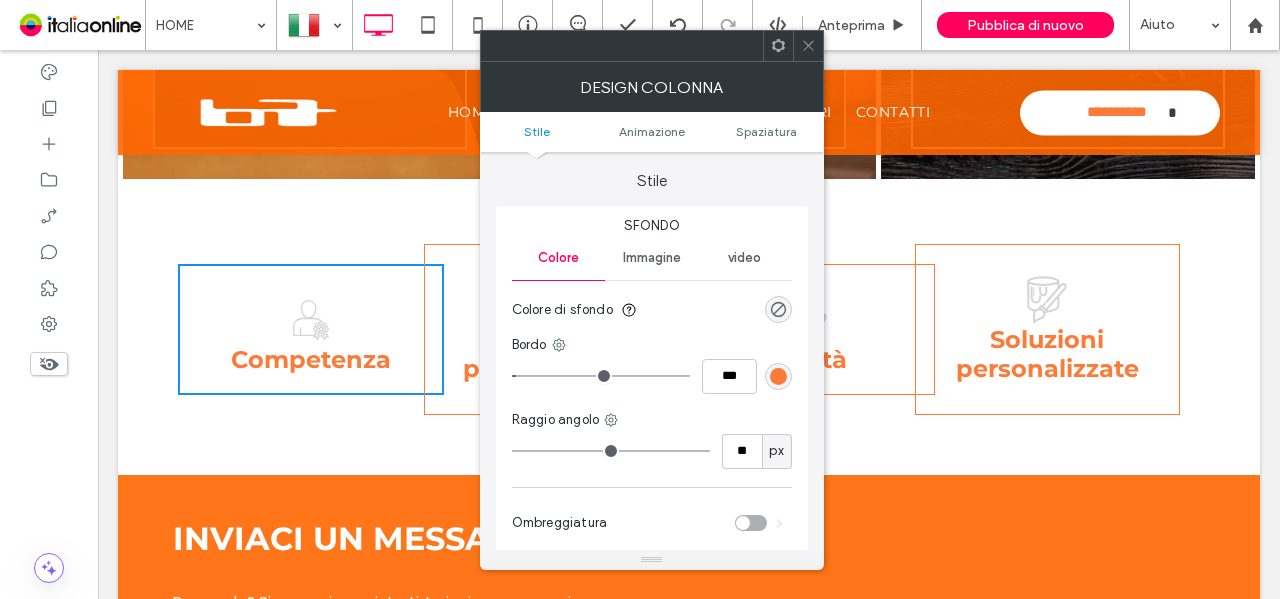 type on "**" 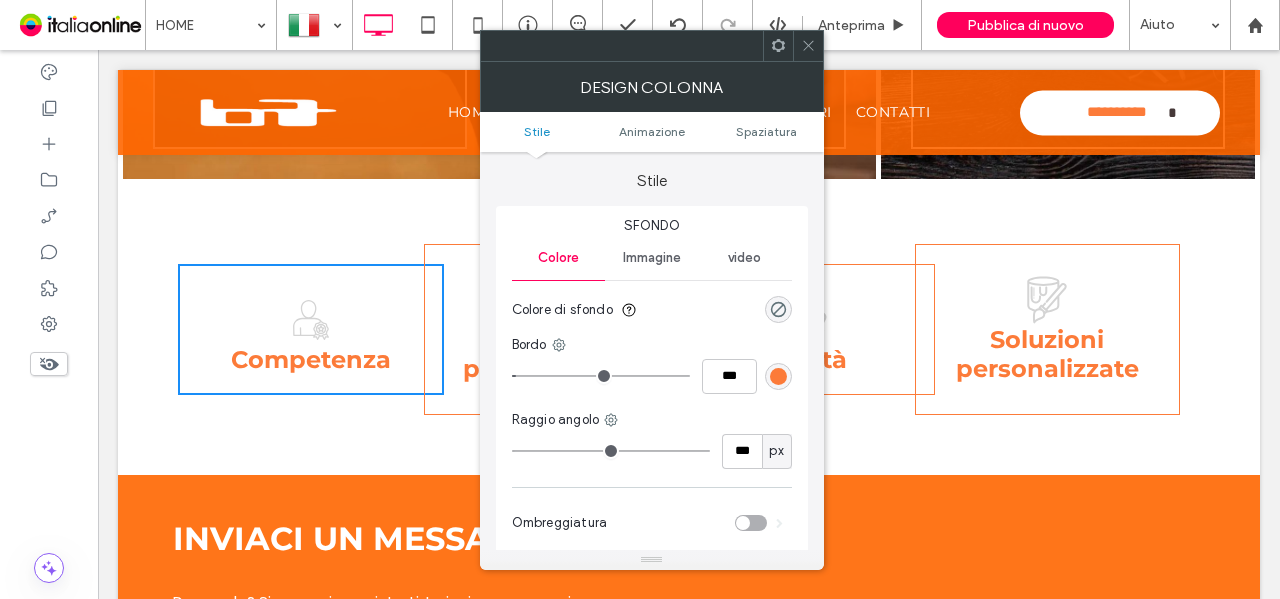 drag, startPoint x: 520, startPoint y: 451, endPoint x: 816, endPoint y: 457, distance: 296.0608 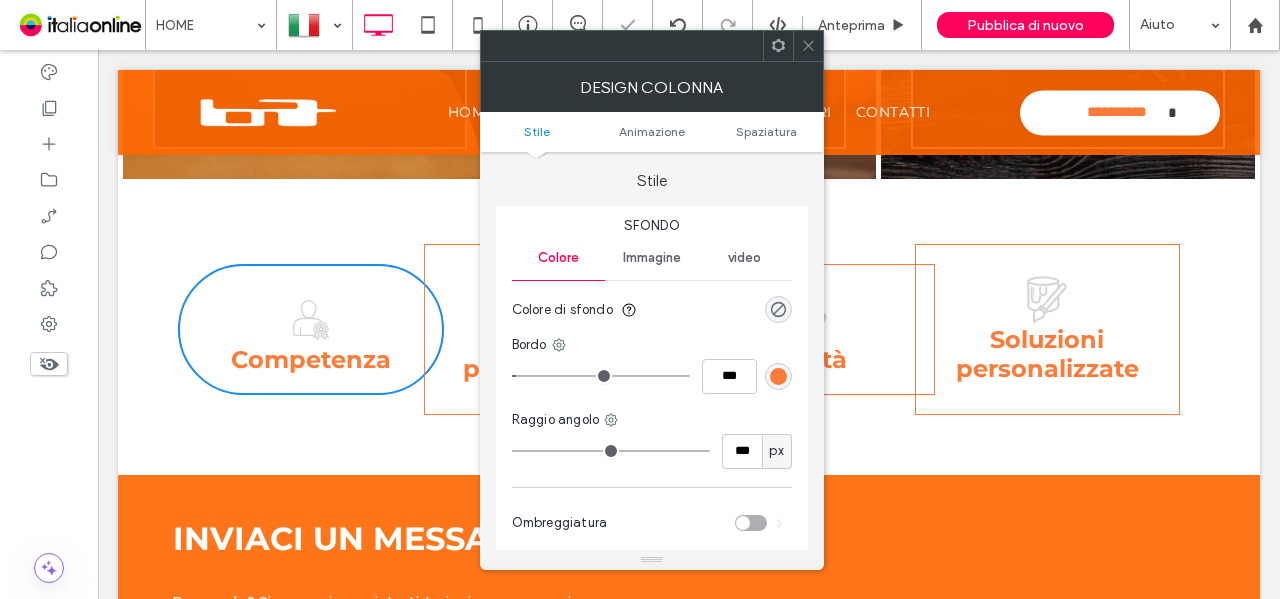 type on "**" 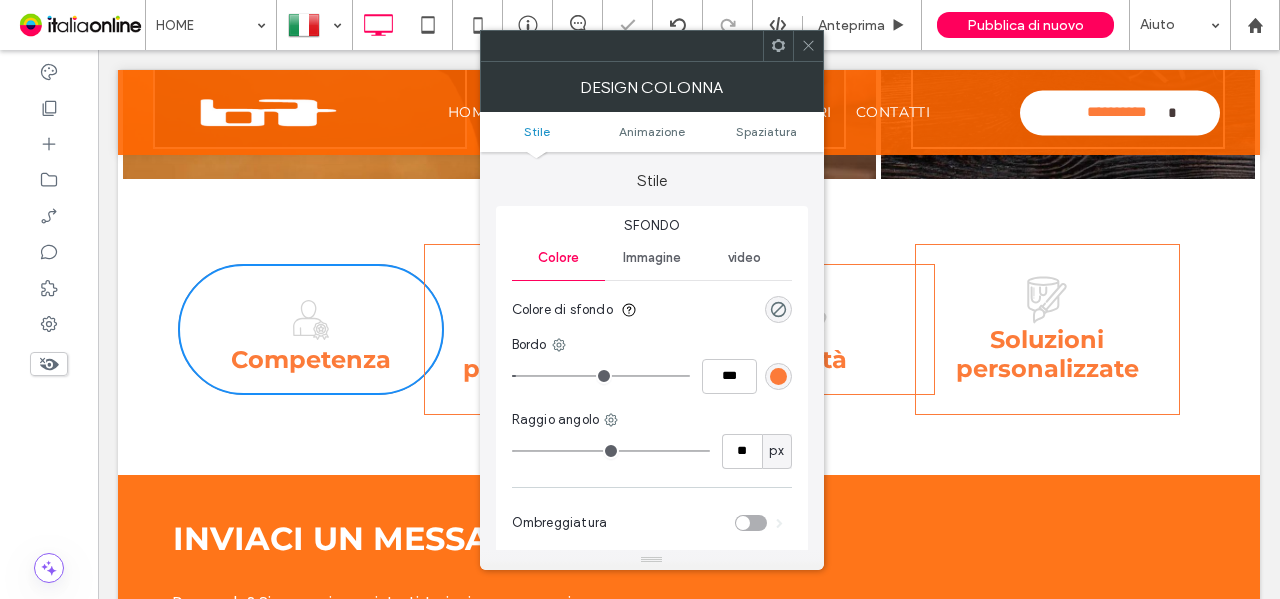 type on "**" 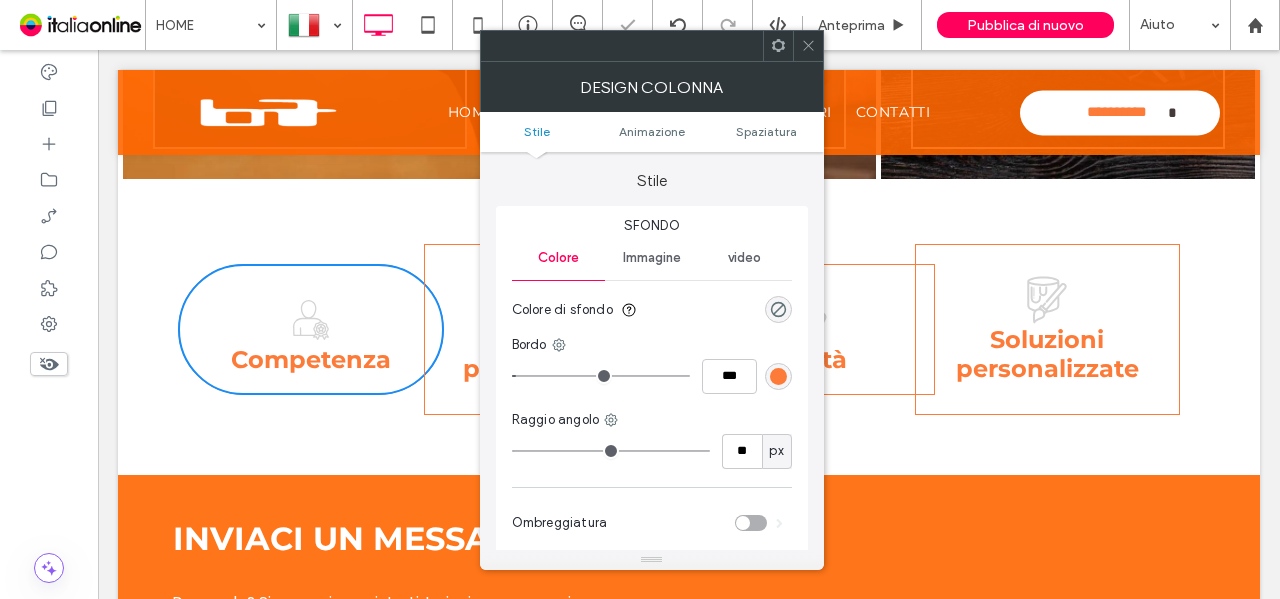type on "**" 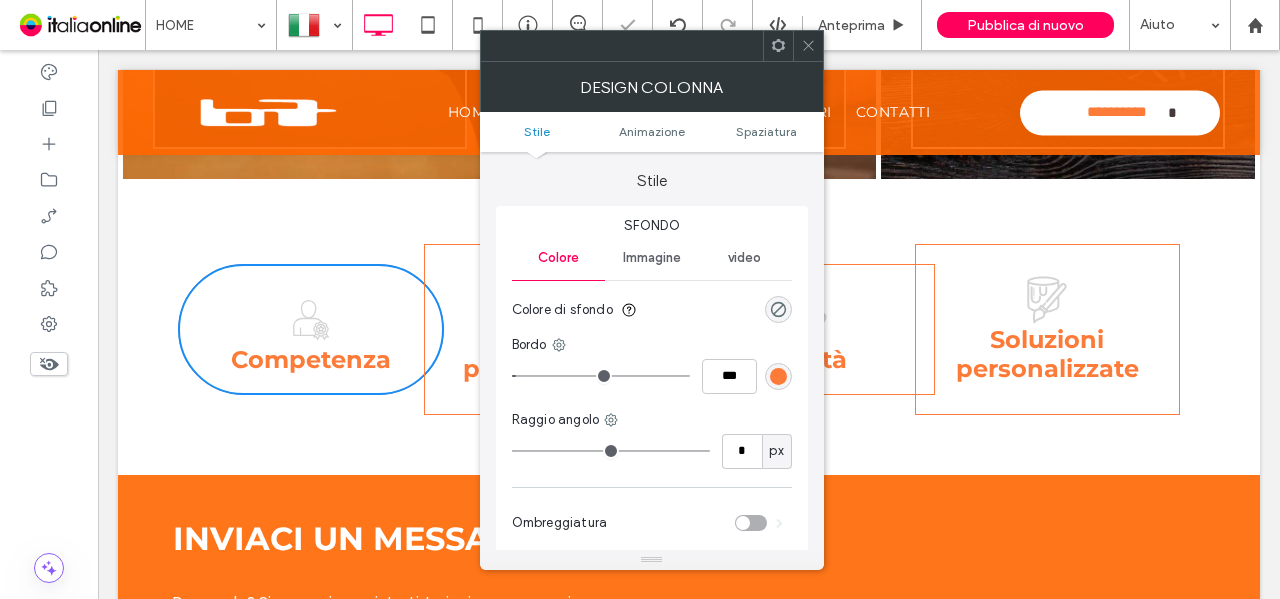 type on "*" 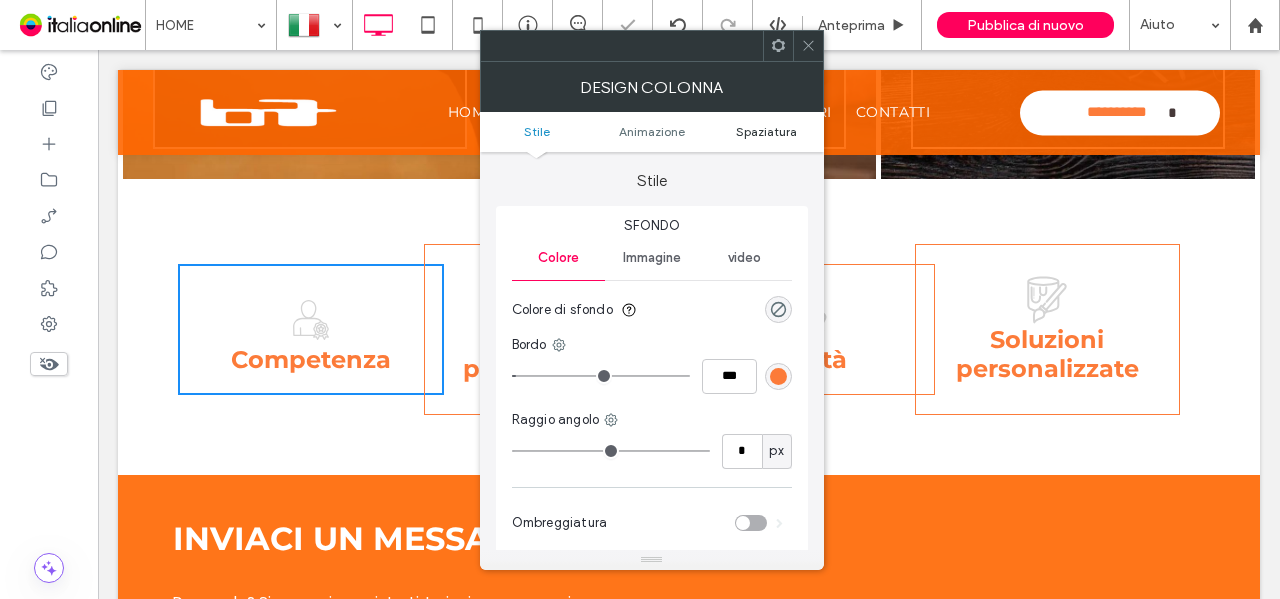 click on "Spaziatura" at bounding box center (766, 131) 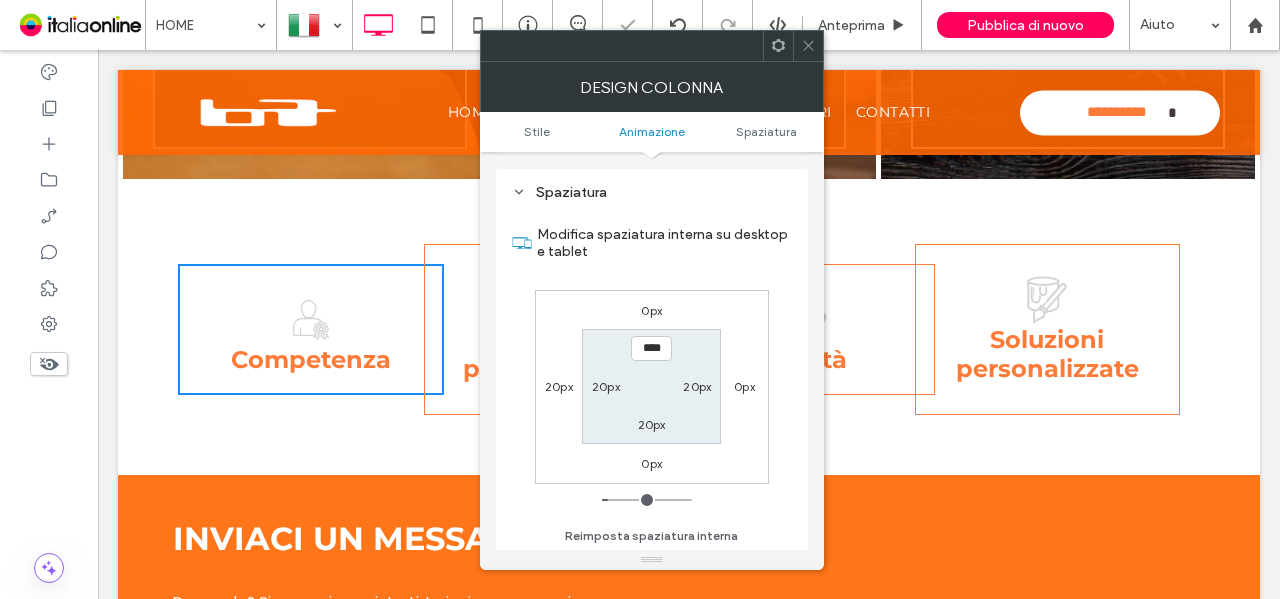 scroll, scrollTop: 469, scrollLeft: 0, axis: vertical 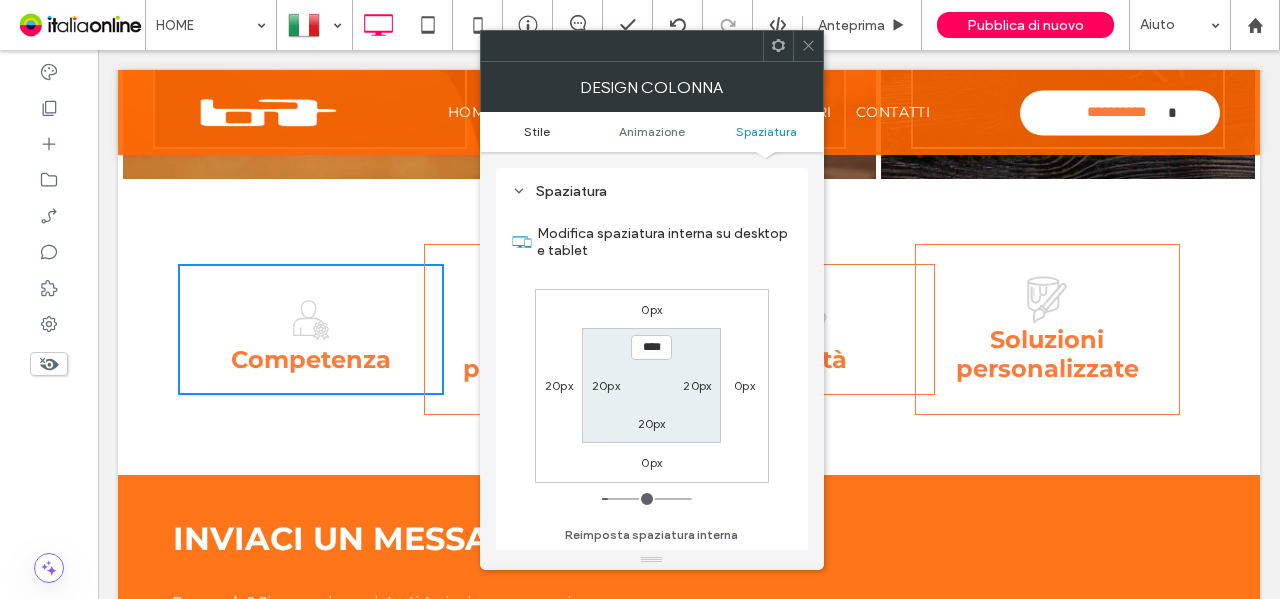 click on "Stile" at bounding box center (537, 131) 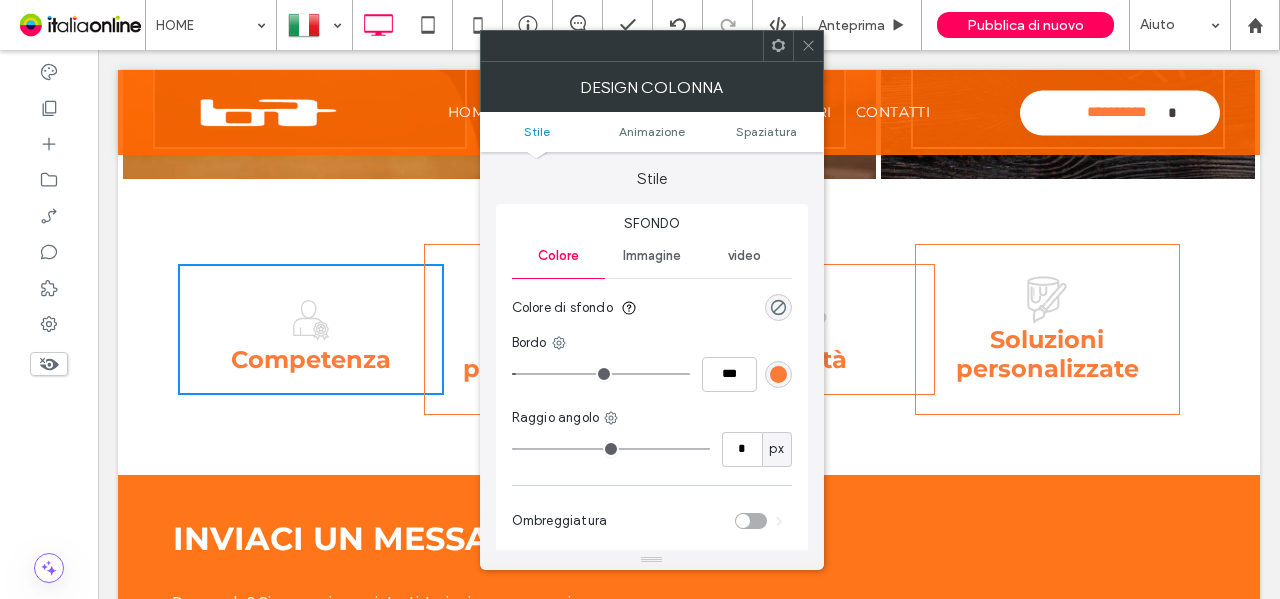 scroll, scrollTop: 0, scrollLeft: 0, axis: both 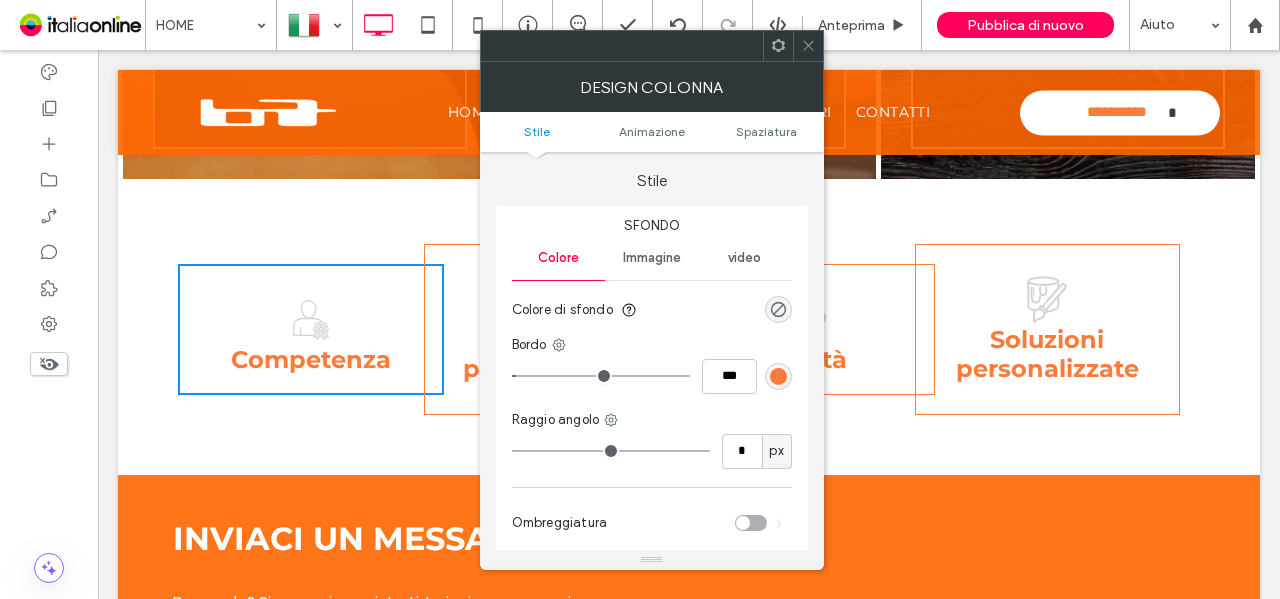 drag, startPoint x: 808, startPoint y: 50, endPoint x: 816, endPoint y: 59, distance: 12.0415945 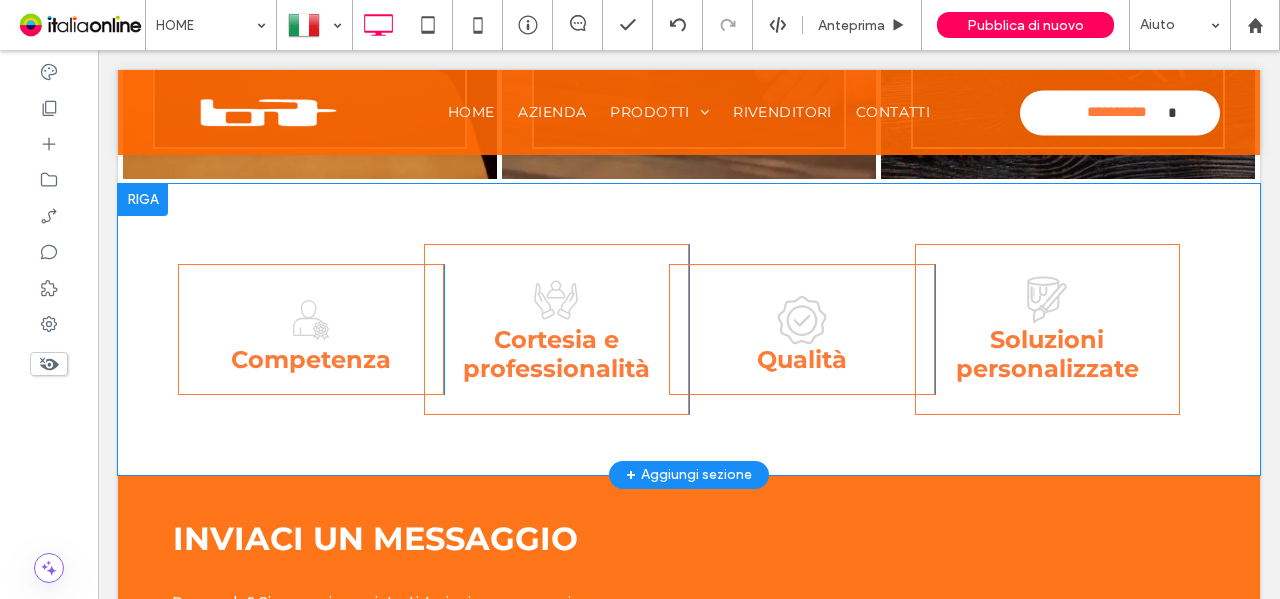 click on "Competenza   Click To Paste" at bounding box center [311, 329] 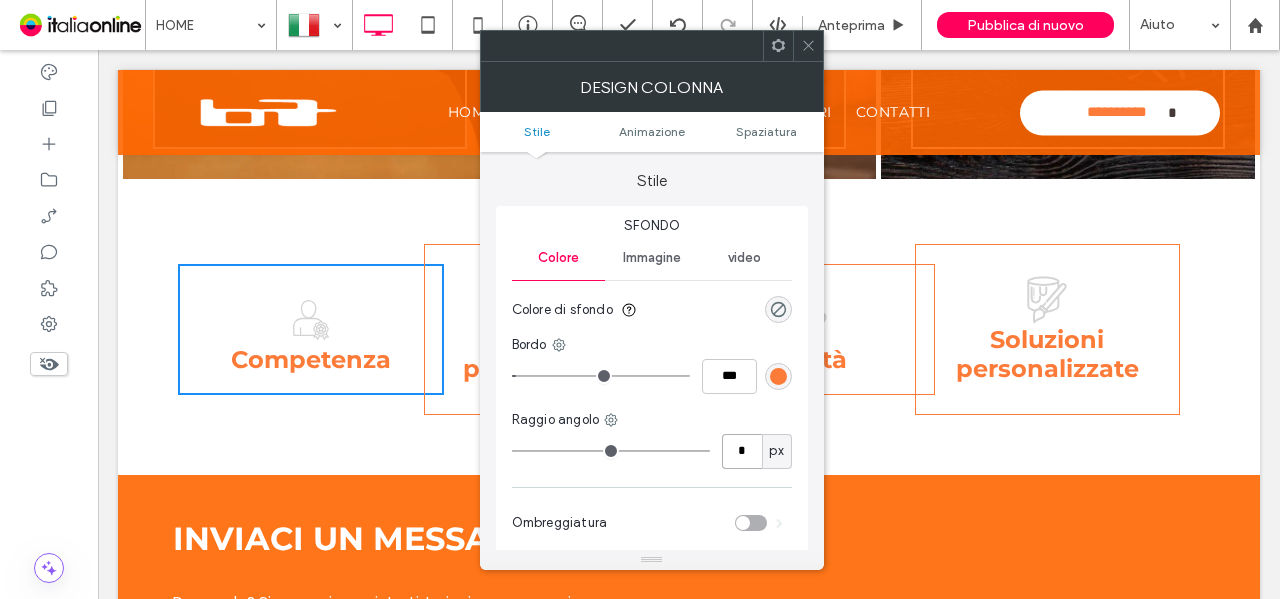 click on "*" at bounding box center [742, 451] 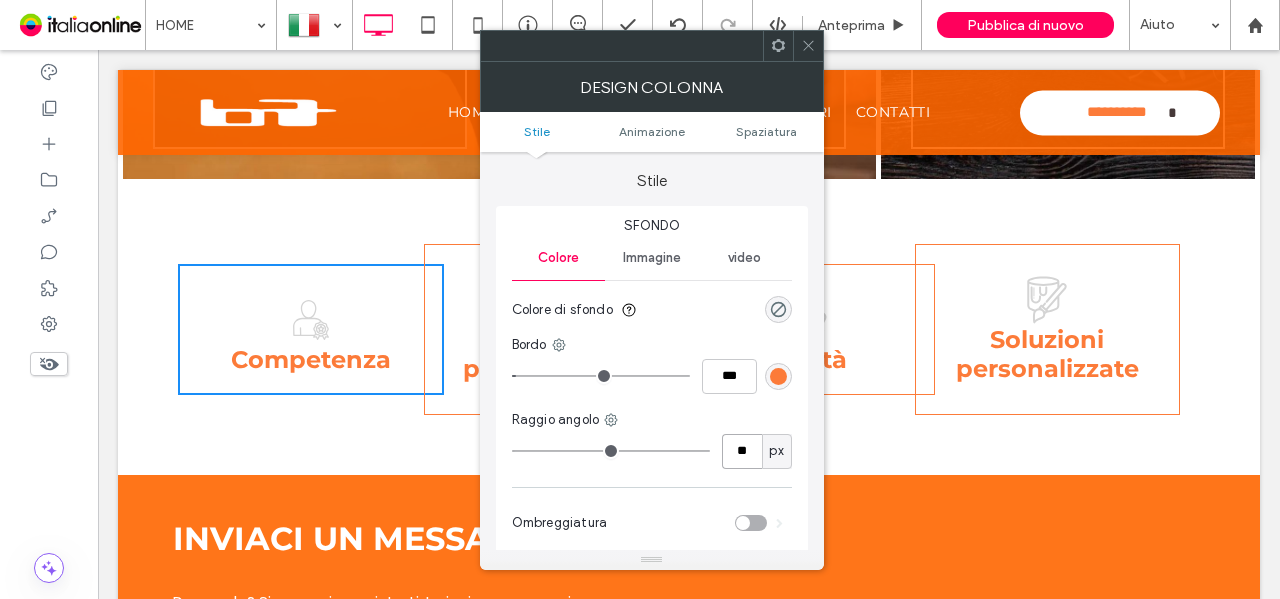 type on "**" 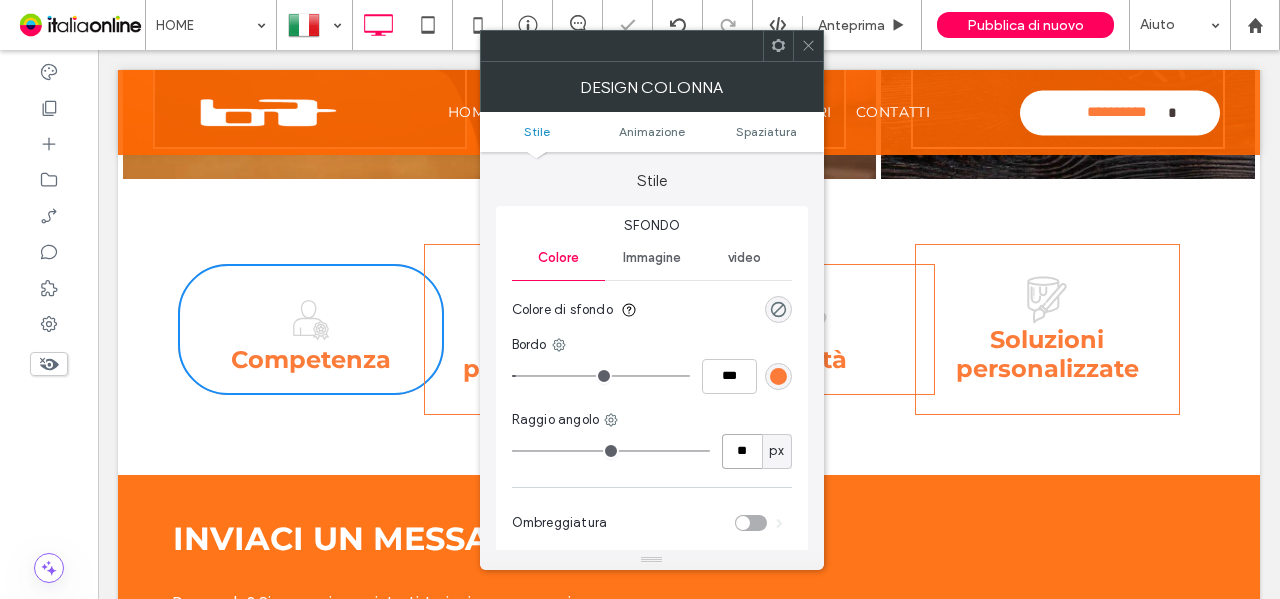 drag, startPoint x: 736, startPoint y: 450, endPoint x: 718, endPoint y: 455, distance: 18.681541 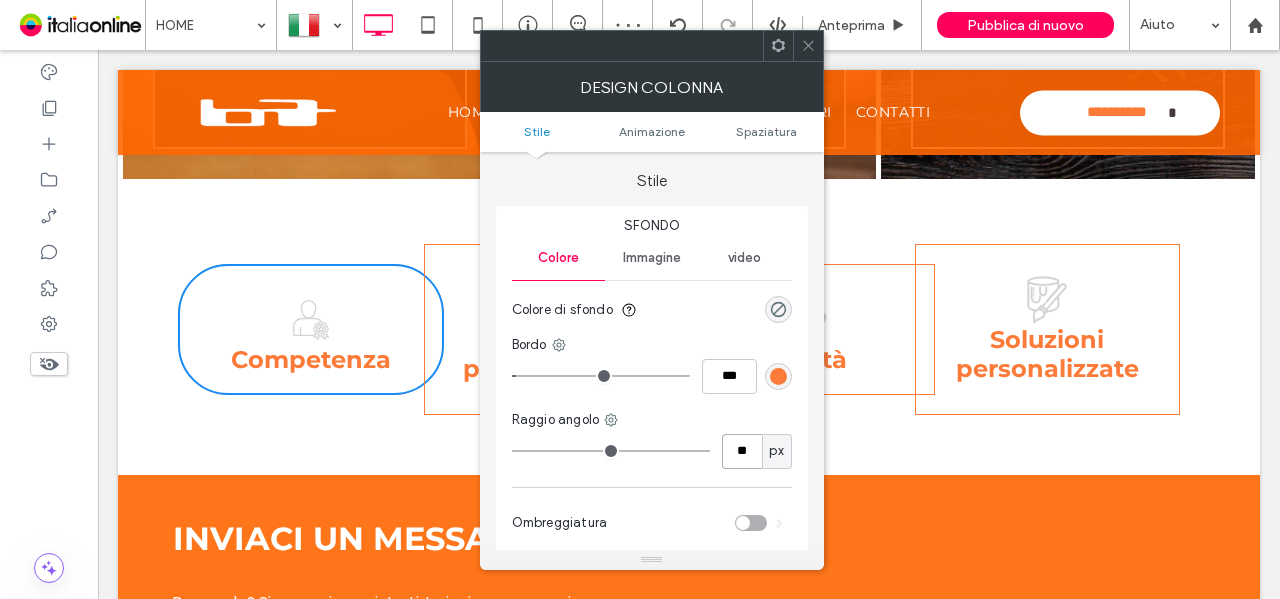 type on "**" 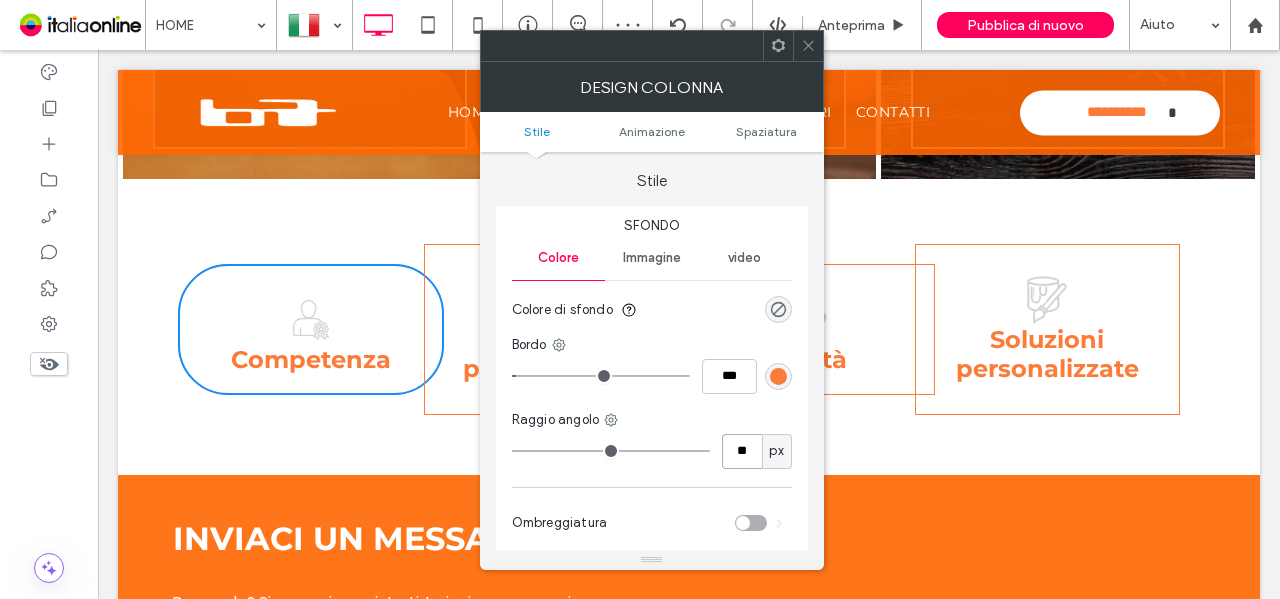 type on "**" 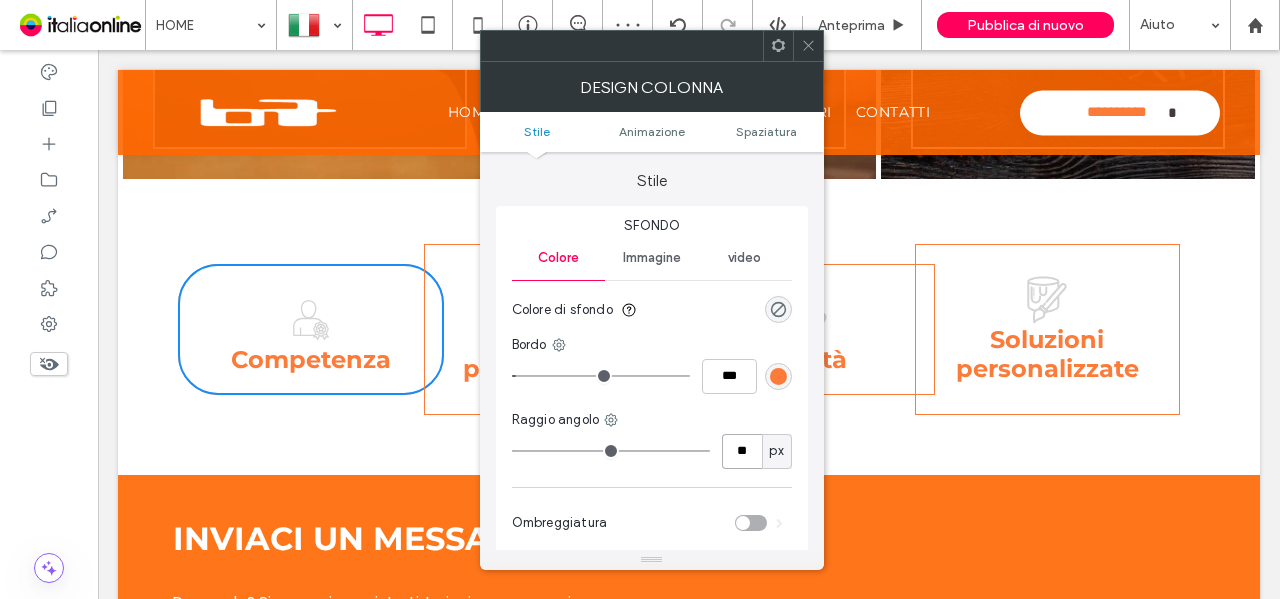 drag, startPoint x: 739, startPoint y: 447, endPoint x: 710, endPoint y: 451, distance: 29.274563 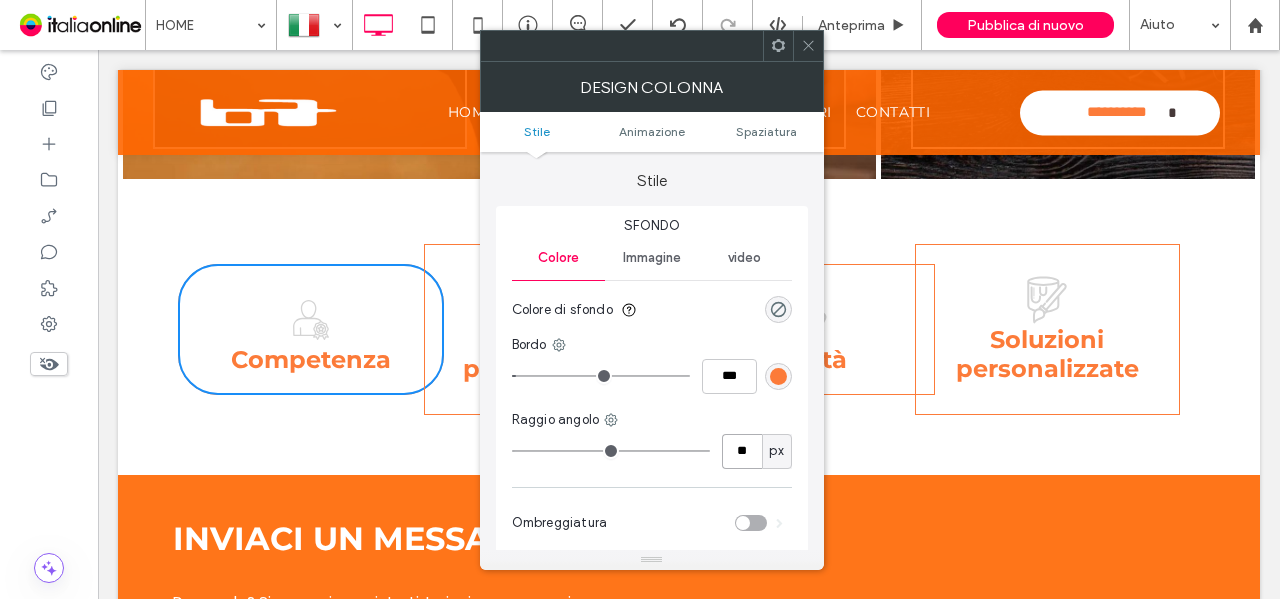 type on "**" 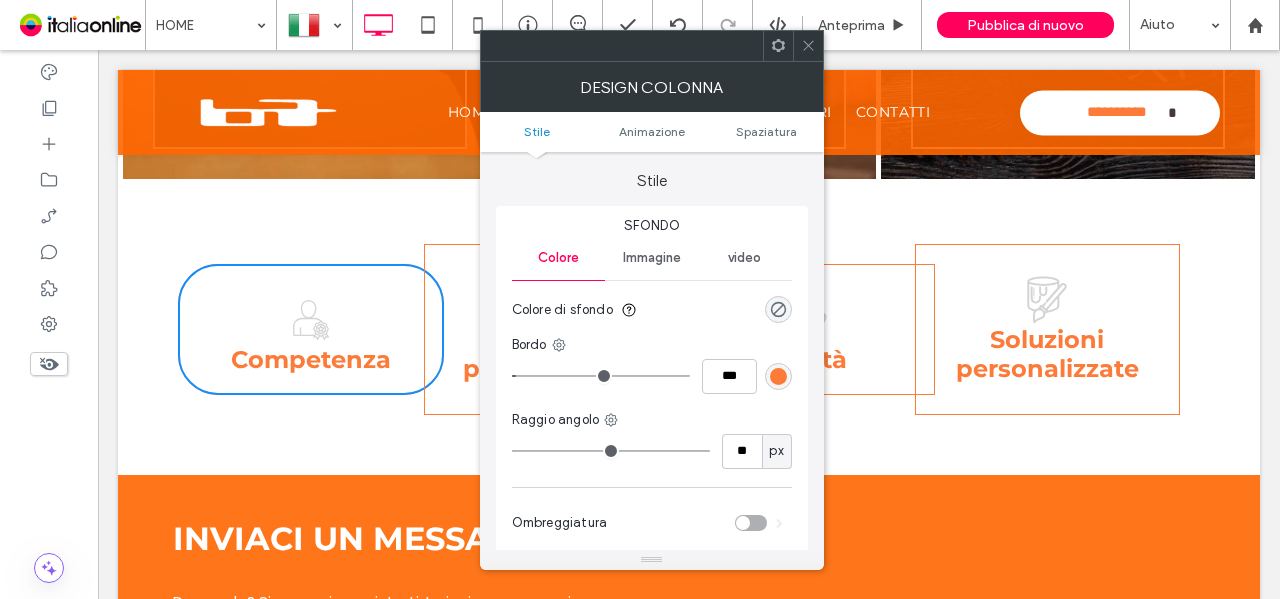 type on "**" 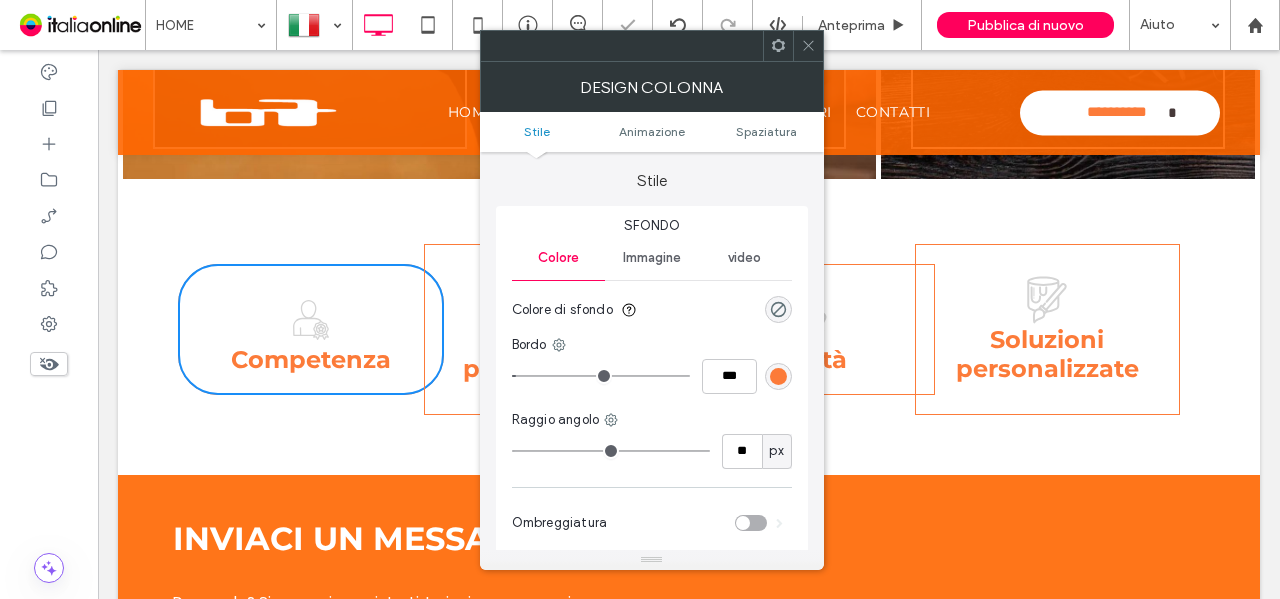 drag, startPoint x: 719, startPoint y: 415, endPoint x: 774, endPoint y: 255, distance: 169.18924 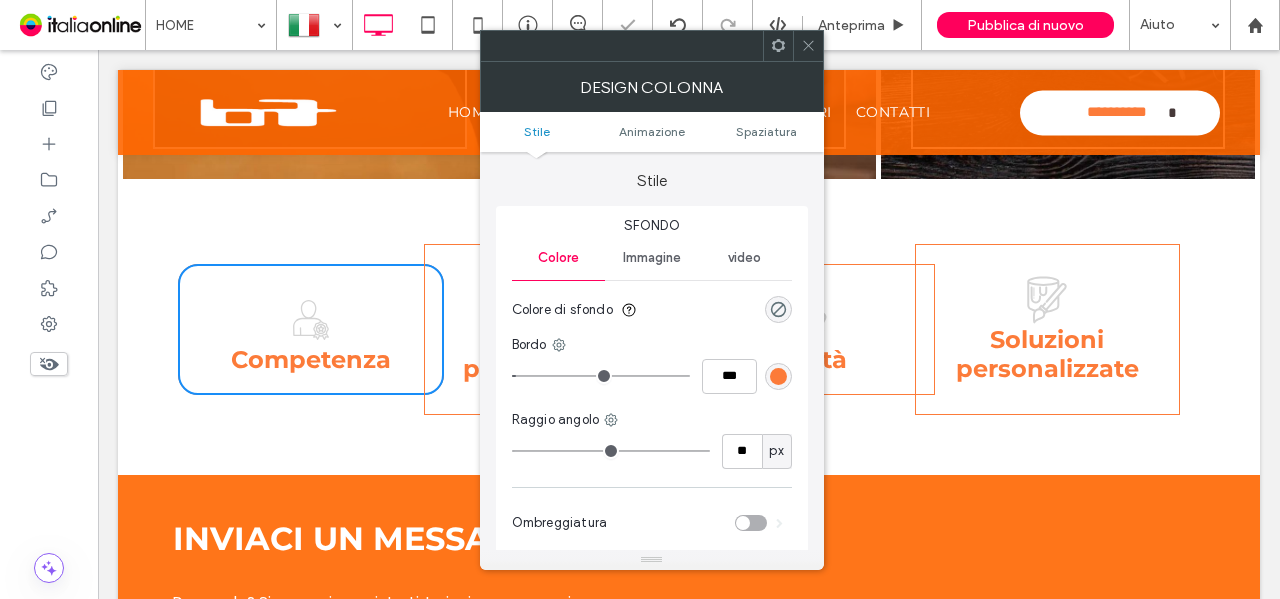 click 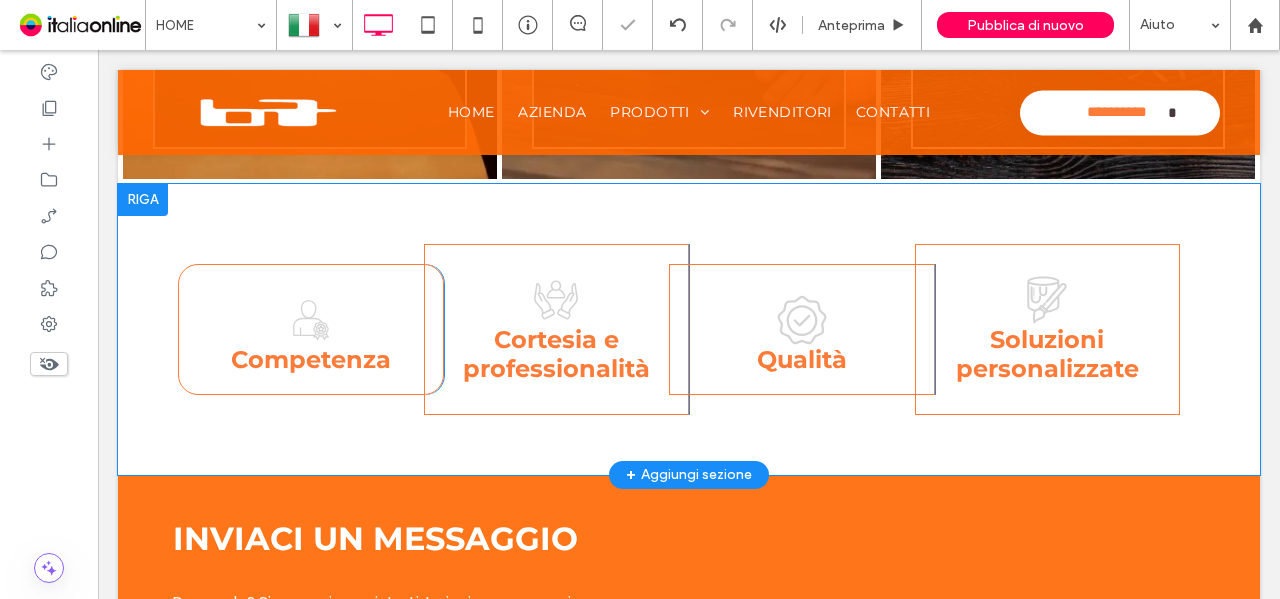 click on "Cortesia e professionalità   Click To Paste" at bounding box center [557, 329] 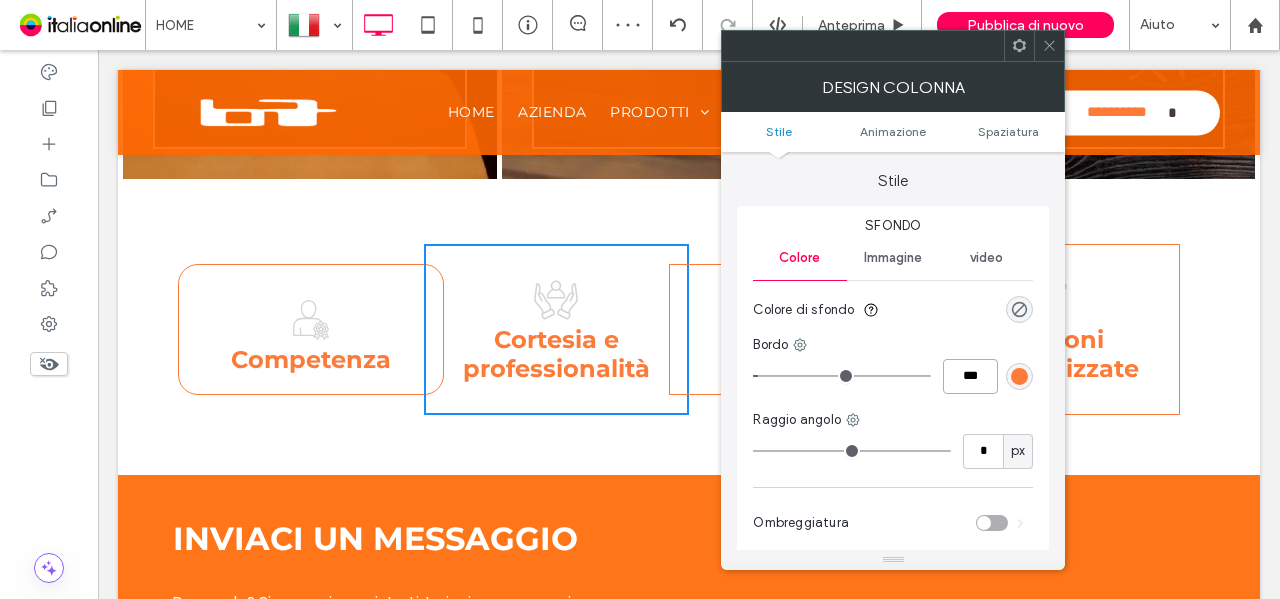 click on "***" at bounding box center (970, 376) 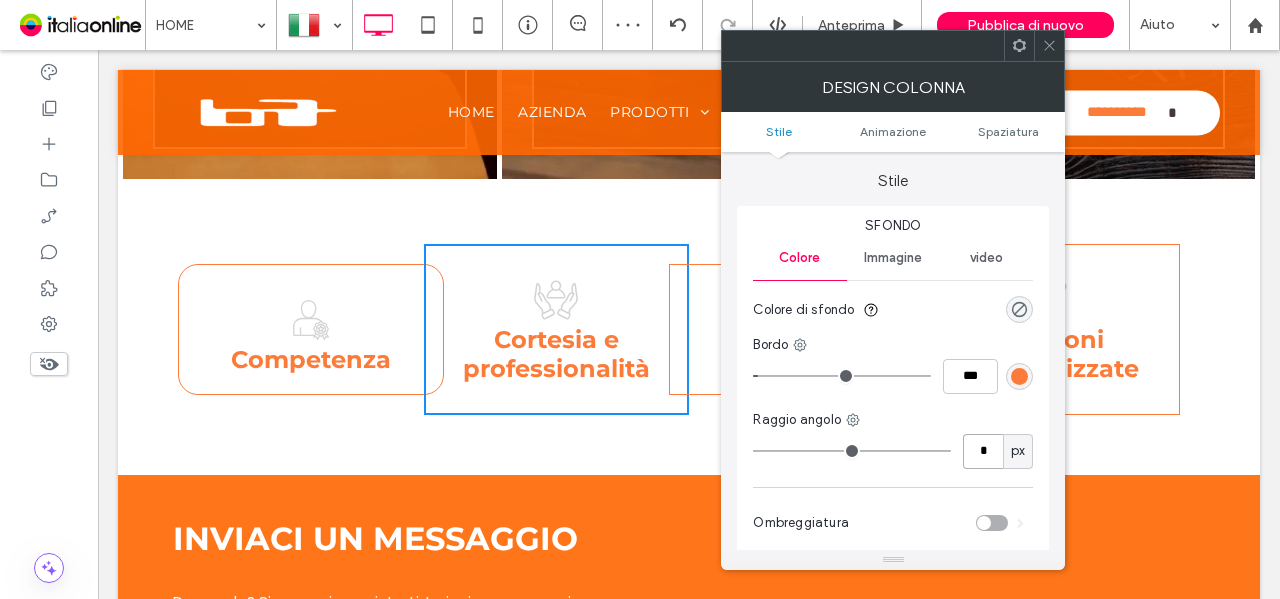 type on "*" 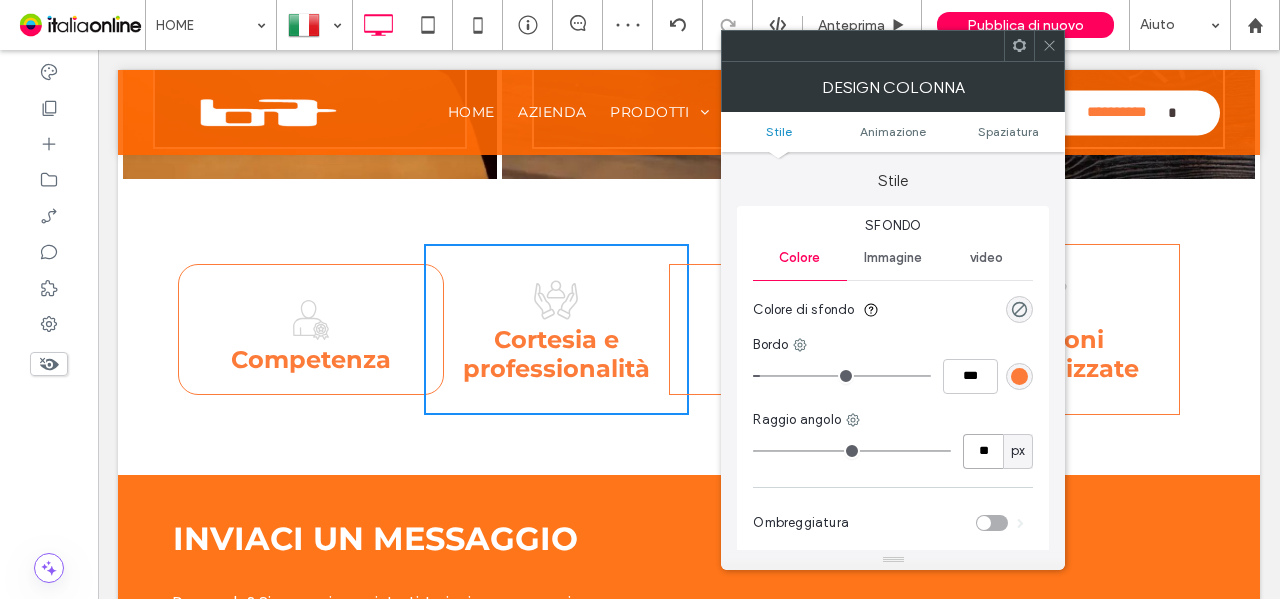 type on "**" 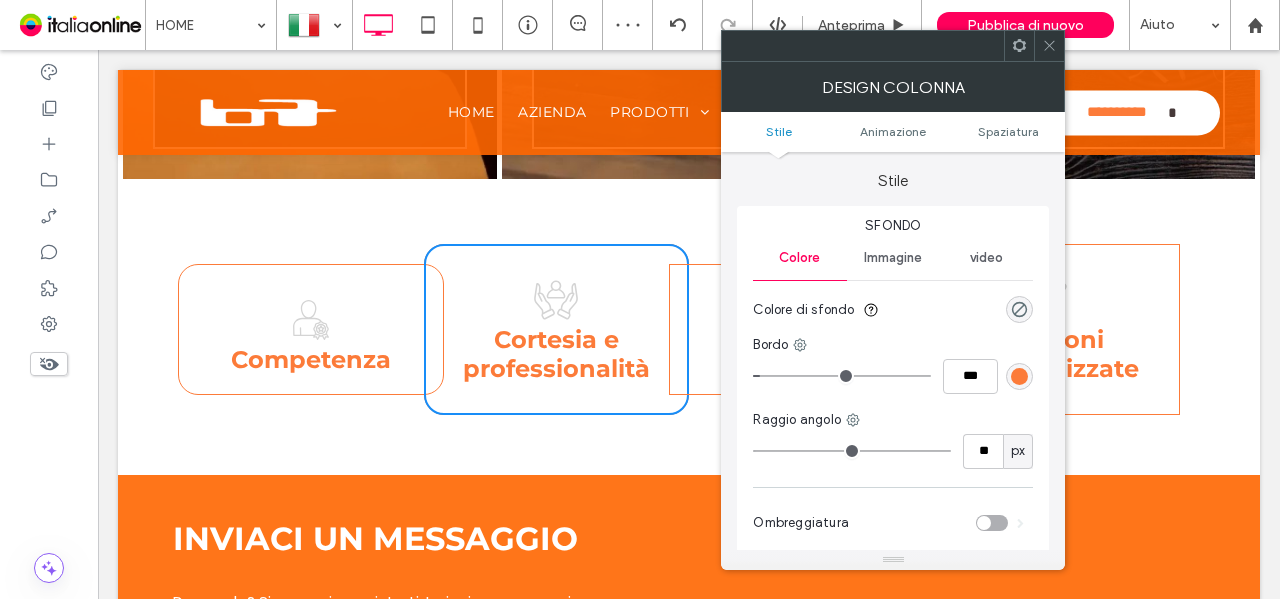 click 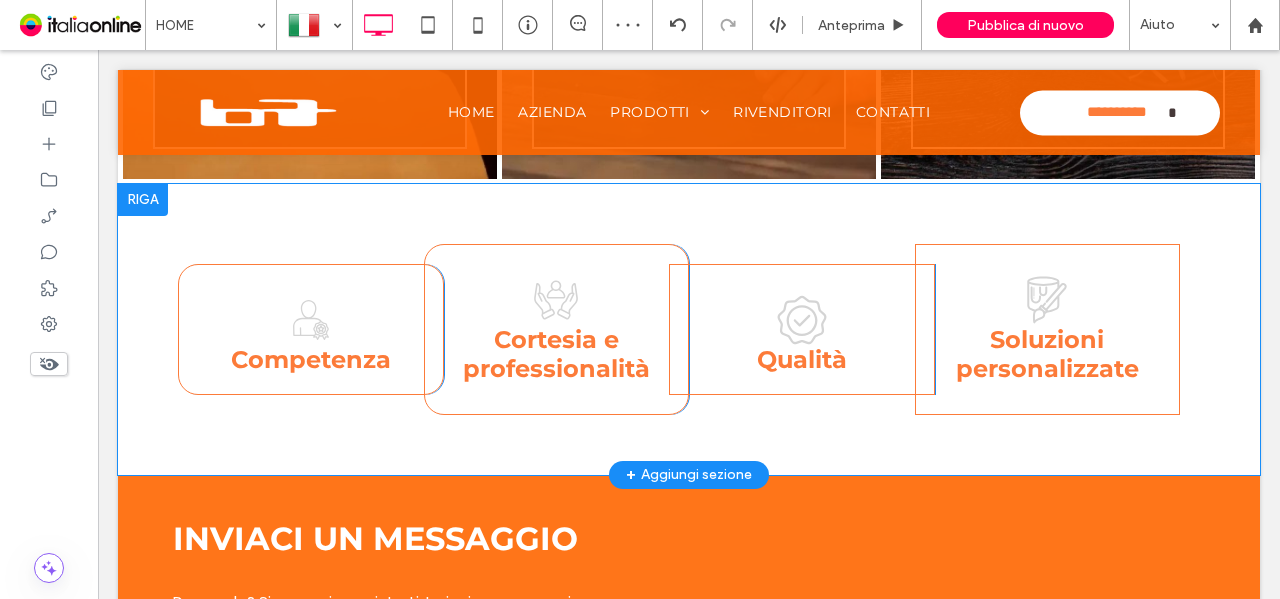 click on "Qualità   Click To Paste" at bounding box center (802, 329) 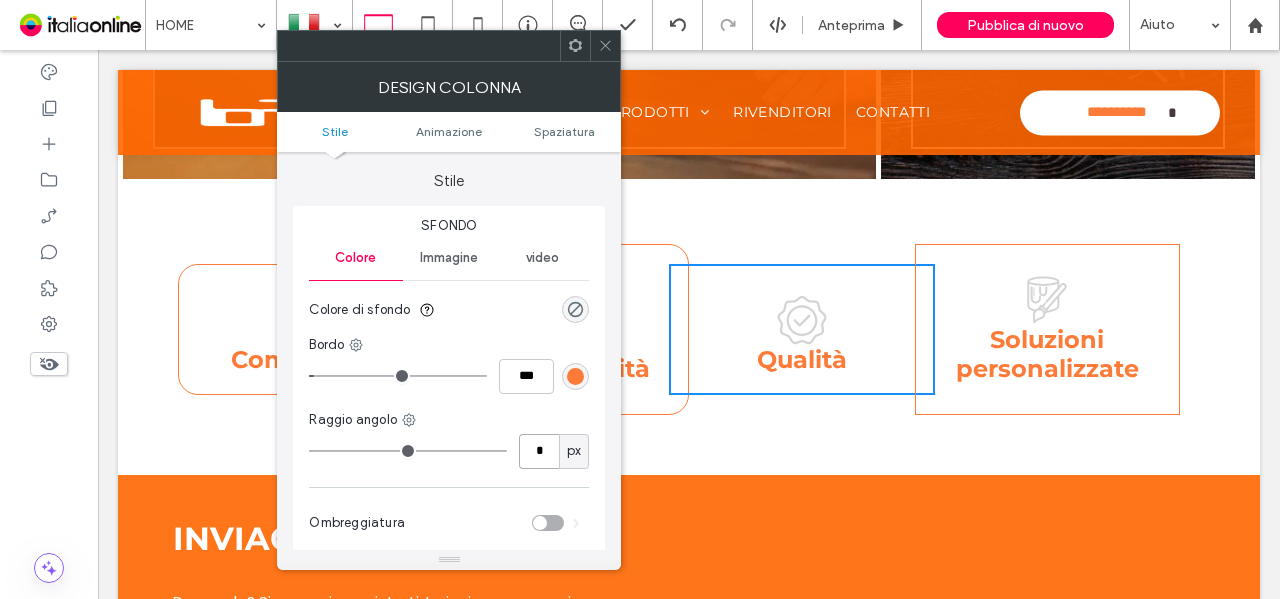 click on "*" at bounding box center [539, 451] 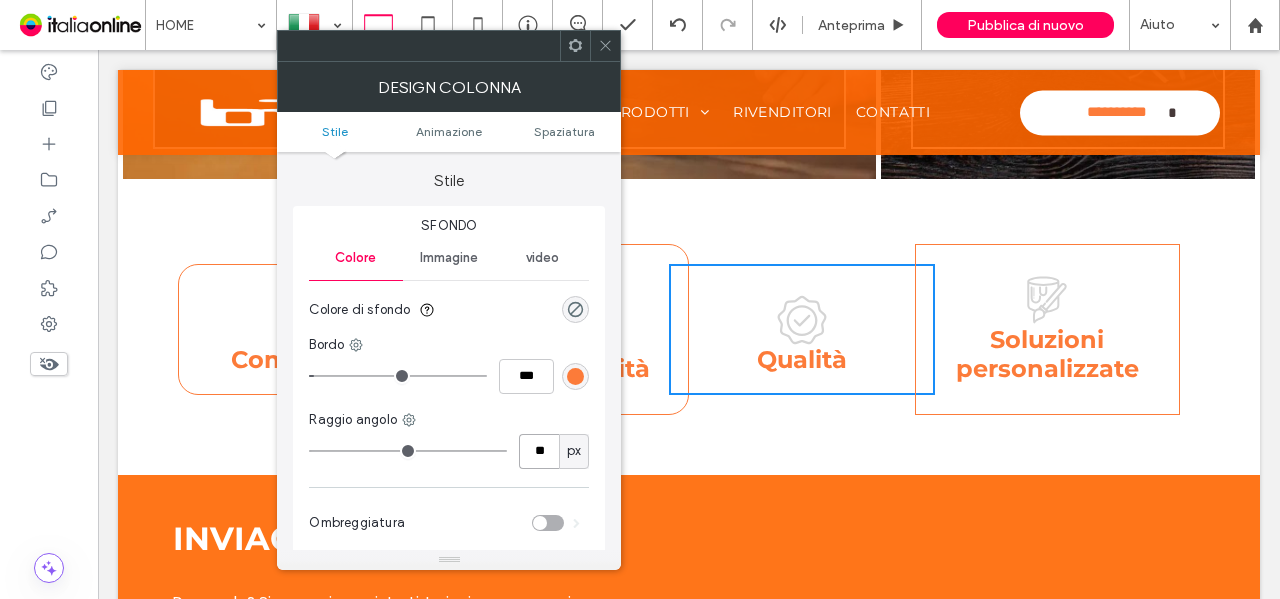 type on "**" 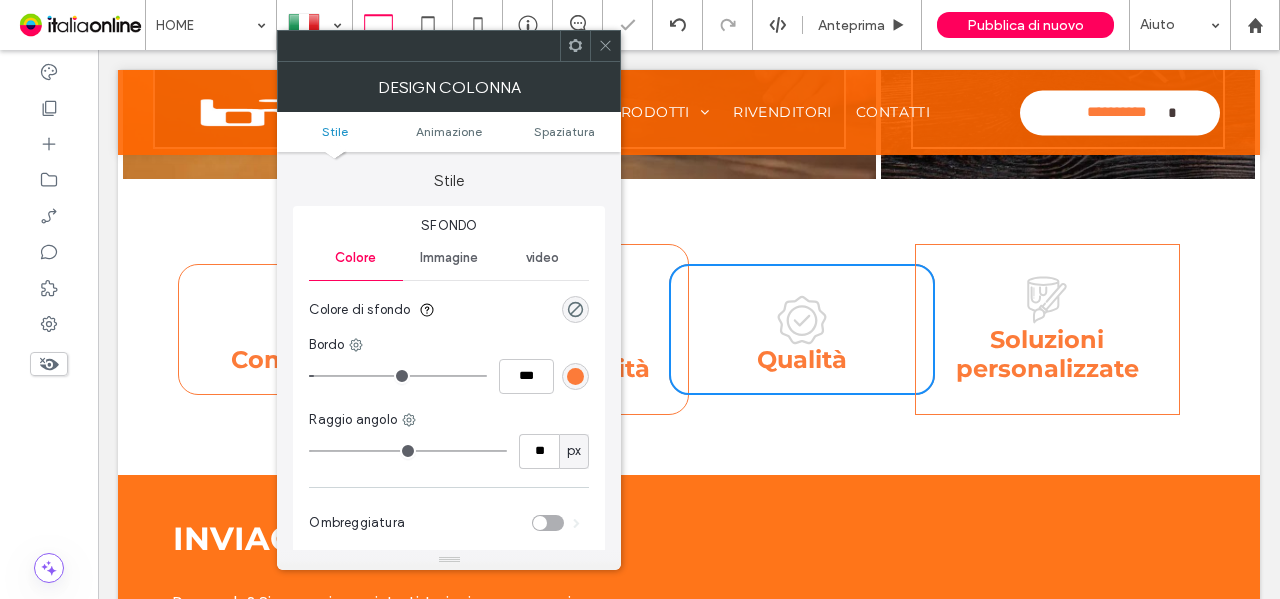 click 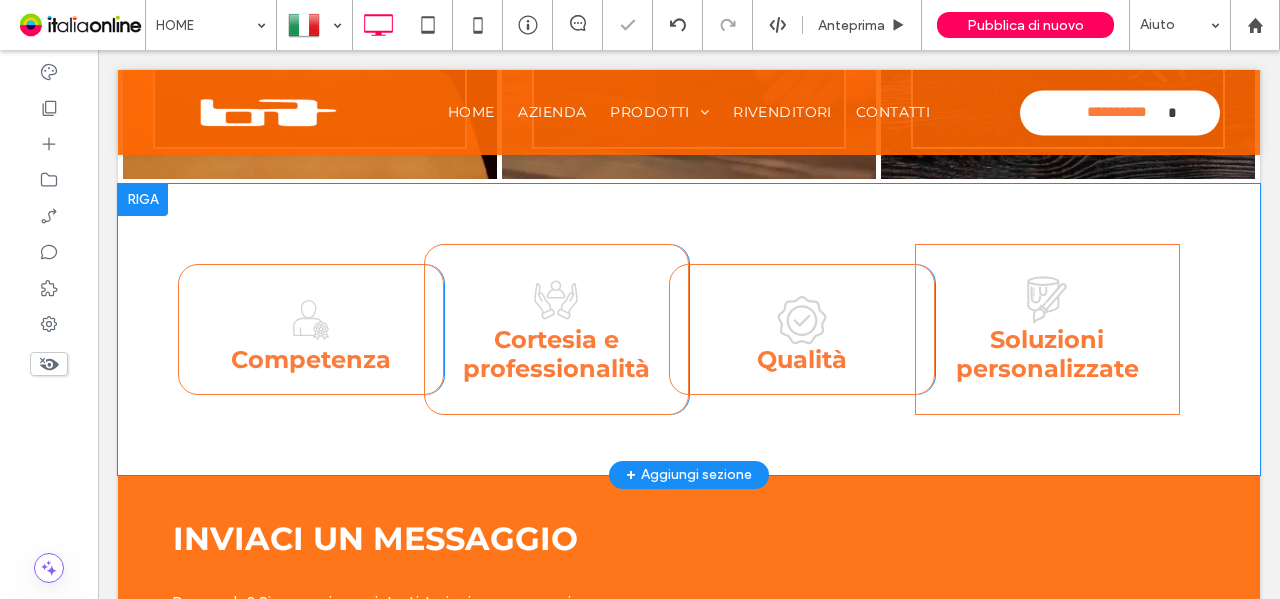 drag, startPoint x: 993, startPoint y: 259, endPoint x: 942, endPoint y: 272, distance: 52.63079 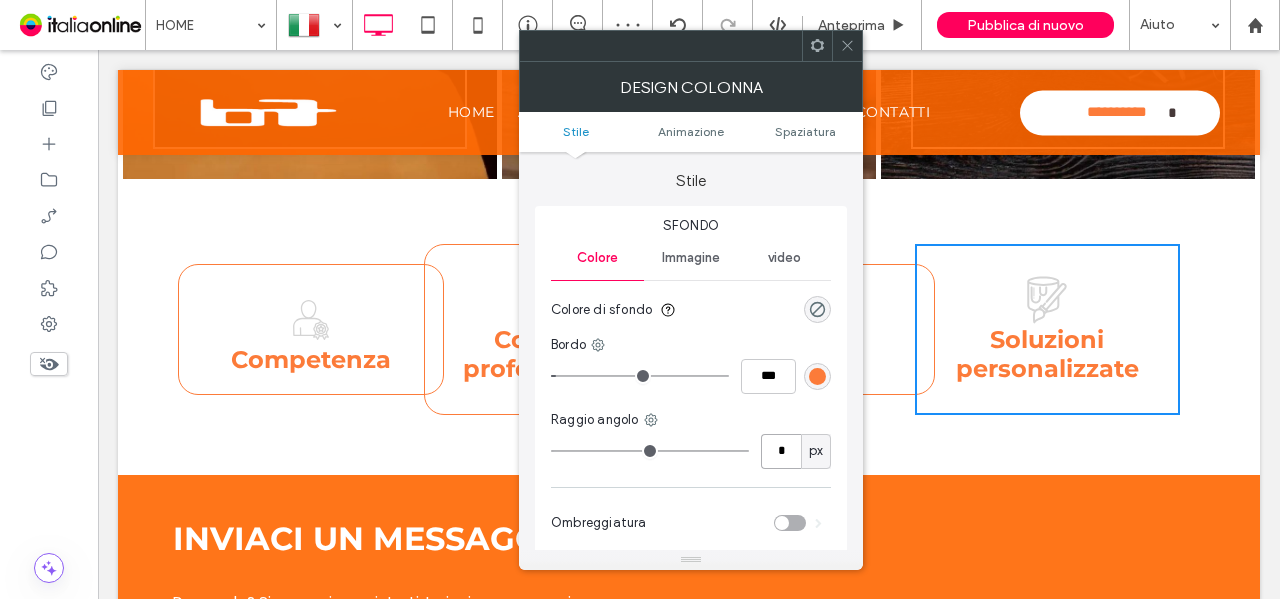 click on "*" at bounding box center [781, 451] 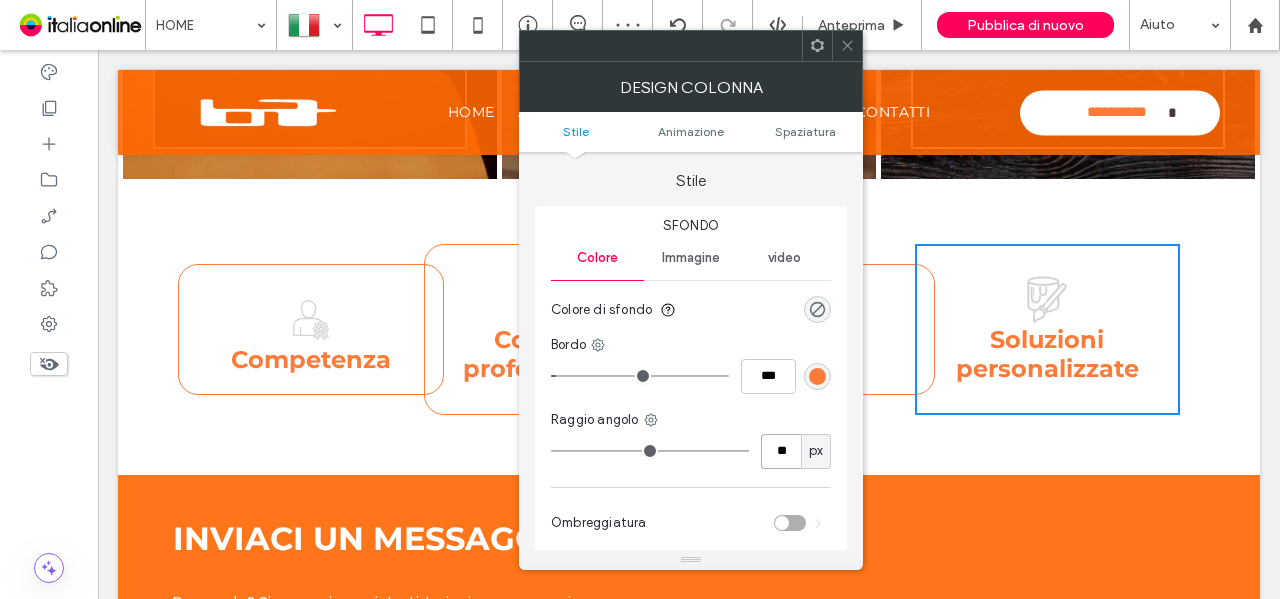 type on "**" 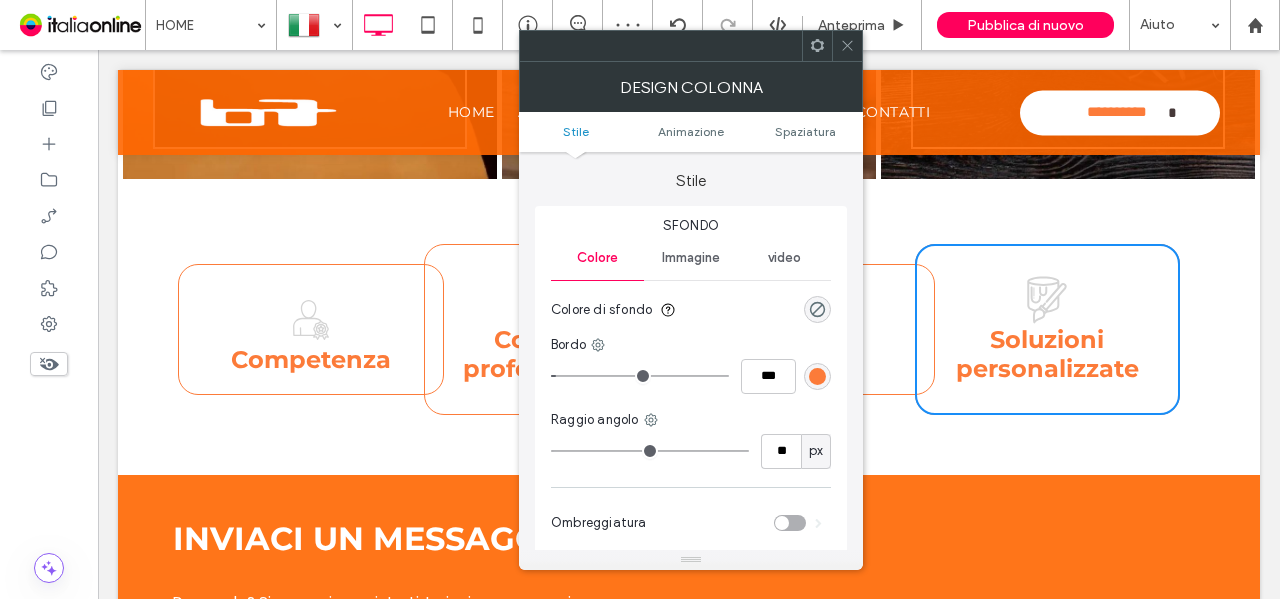 drag, startPoint x: 850, startPoint y: 47, endPoint x: 850, endPoint y: 61, distance: 14 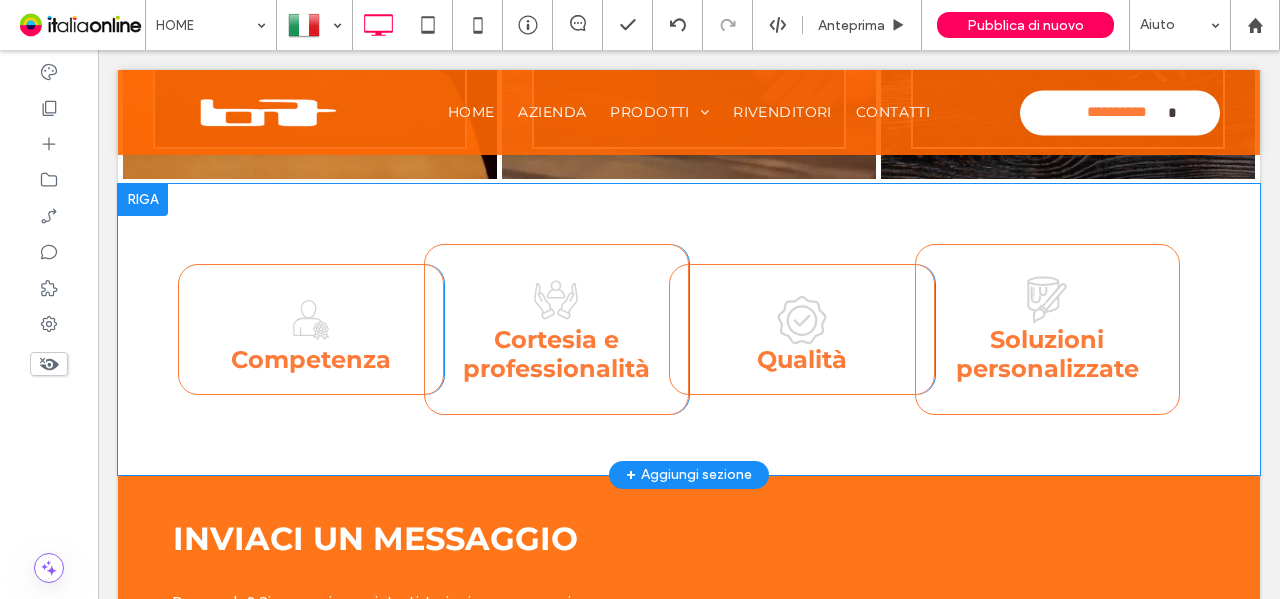click on "Competenza   Click To Paste" at bounding box center [311, 329] 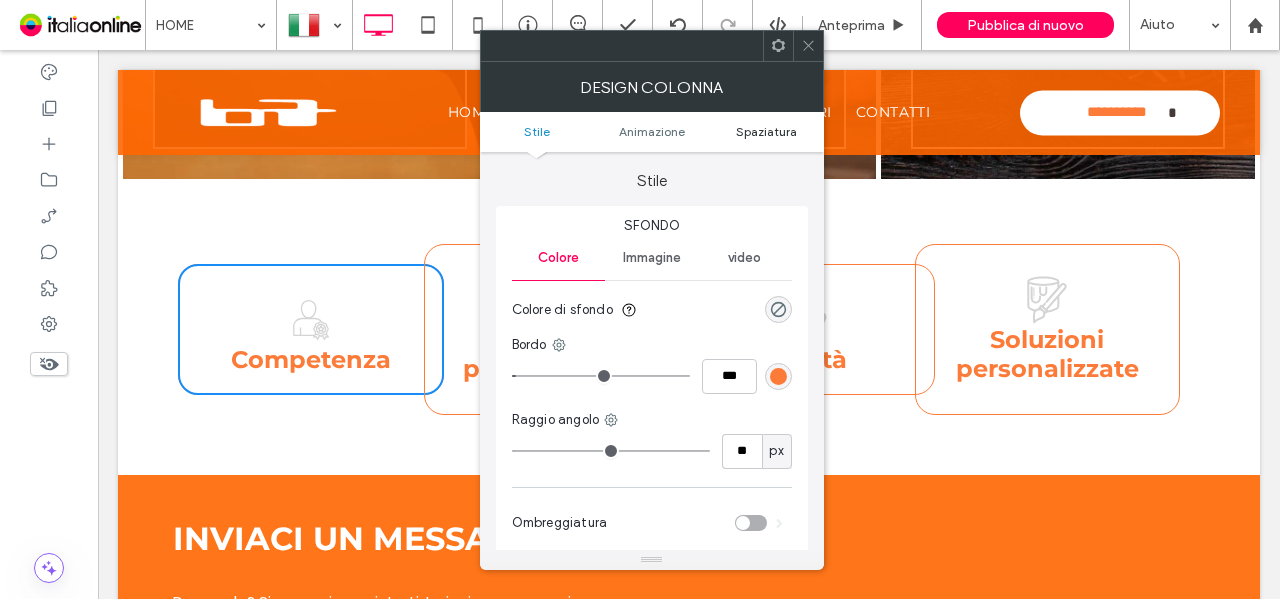 click on "Spaziatura" at bounding box center (766, 131) 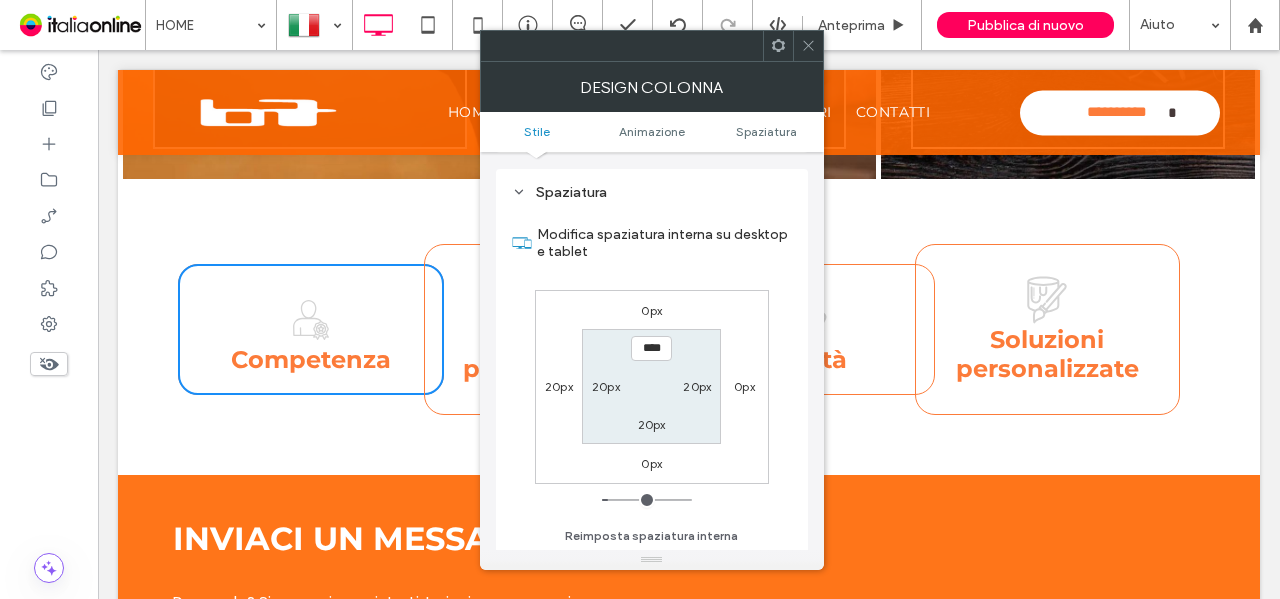 scroll, scrollTop: 469, scrollLeft: 0, axis: vertical 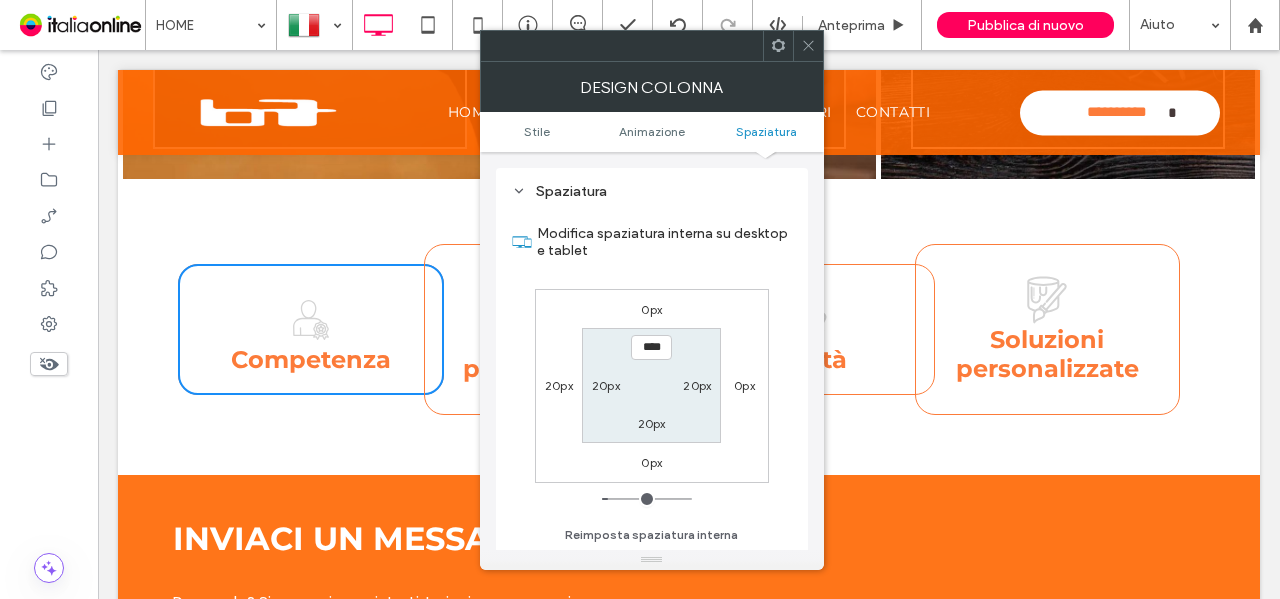click 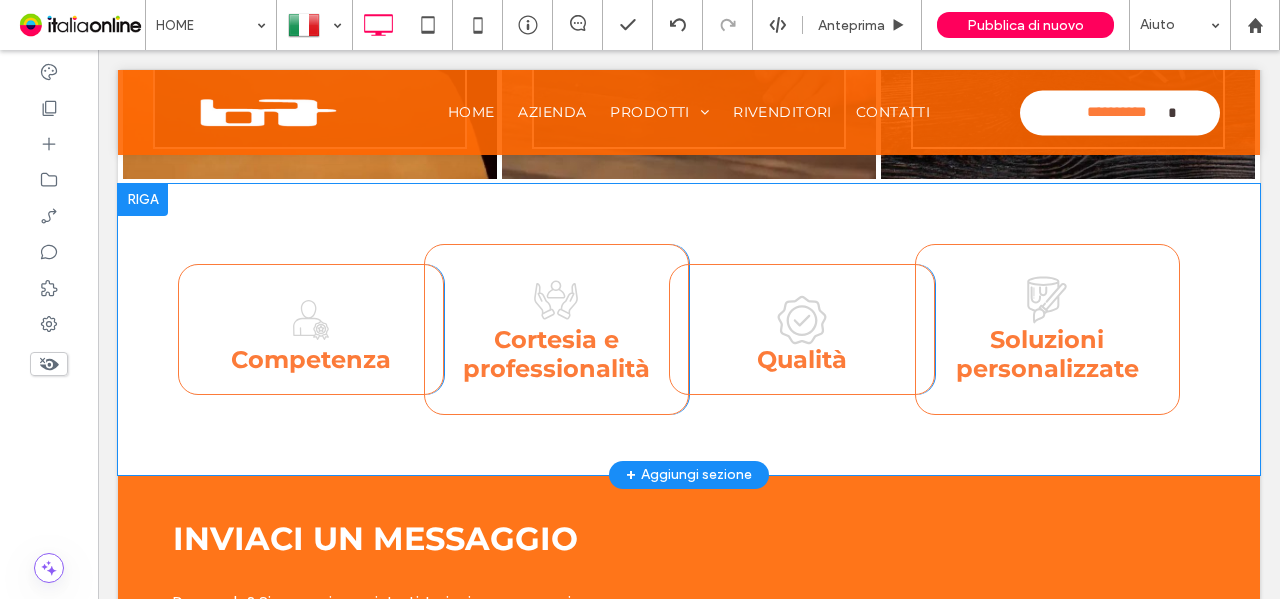 click on "Competenza   Click To Paste" at bounding box center (311, 329) 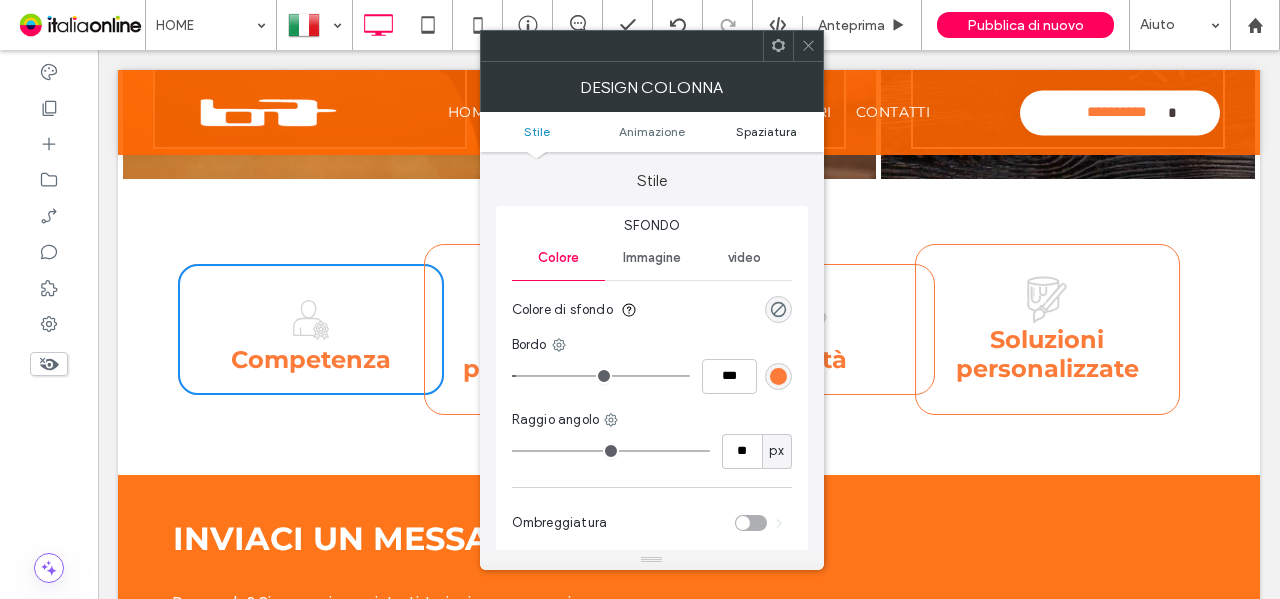 click on "Spaziatura" at bounding box center (766, 131) 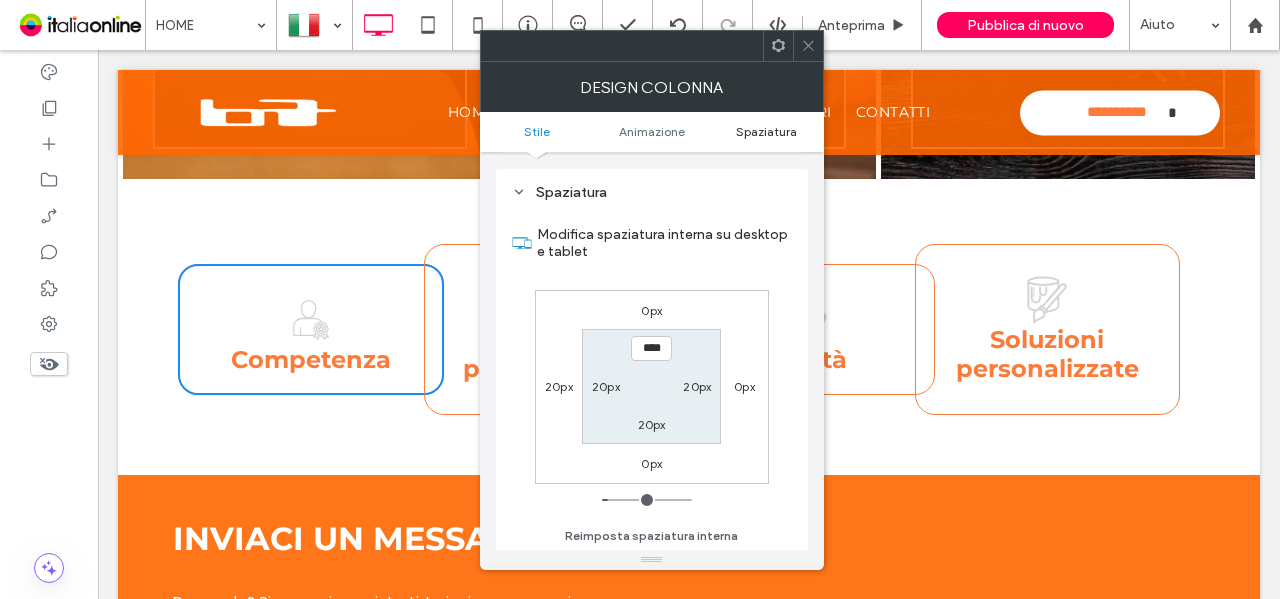 scroll, scrollTop: 469, scrollLeft: 0, axis: vertical 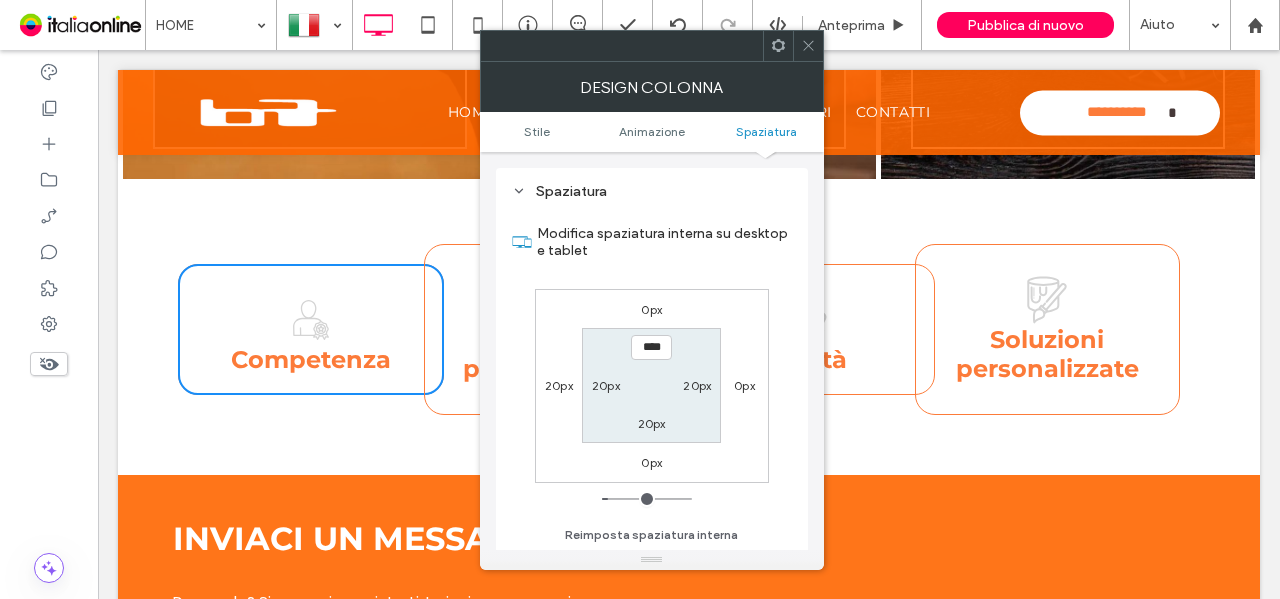 drag, startPoint x: 816, startPoint y: 48, endPoint x: 640, endPoint y: 80, distance: 178.88544 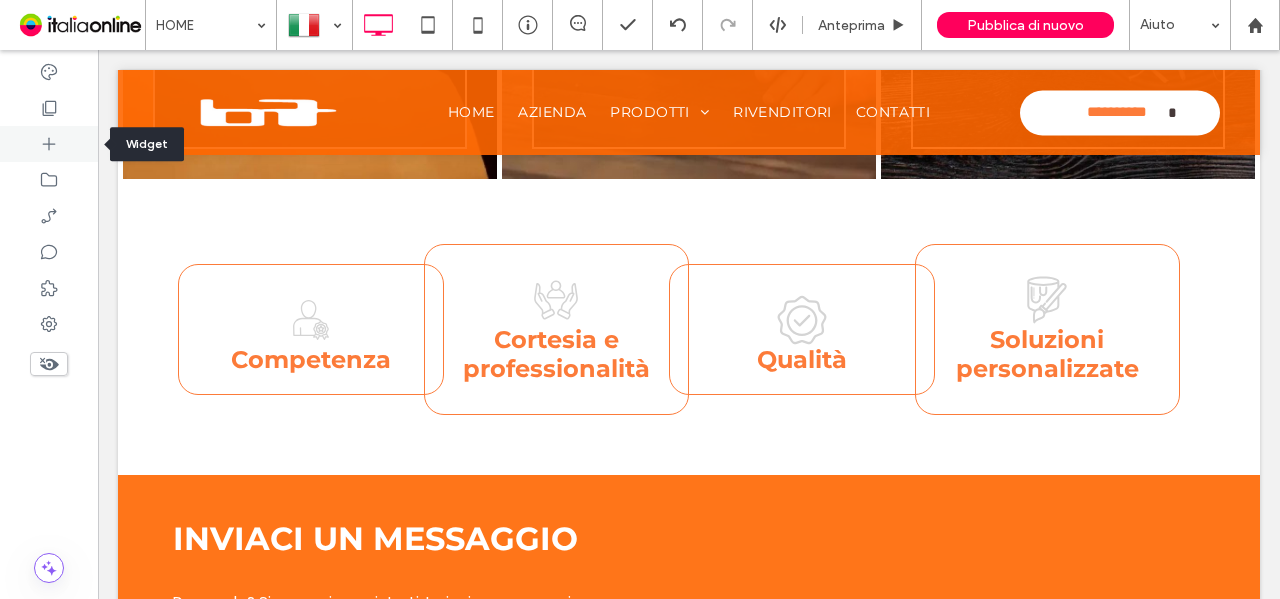 click at bounding box center [49, 144] 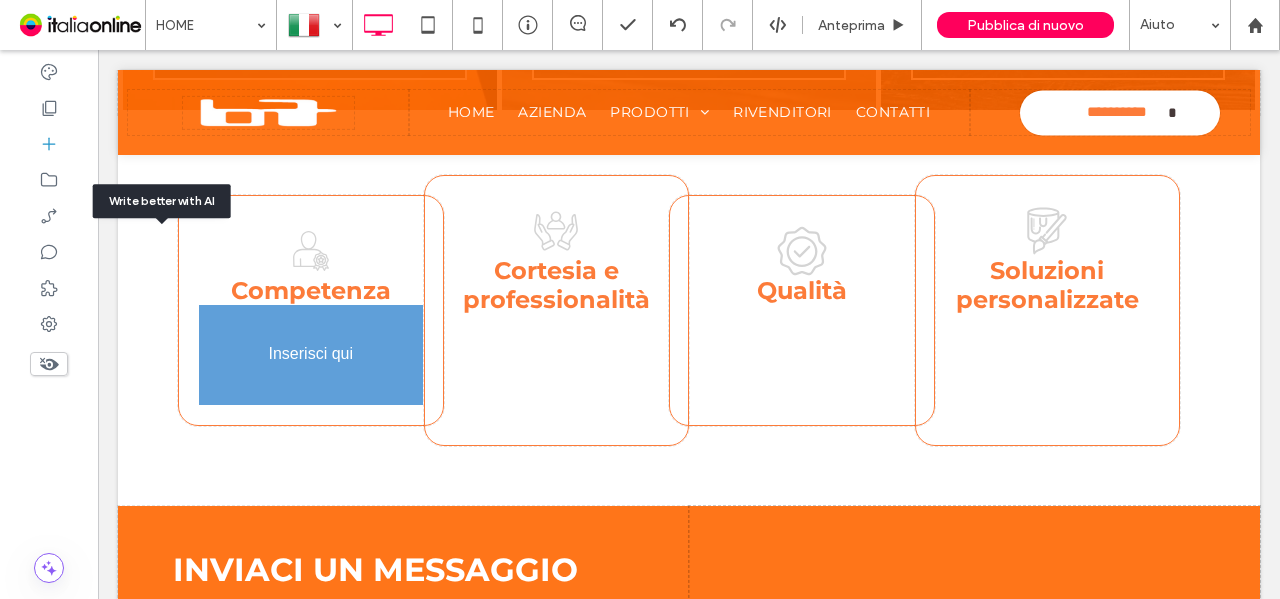 scroll, scrollTop: 1890, scrollLeft: 0, axis: vertical 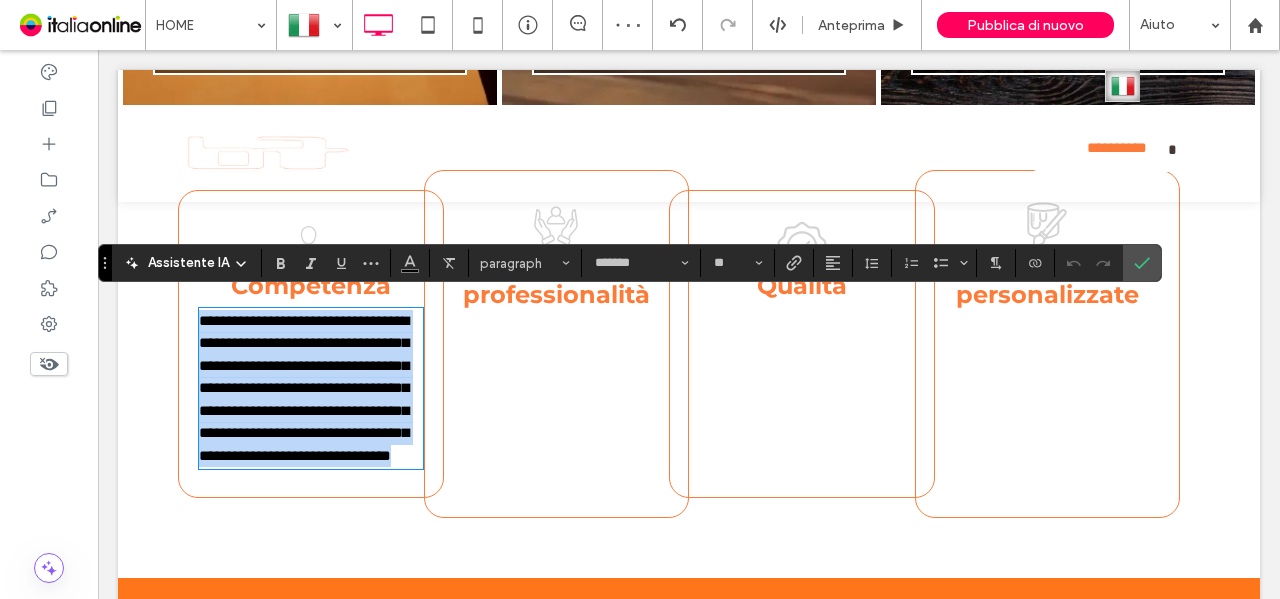 type 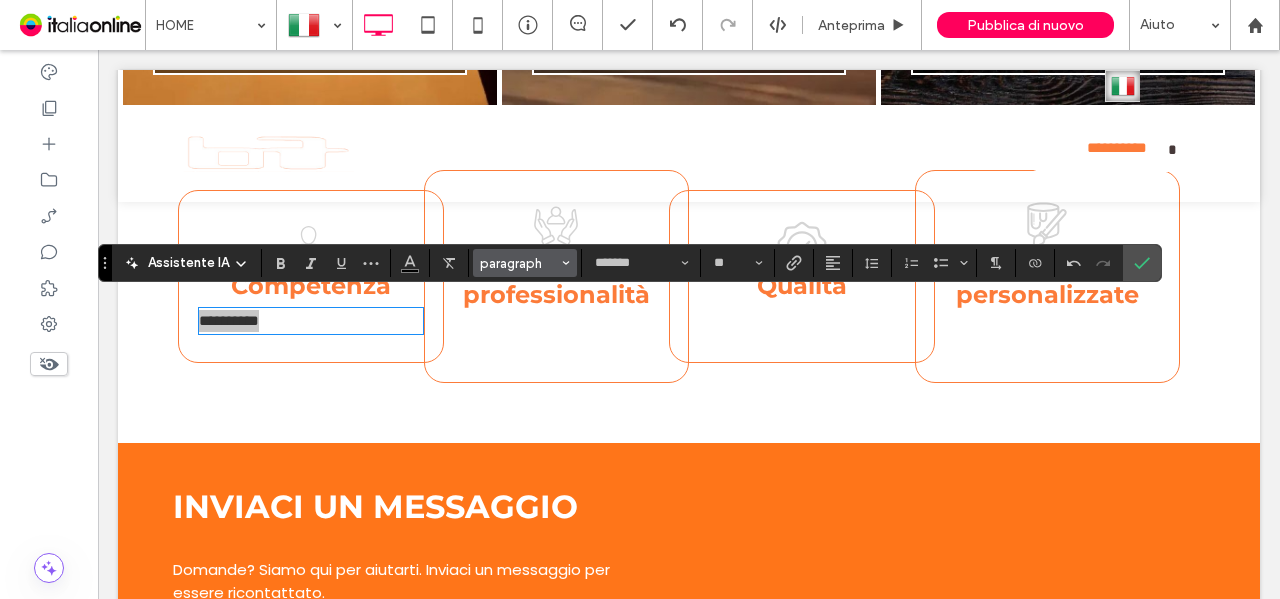 click on "paragraph" at bounding box center [519, 263] 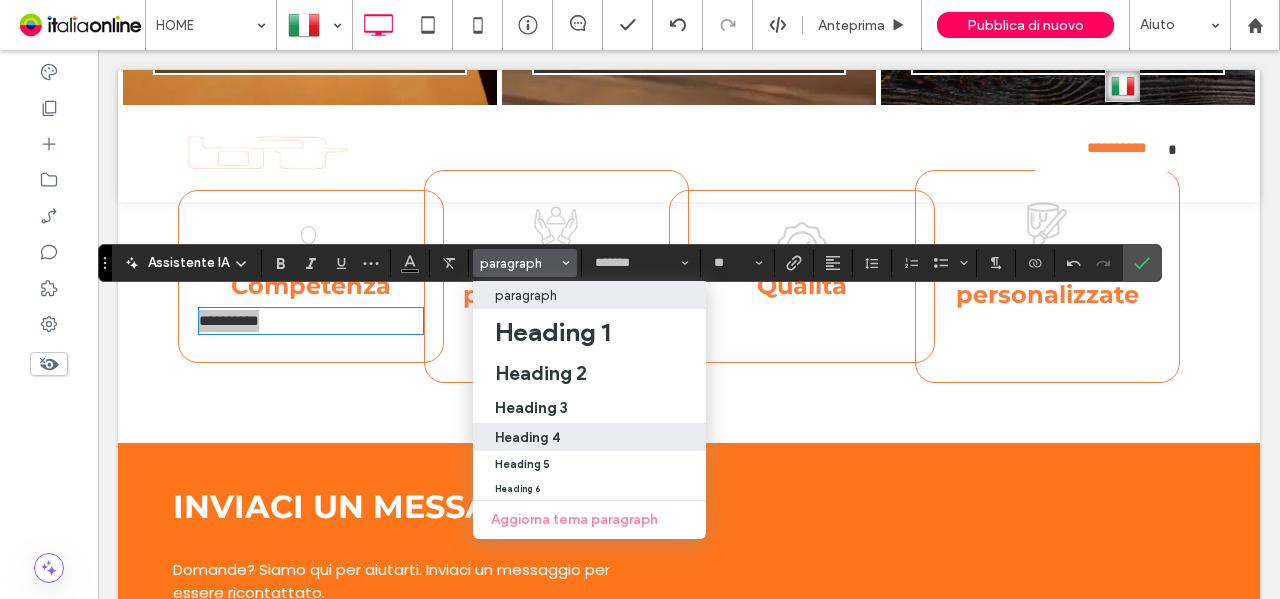 click on "Heading 4" at bounding box center (589, 437) 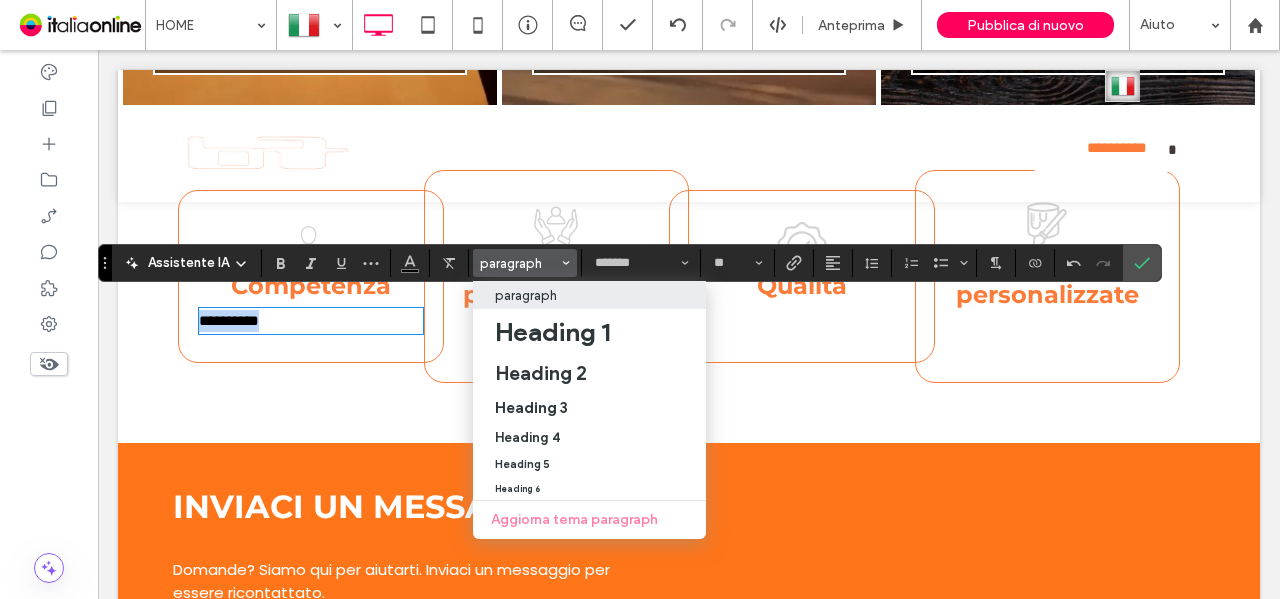 type on "**********" 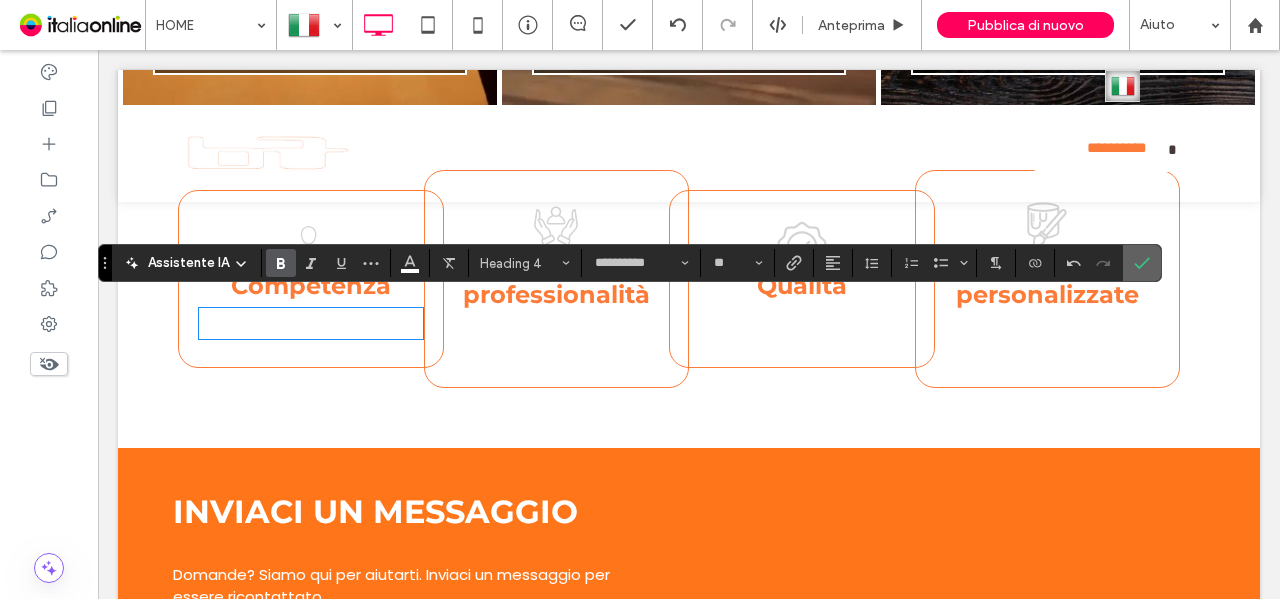 drag, startPoint x: 1138, startPoint y: 261, endPoint x: 1087, endPoint y: 231, distance: 59.16925 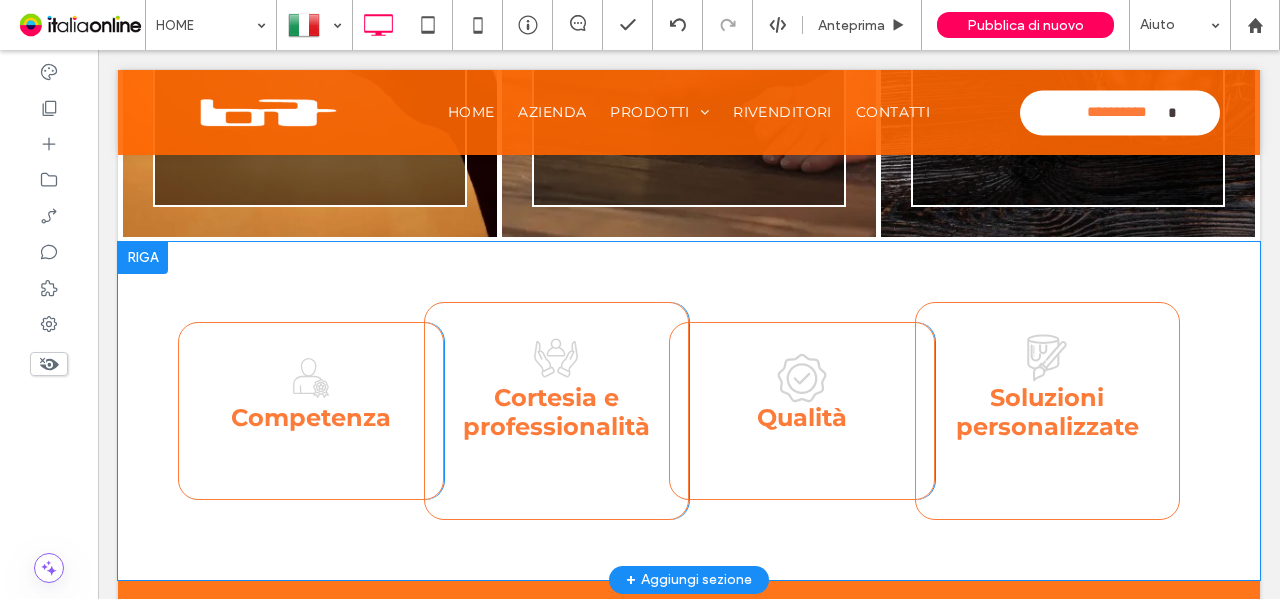 scroll, scrollTop: 1790, scrollLeft: 0, axis: vertical 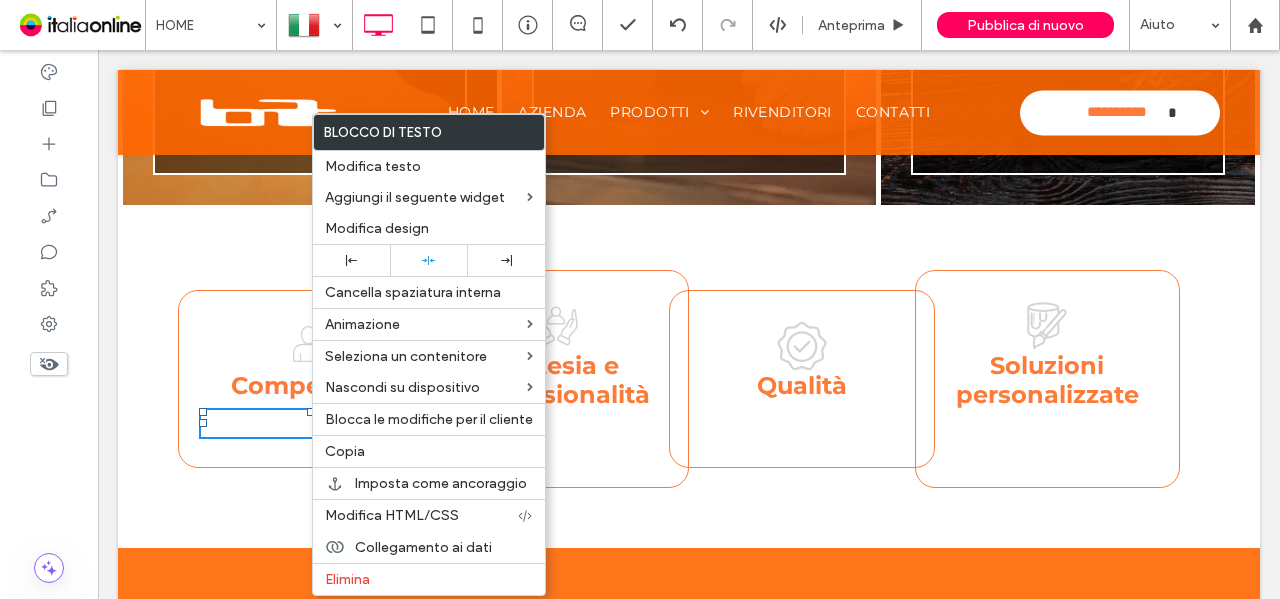 click on "Competenza" at bounding box center [258, 423] 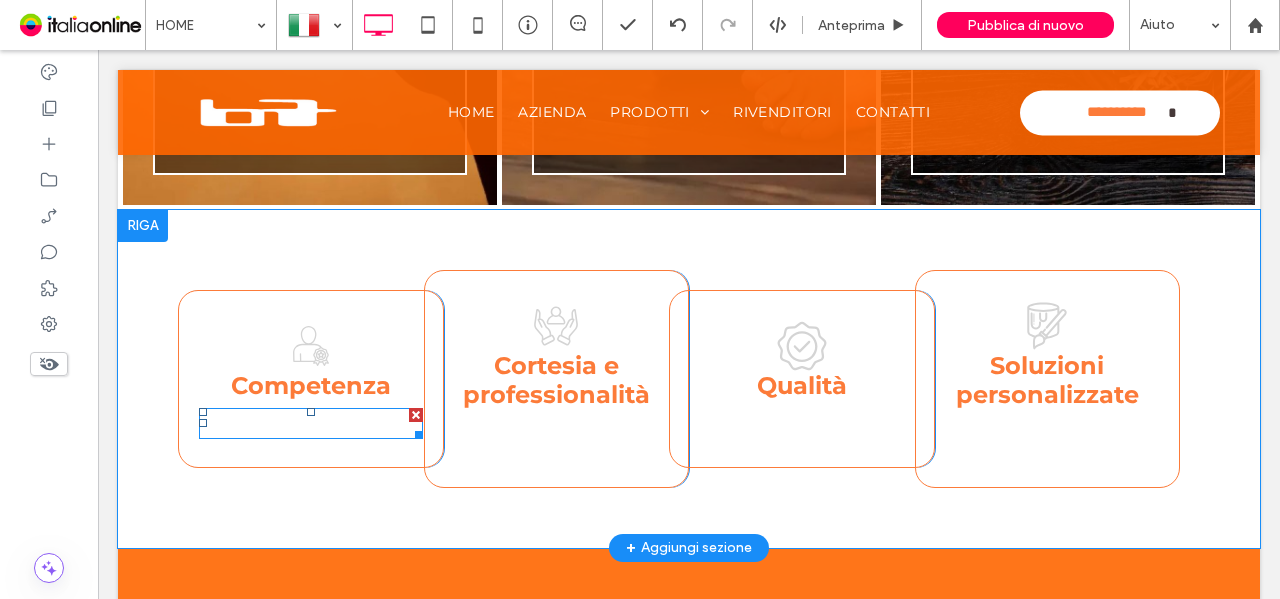 click at bounding box center (416, 415) 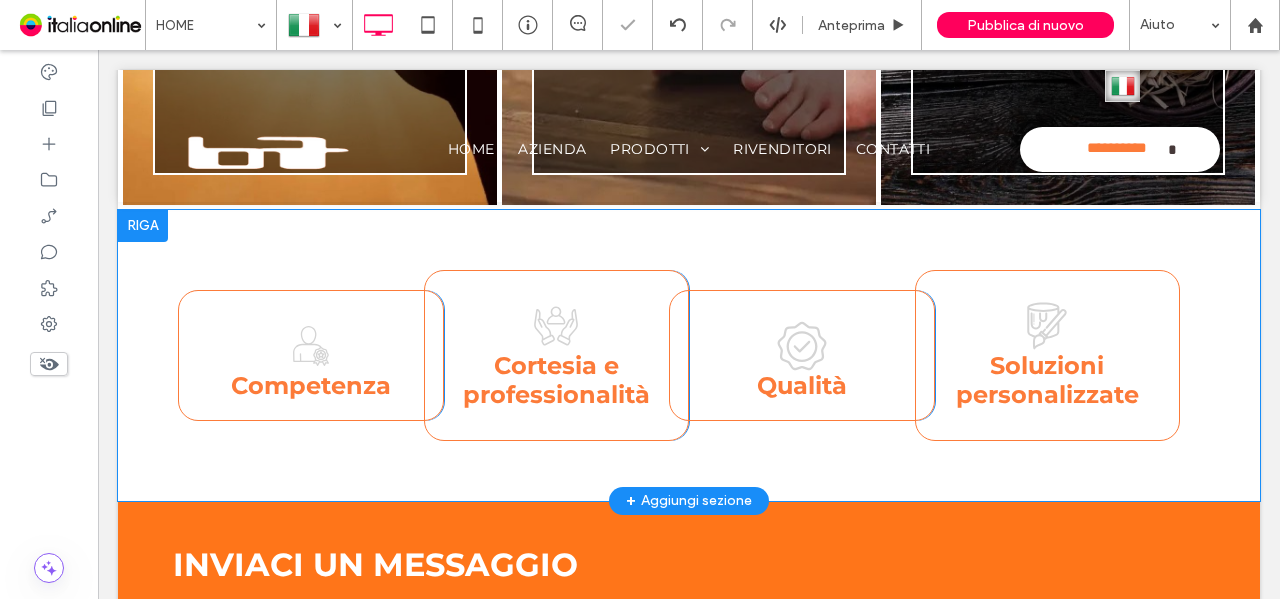 click on "Competenza   Click To Paste" at bounding box center (311, 355) 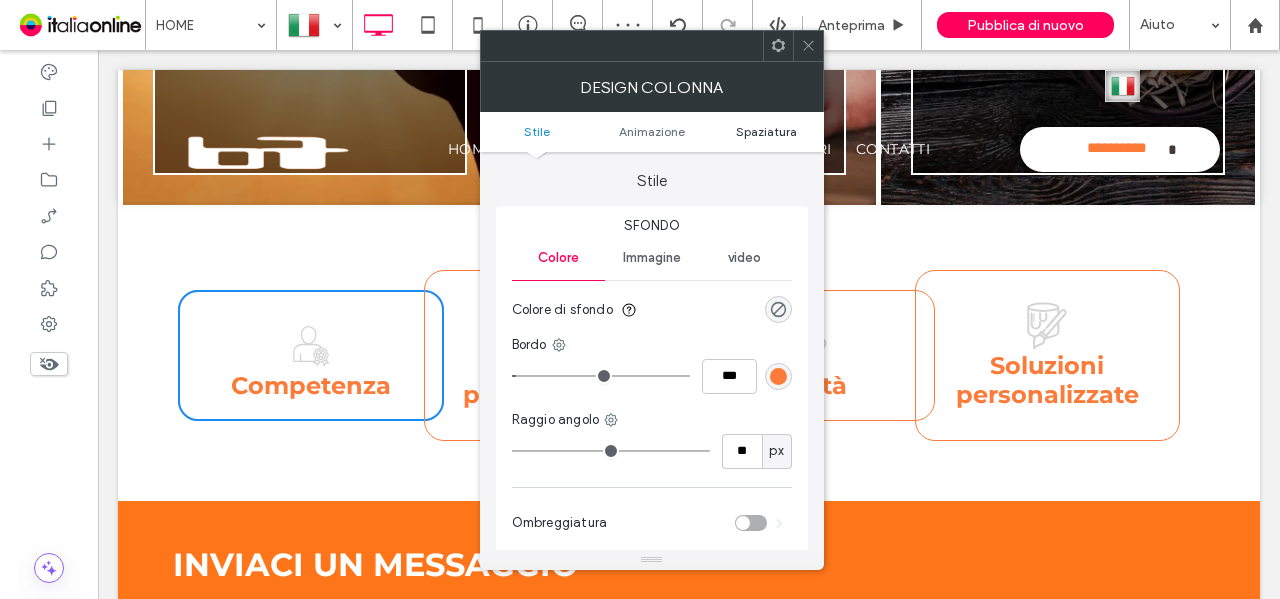 click on "Spaziatura" at bounding box center [766, 131] 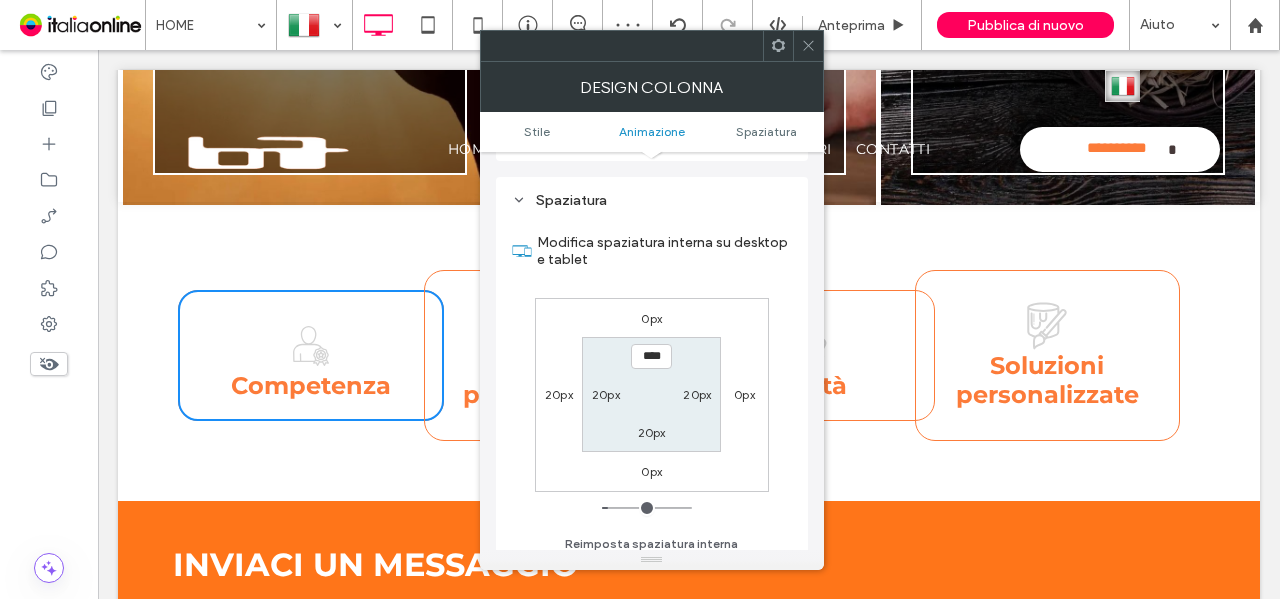 scroll, scrollTop: 469, scrollLeft: 0, axis: vertical 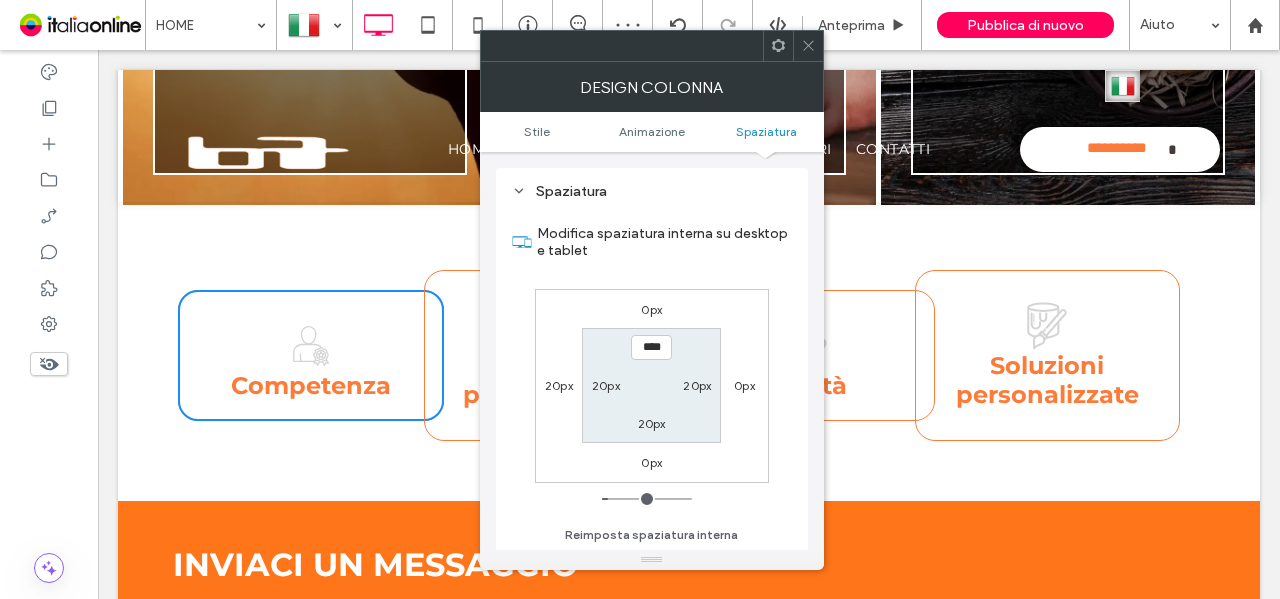 click on "20px" at bounding box center [652, 423] 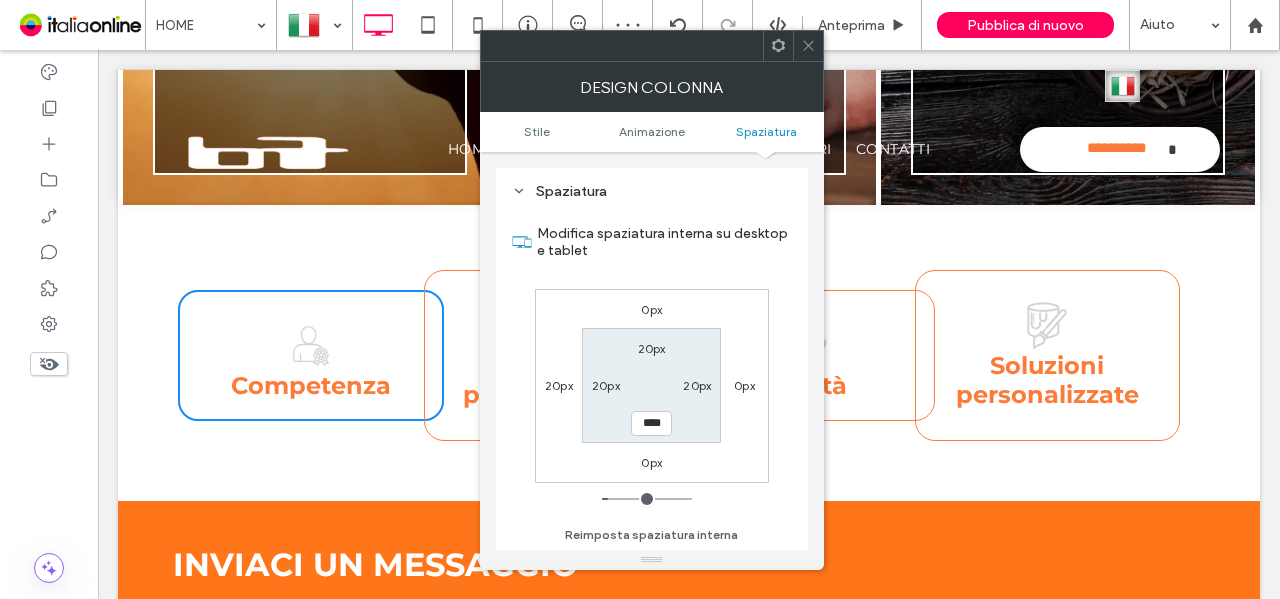 click on "Competenza   Click To Paste" at bounding box center (311, 355) 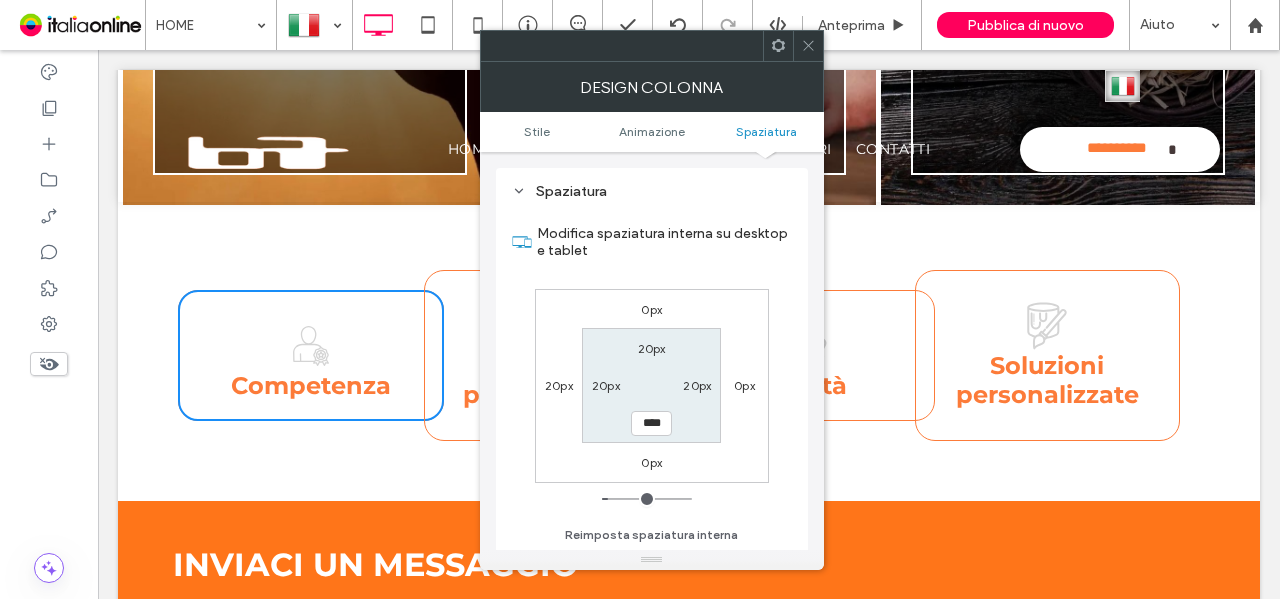click at bounding box center [808, 46] 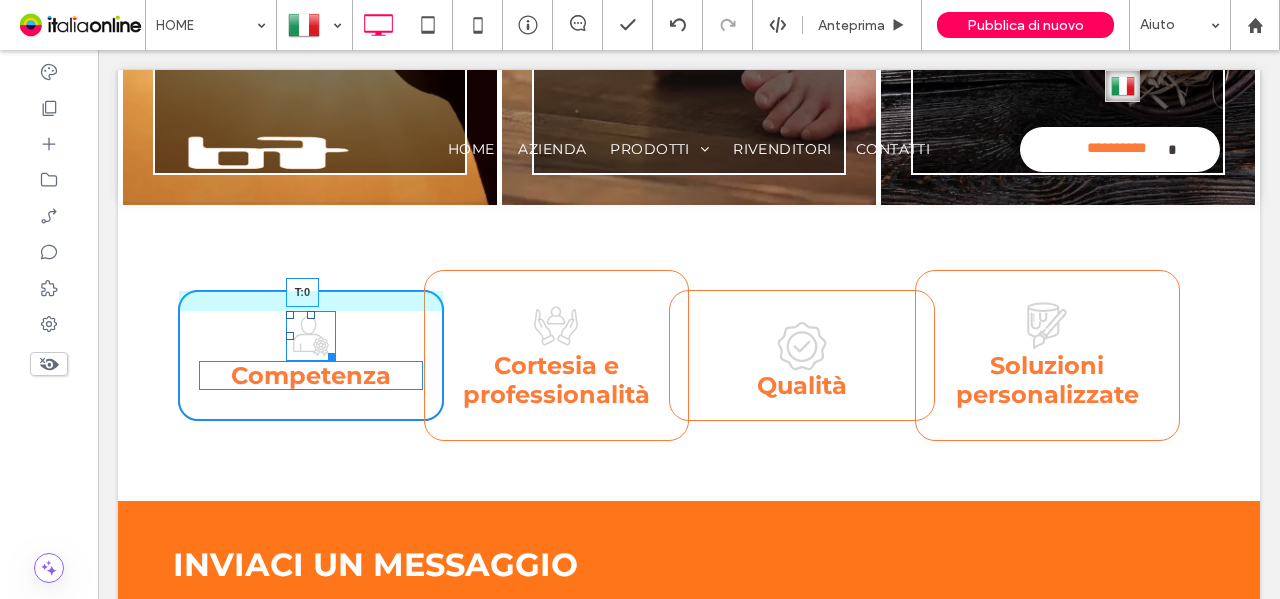 drag, startPoint x: 309, startPoint y: 314, endPoint x: 674, endPoint y: 388, distance: 372.42584 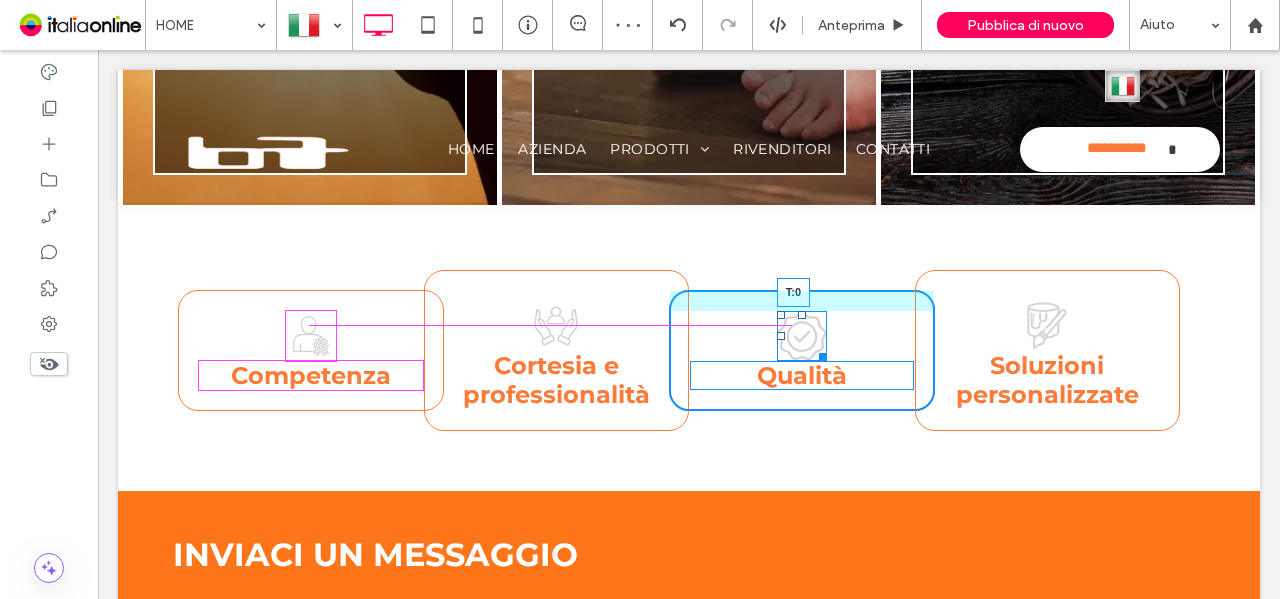 click at bounding box center (802, 315) 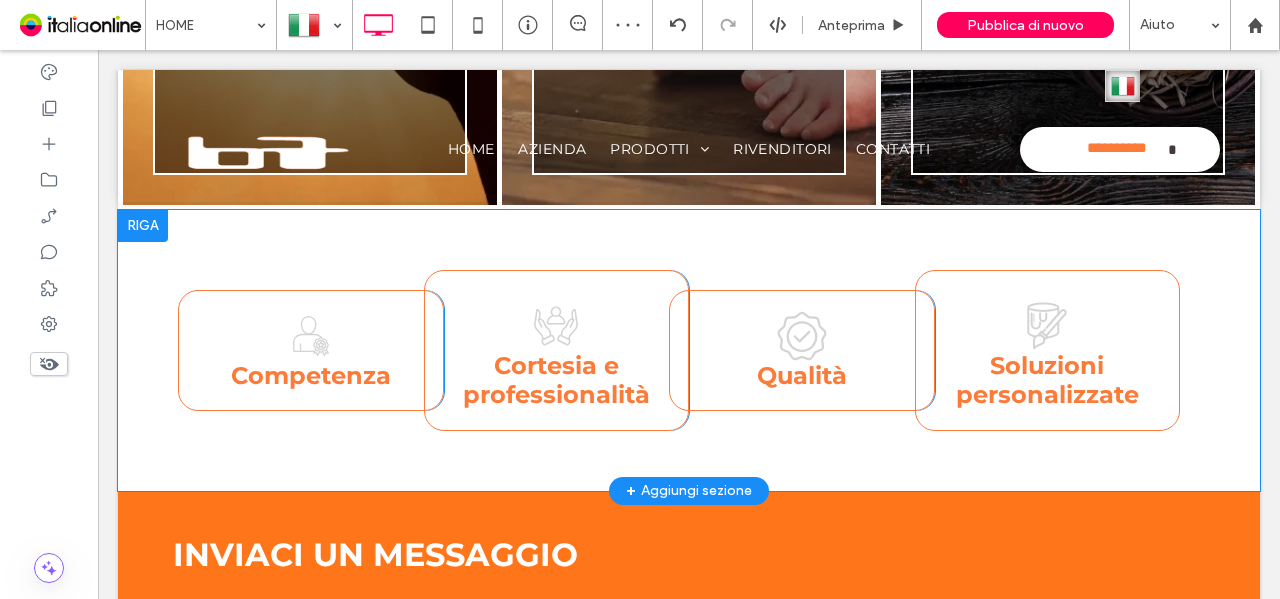 click on "Cortesia e professionalità   Click To Paste" at bounding box center (557, 350) 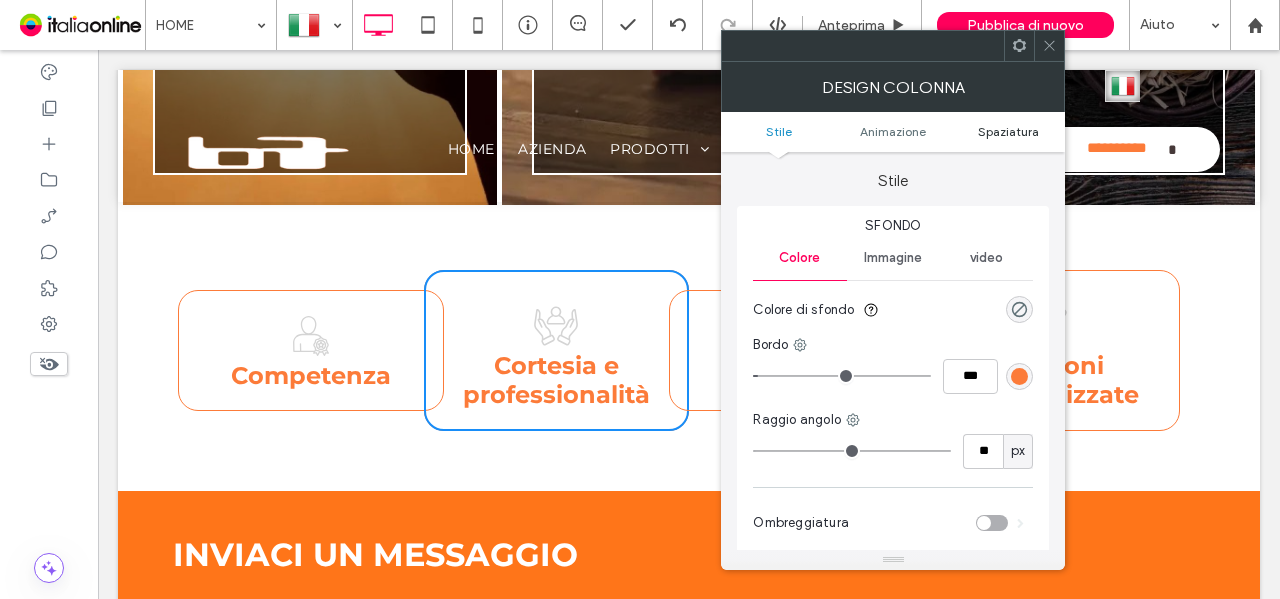 click on "Spaziatura" at bounding box center [1008, 131] 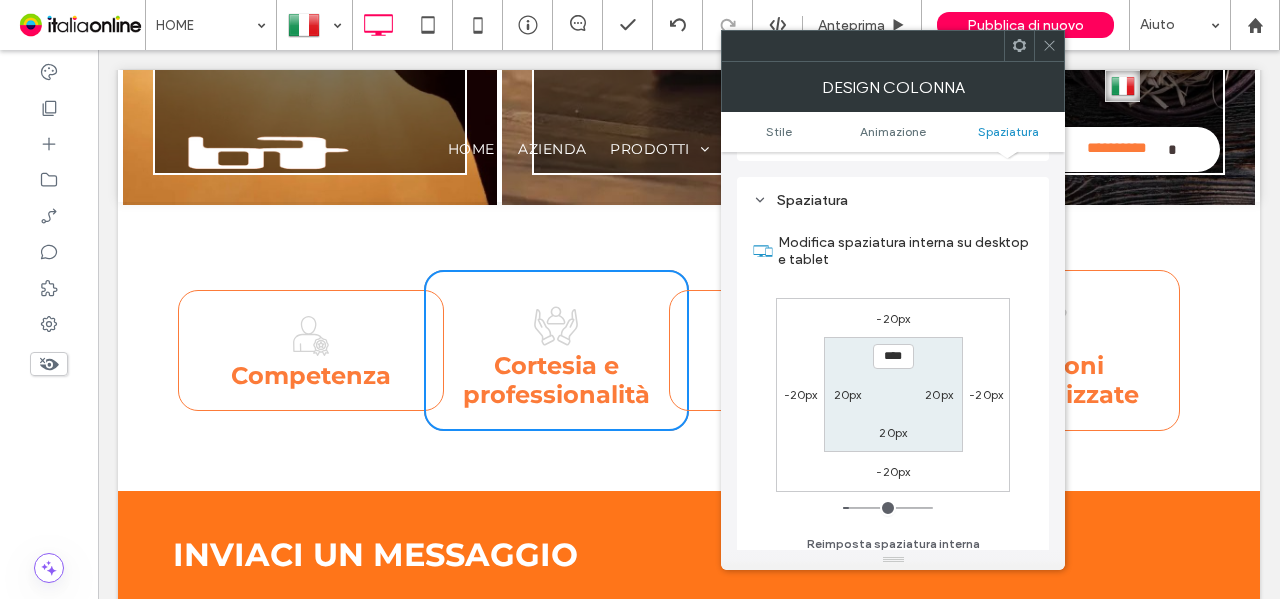 scroll, scrollTop: 469, scrollLeft: 0, axis: vertical 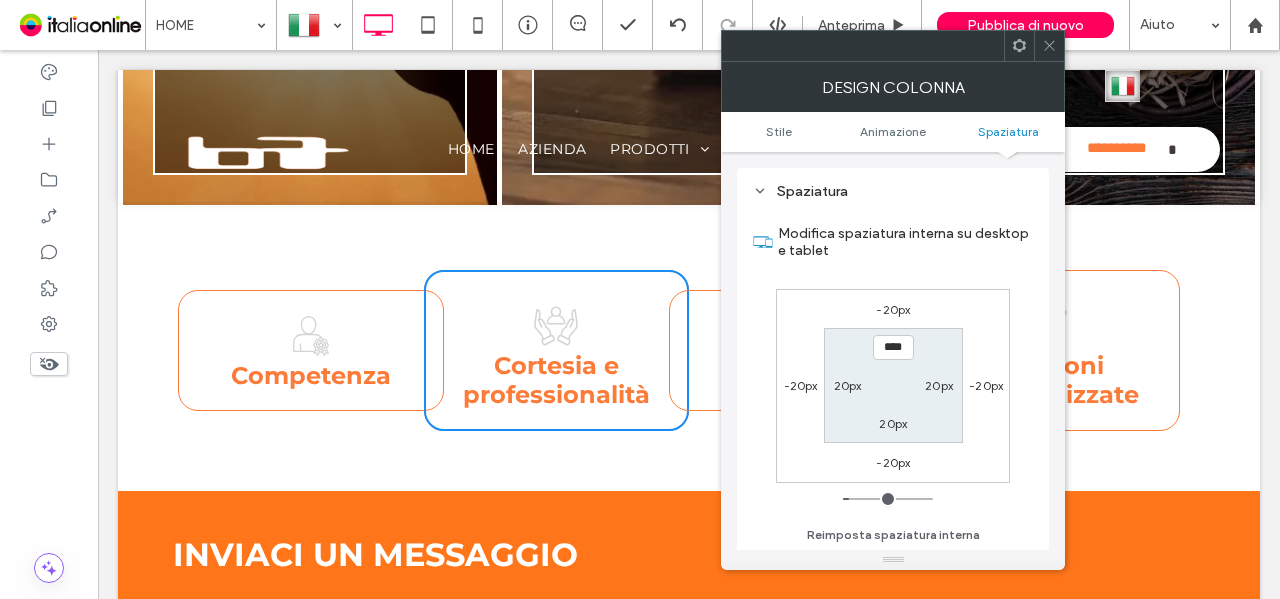 click at bounding box center [1049, 46] 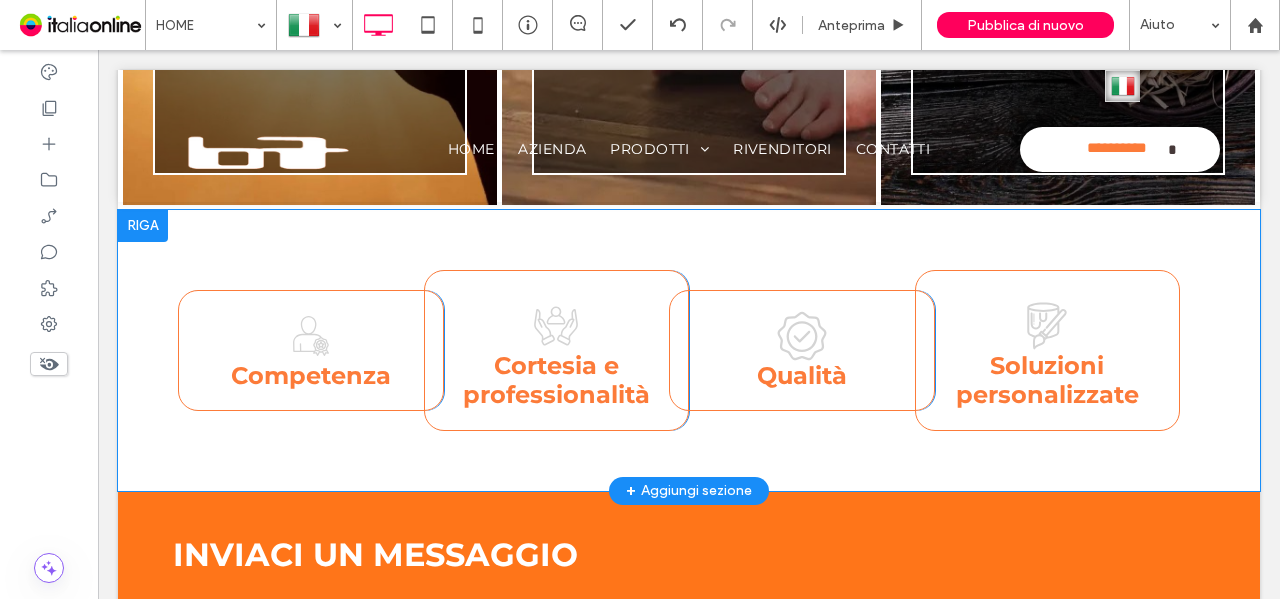 click on "Soluzioni personalizzate   Click To Paste" at bounding box center [1048, 350] 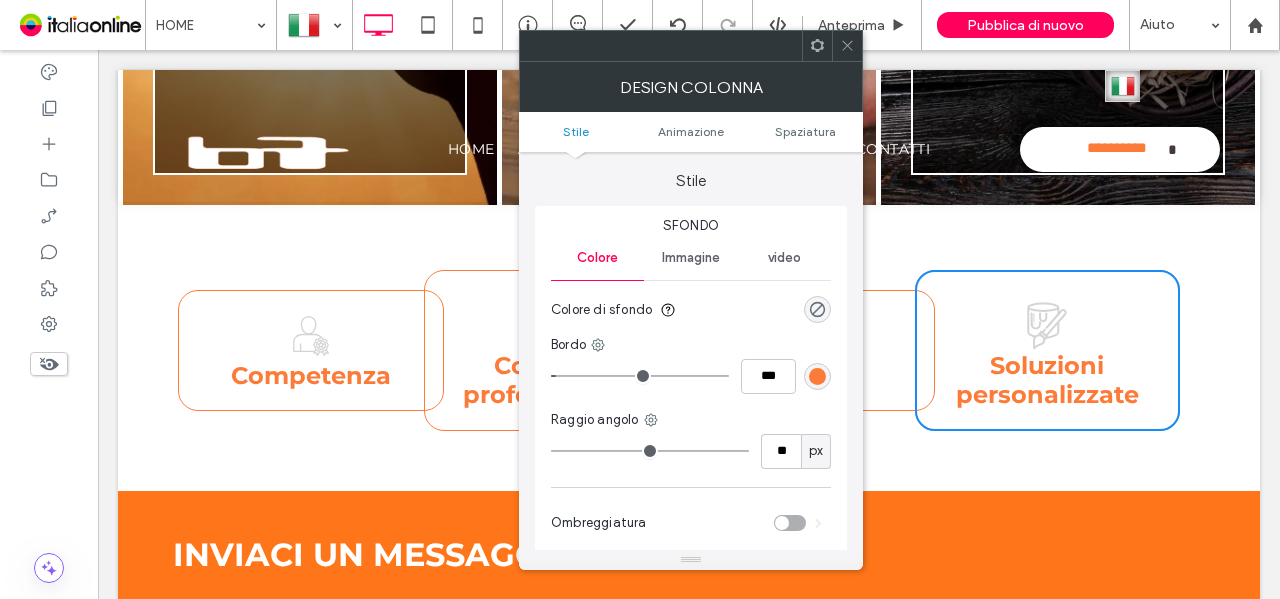 drag, startPoint x: 815, startPoint y: 130, endPoint x: 853, endPoint y: 59, distance: 80.529495 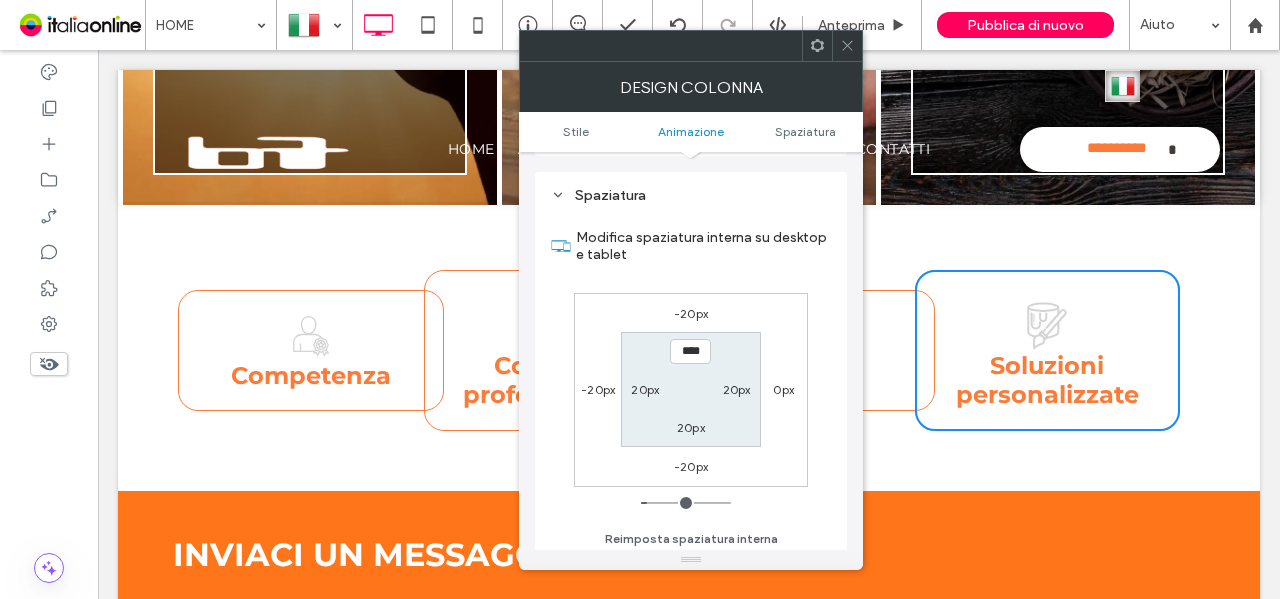 scroll, scrollTop: 469, scrollLeft: 0, axis: vertical 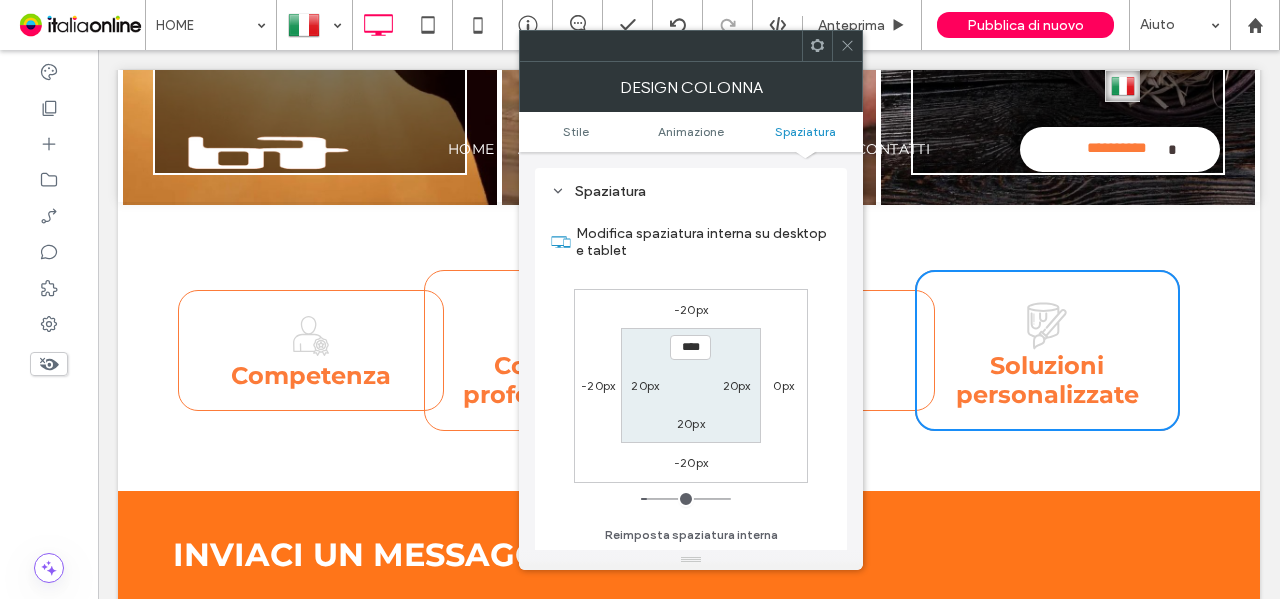 click 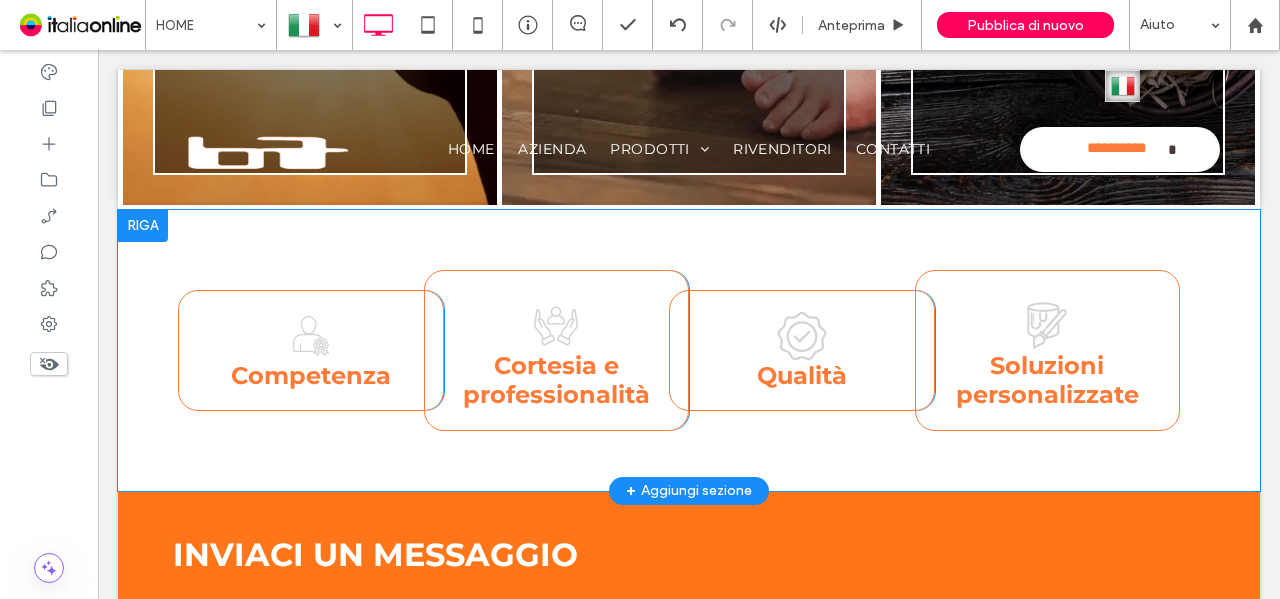 click on "Competenza   Click To Paste" at bounding box center [311, 350] 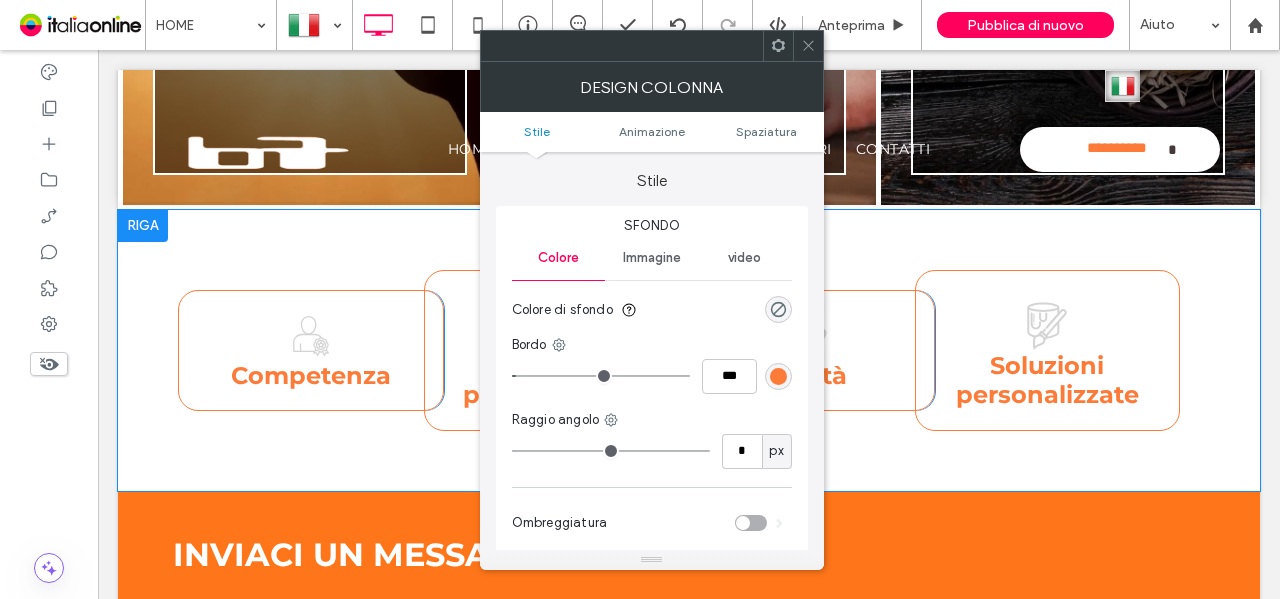 type on "**" 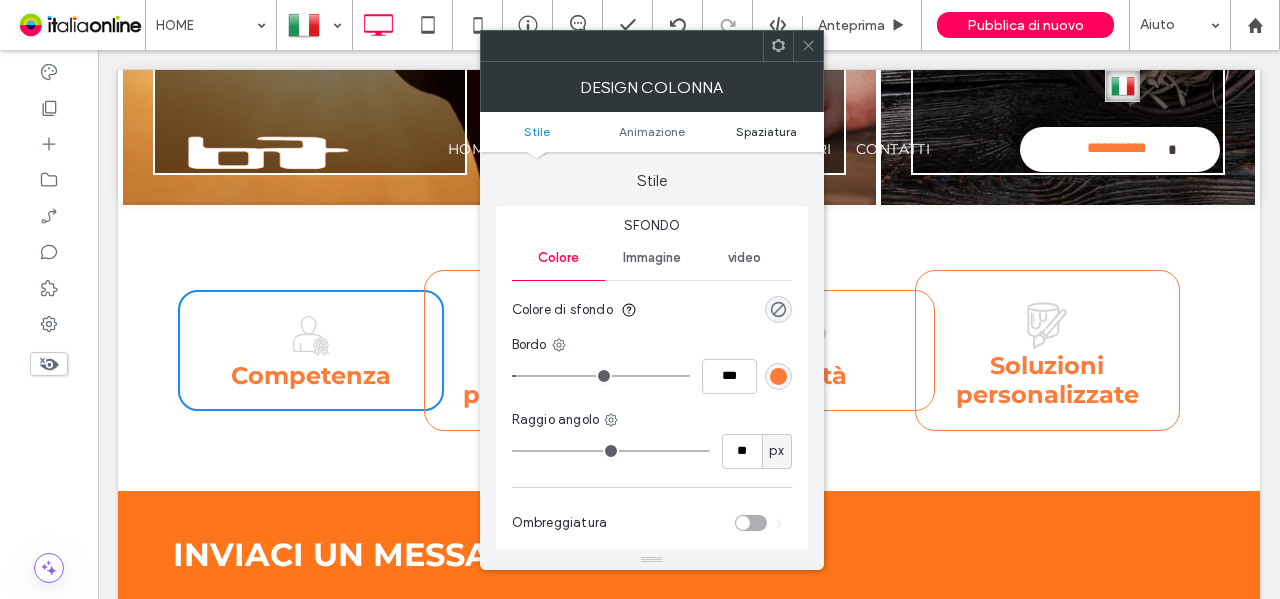 click on "Spaziatura" at bounding box center (766, 131) 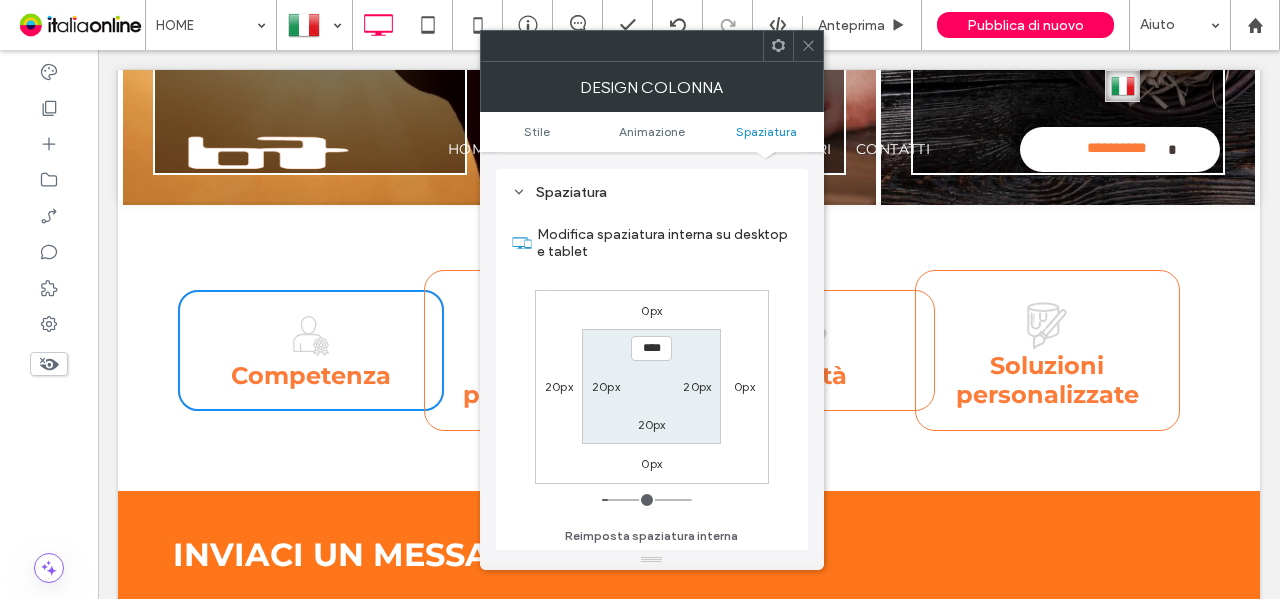 scroll, scrollTop: 469, scrollLeft: 0, axis: vertical 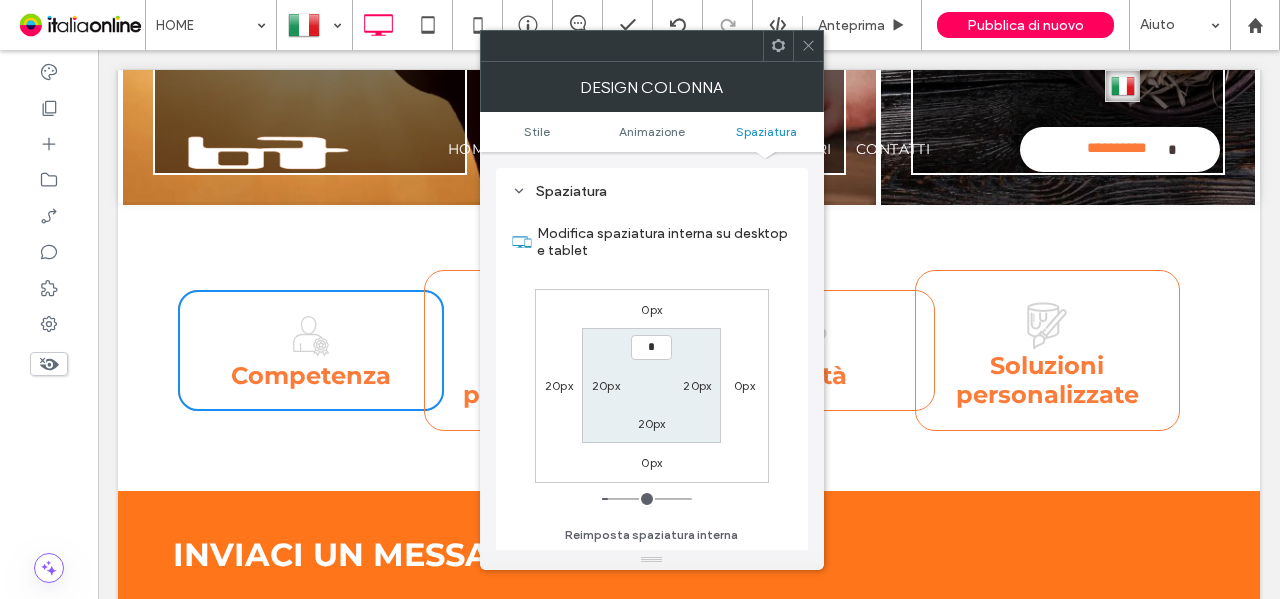 type on "**" 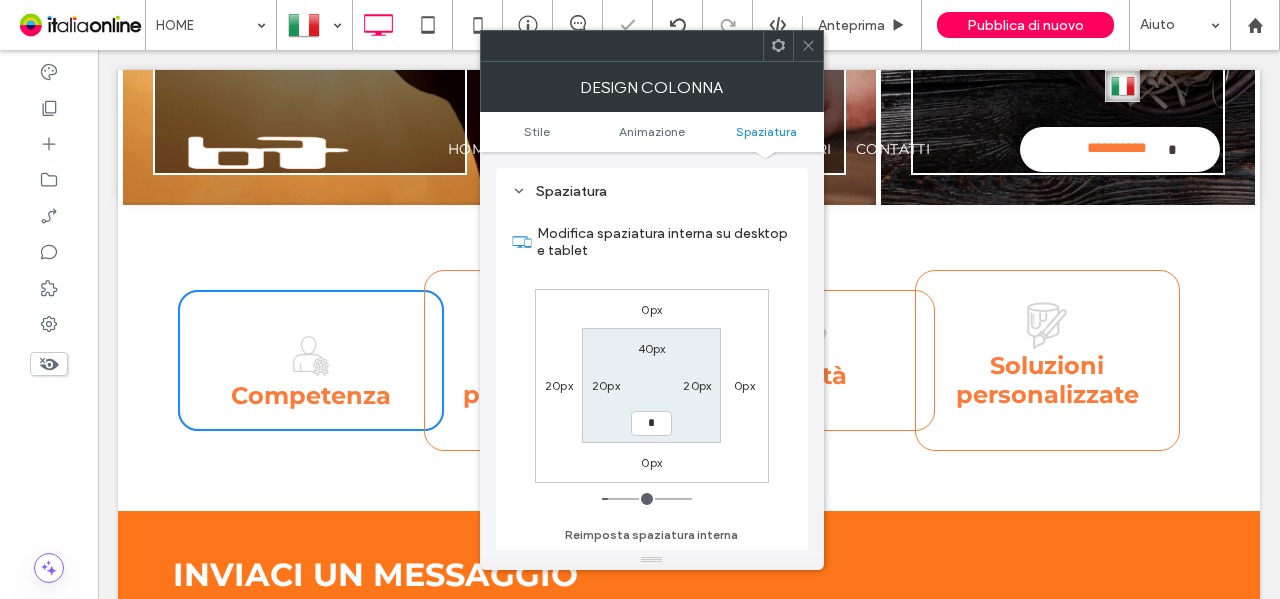 type on "**" 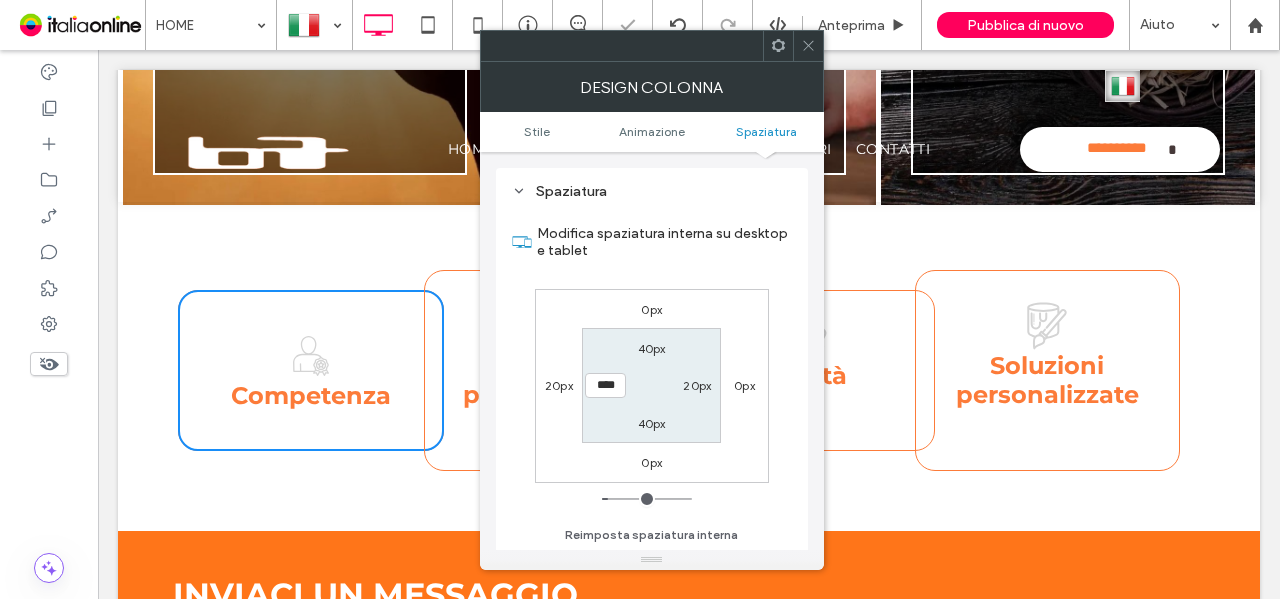 click 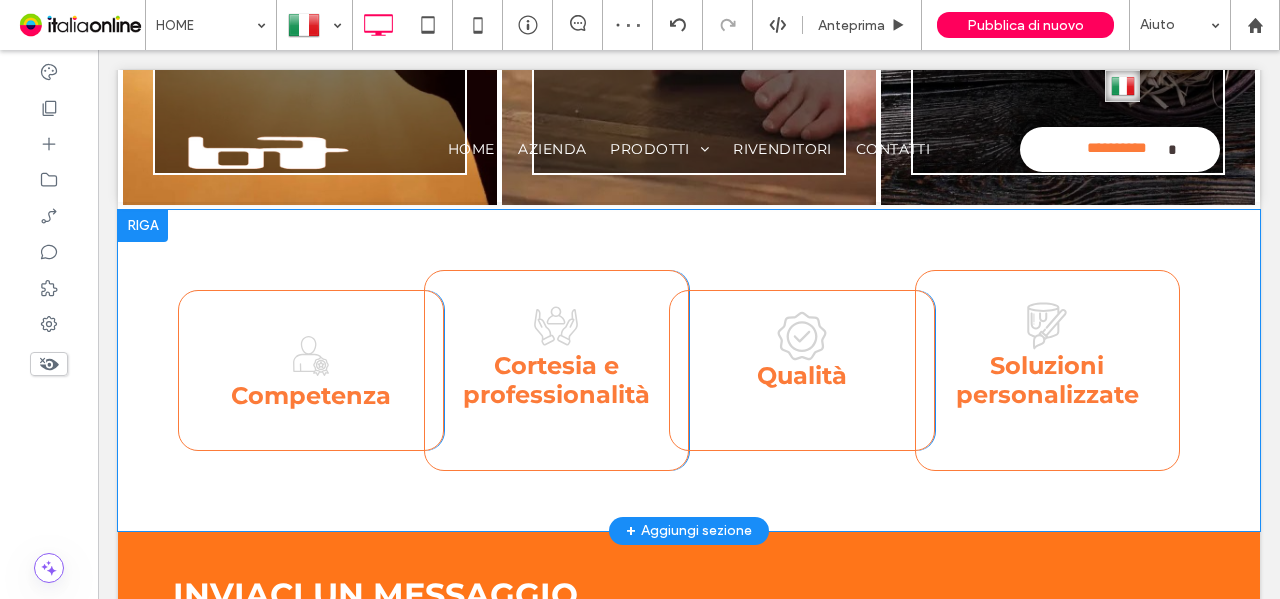 click on "Qualità   Click To Paste" at bounding box center (802, 370) 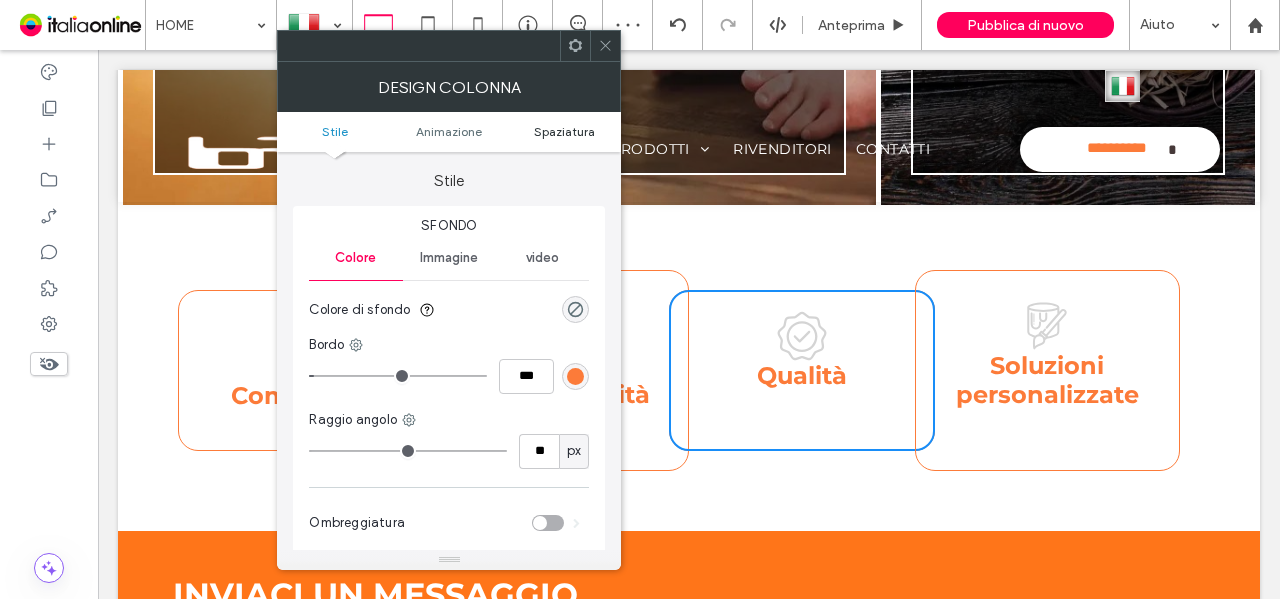 click on "Spaziatura" at bounding box center [564, 131] 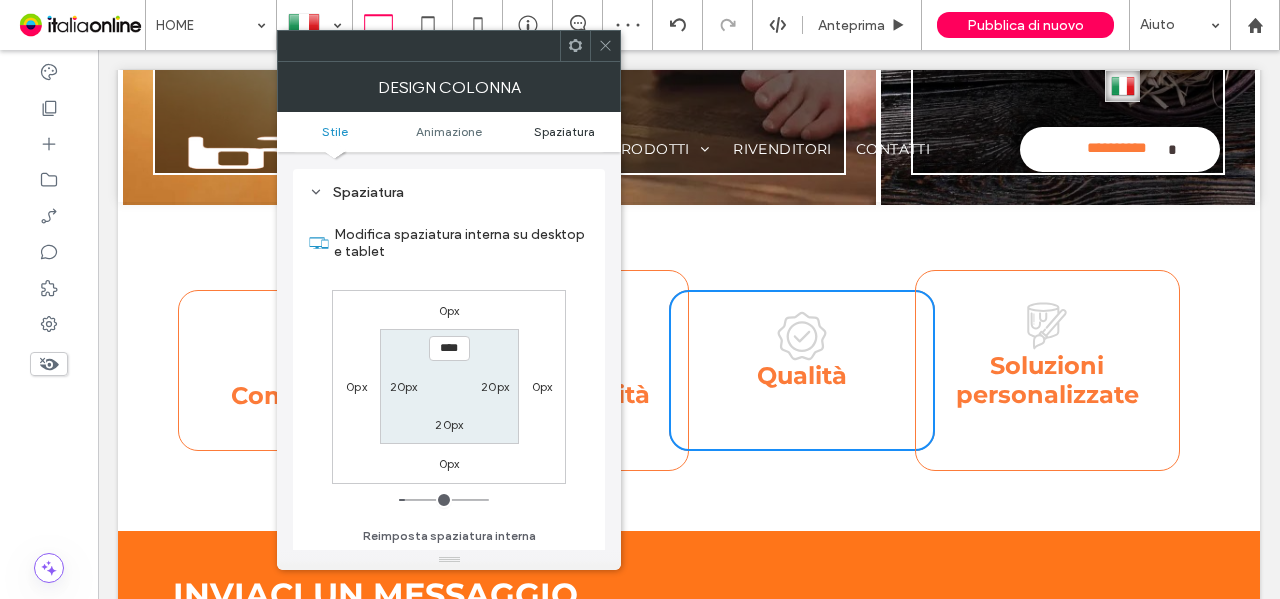 scroll, scrollTop: 469, scrollLeft: 0, axis: vertical 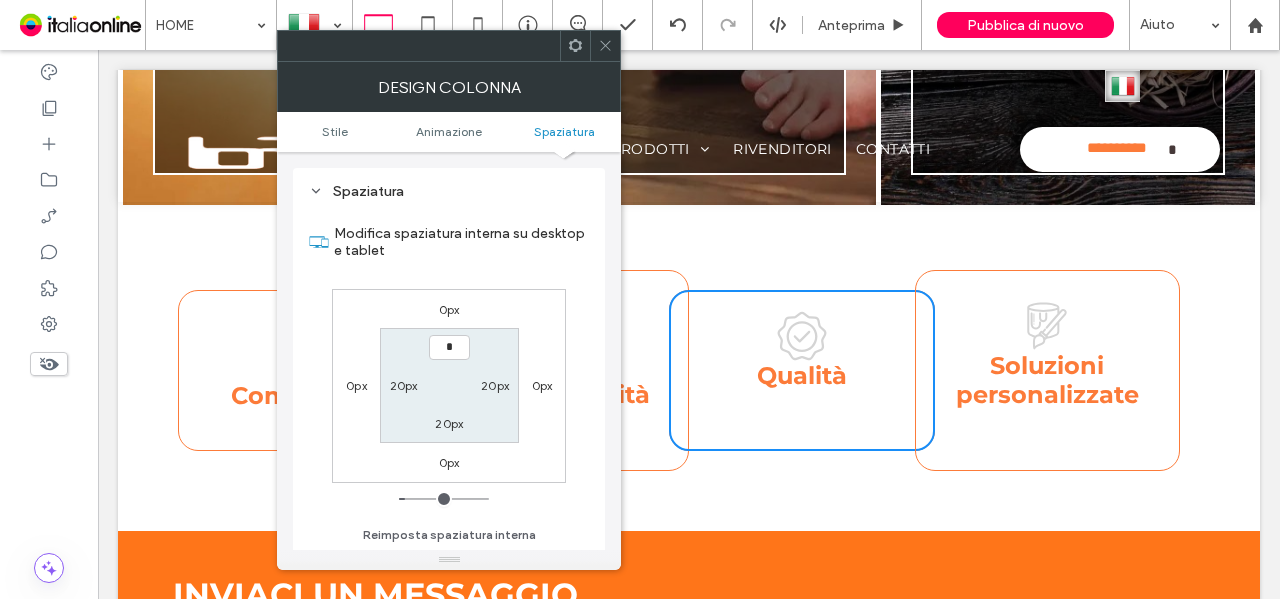 type on "**" 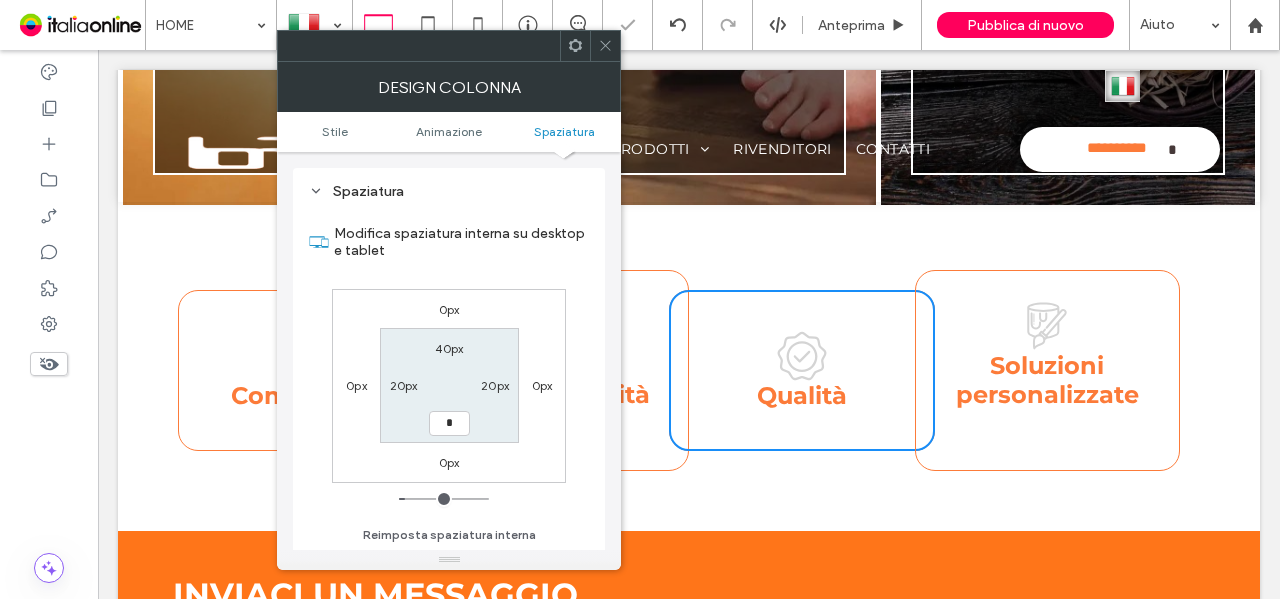 type on "**" 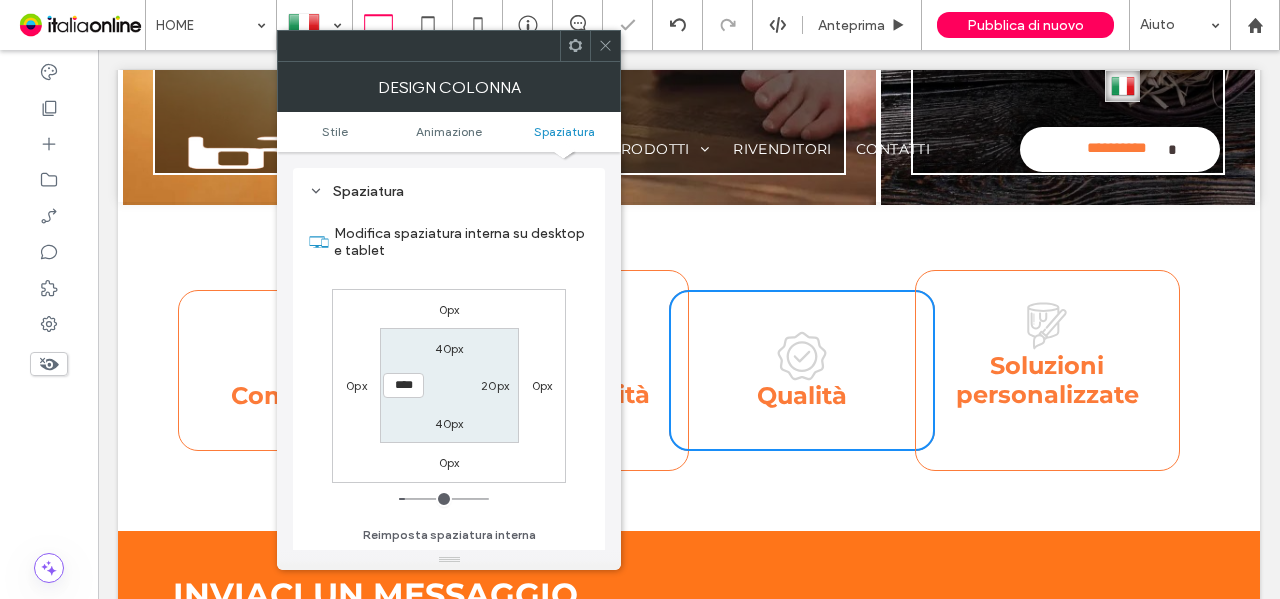 click 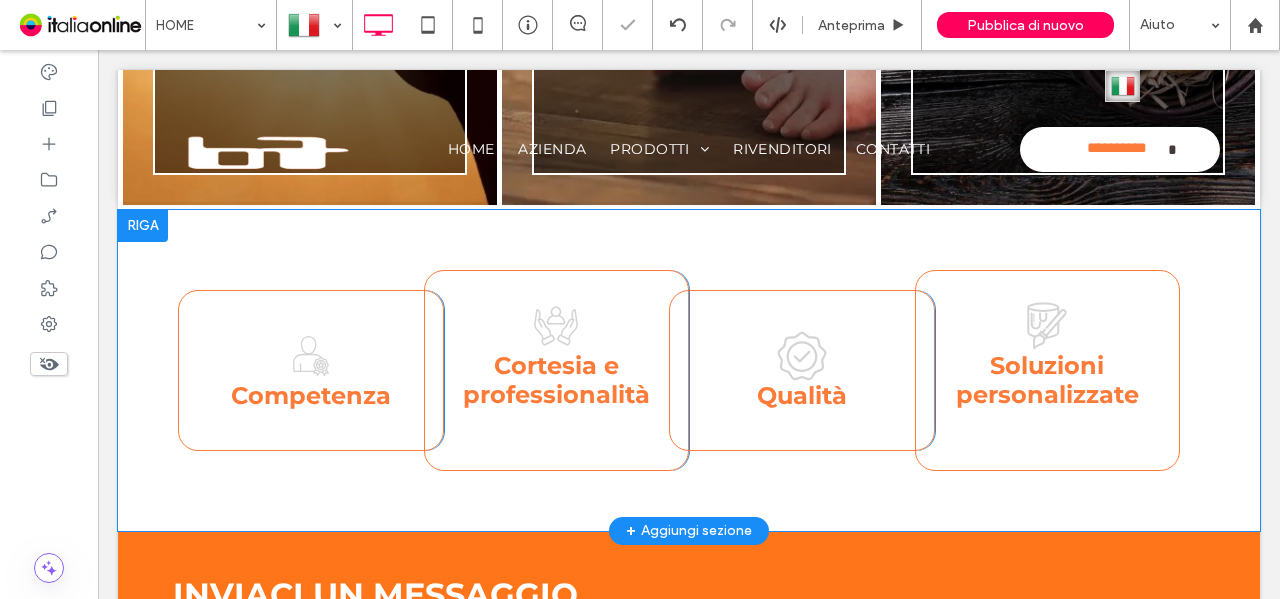 drag, startPoint x: 634, startPoint y: 288, endPoint x: 658, endPoint y: 279, distance: 25.632011 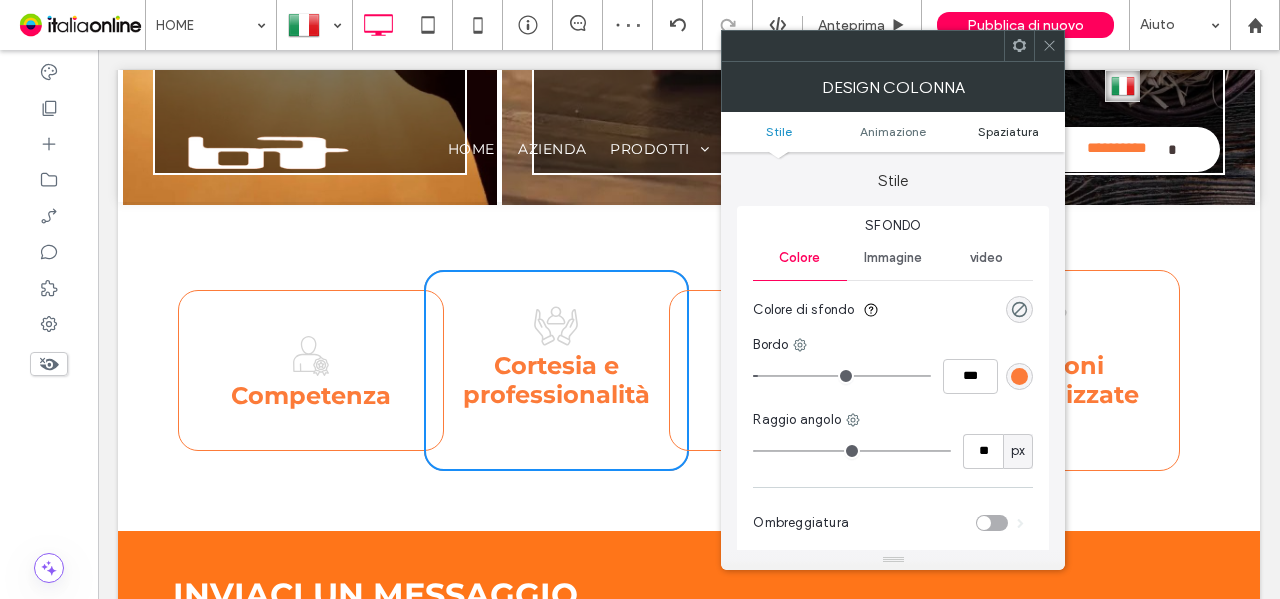 click on "Spaziatura" at bounding box center (1008, 131) 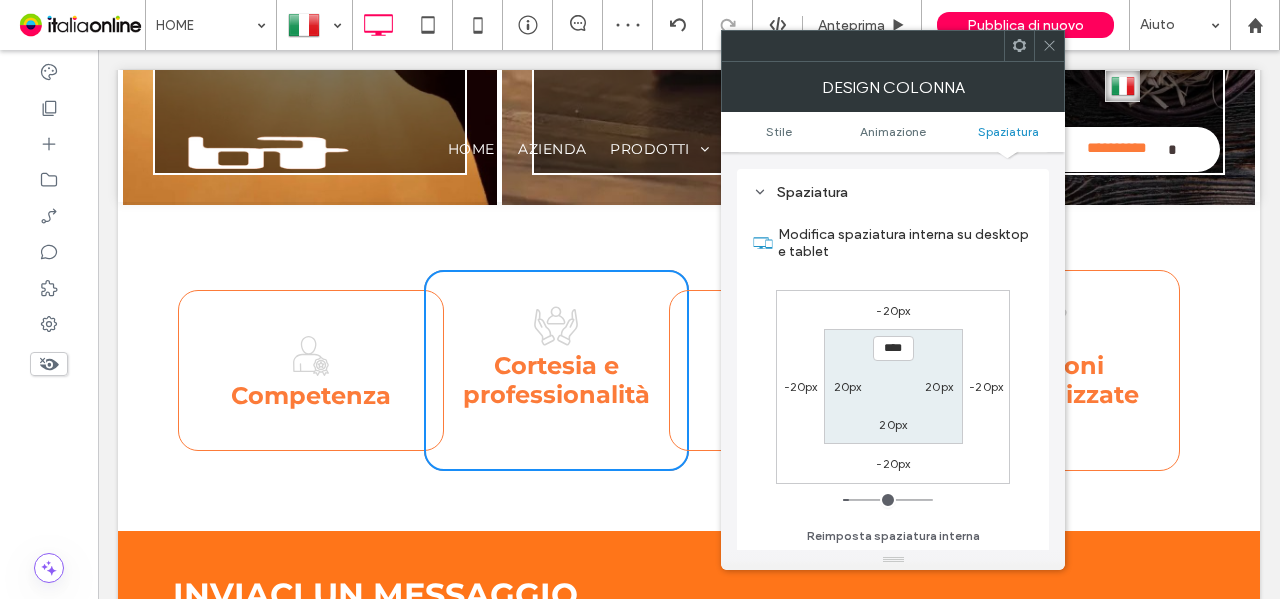 scroll, scrollTop: 469, scrollLeft: 0, axis: vertical 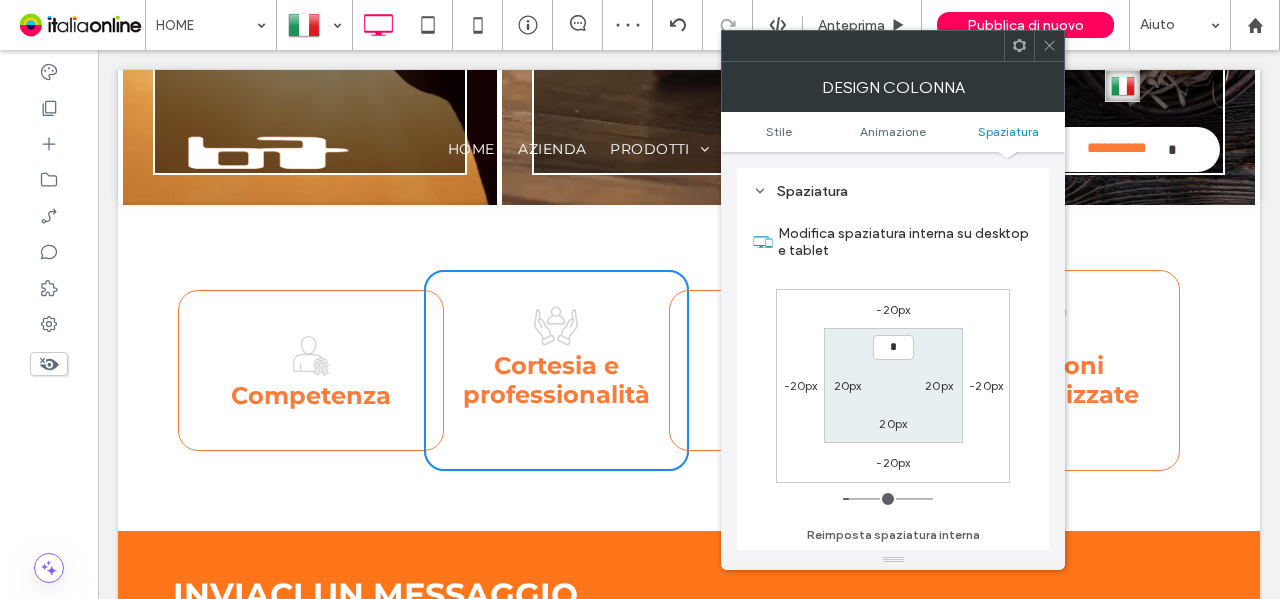 type on "**" 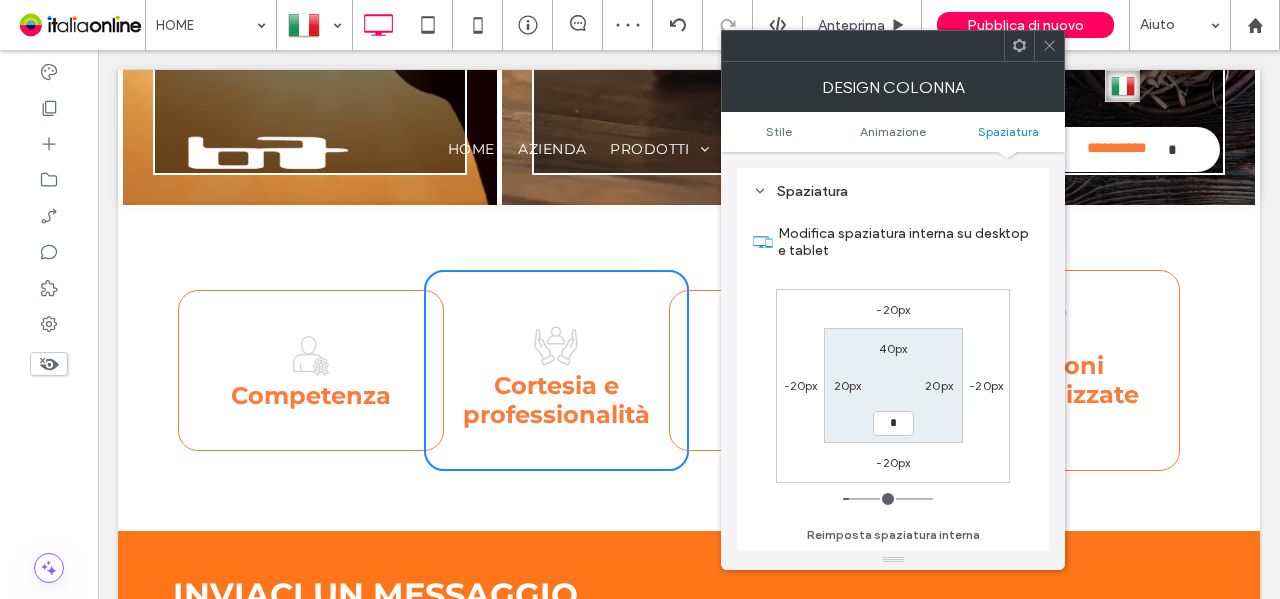 type on "**" 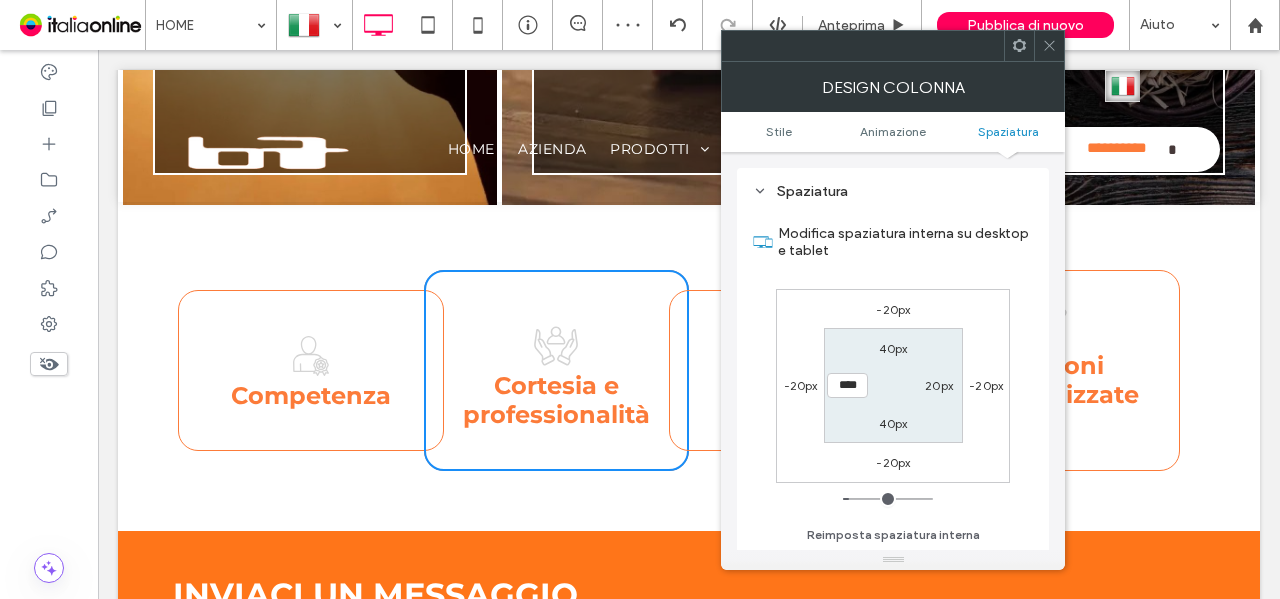 click at bounding box center (1049, 46) 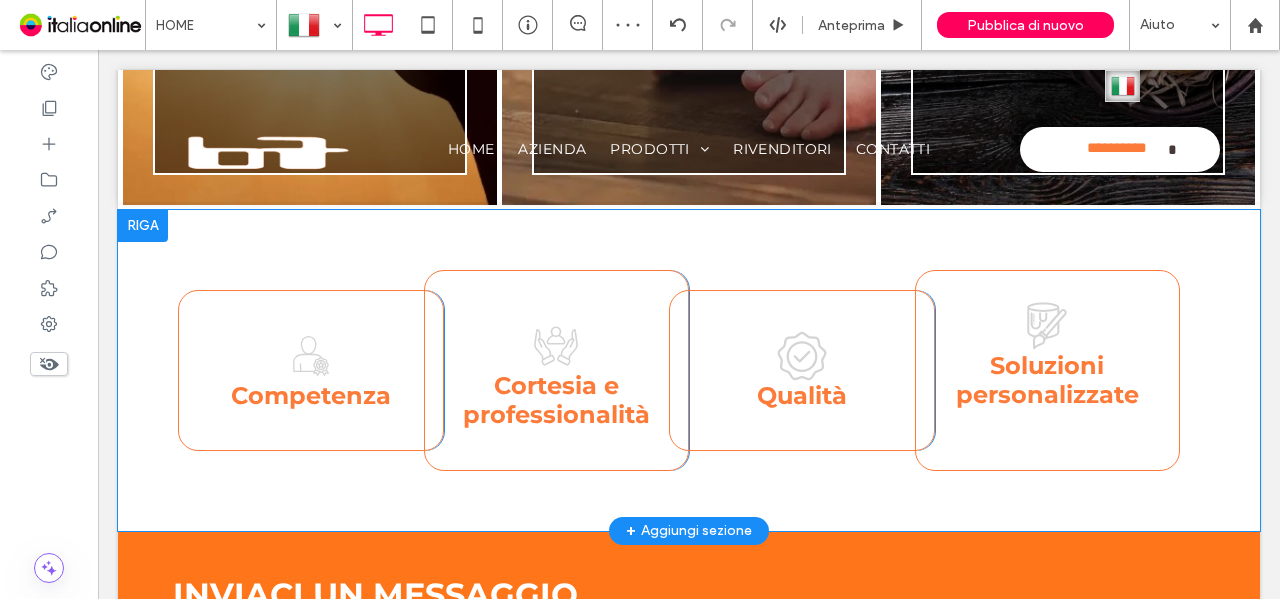 click on "Soluzioni personalizzate   Click To Paste" at bounding box center (1048, 370) 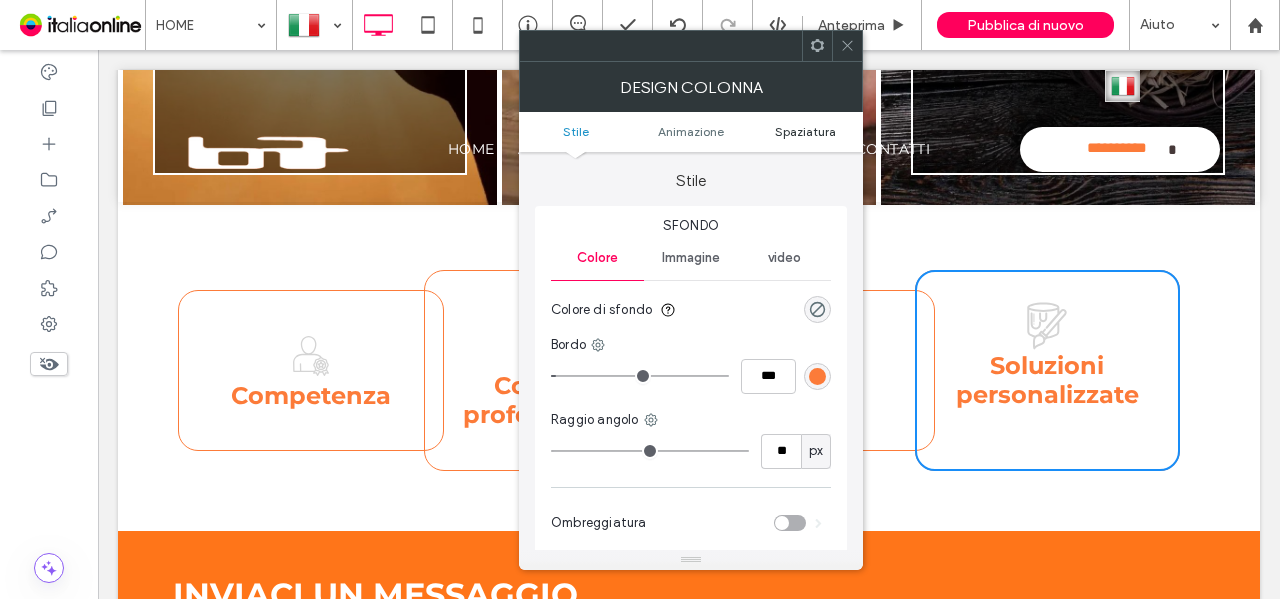 click on "Spaziatura" at bounding box center (805, 131) 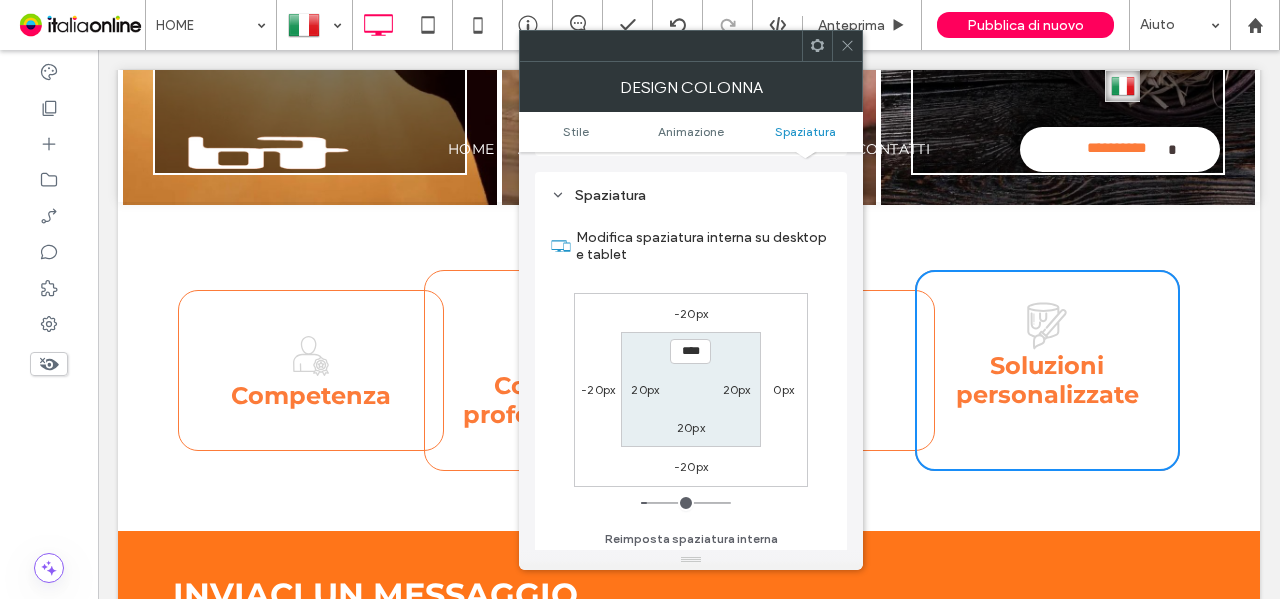 scroll, scrollTop: 469, scrollLeft: 0, axis: vertical 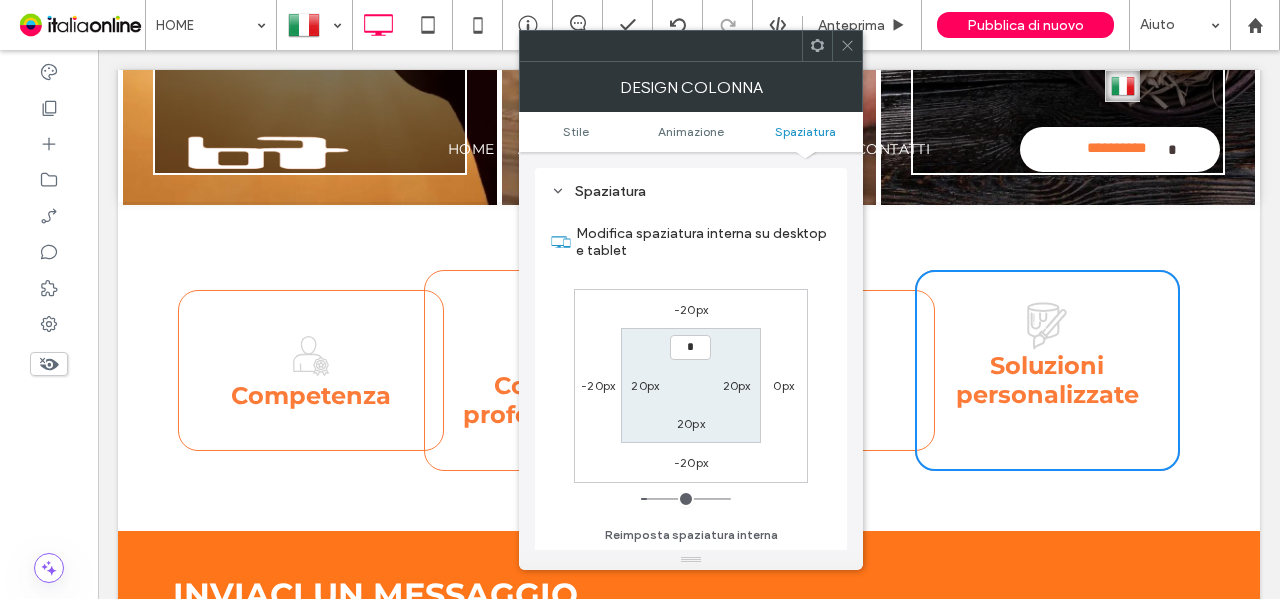 type on "**" 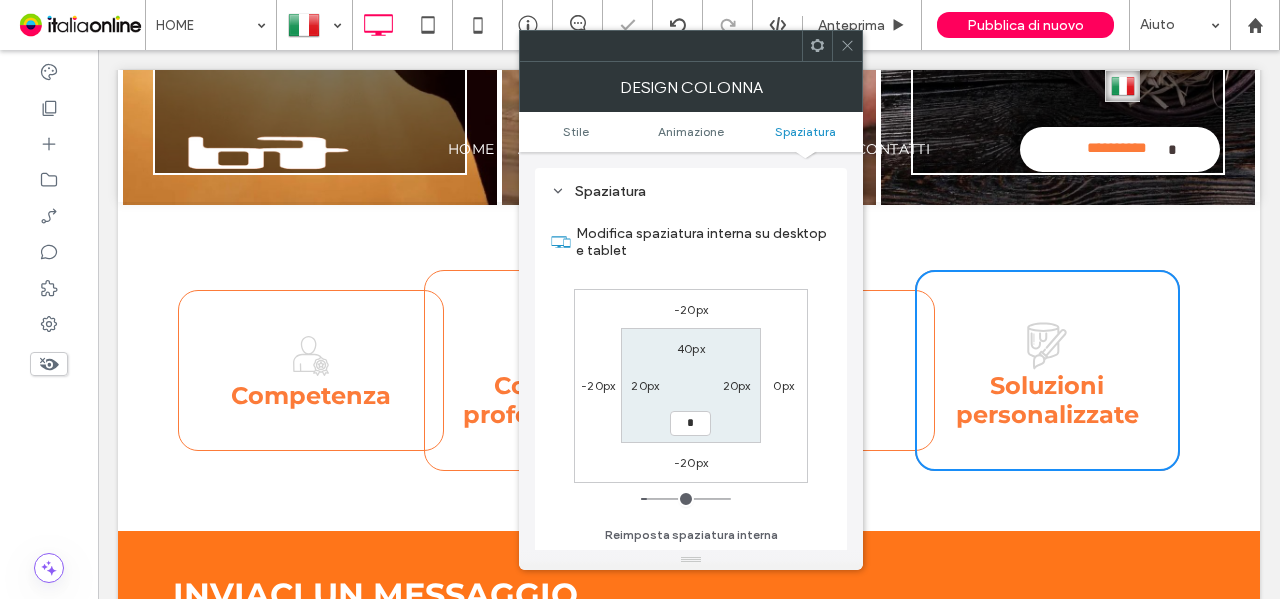 type on "**" 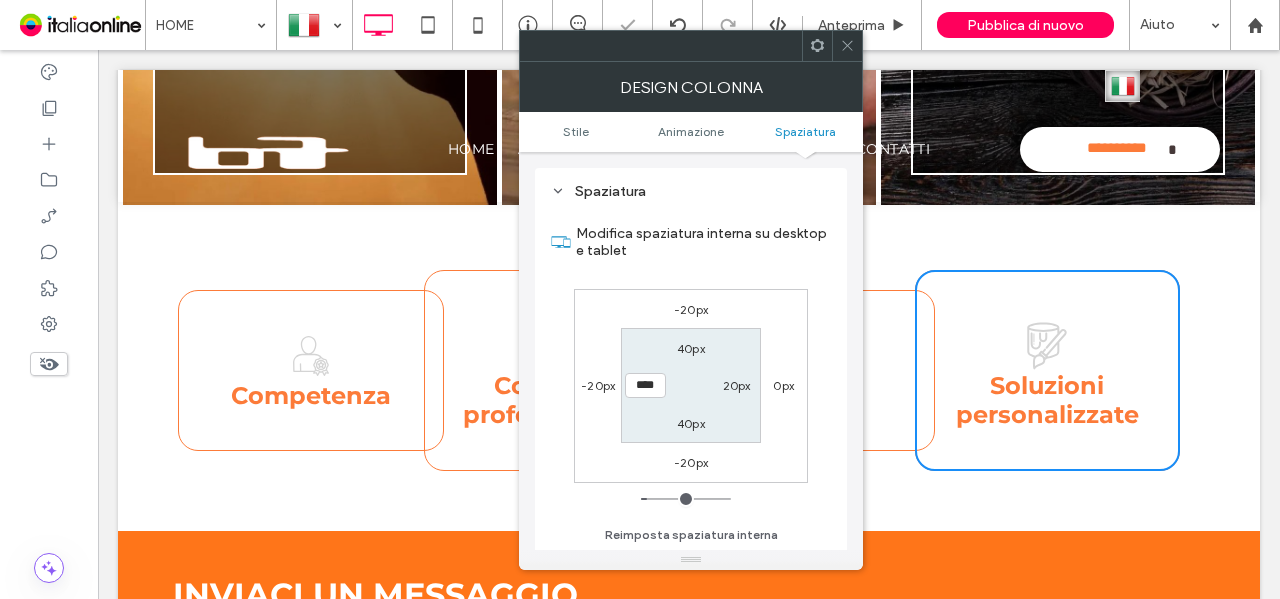 drag, startPoint x: 840, startPoint y: 51, endPoint x: 858, endPoint y: 79, distance: 33.286633 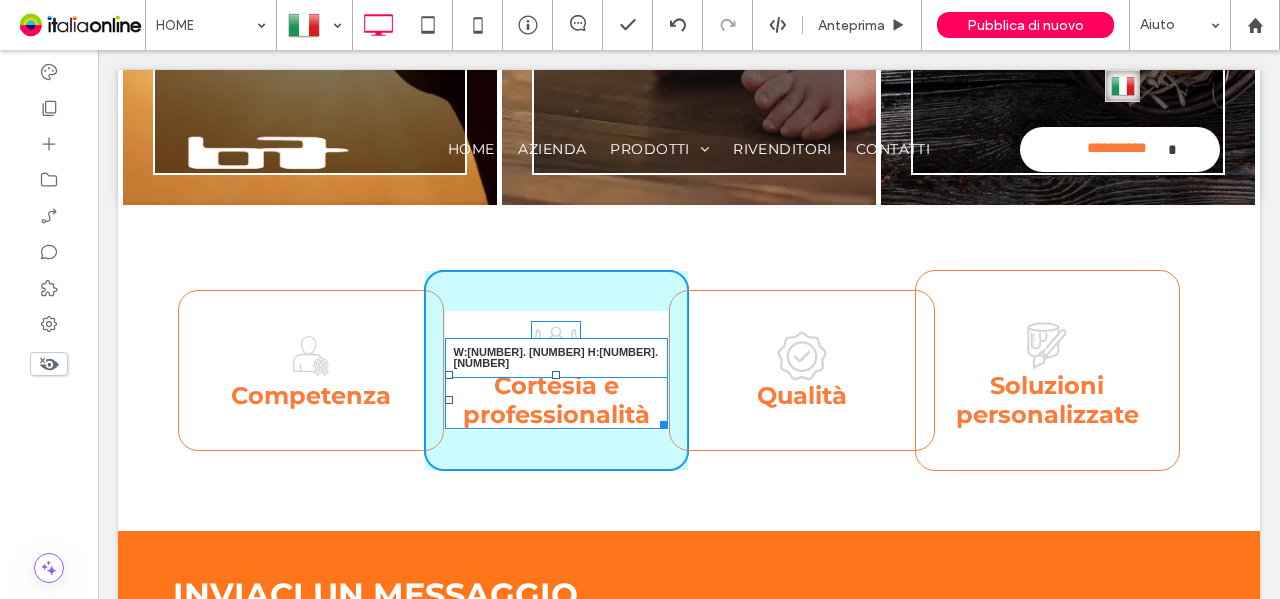drag, startPoint x: 657, startPoint y: 407, endPoint x: 850, endPoint y: 462, distance: 200.68384 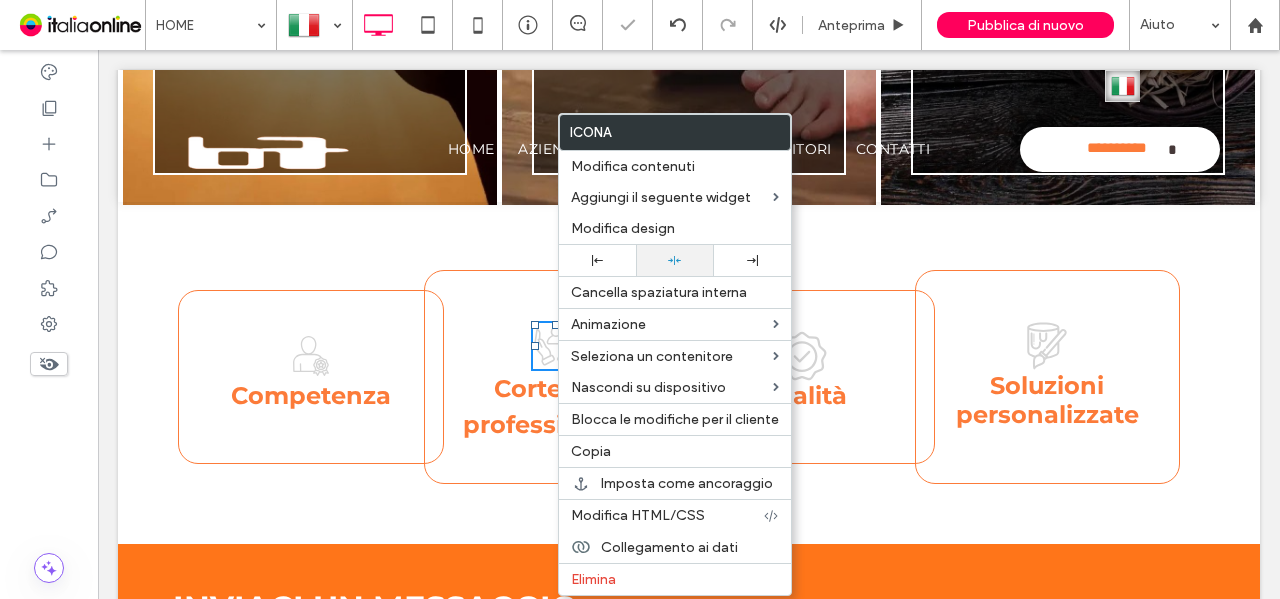 click 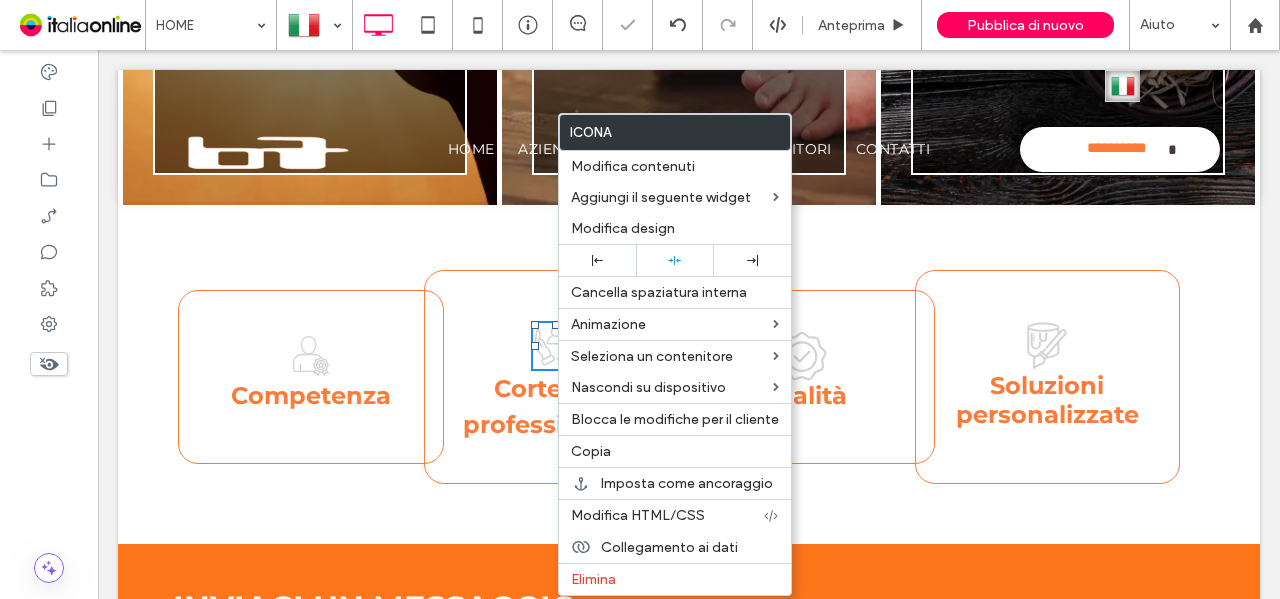 click on "Soluzioni personalizzate" at bounding box center [1047, 400] 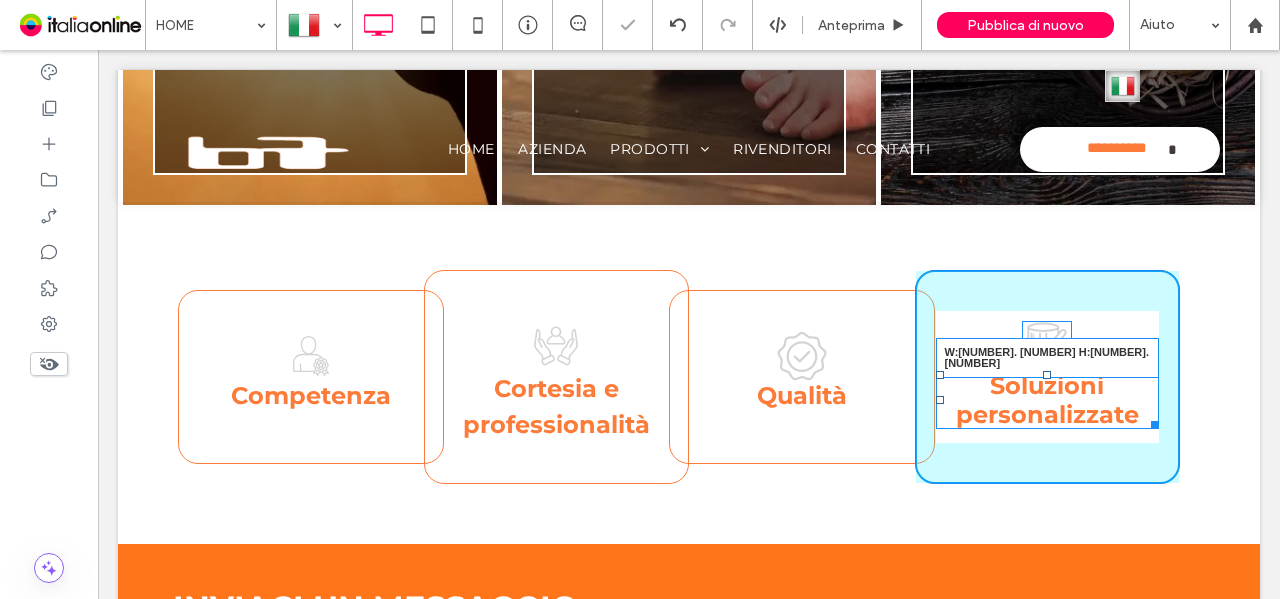 drag, startPoint x: 1135, startPoint y: 409, endPoint x: 1334, endPoint y: 467, distance: 207.28 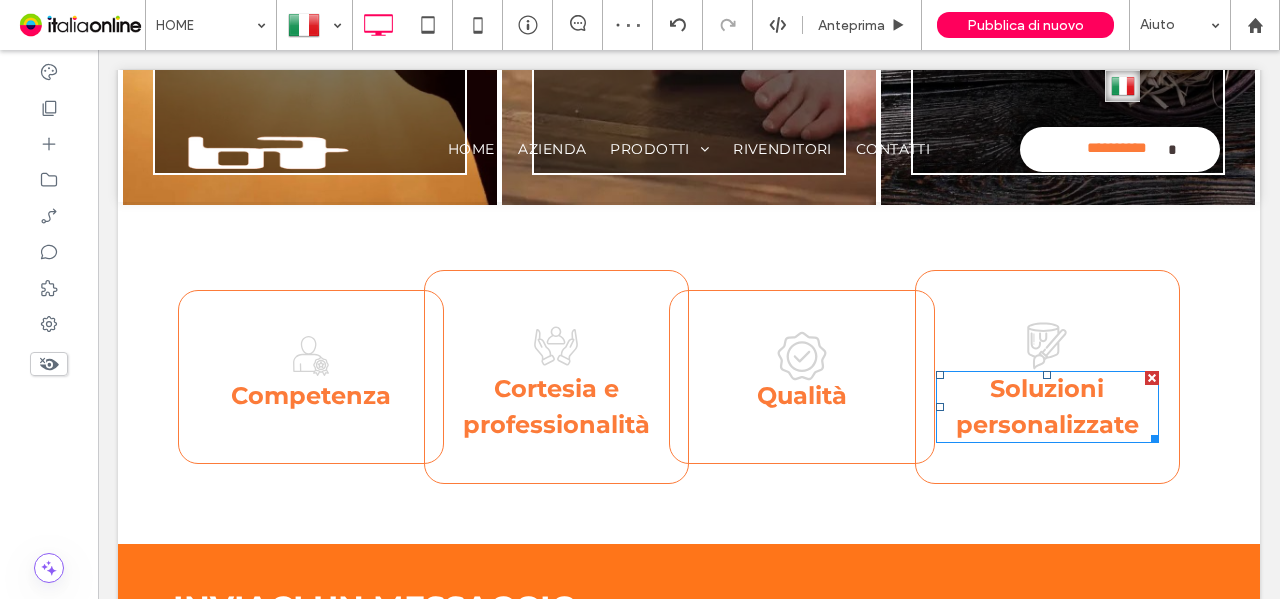 click on "Soluzioni personalizzate" at bounding box center [1047, 406] 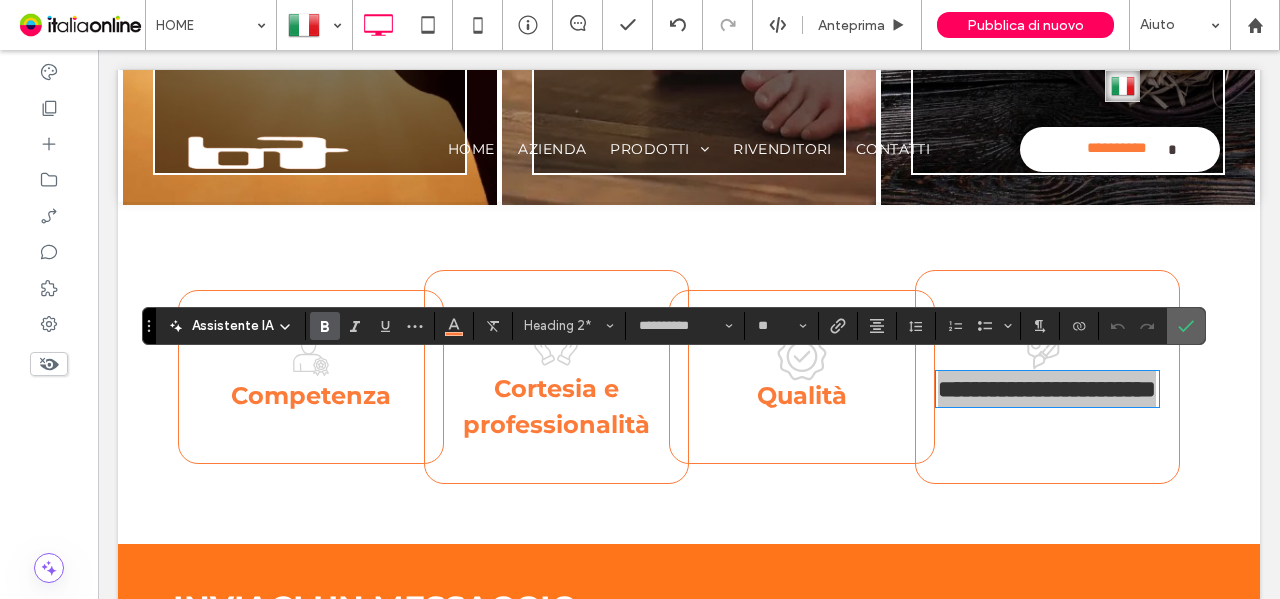 click 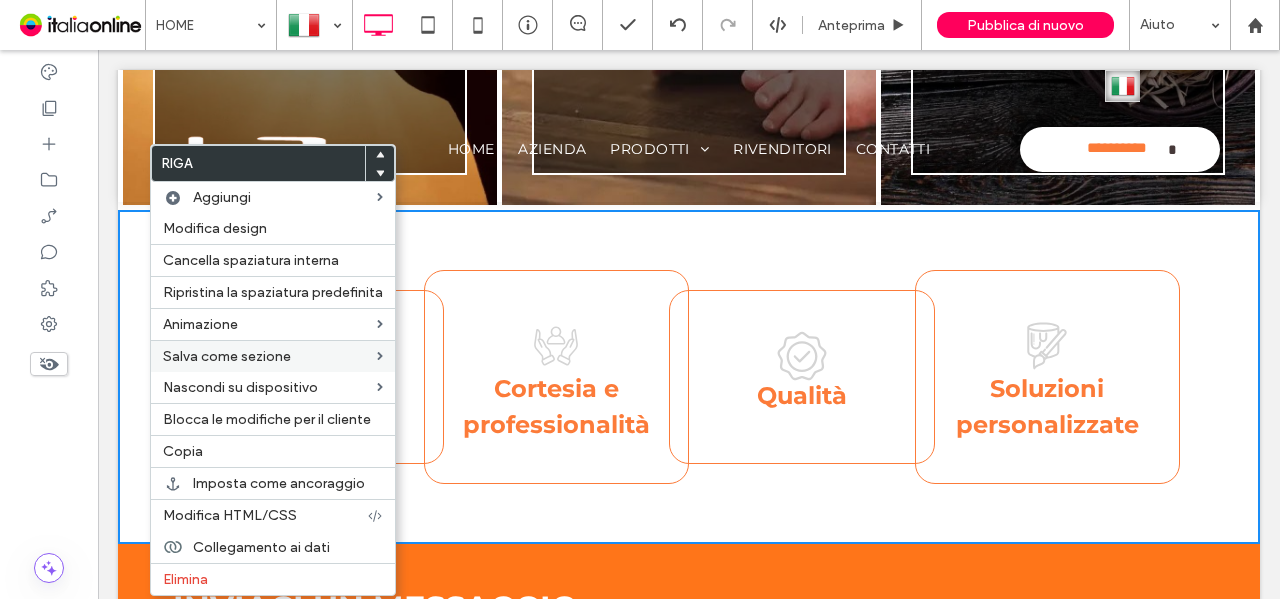 drag, startPoint x: 237, startPoint y: 455, endPoint x: 156, endPoint y: 352, distance: 131.03435 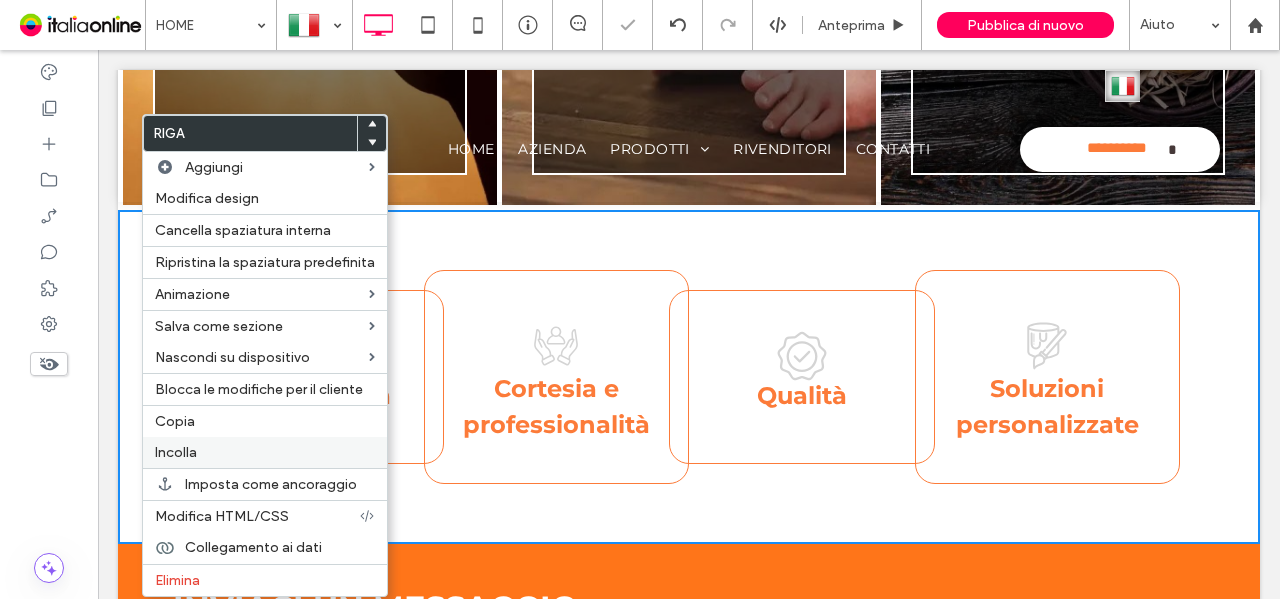 click on "Incolla" at bounding box center [265, 452] 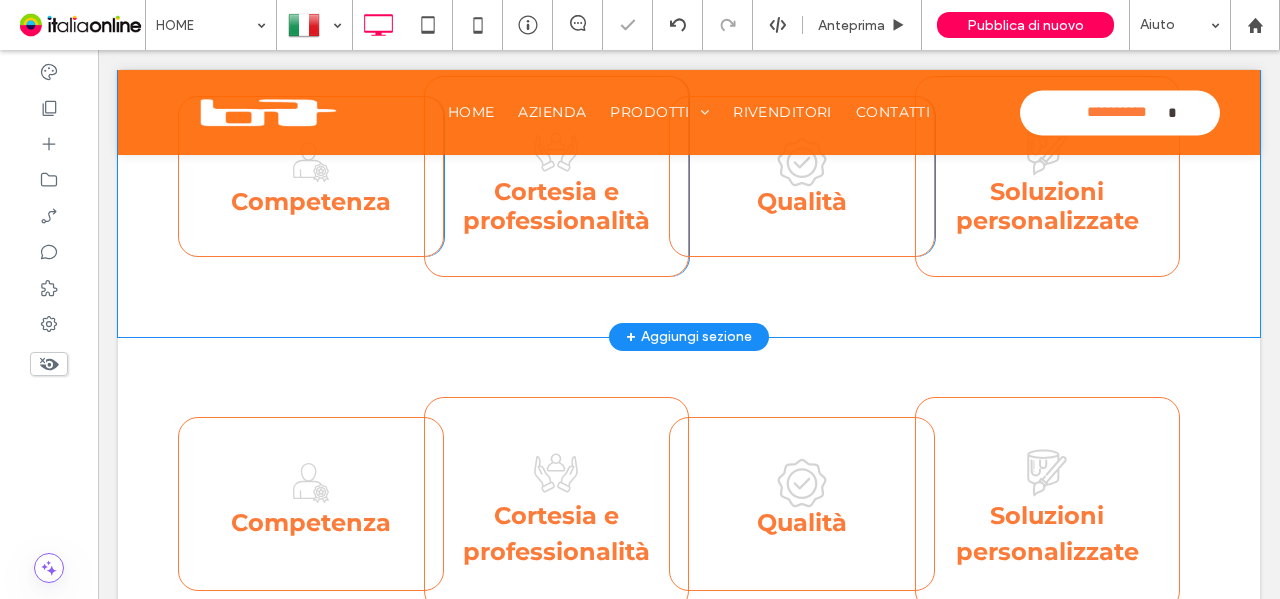 scroll, scrollTop: 1990, scrollLeft: 0, axis: vertical 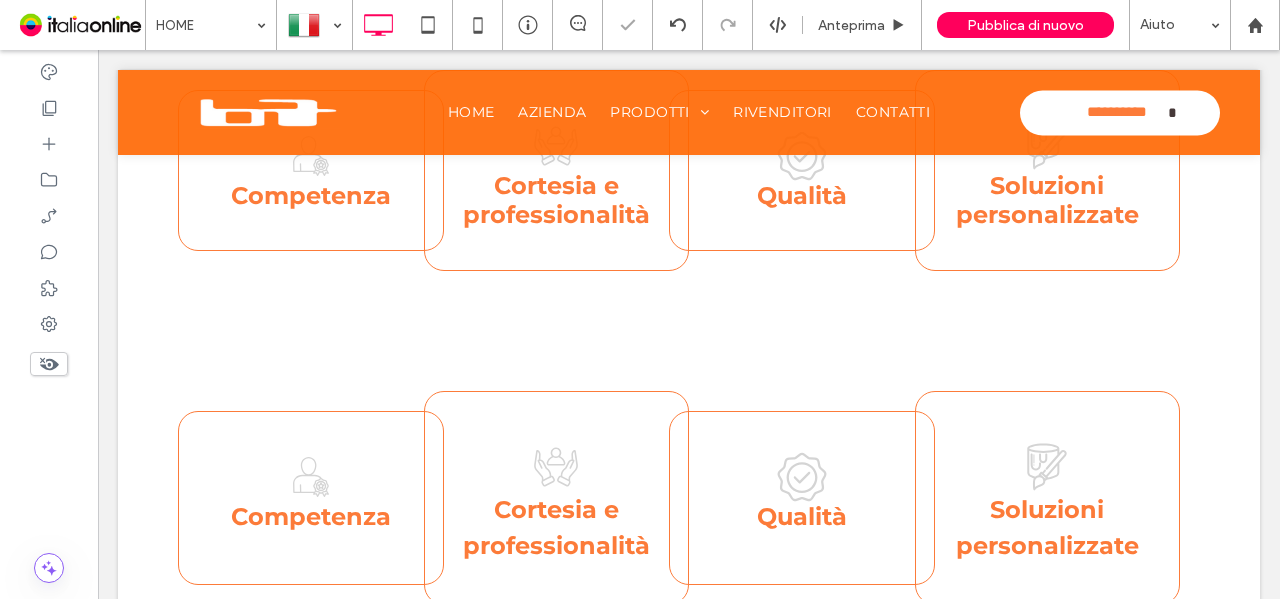 click on "Cortesia e professionalità   Click To Paste" at bounding box center (557, 498) 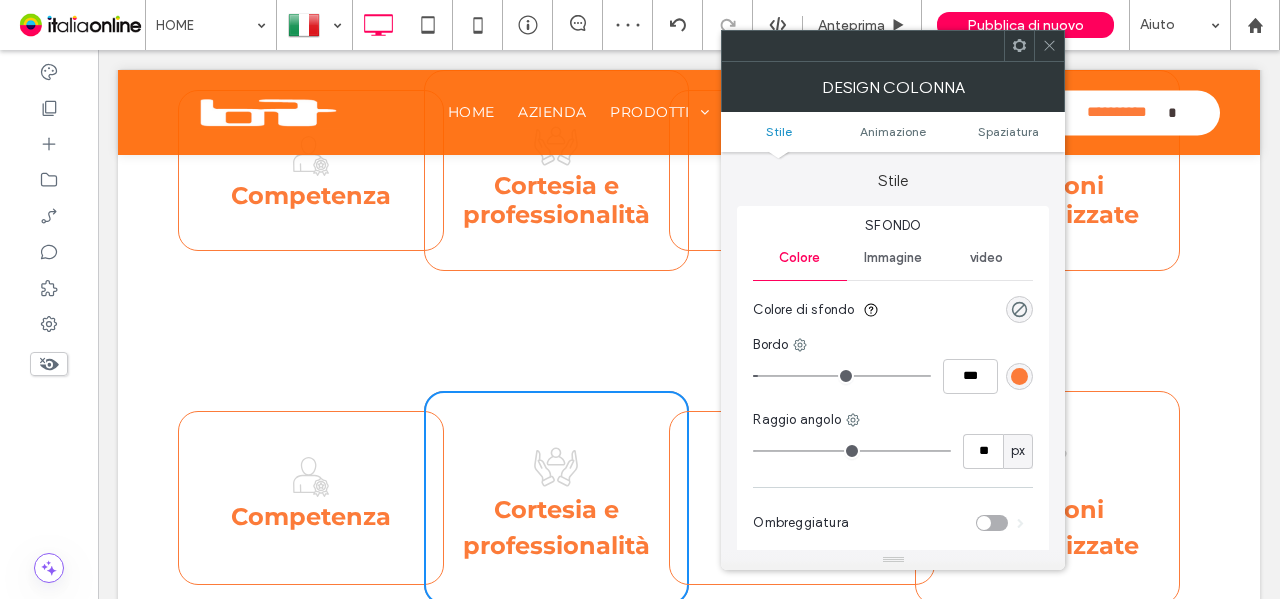 type on "**" 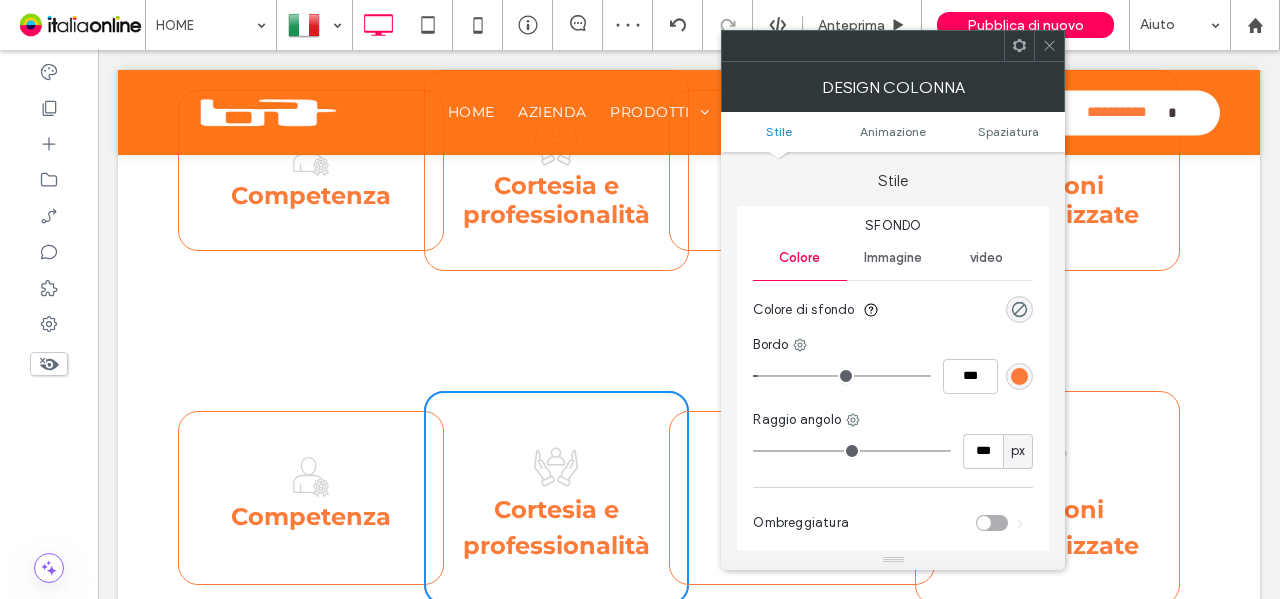 drag, startPoint x: 799, startPoint y: 449, endPoint x: 1150, endPoint y: 454, distance: 351.0356 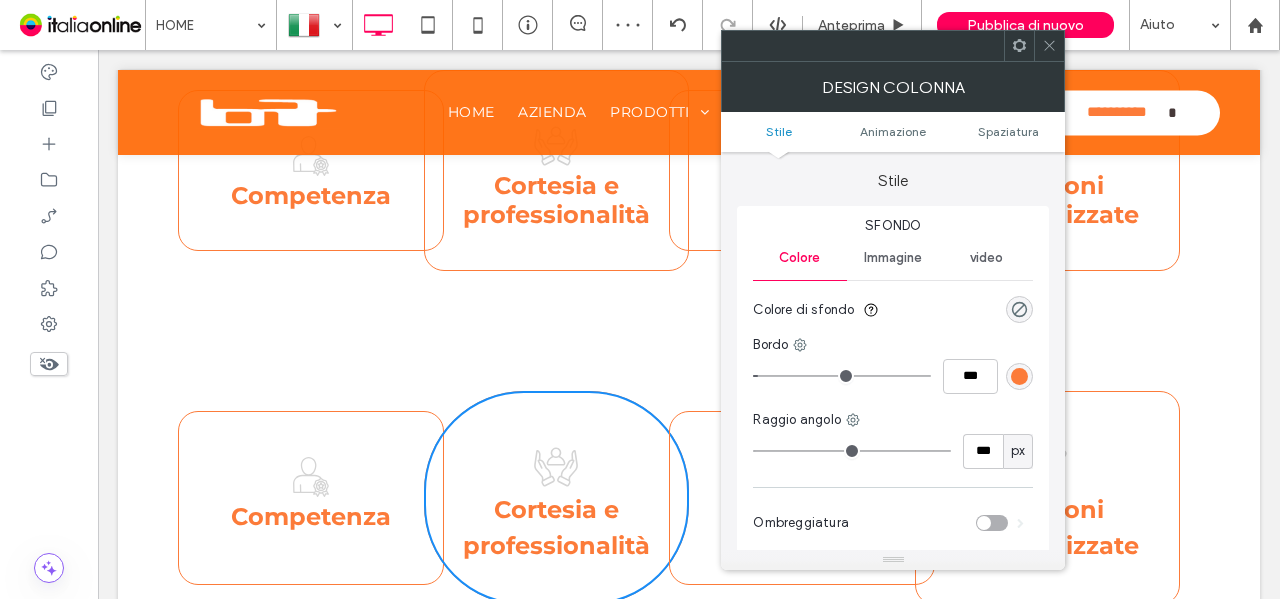 drag, startPoint x: 1047, startPoint y: 47, endPoint x: 796, endPoint y: 212, distance: 300.37643 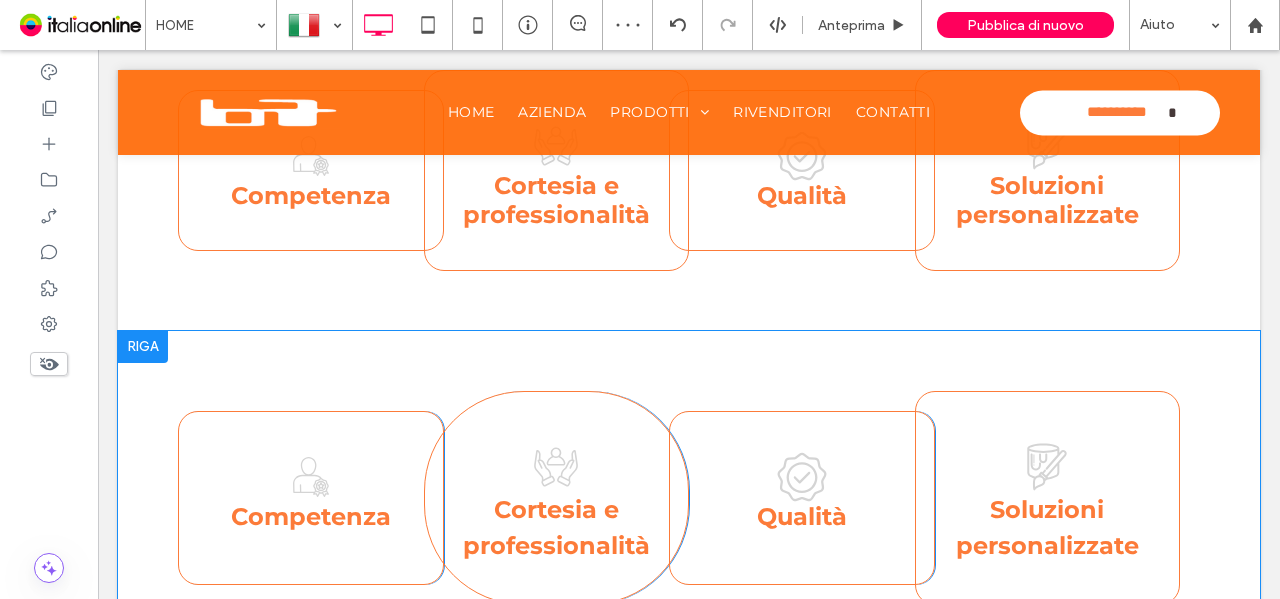 click on "Competenza   Click To Paste" at bounding box center [311, 498] 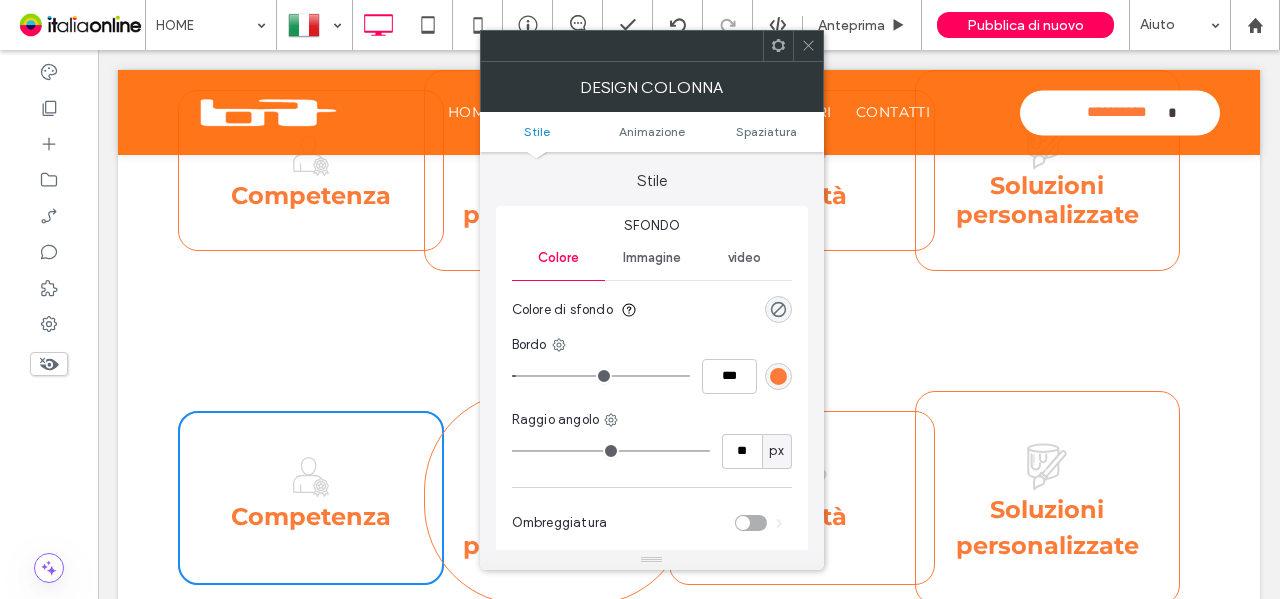 drag, startPoint x: 344, startPoint y: 364, endPoint x: 356, endPoint y: 328, distance: 37.94733 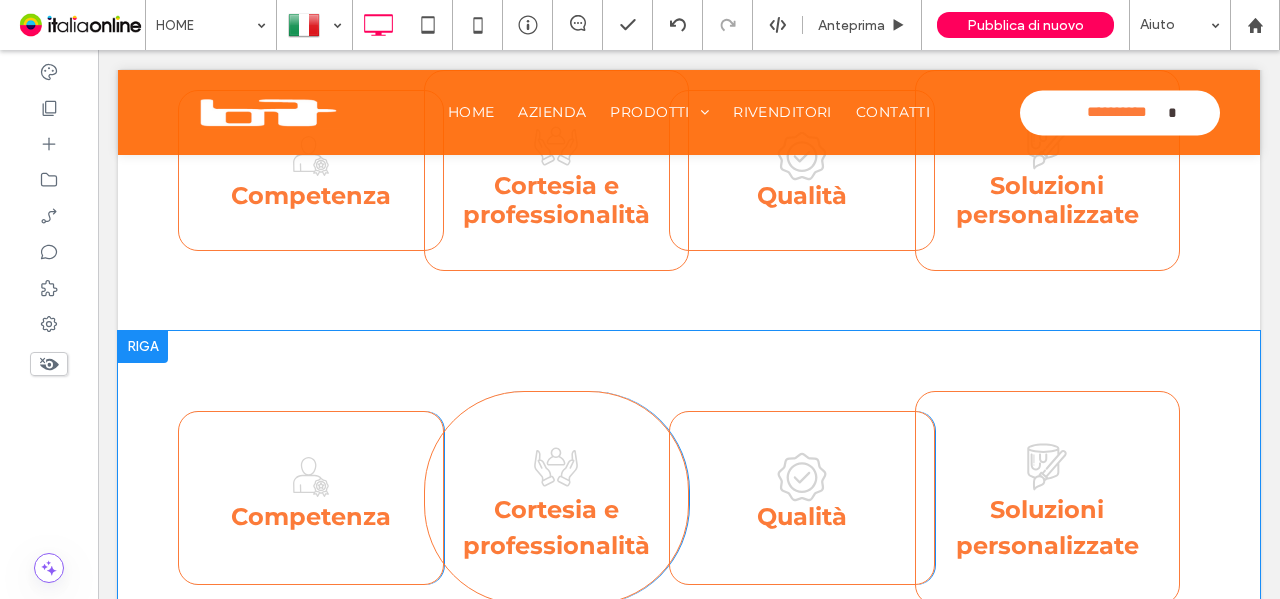 click on "Competenza   Click To Paste
Cortesia e professionalità   Click To Paste
Qualità   Click To Paste
Soluzioni personalizzate   Click To Paste
Riga + Aggiungi sezione" at bounding box center (689, 498) 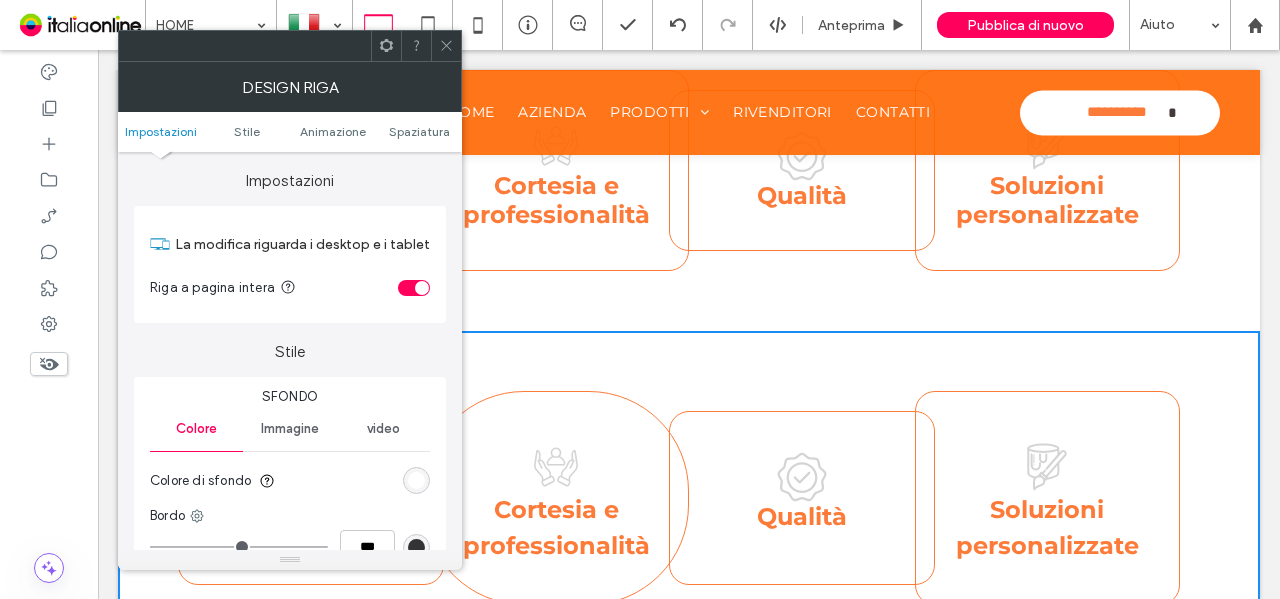 click at bounding box center [422, 288] 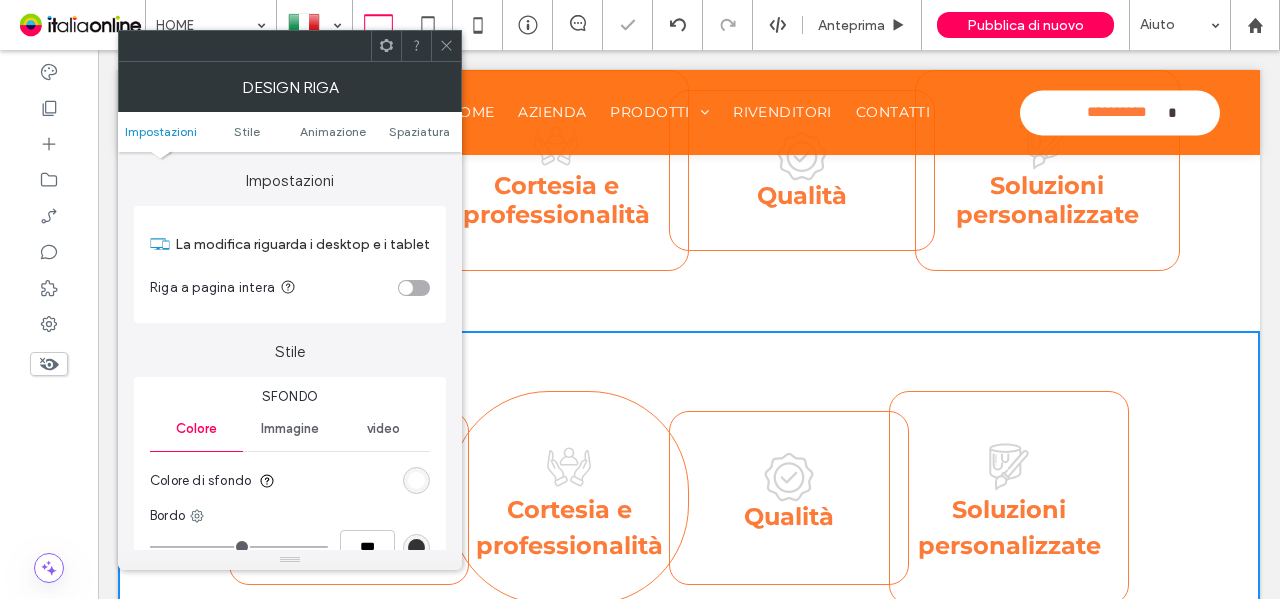 click at bounding box center (446, 46) 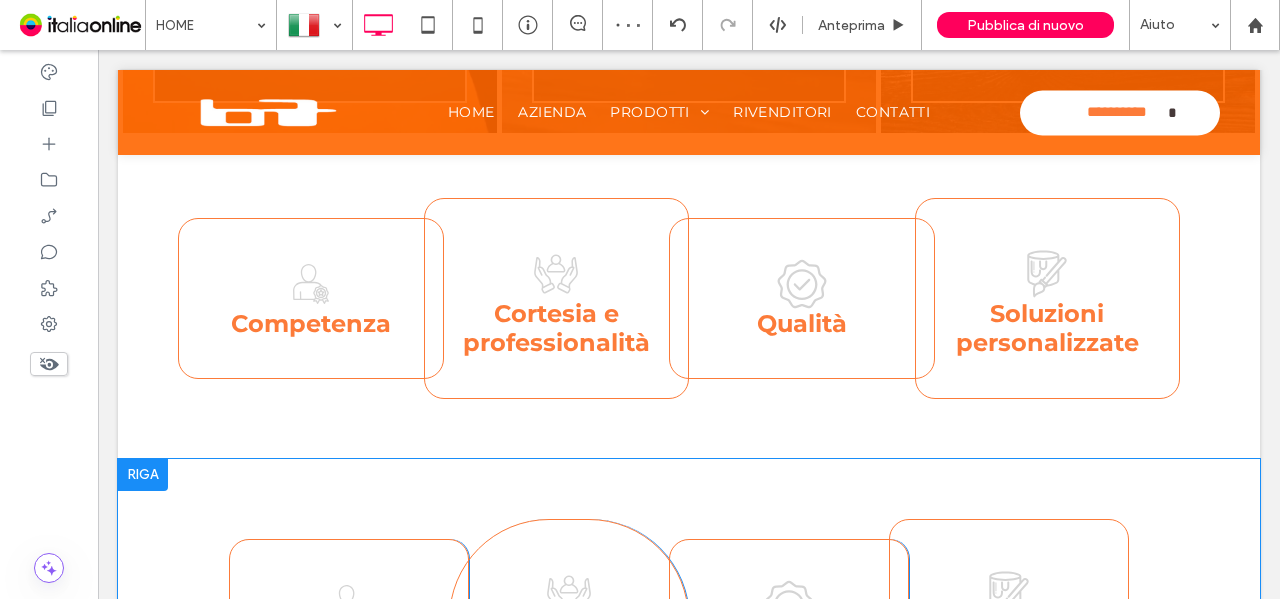 scroll, scrollTop: 1790, scrollLeft: 0, axis: vertical 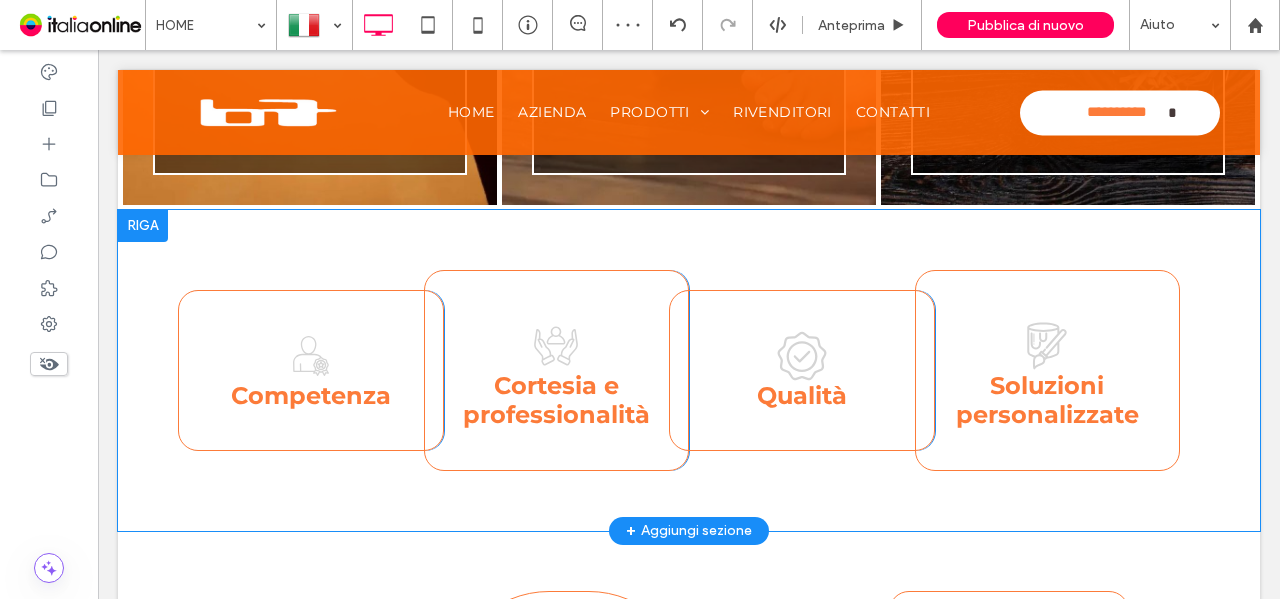click on "Competenza
Click To Paste     Click To Paste
Cortesia e professionalità
Click To Paste     Click To Paste
Qualità
Click To Paste     Click To Paste
Soluzioni personalizzate
Click To Paste     Click To Paste
Riga + Aggiungi sezione" at bounding box center [689, 370] 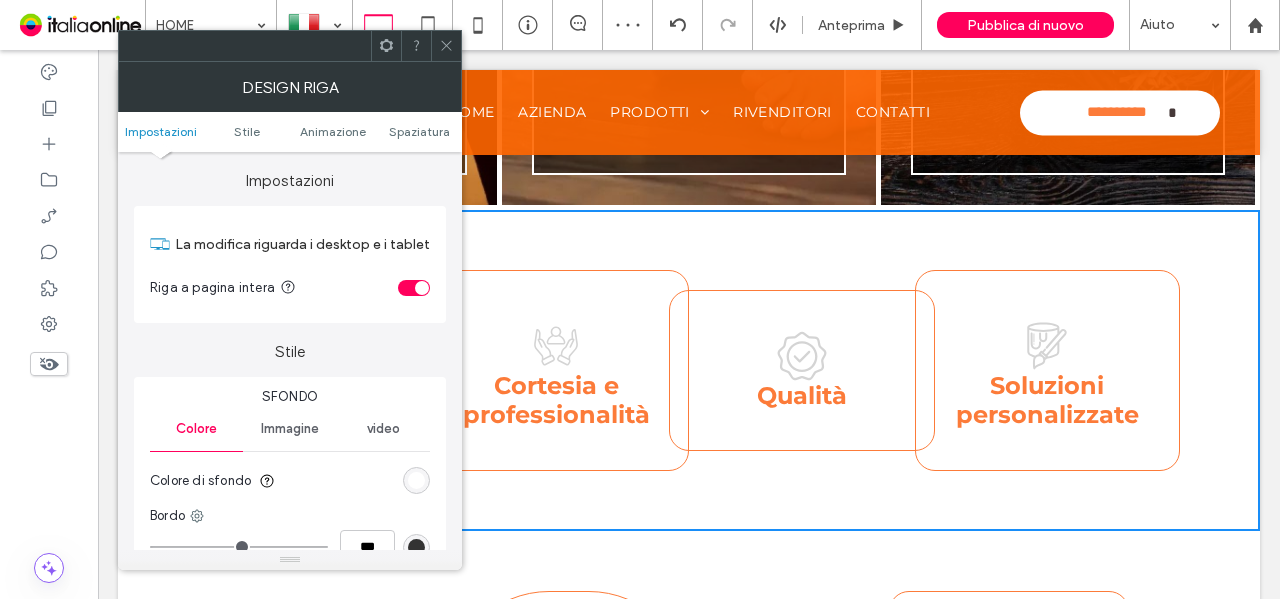 click at bounding box center [422, 288] 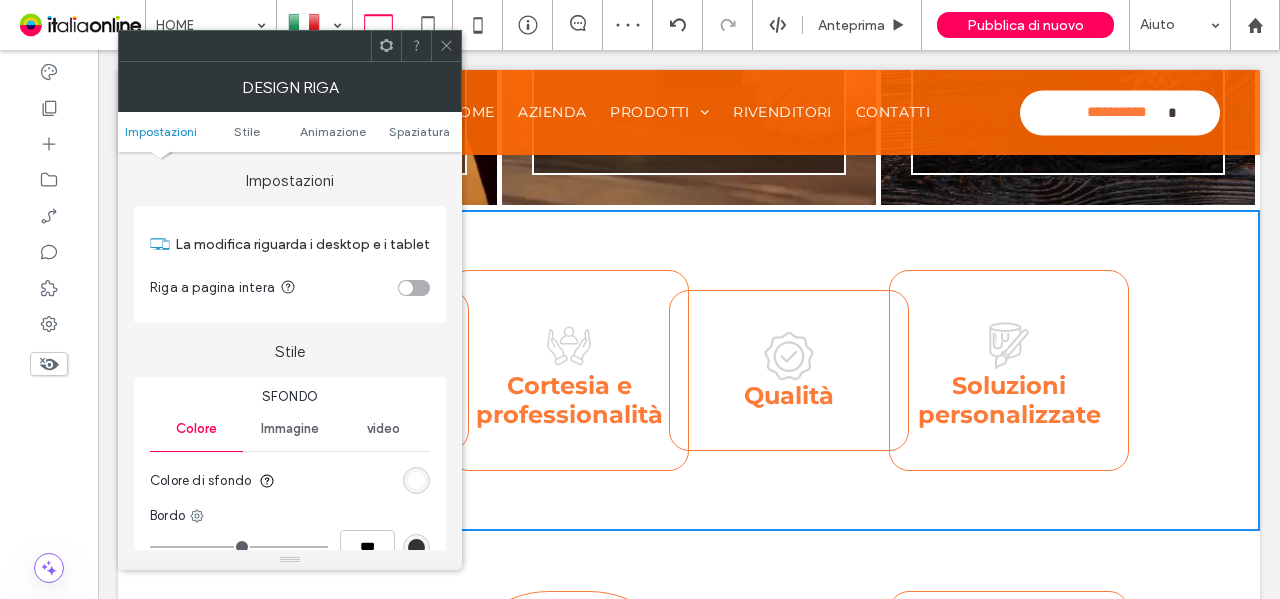 click 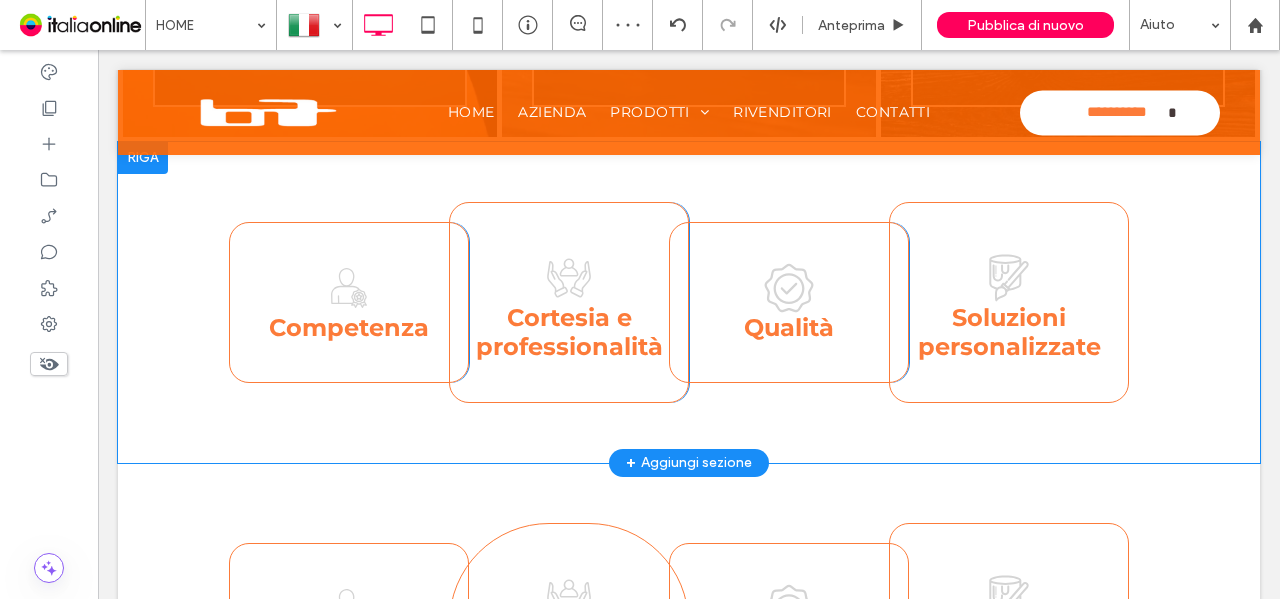 scroll, scrollTop: 1890, scrollLeft: 0, axis: vertical 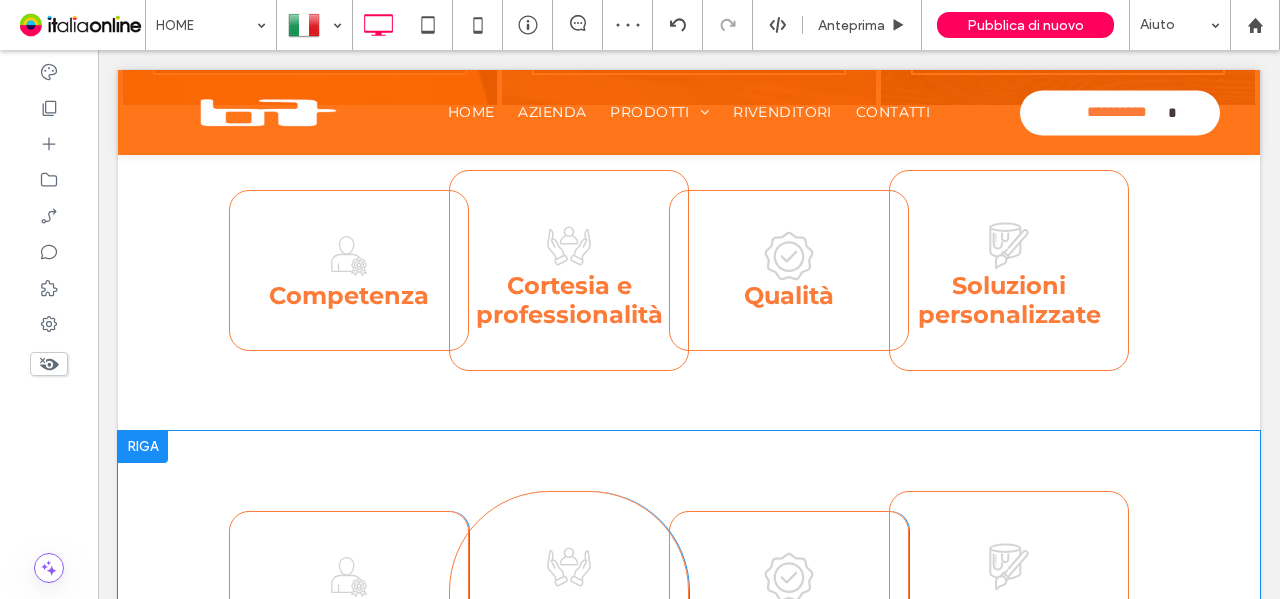 click on "Competenza   Click To Paste
Cortesia e professionalità   Click To Paste
Qualità   Click To Paste
Soluzioni personalizzate   Click To Paste
Riga + Aggiungi sezione" at bounding box center [689, 598] 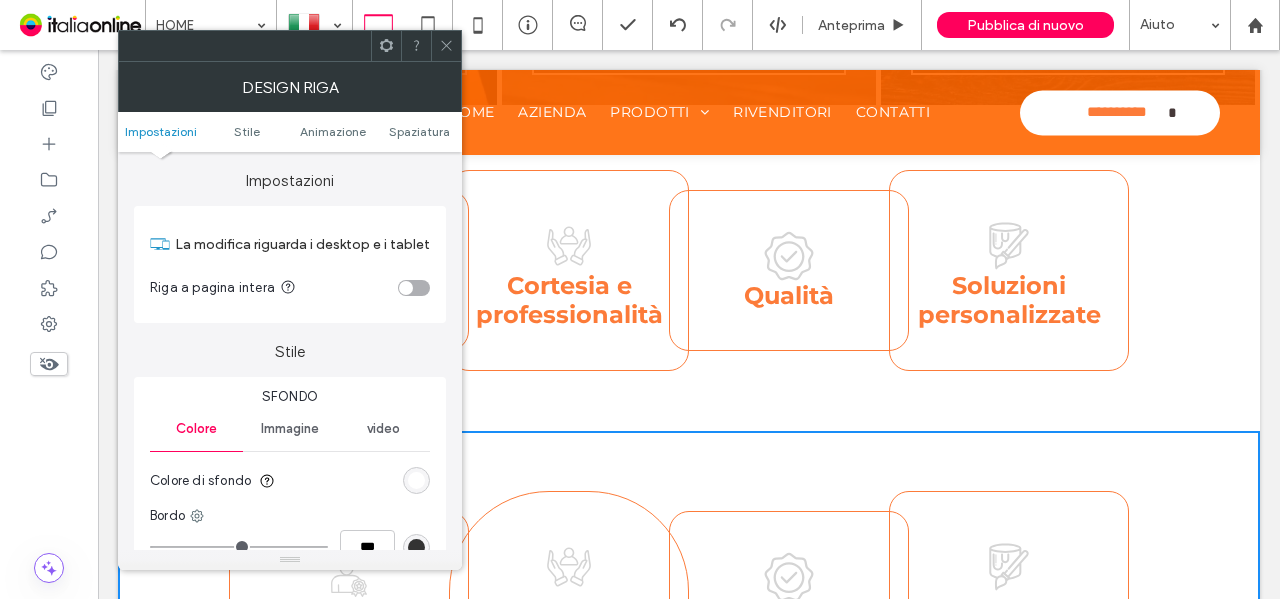click 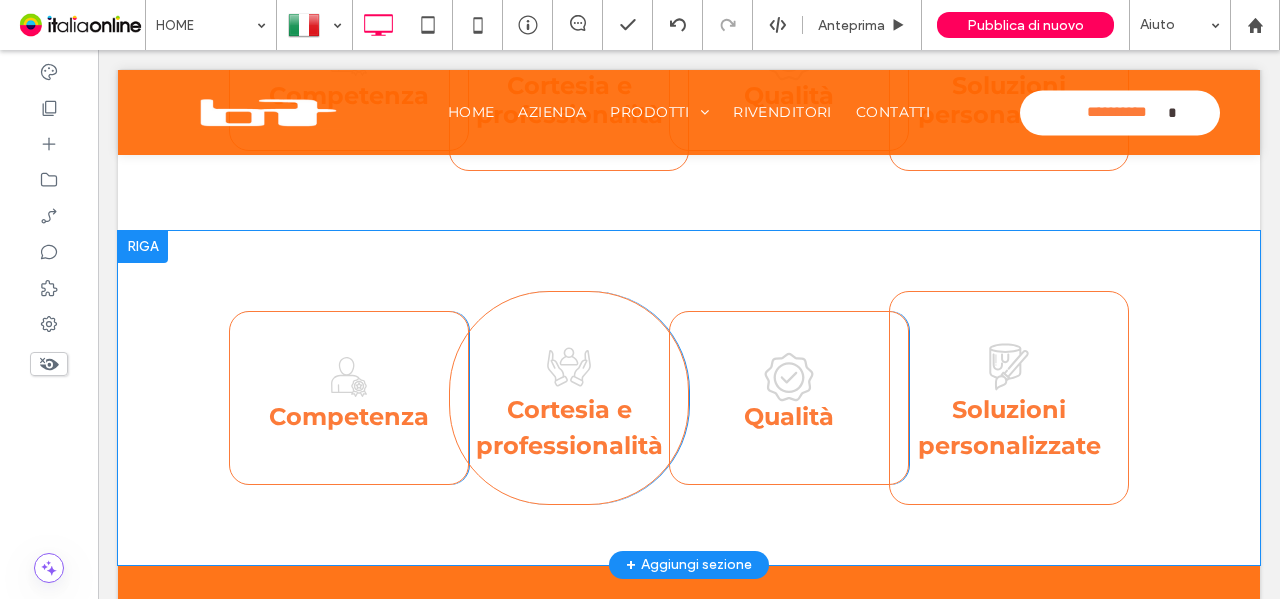 scroll, scrollTop: 2090, scrollLeft: 0, axis: vertical 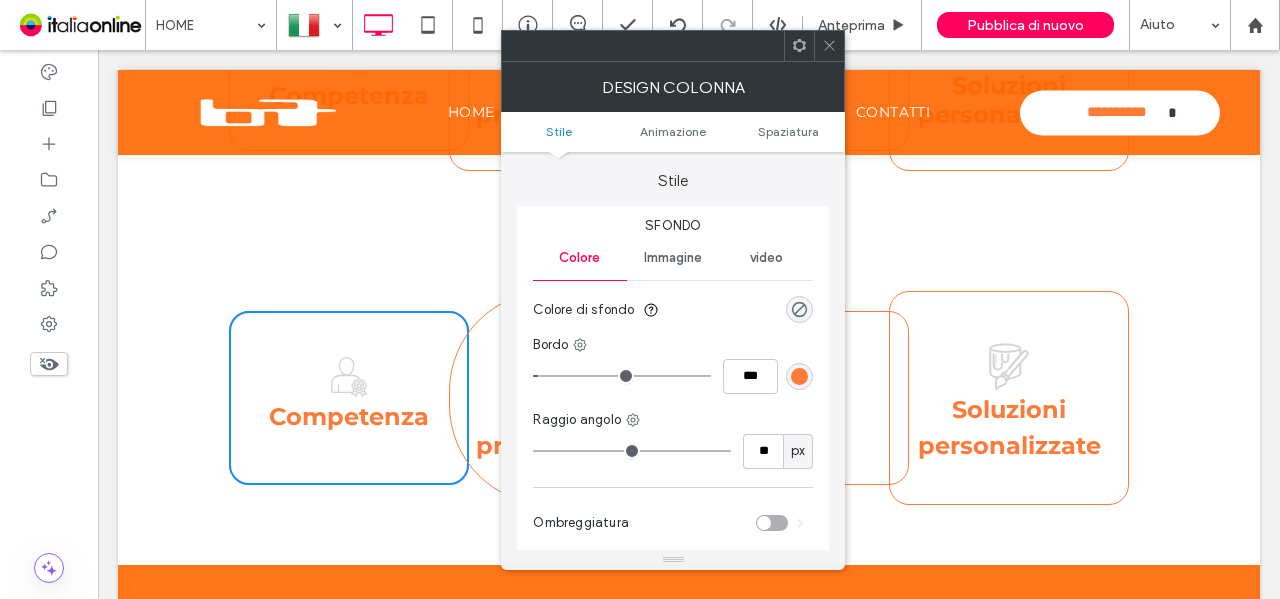 type on "**" 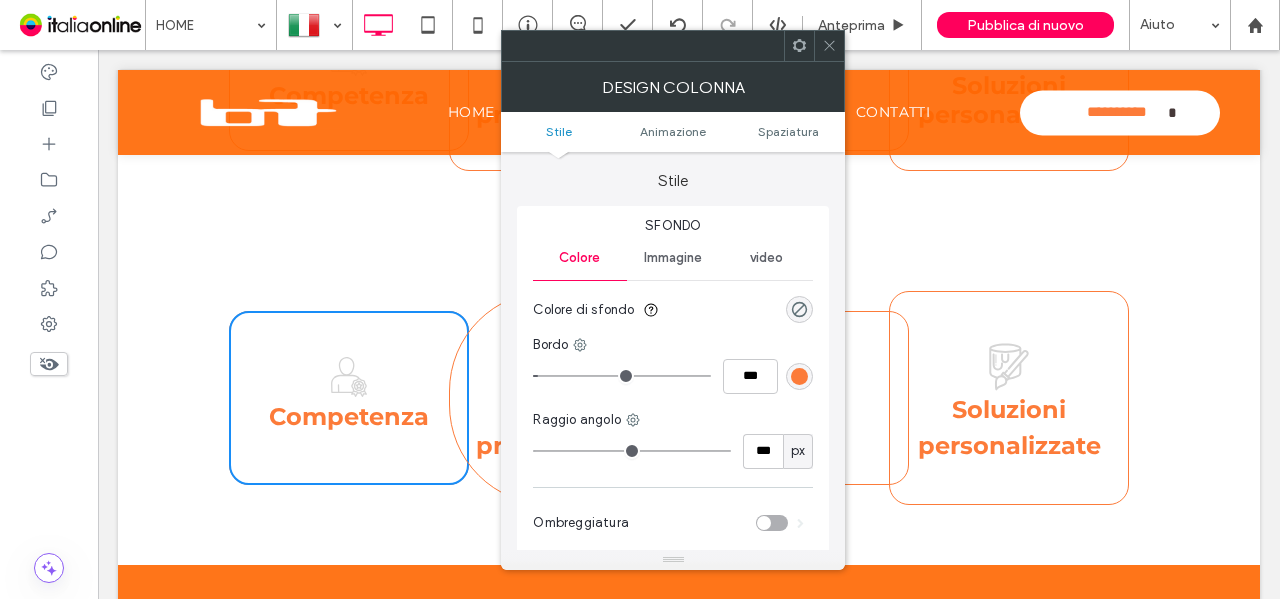 drag, startPoint x: 582, startPoint y: 451, endPoint x: 918, endPoint y: 454, distance: 336.0134 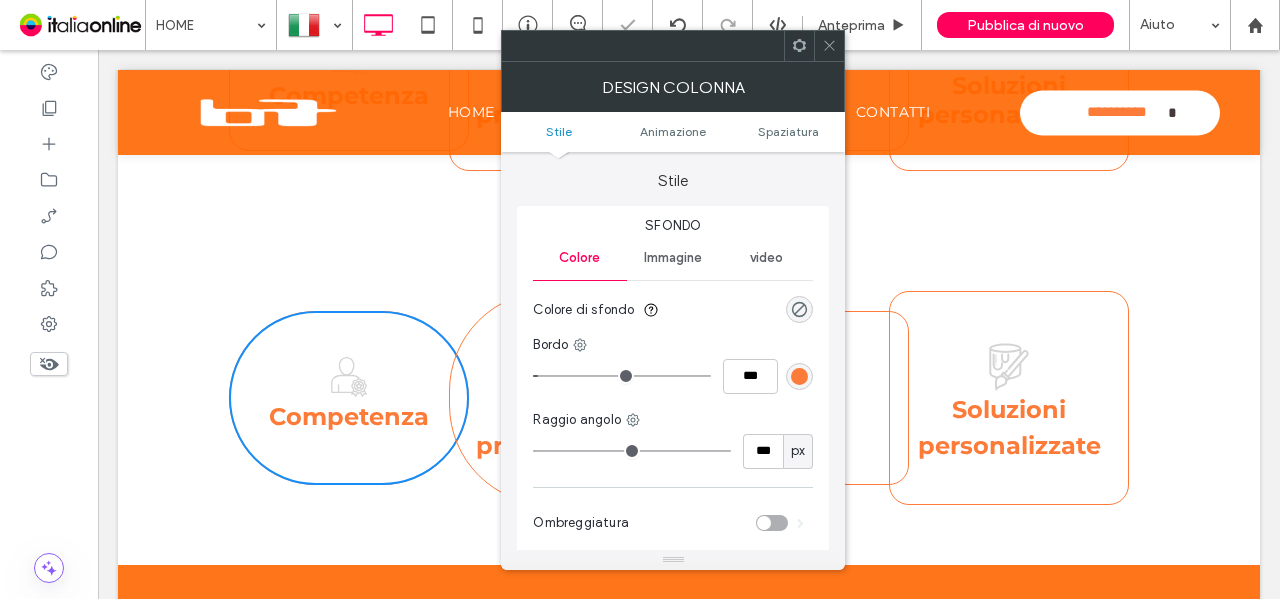 click 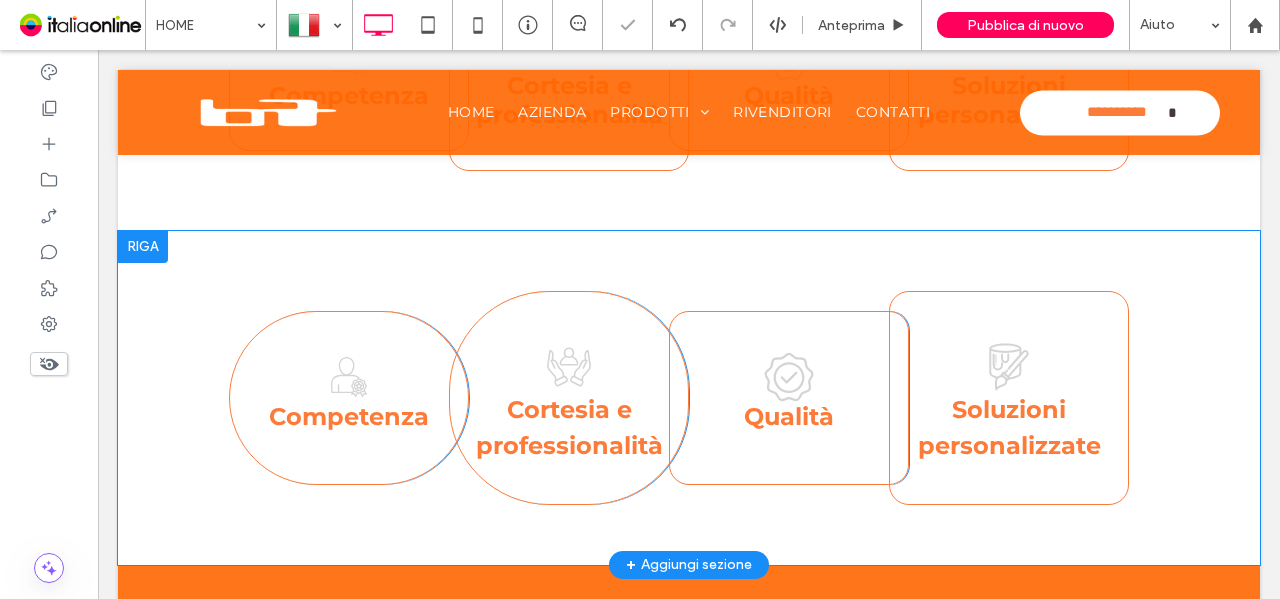 click on "Qualità   Click To Paste" at bounding box center (789, 398) 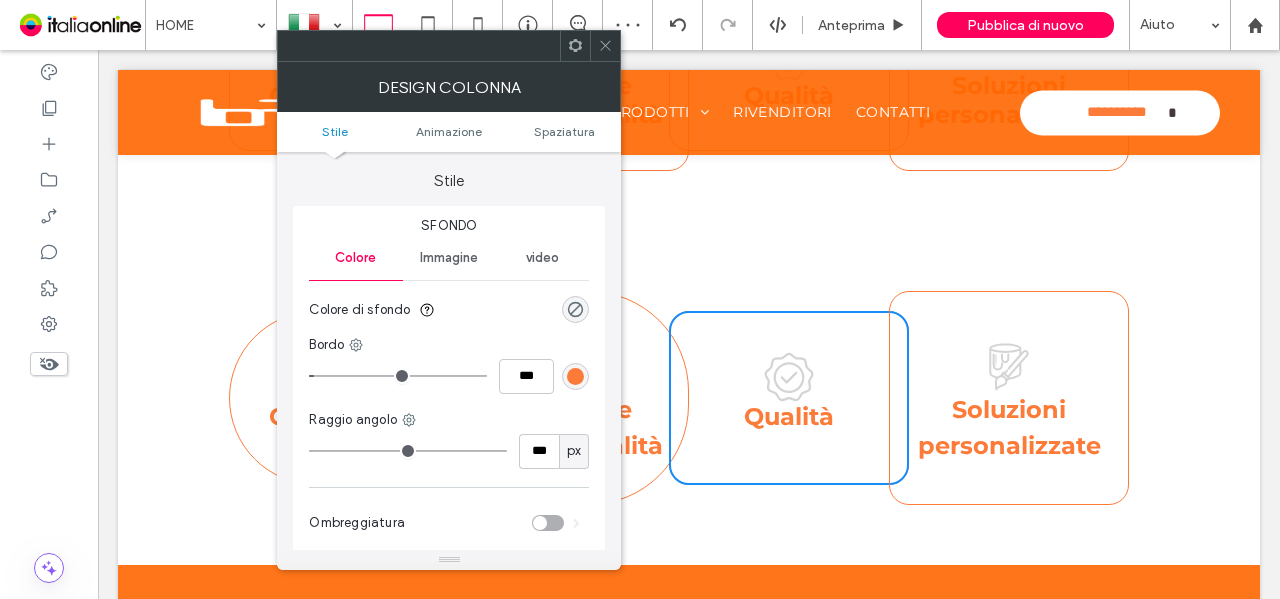 drag, startPoint x: 351, startPoint y: 452, endPoint x: 608, endPoint y: 455, distance: 257.01752 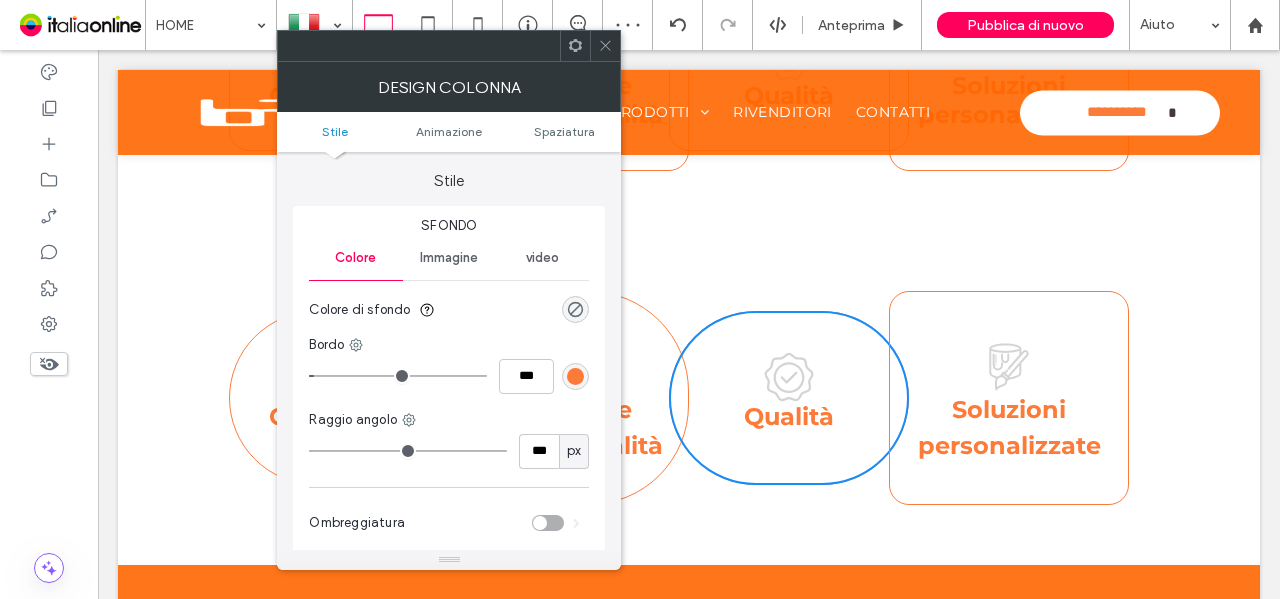 click 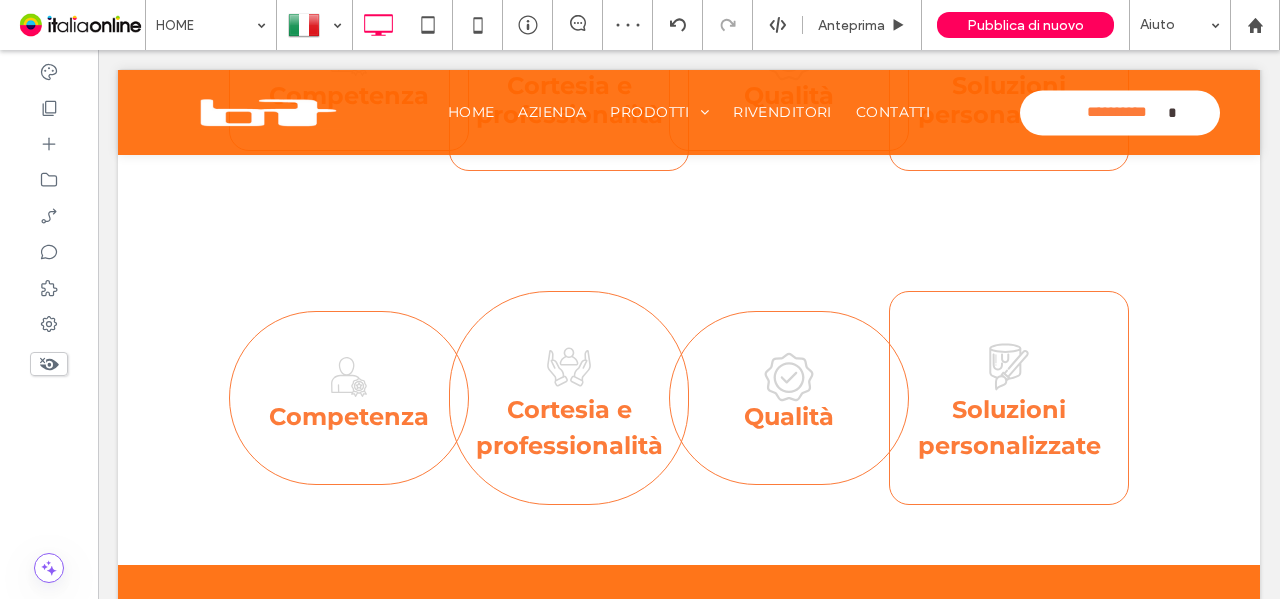 click on "Soluzioni personalizzate   Click To Paste" at bounding box center [1009, 398] 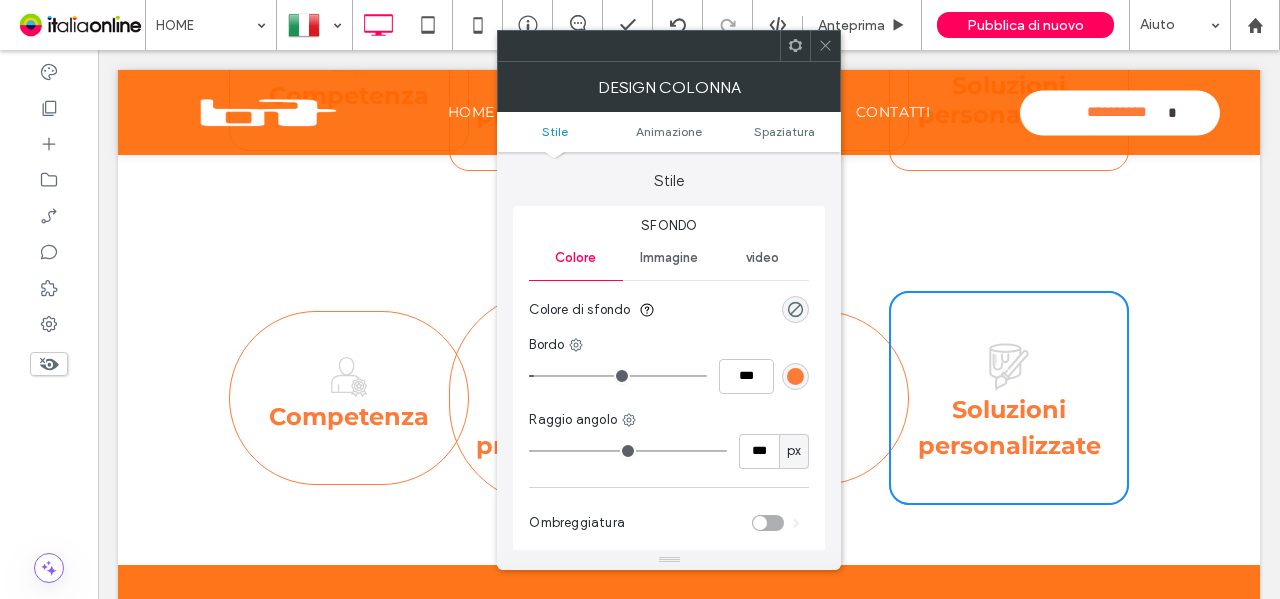 drag, startPoint x: 574, startPoint y: 449, endPoint x: 791, endPoint y: 457, distance: 217.14742 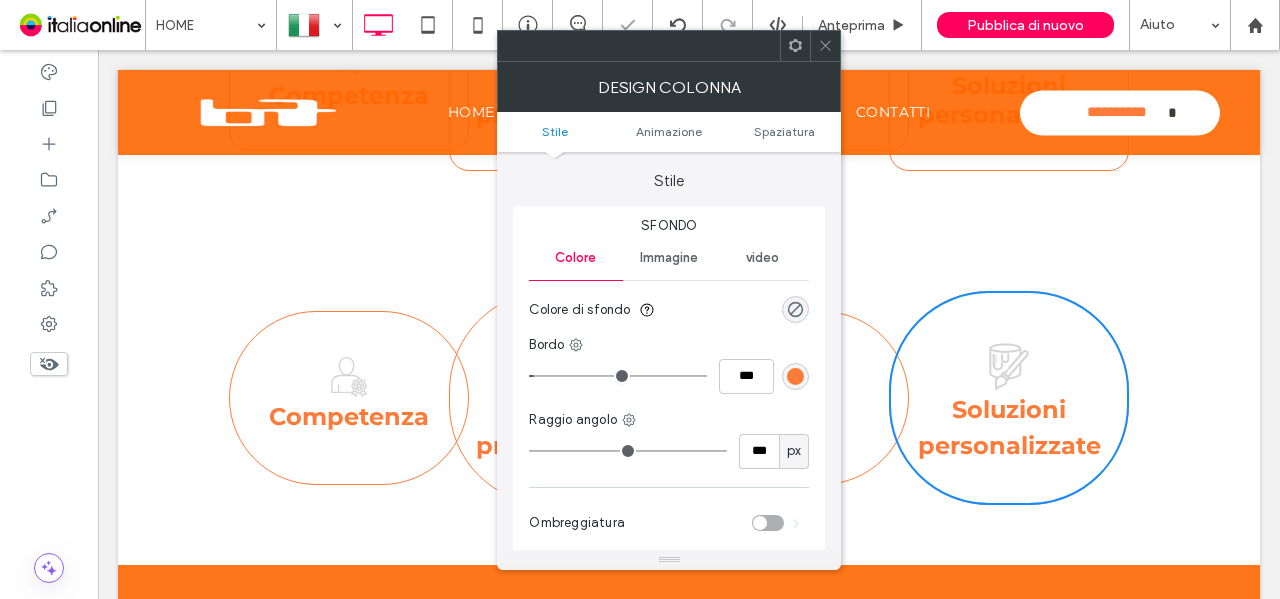 click 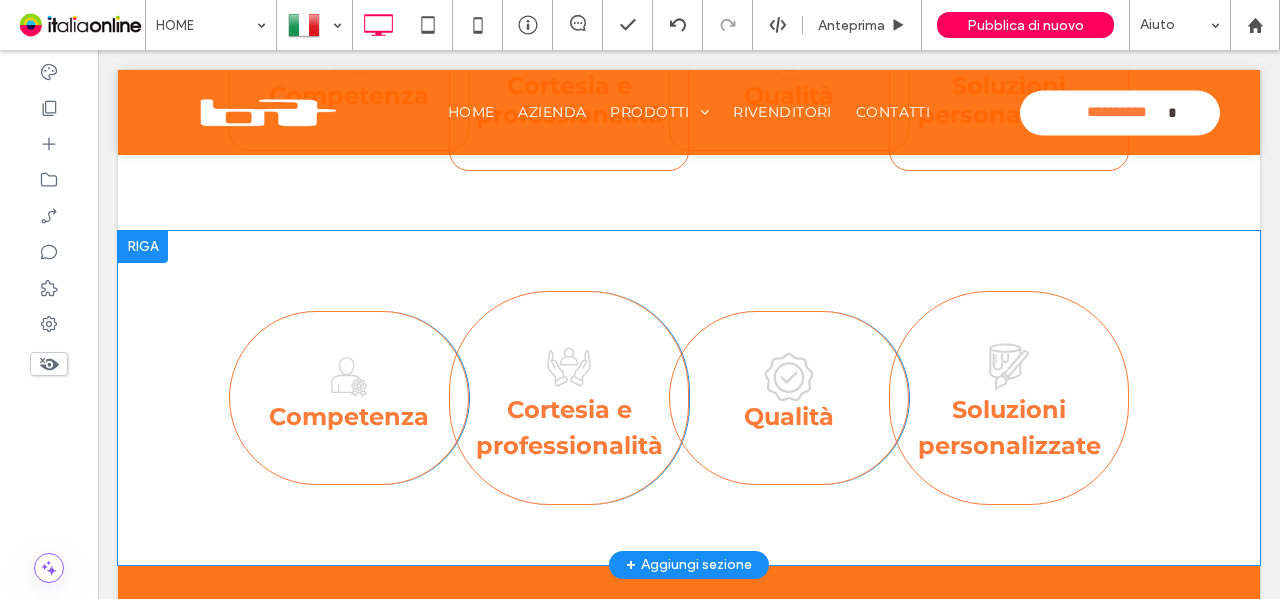 click on "Cortesia e professionalità   Click To Paste" at bounding box center (569, 398) 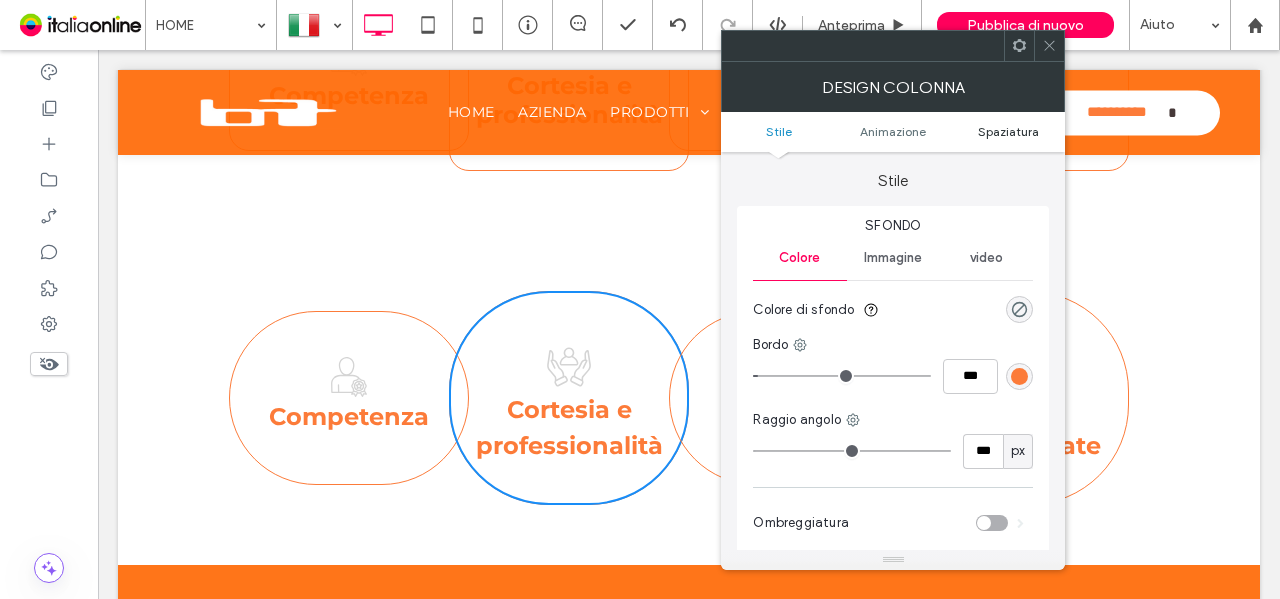 click on "Spaziatura" at bounding box center (1008, 131) 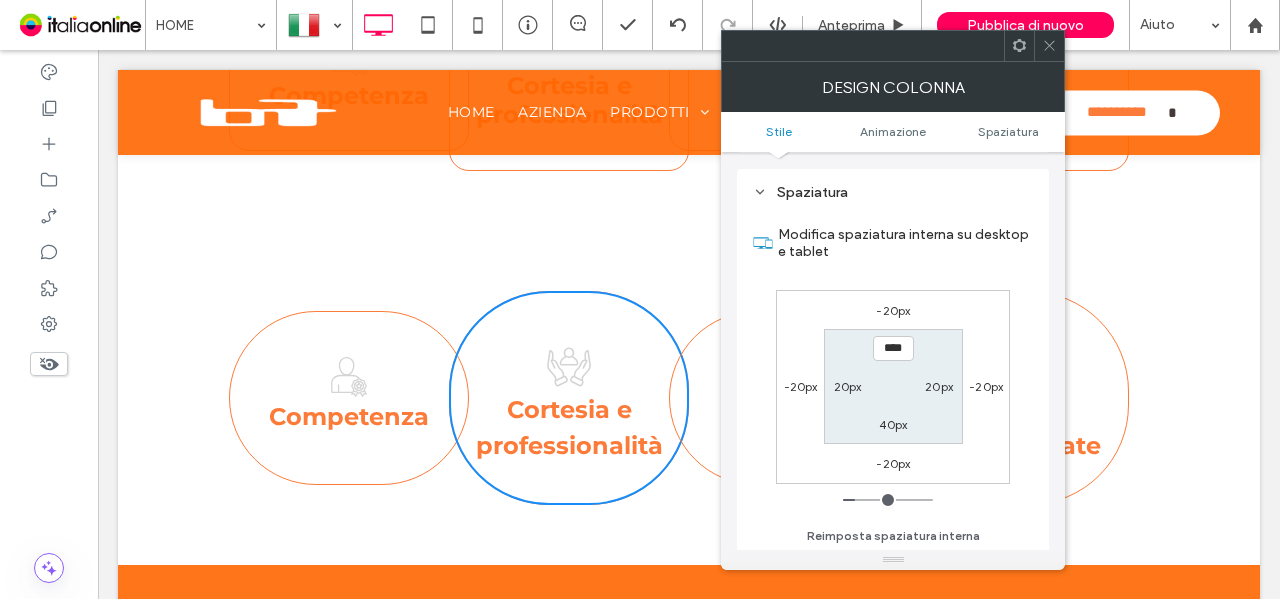 scroll, scrollTop: 469, scrollLeft: 0, axis: vertical 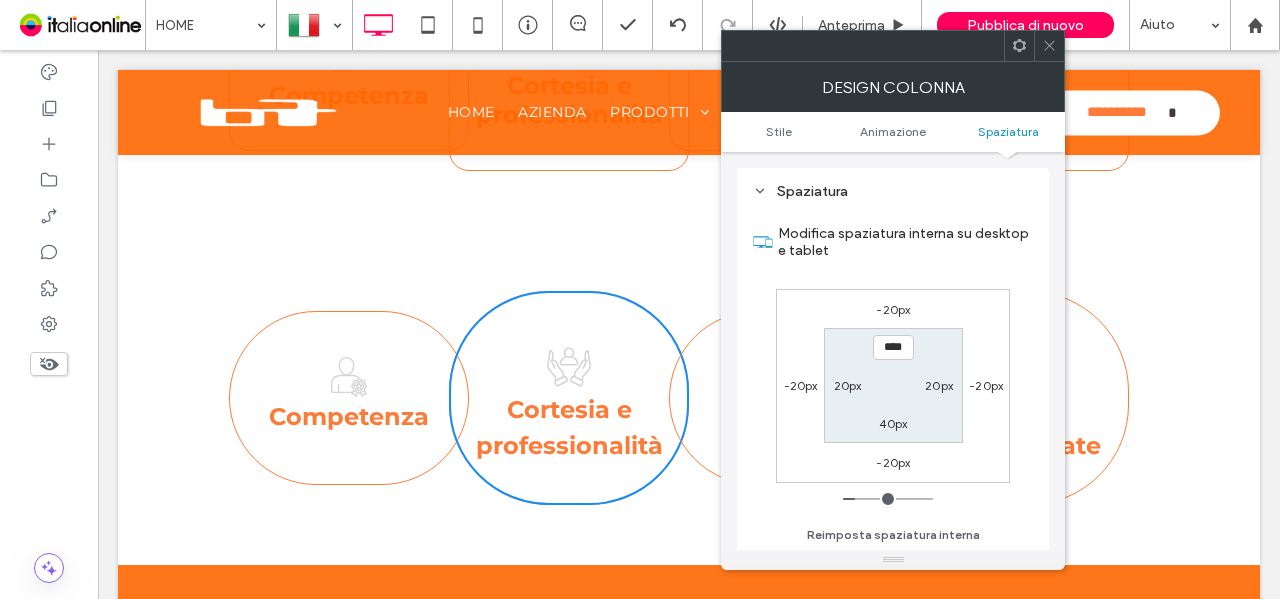 click on "-20px" at bounding box center [893, 309] 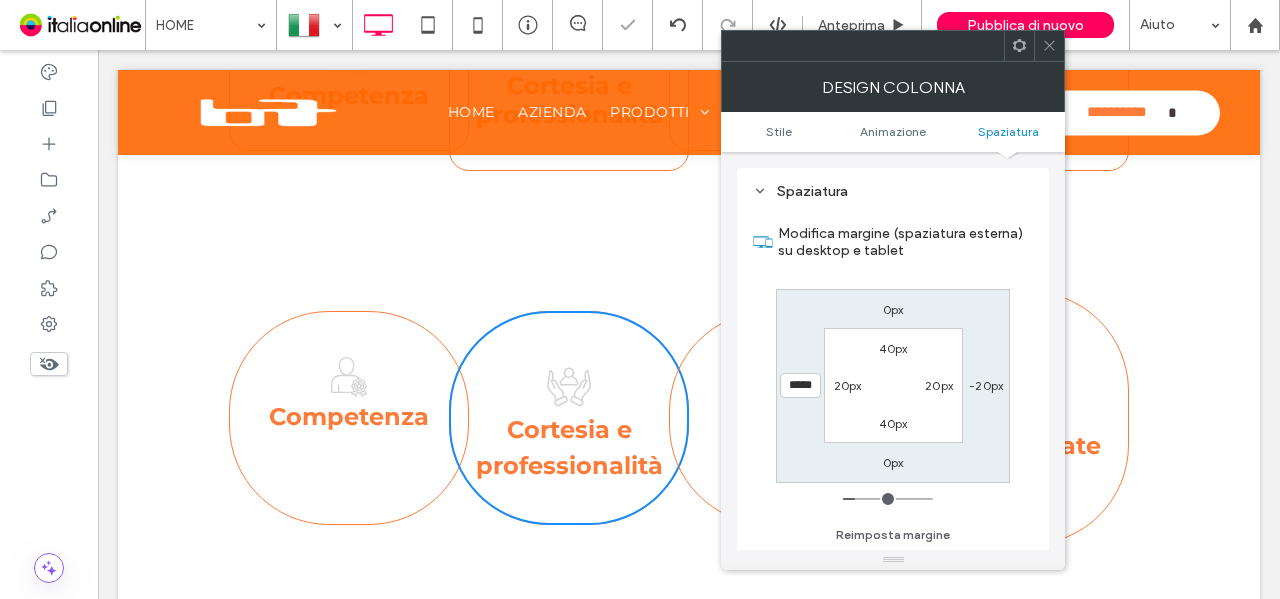 drag, startPoint x: 1056, startPoint y: 53, endPoint x: 1056, endPoint y: 182, distance: 129 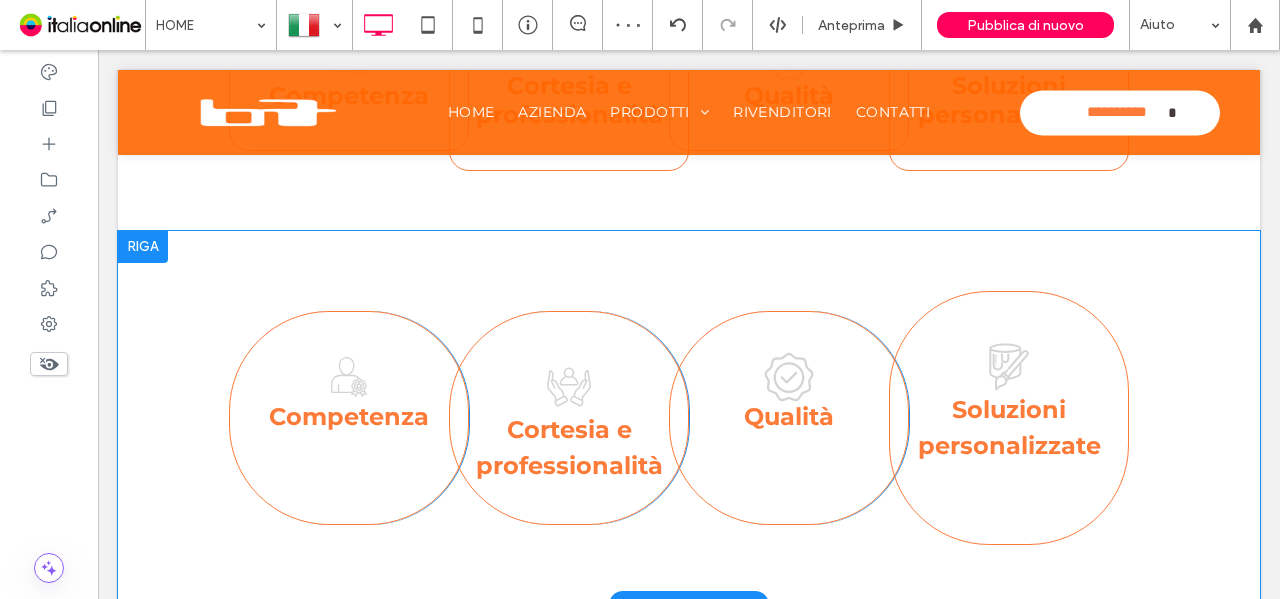 click on "Soluzioni personalizzate   Click To Paste" at bounding box center [1009, 418] 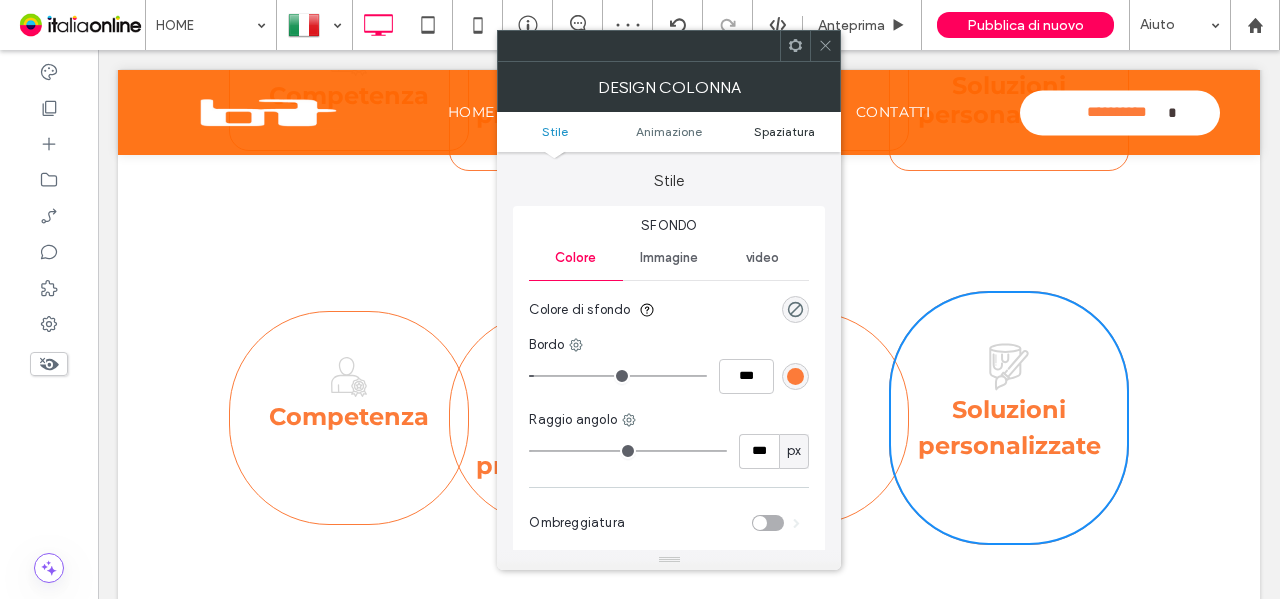 click on "Spaziatura" at bounding box center [784, 131] 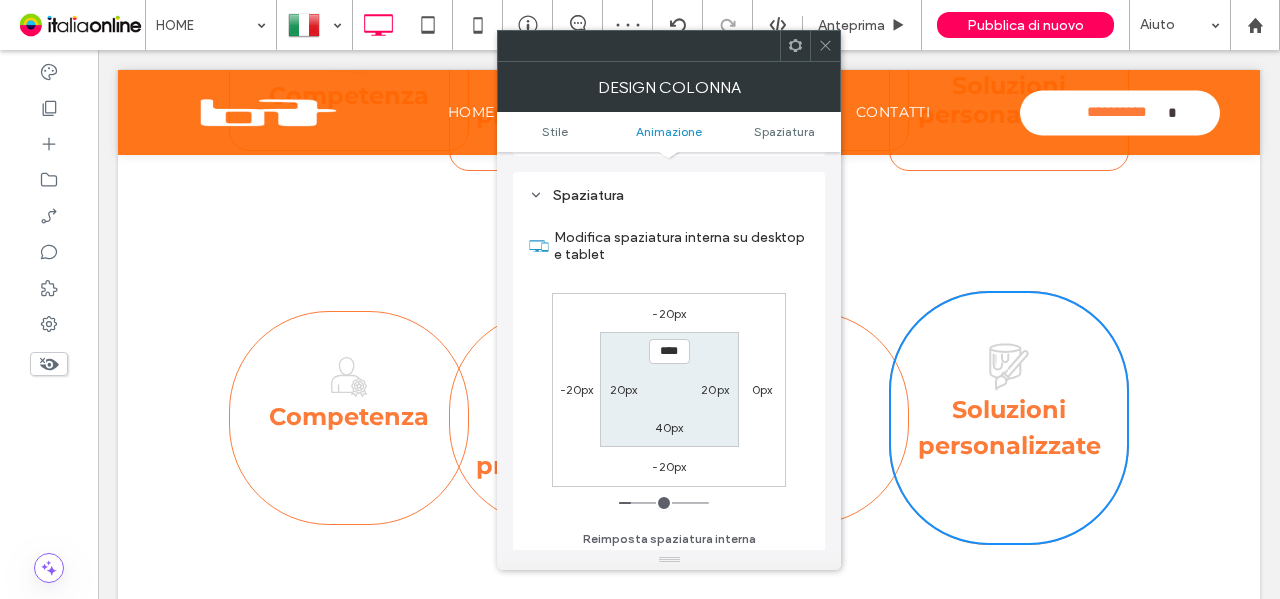 scroll, scrollTop: 469, scrollLeft: 0, axis: vertical 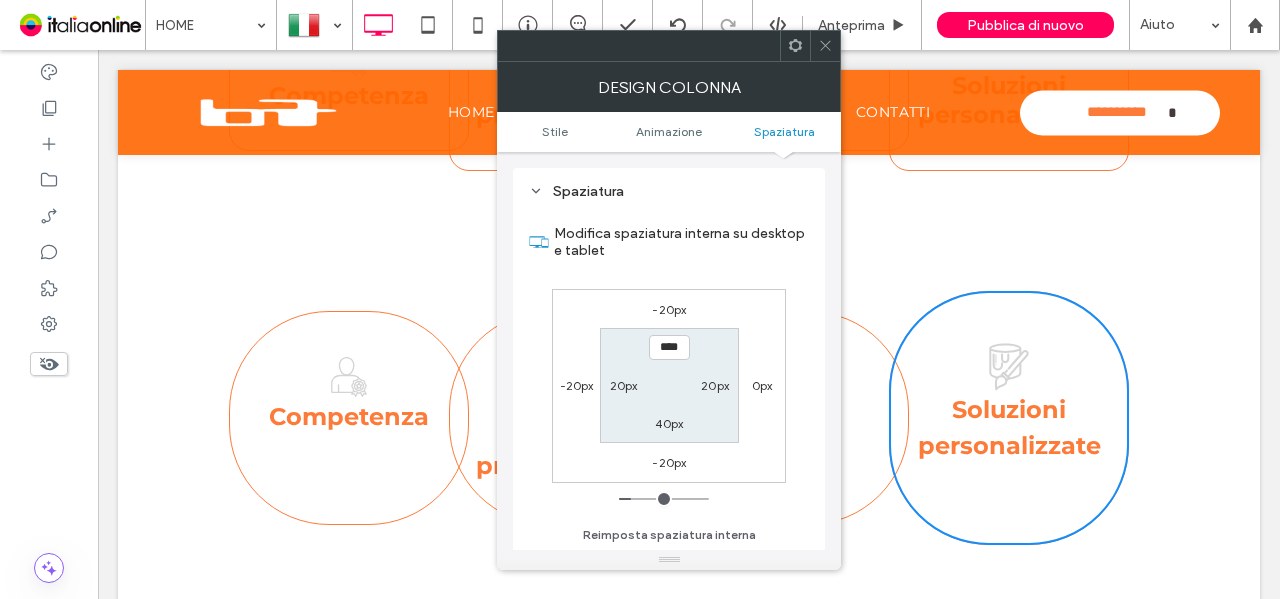 click on "-20px" at bounding box center [669, 309] 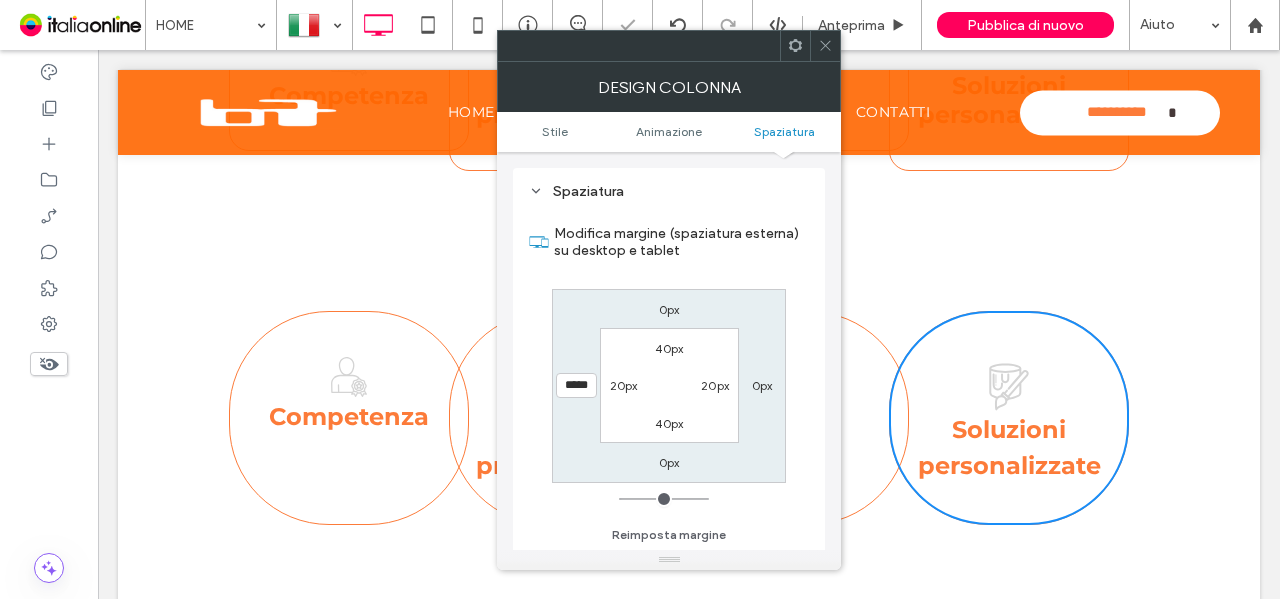click 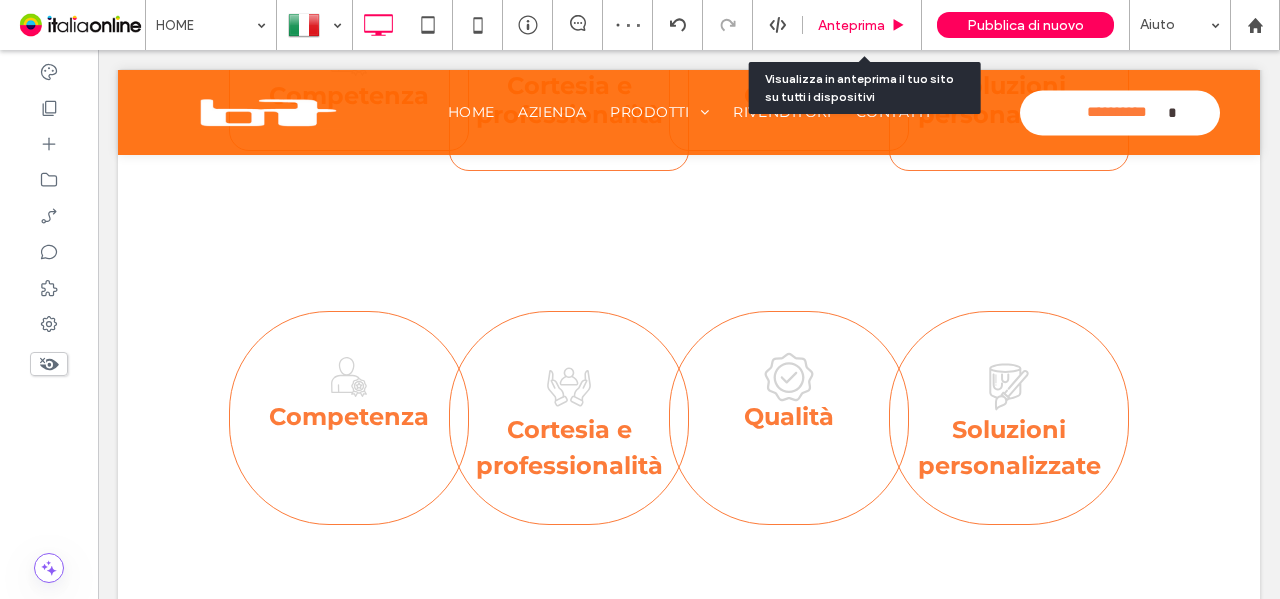 click on "Anteprima" at bounding box center (851, 25) 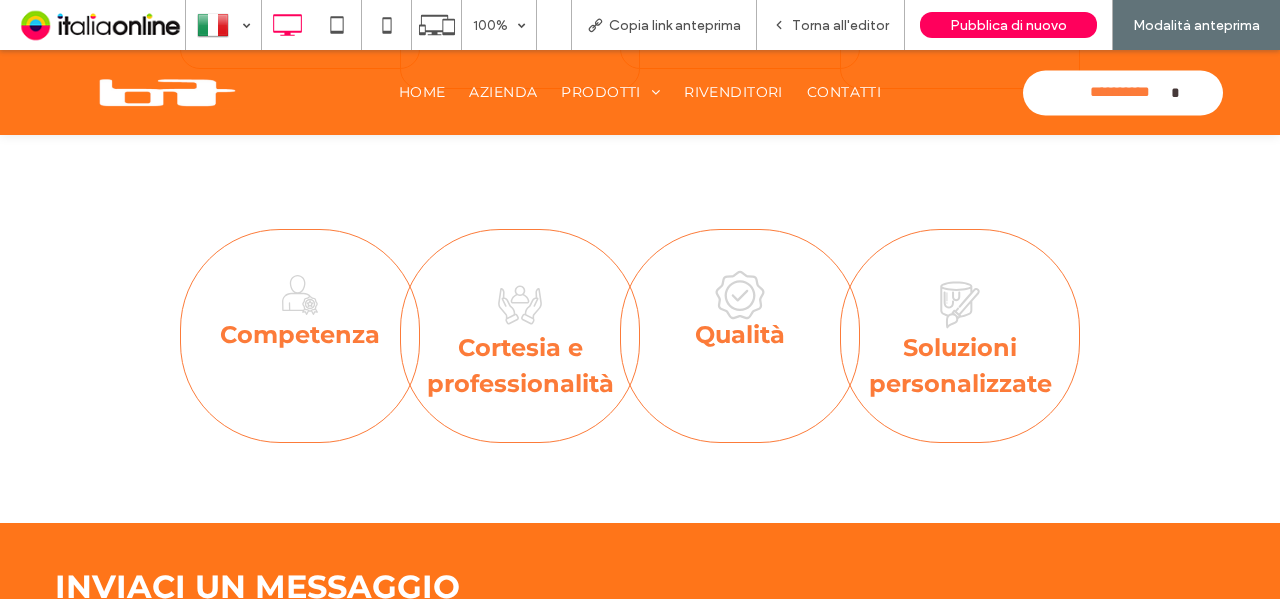 scroll, scrollTop: 2216, scrollLeft: 0, axis: vertical 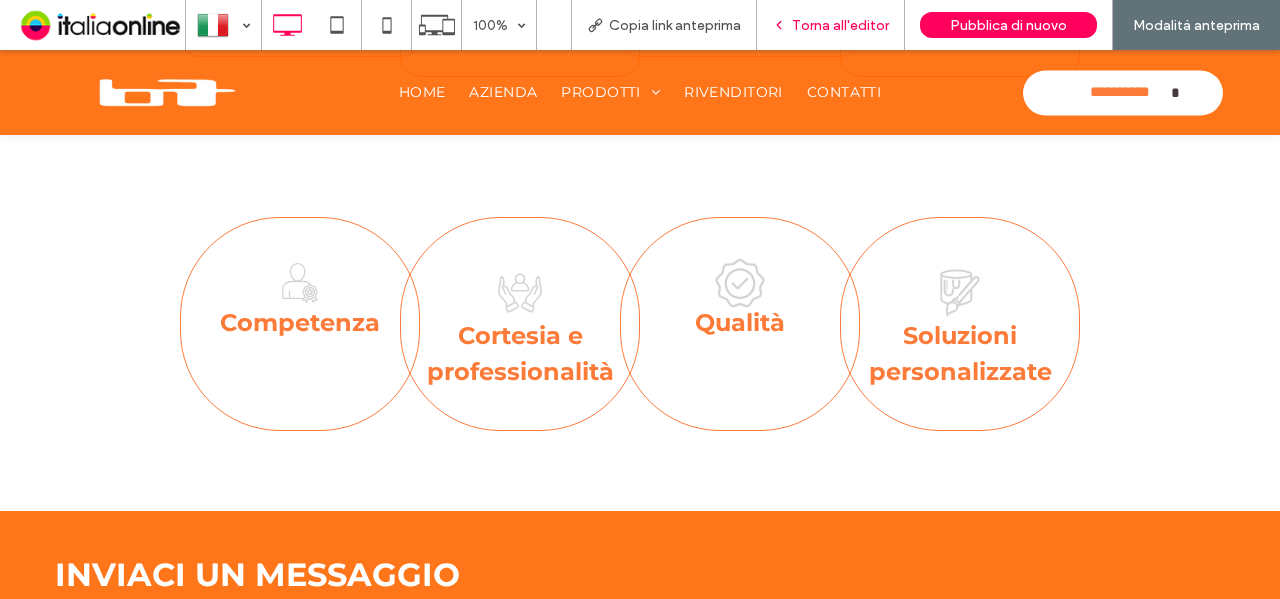 click on "Torna all'editor" at bounding box center [831, 25] 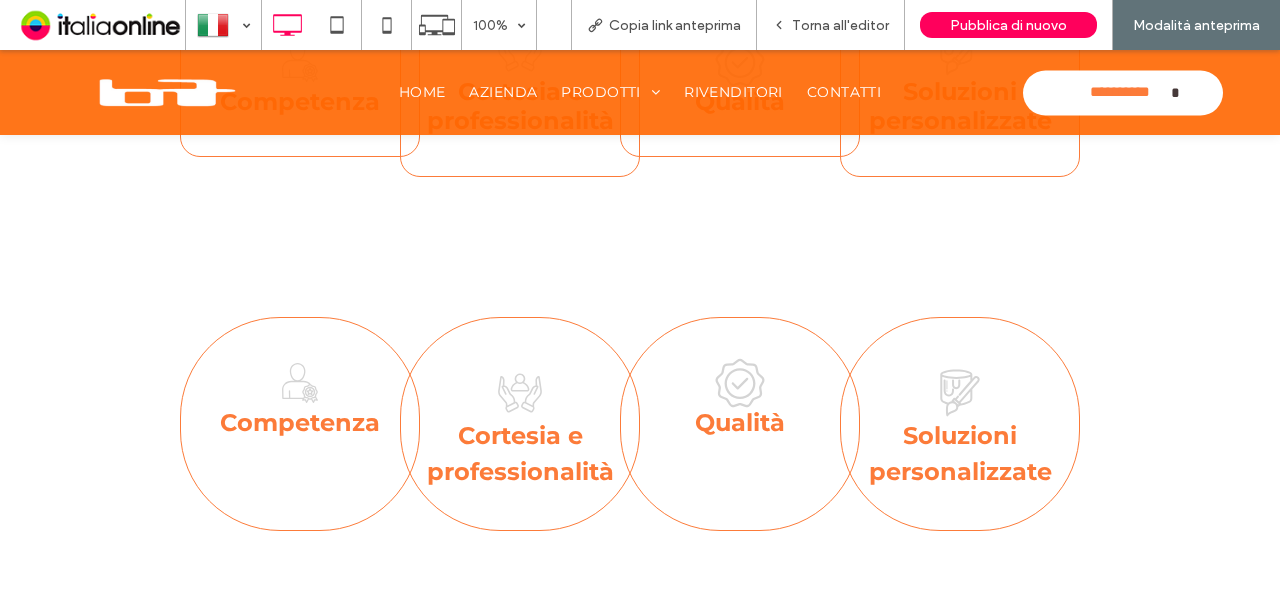 scroll, scrollTop: 1816, scrollLeft: 0, axis: vertical 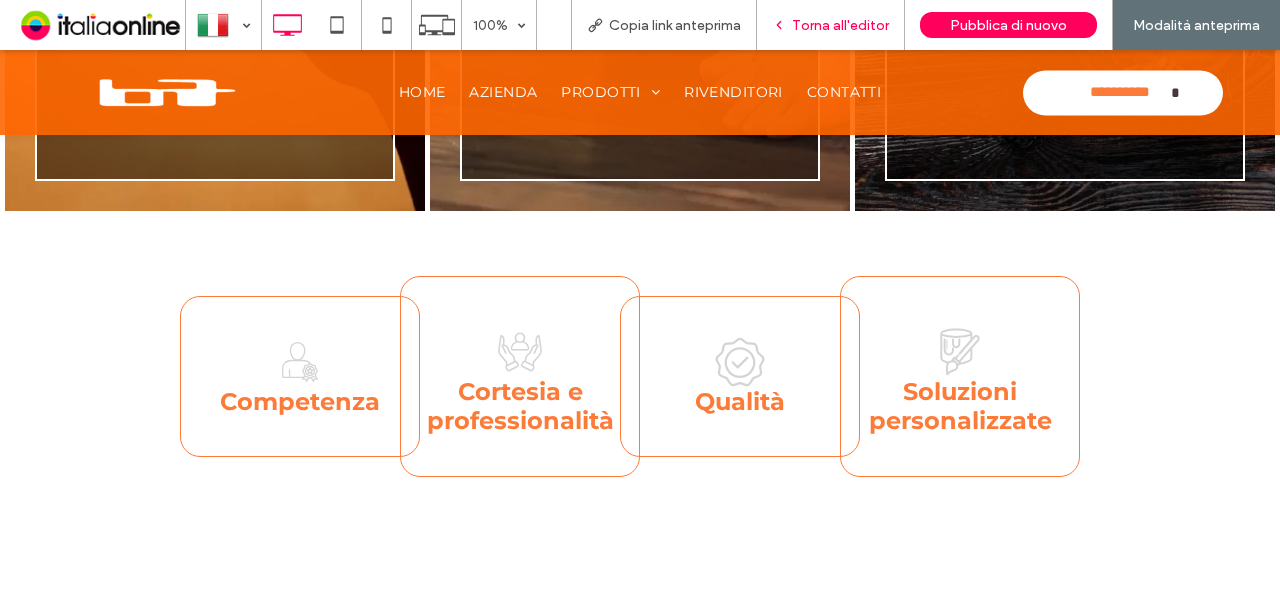 click on "Torna all'editor" at bounding box center (840, 25) 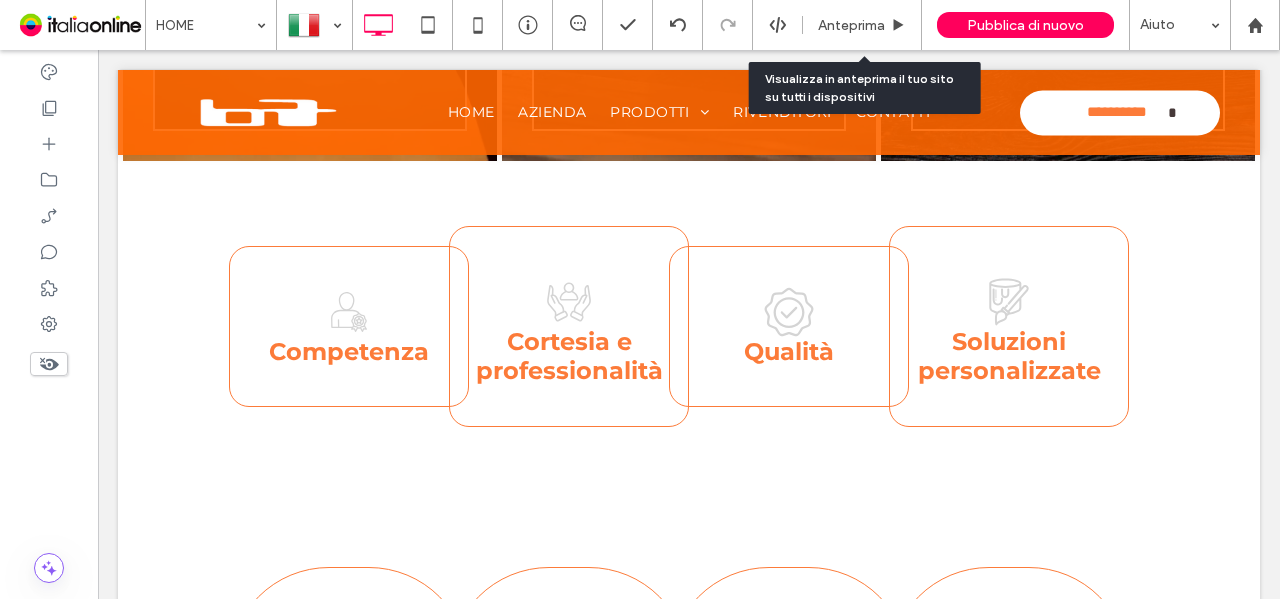 scroll, scrollTop: 1823, scrollLeft: 0, axis: vertical 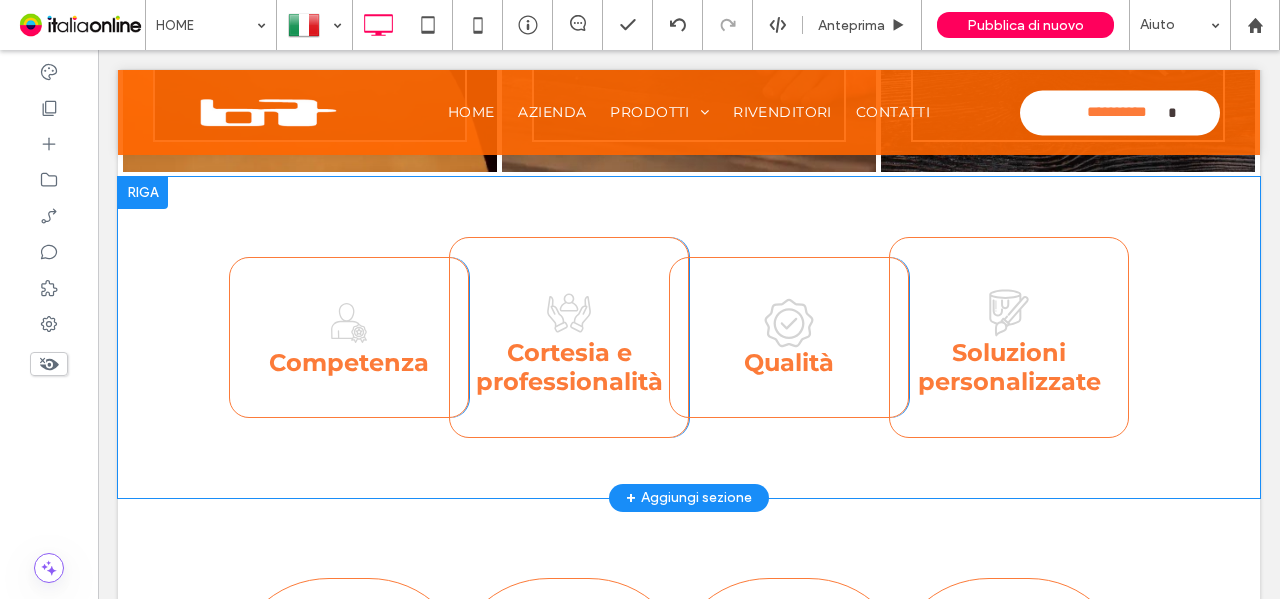 click on "Competenza
Click To Paste     Click To Paste" at bounding box center [349, 337] 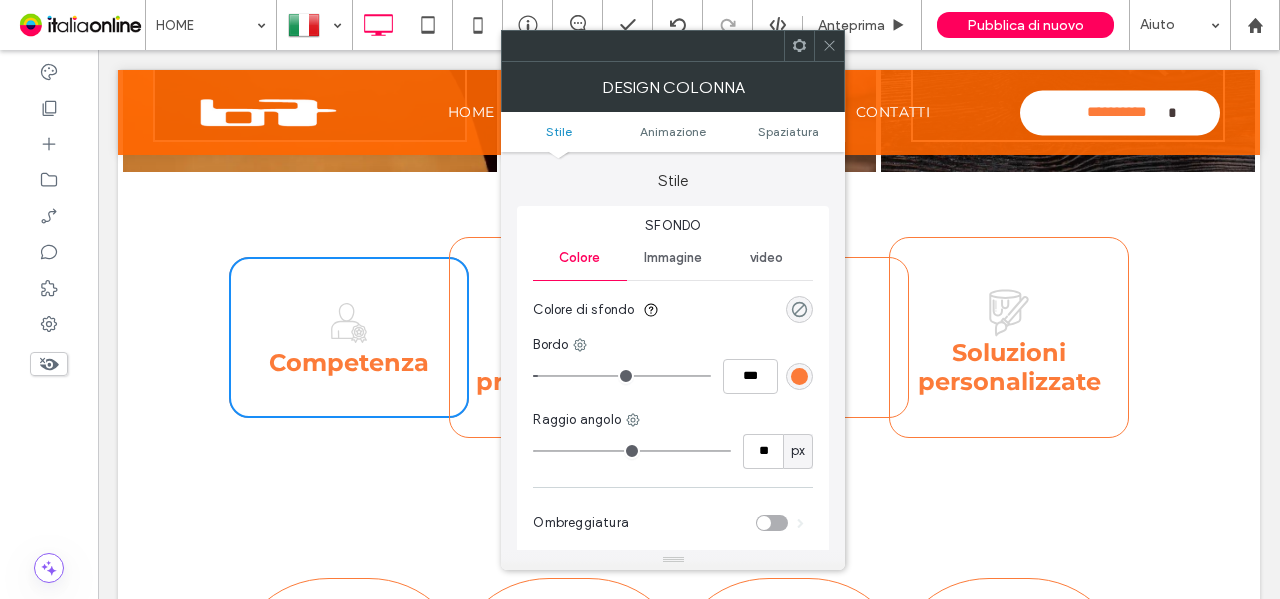click at bounding box center (799, 309) 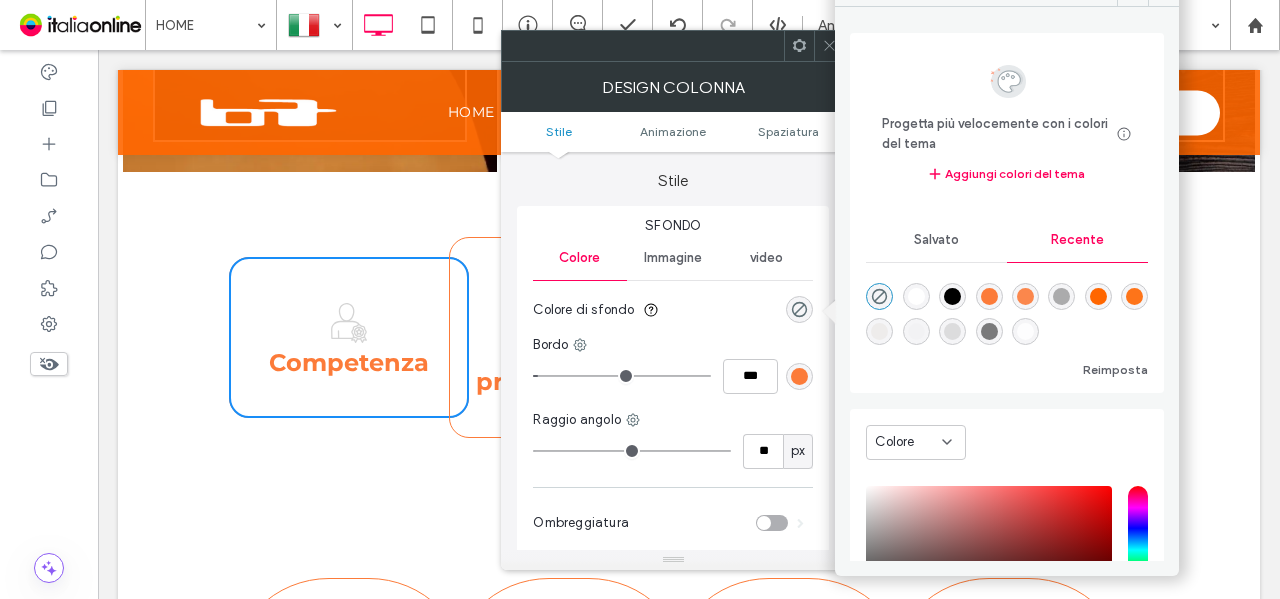 click at bounding box center (989, 296) 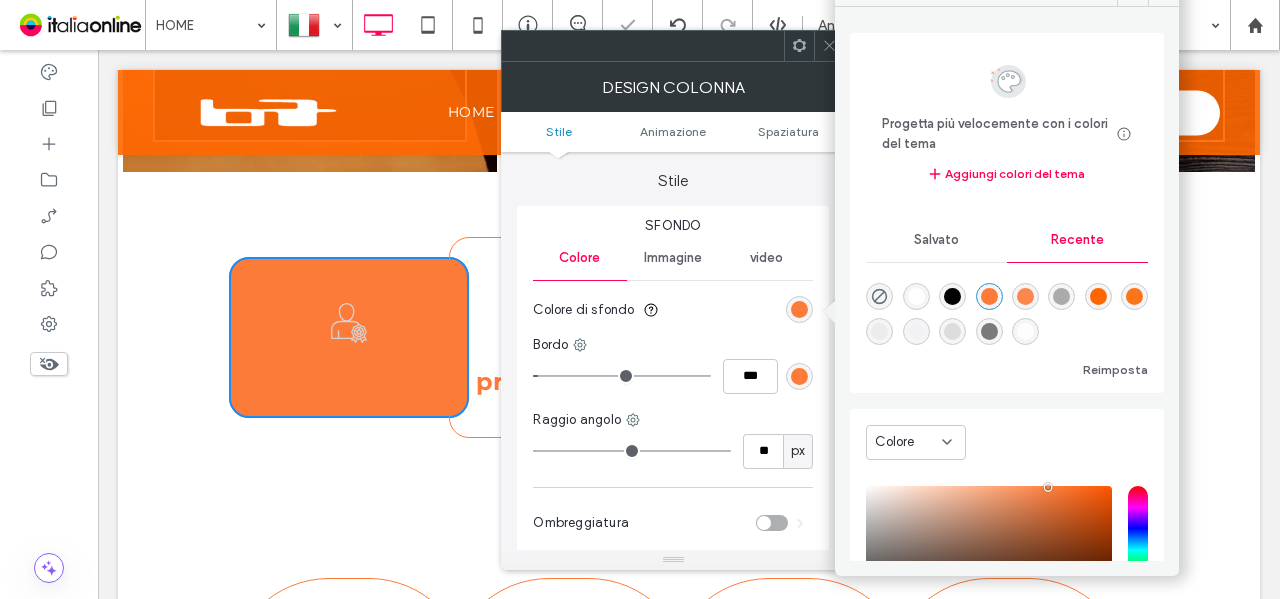 click 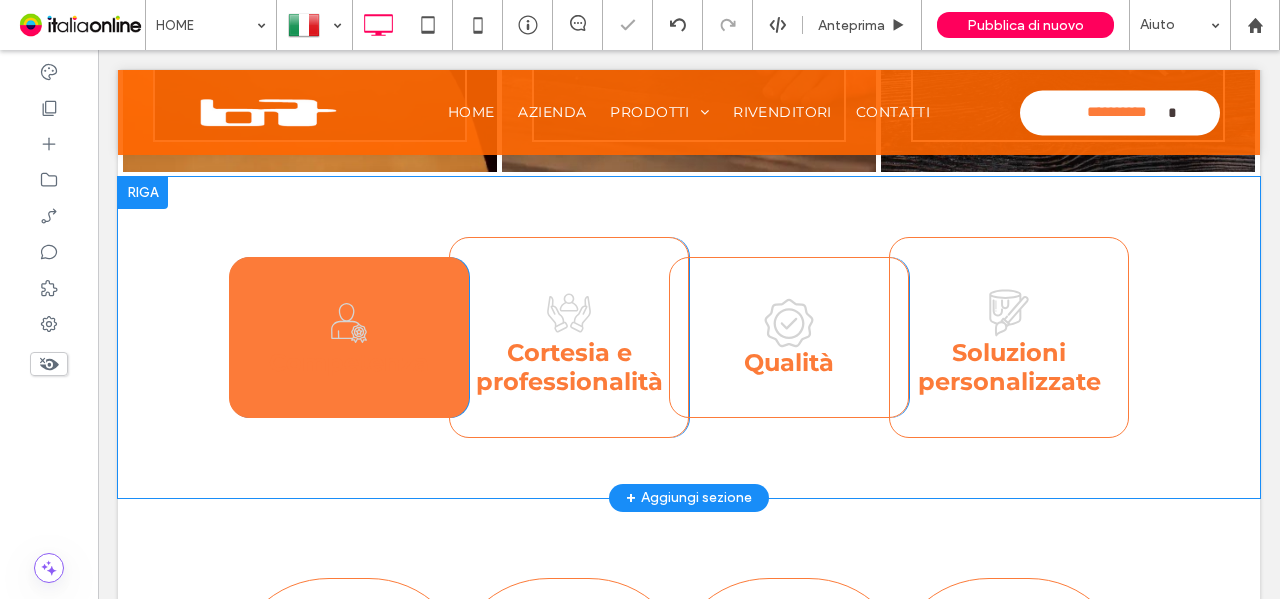 click on "Qualità
Click To Paste     Click To Paste" at bounding box center [789, 337] 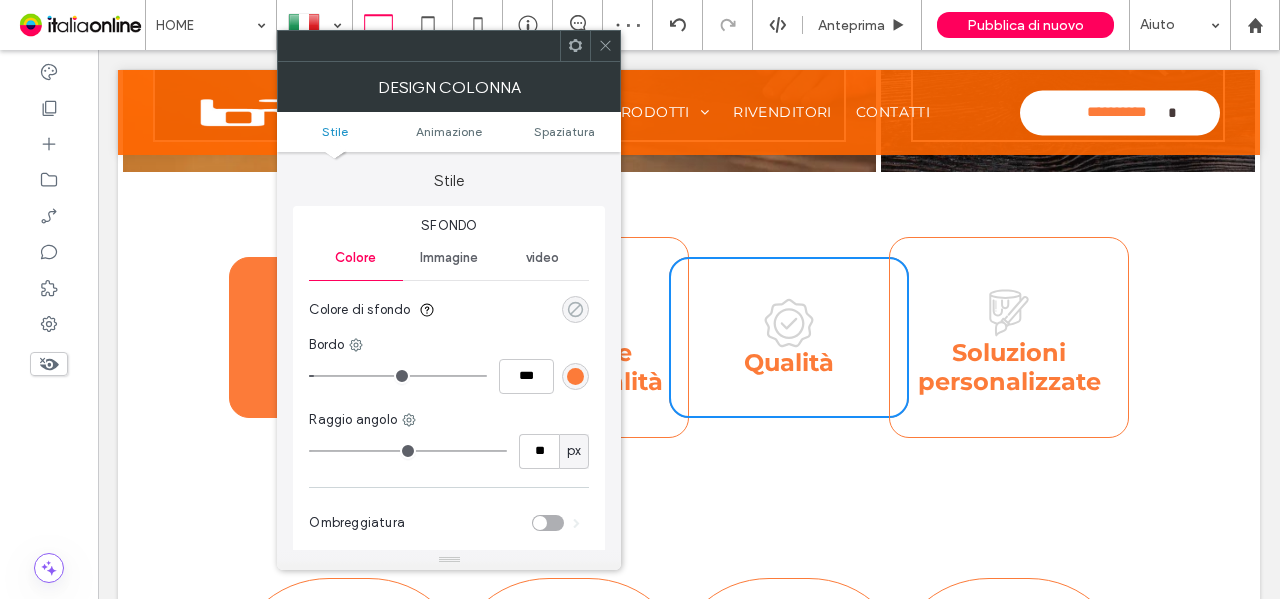 click 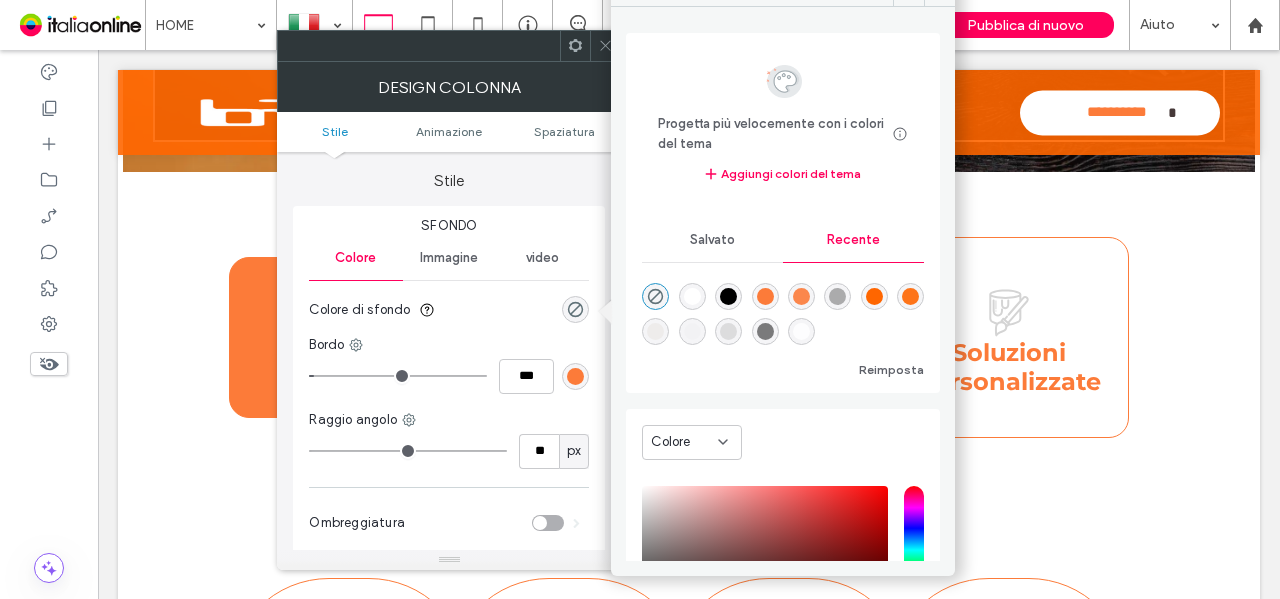 drag, startPoint x: 778, startPoint y: 295, endPoint x: 728, endPoint y: 169, distance: 135.5581 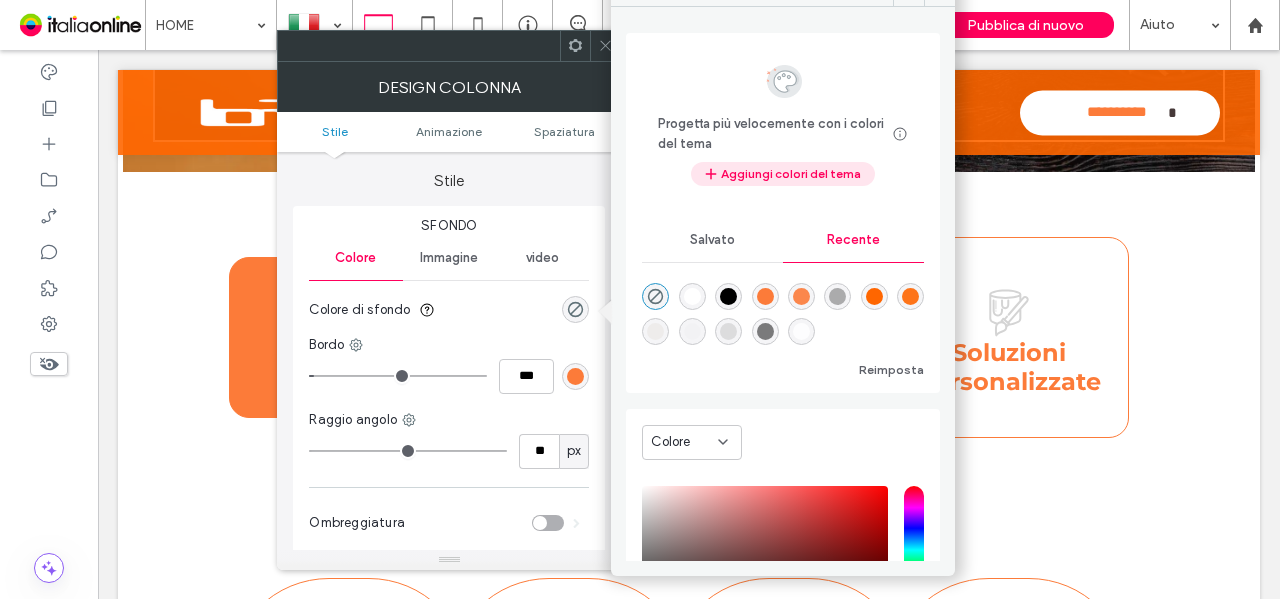 click at bounding box center (765, 296) 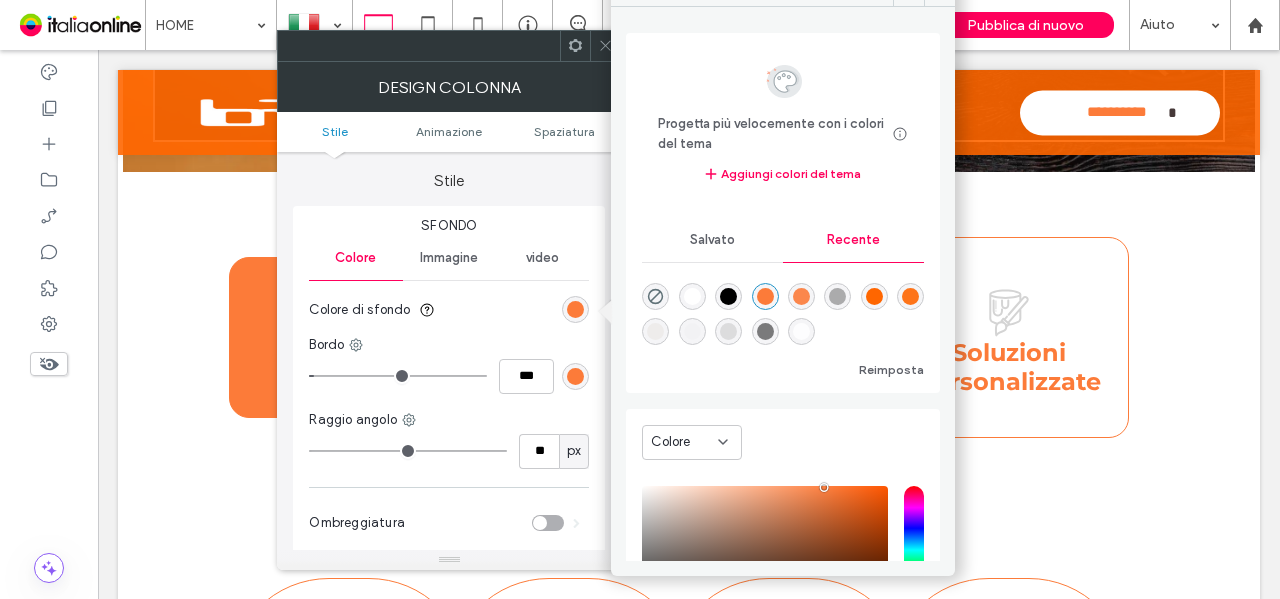 drag, startPoint x: 608, startPoint y: 35, endPoint x: 621, endPoint y: 46, distance: 17.029387 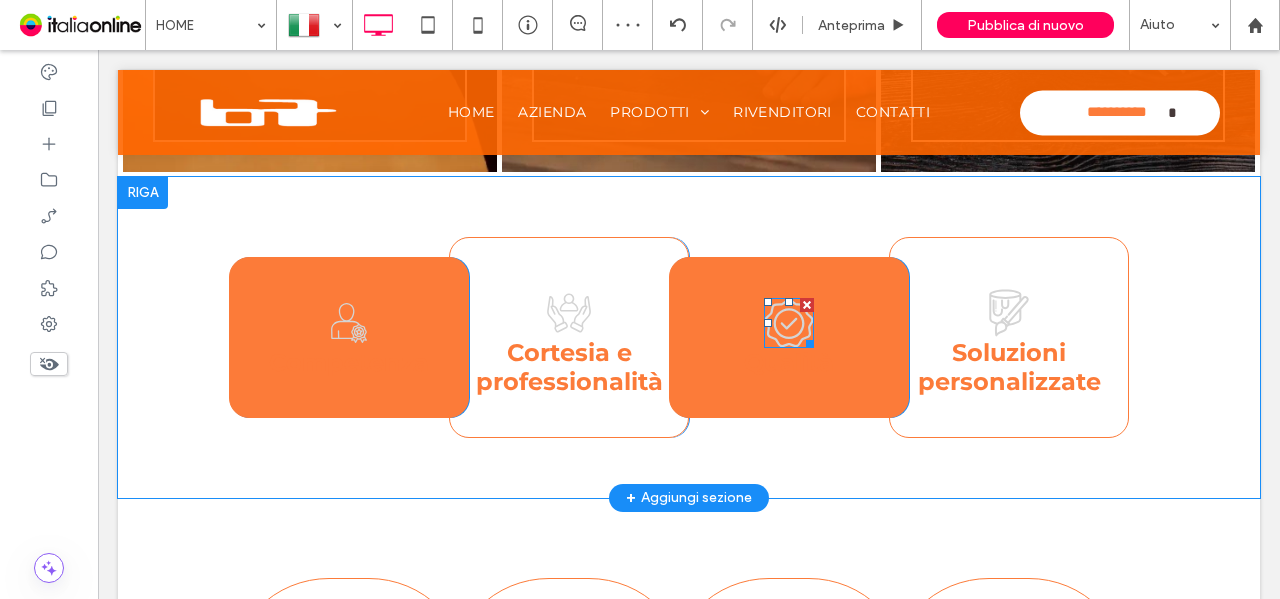 drag, startPoint x: 781, startPoint y: 307, endPoint x: 758, endPoint y: 248, distance: 63.324562 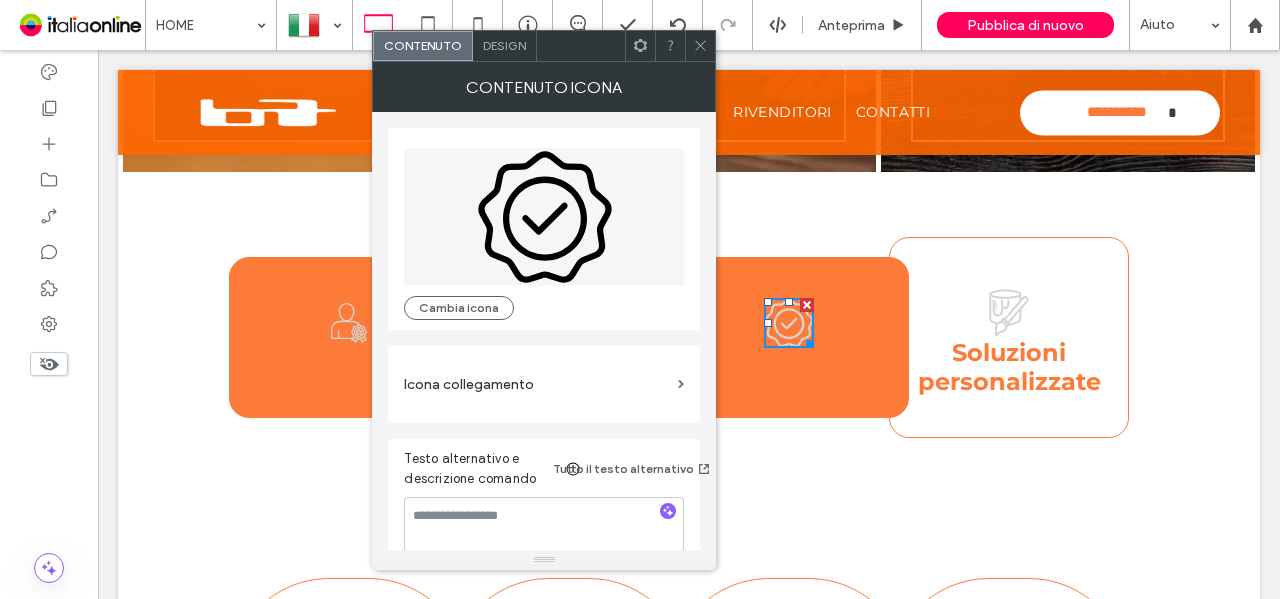 click on "Design" at bounding box center (504, 45) 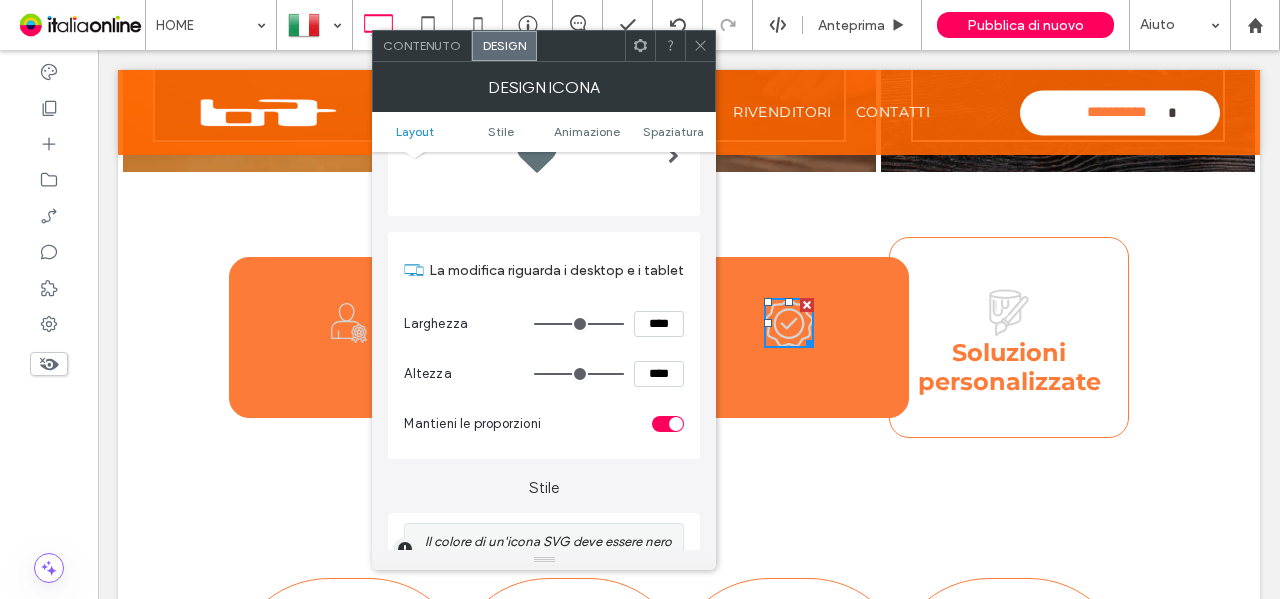 scroll, scrollTop: 200, scrollLeft: 0, axis: vertical 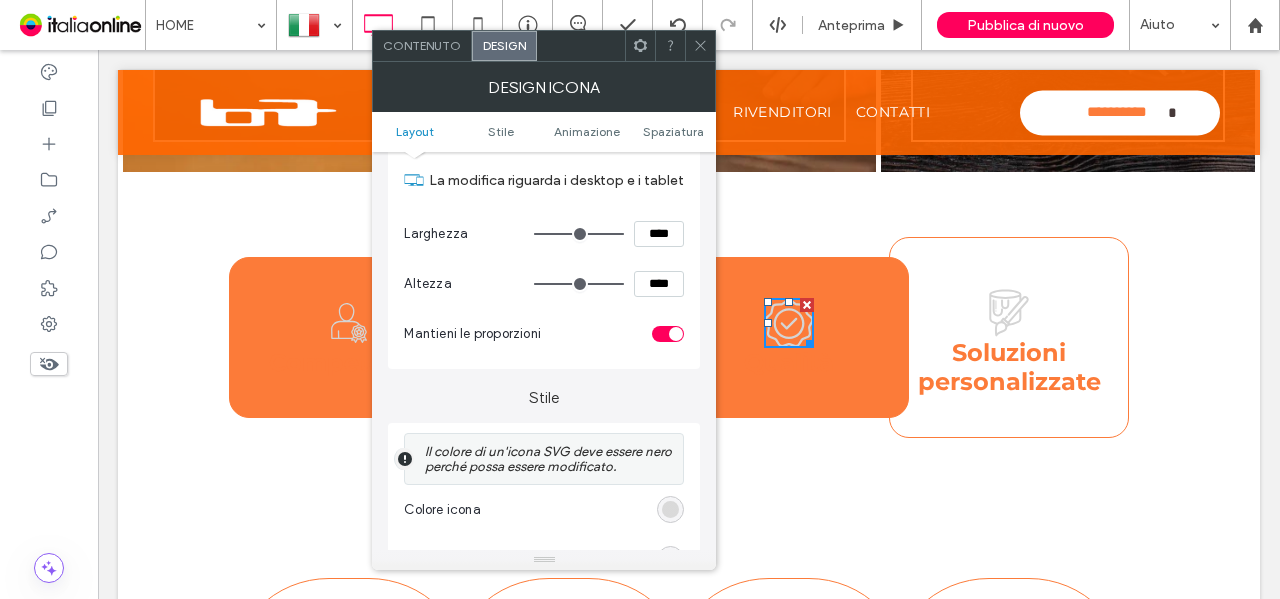 drag, startPoint x: 670, startPoint y: 503, endPoint x: 694, endPoint y: 483, distance: 31.241 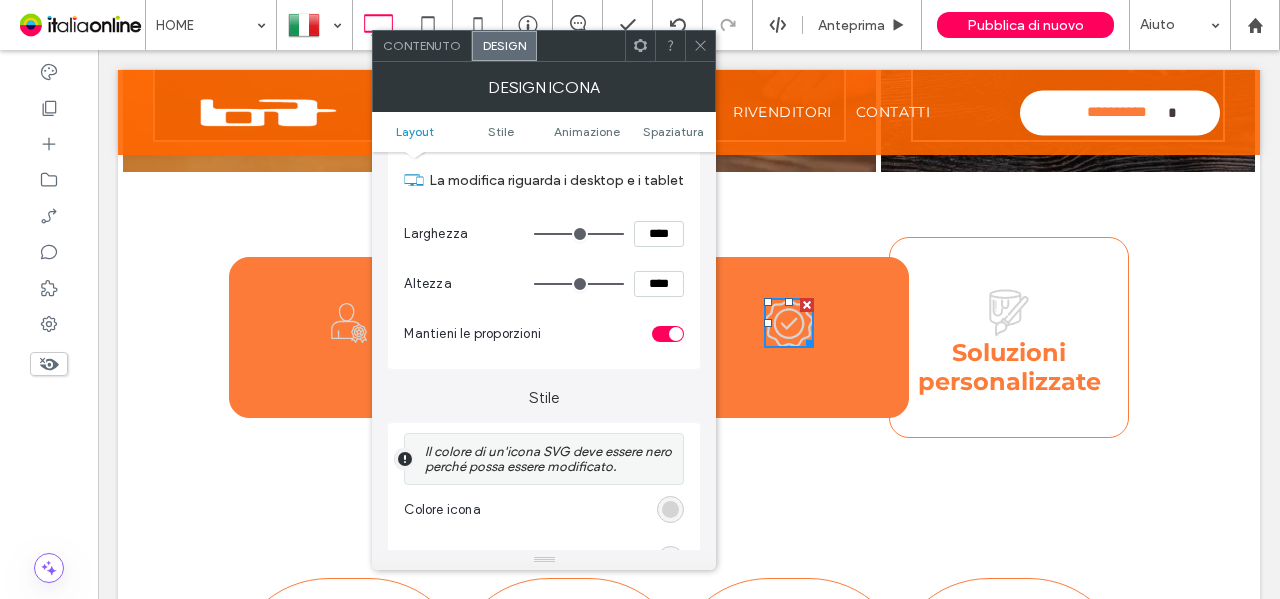 click at bounding box center [670, 509] 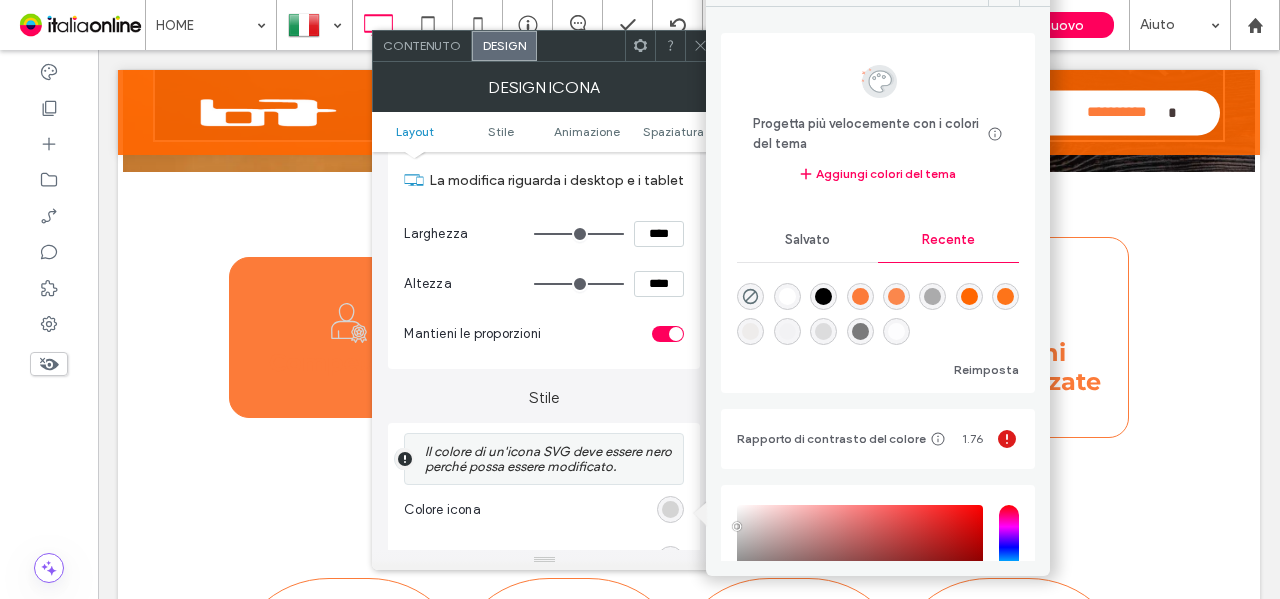 click at bounding box center [787, 296] 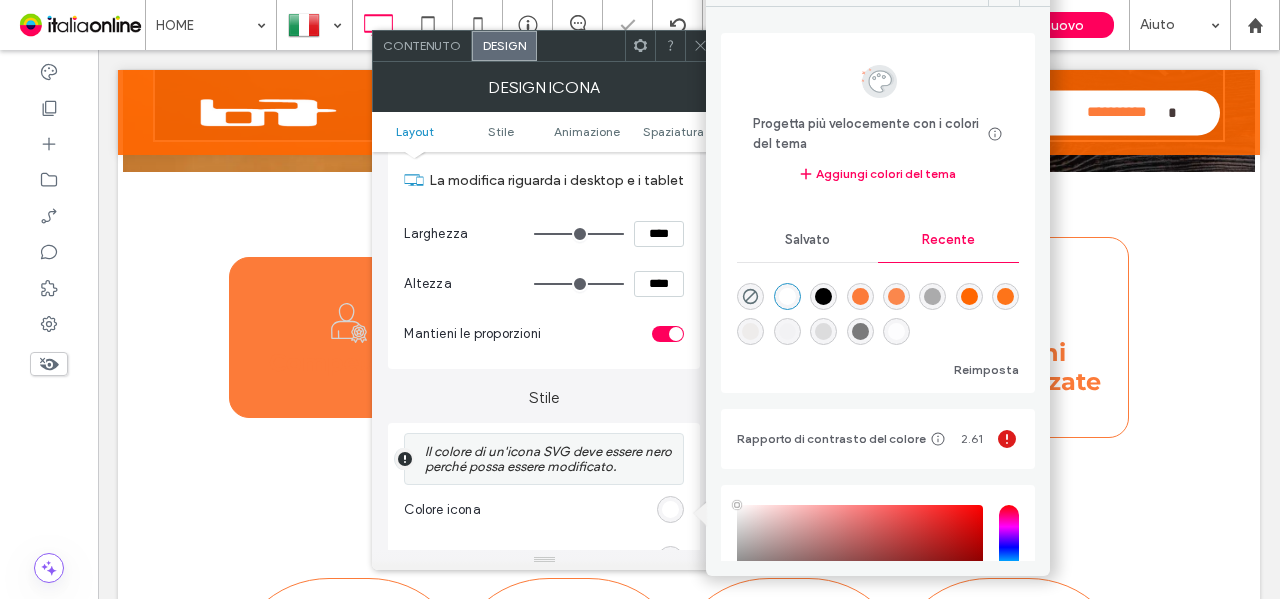 click 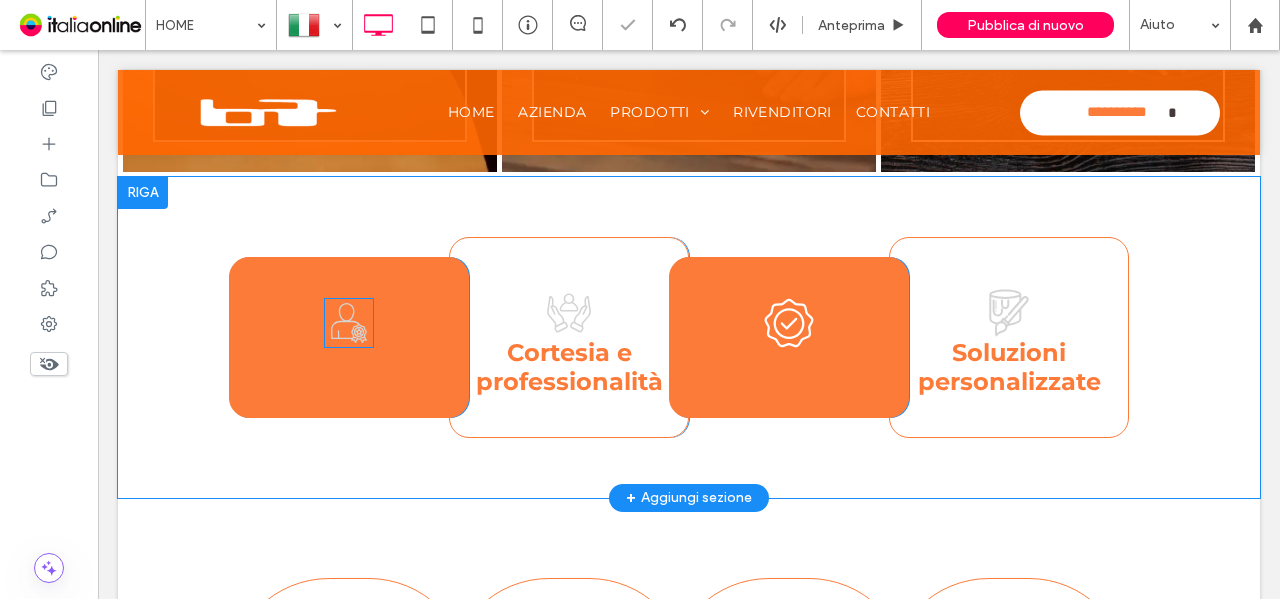 click 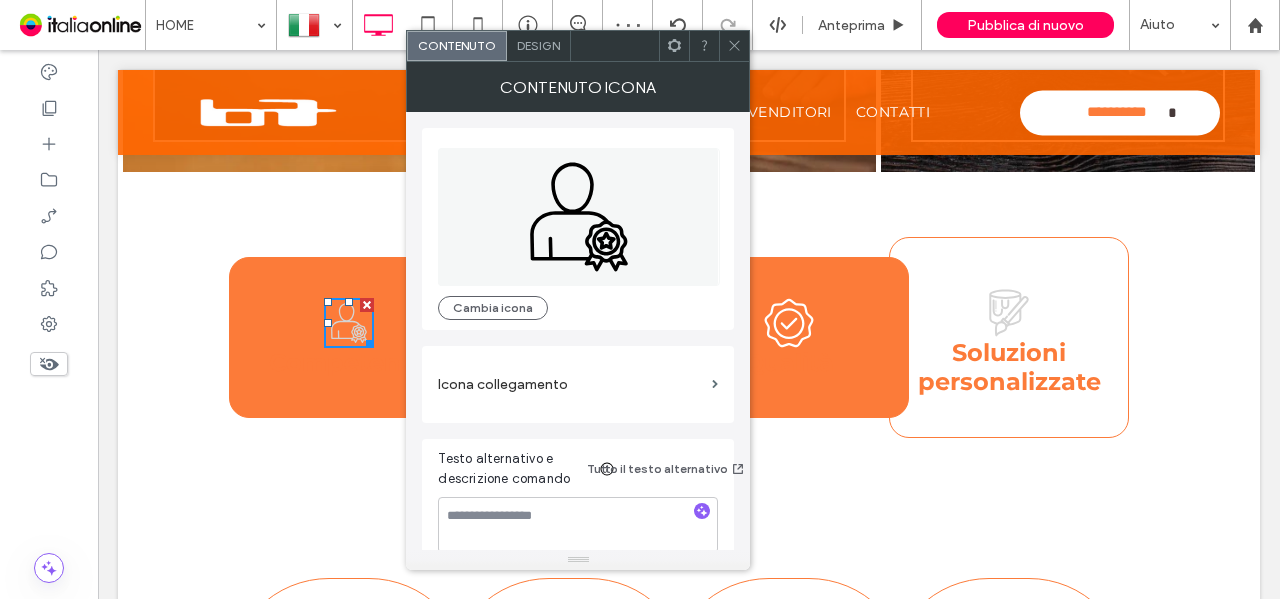 click on "Design" at bounding box center (538, 45) 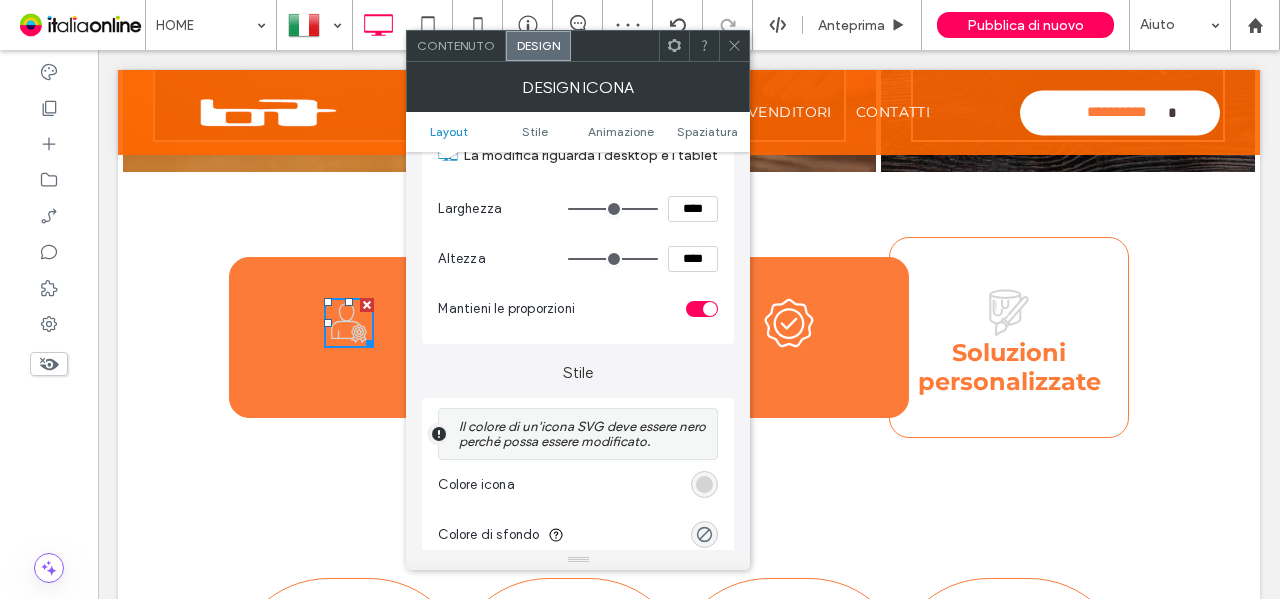 scroll, scrollTop: 400, scrollLeft: 0, axis: vertical 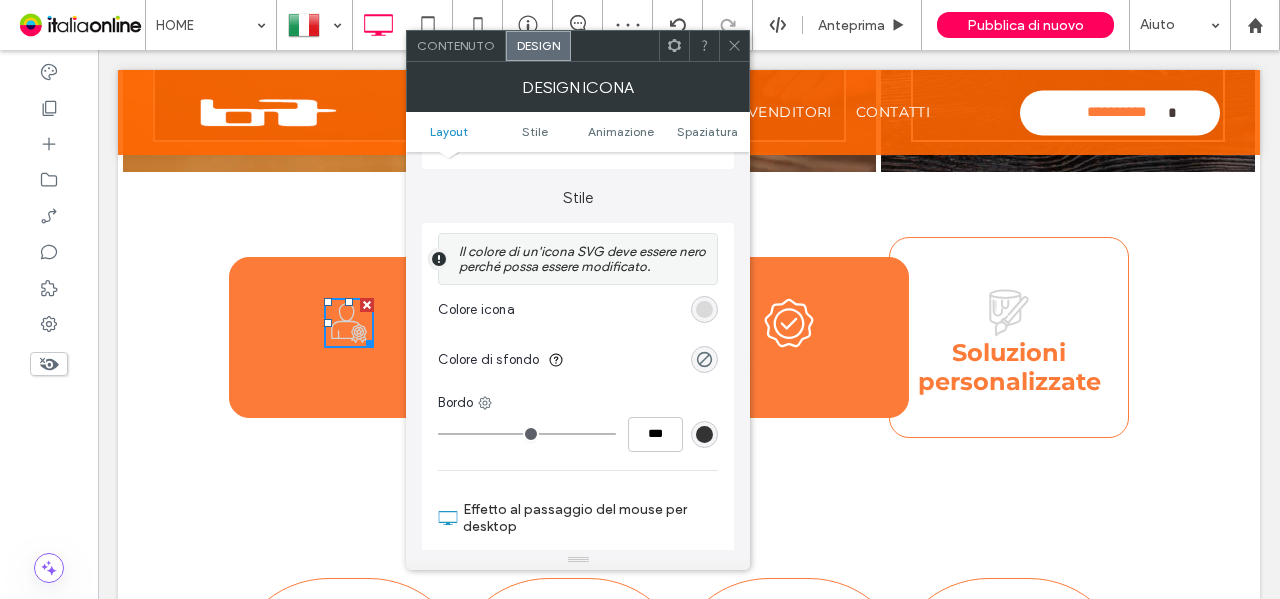 drag, startPoint x: 692, startPoint y: 322, endPoint x: 708, endPoint y: 318, distance: 16.492422 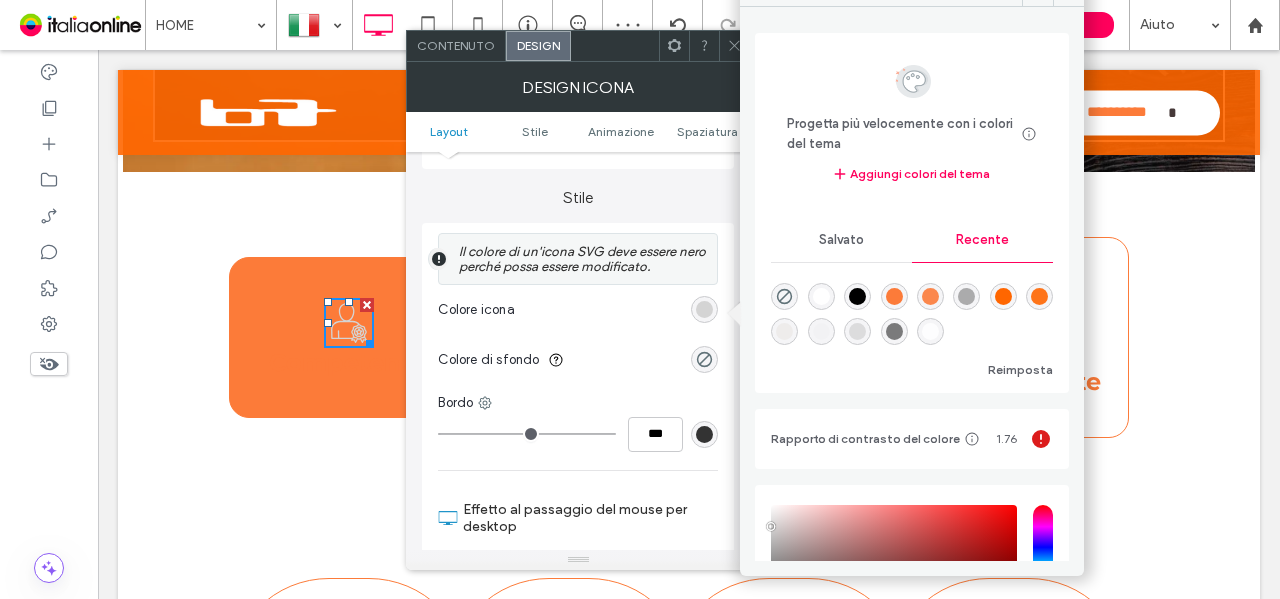 drag, startPoint x: 820, startPoint y: 297, endPoint x: 792, endPoint y: 245, distance: 59.05929 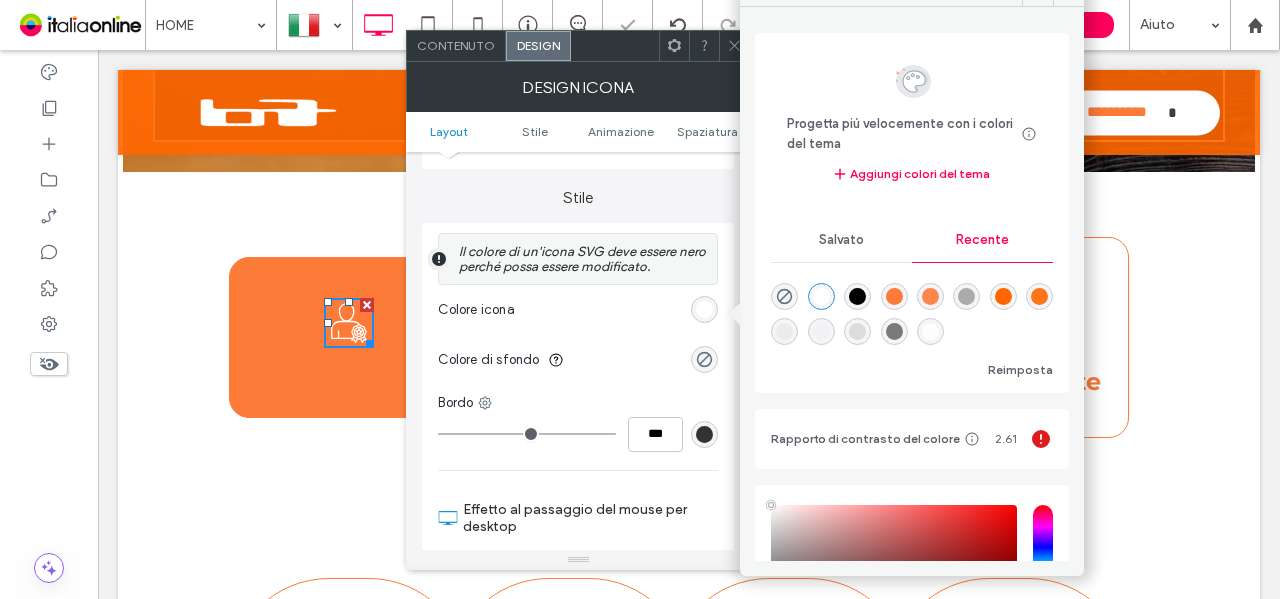 click 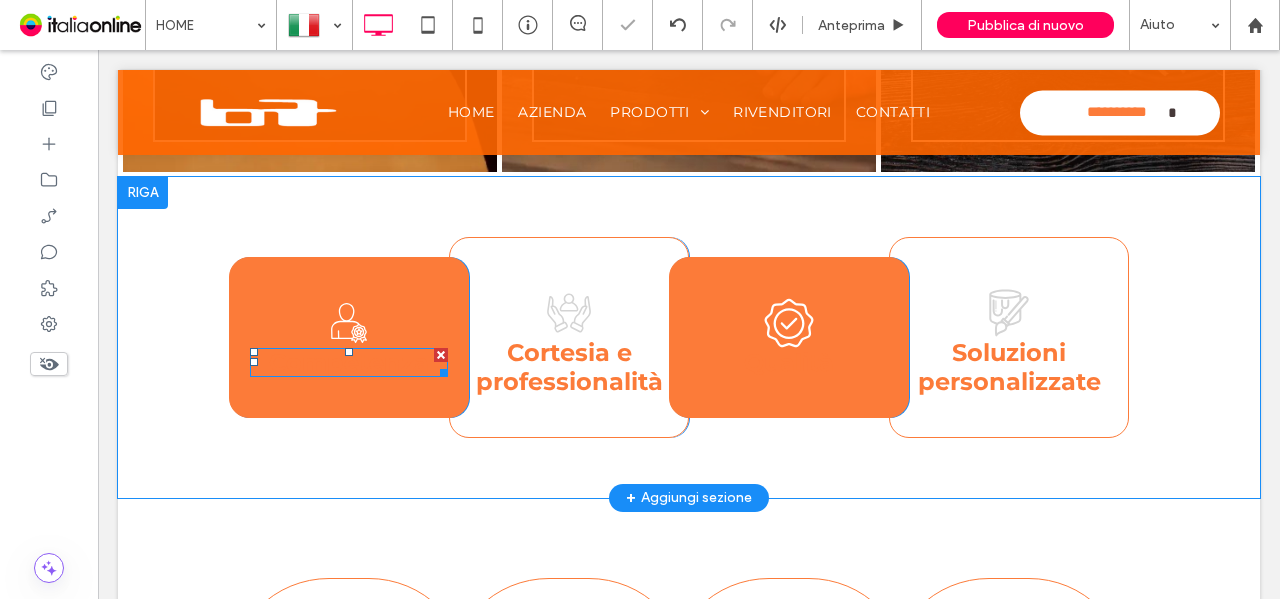 click on "Competenza" at bounding box center (349, 362) 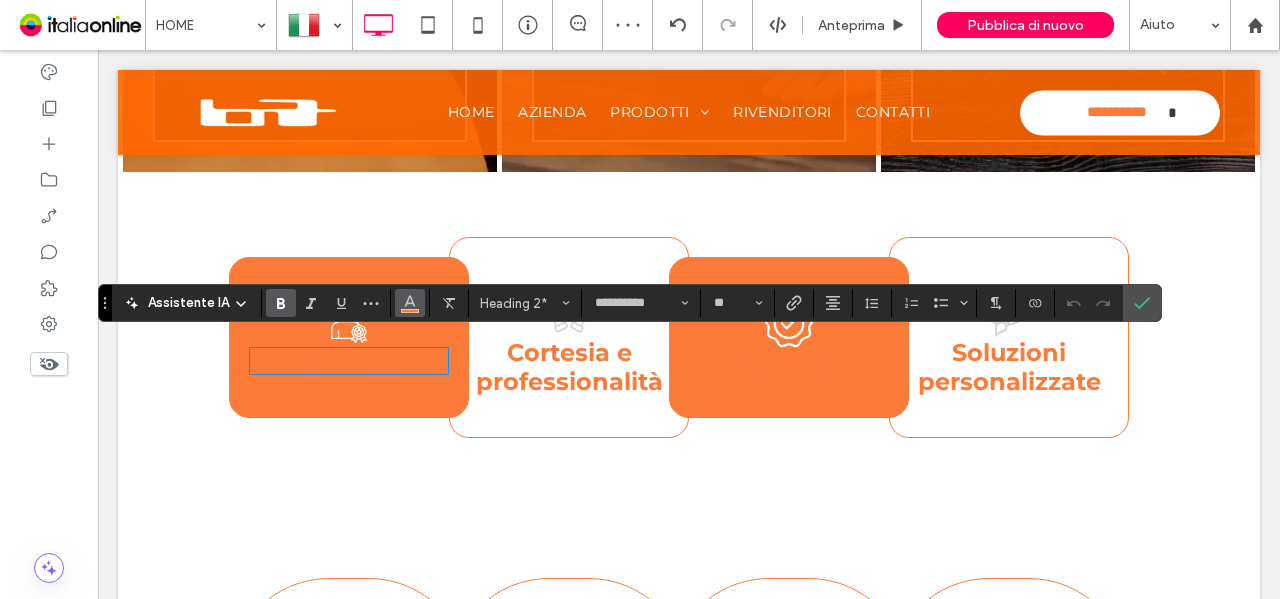 click 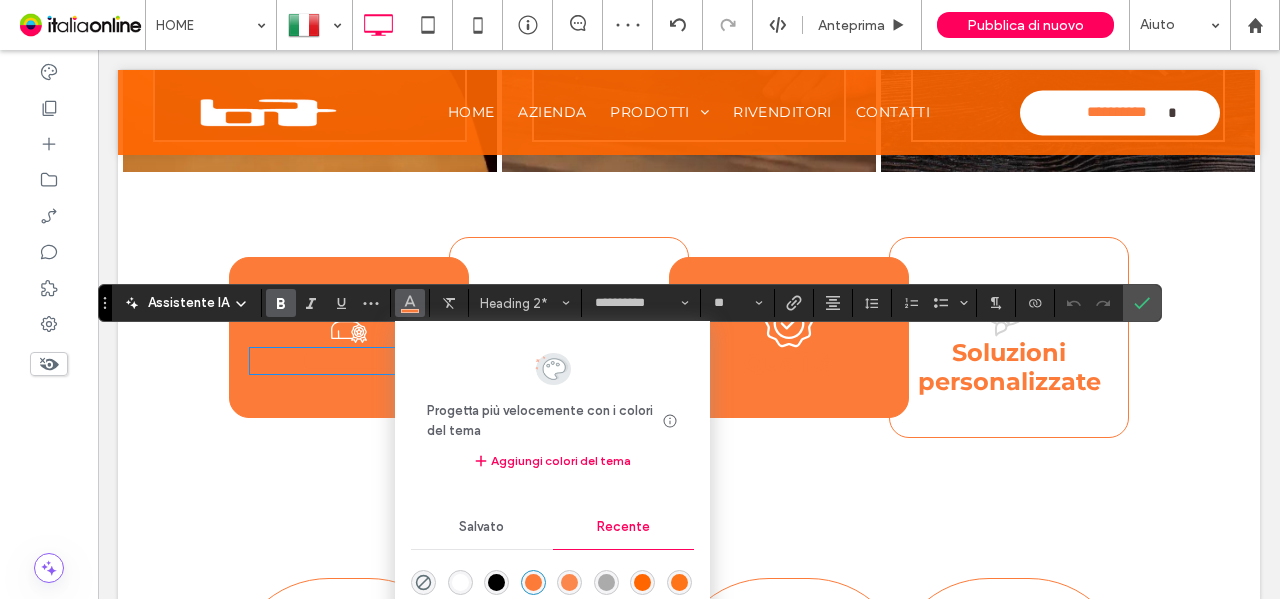 click at bounding box center [460, 582] 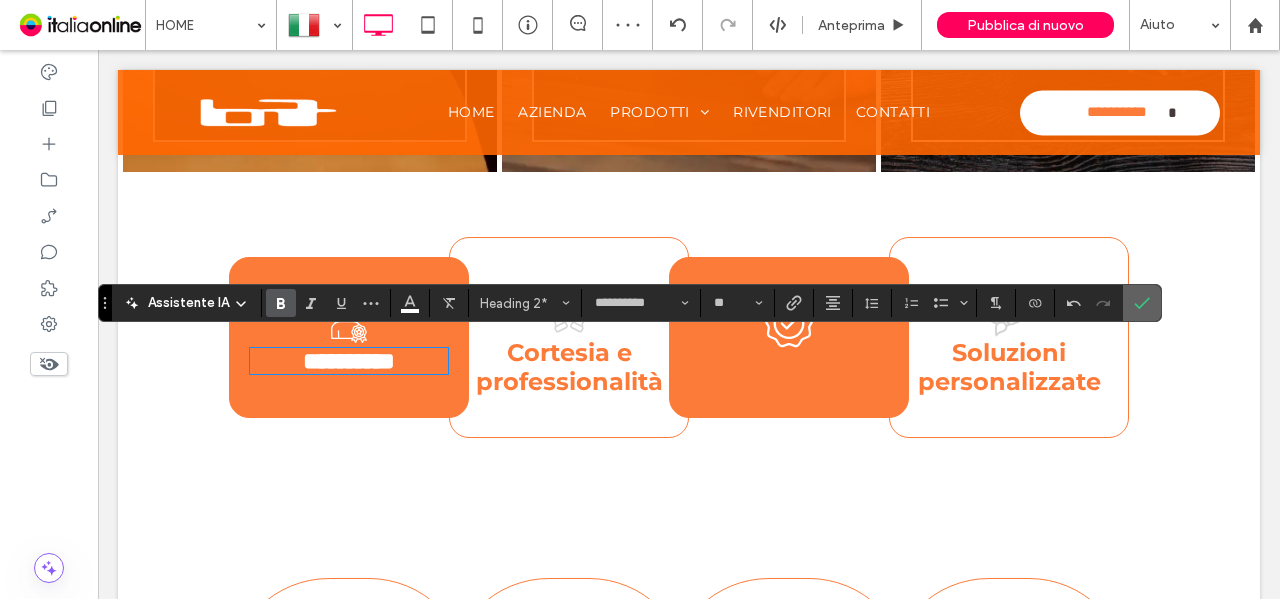 click 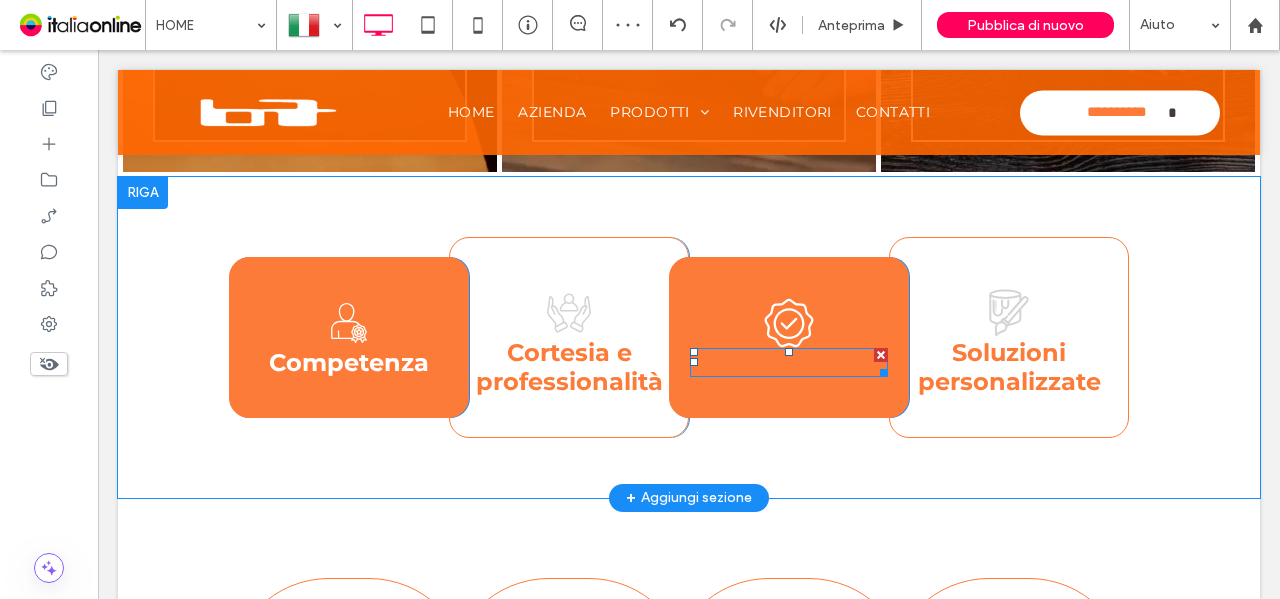 click on "Qualità
Click To Paste     Click To Paste" at bounding box center (789, 337) 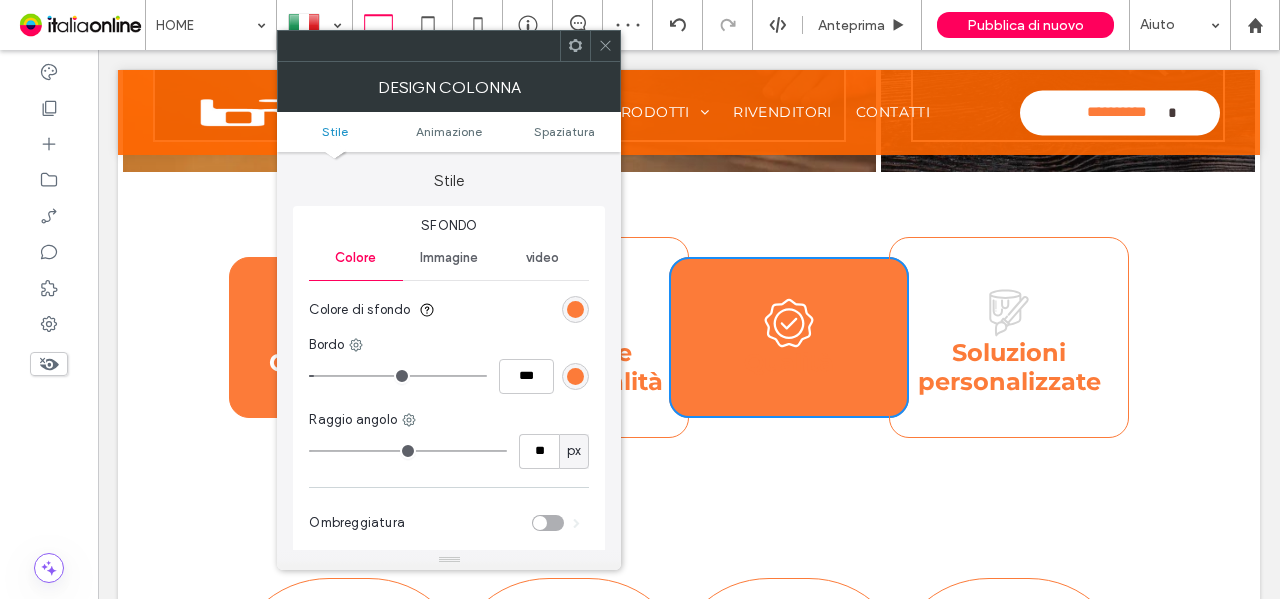 click 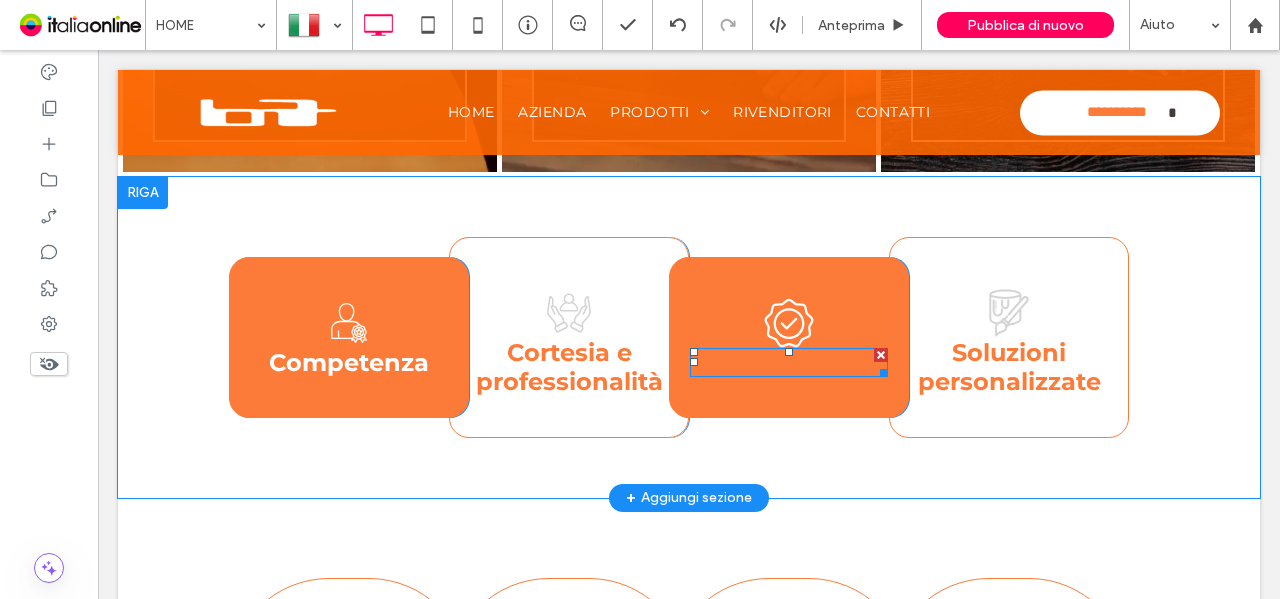 click on "Qualità" at bounding box center (789, 362) 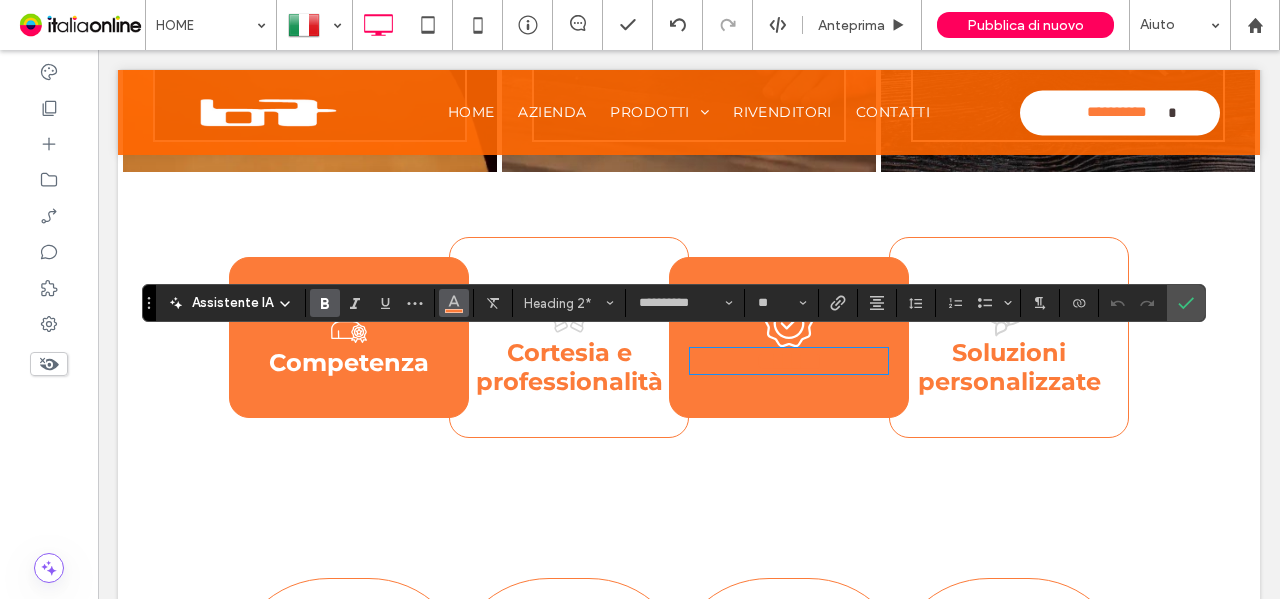 click at bounding box center [454, 301] 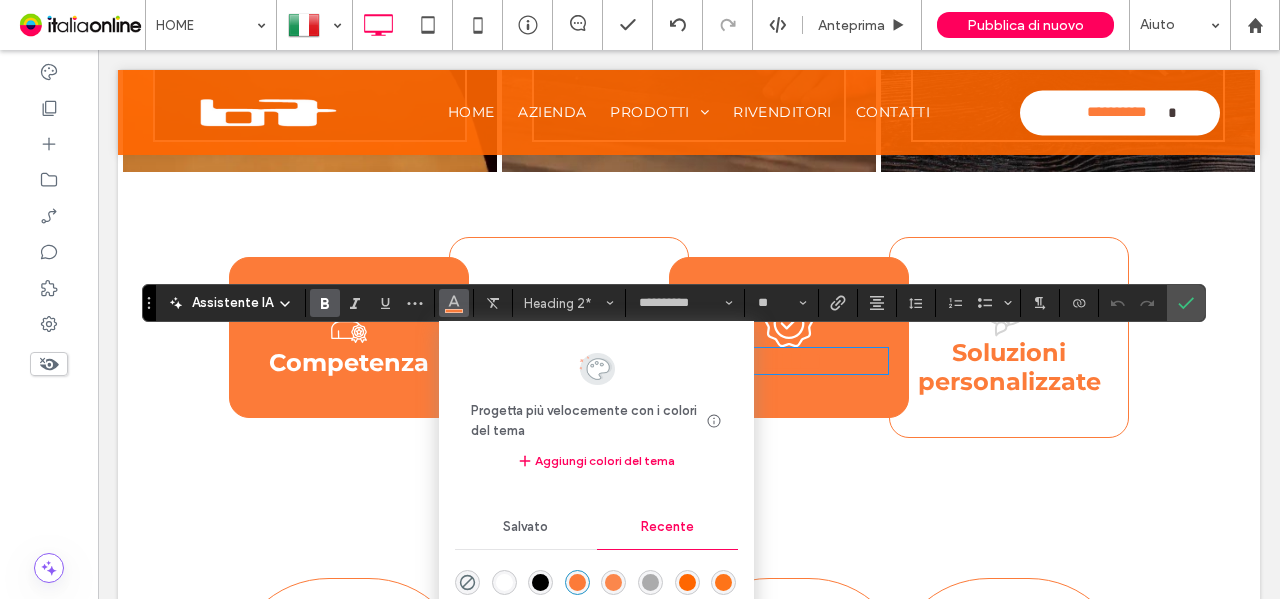 click at bounding box center [504, 582] 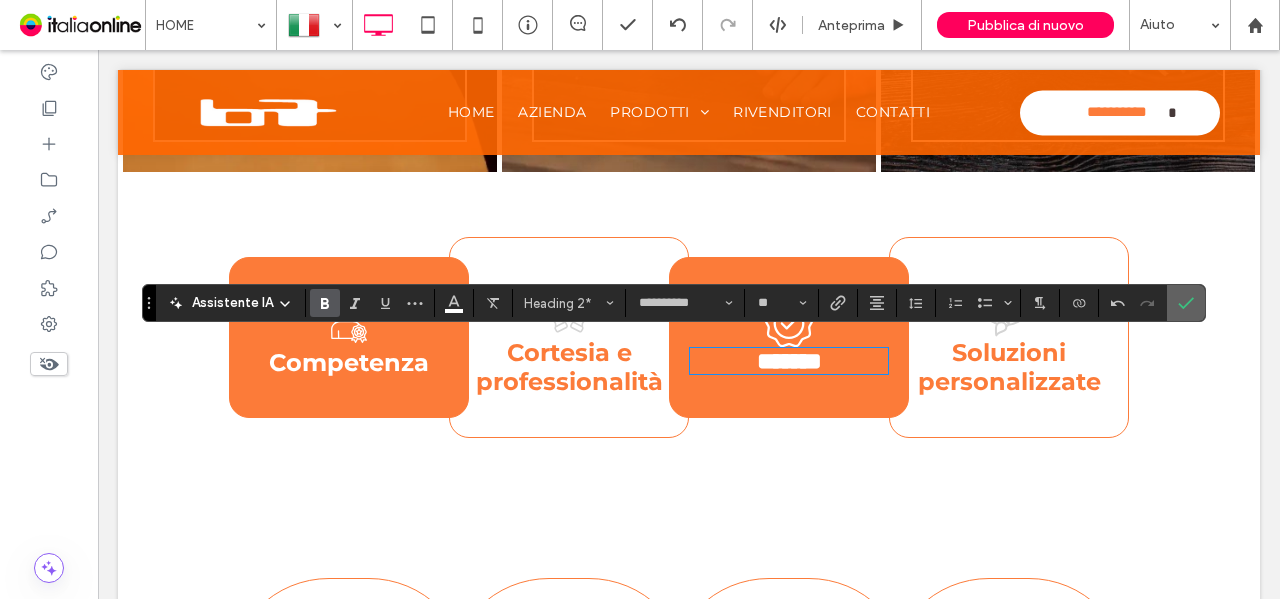 click 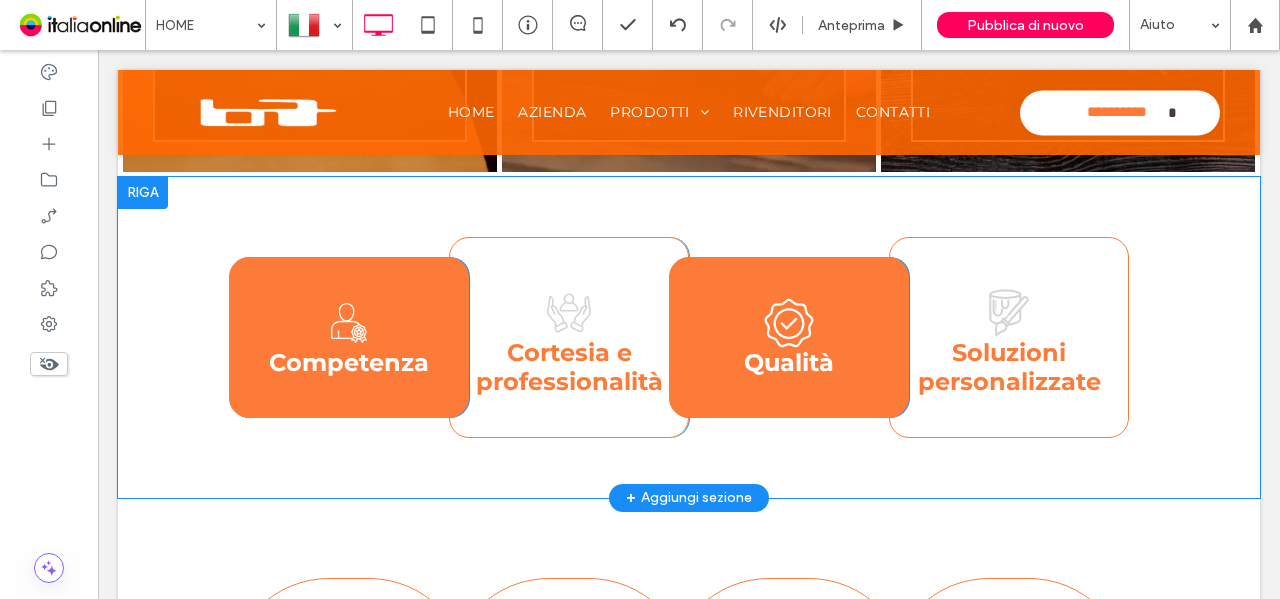 scroll, scrollTop: 2023, scrollLeft: 0, axis: vertical 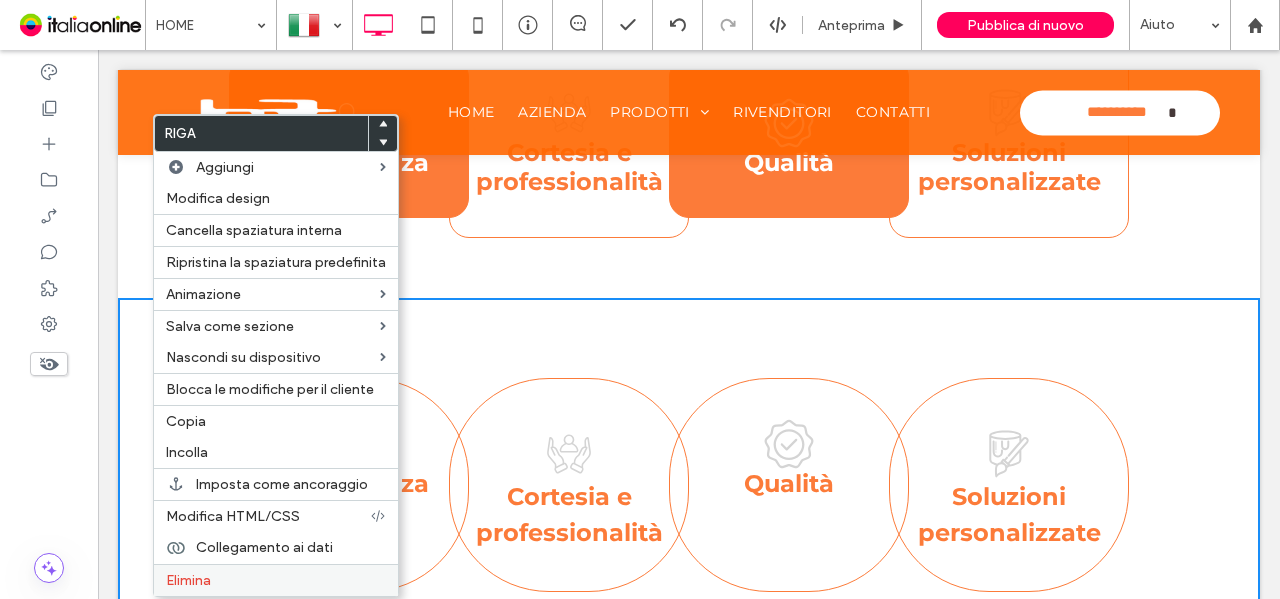 drag, startPoint x: 268, startPoint y: 567, endPoint x: 395, endPoint y: 571, distance: 127.06297 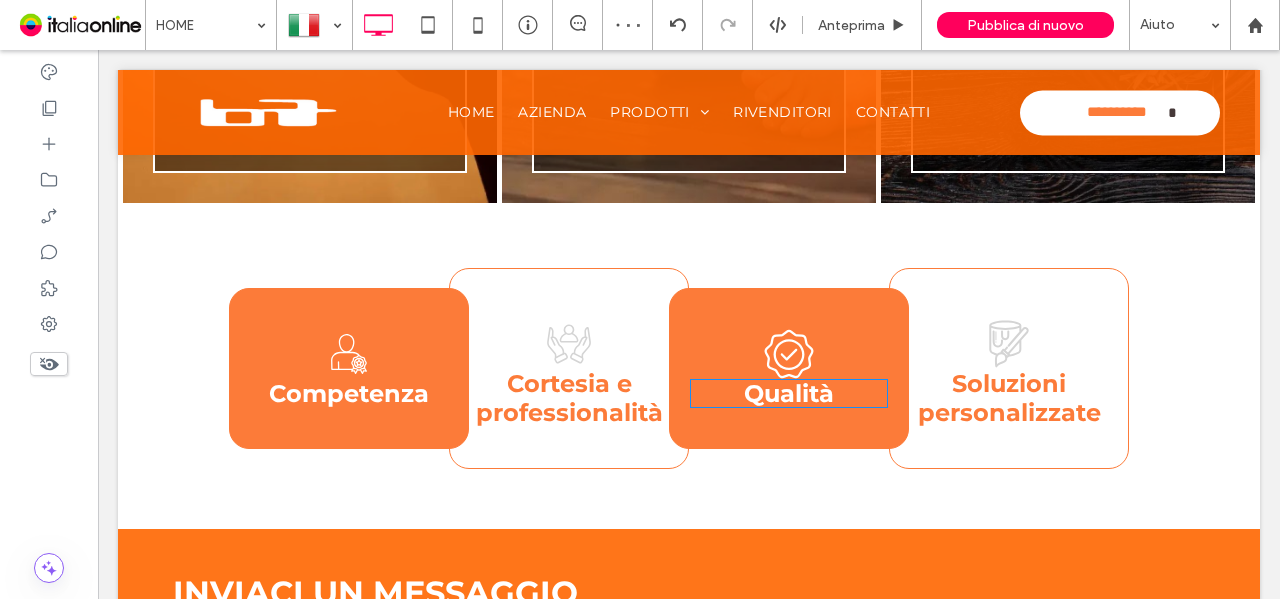 scroll, scrollTop: 1823, scrollLeft: 0, axis: vertical 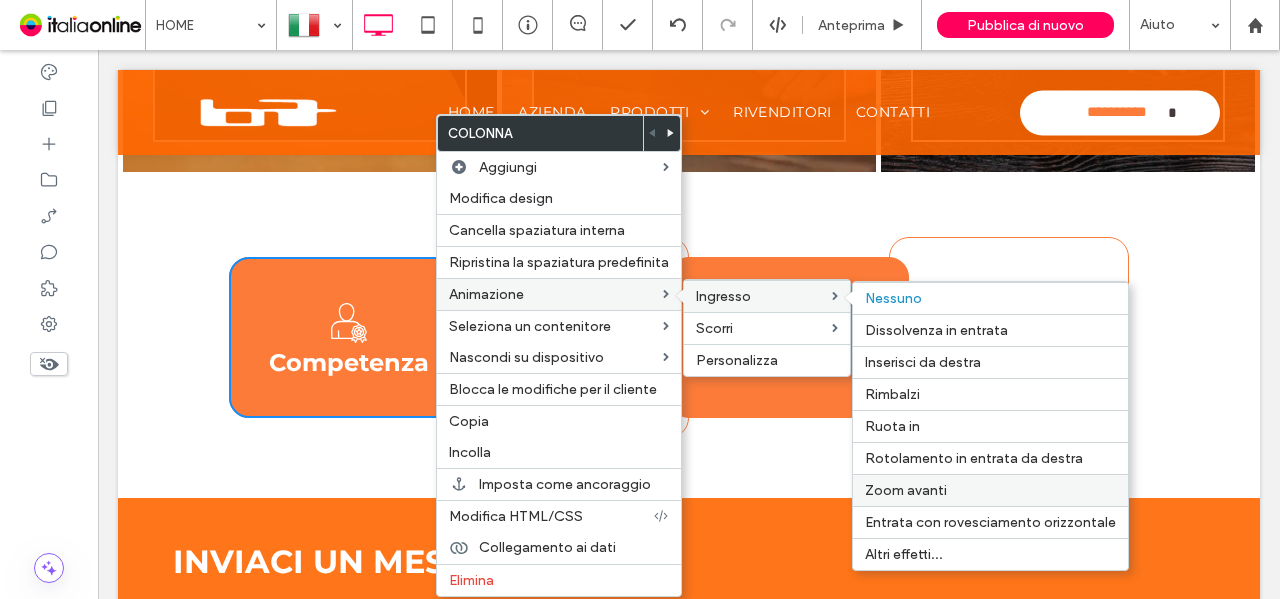 click on "Zoom avanti" at bounding box center [906, 490] 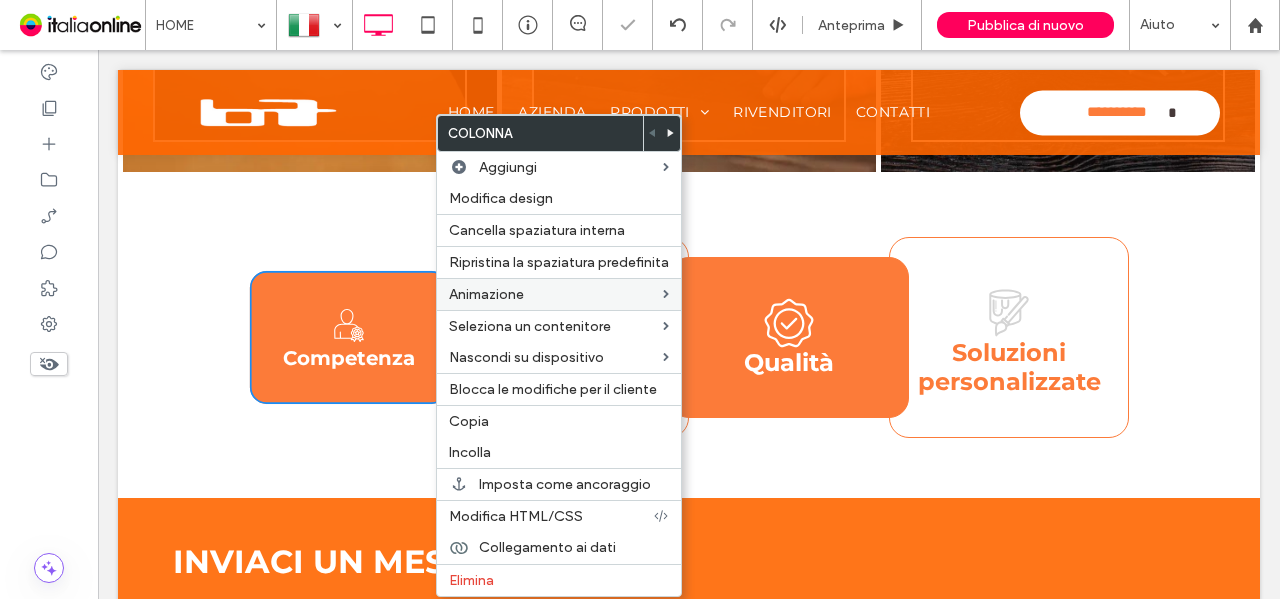 click on "Qualità Click To Paste     Click To Paste" at bounding box center [789, 337] 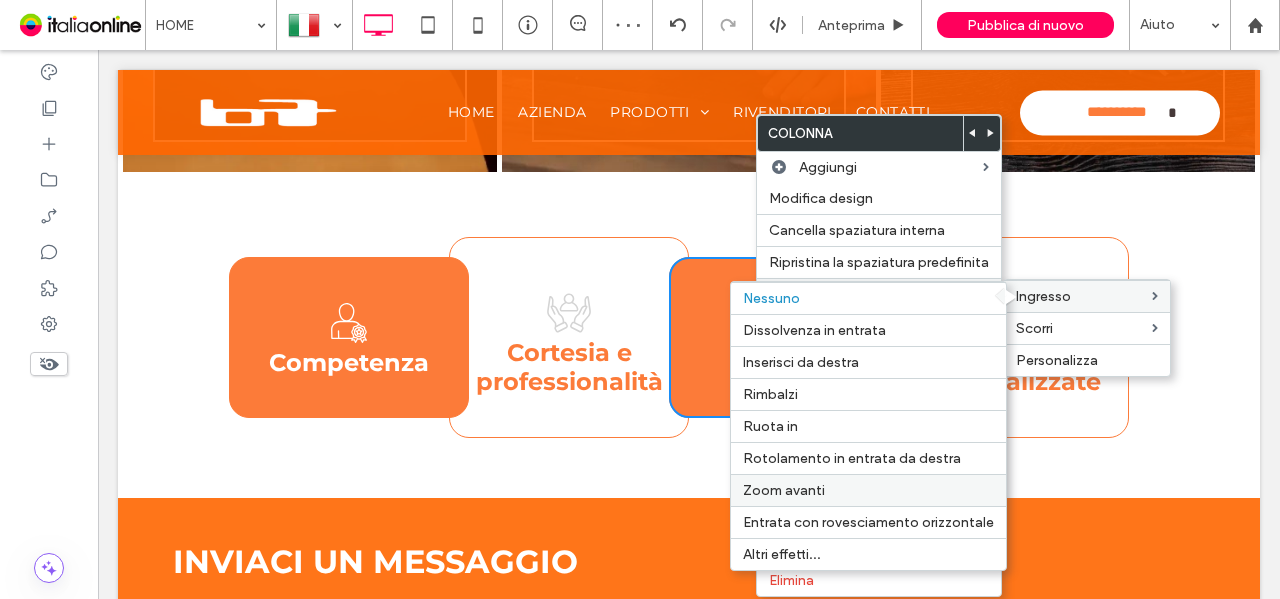 click on "Zoom avanti" at bounding box center (868, 490) 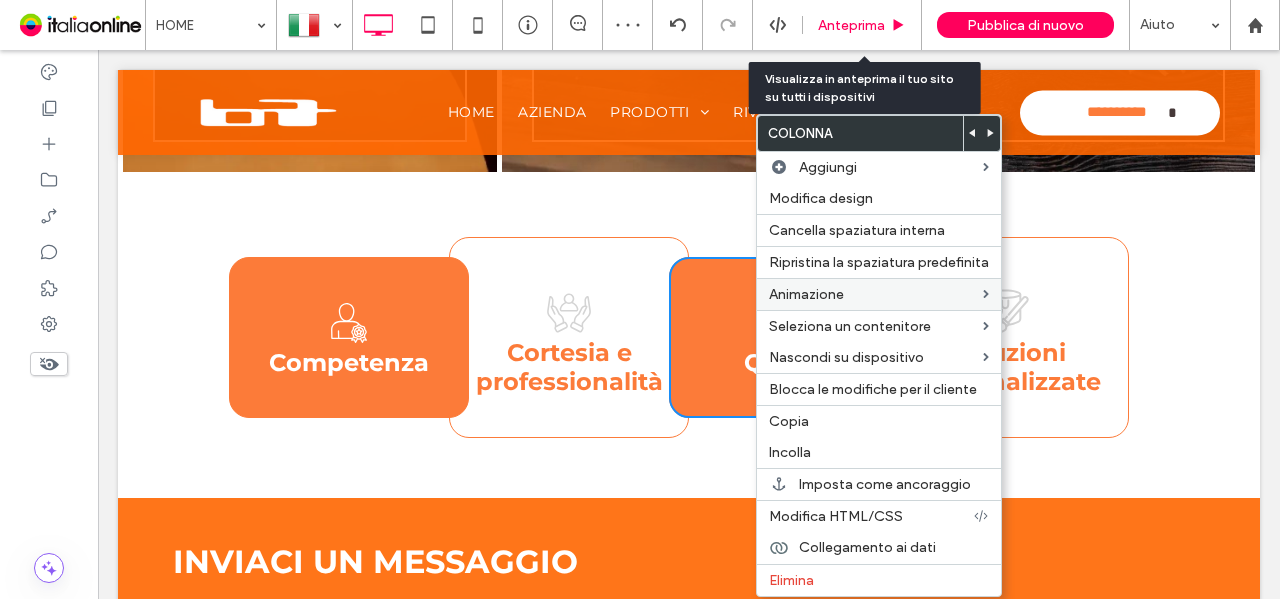 click on "Anteprima" at bounding box center (851, 25) 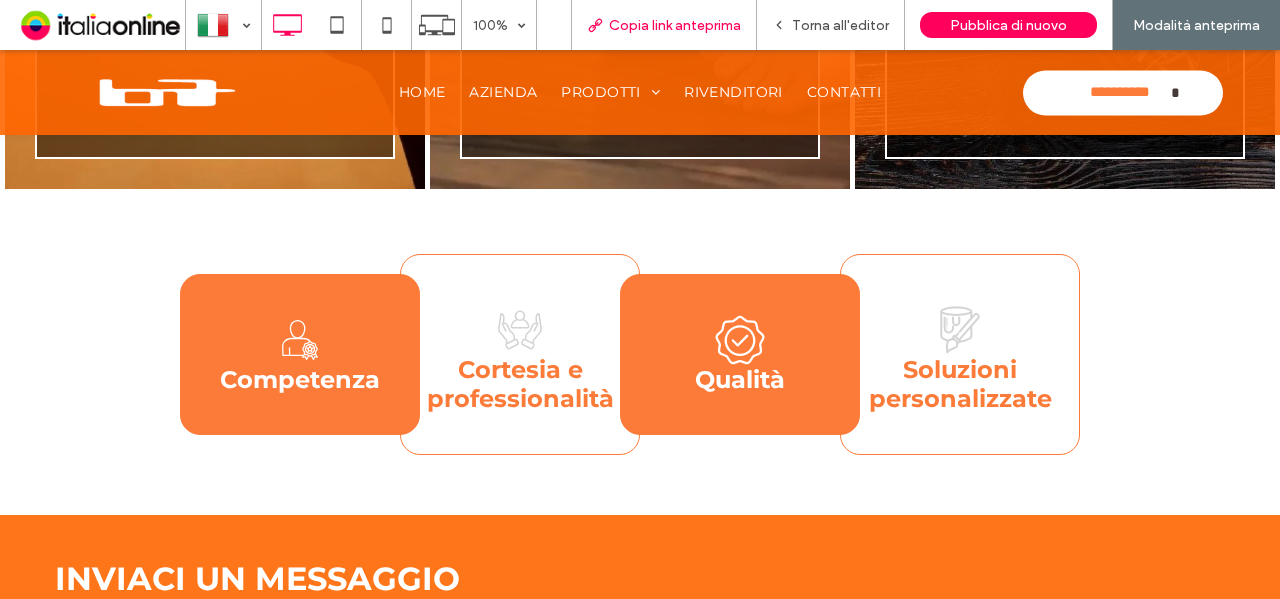 scroll, scrollTop: 1848, scrollLeft: 0, axis: vertical 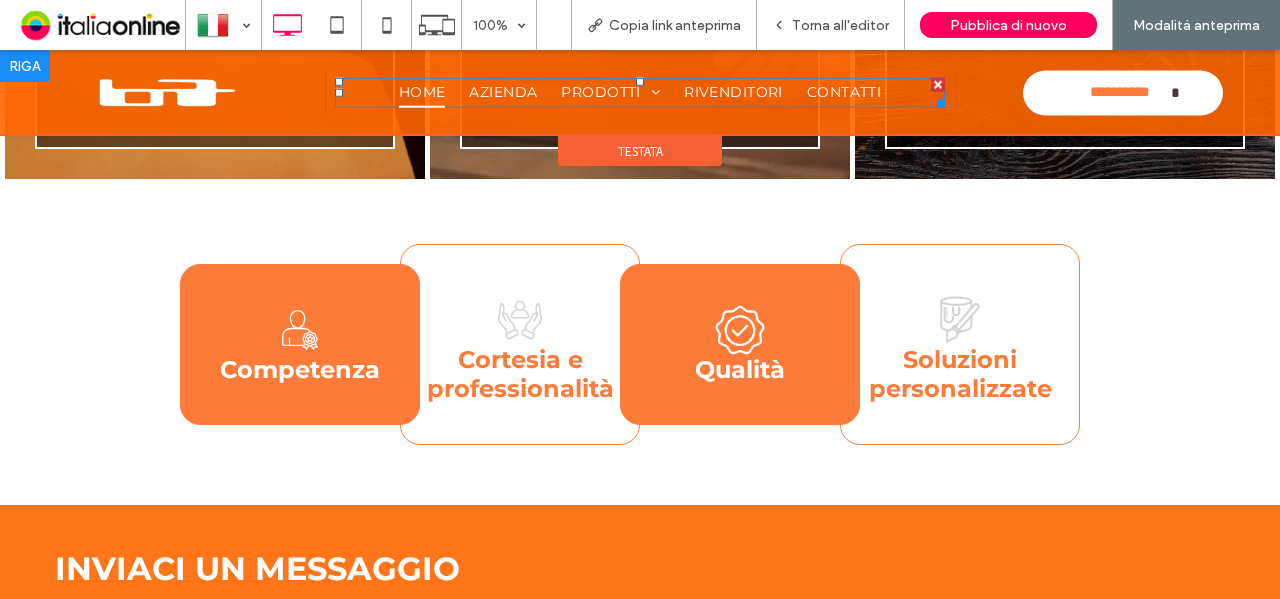 click on "HOME" at bounding box center (422, 92) 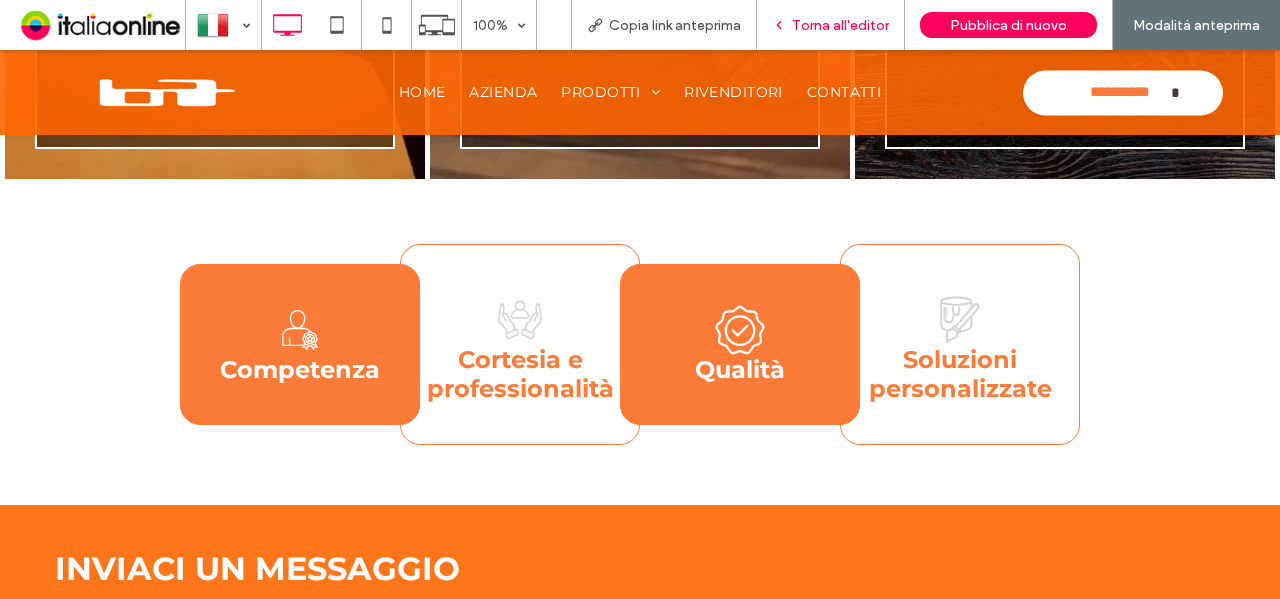 click on "Torna all'editor" at bounding box center [840, 25] 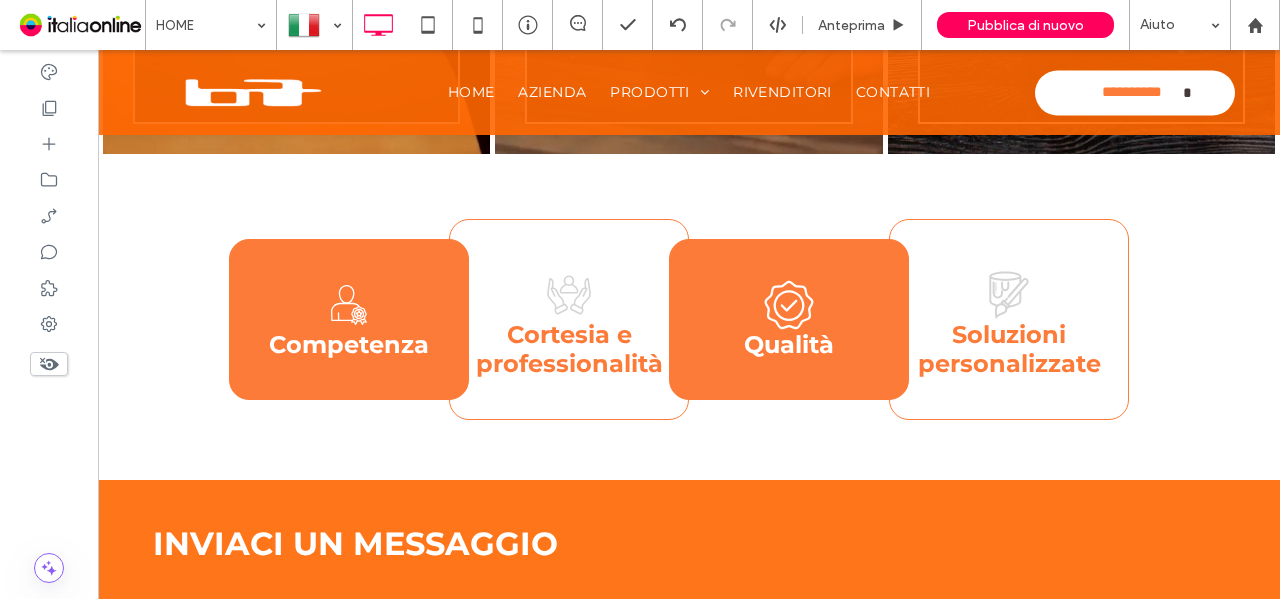 click 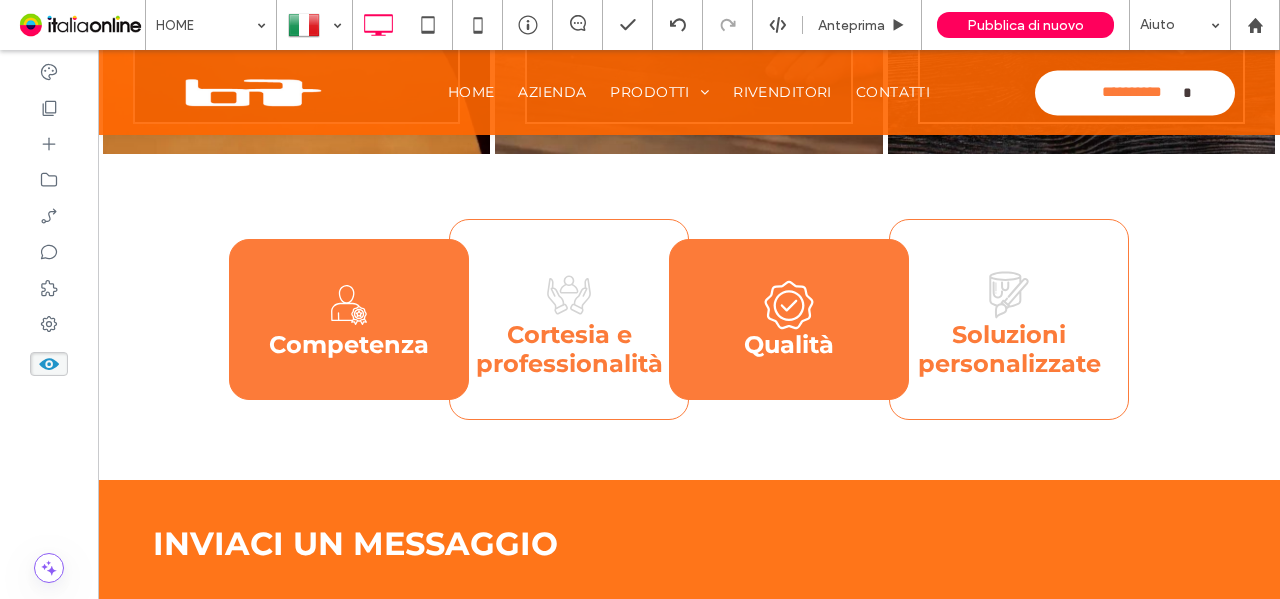 click 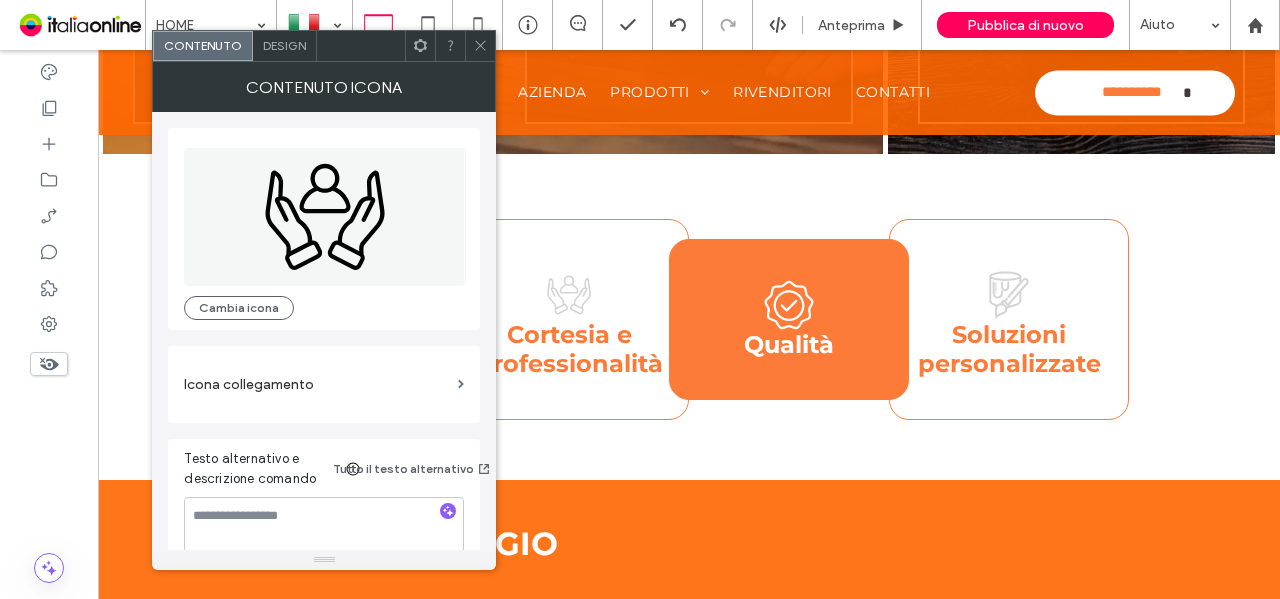 click on "Design" at bounding box center [284, 45] 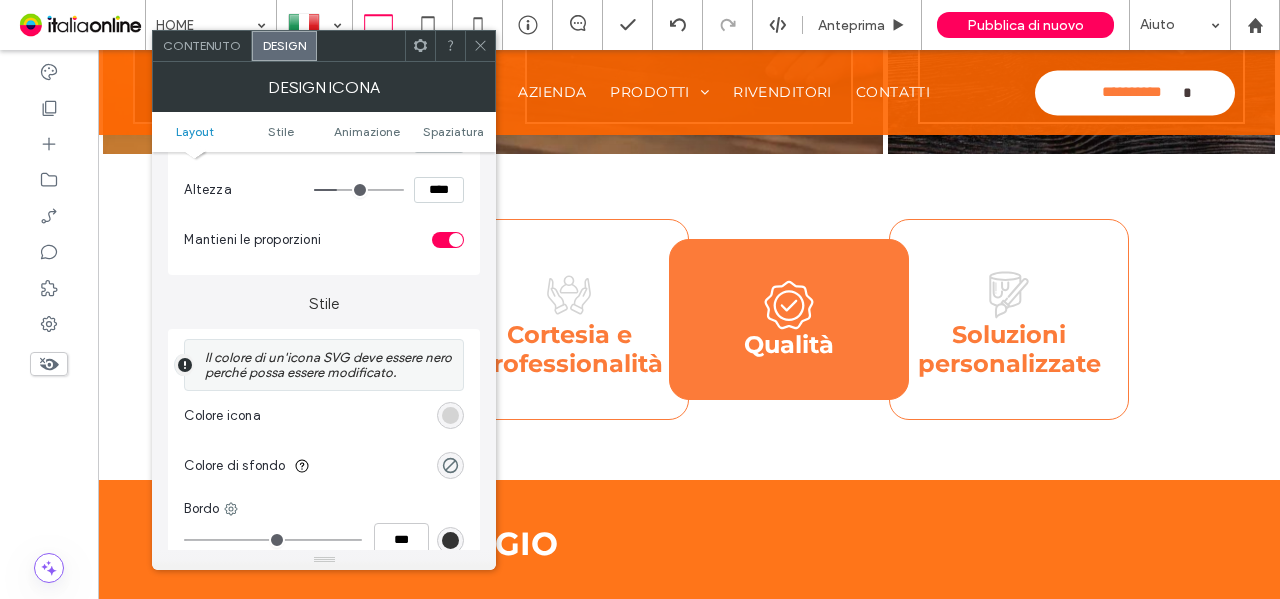 scroll, scrollTop: 300, scrollLeft: 0, axis: vertical 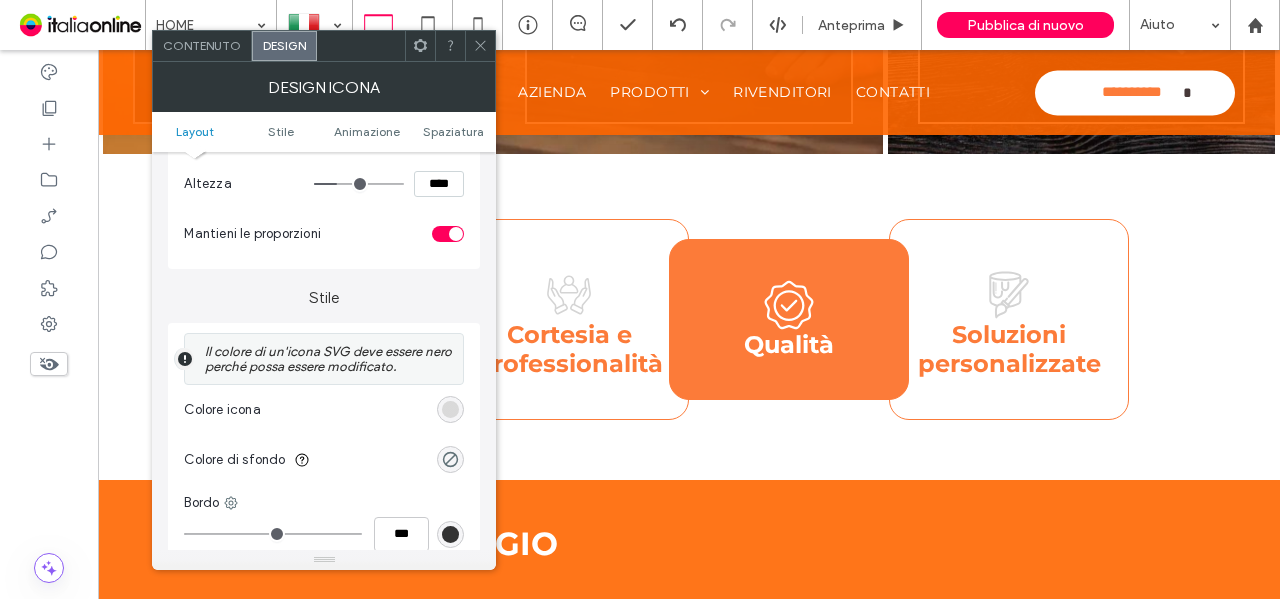click at bounding box center [450, 409] 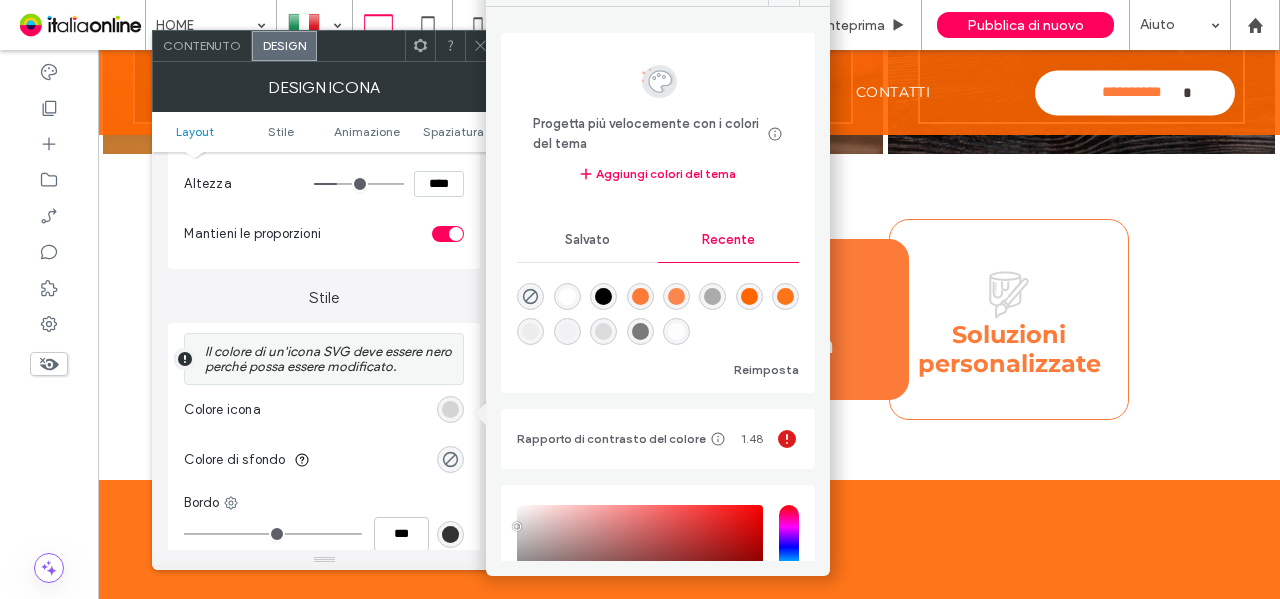 drag, startPoint x: 653, startPoint y: 297, endPoint x: 576, endPoint y: 158, distance: 158.90248 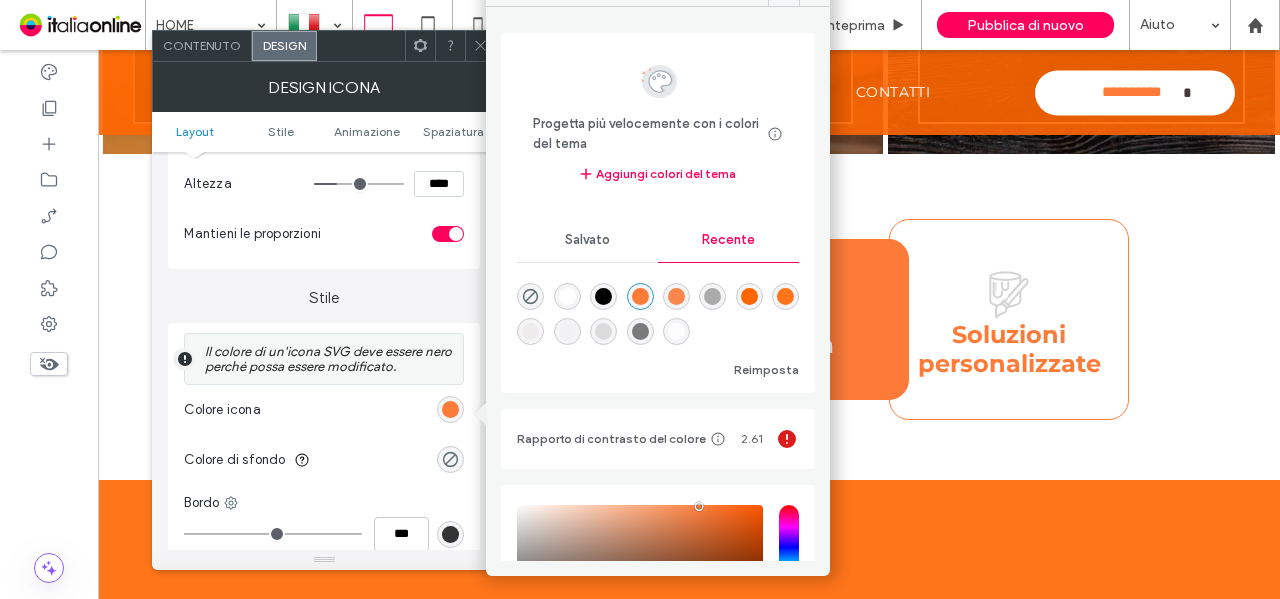 click 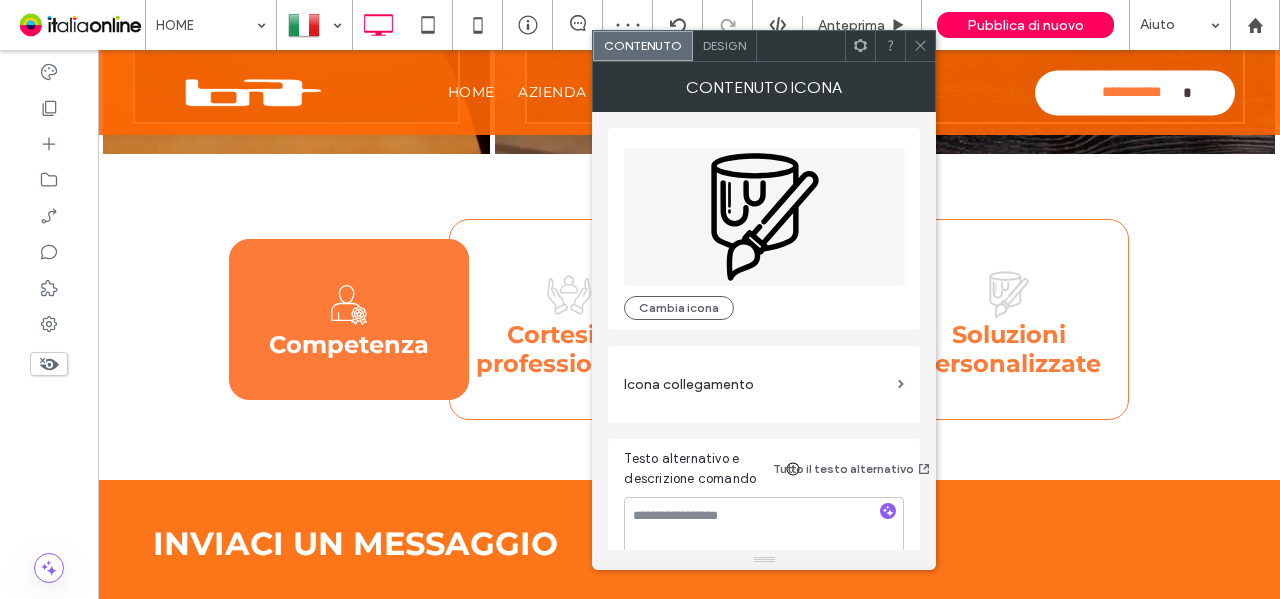 click on "Design" at bounding box center [724, 45] 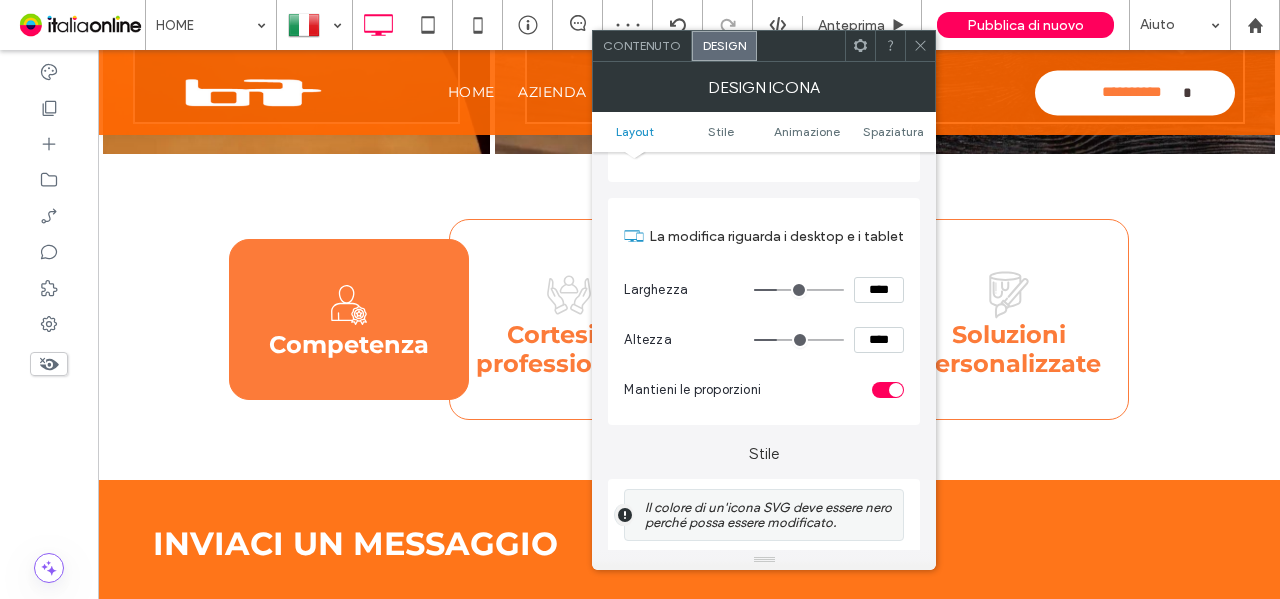scroll, scrollTop: 200, scrollLeft: 0, axis: vertical 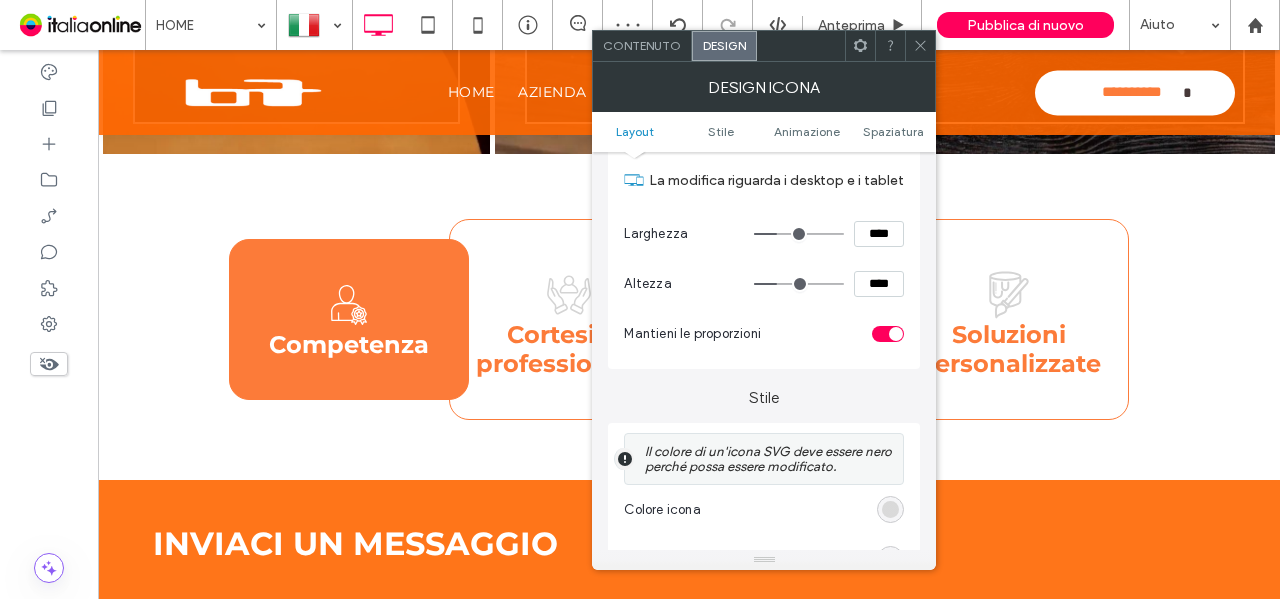 click at bounding box center [890, 509] 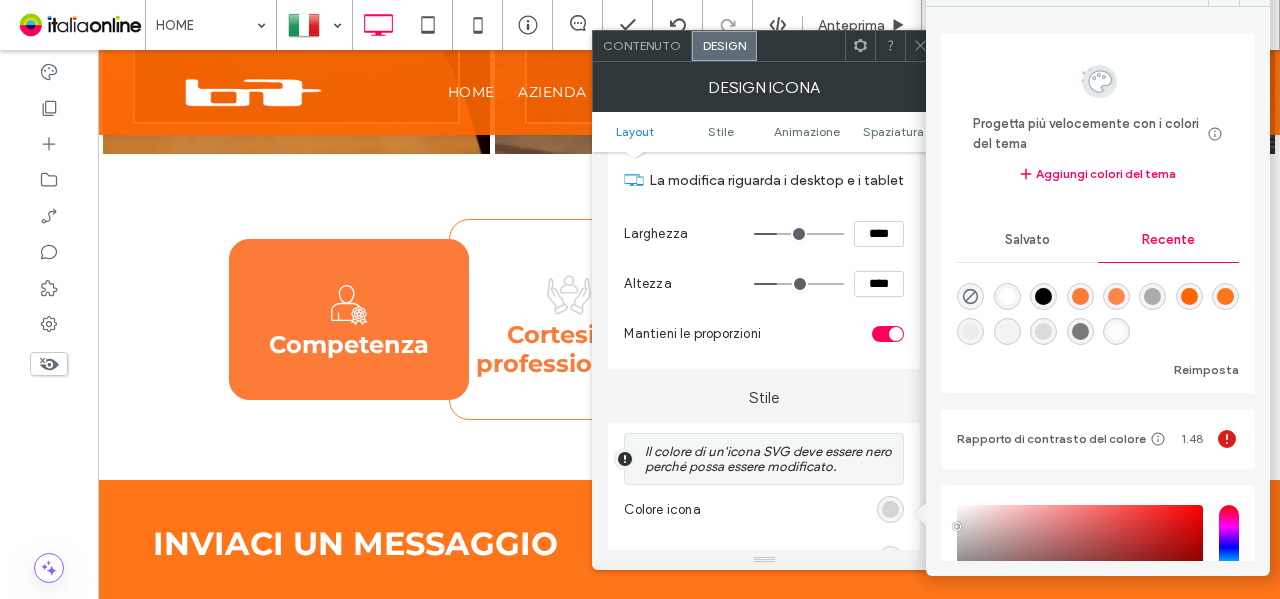 click at bounding box center [1080, 296] 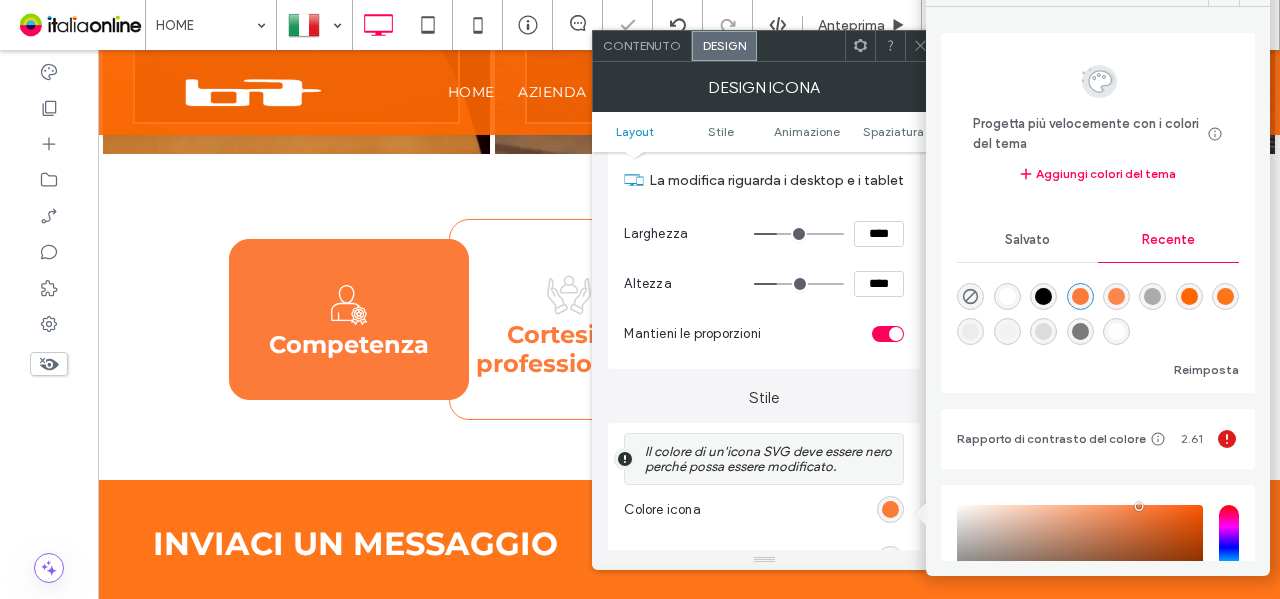 click 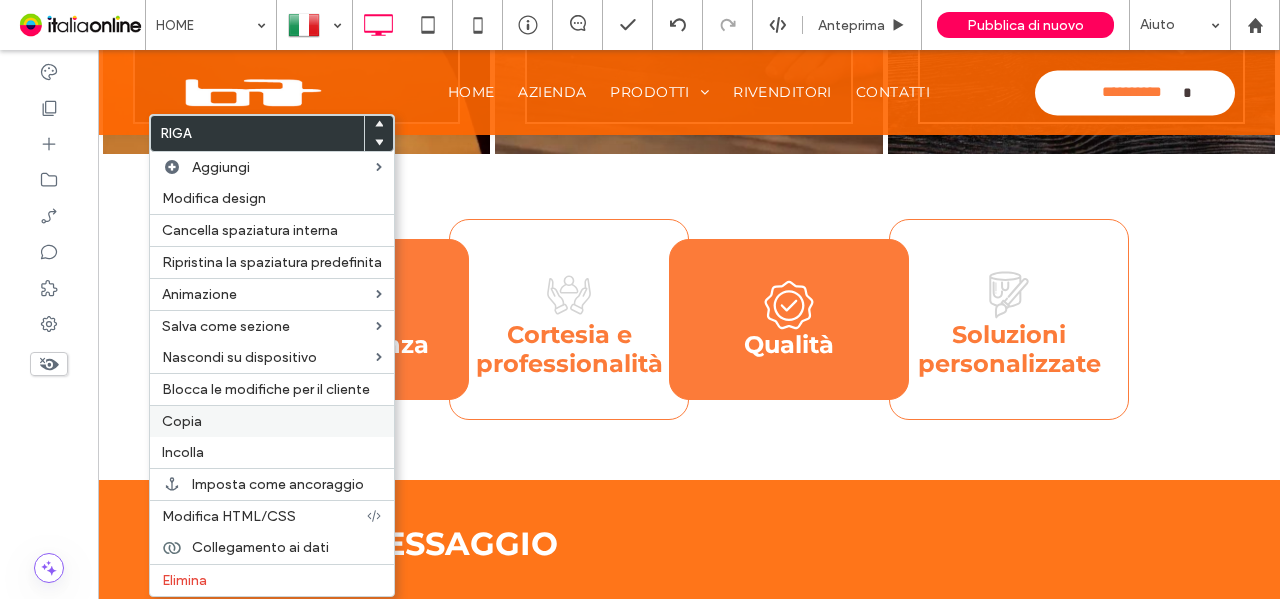click on "Copia" at bounding box center [182, 421] 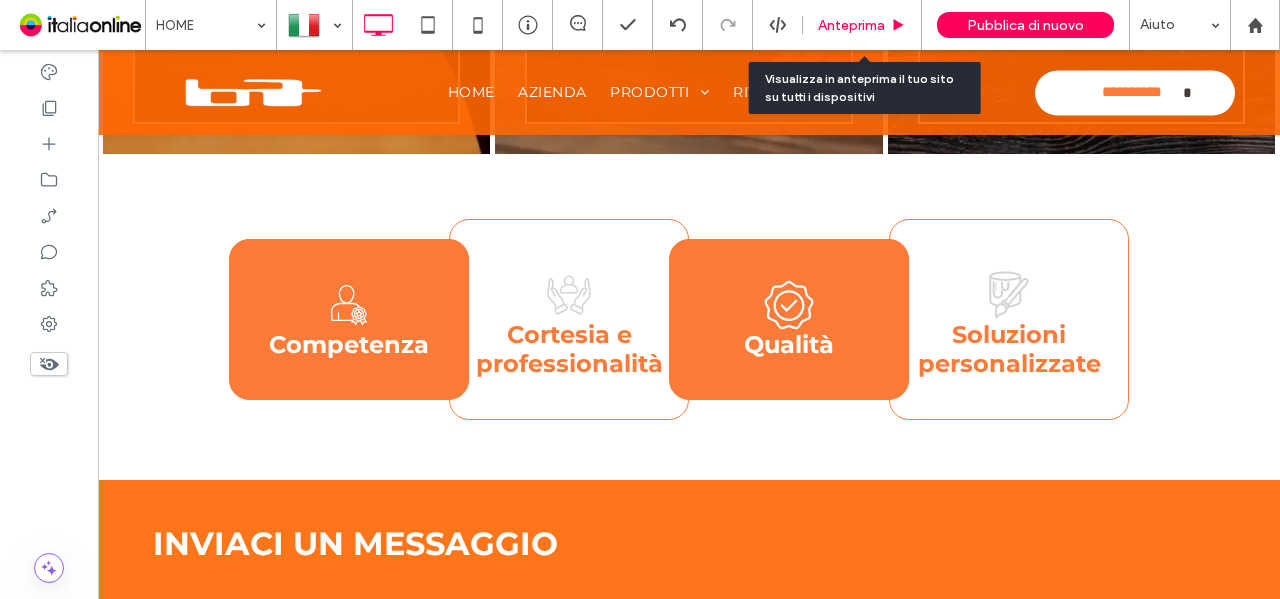 click on "Anteprima" at bounding box center [851, 25] 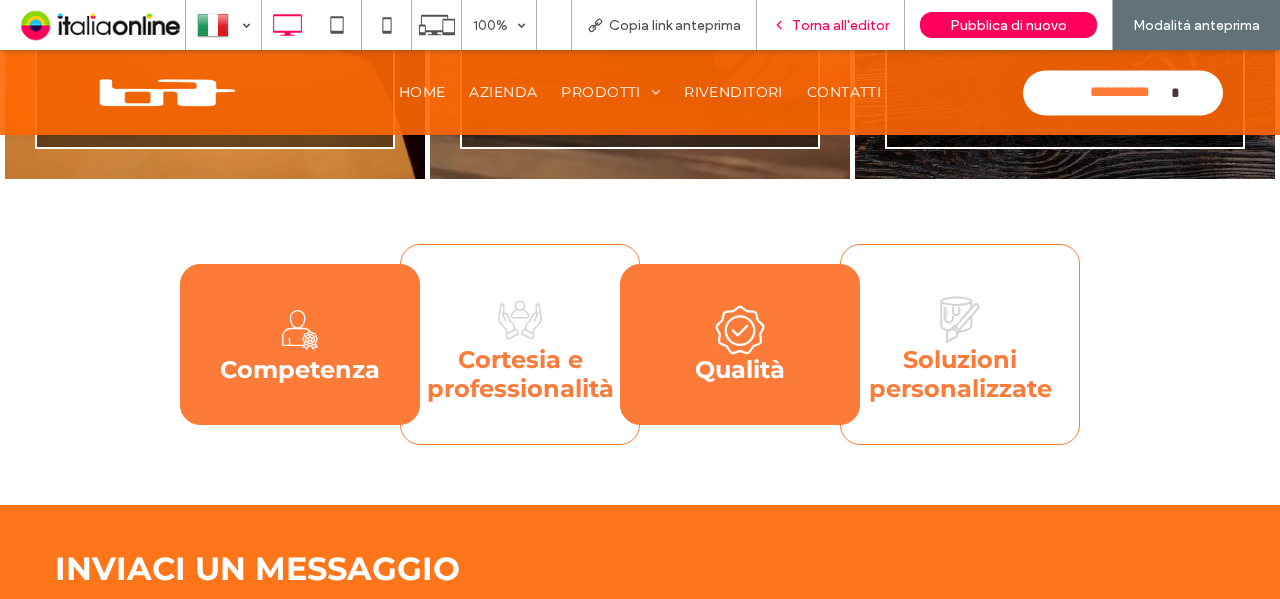 click on "Torna all'editor" at bounding box center [840, 25] 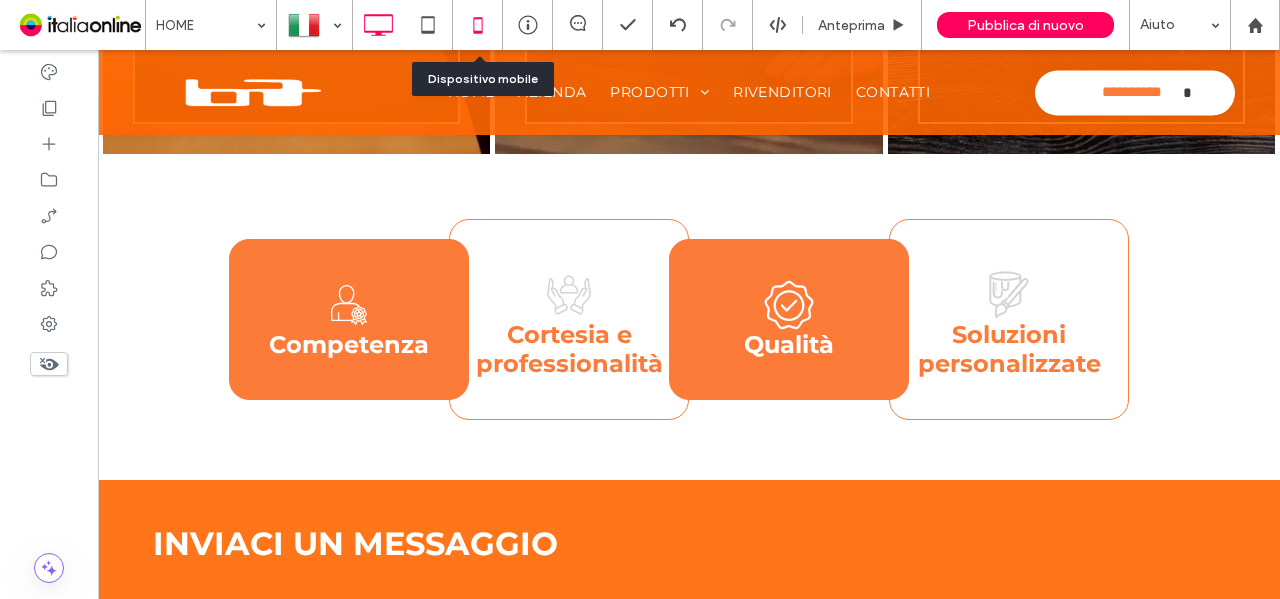 click 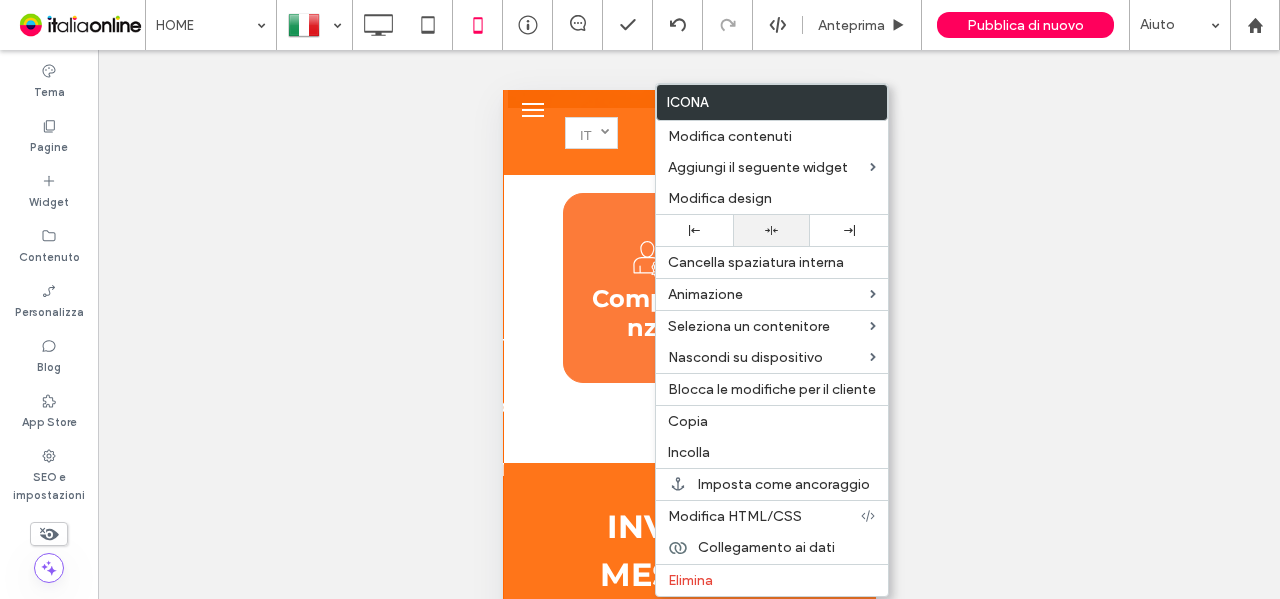 click at bounding box center (771, 230) 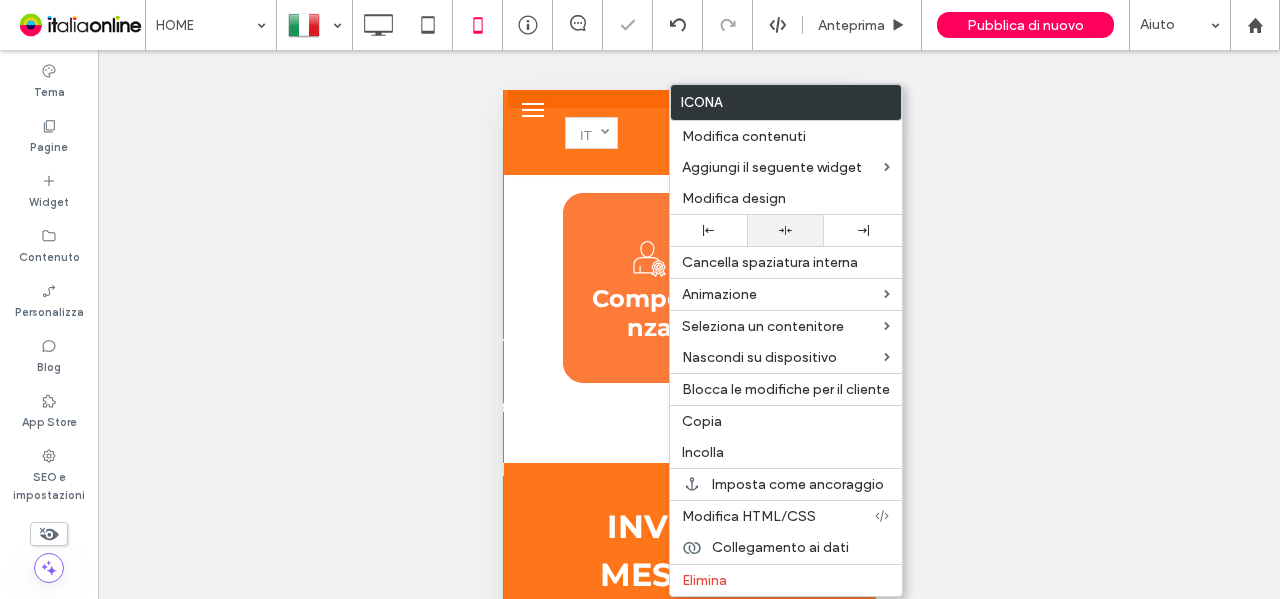 click 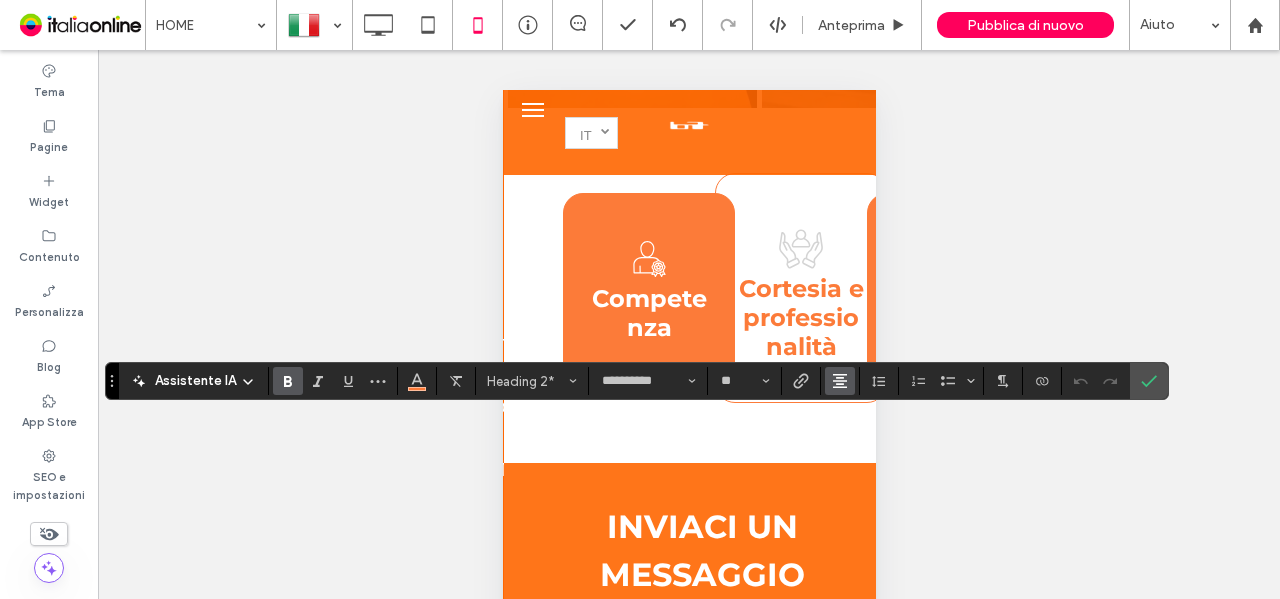 click 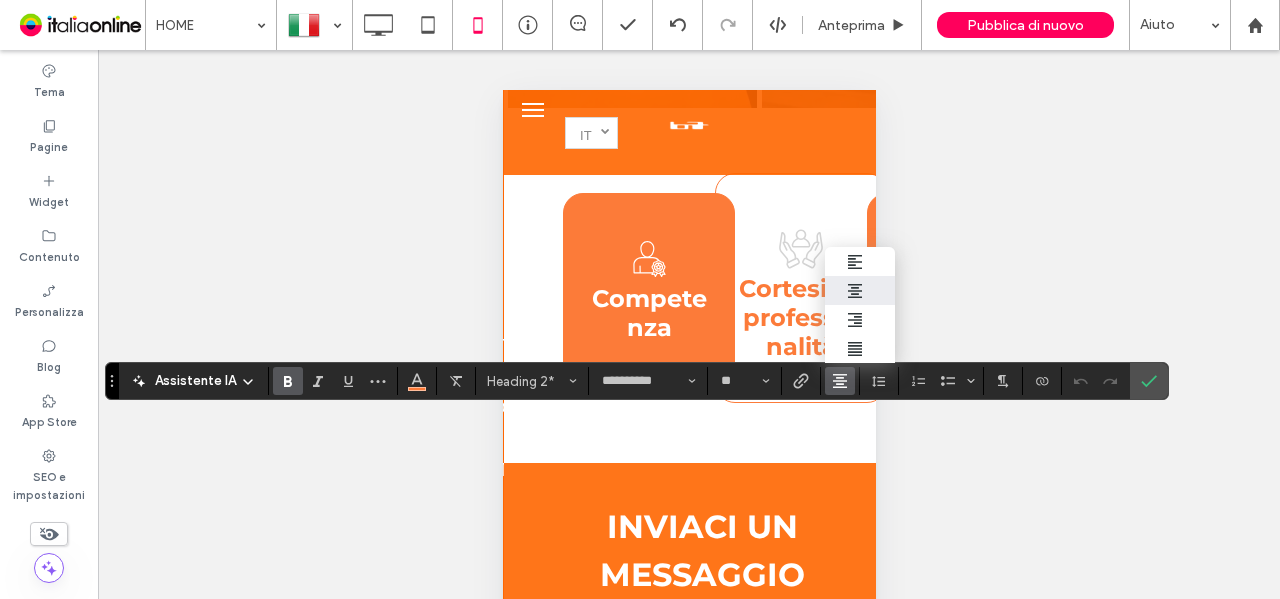drag, startPoint x: 860, startPoint y: 273, endPoint x: 1060, endPoint y: 301, distance: 201.95049 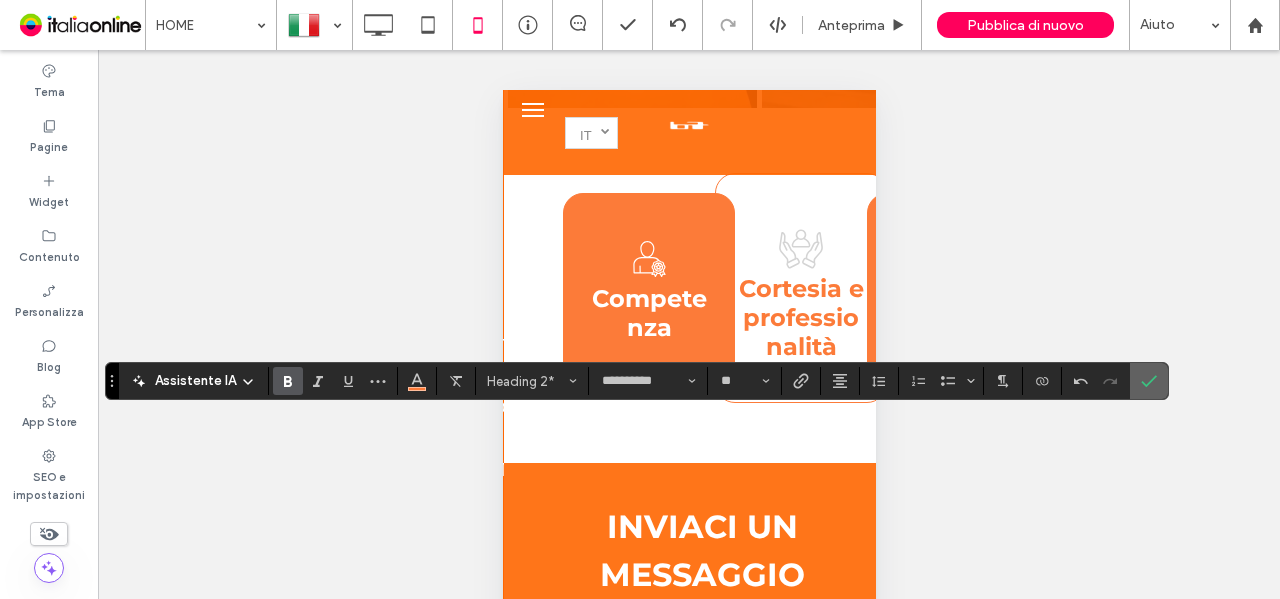 click 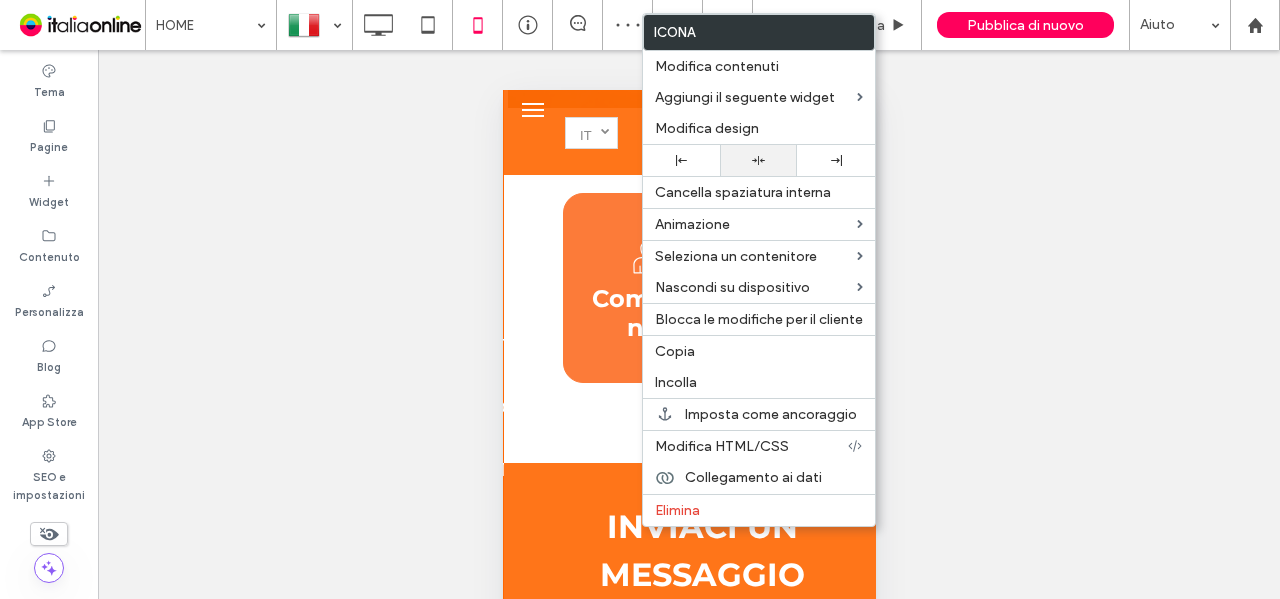 click at bounding box center (758, 160) 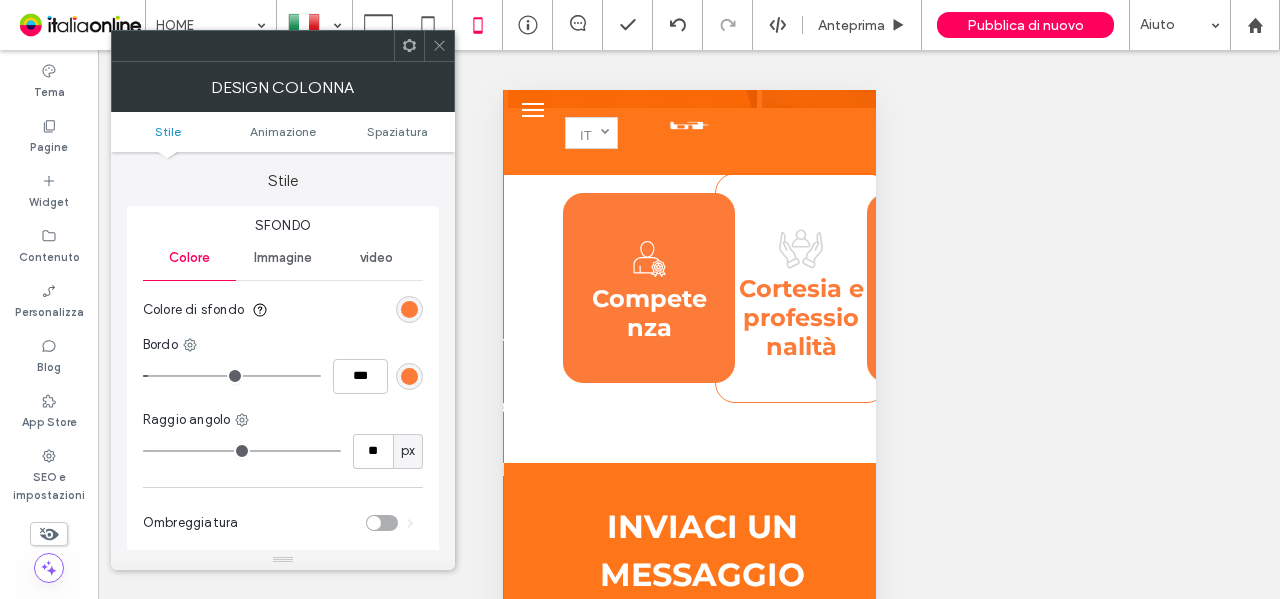 click 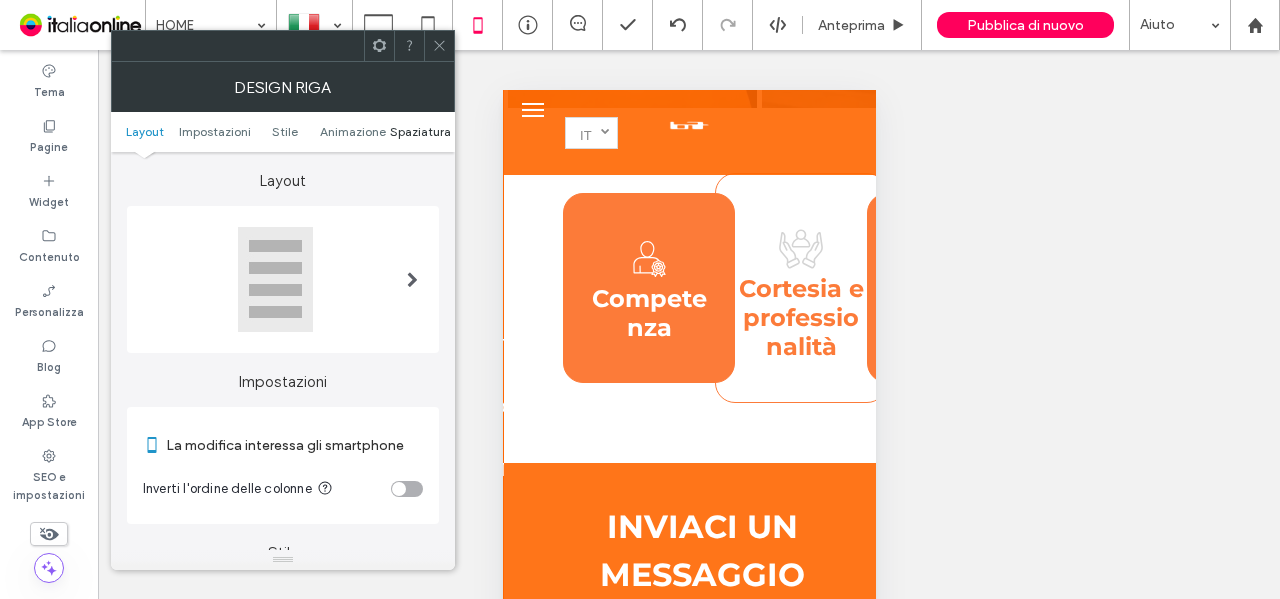 click on "Spaziatura" at bounding box center [420, 131] 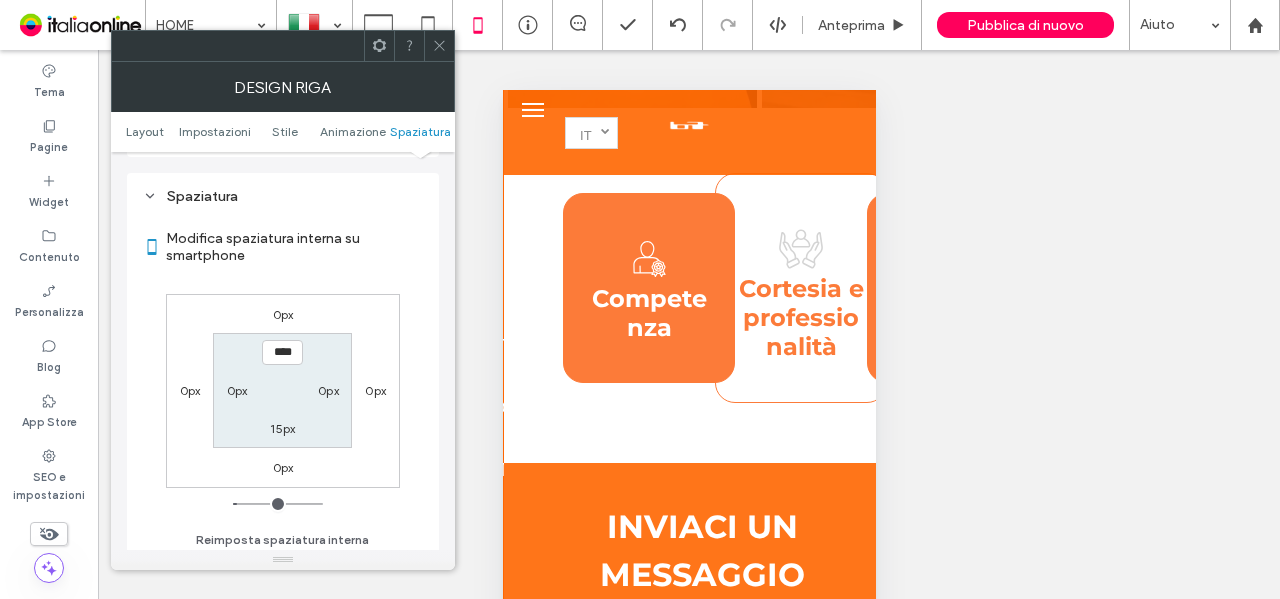scroll, scrollTop: 767, scrollLeft: 0, axis: vertical 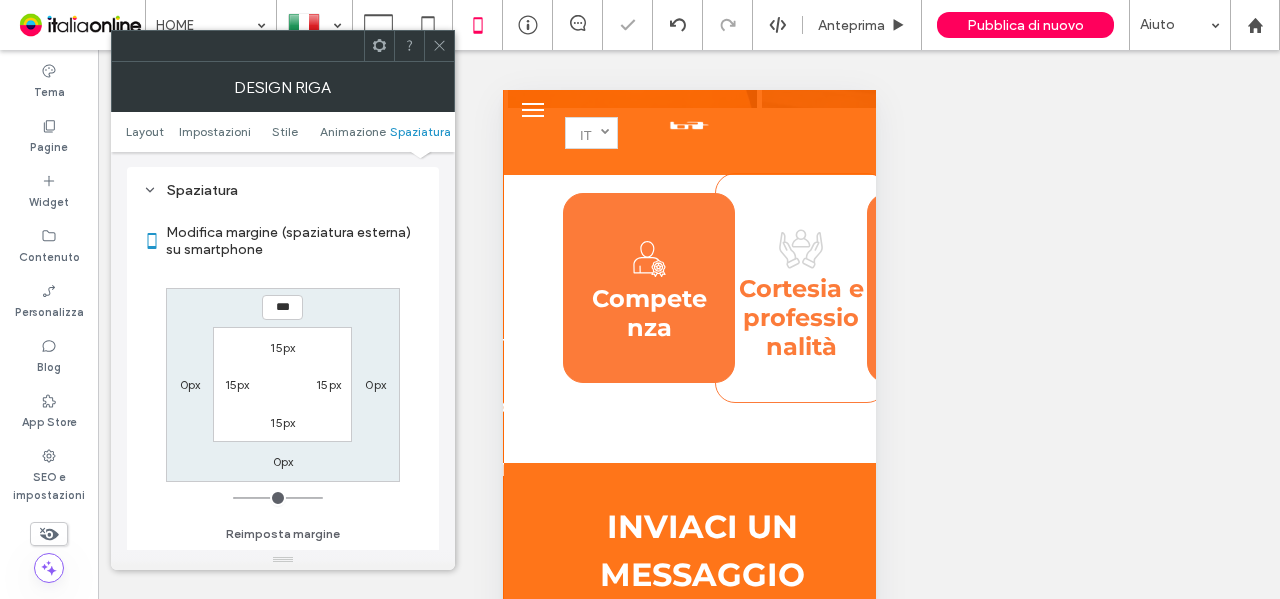 click on "15px" at bounding box center (237, 384) 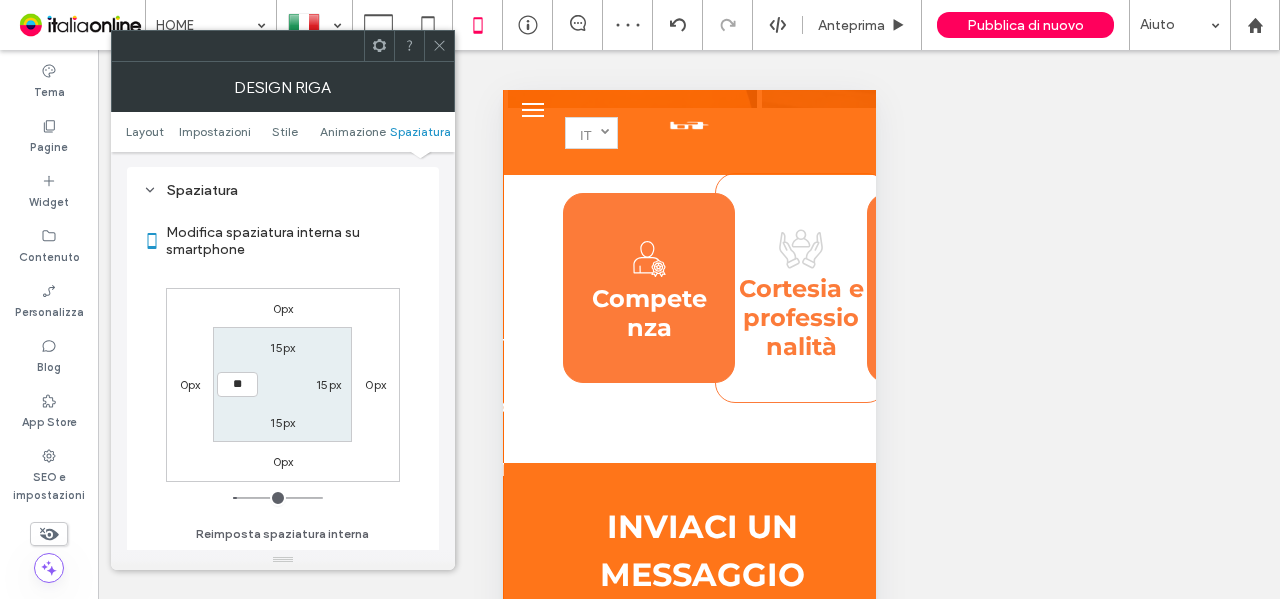 click on "0px 0px 0px 0px 15px 15px 15px **" at bounding box center (283, 385) 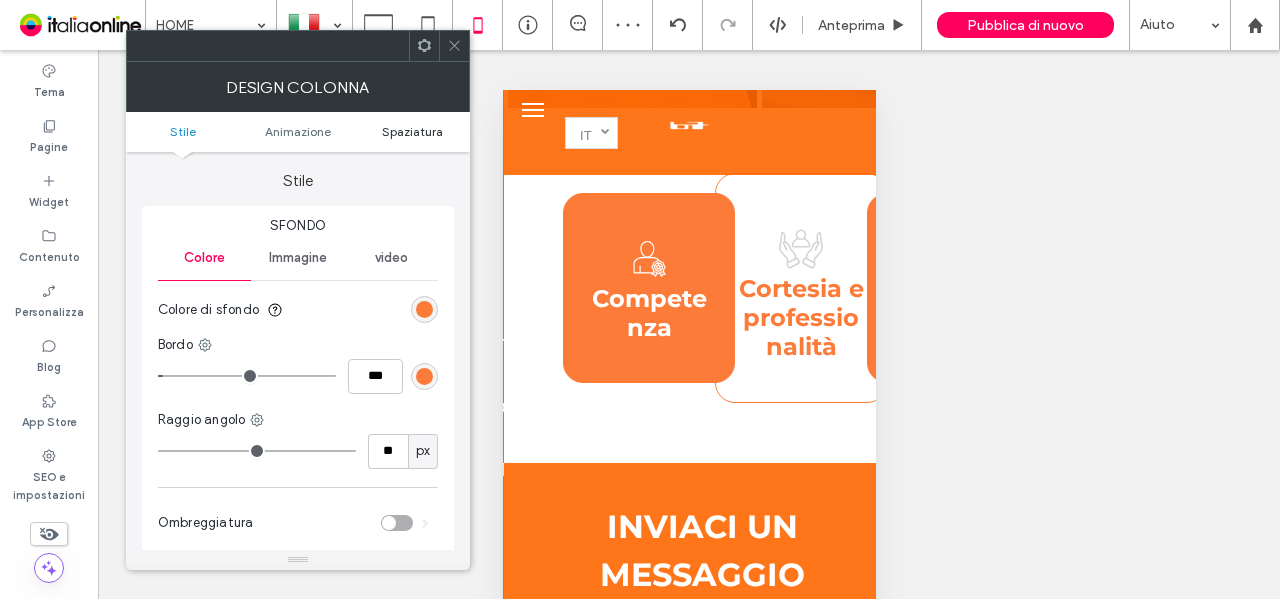 click on "Spaziatura" at bounding box center (412, 131) 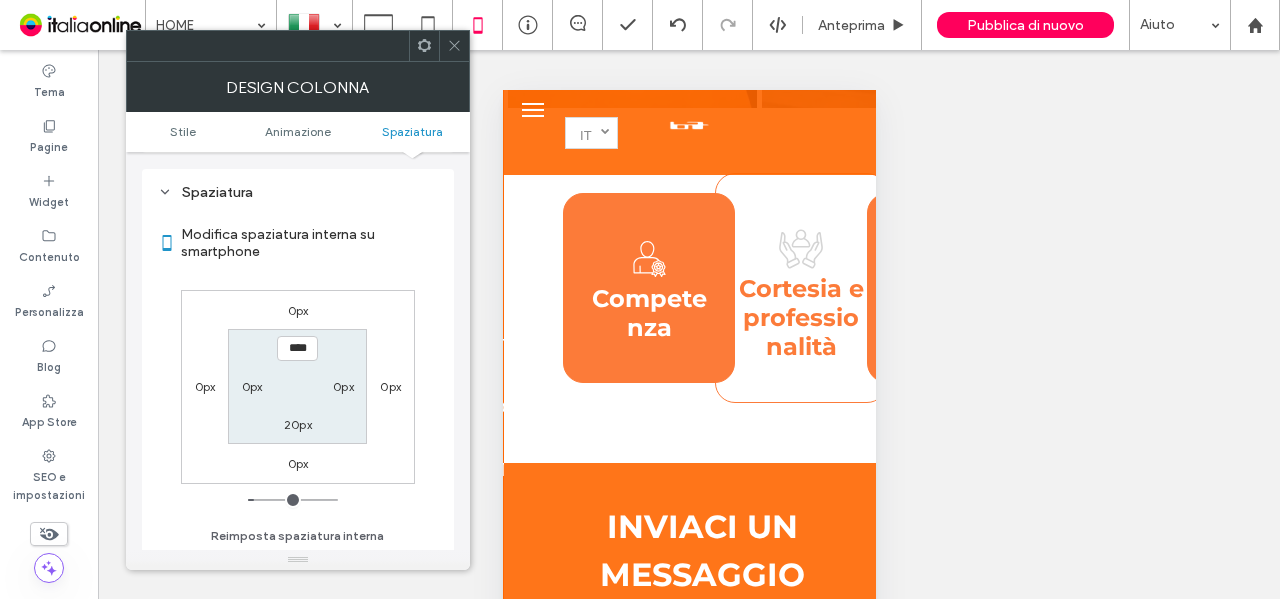 scroll, scrollTop: 469, scrollLeft: 0, axis: vertical 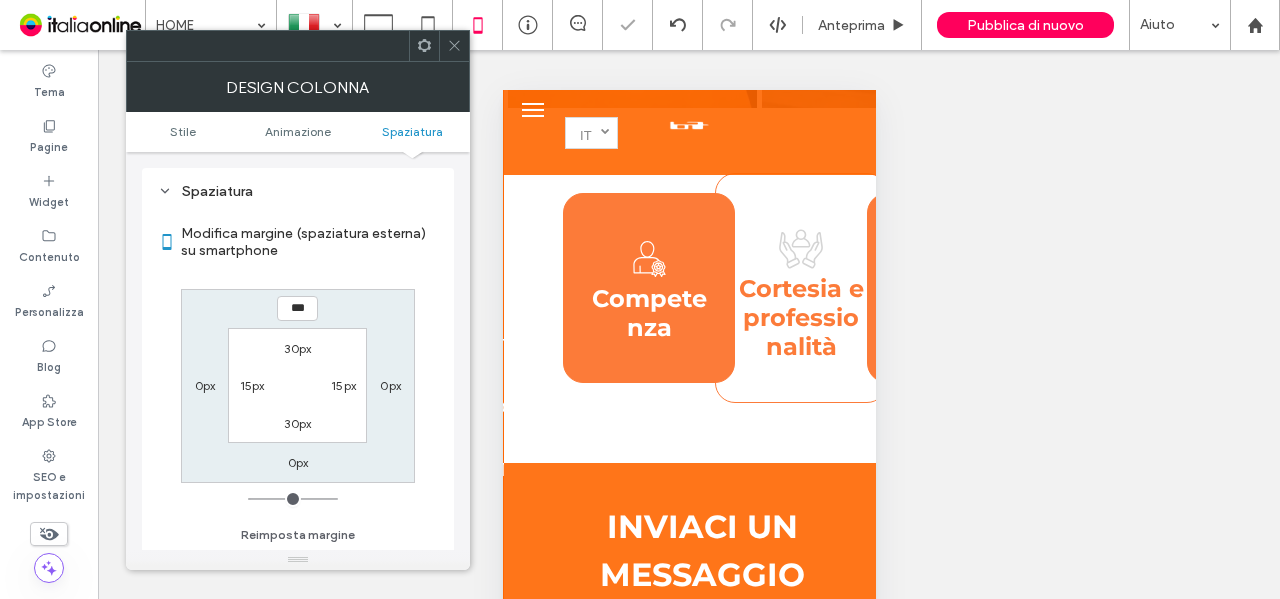 drag, startPoint x: 458, startPoint y: 41, endPoint x: 492, endPoint y: 224, distance: 186.13167 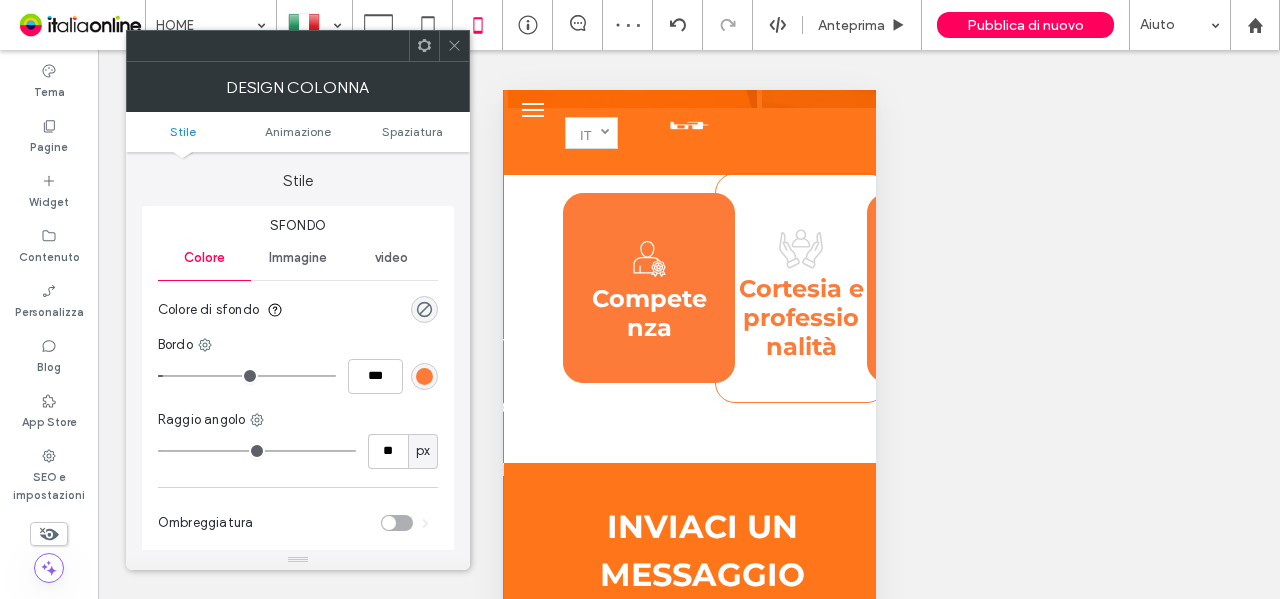 click on "Stile Animazione Spaziatura" at bounding box center (298, 132) 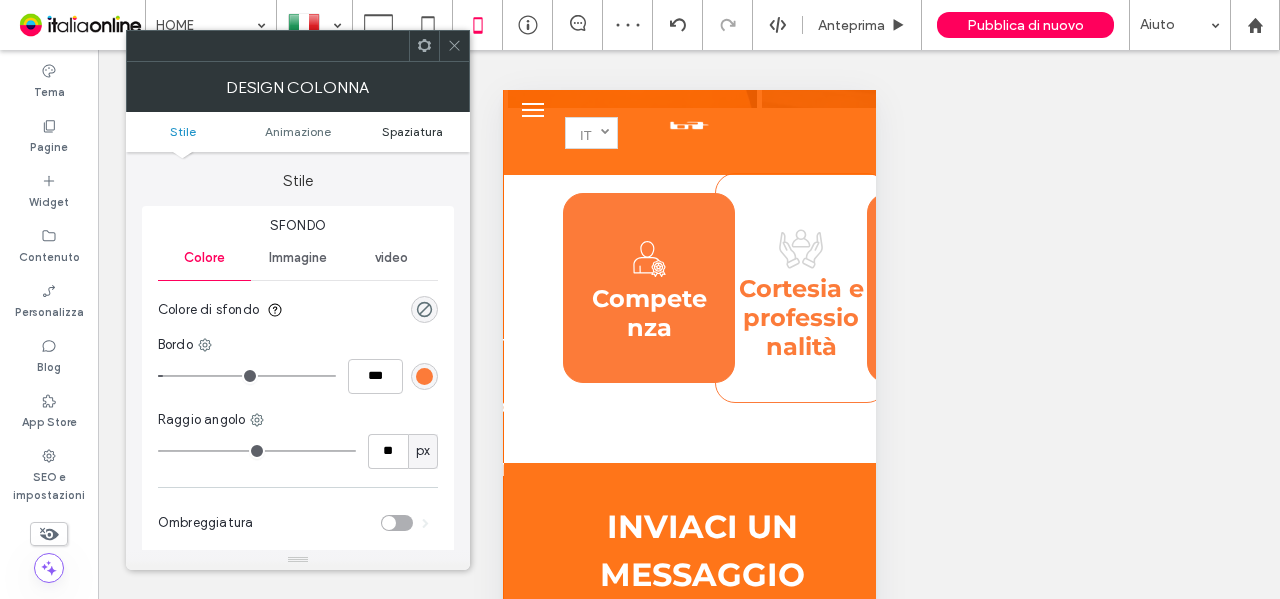click on "Spaziatura" at bounding box center [412, 131] 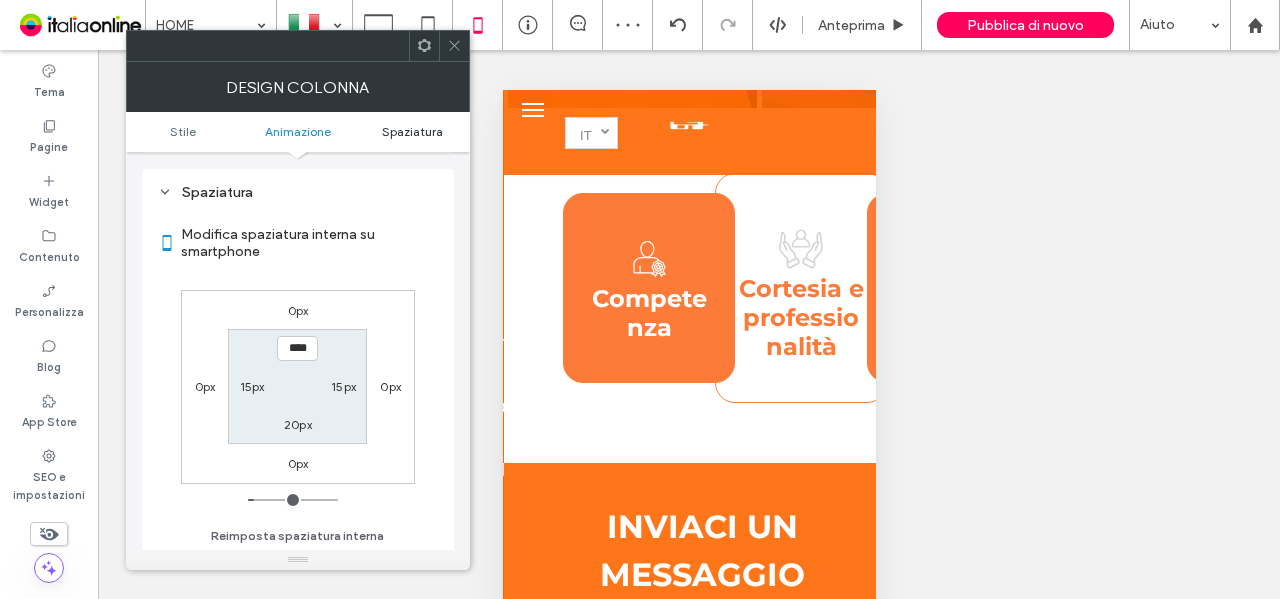 scroll, scrollTop: 469, scrollLeft: 0, axis: vertical 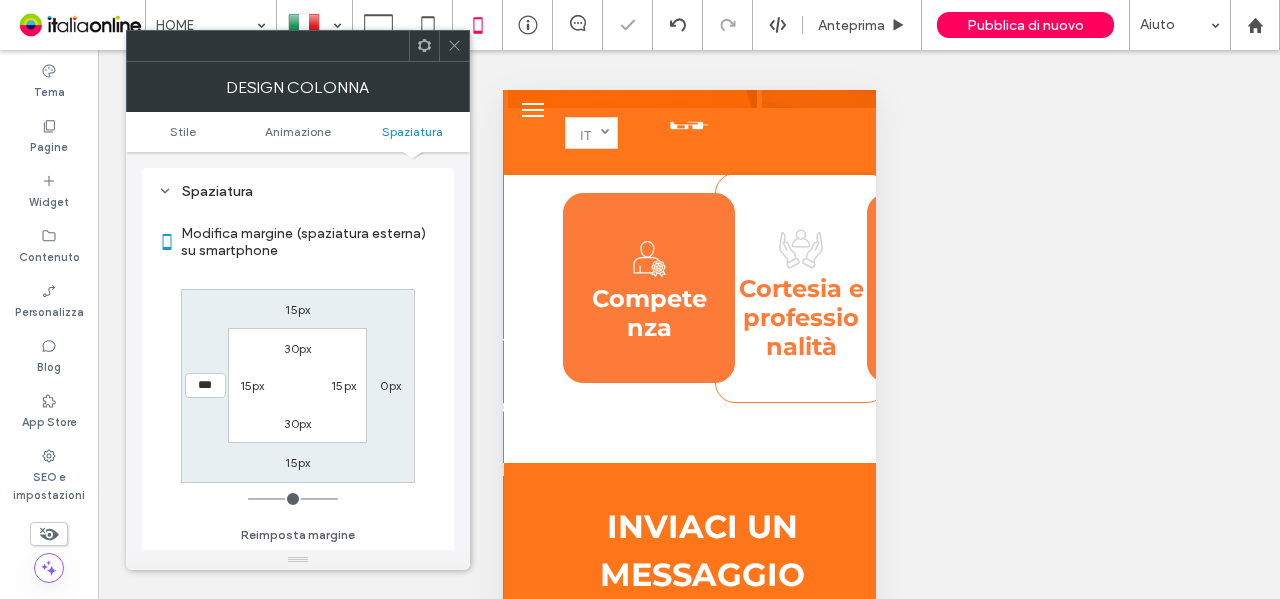 click 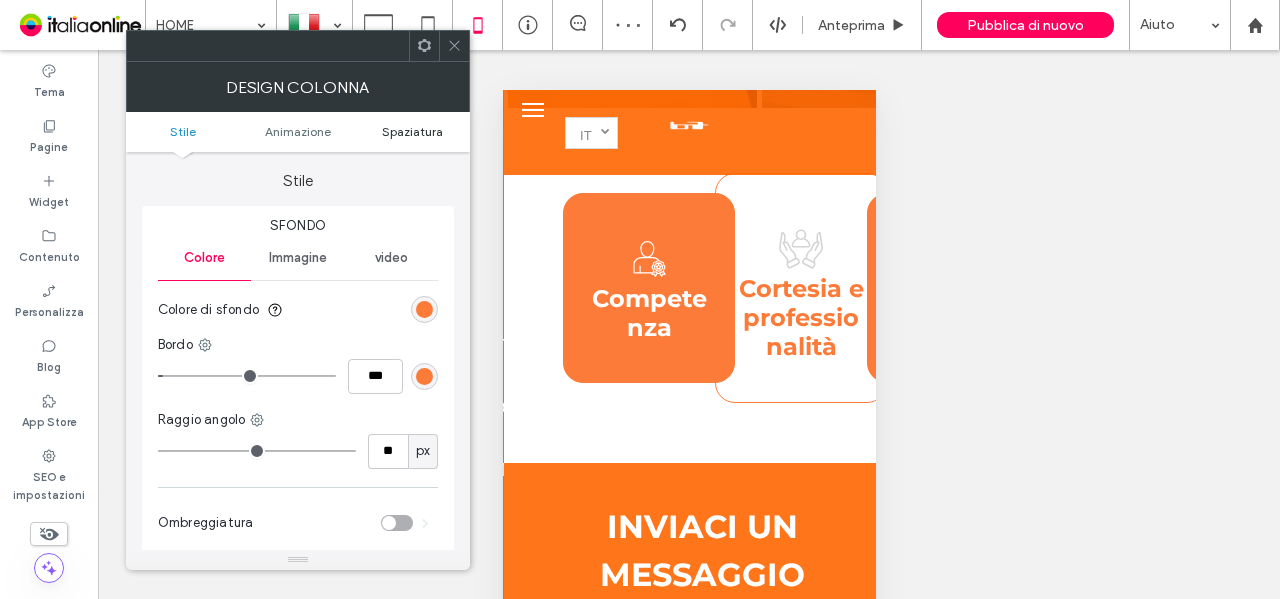 click on "Spaziatura" at bounding box center [412, 131] 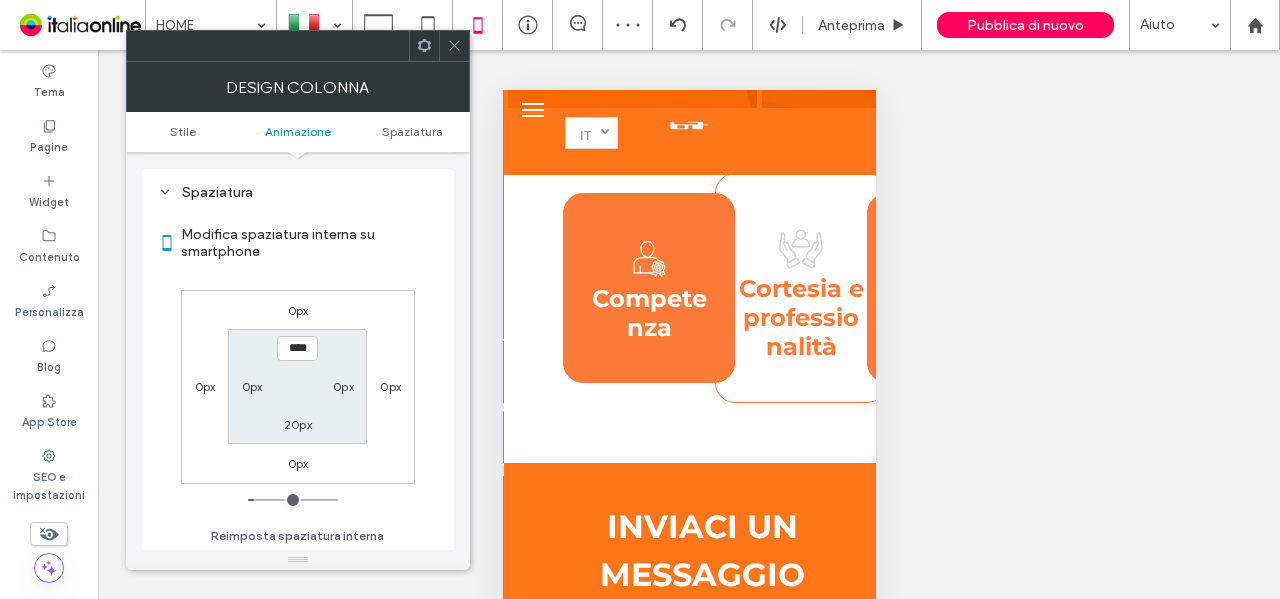 scroll, scrollTop: 469, scrollLeft: 0, axis: vertical 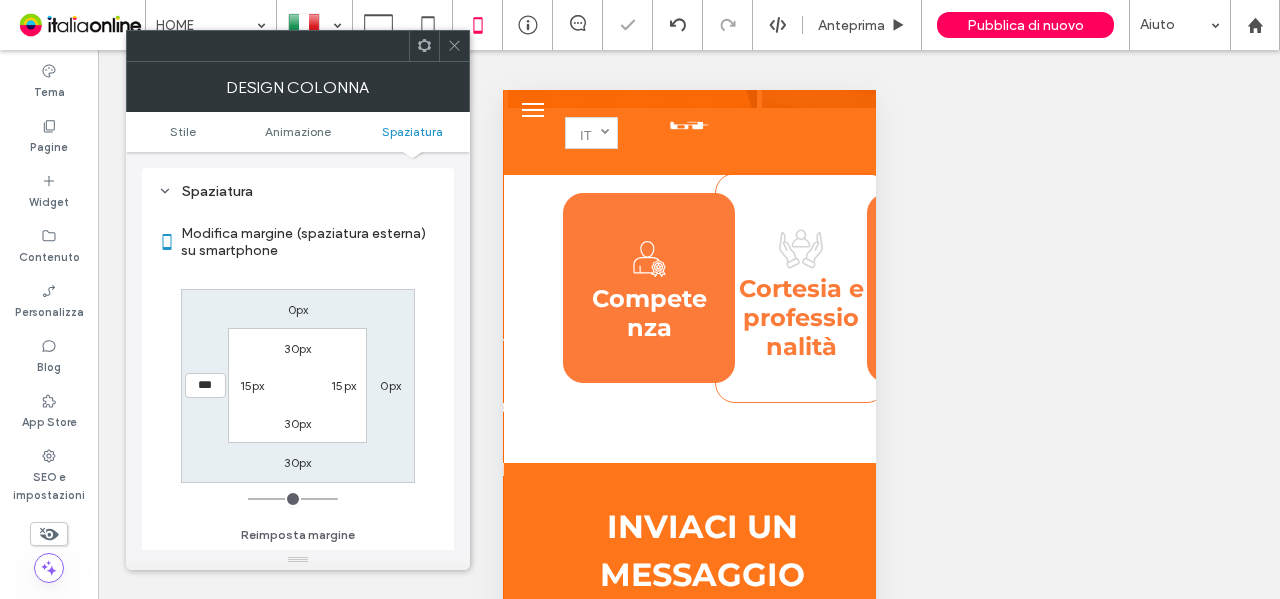 click on "30px" at bounding box center (297, 462) 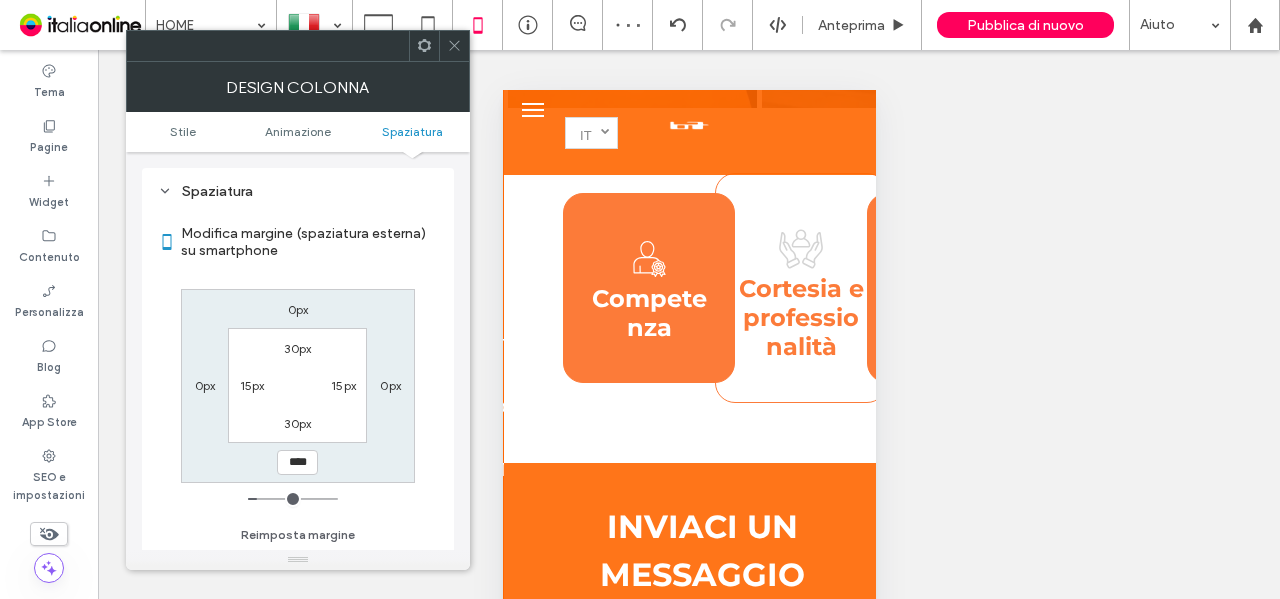 click on "0px 0px **** 0px 30px 15px 30px 15px" at bounding box center [298, 386] 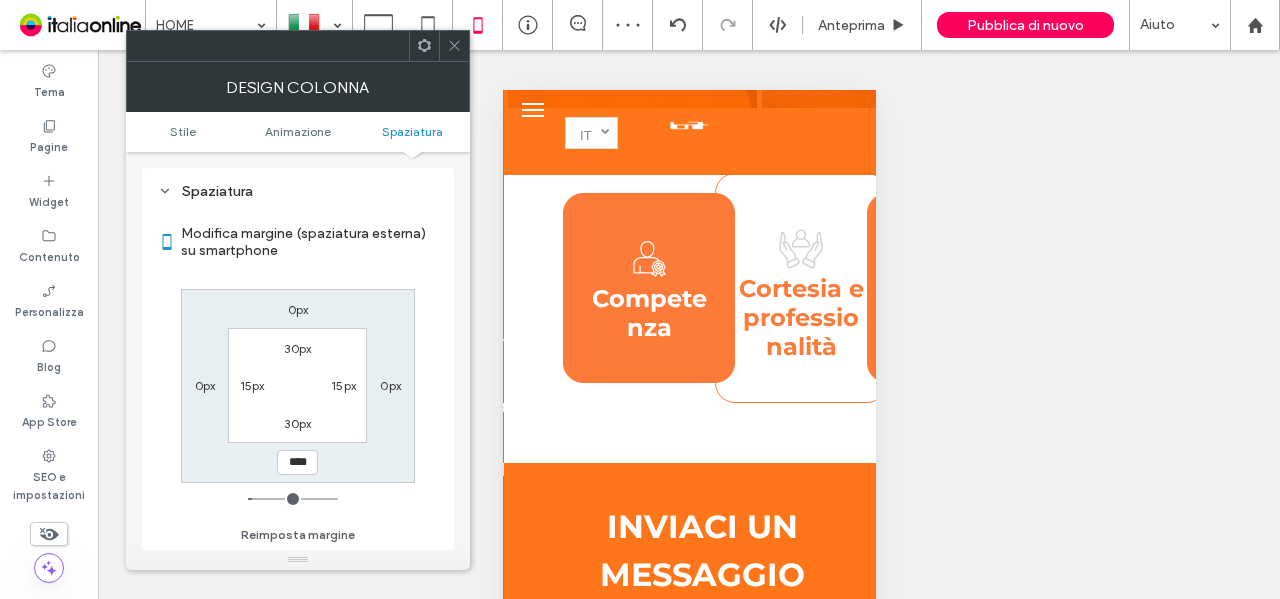click 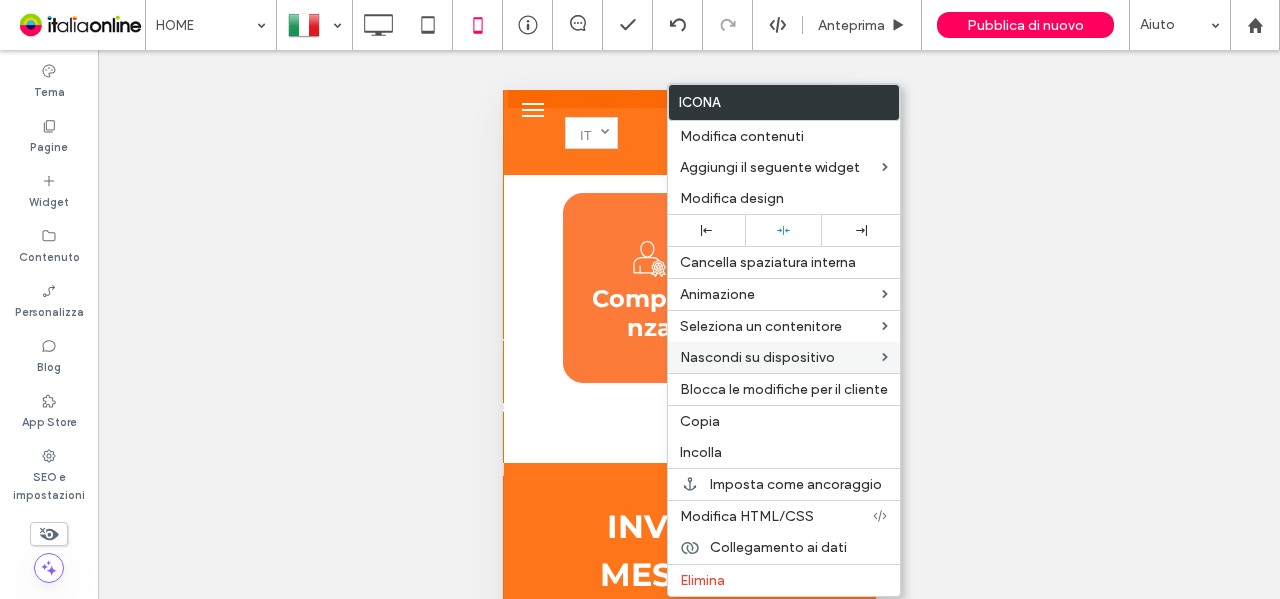 drag, startPoint x: 787, startPoint y: 221, endPoint x: 696, endPoint y: 345, distance: 153.80832 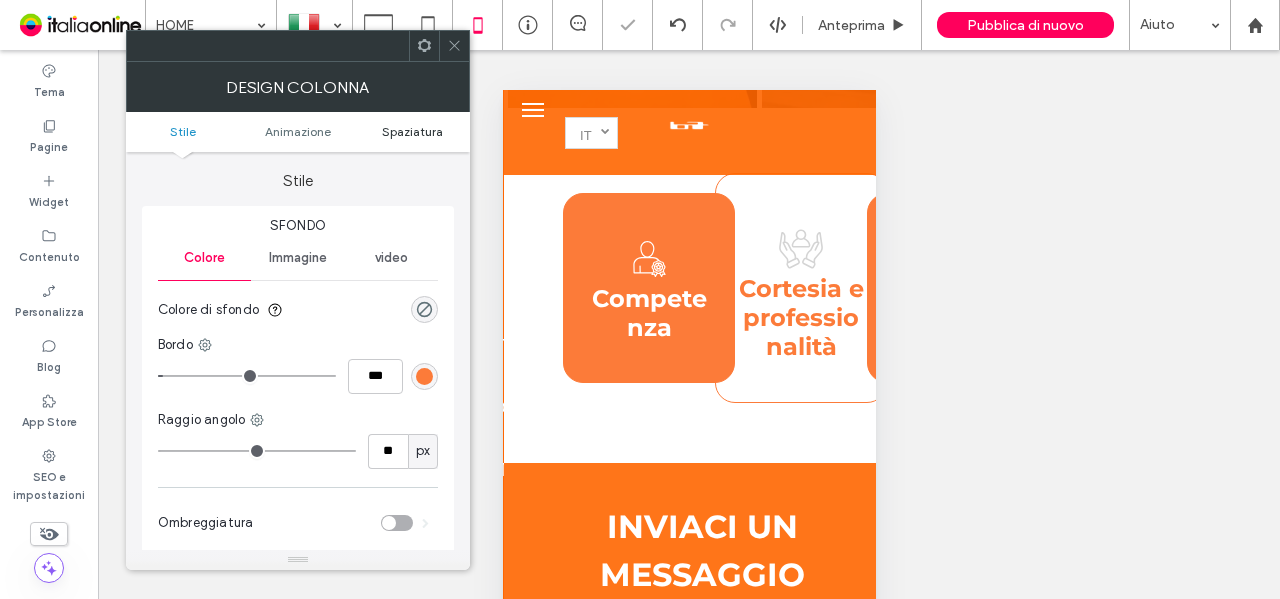 click on "Spaziatura" at bounding box center (412, 131) 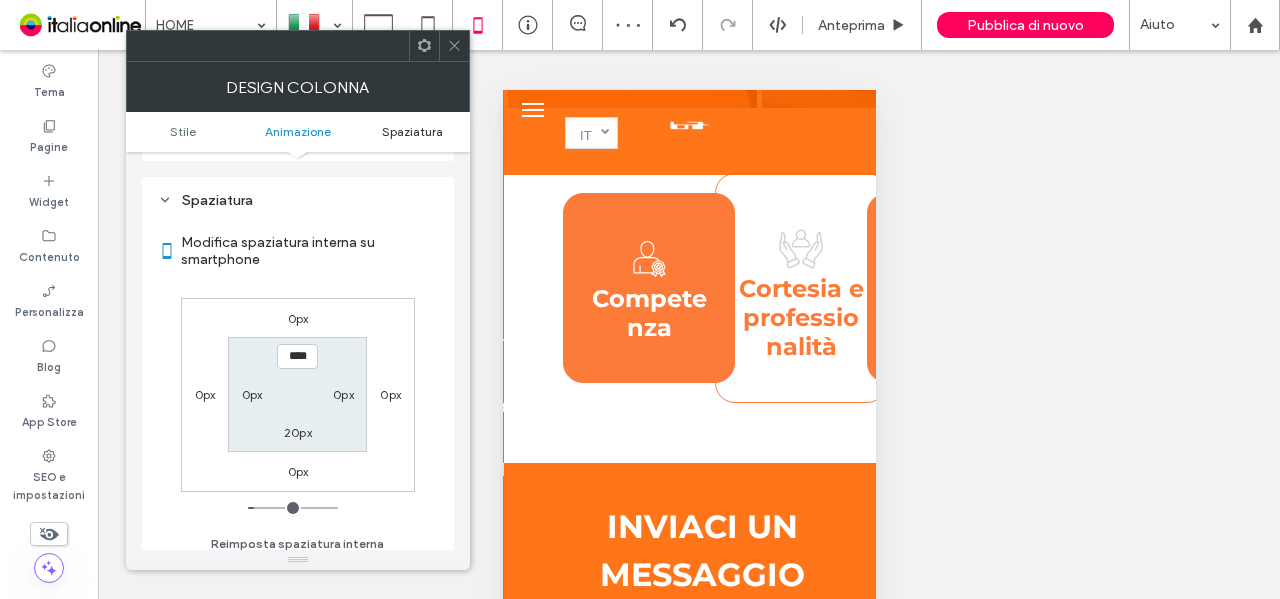 scroll, scrollTop: 469, scrollLeft: 0, axis: vertical 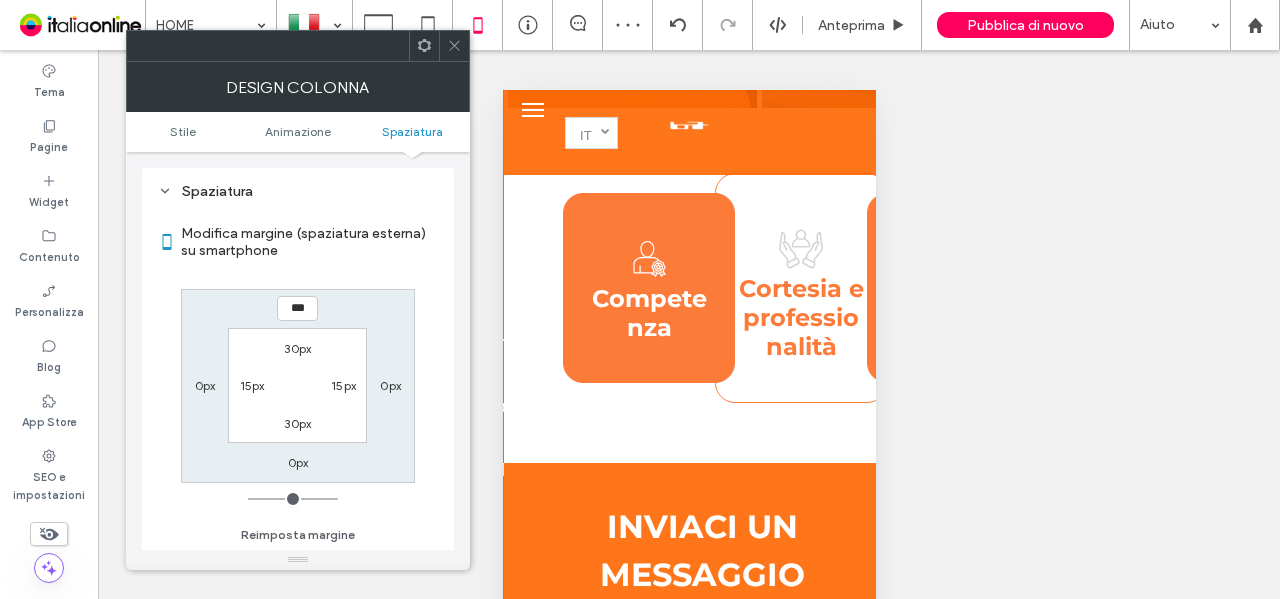 drag, startPoint x: 450, startPoint y: 45, endPoint x: 469, endPoint y: 70, distance: 31.400637 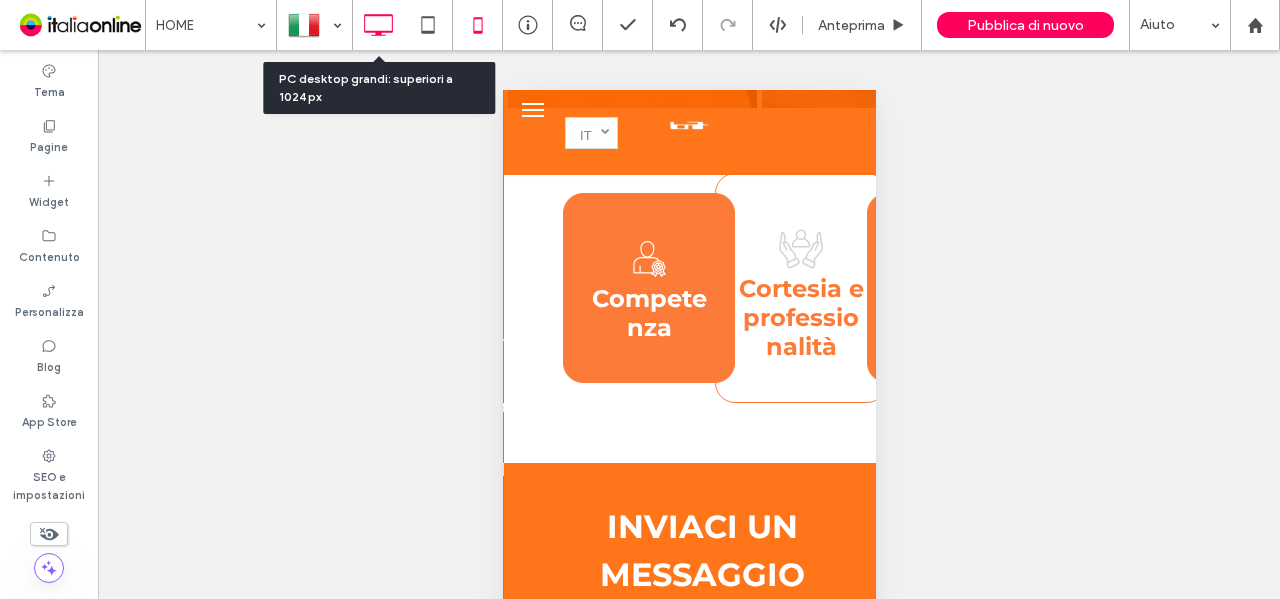 click 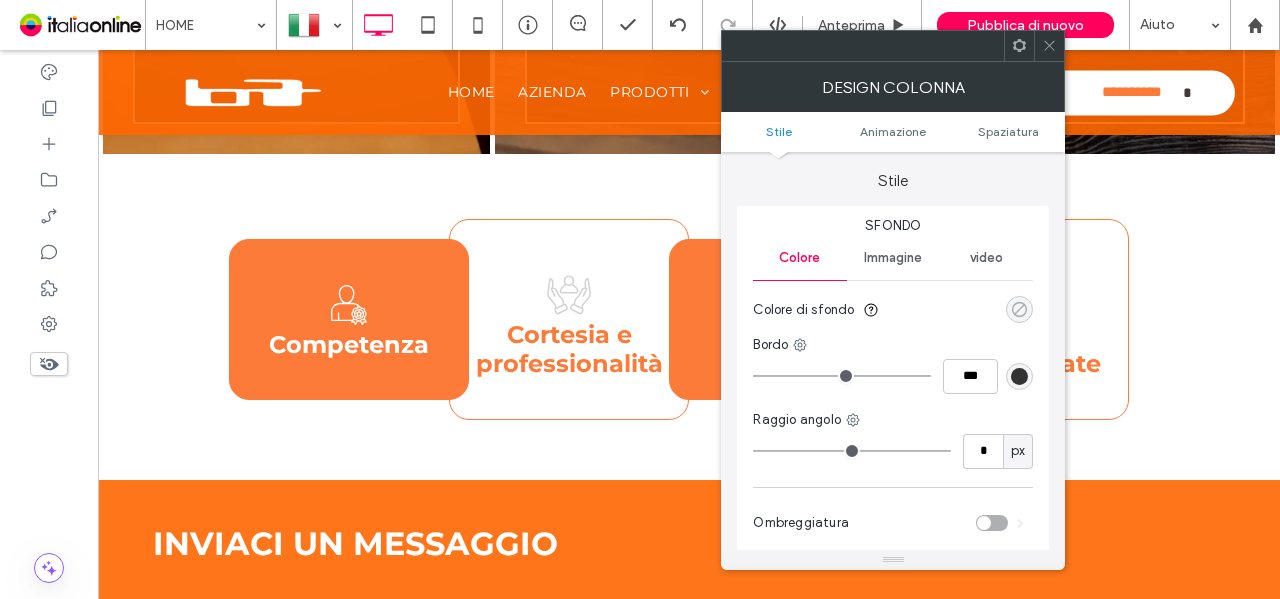 click 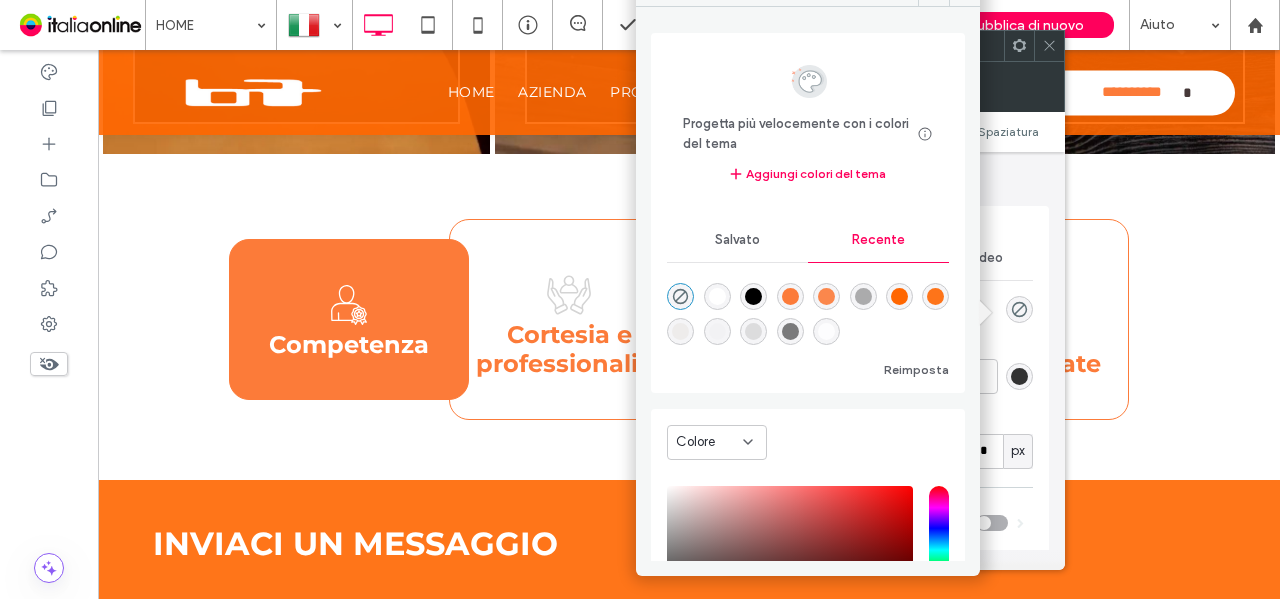 drag, startPoint x: 710, startPoint y: 296, endPoint x: 648, endPoint y: 295, distance: 62.008064 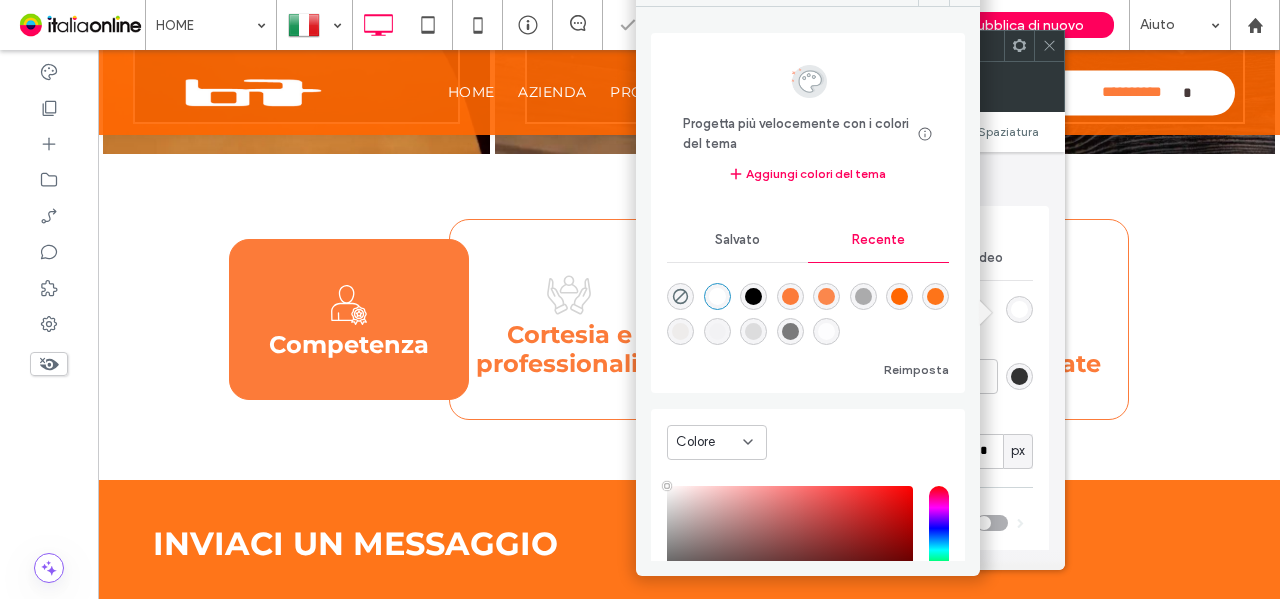 click 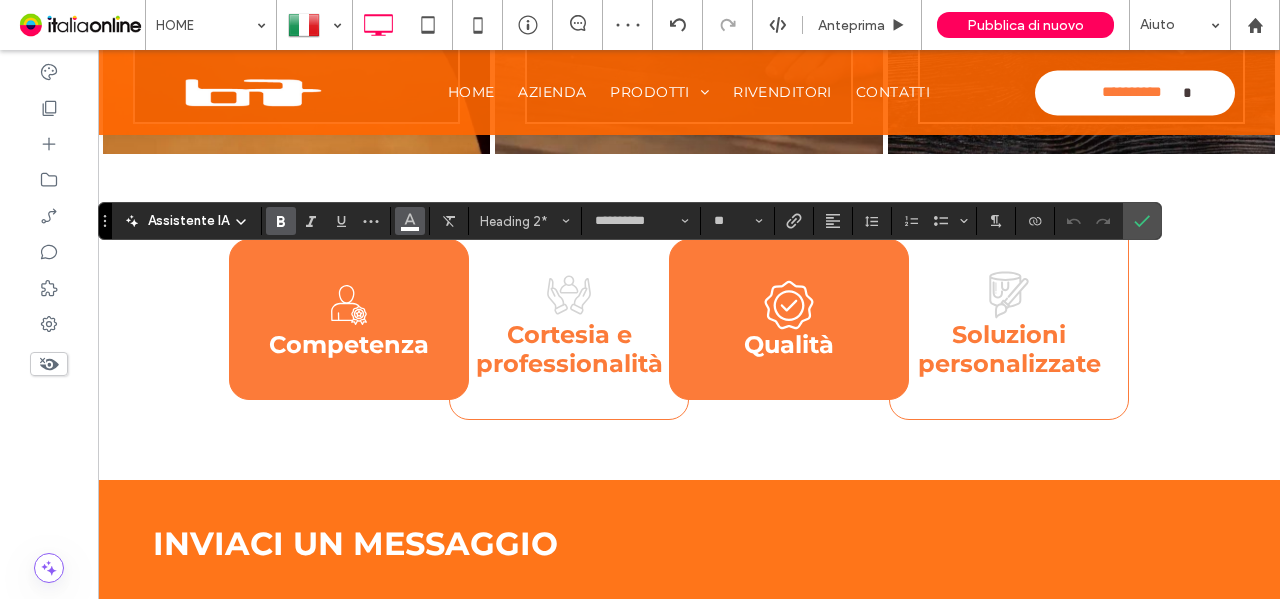 click at bounding box center [410, 219] 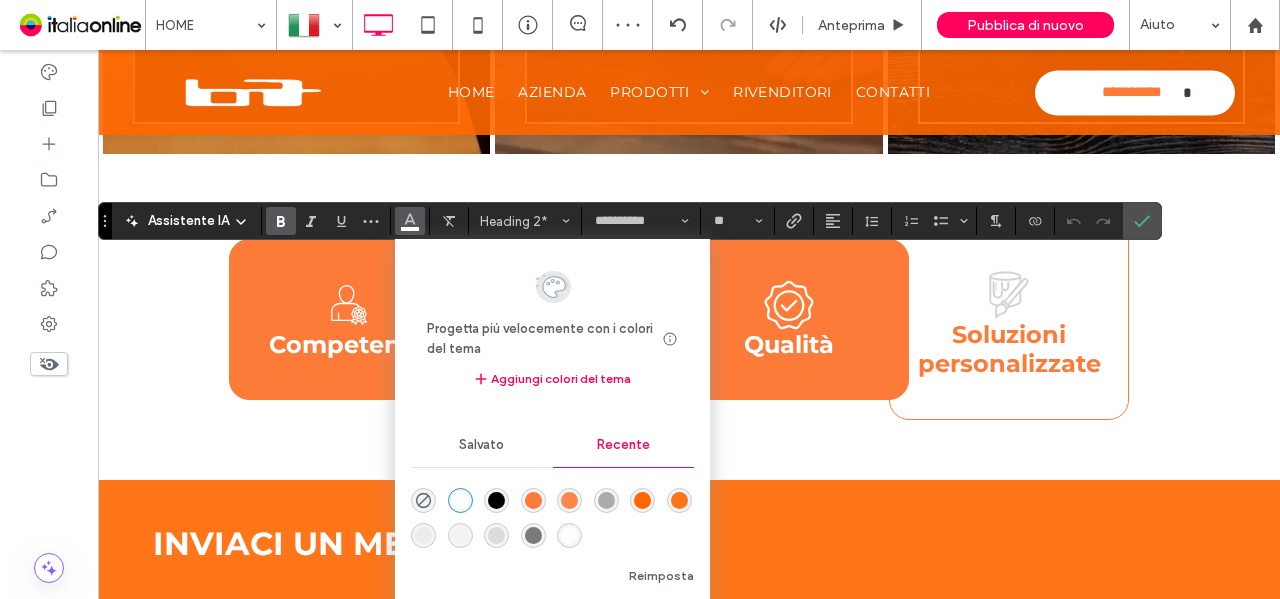 click at bounding box center [533, 500] 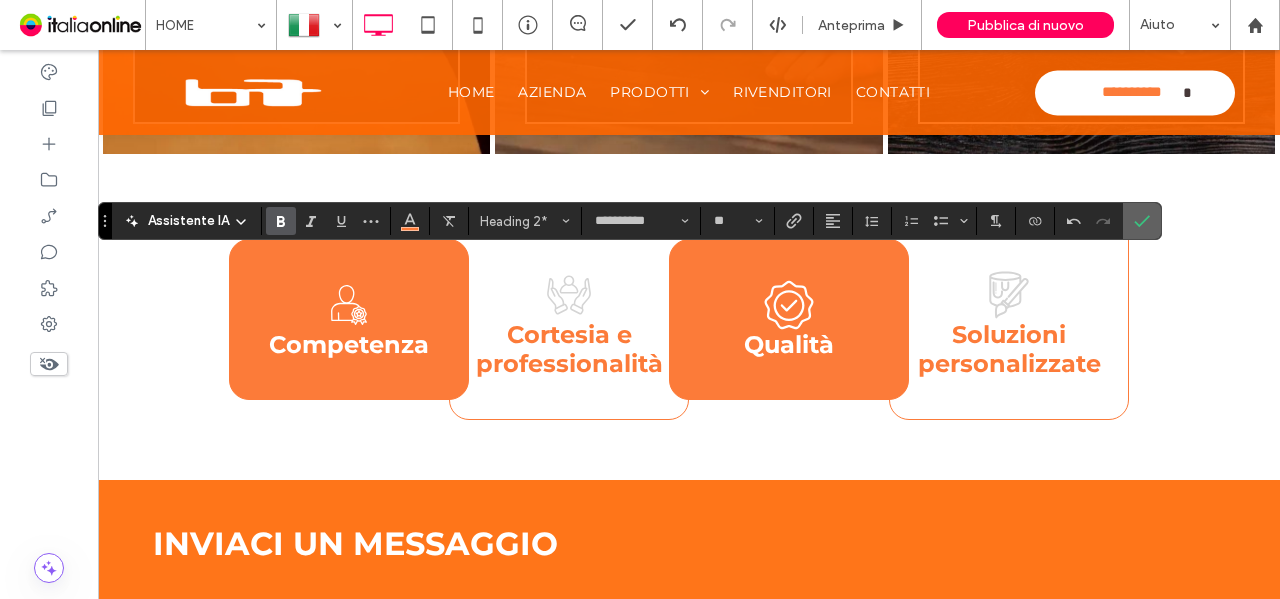 click 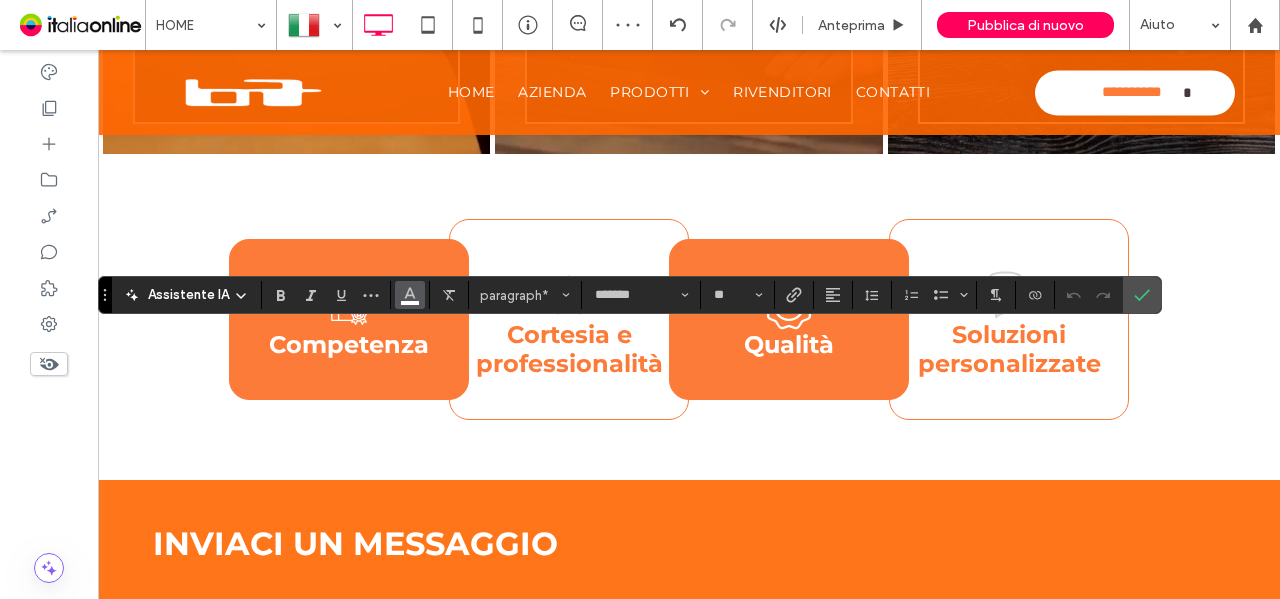 click at bounding box center [410, 295] 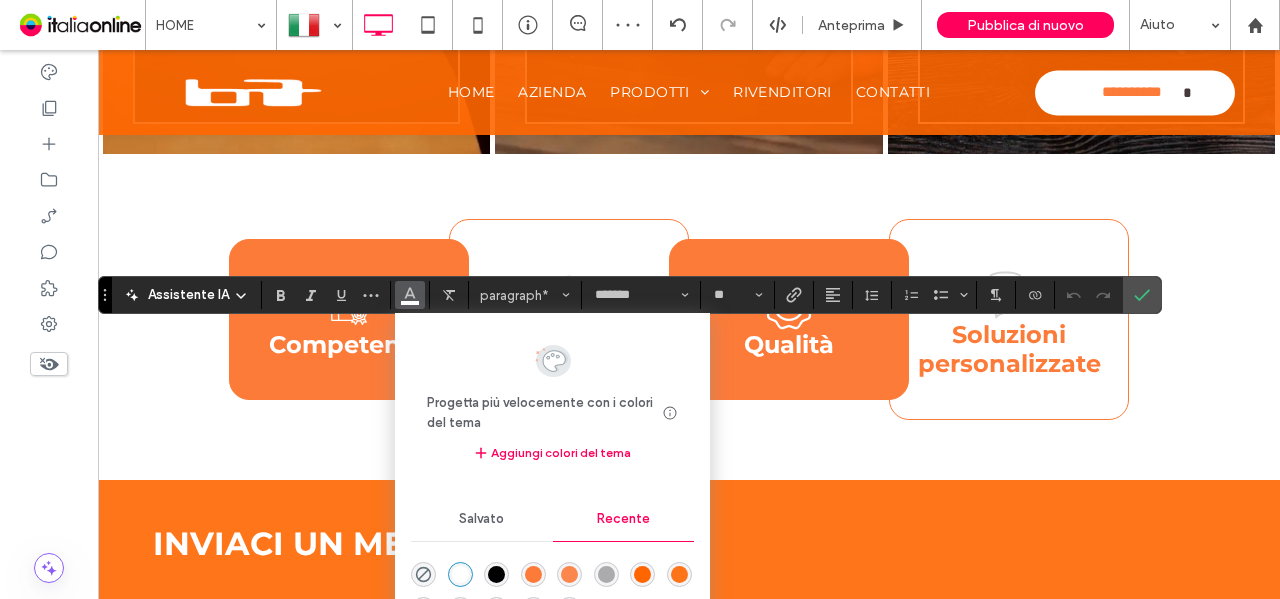 click at bounding box center (496, 574) 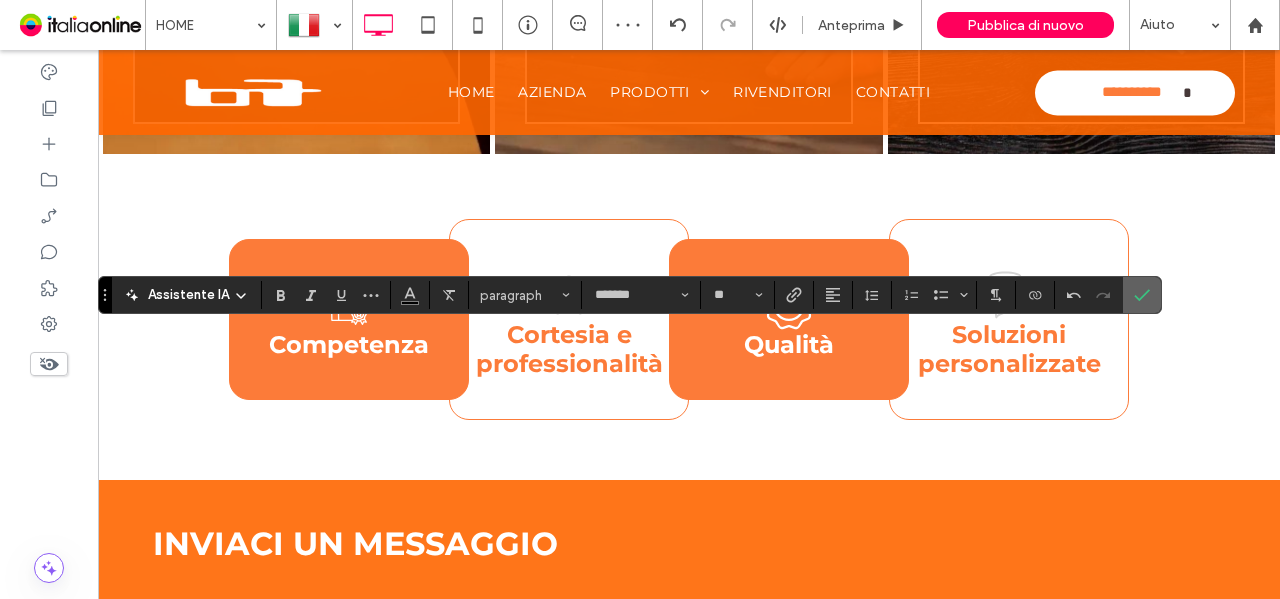 click at bounding box center [1138, 295] 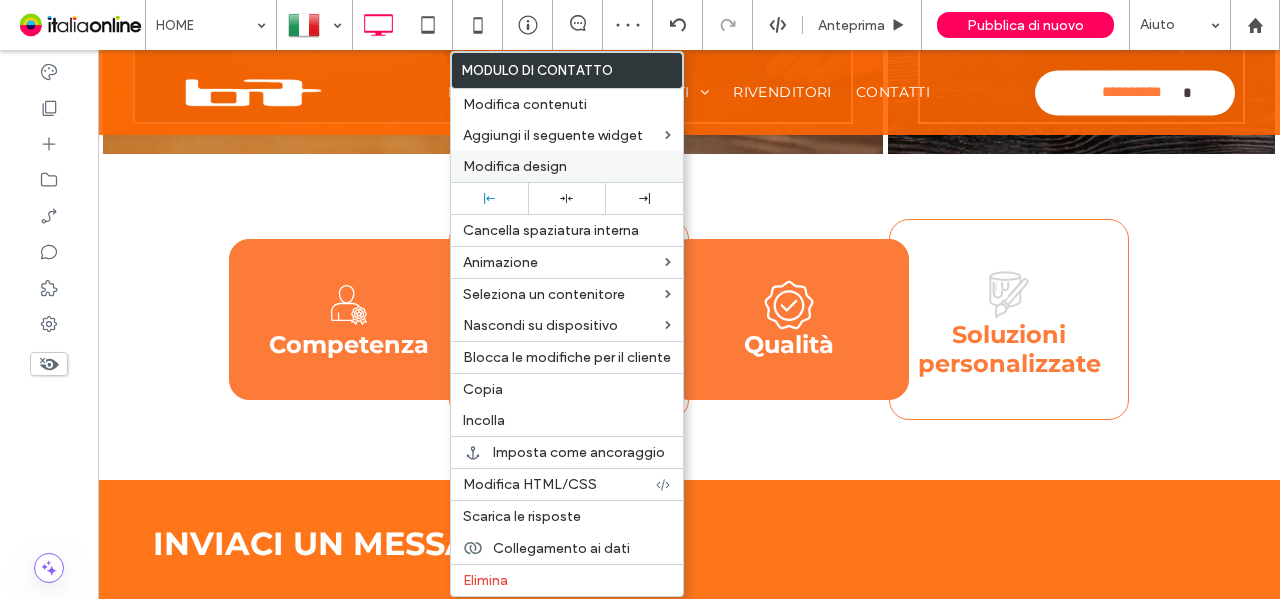 click on "Modifica design" at bounding box center (567, 166) 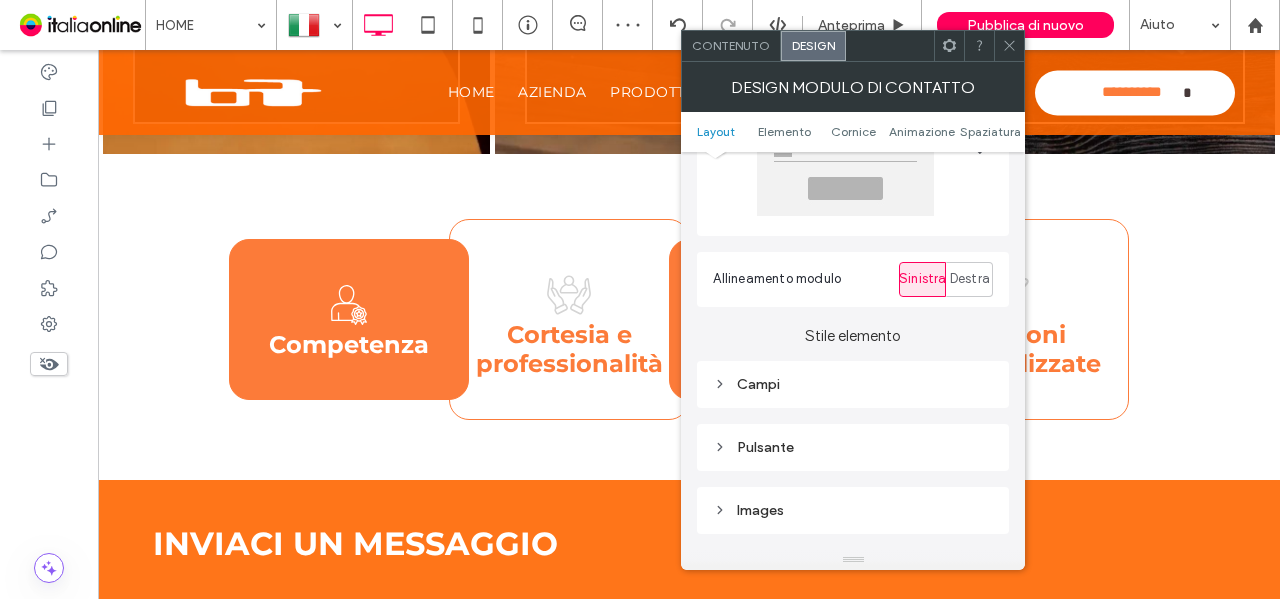 scroll, scrollTop: 300, scrollLeft: 0, axis: vertical 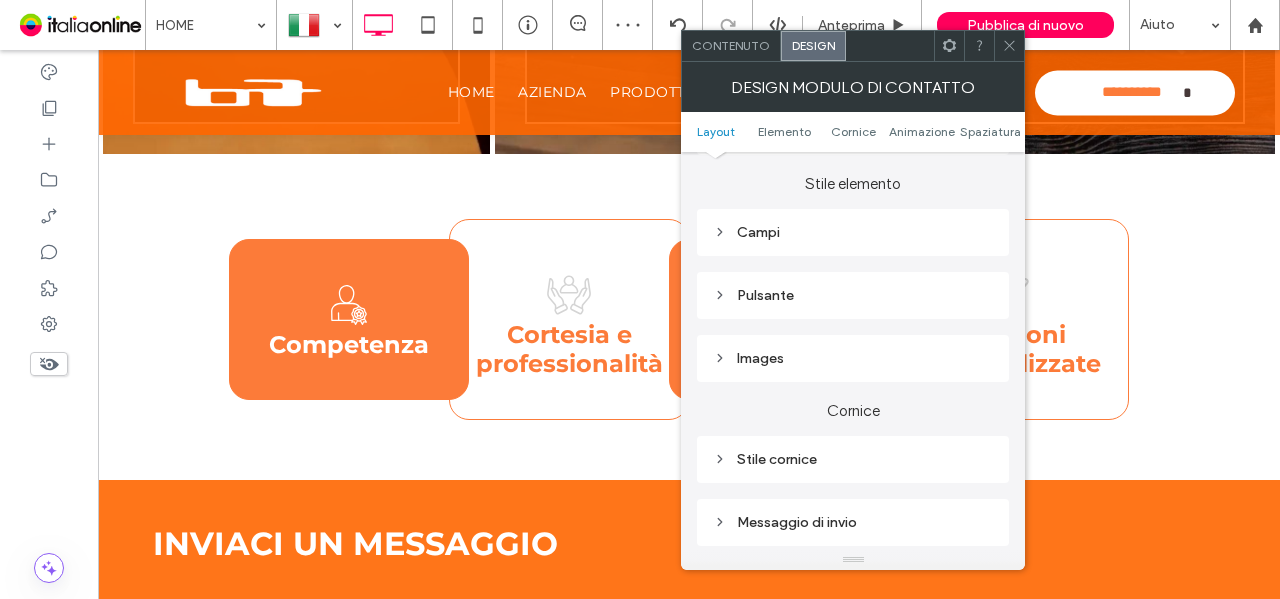 click on "Campi" at bounding box center (853, 232) 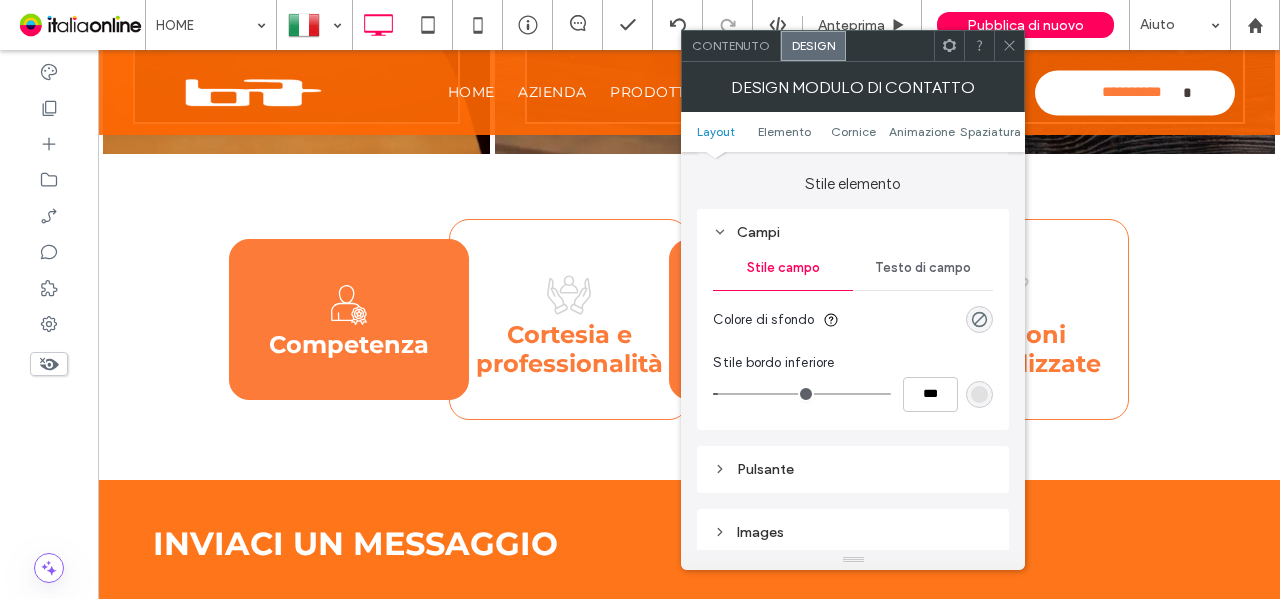 click on "Testo di campo" at bounding box center [923, 268] 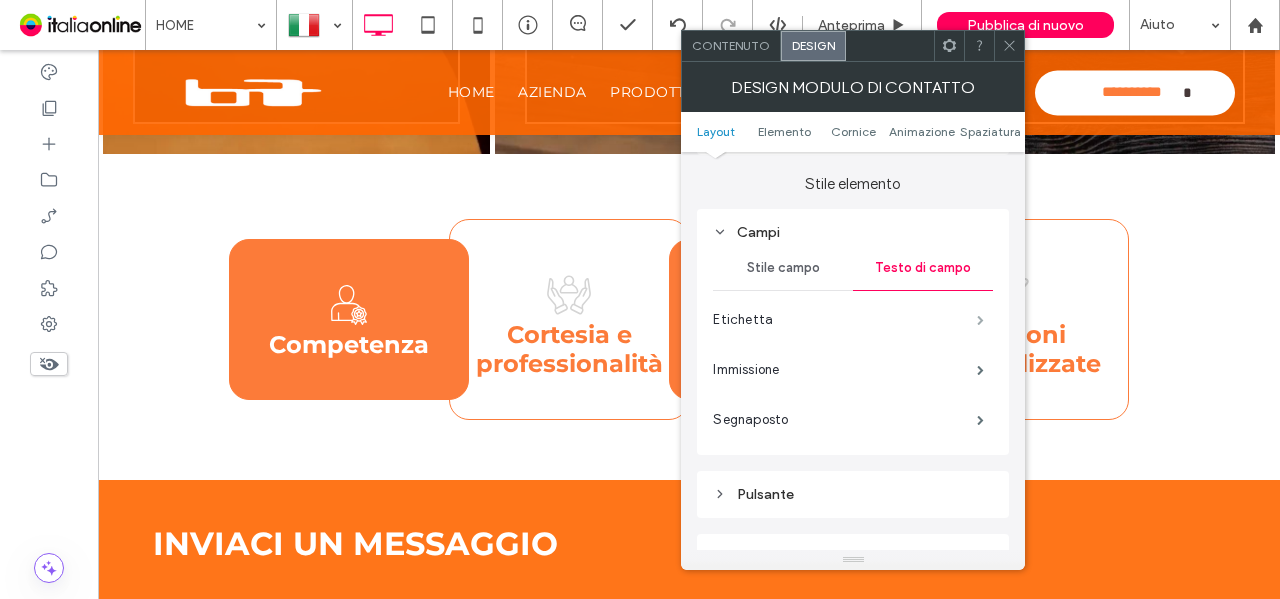 click at bounding box center (980, 320) 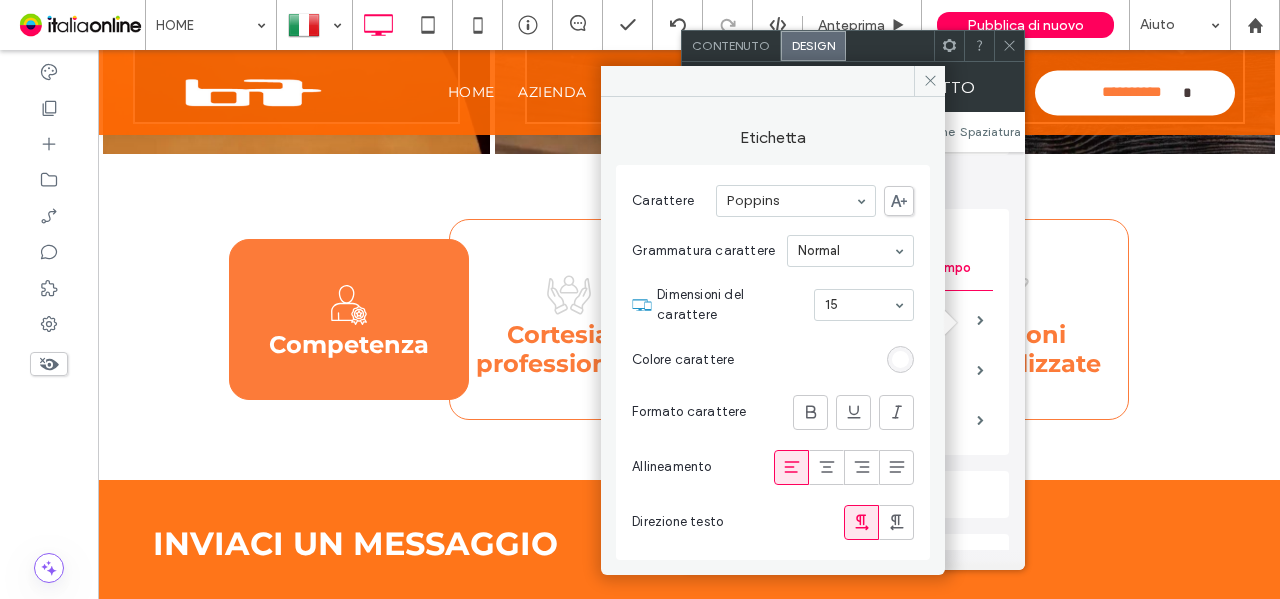 click at bounding box center [900, 359] 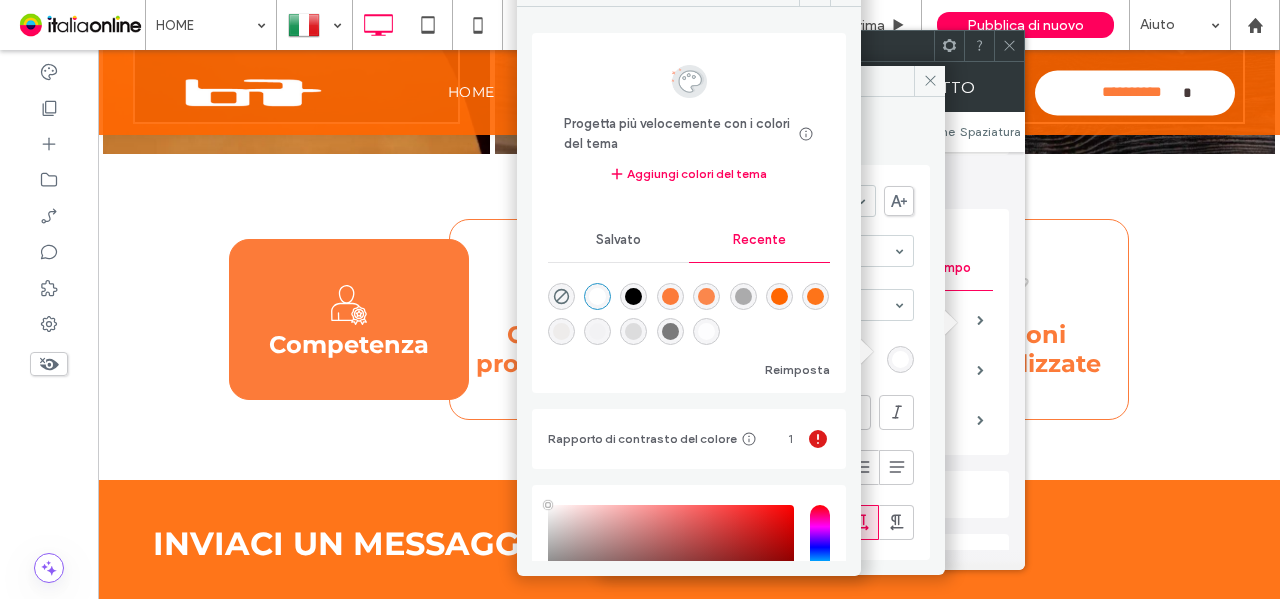 click at bounding box center (633, 296) 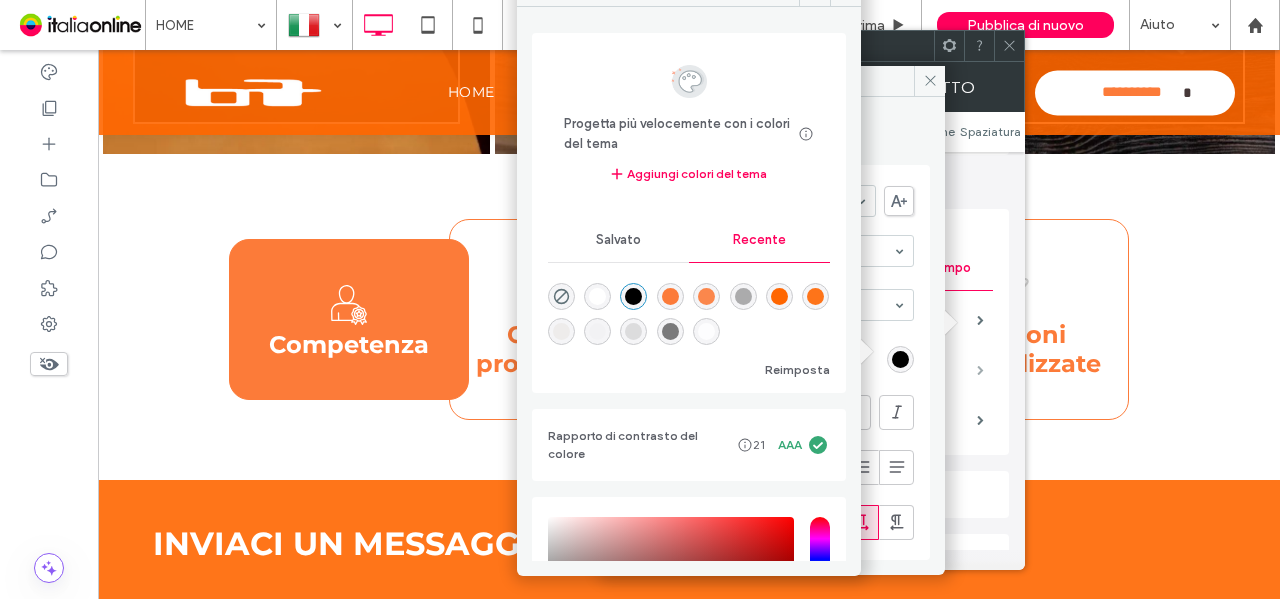 click at bounding box center (980, 370) 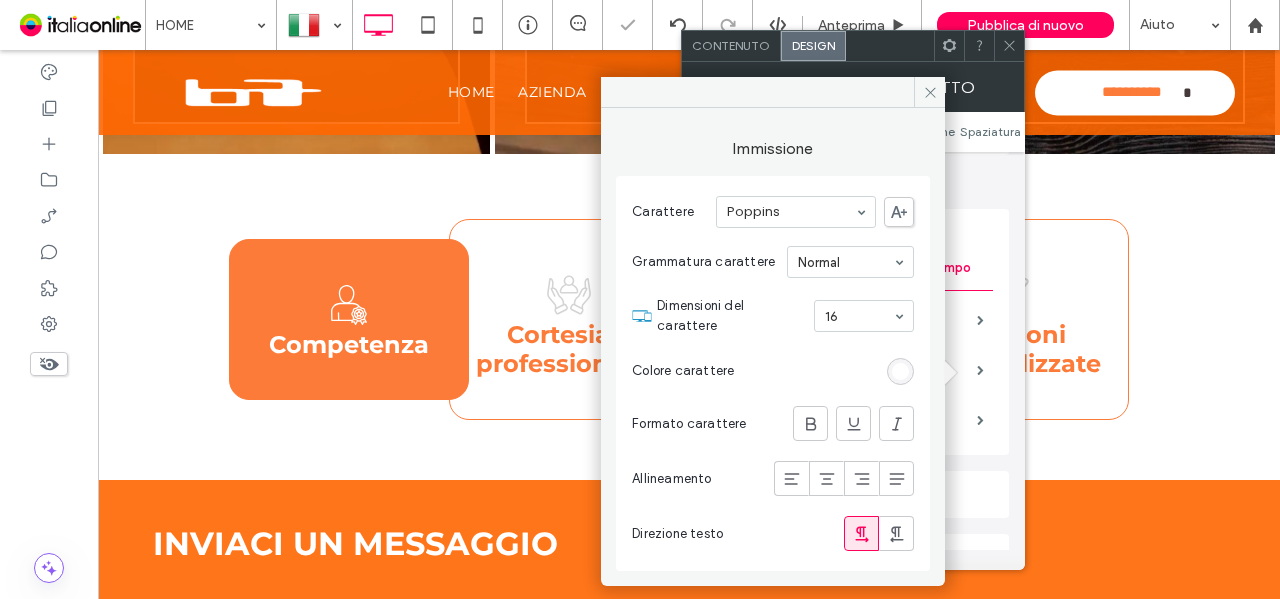 click at bounding box center [900, 371] 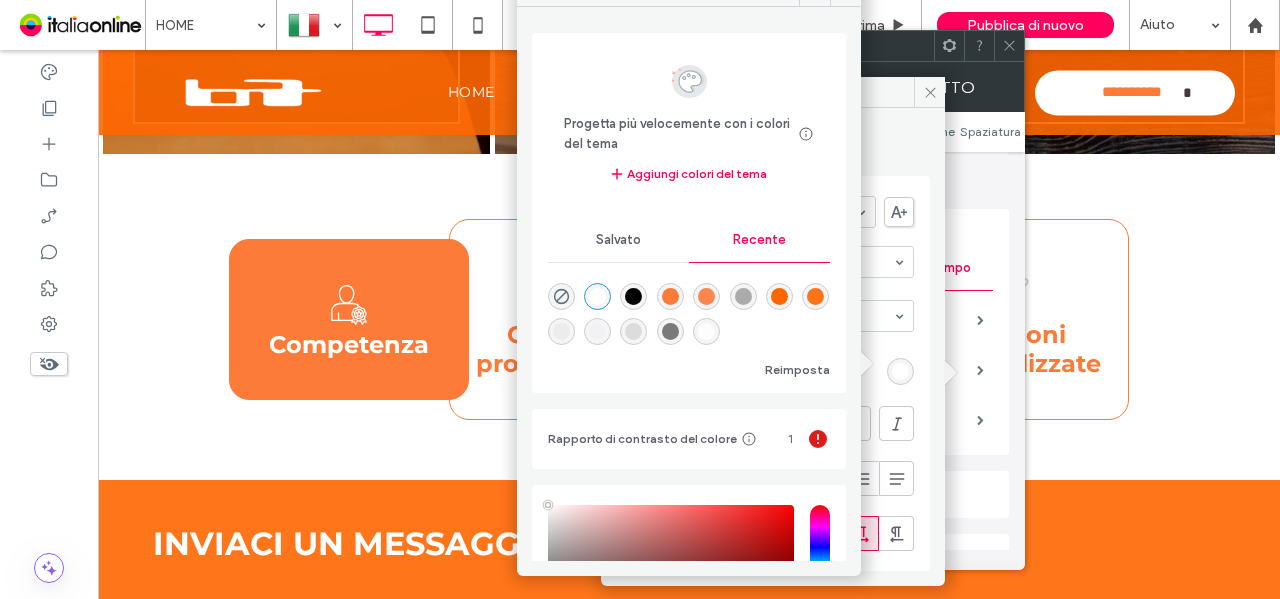 click at bounding box center [633, 296] 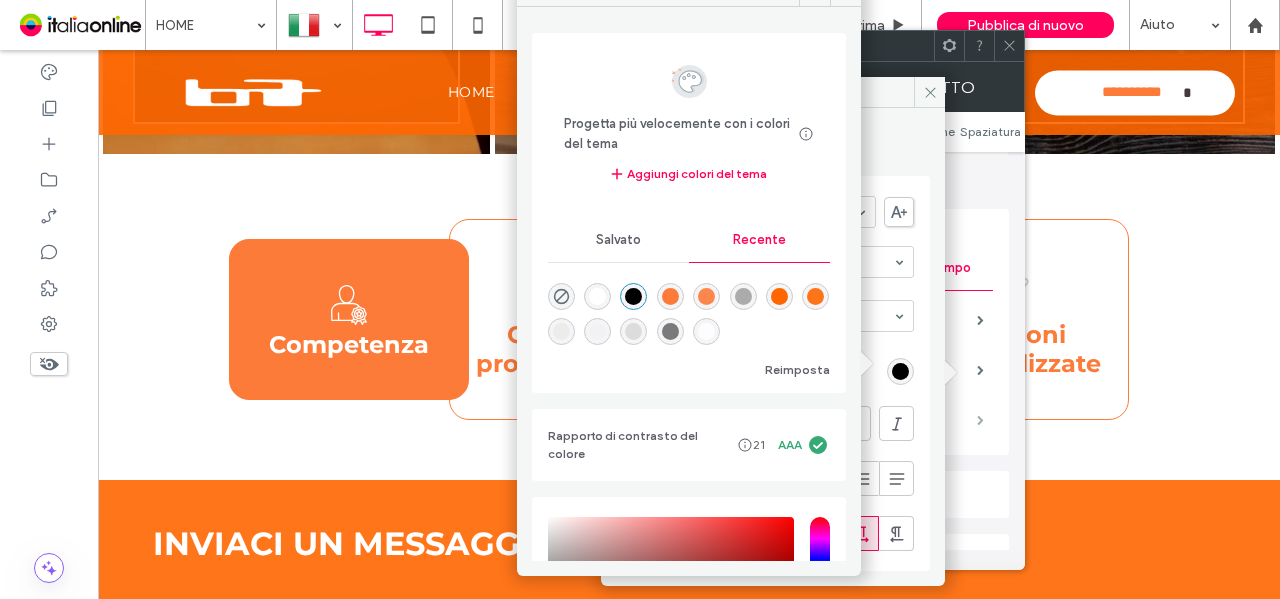 click at bounding box center (980, 420) 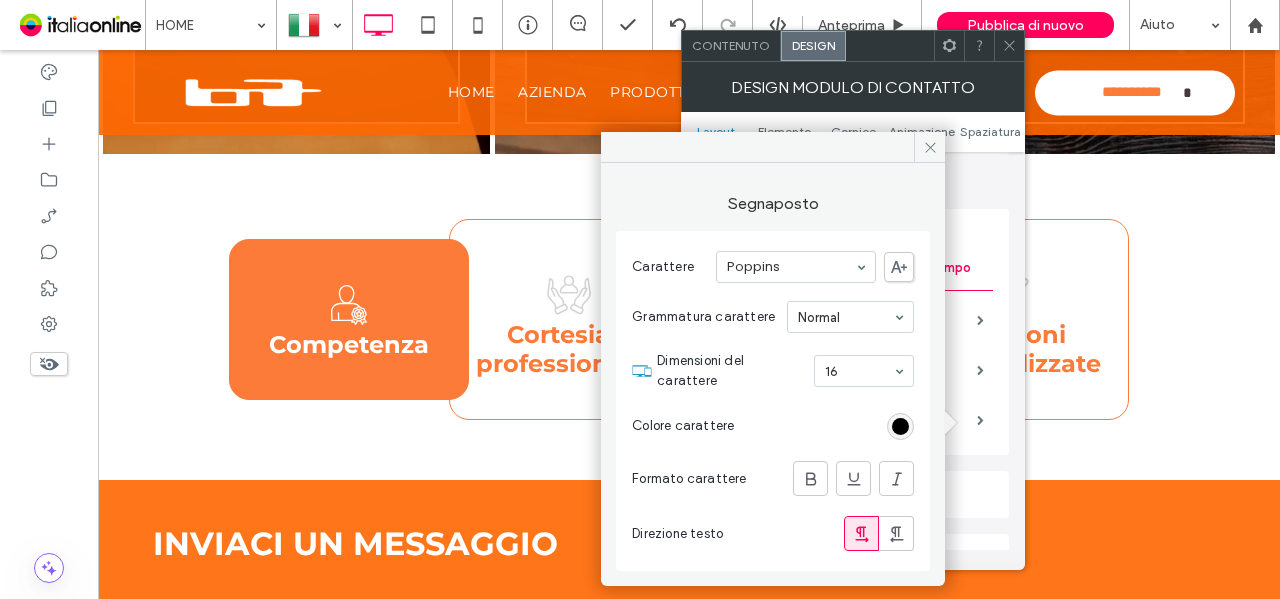 click 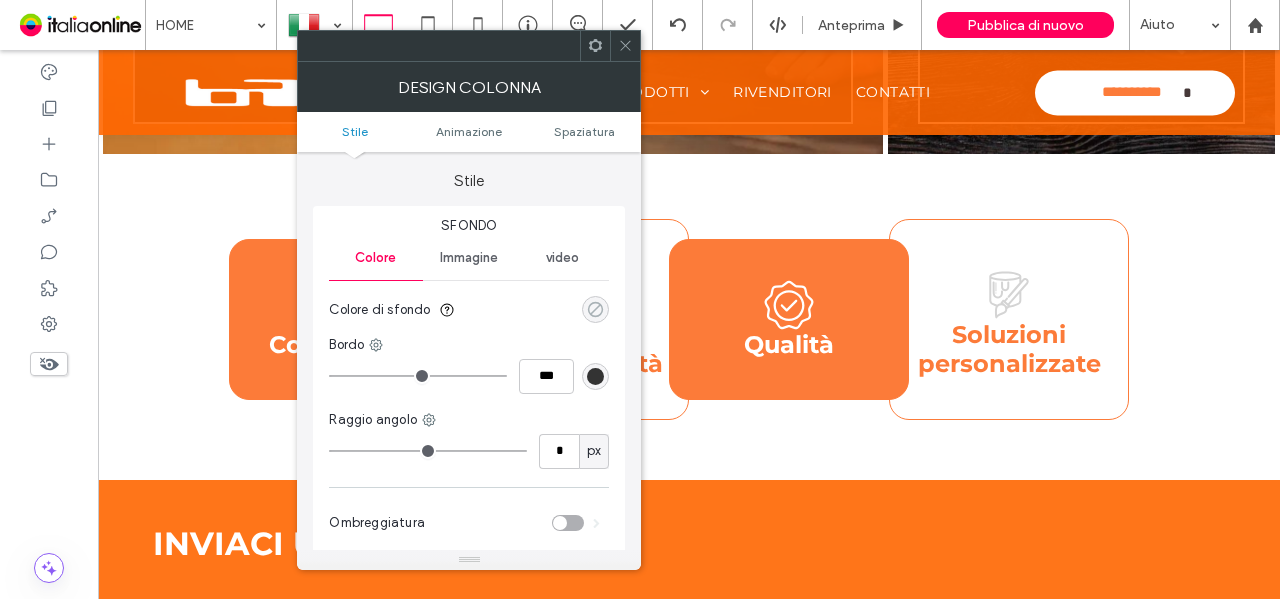 click 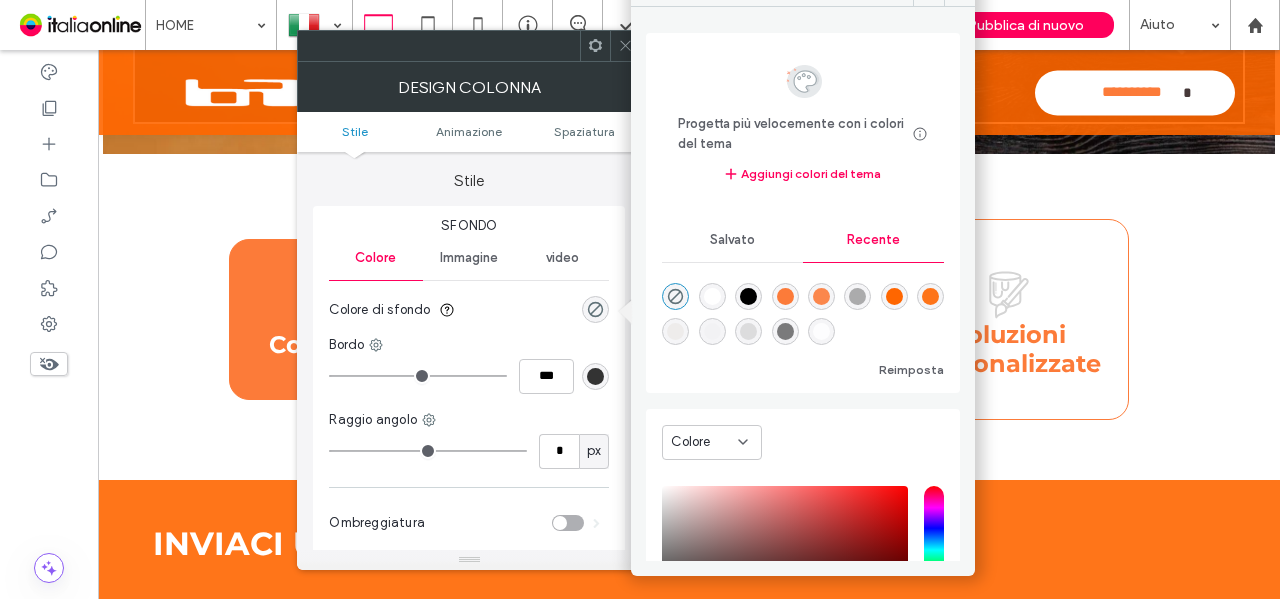 click at bounding box center [712, 296] 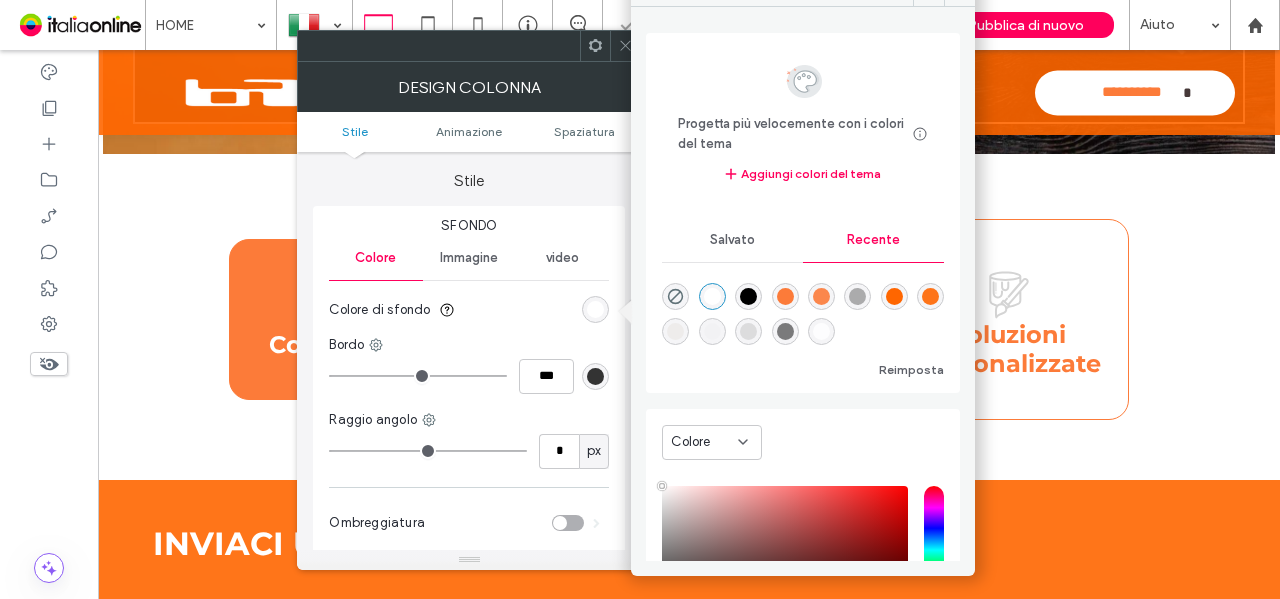 click at bounding box center [625, 46] 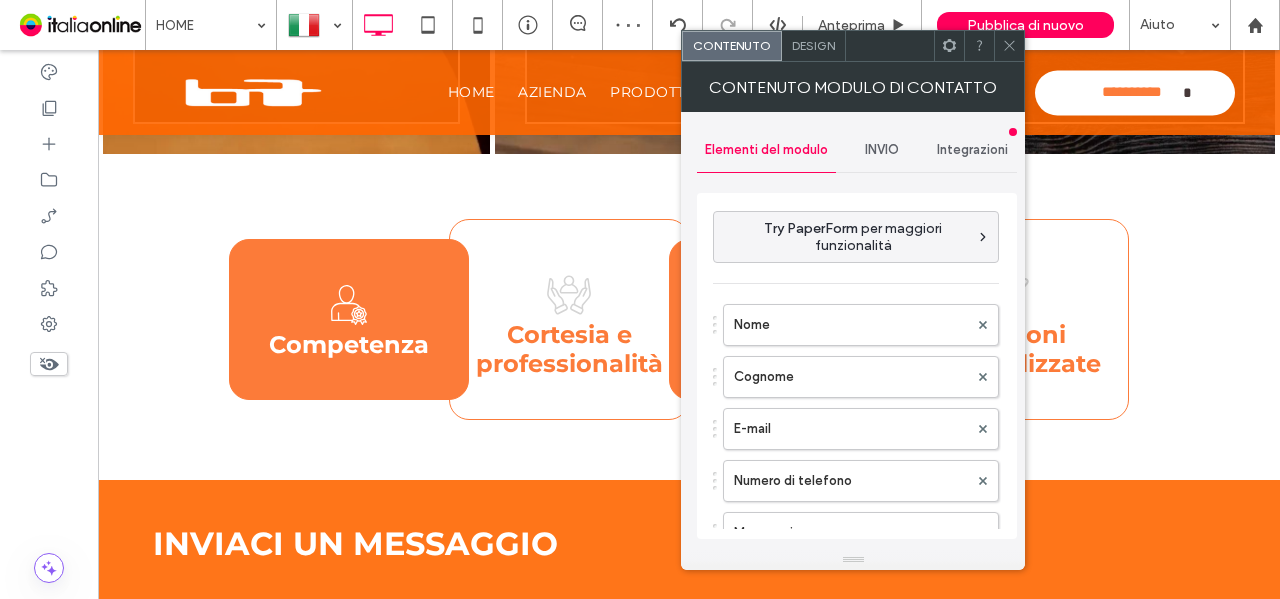 click on "Design" at bounding box center [813, 45] 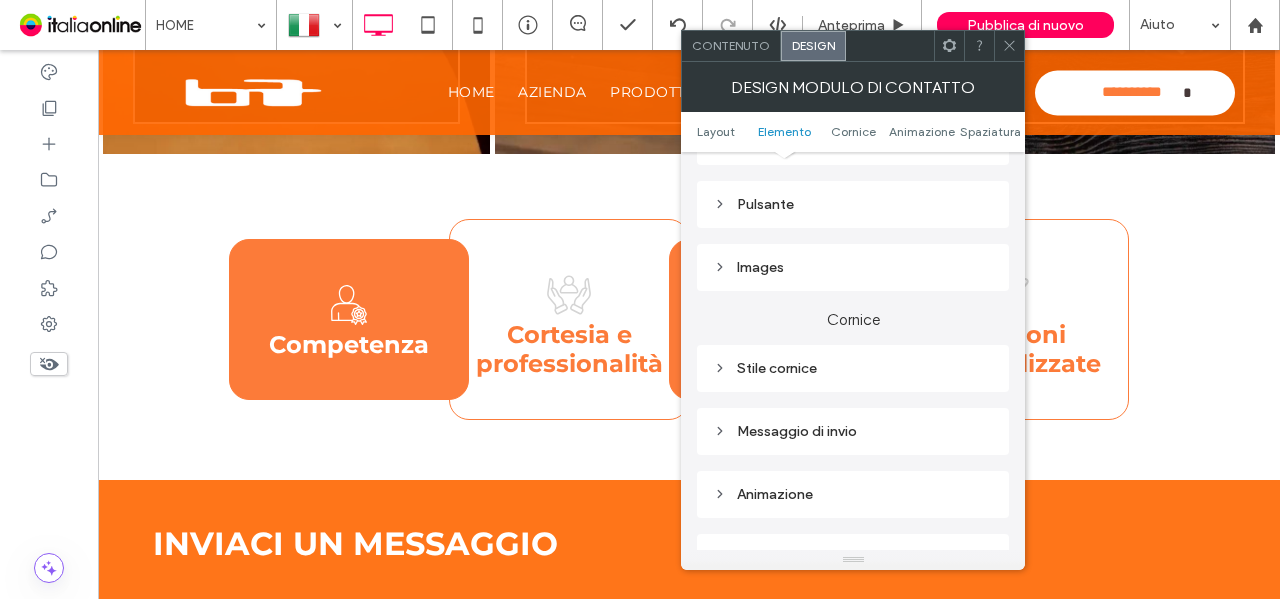 scroll, scrollTop: 400, scrollLeft: 0, axis: vertical 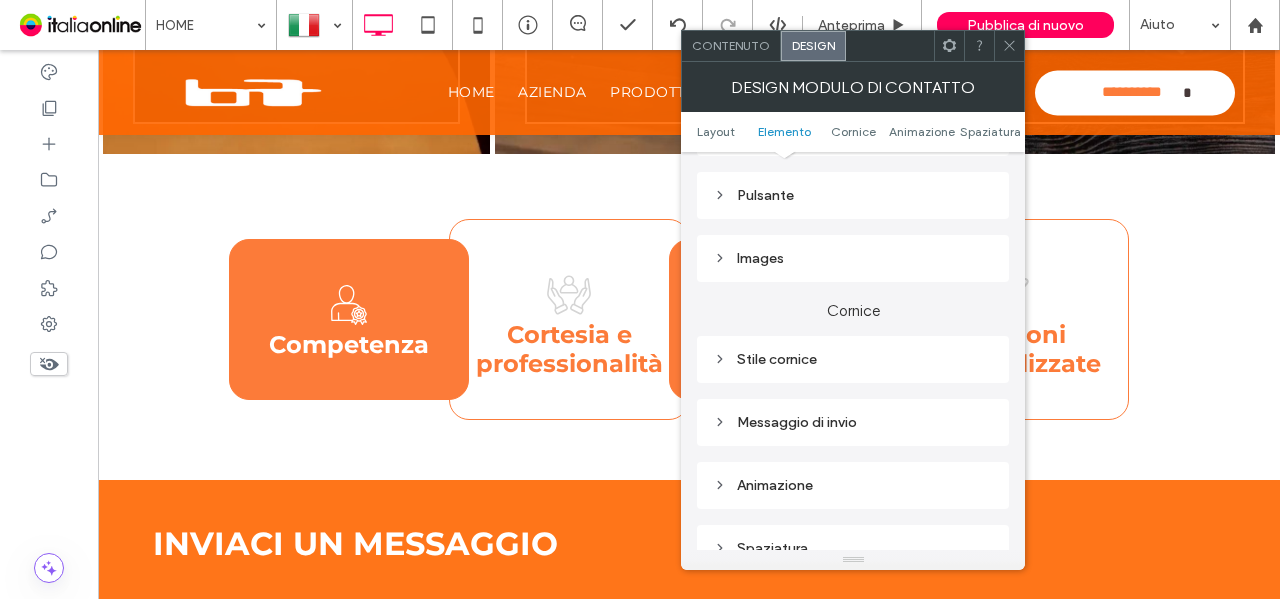 click on "Pulsante" at bounding box center (853, 195) 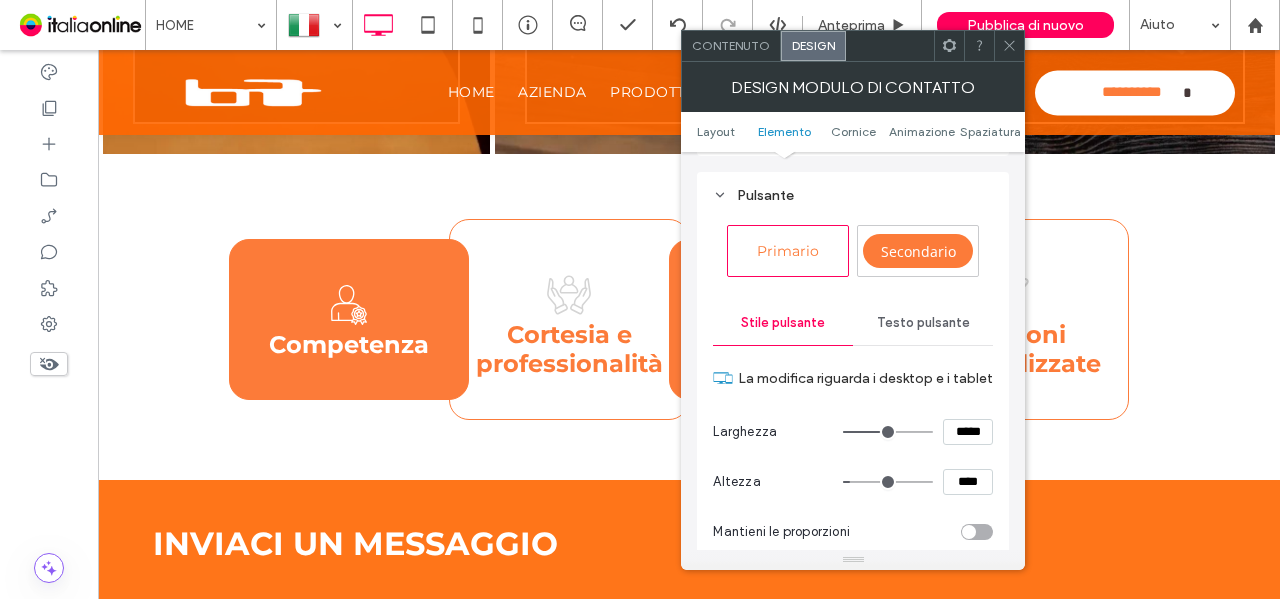 click on "Secondario" at bounding box center [918, 251] 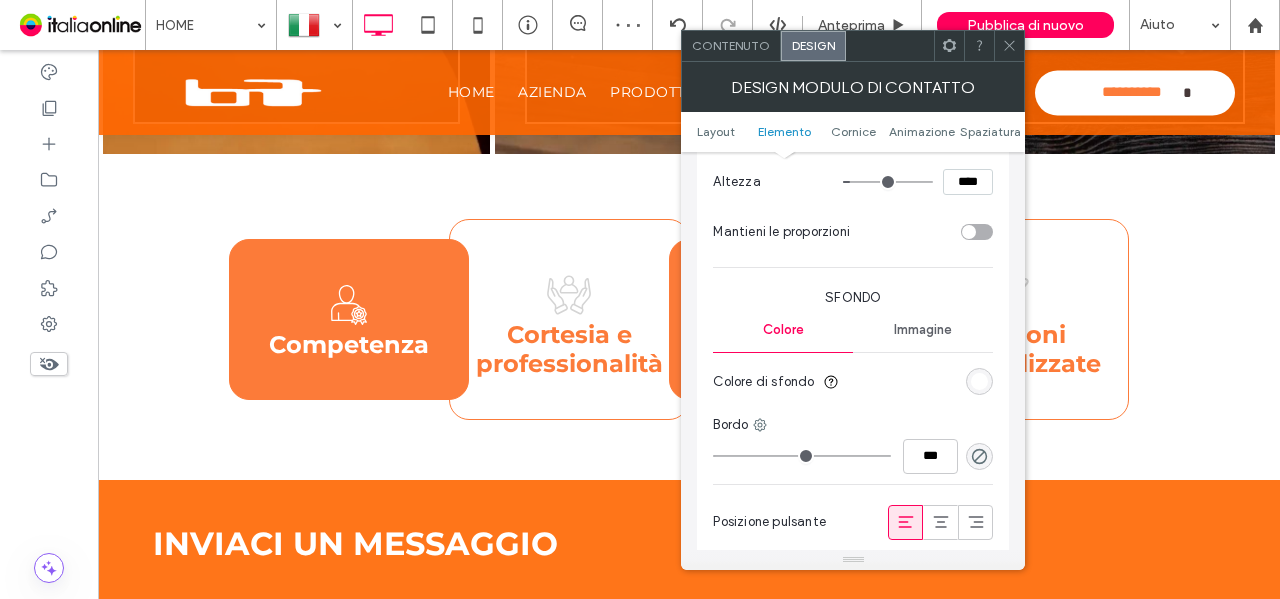 scroll, scrollTop: 800, scrollLeft: 0, axis: vertical 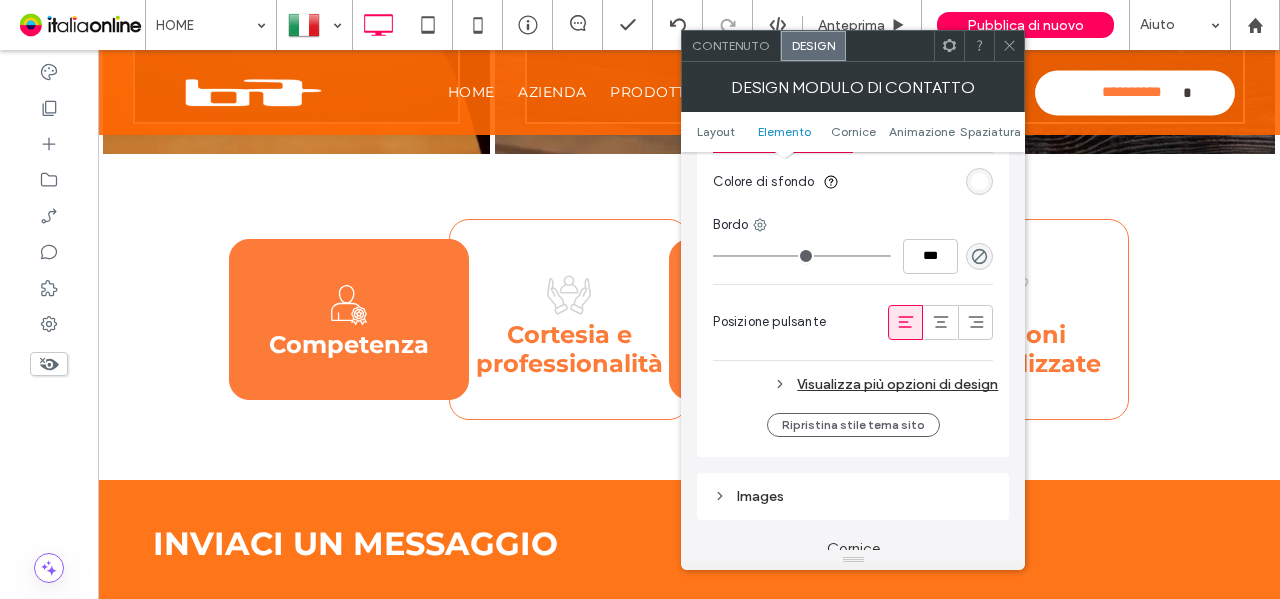 click on "Visualizza più opzioni di design" at bounding box center (855, 384) 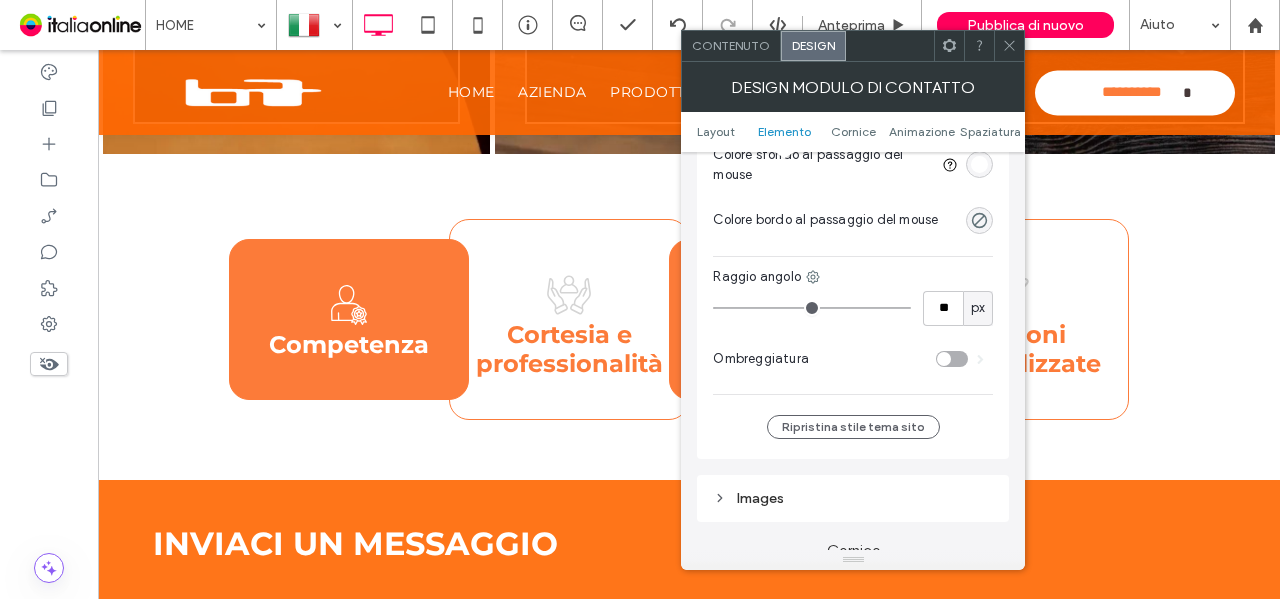 scroll, scrollTop: 1200, scrollLeft: 0, axis: vertical 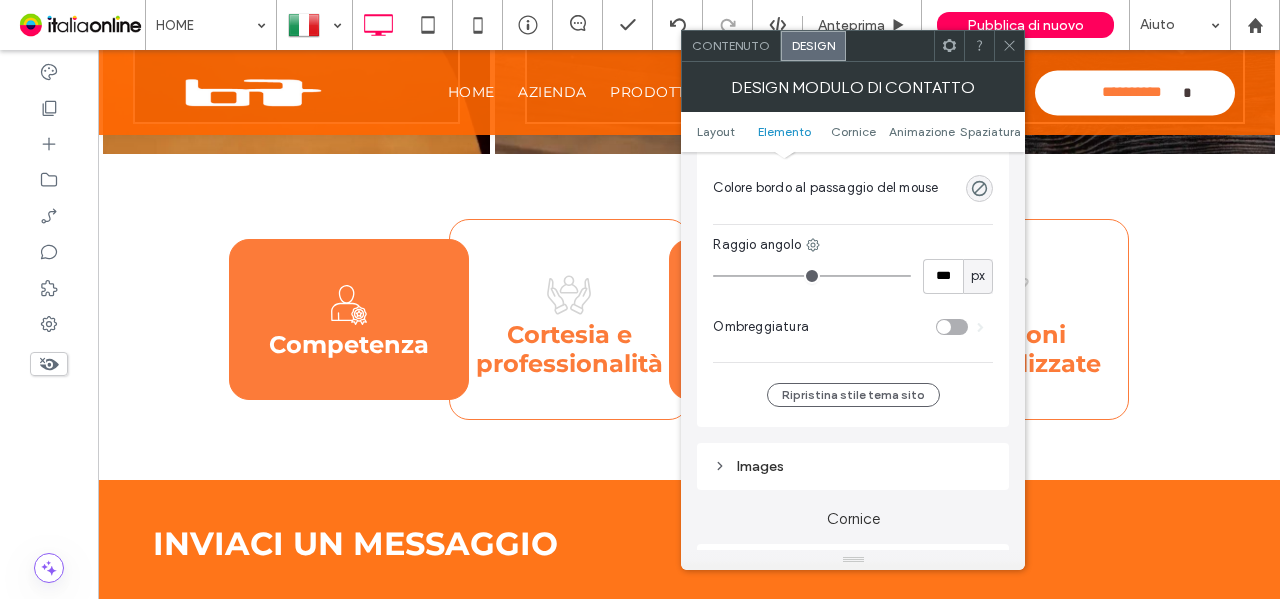 drag, startPoint x: 764, startPoint y: 271, endPoint x: 975, endPoint y: 276, distance: 211.05923 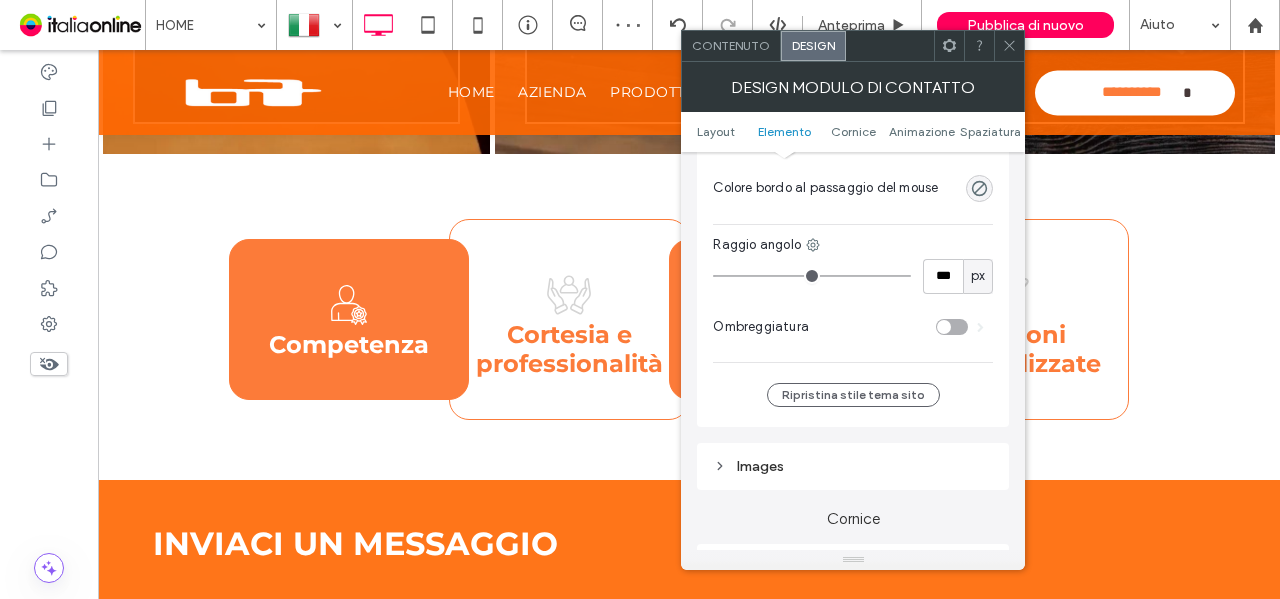 scroll, scrollTop: 1100, scrollLeft: 0, axis: vertical 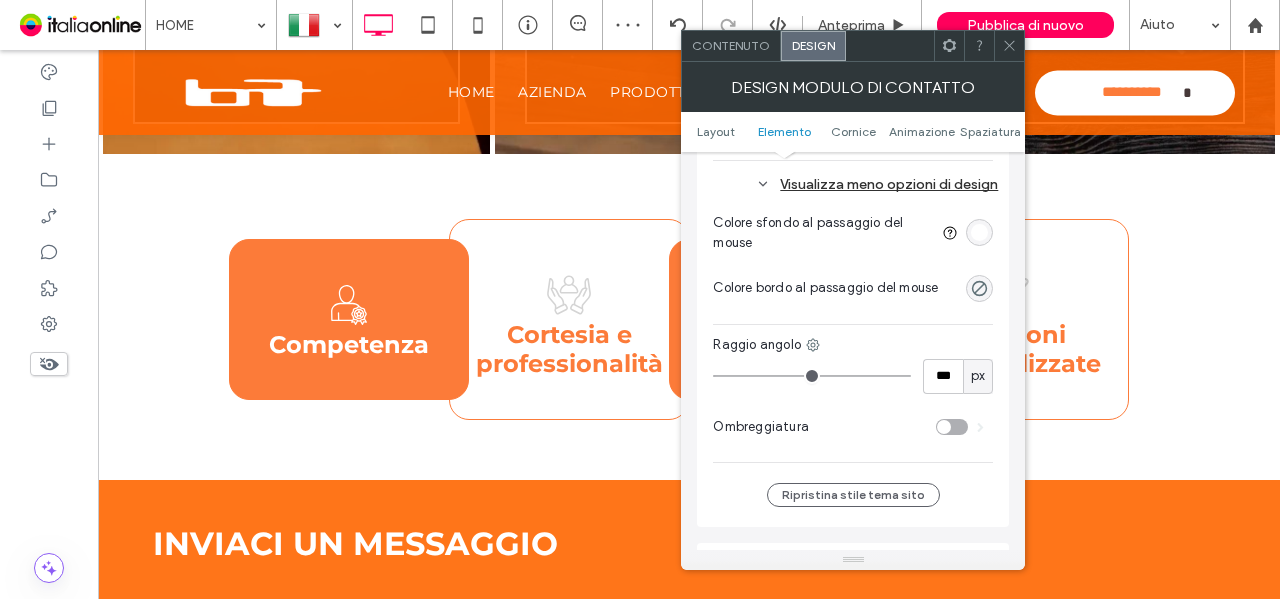 click at bounding box center (1009, 46) 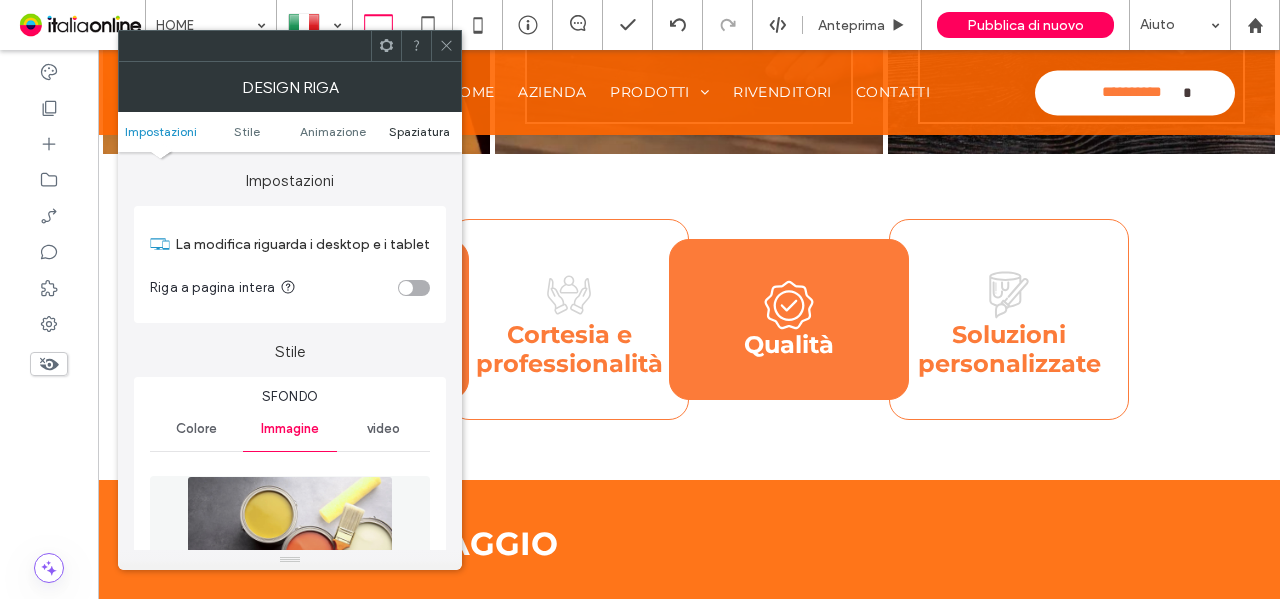 click on "Spaziatura" at bounding box center (419, 131) 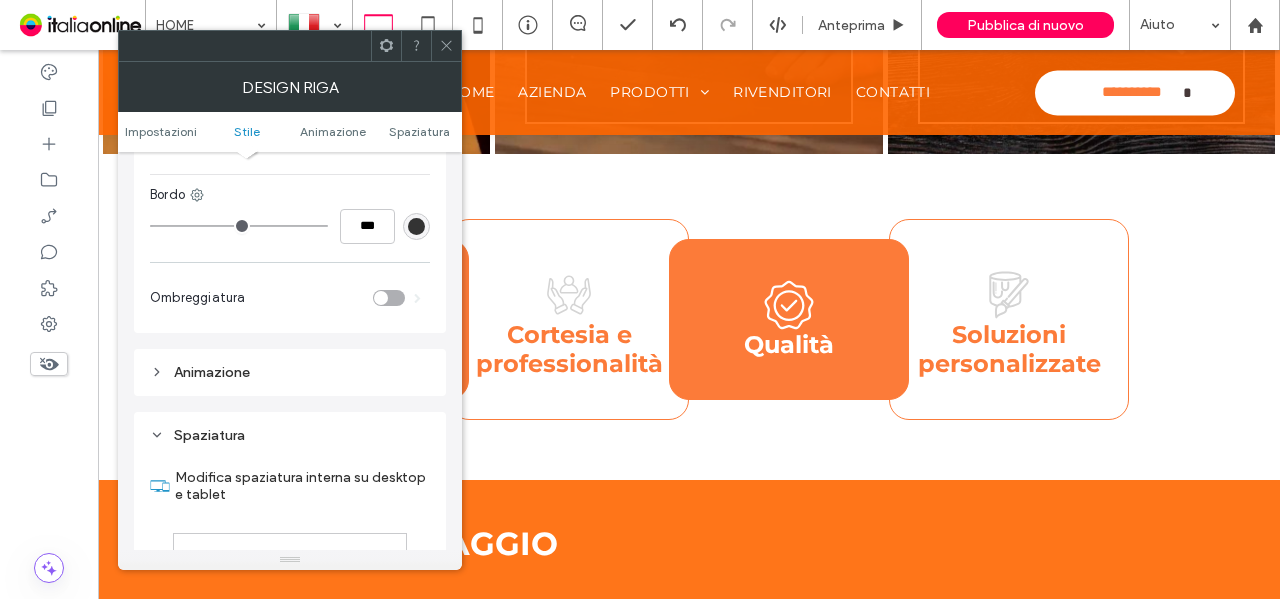 scroll, scrollTop: 1368, scrollLeft: 0, axis: vertical 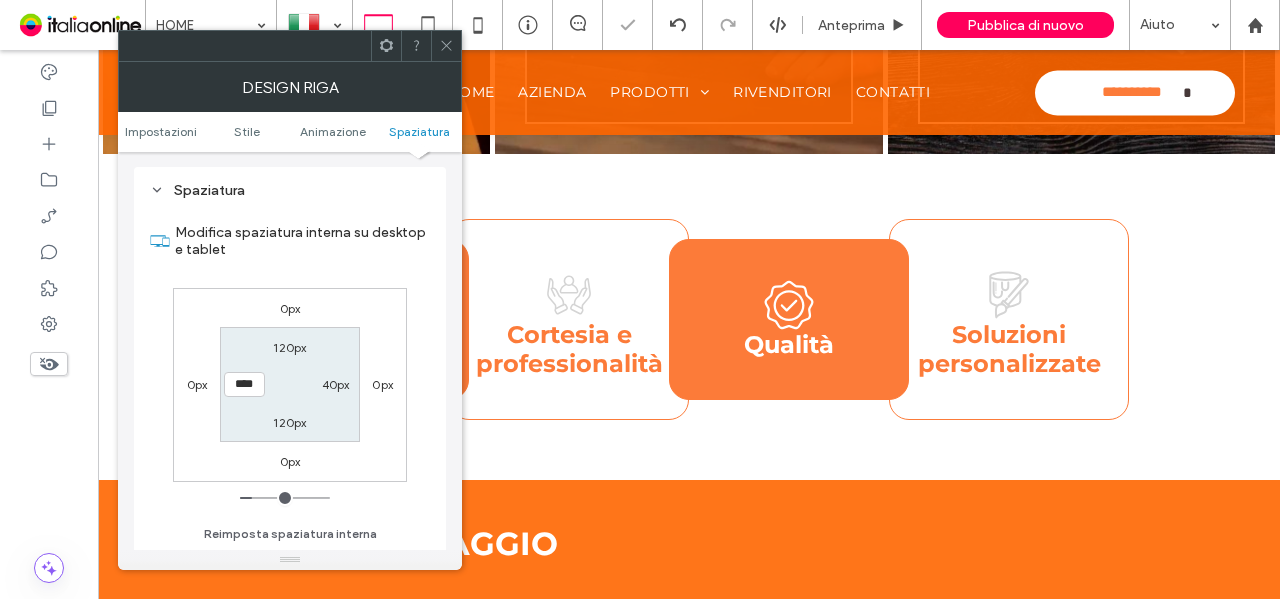 click on "120px" at bounding box center (289, 422) 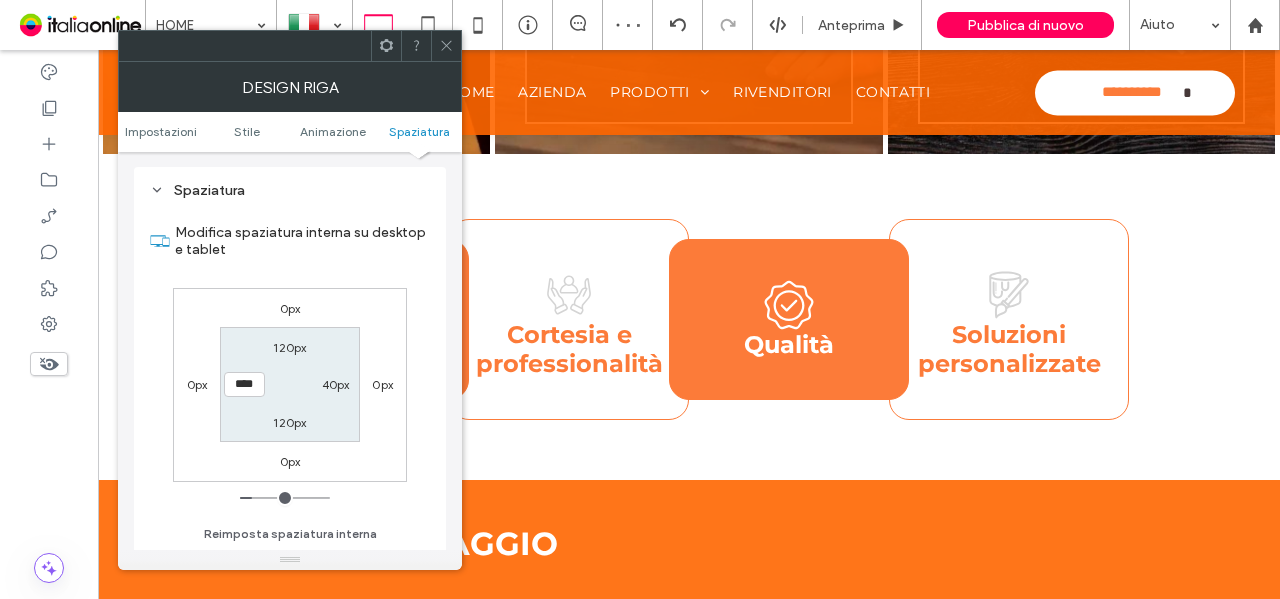click at bounding box center (446, 46) 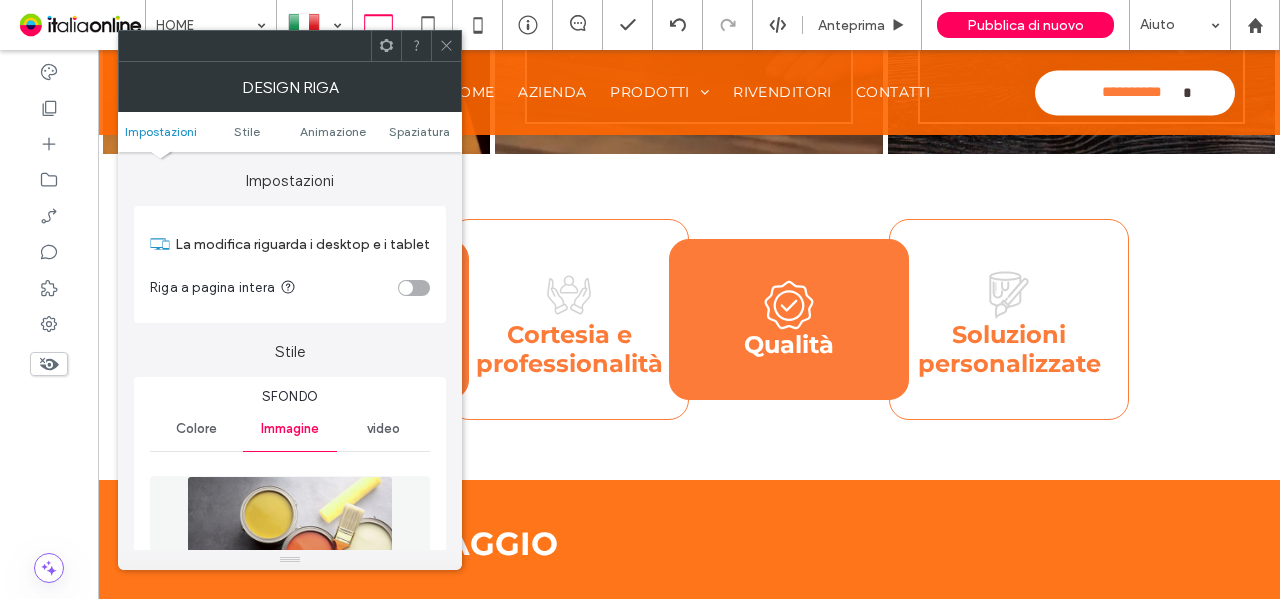 click 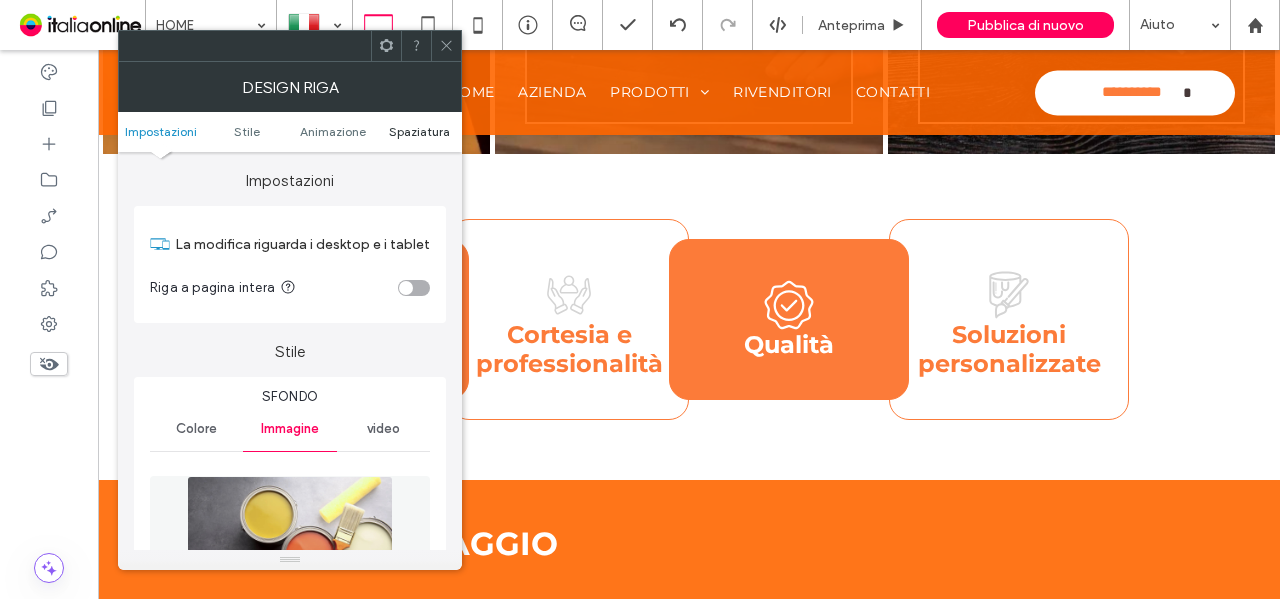 click on "Spaziatura" at bounding box center (419, 131) 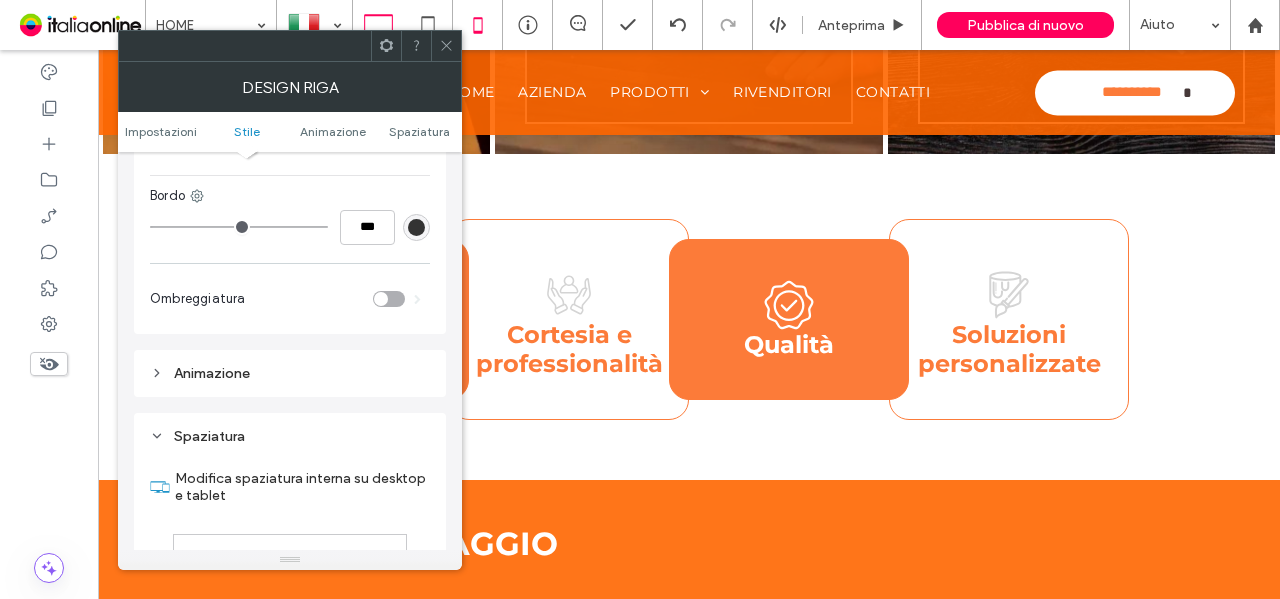 scroll, scrollTop: 1356, scrollLeft: 0, axis: vertical 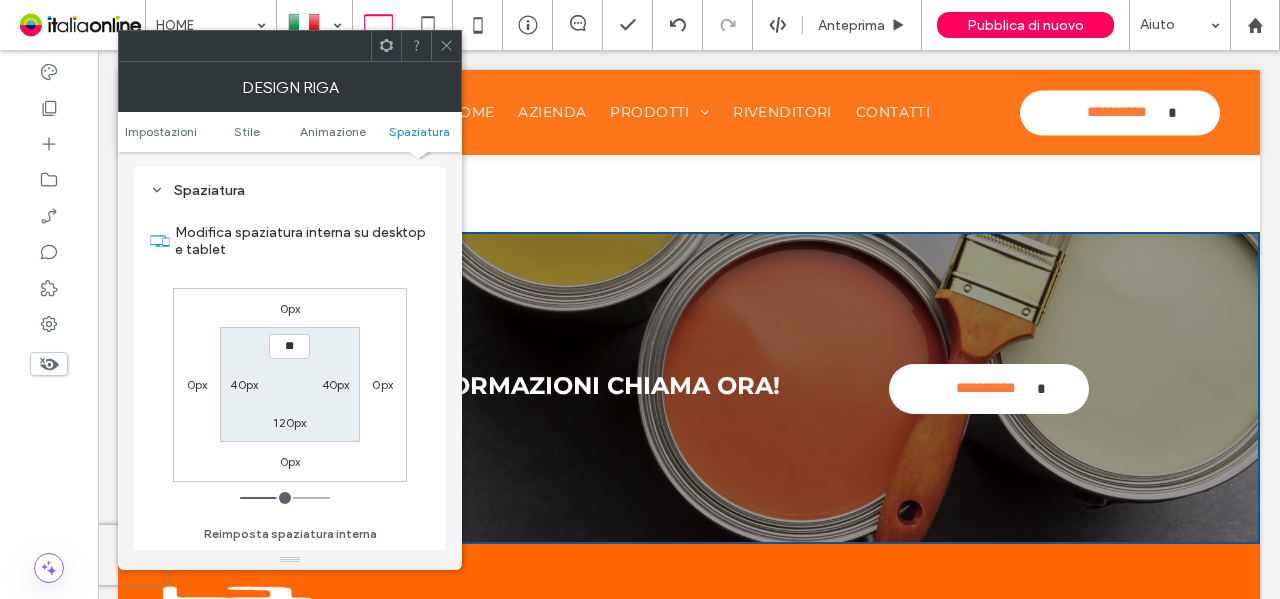 type on "***" 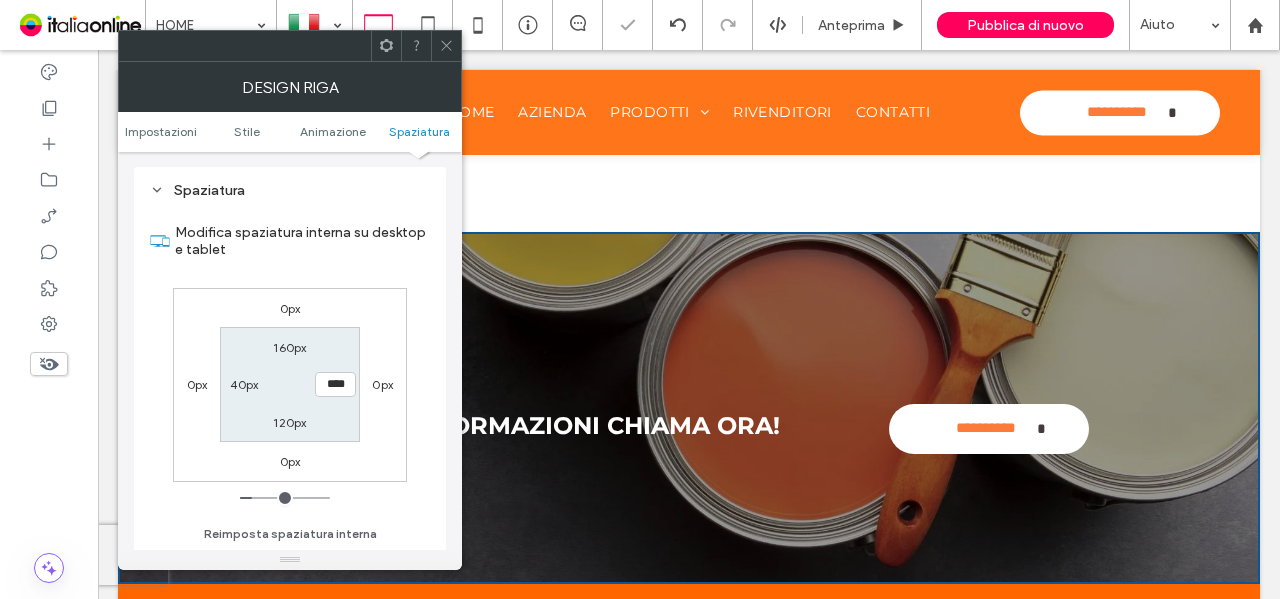 type on "***" 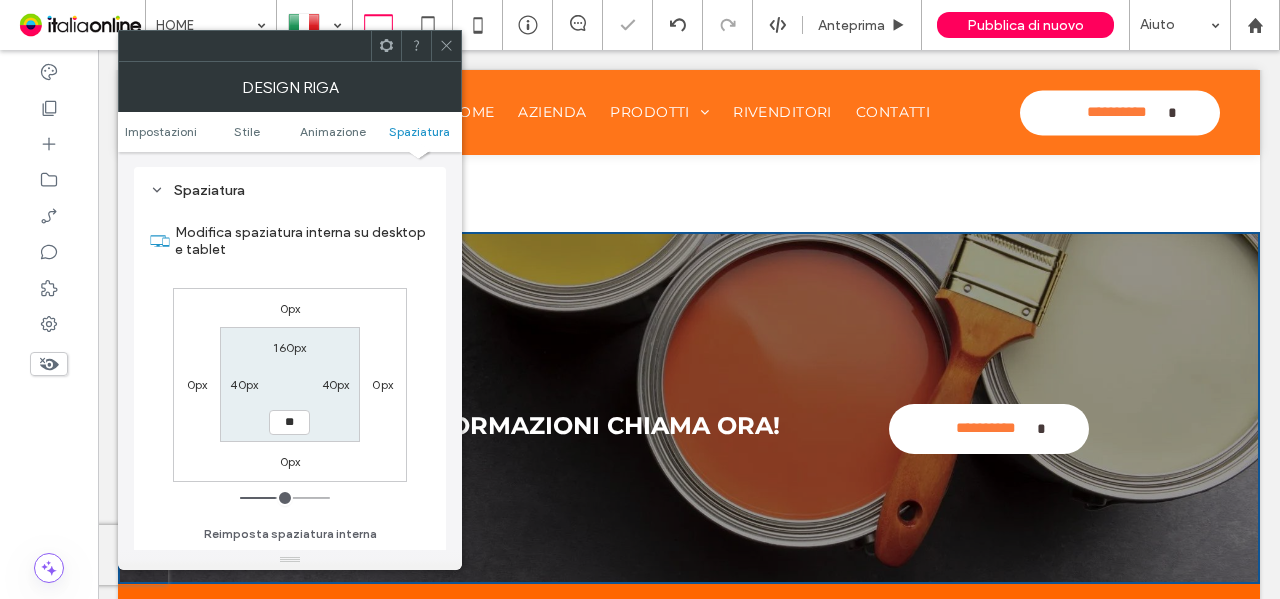type on "***" 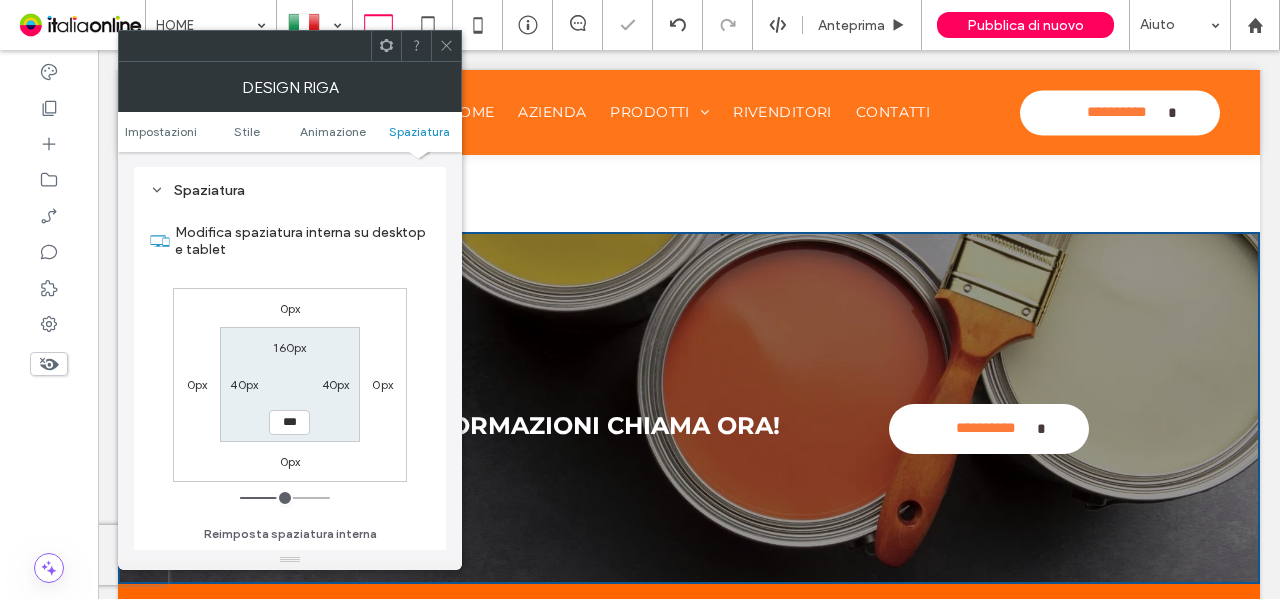 type on "**" 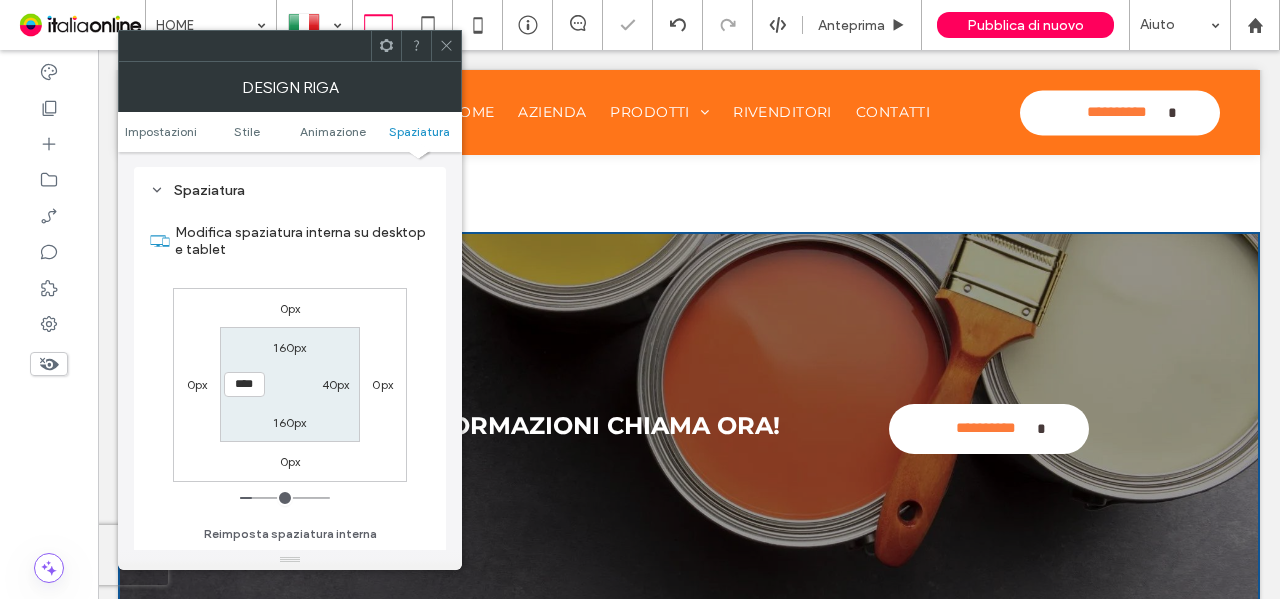 drag, startPoint x: 448, startPoint y: 45, endPoint x: 451, endPoint y: 78, distance: 33.13608 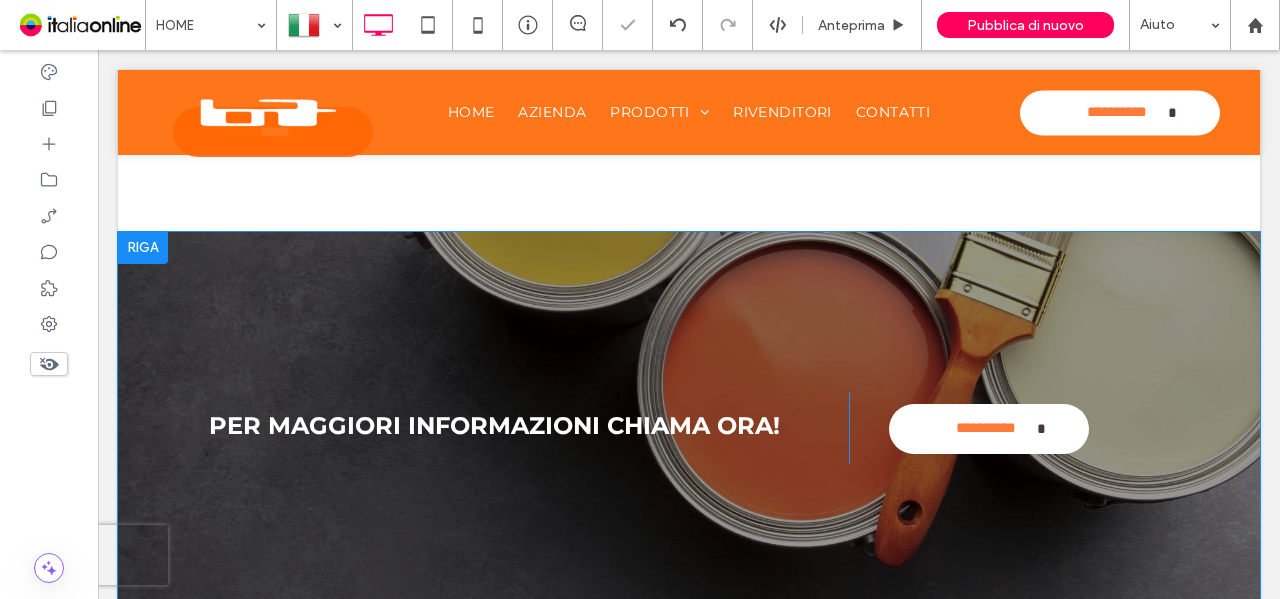 scroll, scrollTop: 2395, scrollLeft: 0, axis: vertical 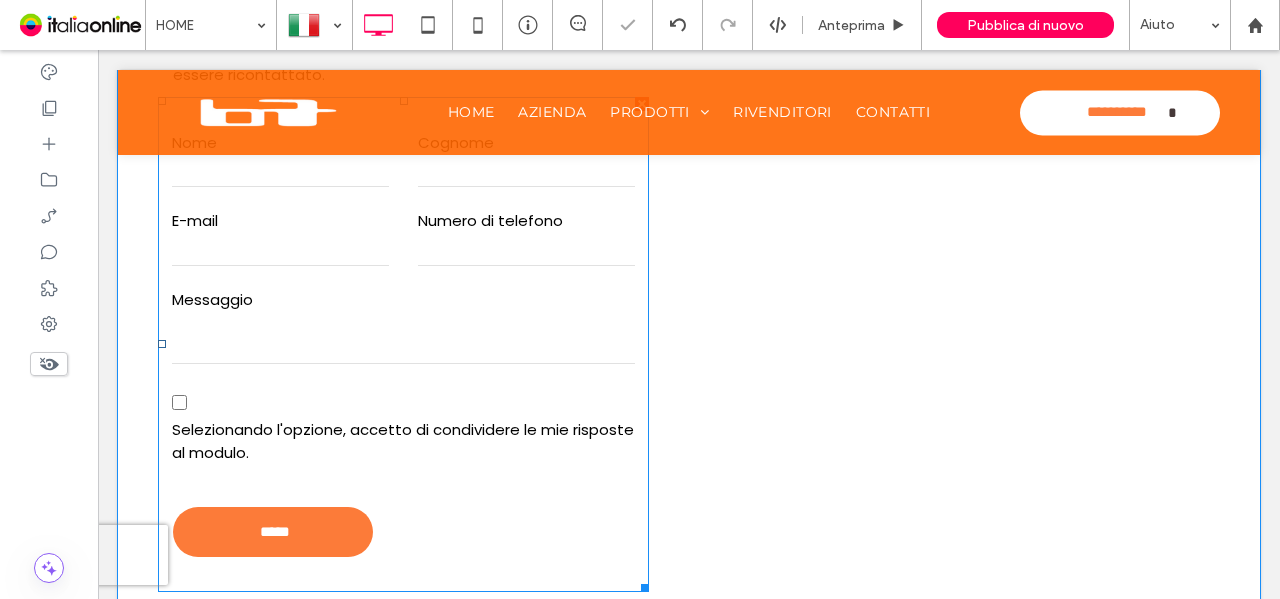 click on "Nome
Cognome
E-mail
Numero di telefono
Messaggio
Attivazione
Selezionando l'opzione, accetto di condividere le mie risposte al modulo.
*****" at bounding box center (403, 344) 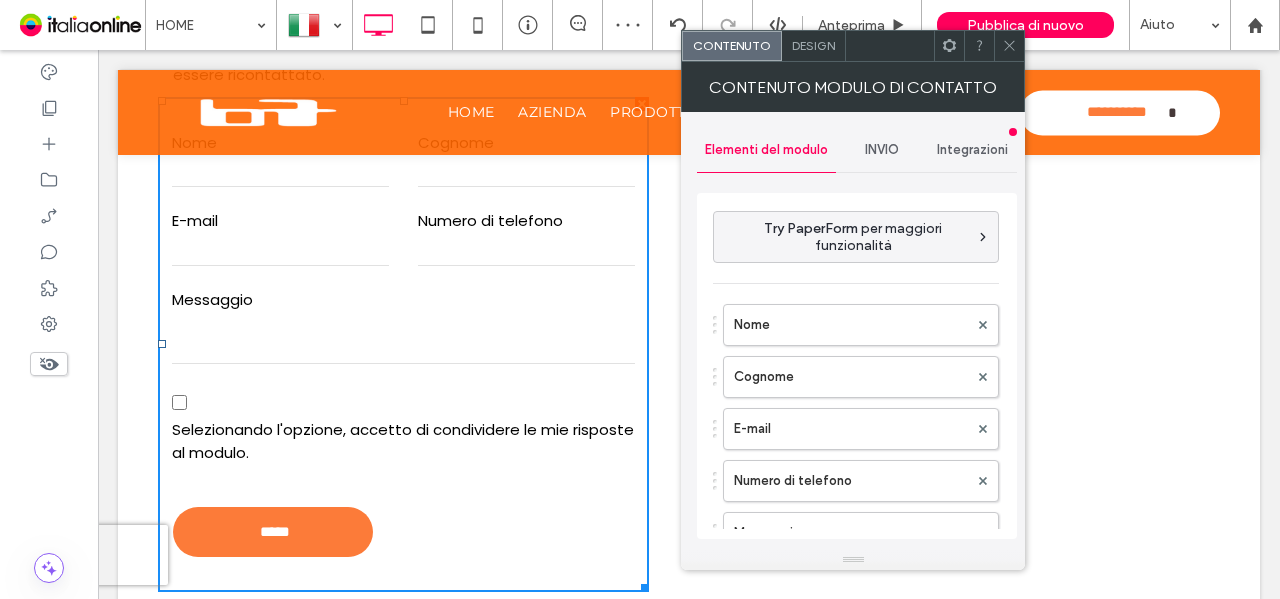 click on "Design" at bounding box center [813, 45] 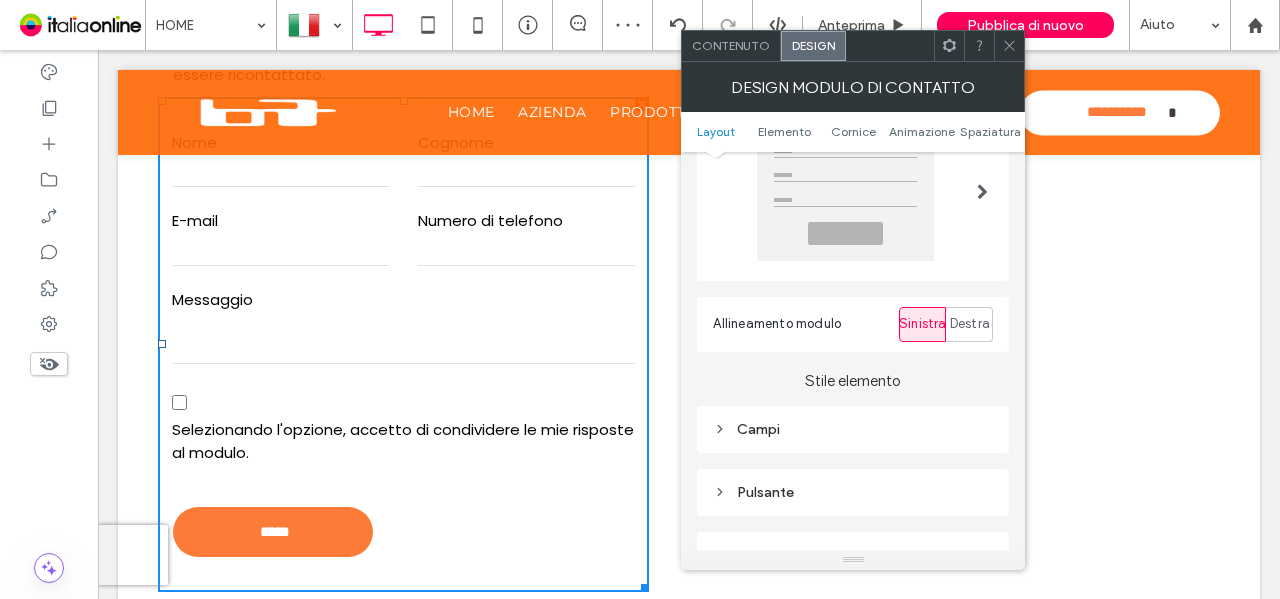 scroll, scrollTop: 200, scrollLeft: 0, axis: vertical 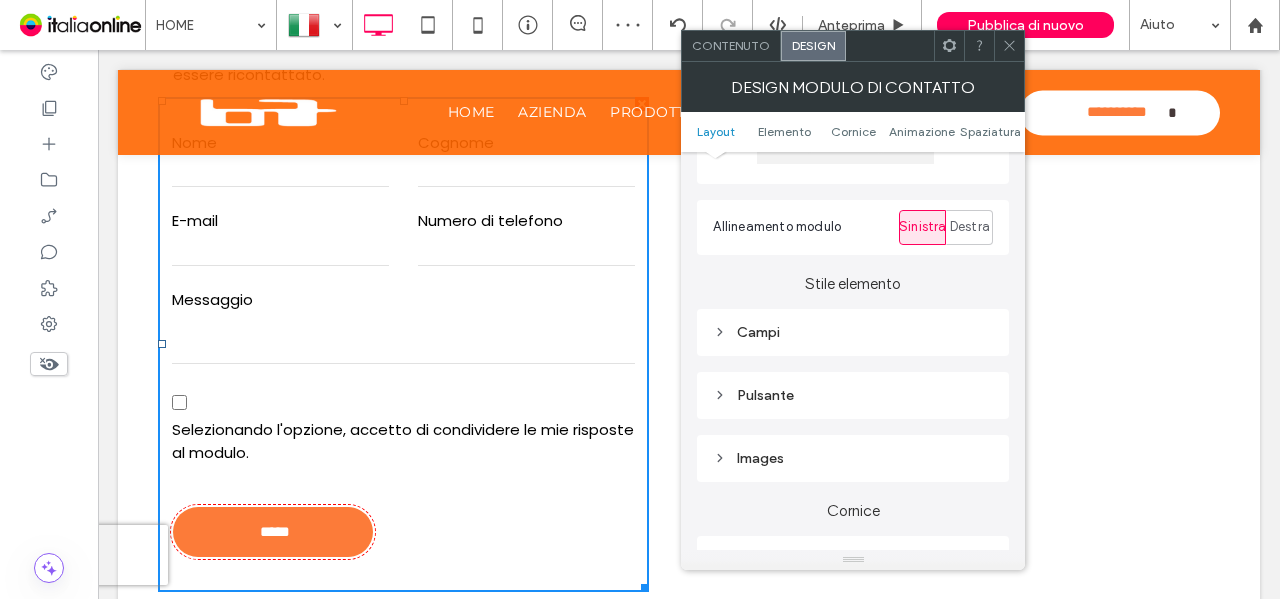 click on "Pulsante" at bounding box center (853, 395) 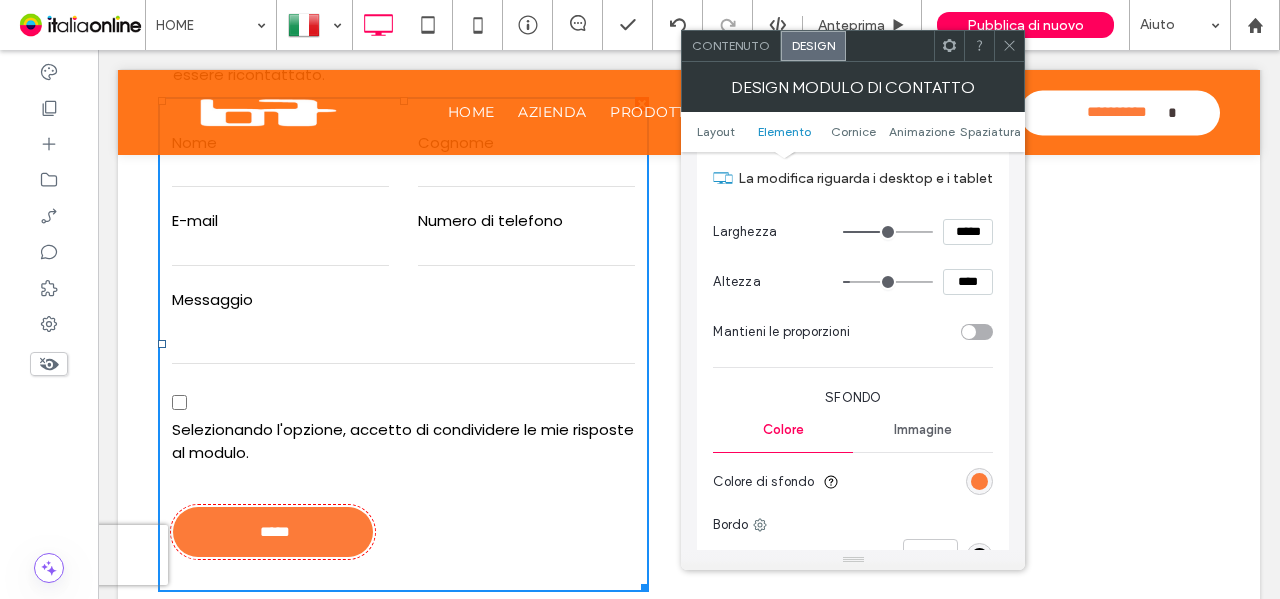 scroll, scrollTop: 700, scrollLeft: 0, axis: vertical 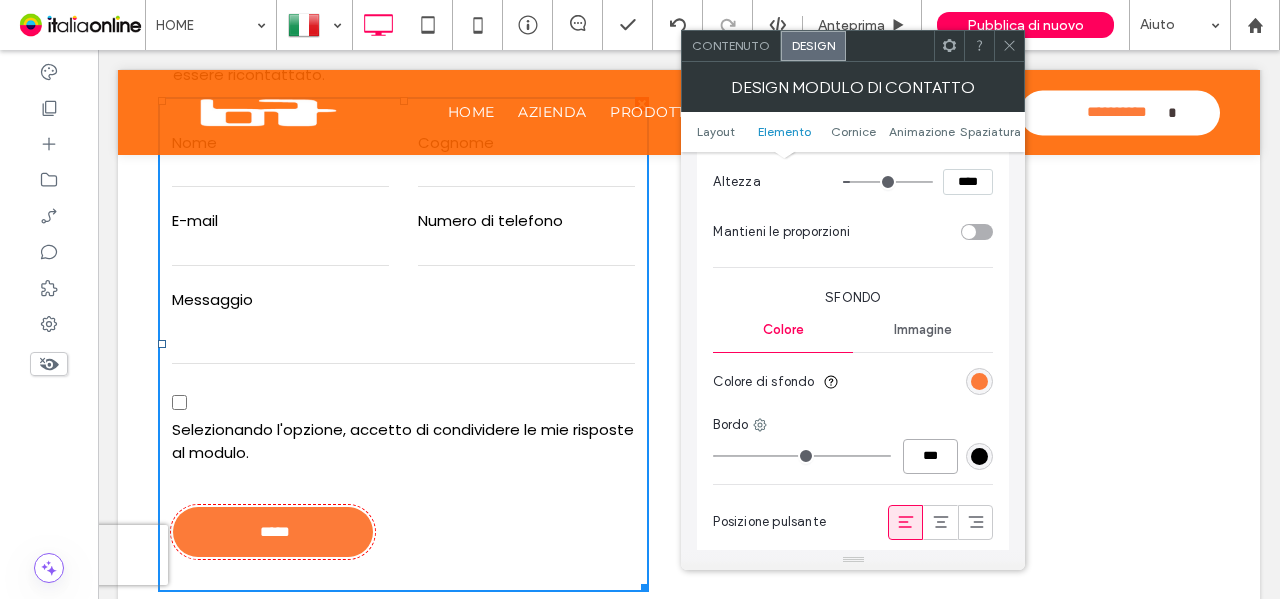 click on "***" at bounding box center (930, 456) 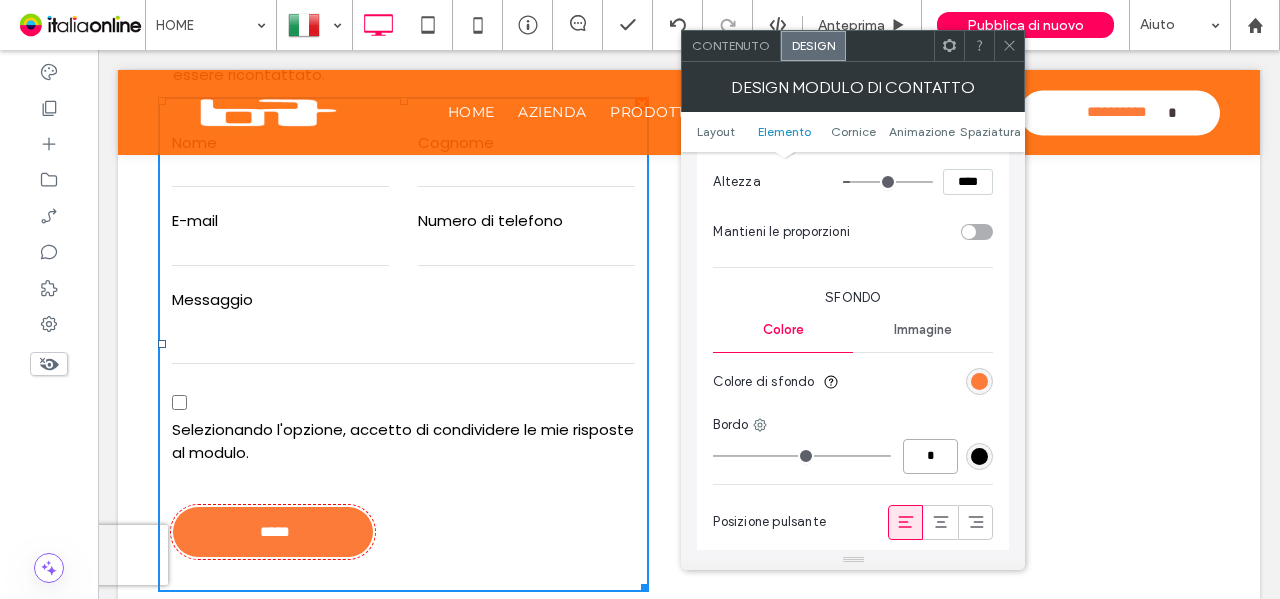 type on "*" 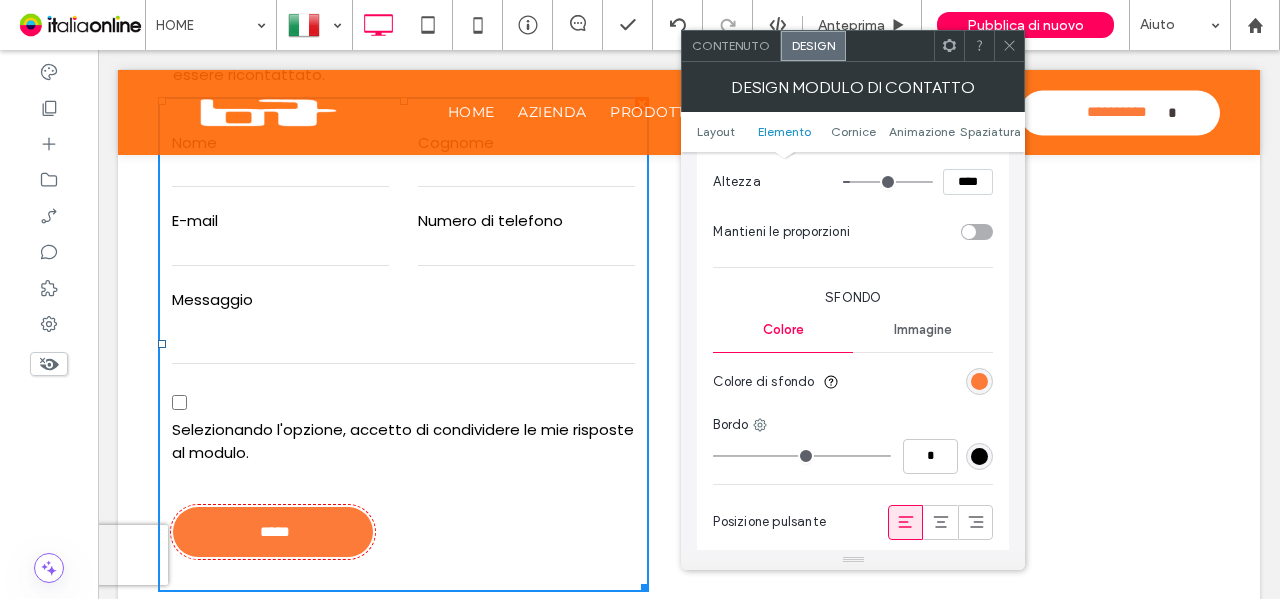 type on "*" 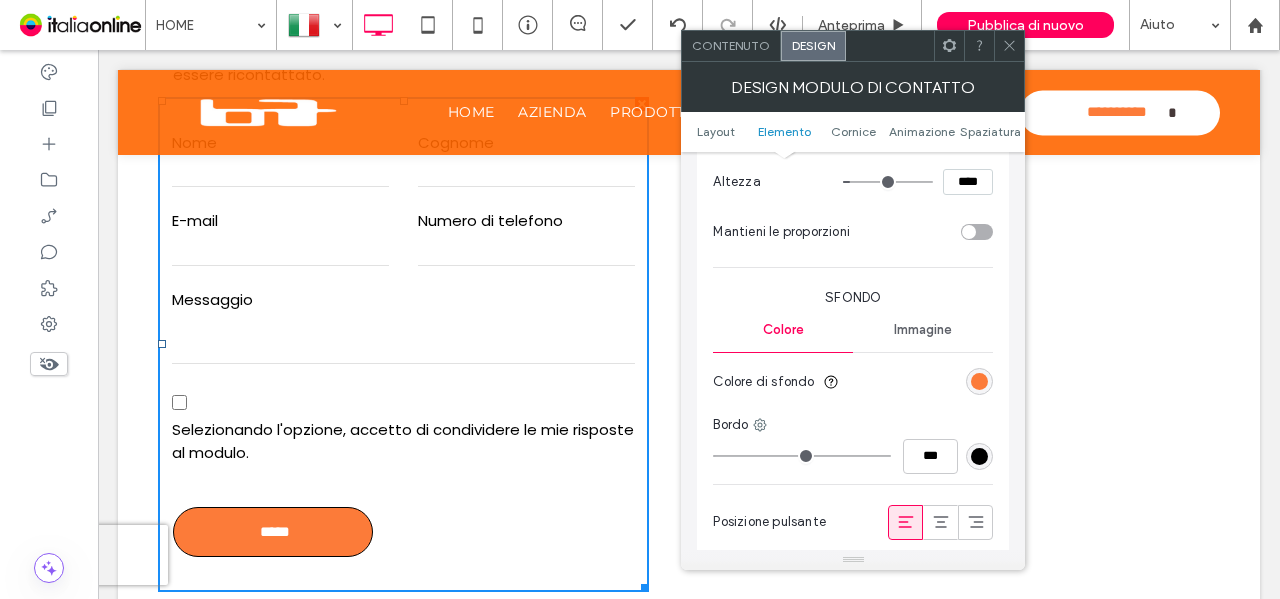 click at bounding box center (979, 456) 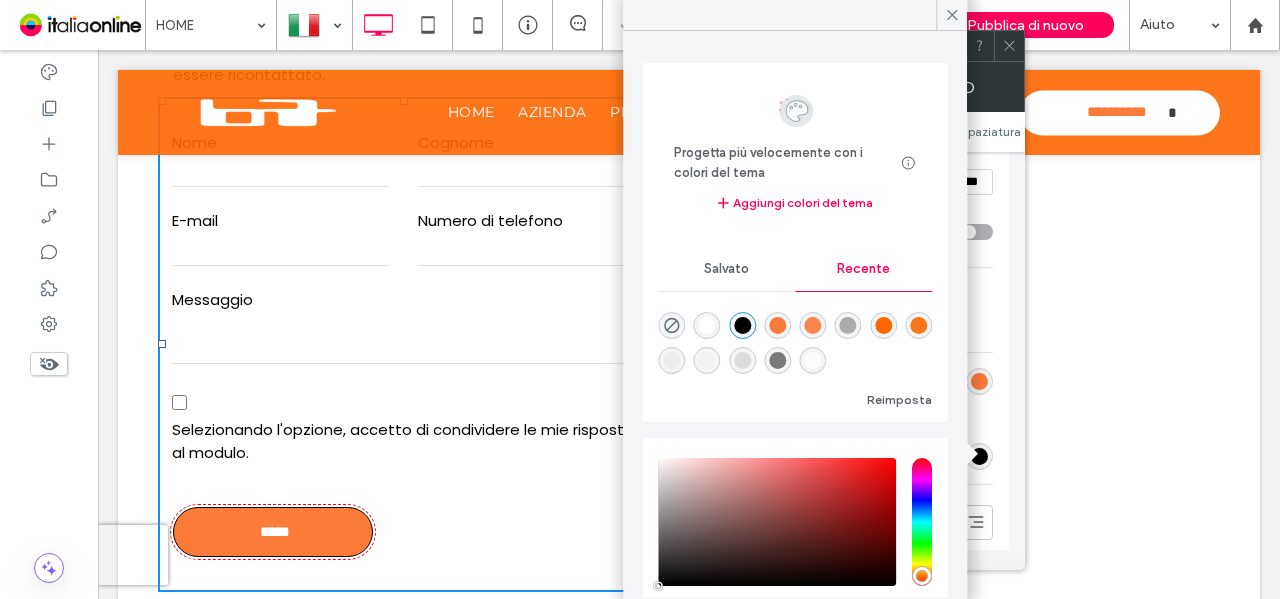 click at bounding box center (795, 339) 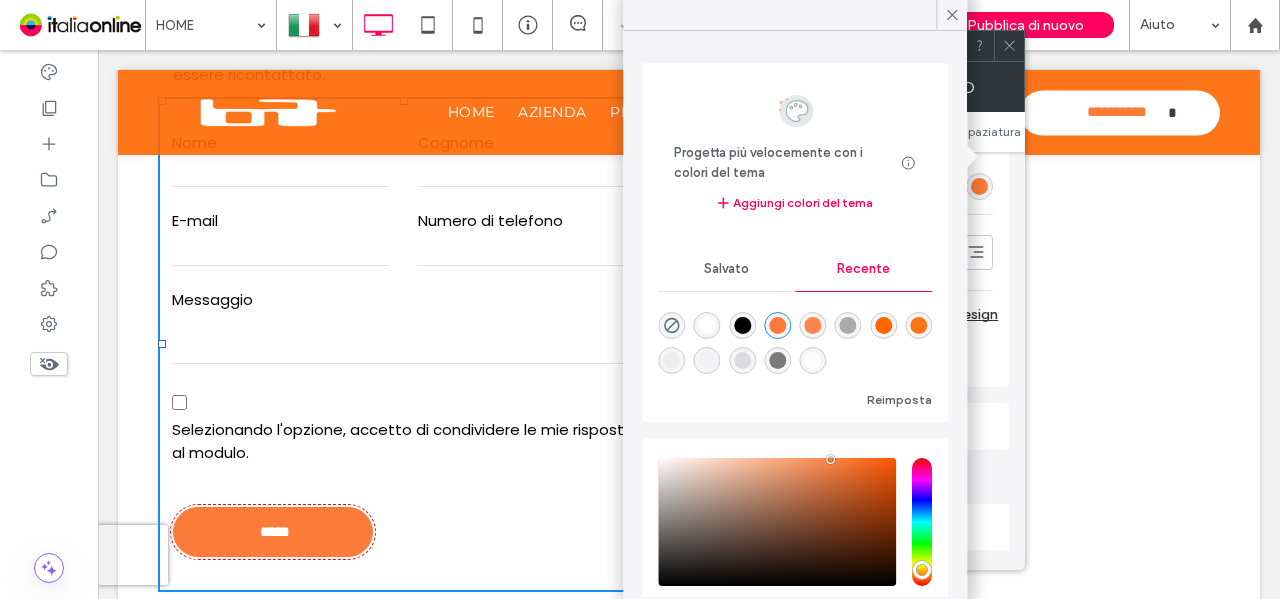 scroll, scrollTop: 1000, scrollLeft: 0, axis: vertical 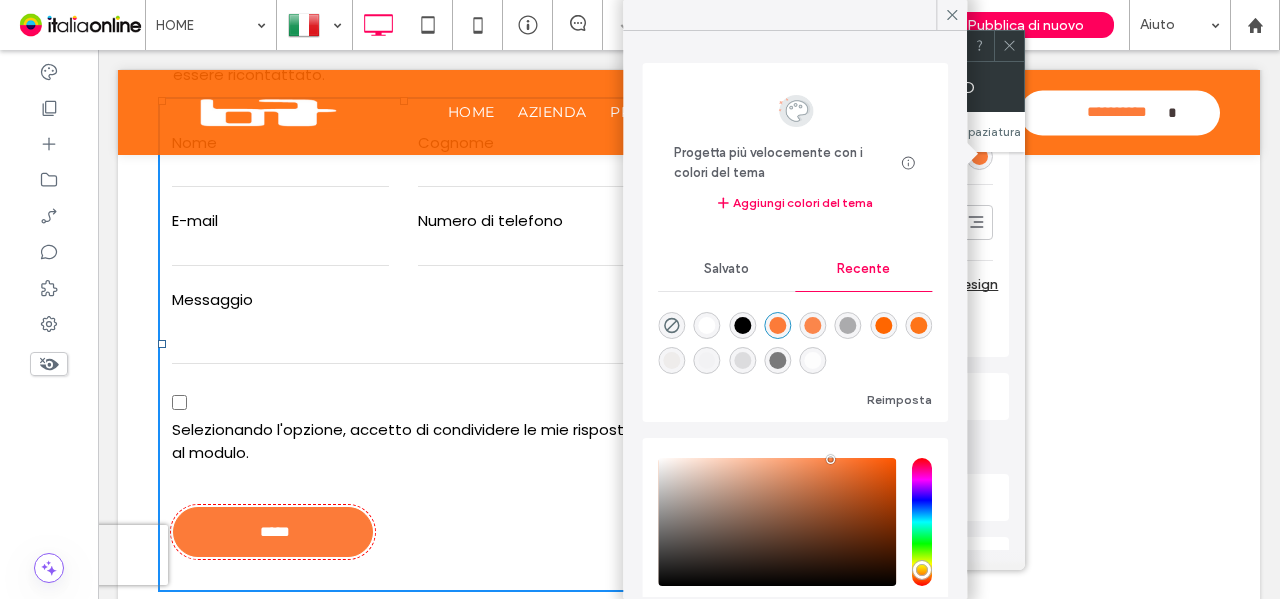 click on "Visualizza più opzioni di design" at bounding box center [855, 284] 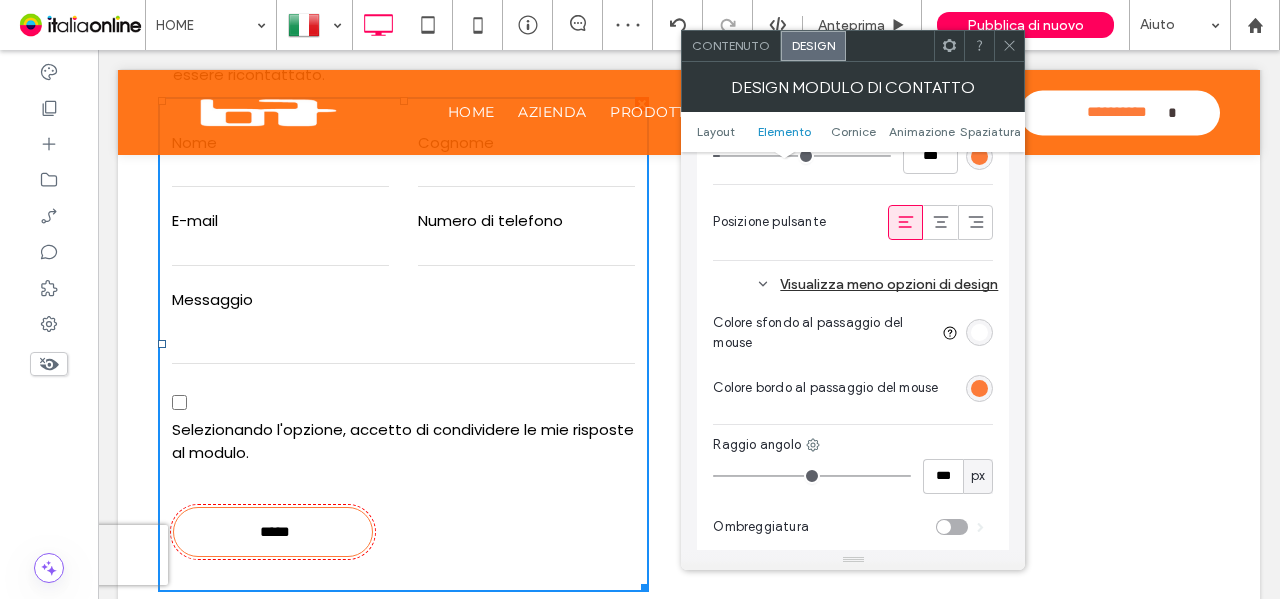 click at bounding box center [979, 388] 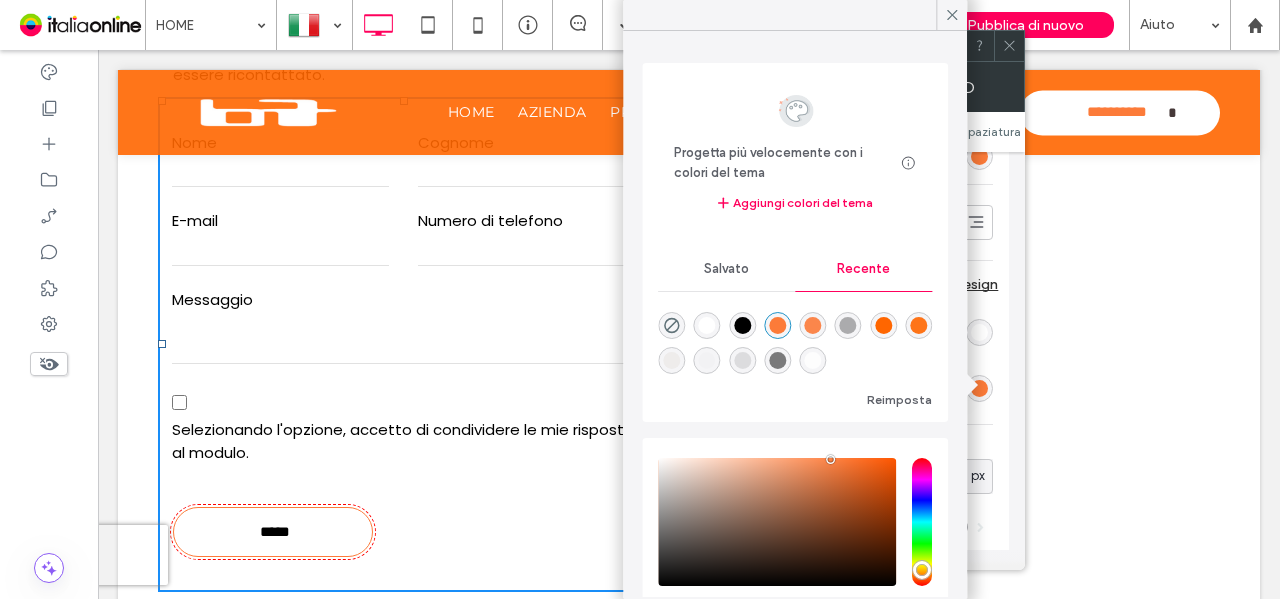 drag, startPoint x: 780, startPoint y: 321, endPoint x: 732, endPoint y: 344, distance: 53.225933 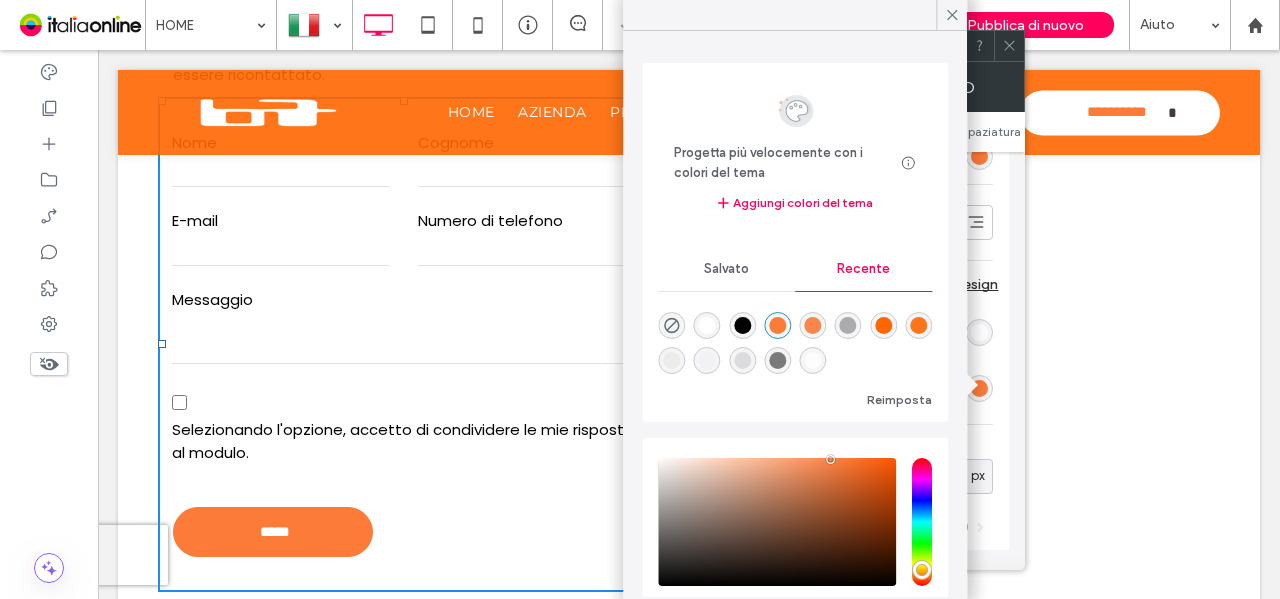 click 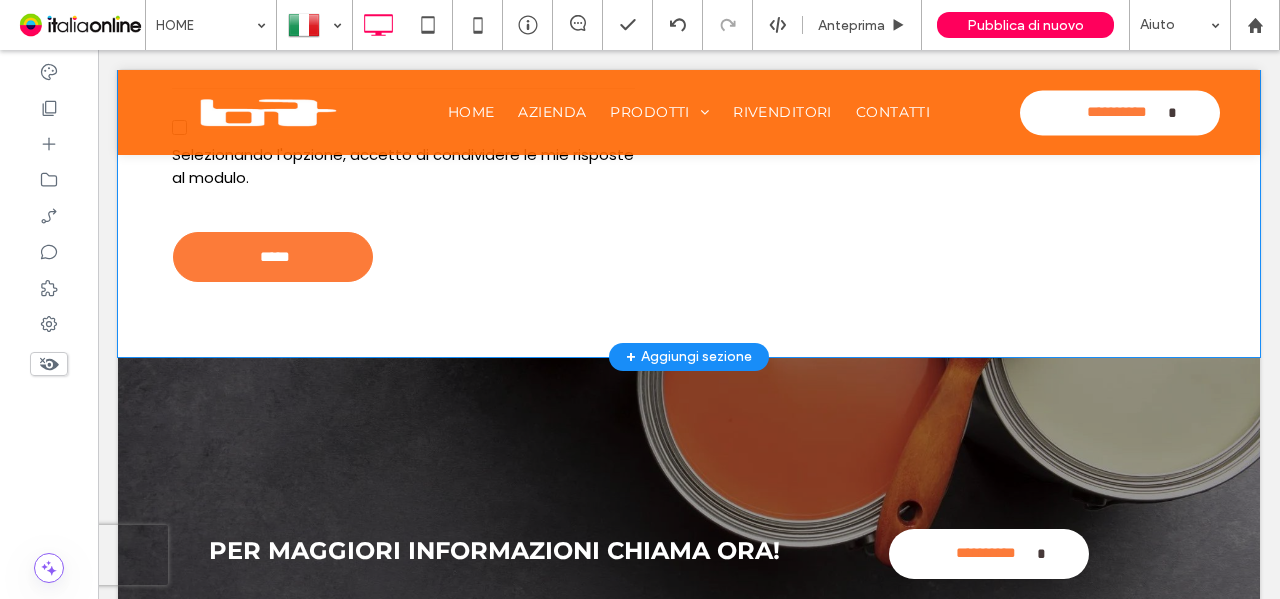 scroll, scrollTop: 2795, scrollLeft: 0, axis: vertical 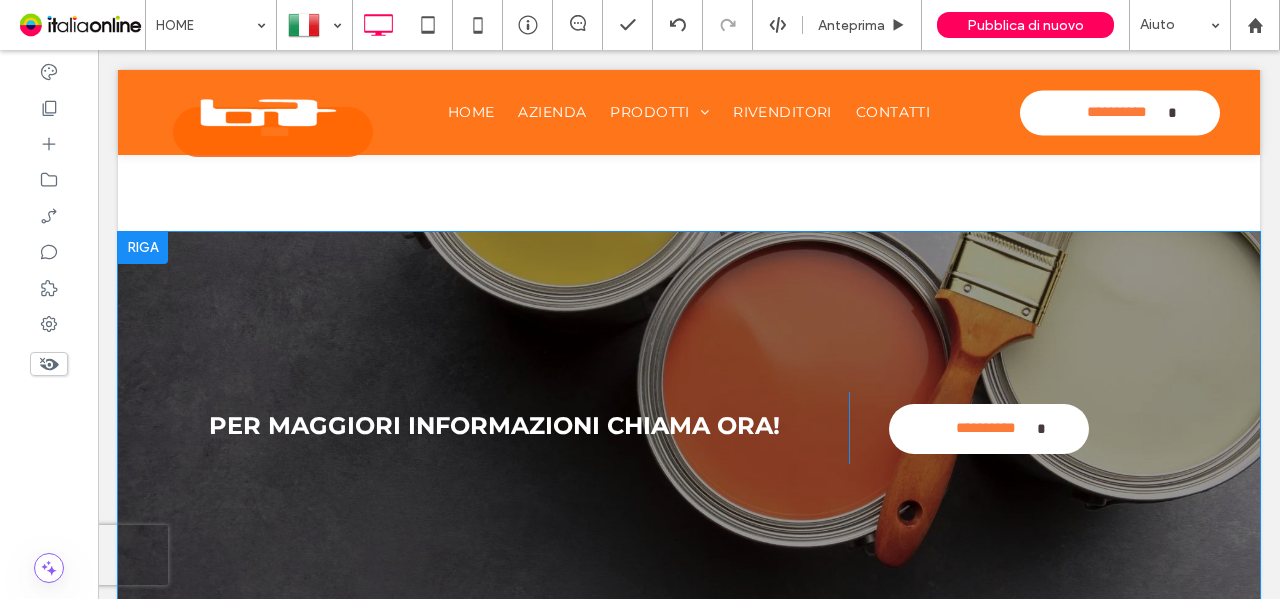 click on "Per maggiori informazioni chiama ora!
Click To Paste" at bounding box center (529, 428) 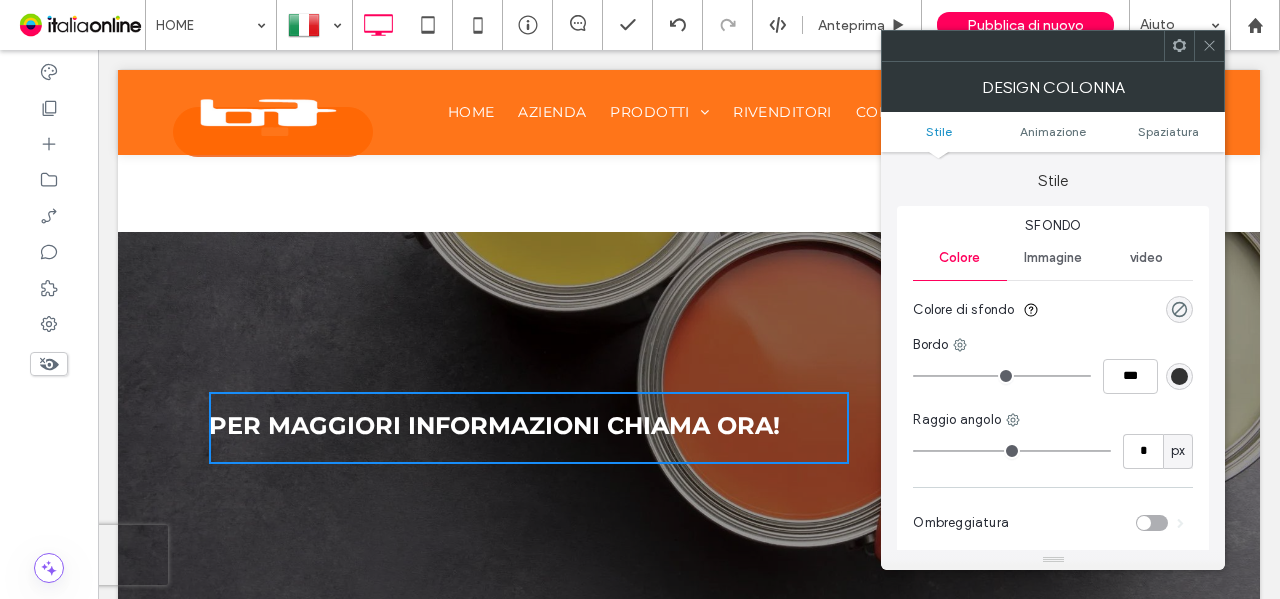 drag, startPoint x: 1203, startPoint y: 48, endPoint x: 1022, endPoint y: 164, distance: 214.9814 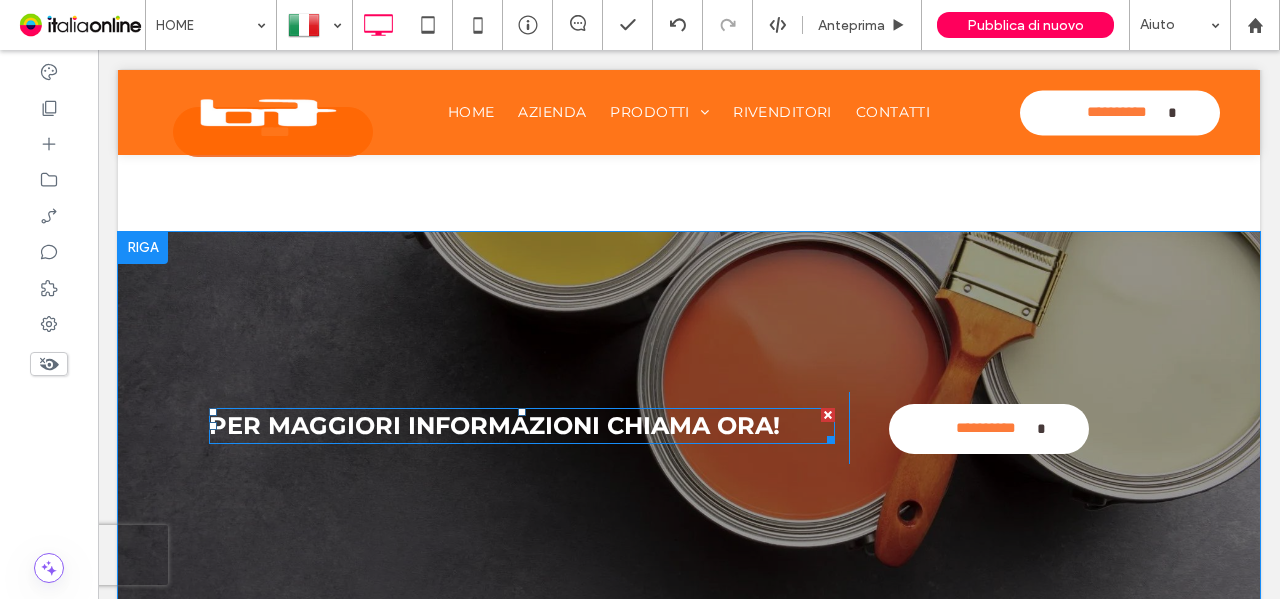 click on "Per maggiori informazioni chiama ora!" at bounding box center (494, 425) 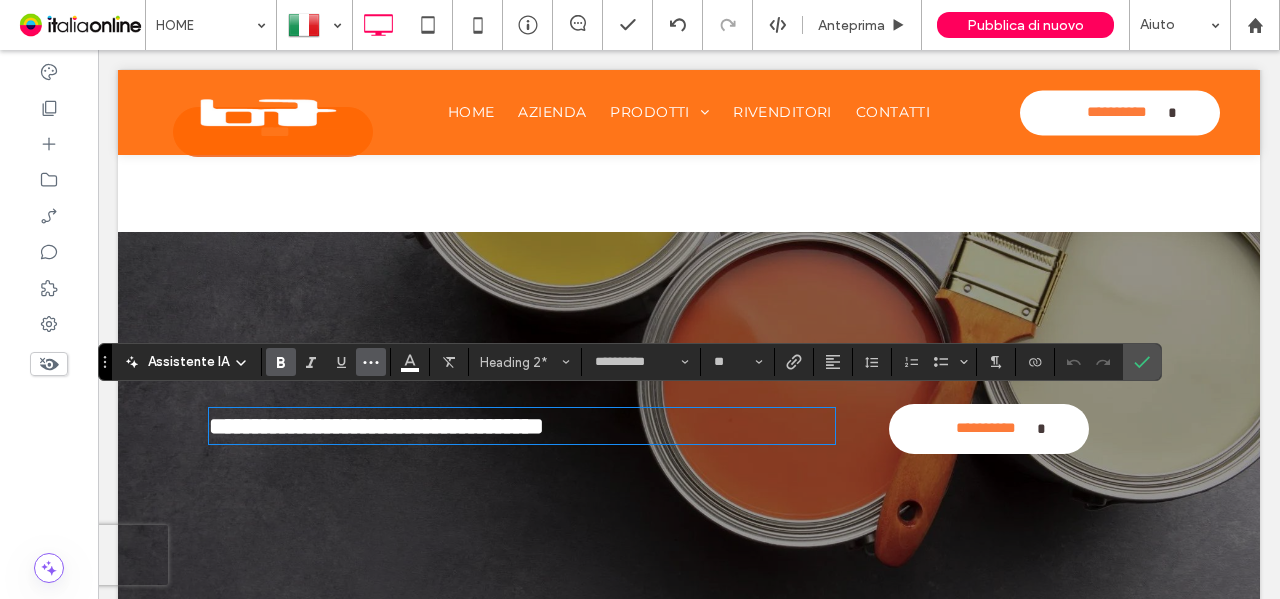 click 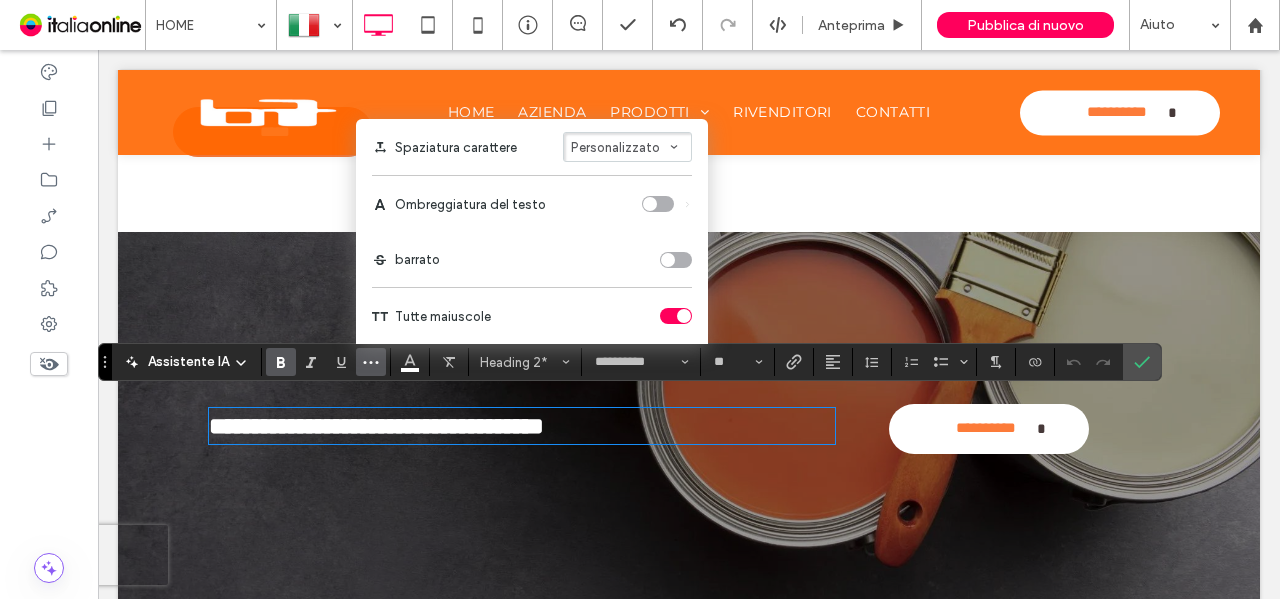 click at bounding box center [676, 316] 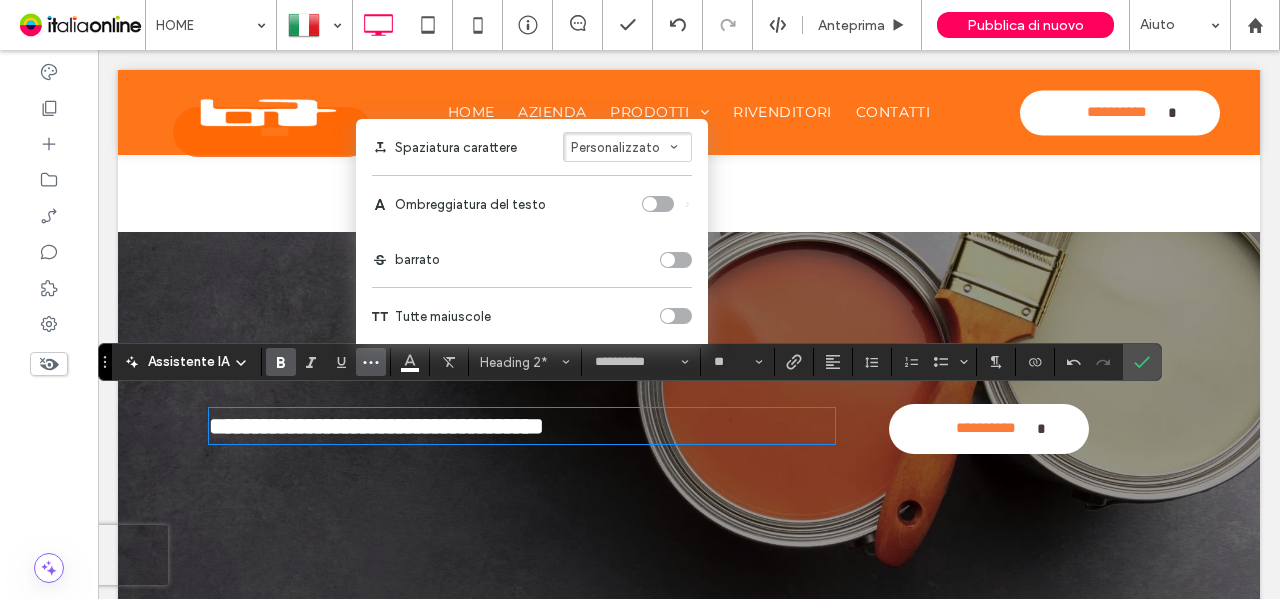 click on "**********" at bounding box center [522, 426] 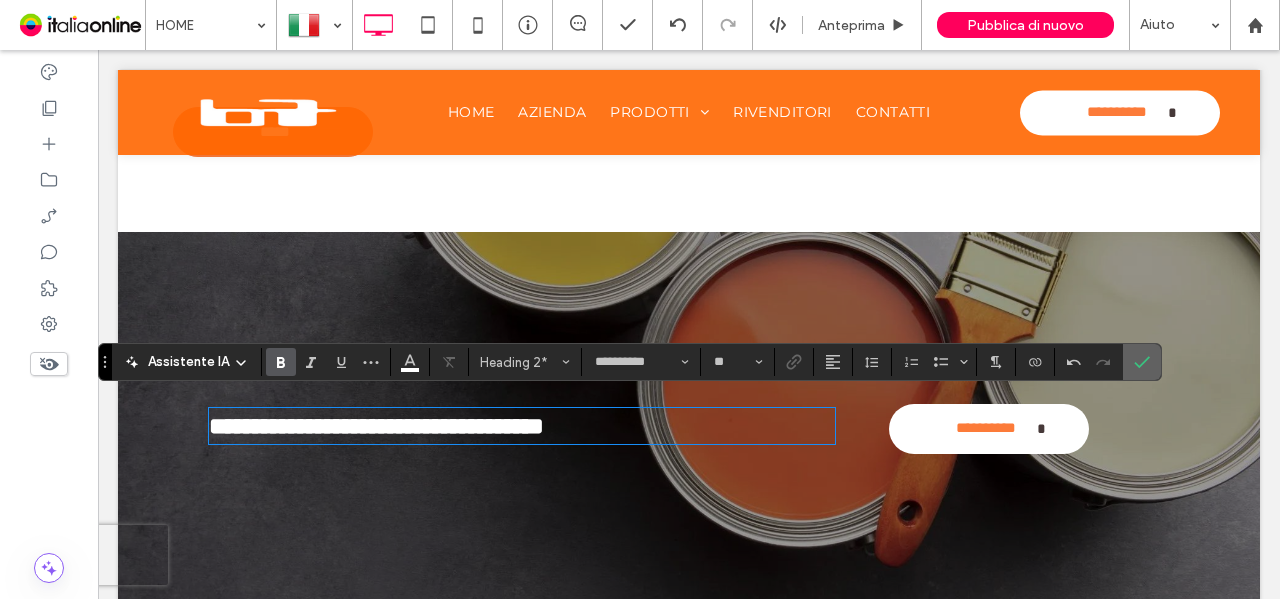 click at bounding box center (1142, 362) 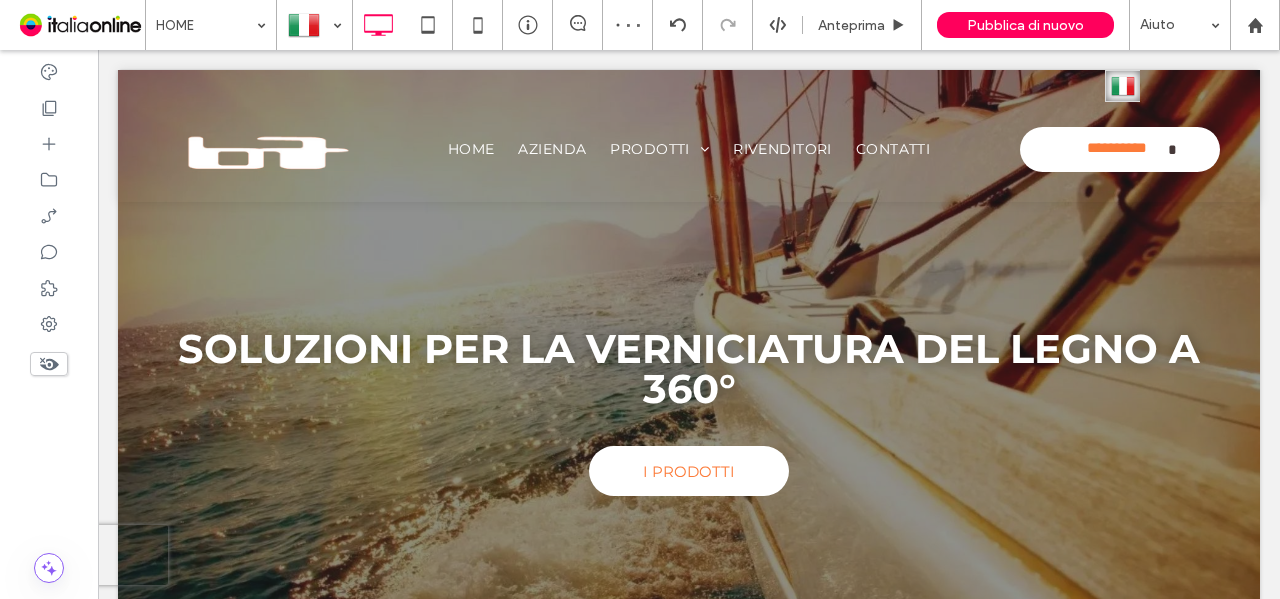 scroll, scrollTop: 0, scrollLeft: 0, axis: both 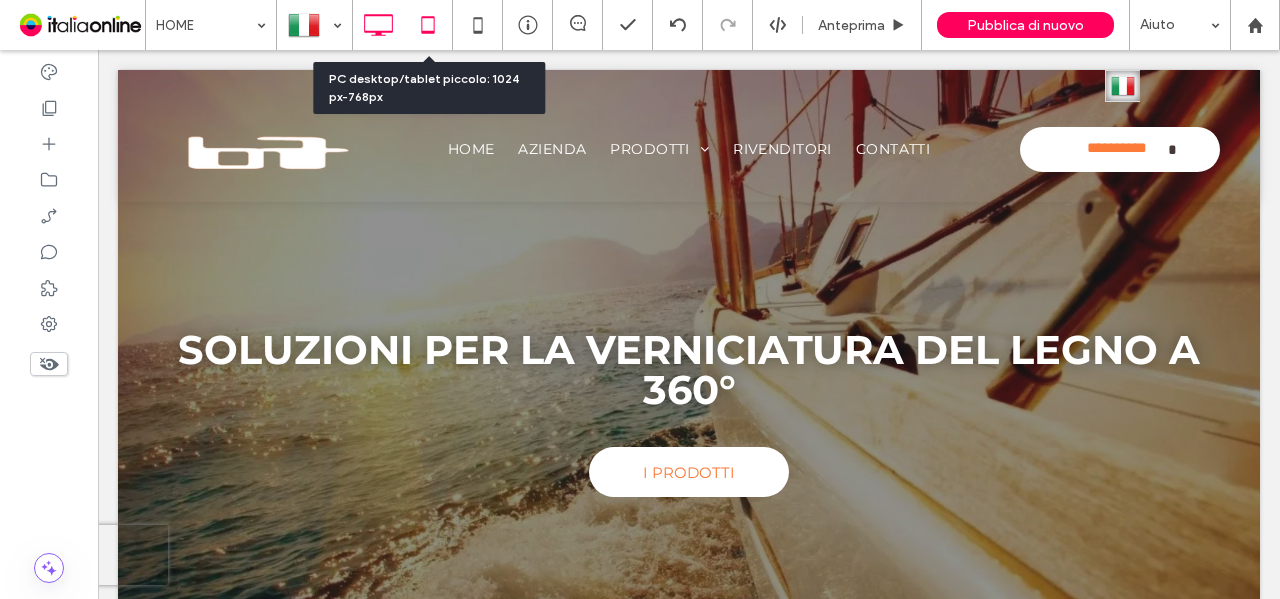 drag, startPoint x: 447, startPoint y: 37, endPoint x: 404, endPoint y: 49, distance: 44.64303 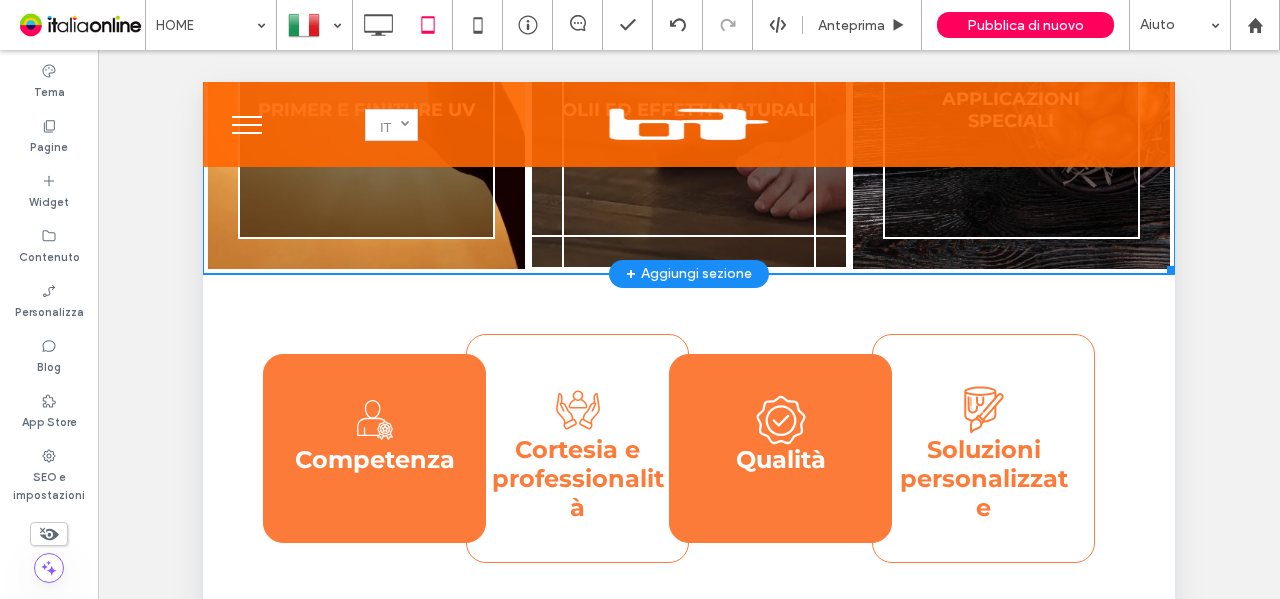 scroll, scrollTop: 1800, scrollLeft: 0, axis: vertical 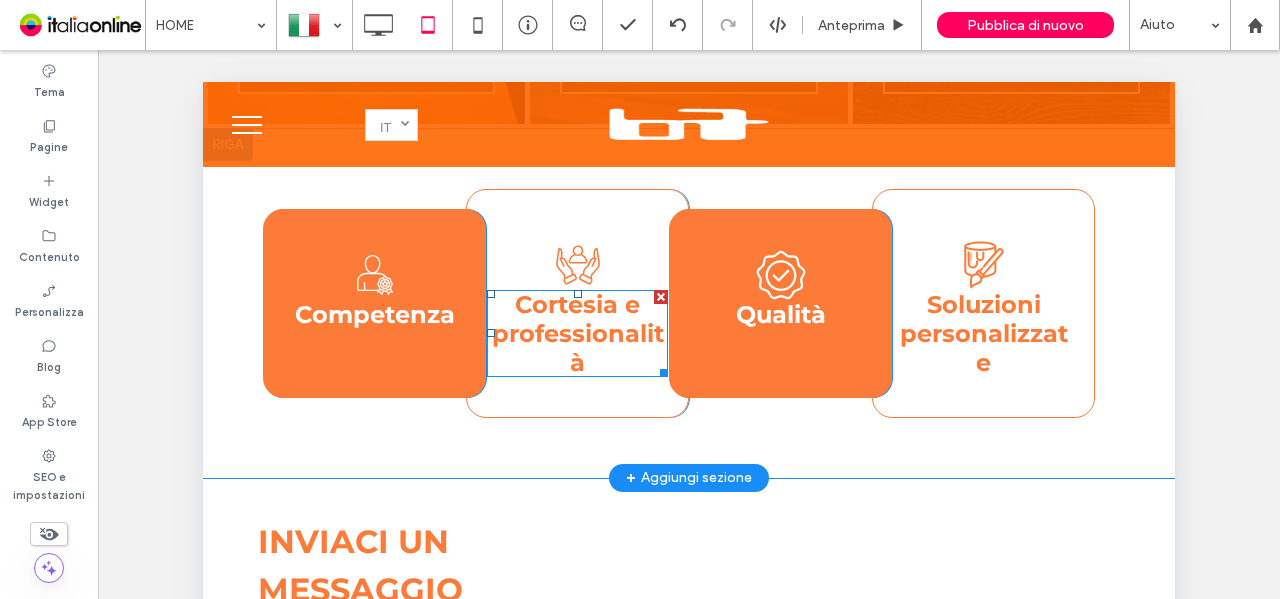 click on "Cortesia e professionalità" at bounding box center [578, 333] 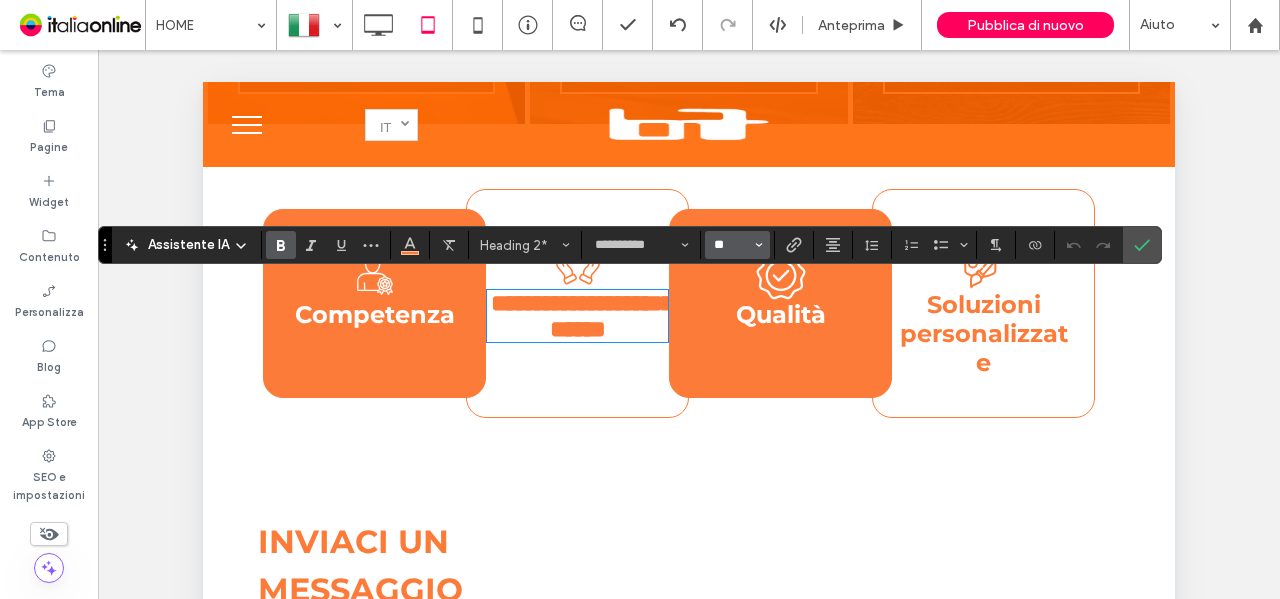 click on "**" at bounding box center (731, 245) 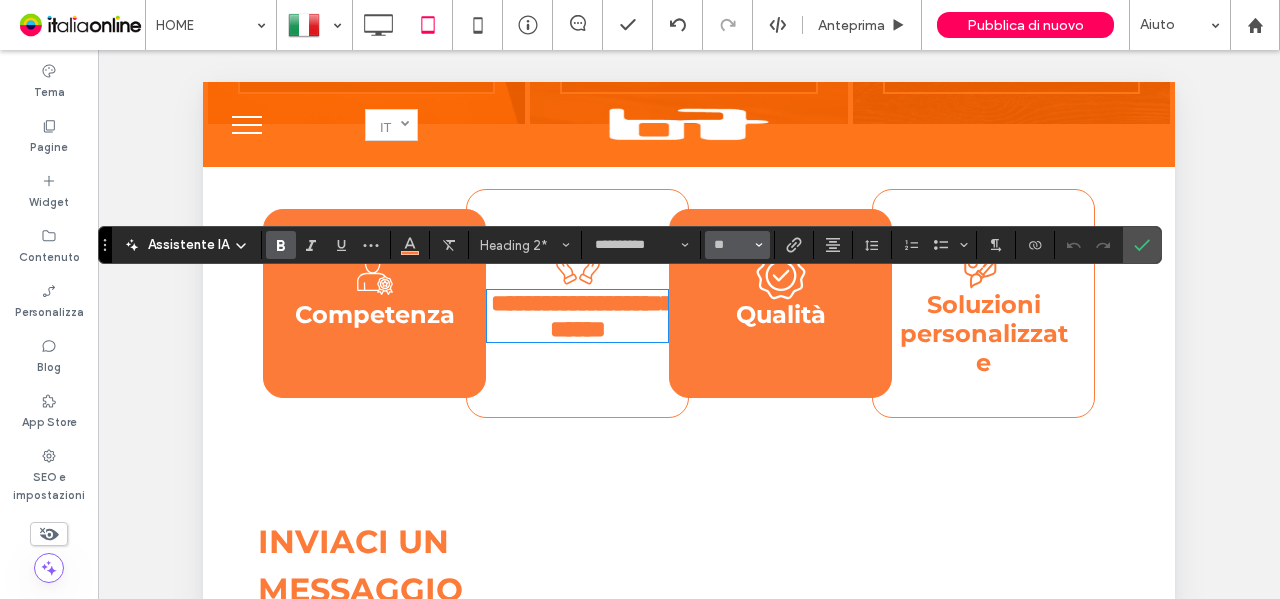 type on "**" 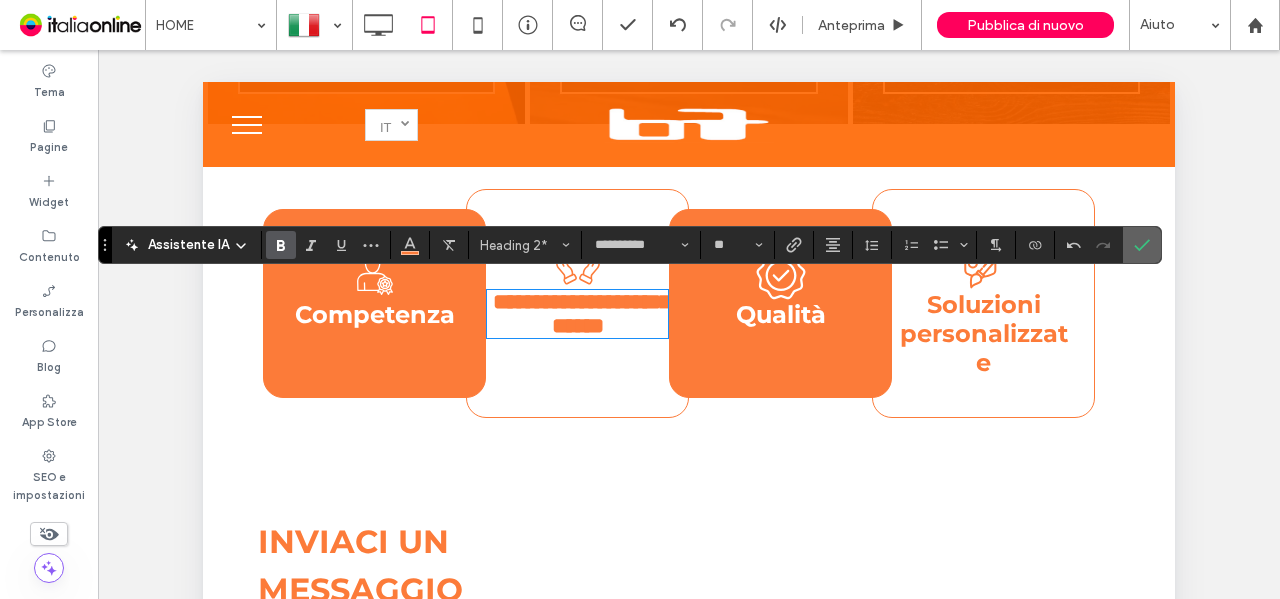 click 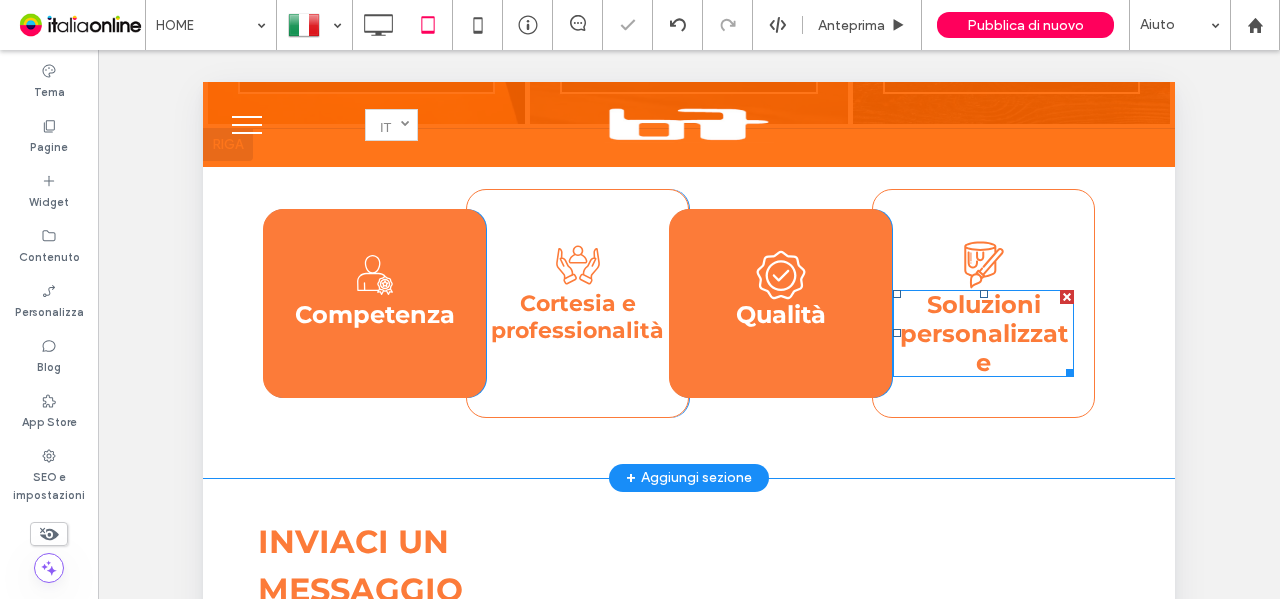 click on "Soluzioni personalizzate" at bounding box center [984, 333] 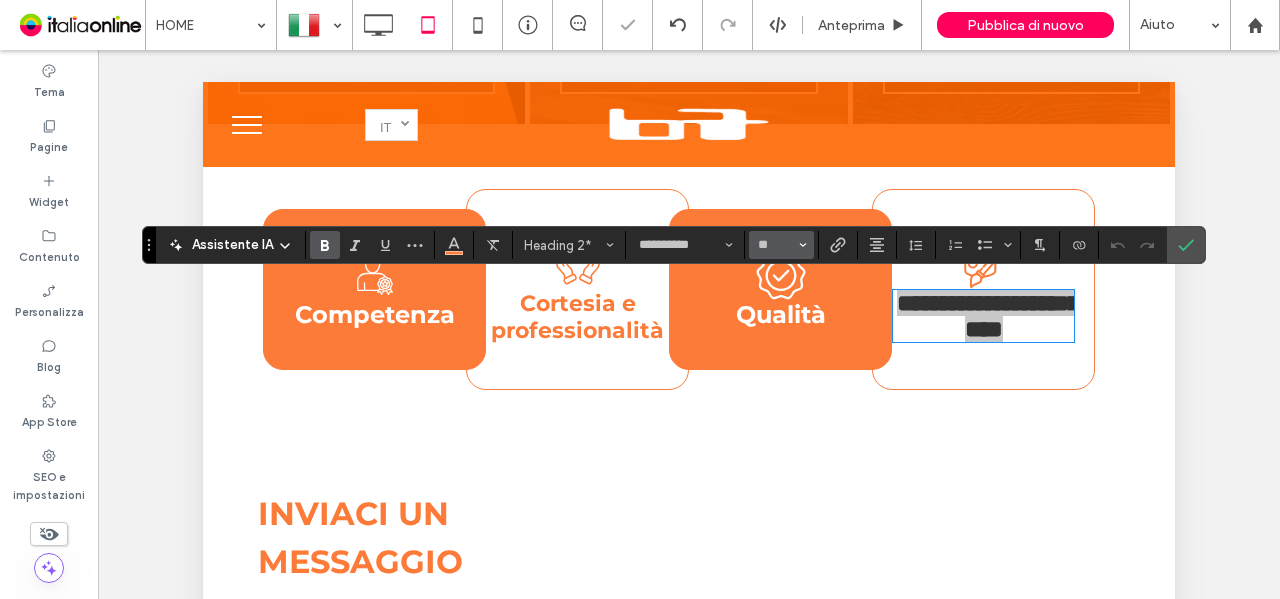 click on "**" at bounding box center (775, 245) 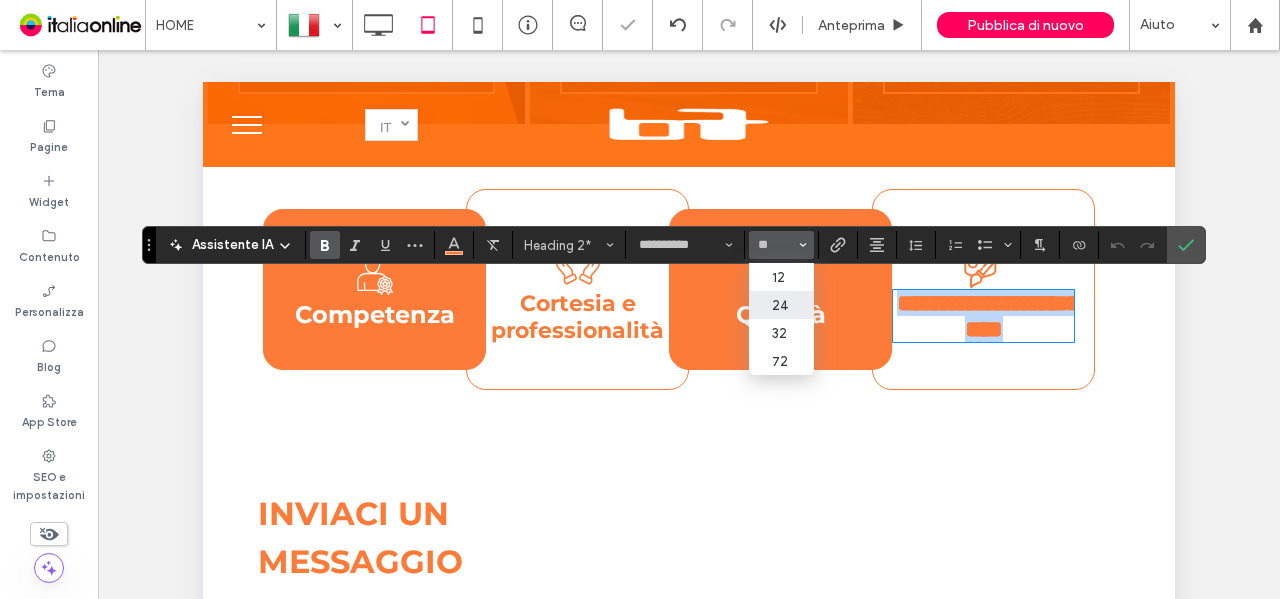 type on "**" 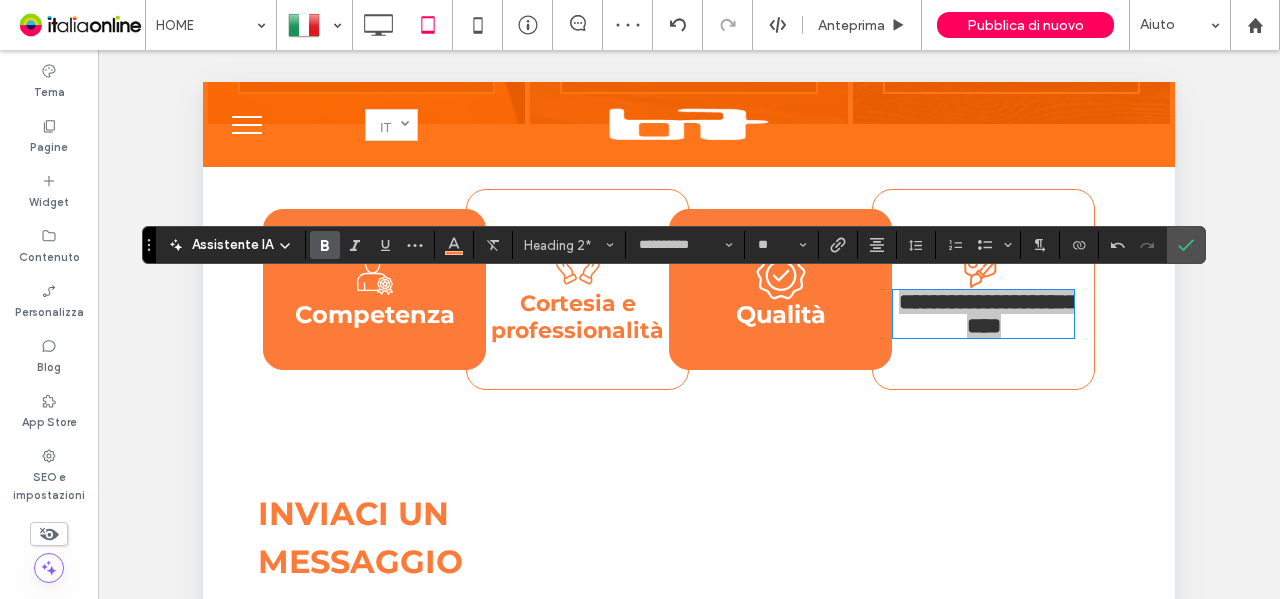 click at bounding box center (1186, 245) 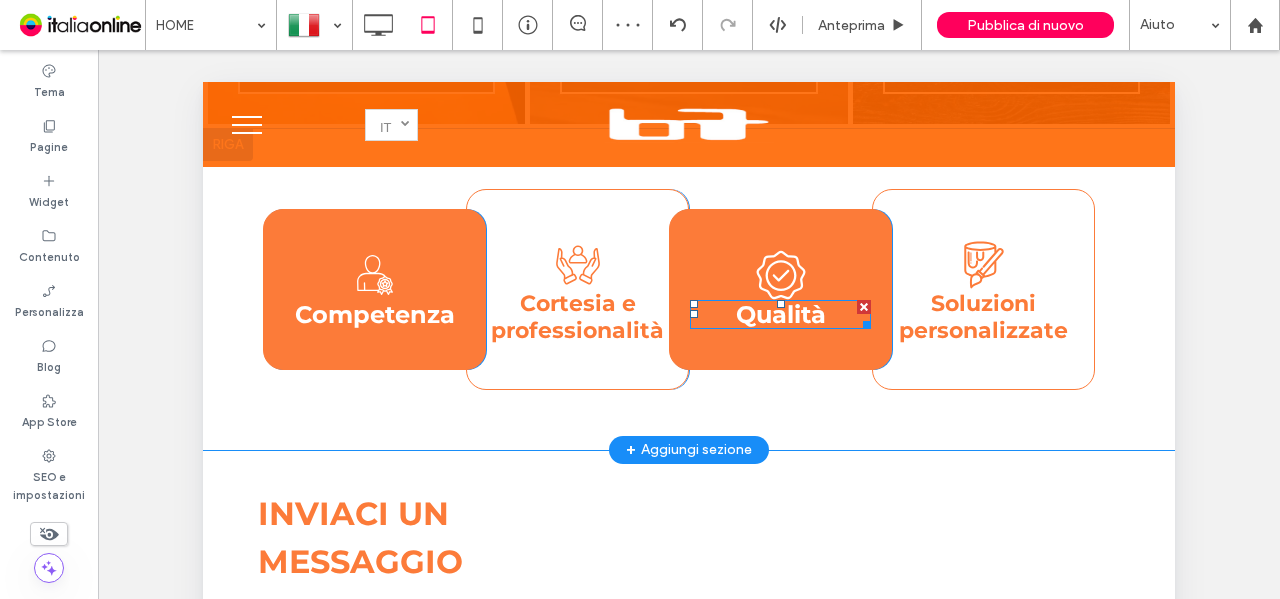 click on "Qualità" at bounding box center (781, 314) 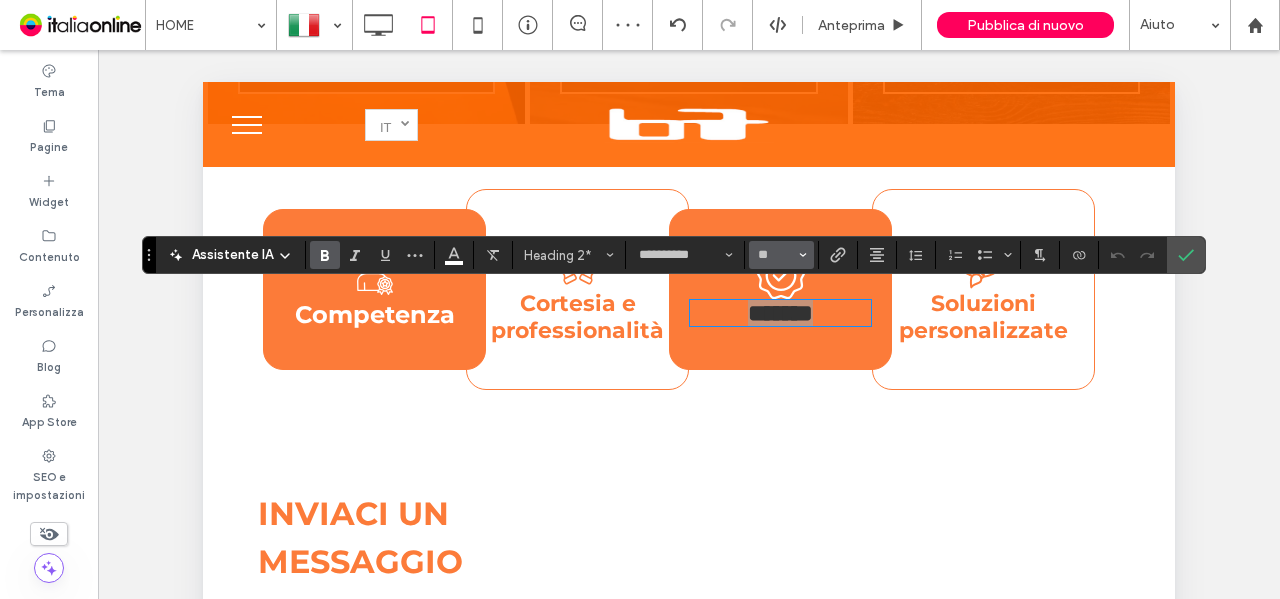 click on "**" at bounding box center (775, 255) 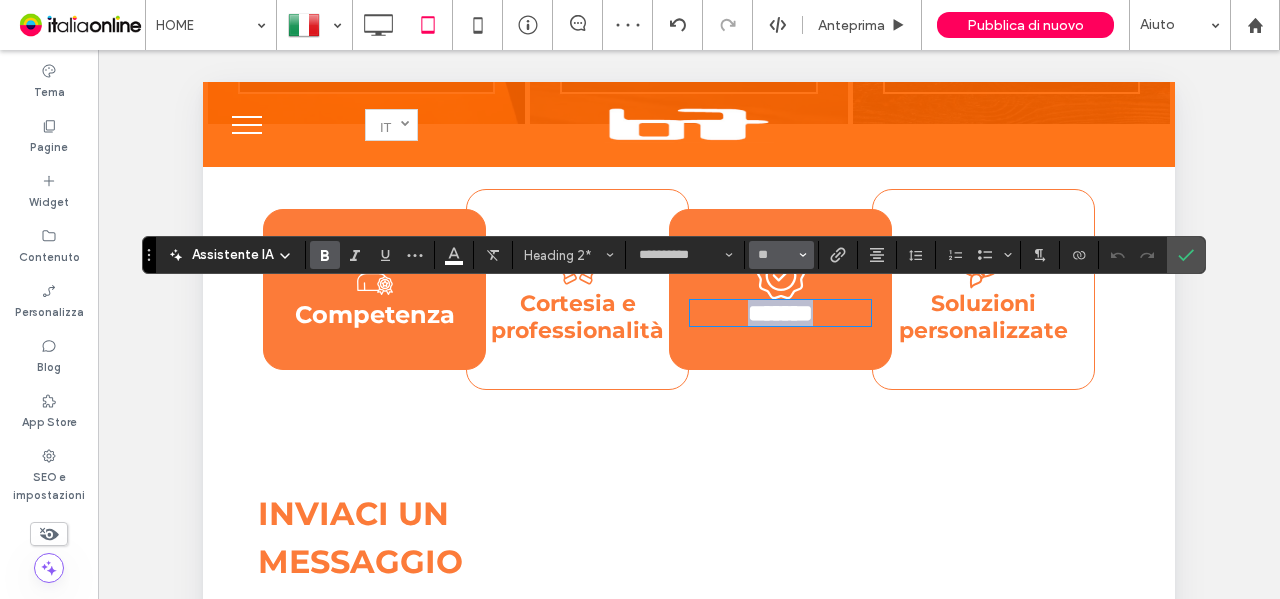 type on "**" 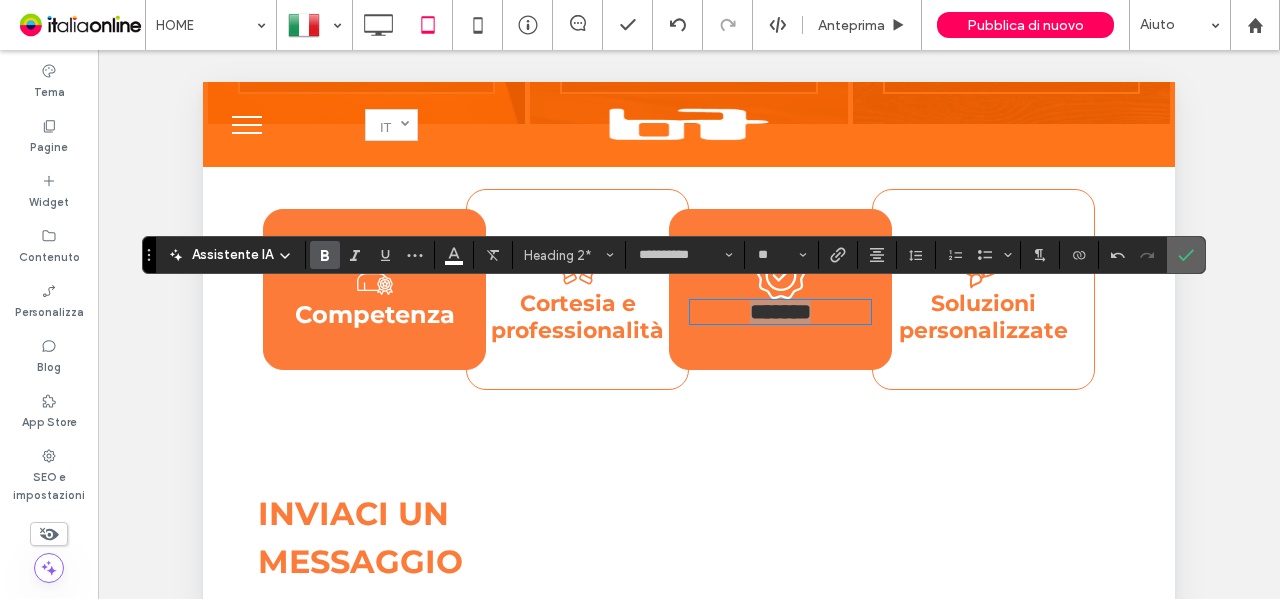 click 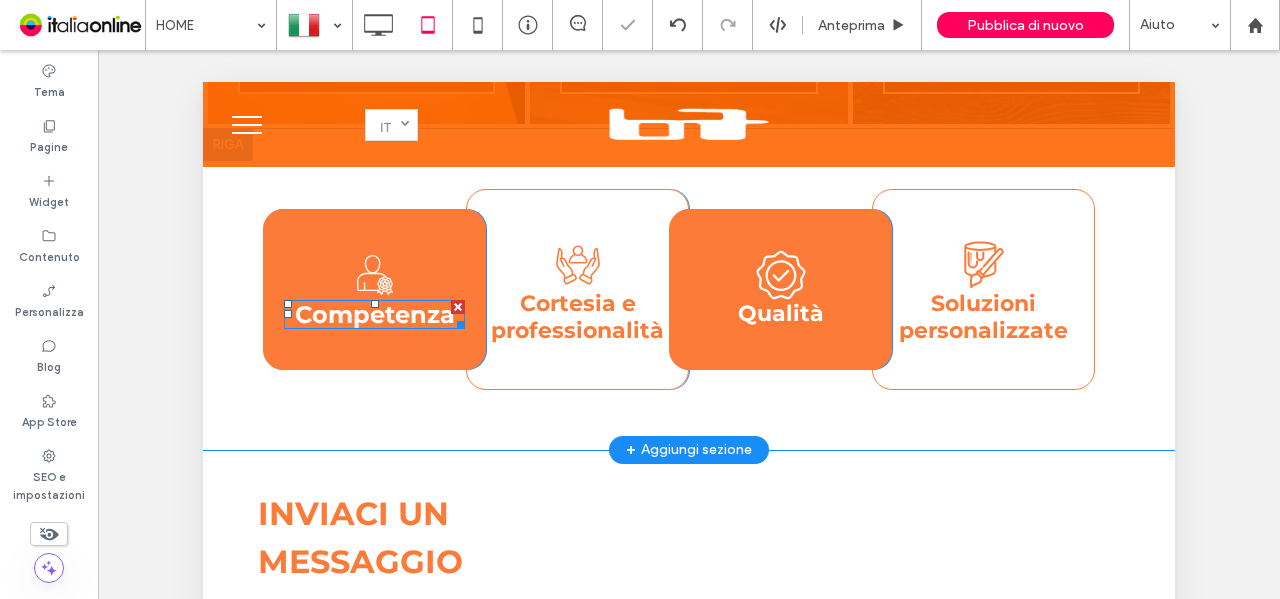 click on "Competenza" at bounding box center (375, 314) 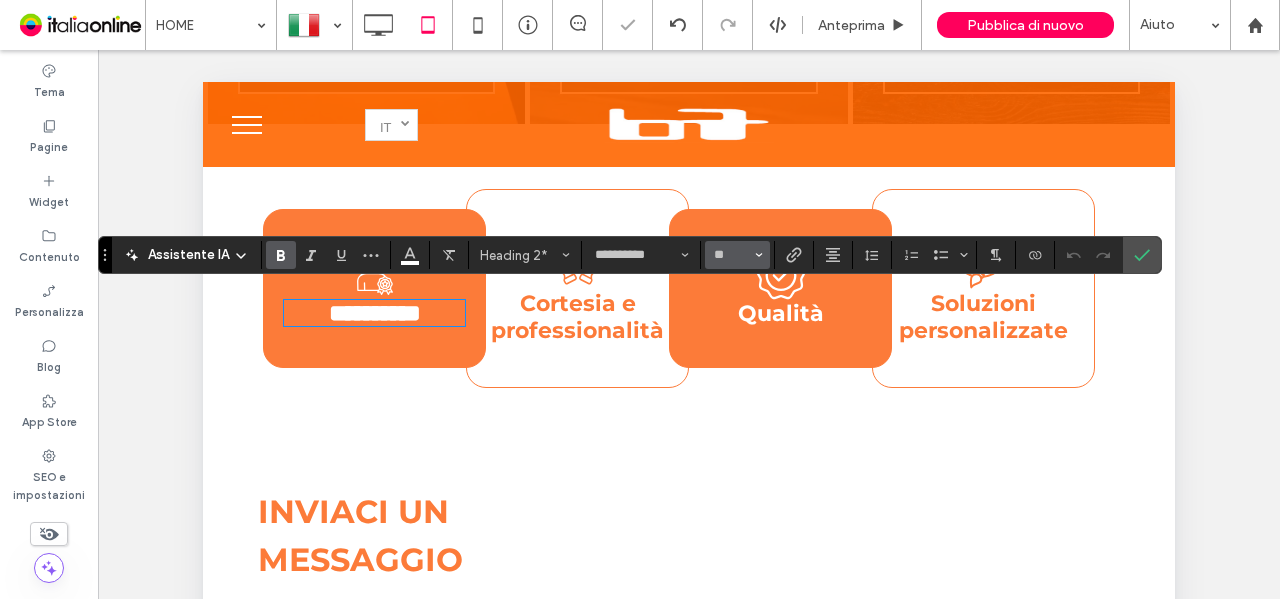 click on "**" at bounding box center (737, 255) 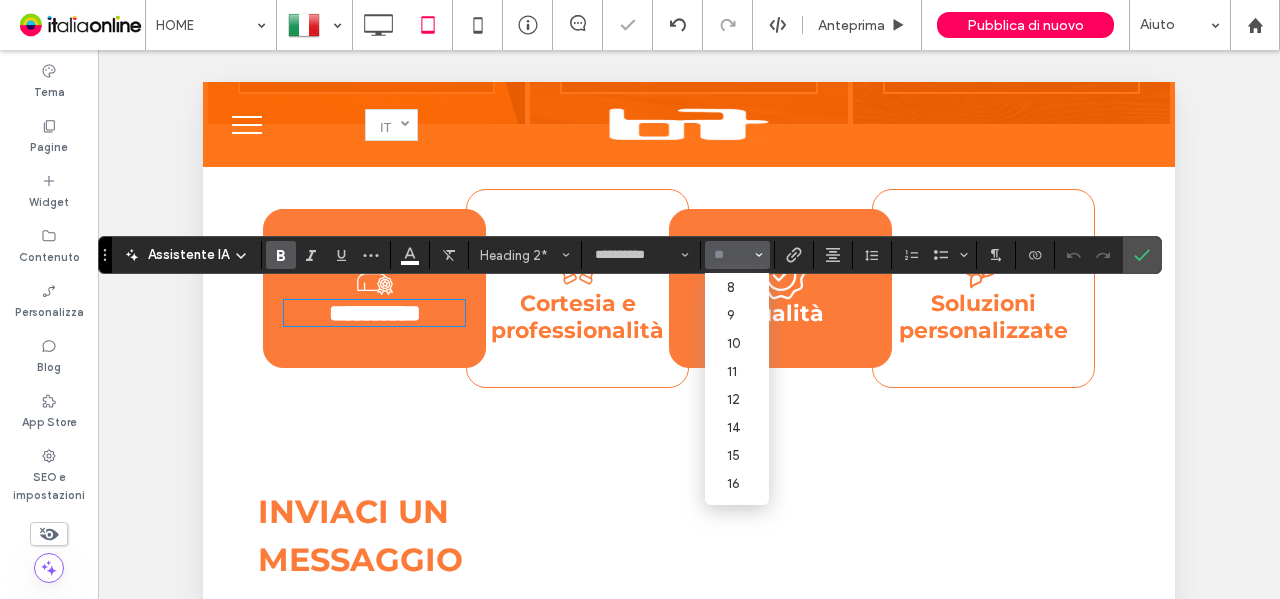 click at bounding box center [731, 255] 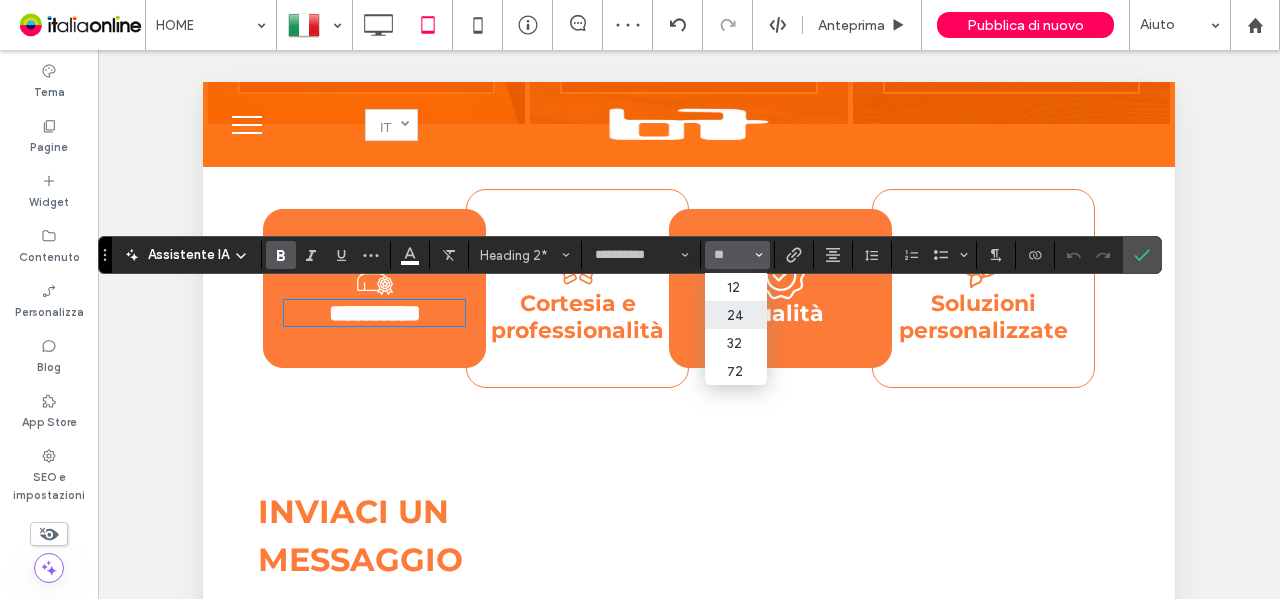 type on "**" 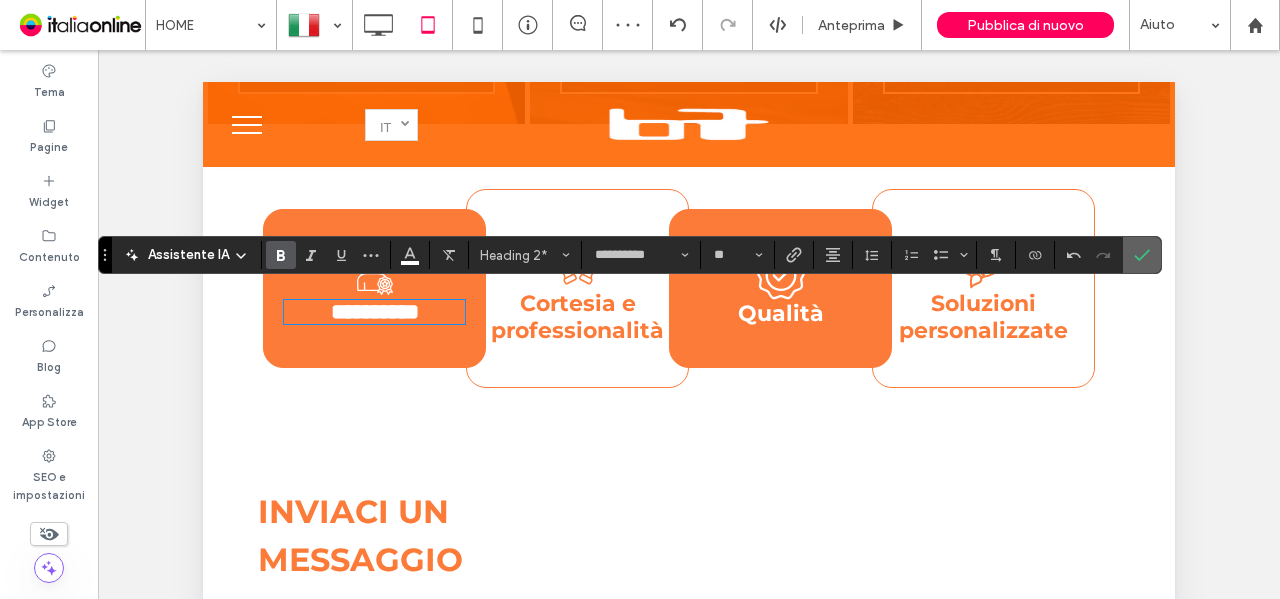 click at bounding box center (1142, 255) 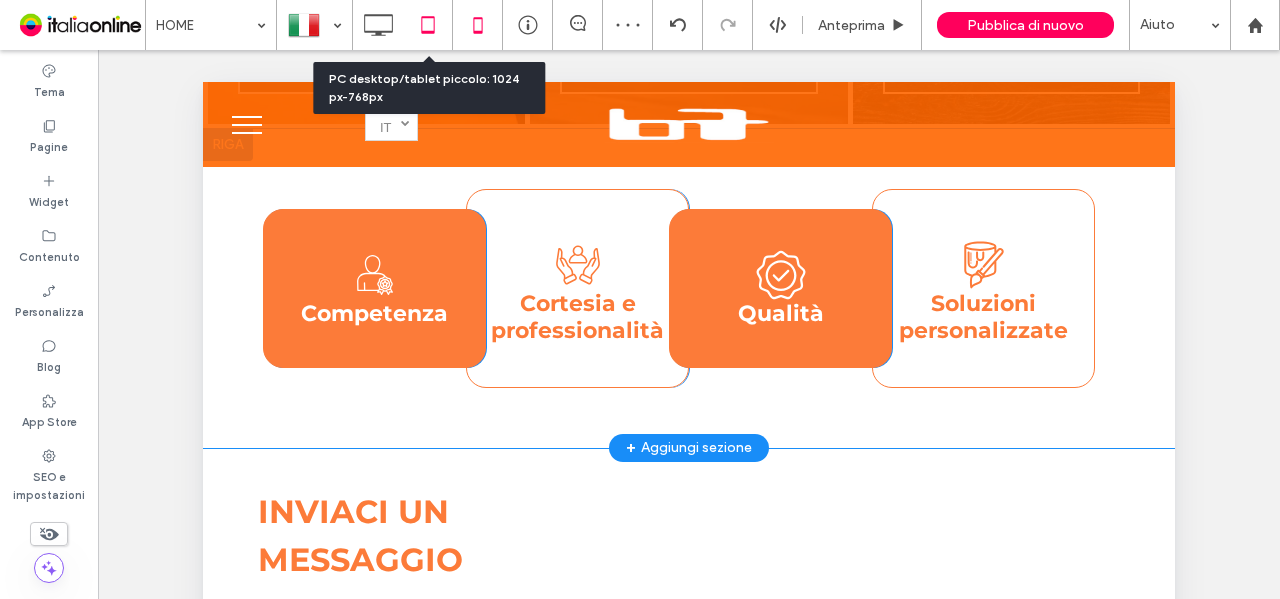 click 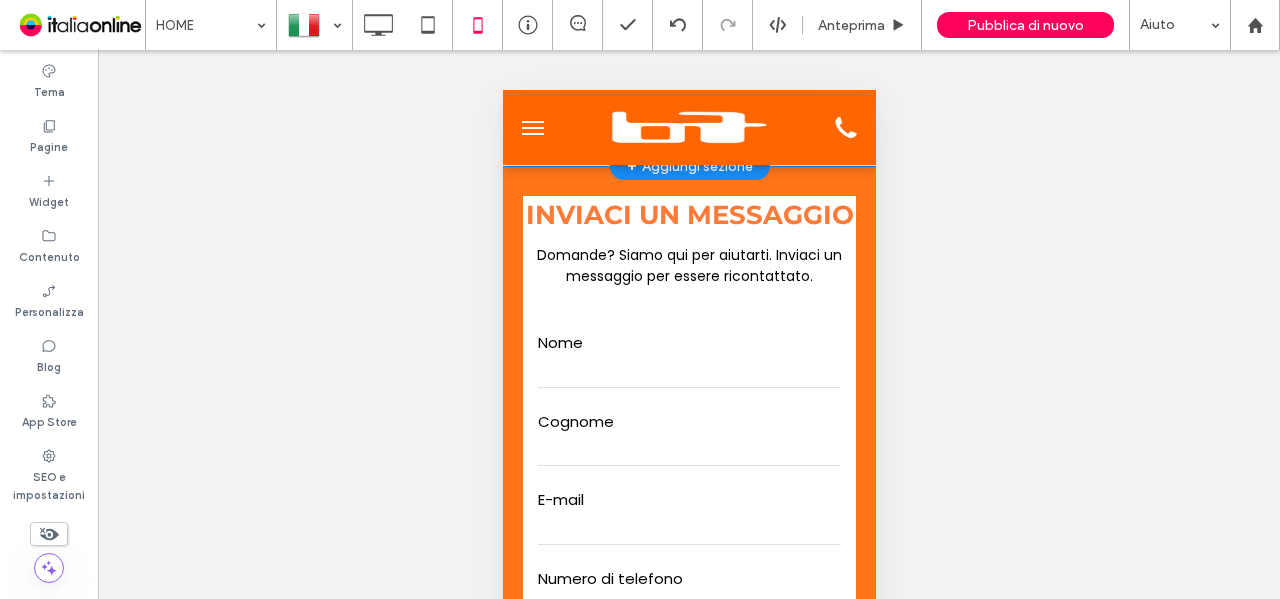 scroll, scrollTop: 3800, scrollLeft: 0, axis: vertical 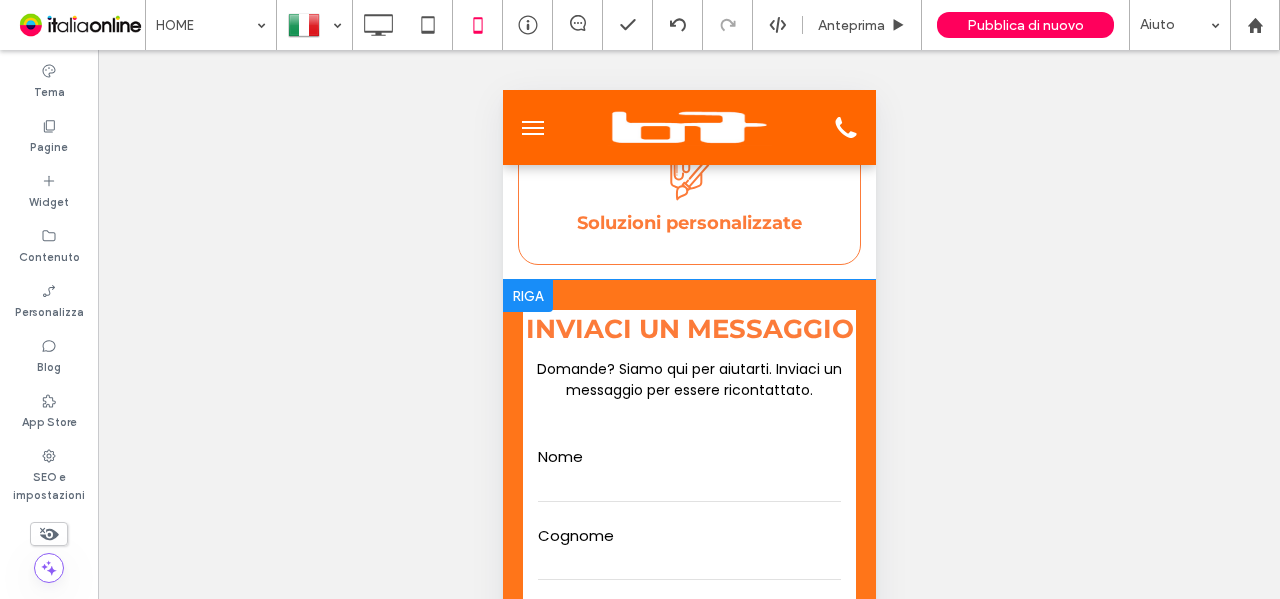 click on "Inviaci un messaggio
Domande? Siamo qui per aiutarti. Inviaci un messaggio per essere ricontattato.
Nome
Cognome
E-mail
Numero di telefono
Messaggio
Attivazione
Selezionando l'opzione, accetto di condividere le mie risposte al modulo.
*****
Grazie per averci contattato. Ti risponderemo il più presto possibile
Si è verificato un errore durante l'invio del messaggio. Riprova in un secondo momento
Click To Paste
Click To Paste
Riga + Aggiungi sezione" at bounding box center [688, 986] 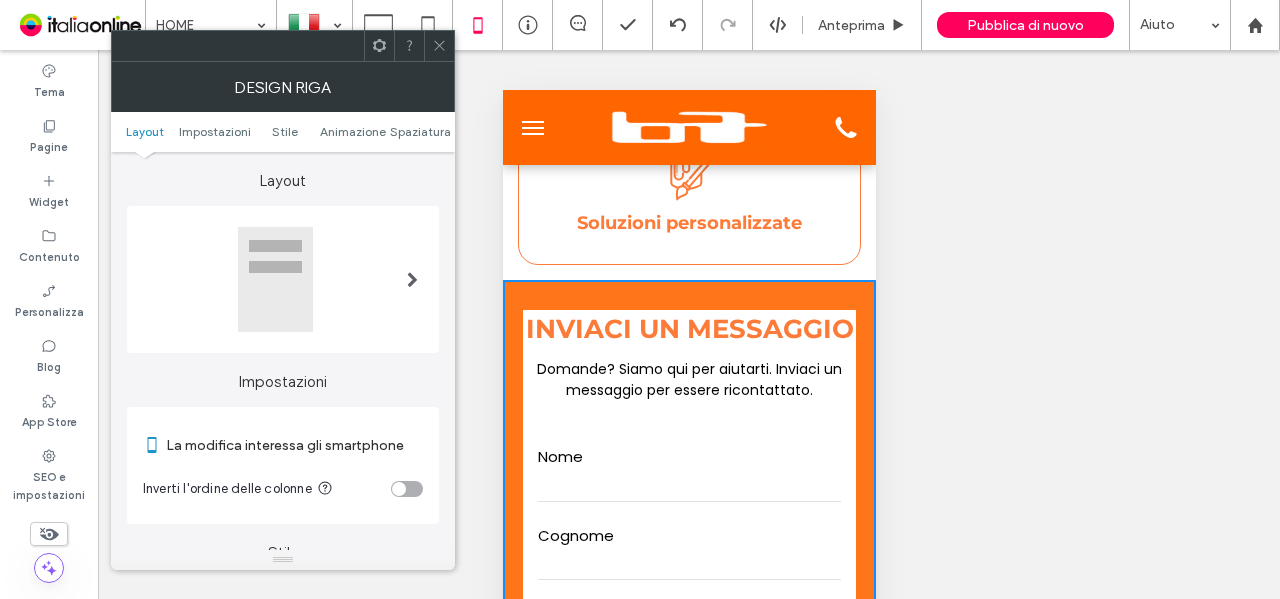 scroll, scrollTop: 200, scrollLeft: 0, axis: vertical 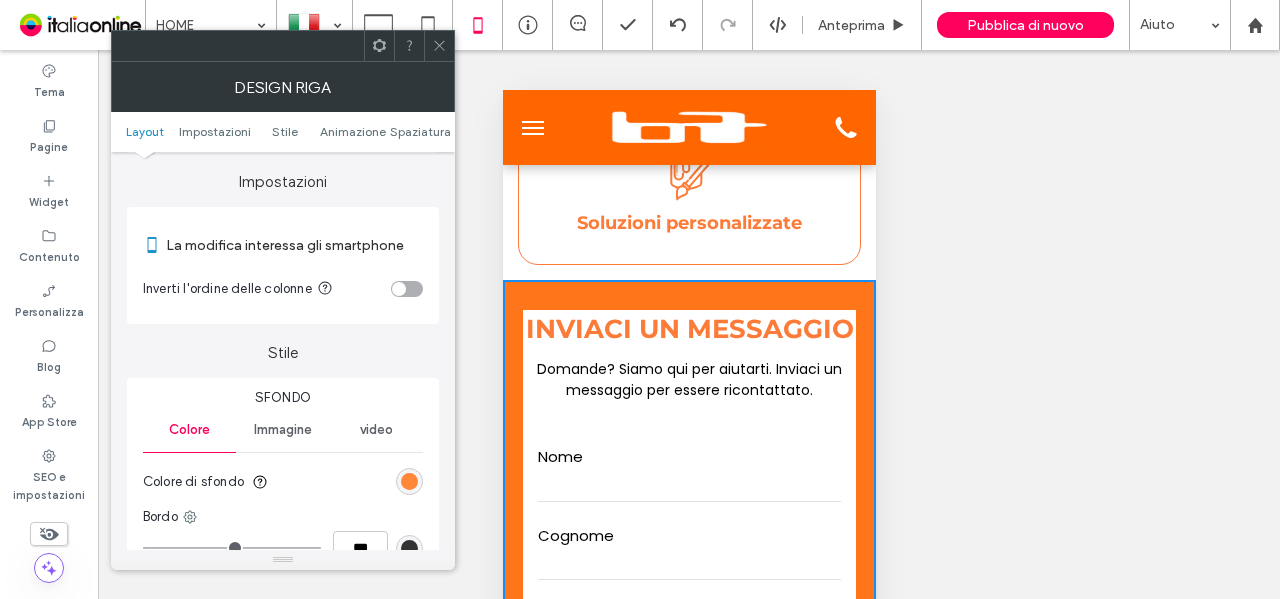click at bounding box center [409, 481] 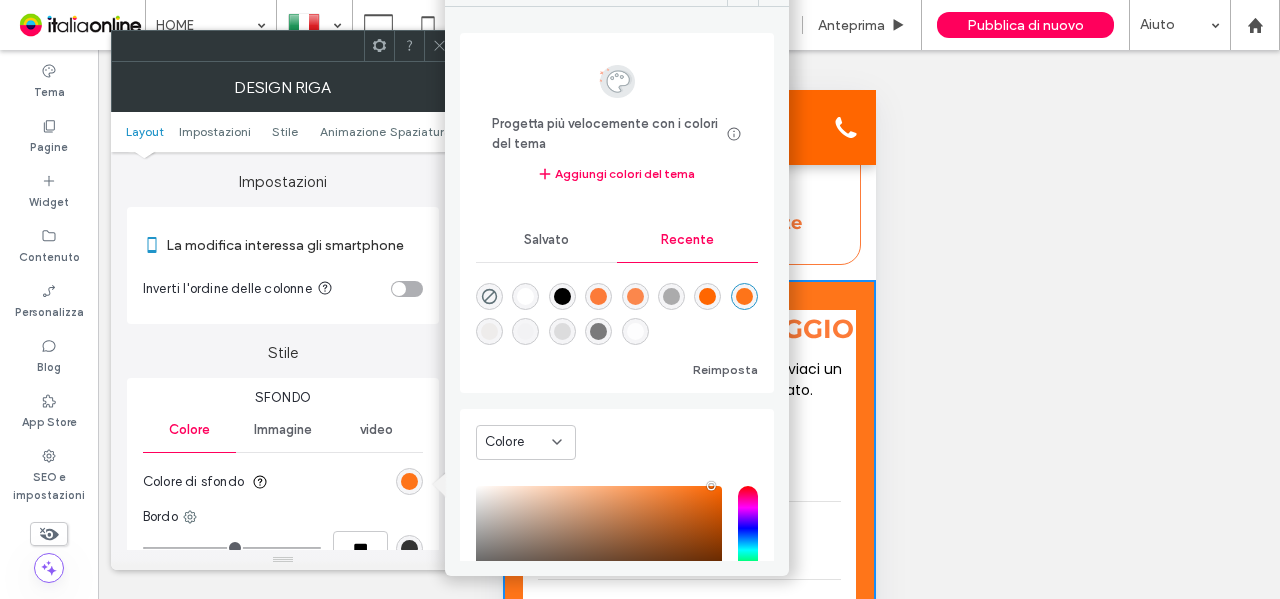 click at bounding box center (525, 296) 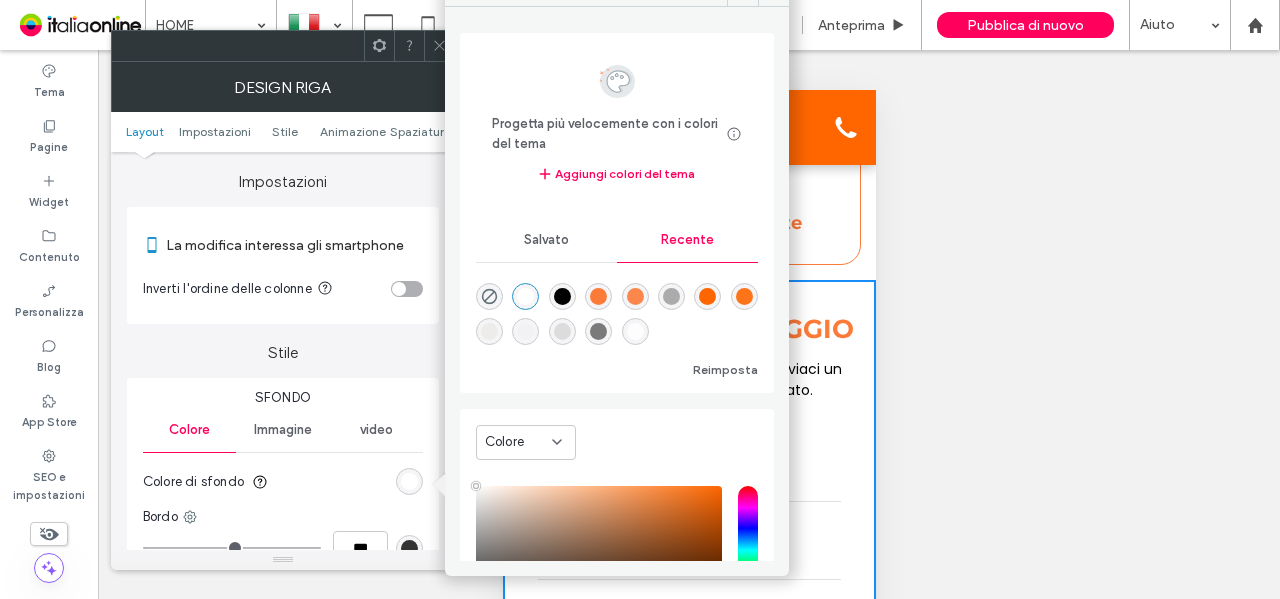 drag, startPoint x: 431, startPoint y: 45, endPoint x: 742, endPoint y: 308, distance: 407.29596 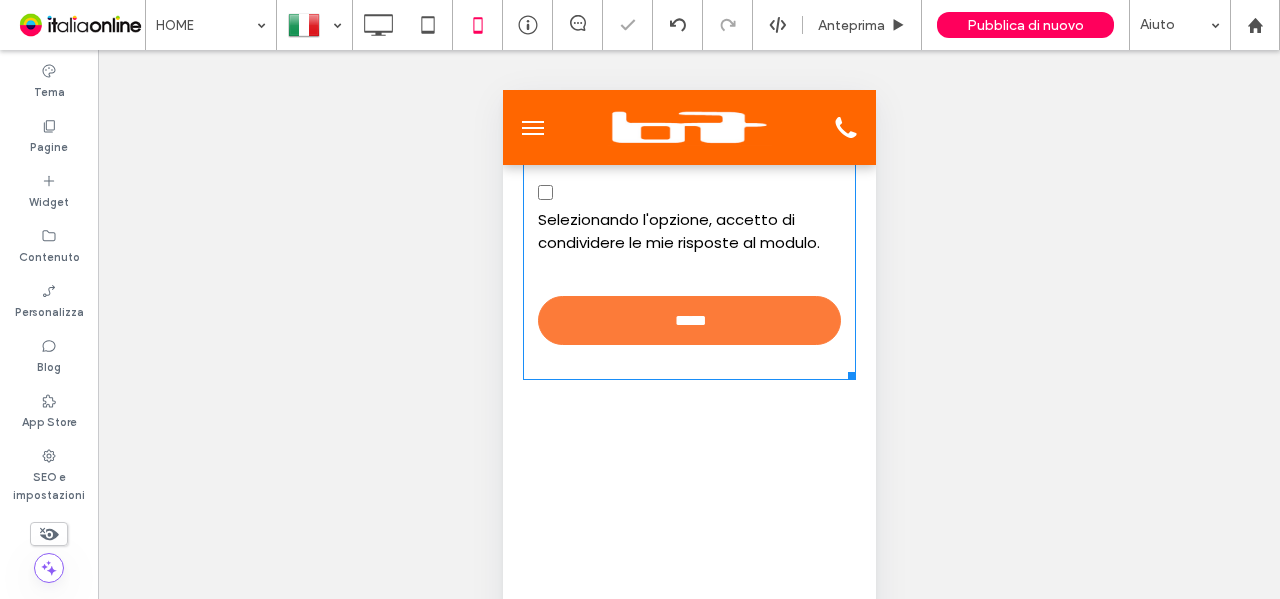 scroll, scrollTop: 4500, scrollLeft: 0, axis: vertical 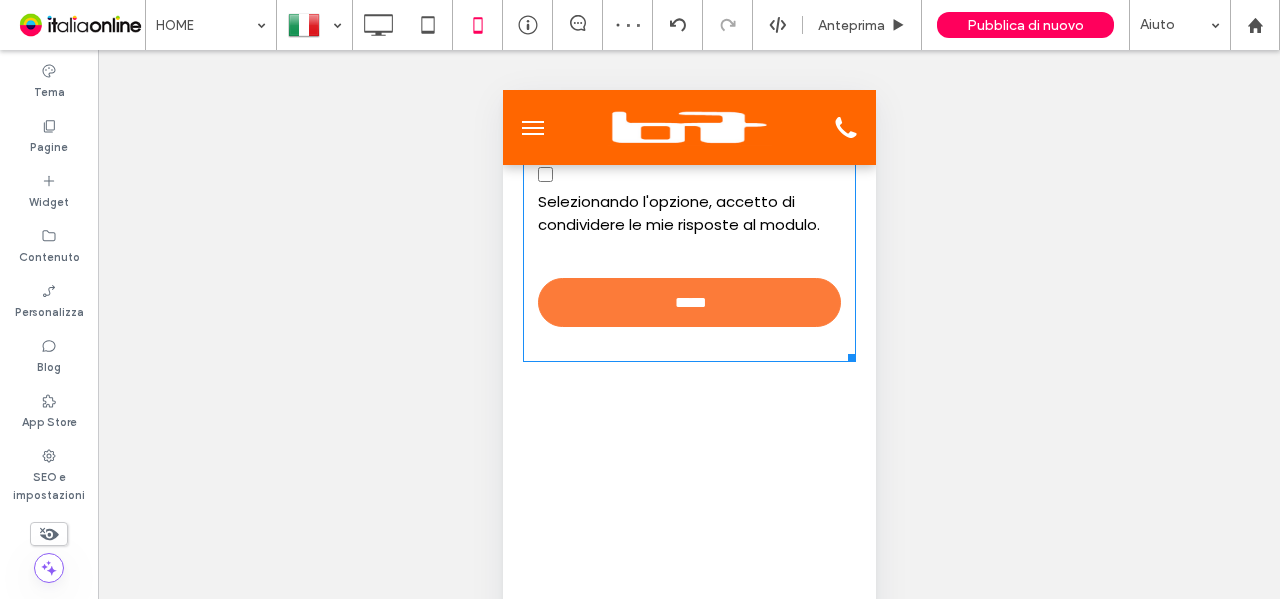 click on "Nome
Cognome
E-mail
Numero di telefono
Messaggio
Attivazione
Selezionando l'opzione, accetto di condividere le mie risposte al modulo.
*****" at bounding box center [688, 36] 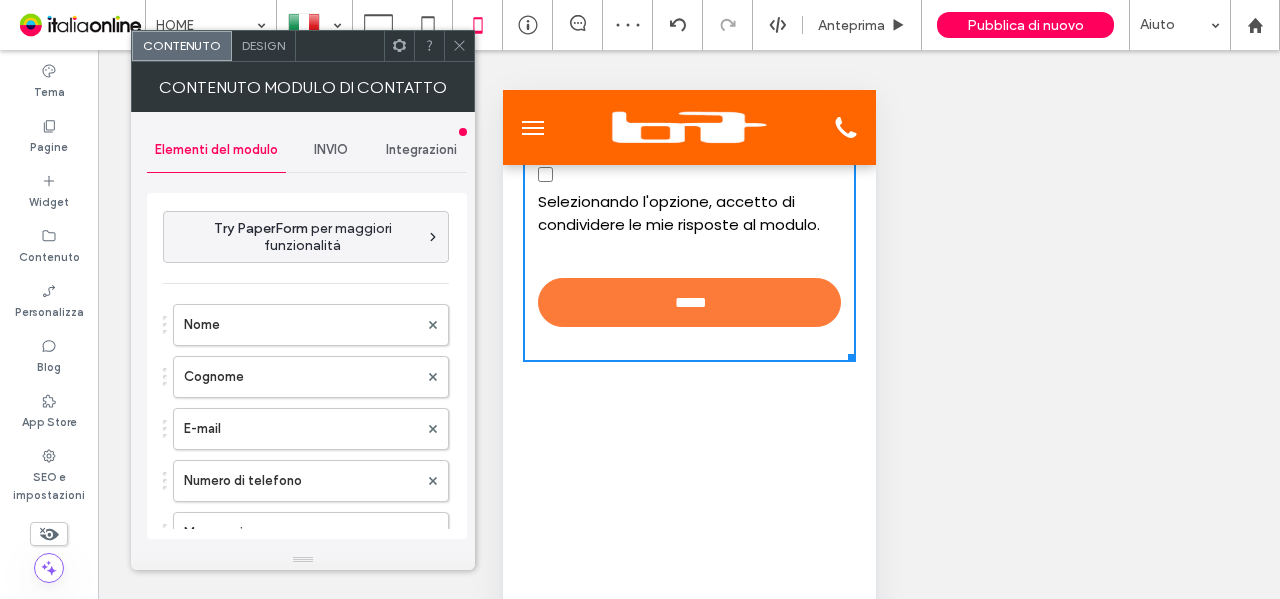 click on "Design" at bounding box center (263, 45) 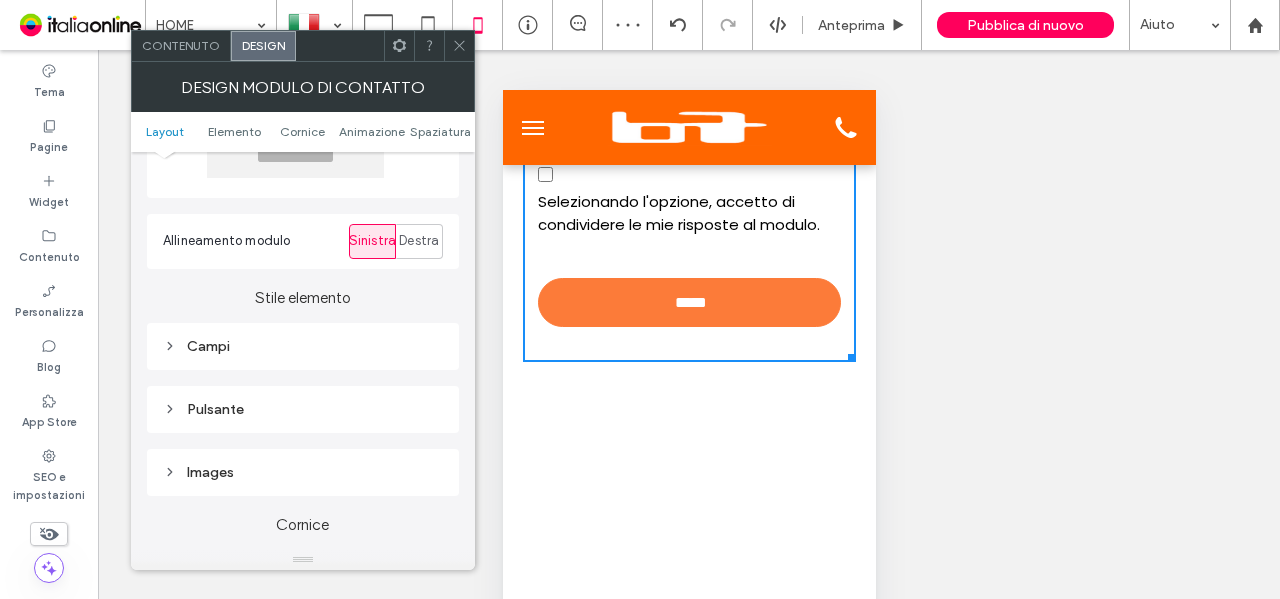 scroll, scrollTop: 400, scrollLeft: 0, axis: vertical 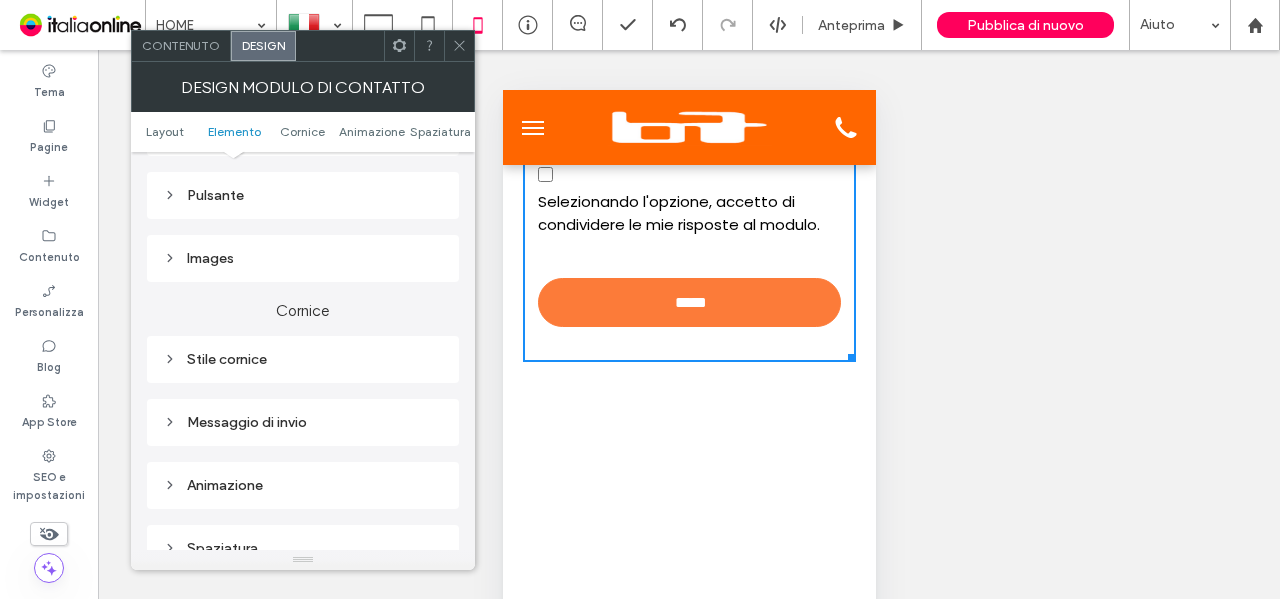 click on "Pulsante" at bounding box center [303, 195] 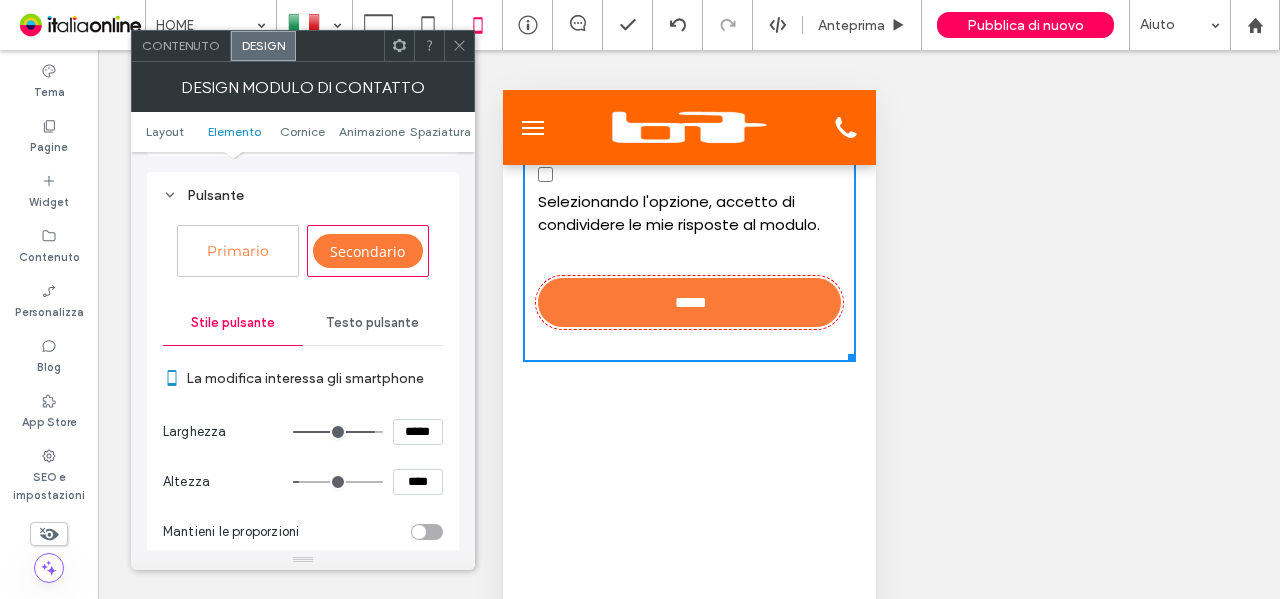 drag, startPoint x: 424, startPoint y: 423, endPoint x: 358, endPoint y: 433, distance: 66.75328 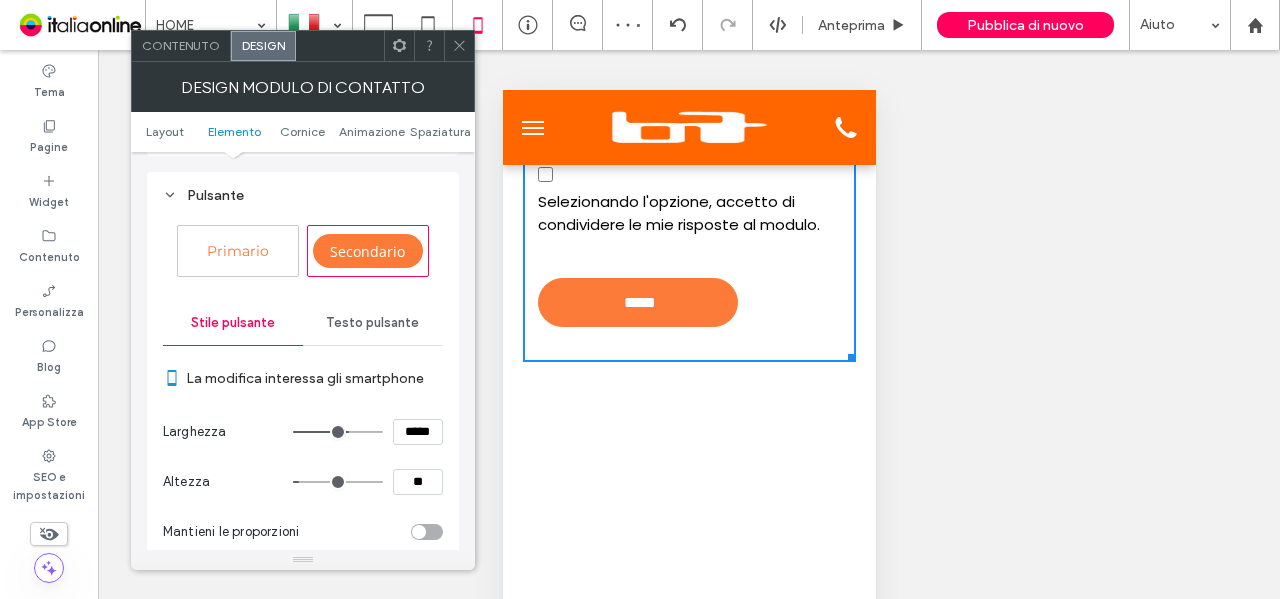 type on "**" 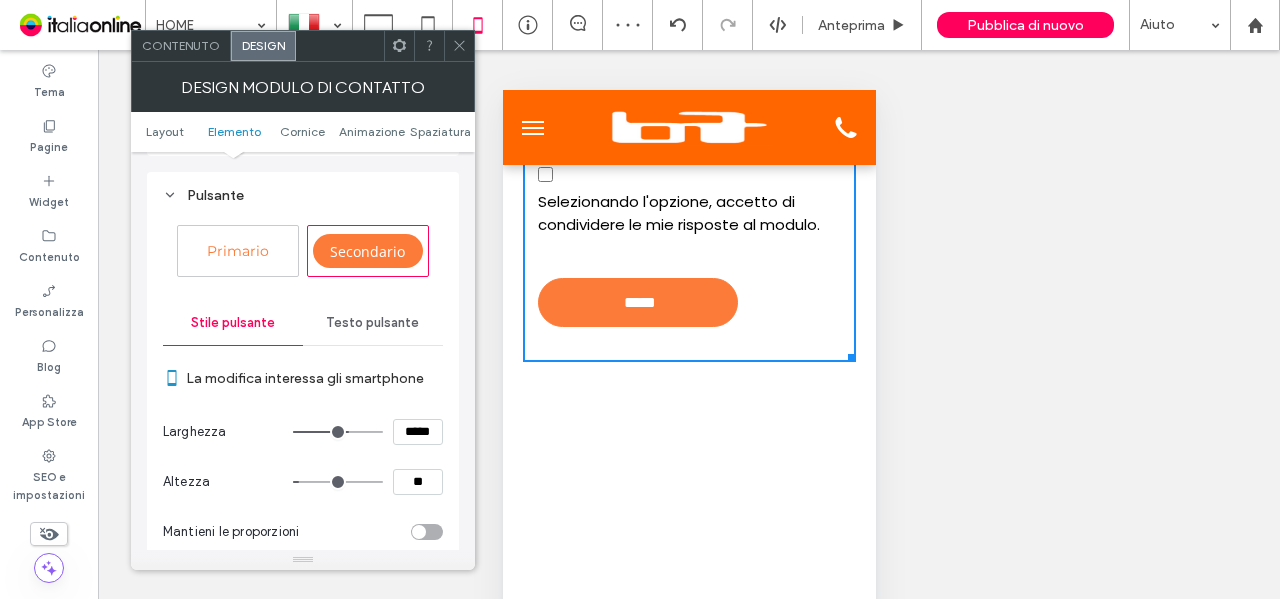 type on "**" 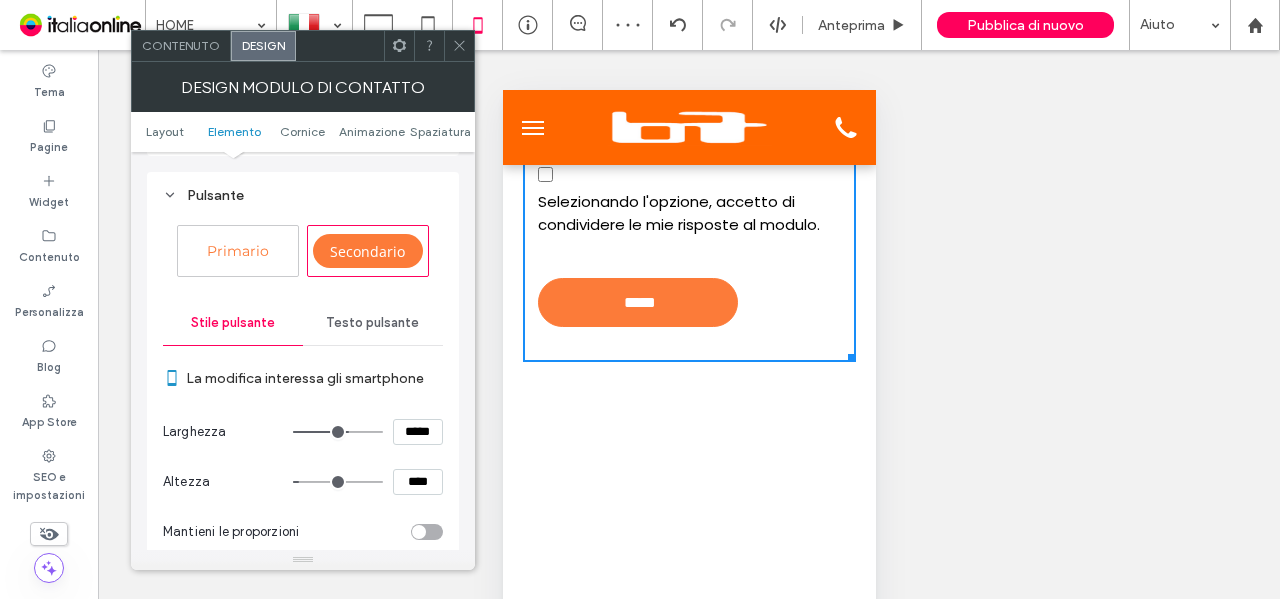scroll, scrollTop: 804, scrollLeft: 0, axis: vertical 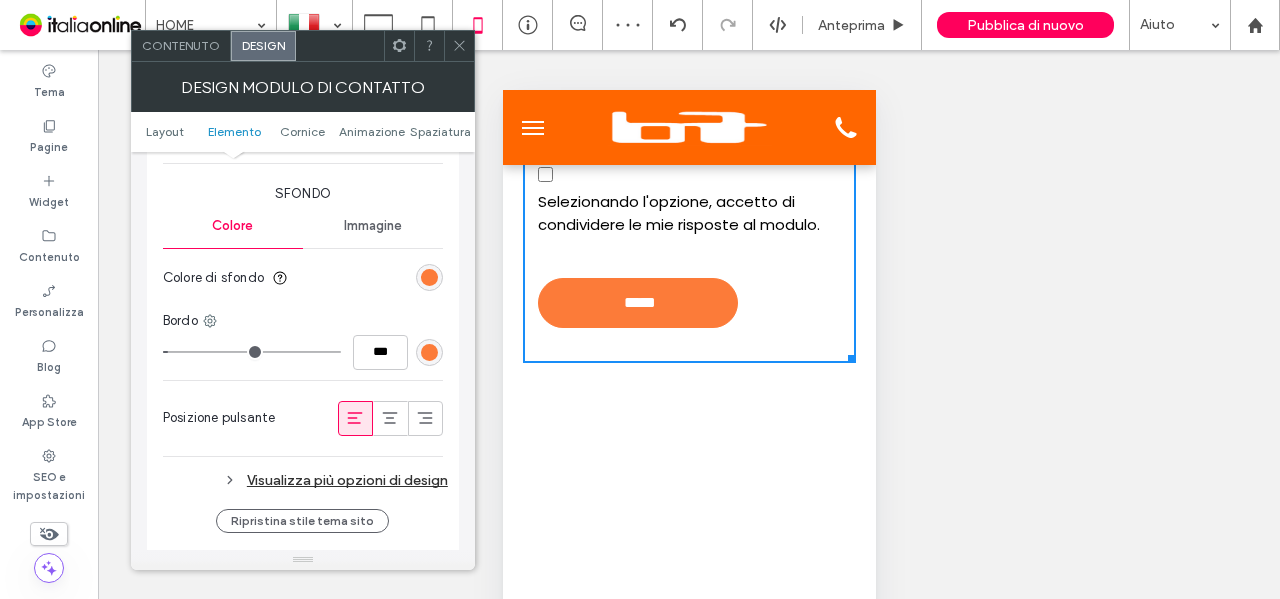 click 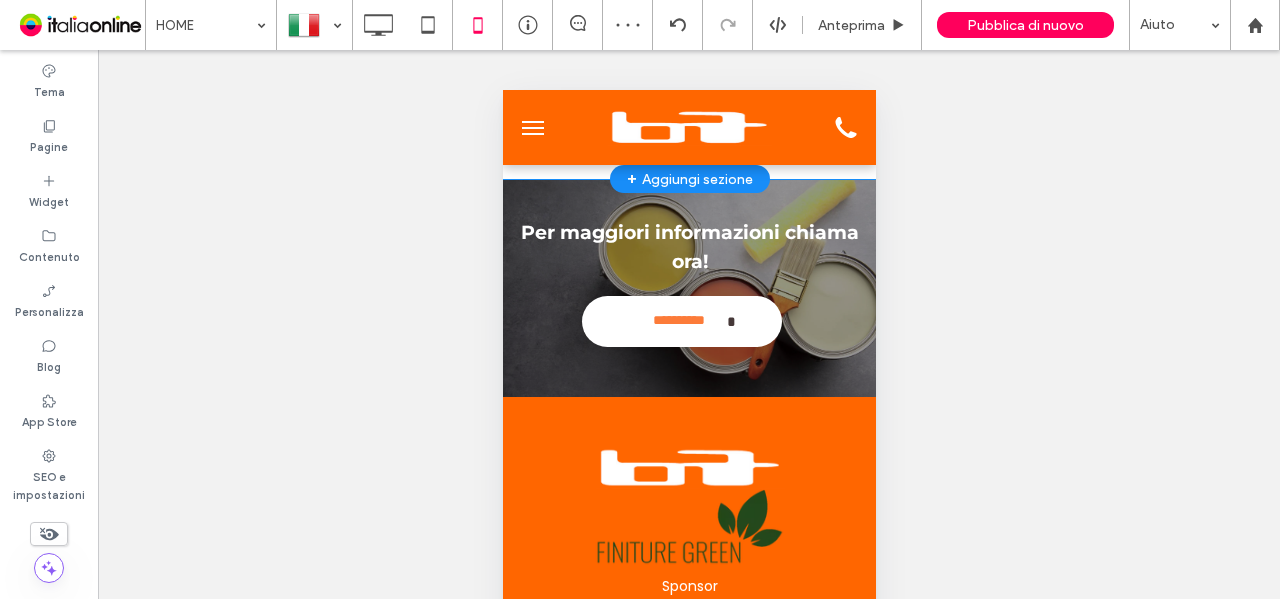 scroll, scrollTop: 5200, scrollLeft: 0, axis: vertical 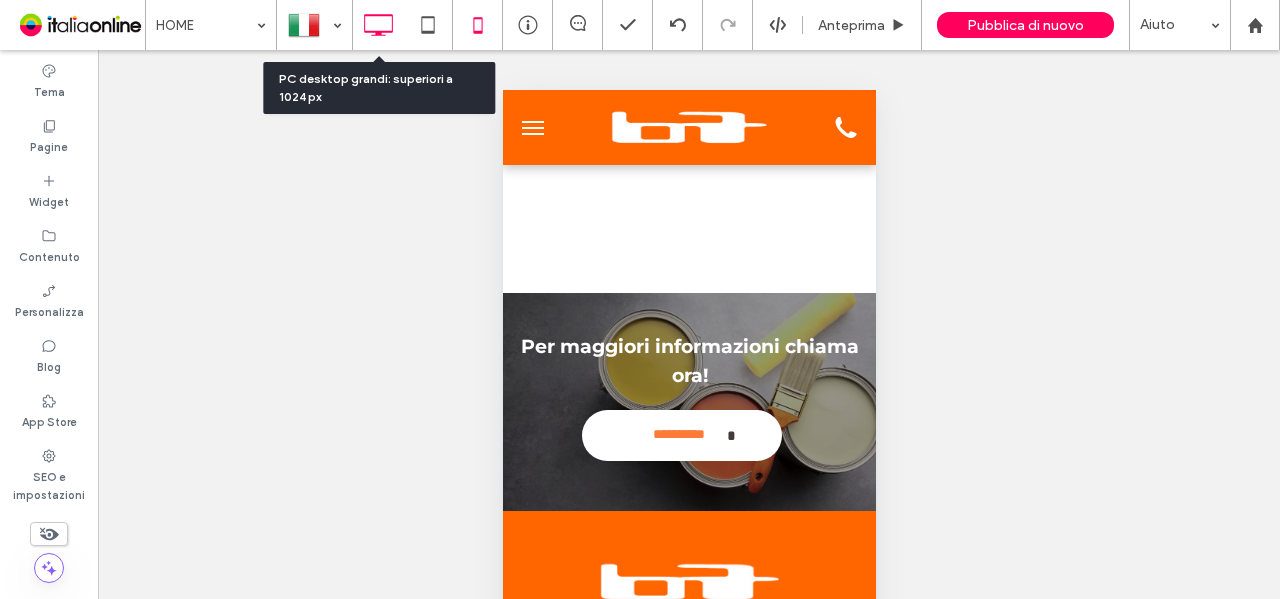 drag, startPoint x: 386, startPoint y: 27, endPoint x: 506, endPoint y: 109, distance: 145.34097 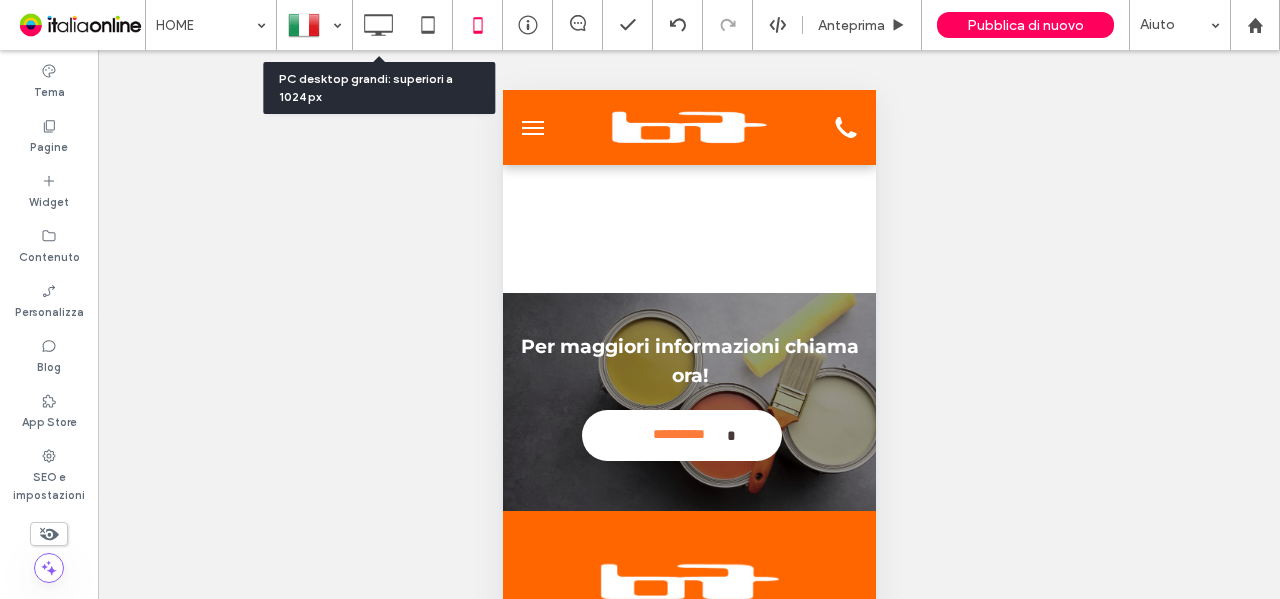click 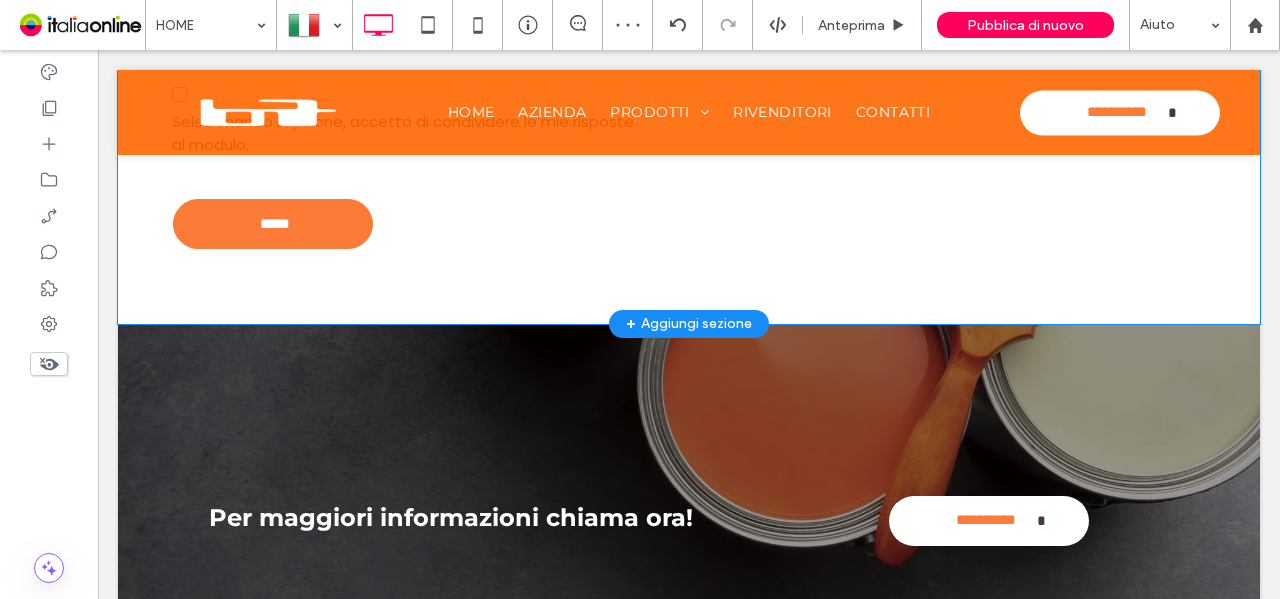 scroll, scrollTop: 2700, scrollLeft: 0, axis: vertical 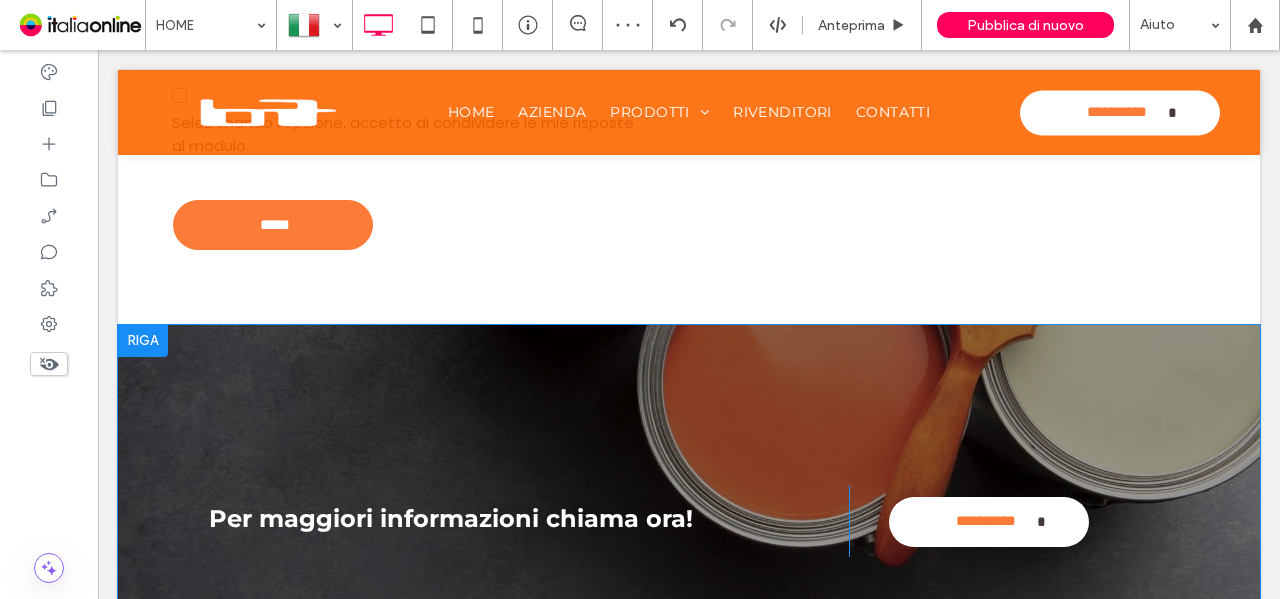 click on "**********" at bounding box center [689, 521] 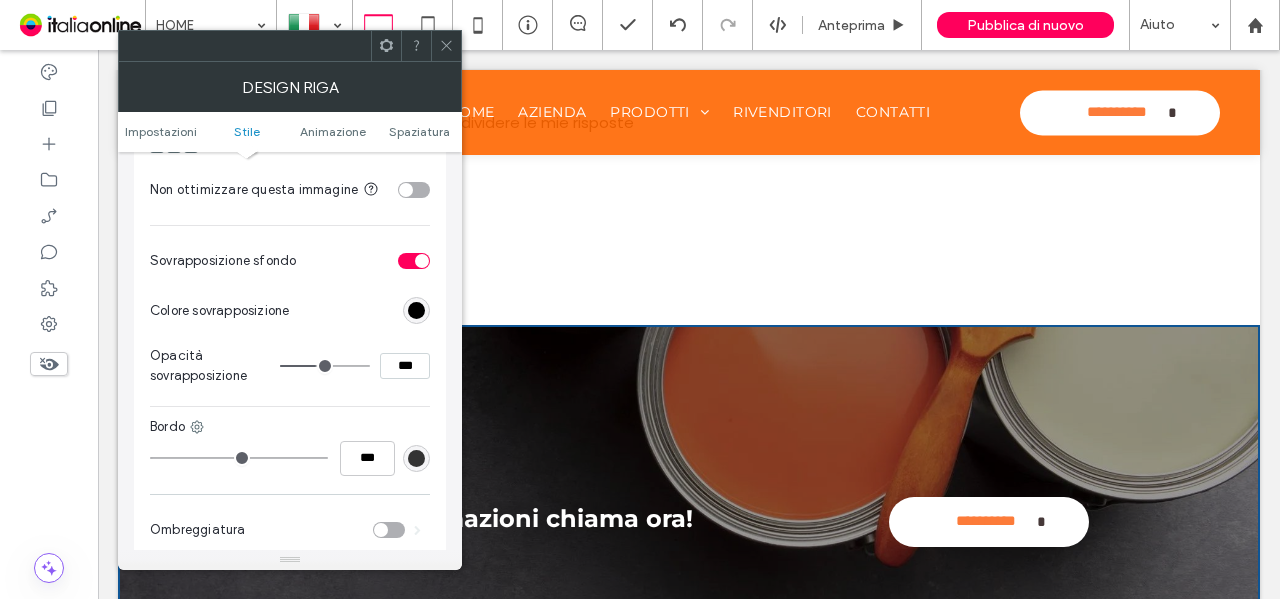 scroll, scrollTop: 900, scrollLeft: 0, axis: vertical 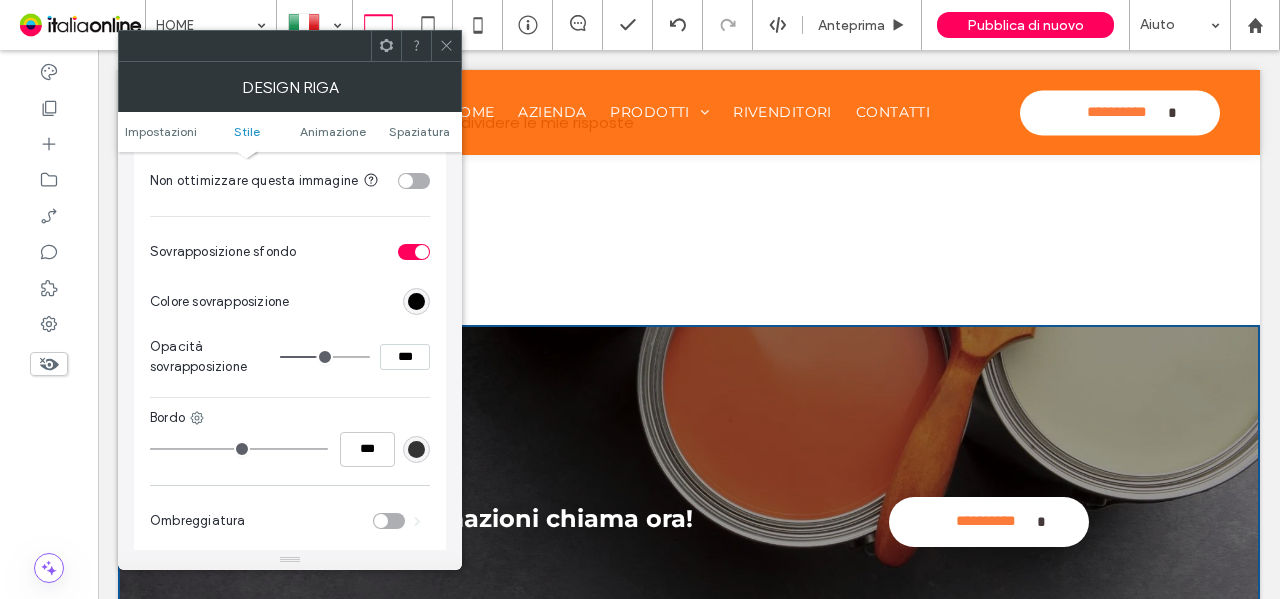 drag, startPoint x: 390, startPoint y: 353, endPoint x: 366, endPoint y: 349, distance: 24.33105 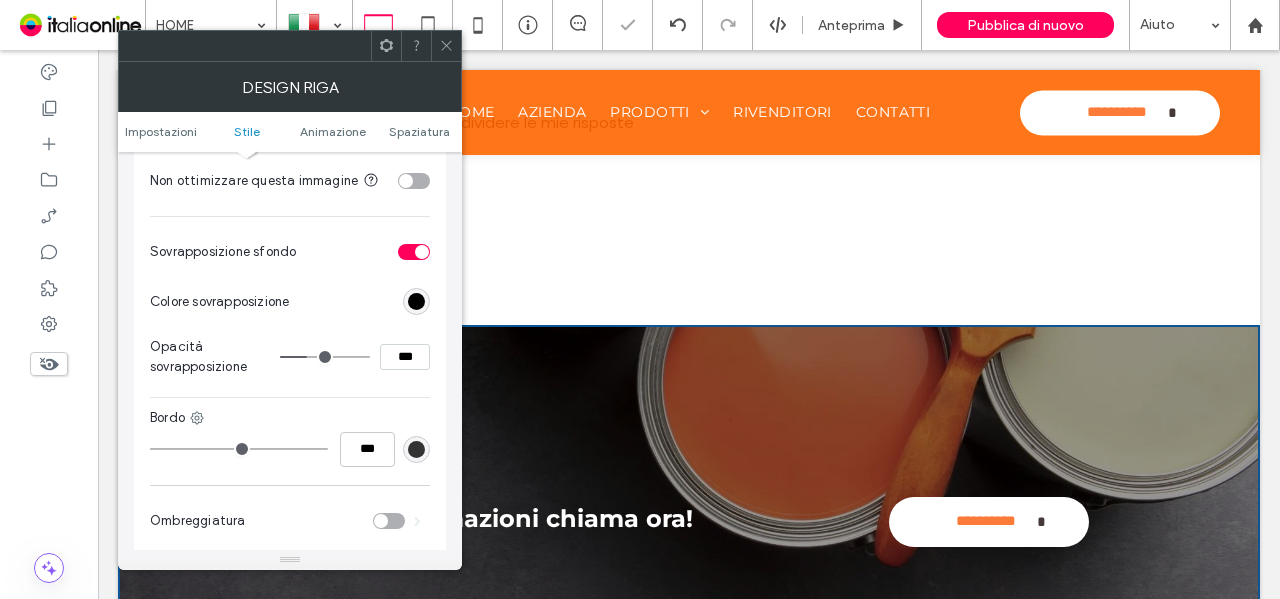 click on "Opacità sovrapposizione ***" at bounding box center [290, 357] 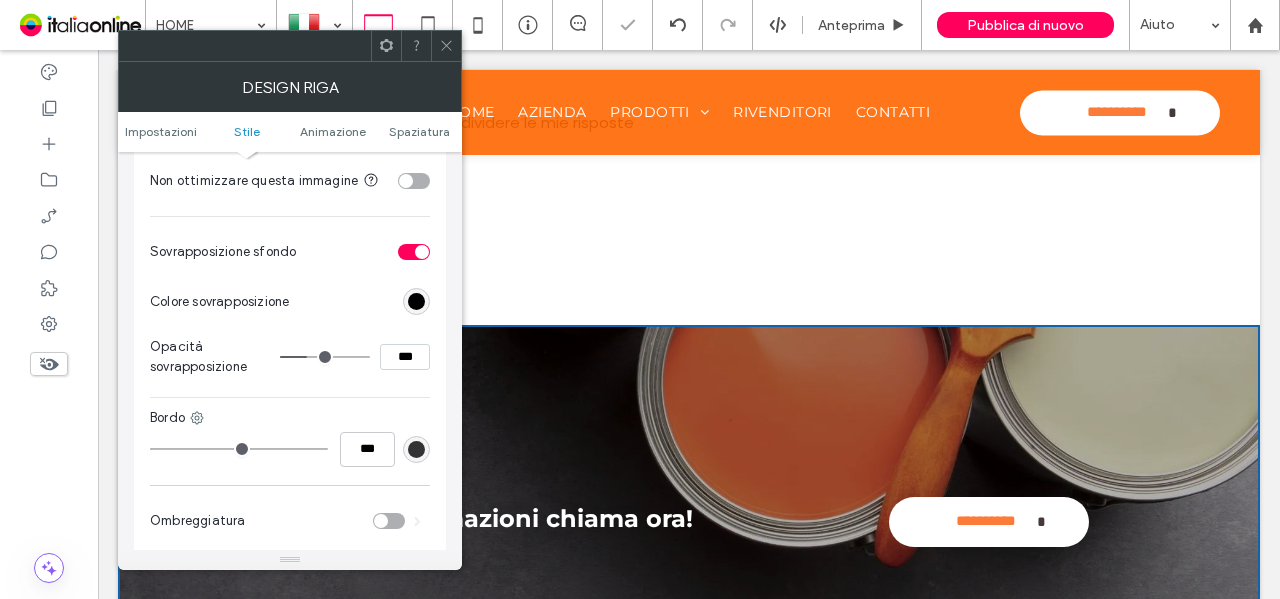 drag, startPoint x: 400, startPoint y: 355, endPoint x: 370, endPoint y: 353, distance: 30.066593 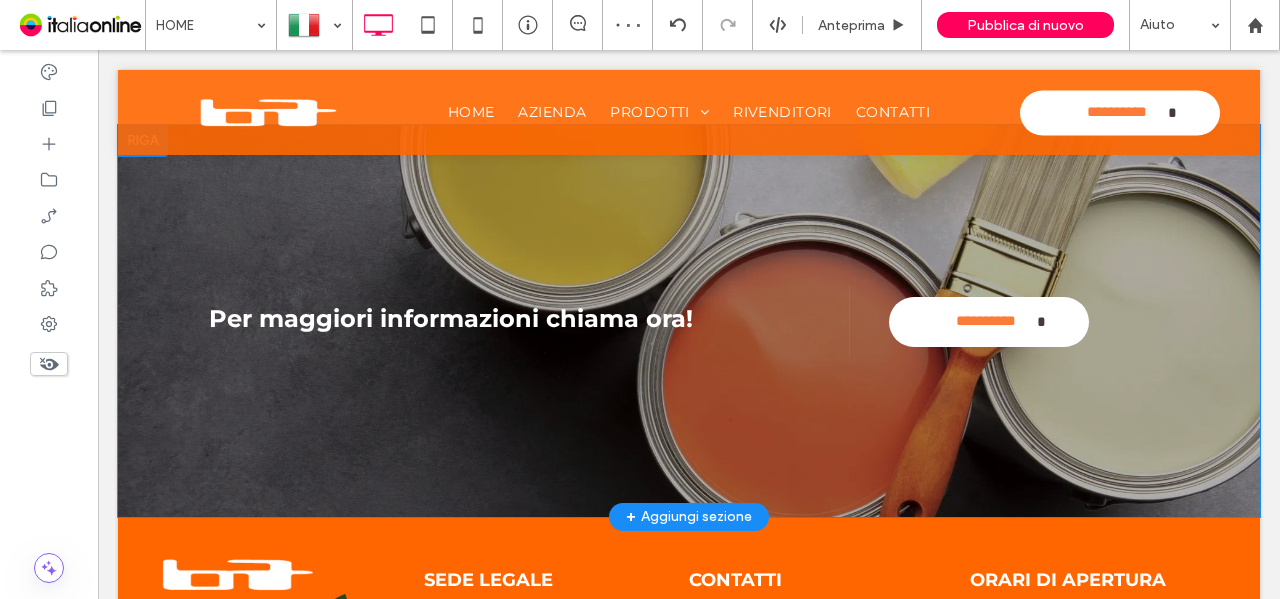 scroll, scrollTop: 2800, scrollLeft: 0, axis: vertical 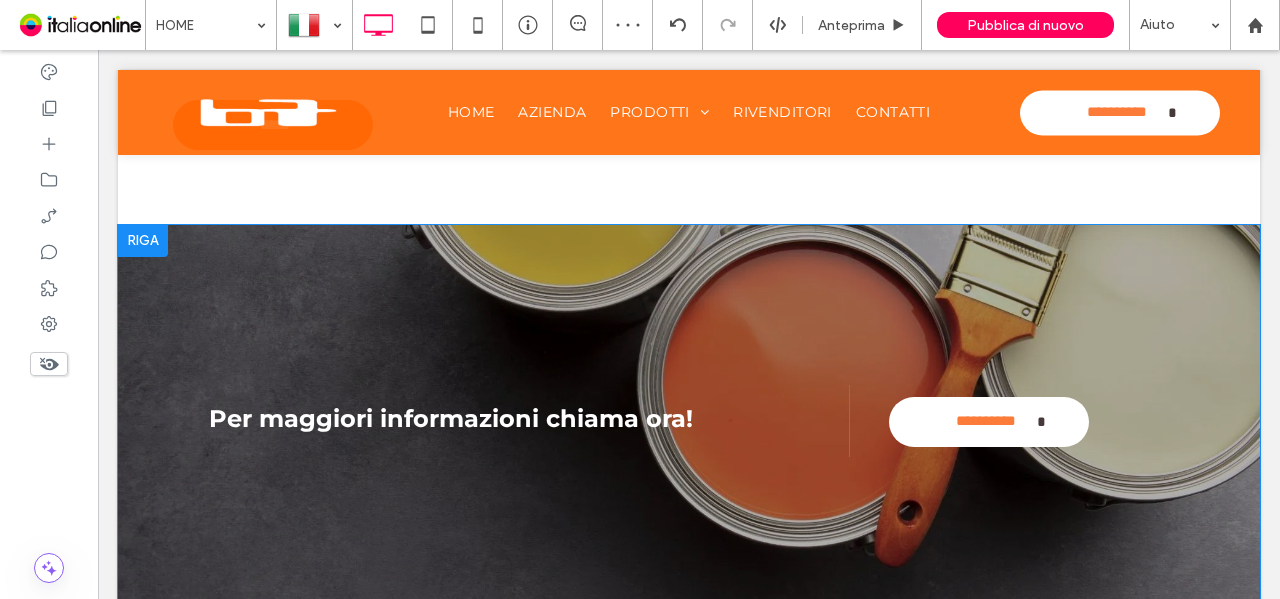 click at bounding box center (143, 241) 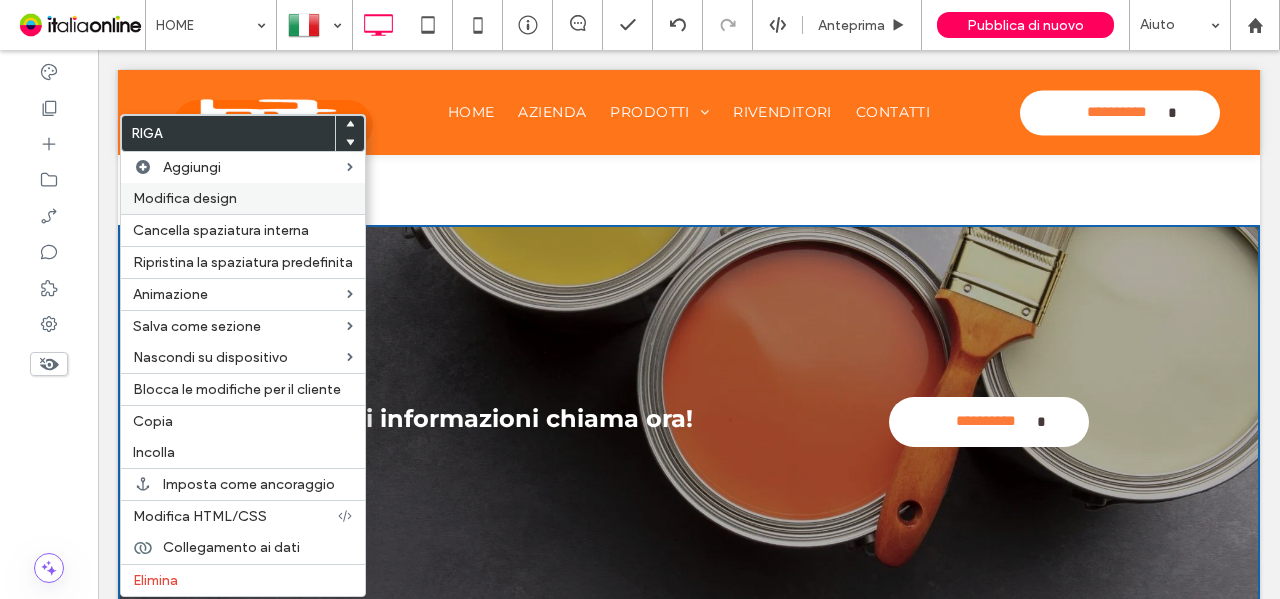 click on "Modifica design" at bounding box center (243, 198) 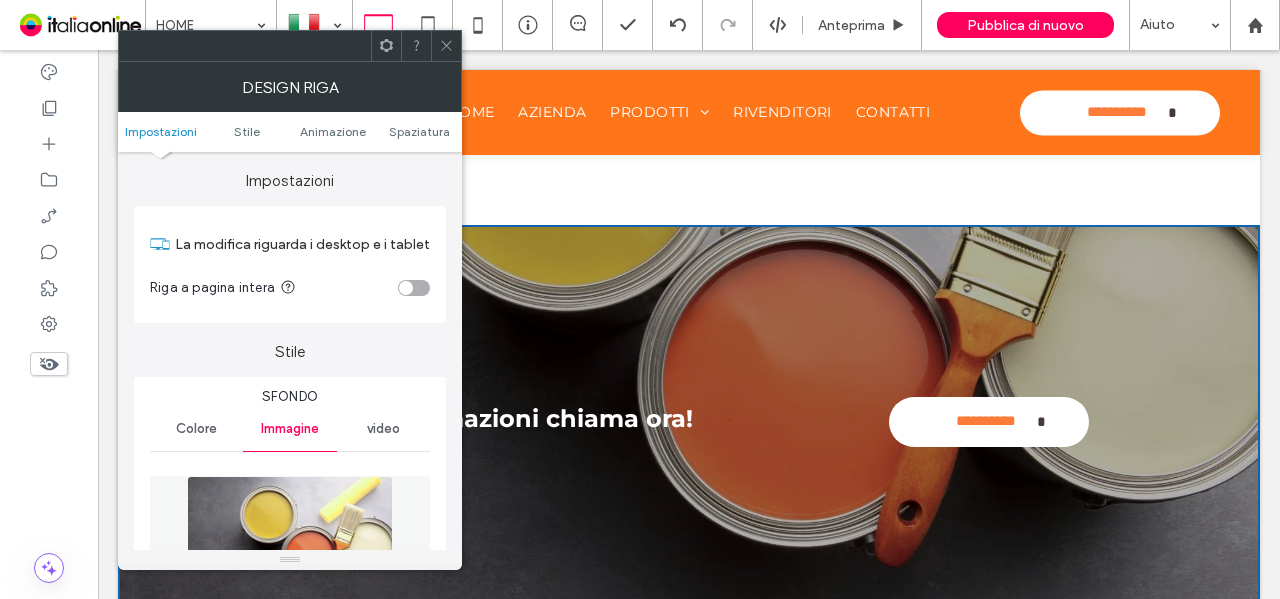 click on "Colore" at bounding box center (196, 429) 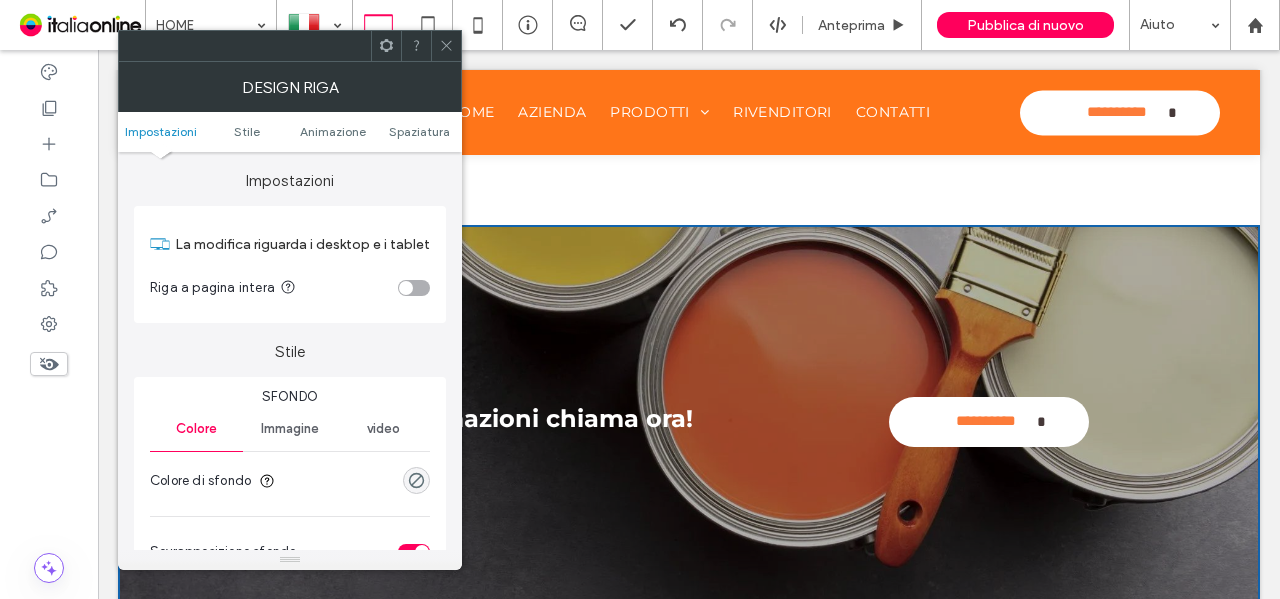 click on "Immagine" at bounding box center [290, 429] 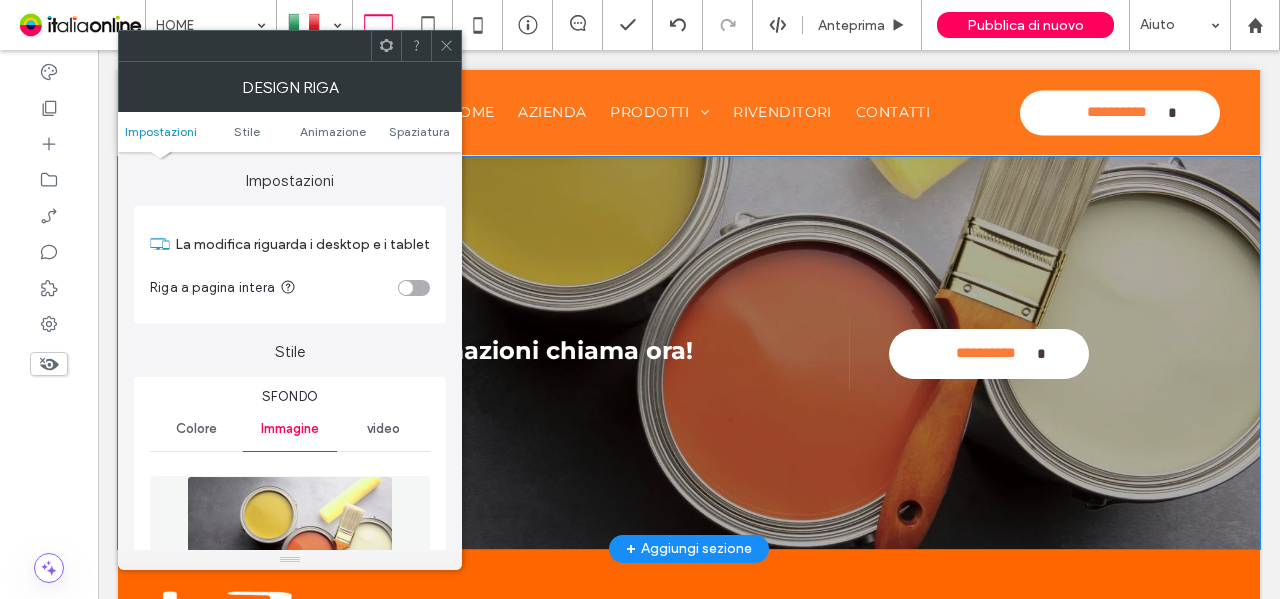 scroll, scrollTop: 2900, scrollLeft: 0, axis: vertical 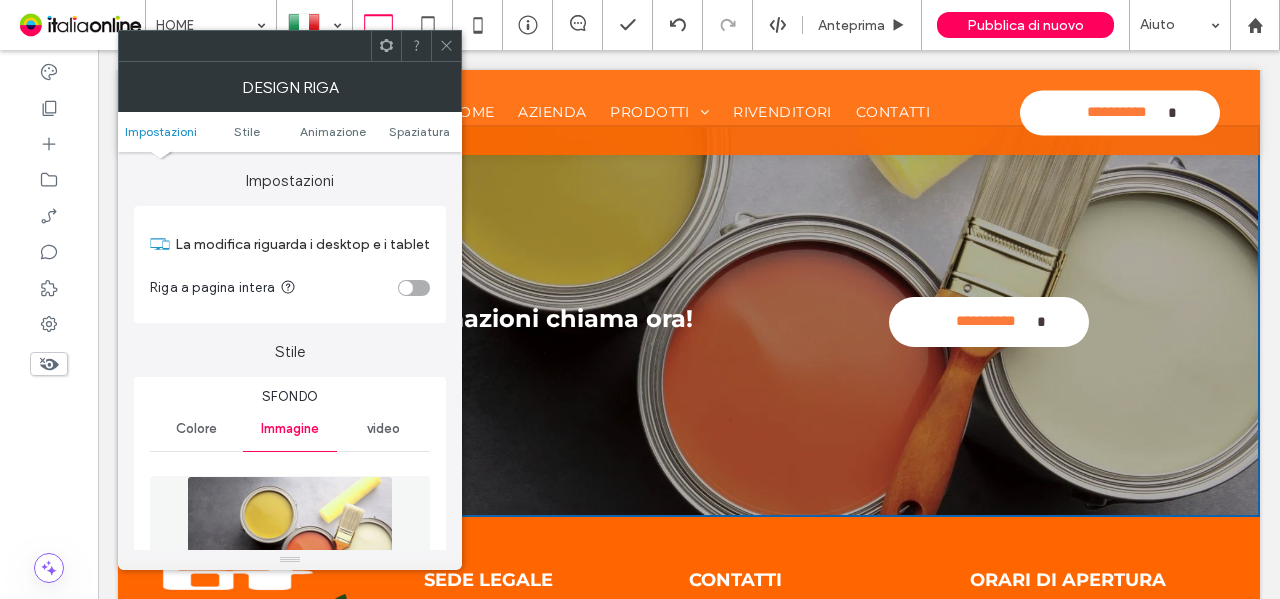 drag, startPoint x: 512, startPoint y: 175, endPoint x: 452, endPoint y: 69, distance: 121.80312 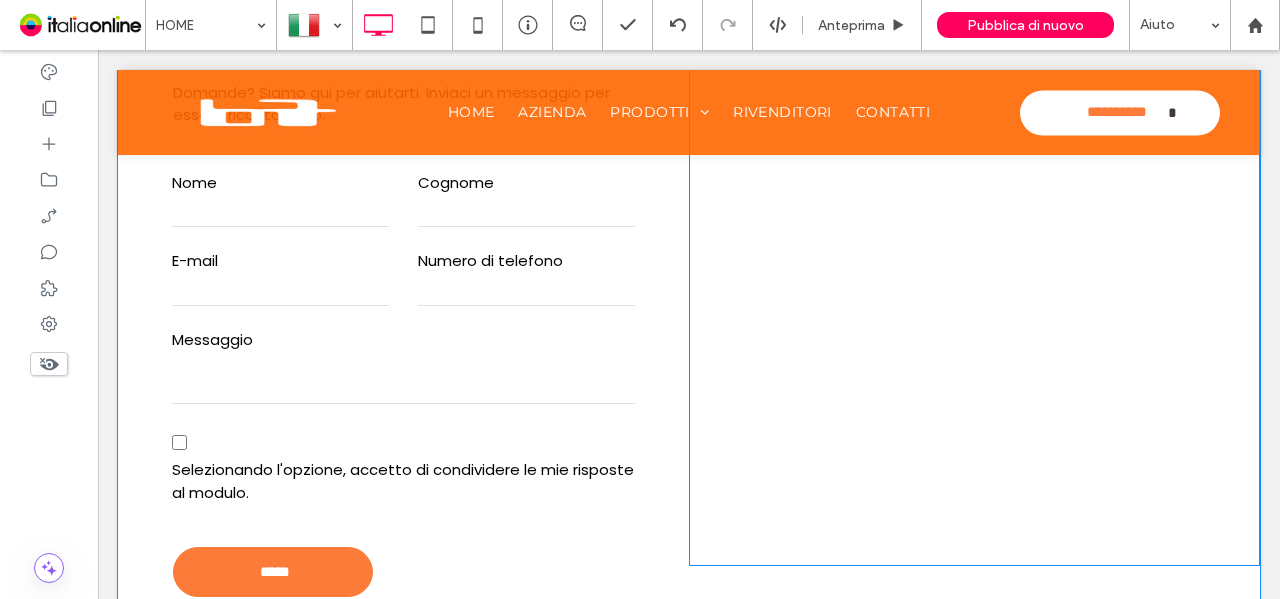 scroll, scrollTop: 2500, scrollLeft: 0, axis: vertical 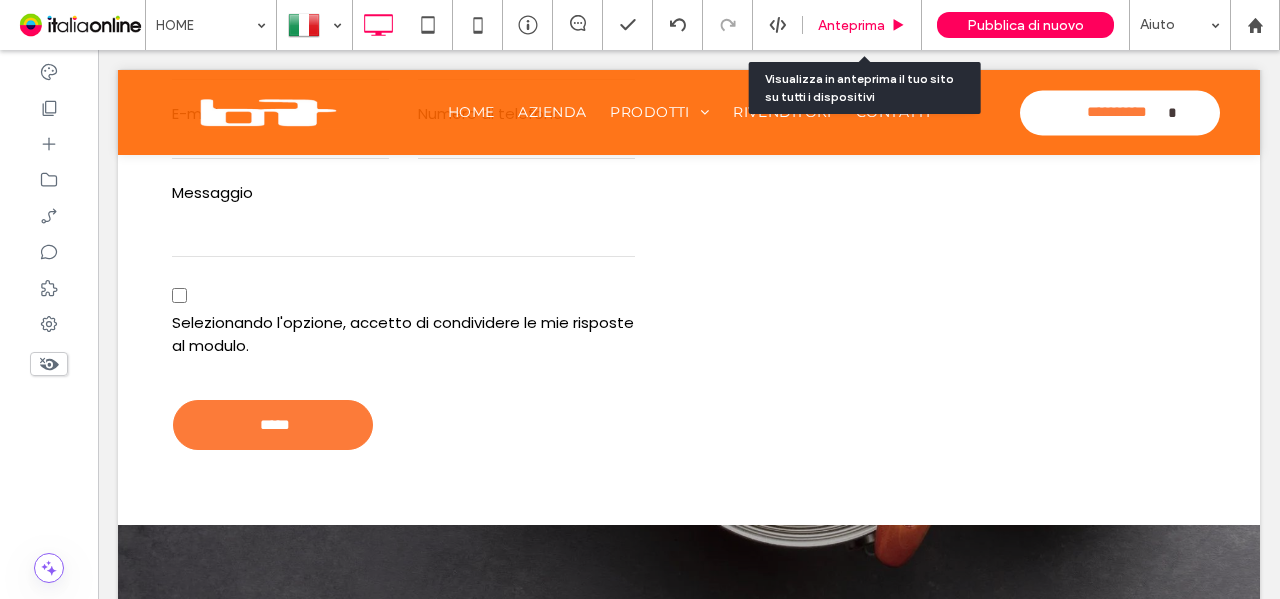click on "Anteprima" at bounding box center (851, 25) 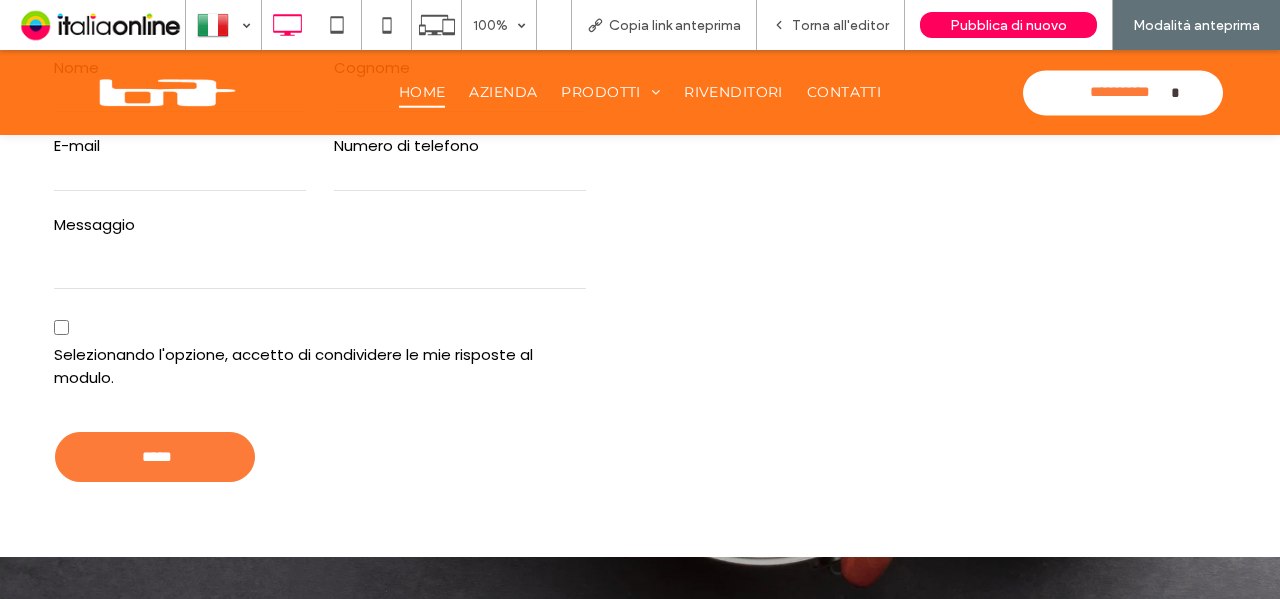 scroll, scrollTop: 2525, scrollLeft: 0, axis: vertical 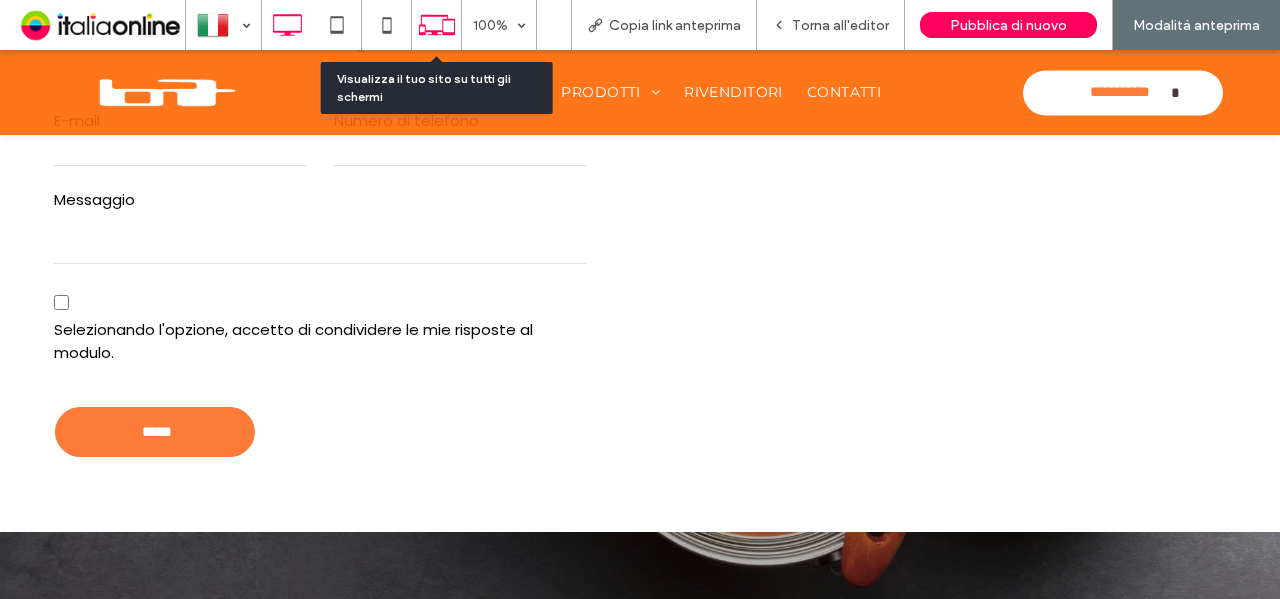 click 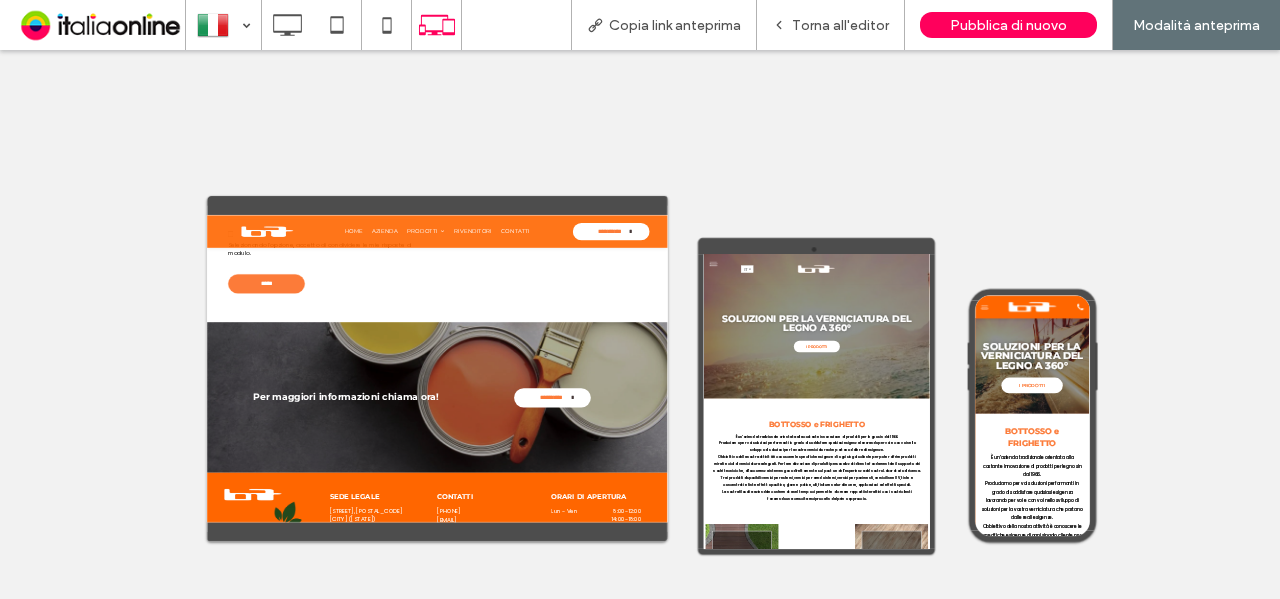 scroll, scrollTop: 2670, scrollLeft: 0, axis: vertical 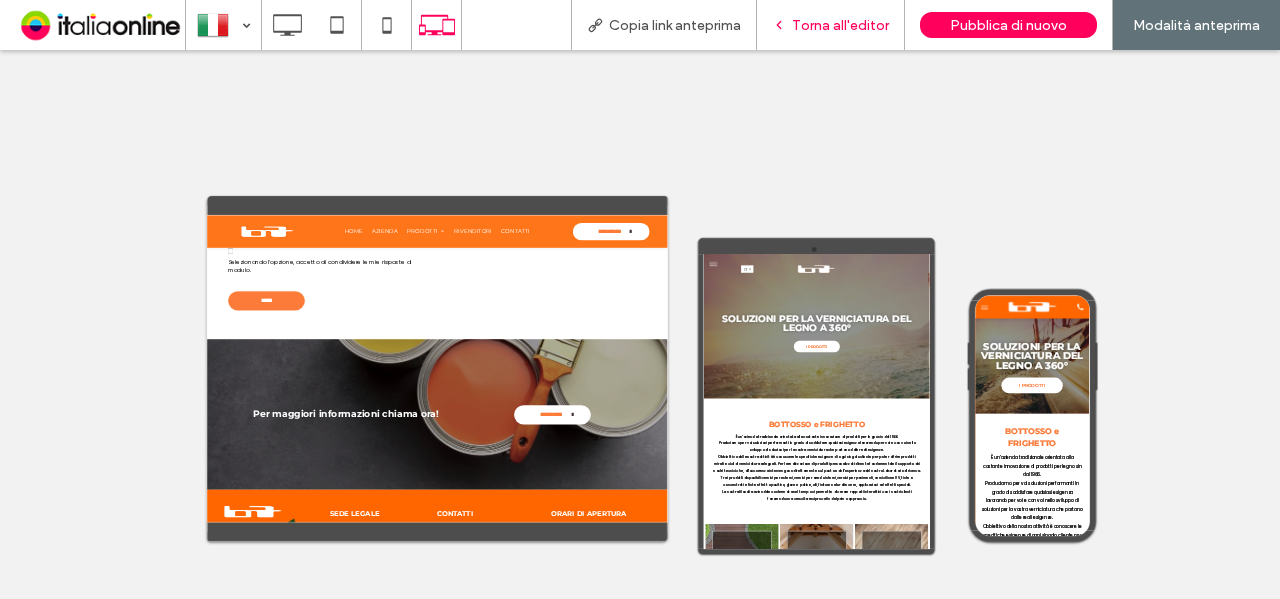 click on "Torna all'editor" at bounding box center (840, 25) 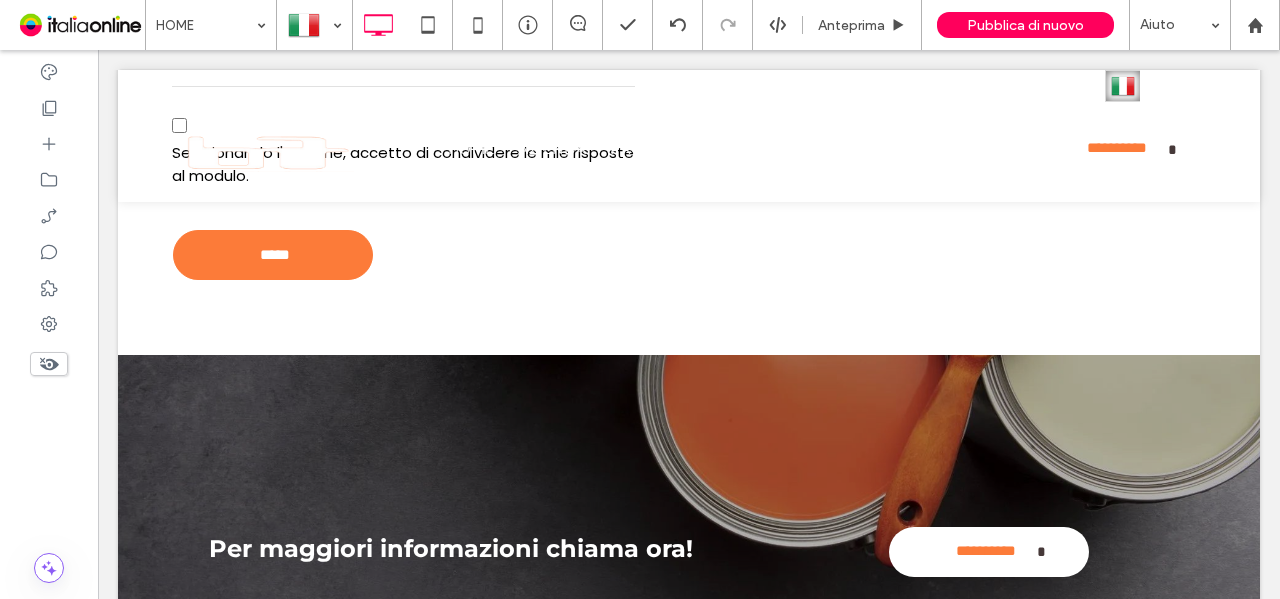scroll, scrollTop: 2650, scrollLeft: 0, axis: vertical 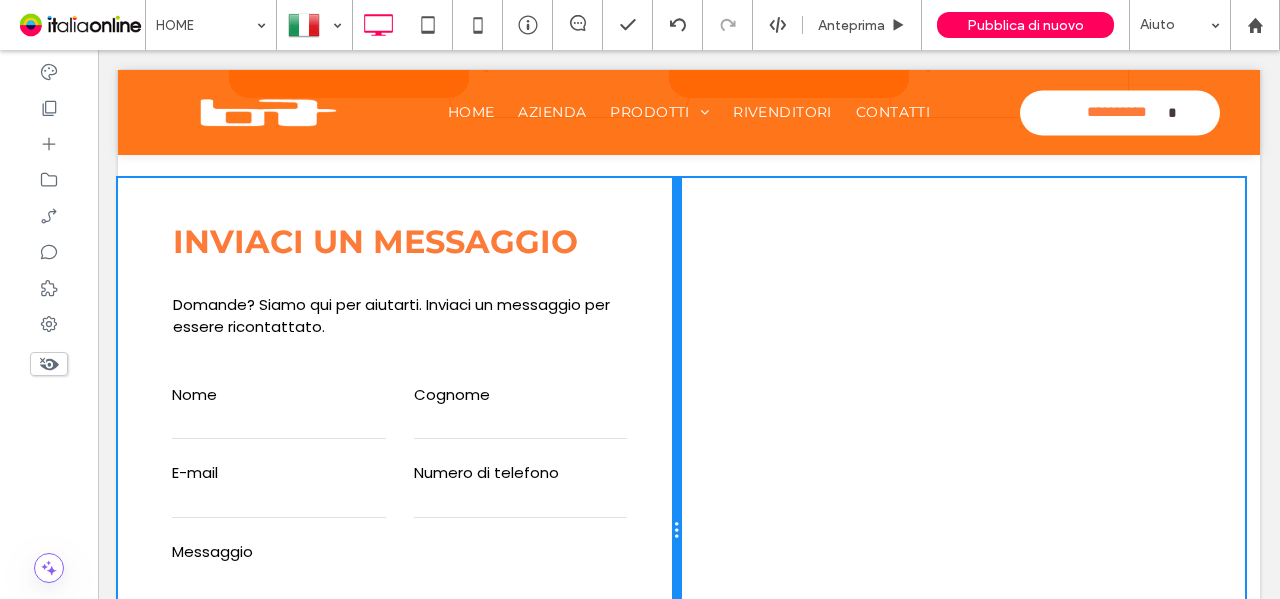 click on "Inviaci un messaggio
Domande? Siamo qui per aiutarti. Inviaci un messaggio per essere ricontattato.
Nome
Cognome
E-mail
Numero di telefono
Messaggio
Attivazione
Selezionando l'opzione, accetto di condividere le mie risposte al modulo.
*****
Grazie per averci contattato. Ti risponderemo il più presto possibile
Si è verificato un errore durante l'invio del messaggio. Riprova in un secondo momento
Click To Paste" at bounding box center (400, 531) 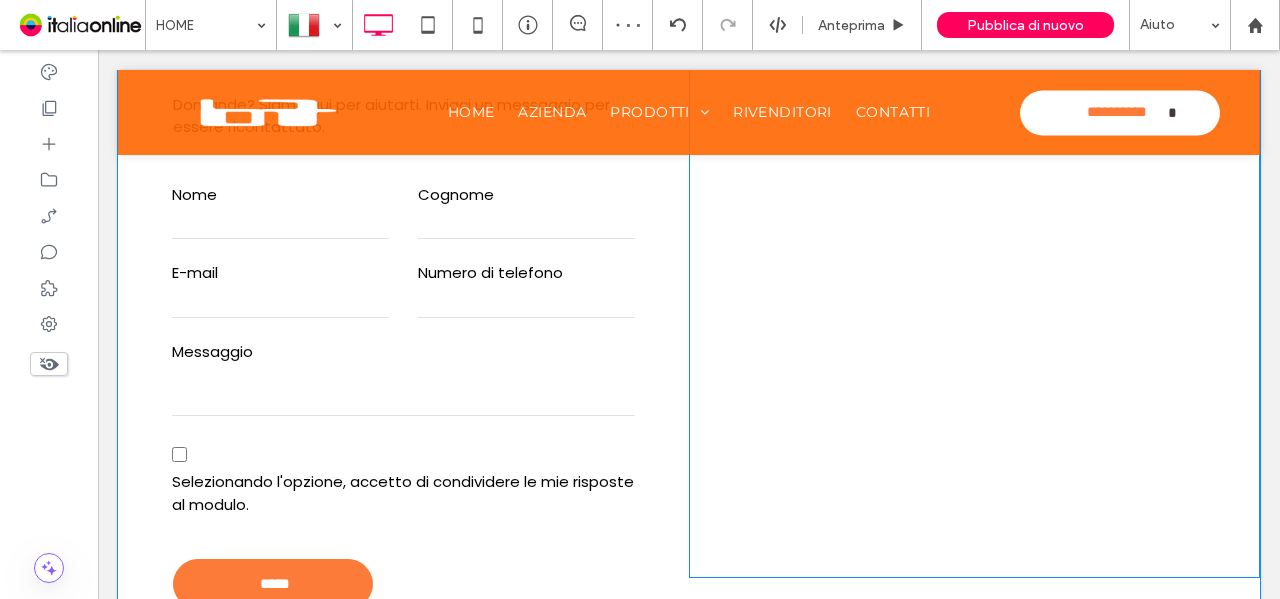 scroll, scrollTop: 2141, scrollLeft: 0, axis: vertical 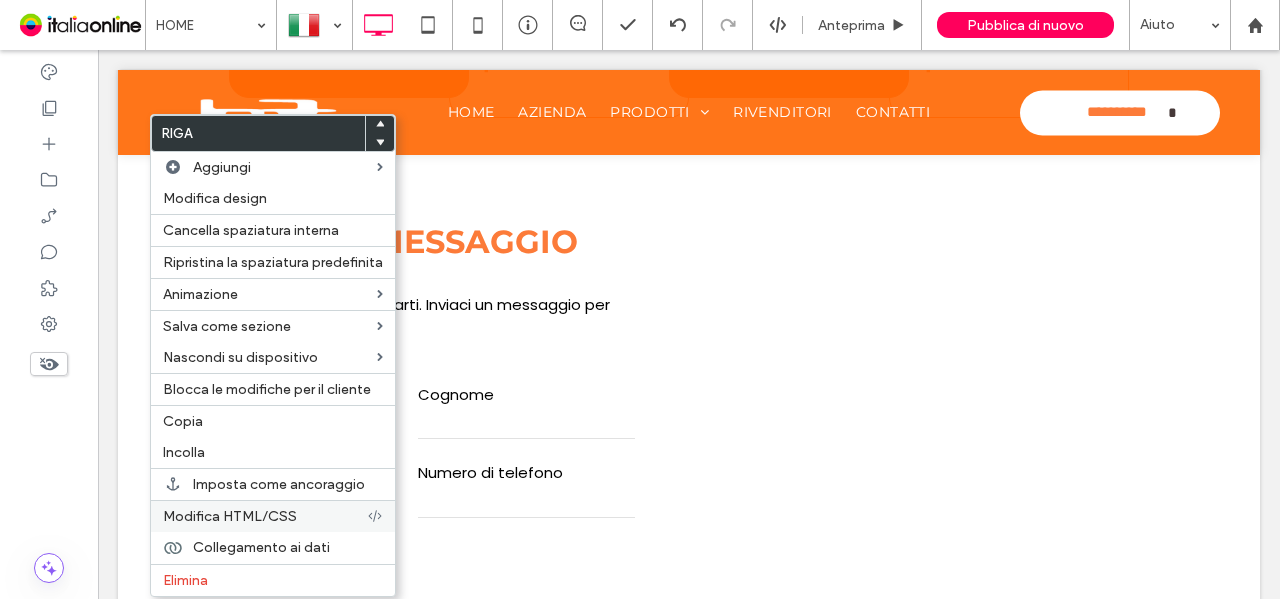 drag, startPoint x: 299, startPoint y: 511, endPoint x: 554, endPoint y: 332, distance: 311.55417 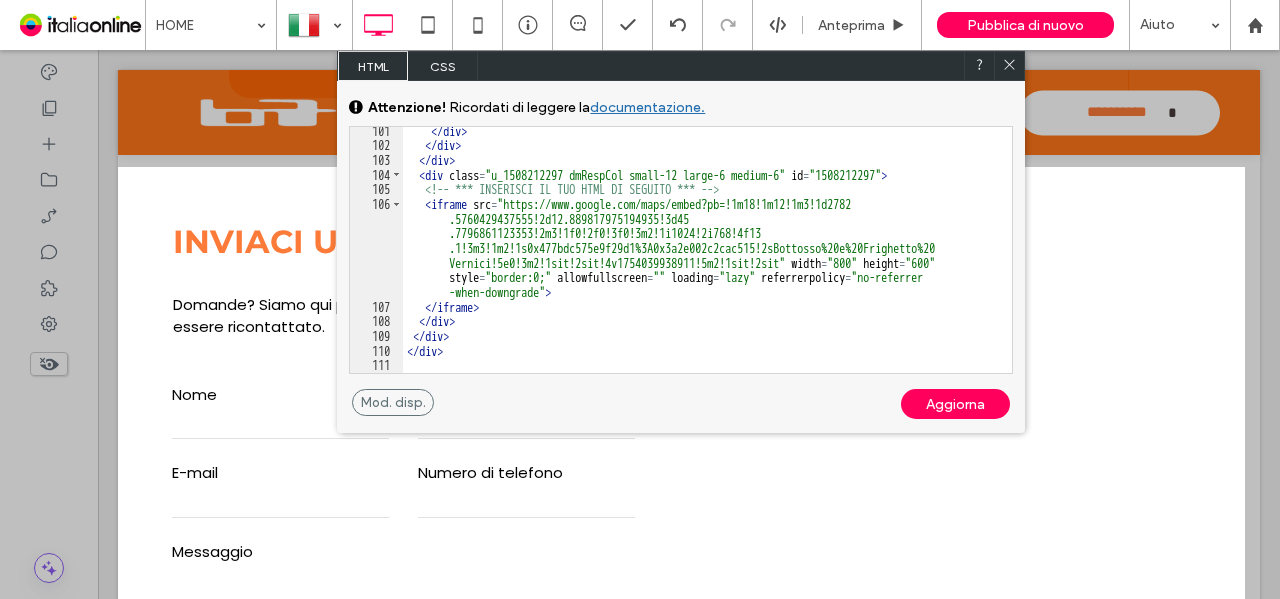 scroll, scrollTop: 1910, scrollLeft: 0, axis: vertical 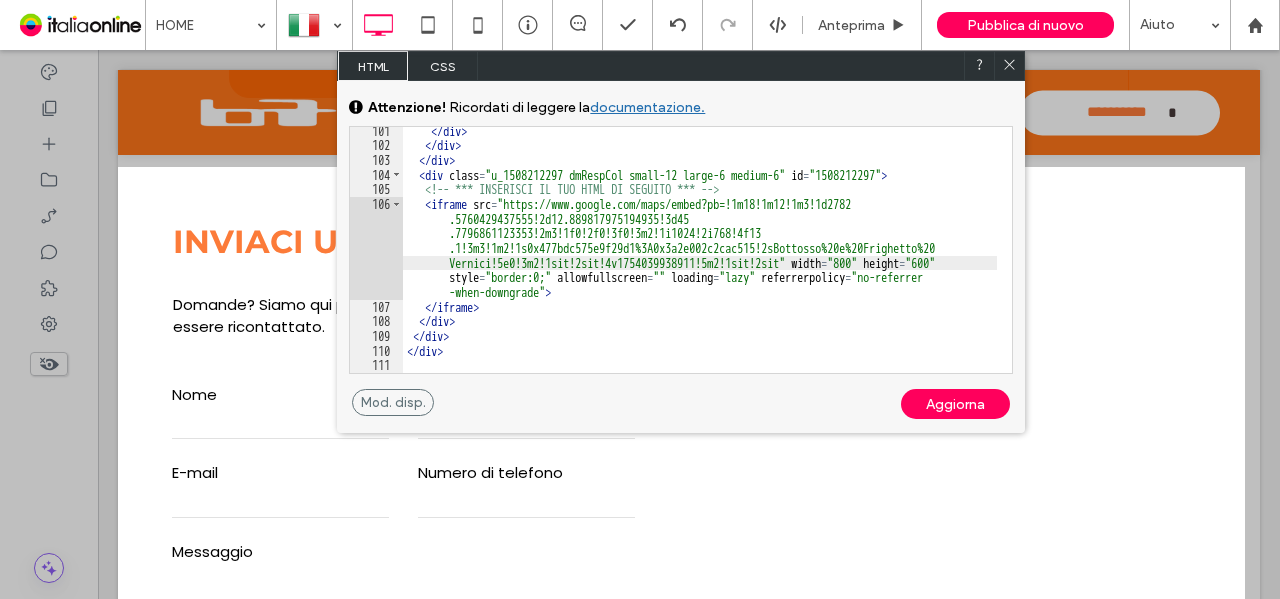 click on "</ div >     </ div >    </ div >    < div   class = "u_1508212297 dmRespCol small-12 large-6 medium-6"   id = "1508212297" >     <!-- *** INSERISCI IL TUO HTML DI SEGUITO *** -->     < iframe   src = "https://www.google.com/maps/embed?pb=!1m18!1m12!1m3!1d2782         .5760429437555!2d12.889817975194935!3d45         .7796861123353!2m3!1f0!2f0!3f0!3m2!1i1024!2i768!4f13         .1!3m3!1m2!1s0x477bdc575e9f29d1%3A0x3a2e002c2cac515!2sBottosso%20e%20Frighetto%20         Vernici!5e0!3m2!1sit!2sit!4v1754039938911!5m2!1sit!2sit"   width = "800"   height = "600"           style = "border:0;"   allowfullscreen = ""   loading = "lazy"   referrerpolicy = "no-referrer         -when-downgrade" >     </ iframe >    </ div >   </ div > </ div >" at bounding box center [700, 261] 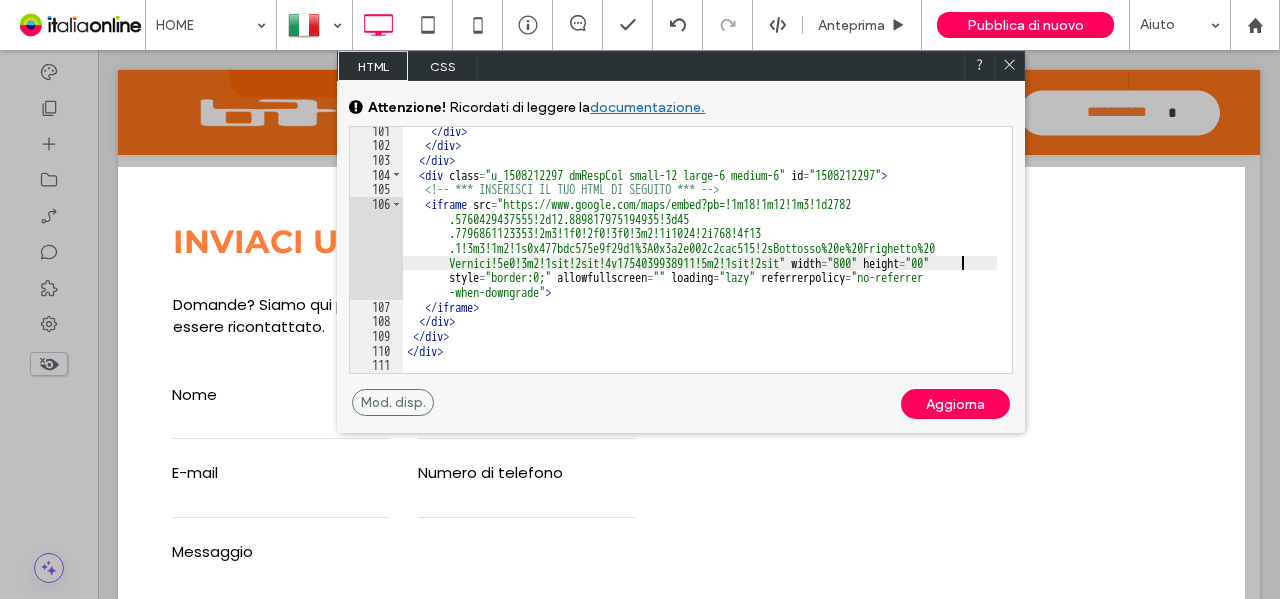 type on "**" 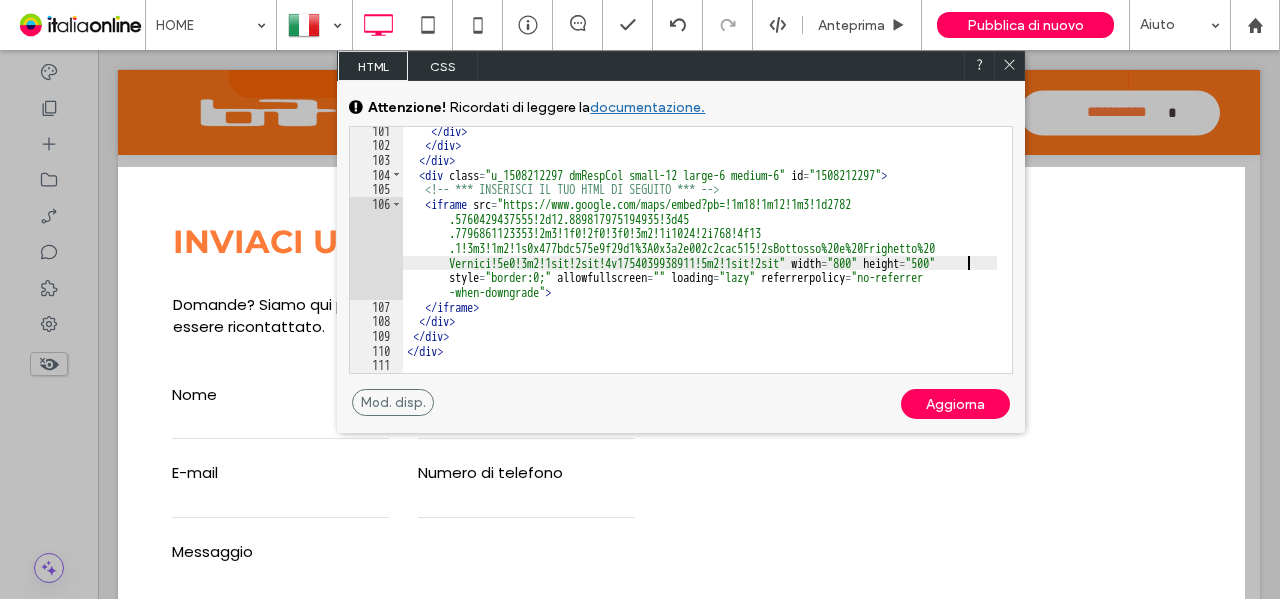 click on "Aggiorna" at bounding box center [955, 404] 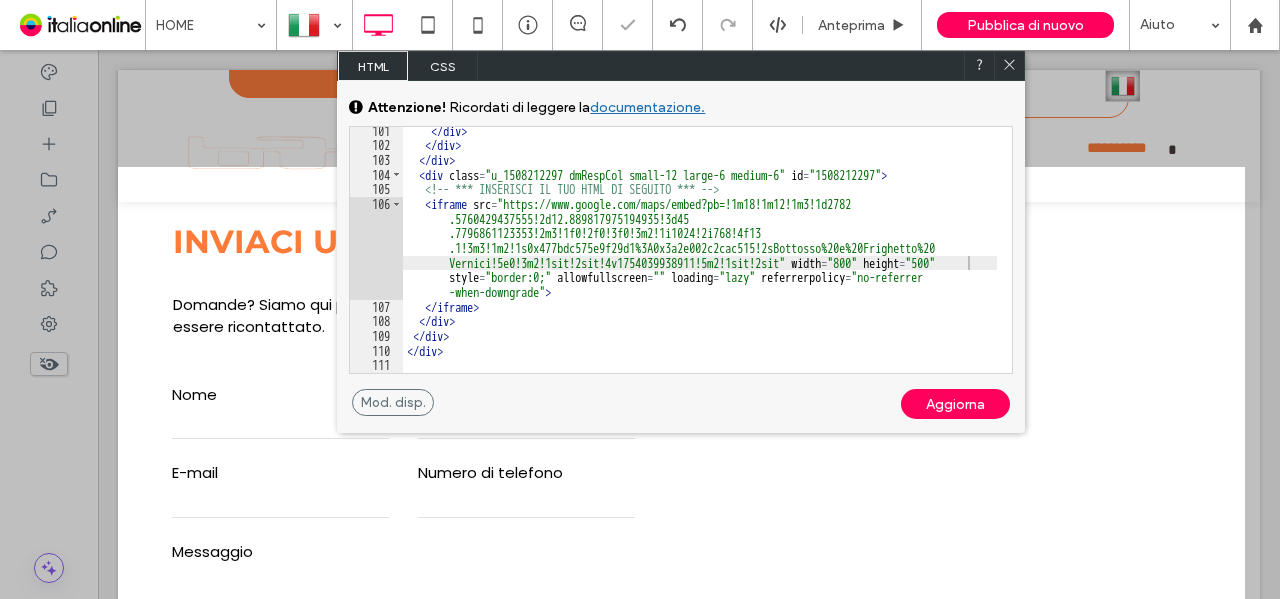 click 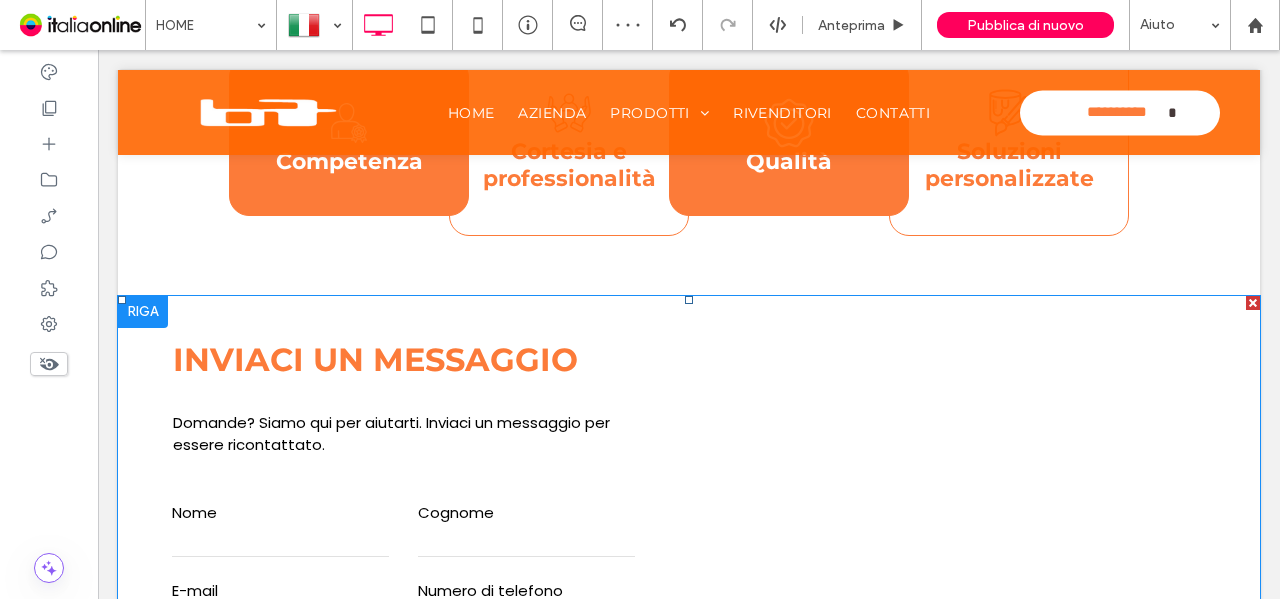 scroll, scrollTop: 1941, scrollLeft: 0, axis: vertical 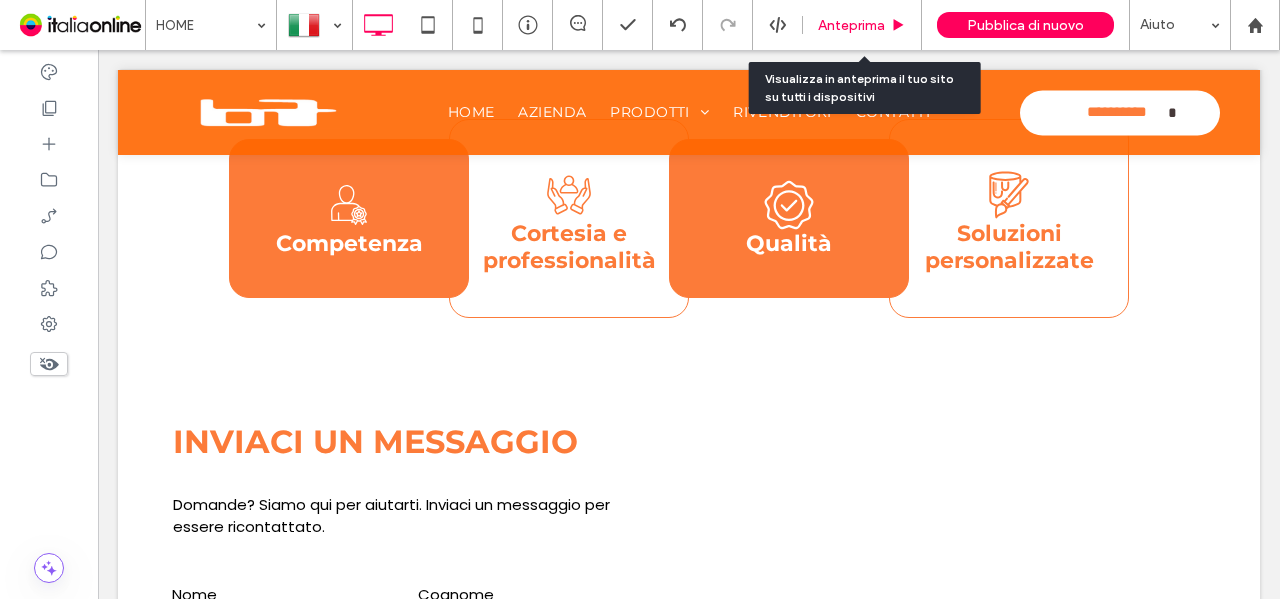 click on "Anteprima" at bounding box center [851, 25] 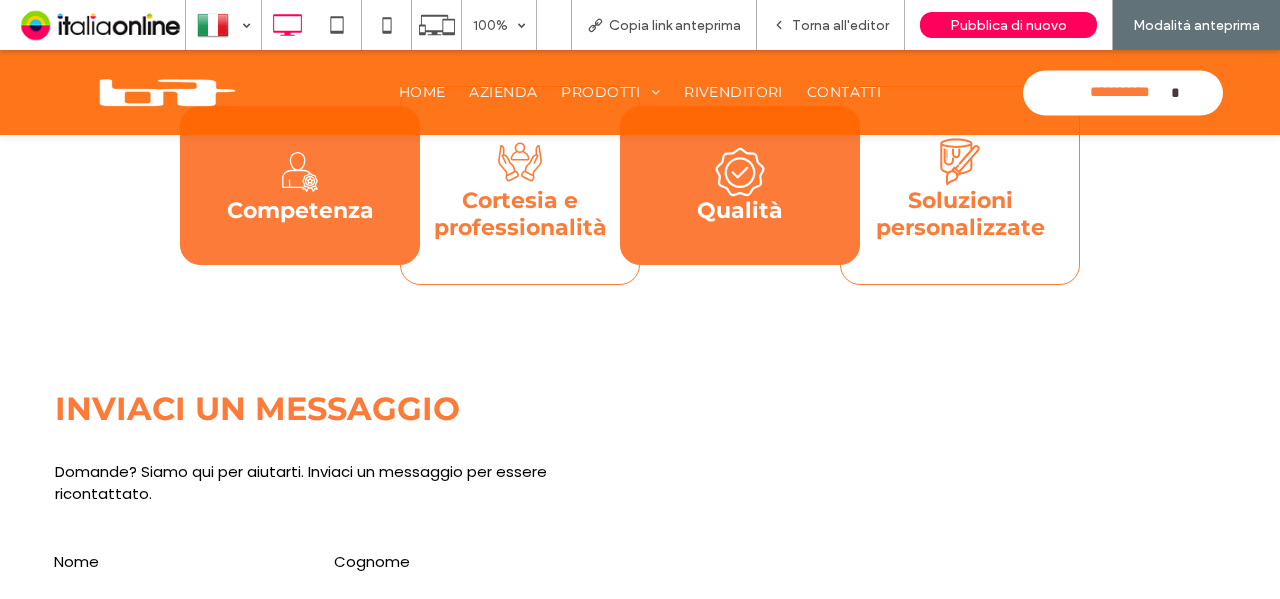 scroll, scrollTop: 2166, scrollLeft: 0, axis: vertical 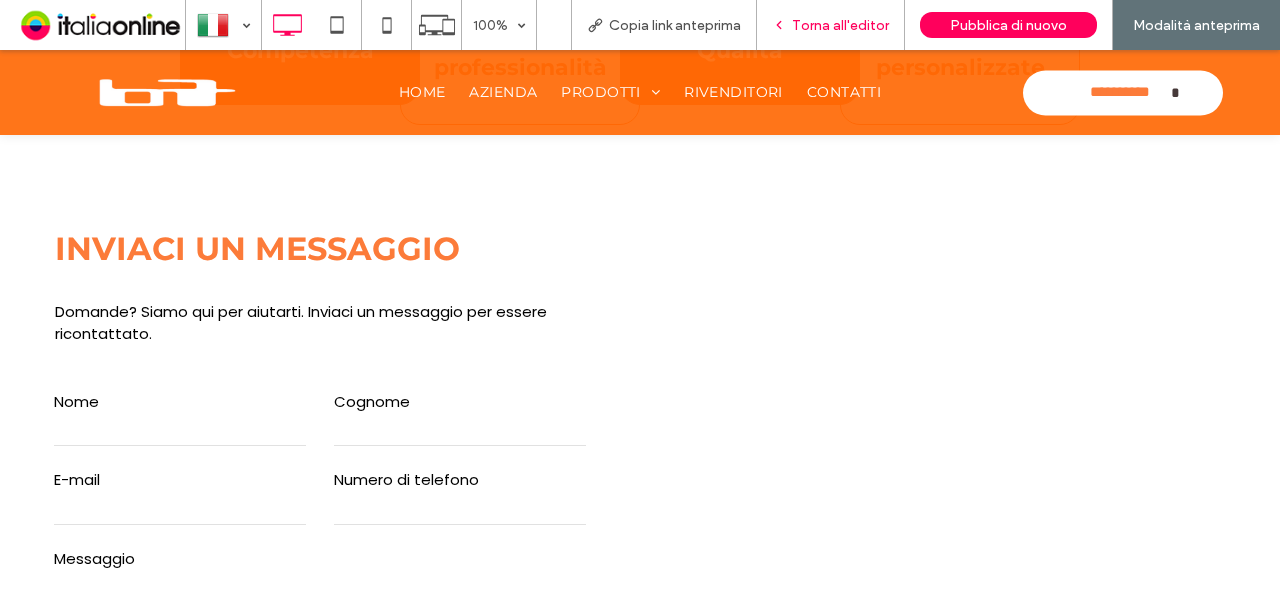 click on "Torna all'editor" at bounding box center [840, 25] 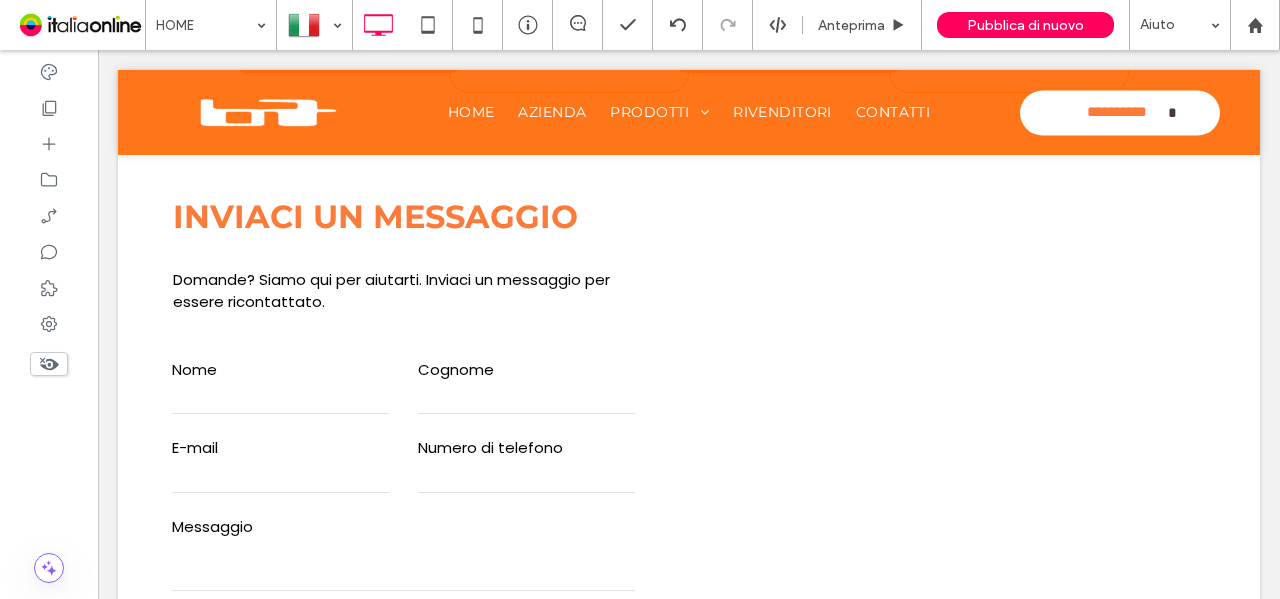 scroll, scrollTop: 2141, scrollLeft: 0, axis: vertical 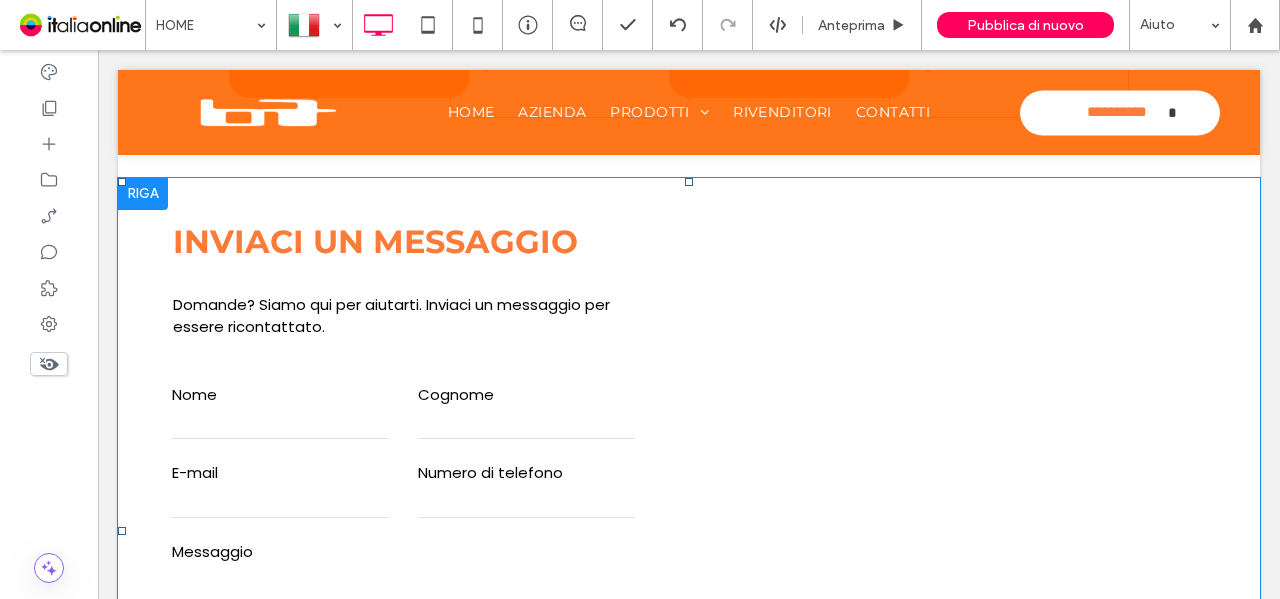 drag, startPoint x: 604, startPoint y: 185, endPoint x: 652, endPoint y: 177, distance: 48.6621 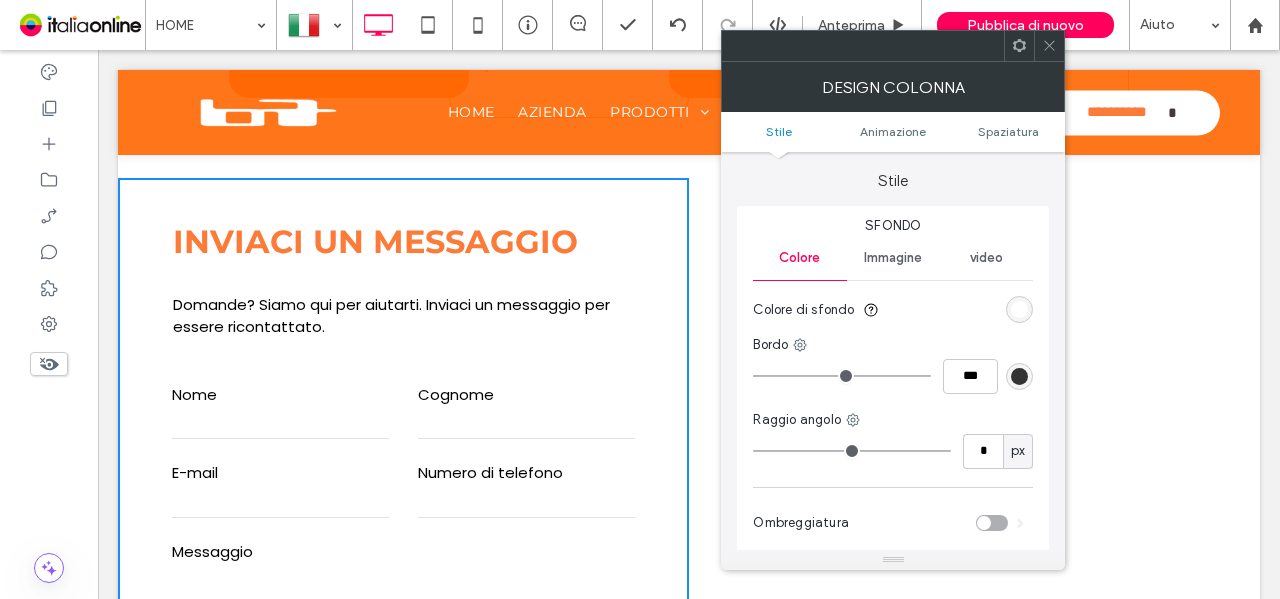 click on "Spaziatura" at bounding box center (1008, 131) 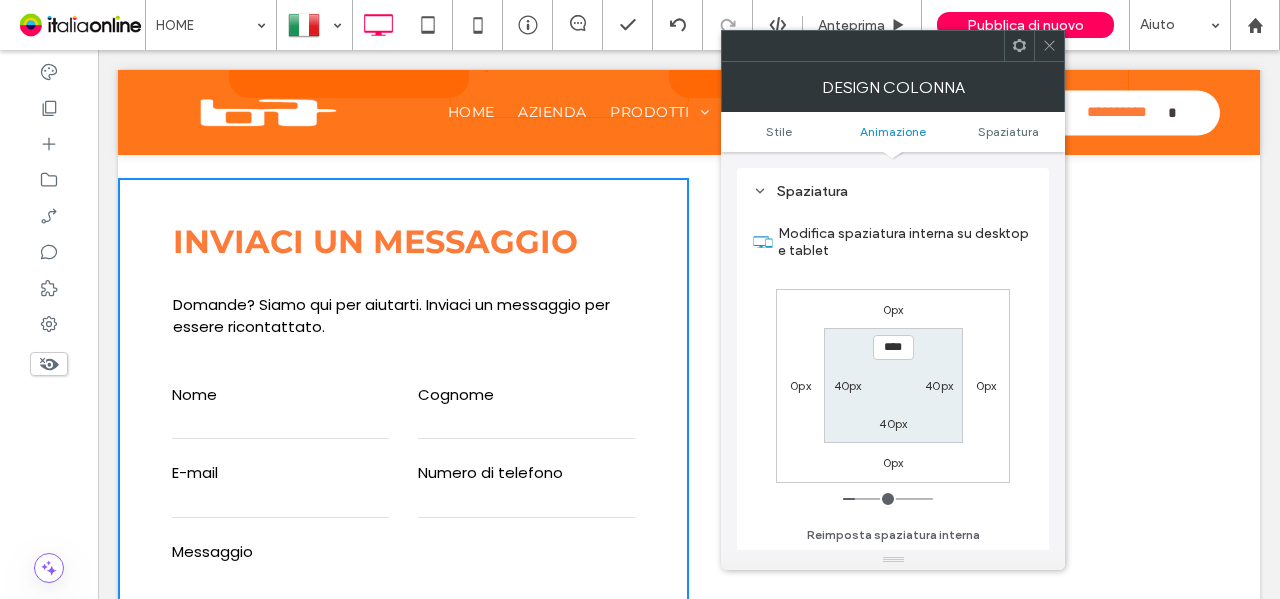 scroll, scrollTop: 469, scrollLeft: 0, axis: vertical 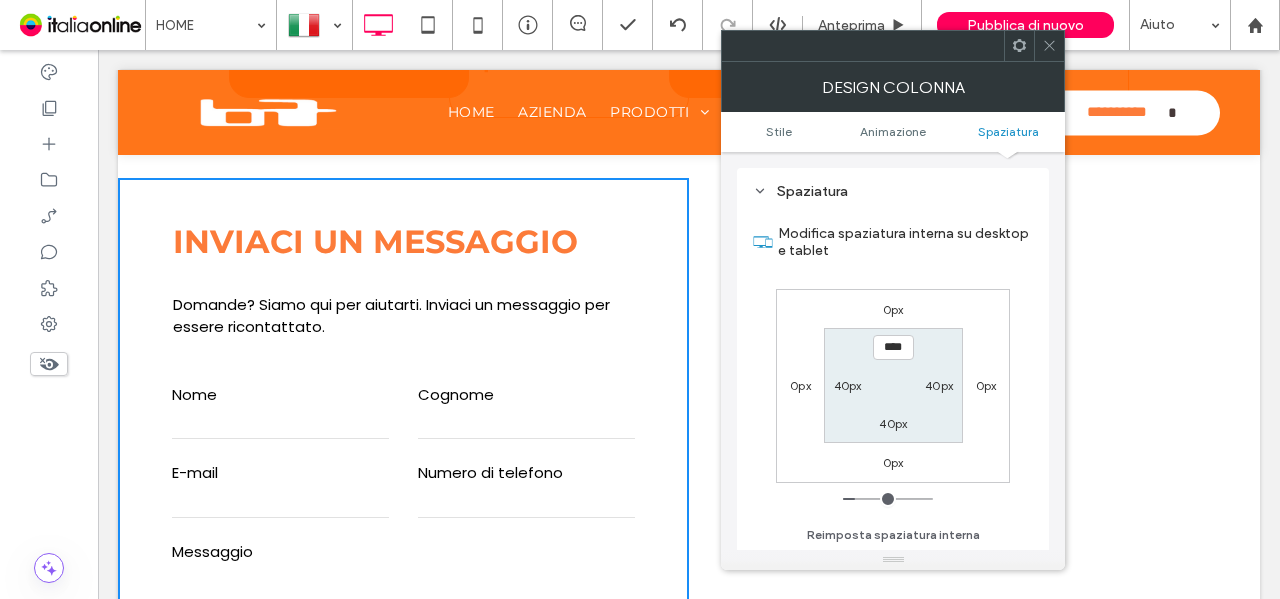 click 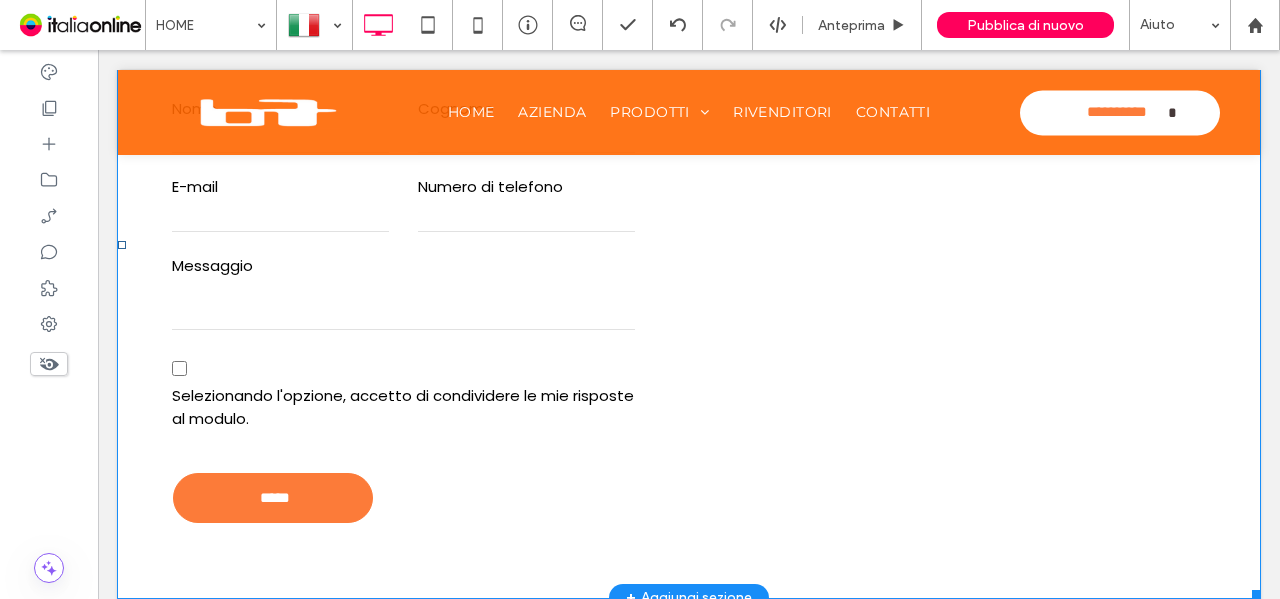 scroll, scrollTop: 2441, scrollLeft: 0, axis: vertical 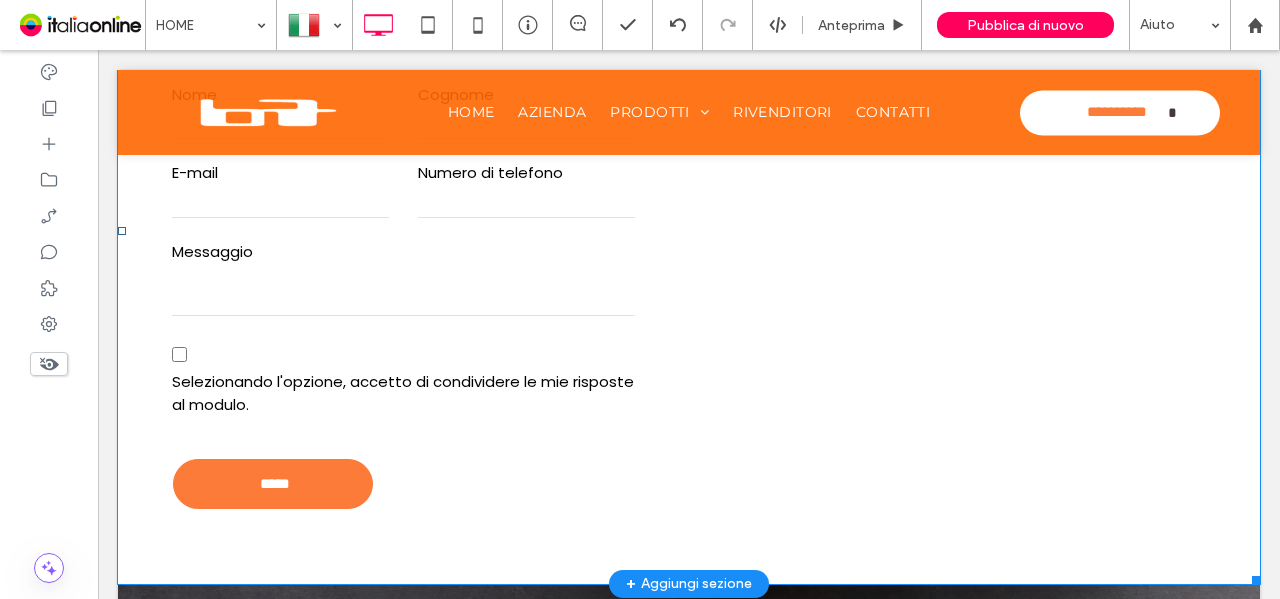 click on "Click To Paste     Click To Paste" at bounding box center [974, 231] 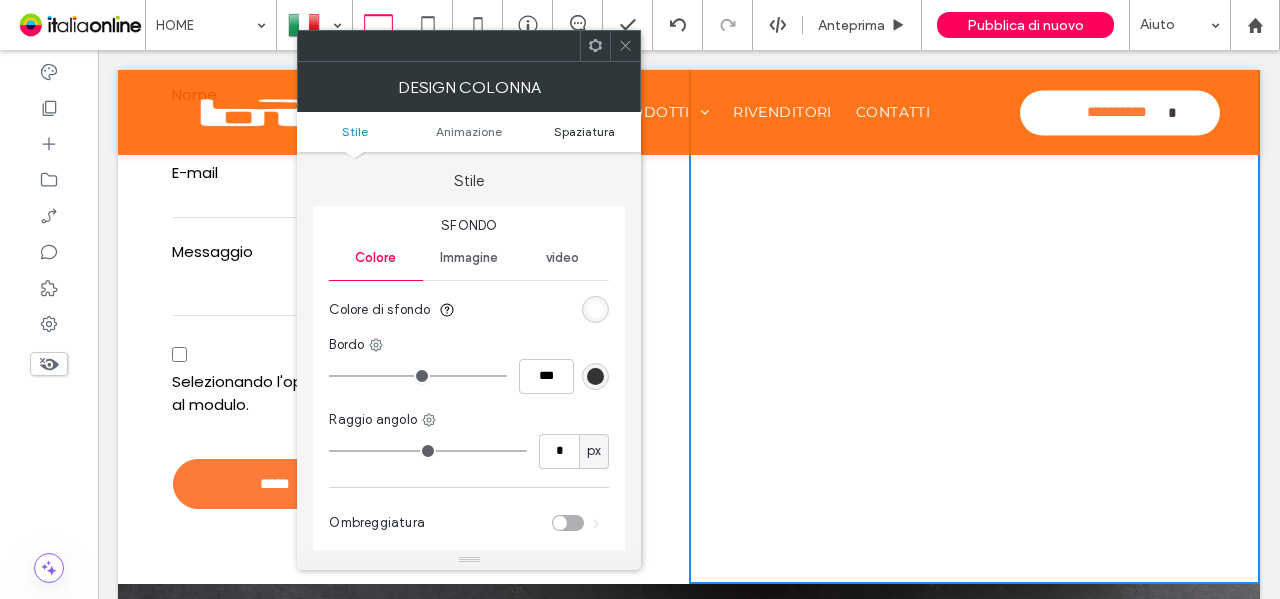 click on "Spaziatura" at bounding box center [584, 131] 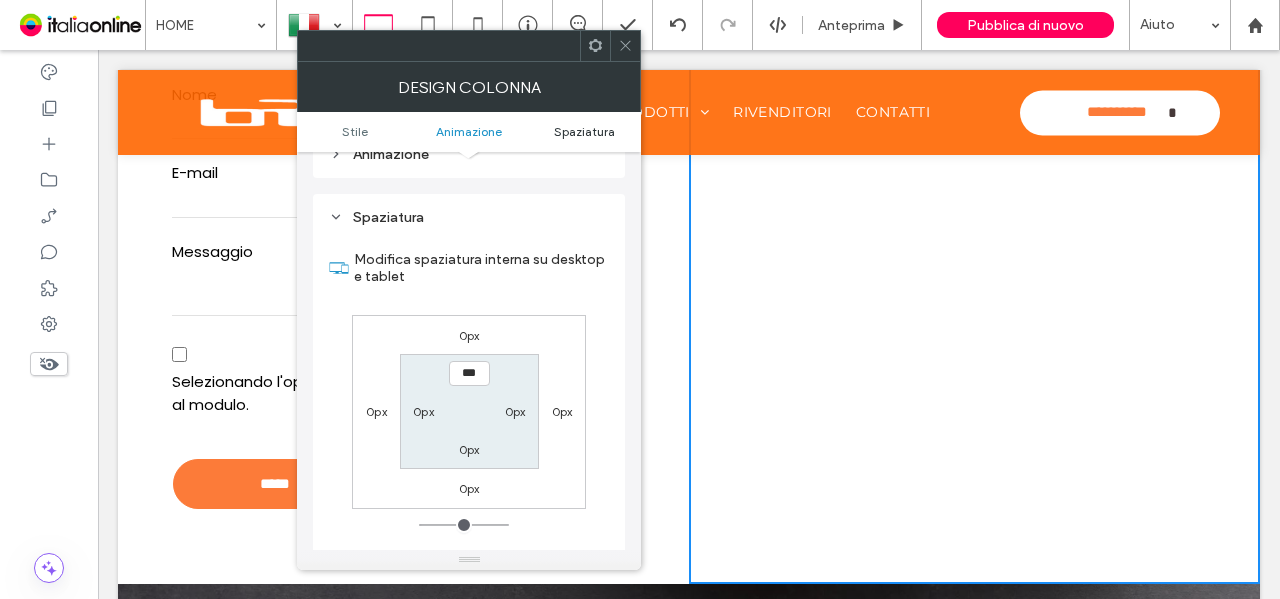scroll, scrollTop: 469, scrollLeft: 0, axis: vertical 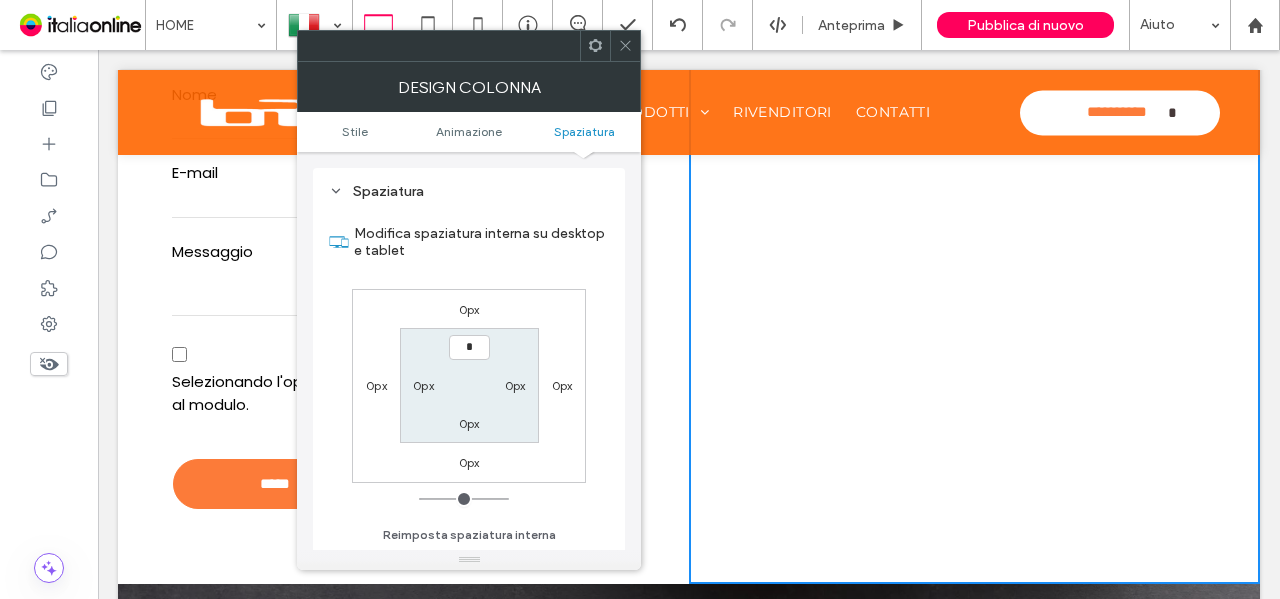 type on "**" 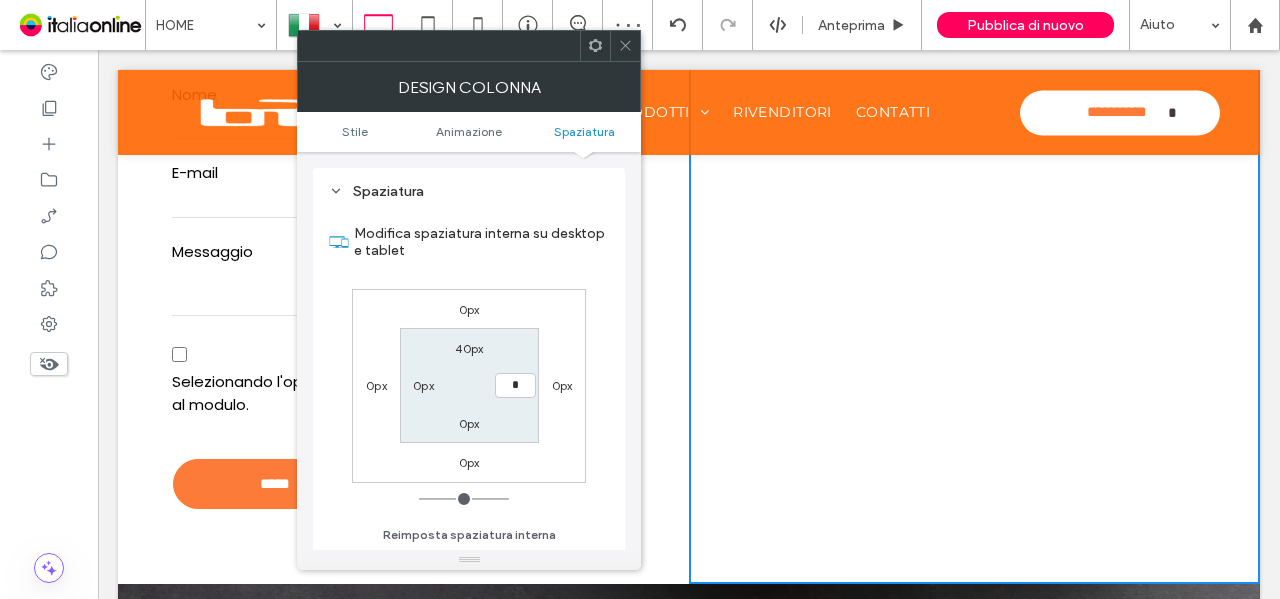 type on "**" 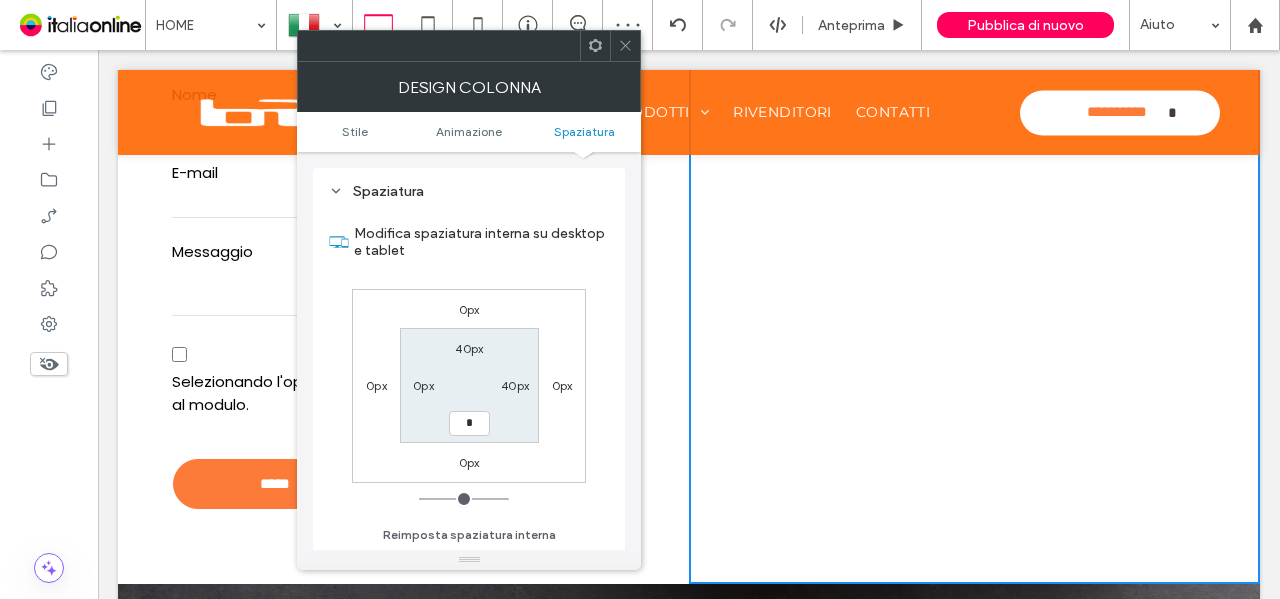type on "**" 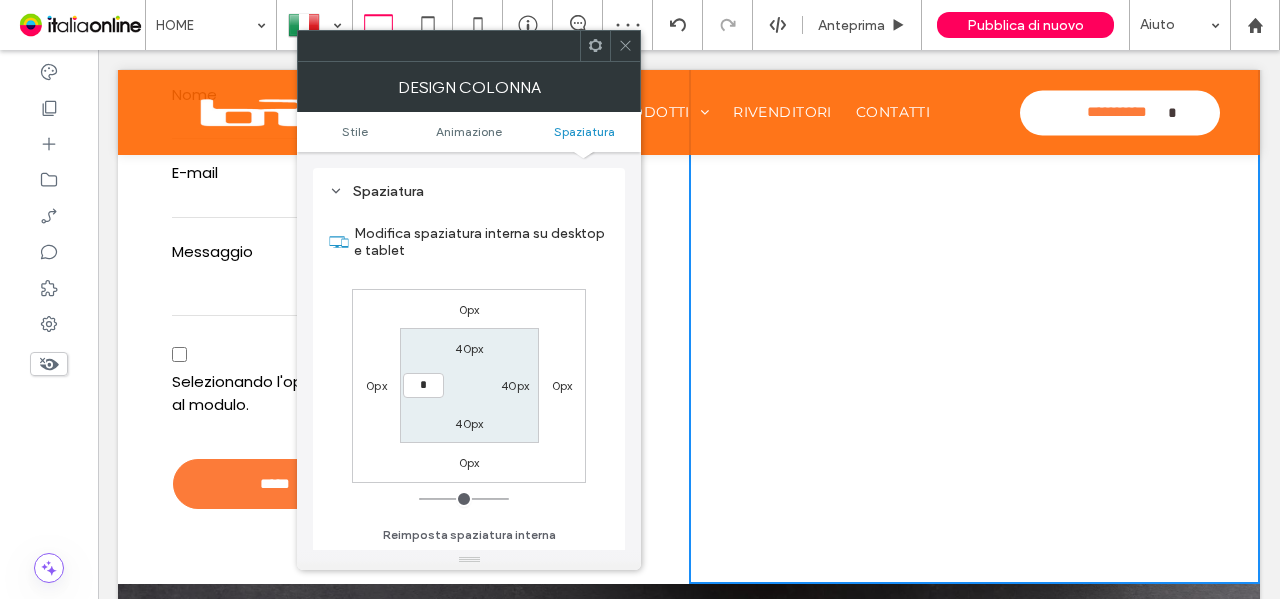 type on "**" 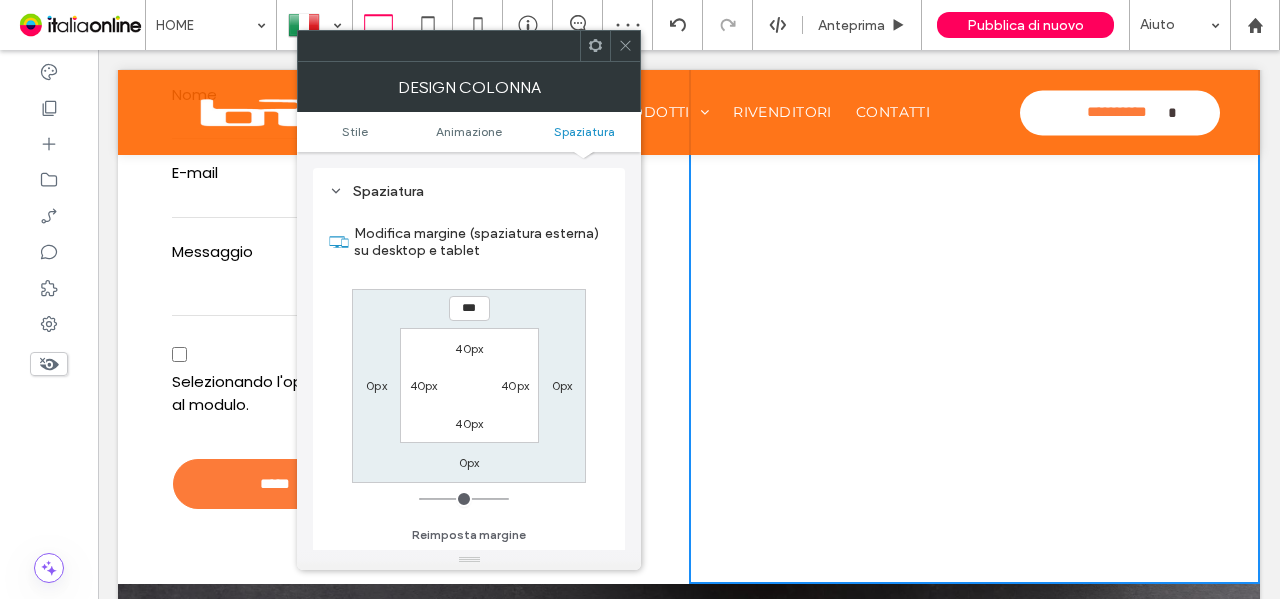 click 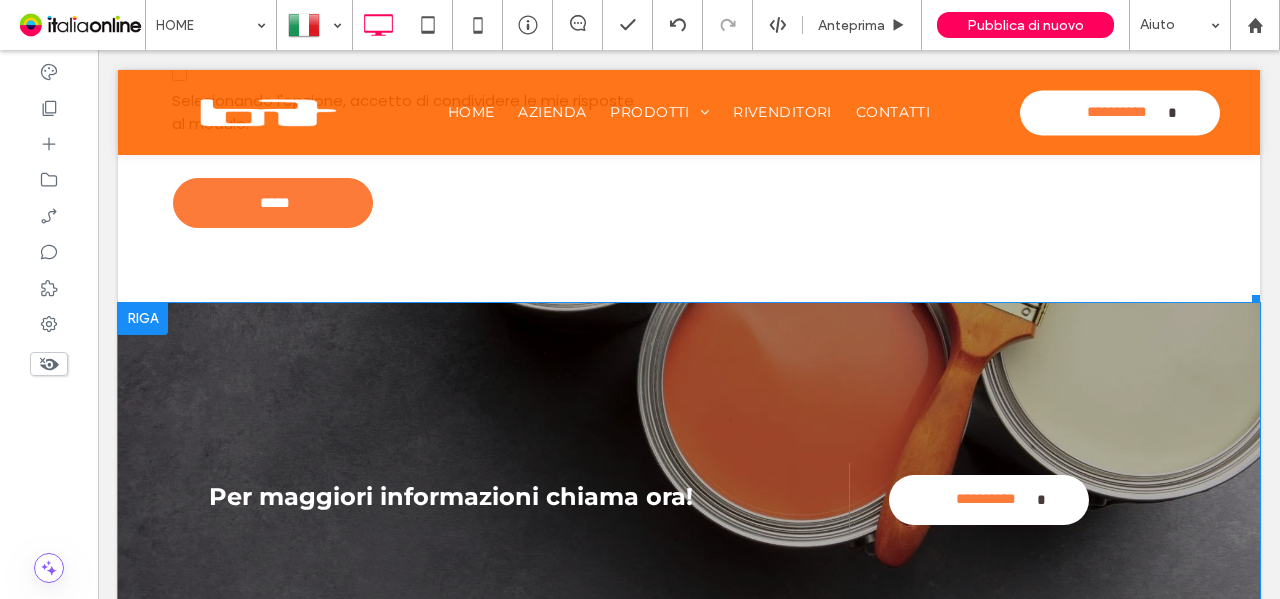 scroll, scrollTop: 2841, scrollLeft: 0, axis: vertical 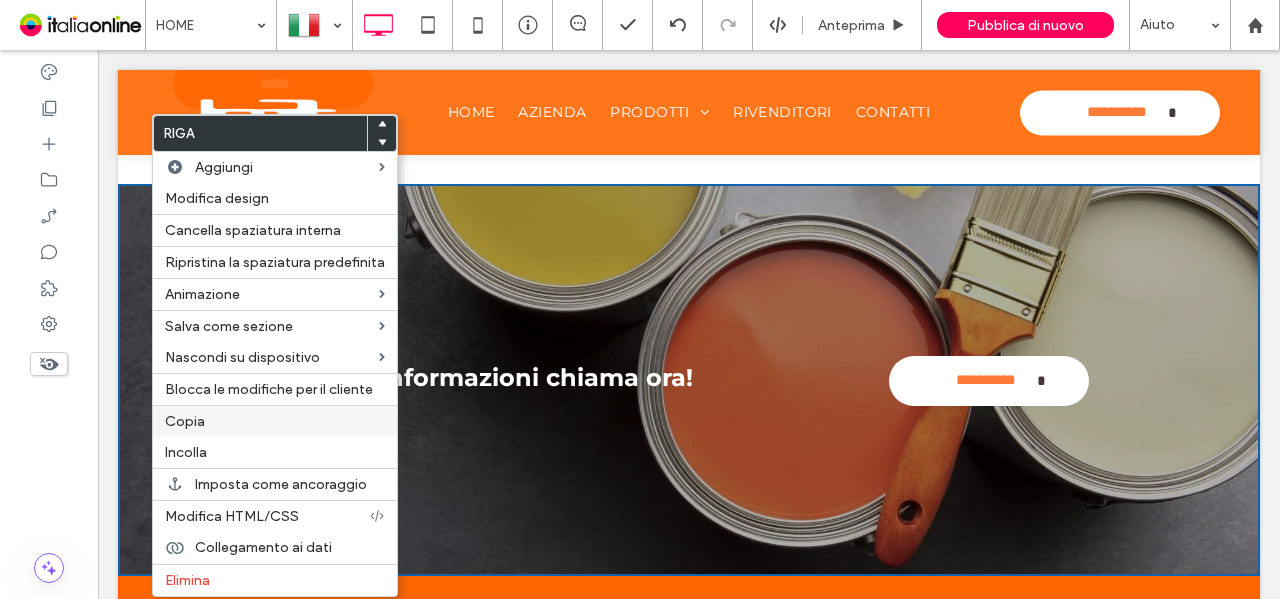 drag, startPoint x: 226, startPoint y: 421, endPoint x: 224, endPoint y: 411, distance: 10.198039 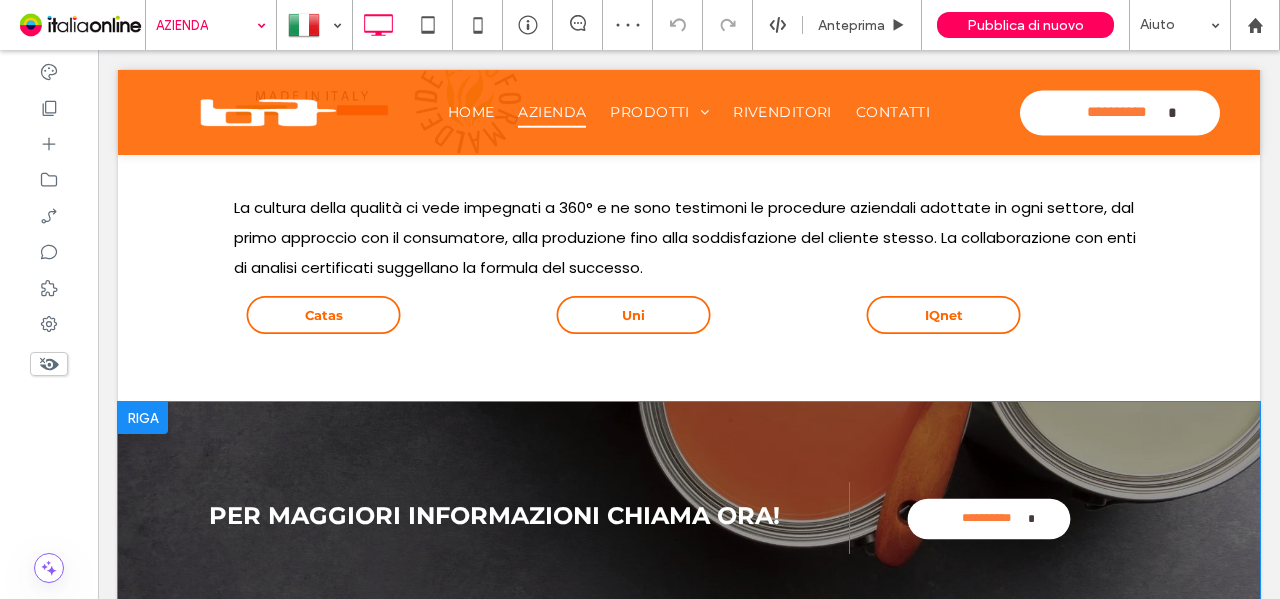 scroll, scrollTop: 3568, scrollLeft: 0, axis: vertical 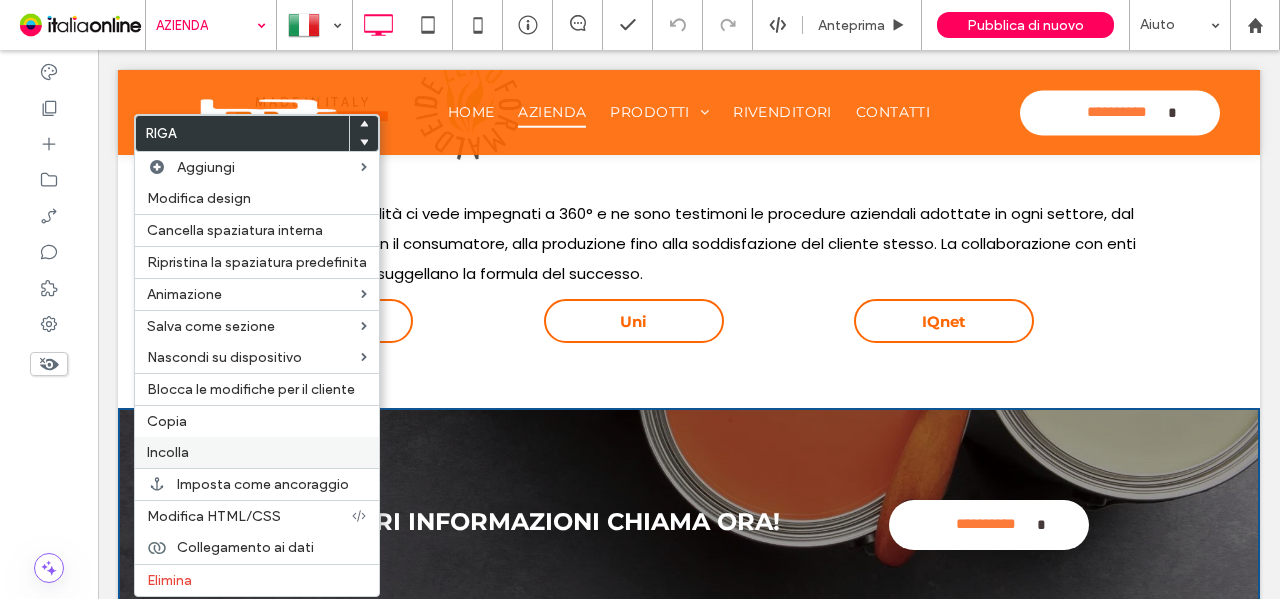 click on "Incolla" at bounding box center [168, 452] 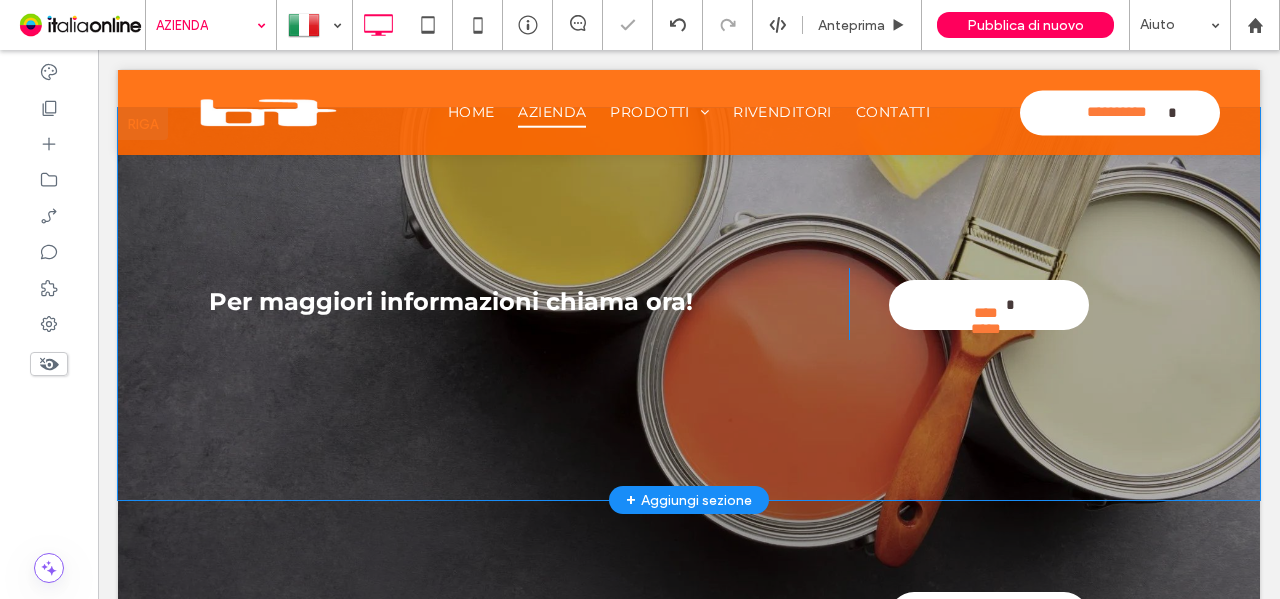 scroll, scrollTop: 3968, scrollLeft: 0, axis: vertical 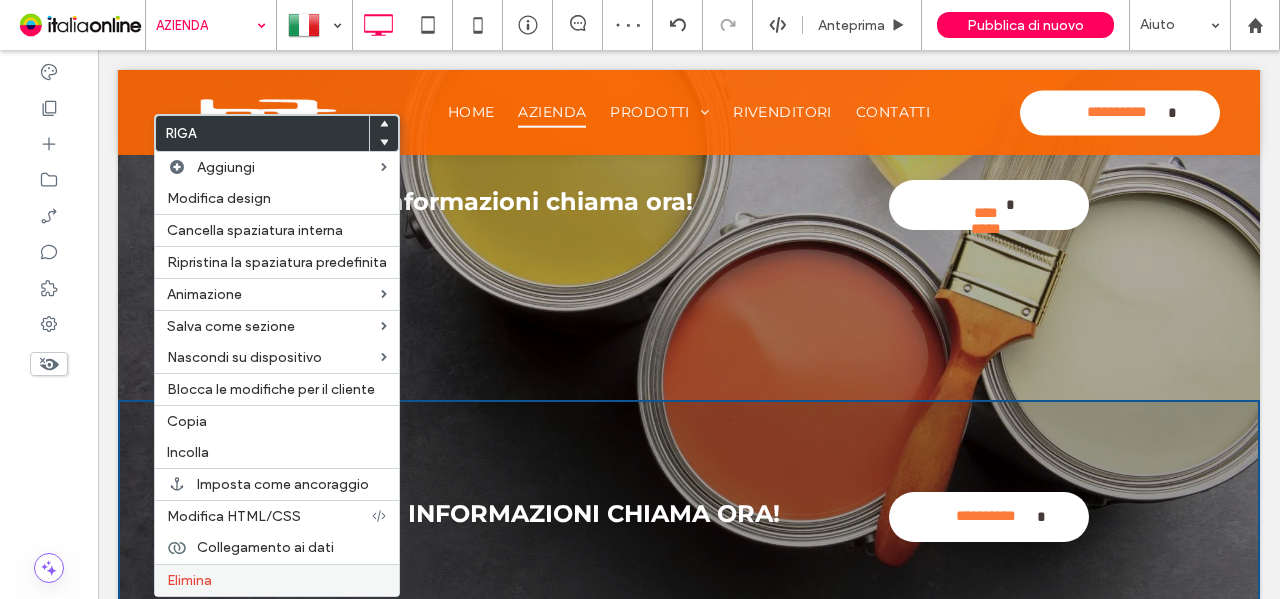 click on "Elimina" at bounding box center (277, 580) 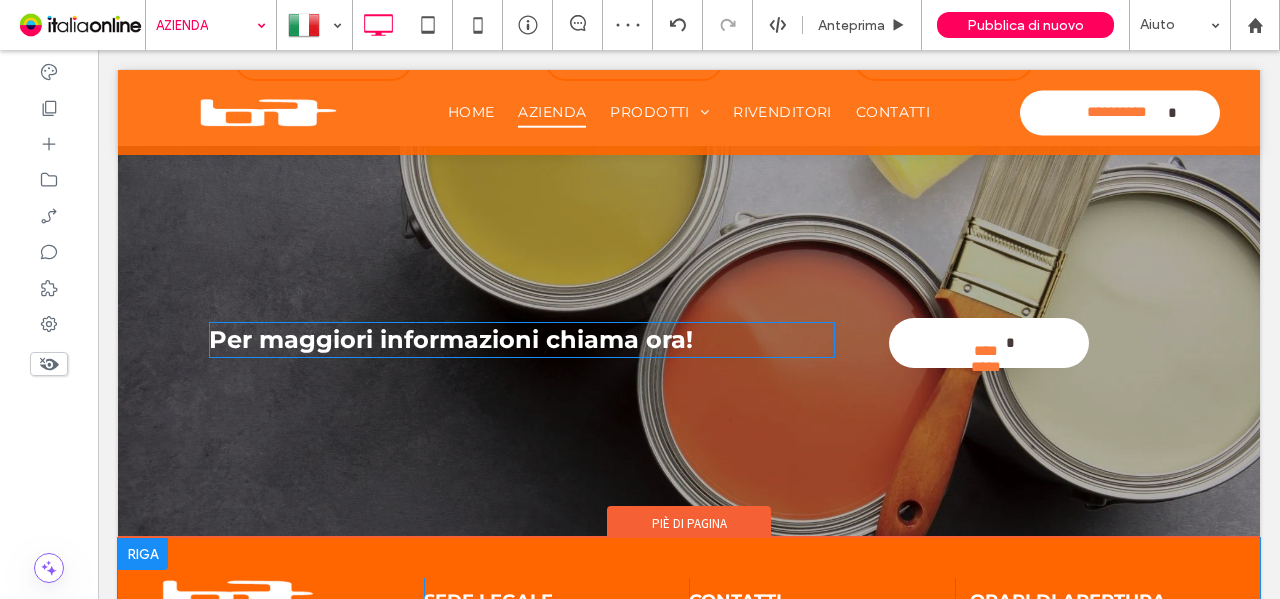 scroll, scrollTop: 3768, scrollLeft: 0, axis: vertical 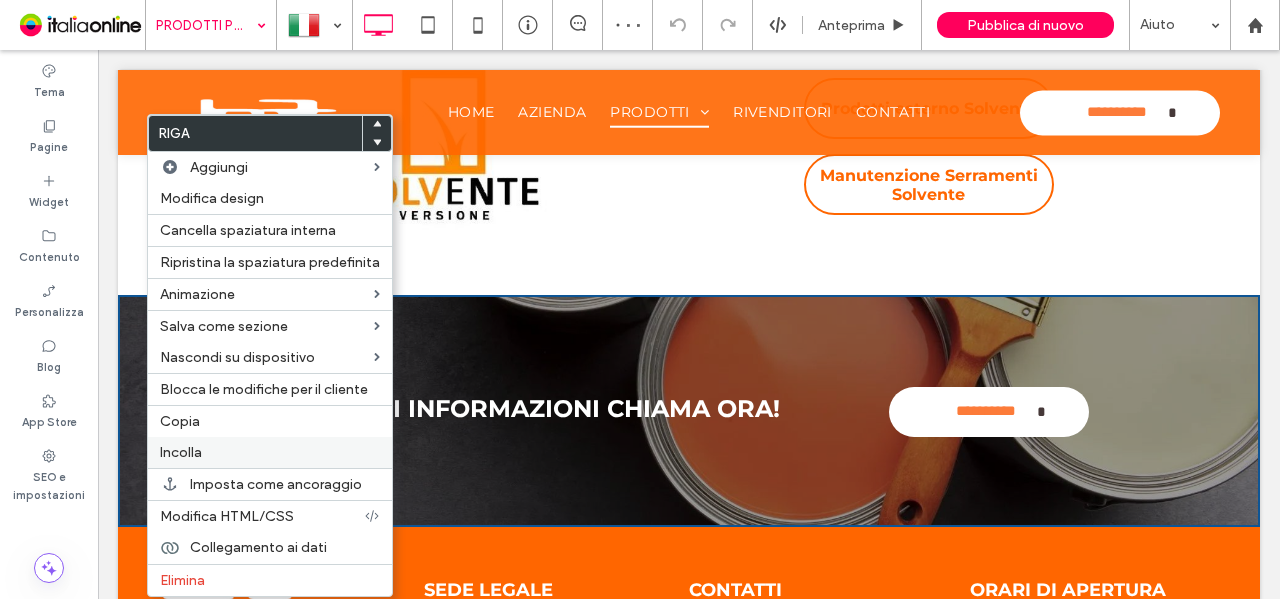 click on "Incolla" at bounding box center [270, 452] 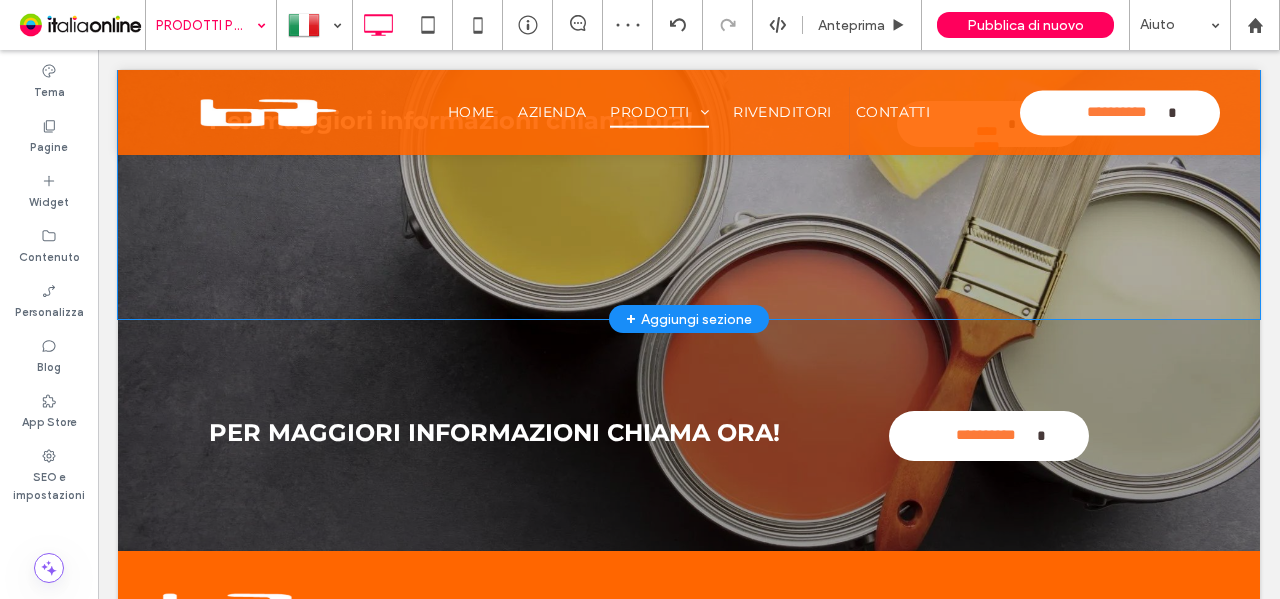 scroll, scrollTop: 2610, scrollLeft: 0, axis: vertical 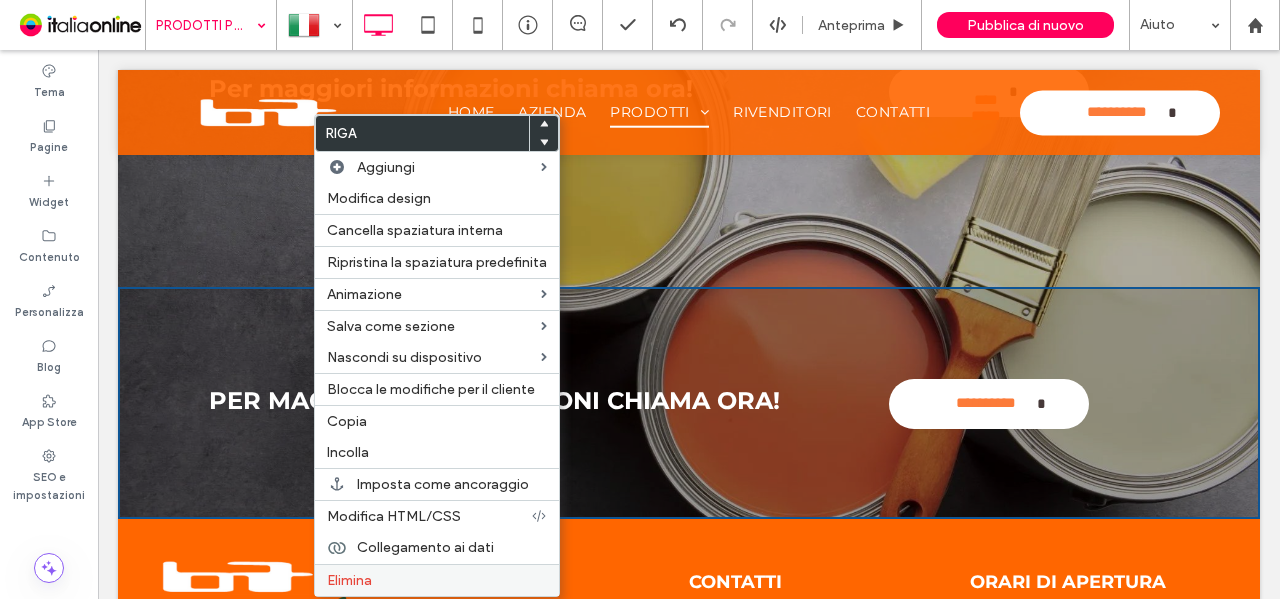 click on "Riga     Aggiungi Modifica design Cancella spaziatura interna Ripristina la spaziatura predefinita Animazione Salva come sezione Nascondi su dispositivo Blocca le modifiche per il cliente Copia Incolla Imposta come ancoraggio Modifica HTML/CSS Collegamento ai dati Elimina" at bounding box center [437, 355] 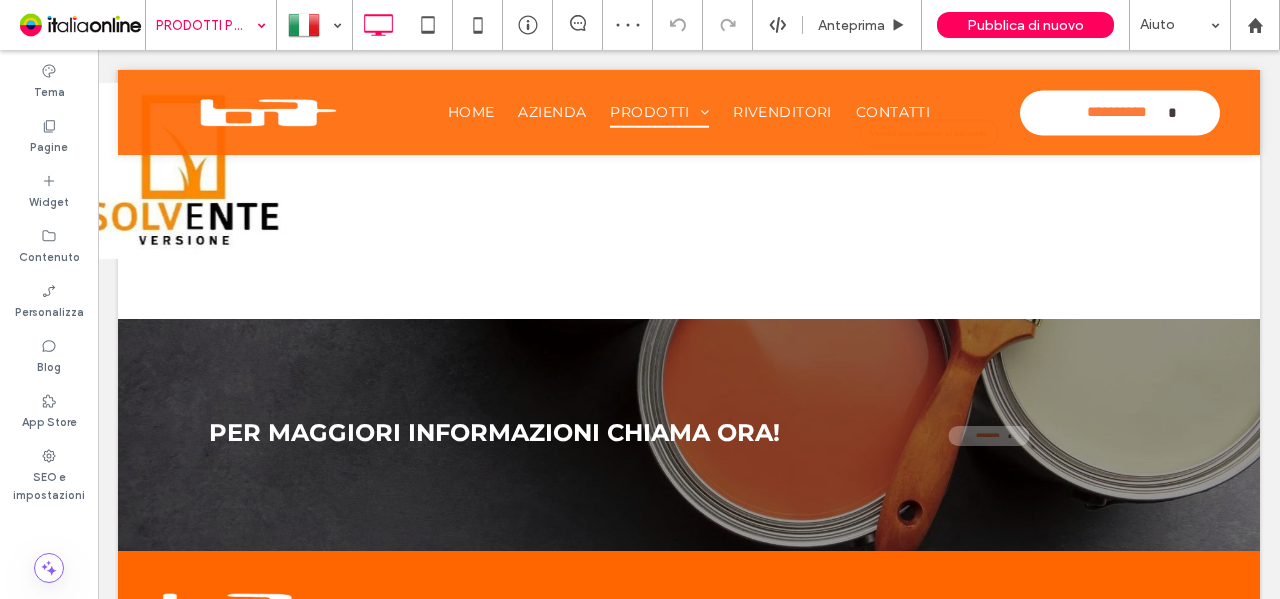 scroll, scrollTop: 2242, scrollLeft: 0, axis: vertical 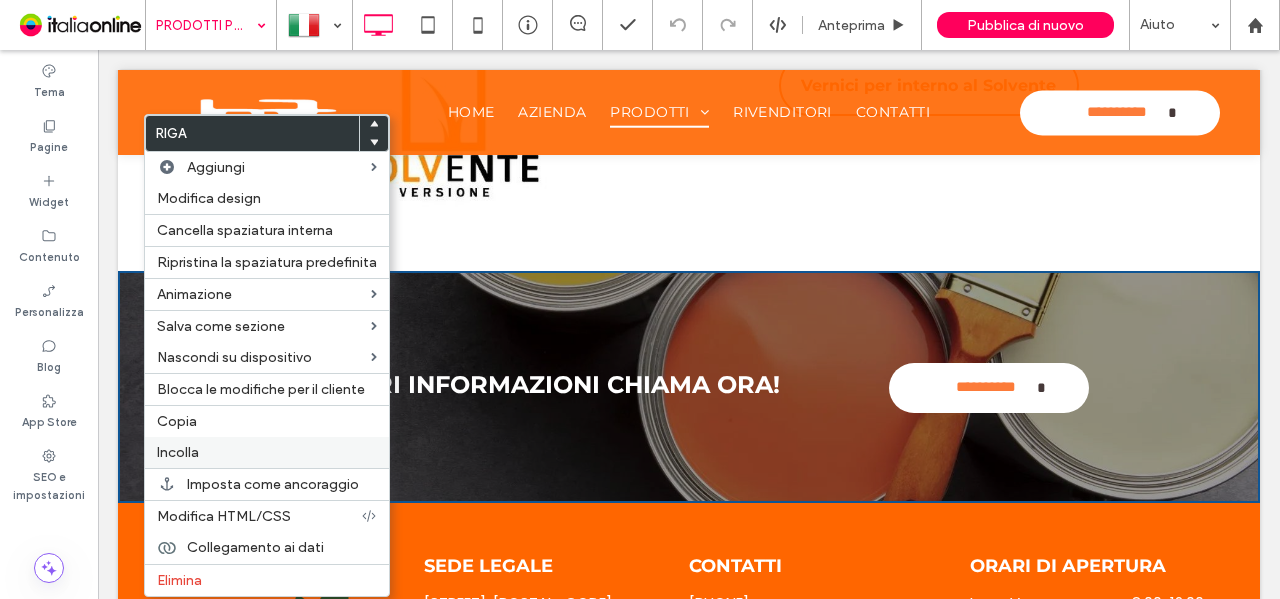 click on "Incolla" at bounding box center (267, 452) 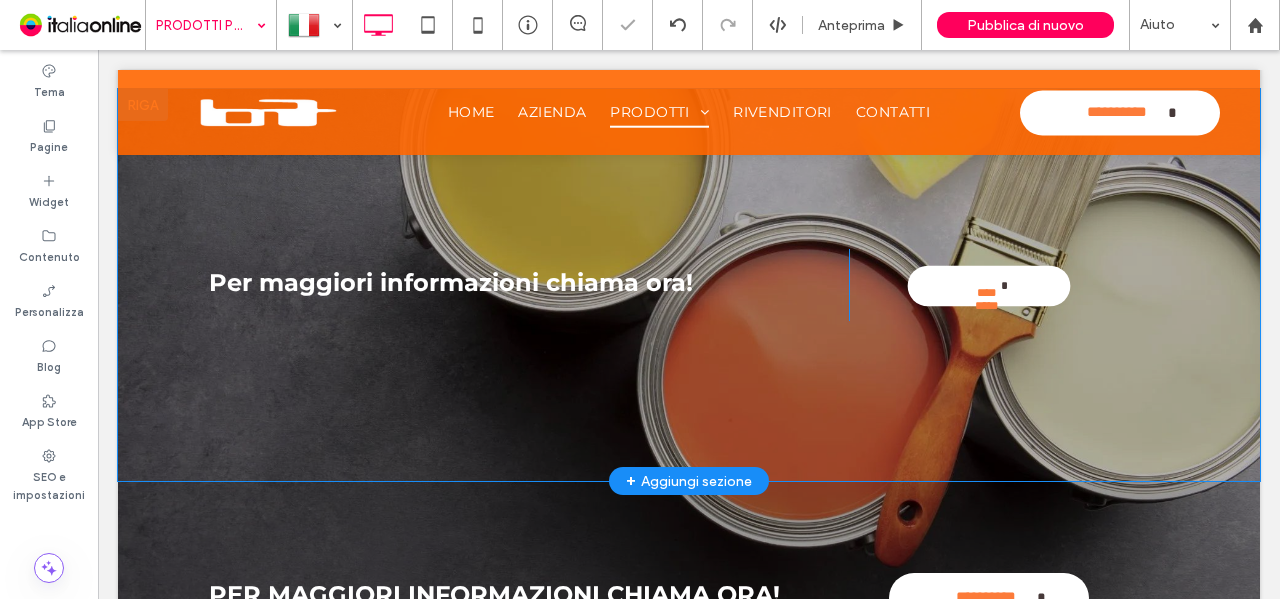 scroll, scrollTop: 2521, scrollLeft: 0, axis: vertical 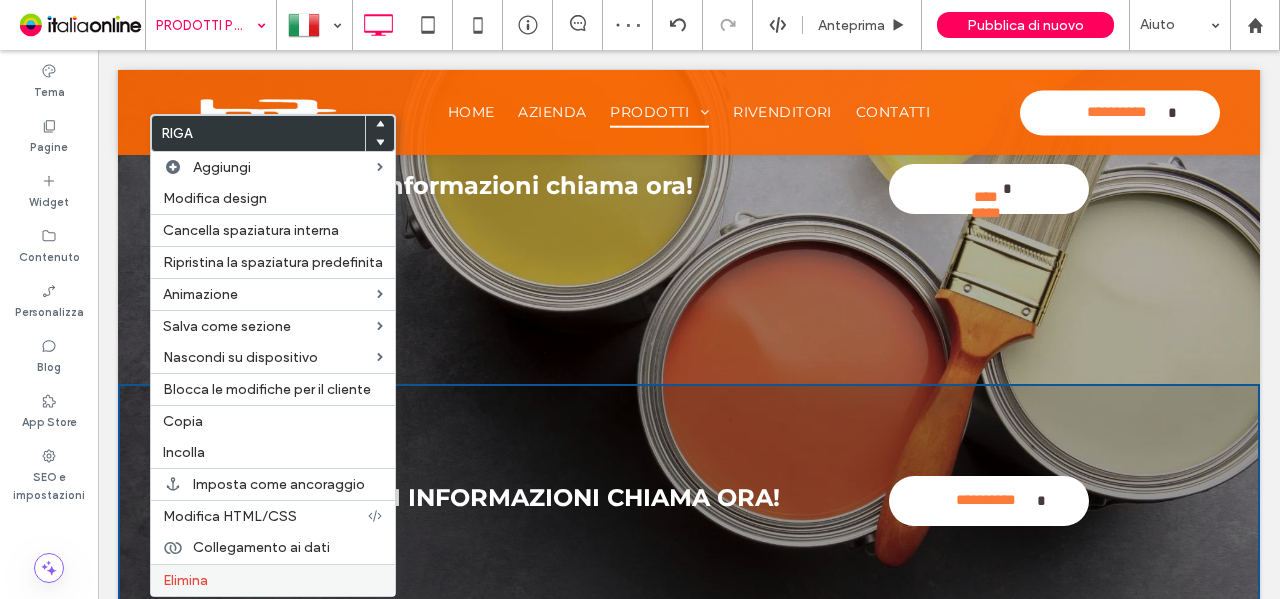 click on "Elimina" at bounding box center (273, 580) 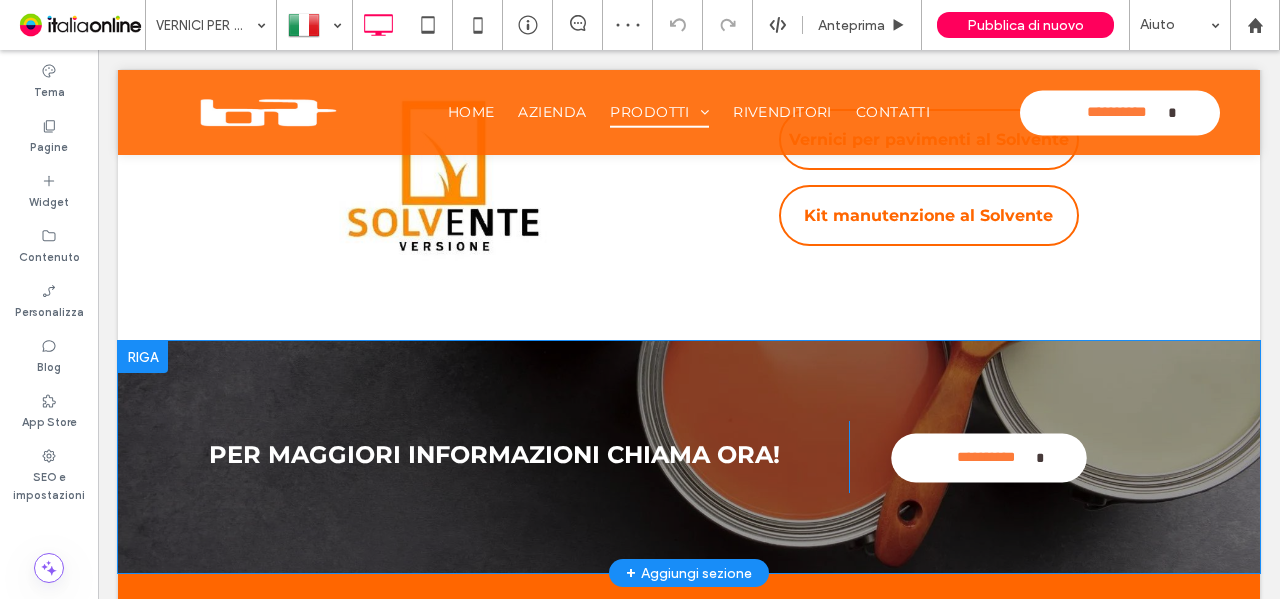scroll, scrollTop: 2274, scrollLeft: 0, axis: vertical 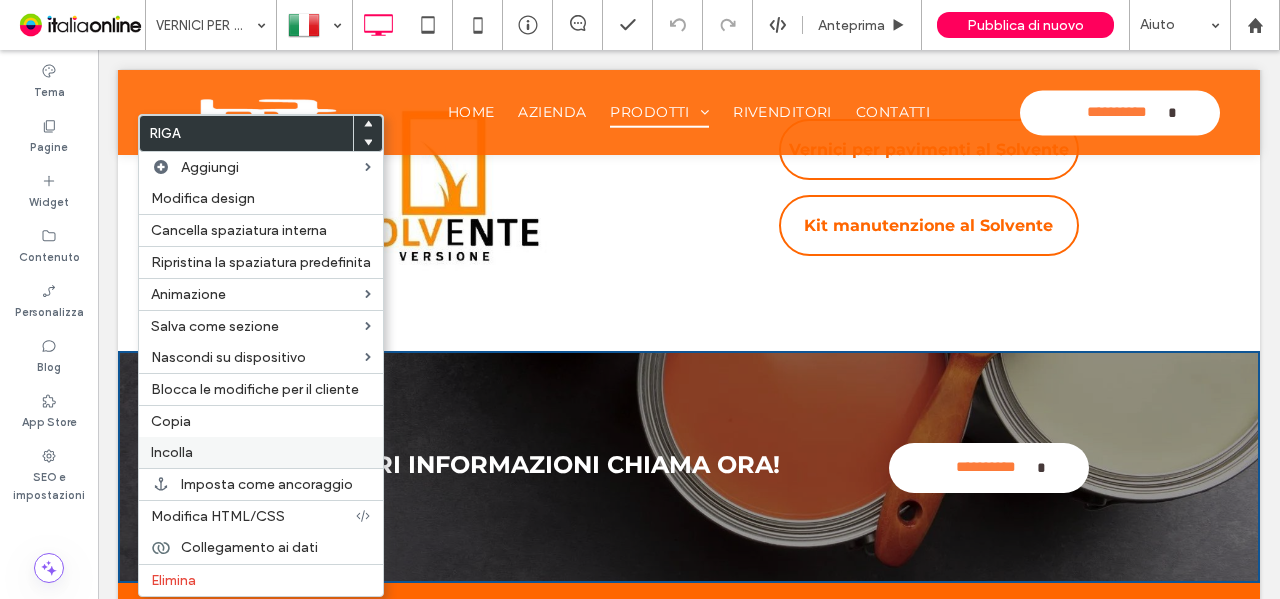 click on "Incolla" at bounding box center [261, 452] 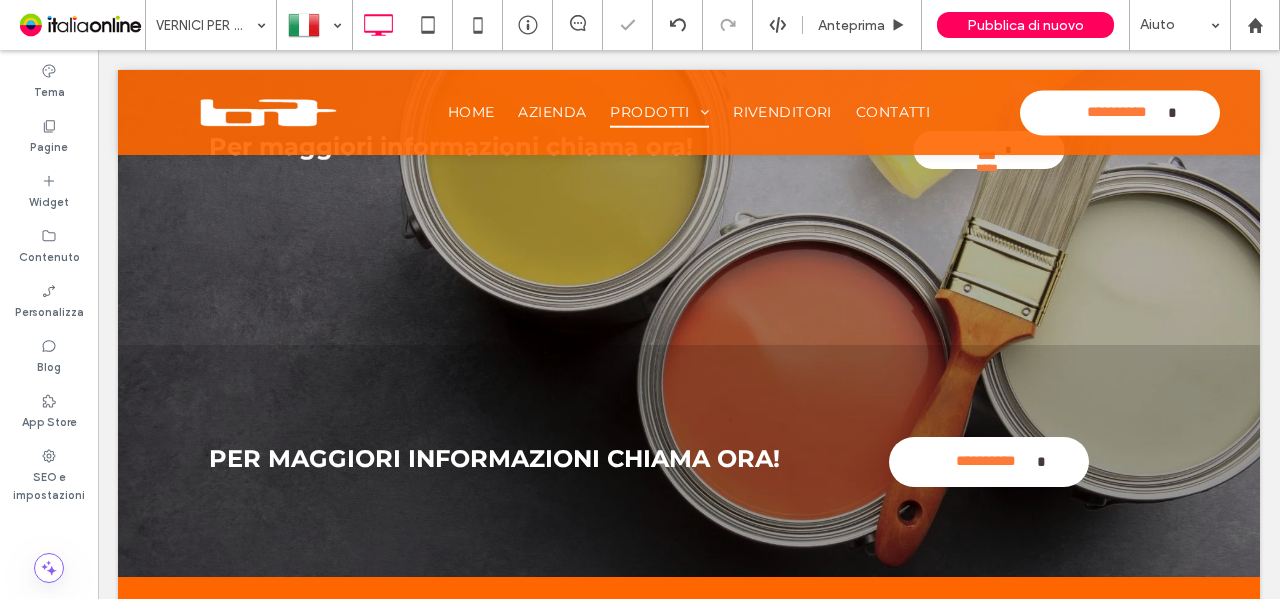 scroll, scrollTop: 2674, scrollLeft: 0, axis: vertical 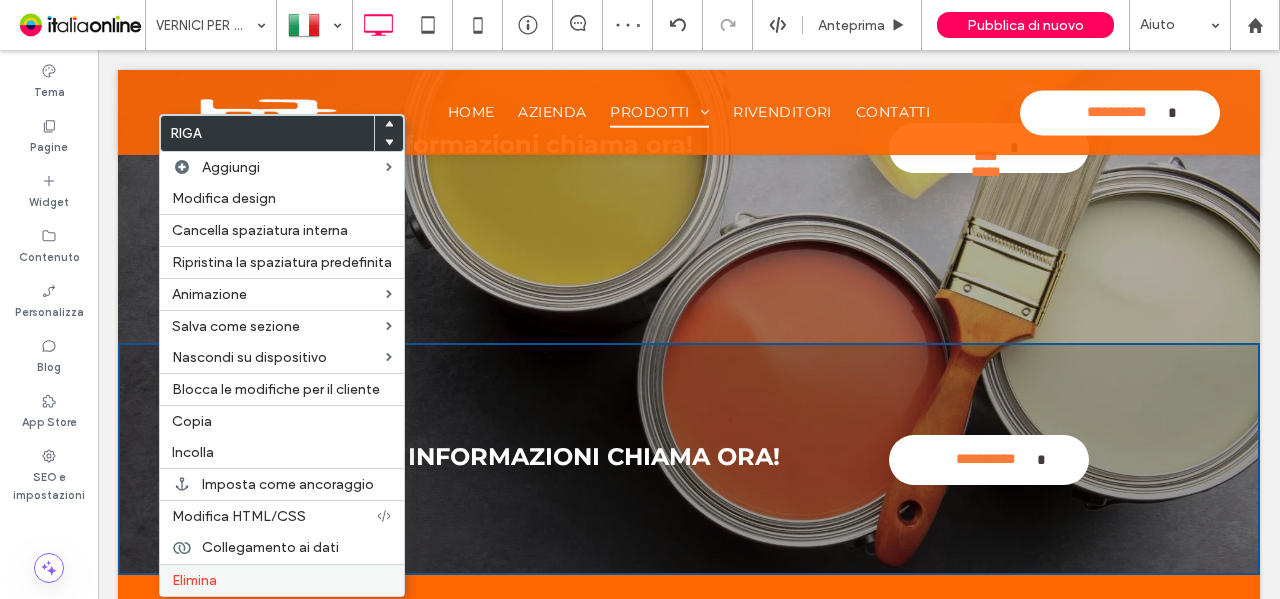 click on "Elimina" at bounding box center [282, 580] 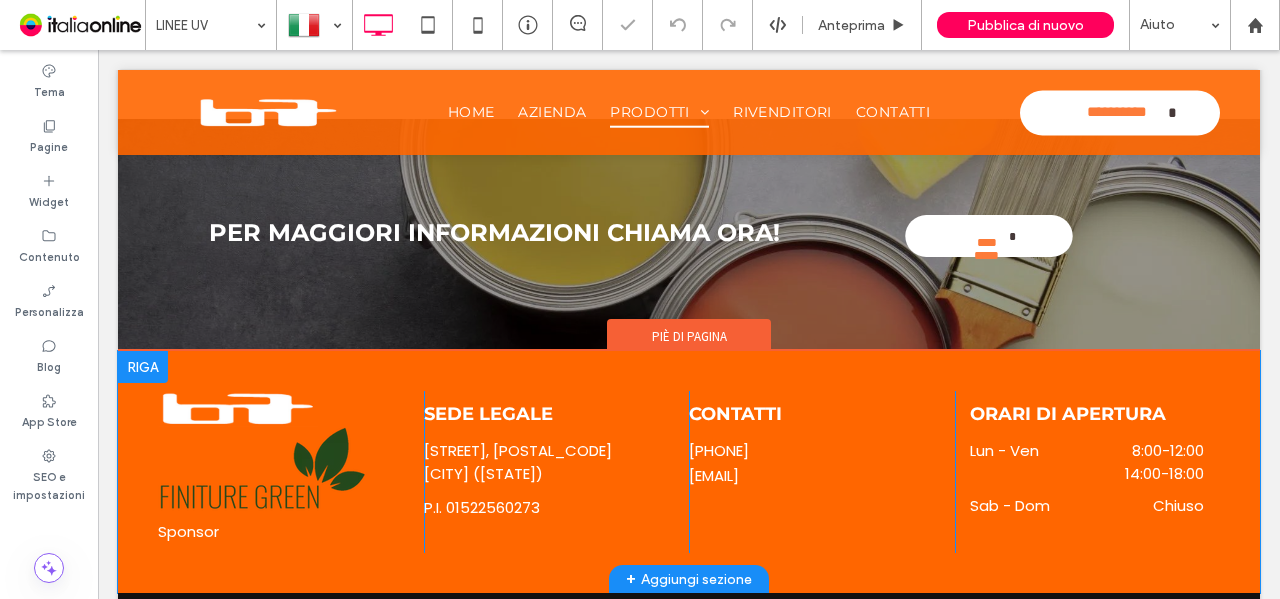 scroll, scrollTop: 1765, scrollLeft: 0, axis: vertical 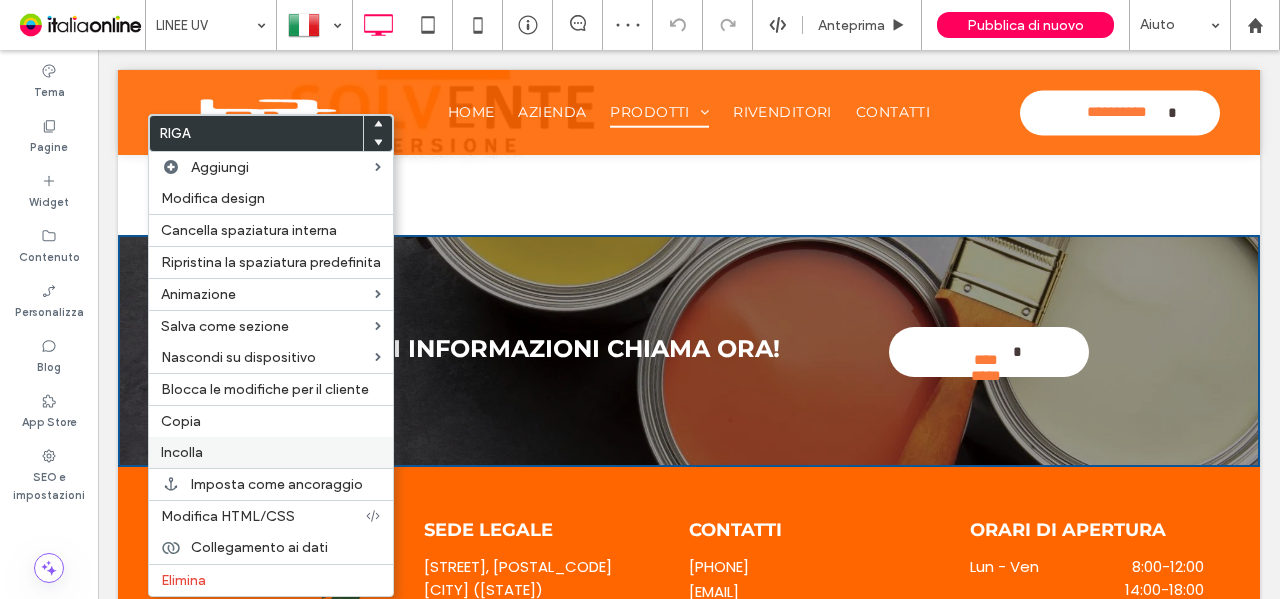click on "Incolla" at bounding box center [271, 452] 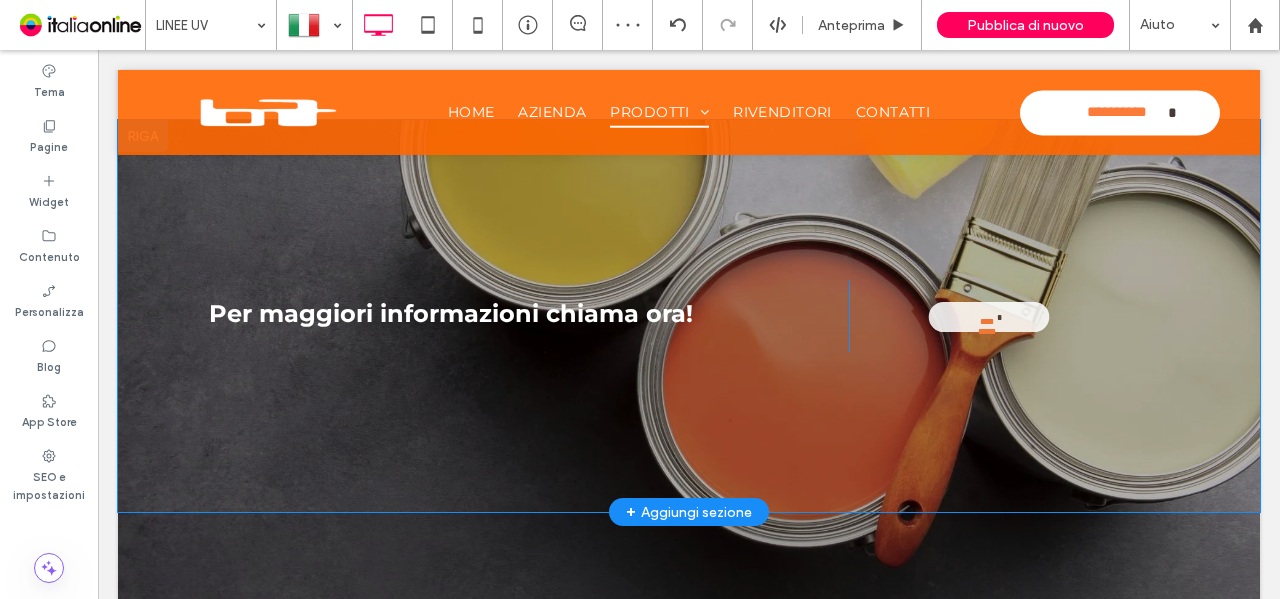 scroll, scrollTop: 2065, scrollLeft: 0, axis: vertical 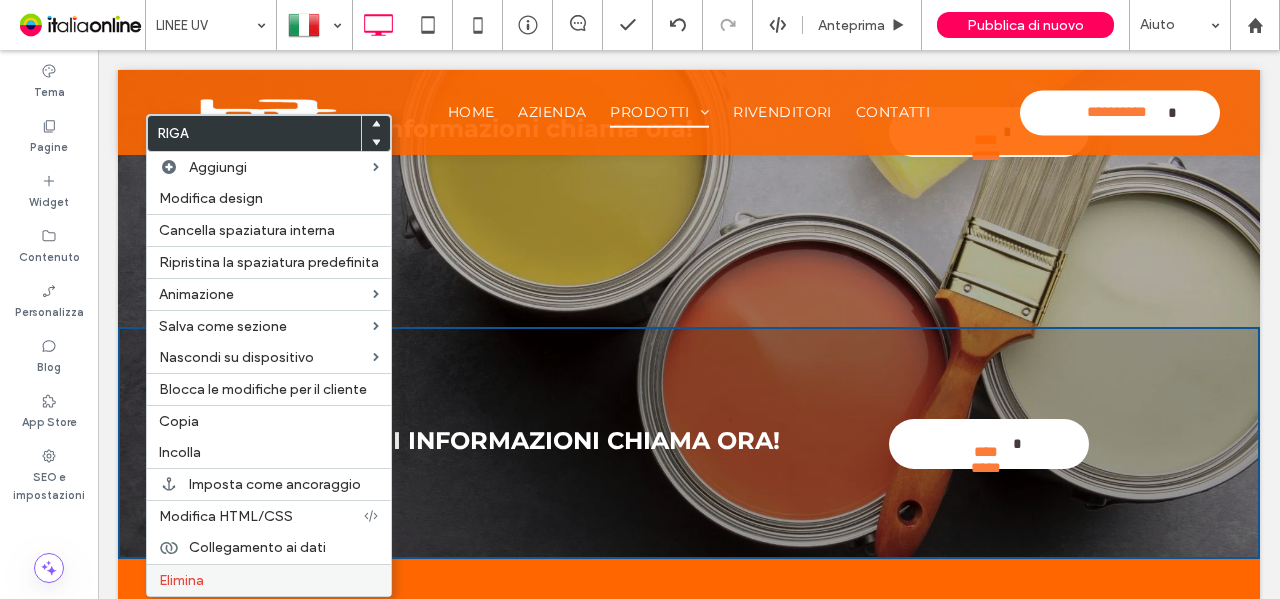 click on "Elimina" at bounding box center (269, 580) 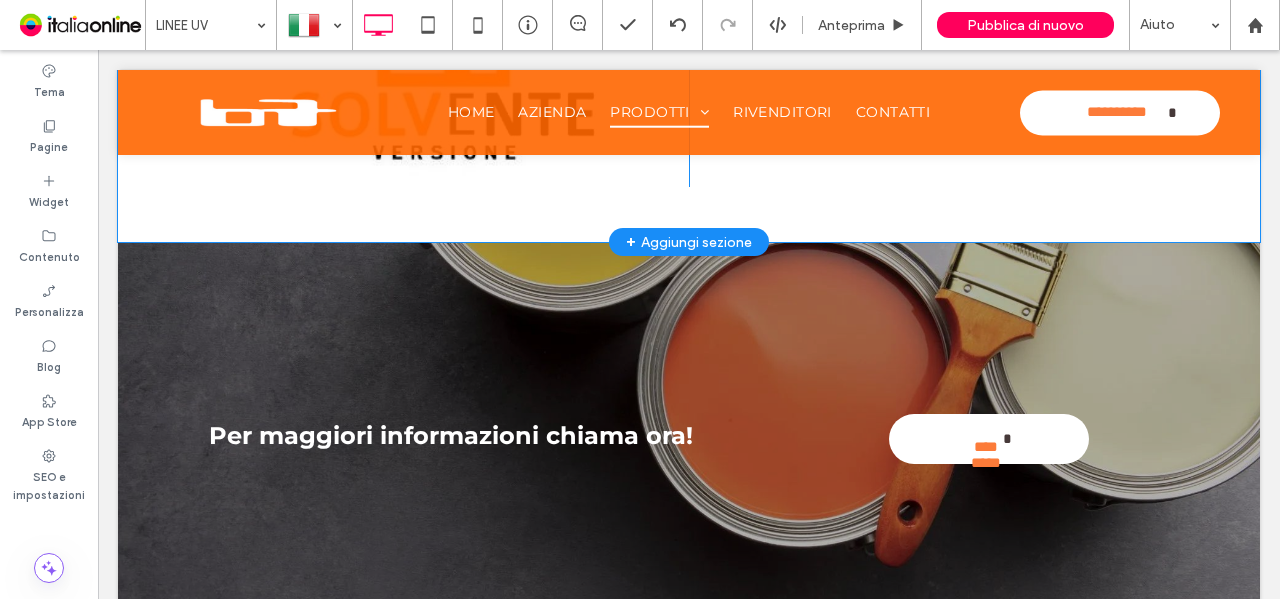 scroll, scrollTop: 1600, scrollLeft: 0, axis: vertical 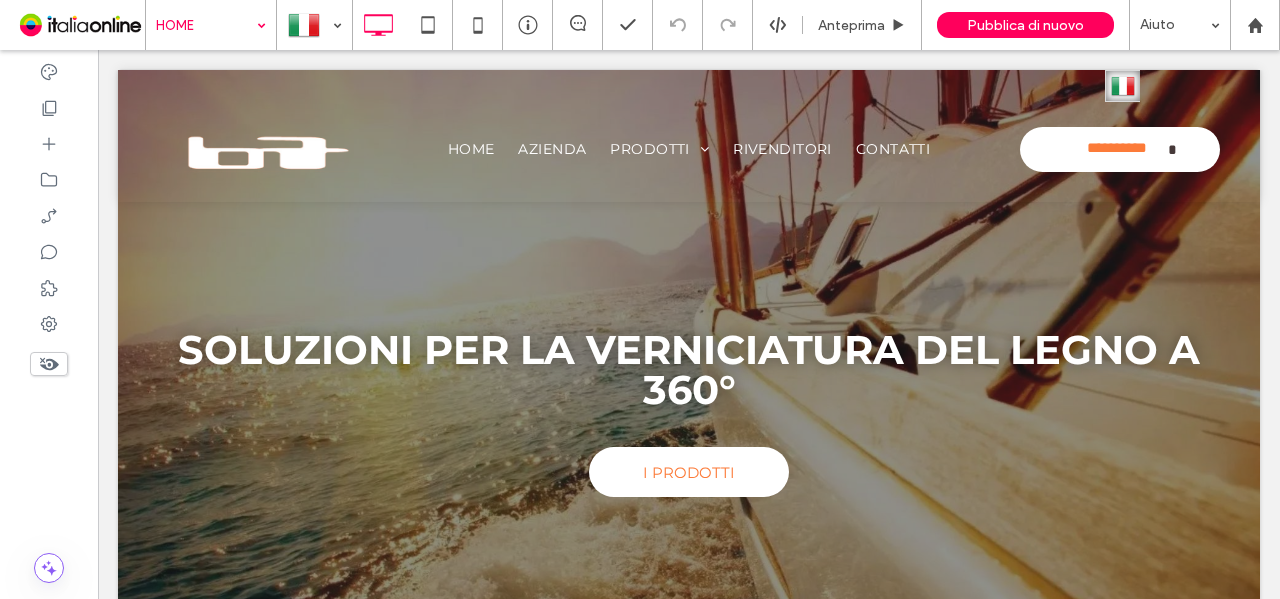 click at bounding box center (206, 25) 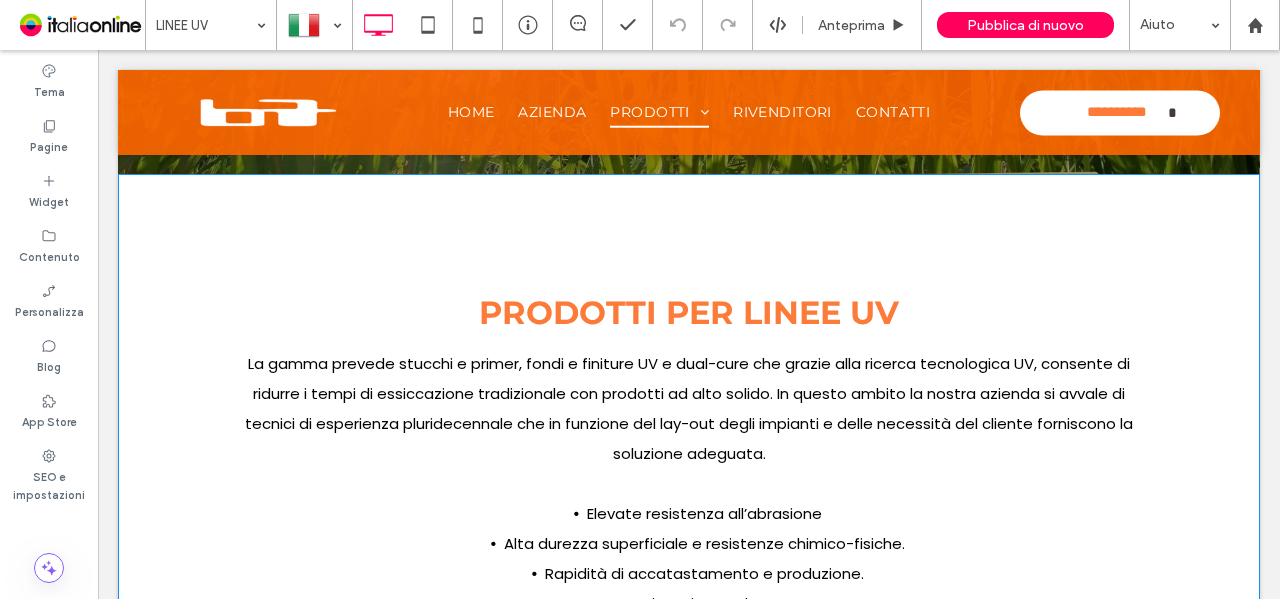scroll, scrollTop: 494, scrollLeft: 0, axis: vertical 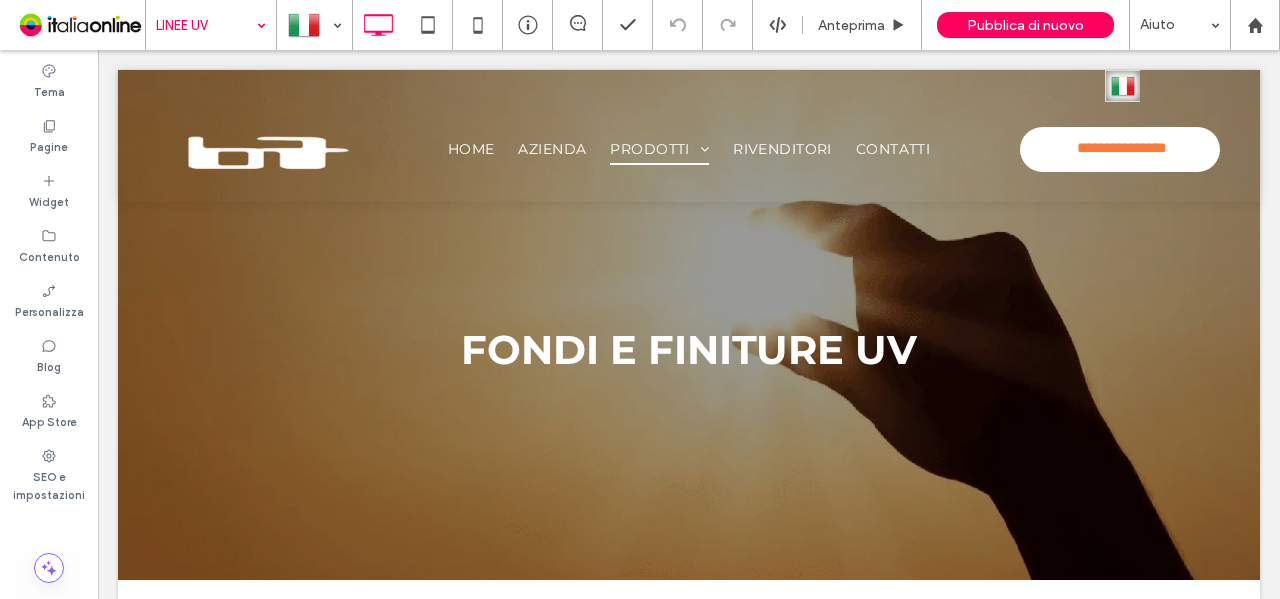 drag, startPoint x: 230, startPoint y: 29, endPoint x: 224, endPoint y: 48, distance: 19.924858 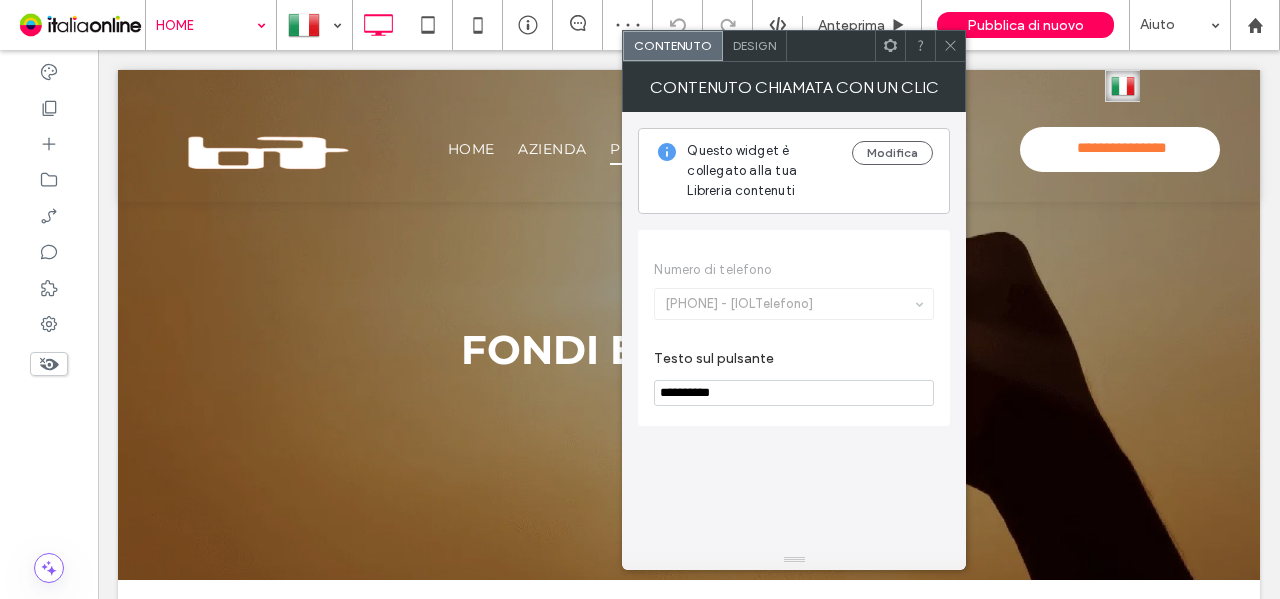 click on "Design" at bounding box center (754, 45) 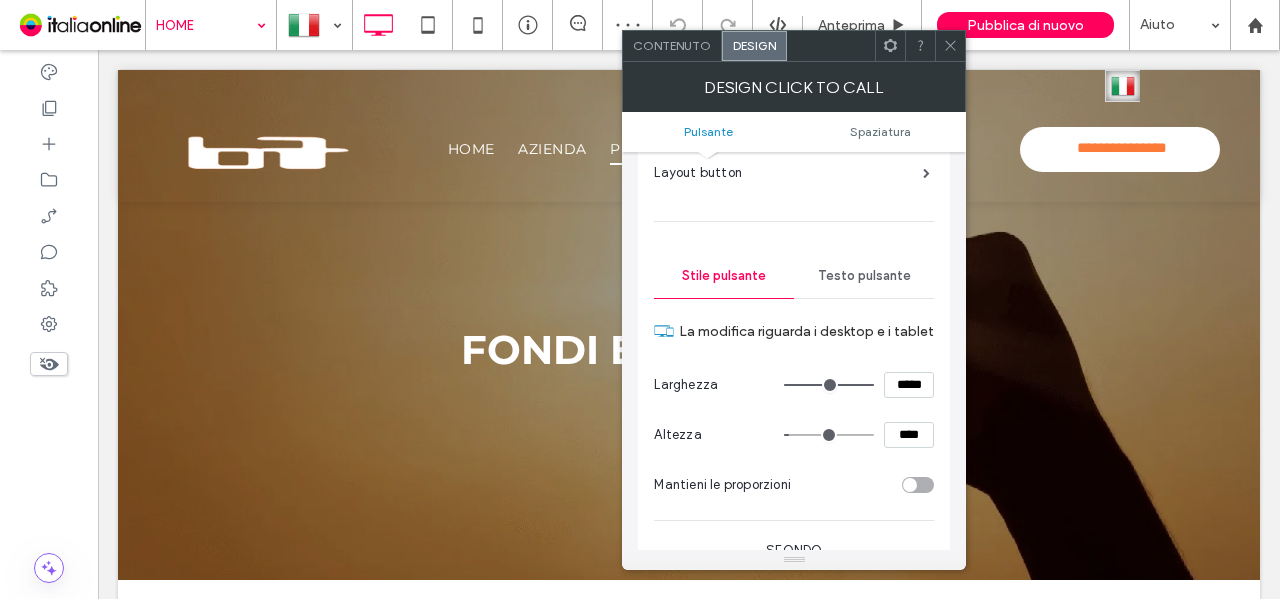 scroll, scrollTop: 200, scrollLeft: 0, axis: vertical 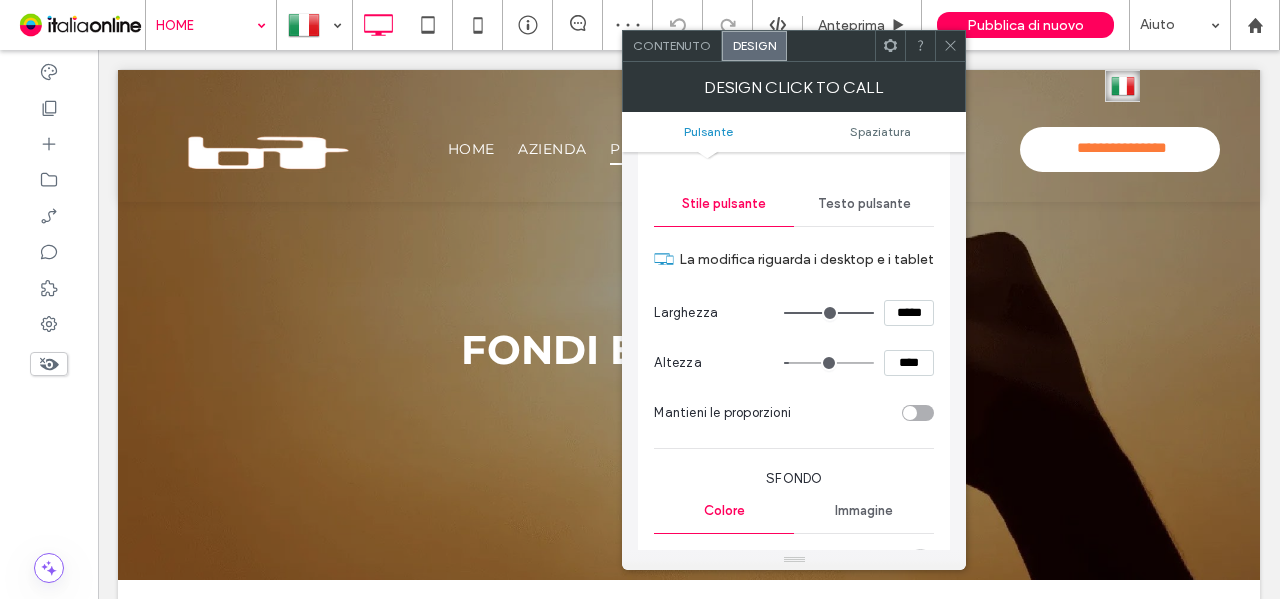 click on "Testo pulsante" at bounding box center (864, 204) 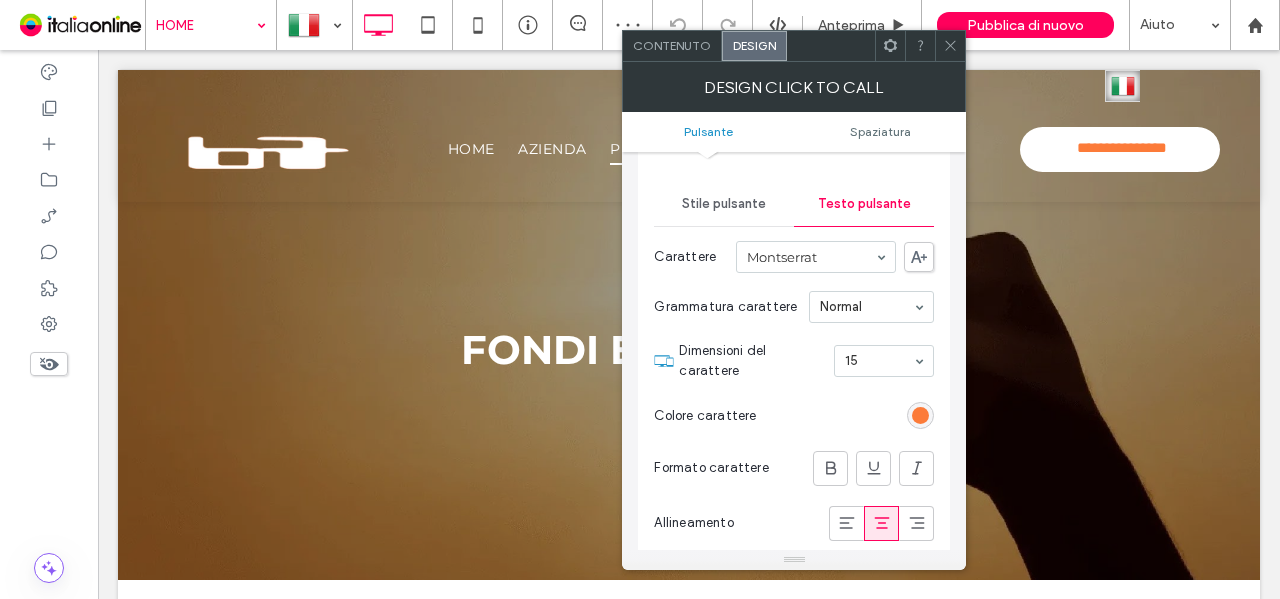 click at bounding box center (920, 415) 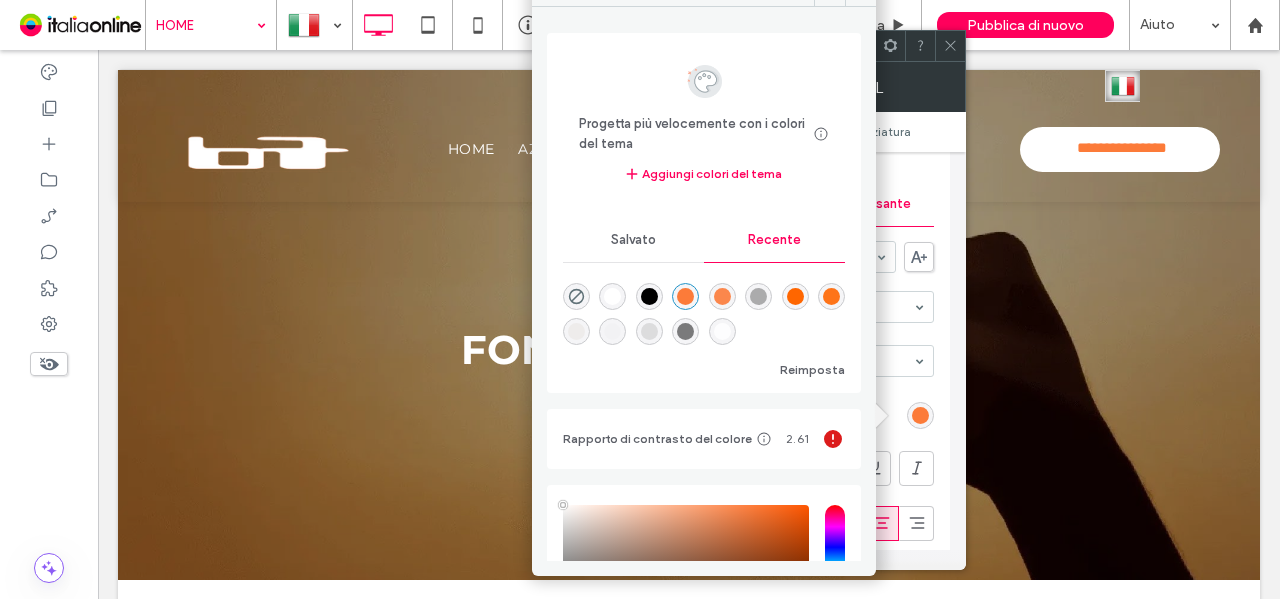 type on "****" 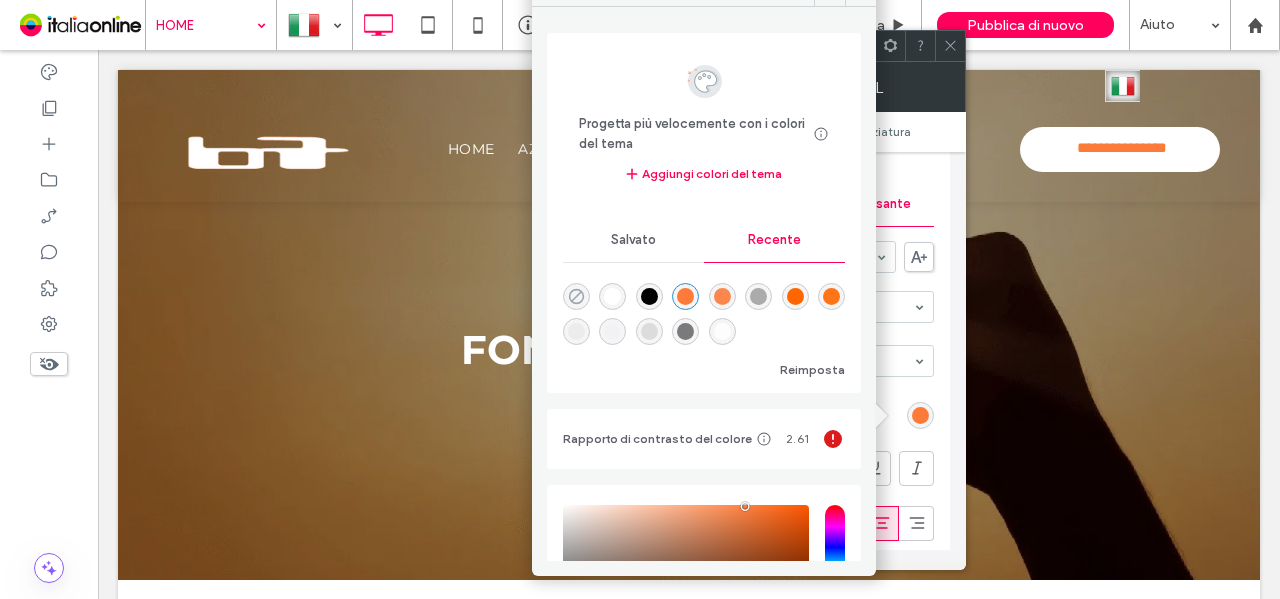 click 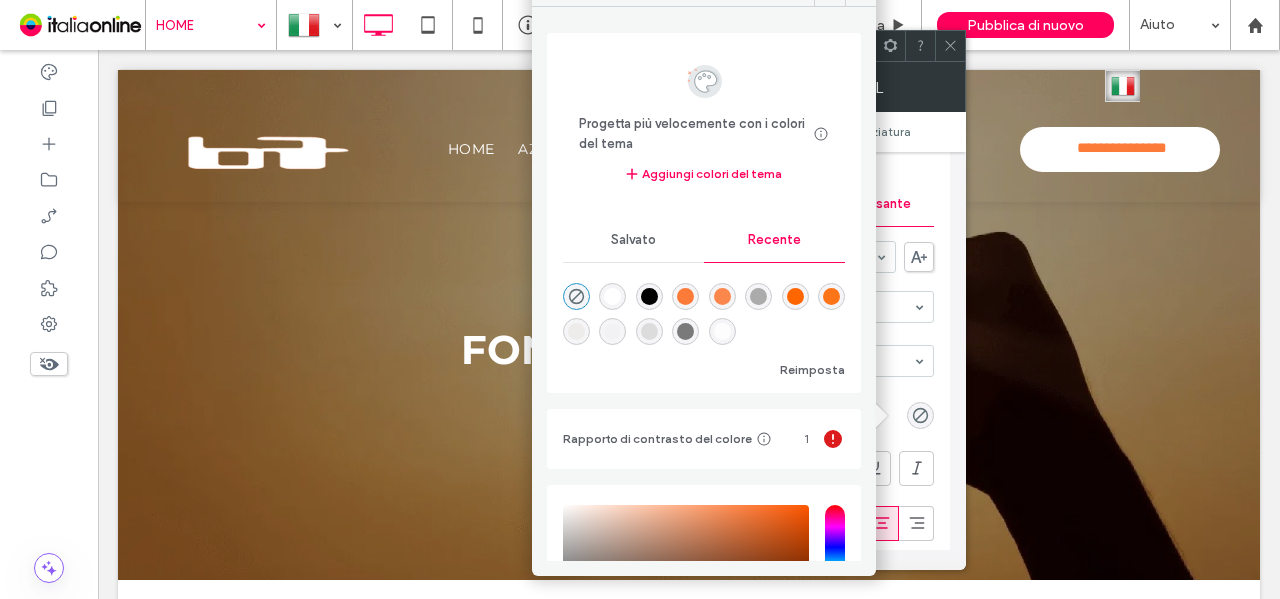 click on "Testo pulsante" at bounding box center (864, 204) 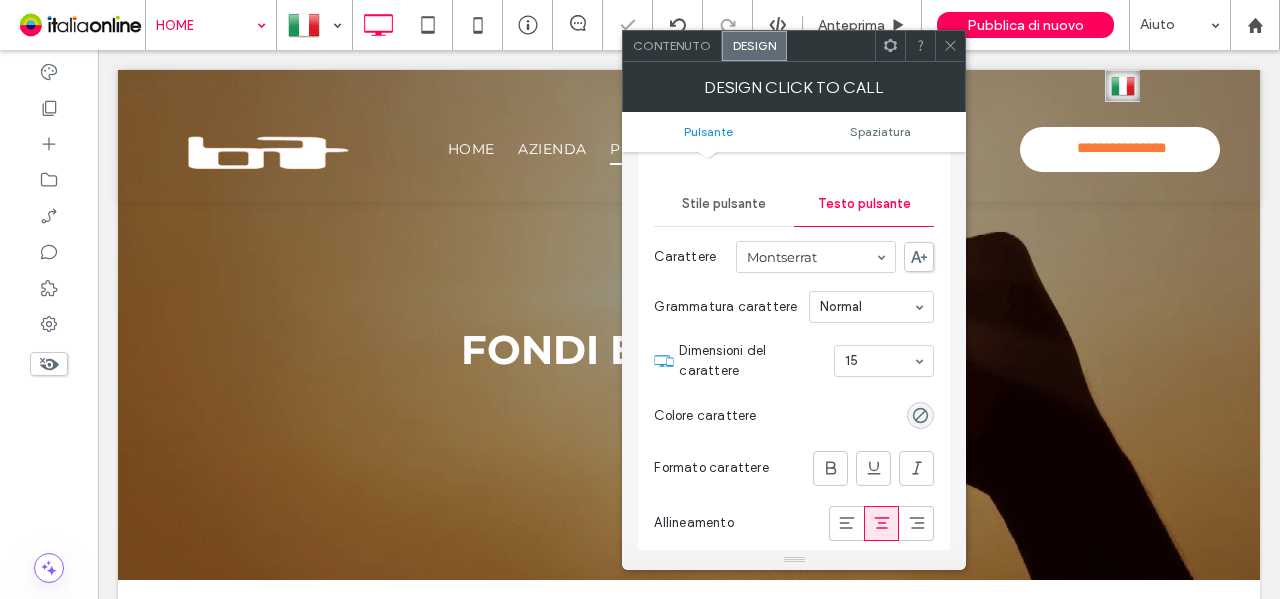 click on "Stile pulsante" at bounding box center [724, 204] 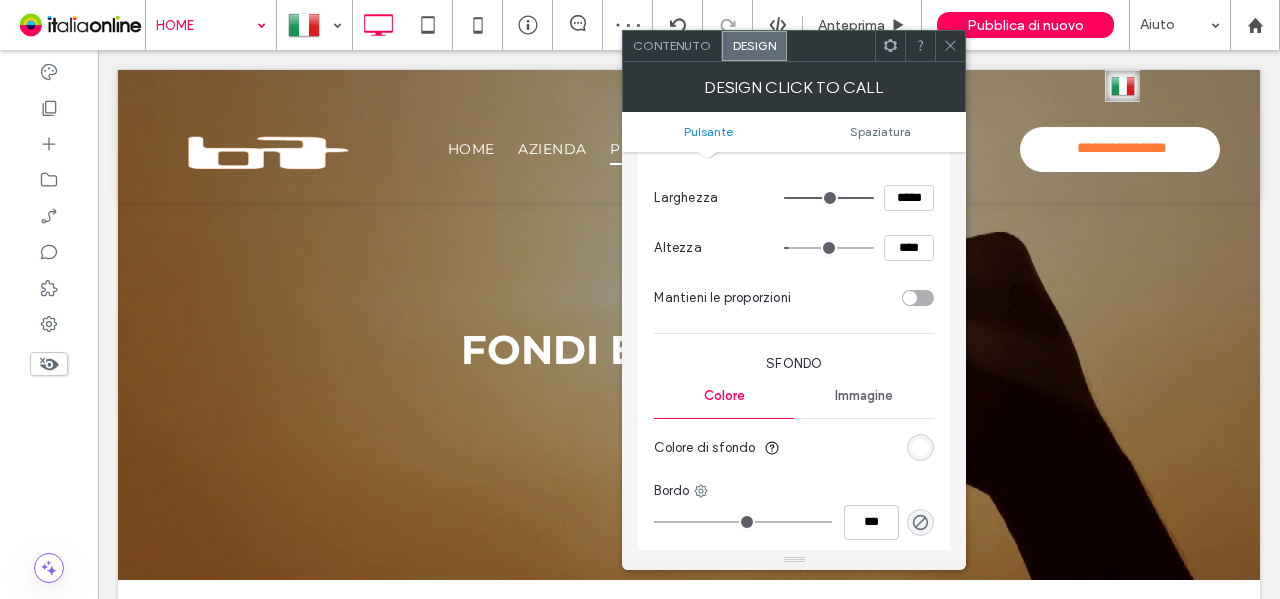 scroll, scrollTop: 400, scrollLeft: 0, axis: vertical 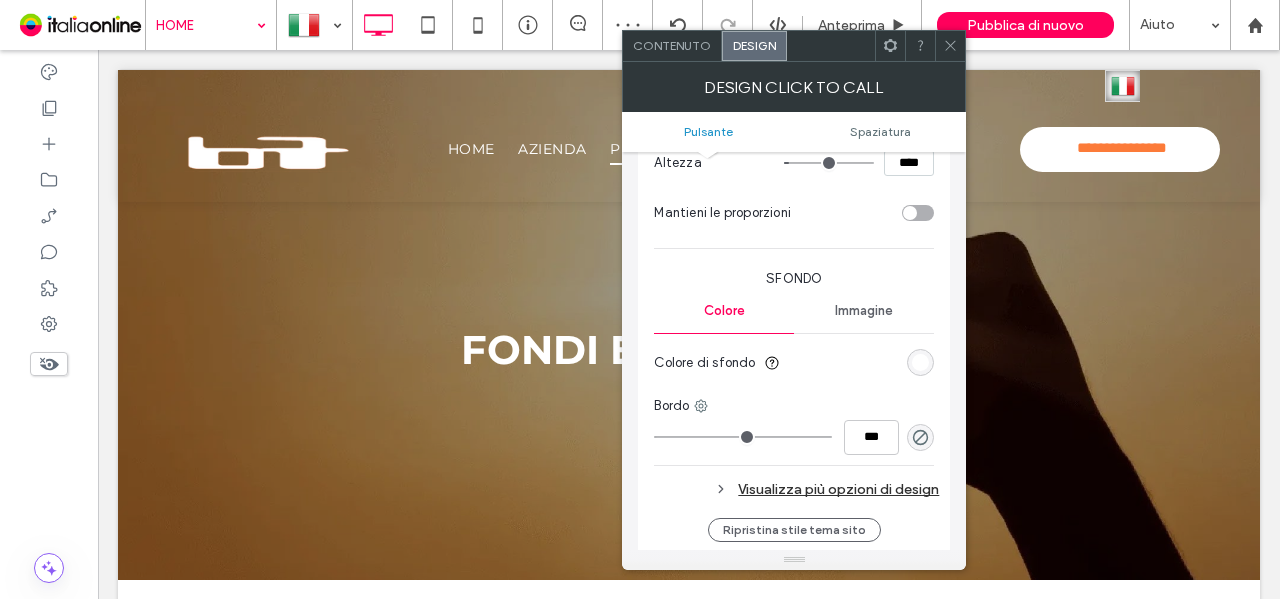 click on "Colore di sfondo" at bounding box center (794, 363) 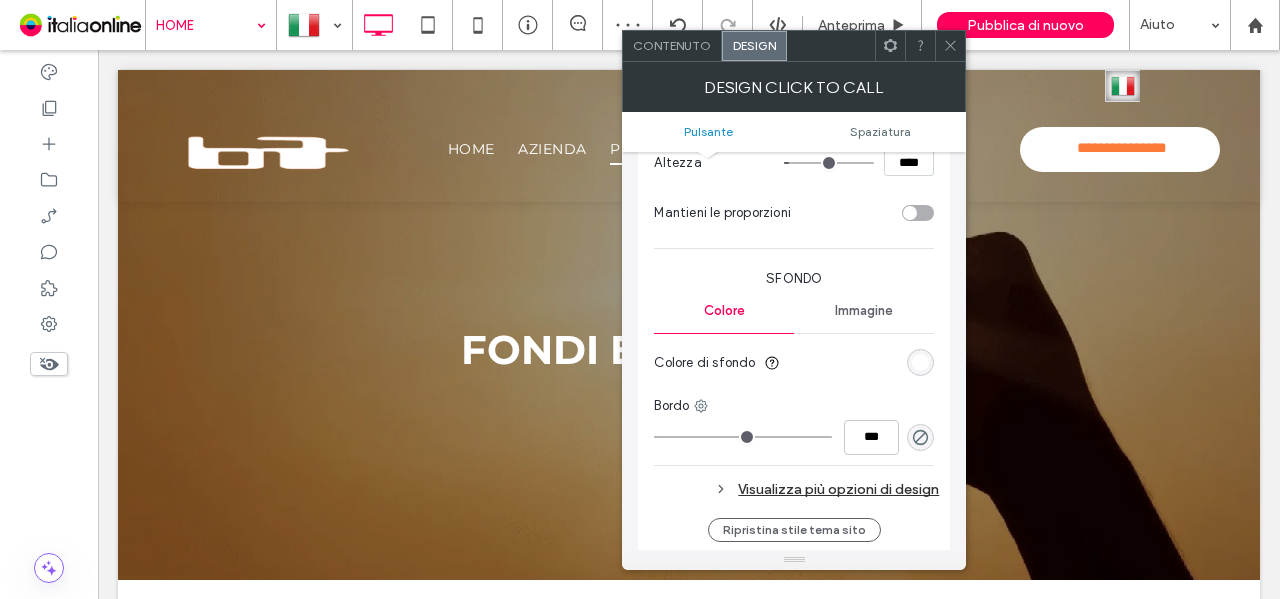click at bounding box center [920, 362] 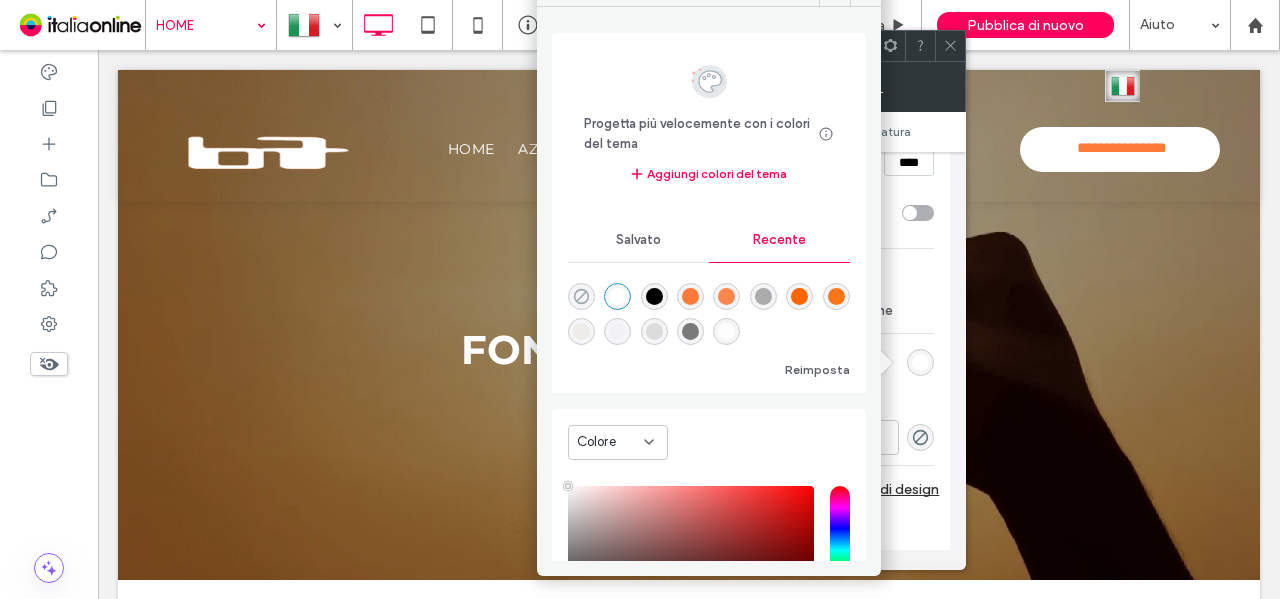 click 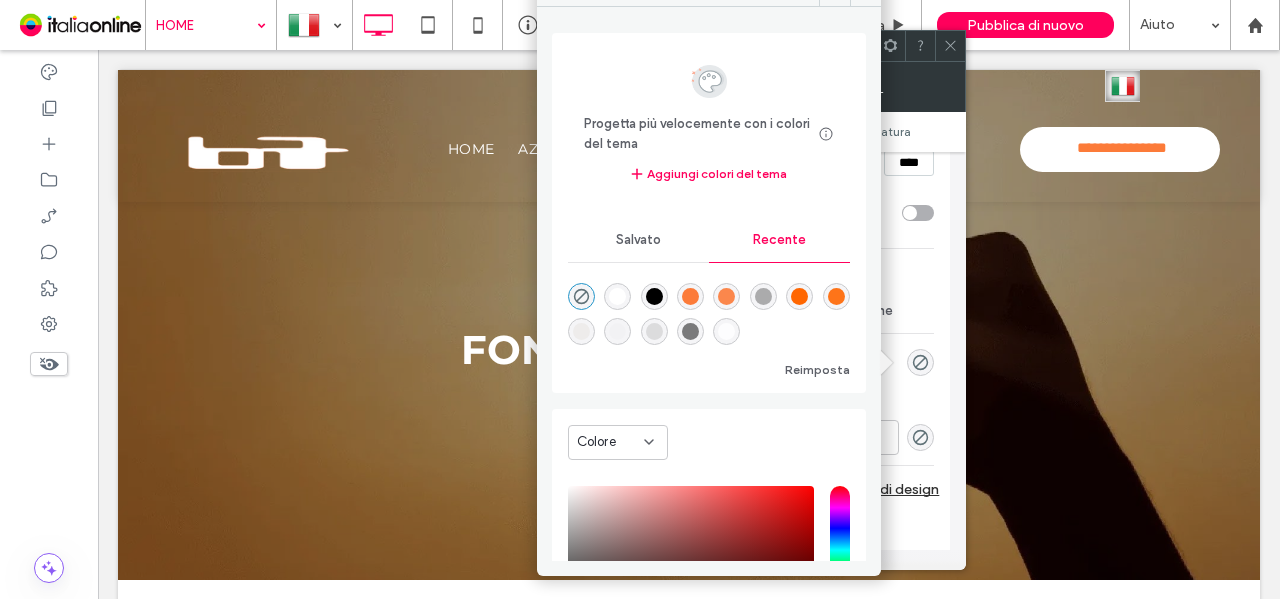 click on "Stile pulsante Primario Secondario Layout button Stile pulsante Testo pulsante La modifica riguarda i desktop e i tablet Larghezza ***** Altezza **** Mantieni le proporzioni Sfondo Colore Immagine Colore di sfondo Bordo *** Visualizza più opzioni di design Ripristina stile tema sito" at bounding box center (794, 165) 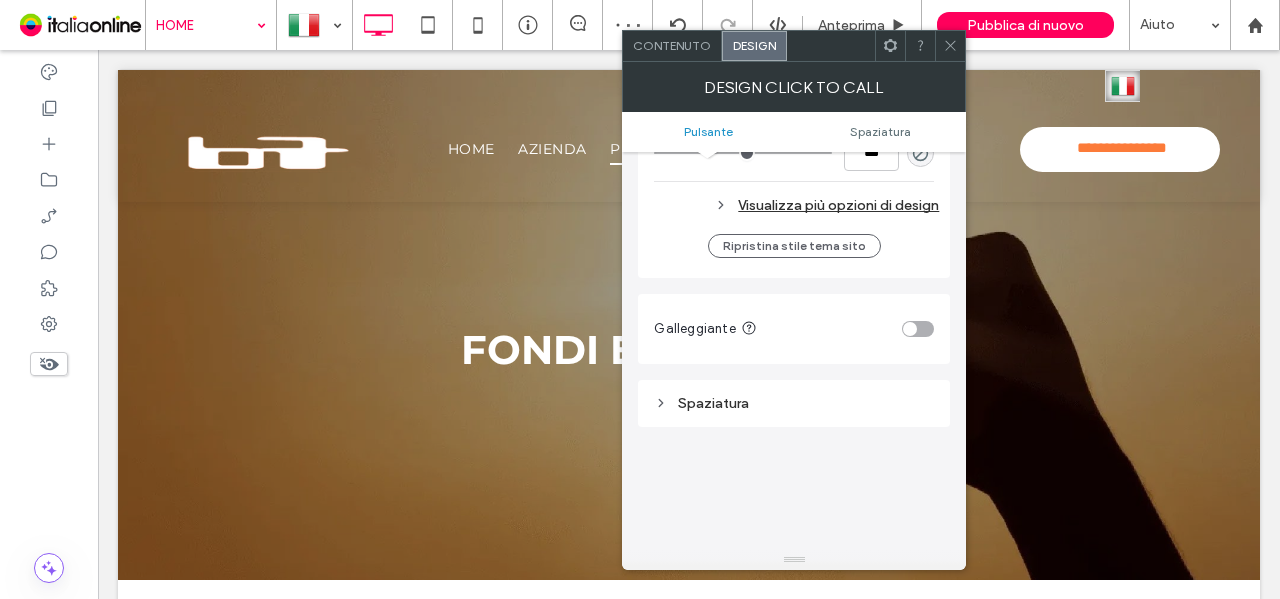 scroll, scrollTop: 600, scrollLeft: 0, axis: vertical 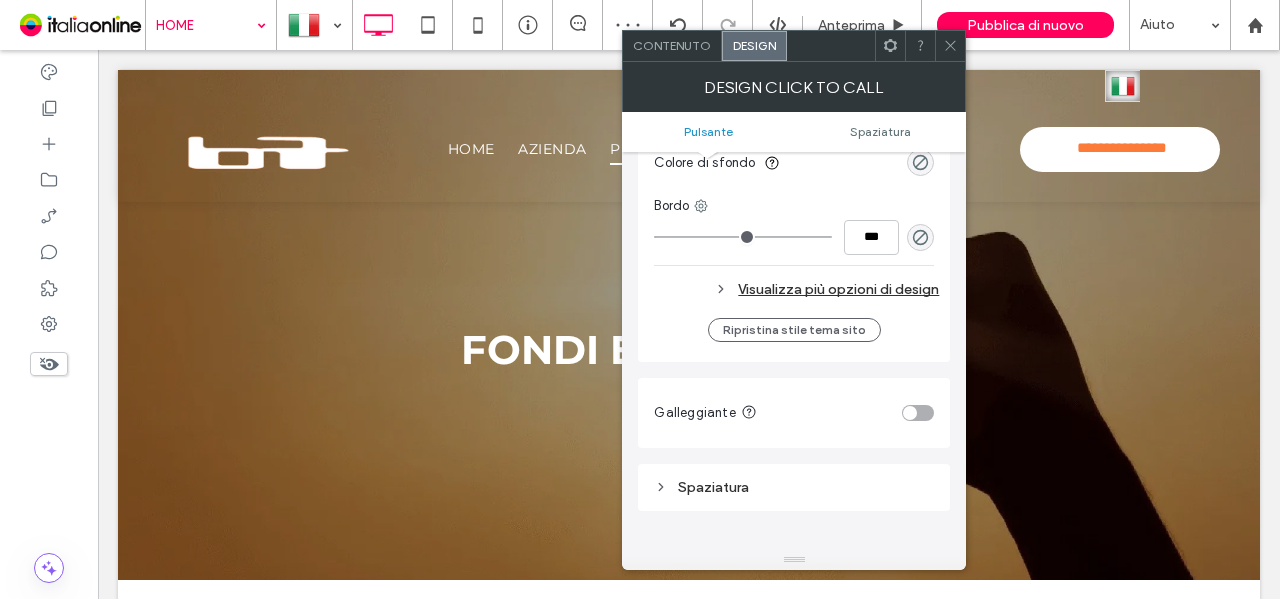 click on "Visualizza più opzioni di design" at bounding box center [796, 289] 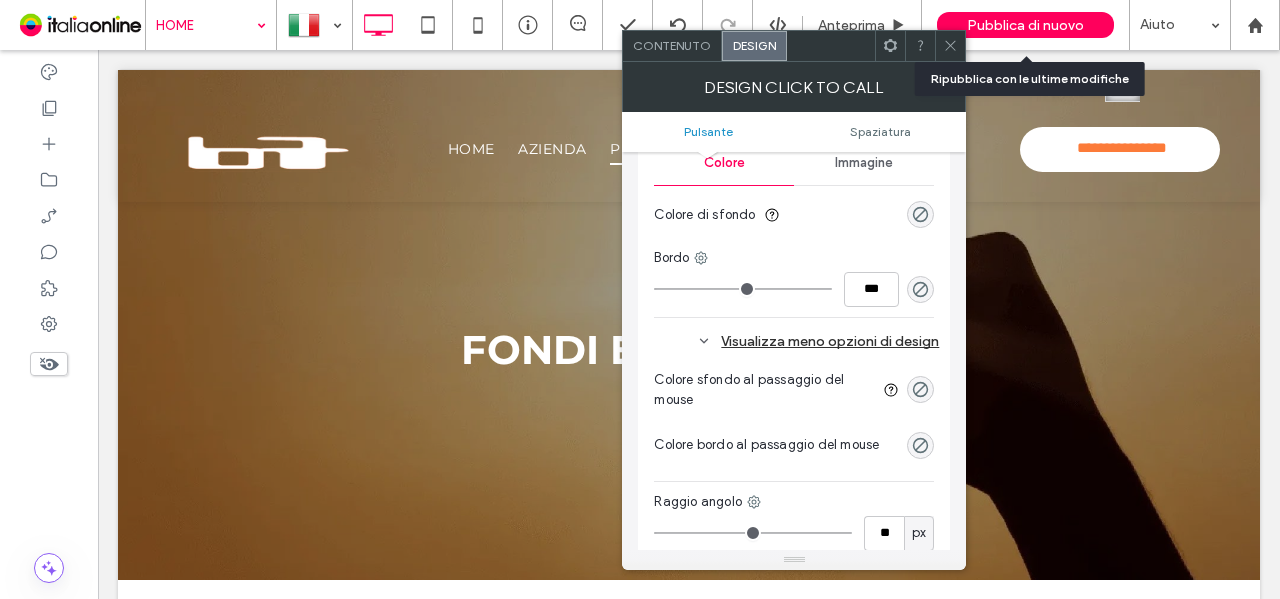 scroll, scrollTop: 500, scrollLeft: 0, axis: vertical 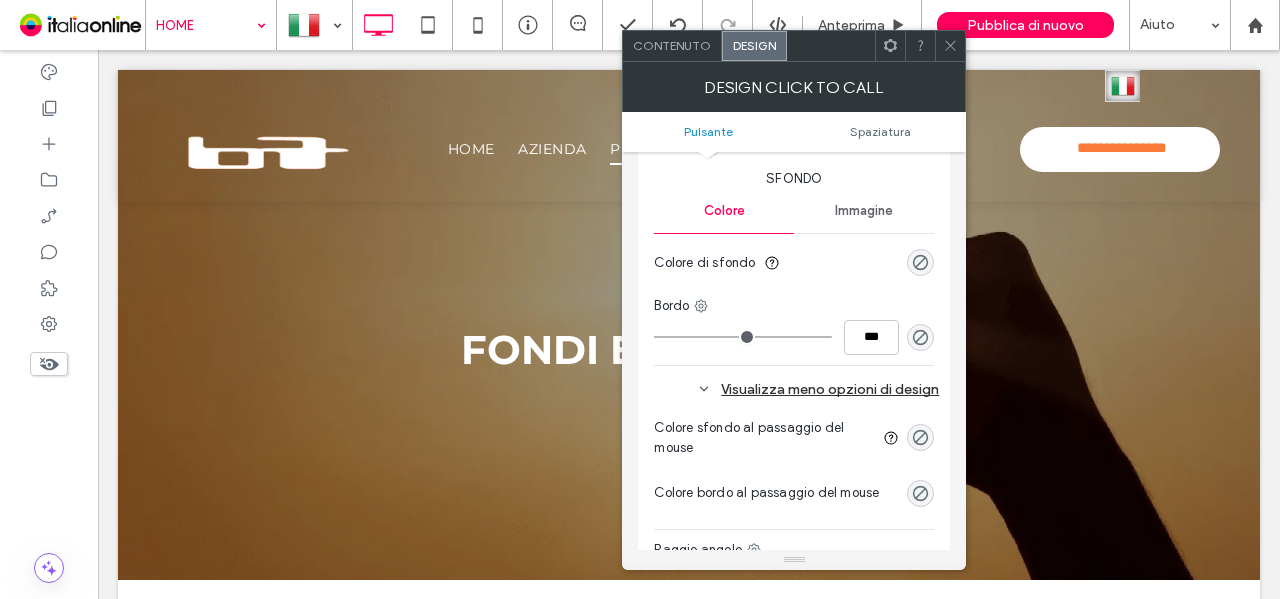 click at bounding box center [950, 46] 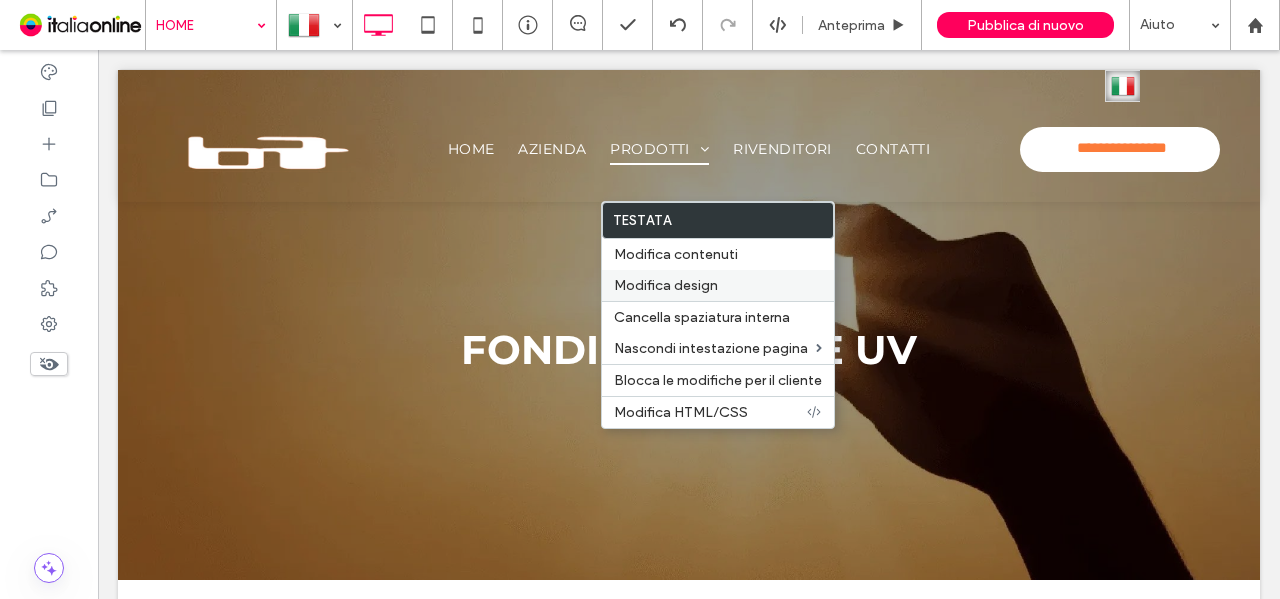 click on "Modifica design" at bounding box center [718, 285] 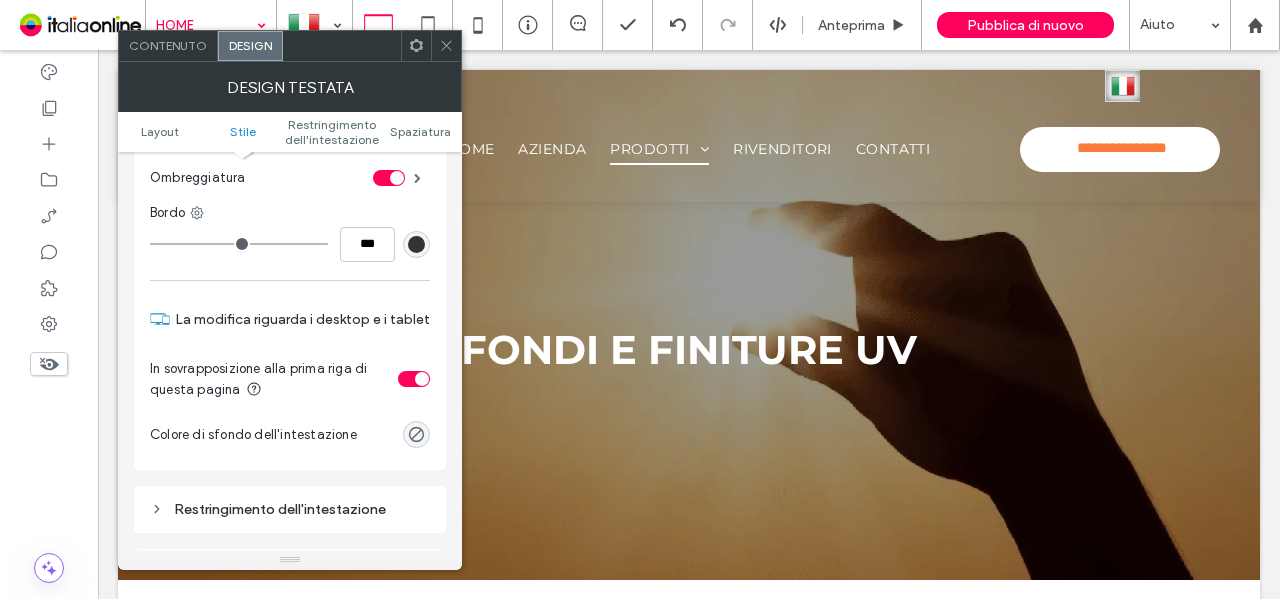 scroll, scrollTop: 500, scrollLeft: 0, axis: vertical 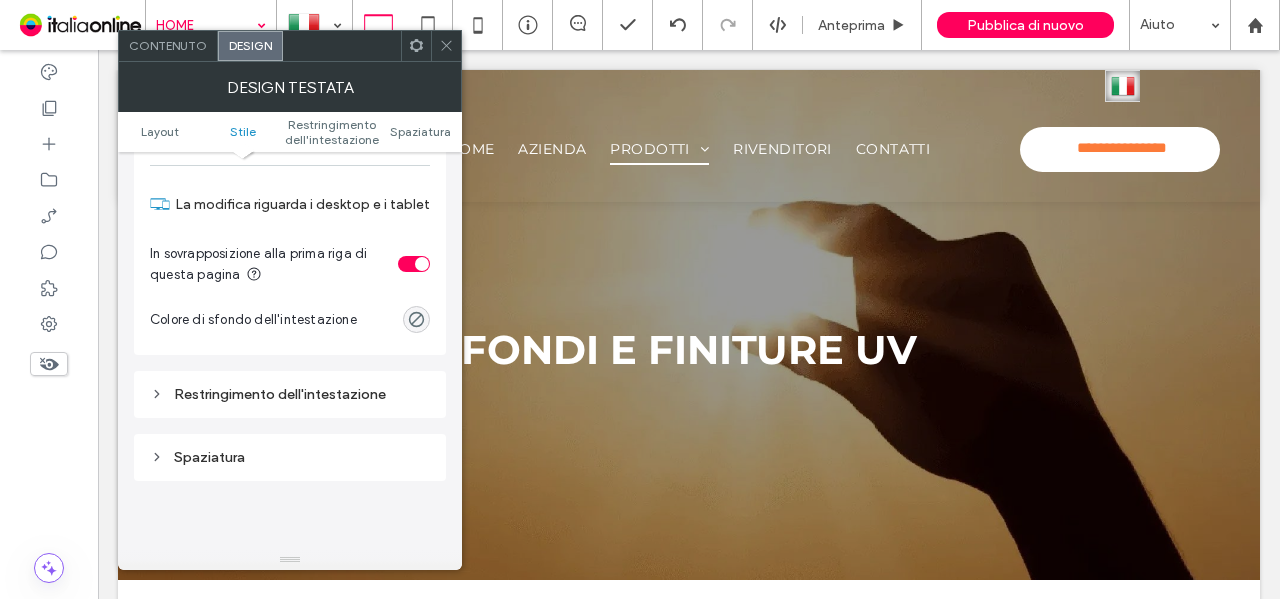 click on "Restringimento dell'intestazione" at bounding box center [290, 394] 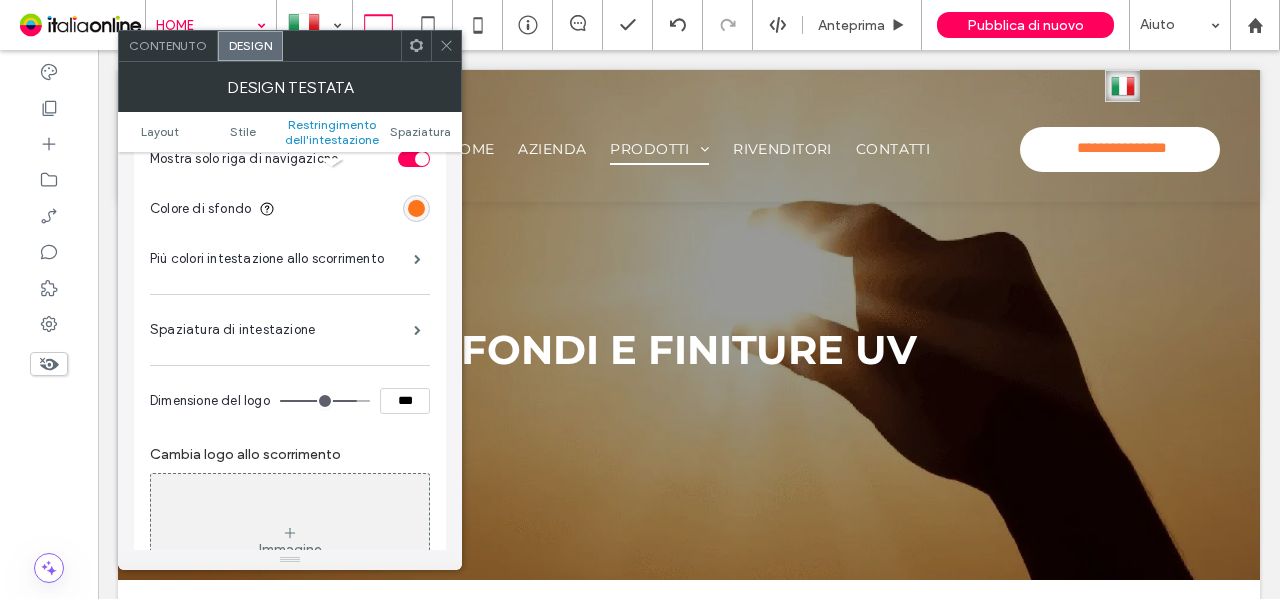 scroll, scrollTop: 900, scrollLeft: 0, axis: vertical 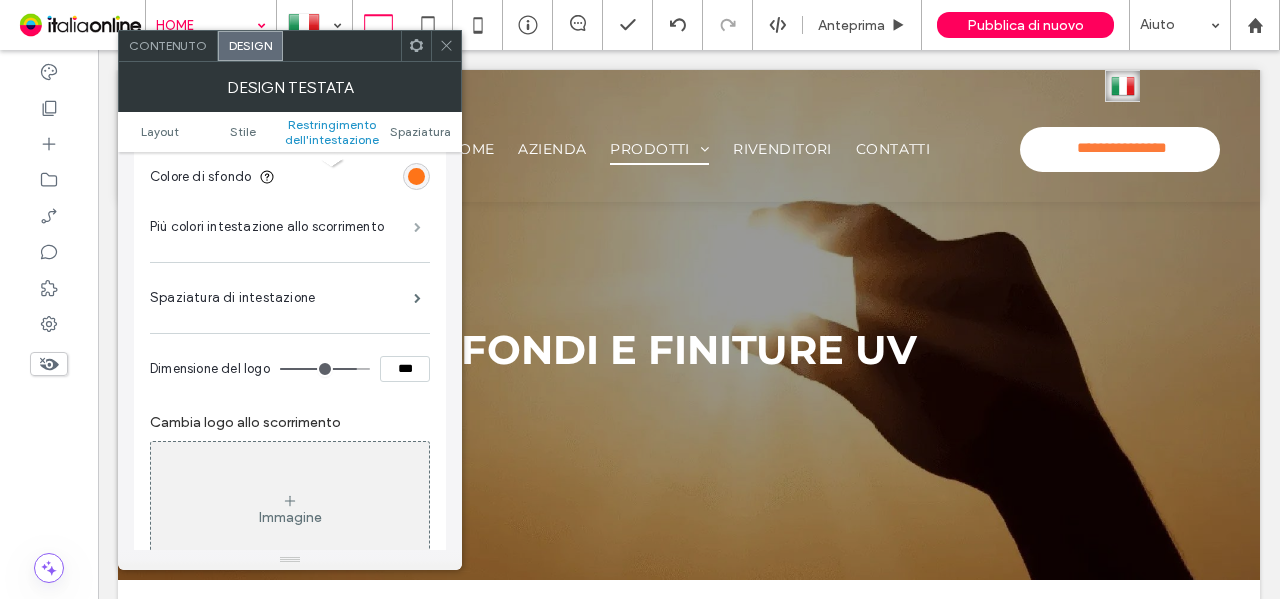 click at bounding box center (417, 227) 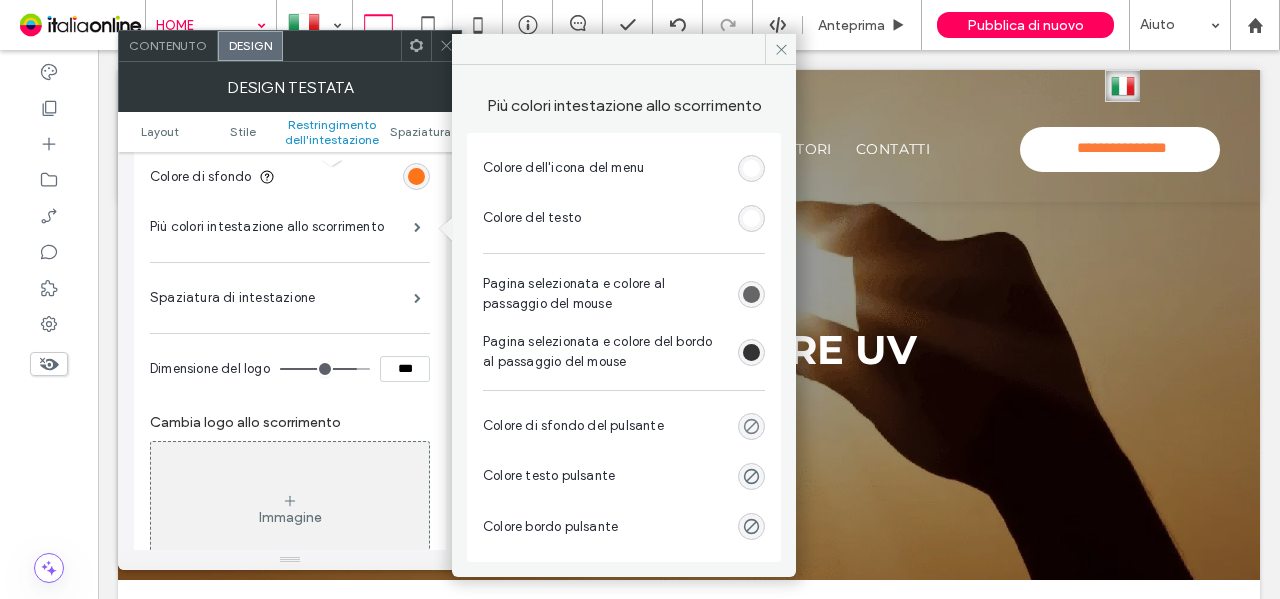 click at bounding box center (751, 426) 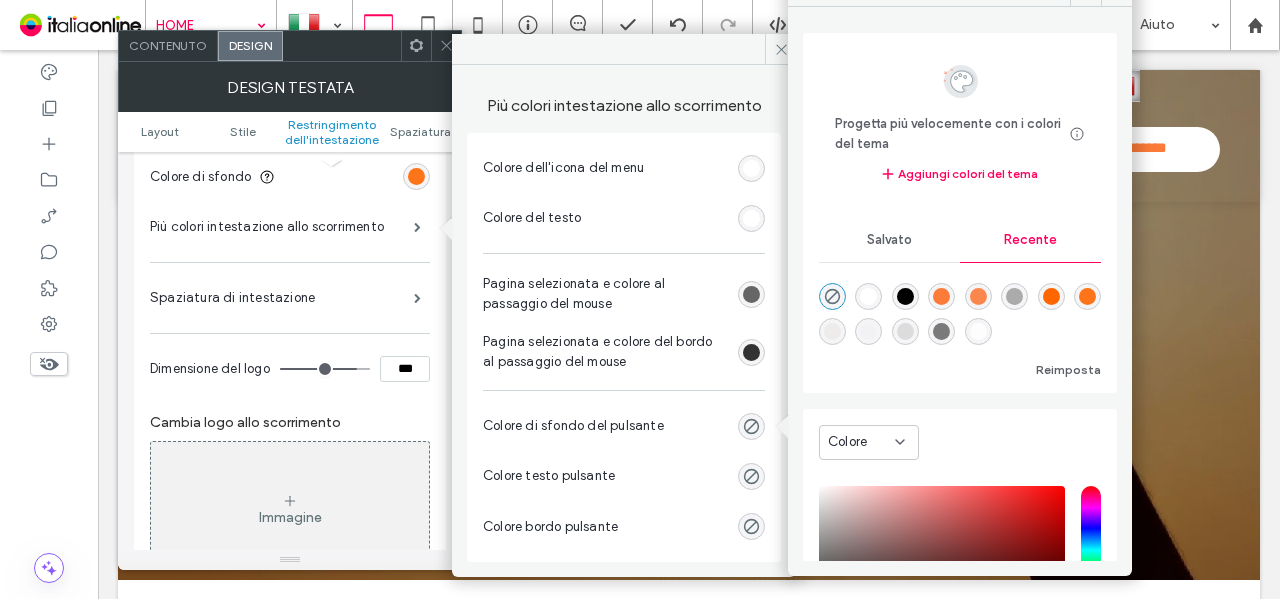 click at bounding box center (868, 296) 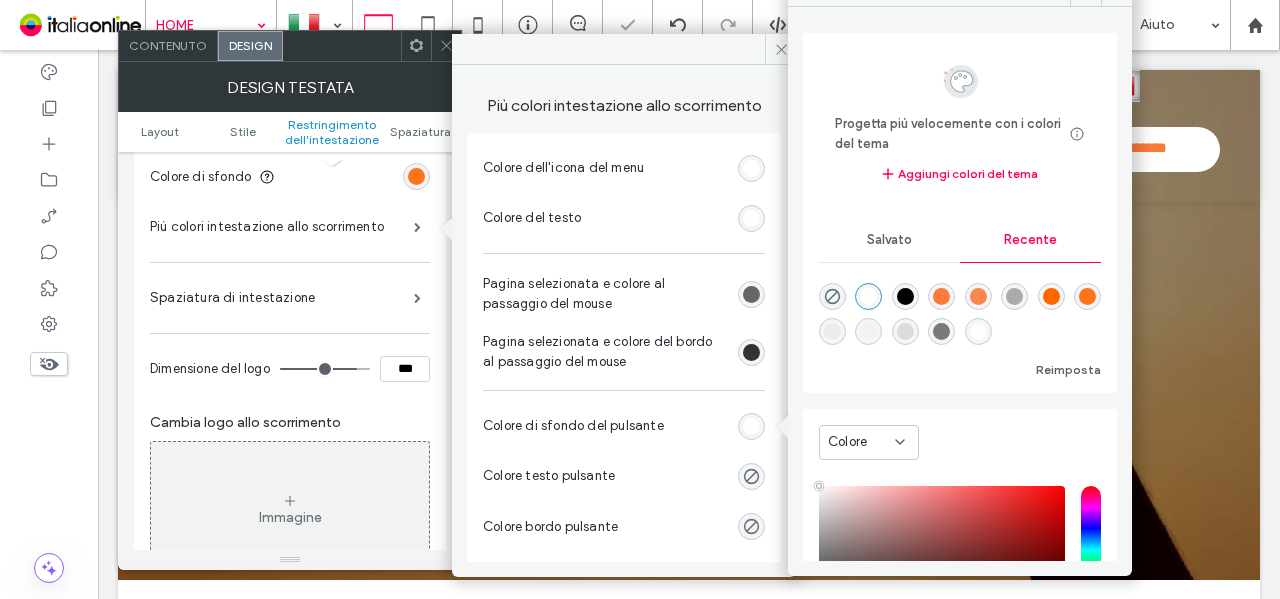 type on "*******" 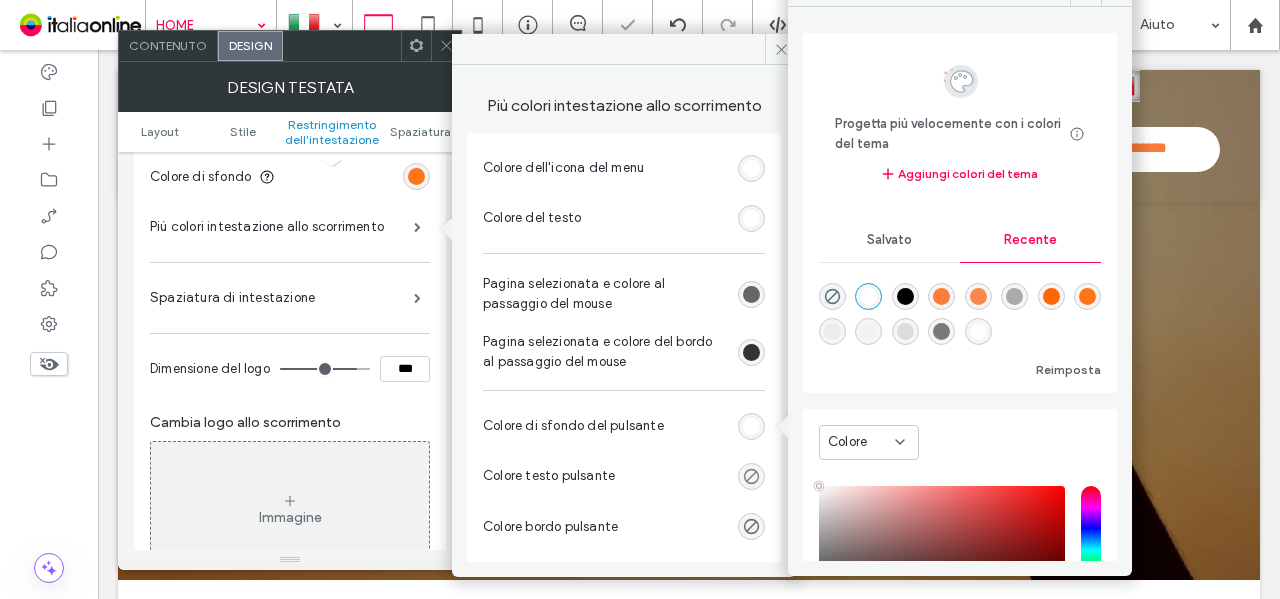 click at bounding box center [751, 476] 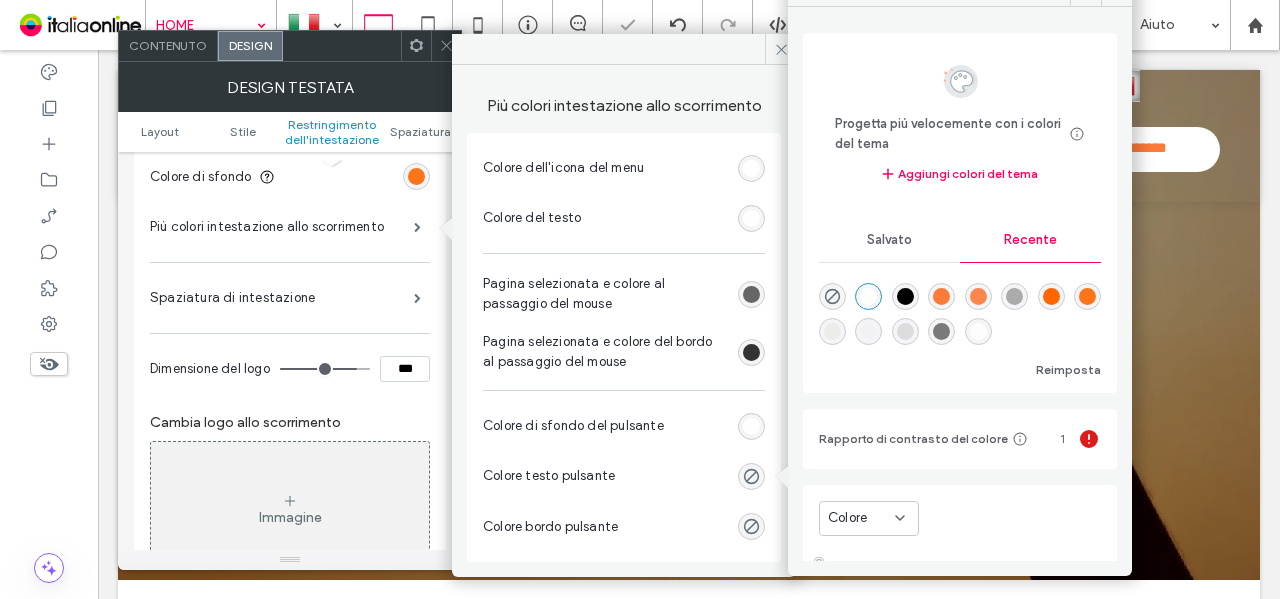 click at bounding box center (941, 296) 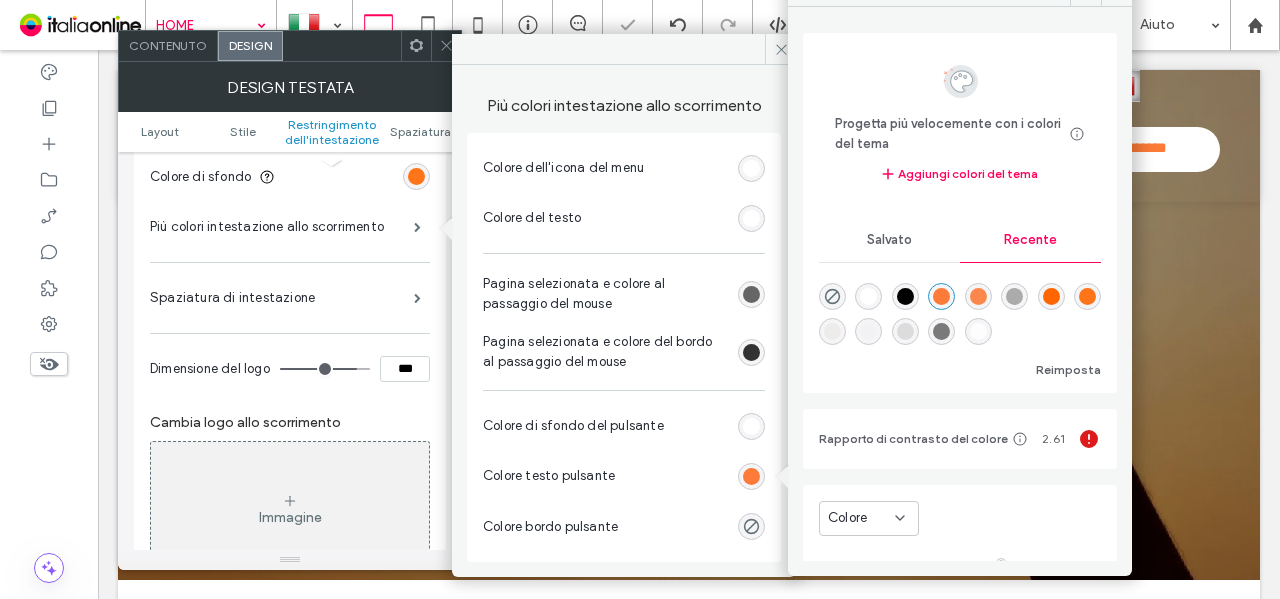 type on "*******" 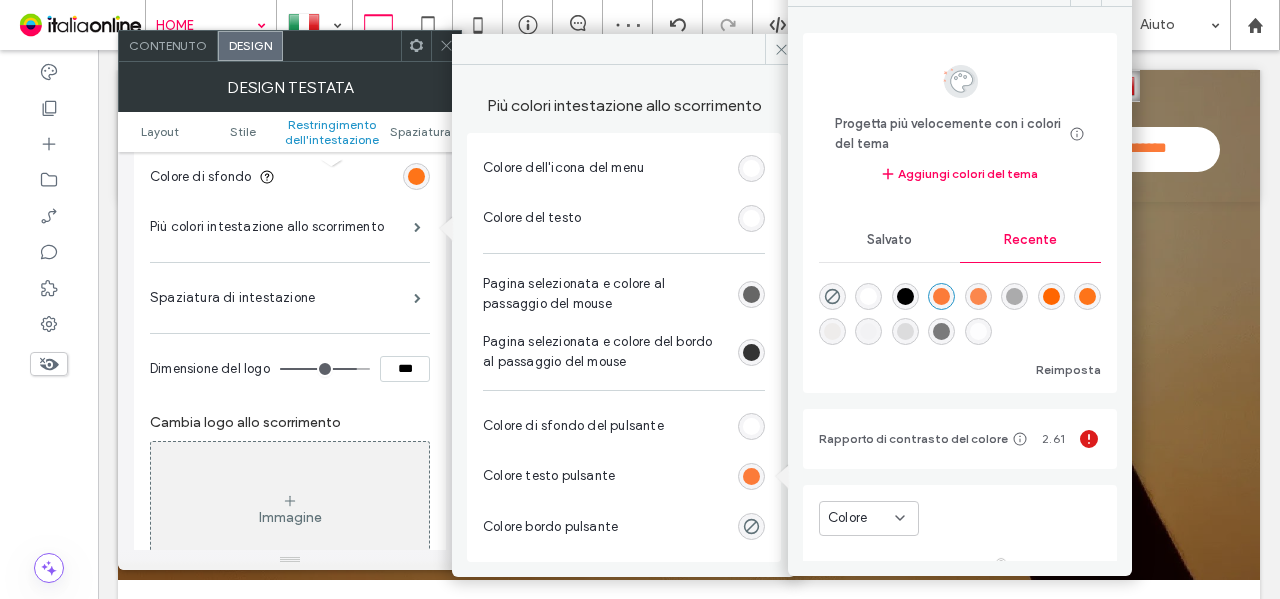 click 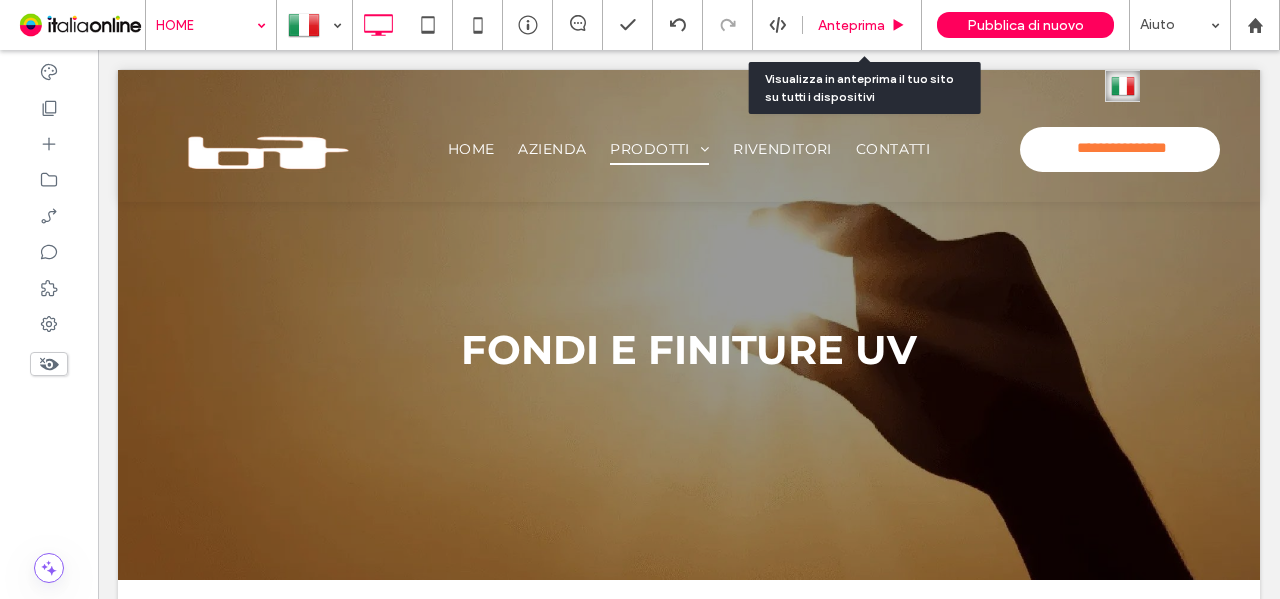 click on "Anteprima" at bounding box center (862, 25) 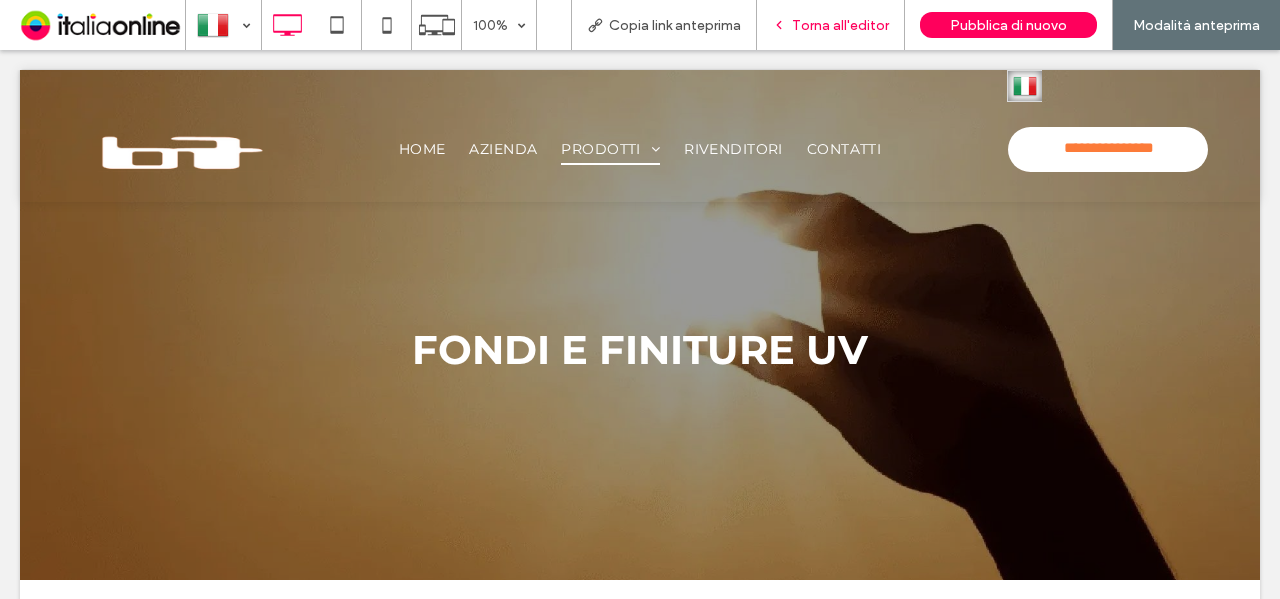 click on "Torna all'editor" at bounding box center [840, 25] 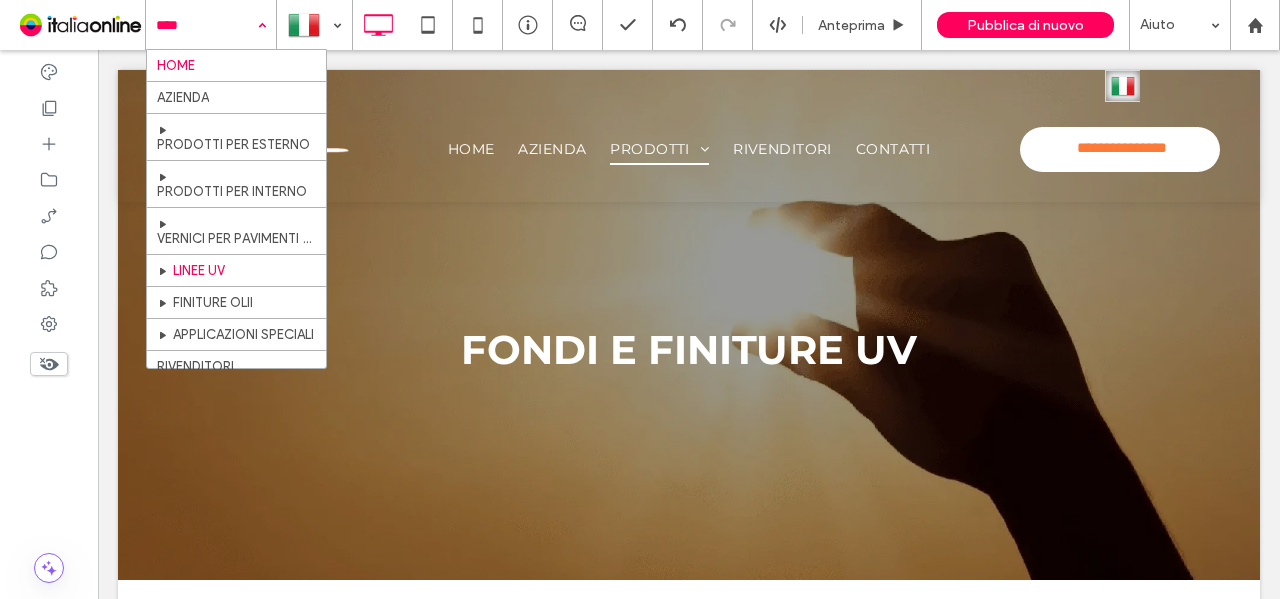scroll, scrollTop: 70, scrollLeft: 0, axis: vertical 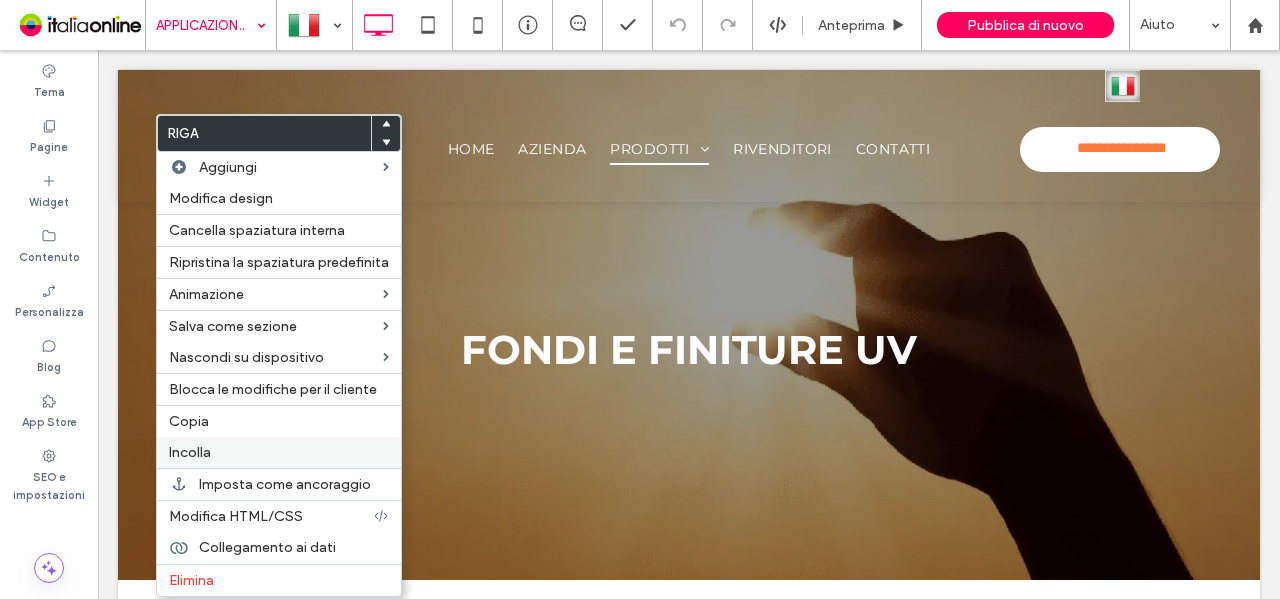 click on "Incolla" at bounding box center [279, 452] 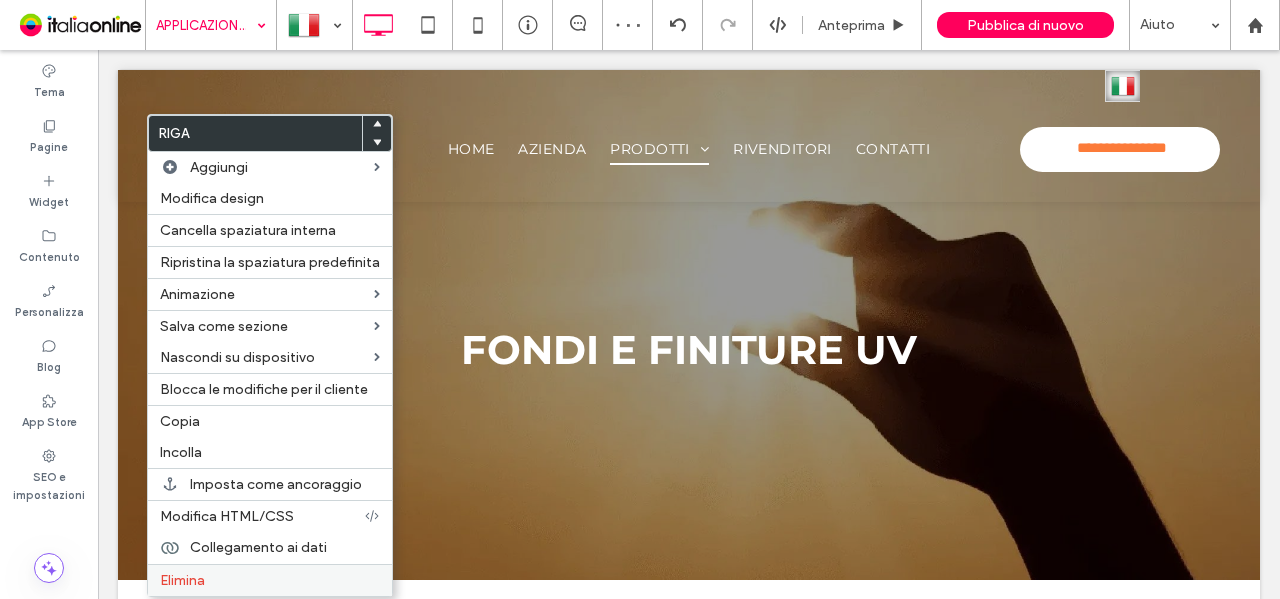 drag, startPoint x: 190, startPoint y: 572, endPoint x: 193, endPoint y: 313, distance: 259.01736 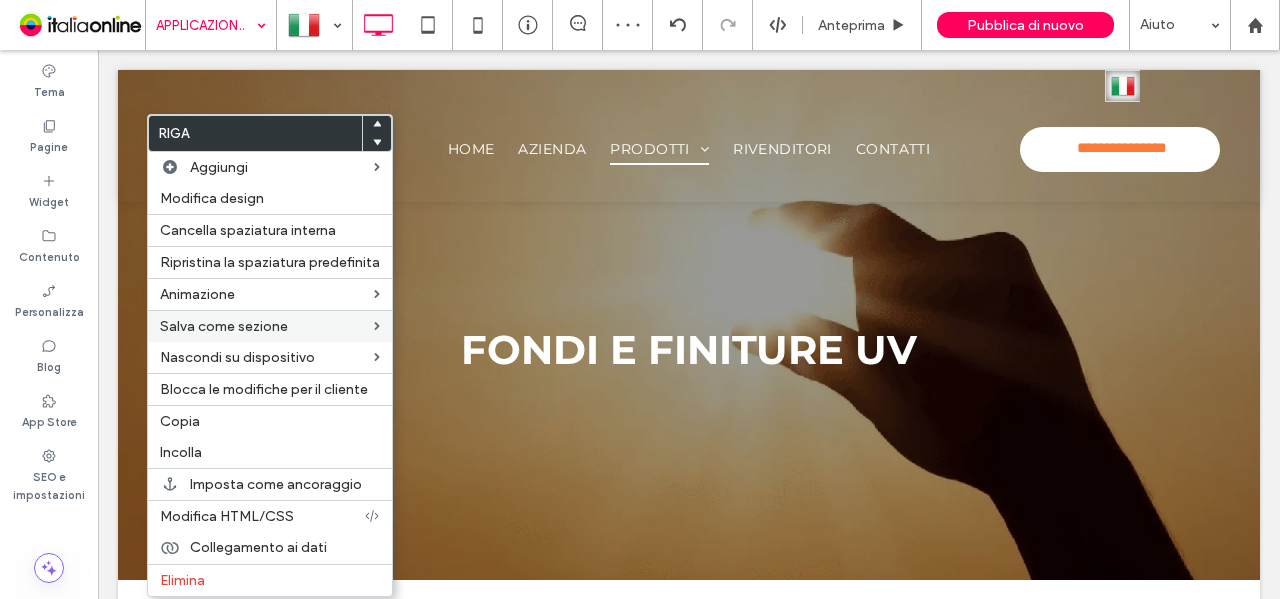 click on "Elimina" at bounding box center (182, 580) 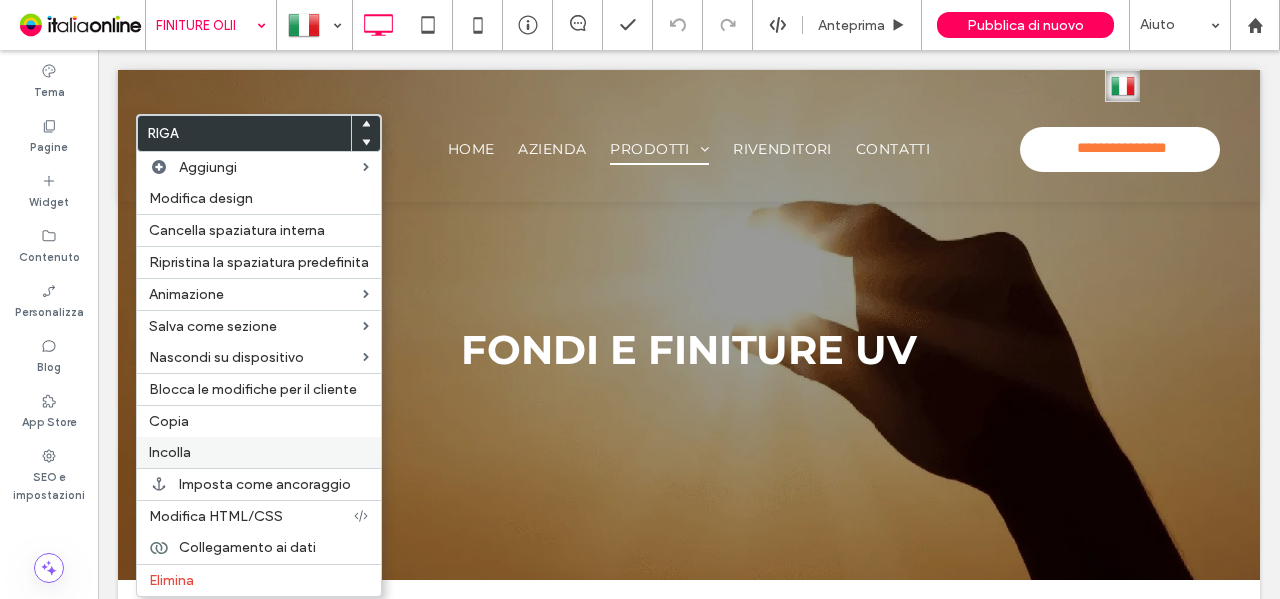 click on "Incolla" at bounding box center (259, 452) 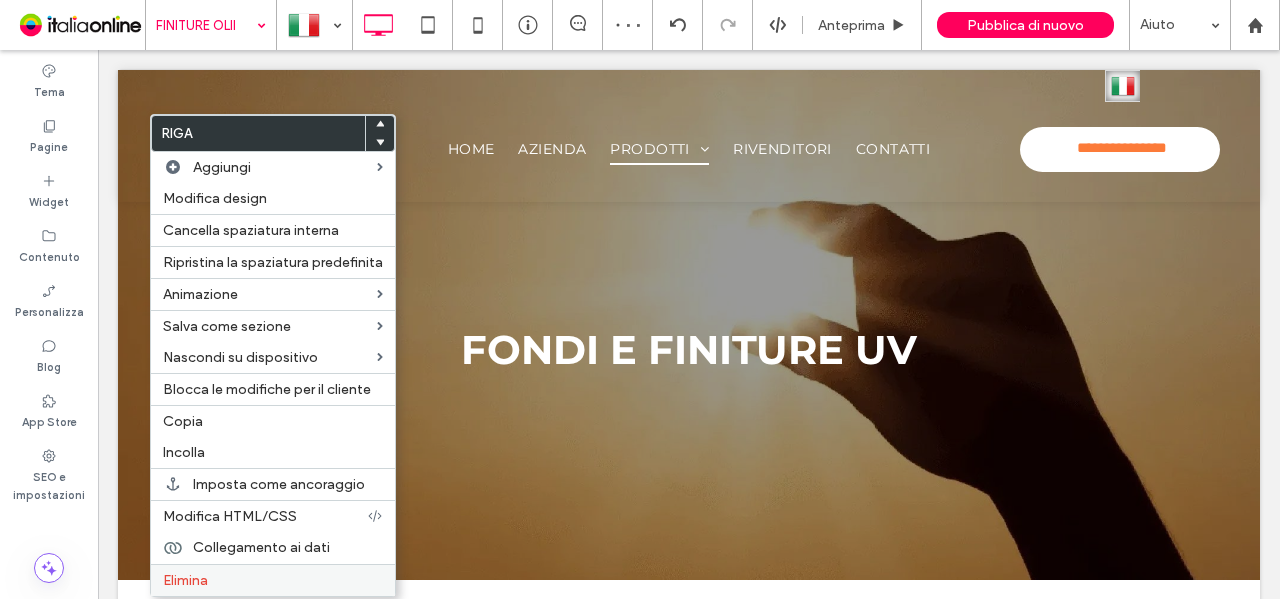 click on "Elimina" at bounding box center [273, 580] 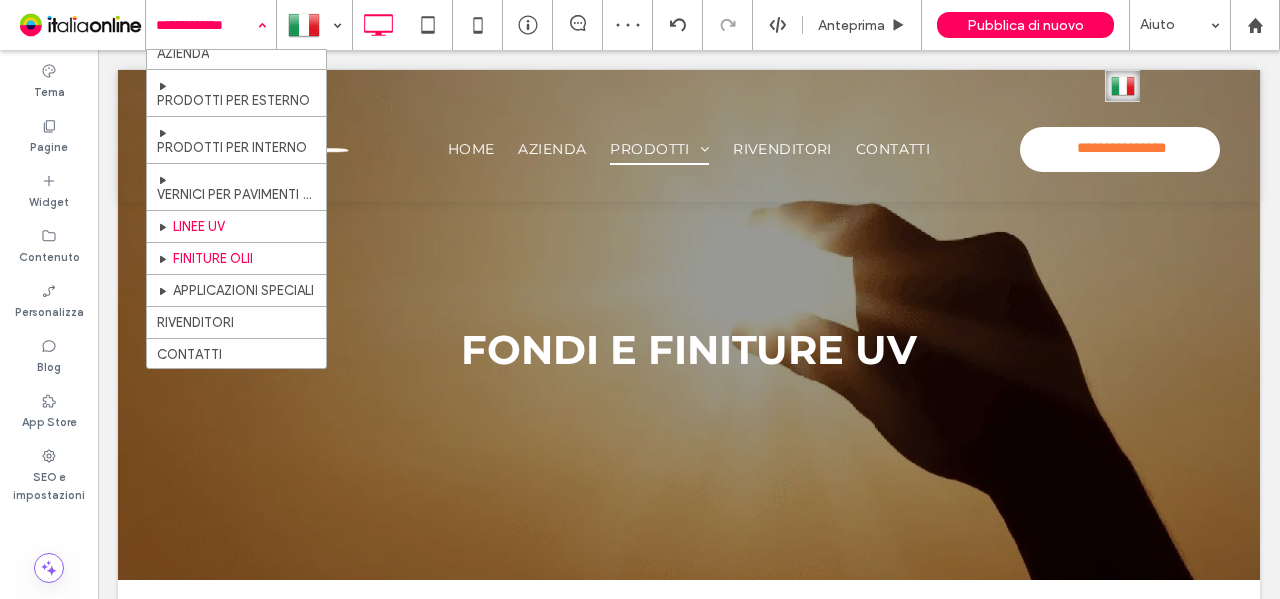 scroll, scrollTop: 70, scrollLeft: 0, axis: vertical 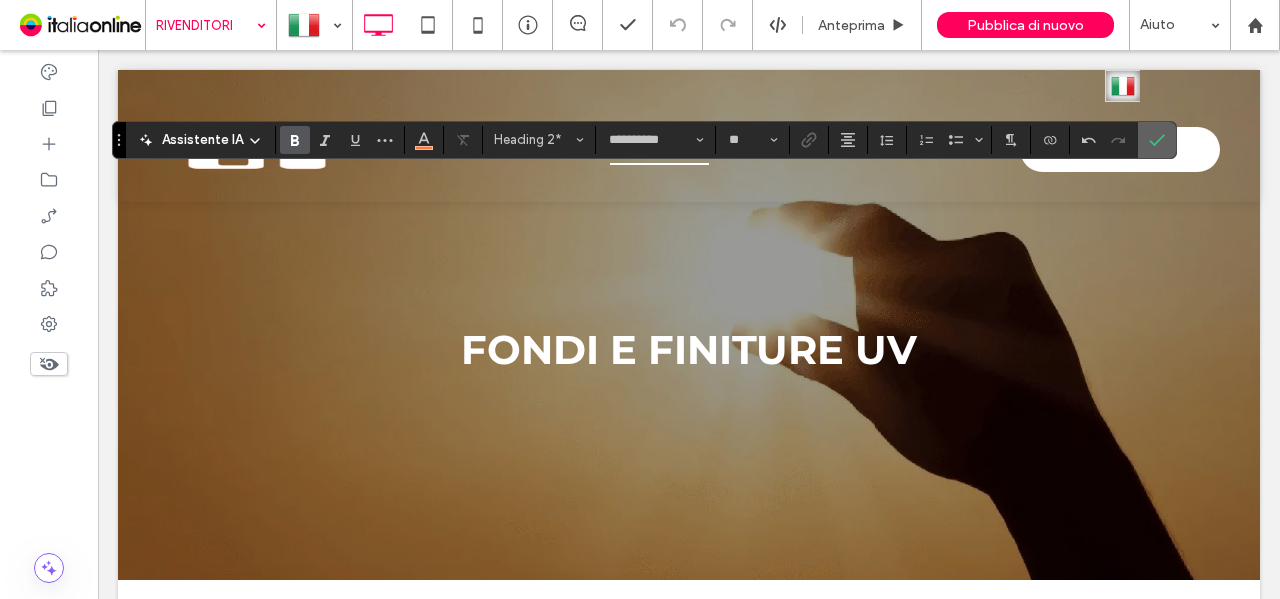 click 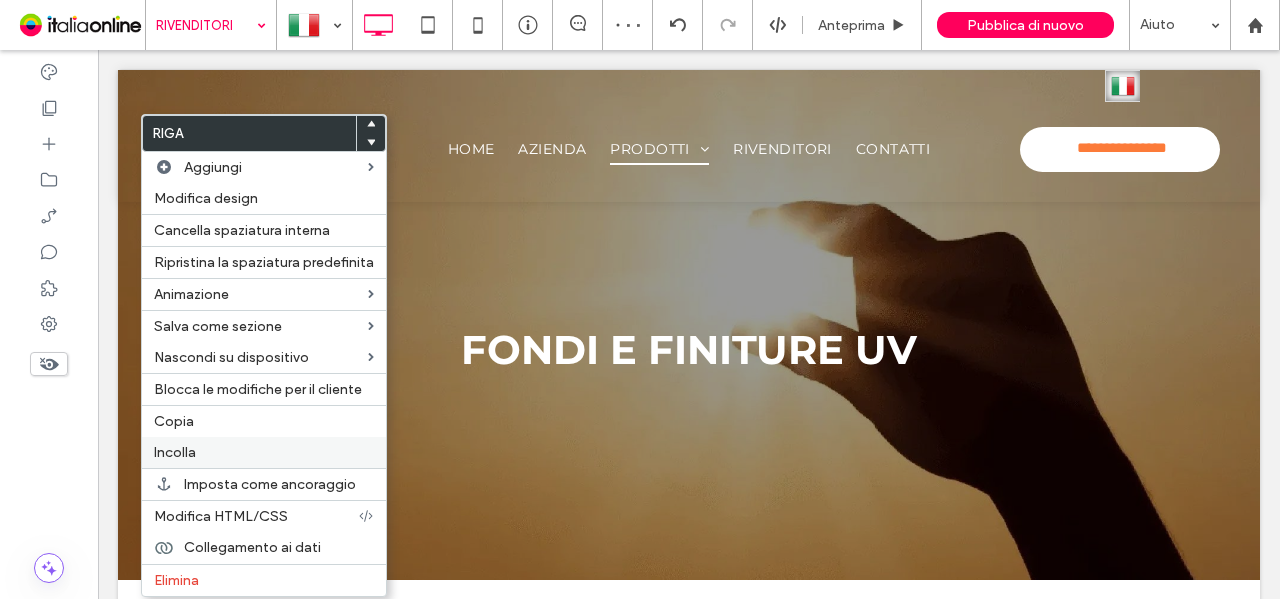 click on "Incolla" at bounding box center (175, 452) 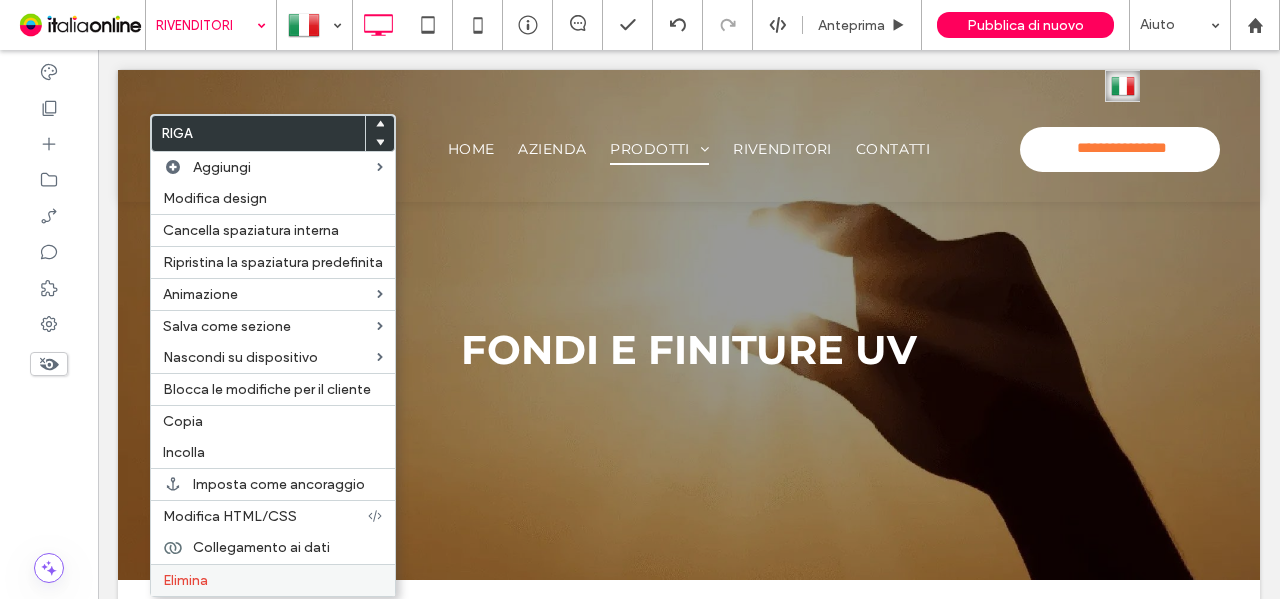 click on "Elimina" at bounding box center (273, 580) 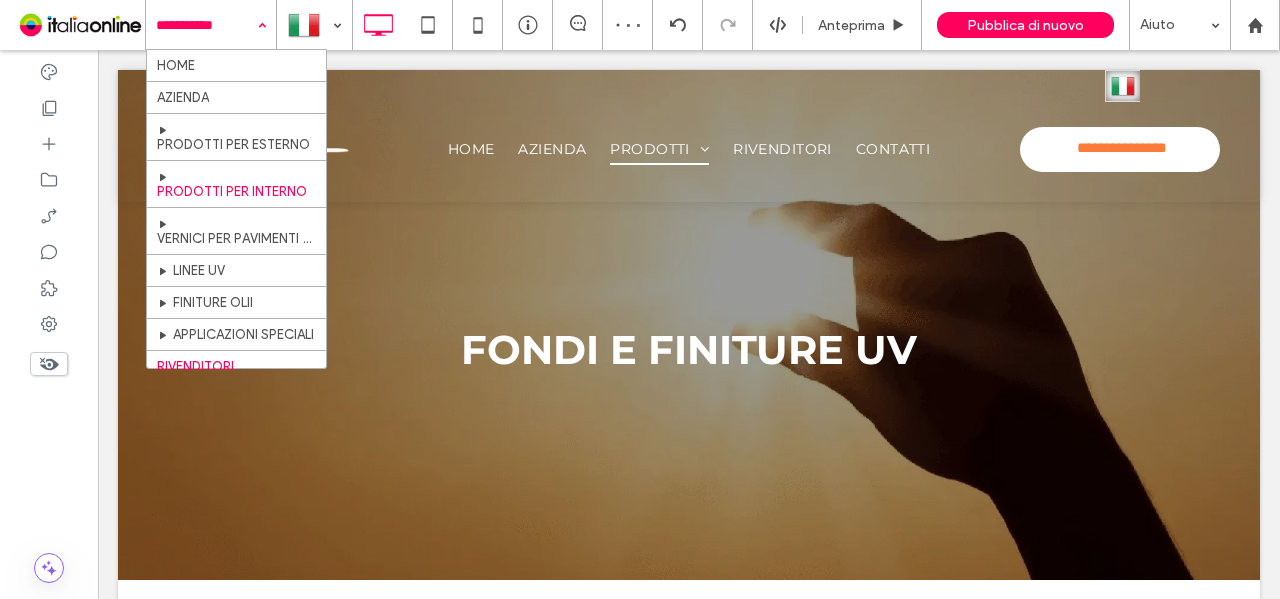scroll, scrollTop: 0, scrollLeft: 0, axis: both 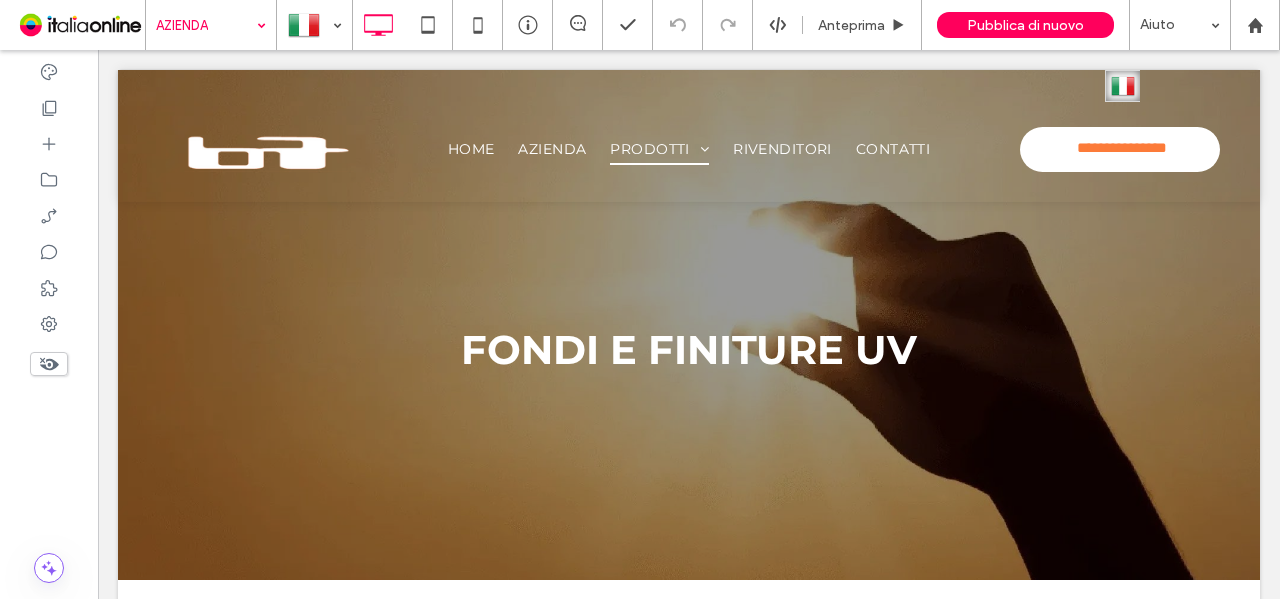 type on "**********" 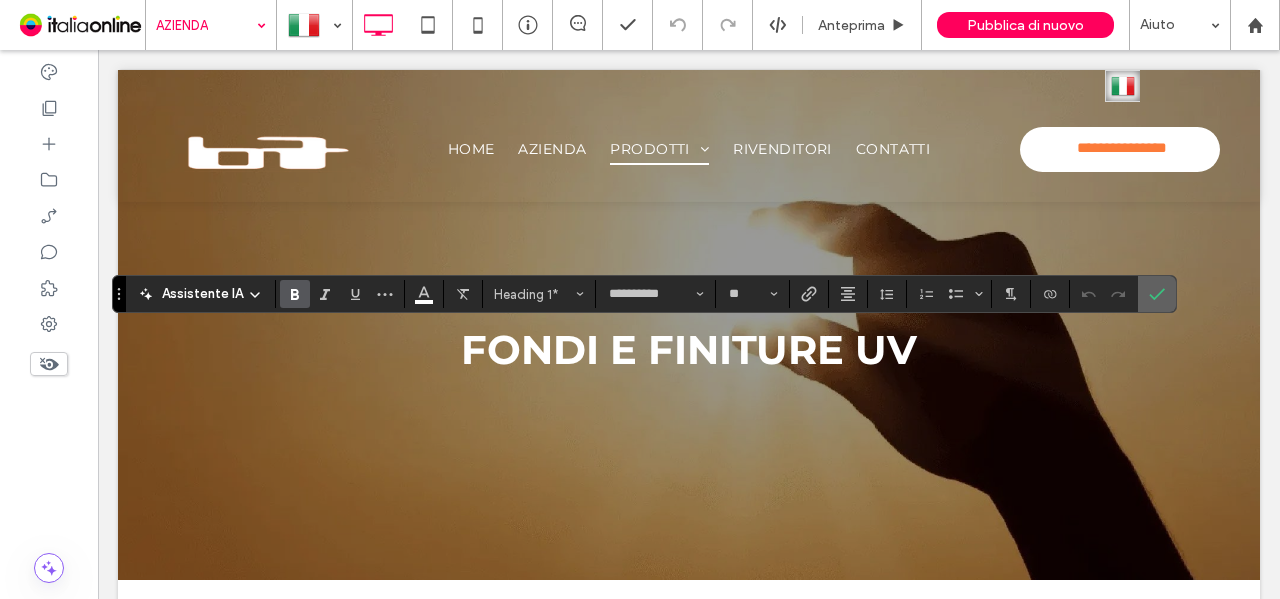 click 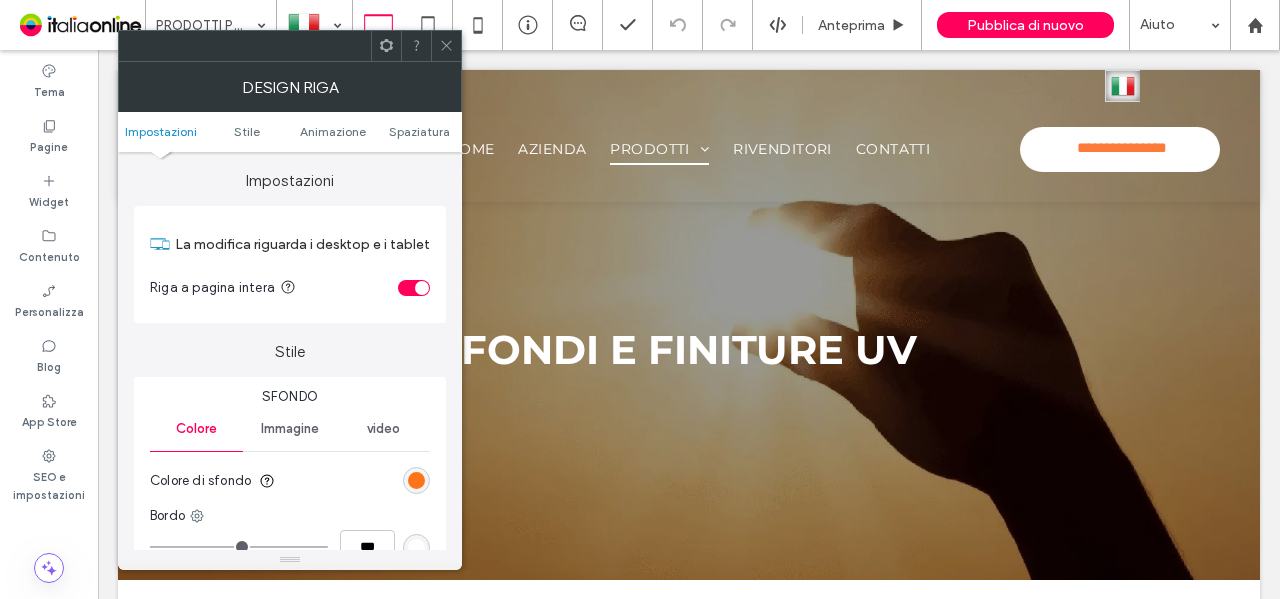 click at bounding box center (416, 480) 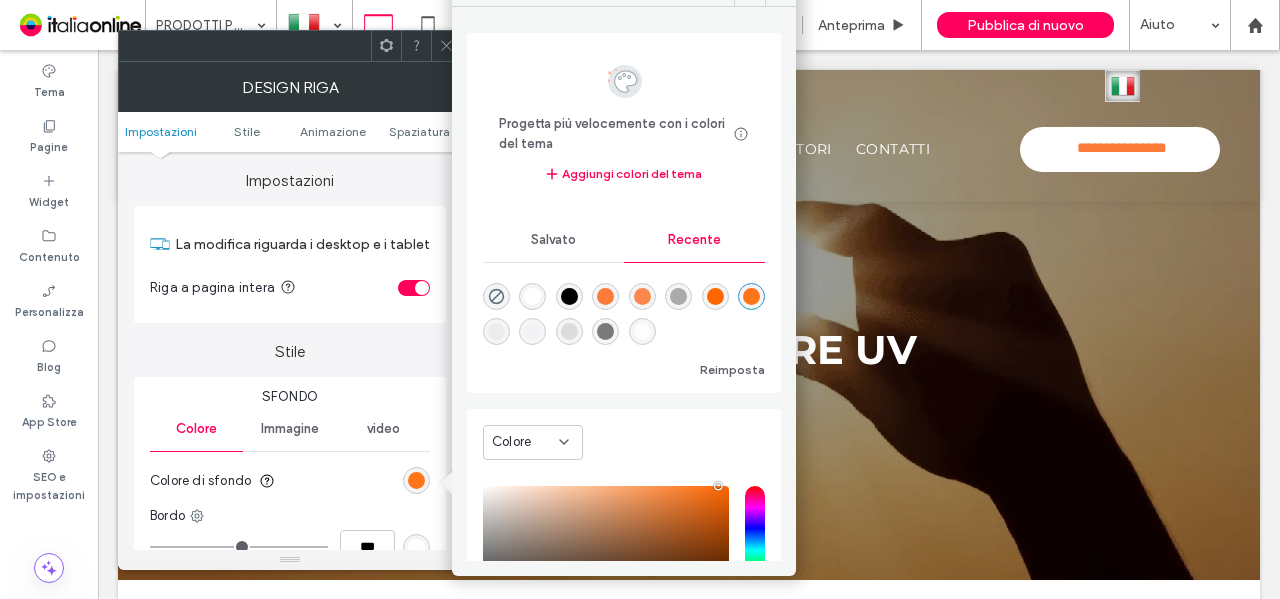 click at bounding box center (569, 331) 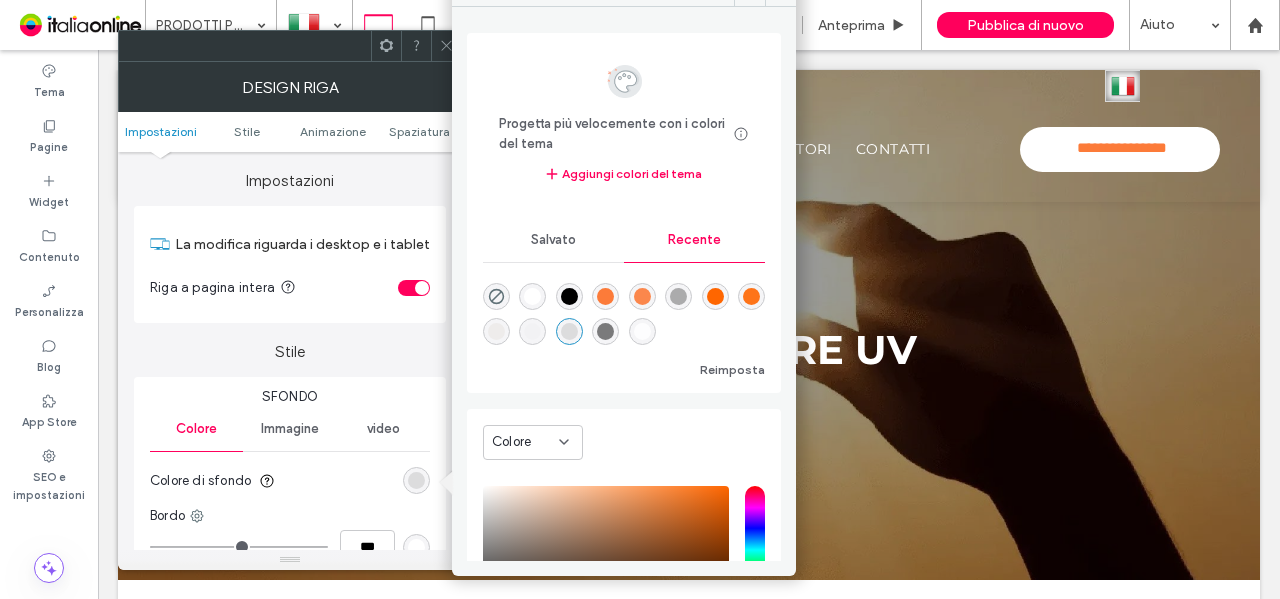 click at bounding box center [532, 331] 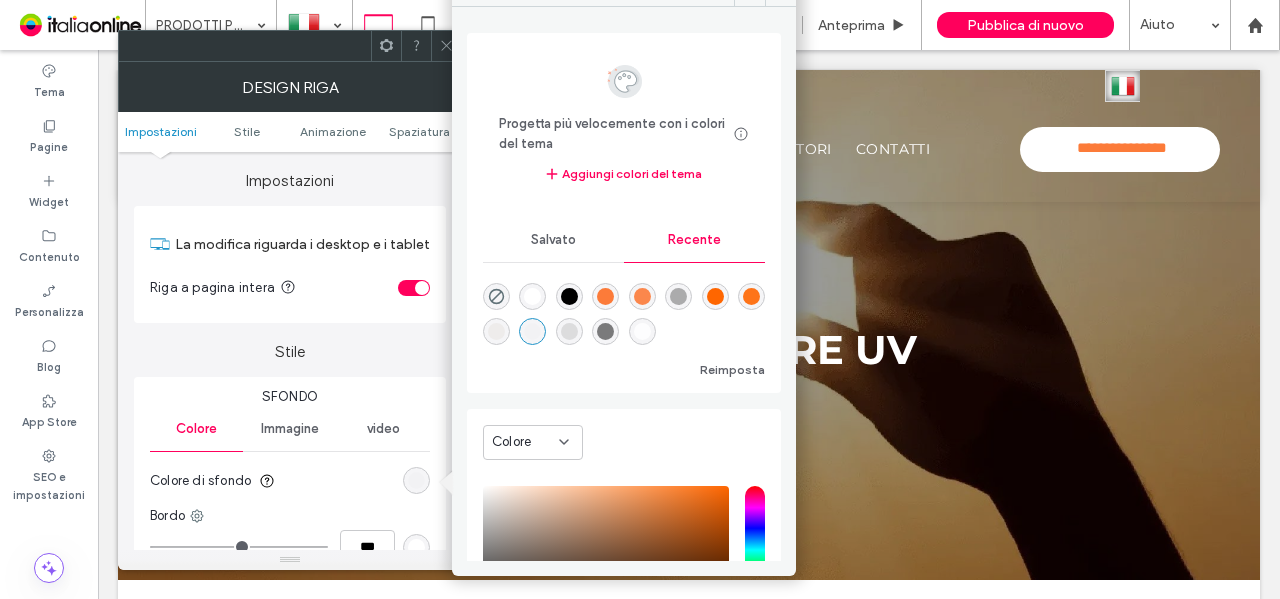 click at bounding box center [496, 331] 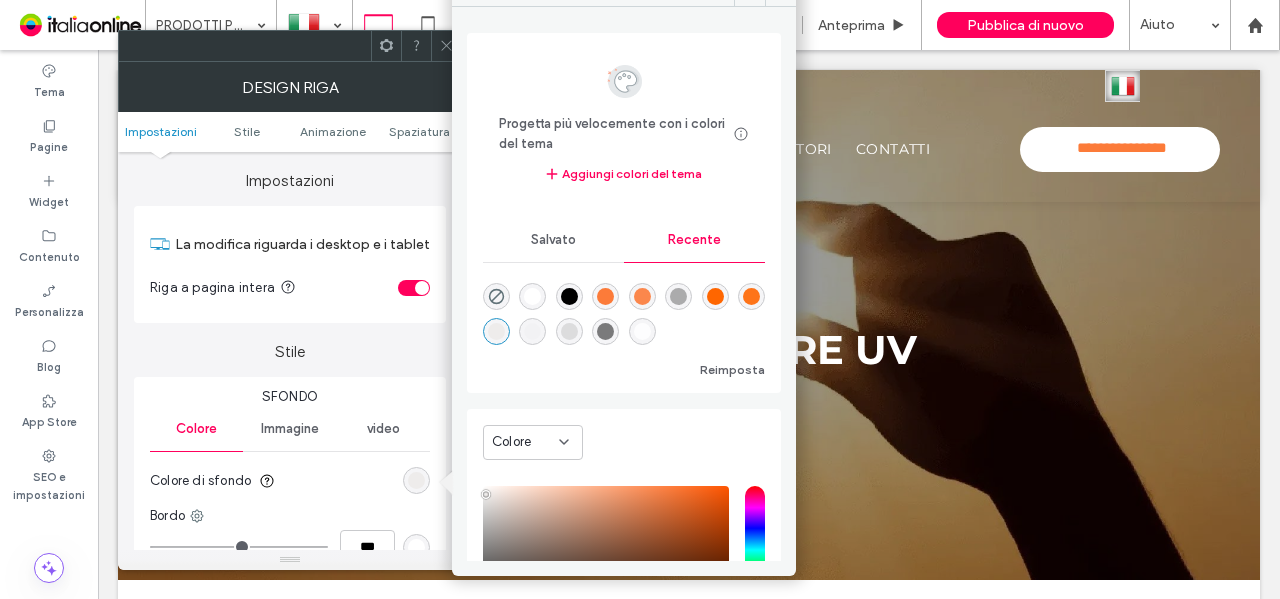 click 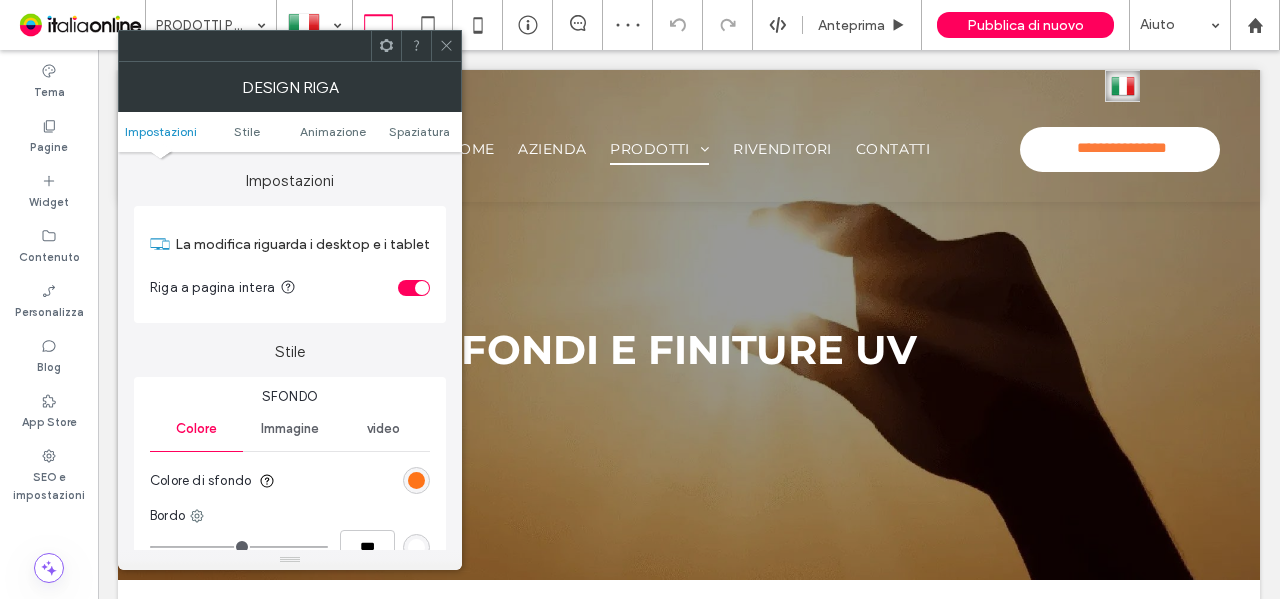 drag, startPoint x: 417, startPoint y: 481, endPoint x: 428, endPoint y: 461, distance: 22.825424 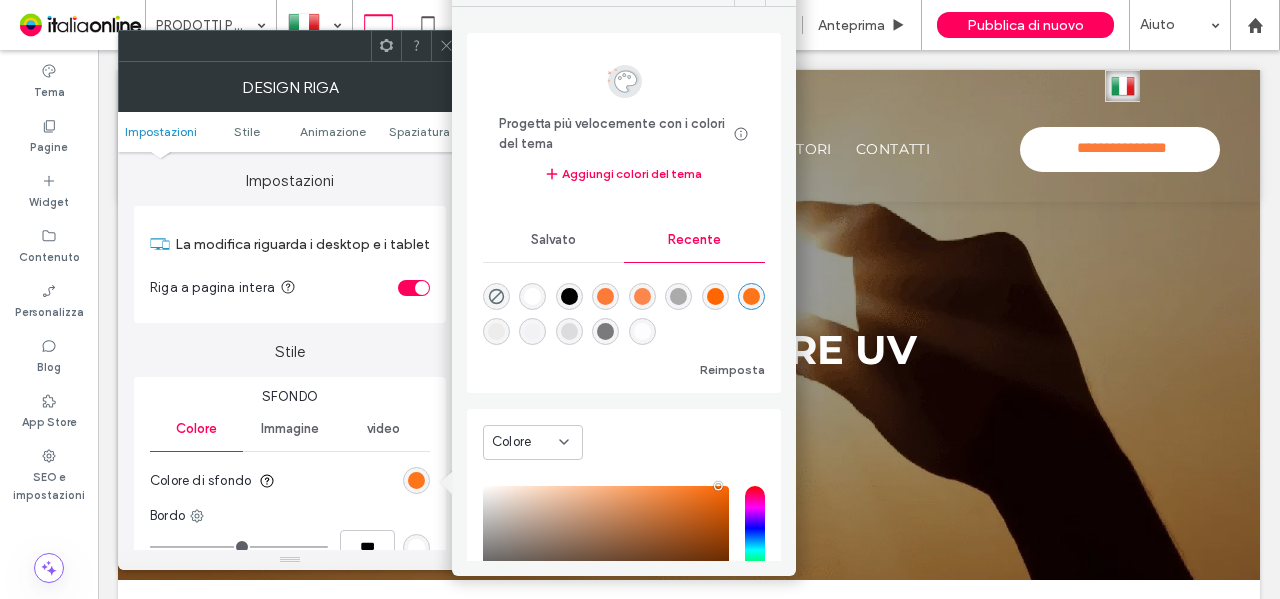 drag, startPoint x: 537, startPoint y: 332, endPoint x: 510, endPoint y: 289, distance: 50.77401 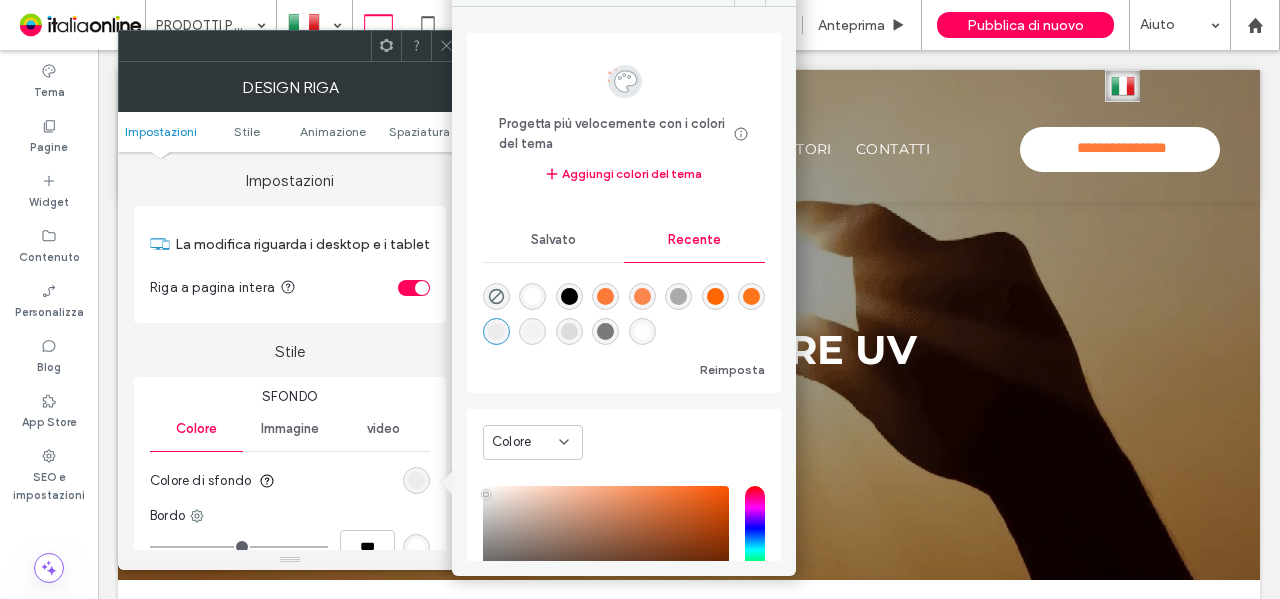 click 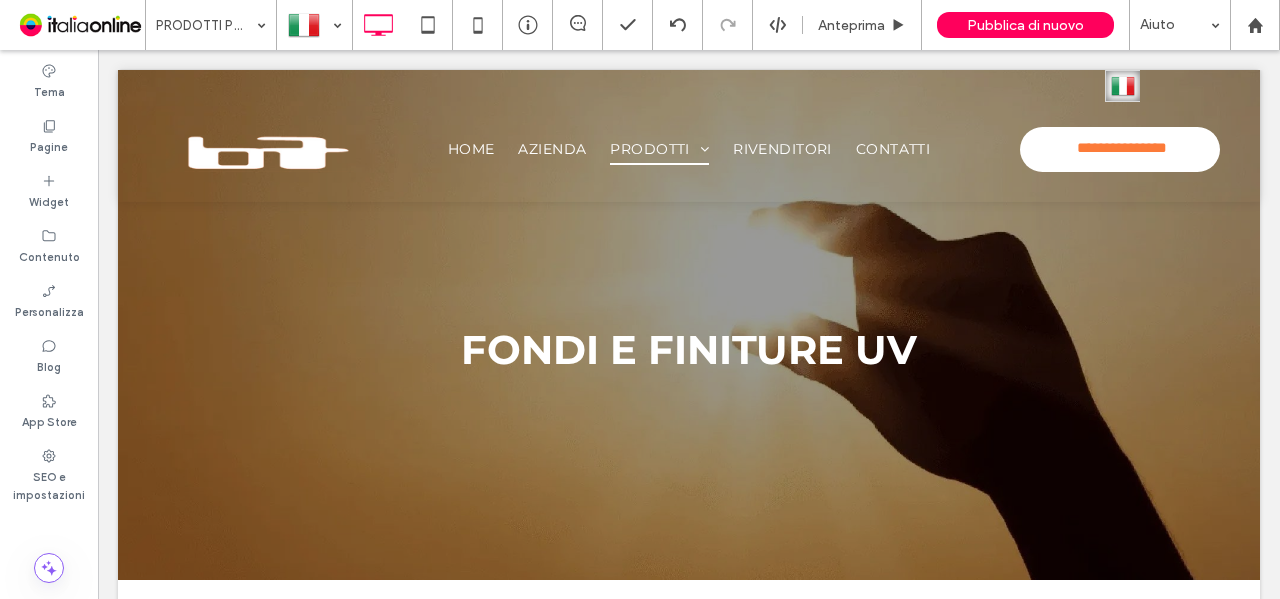 drag, startPoint x: 250, startPoint y: 17, endPoint x: 247, endPoint y: 37, distance: 20.22375 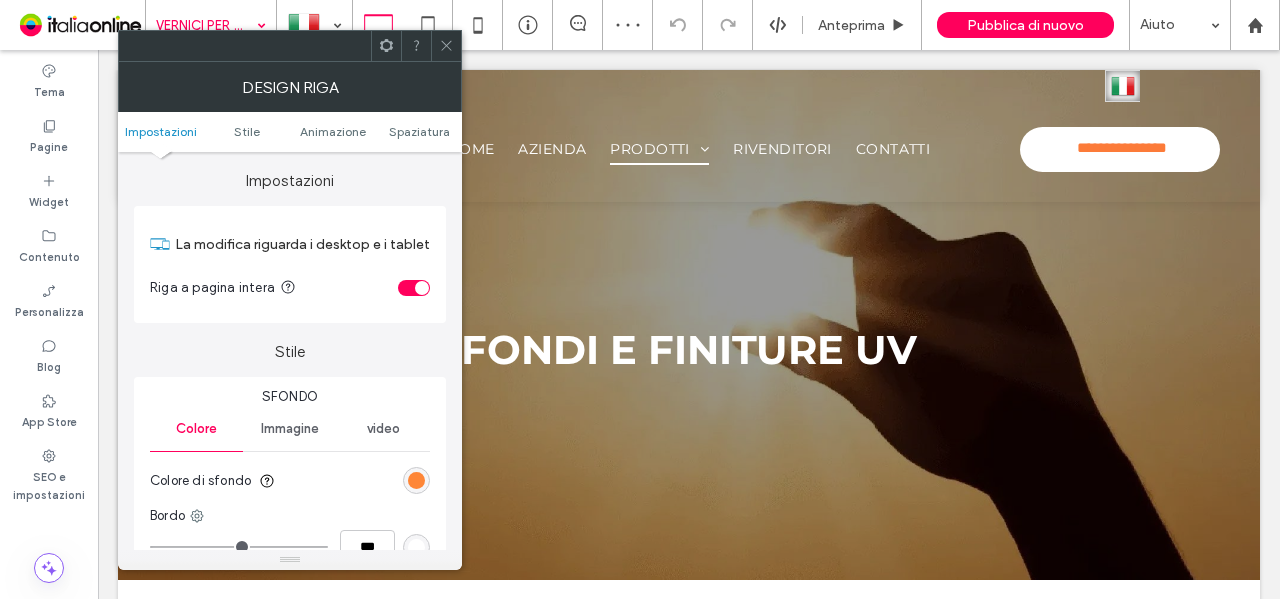 click at bounding box center (416, 480) 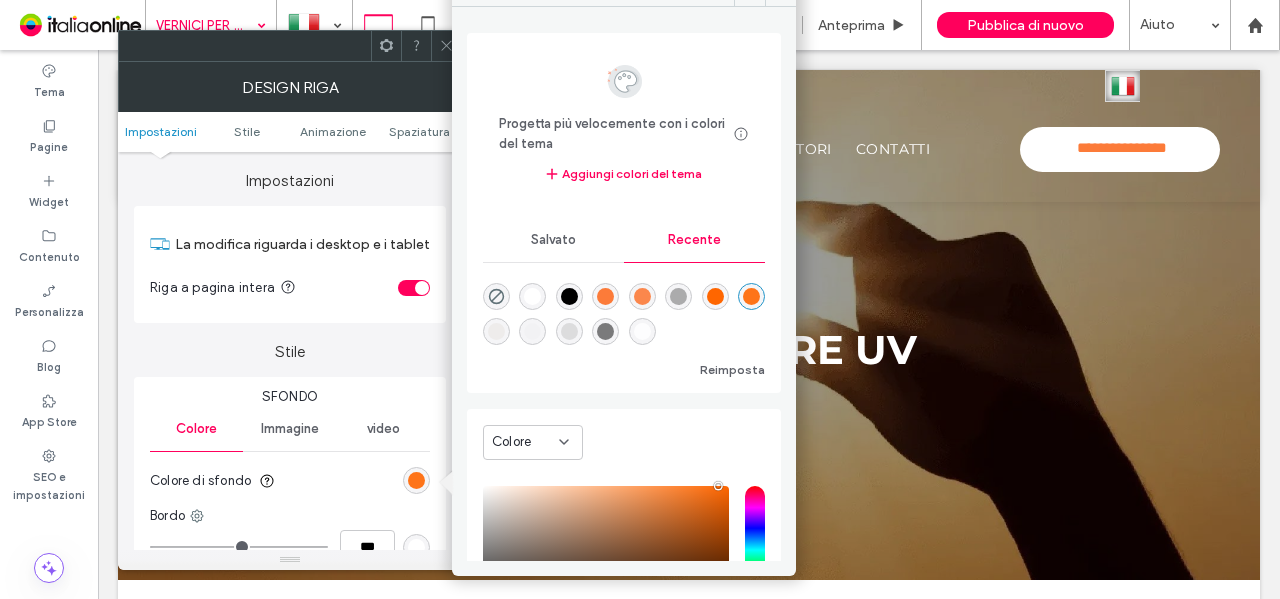 click at bounding box center (496, 331) 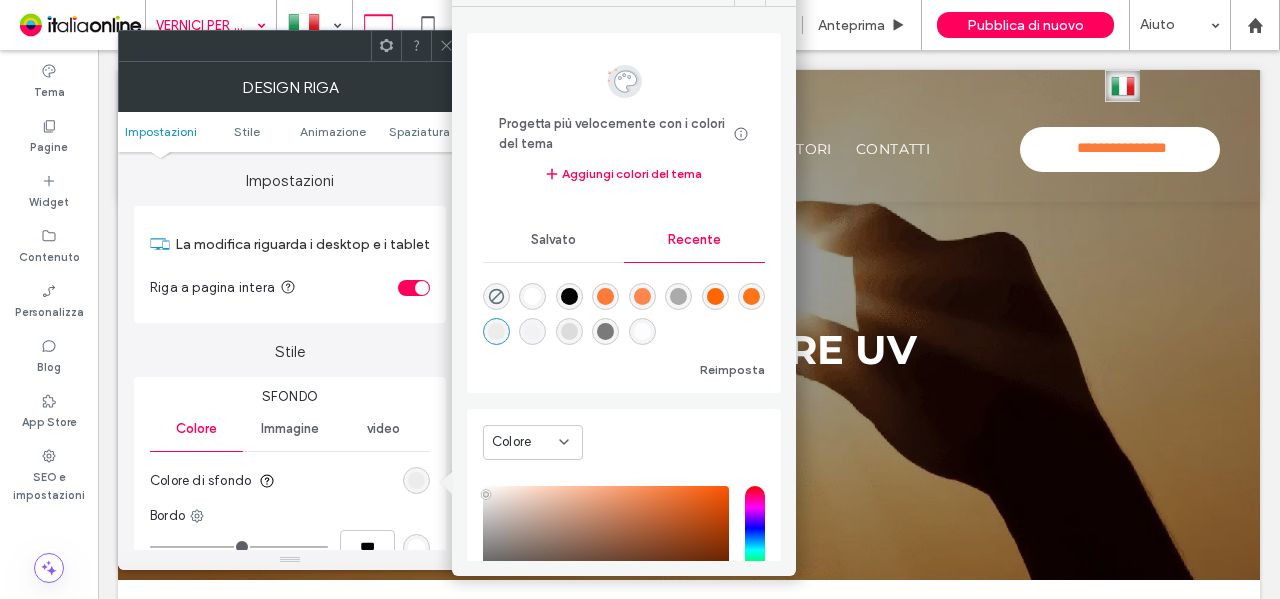 click at bounding box center [446, 46] 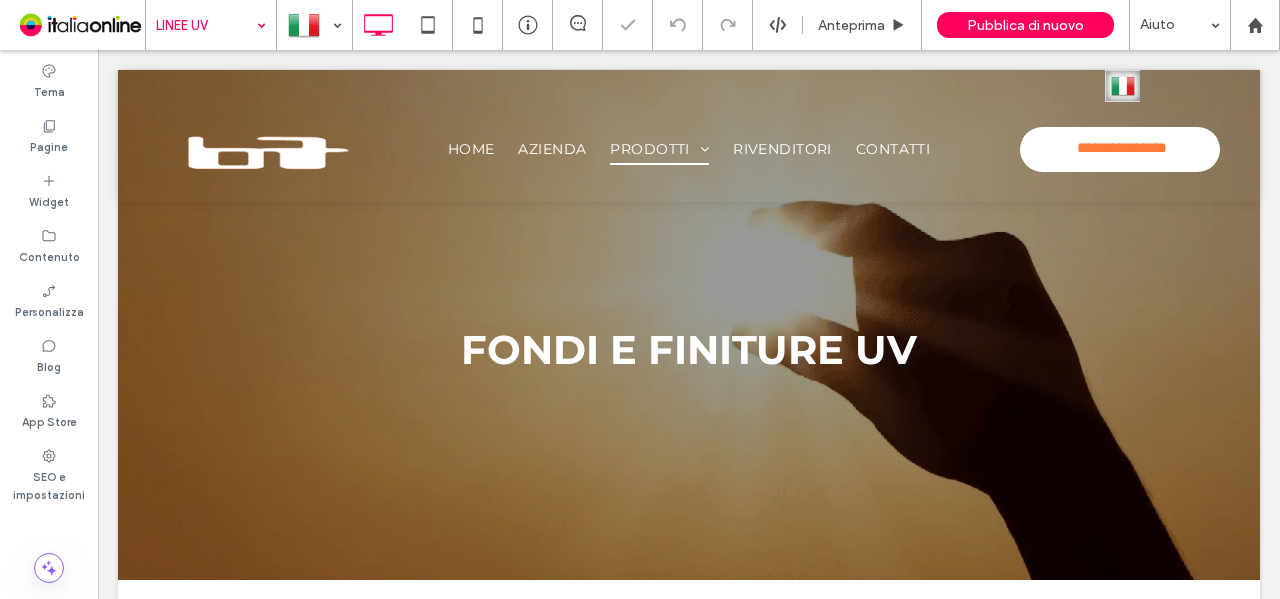 drag, startPoint x: 224, startPoint y: 26, endPoint x: 224, endPoint y: 45, distance: 19 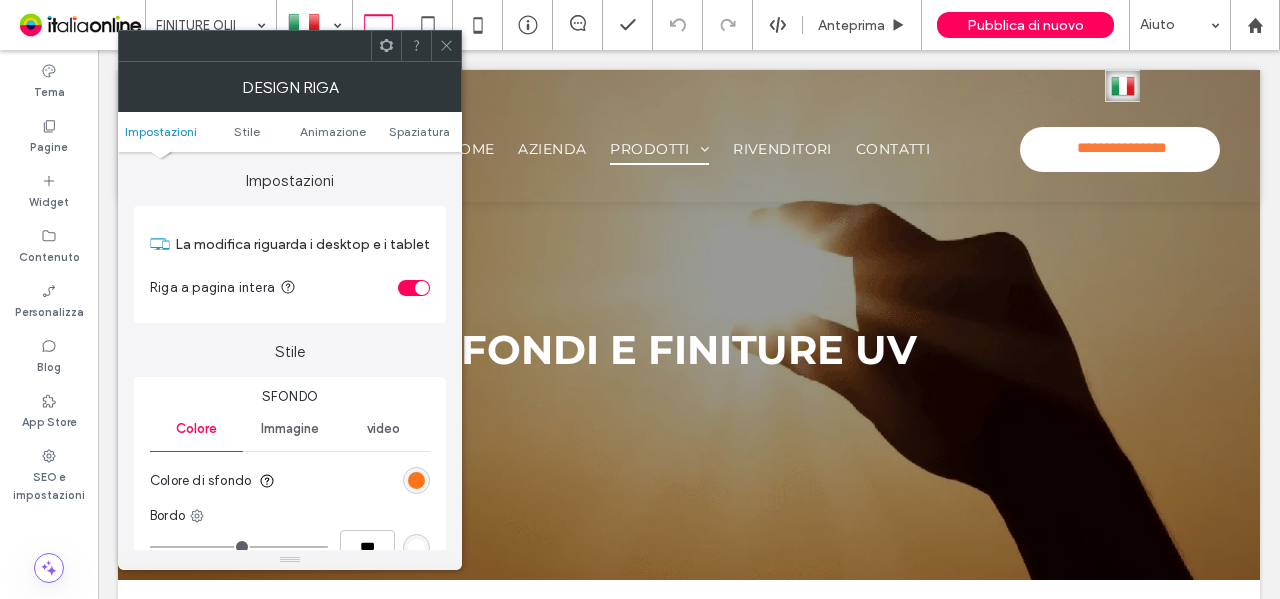 drag, startPoint x: 406, startPoint y: 476, endPoint x: 432, endPoint y: 463, distance: 29.068884 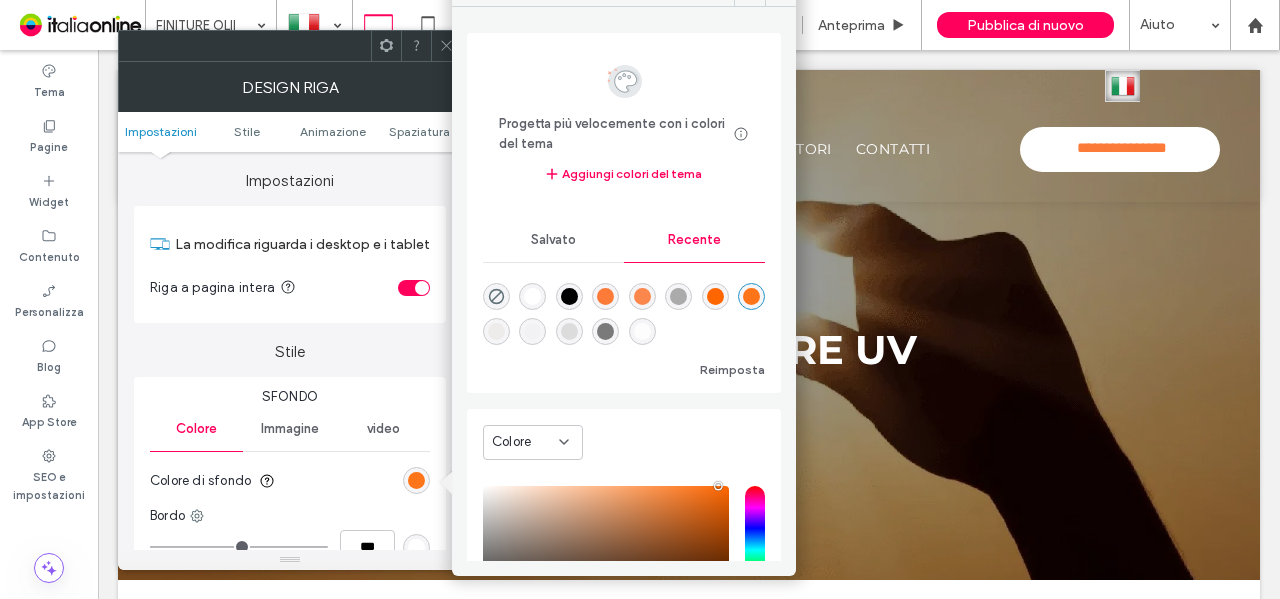 click at bounding box center (496, 331) 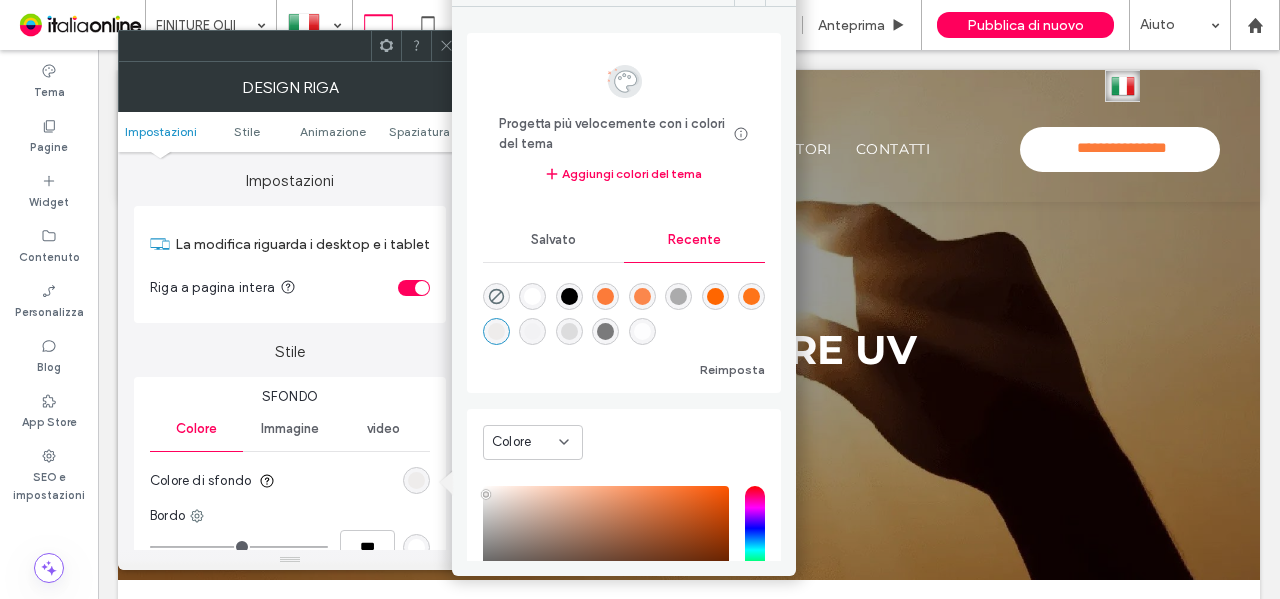 click at bounding box center (446, 46) 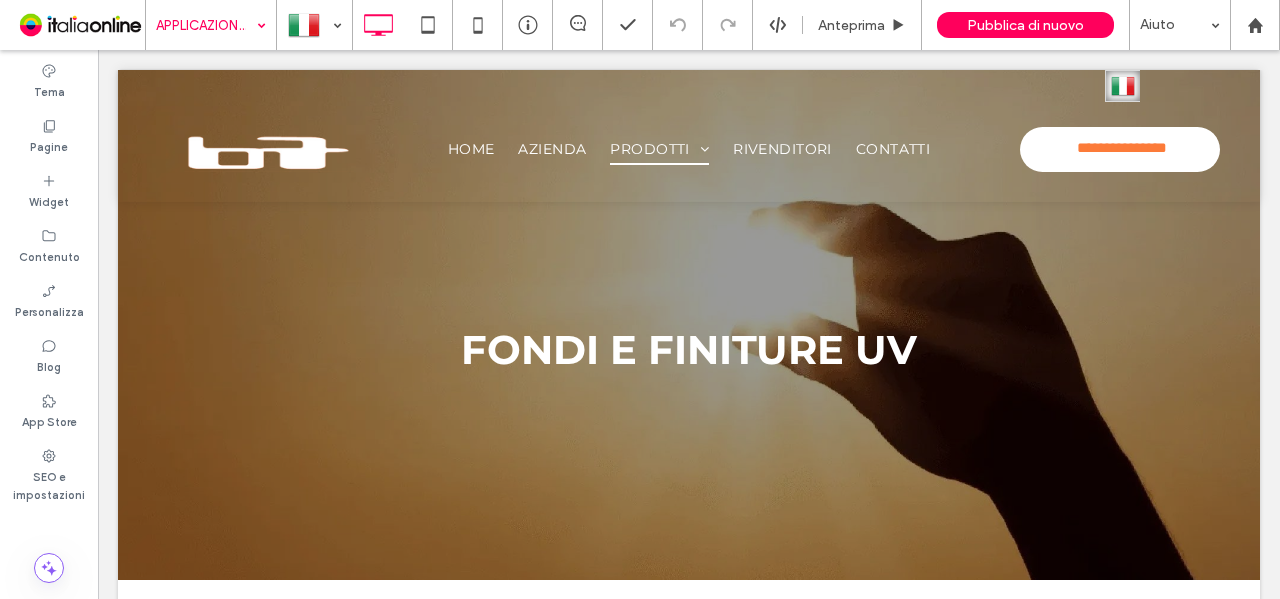 click at bounding box center [206, 25] 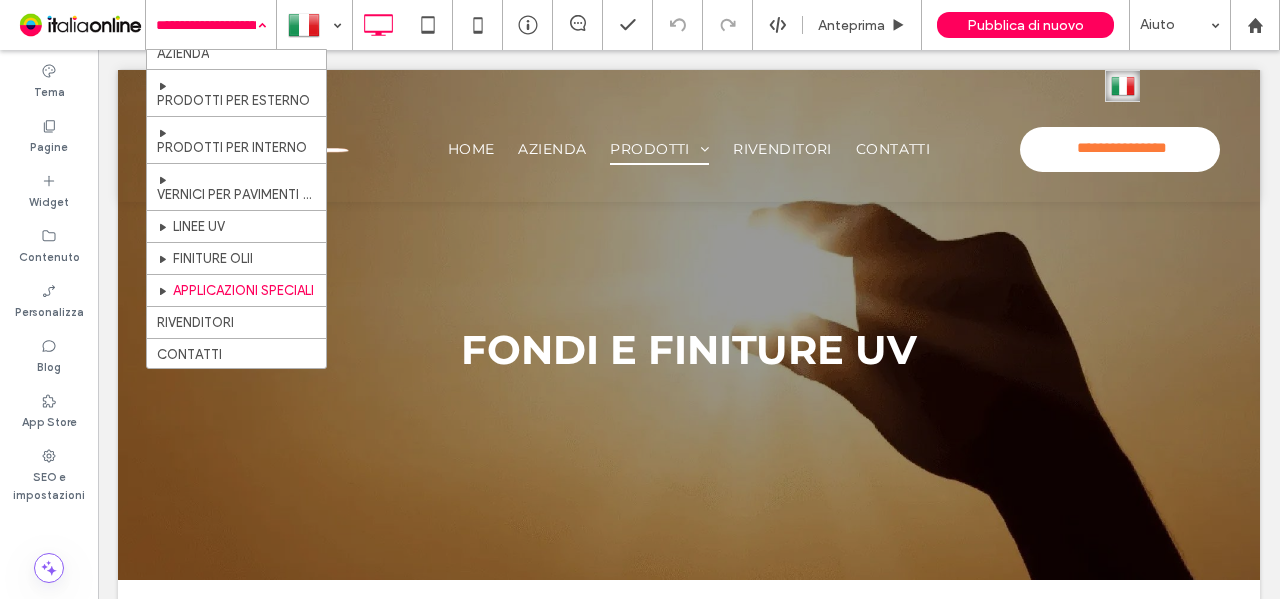scroll, scrollTop: 70, scrollLeft: 0, axis: vertical 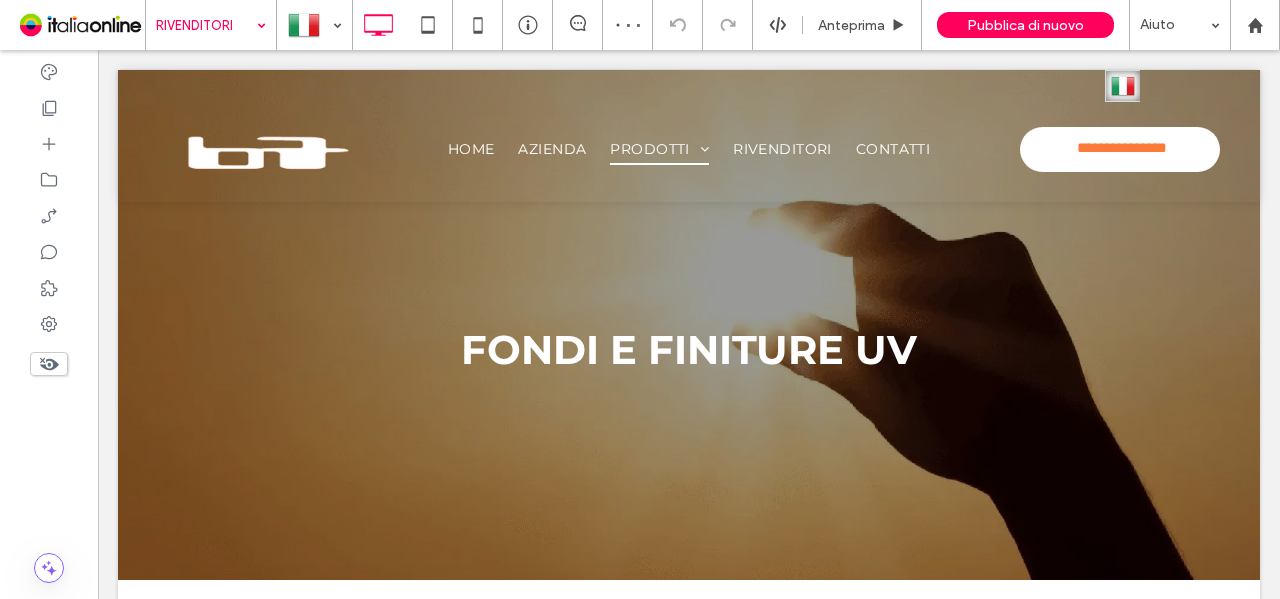 click at bounding box center (206, 25) 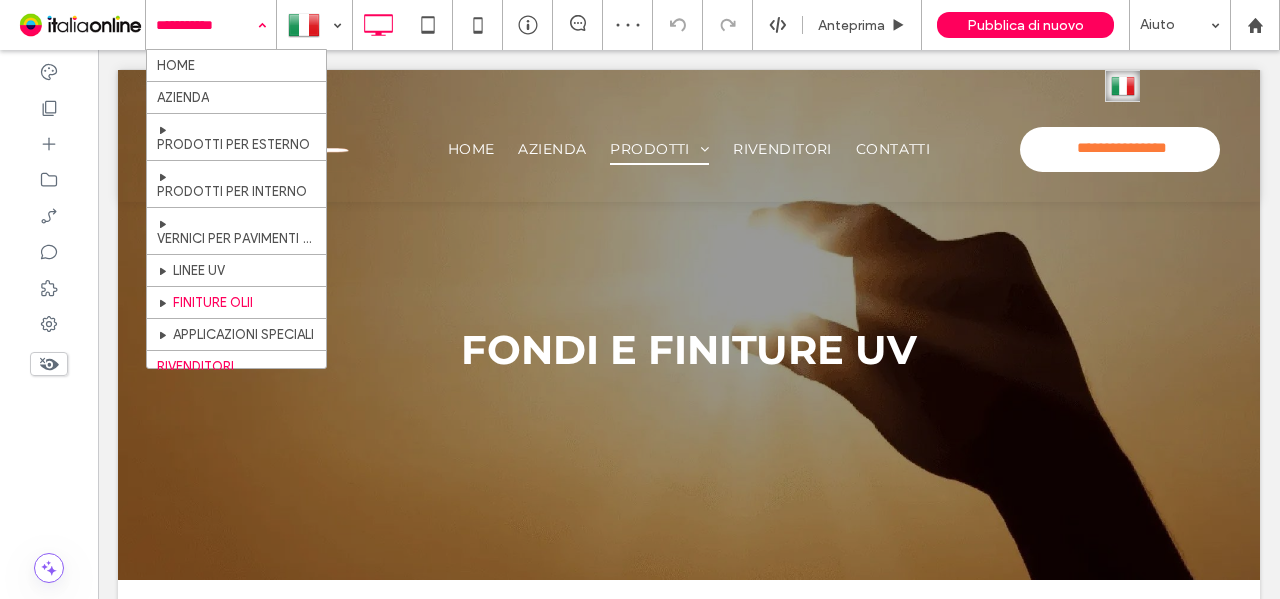 scroll, scrollTop: 70, scrollLeft: 0, axis: vertical 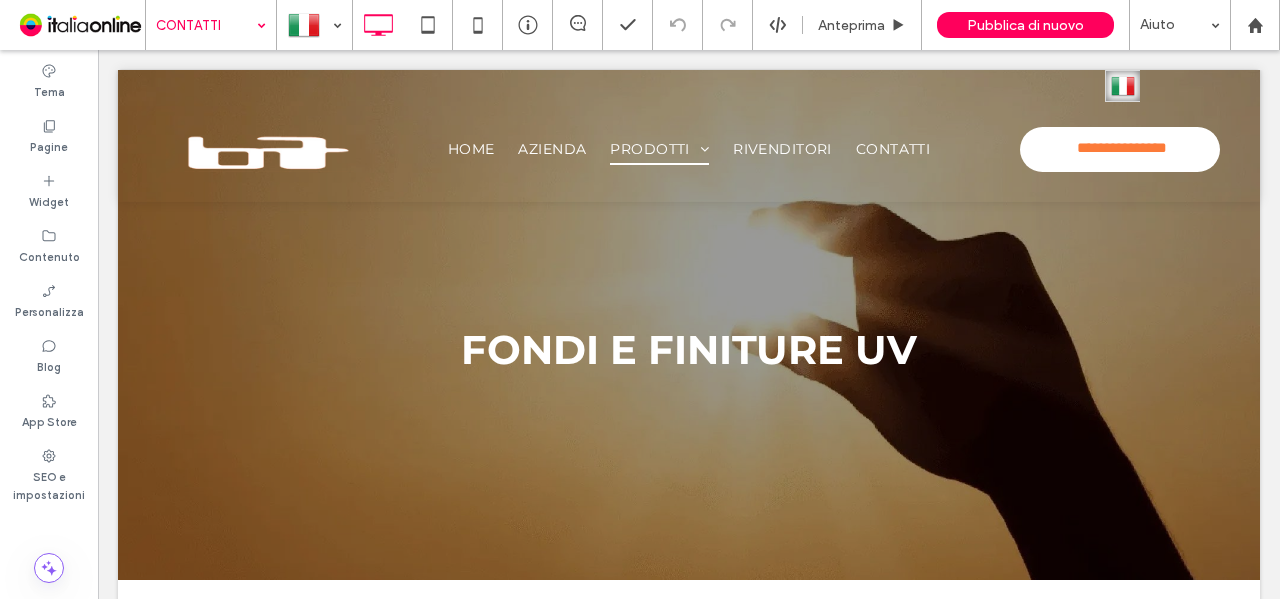 click at bounding box center (206, 25) 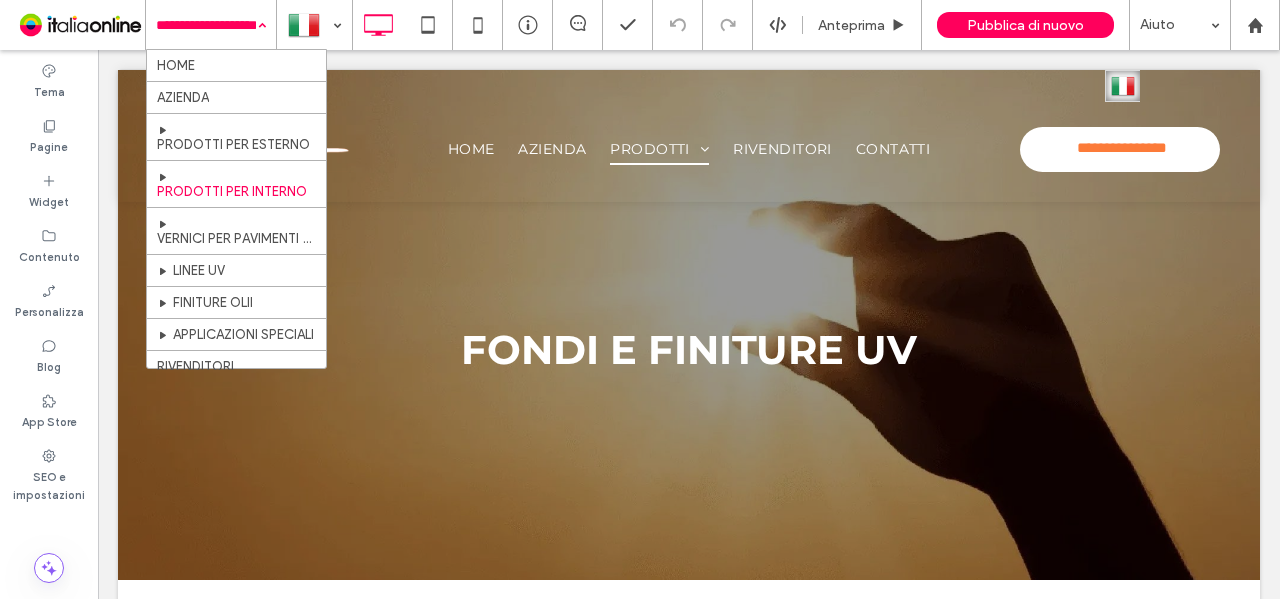 click at bounding box center (206, 25) 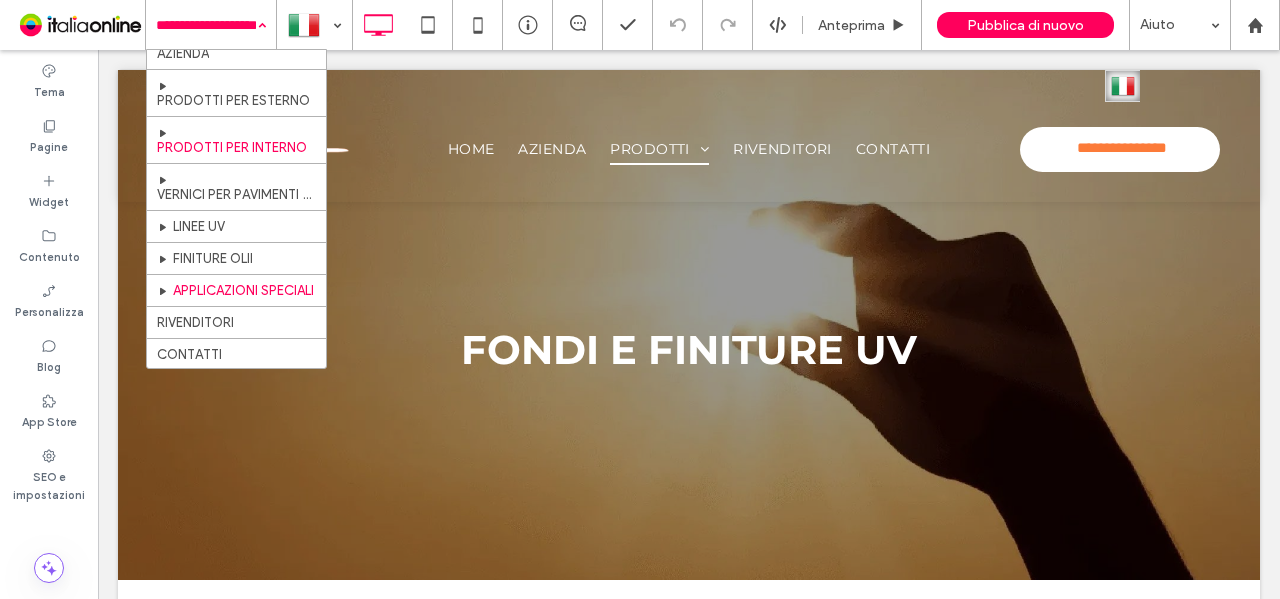 scroll, scrollTop: 70, scrollLeft: 0, axis: vertical 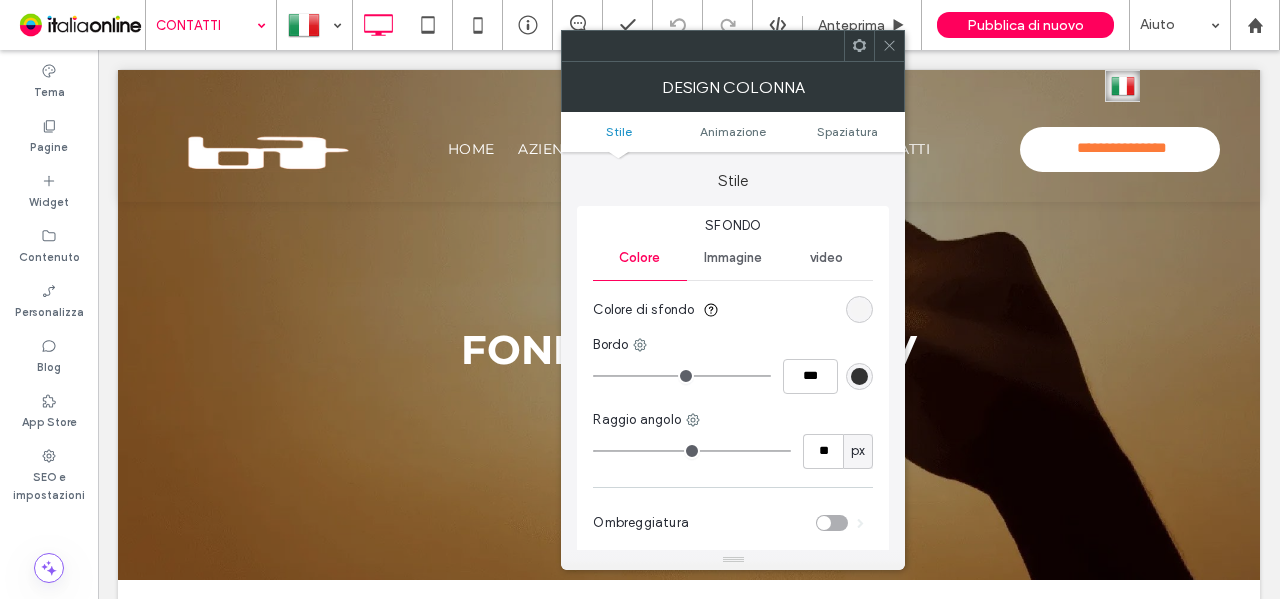 click 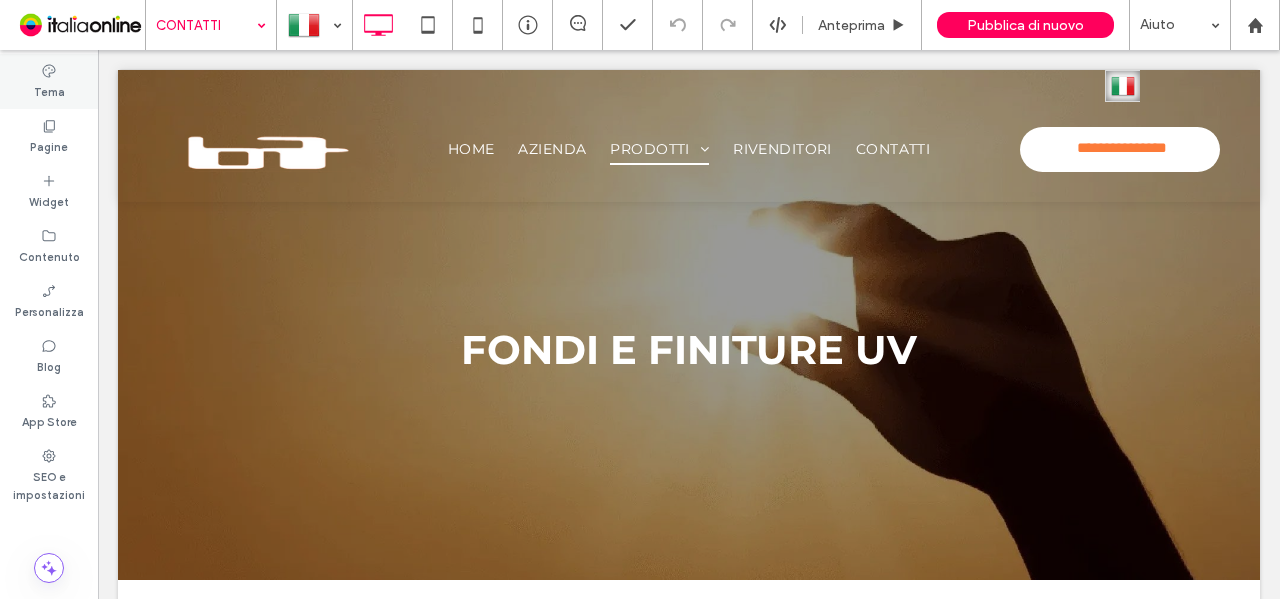 click on "Tema" at bounding box center (49, 81) 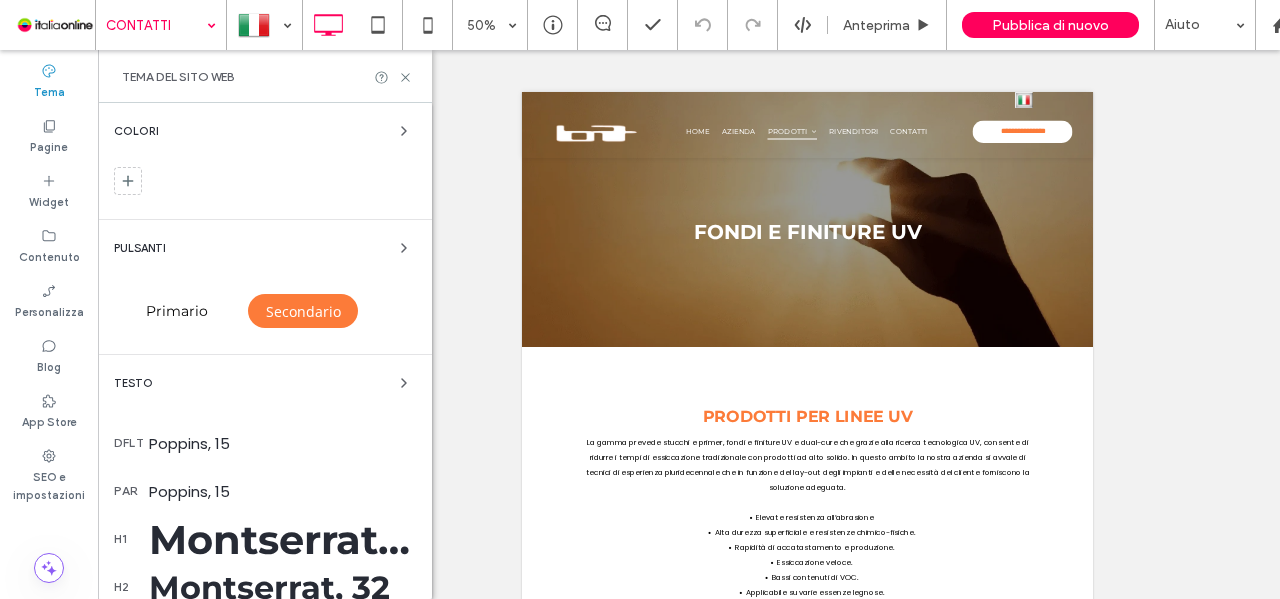 click on "Primario" at bounding box center [177, 311] 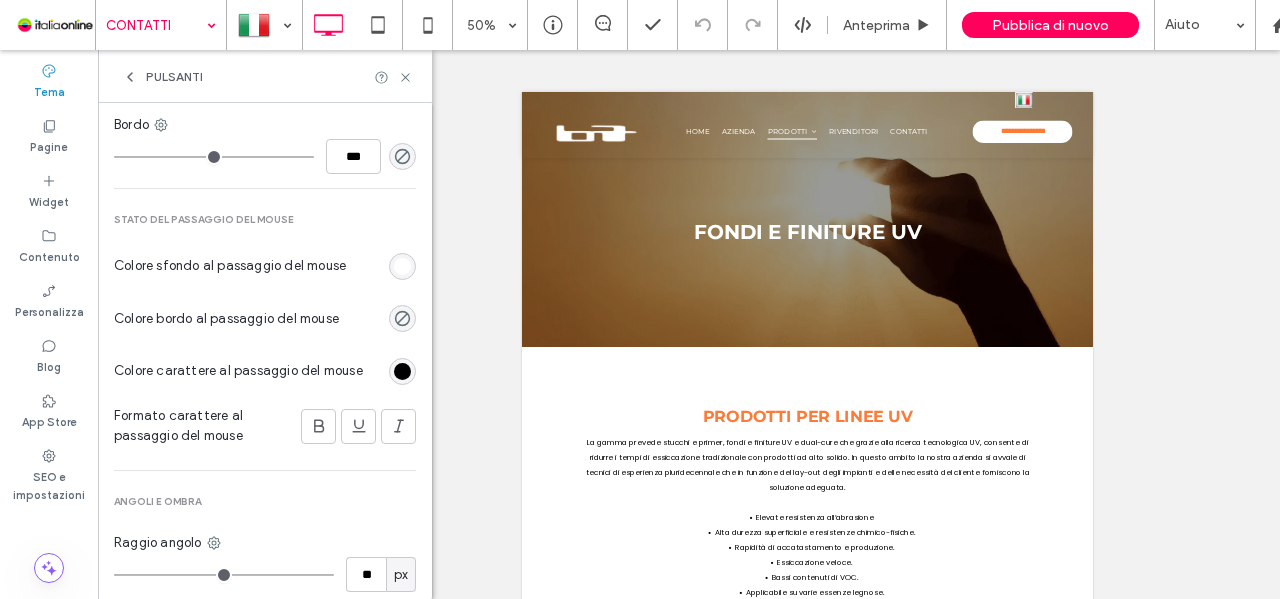 scroll, scrollTop: 928, scrollLeft: 0, axis: vertical 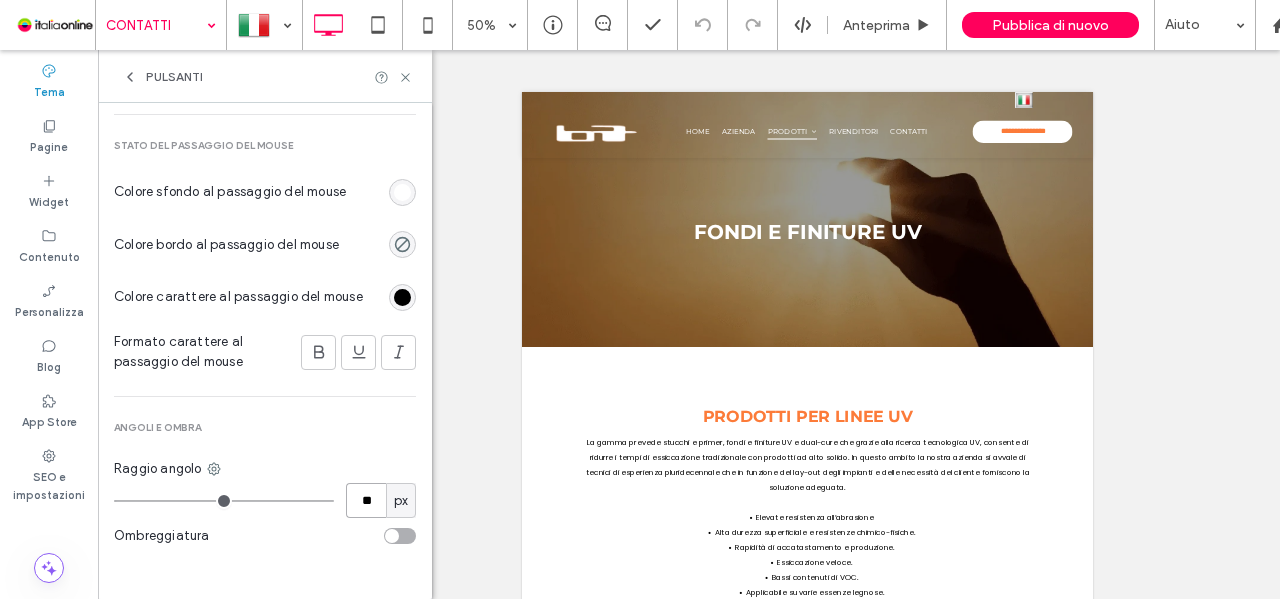 drag, startPoint x: 357, startPoint y: 491, endPoint x: 324, endPoint y: 492, distance: 33.01515 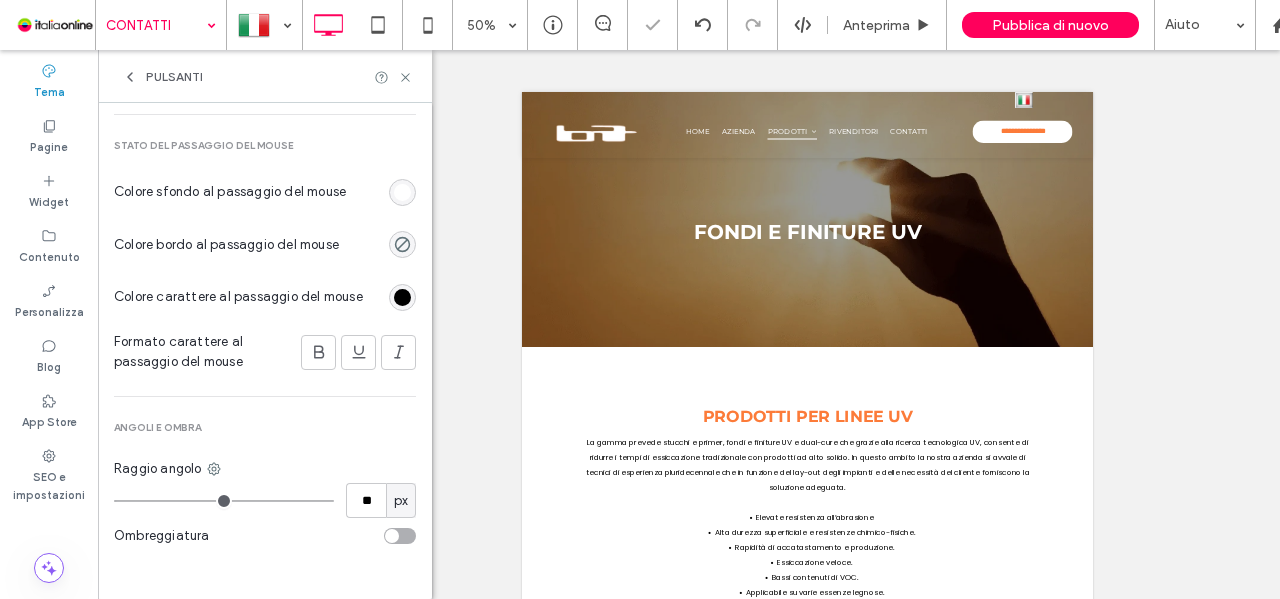 click on "Angoli e ombra" at bounding box center (265, 428) 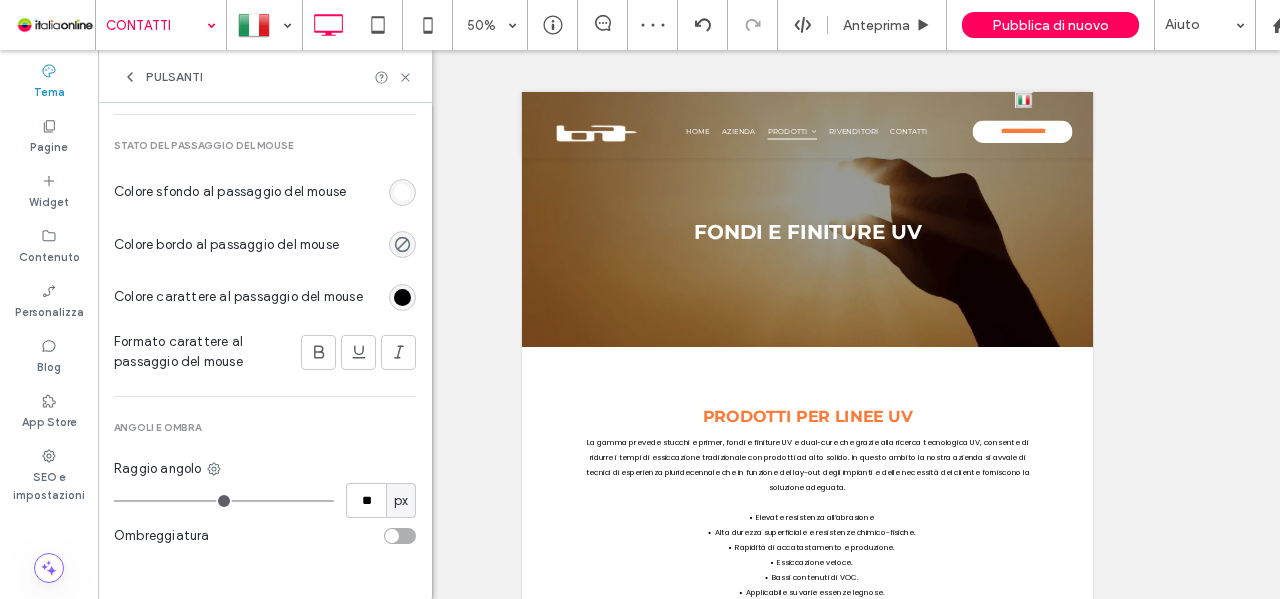 drag, startPoint x: 371, startPoint y: 443, endPoint x: 378, endPoint y: 417, distance: 26.925823 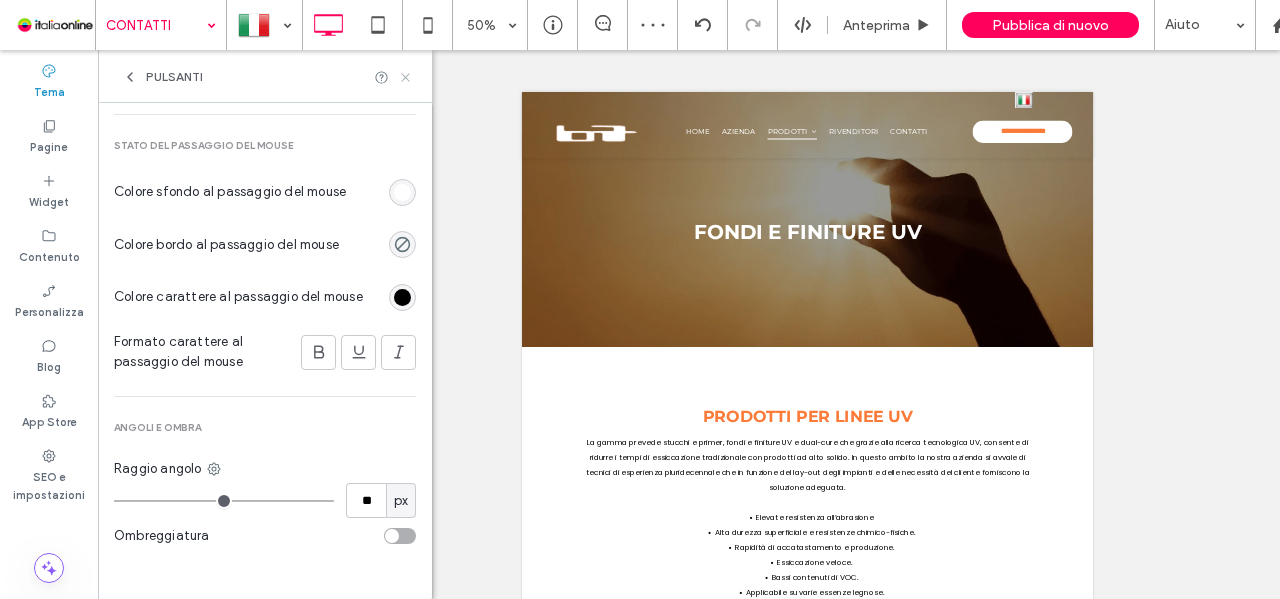 click 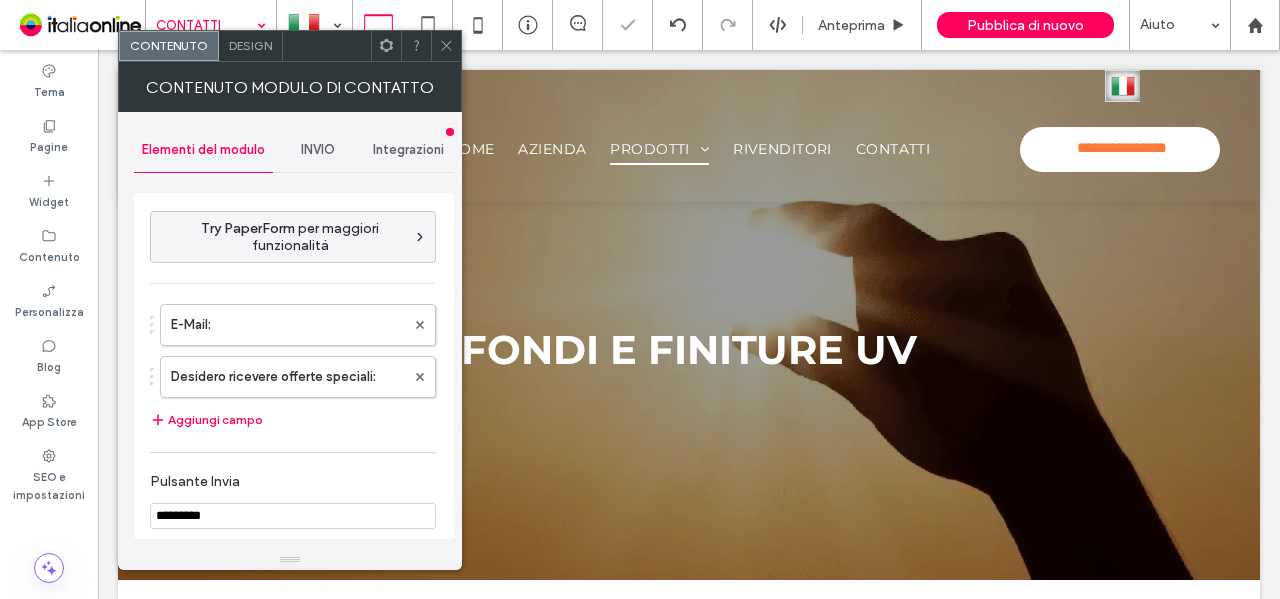 click on "Design" at bounding box center (250, 45) 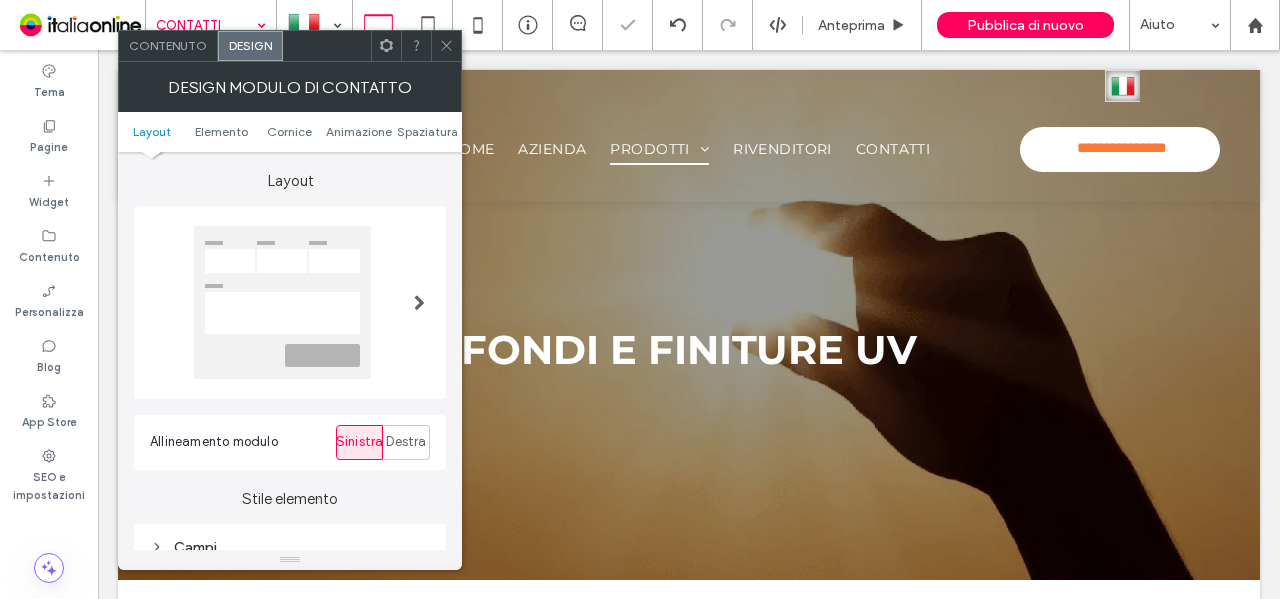 scroll, scrollTop: 400, scrollLeft: 0, axis: vertical 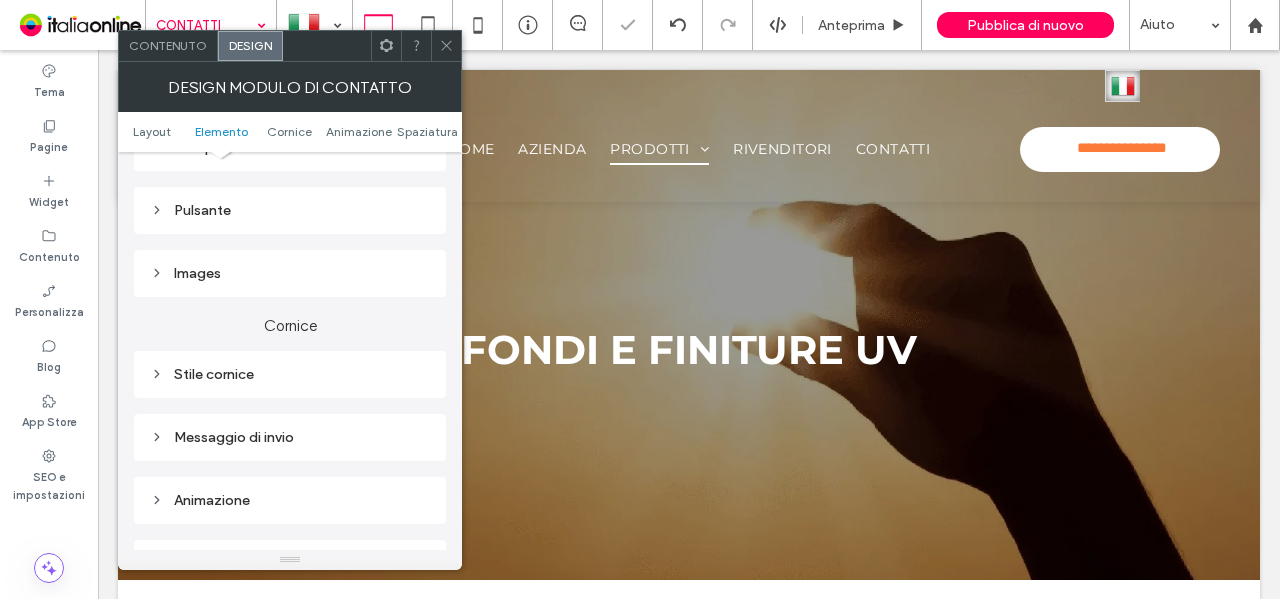 click on "Pulsante" at bounding box center [290, 210] 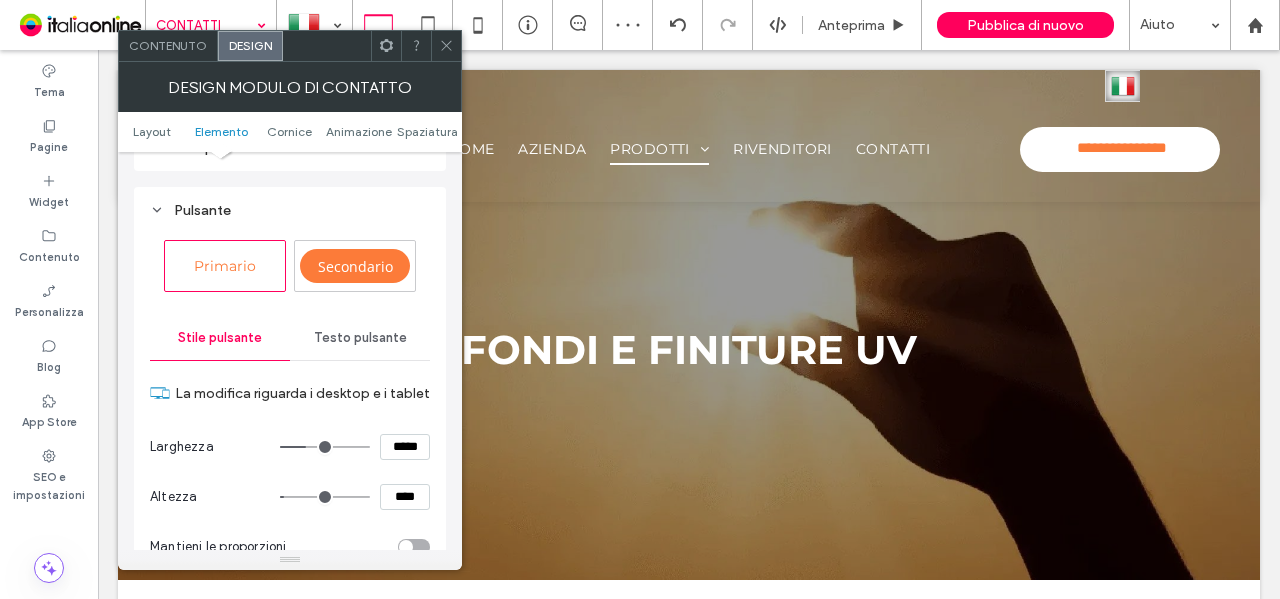 click on "Primario" at bounding box center [225, 266] 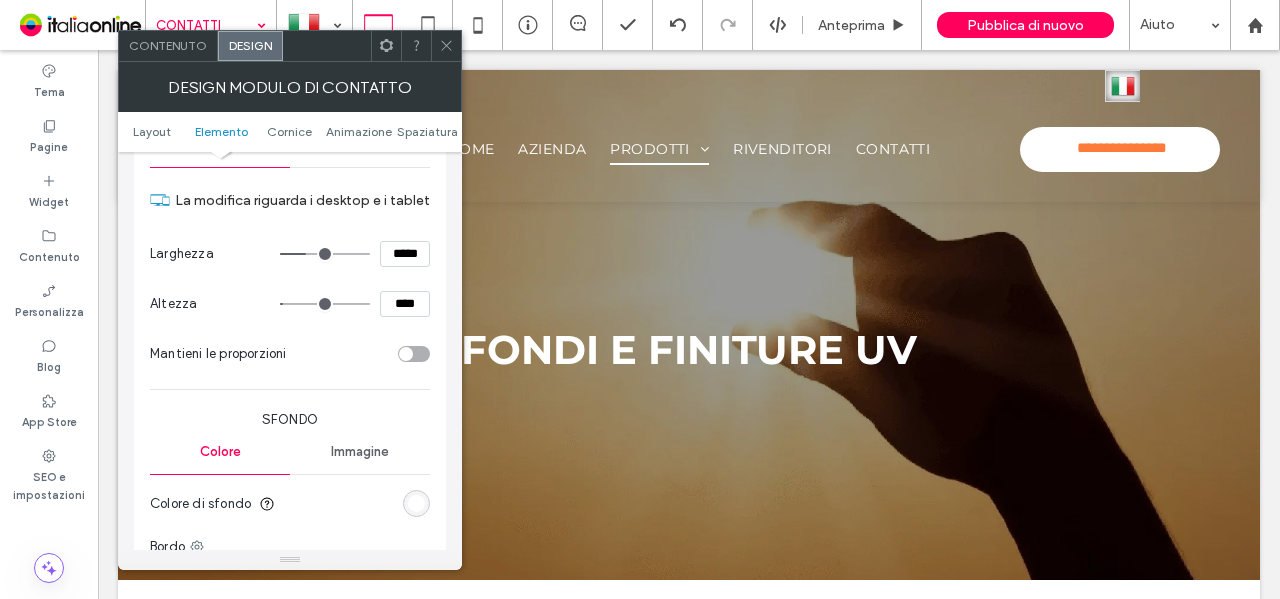 scroll, scrollTop: 600, scrollLeft: 0, axis: vertical 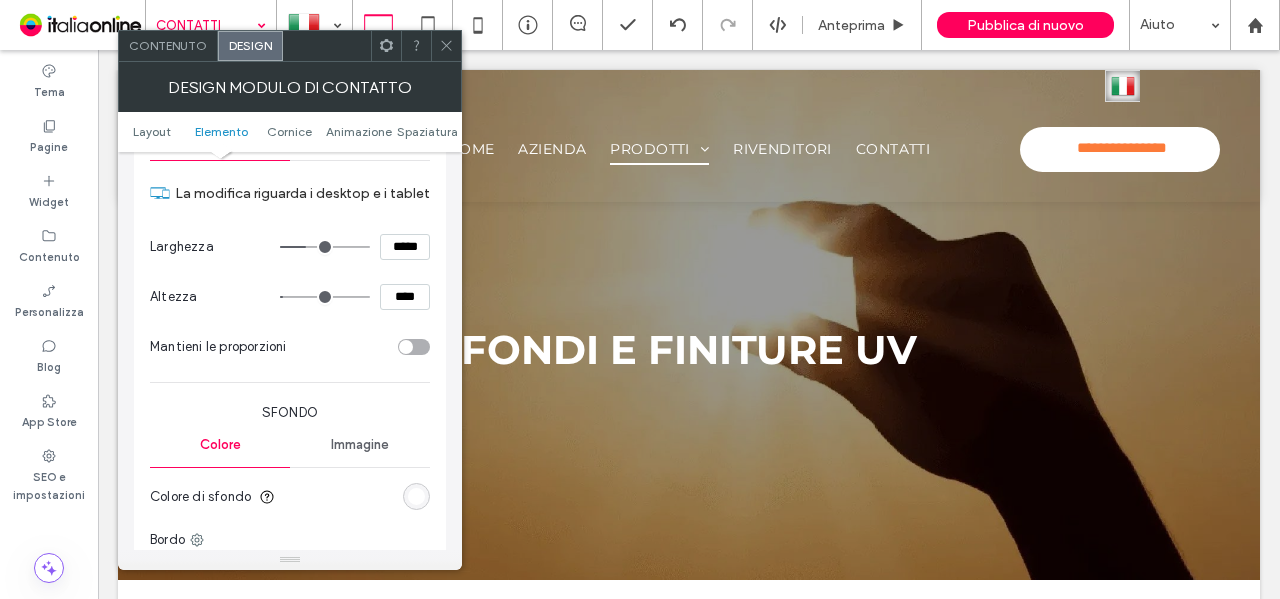 click on "*****" at bounding box center [405, 247] 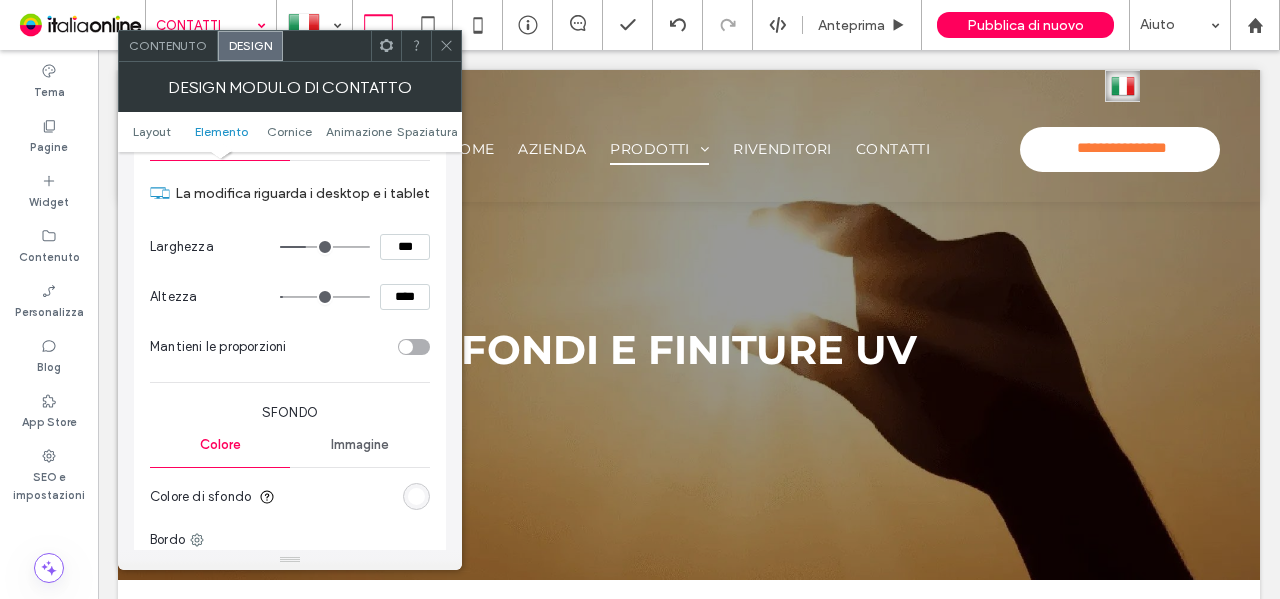 type on "***" 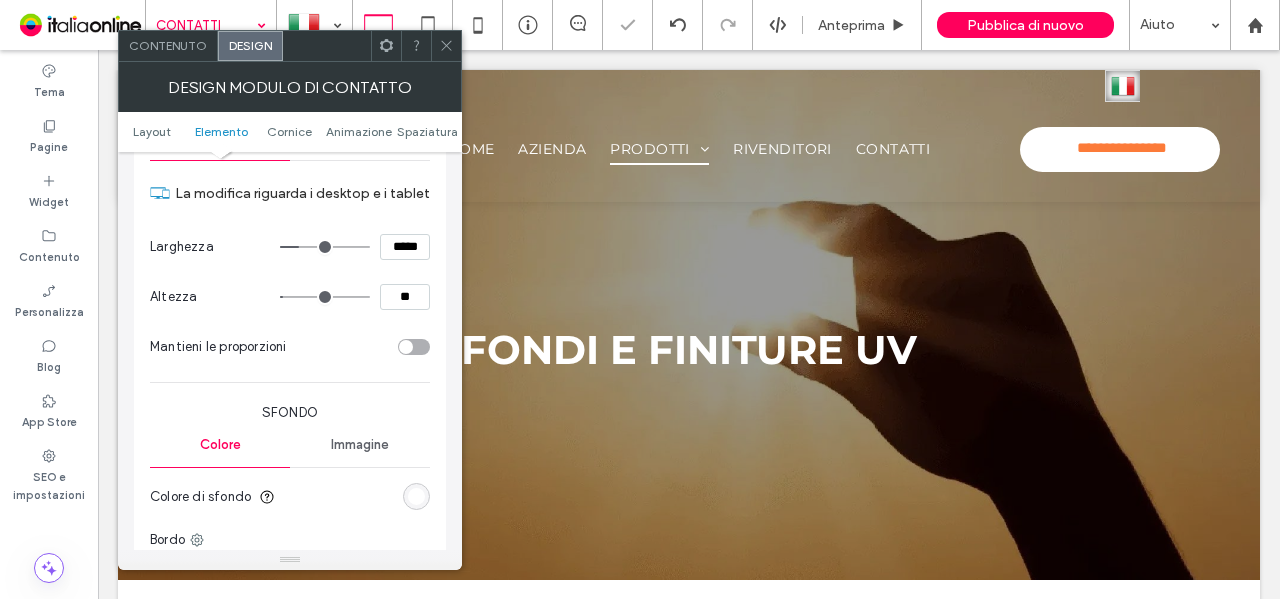 type on "**" 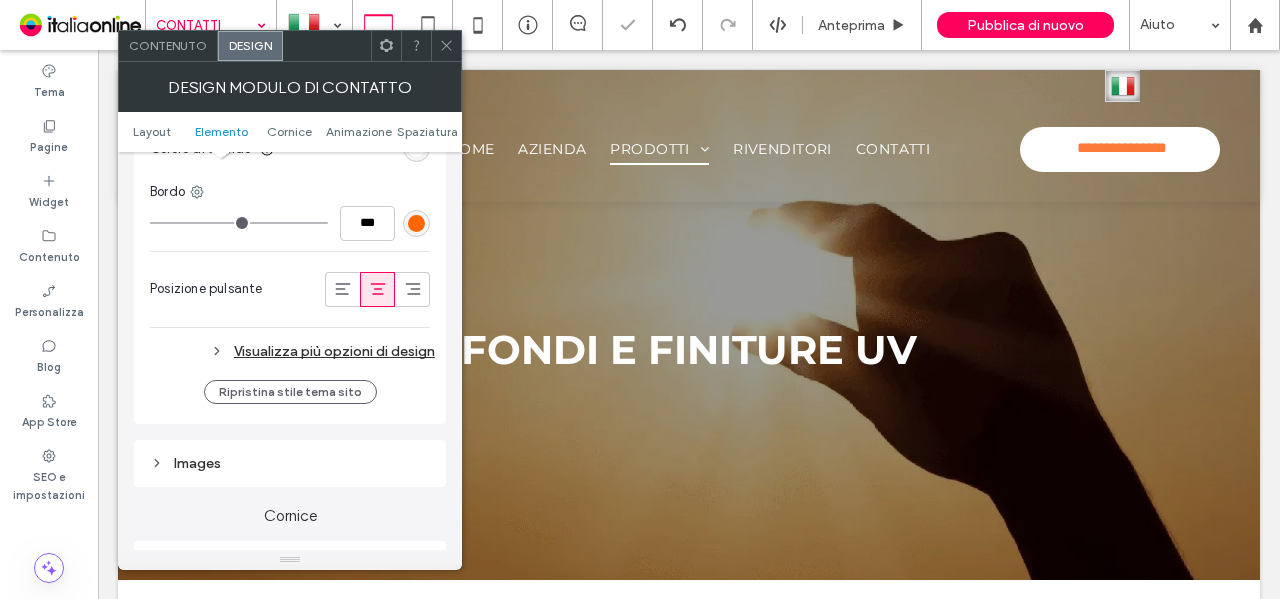 scroll, scrollTop: 1118, scrollLeft: 0, axis: vertical 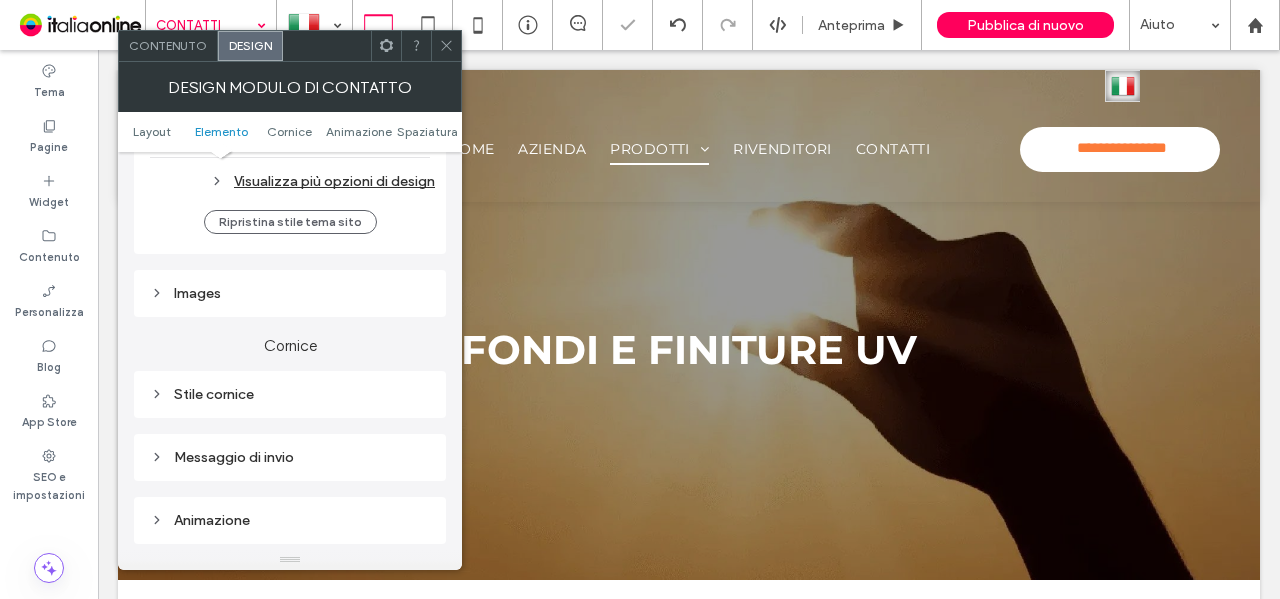 click on "La modifica riguarda i desktop e i tablet Larghezza ***** Altezza **** Mantieni le proporzioni Sfondo Colore Immagine Colore di sfondo Bordo *** Posizione pulsante Visualizza più opzioni di design" at bounding box center (290, -77) 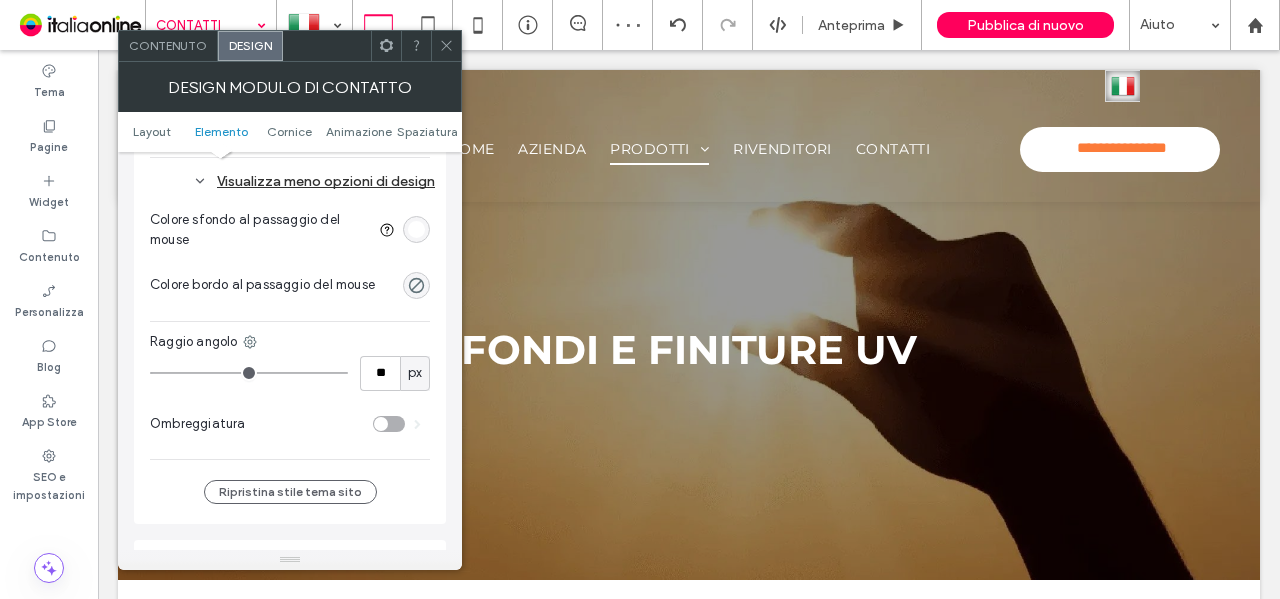 click 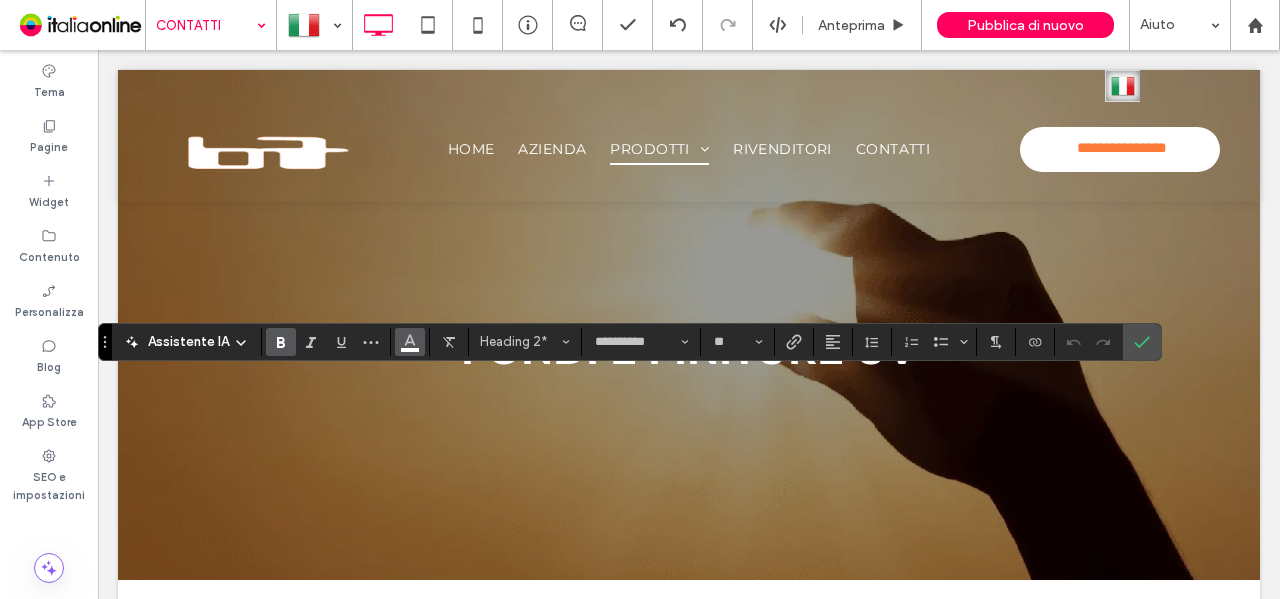 click at bounding box center (410, 340) 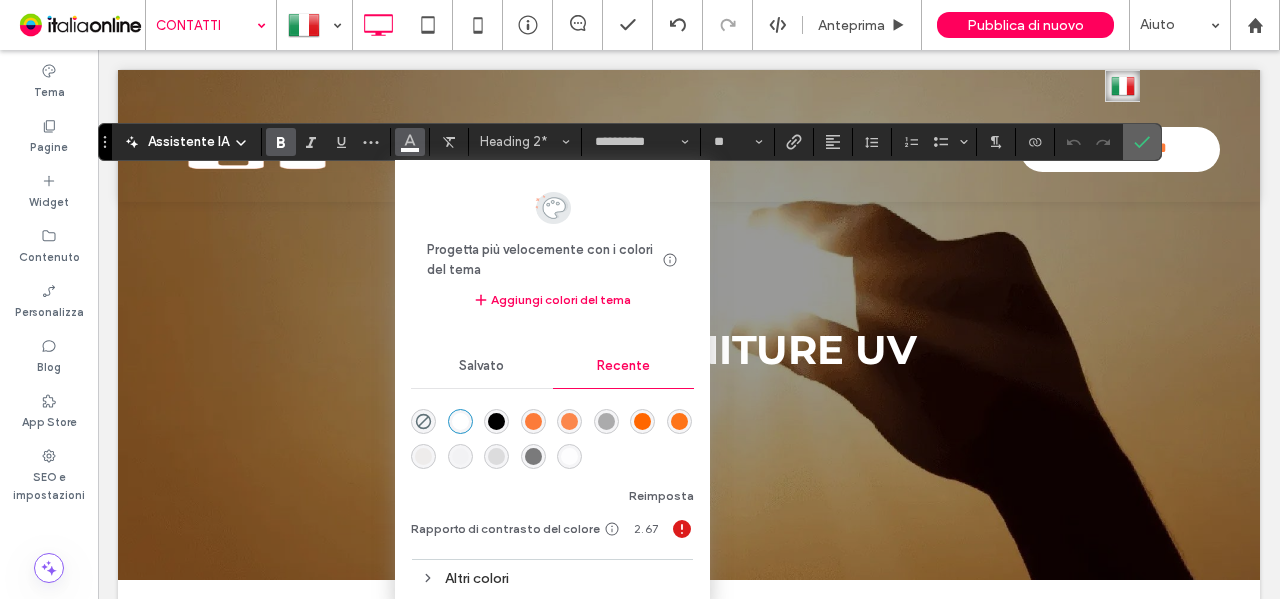 click at bounding box center [1142, 142] 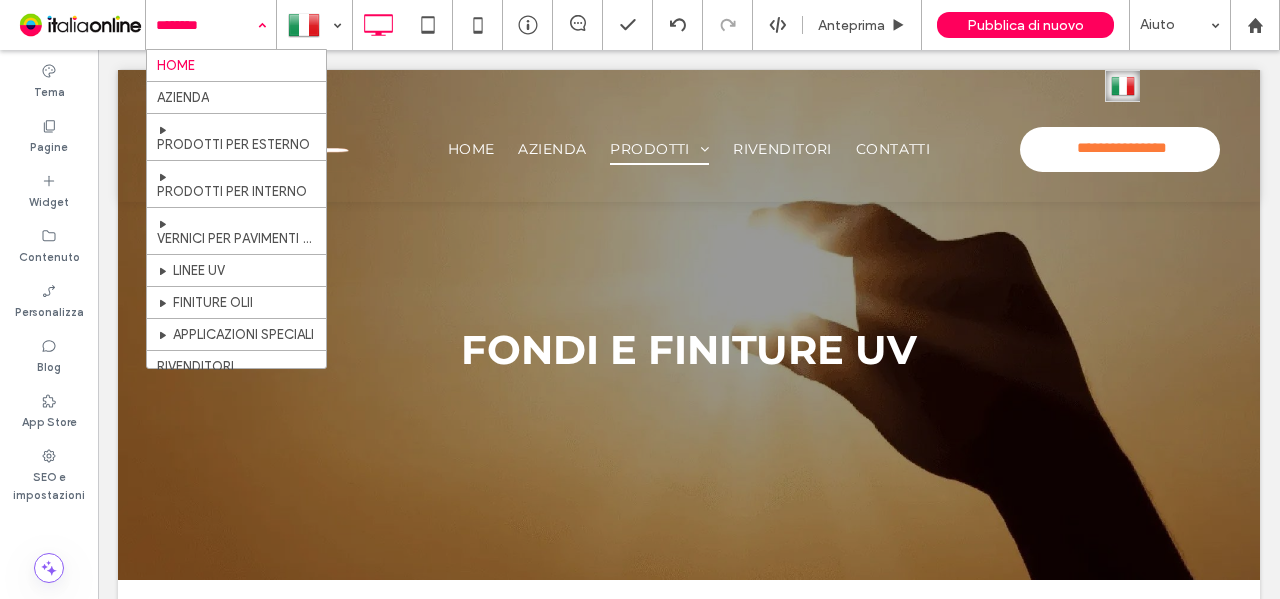 drag, startPoint x: 244, startPoint y: 30, endPoint x: 237, endPoint y: 61, distance: 31.780497 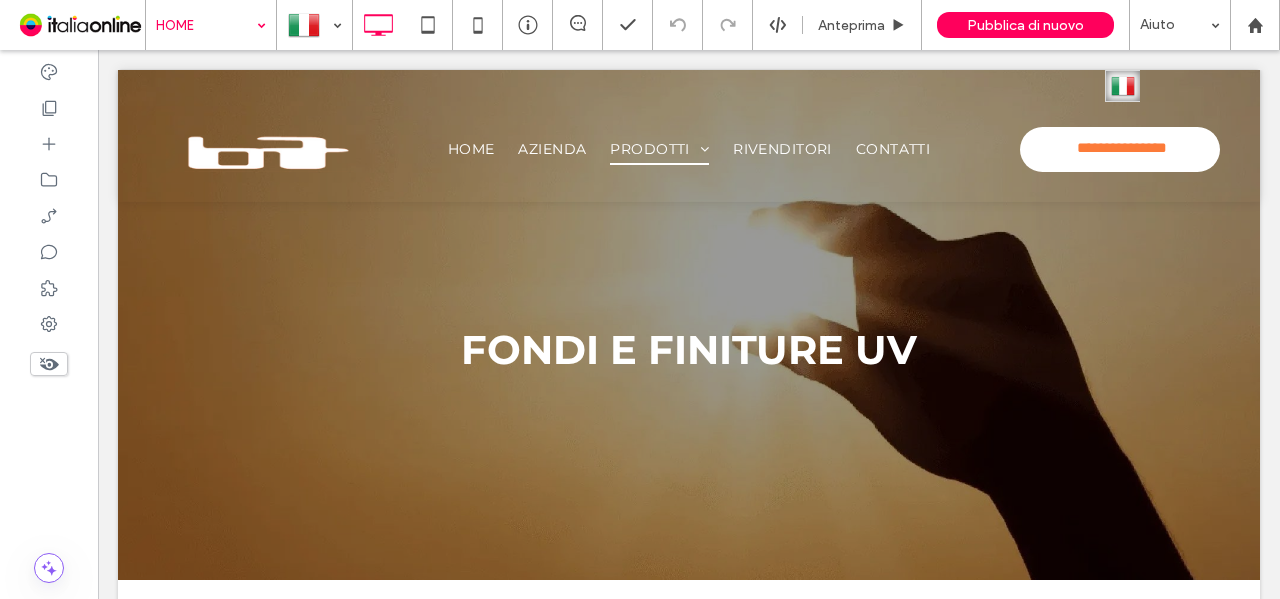 click at bounding box center [206, 25] 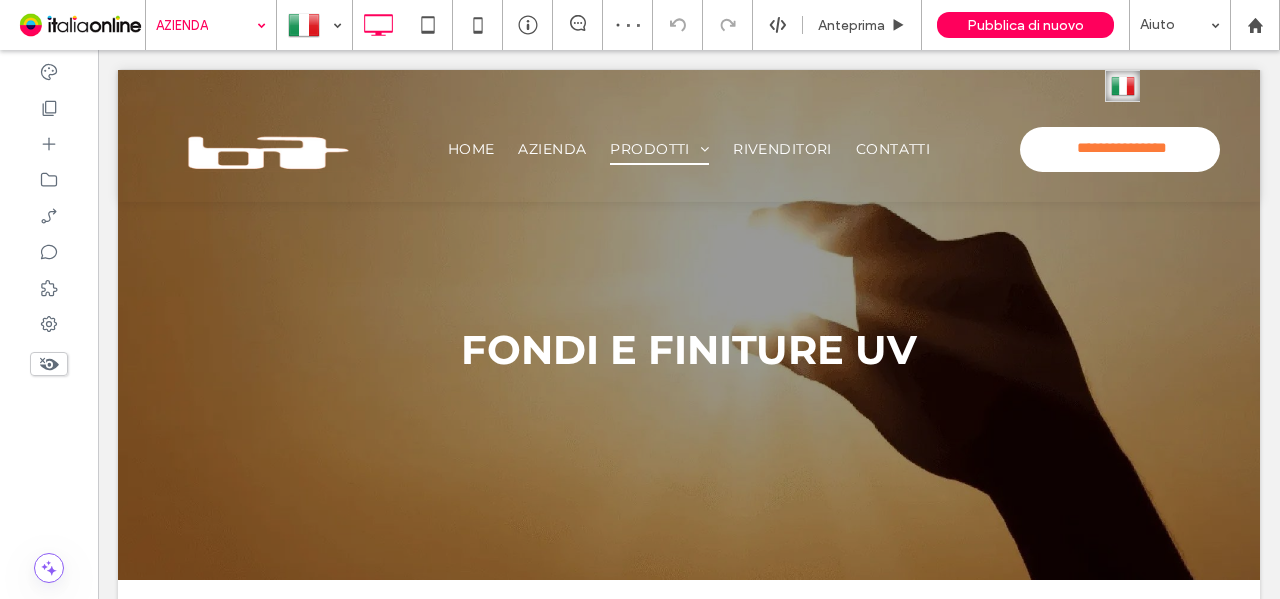 click at bounding box center [206, 25] 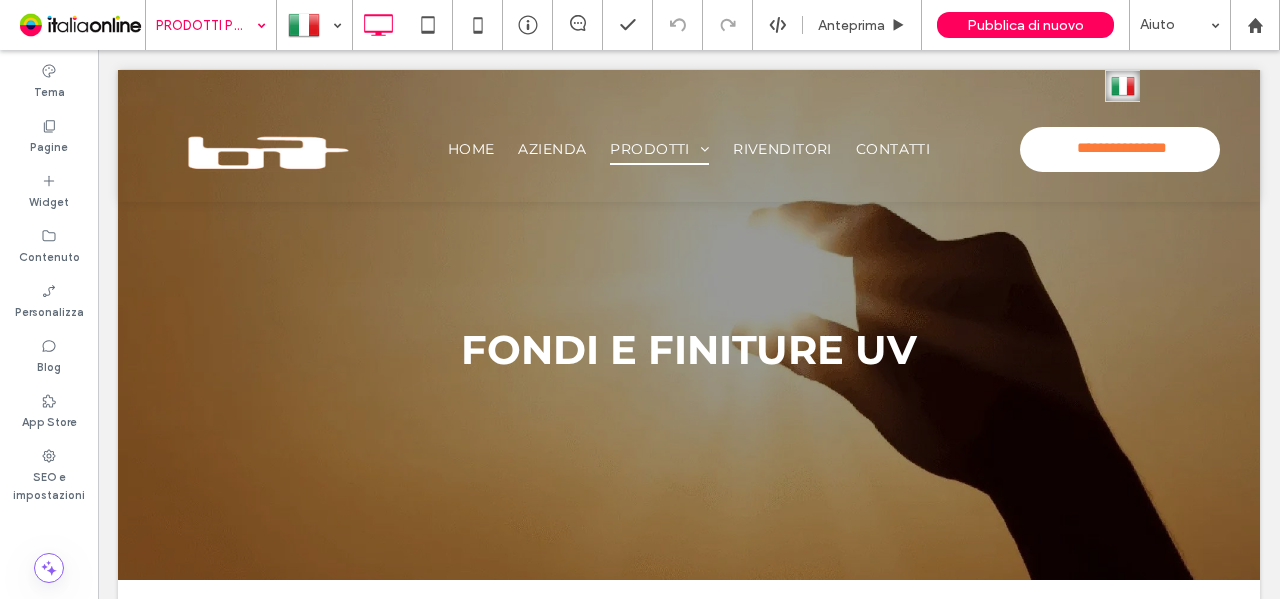 click at bounding box center [206, 25] 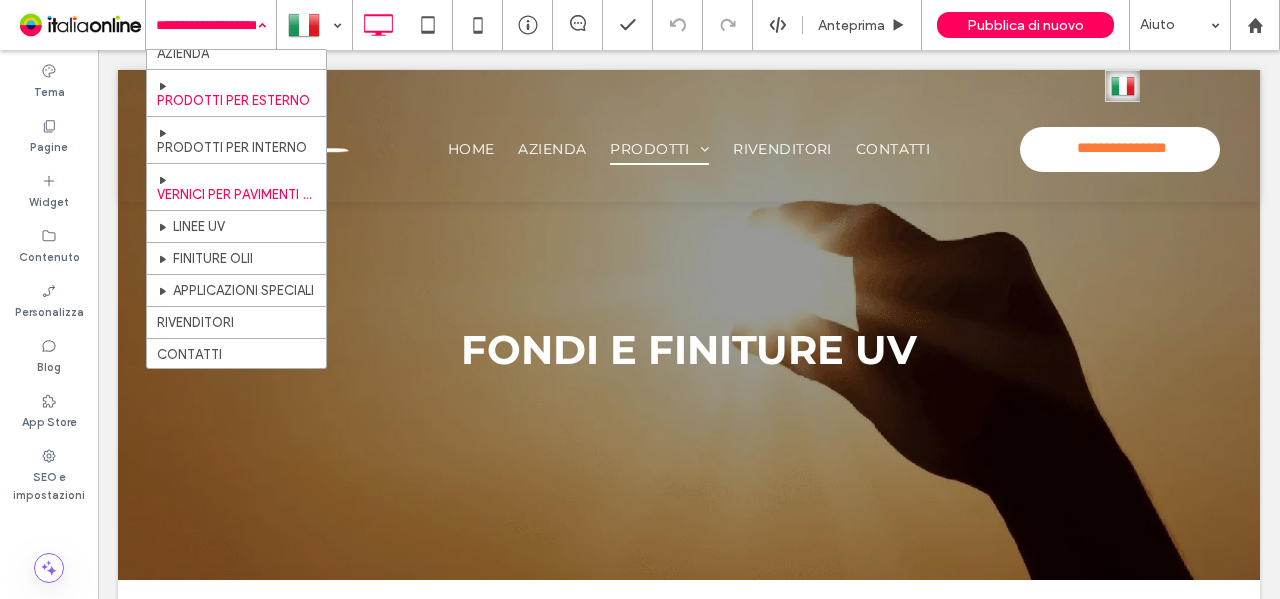 scroll, scrollTop: 70, scrollLeft: 0, axis: vertical 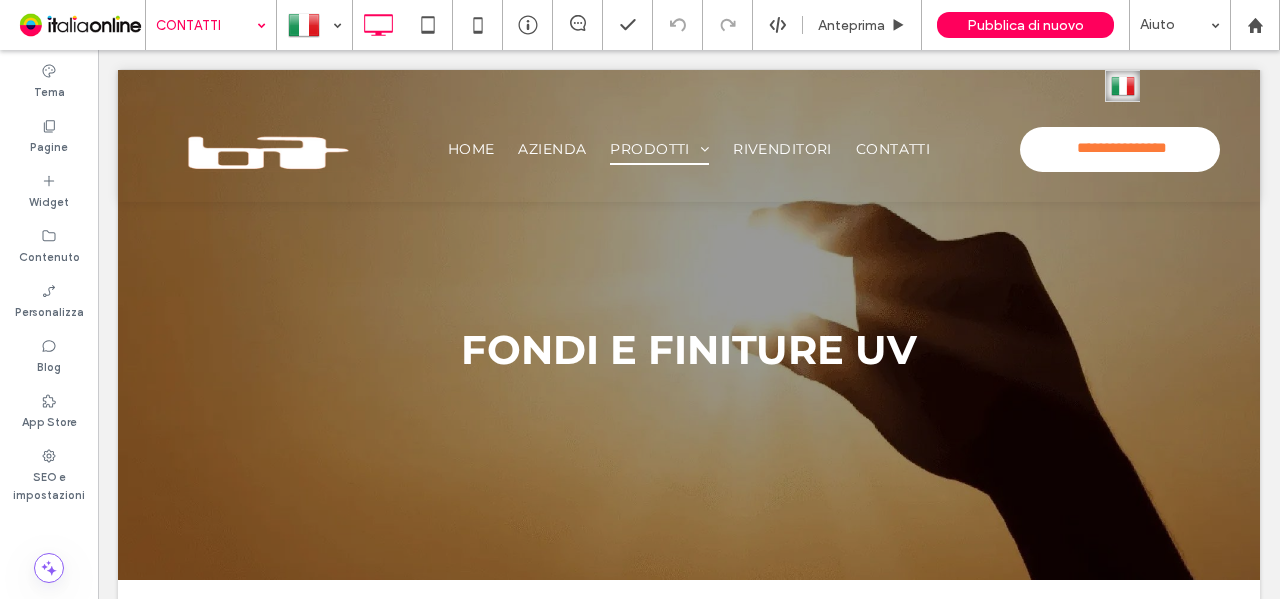 click at bounding box center [640, 299] 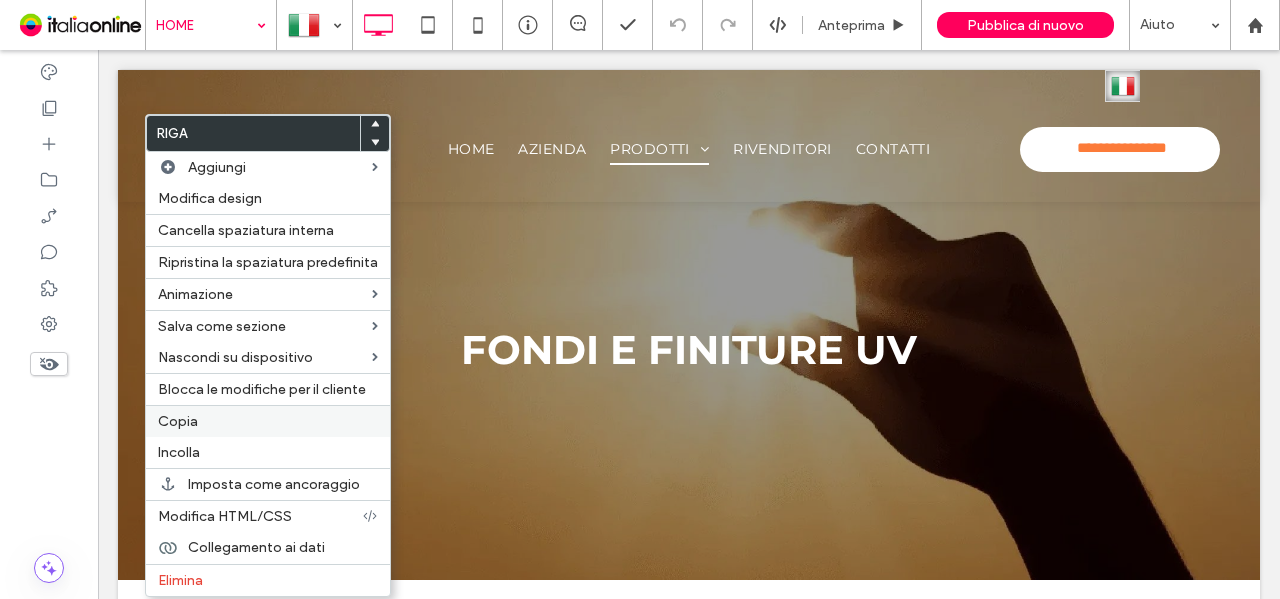 click on "Copia" at bounding box center [178, 421] 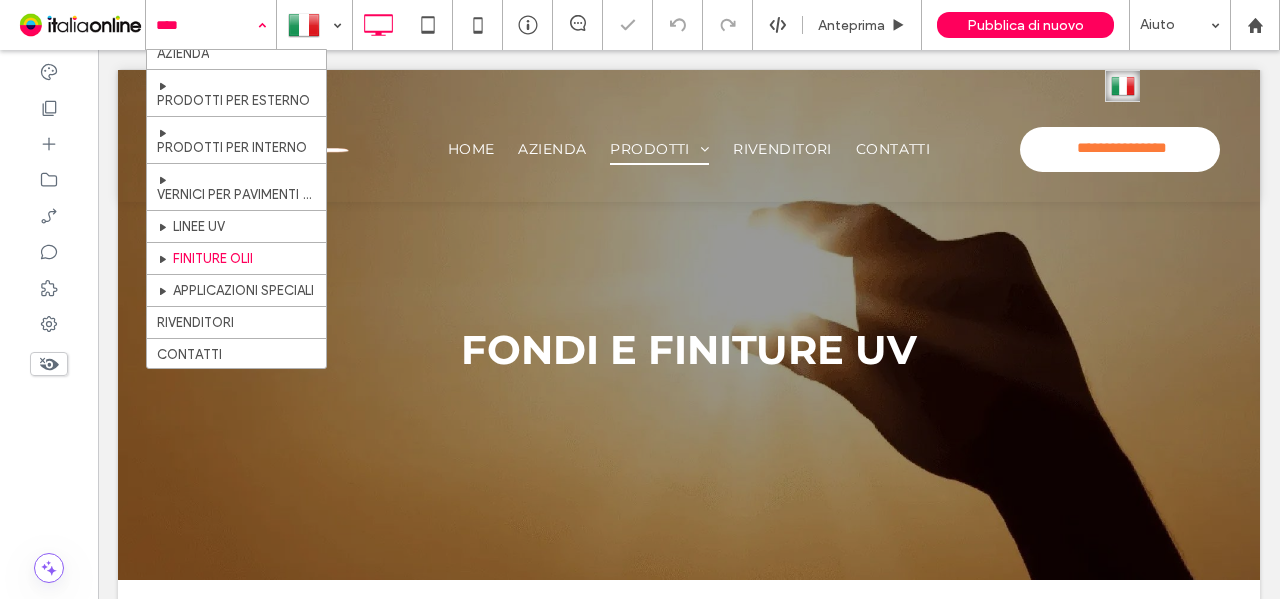 scroll, scrollTop: 70, scrollLeft: 0, axis: vertical 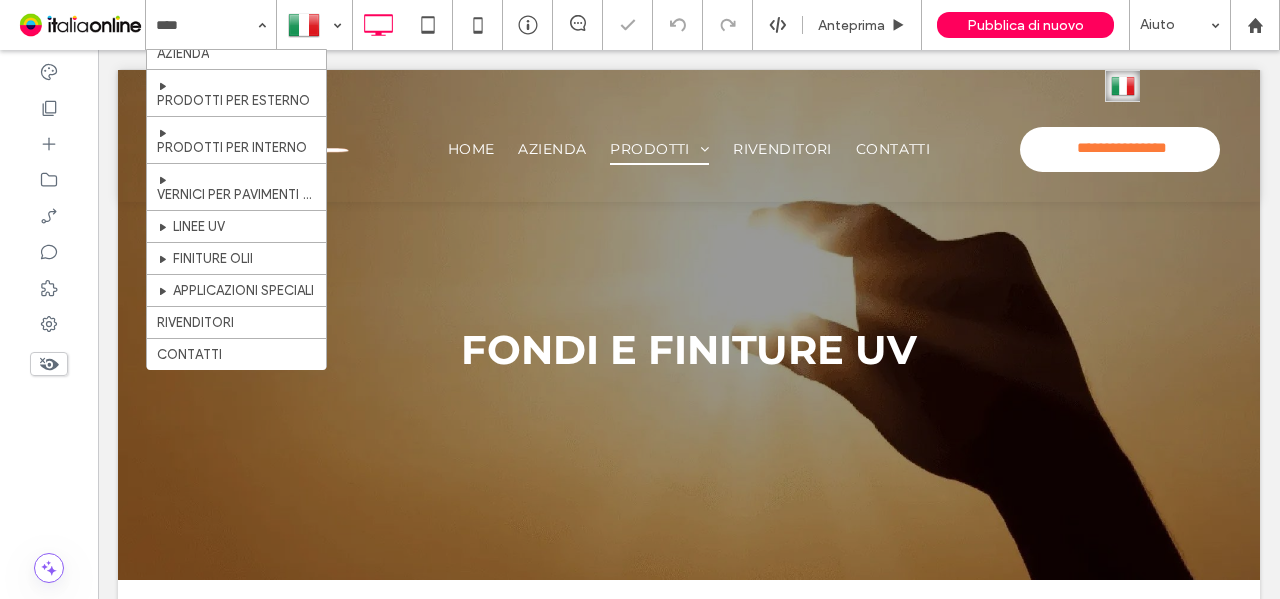 drag, startPoint x: 215, startPoint y: 350, endPoint x: 233, endPoint y: 350, distance: 18 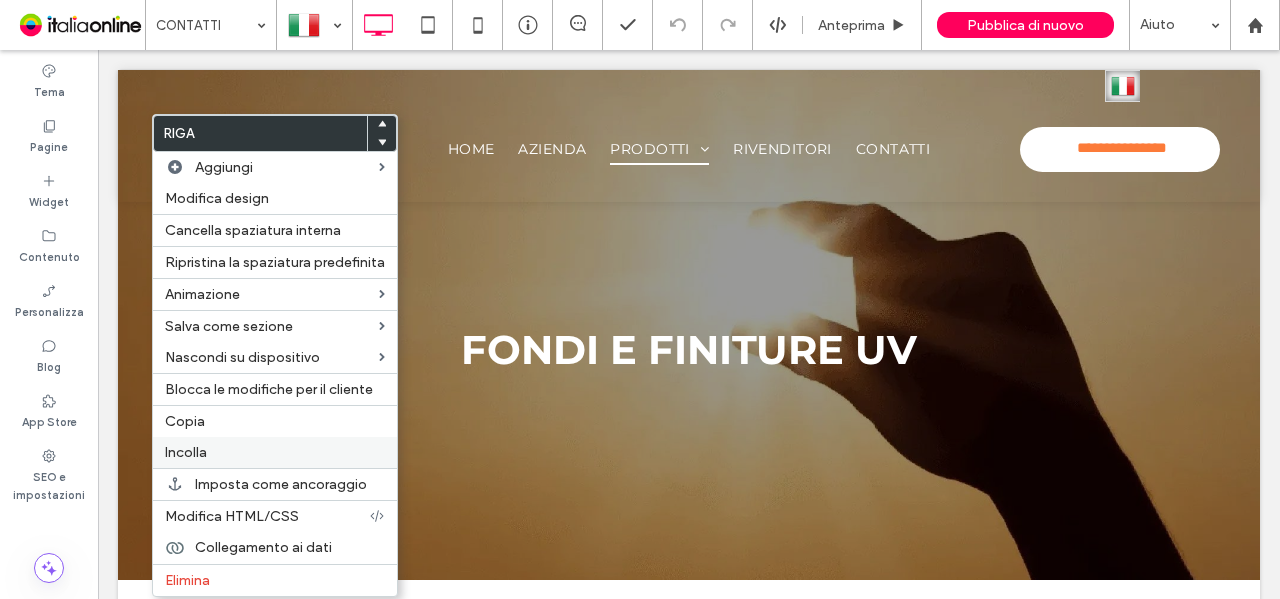 click on "Incolla" at bounding box center (275, 452) 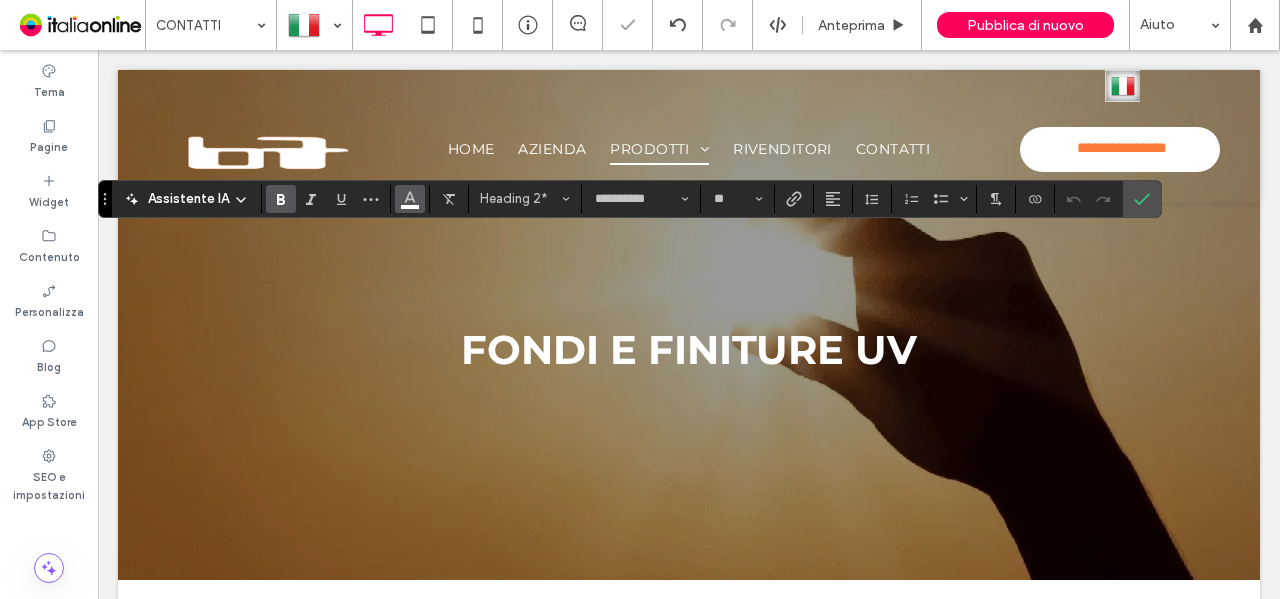 click 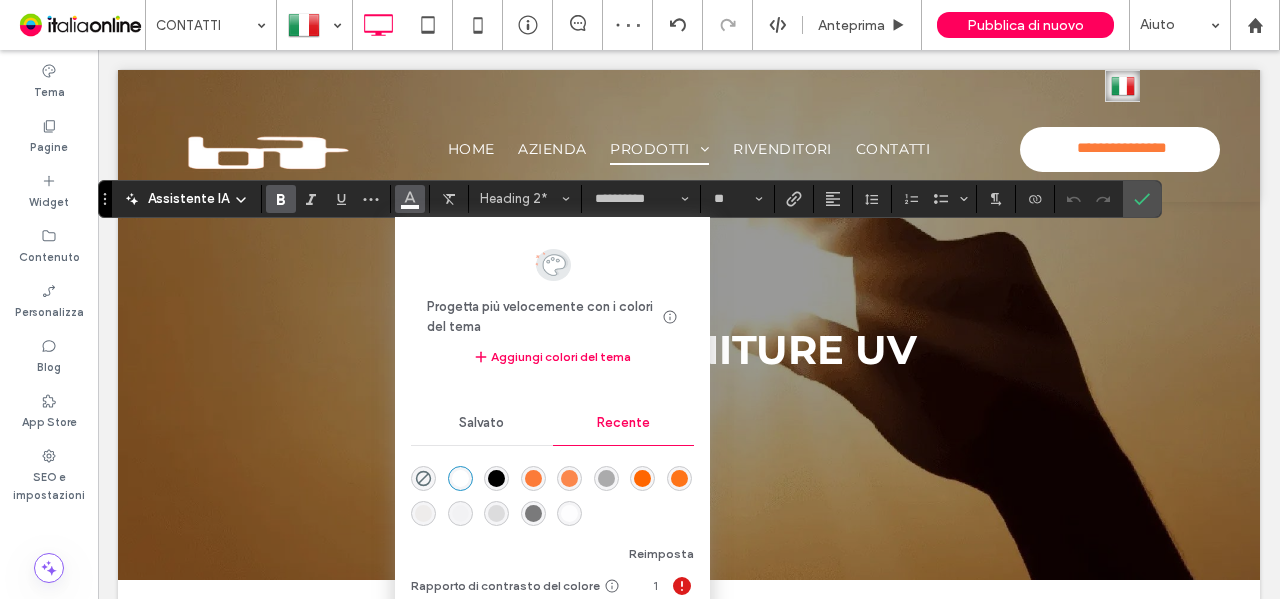 click at bounding box center (533, 478) 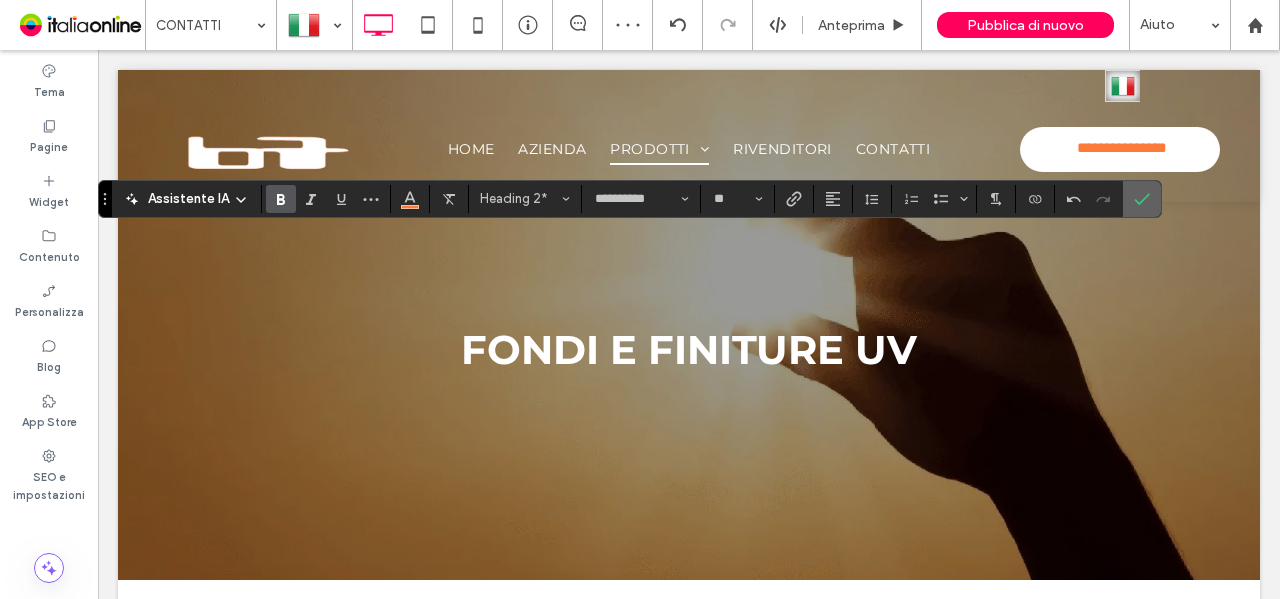 click 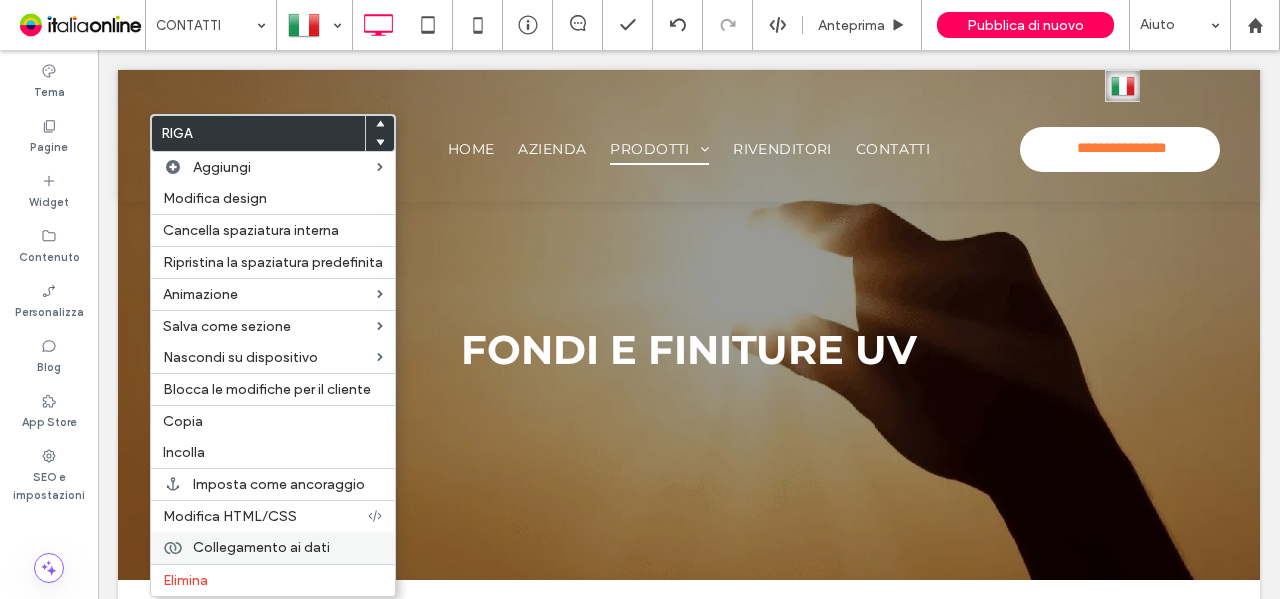 drag, startPoint x: 245, startPoint y: 565, endPoint x: 298, endPoint y: 553, distance: 54.34151 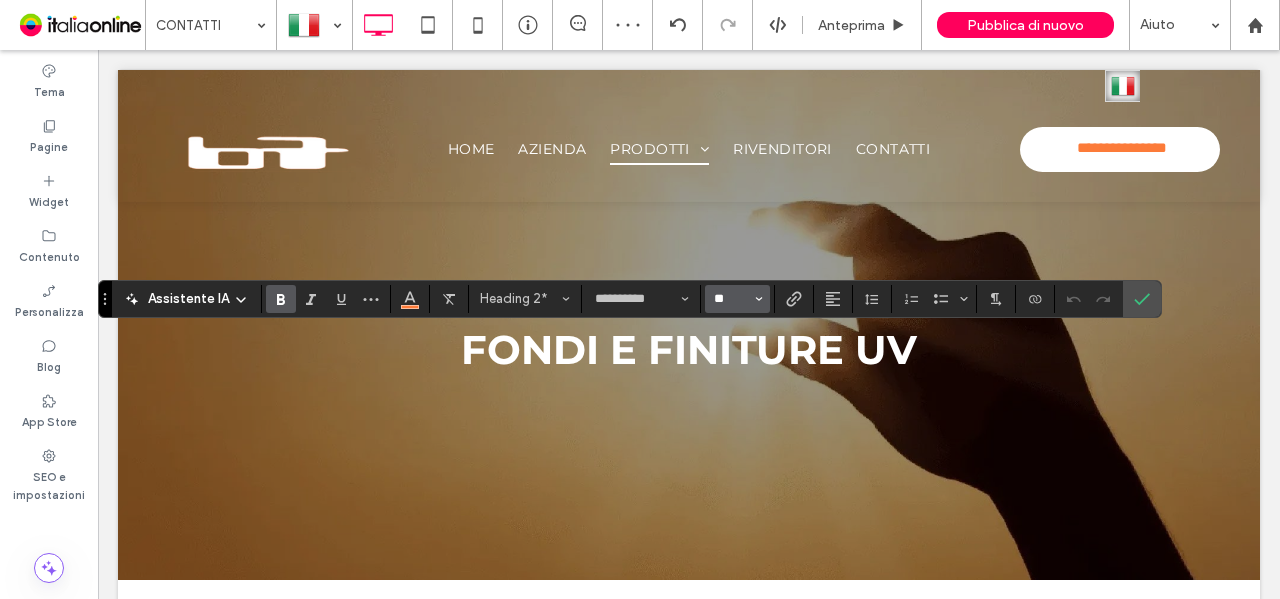 click on "**" at bounding box center [731, 299] 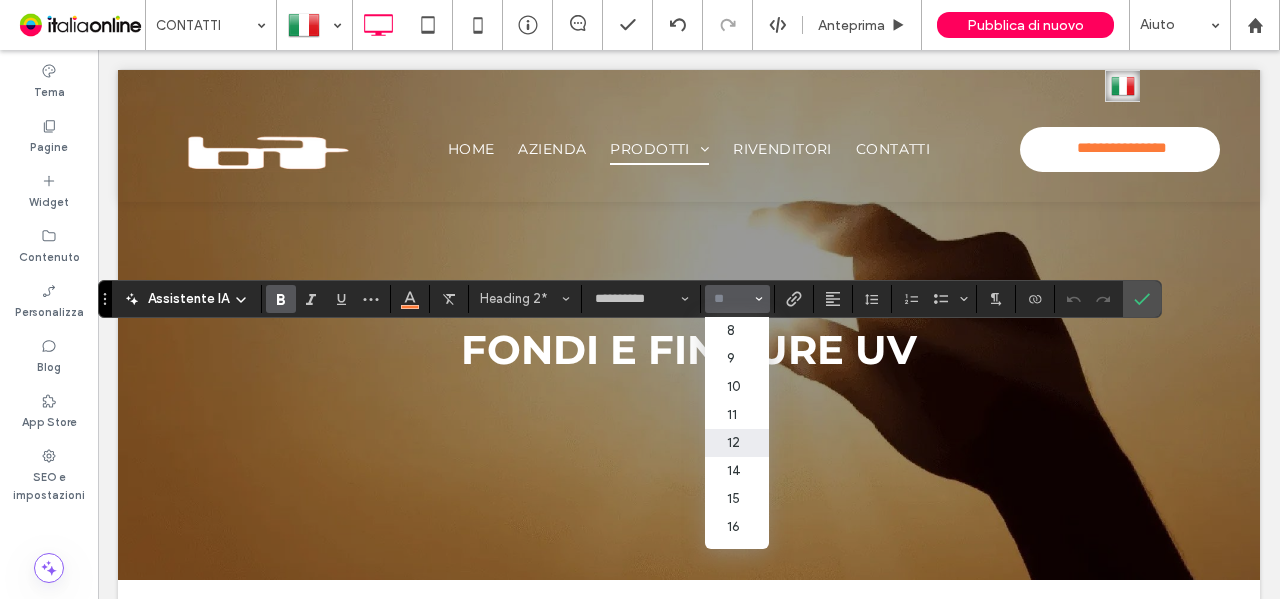 scroll, scrollTop: 100, scrollLeft: 0, axis: vertical 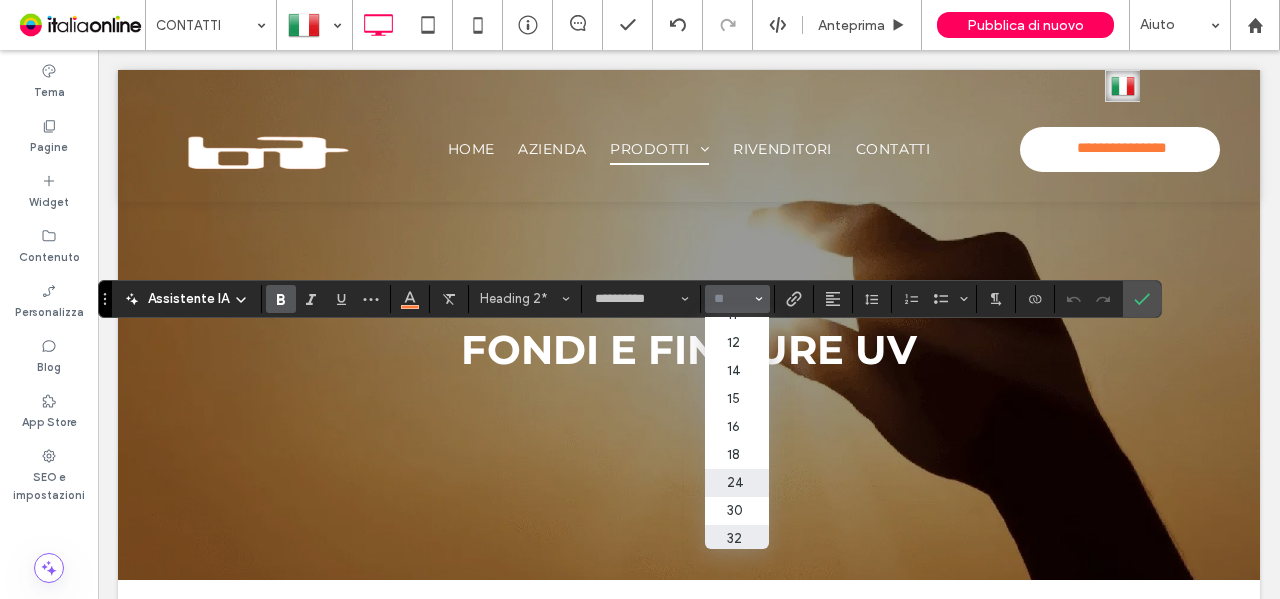 click on "24" at bounding box center (737, 483) 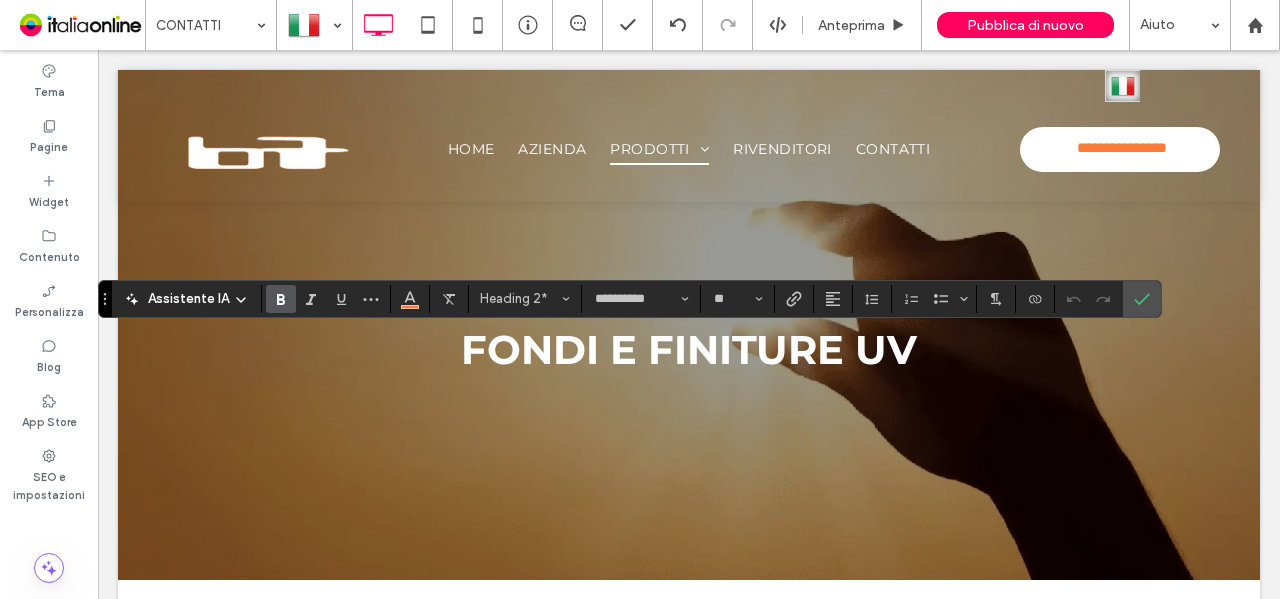 type on "**" 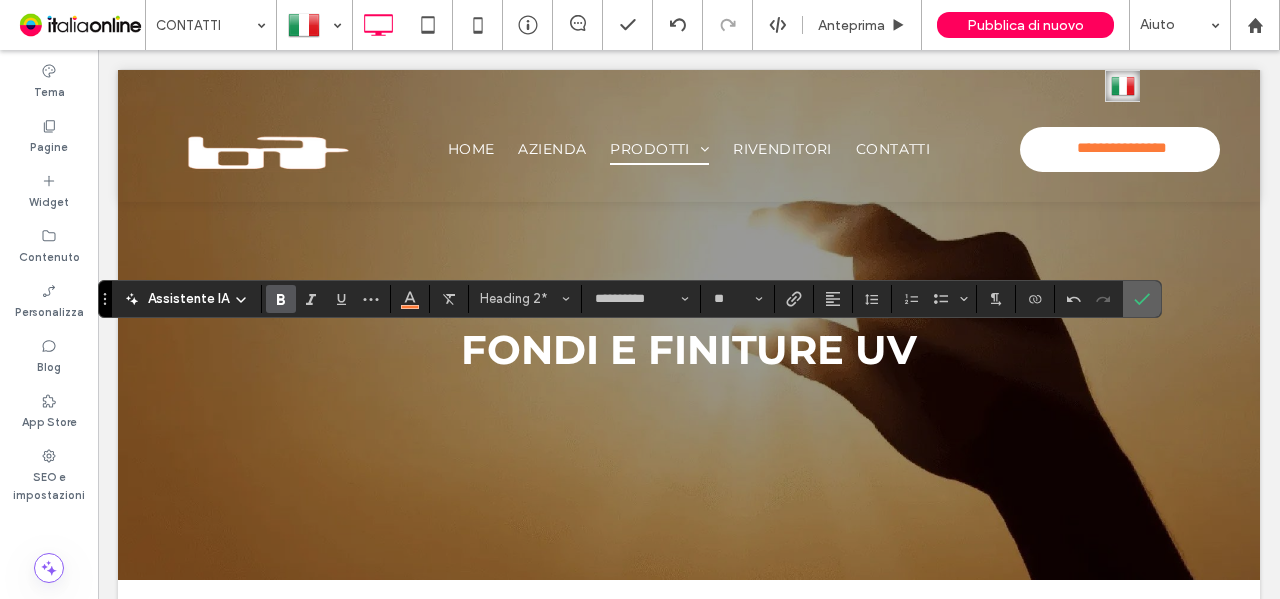 click 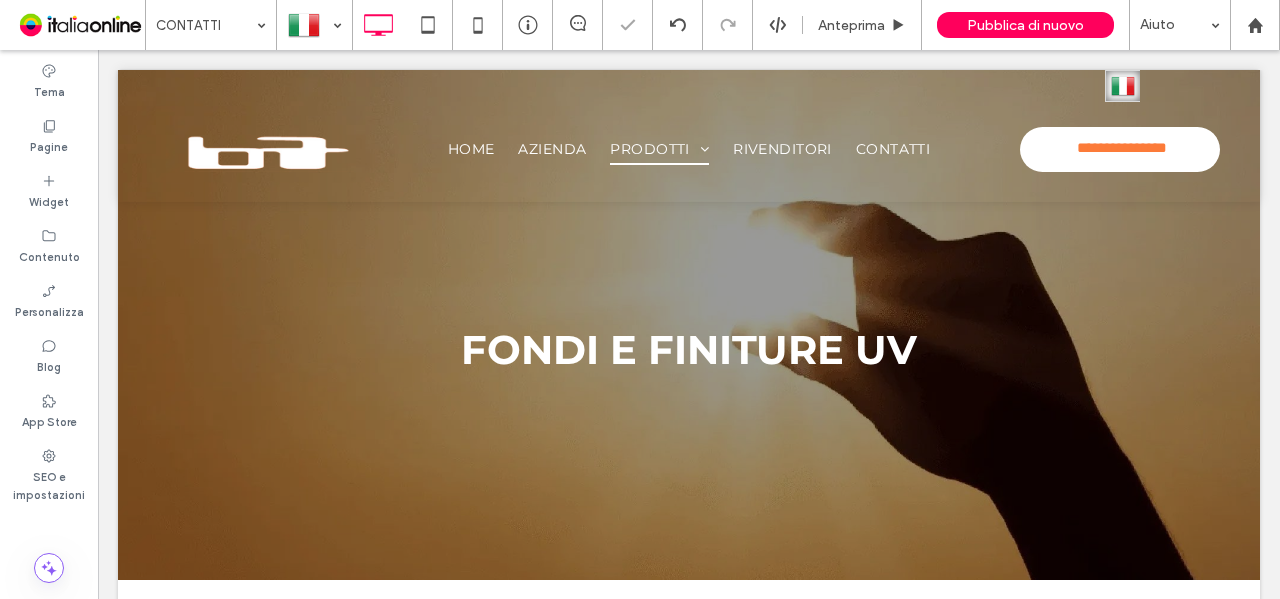 type on "**********" 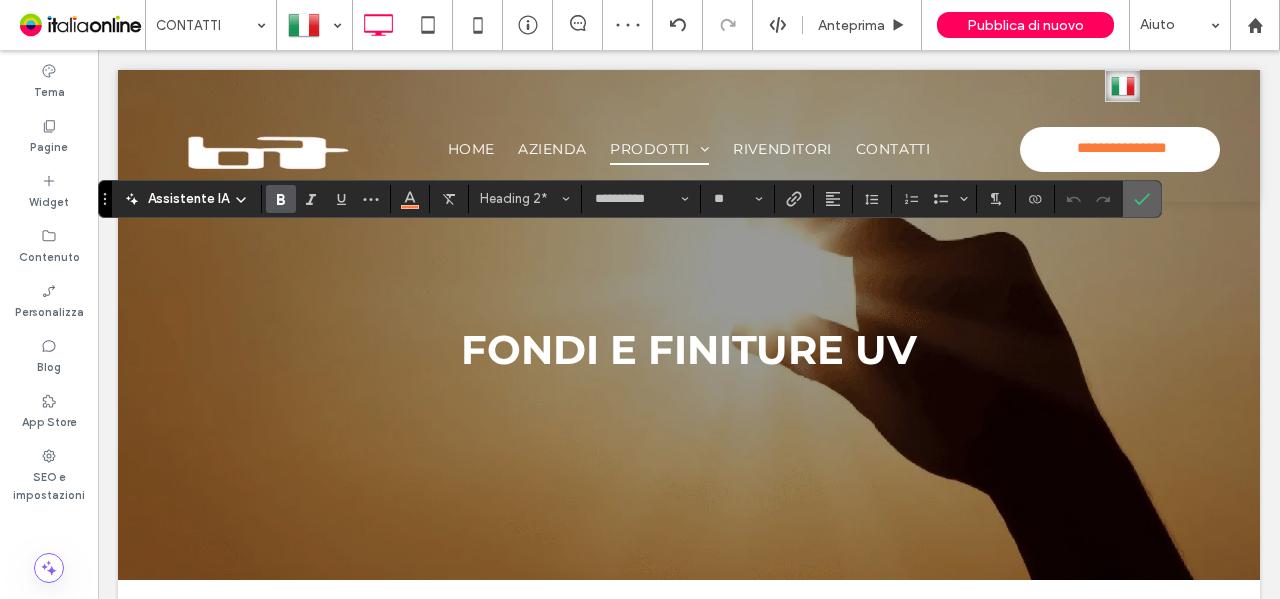 click at bounding box center [1142, 199] 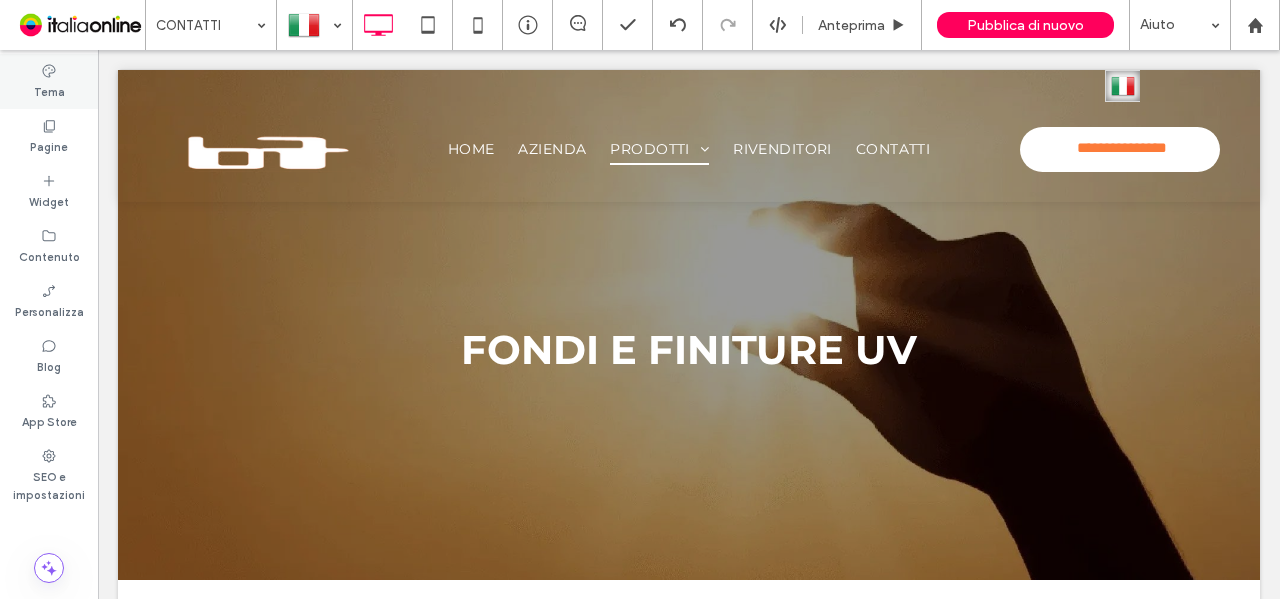click on "Tema" at bounding box center (49, 90) 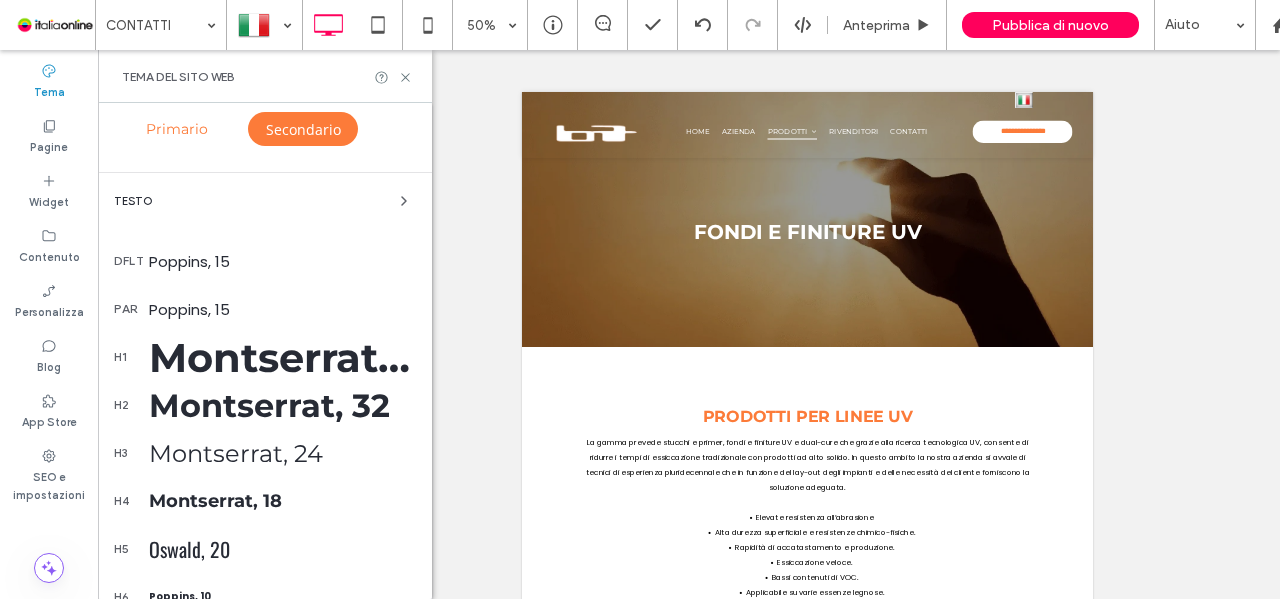 scroll, scrollTop: 0, scrollLeft: 0, axis: both 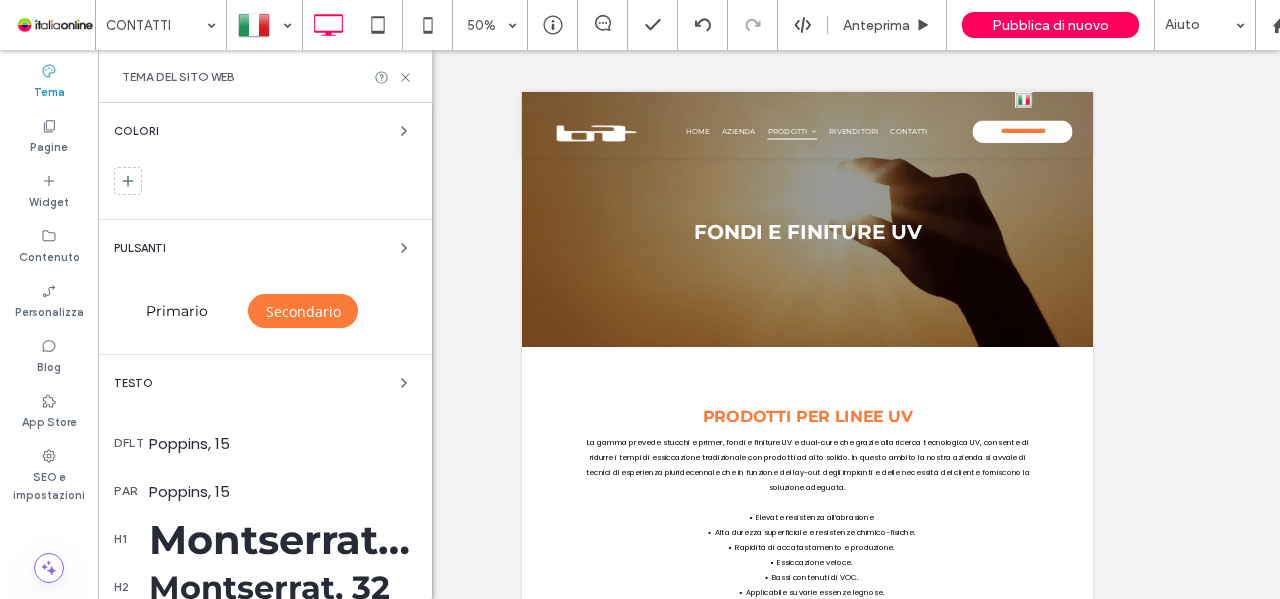 click on "Primario" at bounding box center (177, 311) 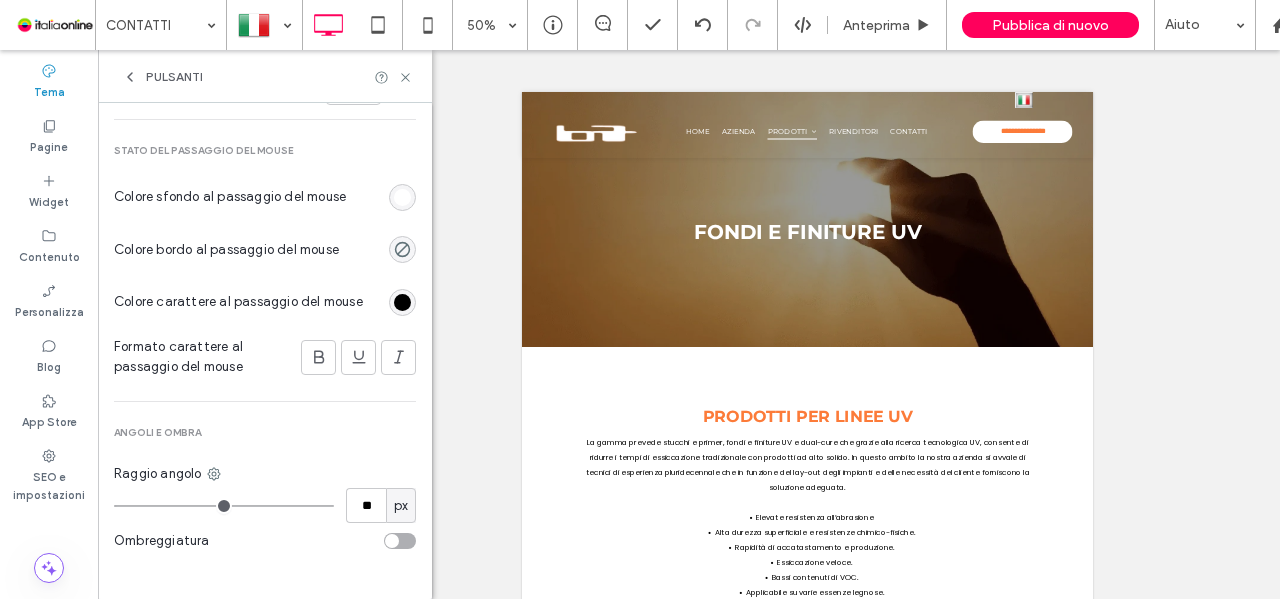 scroll, scrollTop: 928, scrollLeft: 0, axis: vertical 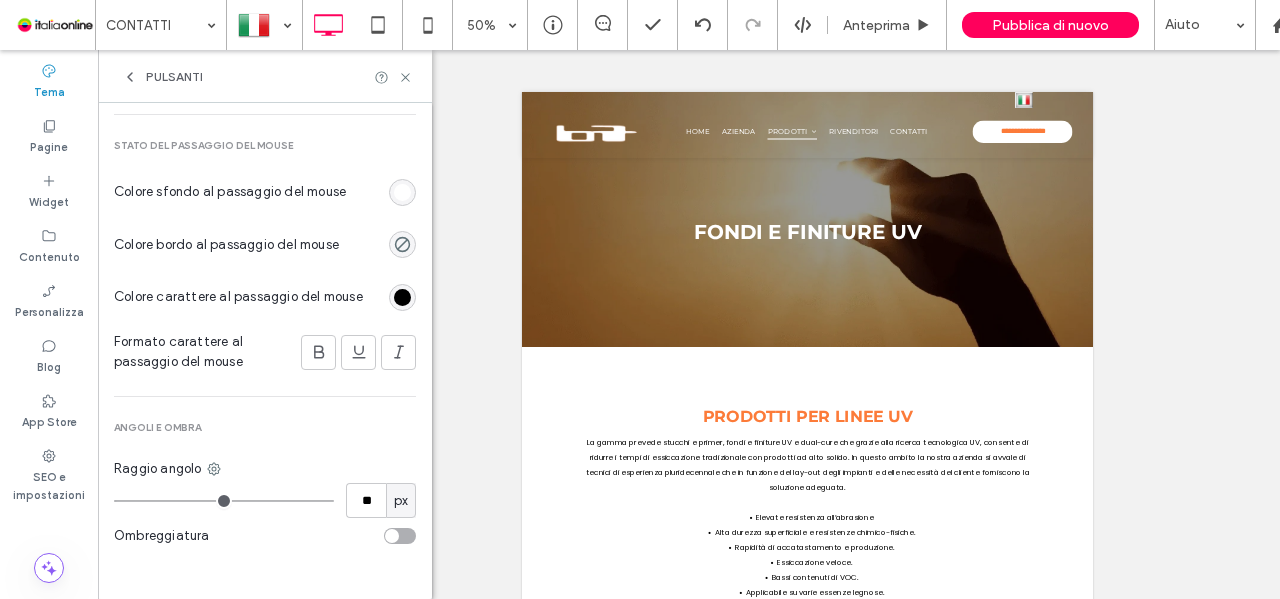 type on "**" 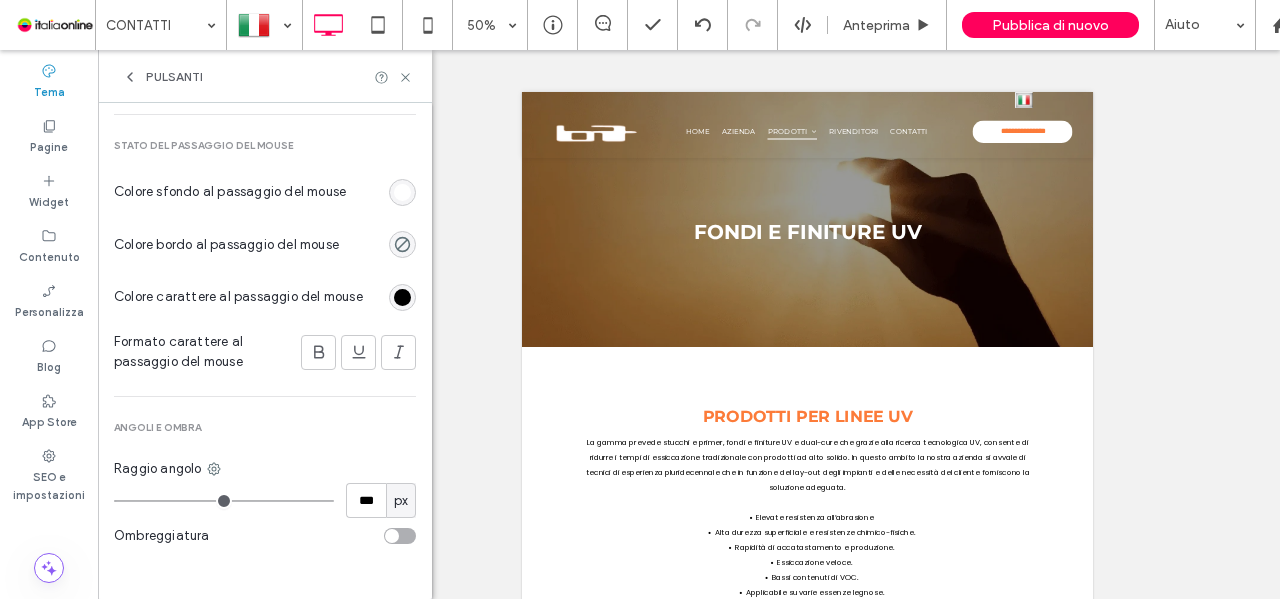 drag, startPoint x: 162, startPoint y: 499, endPoint x: 393, endPoint y: 509, distance: 231.21635 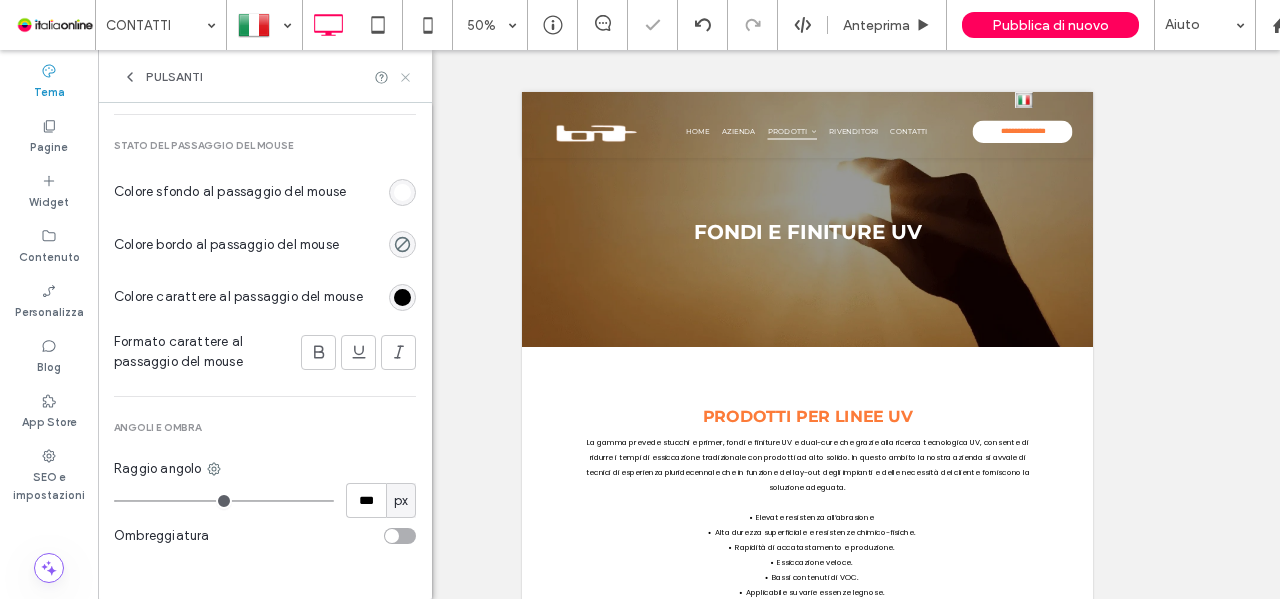 click 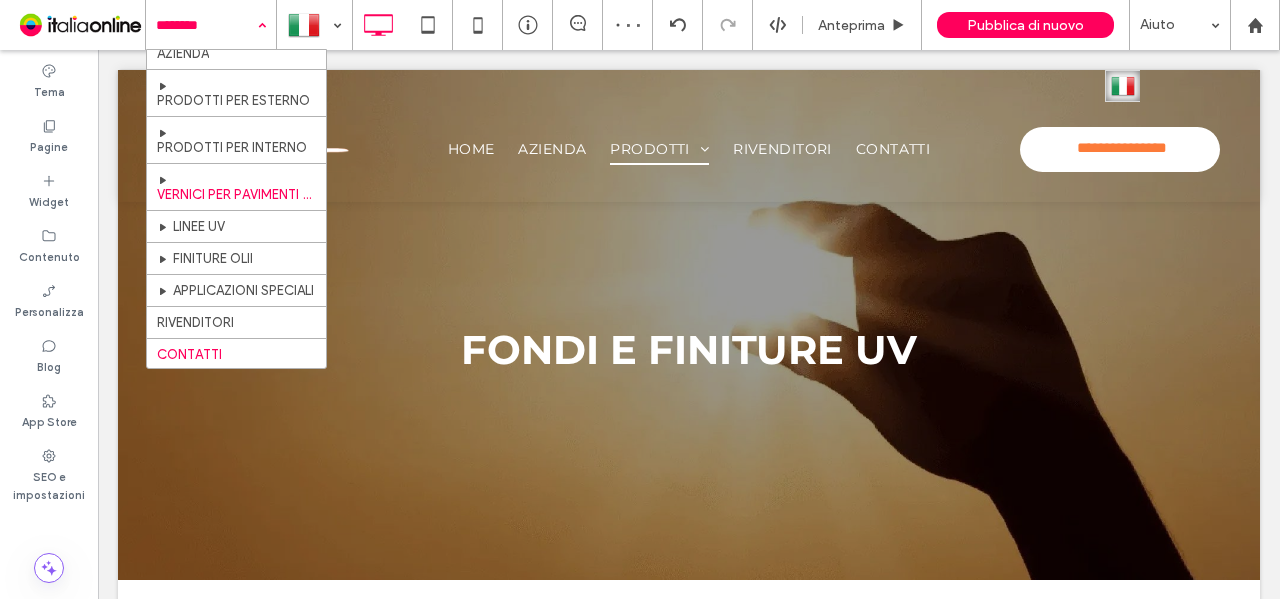 scroll, scrollTop: 70, scrollLeft: 0, axis: vertical 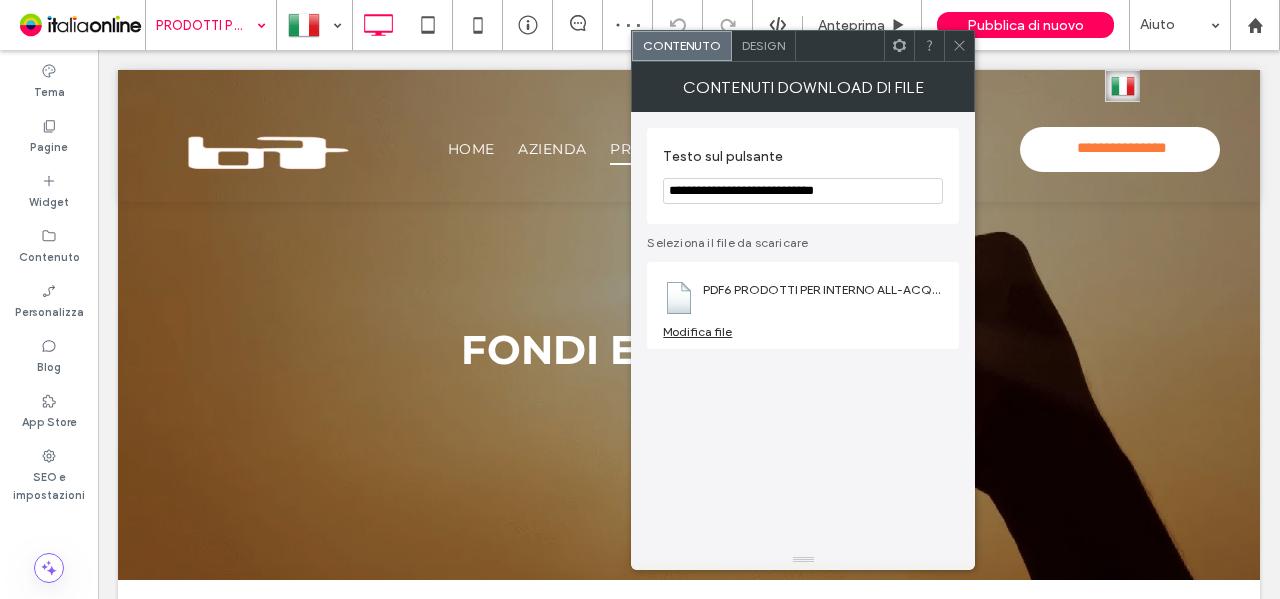 click on "Design" at bounding box center [763, 45] 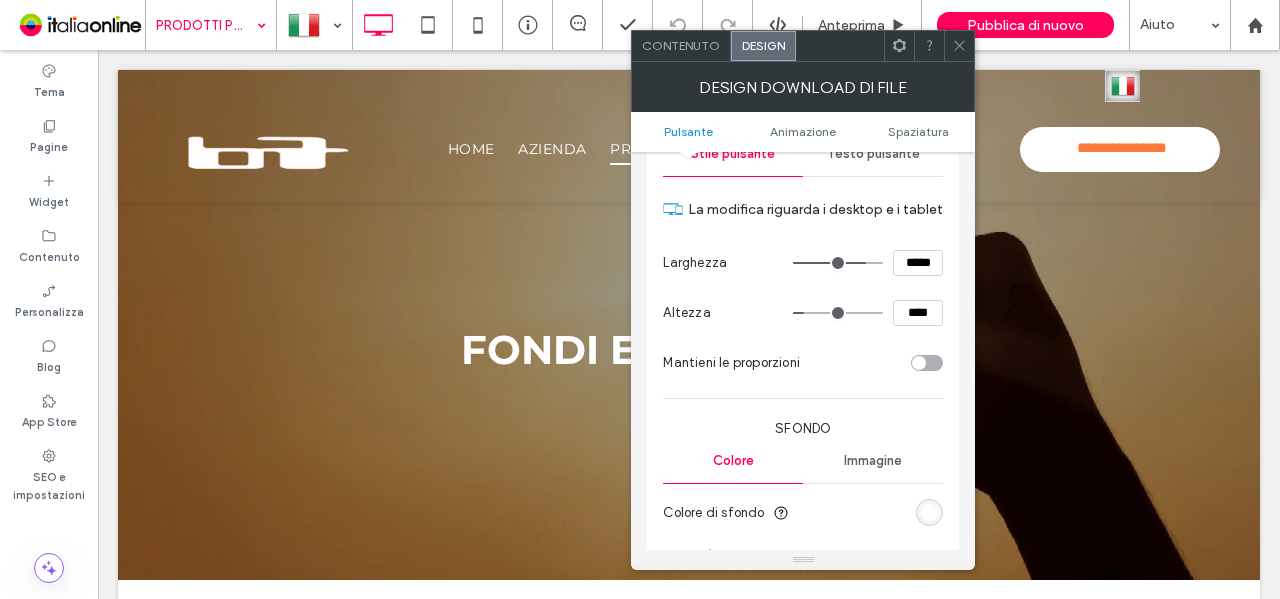scroll, scrollTop: 300, scrollLeft: 0, axis: vertical 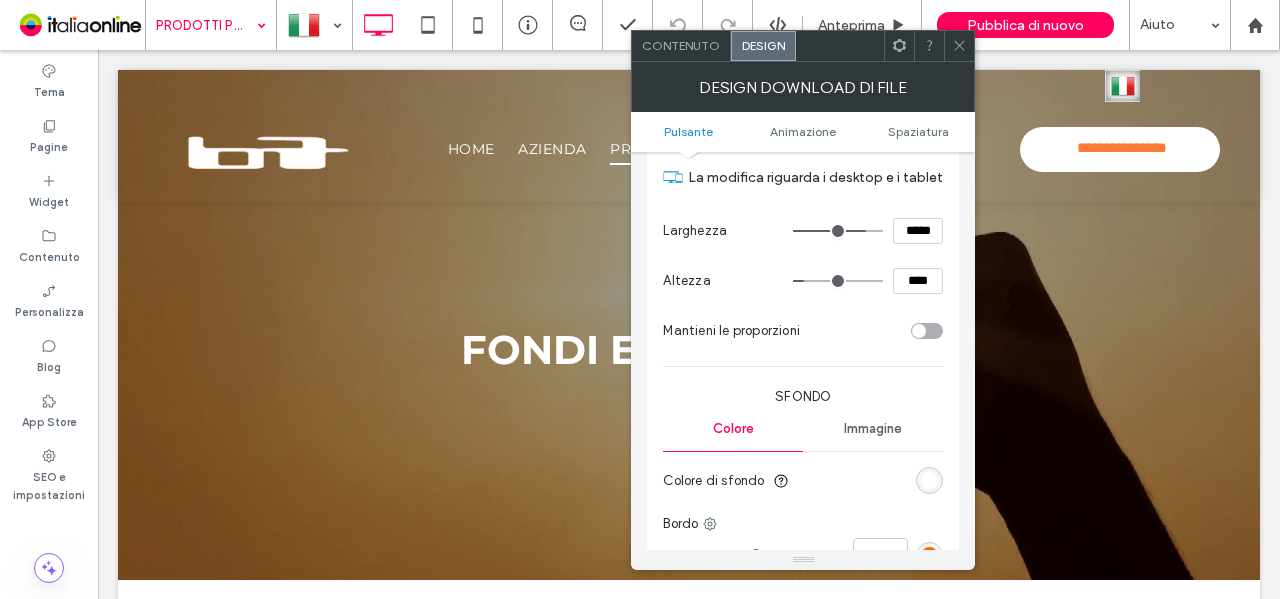 click on "****" at bounding box center [918, 281] 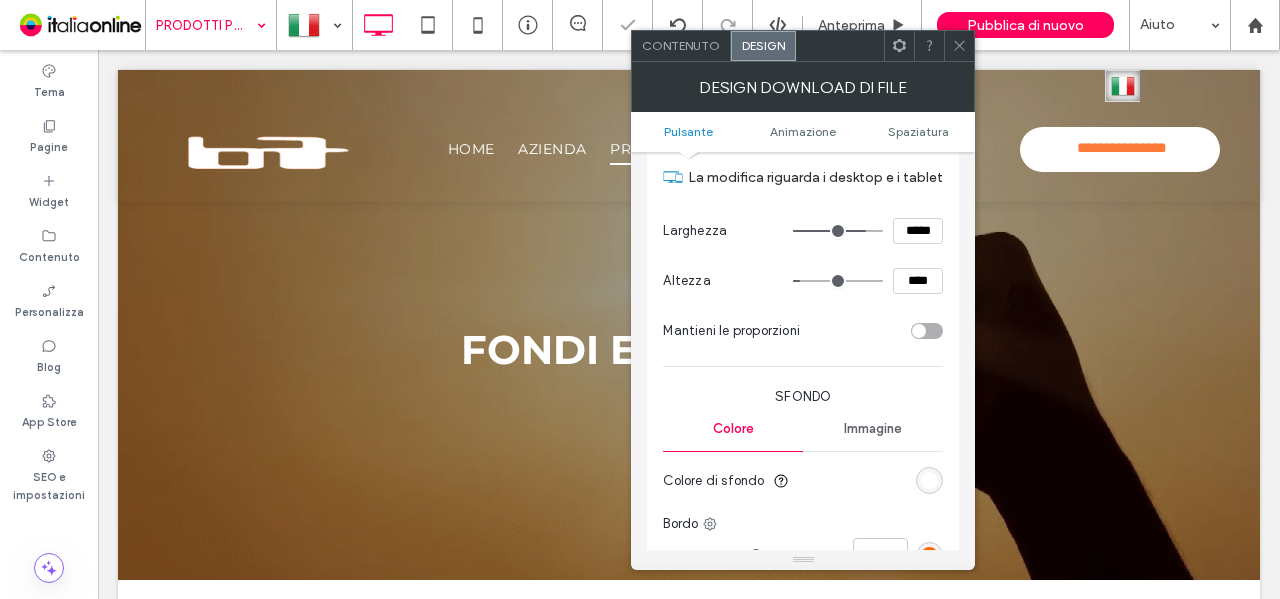 scroll, scrollTop: 400, scrollLeft: 0, axis: vertical 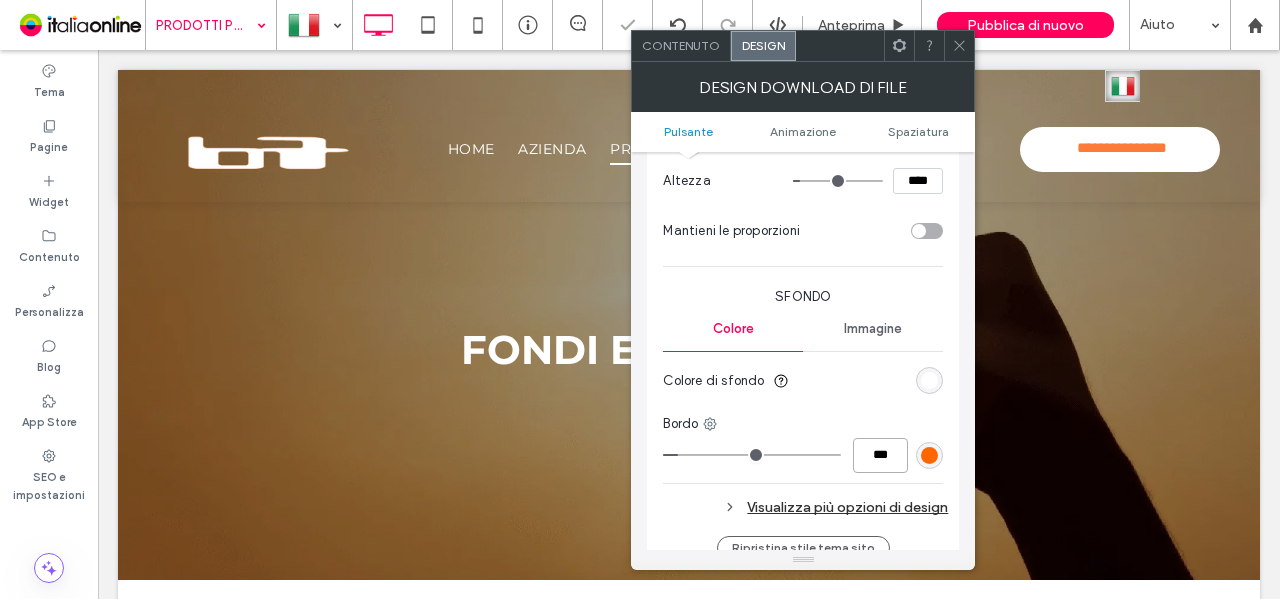 click on "***" at bounding box center [880, 455] 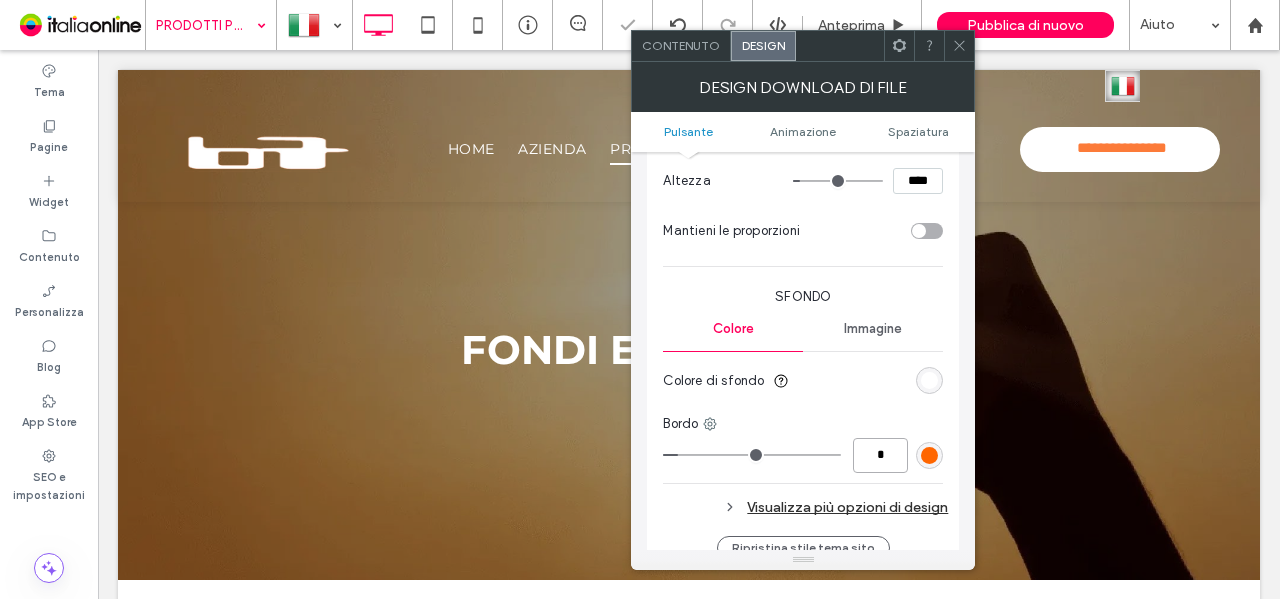 type on "*" 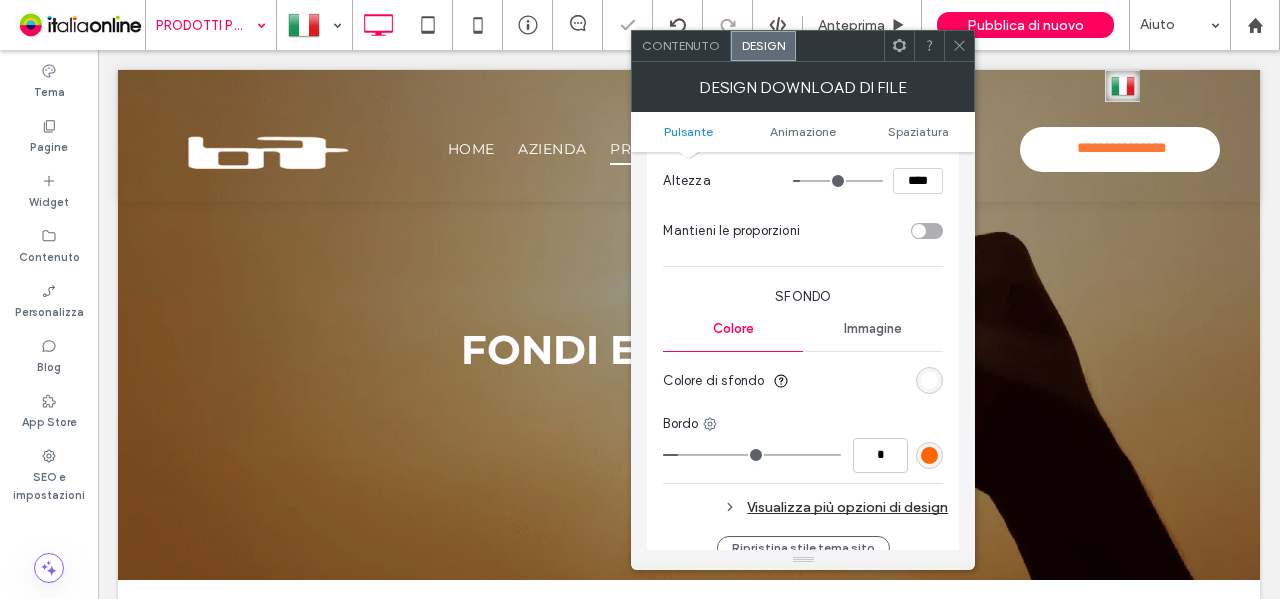 type on "*" 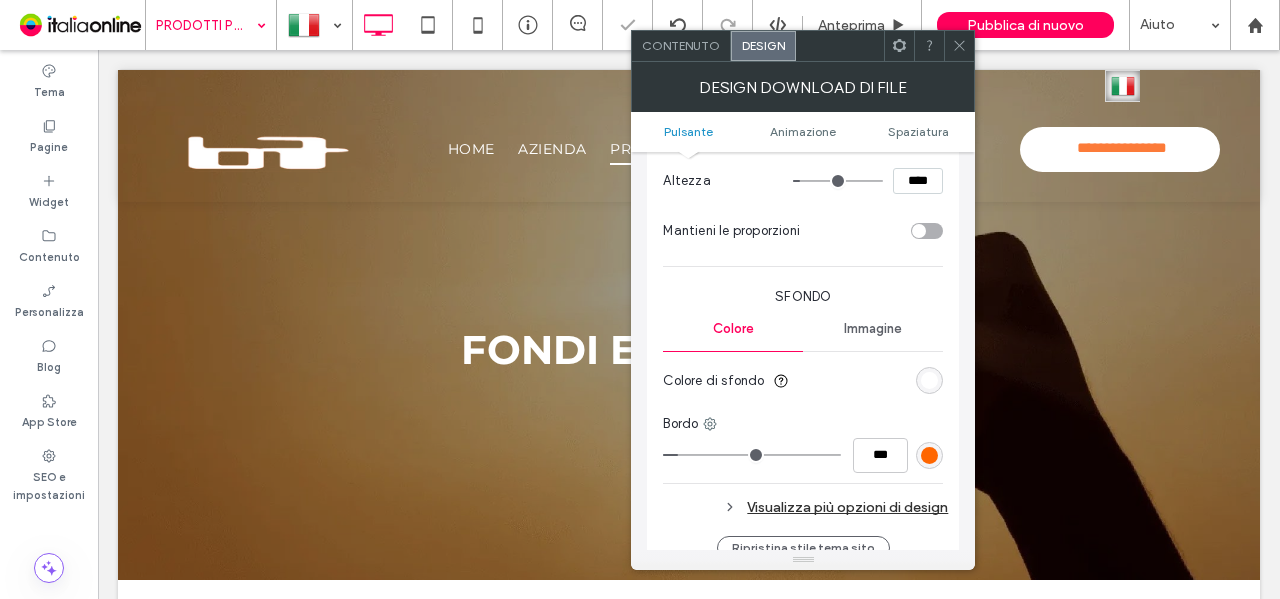 click on "Colore di sfondo" at bounding box center (803, 381) 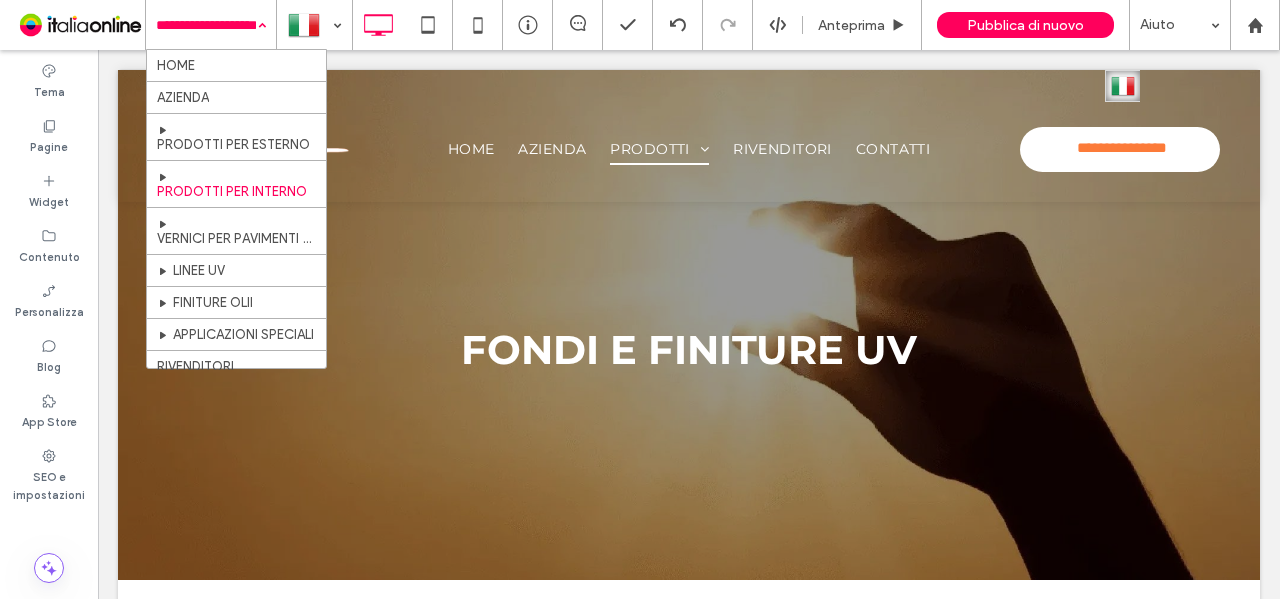 drag, startPoint x: 241, startPoint y: 169, endPoint x: 324, endPoint y: 205, distance: 90.47099 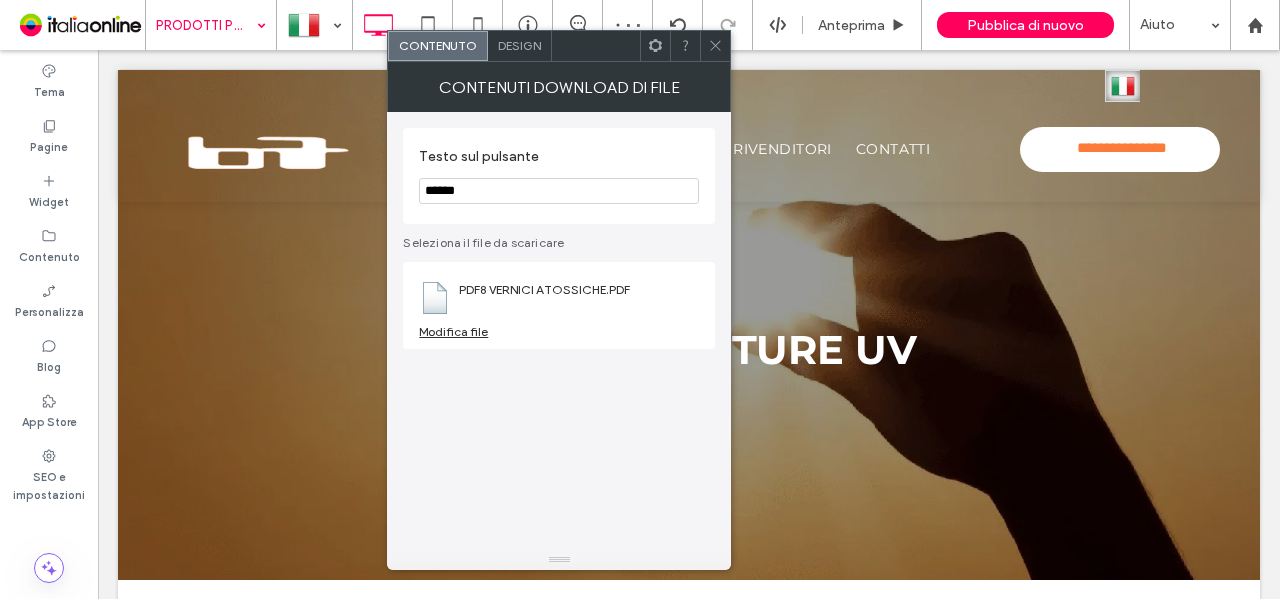 click on "Design" at bounding box center (520, 46) 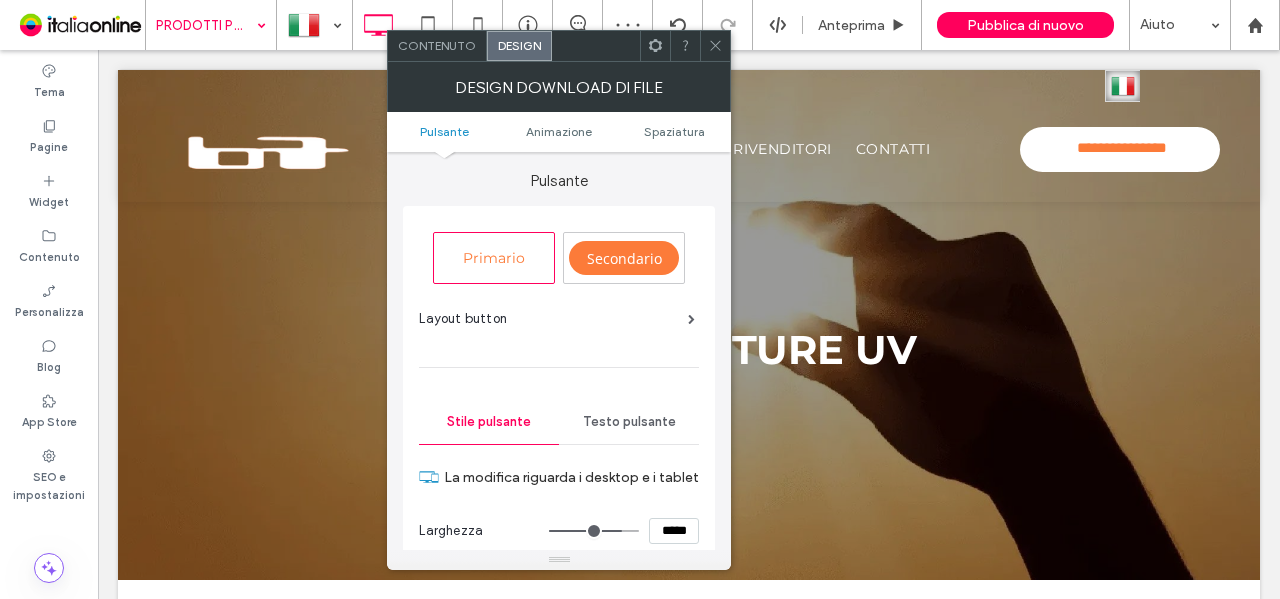 scroll, scrollTop: 100, scrollLeft: 0, axis: vertical 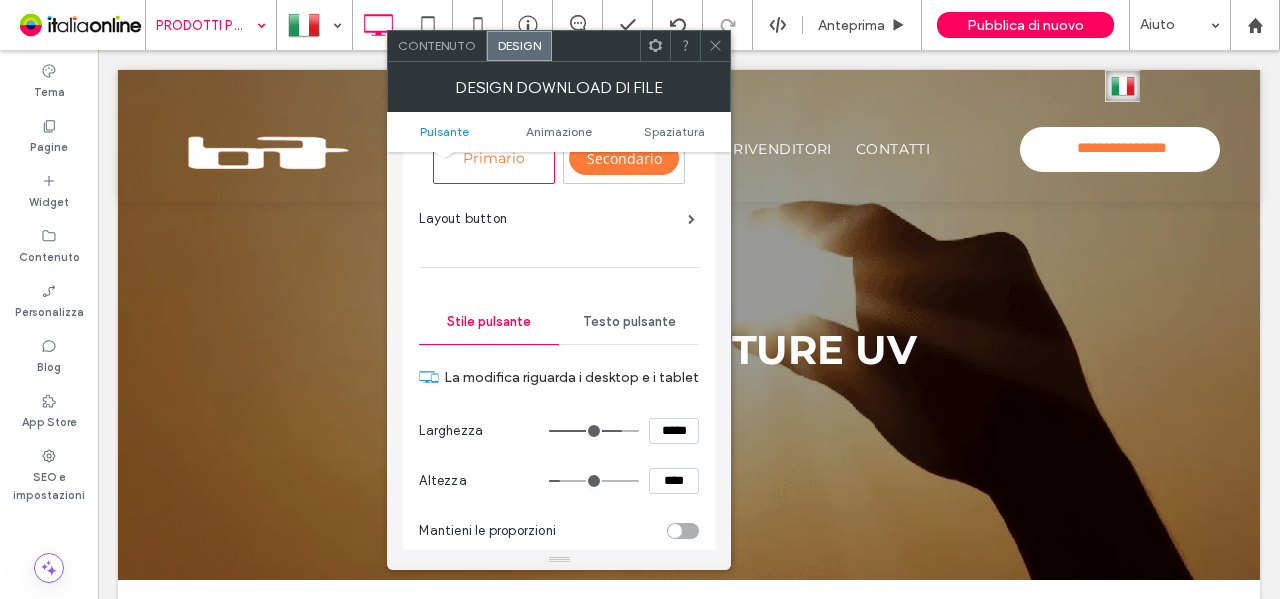 drag, startPoint x: 674, startPoint y: 470, endPoint x: 642, endPoint y: 477, distance: 32.75668 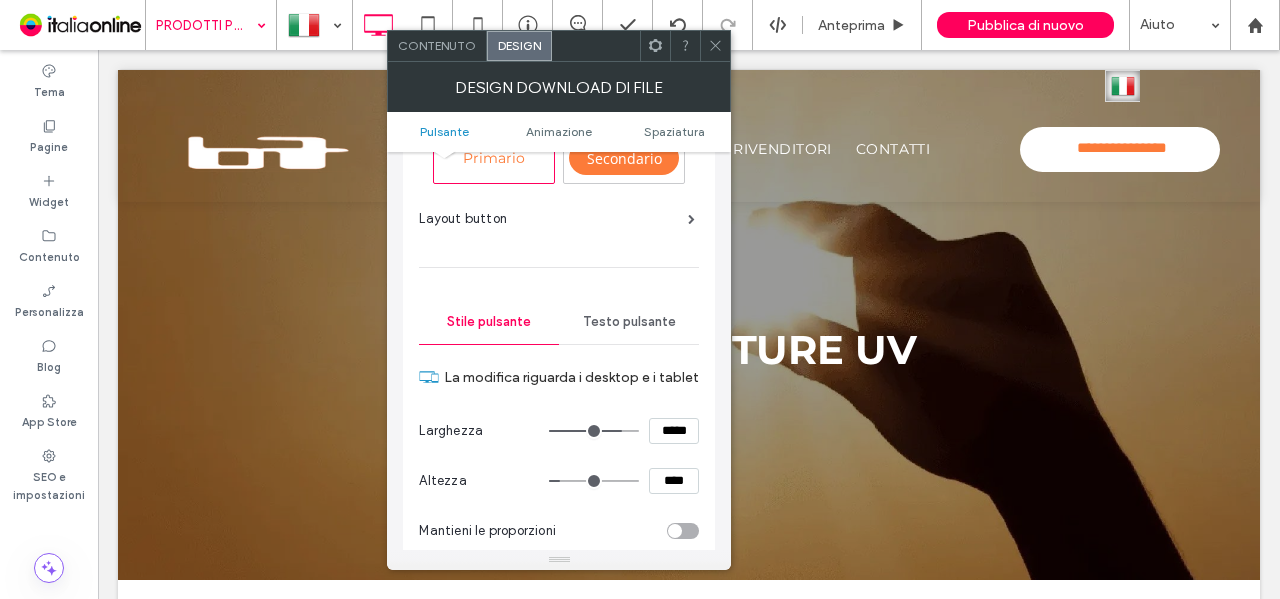 type on "****" 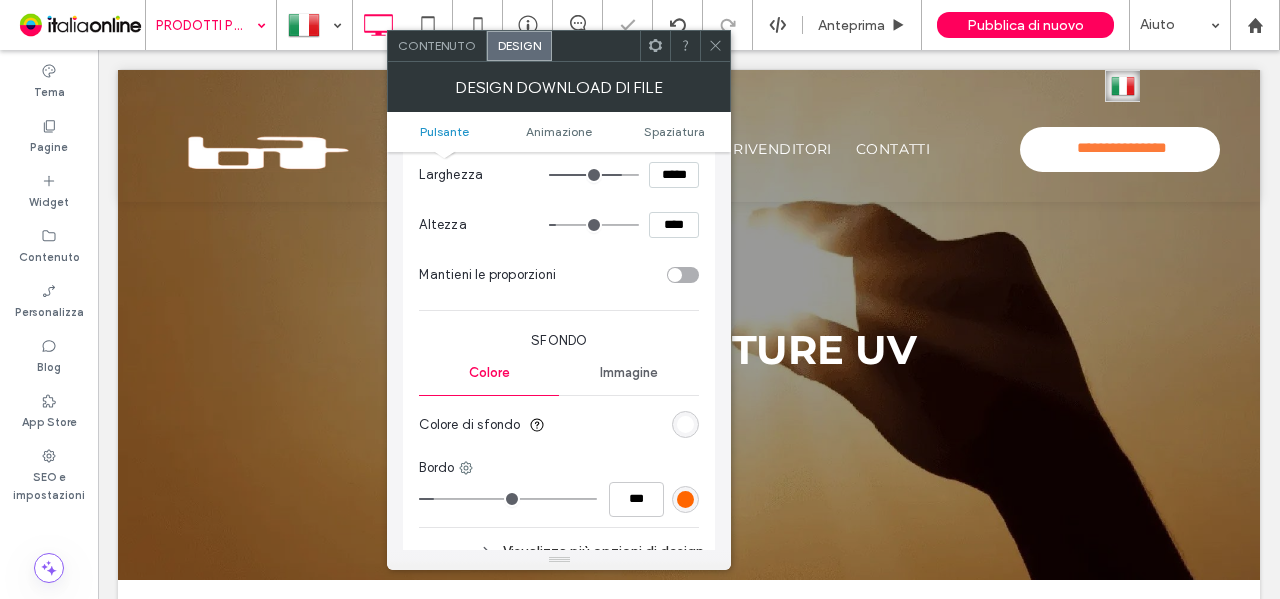 scroll, scrollTop: 400, scrollLeft: 0, axis: vertical 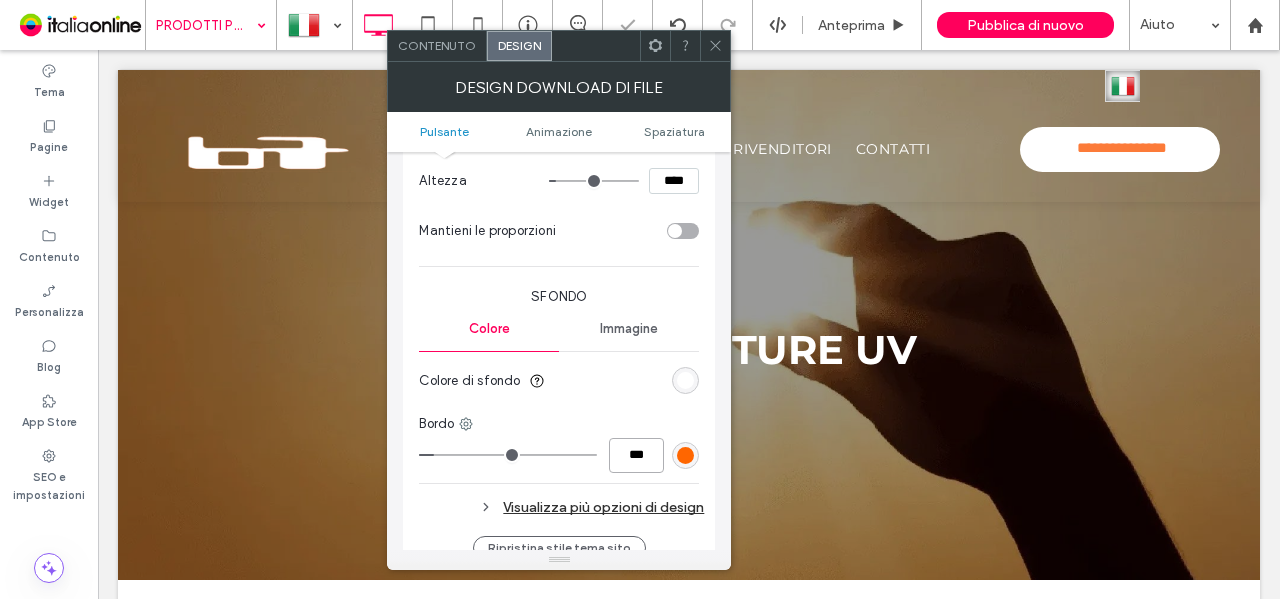 click on "***" at bounding box center [636, 455] 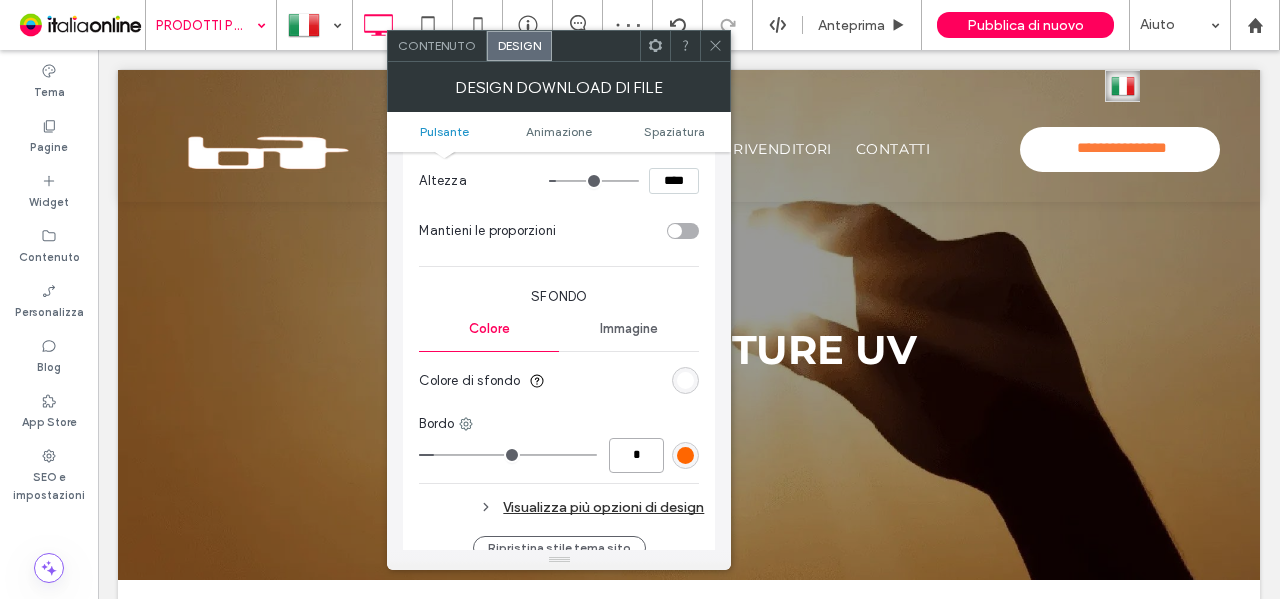 type on "*" 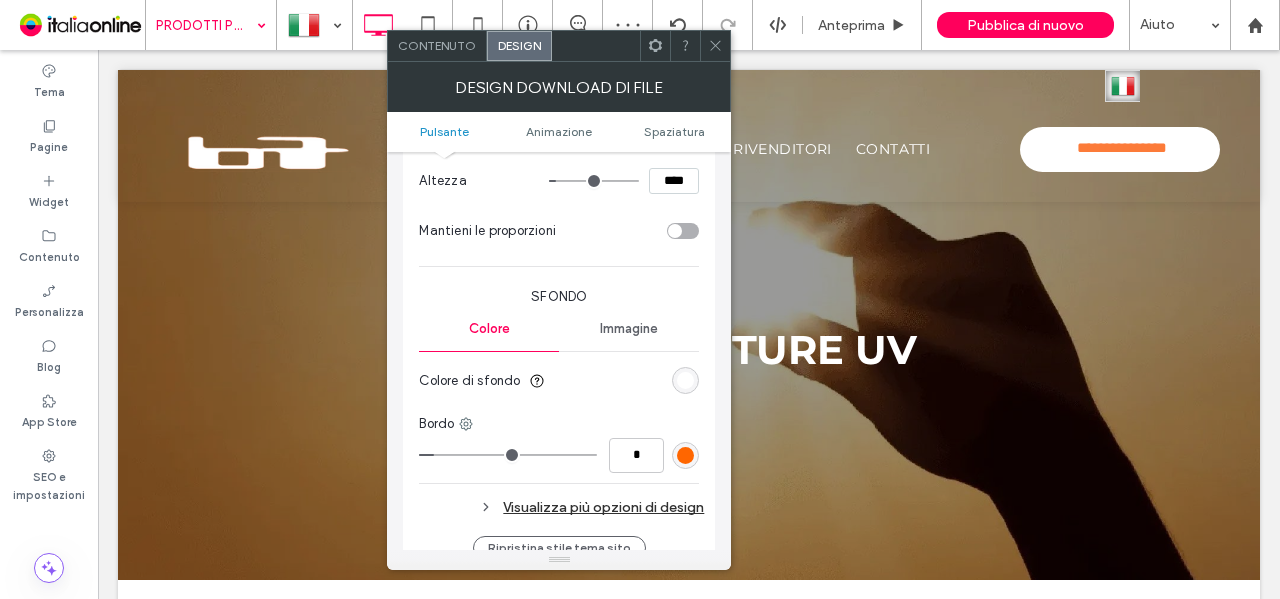 type on "*" 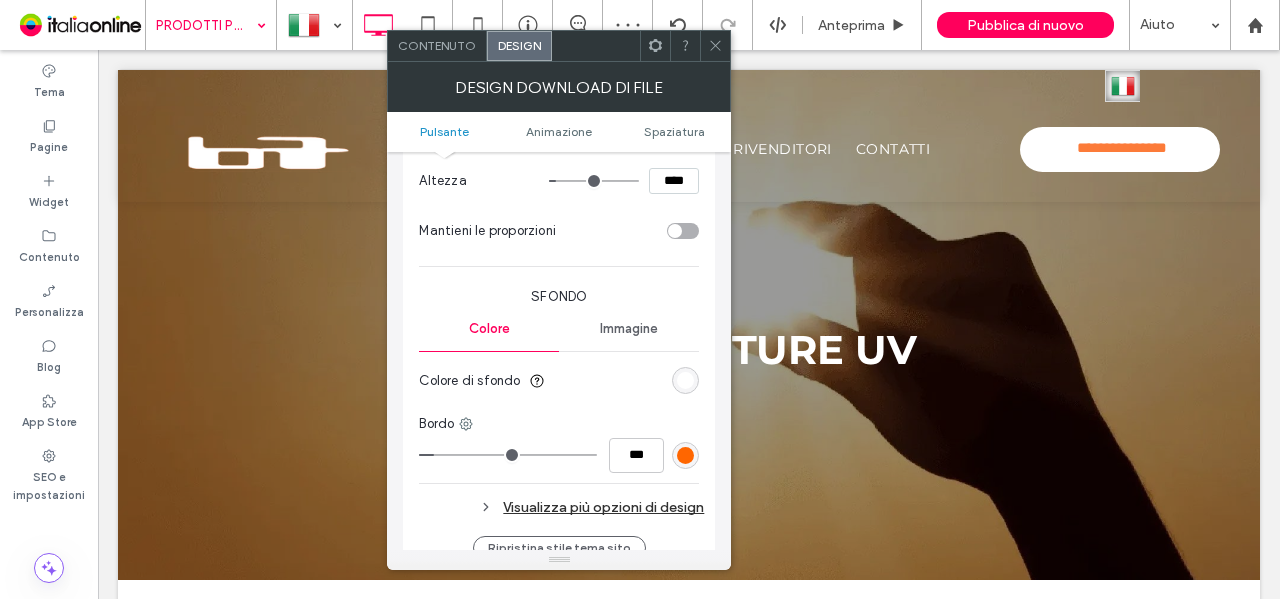 drag, startPoint x: 636, startPoint y: 397, endPoint x: 684, endPoint y: 236, distance: 168.00298 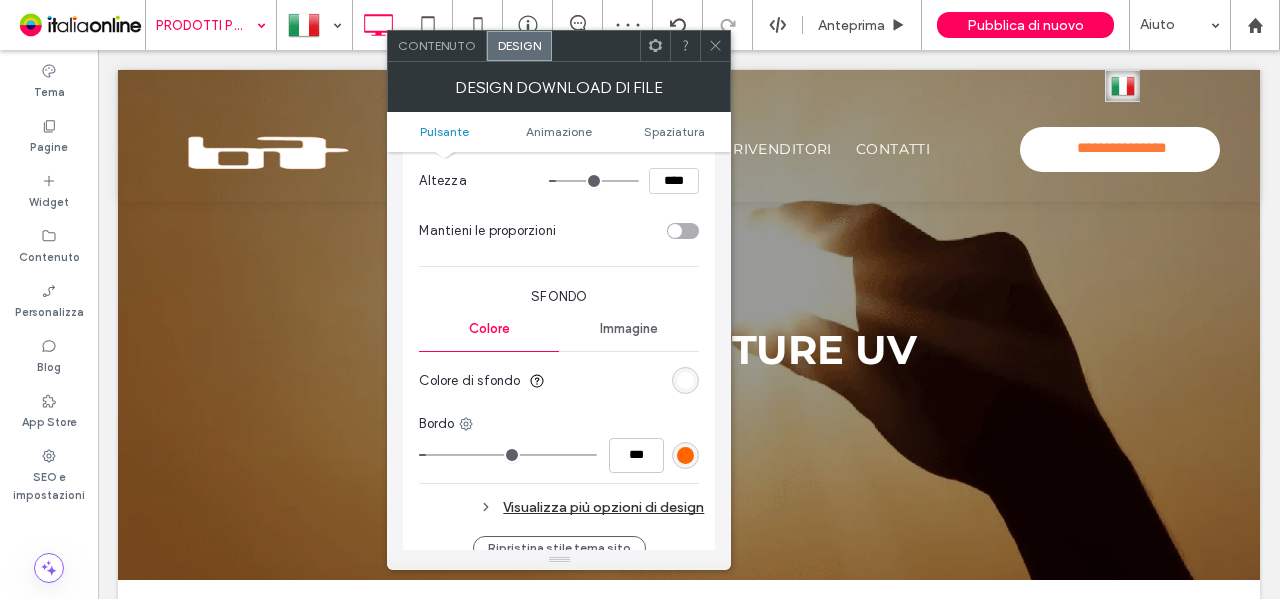 click 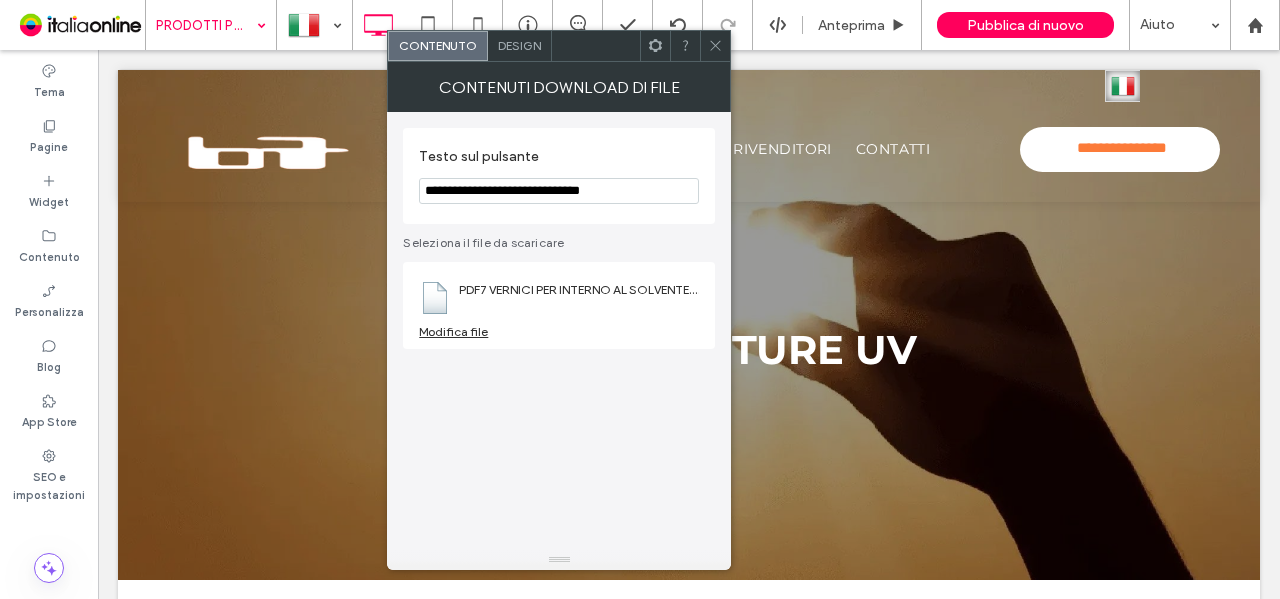 click on "Design" at bounding box center (519, 45) 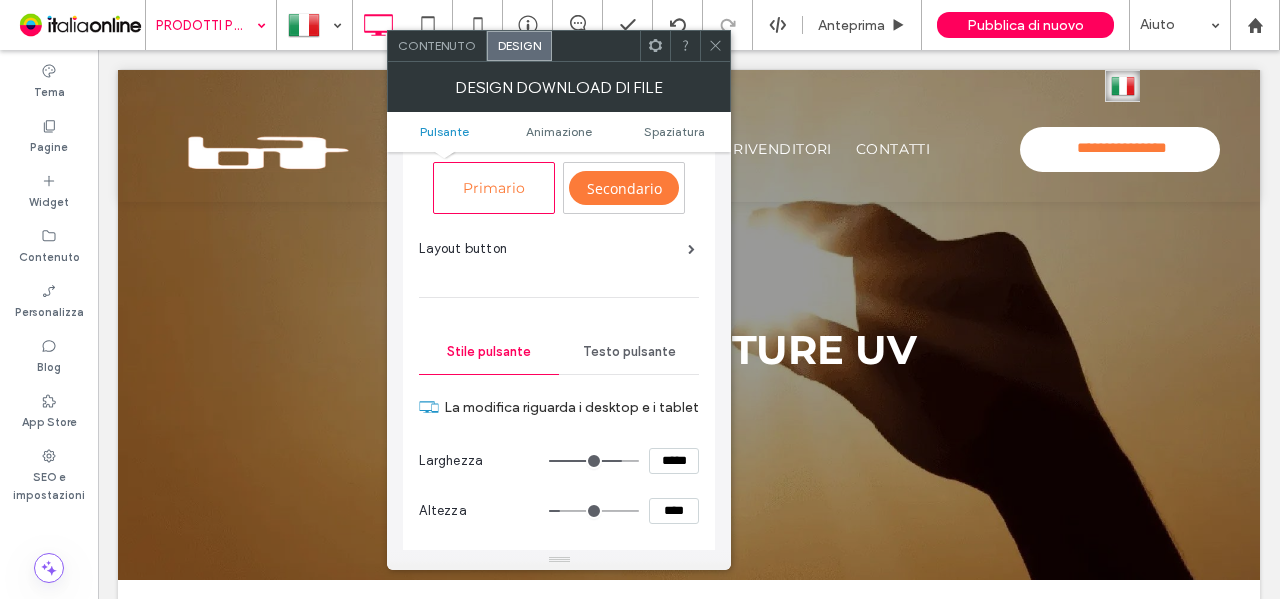 scroll, scrollTop: 100, scrollLeft: 0, axis: vertical 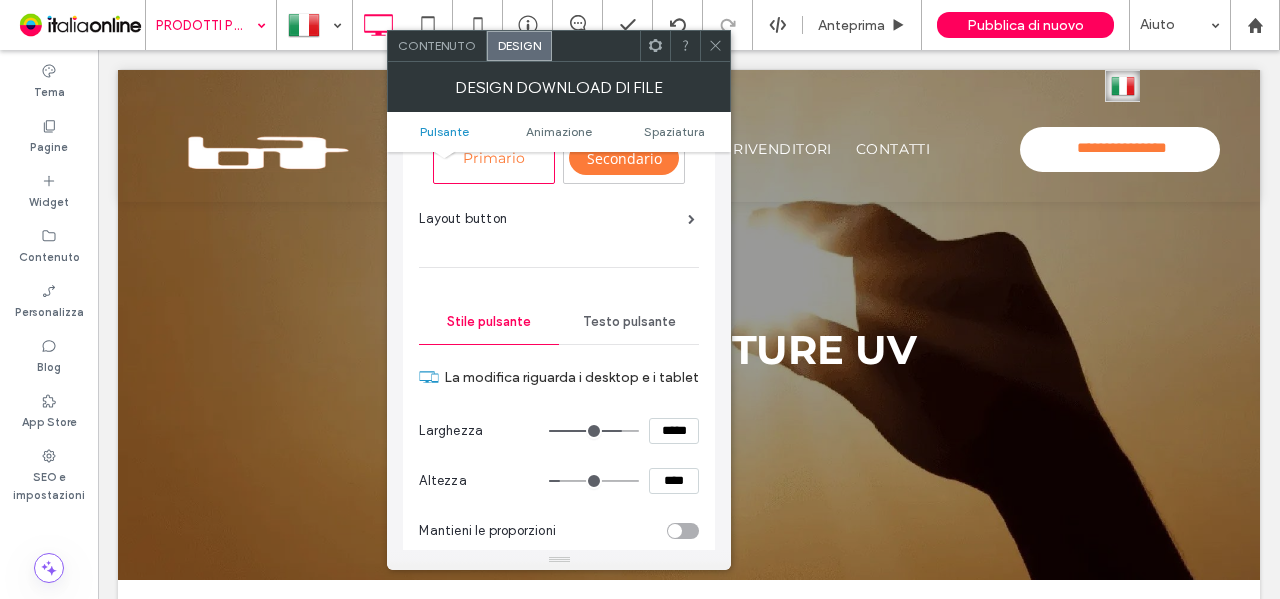 click on "****" at bounding box center [624, 481] 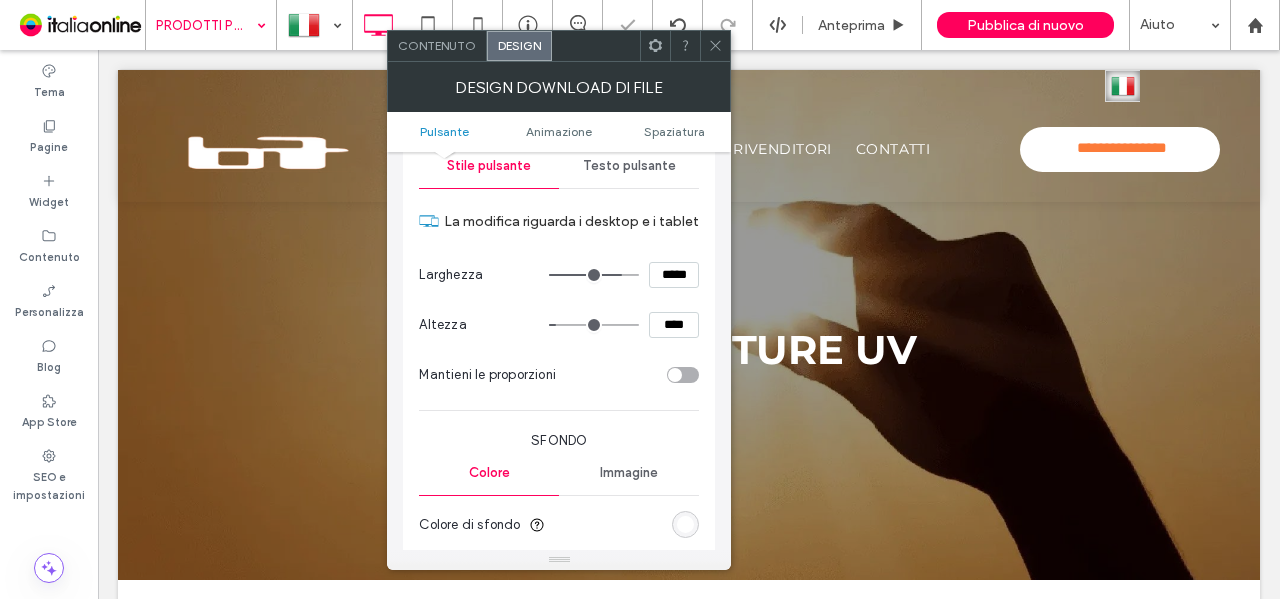 scroll, scrollTop: 400, scrollLeft: 0, axis: vertical 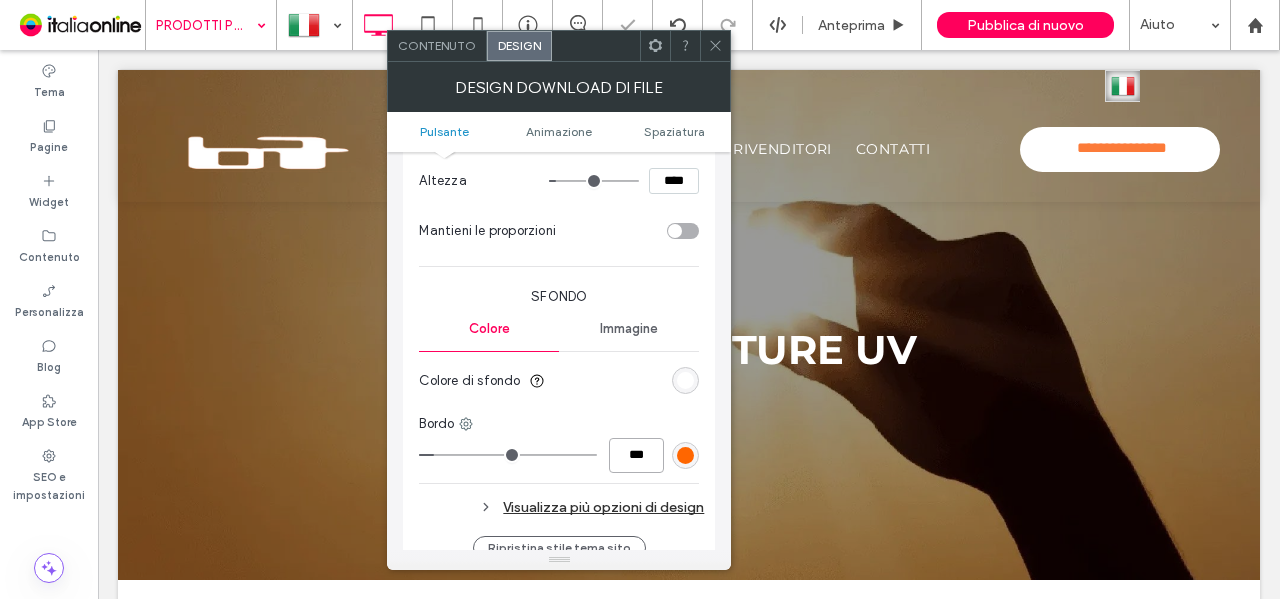 click on "***" at bounding box center [636, 455] 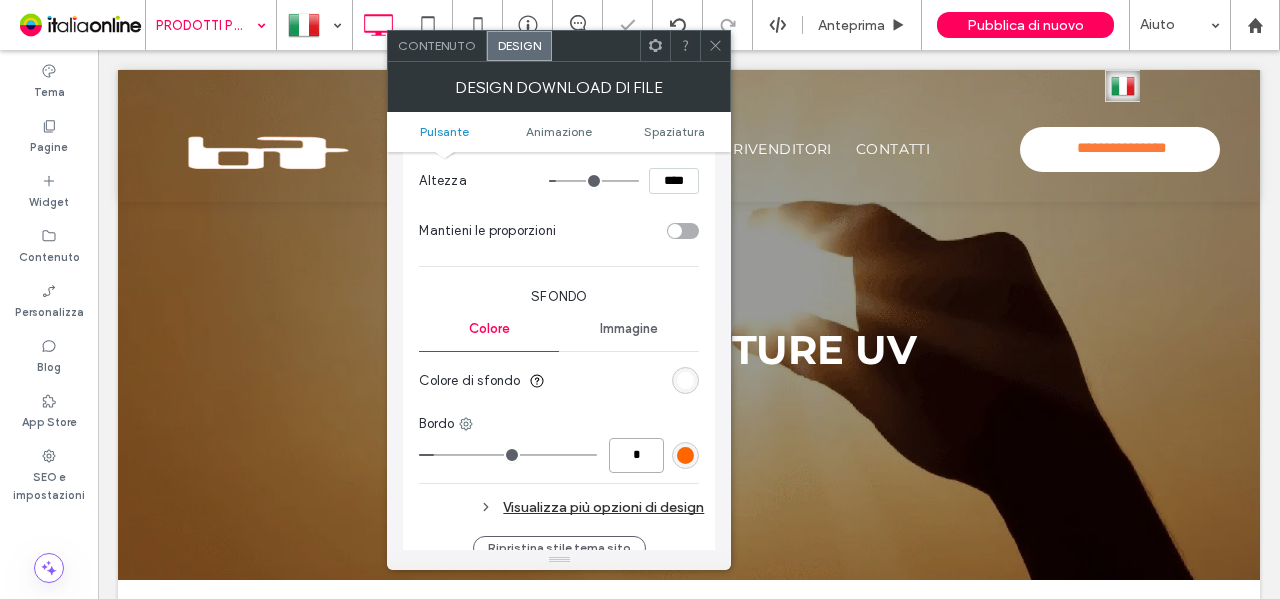 type on "*" 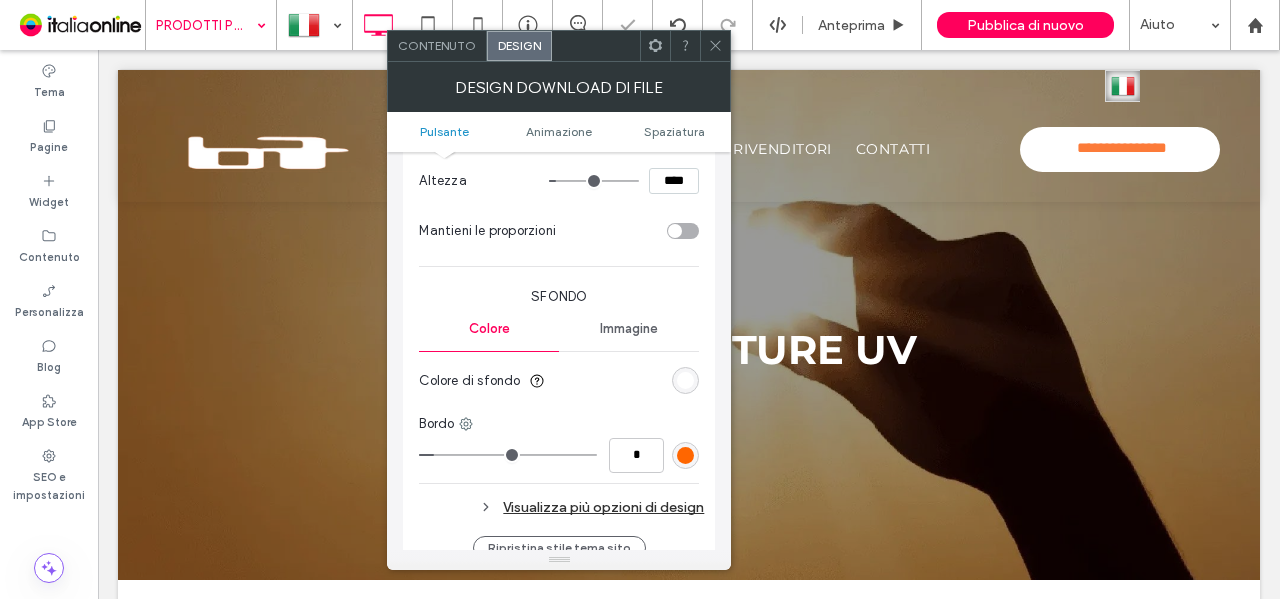 type on "*" 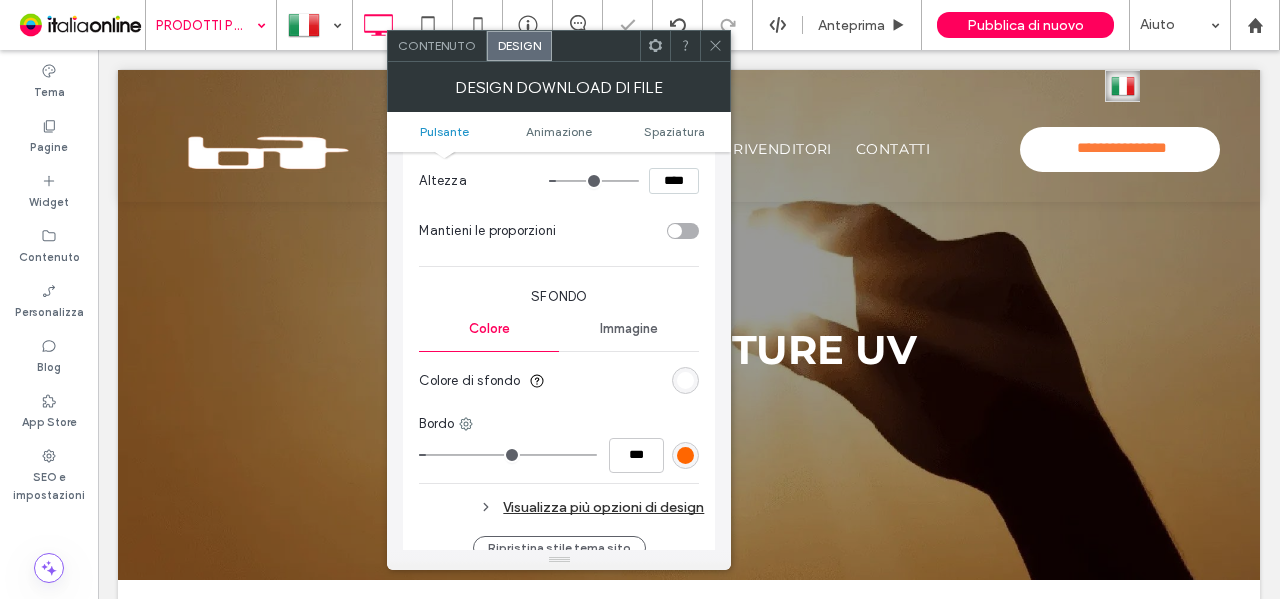 click on "La modifica riguarda i desktop e i tablet Larghezza ***** Altezza **** Mantieni le proporzioni Sfondo Colore Immagine Colore di sfondo Bordo *** Visualizza più opzioni di design" at bounding box center [559, 287] 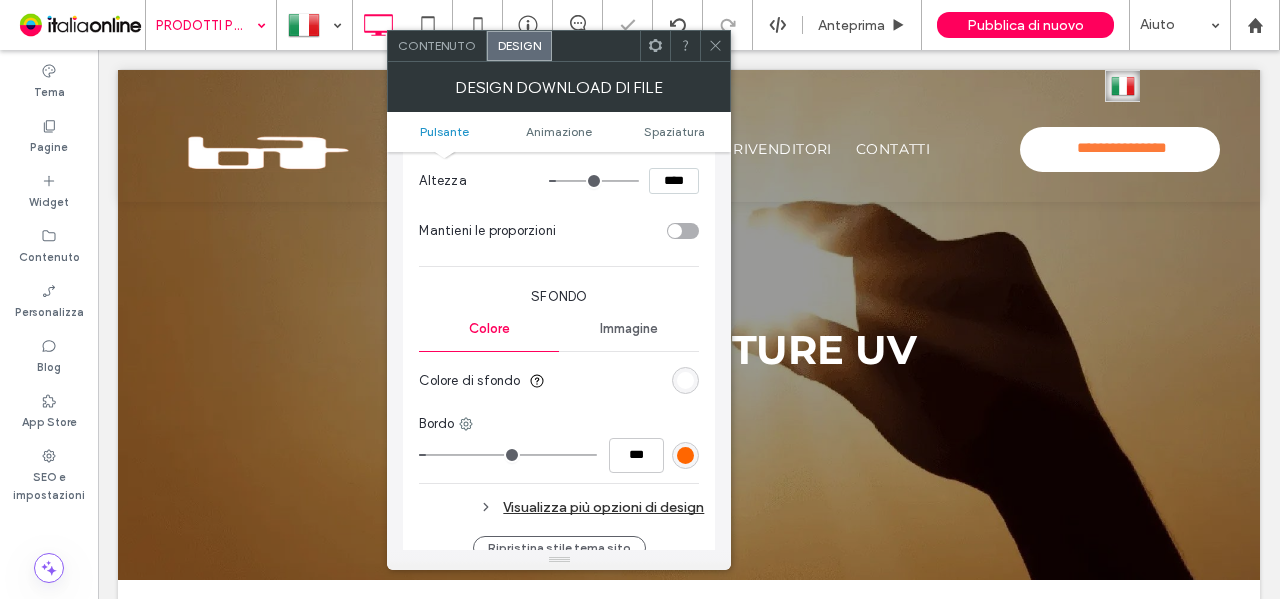 click 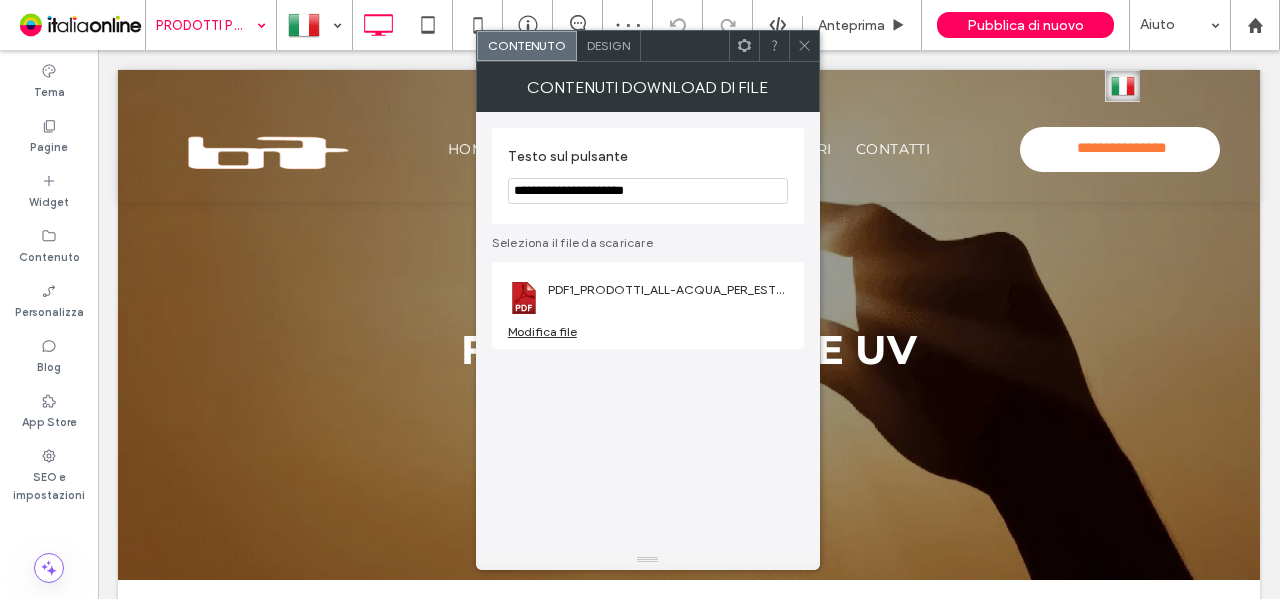 click on "Design" at bounding box center [608, 45] 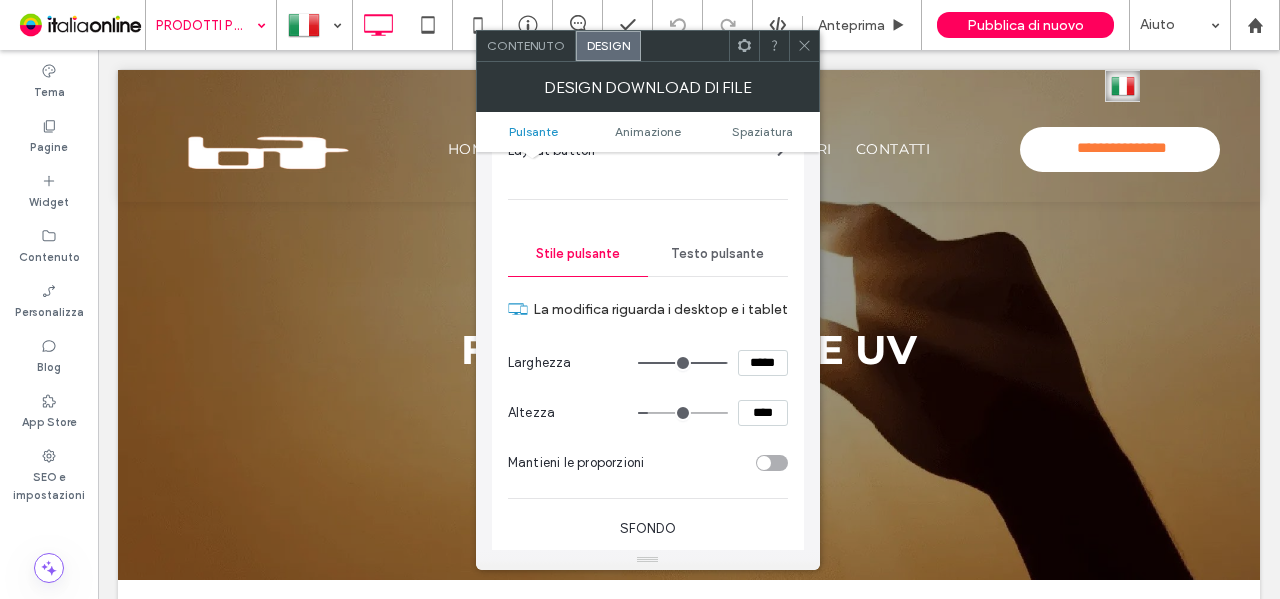 scroll, scrollTop: 200, scrollLeft: 0, axis: vertical 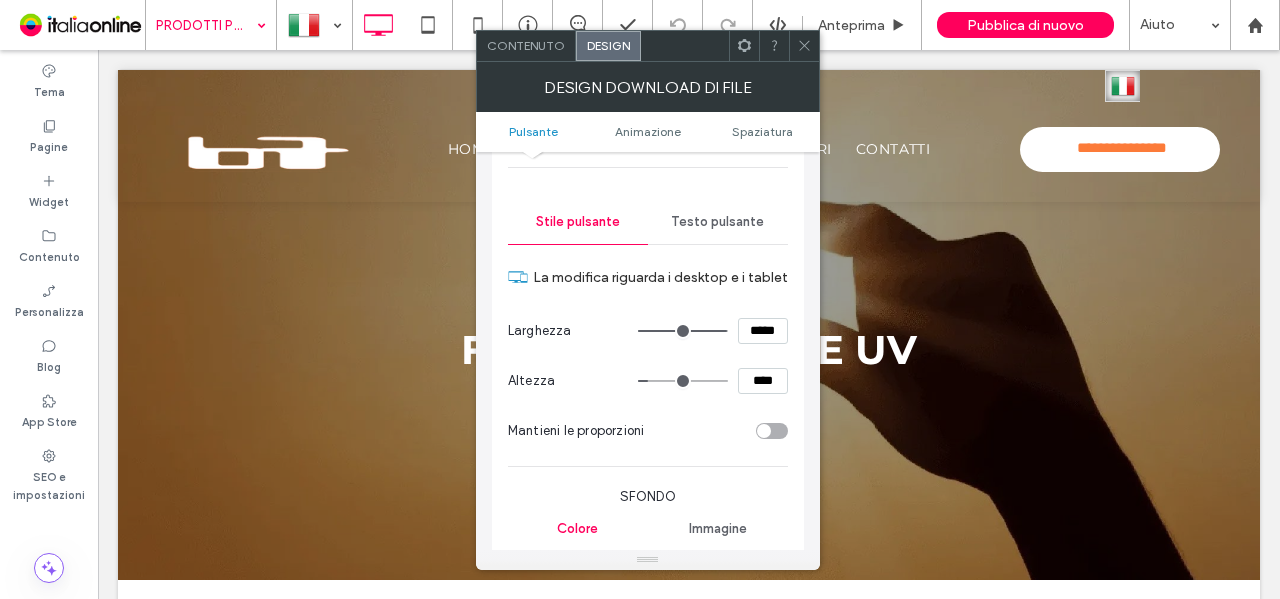 drag, startPoint x: 762, startPoint y: 327, endPoint x: 680, endPoint y: 329, distance: 82.02438 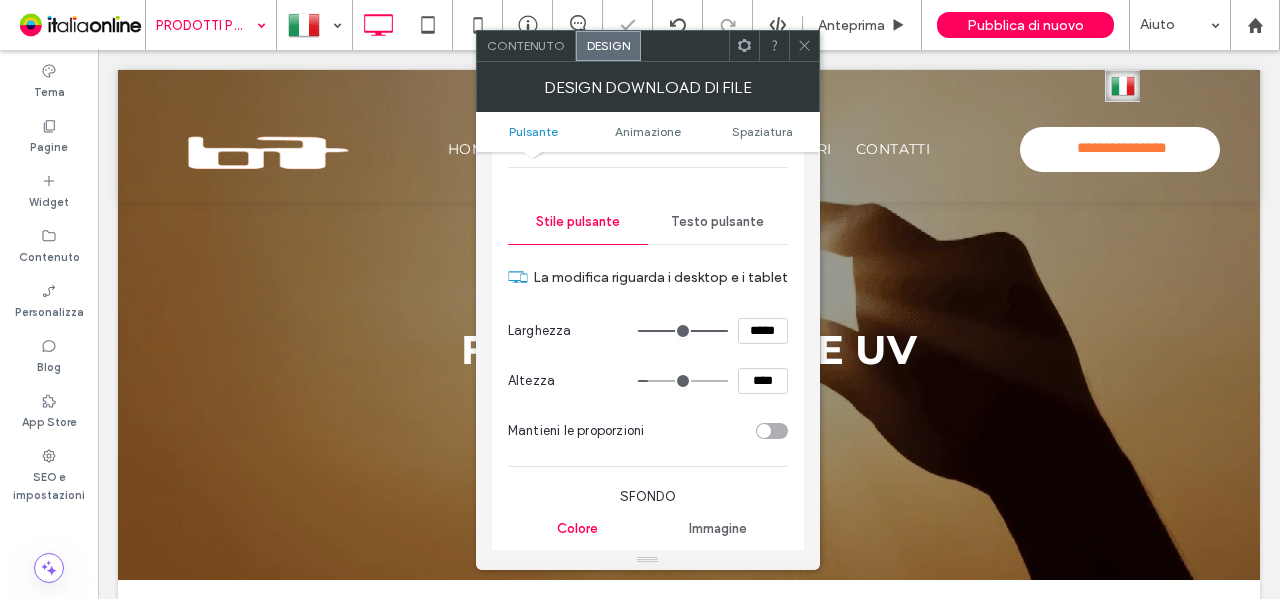 scroll, scrollTop: 500, scrollLeft: 0, axis: vertical 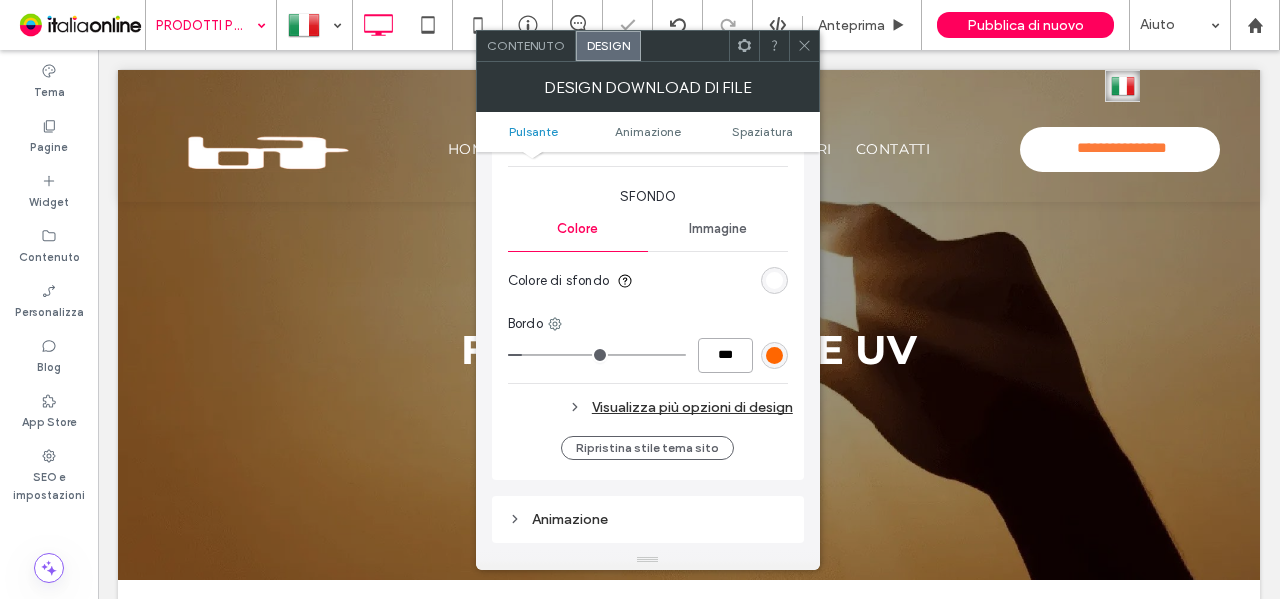 click on "***" at bounding box center (725, 355) 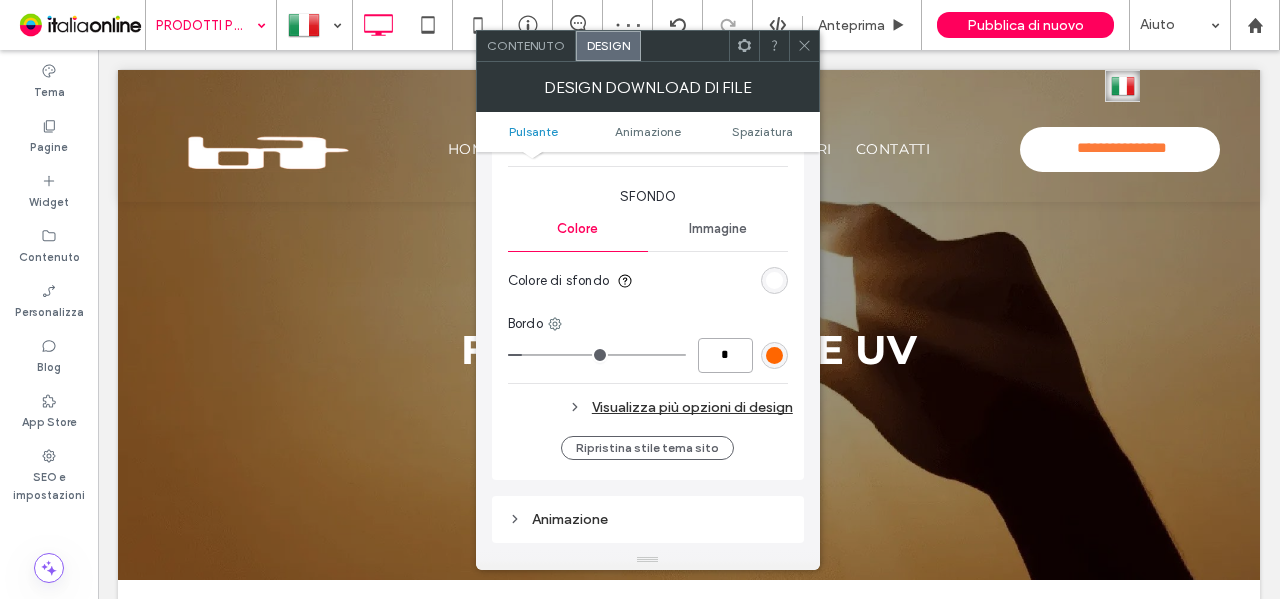 click on "*" at bounding box center (725, 355) 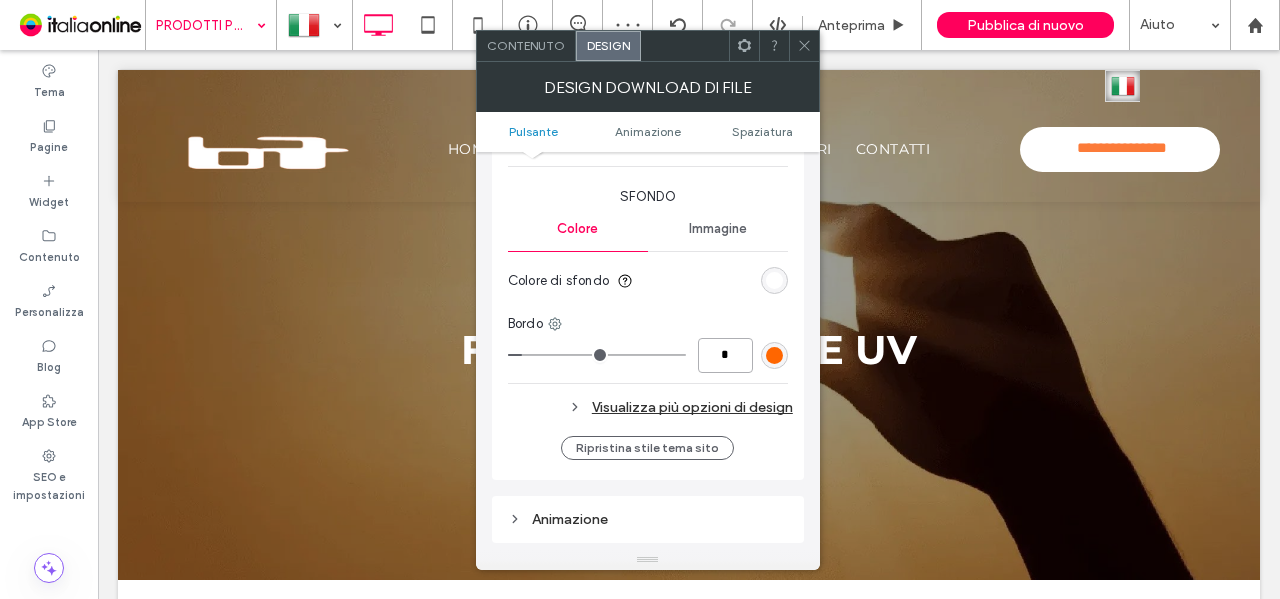 type on "*" 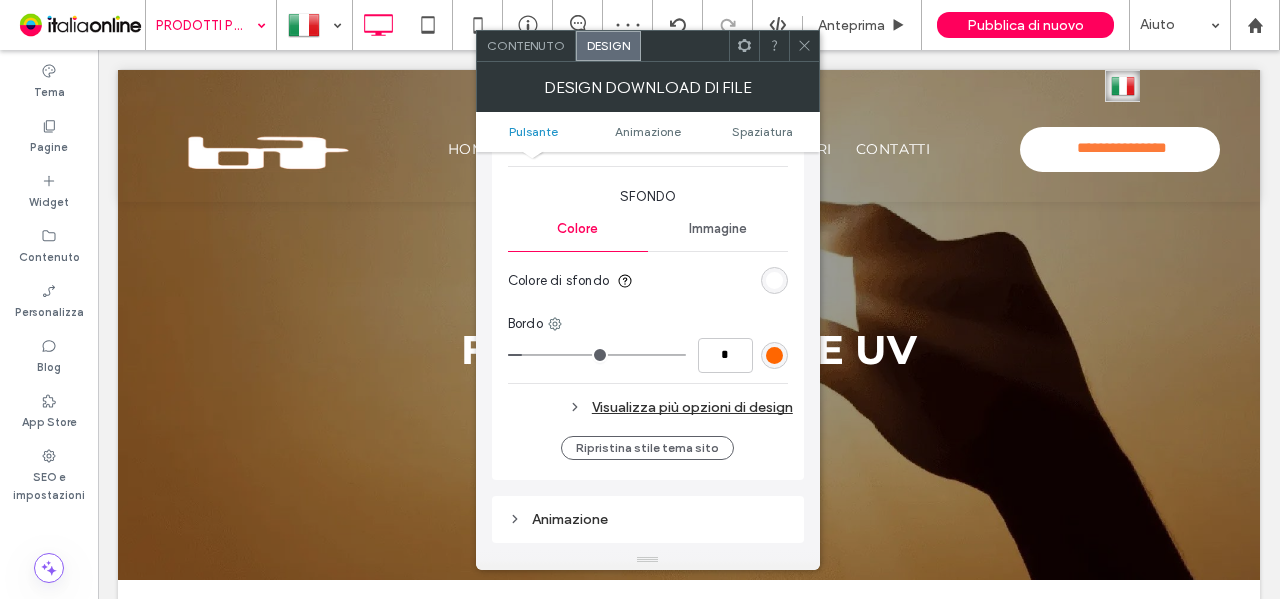 type on "*" 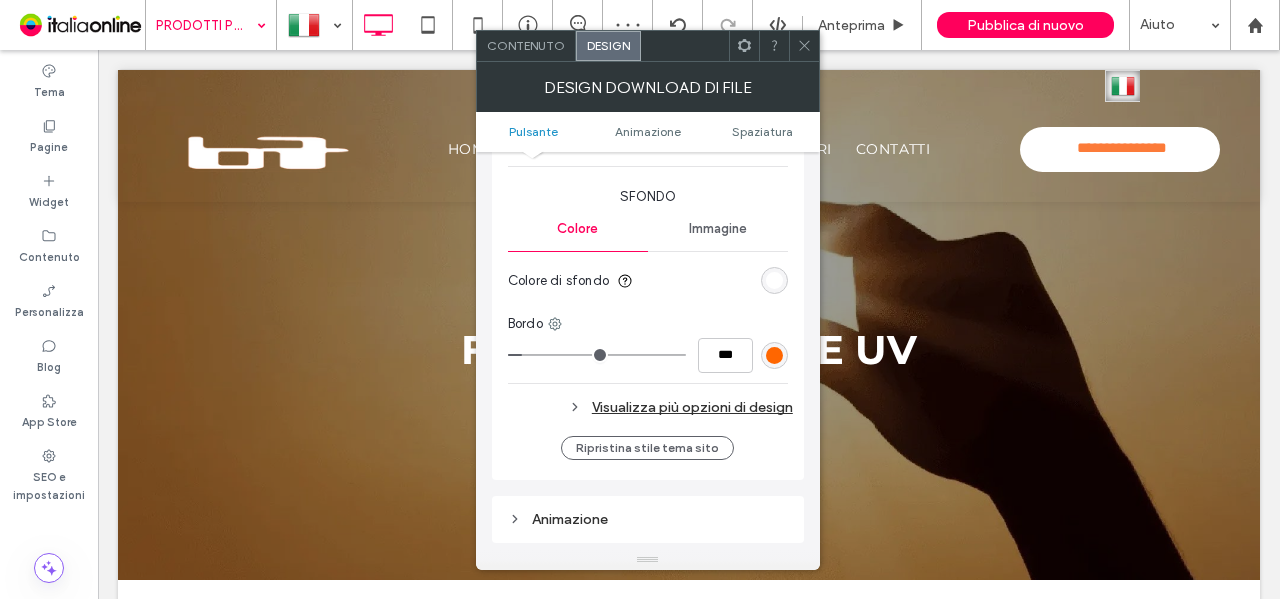 click 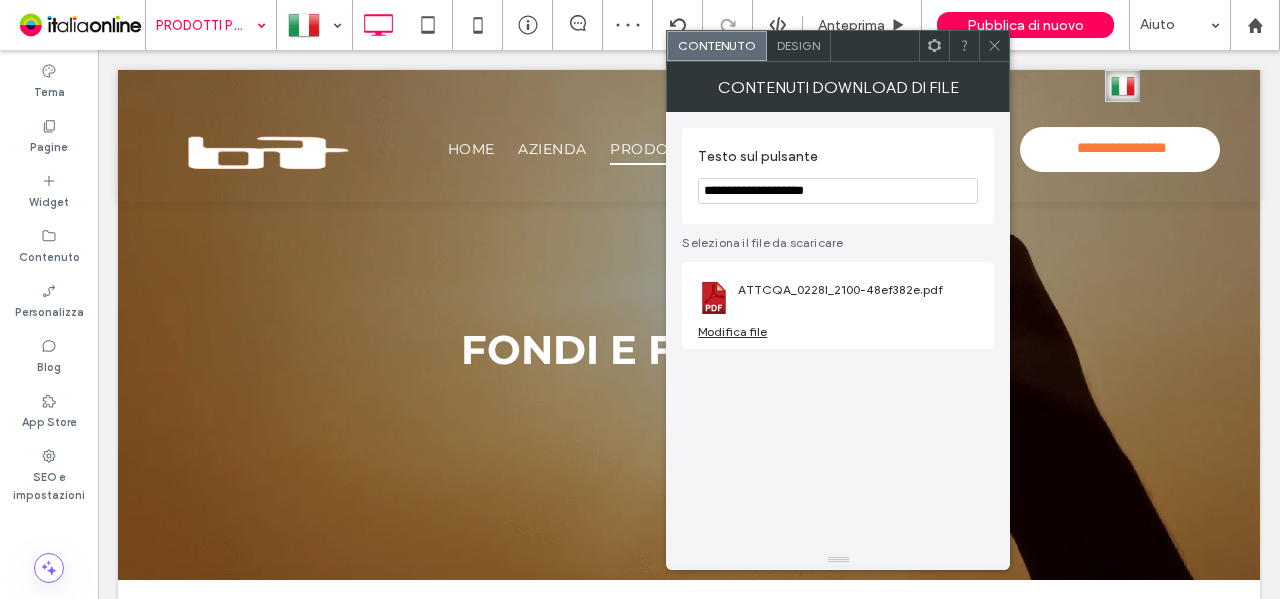 click on "Design" at bounding box center (798, 45) 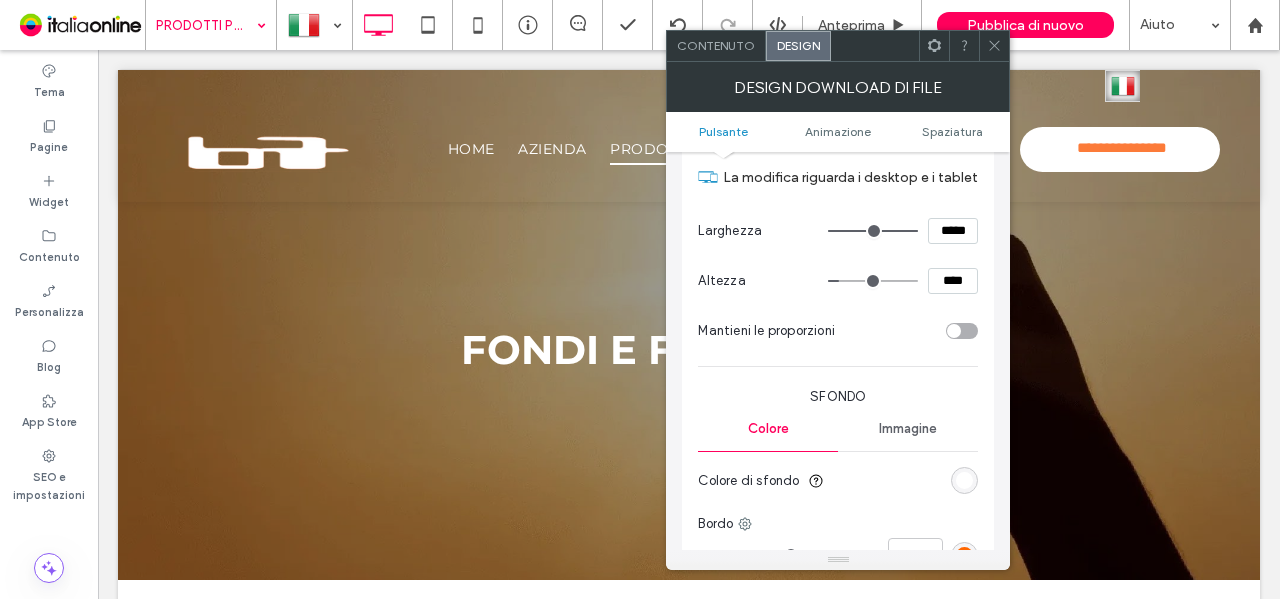 scroll, scrollTop: 400, scrollLeft: 0, axis: vertical 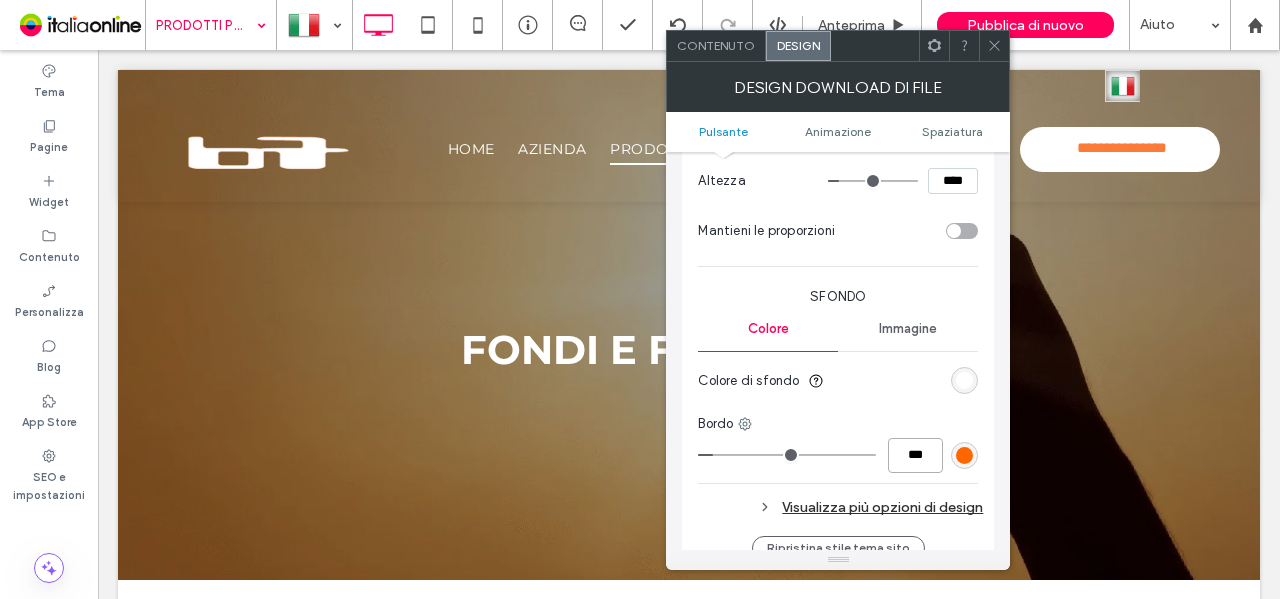 click on "***" at bounding box center (915, 455) 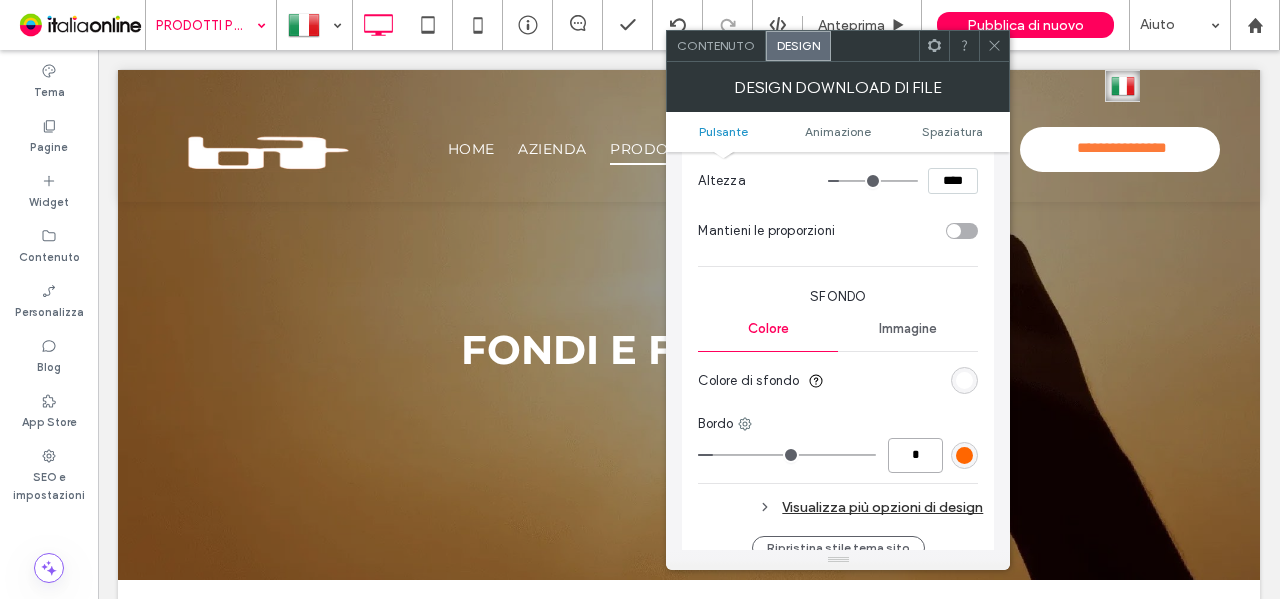 type on "*" 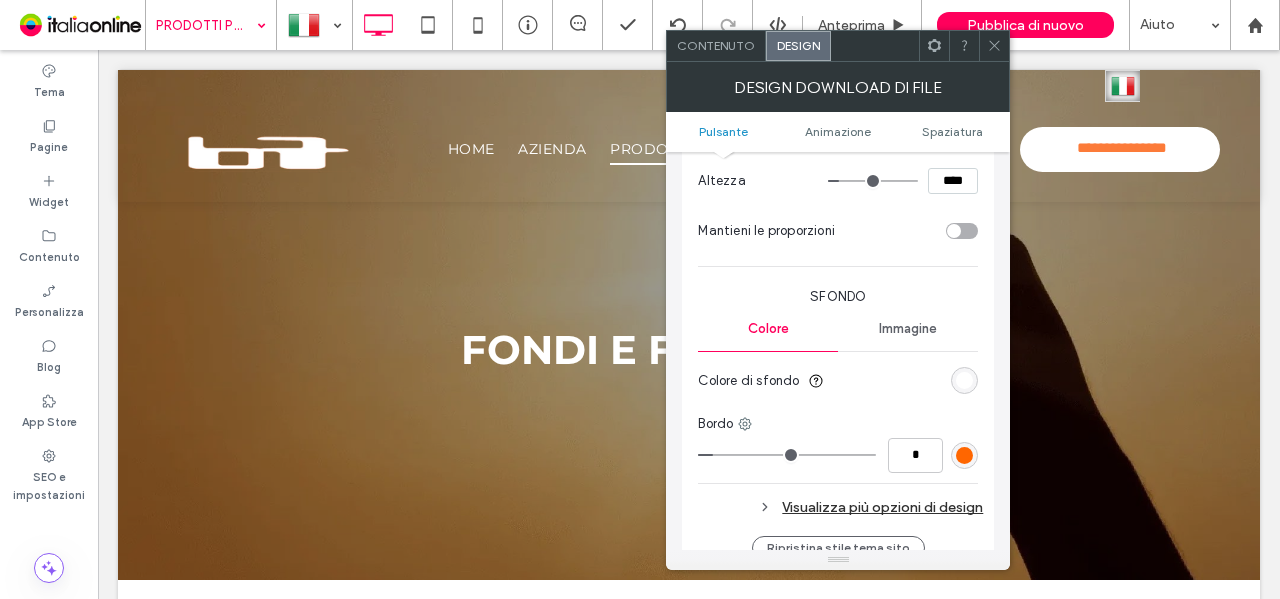 type on "*" 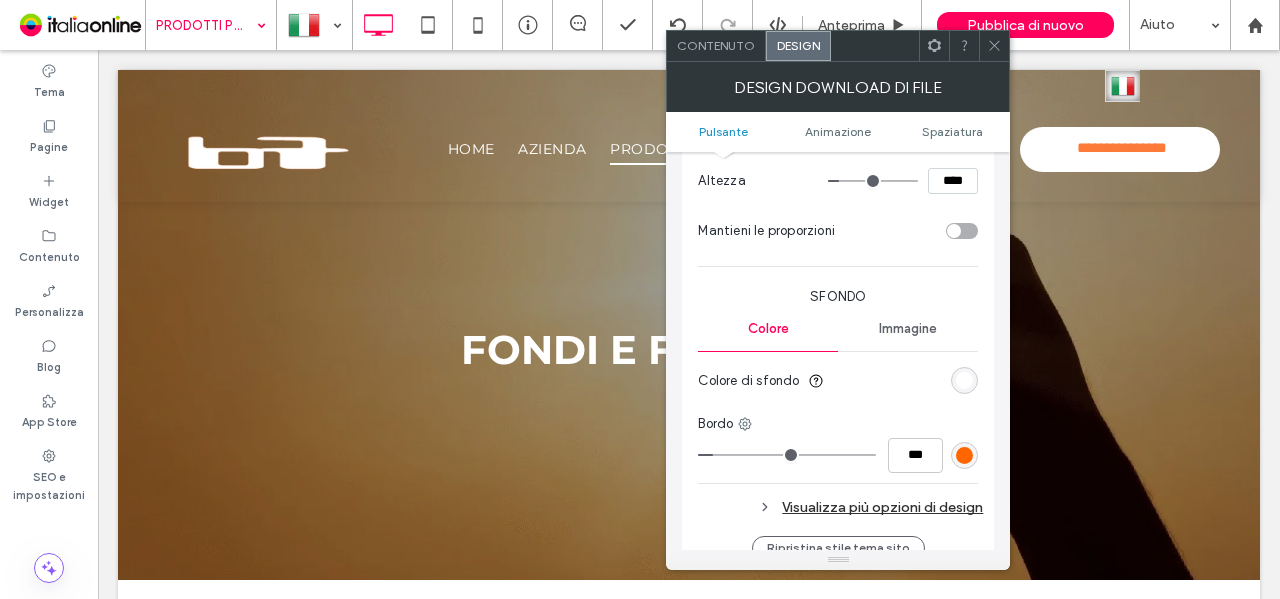 click on "Colore di sfondo" at bounding box center [838, 381] 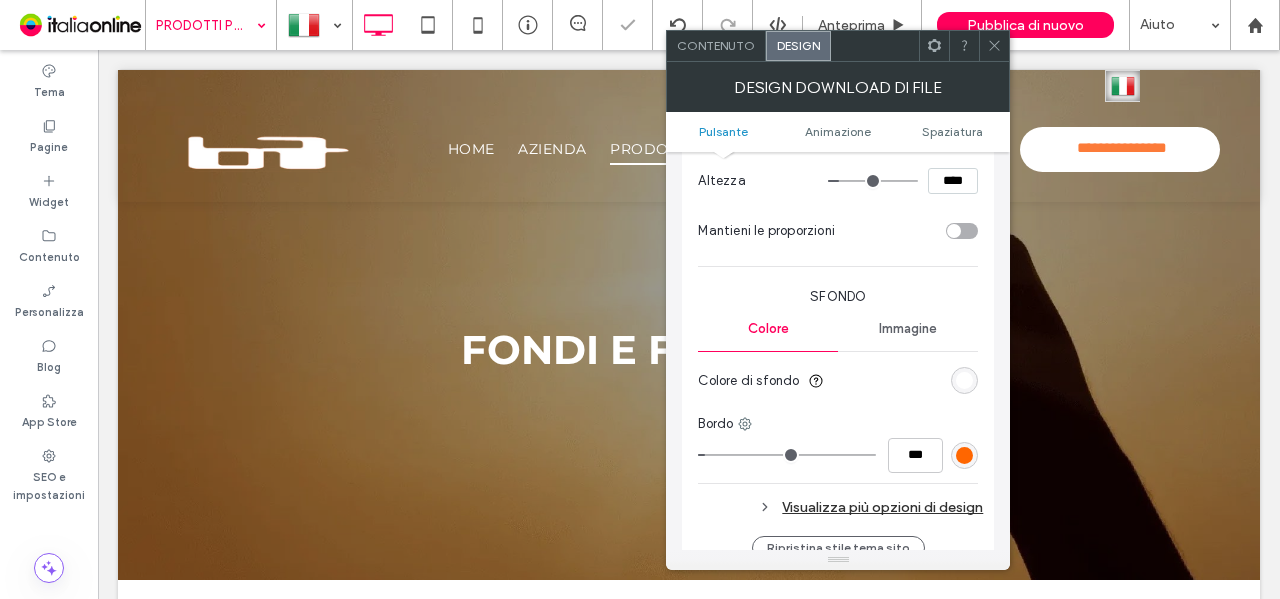 drag, startPoint x: 998, startPoint y: 47, endPoint x: 912, endPoint y: 103, distance: 102.625534 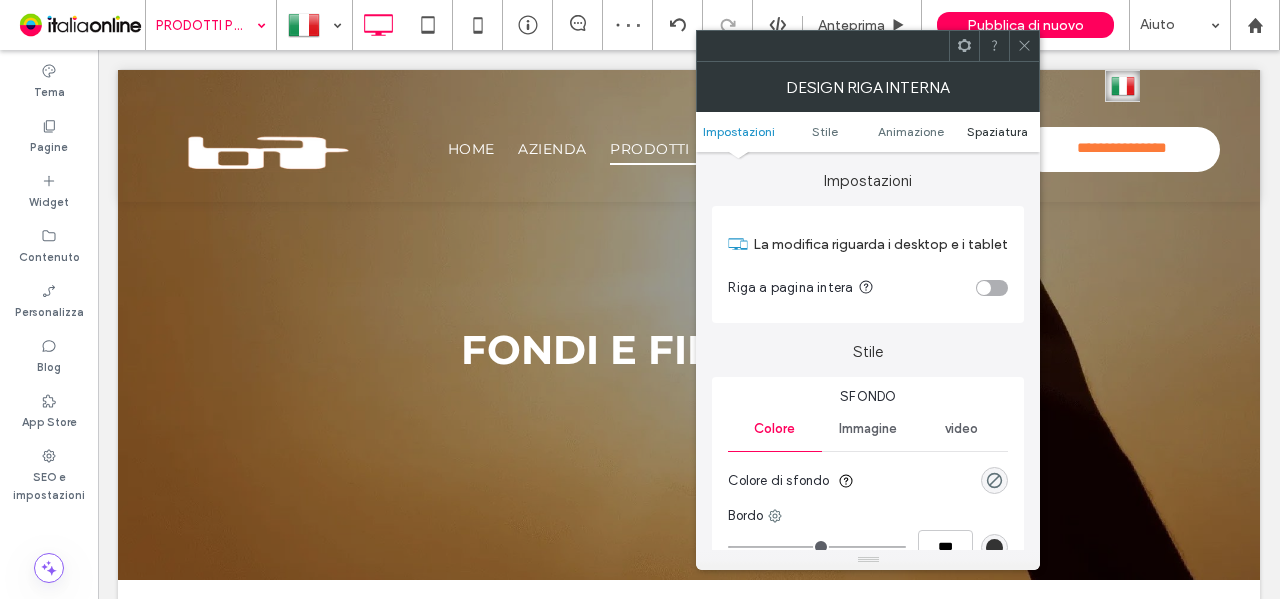 click on "Spaziatura" at bounding box center [997, 131] 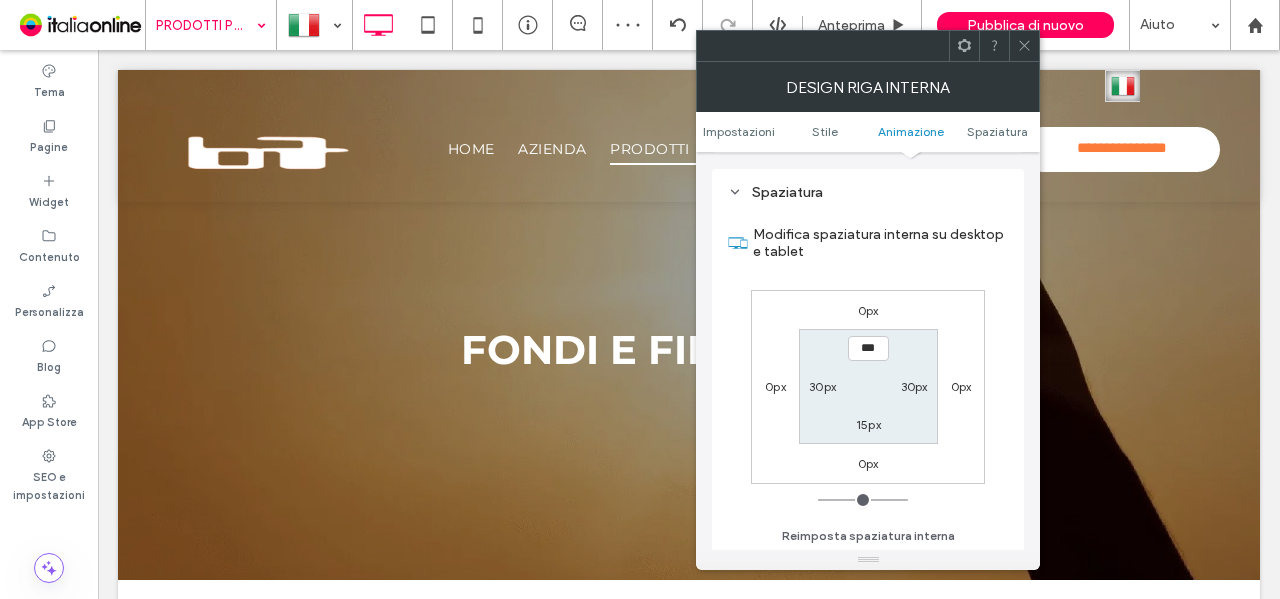 scroll, scrollTop: 640, scrollLeft: 0, axis: vertical 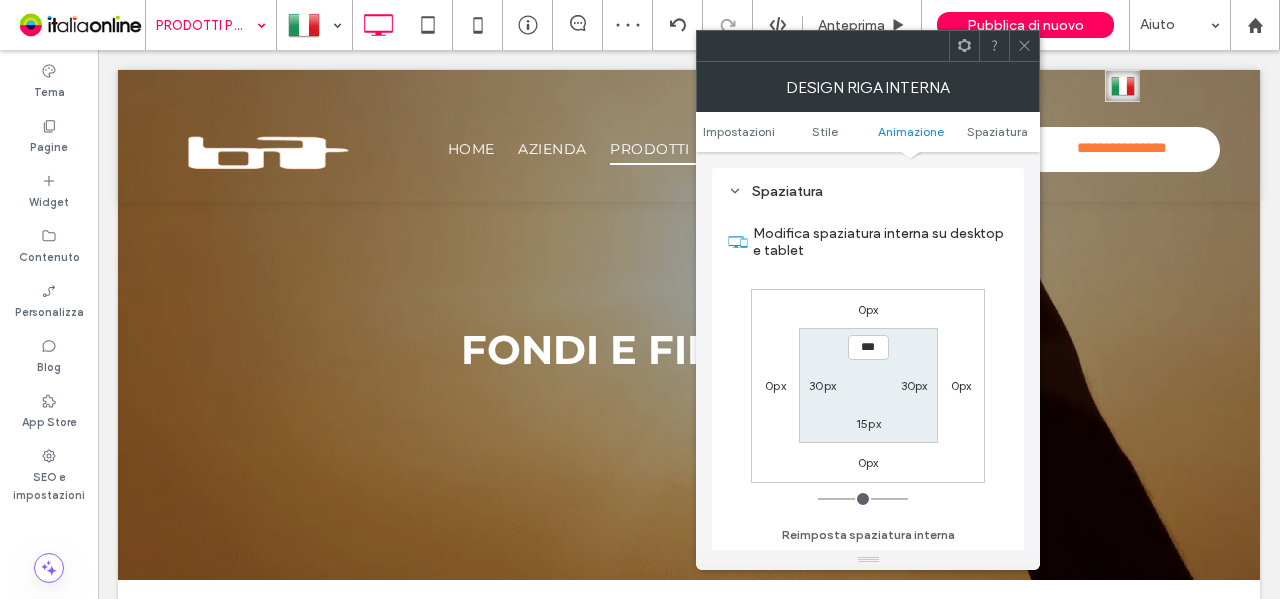 click on "30px" at bounding box center [914, 385] 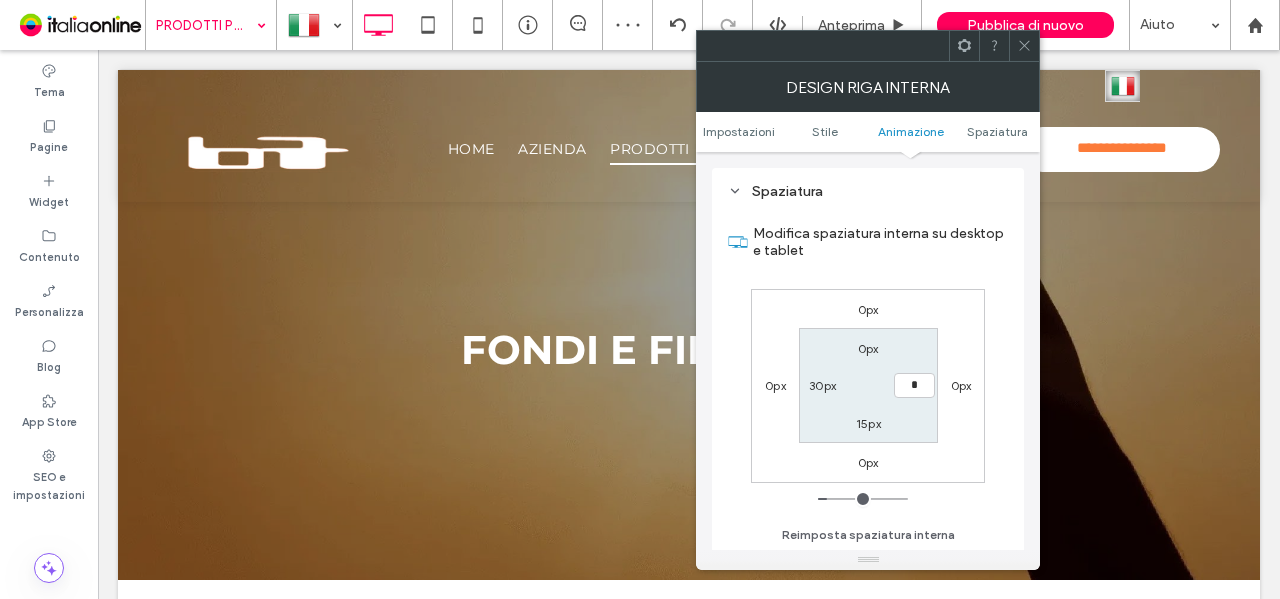 type on "*" 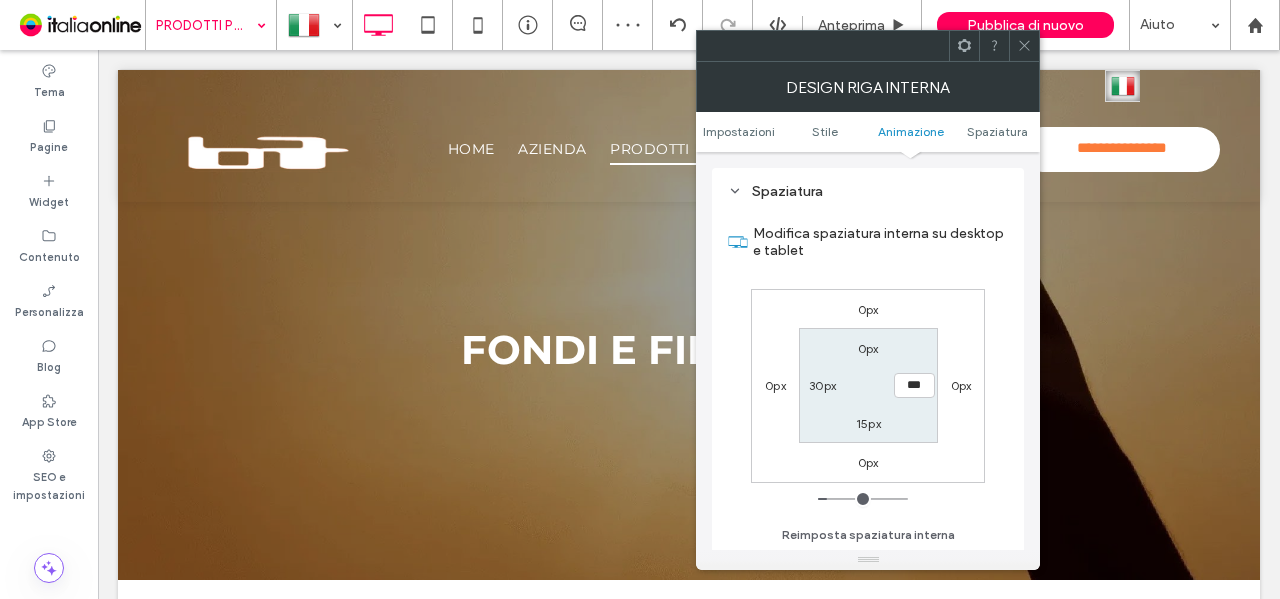 click on "30px" at bounding box center [822, 385] 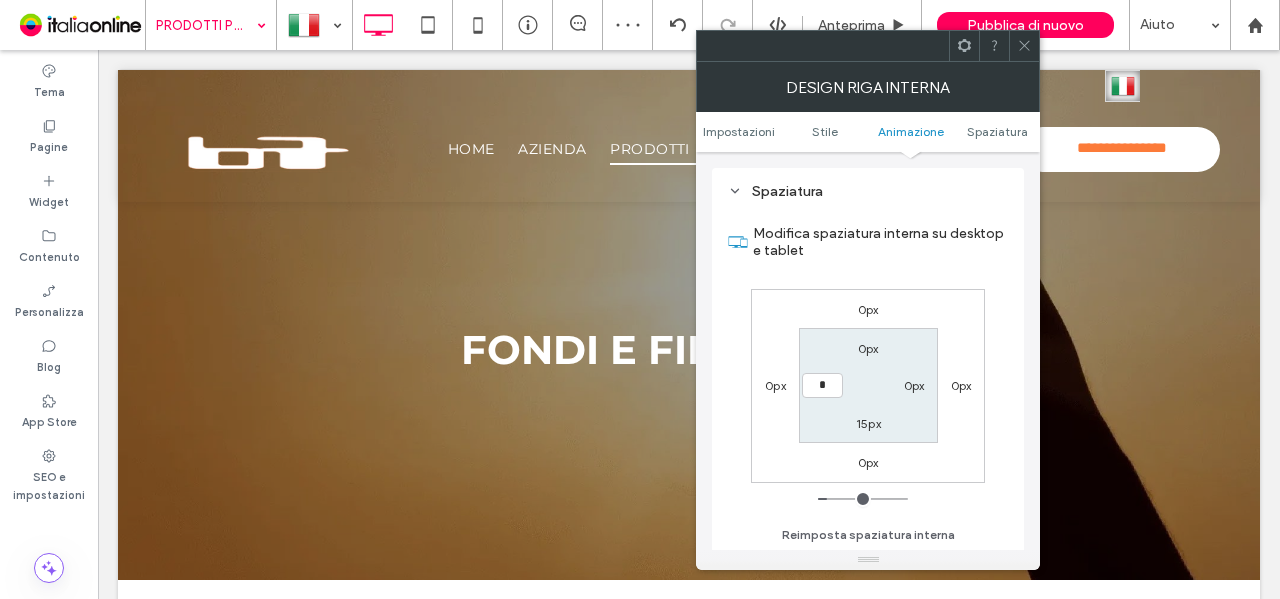 type on "*" 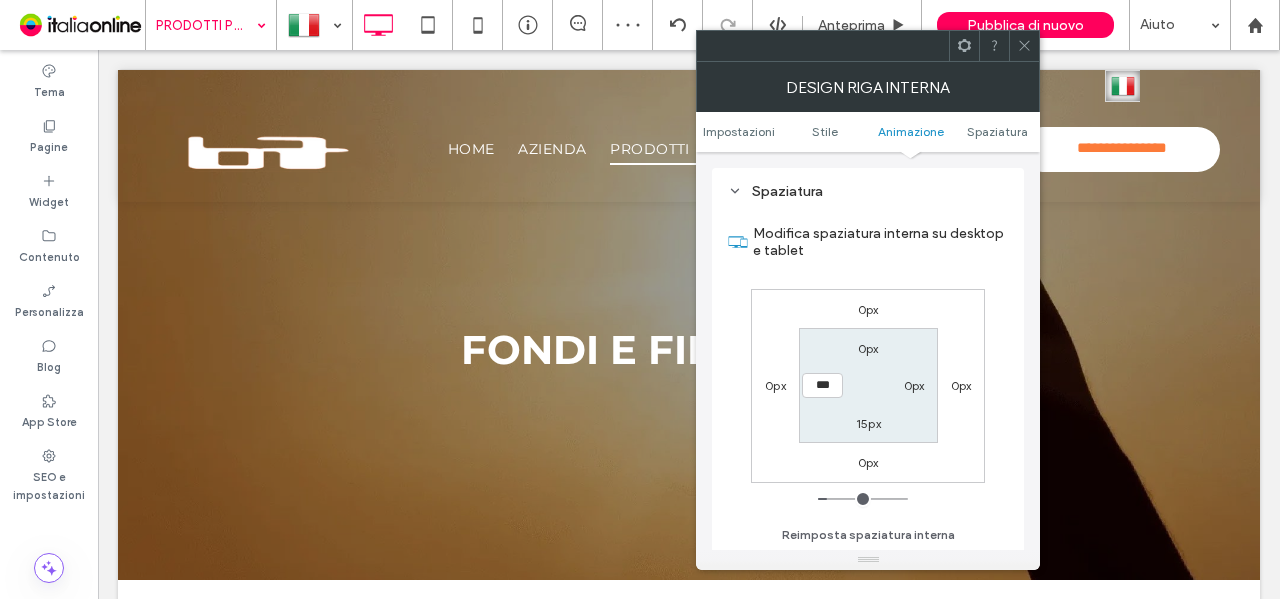 click on "0px 0px 15px ***" at bounding box center (868, 385) 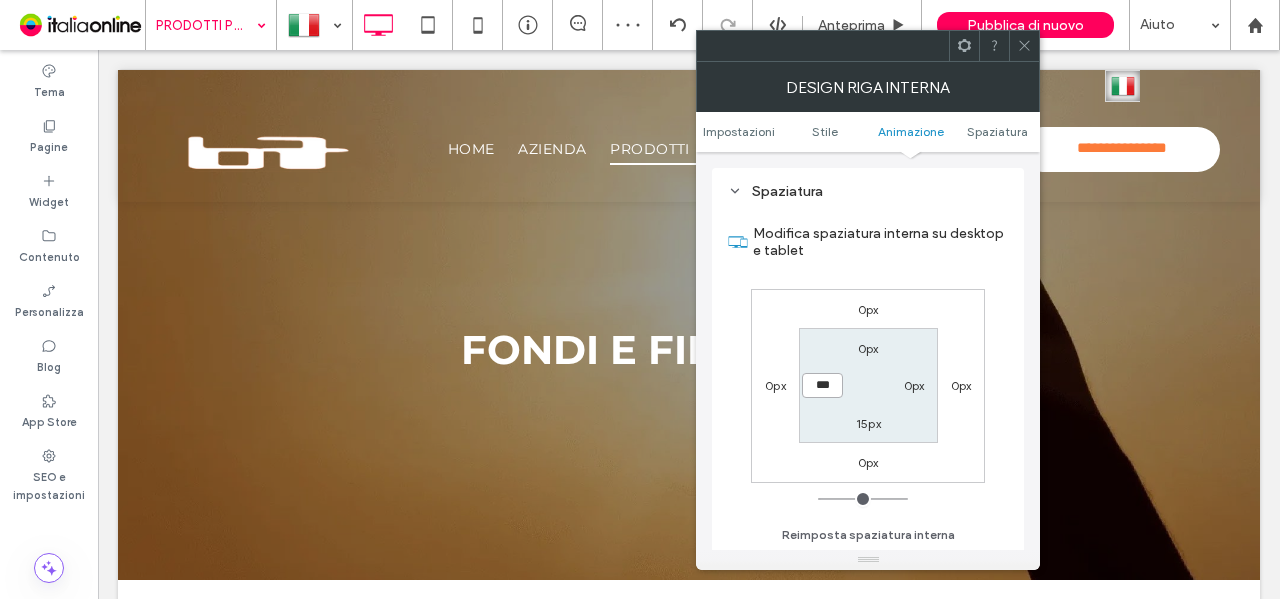 drag, startPoint x: 835, startPoint y: 391, endPoint x: 864, endPoint y: 387, distance: 29.274563 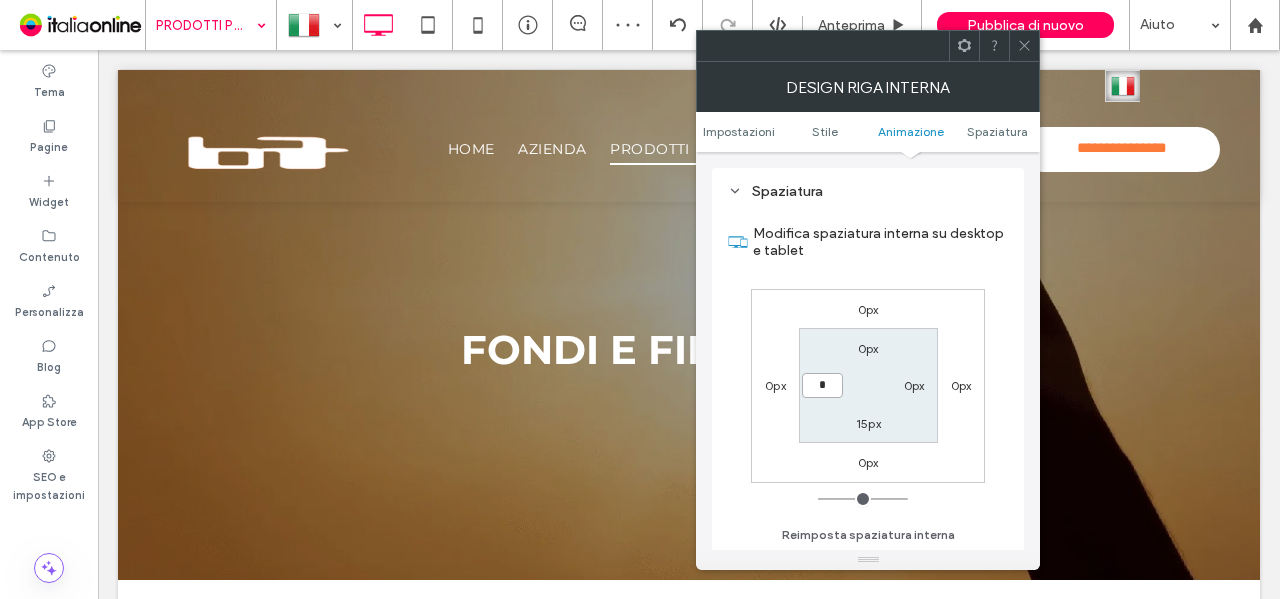 type on "*" 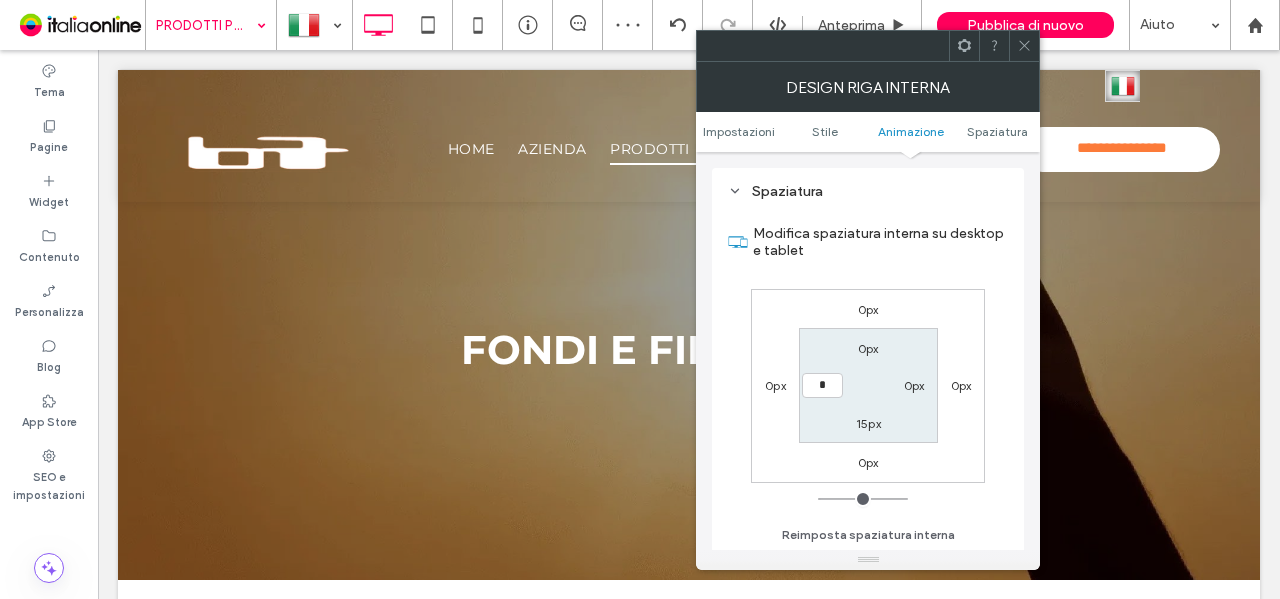 drag, startPoint x: 884, startPoint y: 370, endPoint x: 910, endPoint y: 355, distance: 30.016663 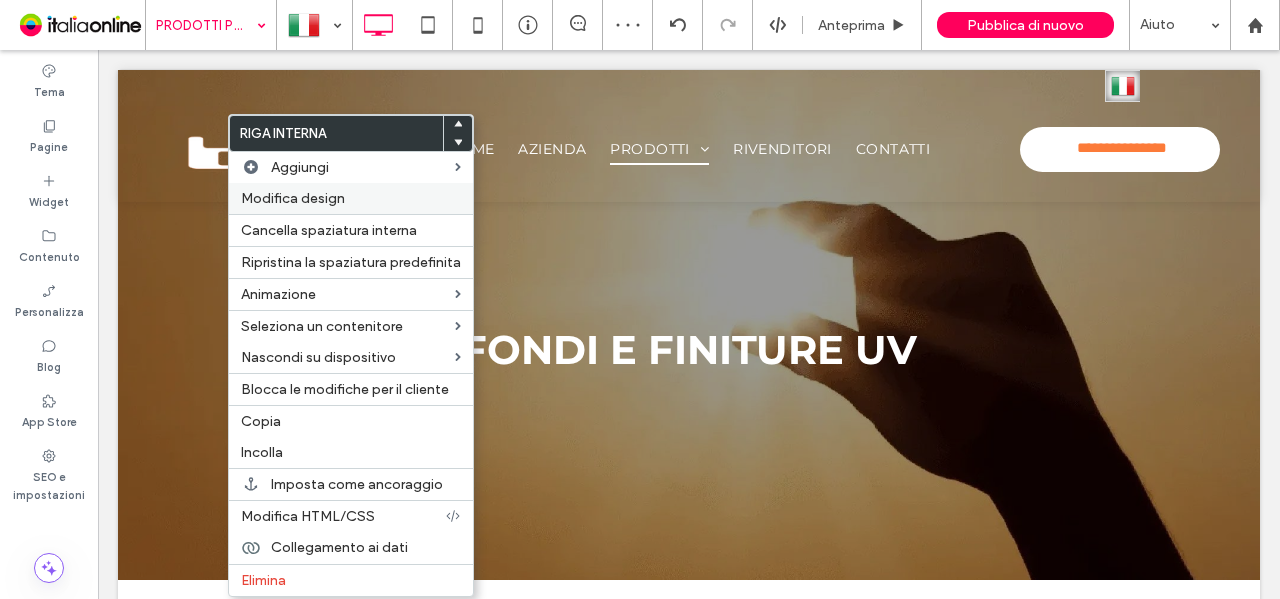 click on "Modifica design" at bounding box center (293, 198) 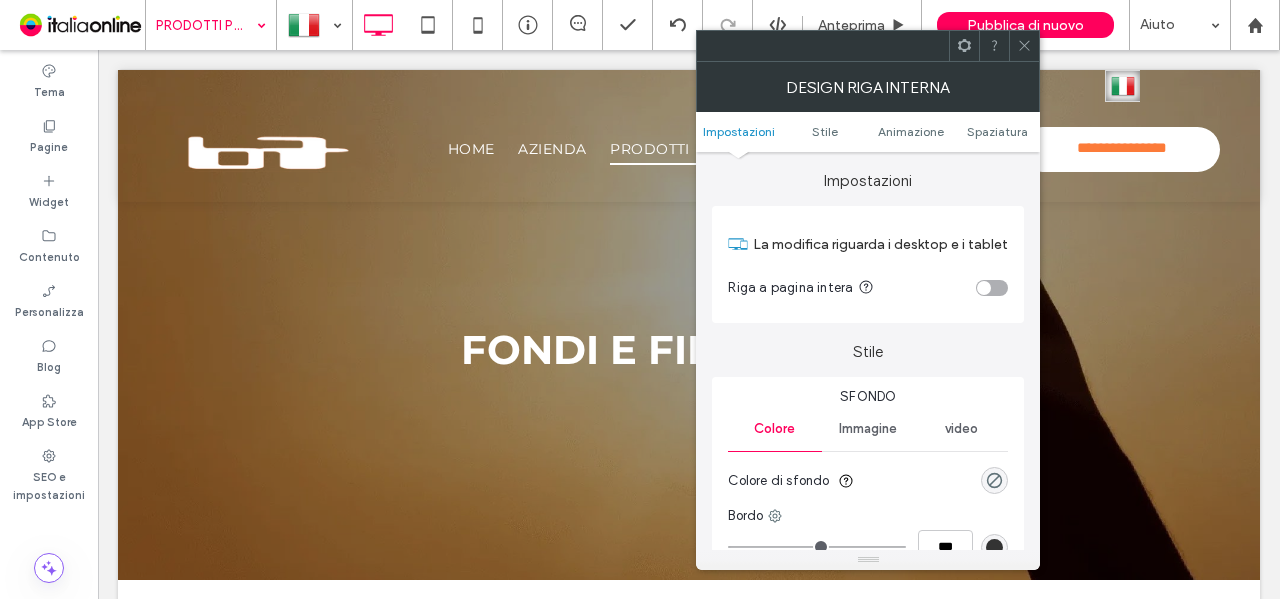 click on "Spaziatura" at bounding box center [997, 131] 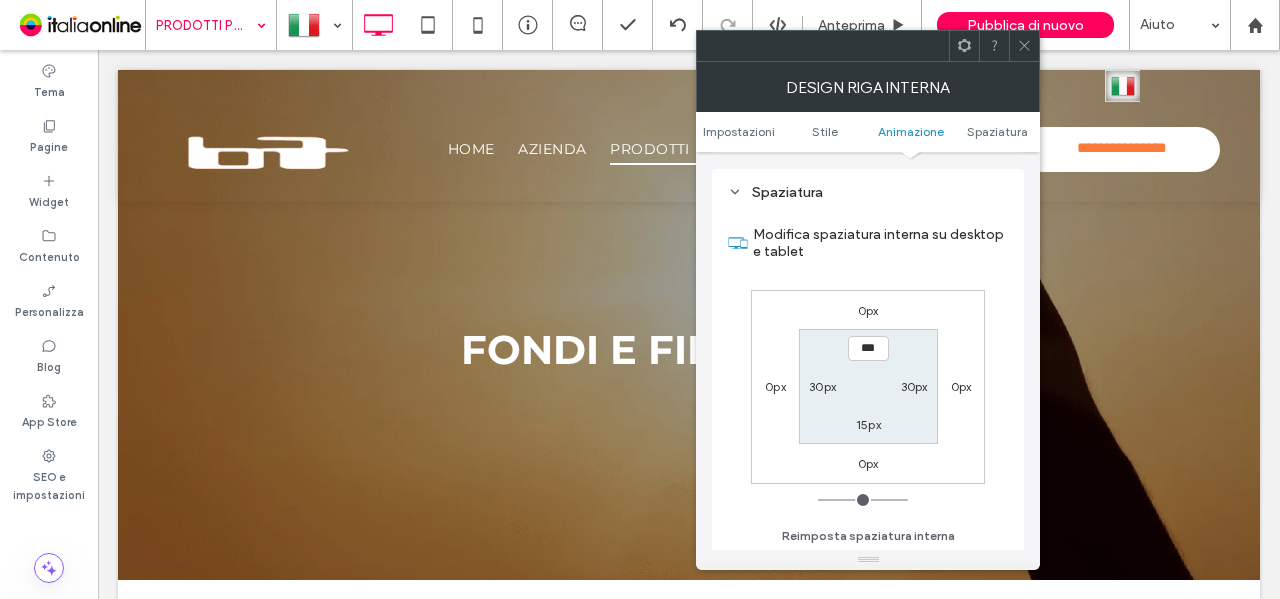scroll, scrollTop: 640, scrollLeft: 0, axis: vertical 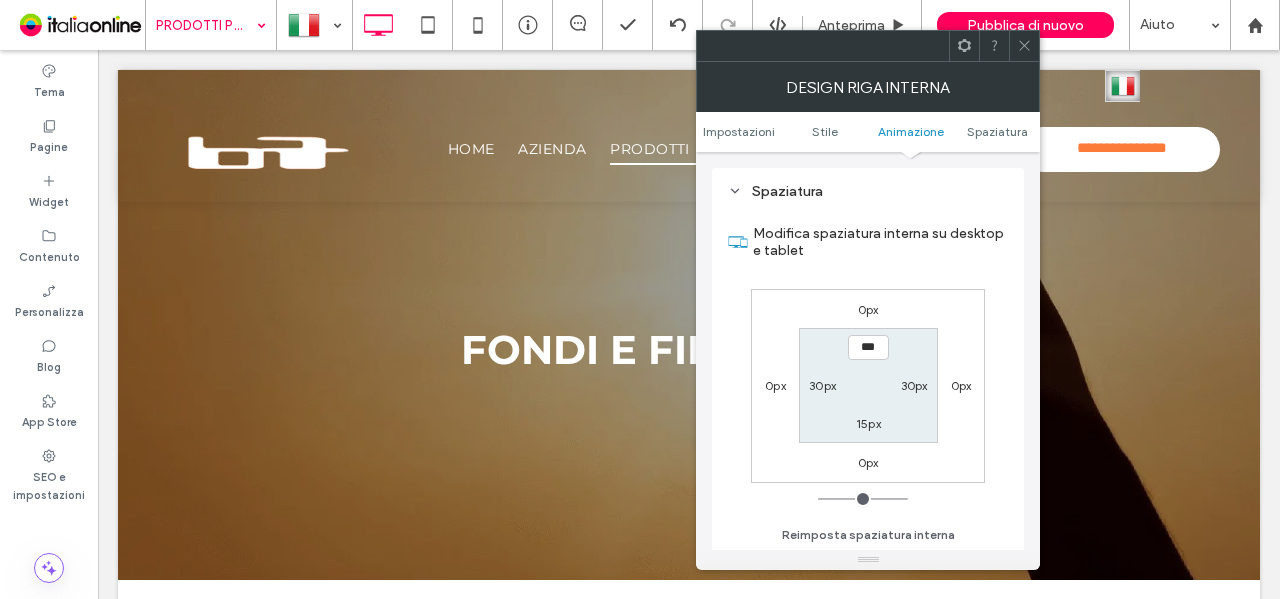 click on "30px" at bounding box center [914, 385] 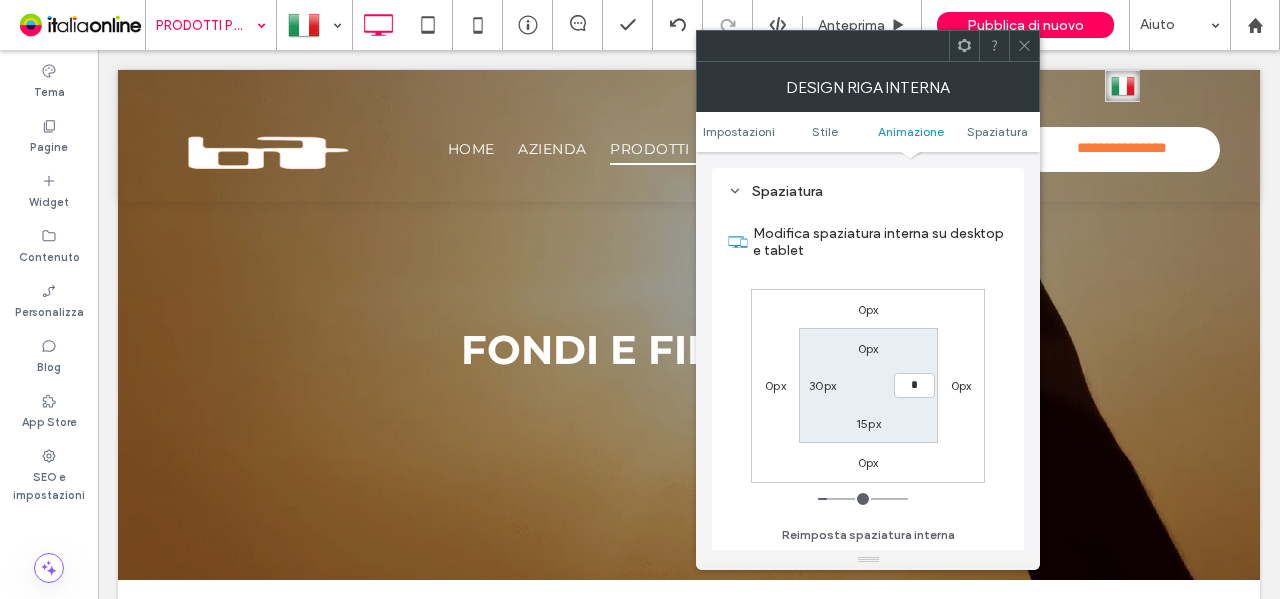 type on "*" 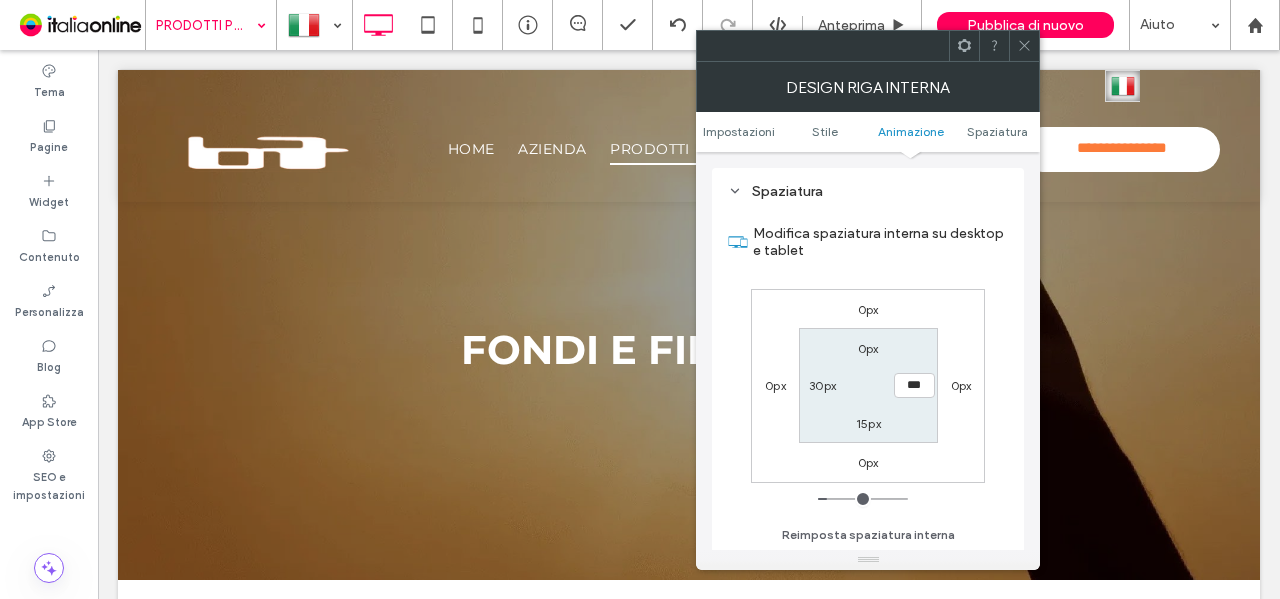 drag, startPoint x: 848, startPoint y: 378, endPoint x: 834, endPoint y: 379, distance: 14.035668 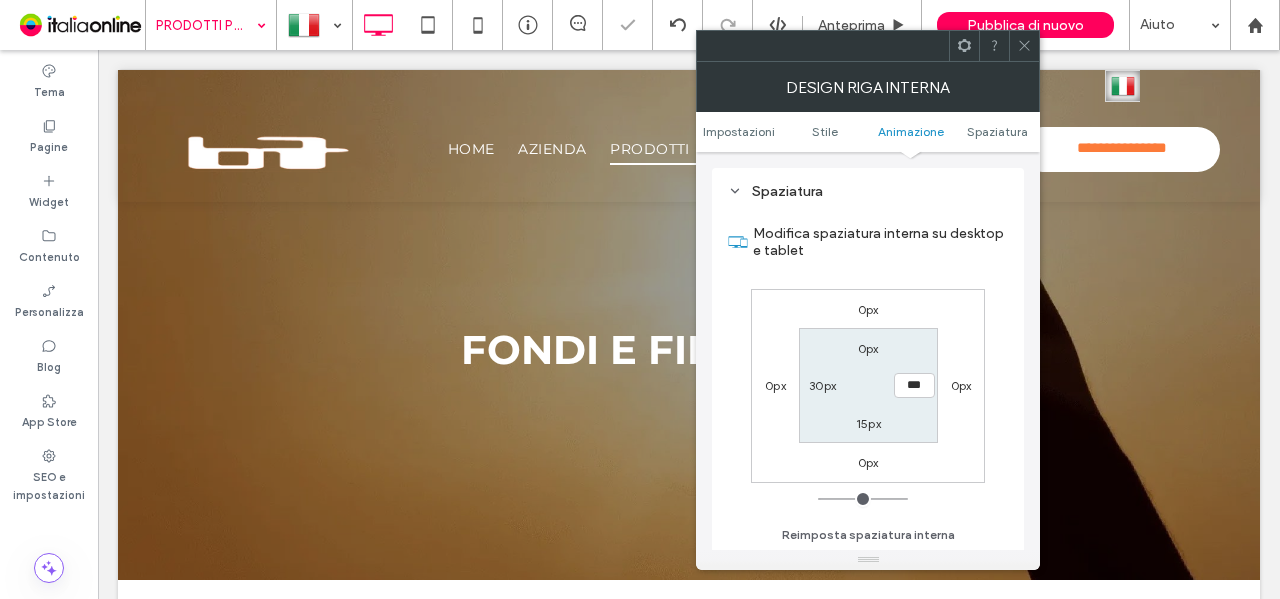 click on "30px" at bounding box center [822, 385] 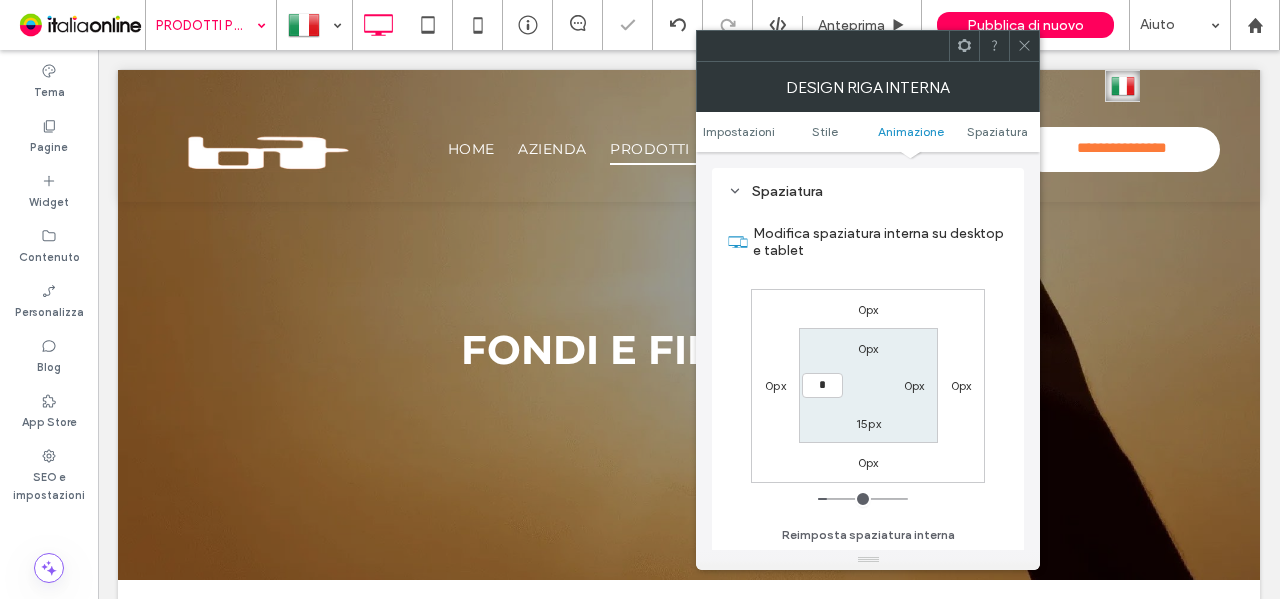 type on "*" 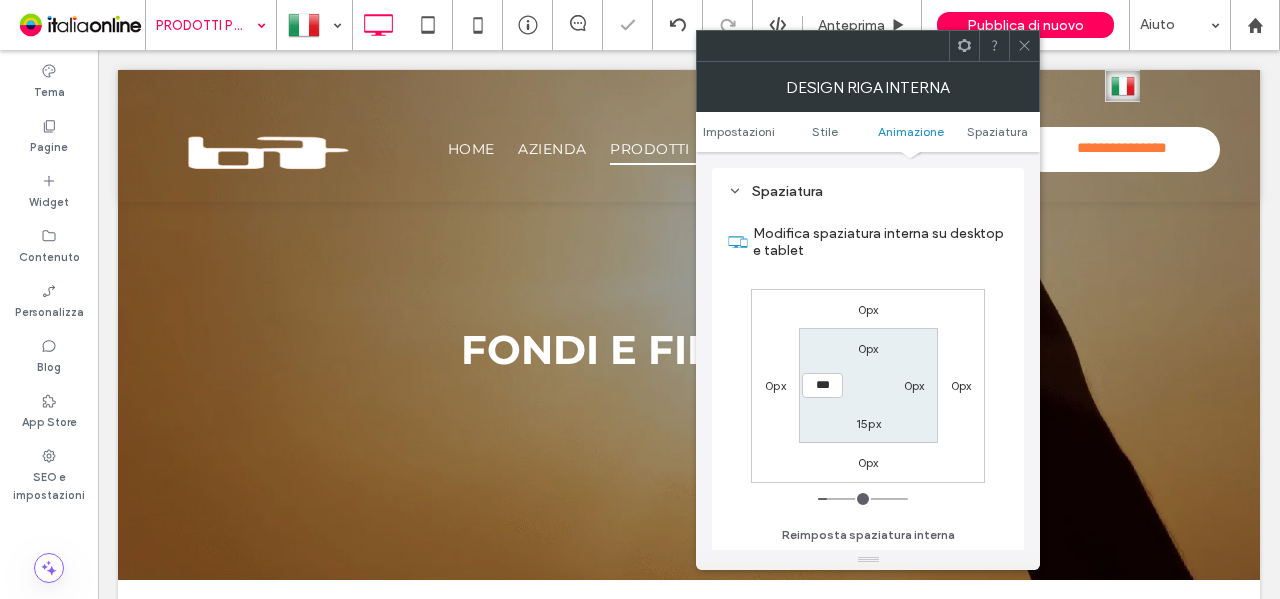 click on "0px 0px 0px 0px 0px 0px 15px ***" at bounding box center [868, 386] 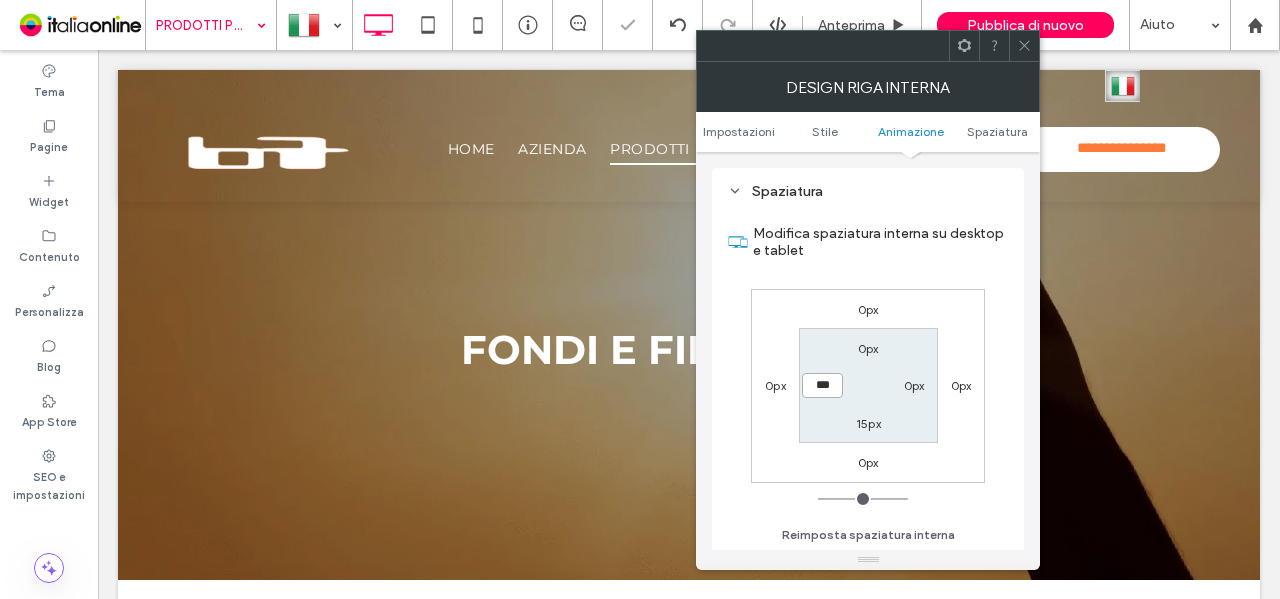 drag, startPoint x: 817, startPoint y: 387, endPoint x: 850, endPoint y: 365, distance: 39.661064 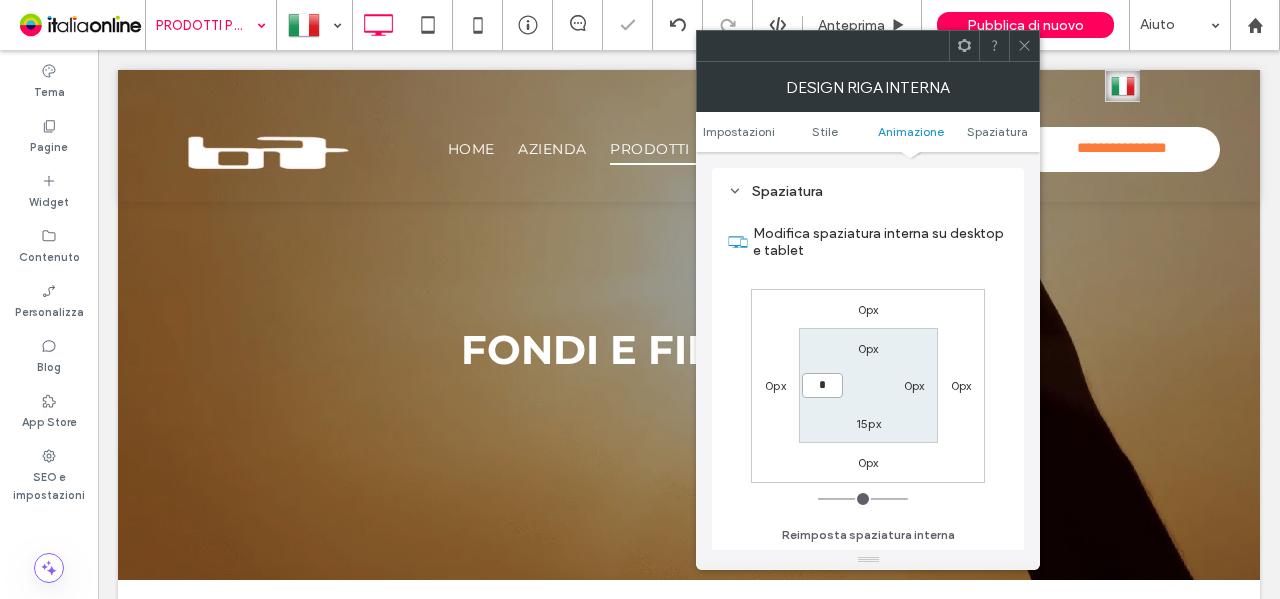 type on "*" 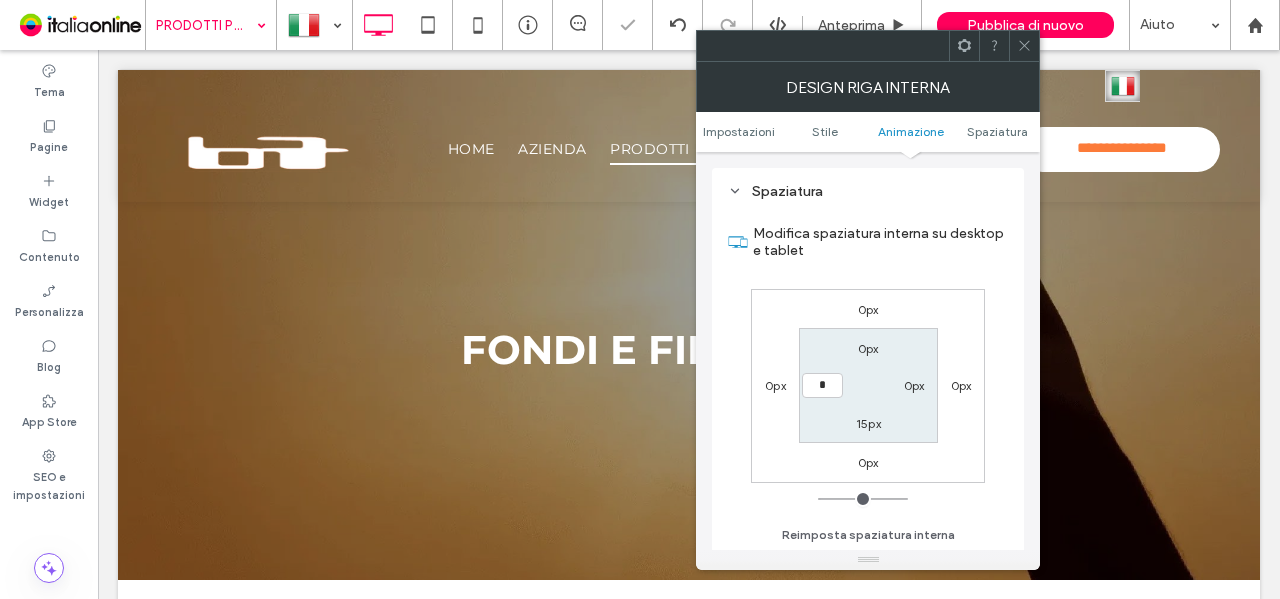 click on "0px 0px 0px 0px 0px 0px 15px *" at bounding box center (868, 386) 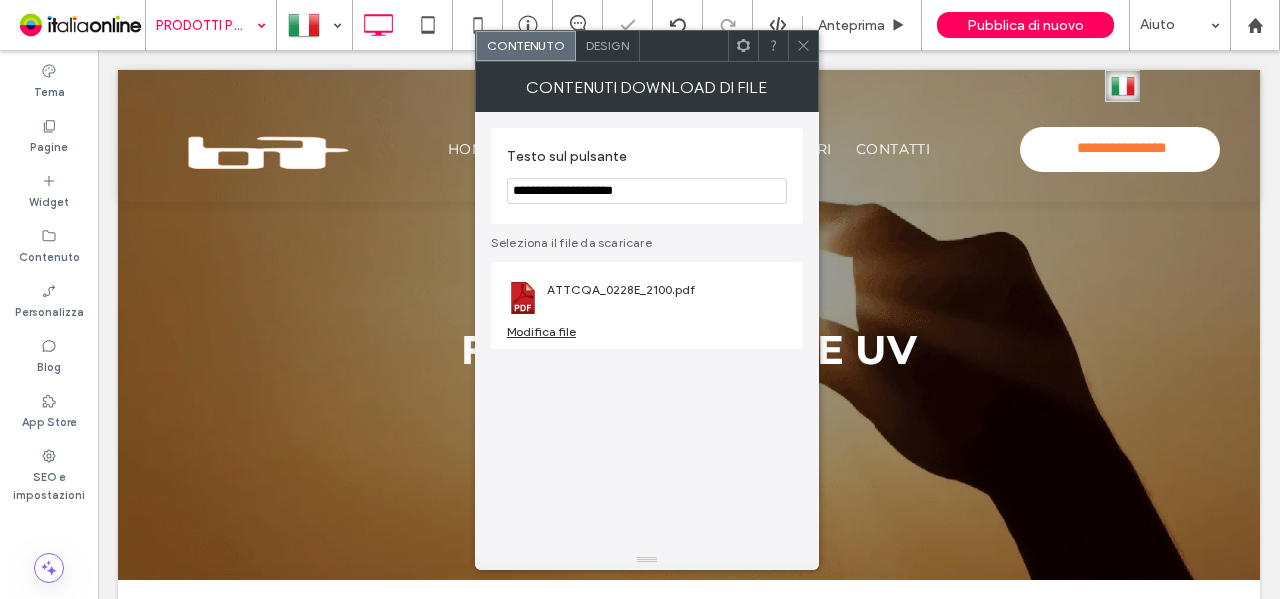 click on "Design" at bounding box center [607, 45] 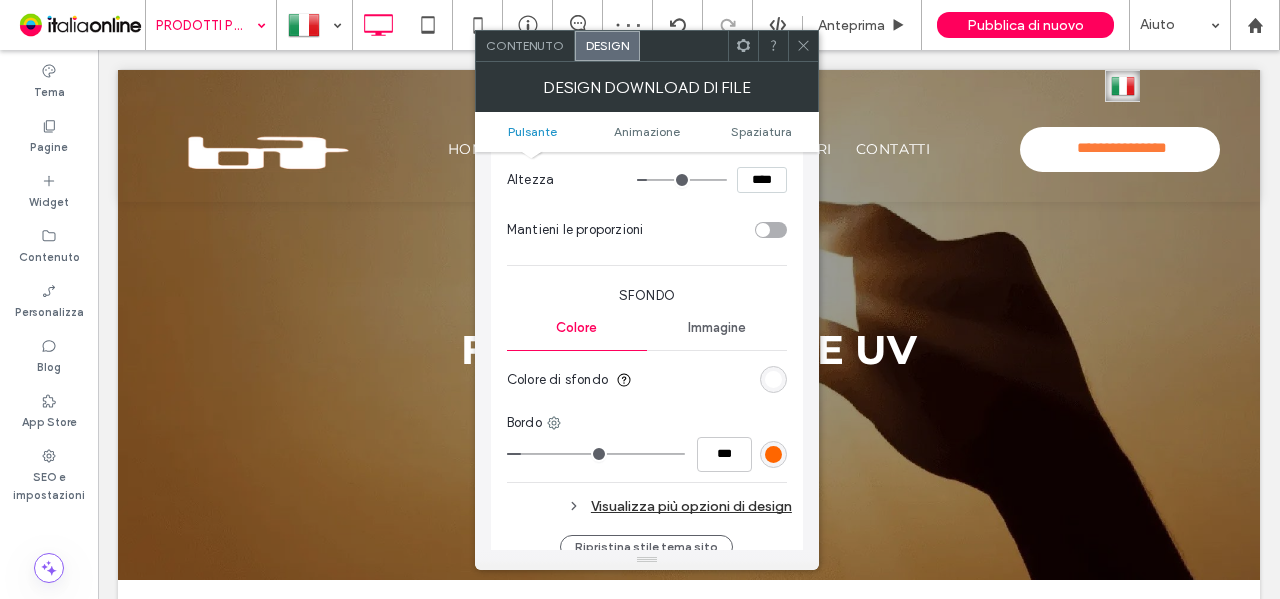 scroll, scrollTop: 500, scrollLeft: 0, axis: vertical 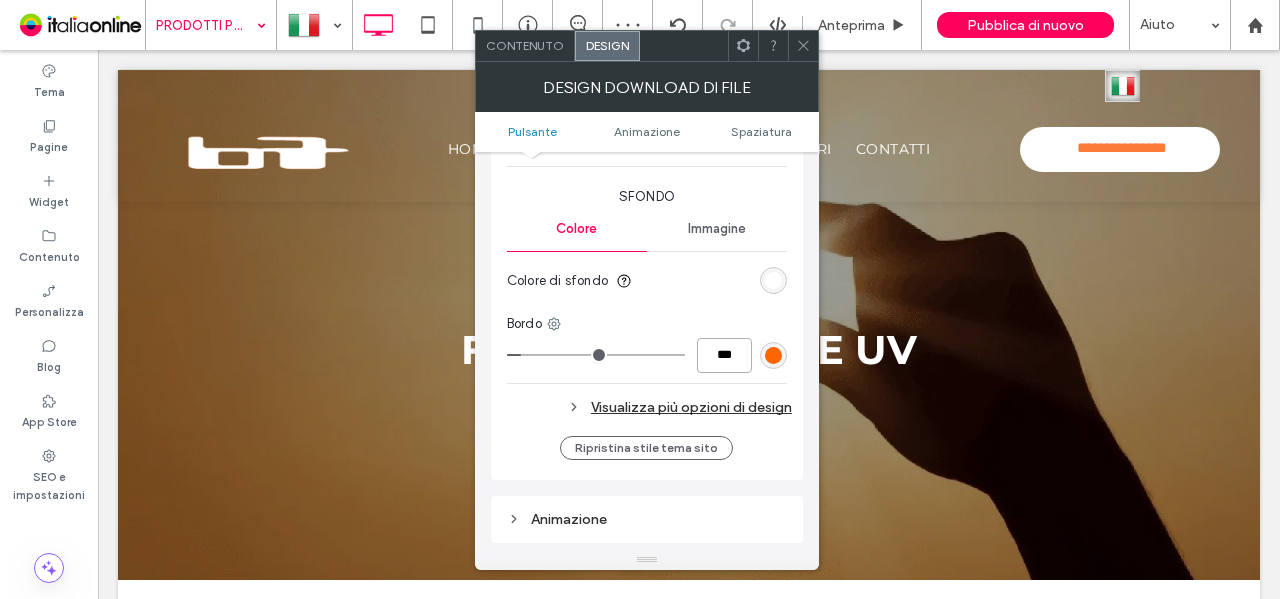 click on "***" at bounding box center (724, 355) 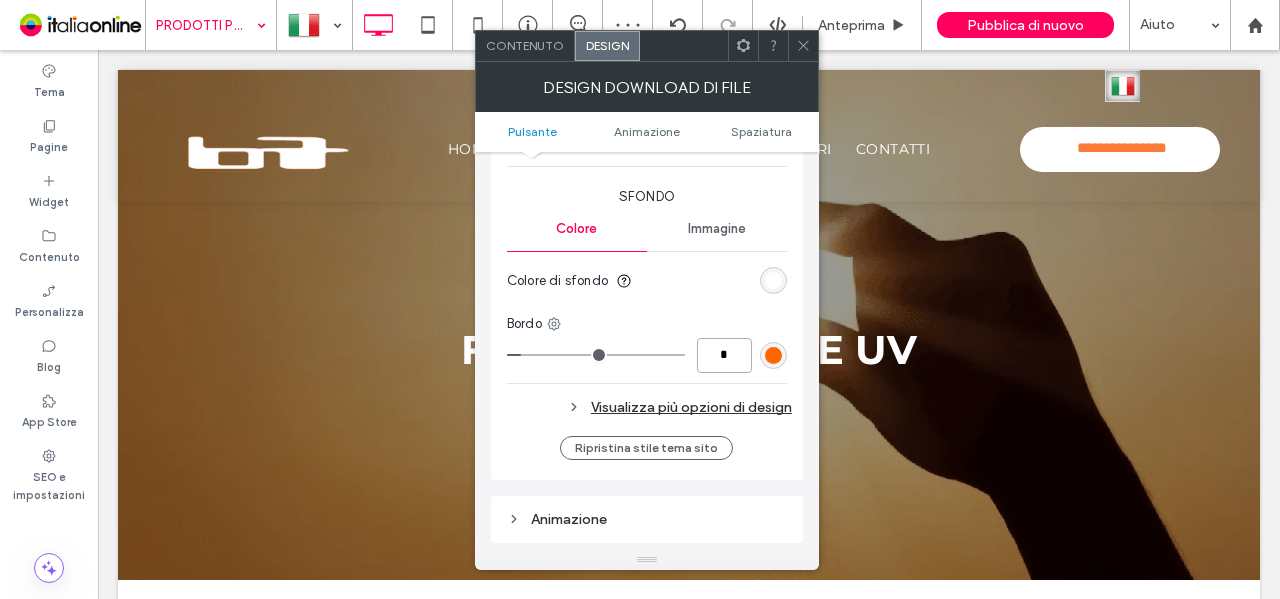 type on "*" 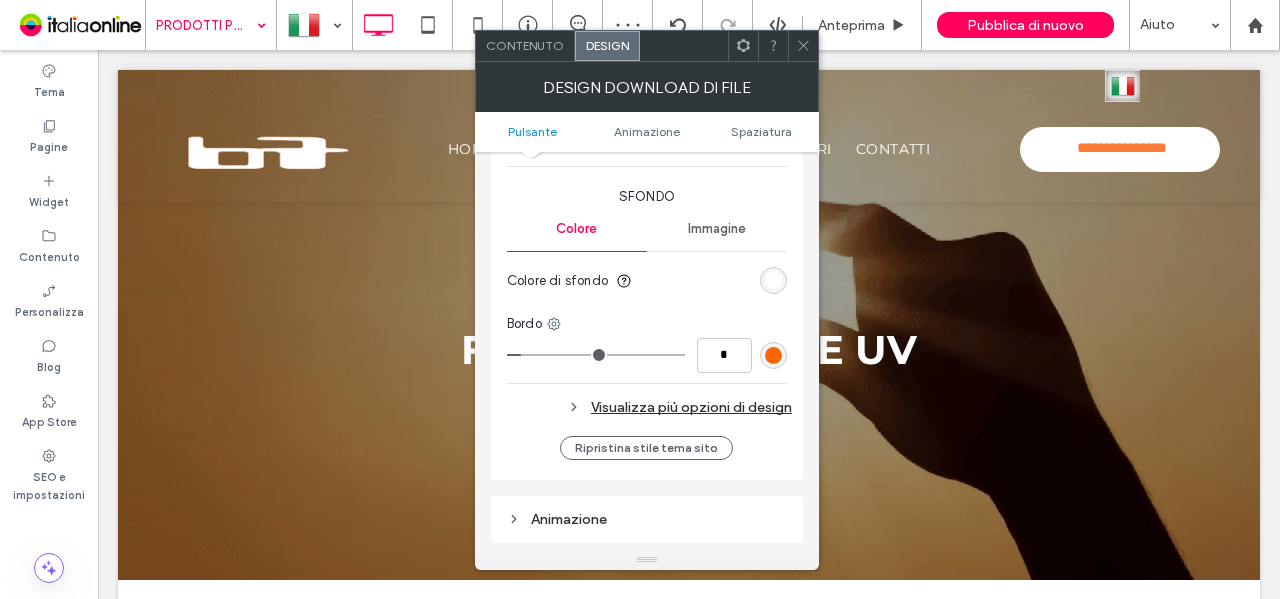 type on "*" 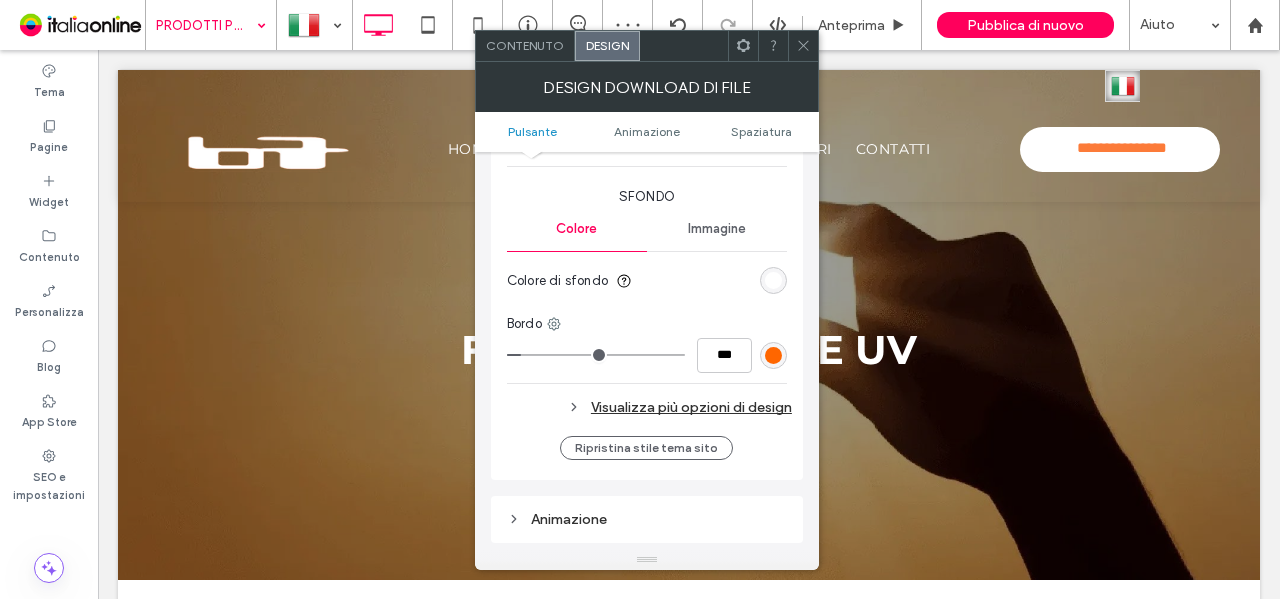 click on "Colore di sfondo" at bounding box center (647, 281) 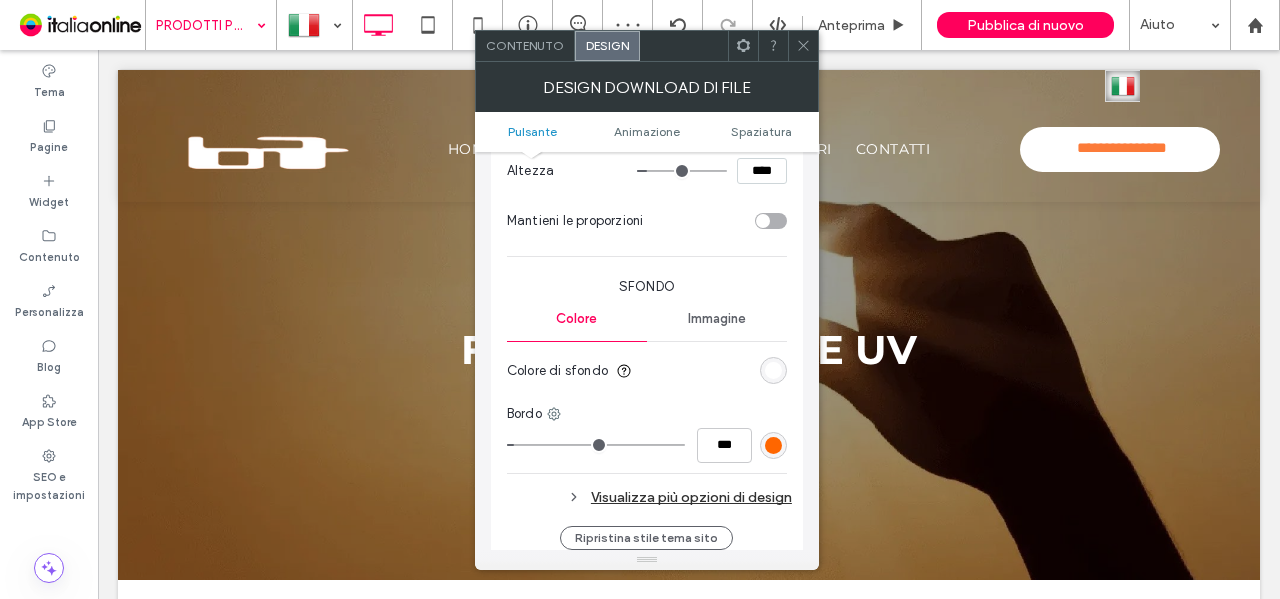 scroll, scrollTop: 300, scrollLeft: 0, axis: vertical 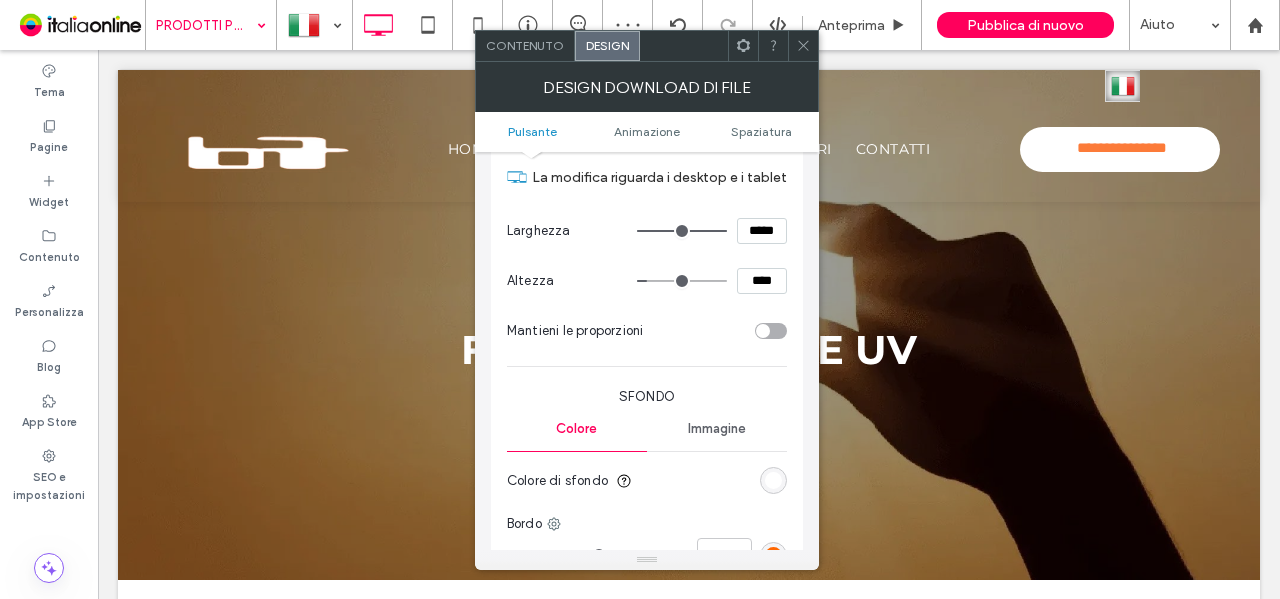 click on "****" at bounding box center (762, 281) 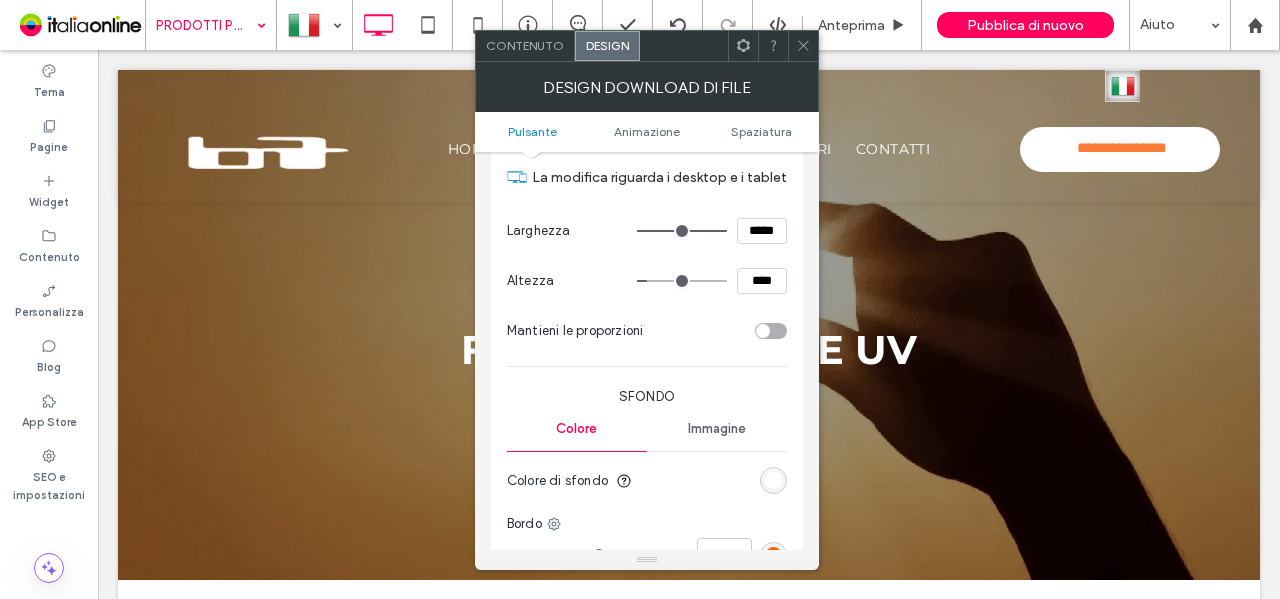 type on "****" 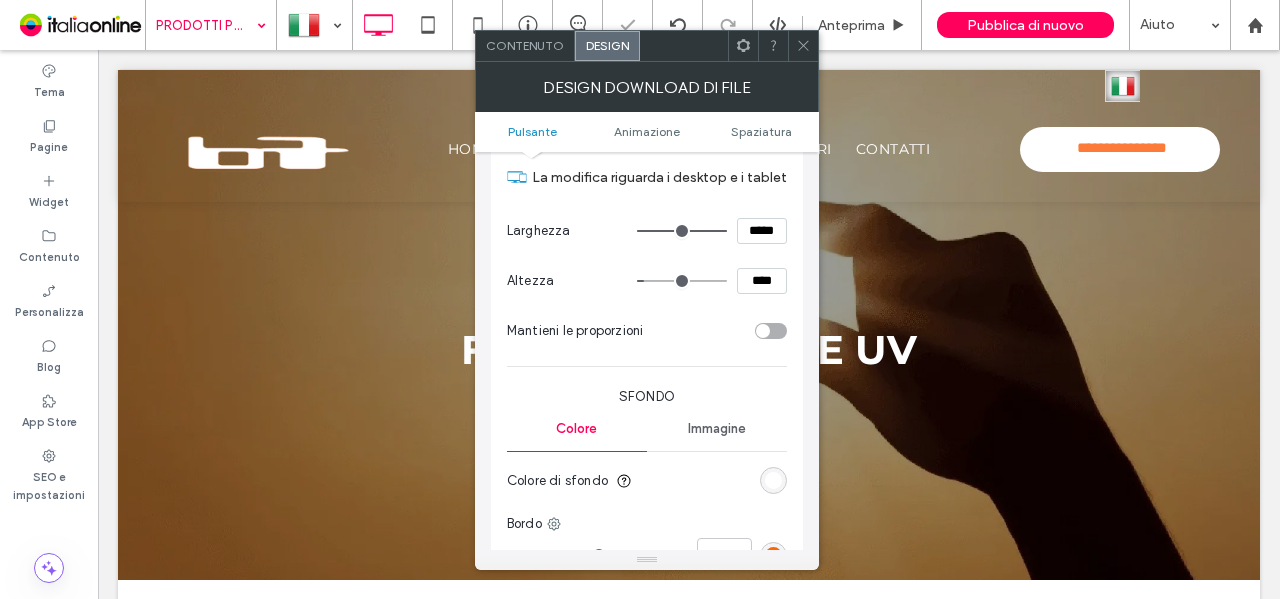 drag, startPoint x: 802, startPoint y: 47, endPoint x: 500, endPoint y: 310, distance: 400.46597 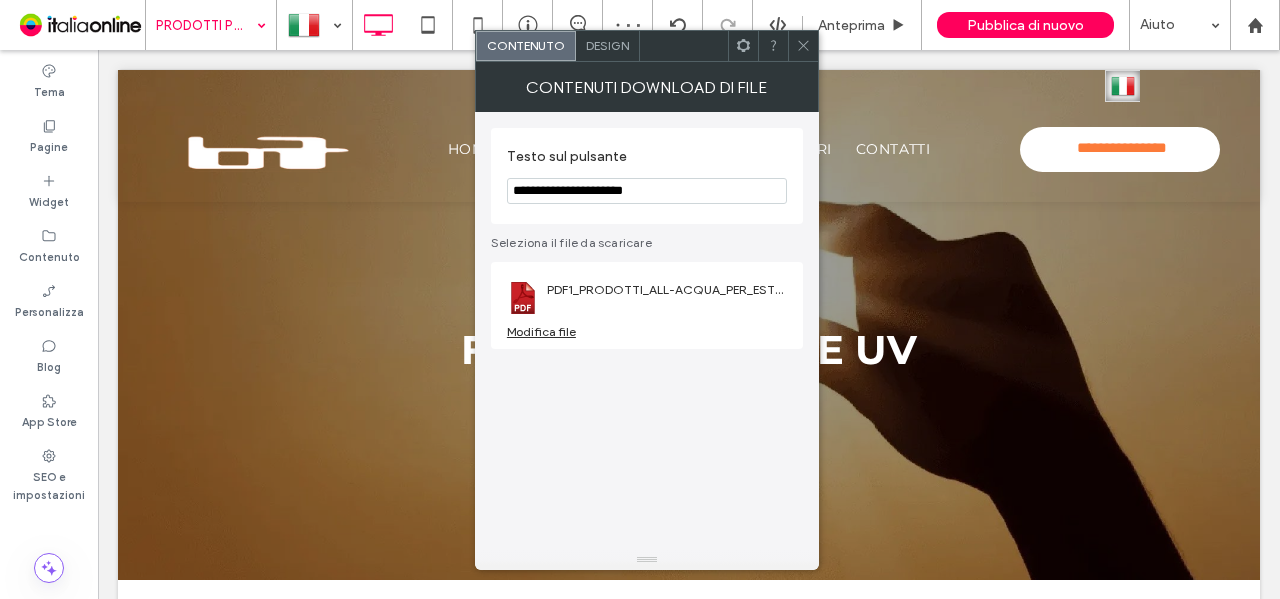 click on "Design" at bounding box center [607, 45] 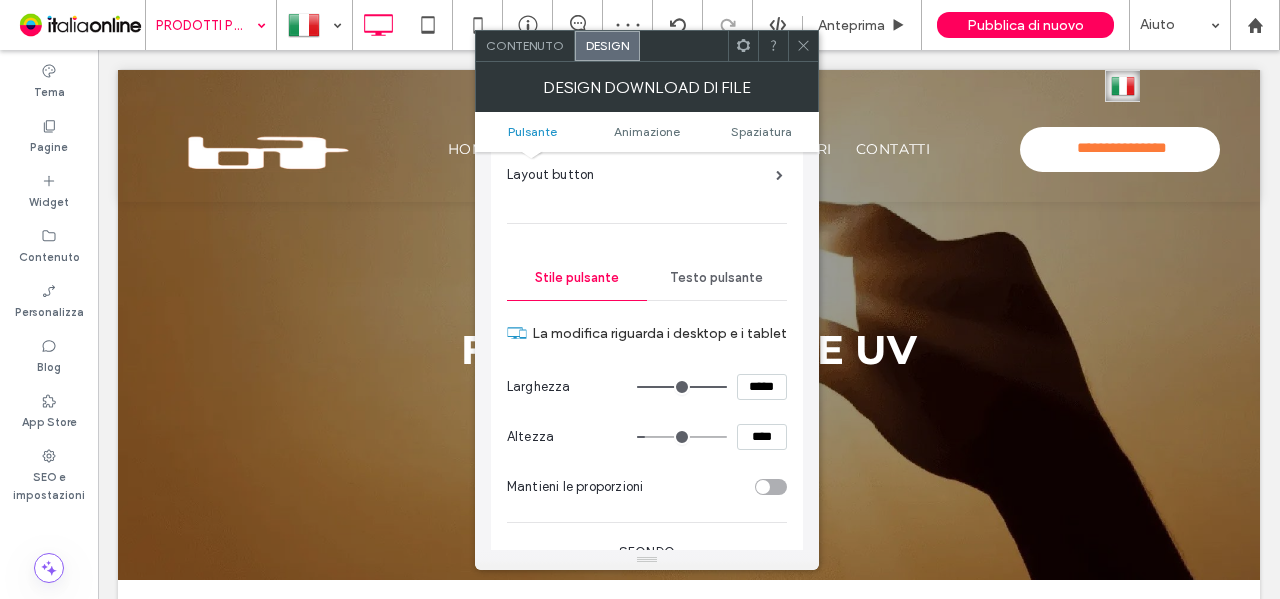 scroll, scrollTop: 200, scrollLeft: 0, axis: vertical 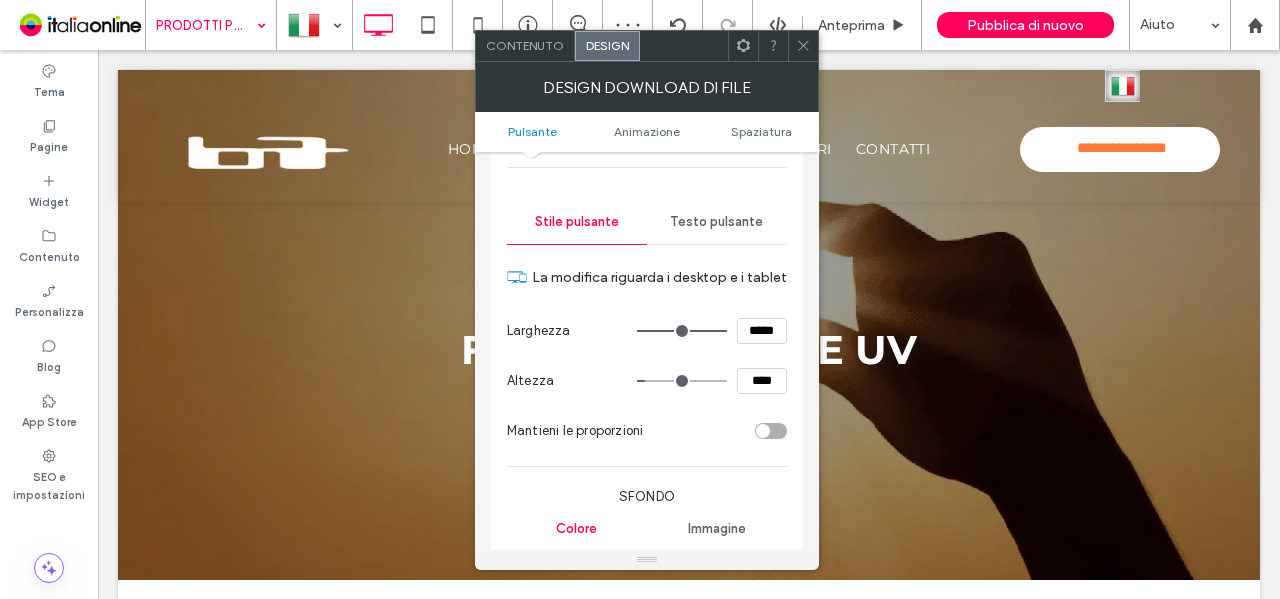 drag, startPoint x: 757, startPoint y: 373, endPoint x: 728, endPoint y: 374, distance: 29.017237 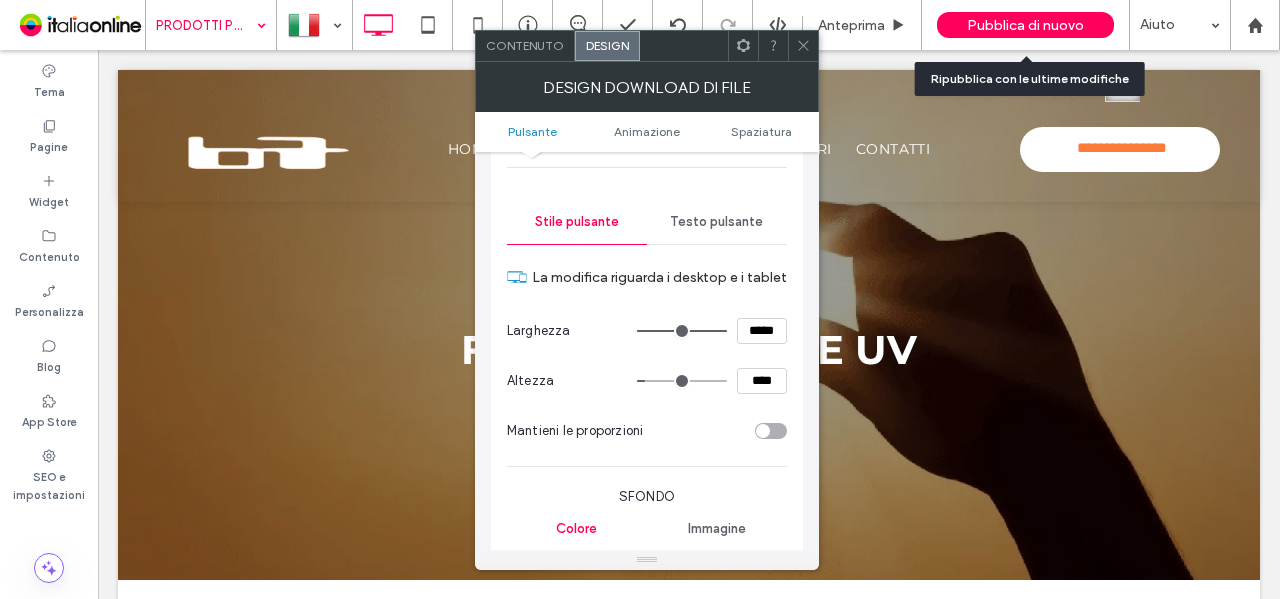 type on "****" 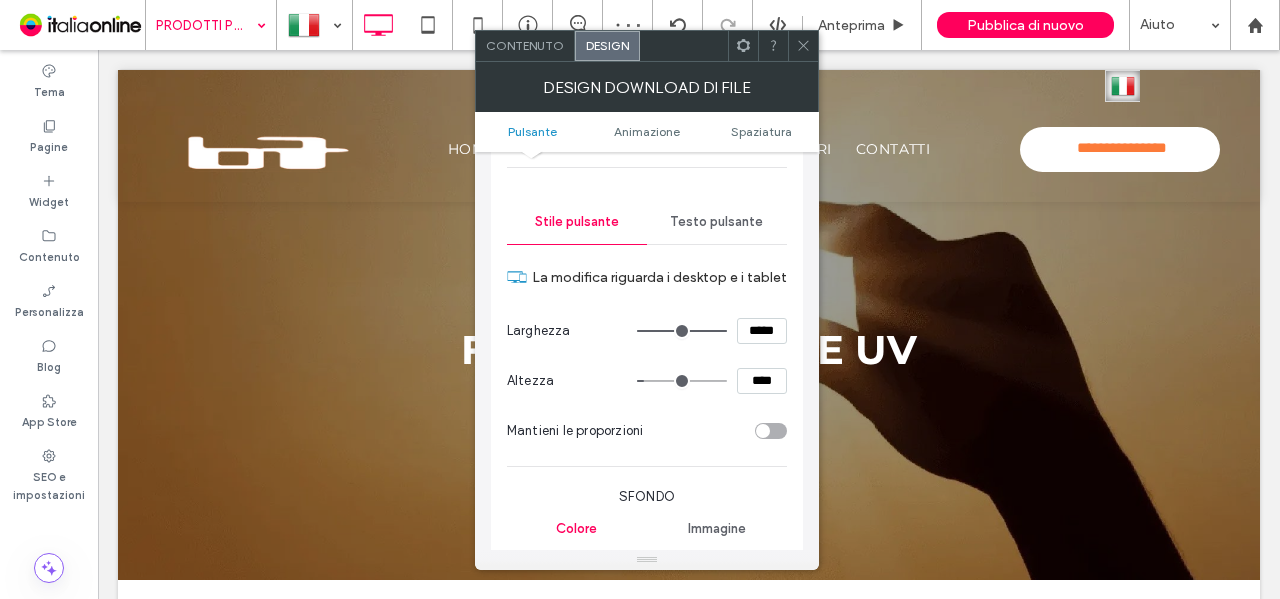 click at bounding box center (803, 46) 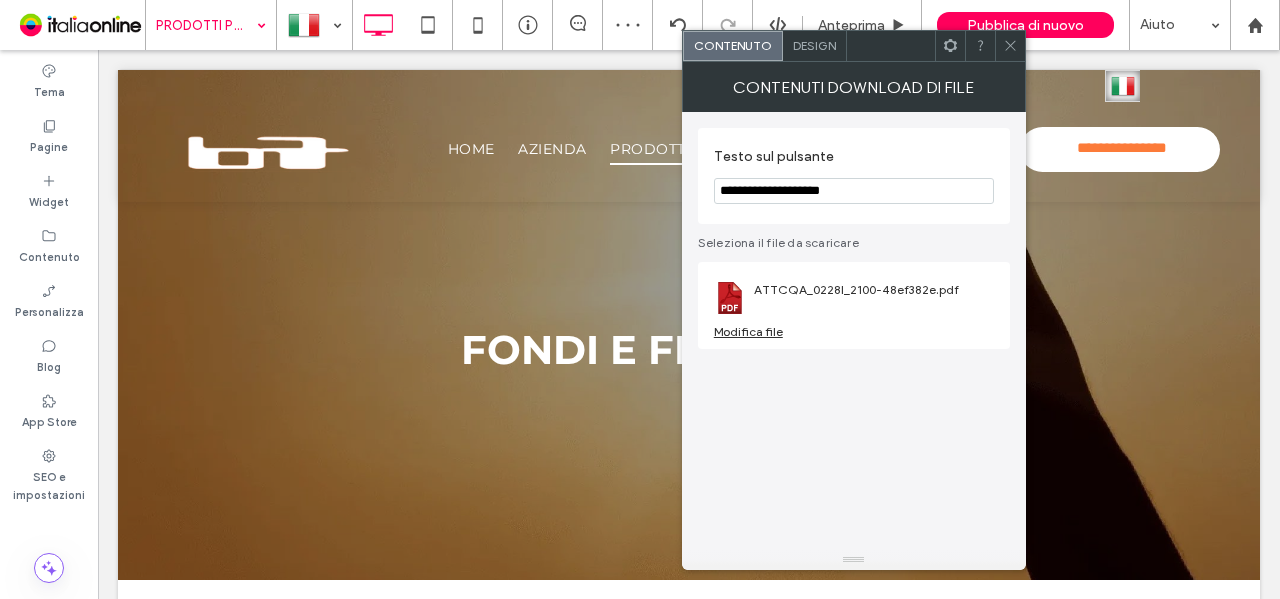 click on "Design" at bounding box center [814, 45] 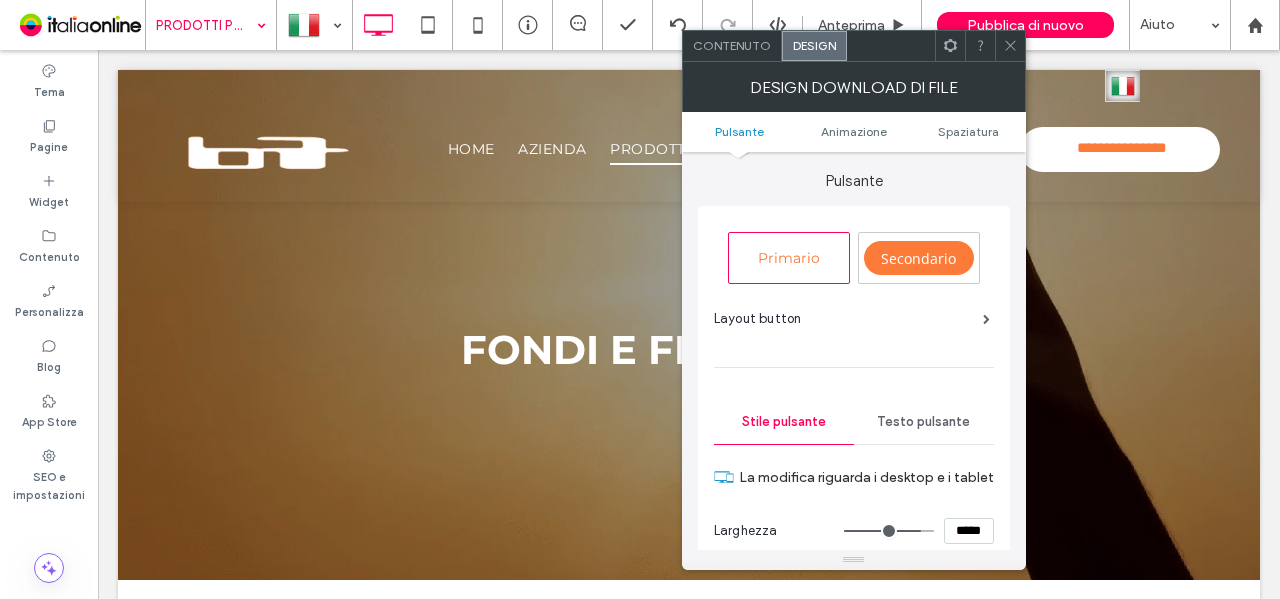 scroll, scrollTop: 100, scrollLeft: 0, axis: vertical 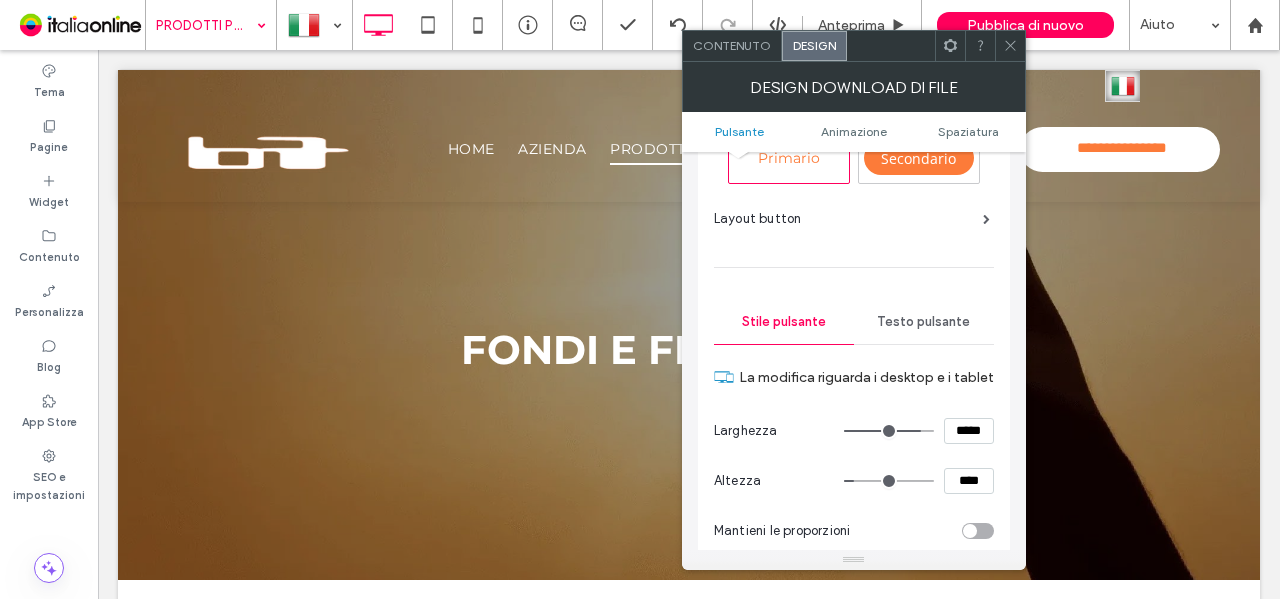 drag, startPoint x: 970, startPoint y: 427, endPoint x: 894, endPoint y: 437, distance: 76.655075 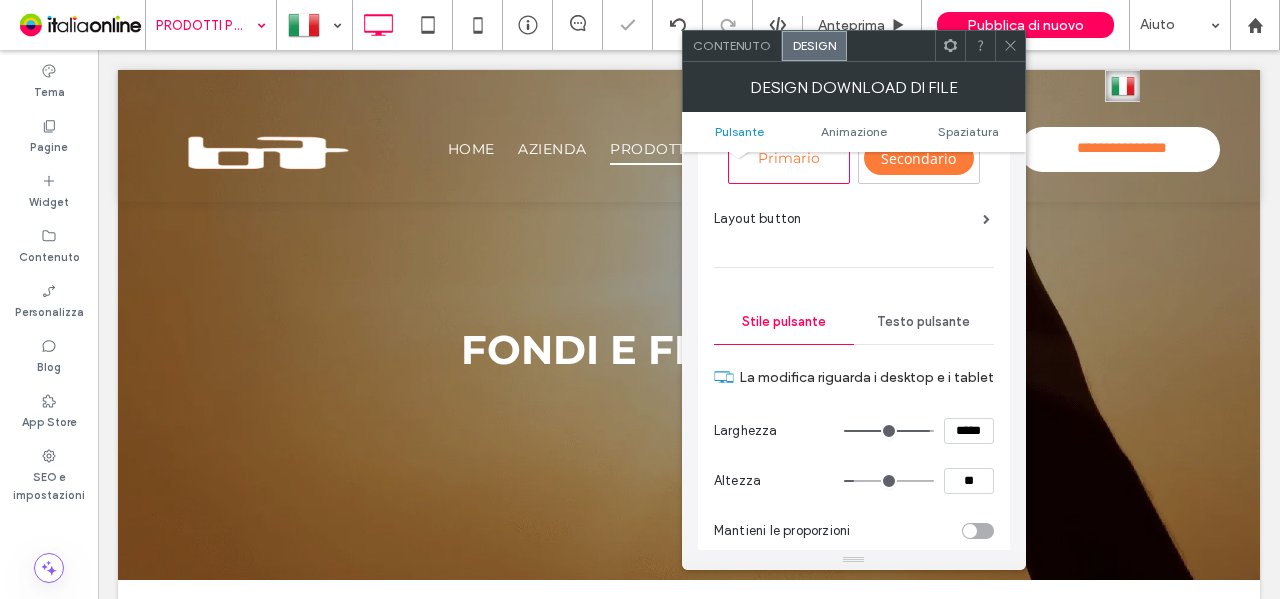 type on "**" 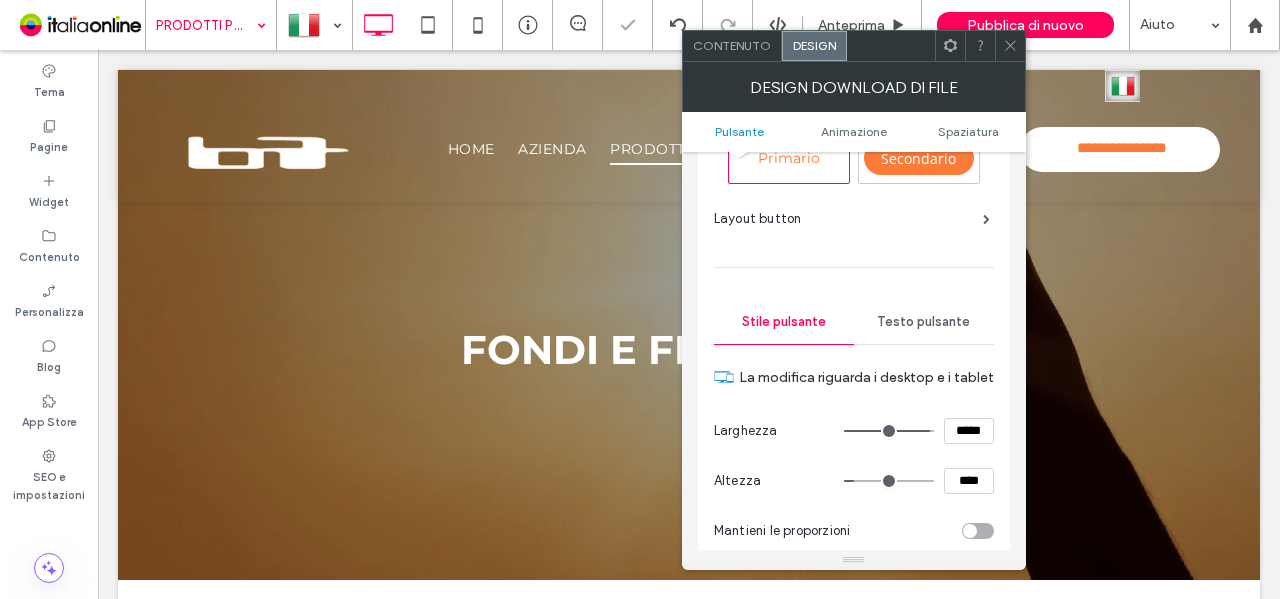 scroll, scrollTop: 502, scrollLeft: 0, axis: vertical 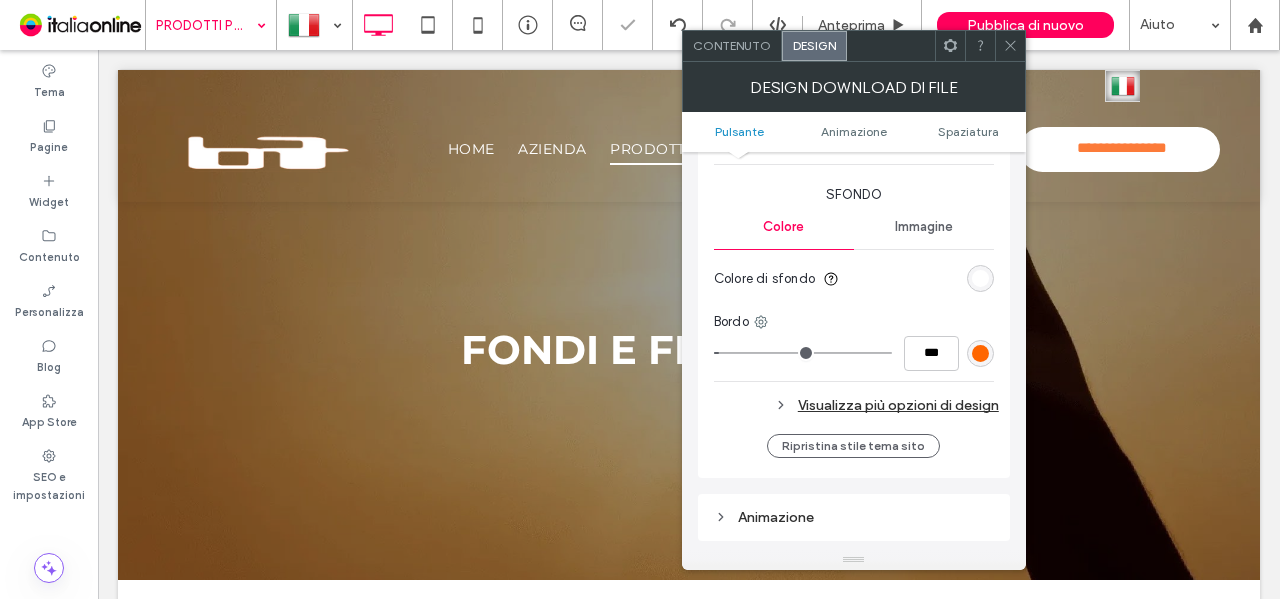 drag, startPoint x: 1011, startPoint y: 41, endPoint x: 746, endPoint y: 231, distance: 326.07513 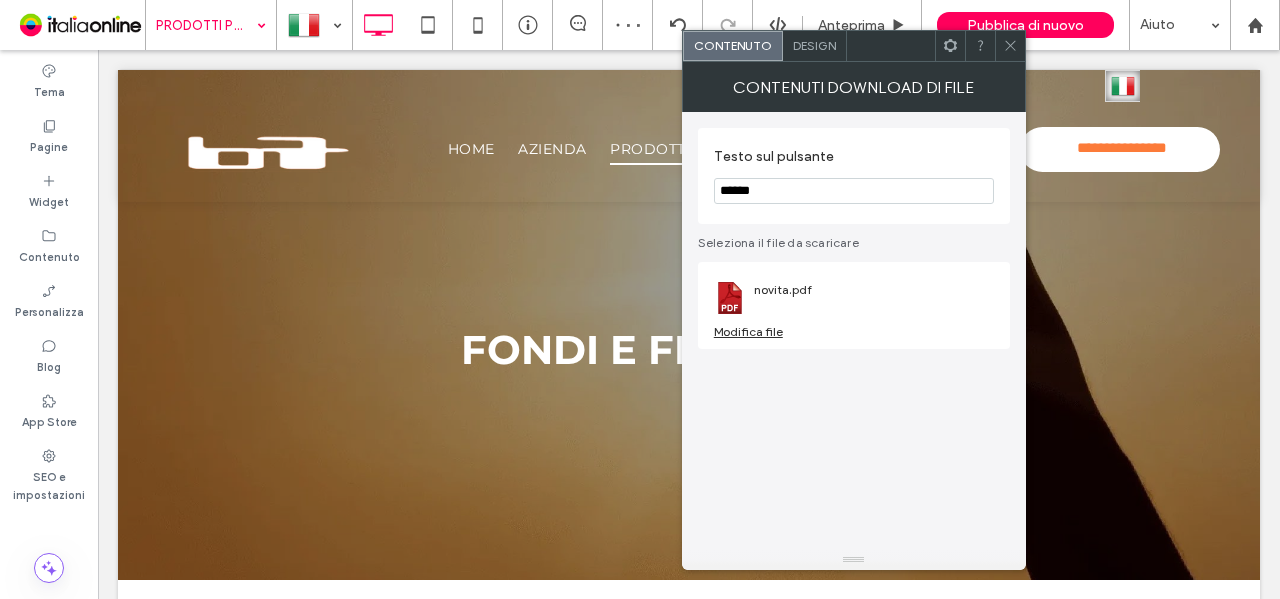 click on "Design" at bounding box center [815, 46] 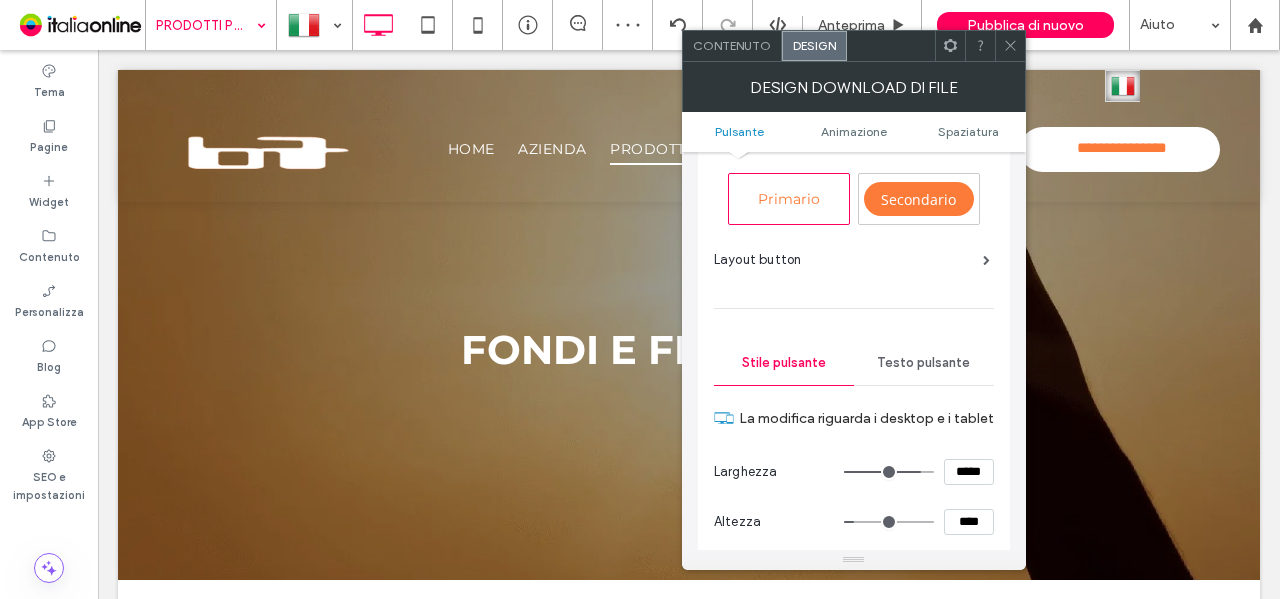 scroll, scrollTop: 100, scrollLeft: 0, axis: vertical 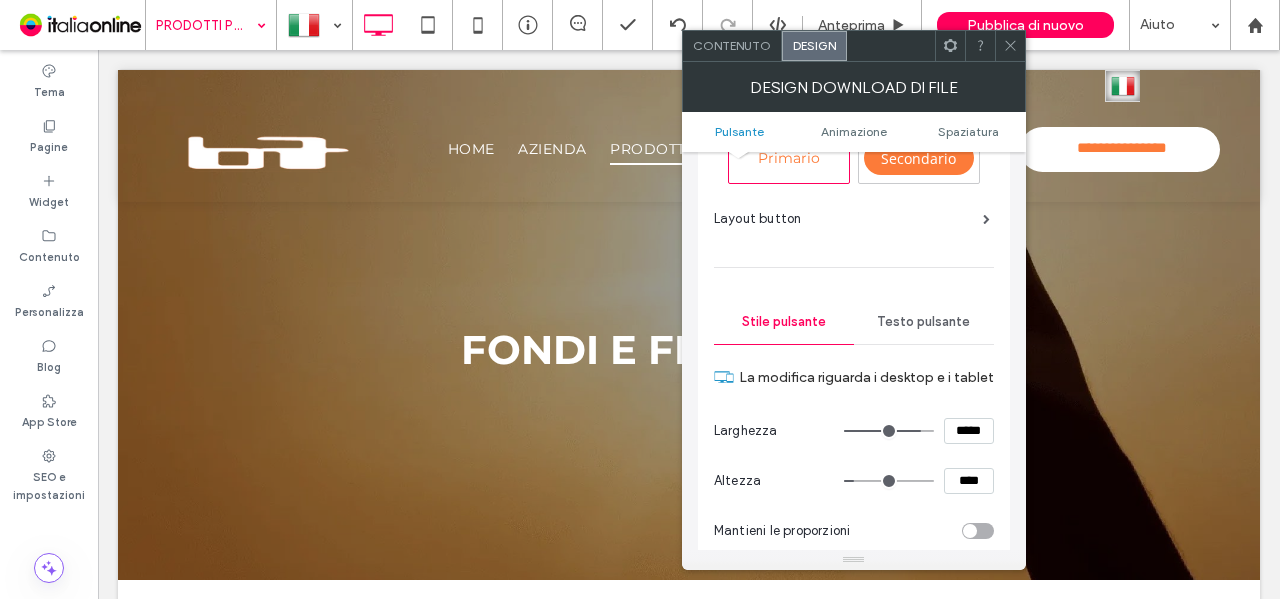 drag, startPoint x: 970, startPoint y: 429, endPoint x: 860, endPoint y: 430, distance: 110.00455 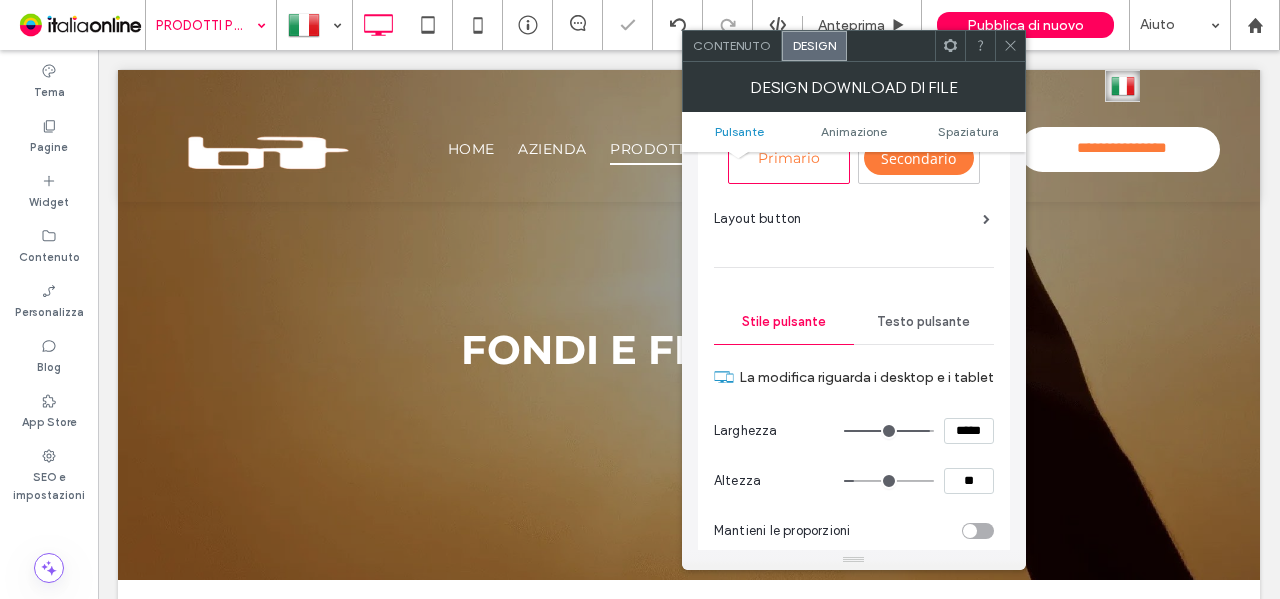 type on "**" 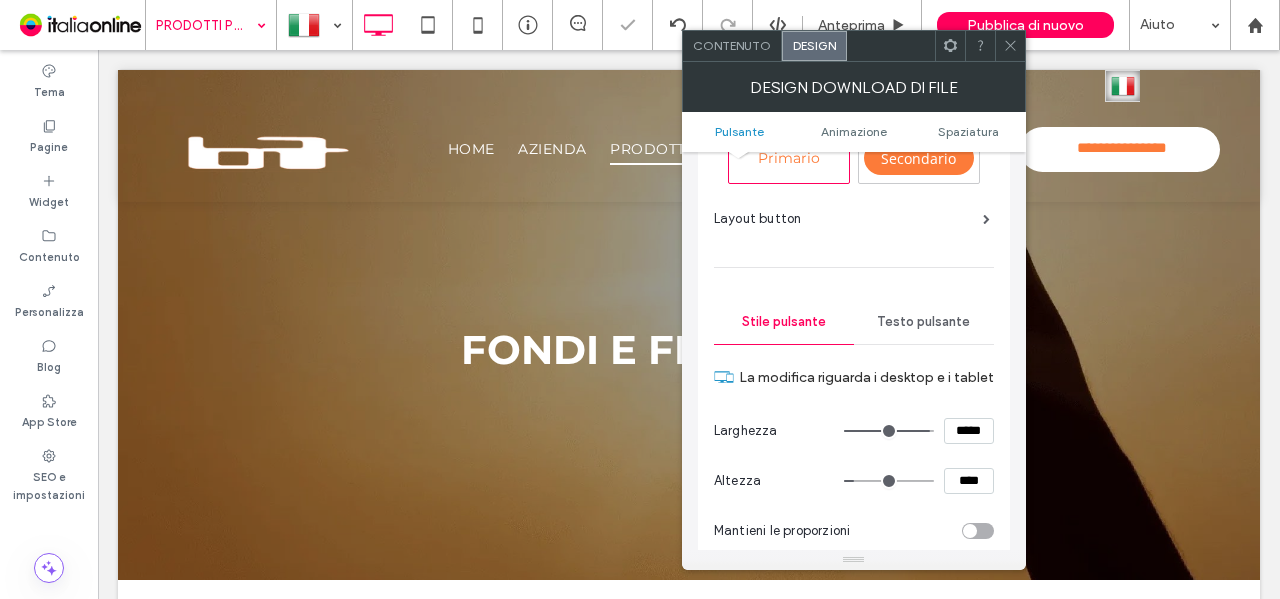 scroll, scrollTop: 502, scrollLeft: 0, axis: vertical 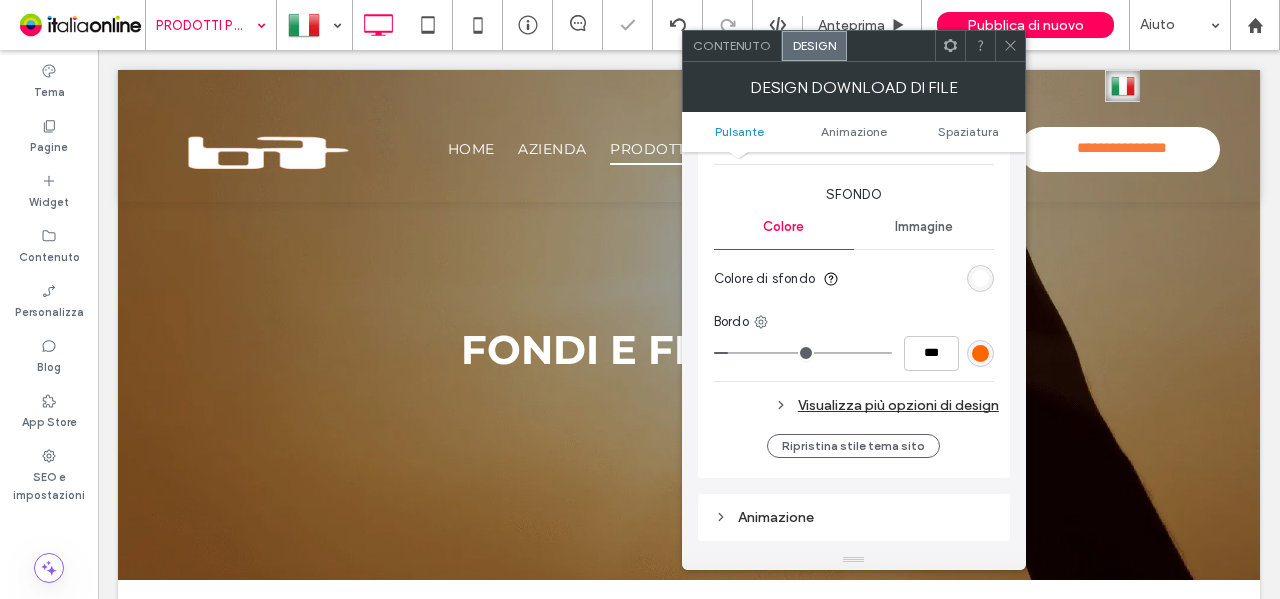 click 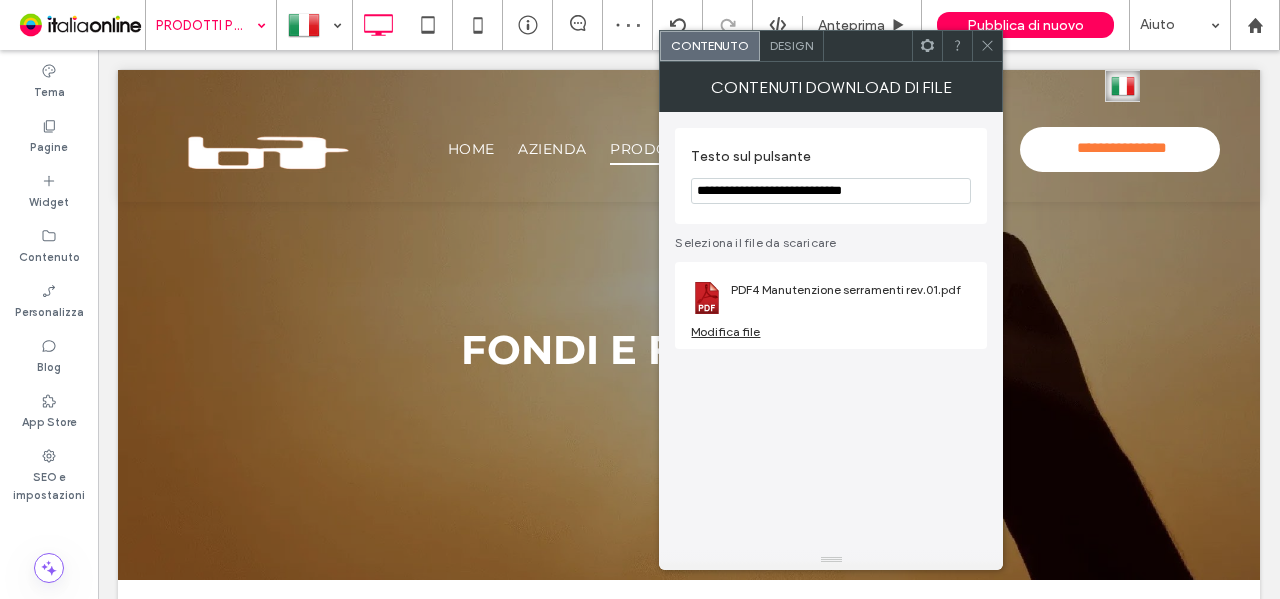 click on "Design" at bounding box center [791, 45] 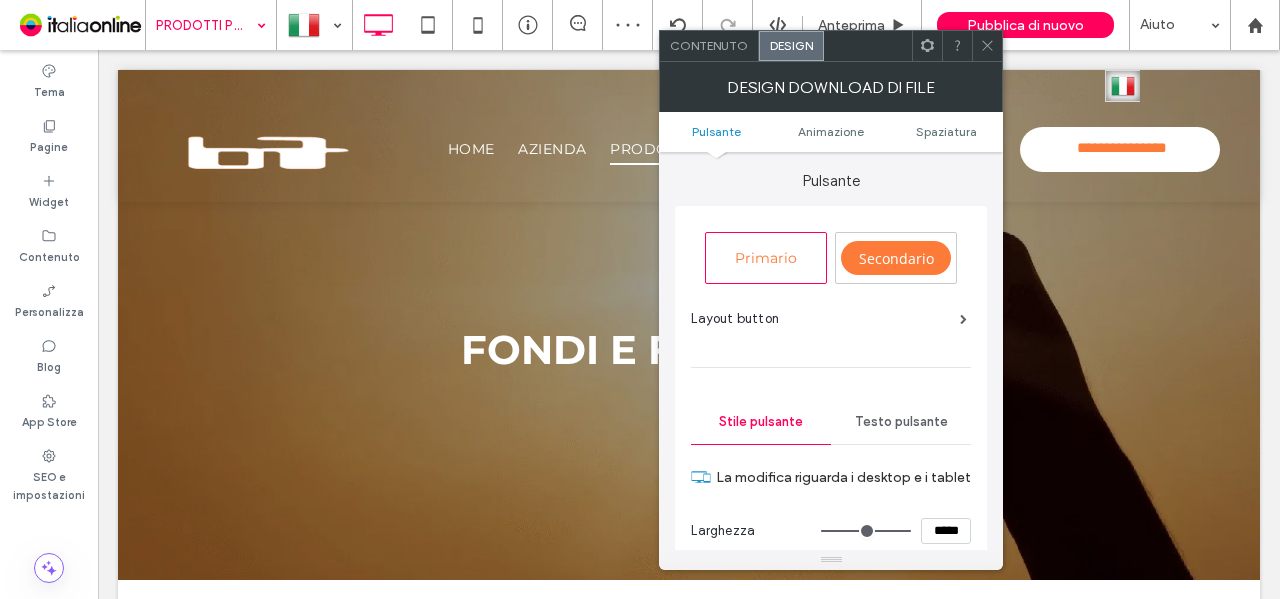 scroll, scrollTop: 100, scrollLeft: 0, axis: vertical 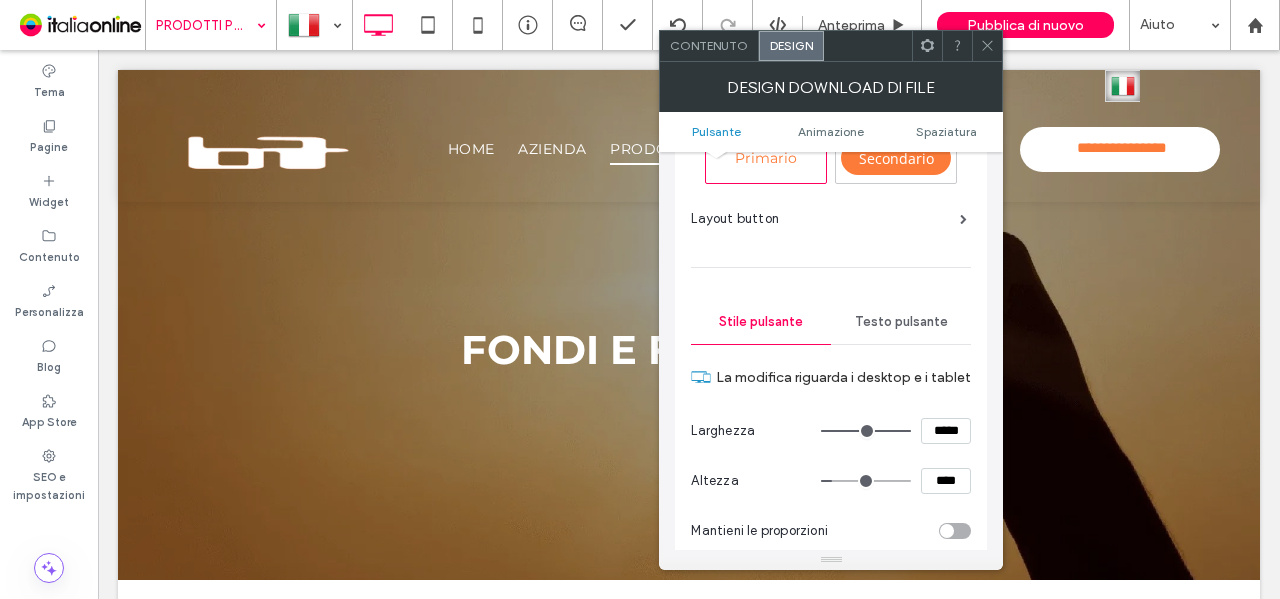 drag, startPoint x: 945, startPoint y: 434, endPoint x: 883, endPoint y: 425, distance: 62.649822 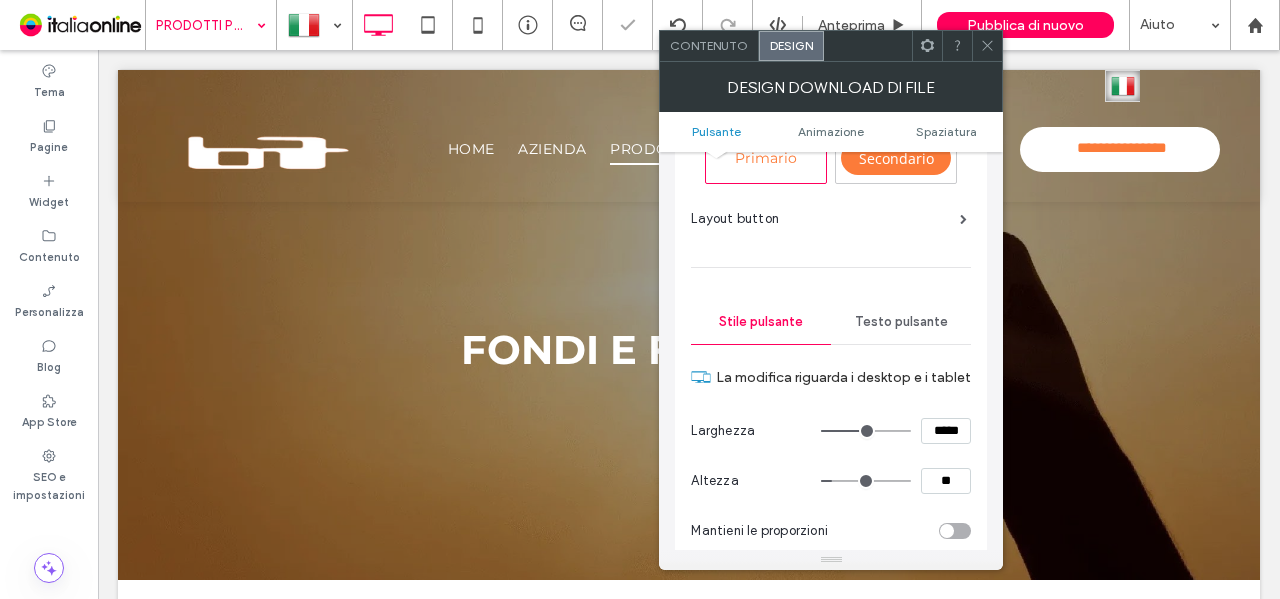type on "**" 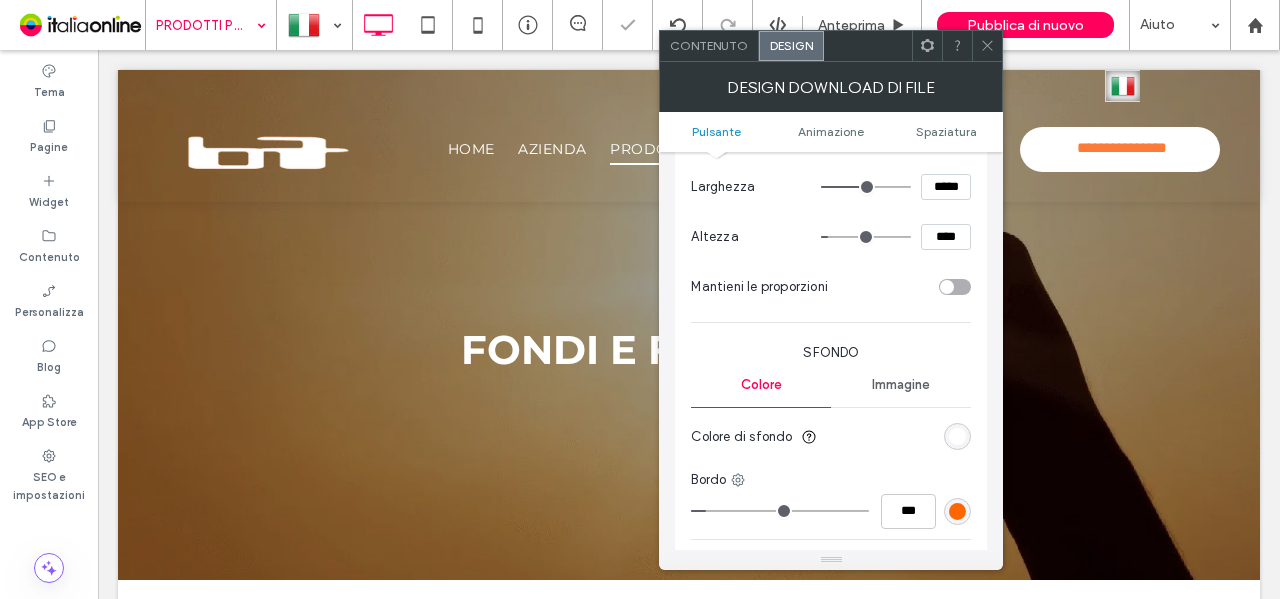 scroll, scrollTop: 202, scrollLeft: 0, axis: vertical 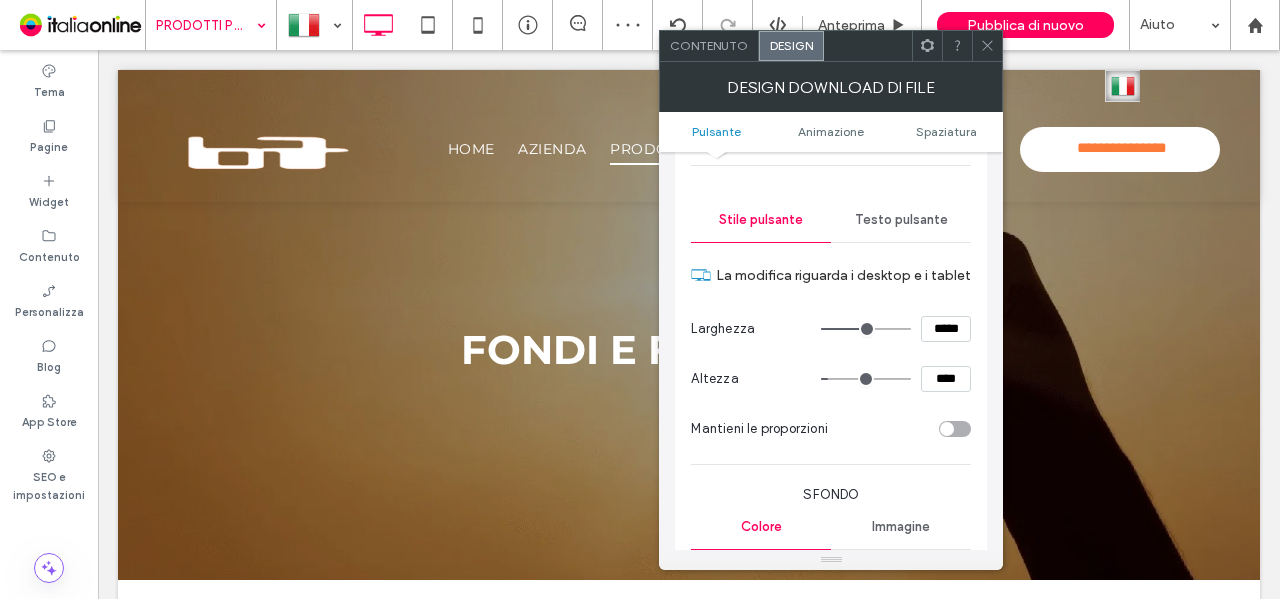 click on "*****" at bounding box center (946, 329) 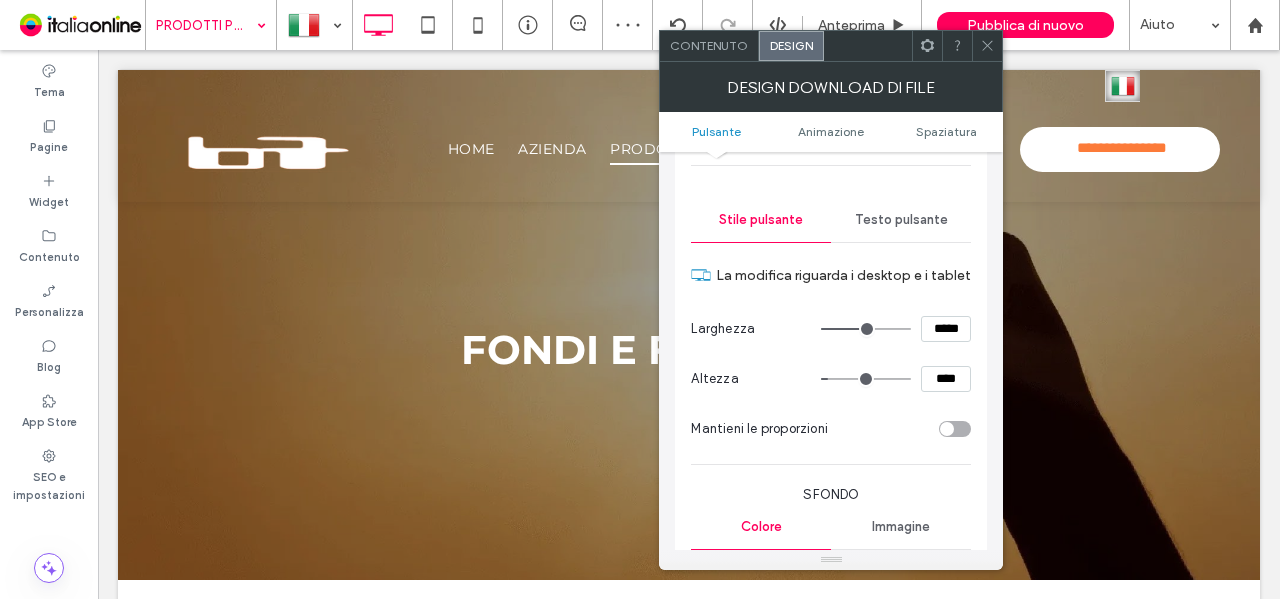 type on "*****" 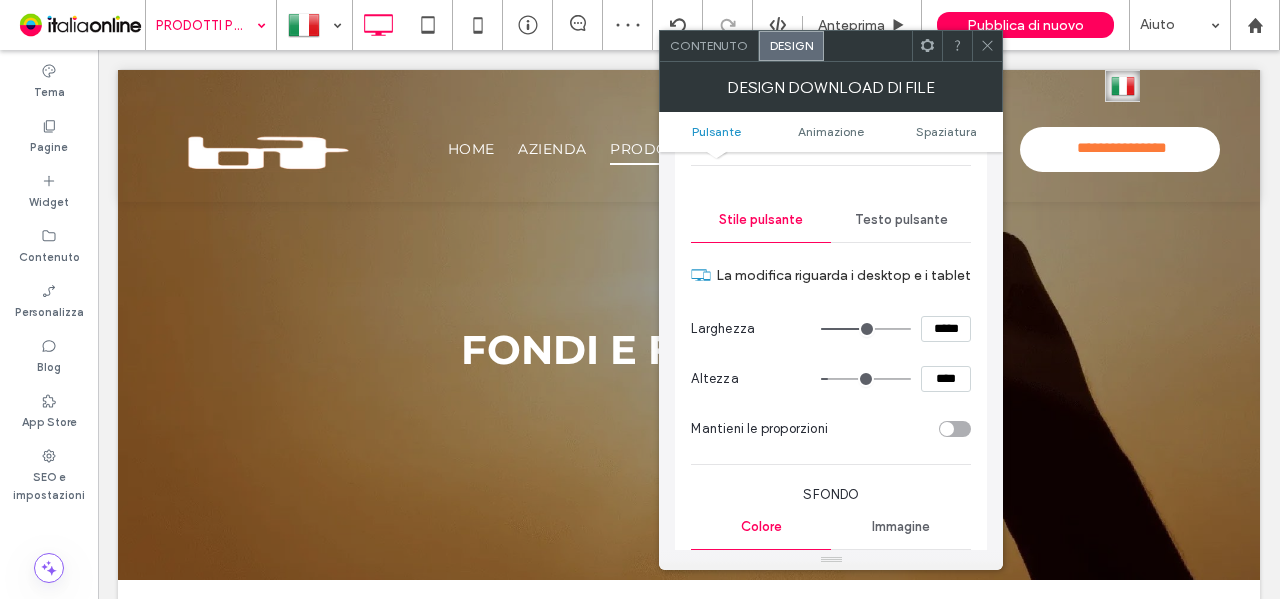 type on "***" 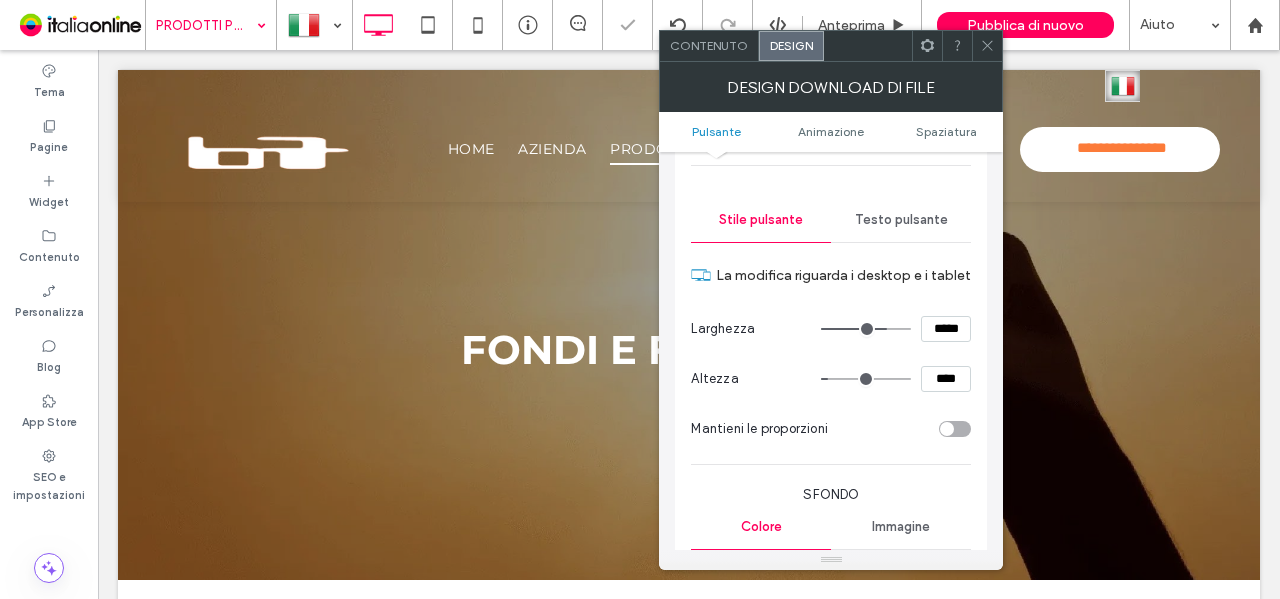 click on "*****" at bounding box center (946, 329) 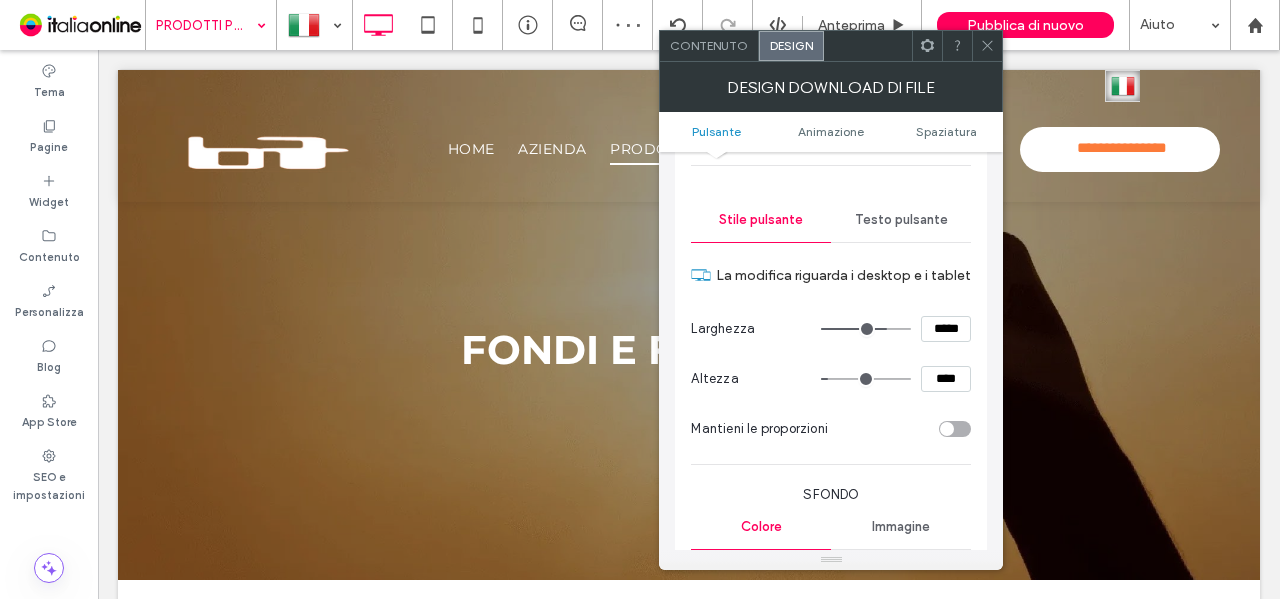 type on "*****" 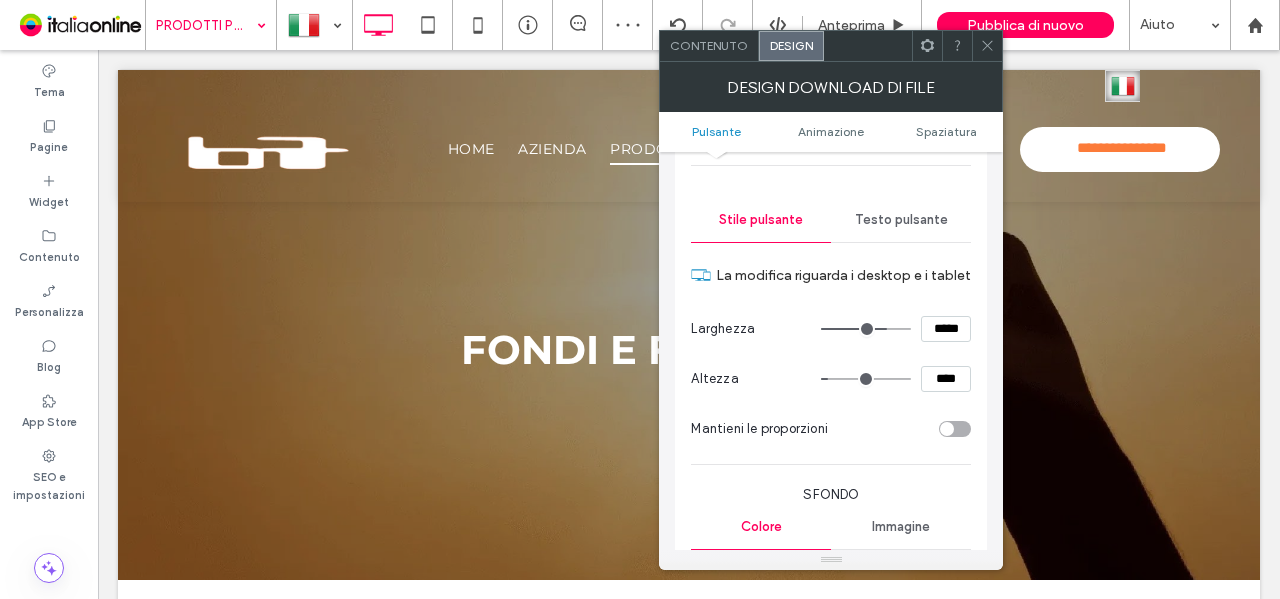 type on "***" 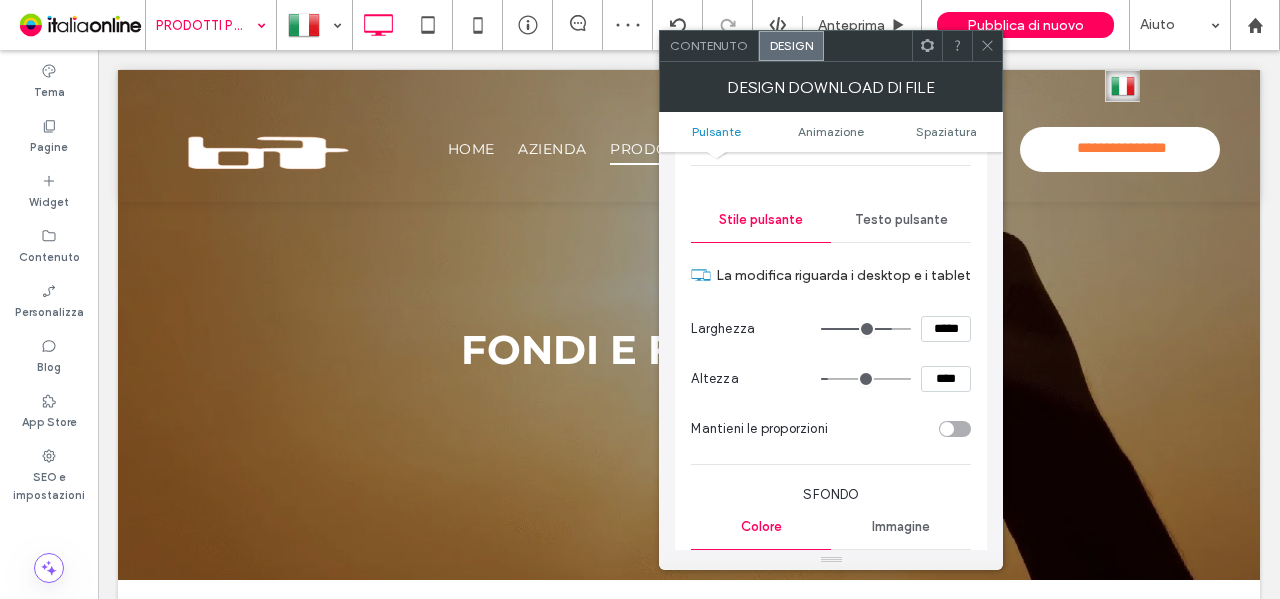 drag, startPoint x: 938, startPoint y: 321, endPoint x: 892, endPoint y: 327, distance: 46.389652 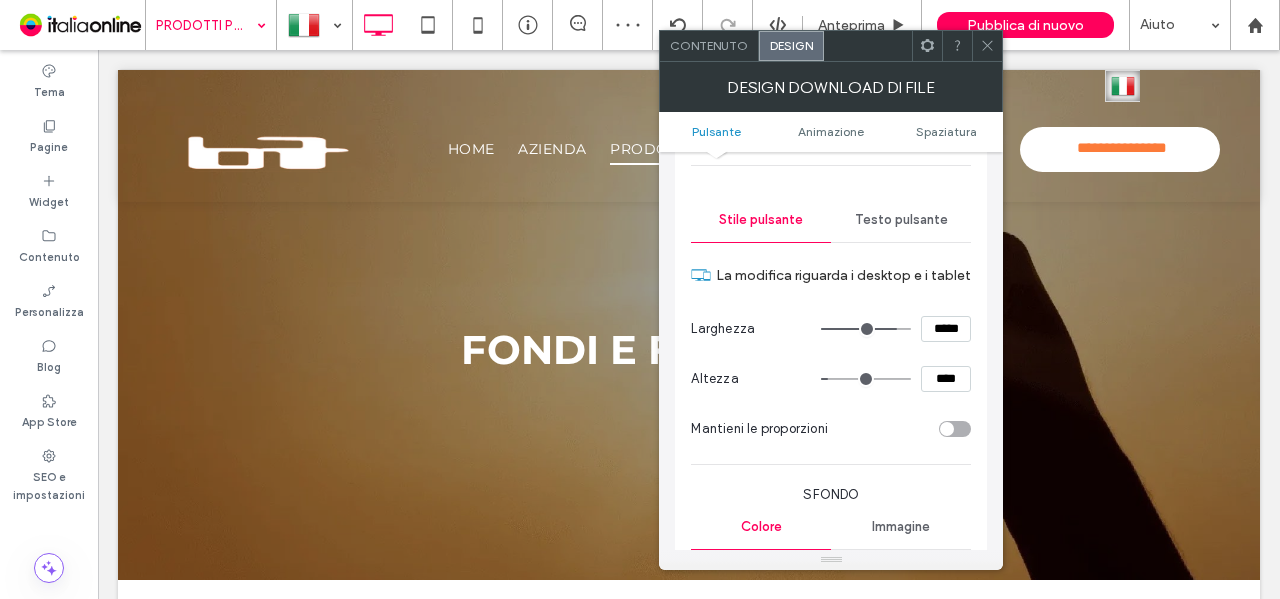 click 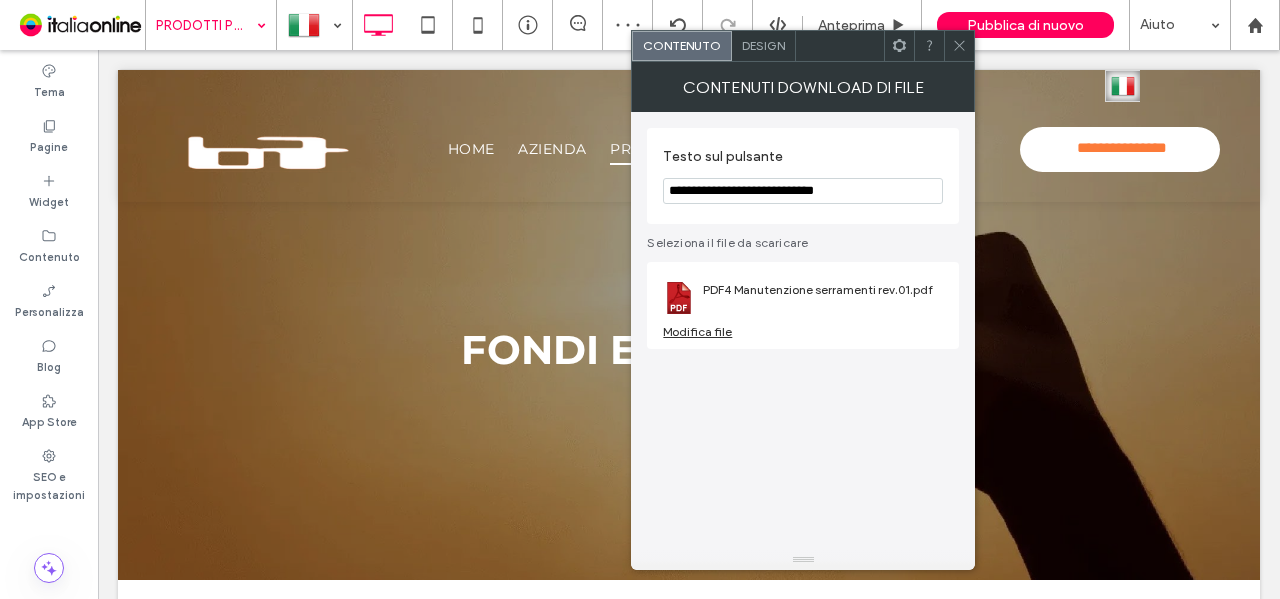click on "Design" at bounding box center (763, 45) 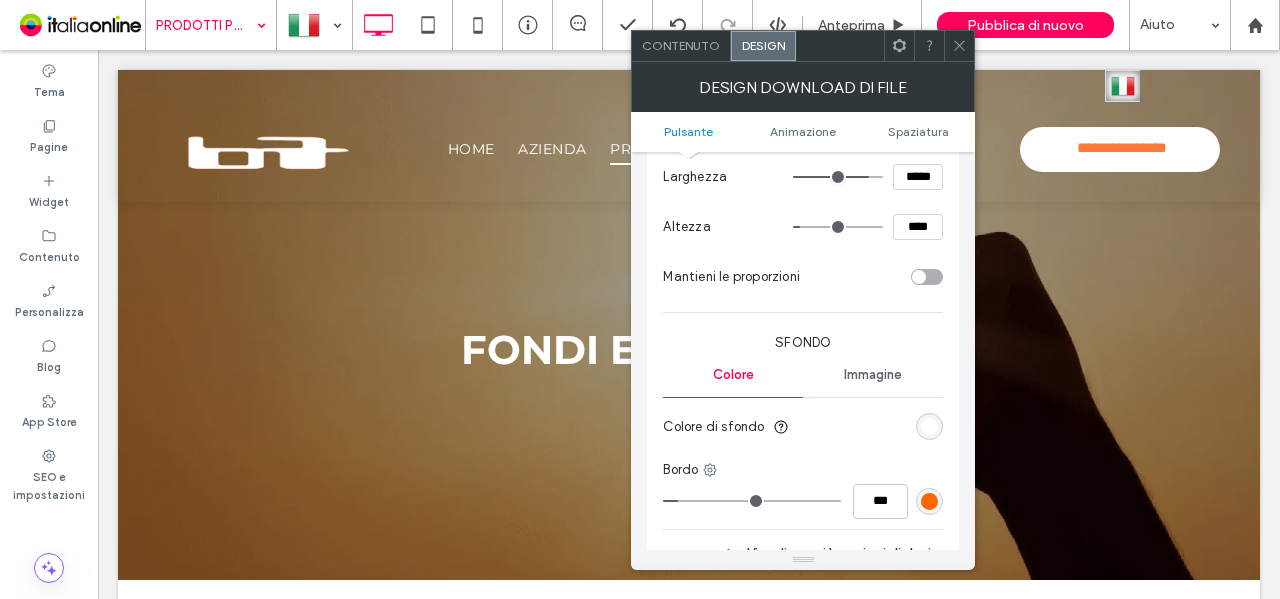 scroll, scrollTop: 400, scrollLeft: 0, axis: vertical 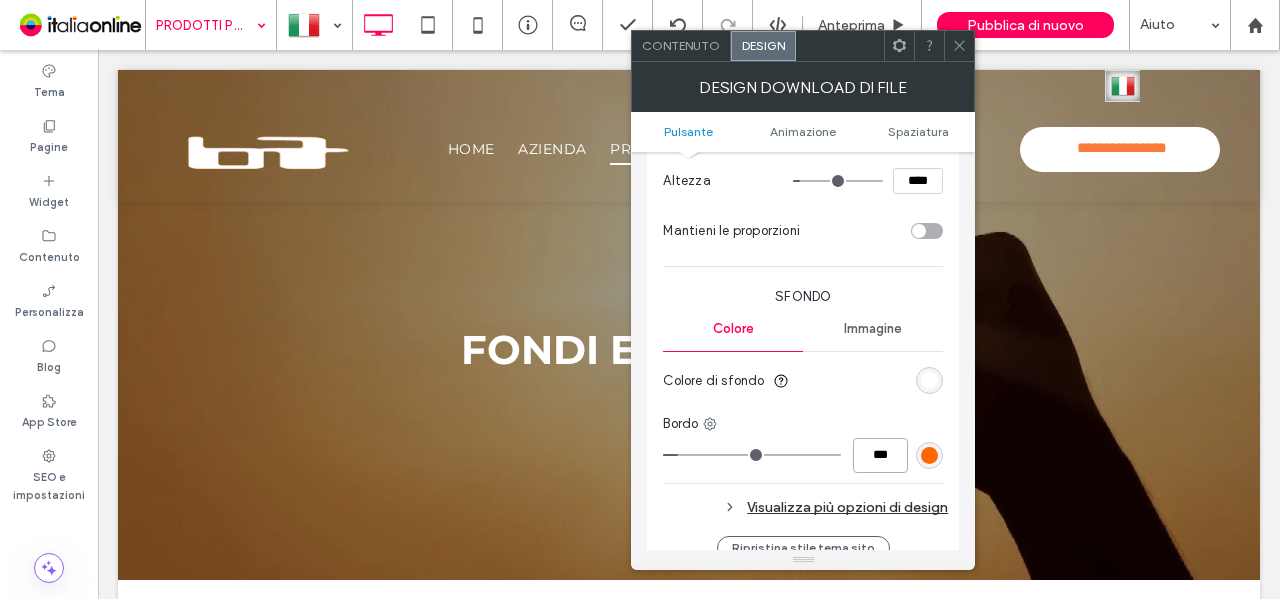 click on "***" at bounding box center [880, 455] 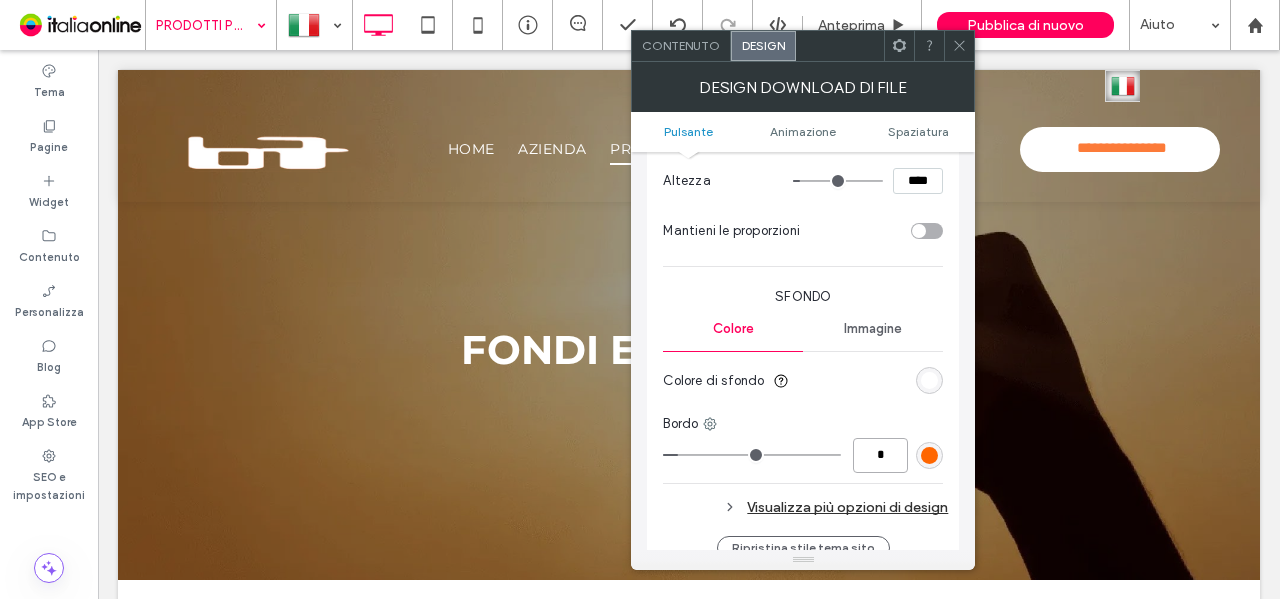 type on "*" 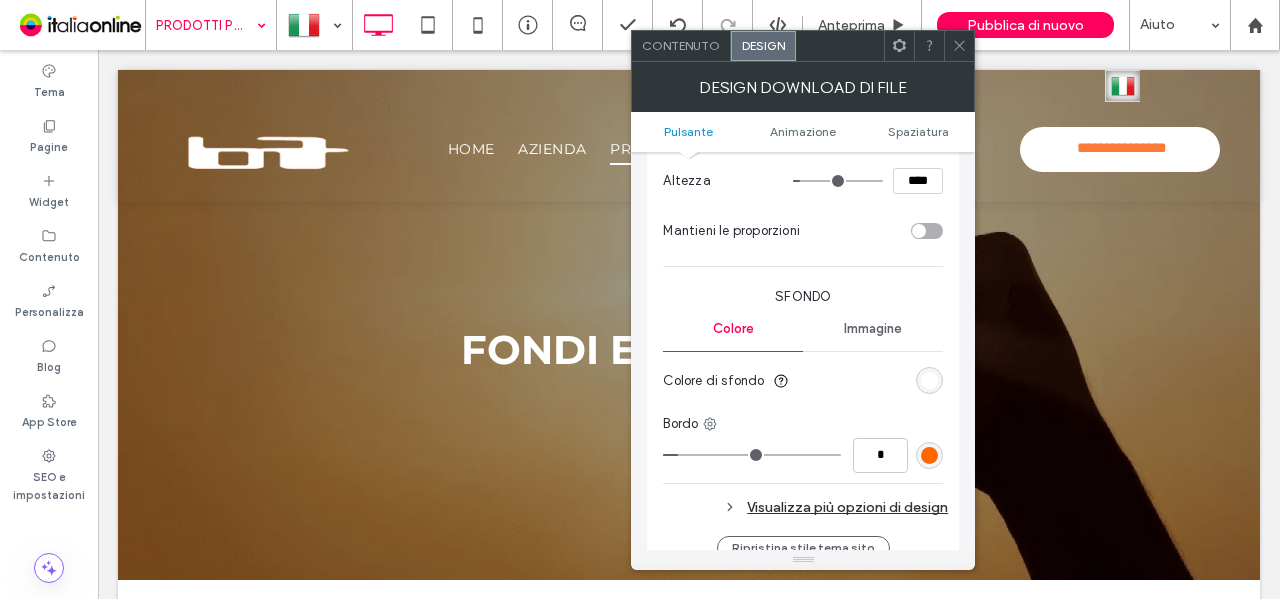type on "*" 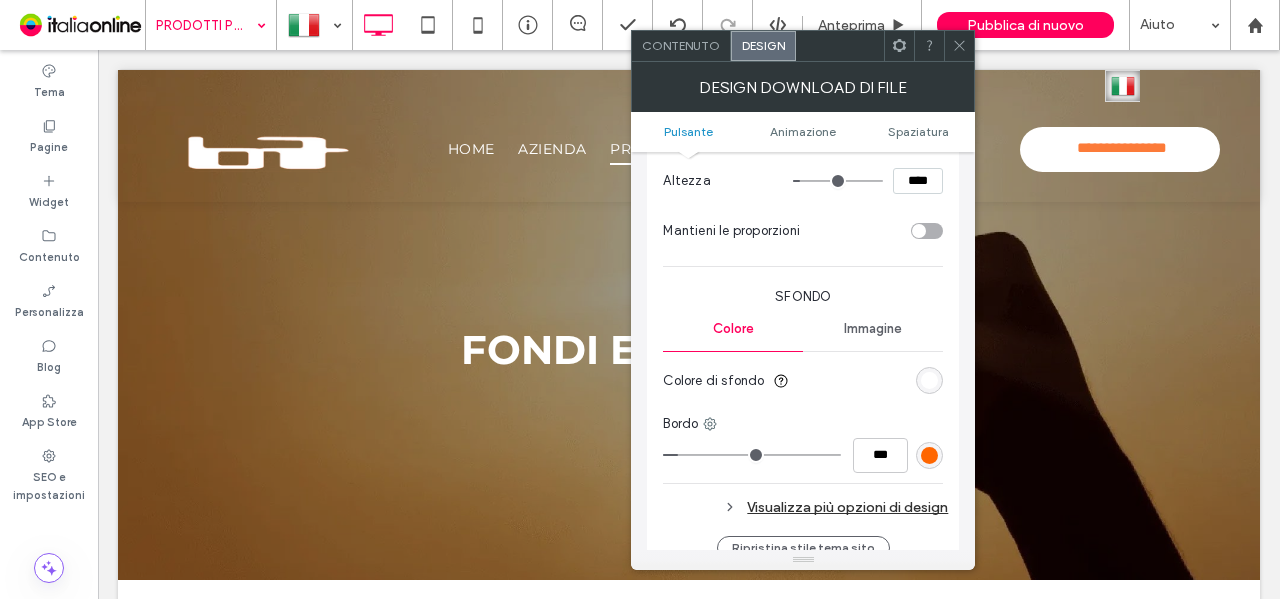 click on "Colore di sfondo" at bounding box center [803, 381] 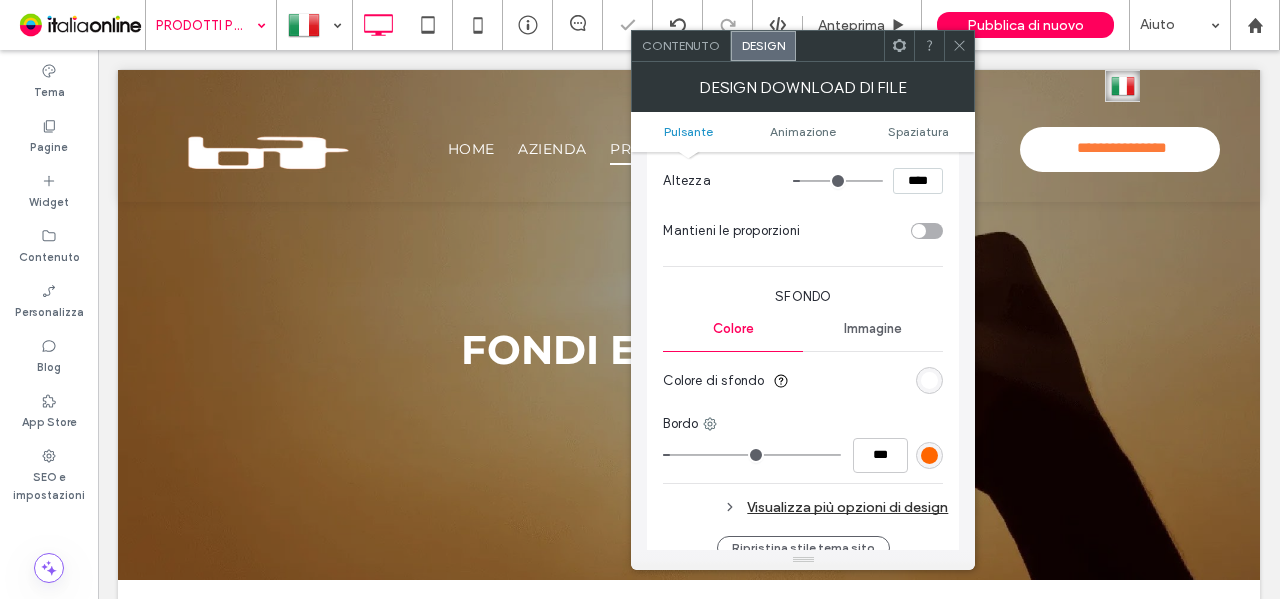 drag, startPoint x: 964, startPoint y: 50, endPoint x: 716, endPoint y: 253, distance: 320.48868 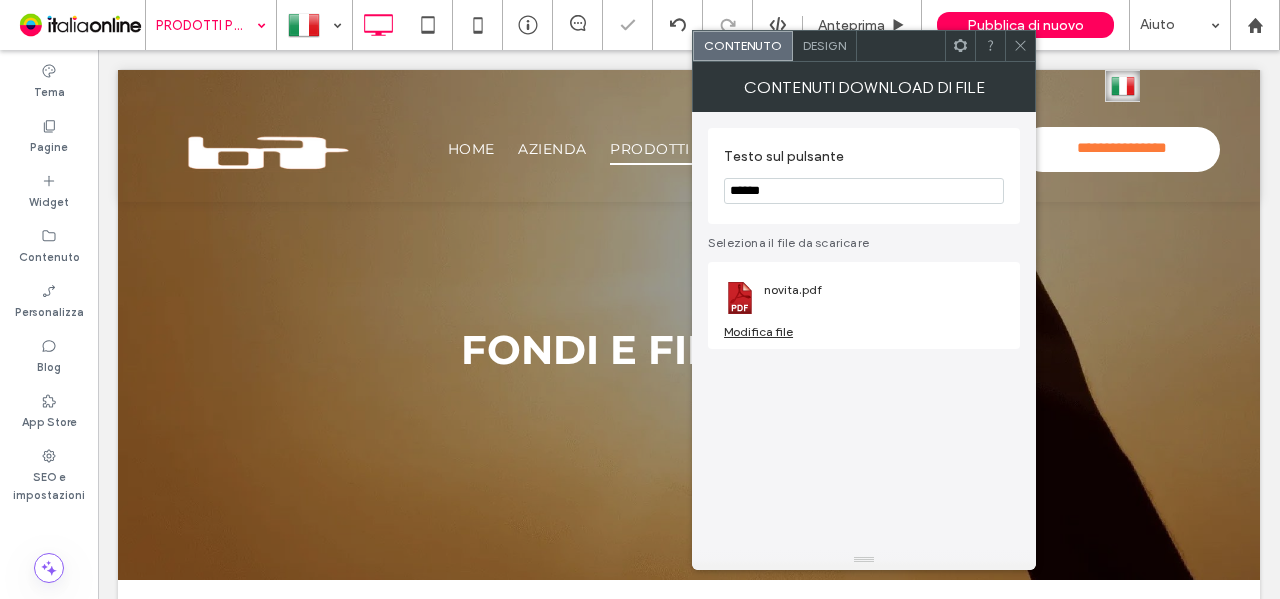 click on "Design" at bounding box center [824, 45] 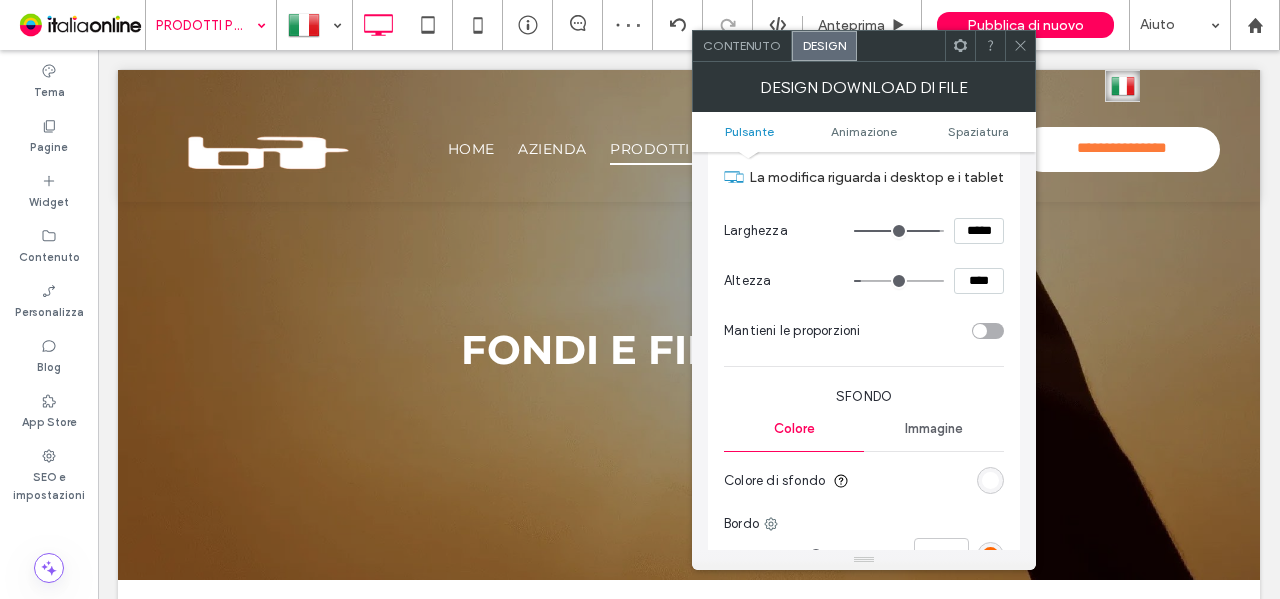 scroll, scrollTop: 400, scrollLeft: 0, axis: vertical 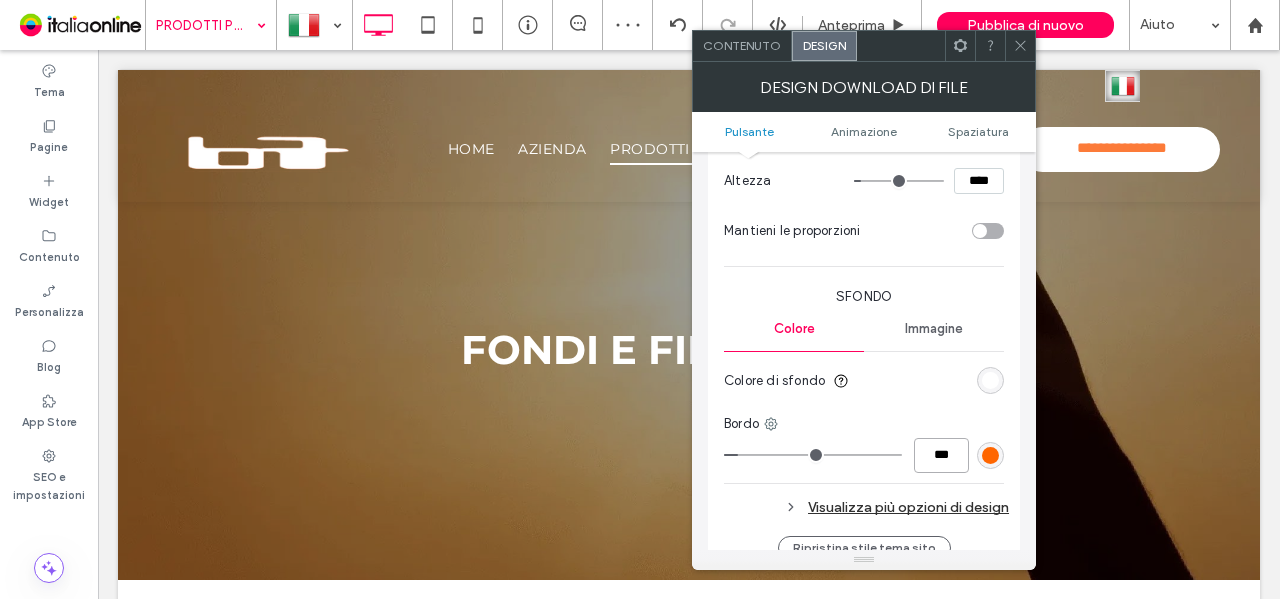 click on "***" at bounding box center (941, 455) 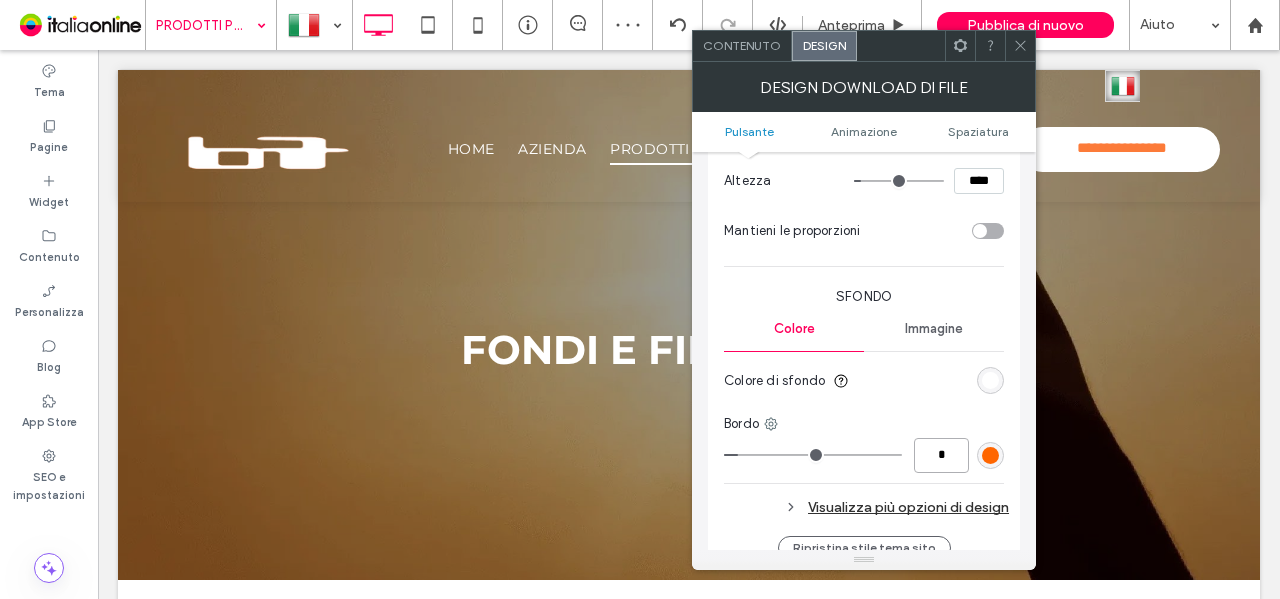 type on "*" 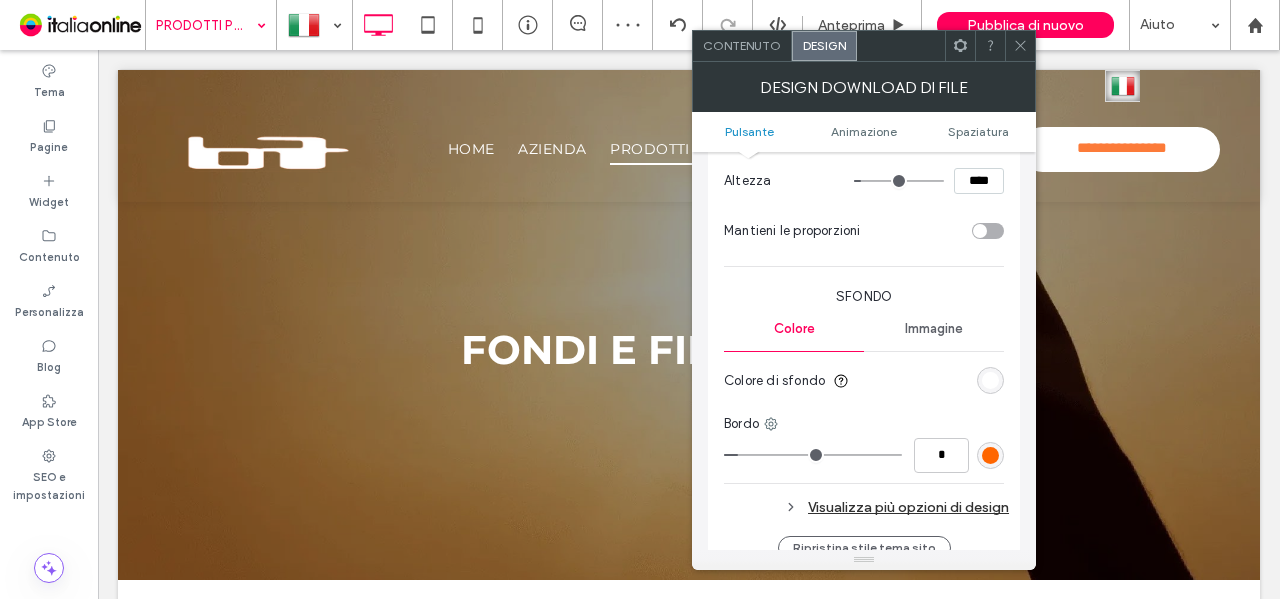 type on "*" 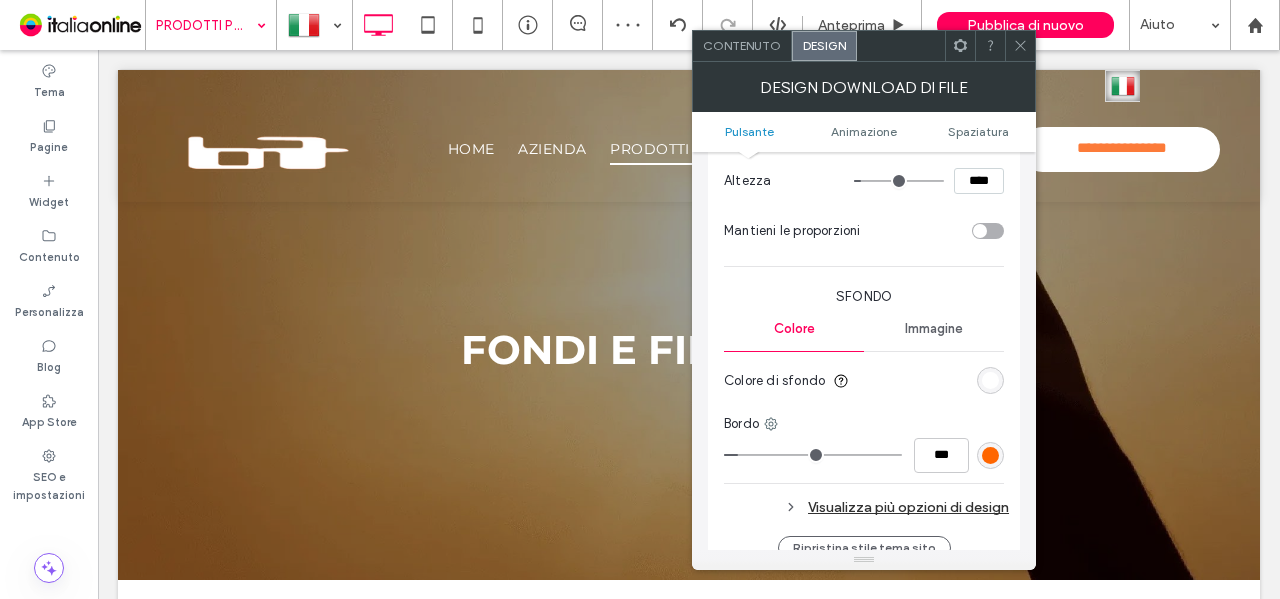drag, startPoint x: 942, startPoint y: 383, endPoint x: 964, endPoint y: 322, distance: 64.84597 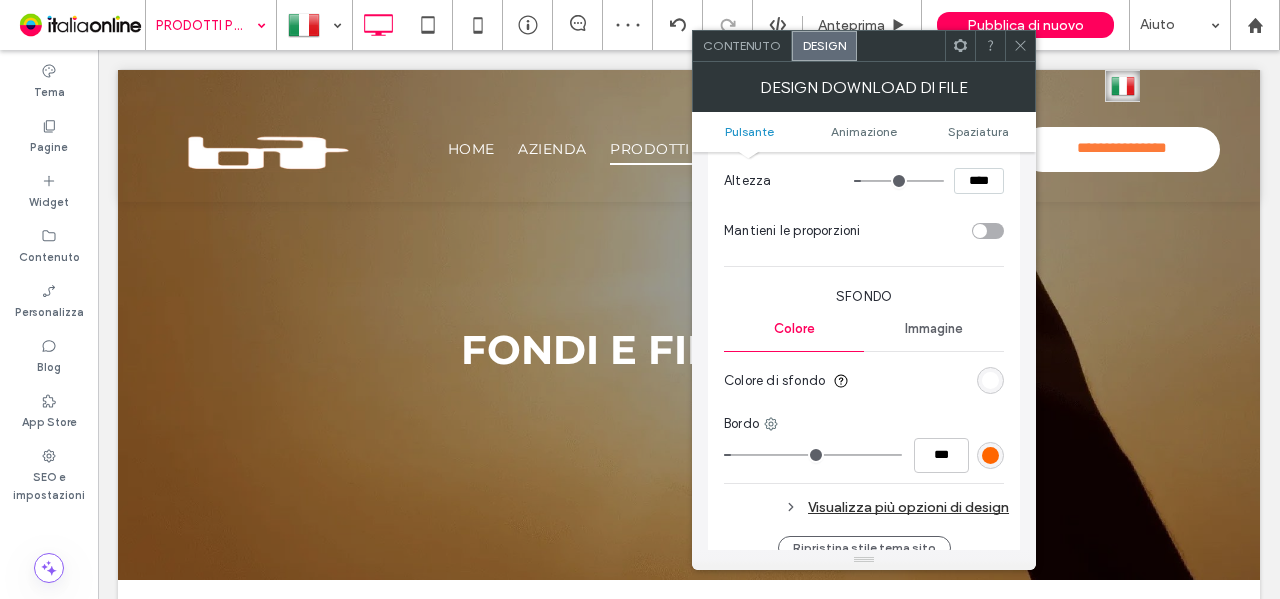 click at bounding box center [1020, 46] 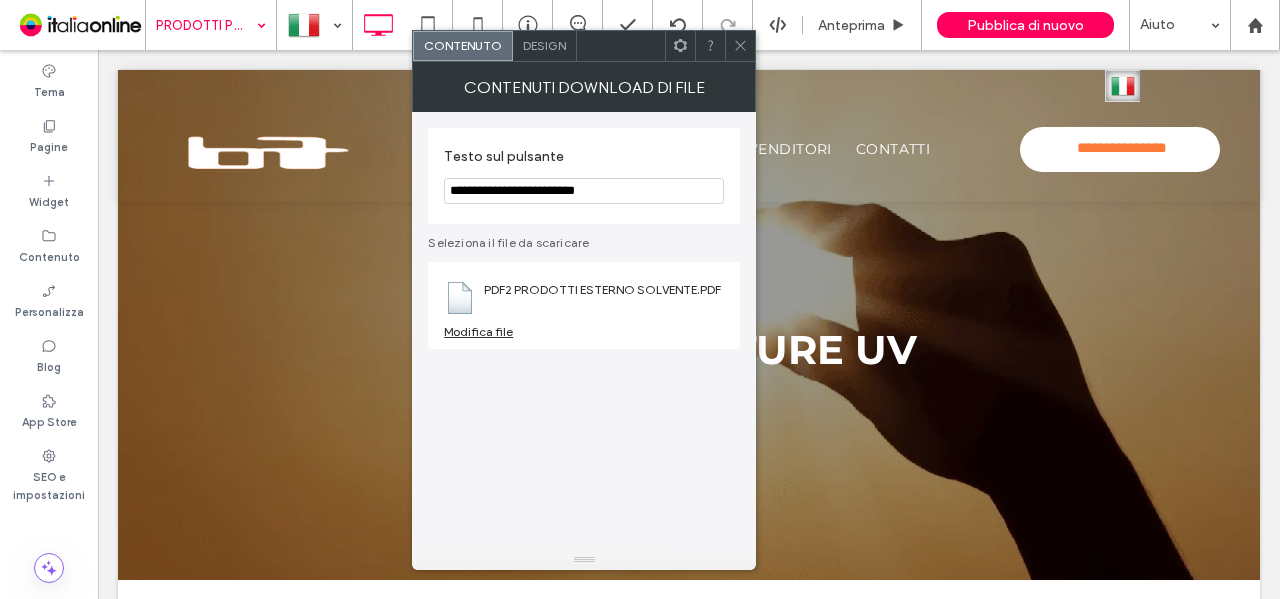 click on "Design" at bounding box center [544, 45] 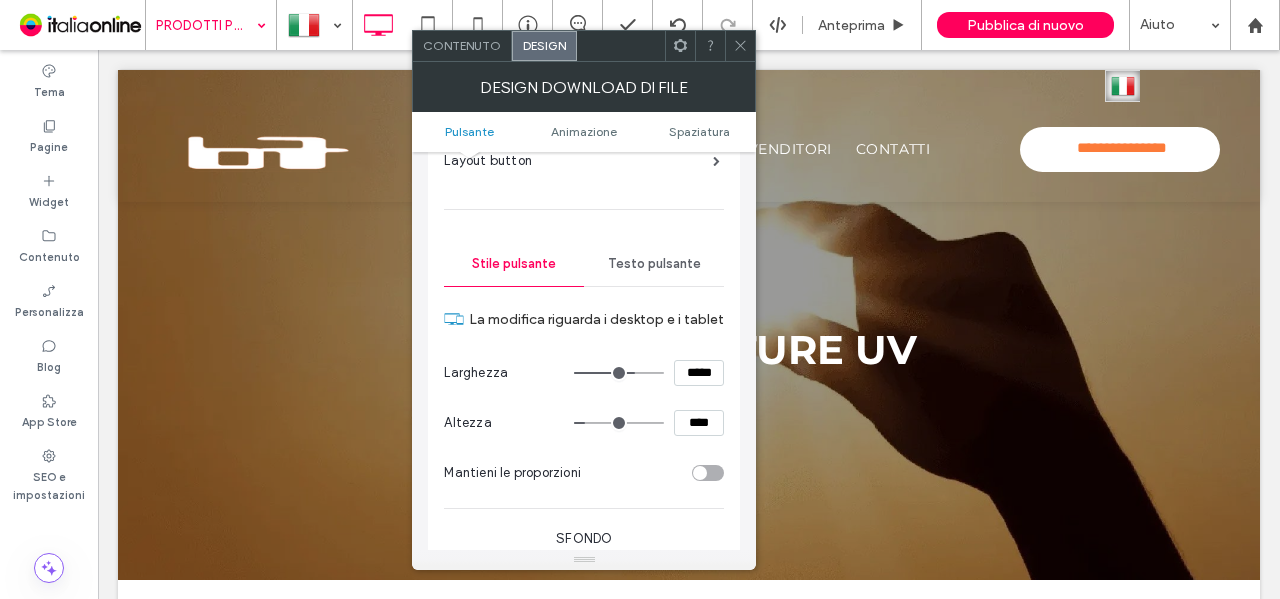 scroll, scrollTop: 200, scrollLeft: 0, axis: vertical 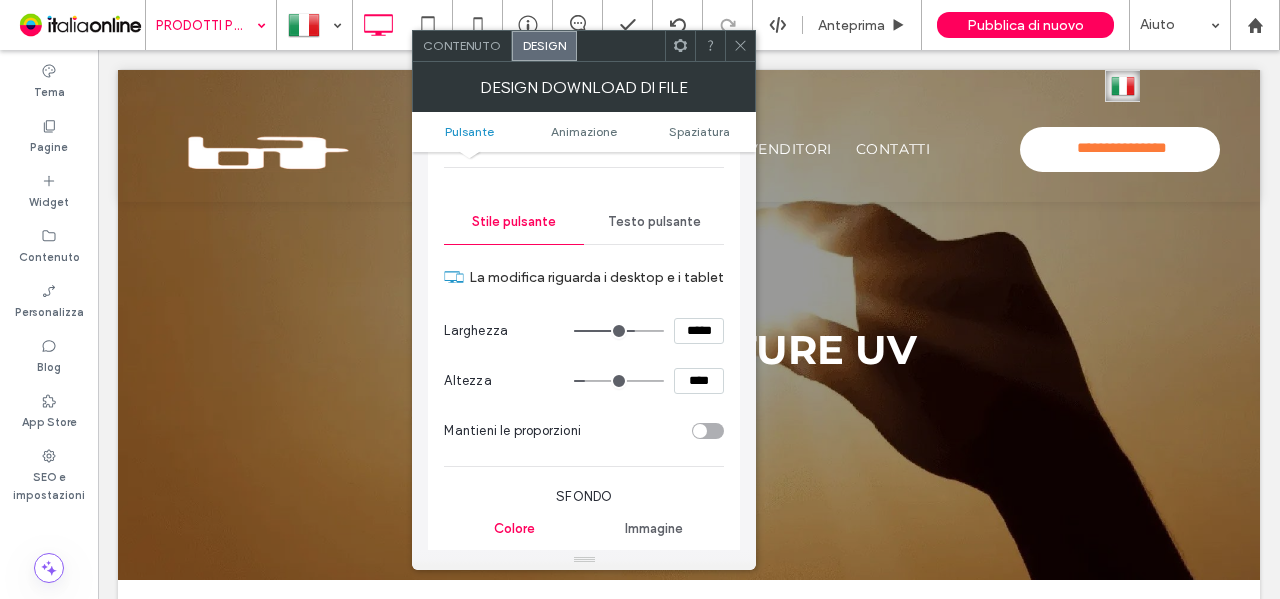 drag, startPoint x: 700, startPoint y: 379, endPoint x: 654, endPoint y: 385, distance: 46.389652 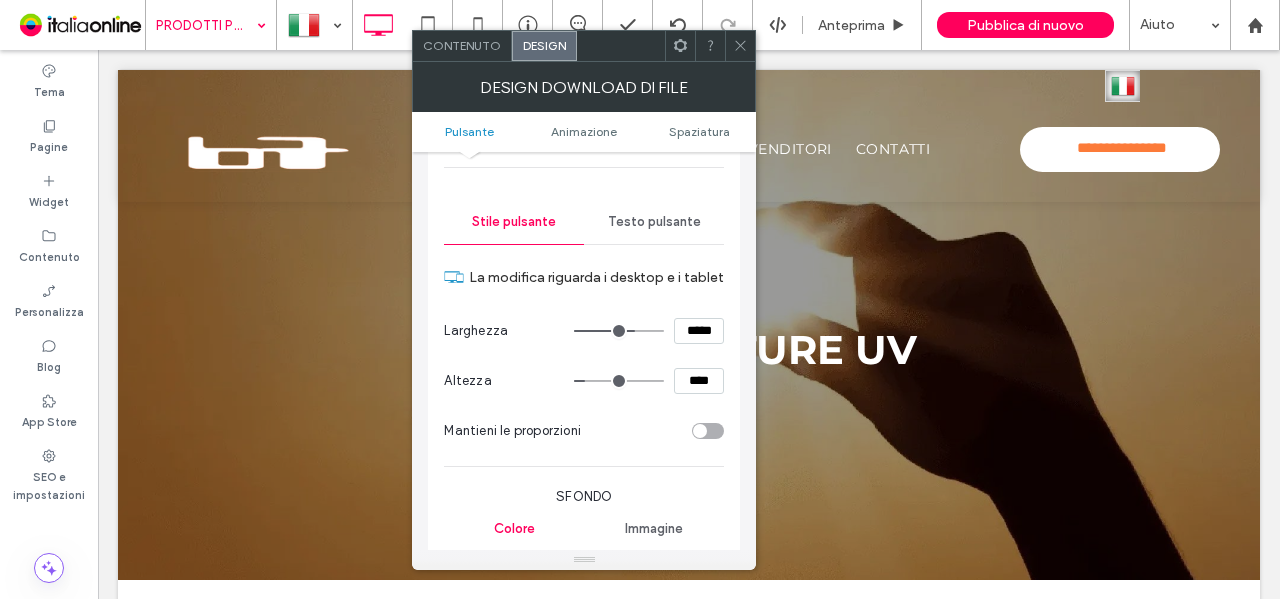 type on "****" 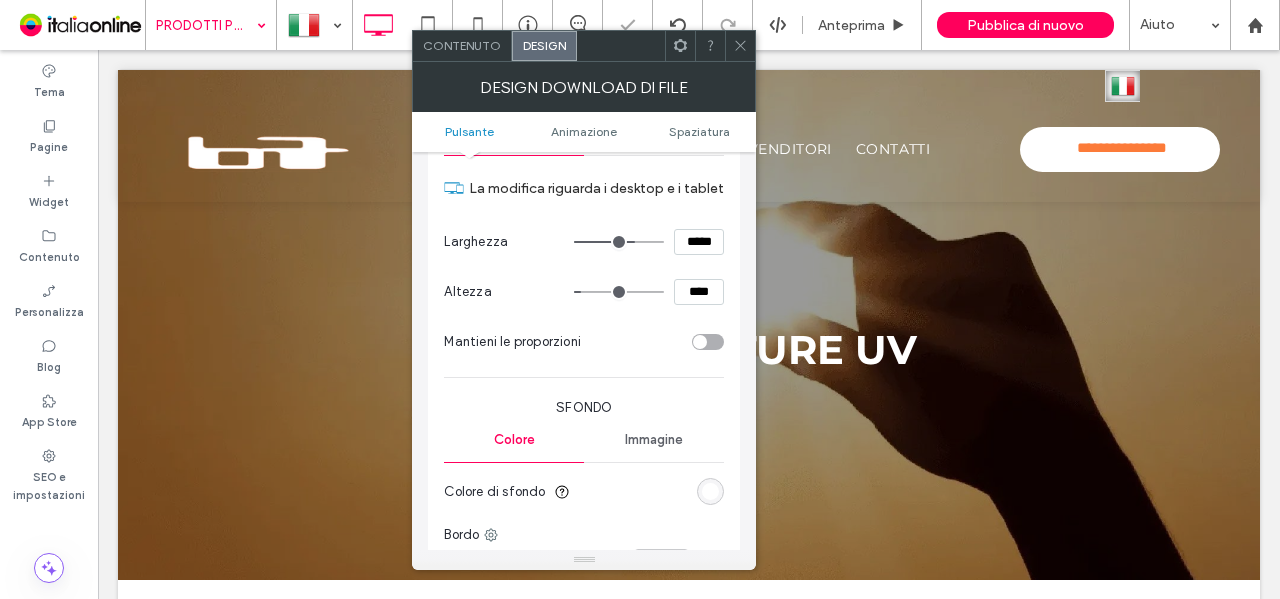 scroll, scrollTop: 400, scrollLeft: 0, axis: vertical 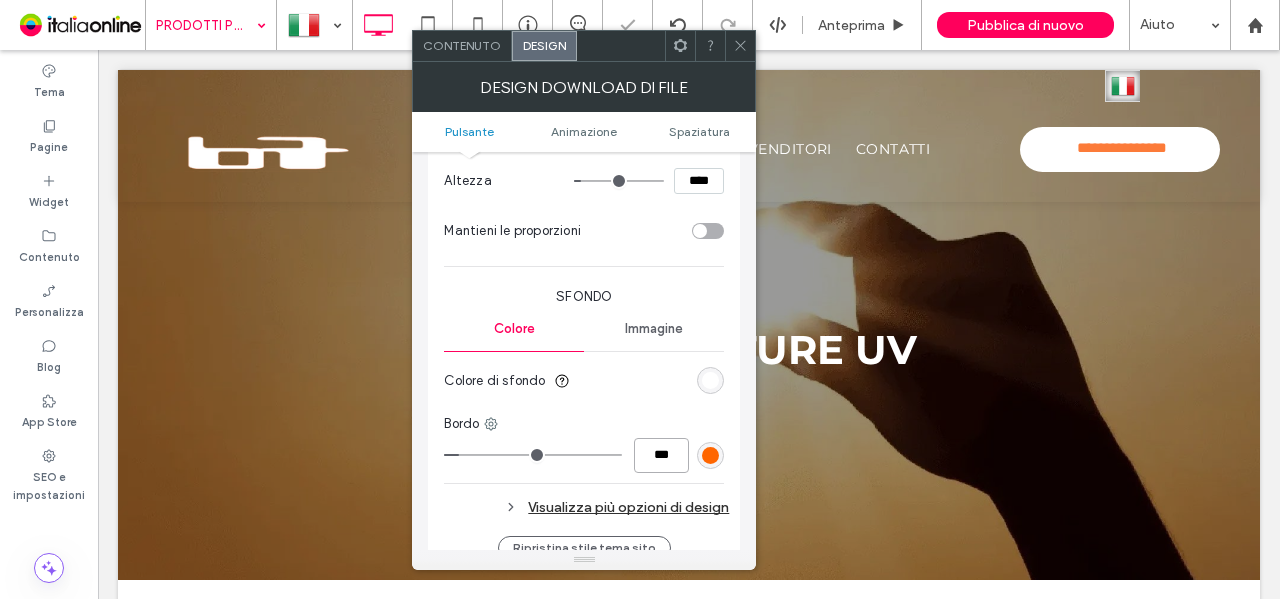 click on "***" at bounding box center [661, 455] 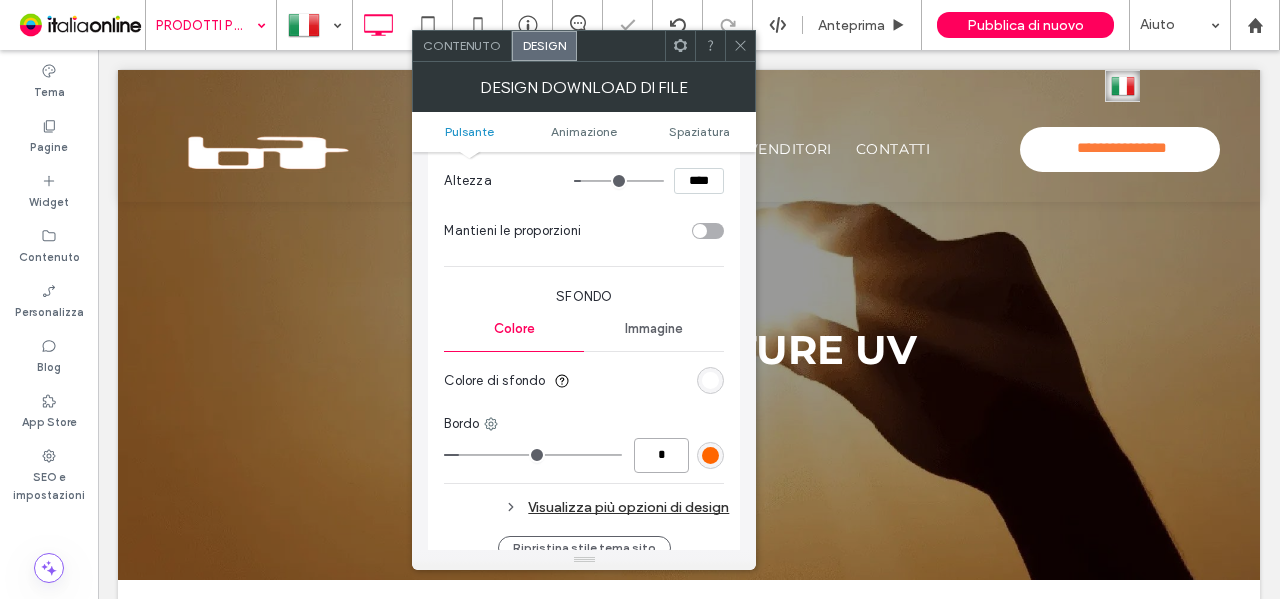 type on "*" 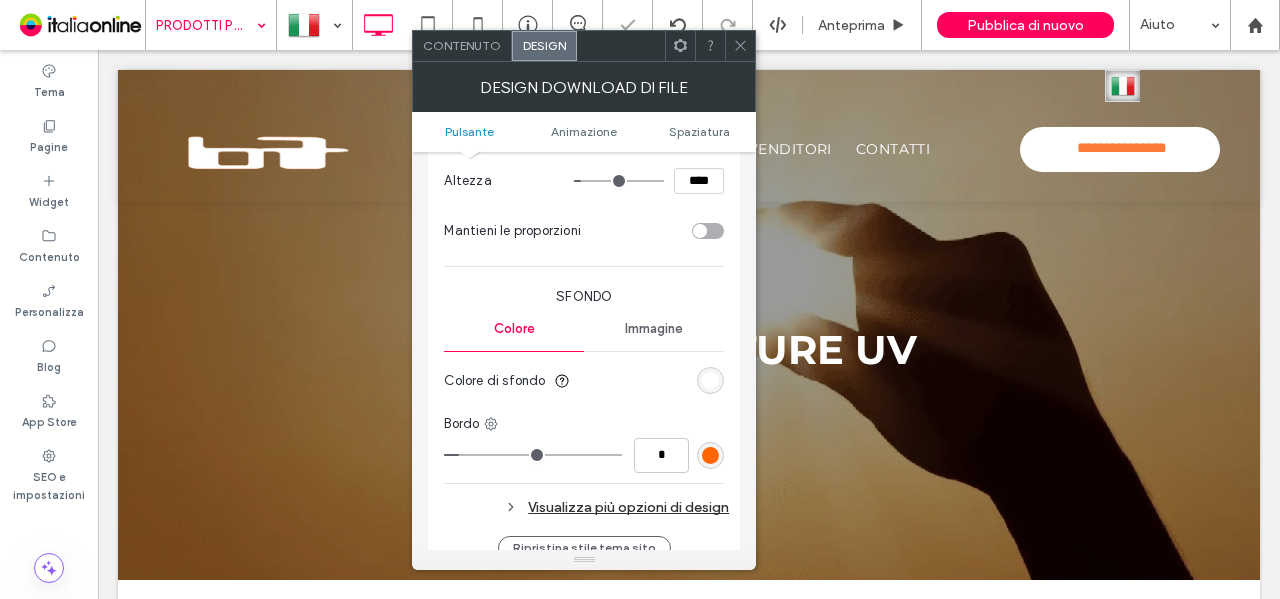 type on "*" 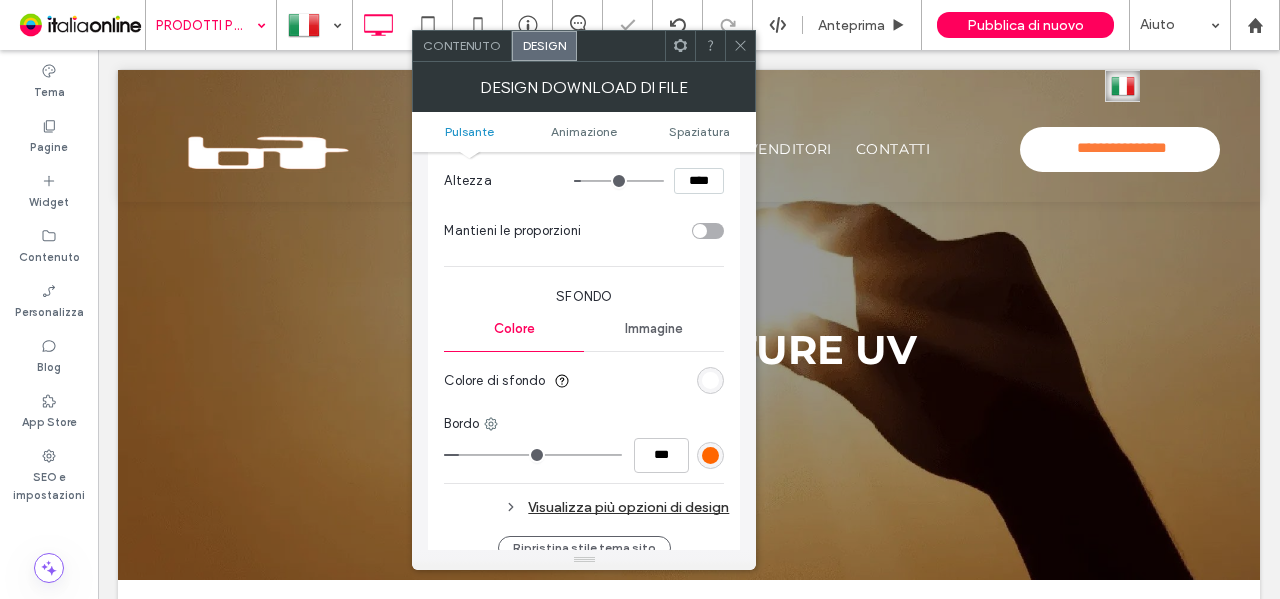 click on "Colore di sfondo" at bounding box center [584, 381] 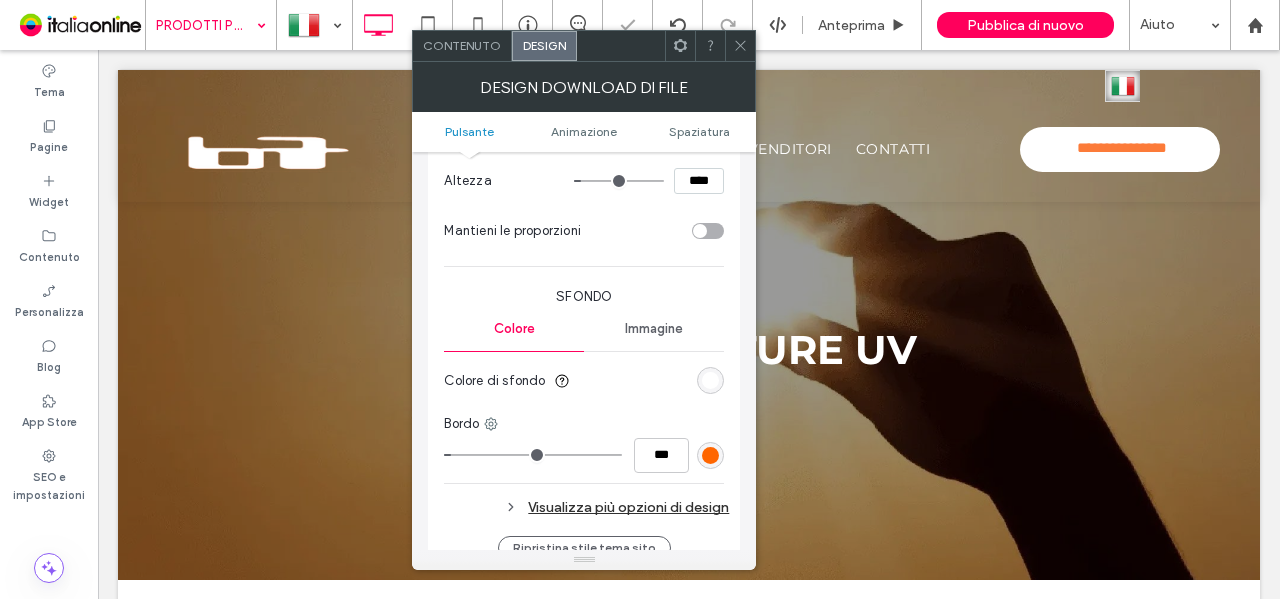 drag, startPoint x: 735, startPoint y: 52, endPoint x: 745, endPoint y: 57, distance: 11.18034 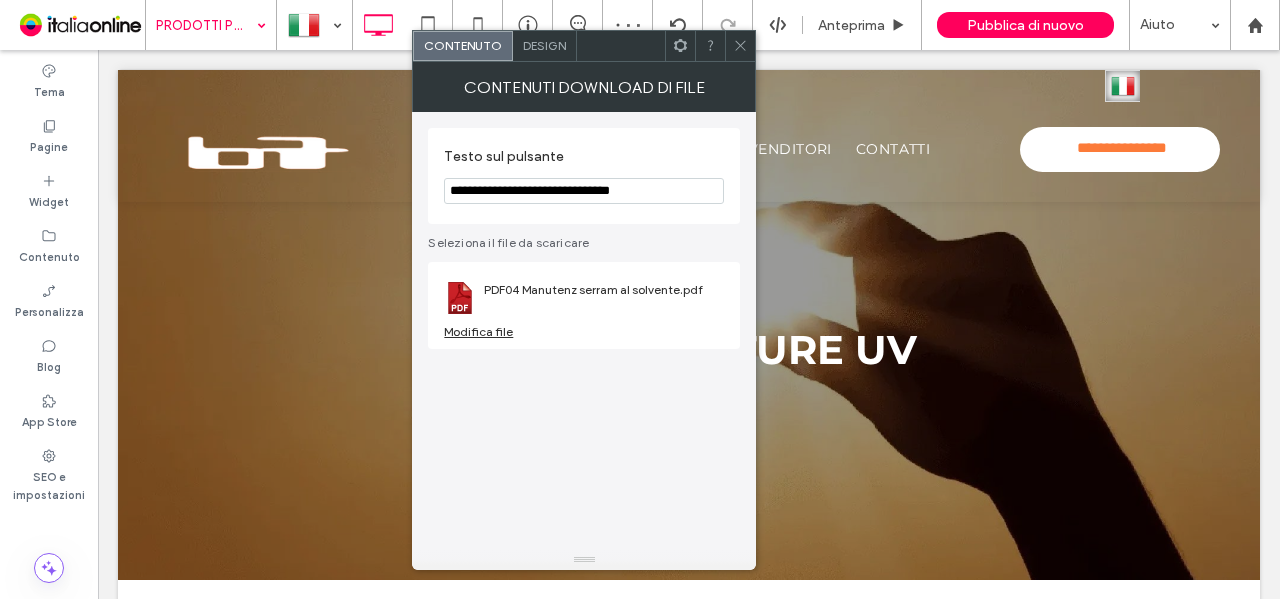 click on "Design" at bounding box center [544, 45] 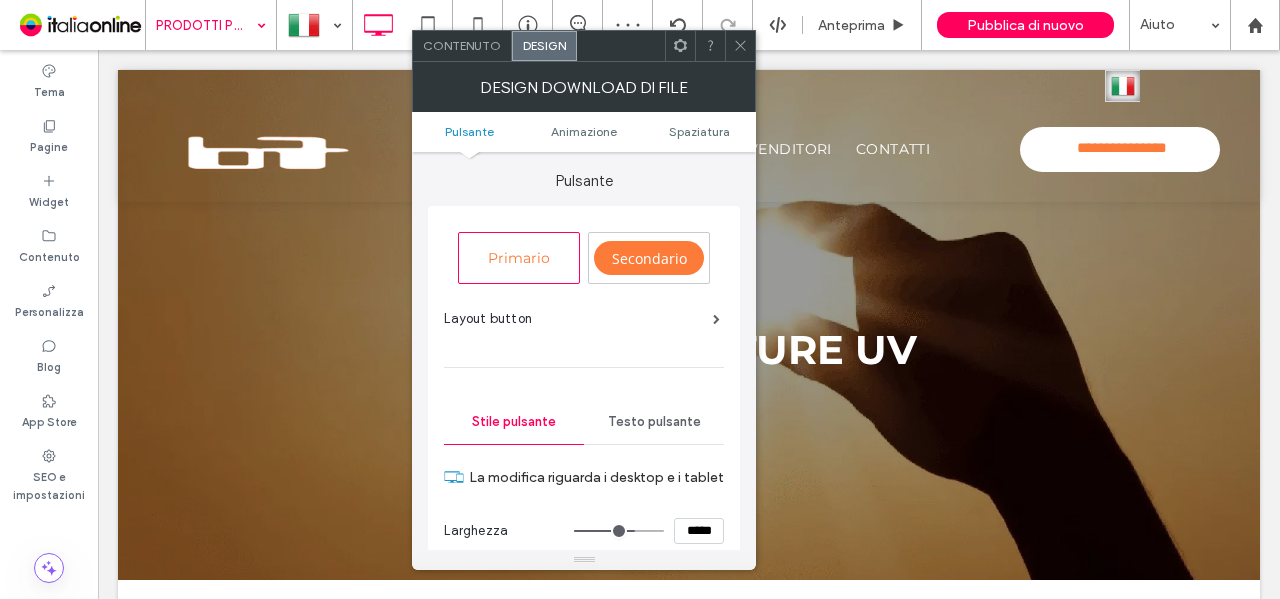 scroll, scrollTop: 200, scrollLeft: 0, axis: vertical 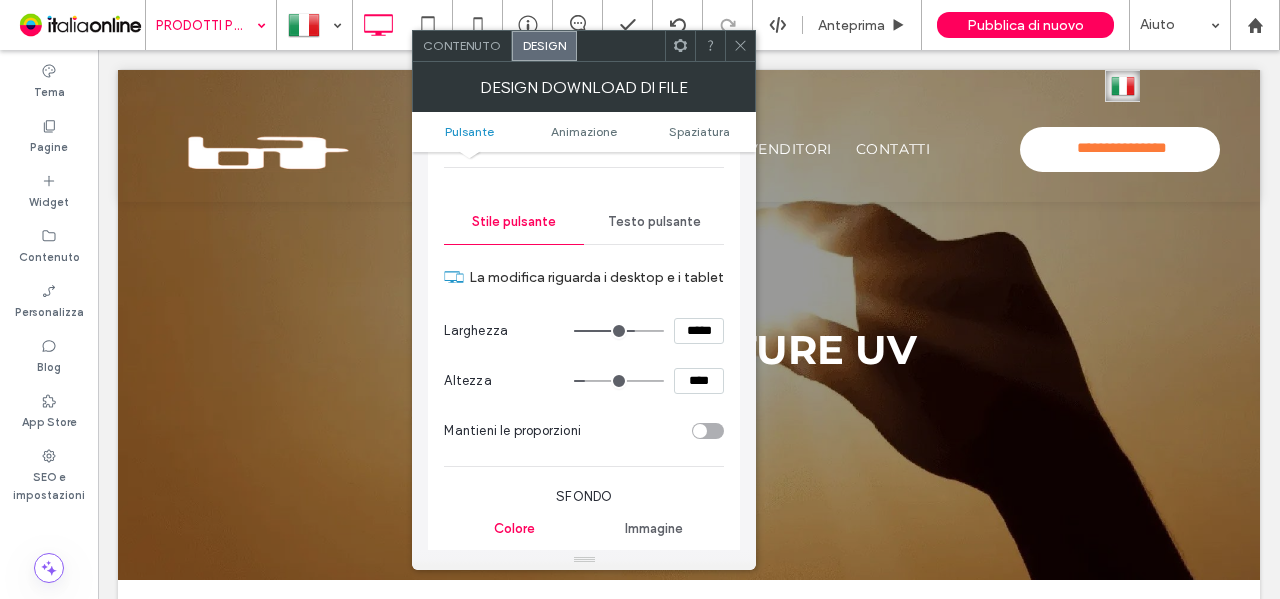 drag, startPoint x: 694, startPoint y: 326, endPoint x: 660, endPoint y: 334, distance: 34.928497 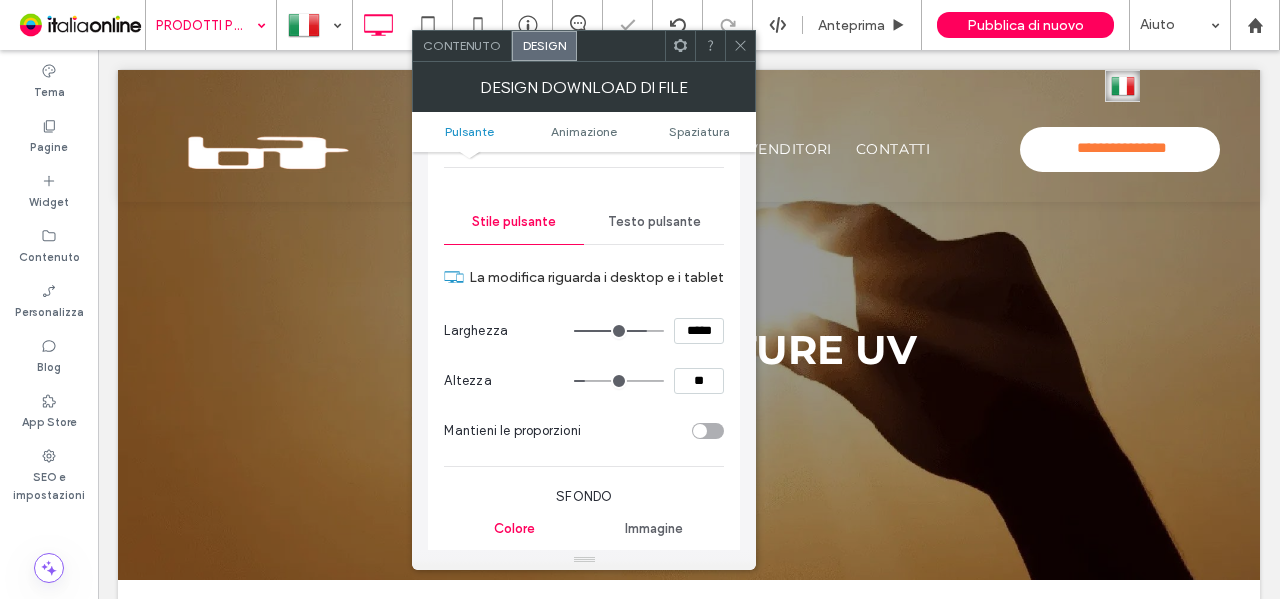type on "**" 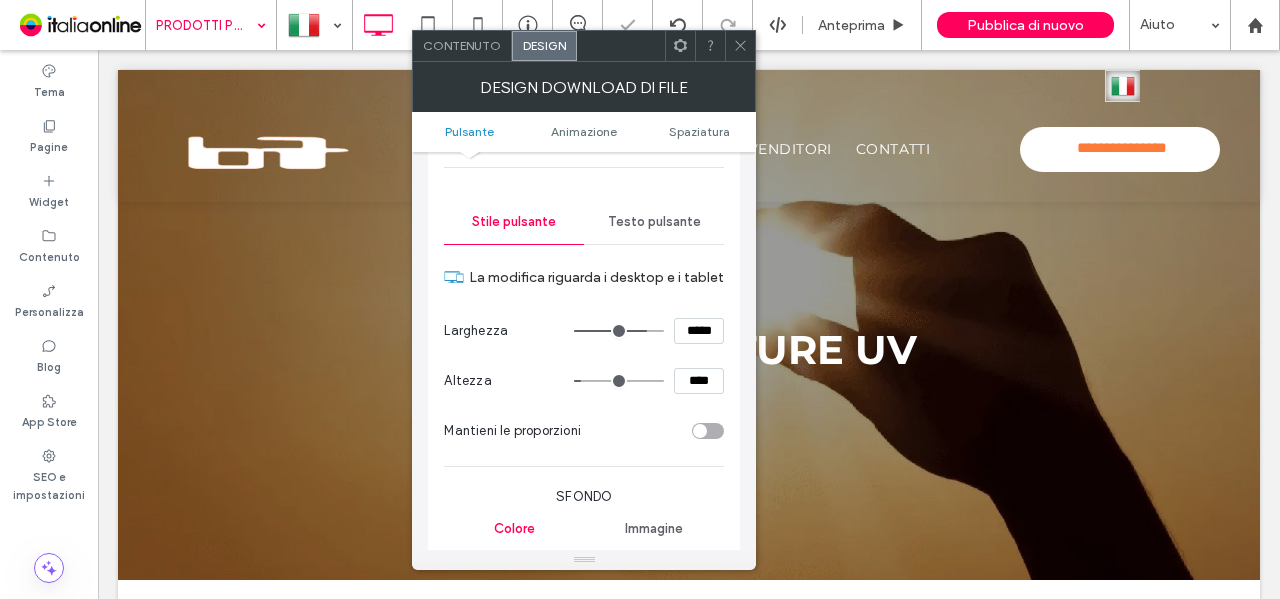 scroll, scrollTop: 502, scrollLeft: 0, axis: vertical 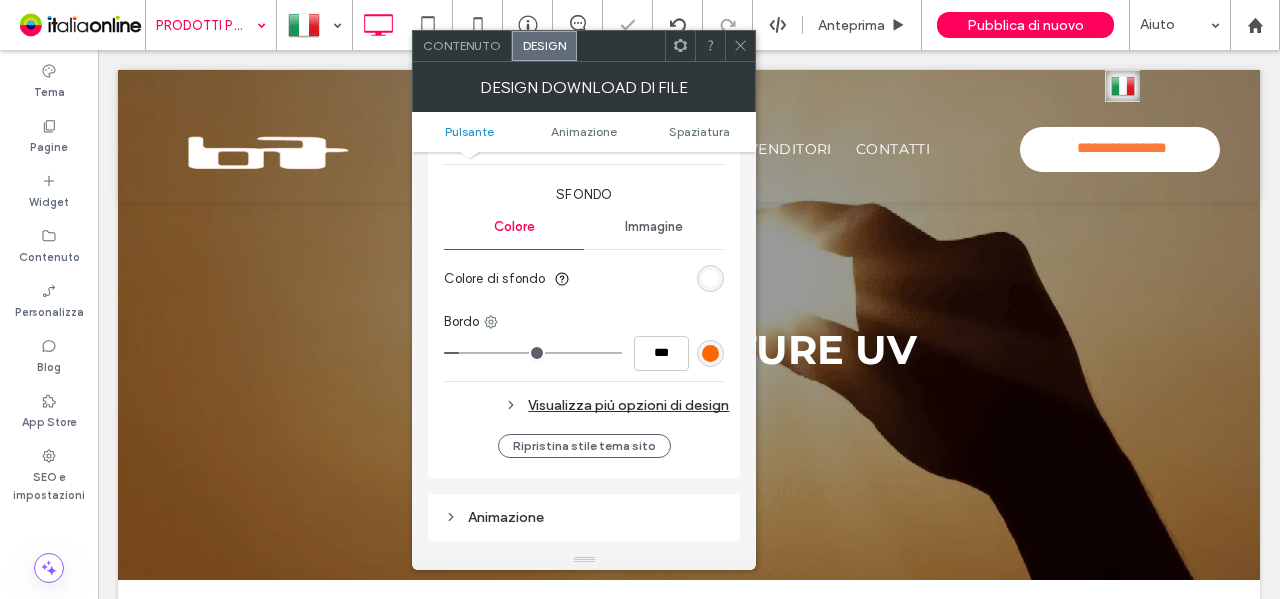 click at bounding box center [710, 353] 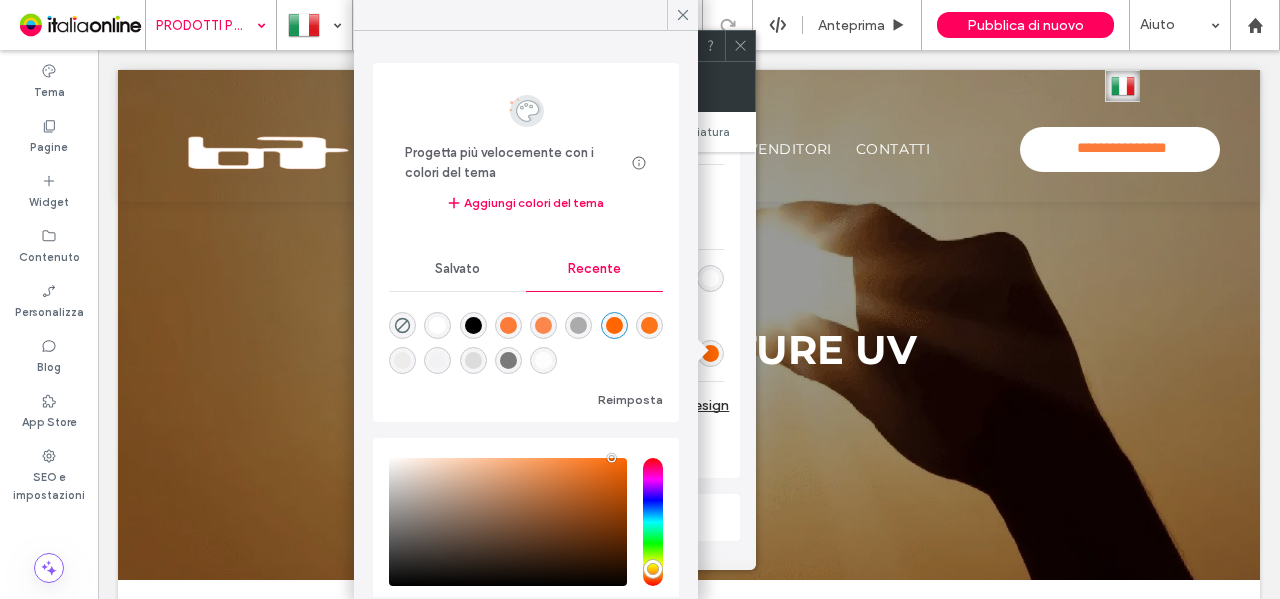 click on "La modifica riguarda i desktop e i tablet Larghezza ***** Altezza **** Mantieni le proporzioni Sfondo Colore Immagine Colore di sfondo Bordo *** Visualizza più opzioni di design" at bounding box center (584, 185) 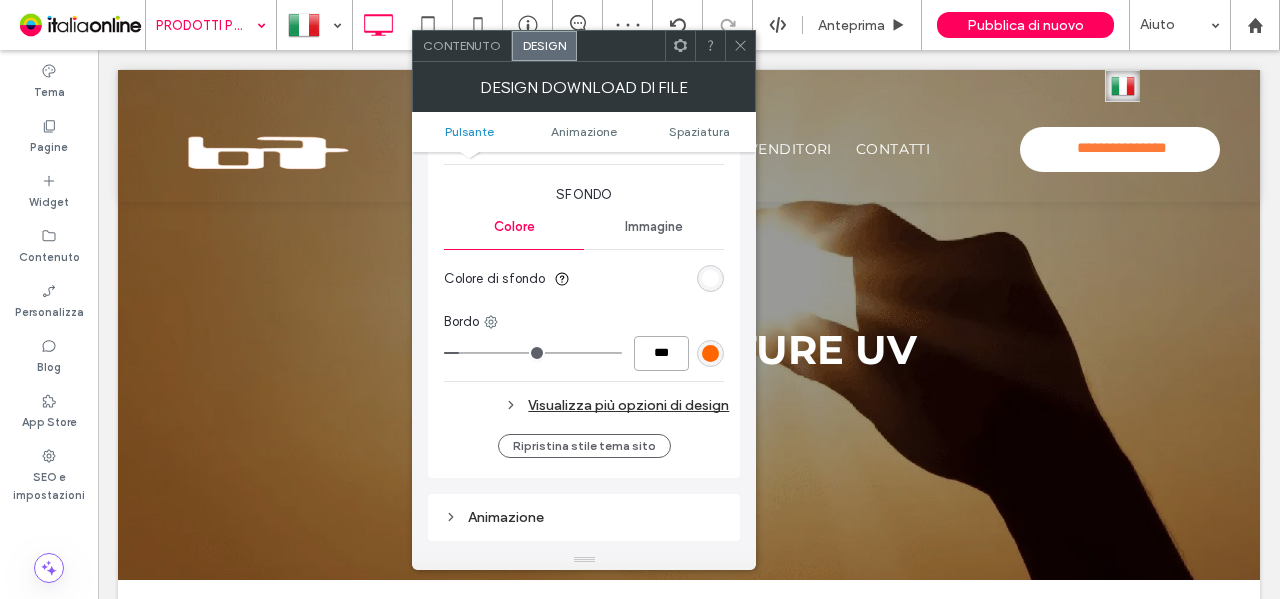 drag, startPoint x: 652, startPoint y: 359, endPoint x: 660, endPoint y: 337, distance: 23.409399 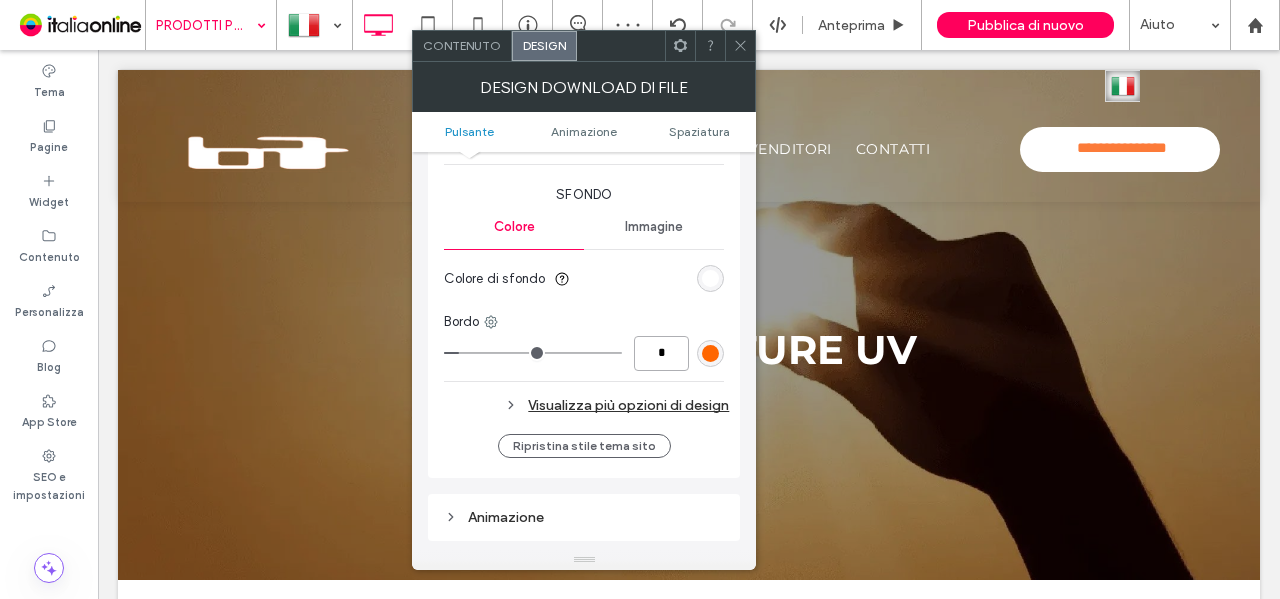 type on "*" 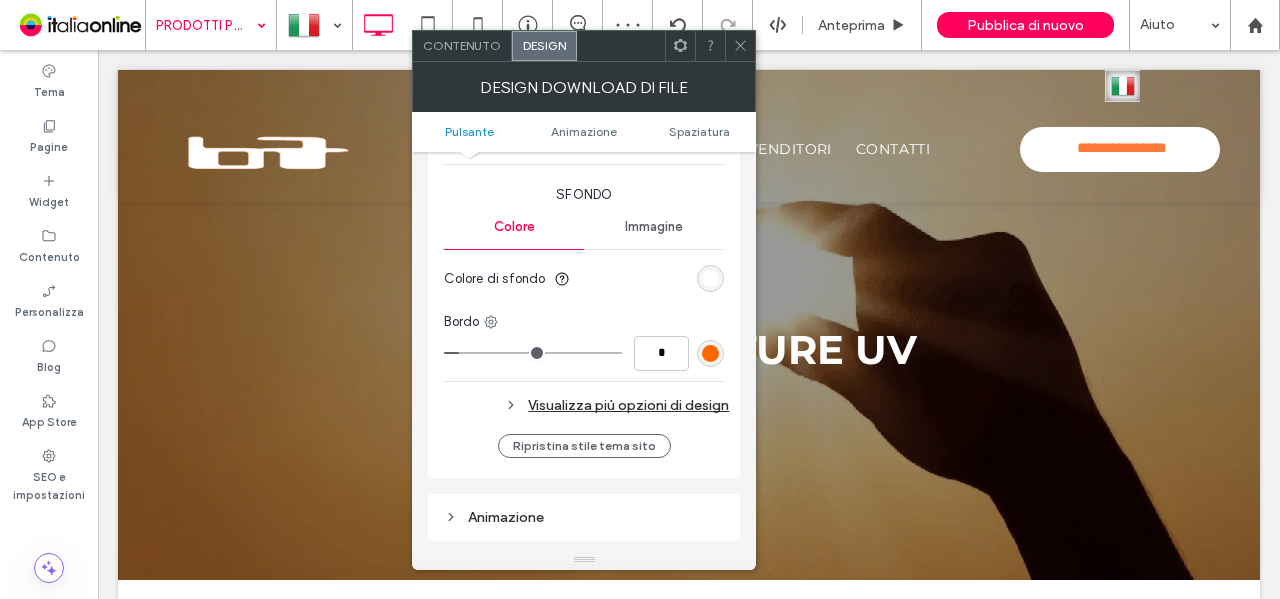 type on "*" 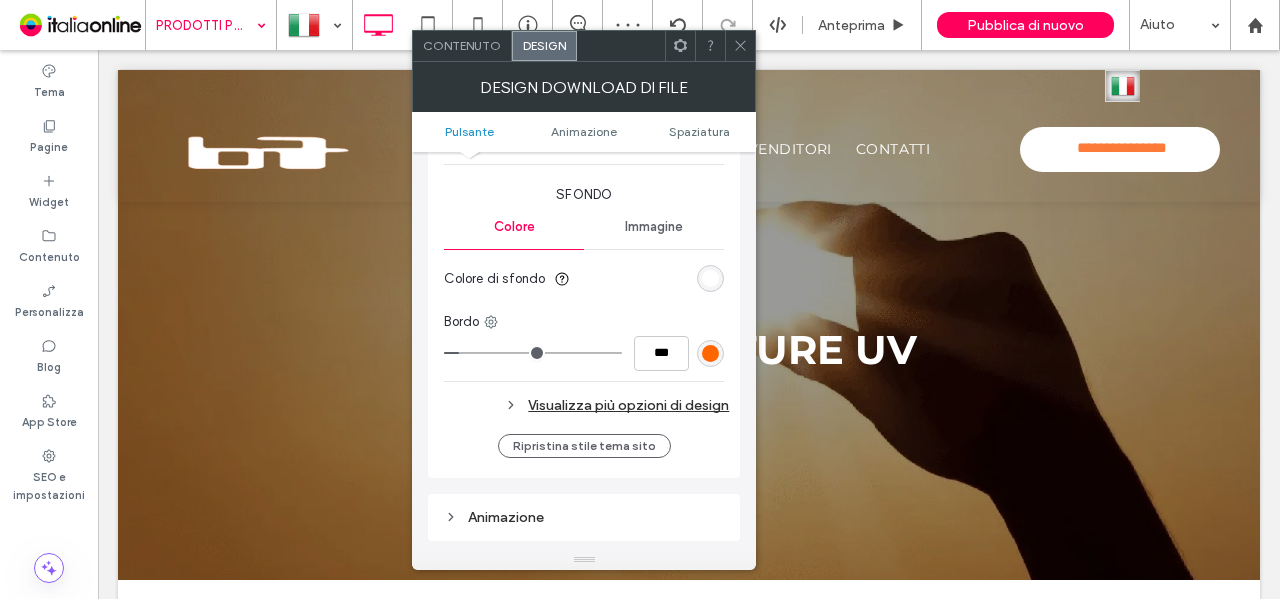 click on "Bordo" at bounding box center [584, 322] 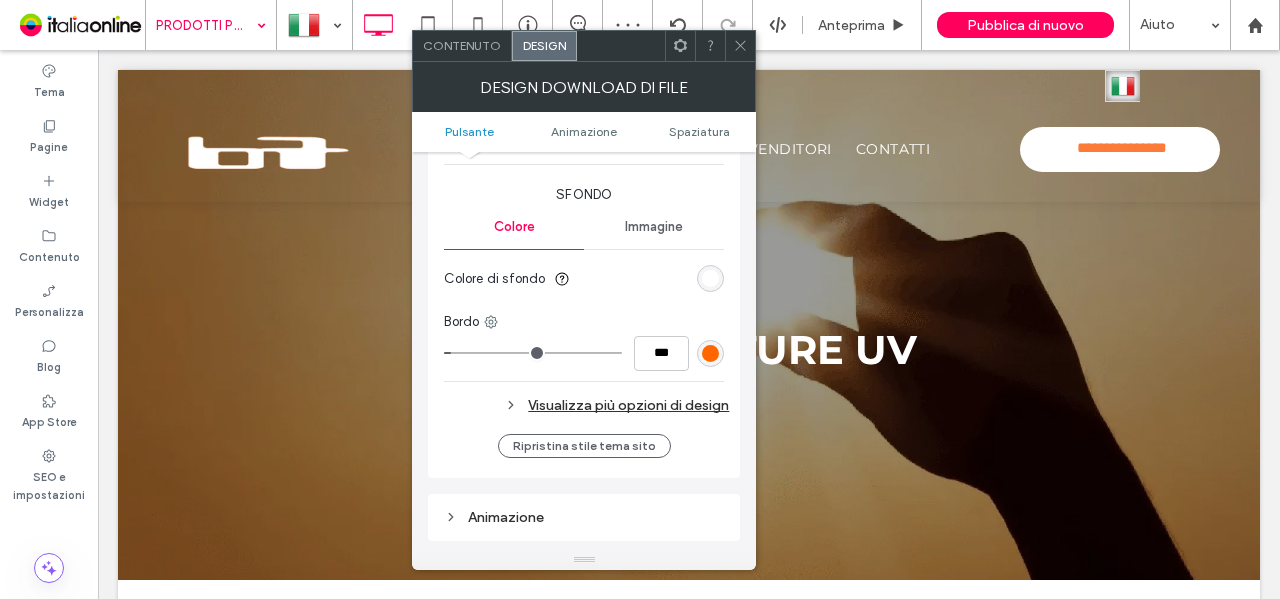 click 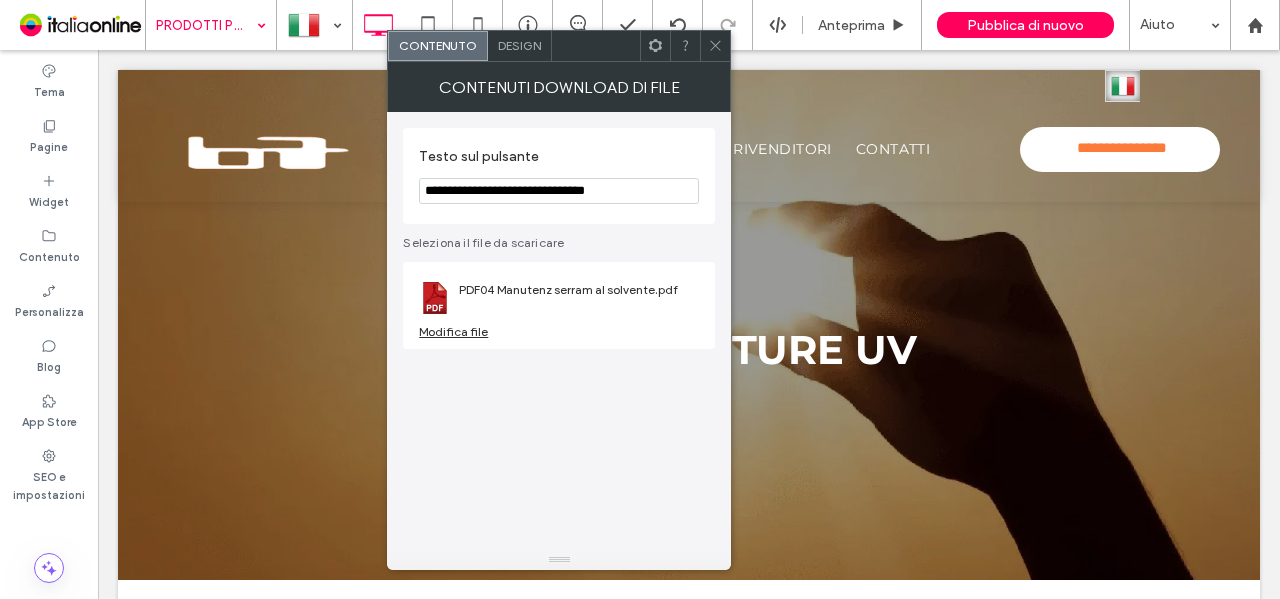 click on "Design" at bounding box center (519, 45) 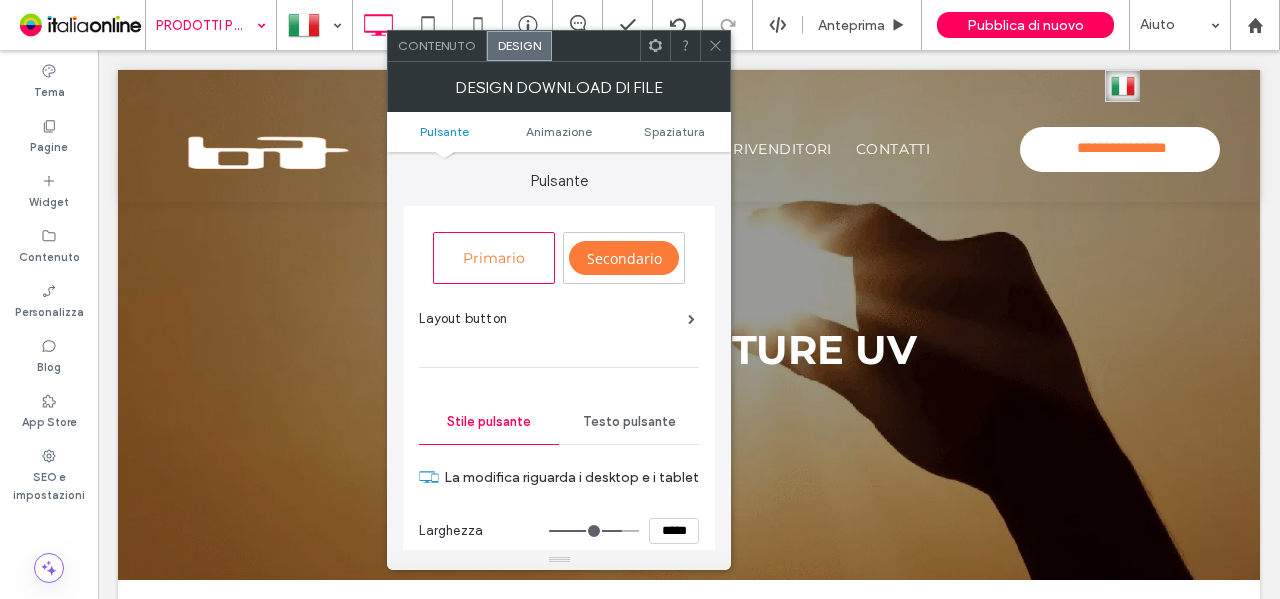 type on "***" 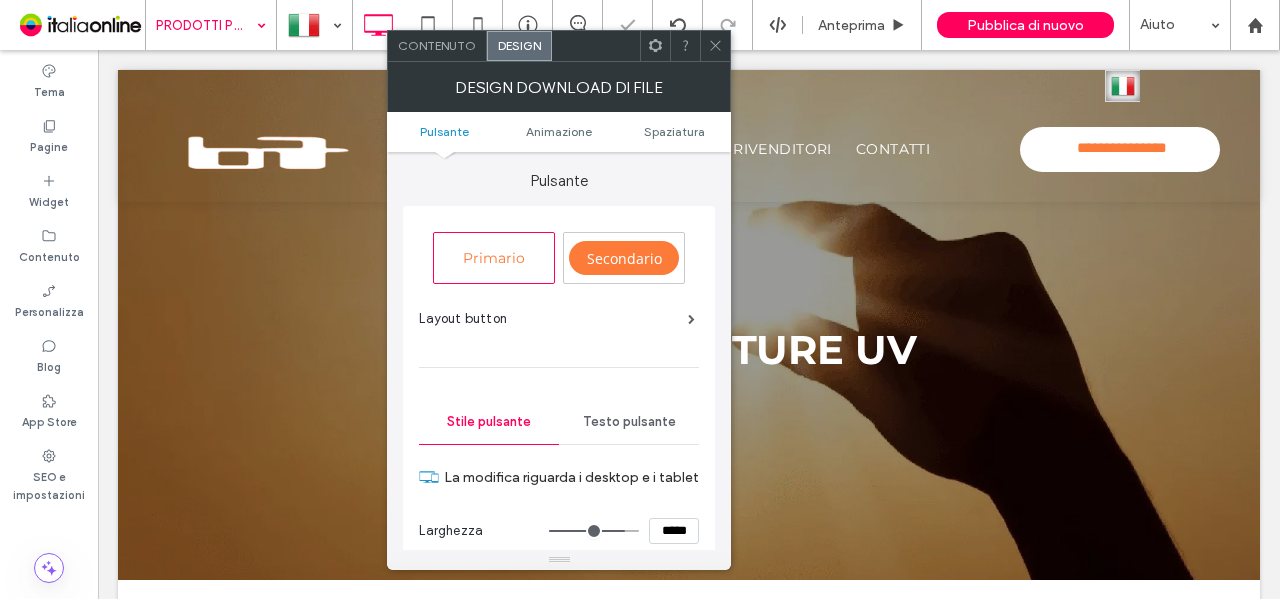 type on "***" 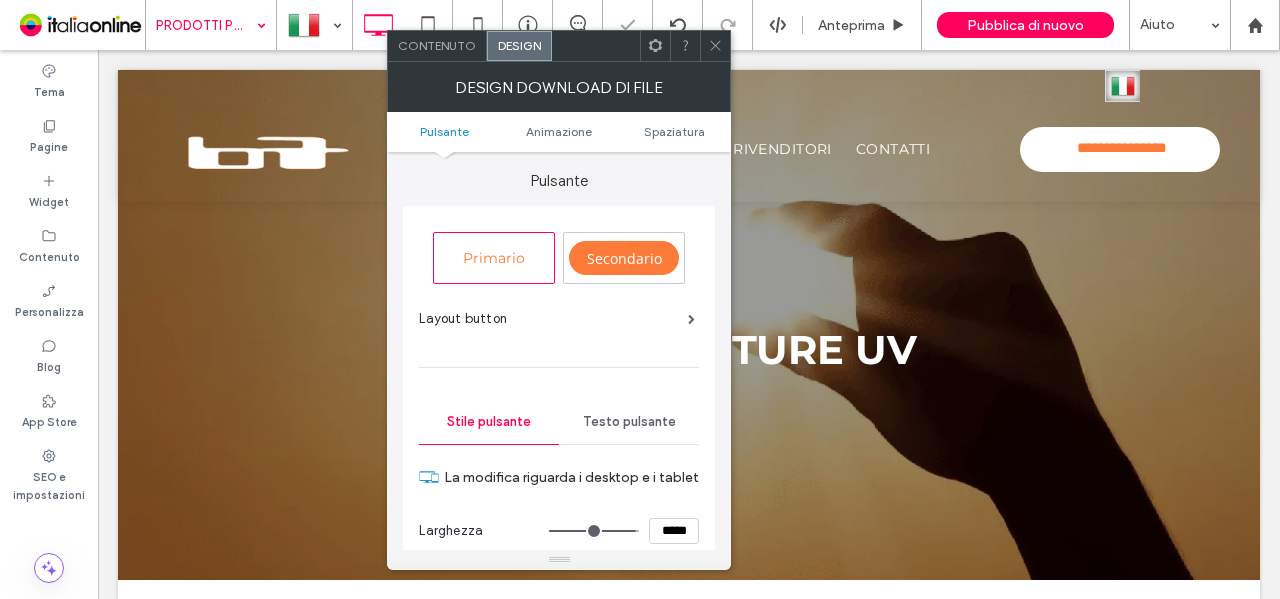 drag, startPoint x: 676, startPoint y: 527, endPoint x: 612, endPoint y: 534, distance: 64.381676 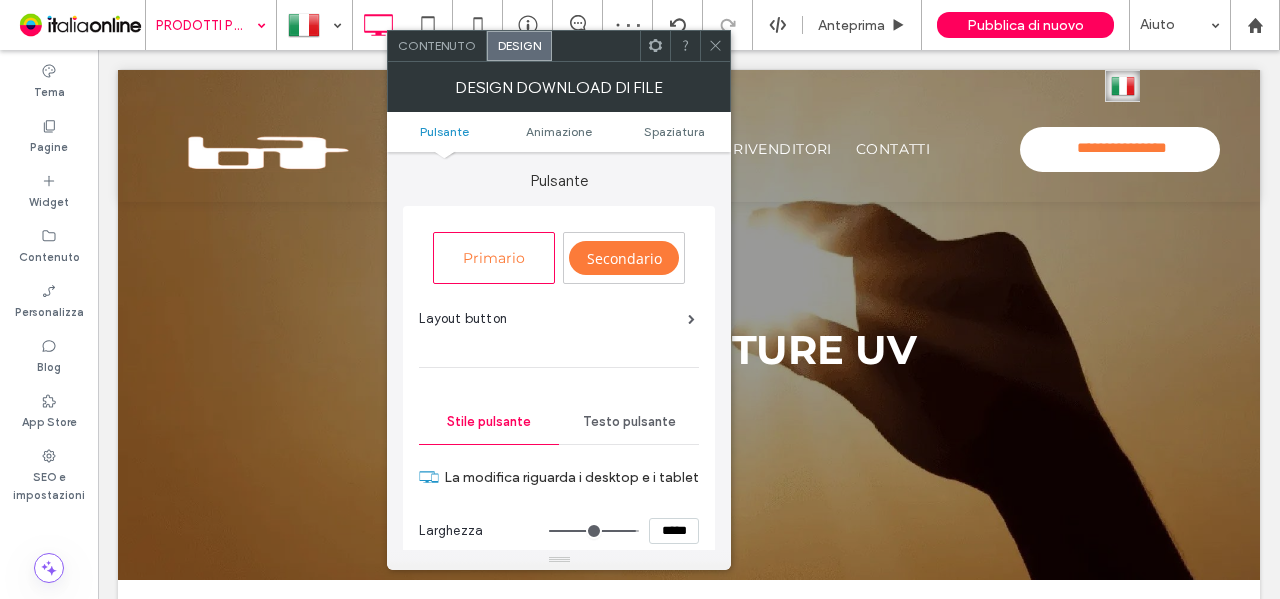 type on "*****" 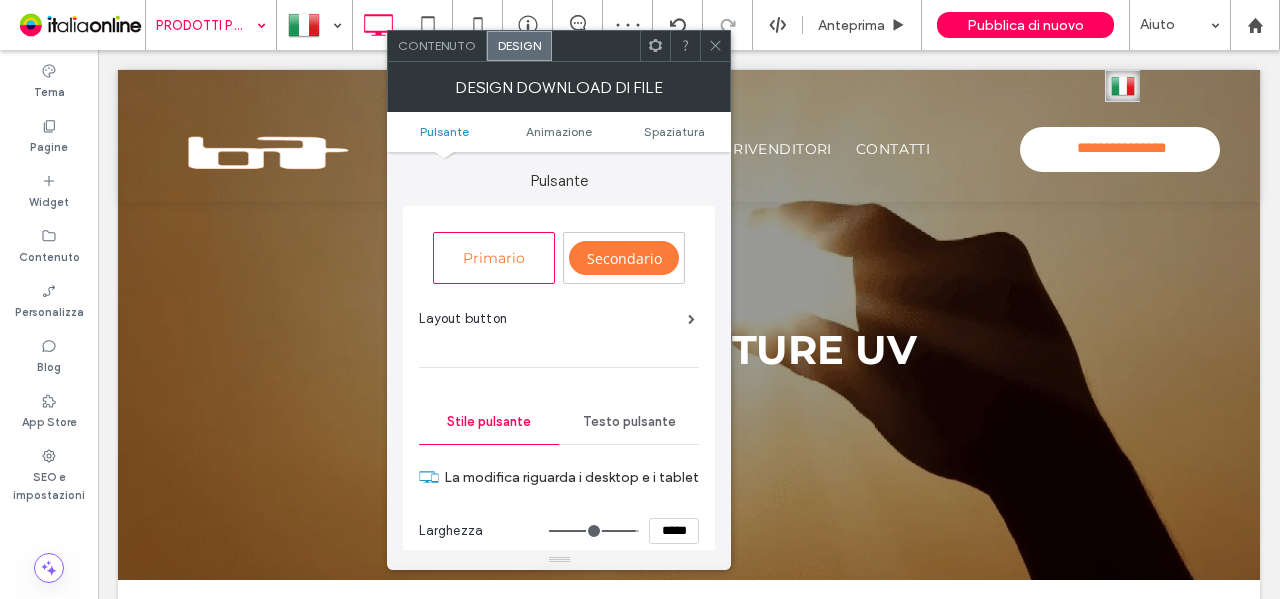 type on "***" 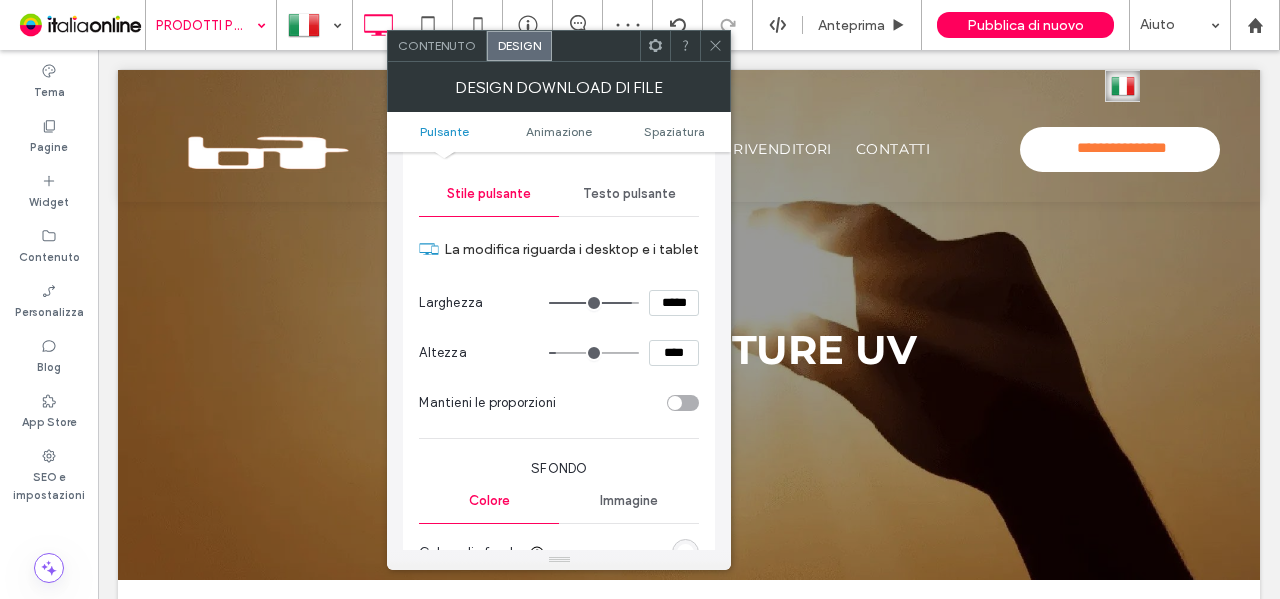 click at bounding box center (715, 46) 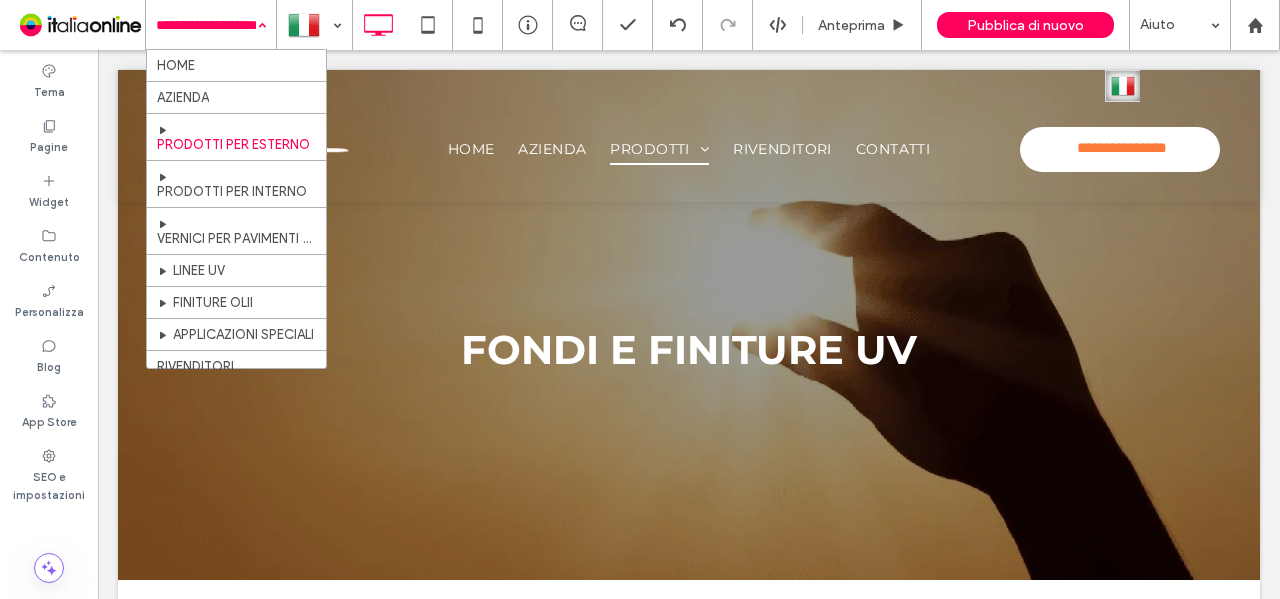 drag, startPoint x: 230, startPoint y: 180, endPoint x: 298, endPoint y: 207, distance: 73.1642 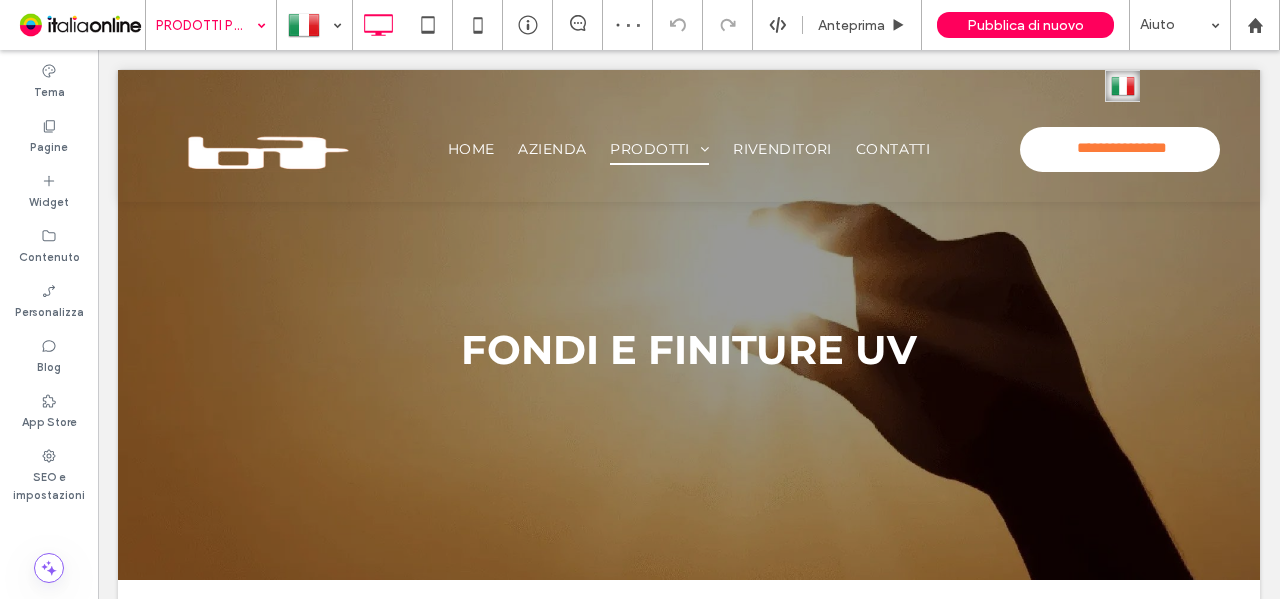 click at bounding box center [206, 25] 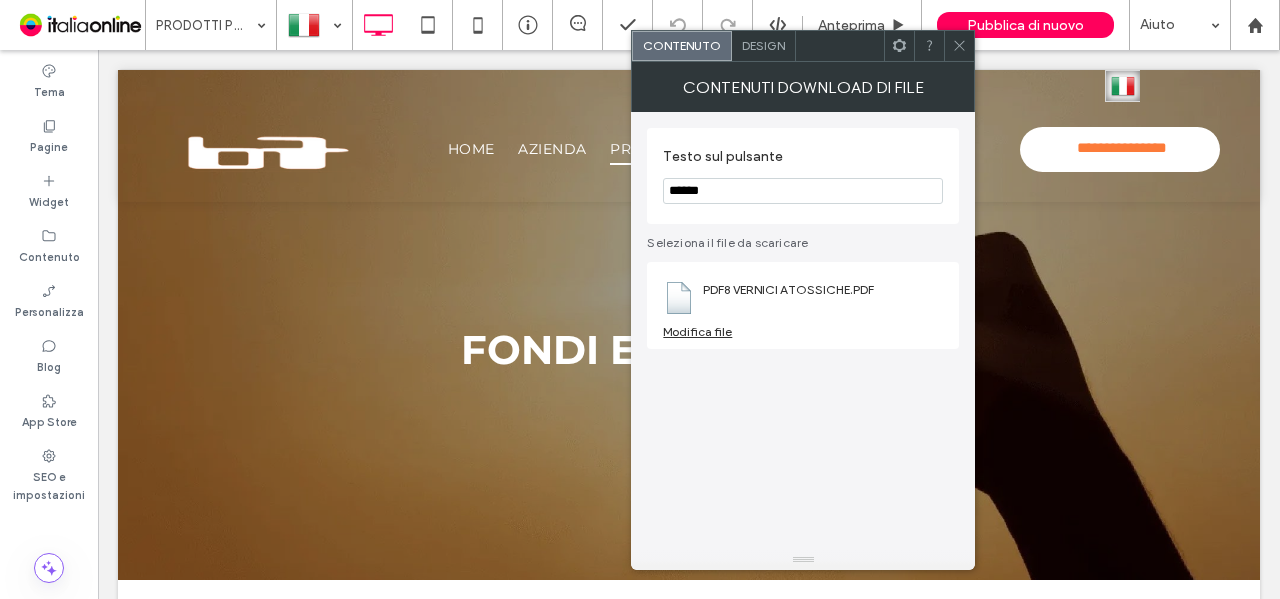 click on "Design" at bounding box center [763, 45] 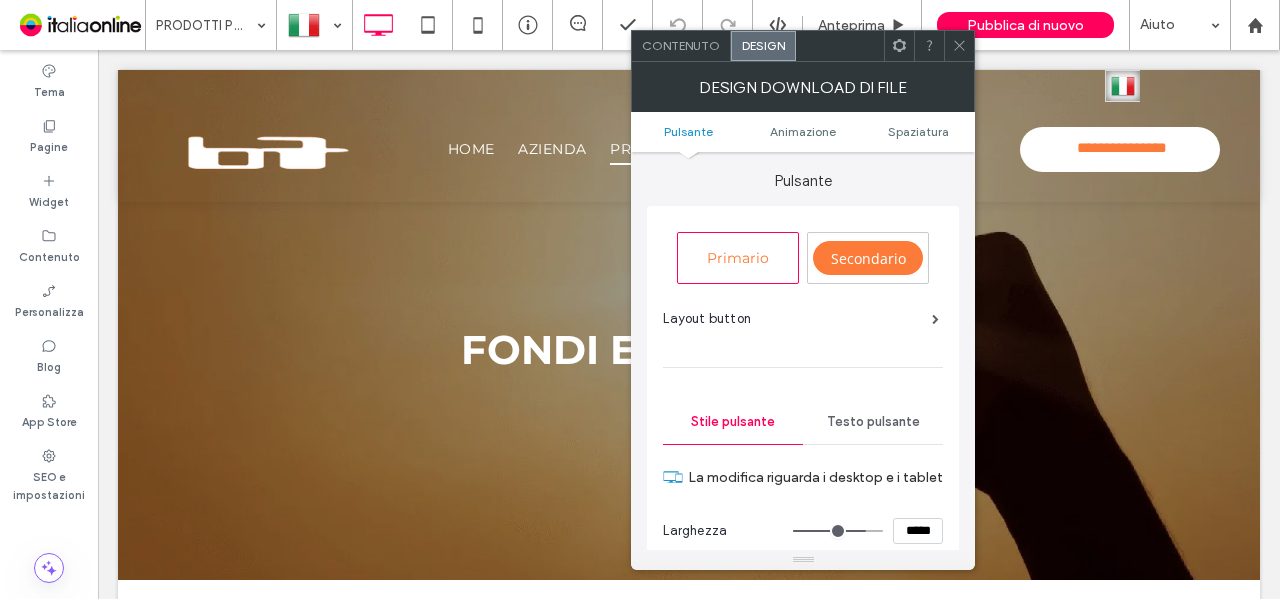 scroll, scrollTop: 200, scrollLeft: 0, axis: vertical 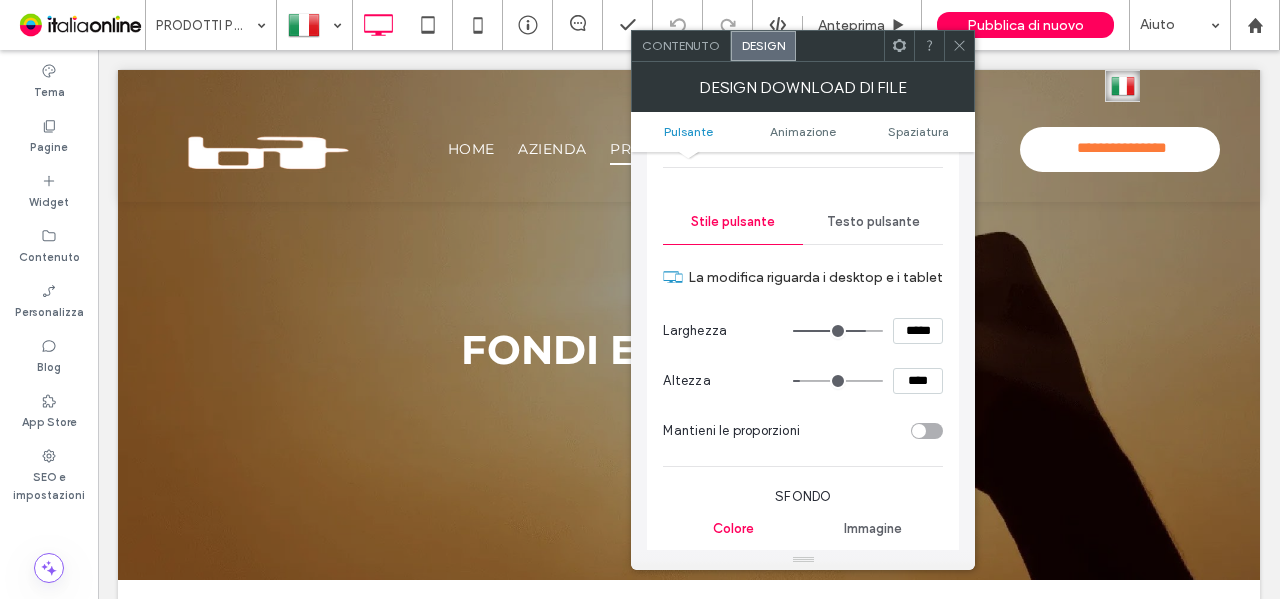 click 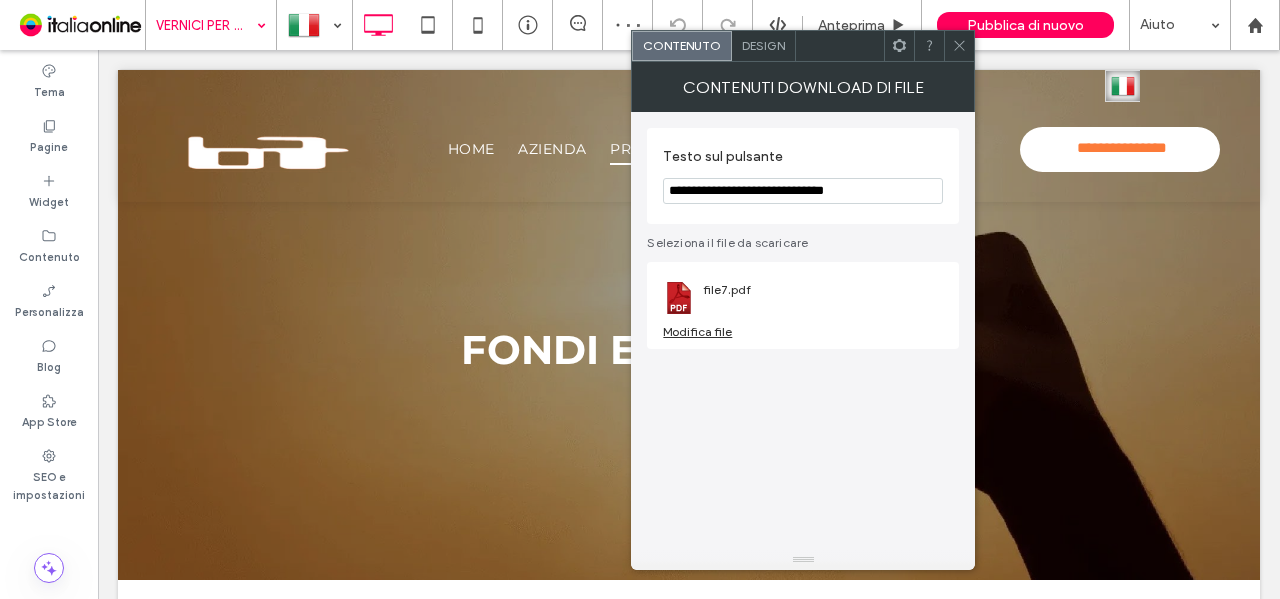 click on "Design" at bounding box center (763, 45) 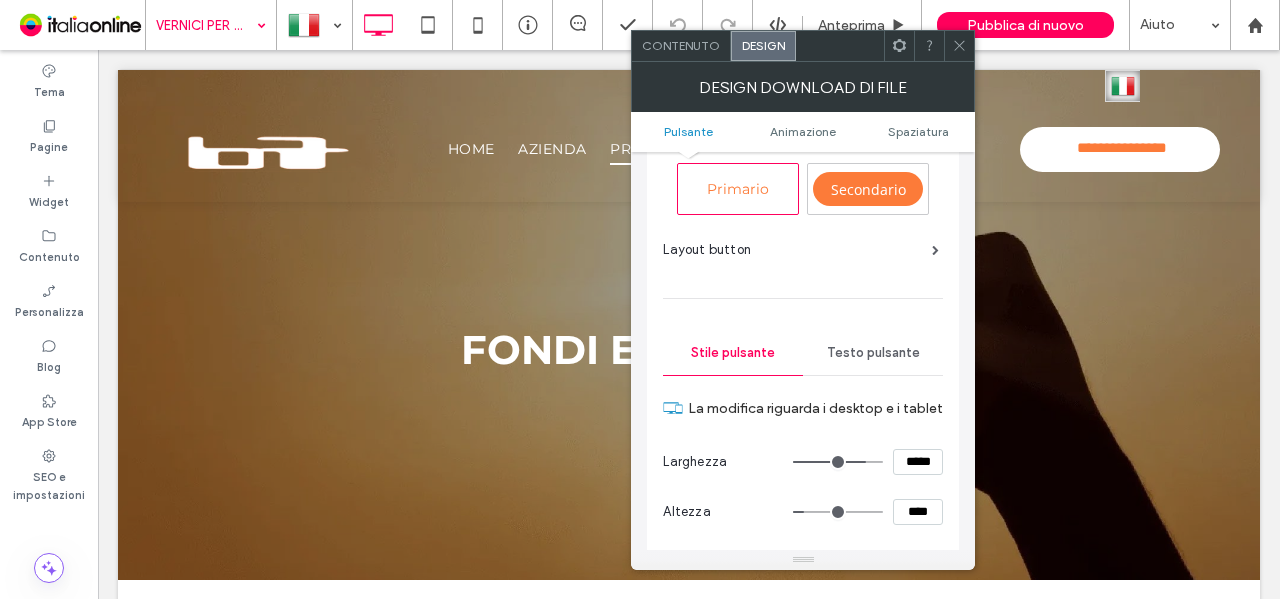 scroll, scrollTop: 100, scrollLeft: 0, axis: vertical 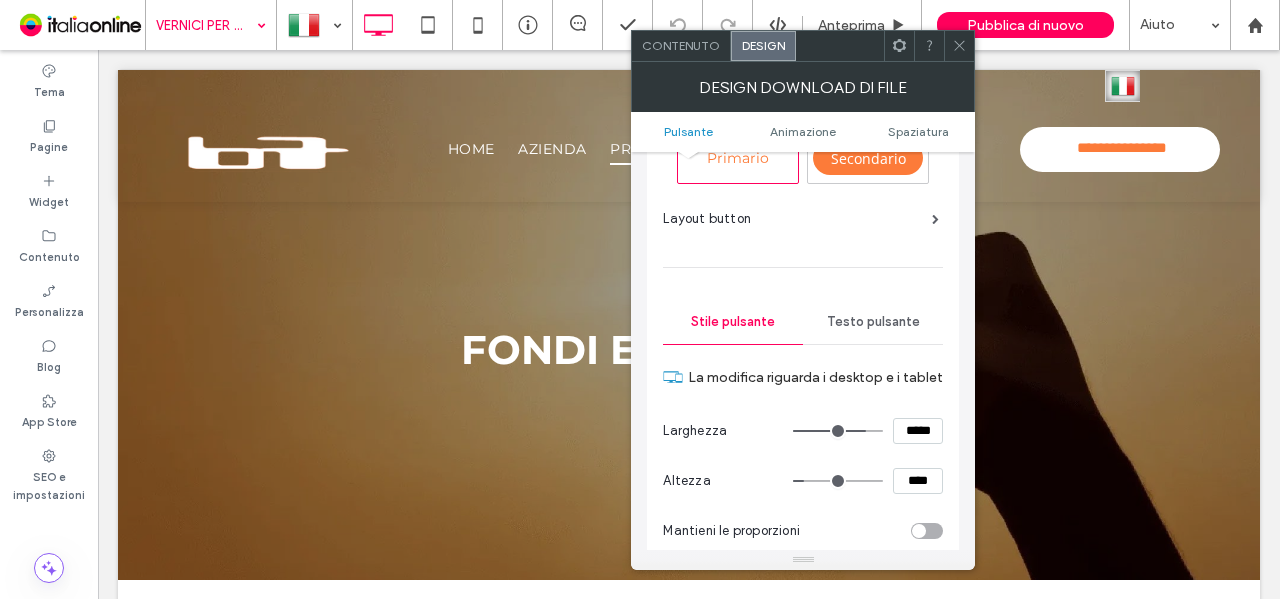 click on "****" at bounding box center (868, 481) 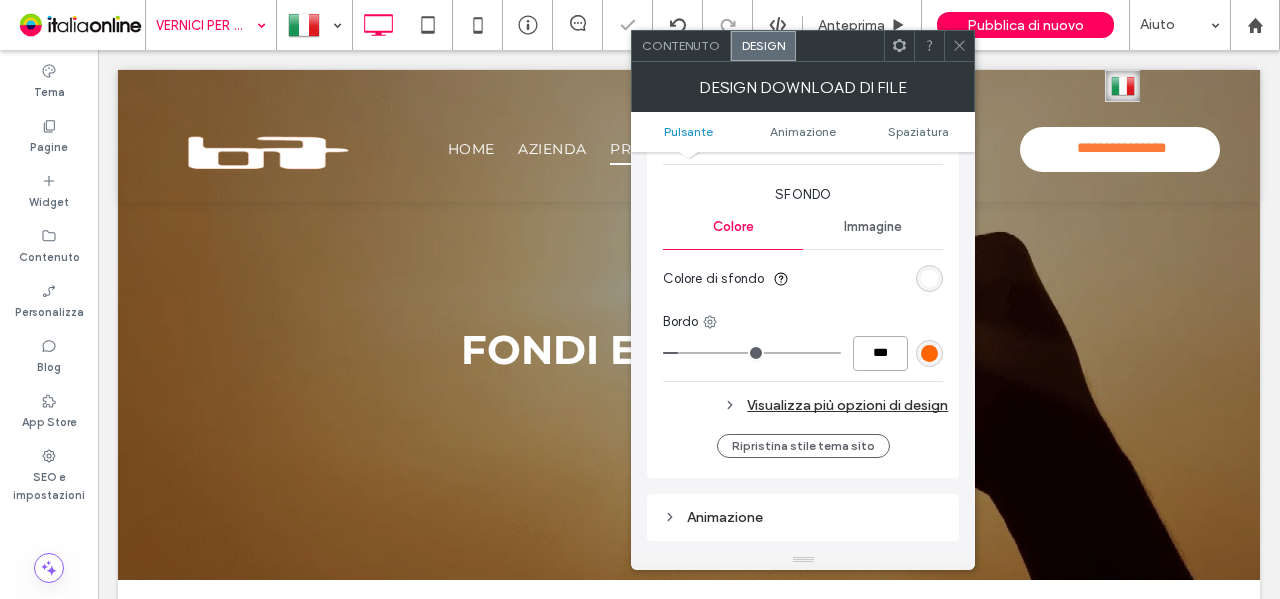 click on "***" at bounding box center [880, 353] 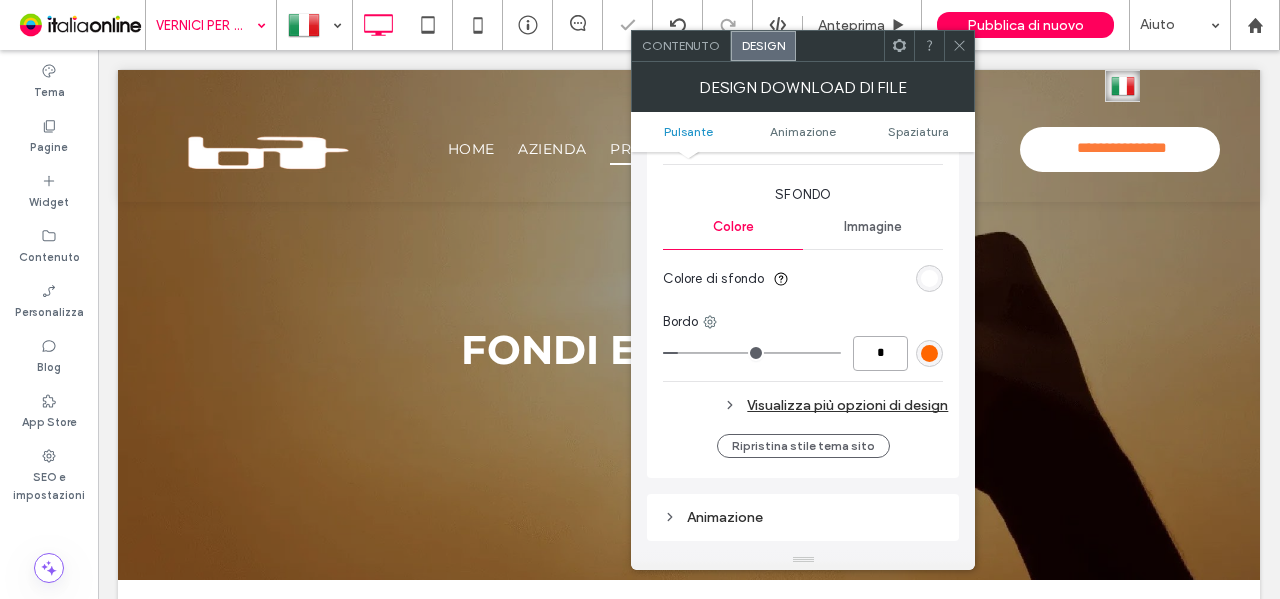 type on "*" 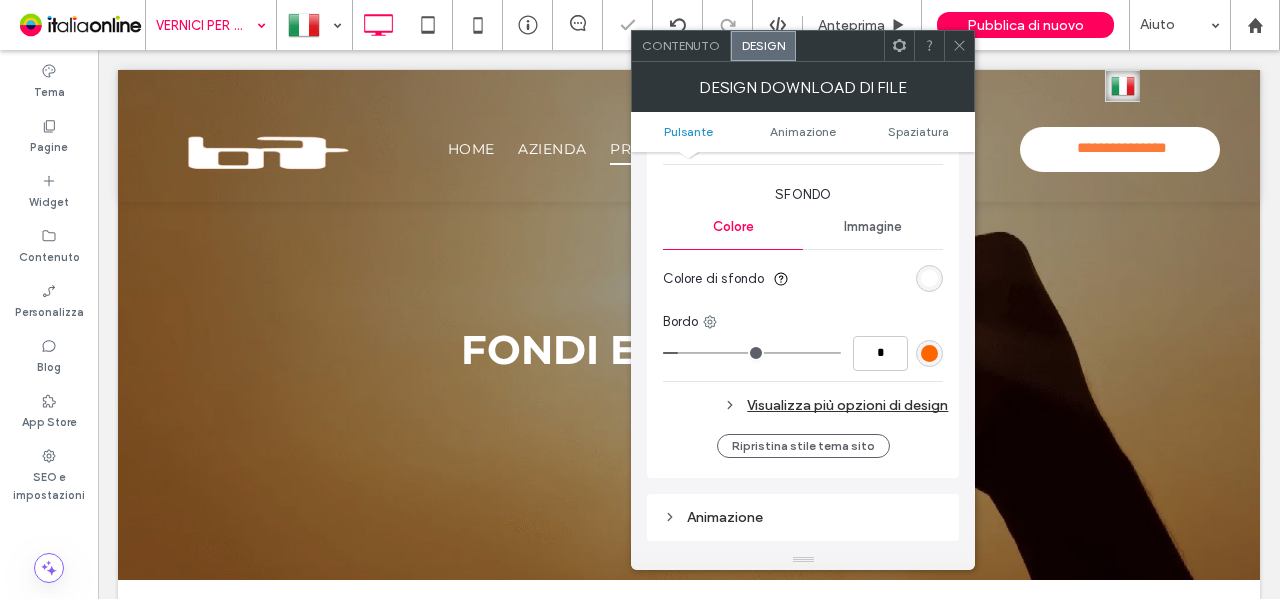 type on "*" 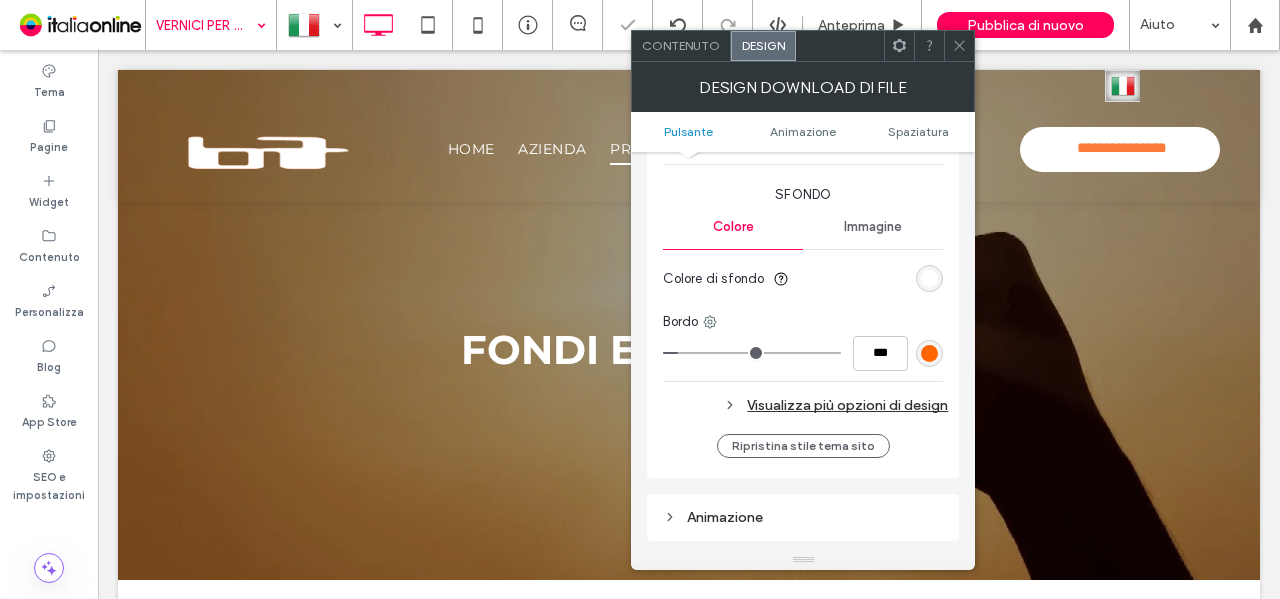 click on "Colore di sfondo" at bounding box center (803, 279) 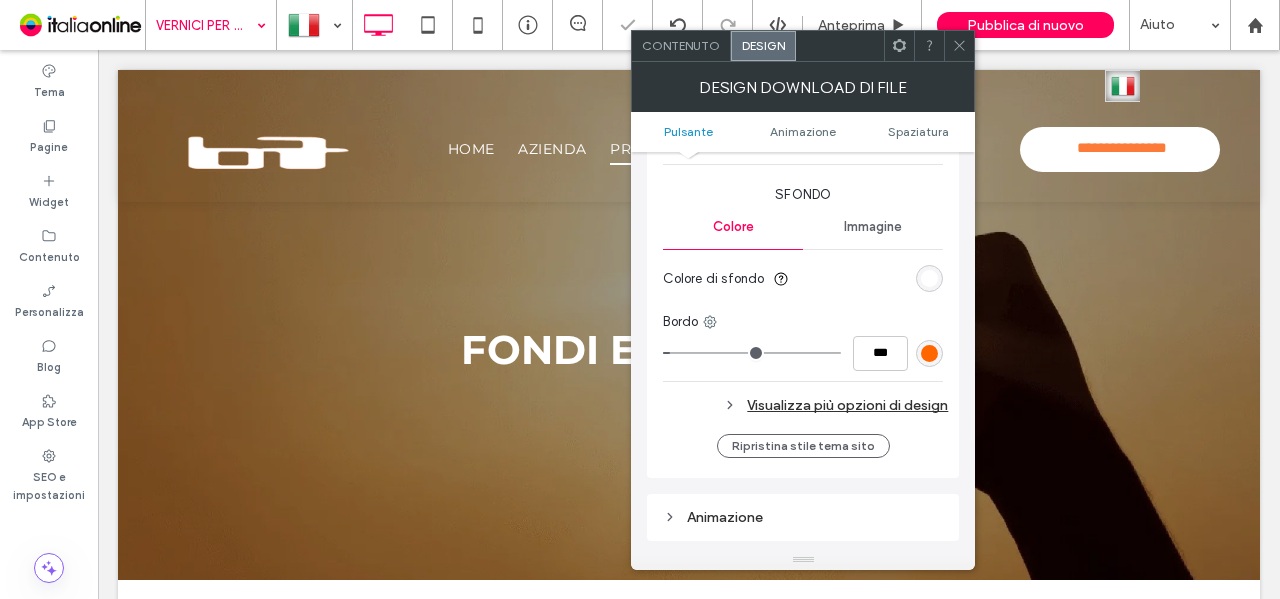 click 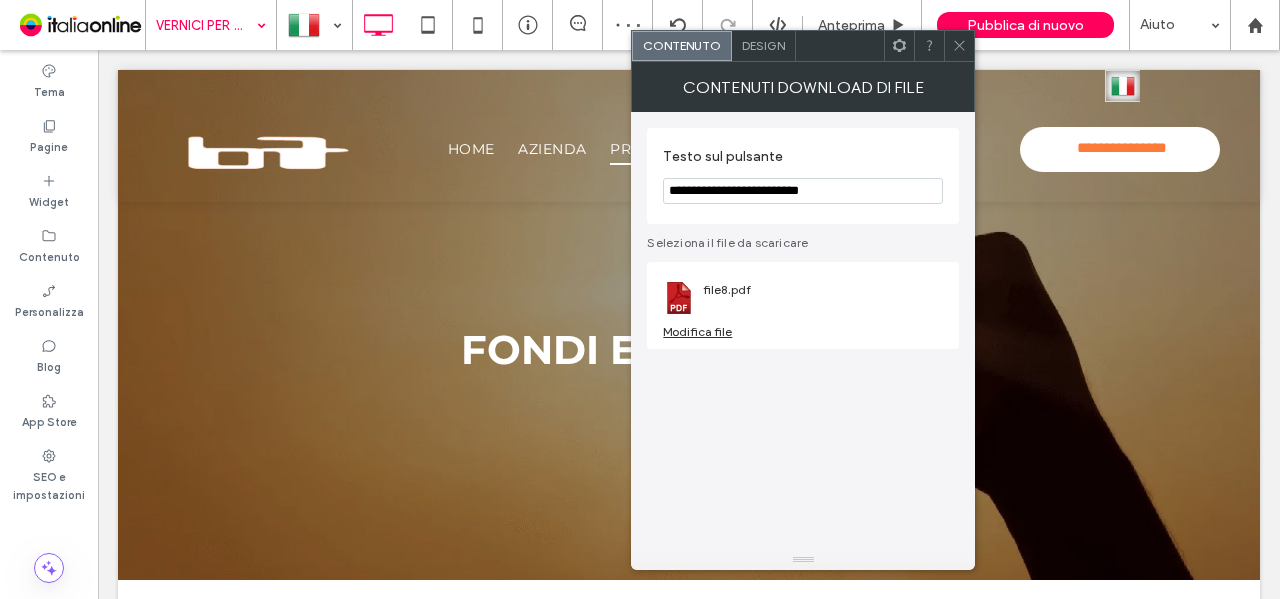 click on "Design" at bounding box center (763, 45) 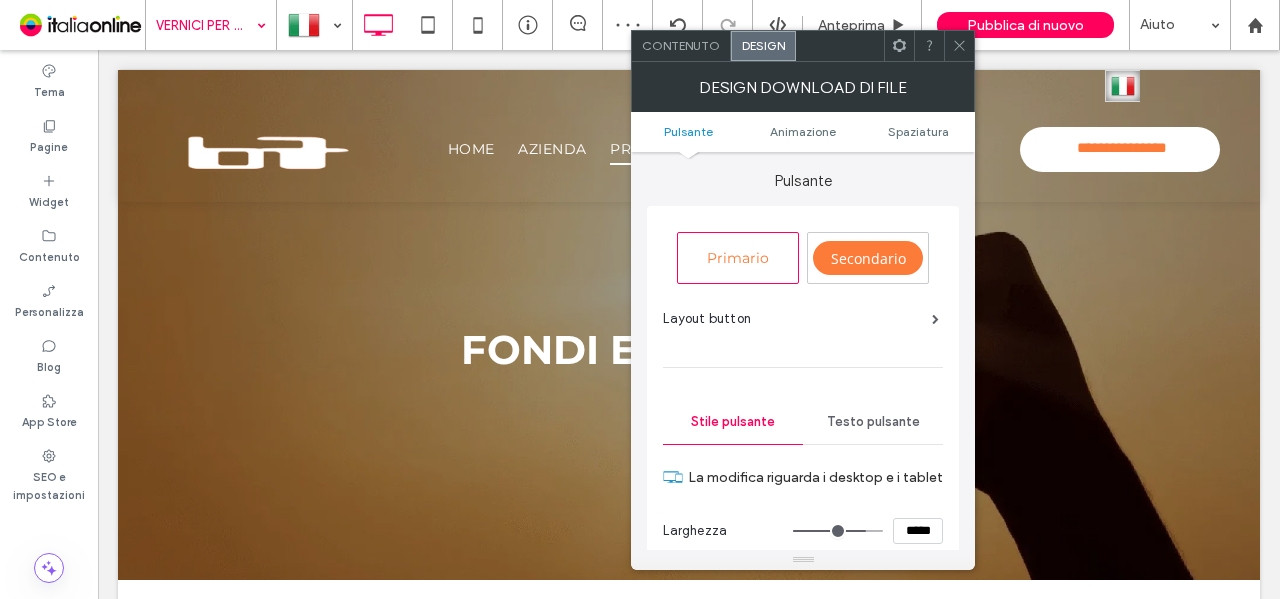 scroll, scrollTop: 100, scrollLeft: 0, axis: vertical 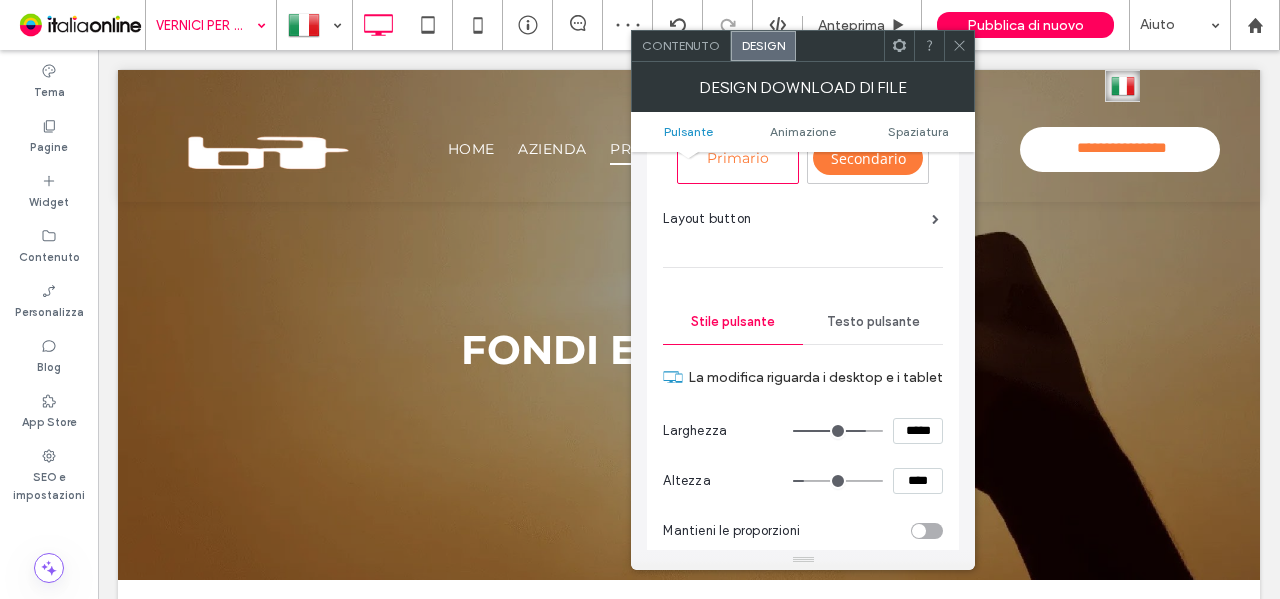 drag, startPoint x: 917, startPoint y: 476, endPoint x: 890, endPoint y: 476, distance: 27 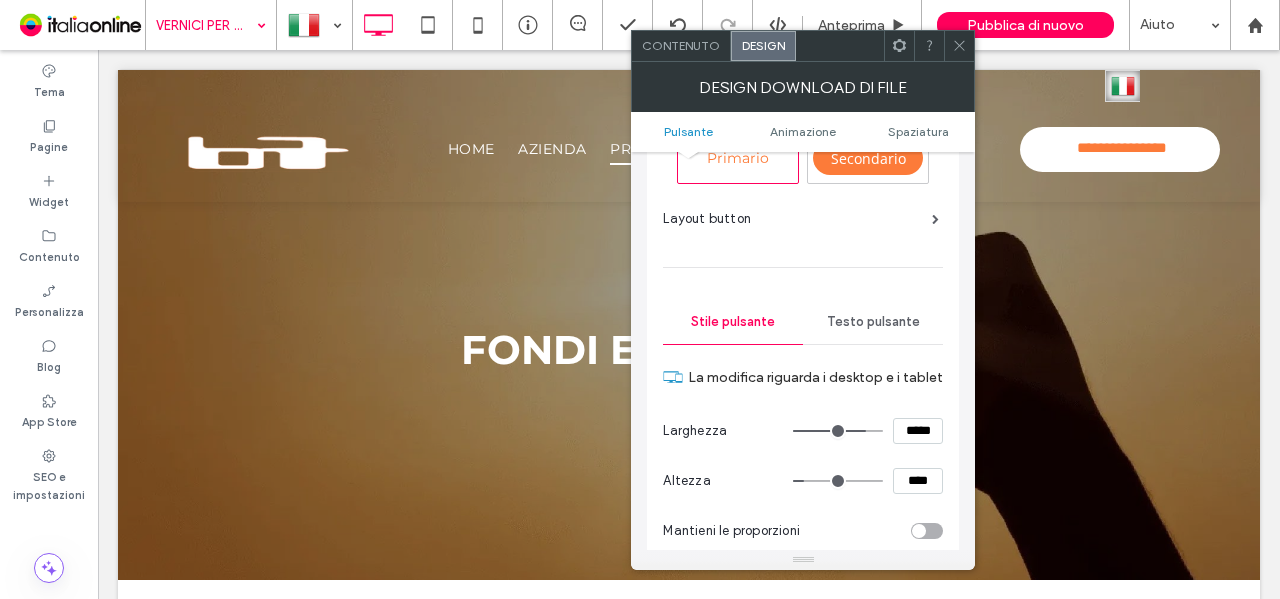 type on "****" 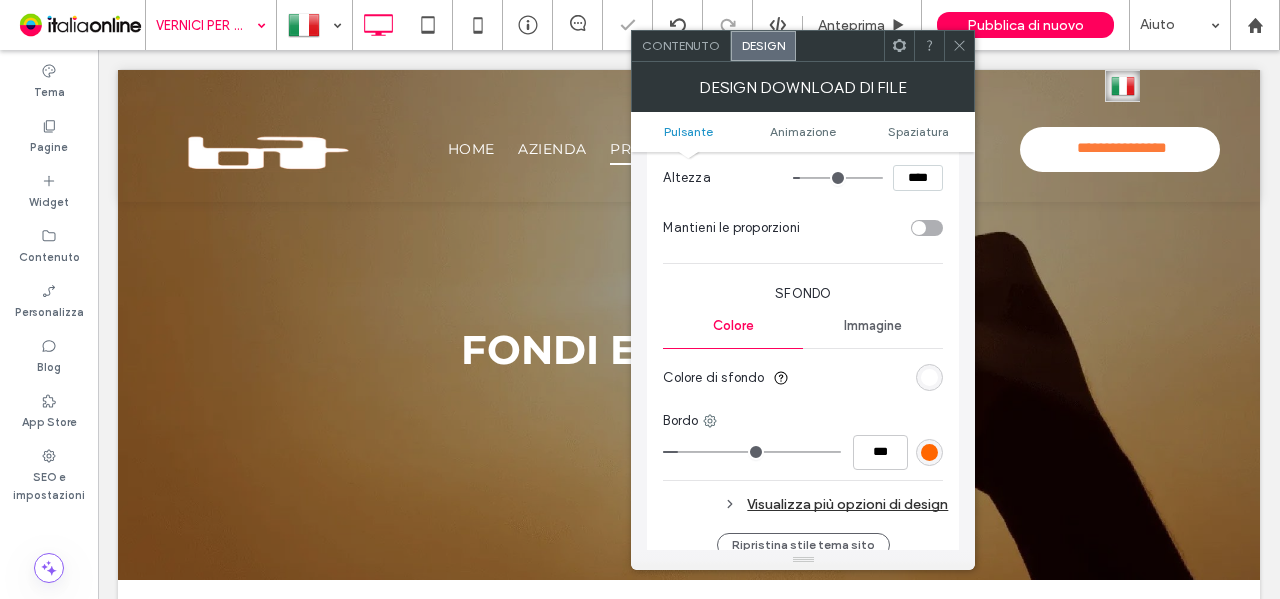 scroll, scrollTop: 500, scrollLeft: 0, axis: vertical 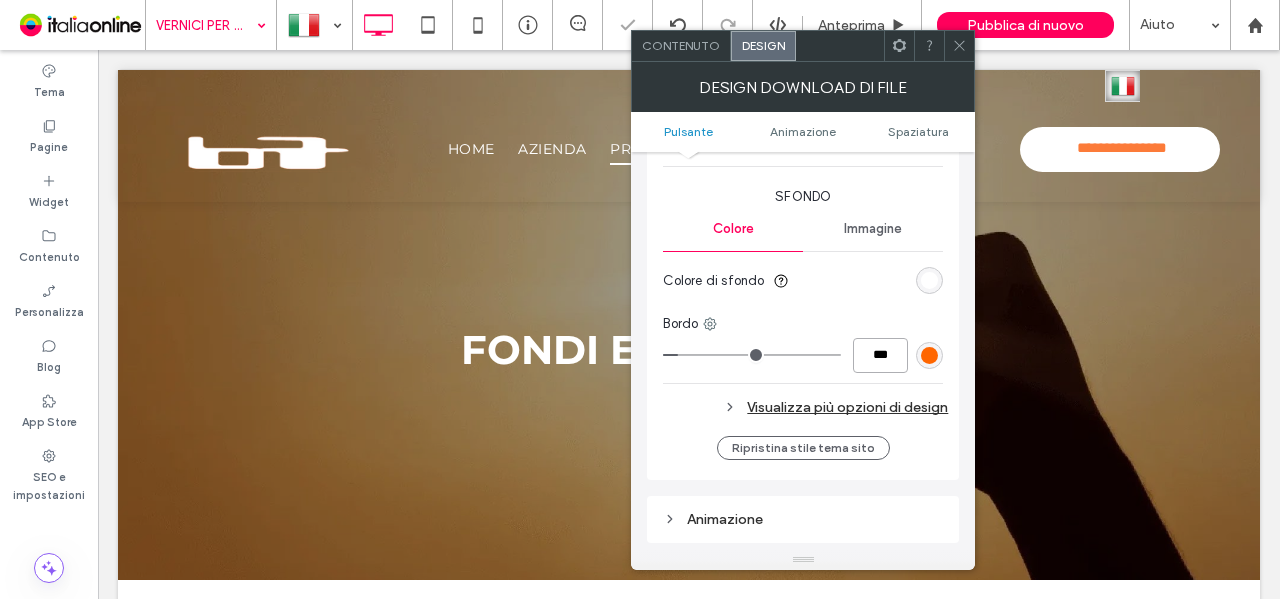 click on "***" at bounding box center [880, 355] 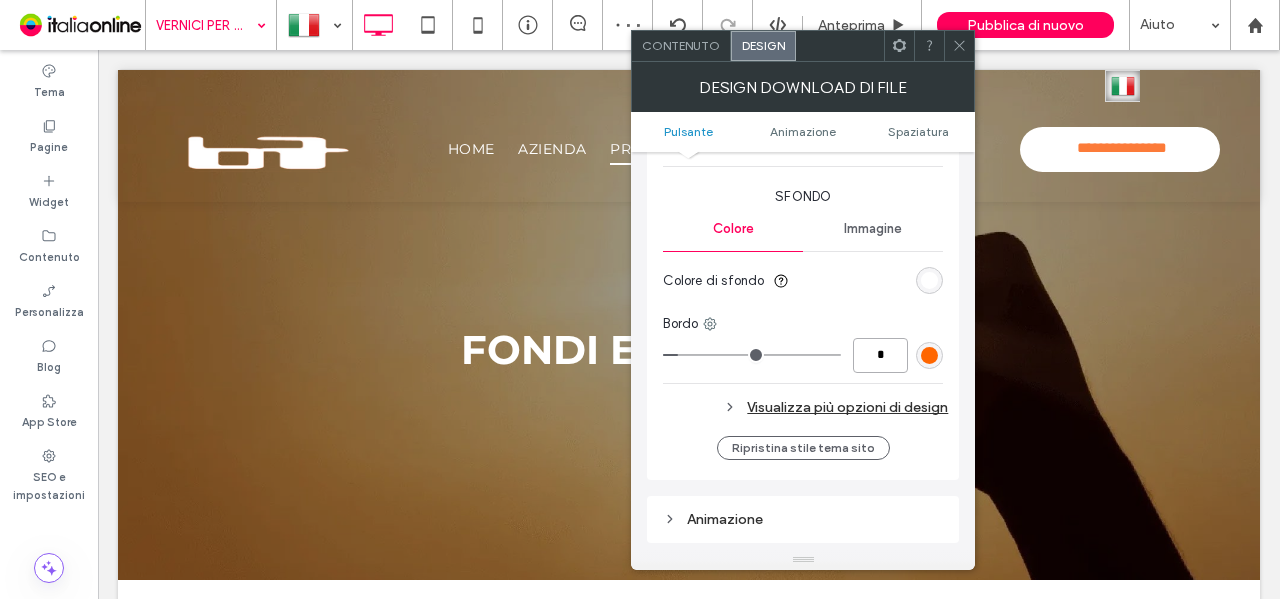 type on "*" 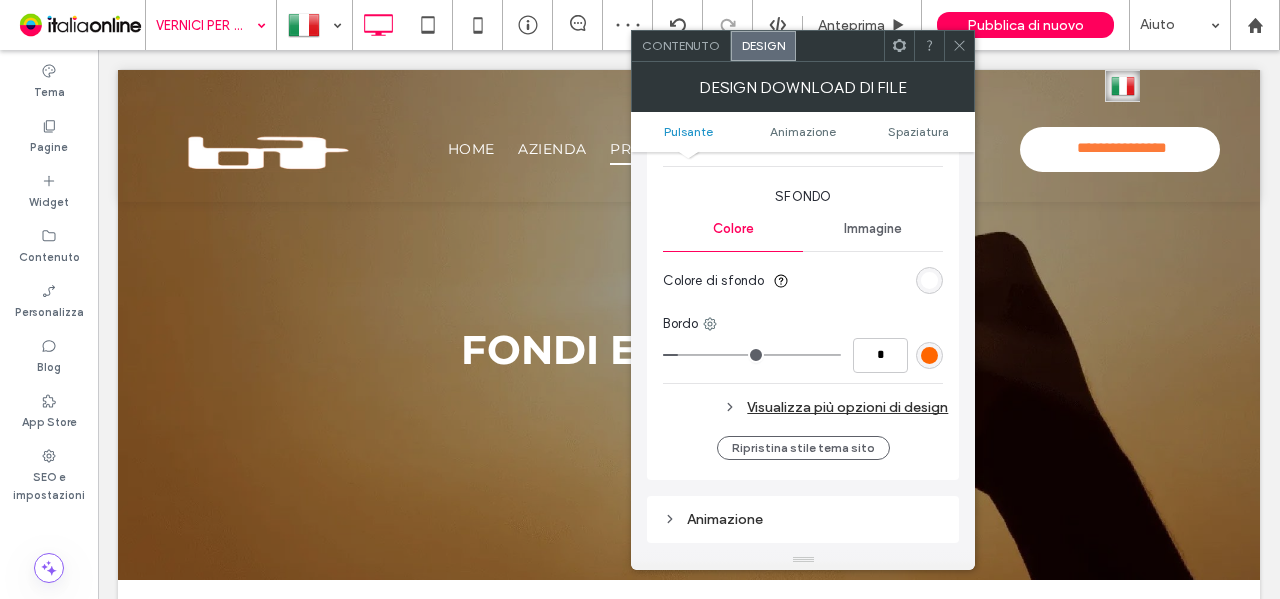 type on "*" 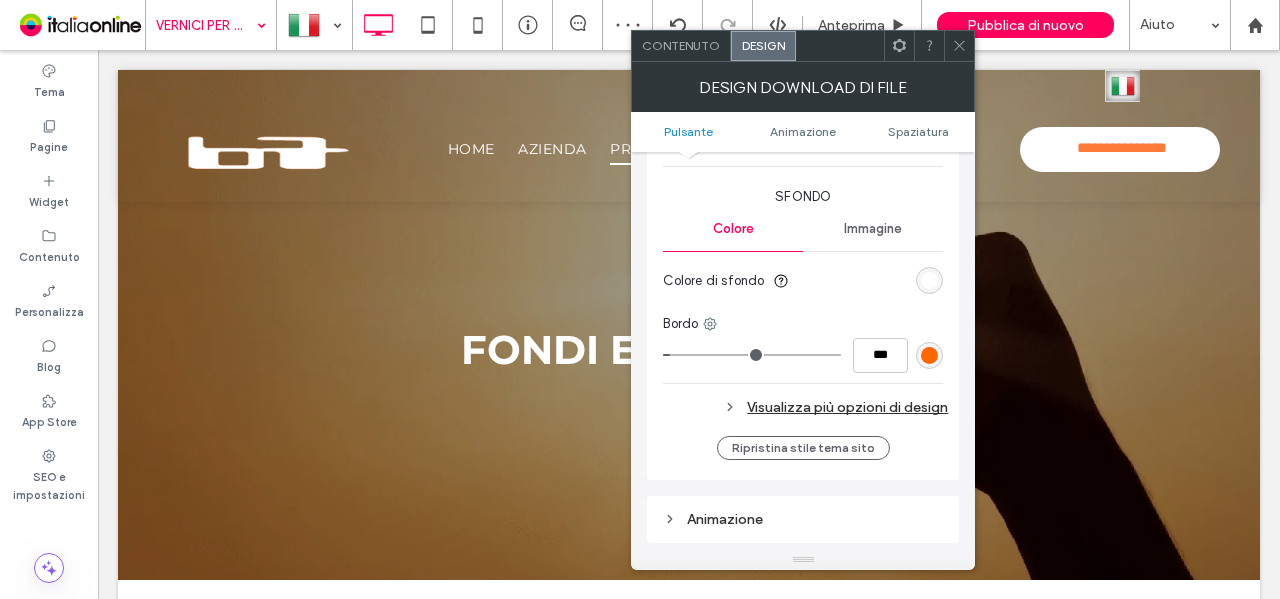 click on "Colore di sfondo" at bounding box center [803, 281] 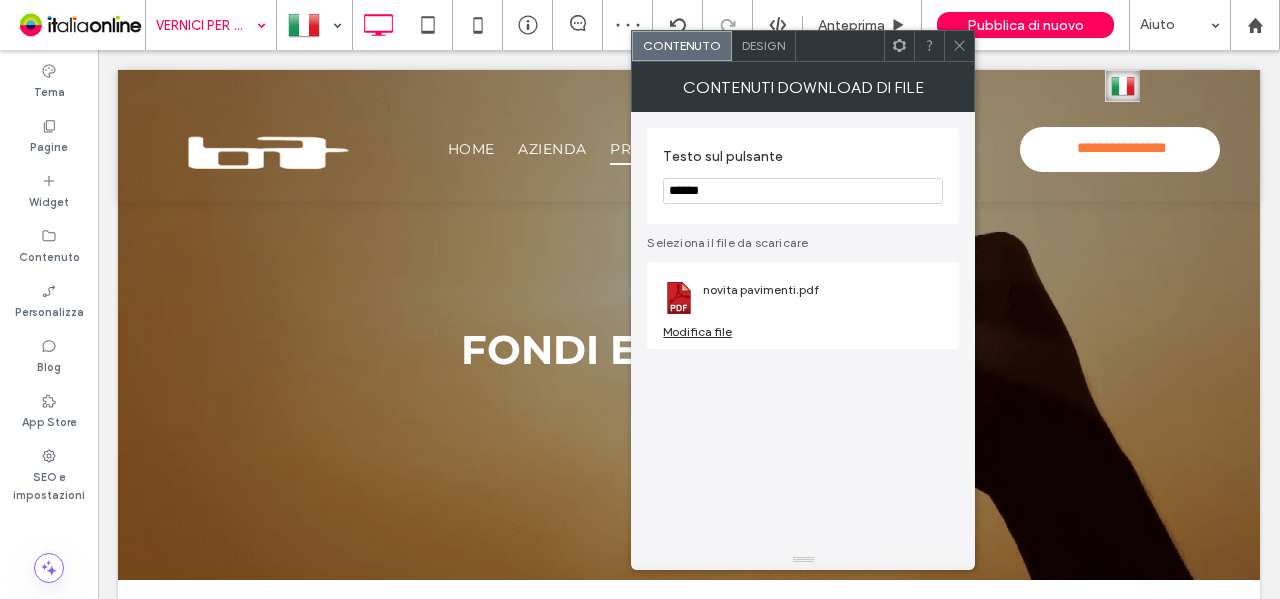 click on "Design" at bounding box center [763, 45] 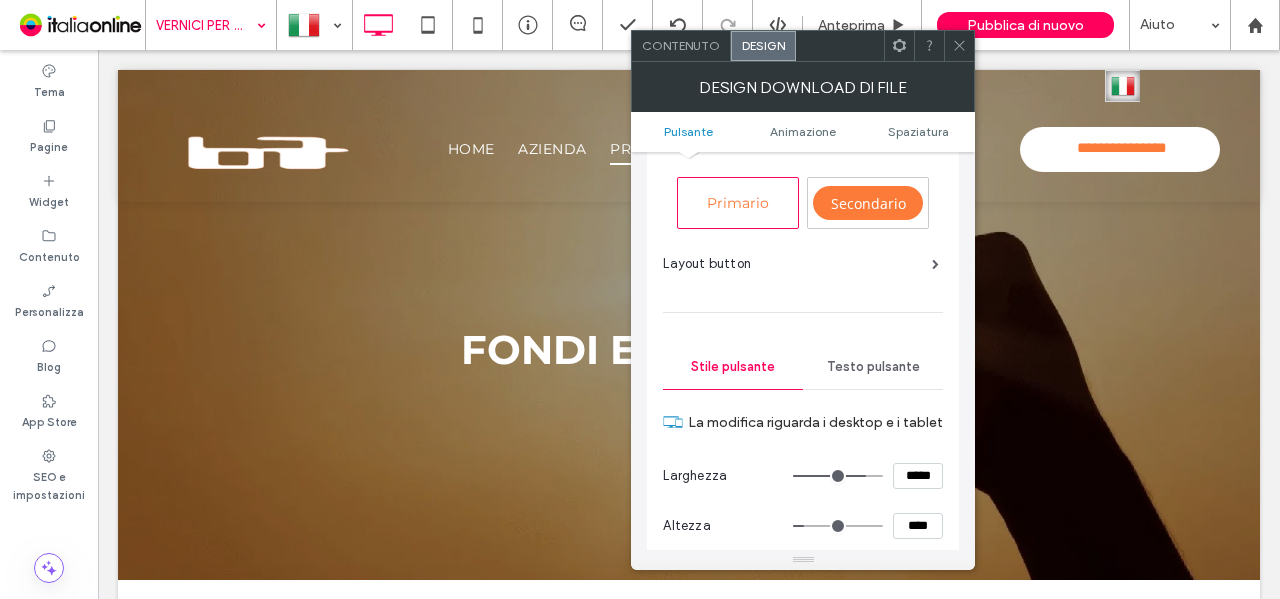 scroll, scrollTop: 100, scrollLeft: 0, axis: vertical 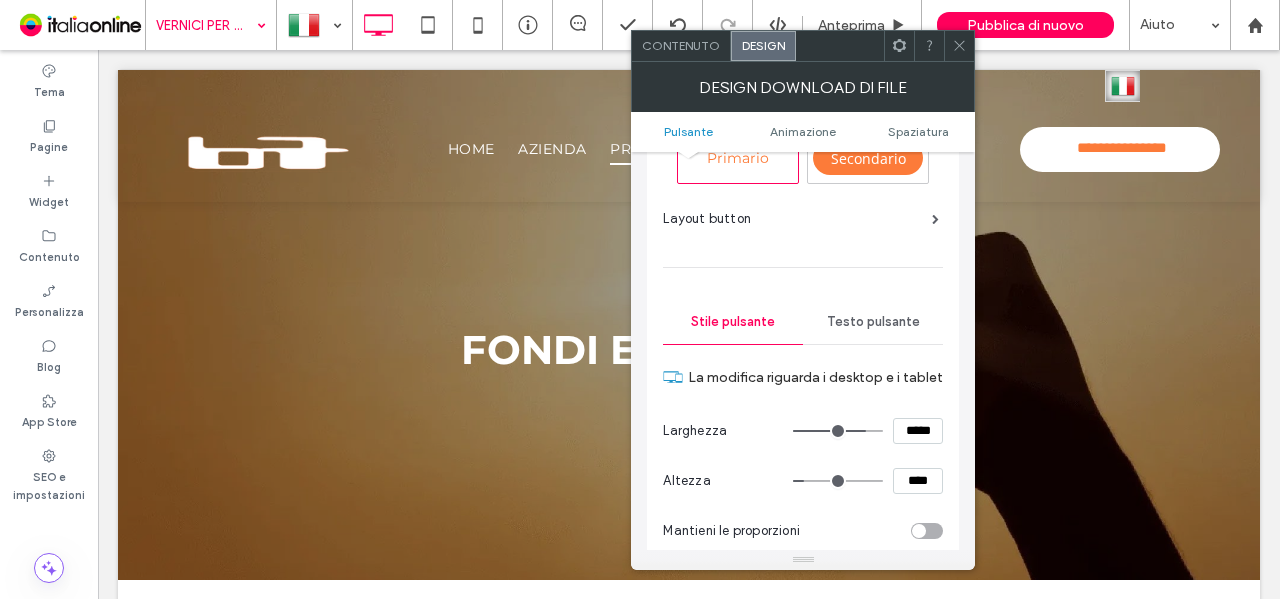 drag, startPoint x: 916, startPoint y: 471, endPoint x: 861, endPoint y: 471, distance: 55 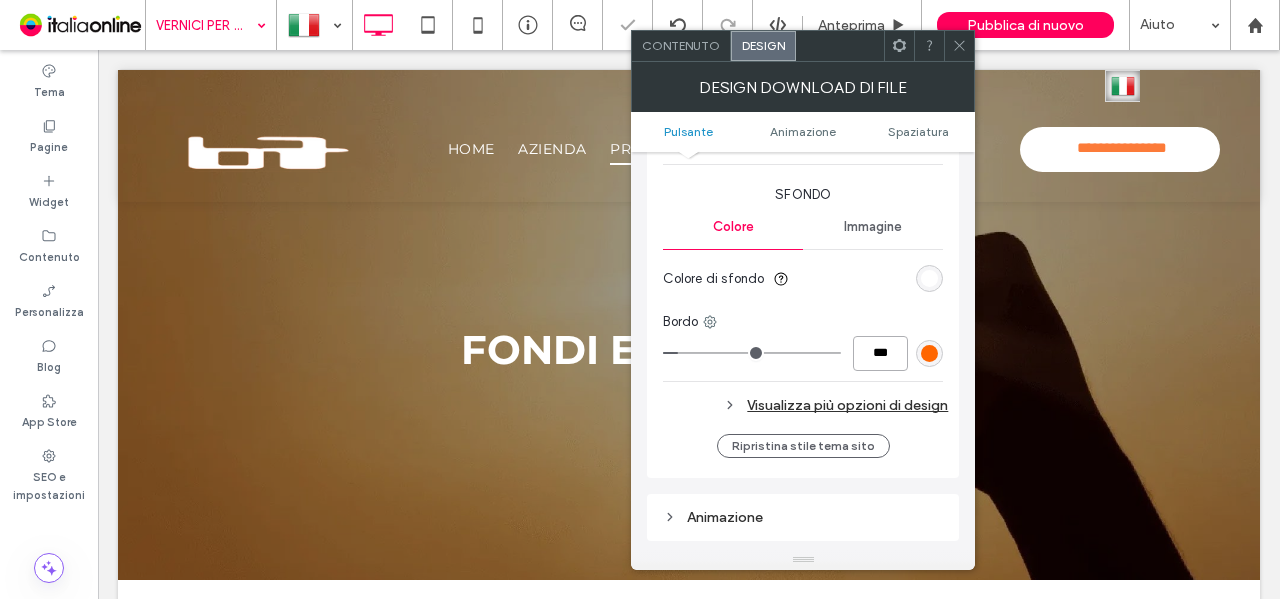 click on "***" at bounding box center [880, 353] 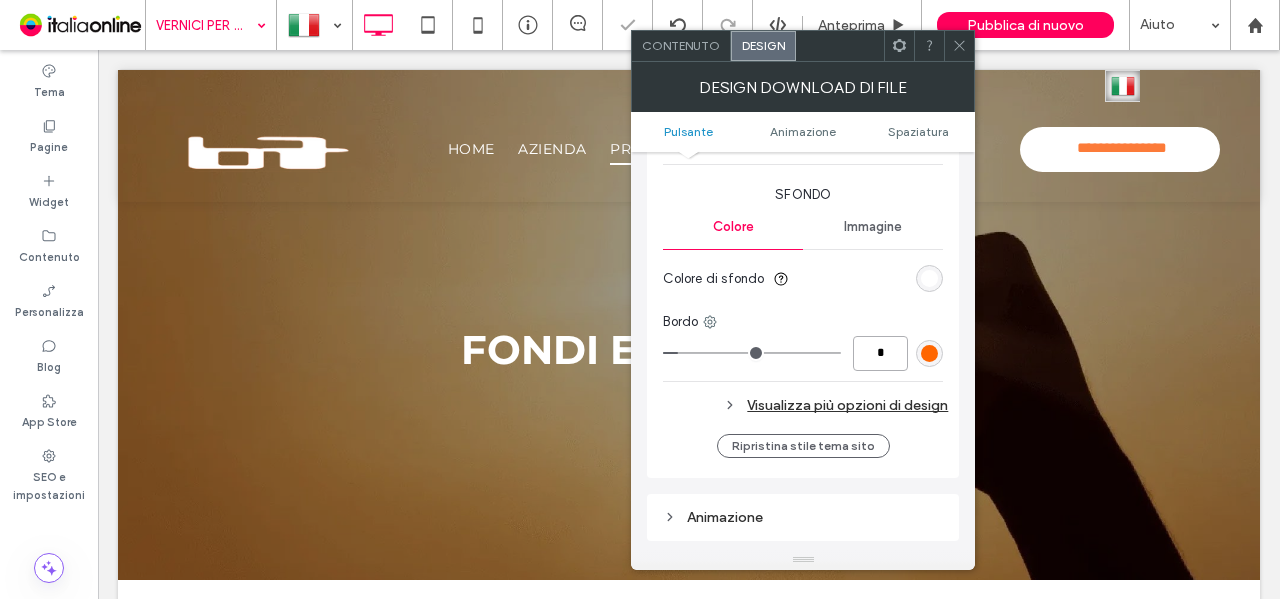 type on "*" 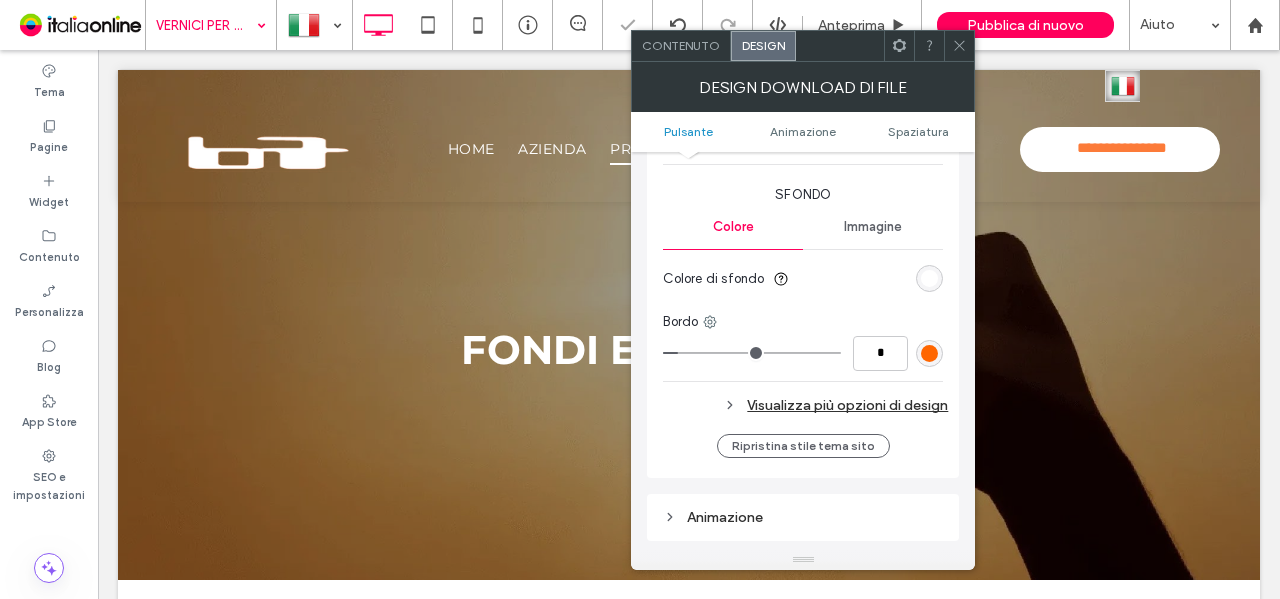 type on "*" 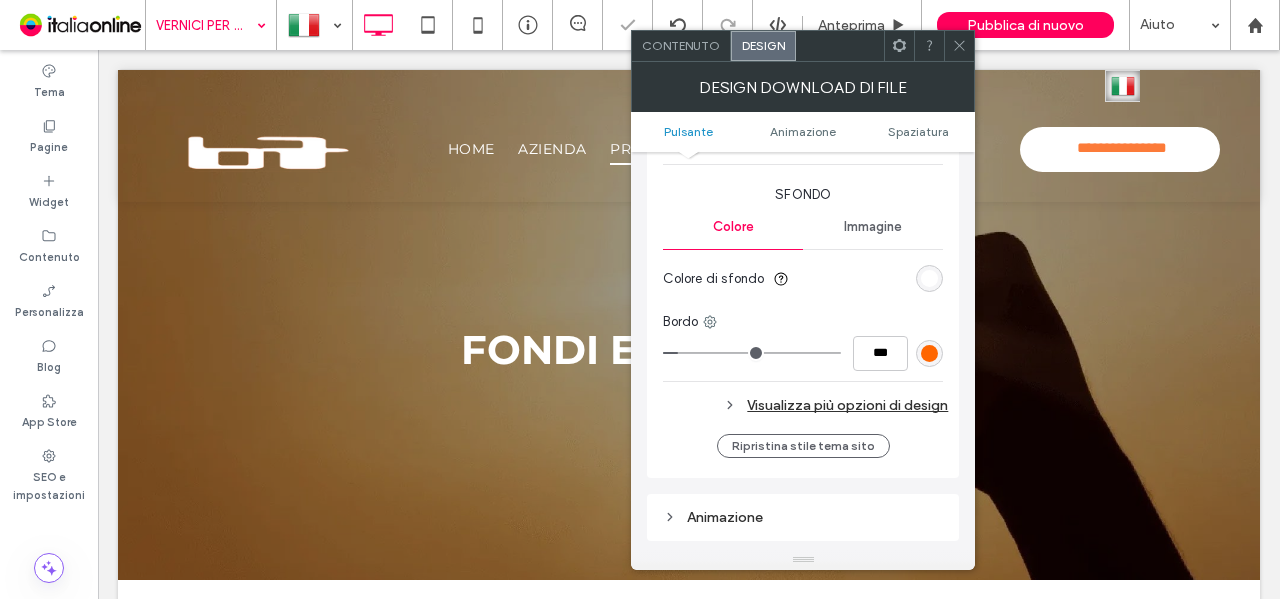 click on "Colore di sfondo" at bounding box center (803, 279) 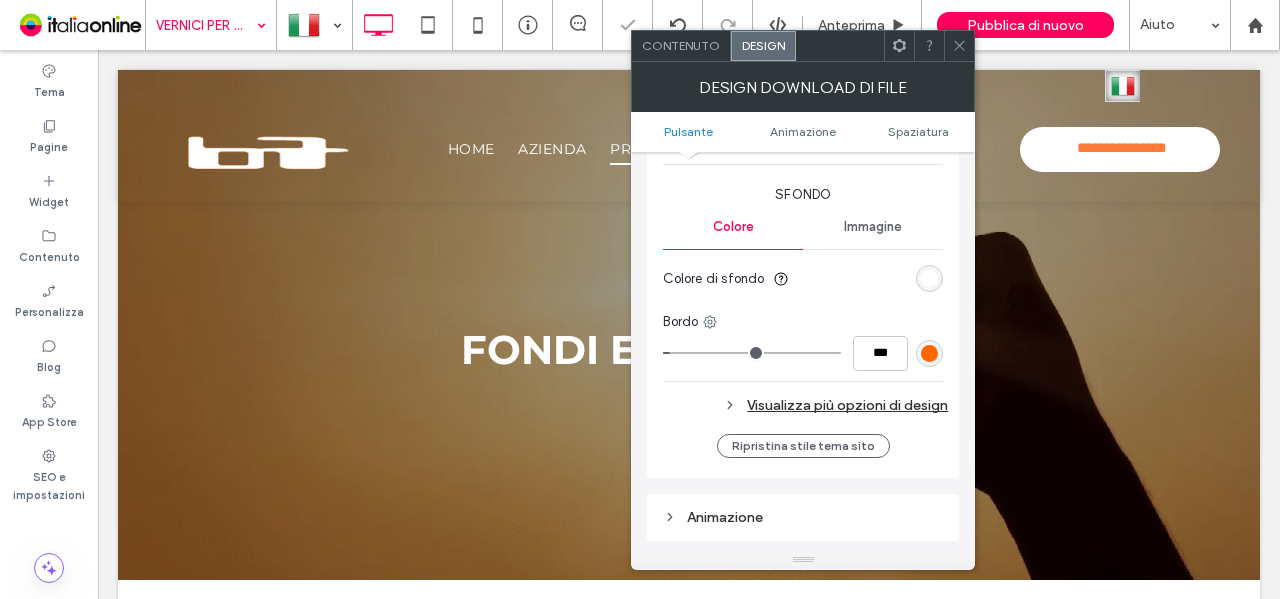 click at bounding box center (959, 46) 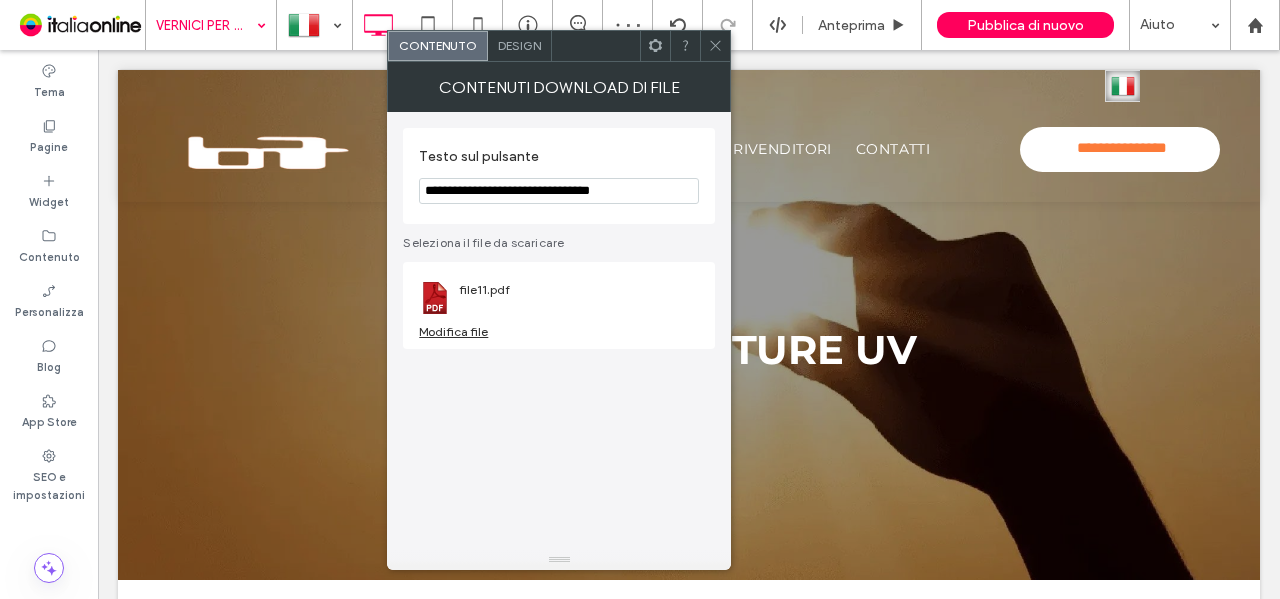 click on "Design" at bounding box center [519, 45] 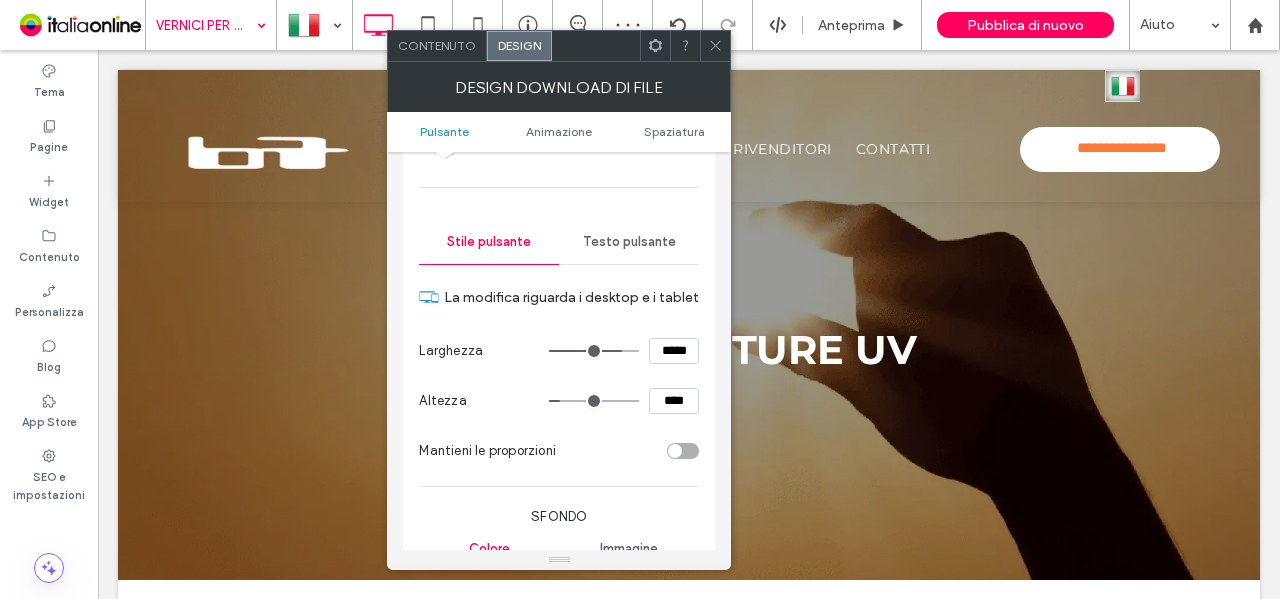 scroll, scrollTop: 200, scrollLeft: 0, axis: vertical 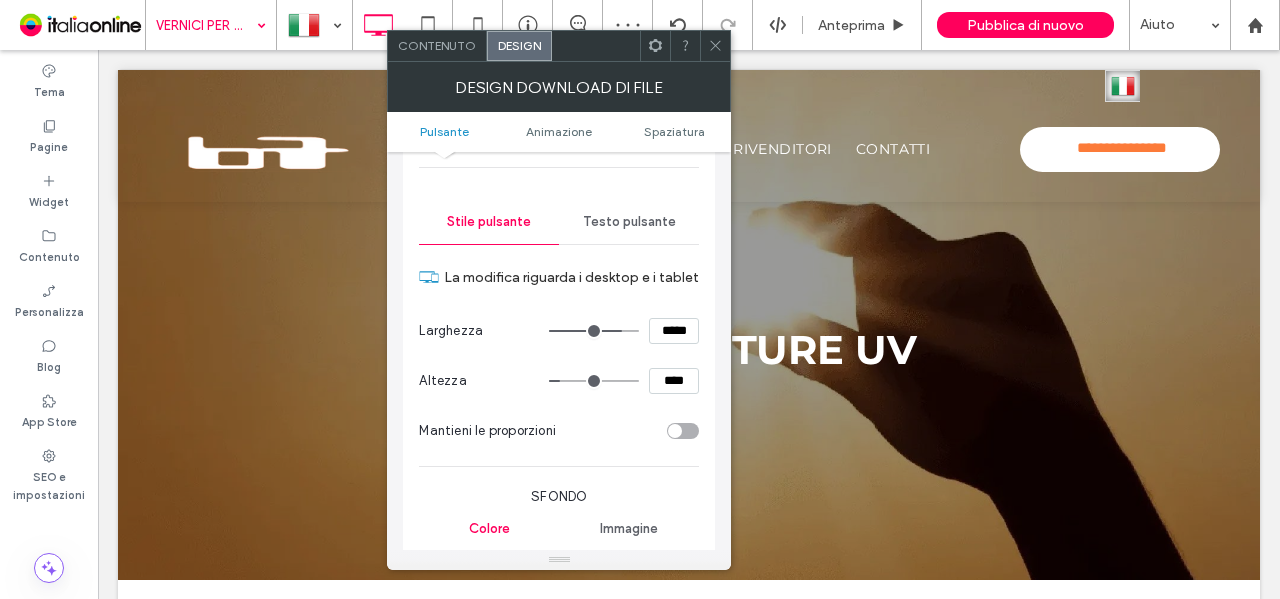 drag, startPoint x: 679, startPoint y: 371, endPoint x: 602, endPoint y: 379, distance: 77.41447 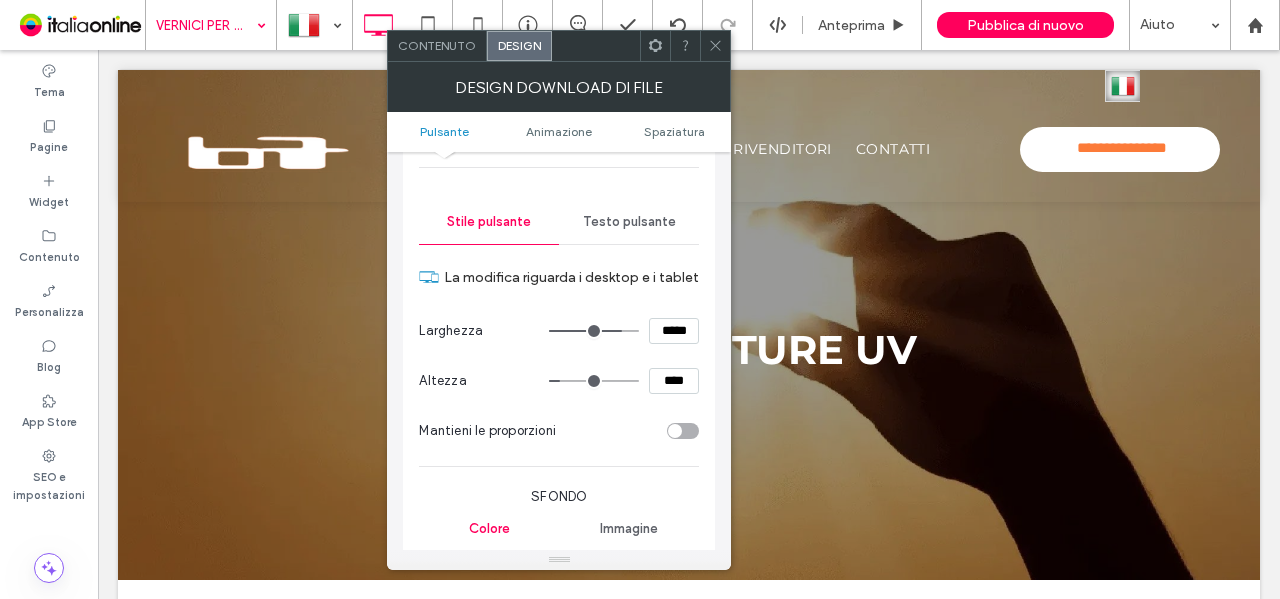 type on "****" 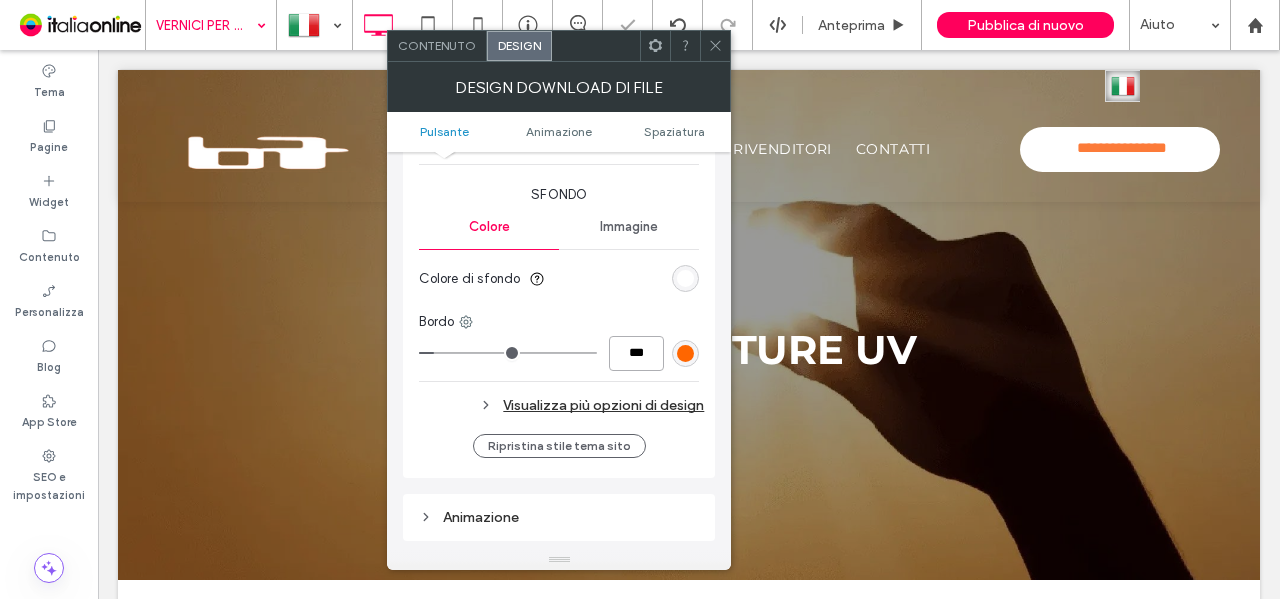 click on "***" at bounding box center [636, 353] 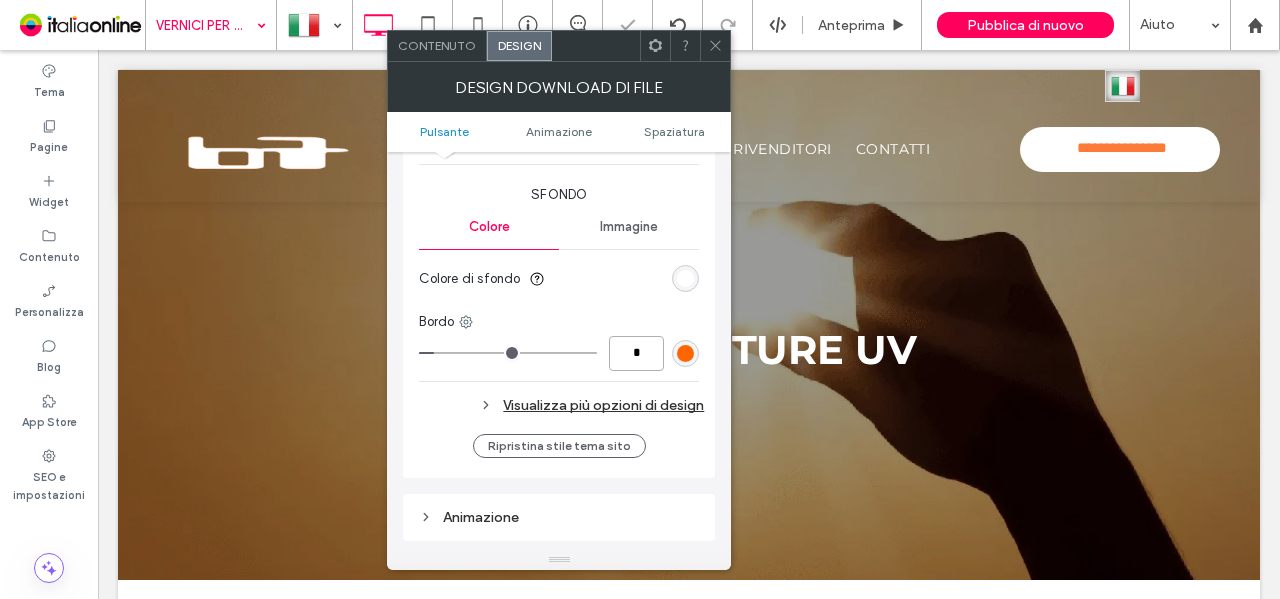 type on "*" 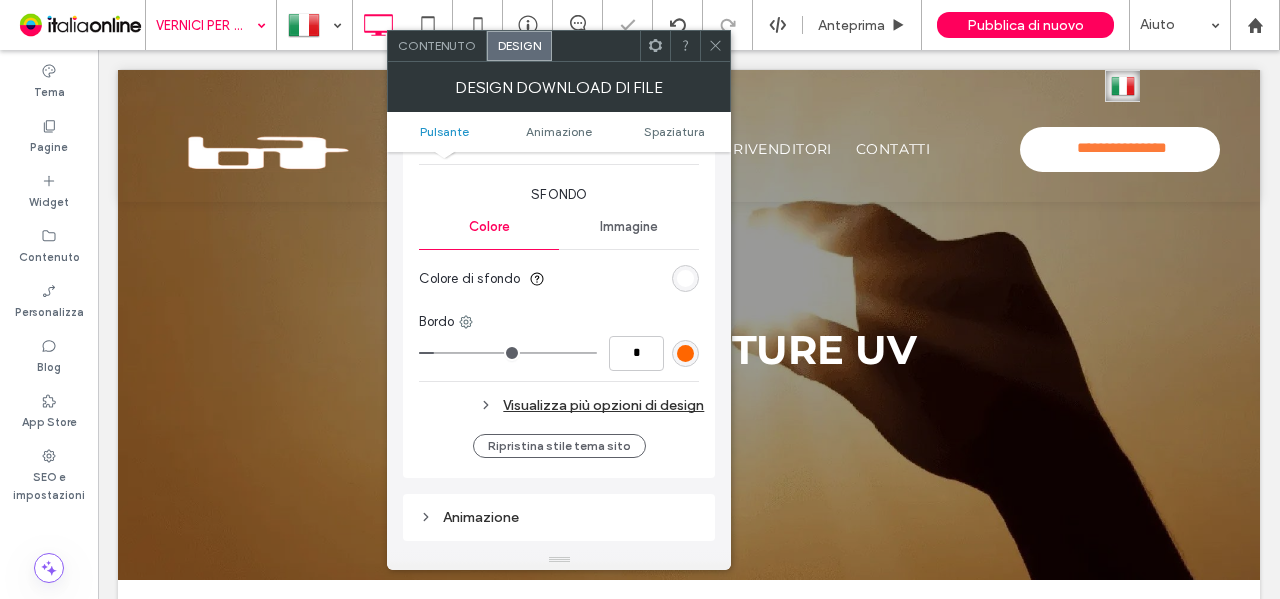 type on "*" 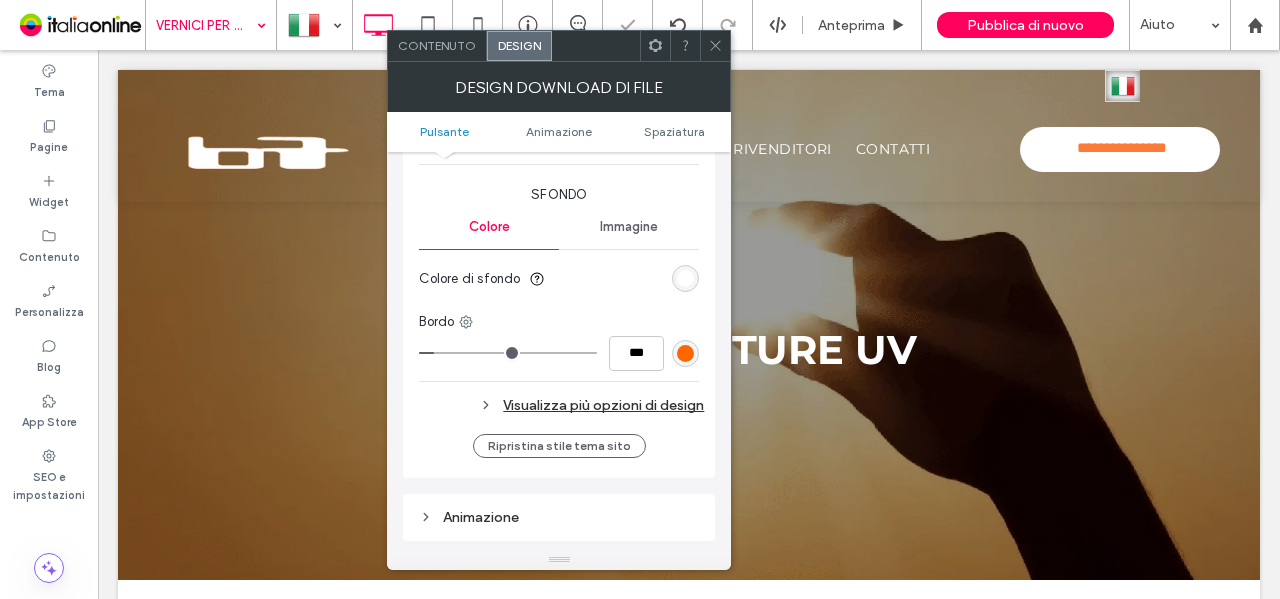 drag, startPoint x: 619, startPoint y: 305, endPoint x: 698, endPoint y: 141, distance: 182.0357 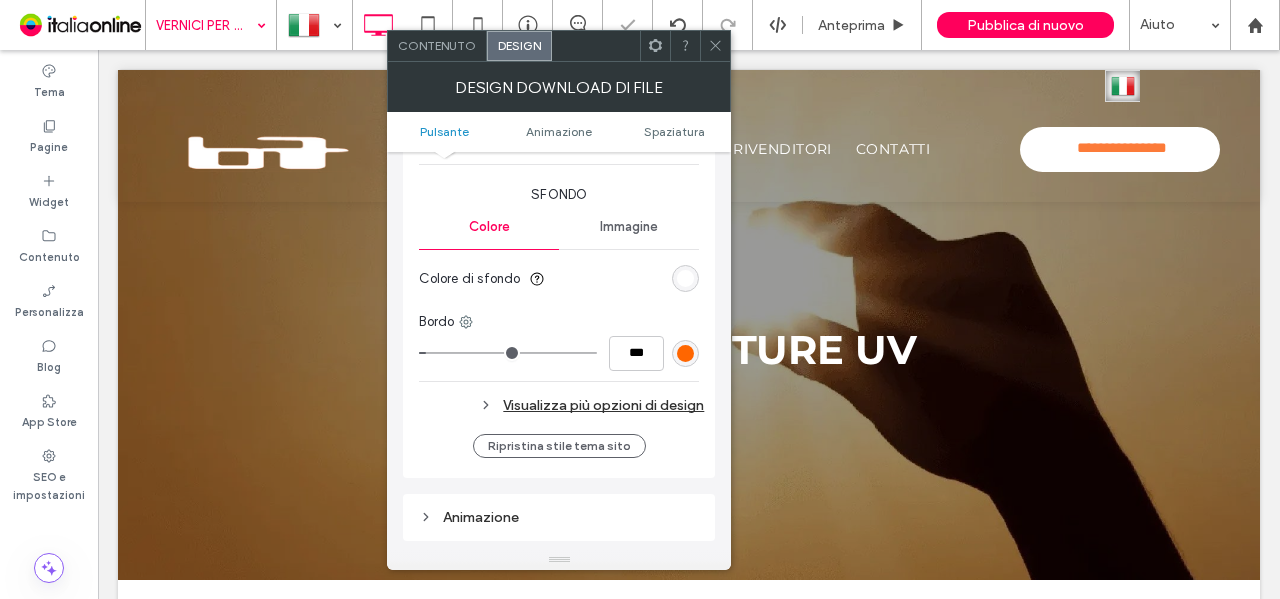 click 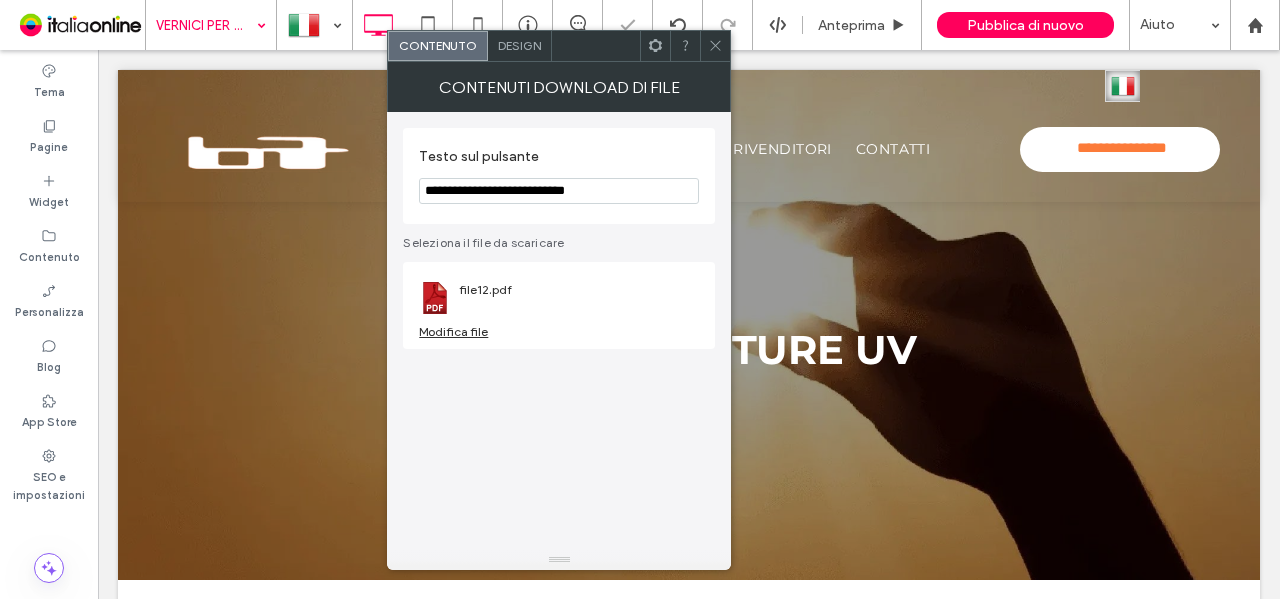 click on "Design" at bounding box center (519, 45) 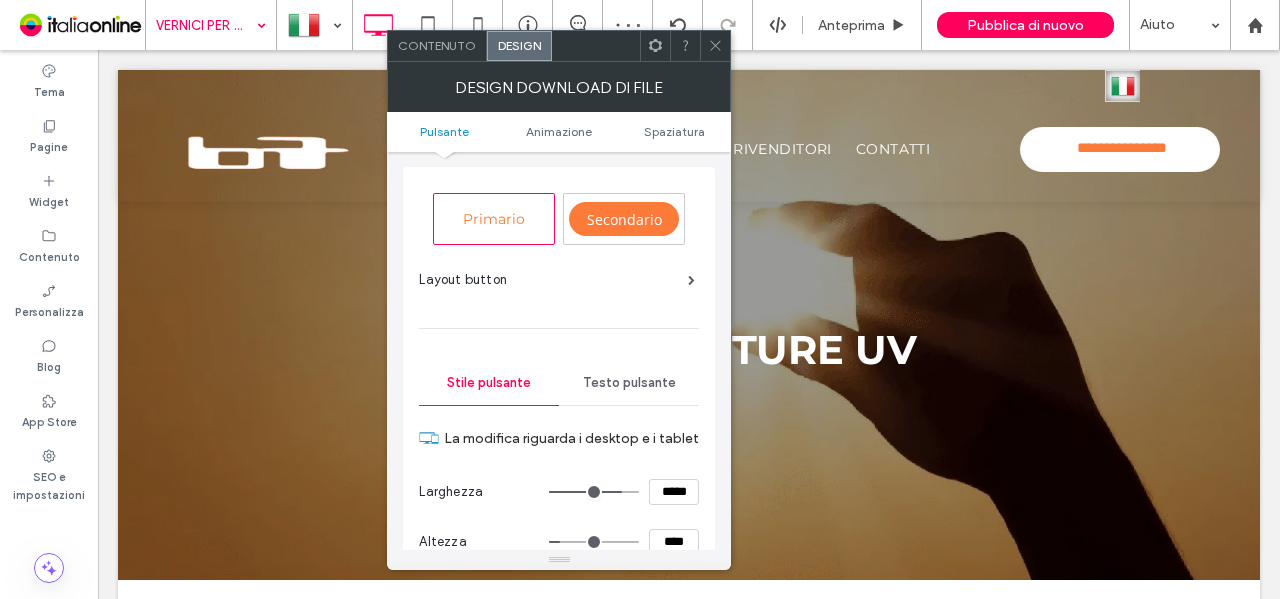 scroll, scrollTop: 100, scrollLeft: 0, axis: vertical 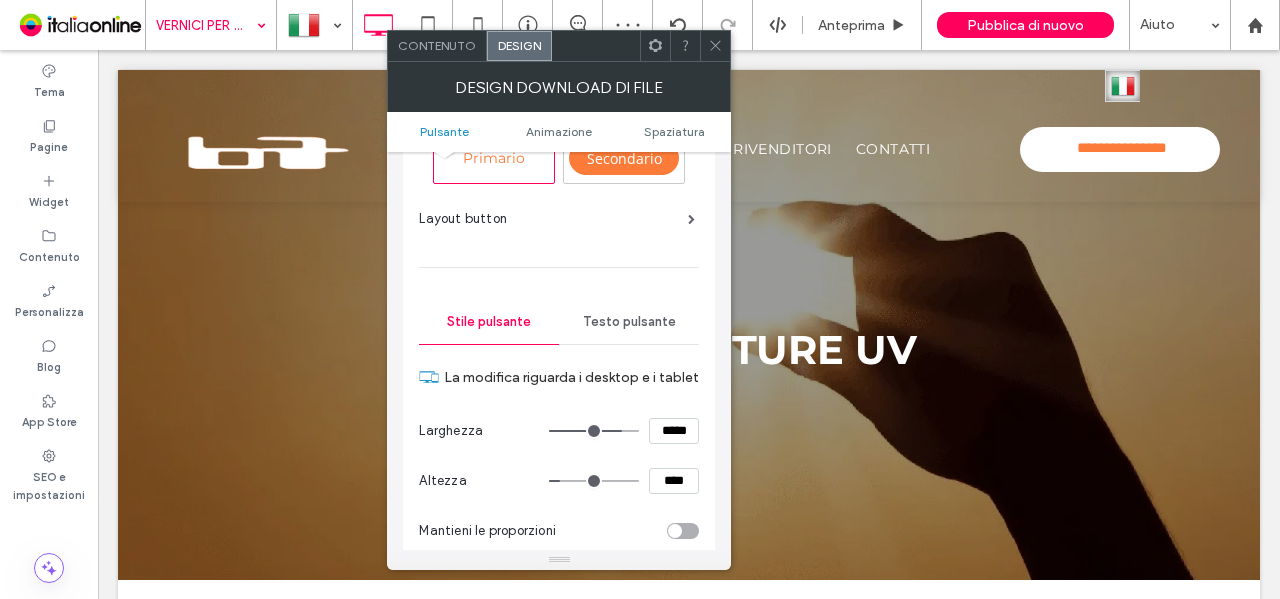 drag, startPoint x: 676, startPoint y: 479, endPoint x: 598, endPoint y: 486, distance: 78.31347 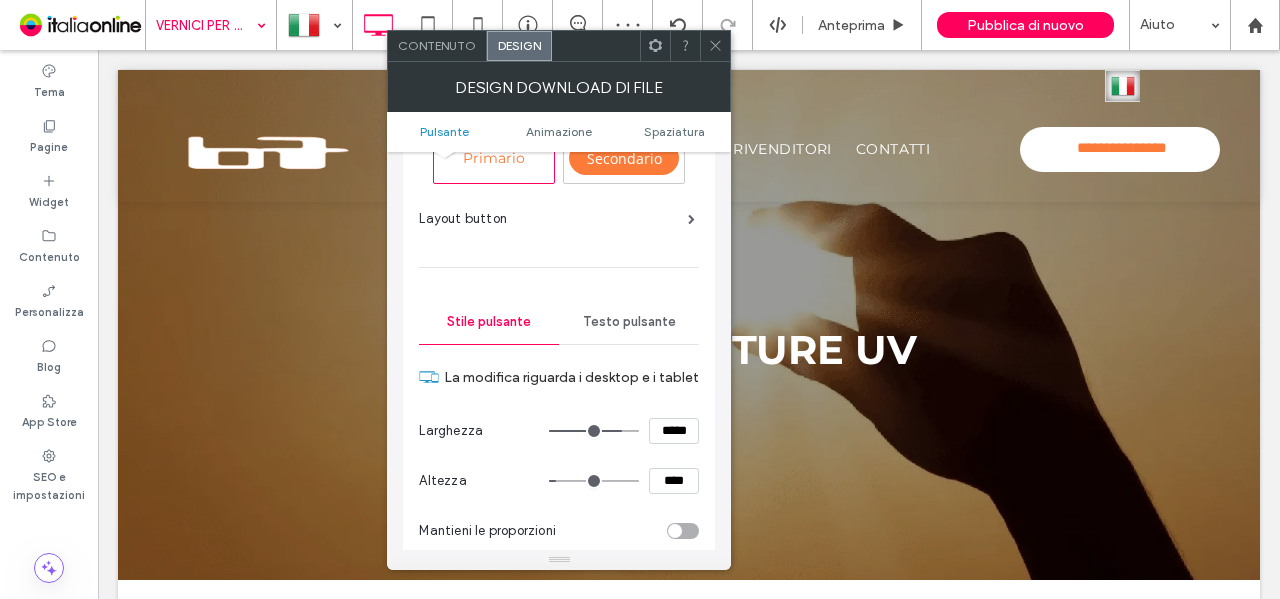 scroll, scrollTop: 502, scrollLeft: 0, axis: vertical 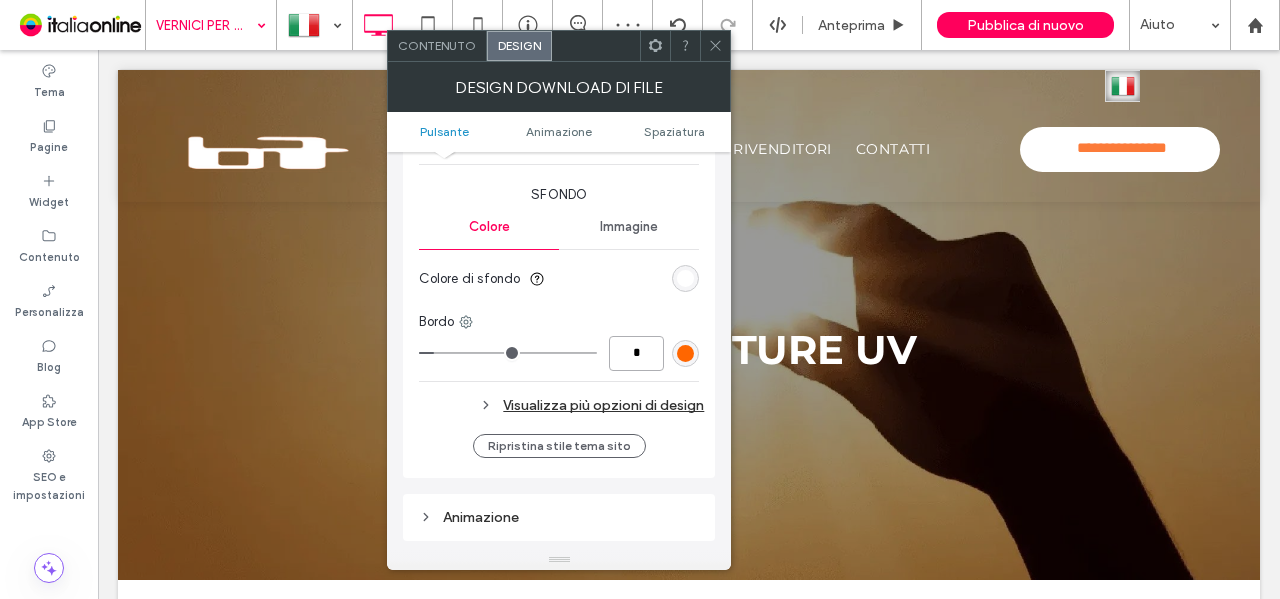 type on "*" 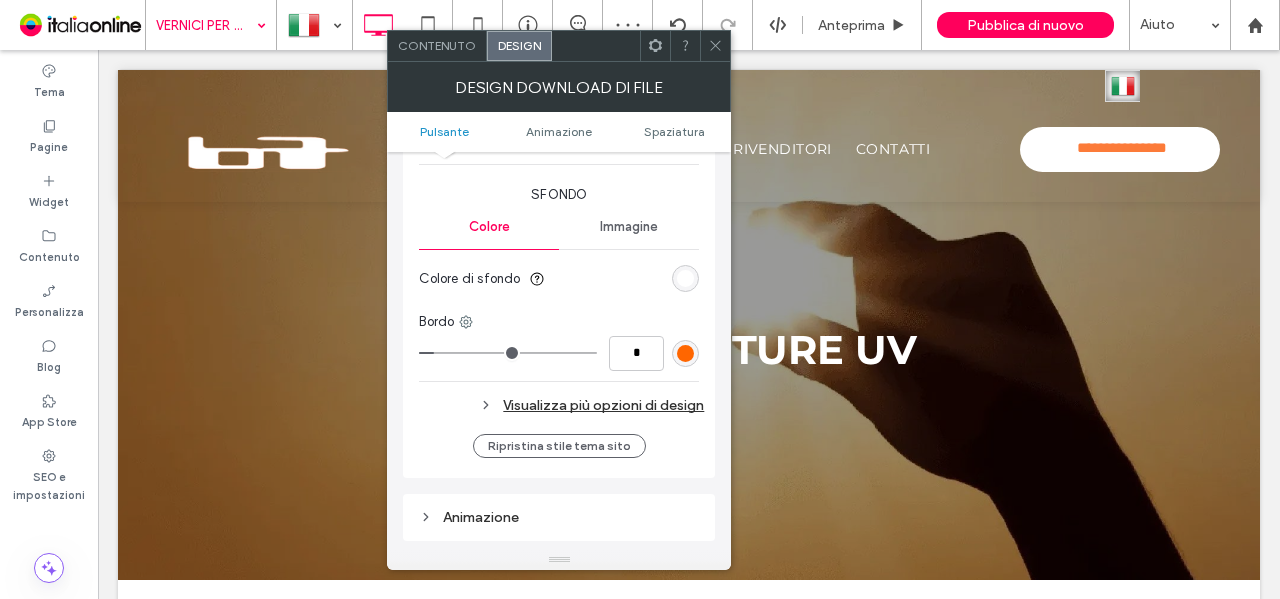 type on "*" 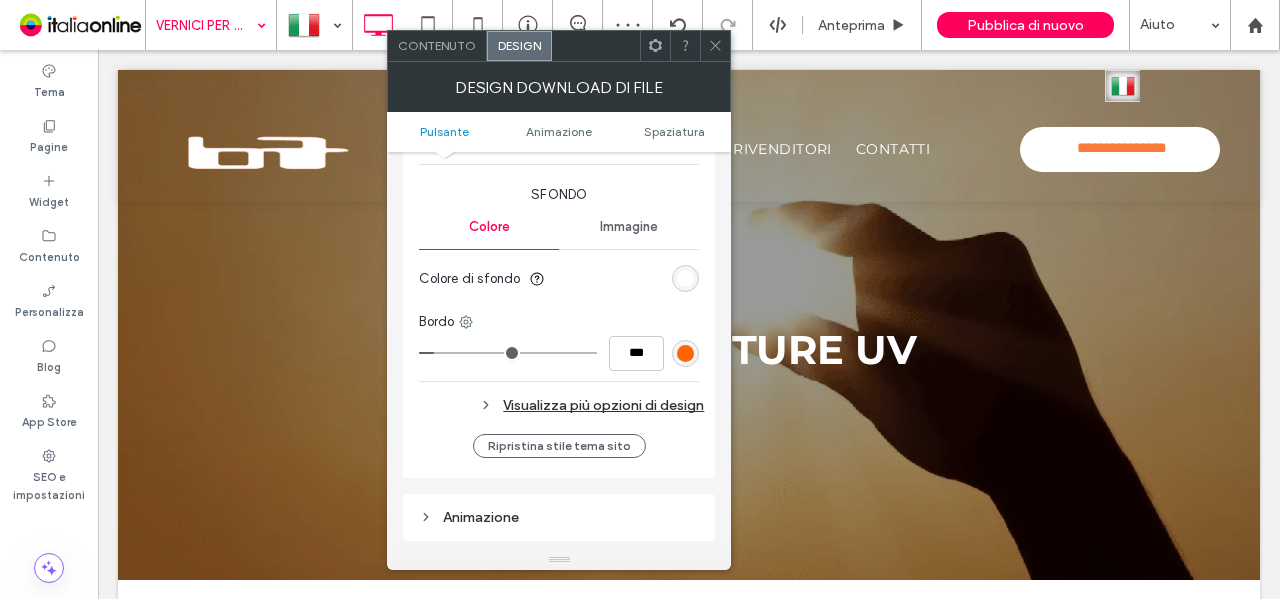 type 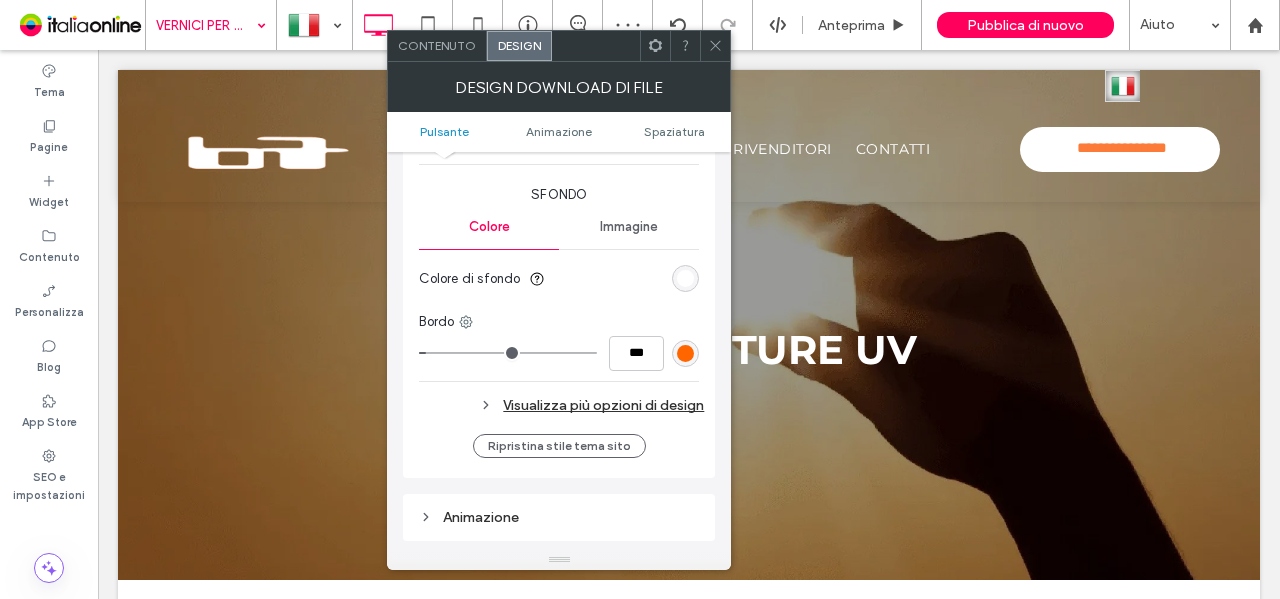 click 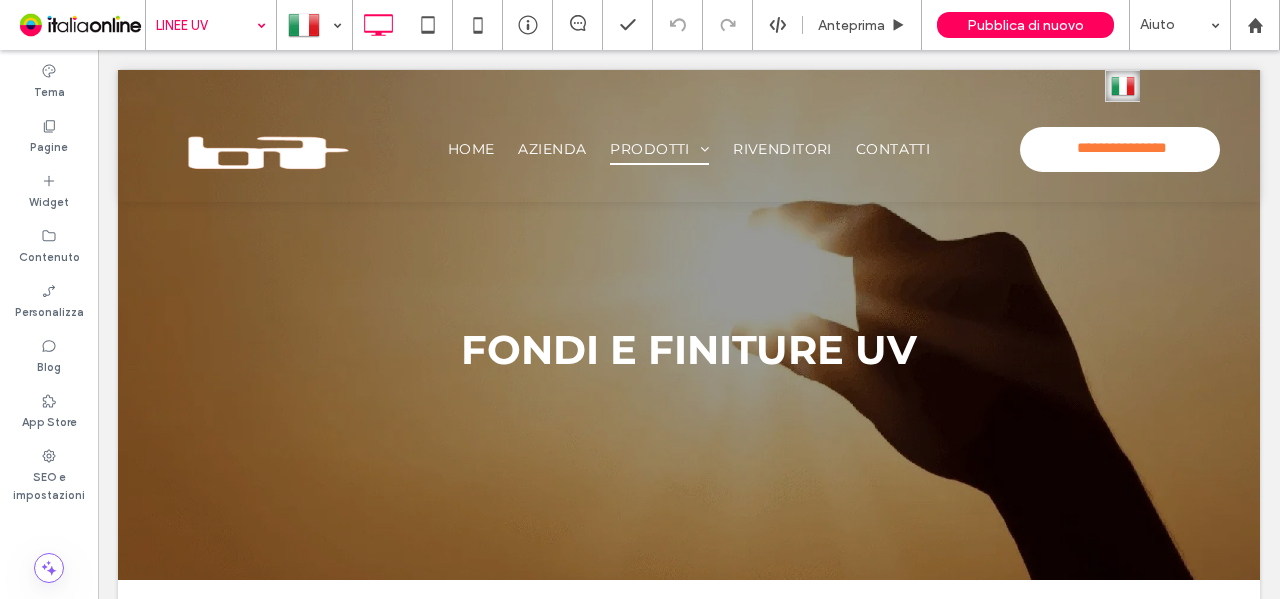 click at bounding box center [206, 25] 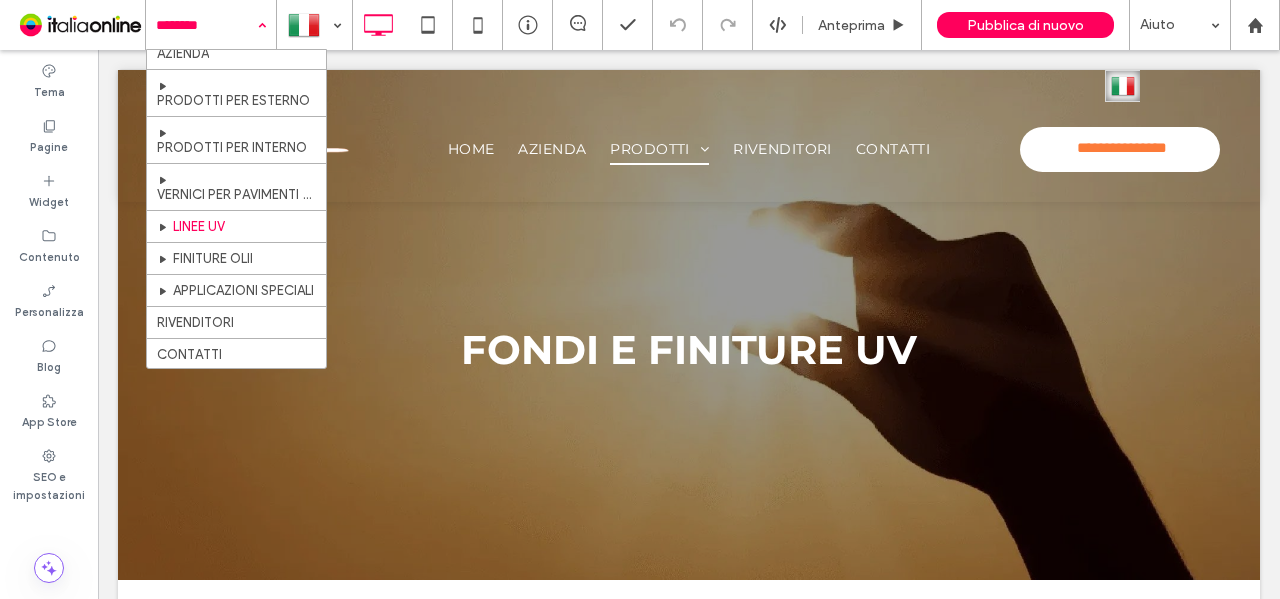 scroll, scrollTop: 70, scrollLeft: 0, axis: vertical 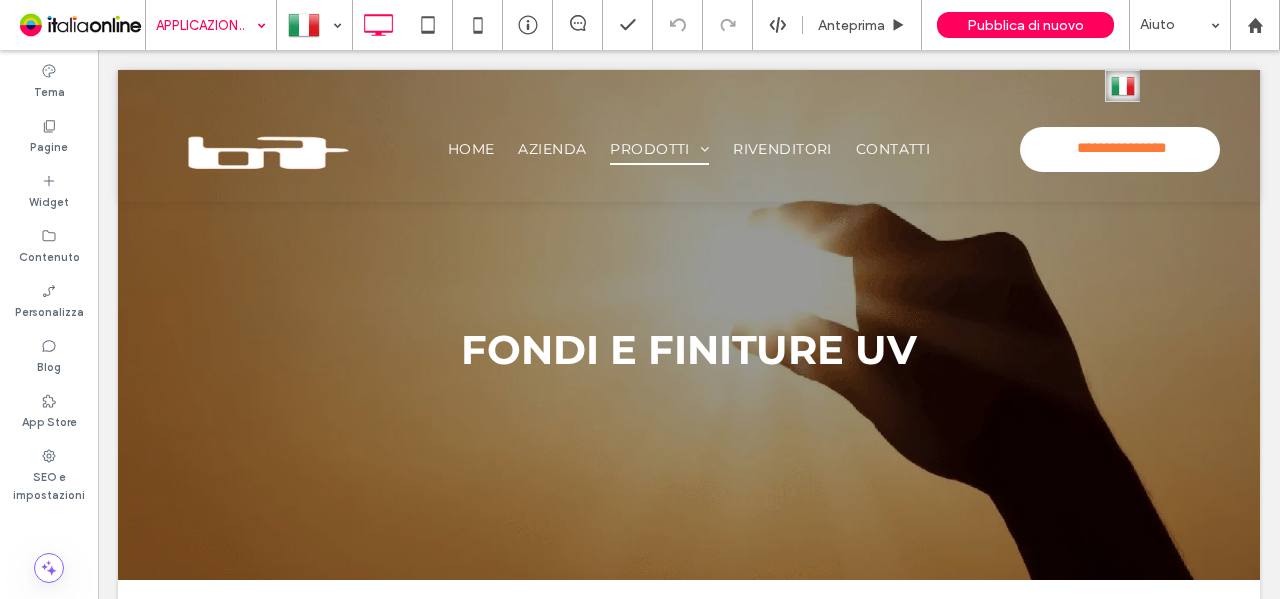 drag, startPoint x: 246, startPoint y: 275, endPoint x: 320, endPoint y: 289, distance: 75.31268 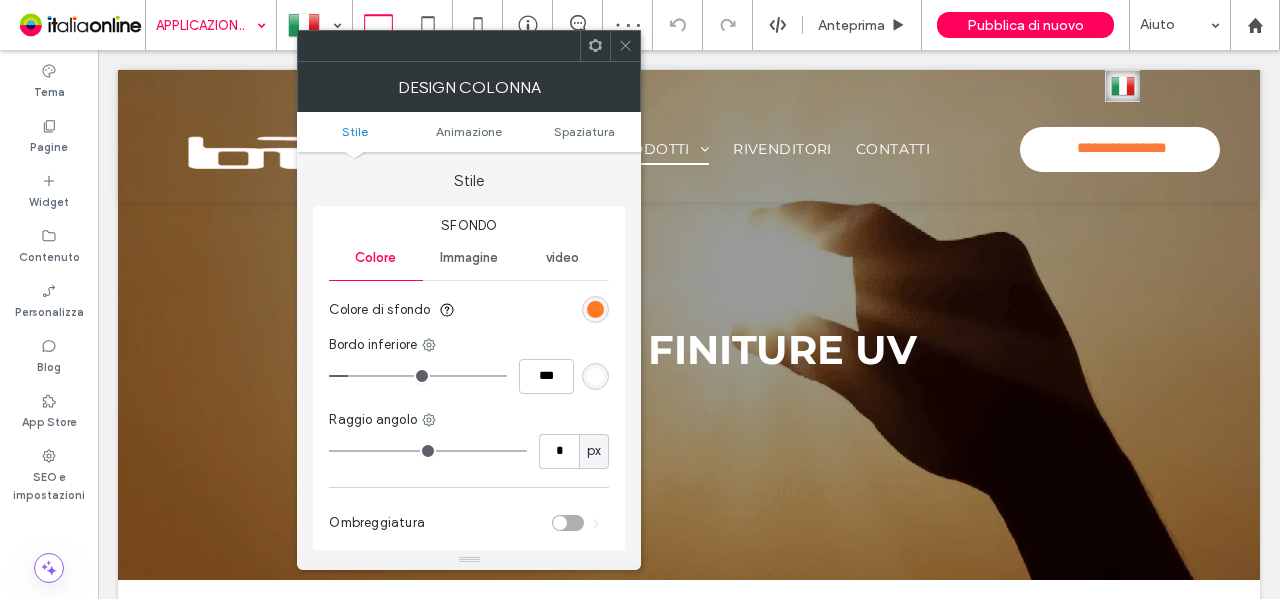 click at bounding box center [595, 309] 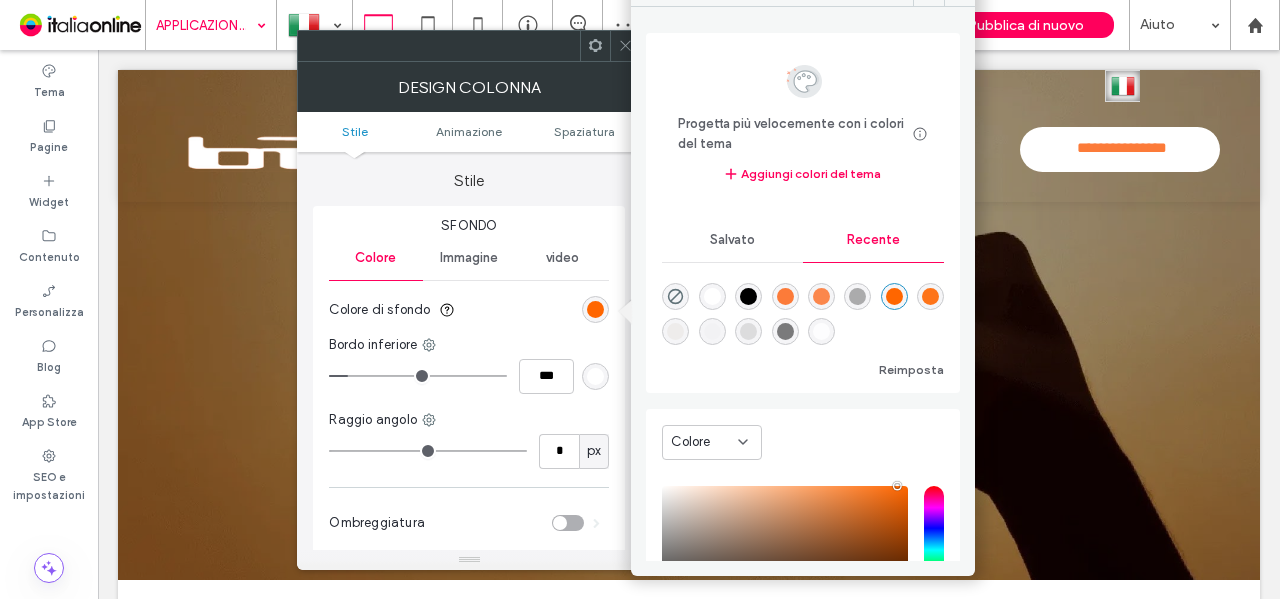 click at bounding box center [712, 296] 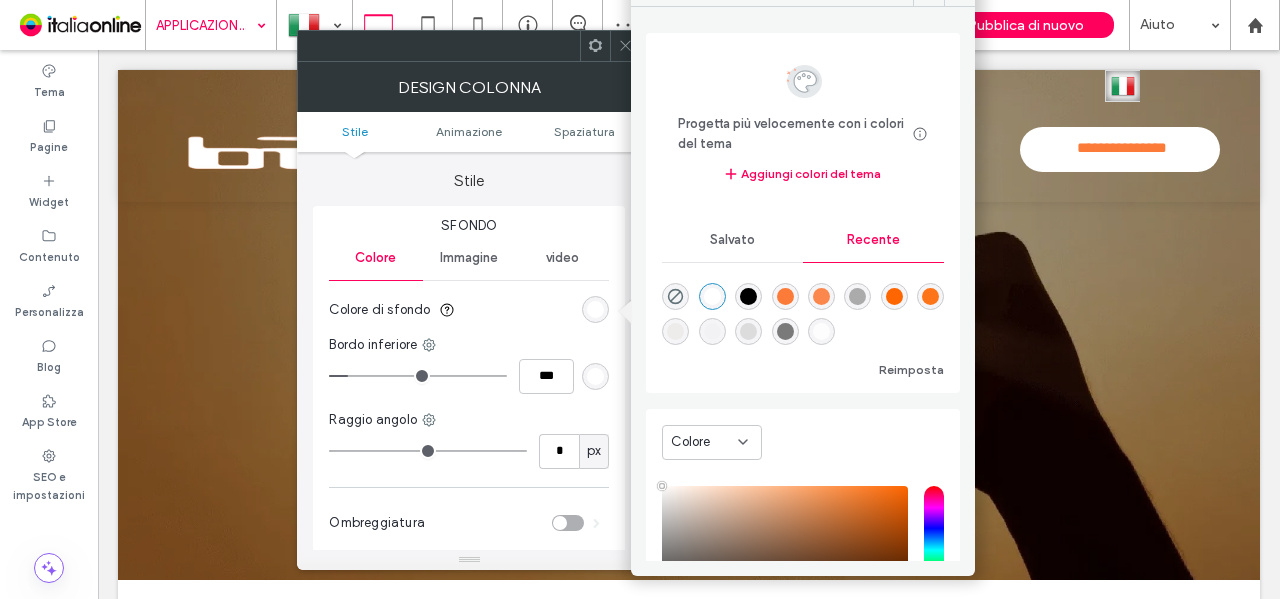 click 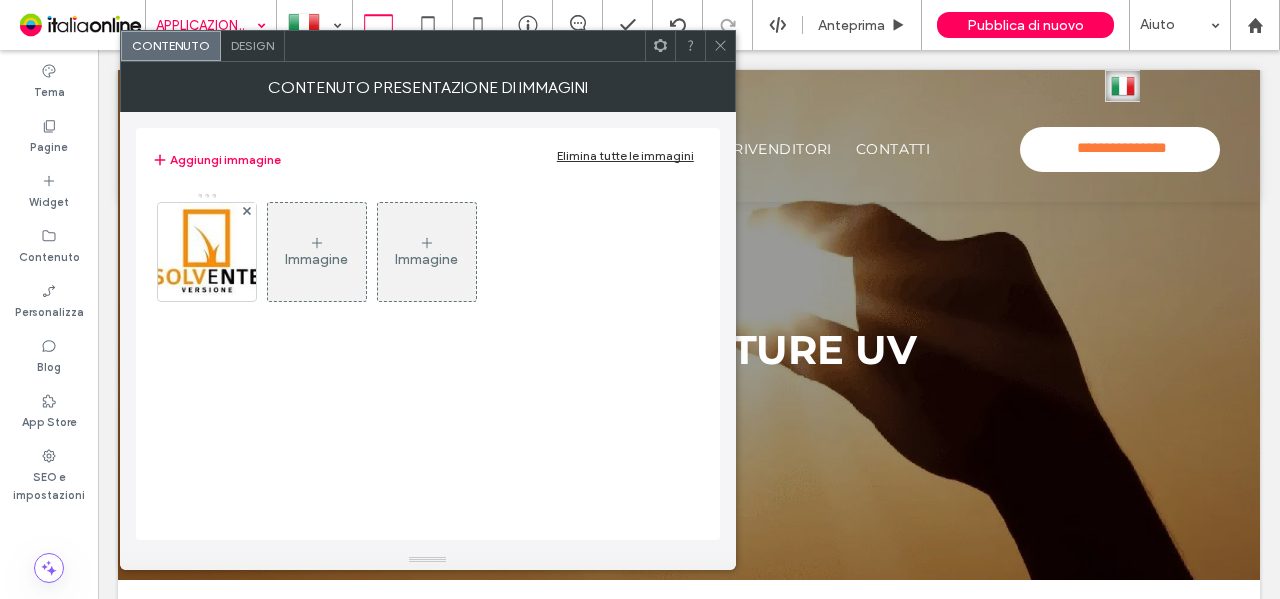click on "Design" at bounding box center (252, 45) 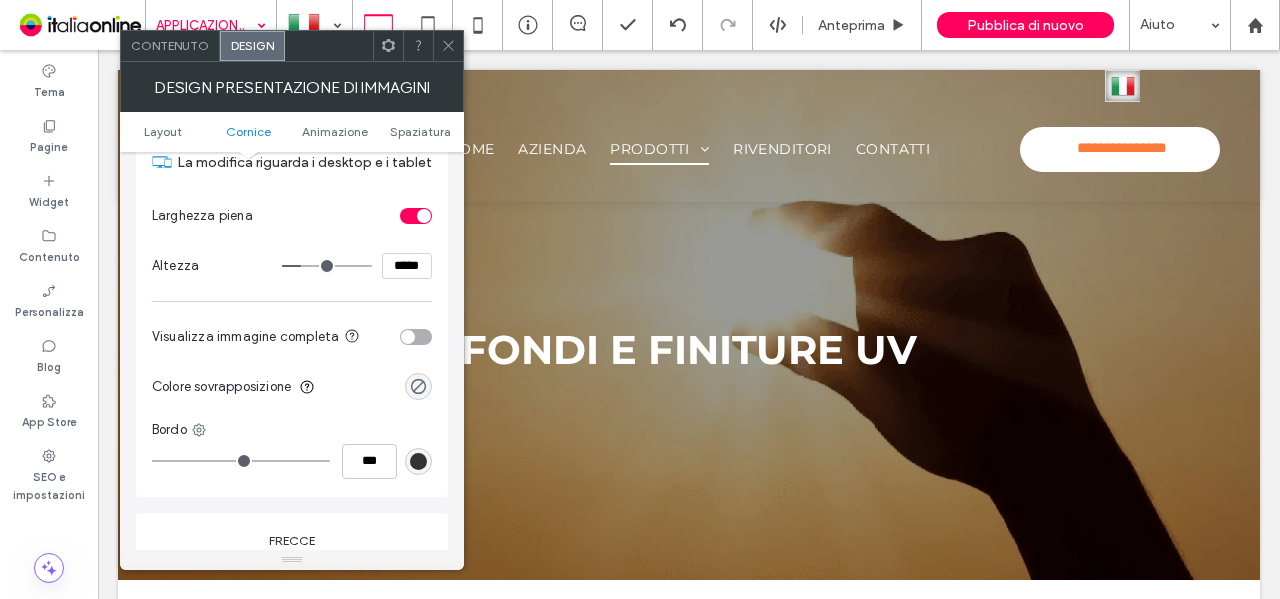 scroll, scrollTop: 600, scrollLeft: 0, axis: vertical 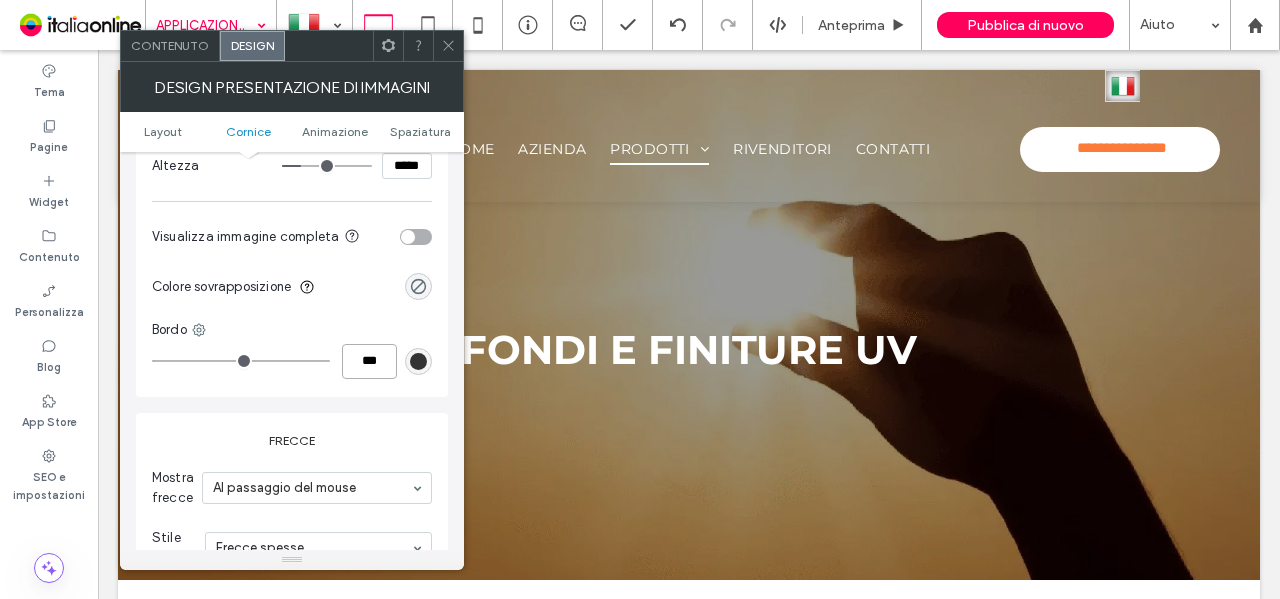 drag, startPoint x: 362, startPoint y: 359, endPoint x: 359, endPoint y: 310, distance: 49.09175 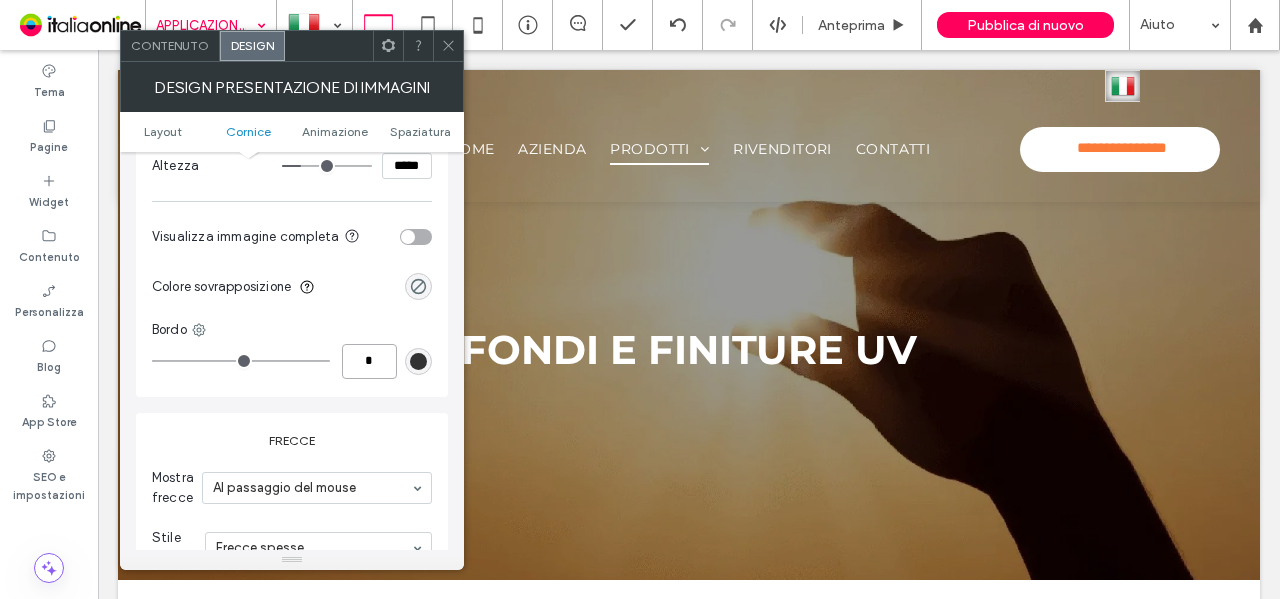type on "*" 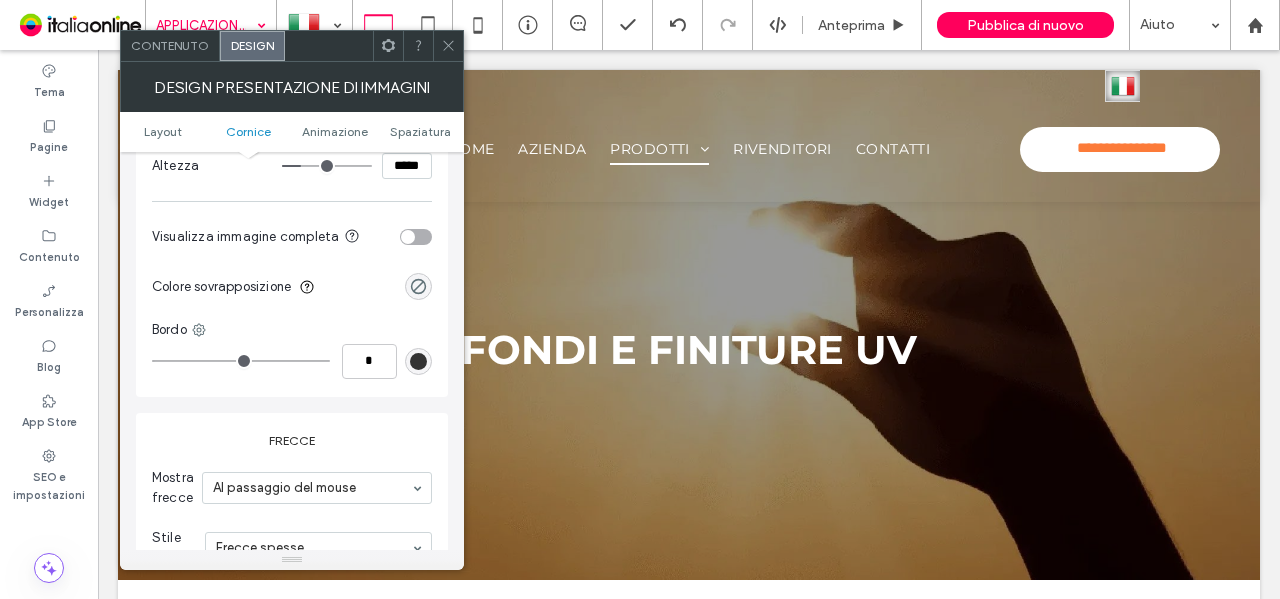 type on "*" 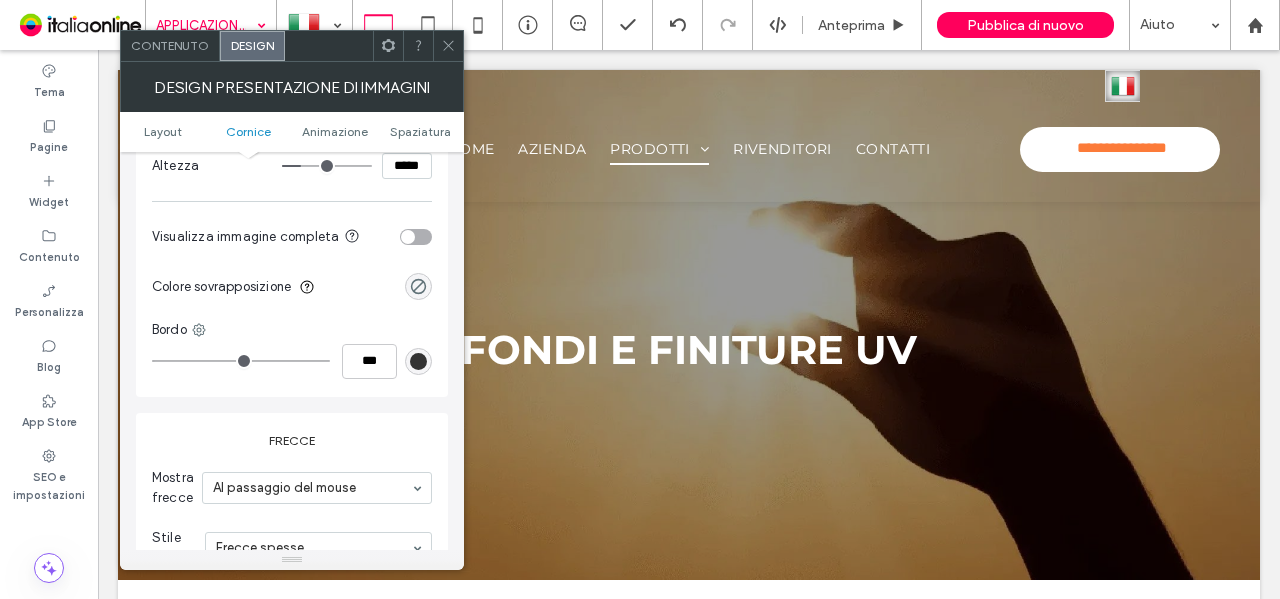 click on "Colore sovrapposizione" at bounding box center [292, 287] 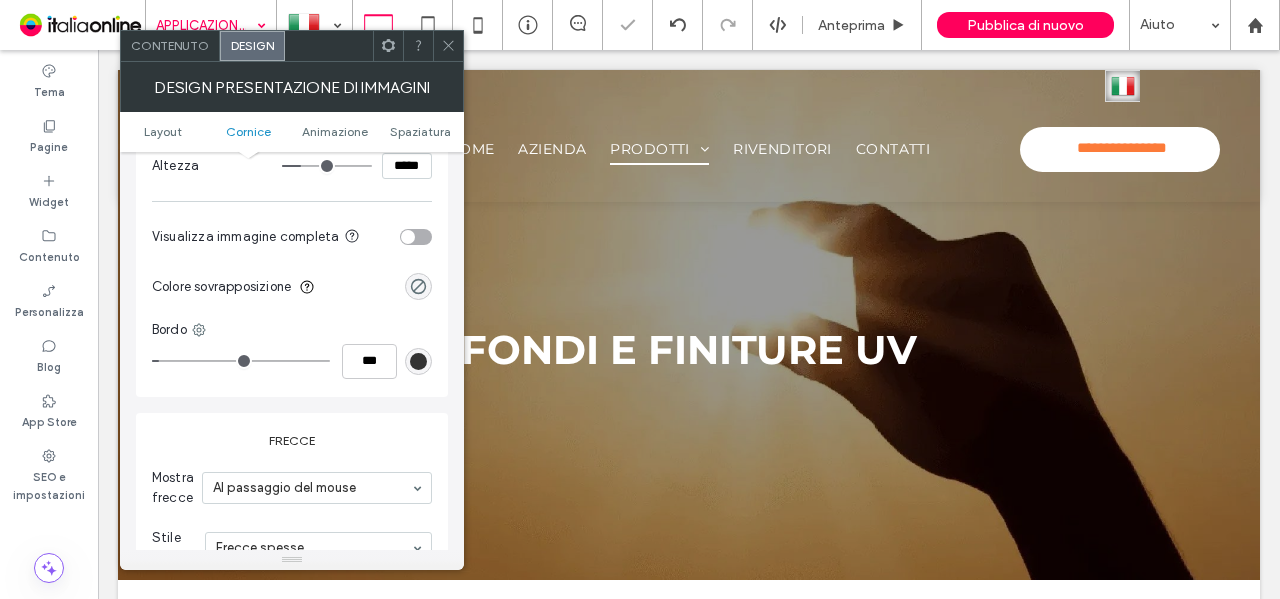 click 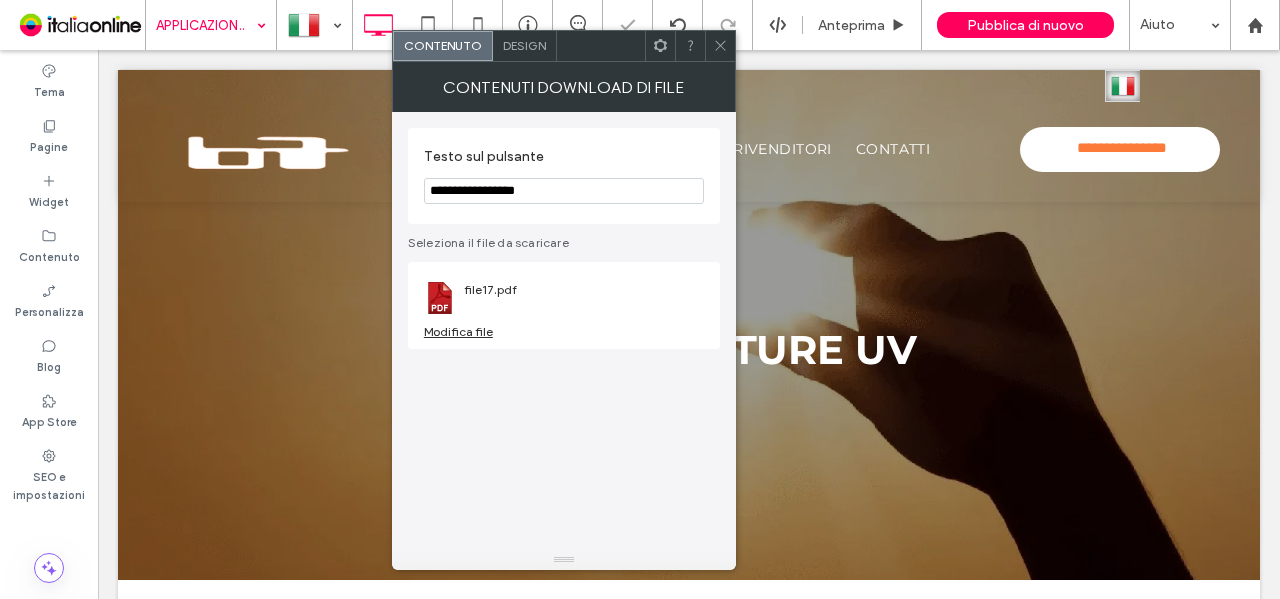 click on "Design" at bounding box center [524, 45] 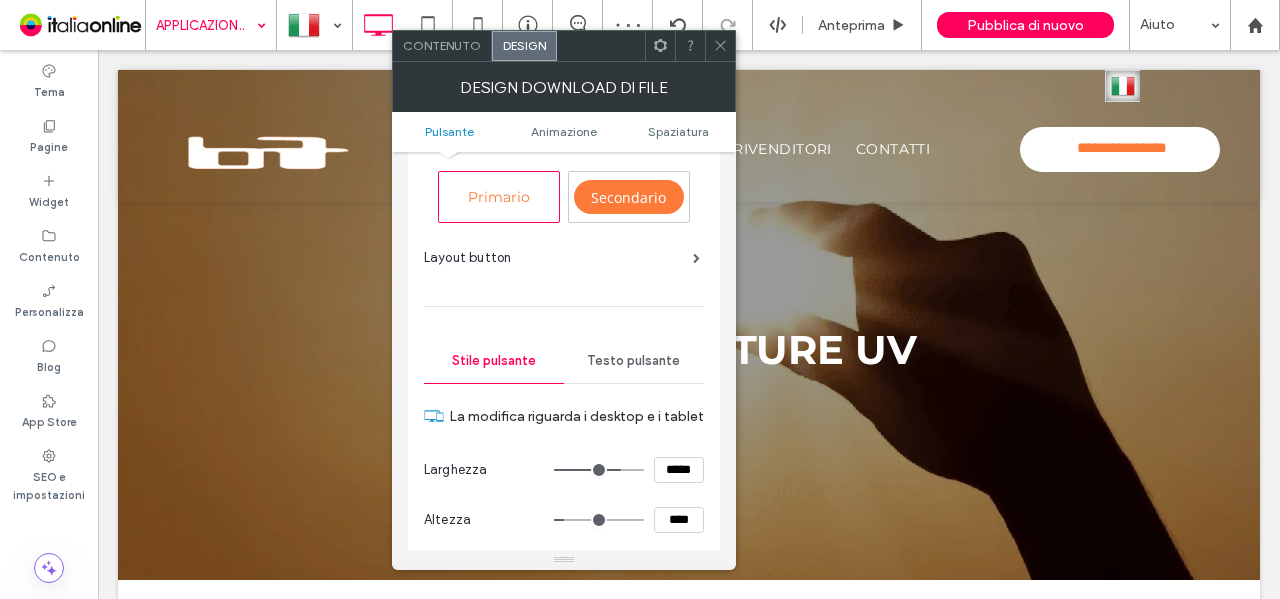 scroll, scrollTop: 200, scrollLeft: 0, axis: vertical 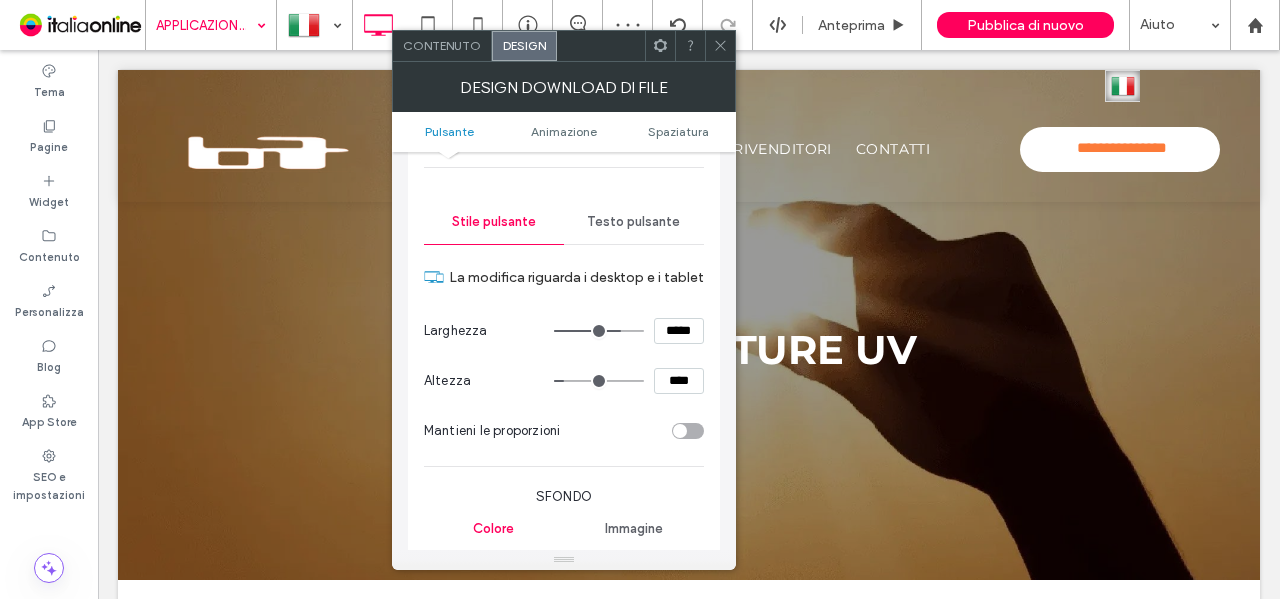 drag, startPoint x: 680, startPoint y: 375, endPoint x: 632, endPoint y: 373, distance: 48.04165 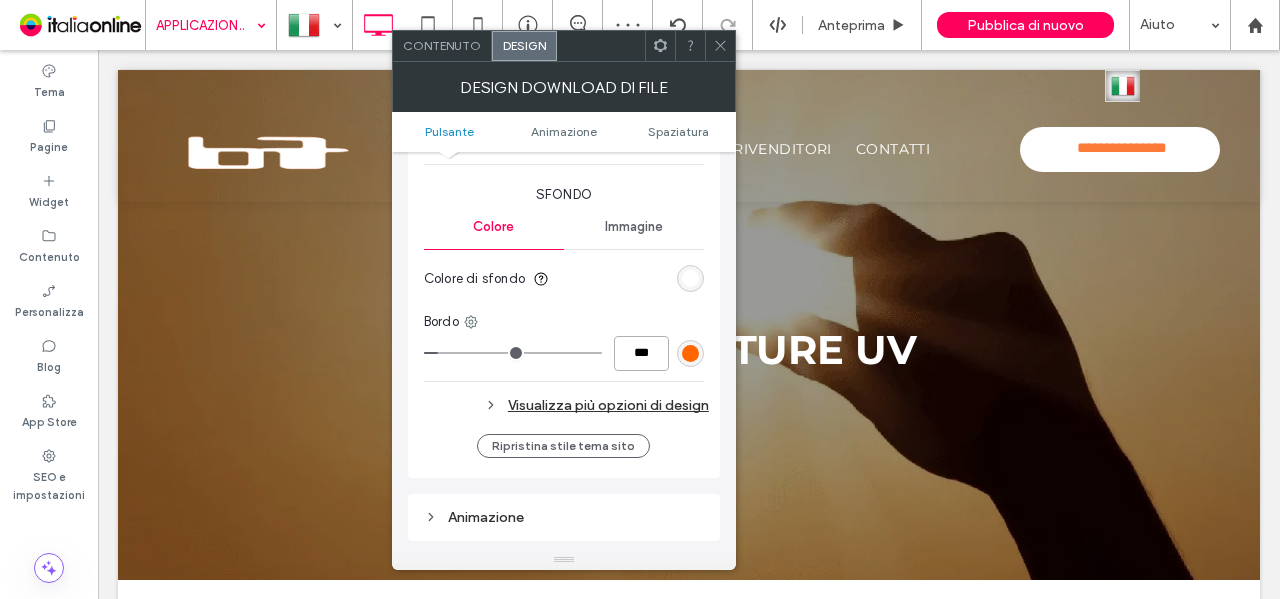 click on "***" at bounding box center (641, 353) 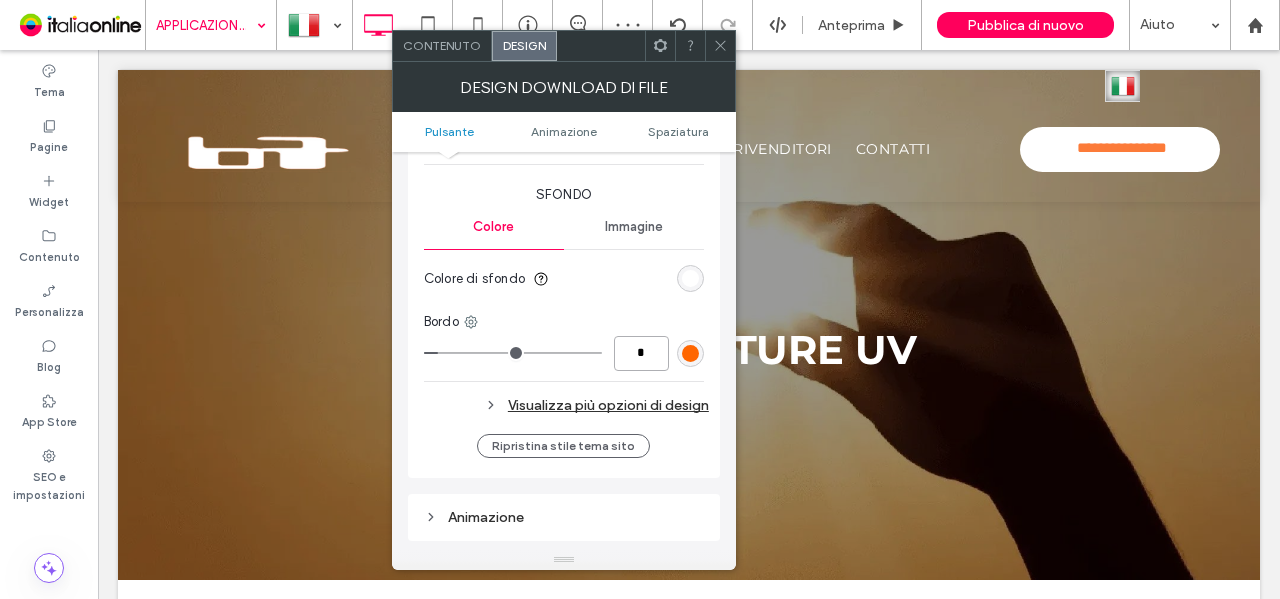 type on "*" 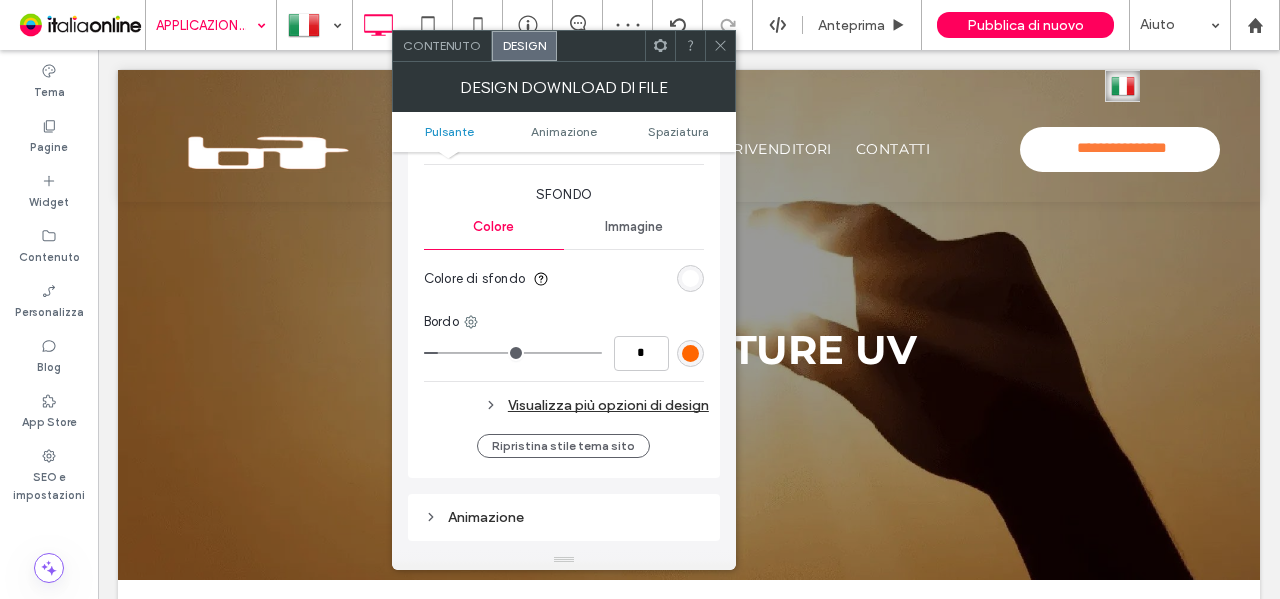 type on "*" 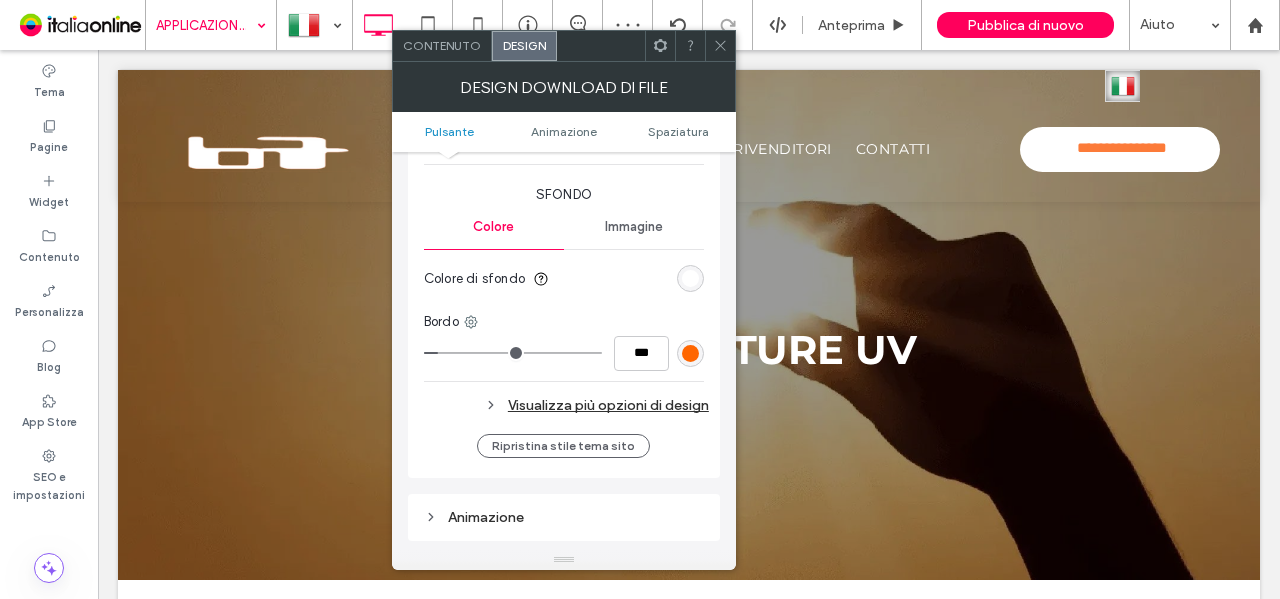 click on "Bordo" at bounding box center (564, 322) 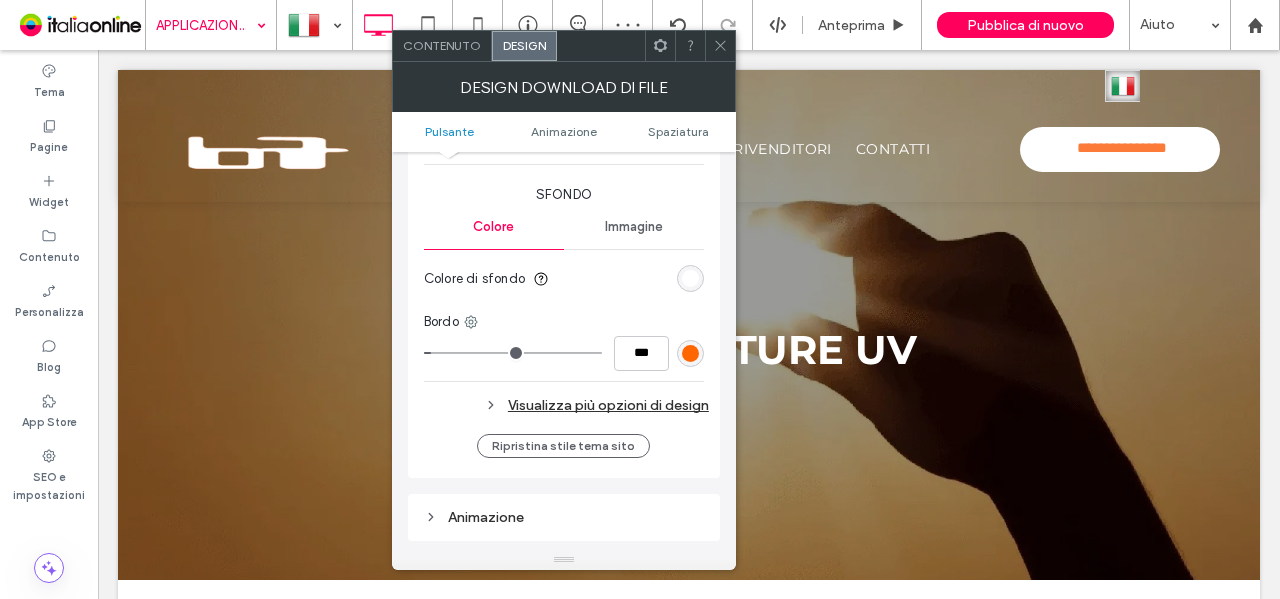 click at bounding box center (720, 46) 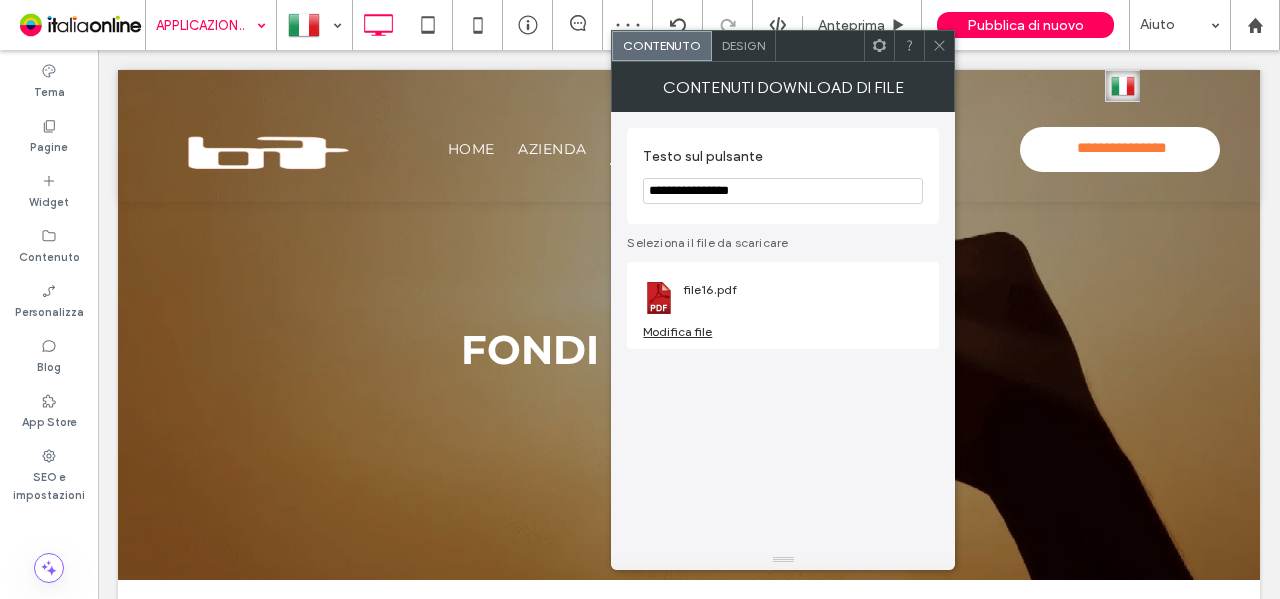 click on "Design" at bounding box center [743, 45] 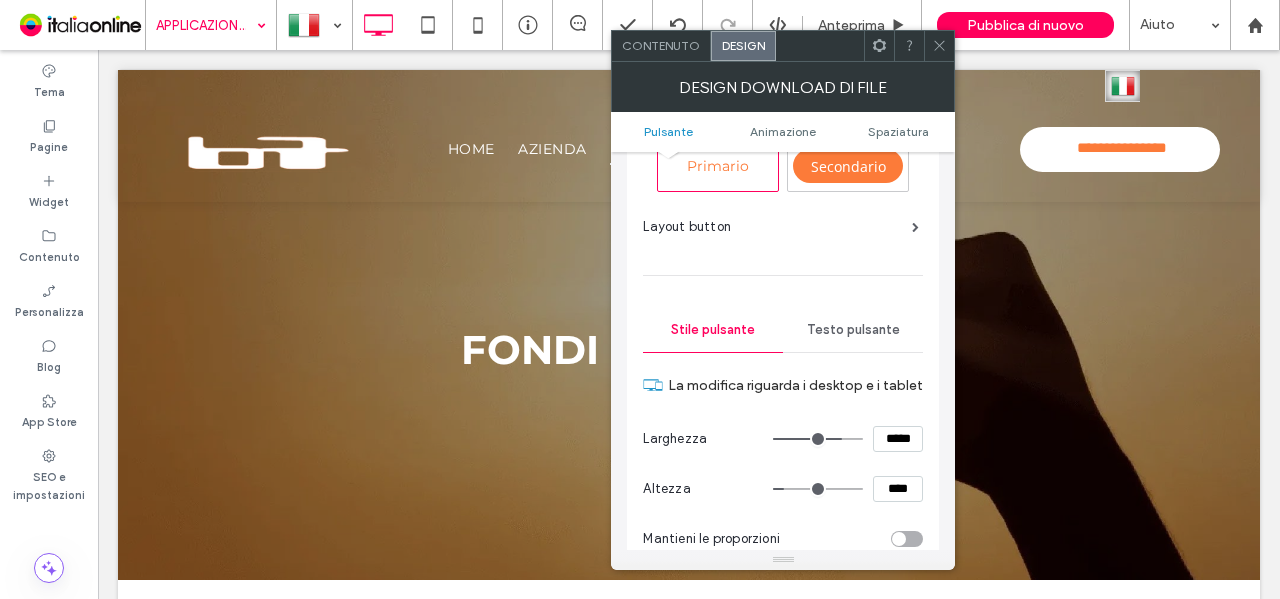 scroll, scrollTop: 200, scrollLeft: 0, axis: vertical 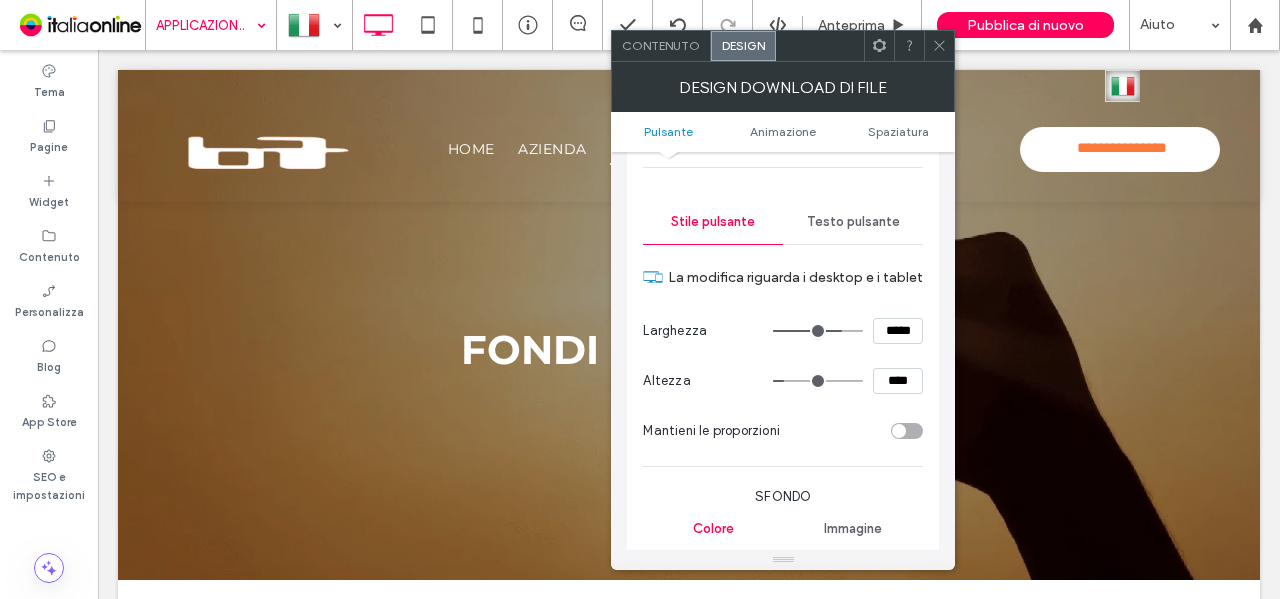 drag, startPoint x: 899, startPoint y: 383, endPoint x: 876, endPoint y: 383, distance: 23 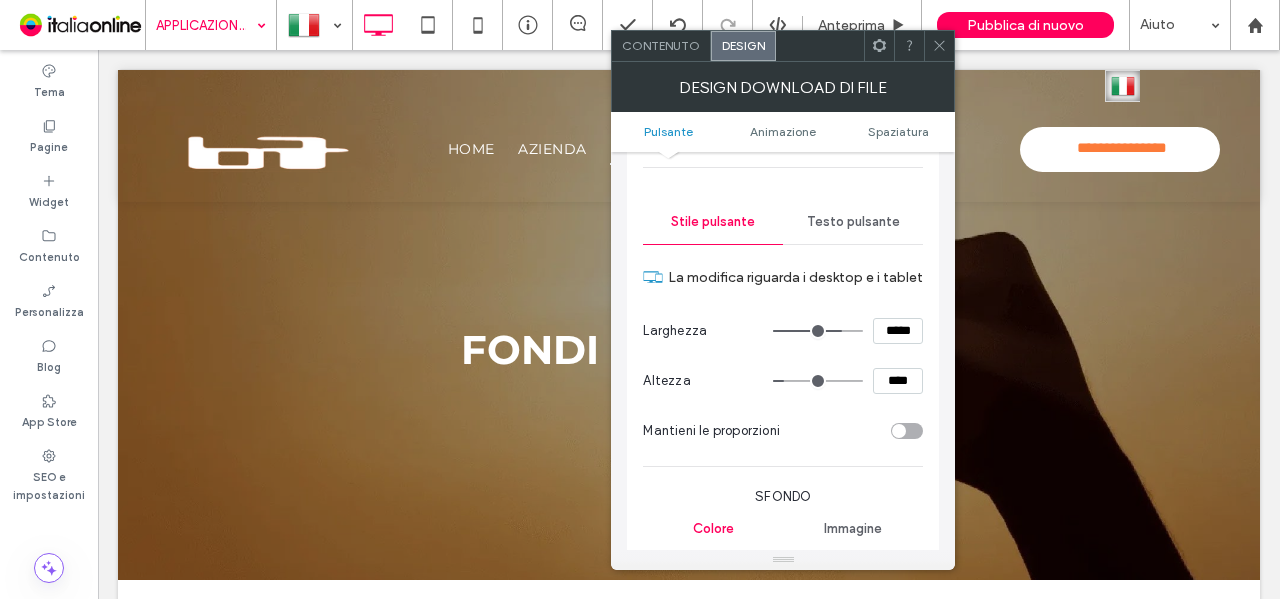 type on "****" 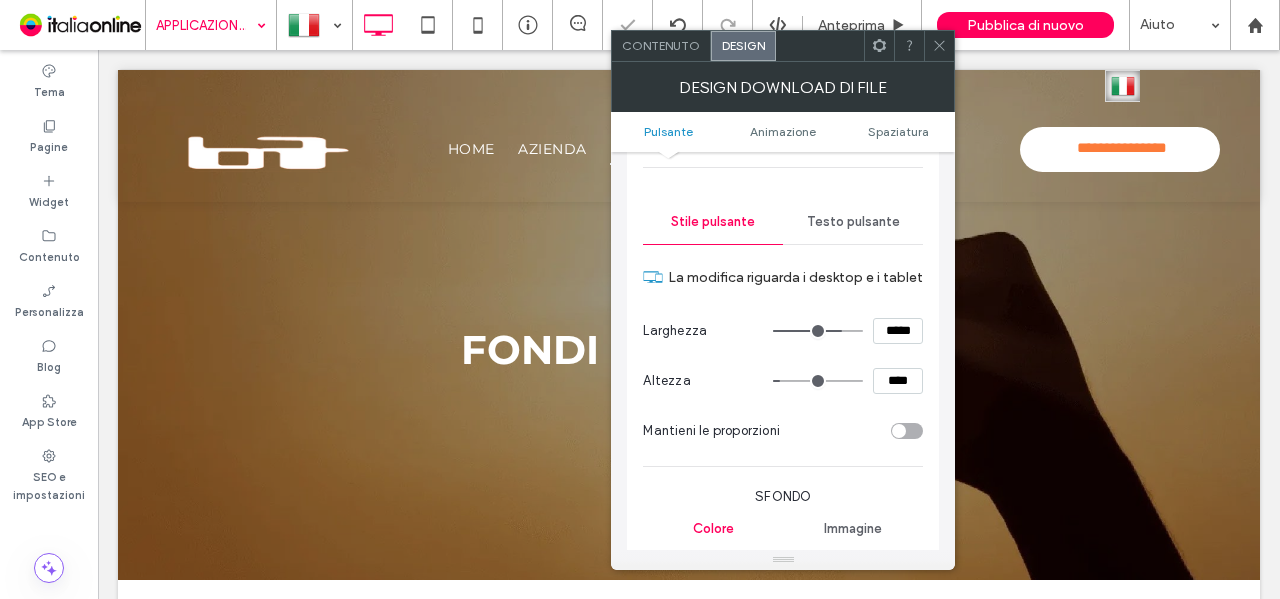 scroll, scrollTop: 502, scrollLeft: 0, axis: vertical 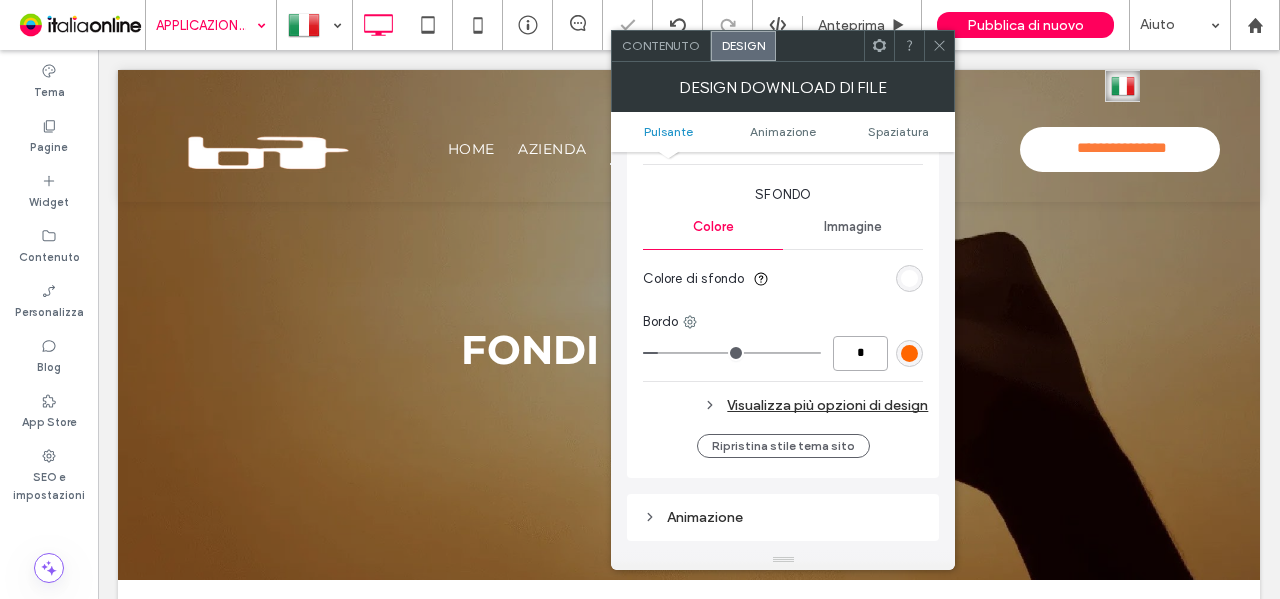 type on "*" 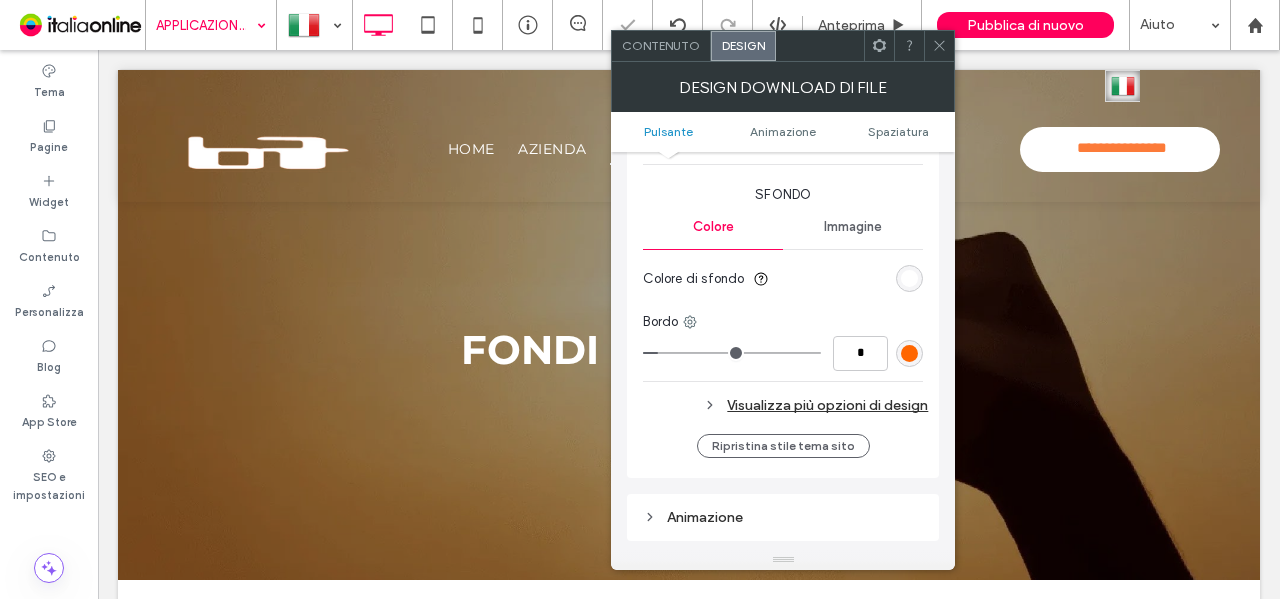 type on "*" 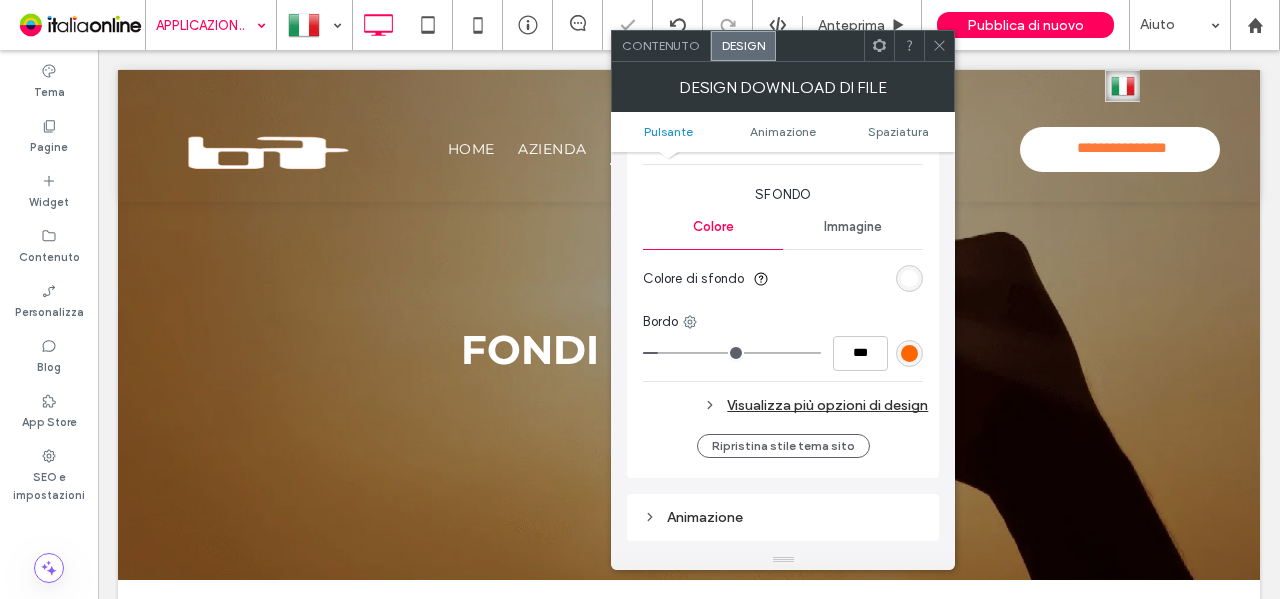 type 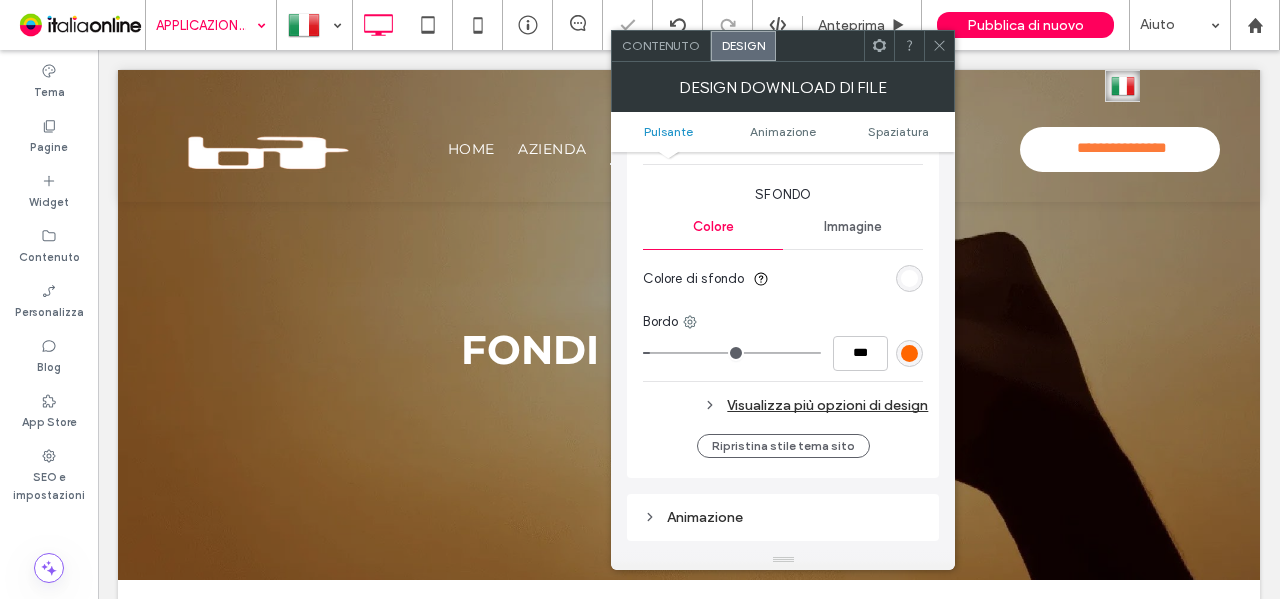 click 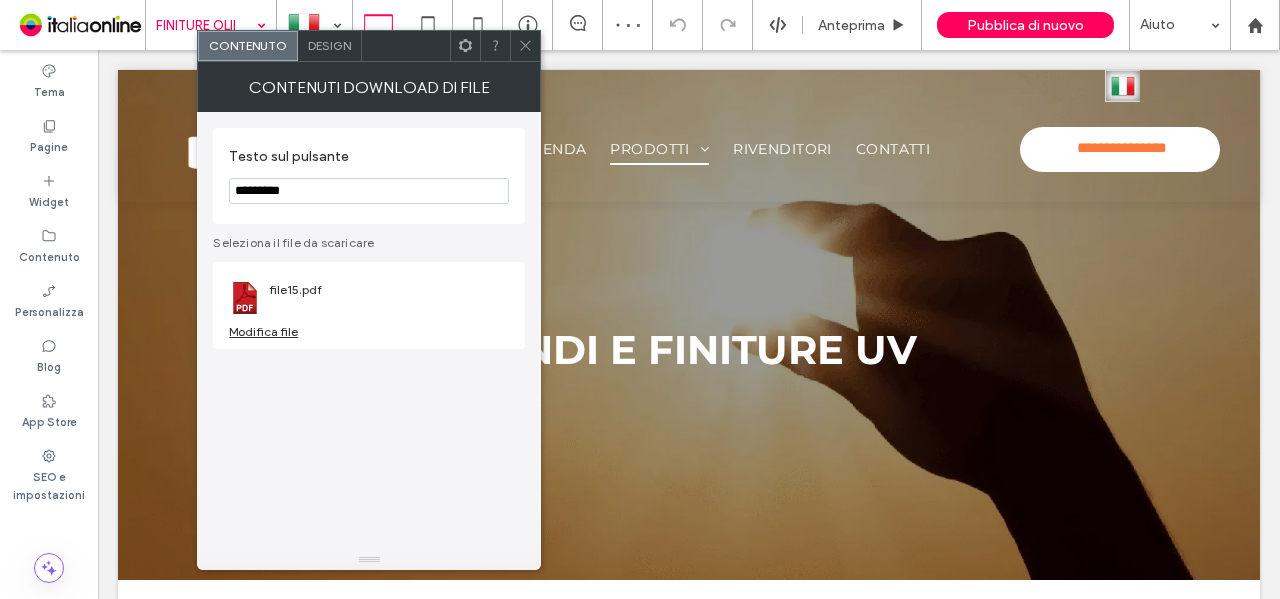 click on "Design" at bounding box center [329, 45] 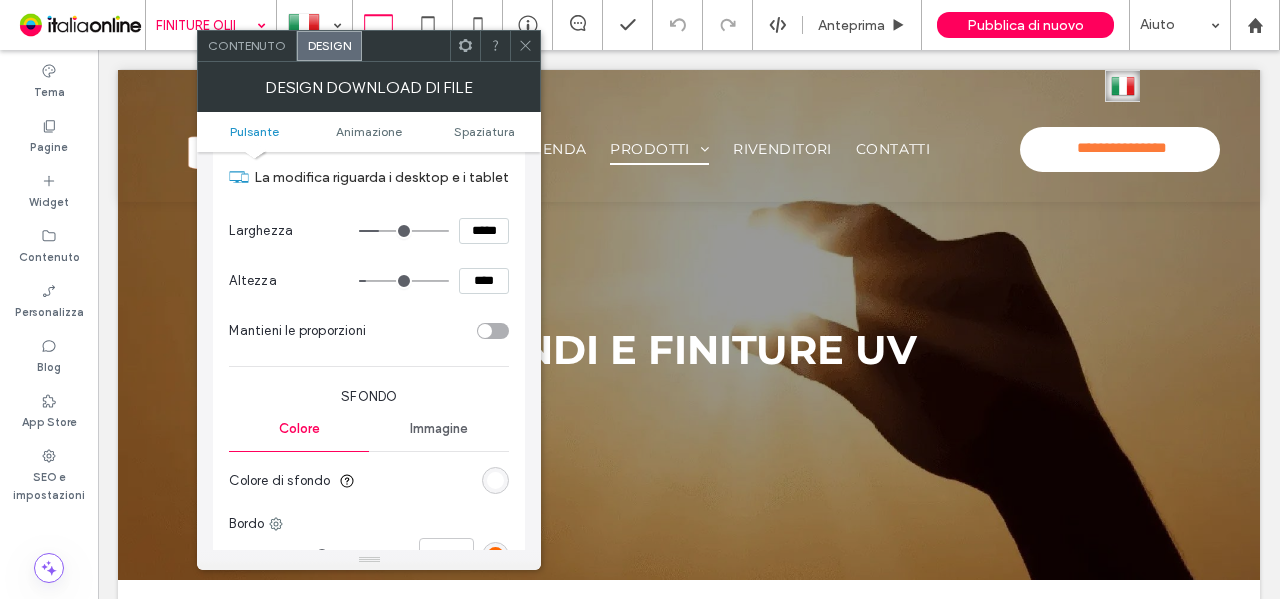 scroll, scrollTop: 400, scrollLeft: 0, axis: vertical 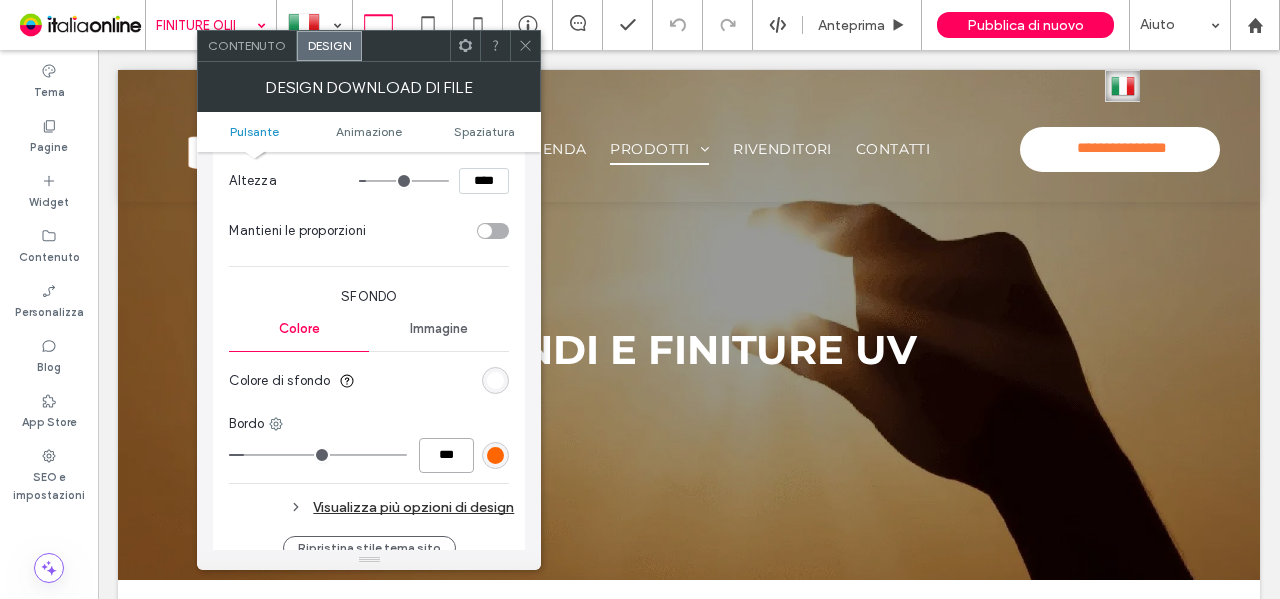 click on "***" at bounding box center (446, 455) 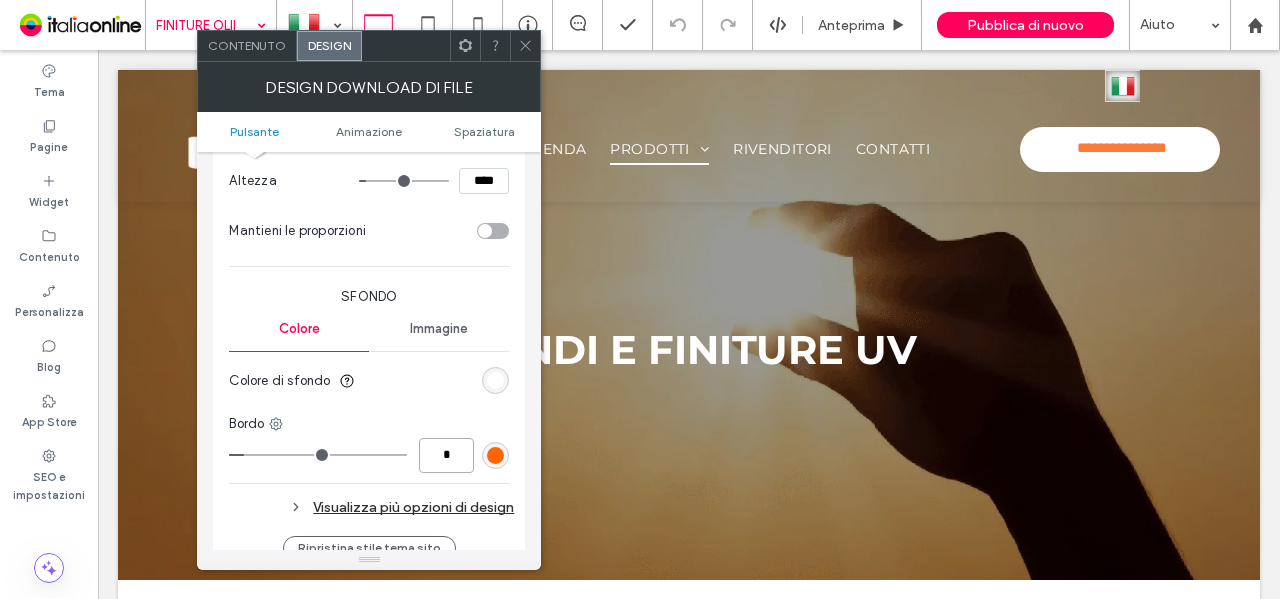 type on "*" 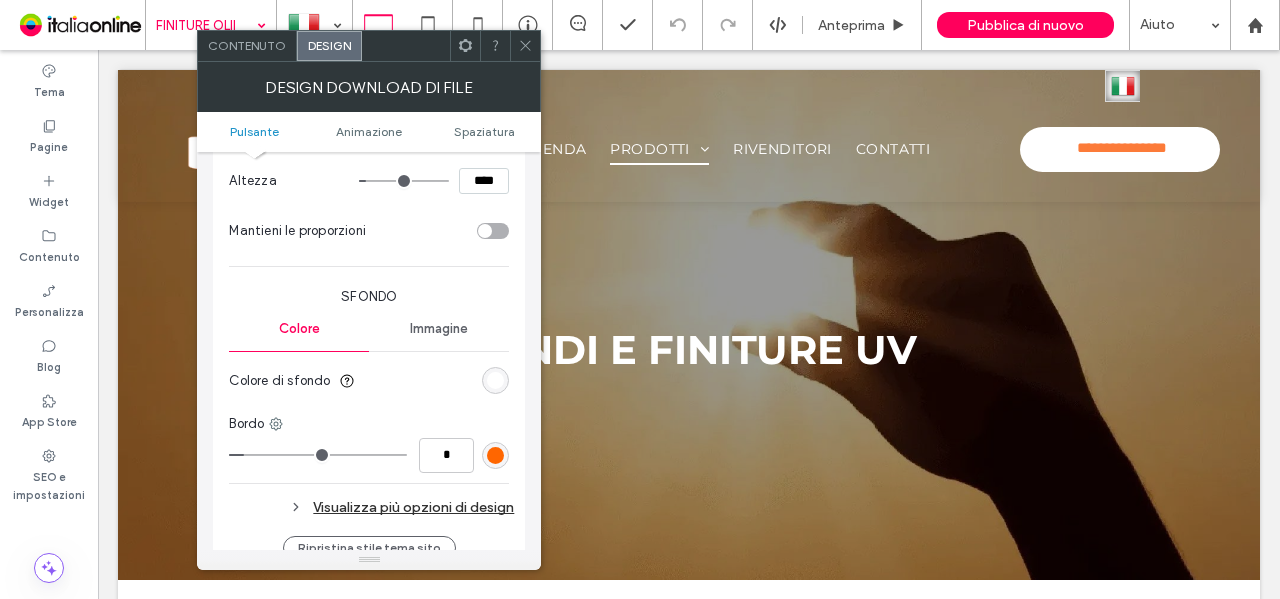 type on "*" 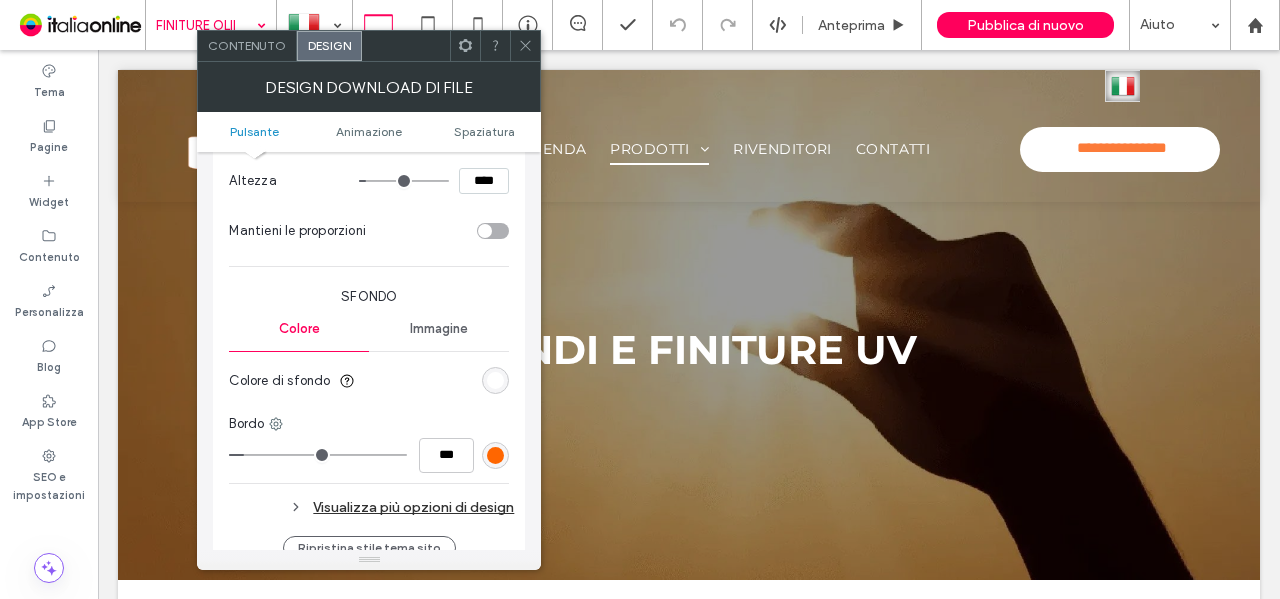 click on "Colore di sfondo" at bounding box center [369, 381] 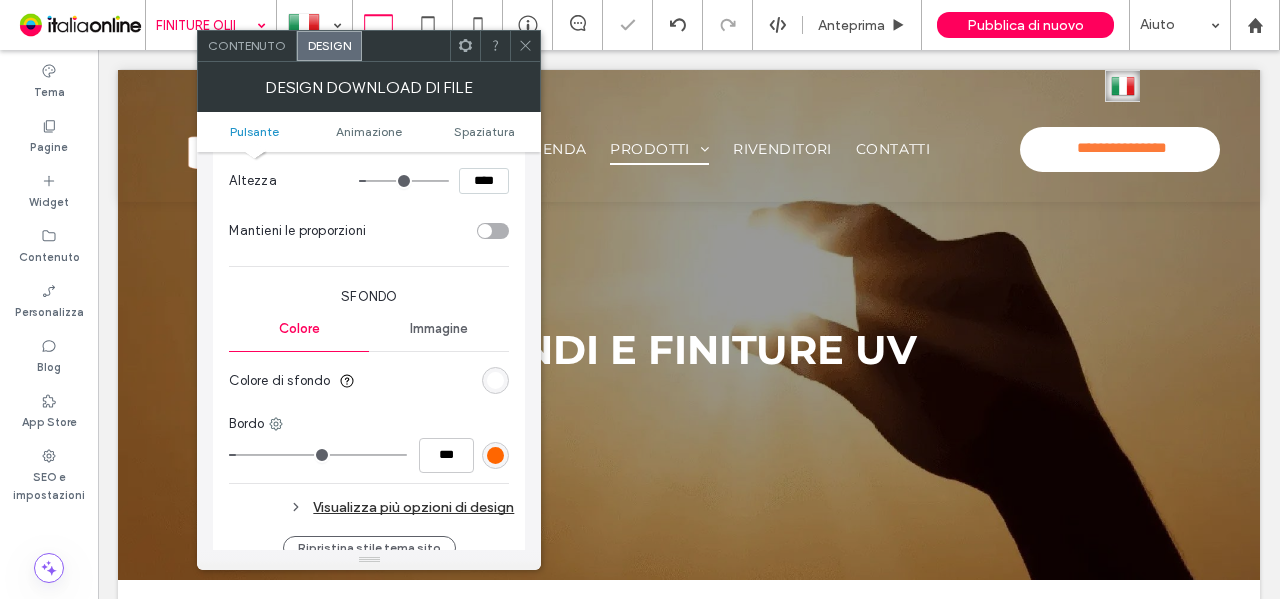click 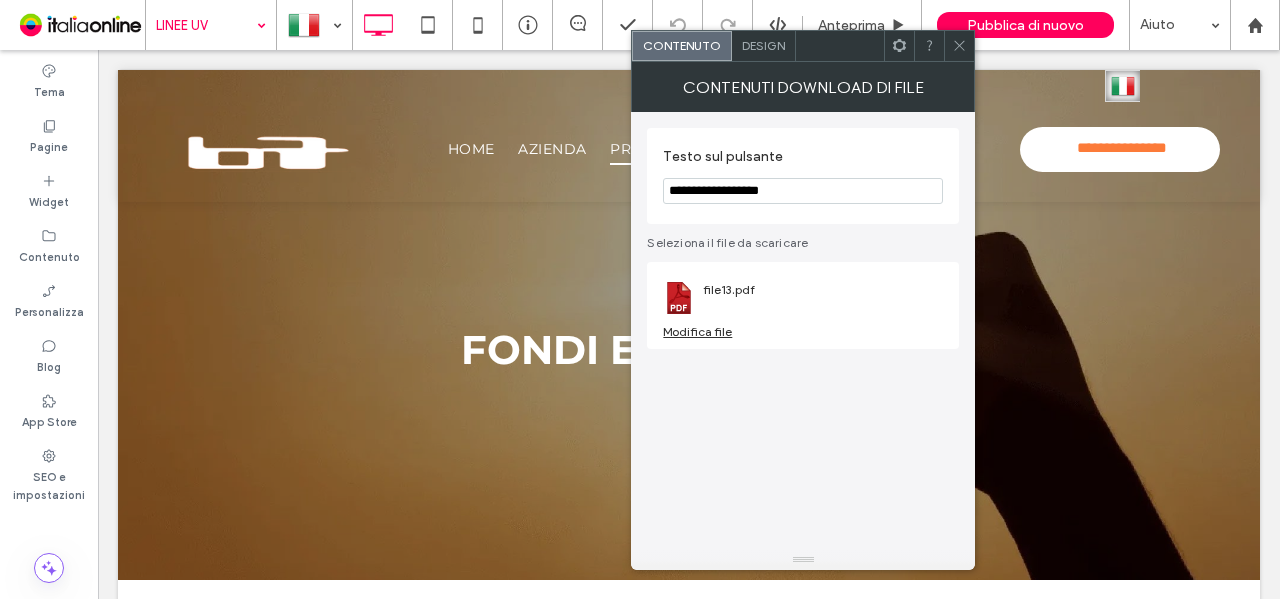 click on "Design" at bounding box center [763, 45] 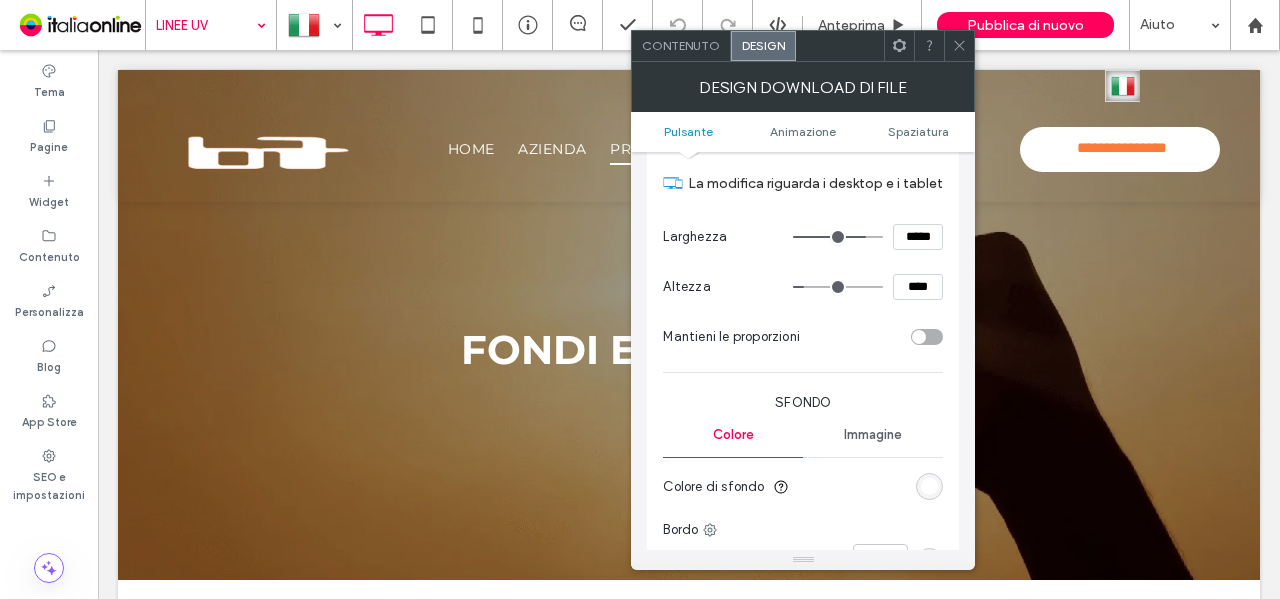 scroll, scrollTop: 300, scrollLeft: 0, axis: vertical 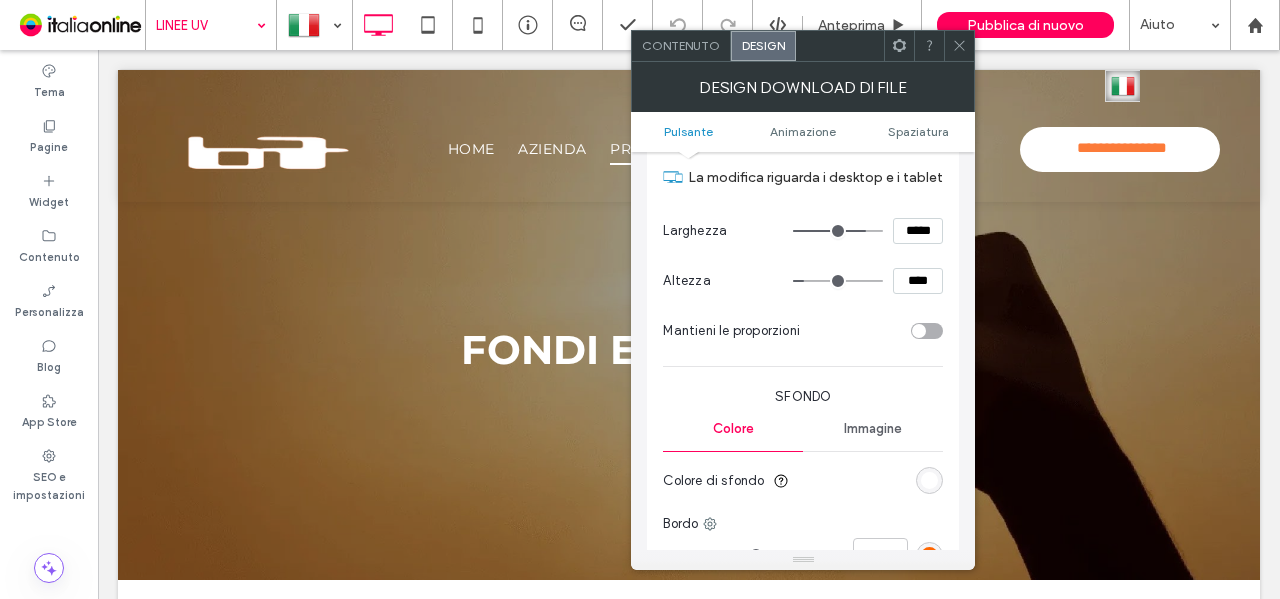 drag, startPoint x: 916, startPoint y: 274, endPoint x: 858, endPoint y: 275, distance: 58.00862 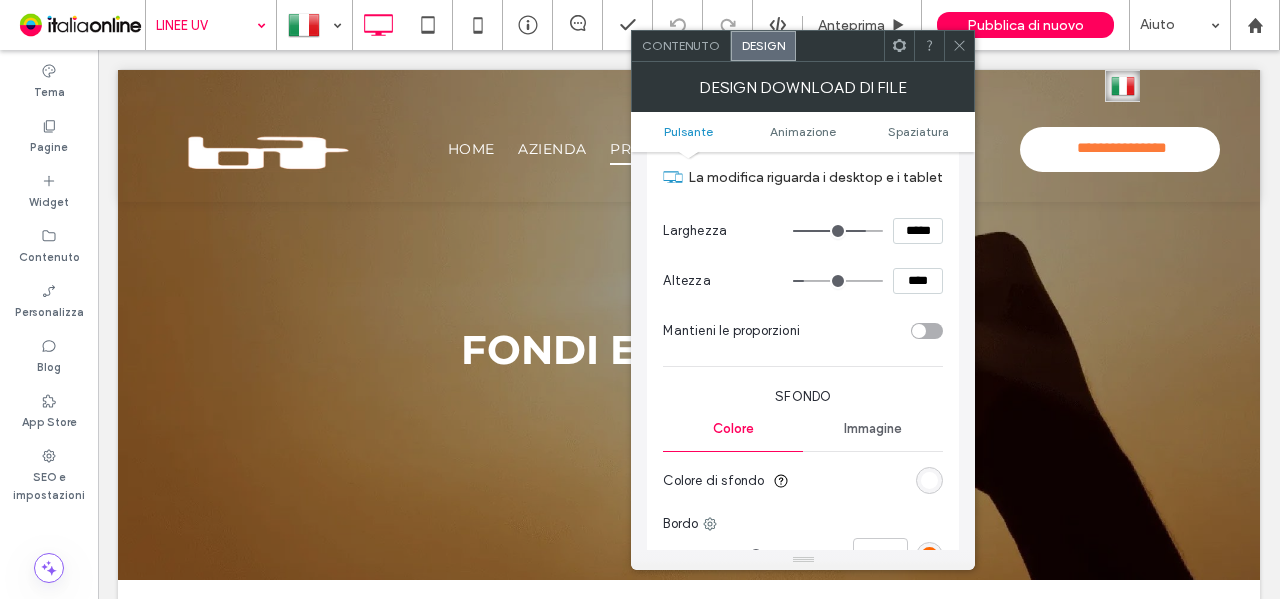 type on "****" 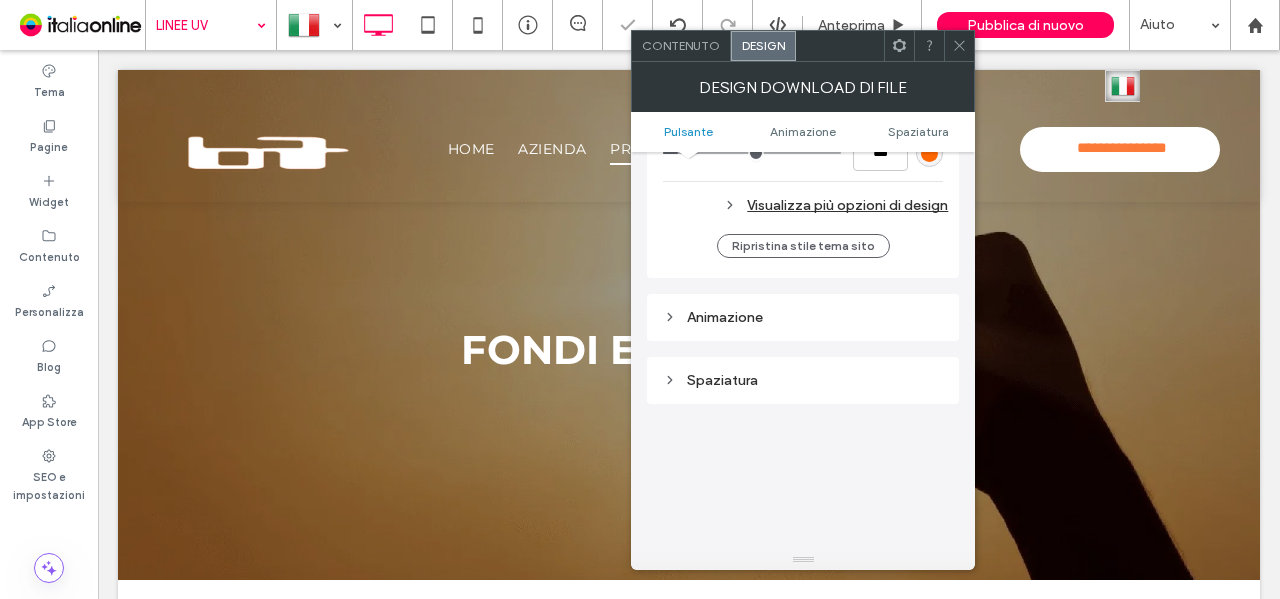 scroll, scrollTop: 602, scrollLeft: 0, axis: vertical 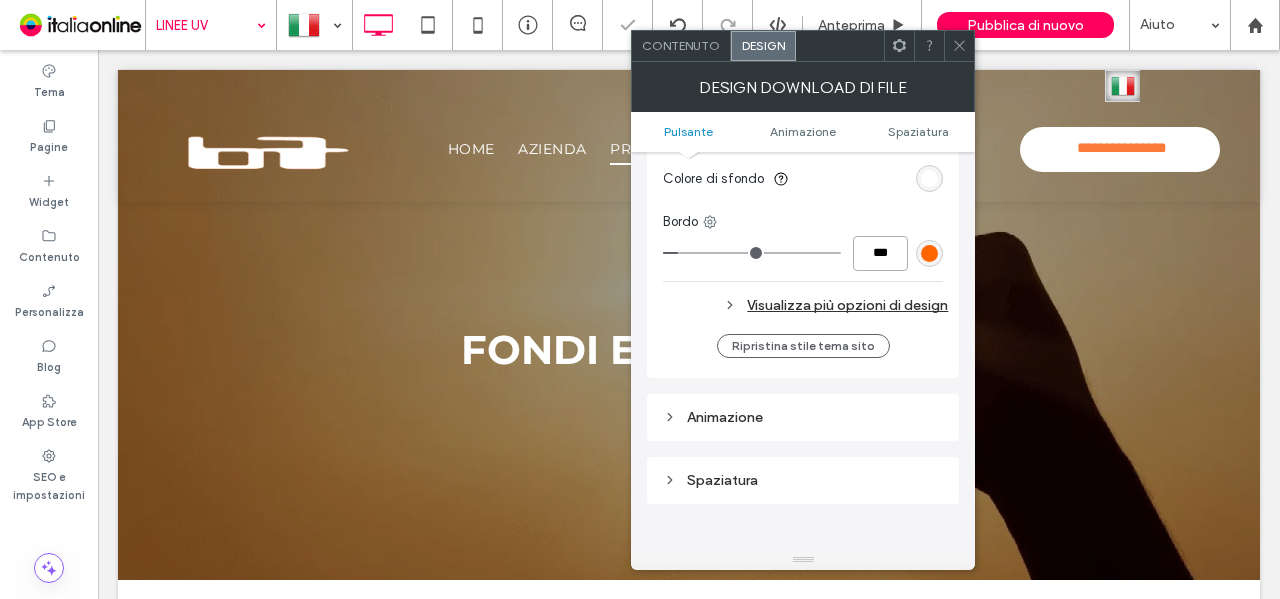 click on "***" at bounding box center [880, 253] 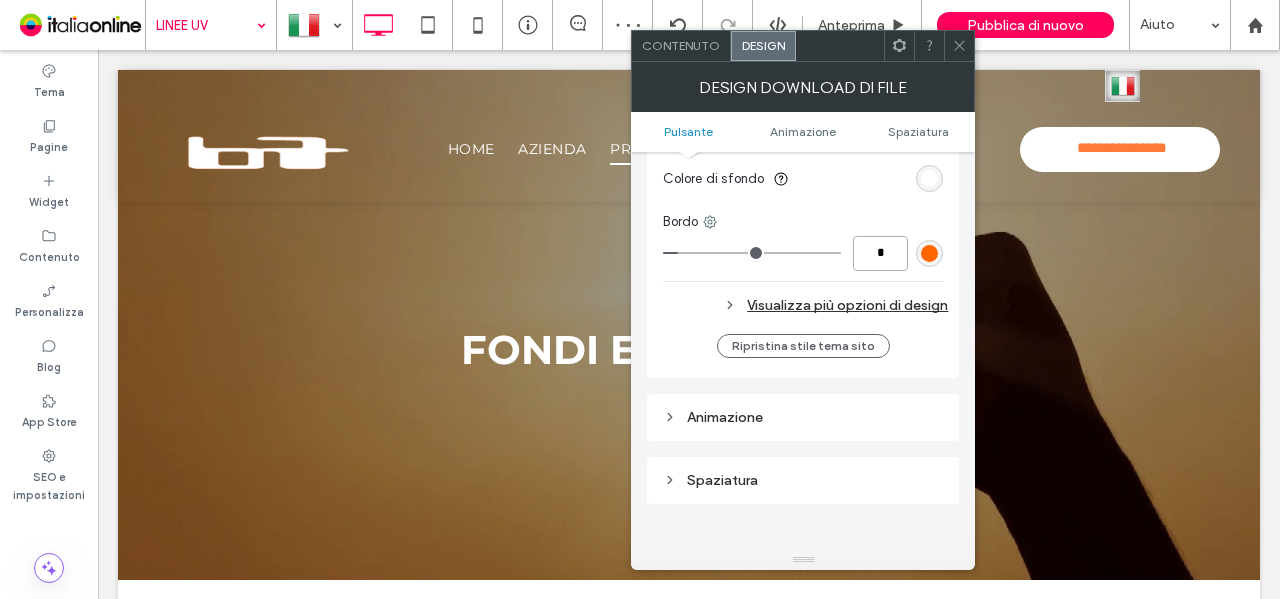 type on "*" 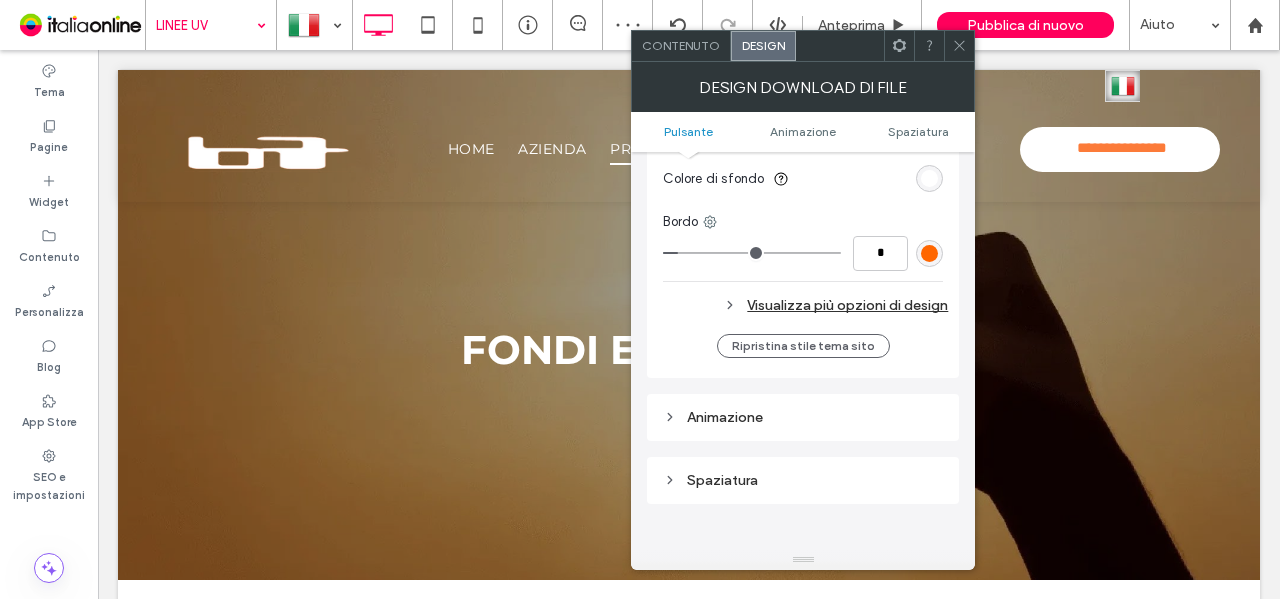 type on "*" 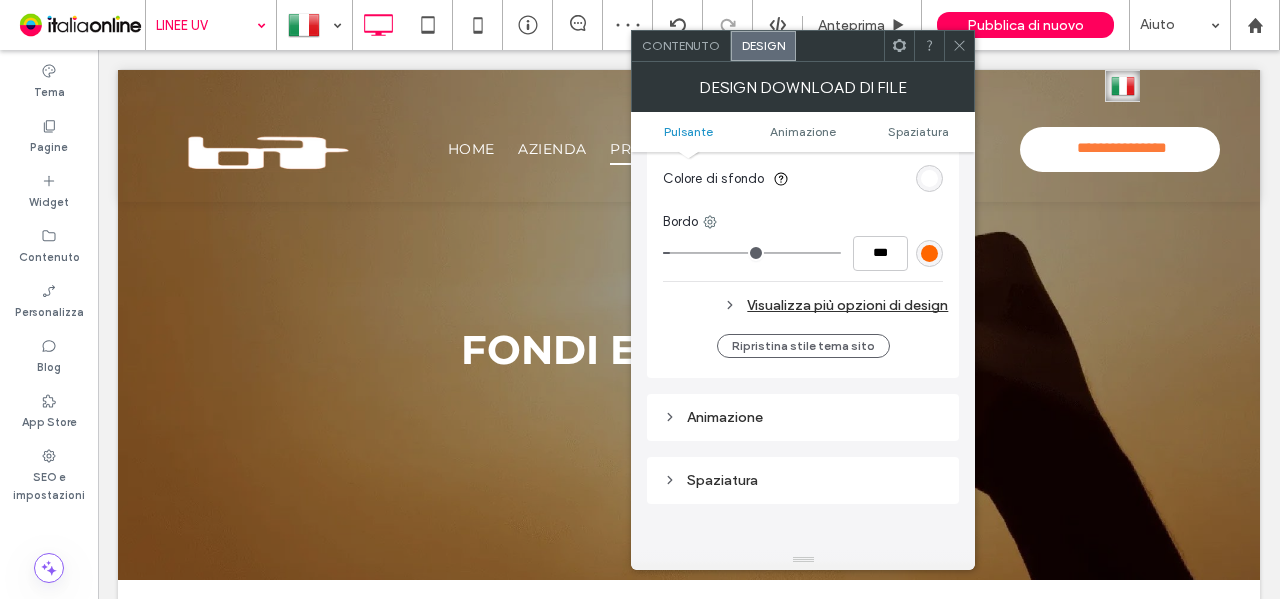 click on "Bordo" at bounding box center (803, 222) 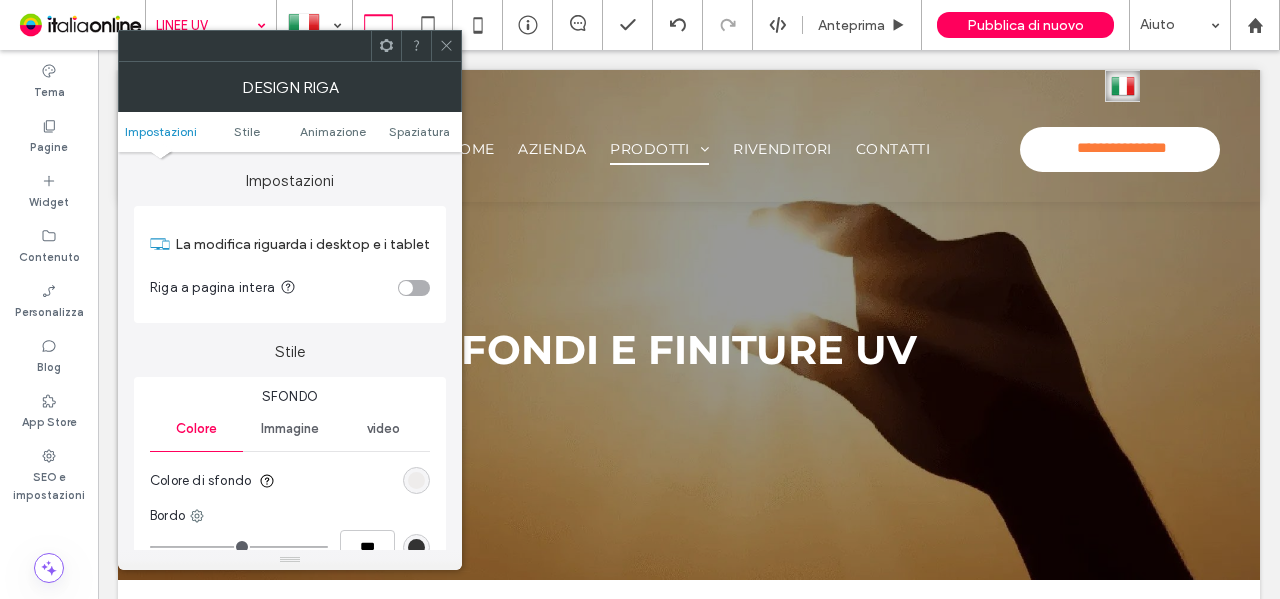 drag, startPoint x: 420, startPoint y: 486, endPoint x: 446, endPoint y: 443, distance: 50.24938 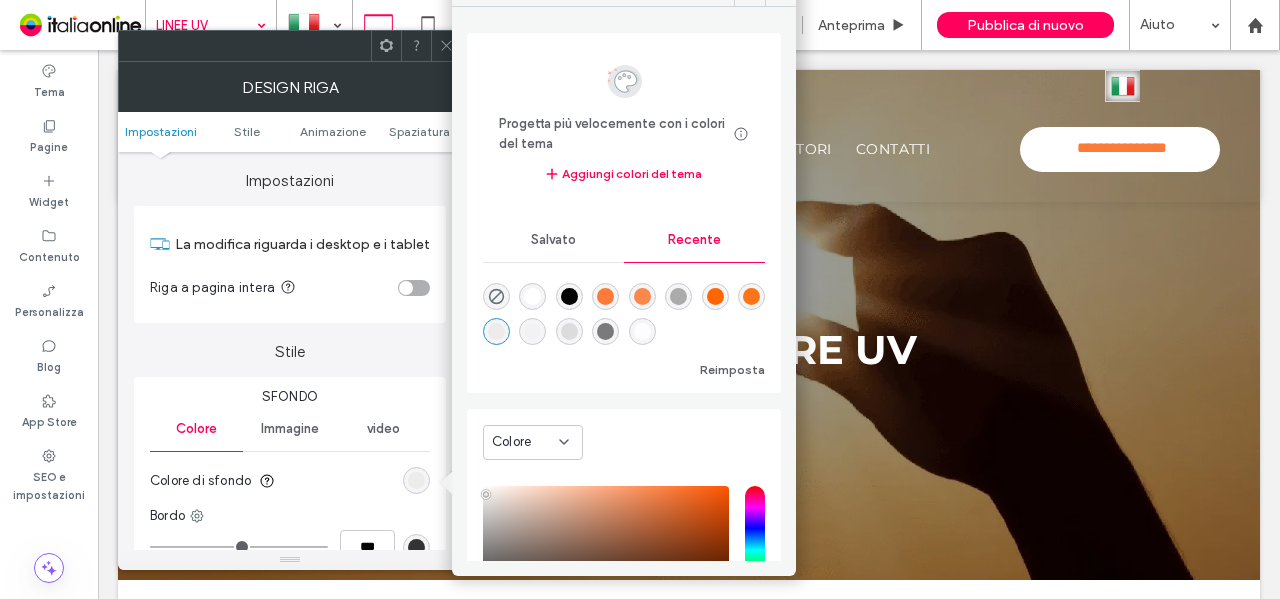 click at bounding box center [532, 296] 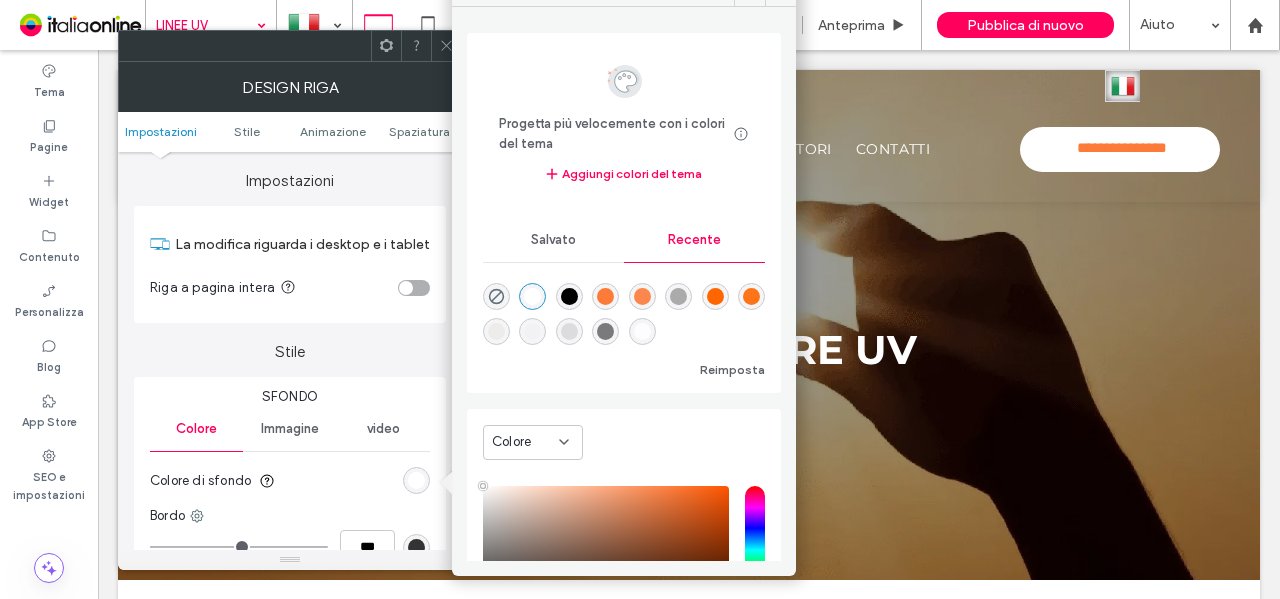 click 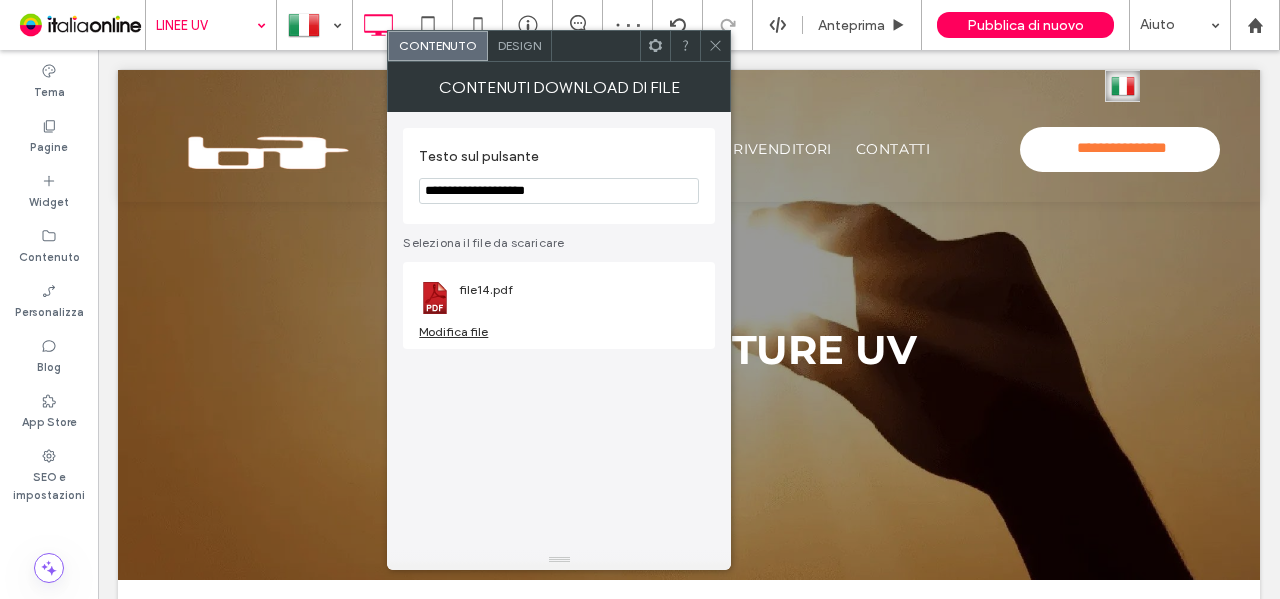 click on "Design" at bounding box center [519, 45] 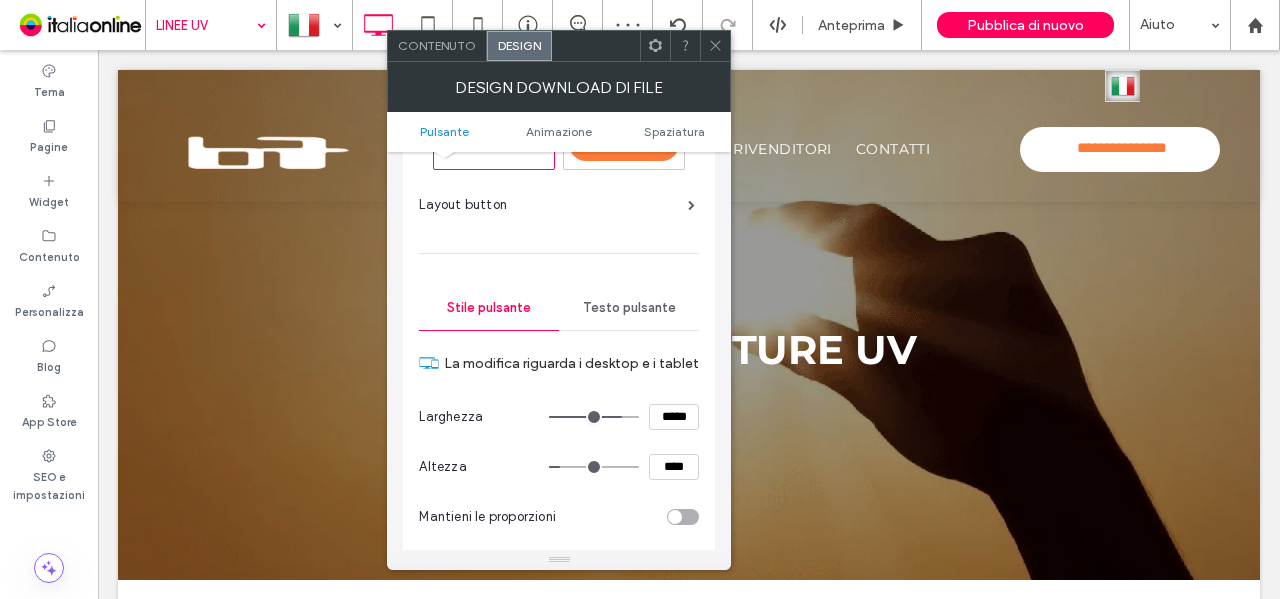 scroll, scrollTop: 200, scrollLeft: 0, axis: vertical 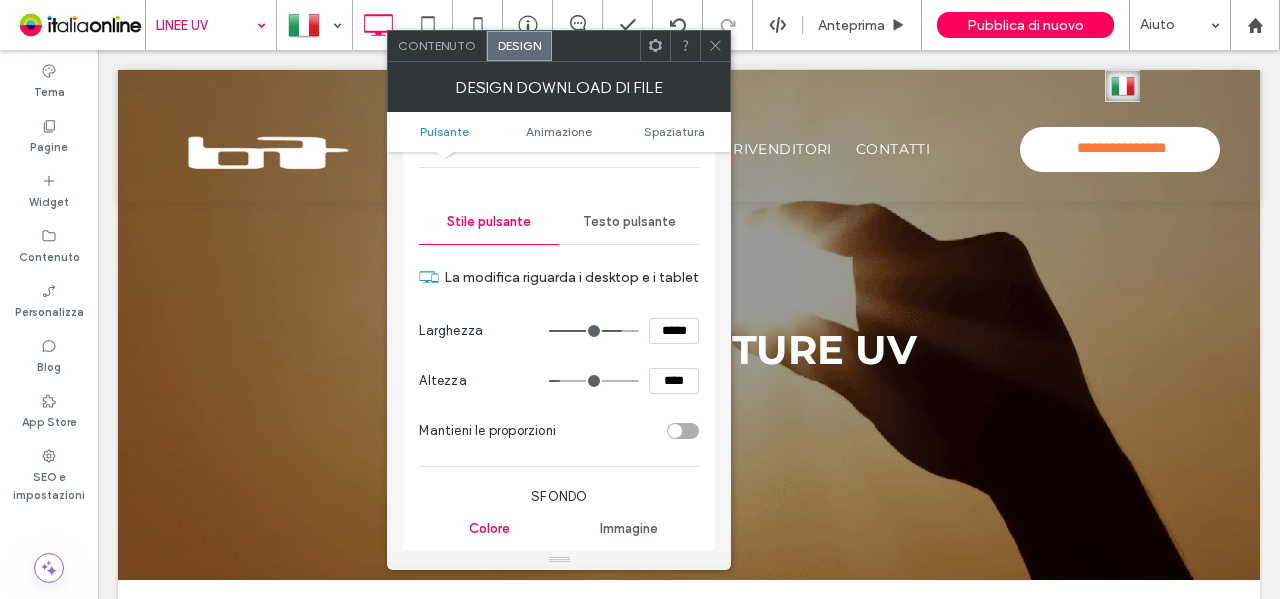 drag, startPoint x: 674, startPoint y: 380, endPoint x: 592, endPoint y: 372, distance: 82.38932 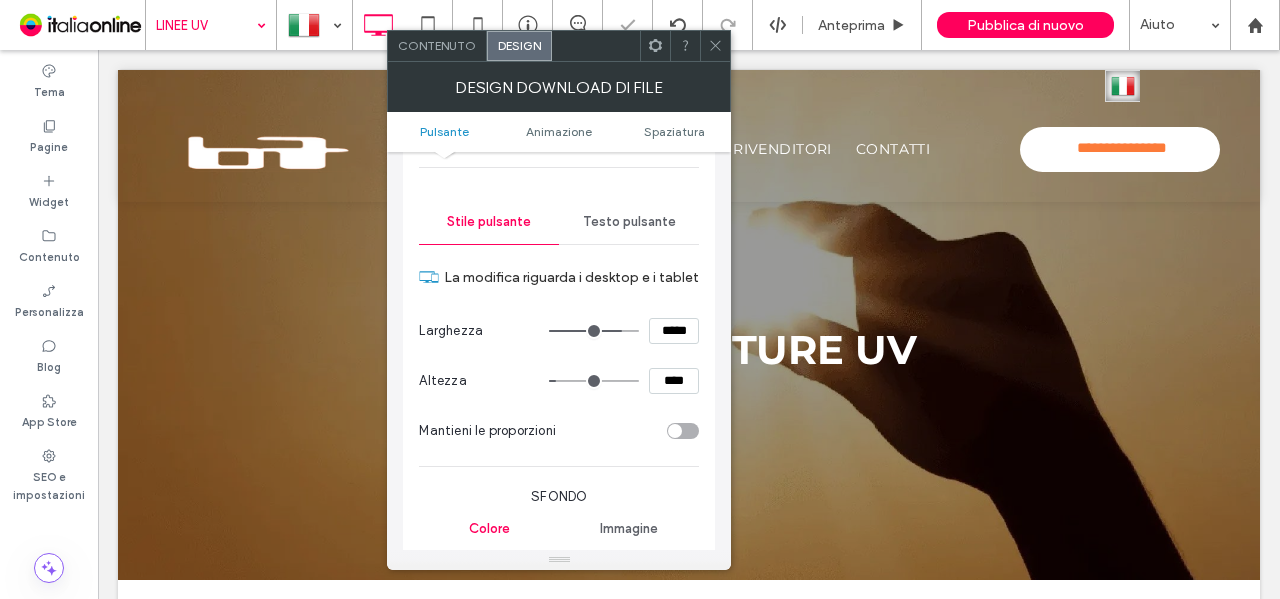scroll, scrollTop: 502, scrollLeft: 0, axis: vertical 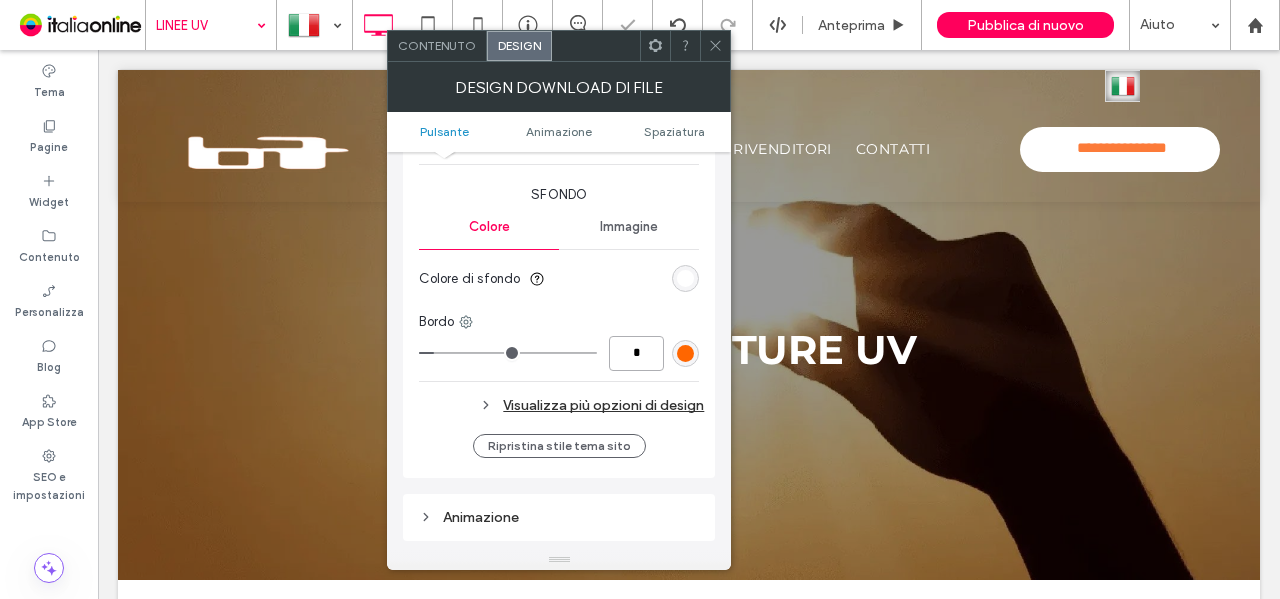 type on "*" 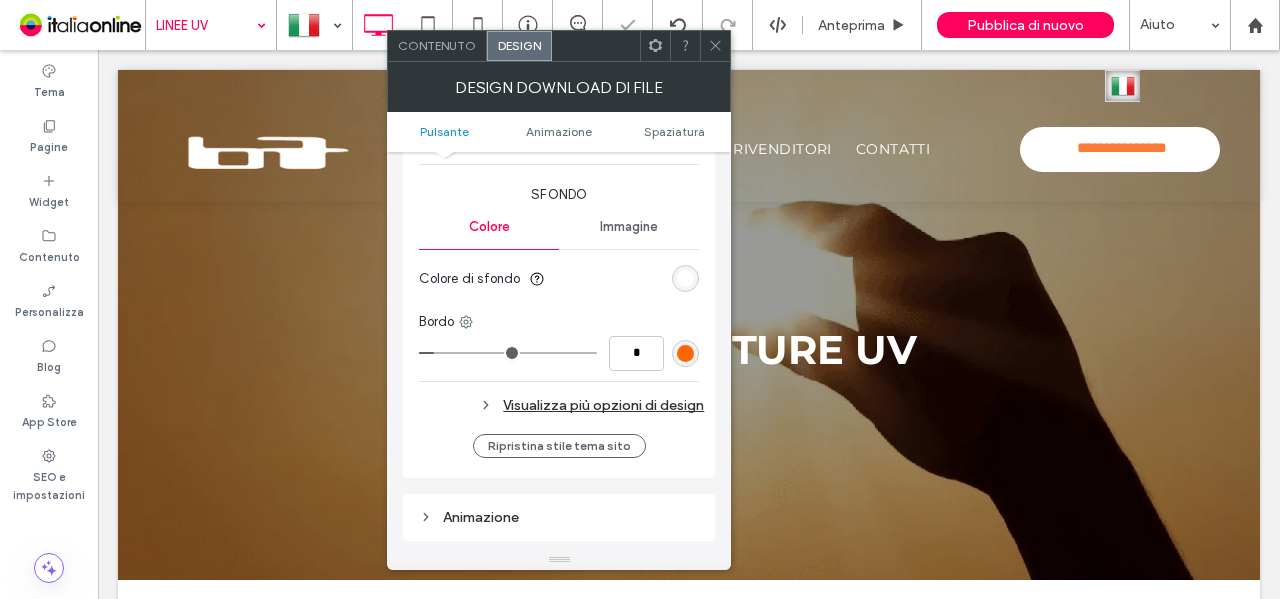 type on "*" 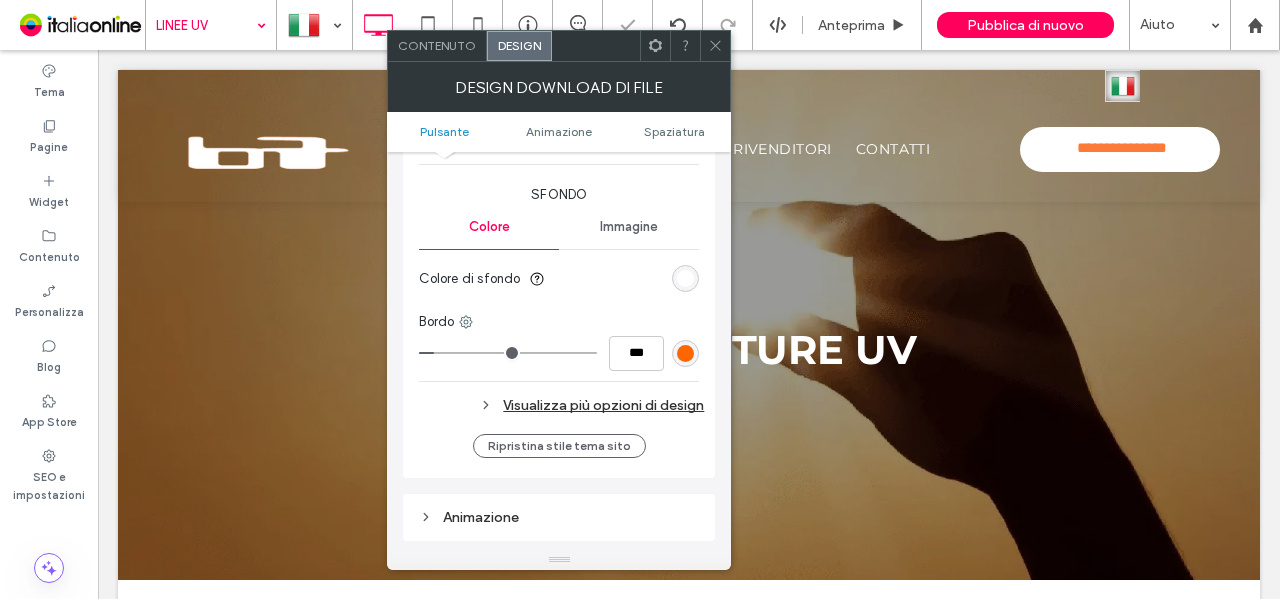 click on "Bordo" at bounding box center (559, 322) 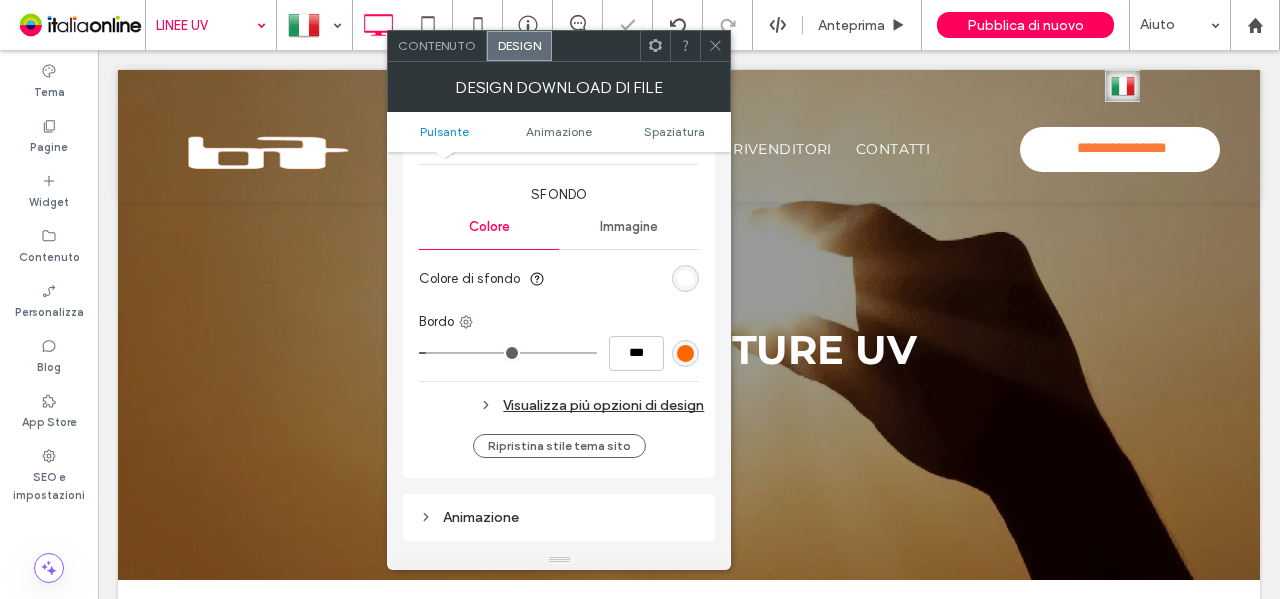 drag, startPoint x: 714, startPoint y: 39, endPoint x: 728, endPoint y: 104, distance: 66.4906 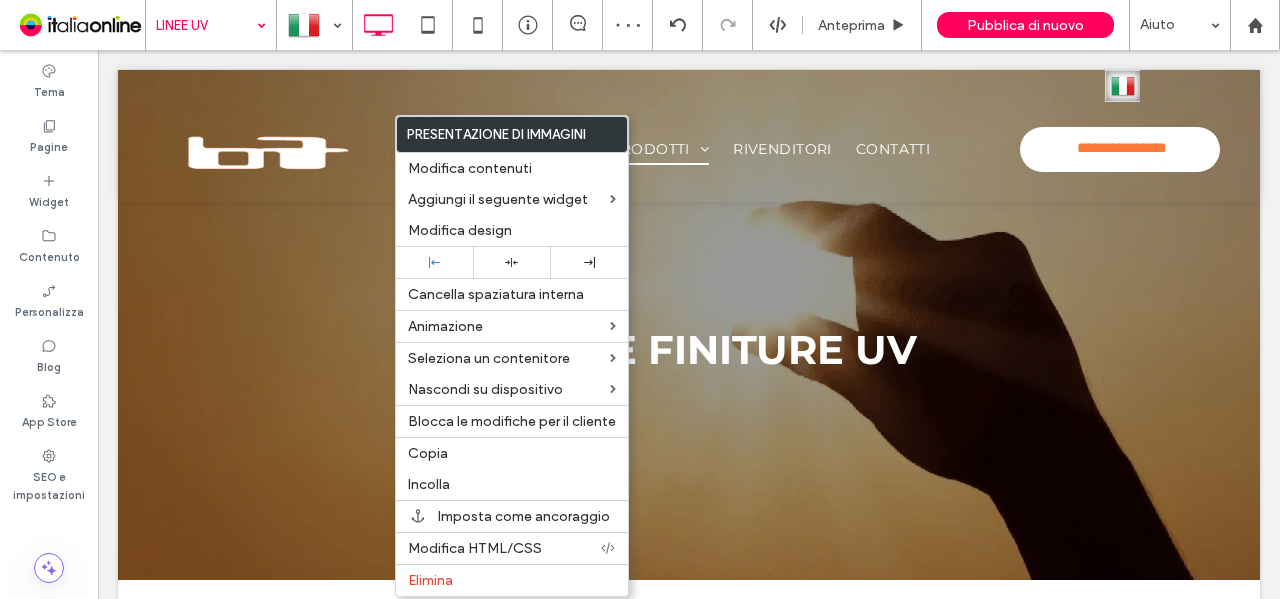 drag, startPoint x: 504, startPoint y: 249, endPoint x: 629, endPoint y: 296, distance: 133.544 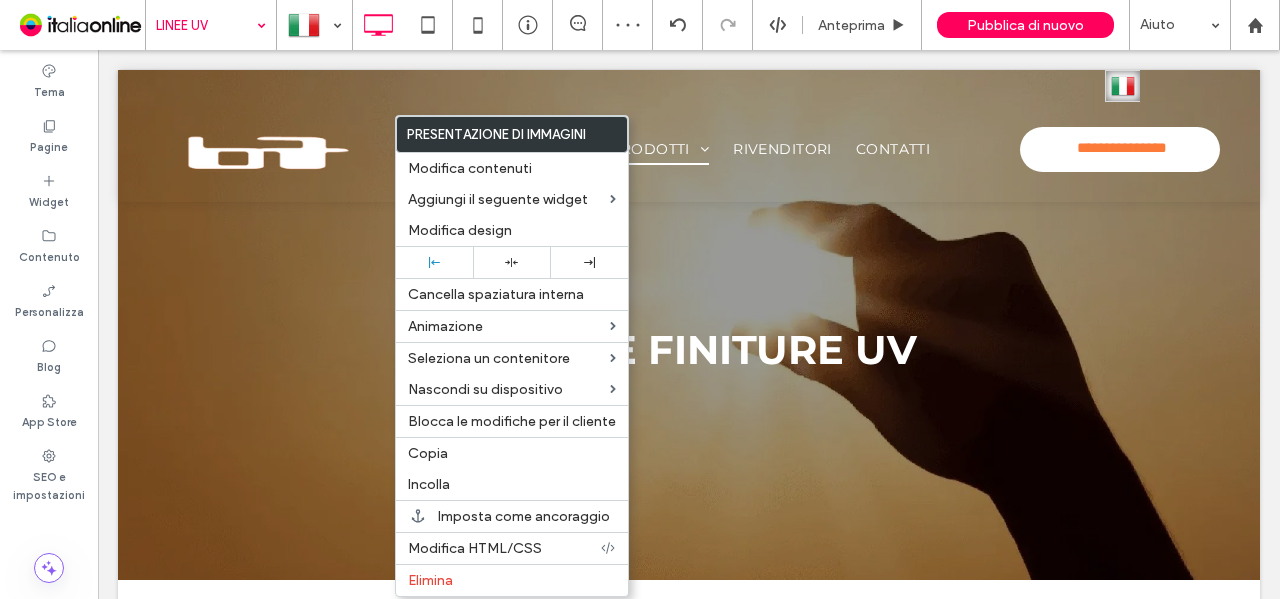 click at bounding box center [511, 262] 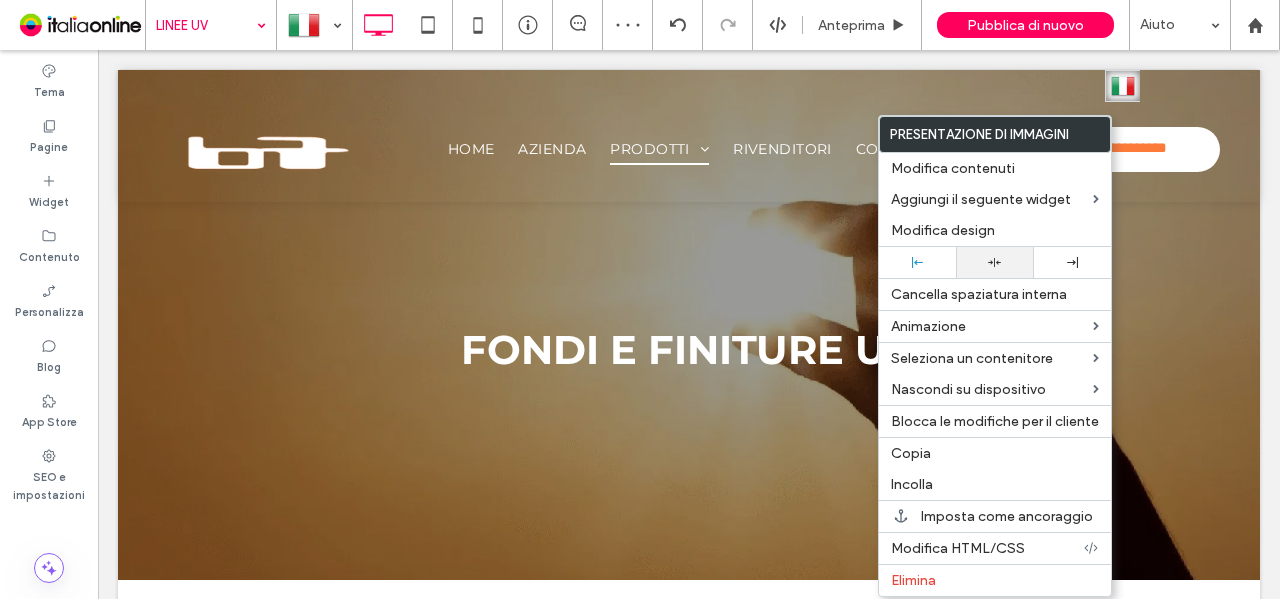 click at bounding box center (994, 262) 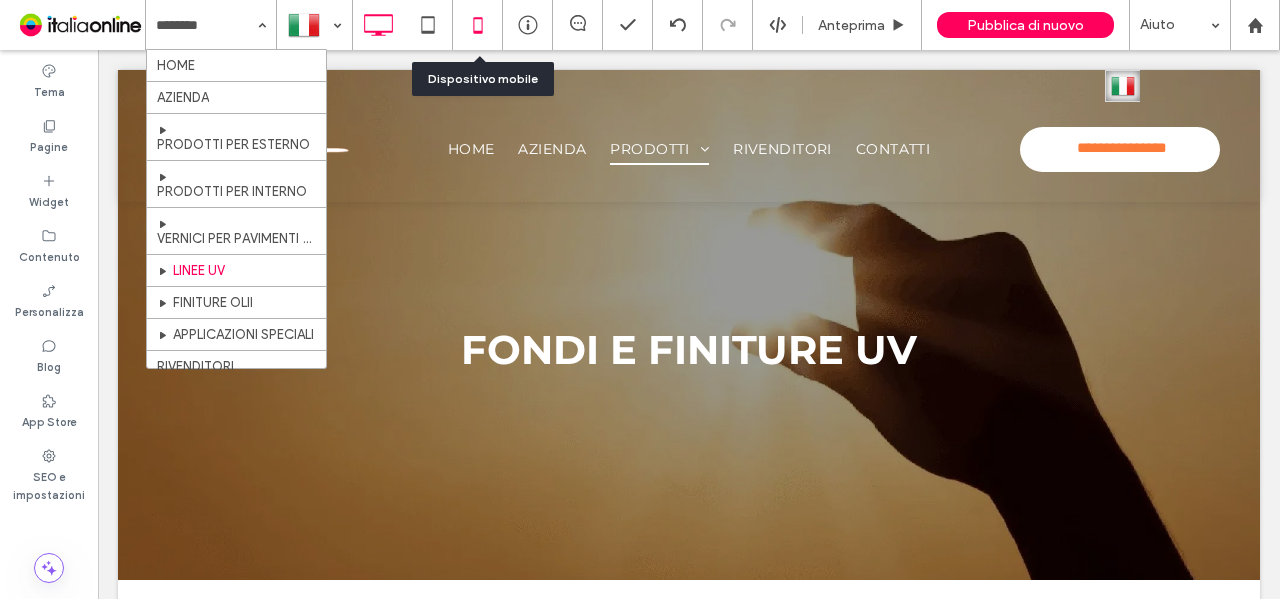 click 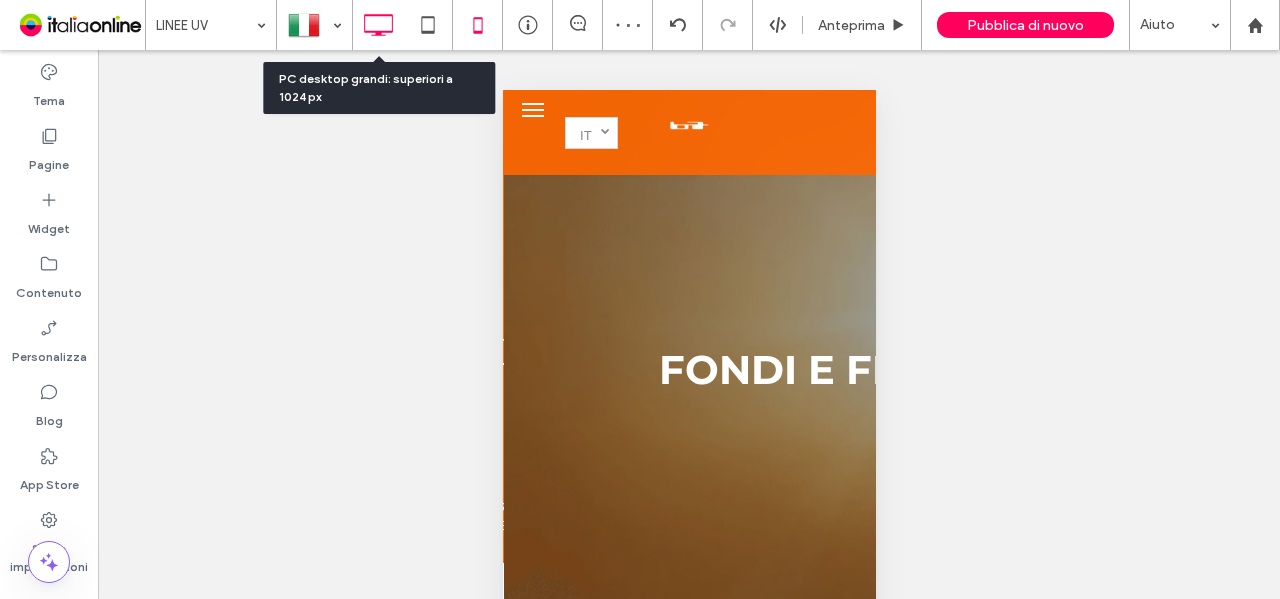 click 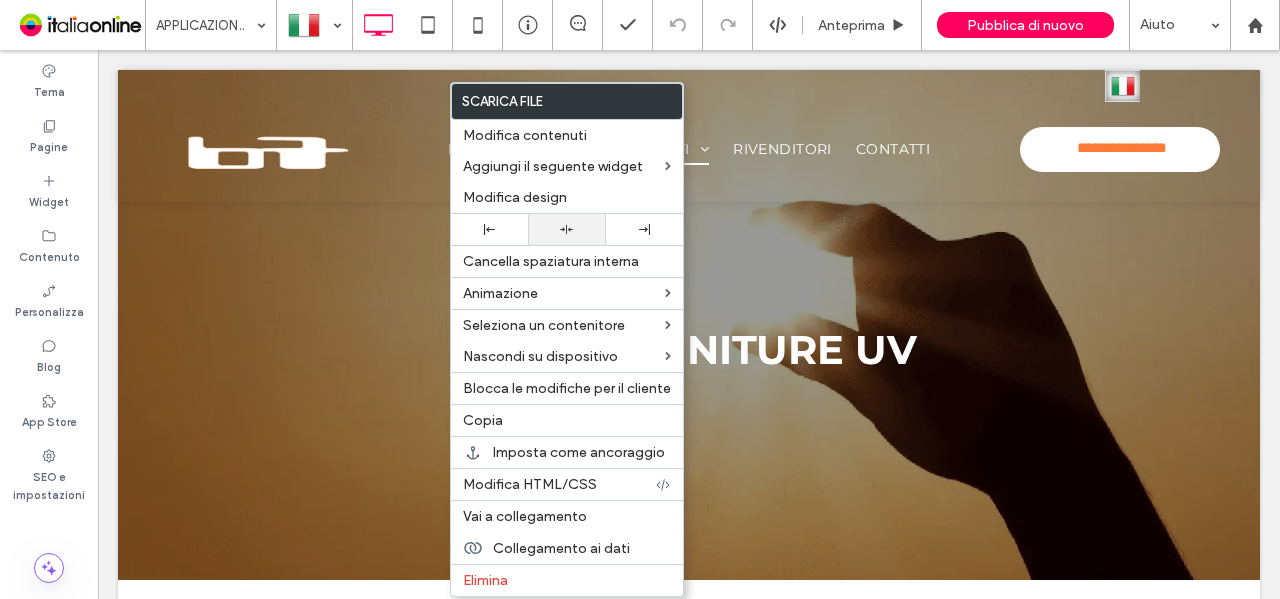 click 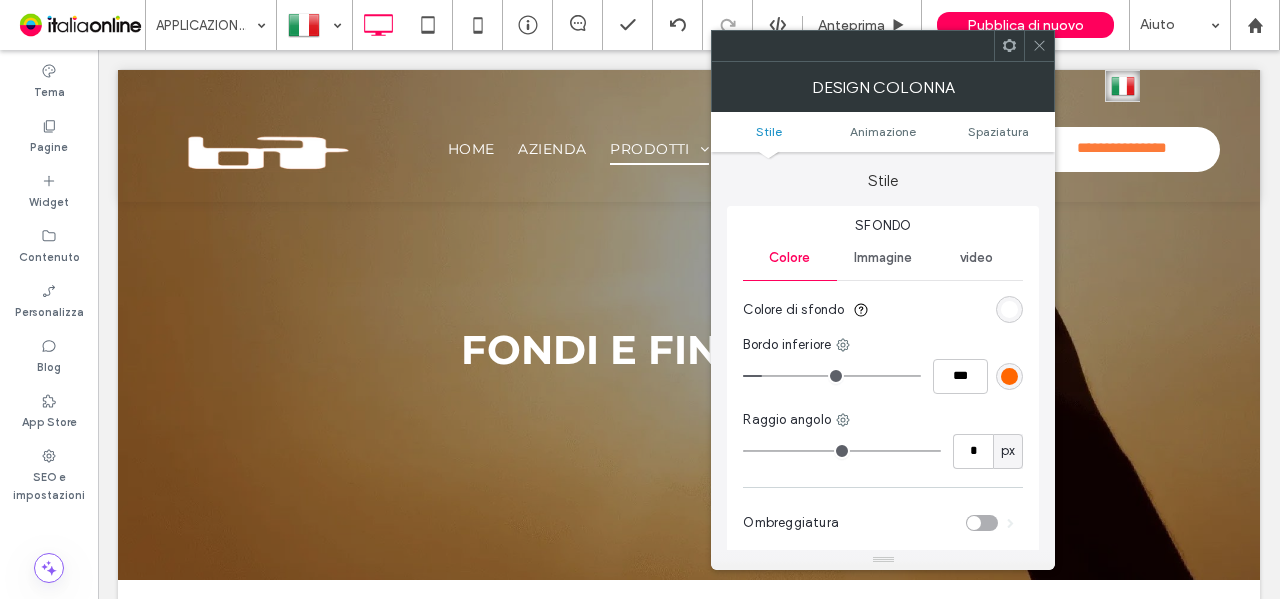 type on "*" 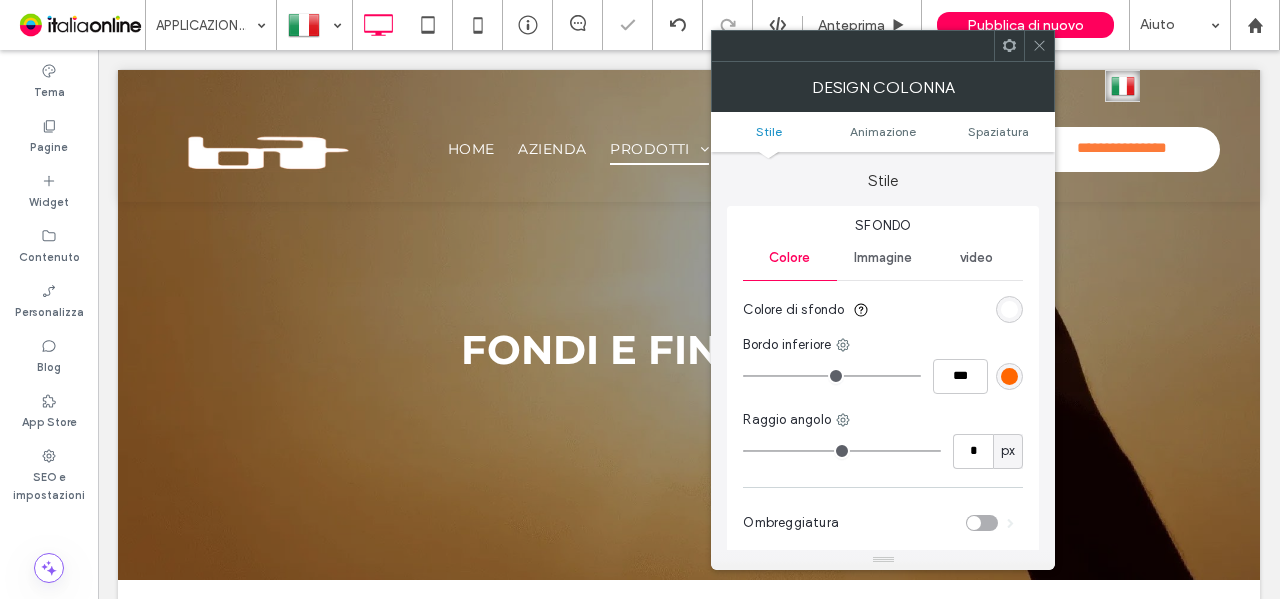 click at bounding box center (1039, 46) 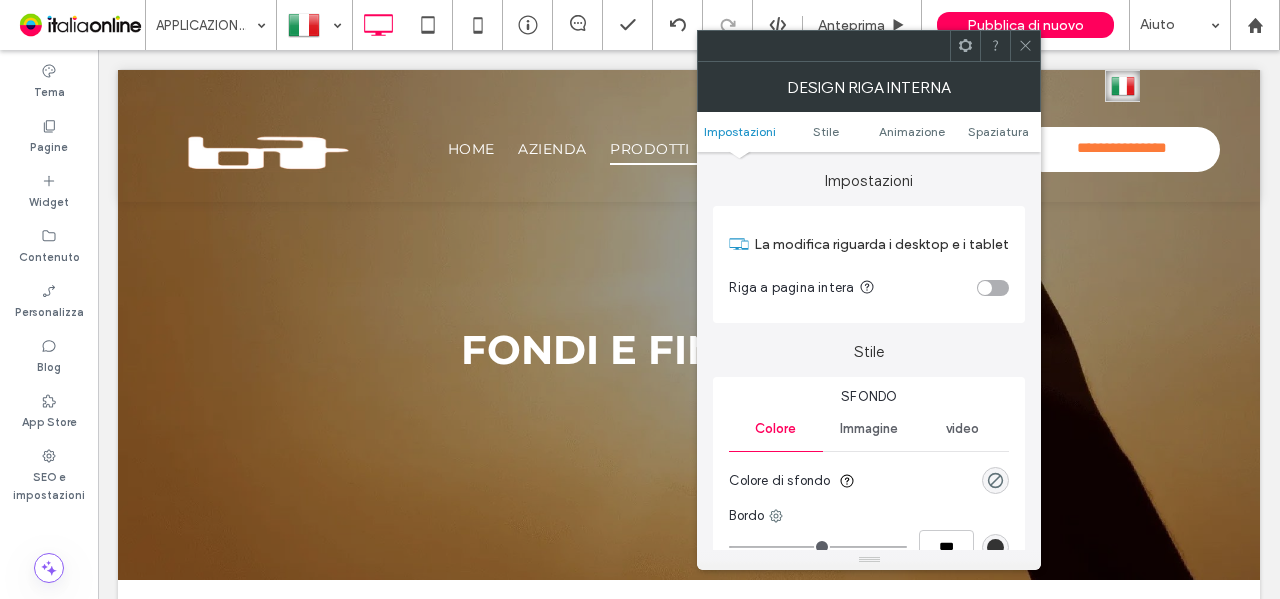 click 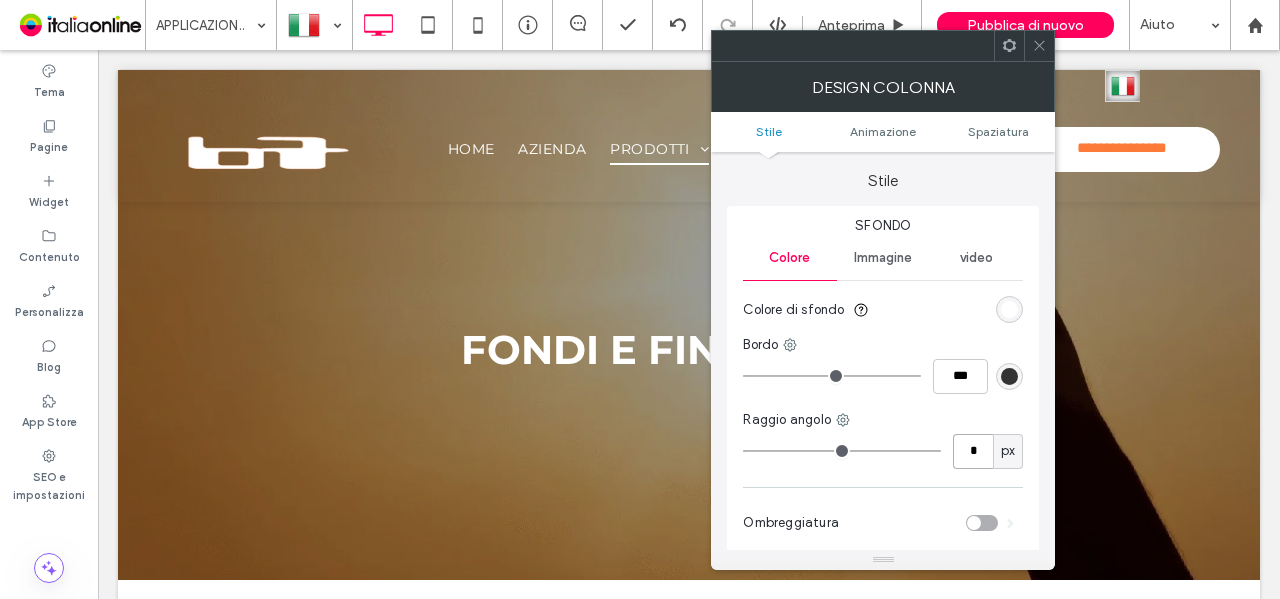click on "*" at bounding box center (973, 451) 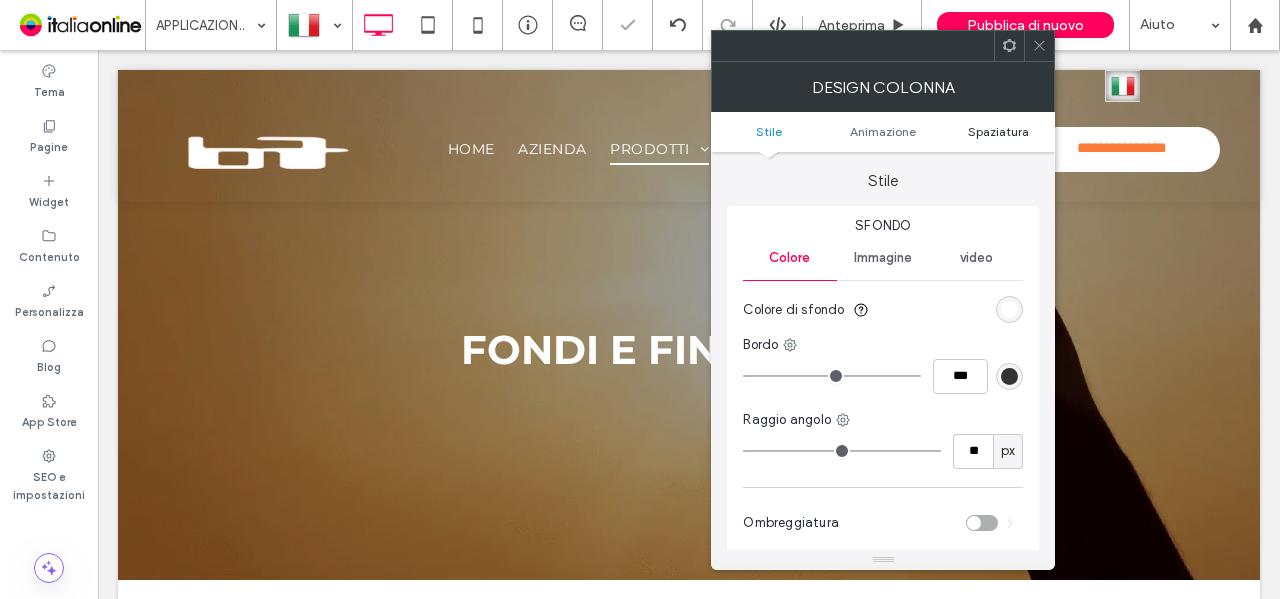 click on "Spaziatura" at bounding box center [998, 131] 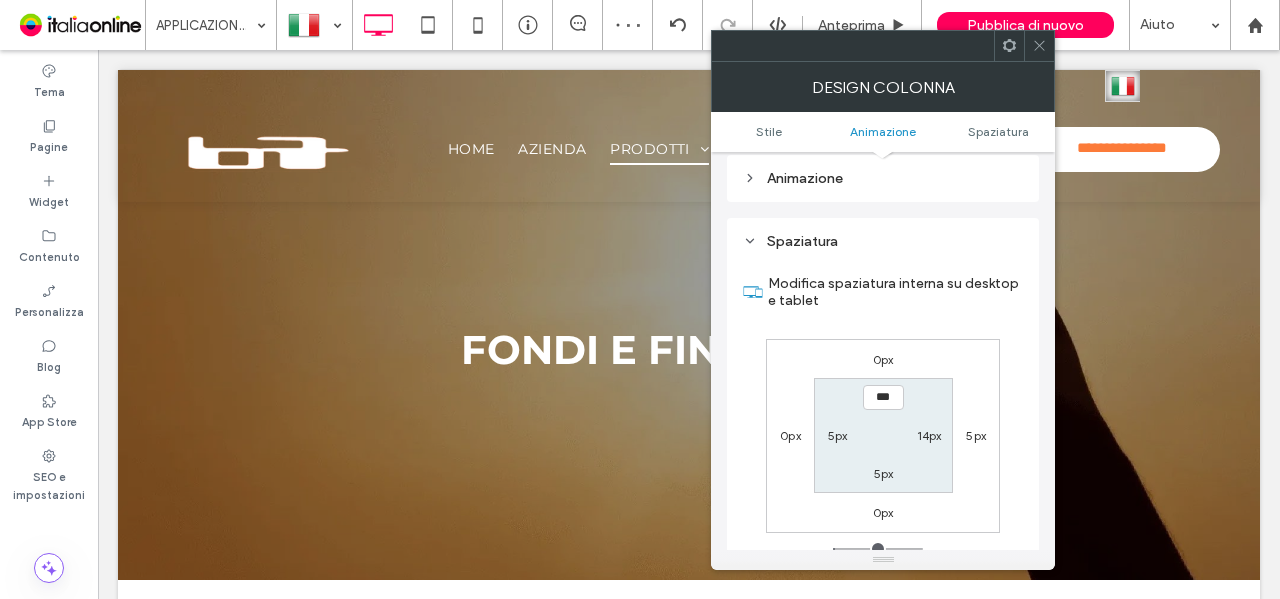 scroll, scrollTop: 469, scrollLeft: 0, axis: vertical 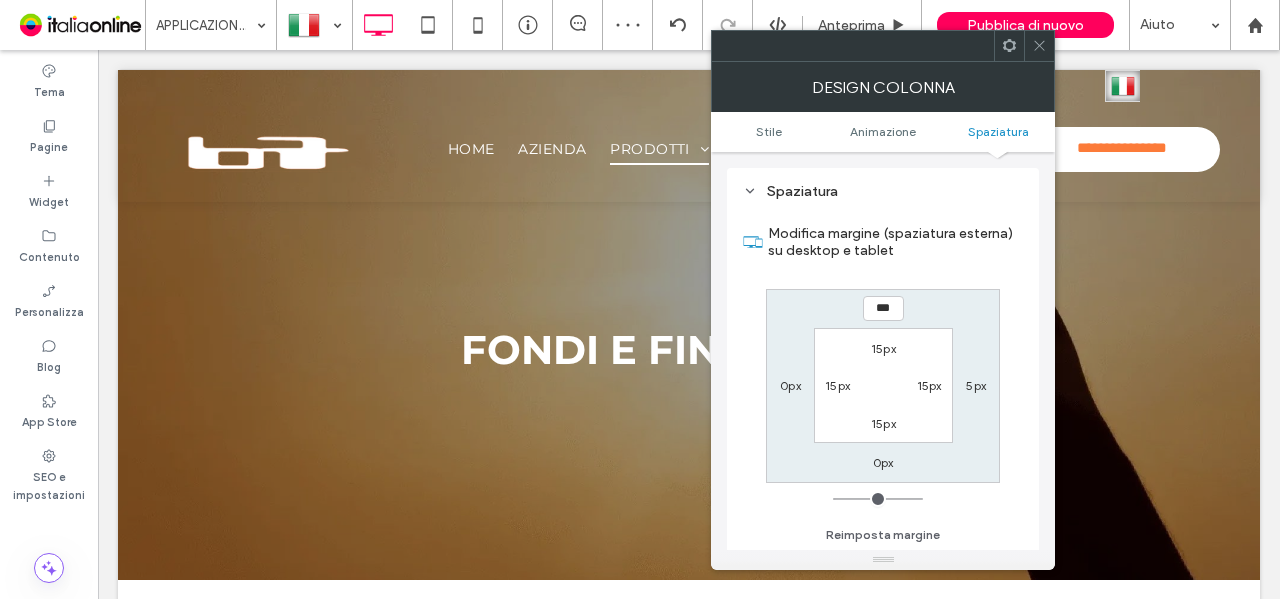 click 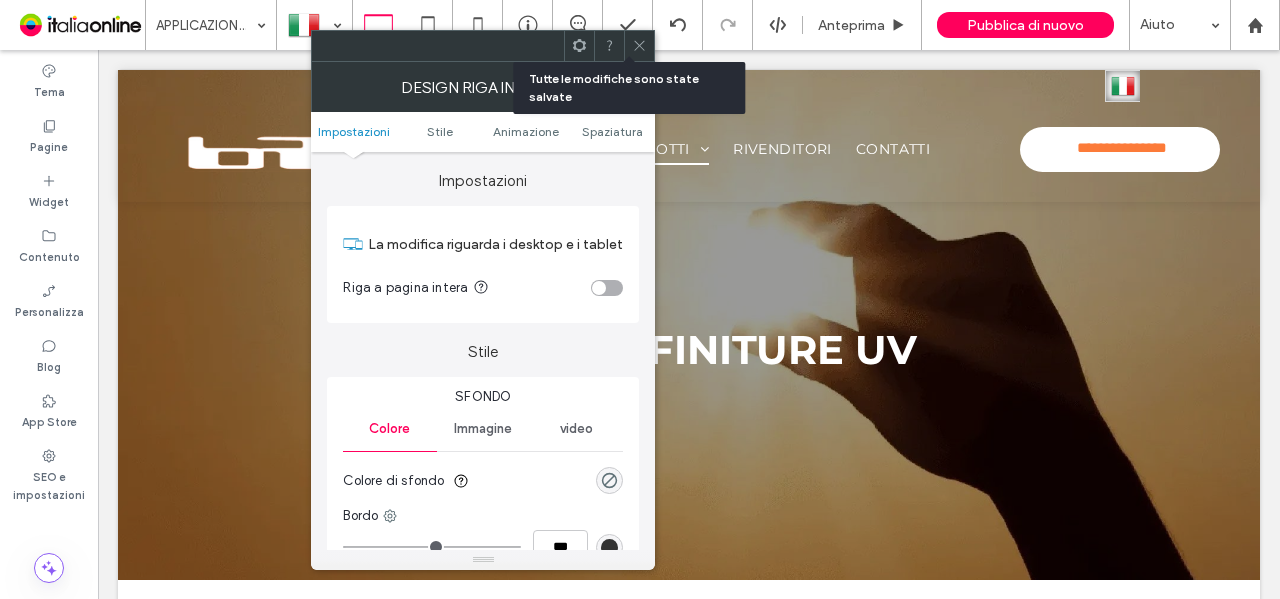 click 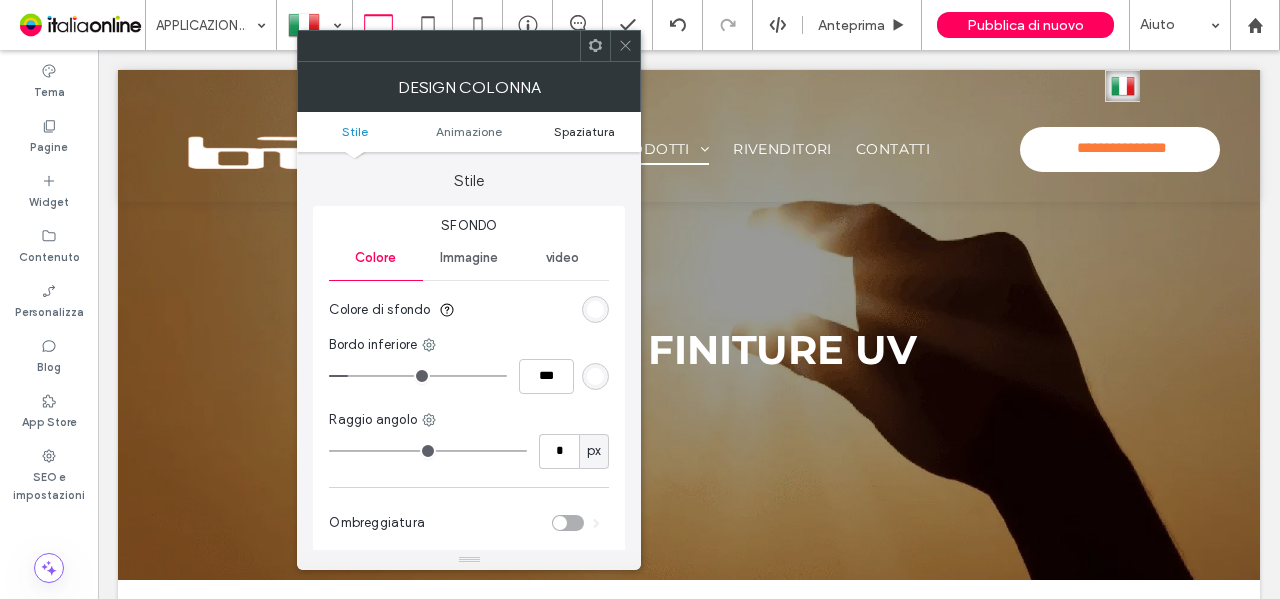 click on "Spaziatura" at bounding box center [584, 131] 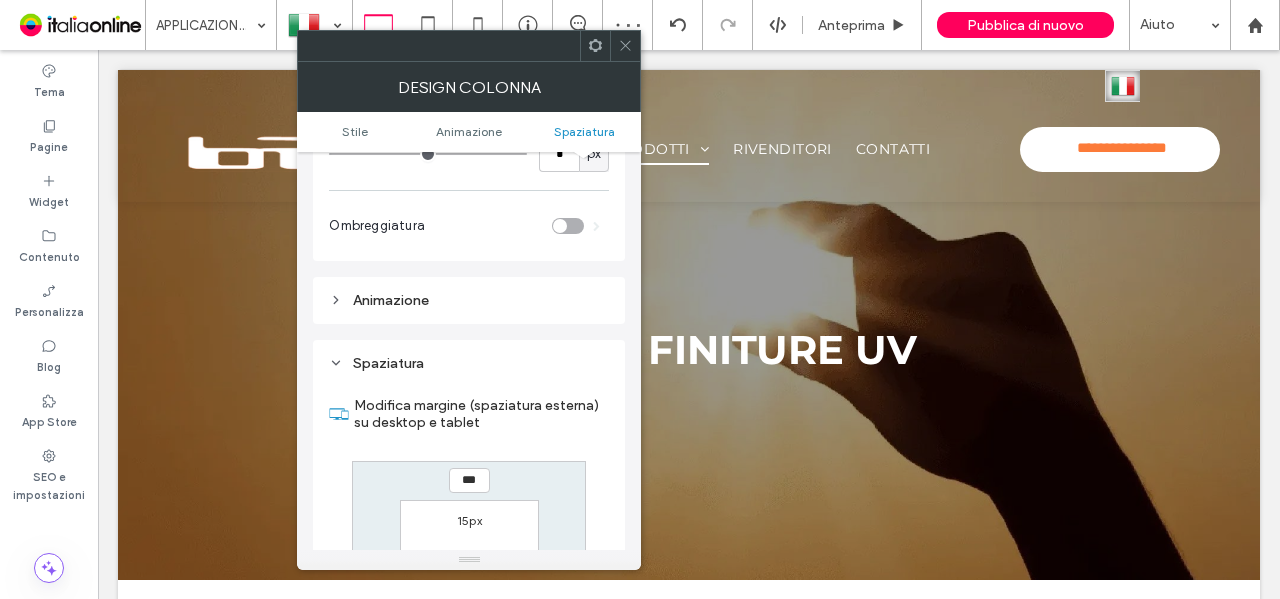 scroll, scrollTop: 100, scrollLeft: 0, axis: vertical 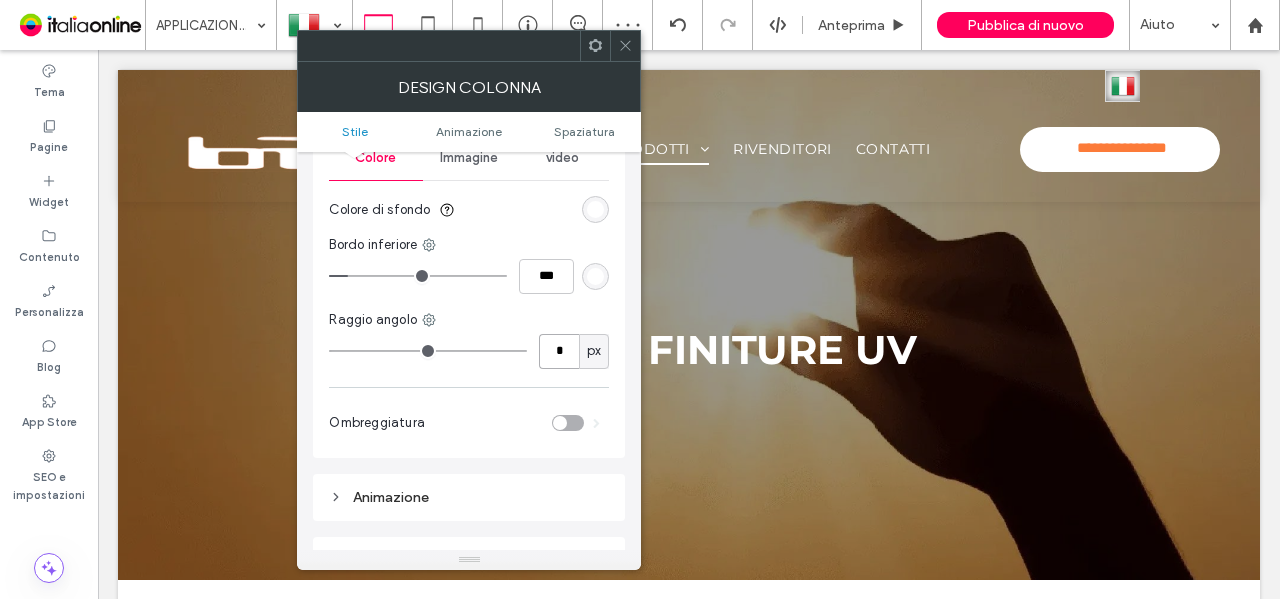 click on "*" at bounding box center [559, 351] 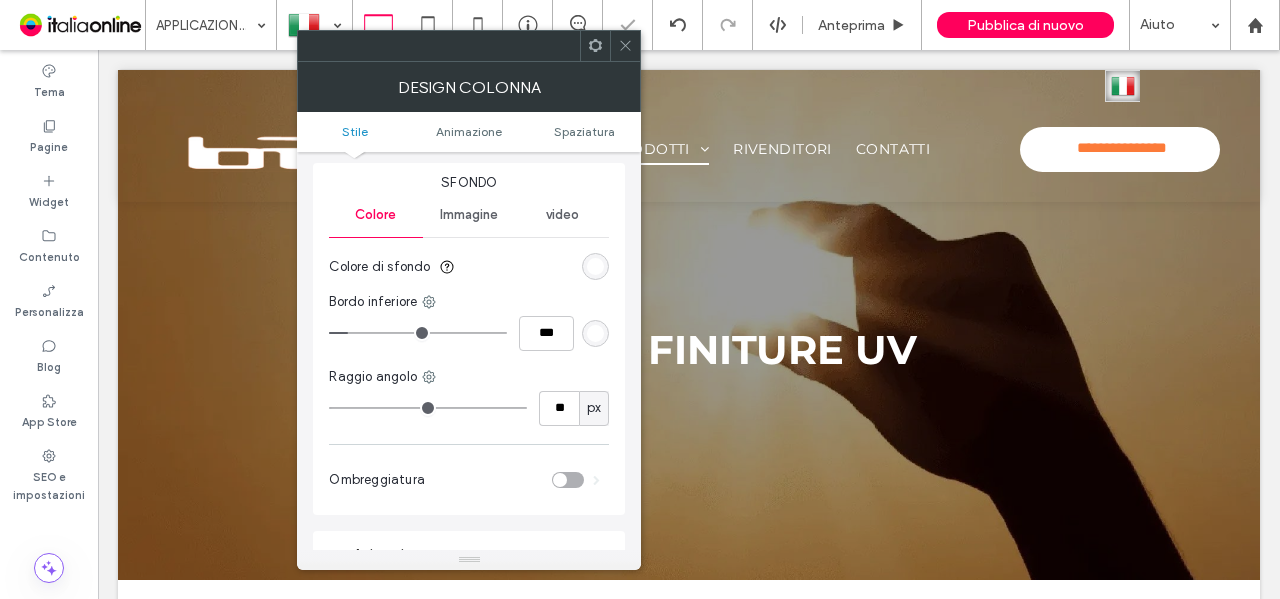 scroll, scrollTop: 25, scrollLeft: 0, axis: vertical 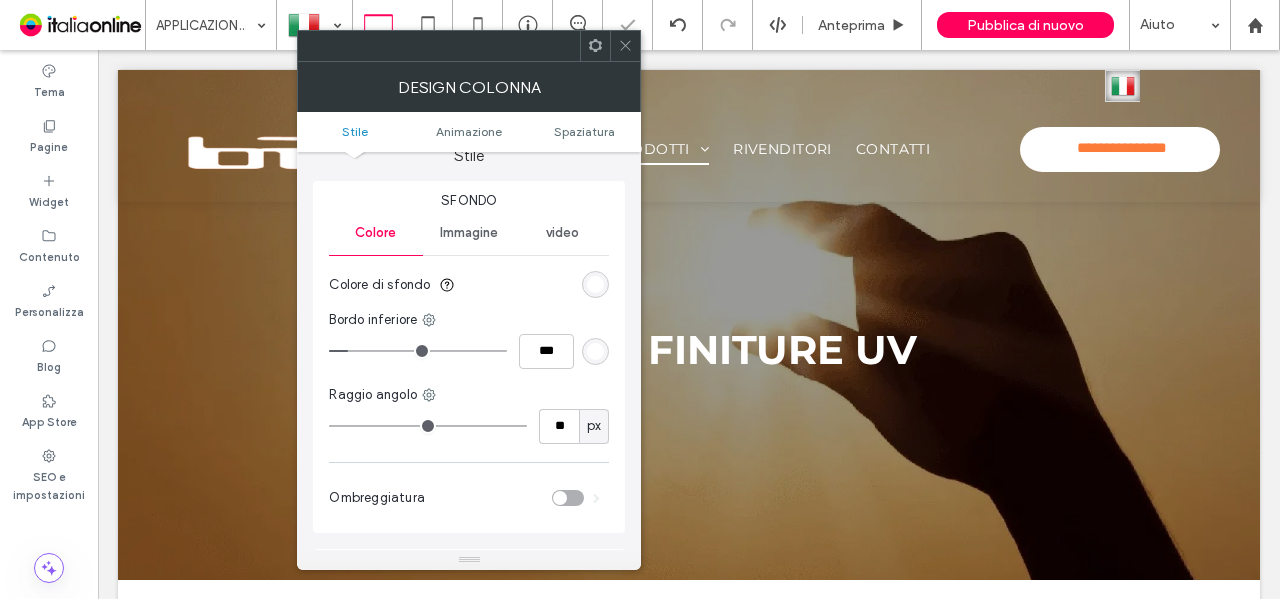 drag, startPoint x: 355, startPoint y: 352, endPoint x: 188, endPoint y: 349, distance: 167.02695 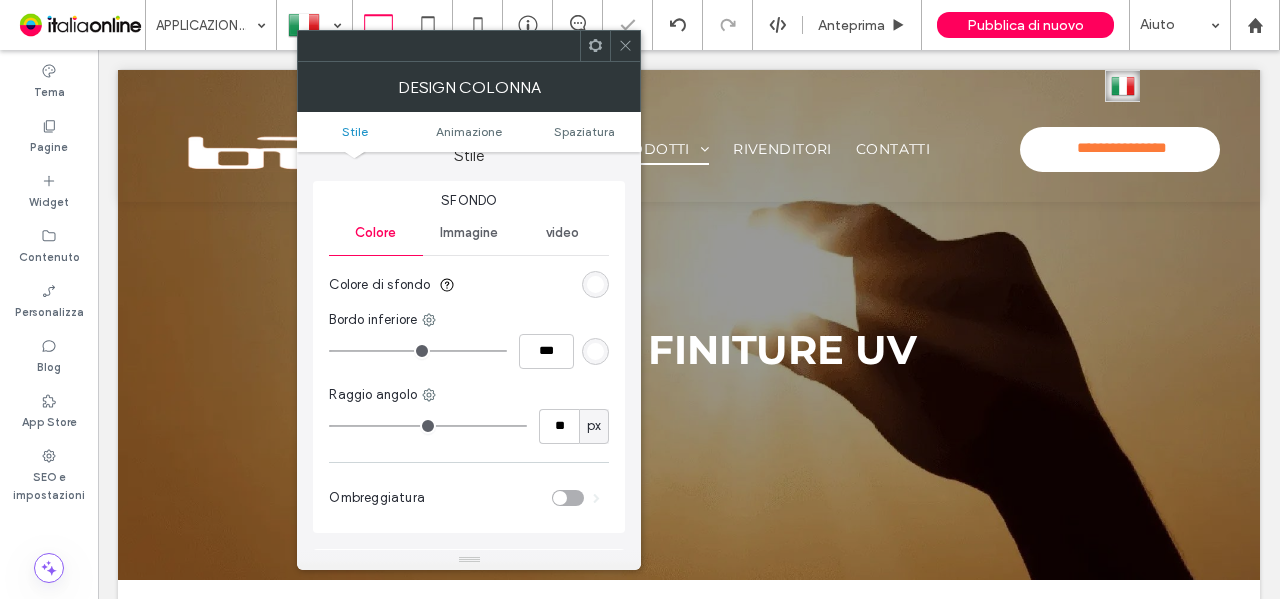 drag, startPoint x: 630, startPoint y: 44, endPoint x: 628, endPoint y: 60, distance: 16.124516 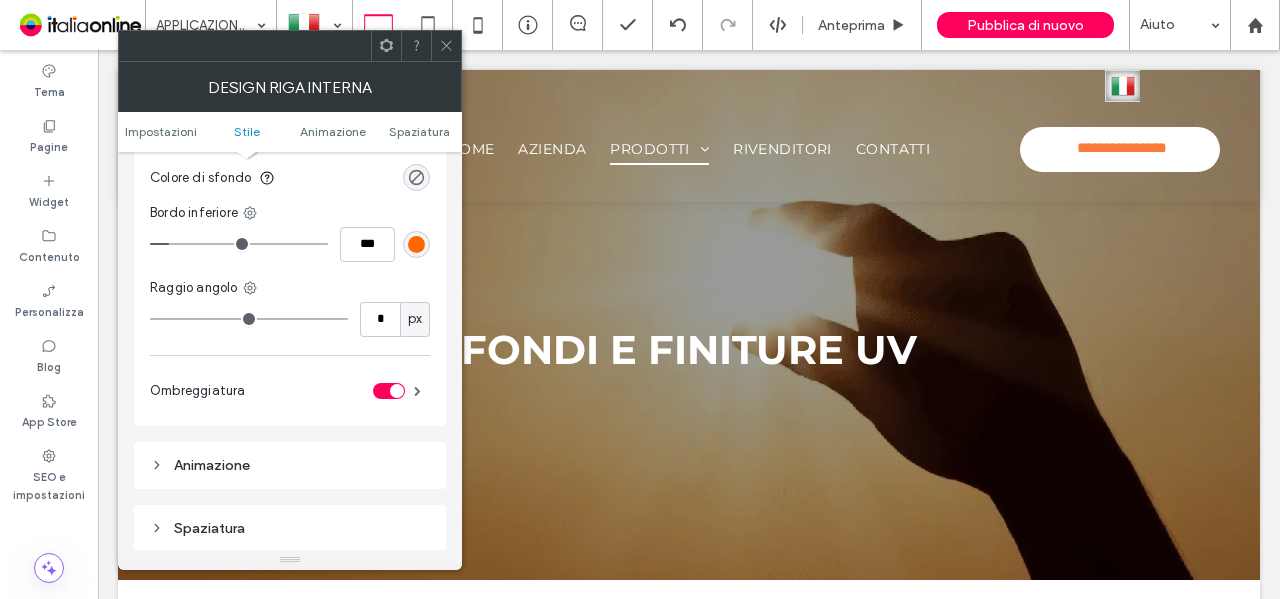 scroll, scrollTop: 400, scrollLeft: 0, axis: vertical 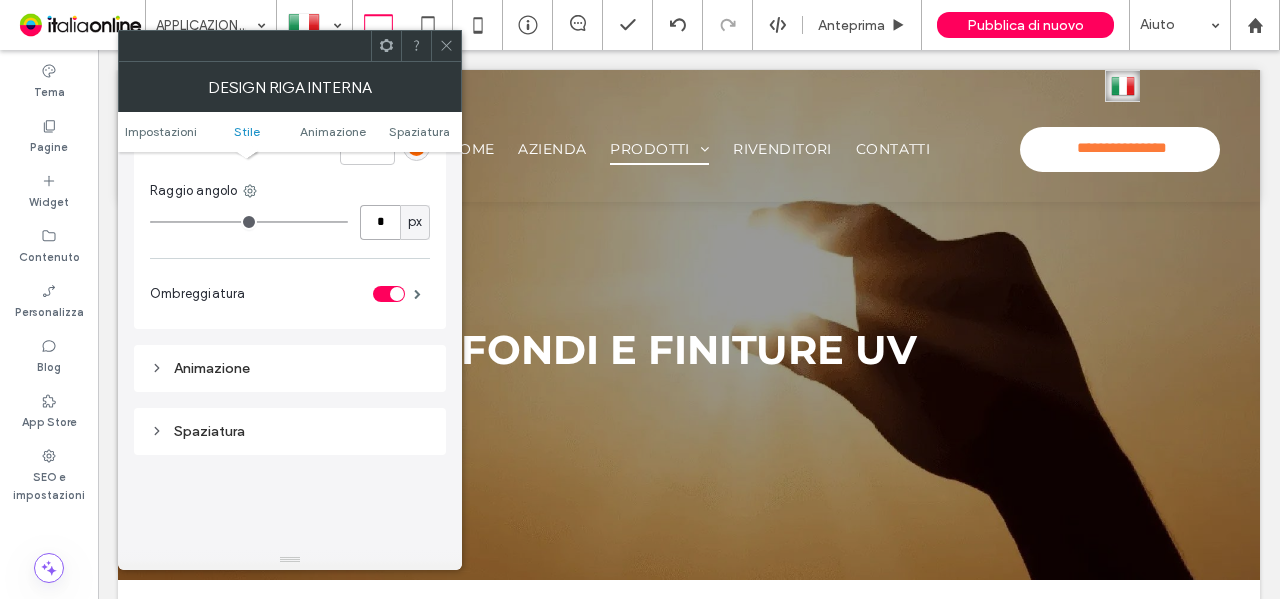 click on "*" at bounding box center (380, 222) 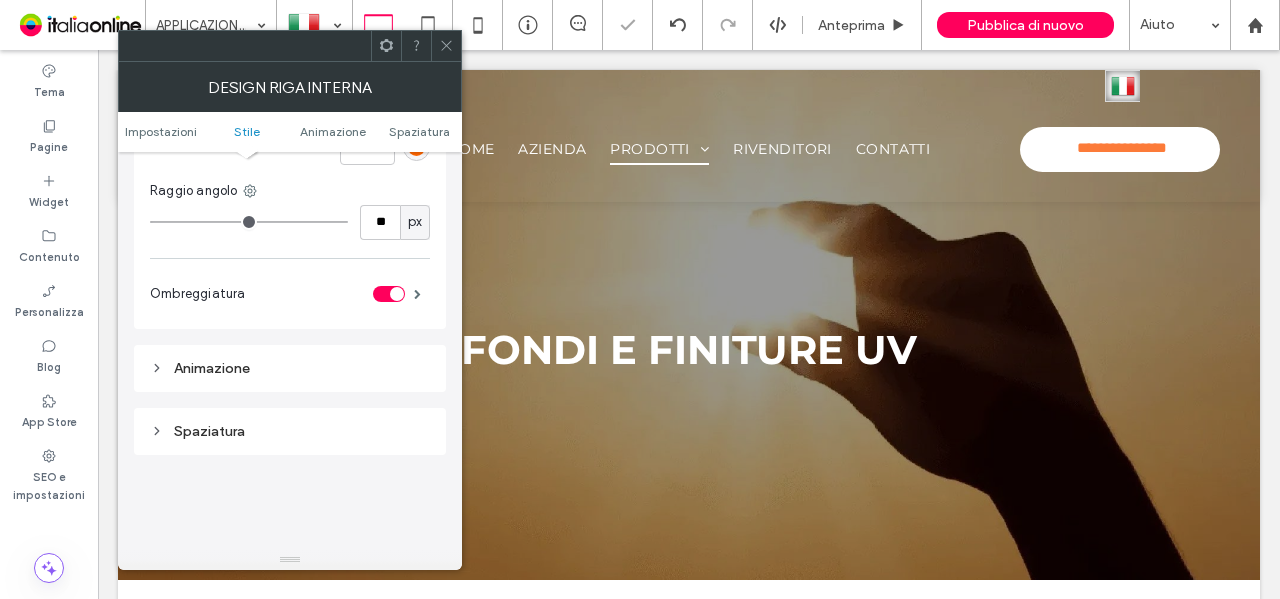 click on "Raggio angolo" at bounding box center (290, 191) 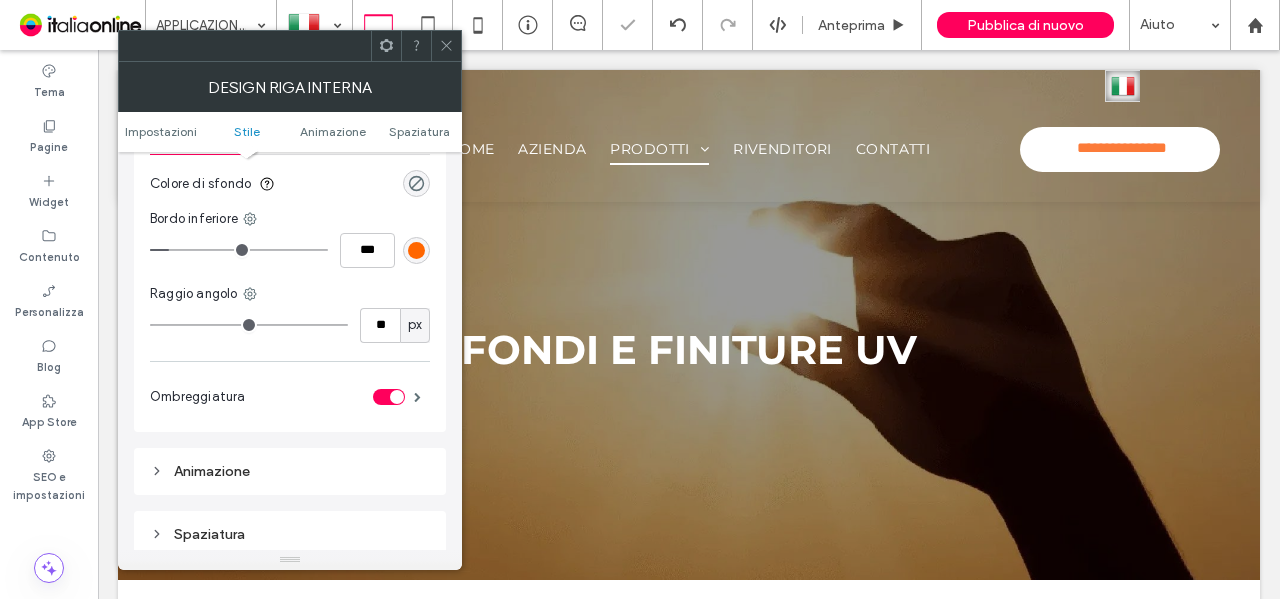 scroll, scrollTop: 200, scrollLeft: 0, axis: vertical 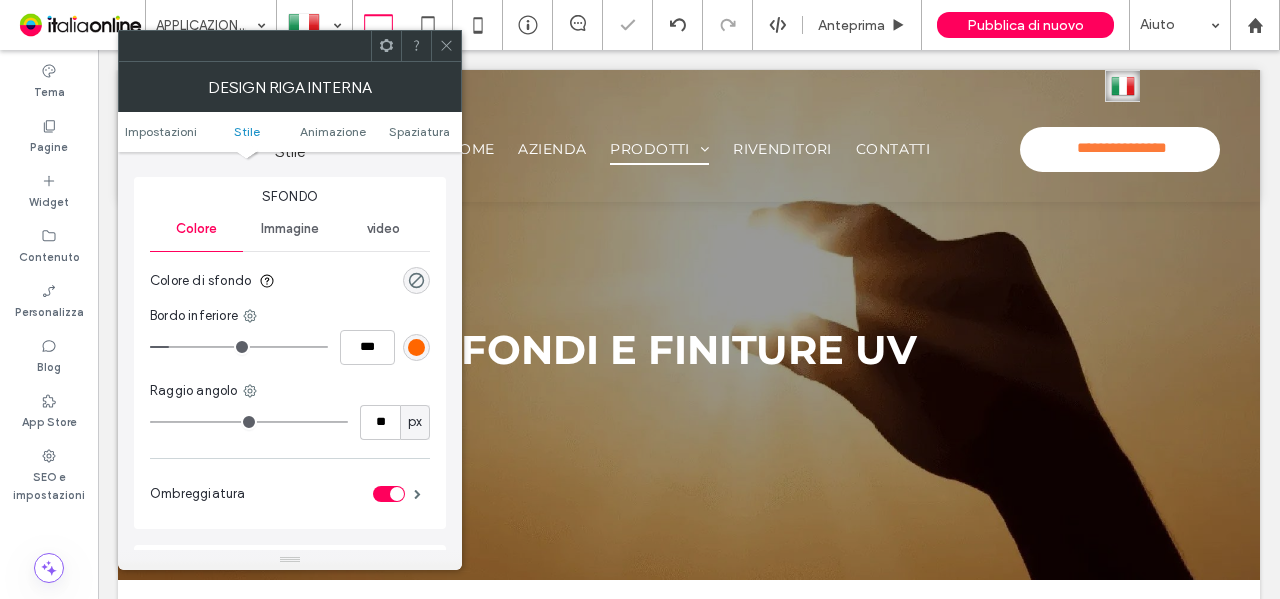 drag, startPoint x: 180, startPoint y: 345, endPoint x: 148, endPoint y: 329, distance: 35.77709 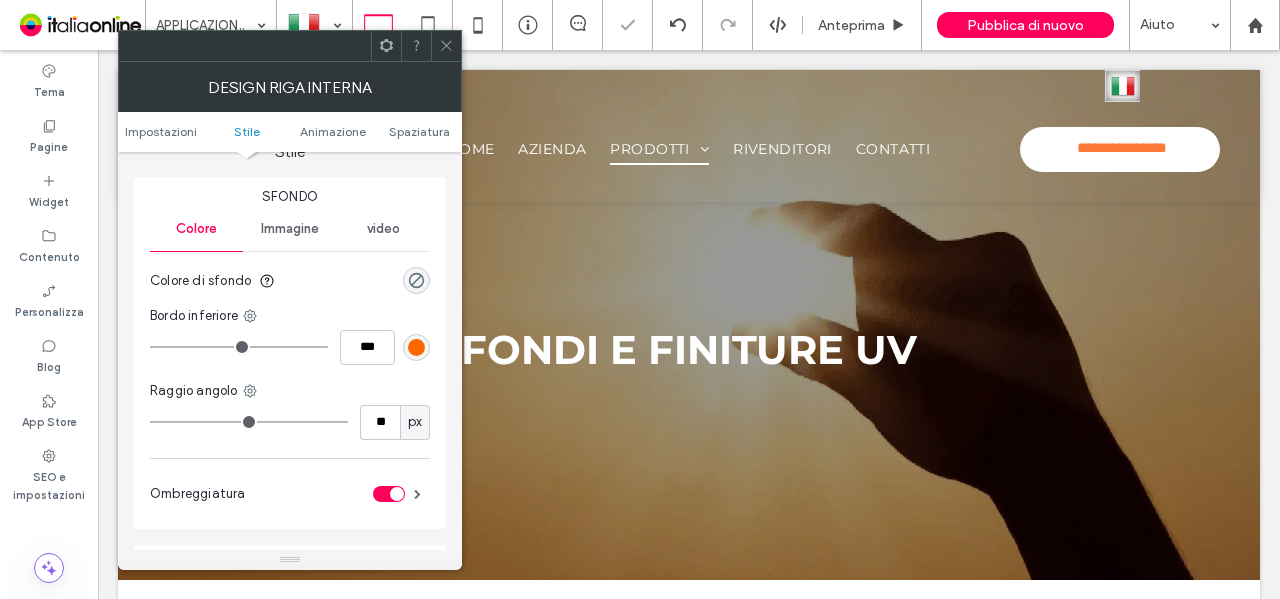 click 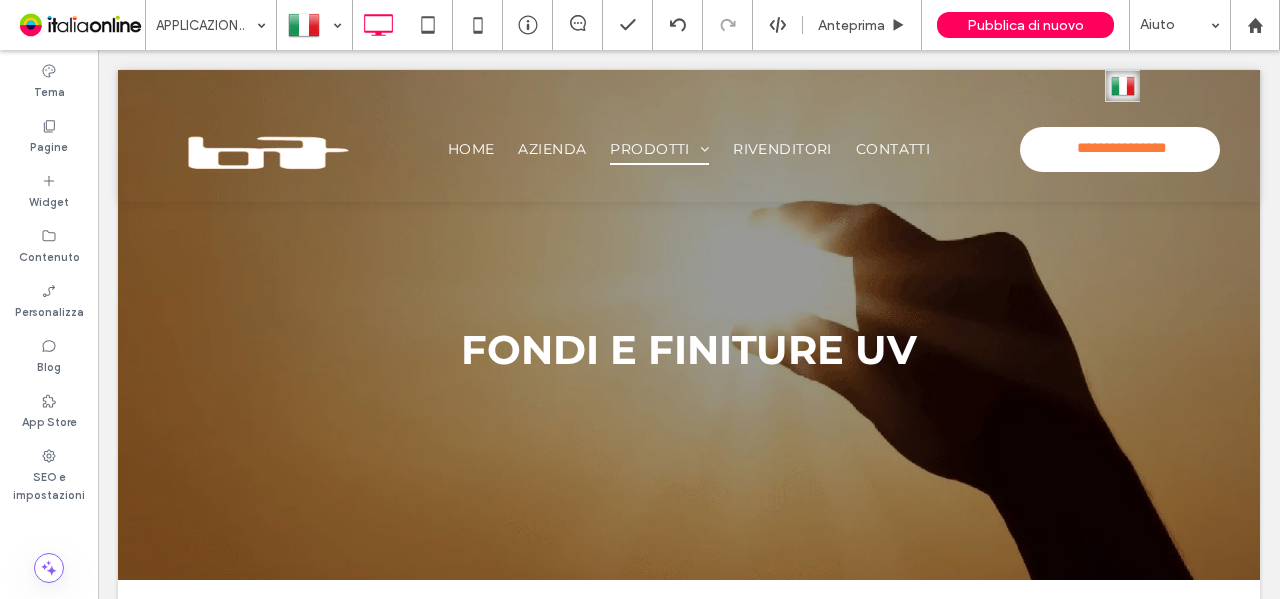 drag, startPoint x: 236, startPoint y: 35, endPoint x: 228, endPoint y: 45, distance: 12.806249 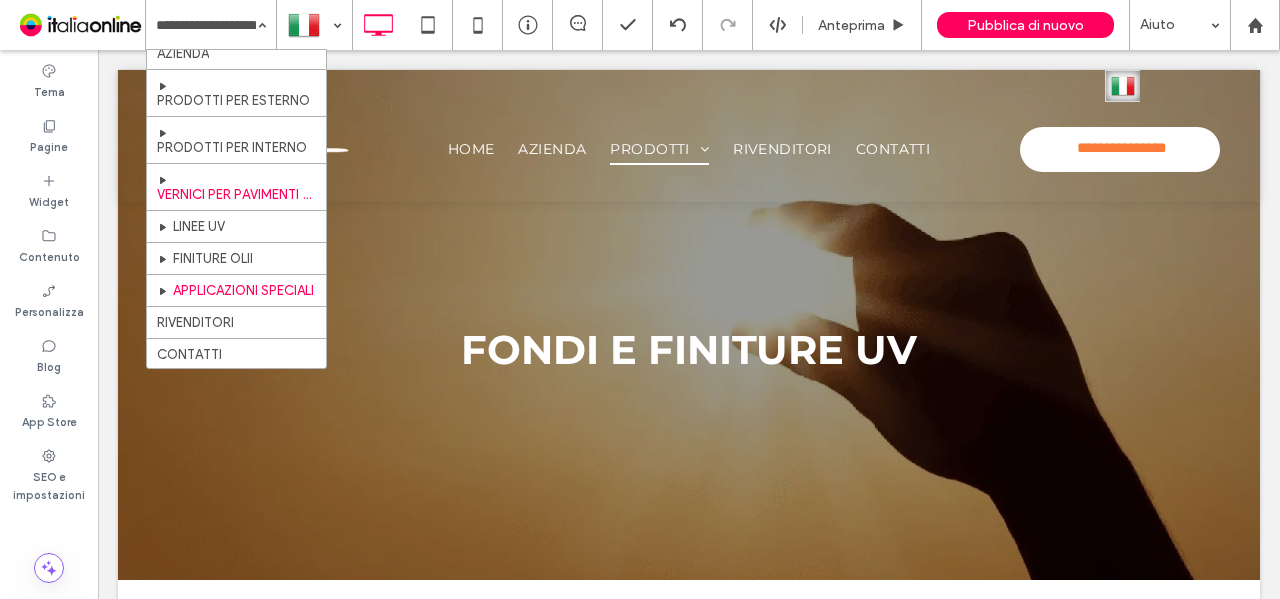 scroll, scrollTop: 70, scrollLeft: 0, axis: vertical 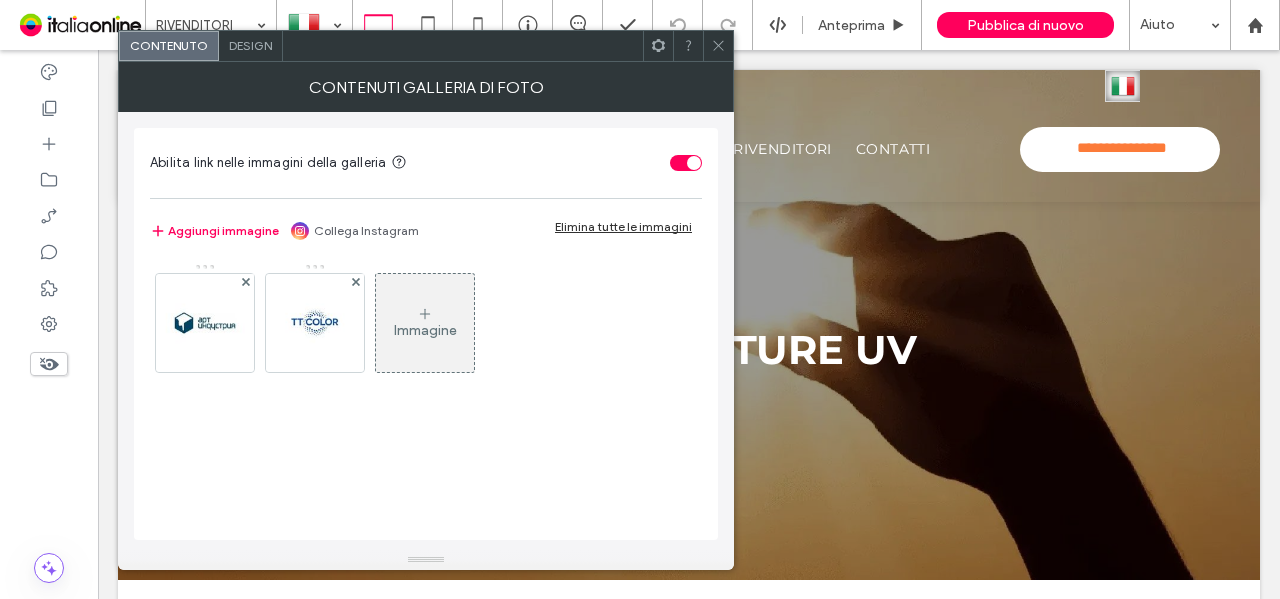 click on "Design" at bounding box center (251, 46) 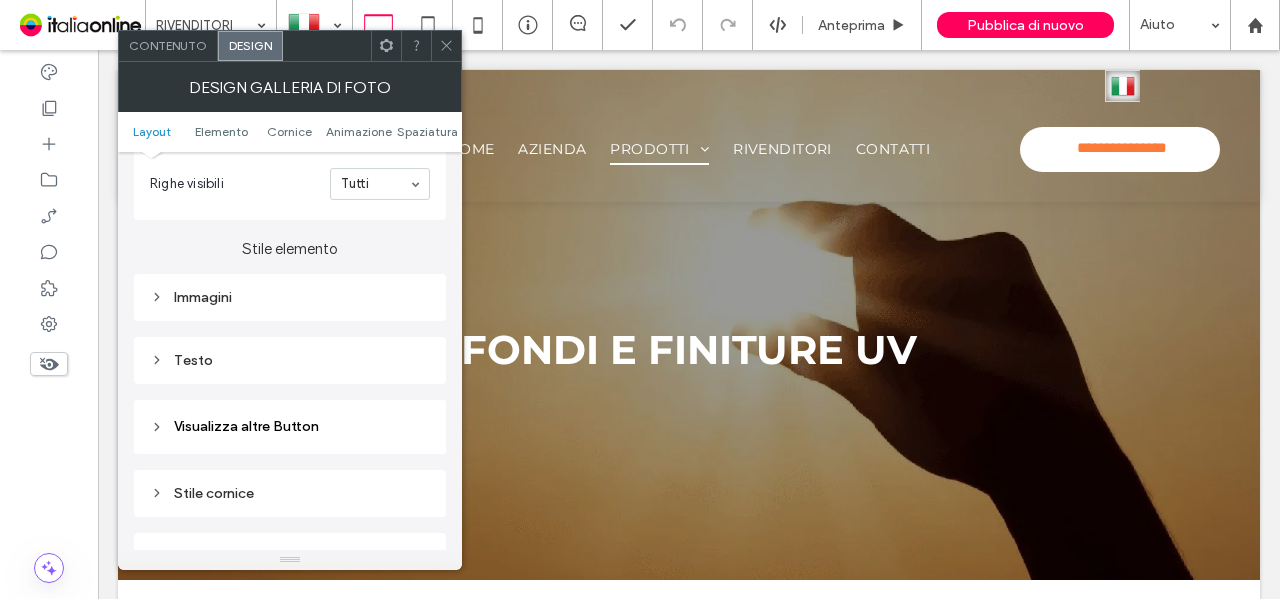 click on "Immagini" at bounding box center (290, 297) 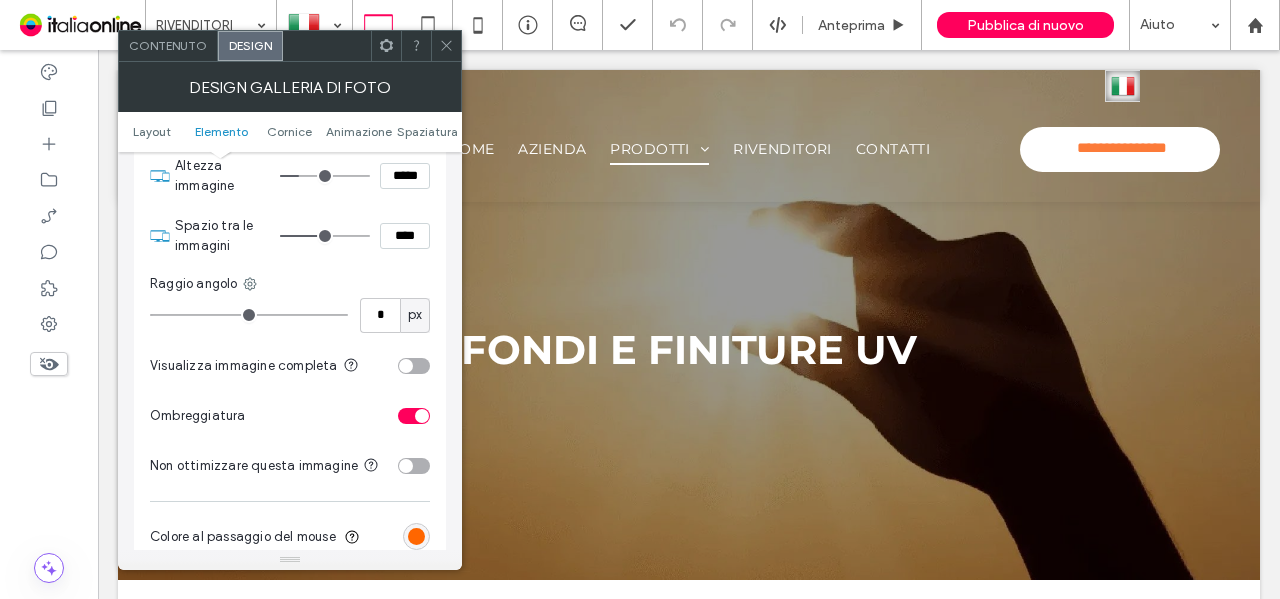 scroll, scrollTop: 900, scrollLeft: 0, axis: vertical 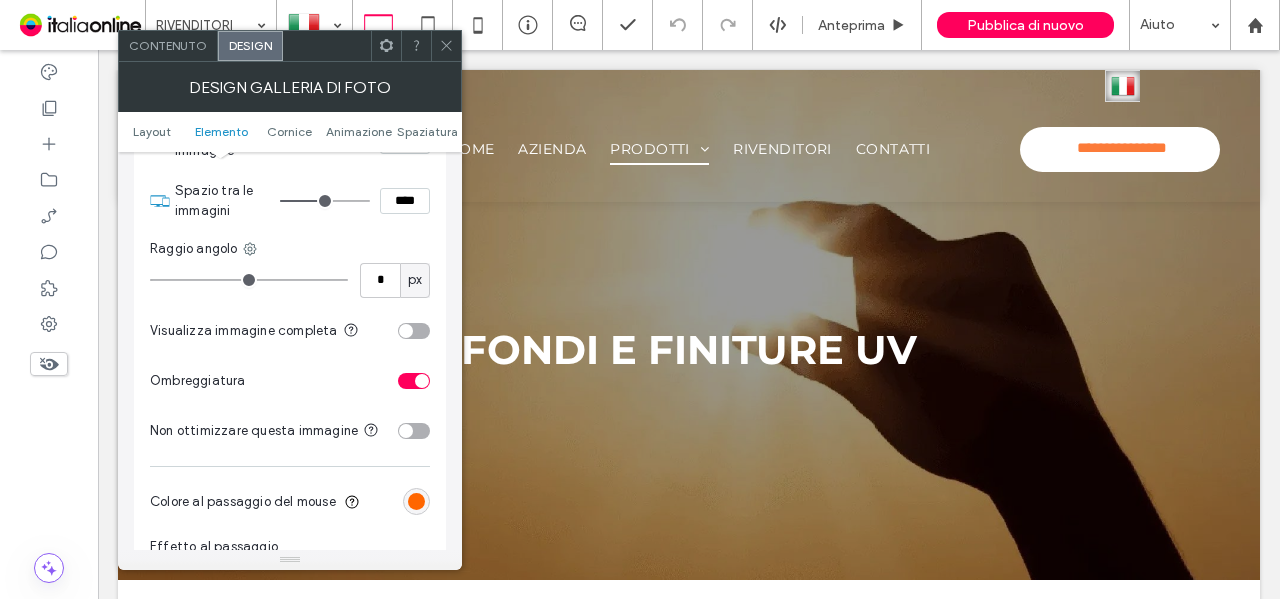 drag, startPoint x: 417, startPoint y: 382, endPoint x: 390, endPoint y: 321, distance: 66.70832 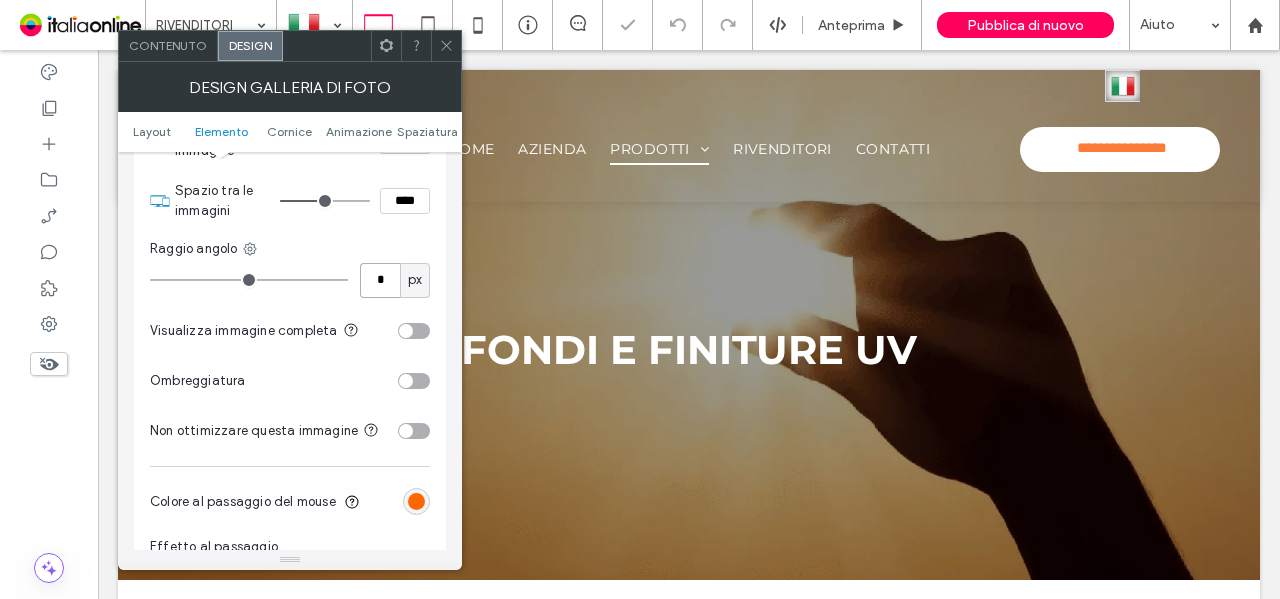 click on "*" at bounding box center (380, 280) 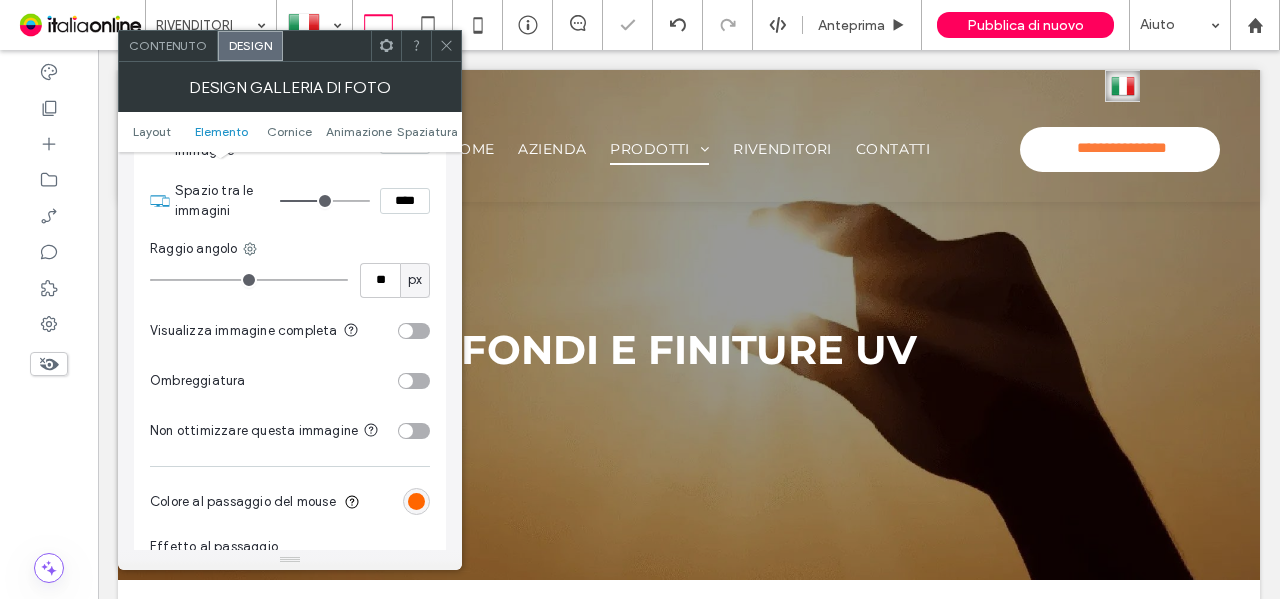 scroll, scrollTop: 1117, scrollLeft: 0, axis: vertical 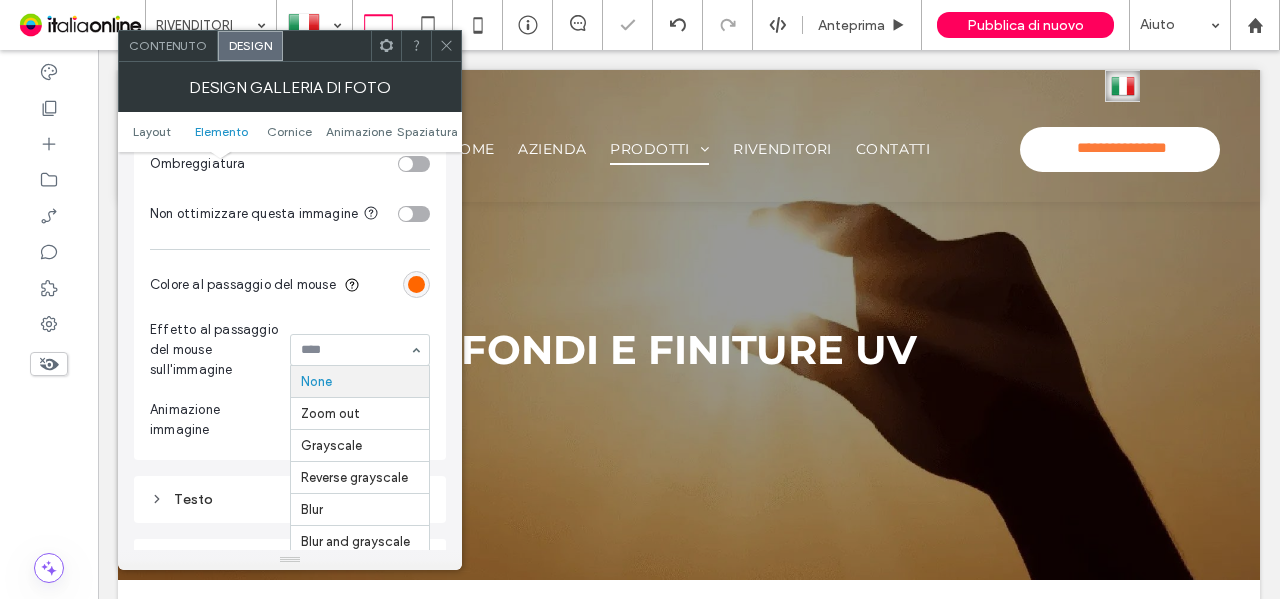 click on "Colore al passaggio del mouse" at bounding box center (290, 285) 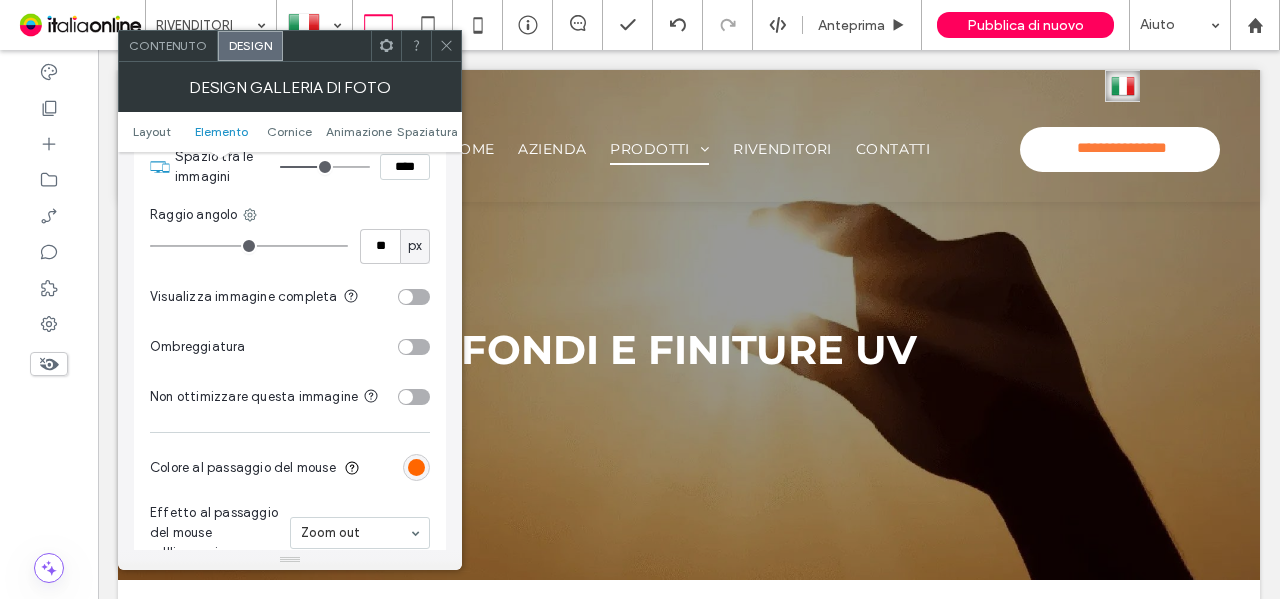 scroll, scrollTop: 1017, scrollLeft: 0, axis: vertical 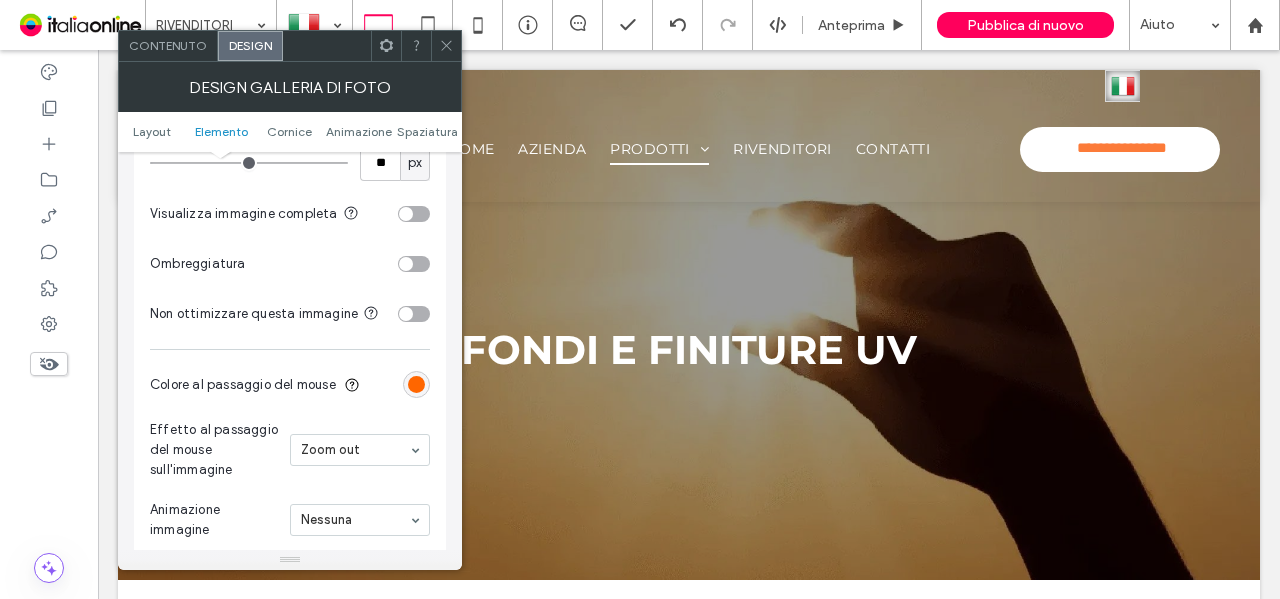 click at bounding box center (414, 264) 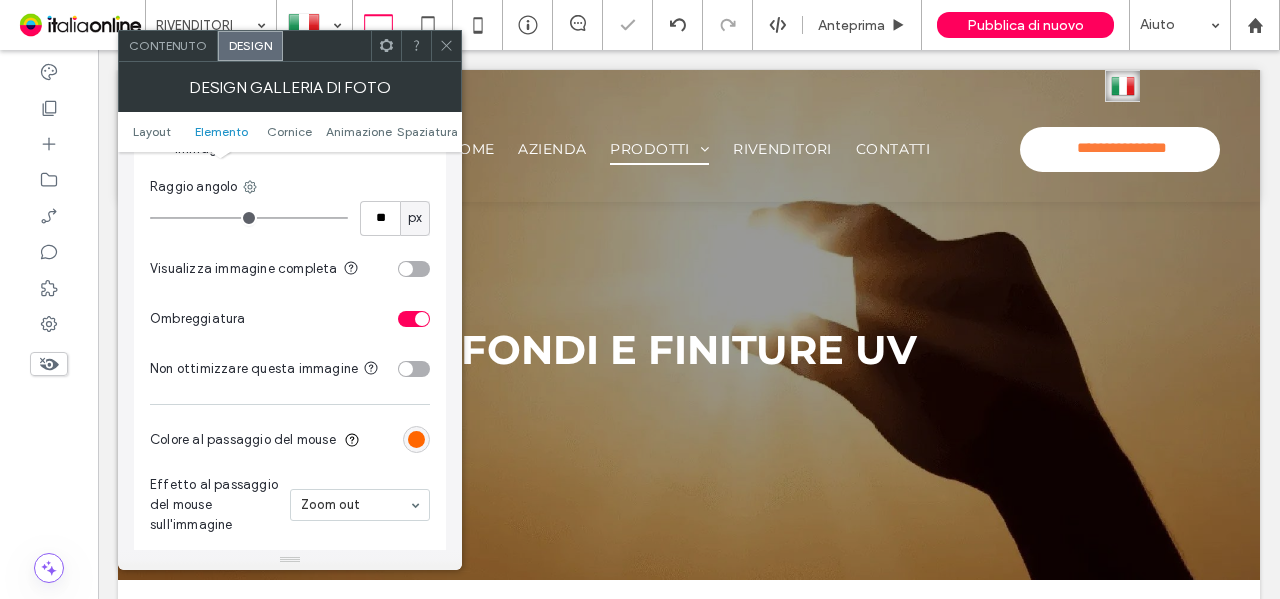 scroll, scrollTop: 917, scrollLeft: 0, axis: vertical 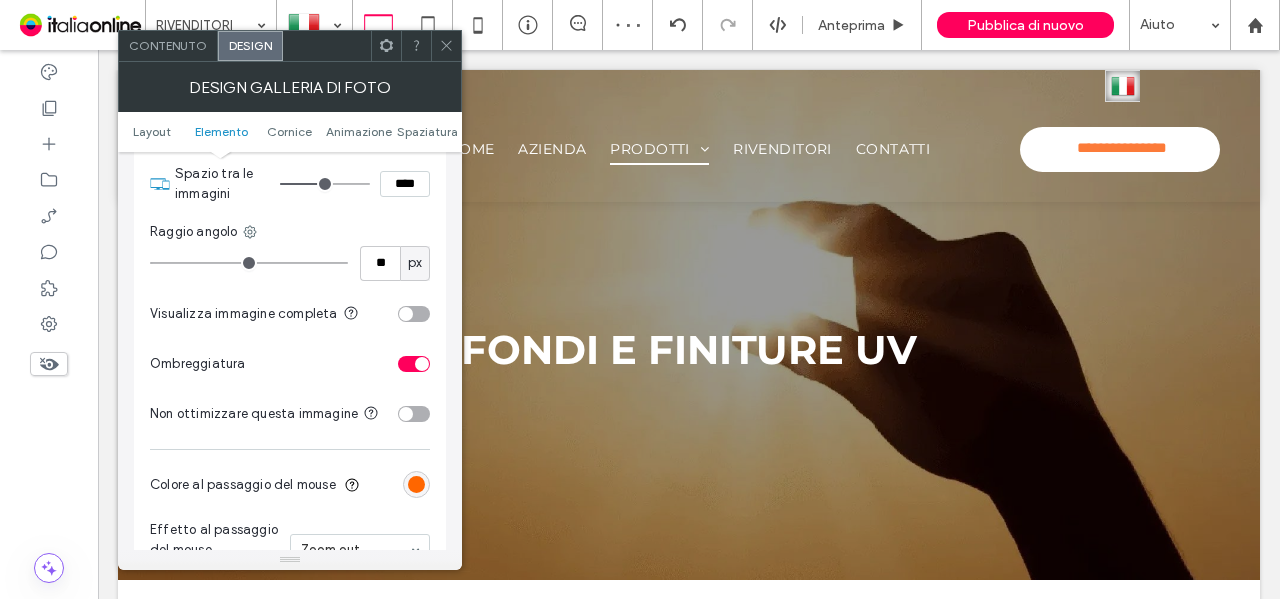 click at bounding box center [414, 364] 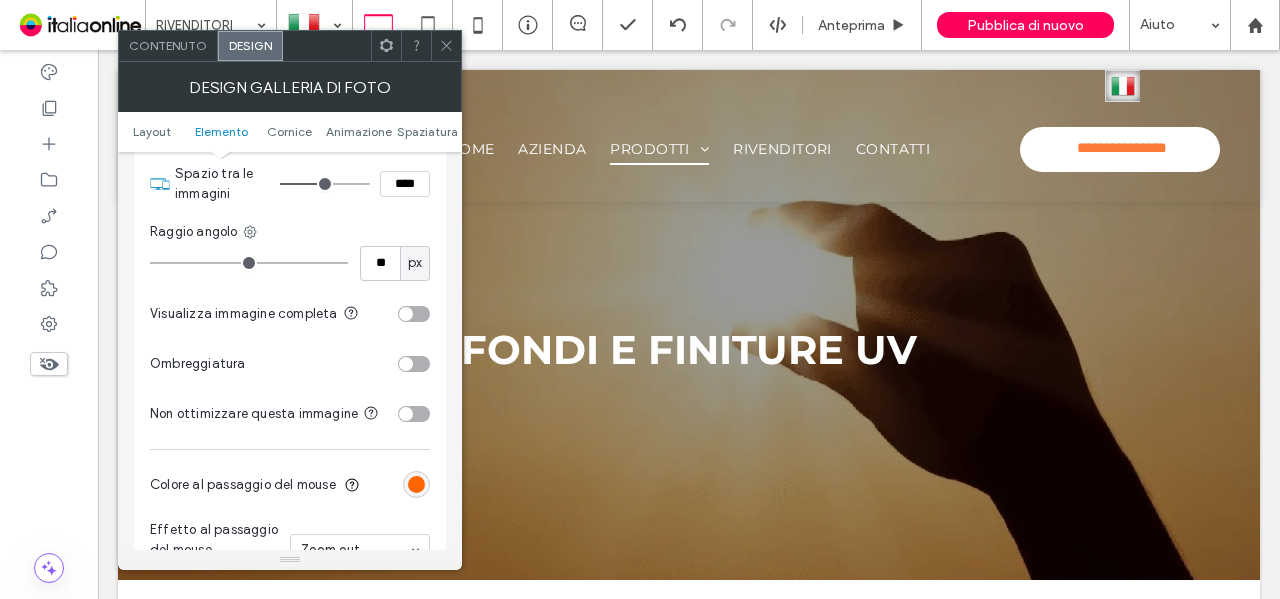scroll, scrollTop: 717, scrollLeft: 0, axis: vertical 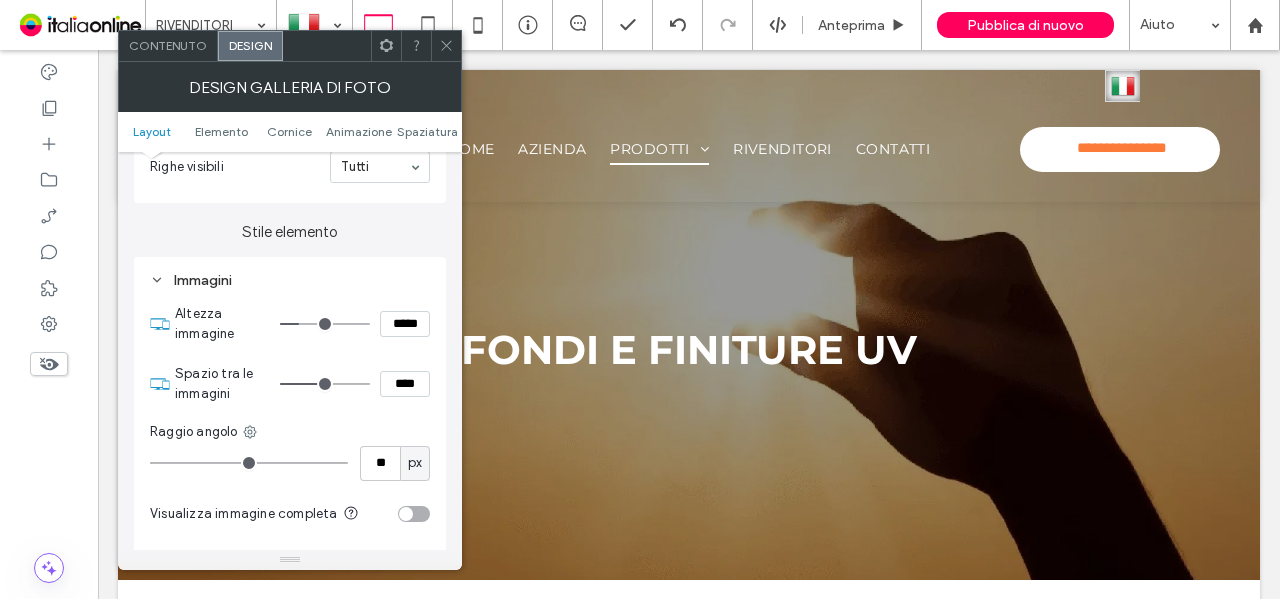 click at bounding box center [446, 46] 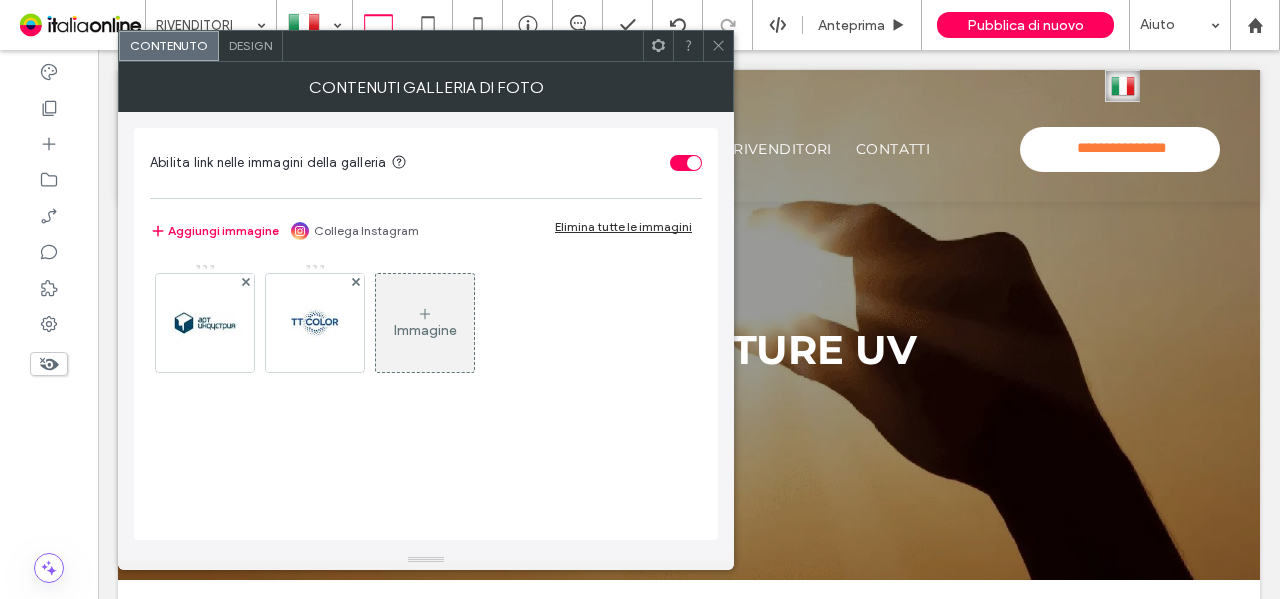 click on "Design" at bounding box center [250, 45] 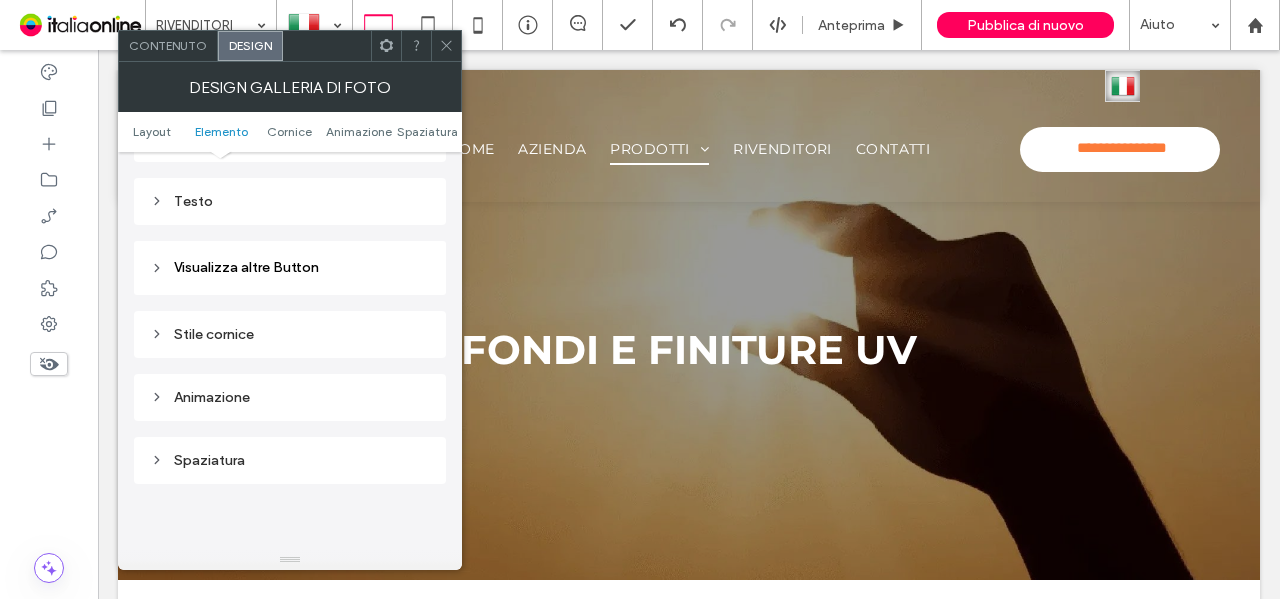 scroll, scrollTop: 900, scrollLeft: 0, axis: vertical 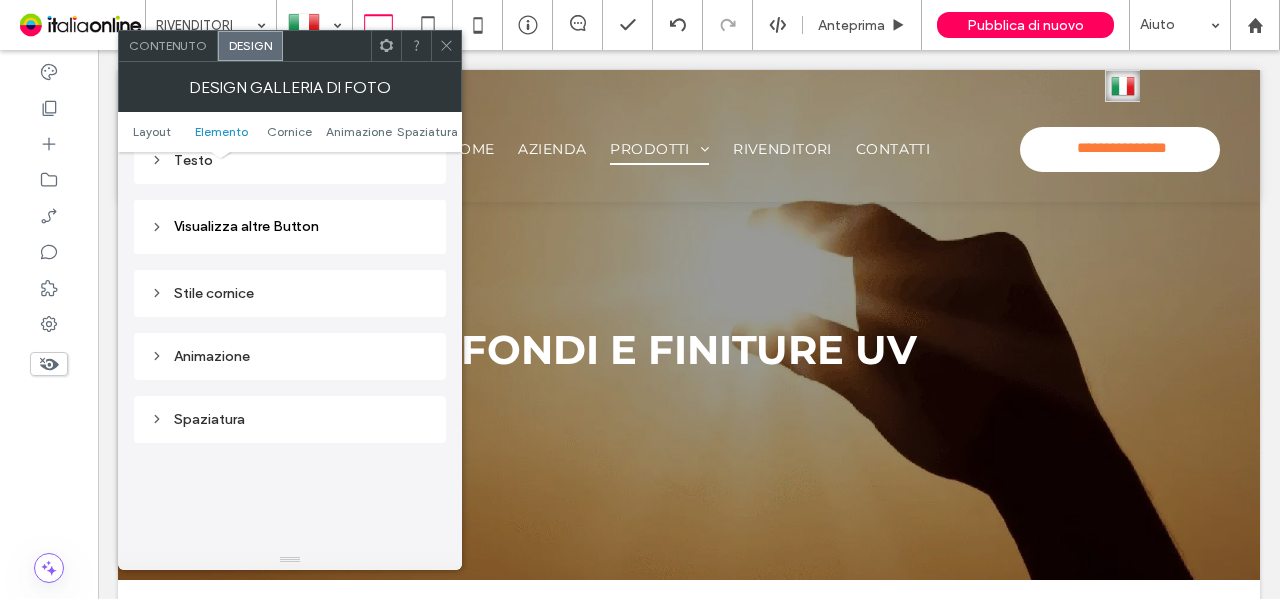 click 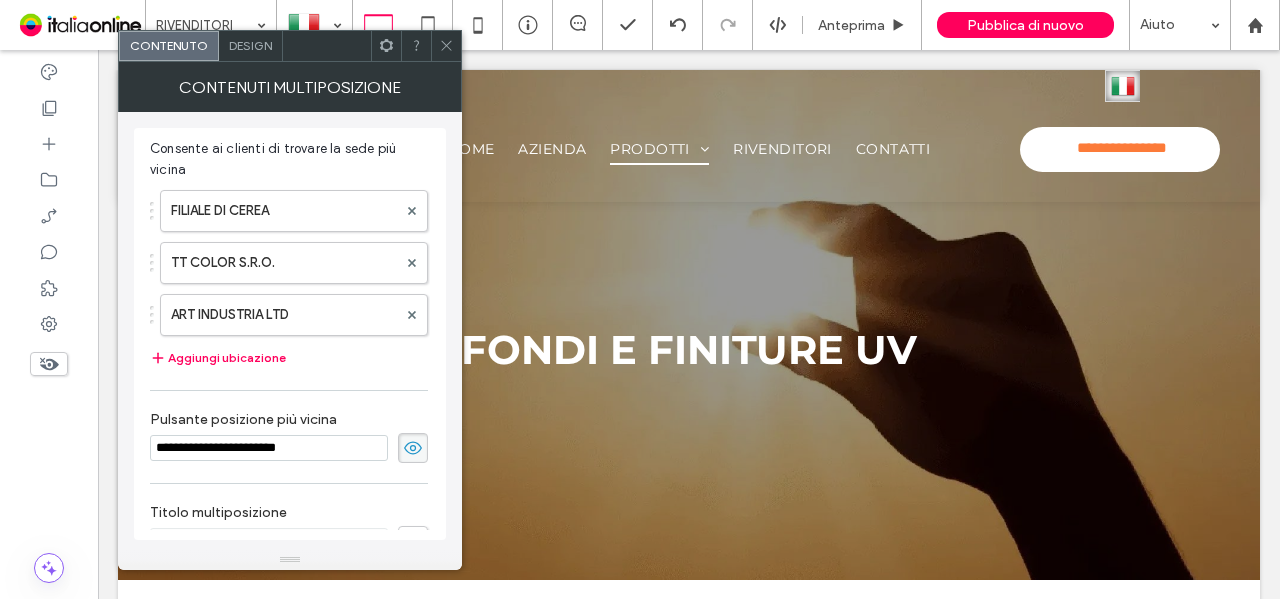 click on "Design" at bounding box center [250, 45] 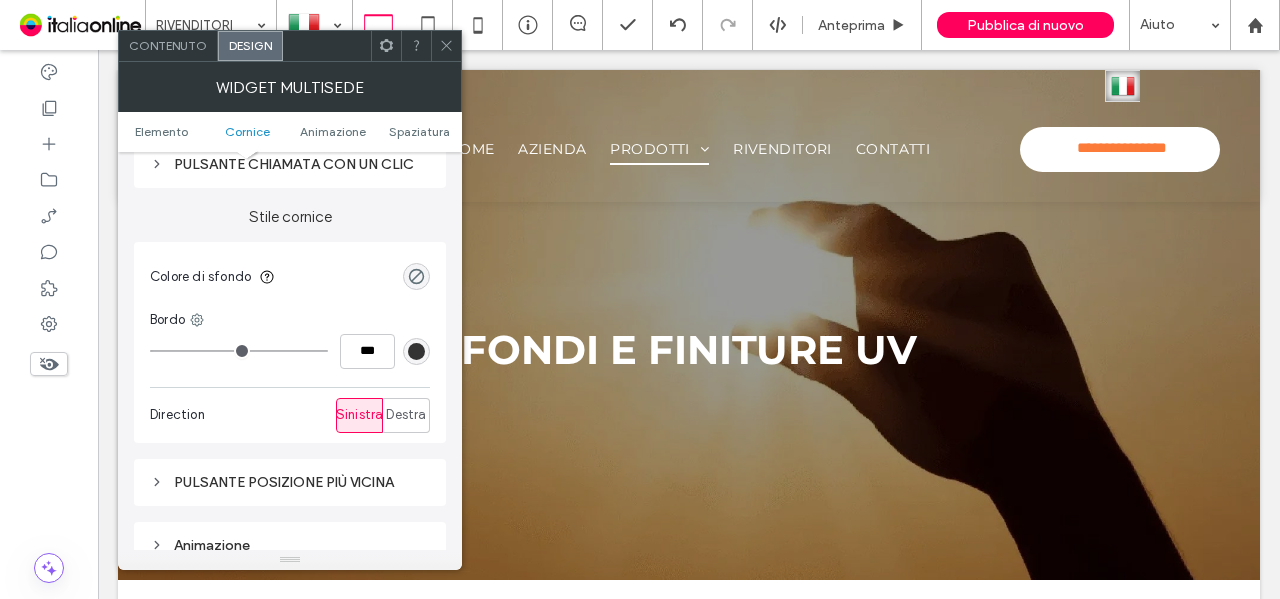 scroll, scrollTop: 0, scrollLeft: 0, axis: both 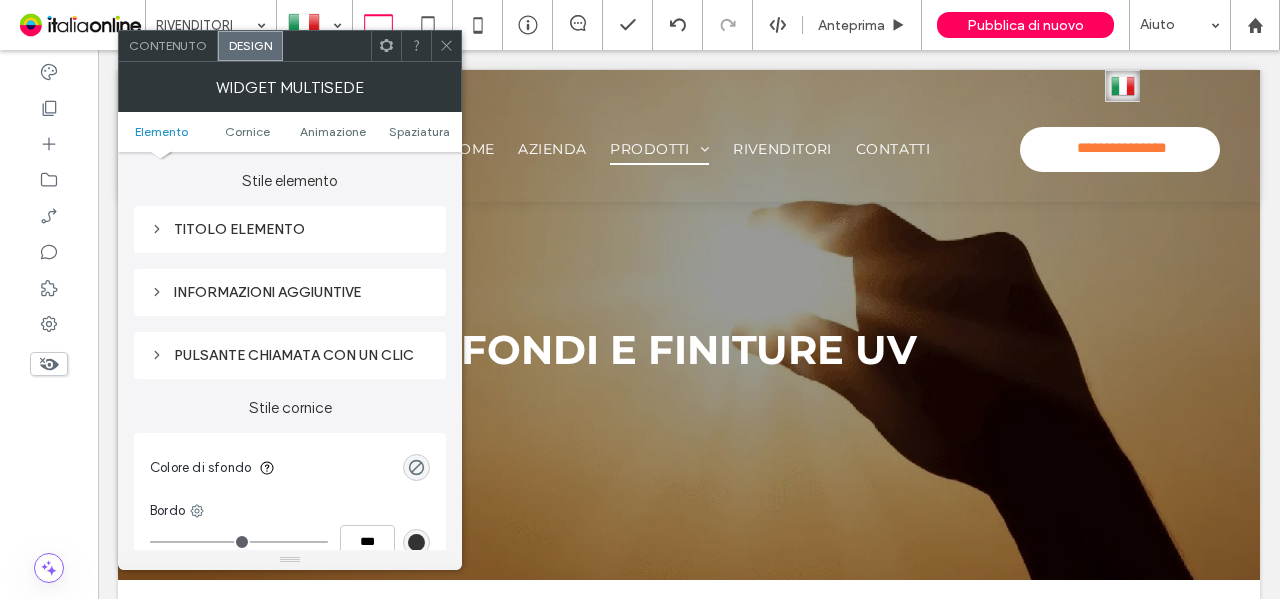 click on "Titolo elemento" at bounding box center (290, 229) 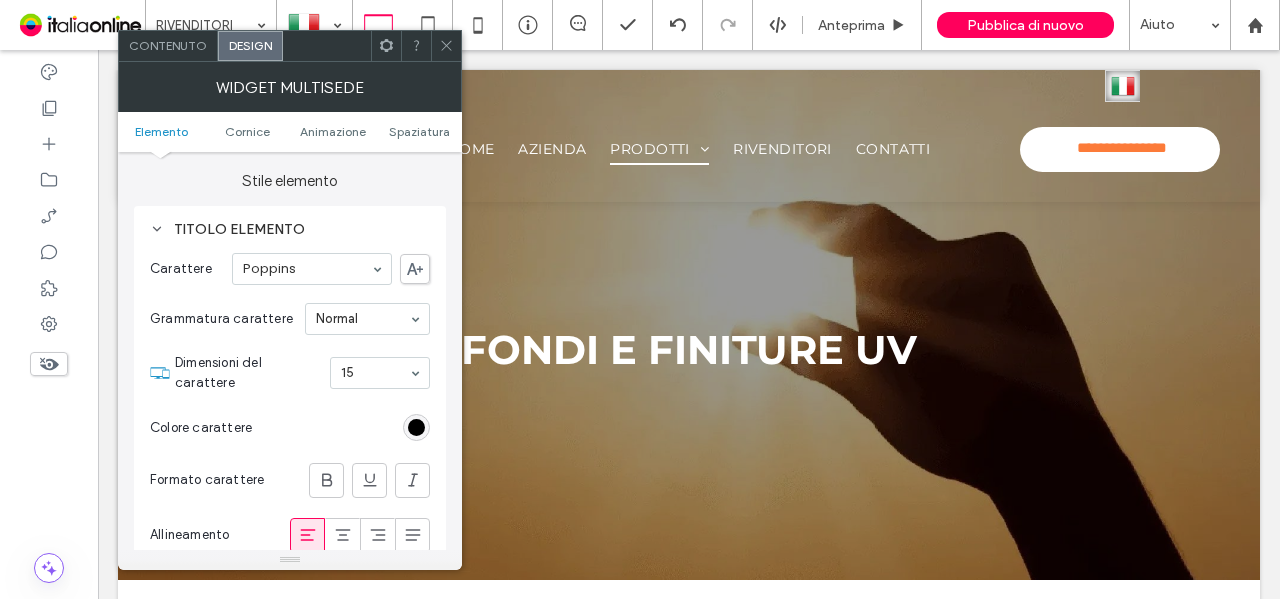 click on "Contenuto" at bounding box center (168, 45) 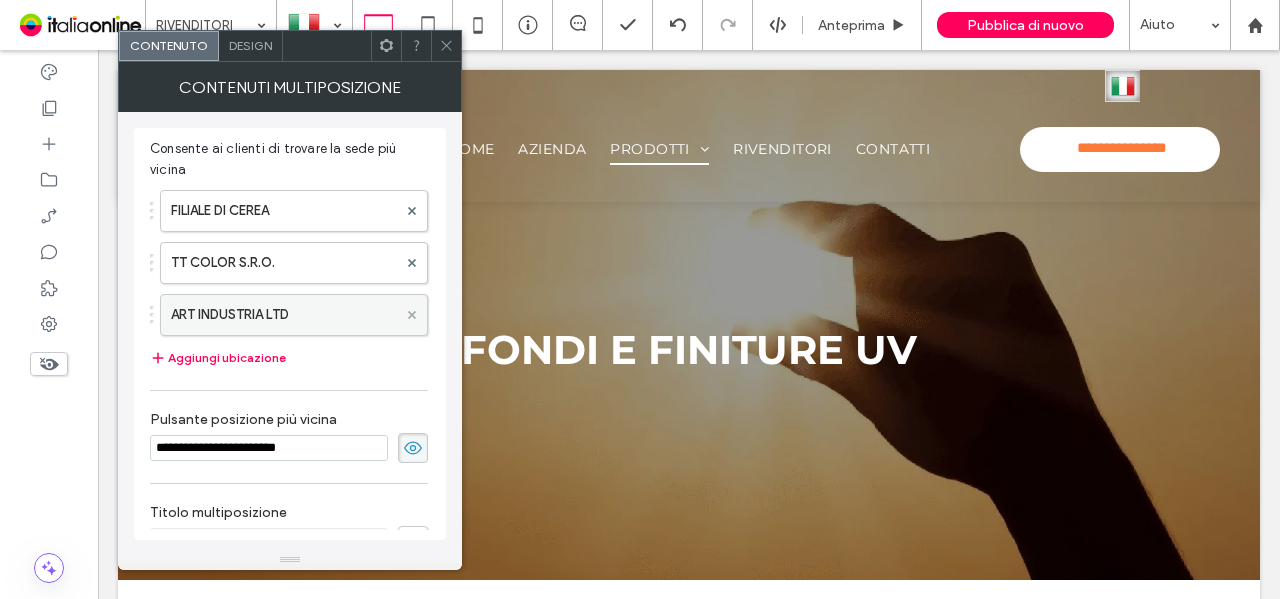 click 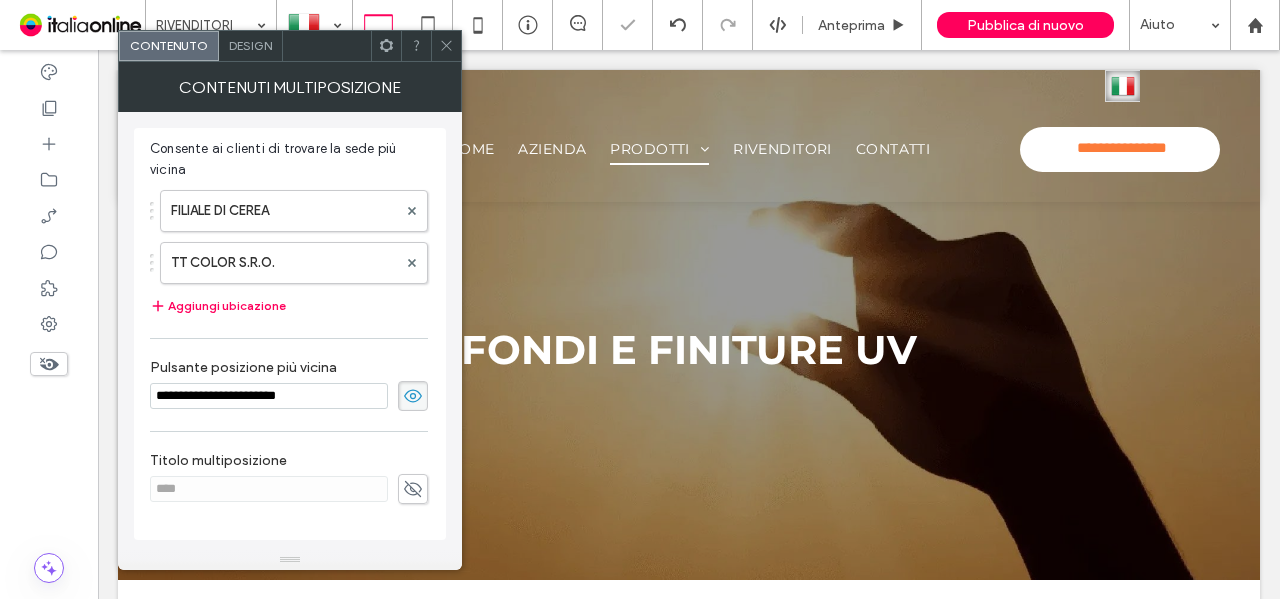 click 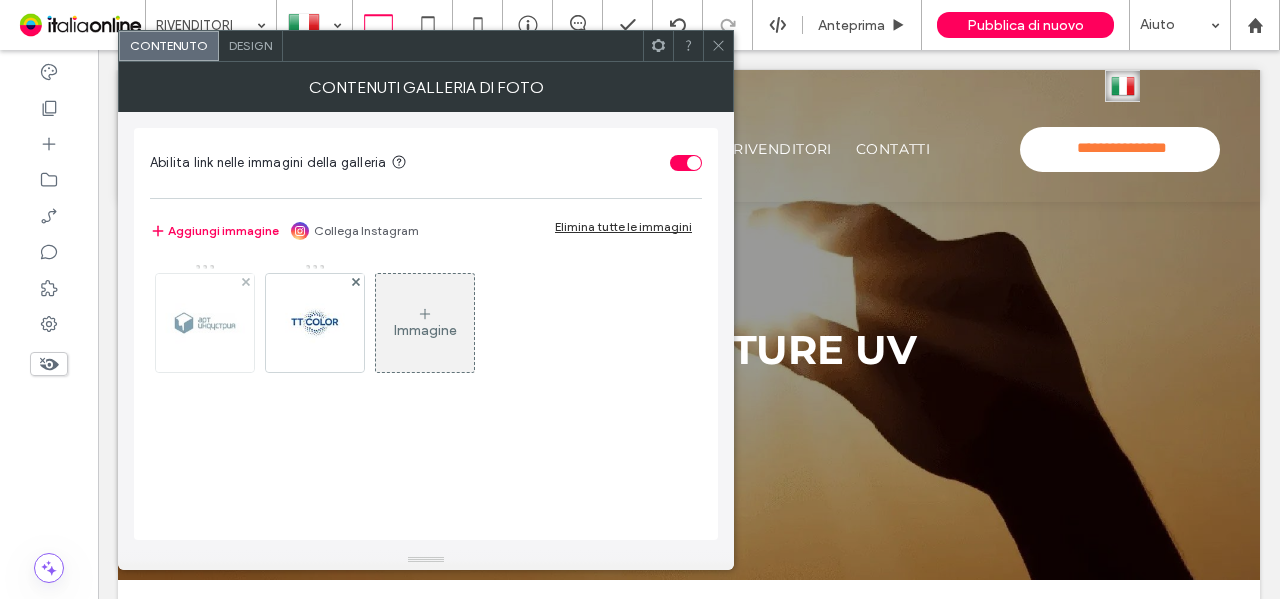 click 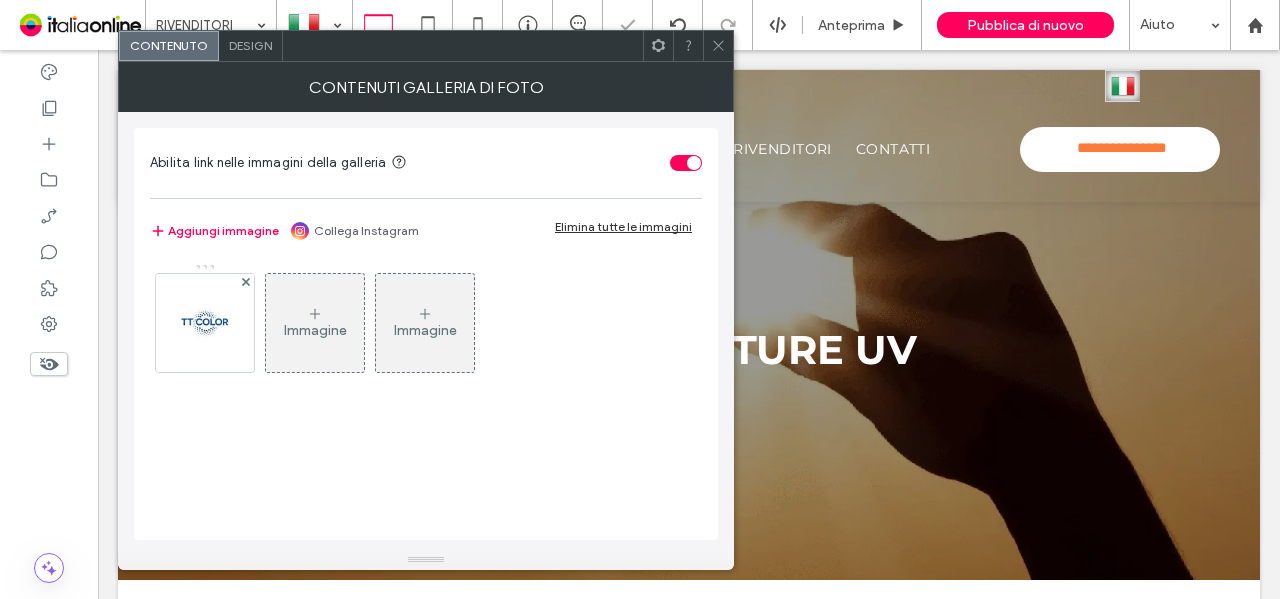 click 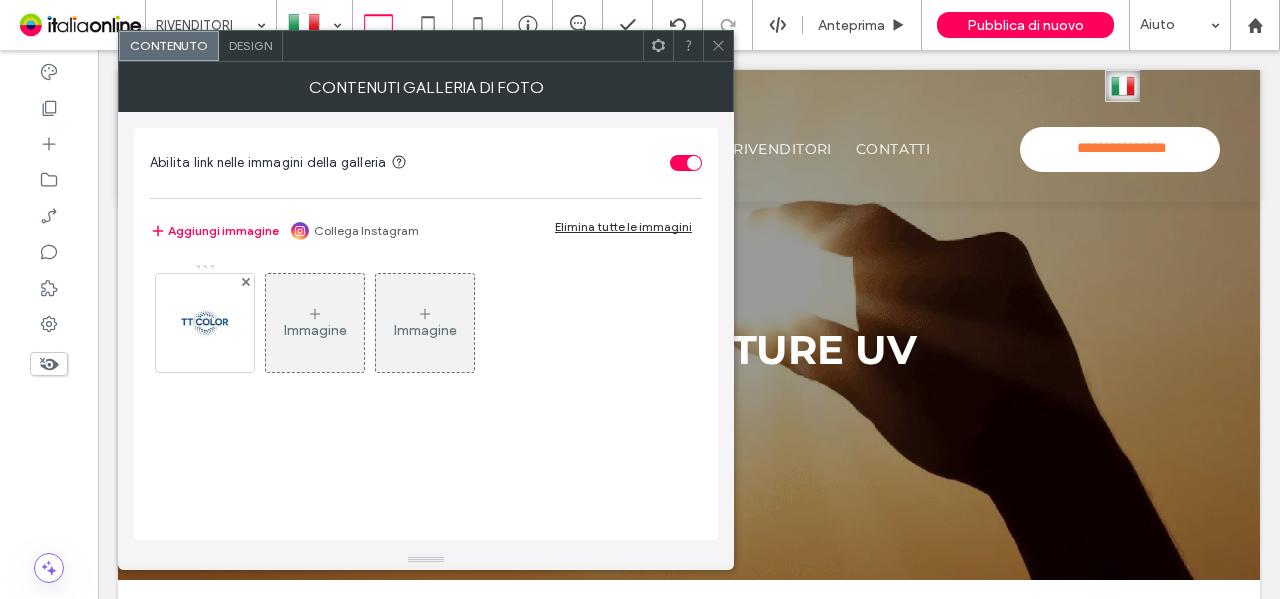 click 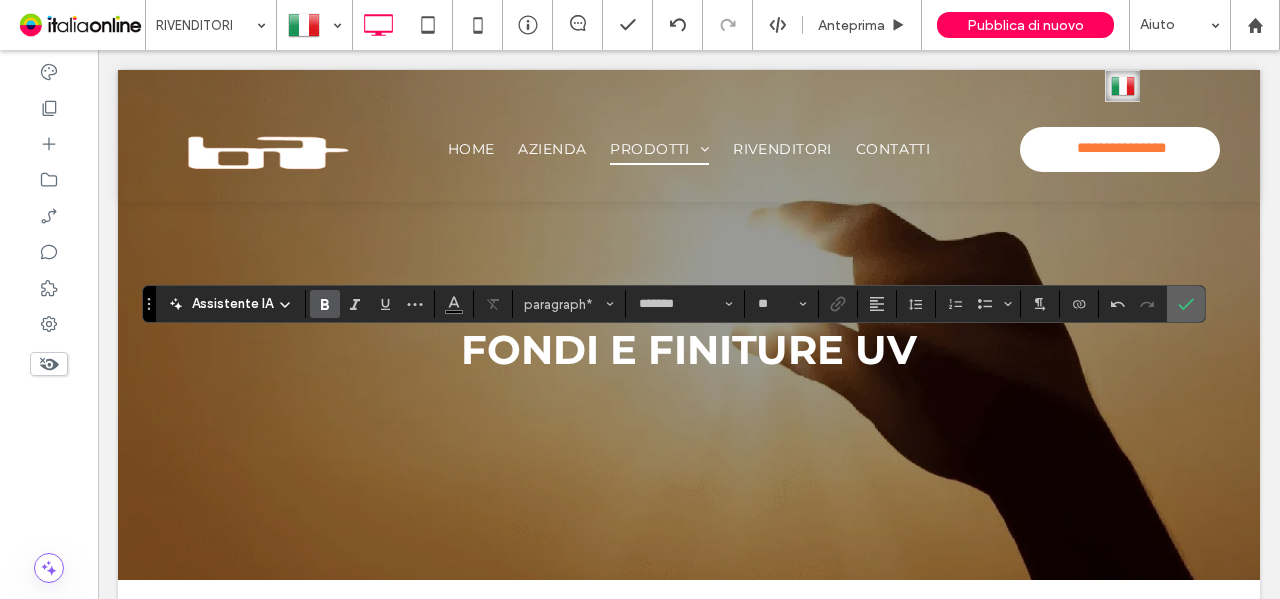 click 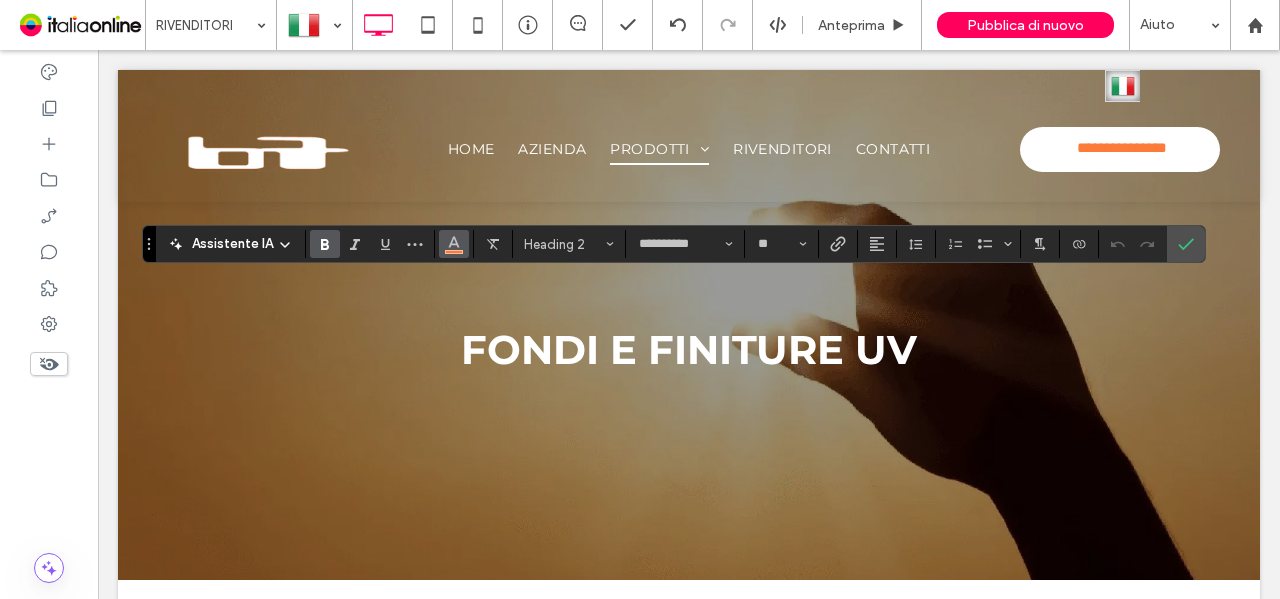 click 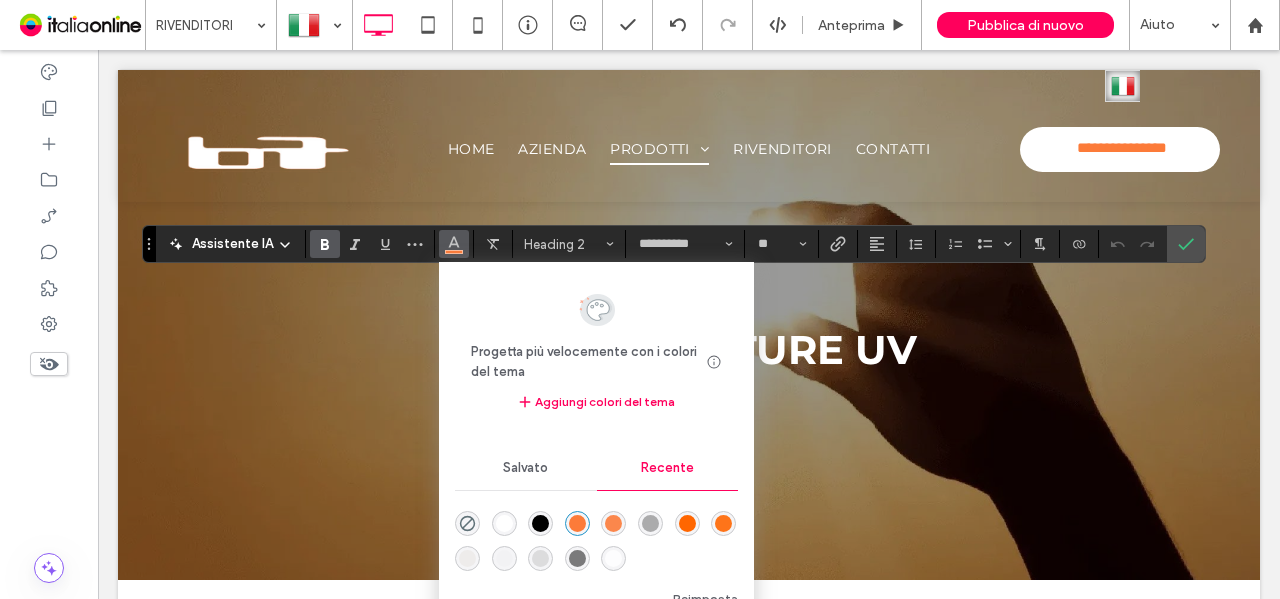 click at bounding box center (540, 523) 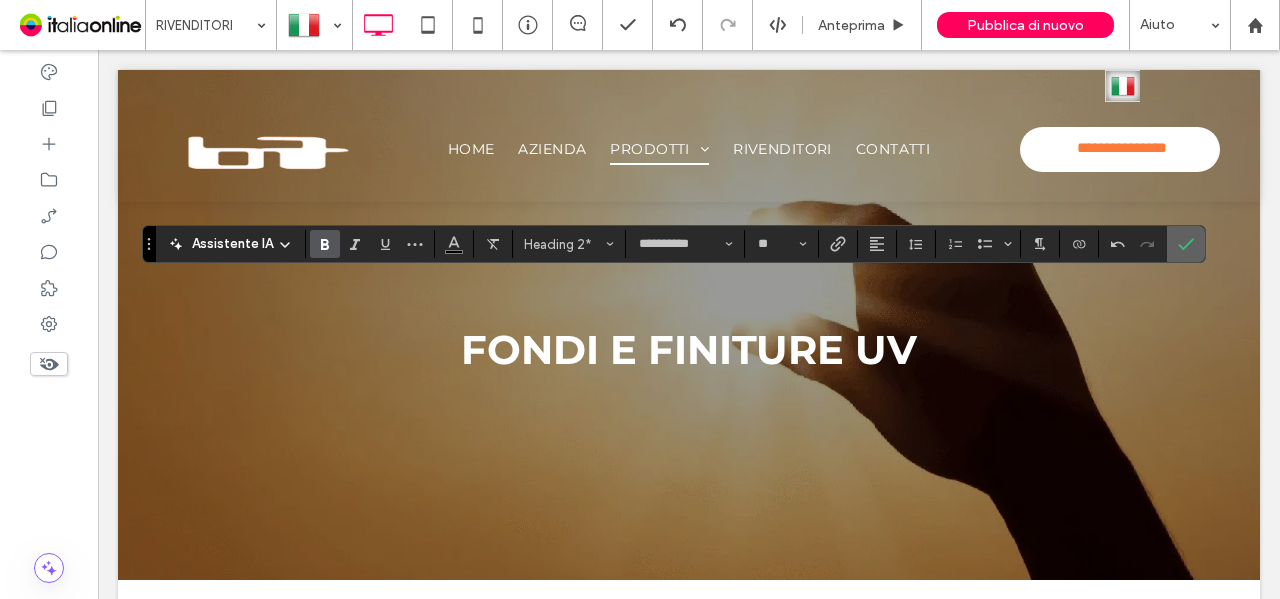 click 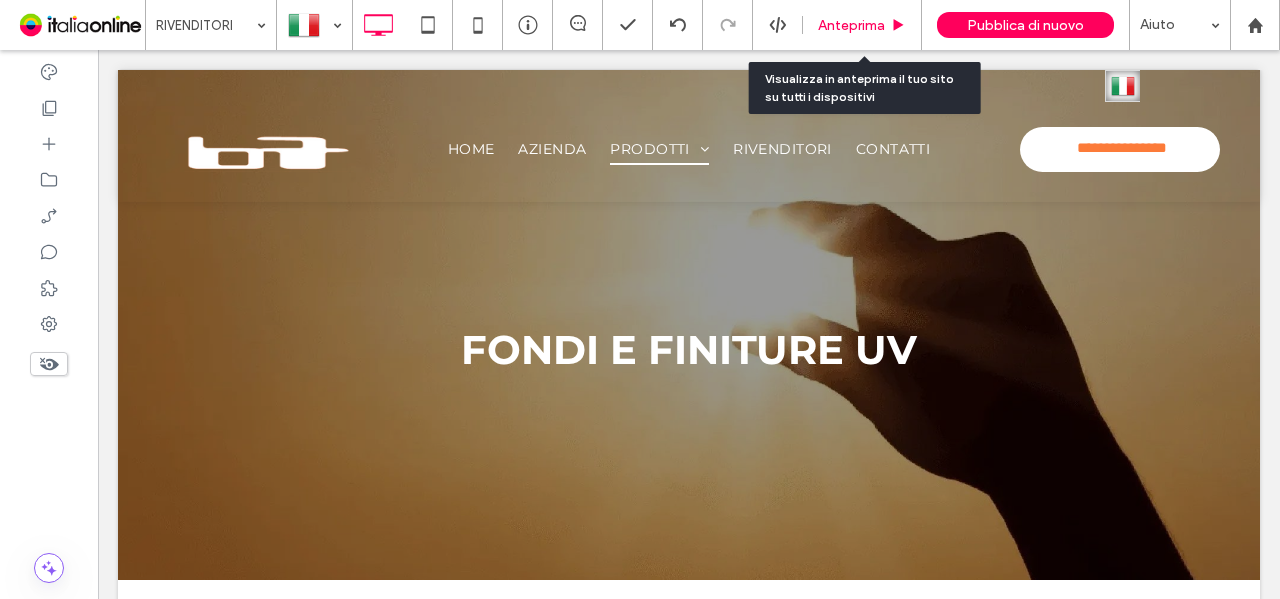 click on "Anteprima" at bounding box center (851, 25) 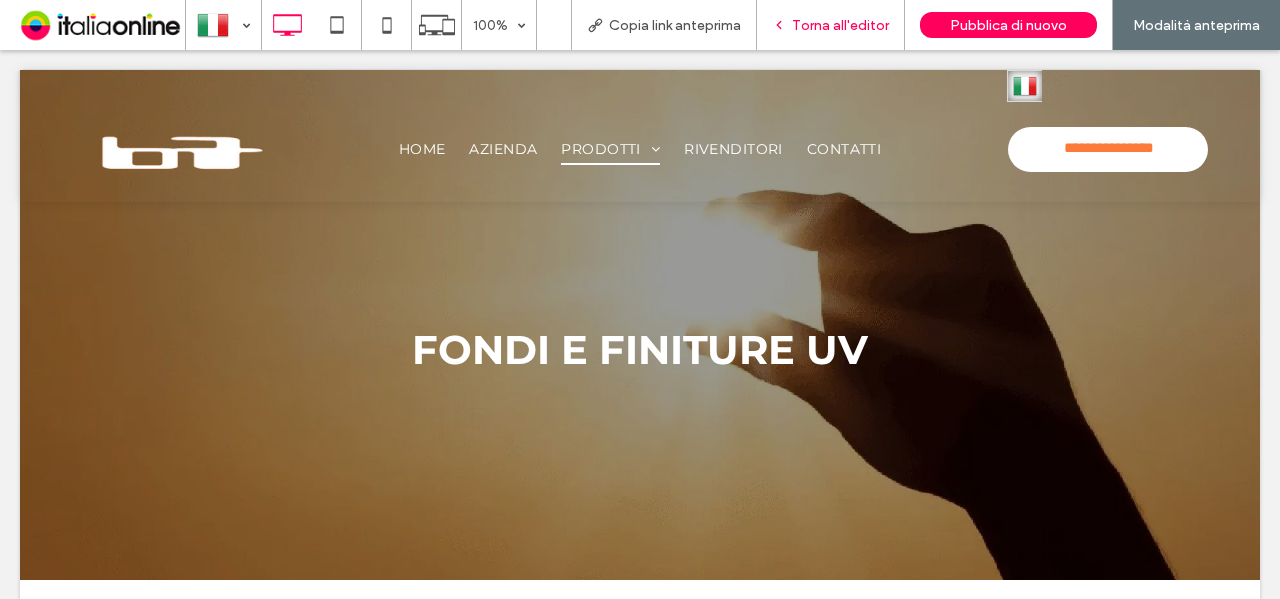 click on "Torna all'editor" at bounding box center [840, 25] 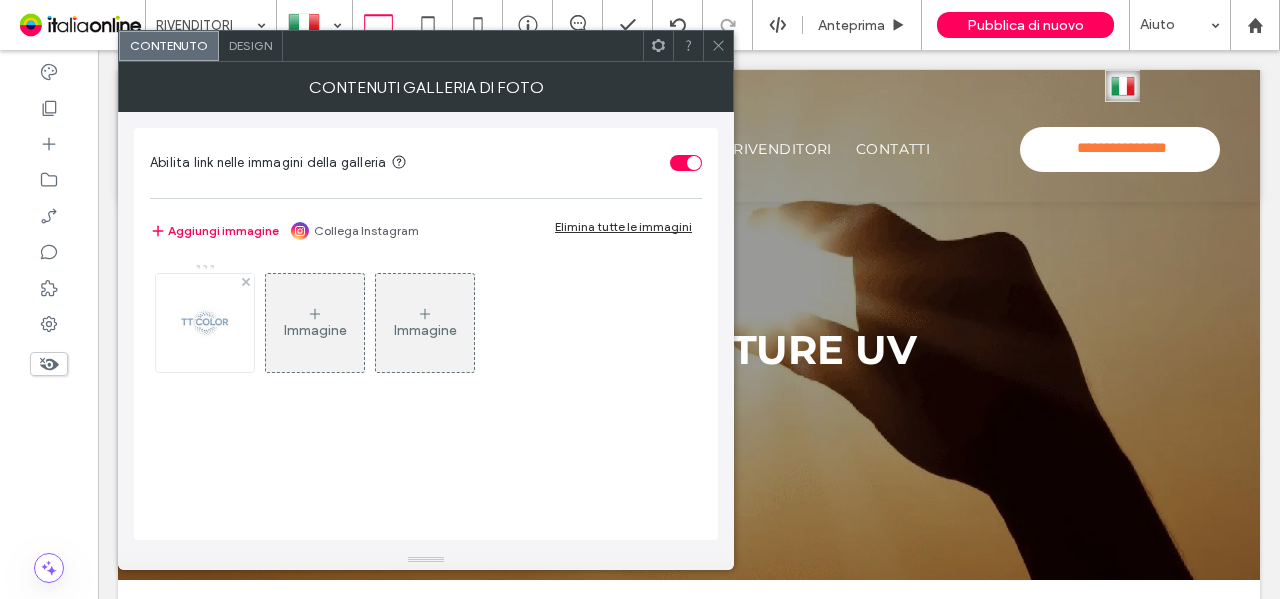 click at bounding box center (205, 323) 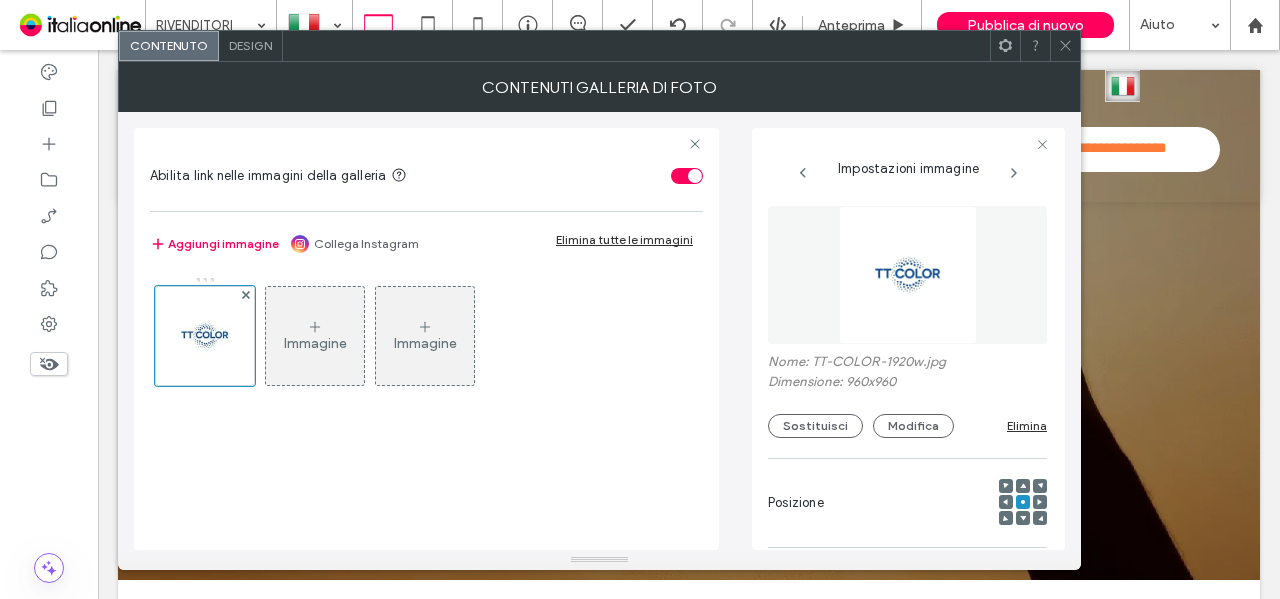 scroll, scrollTop: 0, scrollLeft: 0, axis: both 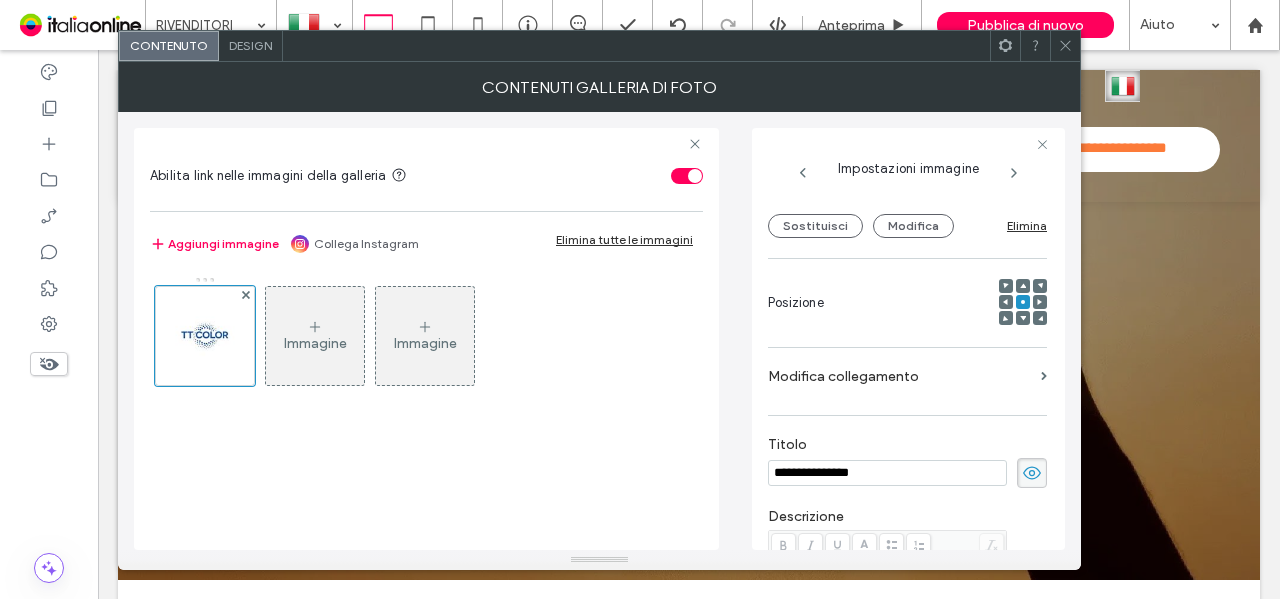 drag, startPoint x: 1063, startPoint y: 54, endPoint x: 686, endPoint y: 287, distance: 443.1907 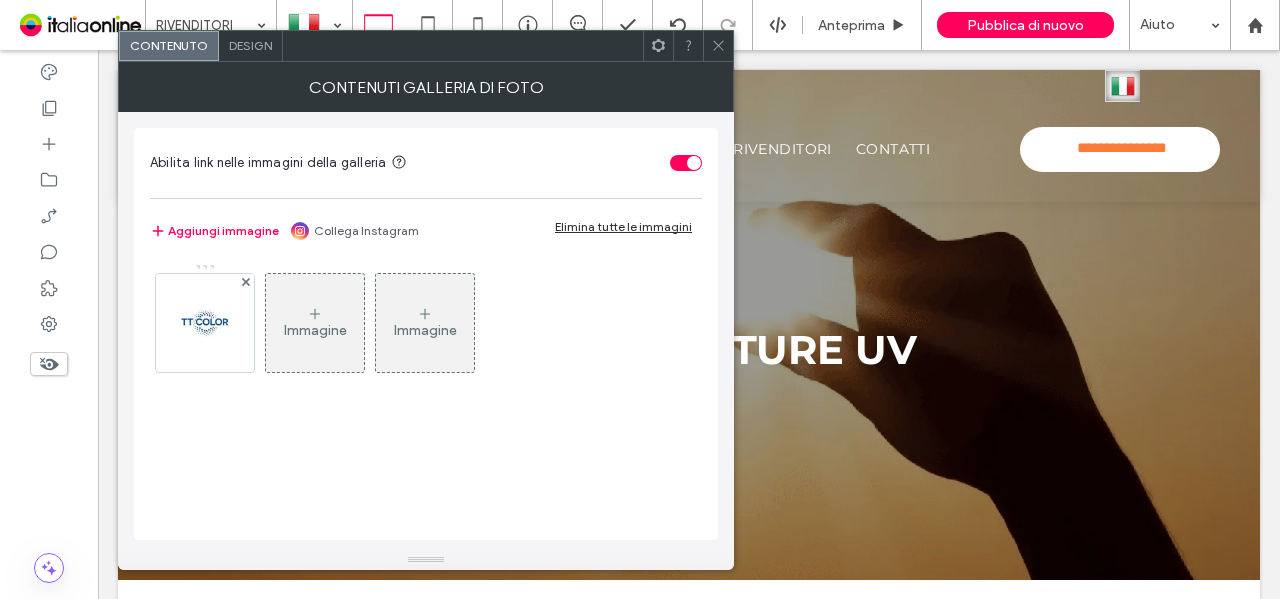 click at bounding box center (686, 163) 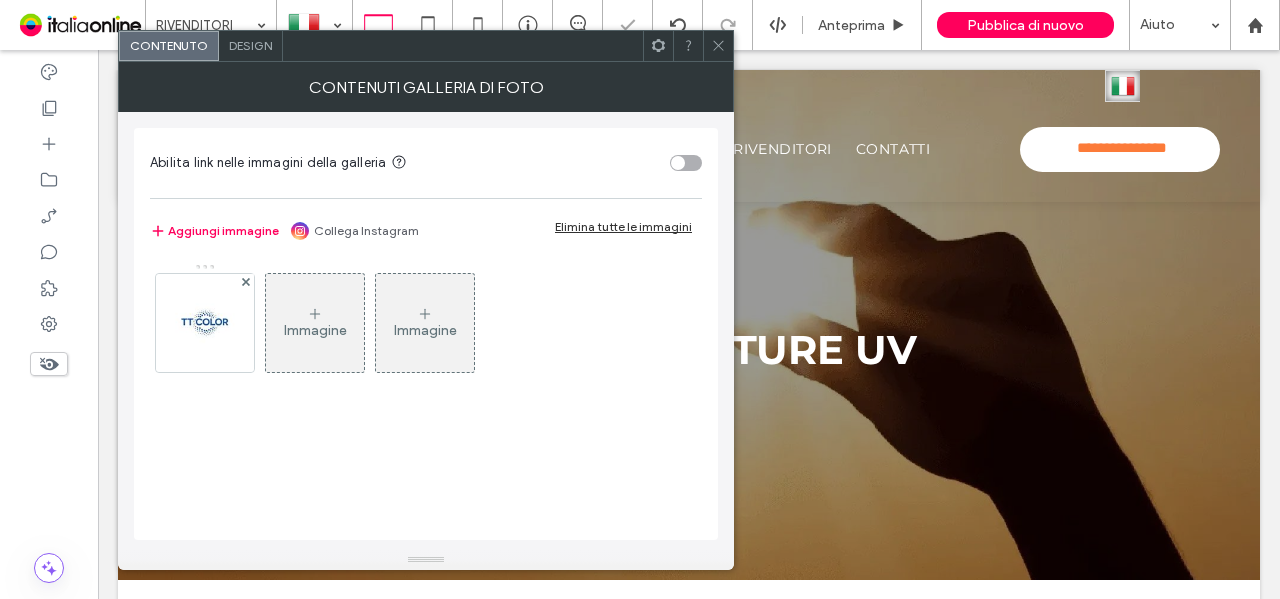 click at bounding box center (718, 46) 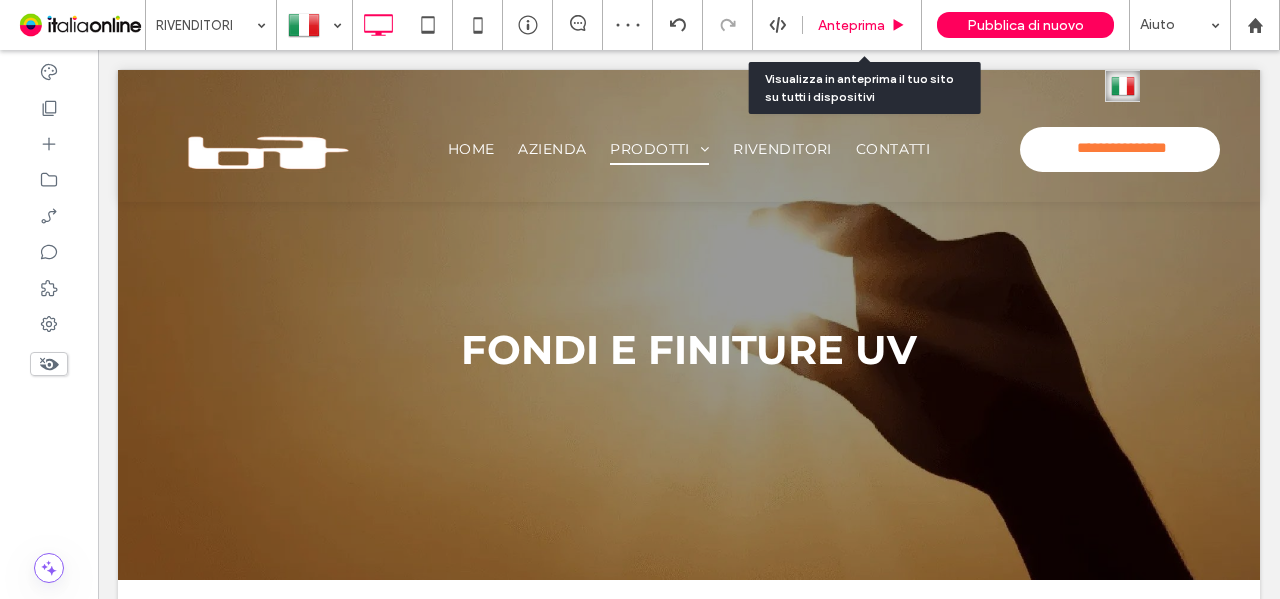 click on "Anteprima" at bounding box center (851, 25) 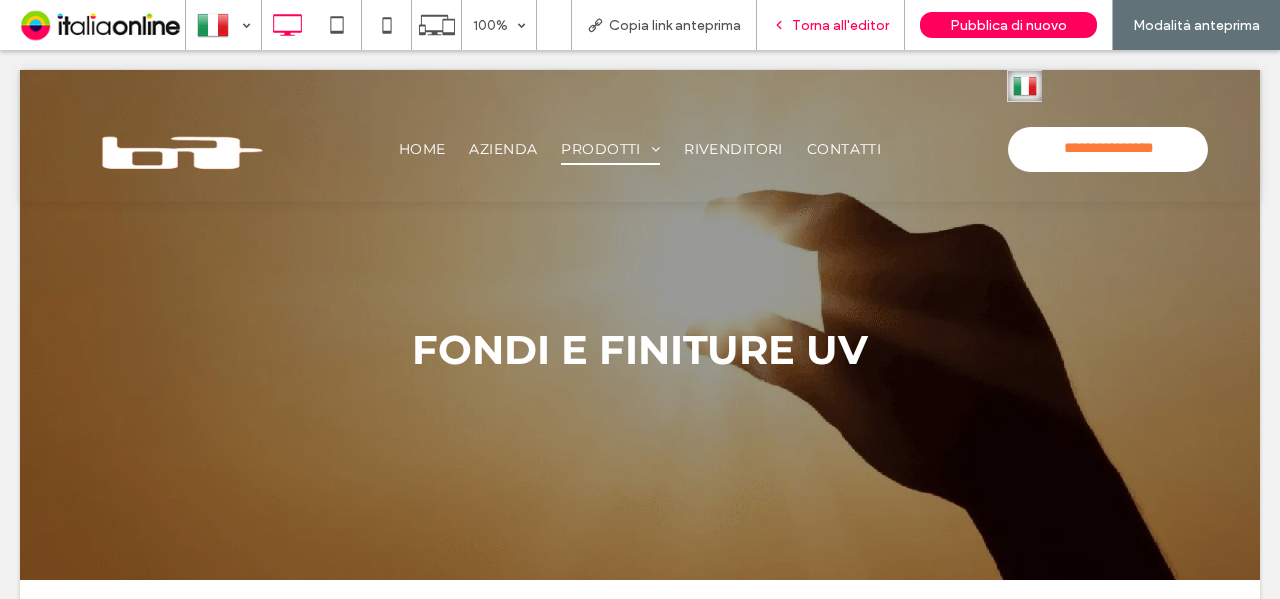 click on "Torna all'editor" at bounding box center (840, 25) 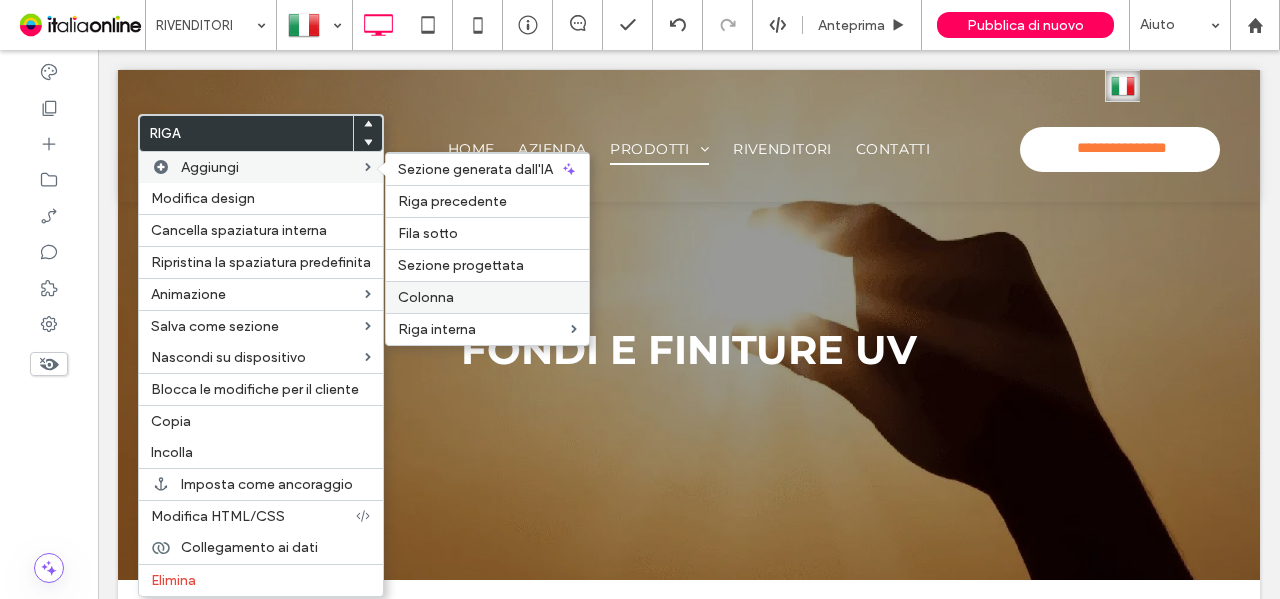click on "Colonna" at bounding box center [426, 297] 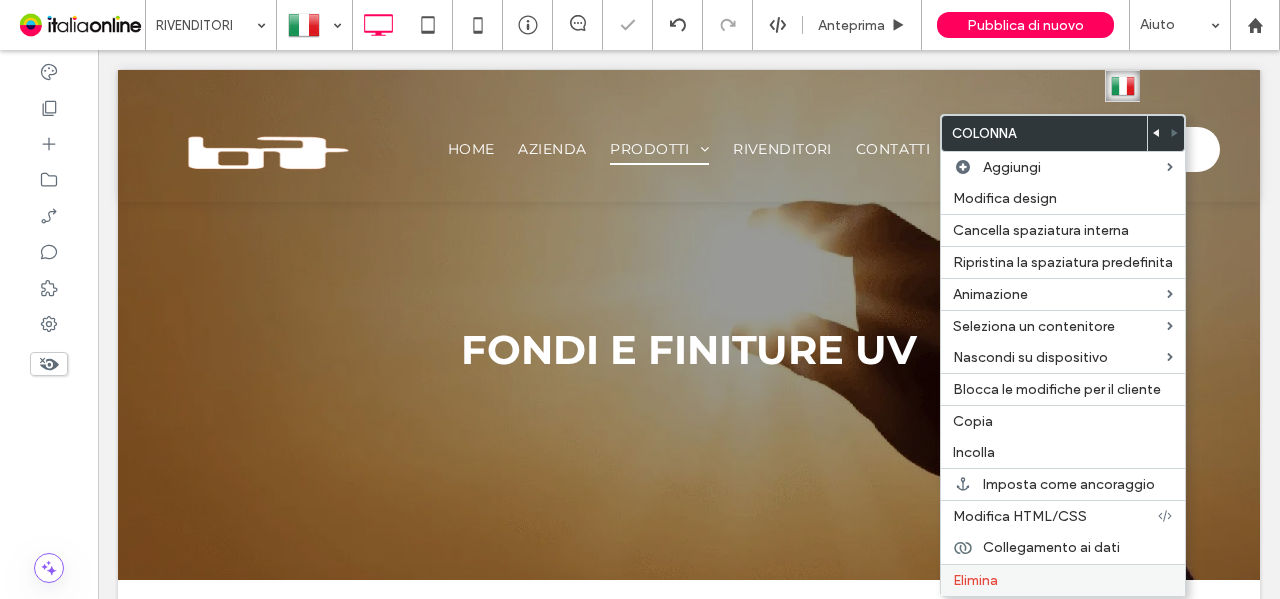 click on "Elimina" at bounding box center [1063, 580] 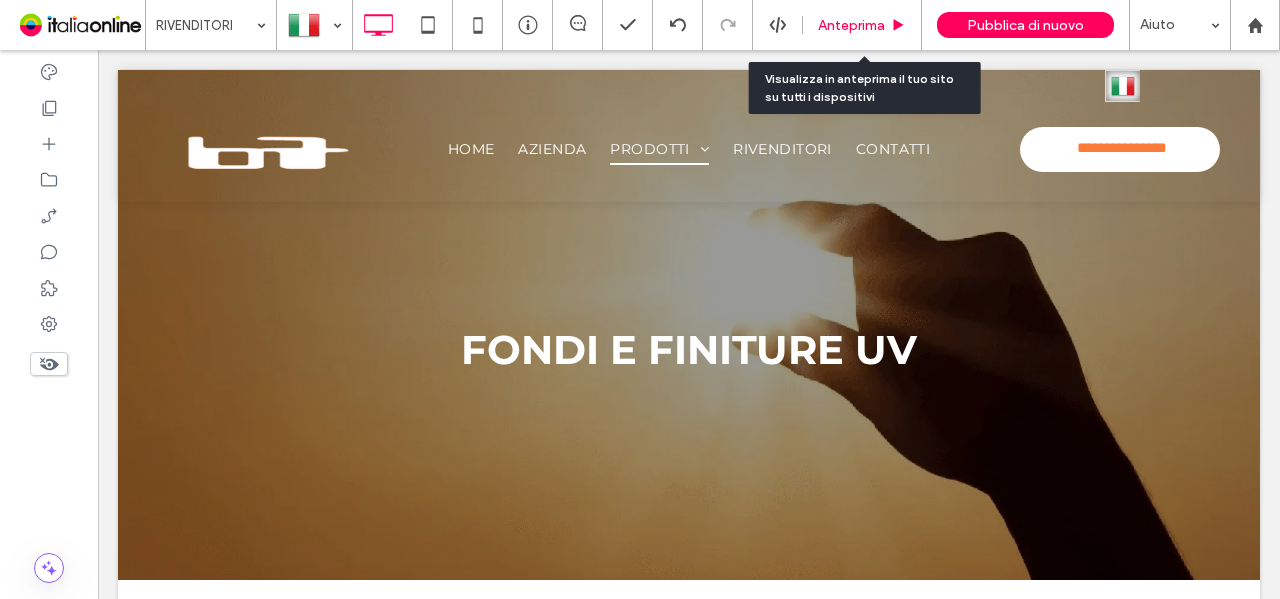 click on "Anteprima" at bounding box center [851, 25] 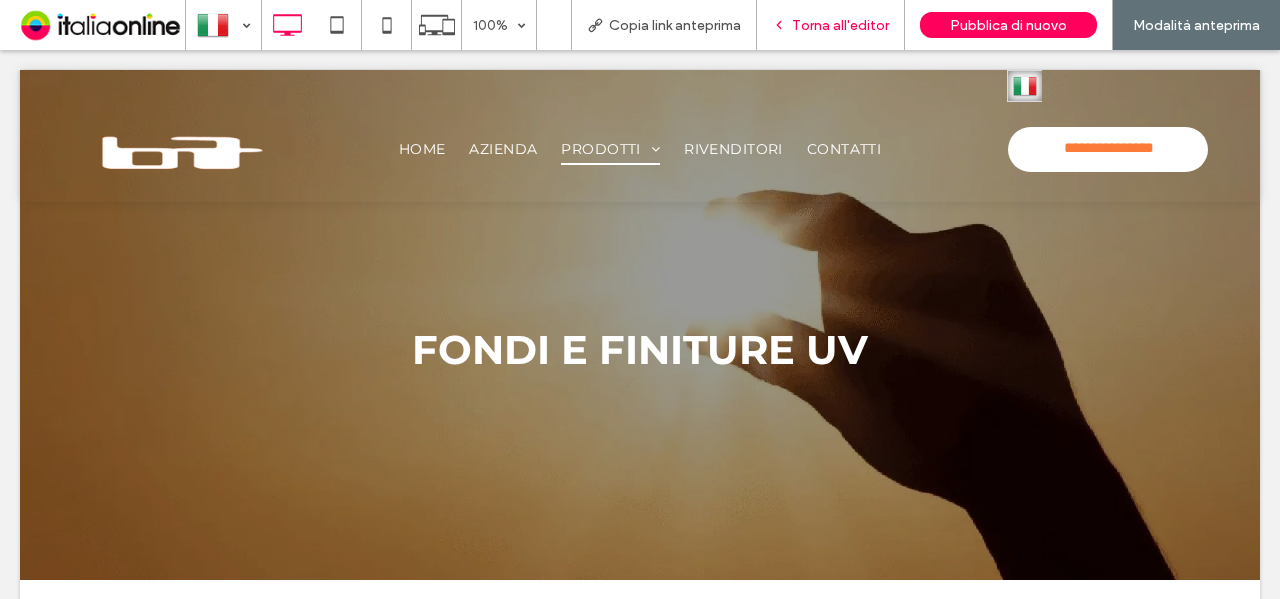 click on "Torna all'editor" at bounding box center [840, 25] 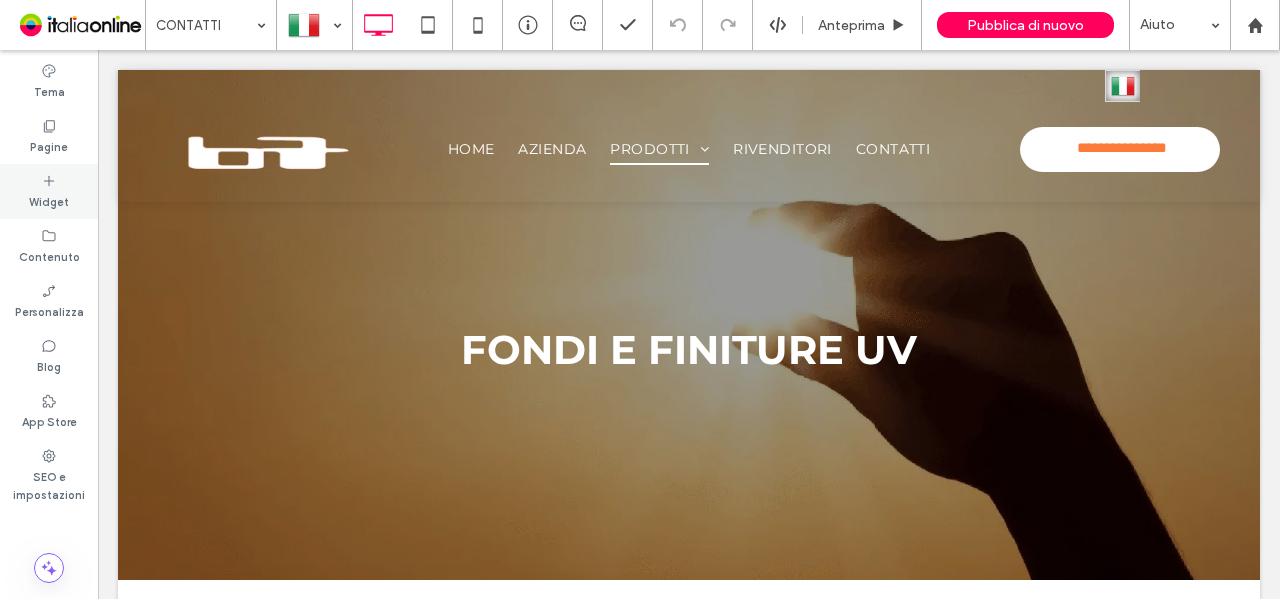 click on "Widget" at bounding box center (49, 191) 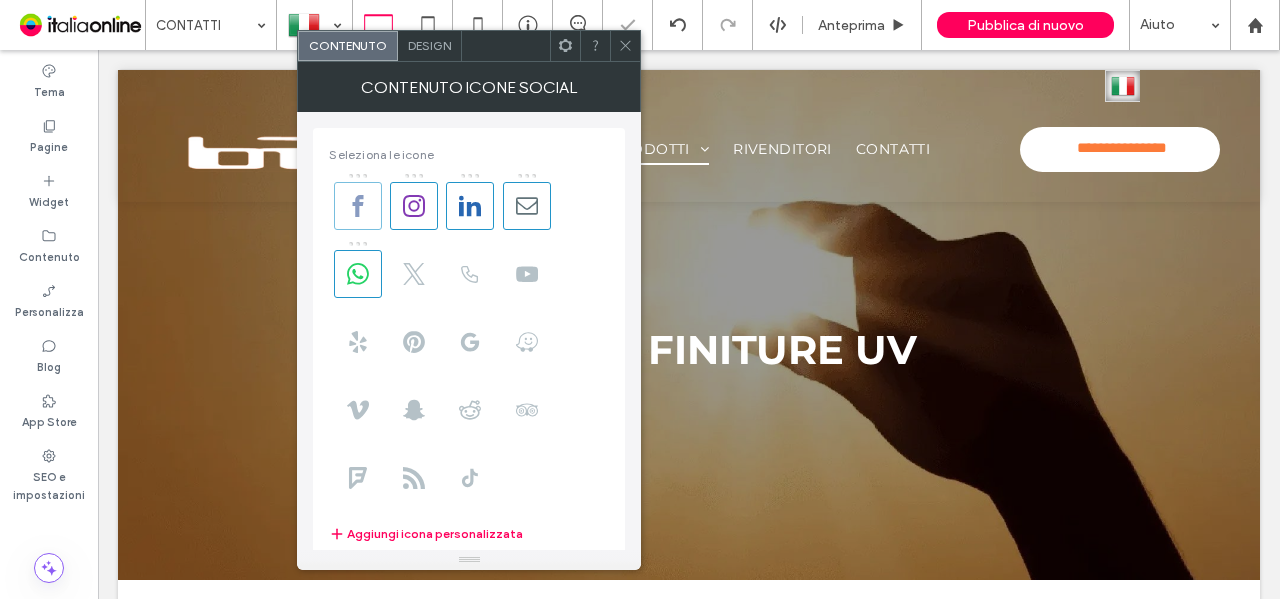 click 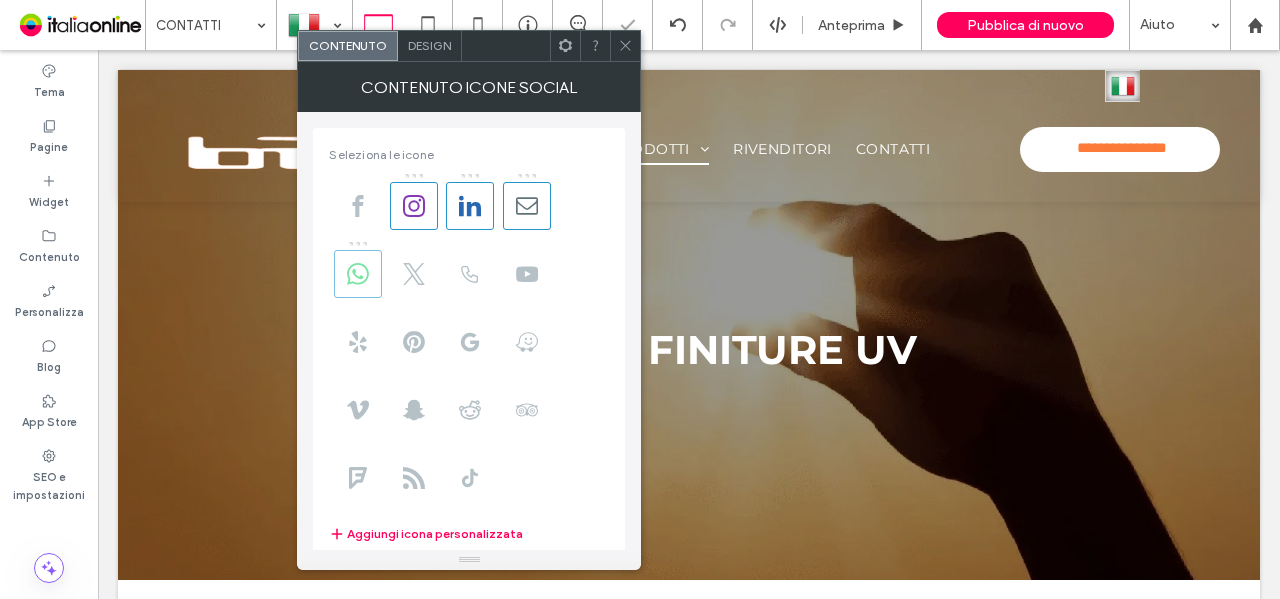 click 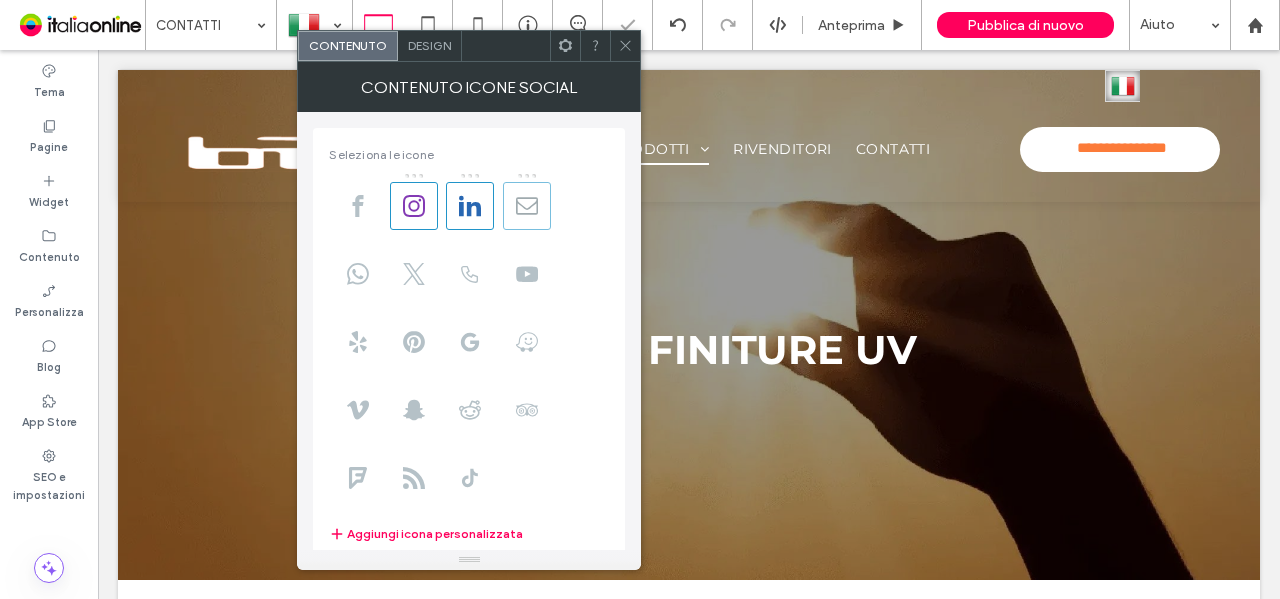 click at bounding box center [527, 206] 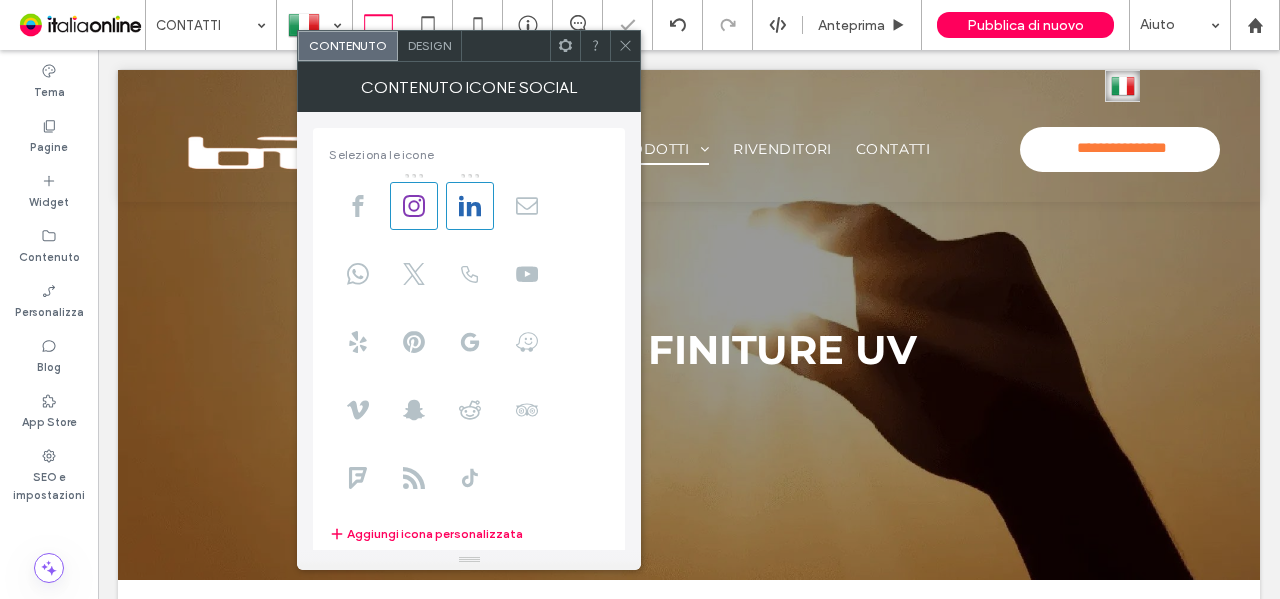 click on "Design" at bounding box center [429, 45] 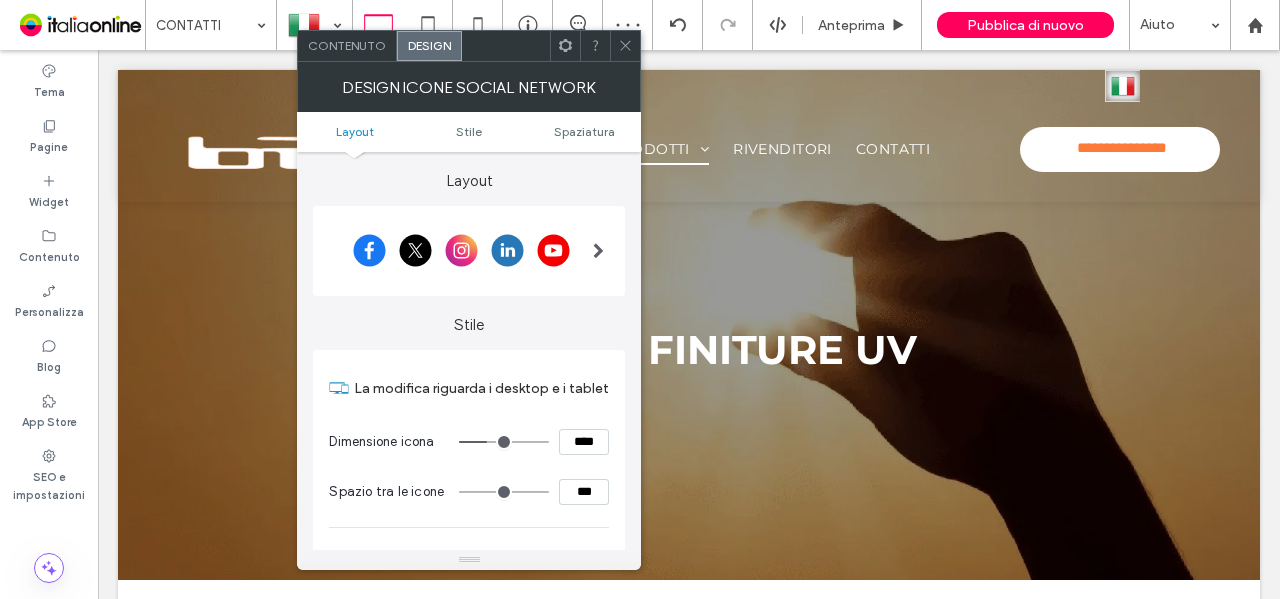 drag, startPoint x: 580, startPoint y: 447, endPoint x: 550, endPoint y: 446, distance: 30.016663 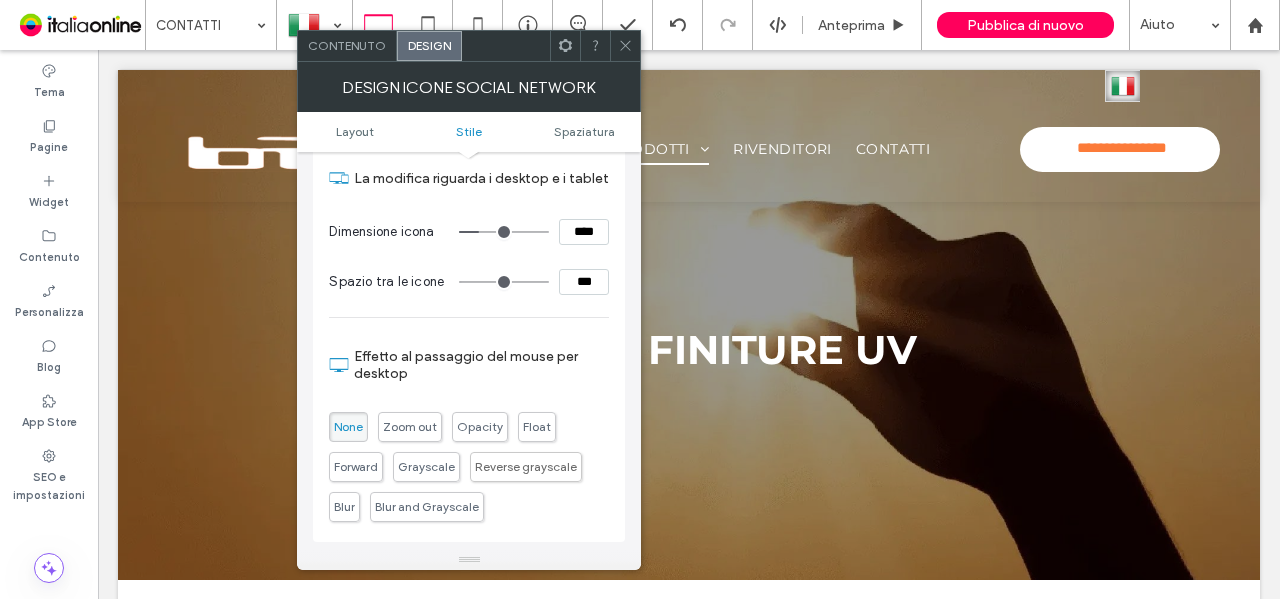 scroll, scrollTop: 300, scrollLeft: 0, axis: vertical 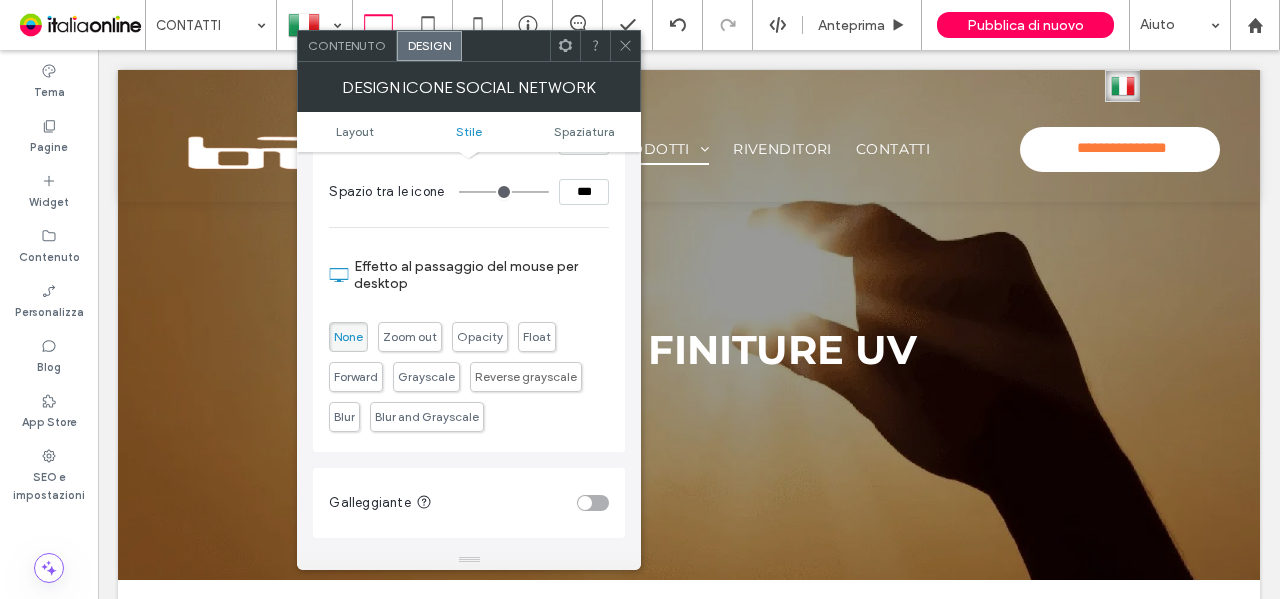 click on "Contenuto" at bounding box center [347, 46] 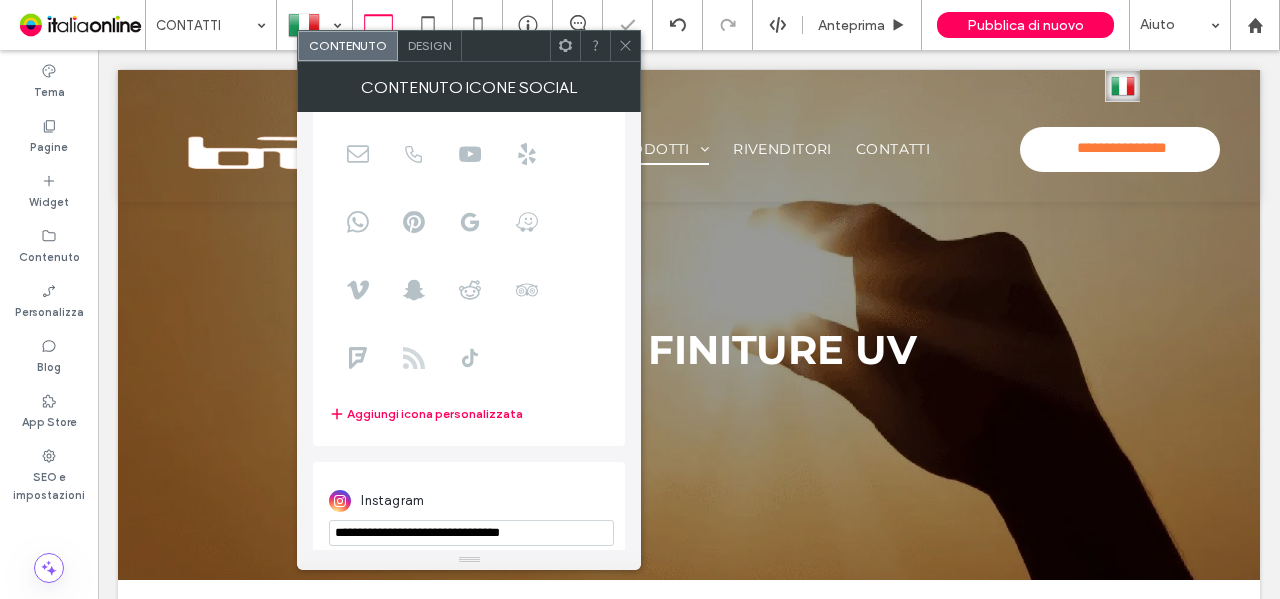scroll, scrollTop: 242, scrollLeft: 0, axis: vertical 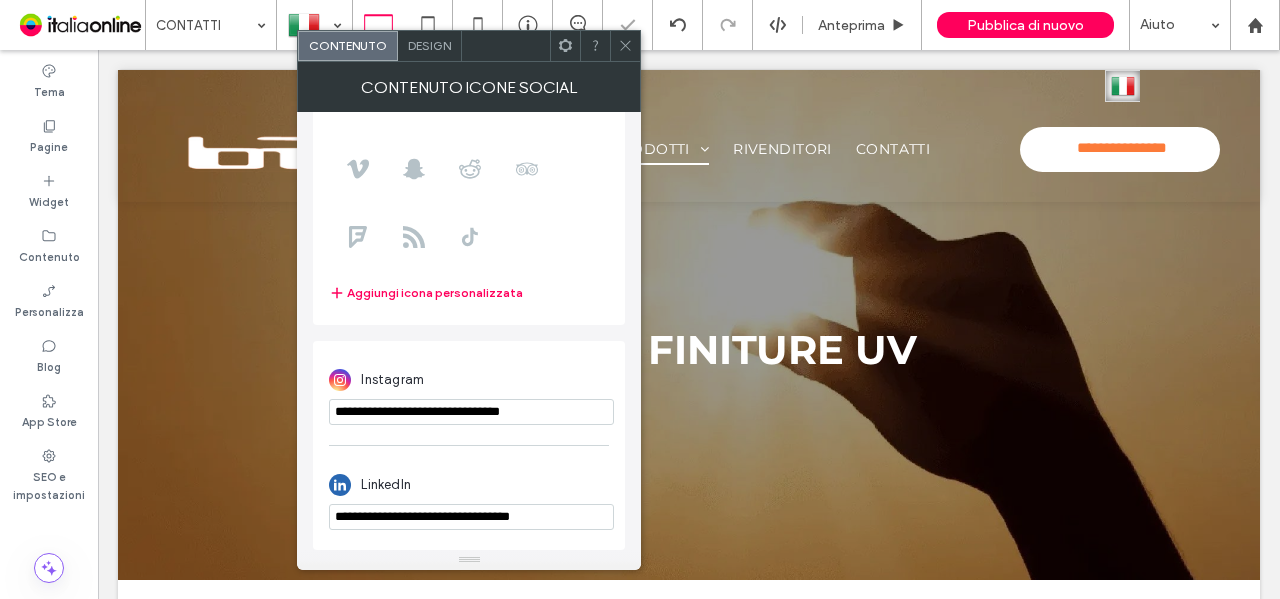 drag, startPoint x: 526, startPoint y: 414, endPoint x: 314, endPoint y: 413, distance: 212.00237 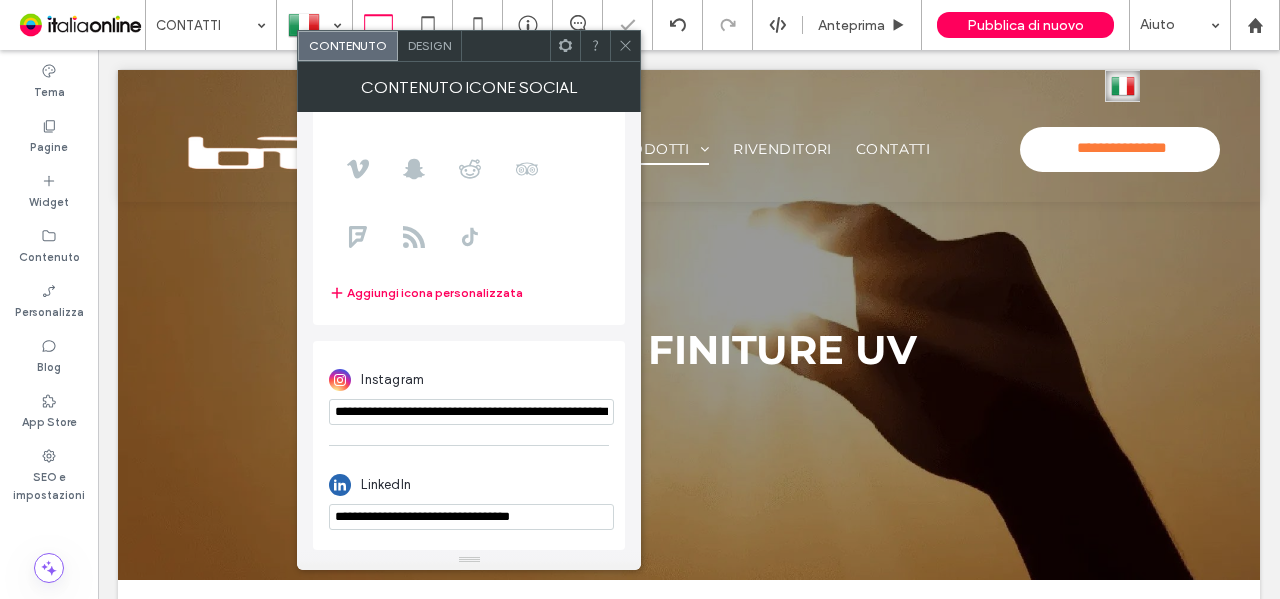 scroll, scrollTop: 0, scrollLeft: 79, axis: horizontal 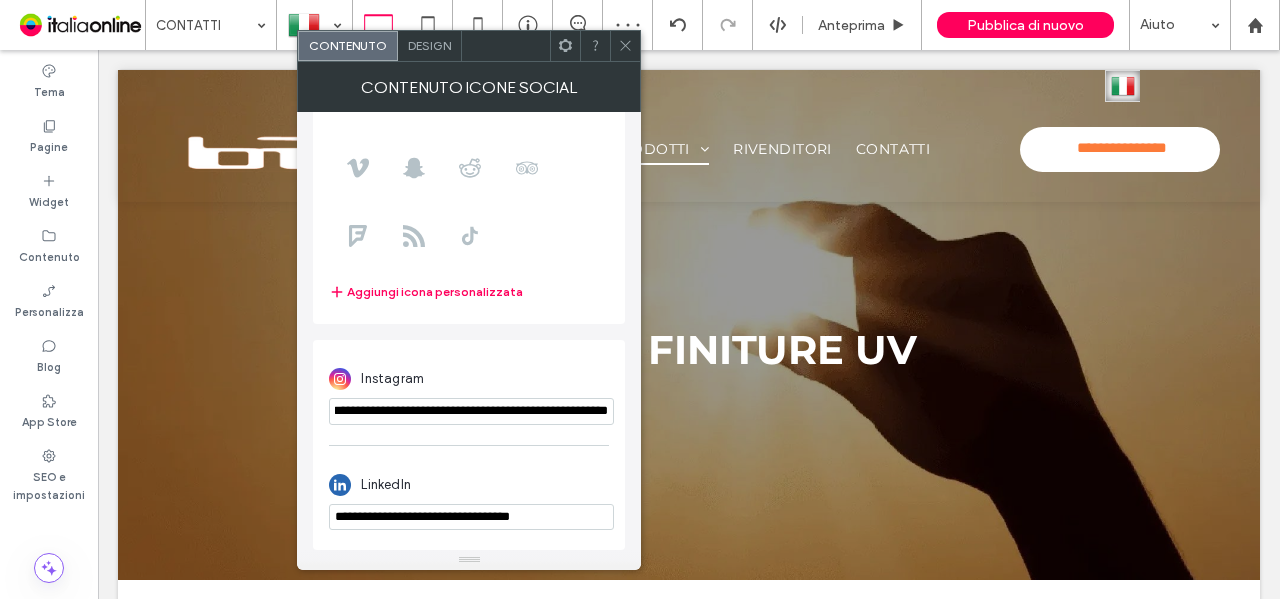 click on "Instagram" at bounding box center [469, 379] 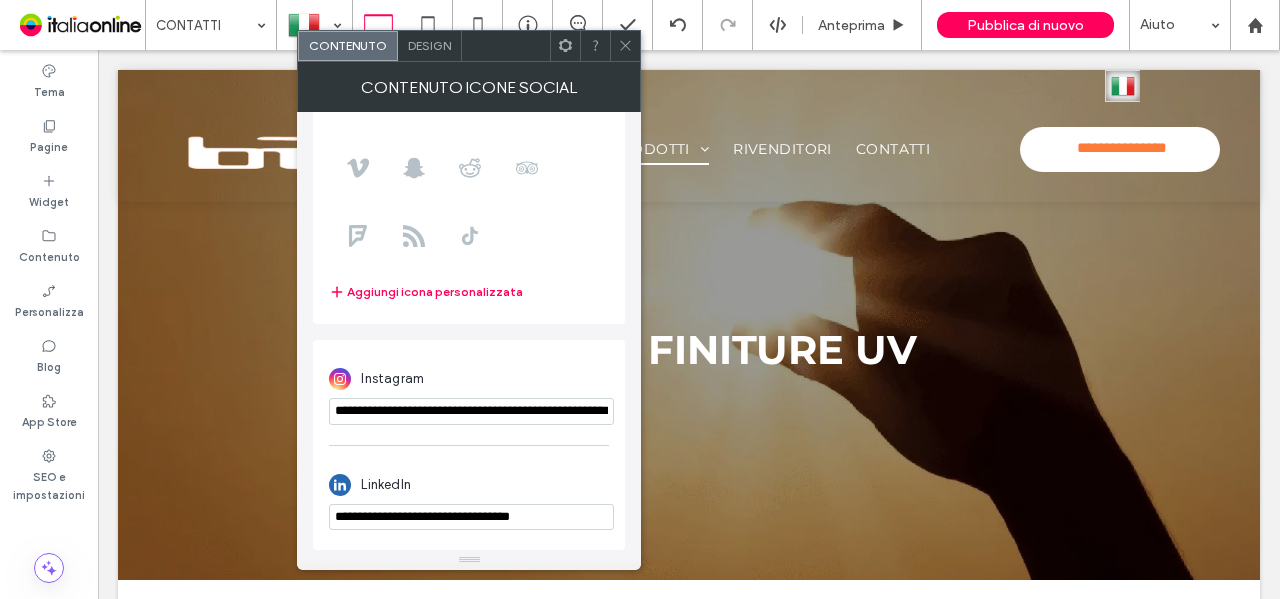 click on "LinkedIn" at bounding box center (469, 485) 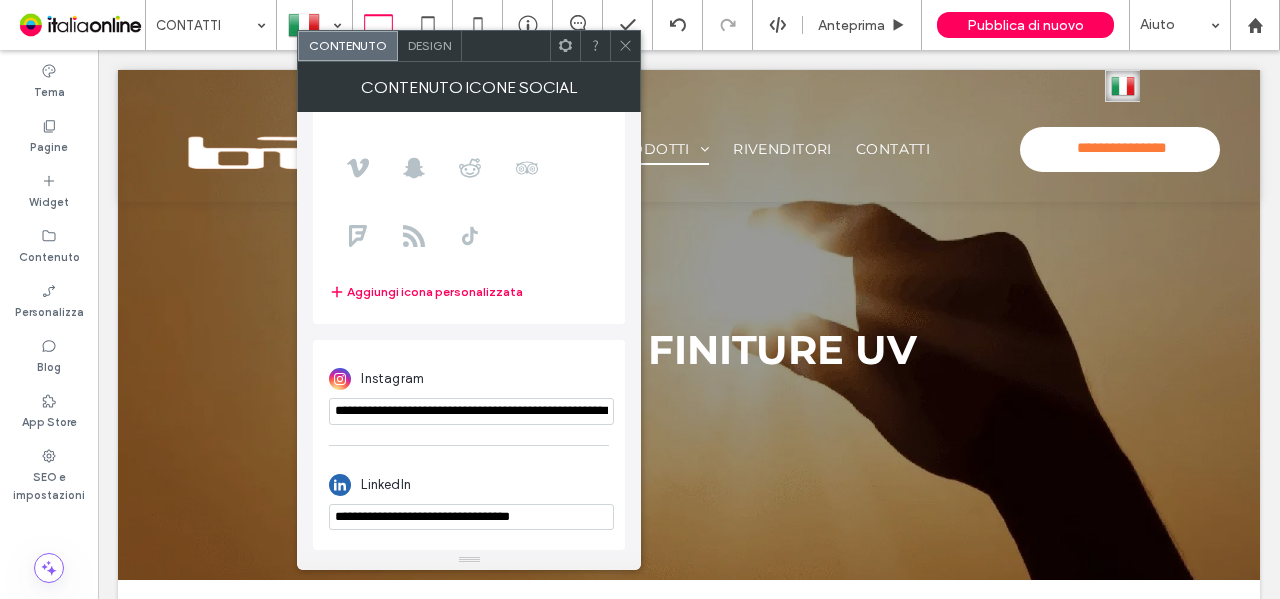 paste on "**********" 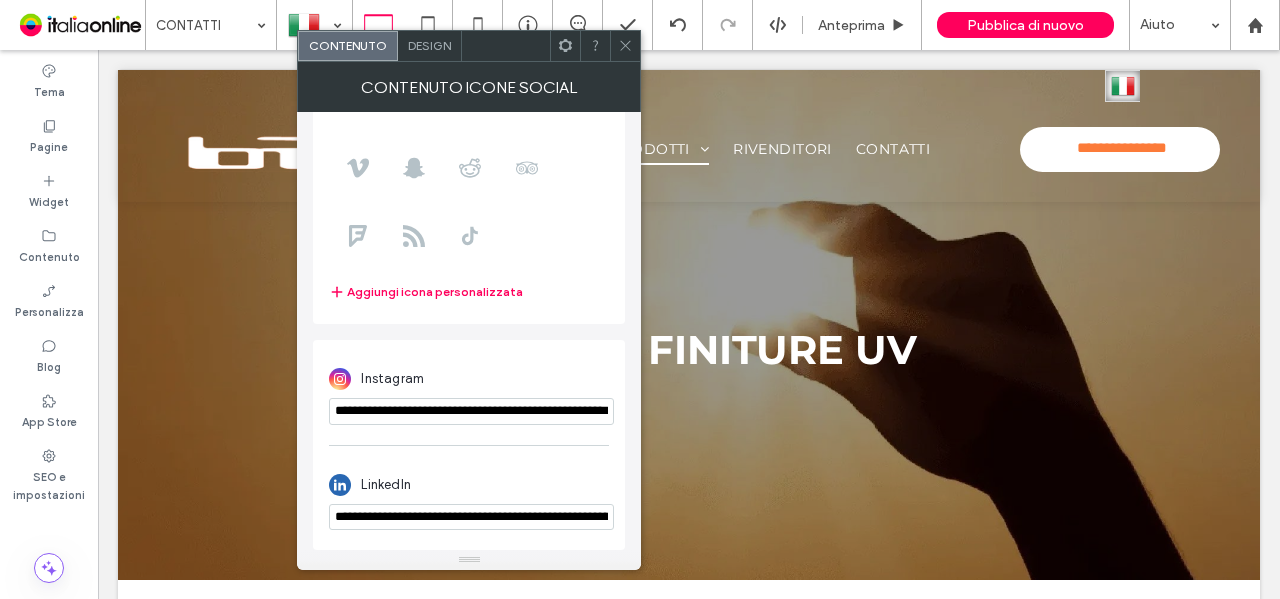 scroll, scrollTop: 0, scrollLeft: 149, axis: horizontal 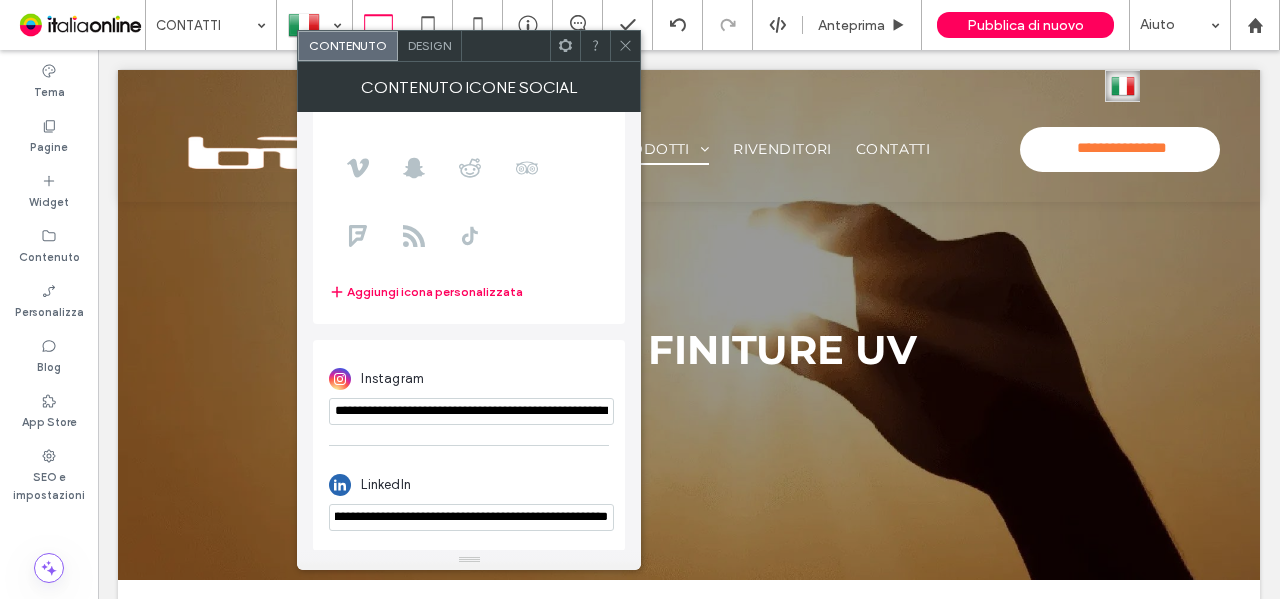click on "LinkedIn" at bounding box center (469, 485) 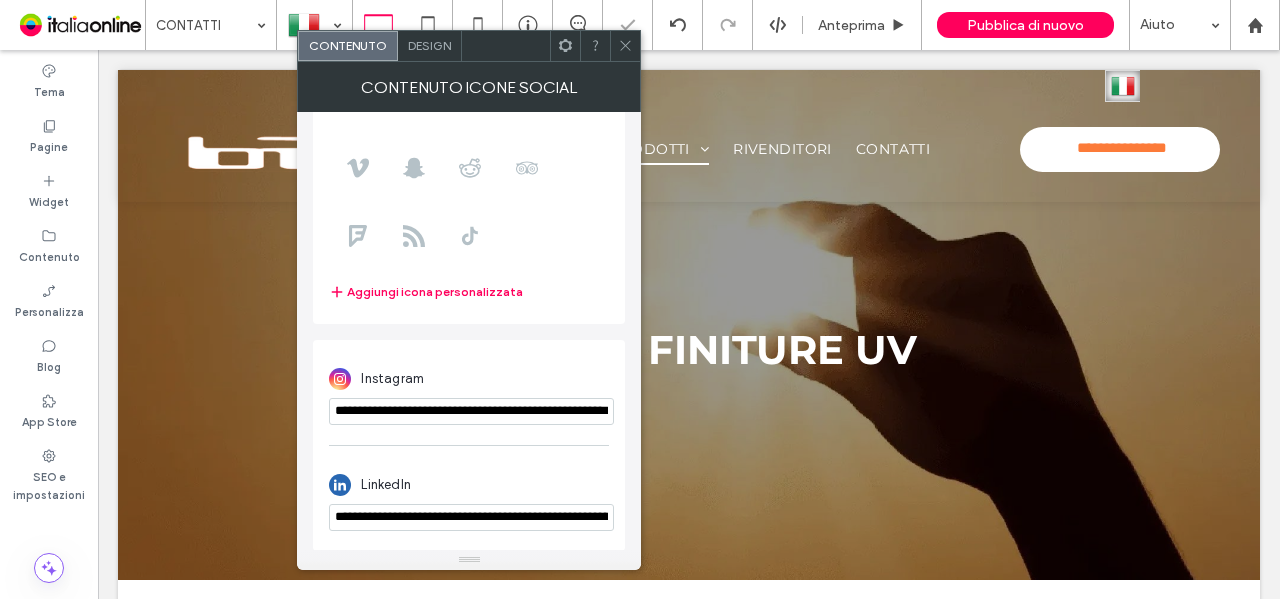 click on "Design" at bounding box center [430, 46] 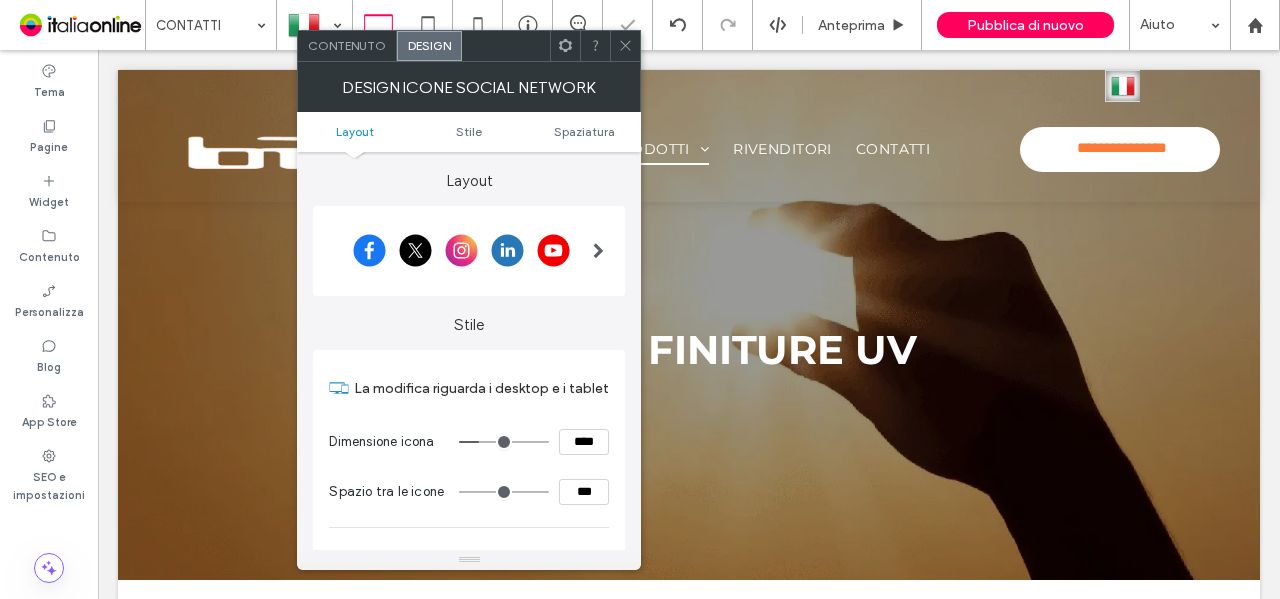 scroll, scrollTop: 100, scrollLeft: 0, axis: vertical 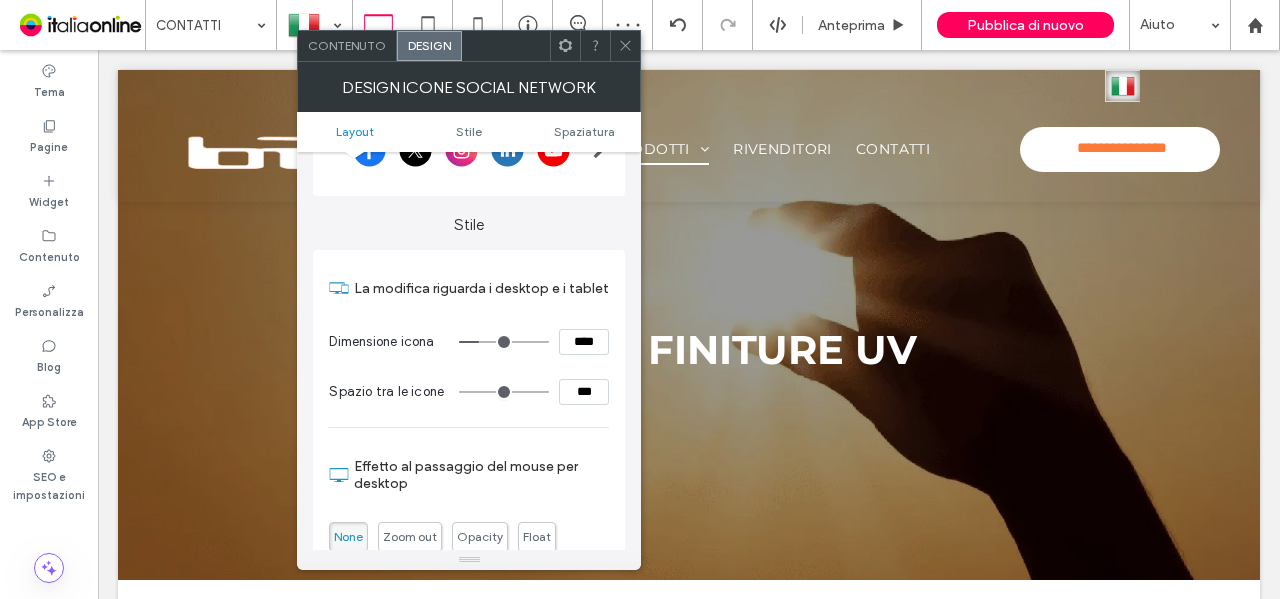 drag, startPoint x: 582, startPoint y: 341, endPoint x: 566, endPoint y: 342, distance: 16.03122 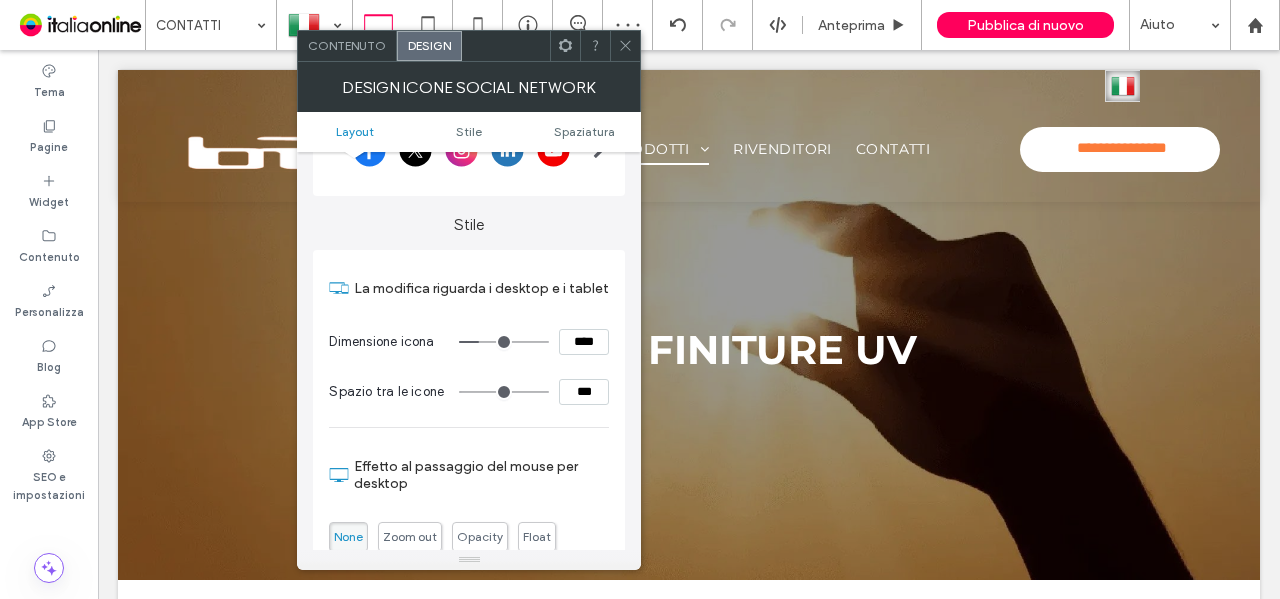 click on "Dimensione icona ****" at bounding box center [469, 342] 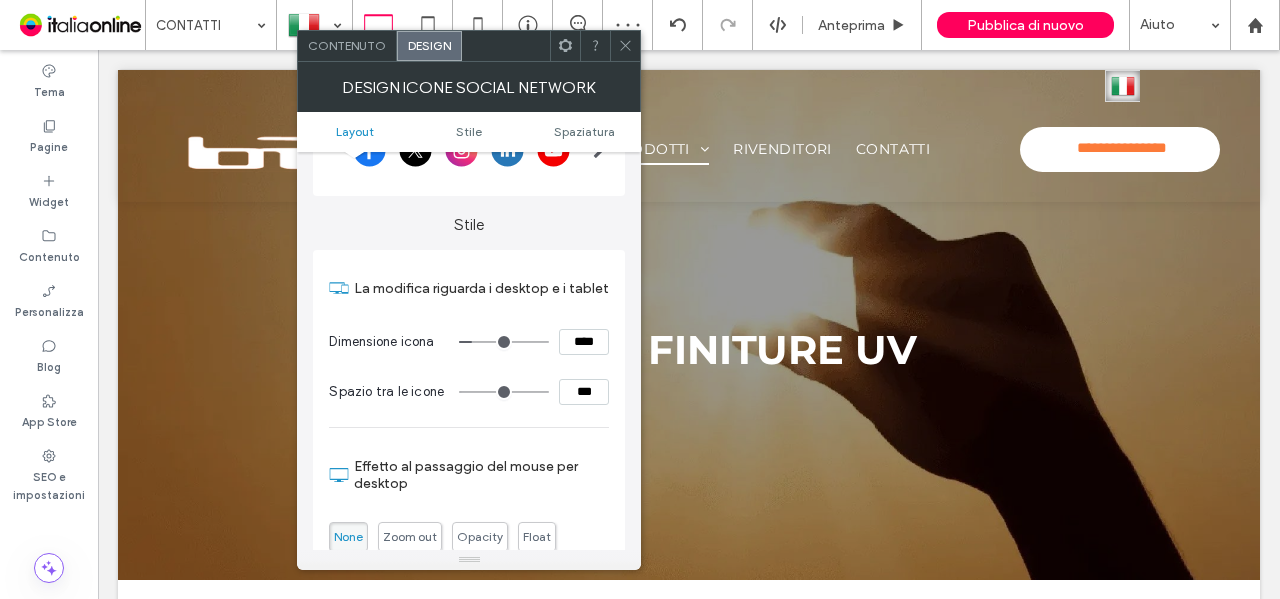 drag, startPoint x: 627, startPoint y: 38, endPoint x: 629, endPoint y: 53, distance: 15.132746 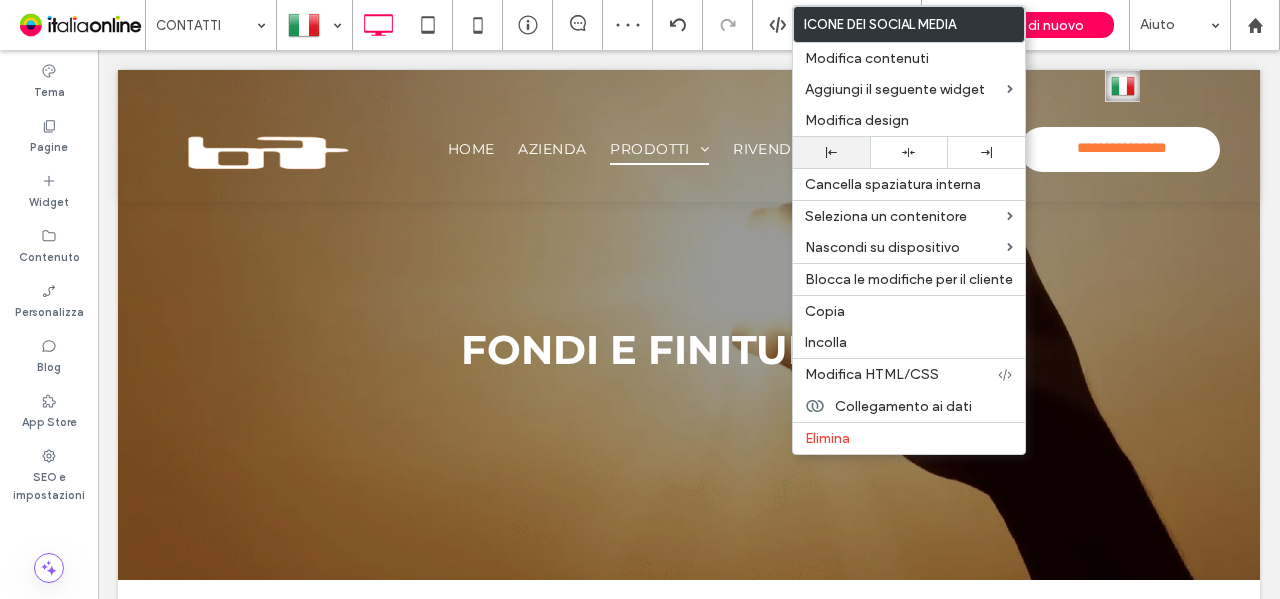 click at bounding box center (831, 152) 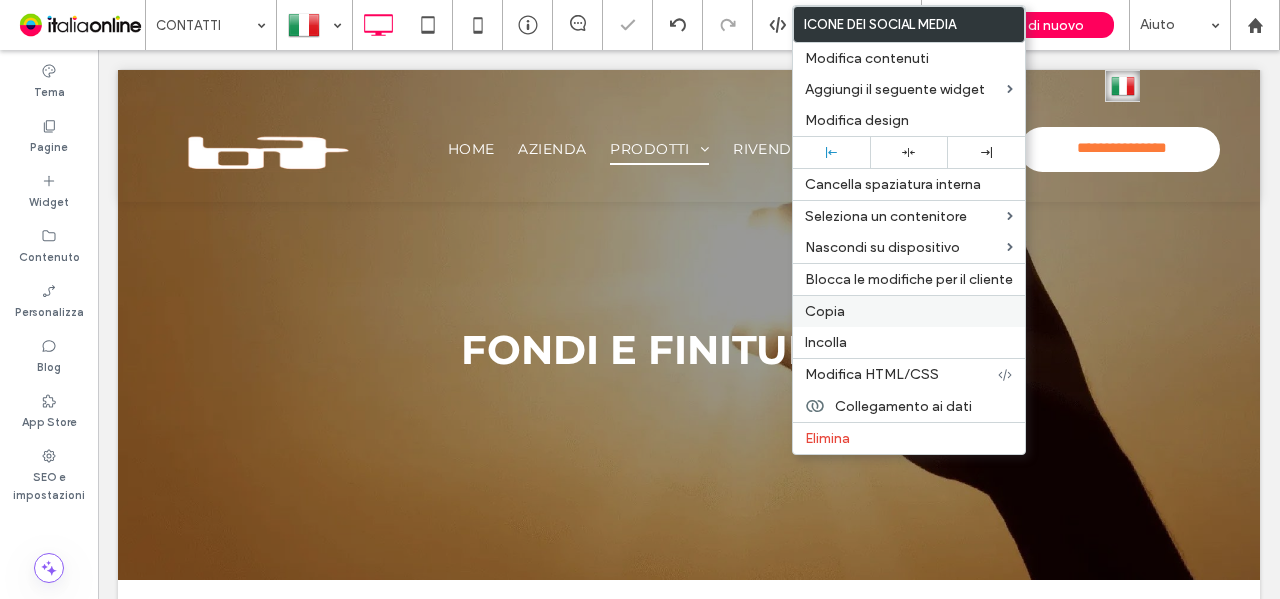 click on "Copia" at bounding box center [825, 311] 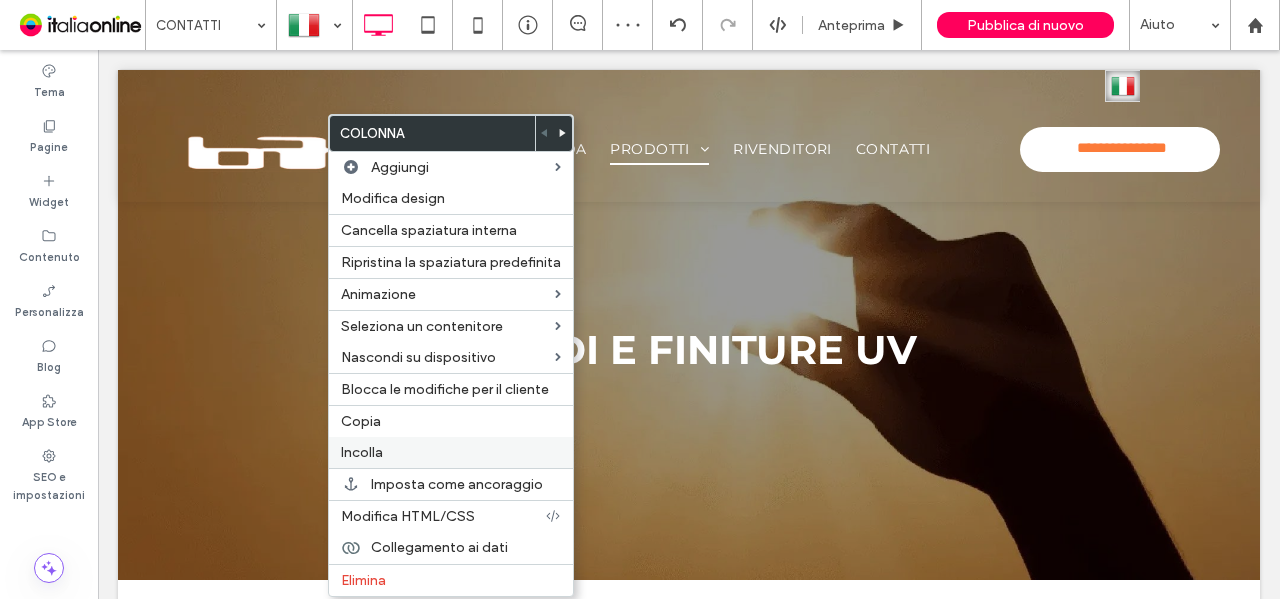 drag, startPoint x: 379, startPoint y: 439, endPoint x: 435, endPoint y: 448, distance: 56.718605 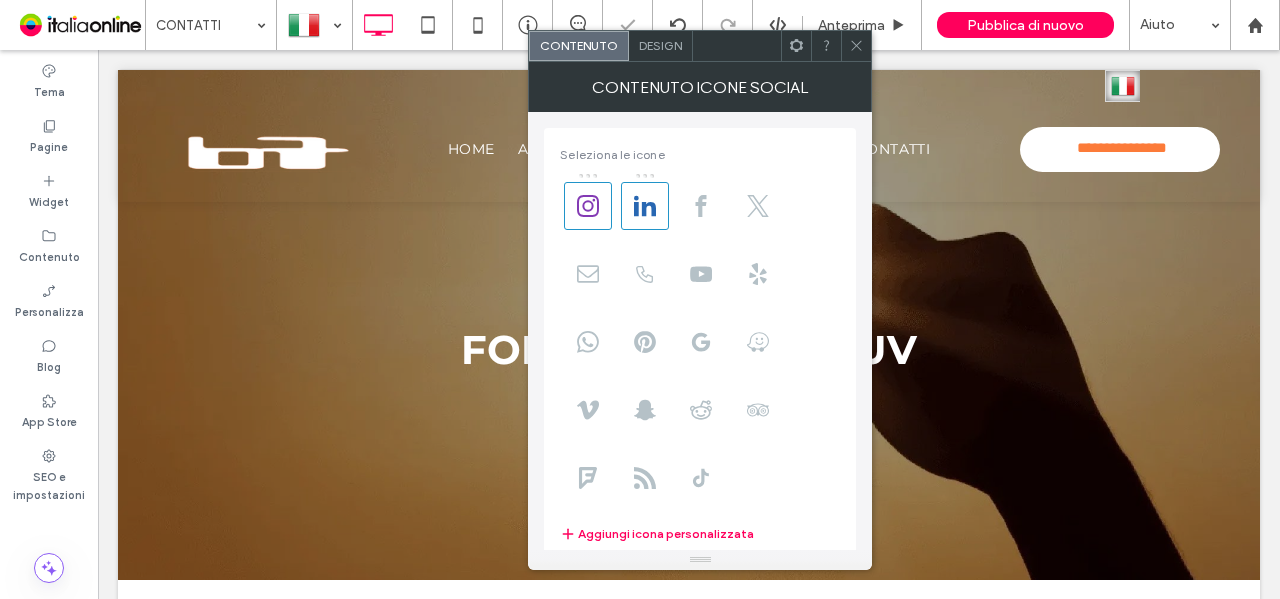 click on "Design" at bounding box center [660, 45] 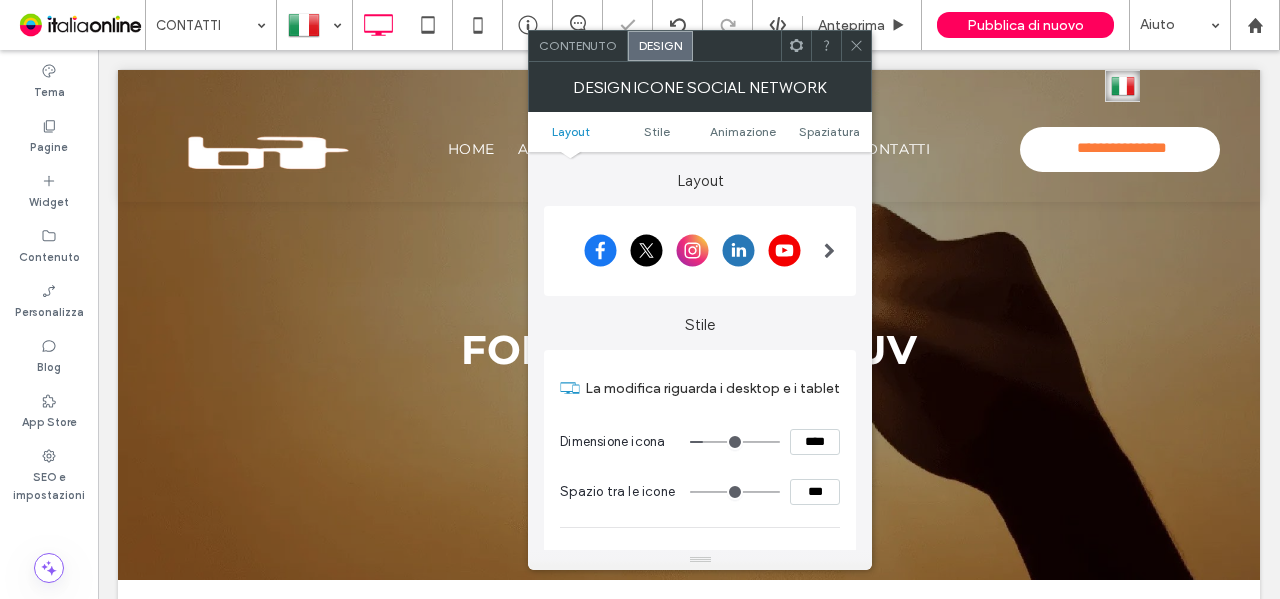 scroll, scrollTop: 300, scrollLeft: 0, axis: vertical 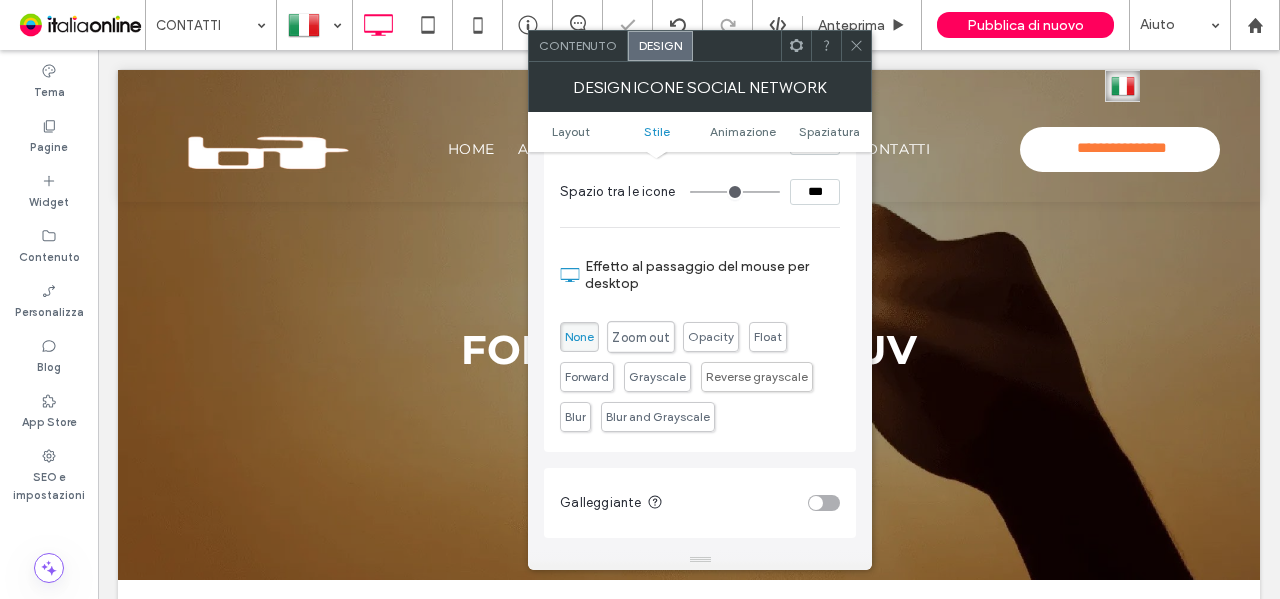 click on "Zoom out" at bounding box center (641, 337) 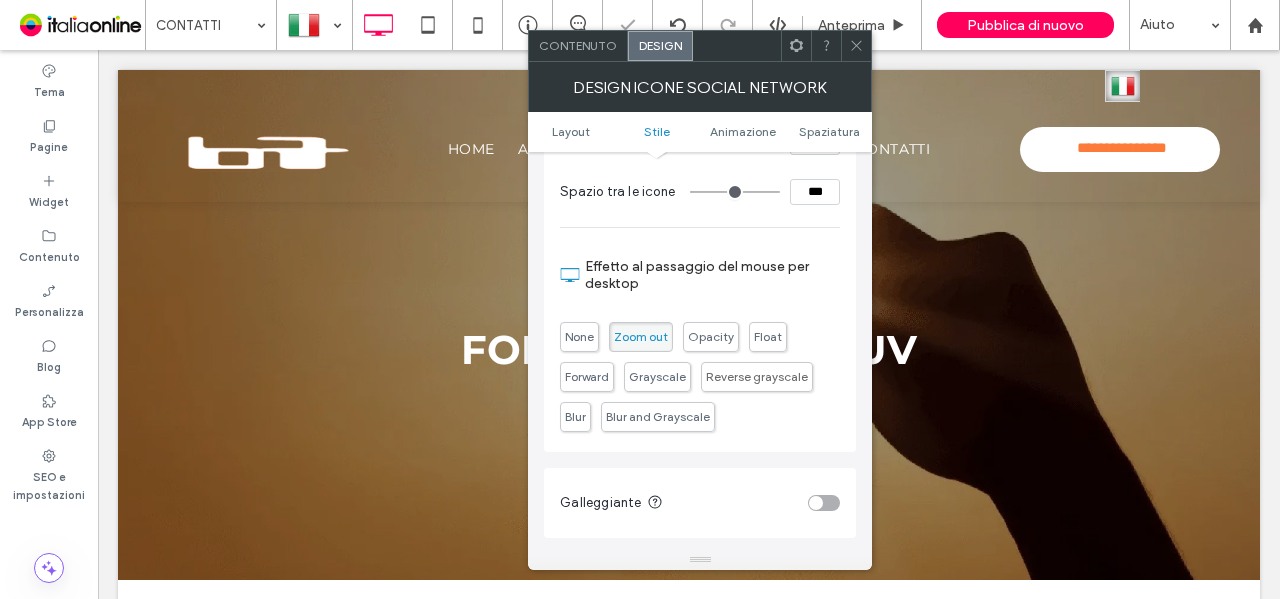 click 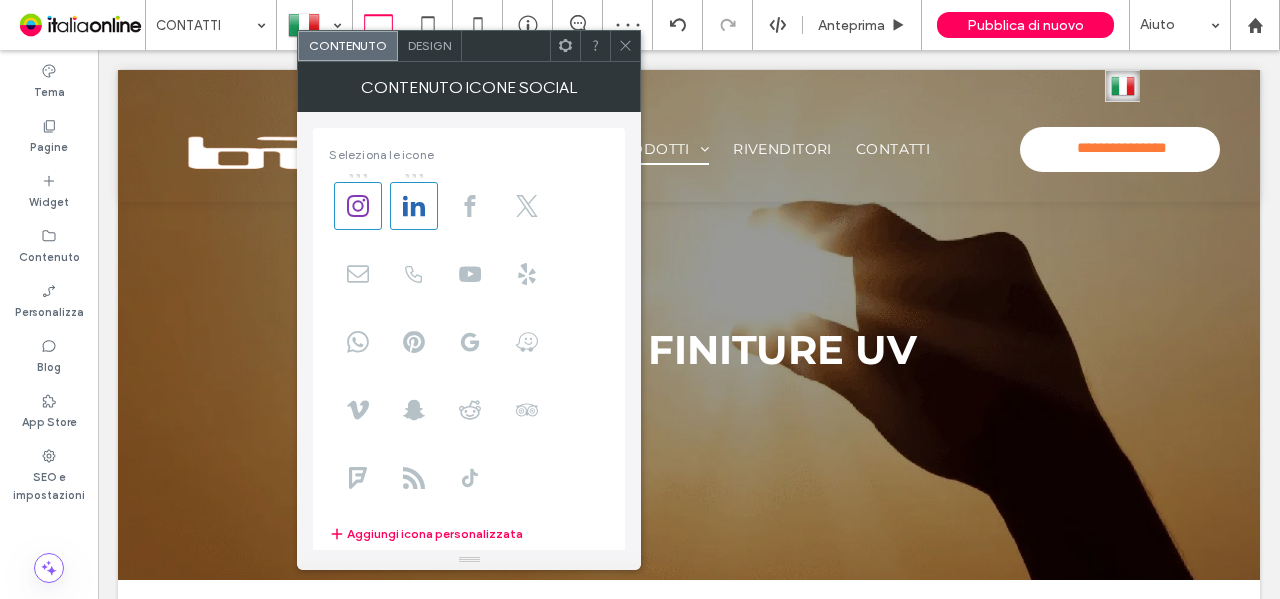 click on "Design" at bounding box center (429, 45) 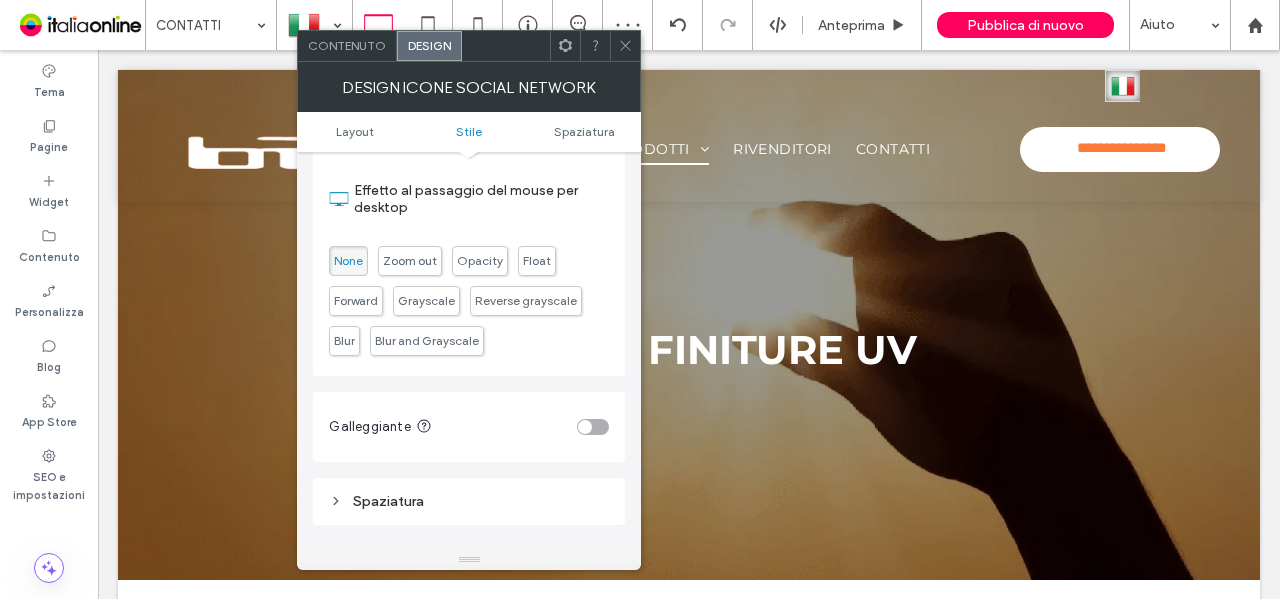 scroll, scrollTop: 400, scrollLeft: 0, axis: vertical 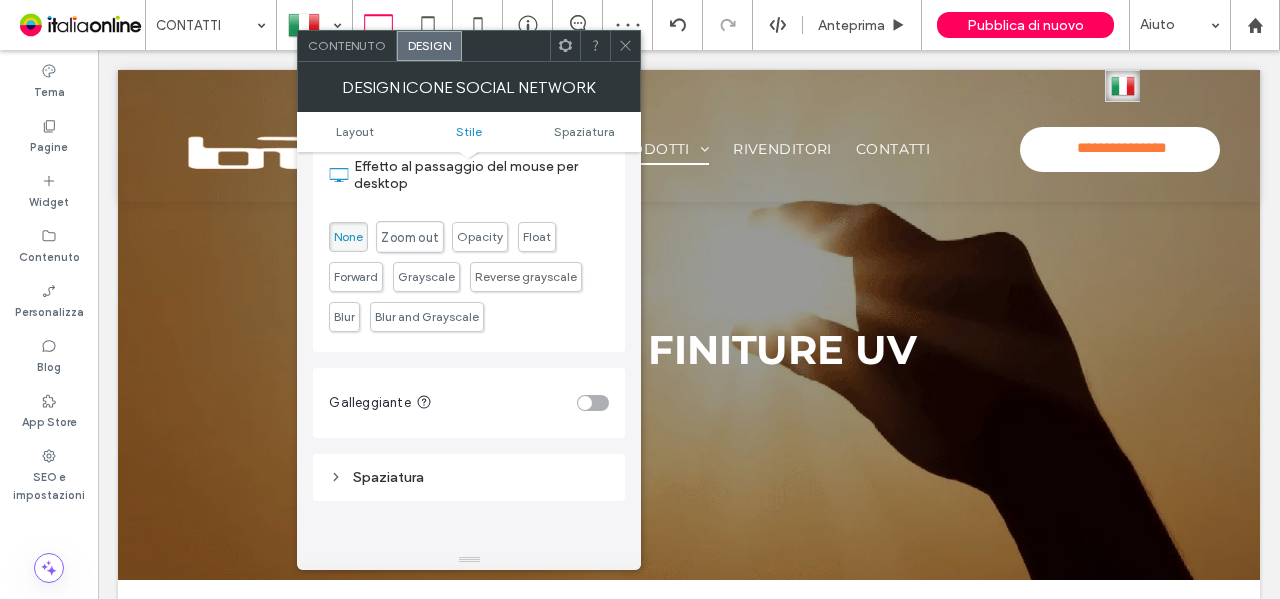 click on "Zoom out" at bounding box center (410, 237) 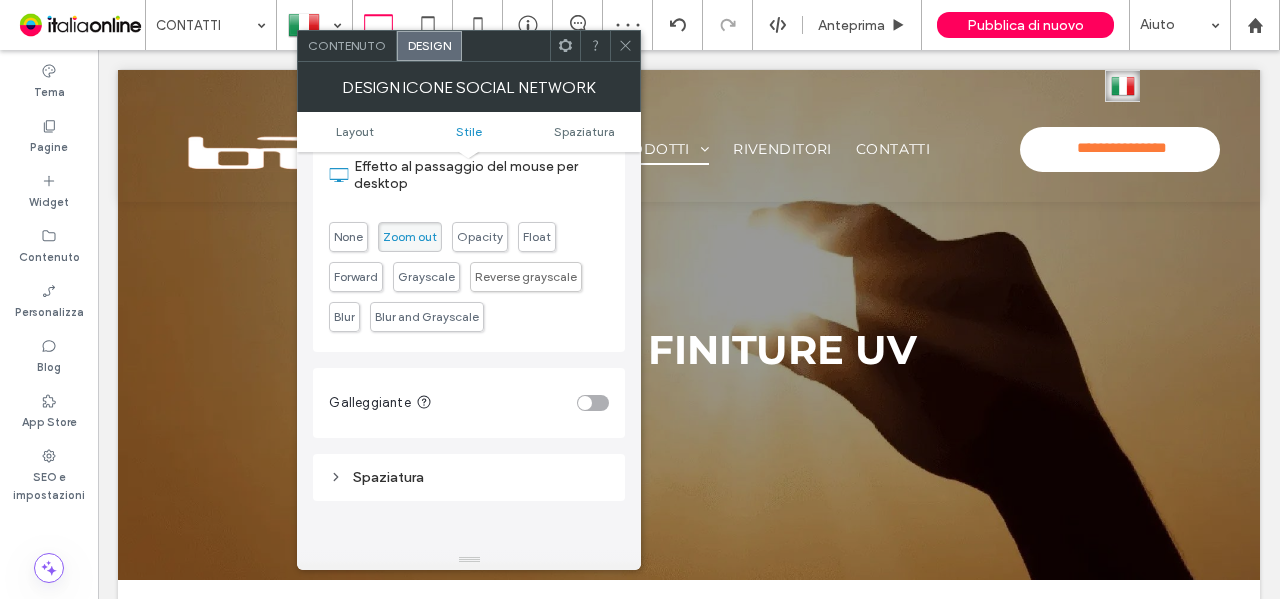 click at bounding box center (625, 46) 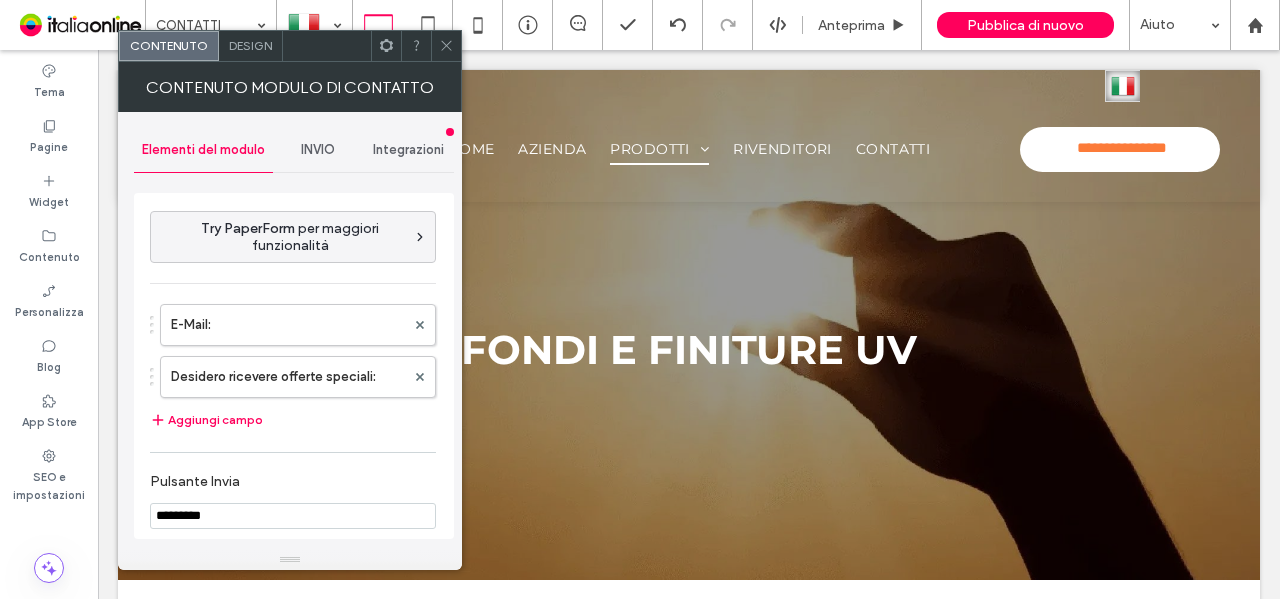click on "INVIO" at bounding box center (318, 150) 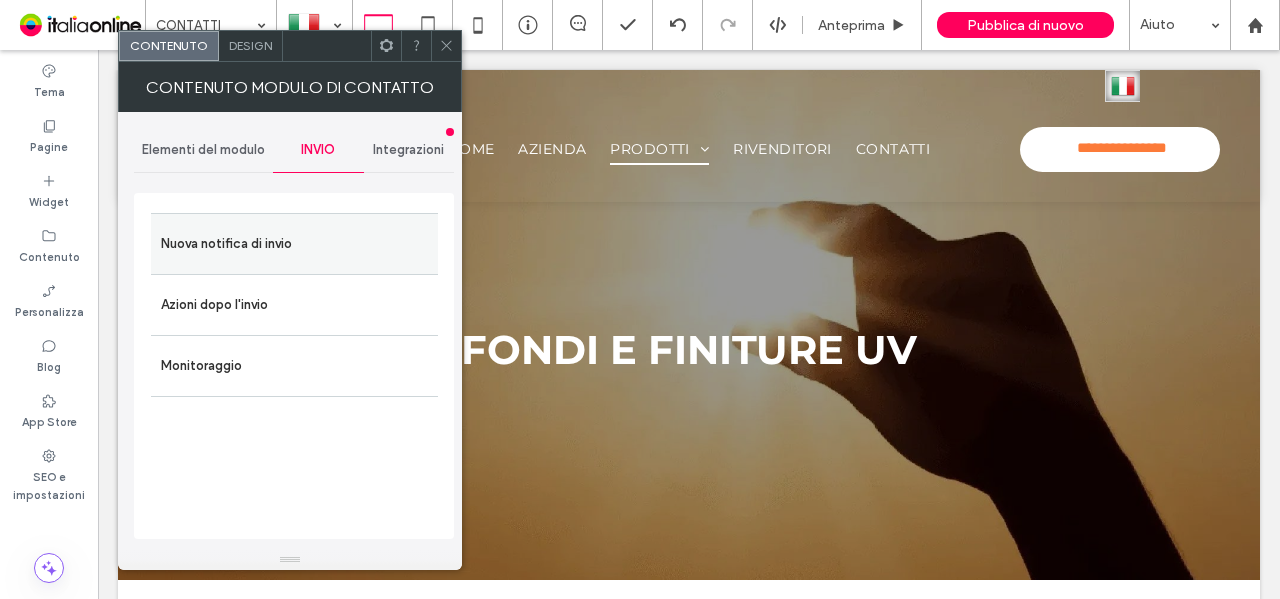 click on "Nuova notifica di invio" at bounding box center (294, 244) 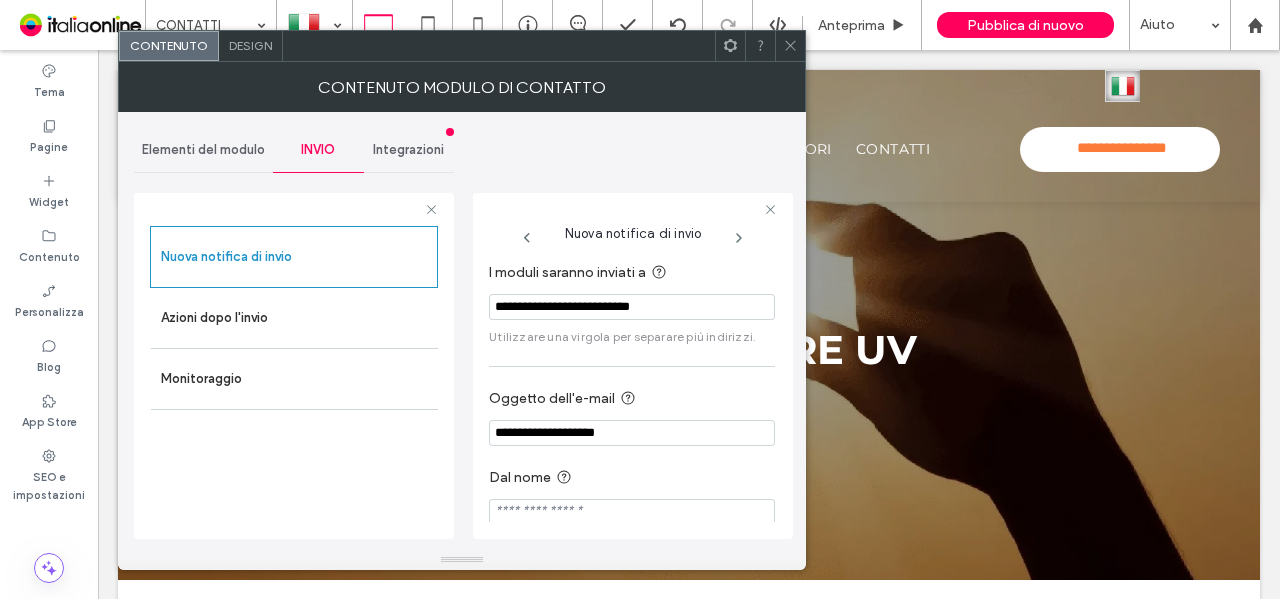 click 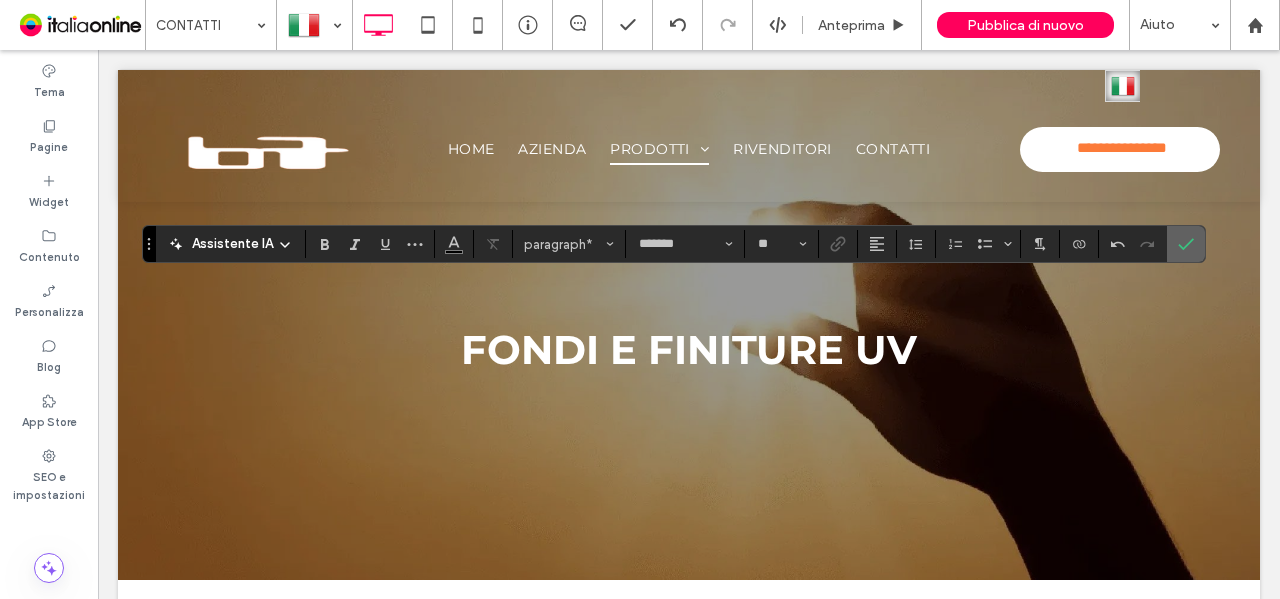 click at bounding box center (1186, 244) 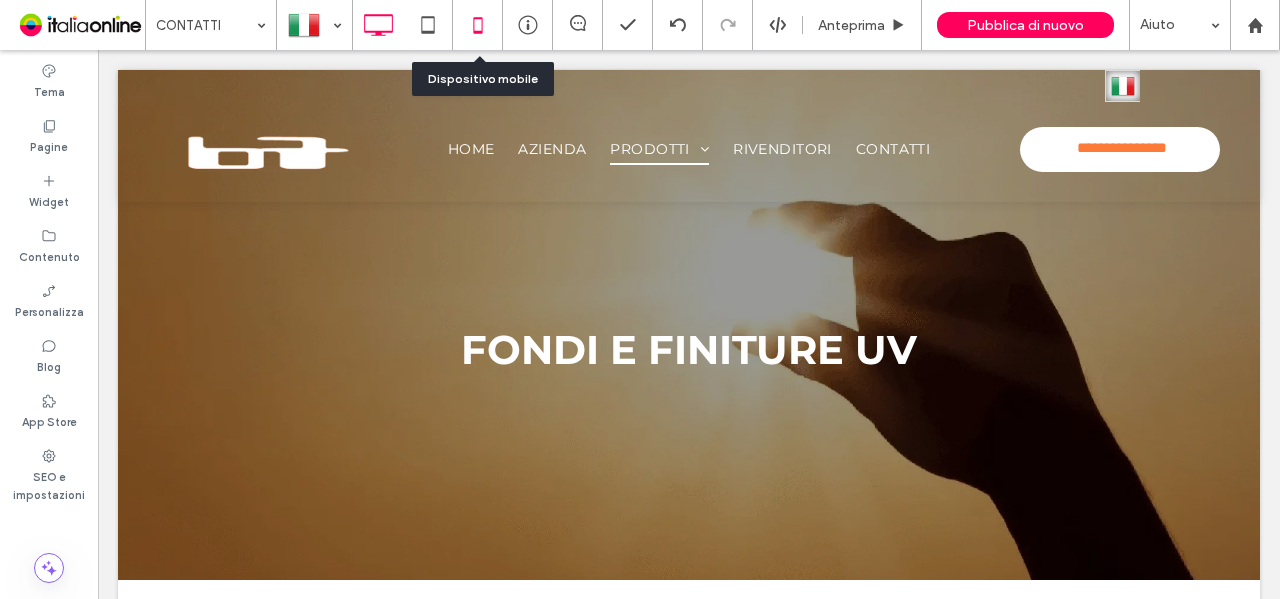 click 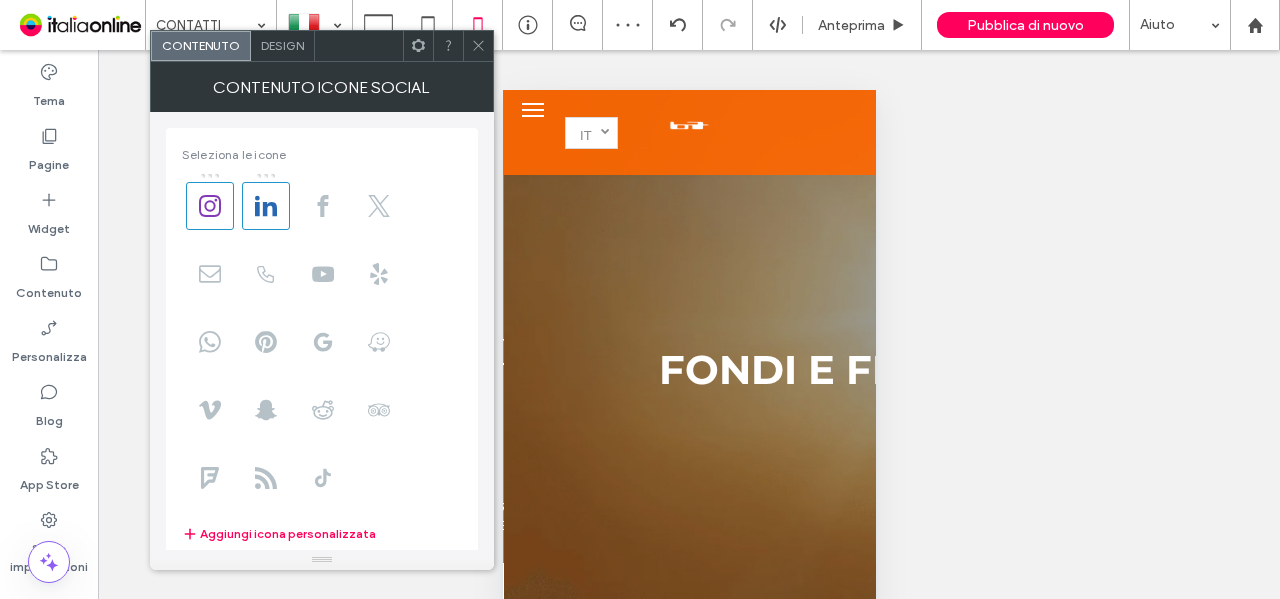 click on "Design" at bounding box center (282, 45) 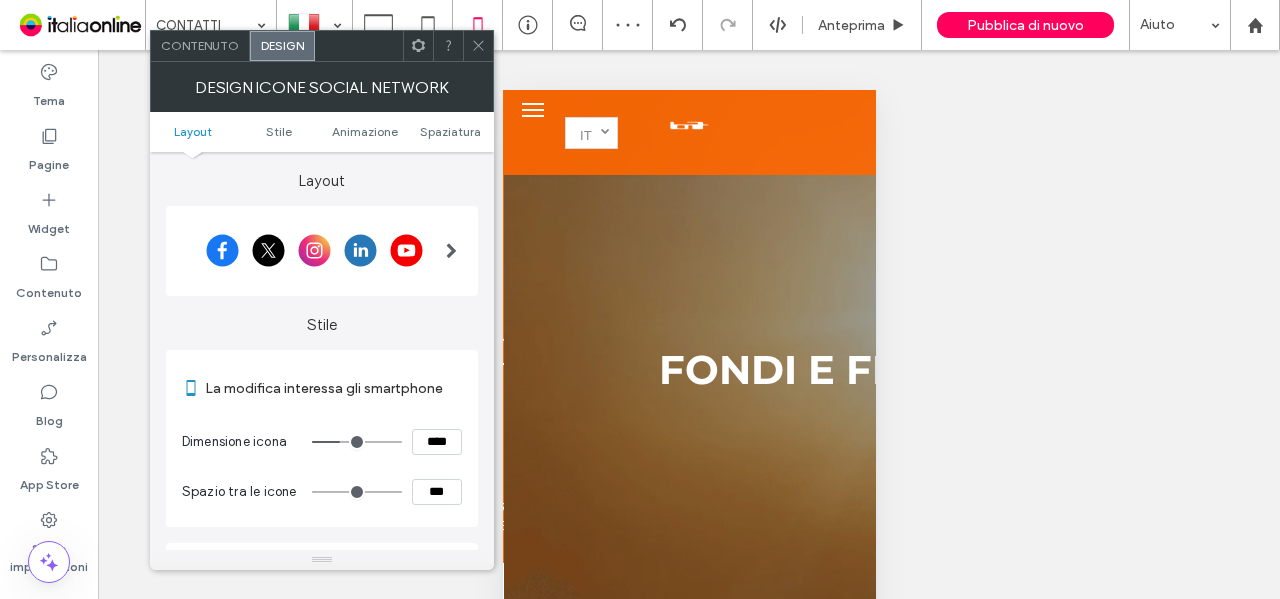 drag, startPoint x: 434, startPoint y: 440, endPoint x: 391, endPoint y: 437, distance: 43.104523 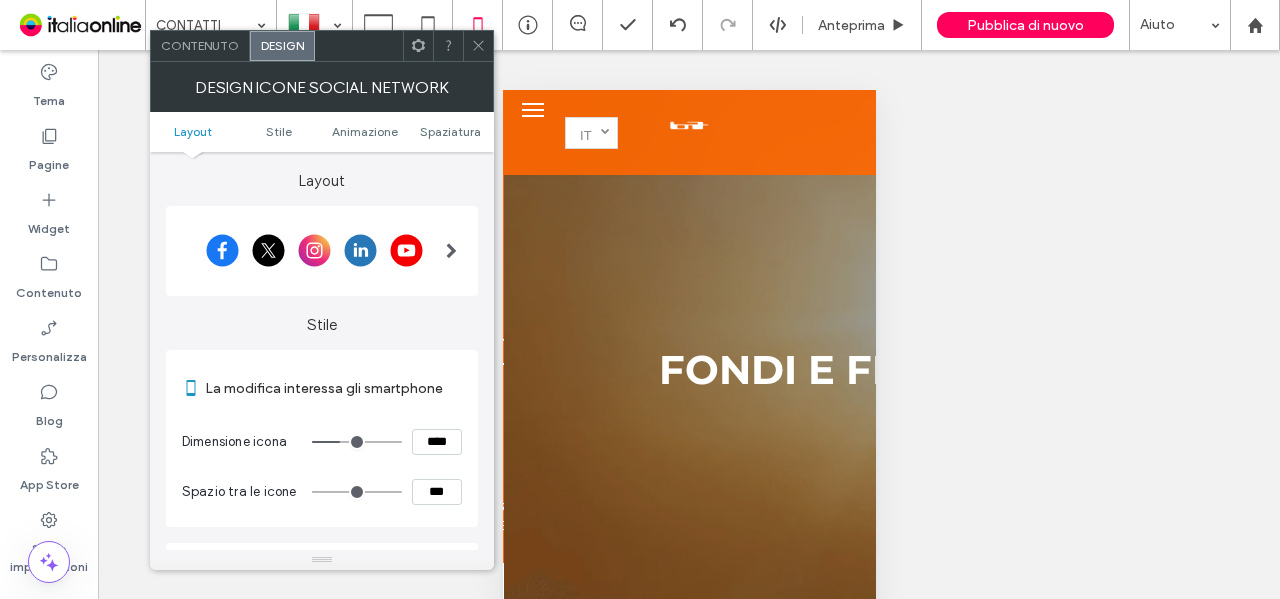 click on "La modifica interessa gli smartphone" at bounding box center (333, 388) 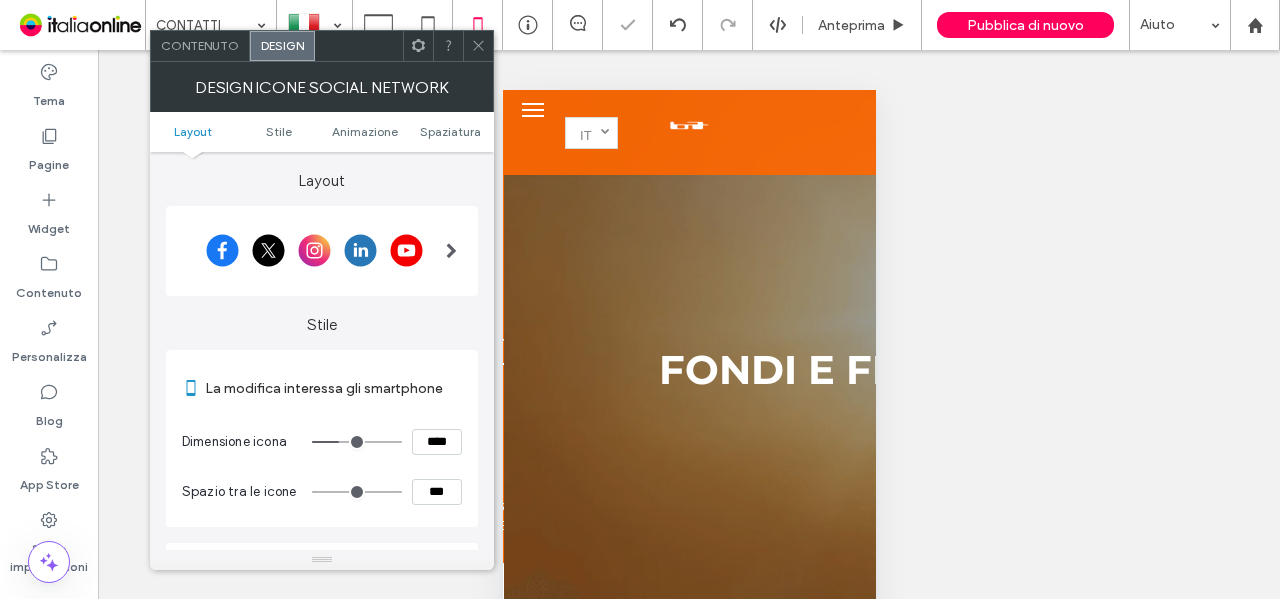 drag, startPoint x: 426, startPoint y: 452, endPoint x: 413, endPoint y: 449, distance: 13.341664 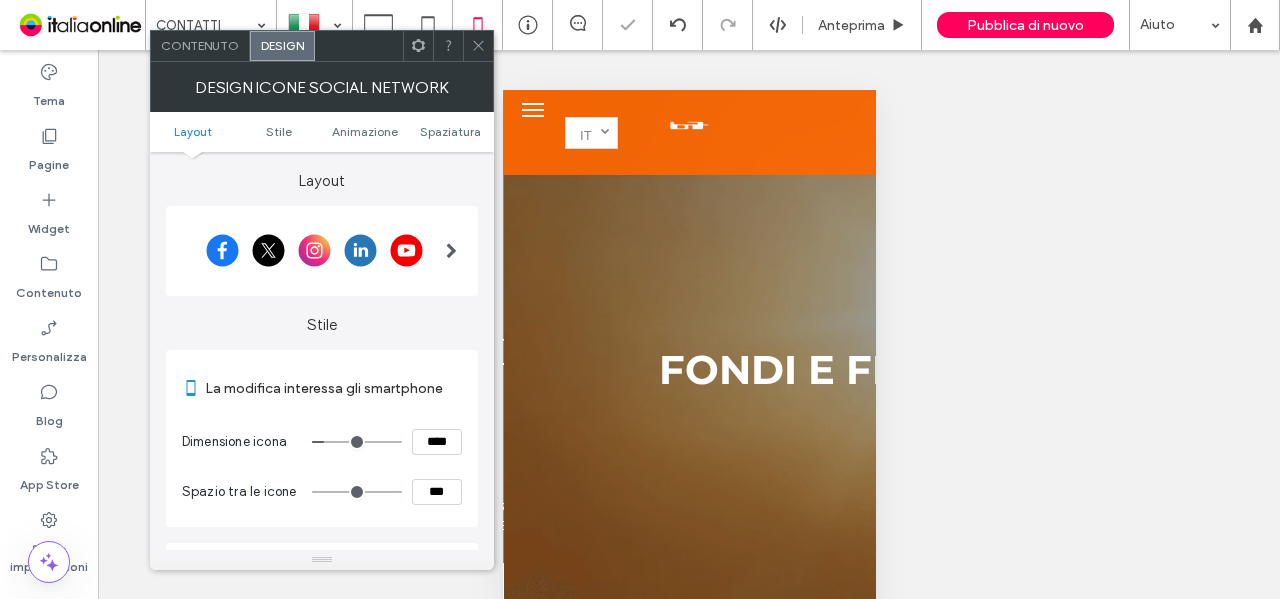 click 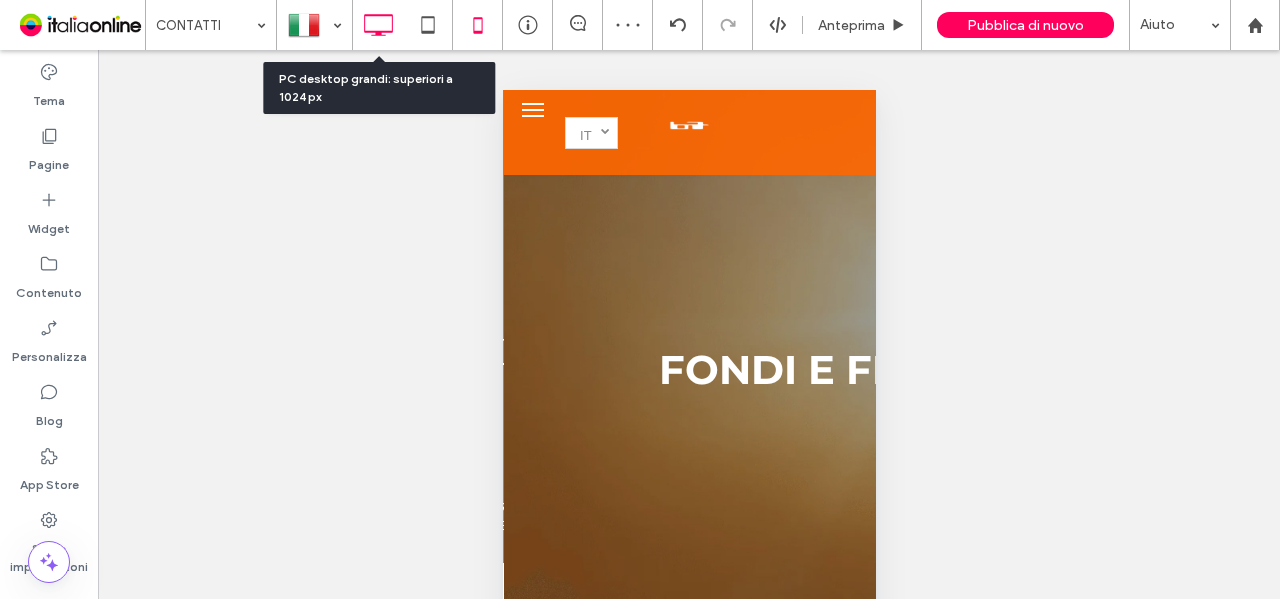 click 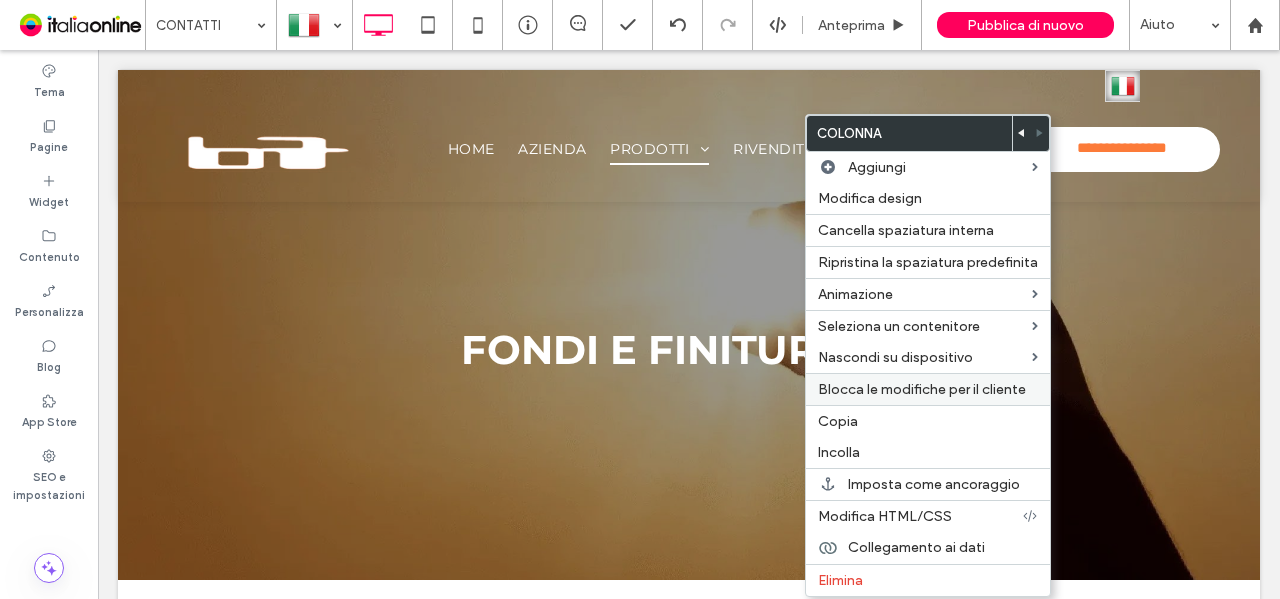 drag, startPoint x: 865, startPoint y: 418, endPoint x: 981, endPoint y: 389, distance: 119.57006 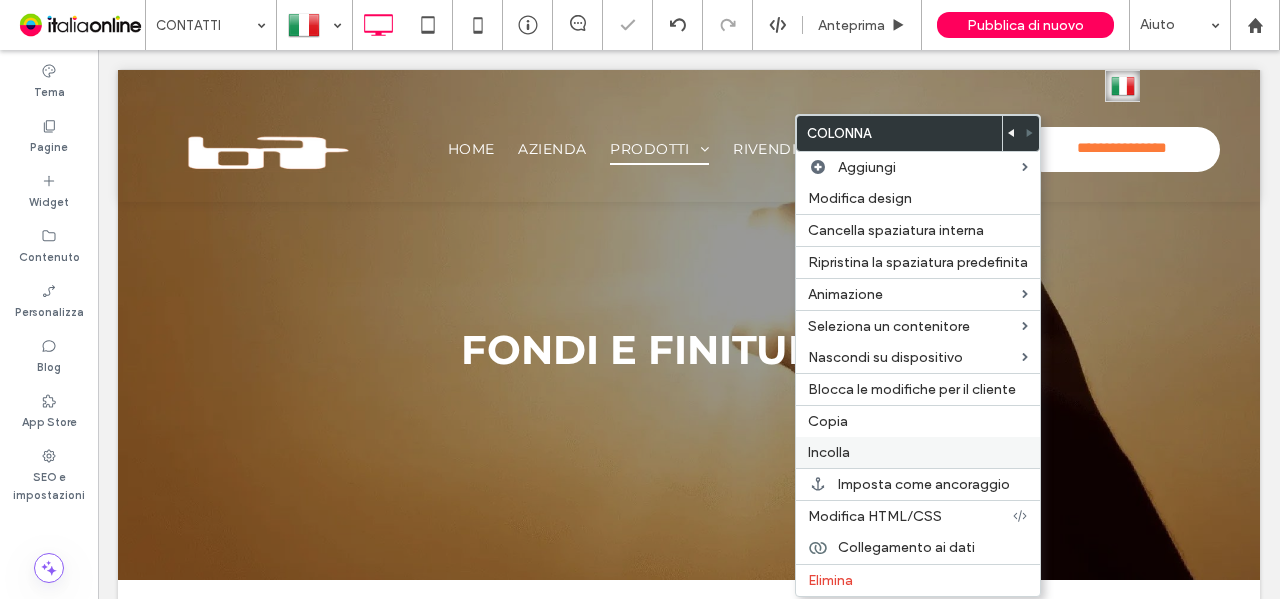 click on "Incolla" at bounding box center (918, 452) 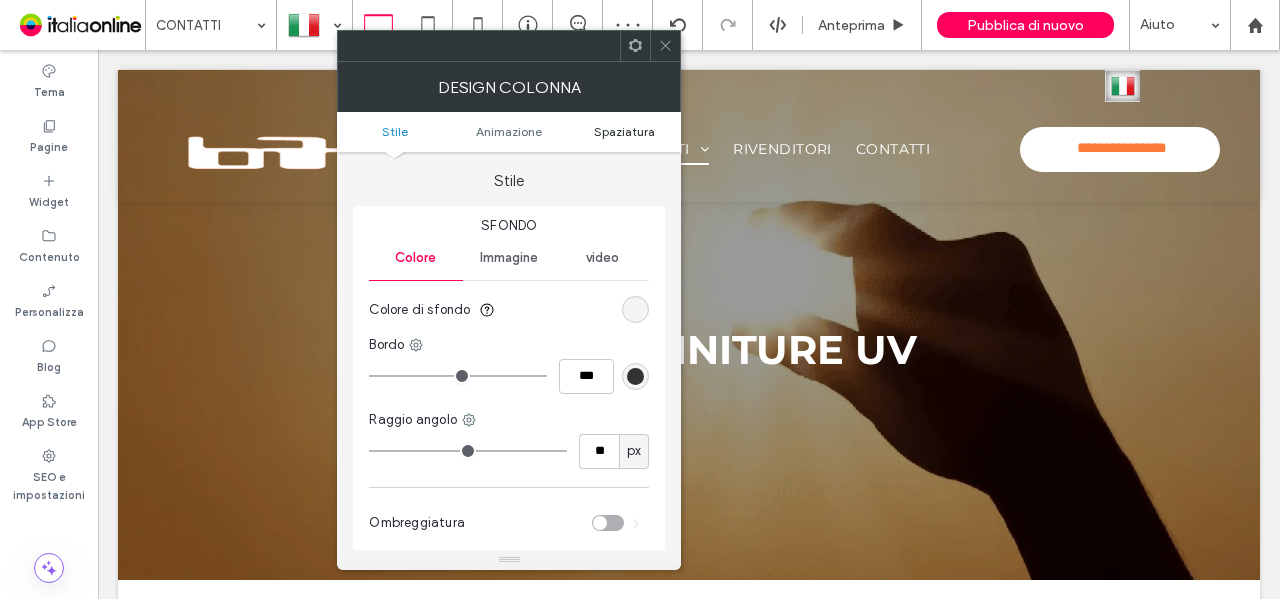 click on "Spaziatura" at bounding box center [624, 131] 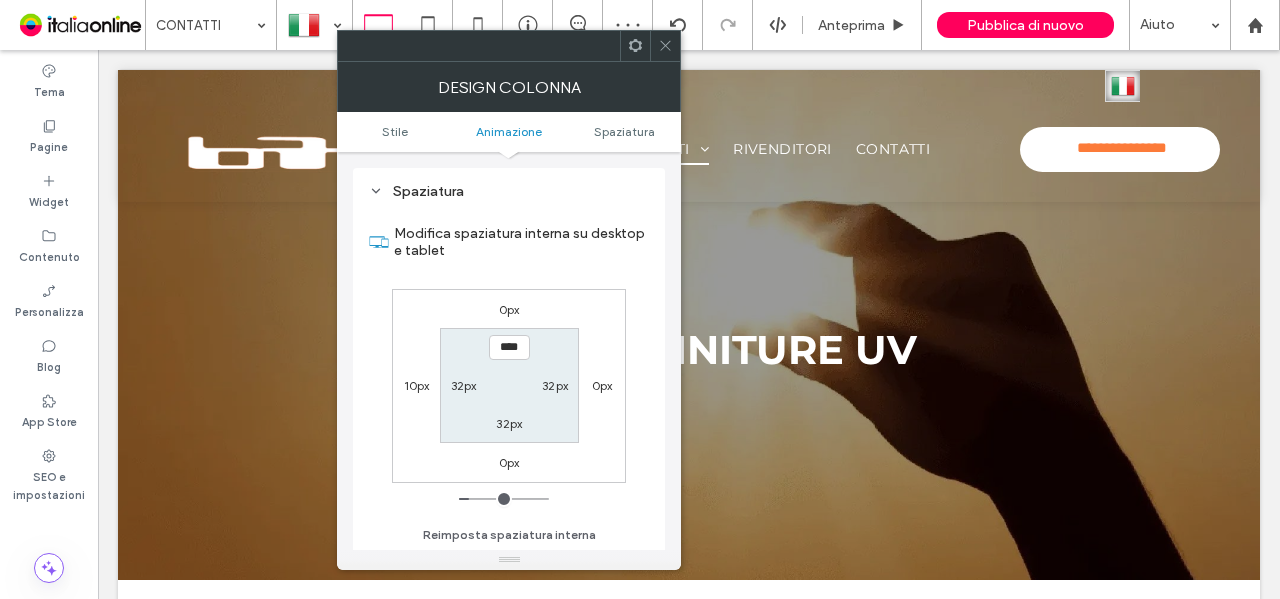 scroll, scrollTop: 469, scrollLeft: 0, axis: vertical 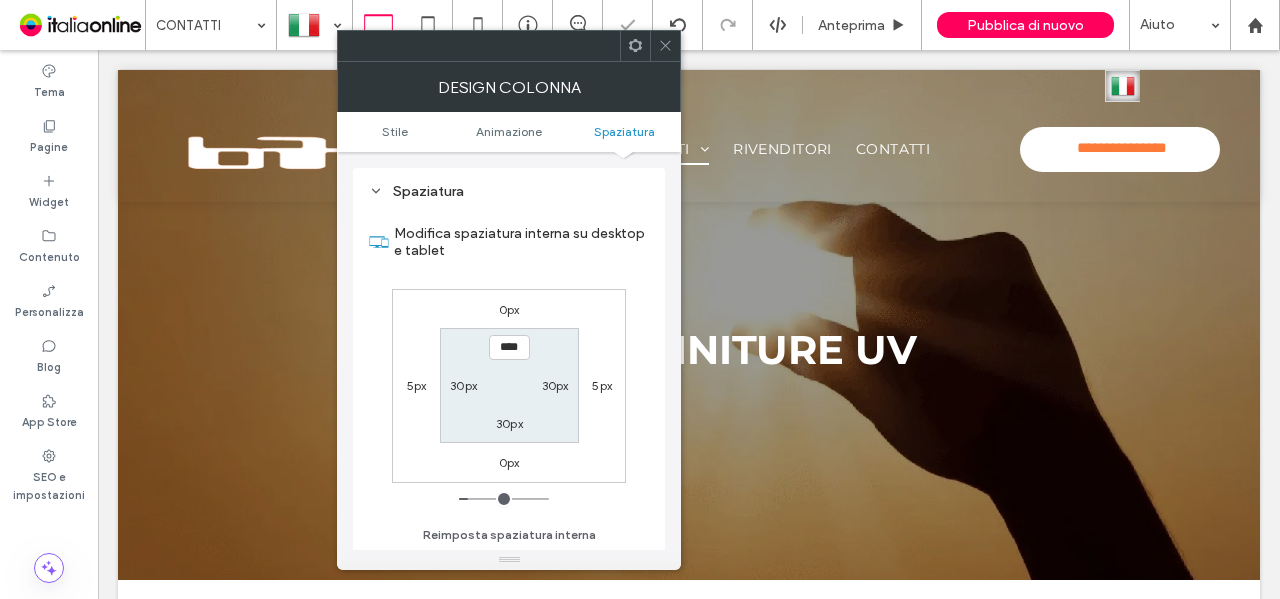 click 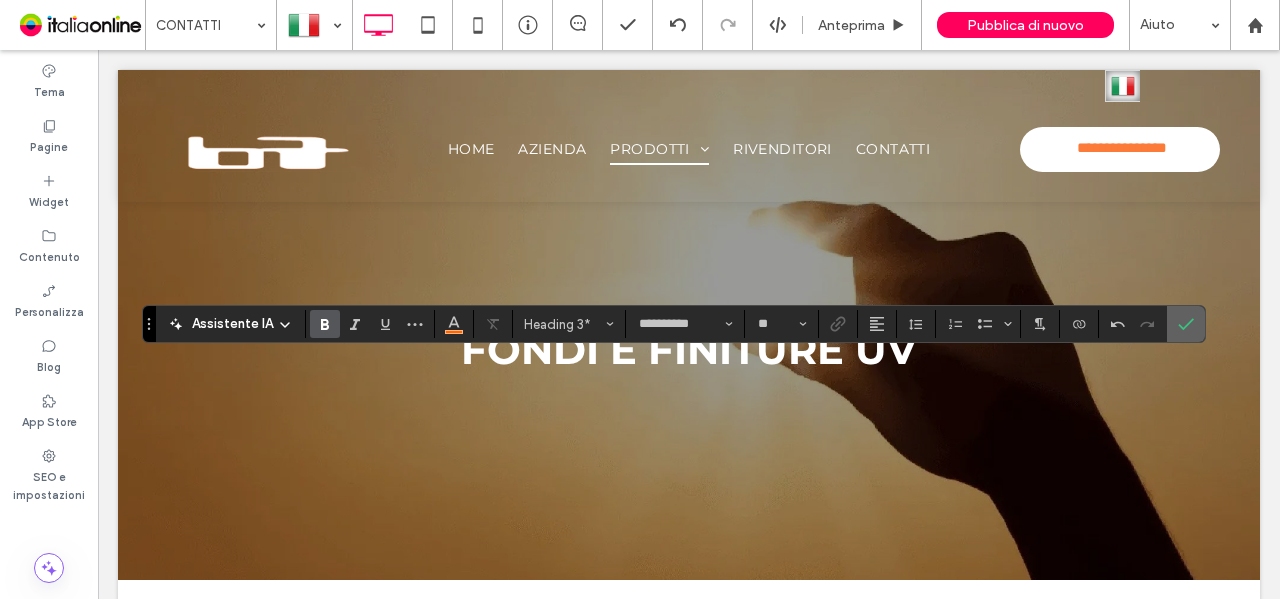 click at bounding box center (1186, 324) 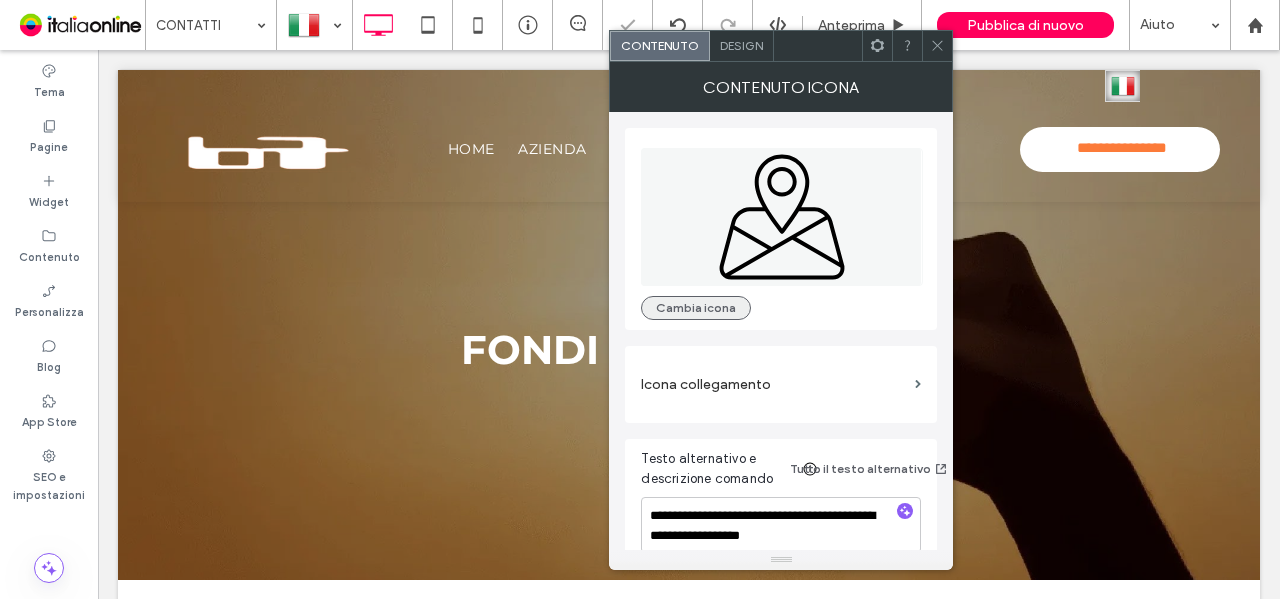 click on "Cambia icona" at bounding box center [696, 308] 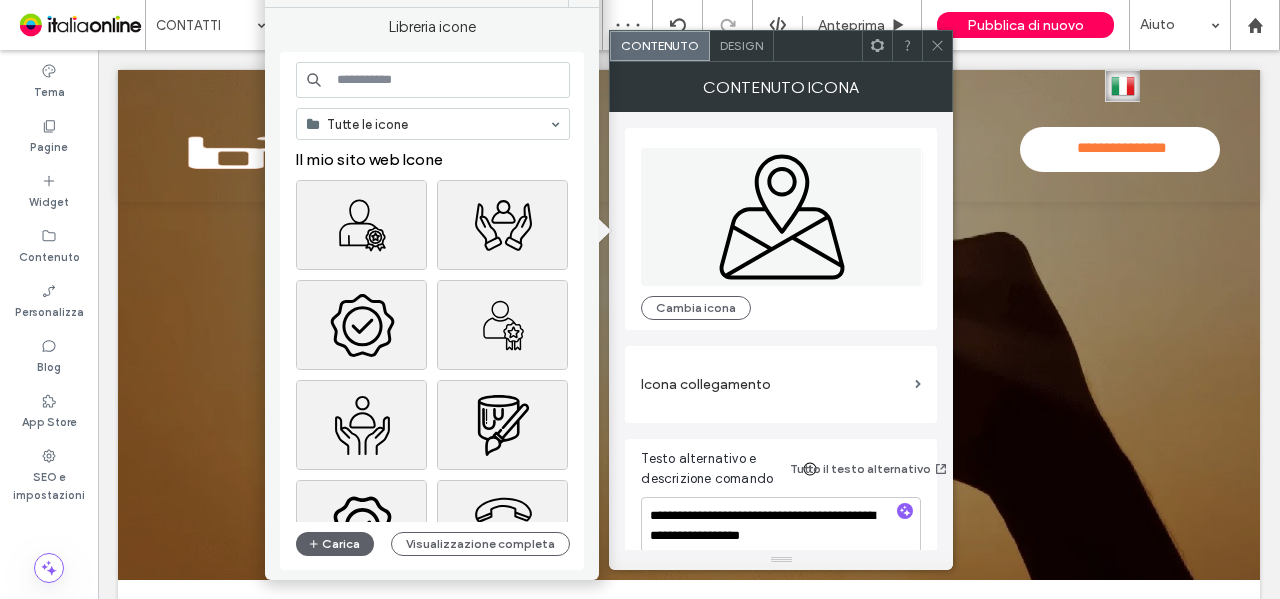 click at bounding box center [433, 80] 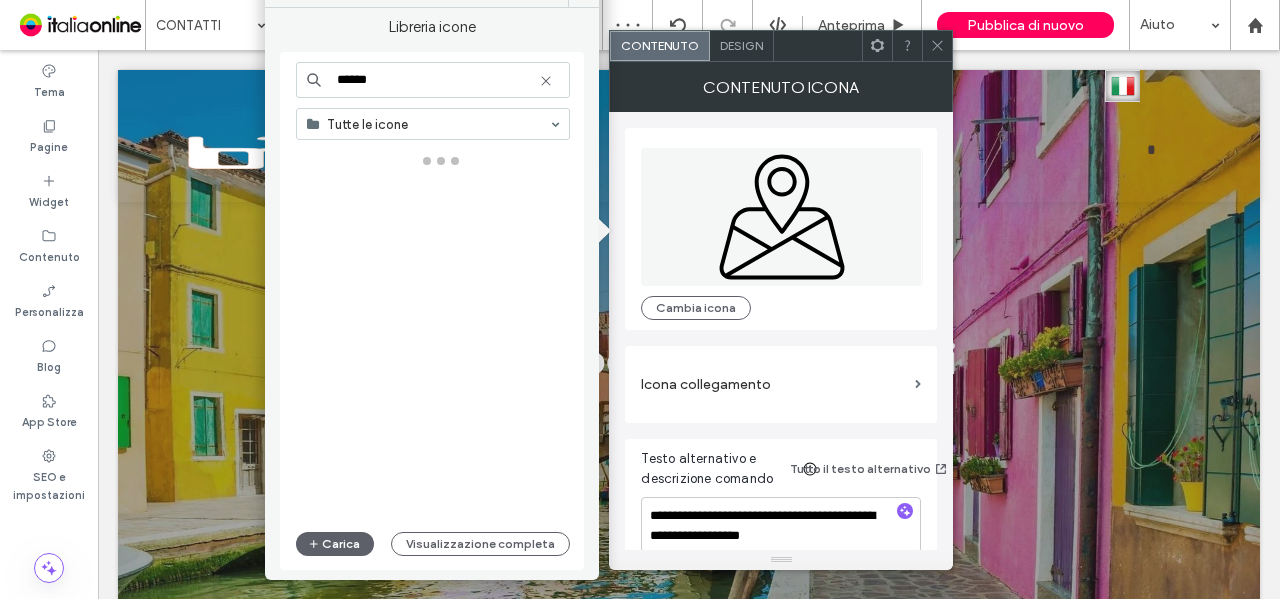 scroll, scrollTop: 0, scrollLeft: 0, axis: both 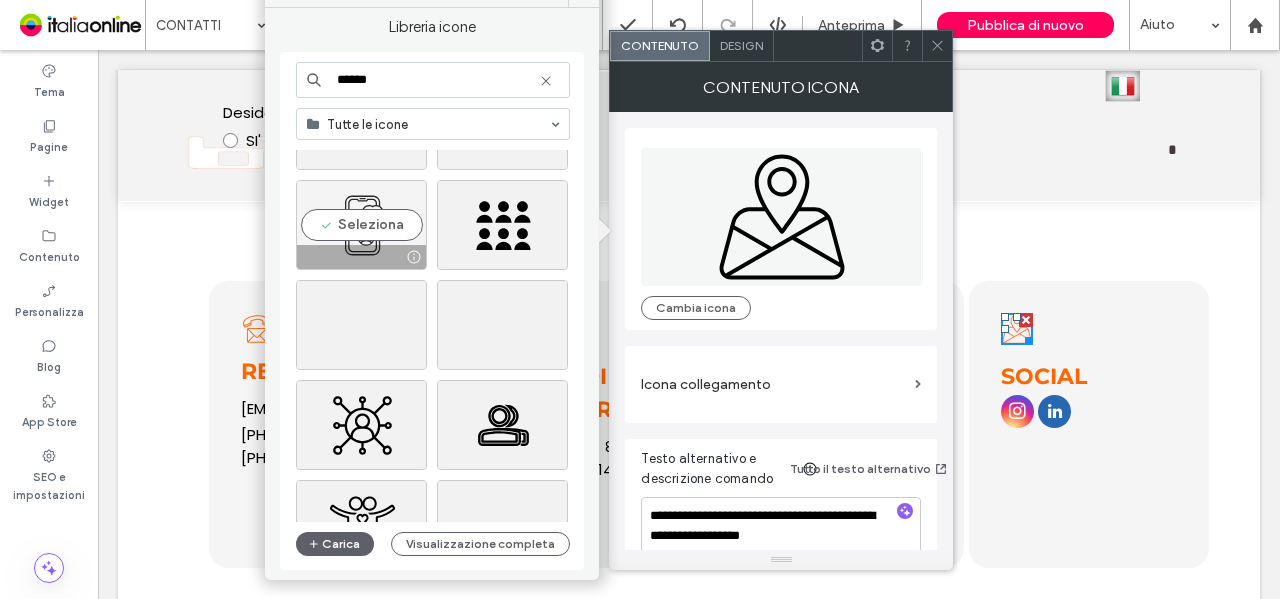 type on "******" 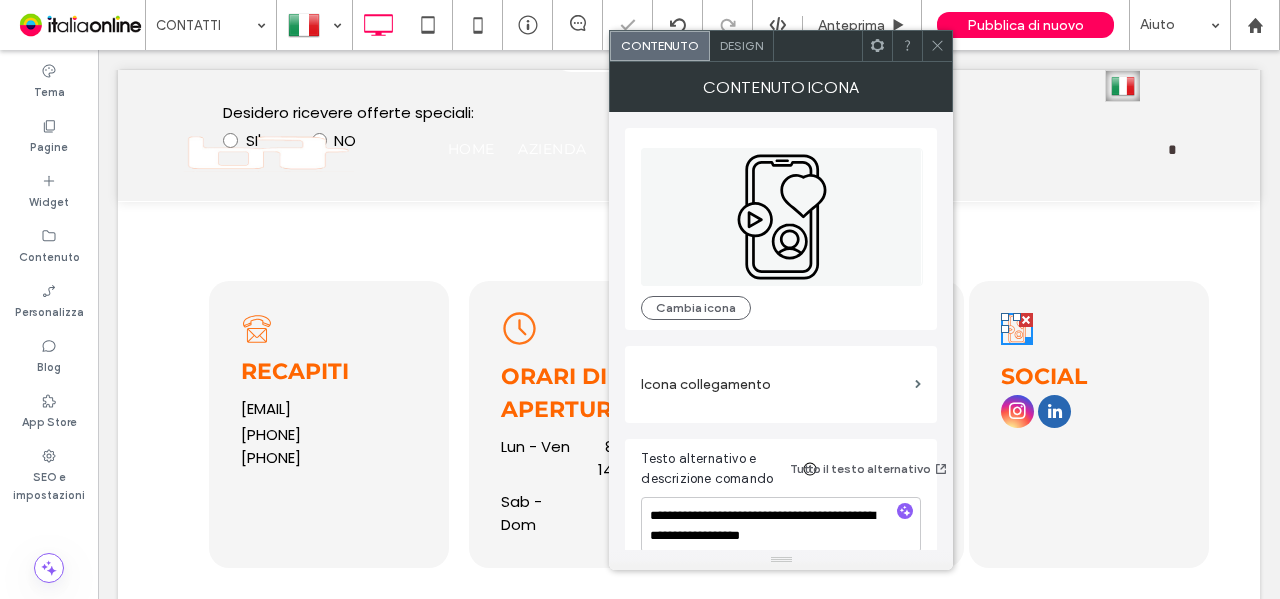 drag, startPoint x: 934, startPoint y: 45, endPoint x: 696, endPoint y: 235, distance: 304.539 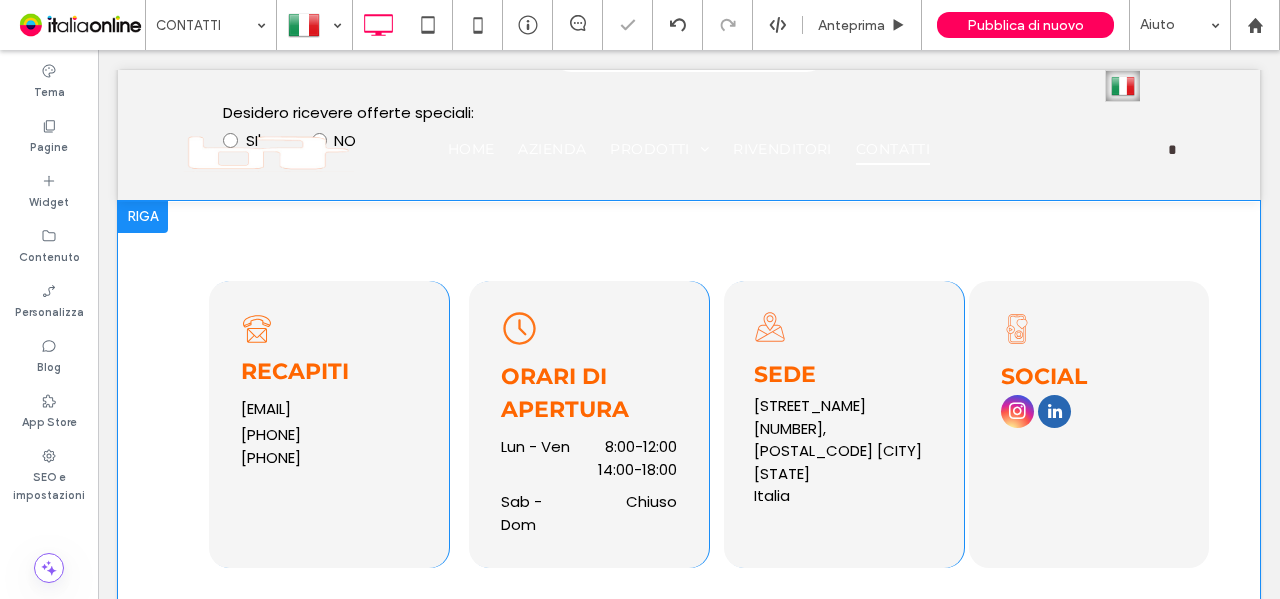 click on "Un orologio bianco e nero in un cerchio su uno sfondo bianco.
ORARI DI APERTURA
Lun - Ven
8:00
-  12:00
14:00
-  18:00
Sab - Dom
Chiuso
Click To Paste" at bounding box center (589, 425) 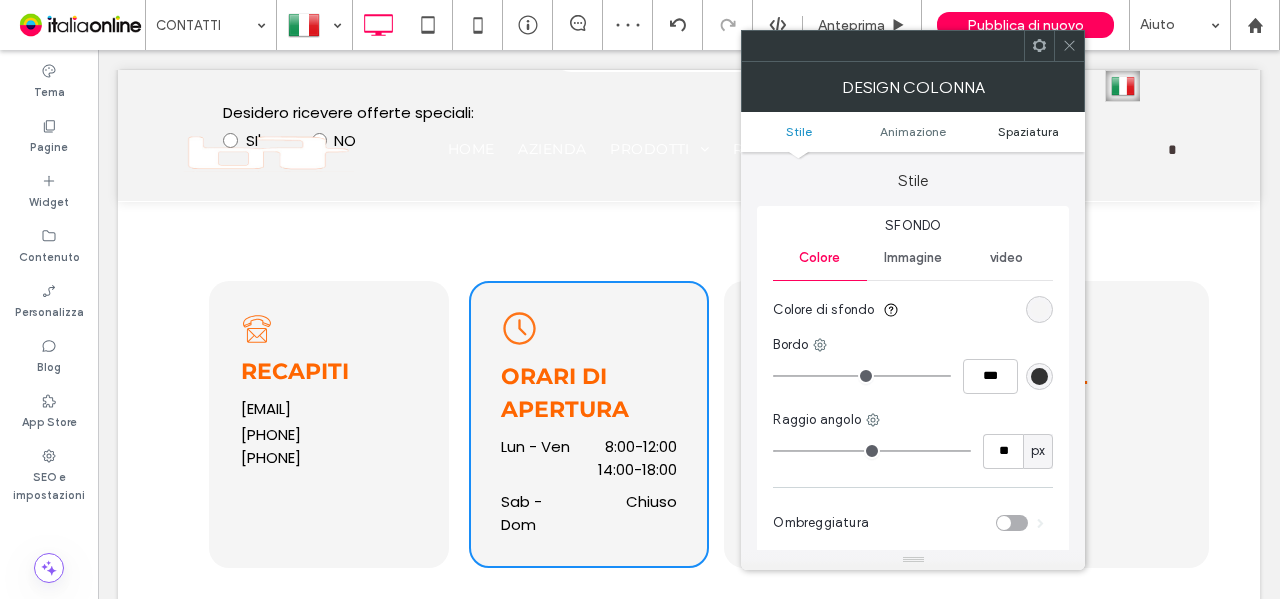 click on "Spaziatura" at bounding box center (1028, 131) 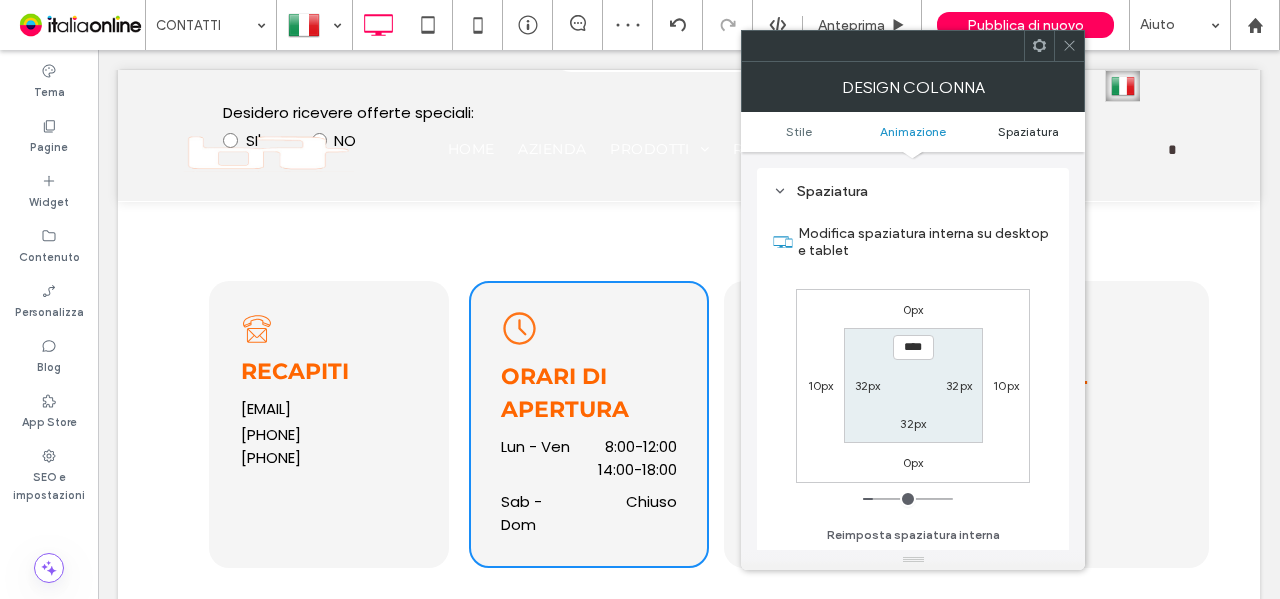 scroll, scrollTop: 469, scrollLeft: 0, axis: vertical 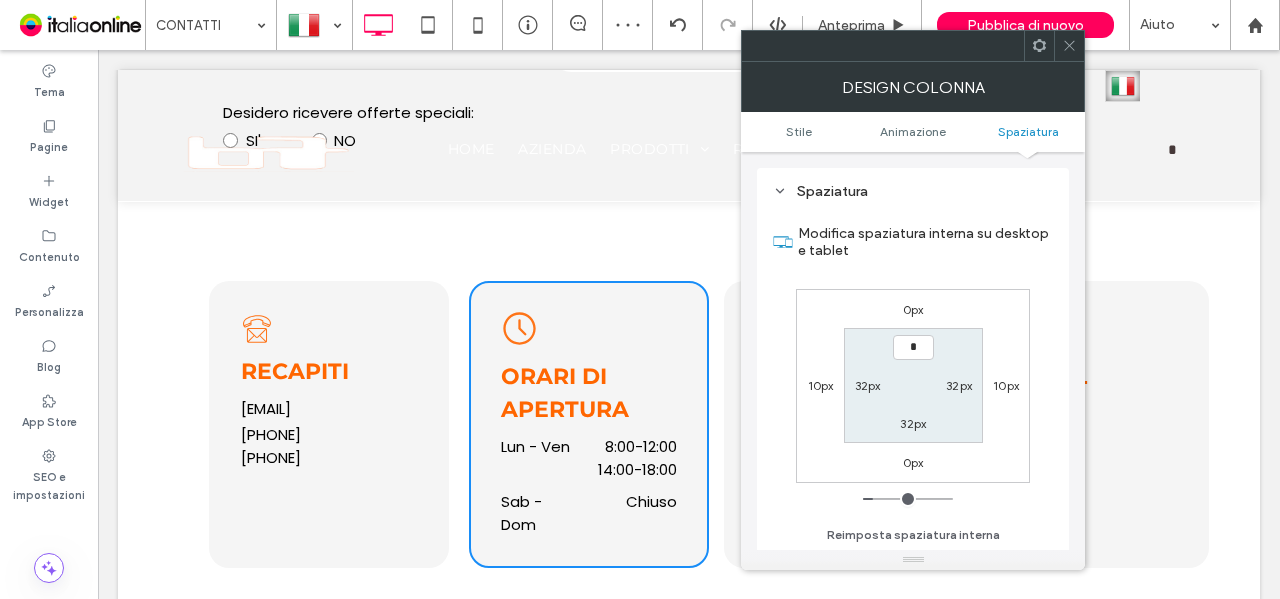 type on "**" 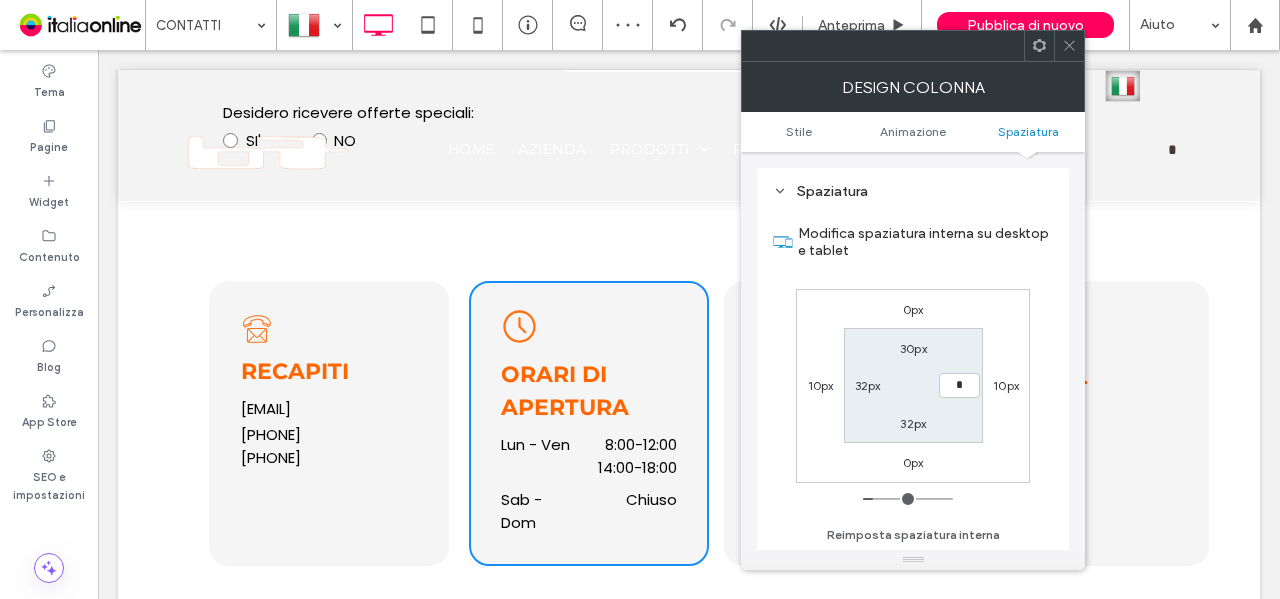 type on "**" 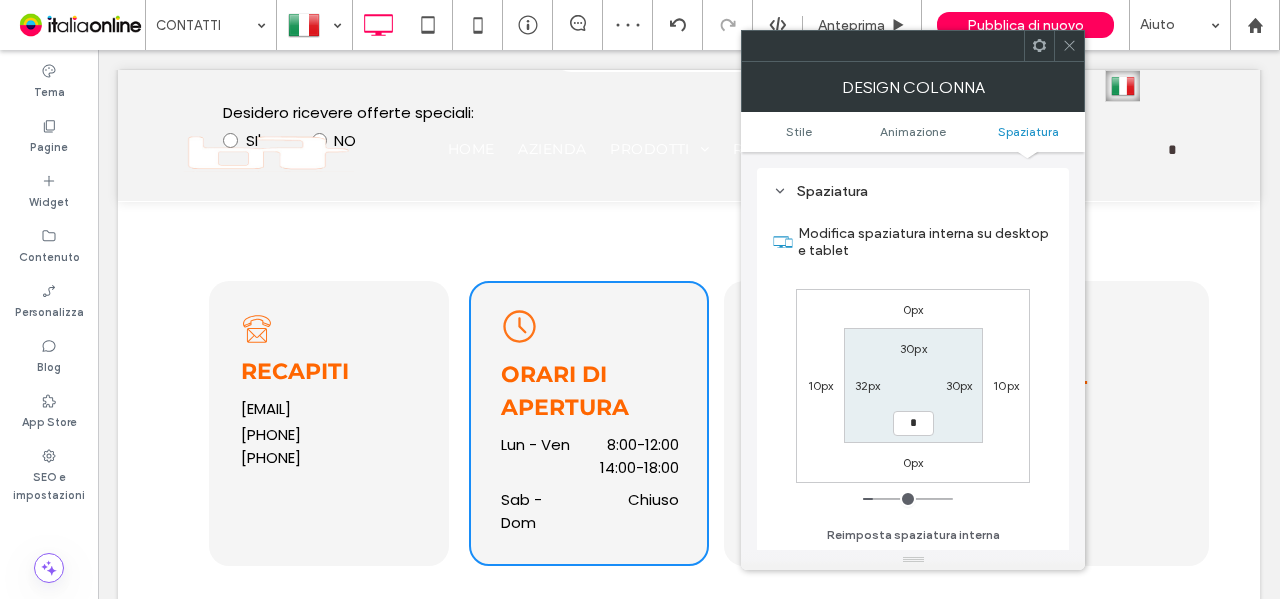 type on "**" 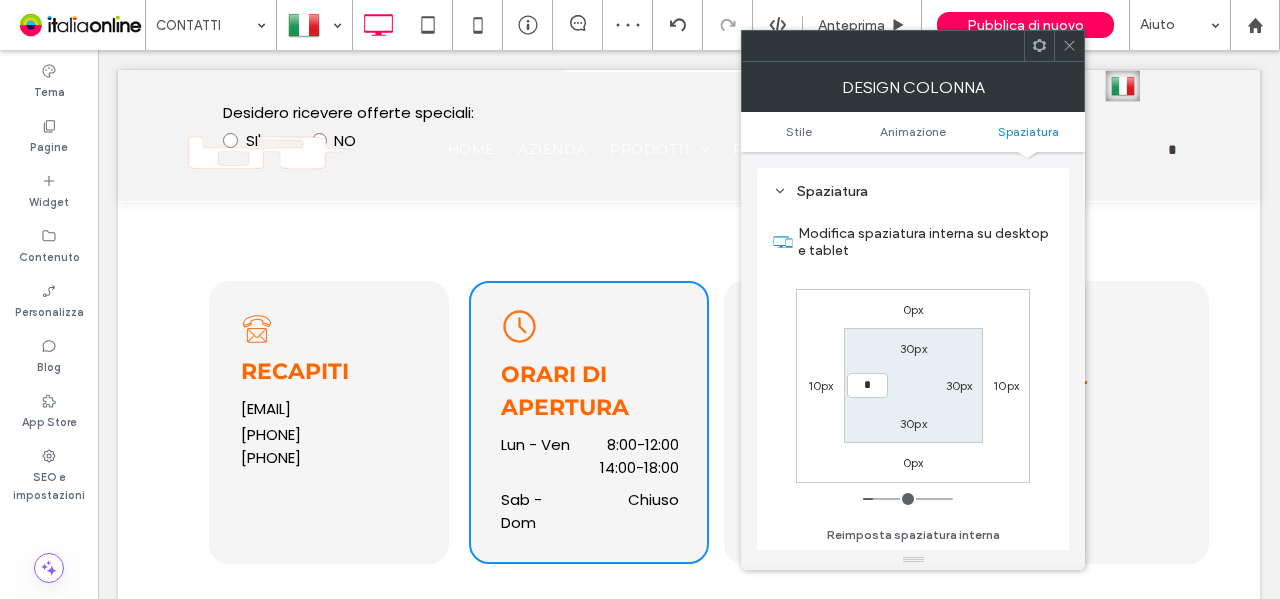 type on "**" 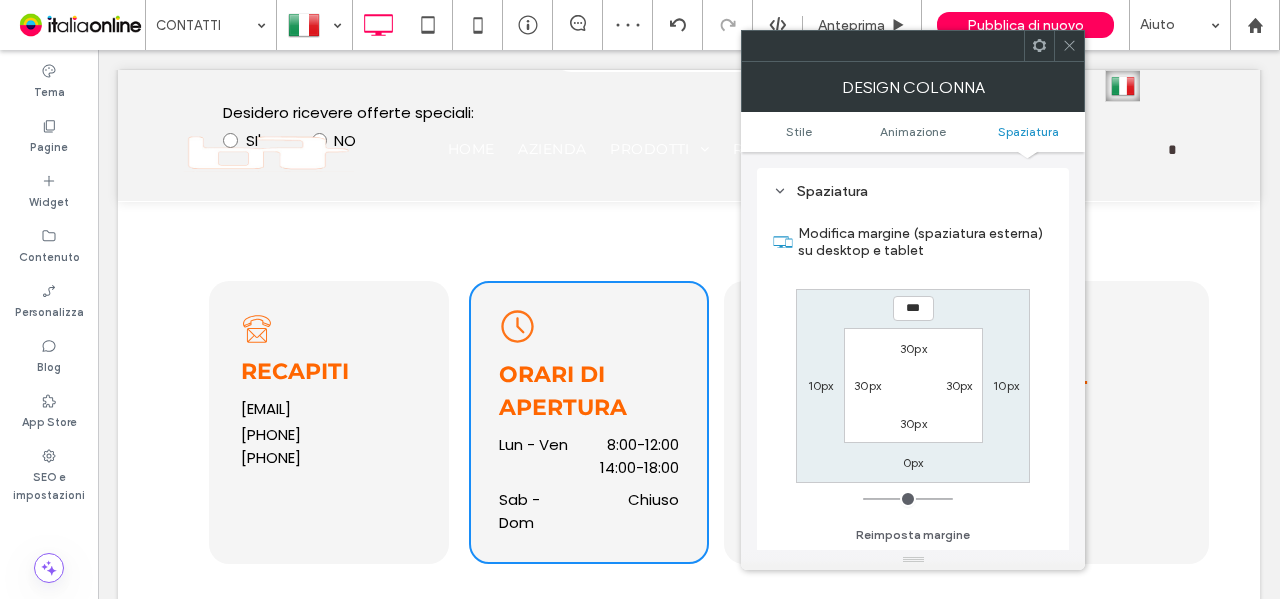 type on "**" 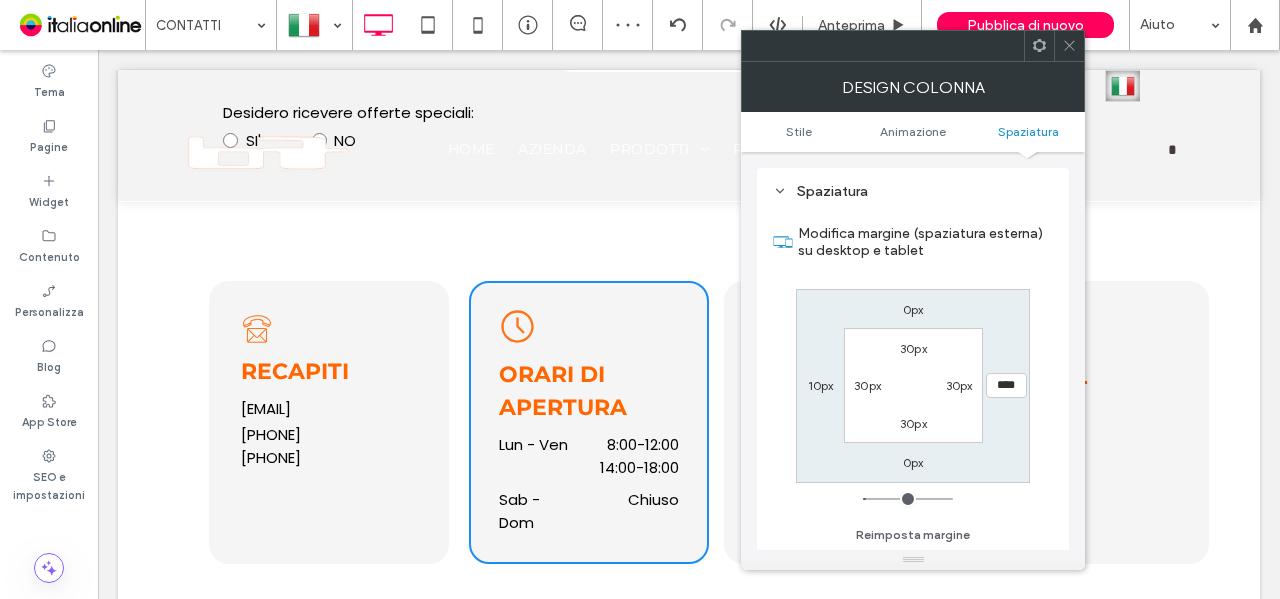 type on "*" 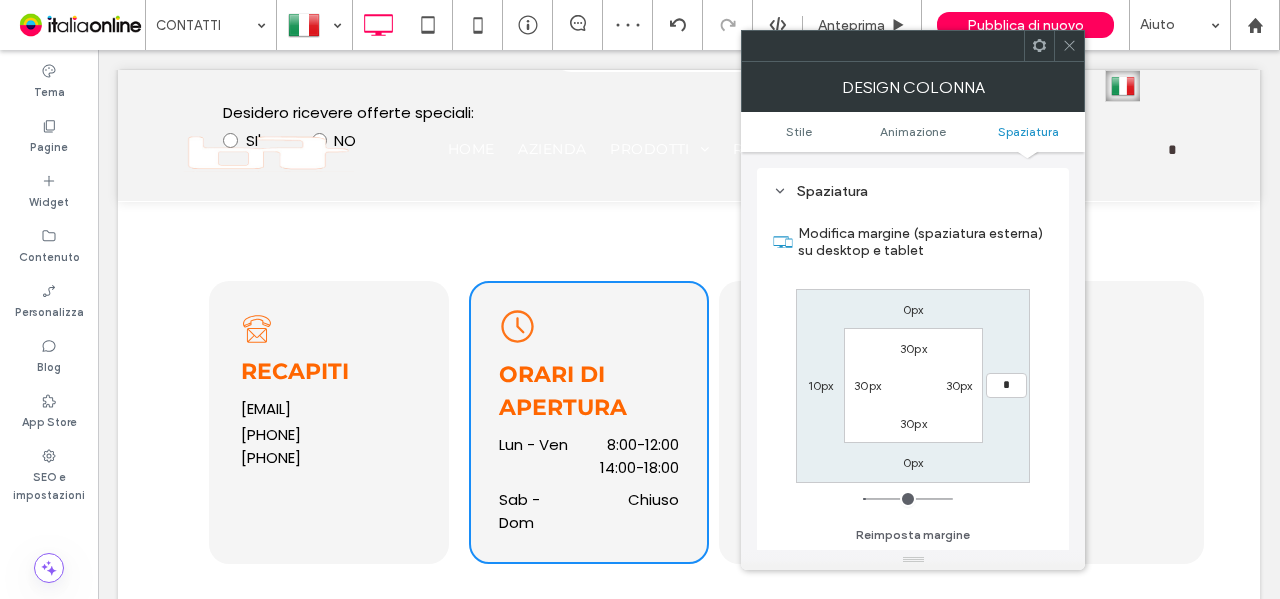 type on "**" 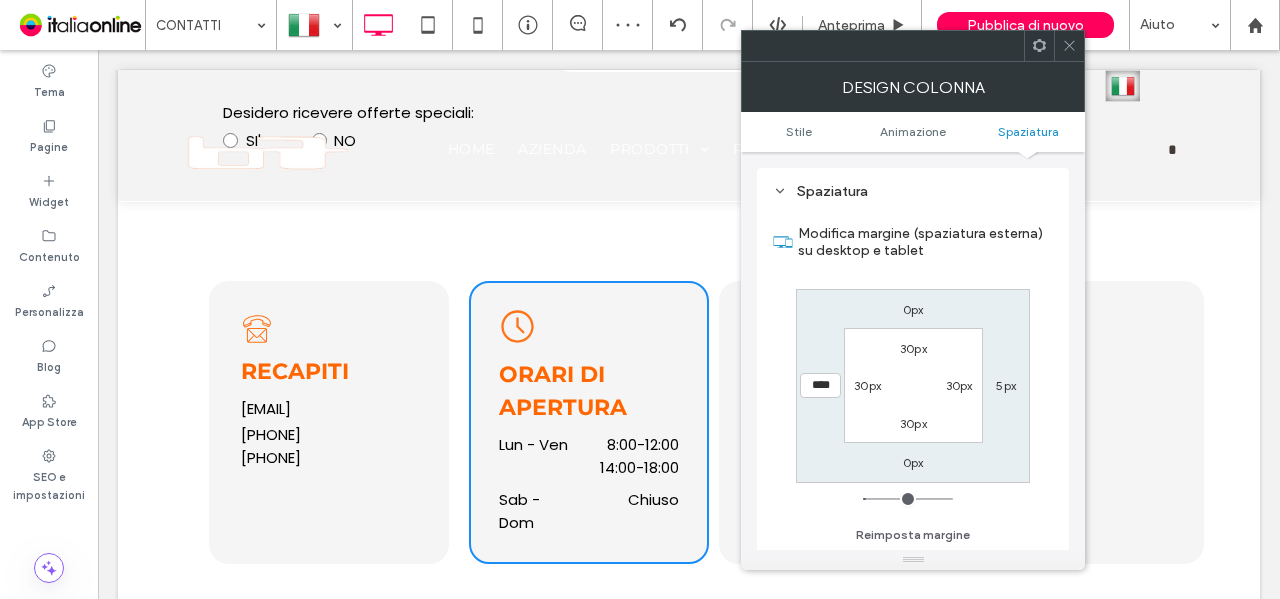 type on "*" 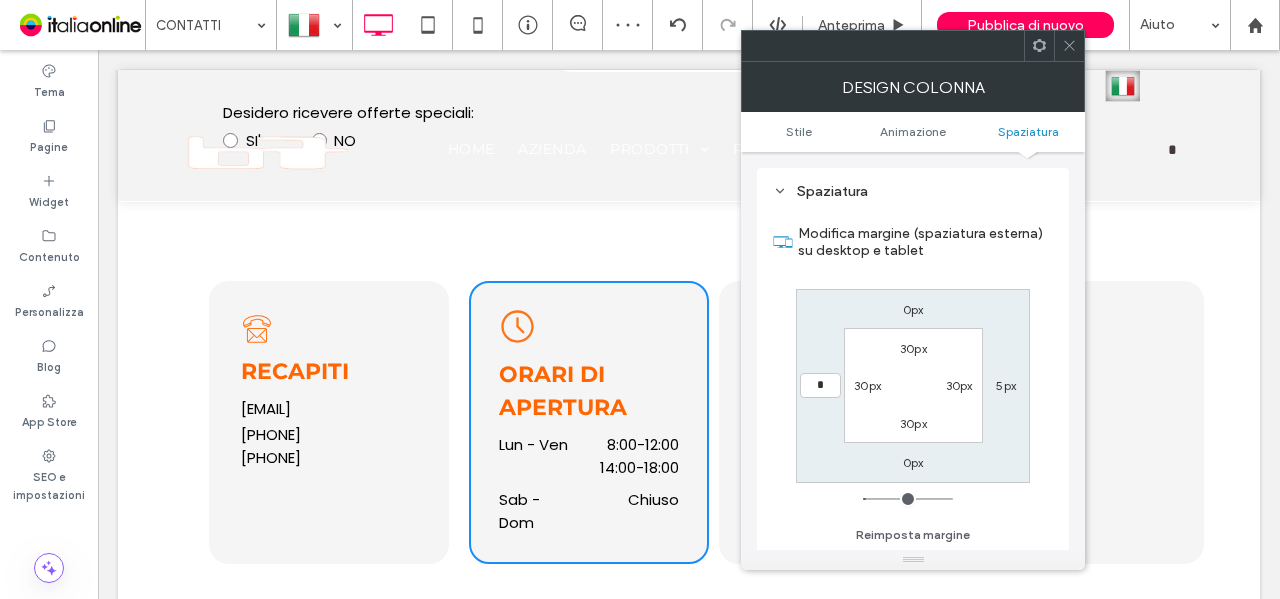 type on "**" 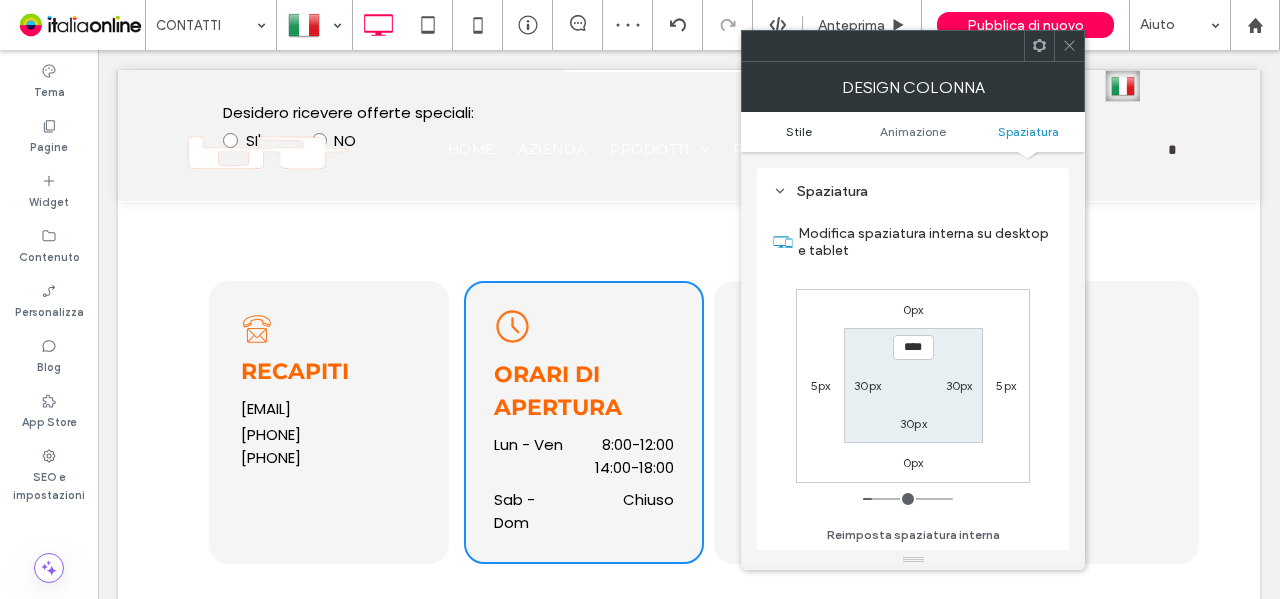 drag, startPoint x: 1070, startPoint y: 49, endPoint x: 826, endPoint y: 135, distance: 258.7122 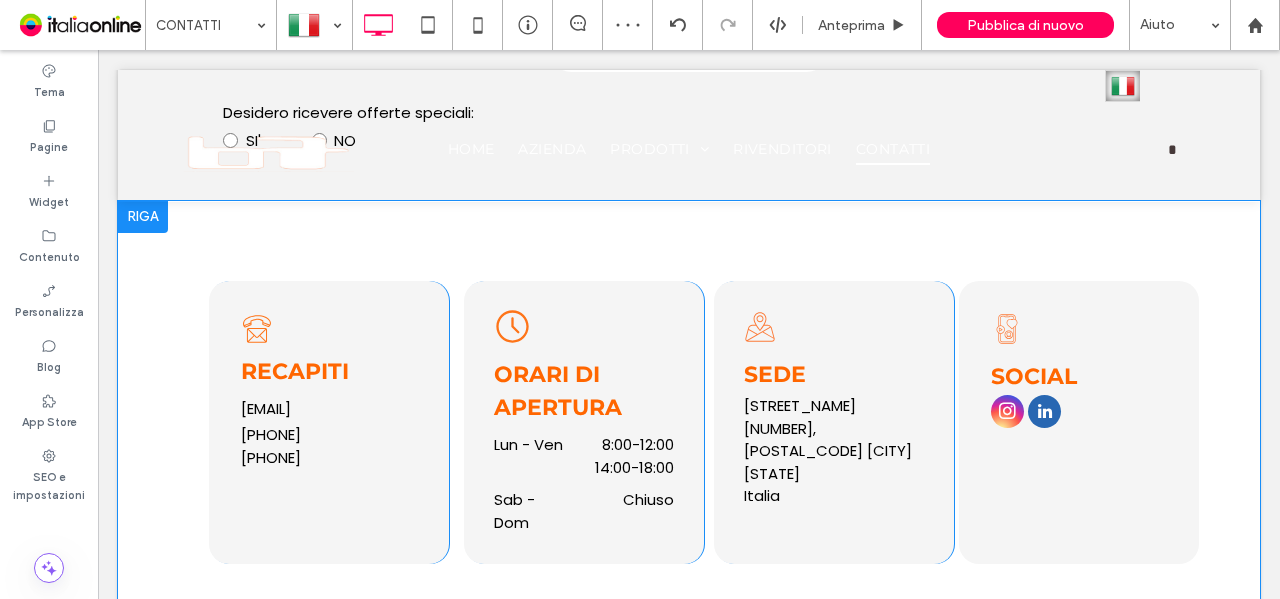 click on "Un disegno in bianco e nero di un telefono e una busta.
RECAPITI
[EMAIL]   [PHONE] [PHONE]
Click To Paste" at bounding box center [329, 423] 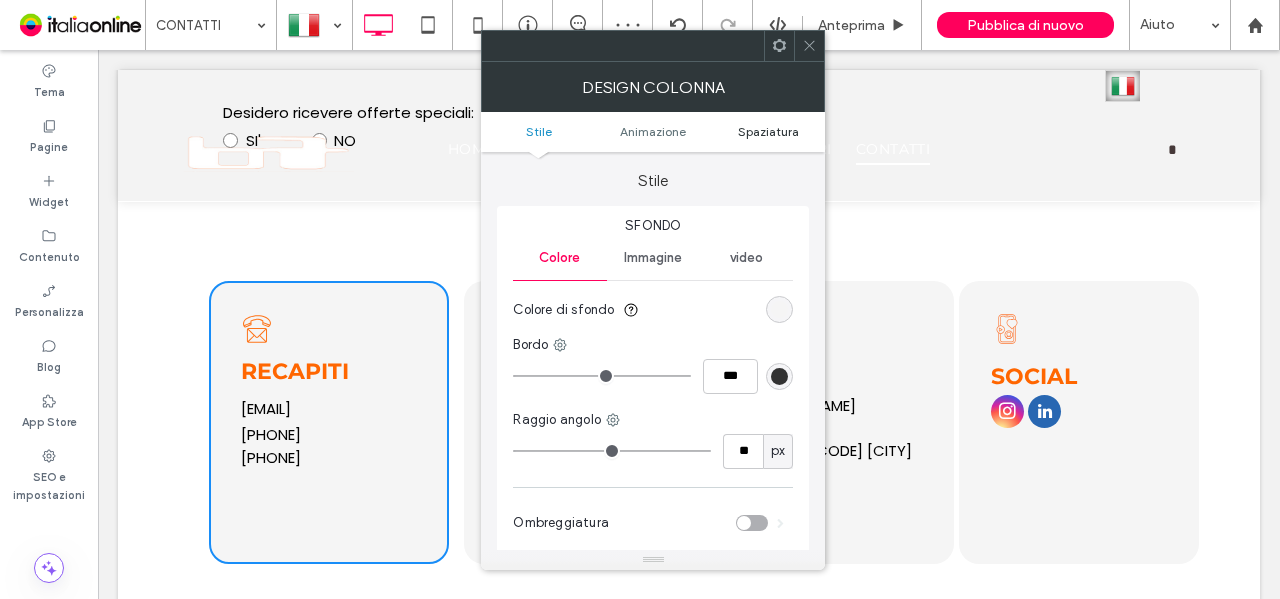 click on "Spaziatura" at bounding box center [768, 131] 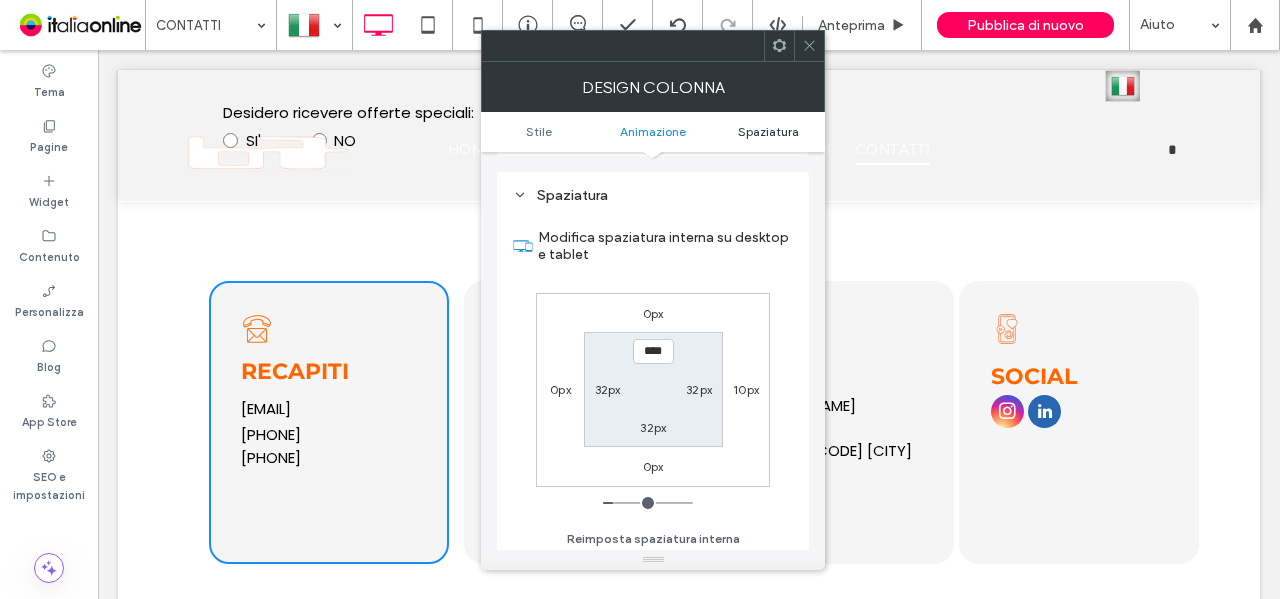 scroll, scrollTop: 469, scrollLeft: 0, axis: vertical 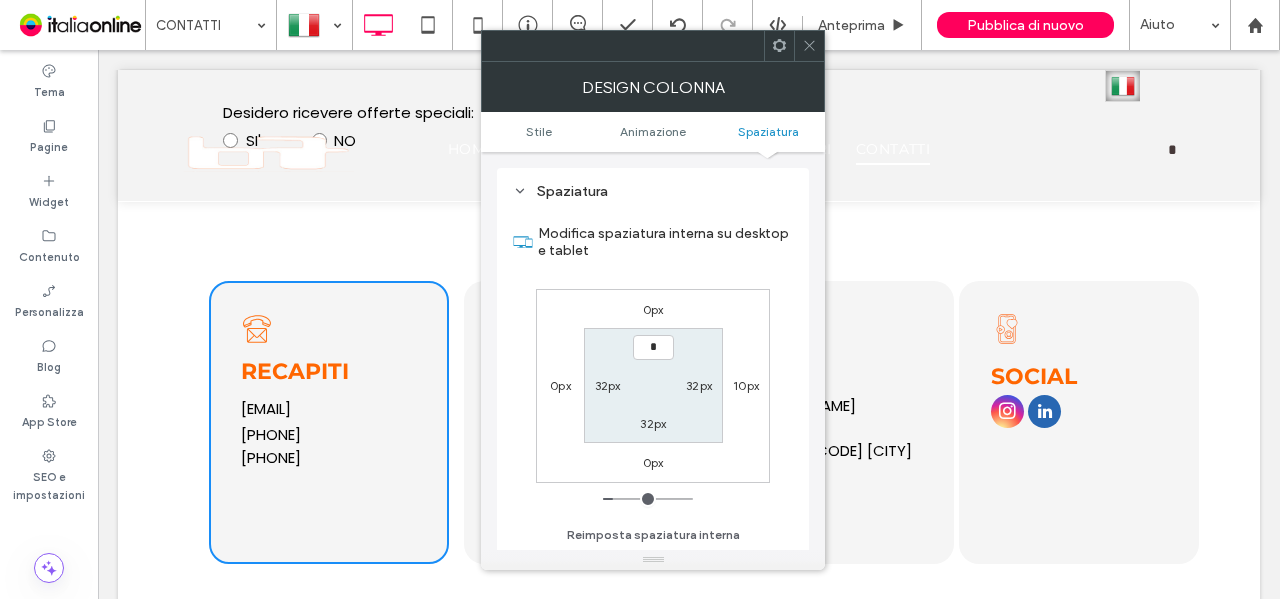 type on "**" 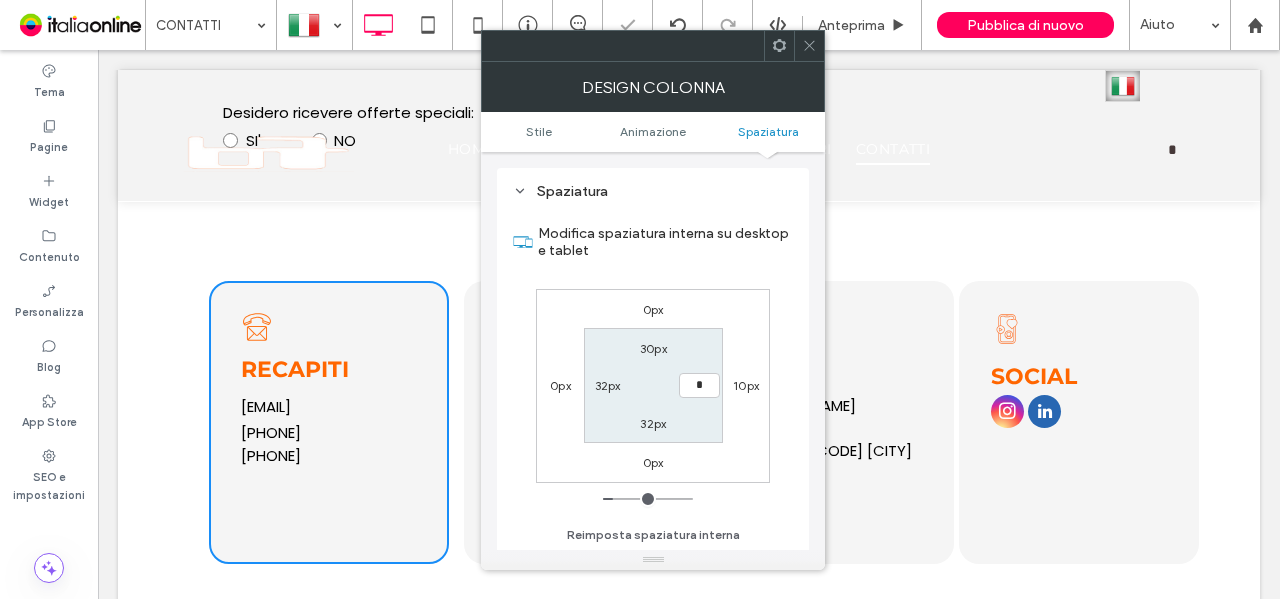 type on "**" 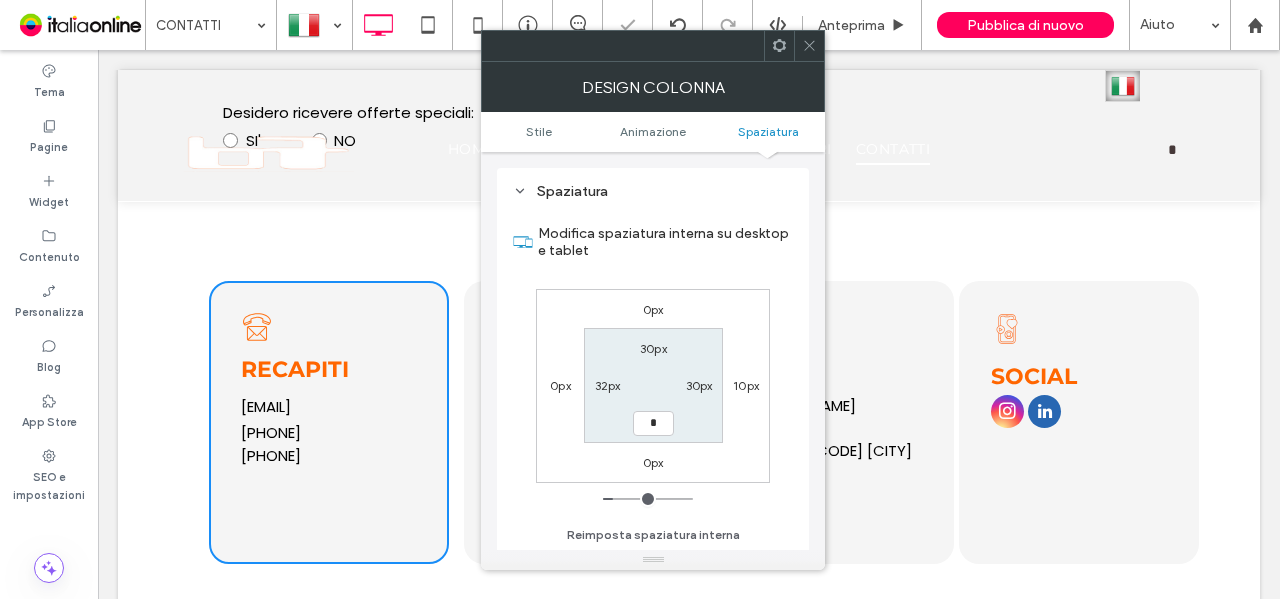 type on "**" 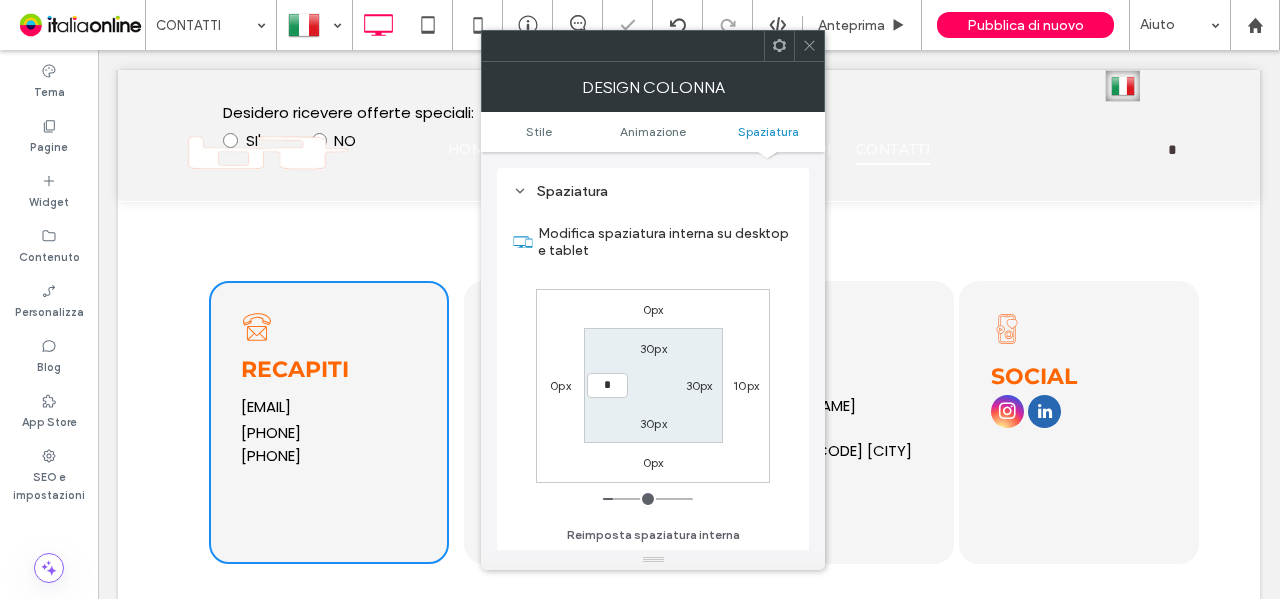 type on "**" 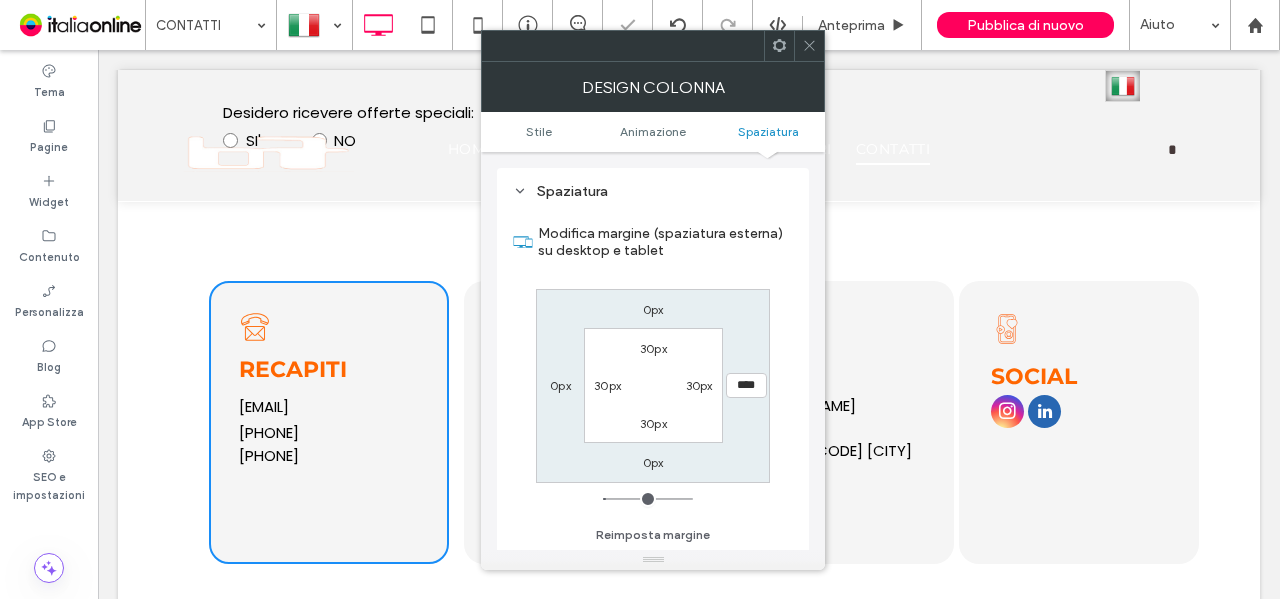 type on "**" 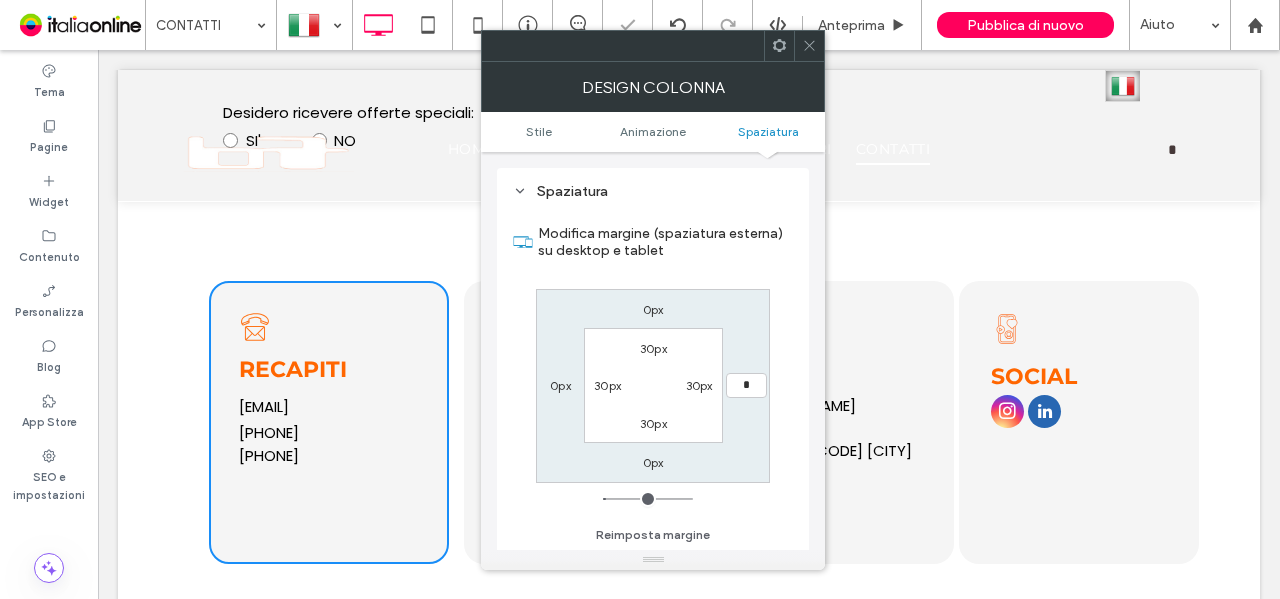 type on "*" 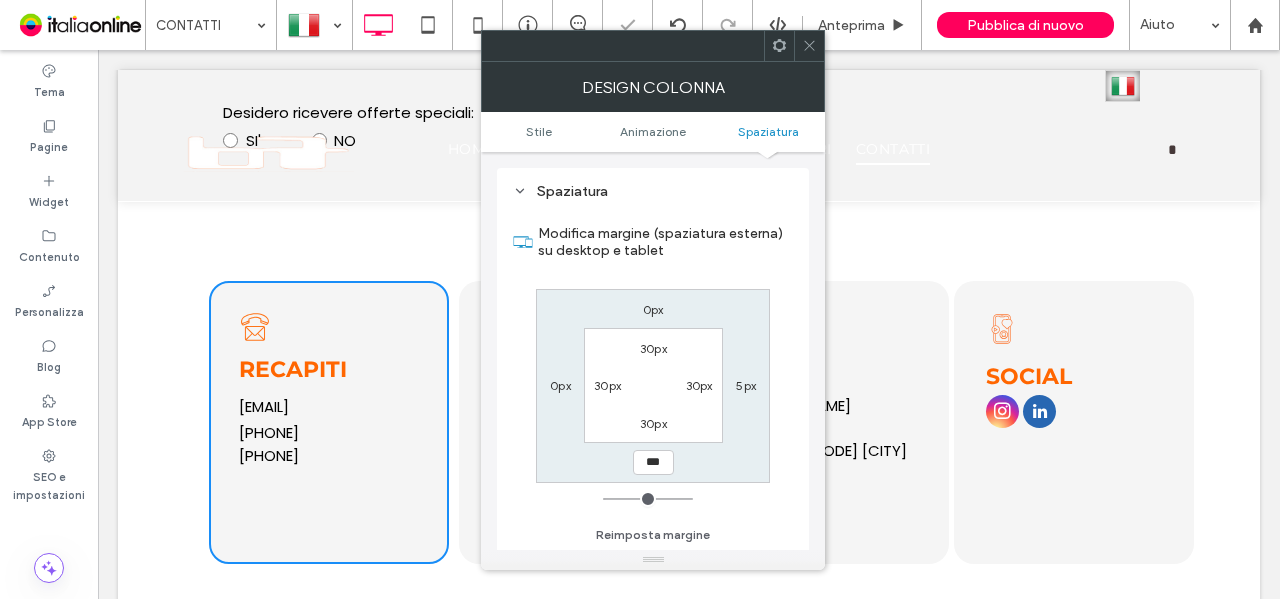 click 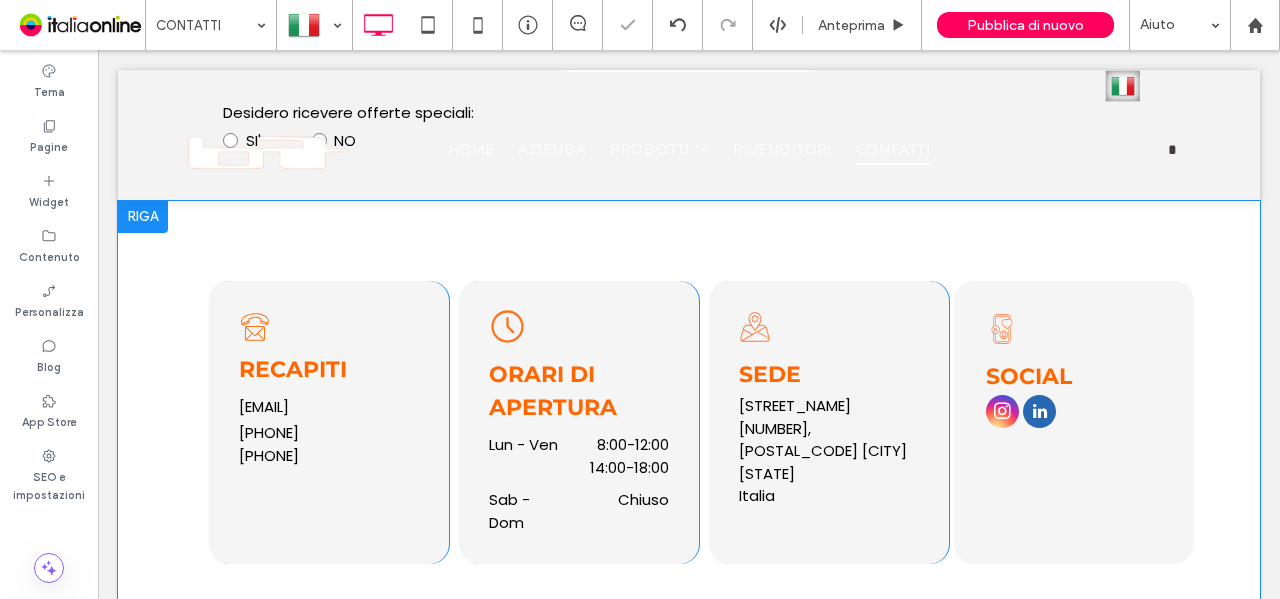click on "SOCIAL
Click To Paste     Click To Paste" at bounding box center [1074, 423] 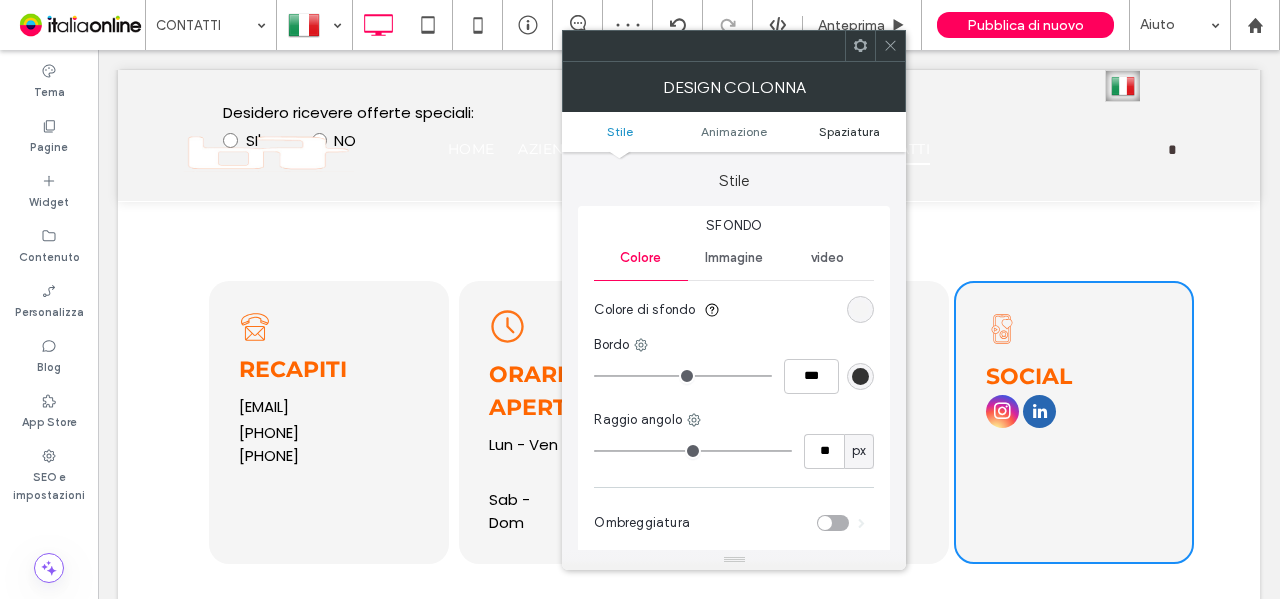 click on "Spaziatura" at bounding box center (849, 131) 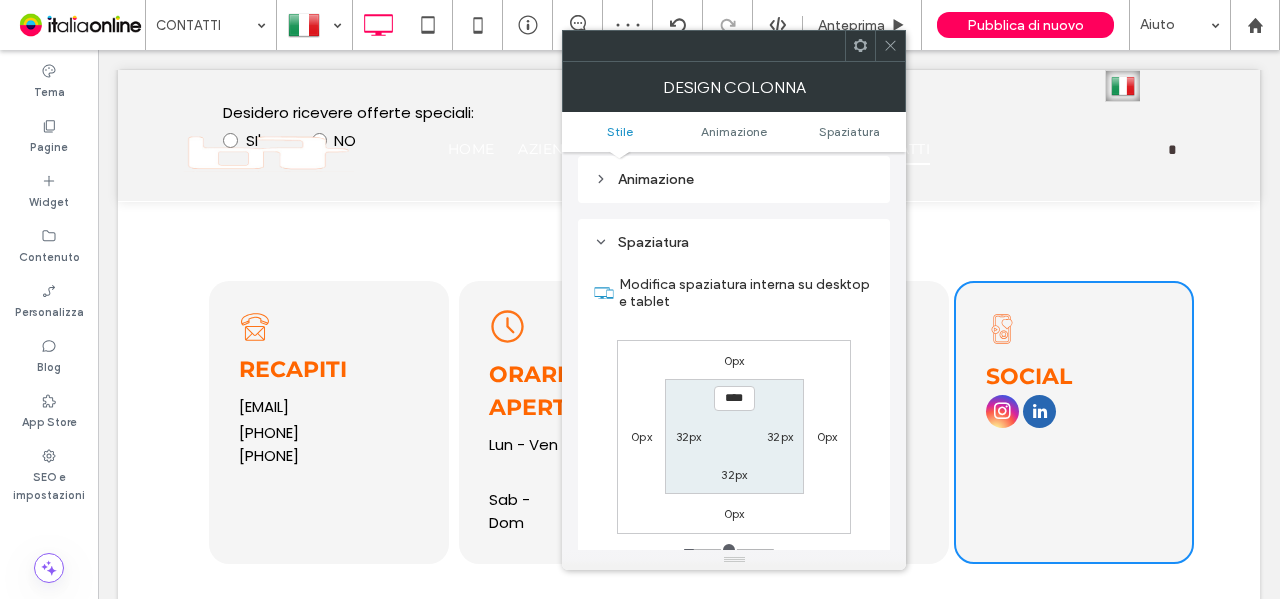 scroll, scrollTop: 469, scrollLeft: 0, axis: vertical 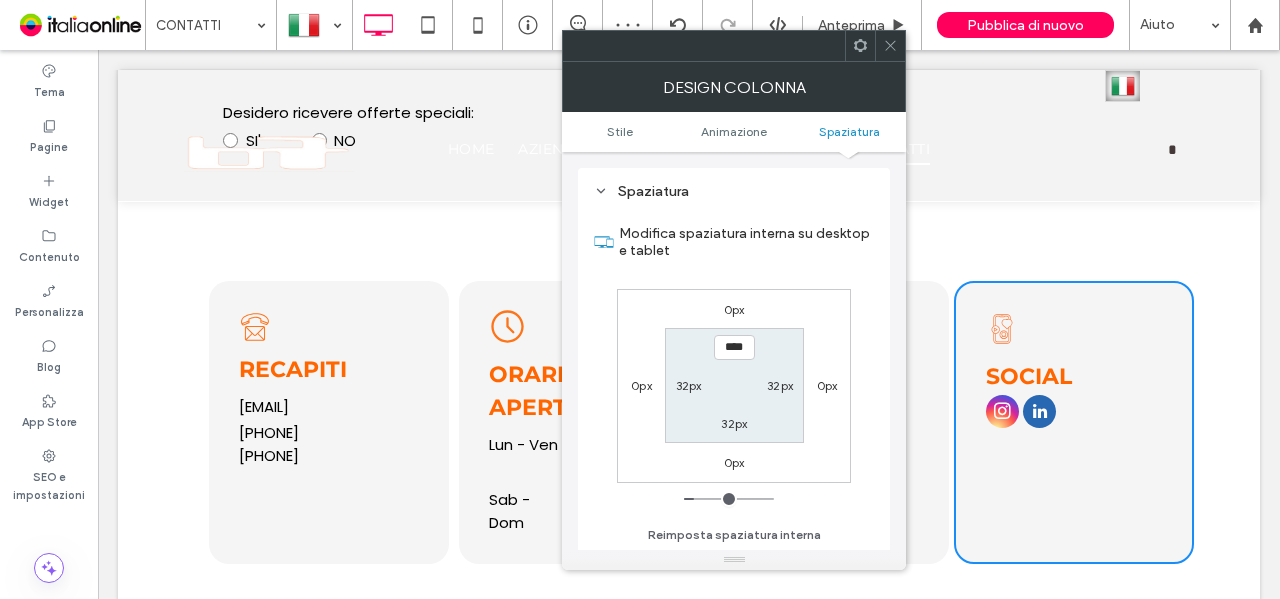 click on "0px" at bounding box center (641, 385) 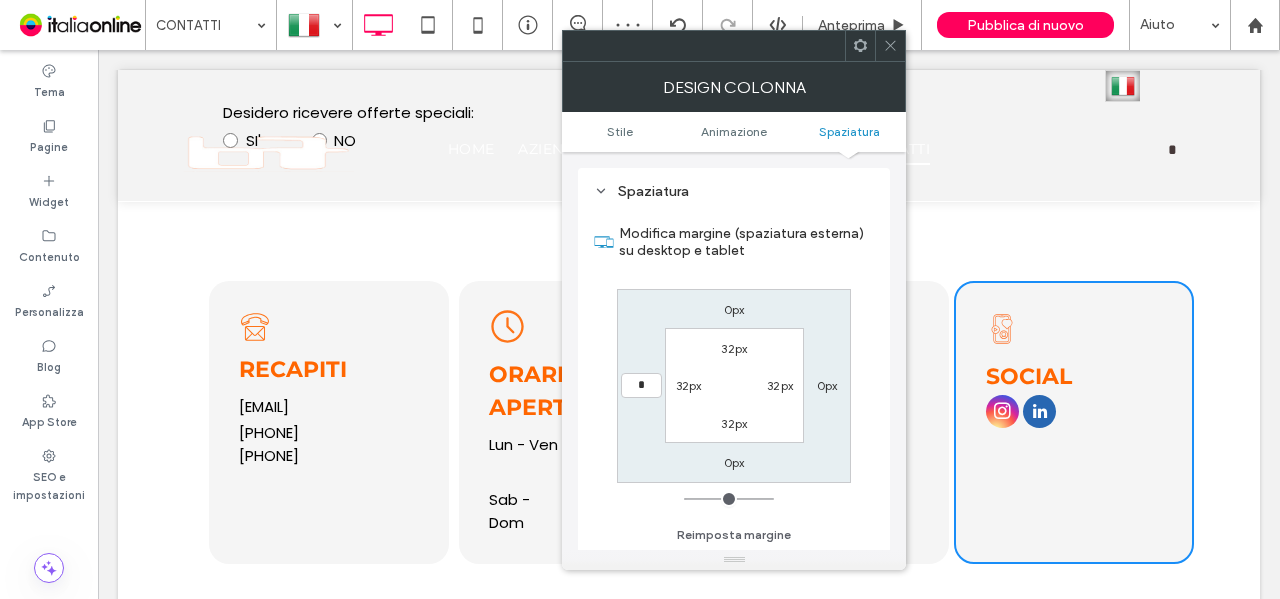 type on "*" 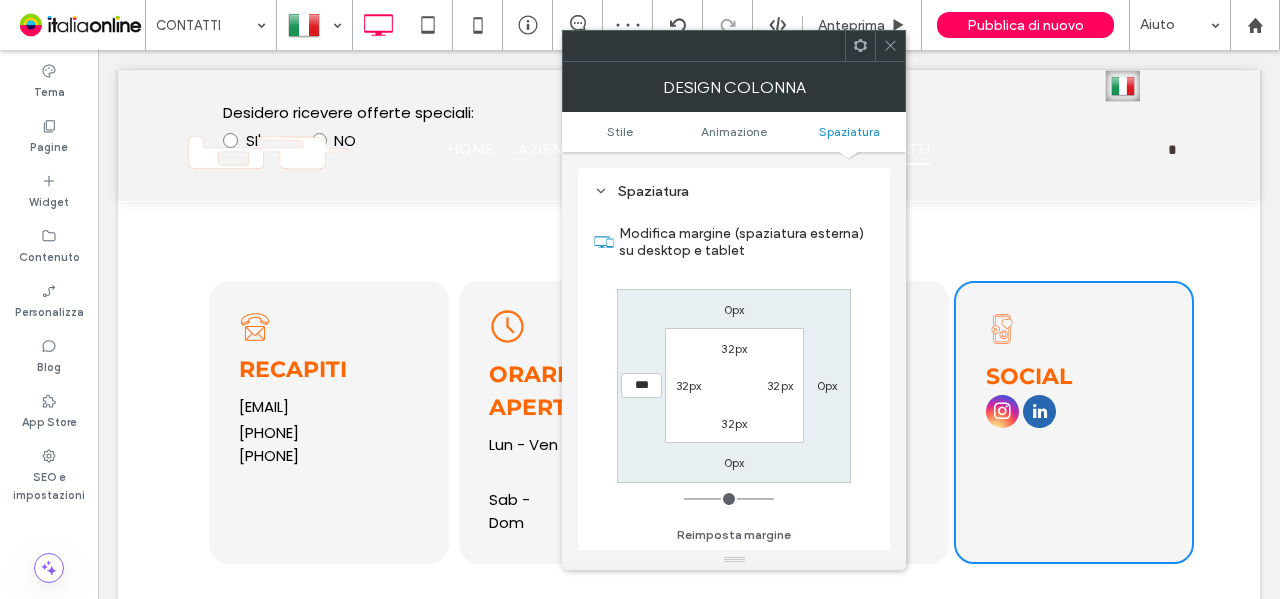 click on "32px" at bounding box center (734, 348) 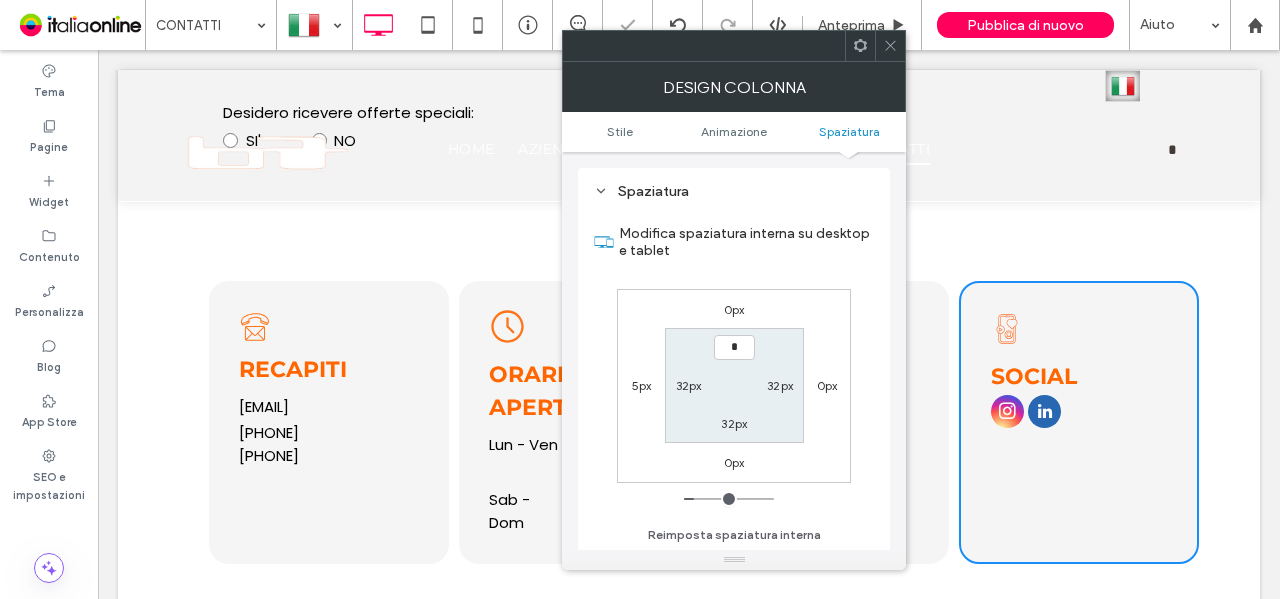 type on "**" 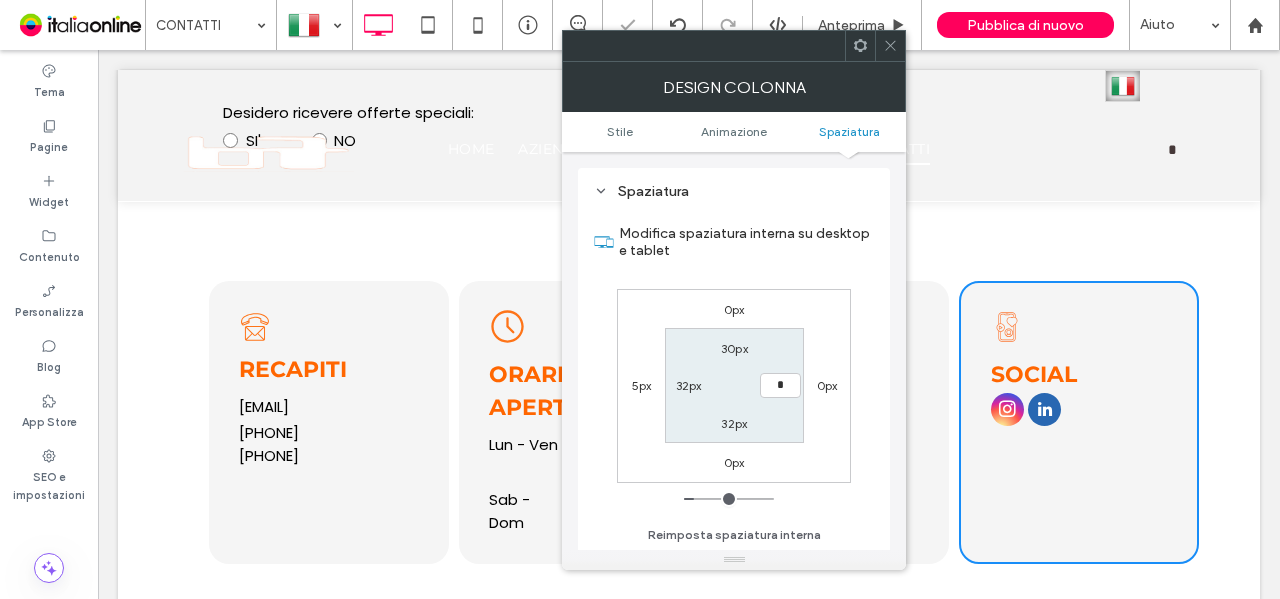type on "**" 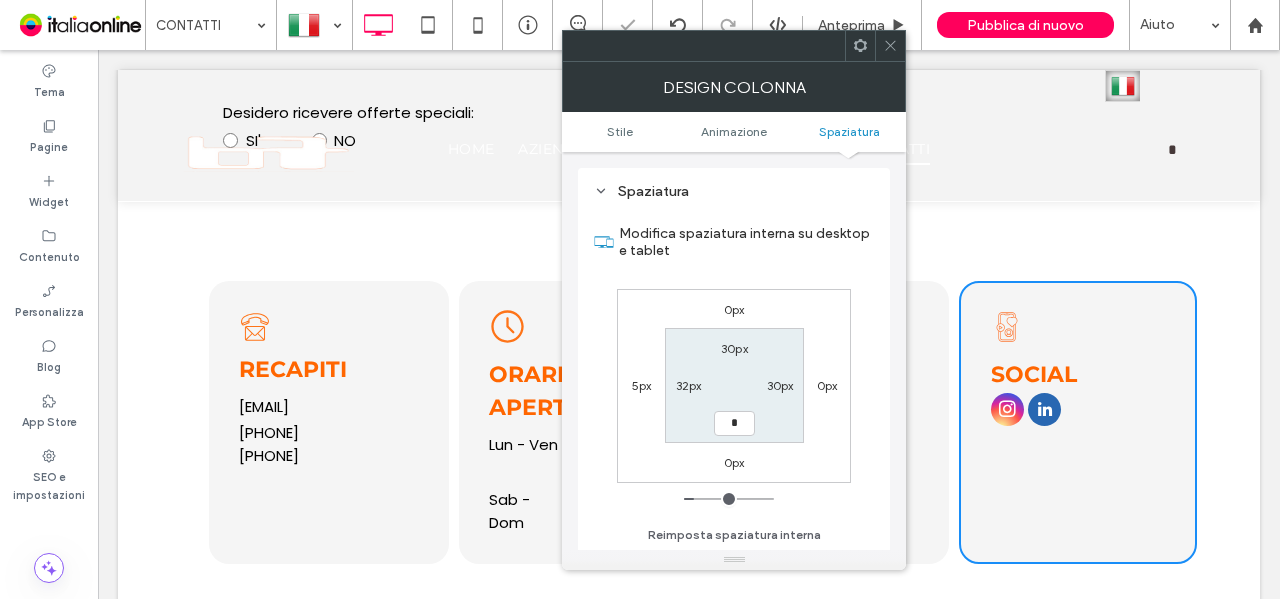 type on "**" 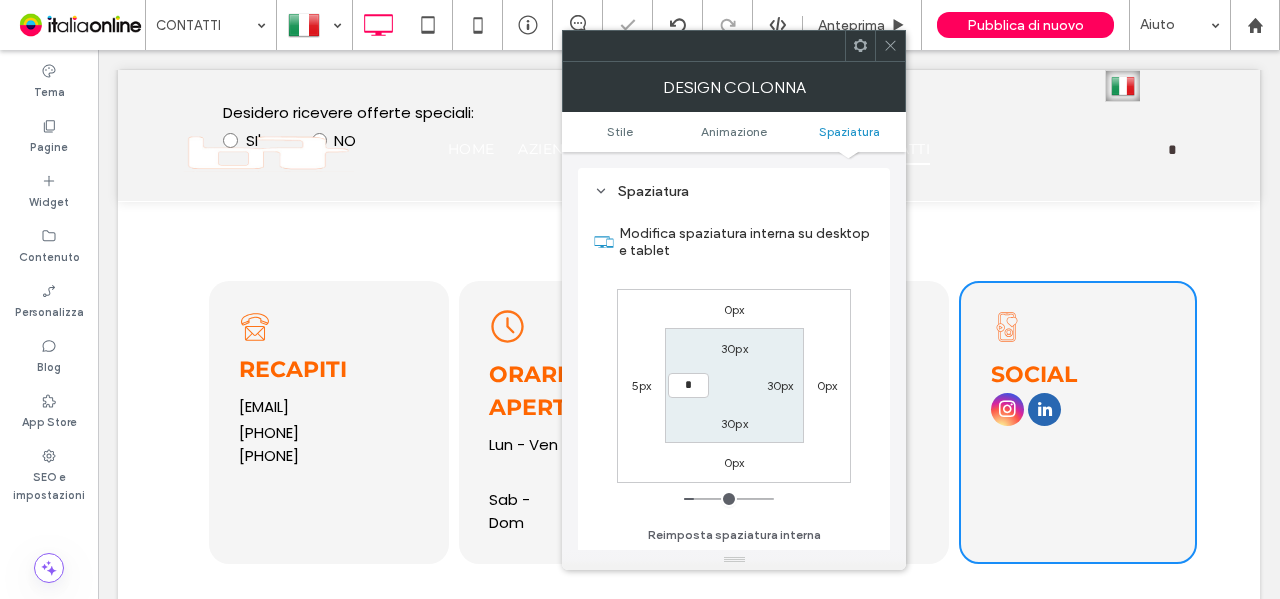 type on "**" 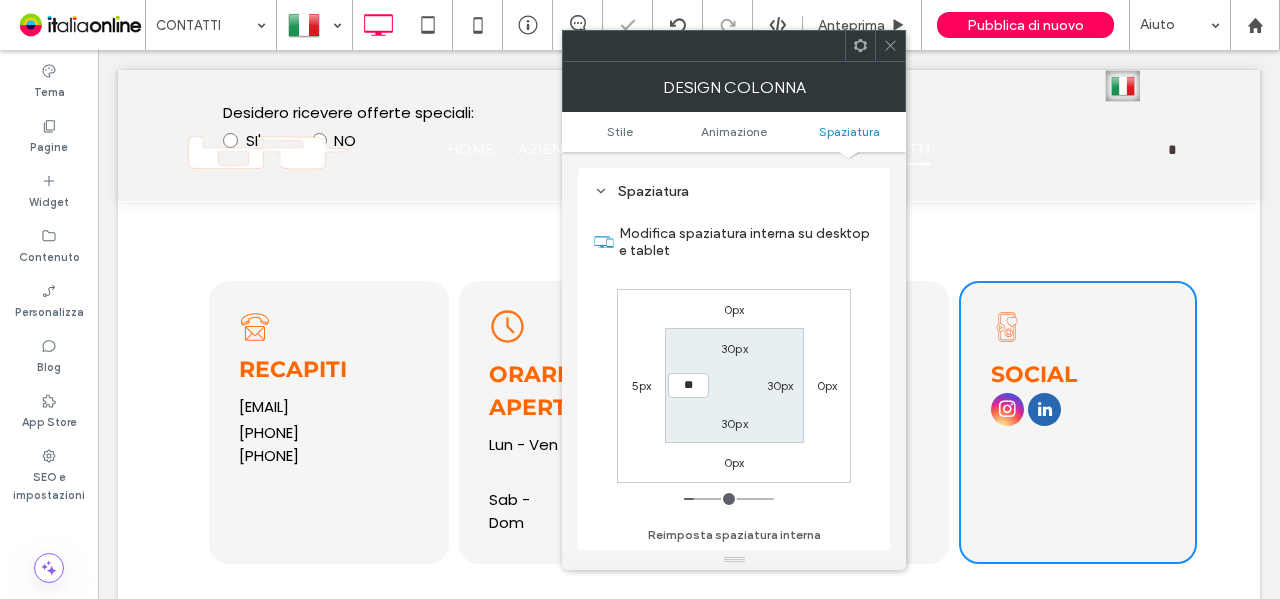 type on "*" 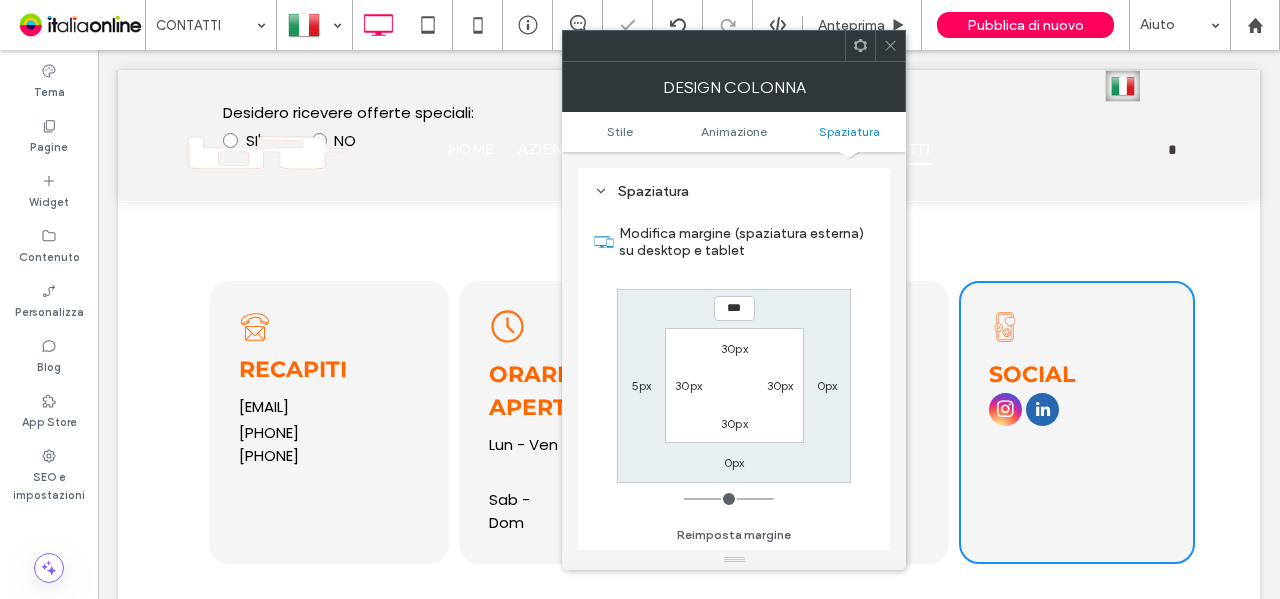 drag, startPoint x: 887, startPoint y: 55, endPoint x: 899, endPoint y: 68, distance: 17.691807 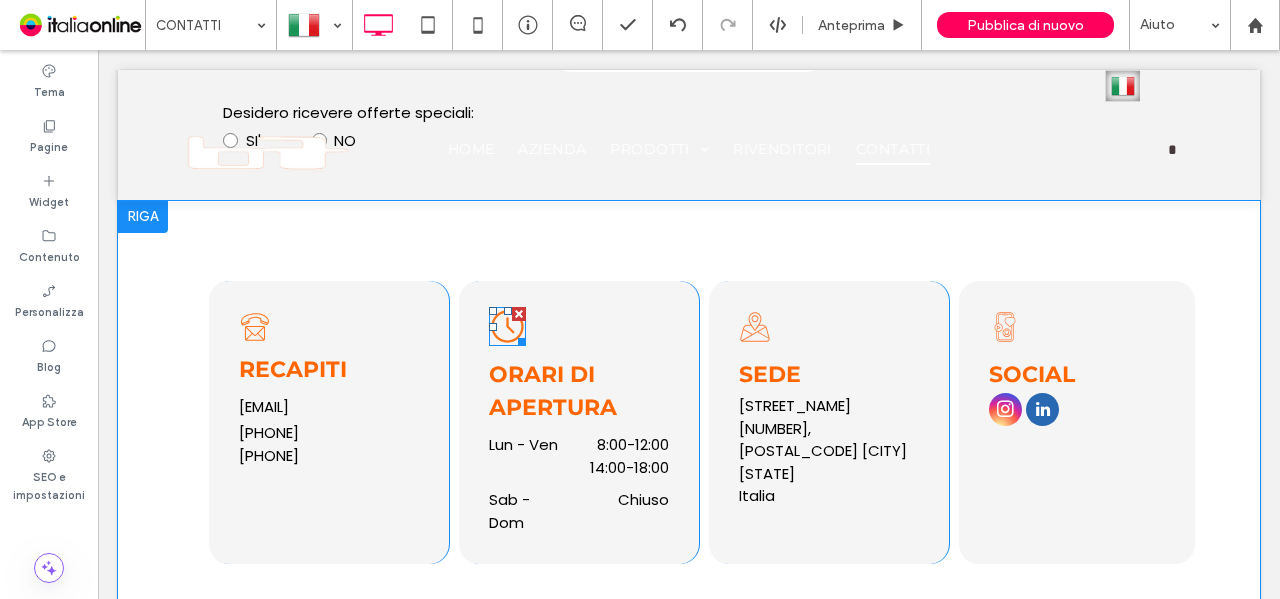click 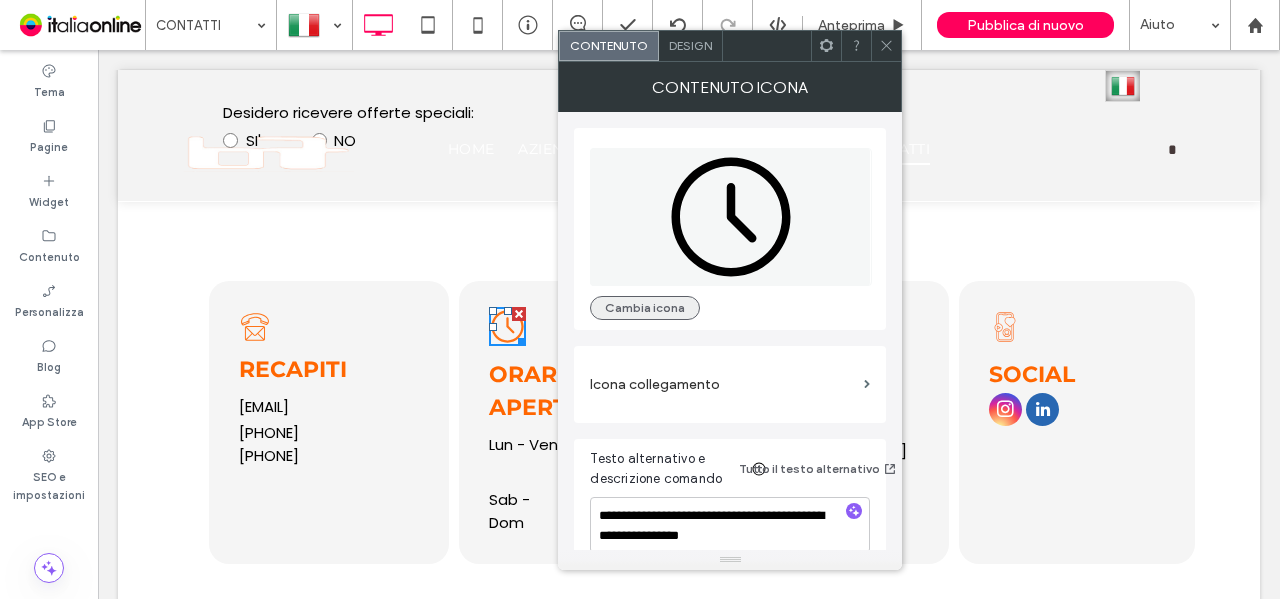 click on "Cambia icona" at bounding box center (645, 308) 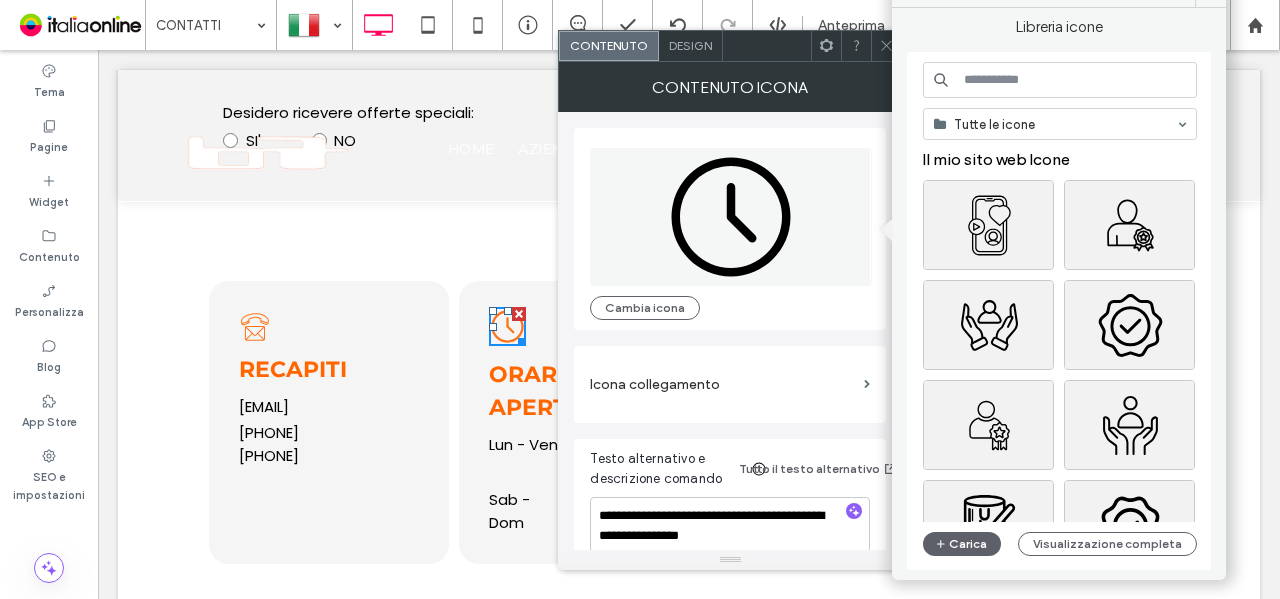 click at bounding box center (1060, 80) 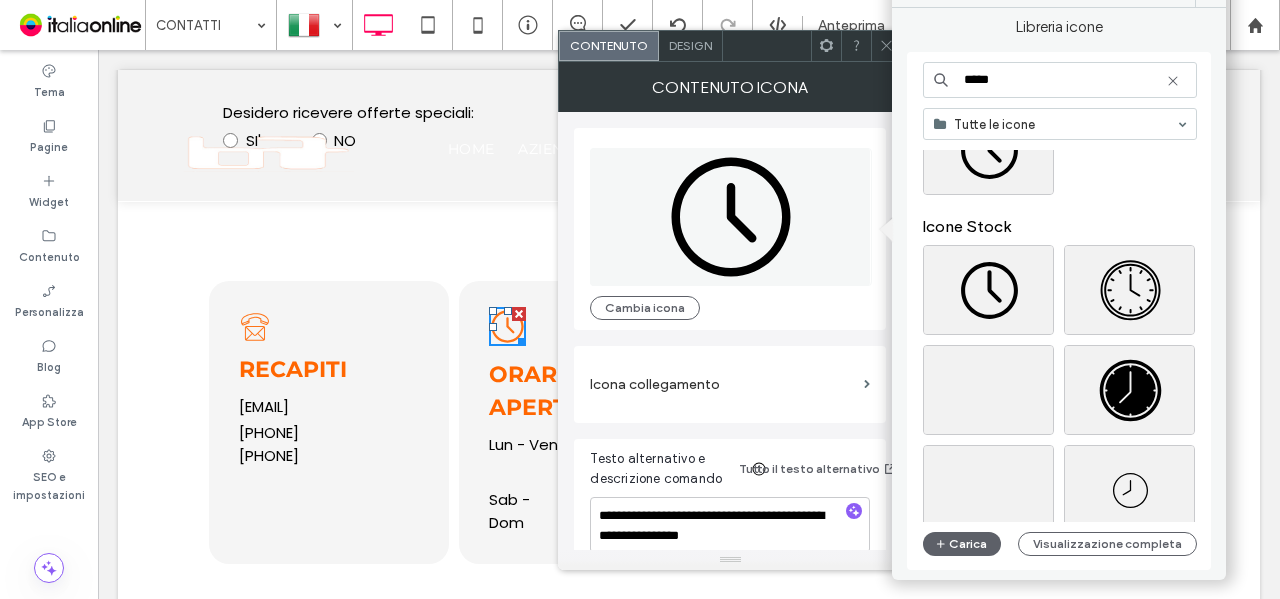 scroll, scrollTop: 200, scrollLeft: 0, axis: vertical 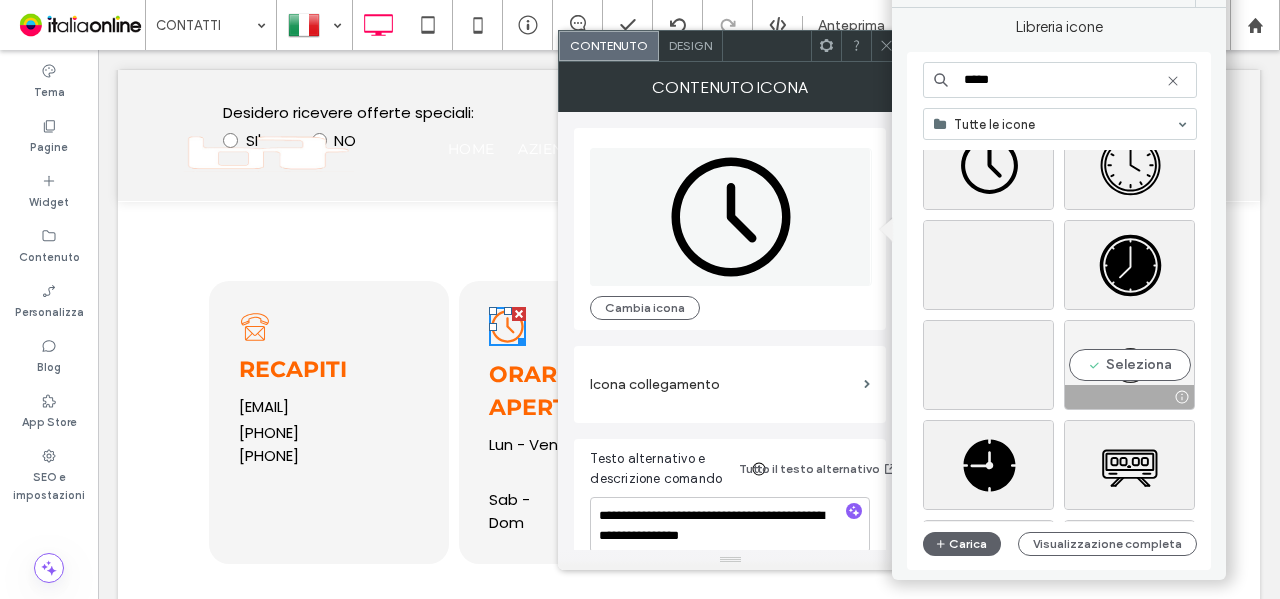 type on "*****" 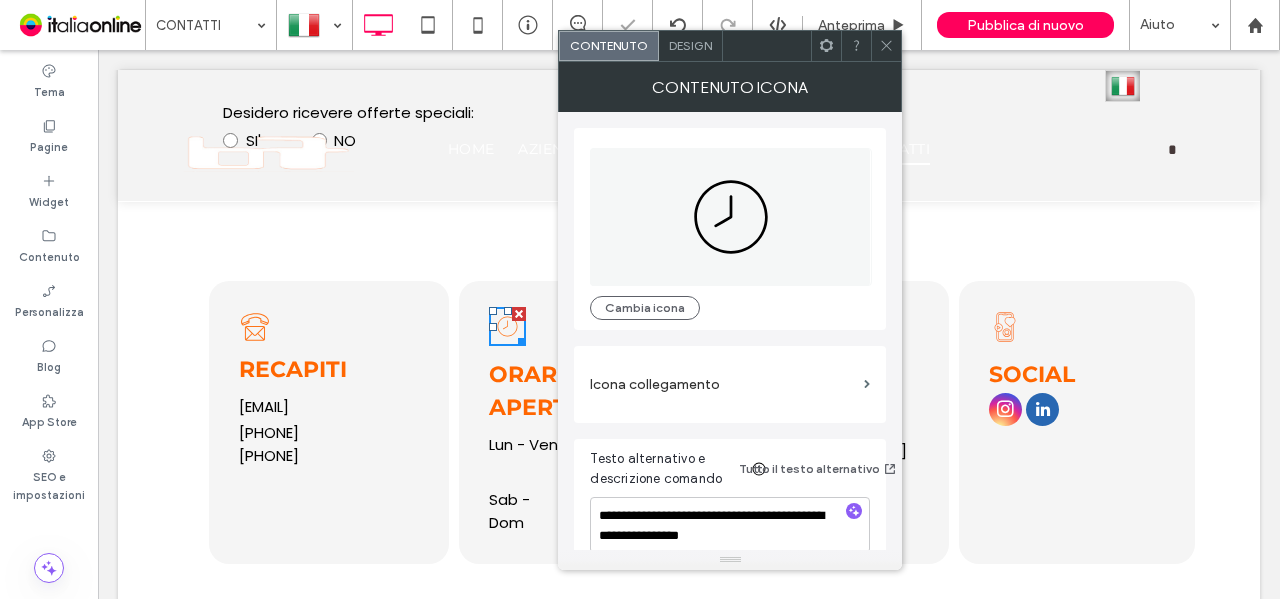 click 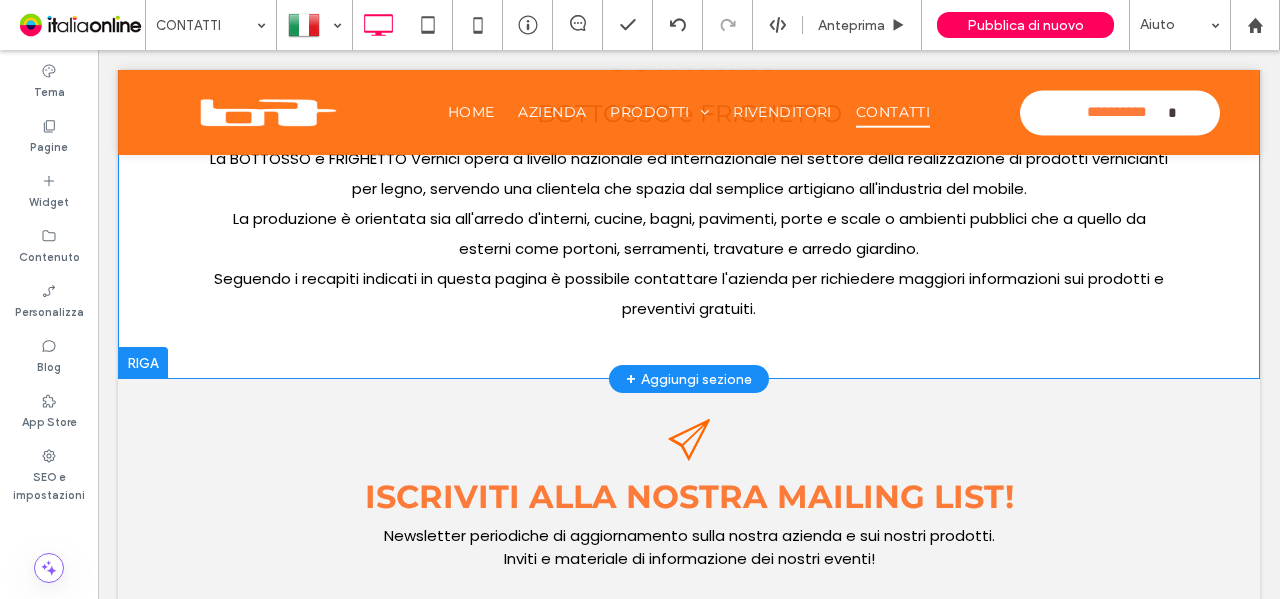 scroll, scrollTop: 600, scrollLeft: 0, axis: vertical 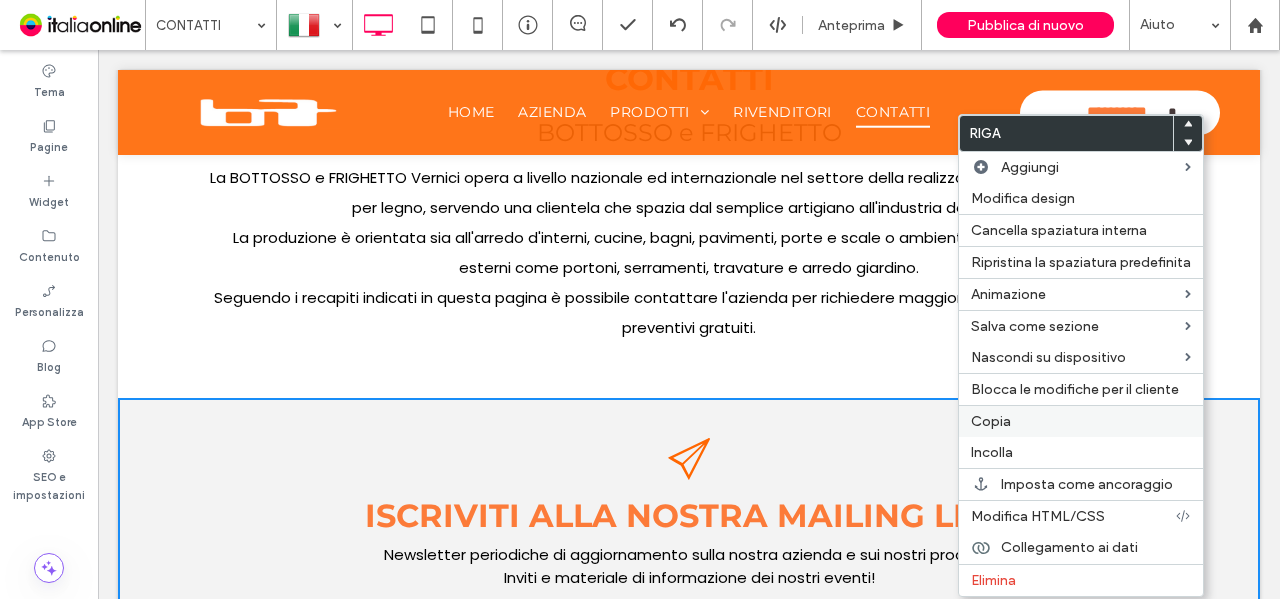 click on "Copia" at bounding box center [991, 421] 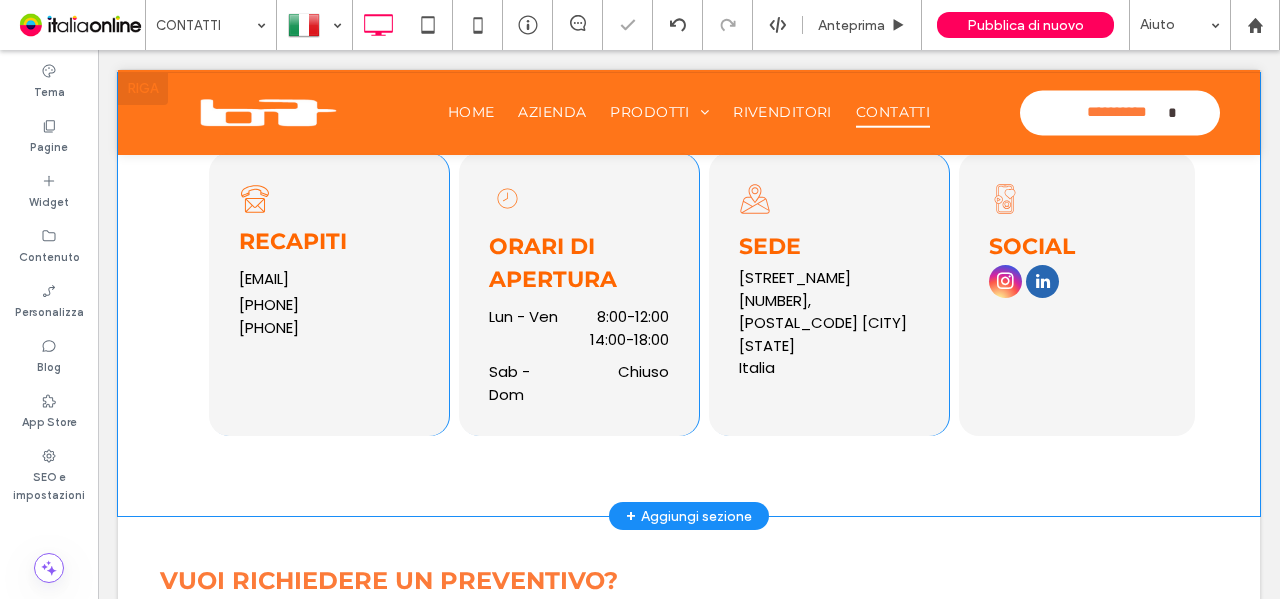 scroll, scrollTop: 1600, scrollLeft: 0, axis: vertical 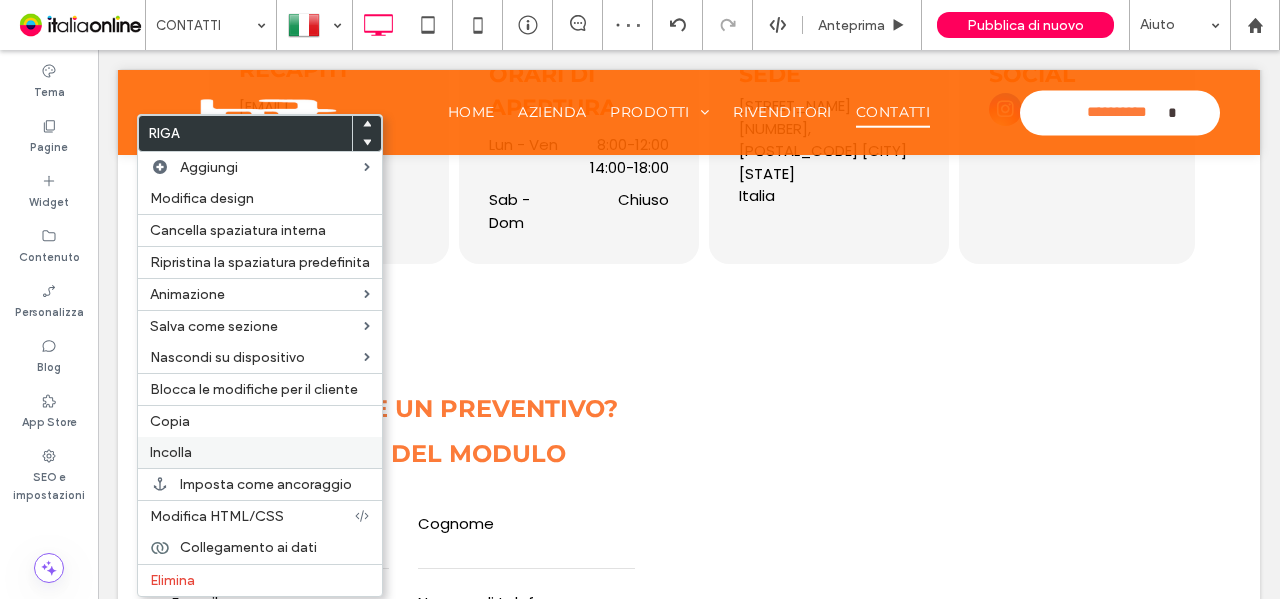 click on "Incolla" at bounding box center (260, 452) 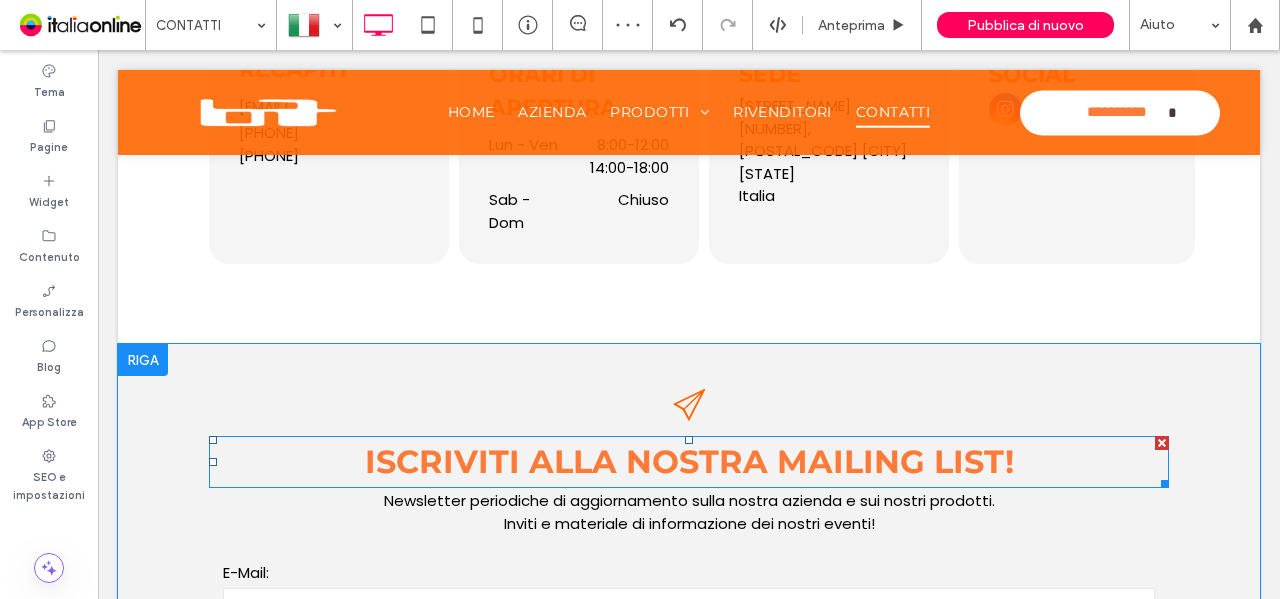 click on "Iscriviti alla nostra mailing list!" at bounding box center (689, 461) 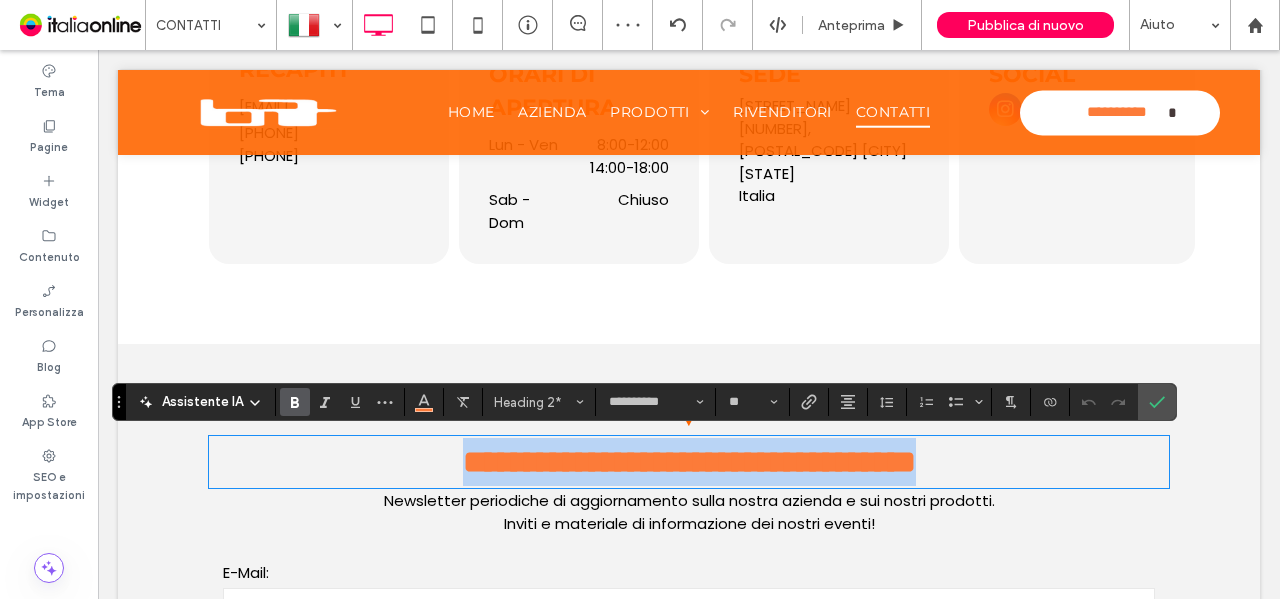 type 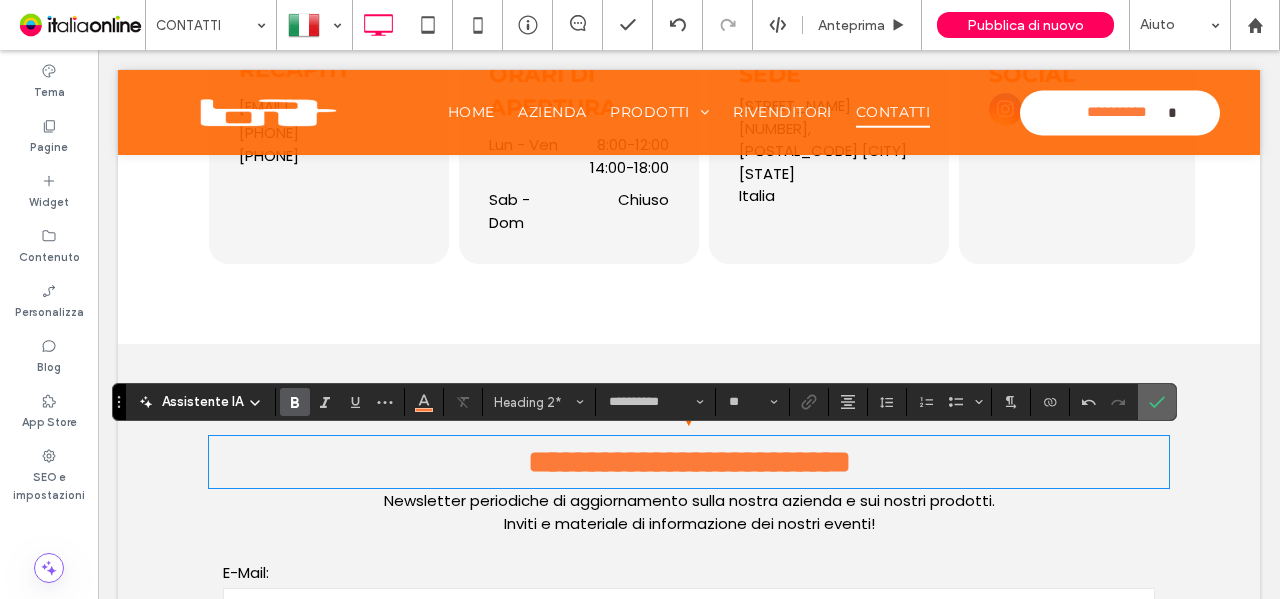 click 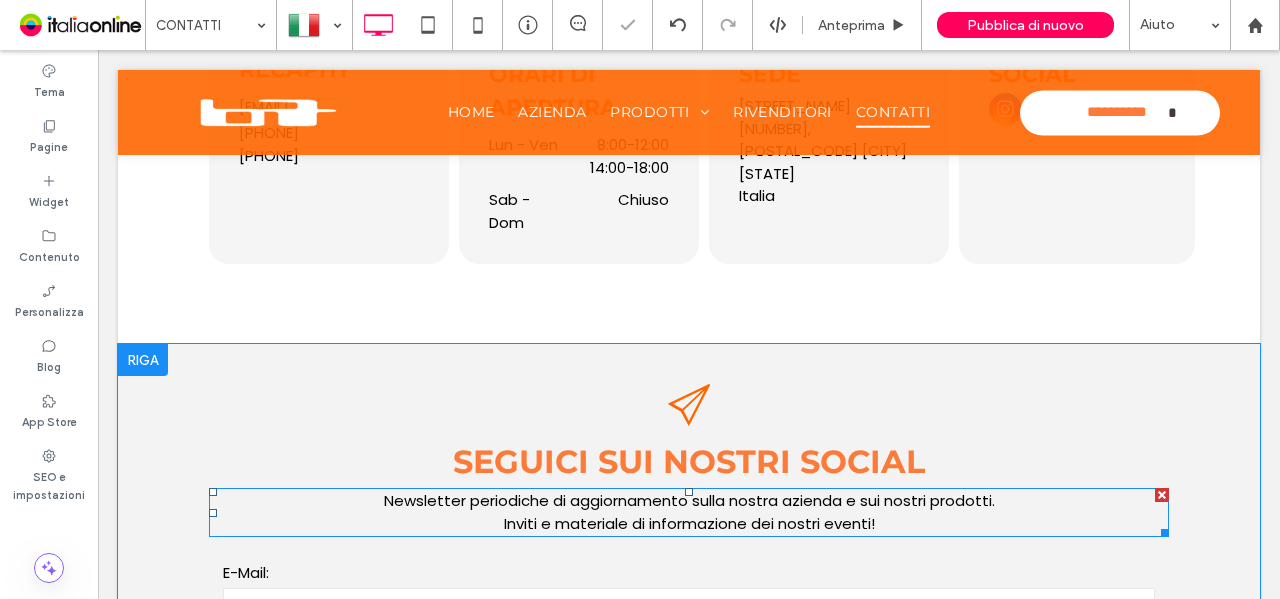 click at bounding box center (1162, 495) 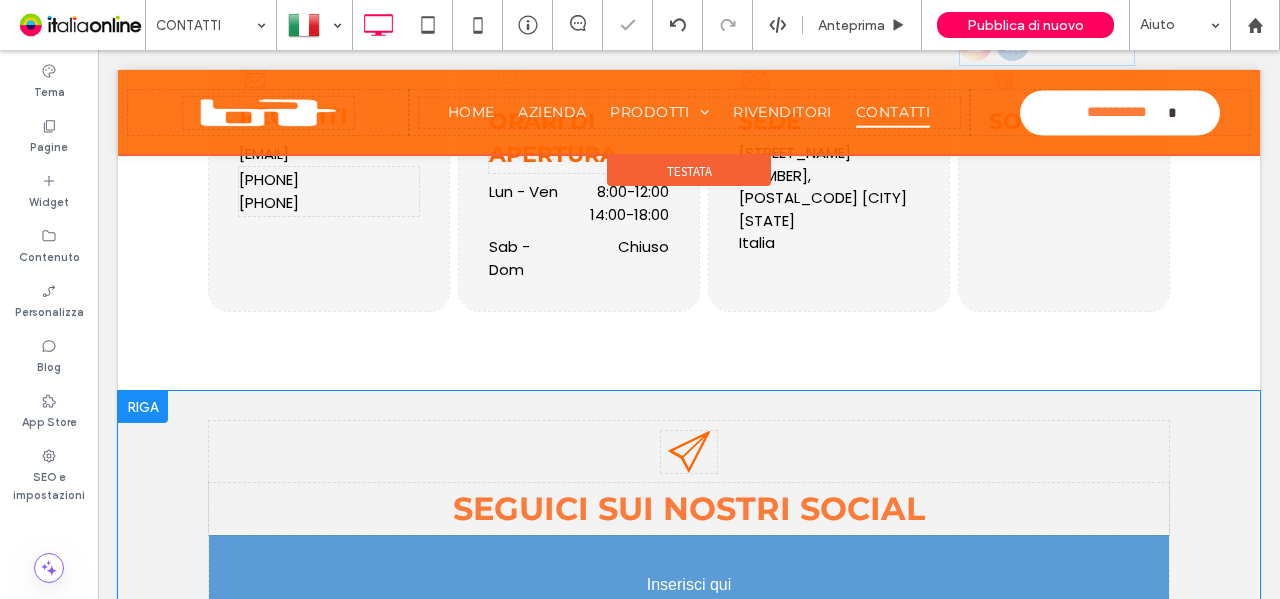 scroll, scrollTop: 1800, scrollLeft: 0, axis: vertical 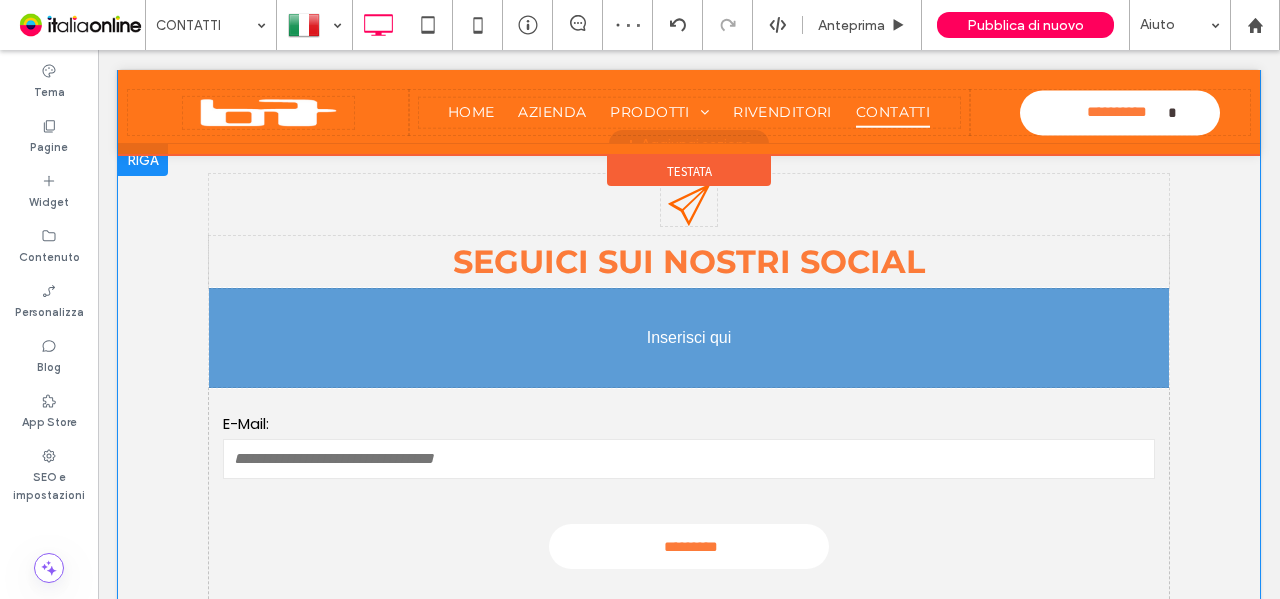 drag, startPoint x: 1049, startPoint y: 329, endPoint x: 703, endPoint y: 311, distance: 346.4679 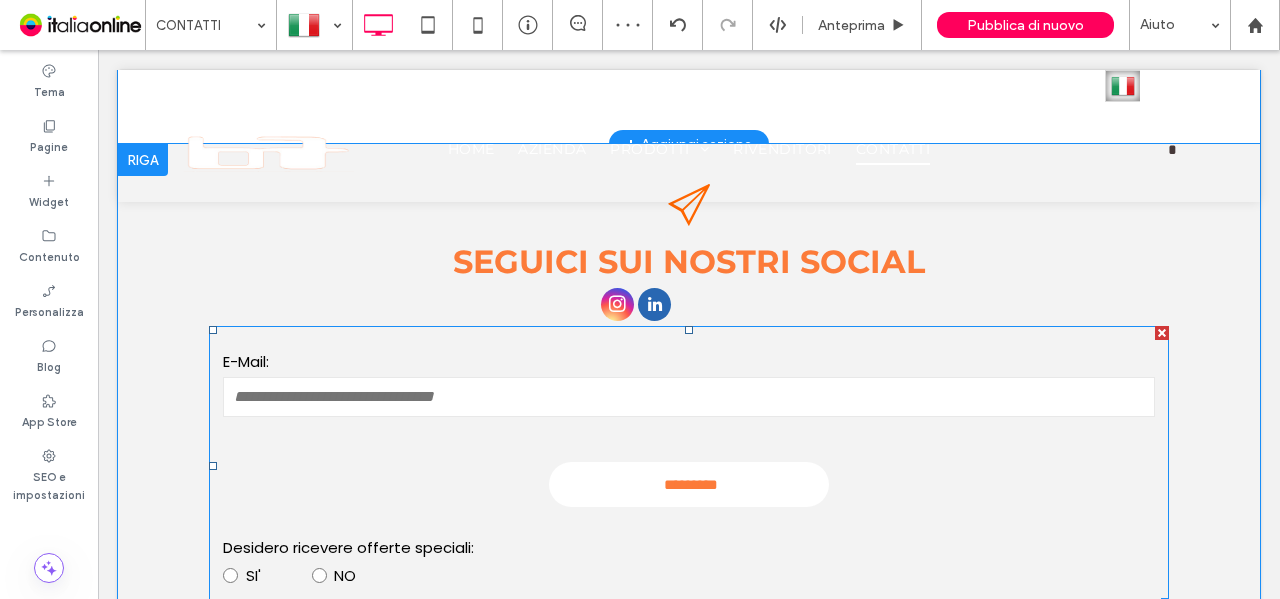 drag, startPoint x: 1221, startPoint y: 398, endPoint x: 1156, endPoint y: 333, distance: 91.92388 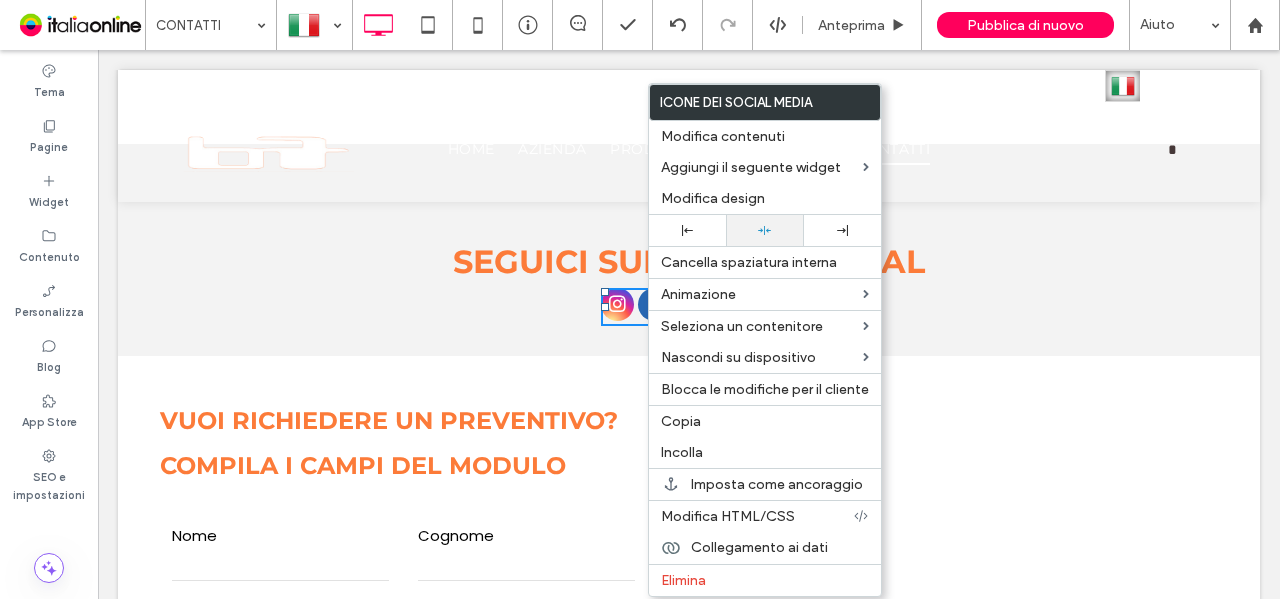 click at bounding box center [764, 230] 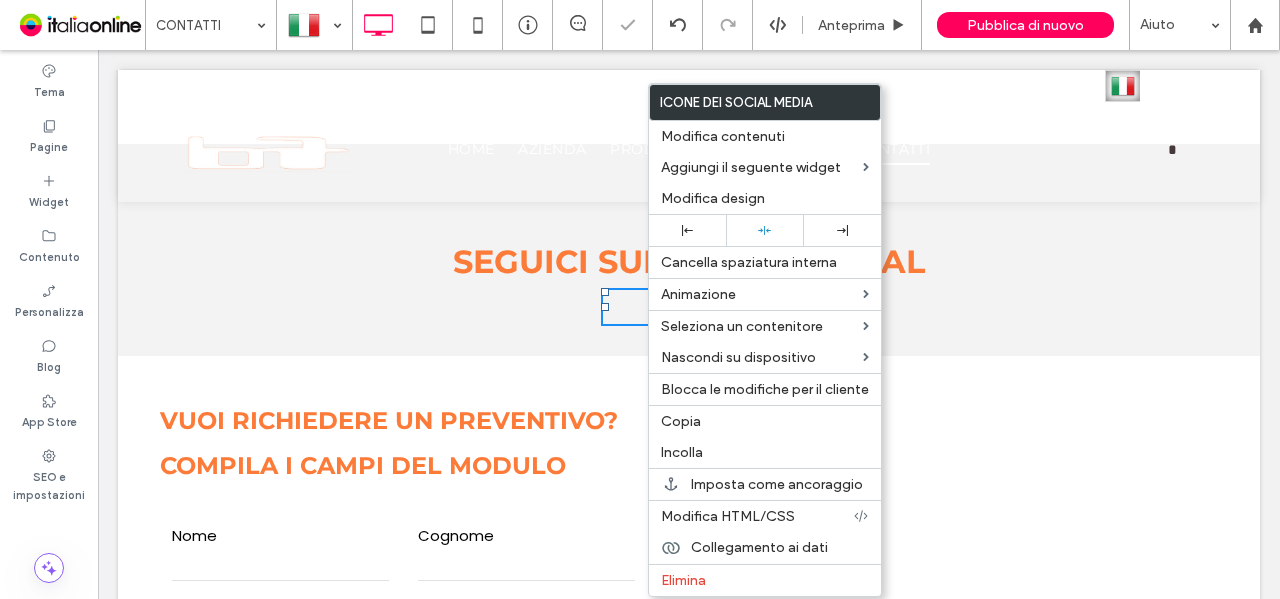 click on "paper_plane
SEGUICI SUI NOSTRI SOCIAL
Click To Paste     Click To Paste" at bounding box center [689, 250] 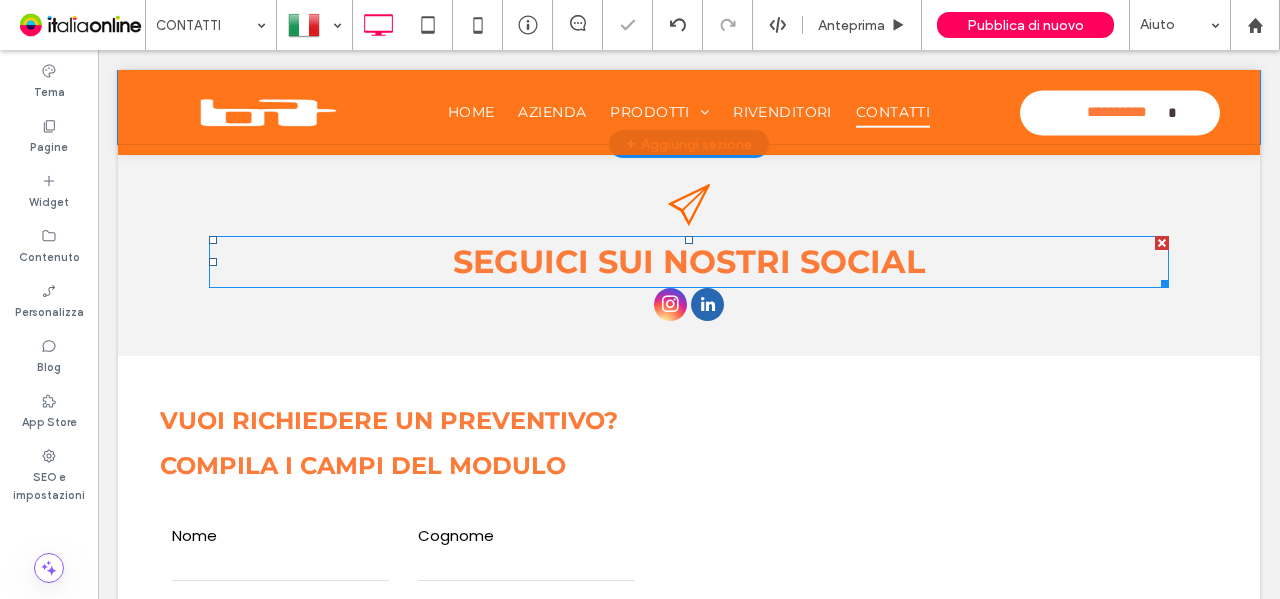 scroll, scrollTop: 1700, scrollLeft: 0, axis: vertical 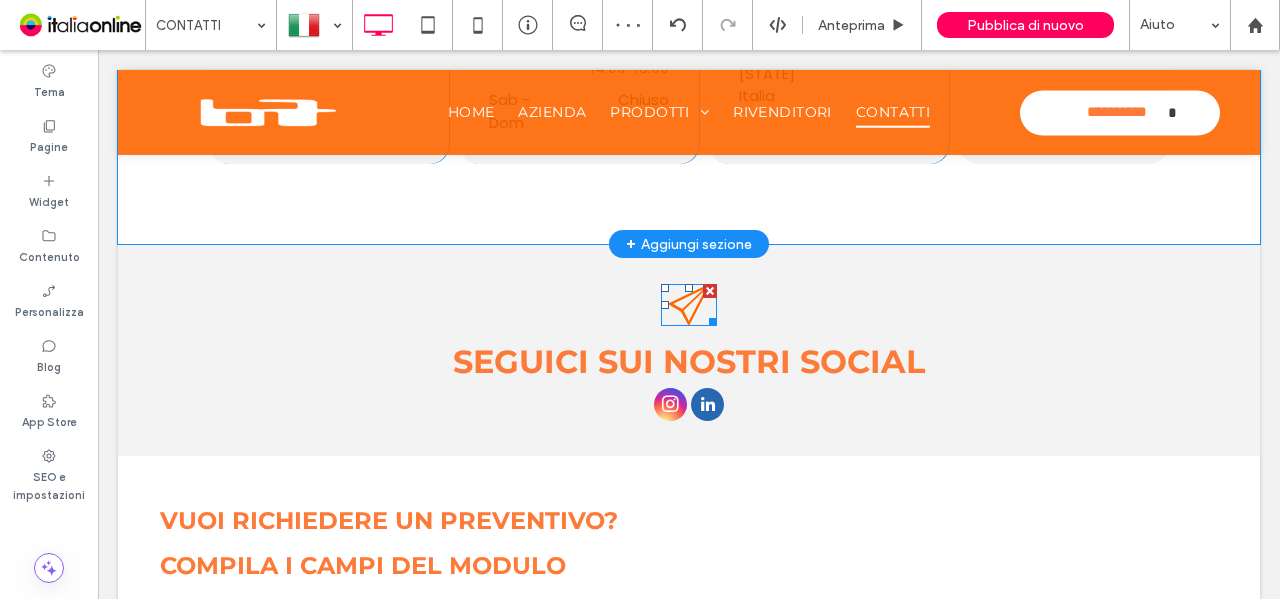 drag, startPoint x: 673, startPoint y: 313, endPoint x: 624, endPoint y: 313, distance: 49 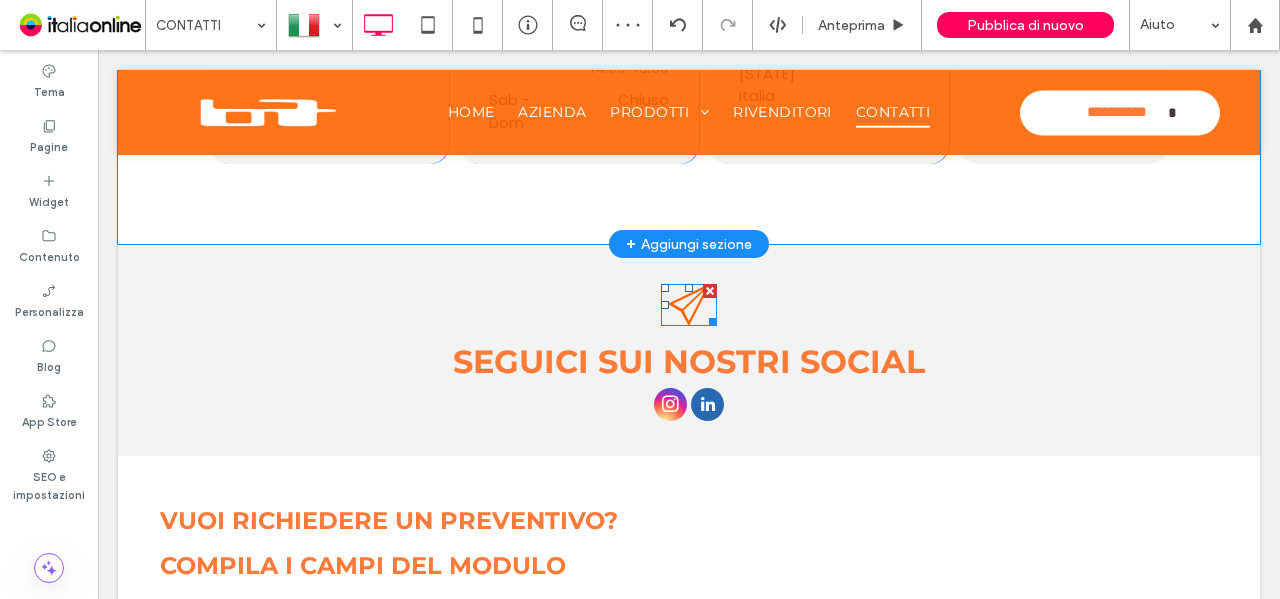 click on "paper_plane" 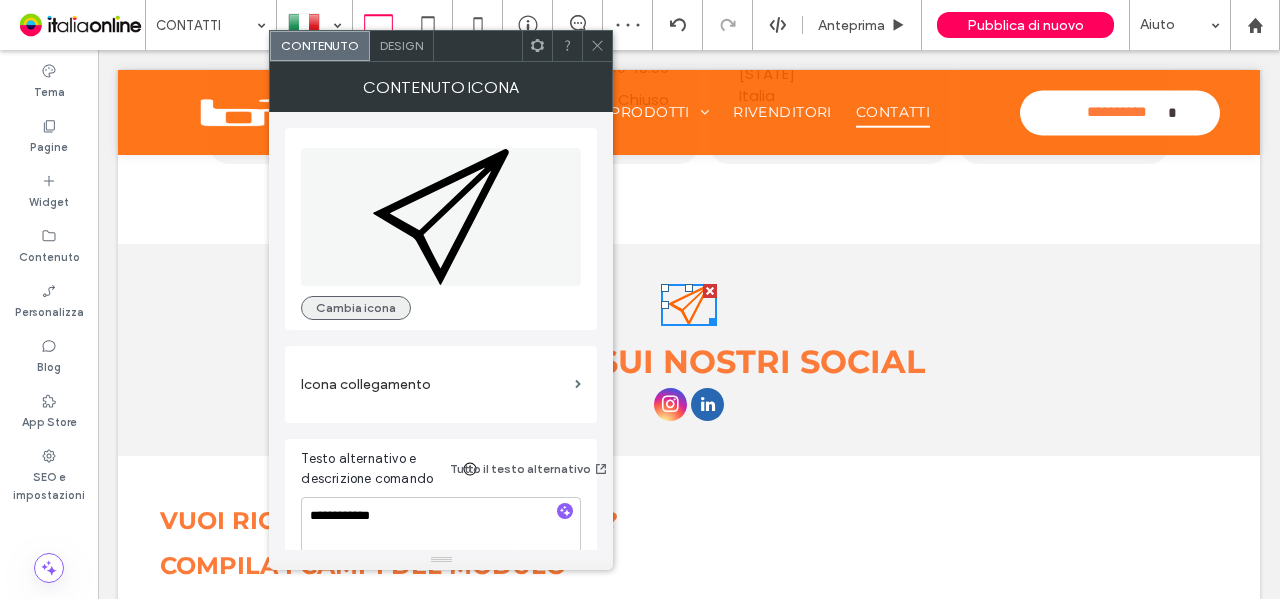 click on "Cambia icona" at bounding box center [356, 308] 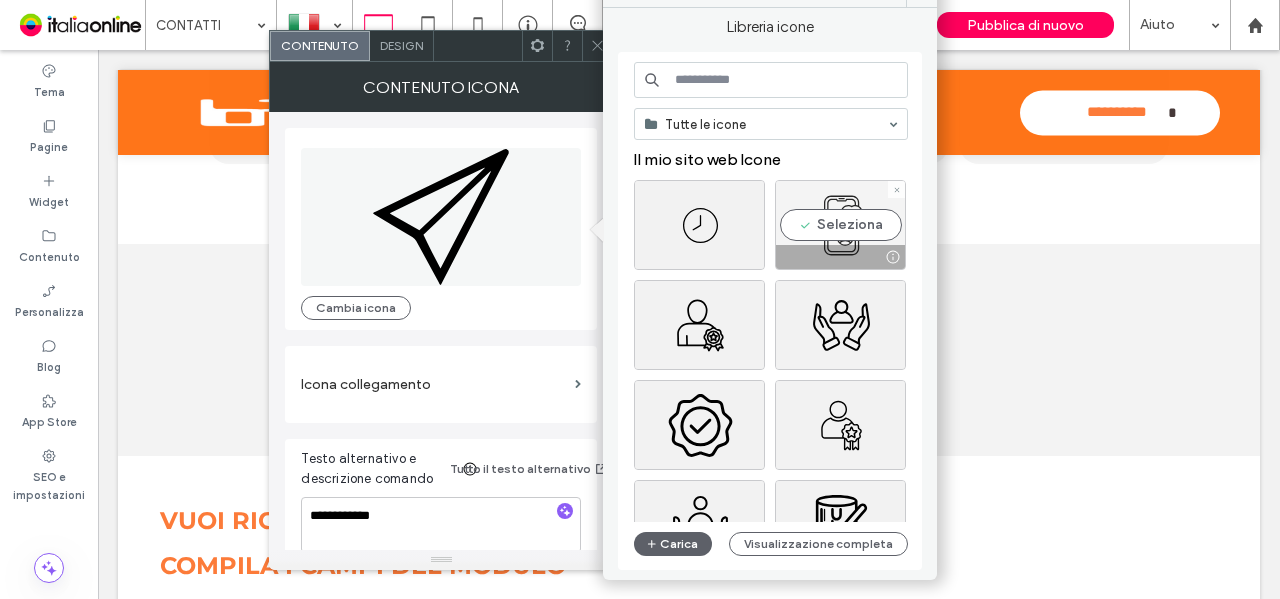drag, startPoint x: 821, startPoint y: 223, endPoint x: 578, endPoint y: 67, distance: 288.76462 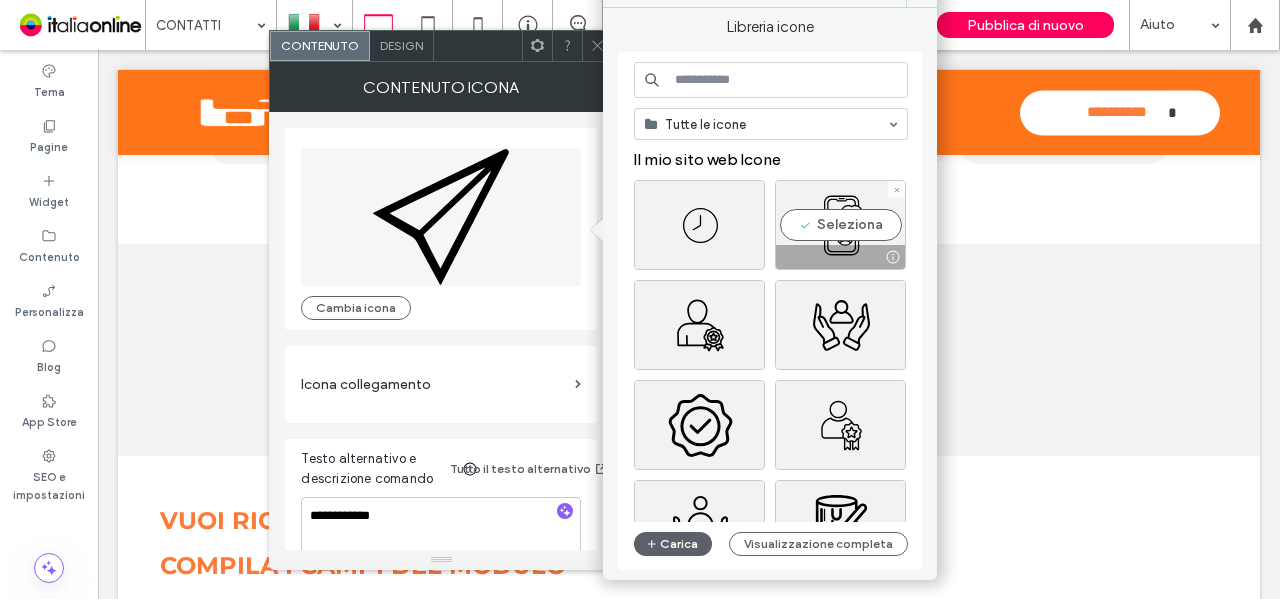 click on "Seleziona" at bounding box center (840, 225) 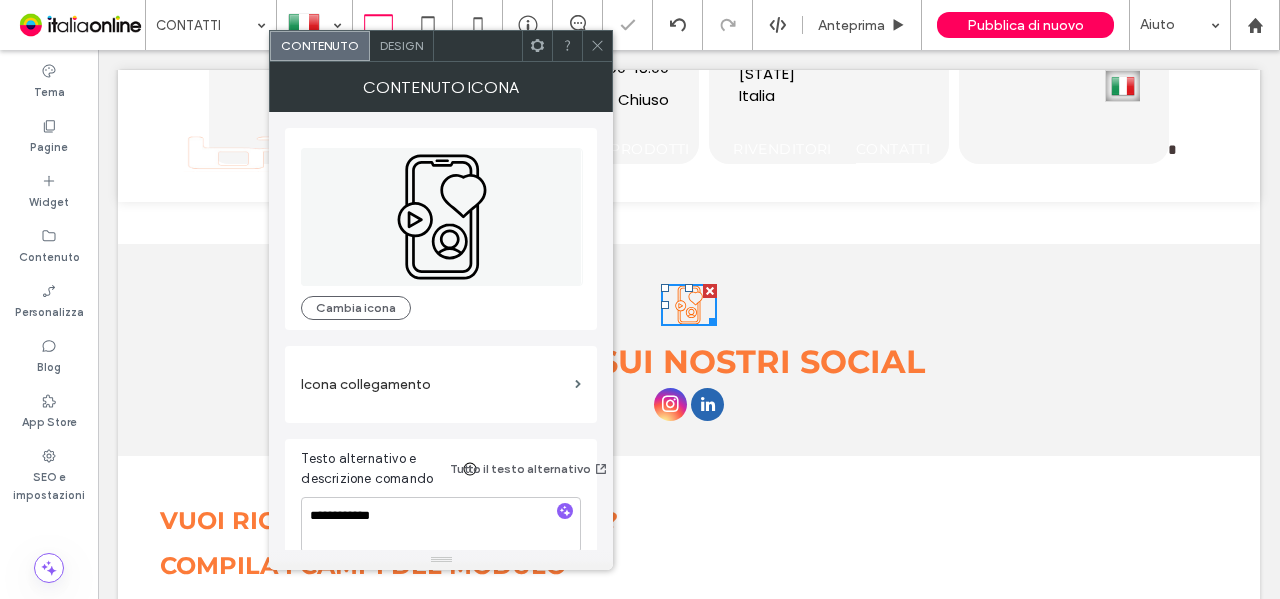 click 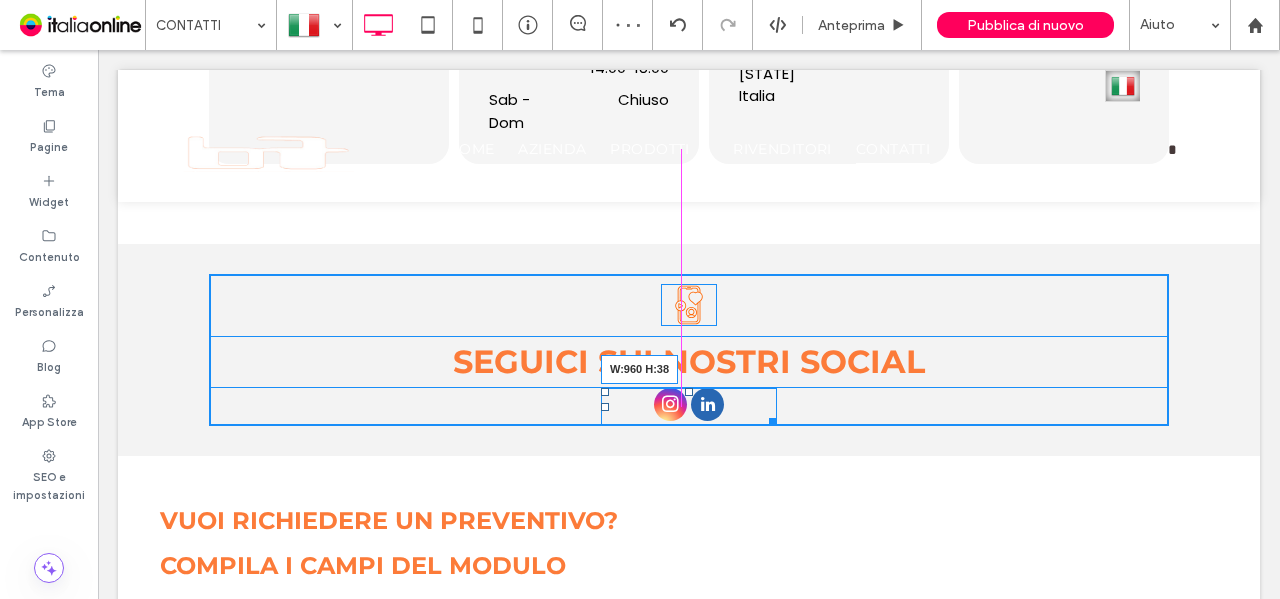 drag, startPoint x: 911, startPoint y: 421, endPoint x: 1114, endPoint y: 340, distance: 218.56349 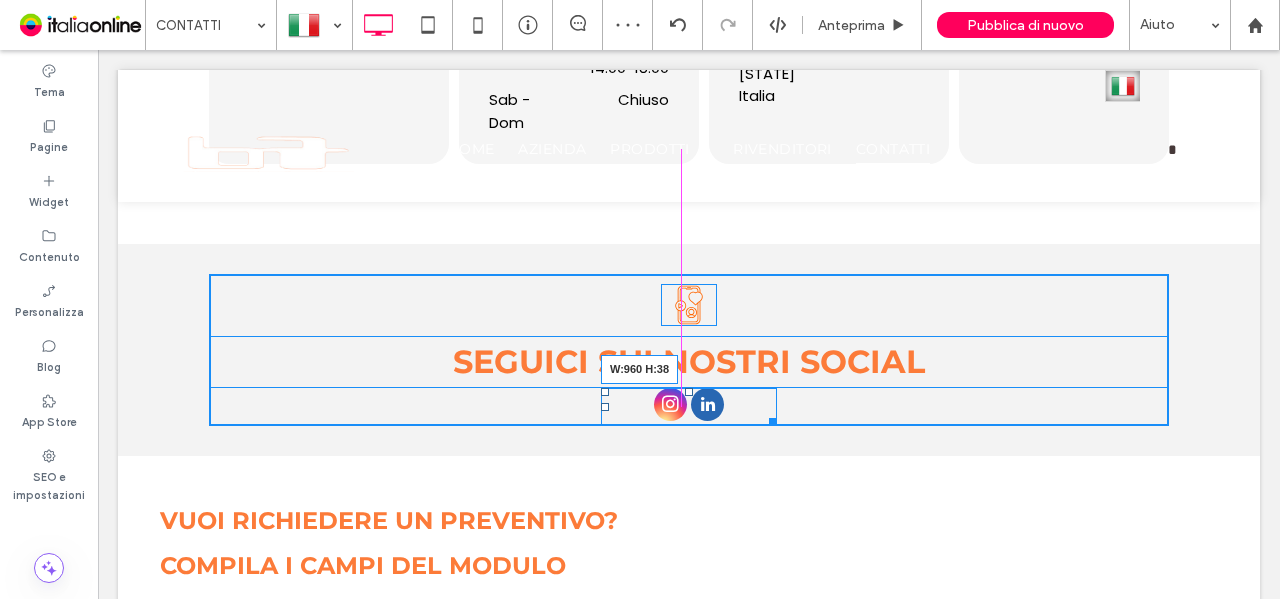 click on "Click To Paste
Riga
HOME
AZIENDA
PRODOTTI
PRODOTTI PER ESTERNO
PRODOTTI PER INTERNO
VERNICI PER PAVIMENTI E SCALE
LINEE UV
FINITURE OLII
APPLICAZIONI SPECIALI
RIVENDITORI
CONTATTI
Click To Paste
Riga
Click To Paste
Riga
Menu
Italiano
it
Click To Paste
Click To Paste
Click To Paste
Testata
Italiano
it
Click To Paste
Click To Paste
HOME
AZIENDA
PRODOTTI
PRODOTTI PER ESTERNO" at bounding box center [689, -104] 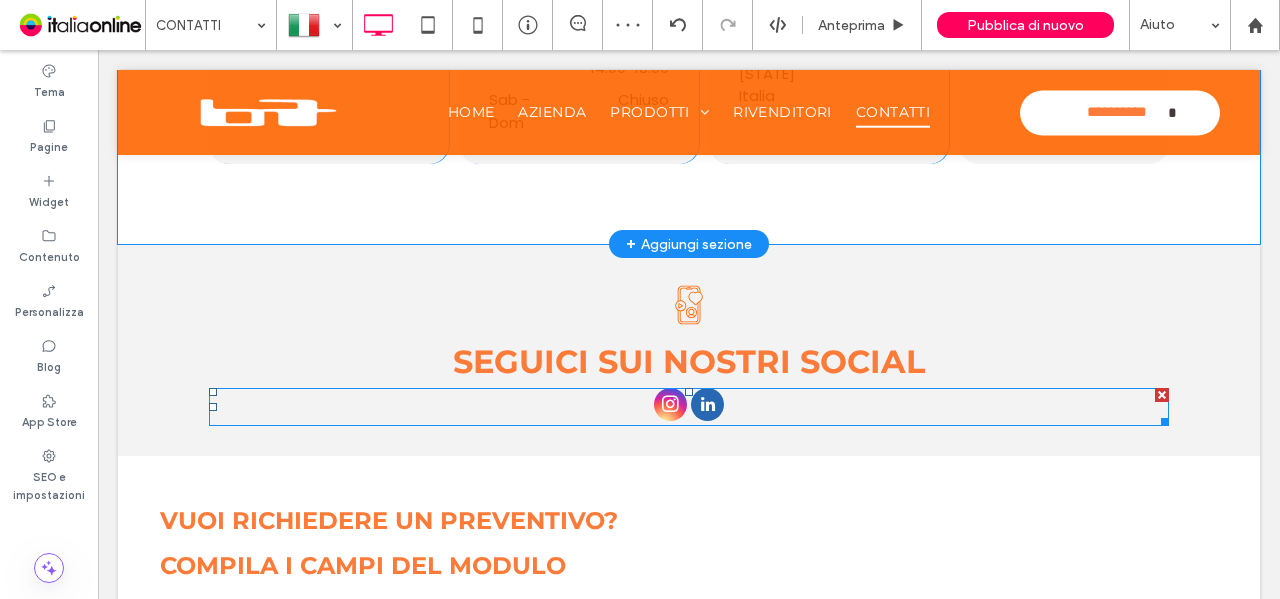 scroll, scrollTop: 1500, scrollLeft: 0, axis: vertical 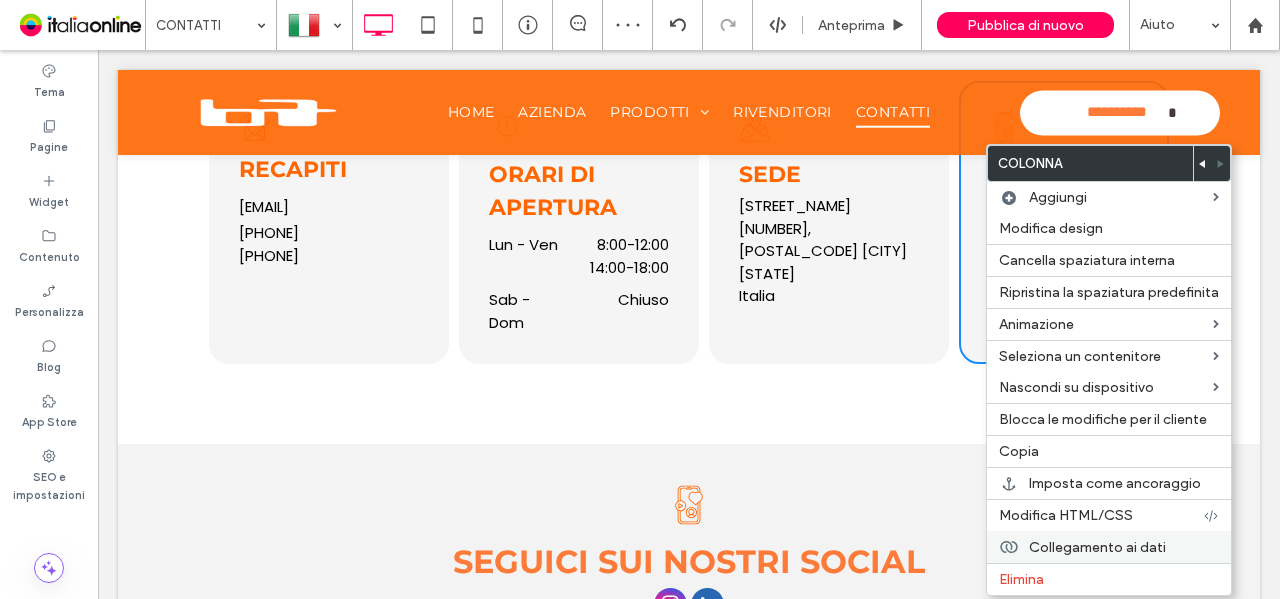 drag, startPoint x: 1038, startPoint y: 568, endPoint x: 1015, endPoint y: 549, distance: 29.832869 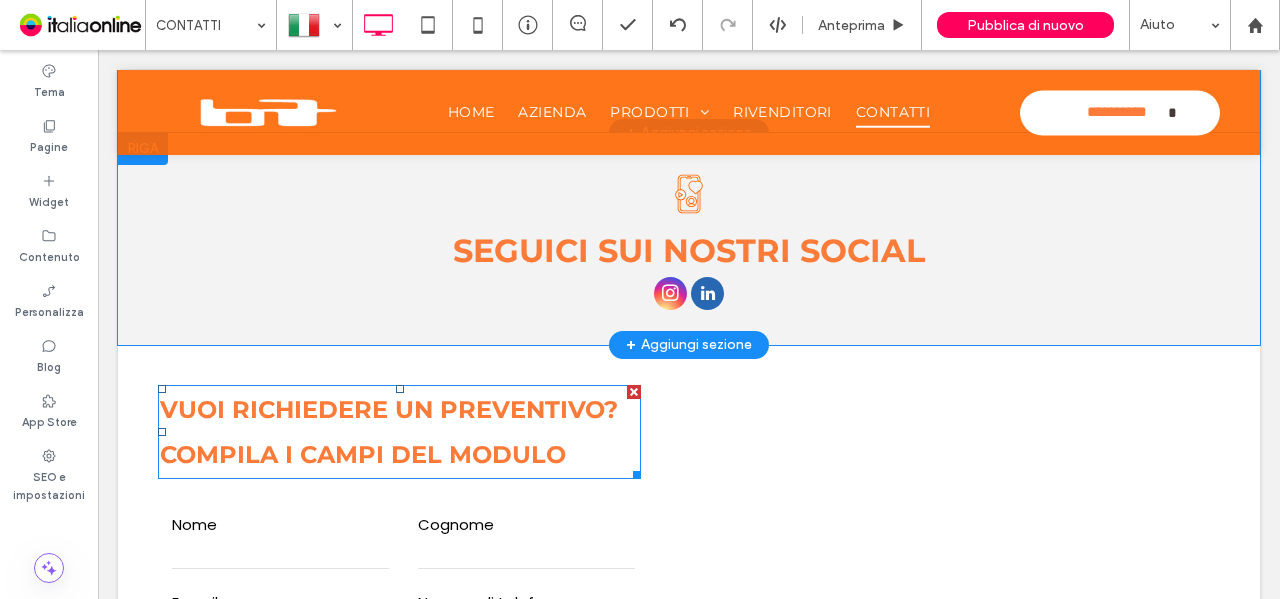 scroll, scrollTop: 1700, scrollLeft: 0, axis: vertical 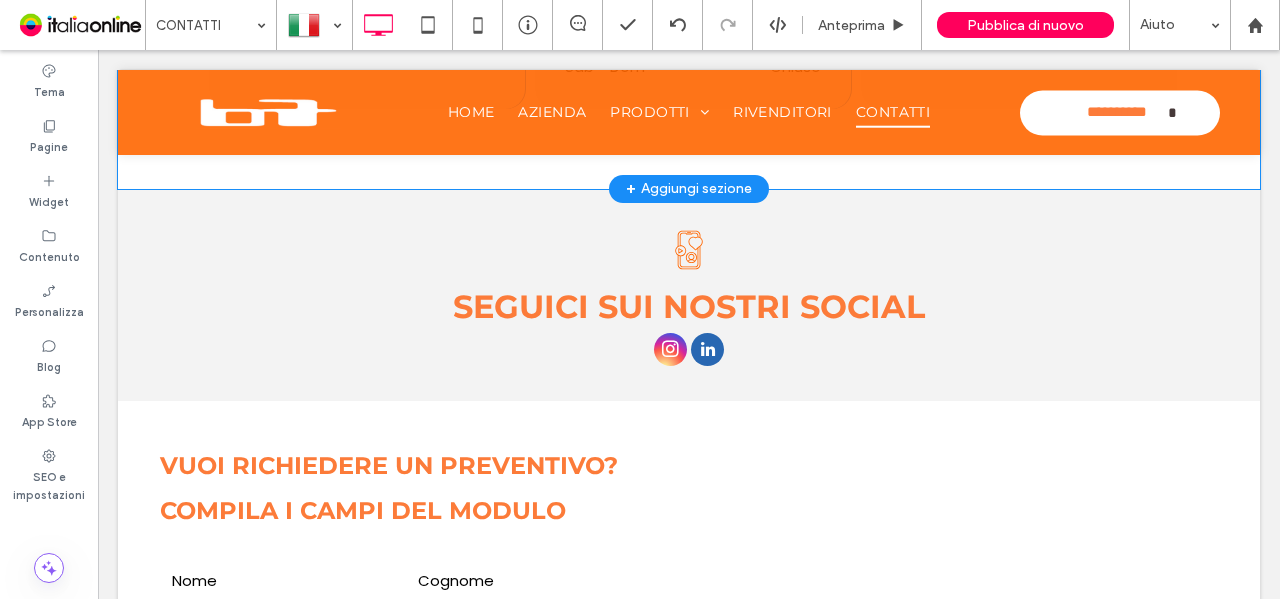 drag, startPoint x: 486, startPoint y: 29, endPoint x: 790, endPoint y: 279, distance: 393.5937 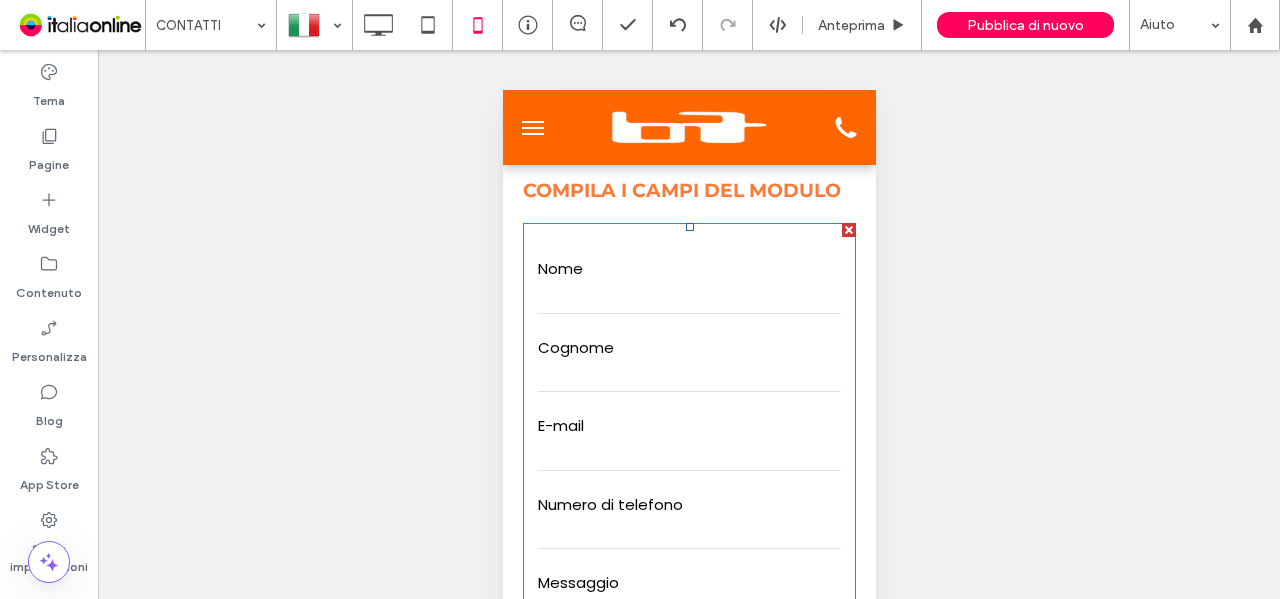 scroll, scrollTop: 2400, scrollLeft: 0, axis: vertical 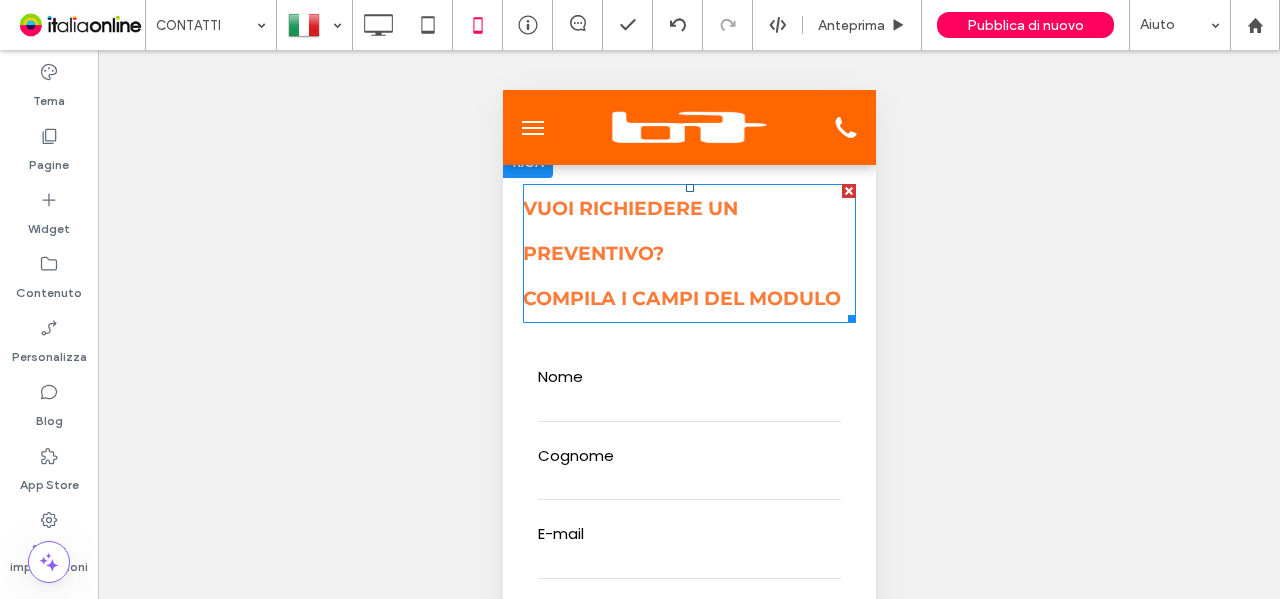 click on "Compila i campi del modulo" at bounding box center (681, 298) 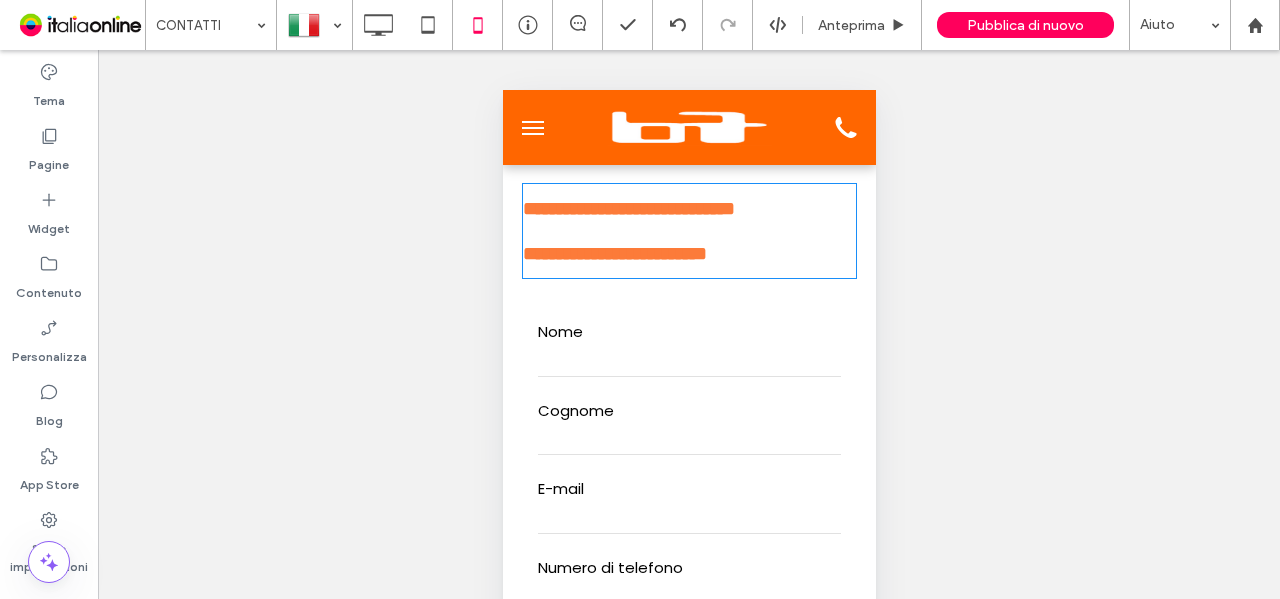 type on "**********" 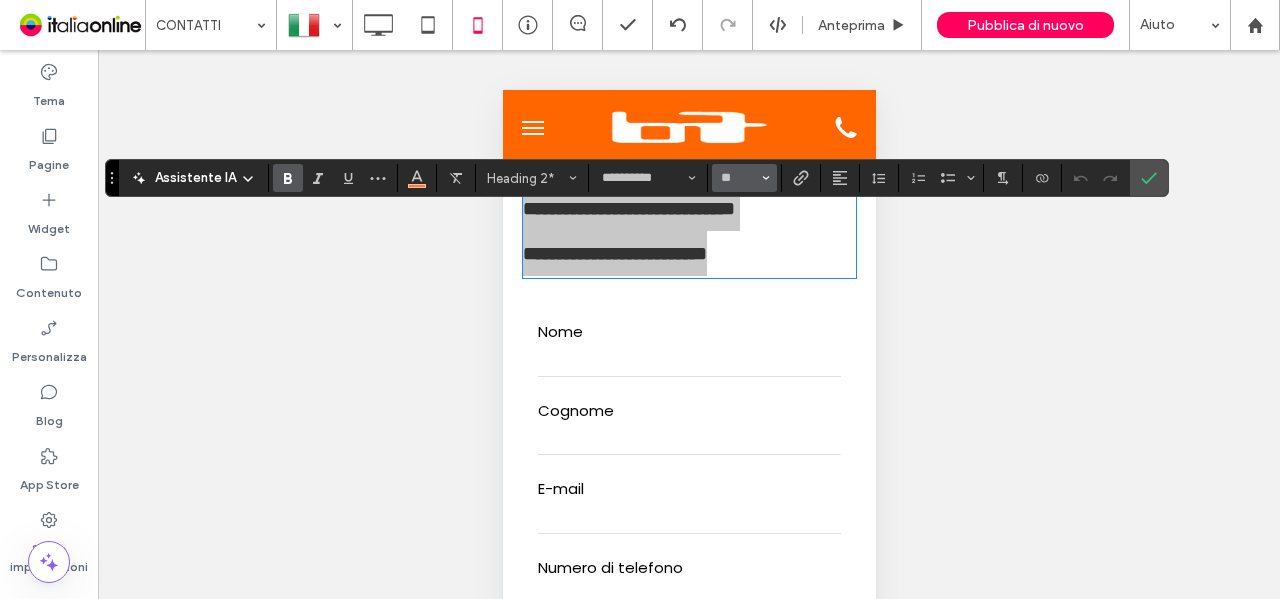 click on "**" at bounding box center (744, 178) 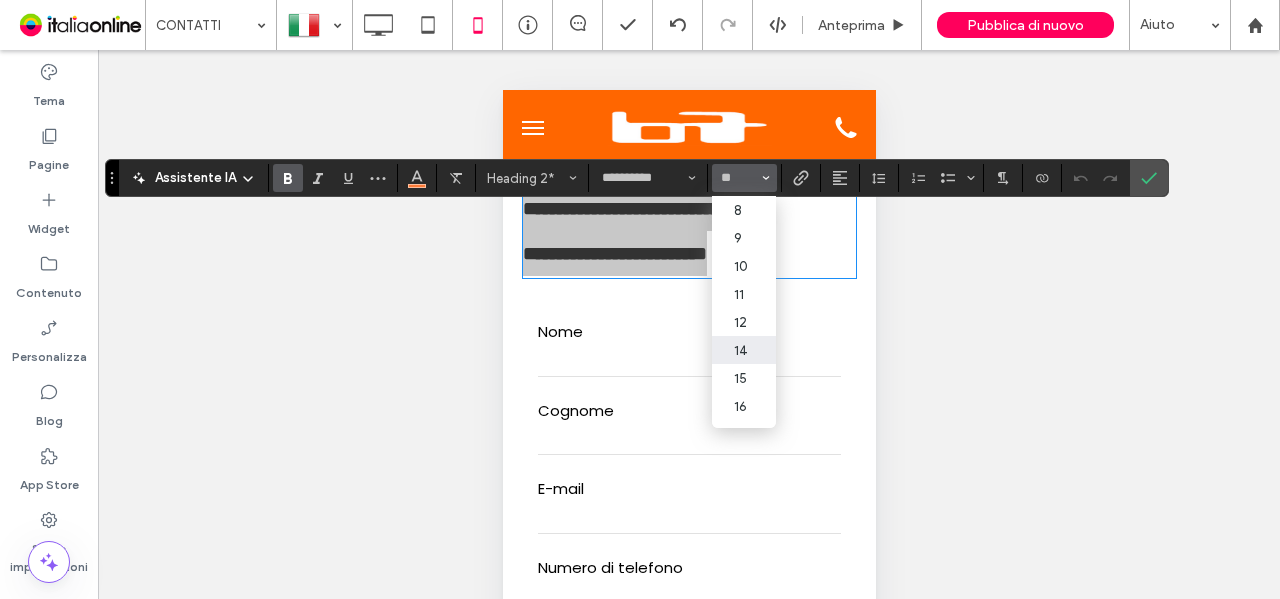 scroll, scrollTop: 100, scrollLeft: 0, axis: vertical 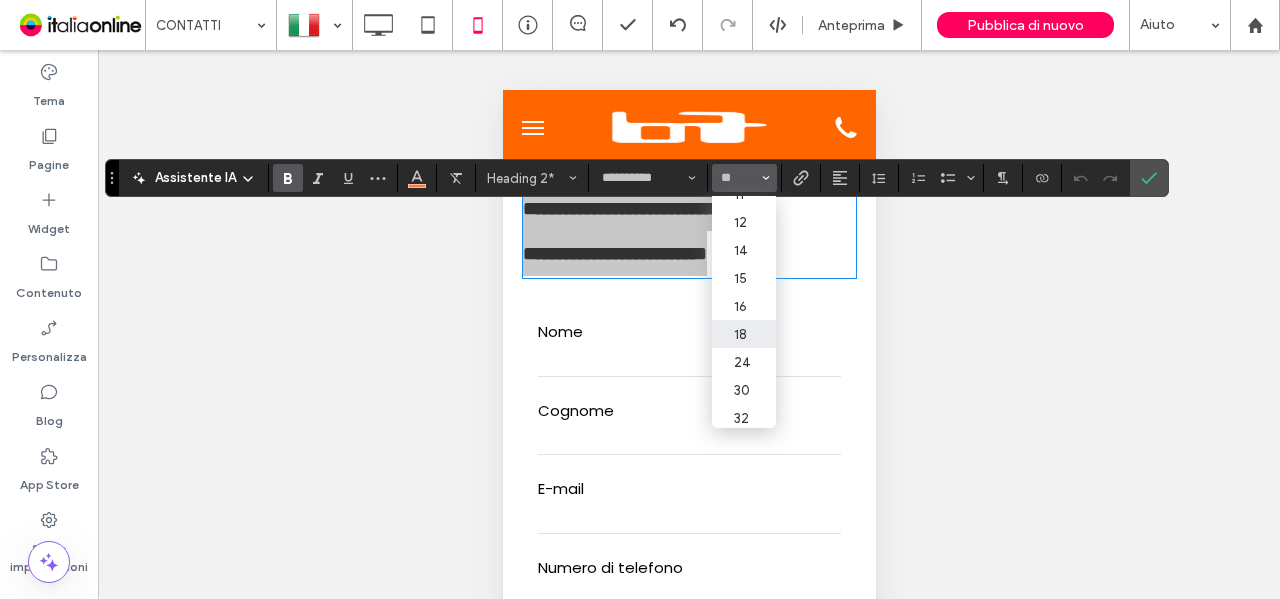 click on "18" at bounding box center (744, 334) 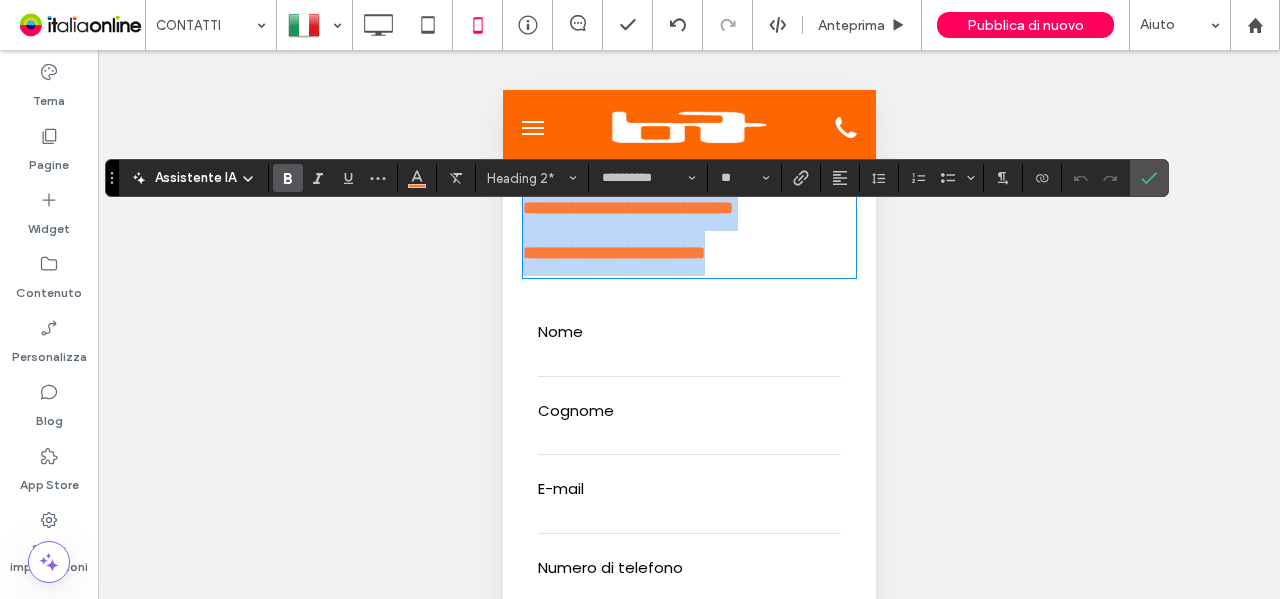 type on "**" 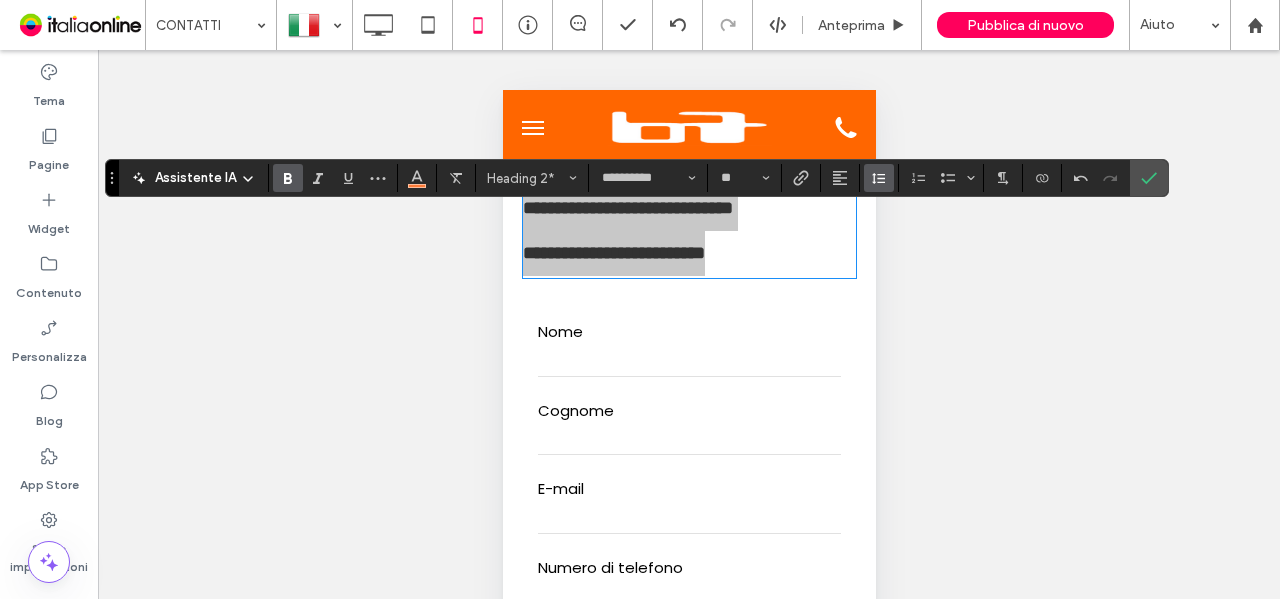 click 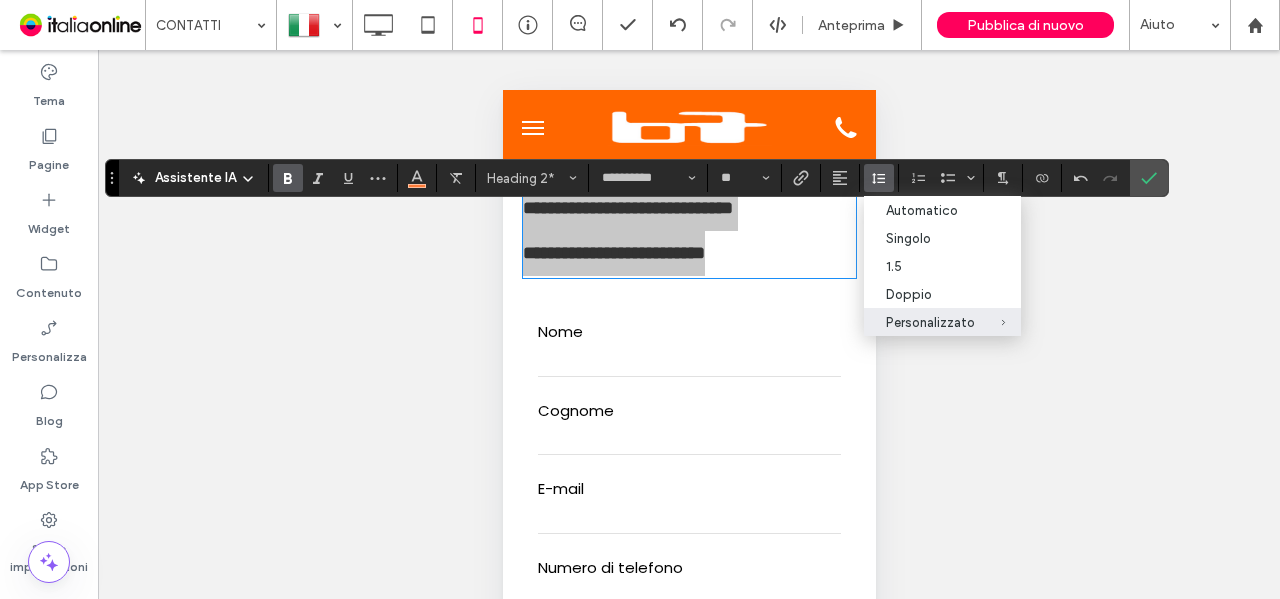drag, startPoint x: 902, startPoint y: 262, endPoint x: 953, endPoint y: 258, distance: 51.156624 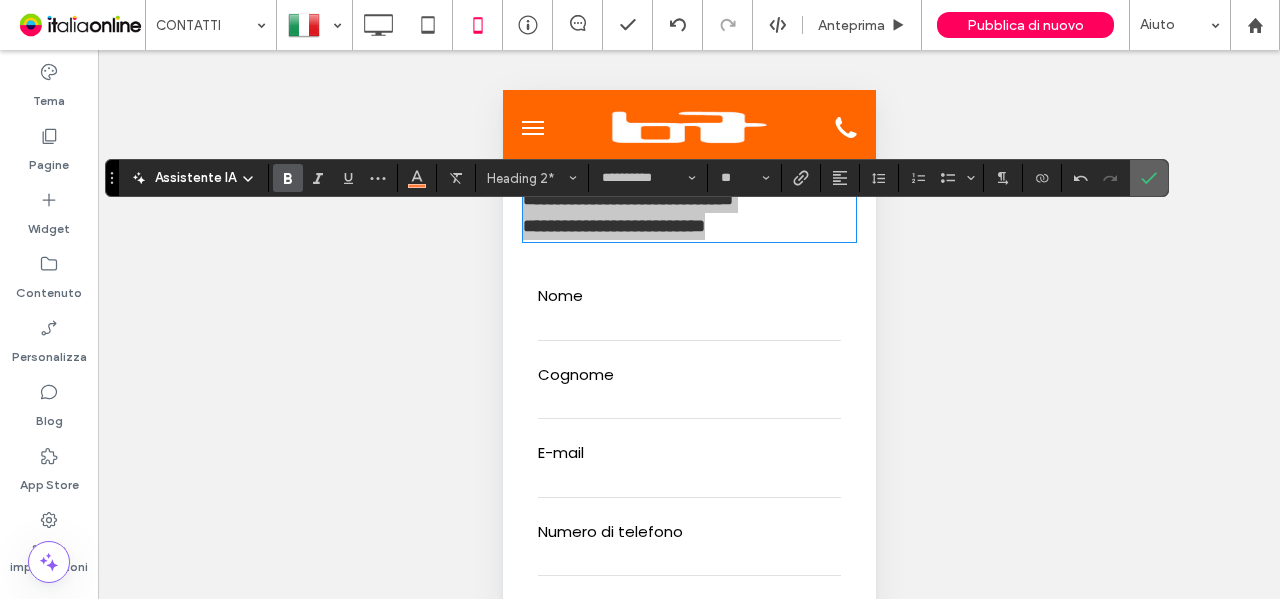 click 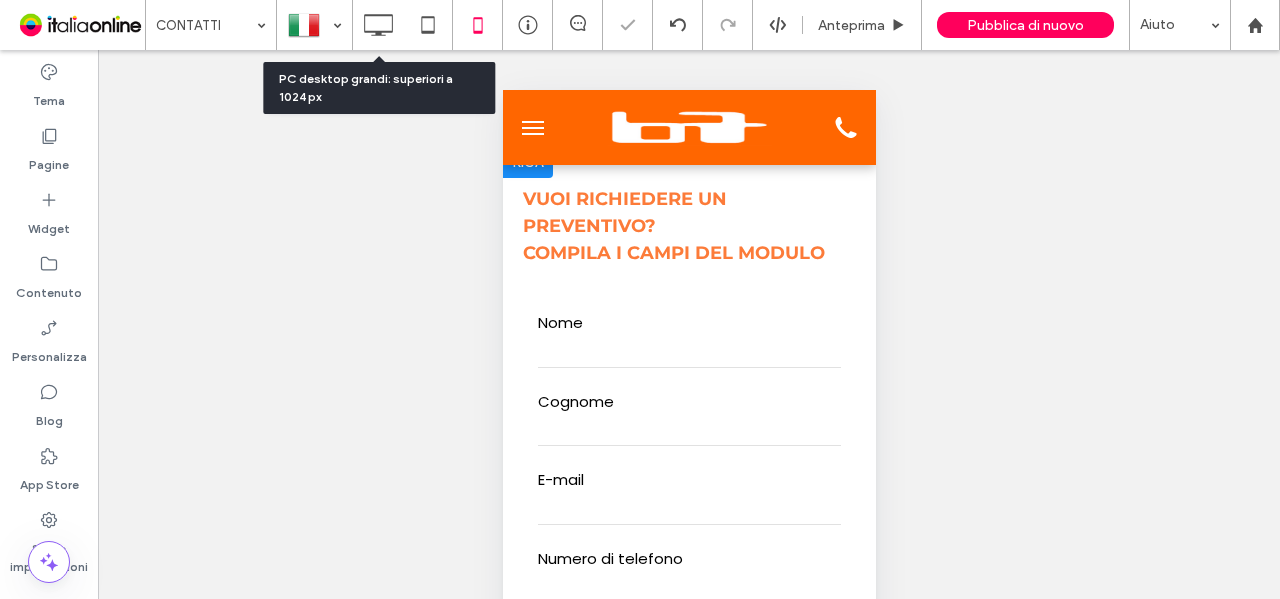 drag, startPoint x: 377, startPoint y: 18, endPoint x: 402, endPoint y: 33, distance: 29.15476 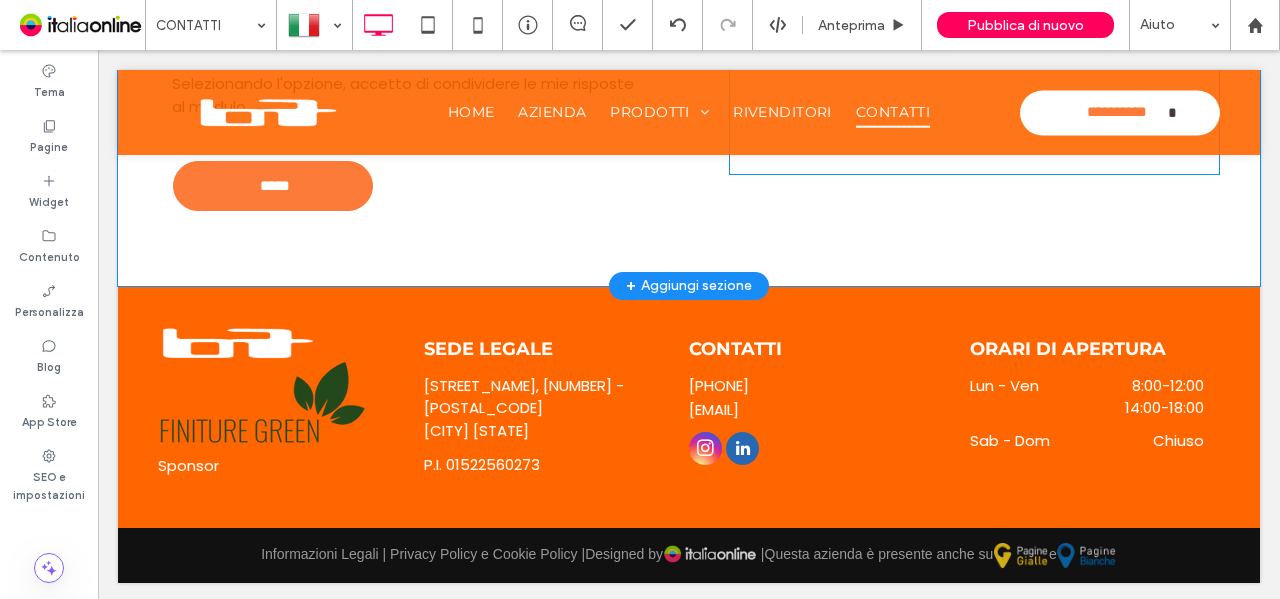scroll, scrollTop: 2477, scrollLeft: 0, axis: vertical 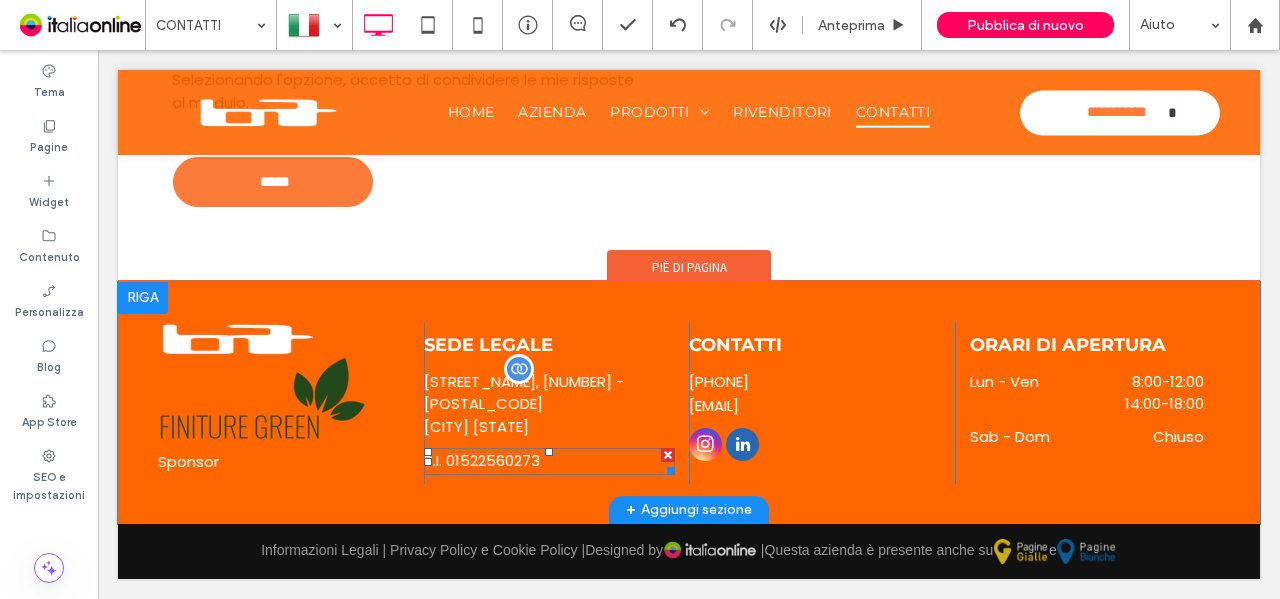 click on "[STREET_NAME], [NUMBER] - [POSTAL_CODE]" at bounding box center (550, 393) 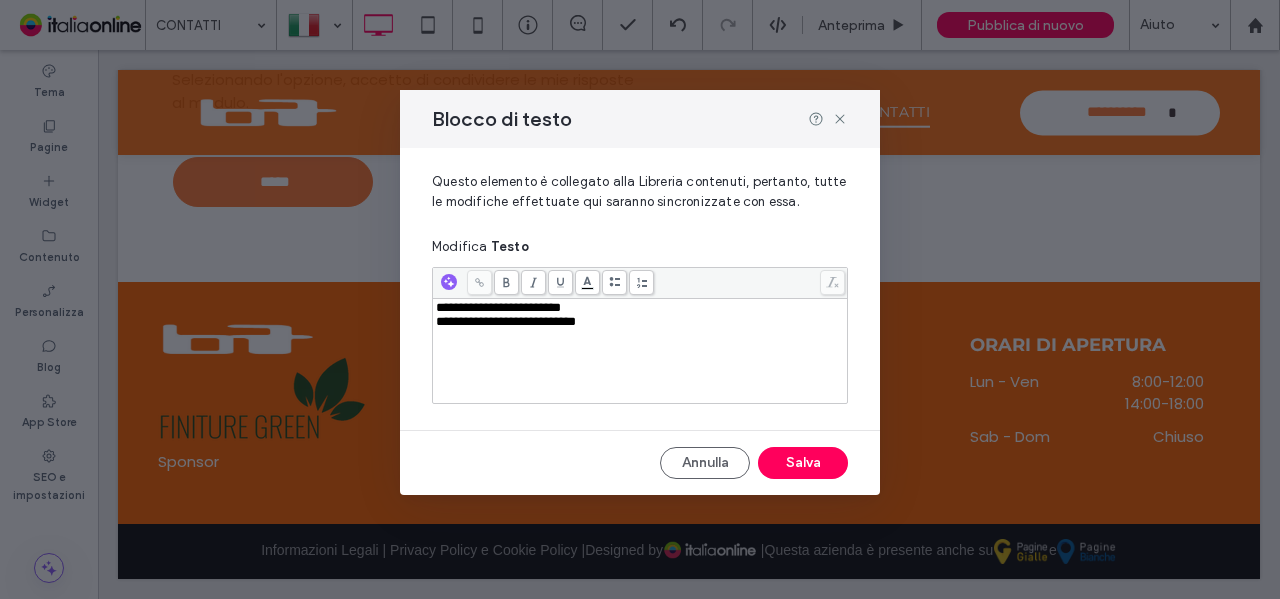 click on "**********" at bounding box center [640, 351] 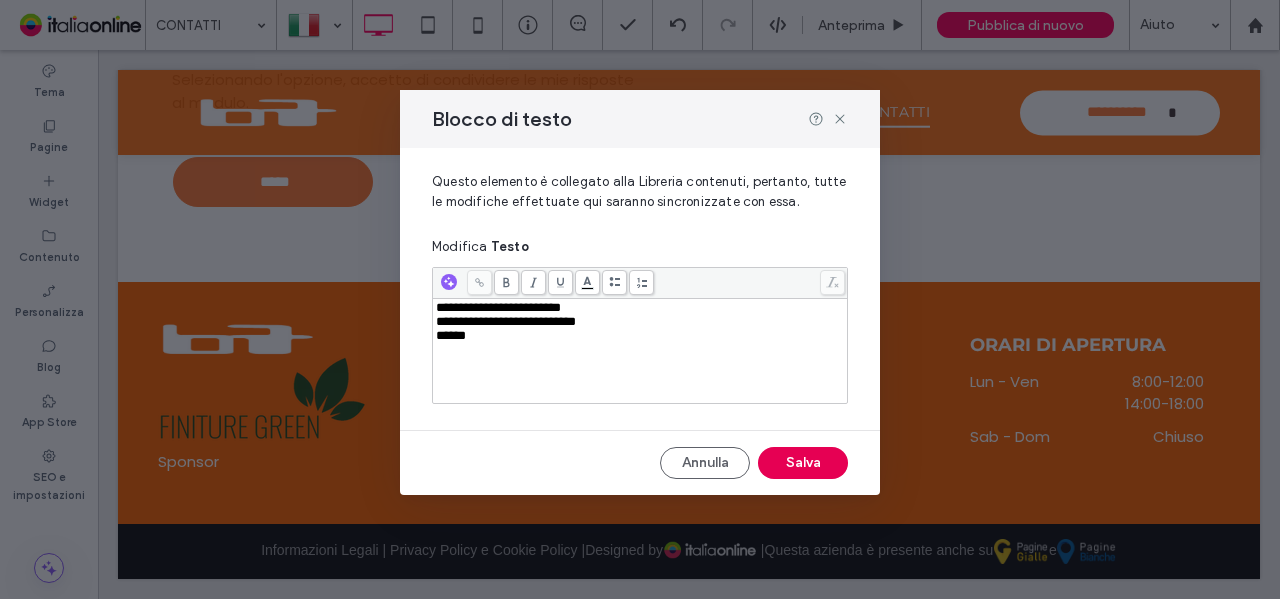 click on "Salva" at bounding box center [803, 463] 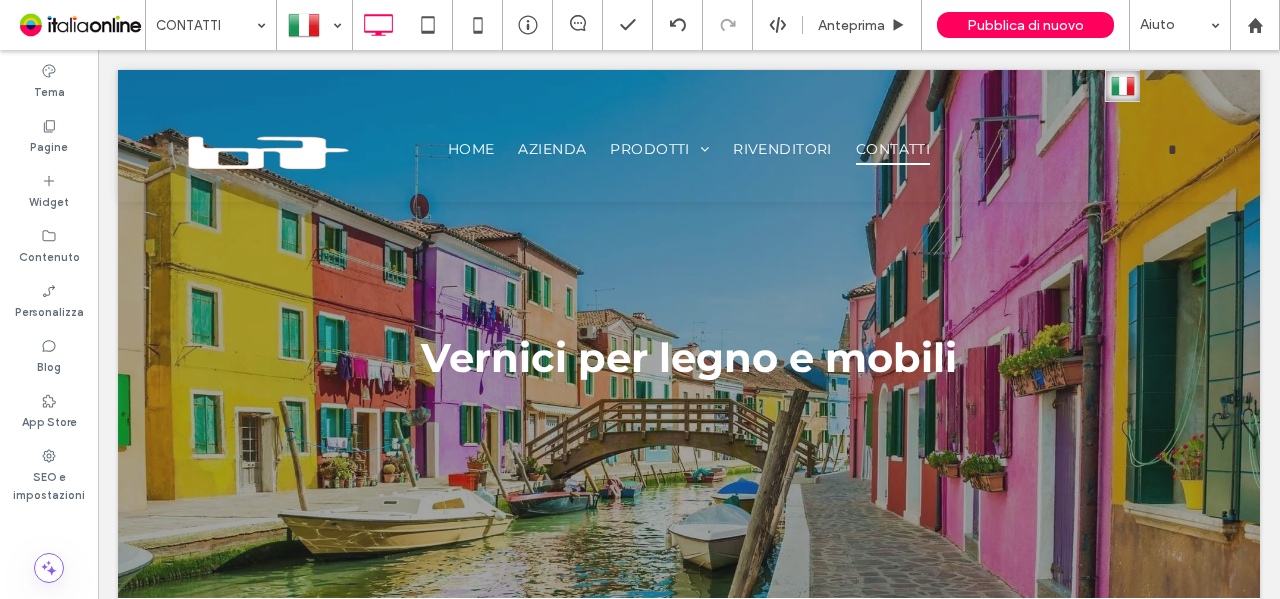 scroll, scrollTop: 0, scrollLeft: 0, axis: both 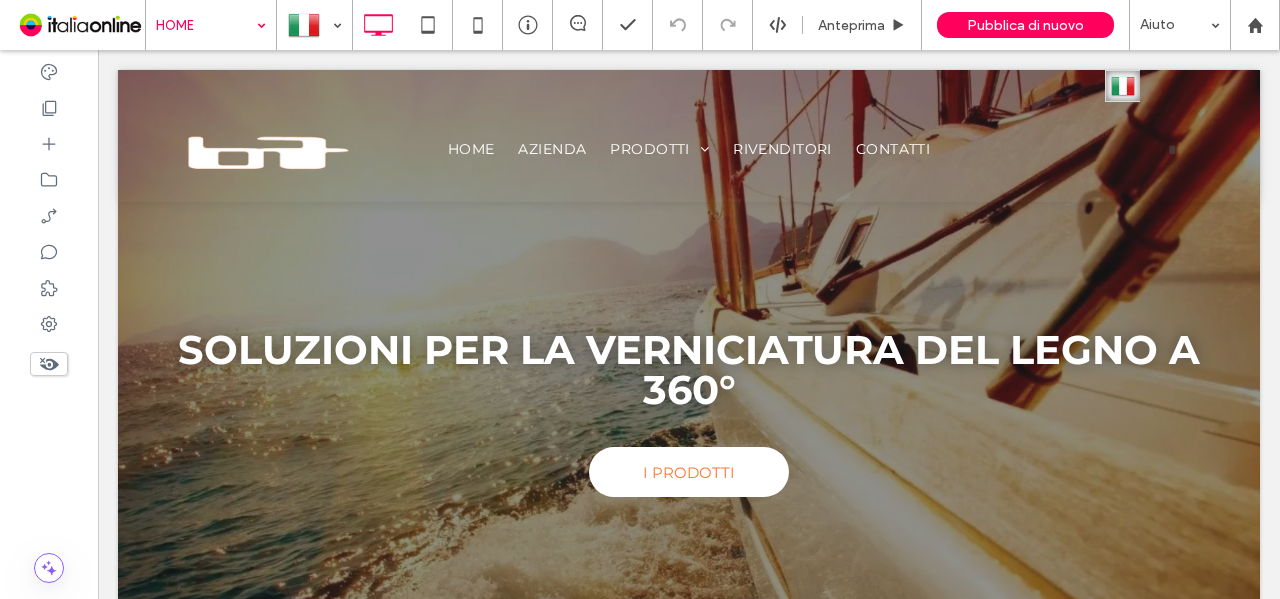 click on "Click To Paste
Riga
HOME
AZIENDA
PRODOTTI
PRODOTTI PER ESTERNO
PRODOTTI PER INTERNO
VERNICI PER PAVIMENTI E SCALE
LINEE UV
FINITURE OLII
APPLICAZIONI SPECIALI
RIVENDITORI
CONTATTI
Click To Paste
Riga
Click To Paste
Riga
Menu
Italiano
it
Click To Paste
Click To Paste
Click To Paste
Testata
Italiano
it
Click To Paste
Click To Paste
HOME
AZIENDA
PRODOTTI
PRODOTTI PER ESTERNO
PRODOTTI PER INTERNO" at bounding box center (689, 1902) 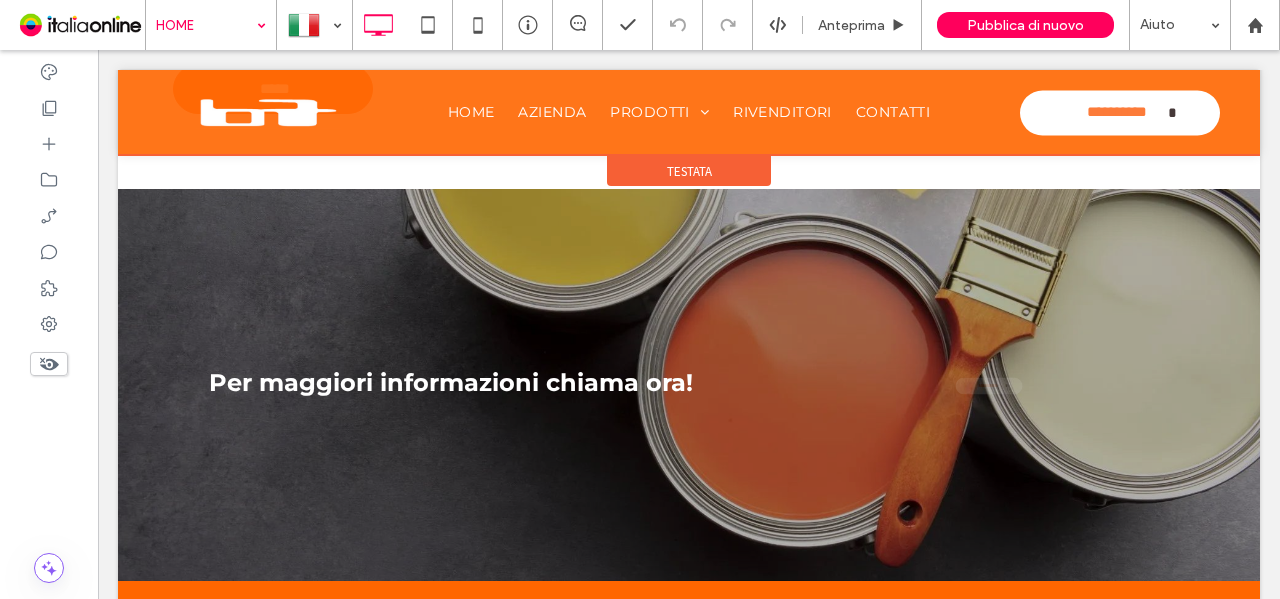 scroll, scrollTop: 3000, scrollLeft: 0, axis: vertical 